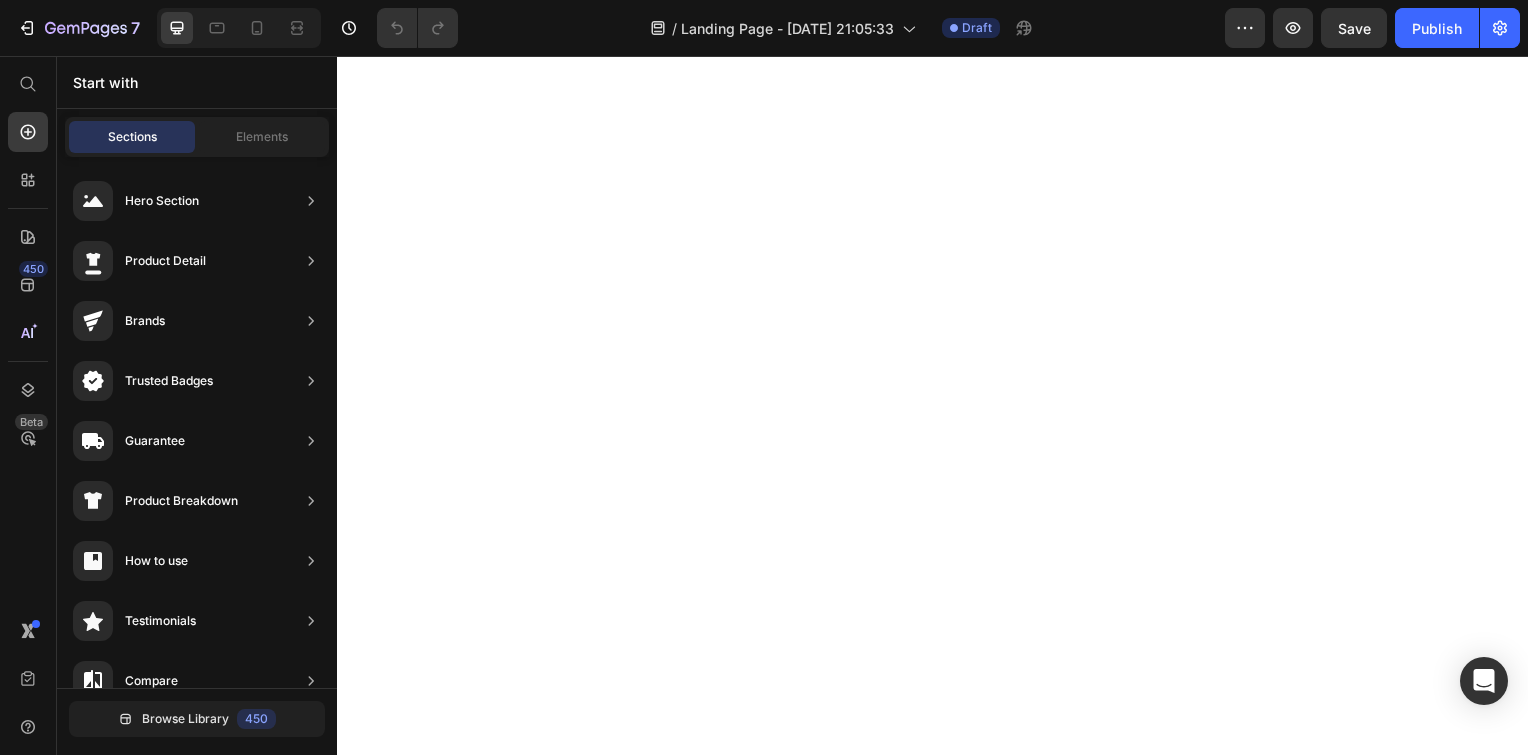 scroll, scrollTop: 0, scrollLeft: 0, axis: both 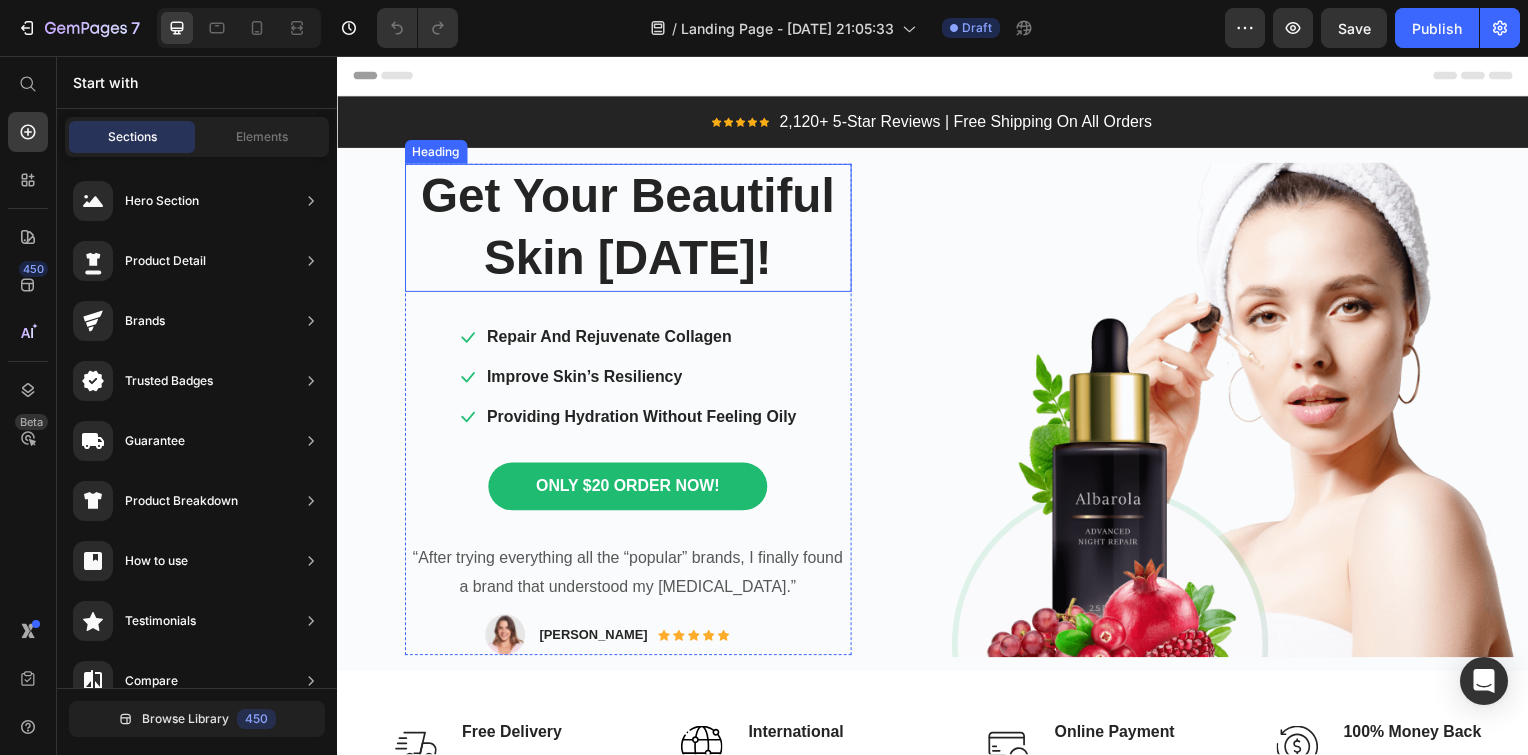 click on "Get Your Beautiful Skin TODAY!" at bounding box center (630, 229) 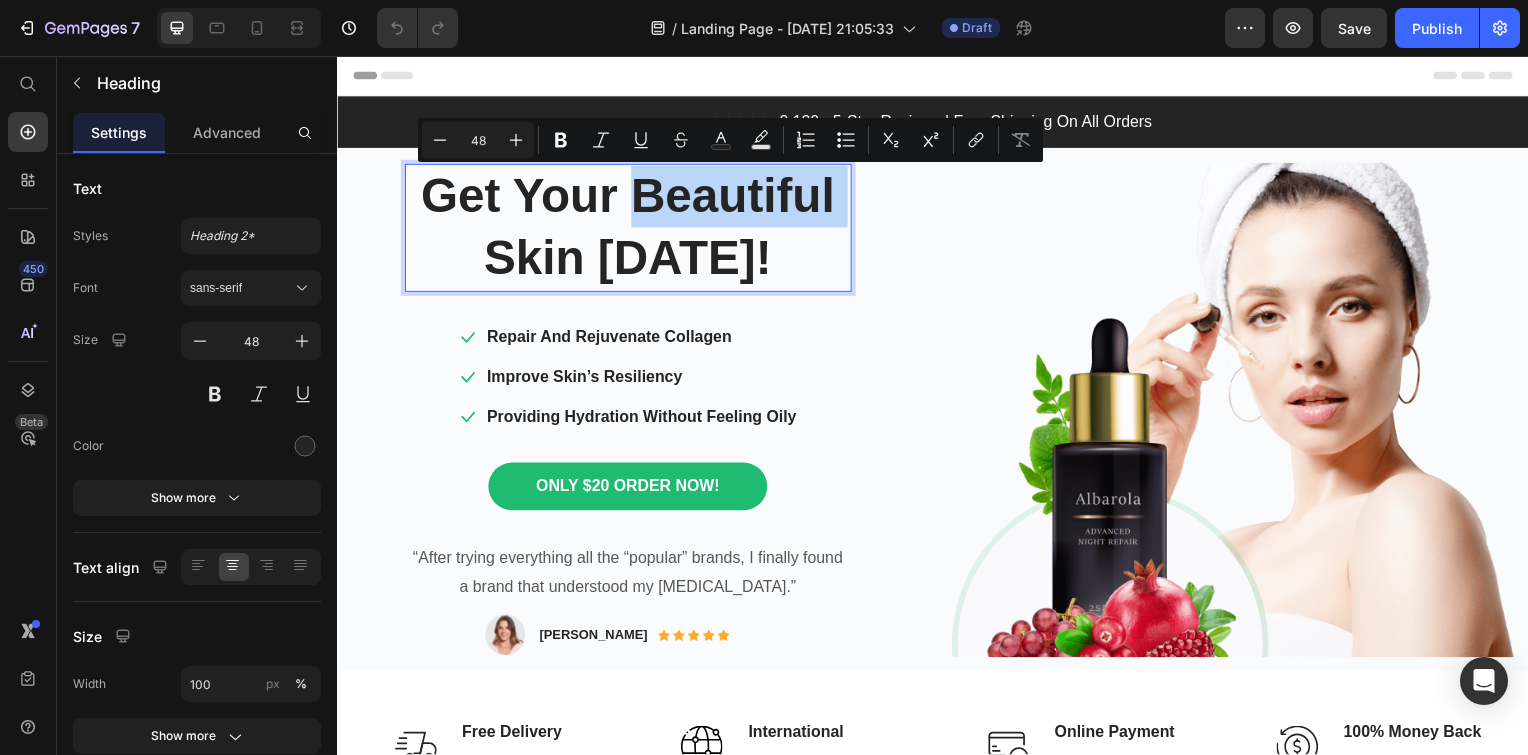click on "Get Your Beautiful Skin TODAY!" at bounding box center (630, 229) 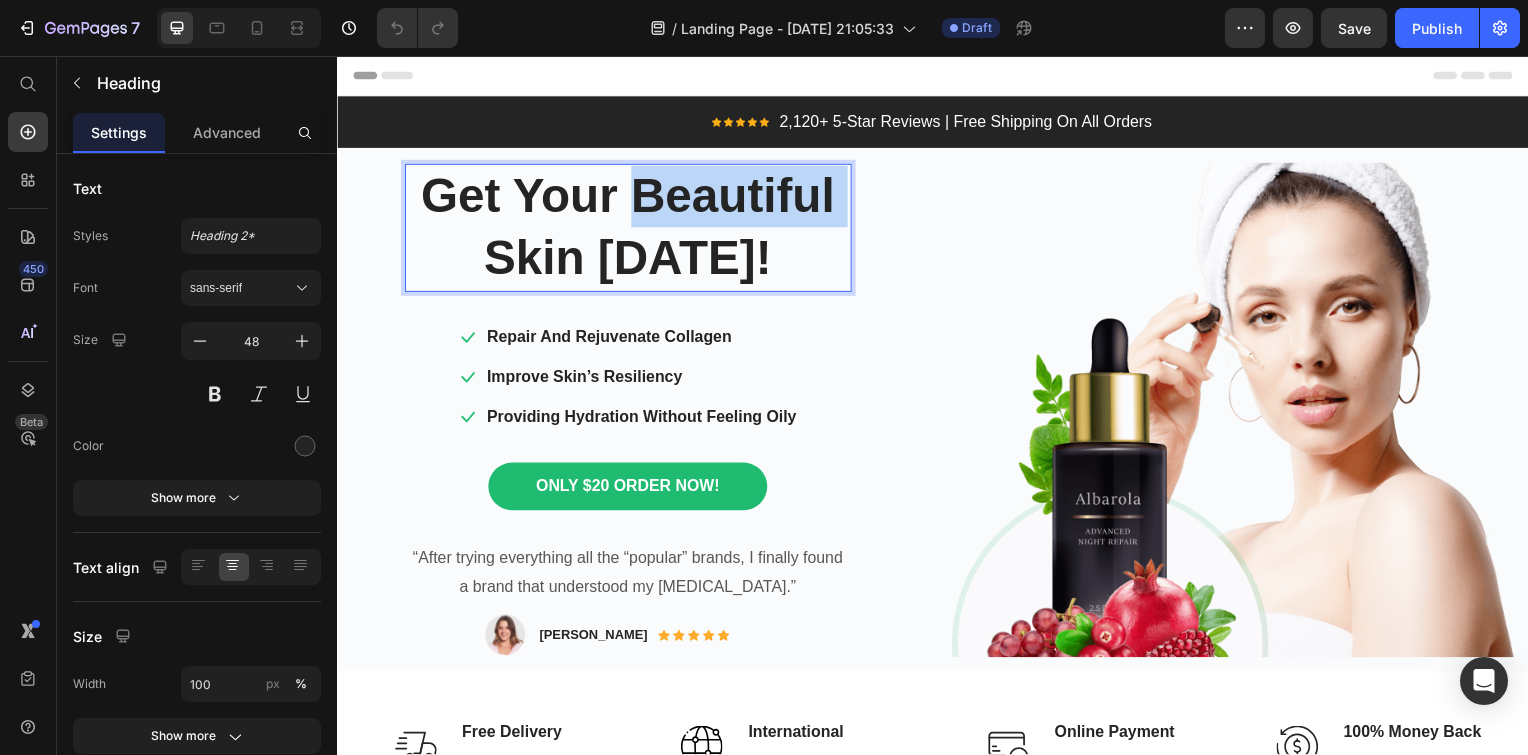 click on "Get Your Beautiful Skin TODAY!" at bounding box center (630, 229) 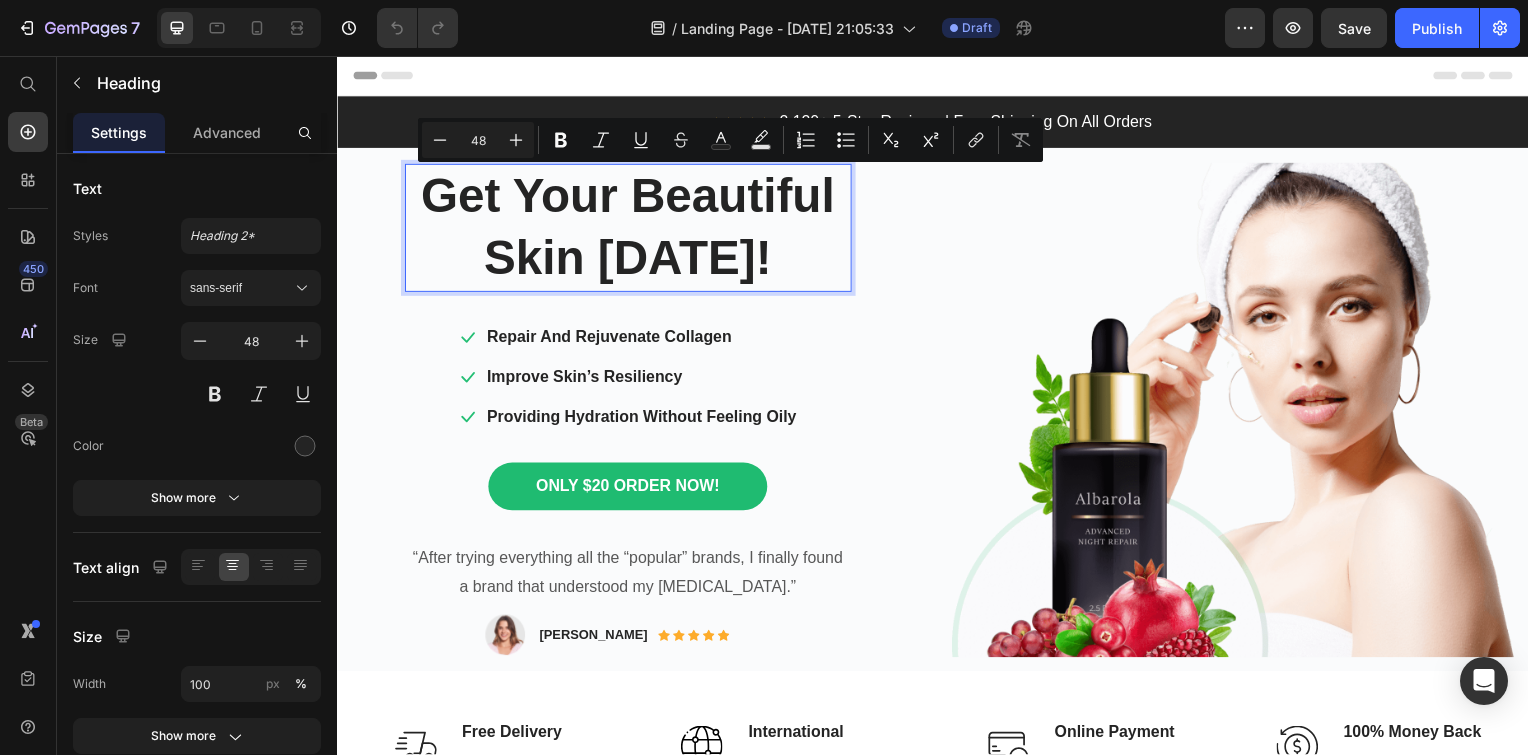 click on "Get Your Beautiful Skin TODAY!" at bounding box center [630, 229] 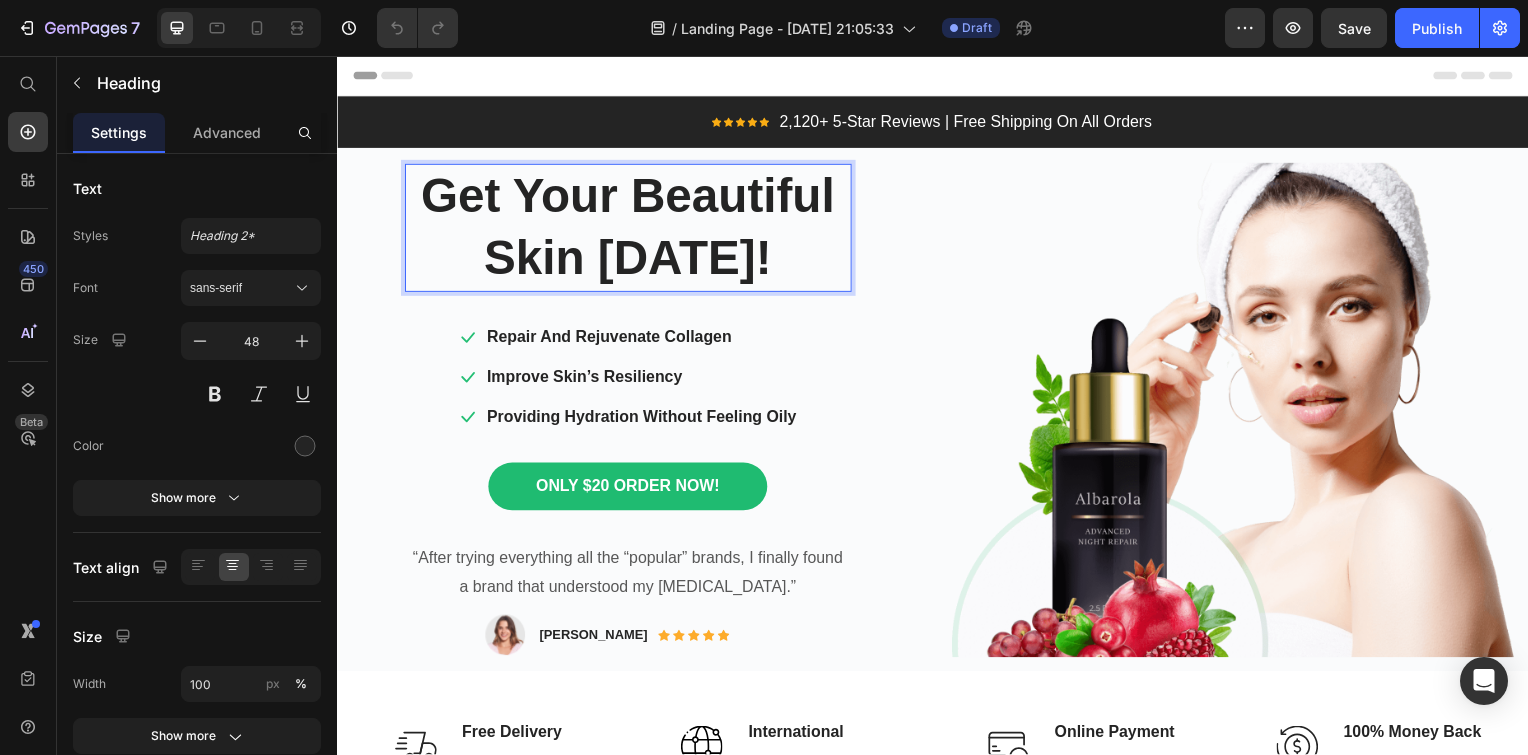 click on "Get Your Beautiful Skin TODAY!" at bounding box center (630, 229) 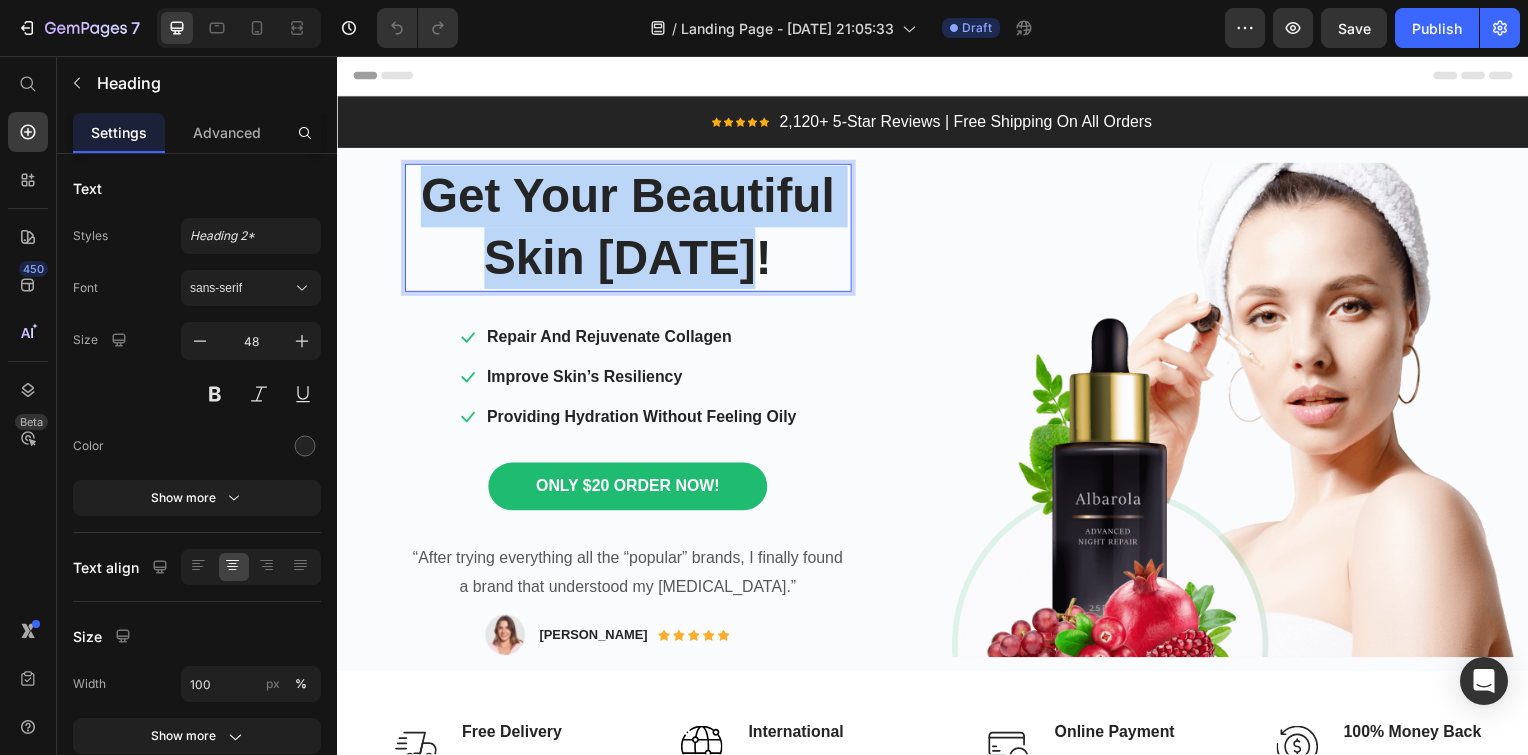 click on "Get Your Beautiful Skin TODAY!" at bounding box center [630, 229] 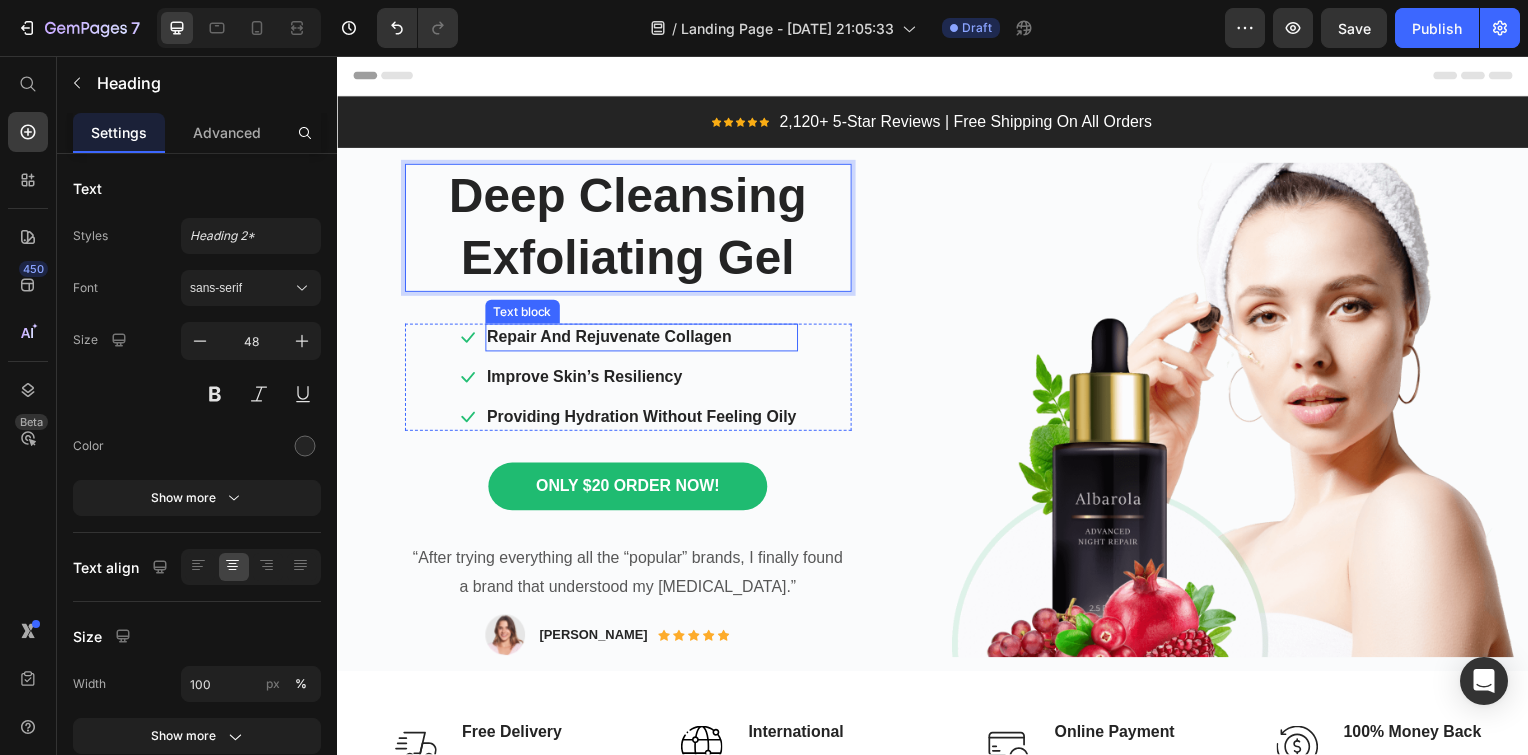 click on "Repair And Rejuvenate Collagen" at bounding box center [644, 340] 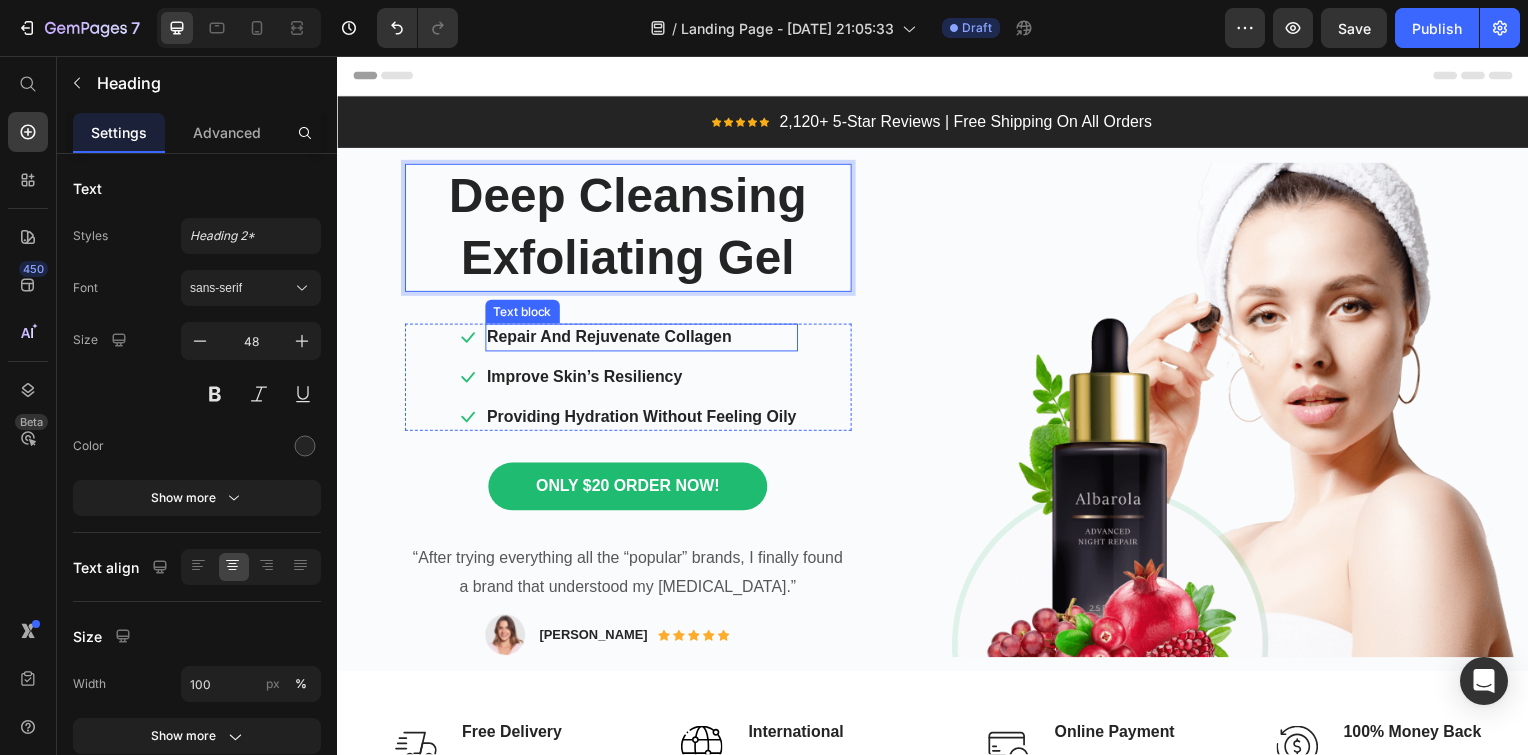 click on "Repair And Rejuvenate Collagen" at bounding box center [644, 340] 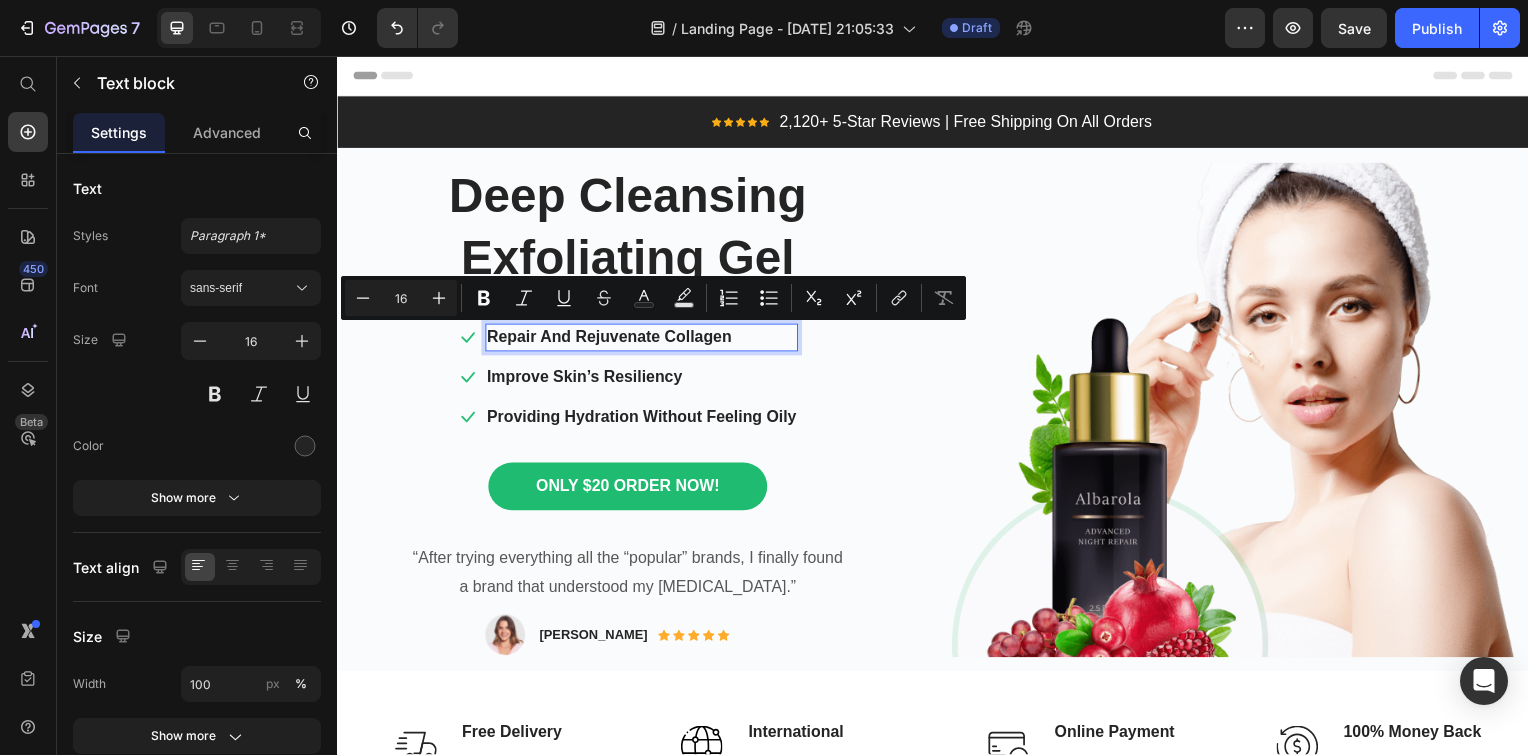 click on "Repair And Rejuvenate Collagen" at bounding box center [644, 340] 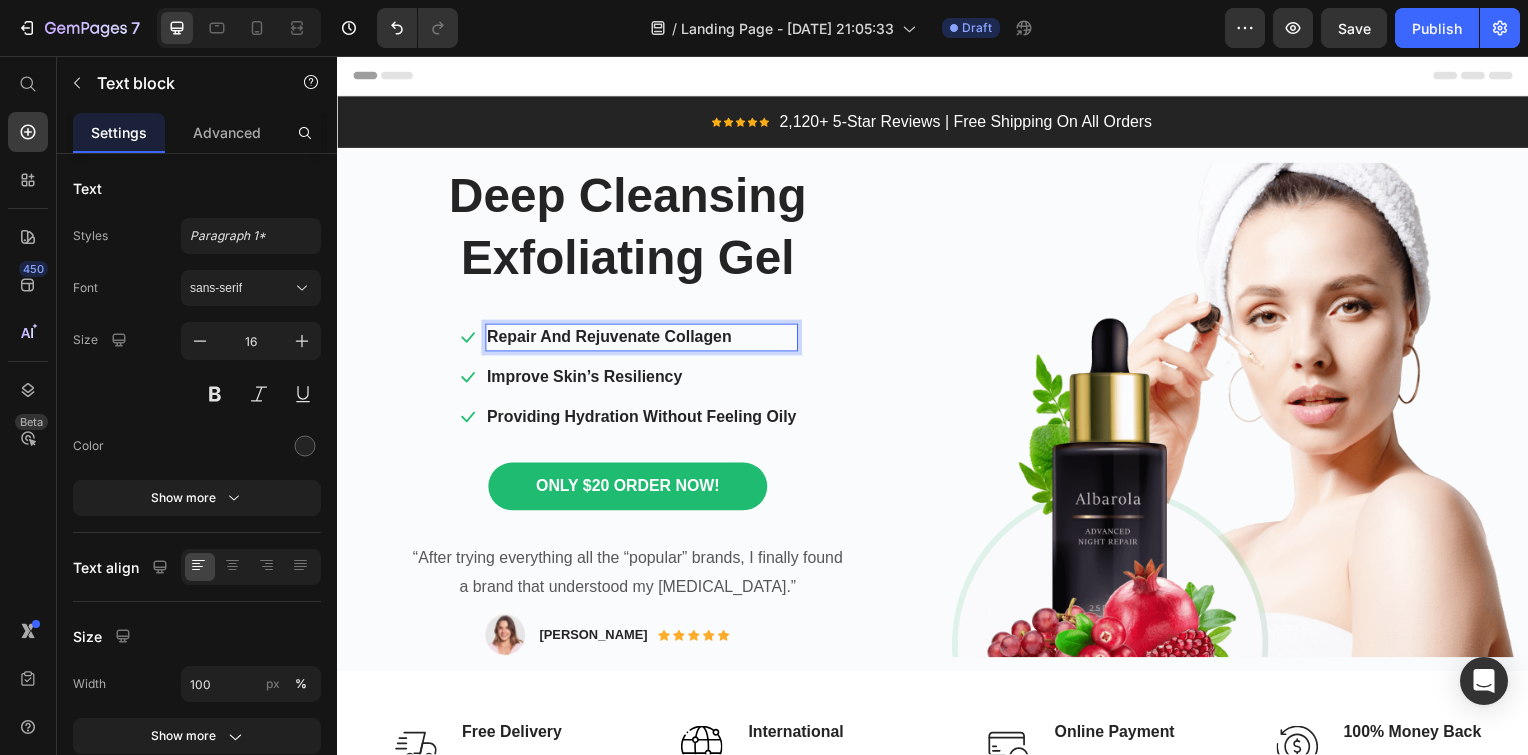 click on "Repair And Rejuvenate Collagen" at bounding box center (644, 340) 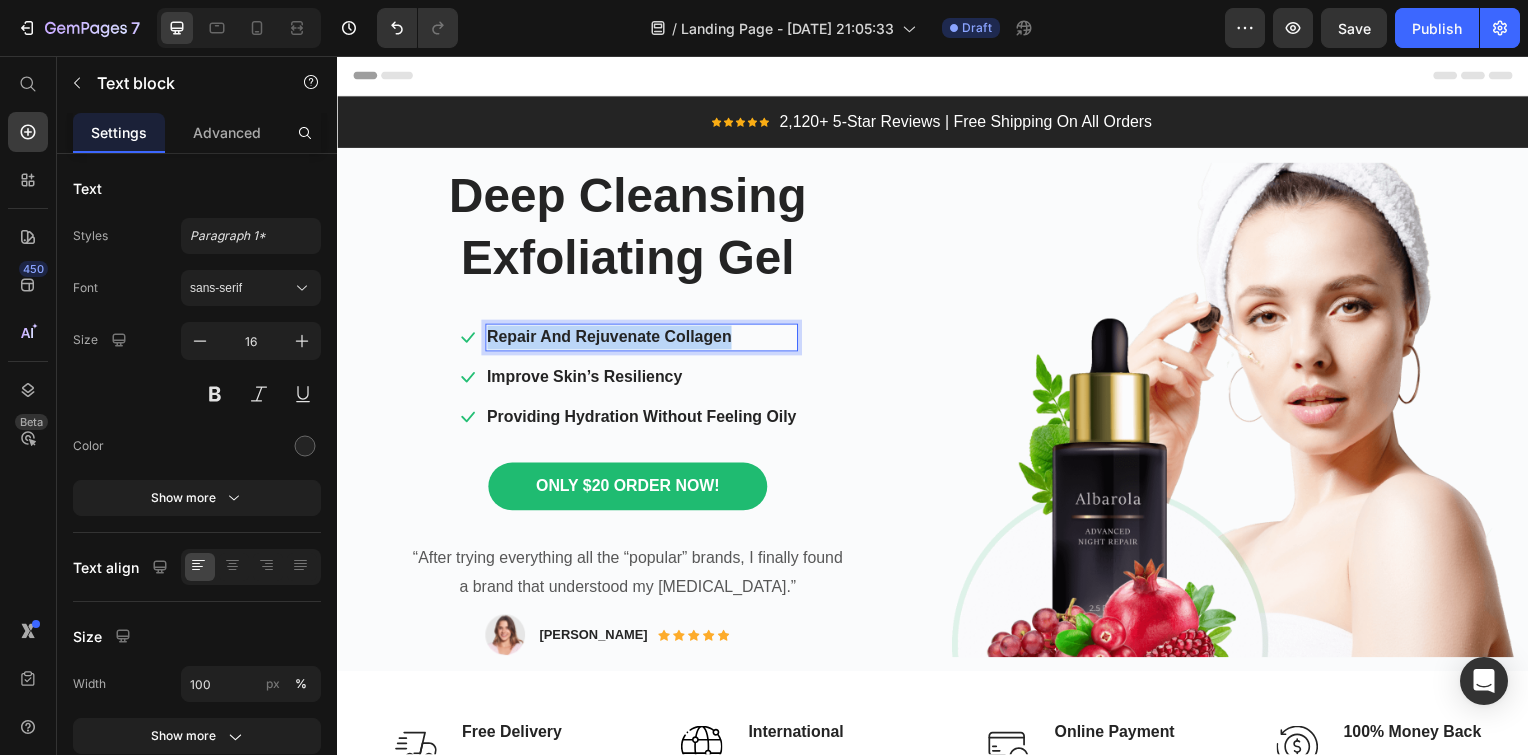click on "Repair And Rejuvenate Collagen" at bounding box center [644, 340] 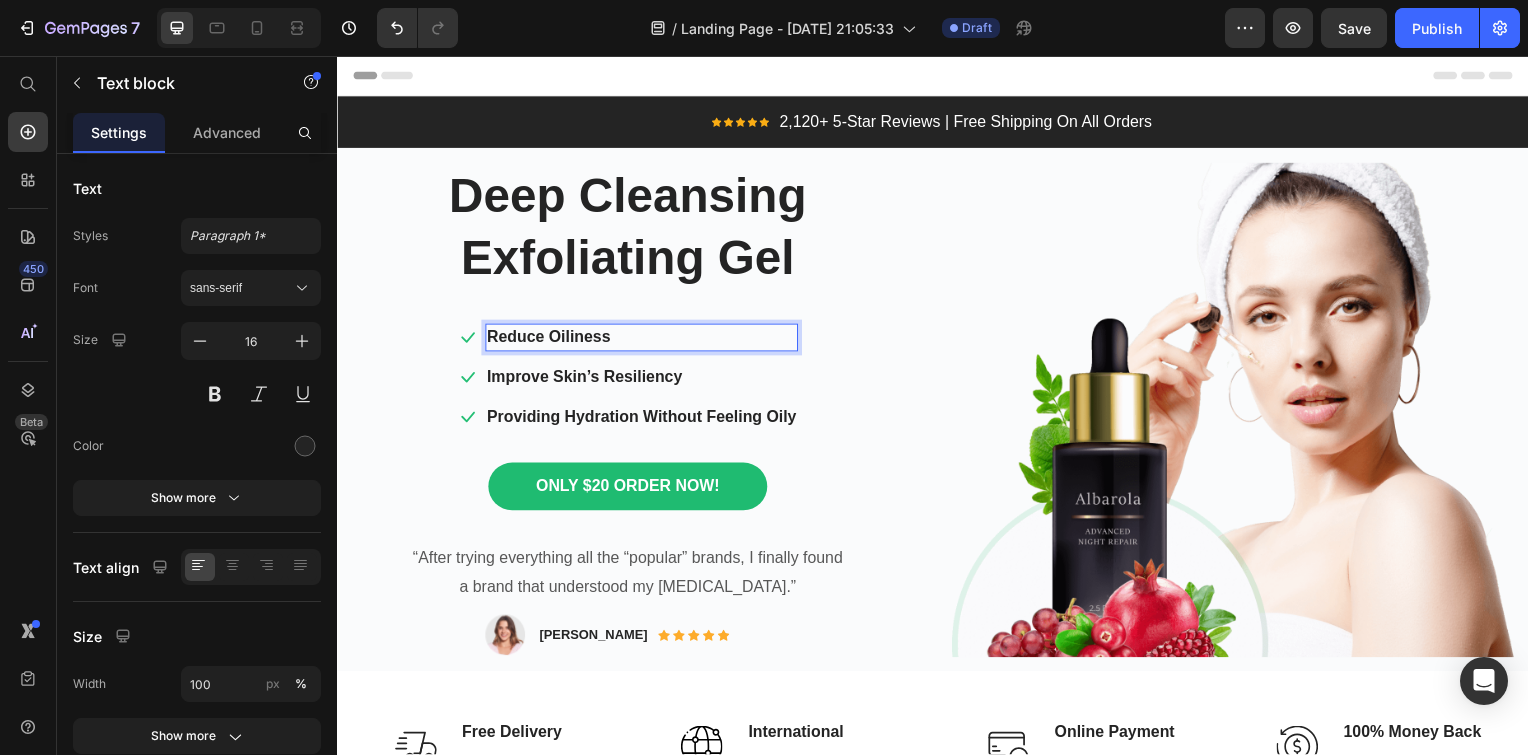 click on "Reduce Oiliness" at bounding box center [644, 340] 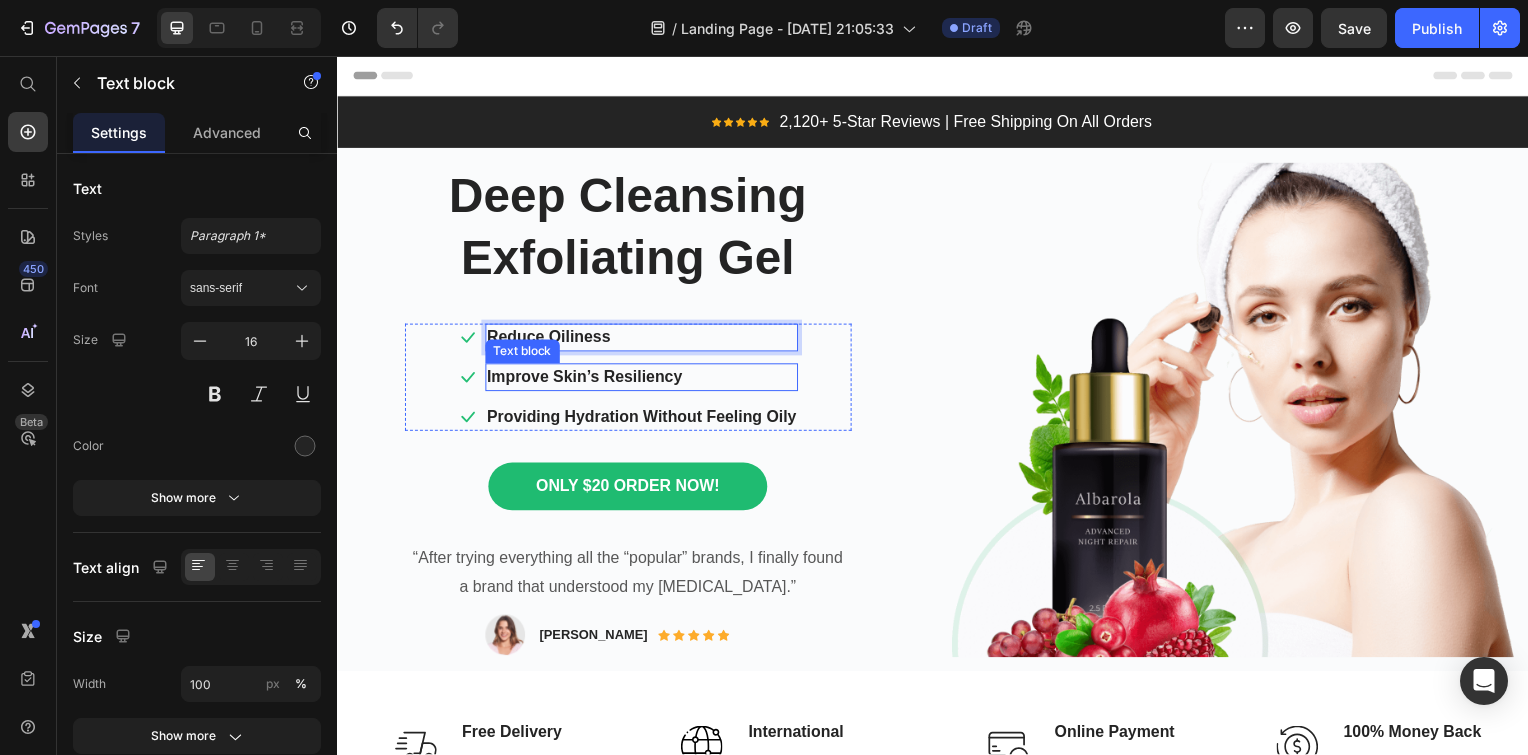 click on "Improve Skin’s Resiliency" at bounding box center (644, 380) 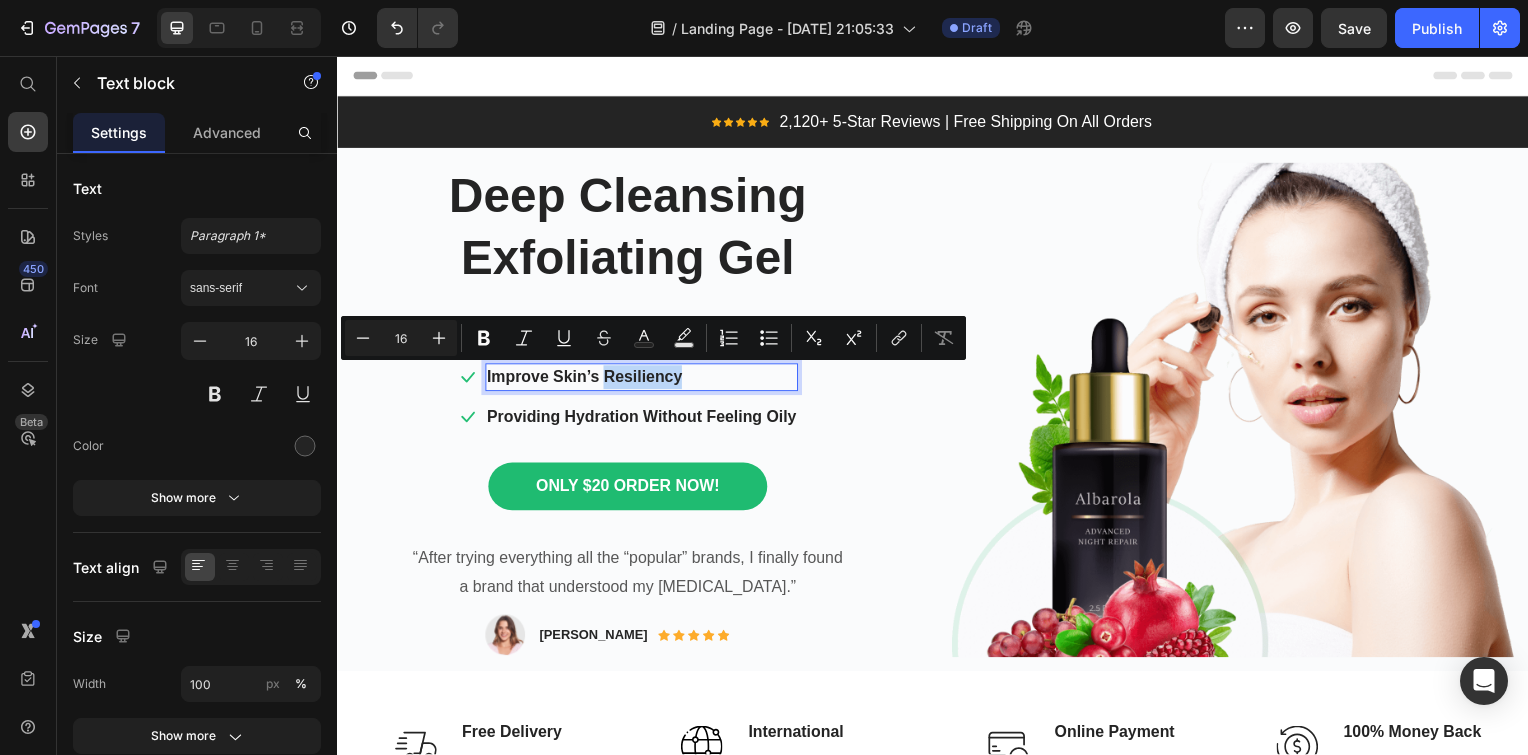 click on "Improve Skin’s Resiliency" at bounding box center [644, 380] 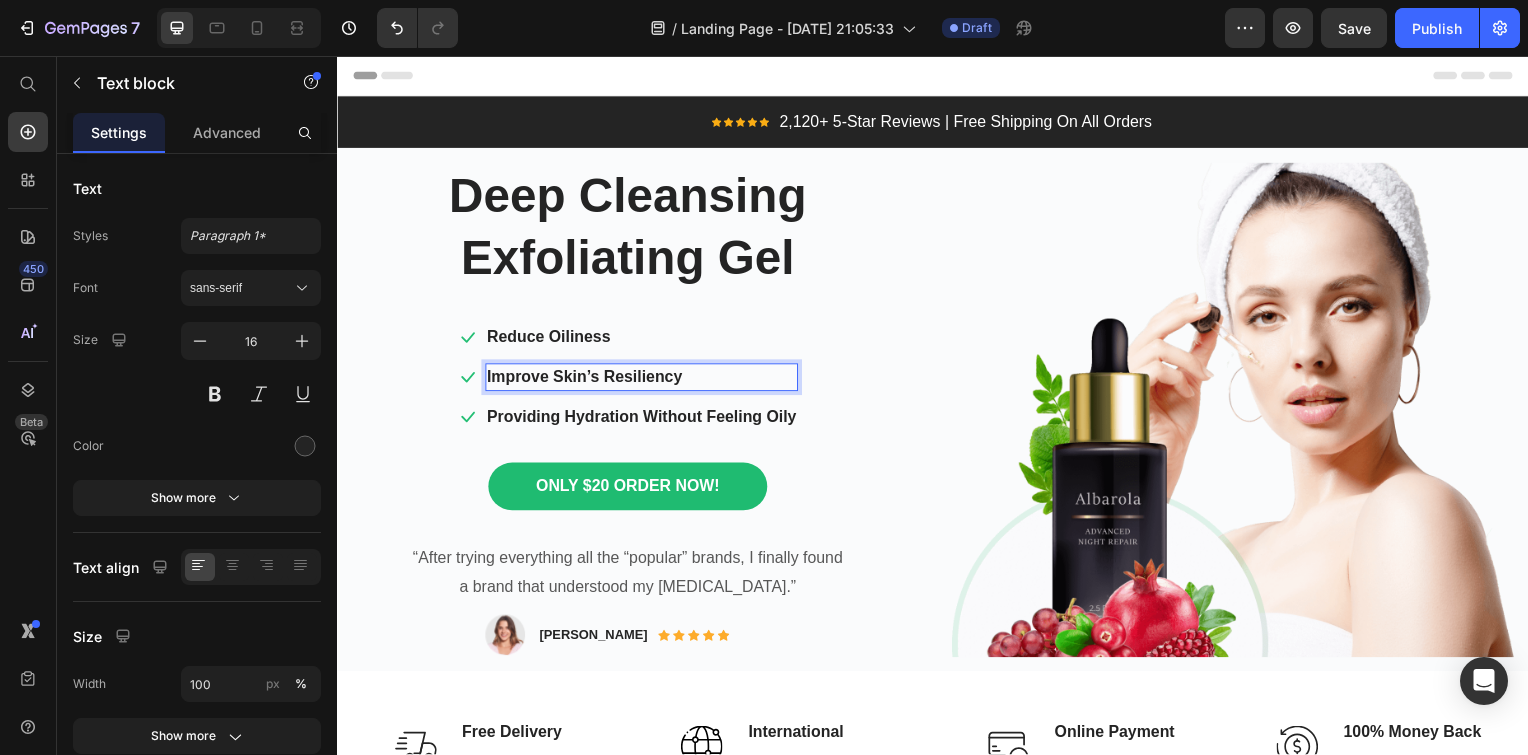 click on "Improve Skin’s Resiliency" at bounding box center (644, 380) 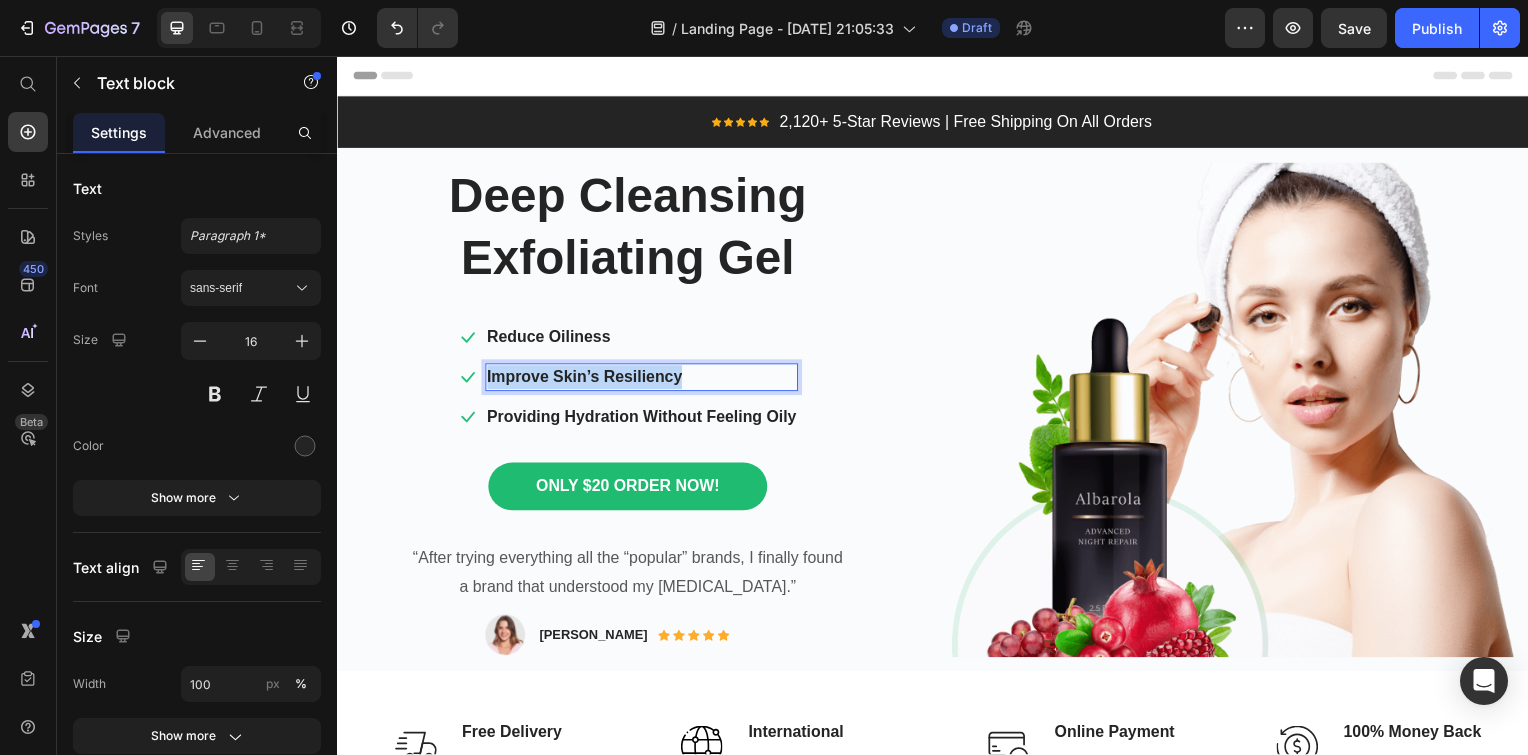 click on "Improve Skin’s Resiliency" at bounding box center [644, 380] 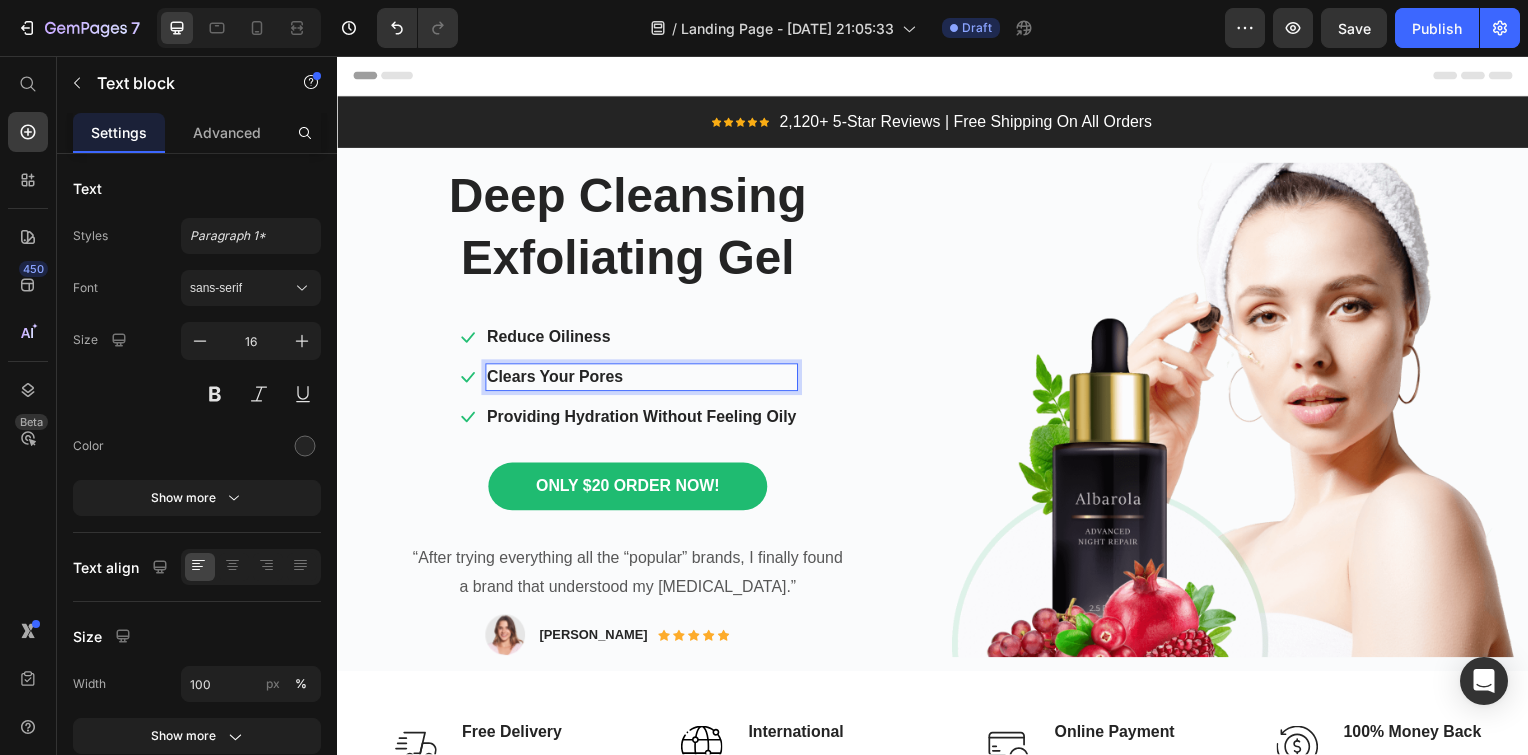 click on "Clears Your Pores" at bounding box center [644, 380] 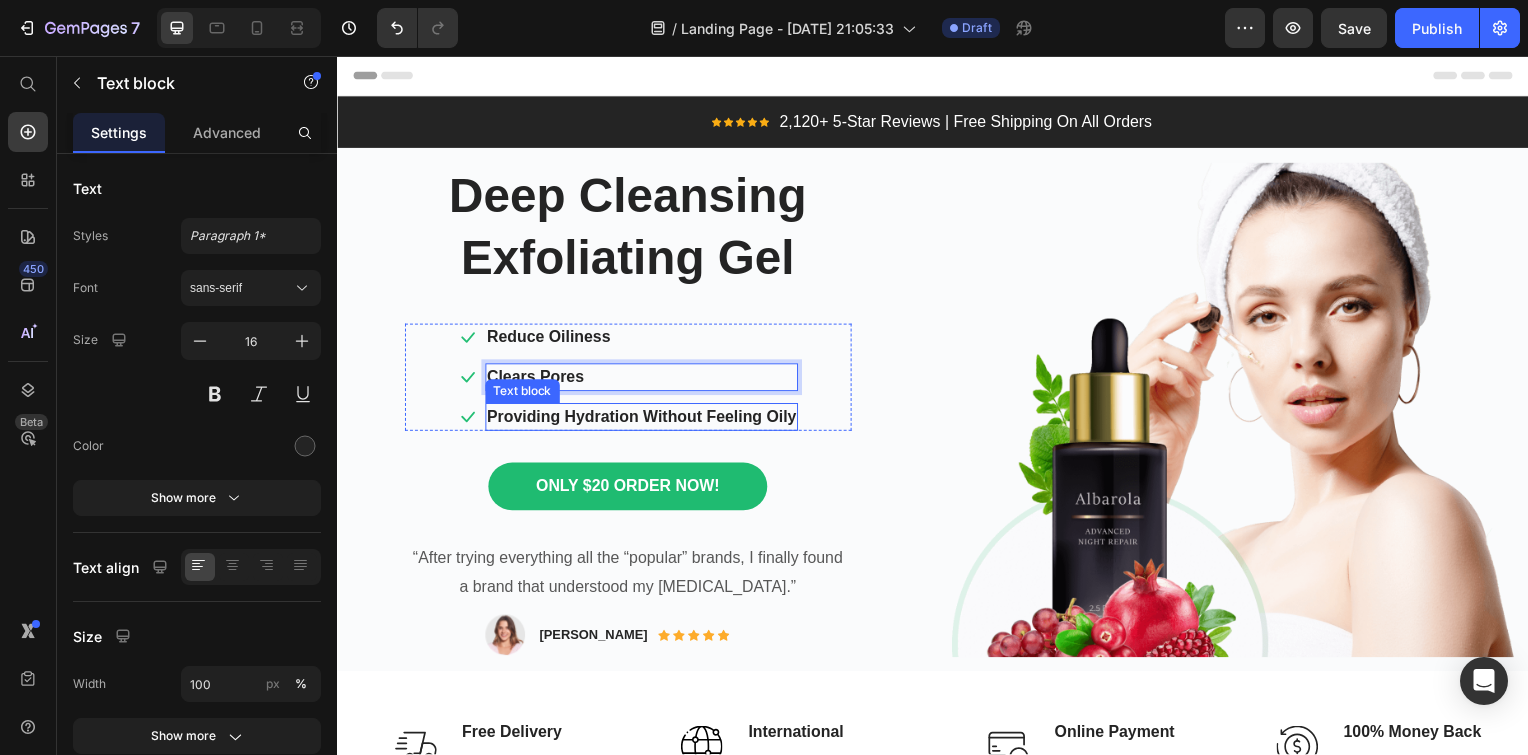 click on "Providing Hydration Without Feeling Oily" at bounding box center [644, 420] 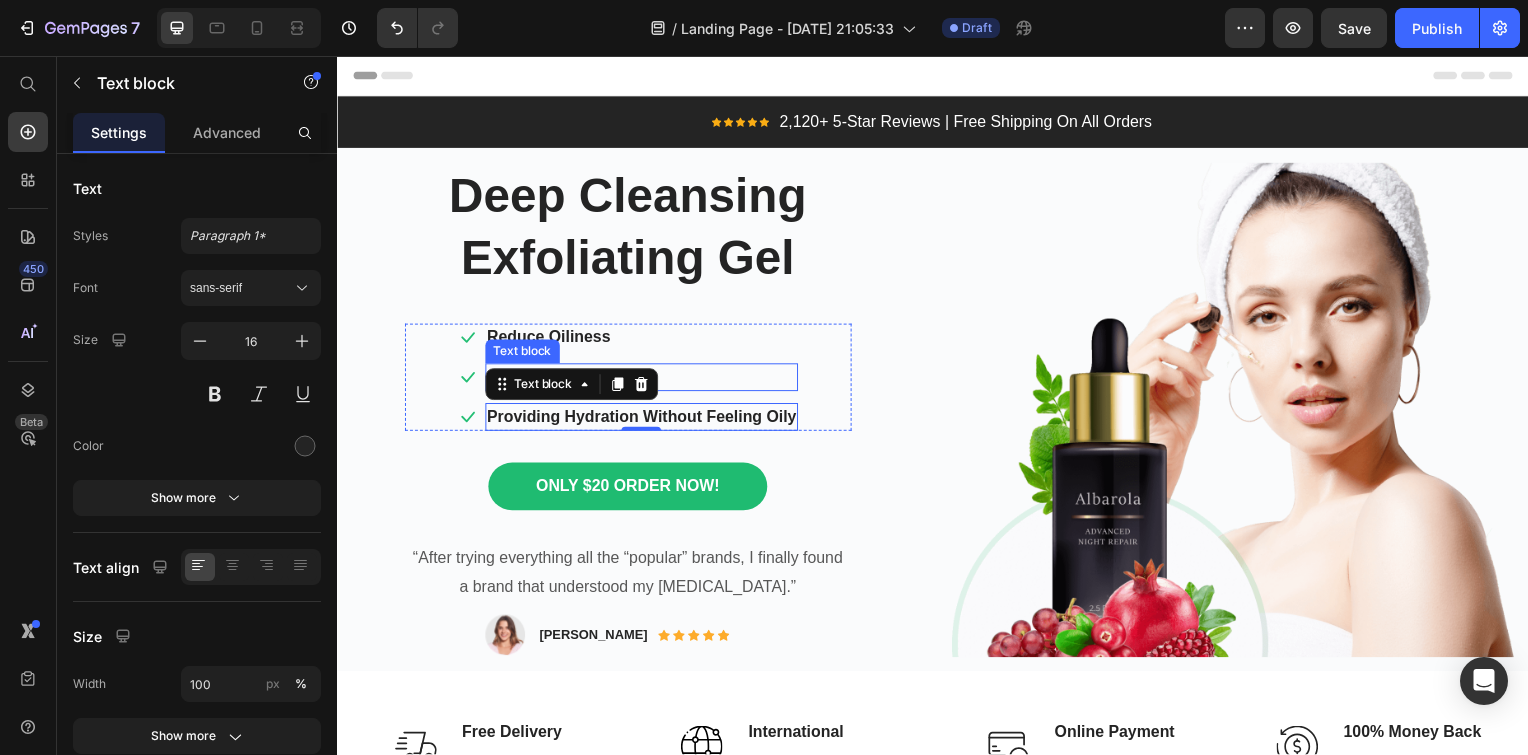 click on "Clears Pores" at bounding box center [644, 380] 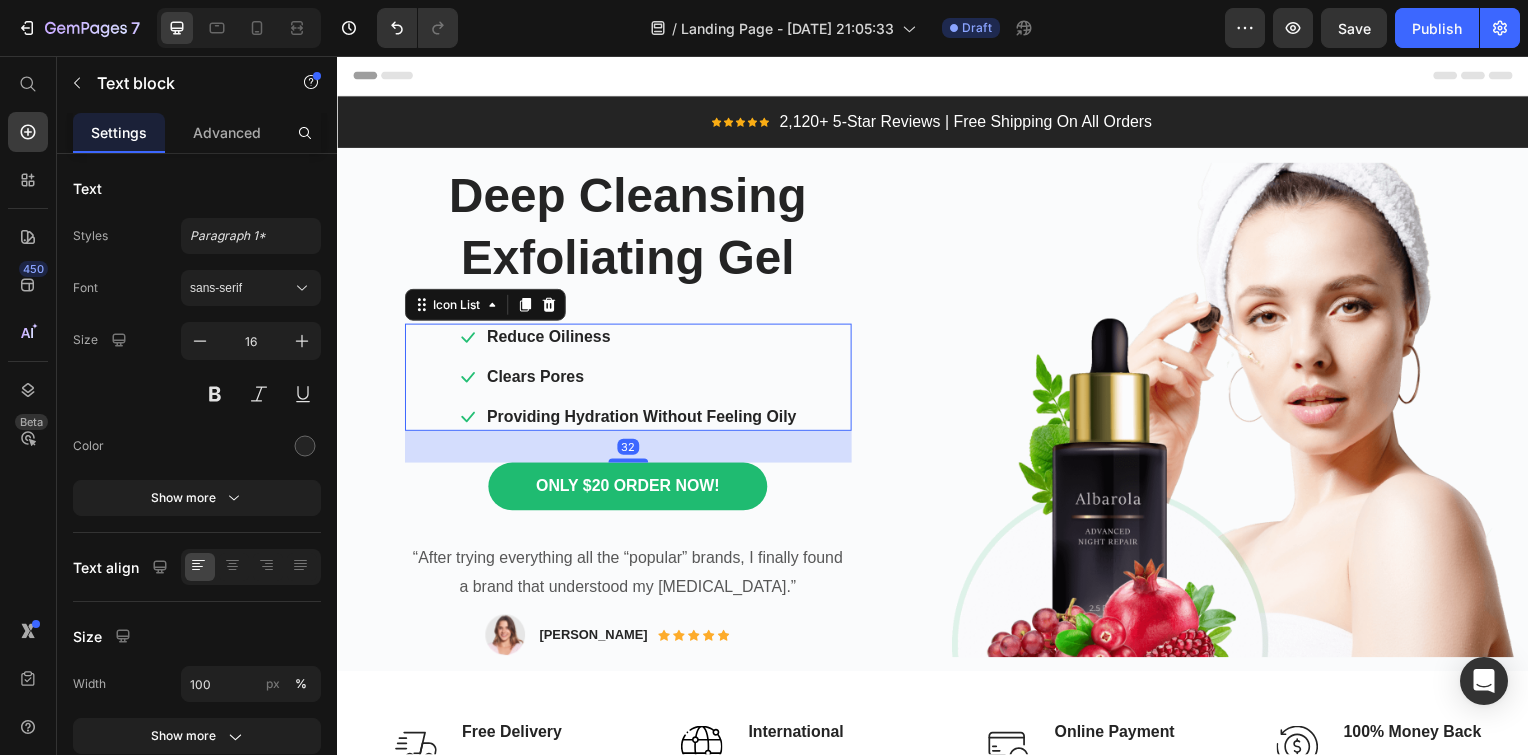 click on "Icon Reduce Oiliness Text block                Icon Clears Pores Text block                Icon Providing Hydration Without Feeling Oily Text block" at bounding box center [630, 380] 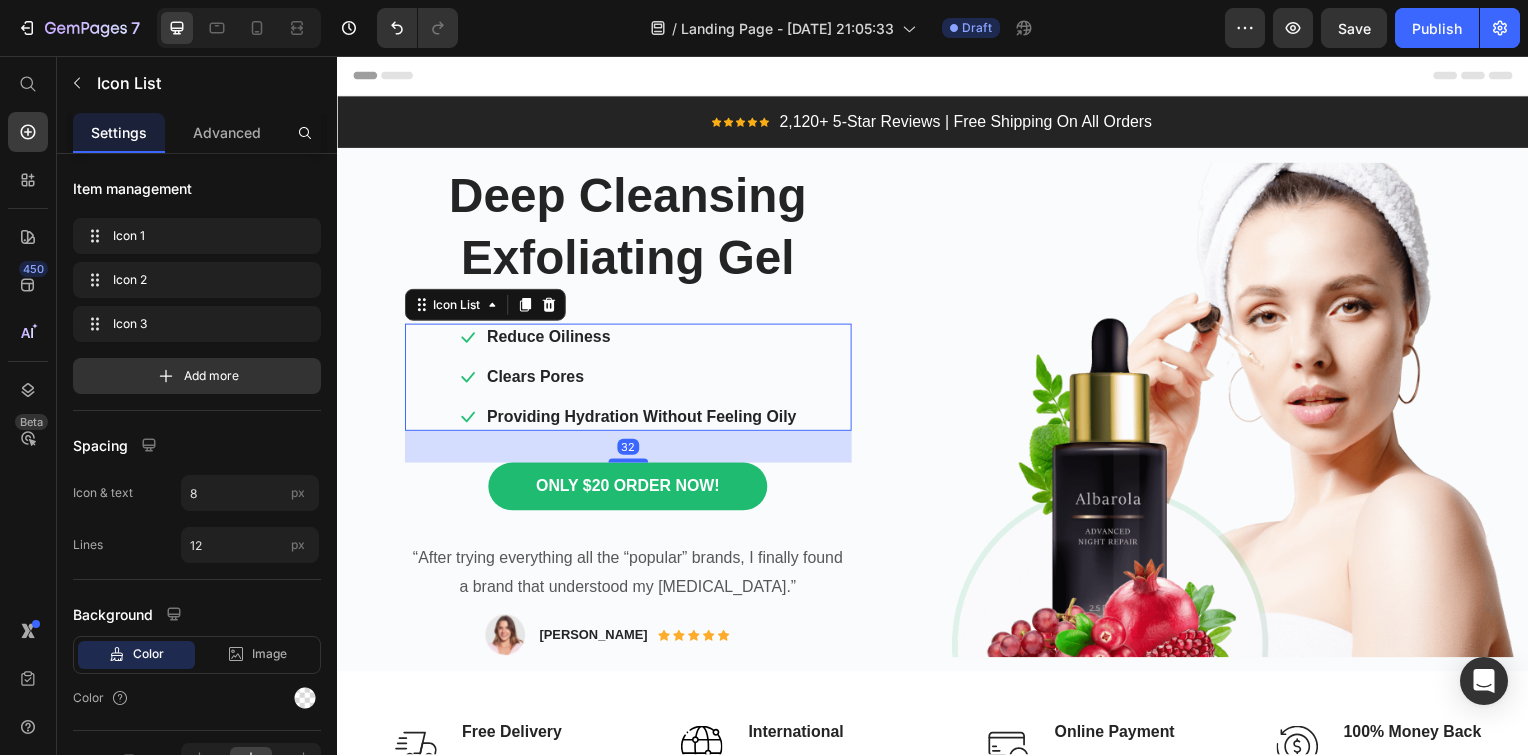 click on "Icon Reduce Oiliness Text block                Icon Clears Pores Text block                Icon Providing Hydration Without Feeling Oily Text block" at bounding box center (630, 380) 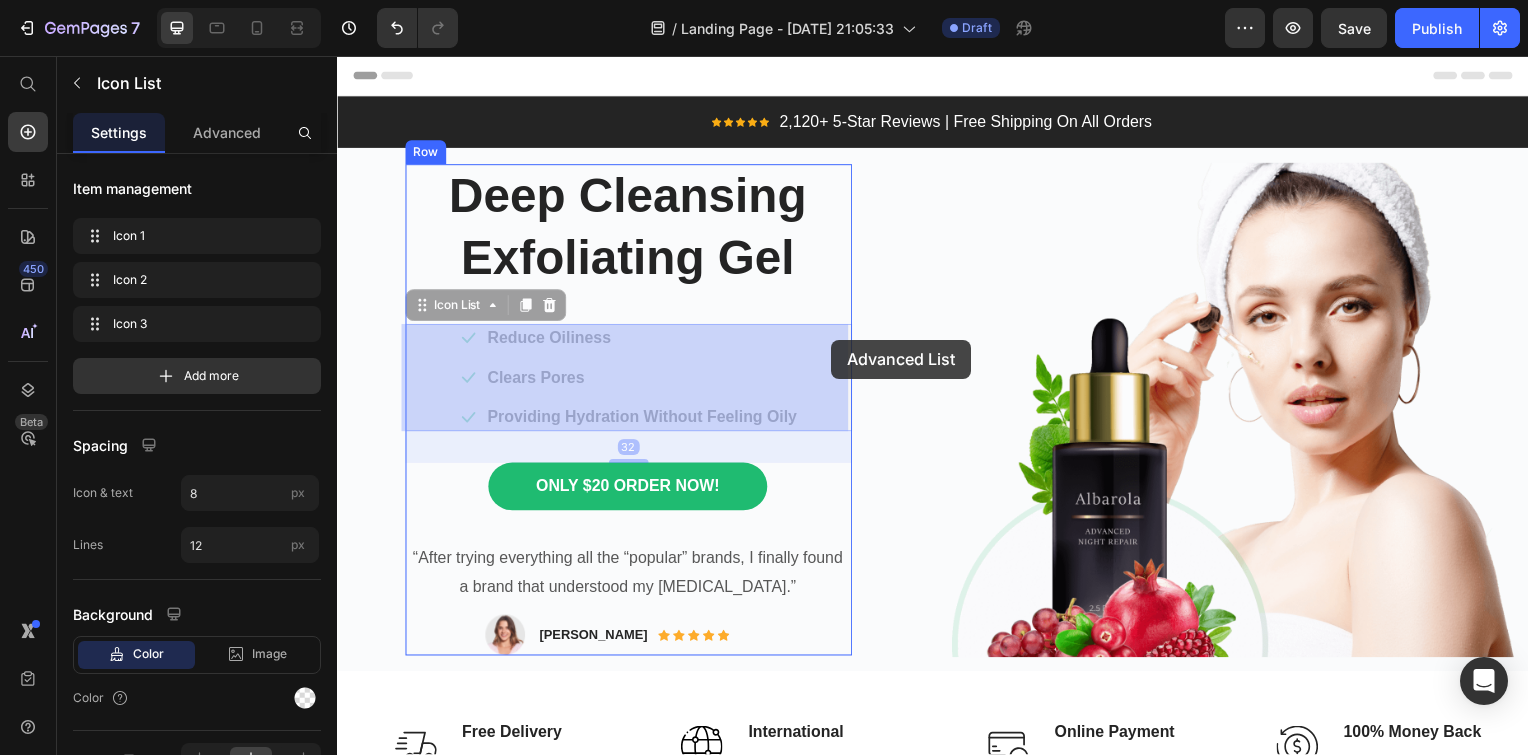 drag, startPoint x: 840, startPoint y: 410, endPoint x: 835, endPoint y: 342, distance: 68.18358 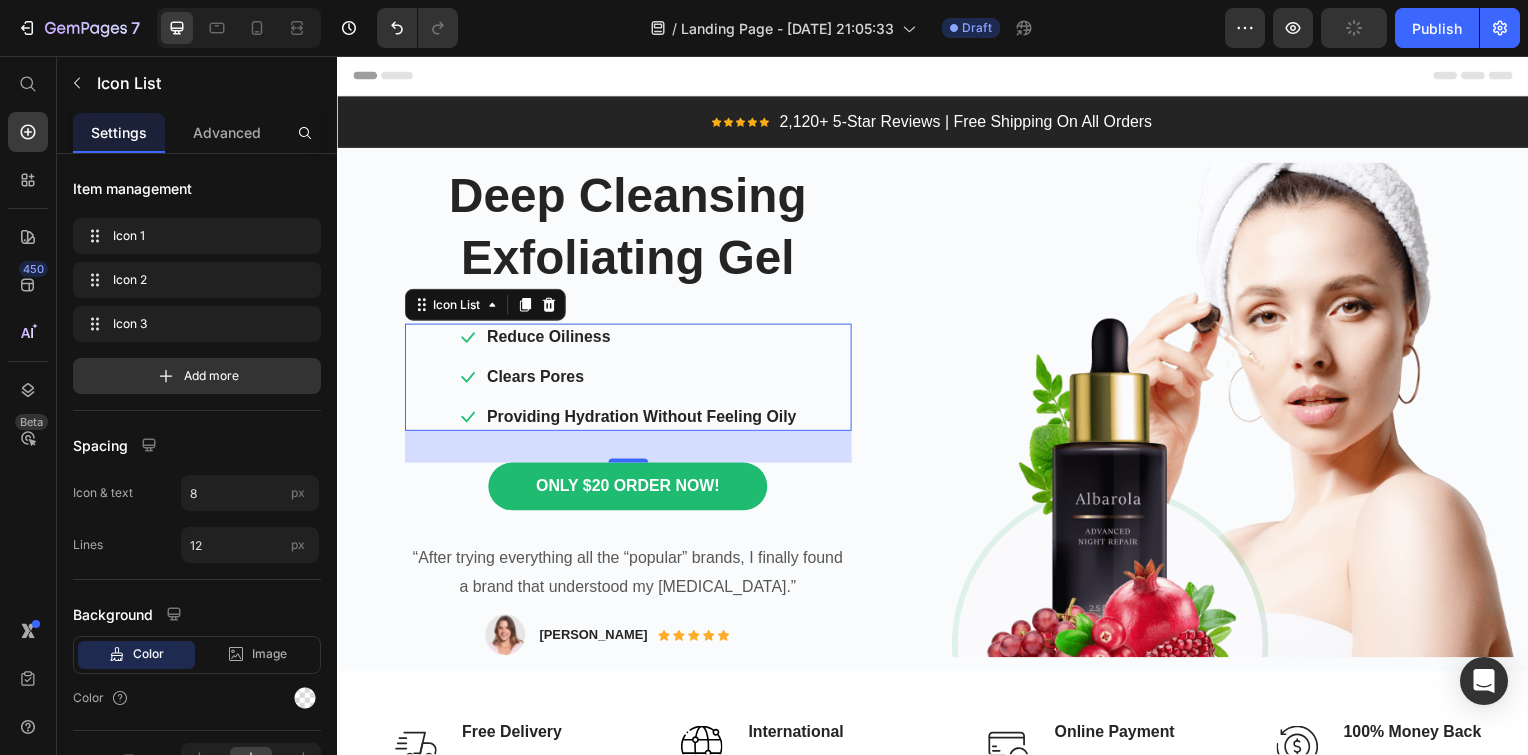 click on "Icon Reduce Oiliness Text block                Icon Clears Pores Text block                Icon Providing Hydration Without Feeling Oily Text block" at bounding box center [630, 380] 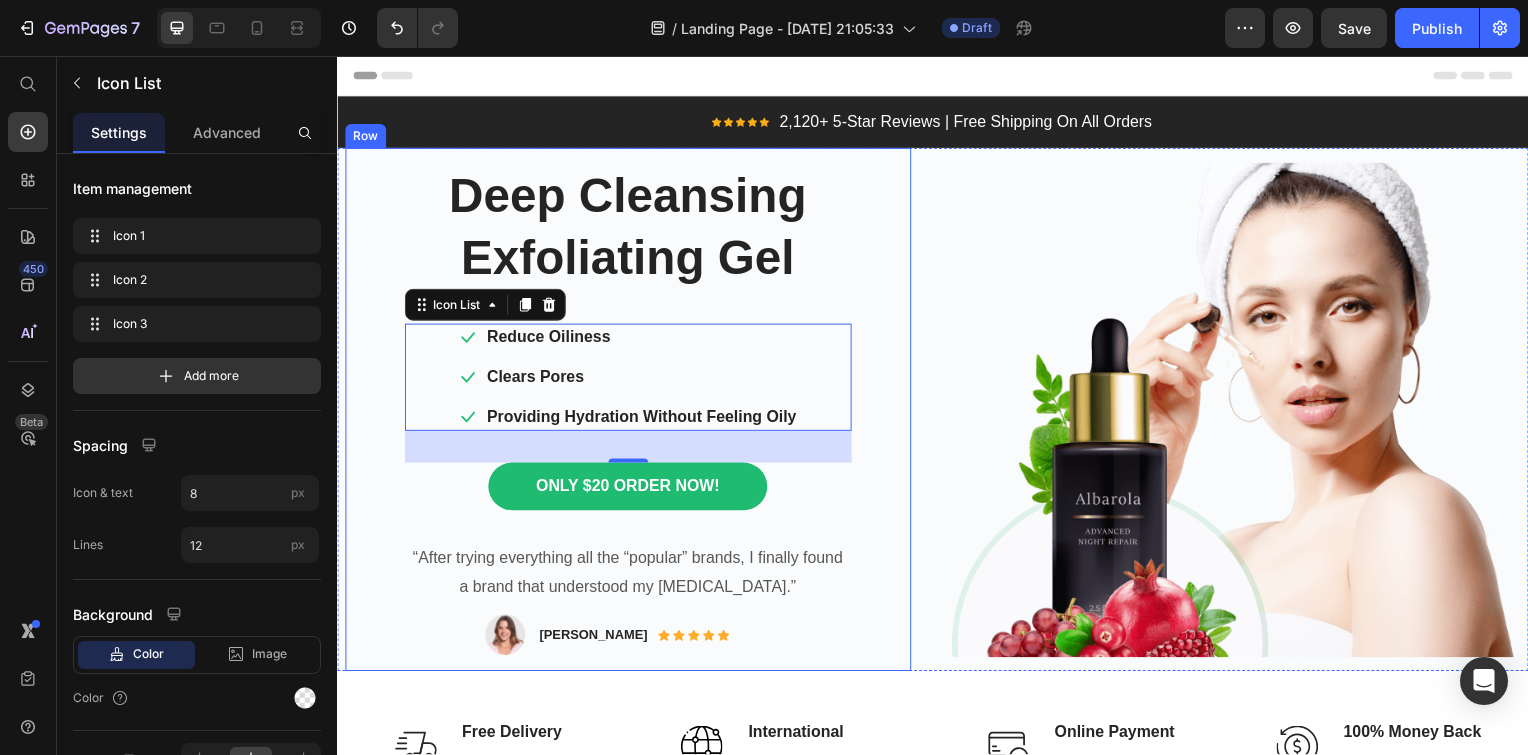 click on "Deep Cleansing Exfoliating Gel Heading                Icon Reduce Oiliness Text block                Icon Clears Pores Text block                Icon Providing Hydration Without Feeling Oily Text block Icon List   32 ONLY $20 ORDER NOW! Button “After trying everything all the “popular” brands, I finally found a brand that understood my dryness.” Text block Image Rita Carrol Text block                Icon                Icon                Icon                Icon                Icon Icon List Hoz Row Row Row" at bounding box center (630, 412) 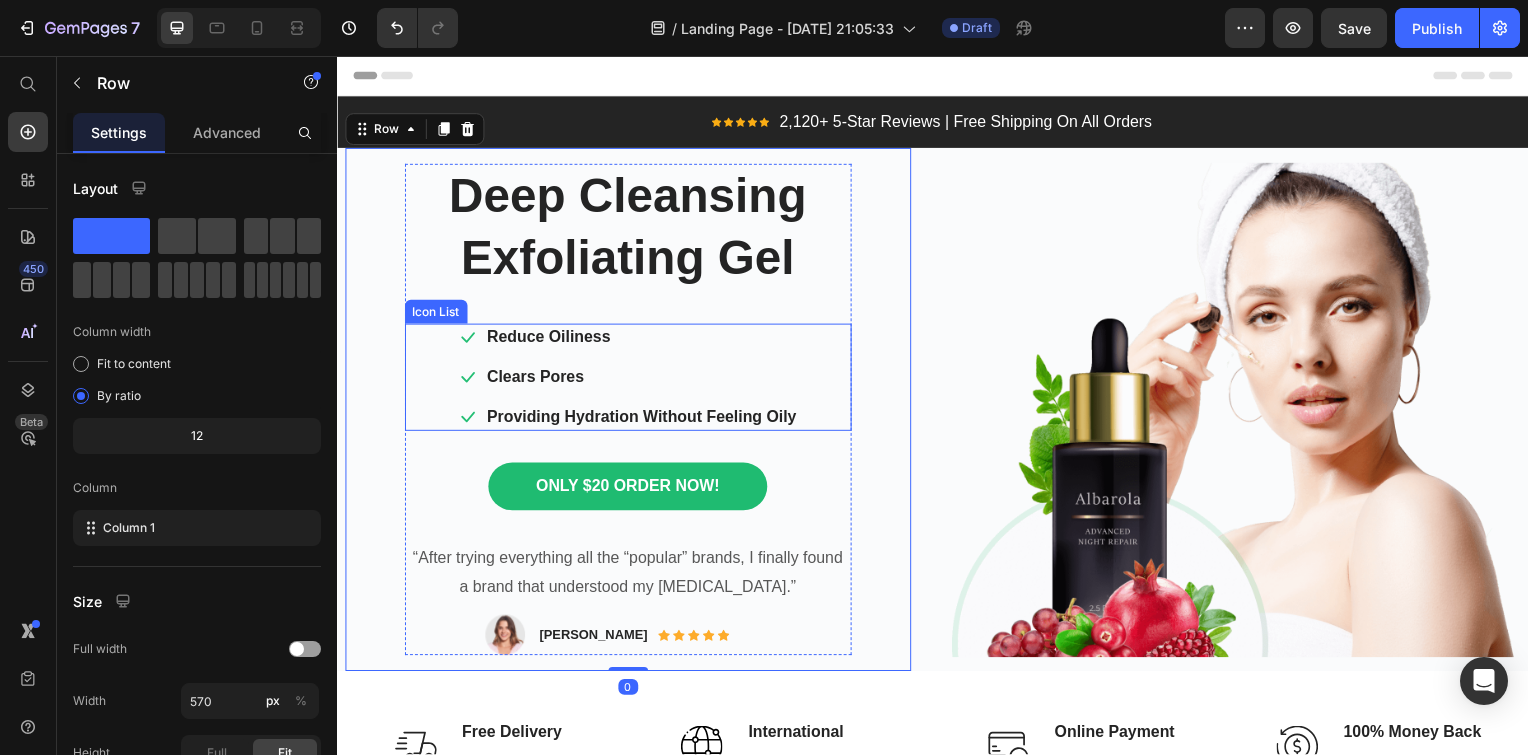 click on "Icon Reduce Oiliness Text block                Icon Clears Pores Text block                Icon Providing Hydration Without Feeling Oily Text block" at bounding box center (630, 380) 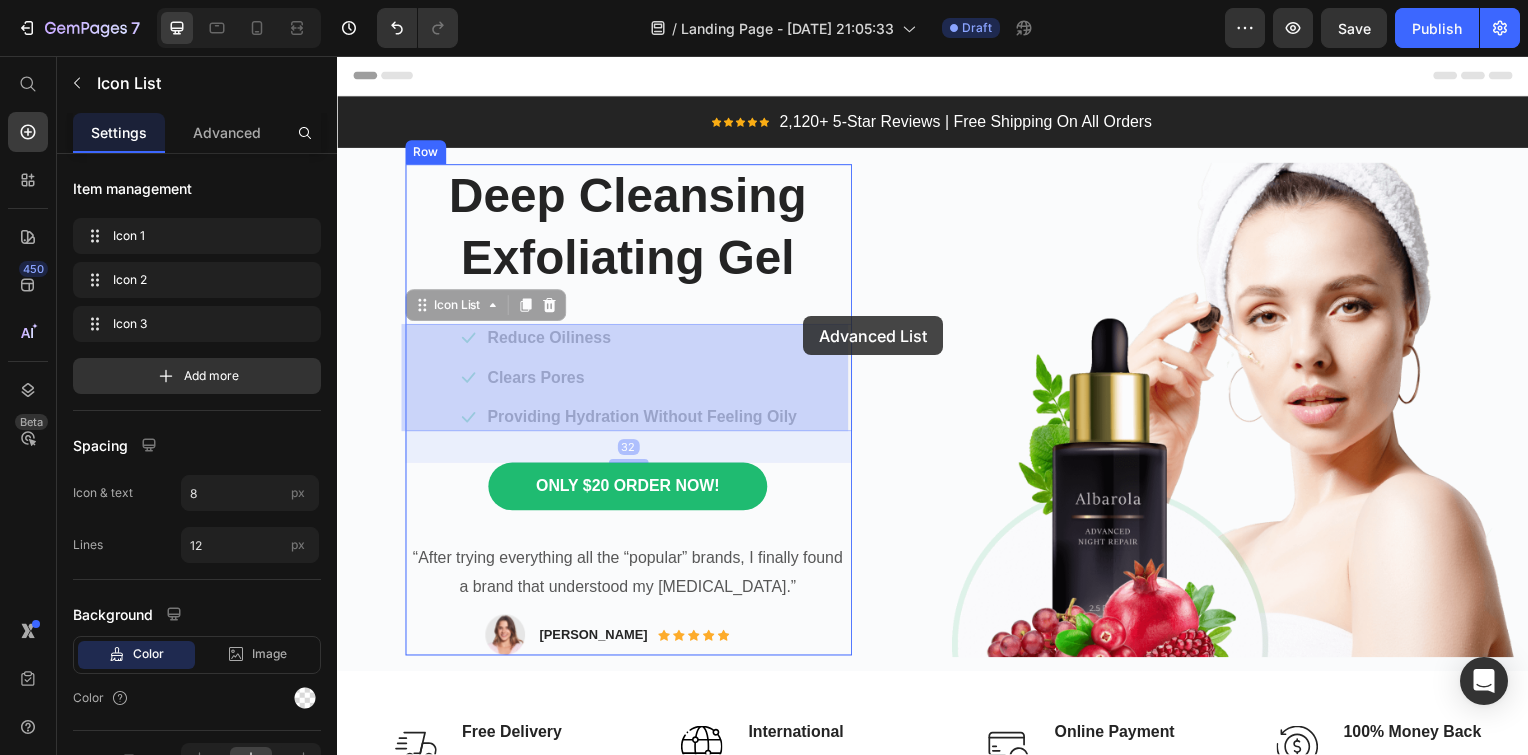 drag, startPoint x: 802, startPoint y: 413, endPoint x: 812, endPoint y: 349, distance: 64.77654 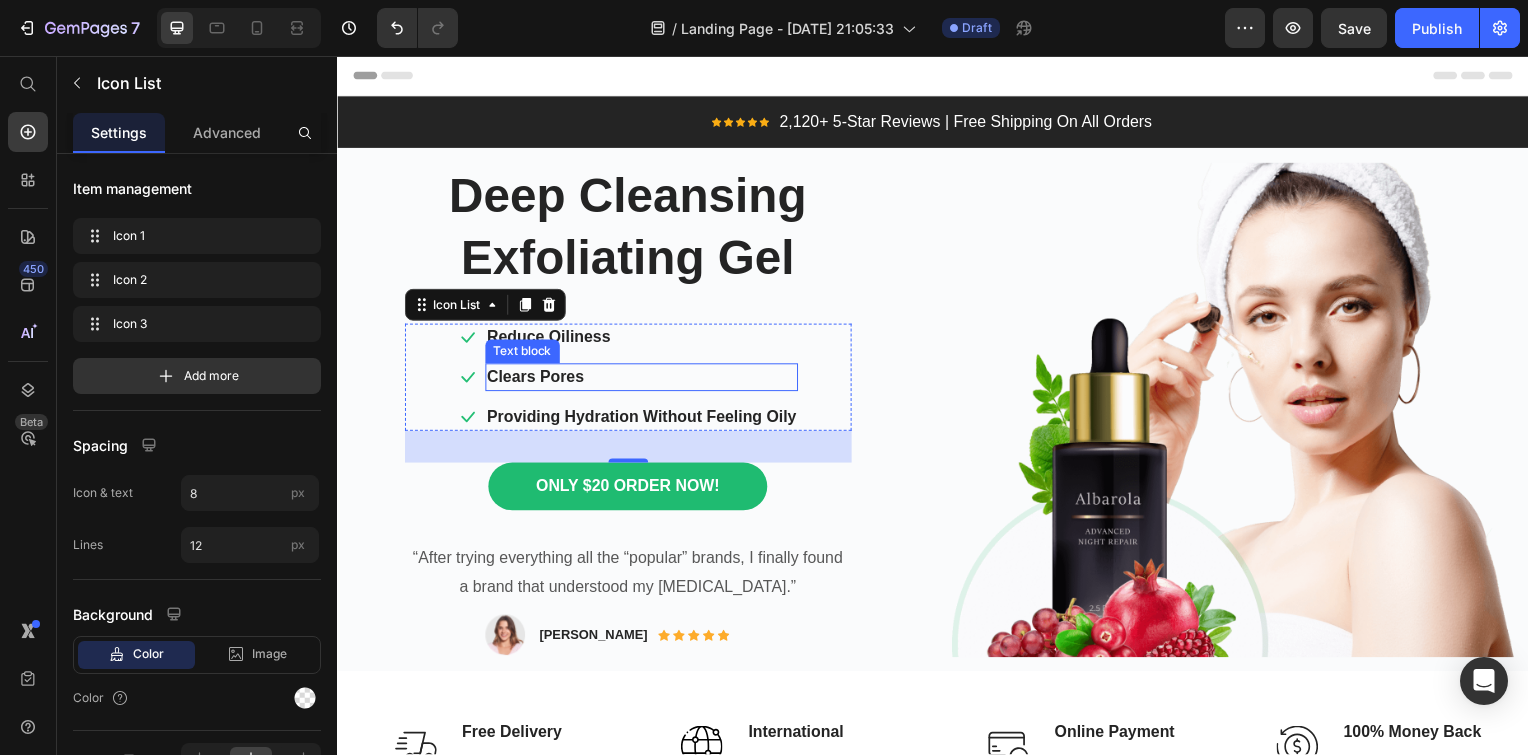 click on "Clears Pores" at bounding box center (644, 380) 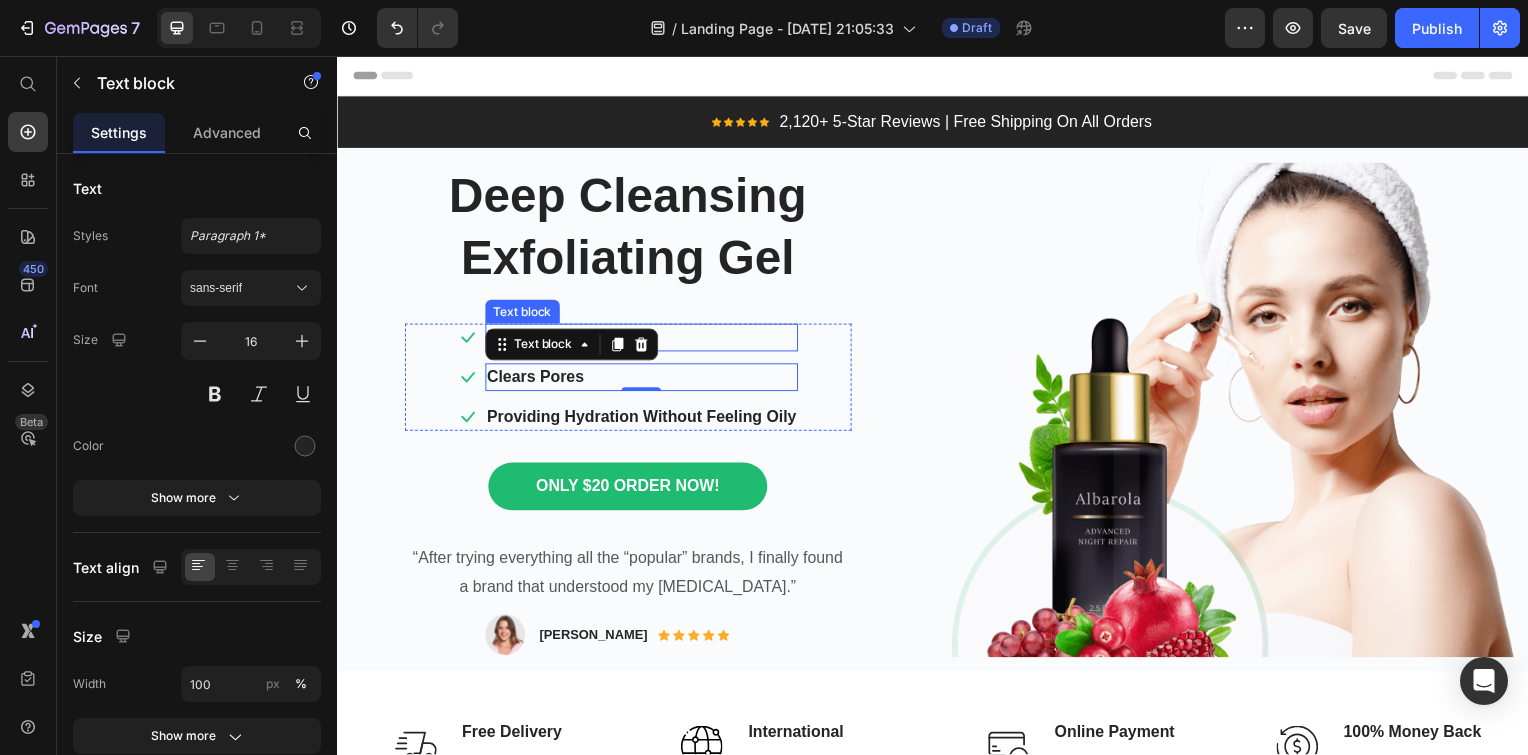 click on "Reduce Oiliness" at bounding box center (644, 340) 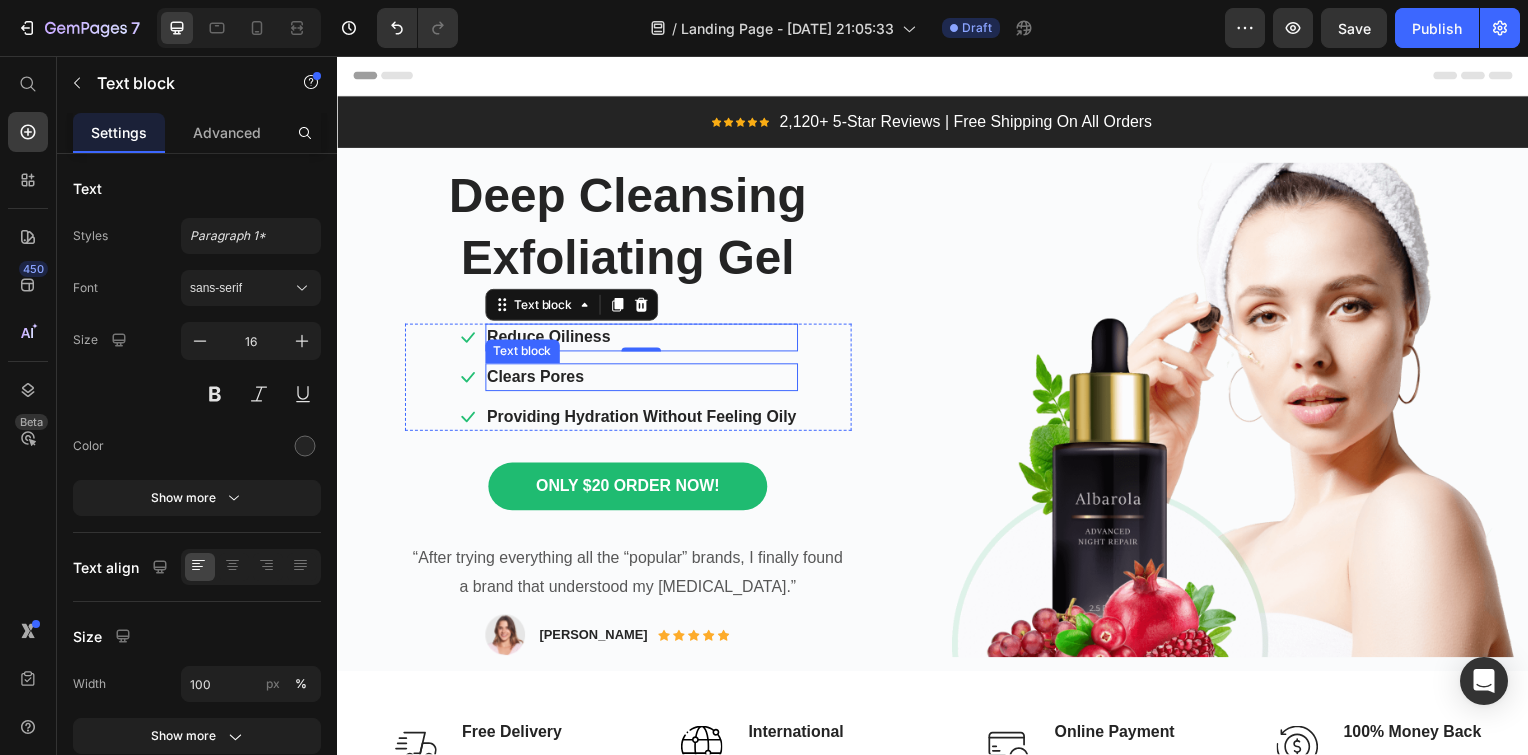 click on "Clears Pores" at bounding box center (644, 380) 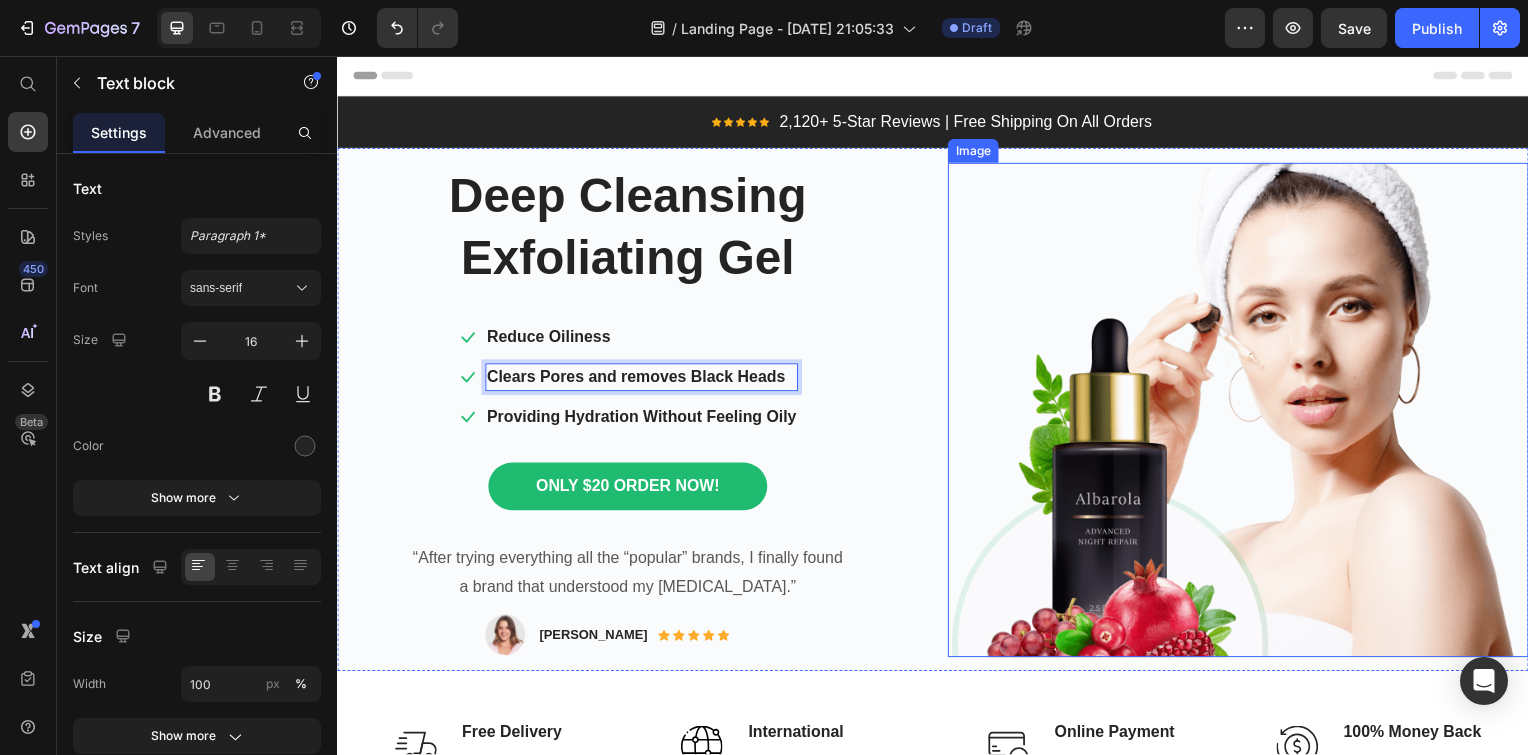 click at bounding box center (1244, 413) 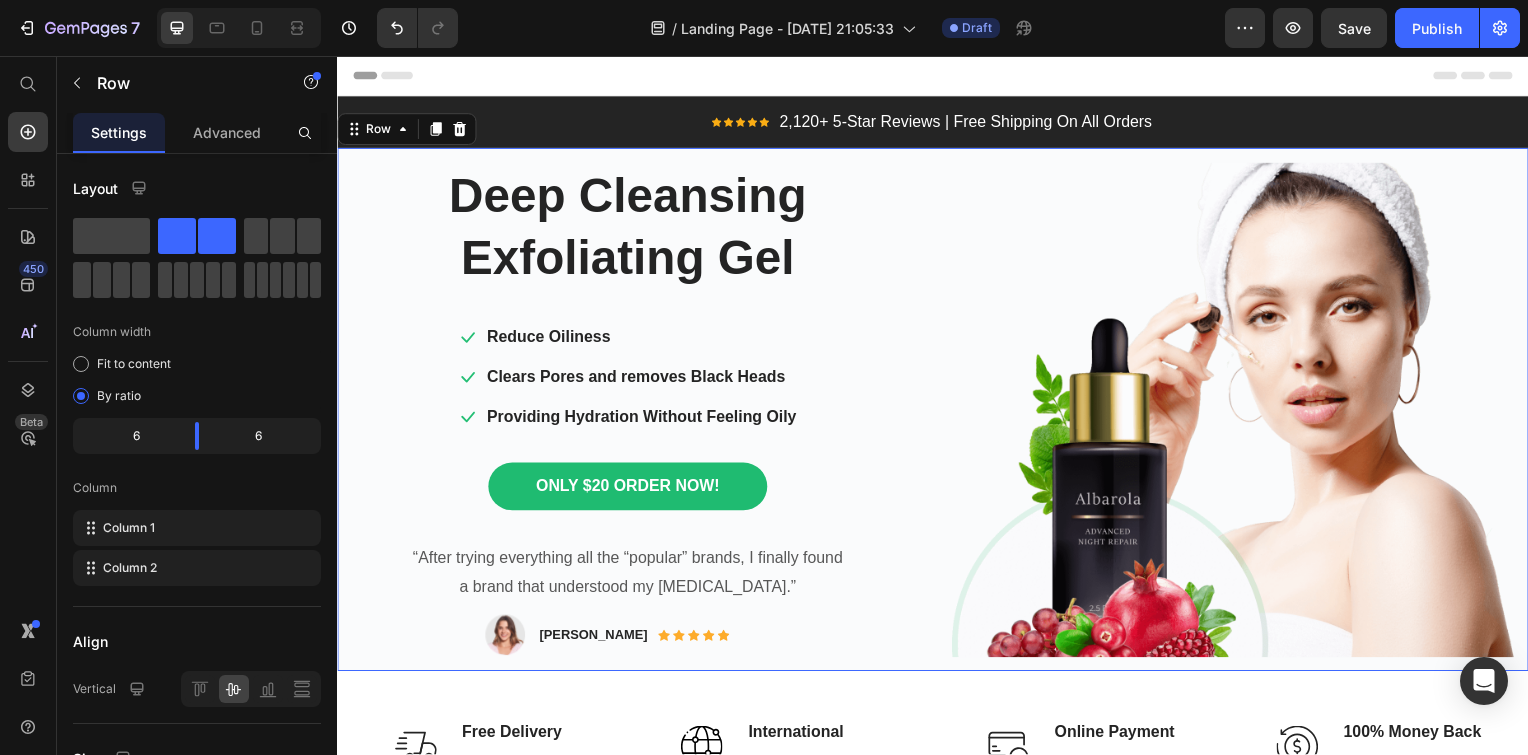 click on "Deep Cleansing Exfoliating Gel Heading                Icon Reduce Oiliness Text block                Icon Clears Pores and removes Black Heads Text block                Icon Providing Hydration Without Feeling Oily Text block Icon List ONLY $20 ORDER NOW! Button “After trying everything all the “popular” brands, I finally found a brand that understood my dryness.” Text block Image Rita Carrol Text block                Icon                Icon                Icon                Icon                Icon Icon List Hoz Row Row Row Row Image Row   0" at bounding box center (937, 412) 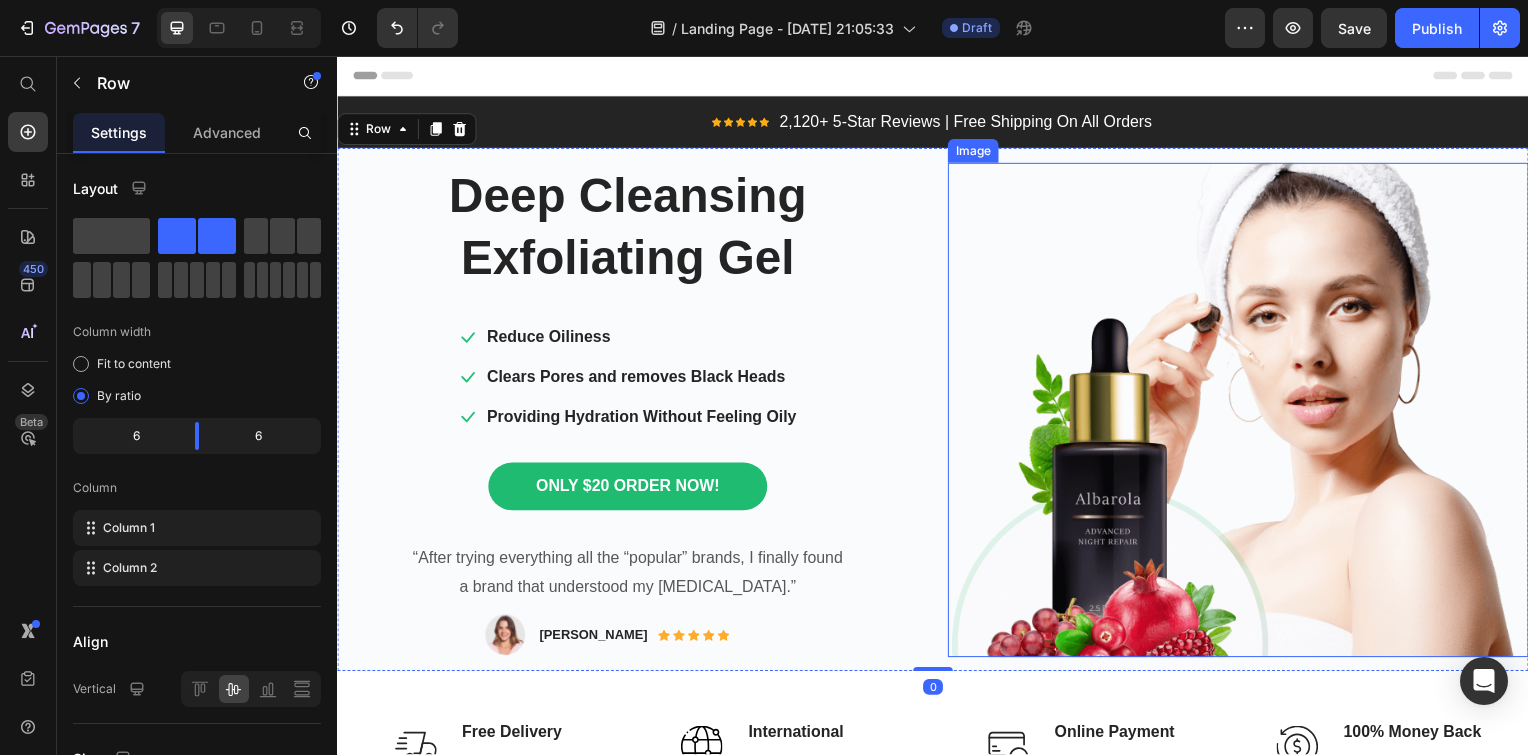 click at bounding box center [1244, 413] 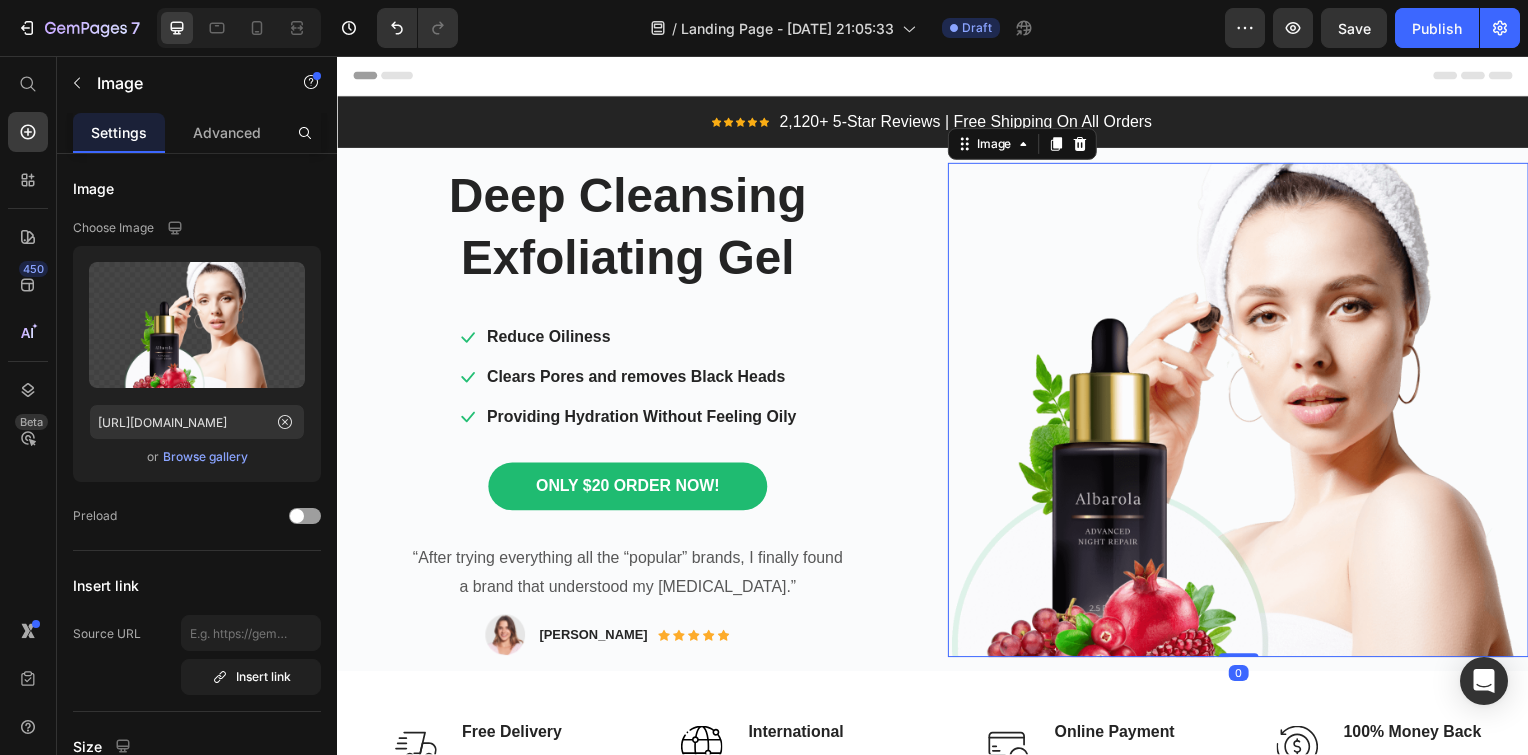 click at bounding box center [1244, 413] 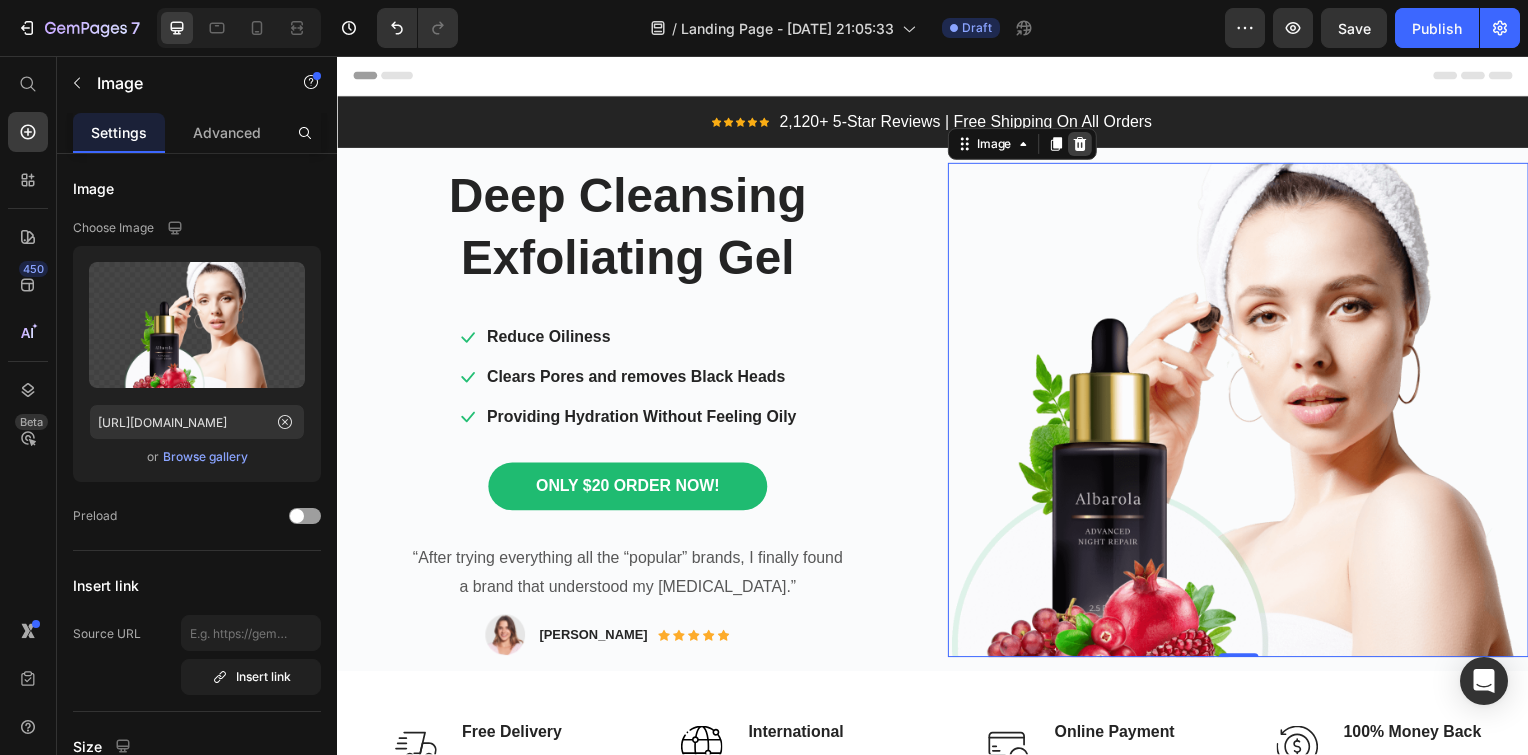 click 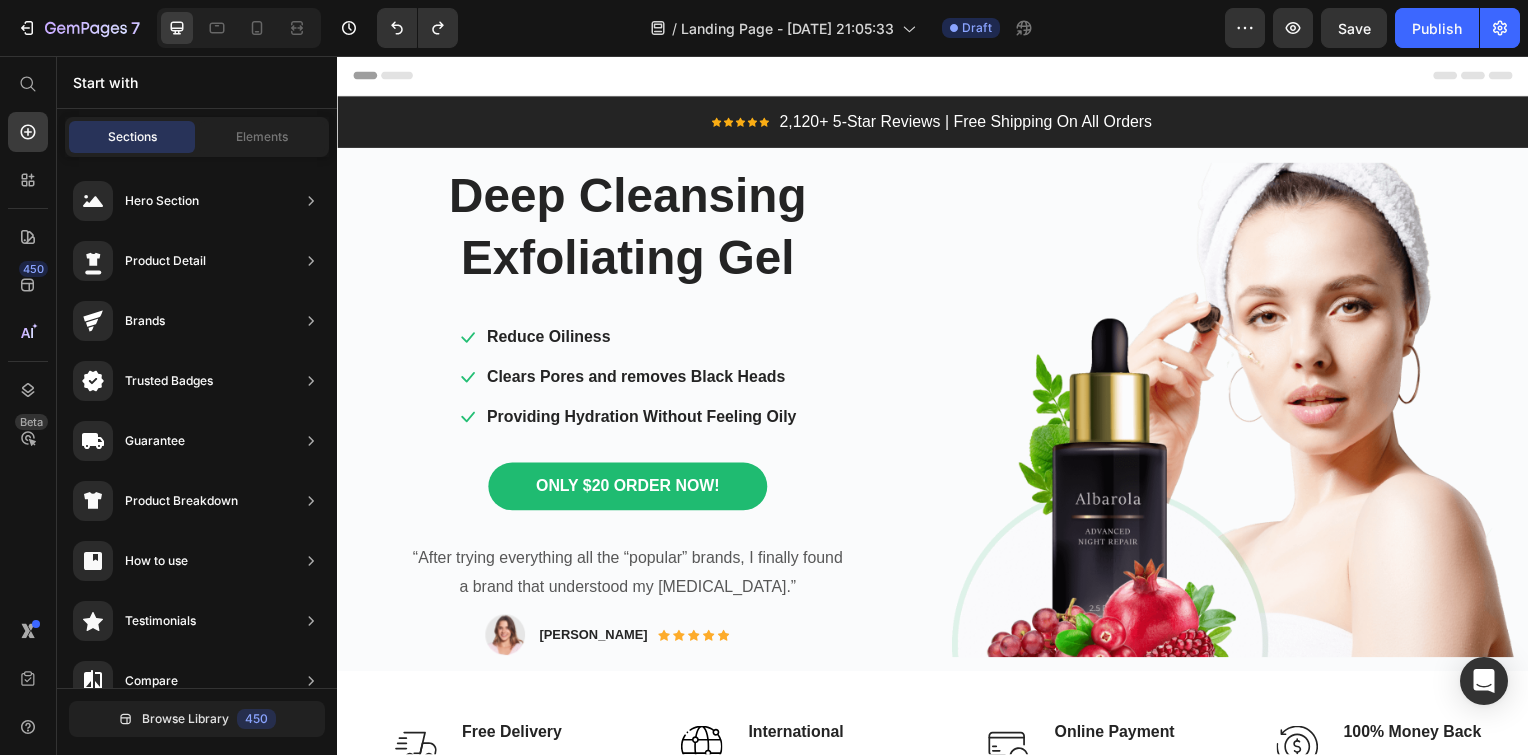 click on "/  Landing Page - Jul 9, 21:05:33 Draft" 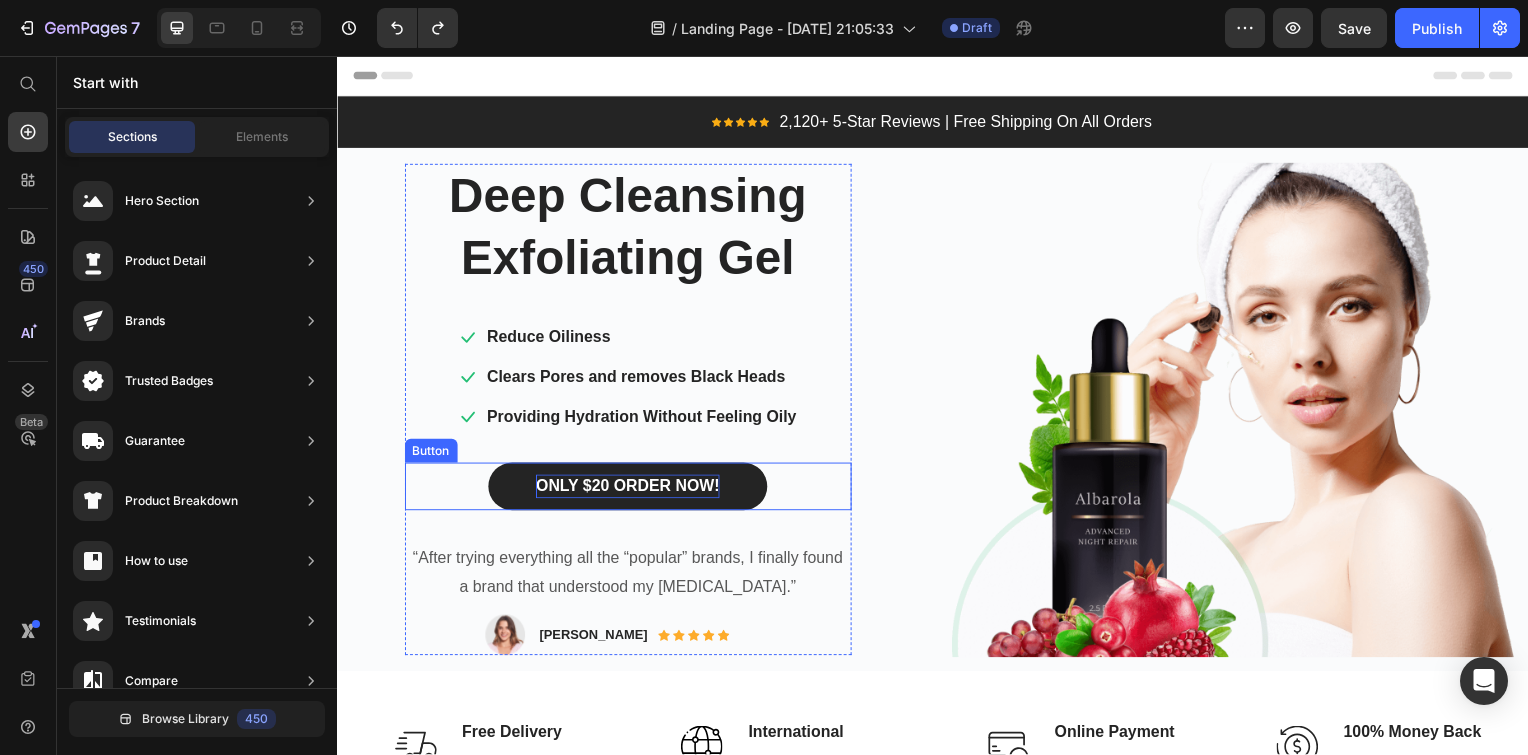 click on "ONLY $20 ORDER NOW!" at bounding box center [629, 490] 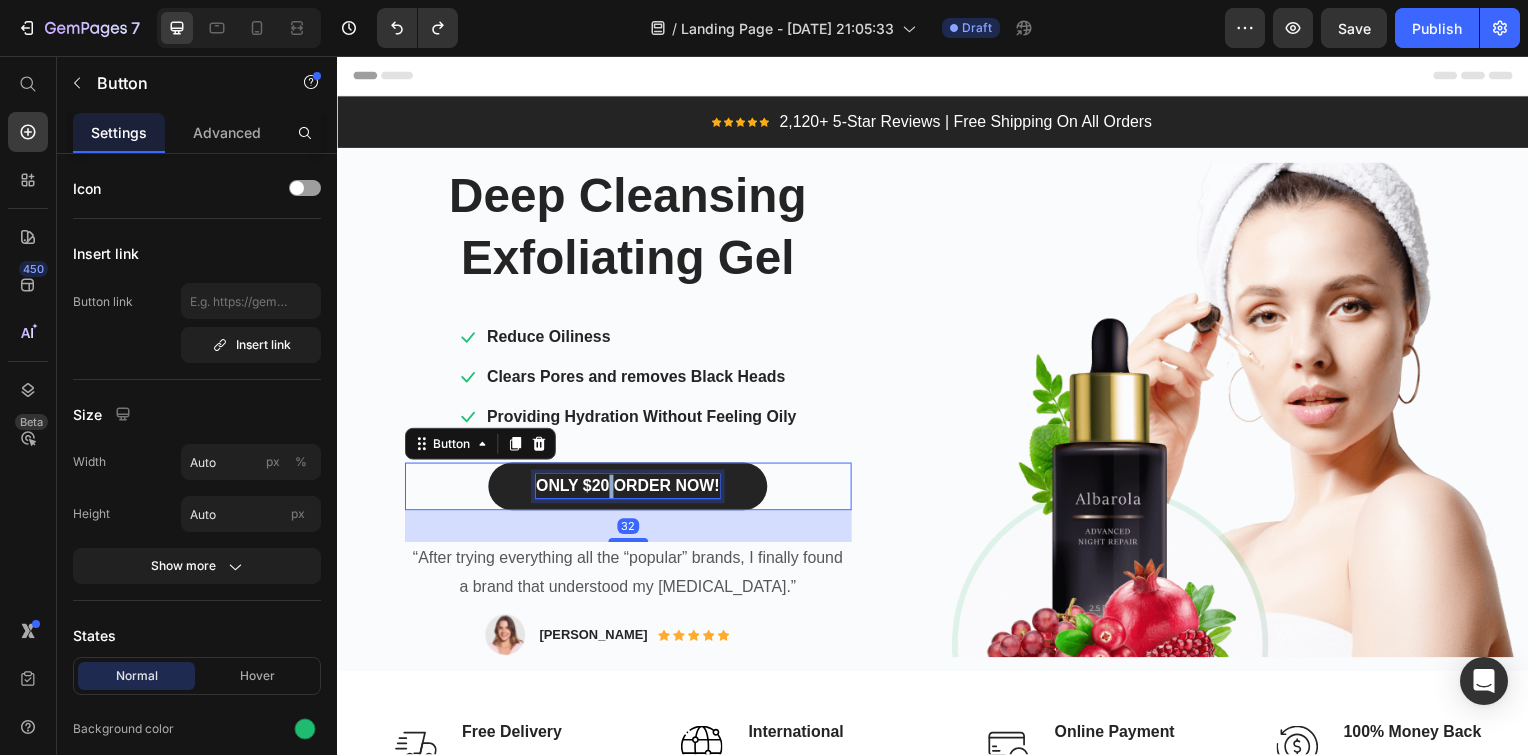 click on "ONLY $20 ORDER NOW!" at bounding box center [629, 490] 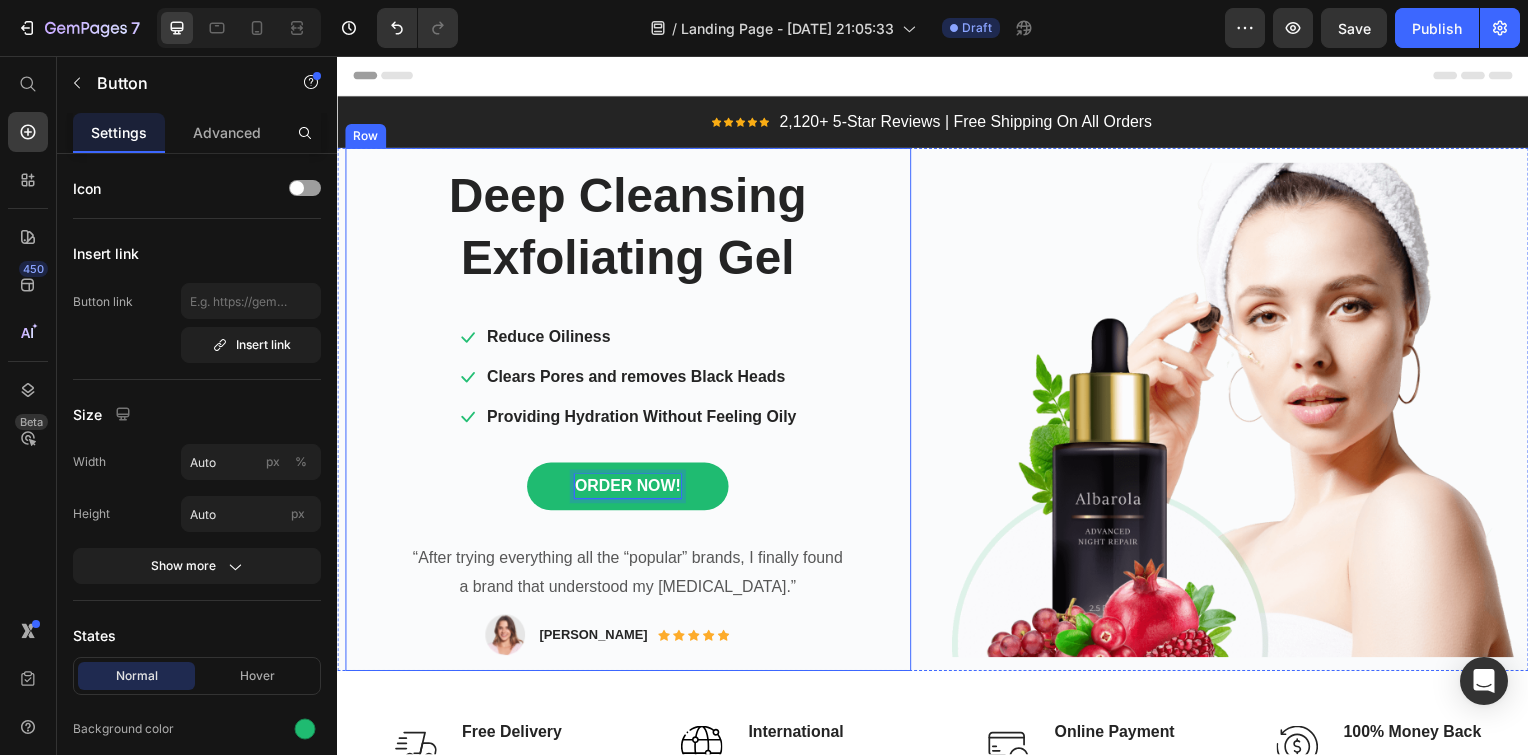 click on "Deep Cleansing Exfoliating Gel Heading                Icon Reduce Oiliness Text block                Icon Clears Pores and removes Black Heads Text block                Icon Providing Hydration Without Feeling Oily Text block Icon List ORDER NOW! Button   32 “After trying everything all the “popular” brands, I finally found a brand that understood my dryness.” Text block Image Rita Carrol Text block                Icon                Icon                Icon                Icon                Icon Icon List Hoz Row Row Row Row" at bounding box center [630, 412] 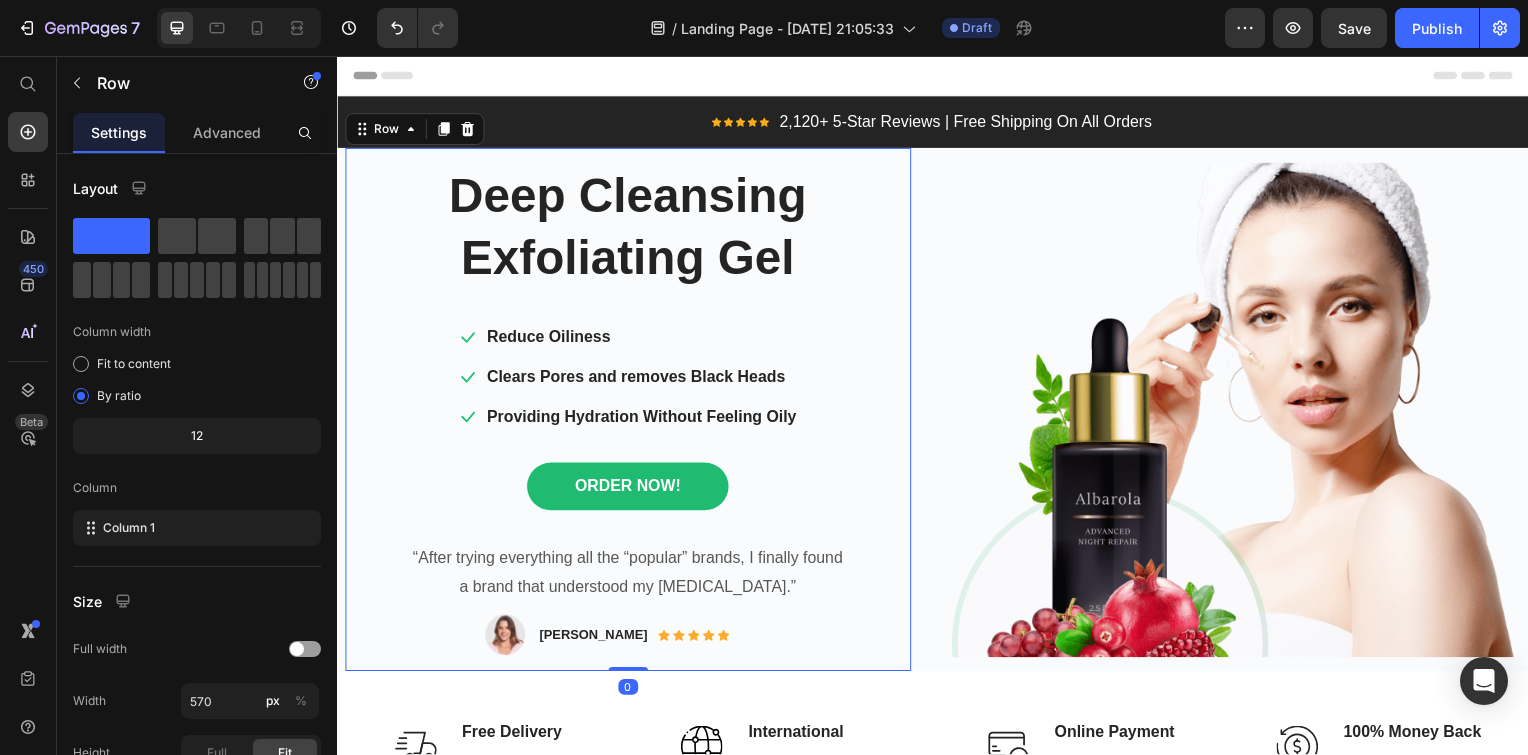 click on "Deep Cleansing Exfoliating Gel Heading                Icon Reduce Oiliness Text block                Icon Clears Pores and removes Black Heads Text block                Icon Providing Hydration Without Feeling Oily Text block Icon List ORDER NOW! Button “After trying everything all the “popular” brands, I finally found a brand that understood my dryness.” Text block Image Rita Carrol Text block                Icon                Icon                Icon                Icon                Icon Icon List Hoz Row Row Row" at bounding box center (630, 412) 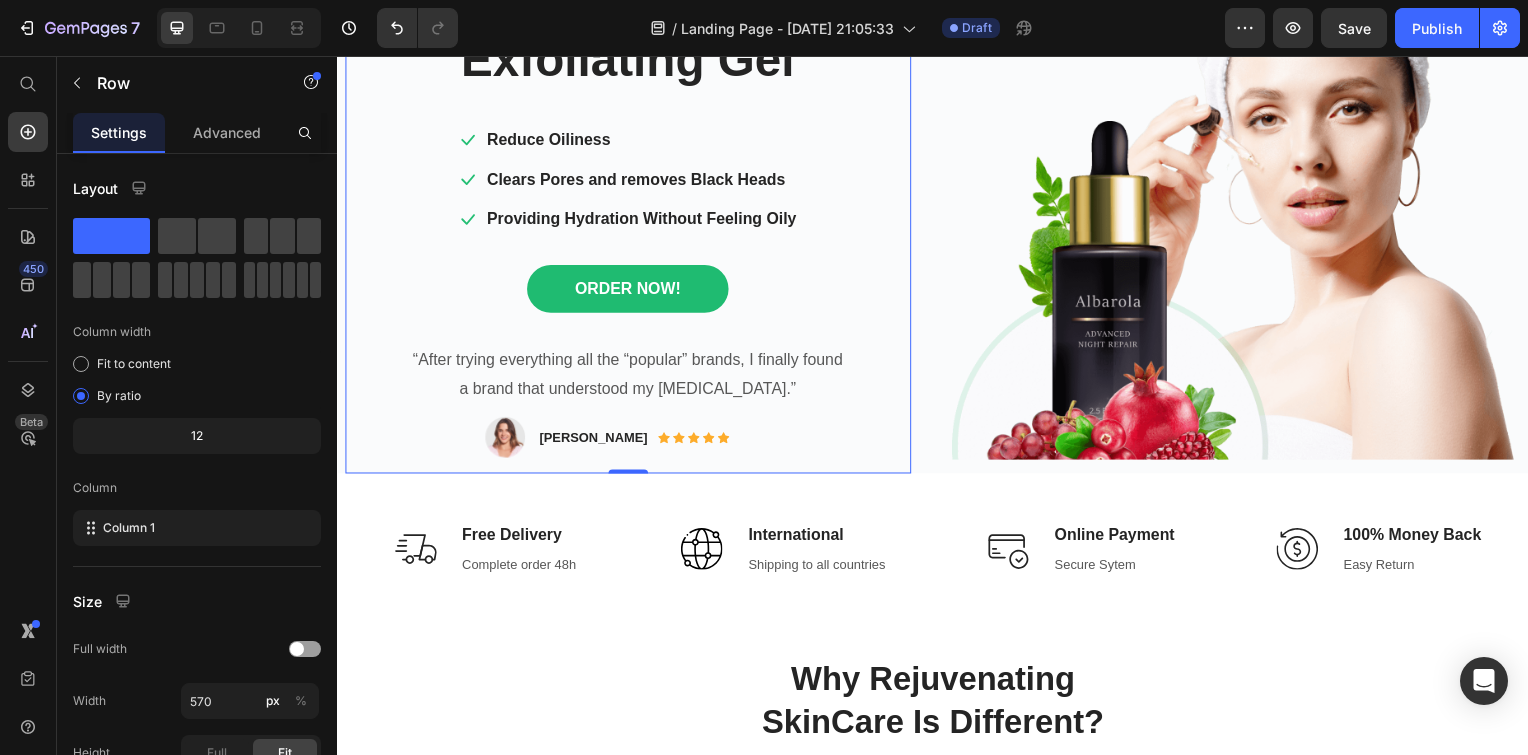 scroll, scrollTop: 200, scrollLeft: 0, axis: vertical 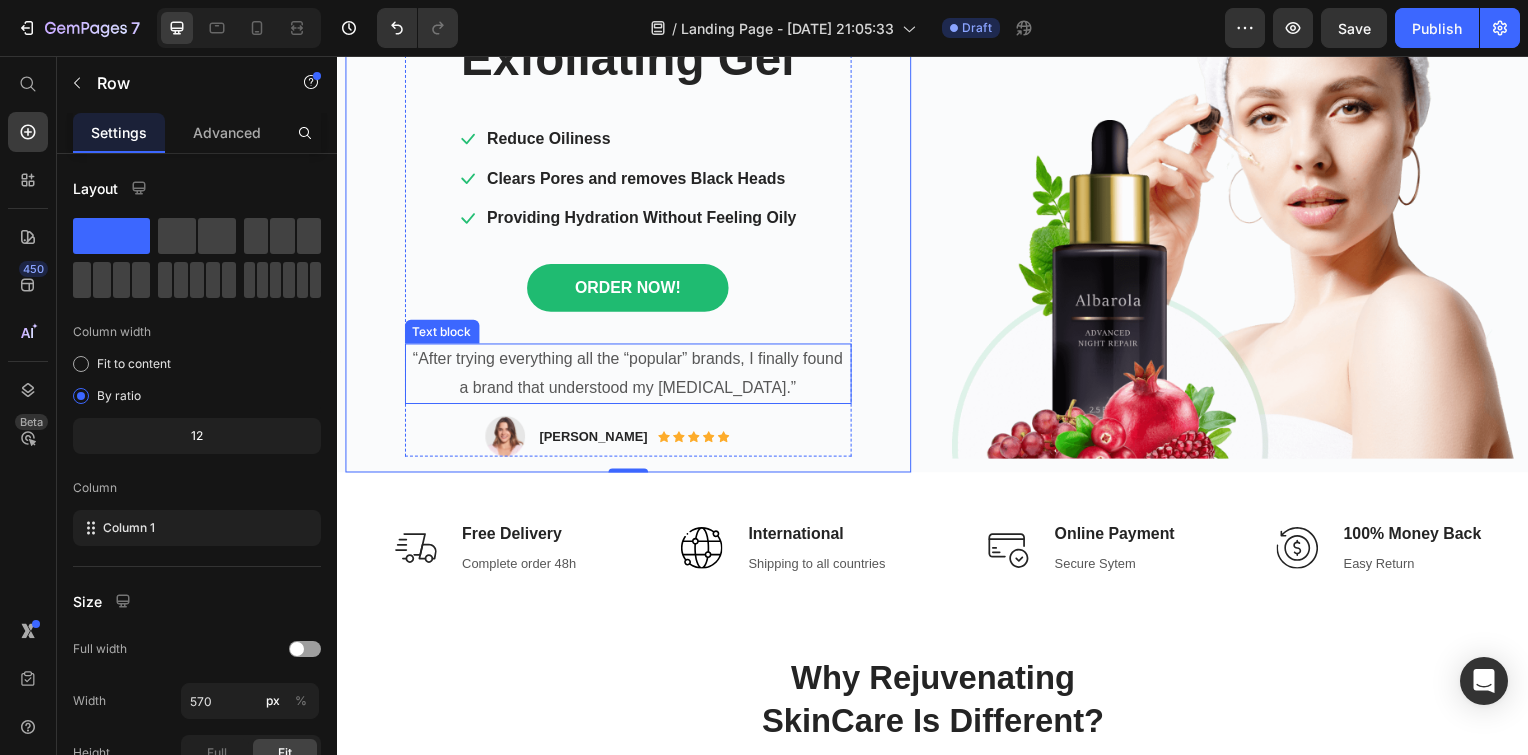 click on "“After trying everything all the “popular” brands, I finally found a brand that understood my dryness.”" at bounding box center (630, 377) 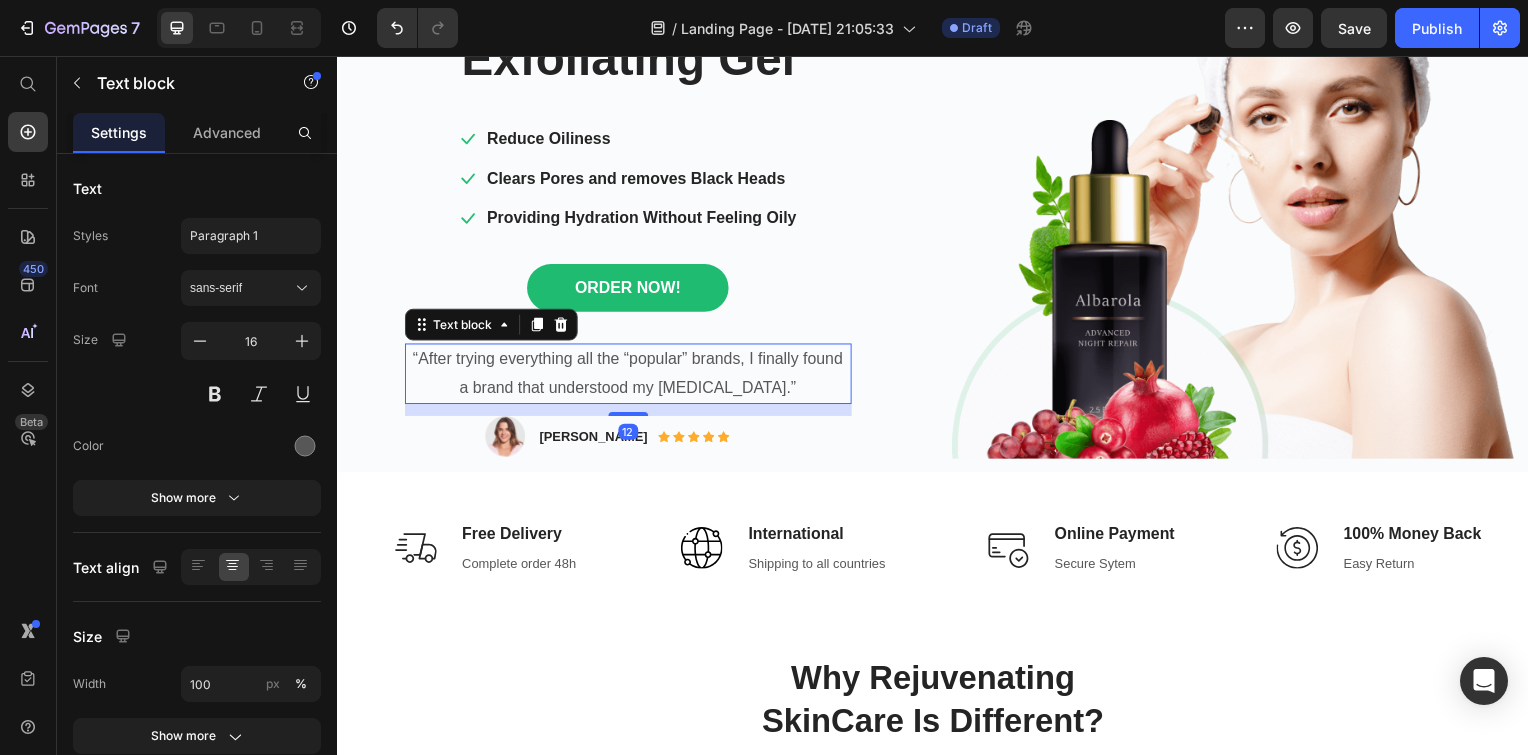click on "“After trying everything all the “popular” brands, I finally found a brand that understood my dryness.”" at bounding box center (630, 377) 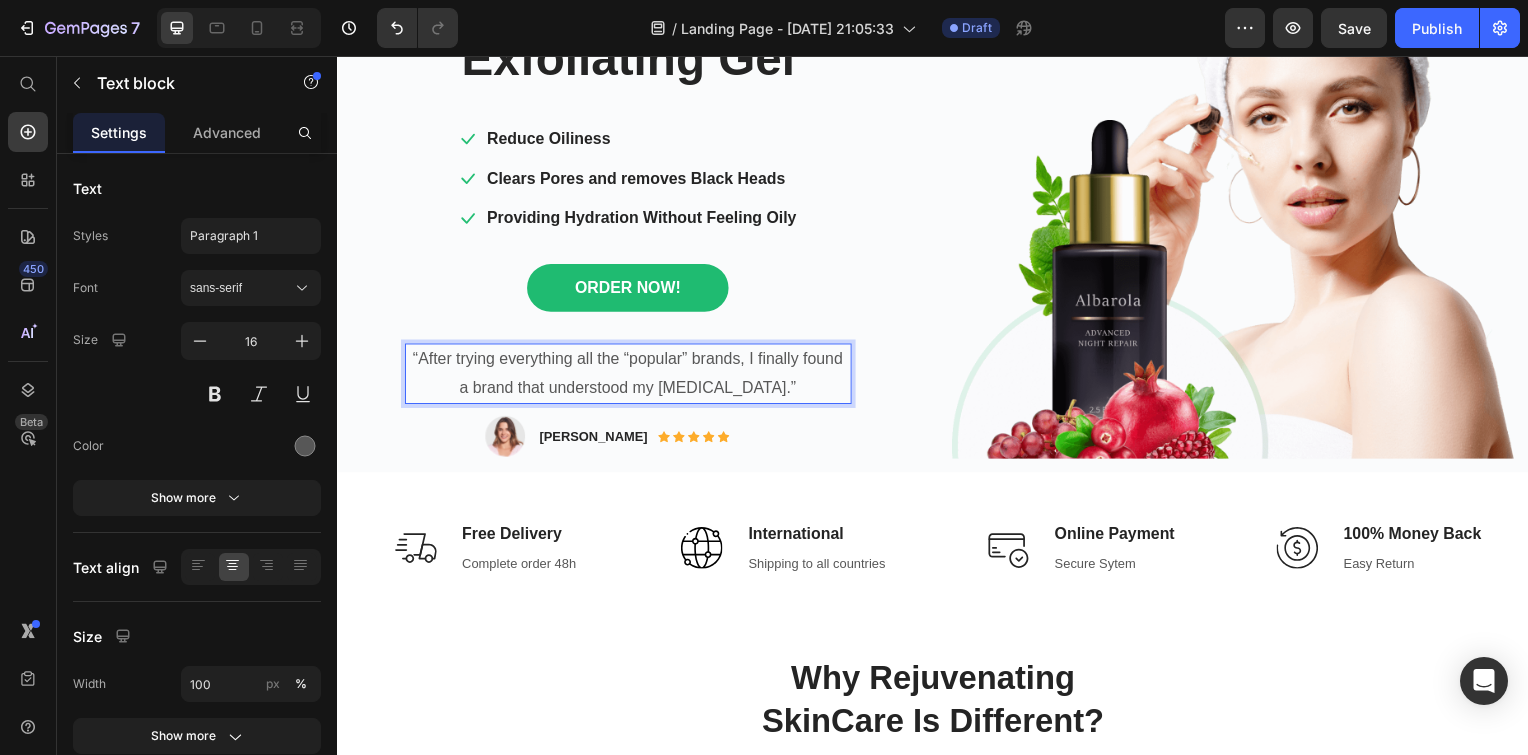 click on "“After trying everything all the “popular” brands, I finally found a brand that understood my dryness.”" at bounding box center (630, 377) 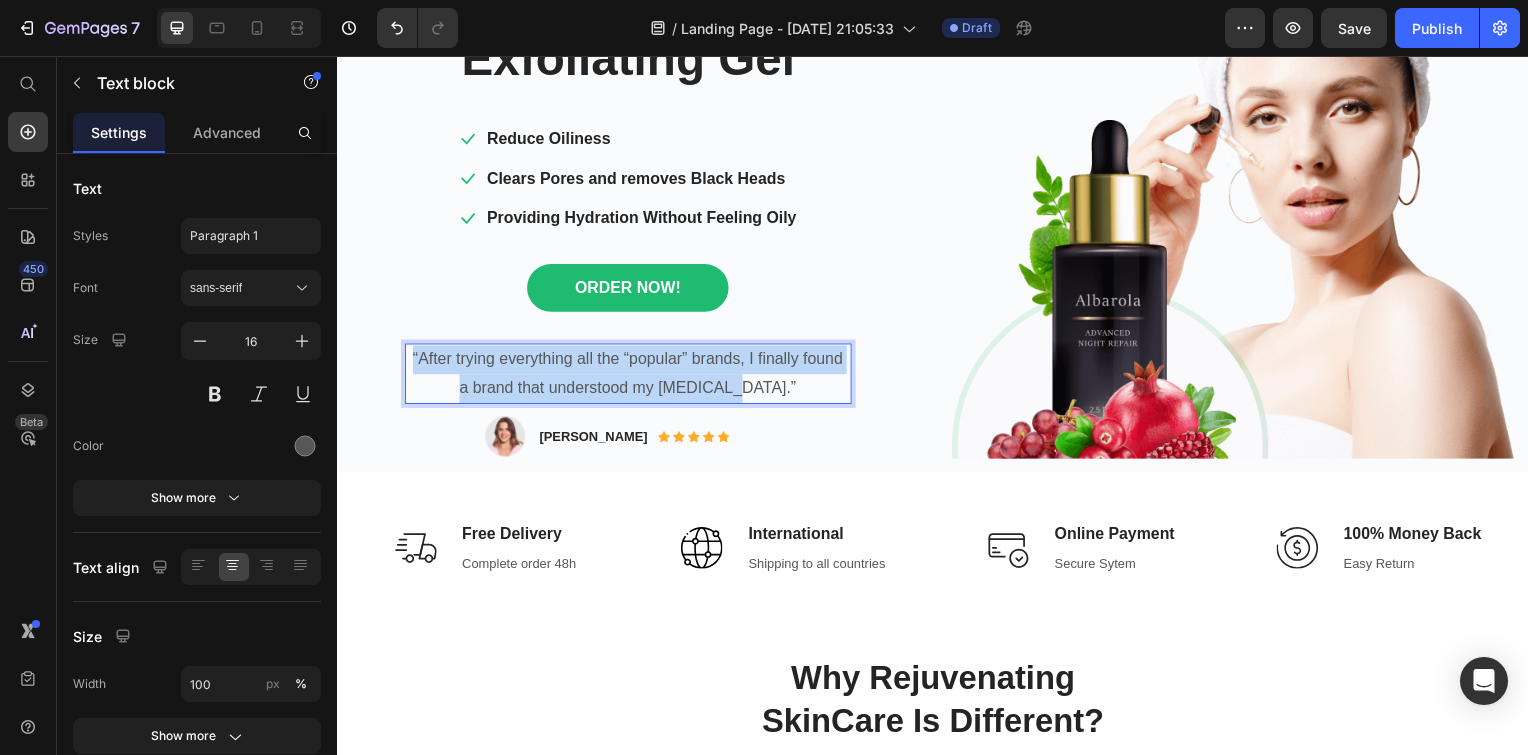 click on "“After trying everything all the “popular” brands, I finally found a brand that understood my dryness.”" at bounding box center (630, 377) 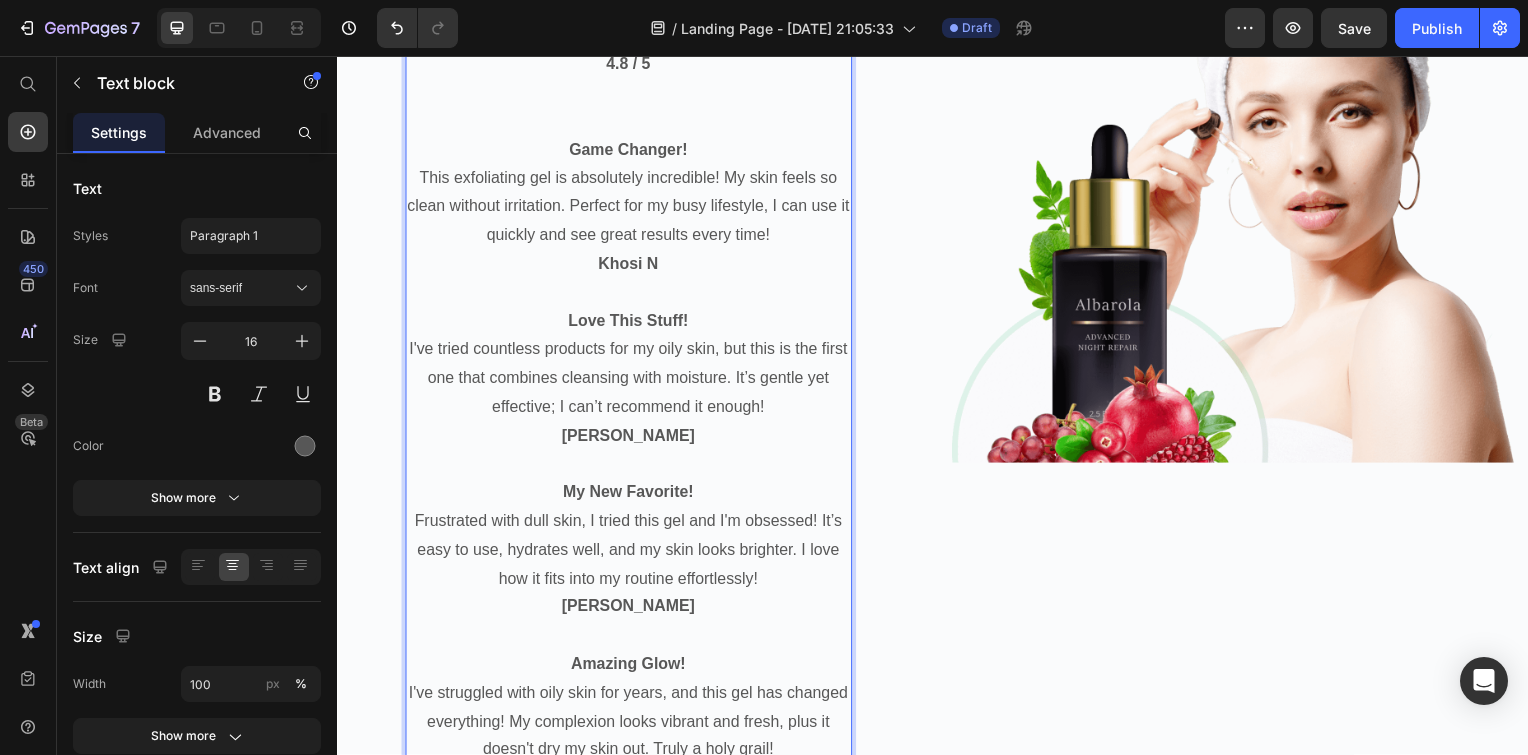 scroll, scrollTop: 637, scrollLeft: 0, axis: vertical 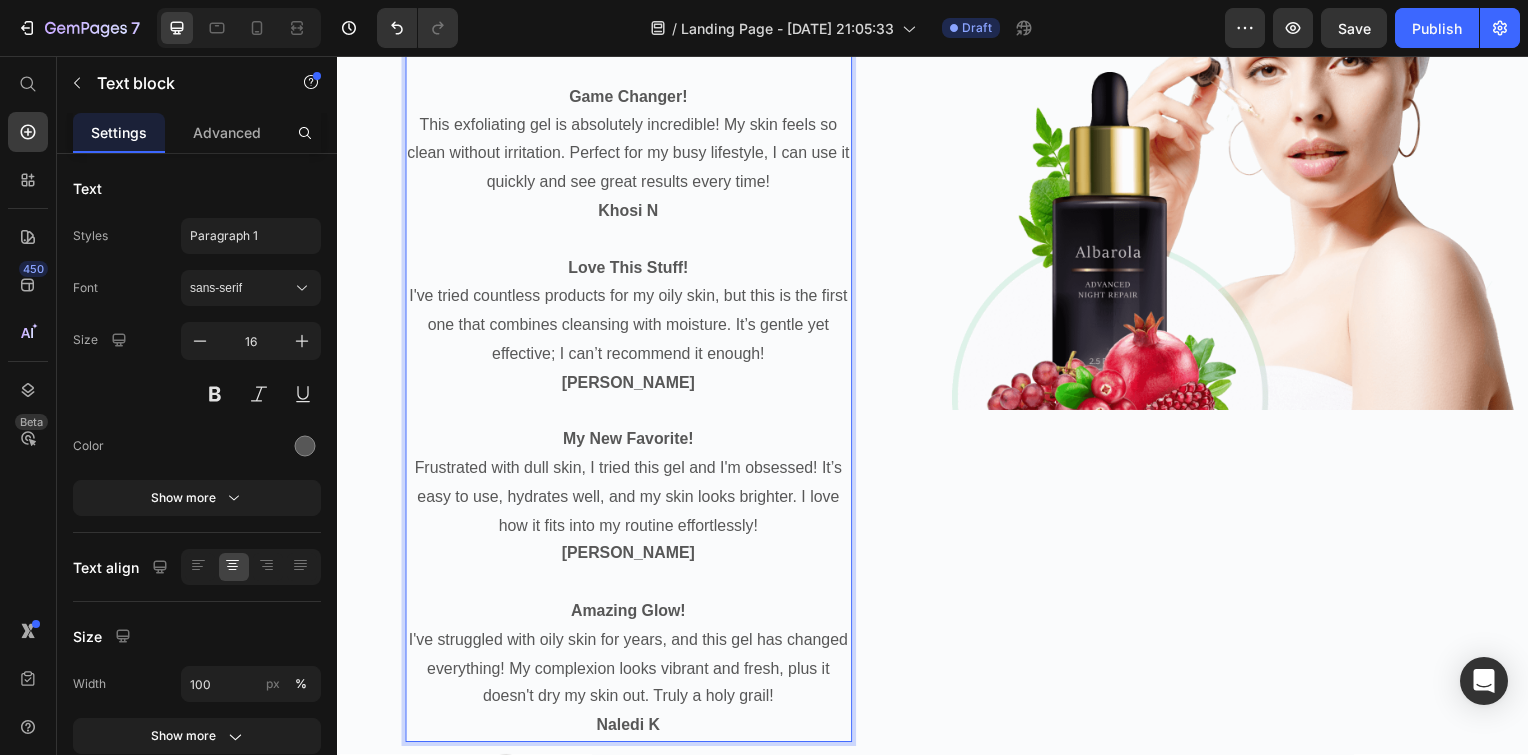 click at bounding box center [630, 587] 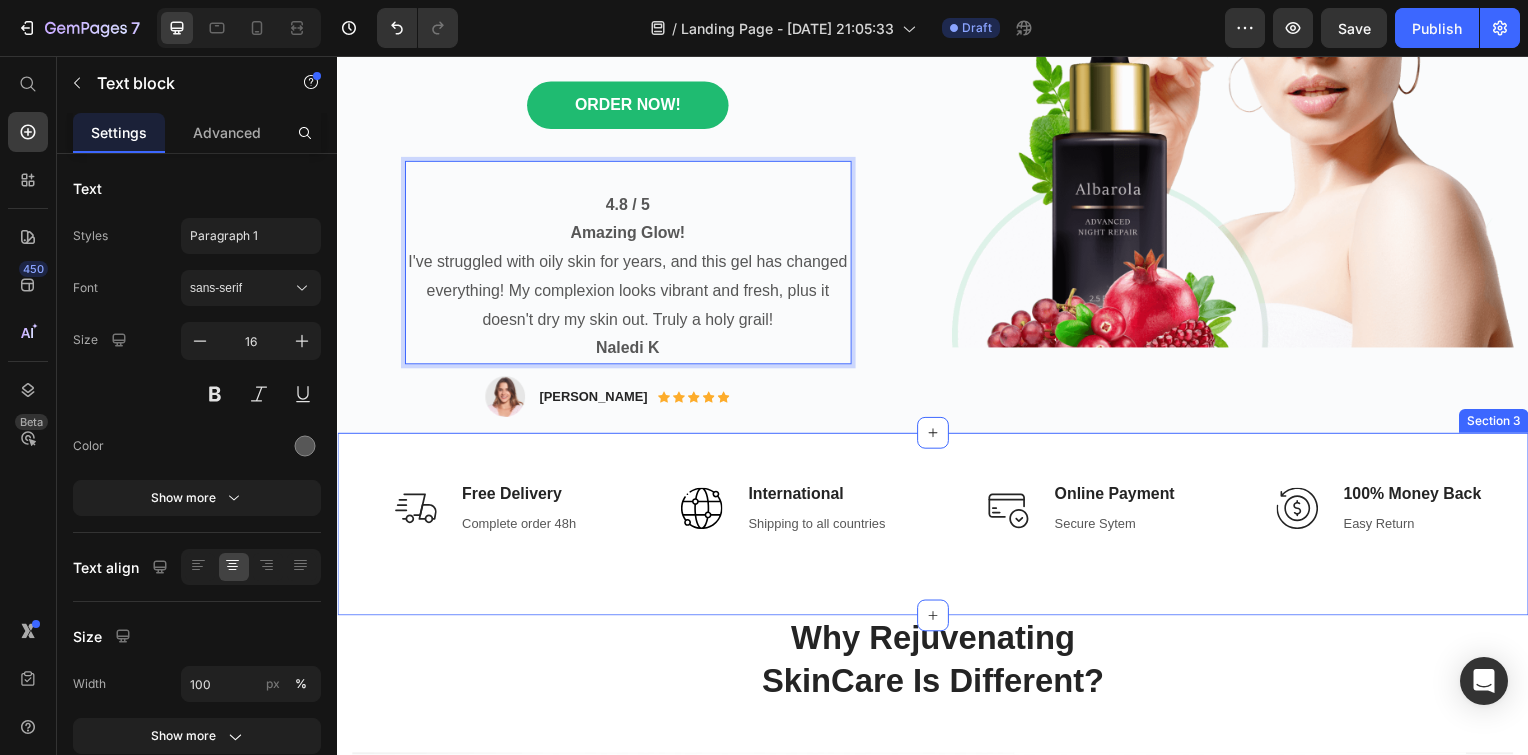scroll, scrollTop: 337, scrollLeft: 0, axis: vertical 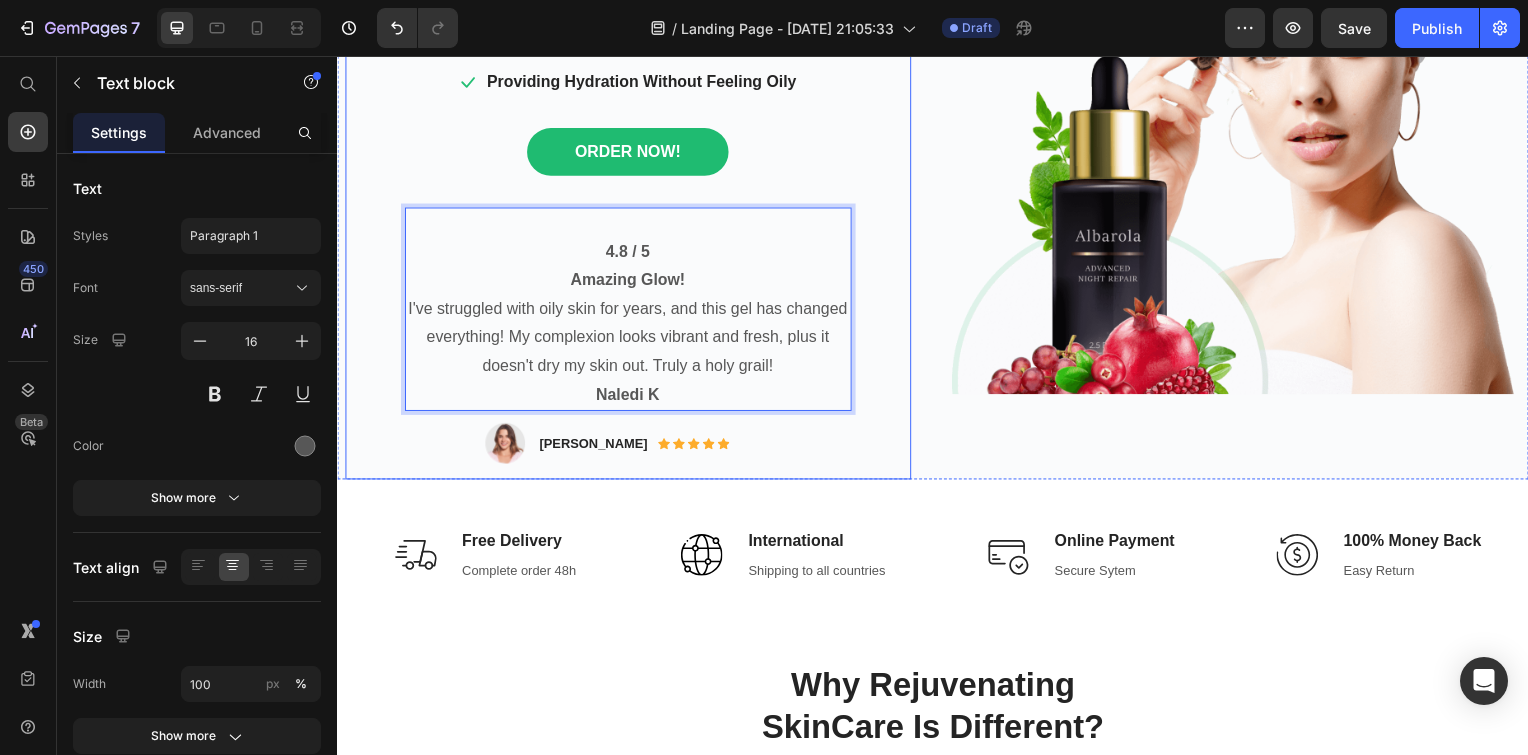 click on "Deep Cleansing Exfoliating Gel Heading                Icon Reduce Oiliness Text block                Icon Clears Pores and removes Black Heads Text block                Icon Providing Hydration Without Feeling Oily Text block Icon List ORDER NOW! Button 4.8 / 5 Amazing Glow! I've struggled with oily skin for years, and this gel has changed everything! My complexion looks vibrant and fresh, plus it doesn't dry my skin out. Truly a holy grail! Naledi K Text block   12 Image Rita Carrol Text block                Icon                Icon                Icon                Icon                Icon Icon List Hoz Row Row Row" at bounding box center (630, 147) 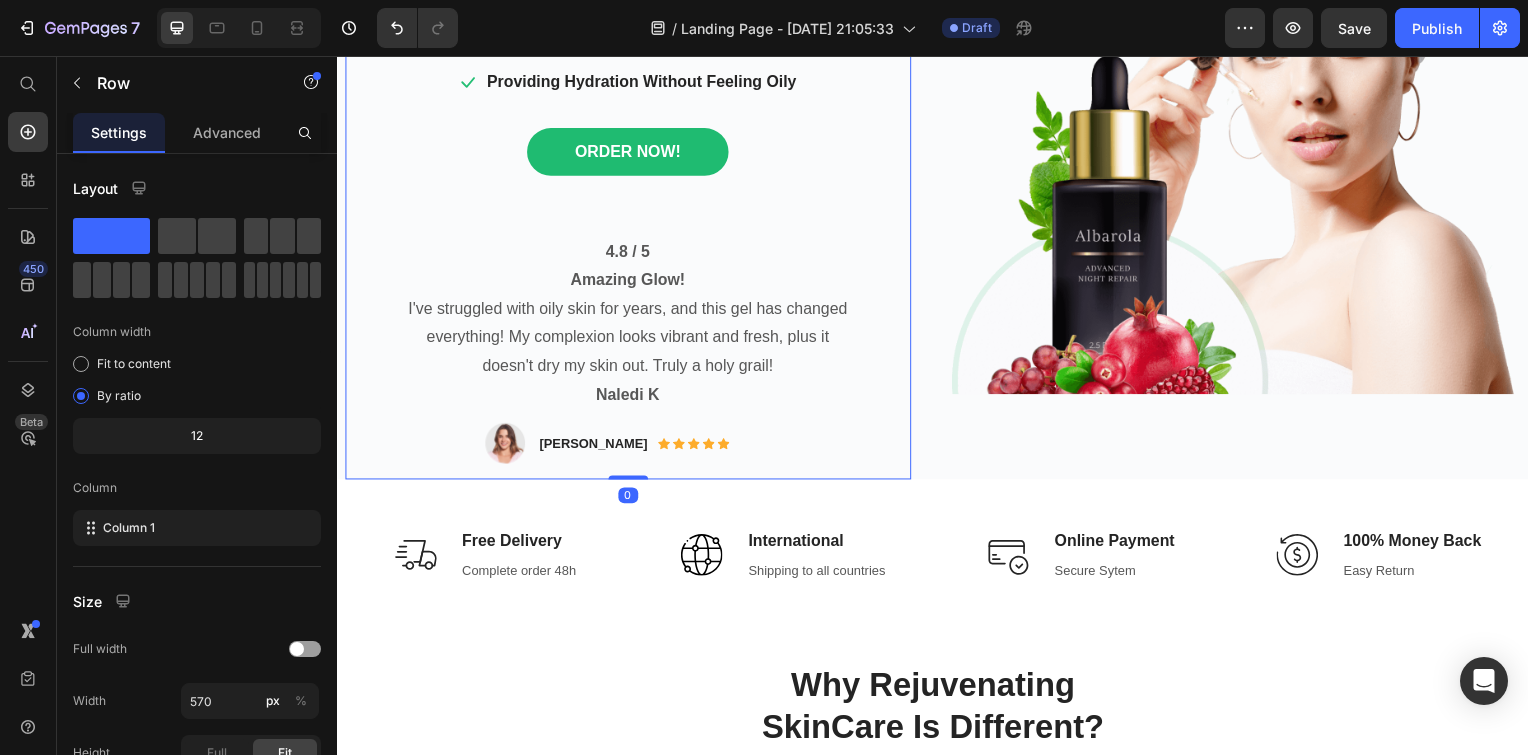 scroll, scrollTop: 0, scrollLeft: 0, axis: both 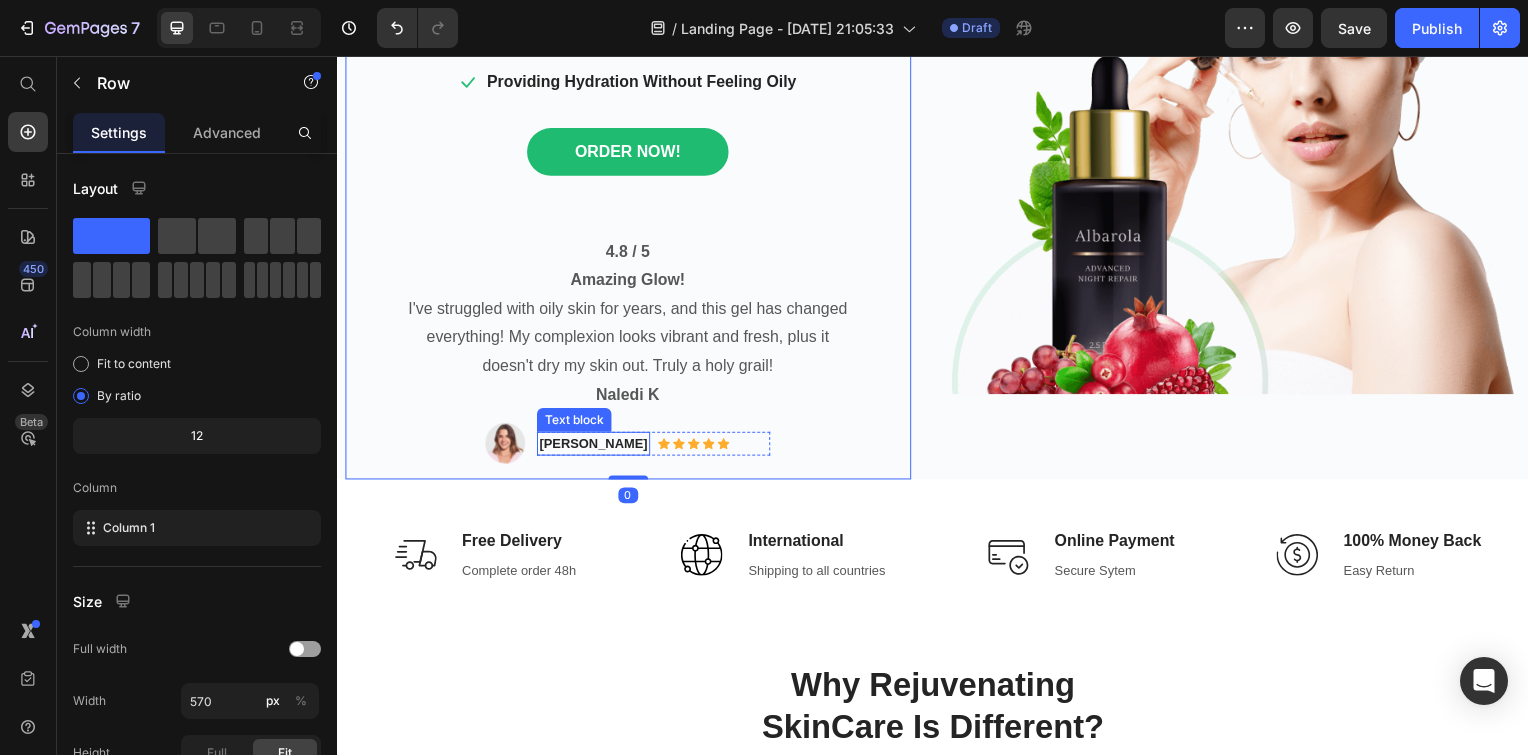 click on "Rita Carrol" at bounding box center [594, 447] 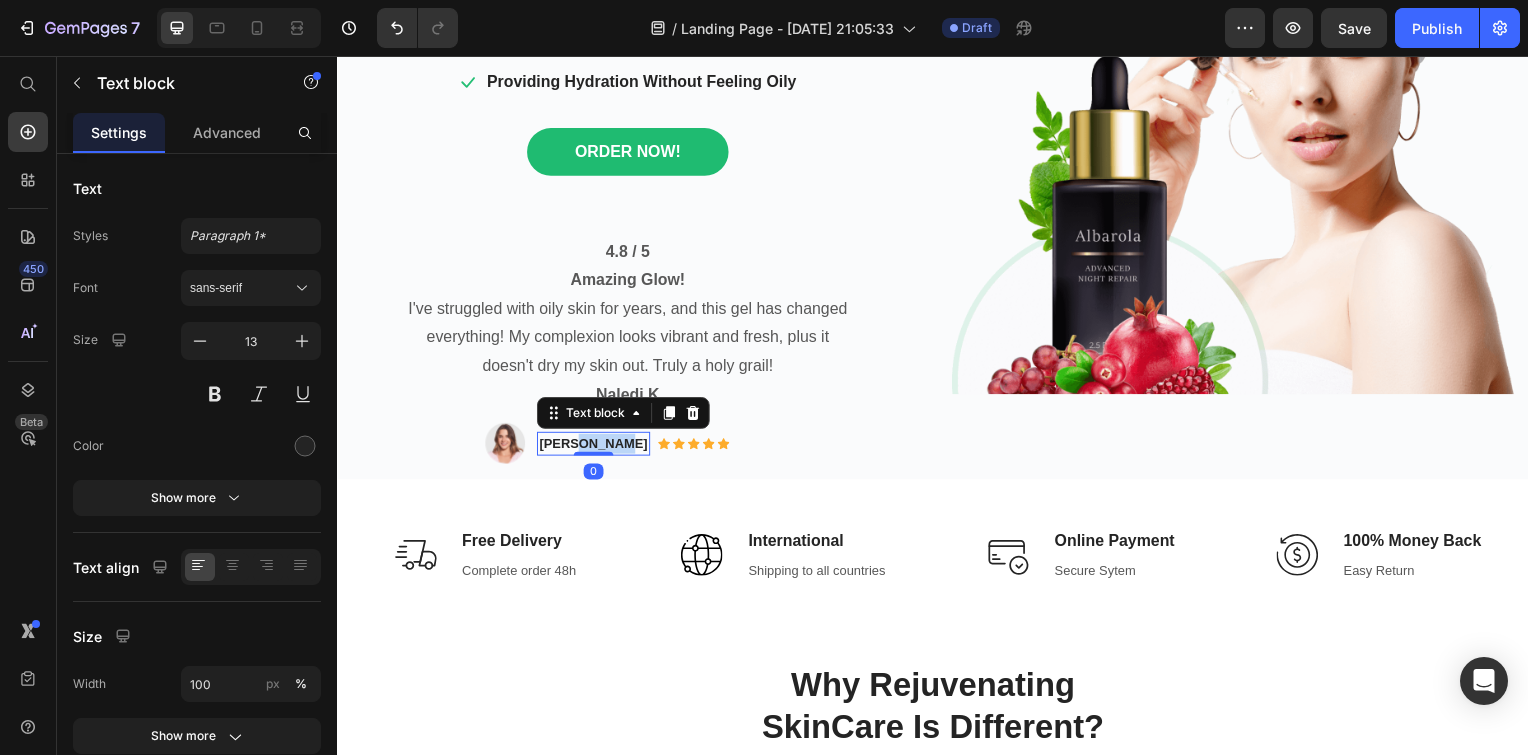 click on "Rita Carrol" at bounding box center (594, 447) 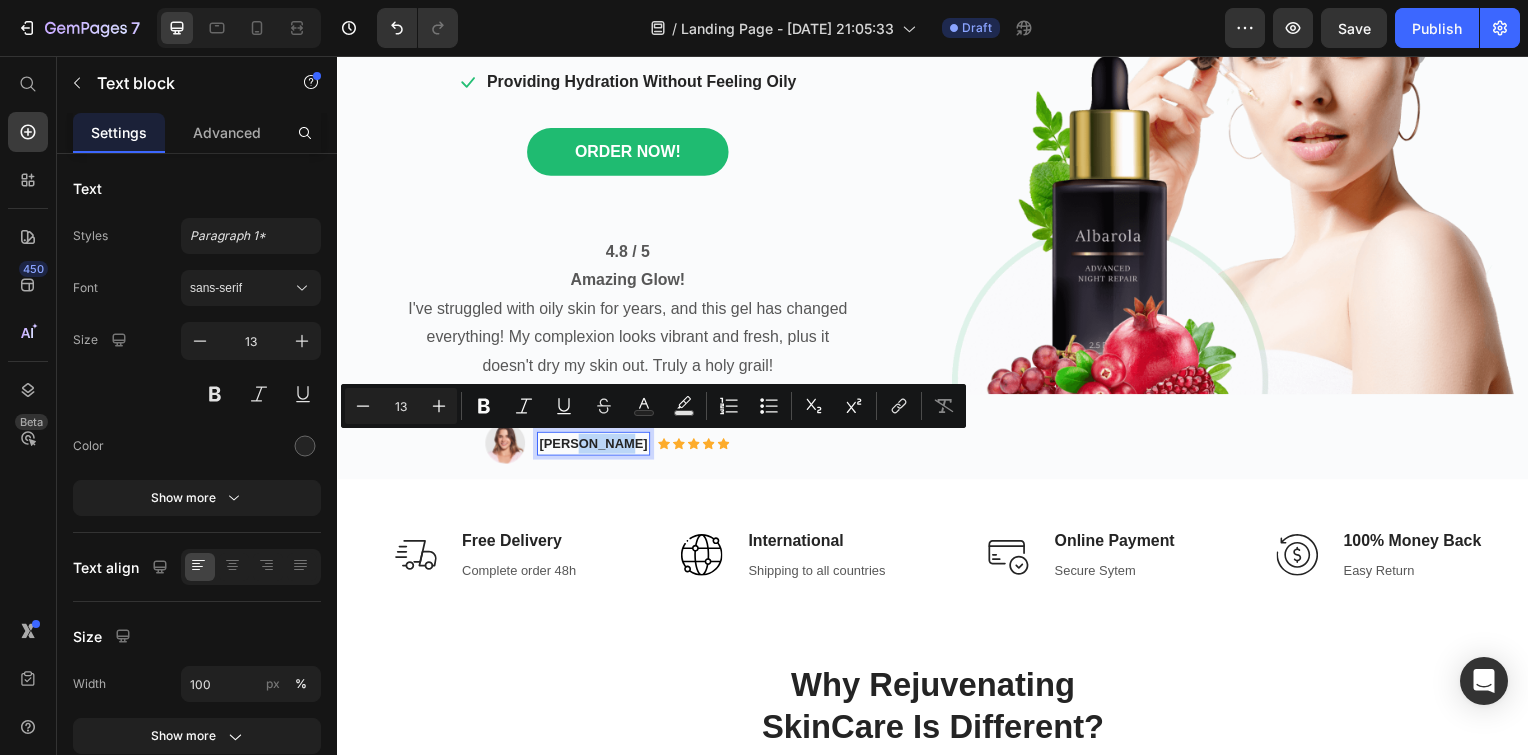 click on "Rita Carrol" at bounding box center (594, 447) 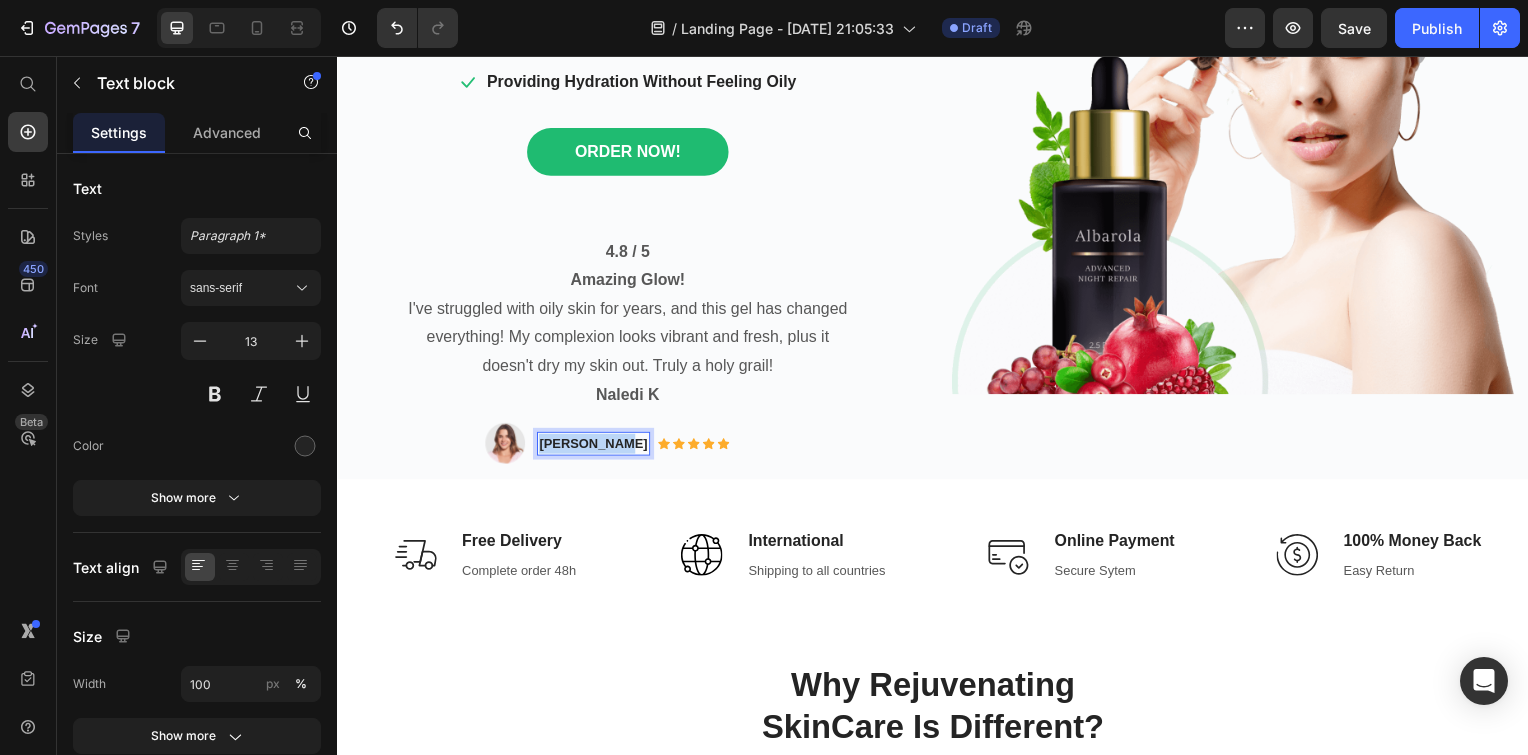 click on "Rita Carrol" at bounding box center (594, 447) 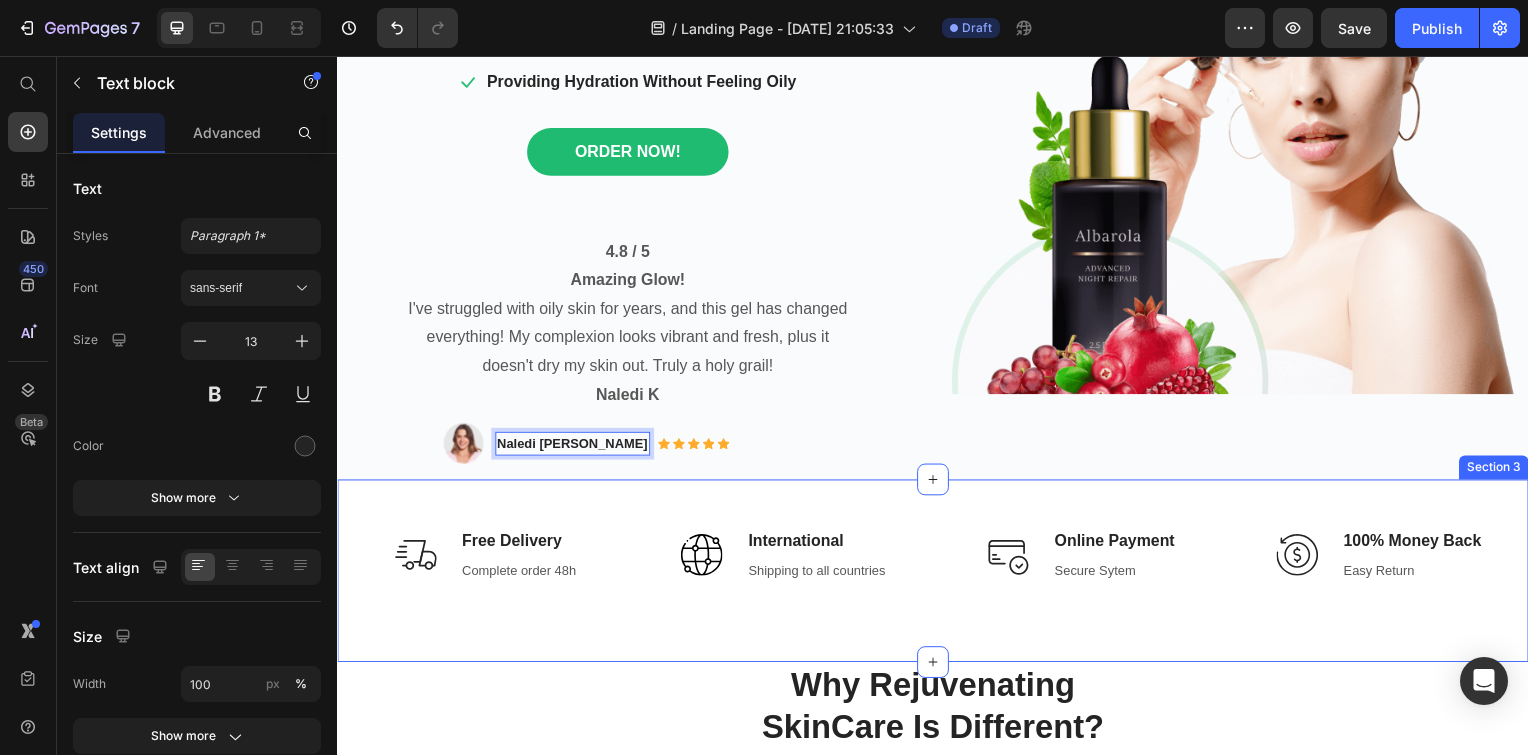 click on "Image Free Delivery Text block Complete order 48h Text block Row Image International Text block Shipping to all countries Text block Row Image Online Payment Text block Secure Sytem Text block Row Image 100% Money Back Text block Easy Return Text block Row Row Section 3" at bounding box center (937, 575) 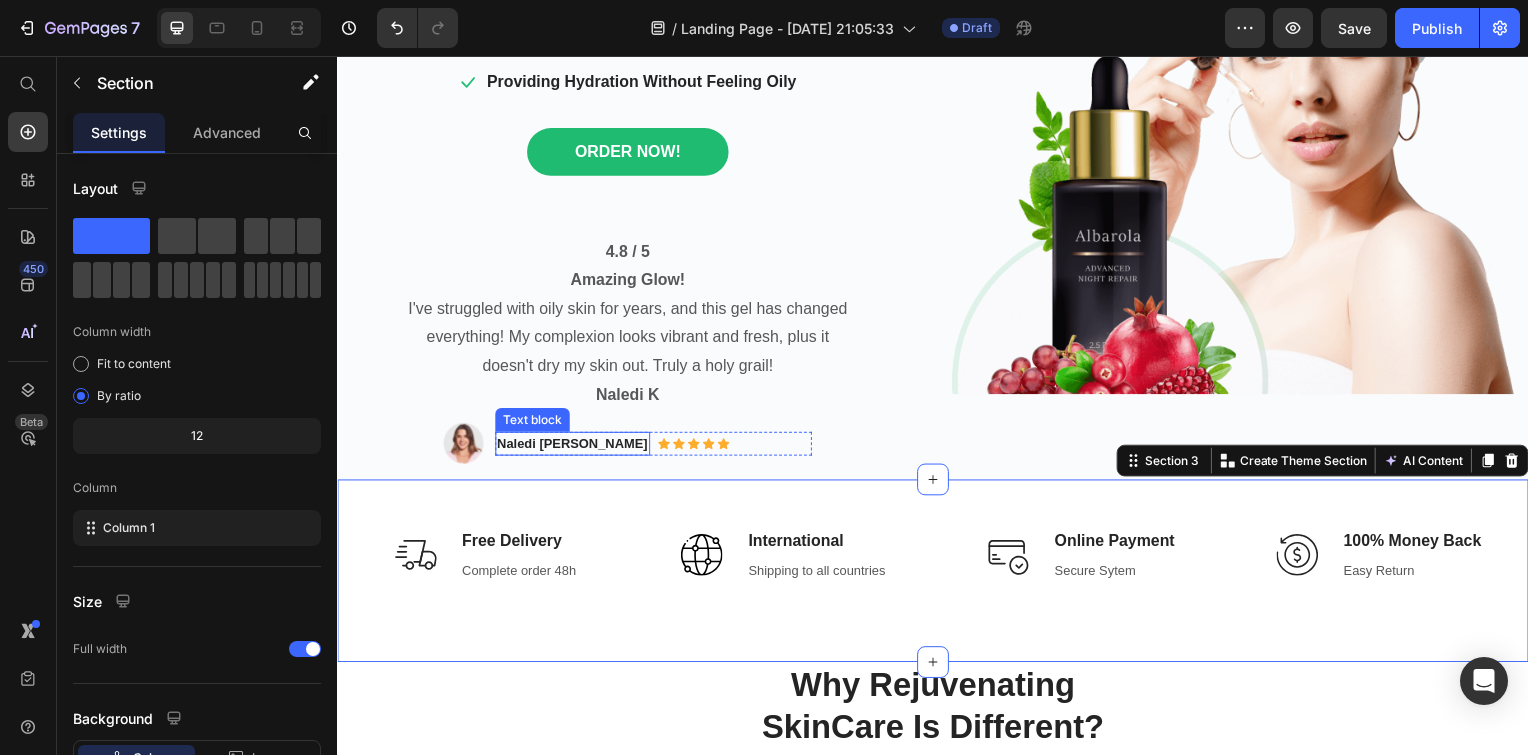 click on "Naledi K" at bounding box center [629, 397] 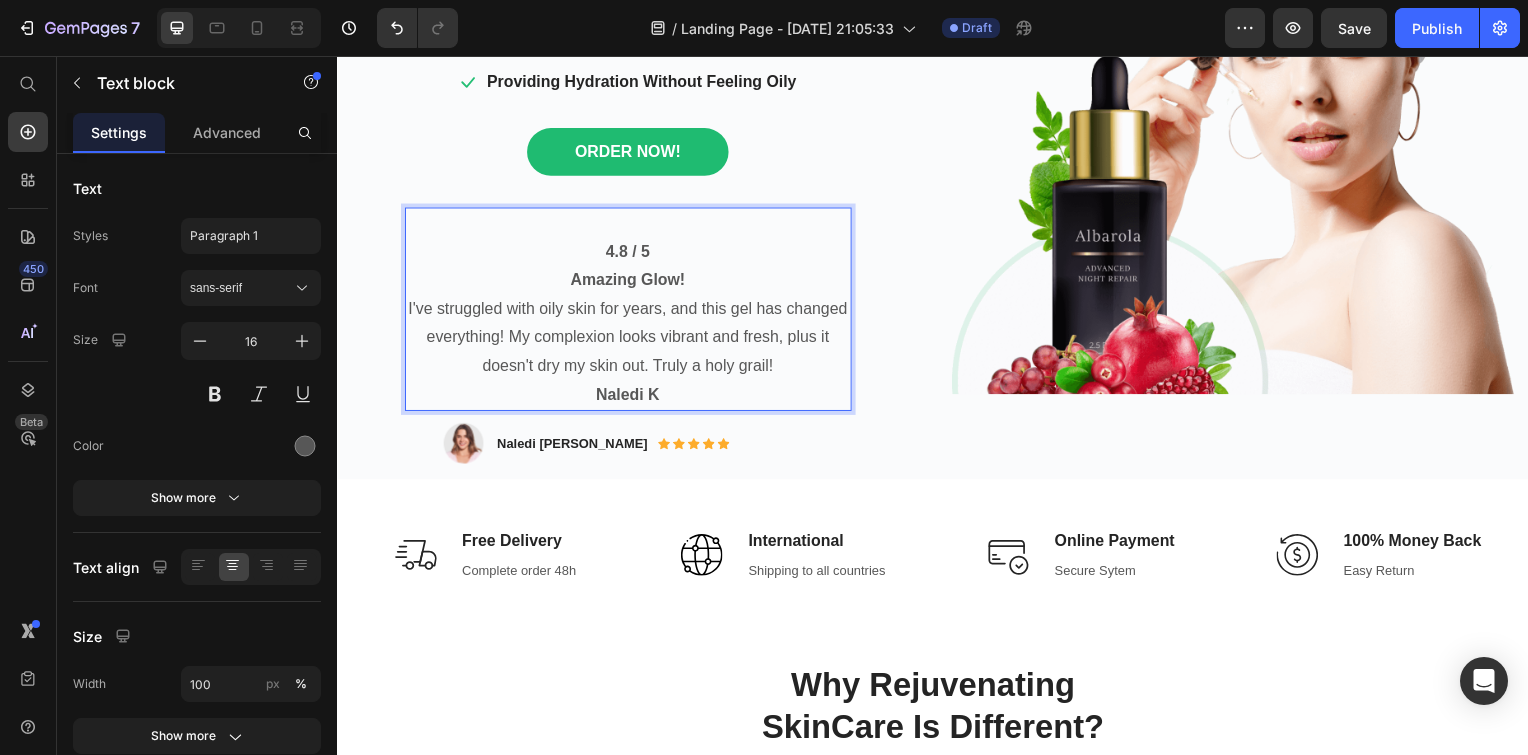 click on "Naledi K" at bounding box center (630, 398) 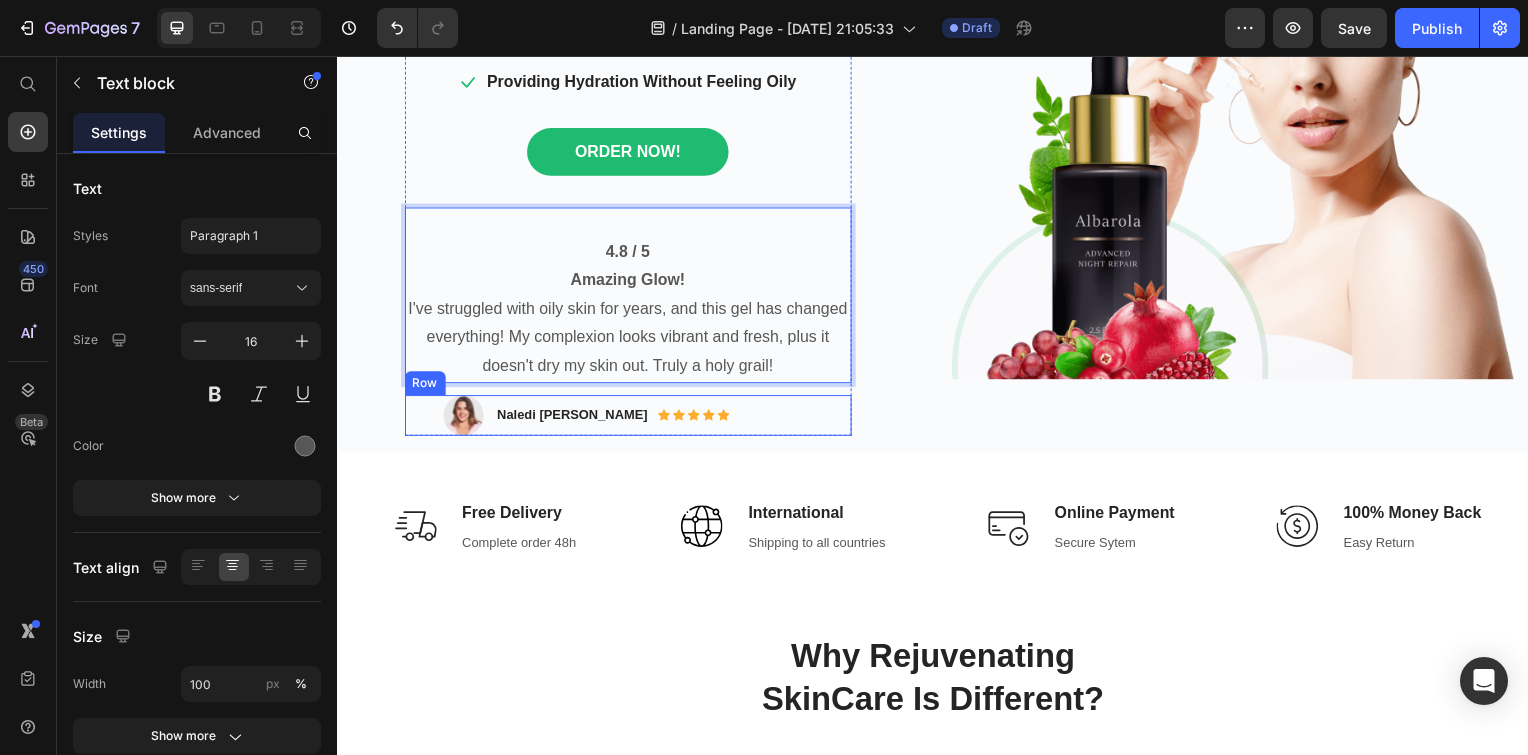 click on "Image Free Delivery Text block Complete order 48h Text block Row Image International Text block Shipping to all countries Text block Row Image Online Payment Text block Secure Sytem Text block Row Image 100% Money Back Text block Easy Return Text block Row Row Section 3" at bounding box center [937, 547] 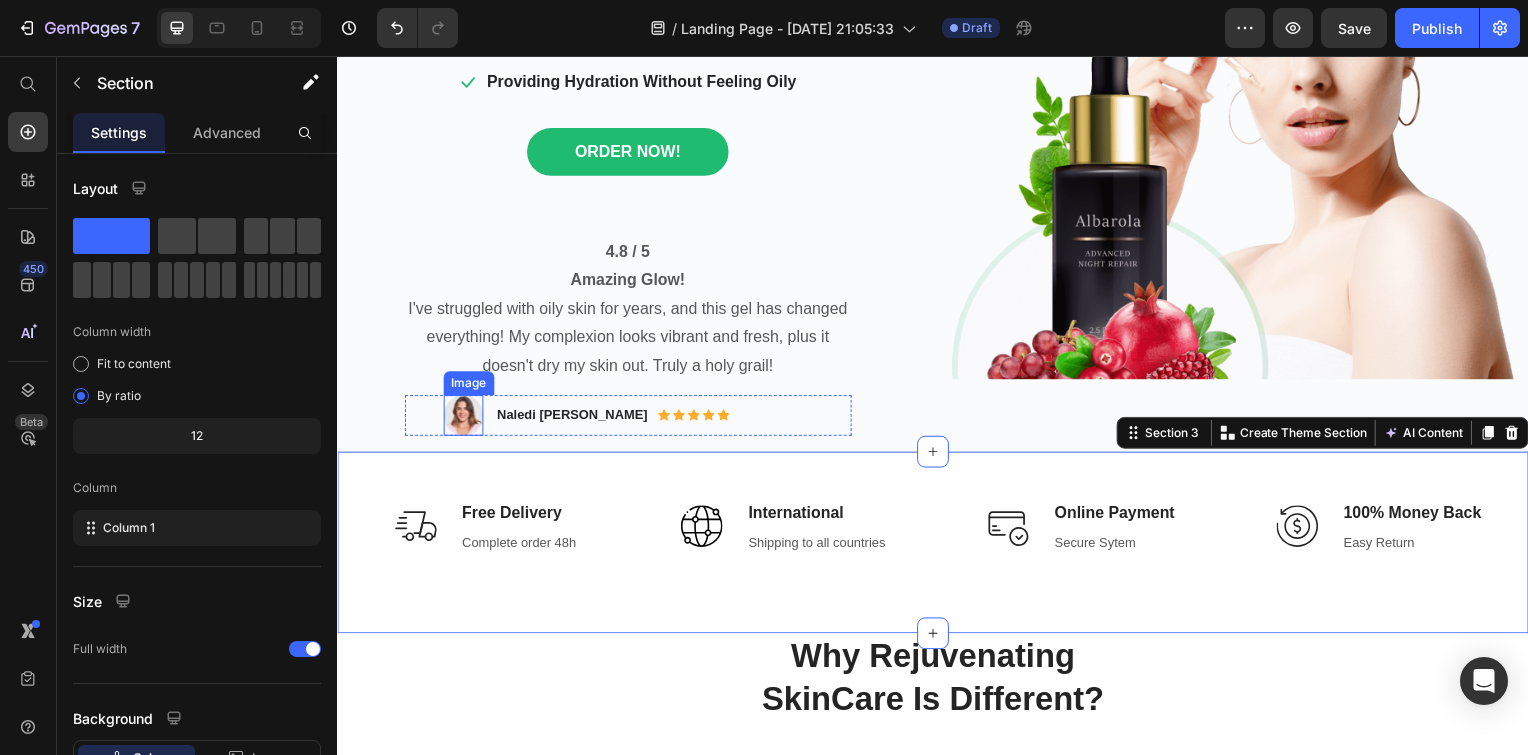 click at bounding box center [464, 418] 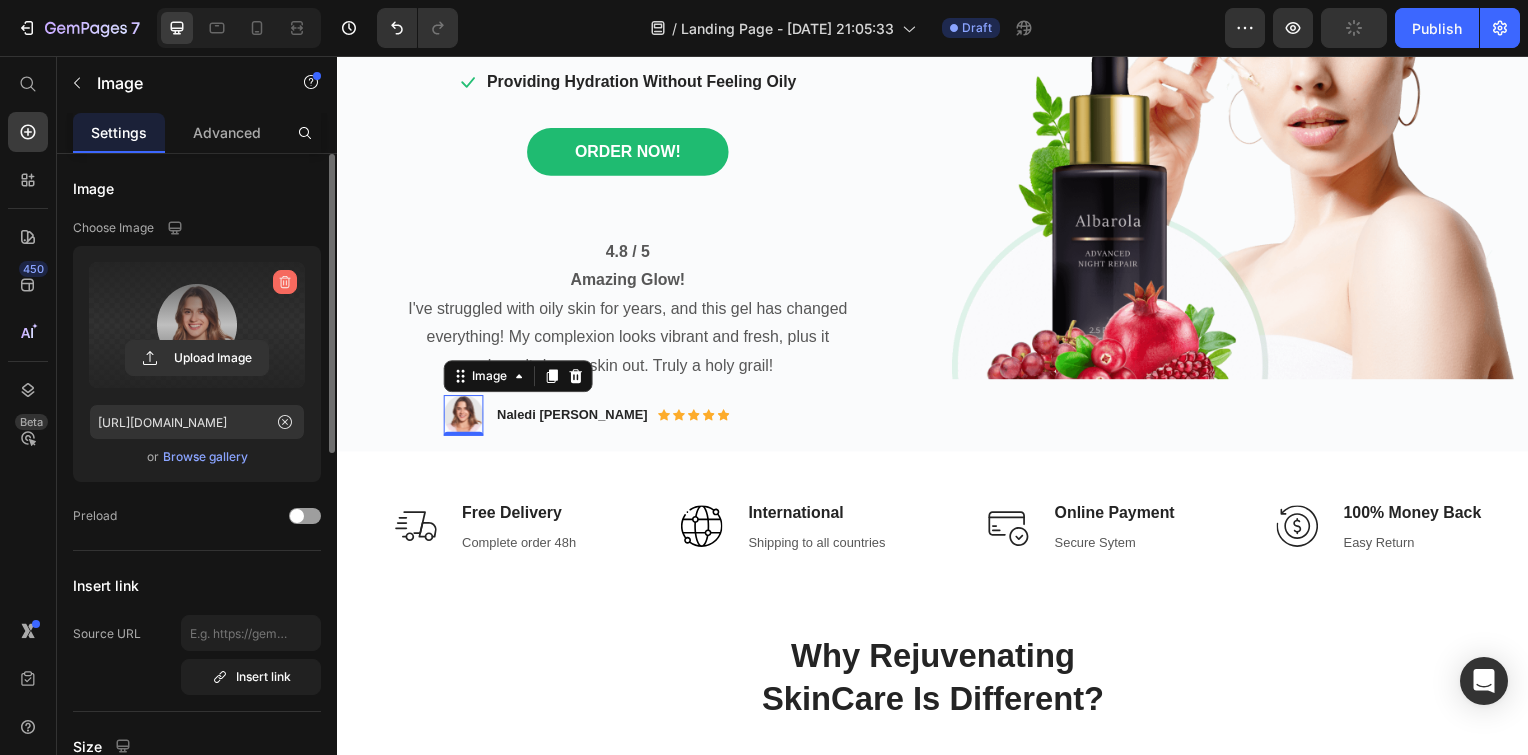 click 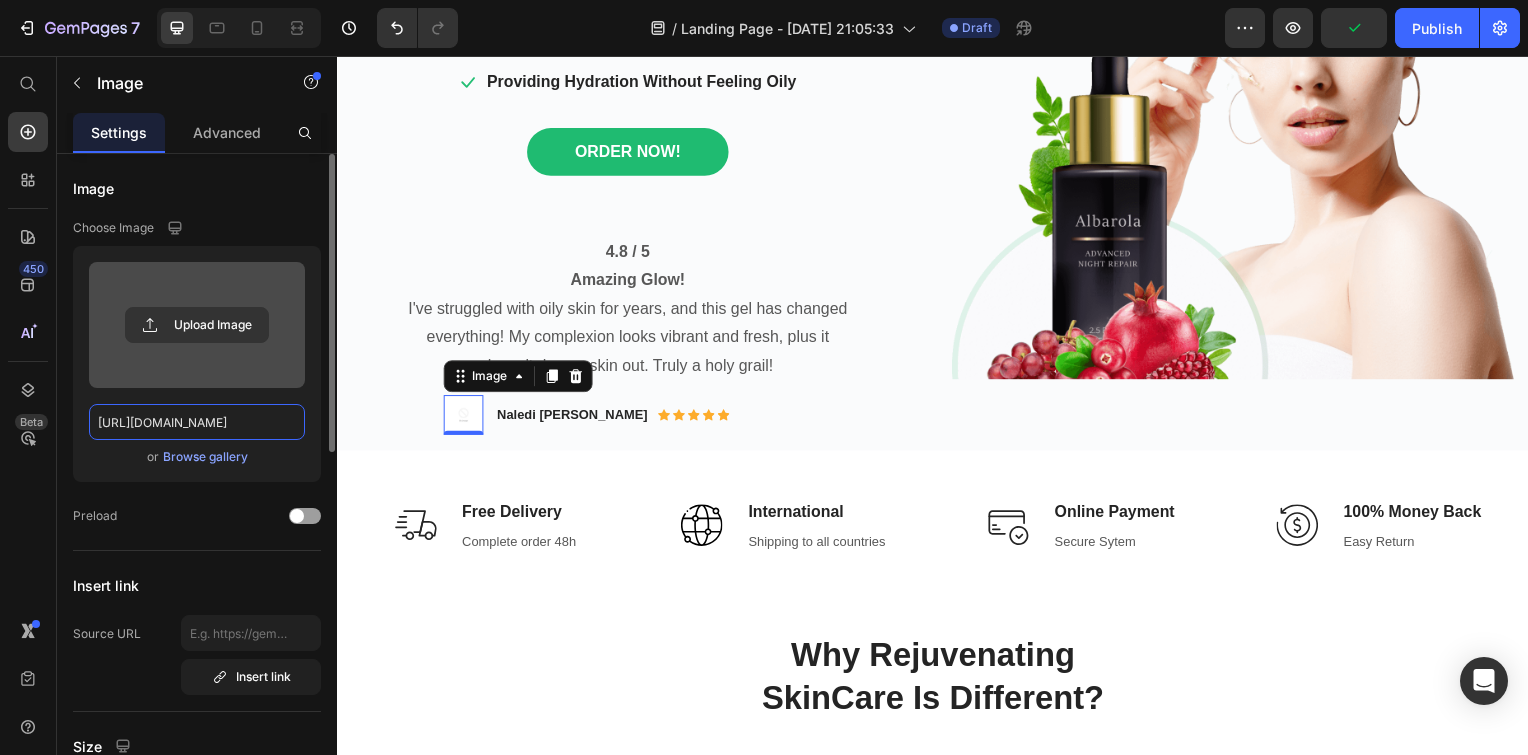 type 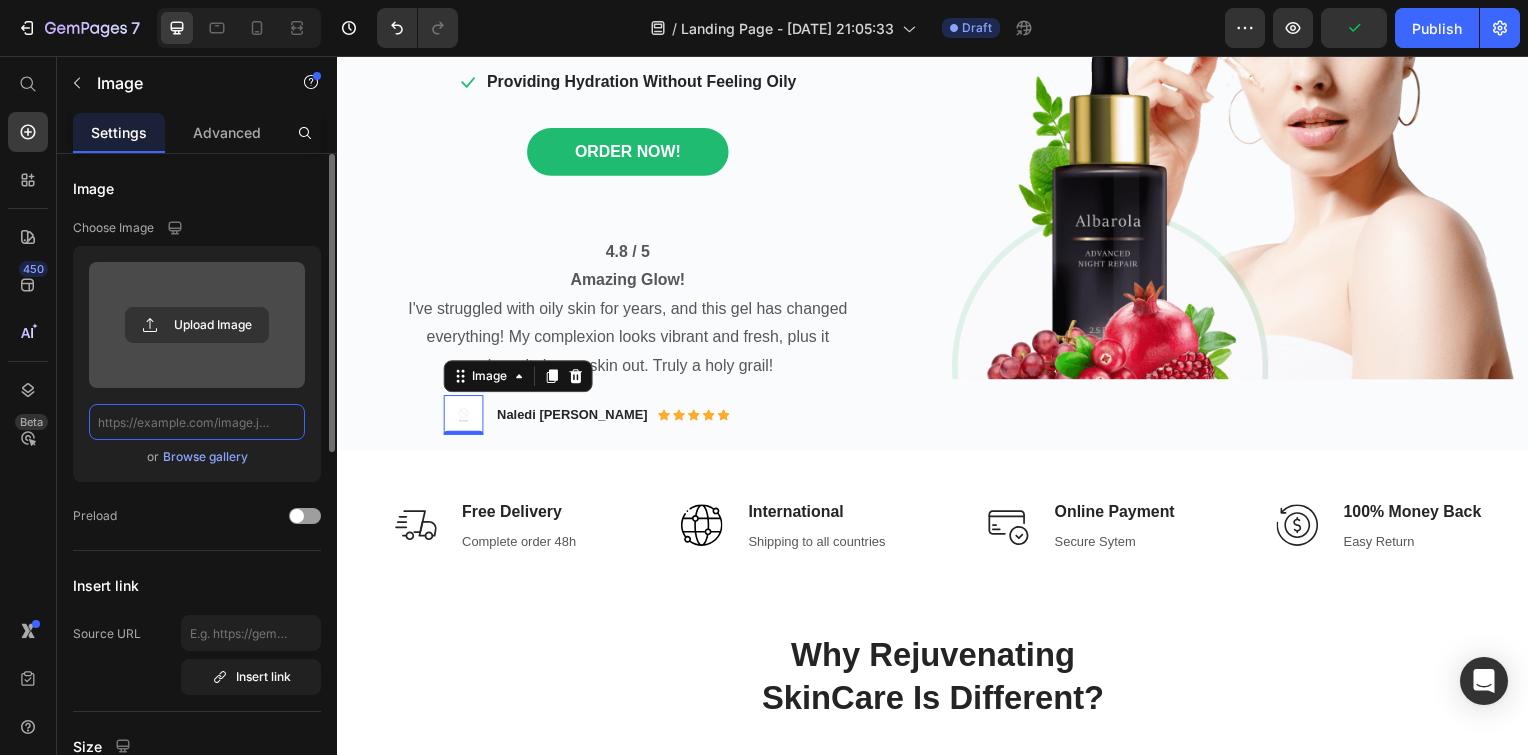 scroll, scrollTop: 0, scrollLeft: 0, axis: both 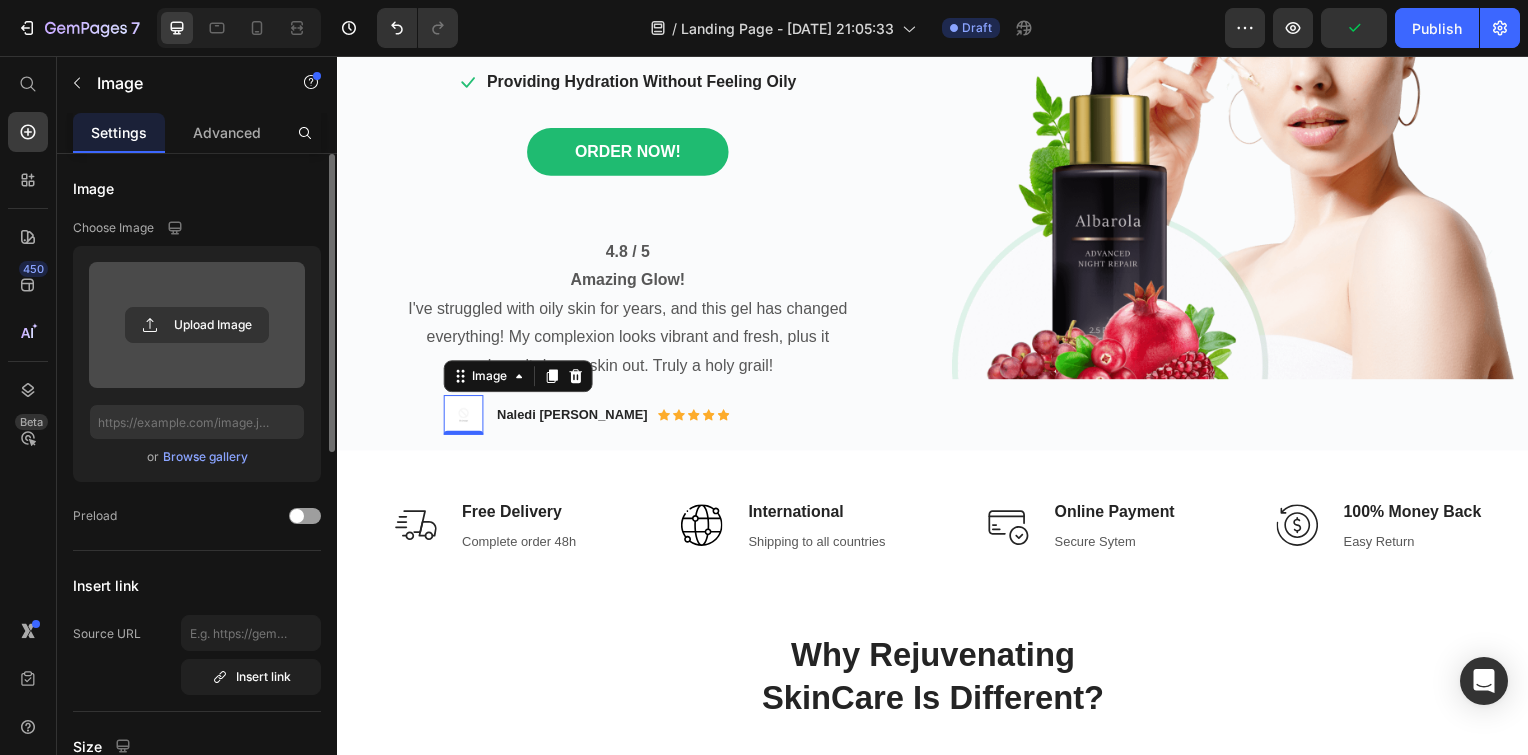 click on "Browse gallery" at bounding box center [205, 457] 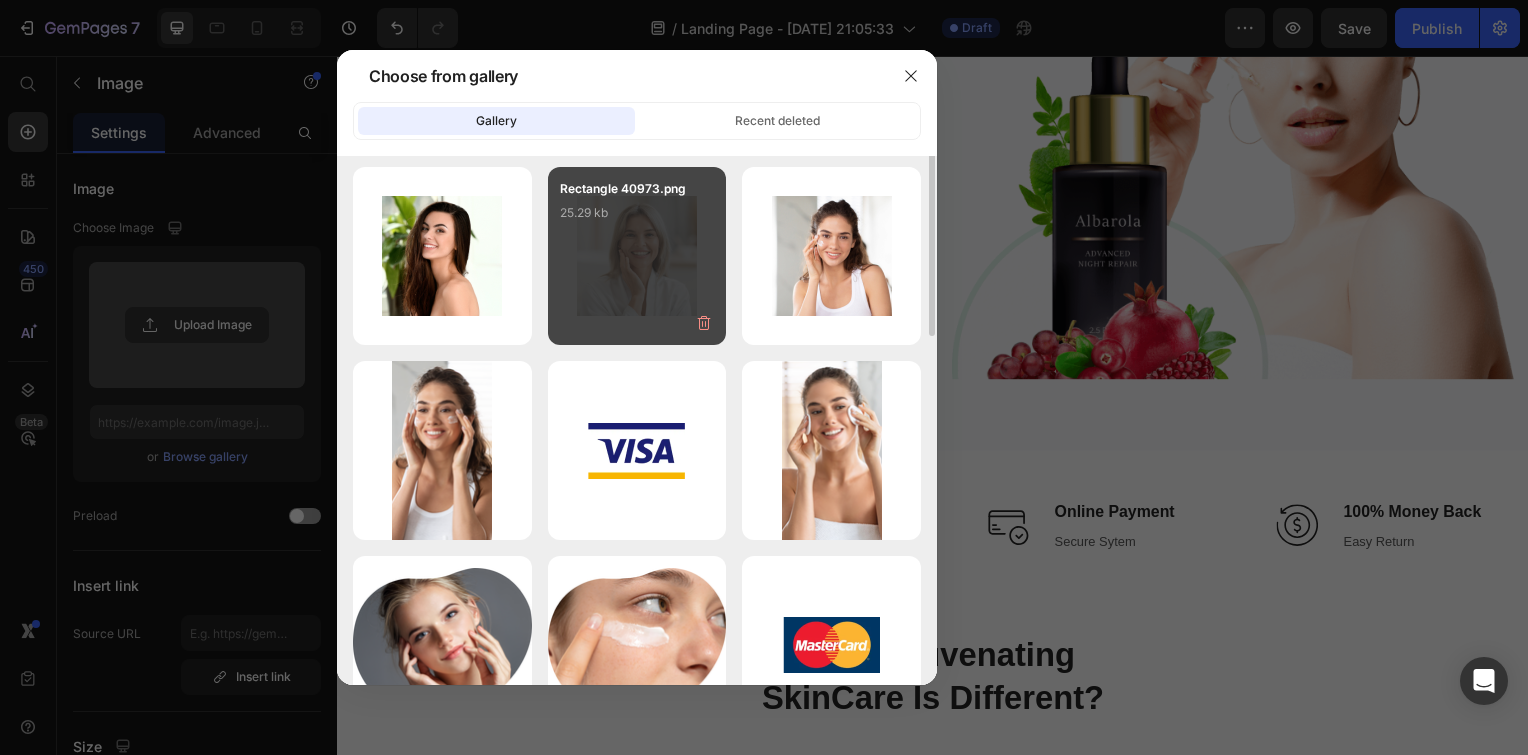 scroll, scrollTop: 400, scrollLeft: 0, axis: vertical 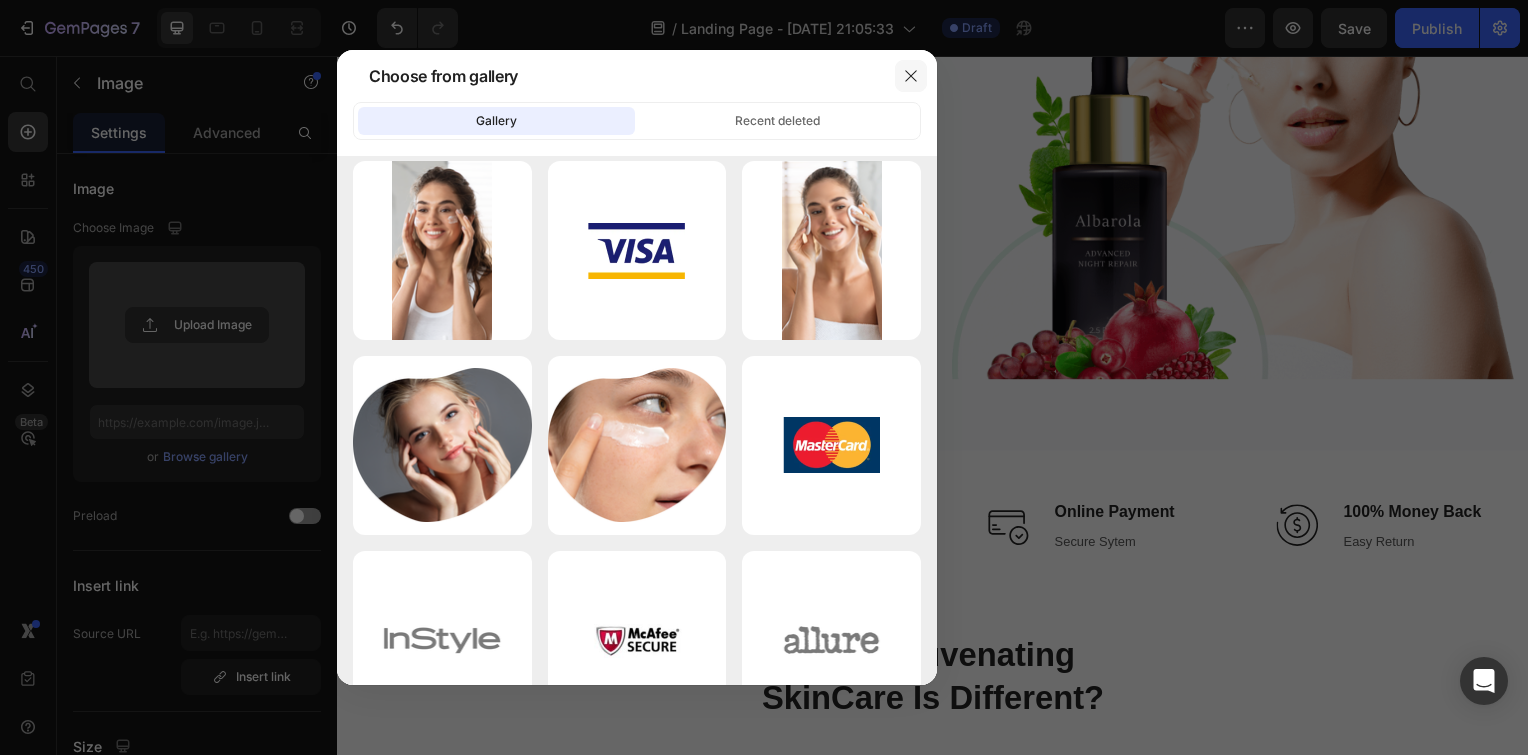 click 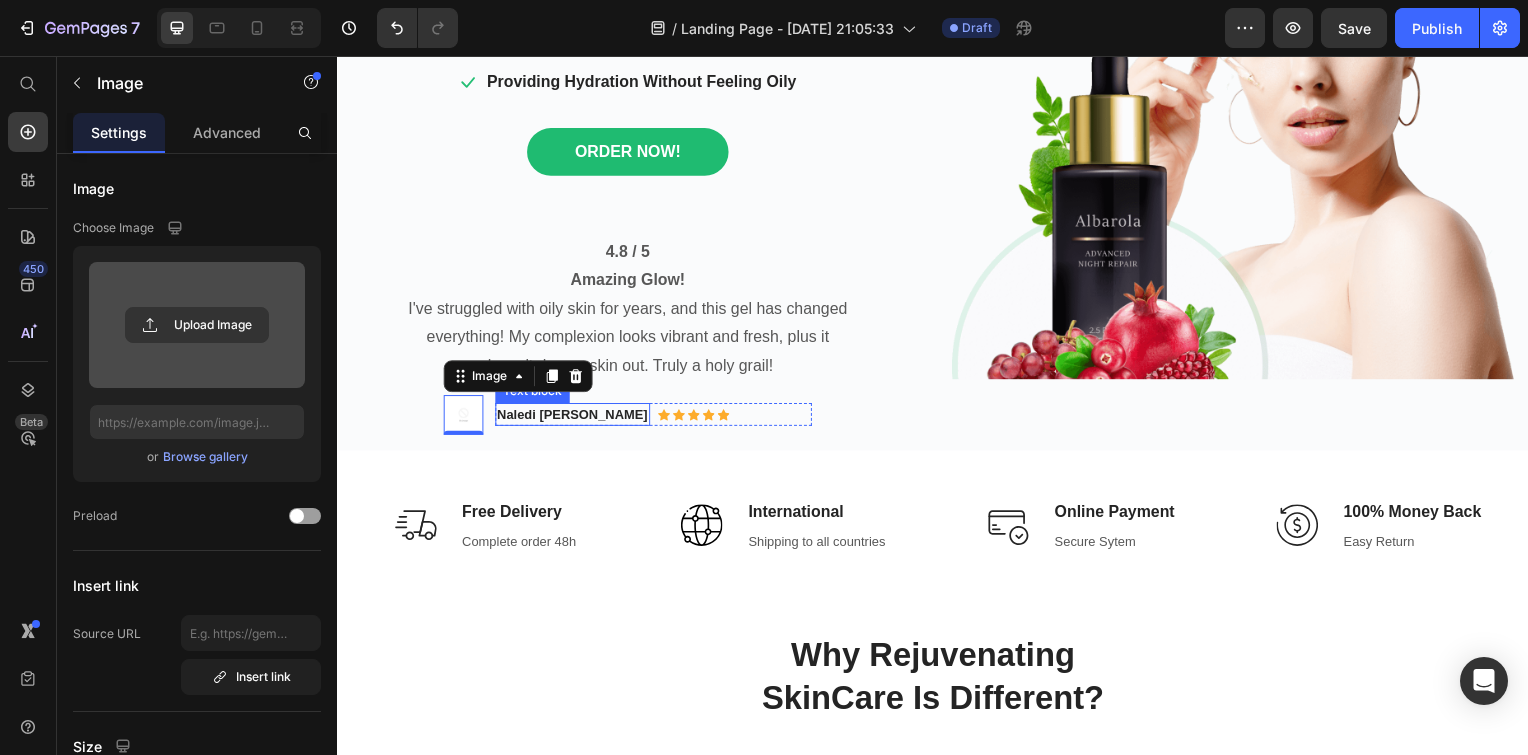 click on "Naledi K." at bounding box center [574, 418] 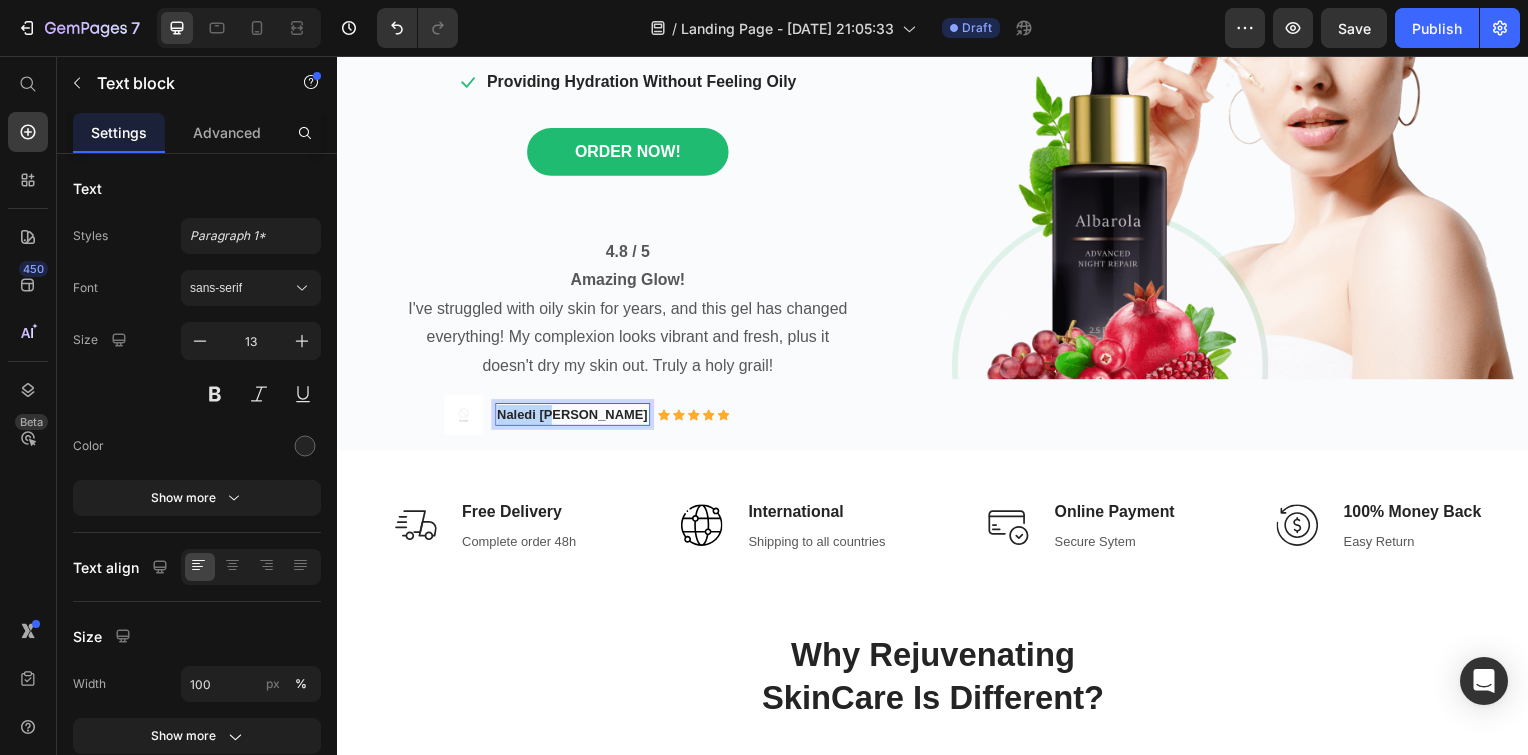 click on "Naledi K." at bounding box center (574, 418) 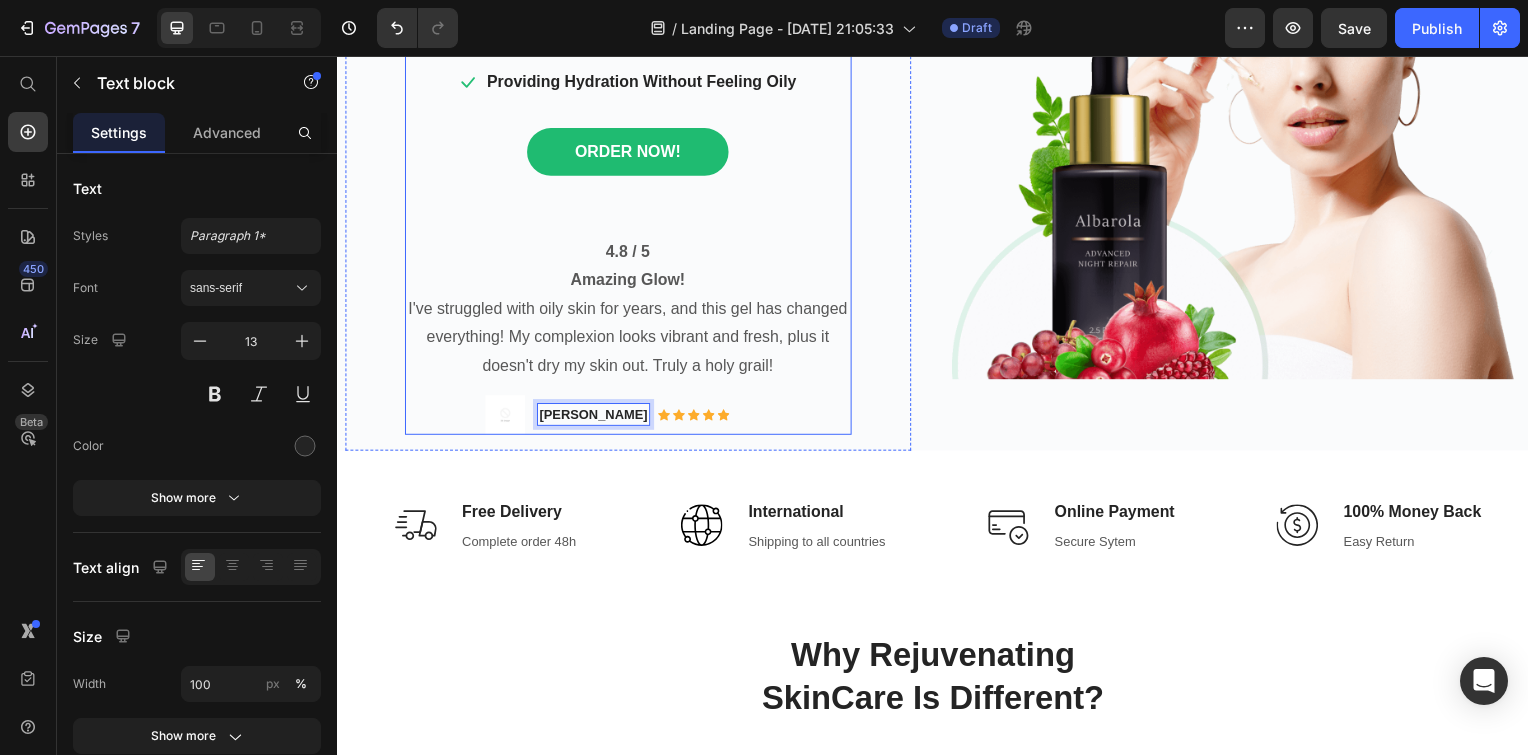 click on "Image Jessica L Text block   0                Icon                Icon                Icon                Icon                Icon Icon List Hoz Row Row" at bounding box center (630, 418) 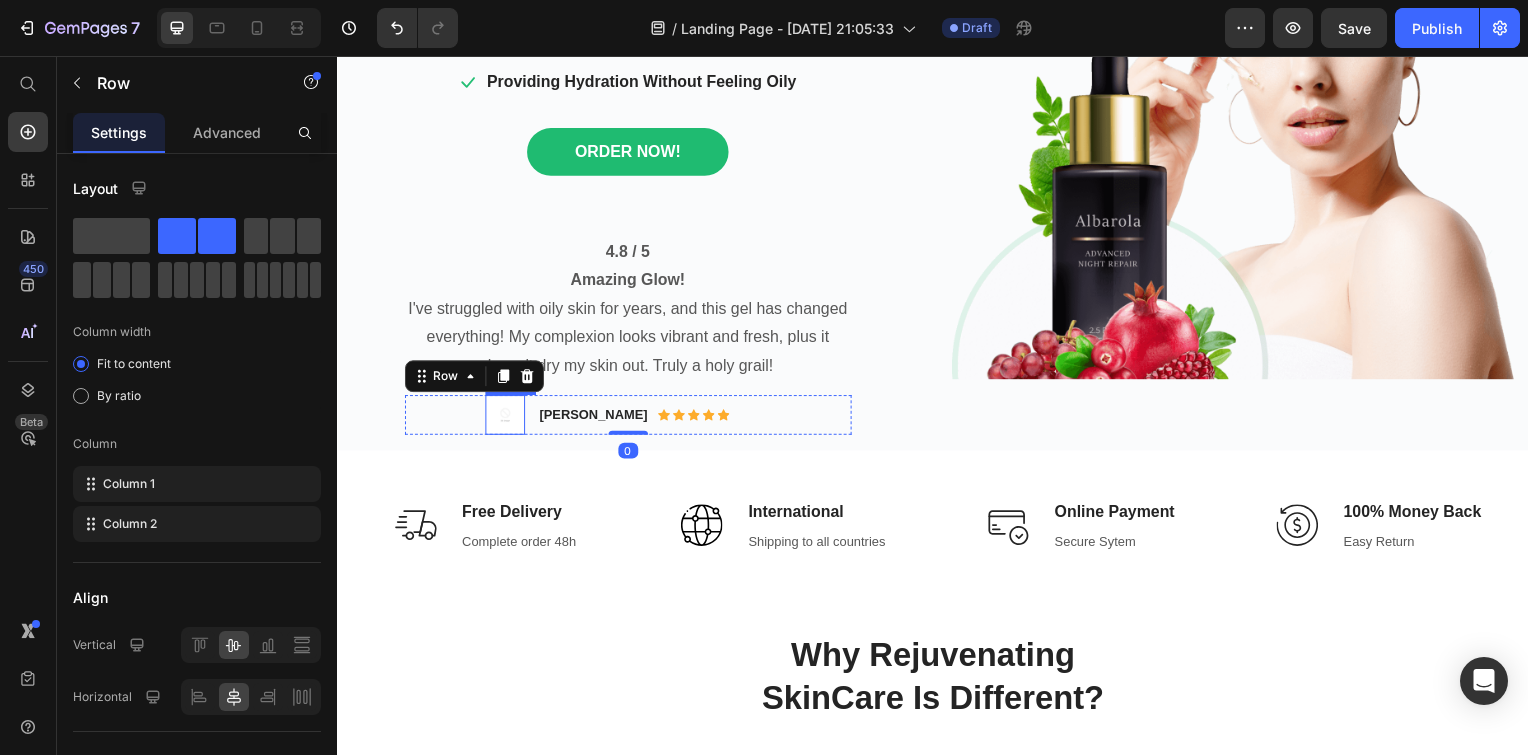 click at bounding box center [506, 418] 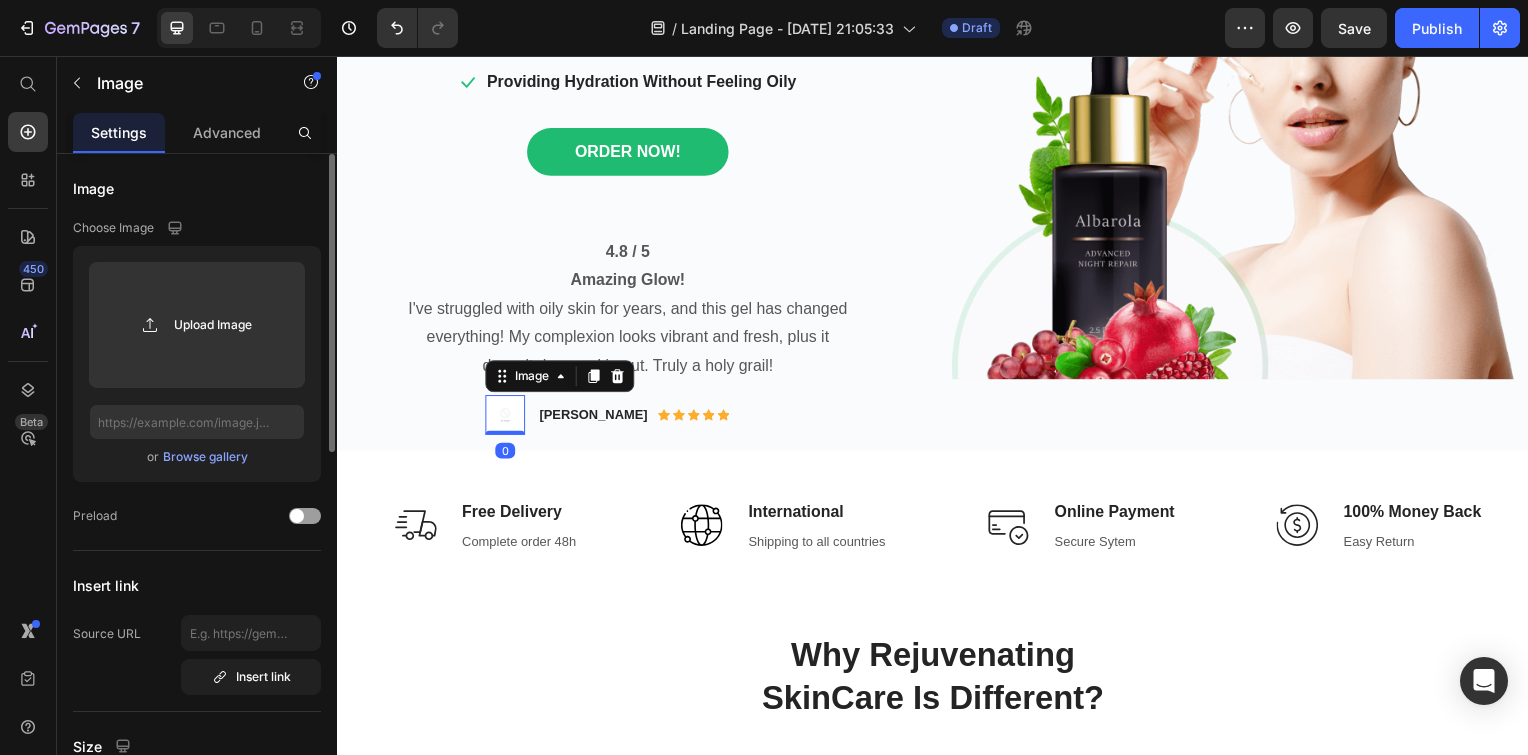 click on "Browse gallery" at bounding box center [205, 457] 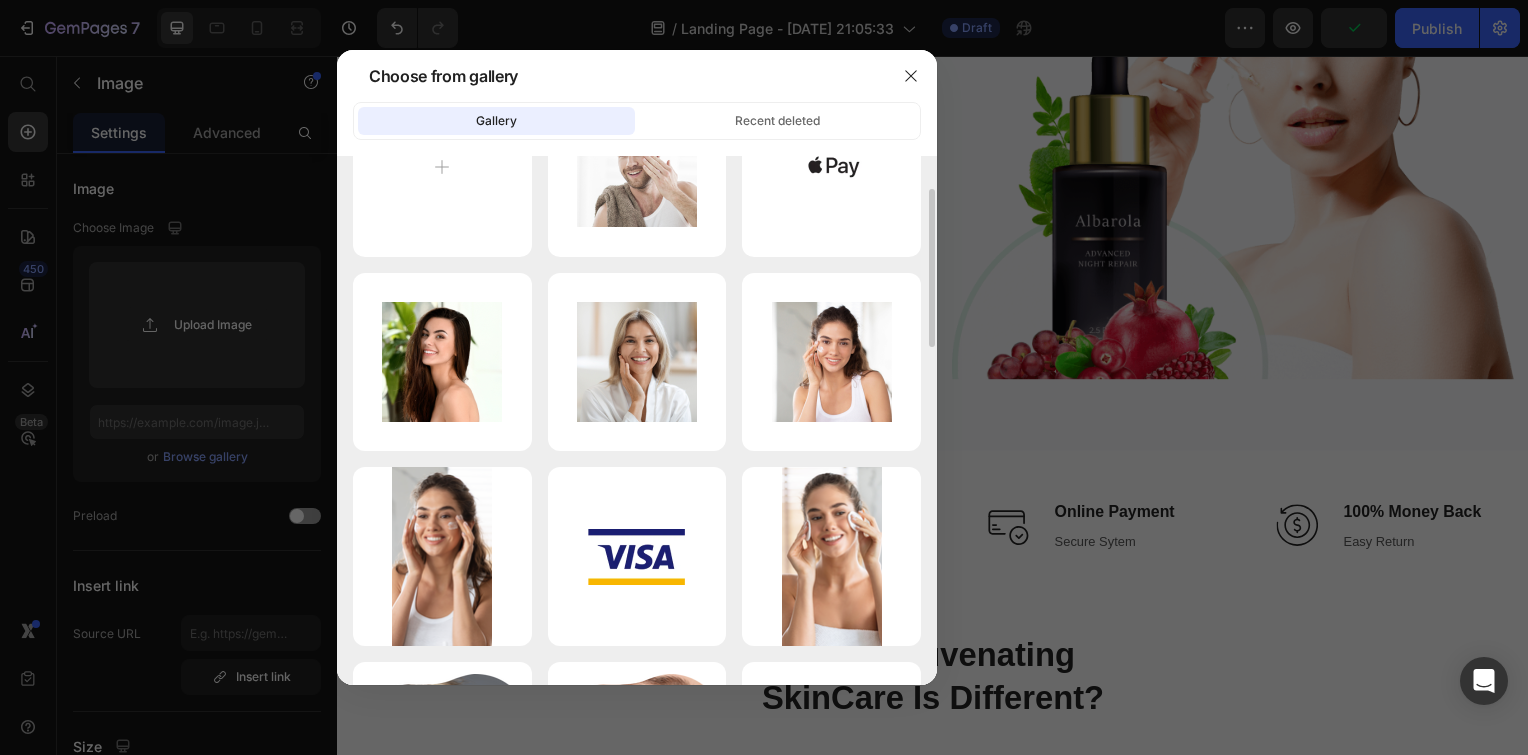 scroll, scrollTop: 59, scrollLeft: 0, axis: vertical 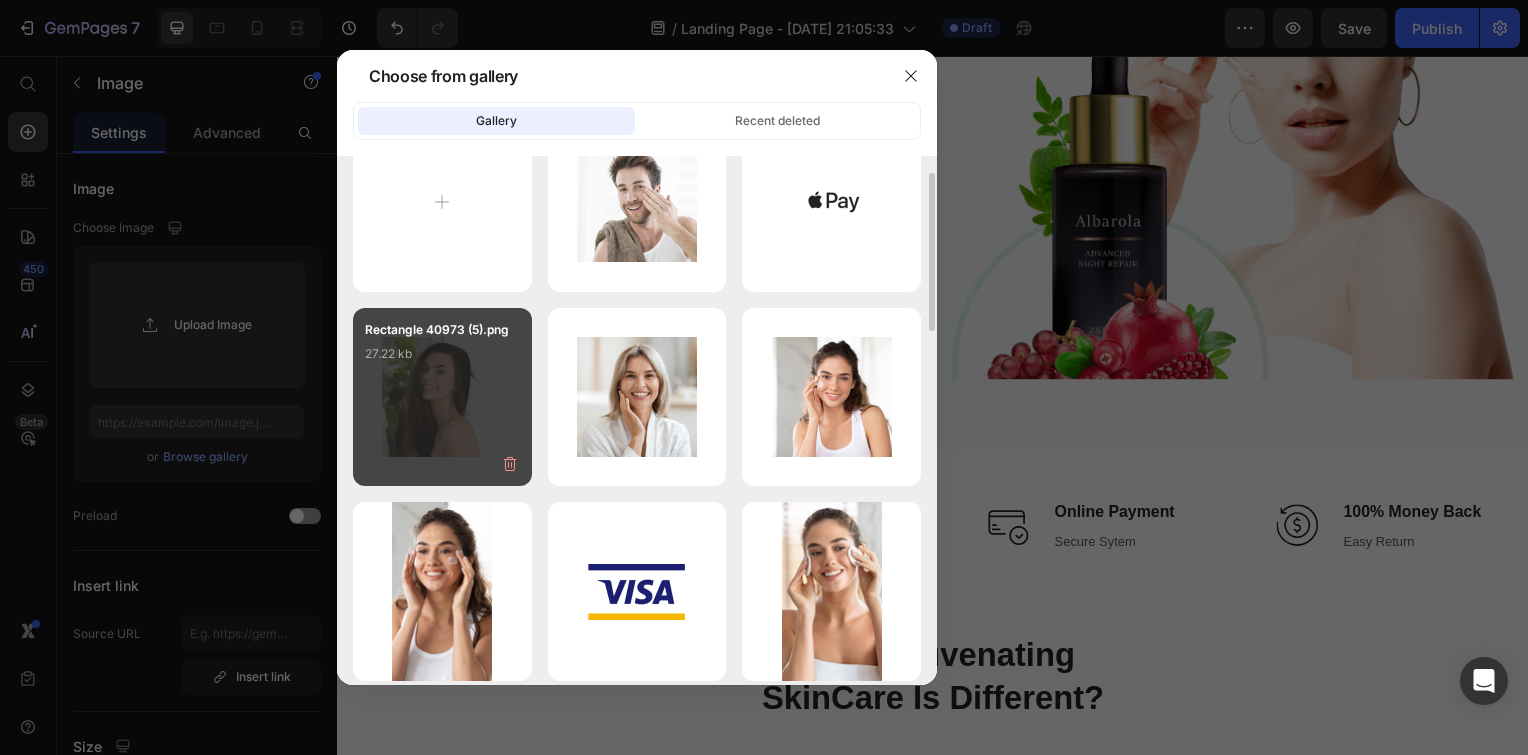 click on "Rectangle 40973 (5).png 27.22 kb" at bounding box center [442, 397] 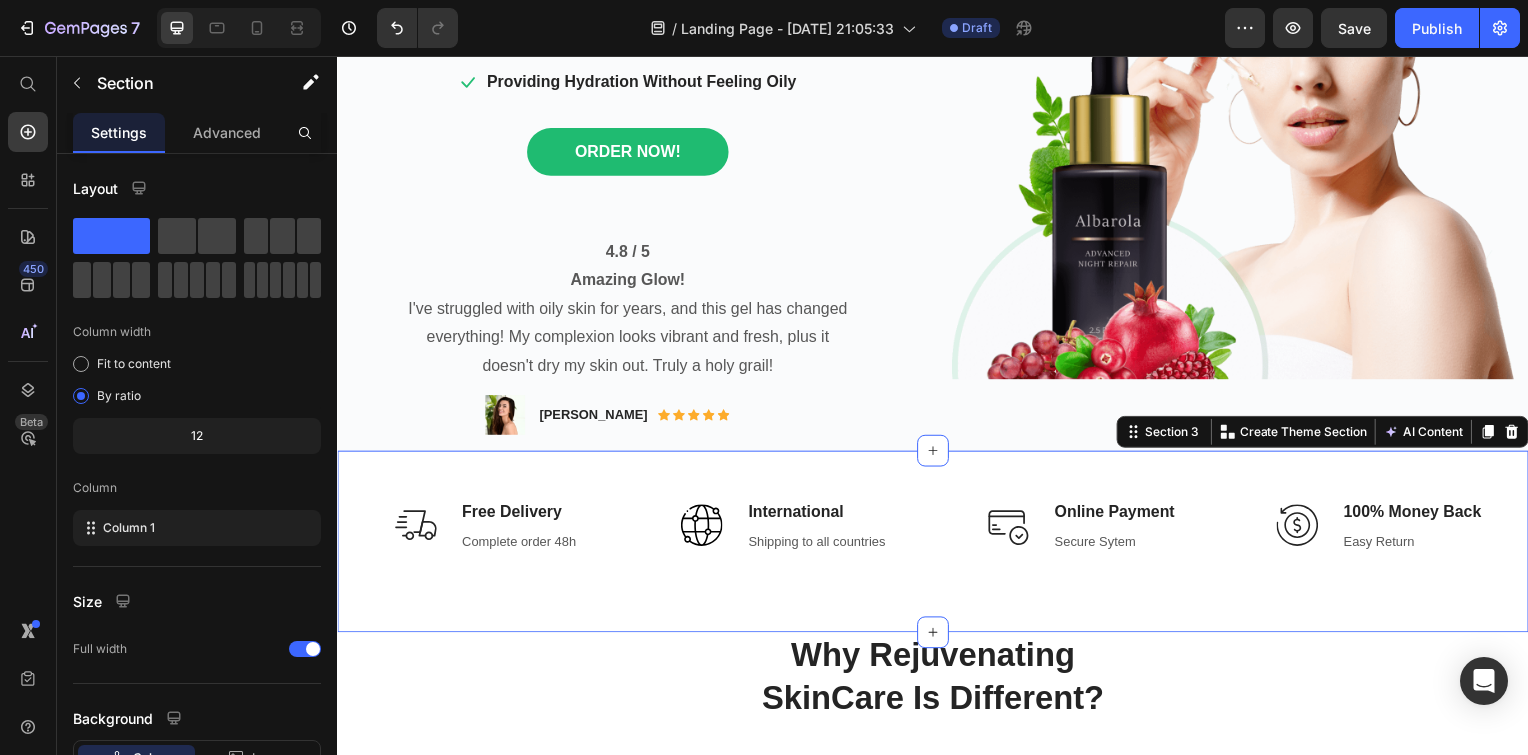 click on "Image Free Delivery Text block Complete order 48h Text block Row Image International Text block Shipping to all countries Text block Row Image Online Payment Text block Secure Sytem Text block Row Image 100% Money Back Text block Easy Return Text block Row Row Section 3   You can create reusable sections Create Theme Section AI Content Write with GemAI What would you like to describe here? Tone and Voice Persuasive Product Show more Generate" at bounding box center (937, 546) 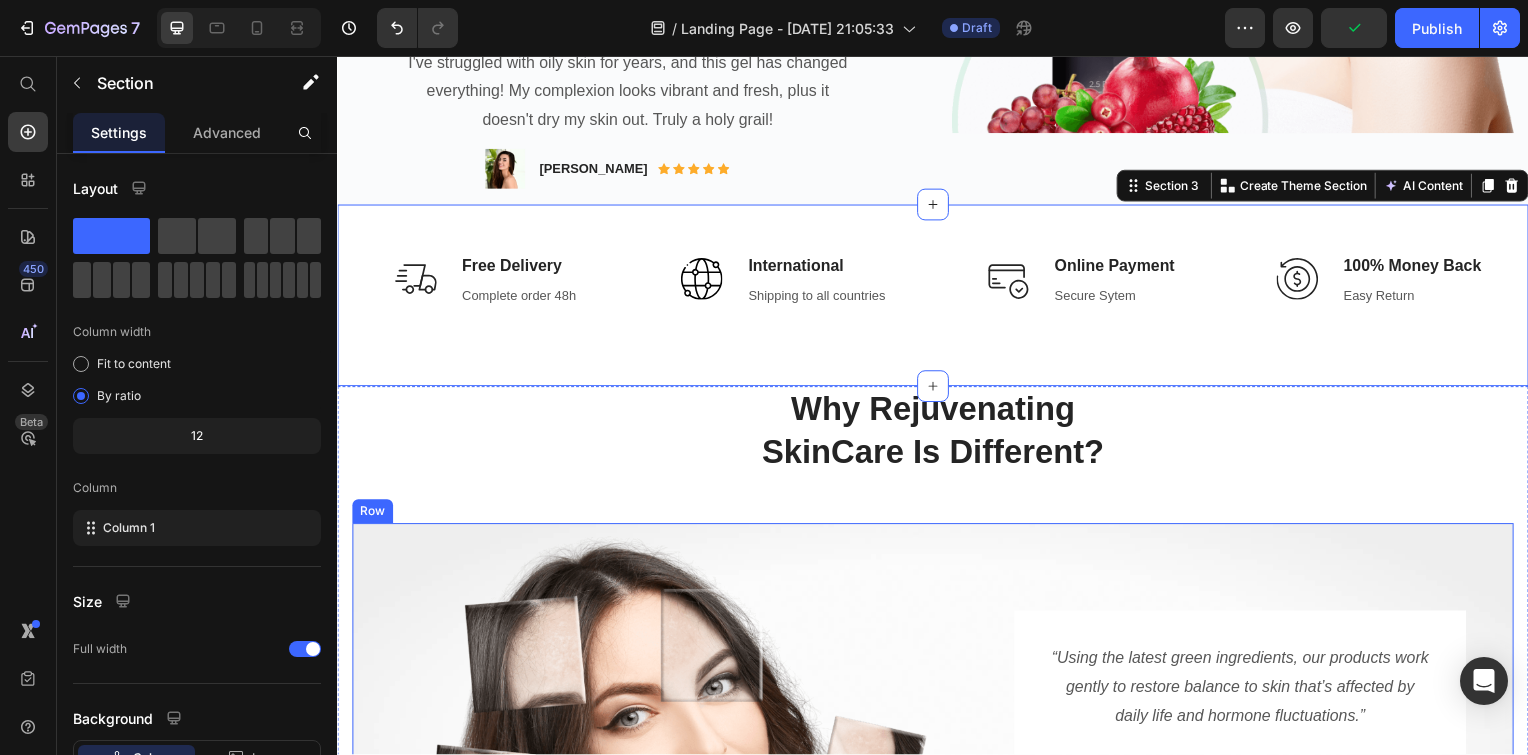 scroll, scrollTop: 637, scrollLeft: 0, axis: vertical 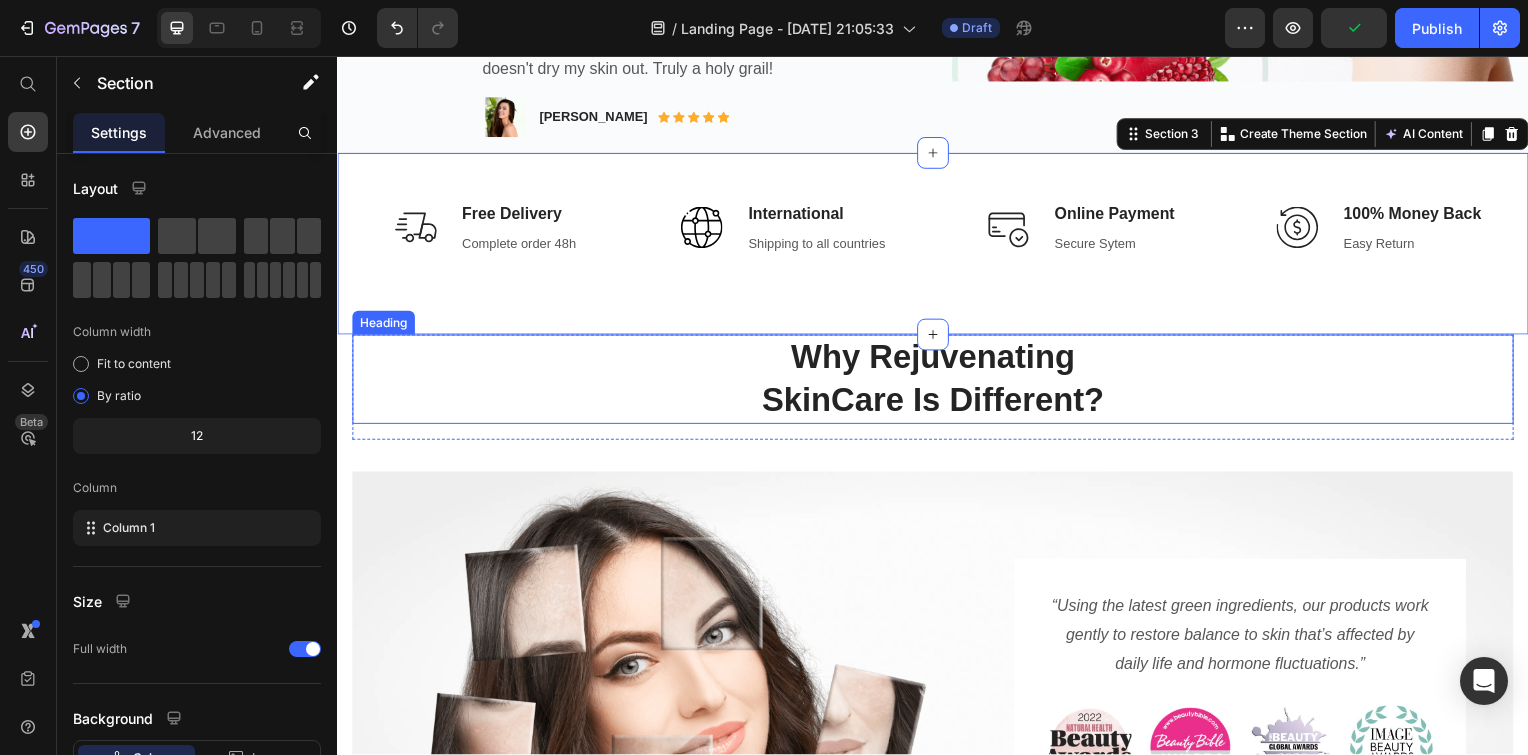 click on "Why Rejuvenating SkinCare Is Different?" at bounding box center [937, 382] 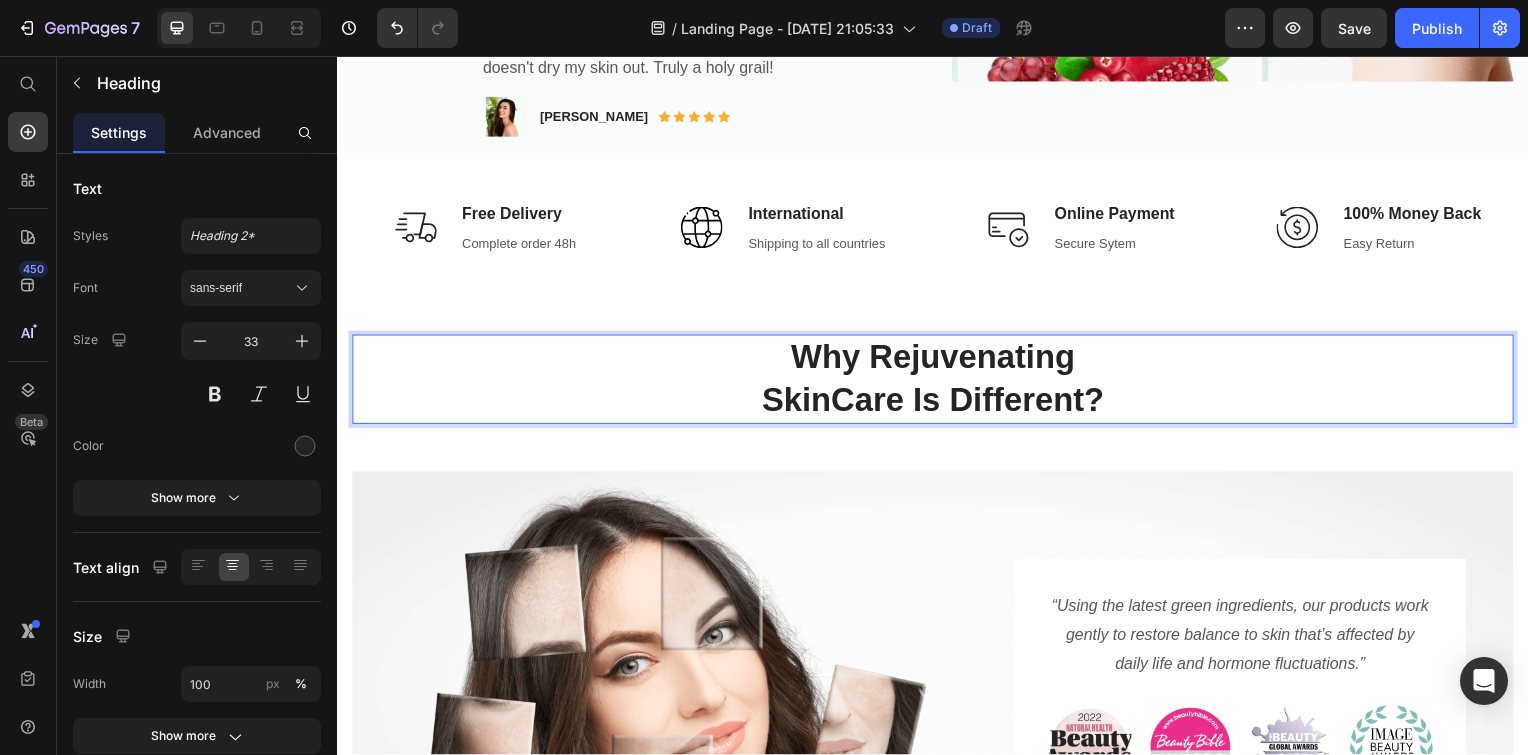 click on "Why Rejuvenating SkinCare Is Different?" at bounding box center [937, 382] 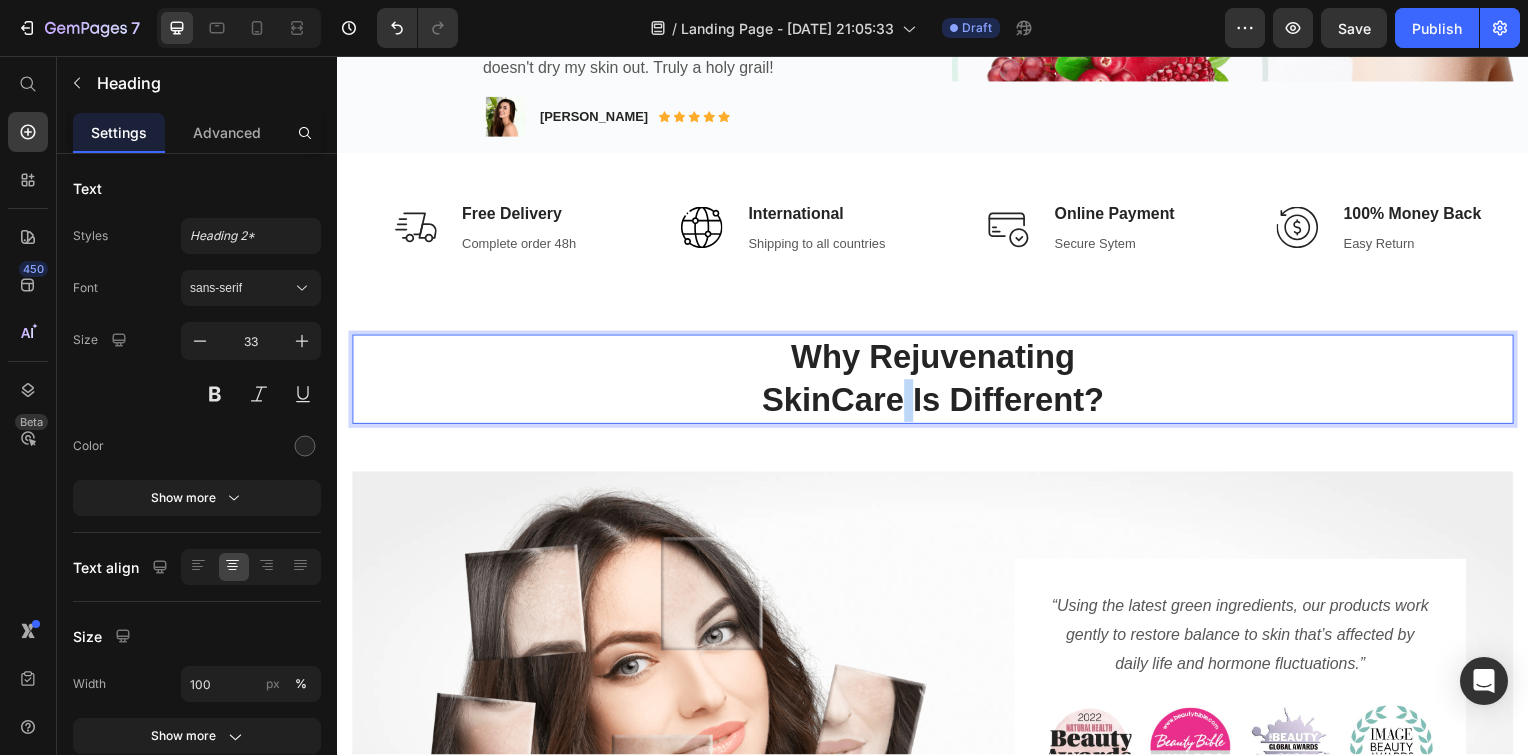 click on "Why Rejuvenating SkinCare Is Different?" at bounding box center (937, 382) 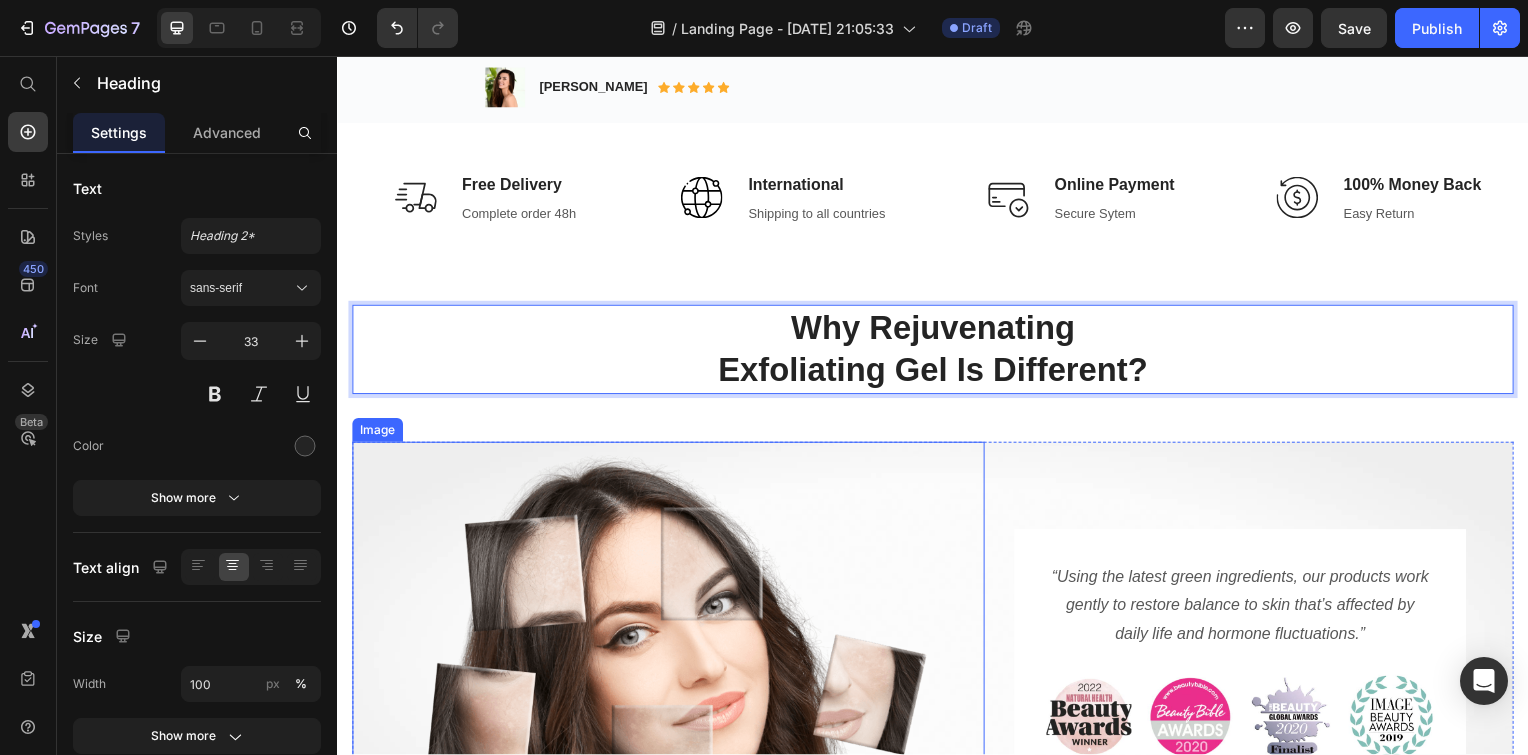 scroll, scrollTop: 867, scrollLeft: 0, axis: vertical 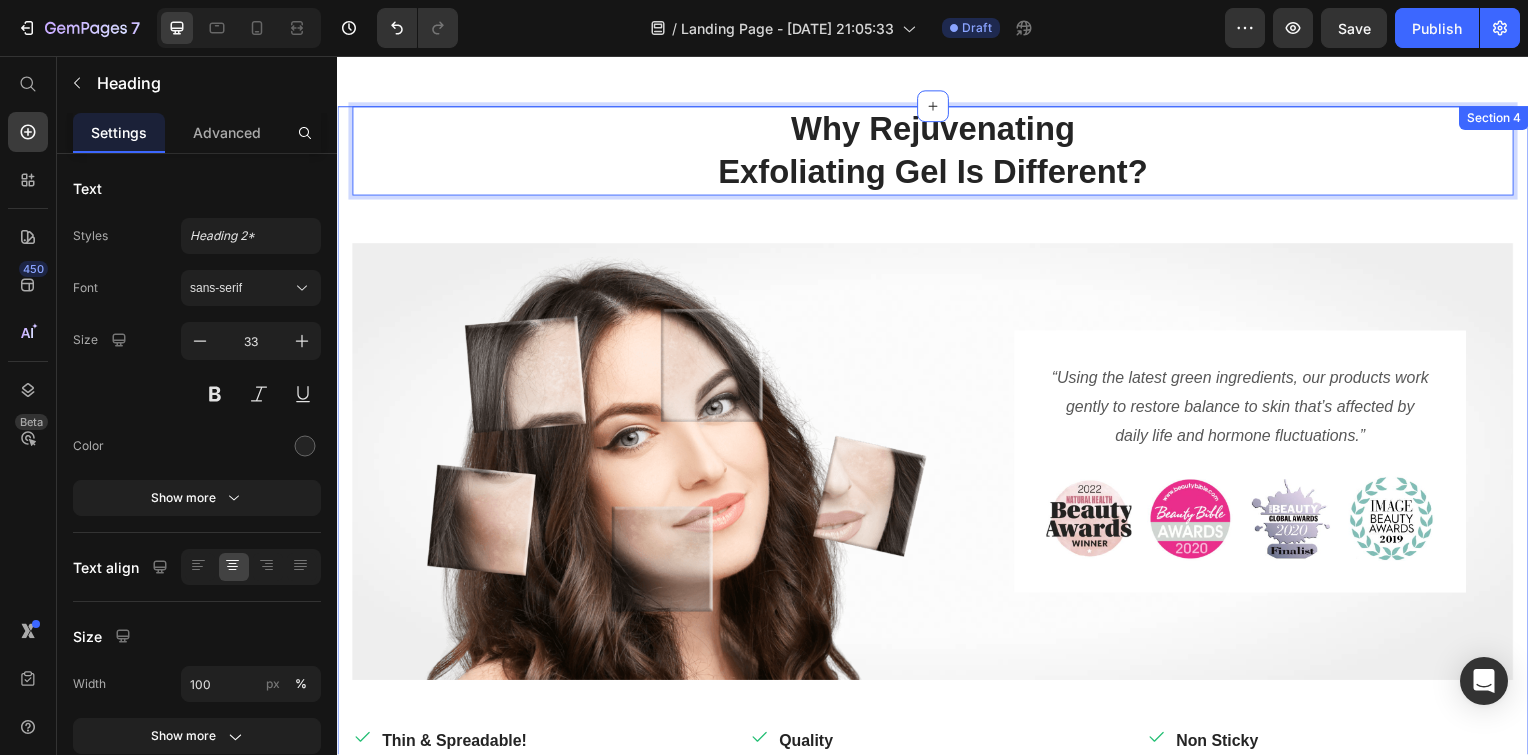 click on "Why Rejuvenating Exfoliating Gel Is Different? Heading   16 Row Image “Using the latest green ingredients, our products work gently to restore balance to skin that’s affected by daily life and hormone fluctuations.”  Text block Image Image Image Image Row Row Row
Icon Thin & Spreadable! Text block Your skin can absorb all of our 9 superstar ingredients Text block Row
Icon Quality Text block Nine amazing ingredients that work for you, not just one Text block Row
Icon Non Sticky Text block Allows the skin to absorb, not add an extra layer of stickiness on top Text block Row Row
Icon Naturally Infused Ingredients Text block Safe on sensitive and combination skin types Text block Row
Icon Wrinkle Preventative Text block Hydrates current wrinkles, but also fights future wrinkles coming in. Text block Row
Icon All Day Hydration Text block Hydrates your skin and keep you happy all day Text block Row Row" at bounding box center (937, 546) 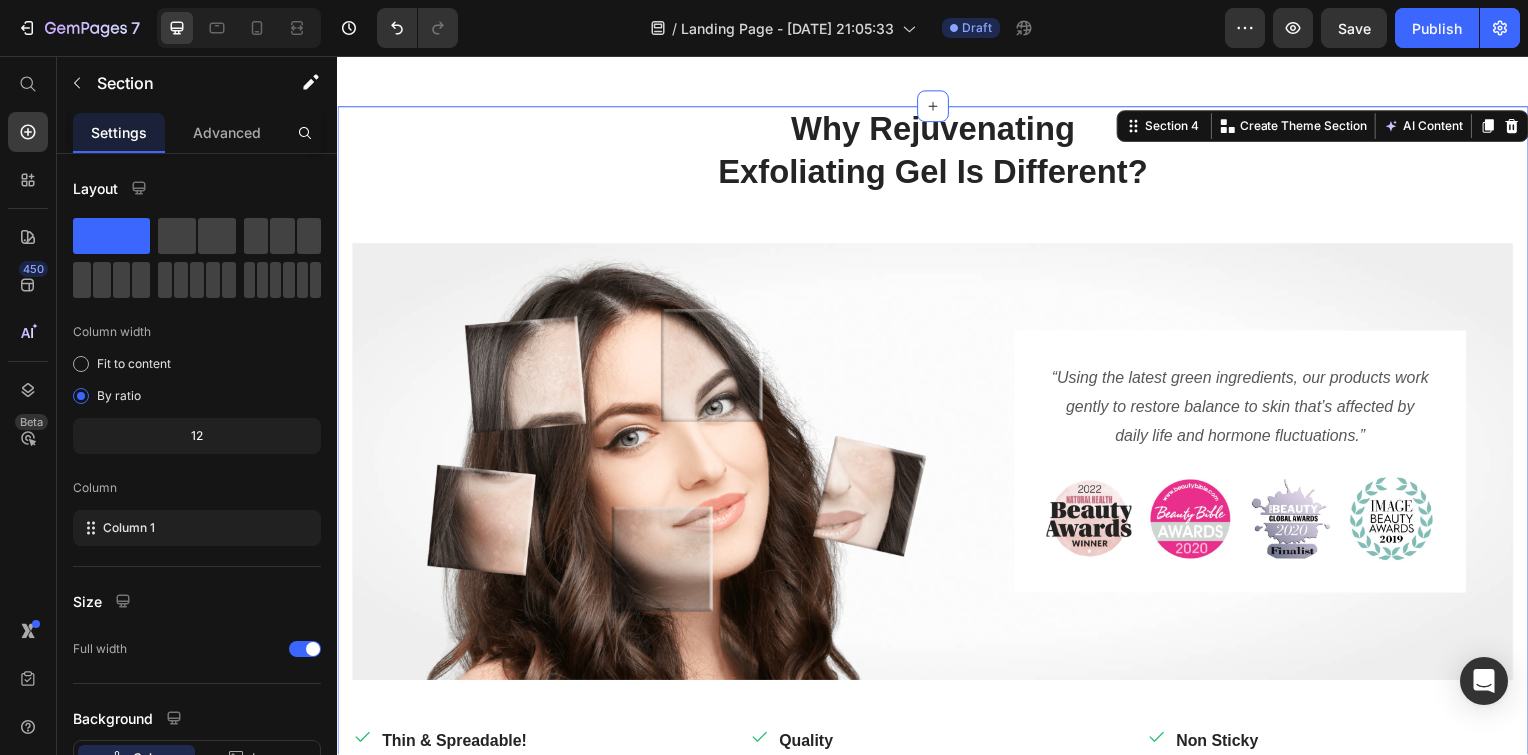 click on "Why Rejuvenating Exfoliating Gel Is Different? Heading Row Image “Using the latest green ingredients, our products work gently to restore balance to skin that’s affected by daily life and hormone fluctuations.”  Text block Image Image Image Image Row Row Row
Icon Thin & Spreadable! Text block Your skin can absorb all of our 9 superstar ingredients Text block Row
Icon Quality Text block Nine amazing ingredients that work for you, not just one Text block Row
Icon Non Sticky Text block Allows the skin to absorb, not add an extra layer of stickiness on top Text block Row Row
Icon Naturally Infused Ingredients Text block Safe on sensitive and combination skin types Text block Row
Icon Wrinkle Preventative Text block Hydrates current wrinkles, but also fights future wrinkles coming in. Text block Row
Icon All Day Hydration Text block Hydrates your skin and keep you happy all day Text block Row Row" at bounding box center [937, 546] 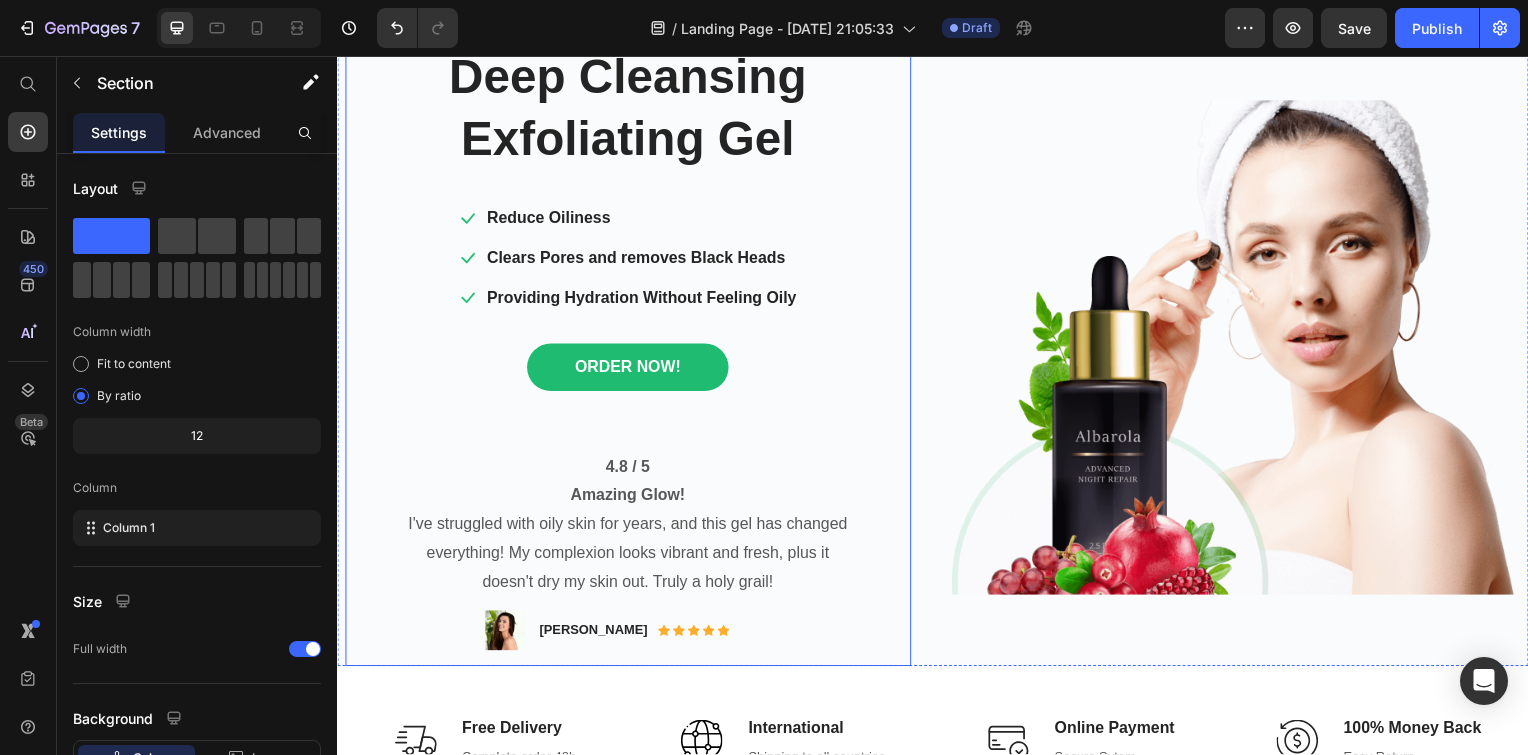 scroll, scrollTop: 119, scrollLeft: 0, axis: vertical 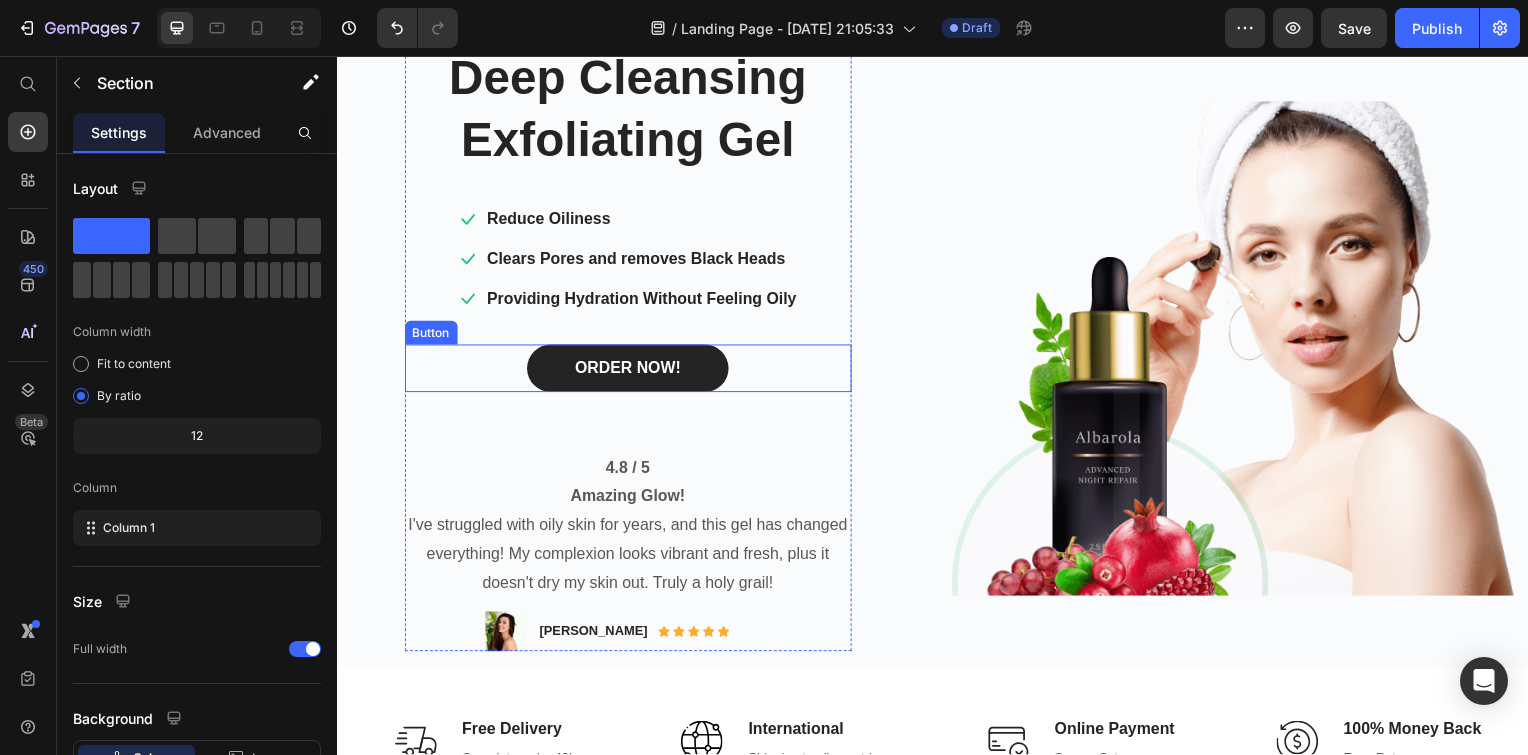 click on "ORDER NOW!" at bounding box center [629, 371] 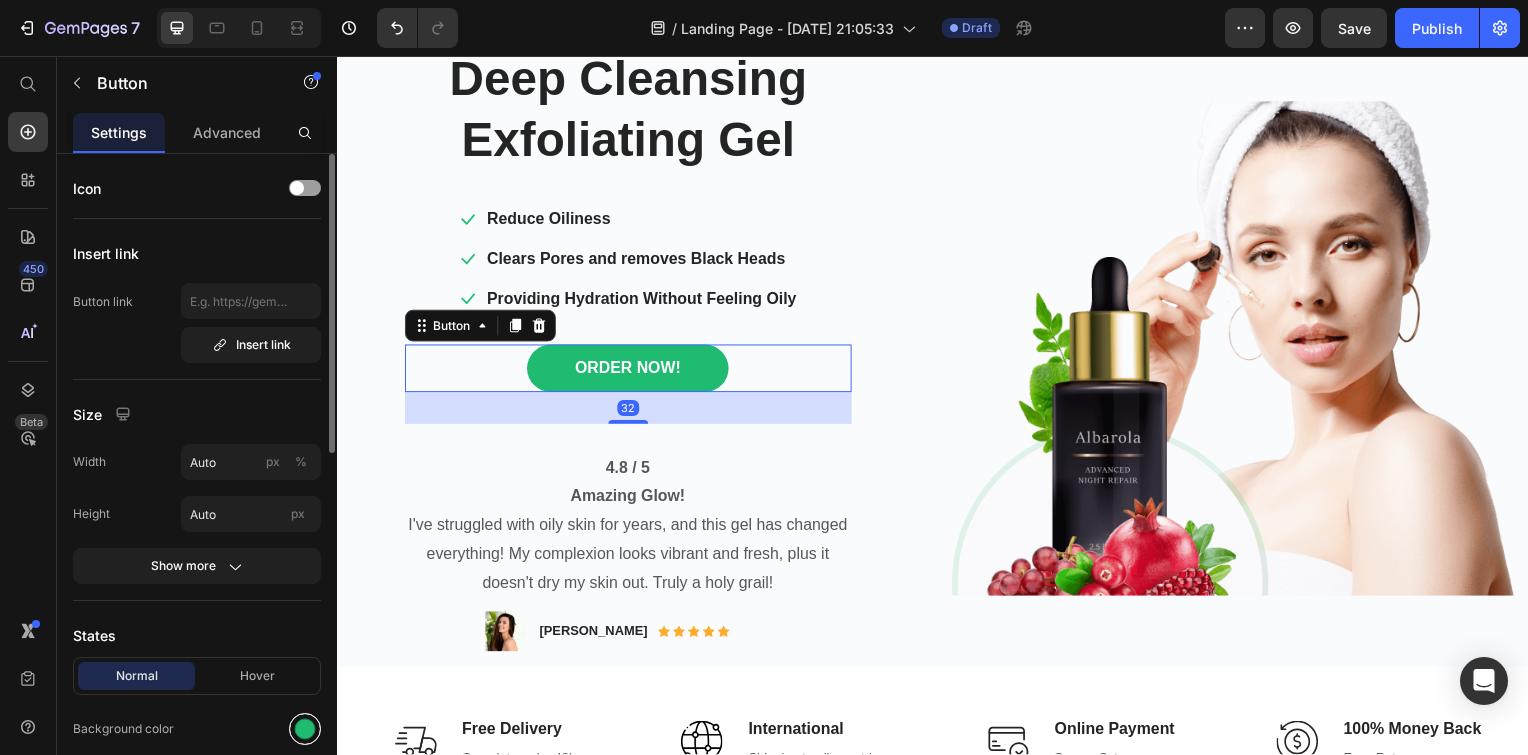 click at bounding box center [305, 729] 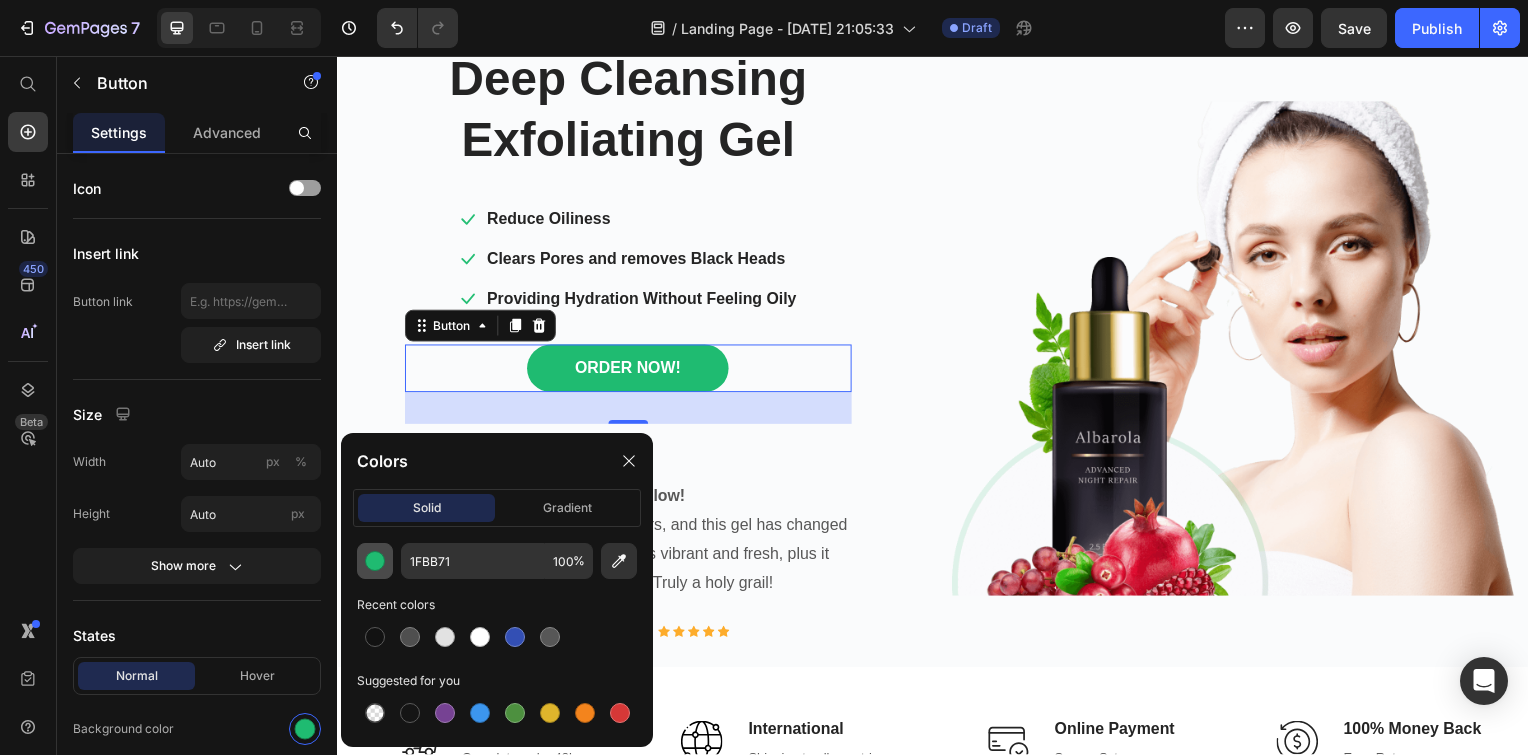 click at bounding box center [375, 561] 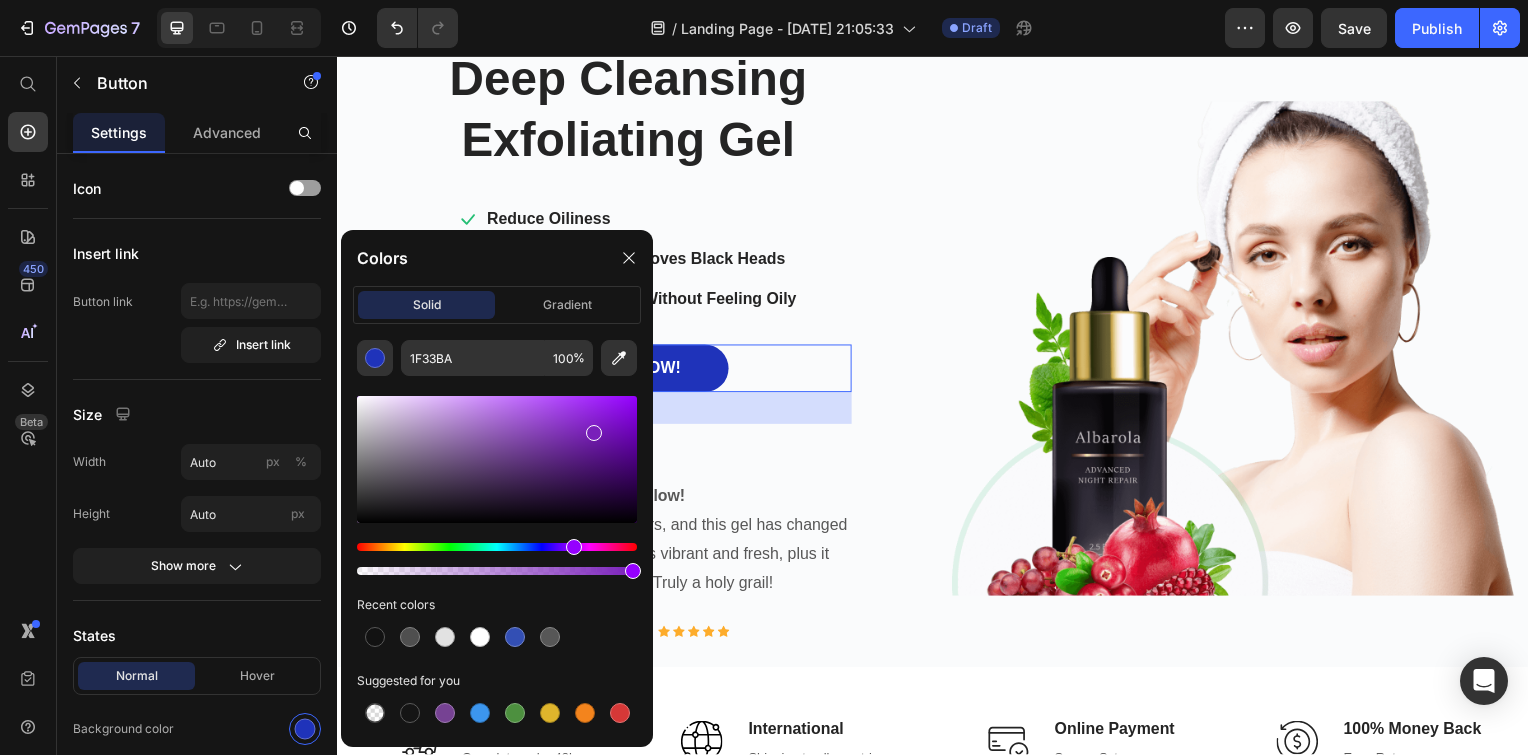 drag, startPoint x: 479, startPoint y: 548, endPoint x: 603, endPoint y: 171, distance: 396.869 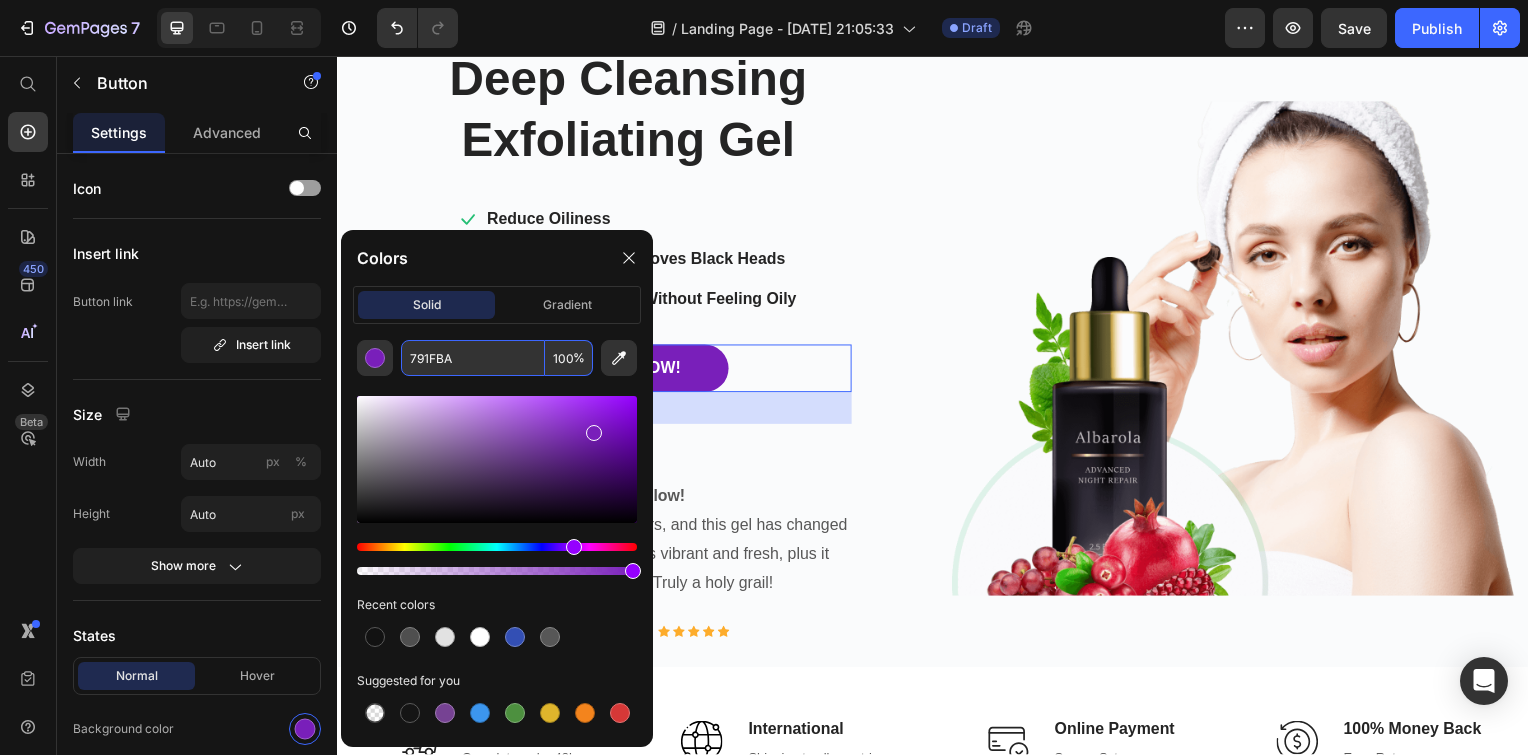 click on "791FBA" at bounding box center (473, 358) 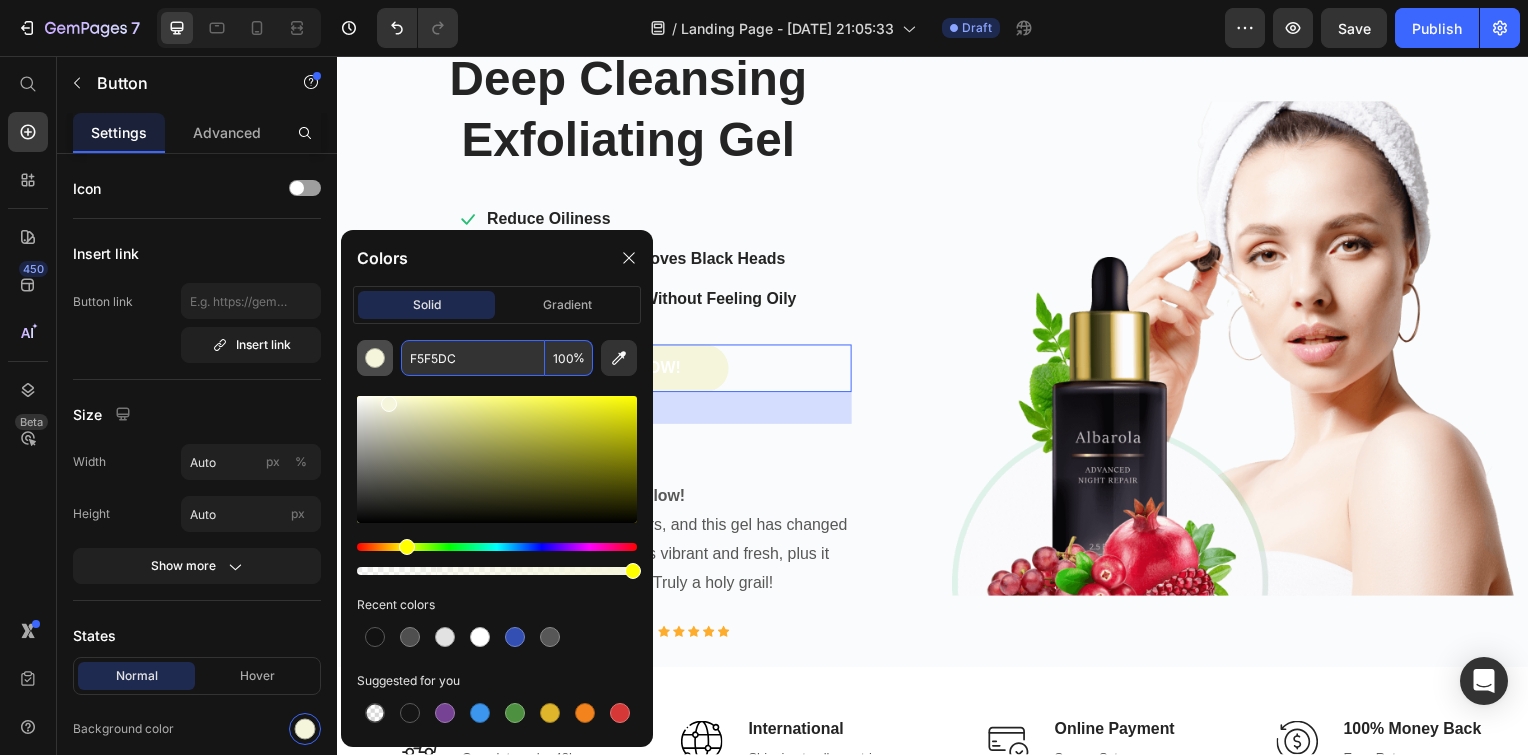 click at bounding box center (375, 358) 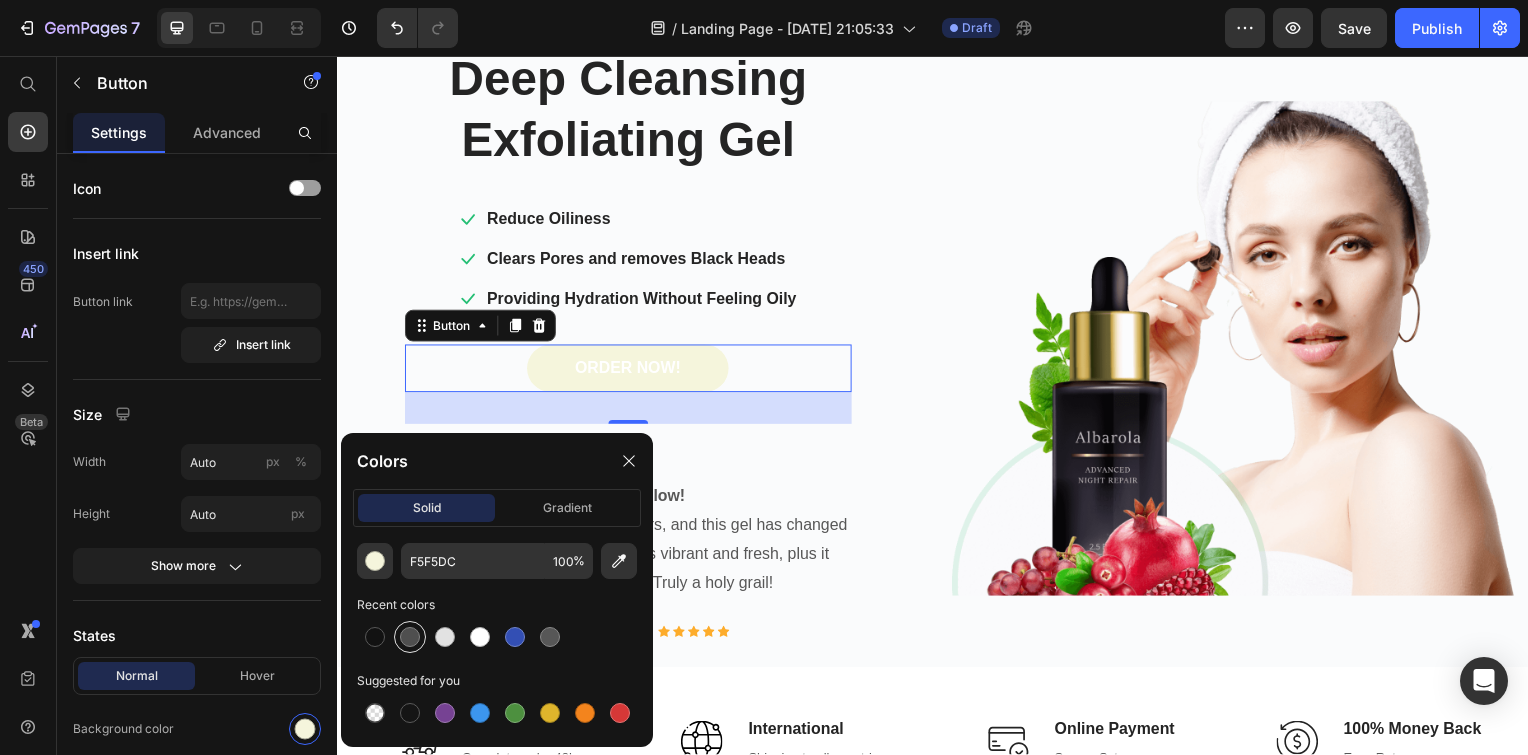 click at bounding box center (410, 637) 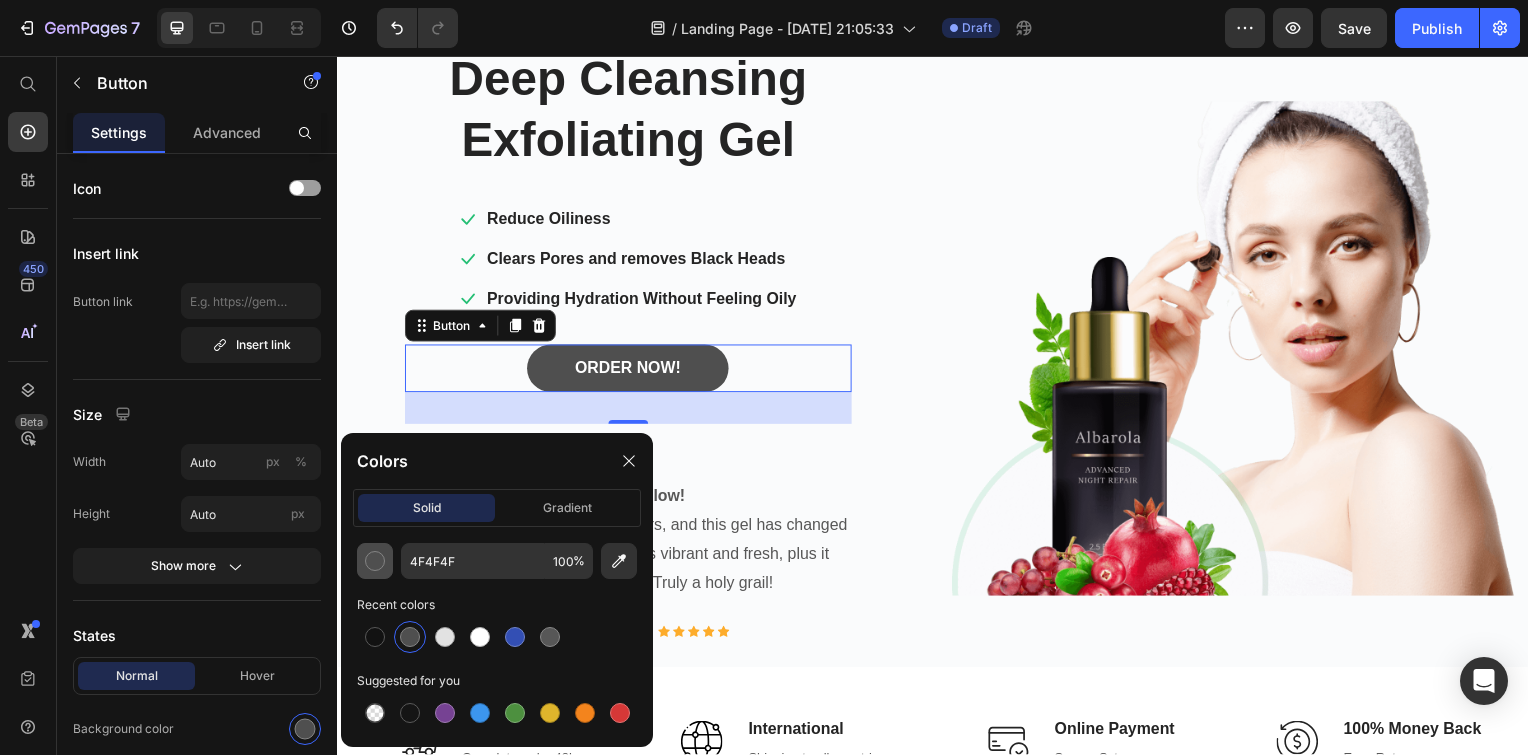 click at bounding box center (375, 561) 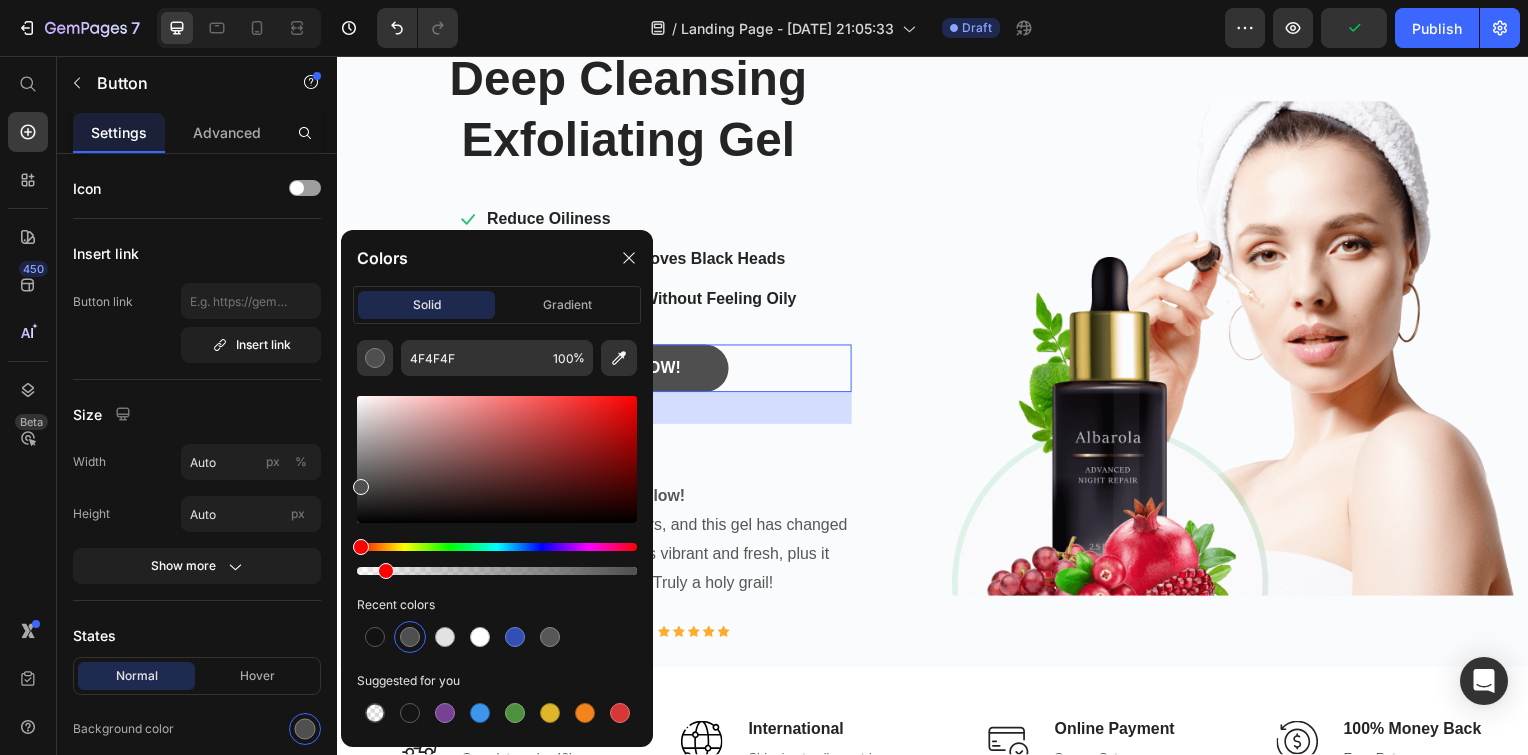 drag, startPoint x: 604, startPoint y: 567, endPoint x: 382, endPoint y: 584, distance: 222.64995 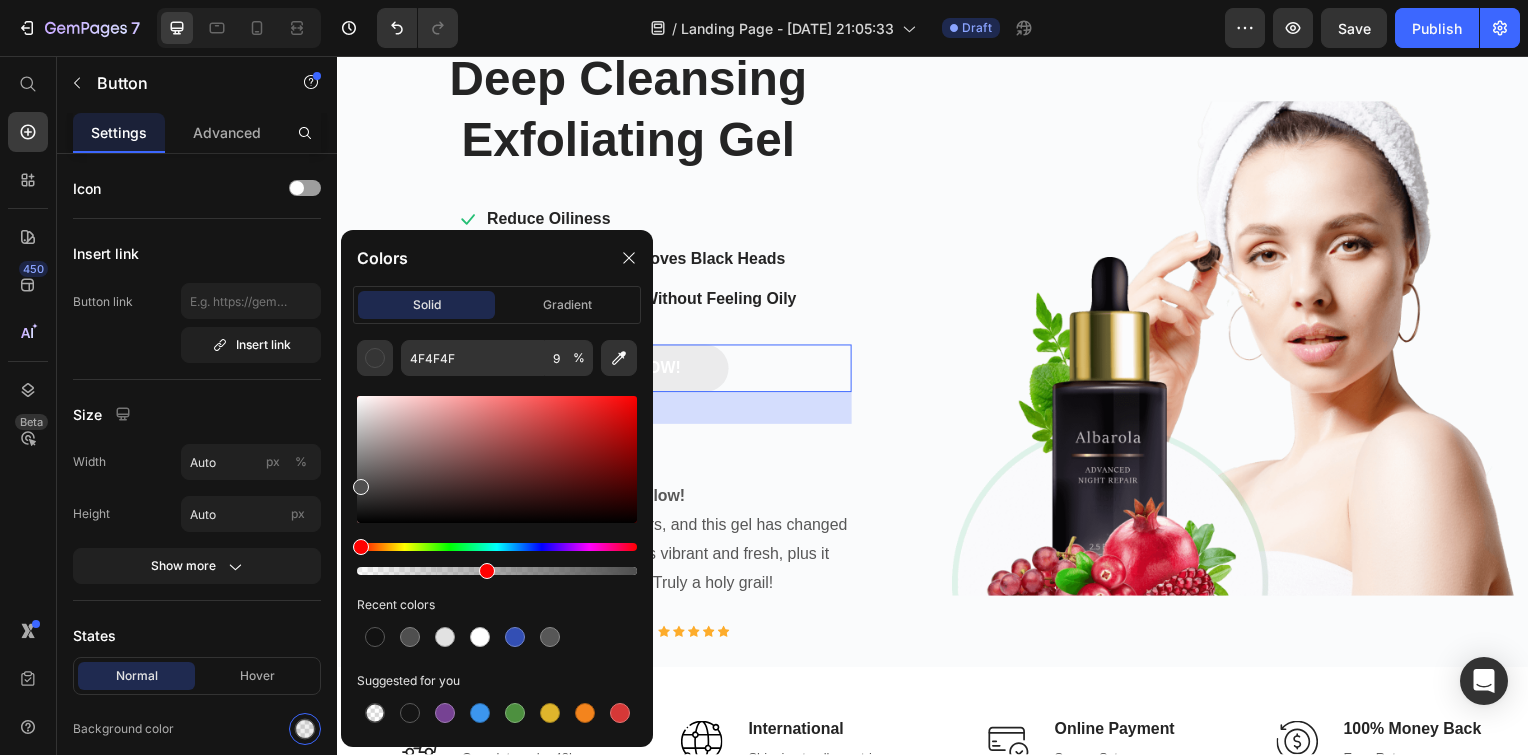 drag, startPoint x: 403, startPoint y: 572, endPoint x: 512, endPoint y: 570, distance: 109.01835 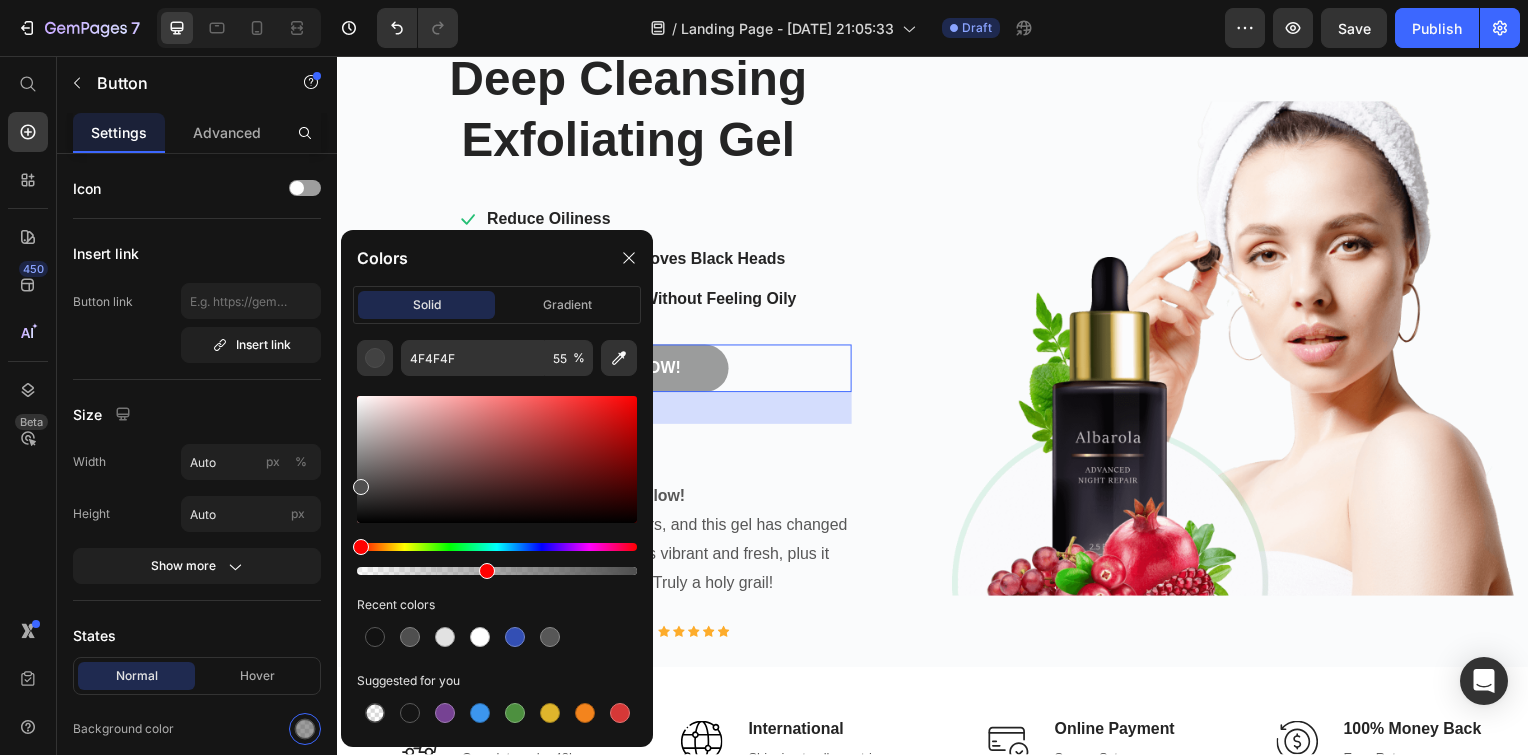 drag, startPoint x: 511, startPoint y: 569, endPoint x: 481, endPoint y: 572, distance: 30.149628 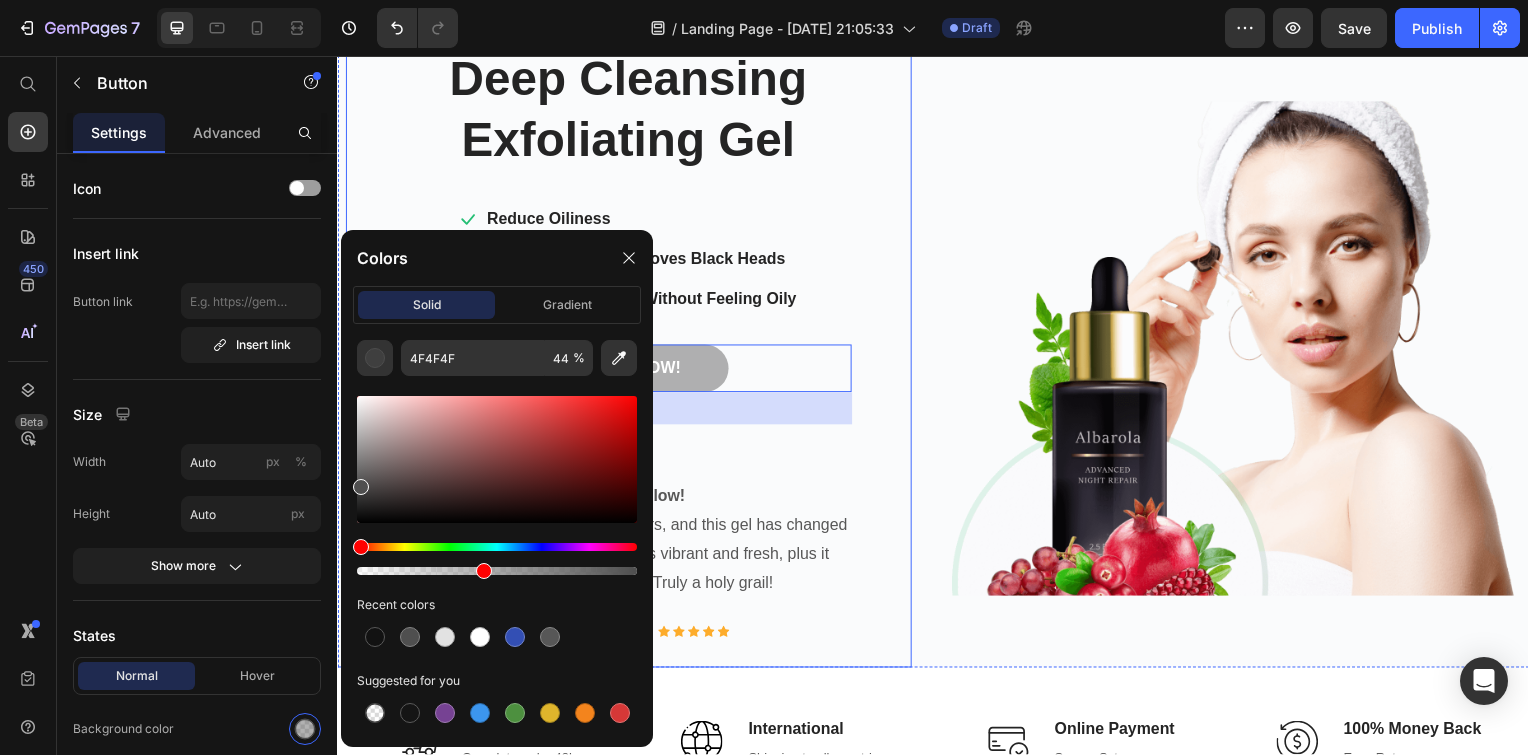 click on "Deep Cleansing Exfoliating Gel Heading                Icon Reduce Oiliness Text block                Icon Clears Pores and removes Black Heads Text block                Icon Providing Hydration Without Feeling Oily Text block Icon List ORDER NOW! Button   32   4.8 / 5 Amazing Glow! I've struggled with oily skin for years, and this gel has changed everything! My complexion looks vibrant and fresh, plus it doesn't dry my skin out. Truly a holy grail! Text block Image Jessica L Text block                Icon                Icon                Icon                Icon                Icon Icon List Hoz Row Row Row" at bounding box center (630, 351) 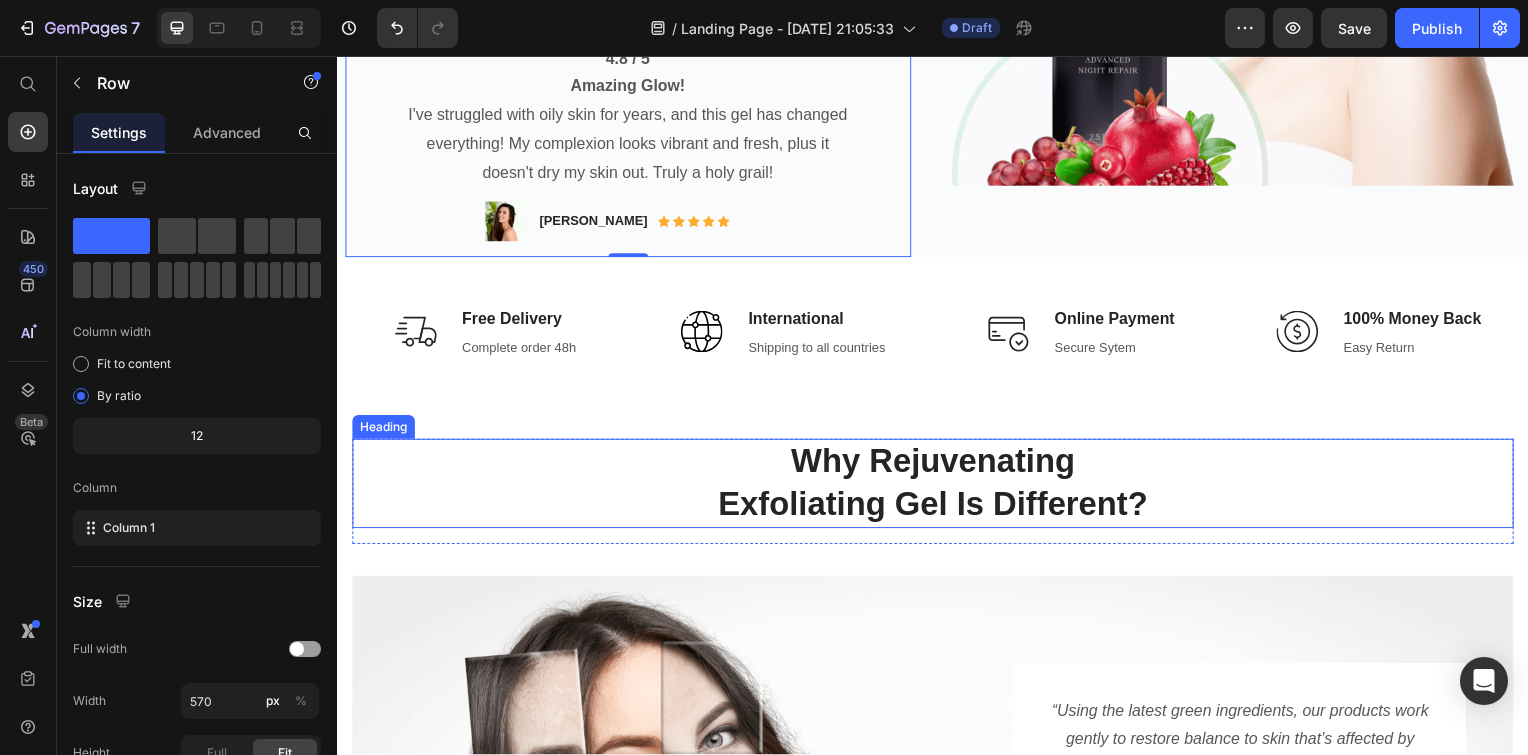 scroll, scrollTop: 560, scrollLeft: 0, axis: vertical 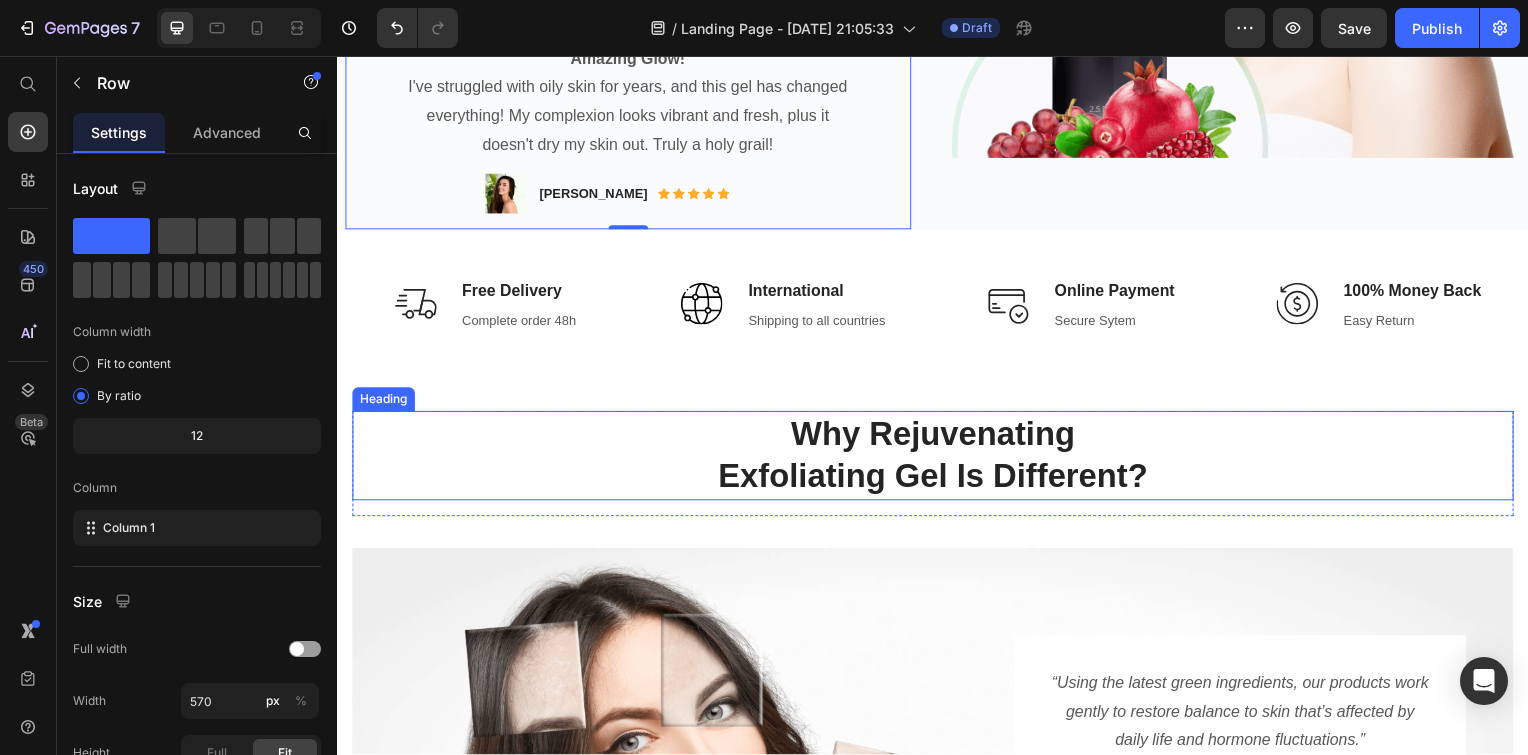 click on "Why Rejuvenating Exfoliating Gel Is Different?" at bounding box center [937, 459] 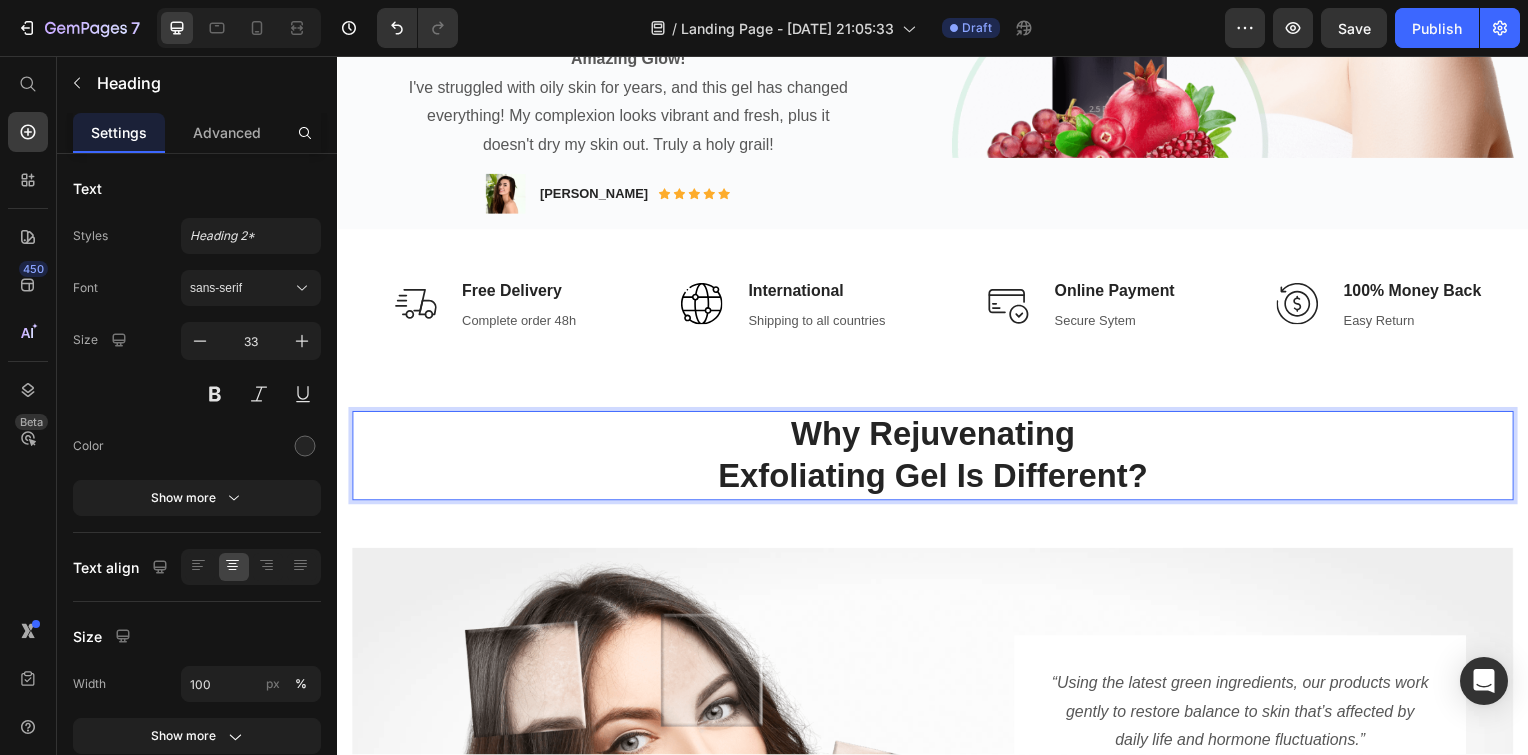 click on "Why Rejuvenating Exfoliating Gel Is Different?" at bounding box center [937, 459] 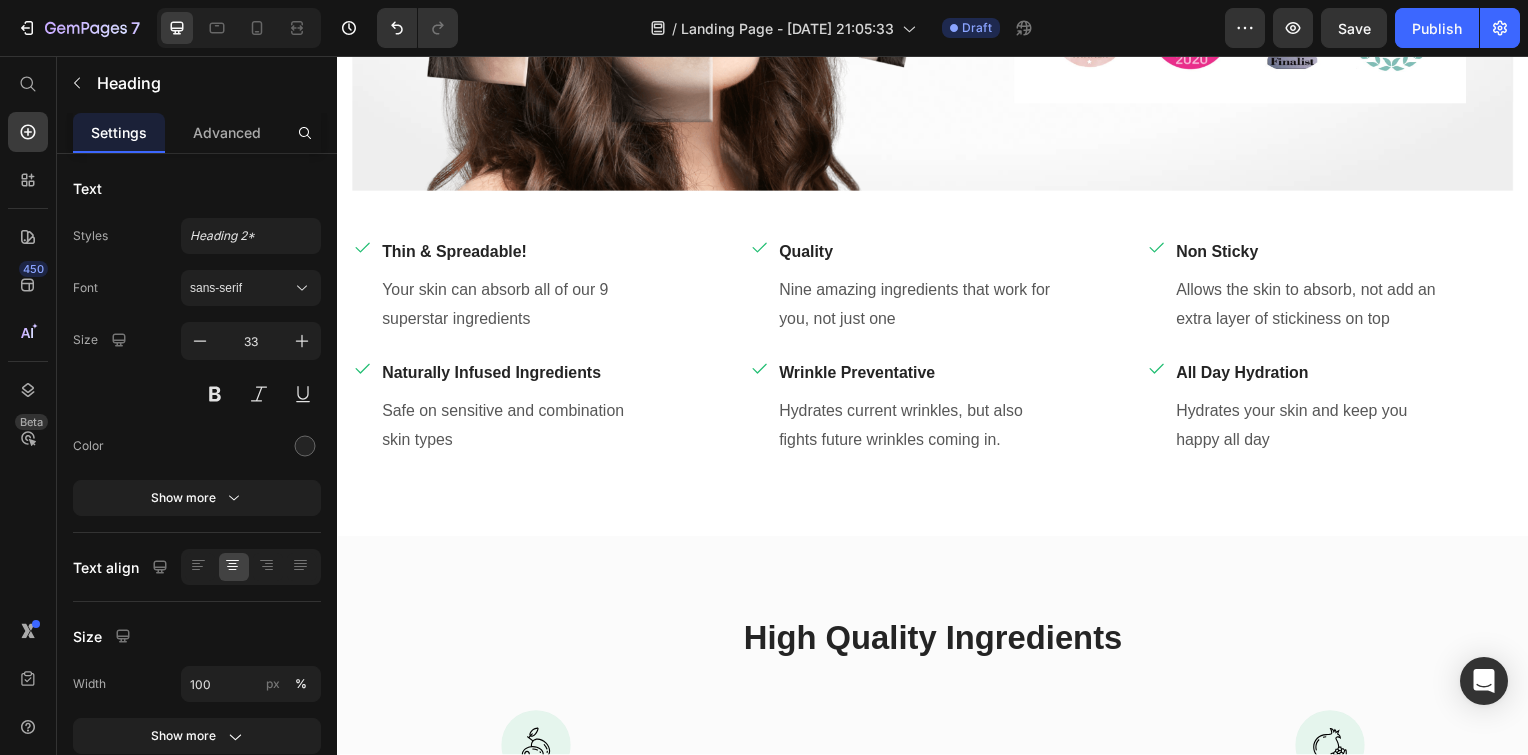 scroll, scrollTop: 1416, scrollLeft: 0, axis: vertical 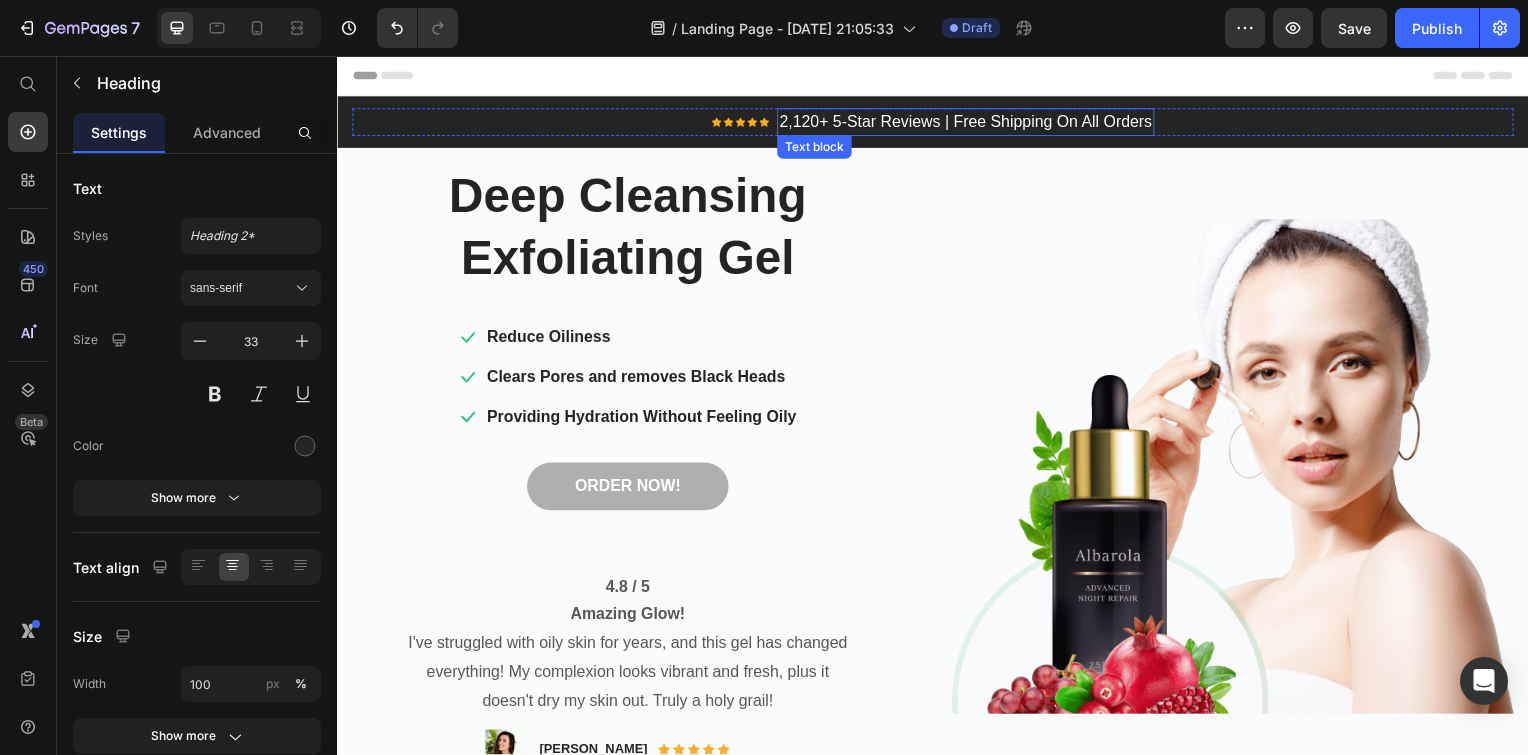 click on "2,120+ 5-Star Reviews | Free Shipping On All Orders" at bounding box center [969, 123] 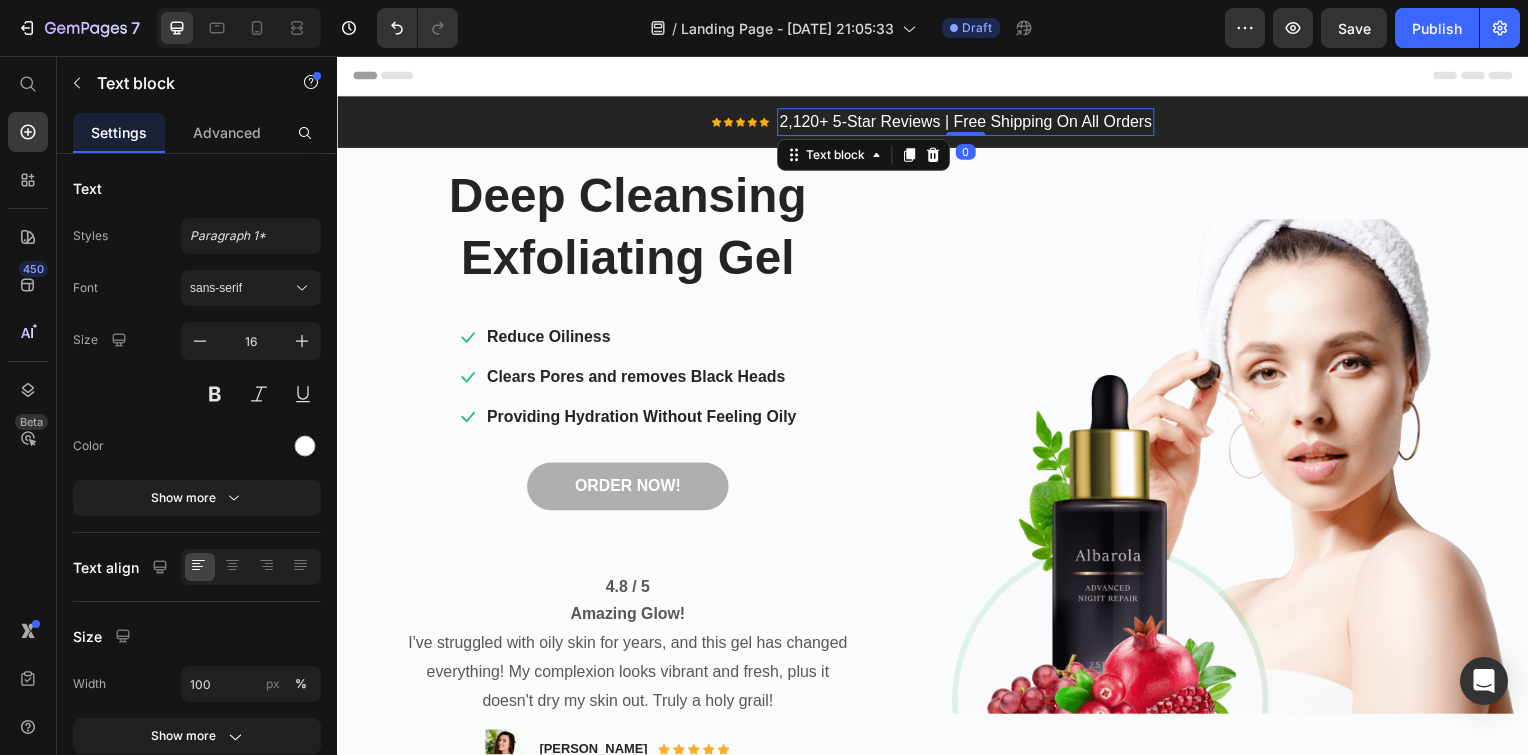 click on "2,120+ 5-Star Reviews | Free Shipping On All Orders" at bounding box center [969, 123] 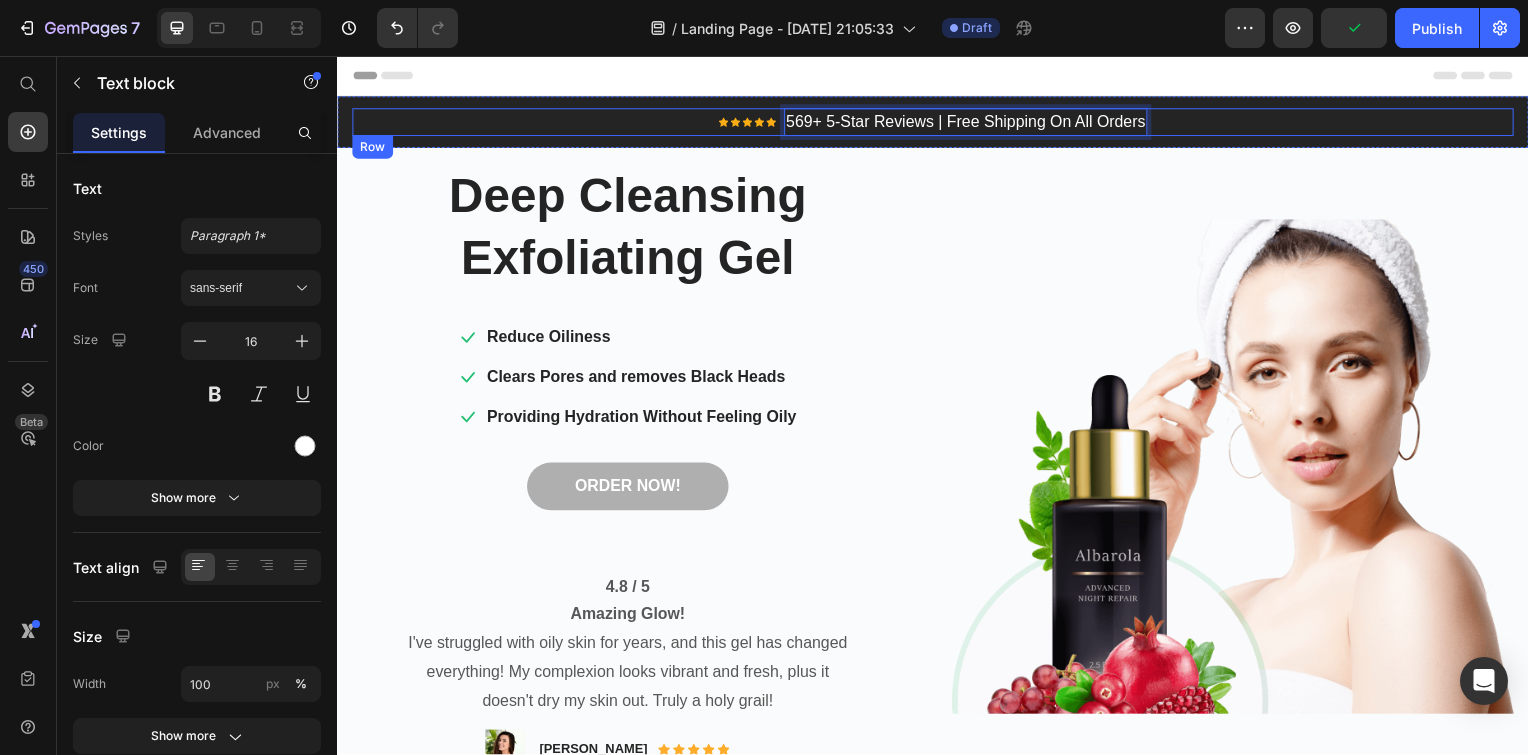 click 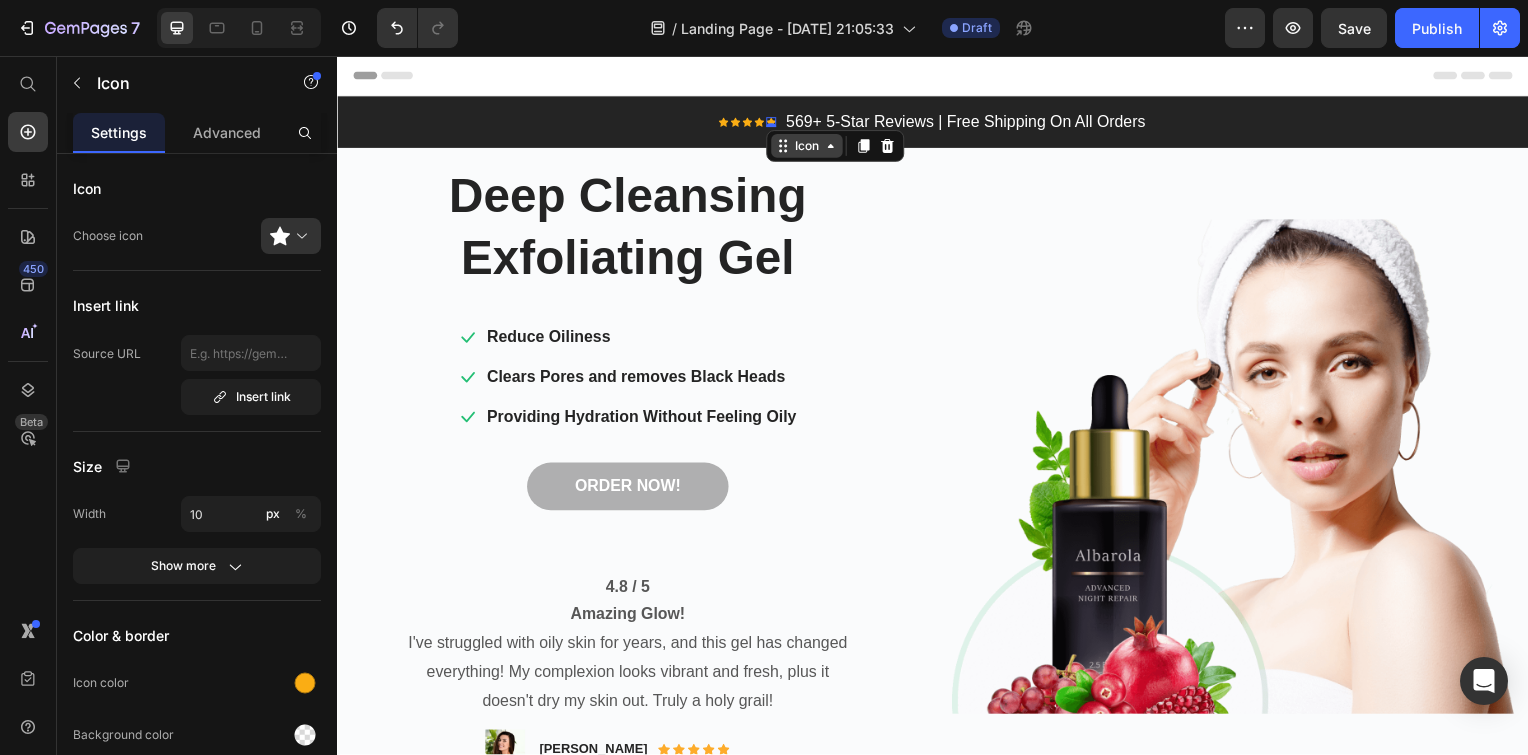 click on "Icon" at bounding box center (810, 147) 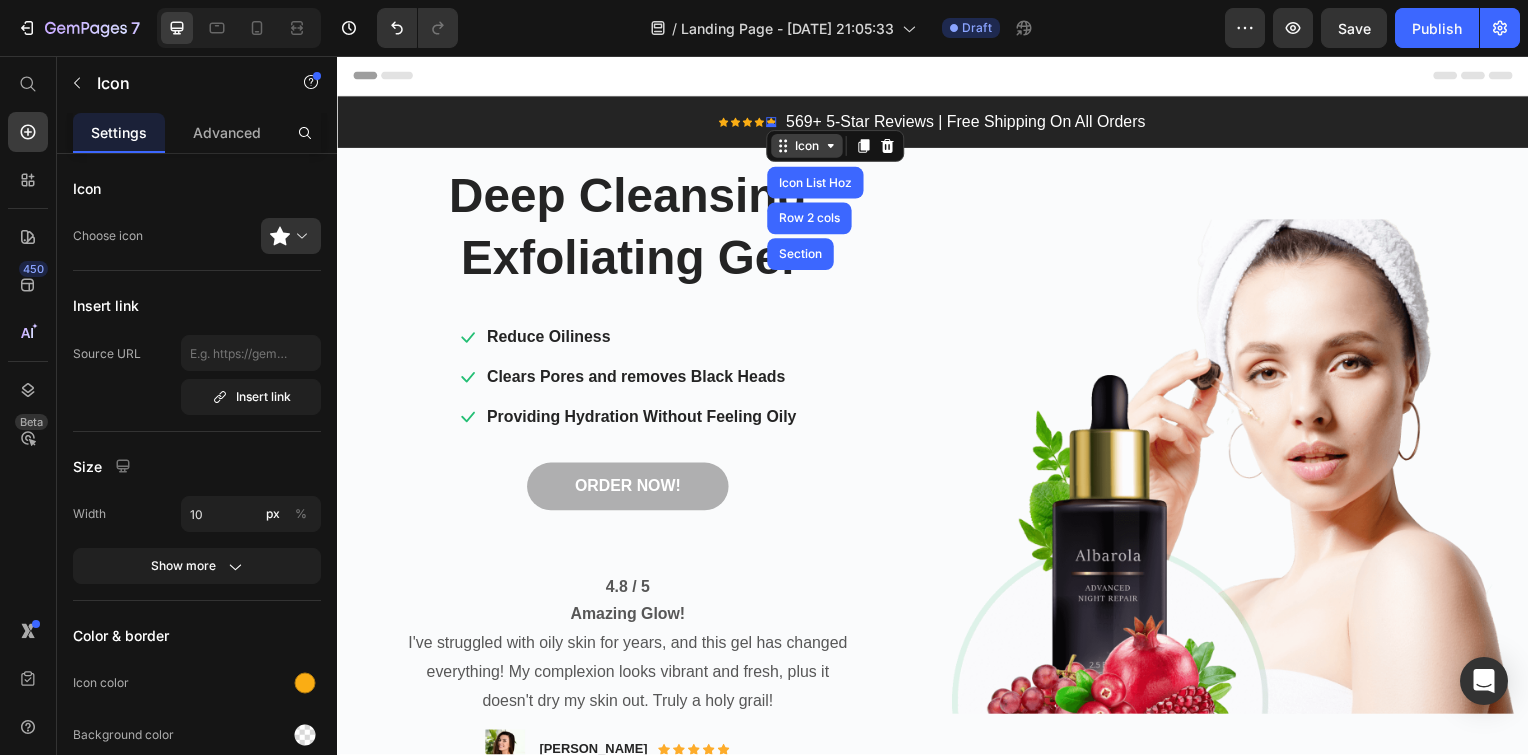 click on "Icon" at bounding box center (810, 147) 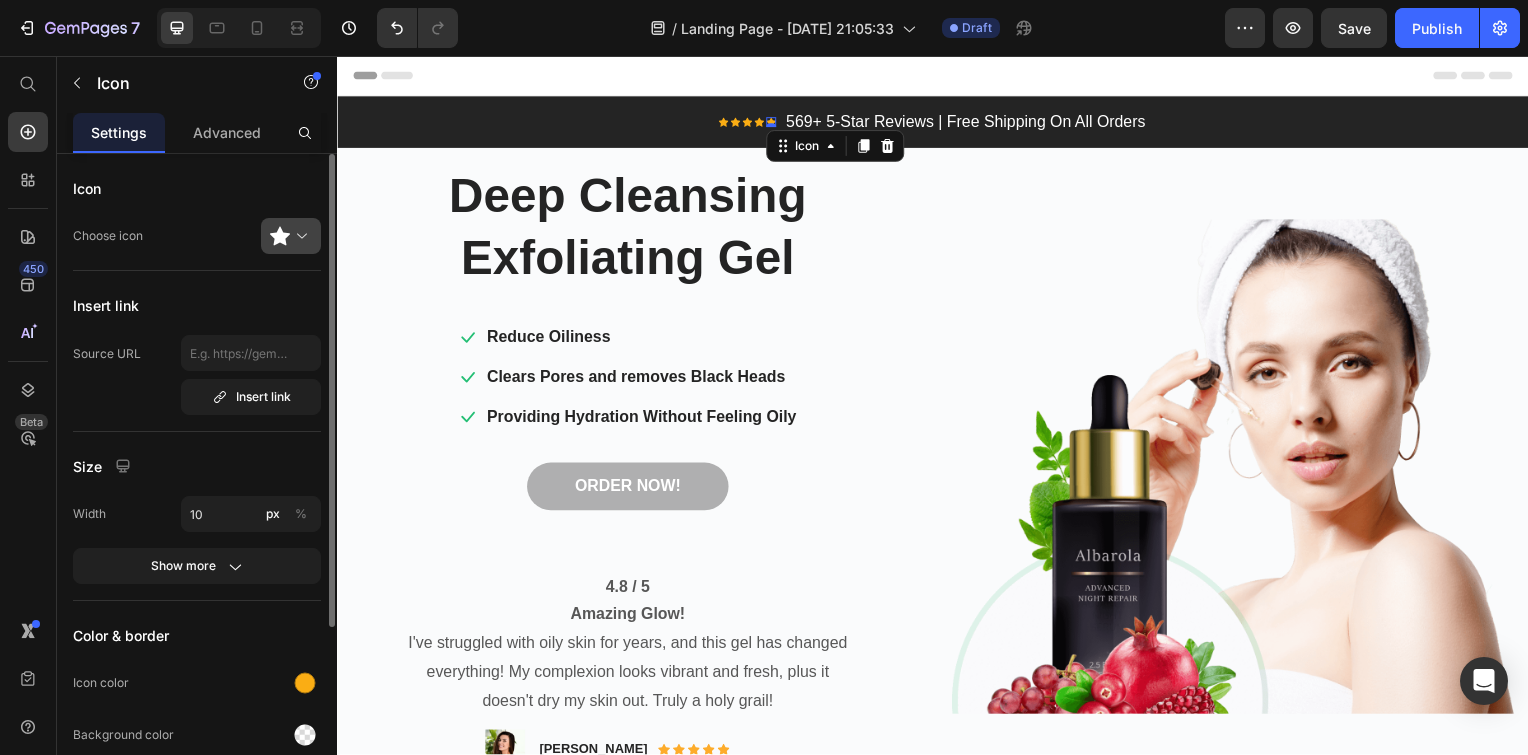 click at bounding box center (299, 236) 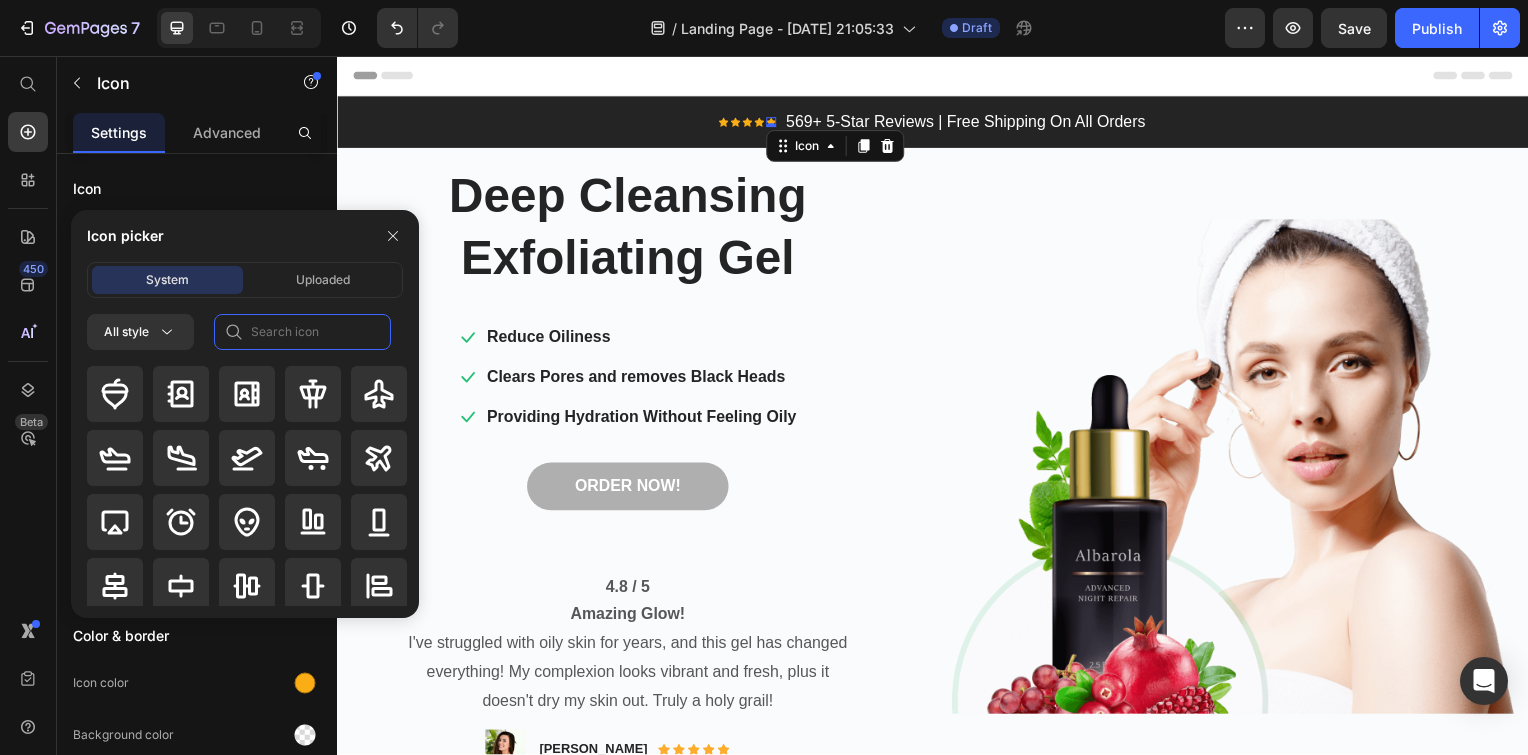 click 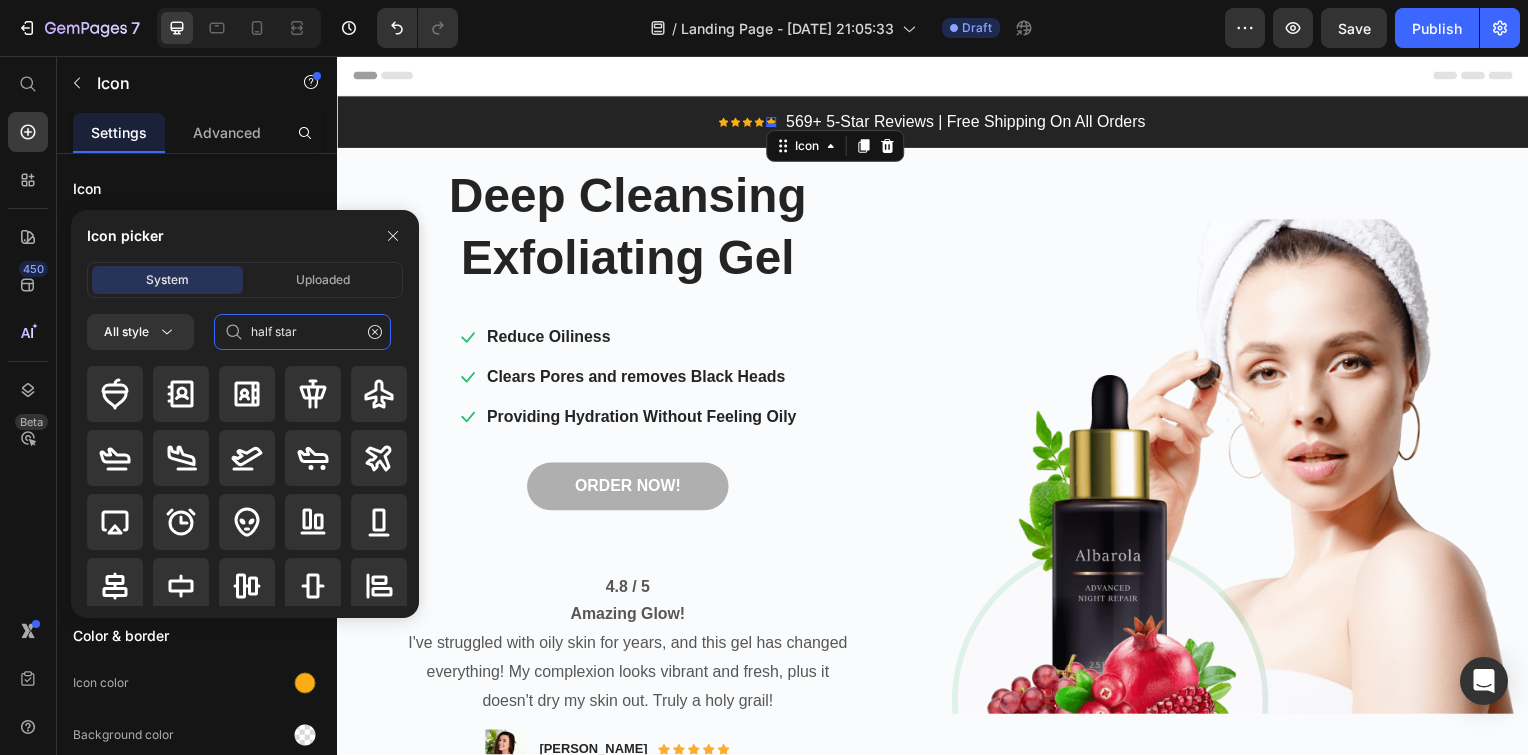 type on "half star" 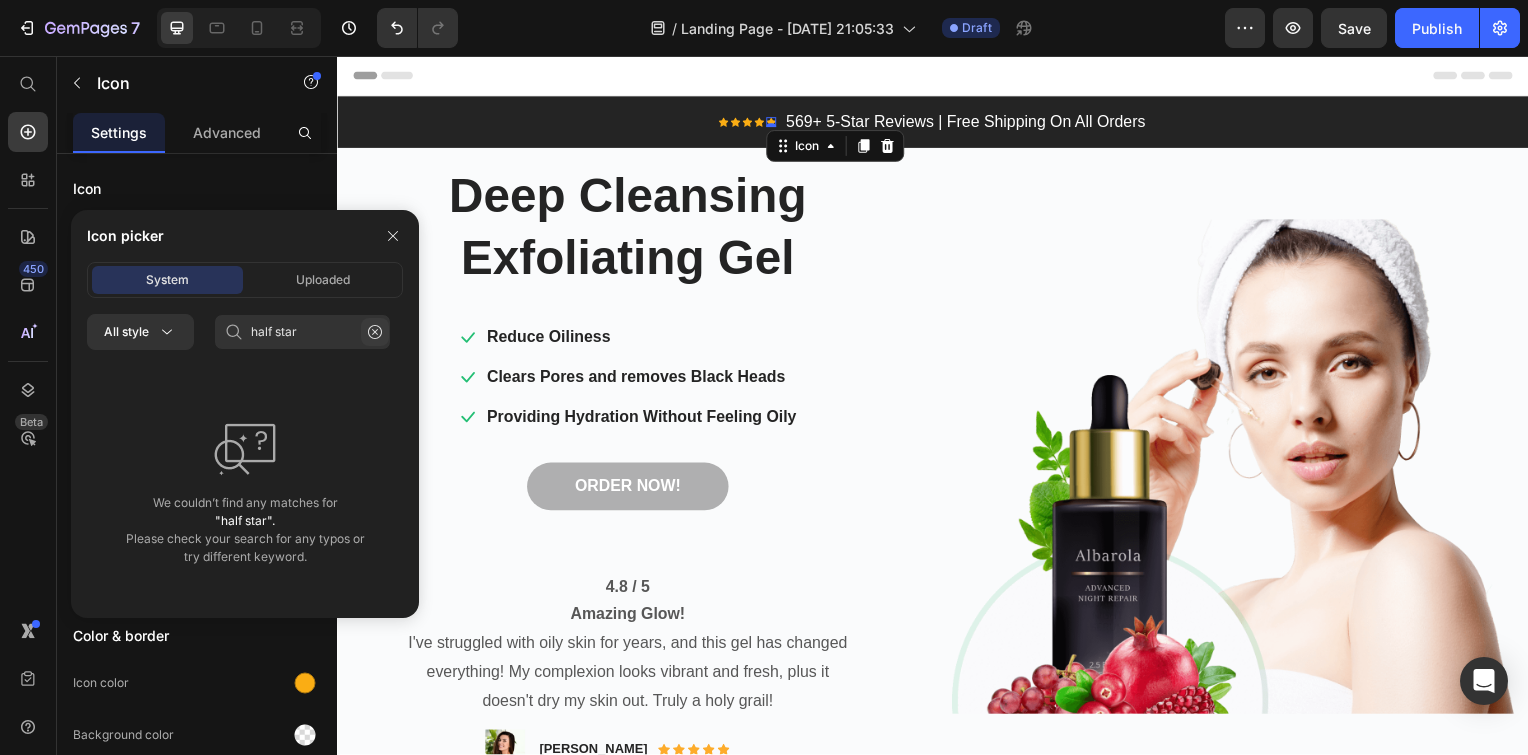 click 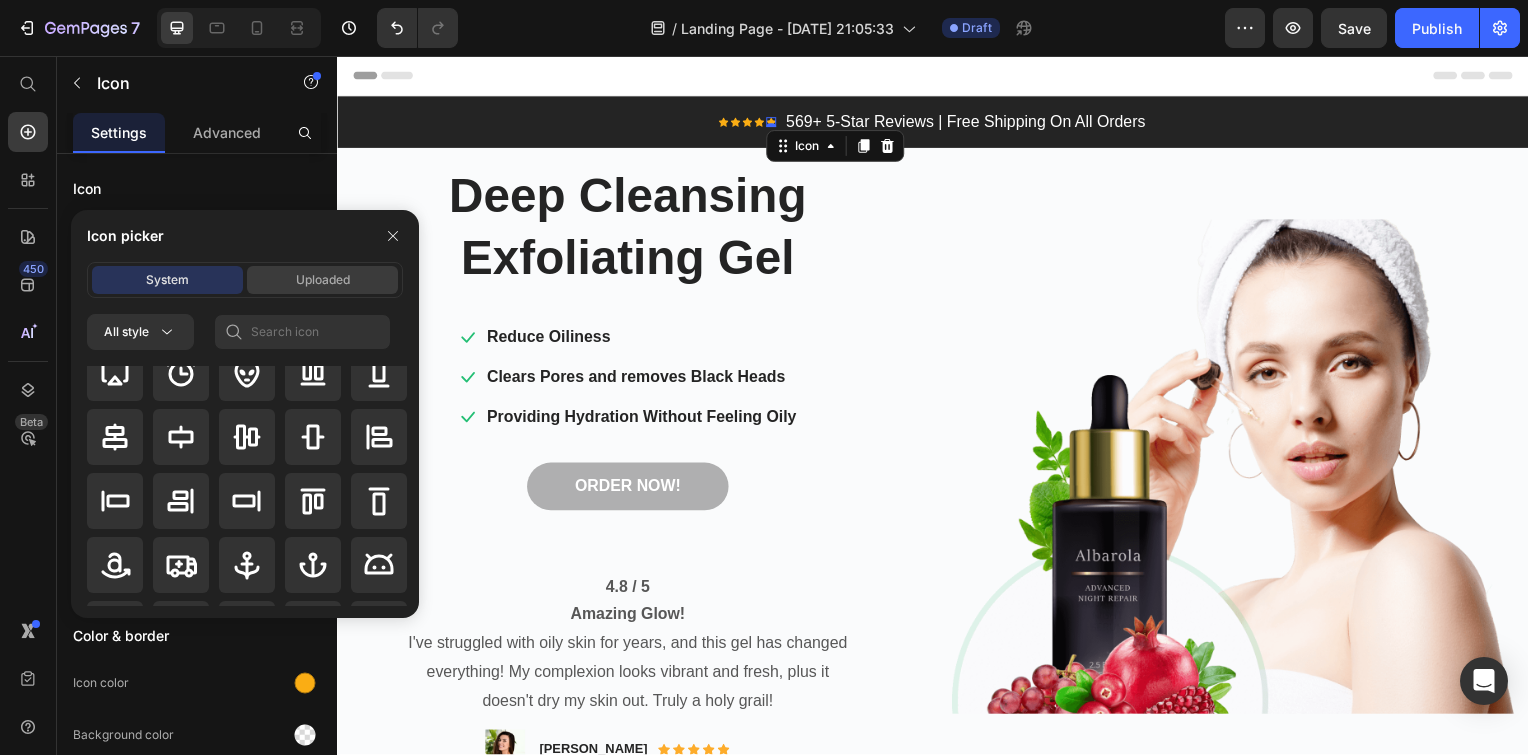 scroll, scrollTop: 200, scrollLeft: 0, axis: vertical 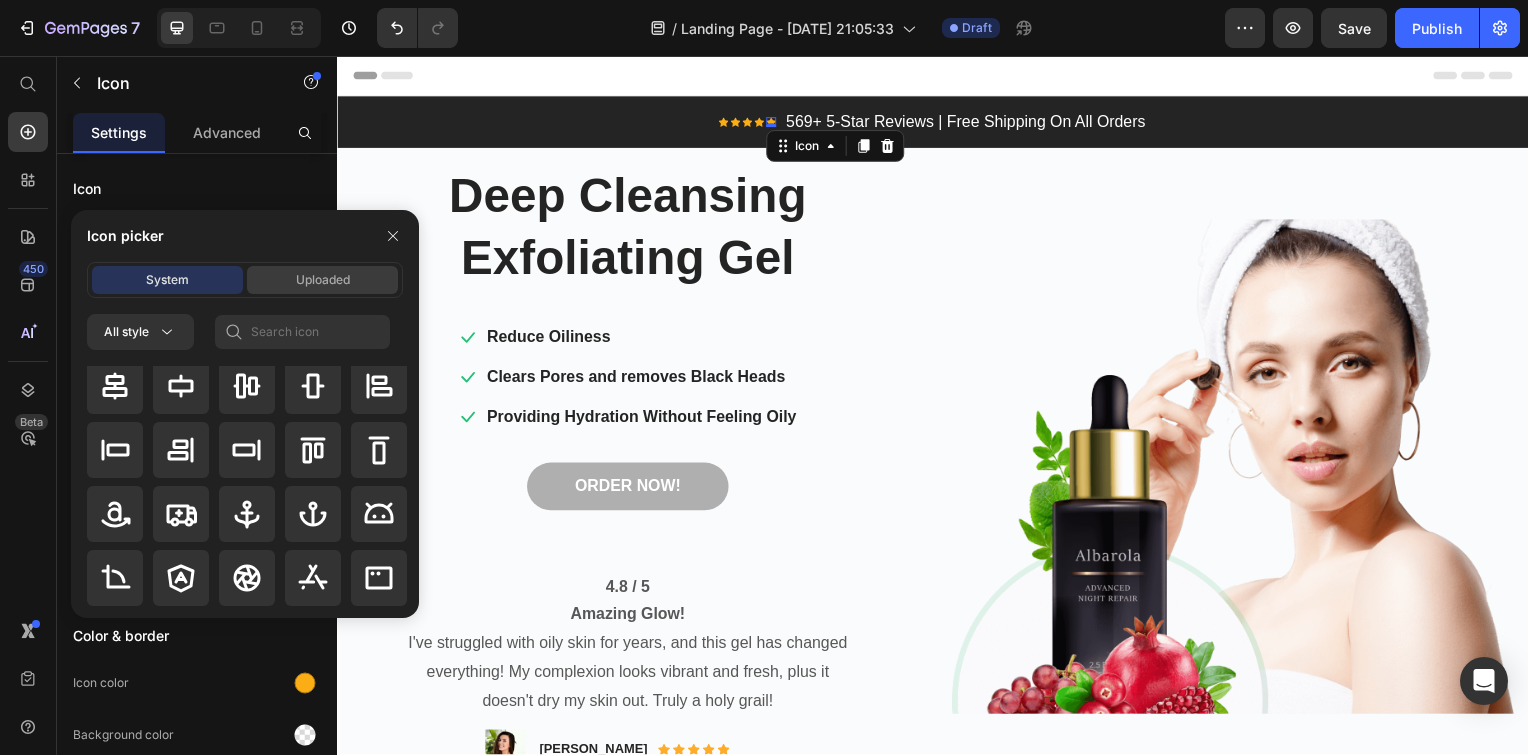 click on "Uploaded" at bounding box center (323, 280) 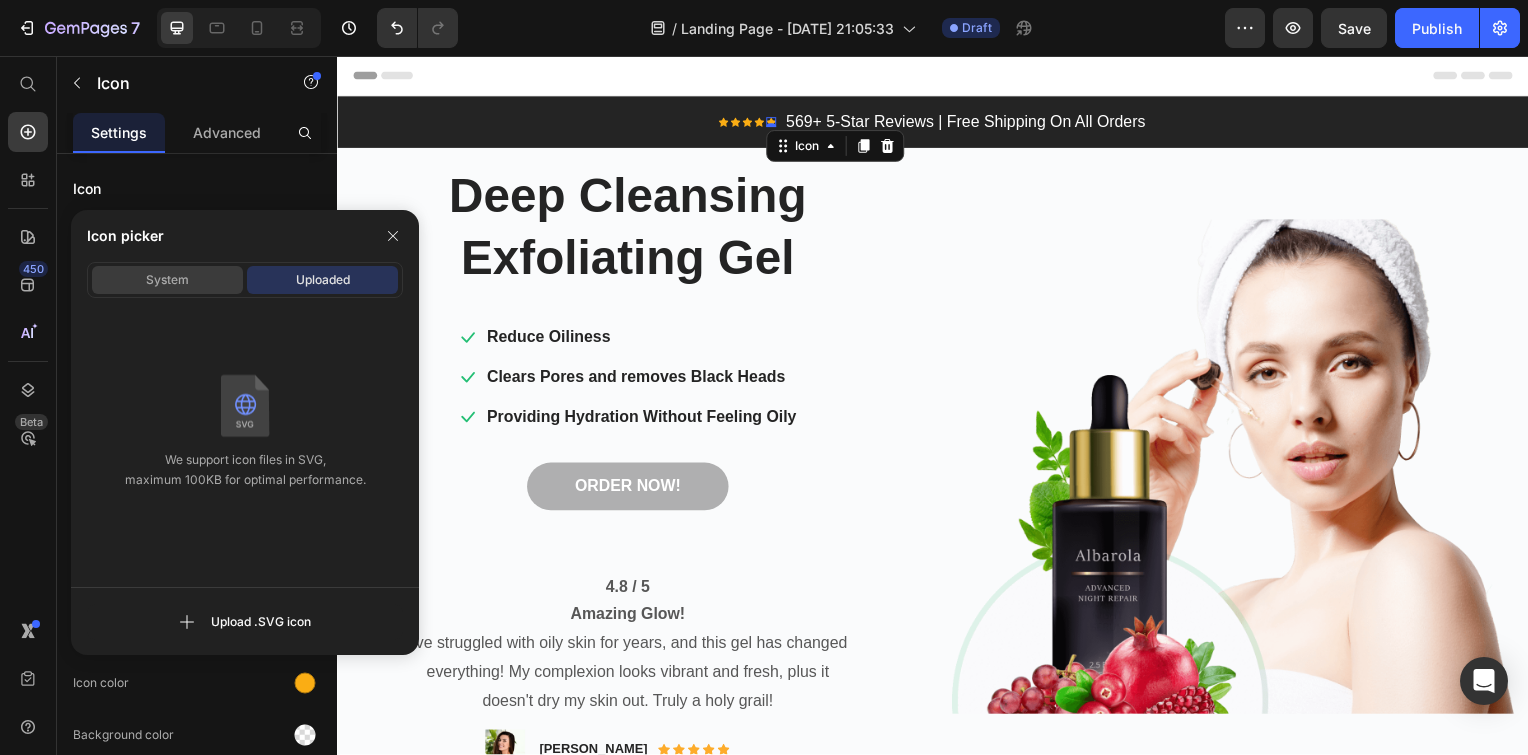 click on "System" at bounding box center (167, 280) 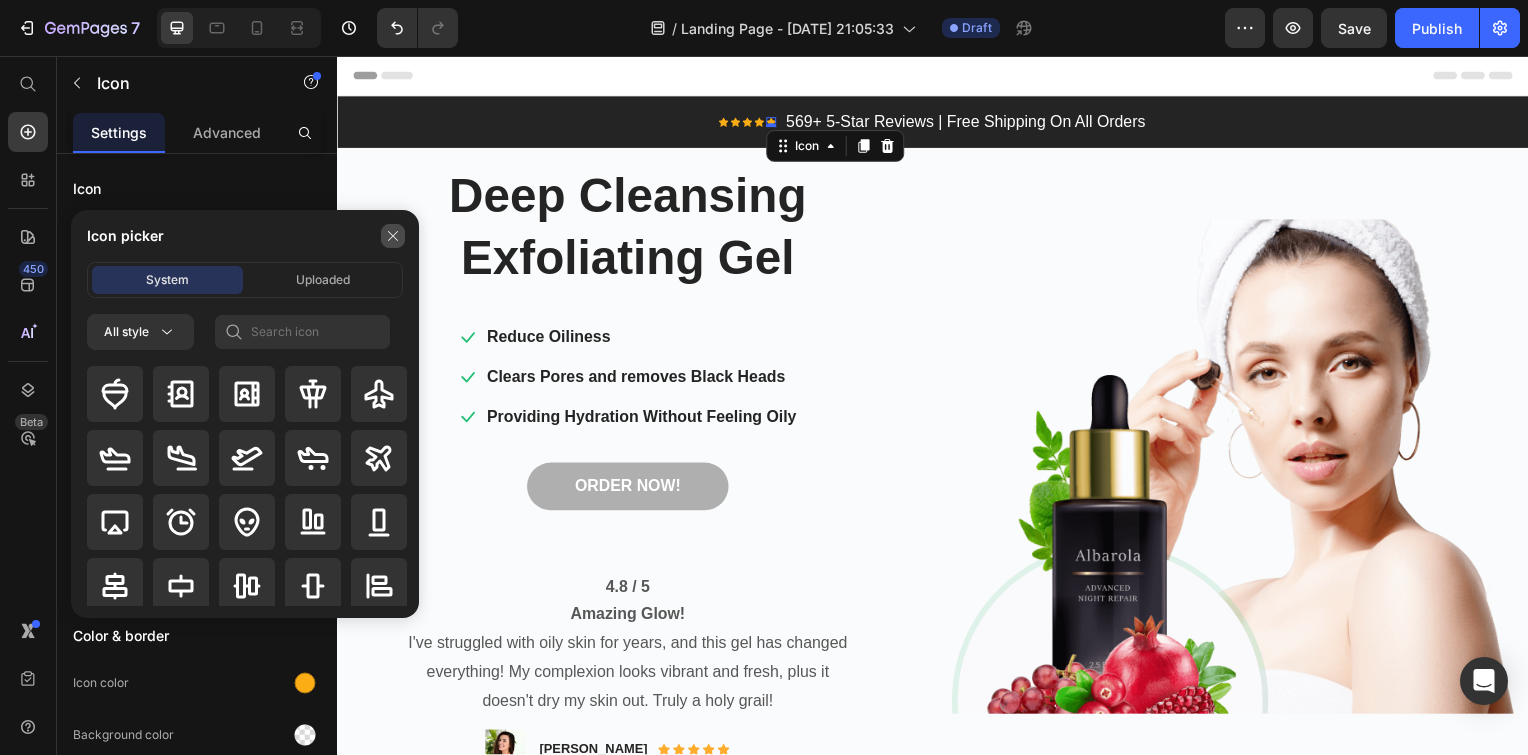 click 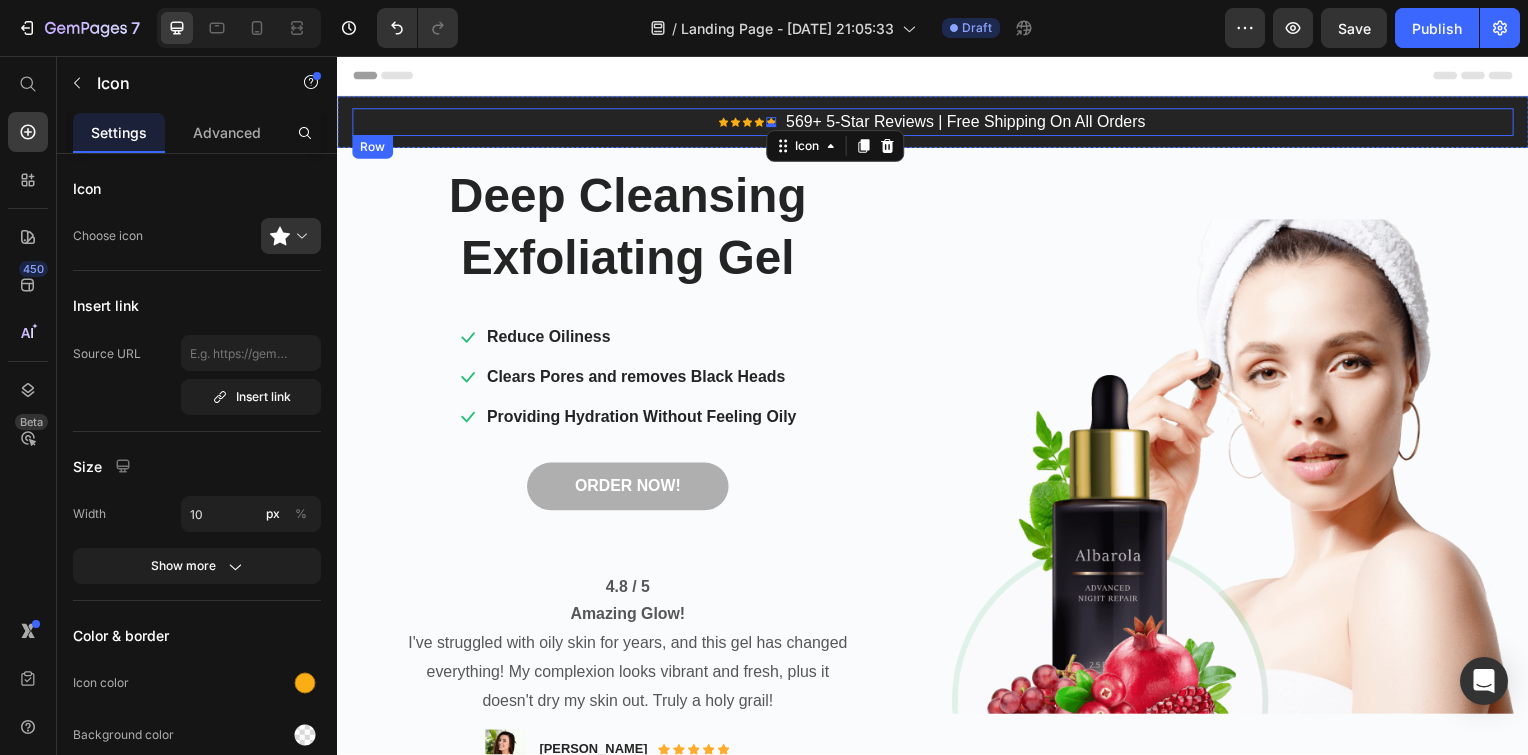 click on "Icon                Icon                Icon                Icon                Icon   0 Icon List Hoz 569+ 5-Star Reviews | Free Shipping On All Orders Text block Row" at bounding box center (937, 123) 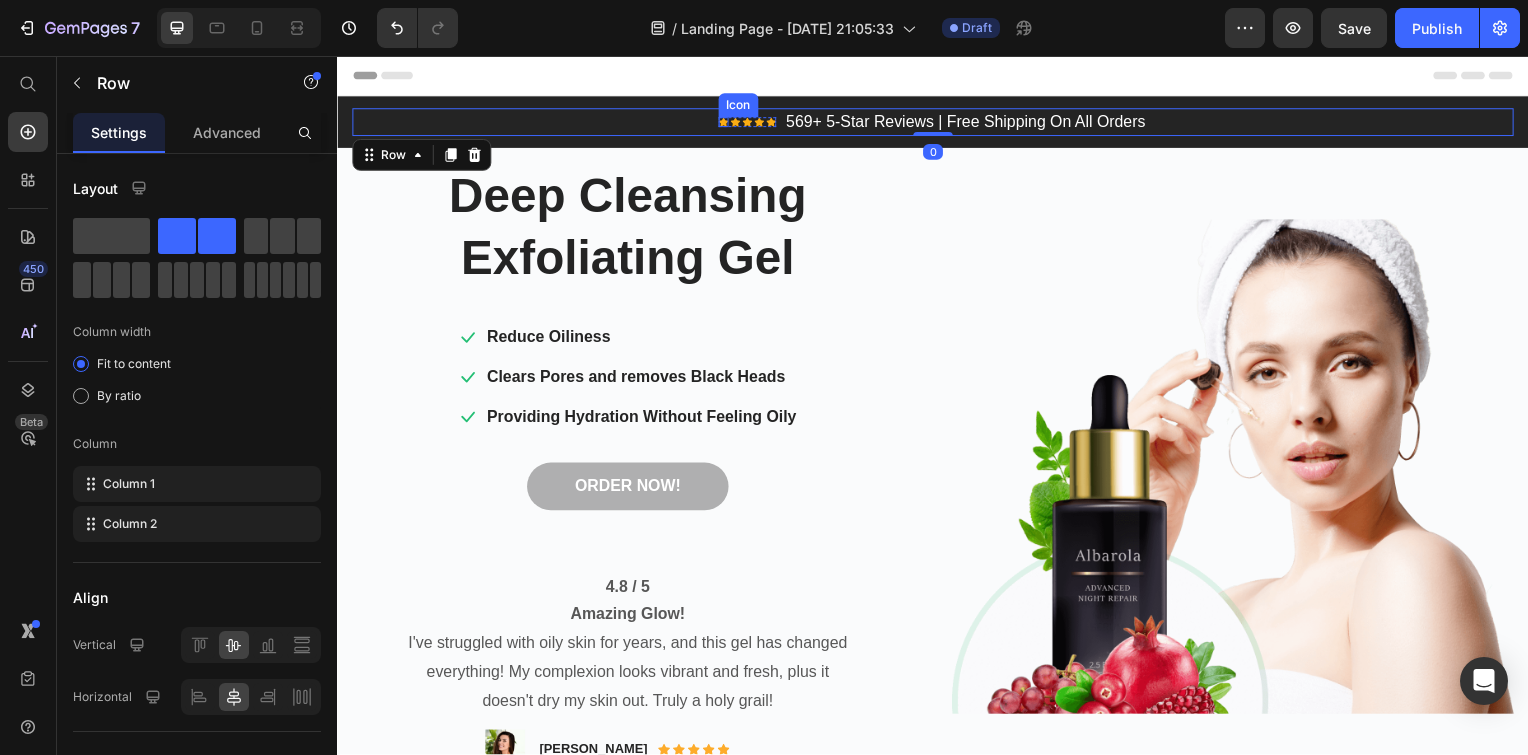 click on "Icon" at bounding box center (726, 123) 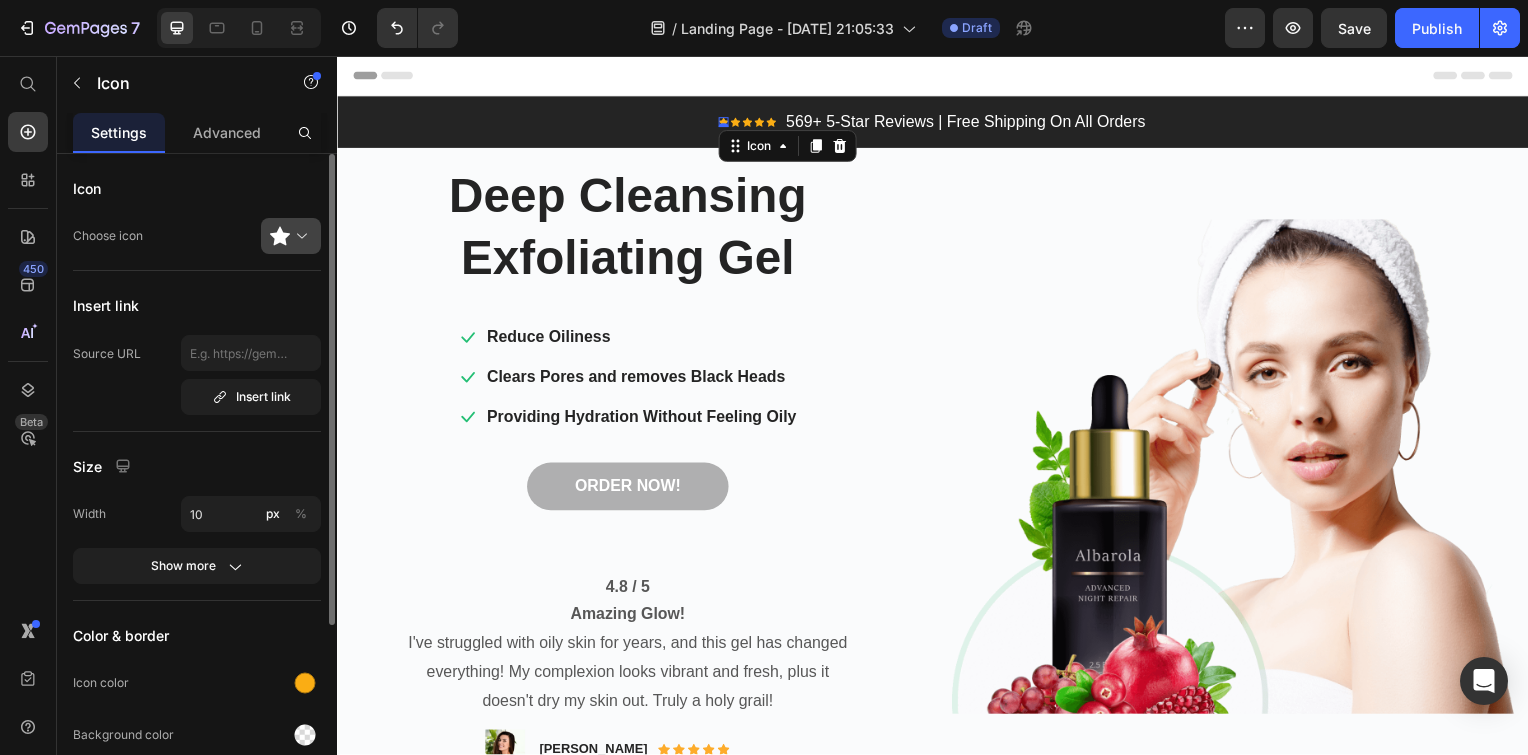 click at bounding box center [299, 236] 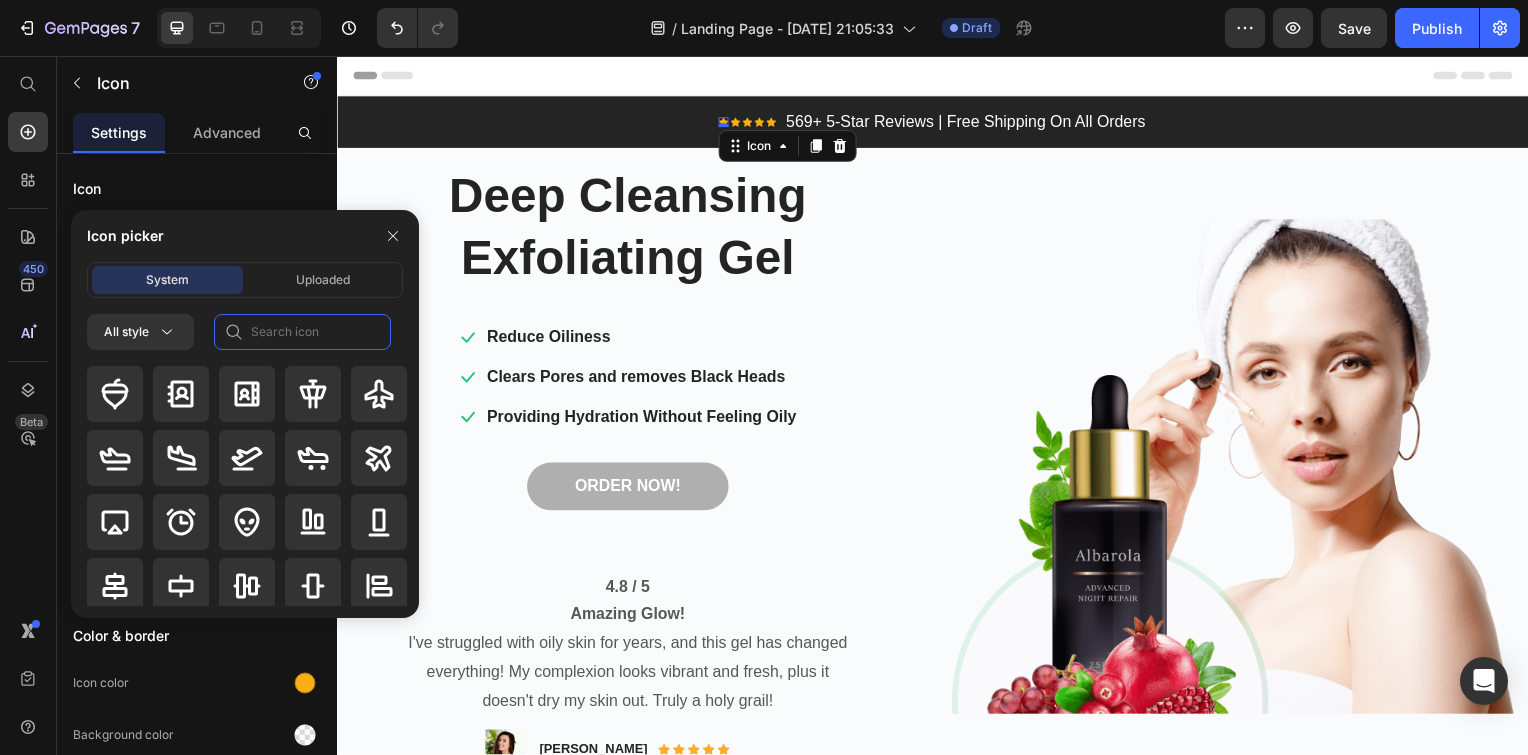 click 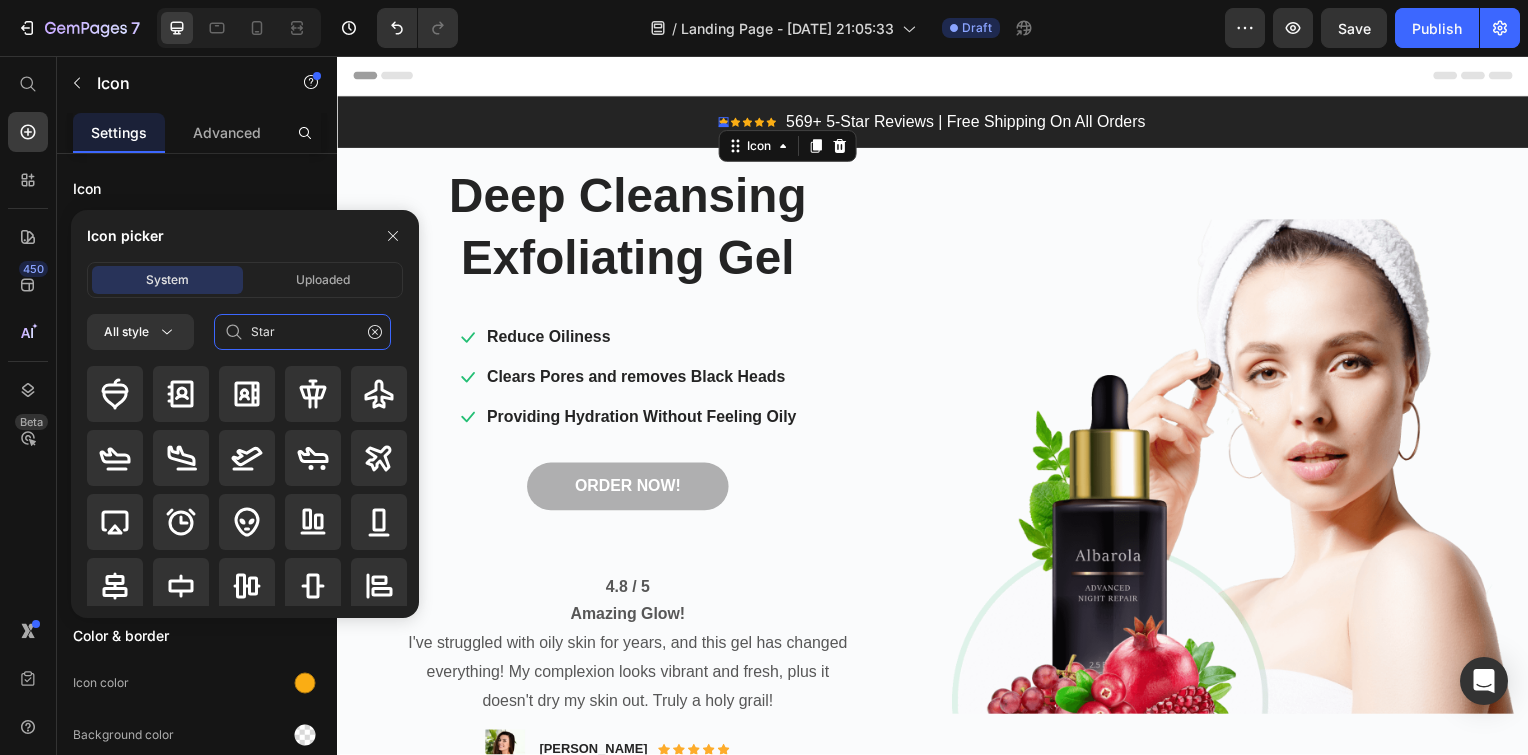 type on "Star" 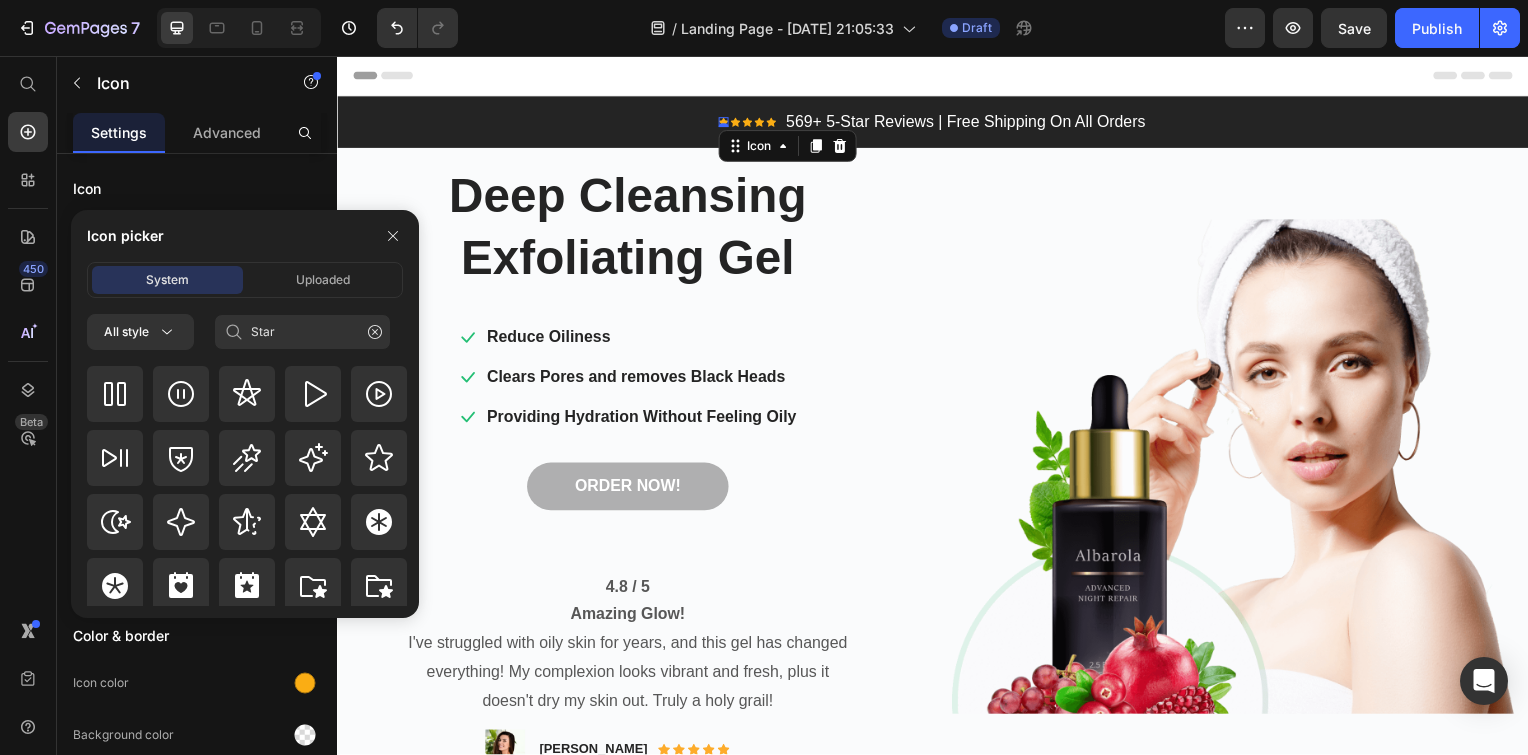 scroll, scrollTop: 663, scrollLeft: 0, axis: vertical 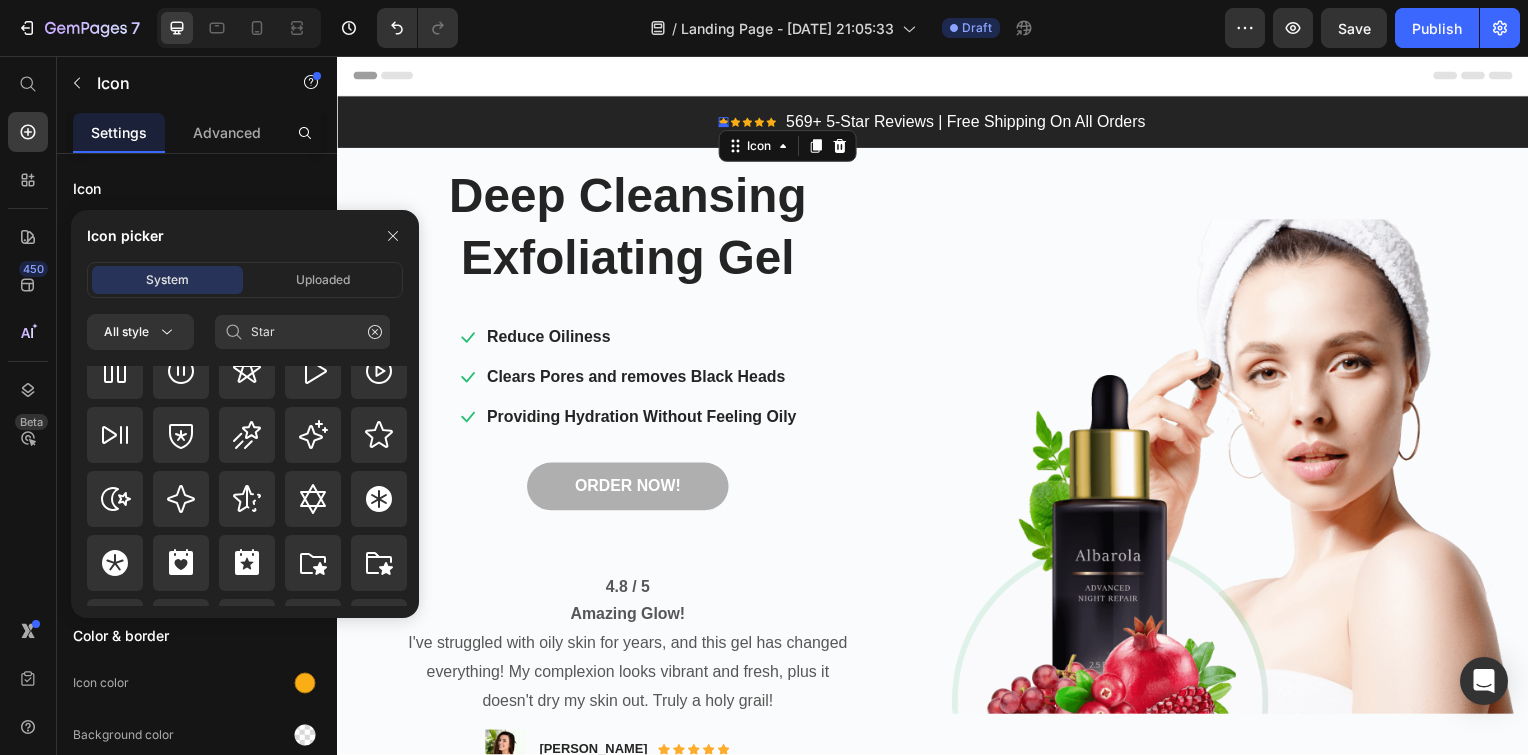drag, startPoint x: 414, startPoint y: 395, endPoint x: 85, endPoint y: 469, distance: 337.2195 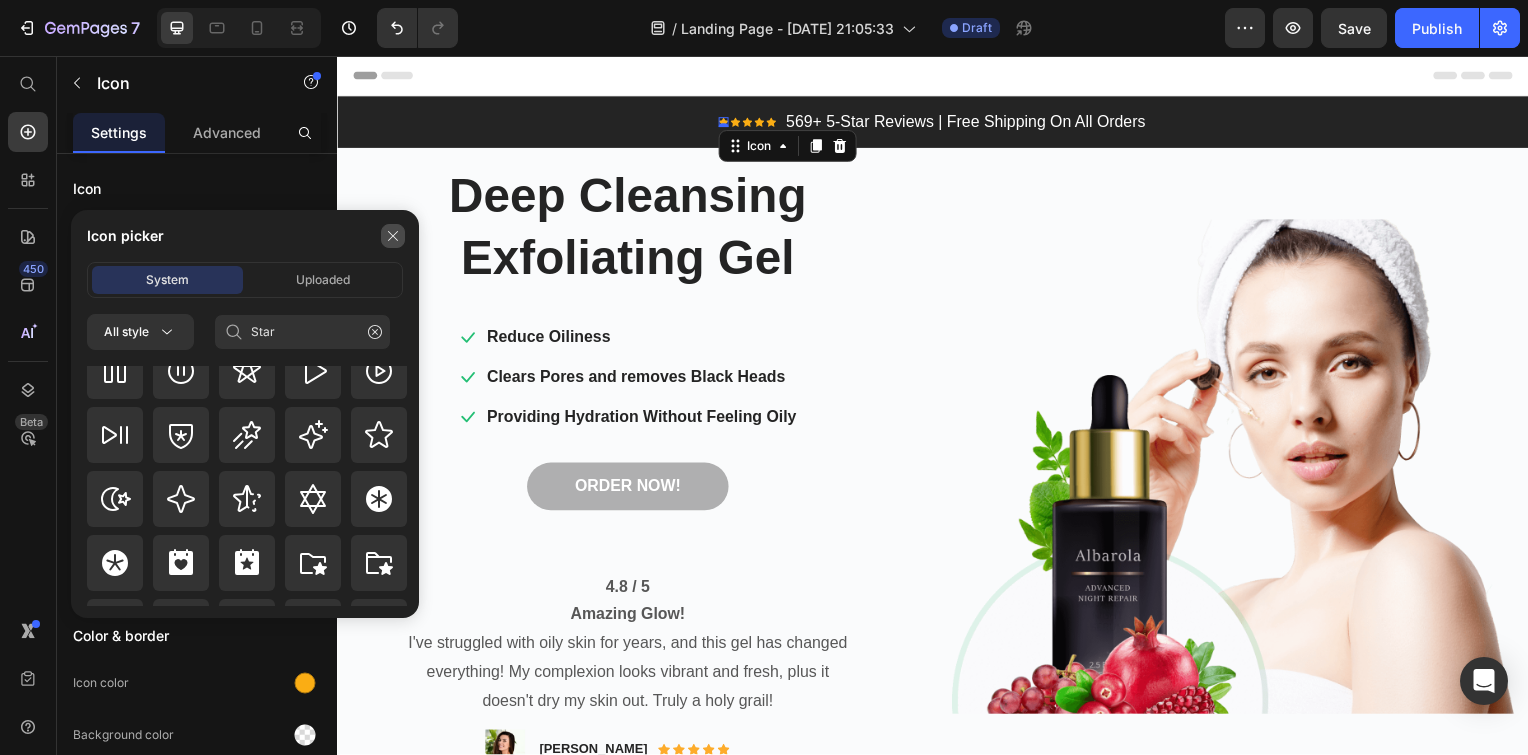 click 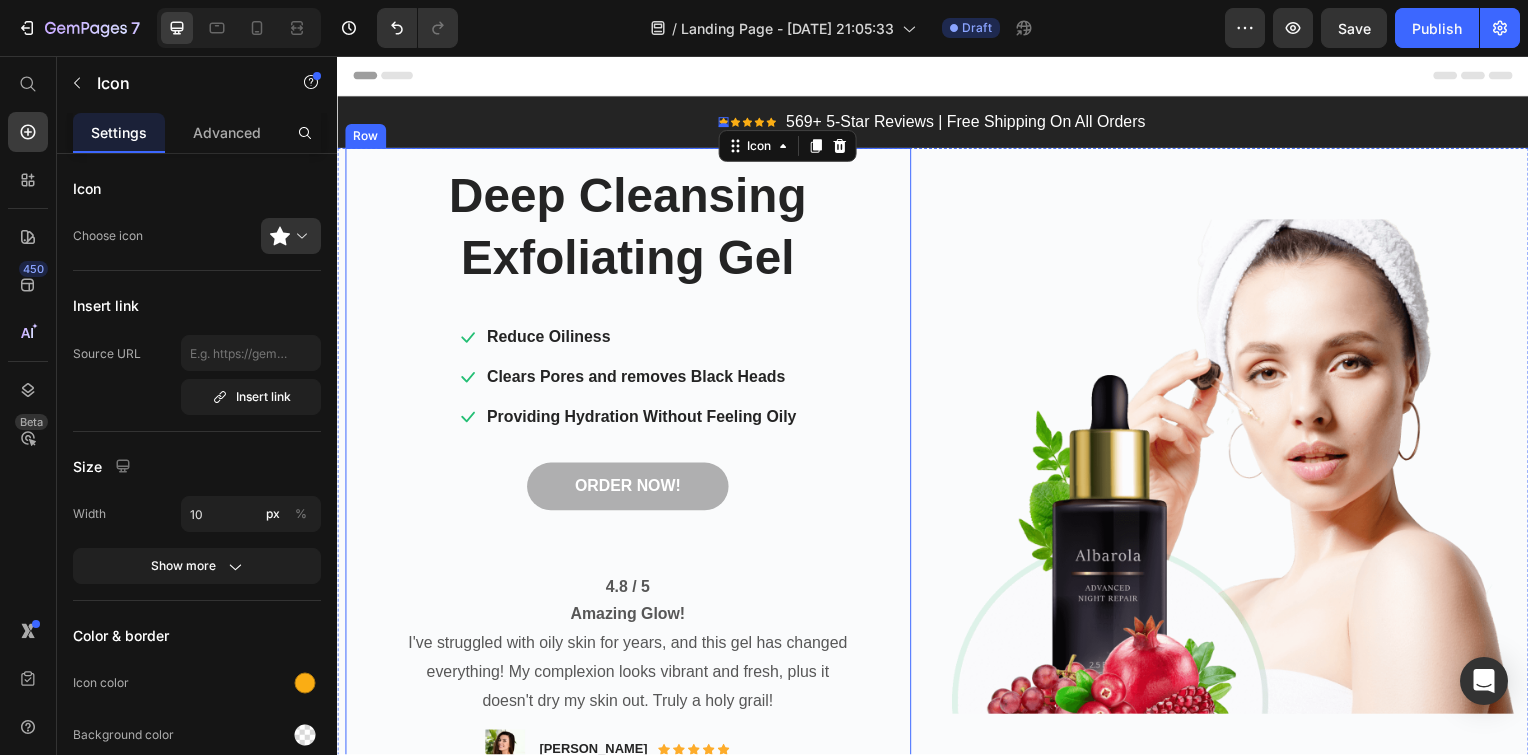 click on "Deep Cleansing Exfoliating Gel Heading                Icon Reduce Oiliness Text block                Icon Clears Pores and removes Black Heads Text block                Icon Providing Hydration Without Feeling Oily Text block Icon List ORDER NOW! Button   4.8 / 5 Amazing Glow! I've struggled with oily skin for years, and this gel has changed everything! My complexion looks vibrant and fresh, plus it doesn't dry my skin out. Truly a holy grail! Text block Image Jessica L Text block                Icon                Icon                Icon                Icon                Icon Icon List Hoz Row Row Row Row" at bounding box center (630, 470) 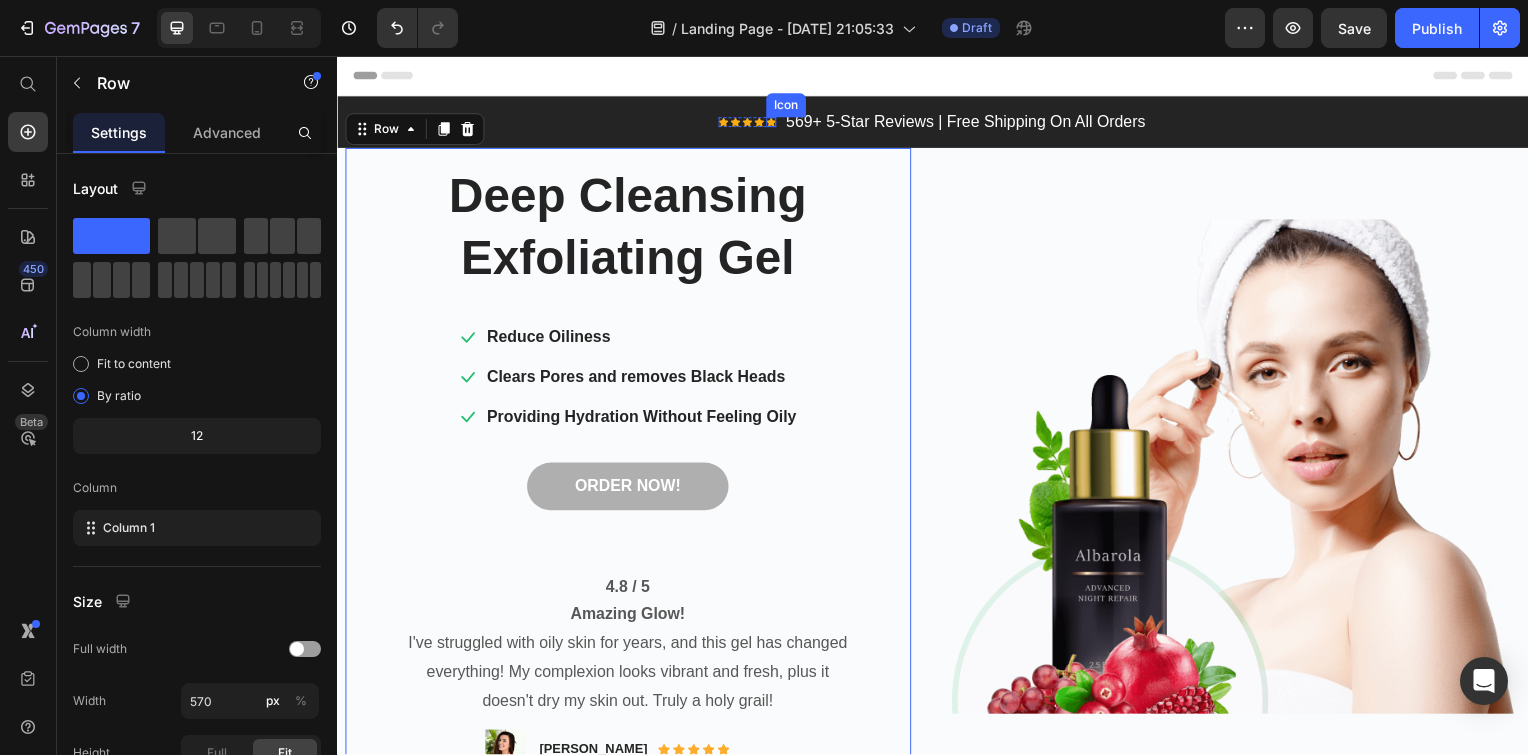 click 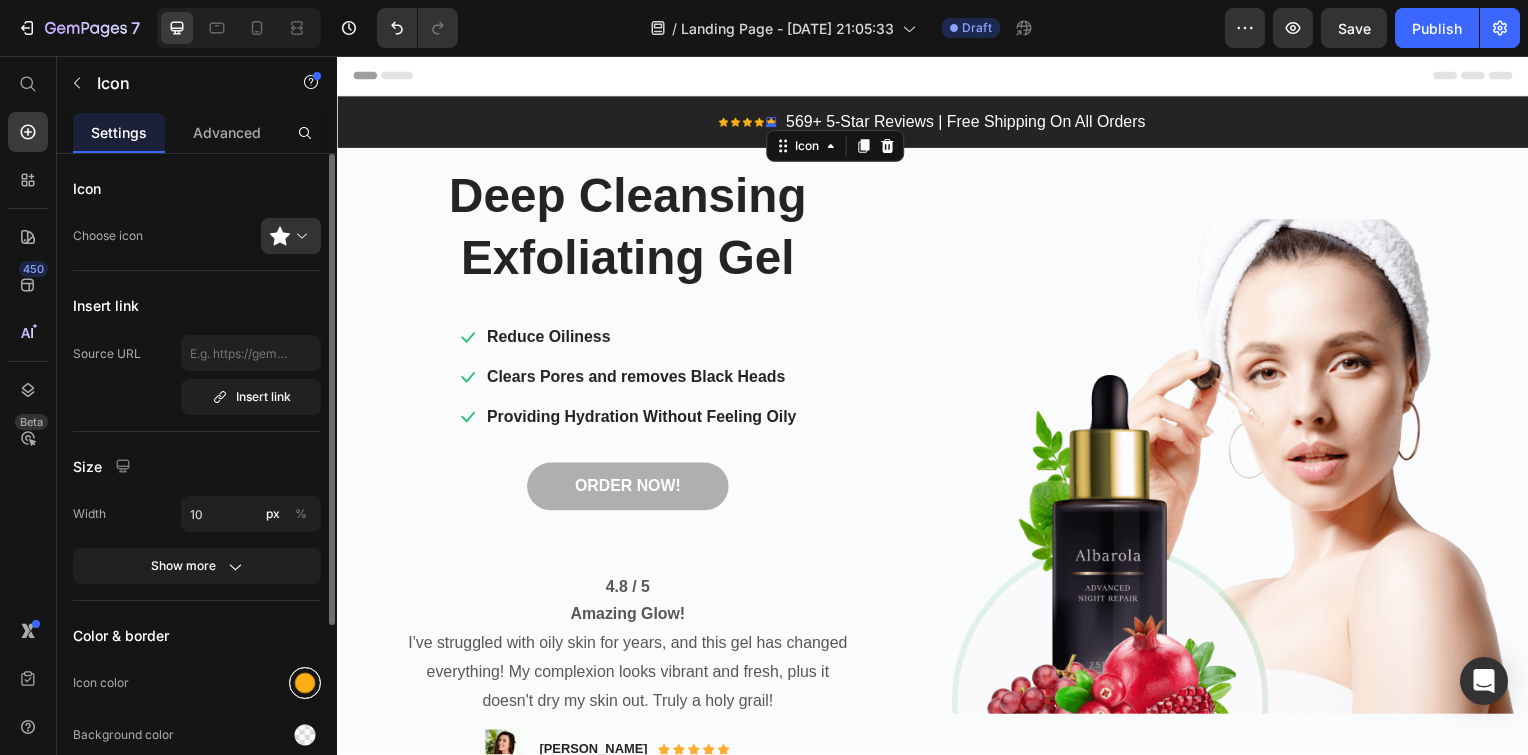 click at bounding box center (305, 683) 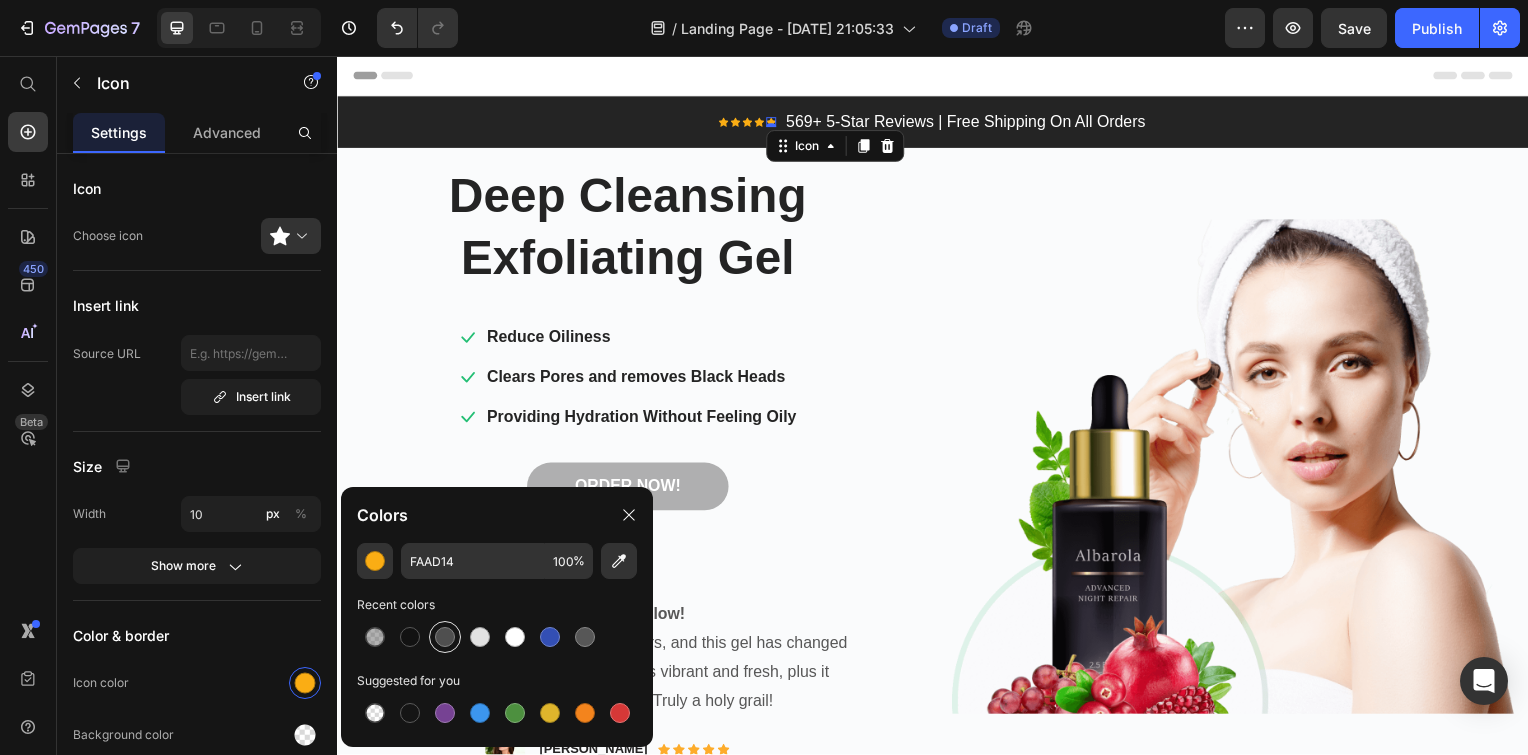 click at bounding box center (445, 637) 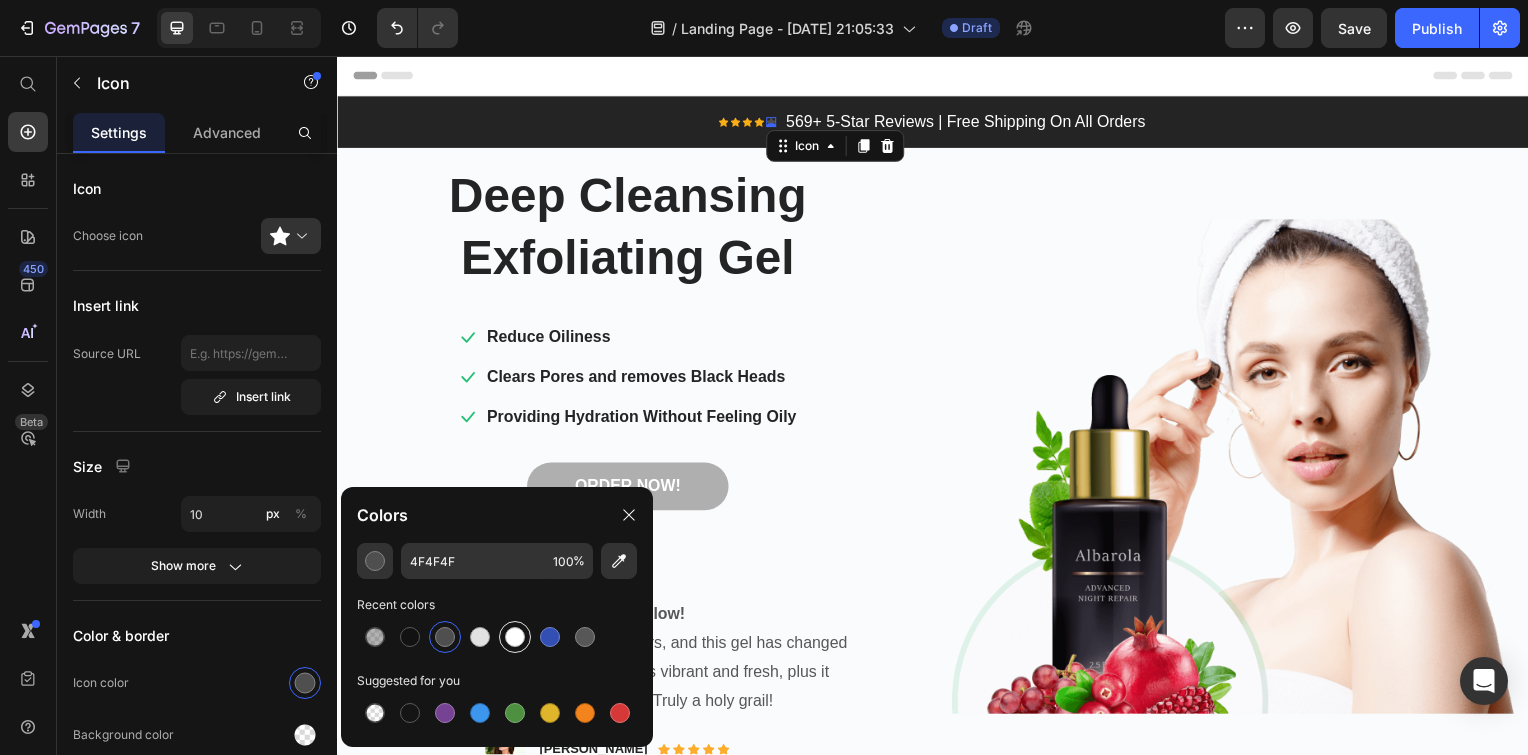 click at bounding box center (515, 637) 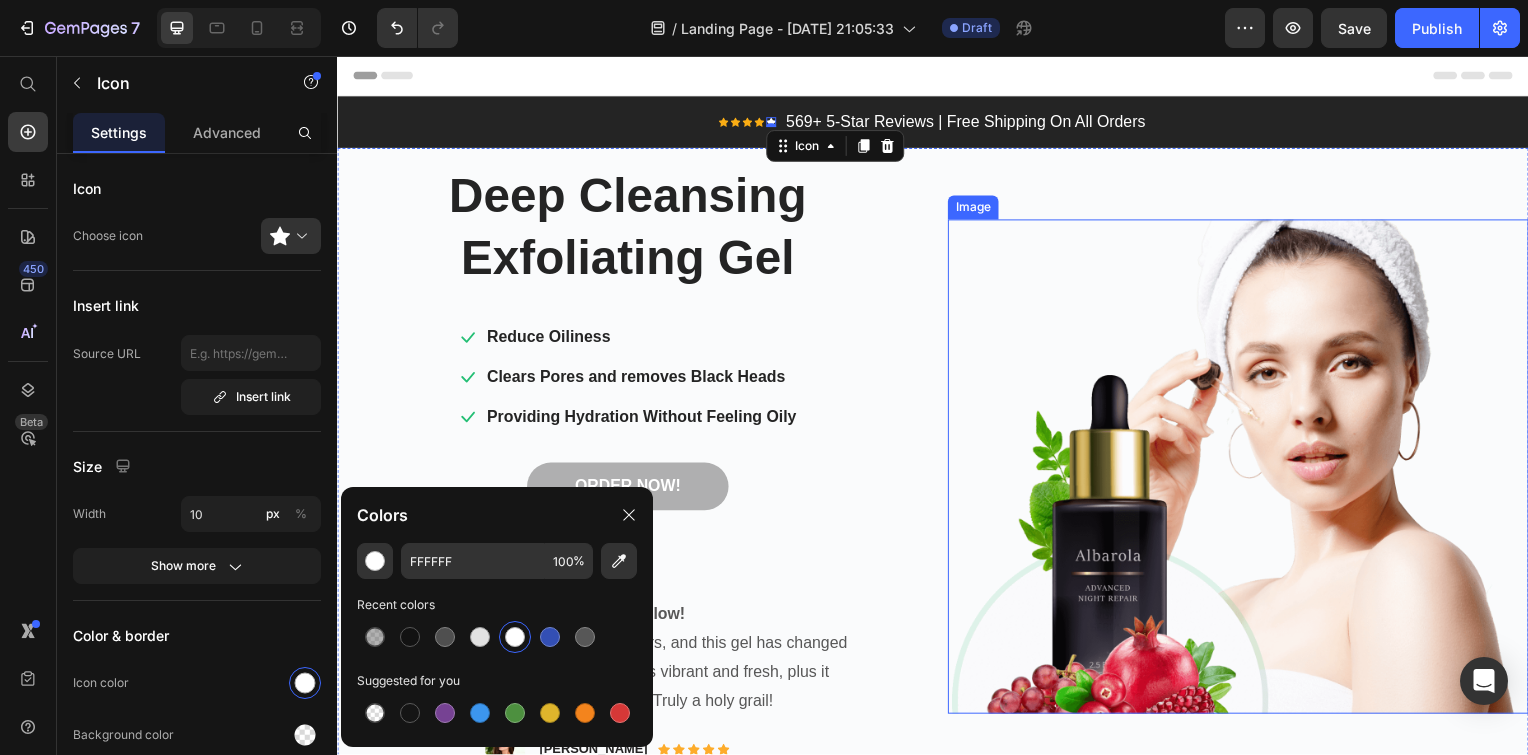 click at bounding box center [1244, 470] 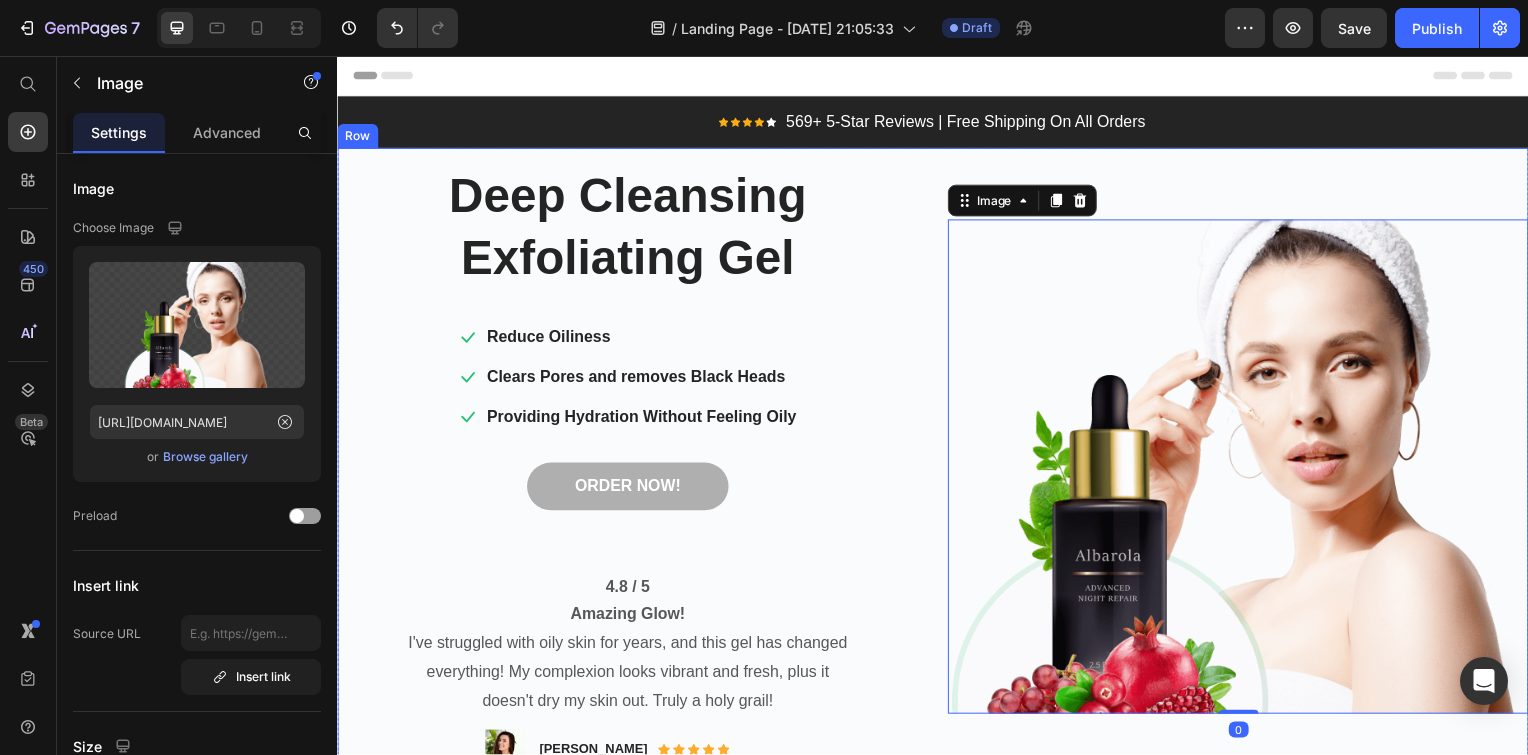 click on "Deep Cleansing Exfoliating Gel Heading                Icon Reduce Oiliness Text block                Icon Clears Pores and removes Black Heads Text block                Icon Providing Hydration Without Feeling Oily Text block Icon List ORDER NOW! Button   4.8 / 5 Amazing Glow! I've struggled with oily skin for years, and this gel has changed everything! My complexion looks vibrant and fresh, plus it doesn't dry my skin out. Truly a holy grail! Text block Image Jessica L Text block                Icon                Icon                Icon                Icon                Icon Icon List Hoz Row Row Row Row Image   0 Row" at bounding box center (937, 470) 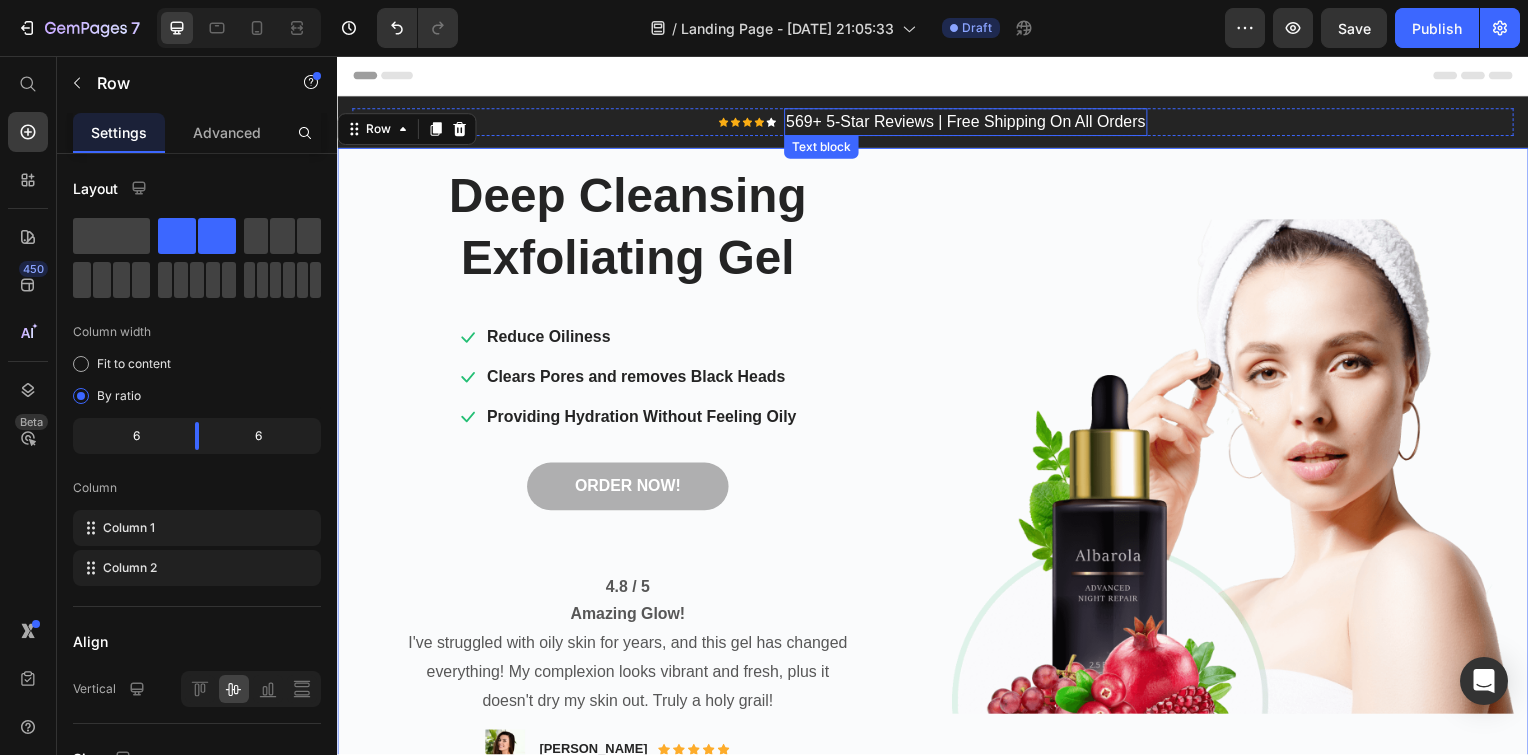 click on "569+ 5-Star Reviews | Free Shipping On All Orders" at bounding box center [970, 123] 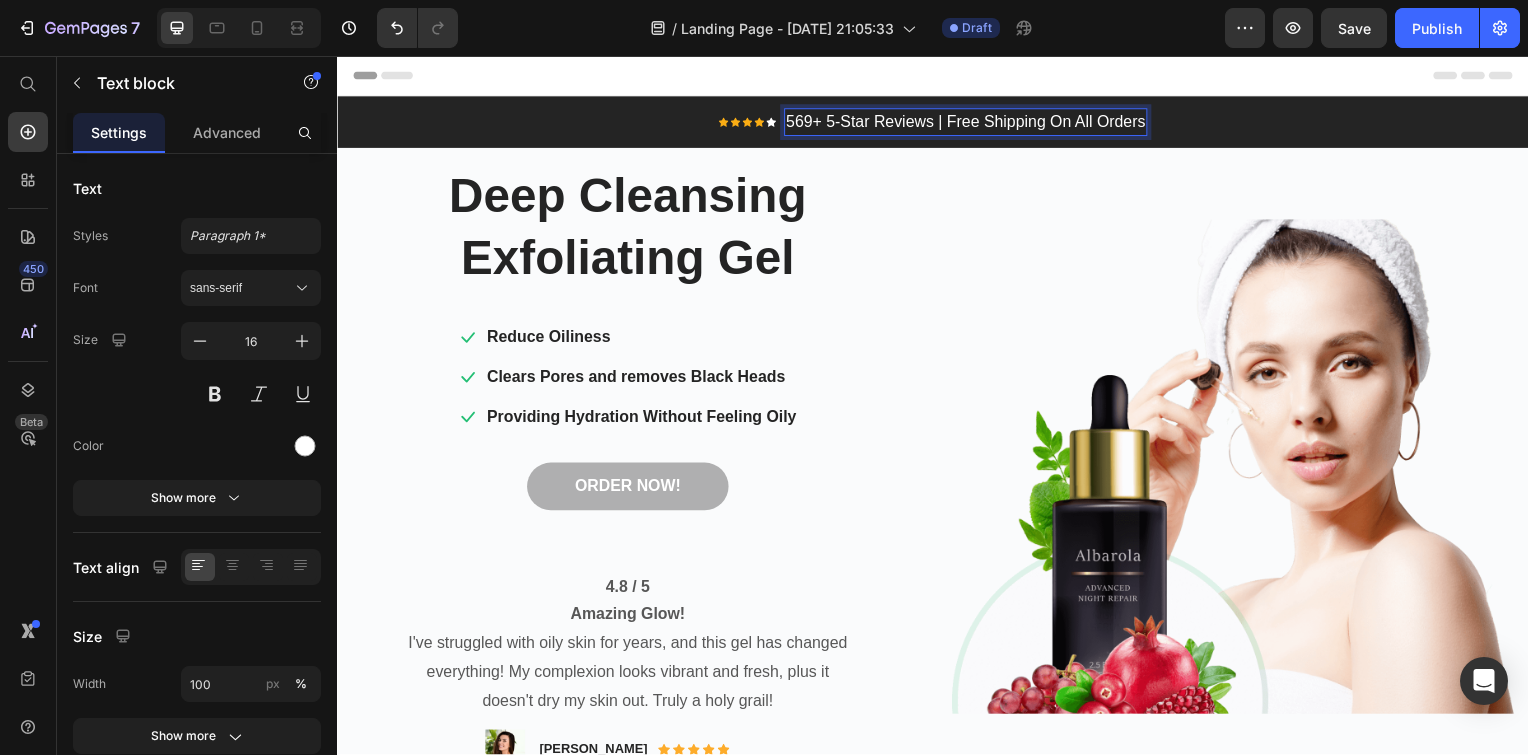 click on "569+ 5-Star Reviews | Free Shipping On All Orders" at bounding box center (970, 123) 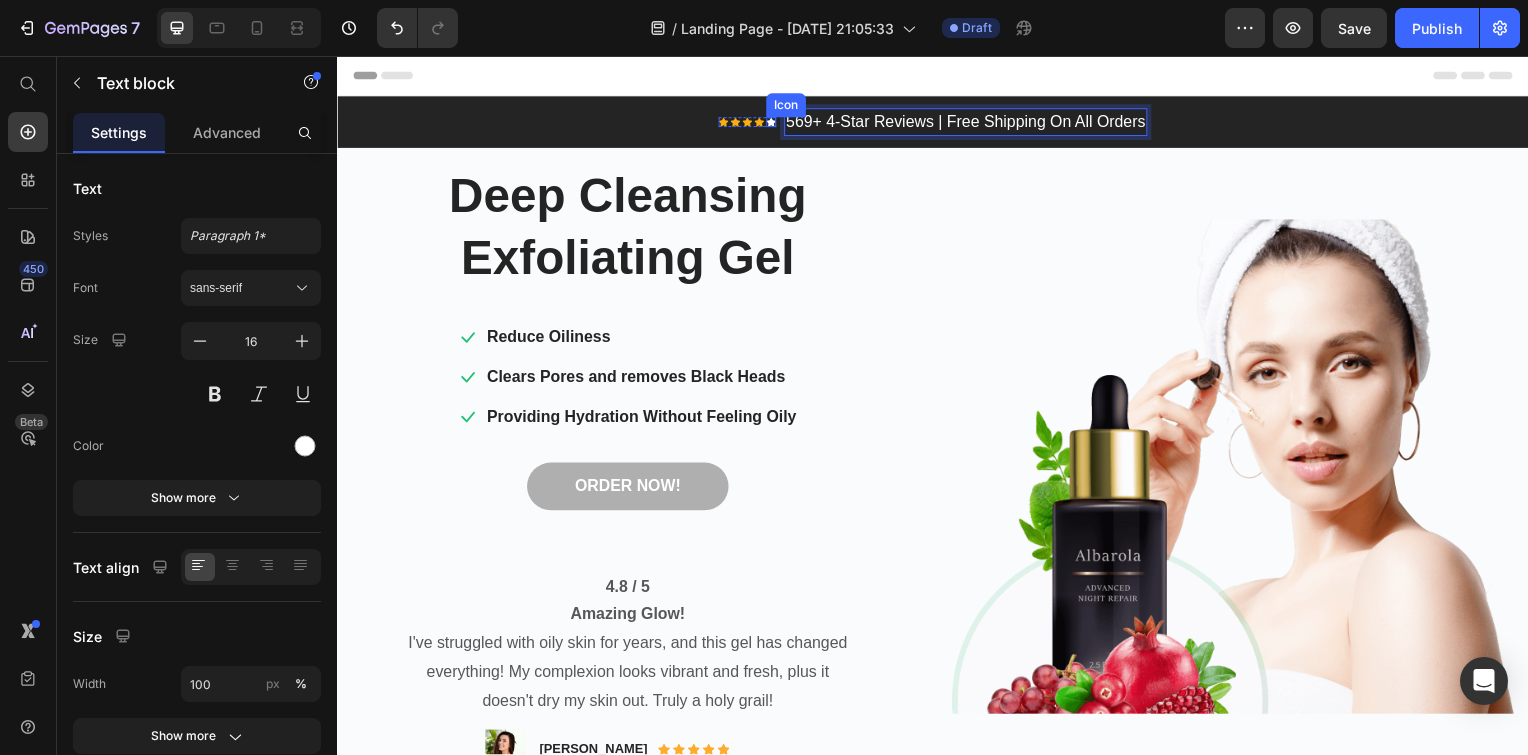 click 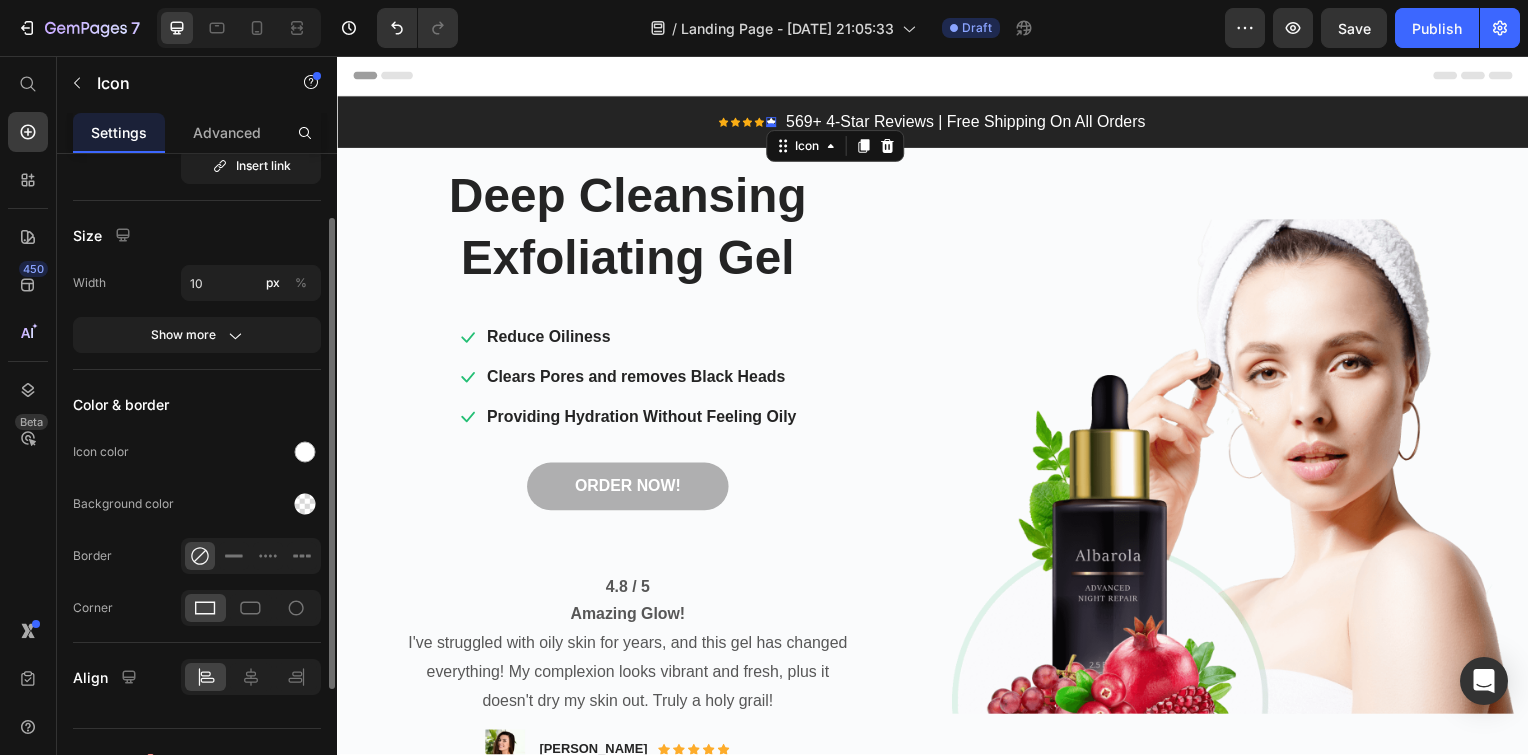 scroll, scrollTop: 133, scrollLeft: 0, axis: vertical 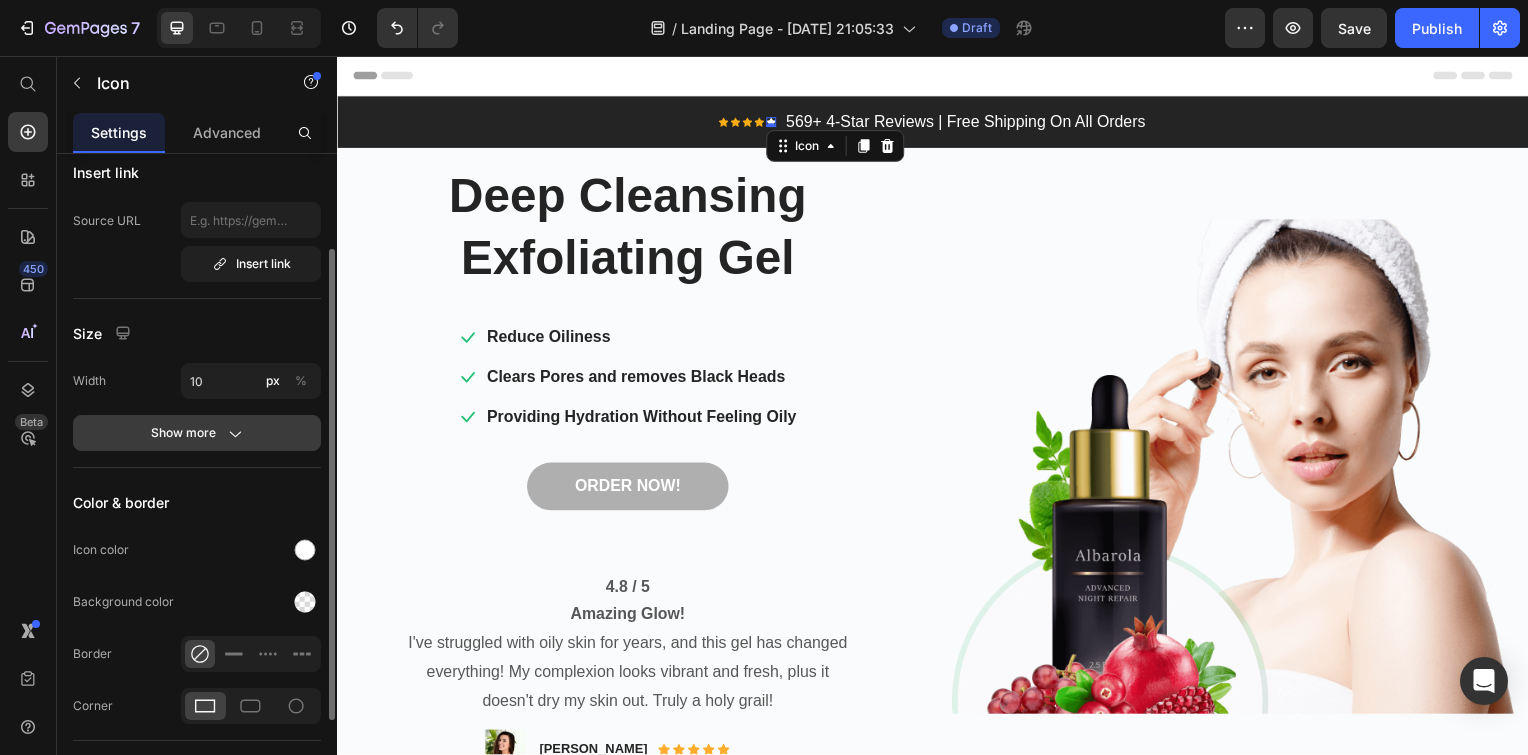 click on "Show more" at bounding box center [197, 433] 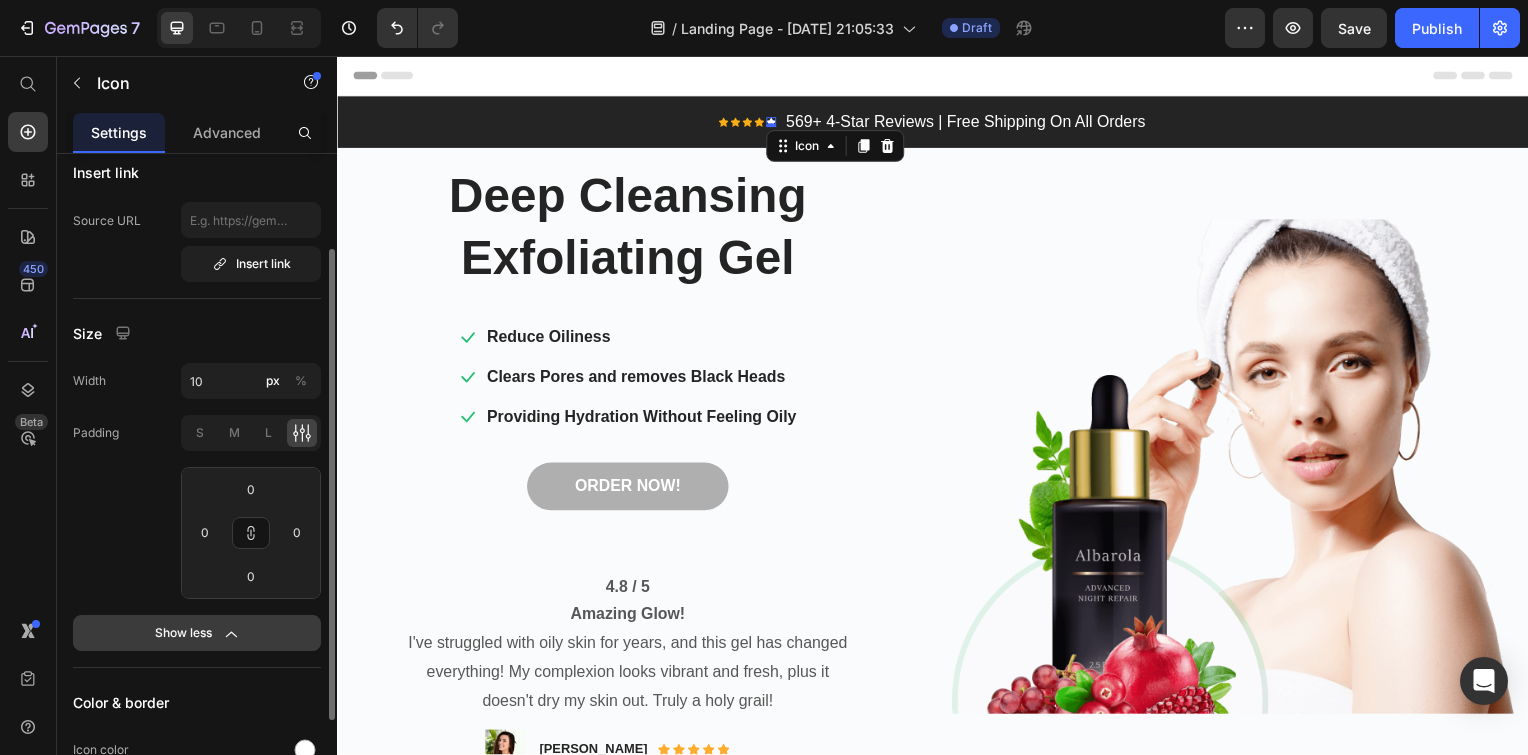 click on "Show less" at bounding box center (197, 633) 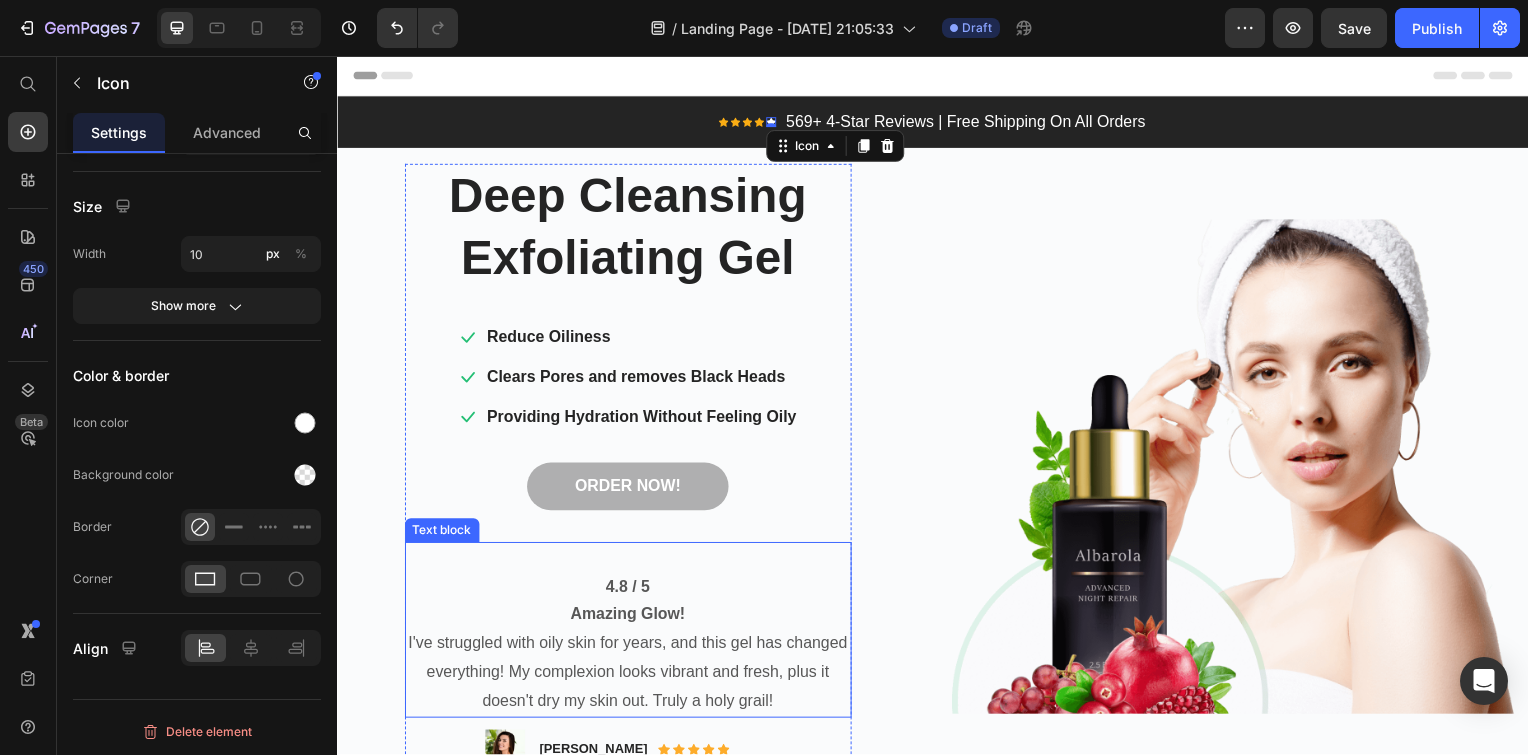 scroll, scrollTop: 0, scrollLeft: 0, axis: both 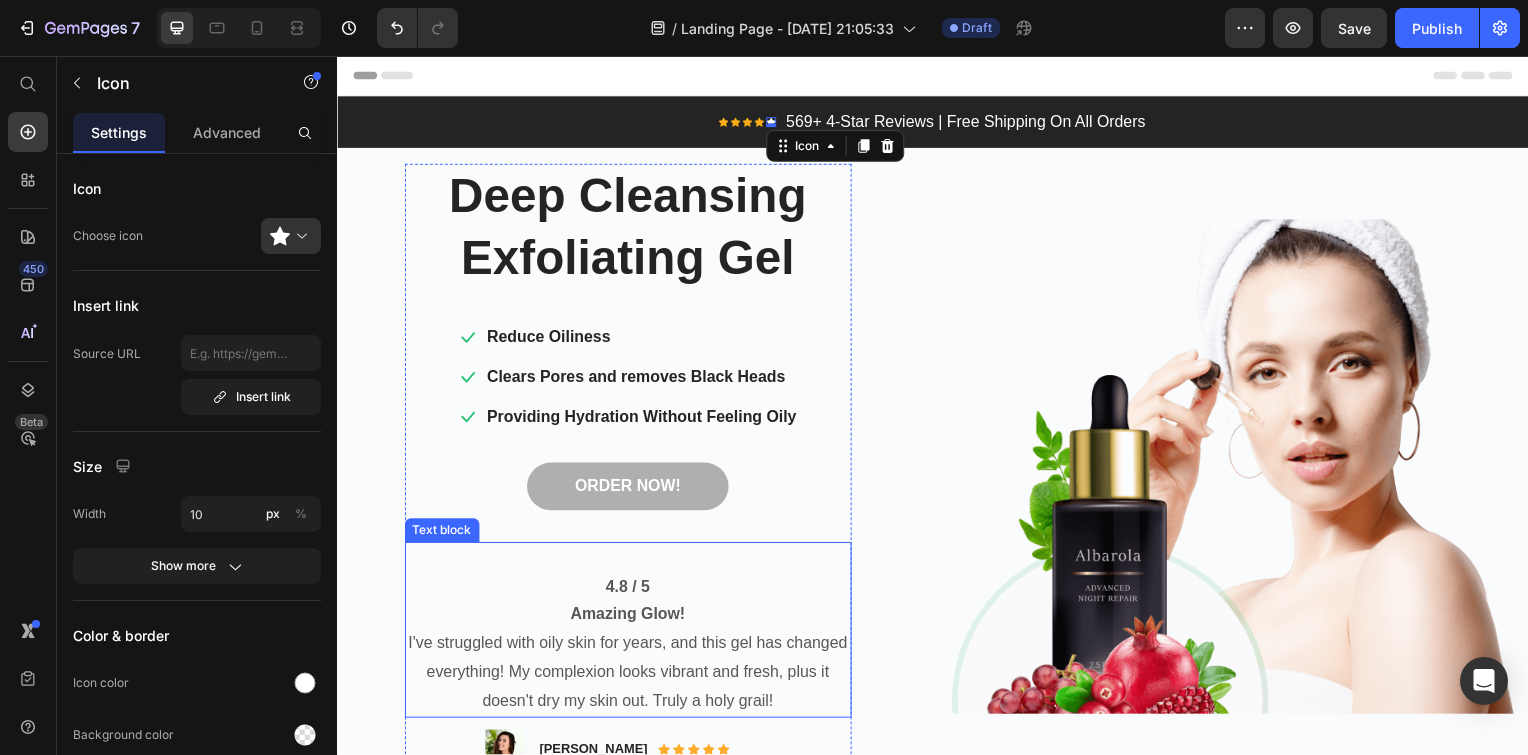click on "4.8 / 5" at bounding box center [629, 590] 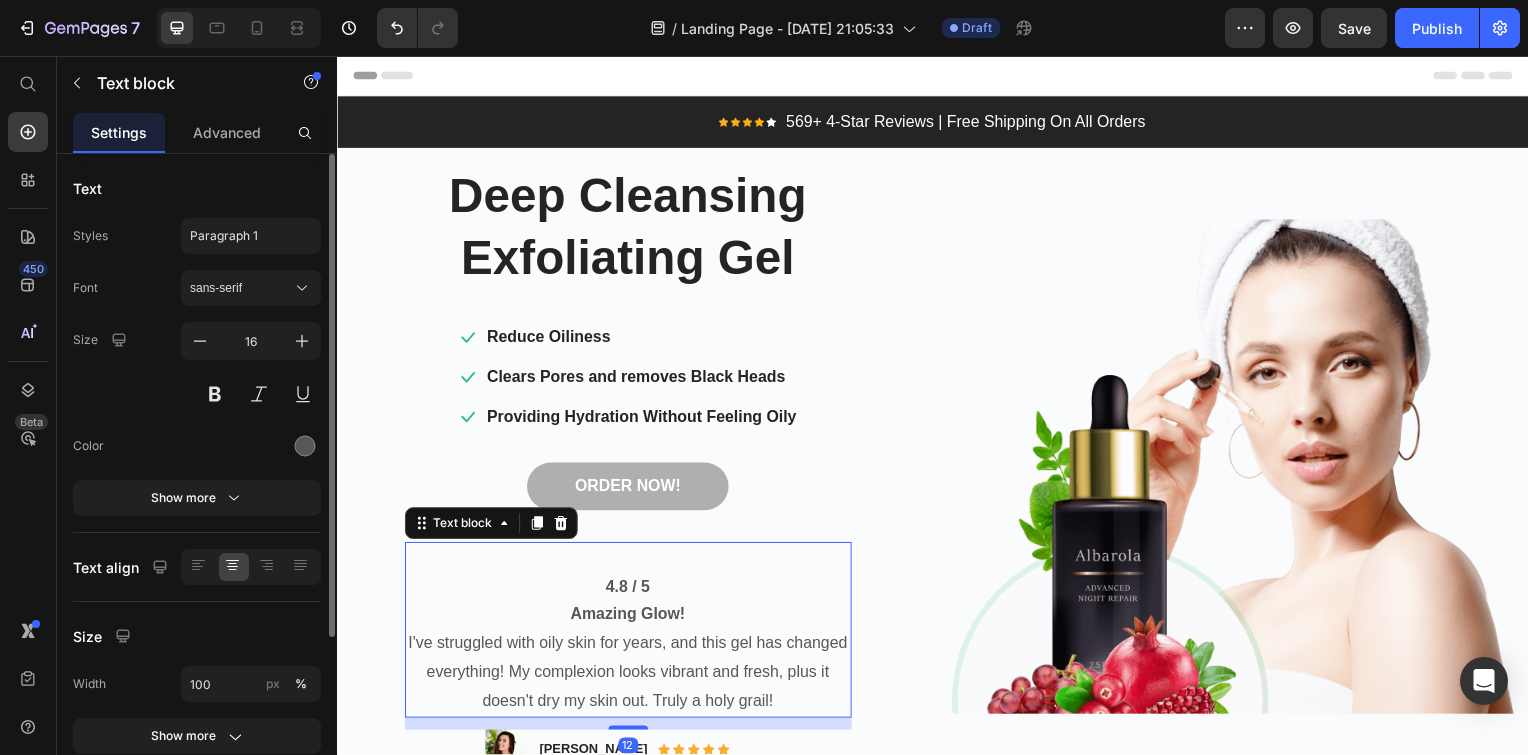 click on "4.8 / 5" at bounding box center [629, 590] 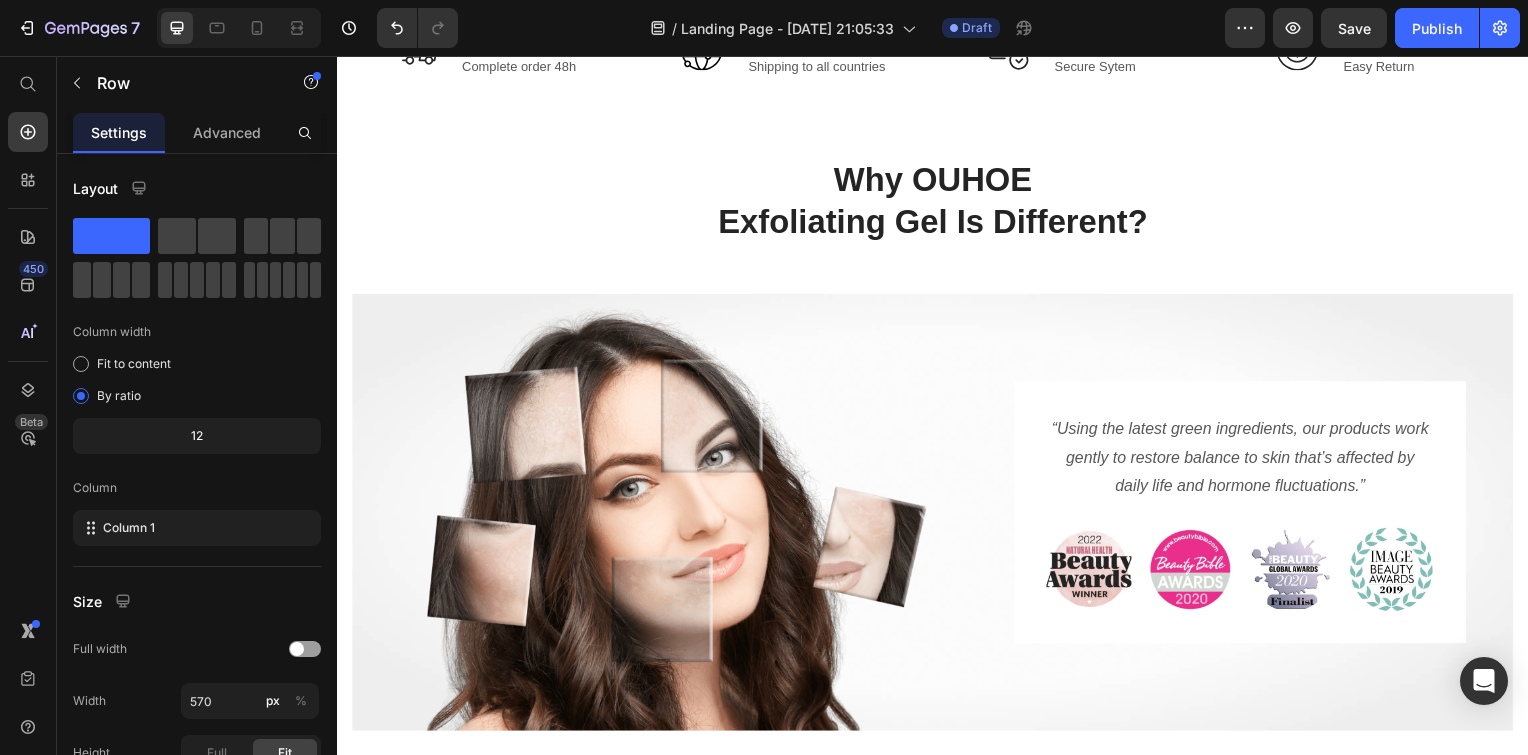 scroll, scrollTop: 816, scrollLeft: 0, axis: vertical 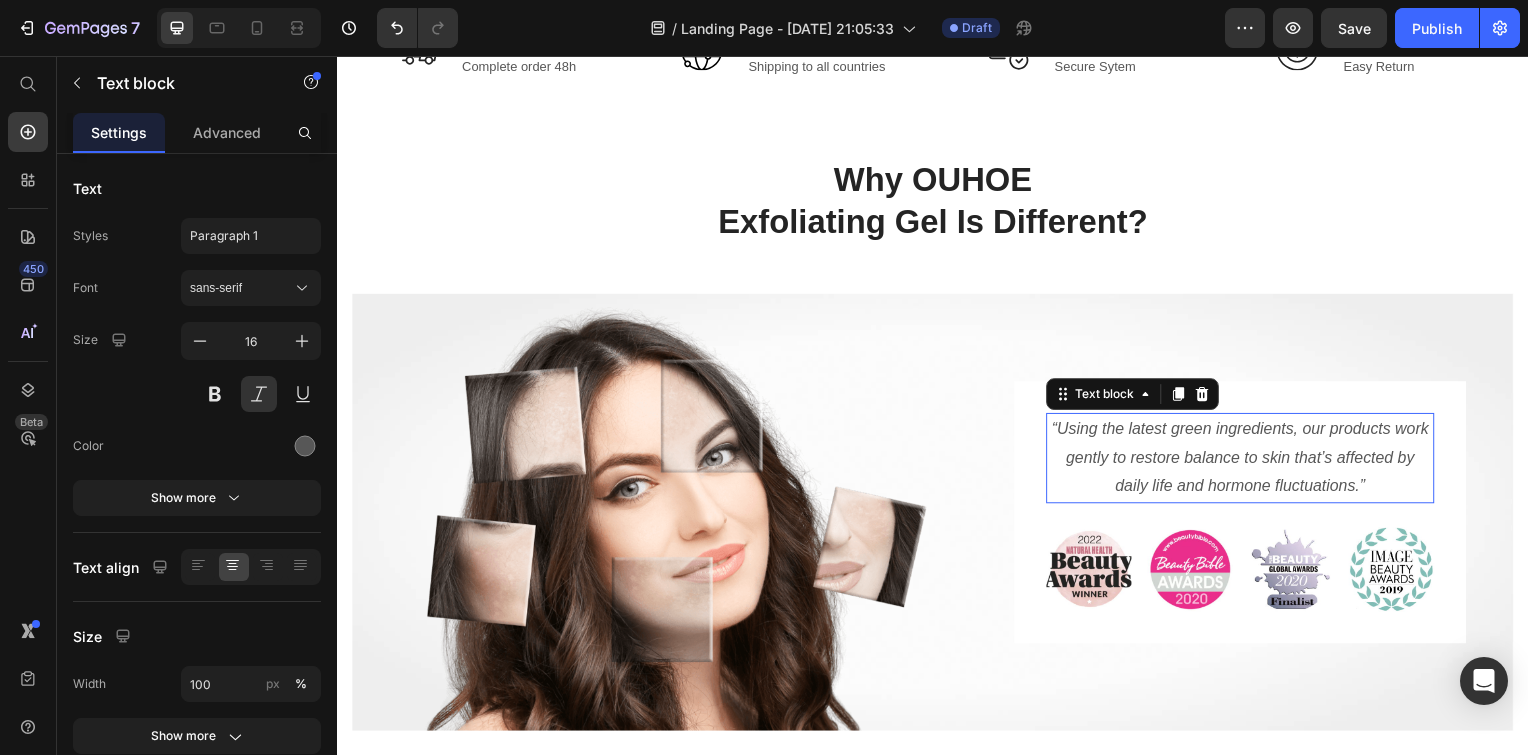 click on "“Using the latest green ingredients, our products work gently to restore balance to skin that’s affected by daily life and hormone fluctuations.”" at bounding box center [1246, 461] 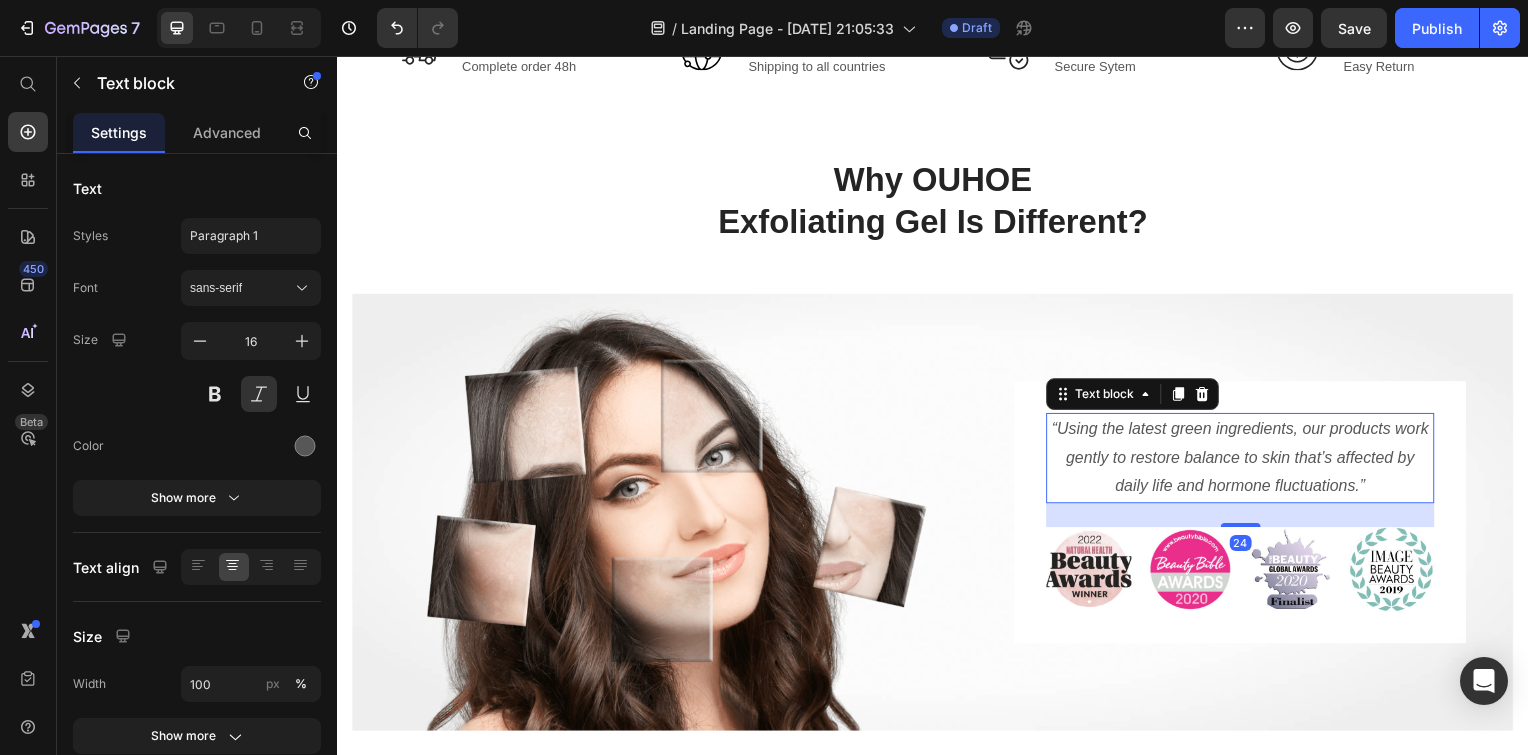 click on "“Using the latest green ingredients, our products work gently to restore balance to skin that’s affected by daily life and hormone fluctuations.”" at bounding box center [1246, 461] 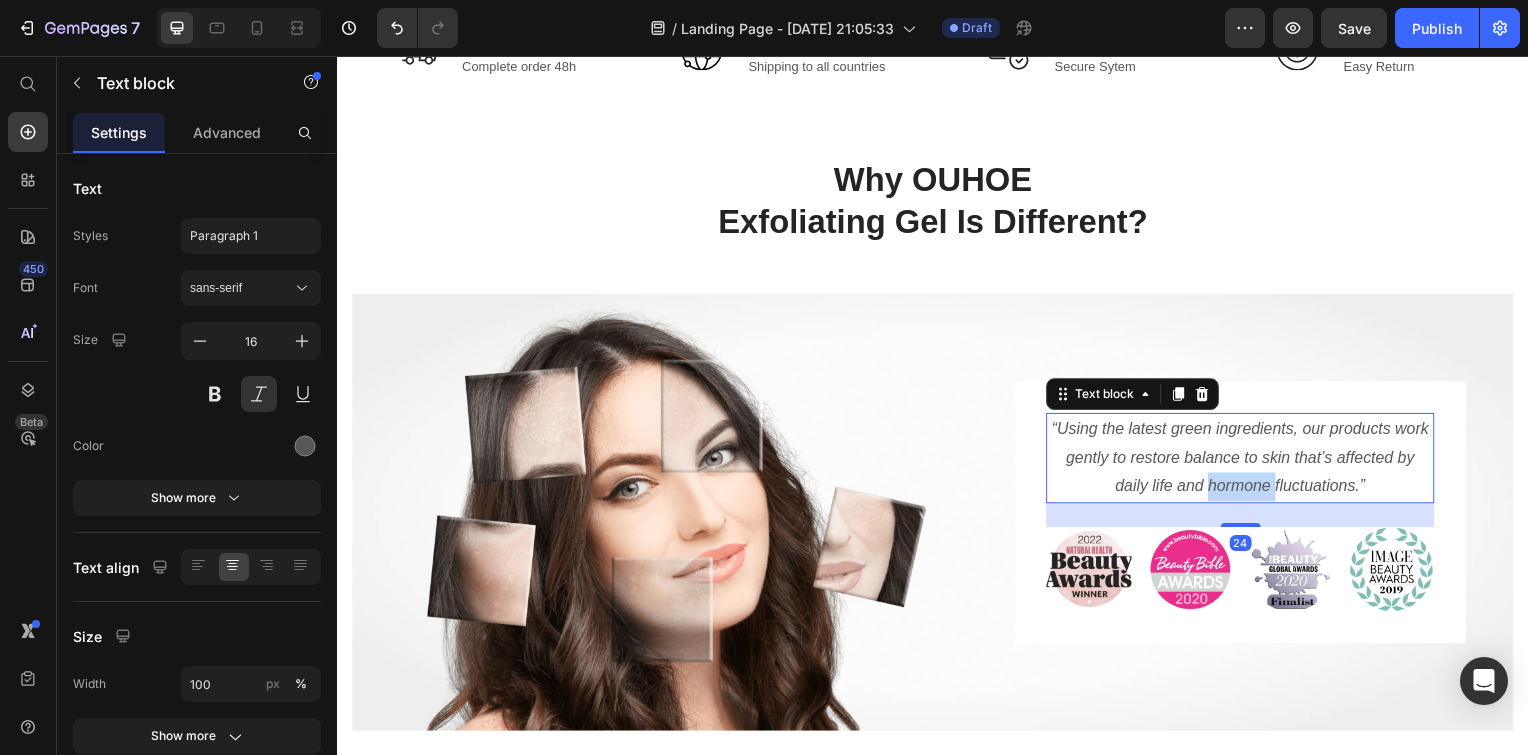 click on "“Using the latest green ingredients, our products work gently to restore balance to skin that’s affected by daily life and hormone fluctuations.”" at bounding box center (1246, 461) 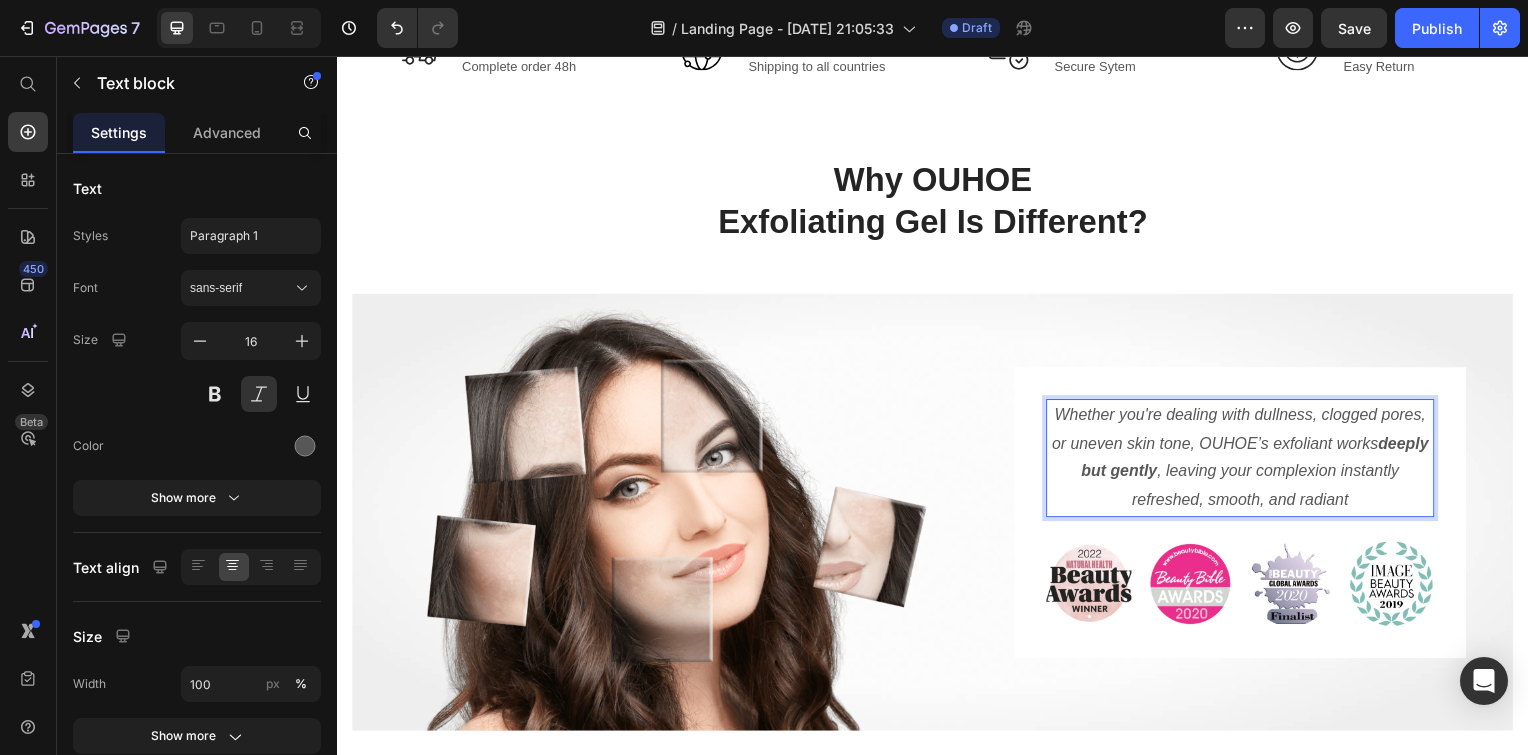 scroll, scrollTop: 802, scrollLeft: 0, axis: vertical 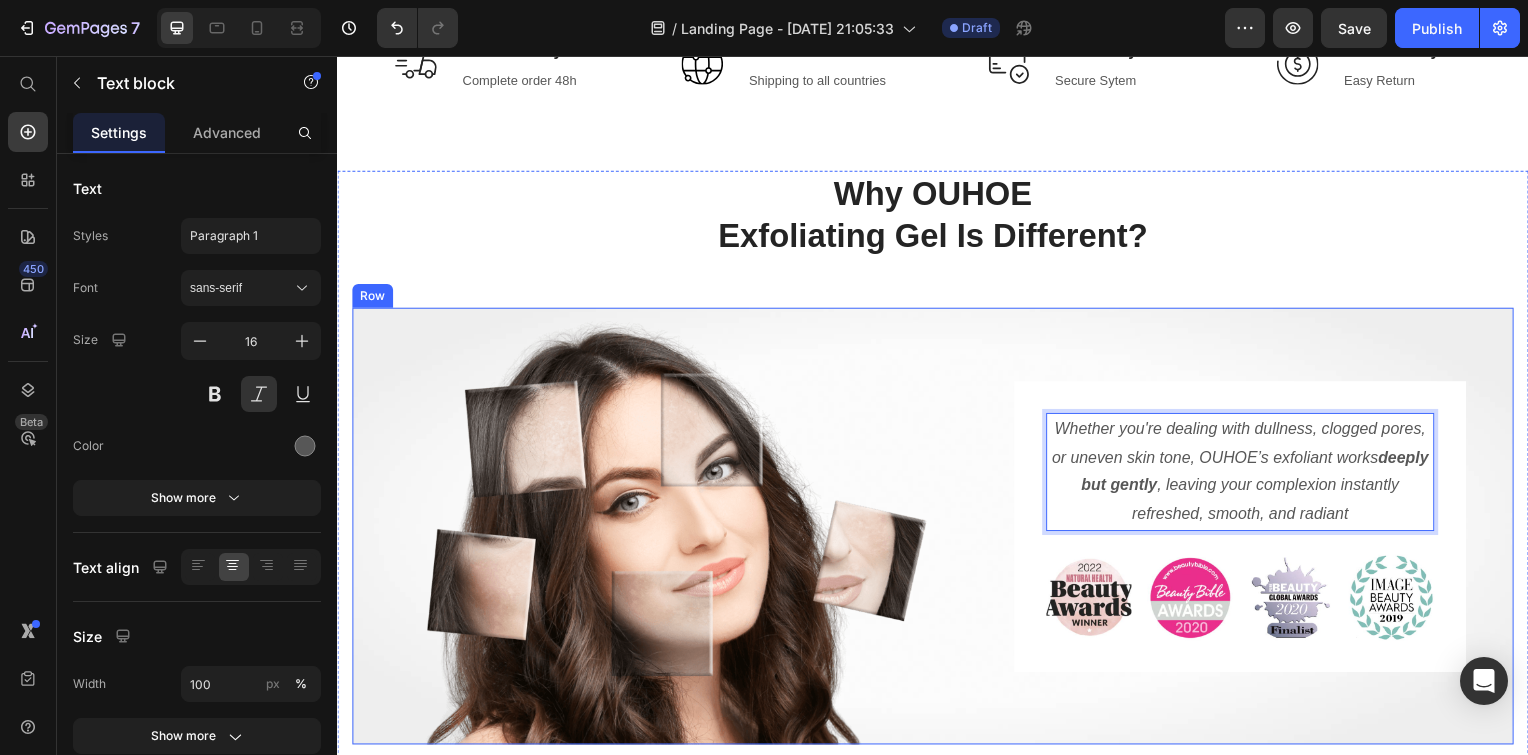 click on "Image Whether you're dealing with dullness, clogged pores, or uneven skin tone, OUHOE’s exfoliant works  deeply but gently , leaving your complexion instantly refreshed, smooth, and radiant Text block   24 Image Image Image Image Row Row Row" at bounding box center (937, 530) 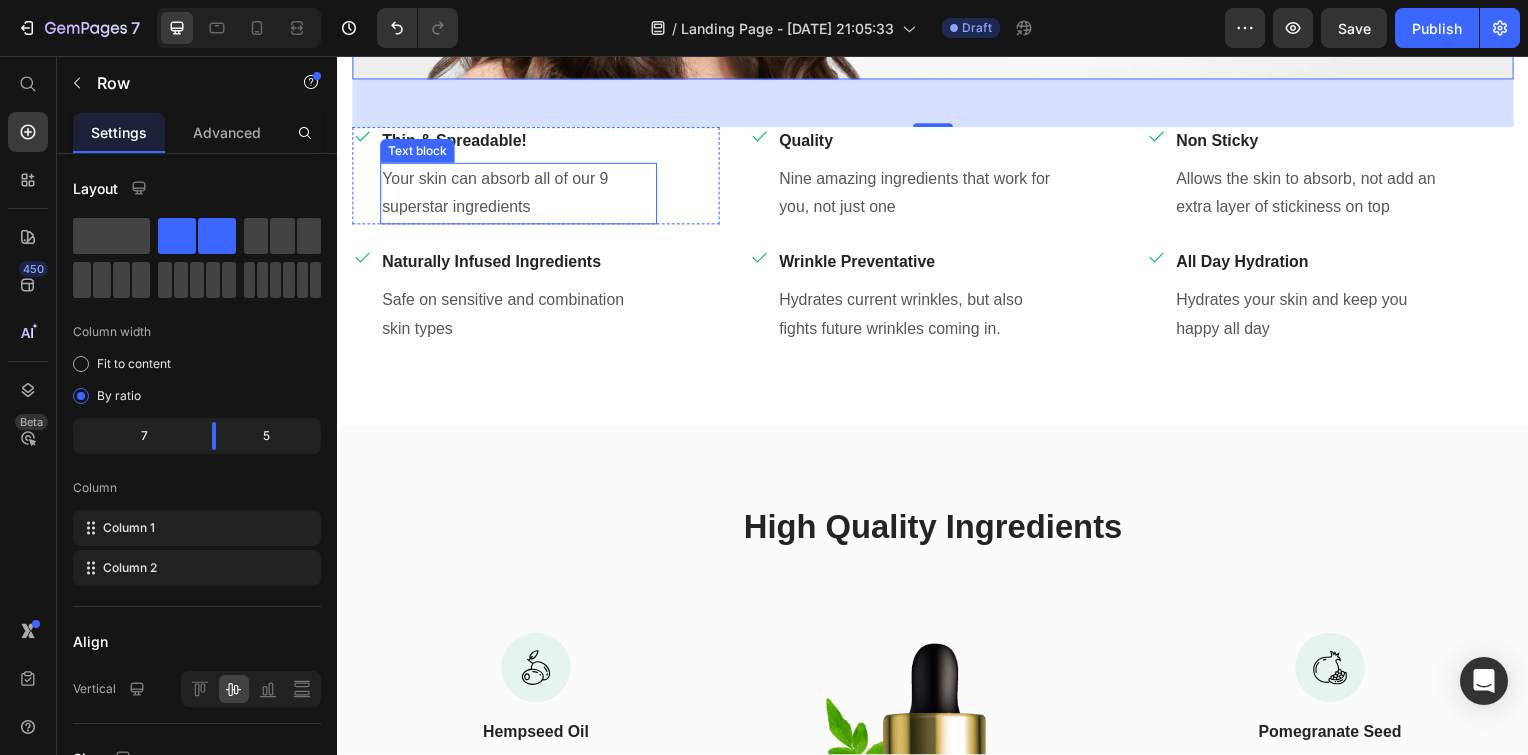 scroll, scrollTop: 1440, scrollLeft: 0, axis: vertical 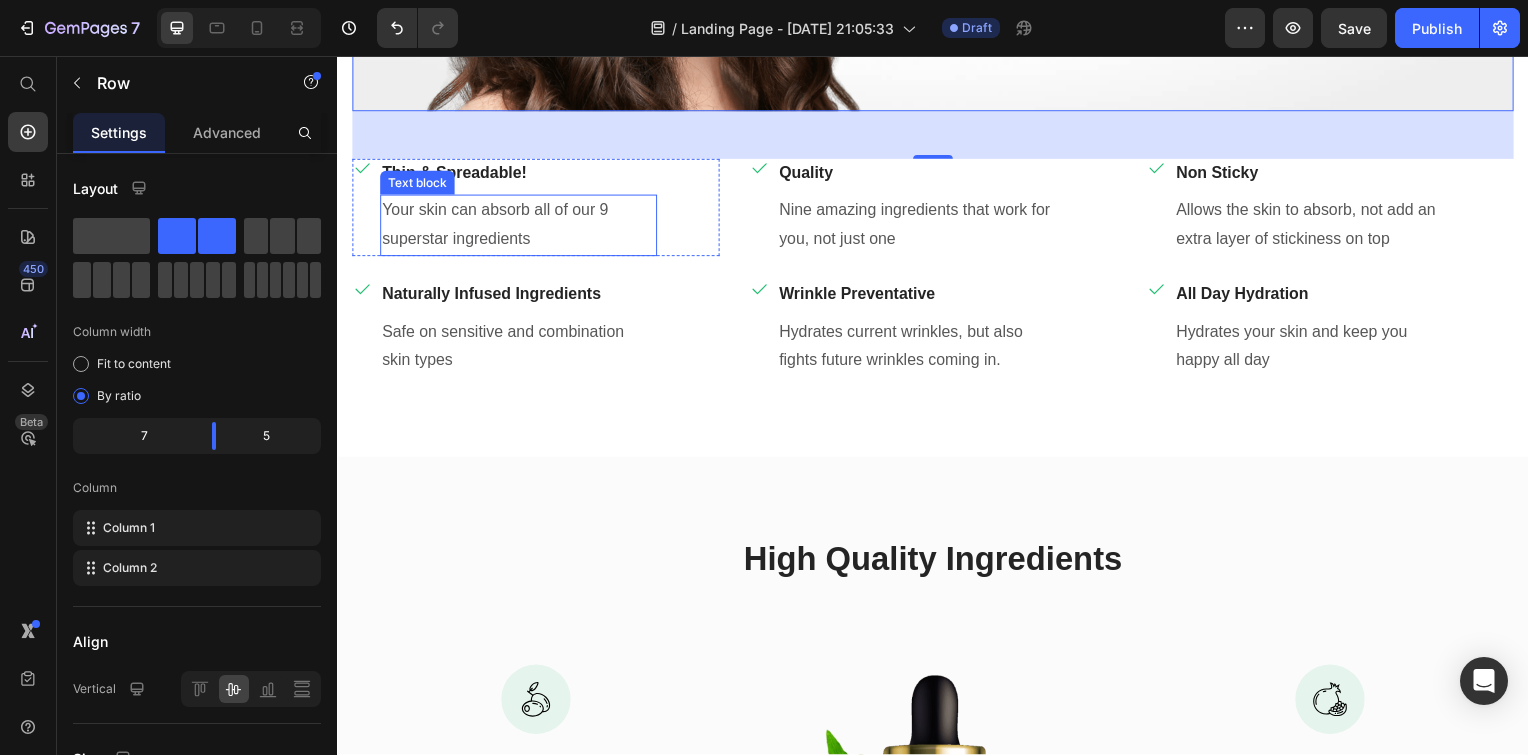 click on "Your skin can absorb all of our 9 superstar ingredients" at bounding box center [519, 227] 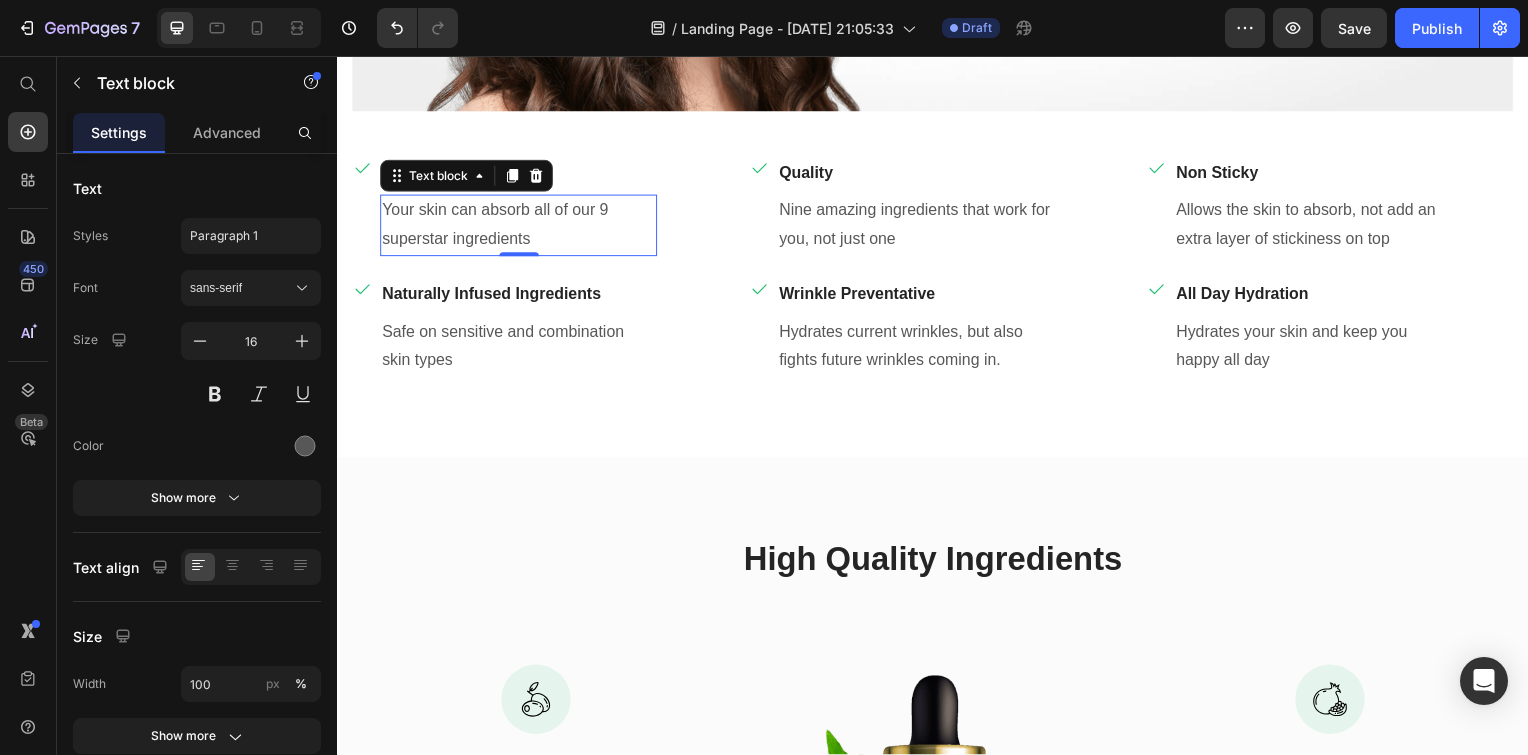 click on "Your skin can absorb all of our 9 superstar ingredients" at bounding box center (519, 227) 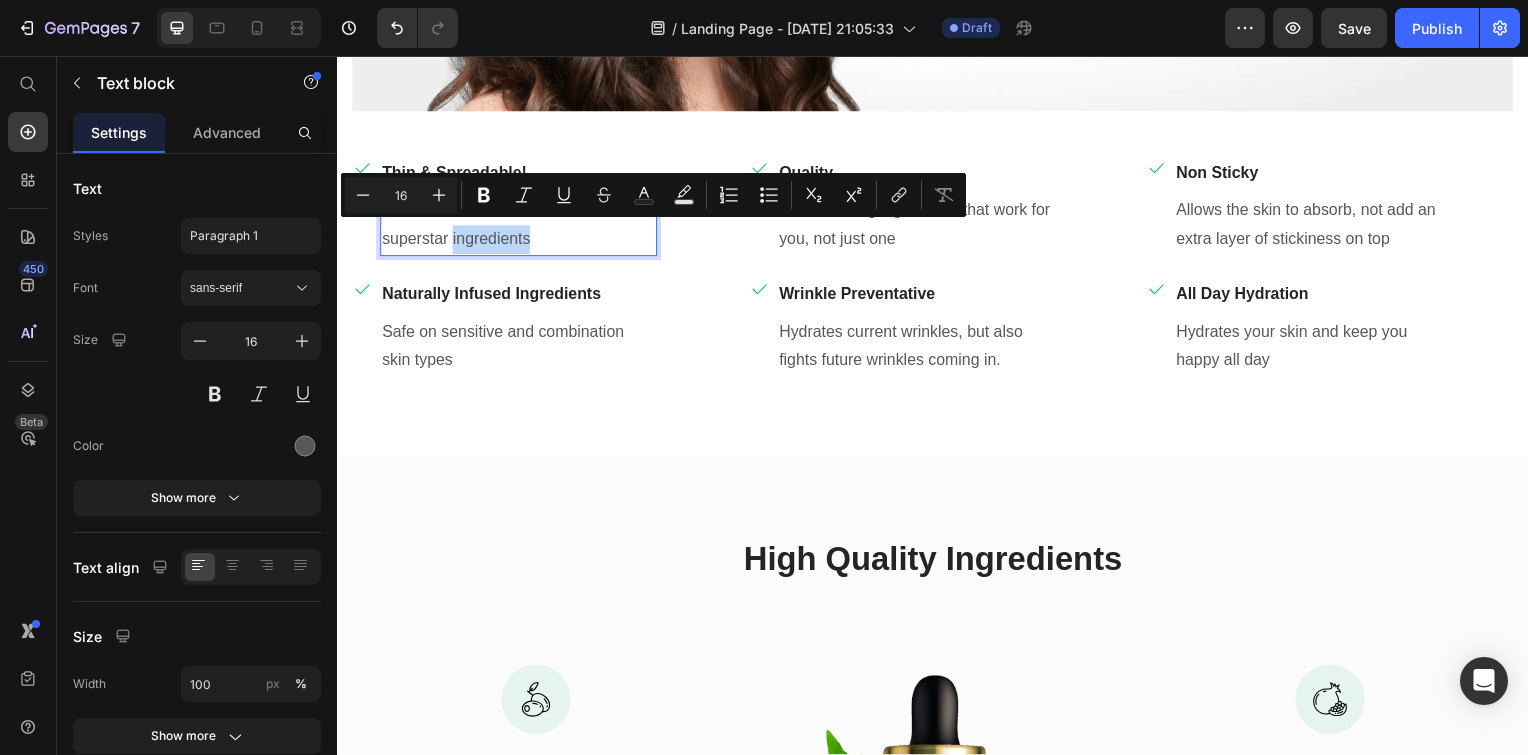 click on "Your skin can absorb all of our 9 superstar ingredients" at bounding box center (519, 227) 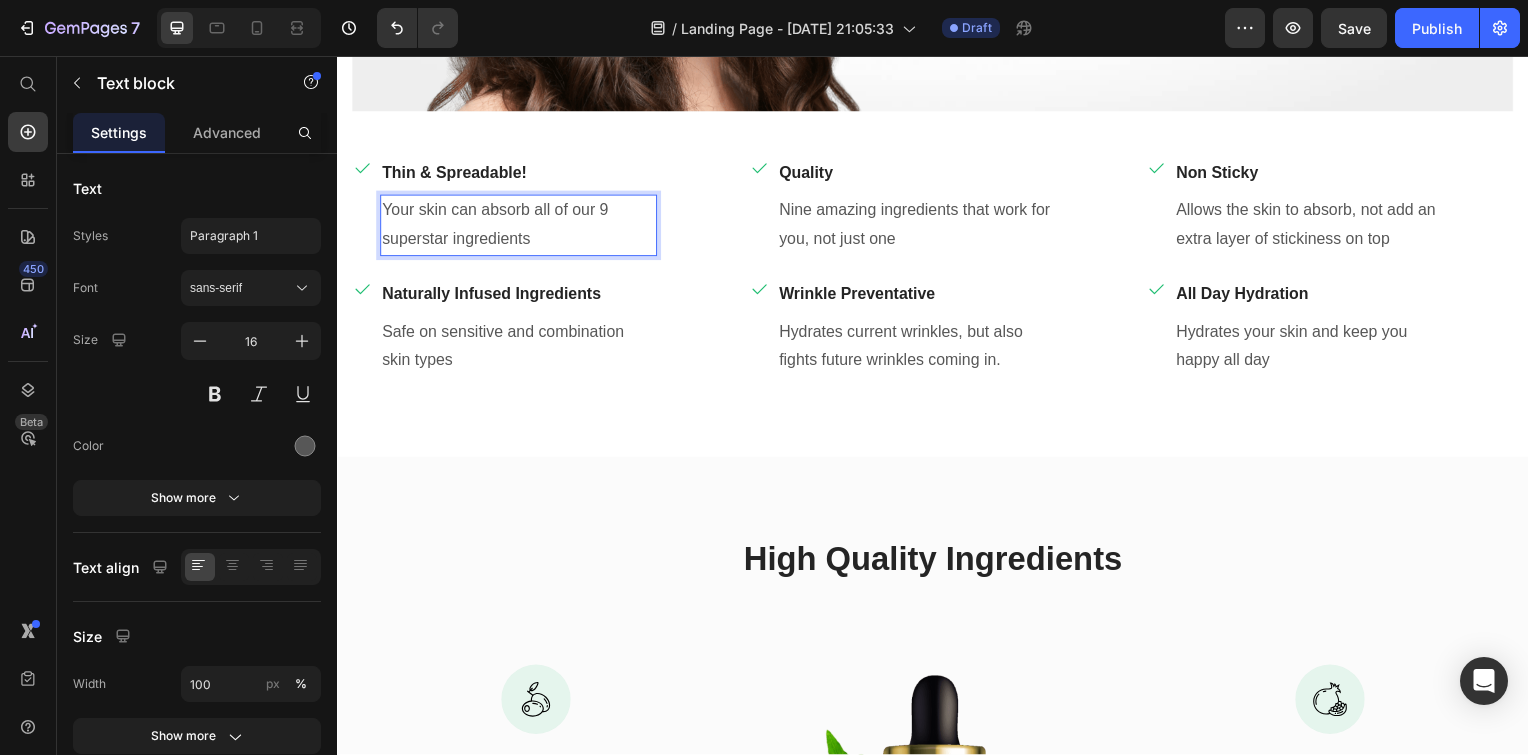 click on "Your skin can absorb all of our 9 superstar ingredients" at bounding box center [519, 227] 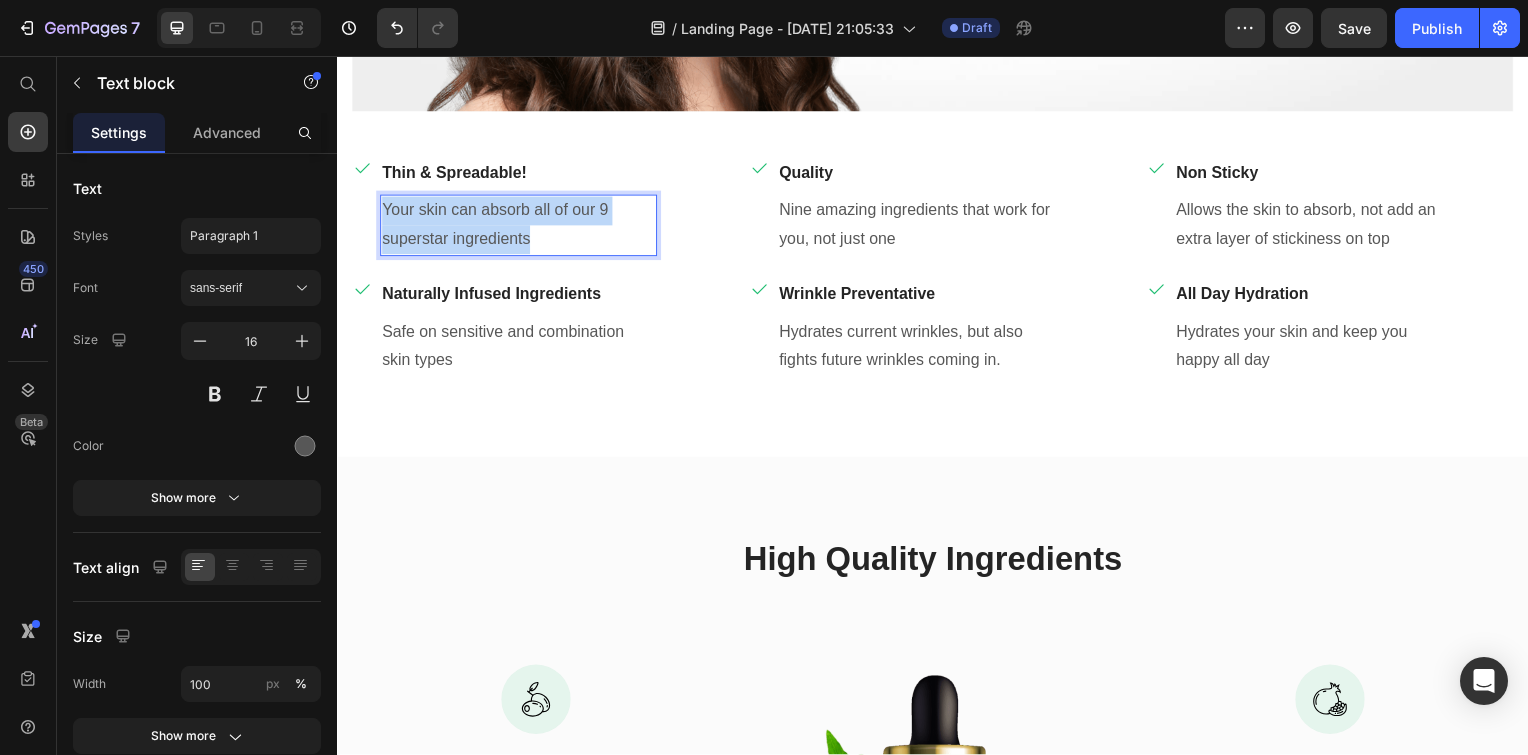 click on "Your skin can absorb all of our 9 superstar ingredients" at bounding box center (519, 227) 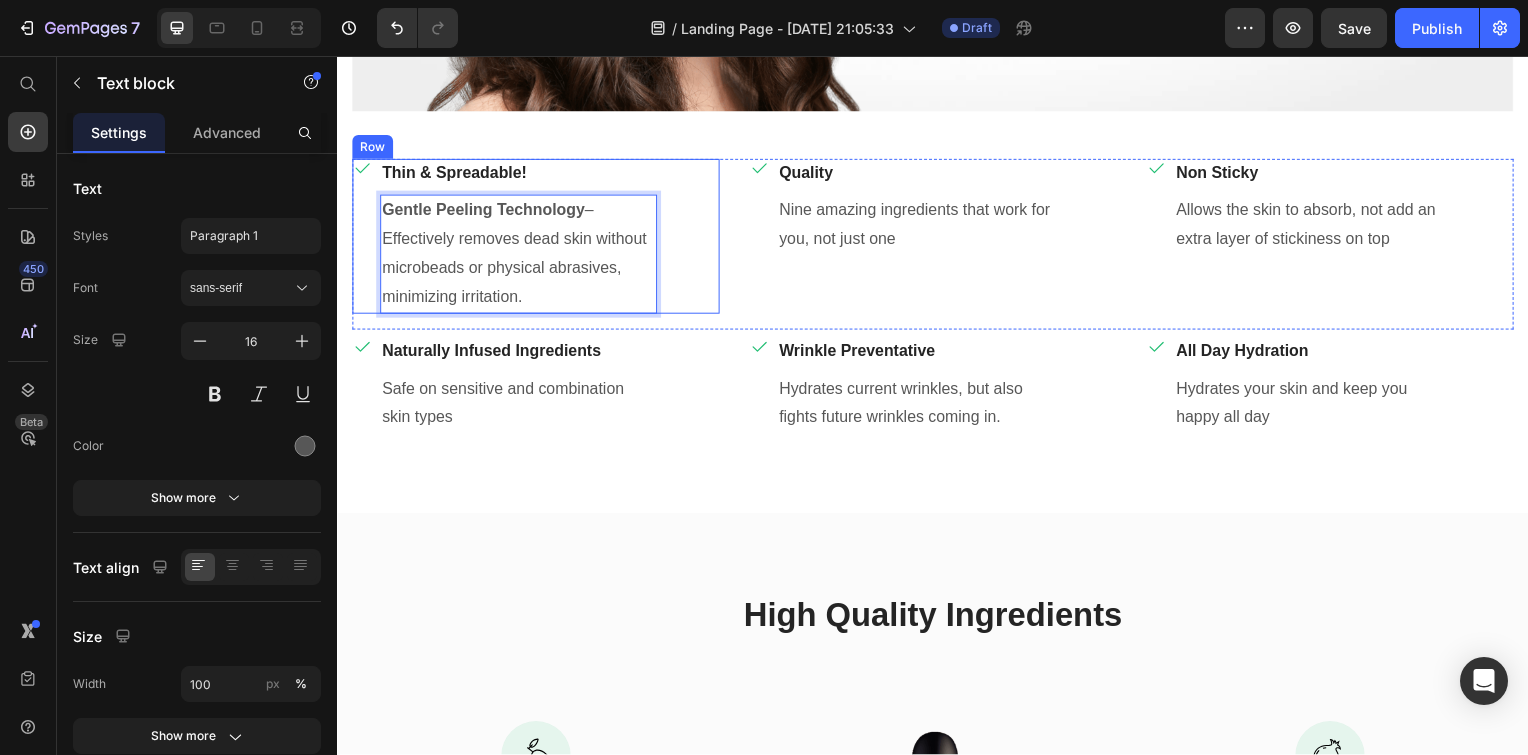 click on "Thin & Spreadable!" at bounding box center [519, 174] 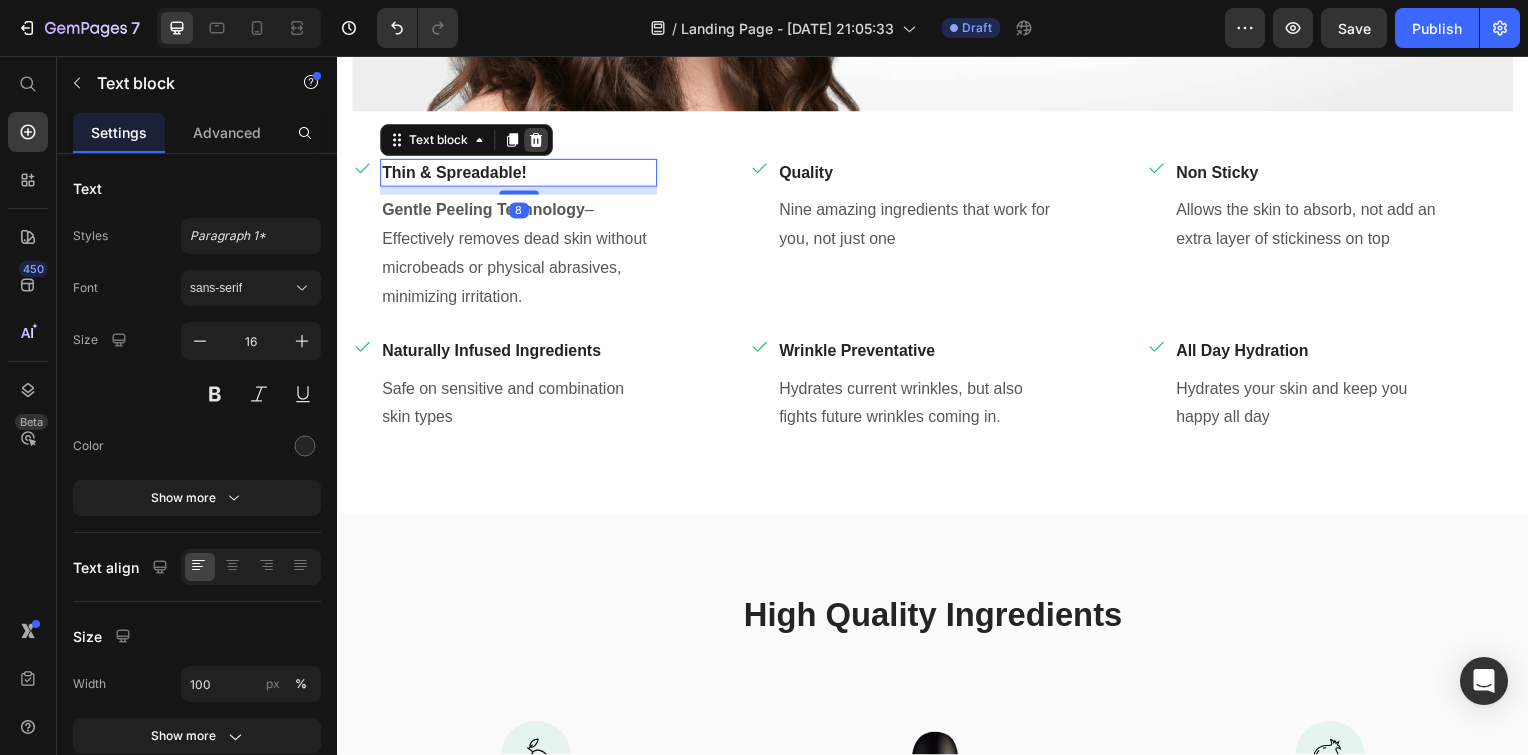 click 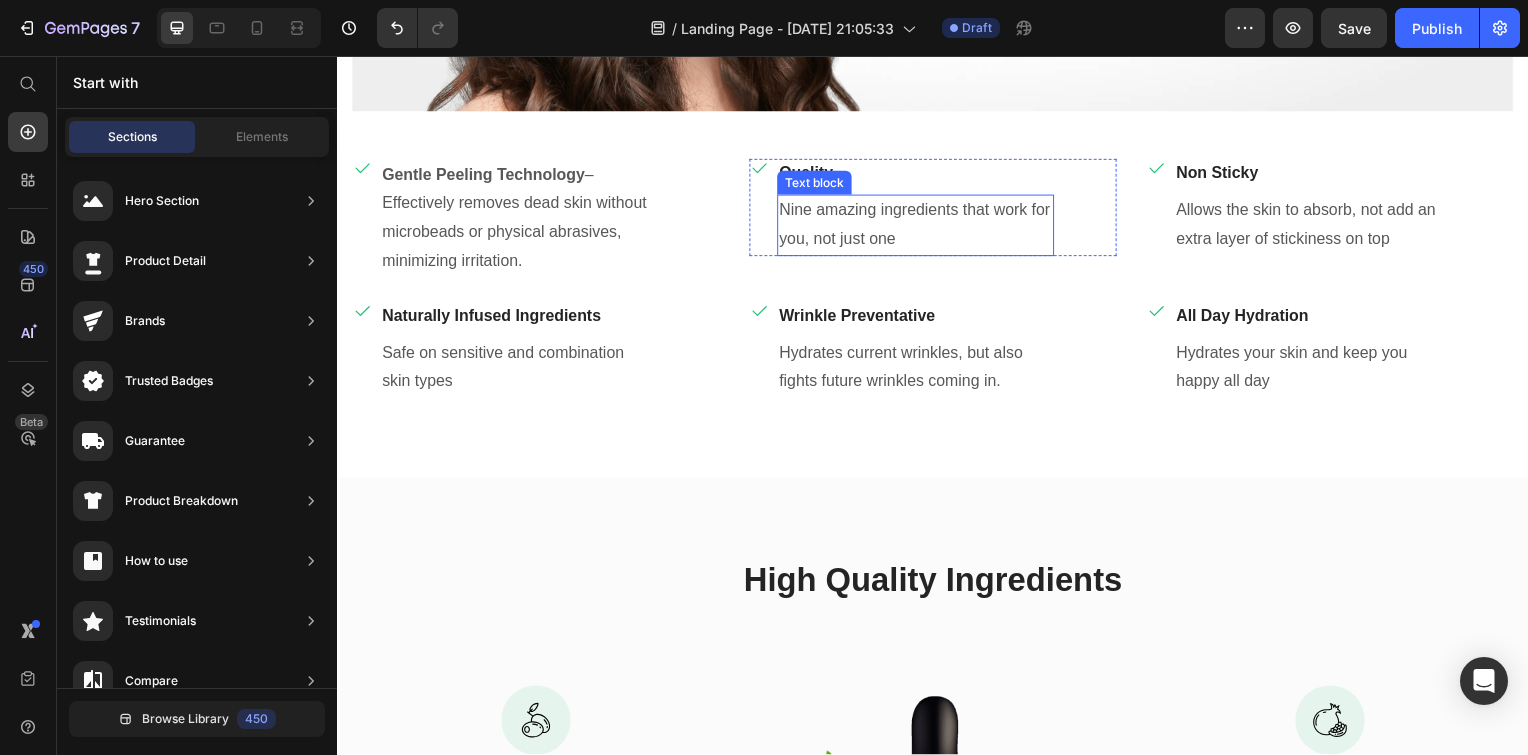 click on "Nine amazing ingredients that work for you, not just one" at bounding box center [919, 227] 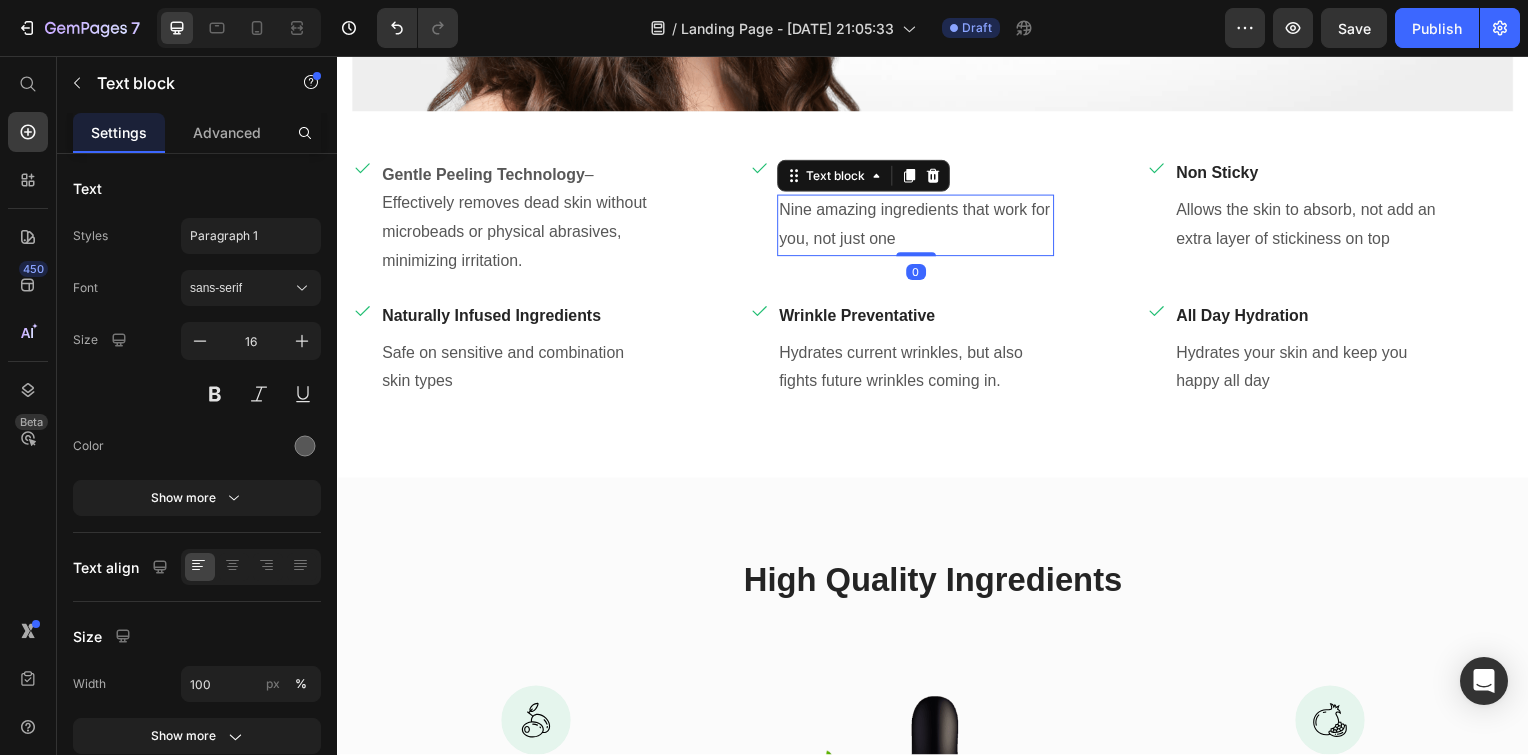 click on "Nine amazing ingredients that work for you, not just one" at bounding box center [919, 227] 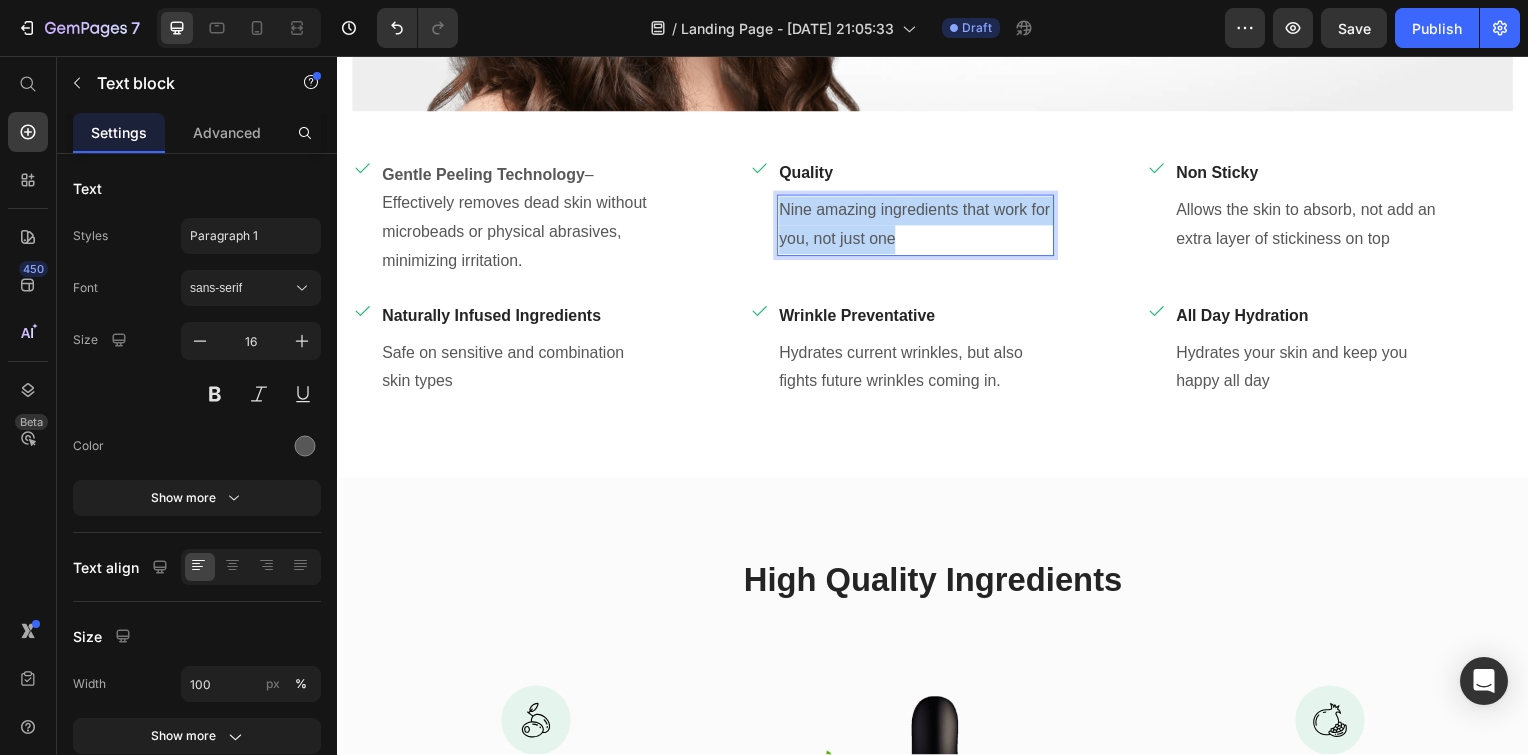click on "Nine amazing ingredients that work for you, not just one" at bounding box center (919, 227) 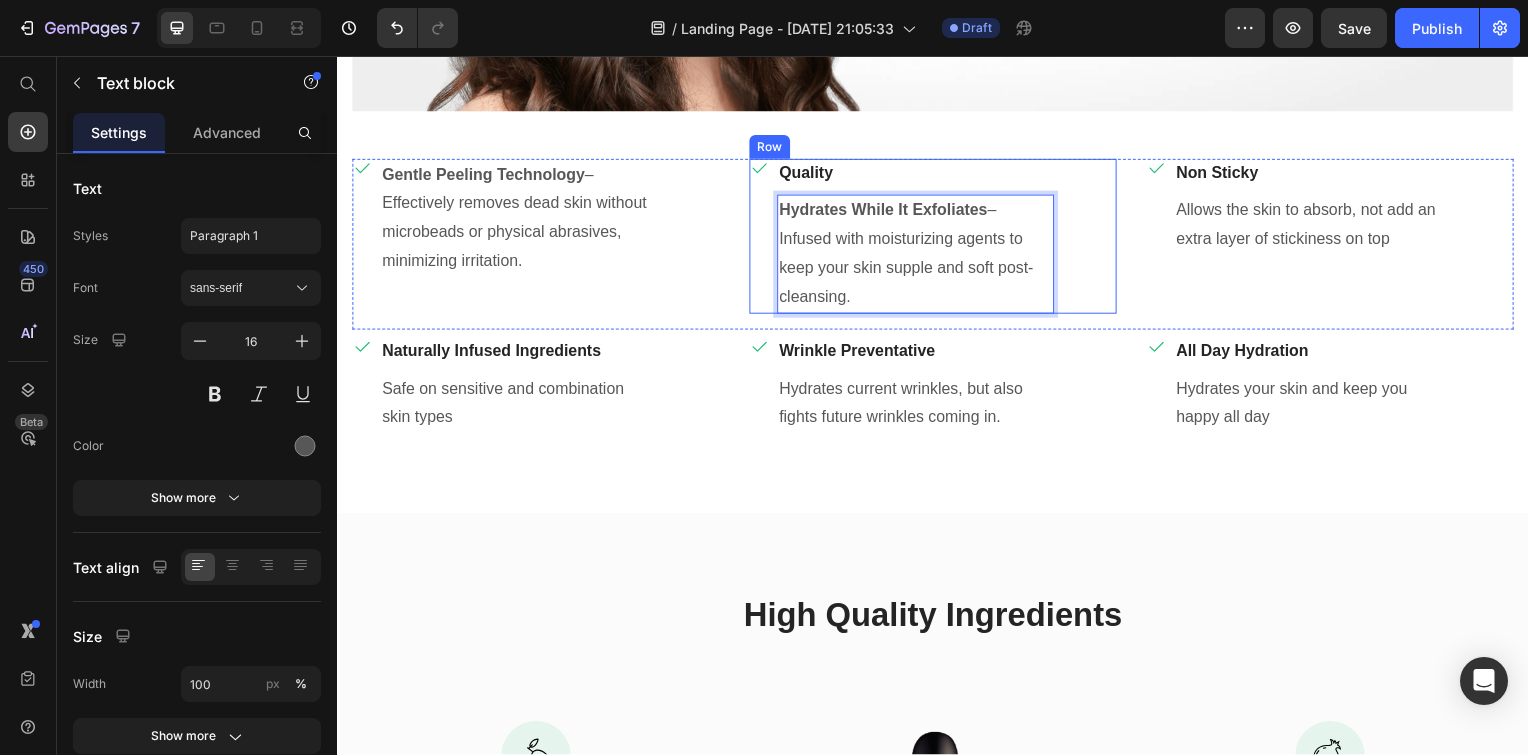 click on "Quality" at bounding box center (919, 174) 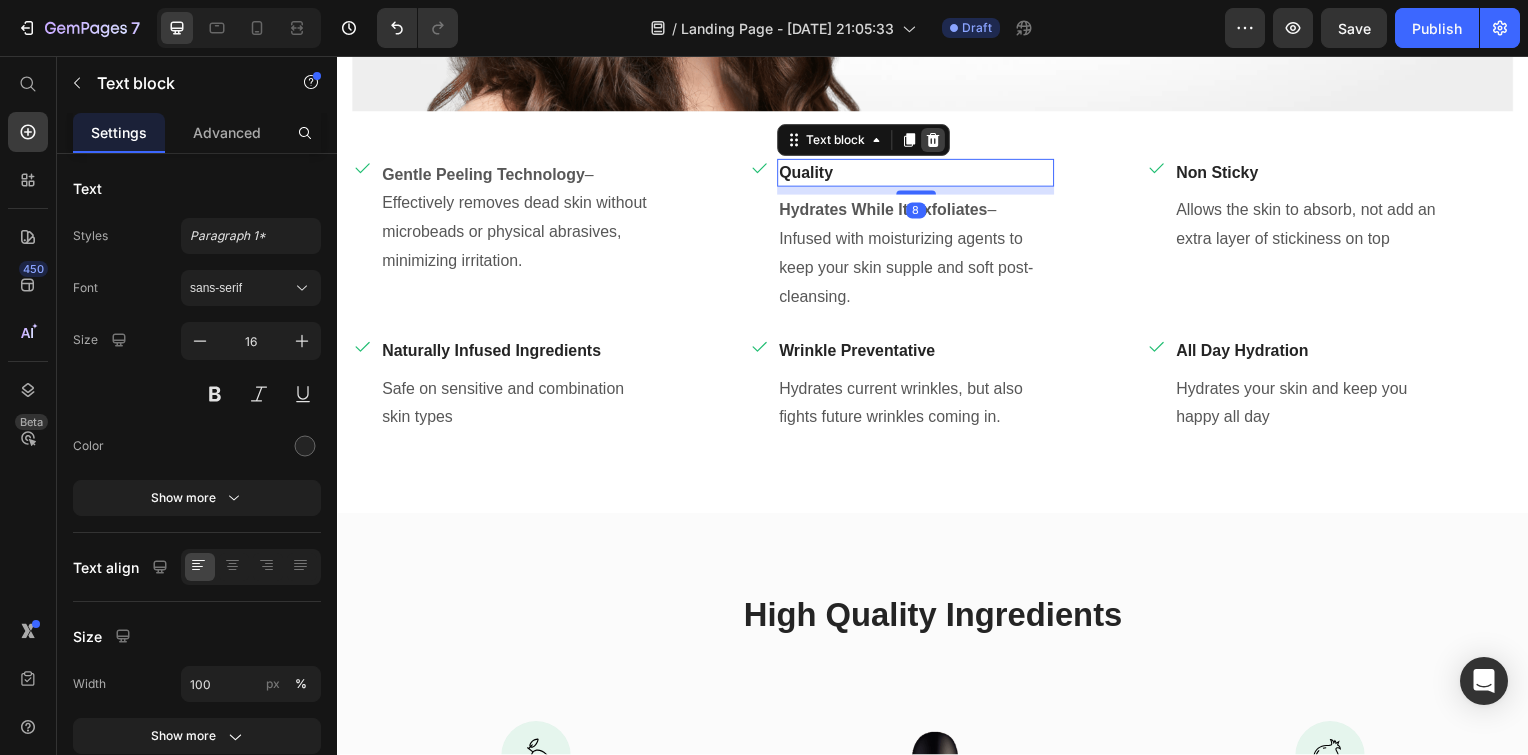 click 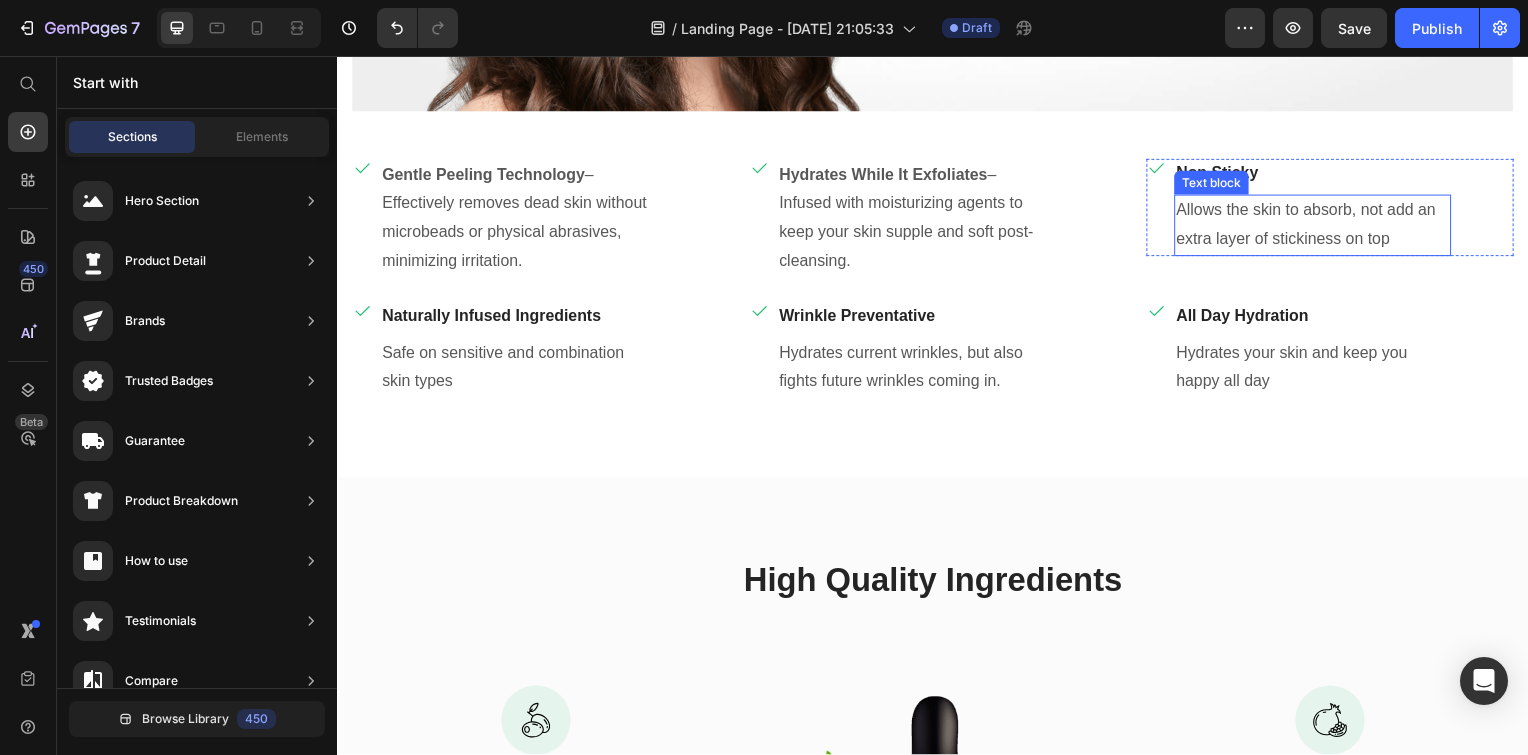 click on "Allows the skin to absorb, not add an extra layer of stickiness on top" at bounding box center (1319, 227) 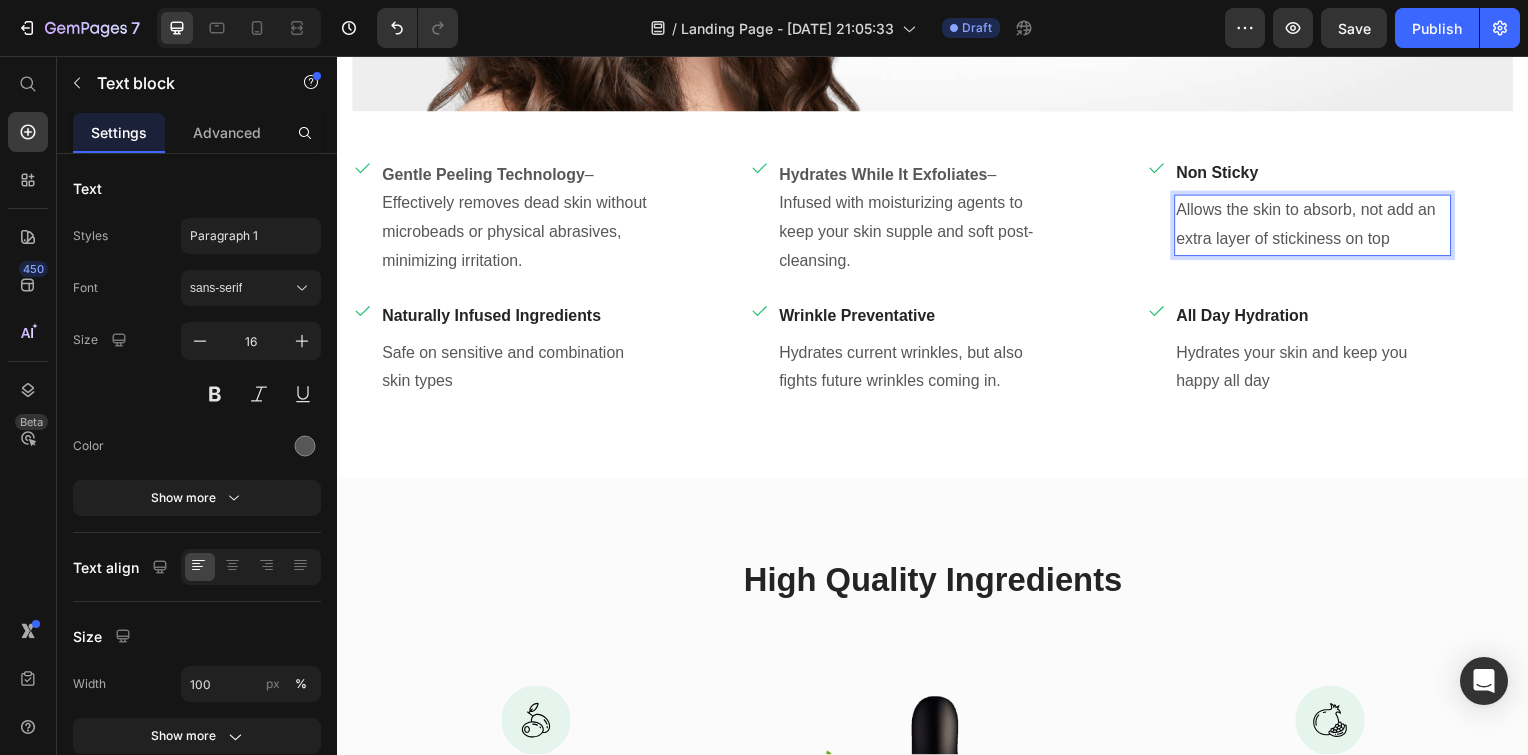 click on "Allows the skin to absorb, not add an extra layer of stickiness on top" at bounding box center (1319, 227) 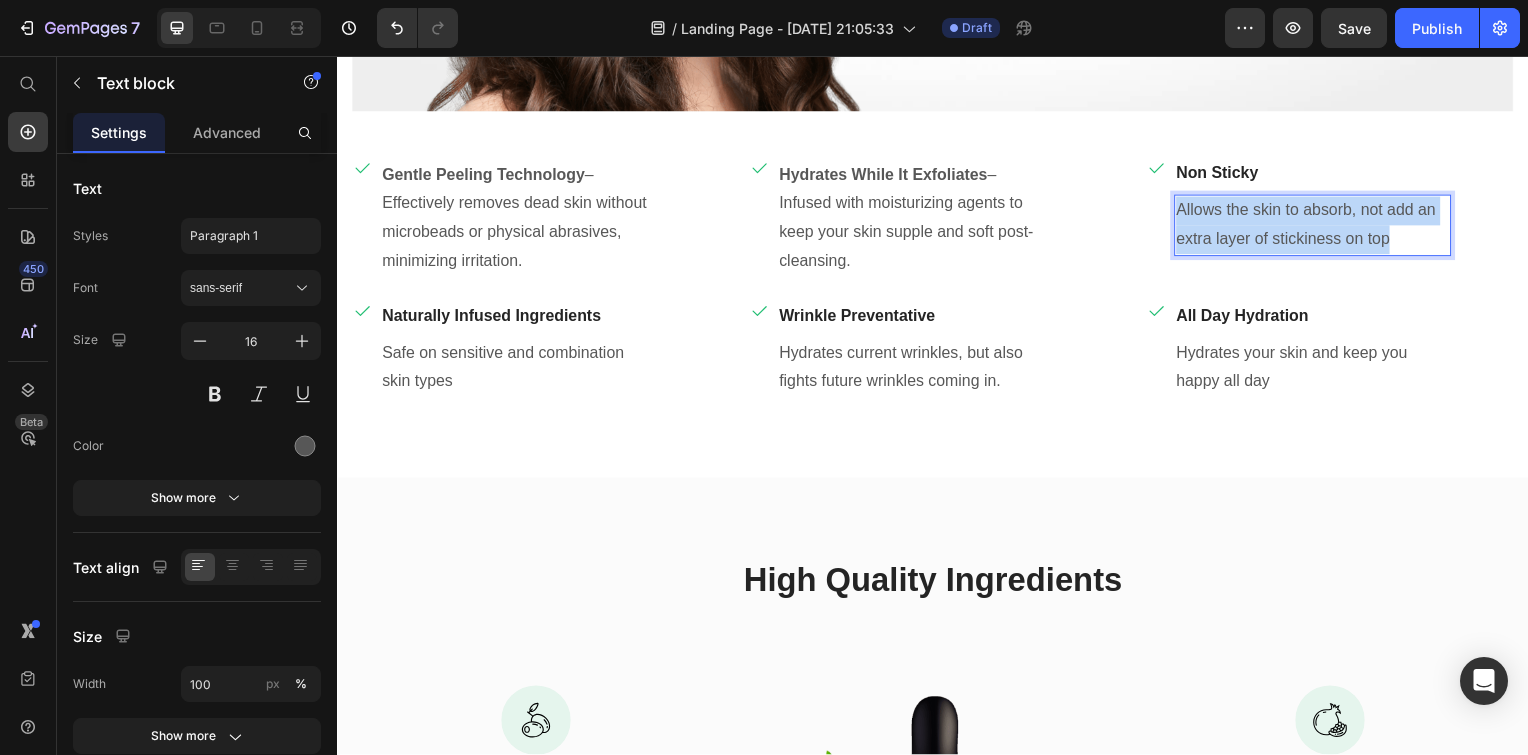 click on "Allows the skin to absorb, not add an extra layer of stickiness on top" at bounding box center (1319, 227) 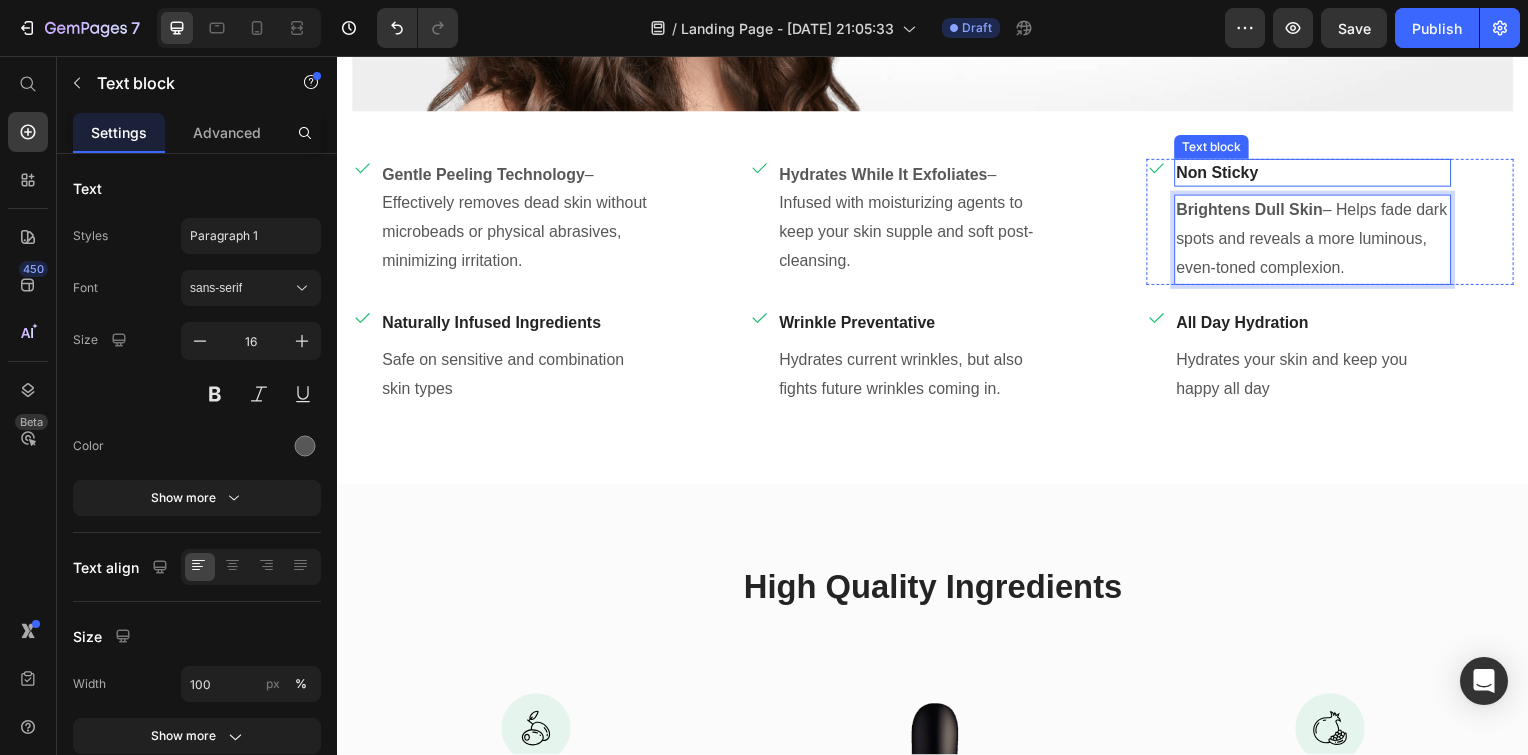 click on "Non Sticky" at bounding box center (1319, 174) 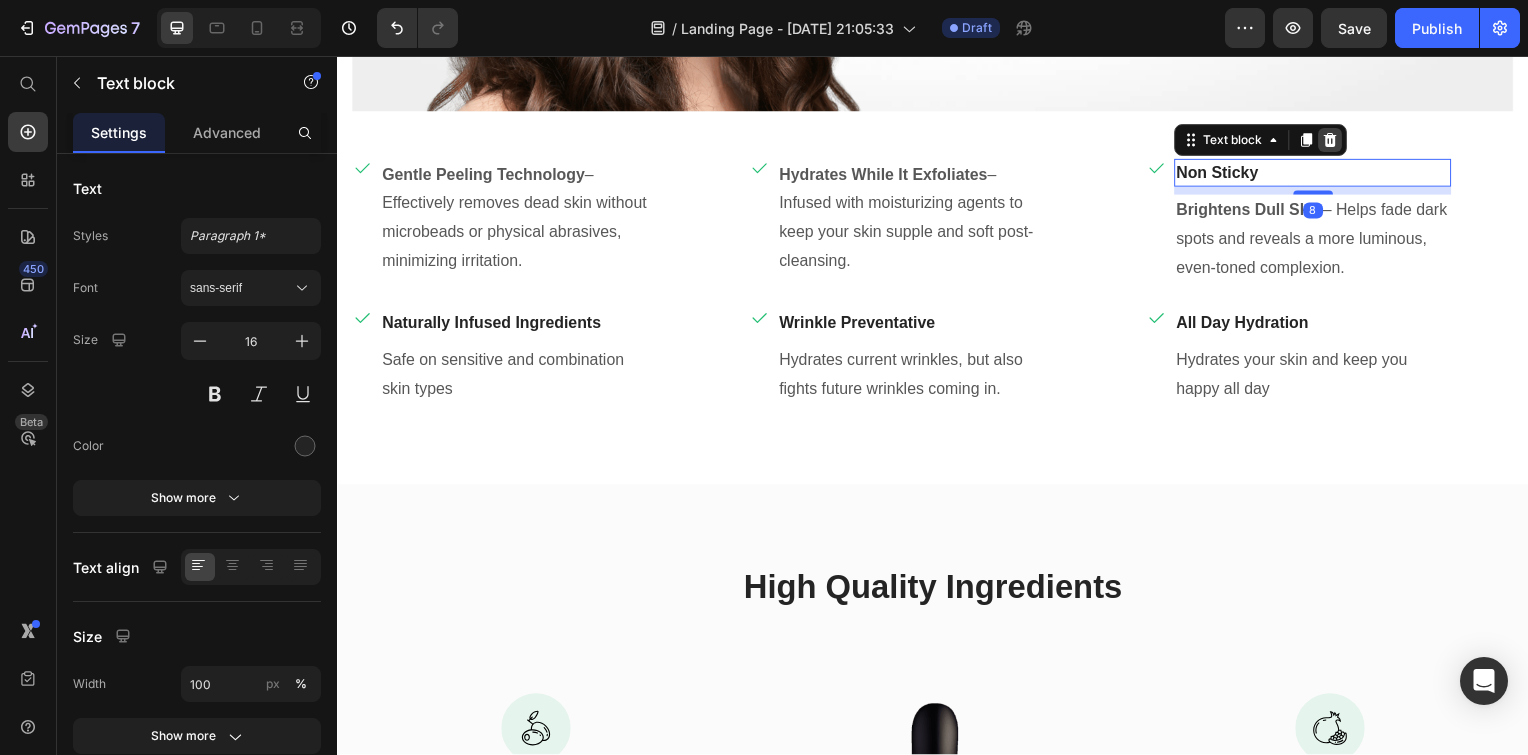 click 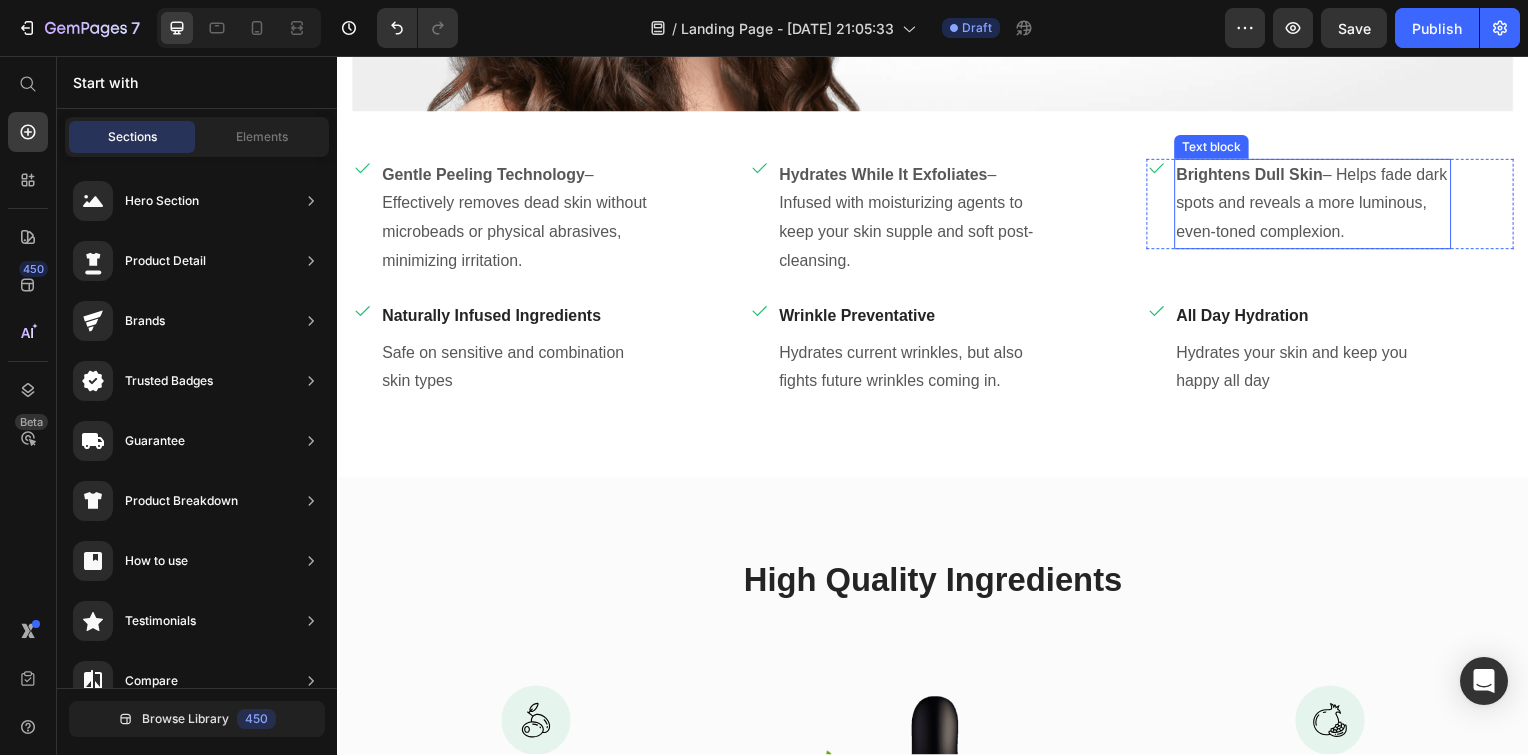 click on "Brightens Dull Skin" at bounding box center [1256, 175] 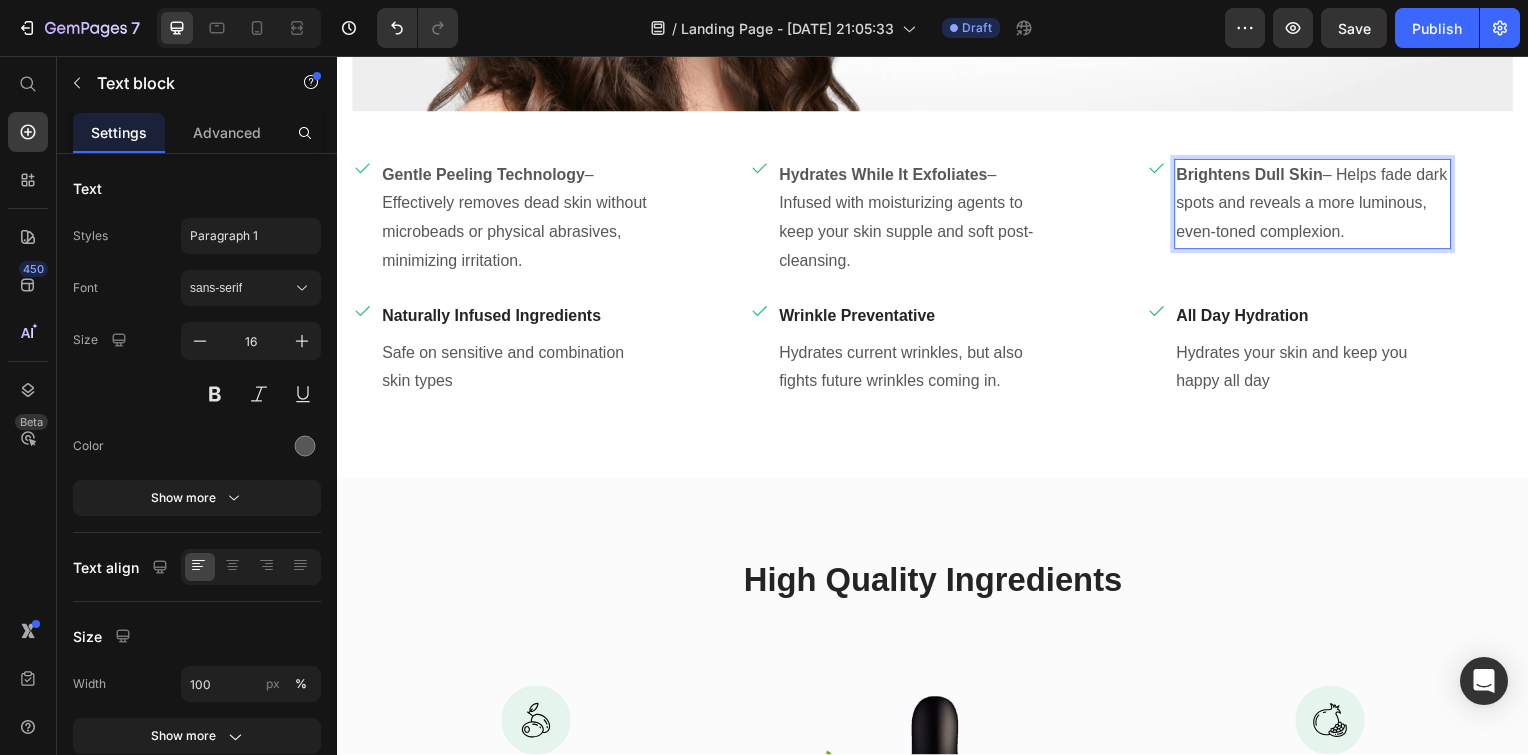 click on "Brightens Dull Skin" at bounding box center (1256, 175) 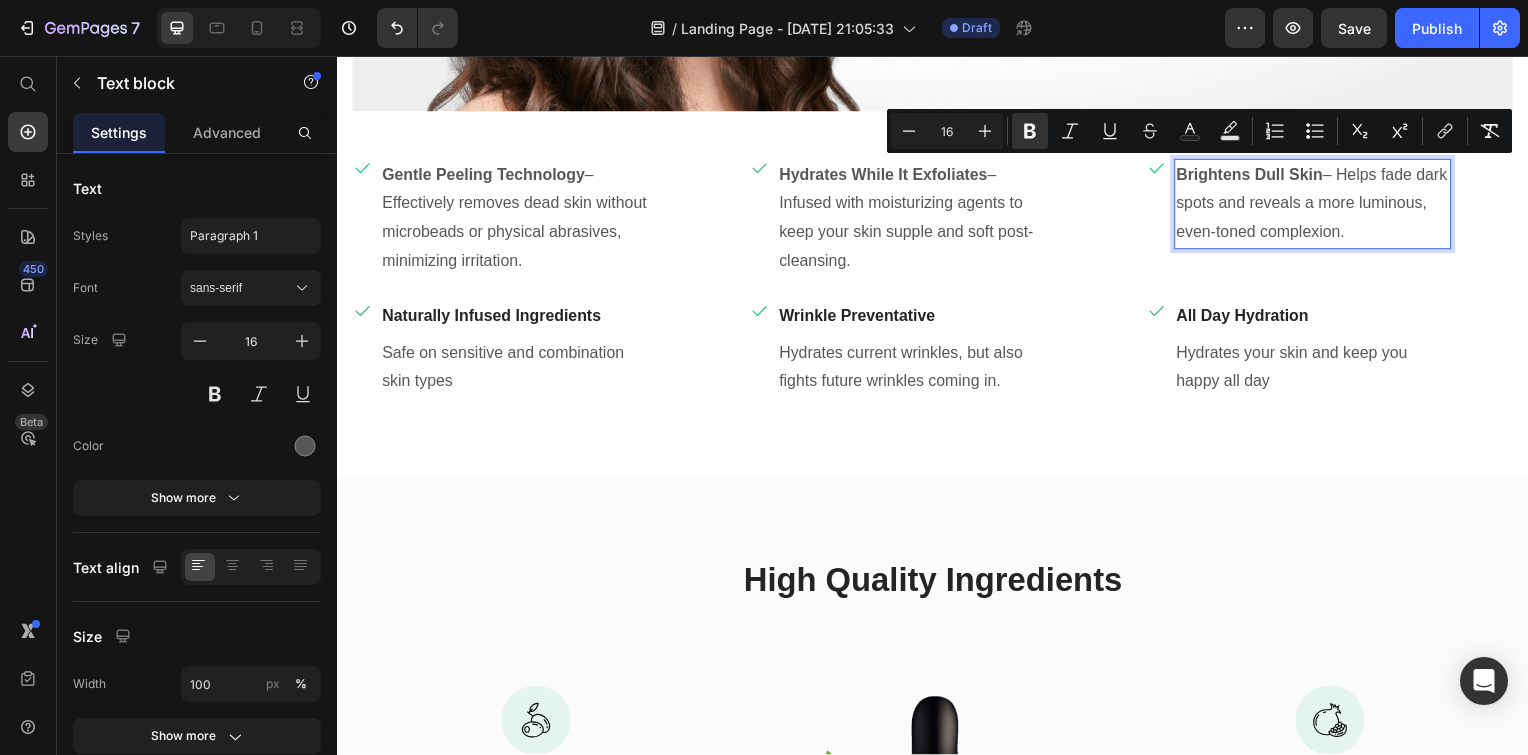 click on "Brightens Dull Skin" at bounding box center [1256, 175] 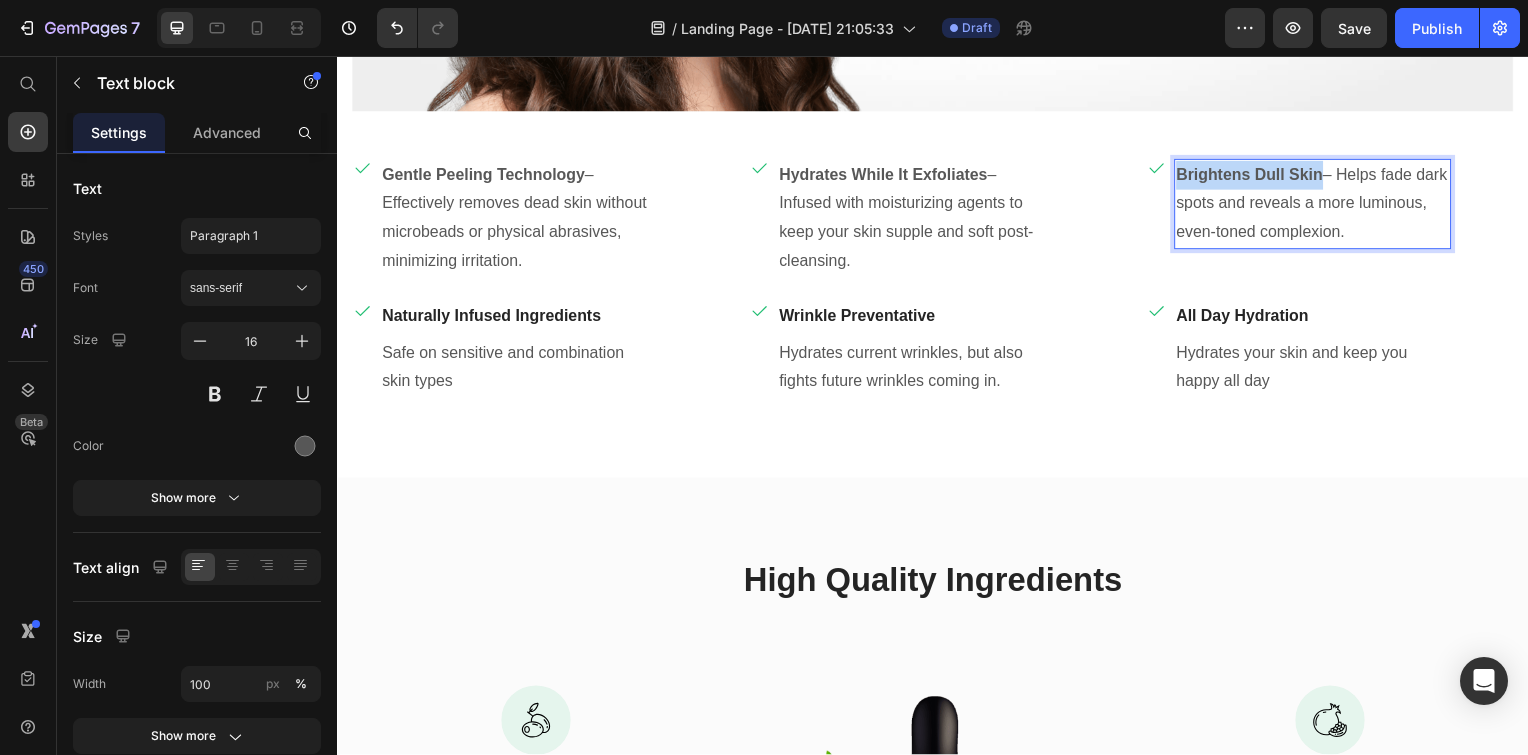 drag, startPoint x: 1318, startPoint y: 168, endPoint x: 1174, endPoint y: 168, distance: 144 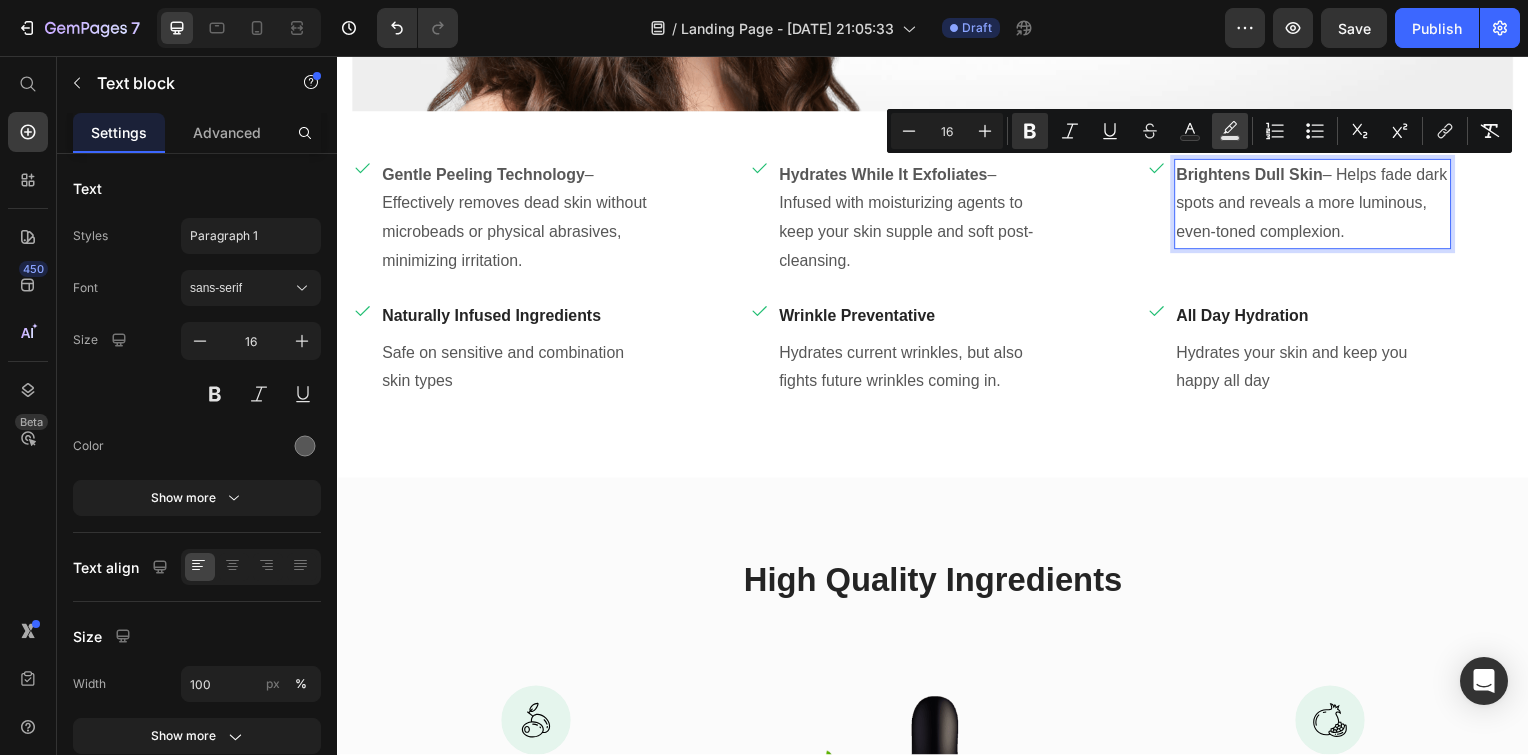 click 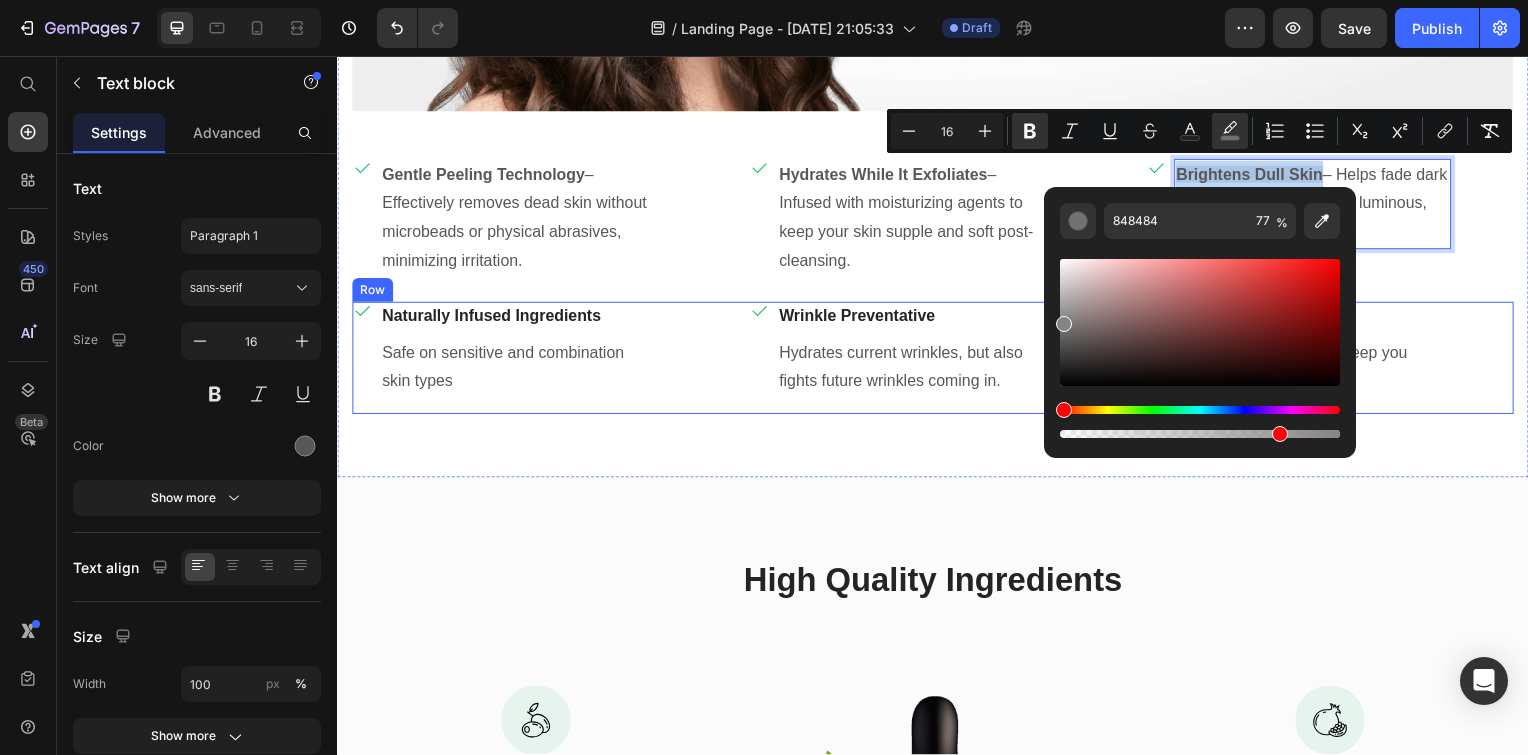 drag, startPoint x: 1401, startPoint y: 435, endPoint x: 930, endPoint y: 406, distance: 471.89194 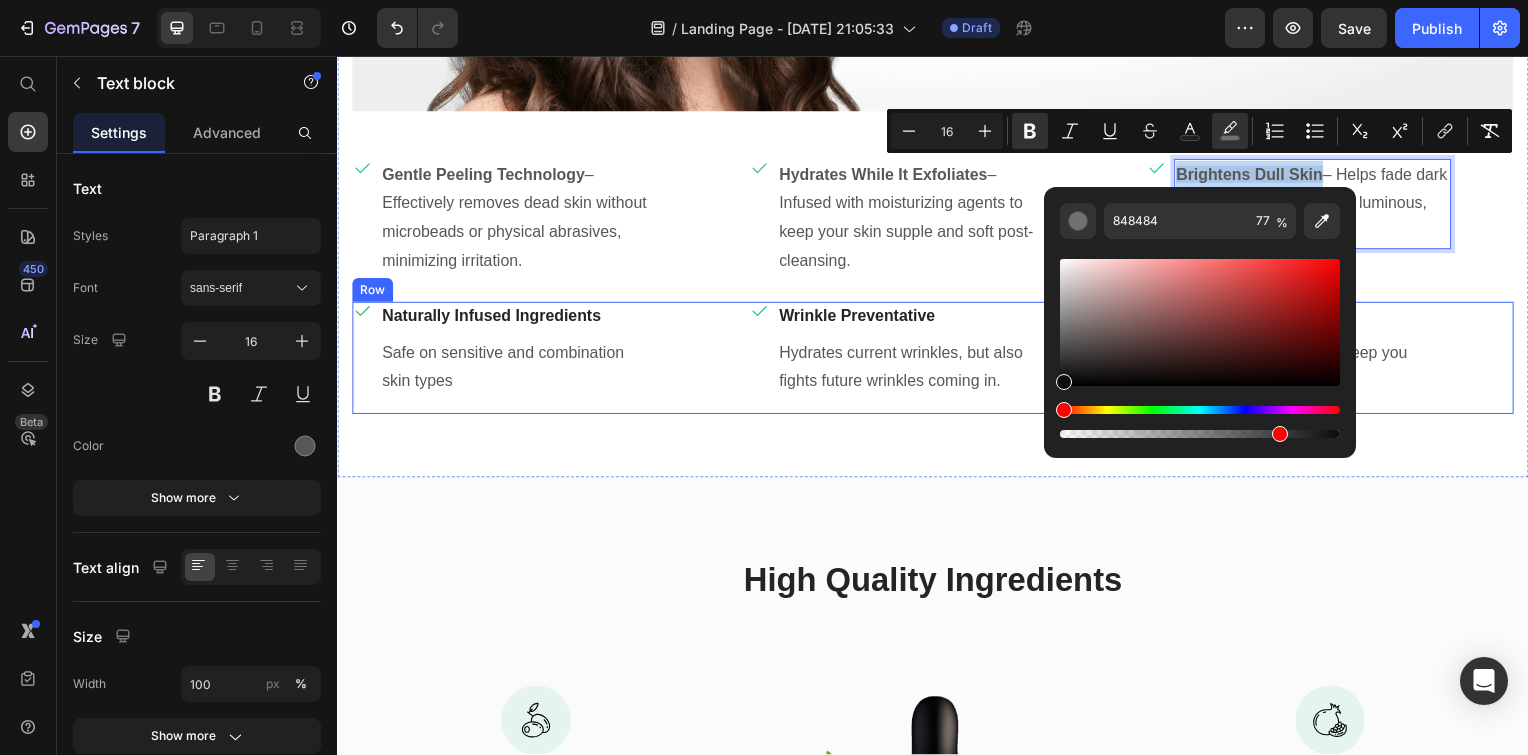 type on "0C0C0C" 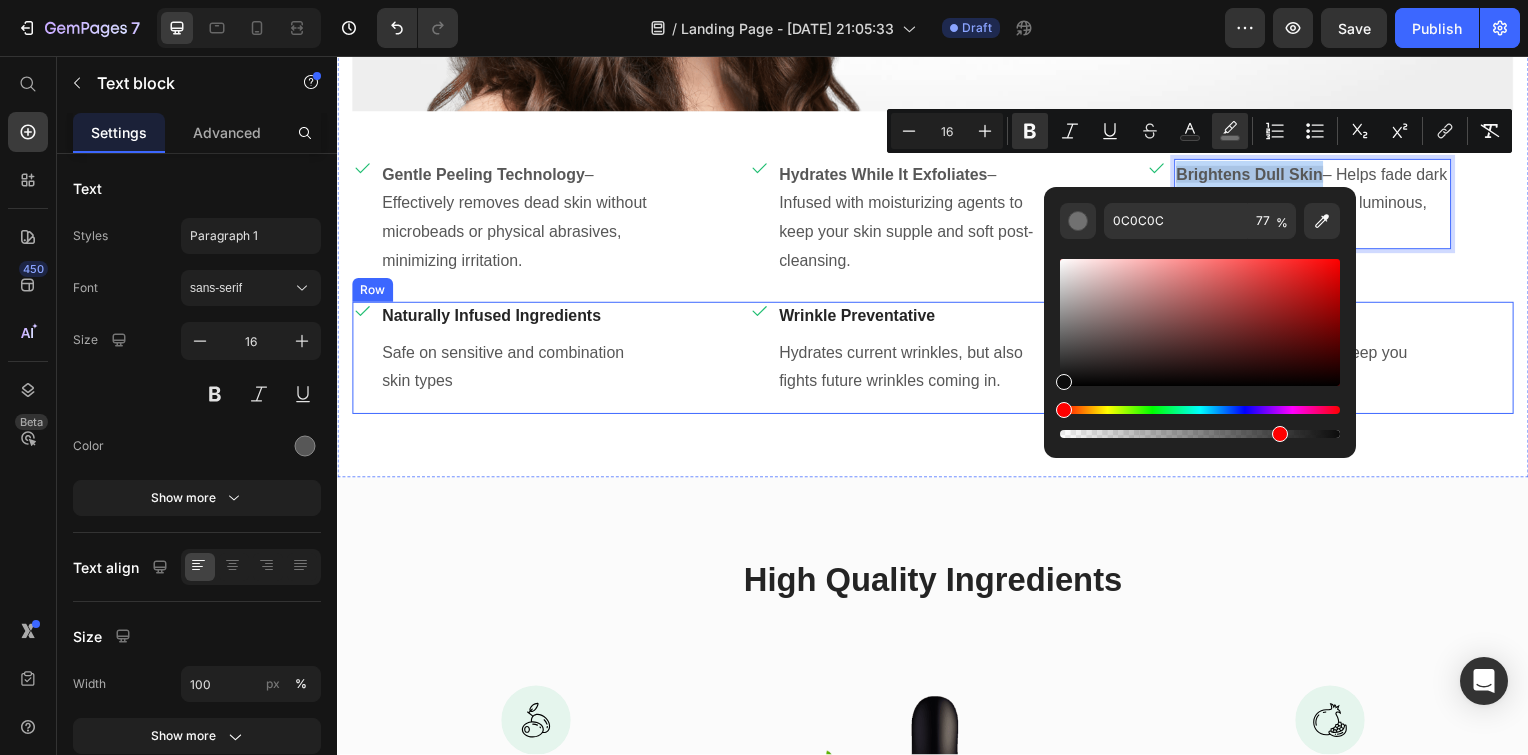 drag, startPoint x: 1398, startPoint y: 379, endPoint x: 1041, endPoint y: 398, distance: 357.50525 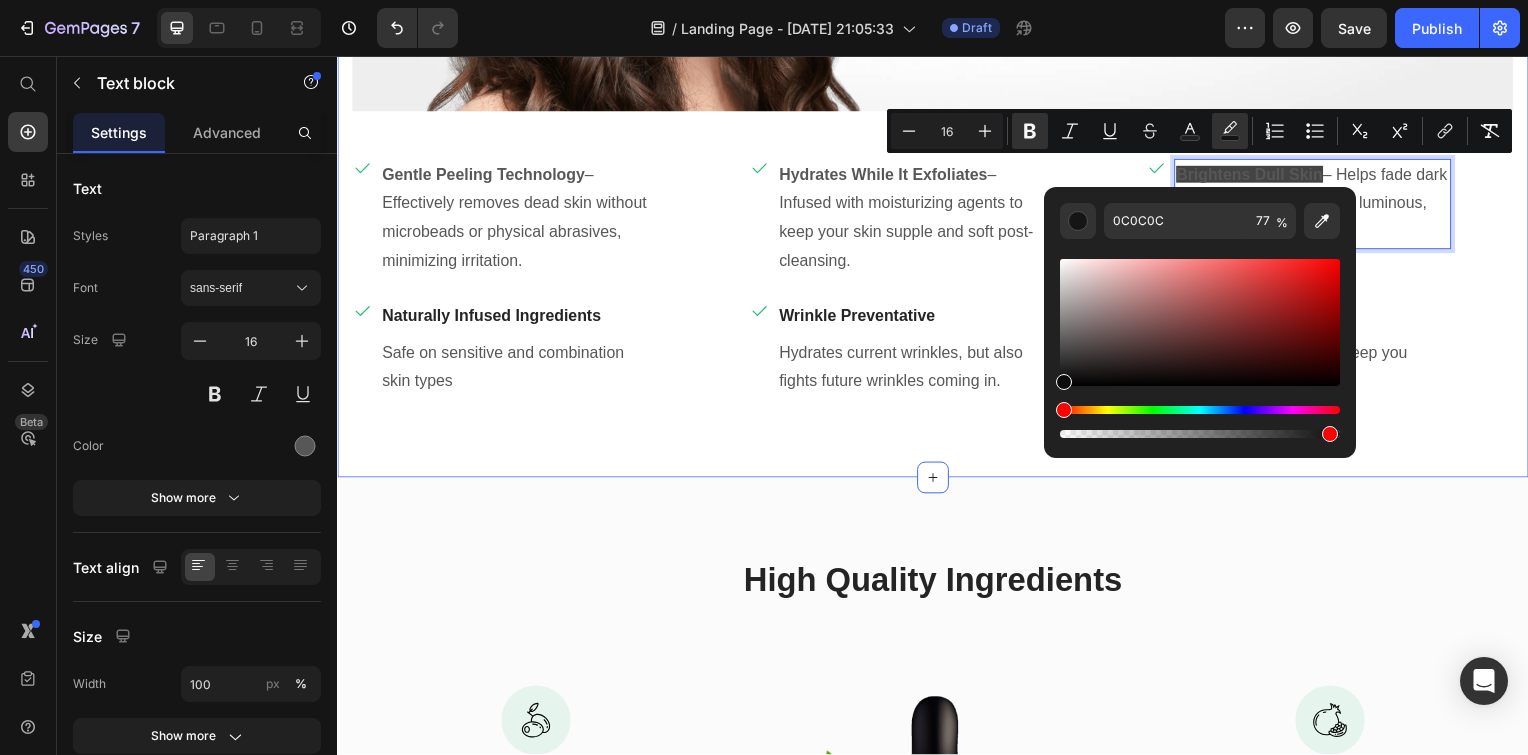 drag, startPoint x: 1379, startPoint y: 433, endPoint x: 1409, endPoint y: 431, distance: 30.066593 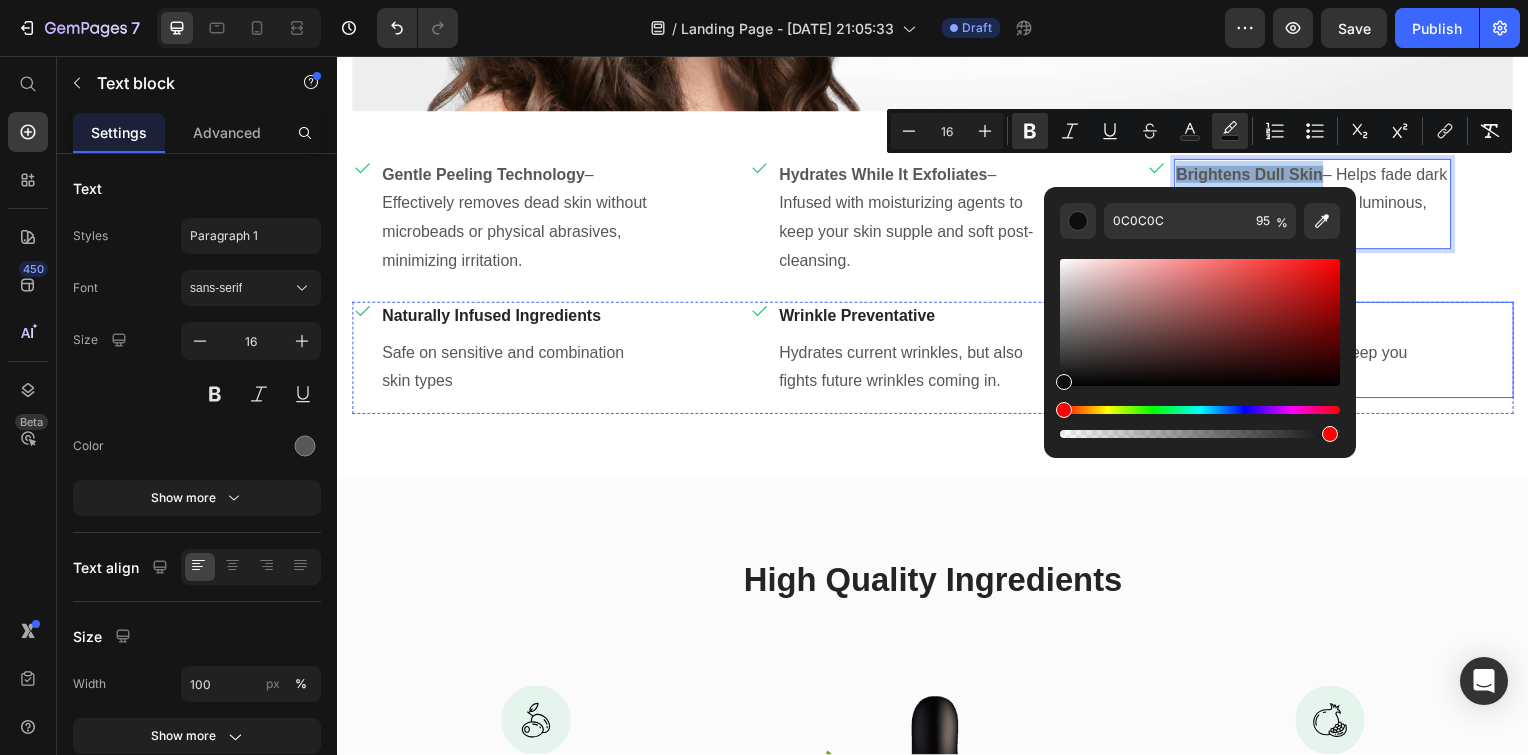 click on "Icon All Day Hydration Text block Hydrates your skin and keep you happy all day Text block Row" at bounding box center [1337, 353] 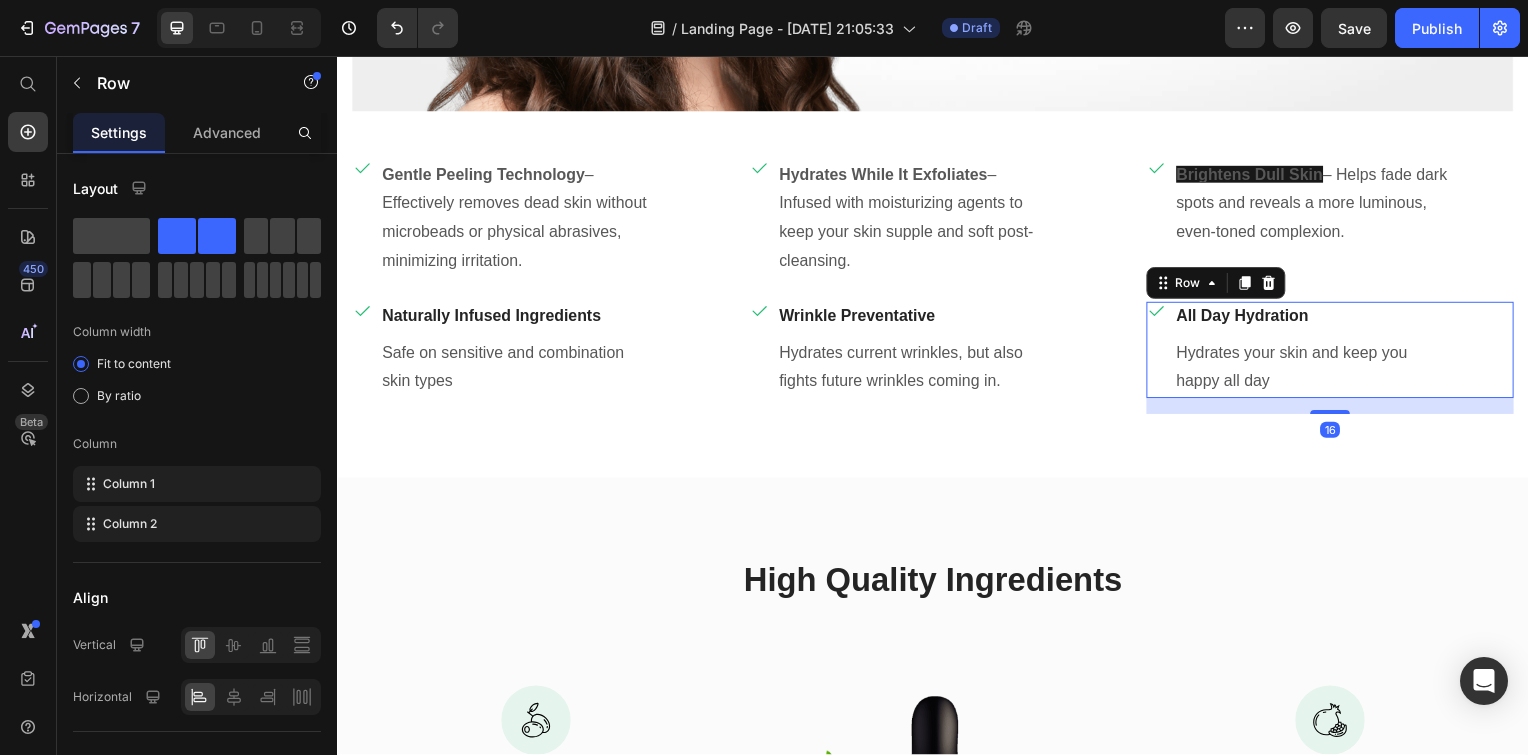 click on "Icon Brightens Dull Skin  – Helps fade dark spots and reveals a more luminous, even-toned complexion. Text block Row" at bounding box center (1337, 227) 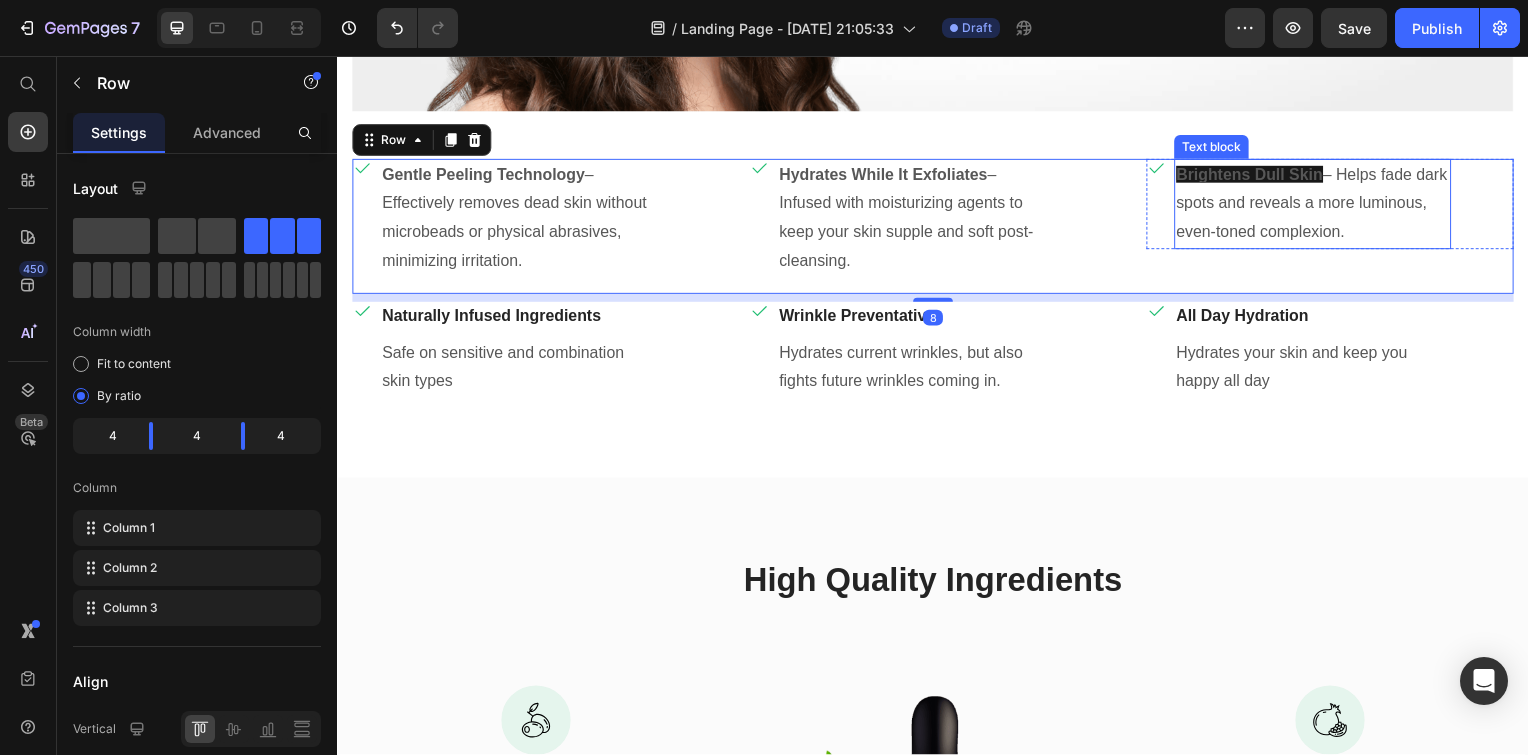 click on "Brightens Dull Skin" at bounding box center (1256, 175) 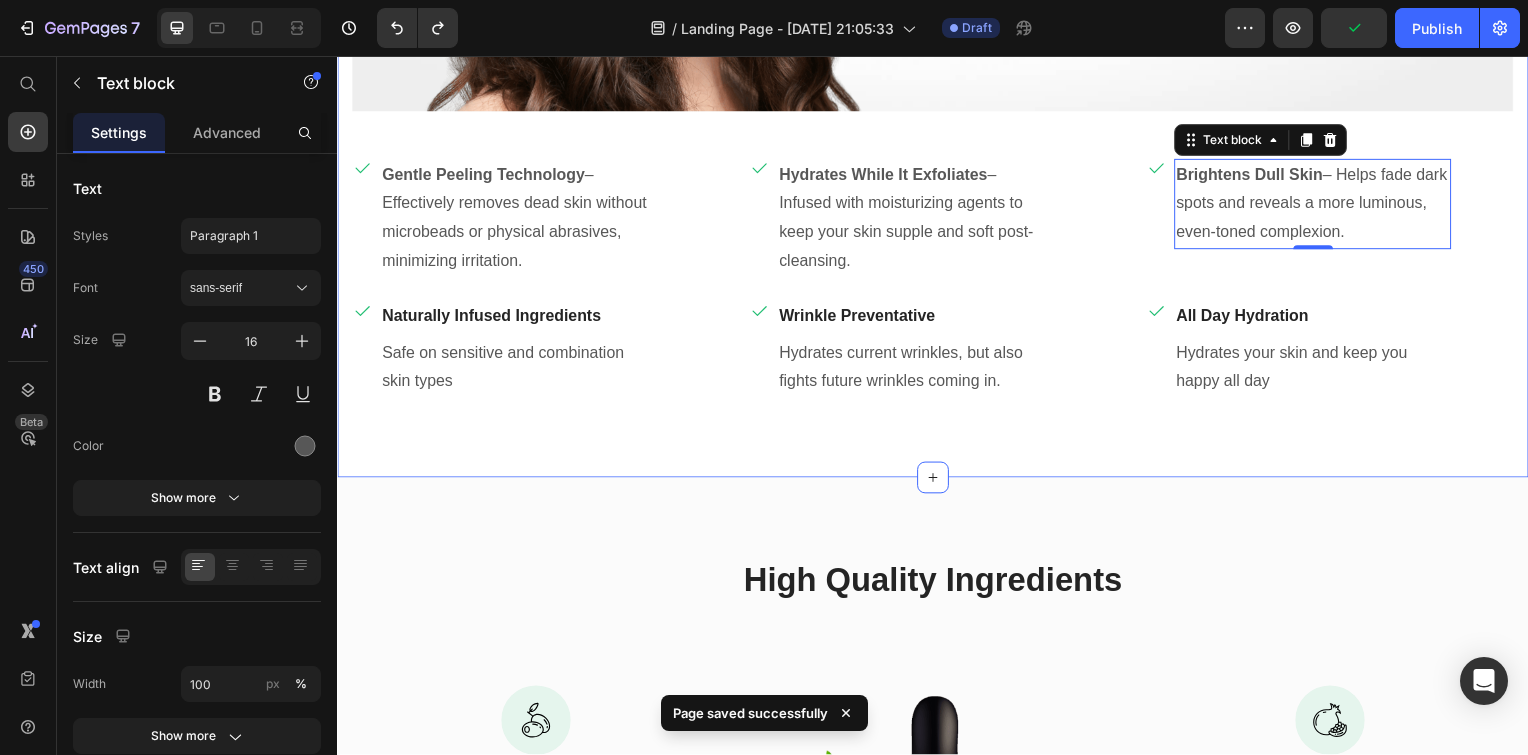 click on "Why OUHOE Exfoliating Gel Is Different? Heading Row Image Whether you're dealing with dullness, clogged pores, or uneven skin tone, OUHOE’s exfoliant works  deeply but gently , leaving your complexion instantly refreshed, smooth, and radiant Text block Image Image Image Image Row Row Row
Icon Gentle Peeling Technology  – Effectively removes dead skin without microbeads or physical abrasives, minimizing irritation. Text block Row
Icon Hydrates While It Exfoliates  – Infused with moisturizing agents to keep your skin supple and soft post-cleansing. Text block Row
Icon Brightens Dull Skin  – Helps fade dark spots and reveals a more luminous, even-toned complexion. Text block   0 Row Row
Icon Naturally Infused Ingredients Text block Safe on sensitive and combination skin types Text block Row
Icon Wrinkle Preventative Text block Hydrates current wrinkles, but also fights future wrinkles coming in. Text block Row" at bounding box center (937, -17) 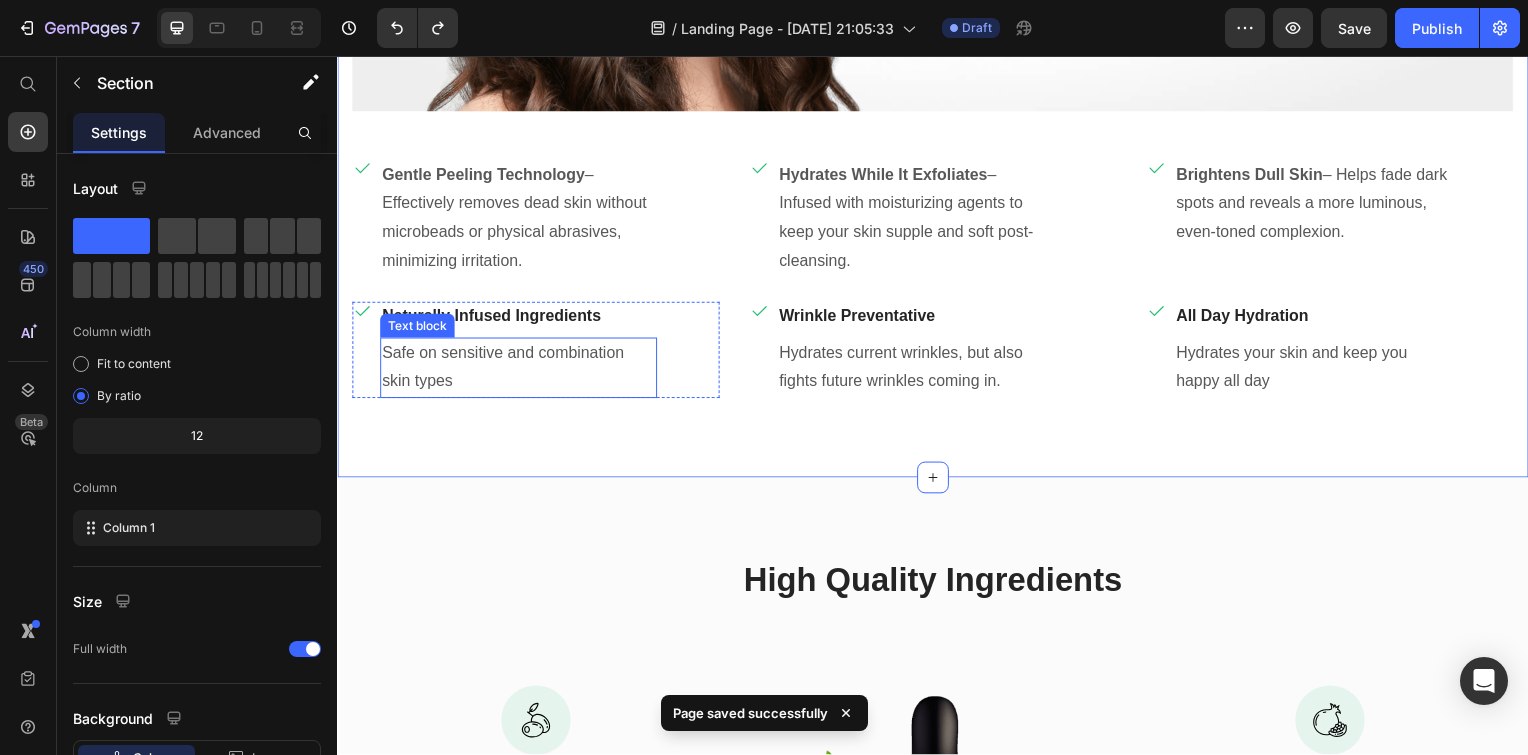 click on "Safe on sensitive and combination skin types" at bounding box center [519, 371] 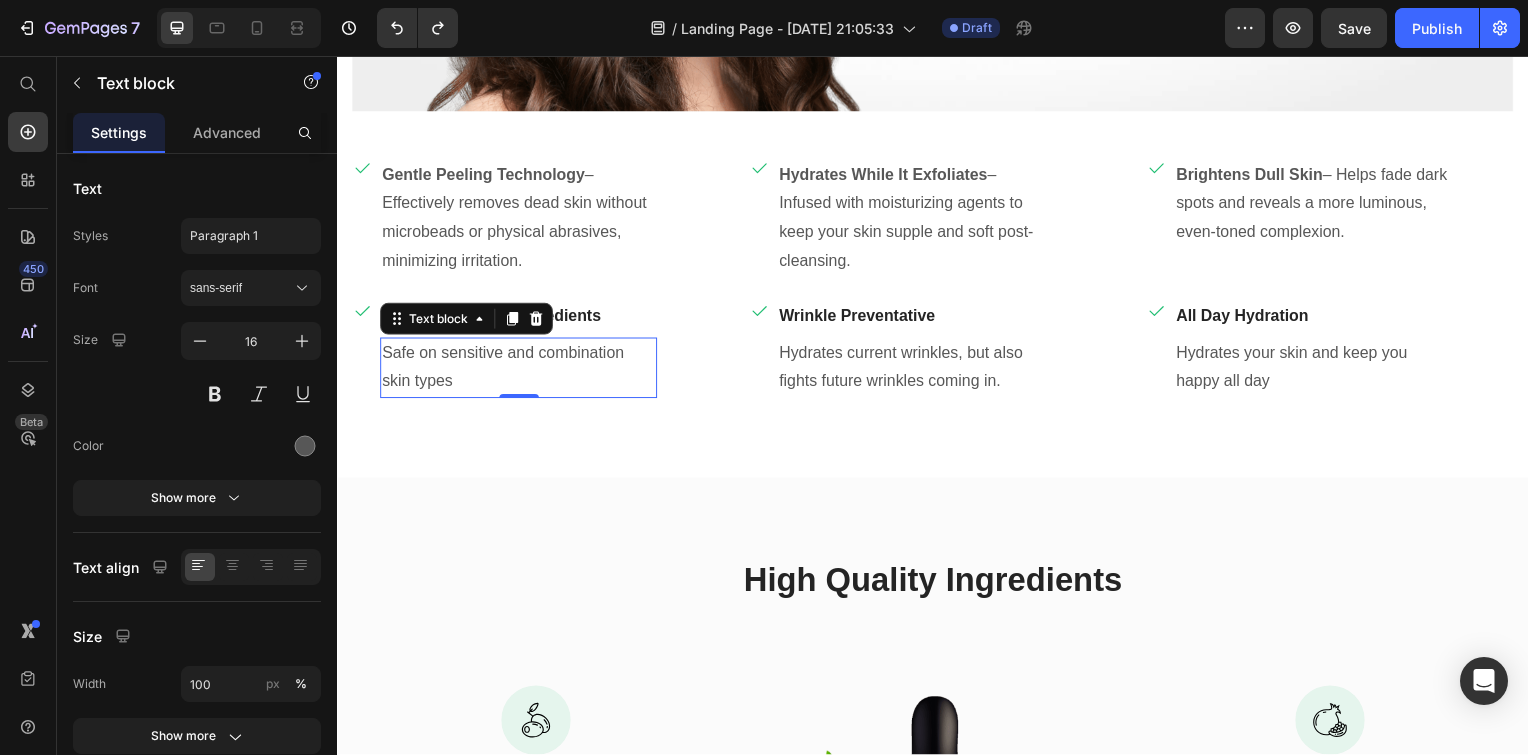 click on "Safe on sensitive and combination skin types" at bounding box center [519, 371] 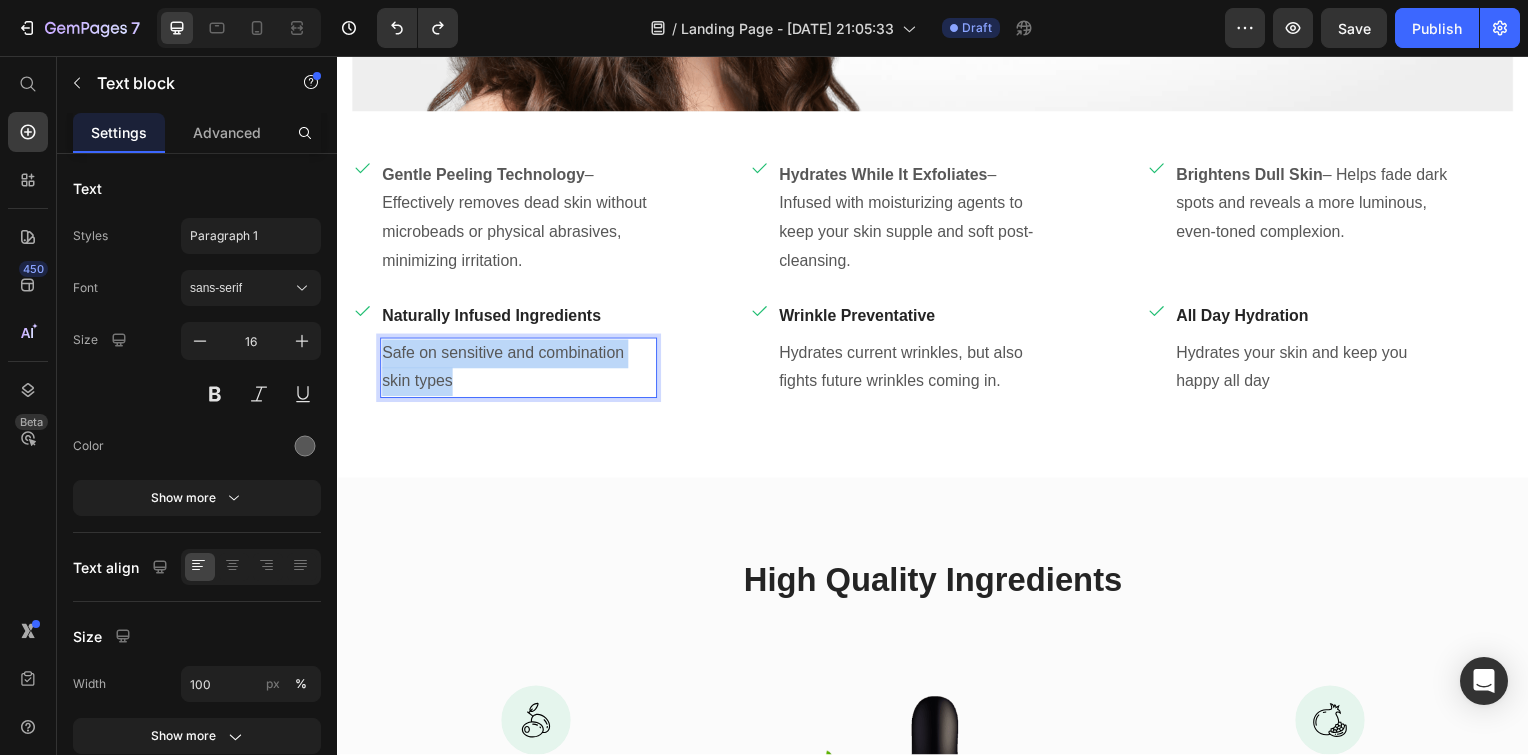 click on "Safe on sensitive and combination skin types" at bounding box center (519, 371) 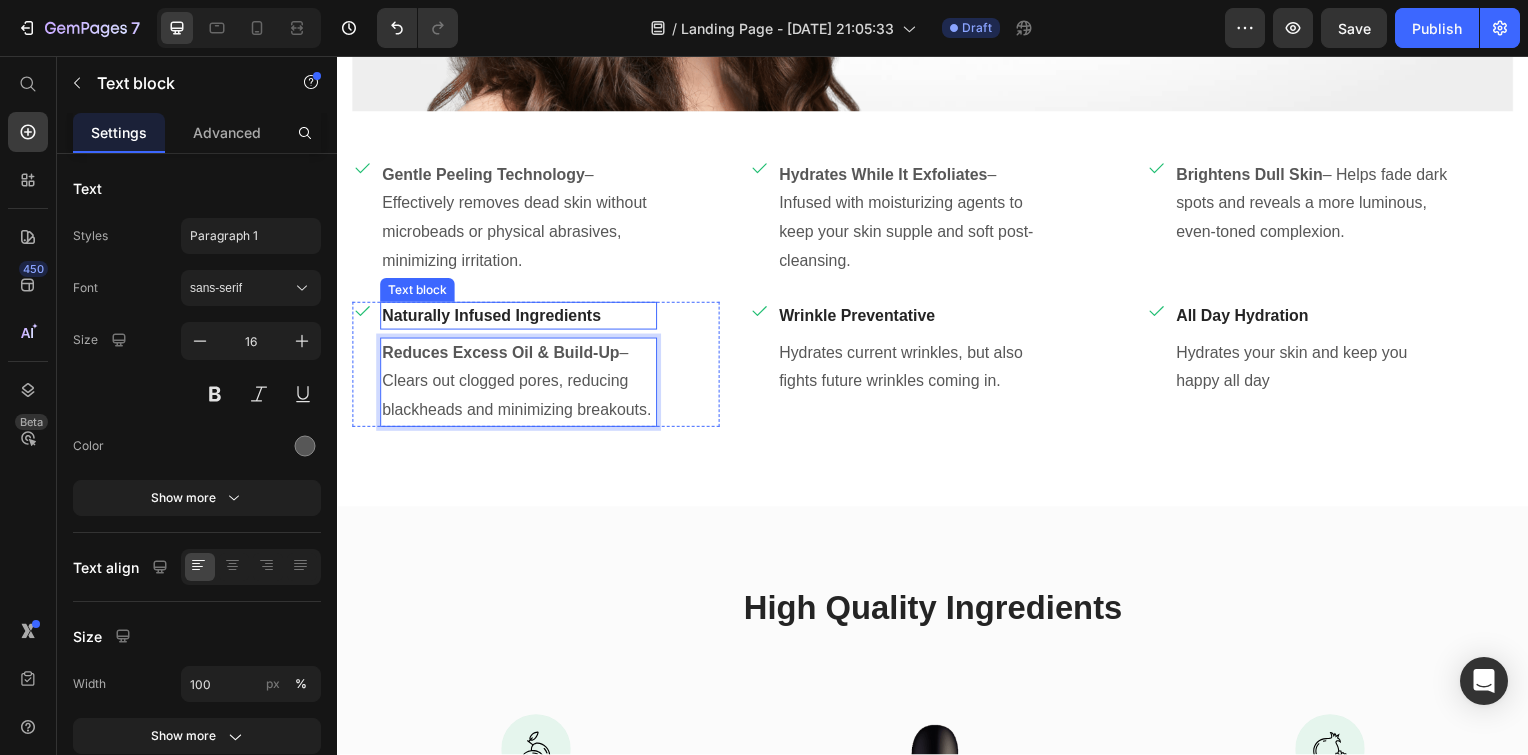 click on "Naturally Infused Ingredients" at bounding box center [519, 318] 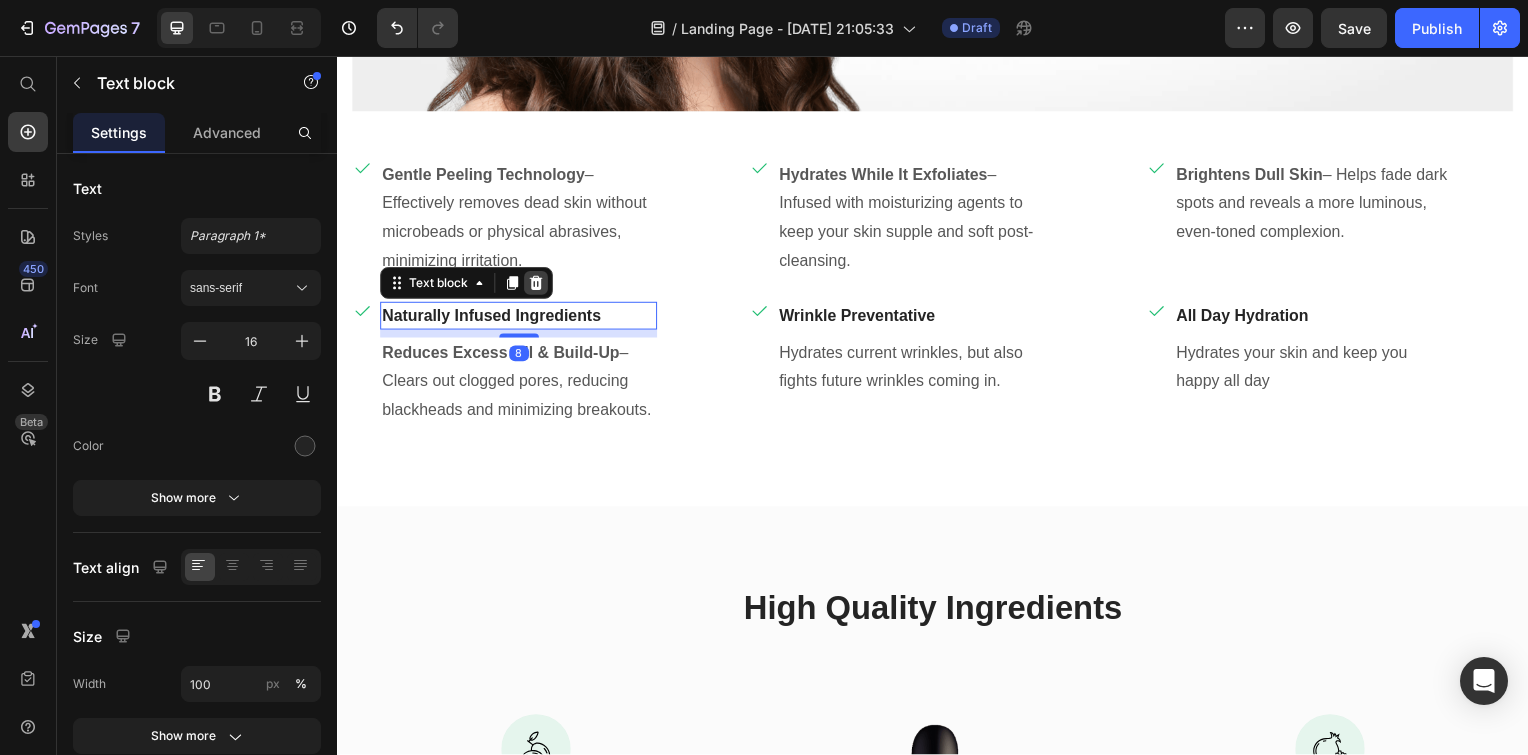 click 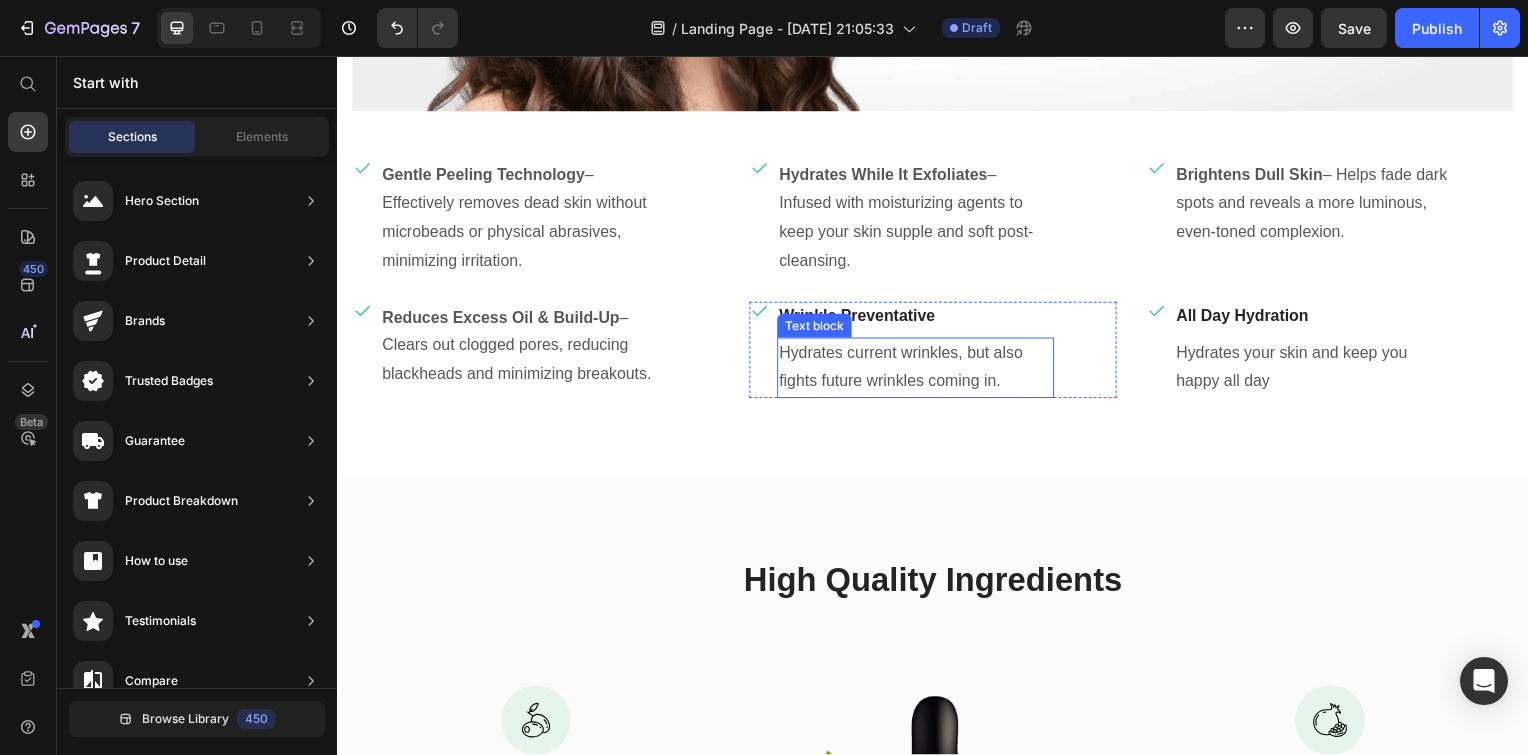 click on "Hydrates current wrinkles, but also fights future wrinkles coming in." at bounding box center (919, 371) 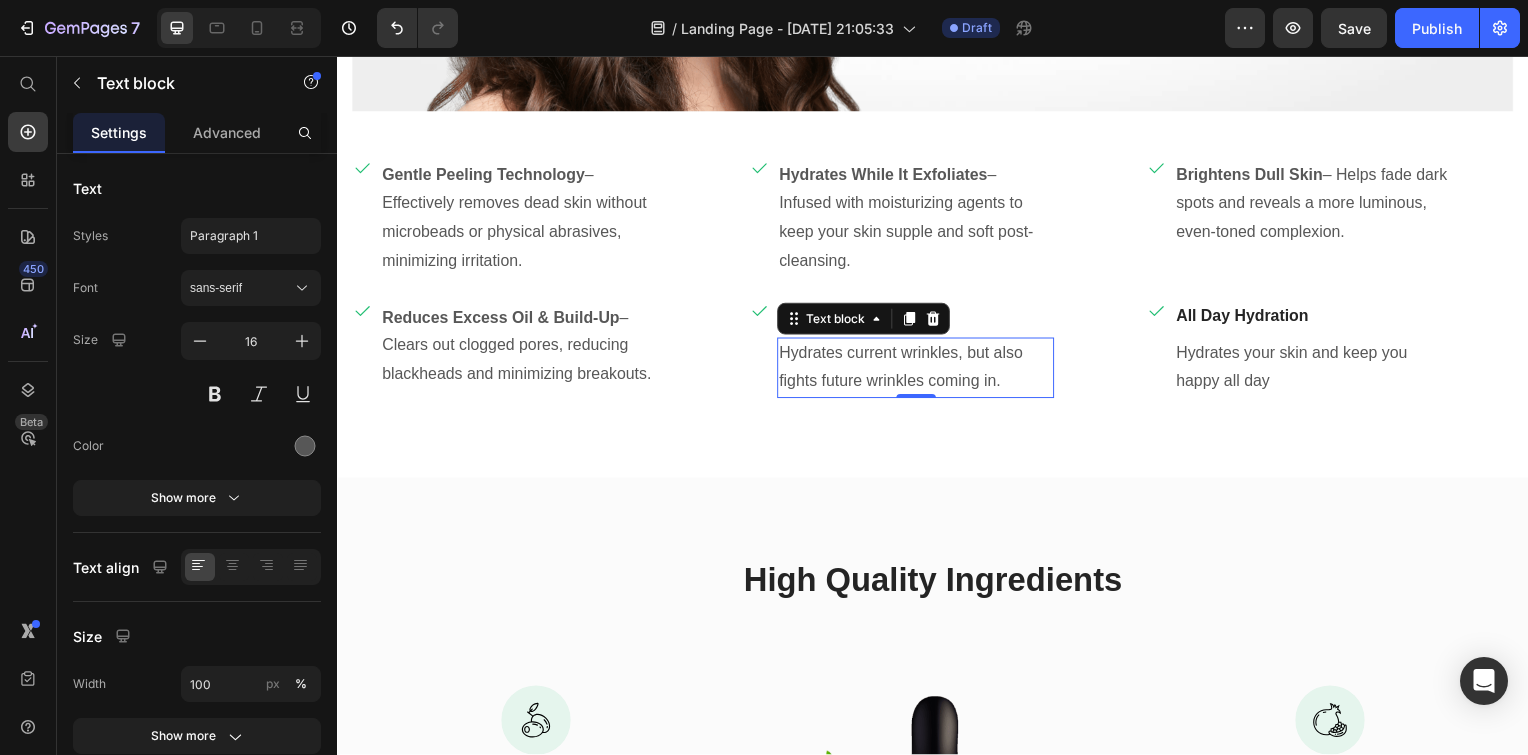 click on "Hydrates current wrinkles, but also fights future wrinkles coming in." at bounding box center (919, 371) 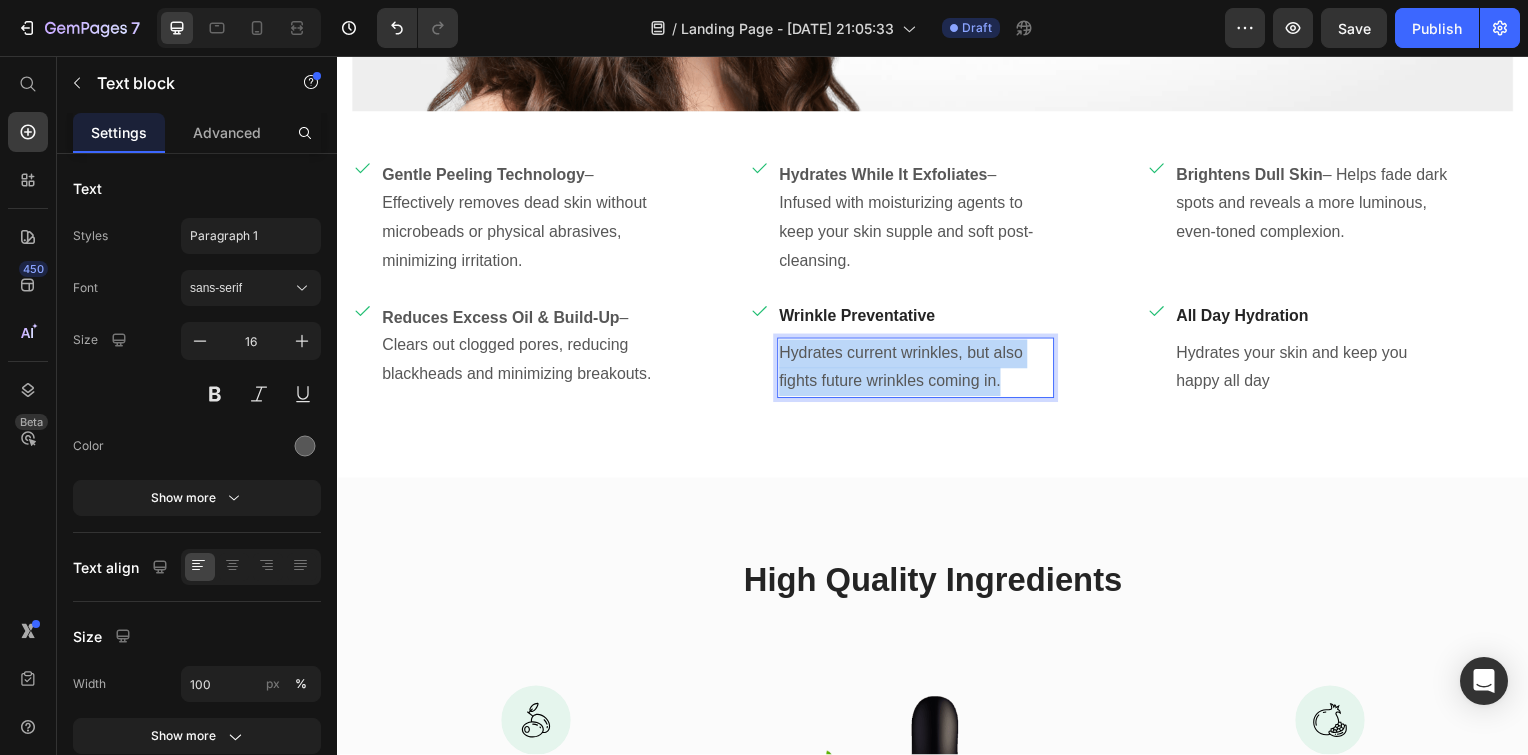 click on "Hydrates current wrinkles, but also fights future wrinkles coming in." at bounding box center [919, 371] 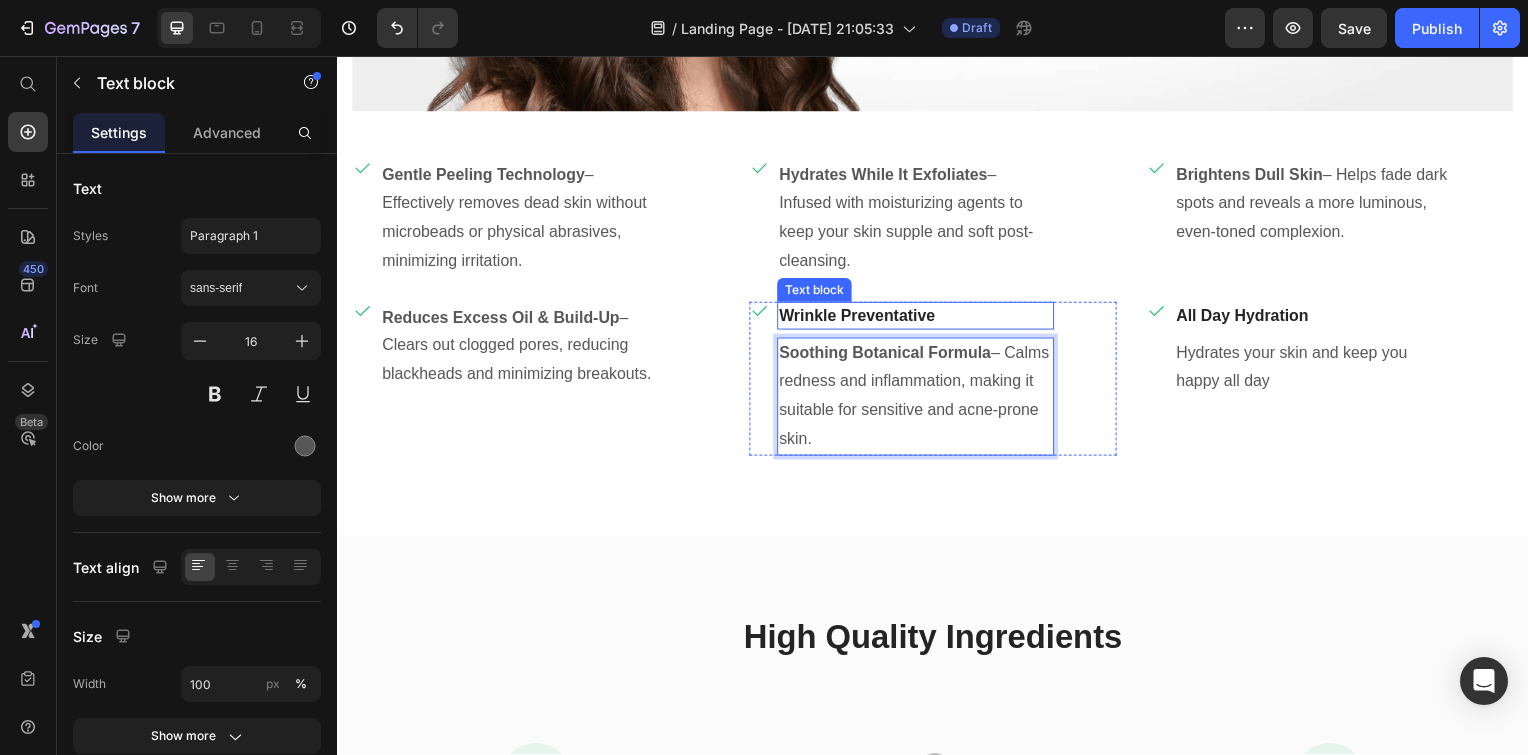 click on "Wrinkle Preventative" at bounding box center [919, 318] 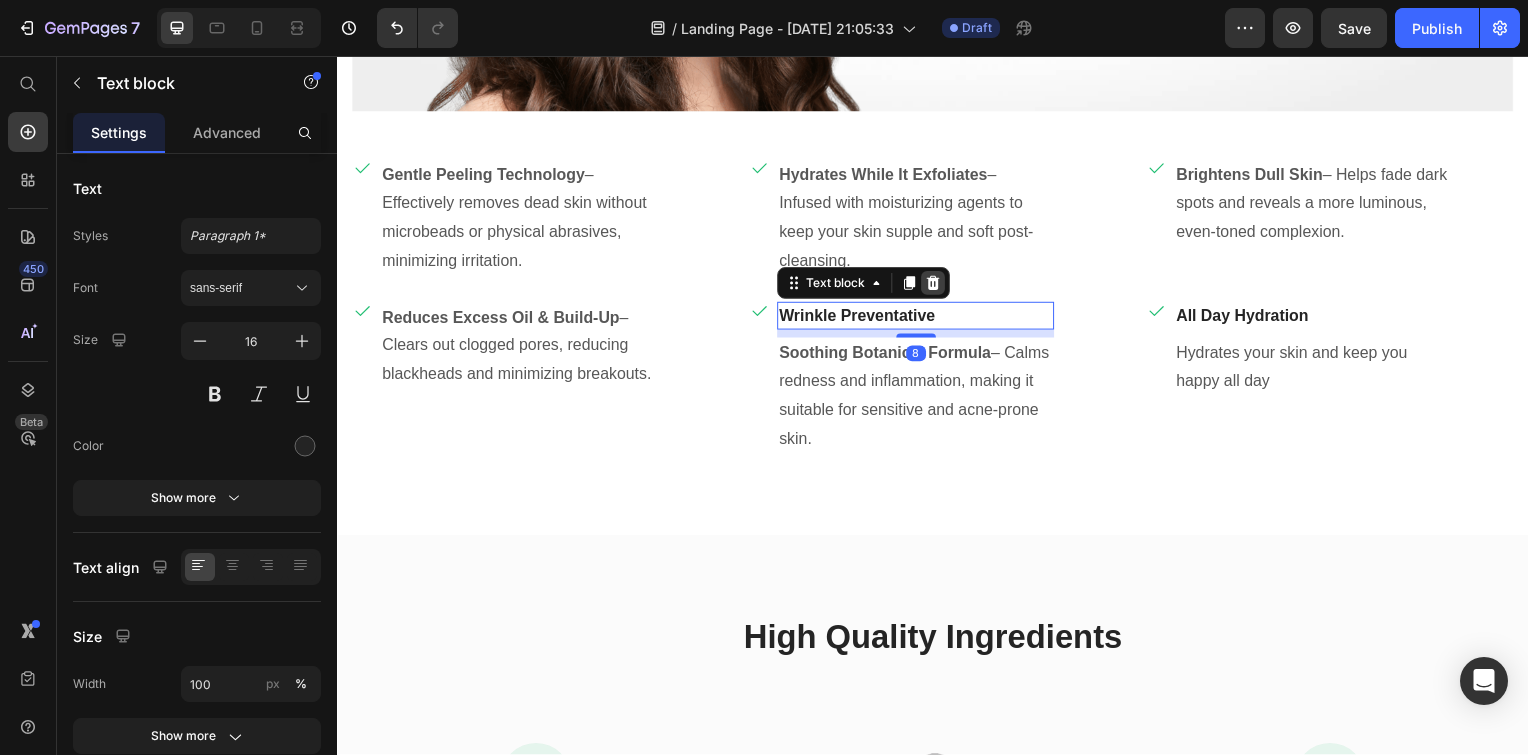 click 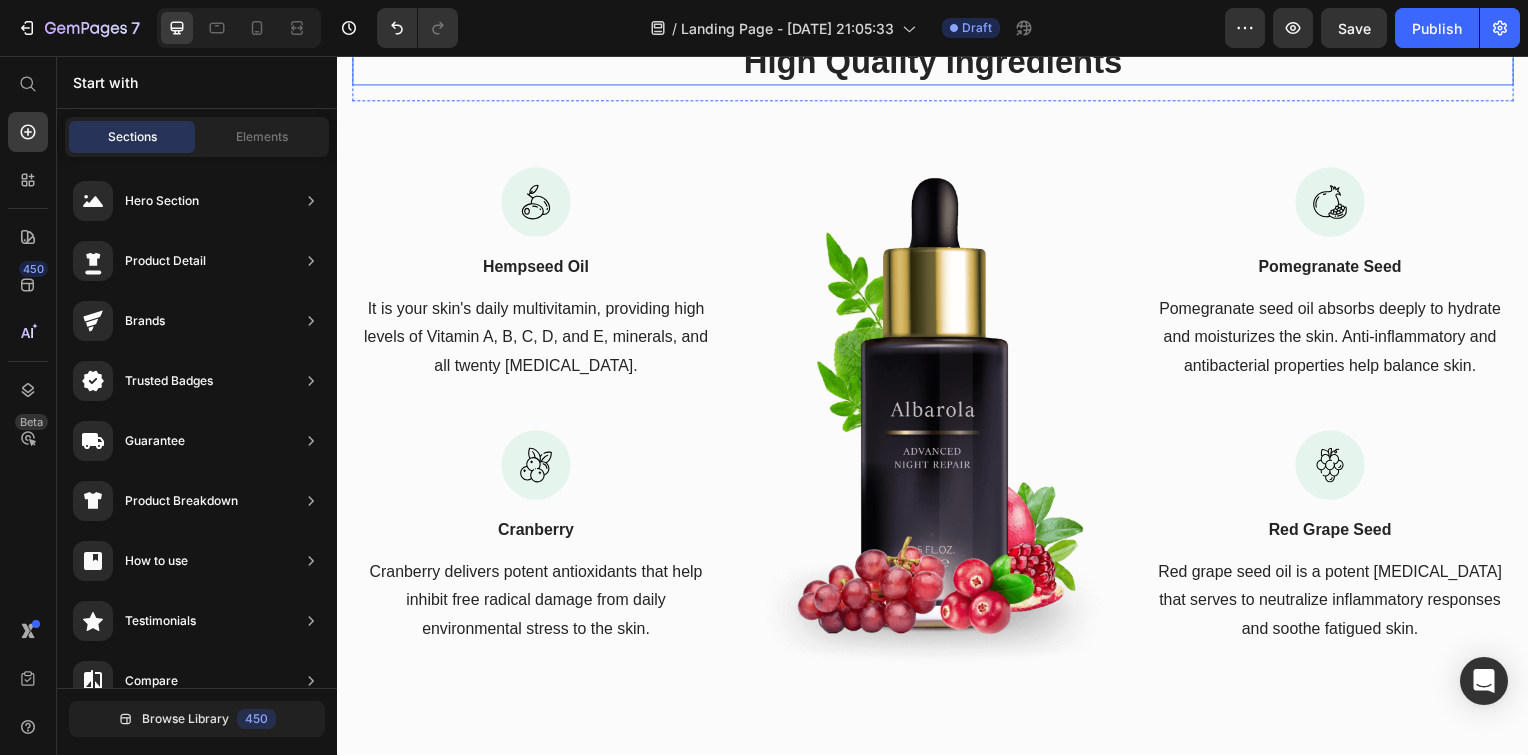 scroll, scrollTop: 1985, scrollLeft: 0, axis: vertical 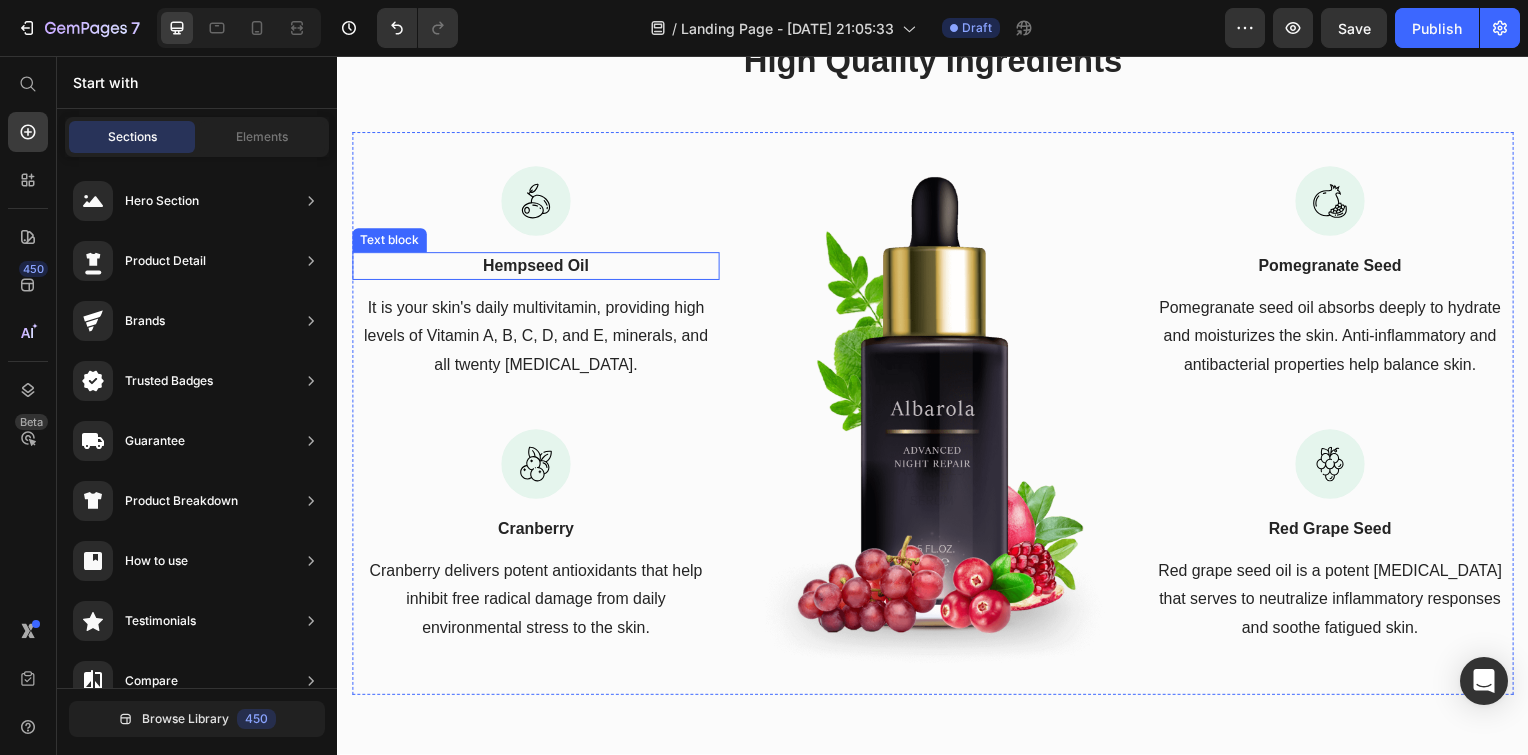 click on "Hempseed Oil" at bounding box center [537, 268] 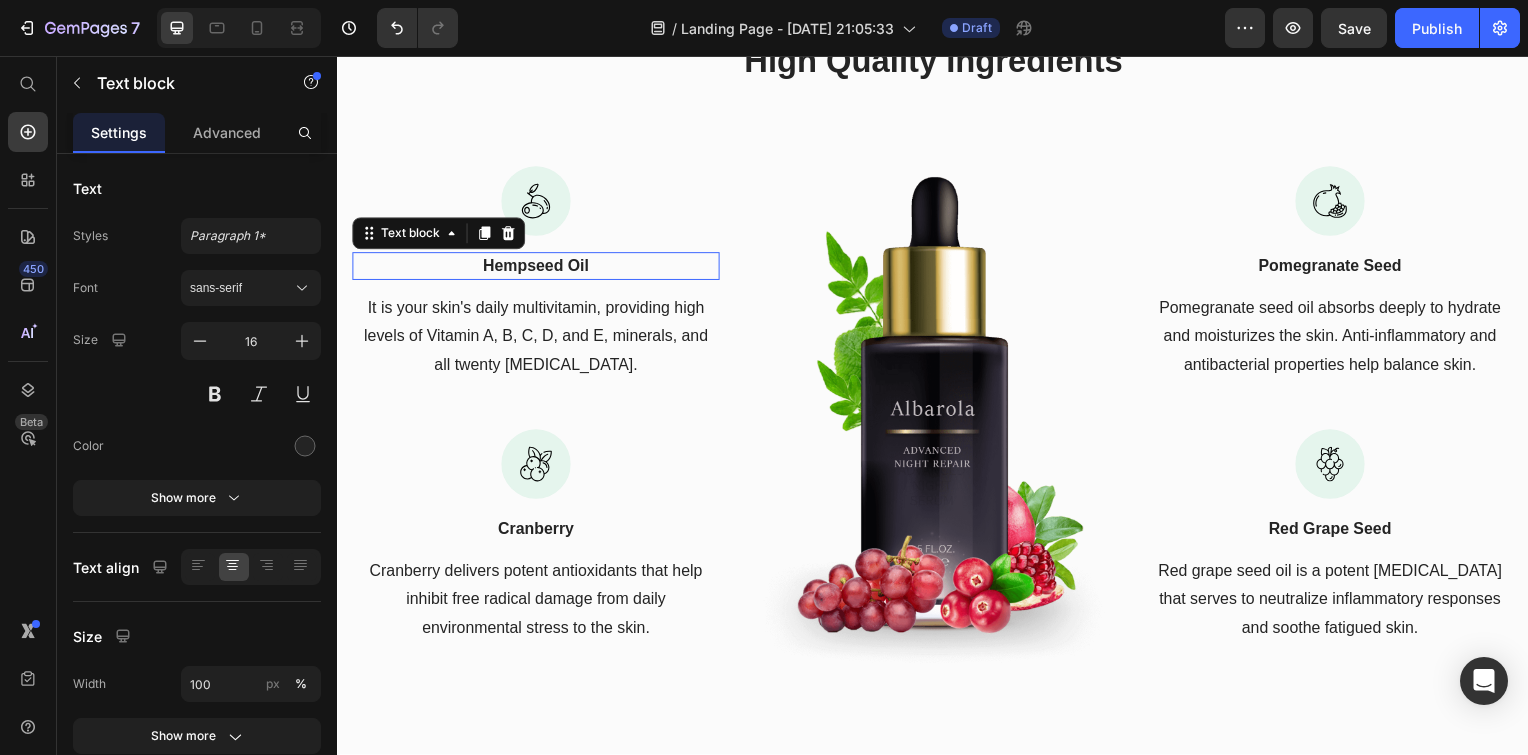 click on "Hempseed Oil" at bounding box center (537, 268) 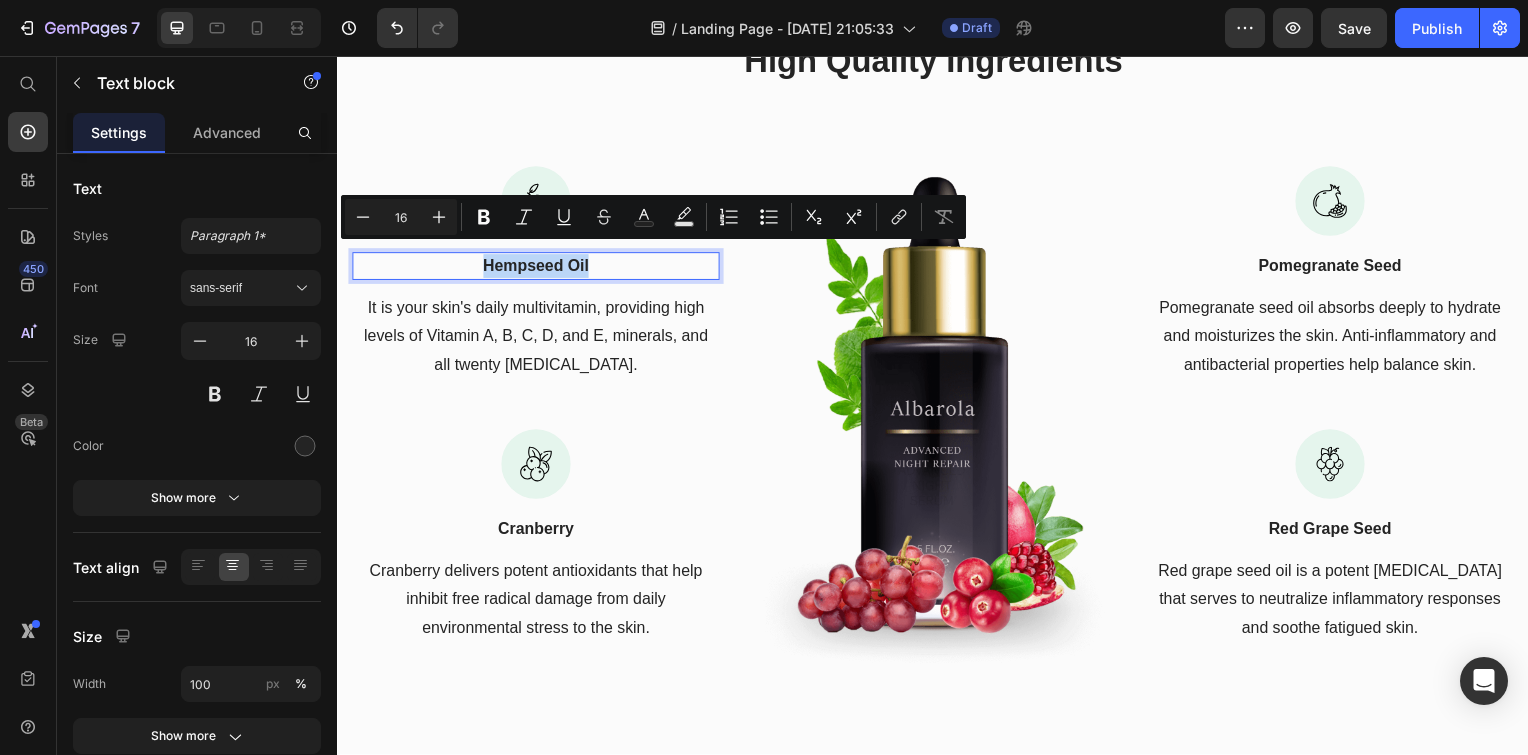 click on "Hempseed Oil" at bounding box center (537, 268) 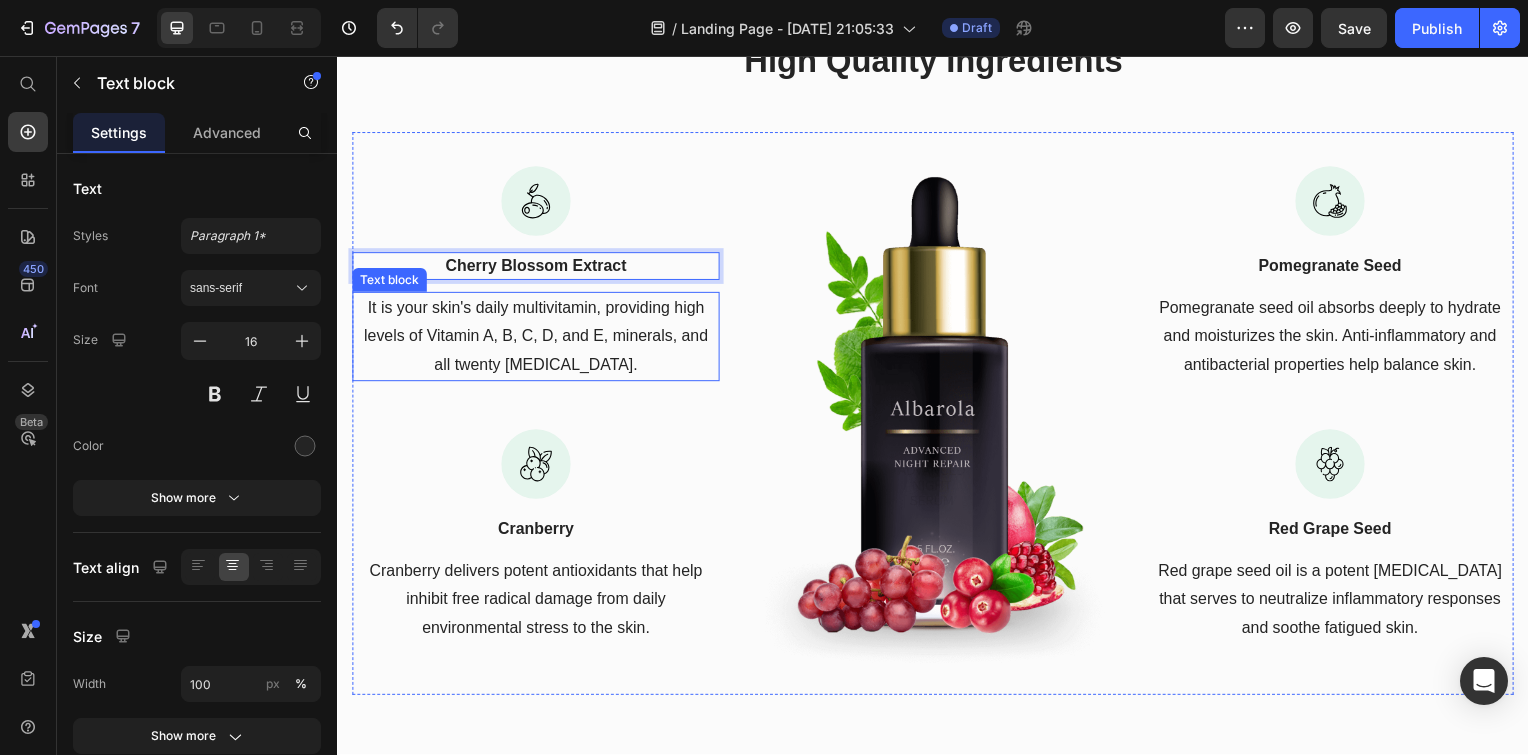 click on "It is your skin's daily multivitamin, providing high levels of Vitamin A, B, C, D, and E, minerals, and all twenty amino acids." at bounding box center [537, 339] 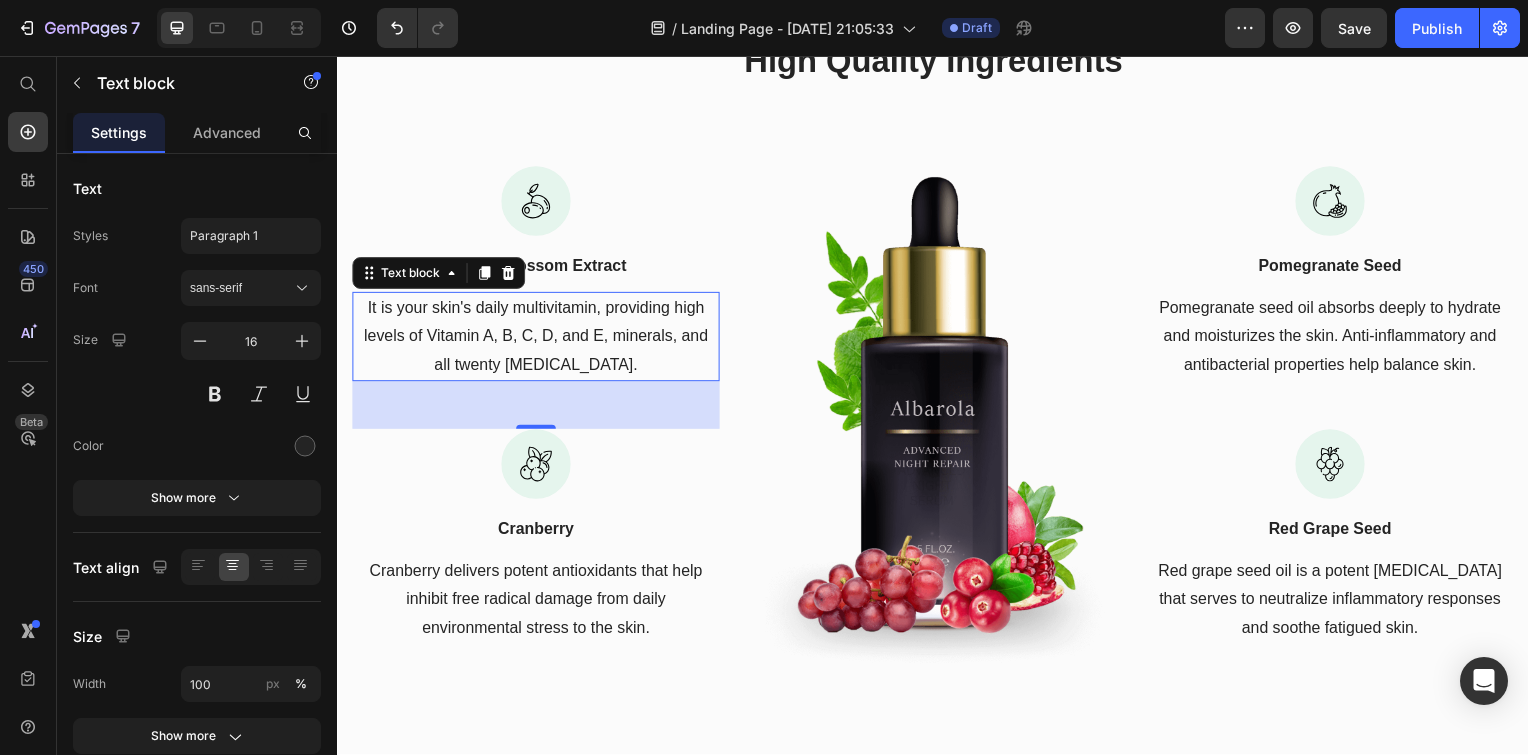 click on "It is your skin's daily multivitamin, providing high levels of Vitamin A, B, C, D, and E, minerals, and all twenty amino acids." at bounding box center (537, 339) 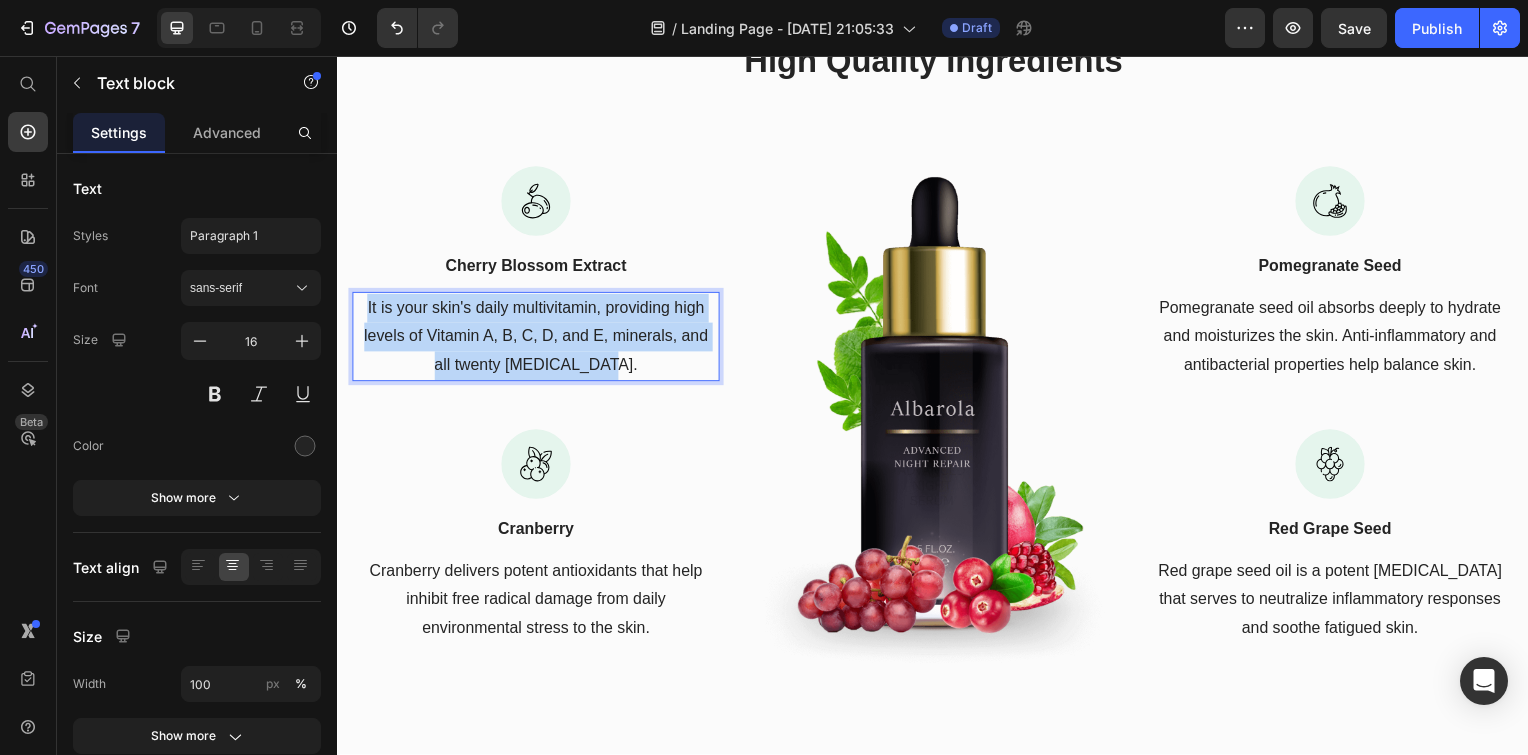 click on "It is your skin's daily multivitamin, providing high levels of Vitamin A, B, C, D, and E, minerals, and all twenty amino acids." at bounding box center (537, 339) 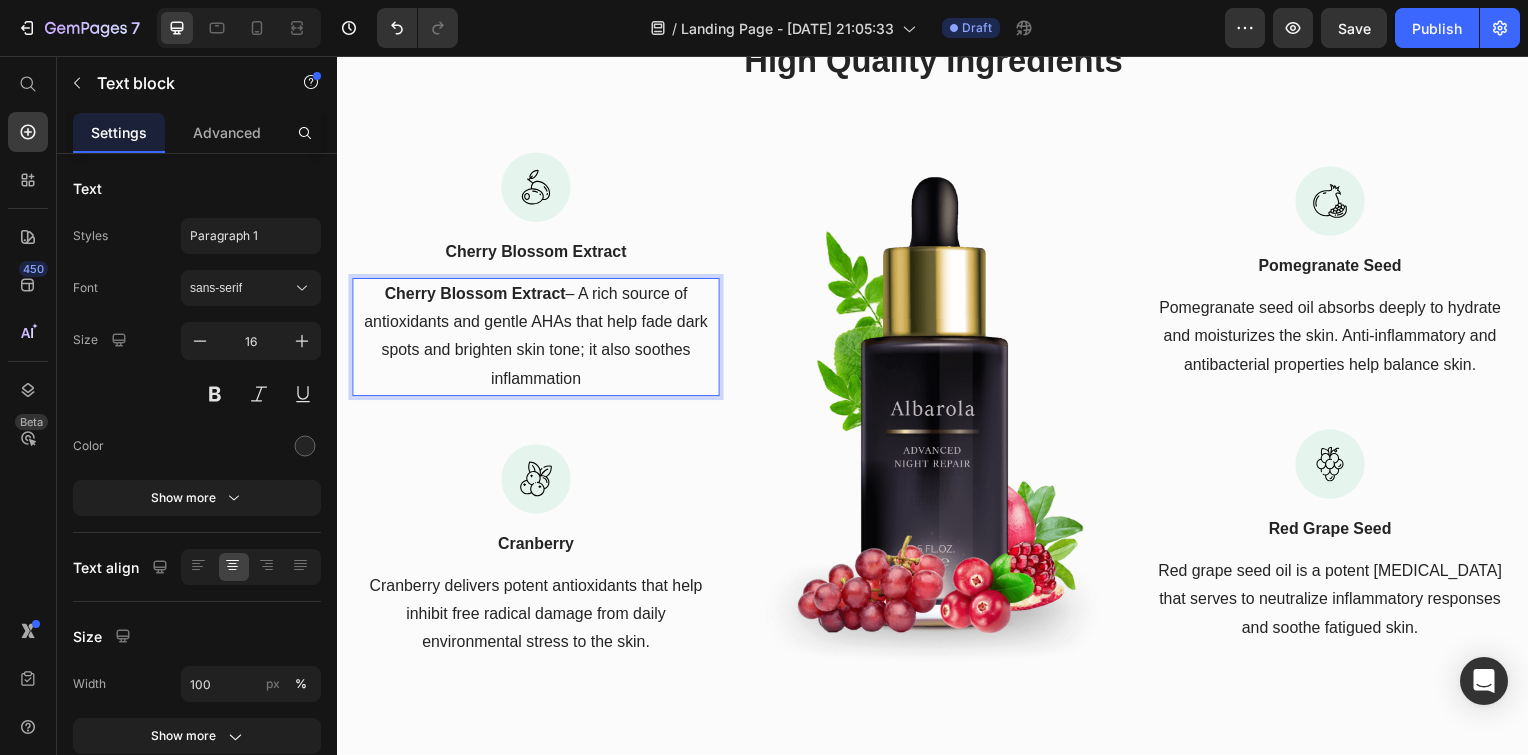 scroll, scrollTop: 1971, scrollLeft: 0, axis: vertical 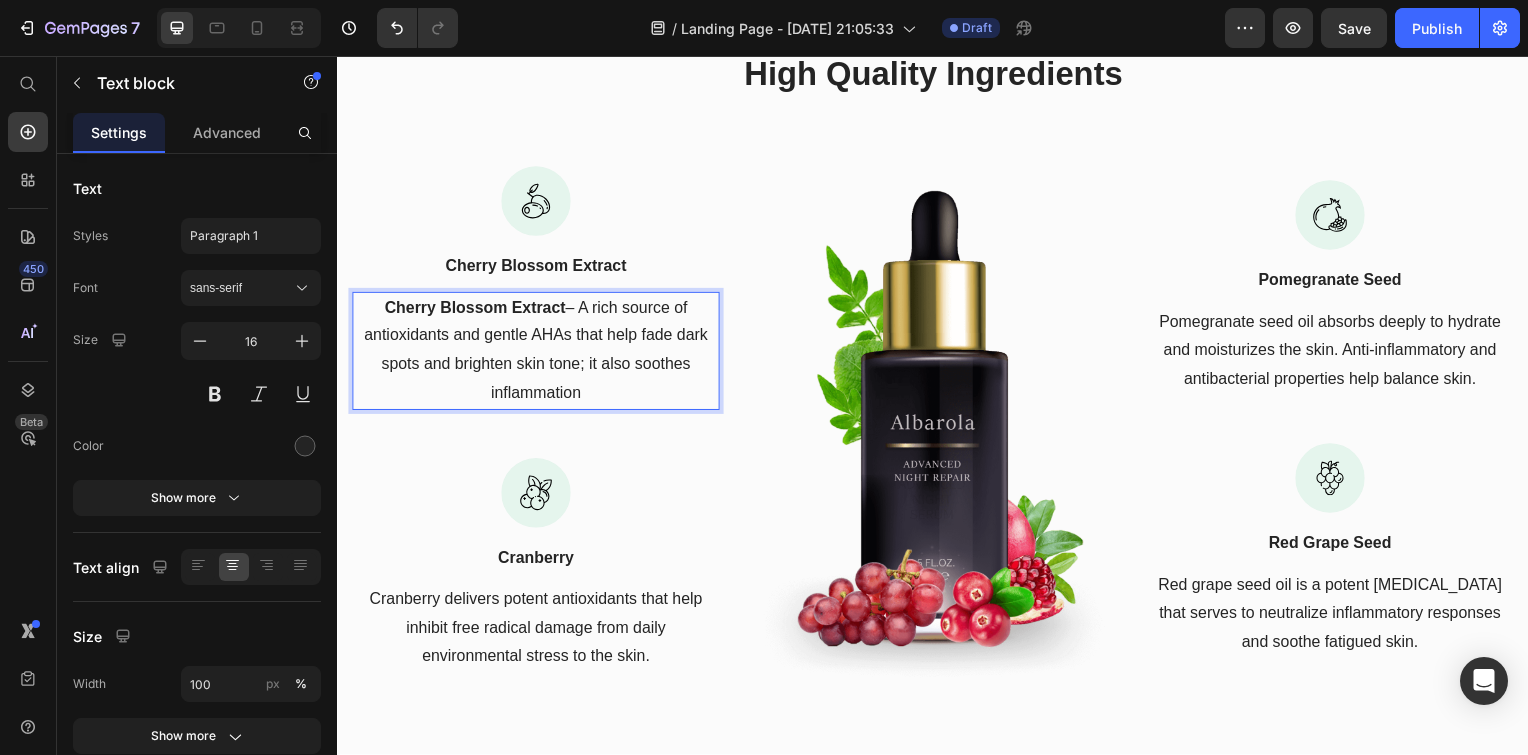 click on "Cherry Blossom Extract  – A rich source of antioxidants and gentle AHAs that help fade dark spots and brighten skin tone; it also soothes inflammation" at bounding box center [537, 353] 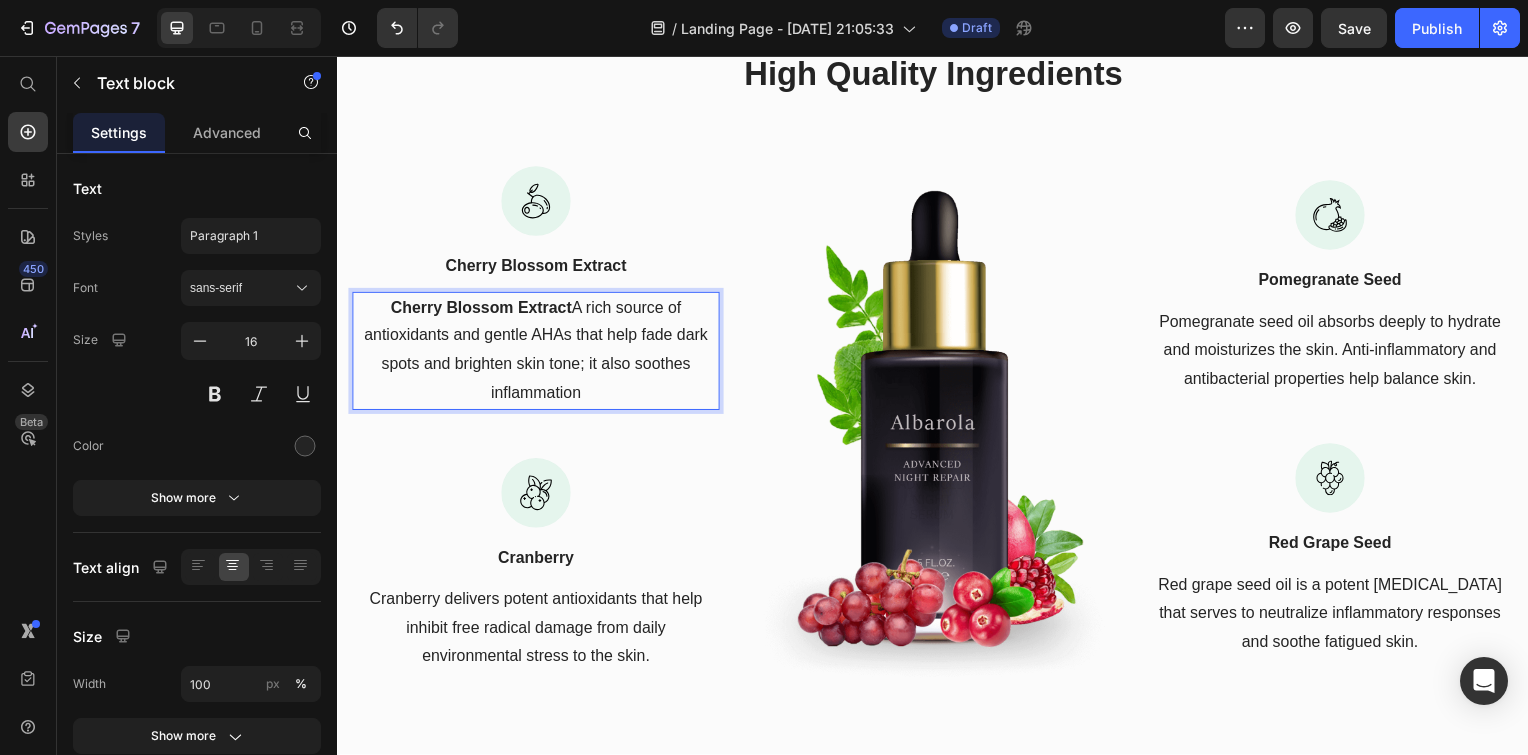 scroll, scrollTop: 1985, scrollLeft: 0, axis: vertical 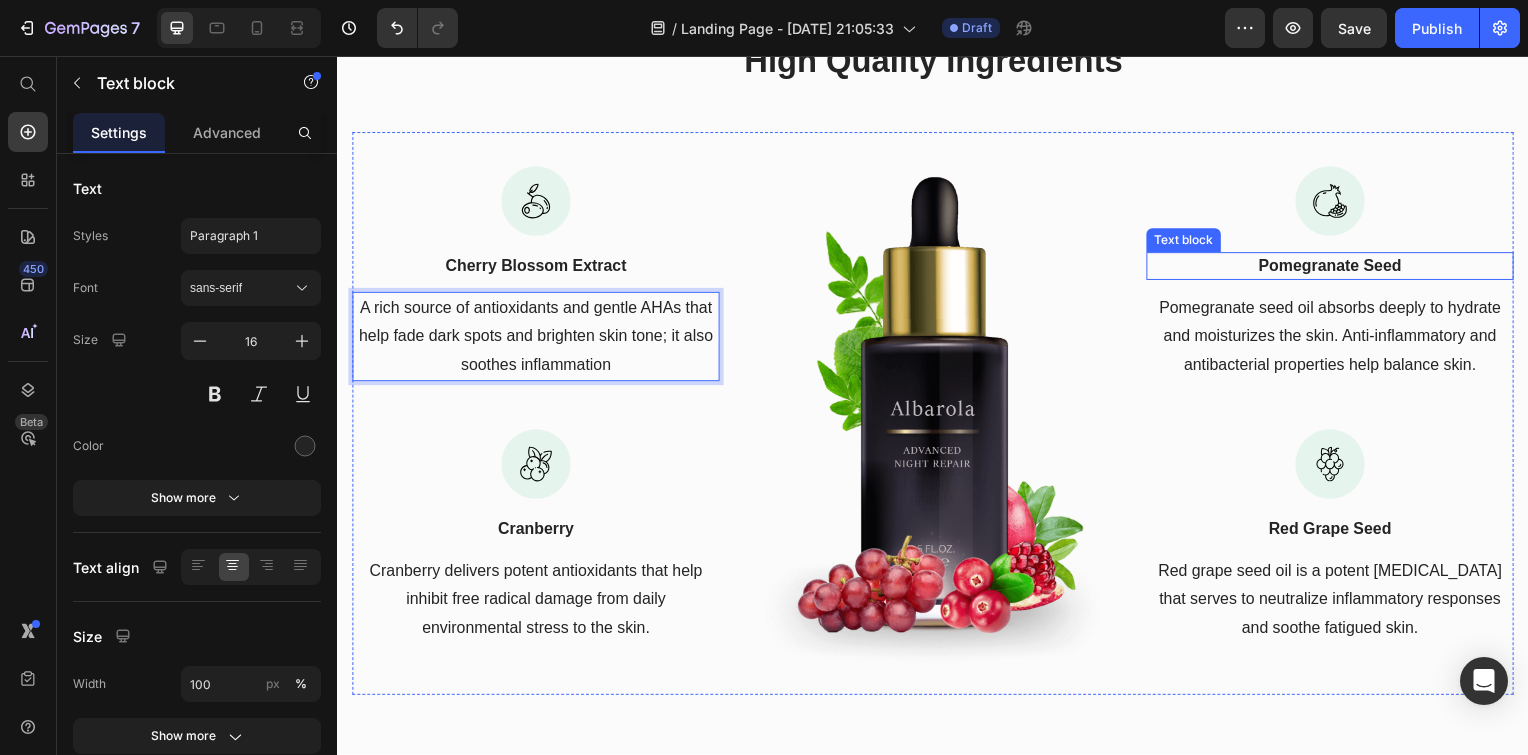 click on "Pomegranate Seed" at bounding box center (1337, 268) 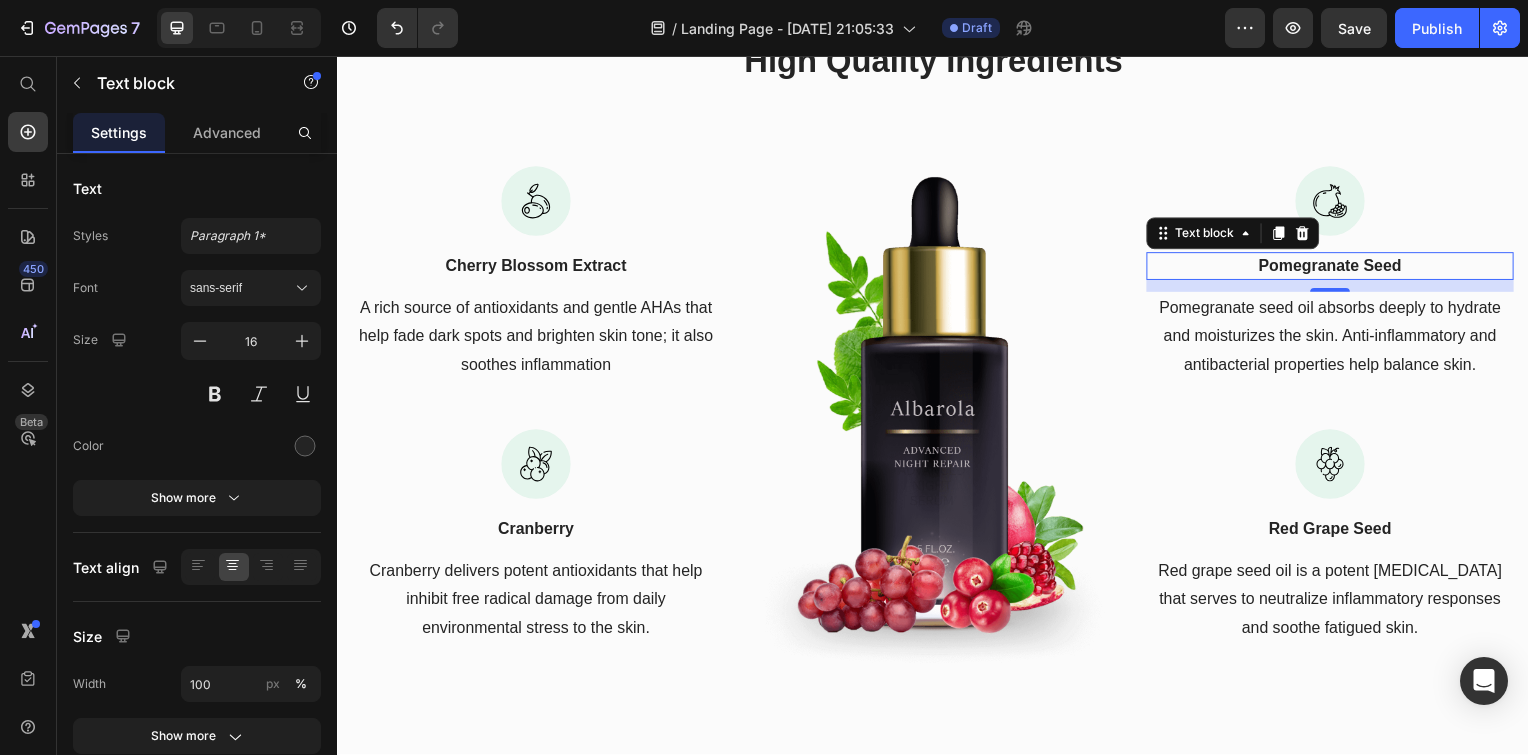 click on "Pomegranate Seed" at bounding box center [1337, 268] 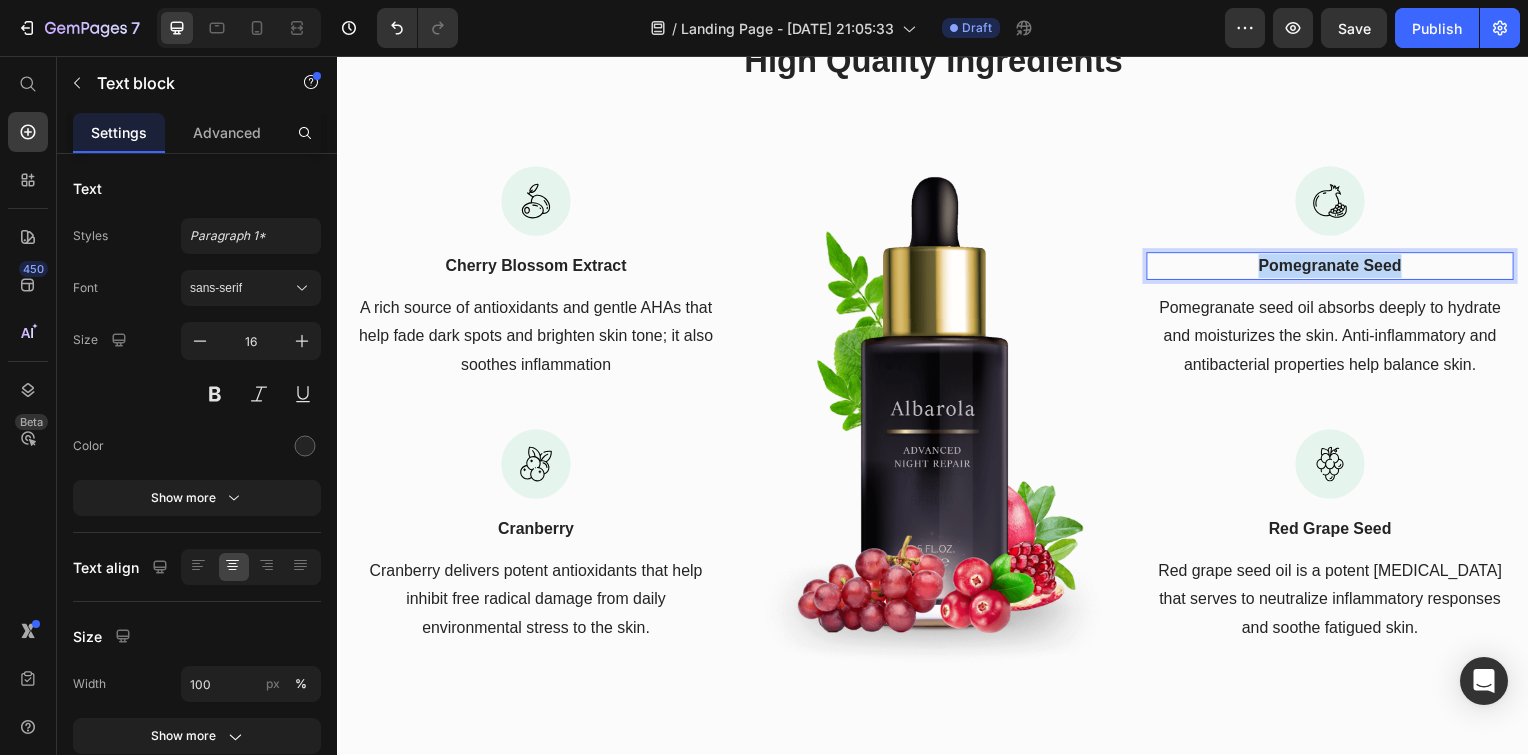 click on "Pomegranate Seed" at bounding box center [1337, 268] 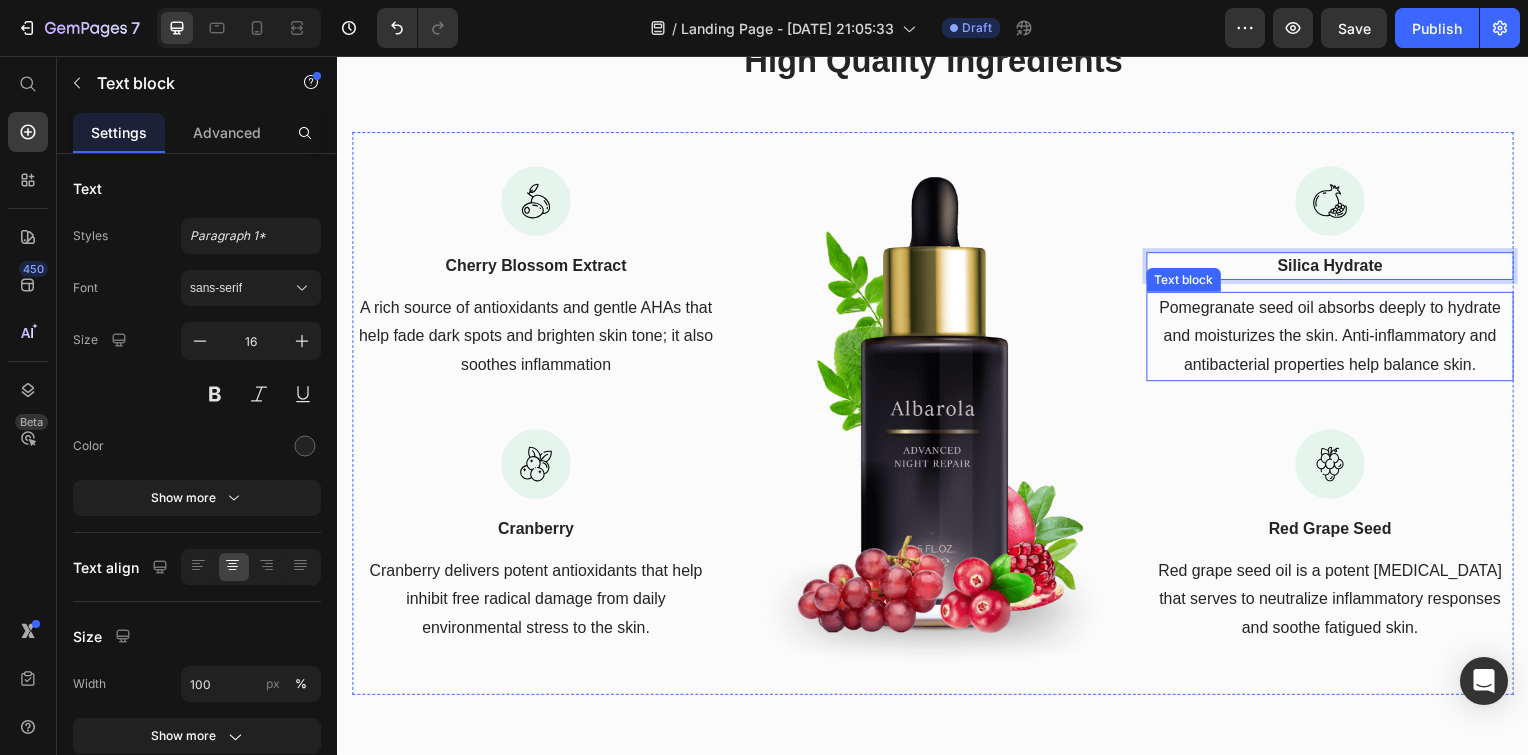 click on "Pomegranate seed oil absorbs deeply to hydrate and moisturizes the skin. Anti-inflammatory and antibacterial properties help balance skin." at bounding box center (1337, 339) 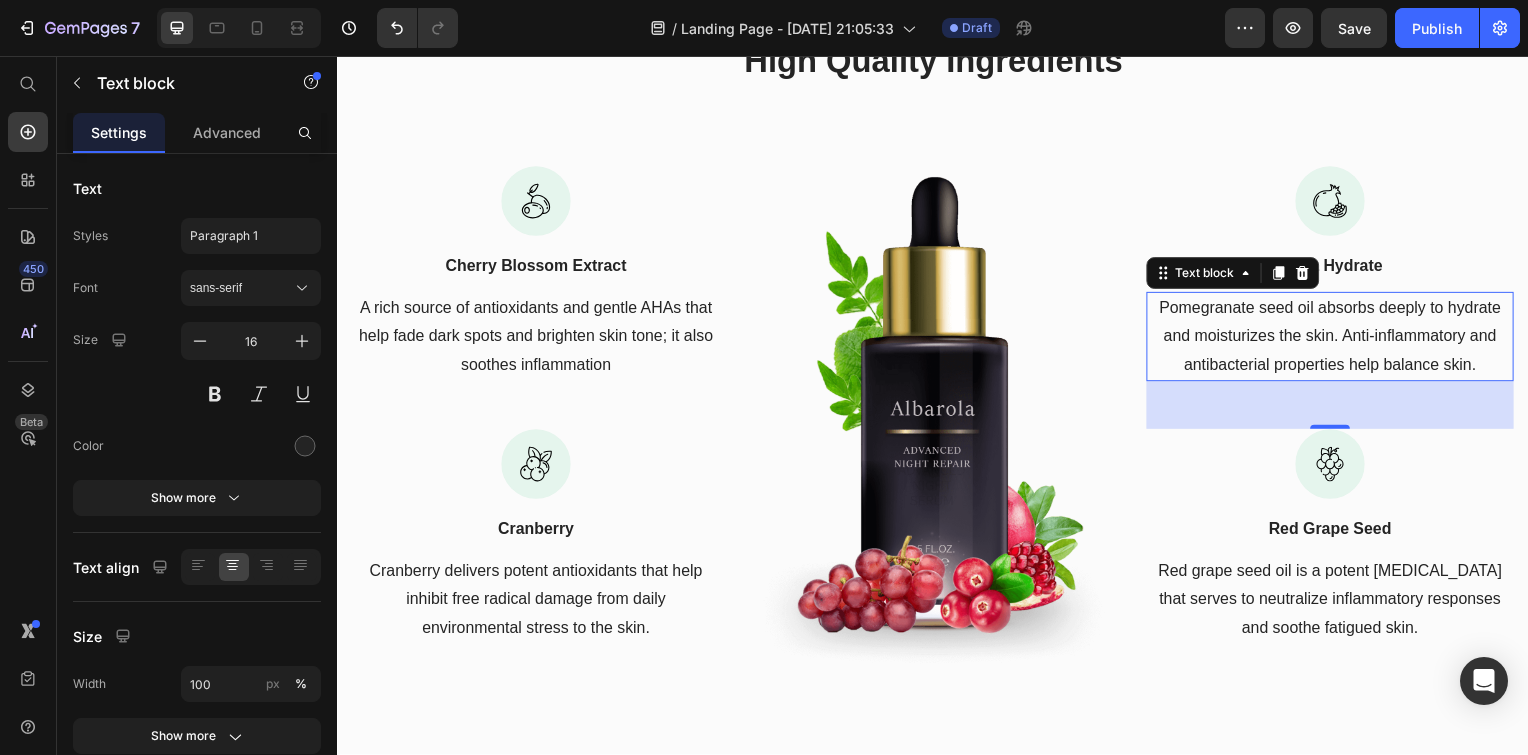 click on "Pomegranate seed oil absorbs deeply to hydrate and moisturizes the skin. Anti-inflammatory and antibacterial properties help balance skin." at bounding box center (1337, 339) 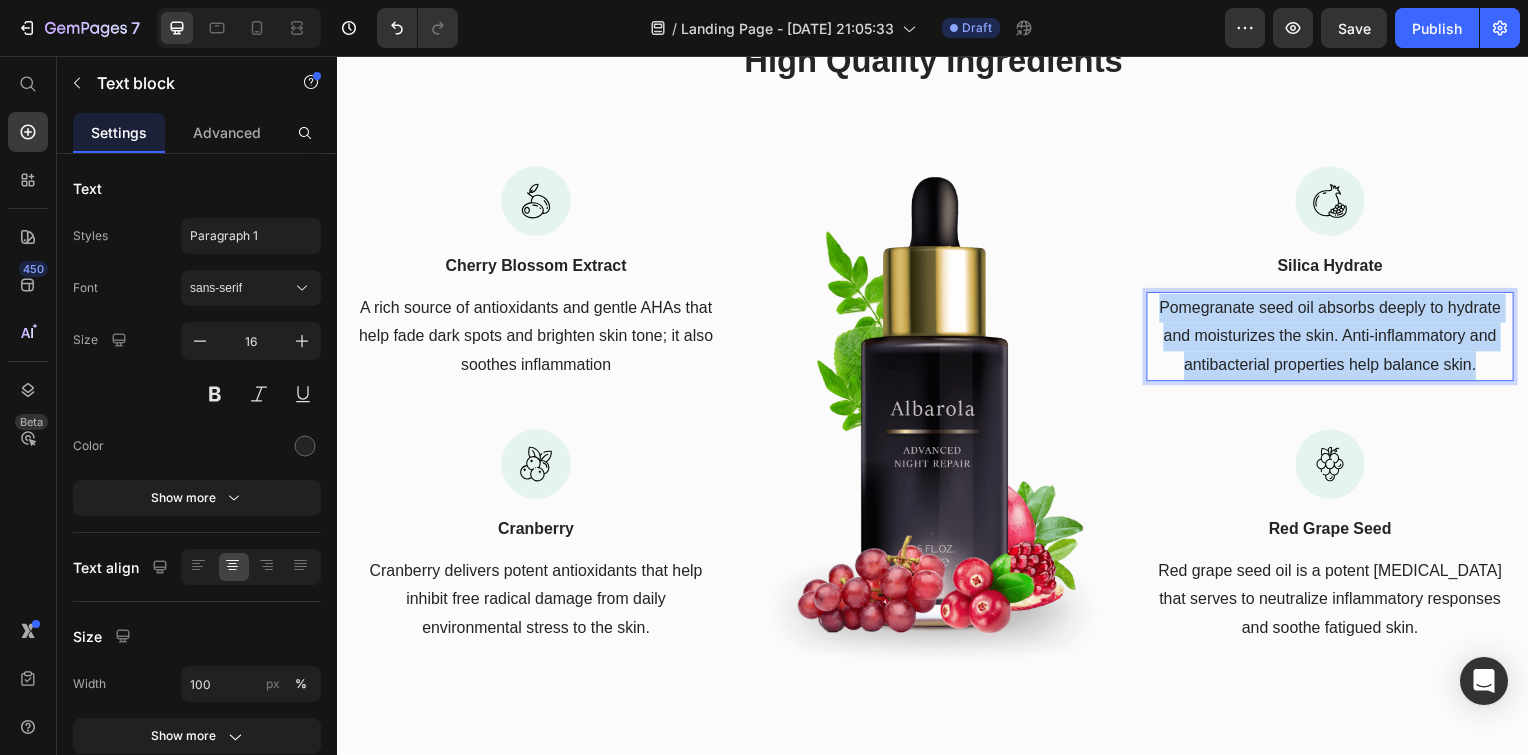 click on "Pomegranate seed oil absorbs deeply to hydrate and moisturizes the skin. Anti-inflammatory and antibacterial properties help balance skin." at bounding box center [1337, 339] 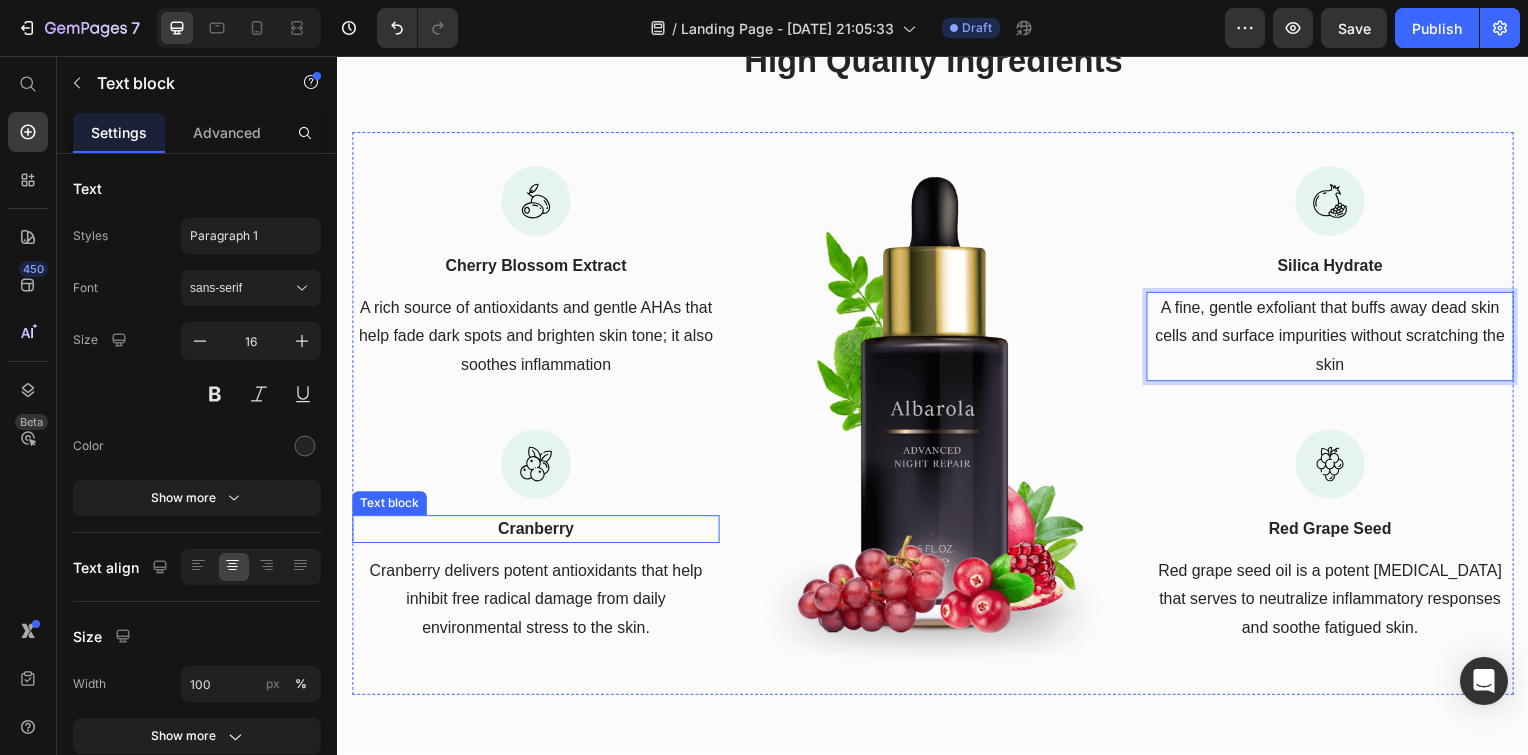 click on "Cranberry" at bounding box center (537, 533) 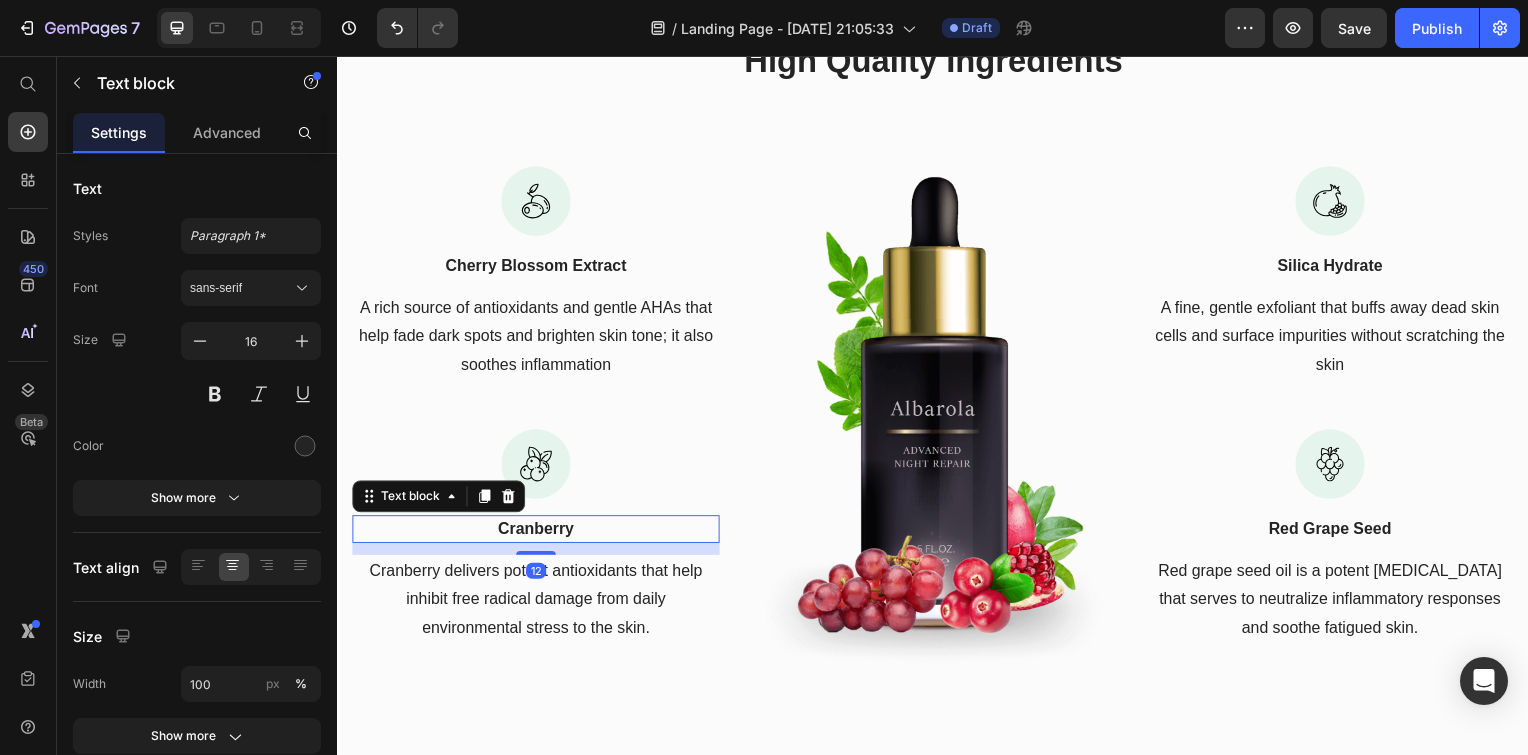 click on "Cranberry" at bounding box center [537, 533] 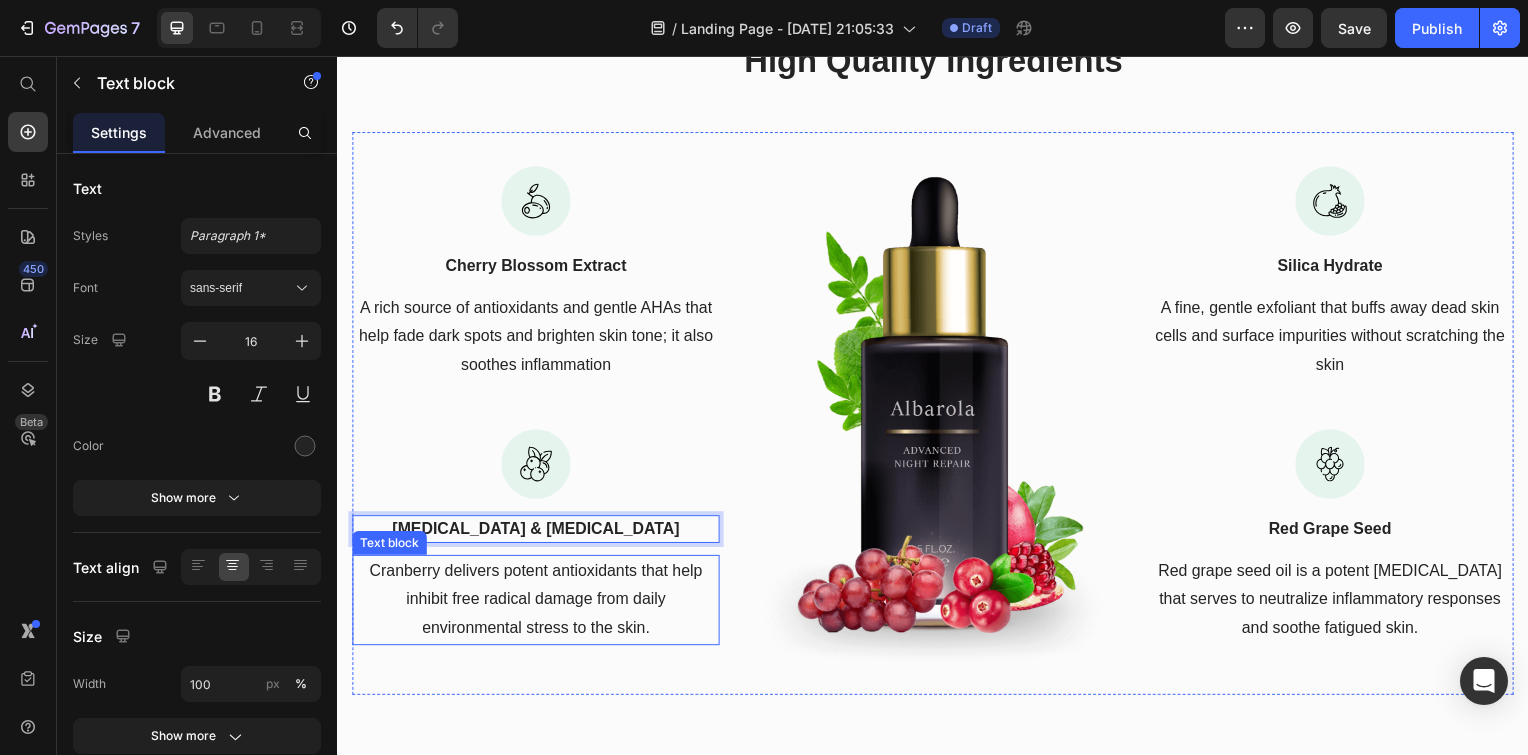 click on "Cranberry delivers potent antioxidants that help inhibit free radical damage from daily environmental stress to the skin." at bounding box center (537, 604) 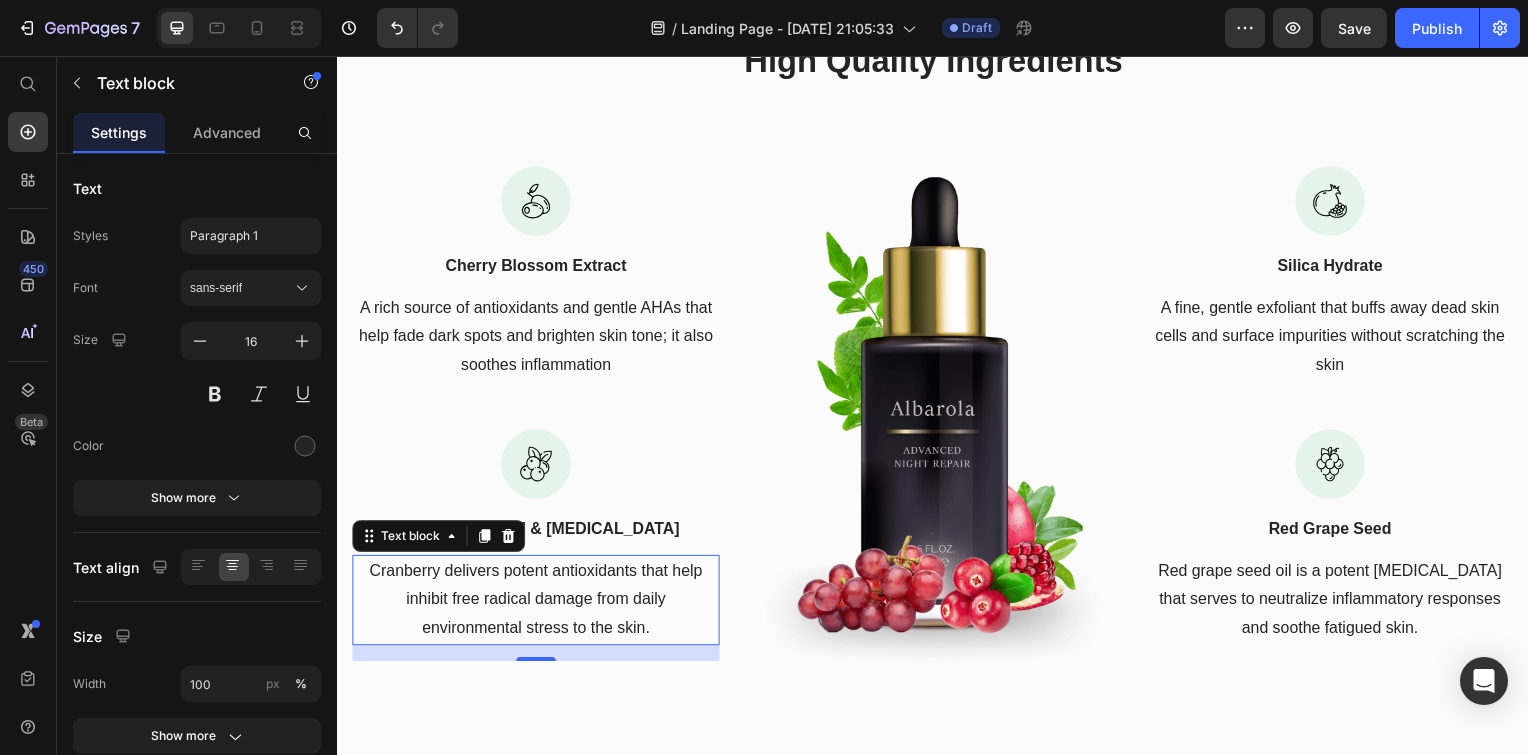 click on "Cranberry delivers potent antioxidants that help inhibit free radical damage from daily environmental stress to the skin." at bounding box center (537, 604) 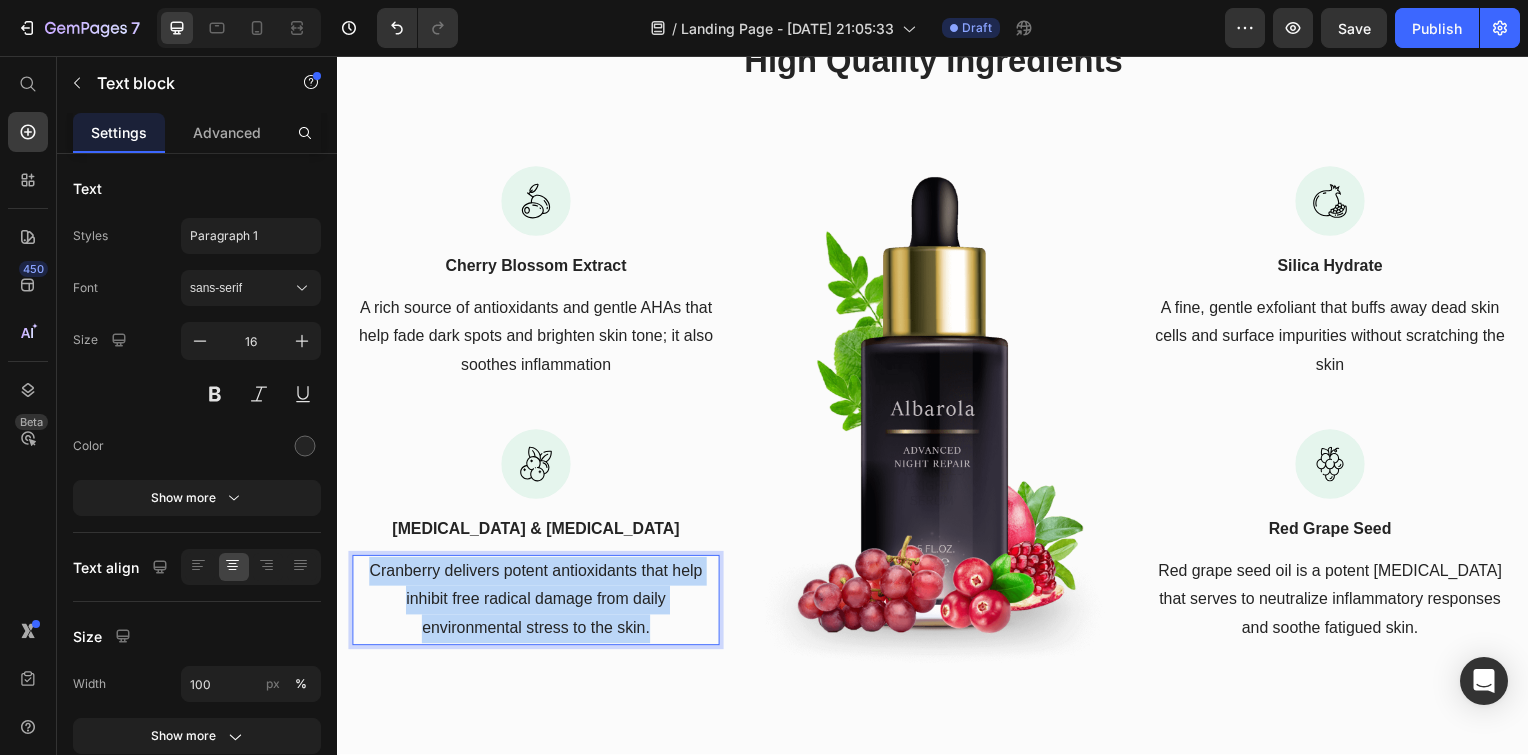 click on "Cranberry delivers potent antioxidants that help inhibit free radical damage from daily environmental stress to the skin." at bounding box center (537, 604) 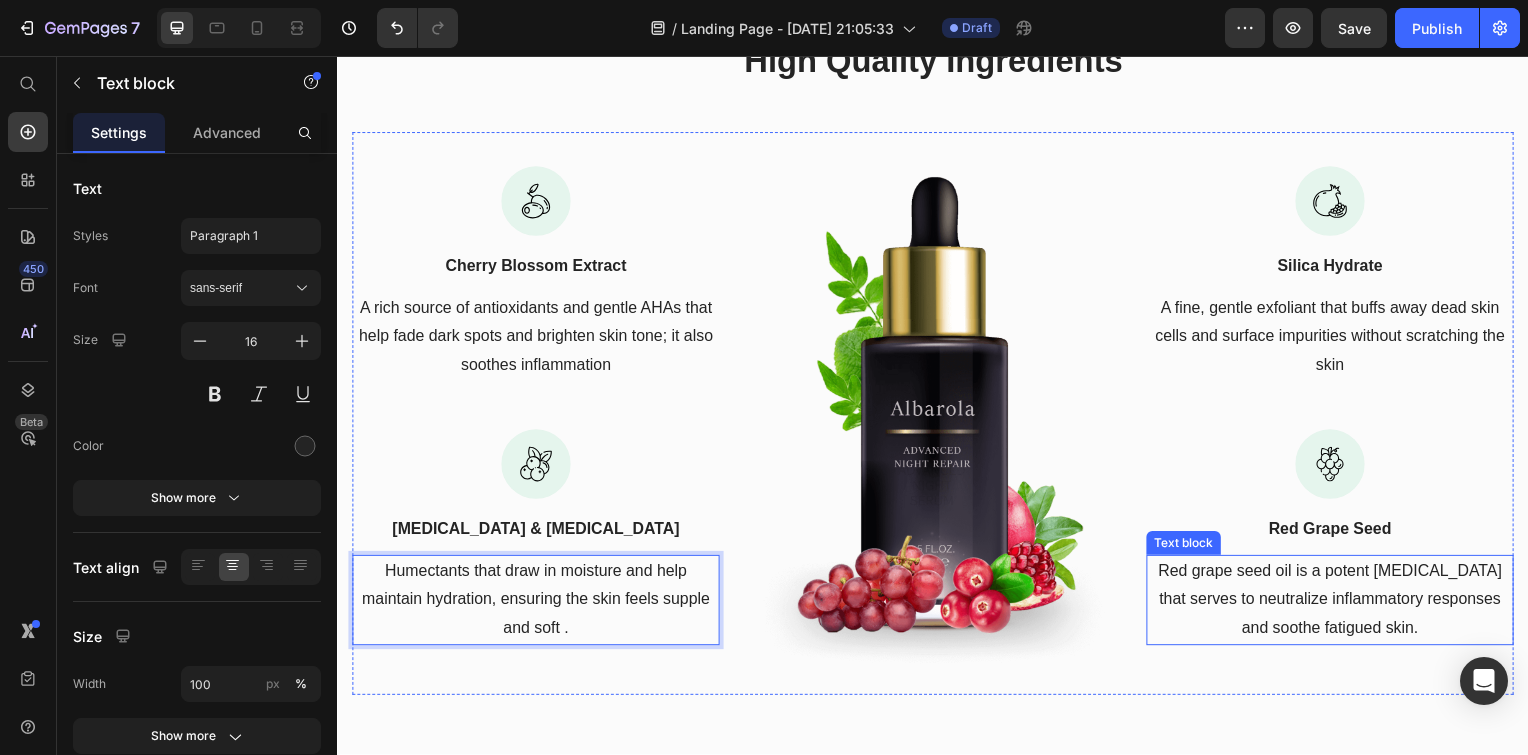 click on "Red grape seed oil is a potent bioflavonoid that serves to neutralize inflammatory responses and soothe fatigued skin." at bounding box center [1337, 604] 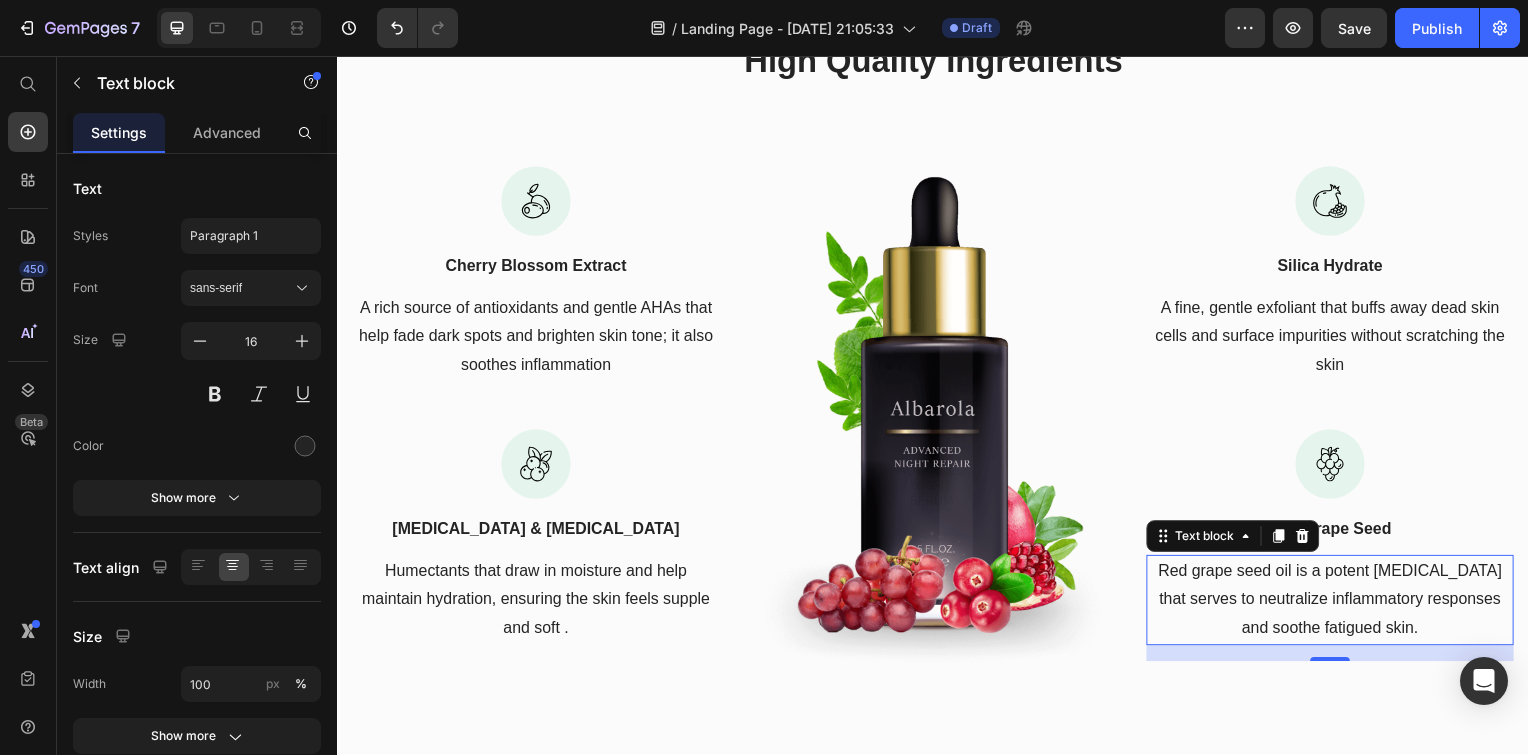 click on "Red grape seed oil is a potent bioflavonoid that serves to neutralize inflammatory responses and soothe fatigued skin." at bounding box center (1337, 604) 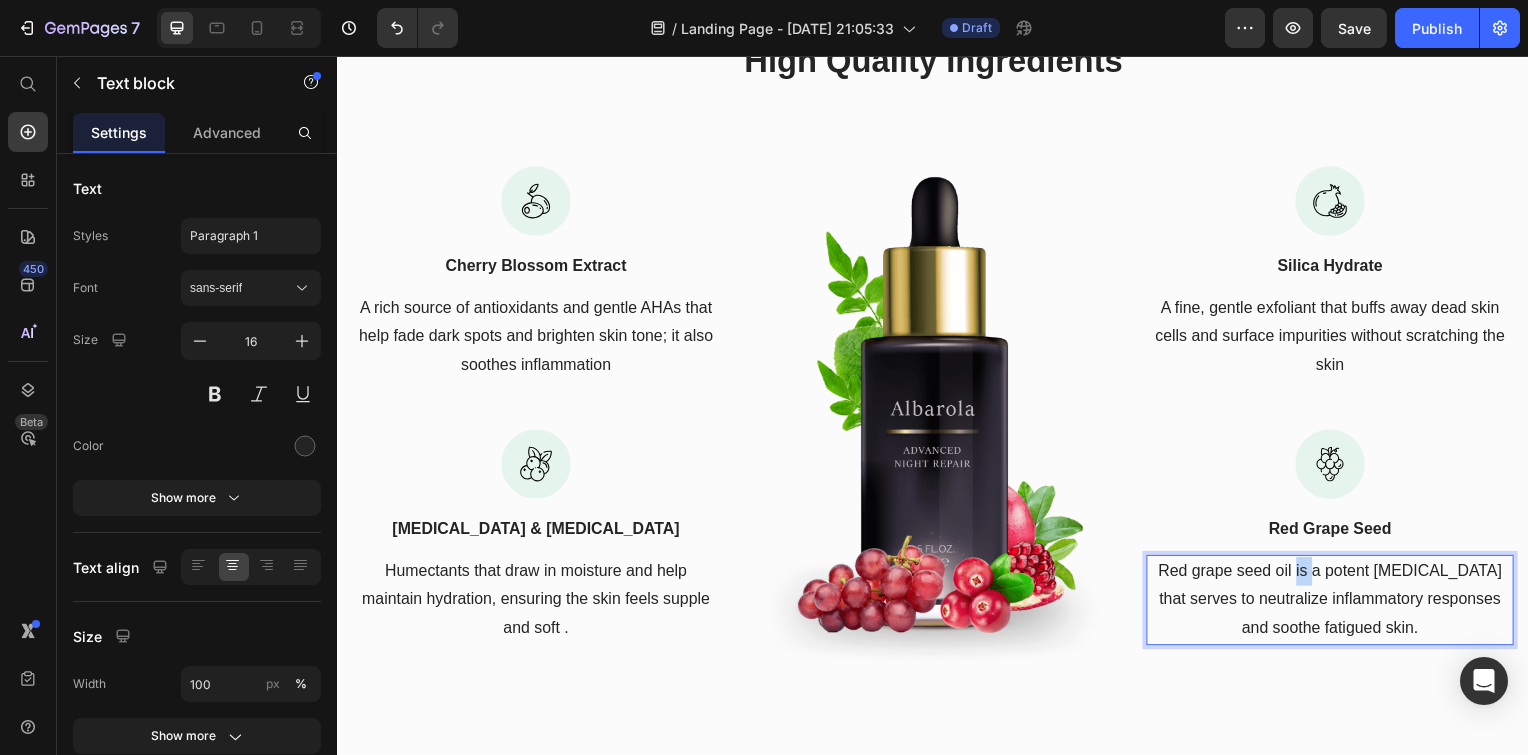 click on "Red grape seed oil is a potent bioflavonoid that serves to neutralize inflammatory responses and soothe fatigued skin." at bounding box center [1337, 604] 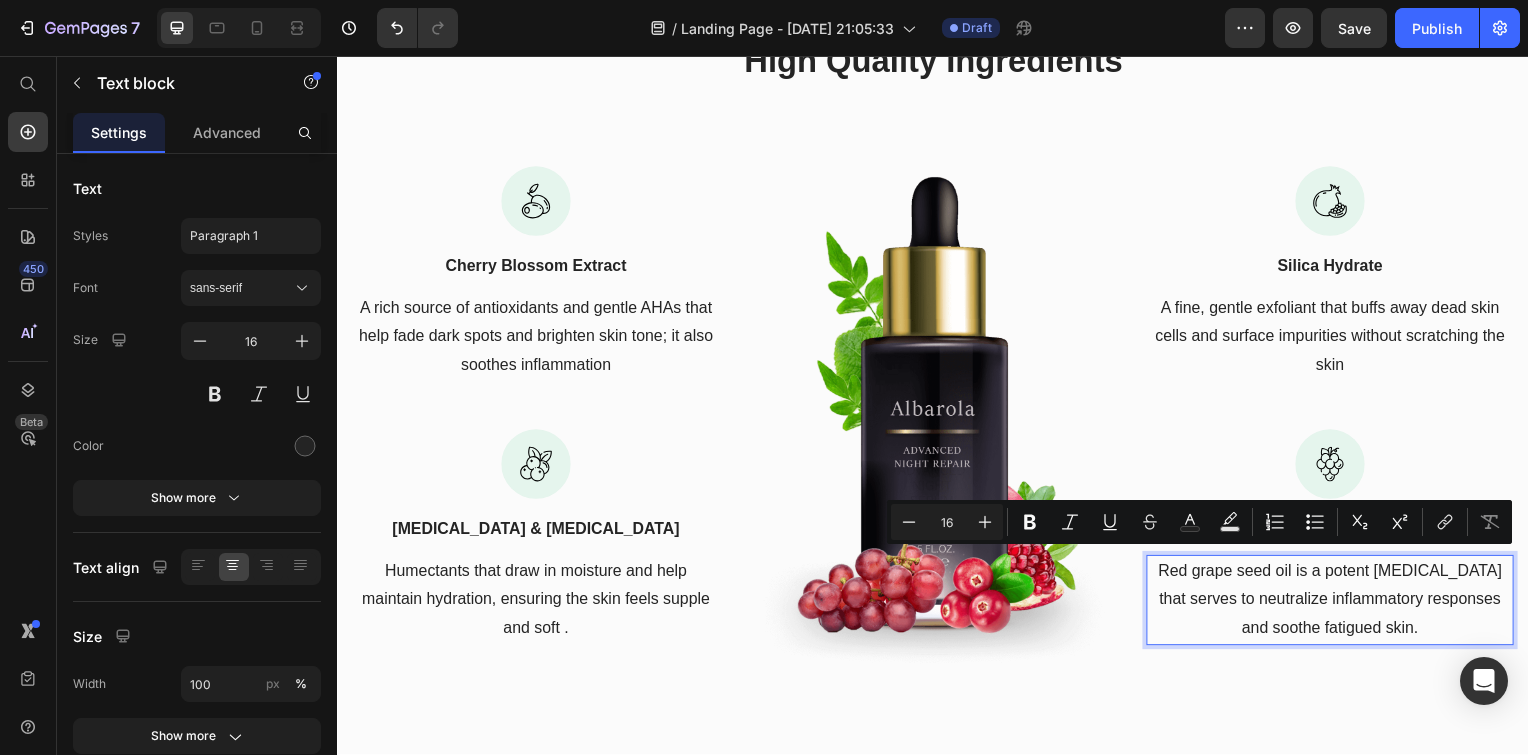 click on "Red grape seed oil is a potent bioflavonoid that serves to neutralize inflammatory responses and soothe fatigued skin." at bounding box center [1337, 604] 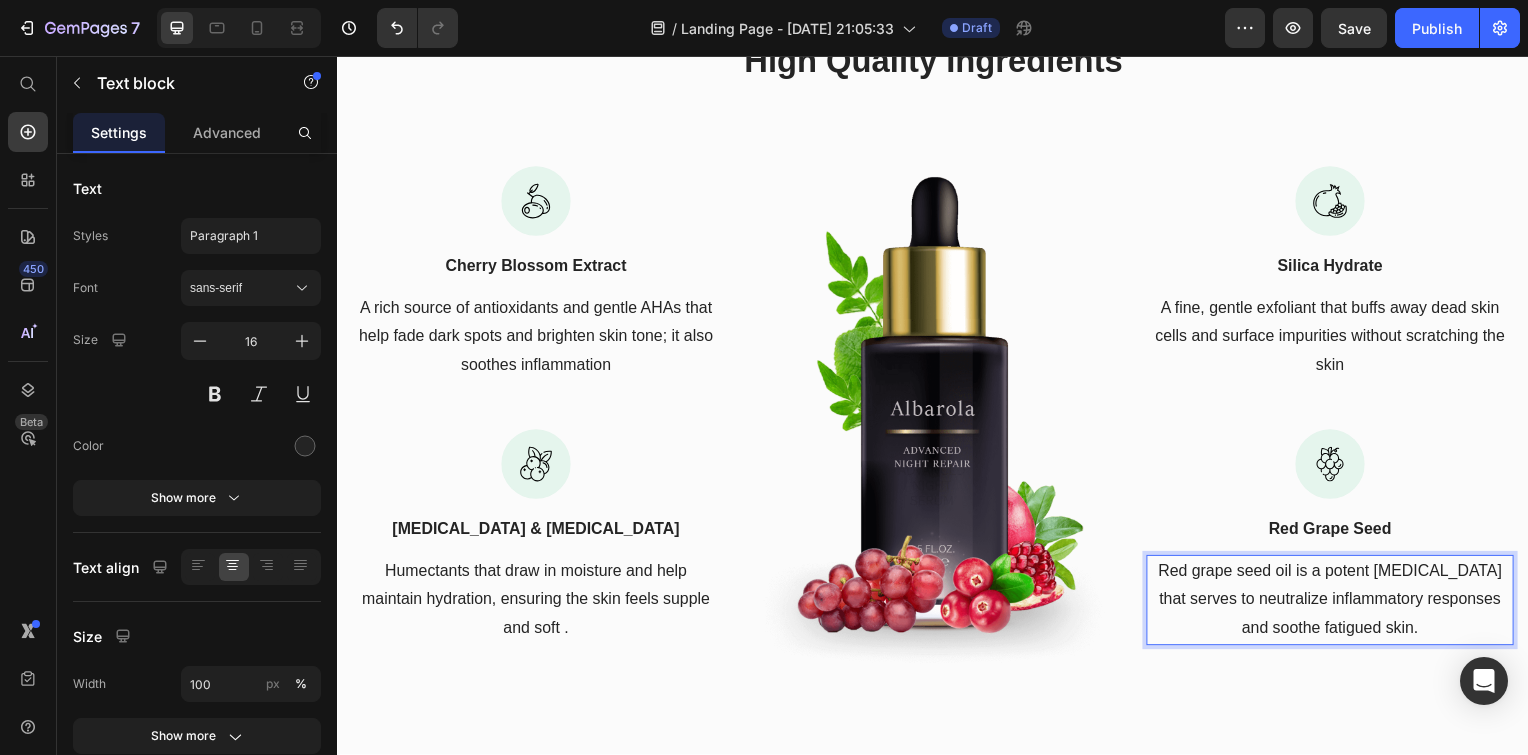 click on "Red grape seed oil is a potent bioflavonoid that serves to neutralize inflammatory responses and soothe fatigued skin." at bounding box center (1337, 604) 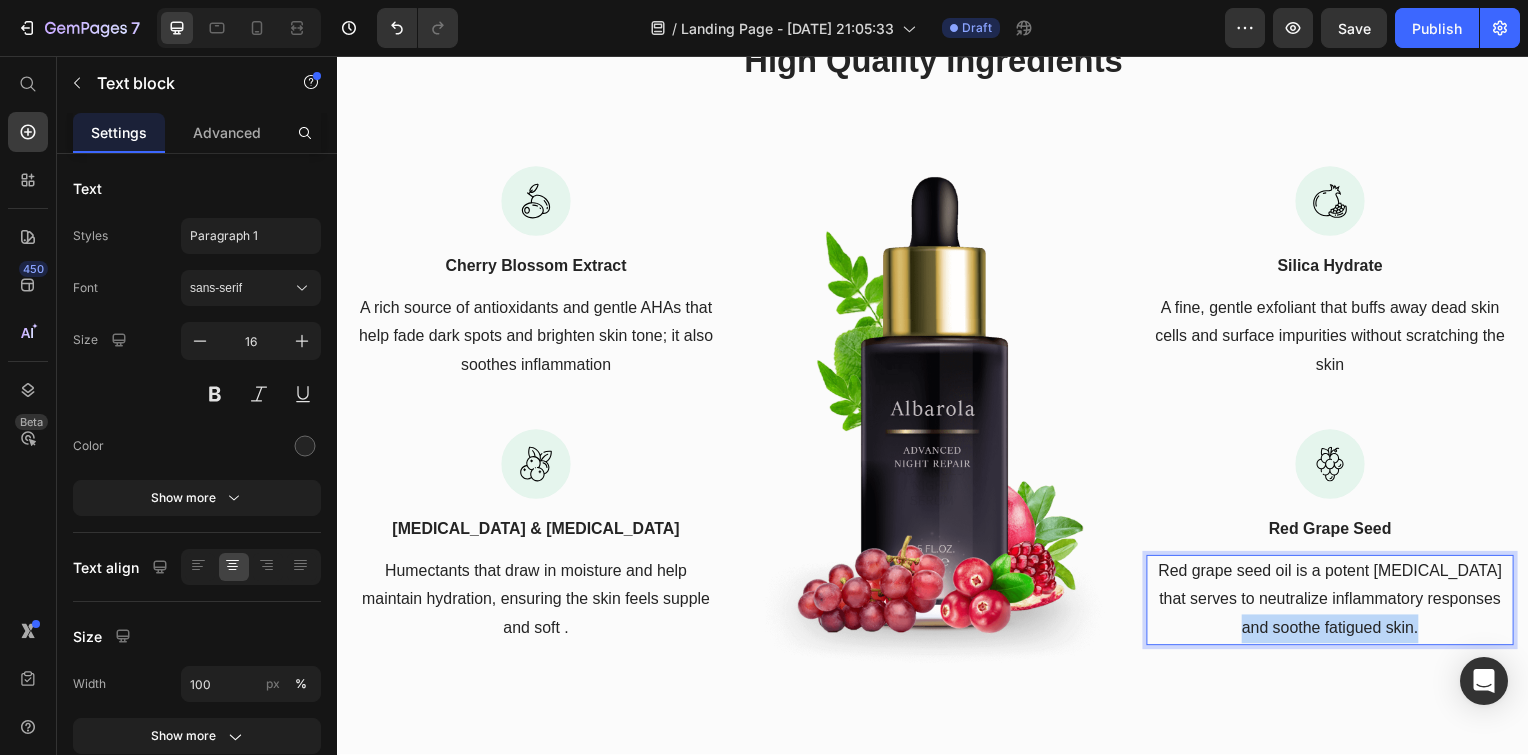 click on "Red grape seed oil is a potent bioflavonoid that serves to neutralize inflammatory responses and soothe fatigued skin." at bounding box center (1337, 604) 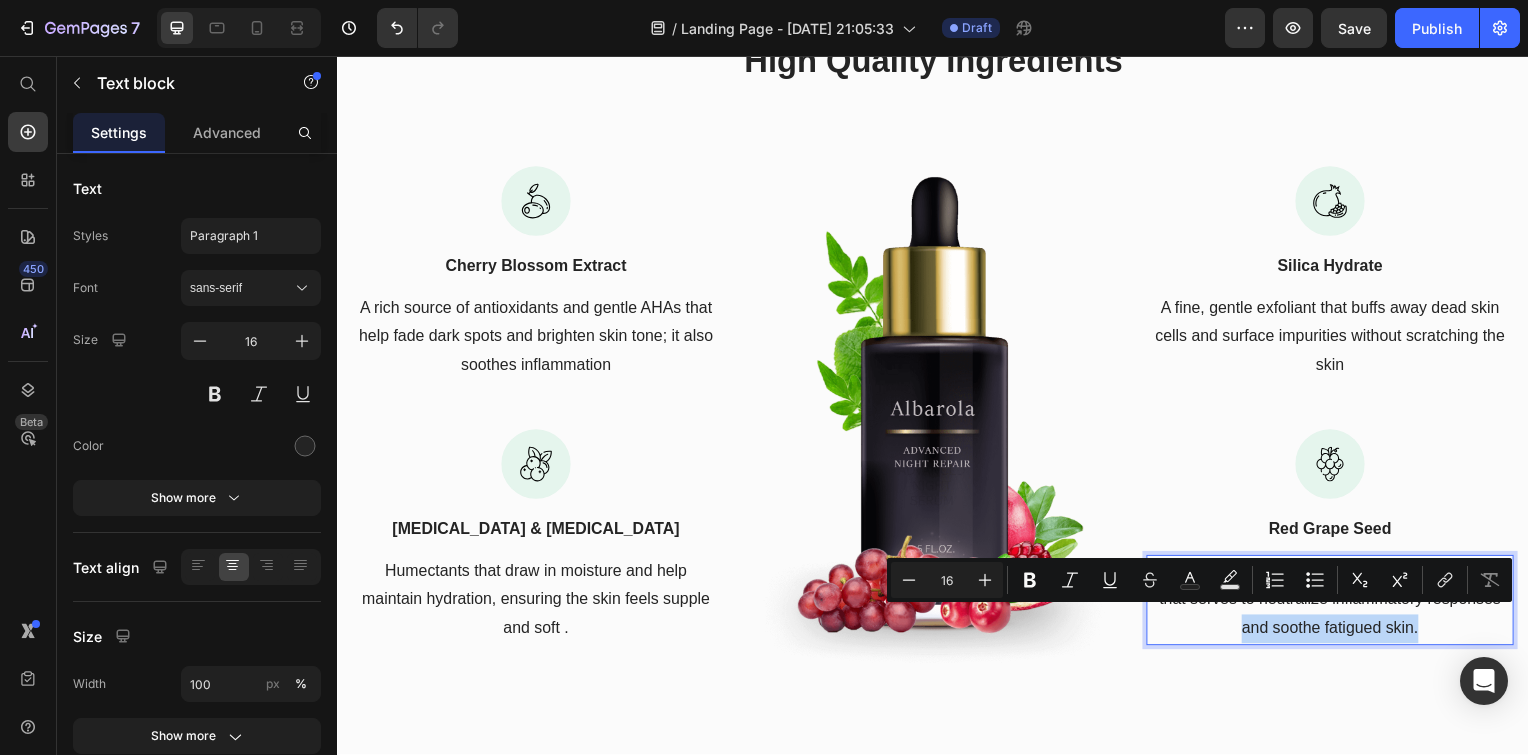 click on "Red grape seed oil is a potent bioflavonoid that serves to neutralize inflammatory responses and soothe fatigued skin." at bounding box center [1337, 604] 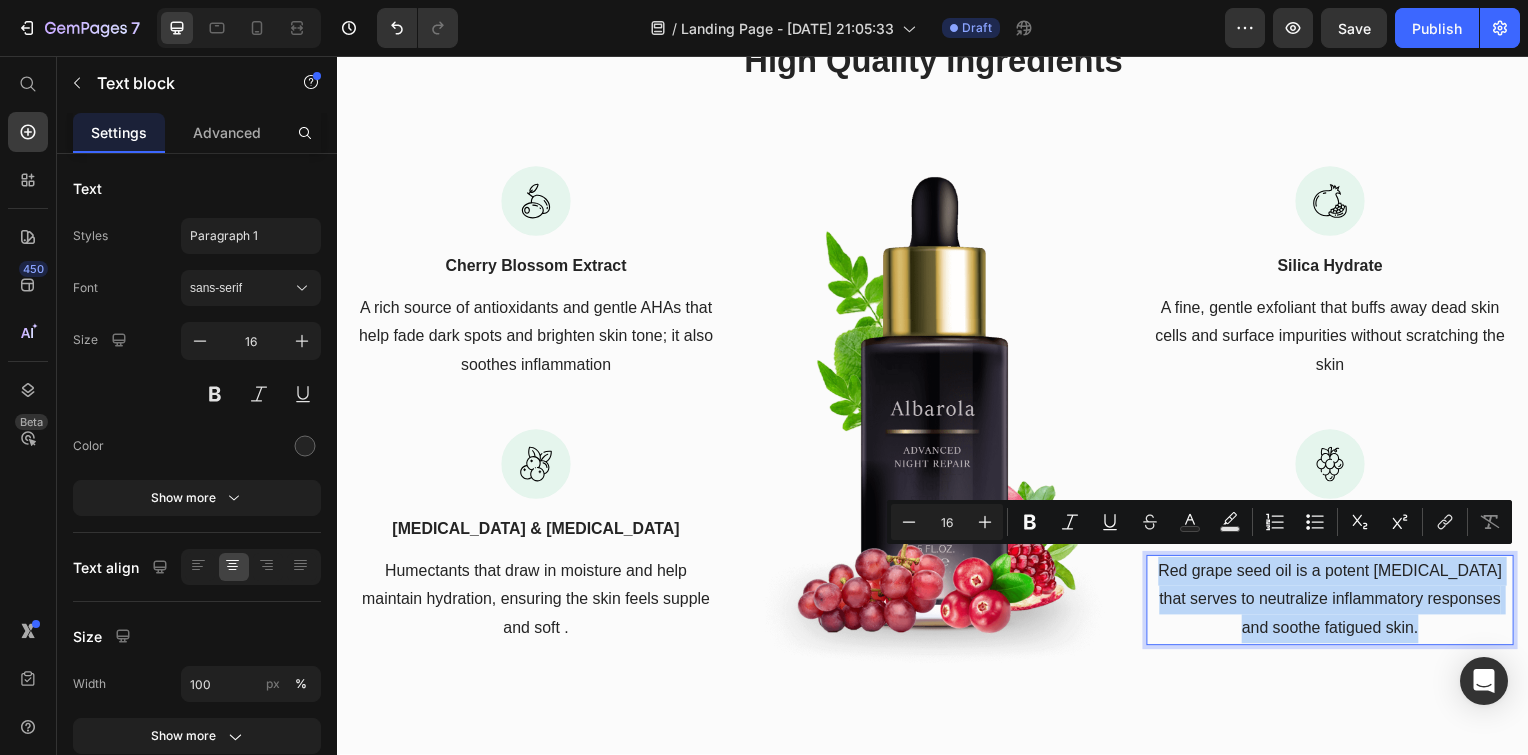drag, startPoint x: 1421, startPoint y: 624, endPoint x: 1157, endPoint y: 570, distance: 269.46613 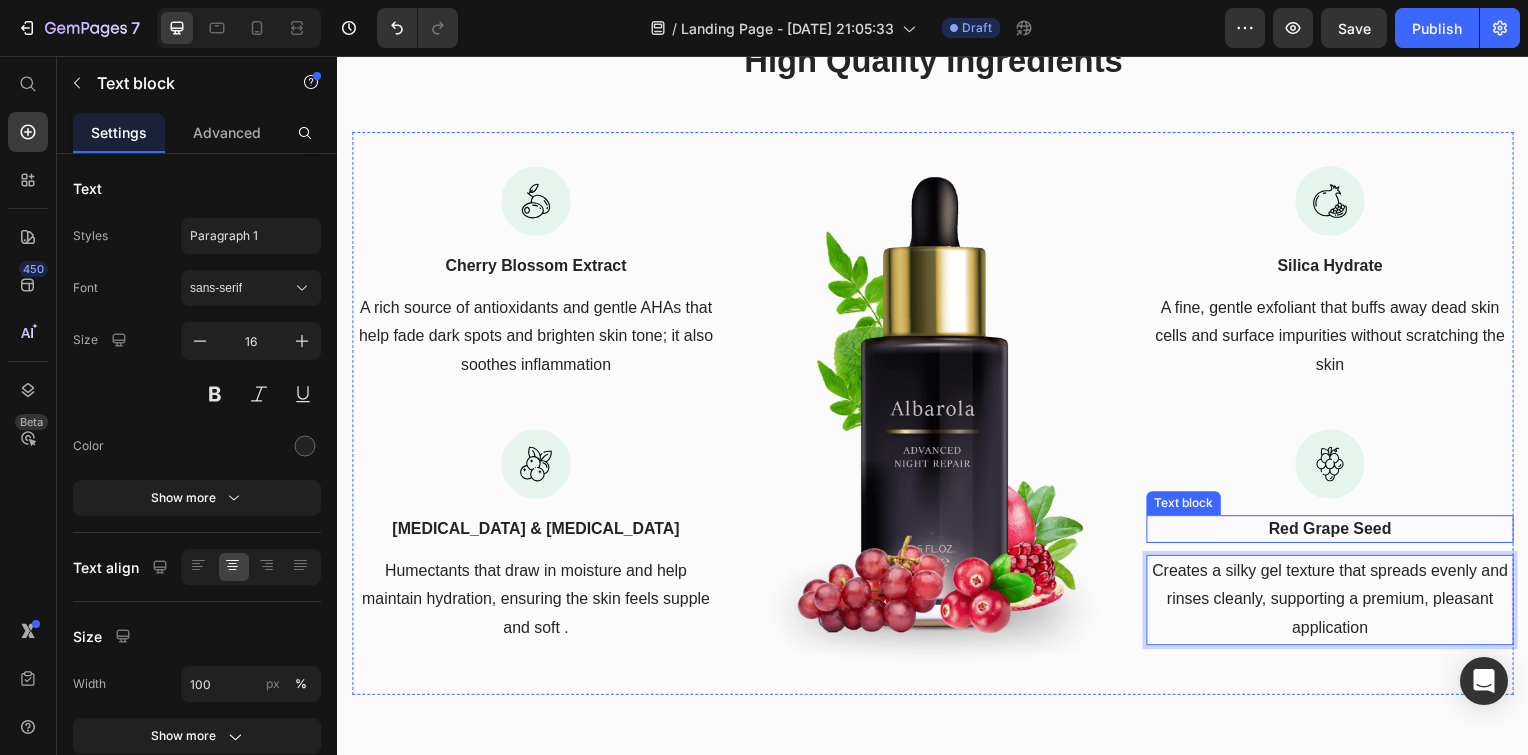click on "Red Grape Seed" at bounding box center (1337, 533) 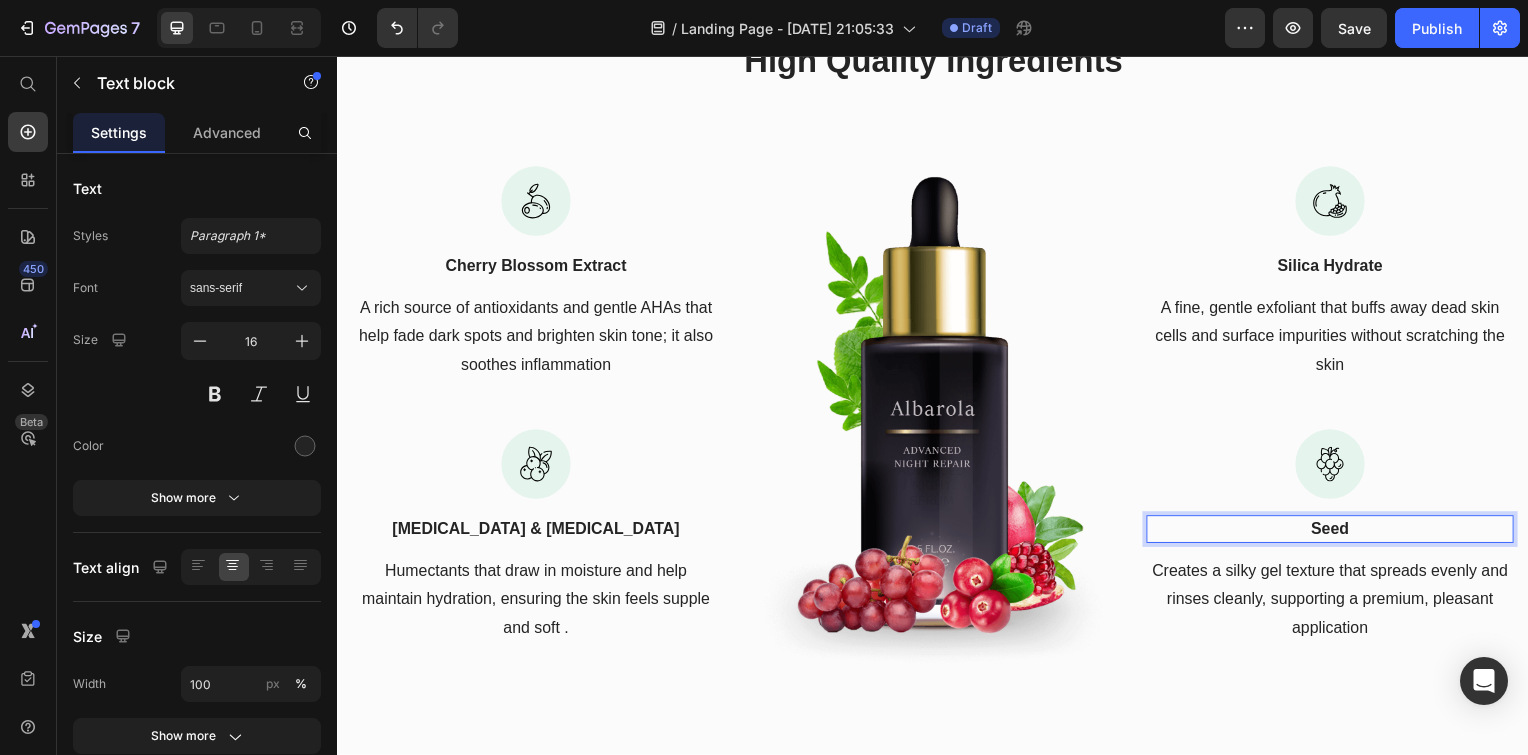scroll, scrollTop: 1973, scrollLeft: 0, axis: vertical 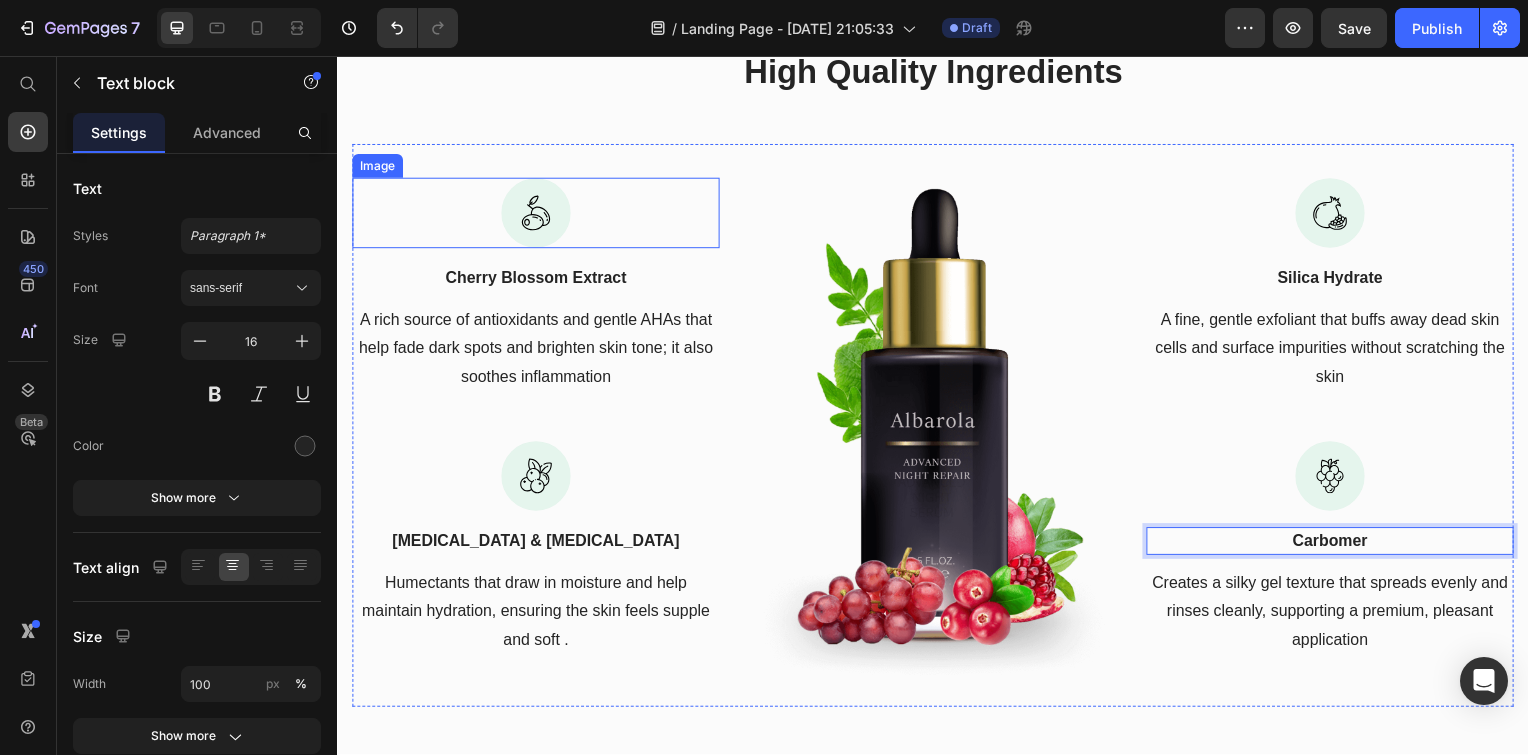 click at bounding box center (537, 214) 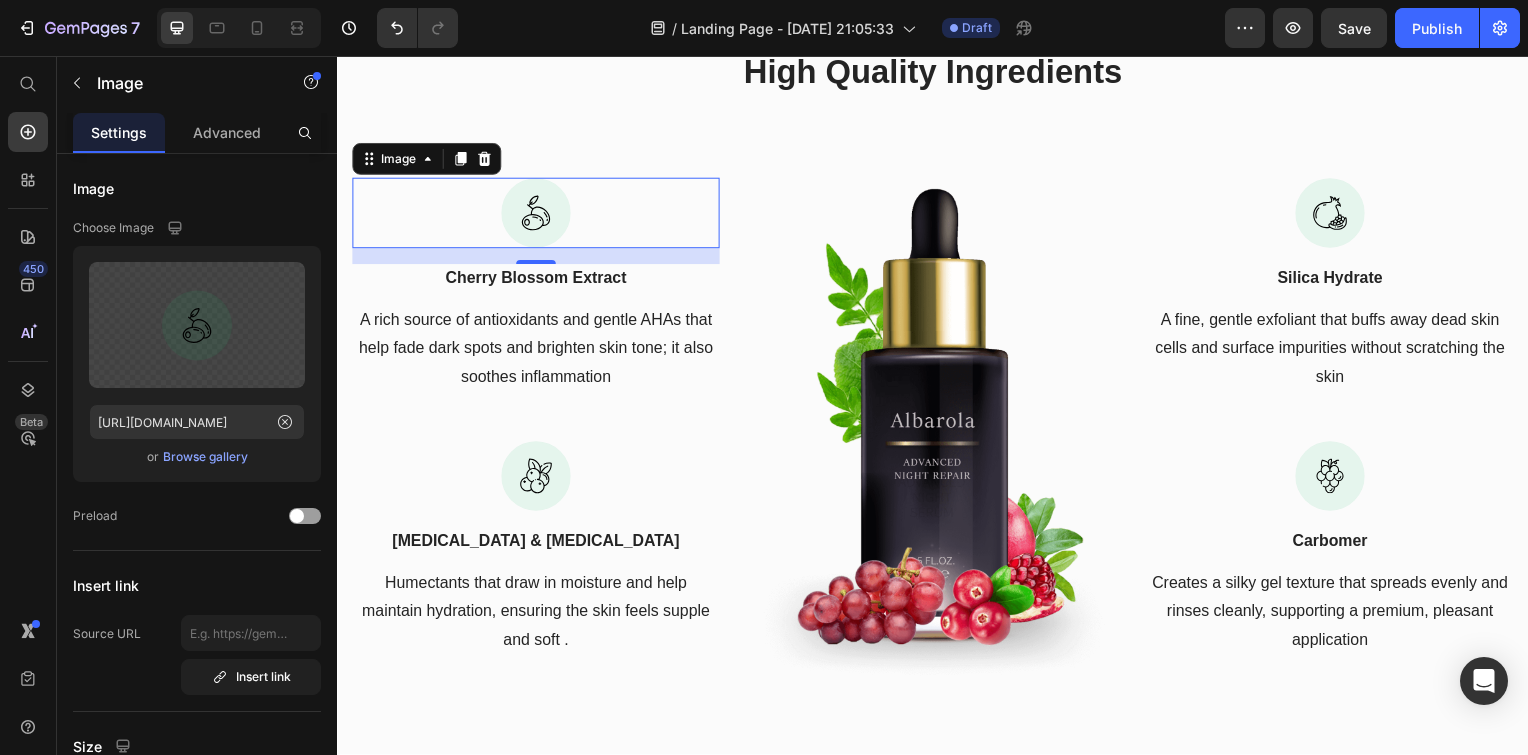 click at bounding box center [537, 214] 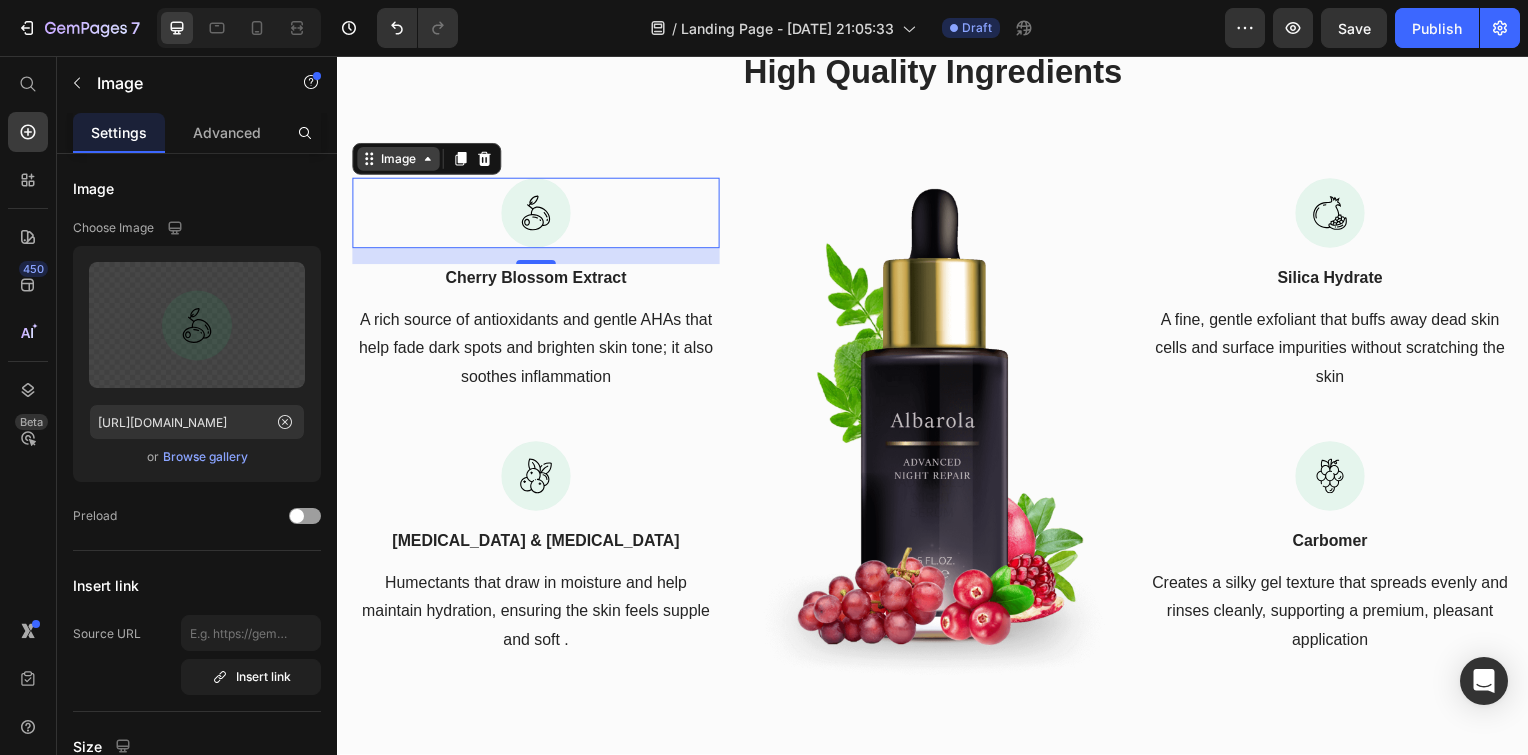 click on "Image" at bounding box center (398, 160) 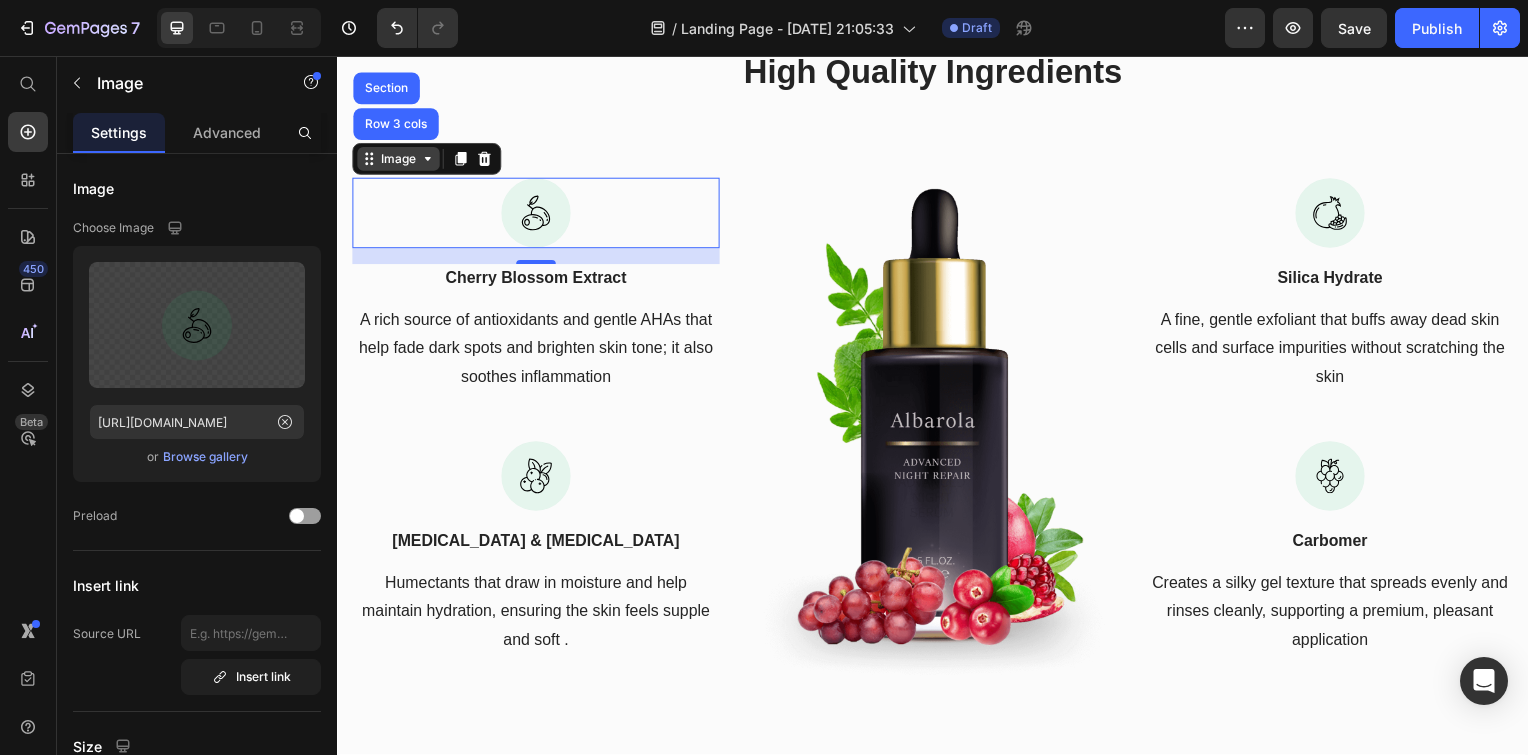 click on "Image" at bounding box center [398, 160] 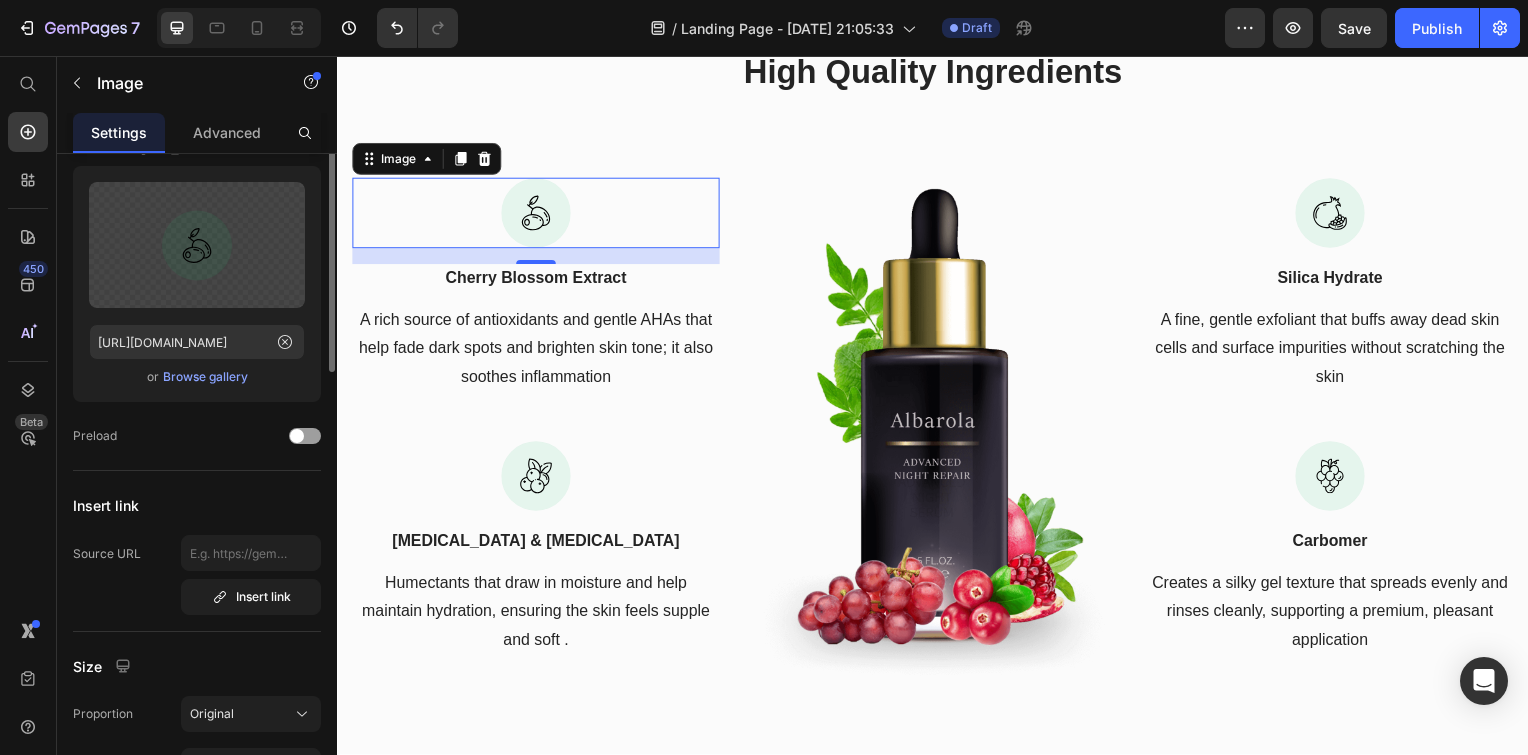 scroll, scrollTop: 0, scrollLeft: 0, axis: both 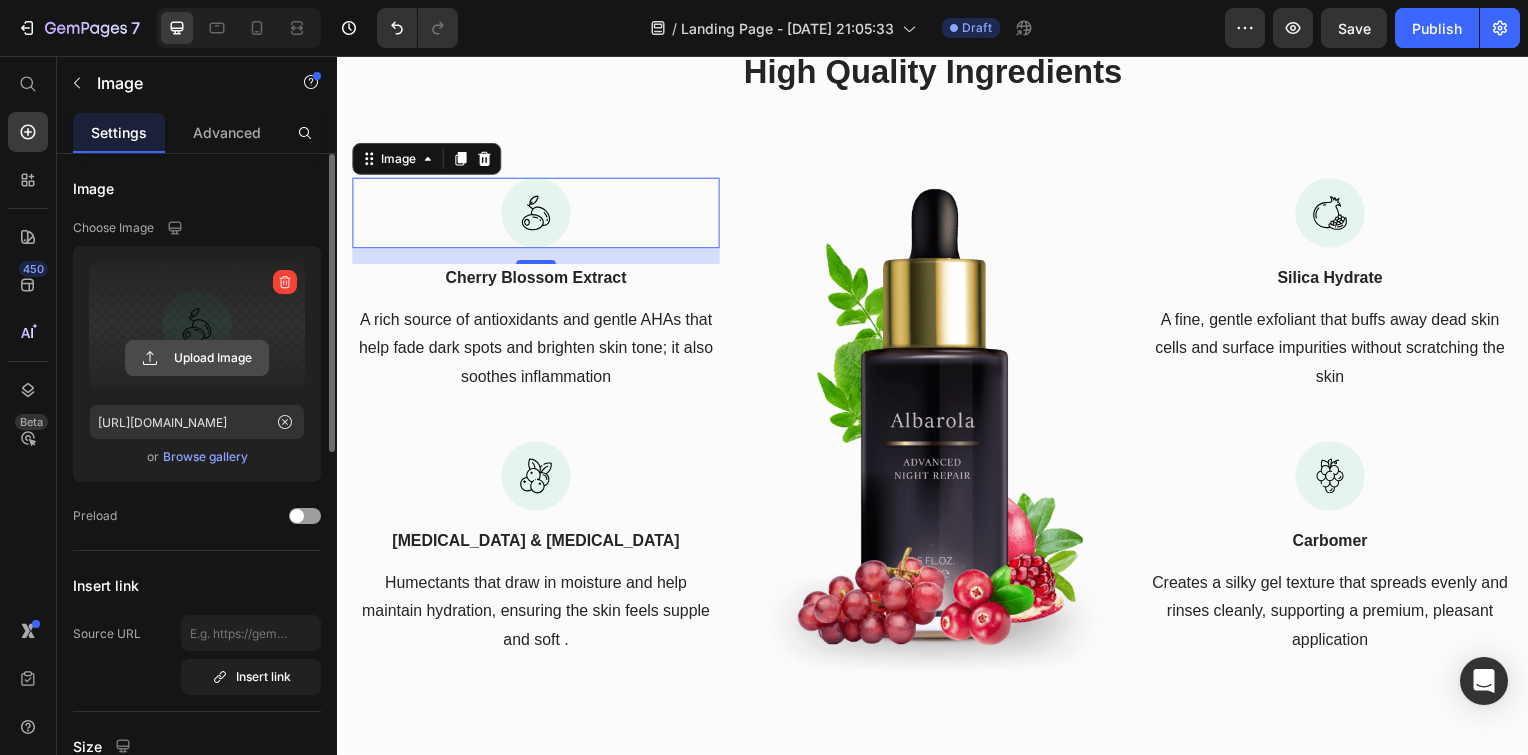 click 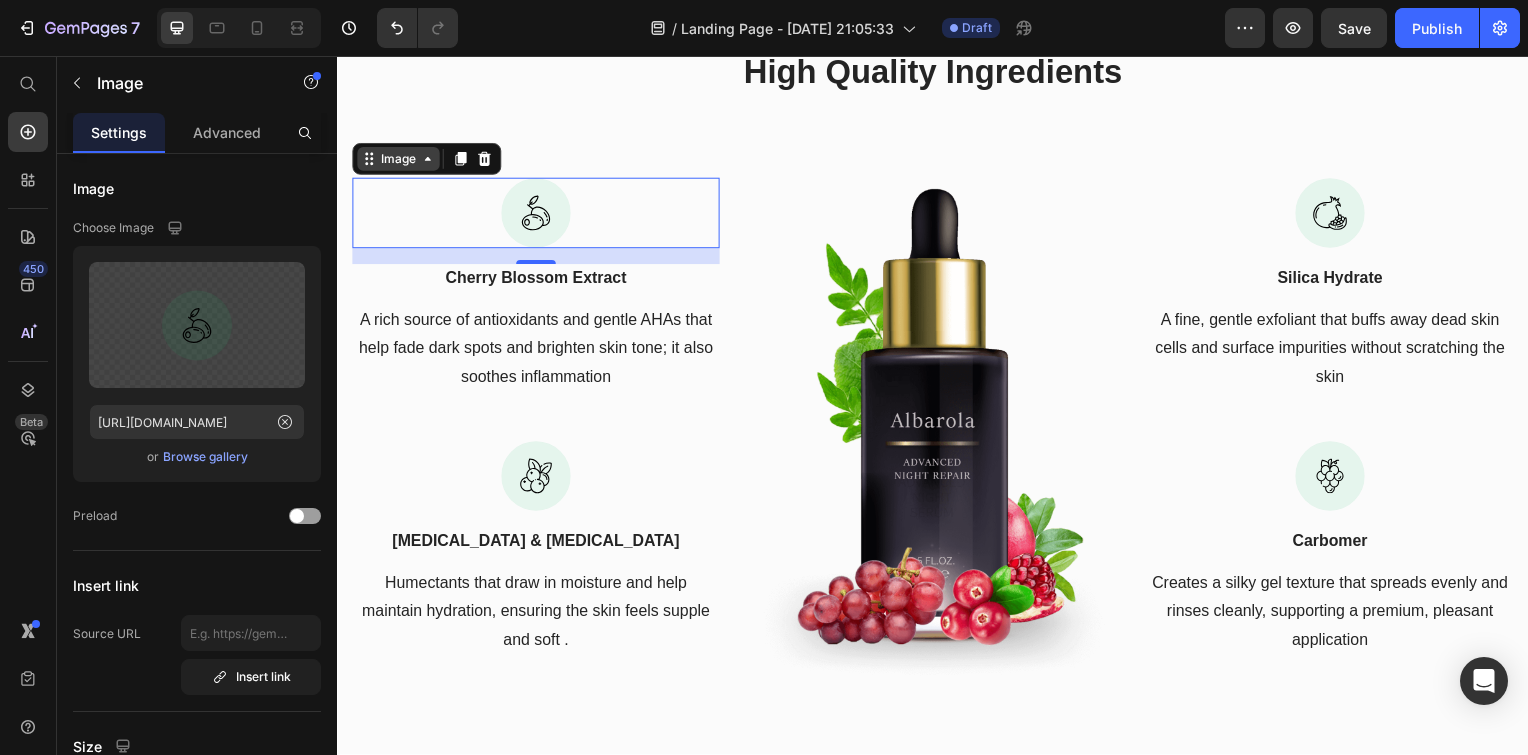 click on "Image" at bounding box center [398, 160] 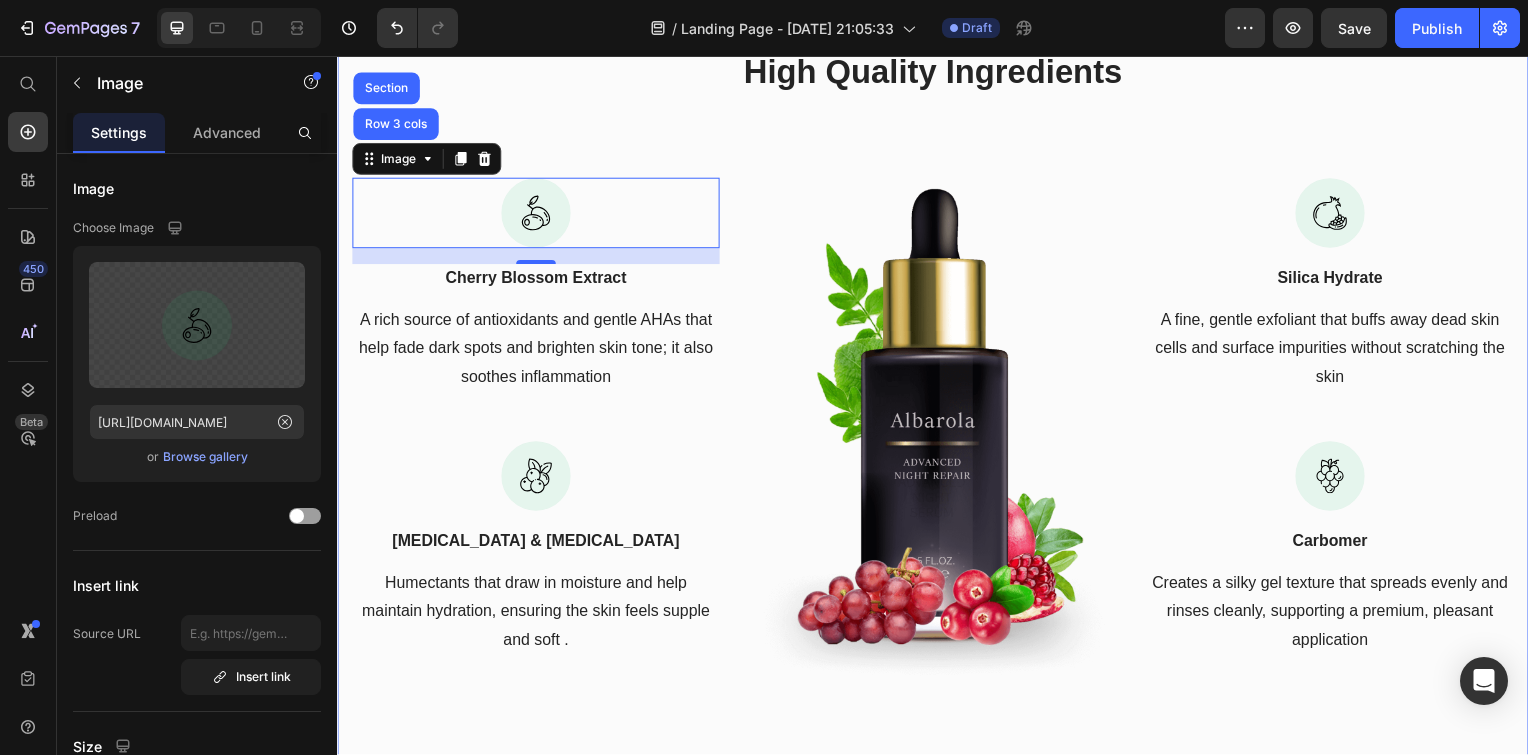 click on "High Quality Ingredients Heading Row Image Row 3 cols Section   0 Cherry Blossom Extract Text block A rich source of antioxidants and gentle AHAs that help fade dark spots and brighten skin tone; it also soothes inflammation Text block Image Glycerin & Propylene Glycol Text block Humectants that draw in moisture and help maintain hydration, ensuring the skin feels supple and soft . Text block Image Image Silica Hydrate Text block A fine, gentle exfoliant that buffs away dead skin cells and surface impurities without scratching the skin Text block Image Carbomer Text block Creates a silky gel texture that spreads evenly and rinses cleanly, supporting a premium, pleasant application Text block Row" at bounding box center (937, 389) 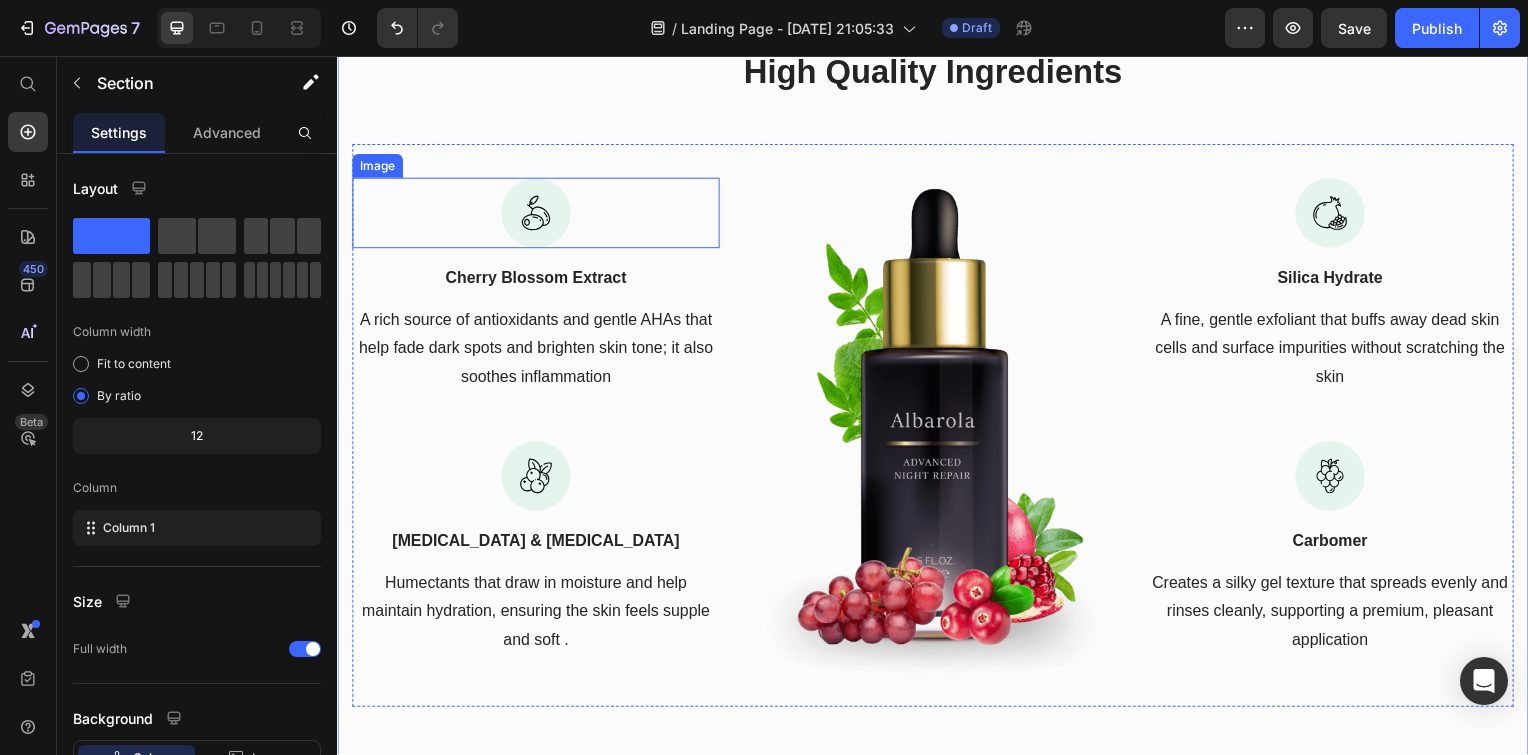click at bounding box center (537, 214) 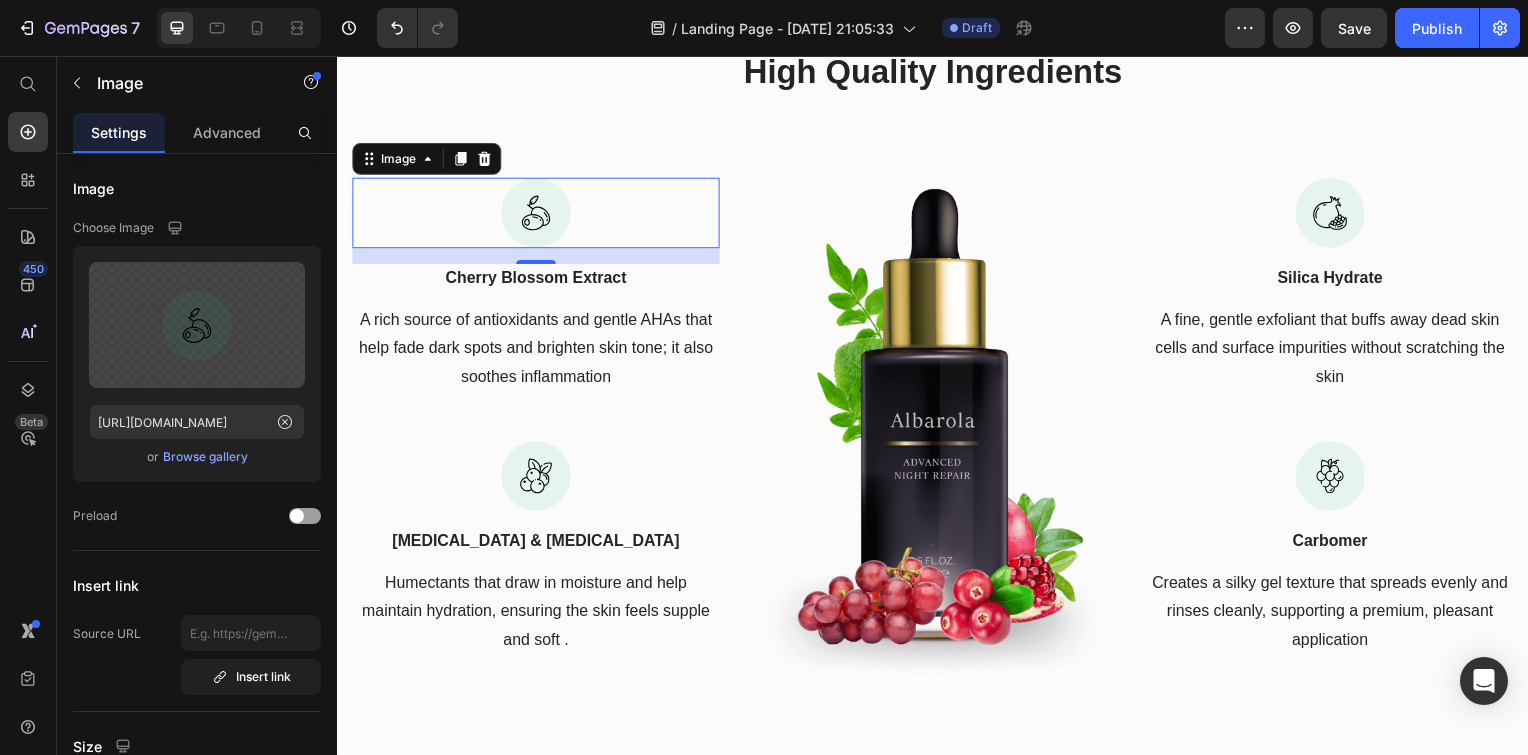 click at bounding box center (537, 214) 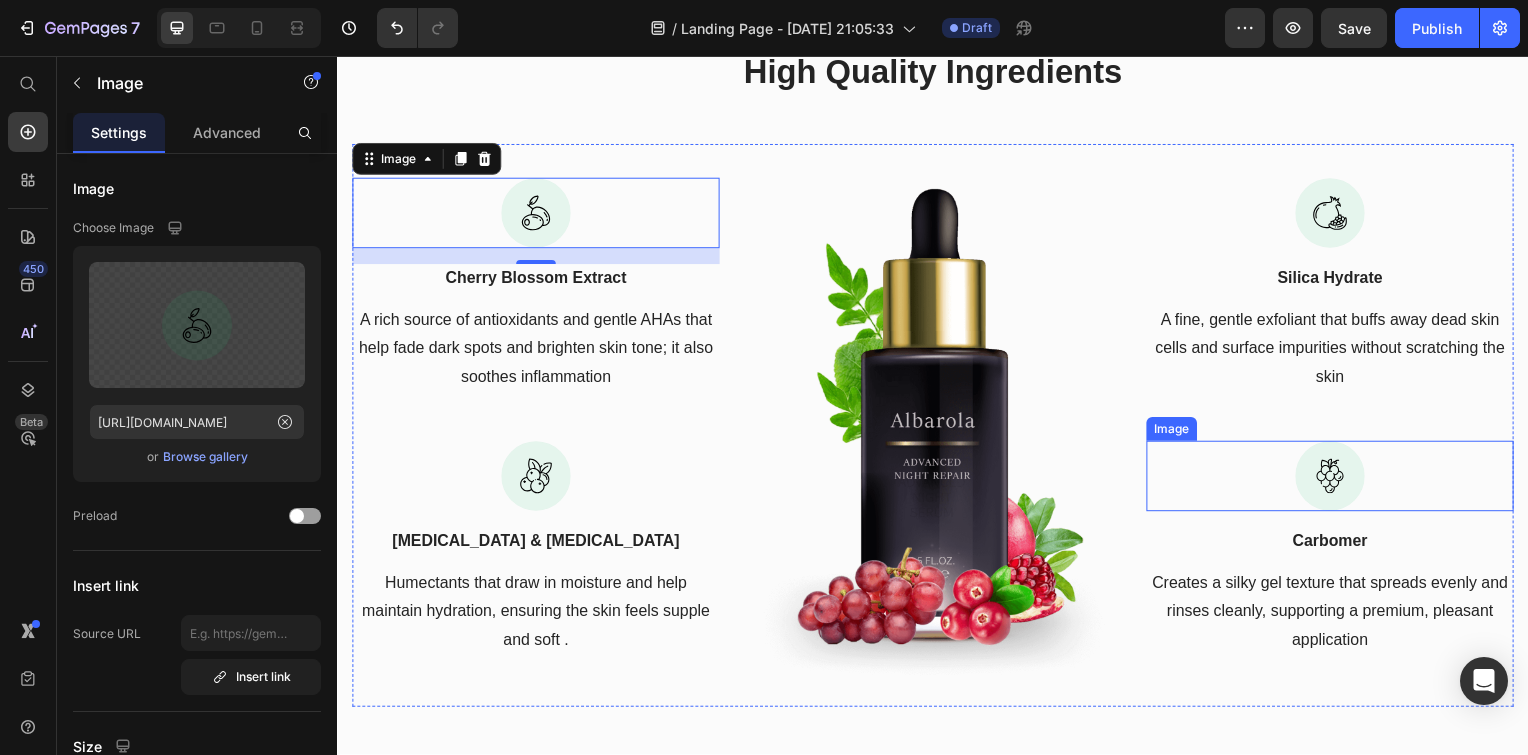 click at bounding box center [1337, 479] 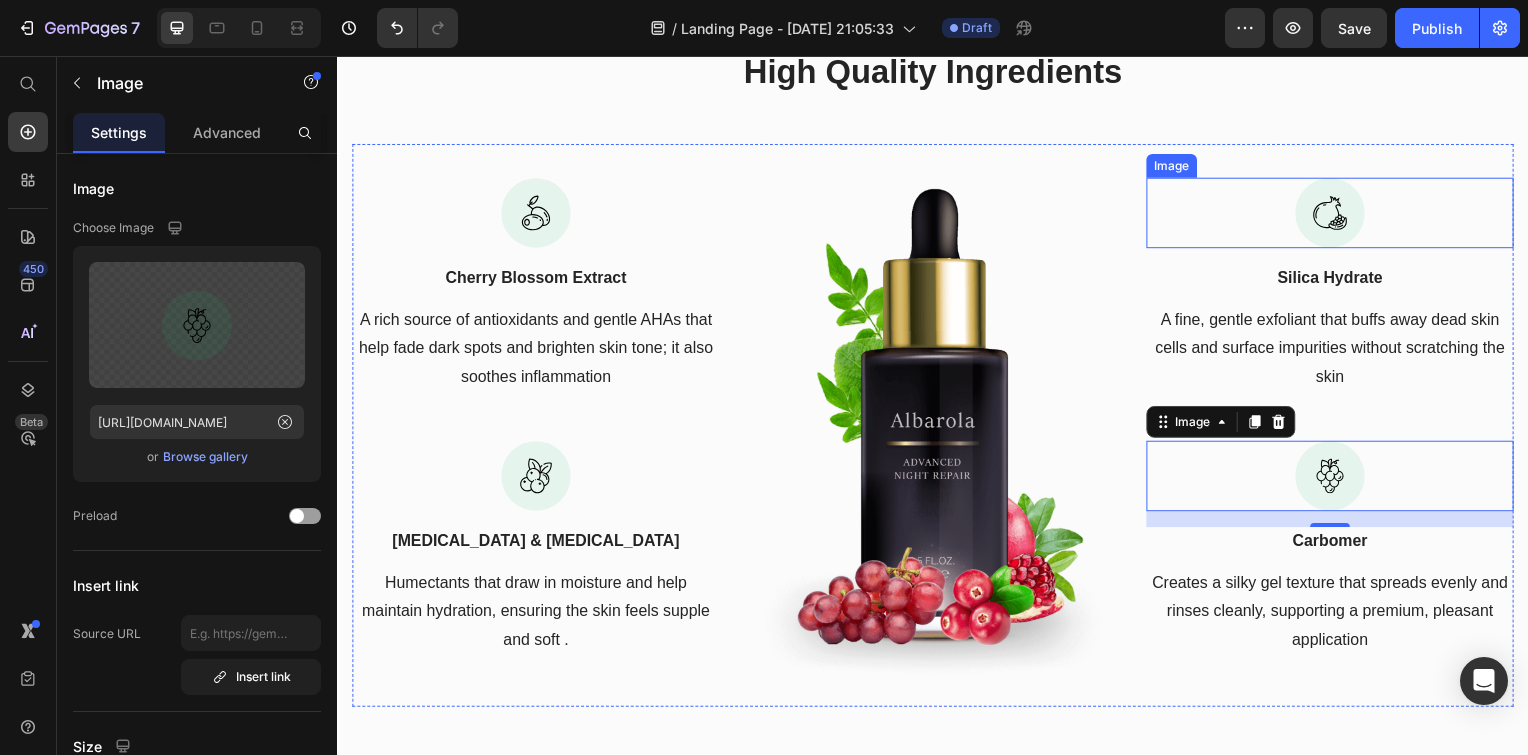 click at bounding box center (1337, 214) 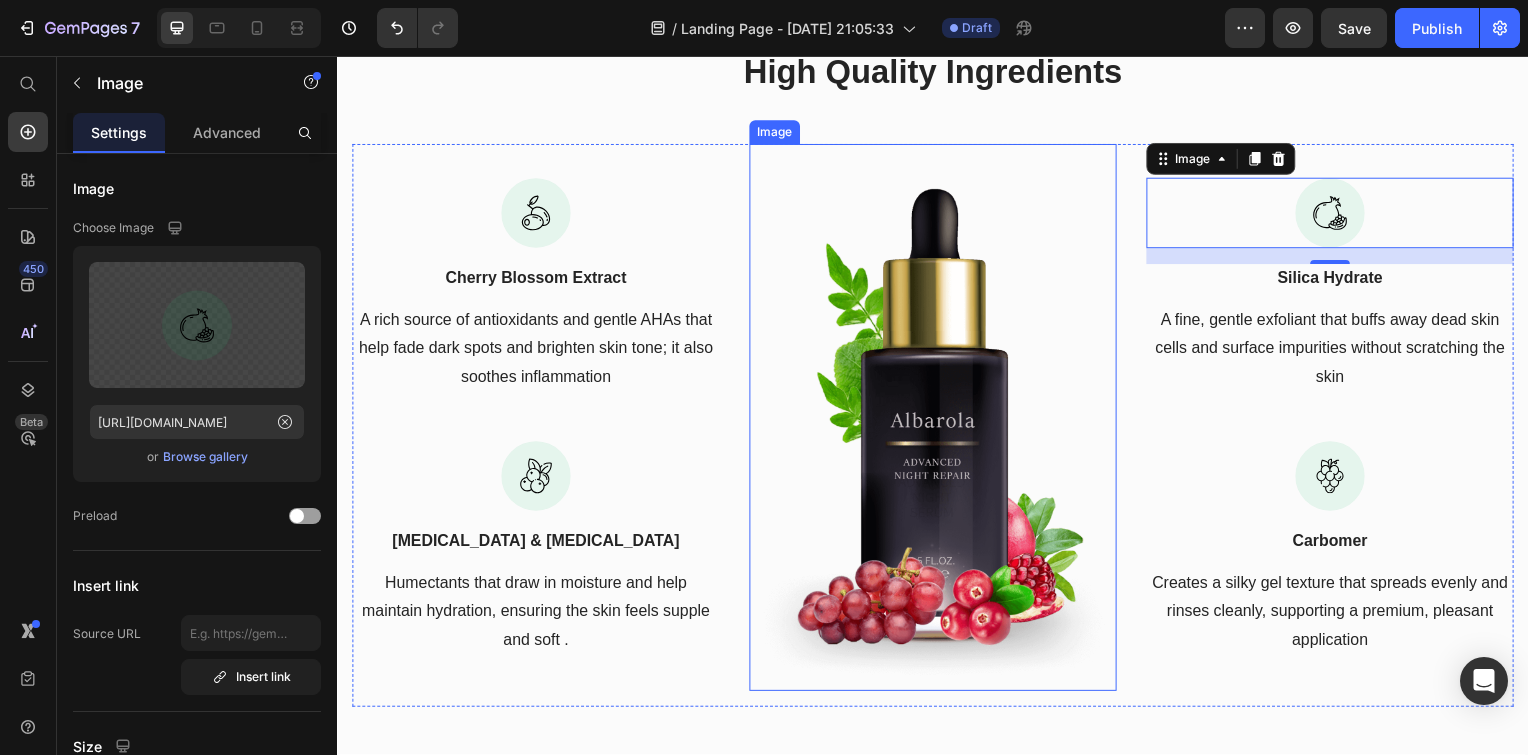 click at bounding box center [937, 420] 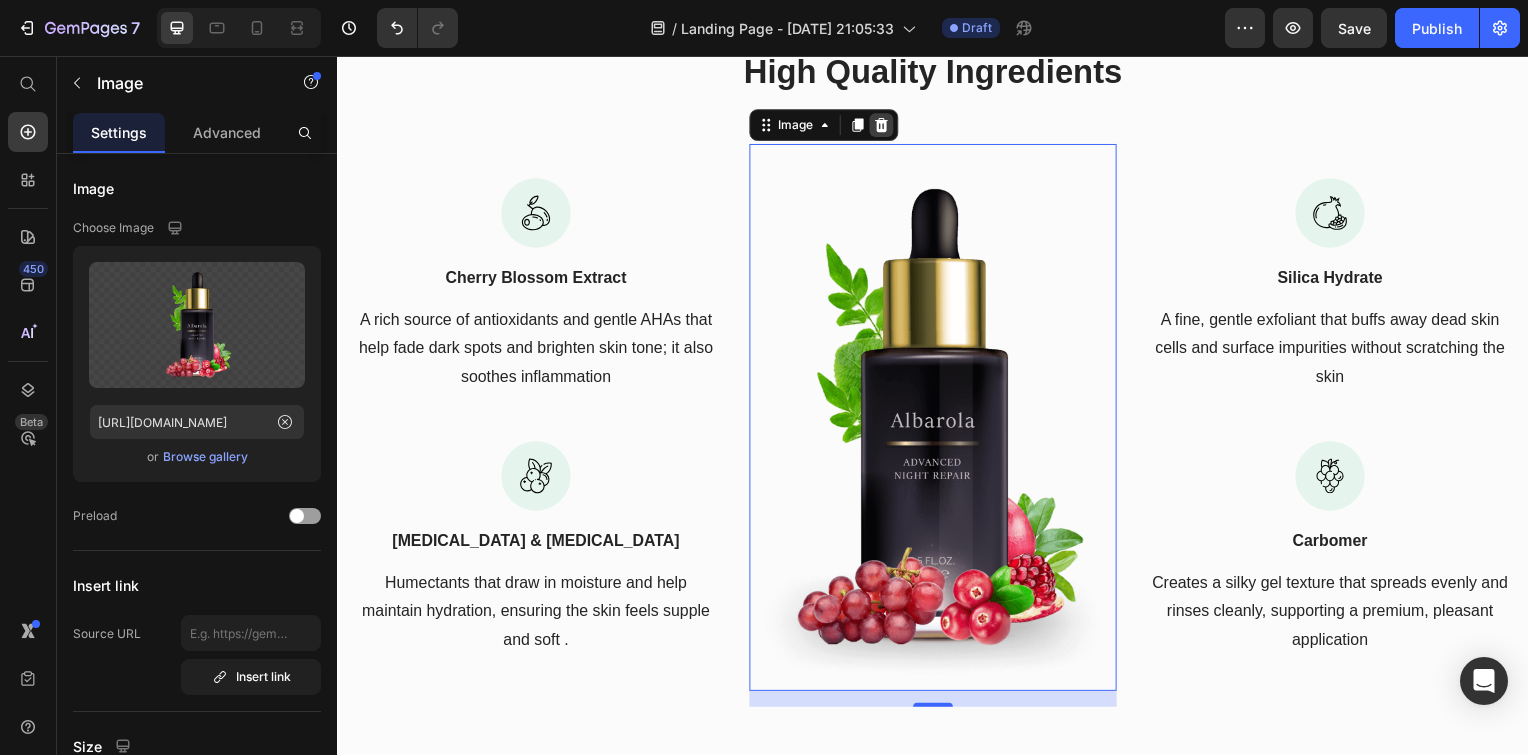 click 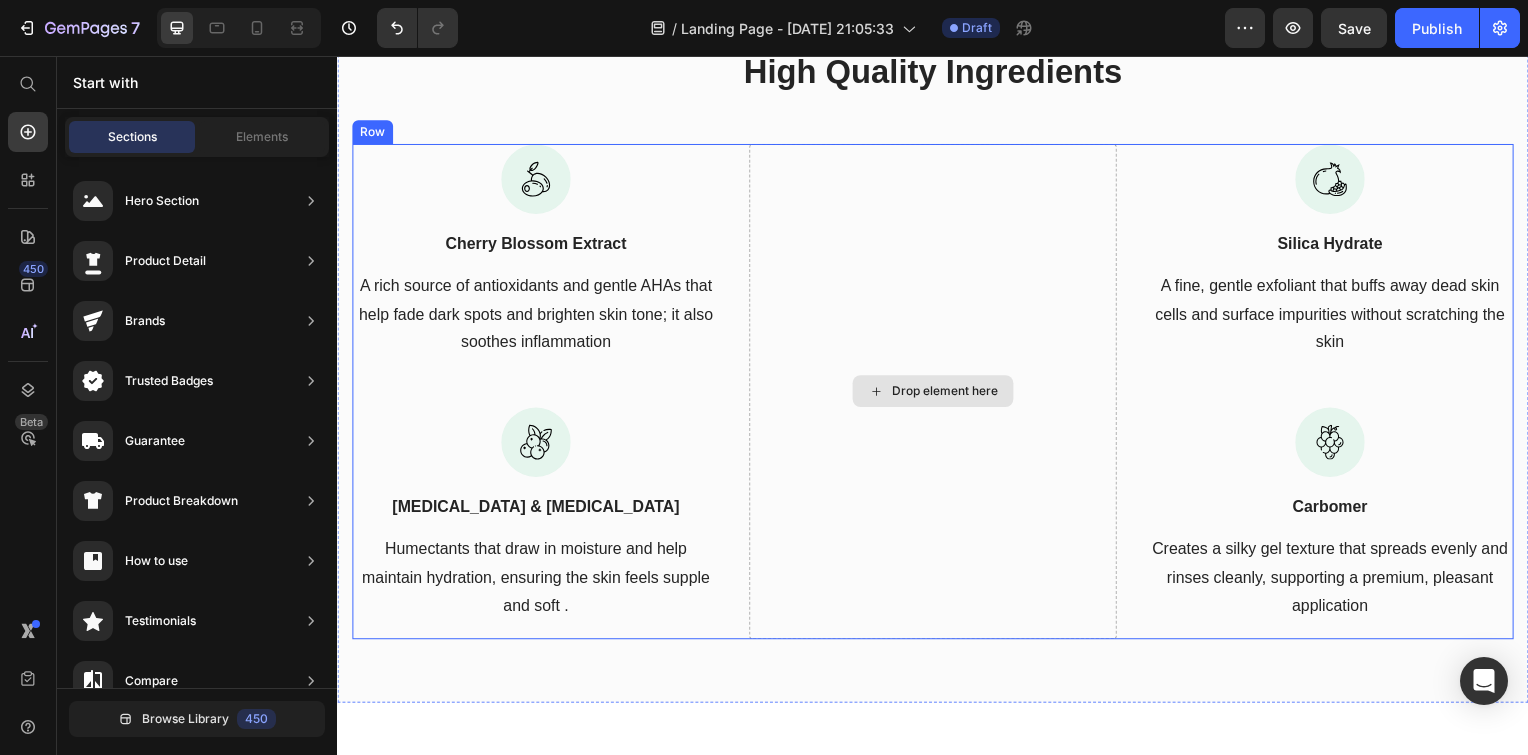 click on "Drop element here" at bounding box center (937, 394) 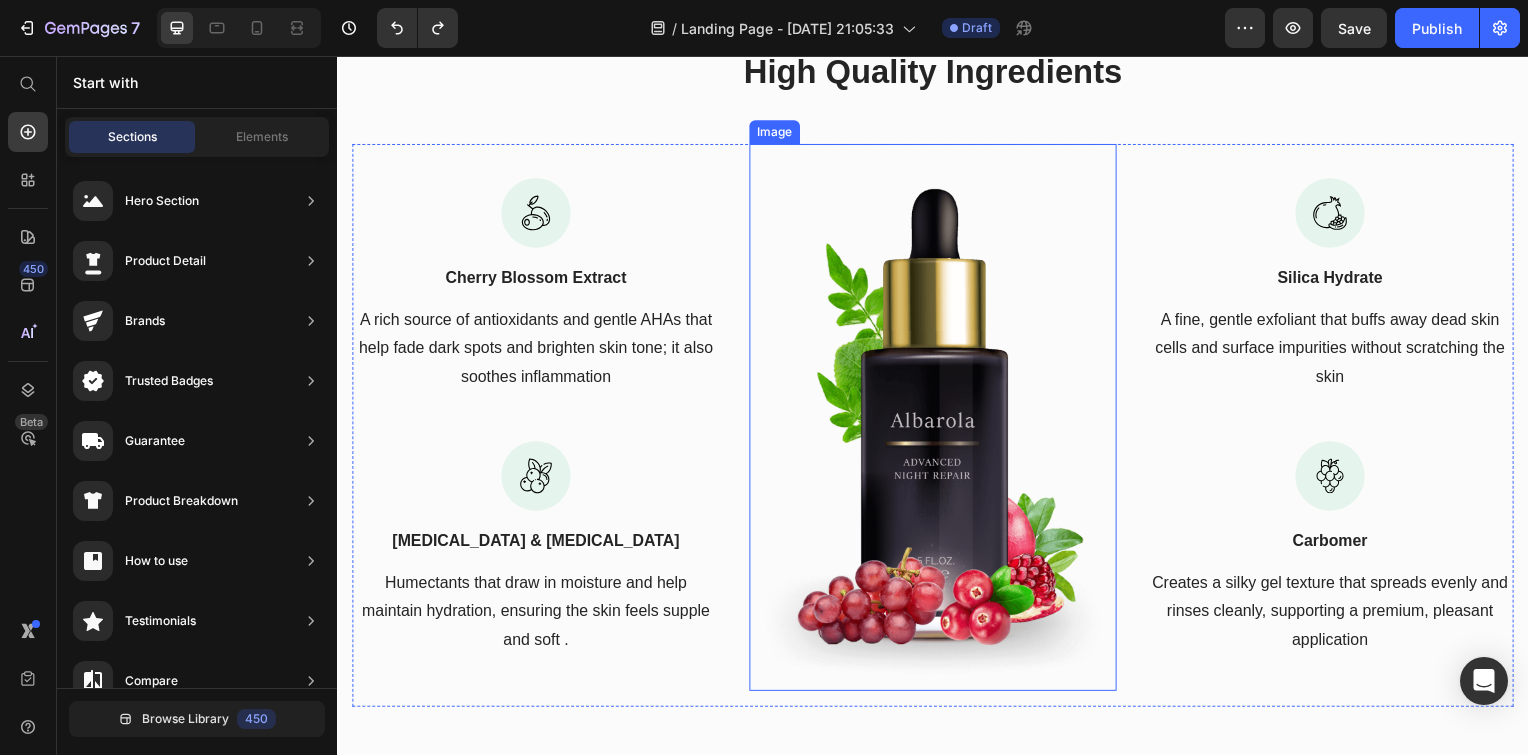 click at bounding box center (937, 420) 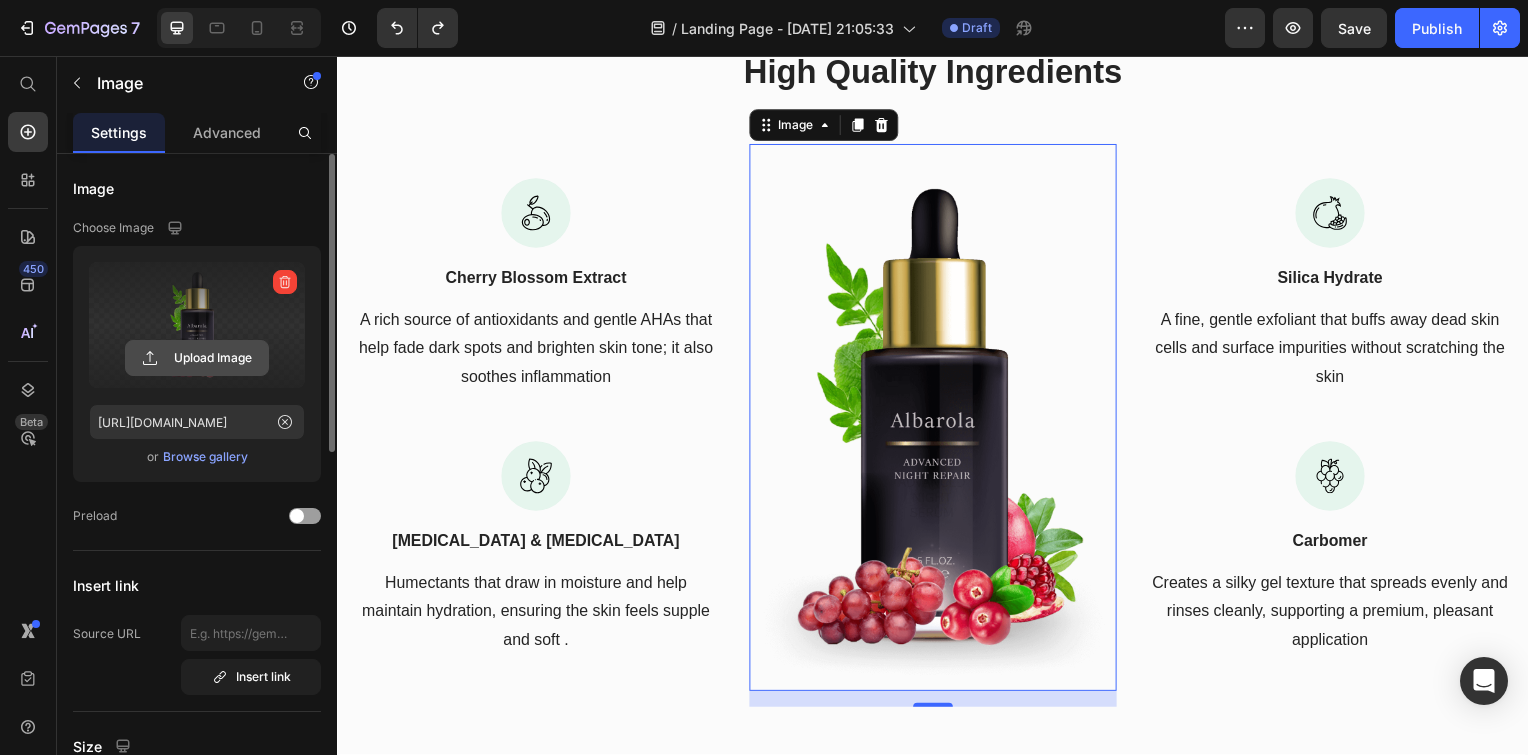 click 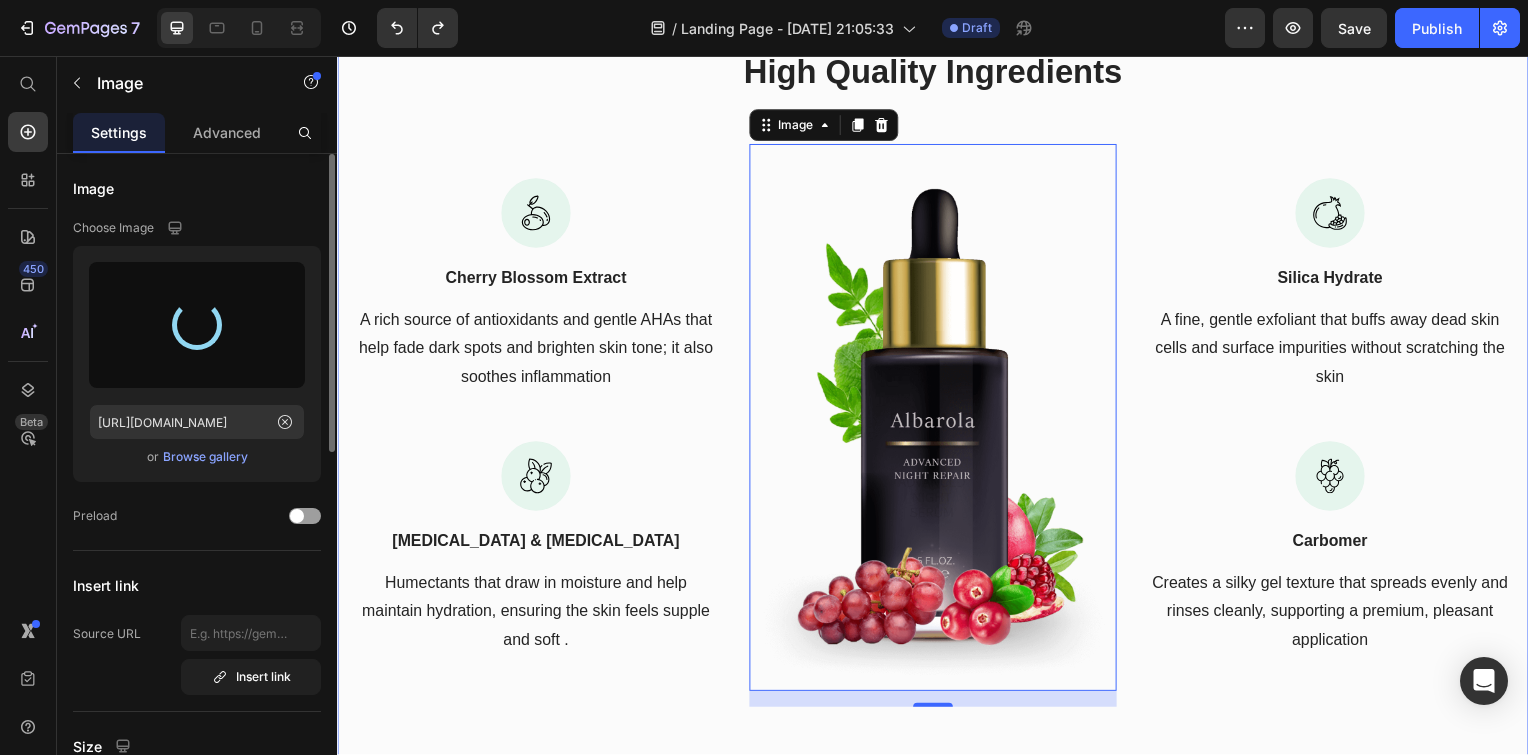 type on "https://cdn.shopify.com/s/files/1/0946/0387/0501/files/gempages_574447264638960869-27ad8ded-361a-4d9f-af0a-b43e9eb34872.jpg" 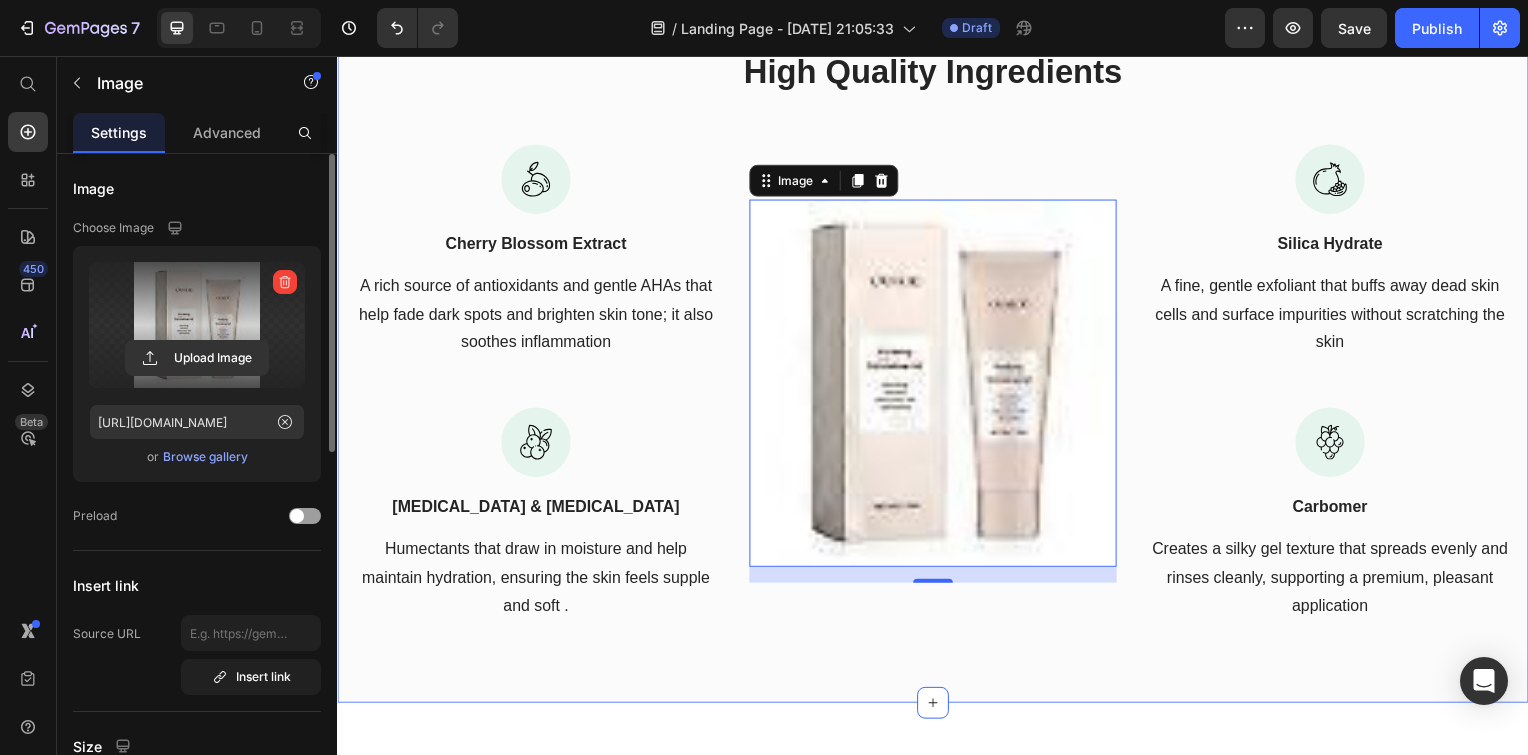 click on "High Quality Ingredients Heading Row Image Cherry Blossom Extract Text block A rich source of antioxidants and gentle AHAs that help fade dark spots and brighten skin tone; it also soothes inflammation Text block Image Glycerin & Propylene Glycol Text block Humectants that draw in moisture and help maintain hydration, ensuring the skin feels supple and soft . Text block Image   0 Image Silica Hydrate Text block A fine, gentle exfoliant that buffs away dead skin cells and surface impurities without scratching the skin Text block Image Carbomer Text block Creates a silky gel texture that spreads evenly and rinses cleanly, supporting a premium, pleasant application Text block Row" at bounding box center (937, 355) 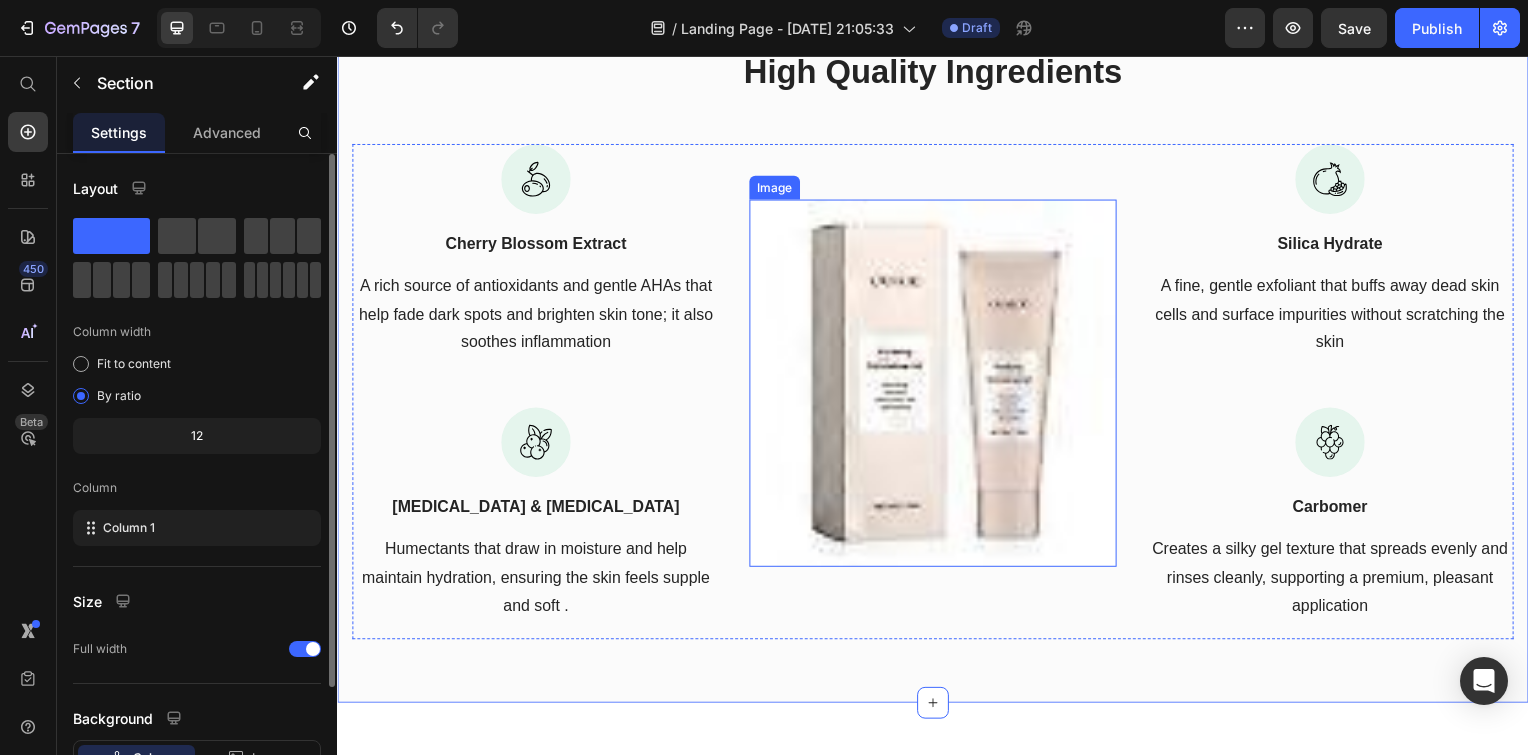 click at bounding box center [937, 386] 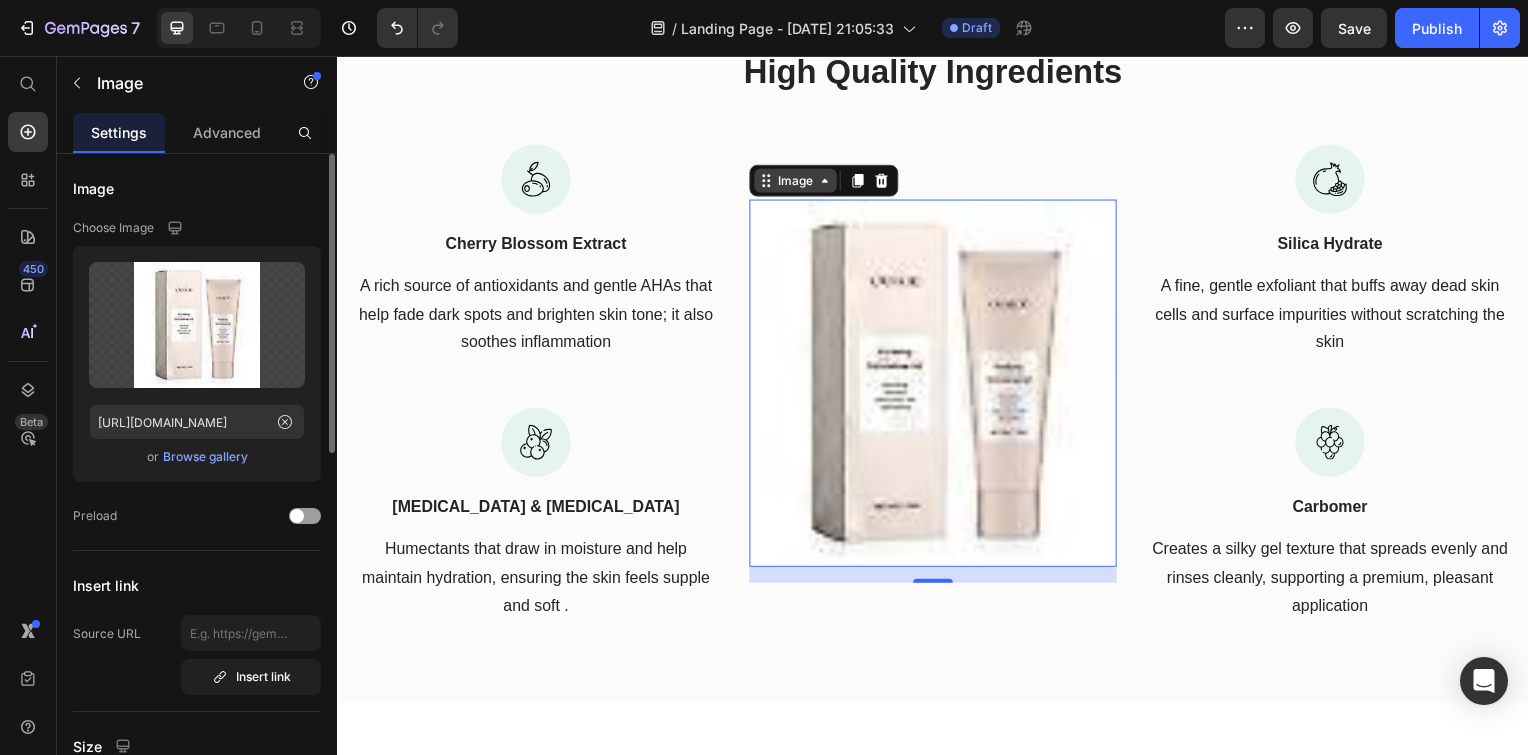click on "Image" at bounding box center [798, 182] 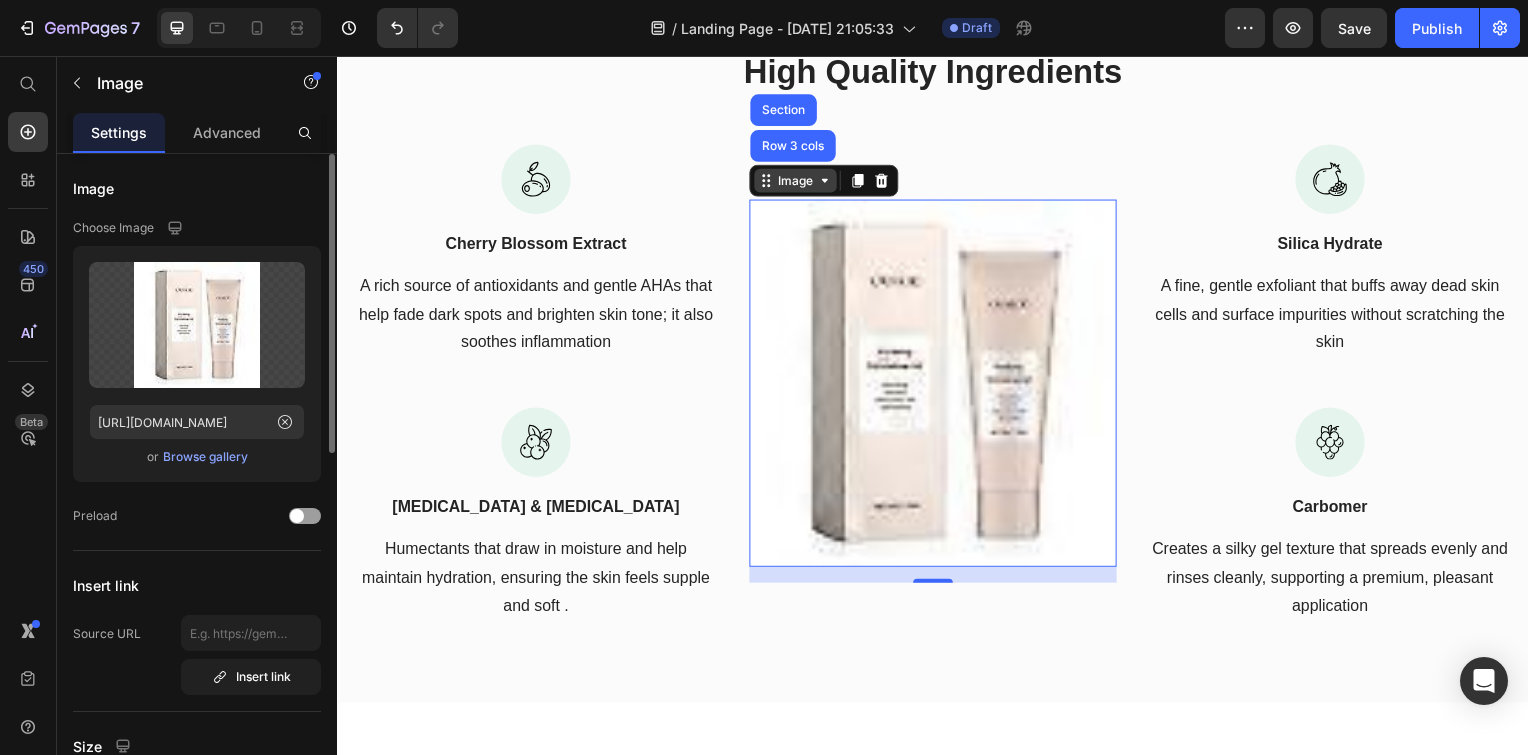 click on "Image" at bounding box center [798, 182] 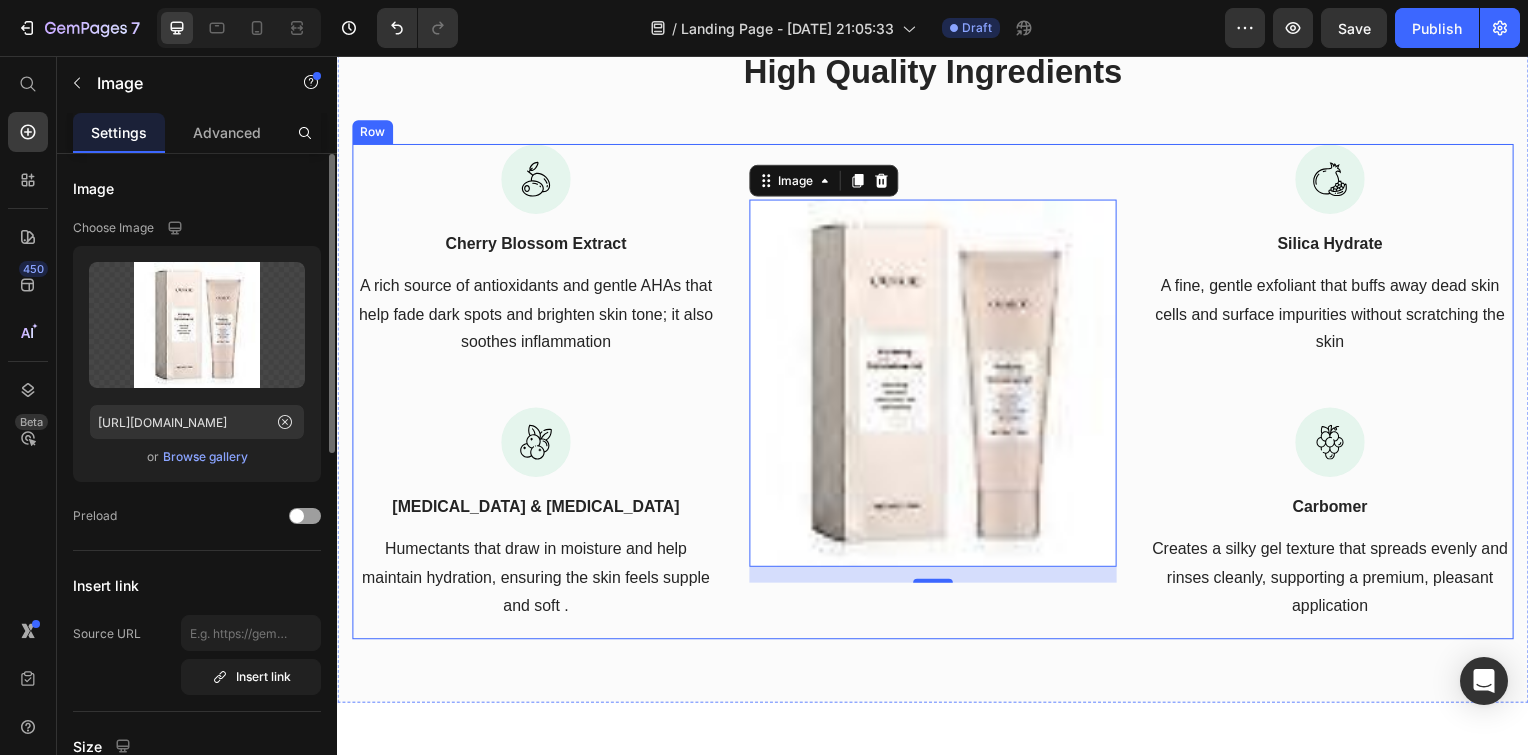click at bounding box center [1337, 180] 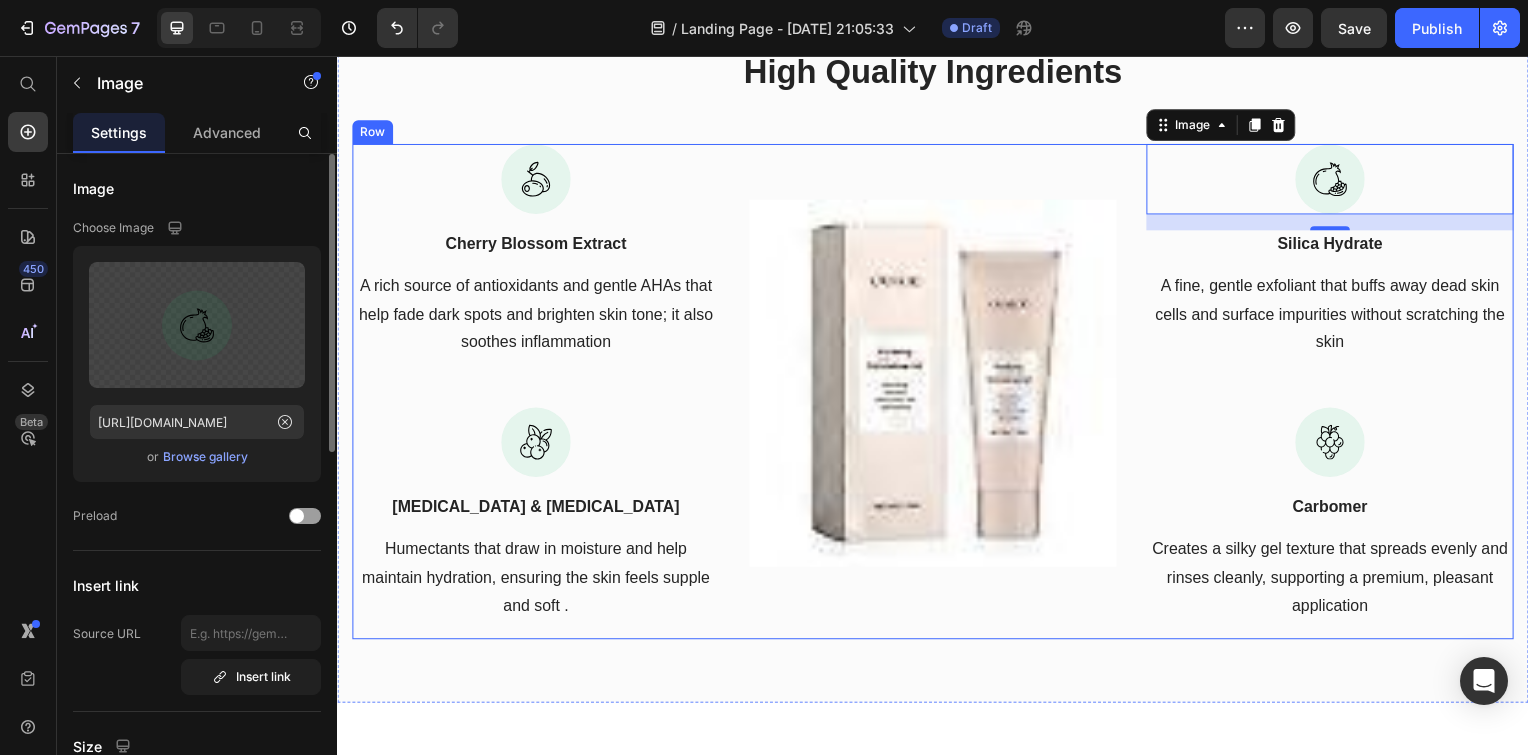click on "Image" at bounding box center (937, 394) 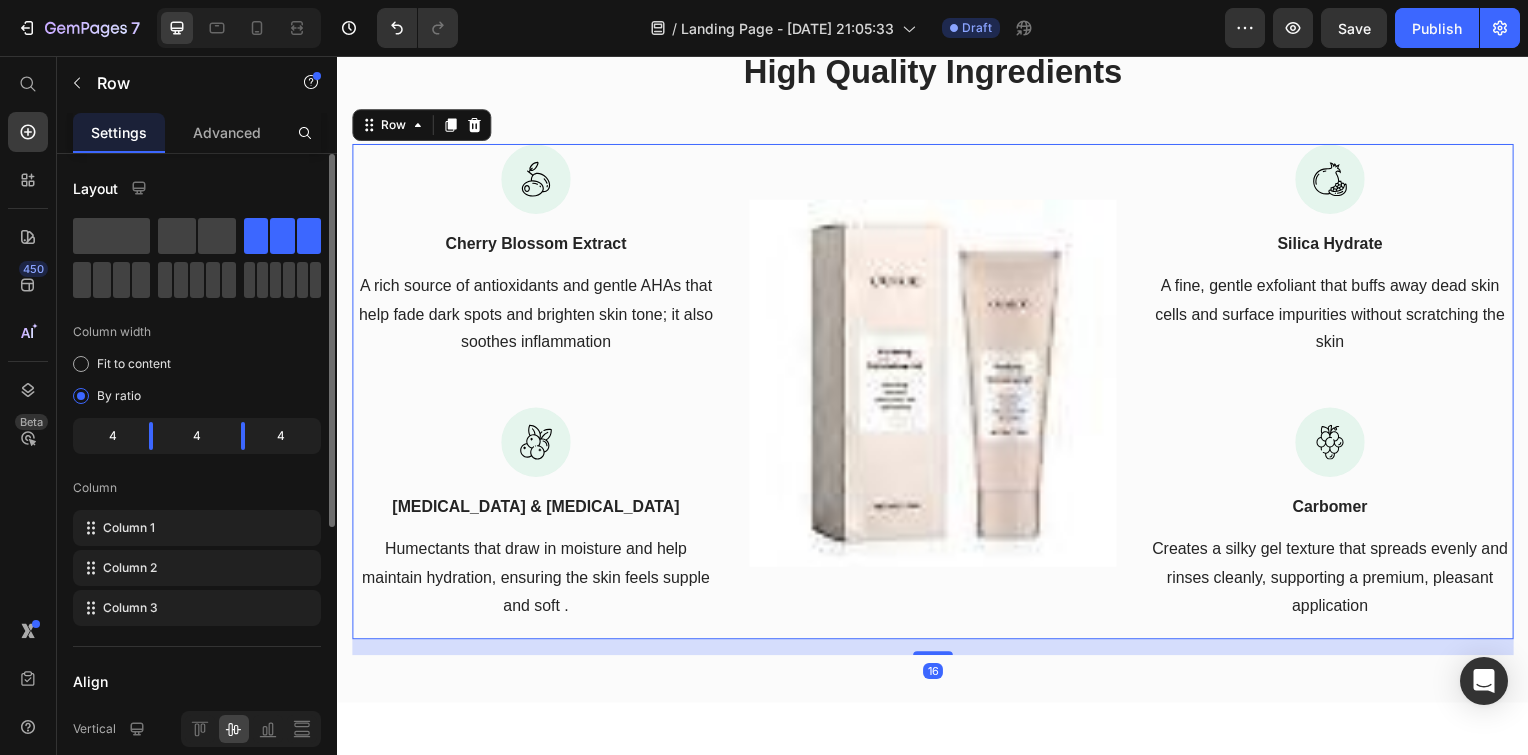 click on "High Quality Ingredients Heading" at bounding box center (937, 81) 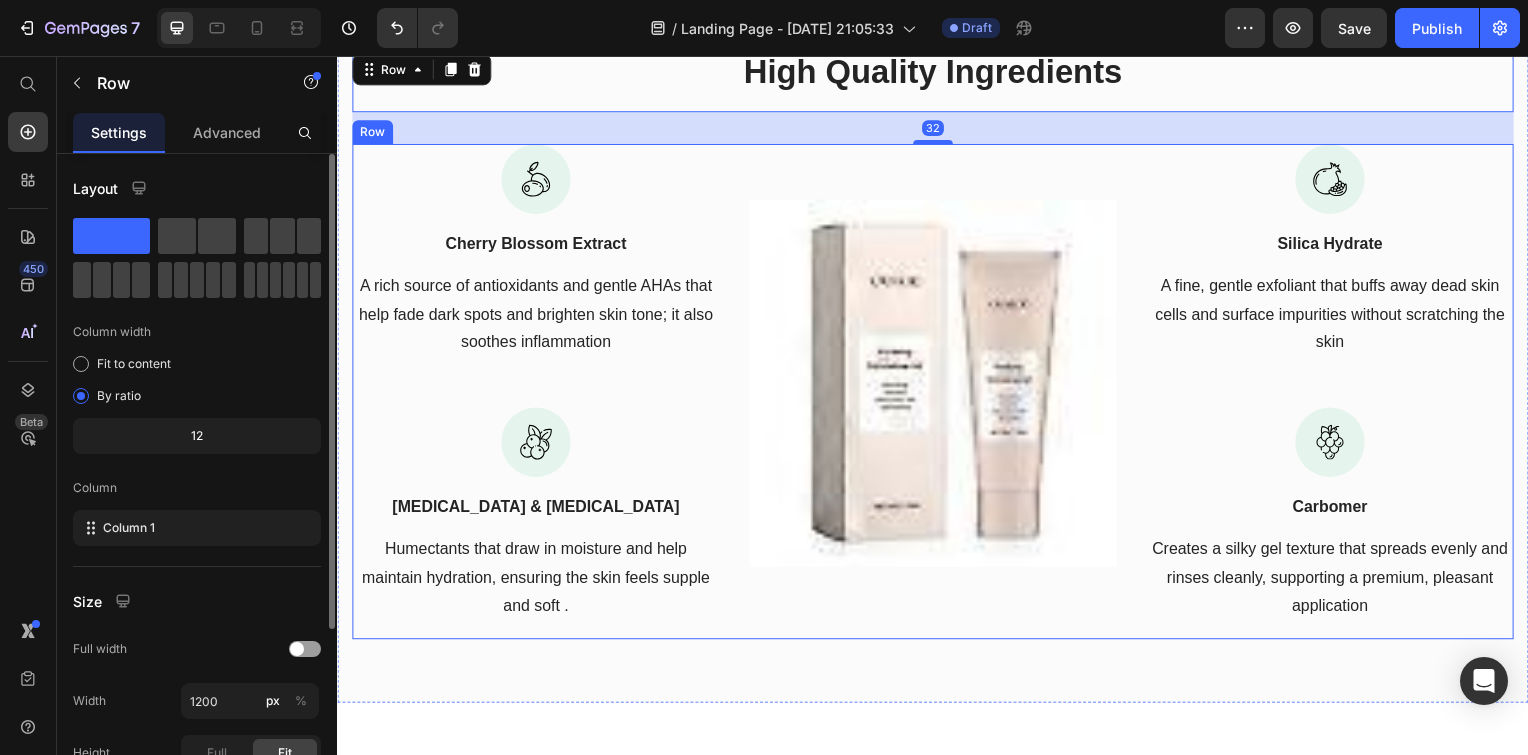 click at bounding box center [537, 180] 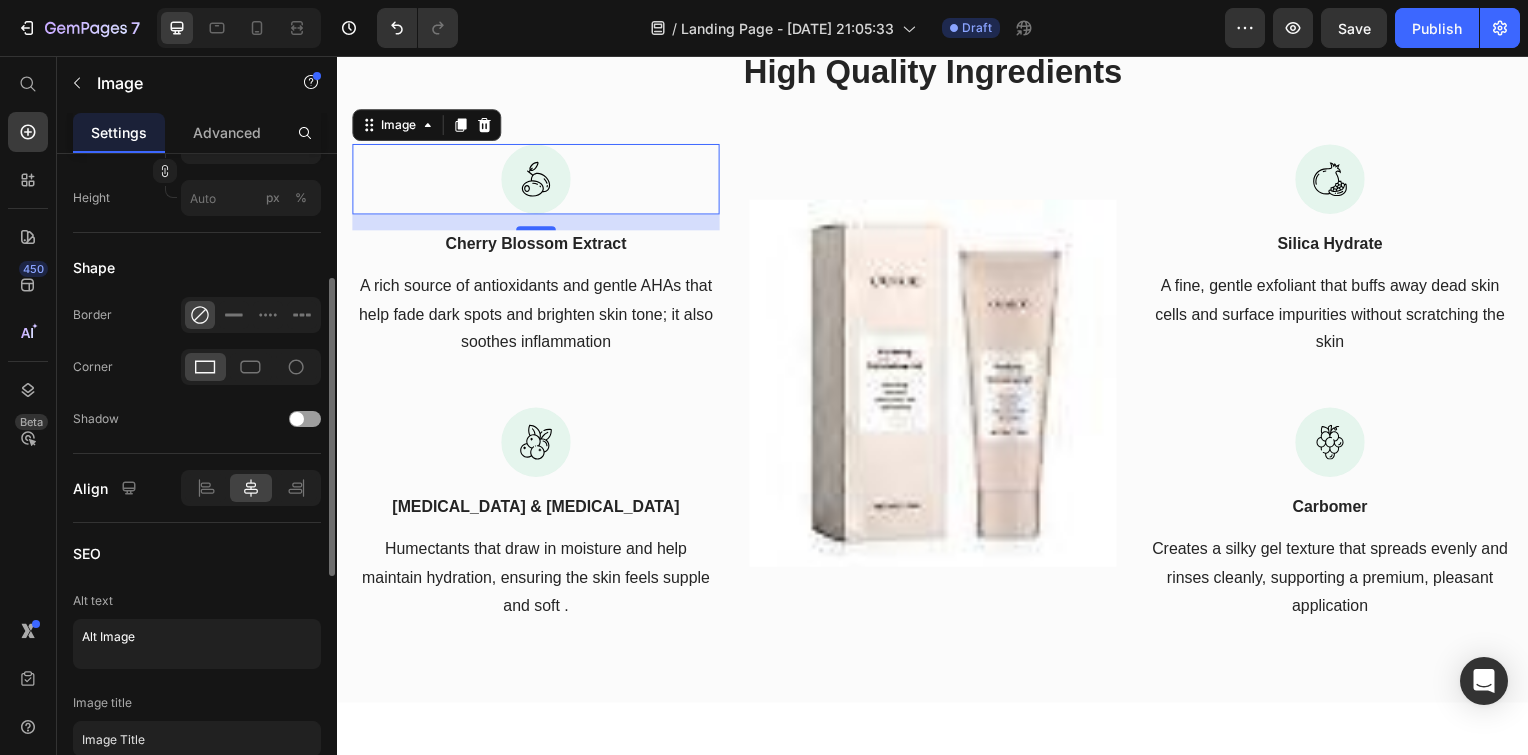 scroll, scrollTop: 0, scrollLeft: 0, axis: both 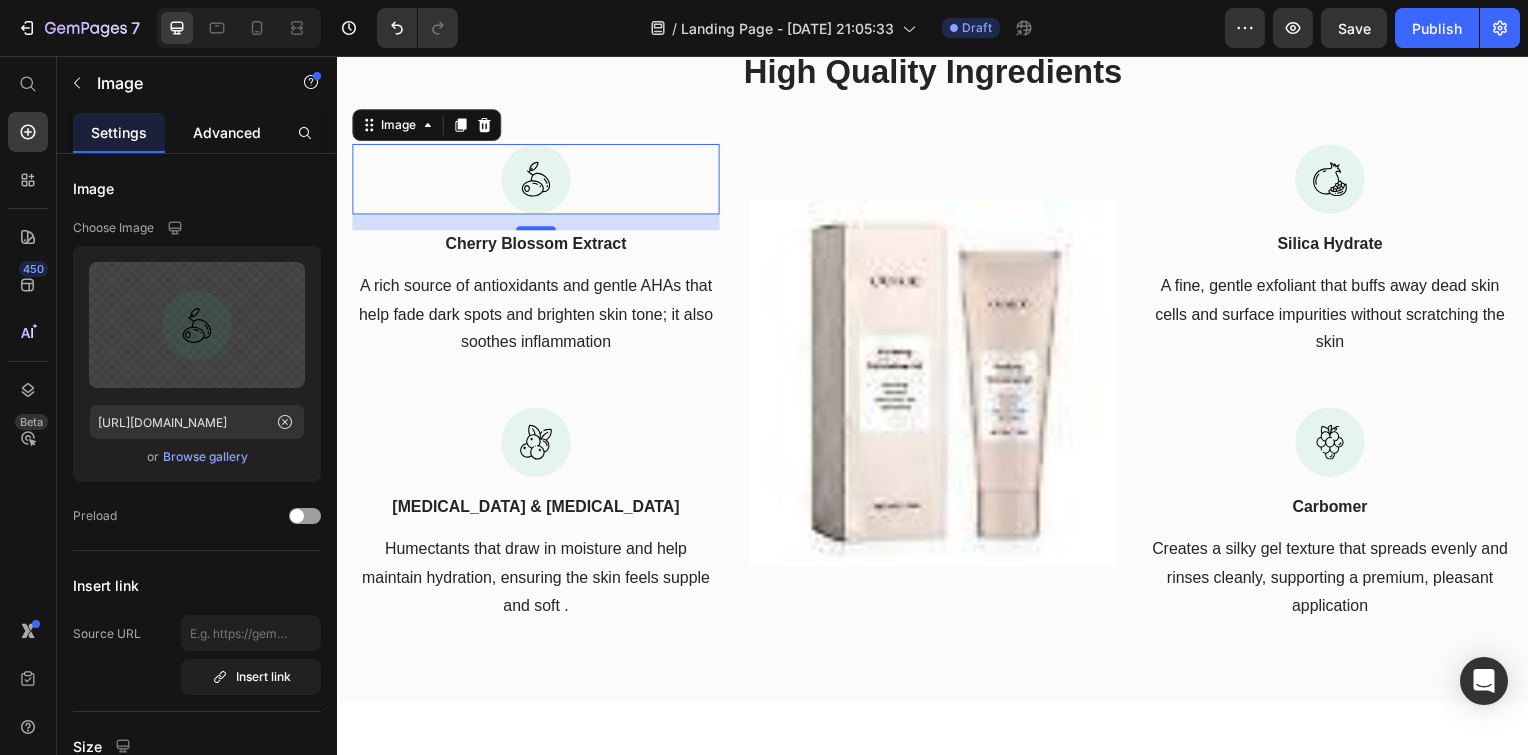 click on "Advanced" at bounding box center [227, 132] 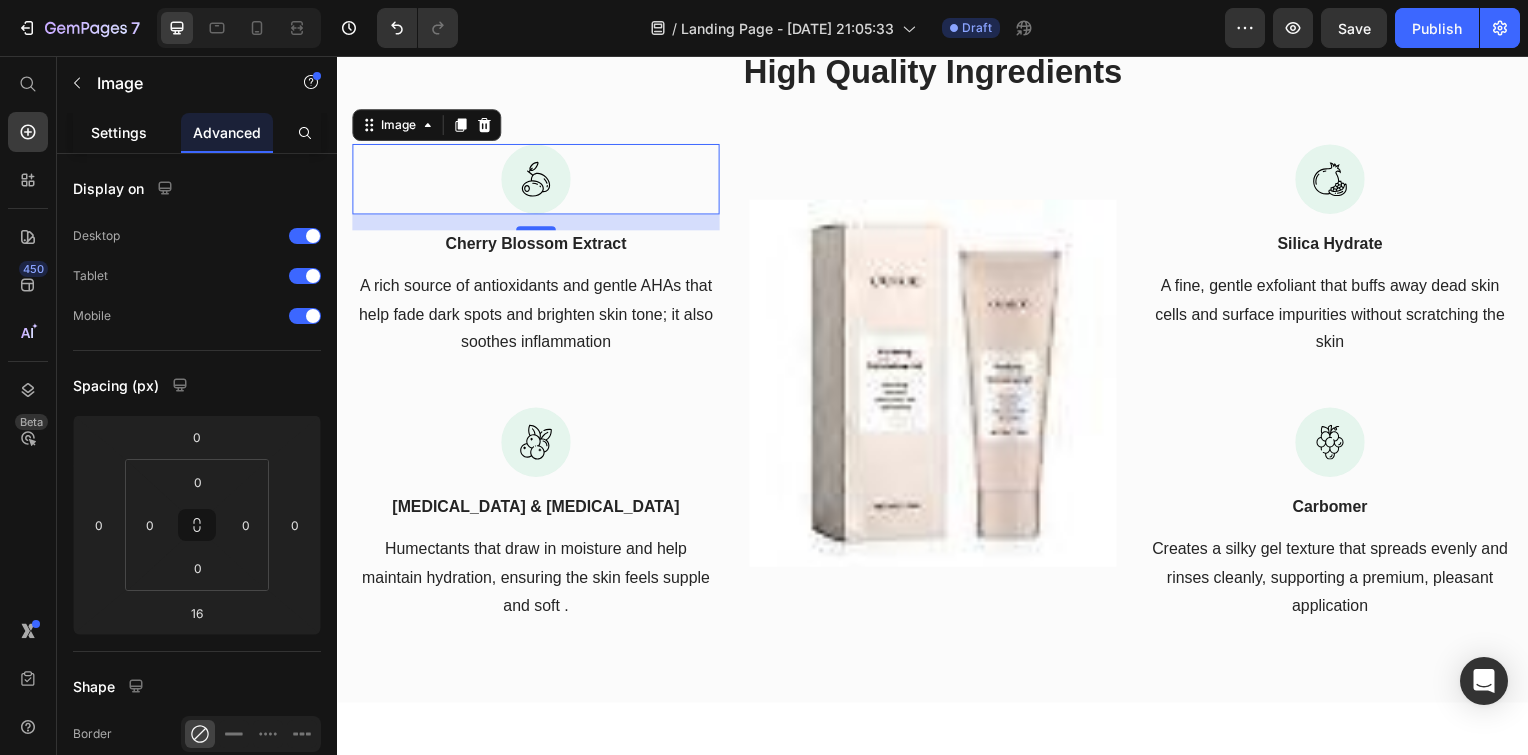 click on "Settings" at bounding box center [119, 132] 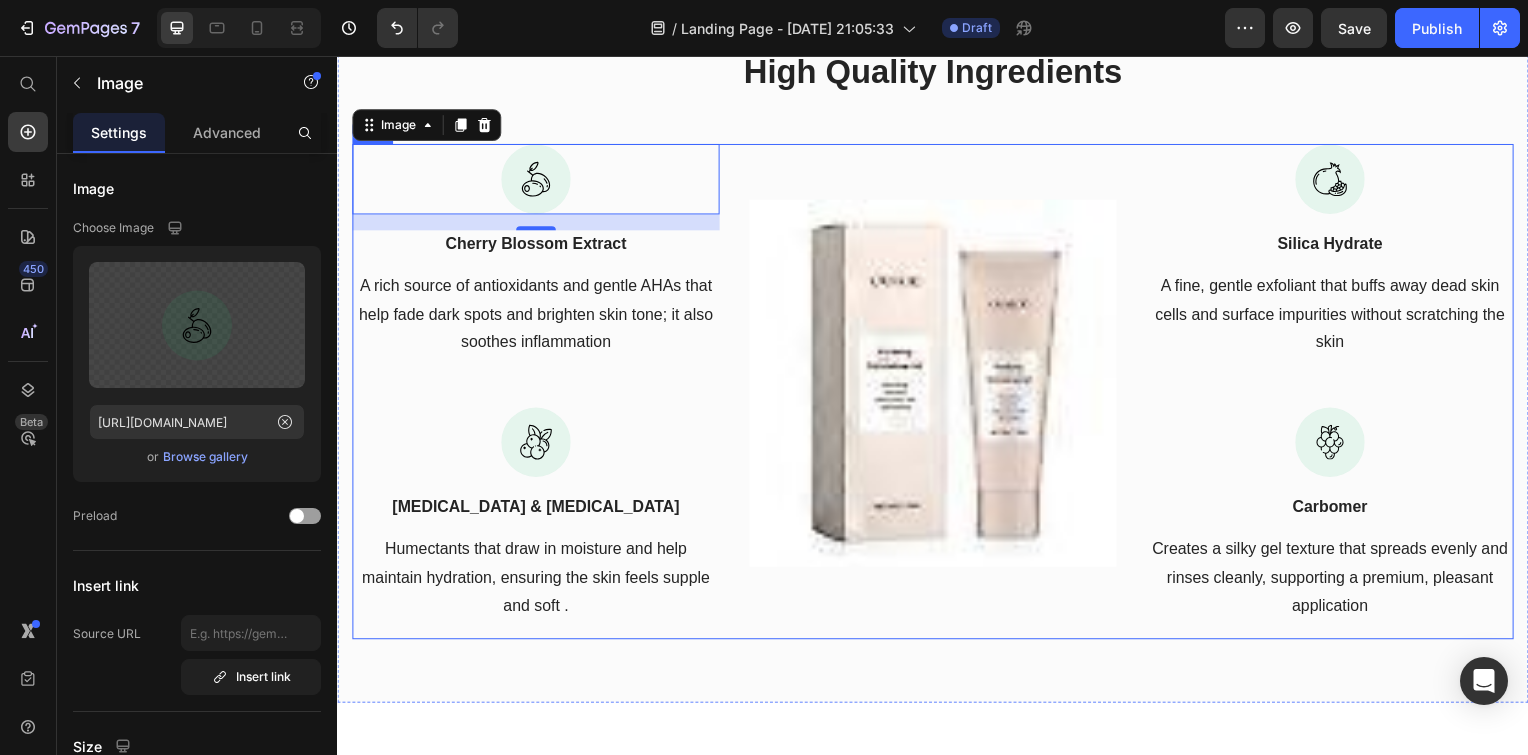 click at bounding box center (937, 386) 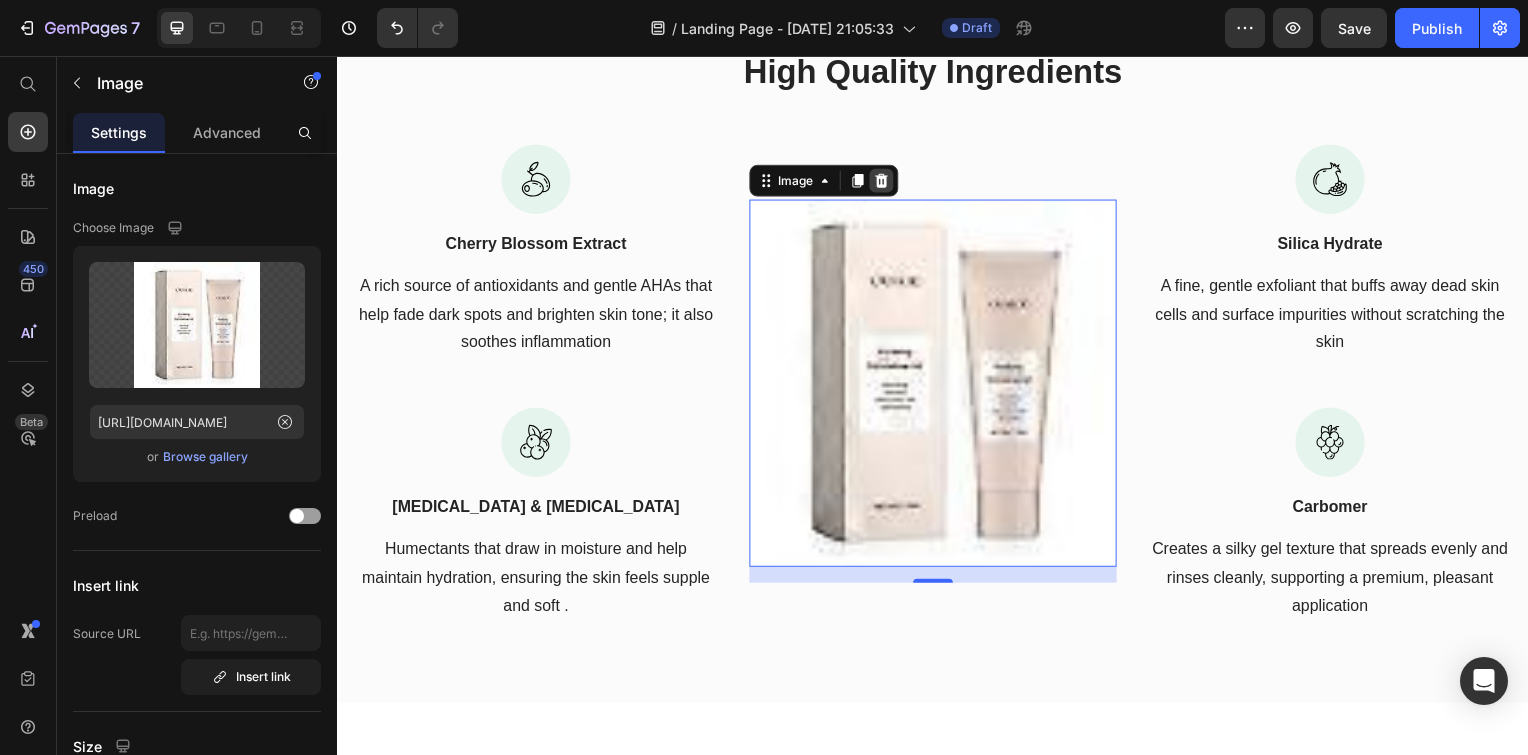 click 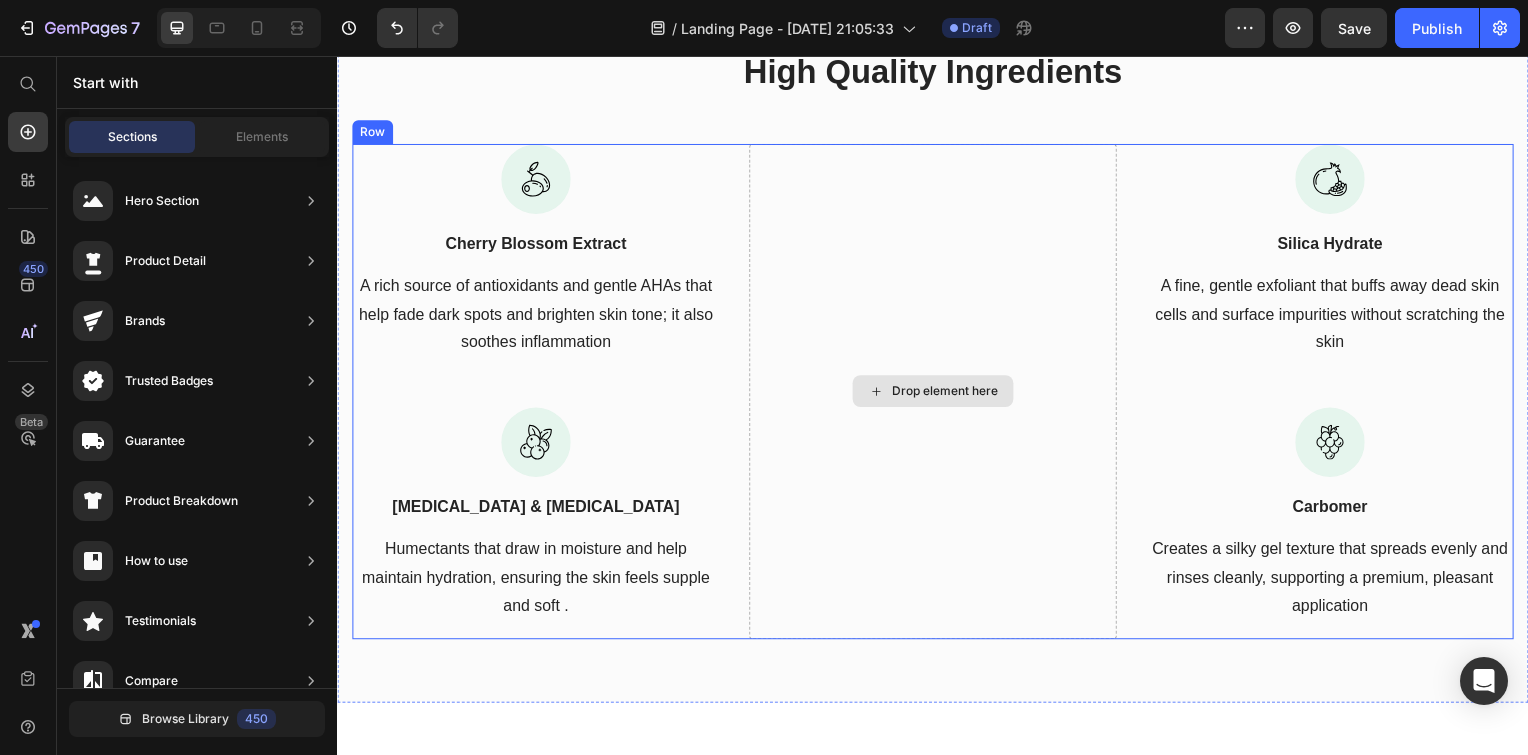 click on "Drop element here" at bounding box center [949, 394] 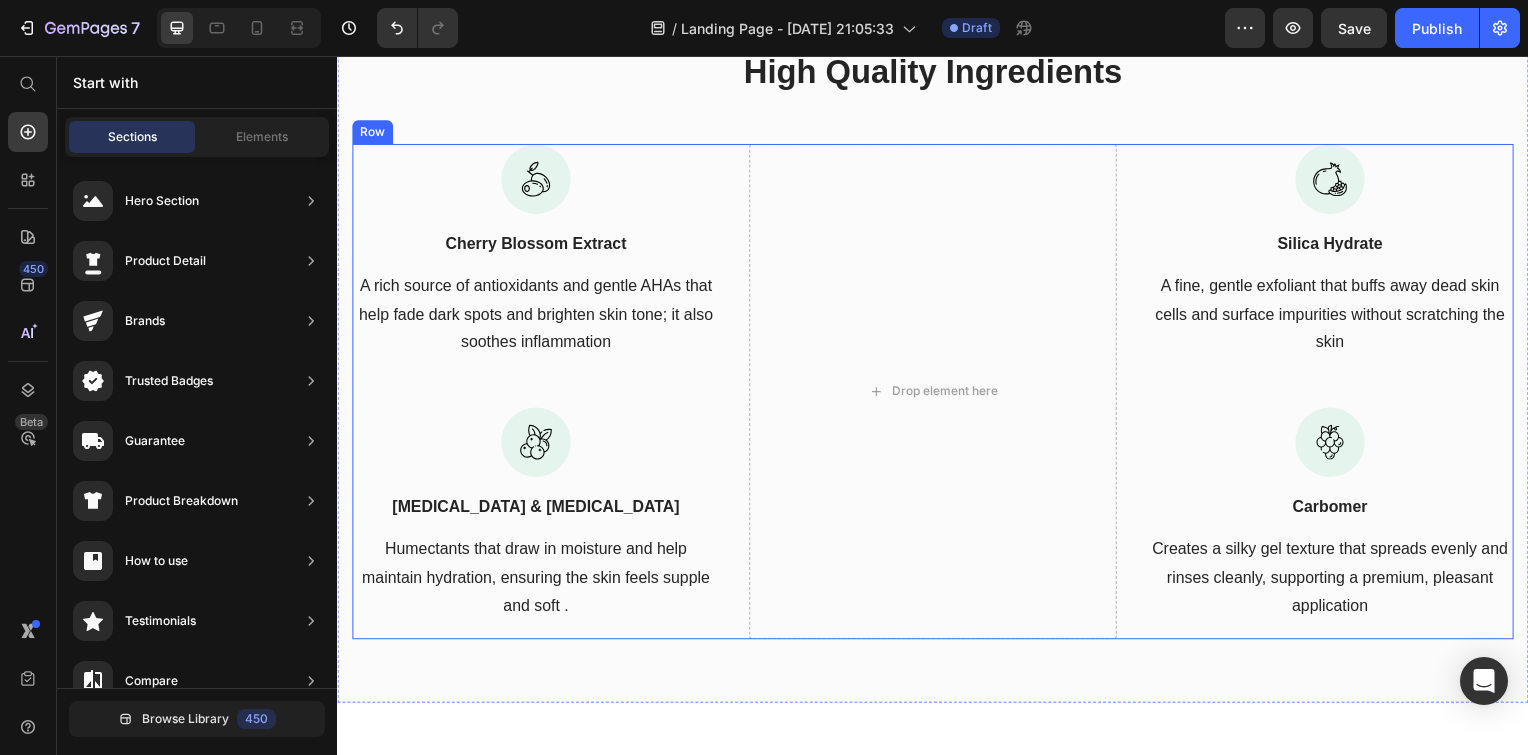 click on "Drop element here" at bounding box center (937, 394) 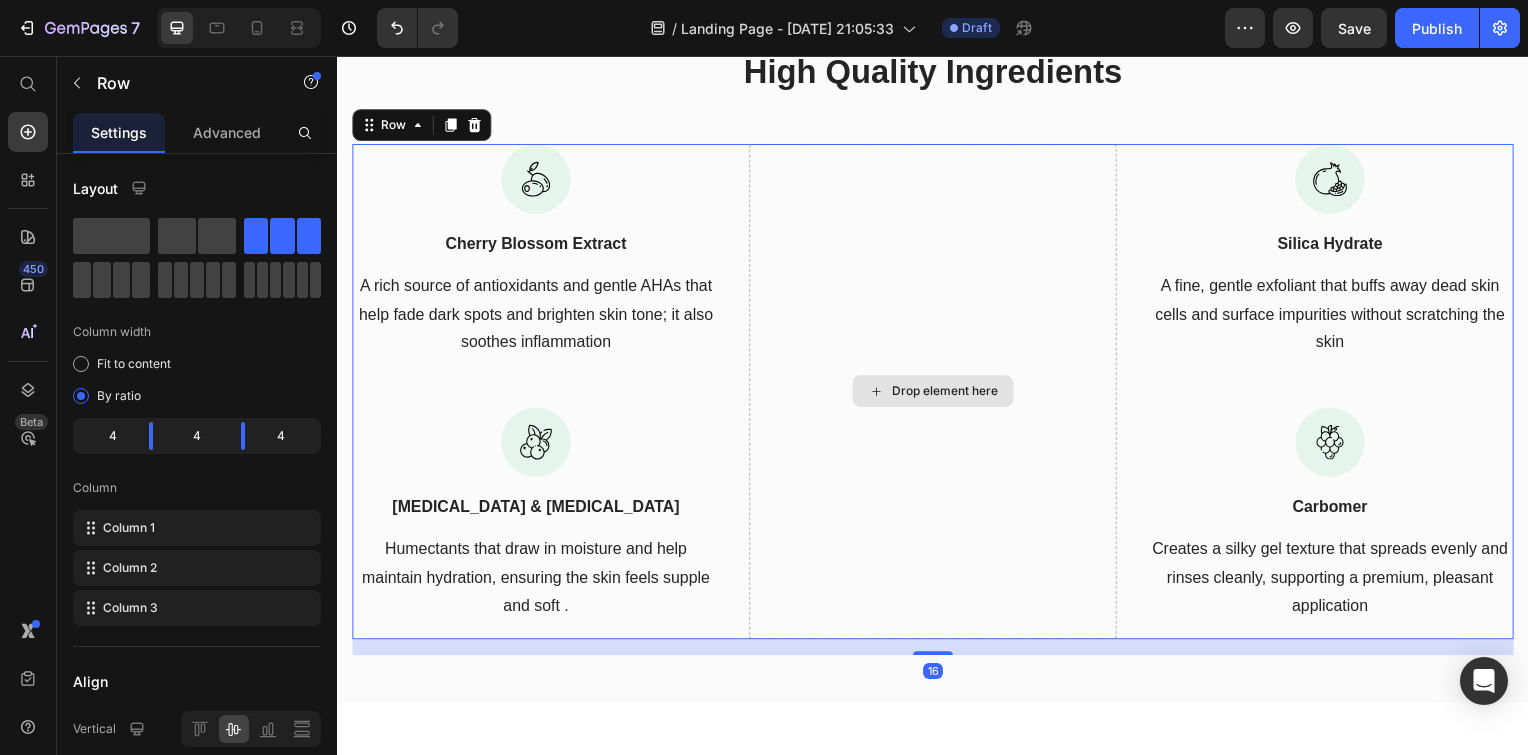 click on "Drop element here" at bounding box center [937, 394] 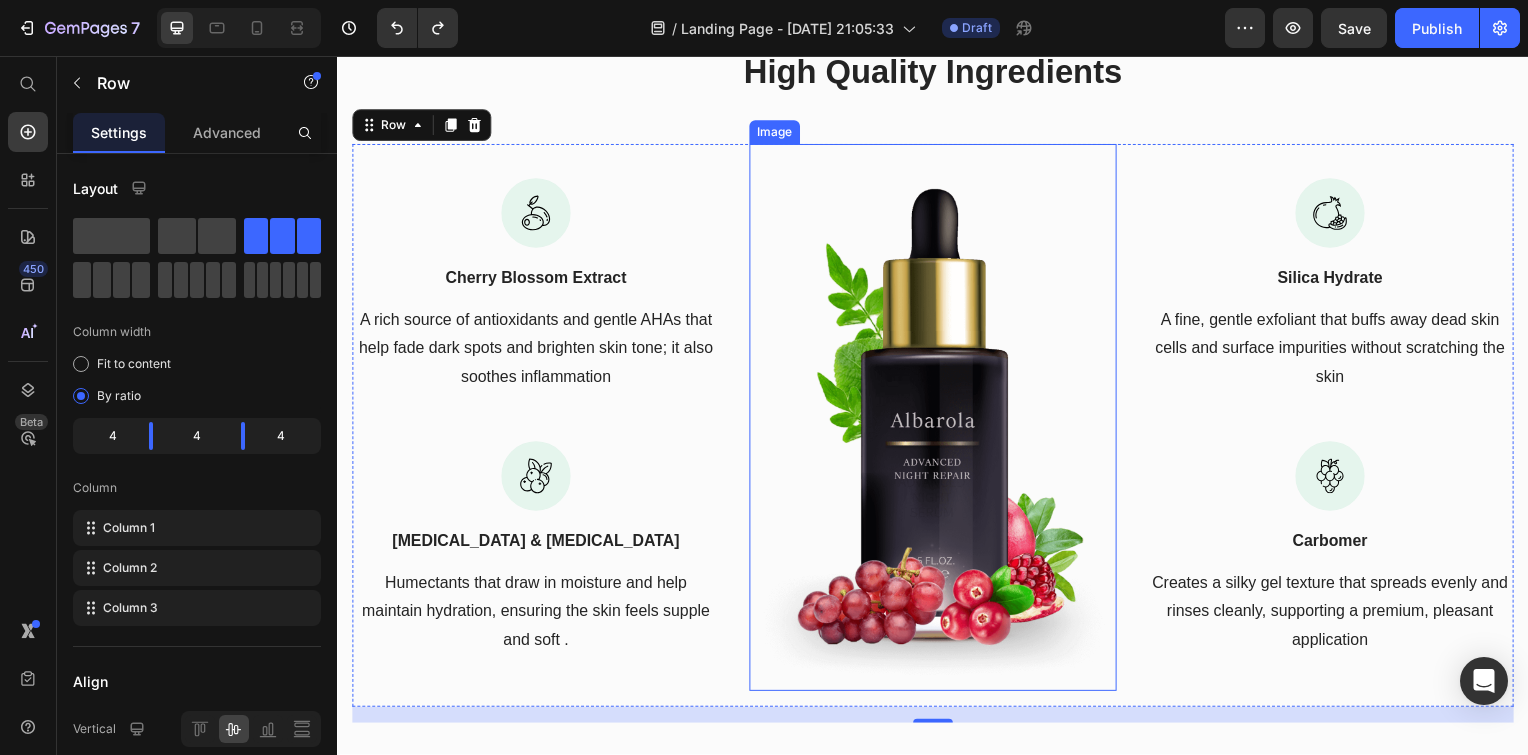 click at bounding box center [937, 420] 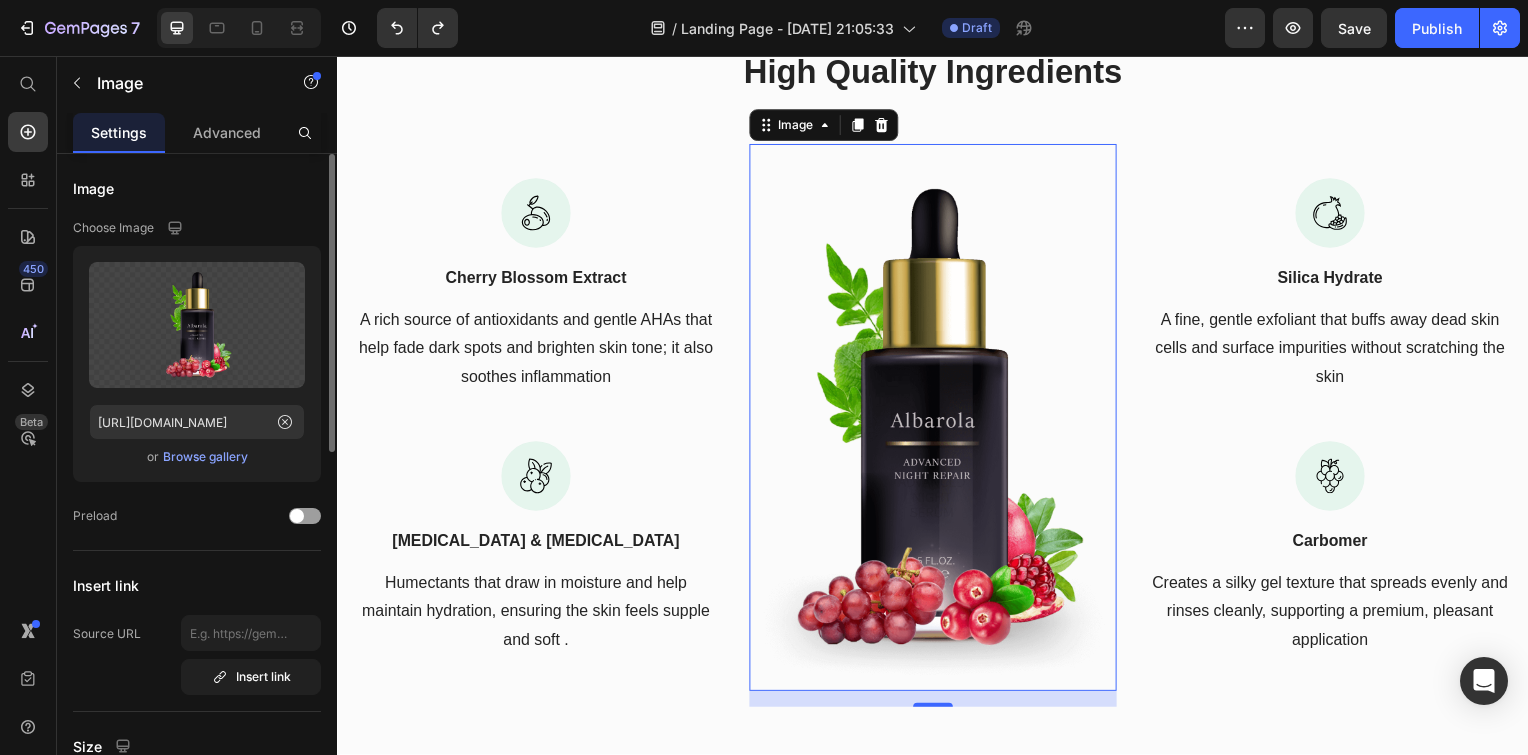 click on "Browse gallery" at bounding box center [205, 457] 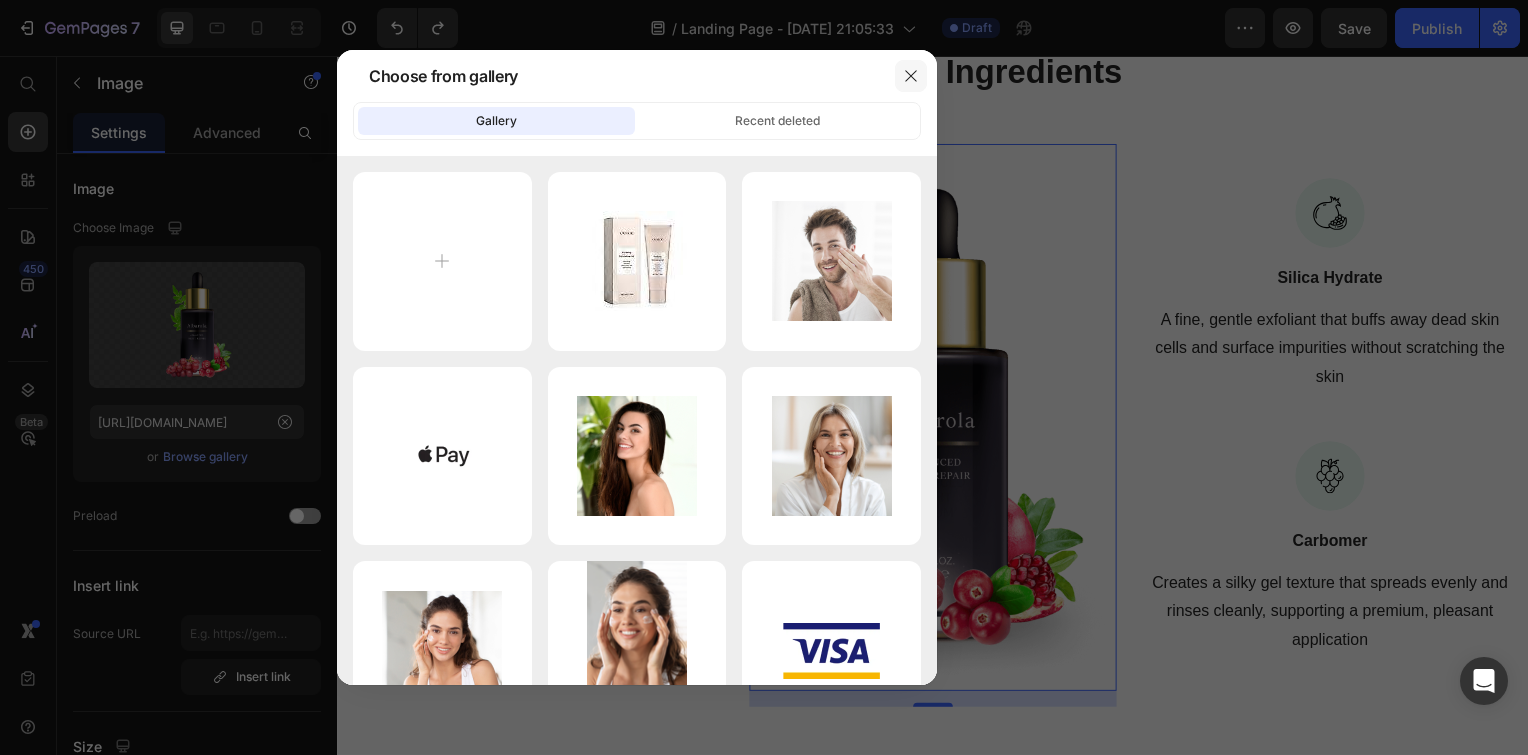 click 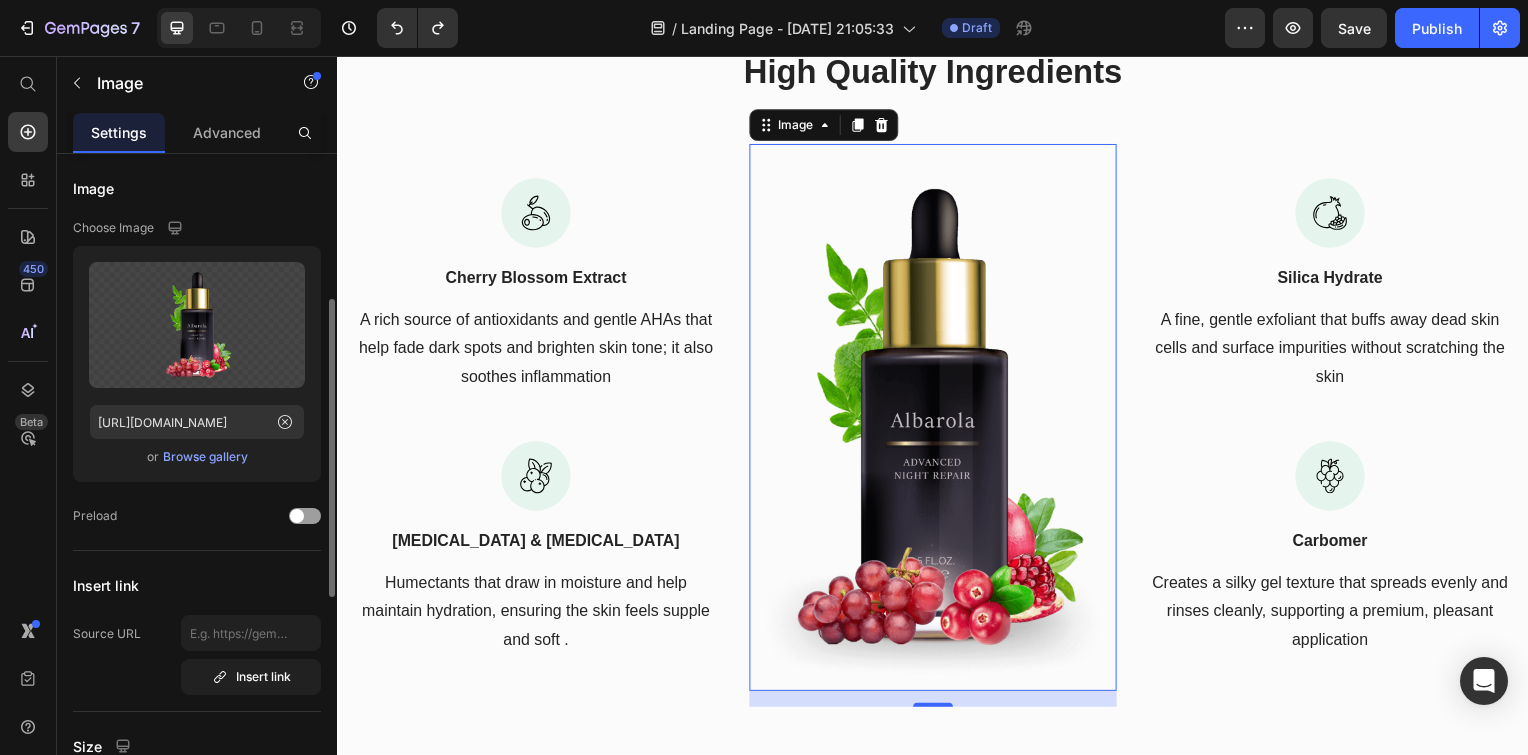 scroll, scrollTop: 0, scrollLeft: 0, axis: both 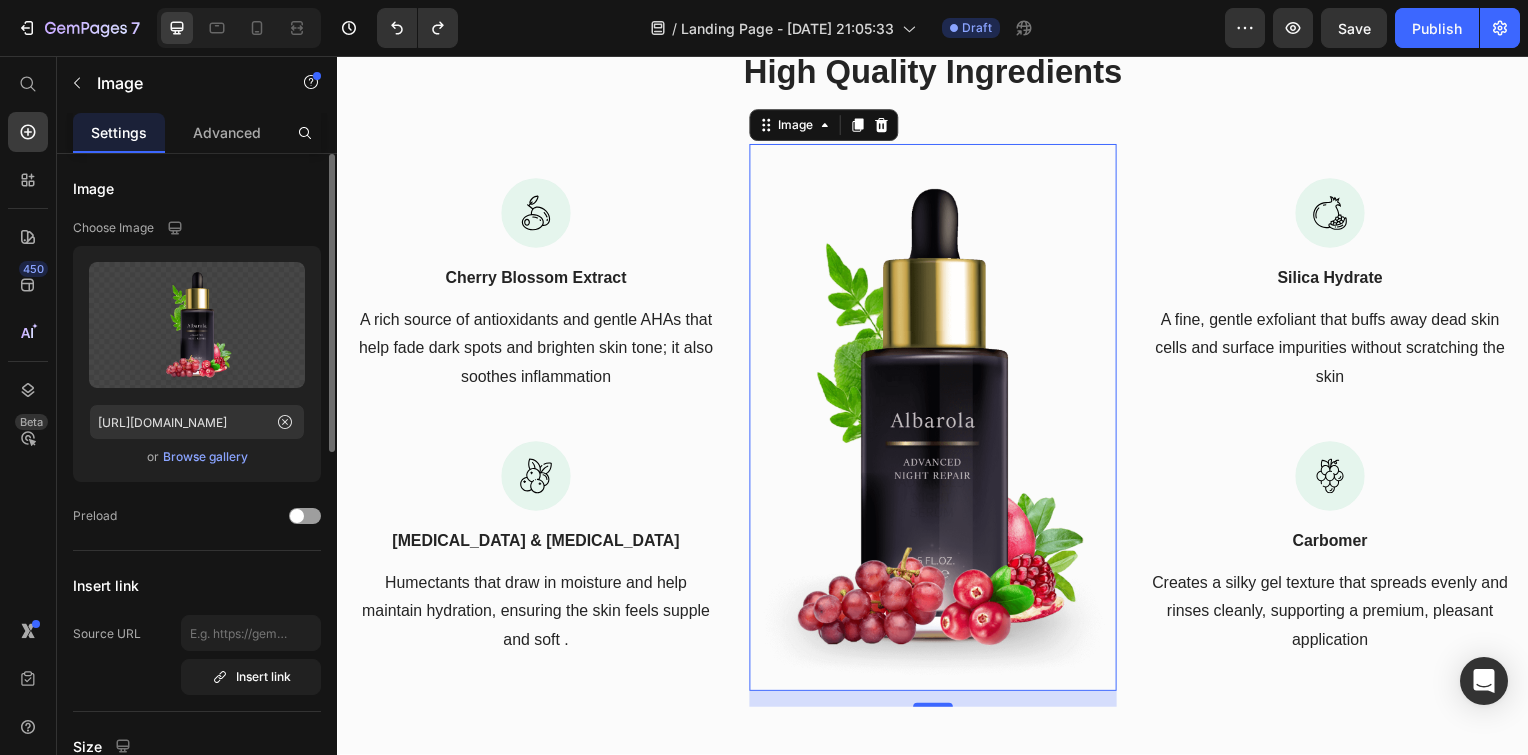 click on "Choose Image" at bounding box center (113, 228) 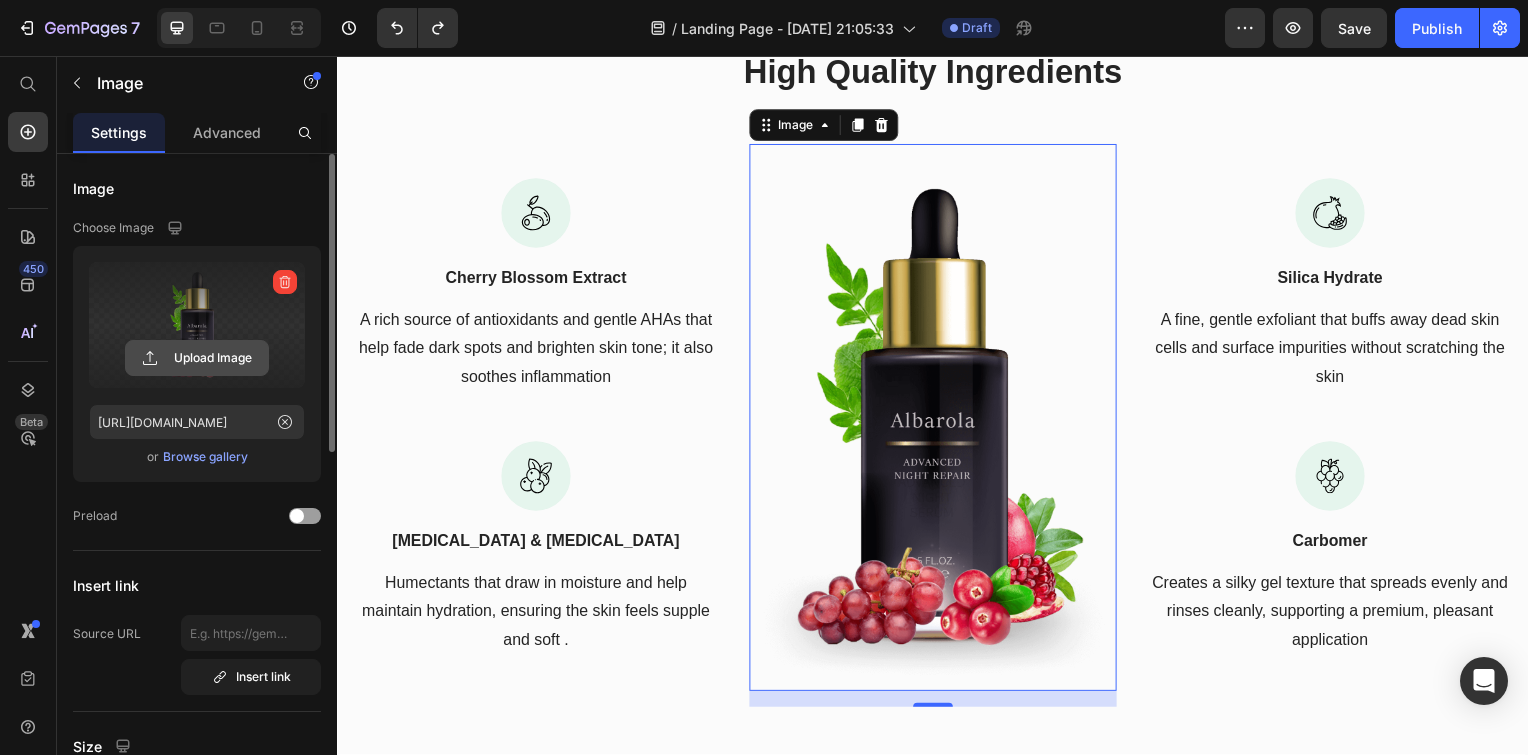 click 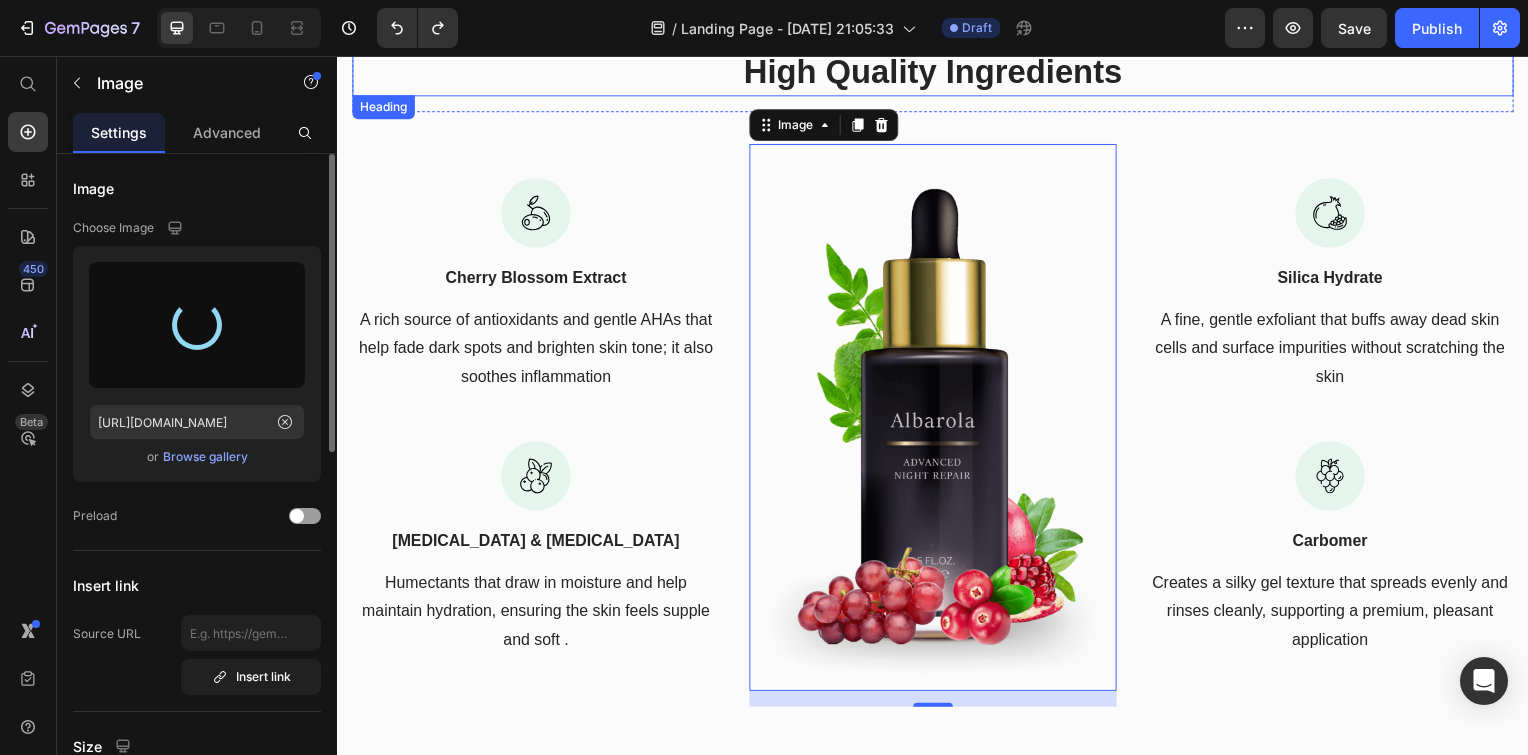 type on "https://cdn.shopify.com/s/files/1/0946/0387/0501/files/gempages_574447264638960869-3e547d7e-c08e-44dc-9e1b-ba1b6b57d2c6.jpg" 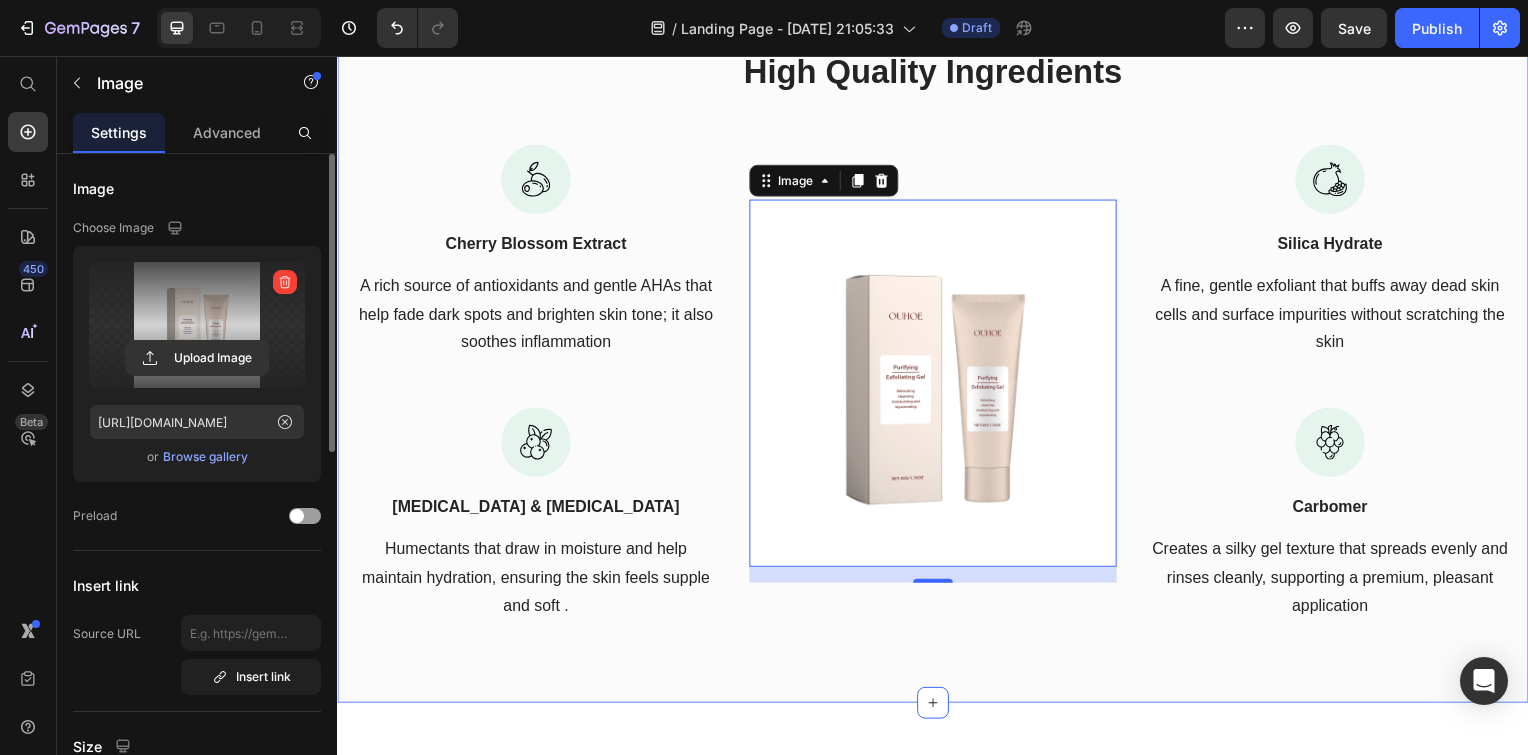 click on "High Quality Ingredients Heading Row Image Cherry Blossom Extract Text block A rich source of antioxidants and gentle AHAs that help fade dark spots and brighten skin tone; it also soothes inflammation Text block Image Glycerin & Propylene Glycol Text block Humectants that draw in moisture and help maintain hydration, ensuring the skin feels supple and soft . Text block Image   0 Image Silica Hydrate Text block A fine, gentle exfoliant that buffs away dead skin cells and surface impurities without scratching the skin Text block Image Carbomer Text block Creates a silky gel texture that spreads evenly and rinses cleanly, supporting a premium, pleasant application Text block Row" at bounding box center [937, 355] 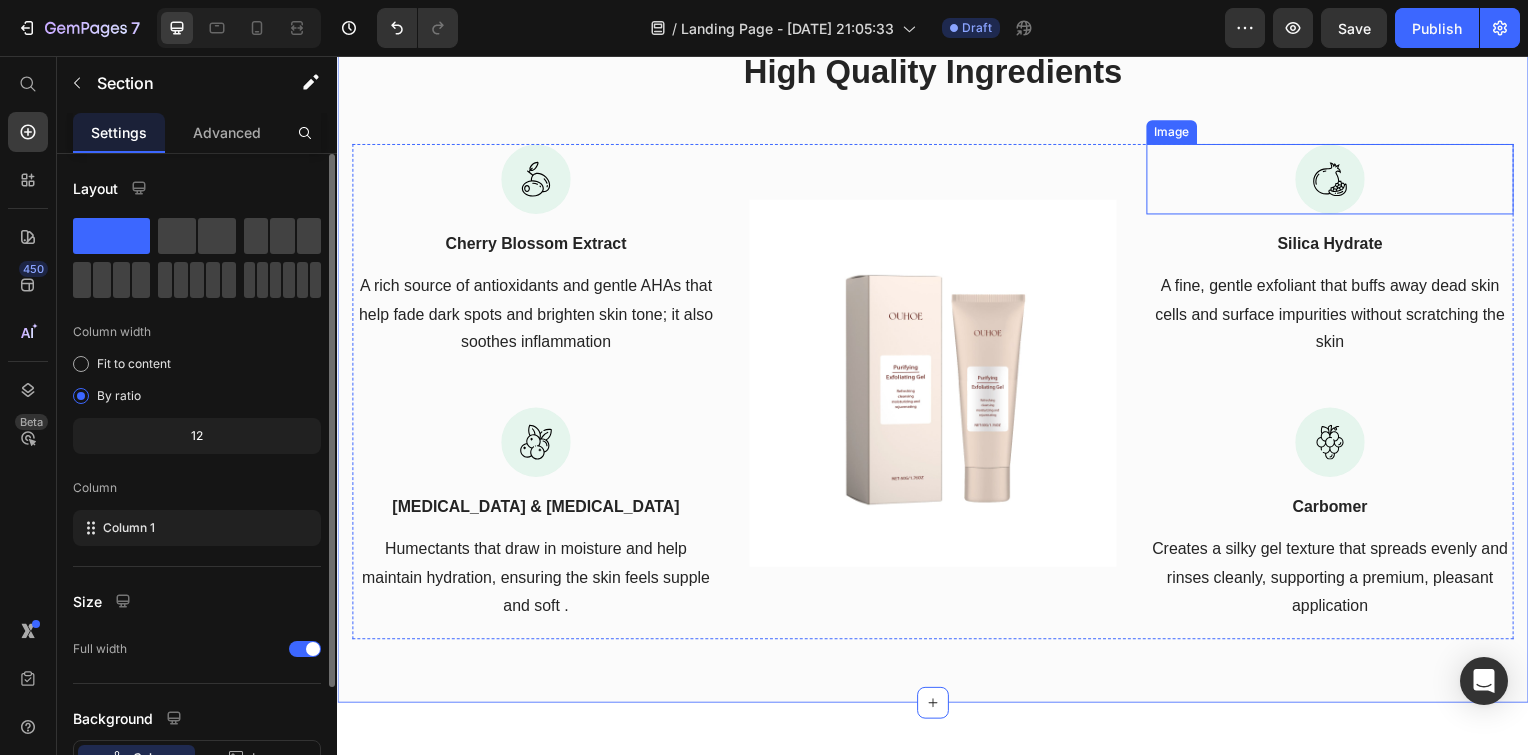 click on "Image" at bounding box center [1177, 133] 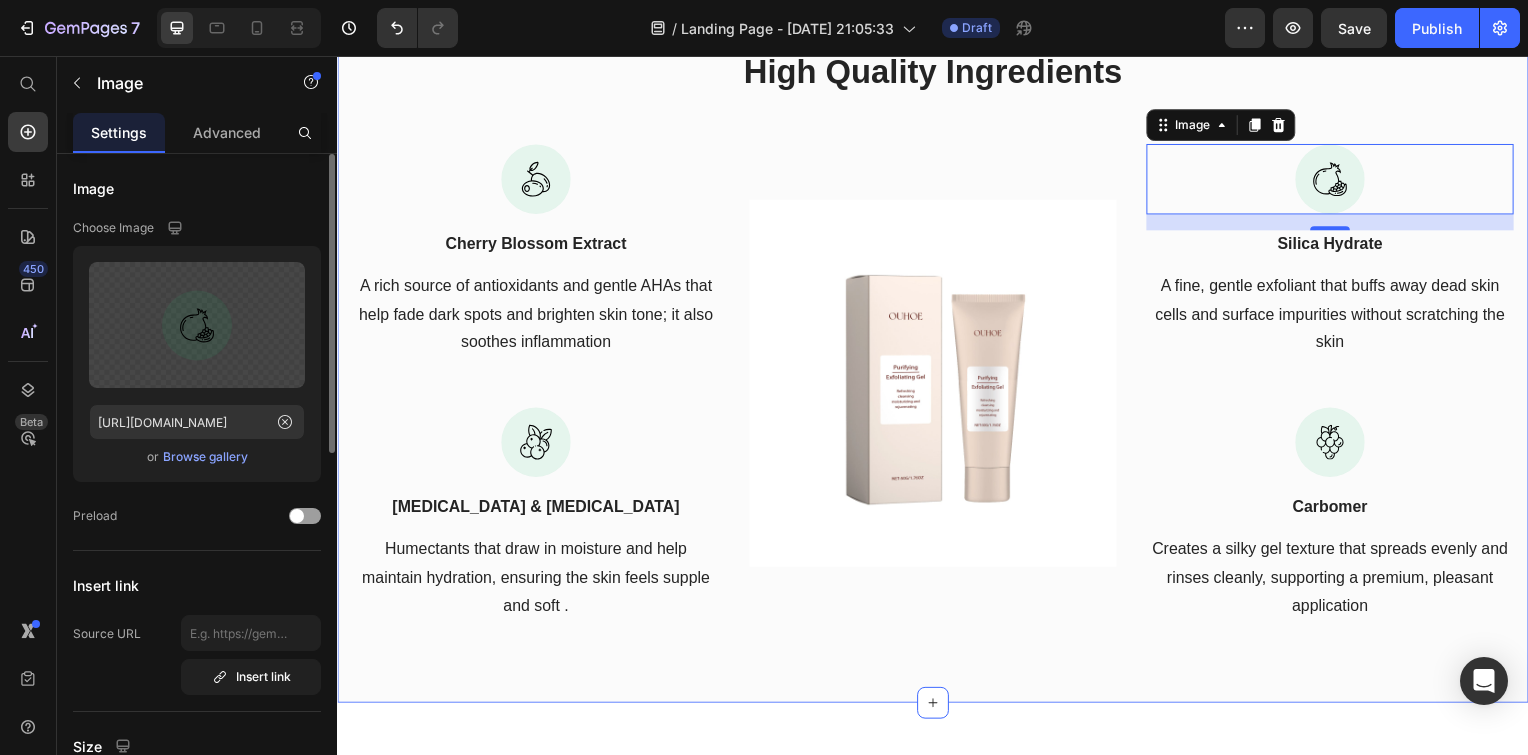 click on "High Quality Ingredients Heading Row Image Cherry Blossom Extract Text block A rich source of antioxidants and gentle AHAs that help fade dark spots and brighten skin tone; it also soothes inflammation Text block Image Glycerin & Propylene Glycol Text block Humectants that draw in moisture and help maintain hydration, ensuring the skin feels supple and soft . Text block Image Image   0 Silica Hydrate Text block A fine, gentle exfoliant that buffs away dead skin cells and surface impurities without scratching the skin Text block Image Carbomer Text block Creates a silky gel texture that spreads evenly and rinses cleanly, supporting a premium, pleasant application Text block Row" at bounding box center [937, 355] 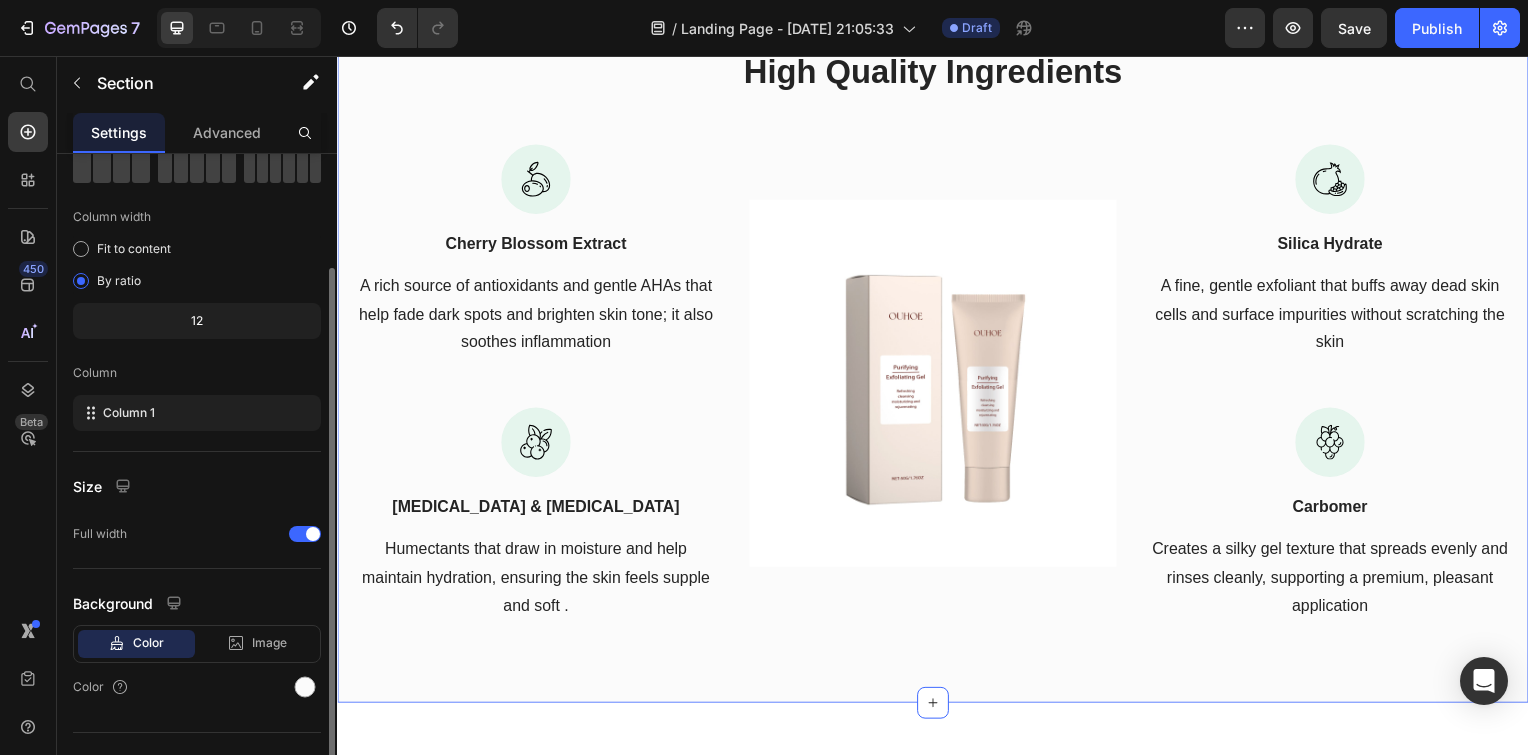 scroll, scrollTop: 148, scrollLeft: 0, axis: vertical 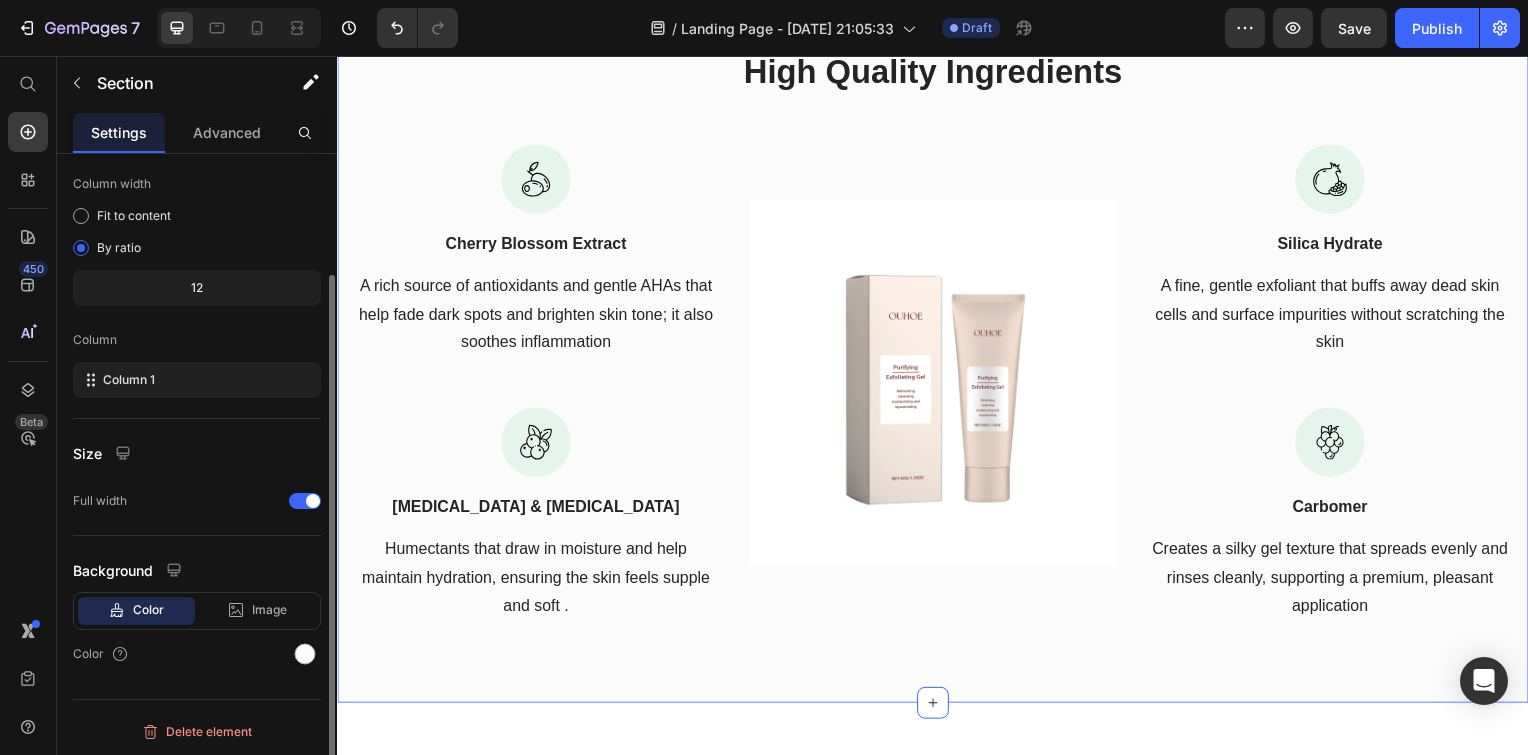 click on "Color" at bounding box center [148, 610] 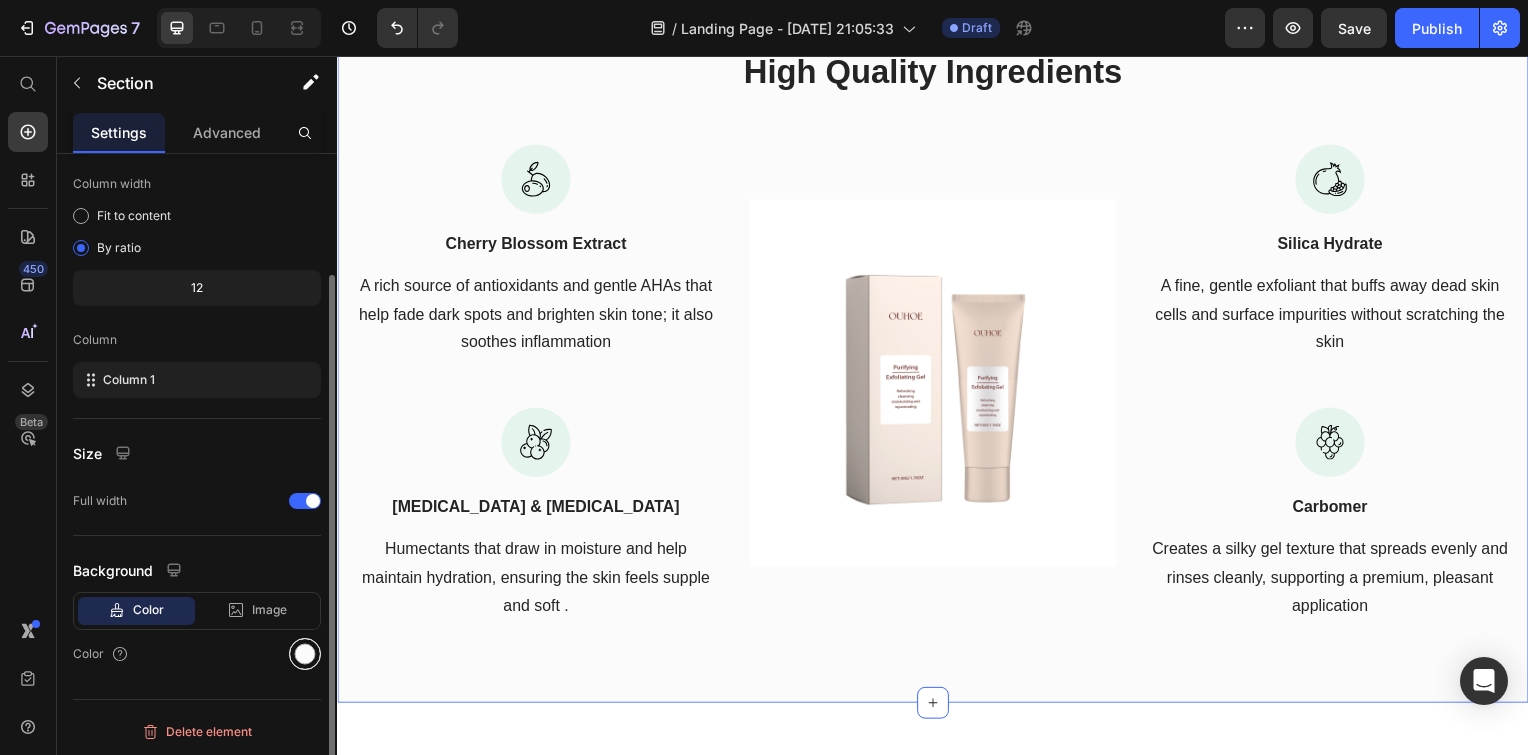 click at bounding box center [305, 654] 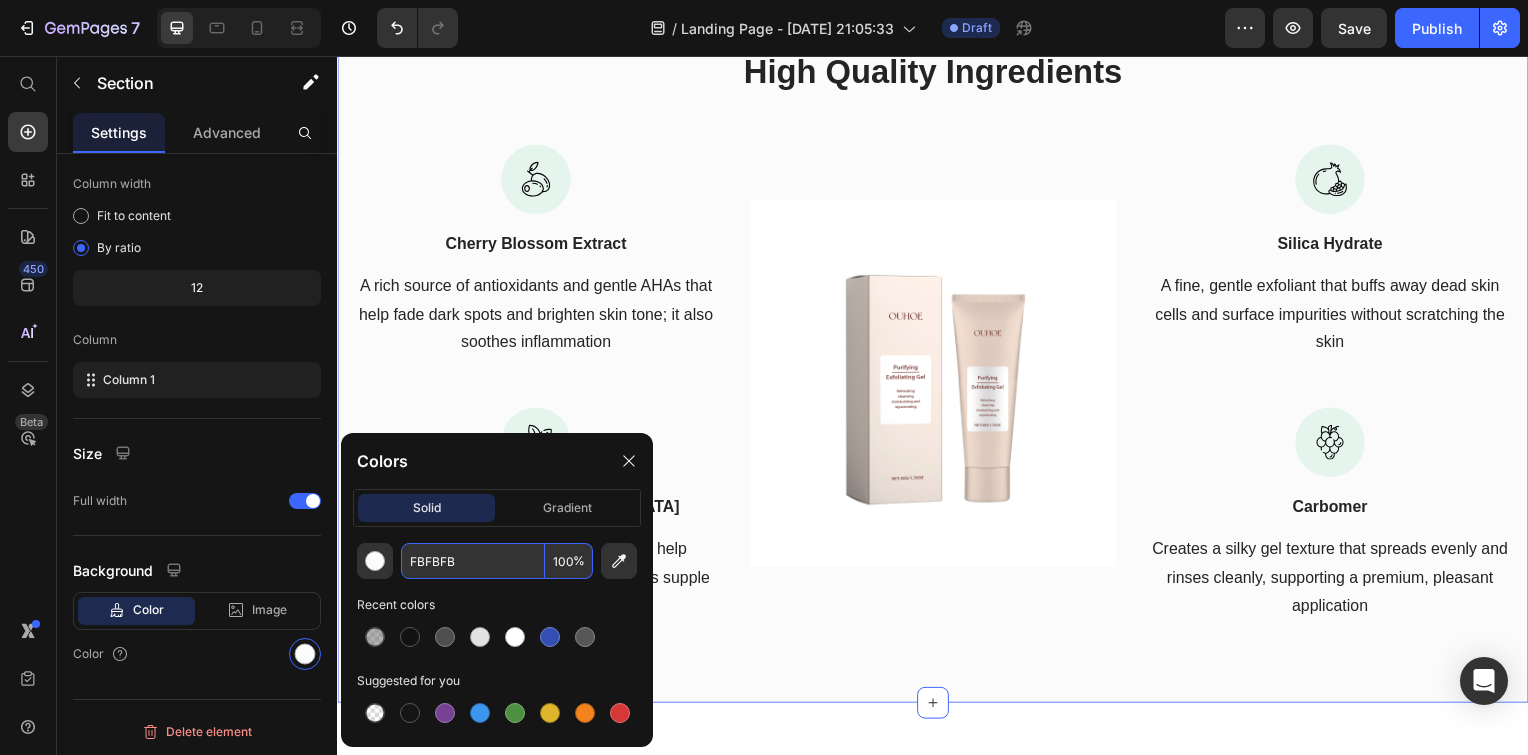 click on "FBFBFB" at bounding box center [473, 561] 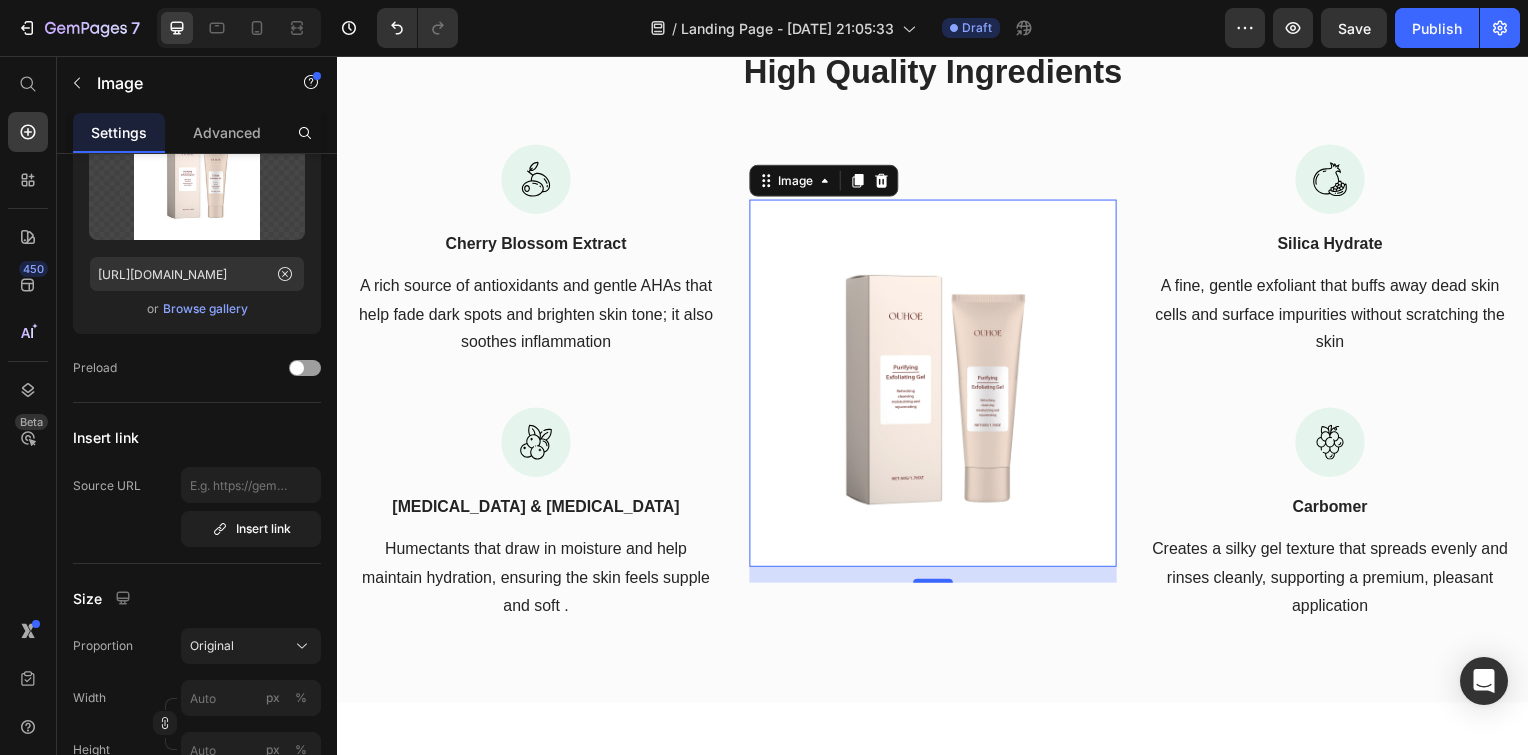 click at bounding box center (937, 386) 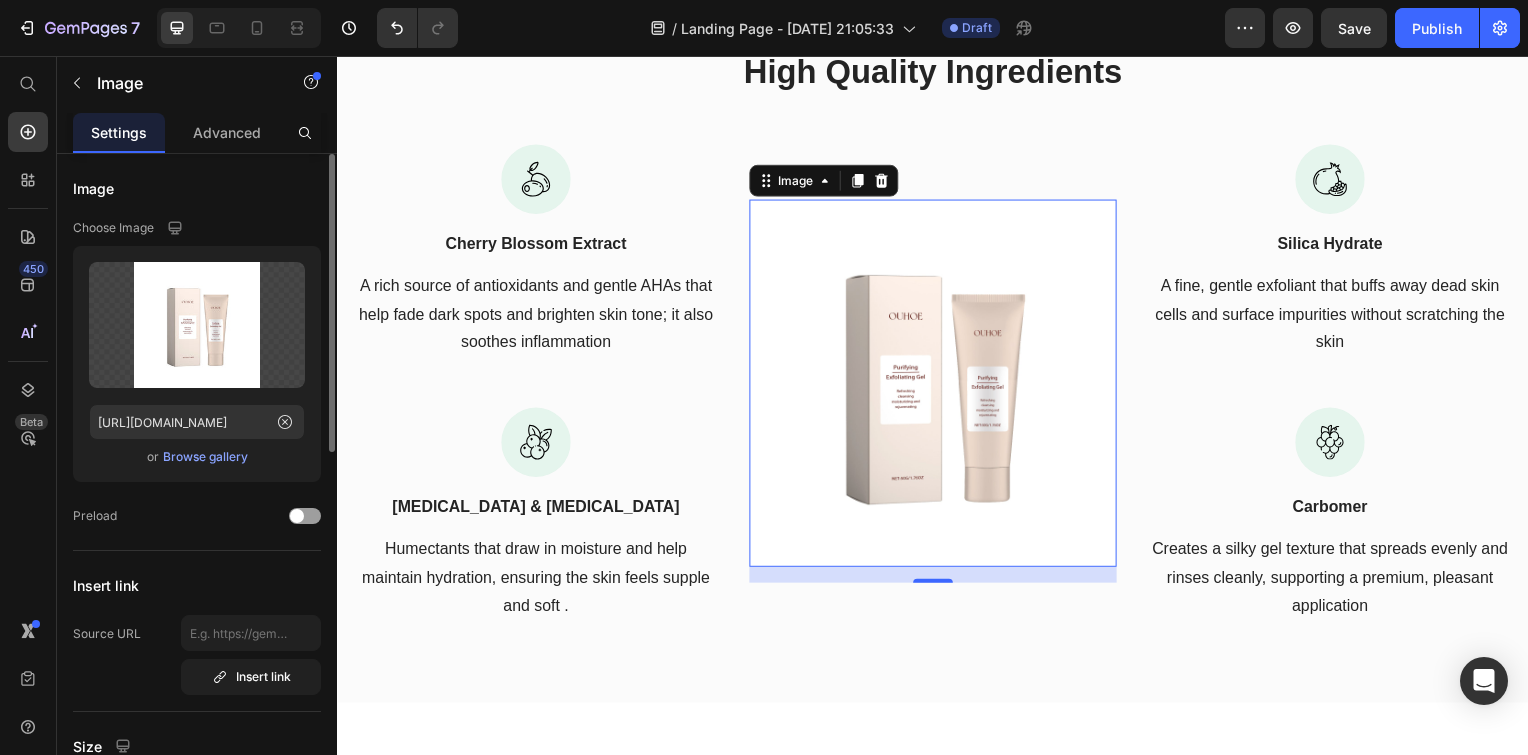click at bounding box center [937, 386] 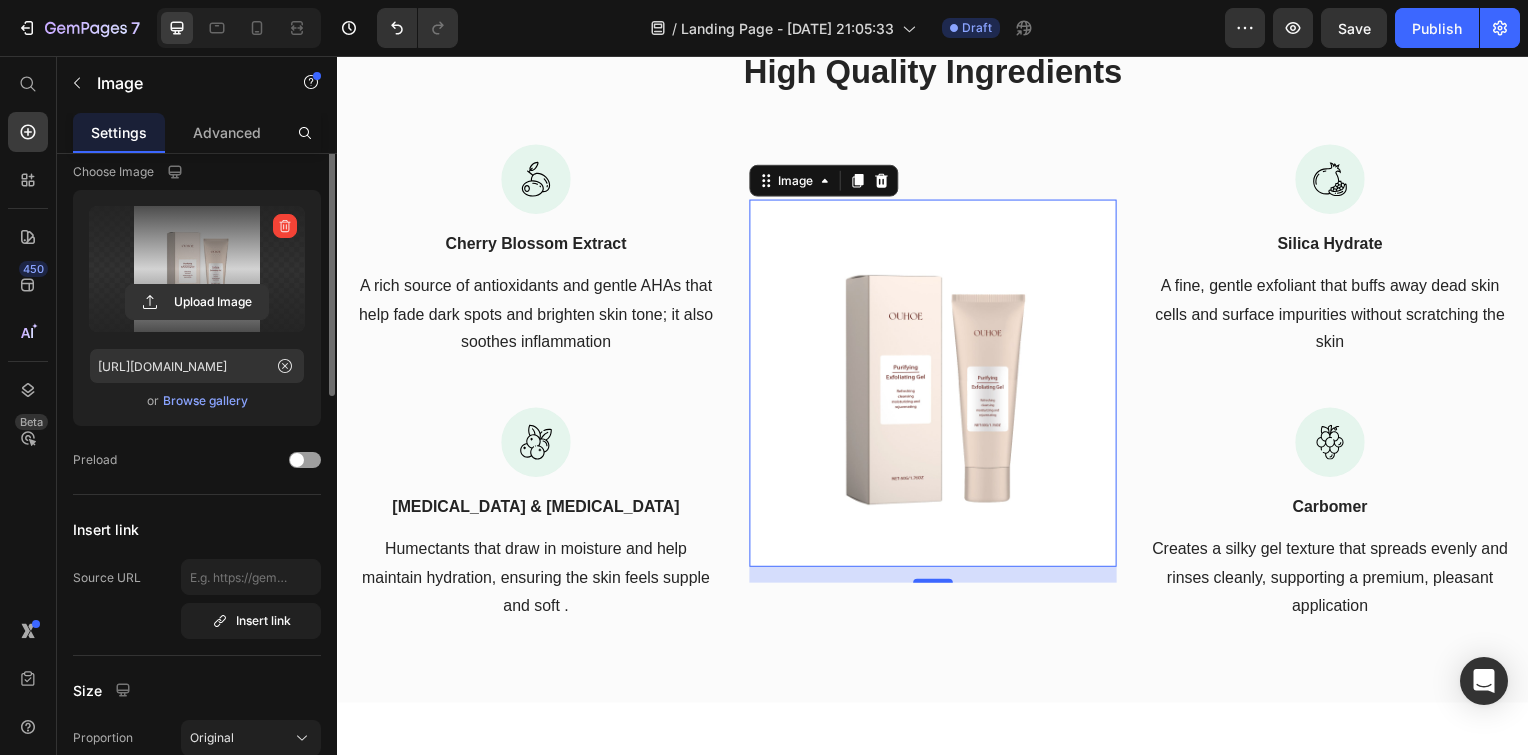 scroll, scrollTop: 0, scrollLeft: 0, axis: both 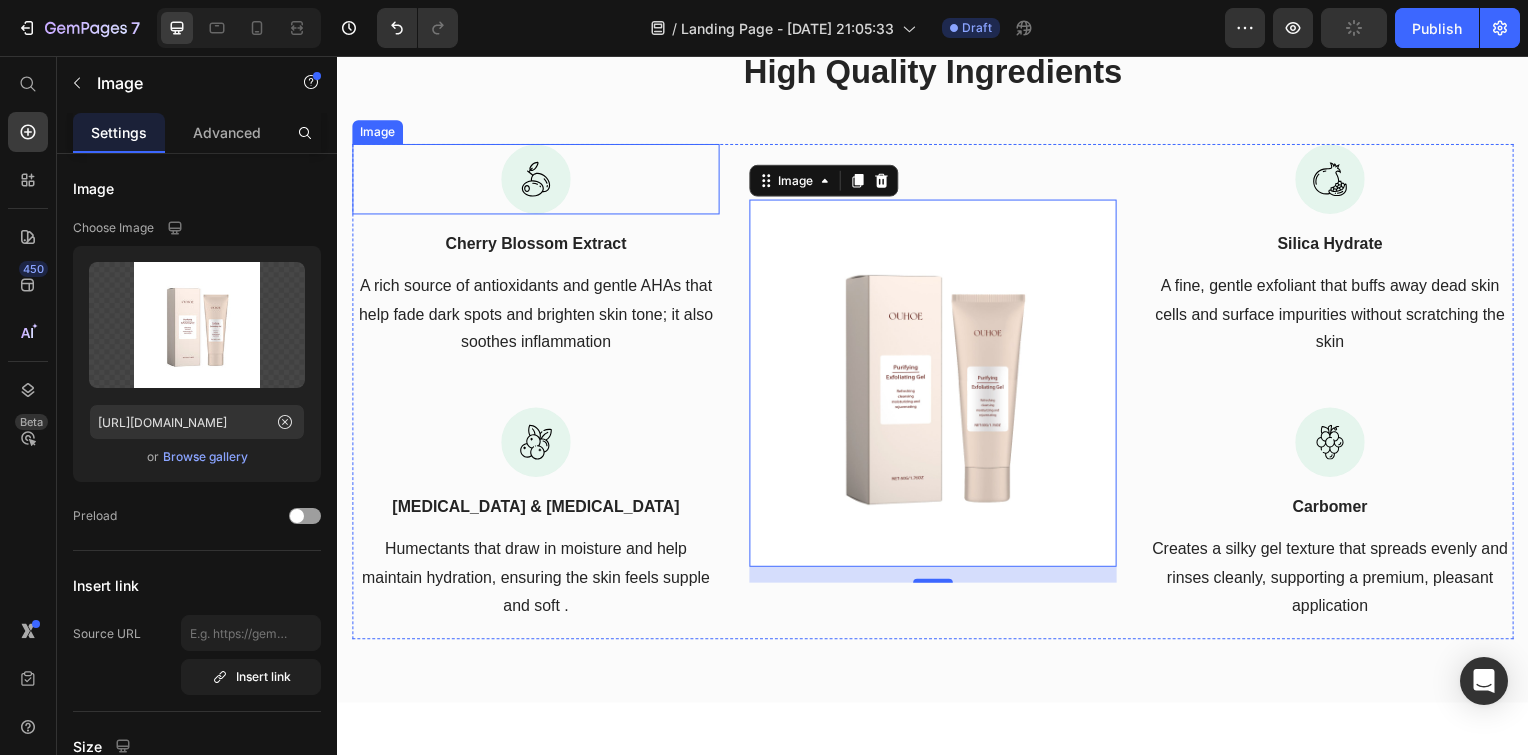 click at bounding box center (537, 180) 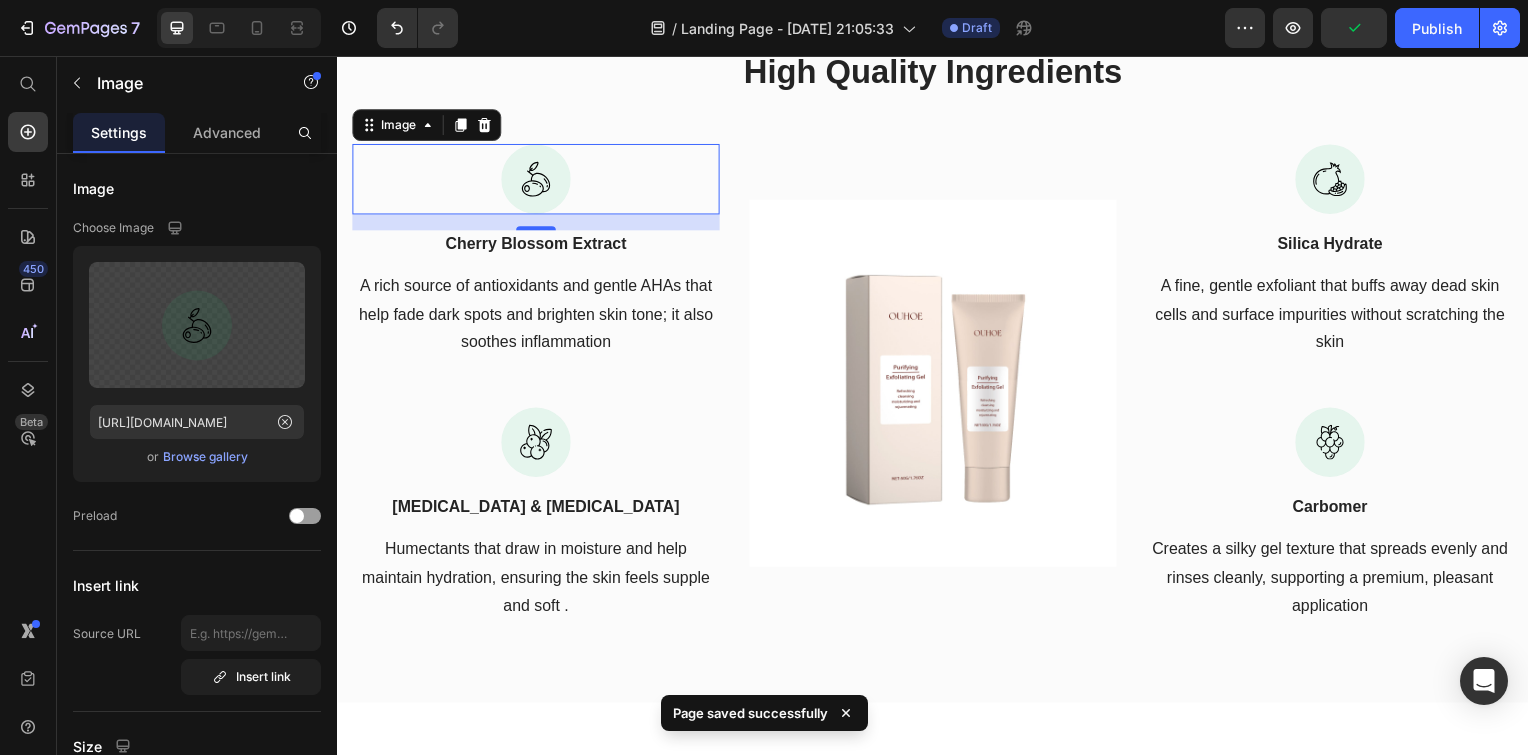 click at bounding box center (537, 180) 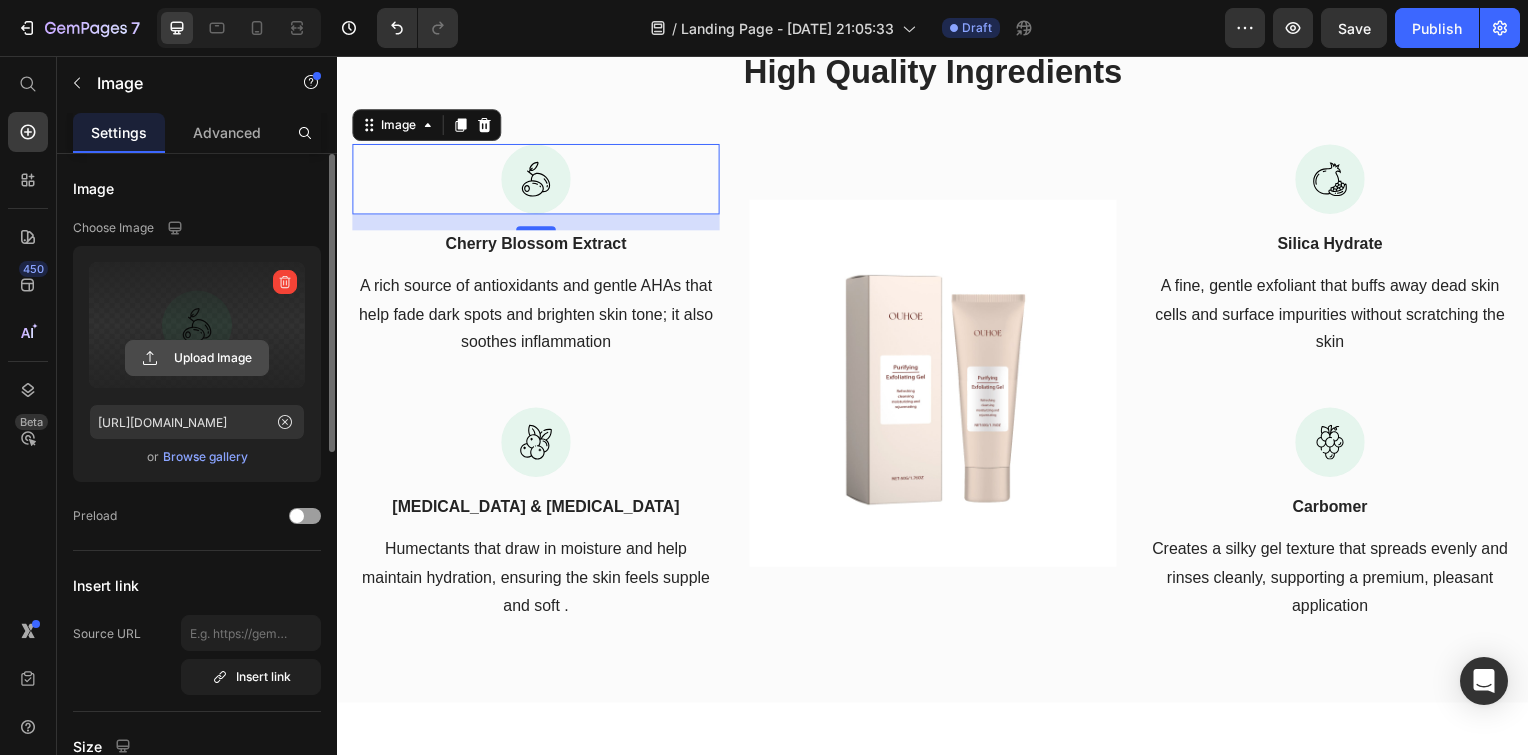 click 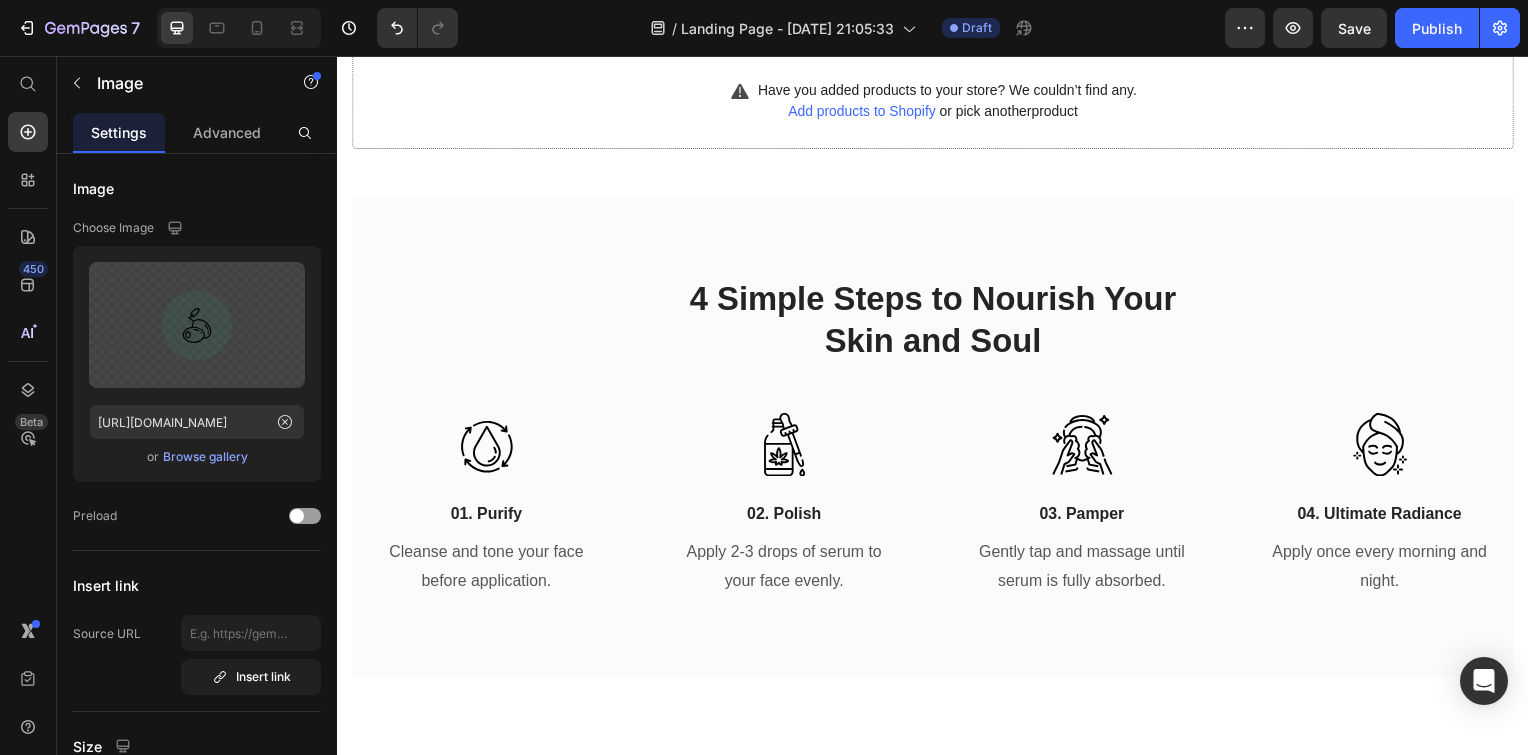 scroll, scrollTop: 2984, scrollLeft: 0, axis: vertical 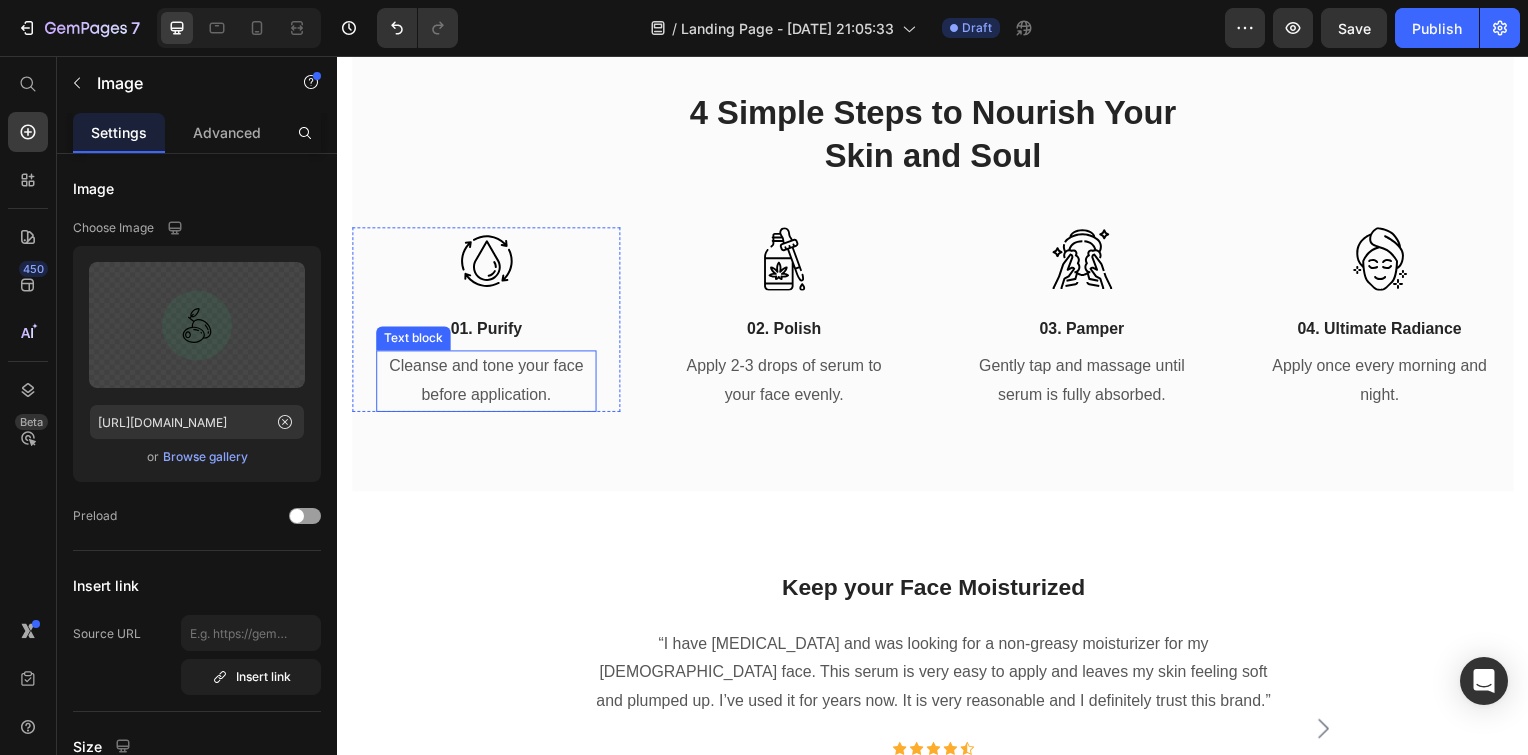 click on "Cleanse and tone your face before application." at bounding box center [487, 384] 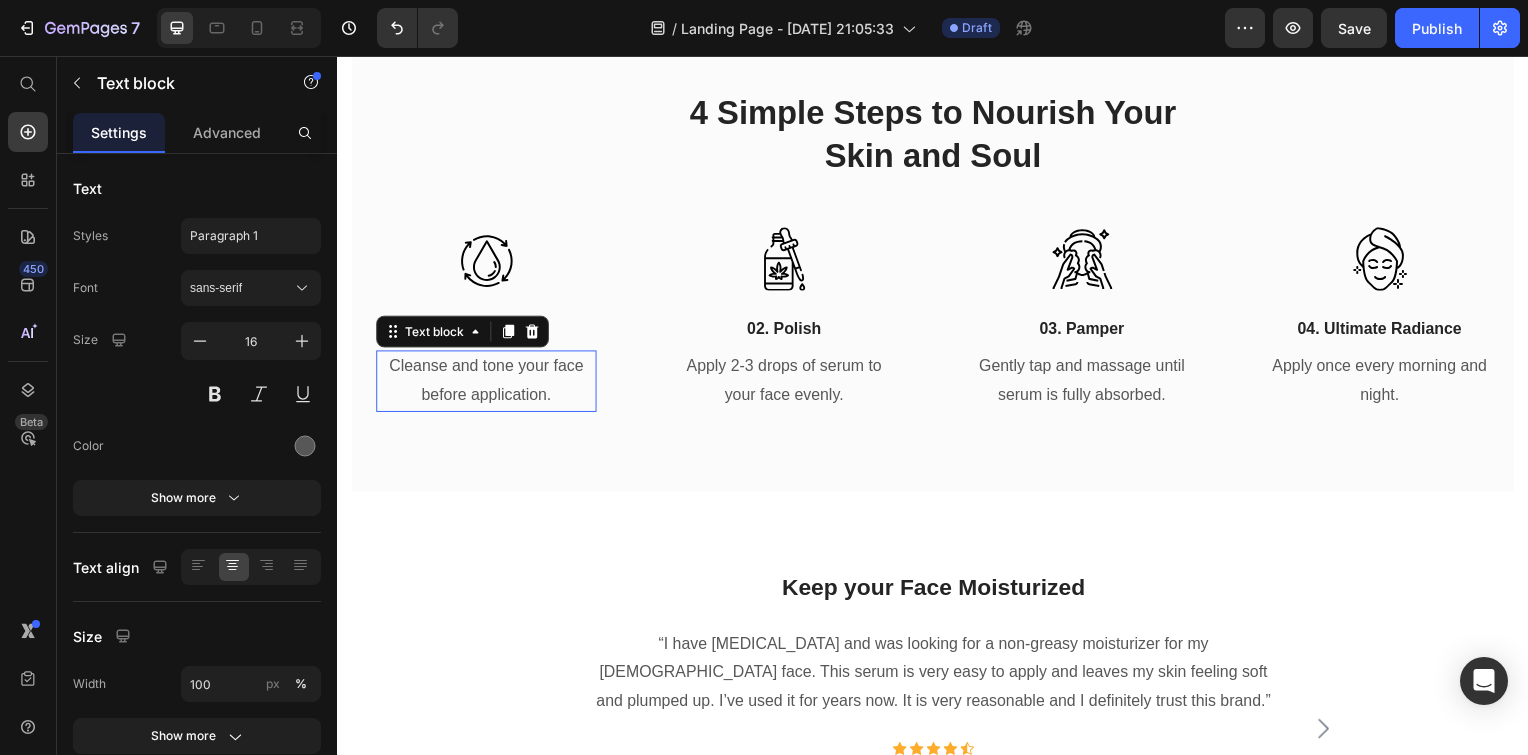 click on "Cleanse and tone your face before application." at bounding box center (487, 384) 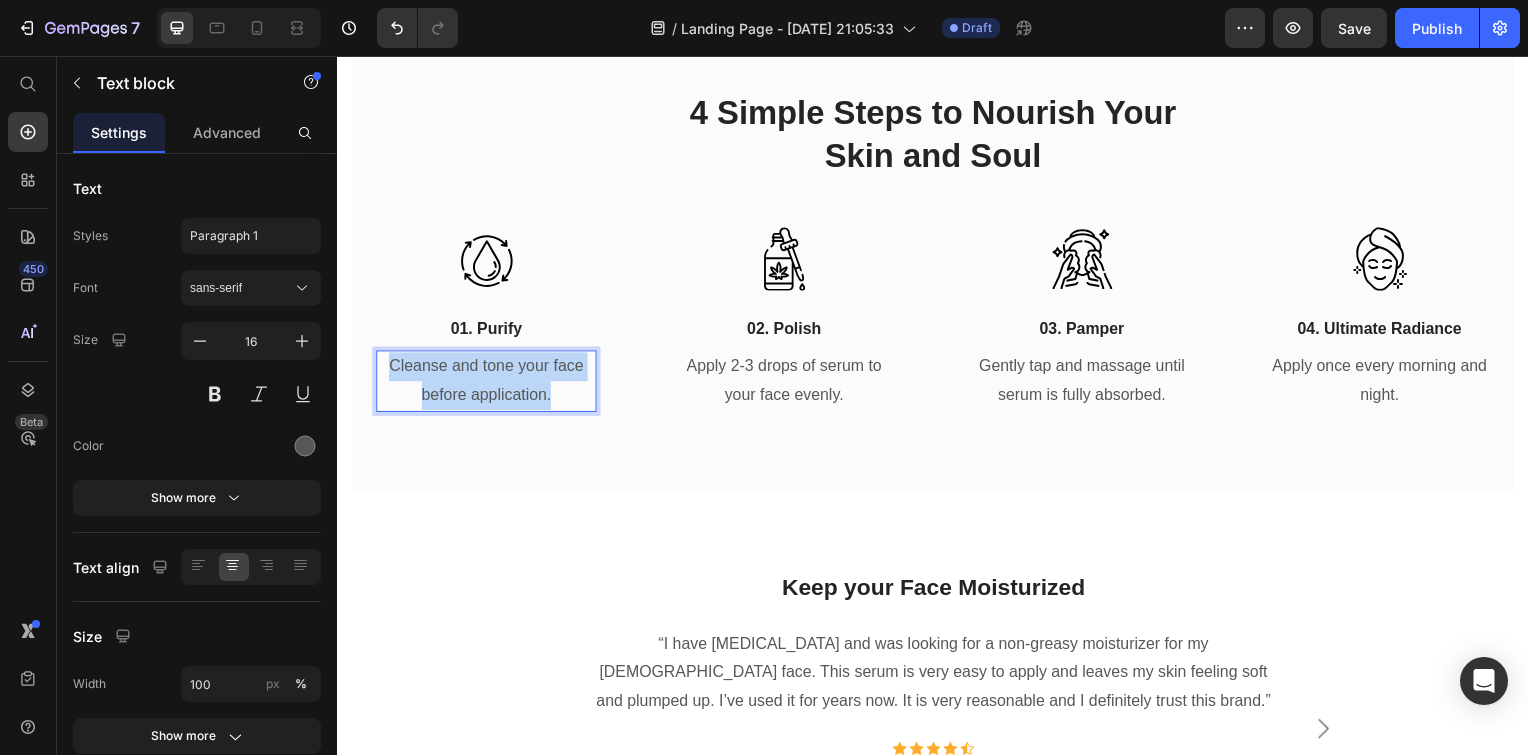click on "Cleanse and tone your face before application." at bounding box center [487, 384] 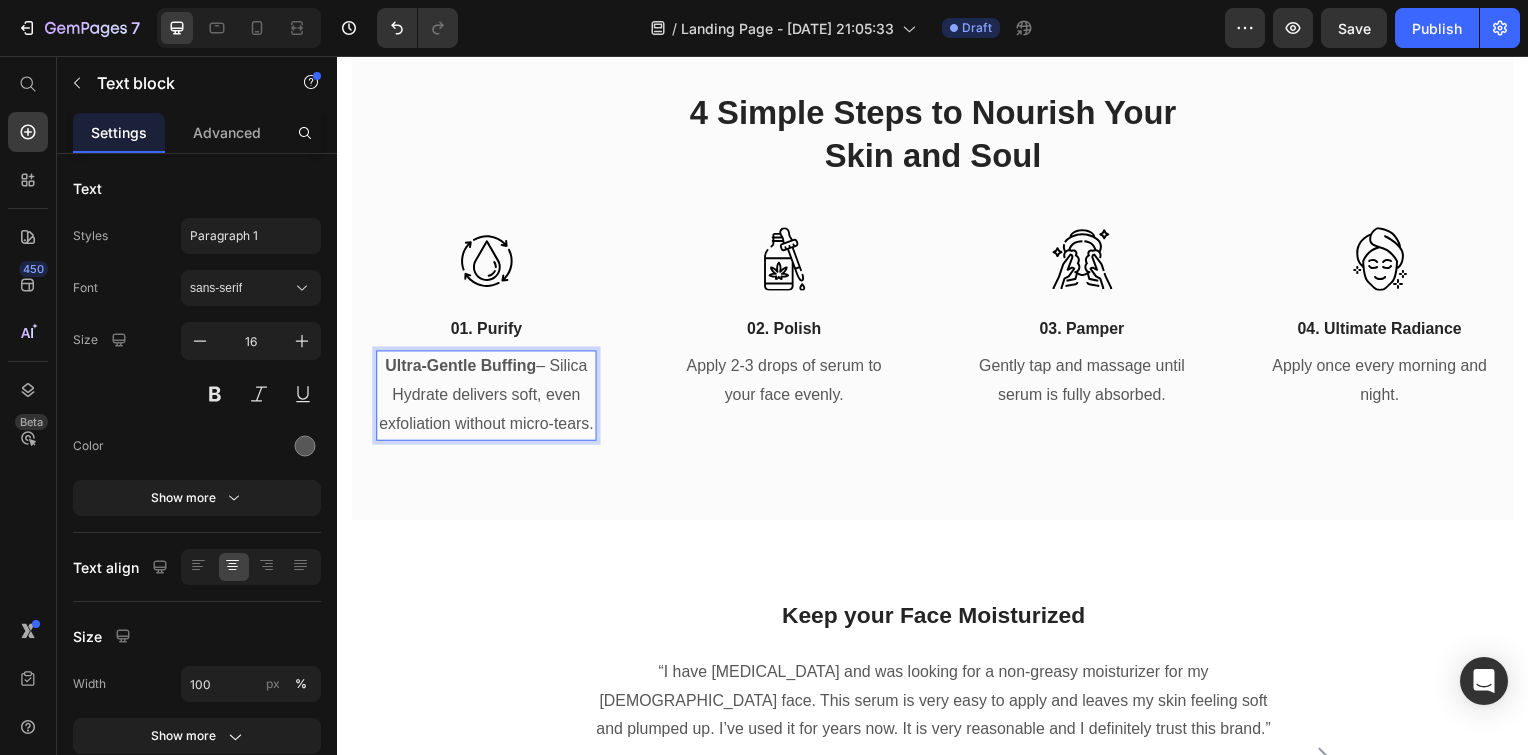 drag, startPoint x: 538, startPoint y: 373, endPoint x: 556, endPoint y: 369, distance: 18.439089 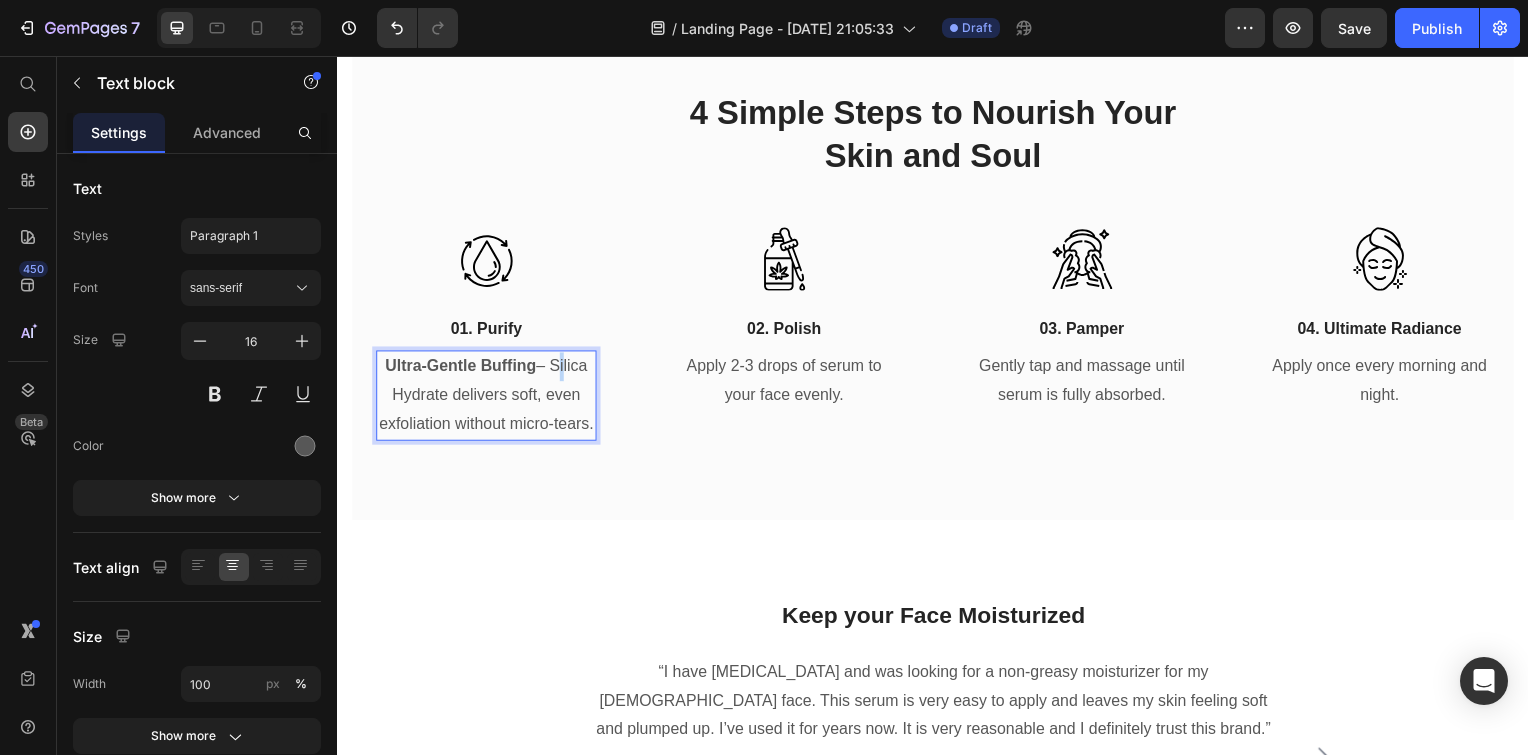 click on "Ultra-Gentle Buffing  – Silica Hydrate delivers soft, even exfoliation without micro-tears." at bounding box center [487, 398] 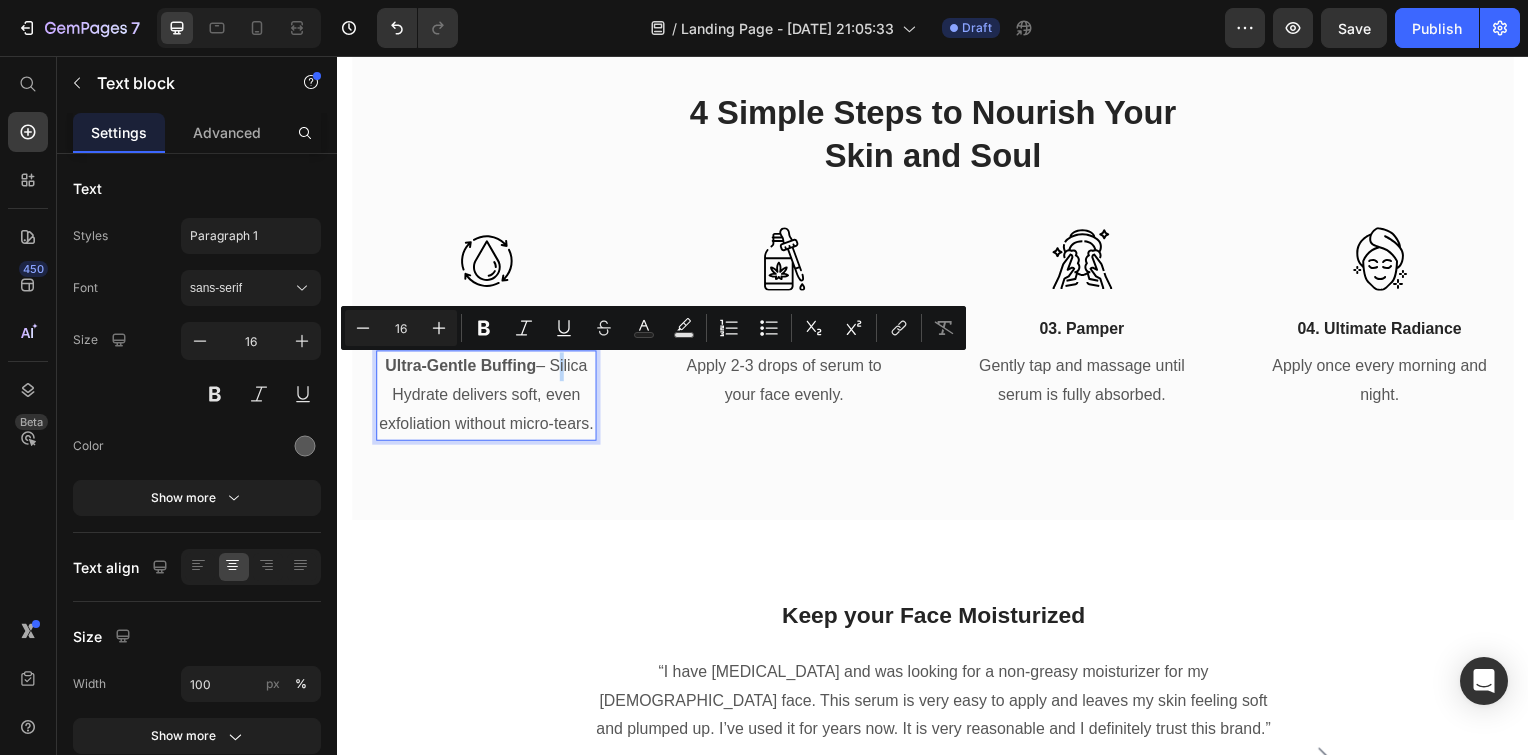 click on "Ultra-Gentle Buffing  – Silica Hydrate delivers soft, even exfoliation without micro-tears." at bounding box center [487, 398] 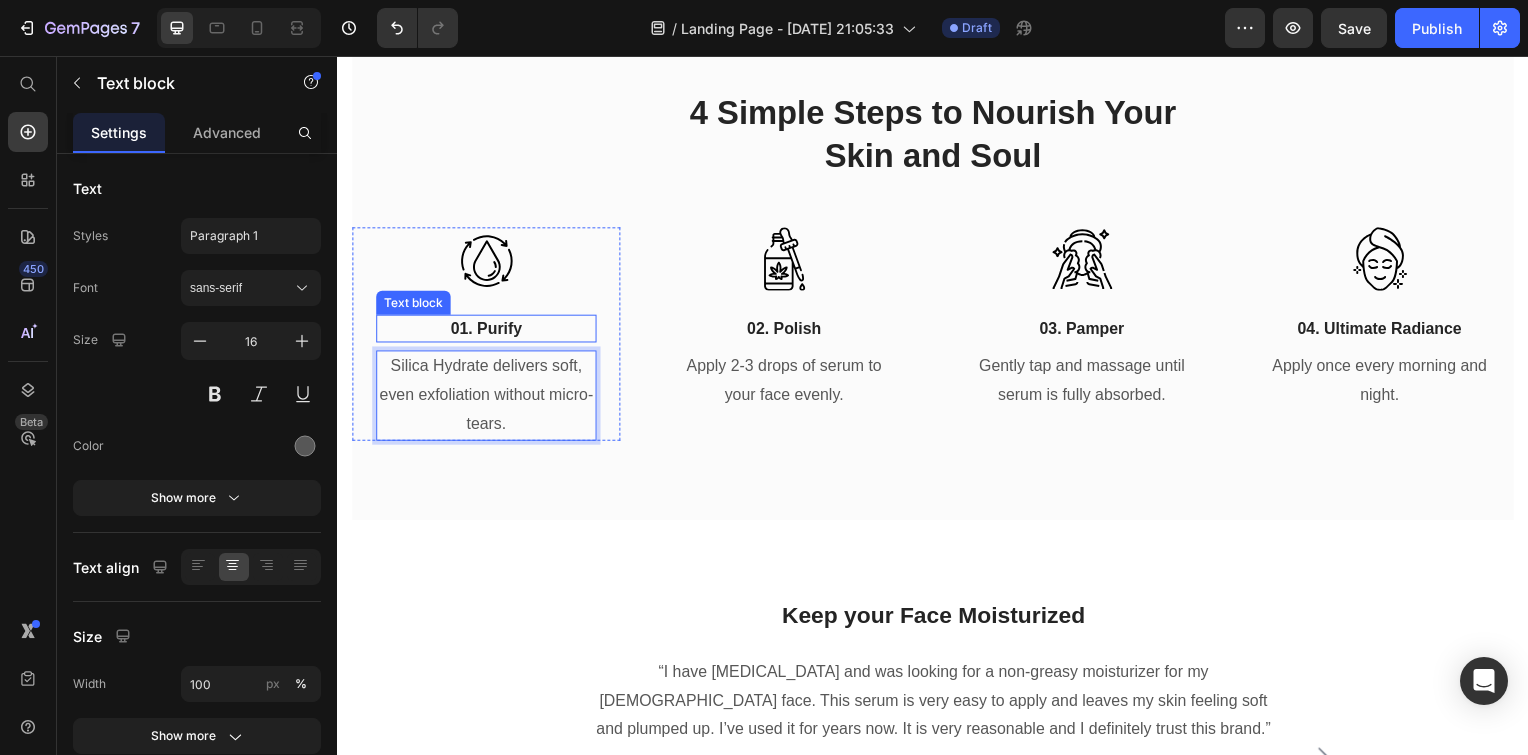 click on "01. Purify" at bounding box center [487, 331] 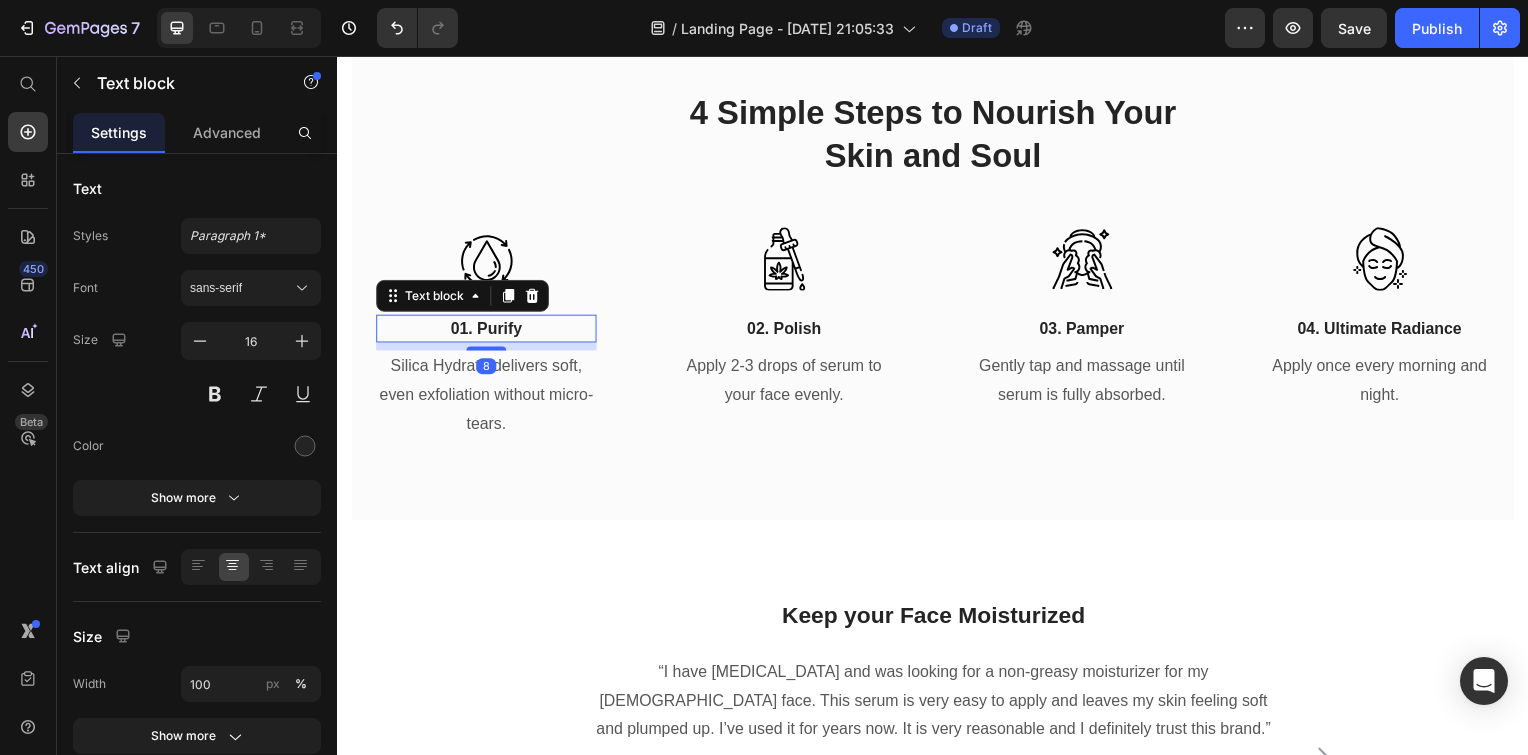 click on "01. Purify" at bounding box center [487, 331] 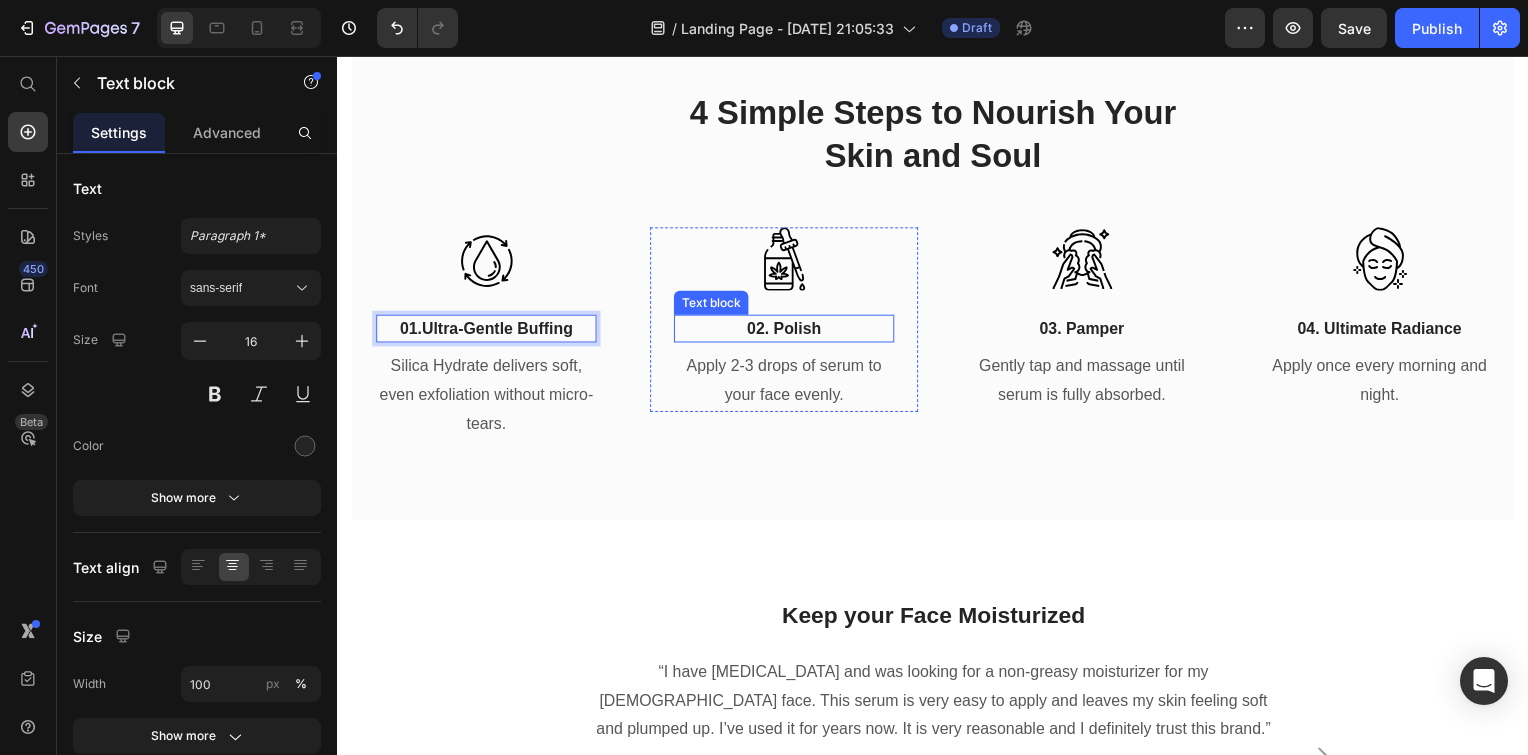 click on "02. Polish" at bounding box center [787, 331] 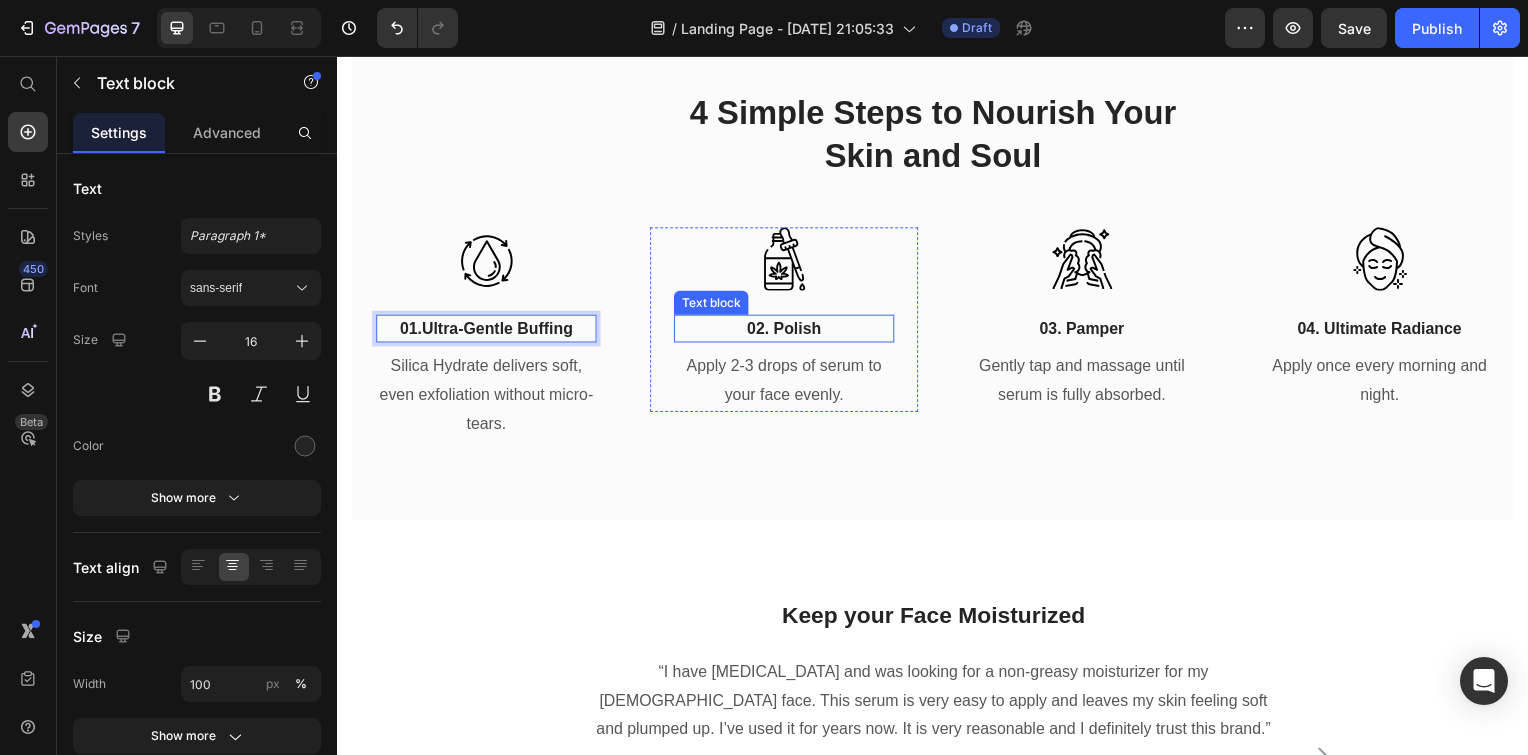 click on "02. Polish" at bounding box center [787, 331] 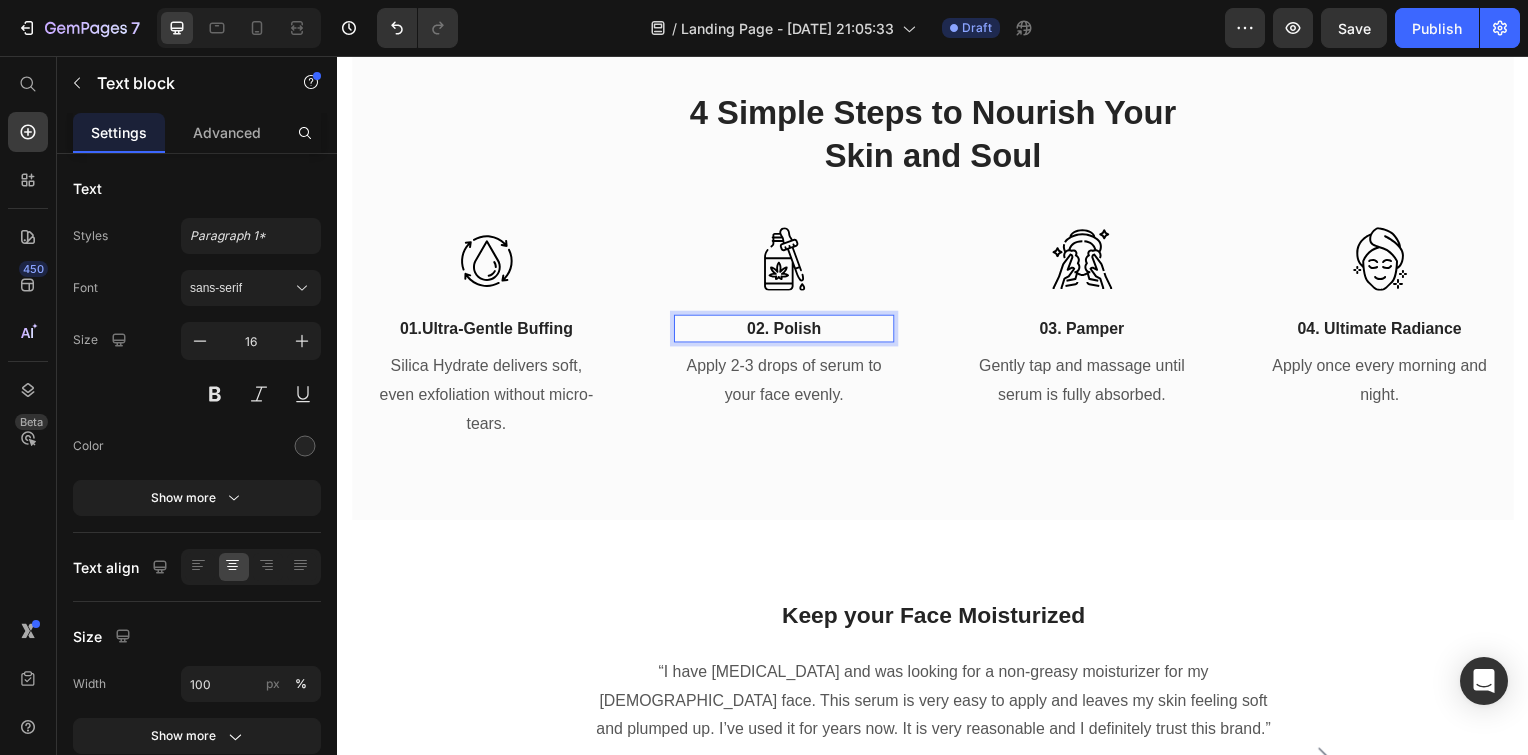 click on "02. Polish" at bounding box center [787, 331] 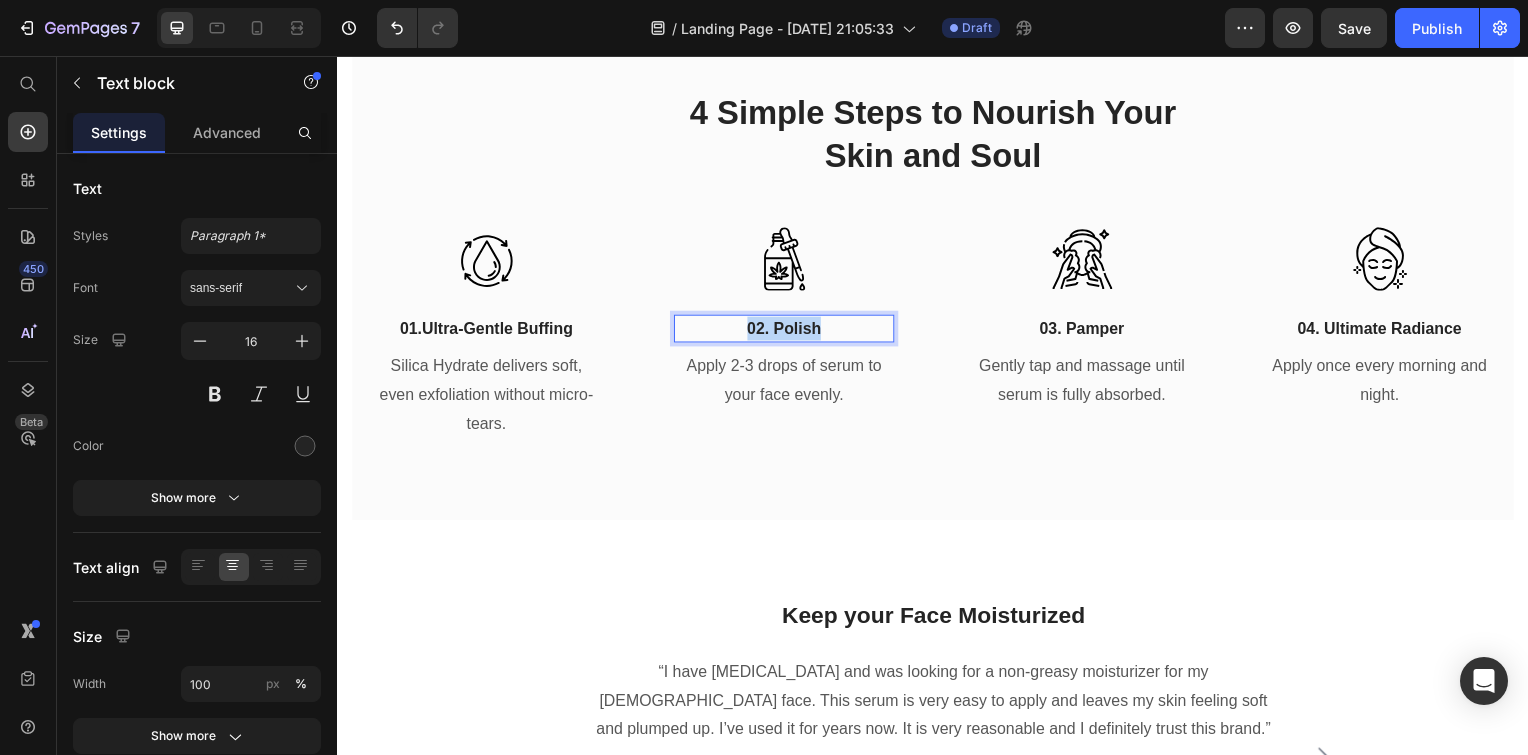 click on "02. Polish" at bounding box center (787, 331) 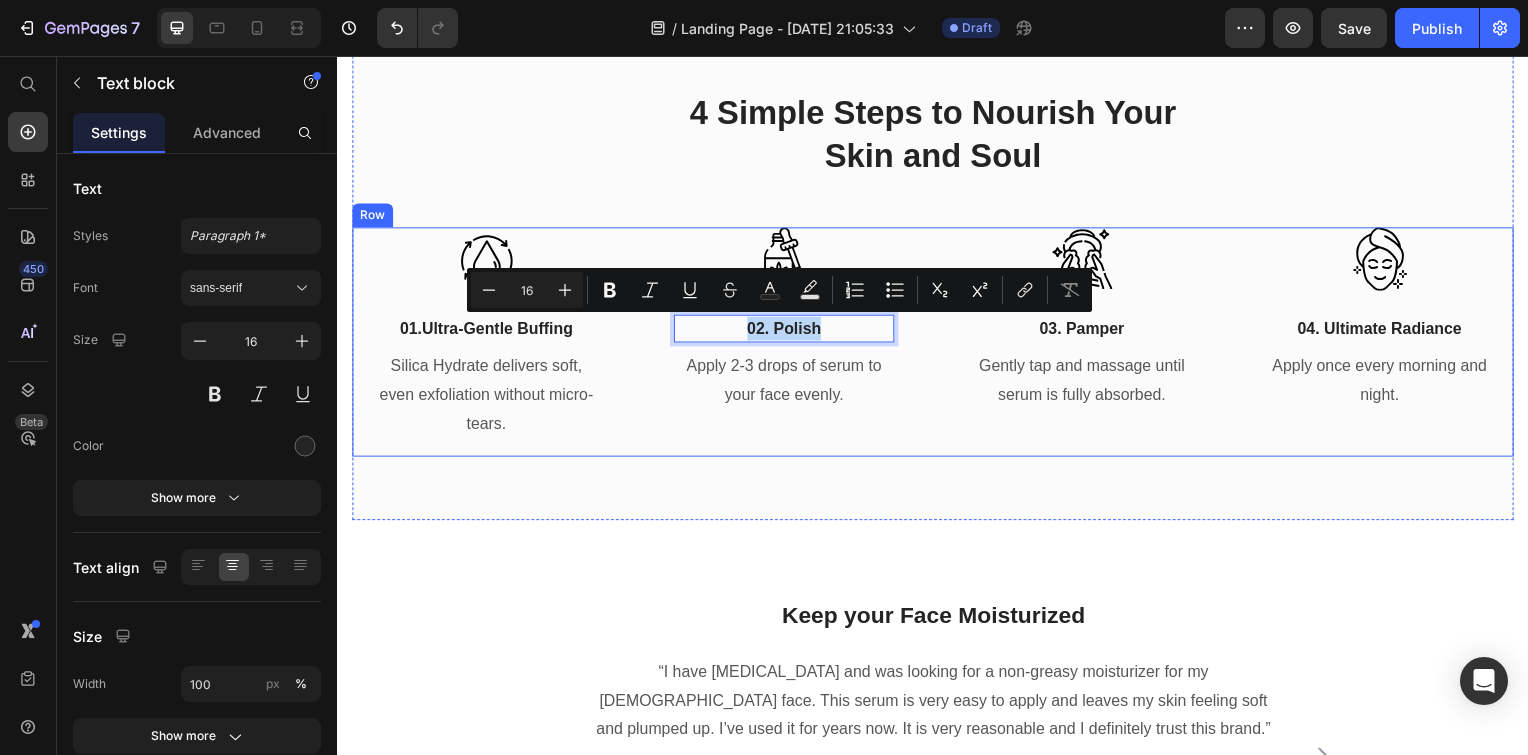 click on "4 Simple Steps to Nourish Your Skin and Soul Heading Row Image 01.  Ultra-Gentle Buffing Text block Silica Hydrate delivers soft, even exfoliation without micro-tears. Text block Row Image 02. Polish Text block   8 Apply 2-3 drops of serum to your face evenly. Text block Row Image 03. Pamper Text block Gently tap and massage until serum is fully absorbed. Text block Row Image 04. Ultimate Radiance Text block Apply once every morning and night. Text block Row Row Row" at bounding box center [937, 267] 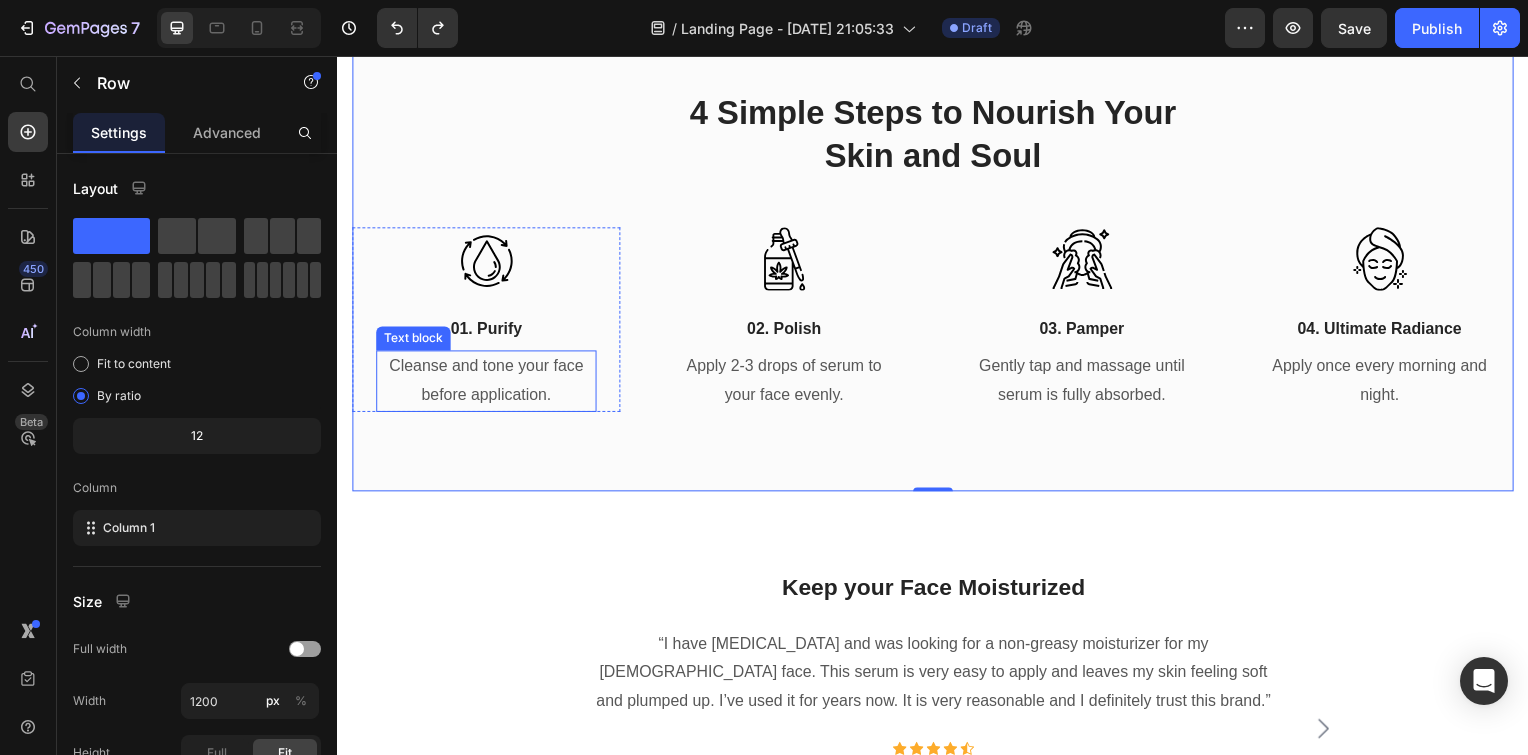 click on "Cleanse and tone your face before application." at bounding box center [487, 384] 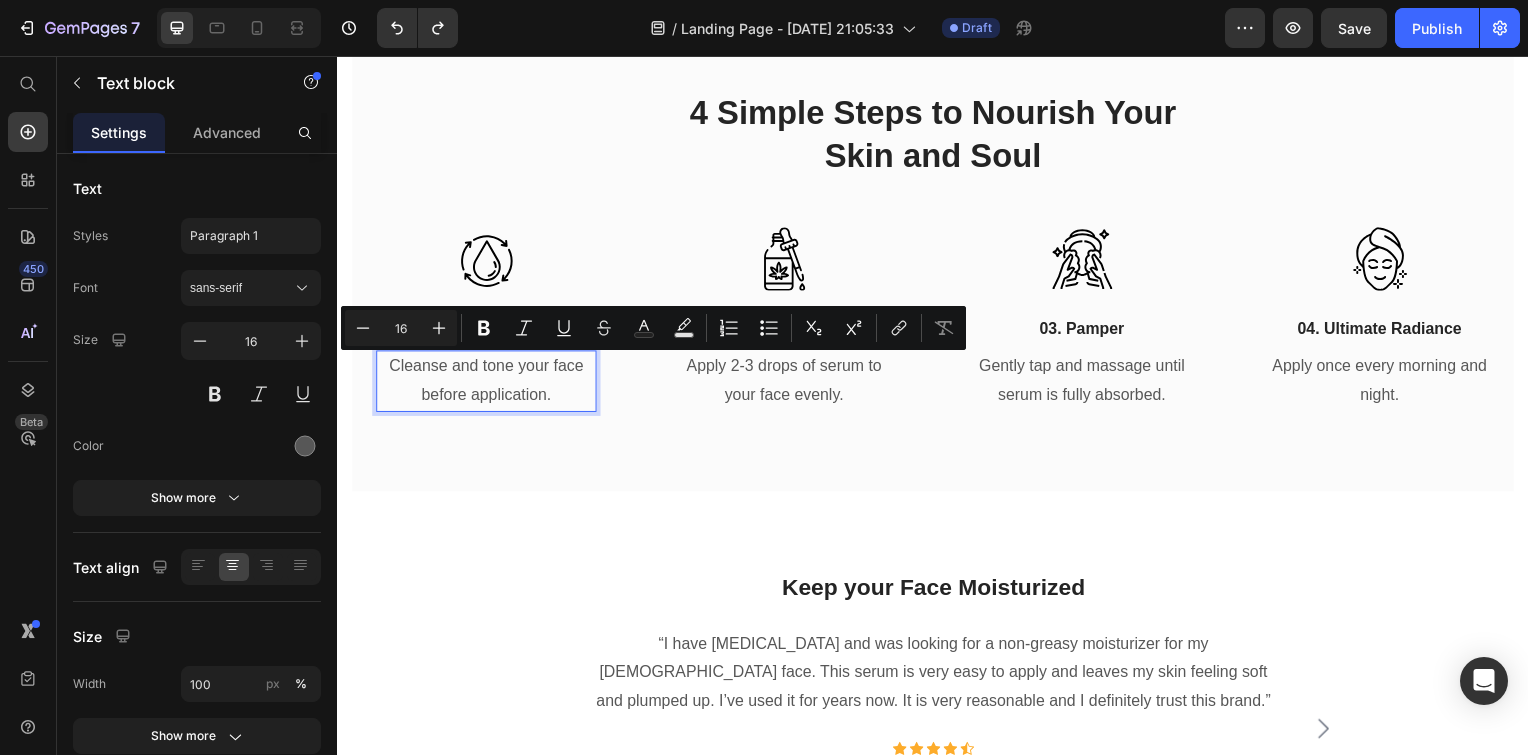 click on "Cleanse and tone your face before application." at bounding box center (487, 384) 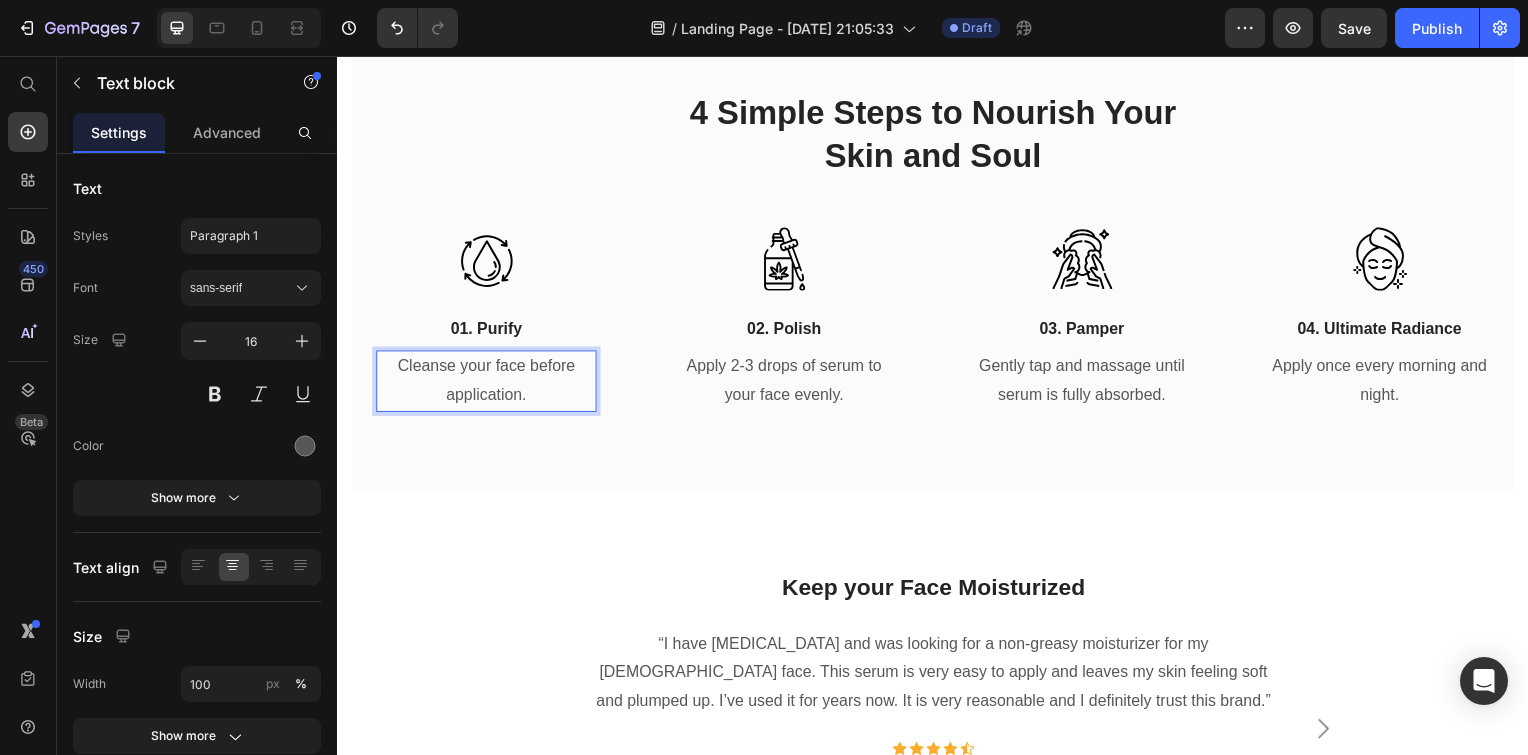 click on "Cleanse your face before application." at bounding box center [487, 384] 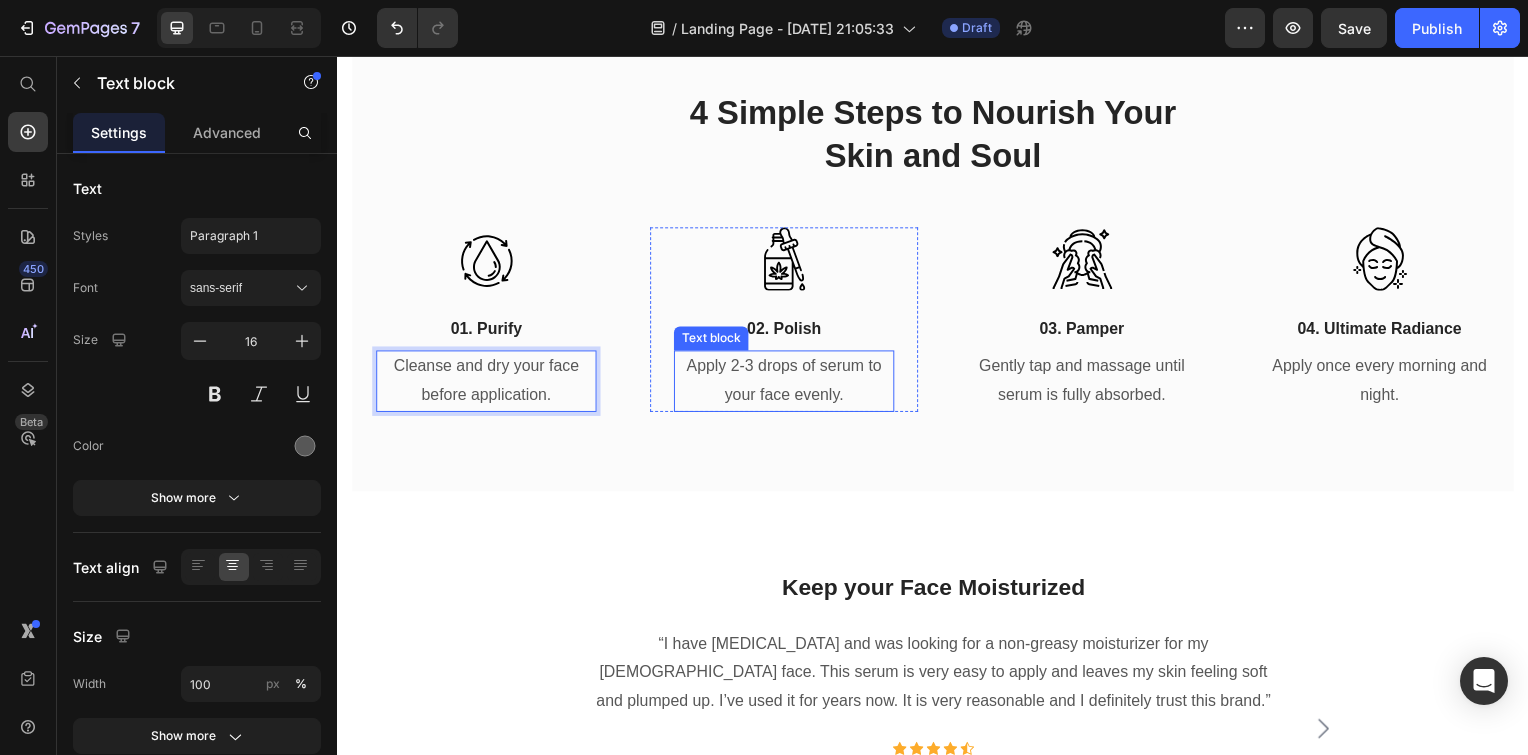 click on "Apply 2-3 drops of serum to your face evenly." at bounding box center (787, 384) 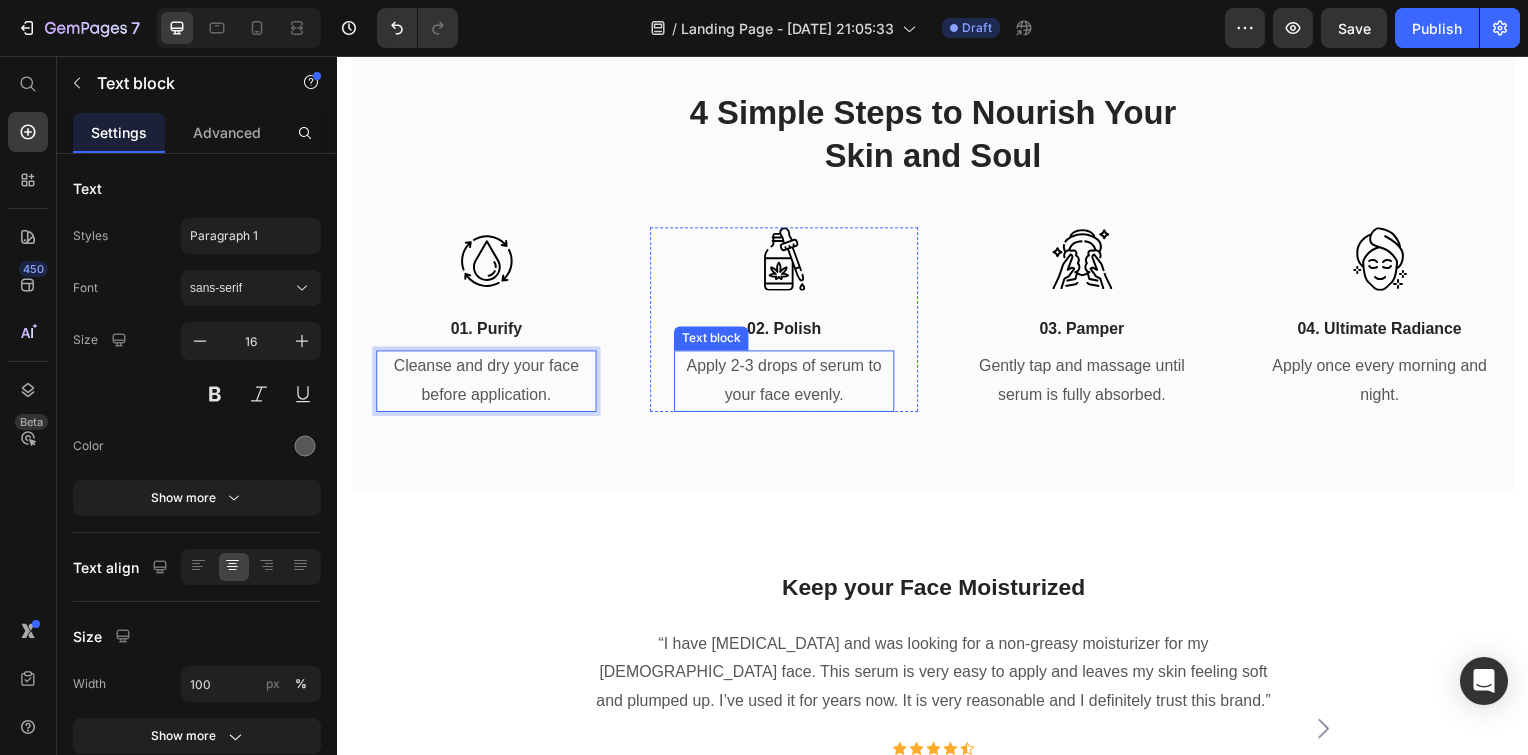 click on "Apply 2-3 drops of serum to your face evenly." at bounding box center (787, 384) 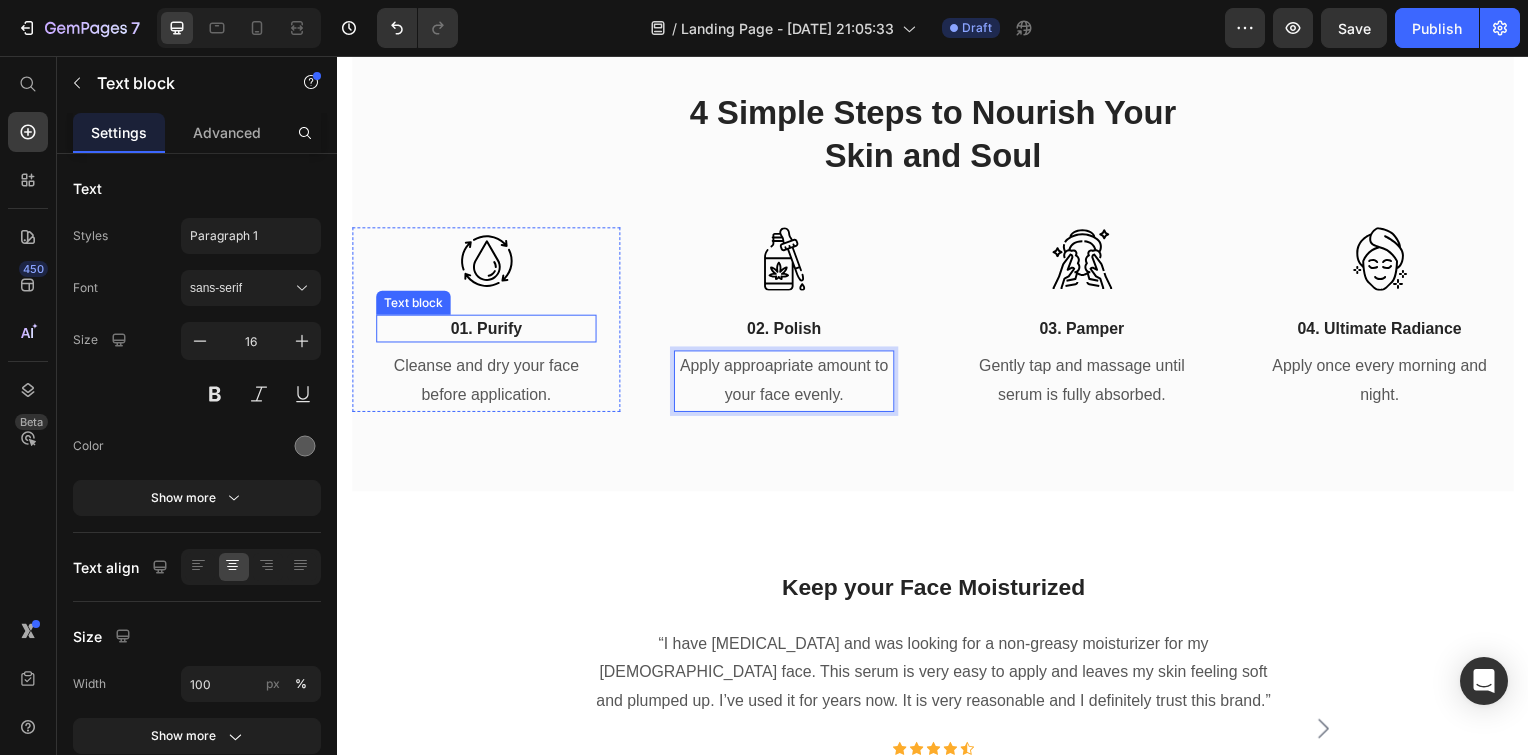 click on "01. Purify" at bounding box center [487, 331] 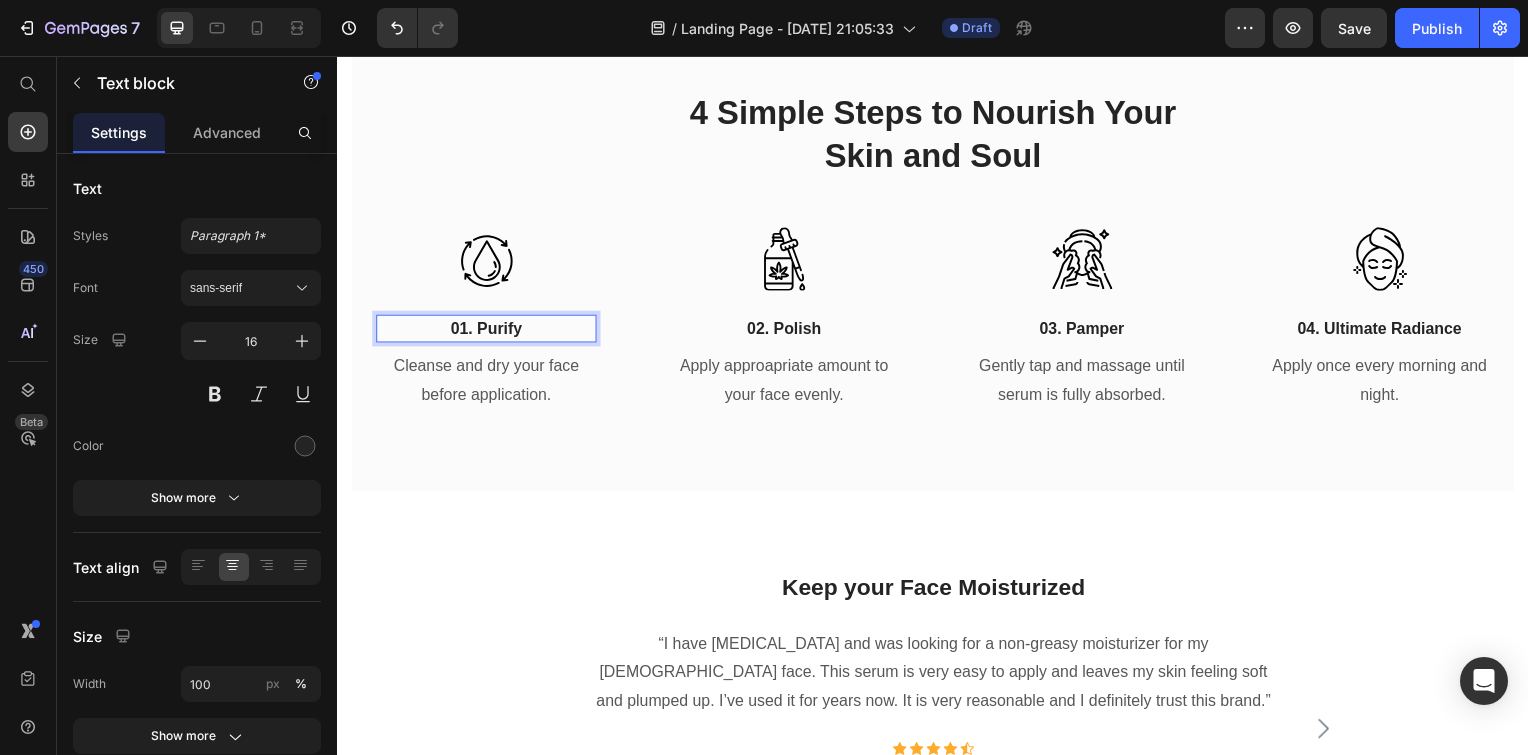 click on "01. Purify" at bounding box center [487, 331] 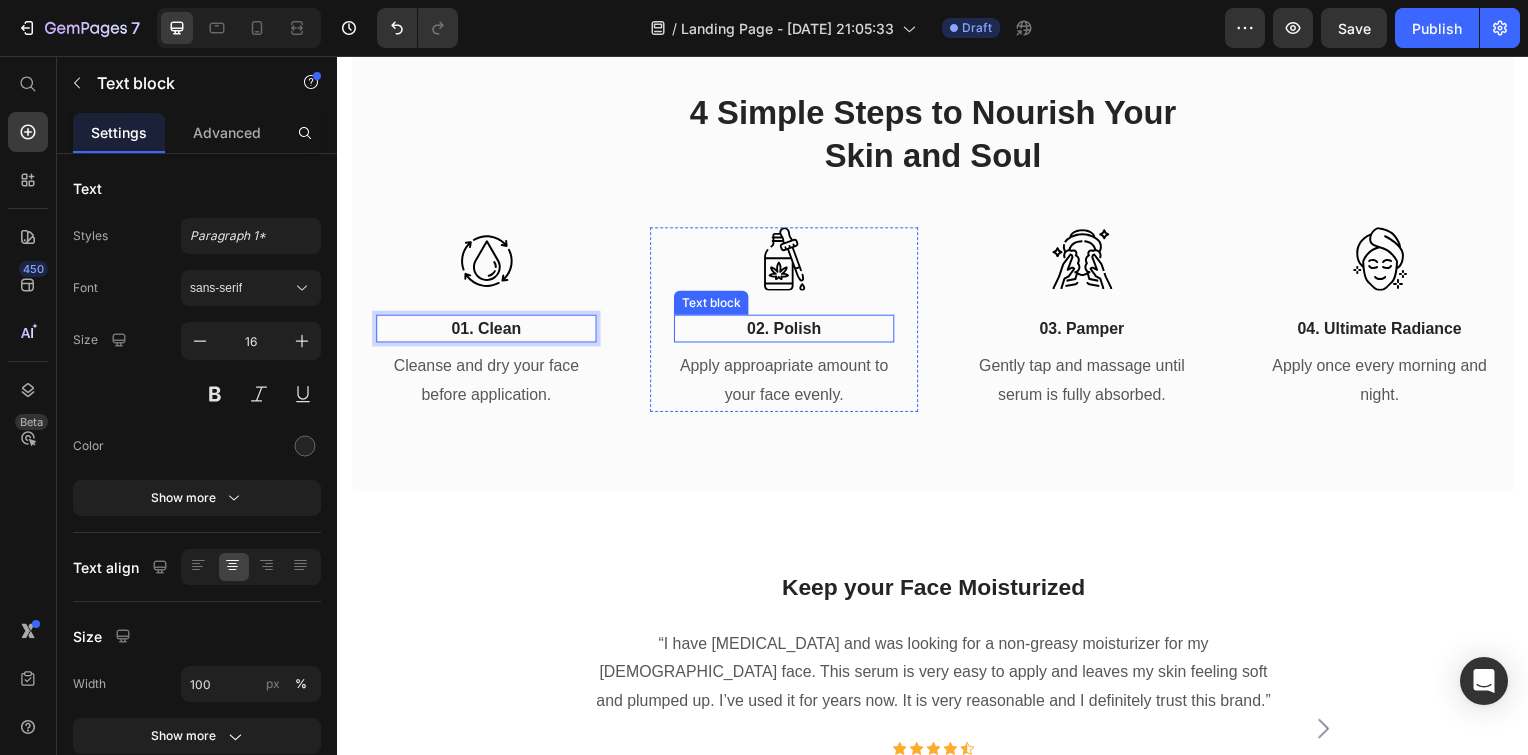 click on "02. Polish" at bounding box center [787, 331] 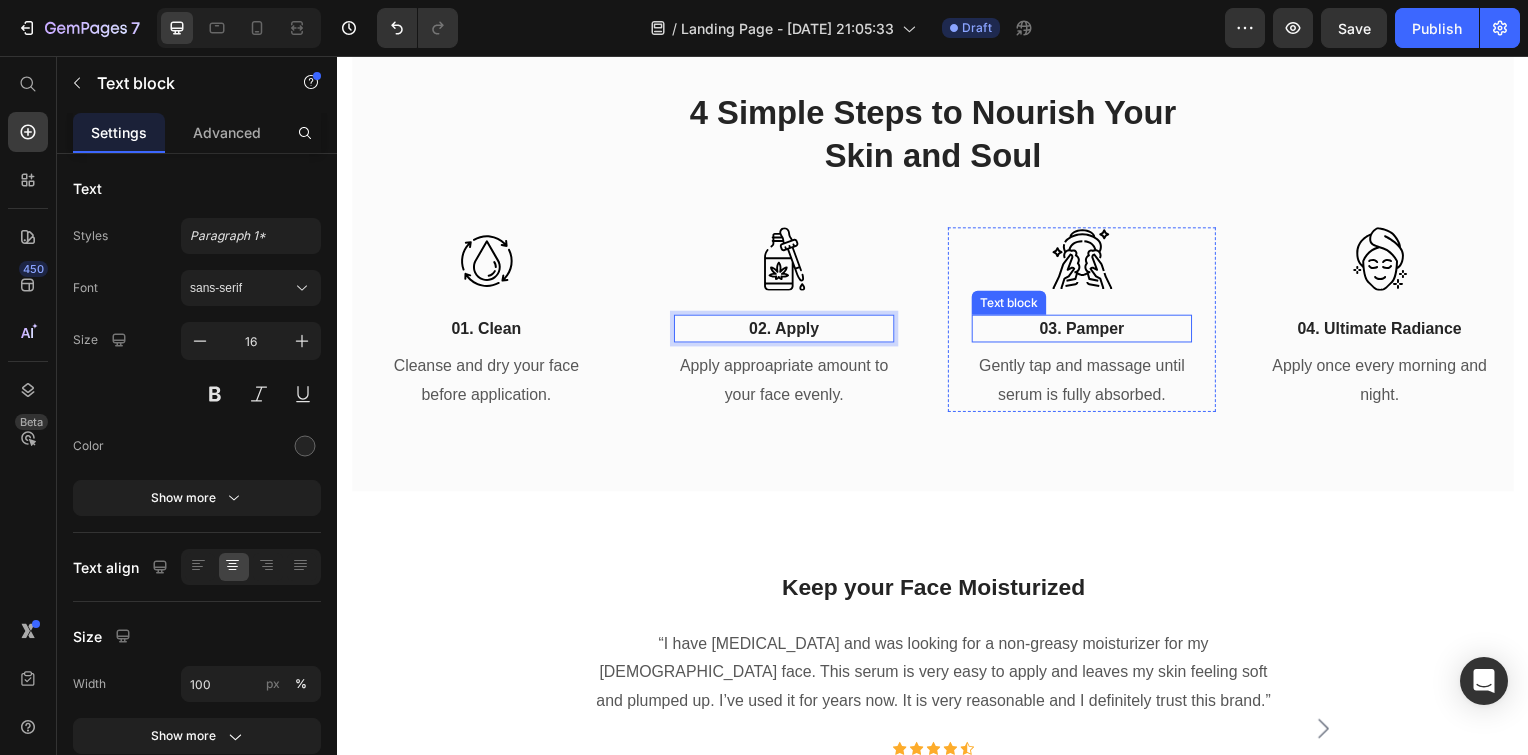 click on "03. Pamper" at bounding box center (1087, 331) 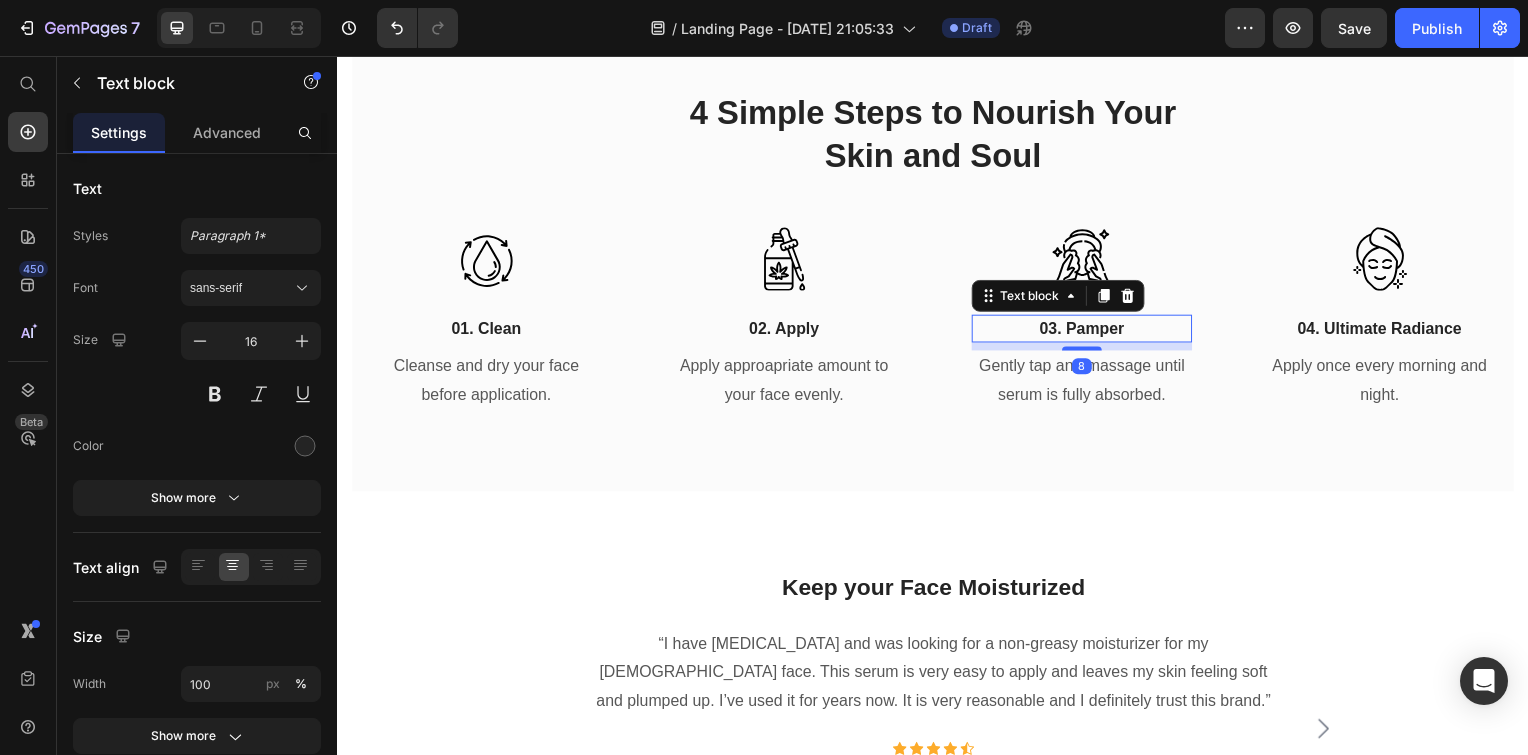 click on "03. Pamper" at bounding box center (1087, 331) 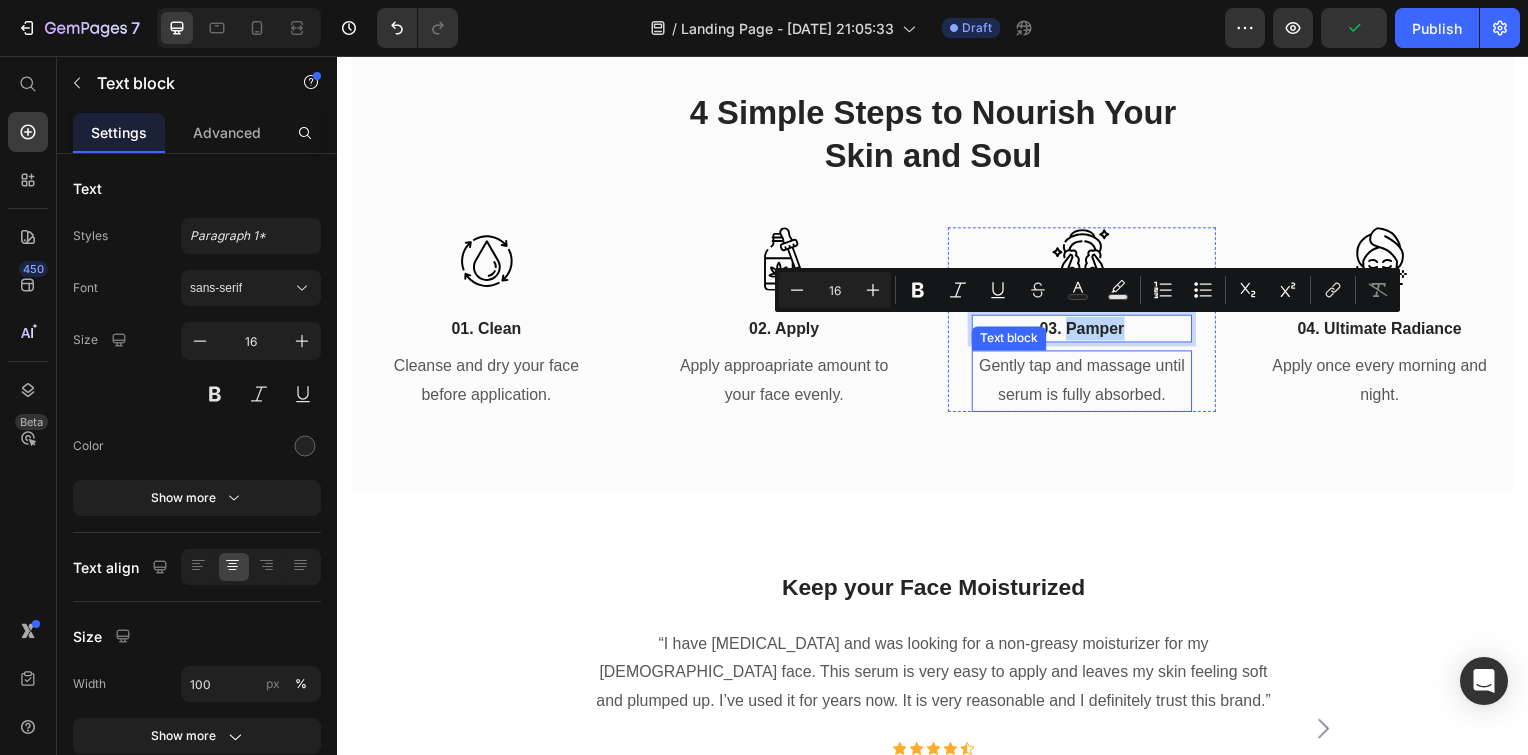 click on "Gently tap and massage until serum is fully absorbed." at bounding box center [1087, 384] 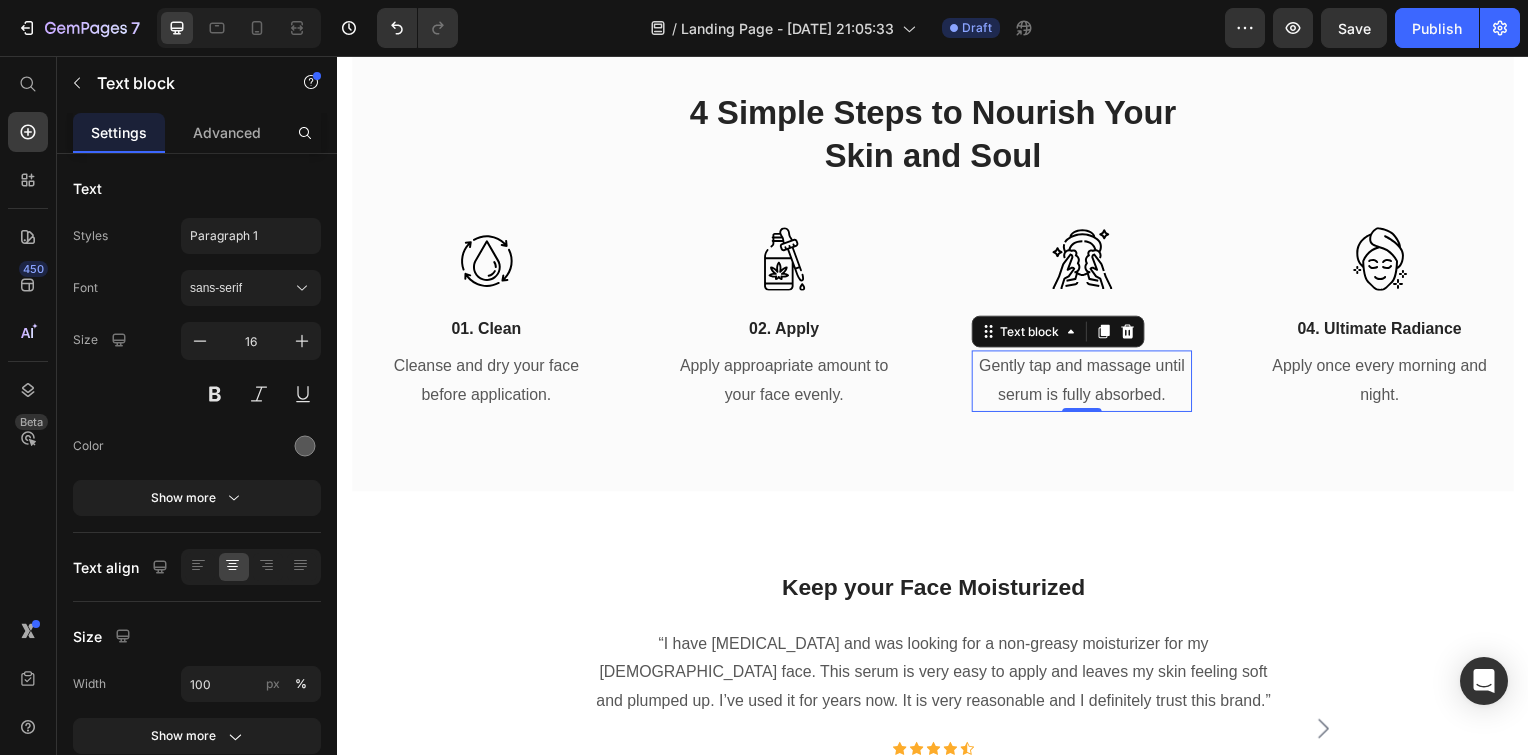 click on "Gently tap and massage until serum is fully absorbed." at bounding box center (1087, 384) 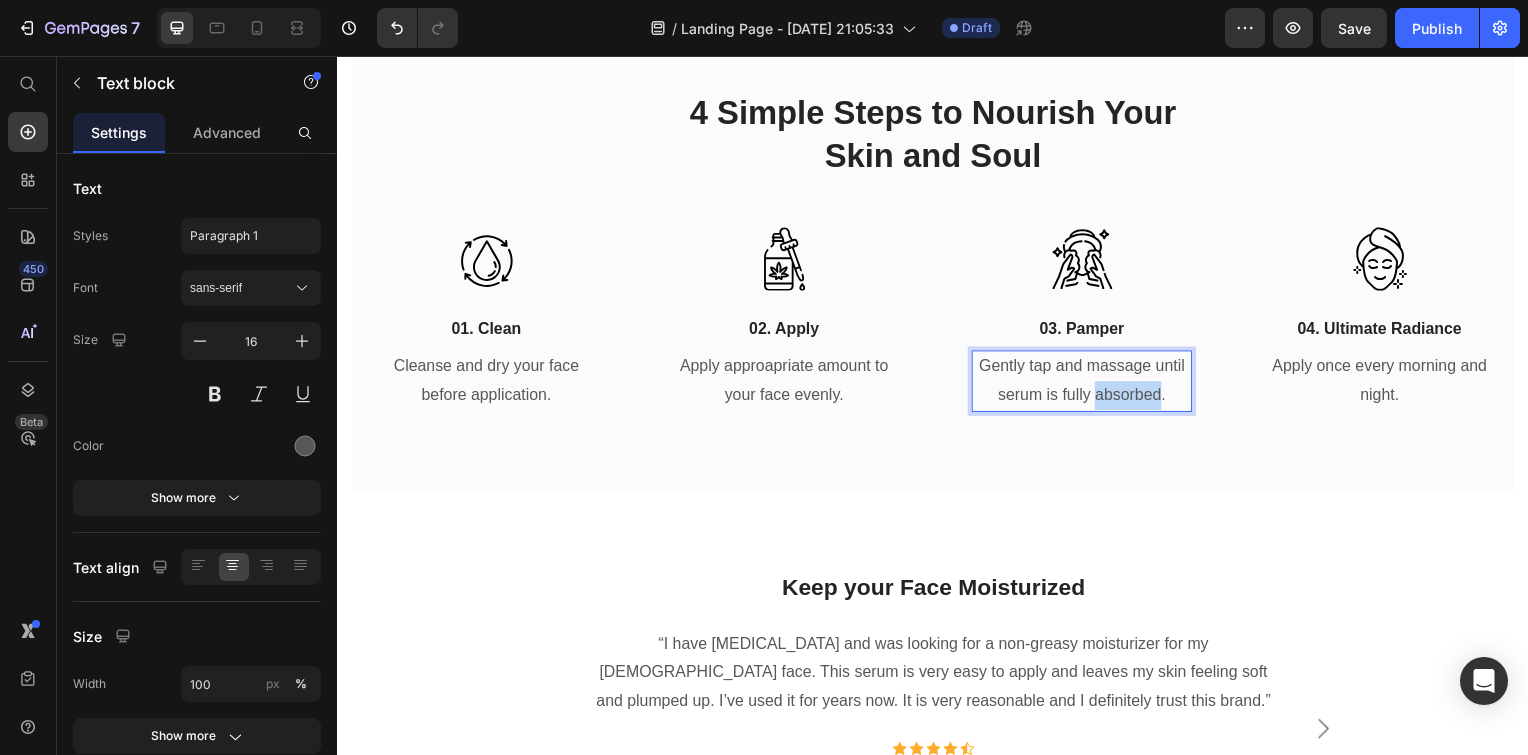 click on "Gently tap and massage until serum is fully absorbed." at bounding box center (1087, 384) 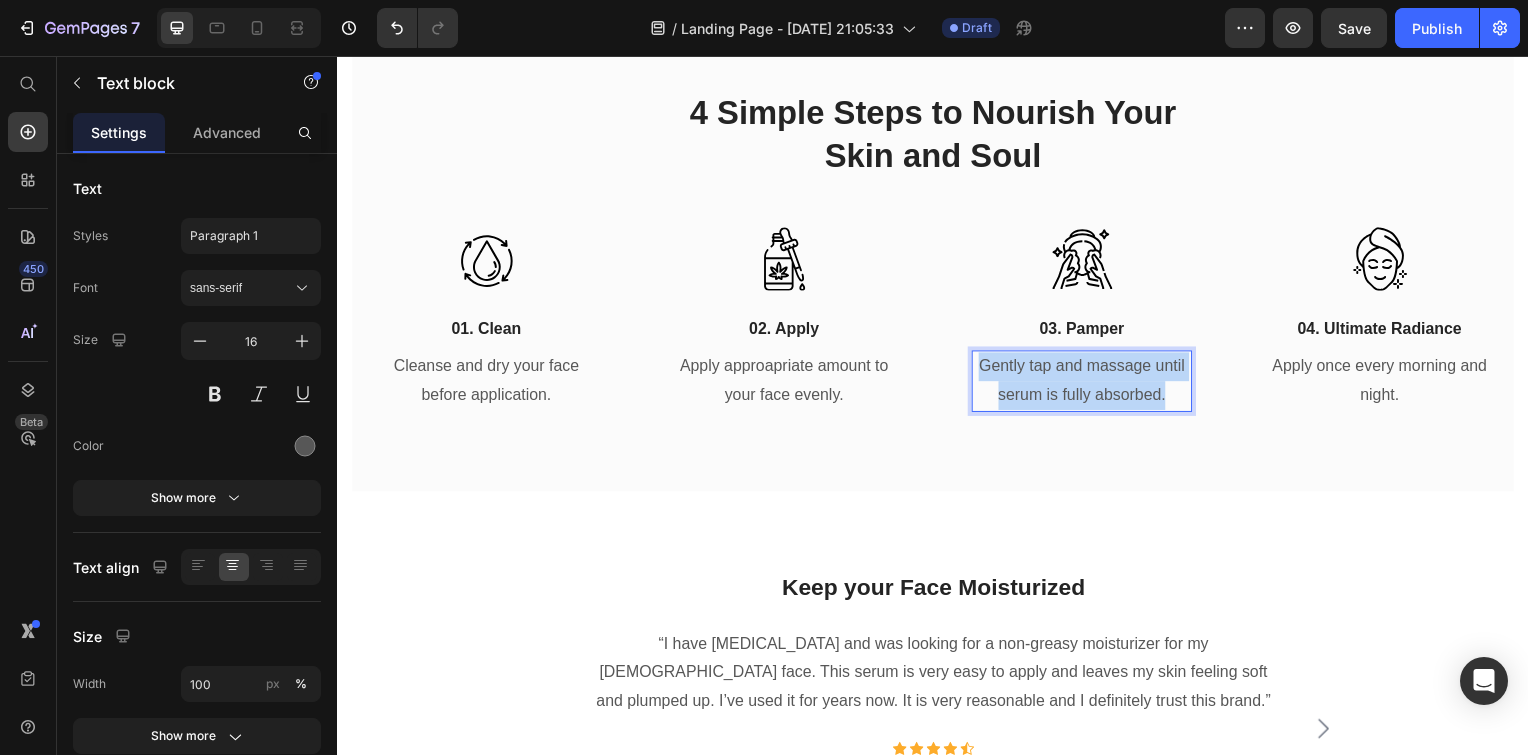 click on "Gently tap and massage until serum is fully absorbed." at bounding box center [1087, 384] 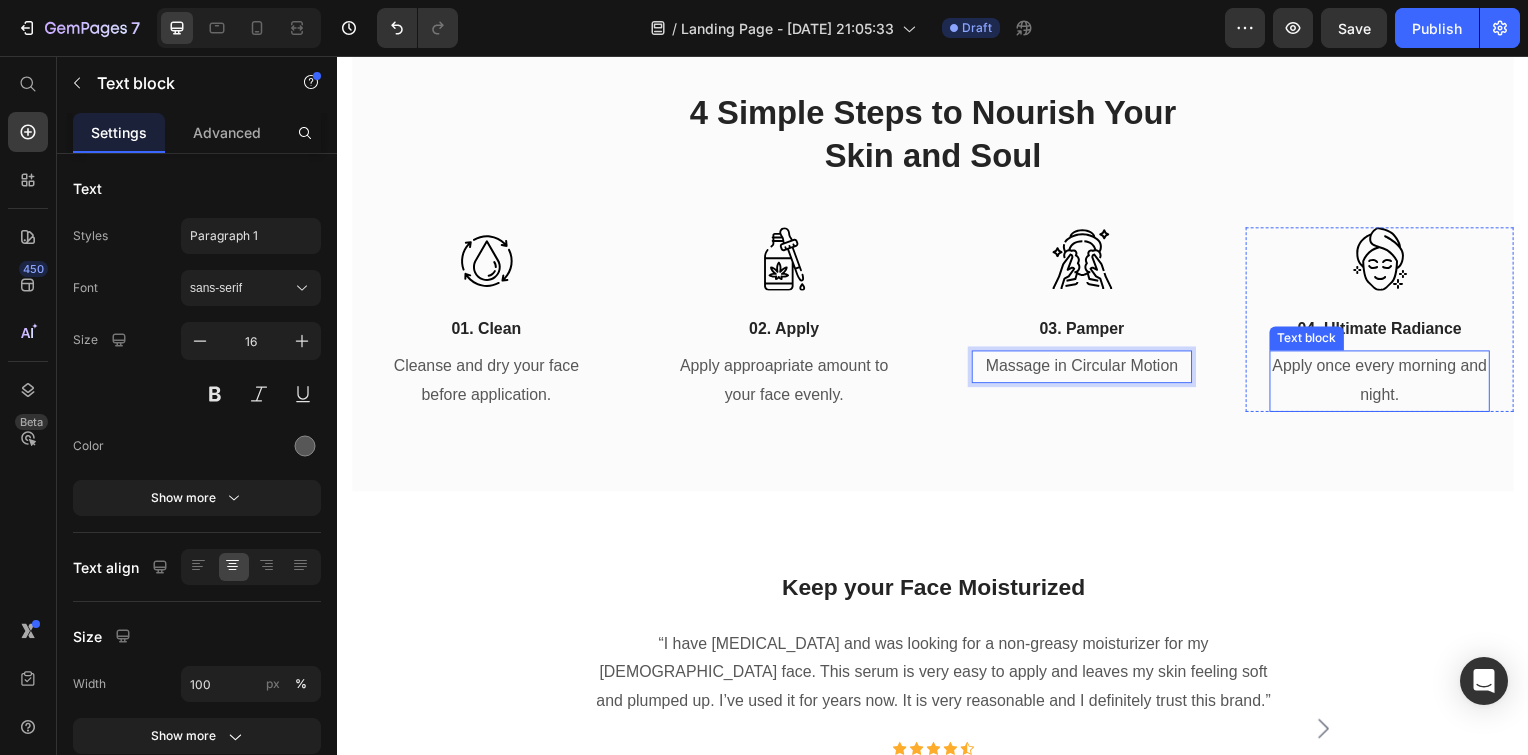 click on "Apply once every morning and night." at bounding box center [1387, 384] 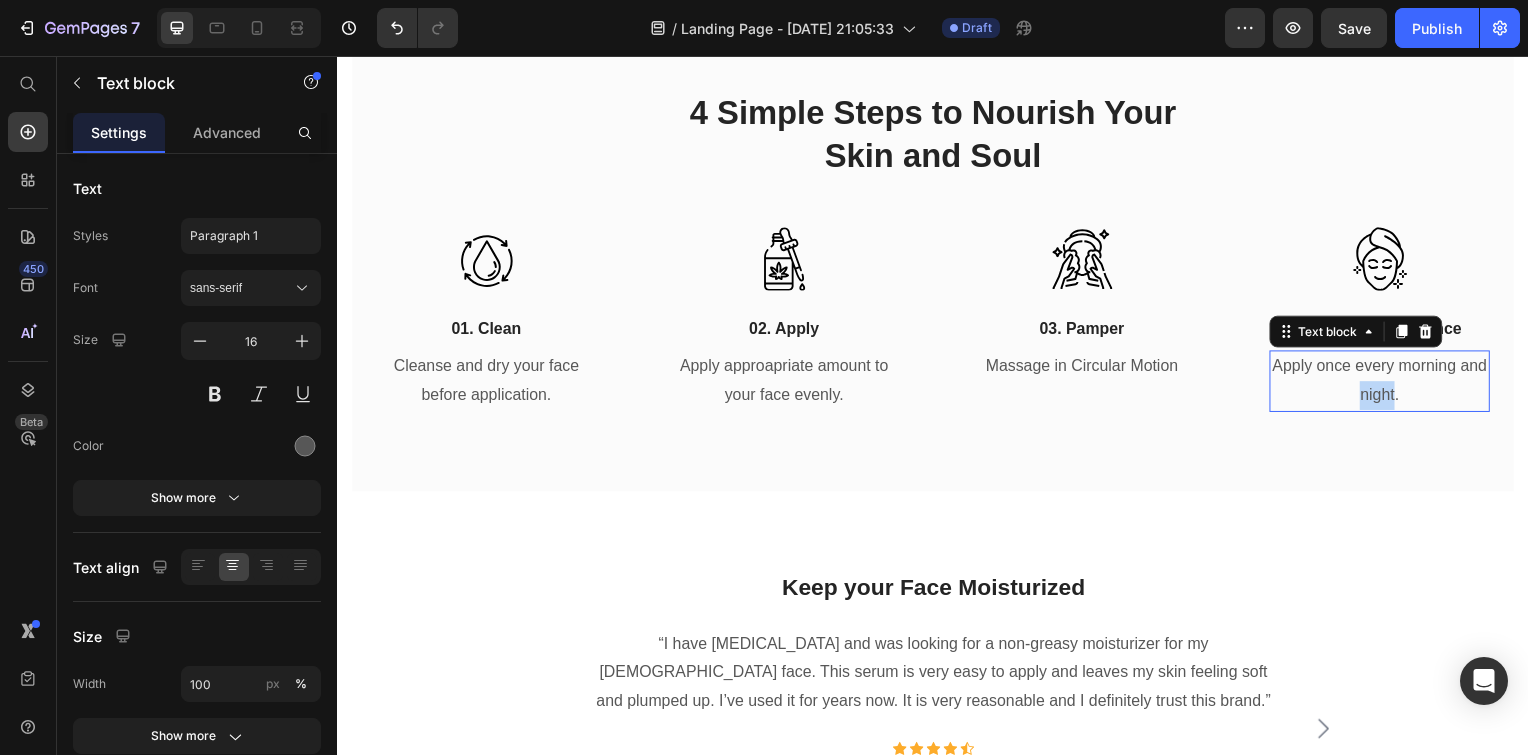 click on "Apply once every morning and night." at bounding box center [1387, 384] 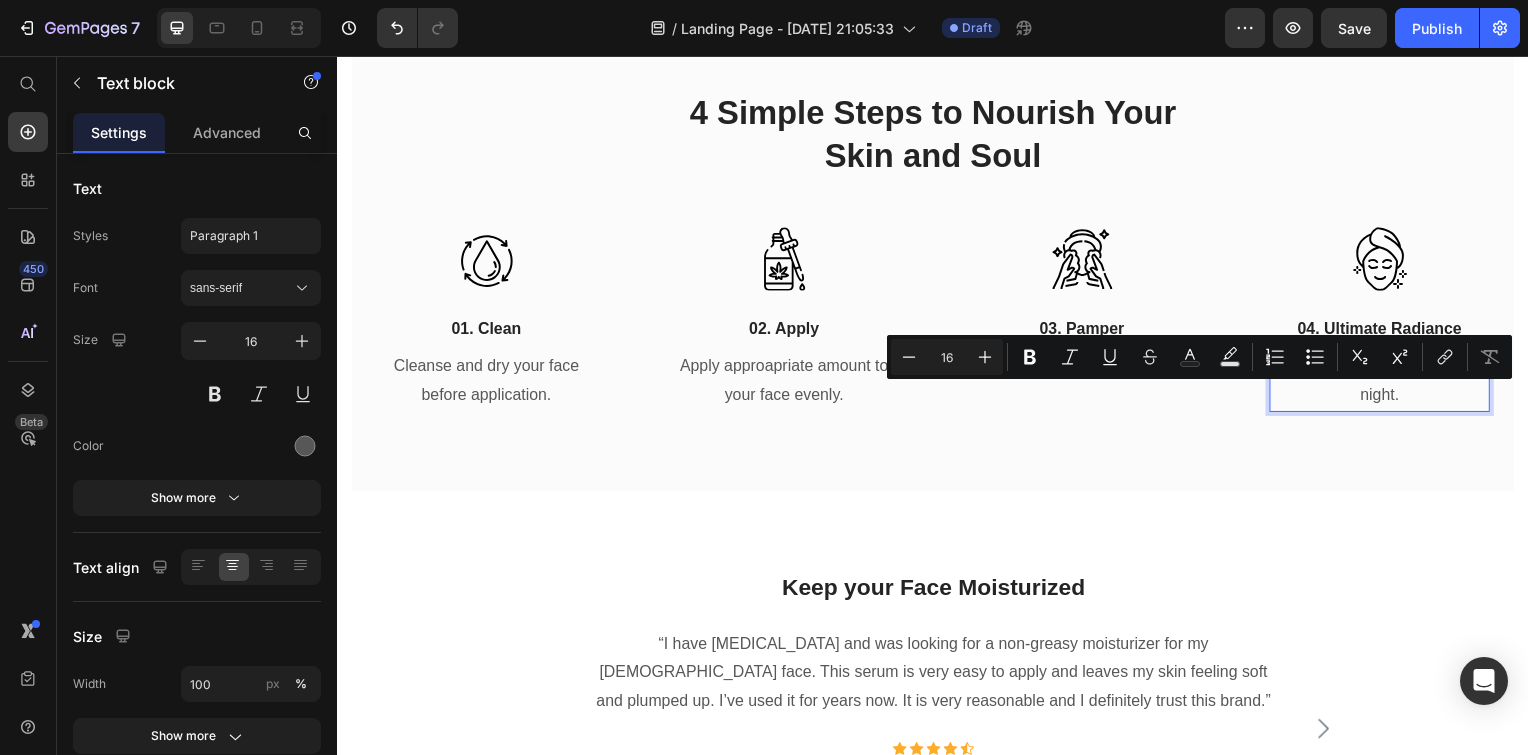 click on "Apply once every morning and night." at bounding box center [1387, 384] 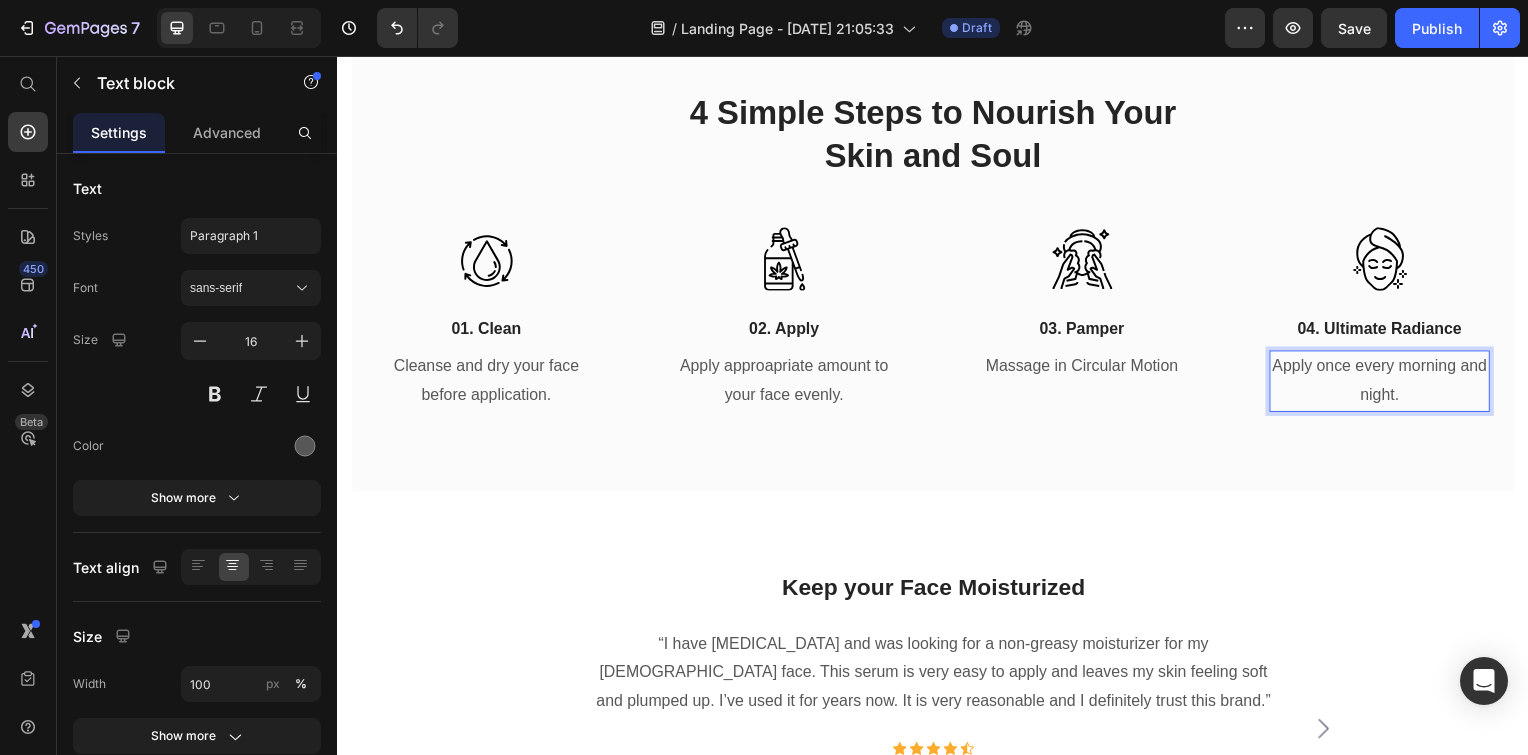 click on "Apply once every morning and night." at bounding box center [1387, 384] 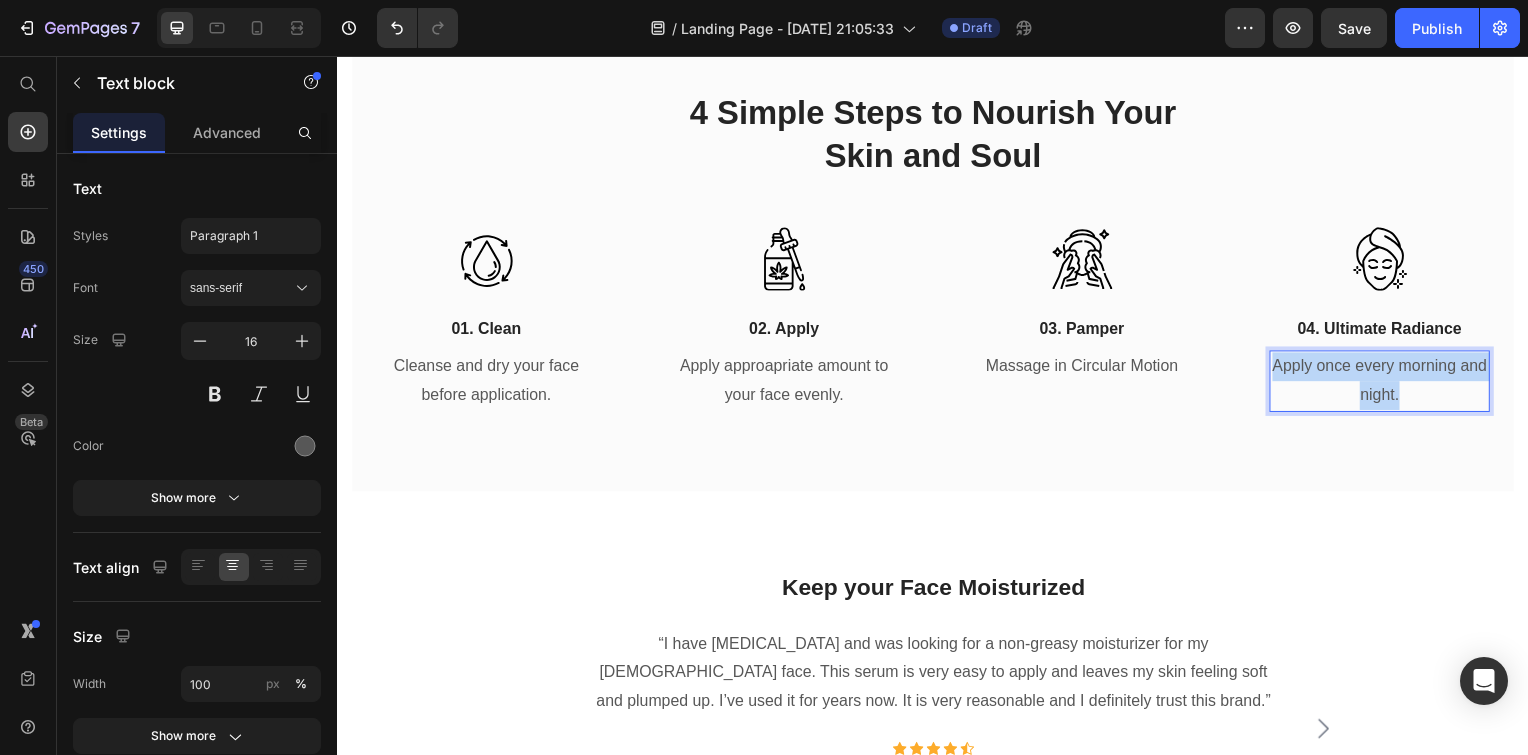 click on "Apply once every morning and night." at bounding box center (1387, 384) 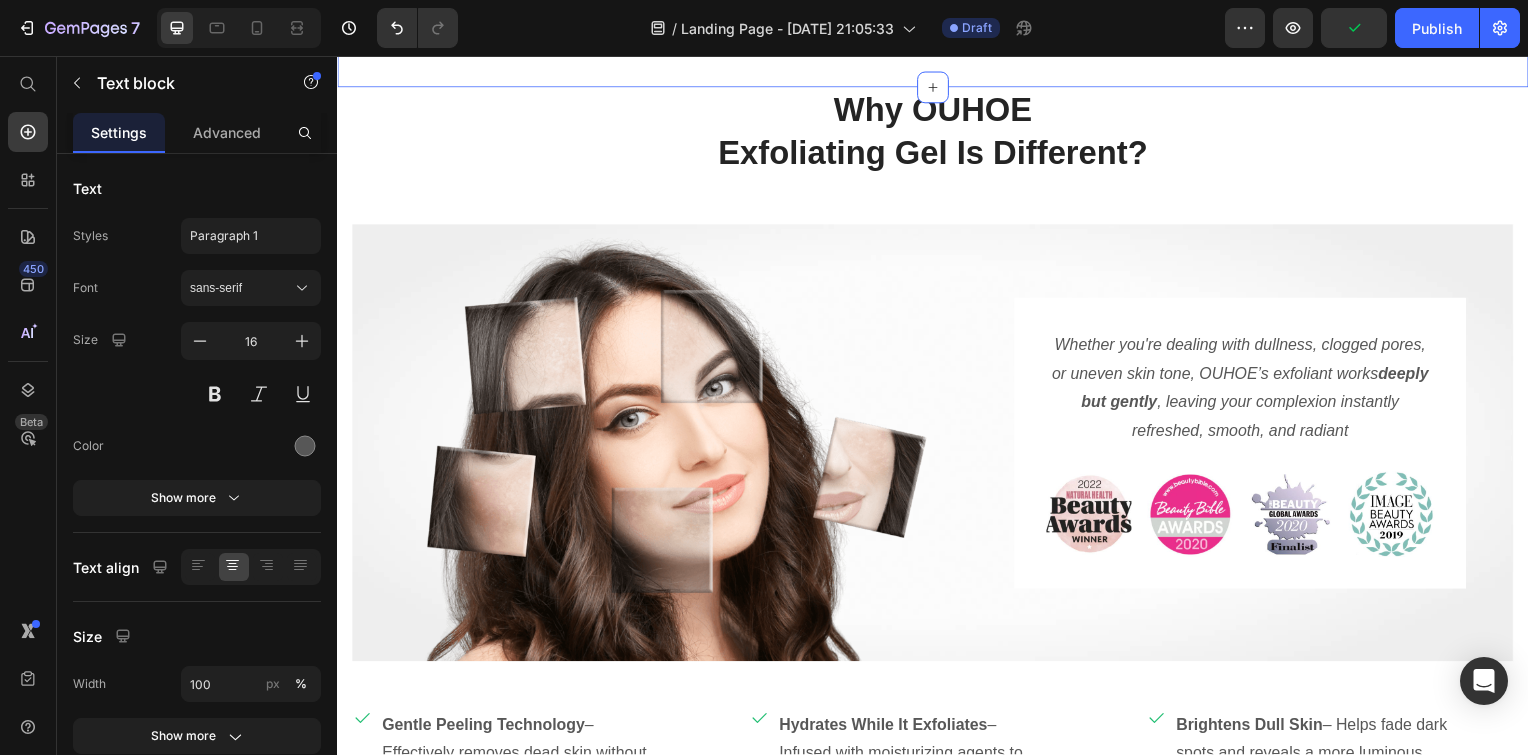 scroll, scrollTop: 884, scrollLeft: 0, axis: vertical 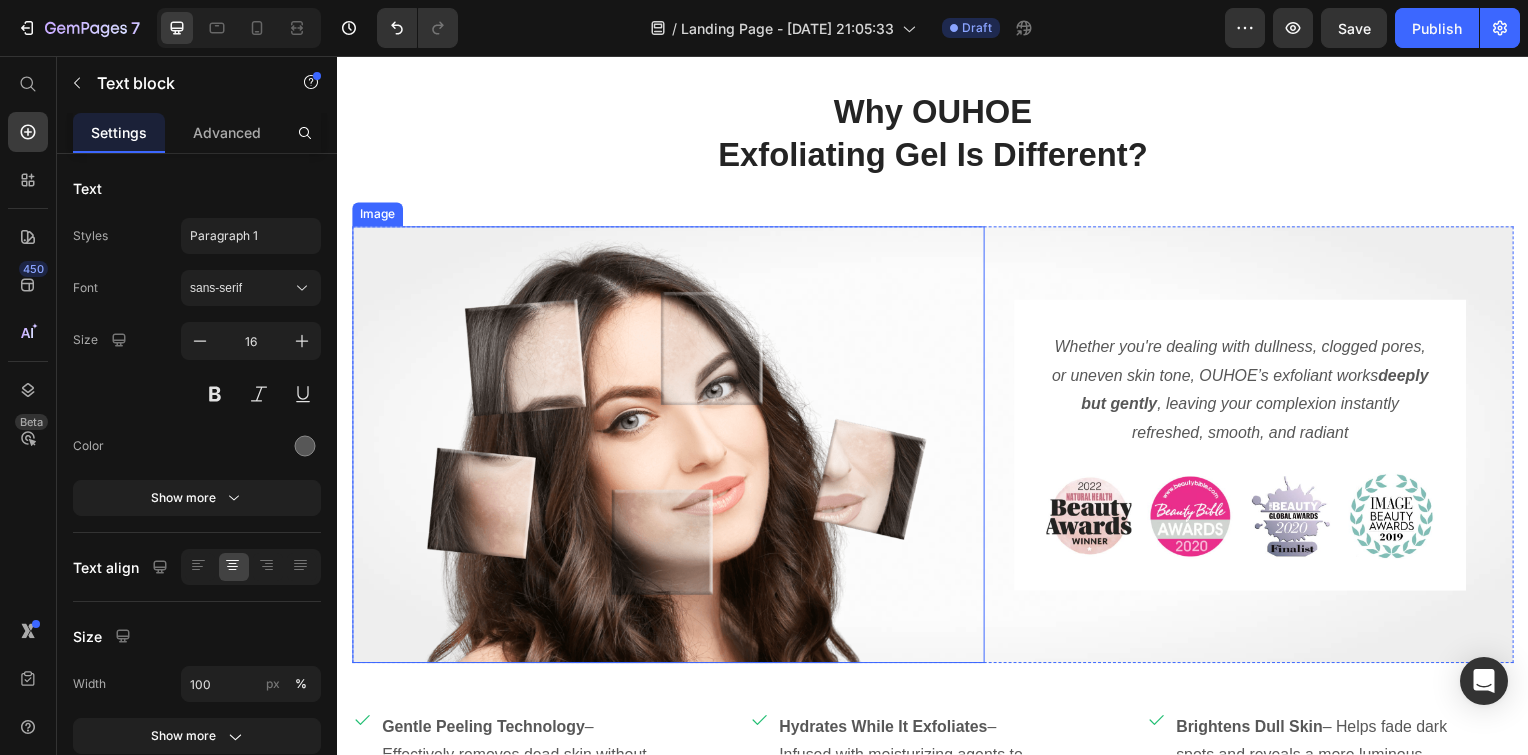 click at bounding box center (670, 448) 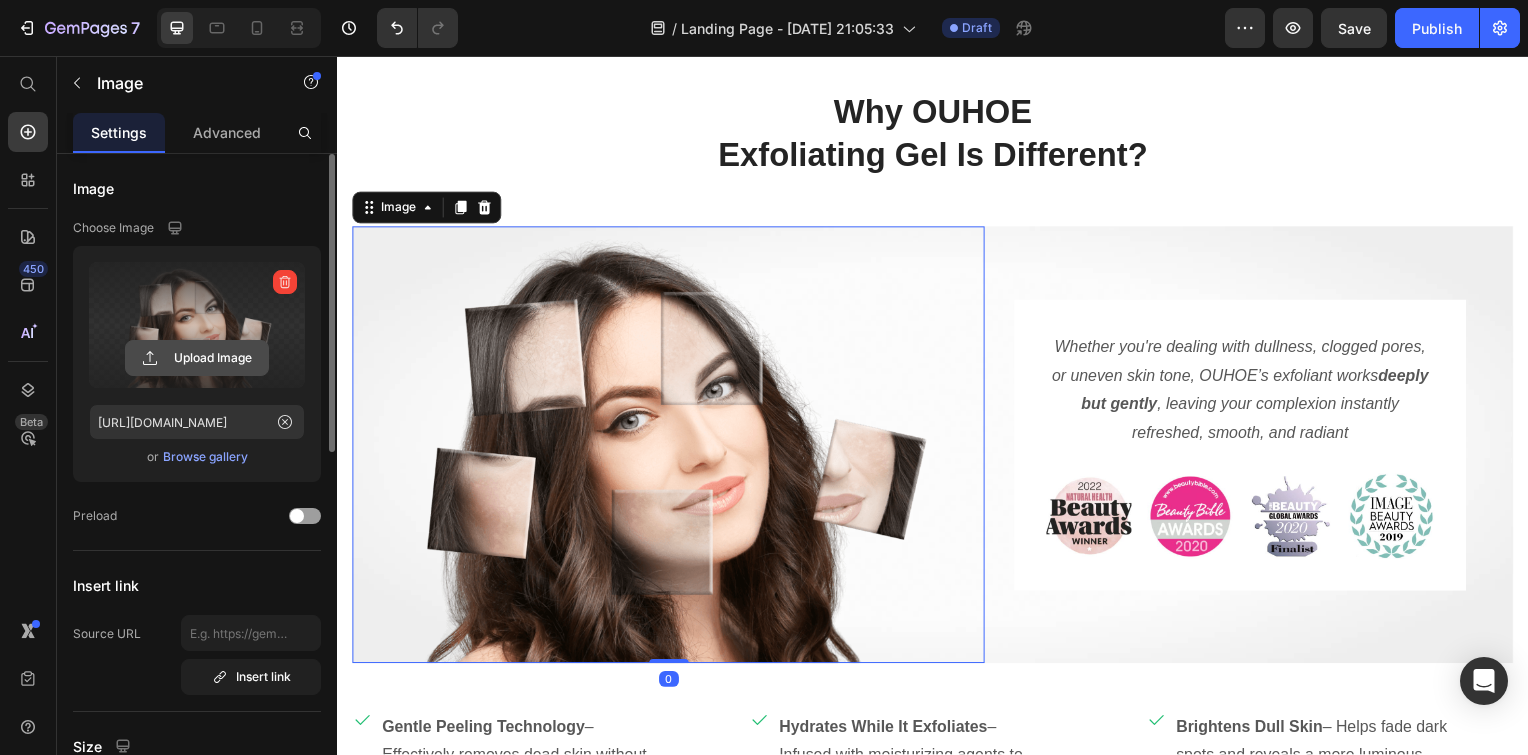click 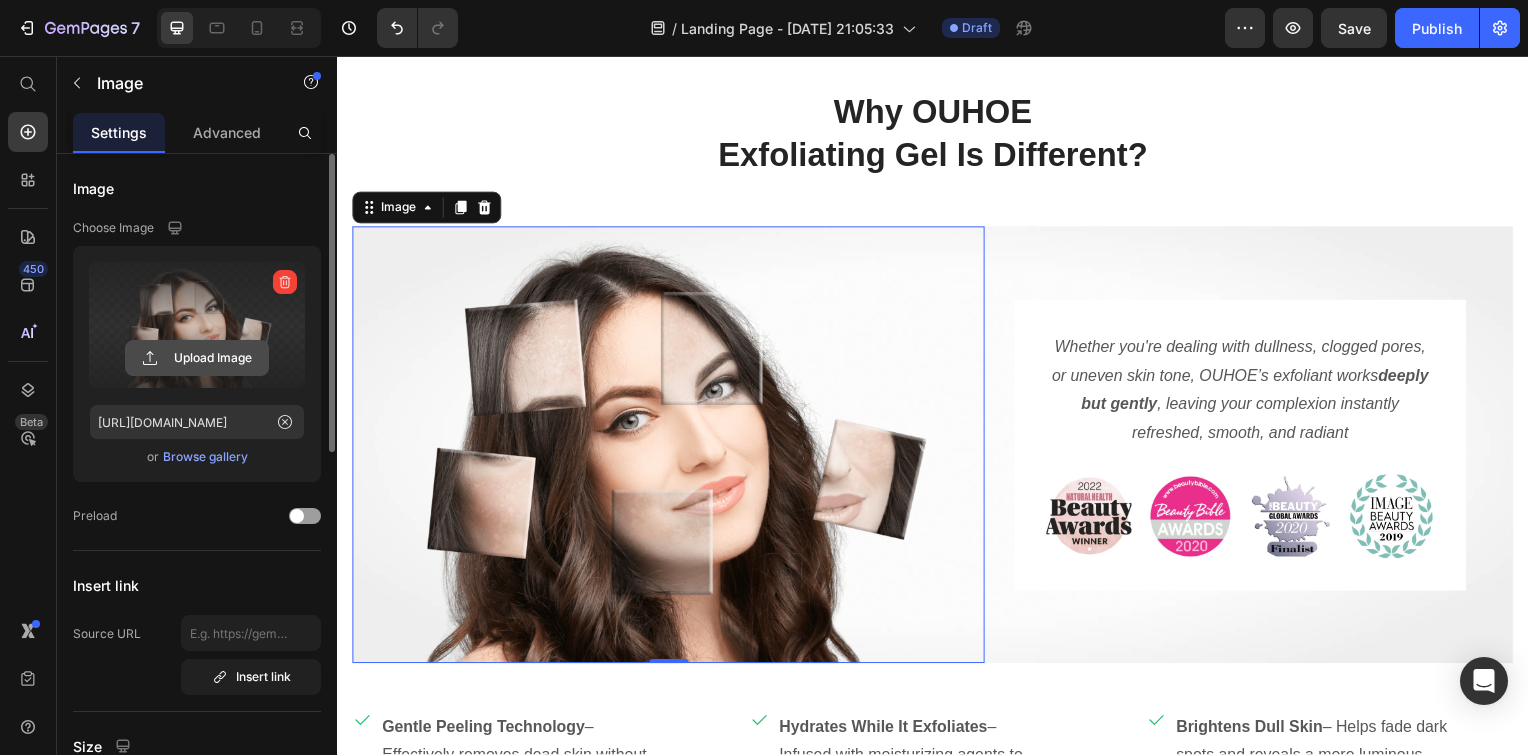 click 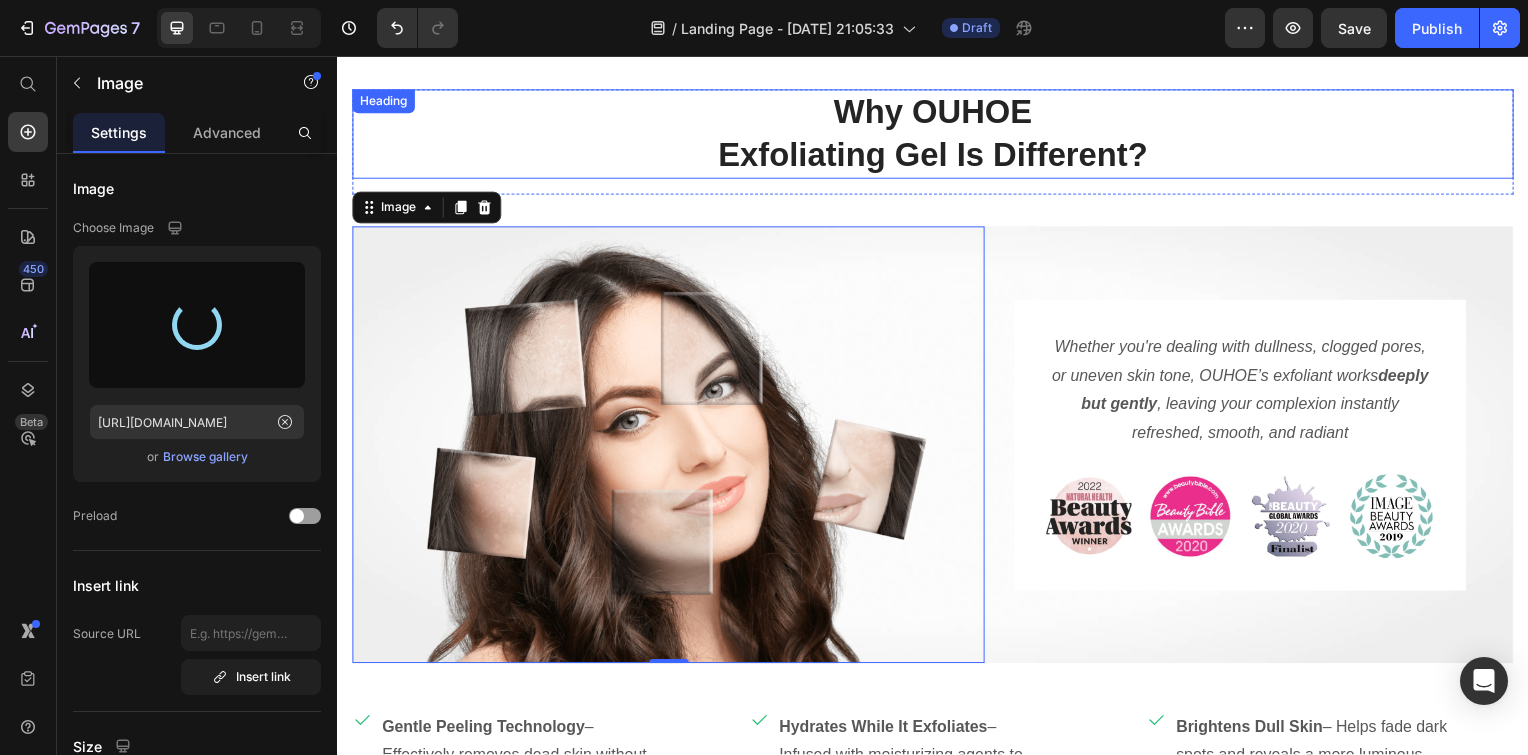type on "https://cdn.shopify.com/s/files/1/0946/0387/0501/files/gempages_574447264638960869-bc88b5c2-3c37-44c6-9747-89604ede1c0c.jpg" 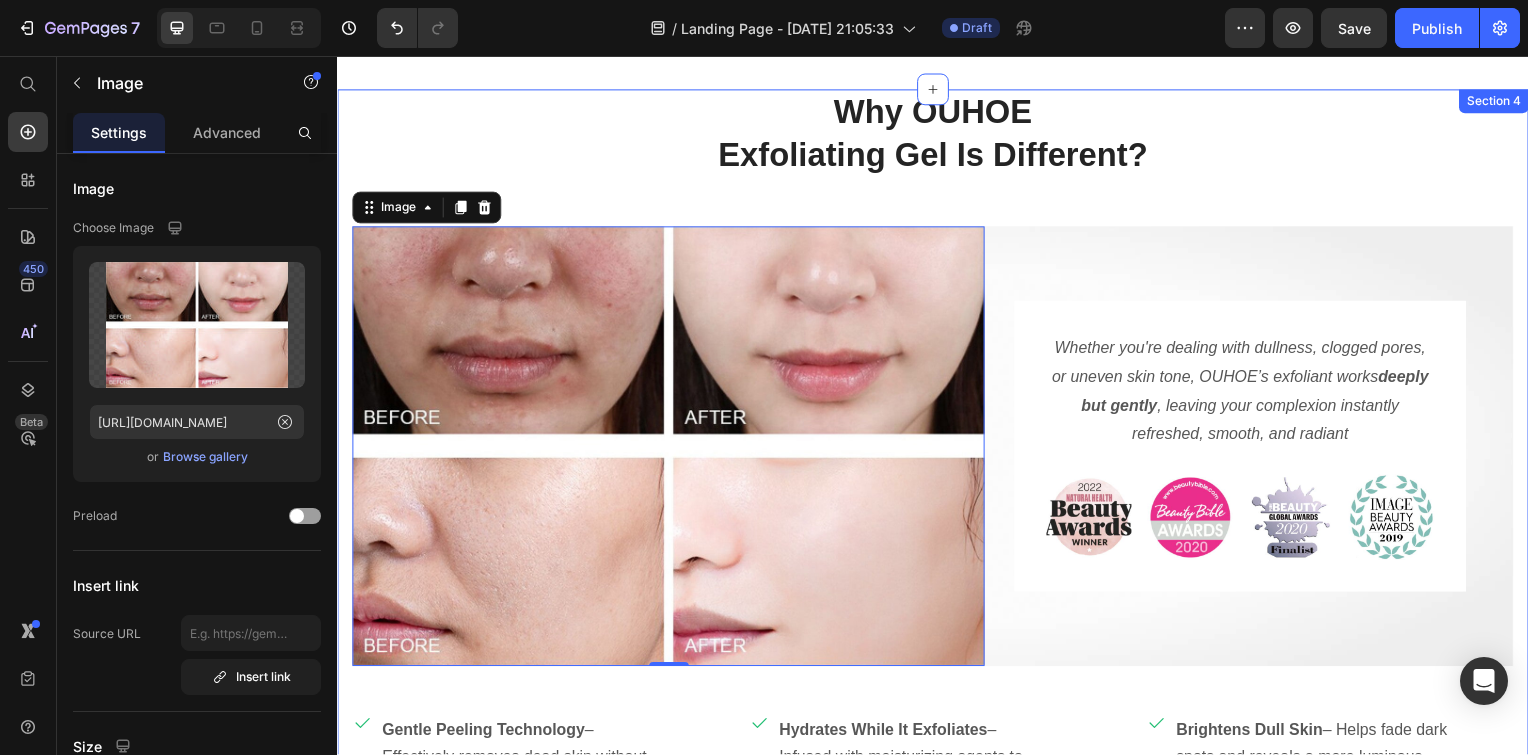 click on "Why OUHOE Exfoliating Gel Is Different? Heading Row Image   0 Whether you're dealing with dullness, clogged pores, or uneven skin tone, OUHOE’s exfoliant works  deeply but gently , leaving your complexion instantly refreshed, smooth, and radiant Text block Image Image Image Image Row Row Row
Icon Gentle Peeling Technology  – Effectively removes dead skin without microbeads or physical abrasives, minimizing irritation. Text block Row
Icon Hydrates While It Exfoliates  – Infused with moisturizing agents to keep your skin supple and soft post-cleansing. Text block Row
Icon Brightens Dull Skin  – Helps fade dark spots and reveals a more luminous, even-toned complexion. Text block Row Row
Icon Reduces Excess Oil & Build-Up  – Clears out clogged pores, reducing blackheads and minimizing breakouts. Text block Row
Icon Soothing Botanical Formula Text block Row
Icon All Day Hydration Text block Text block Row Row" at bounding box center [937, 551] 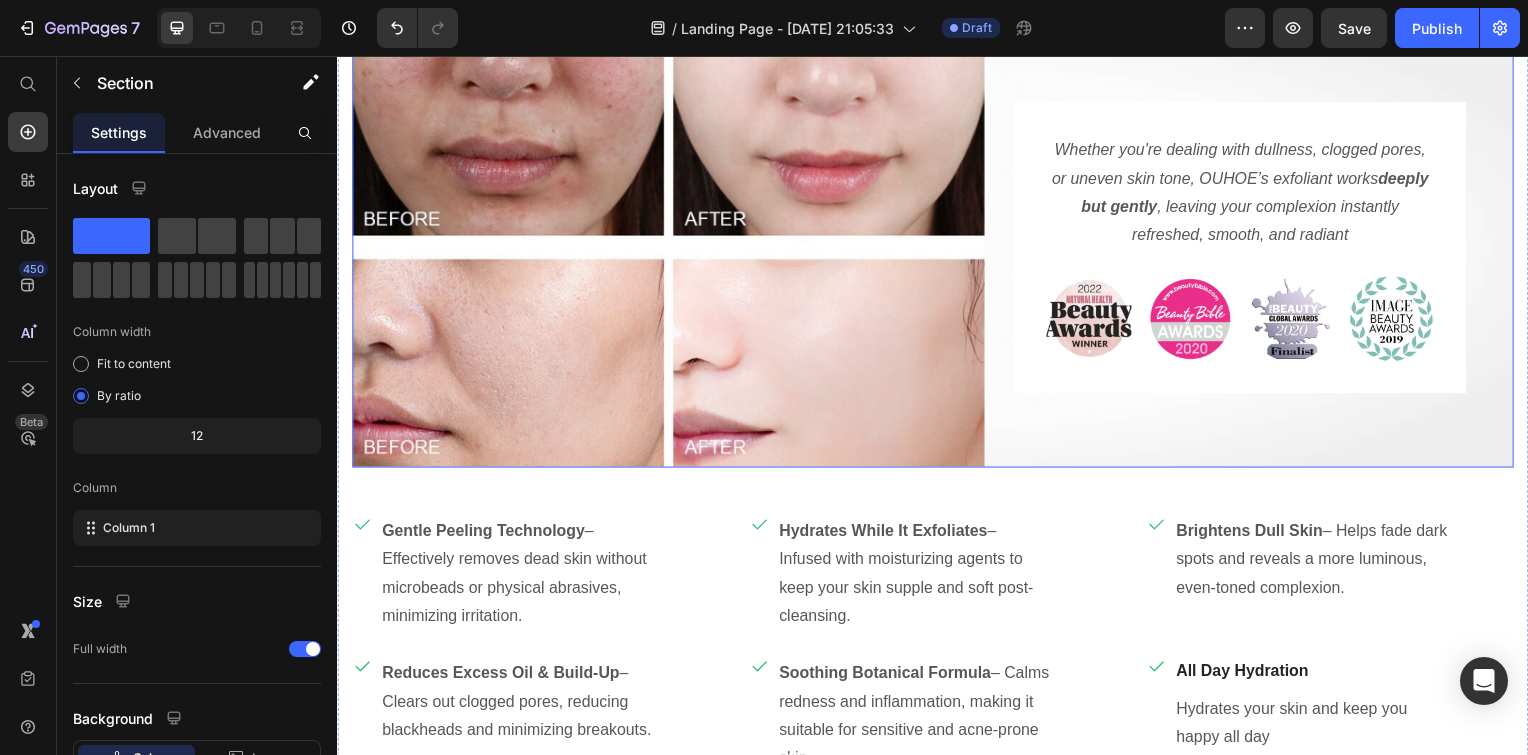 scroll, scrollTop: 884, scrollLeft: 0, axis: vertical 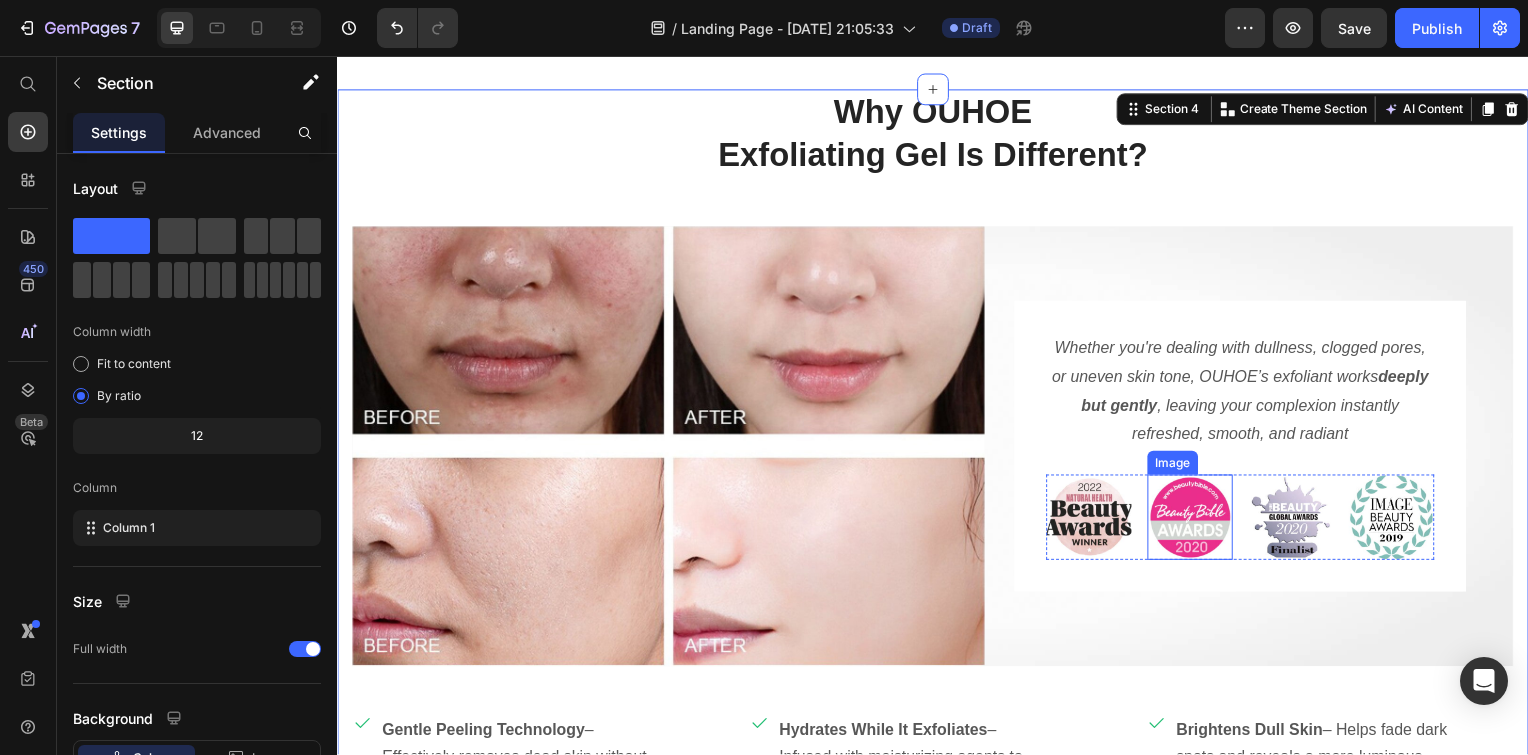 click at bounding box center (1196, 520) 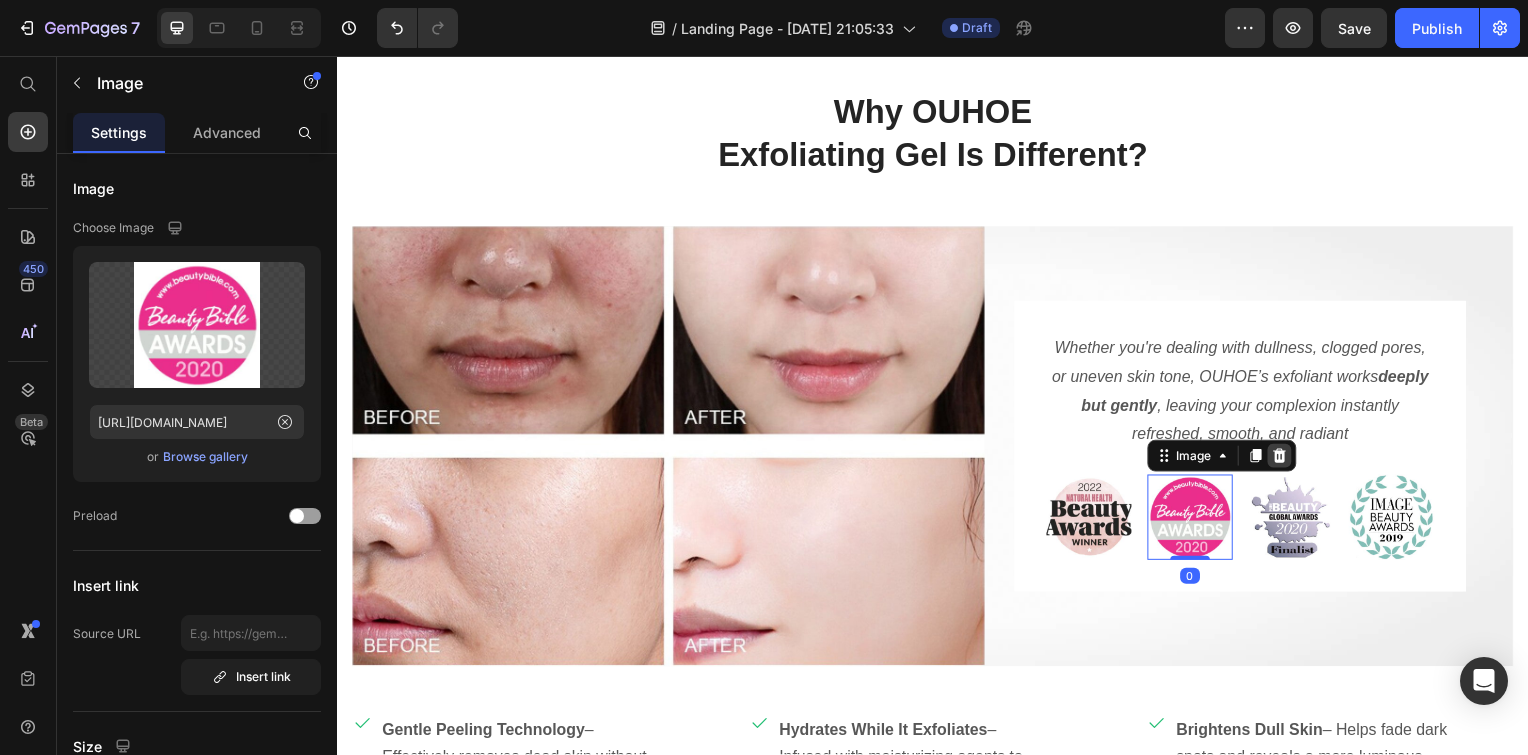 click 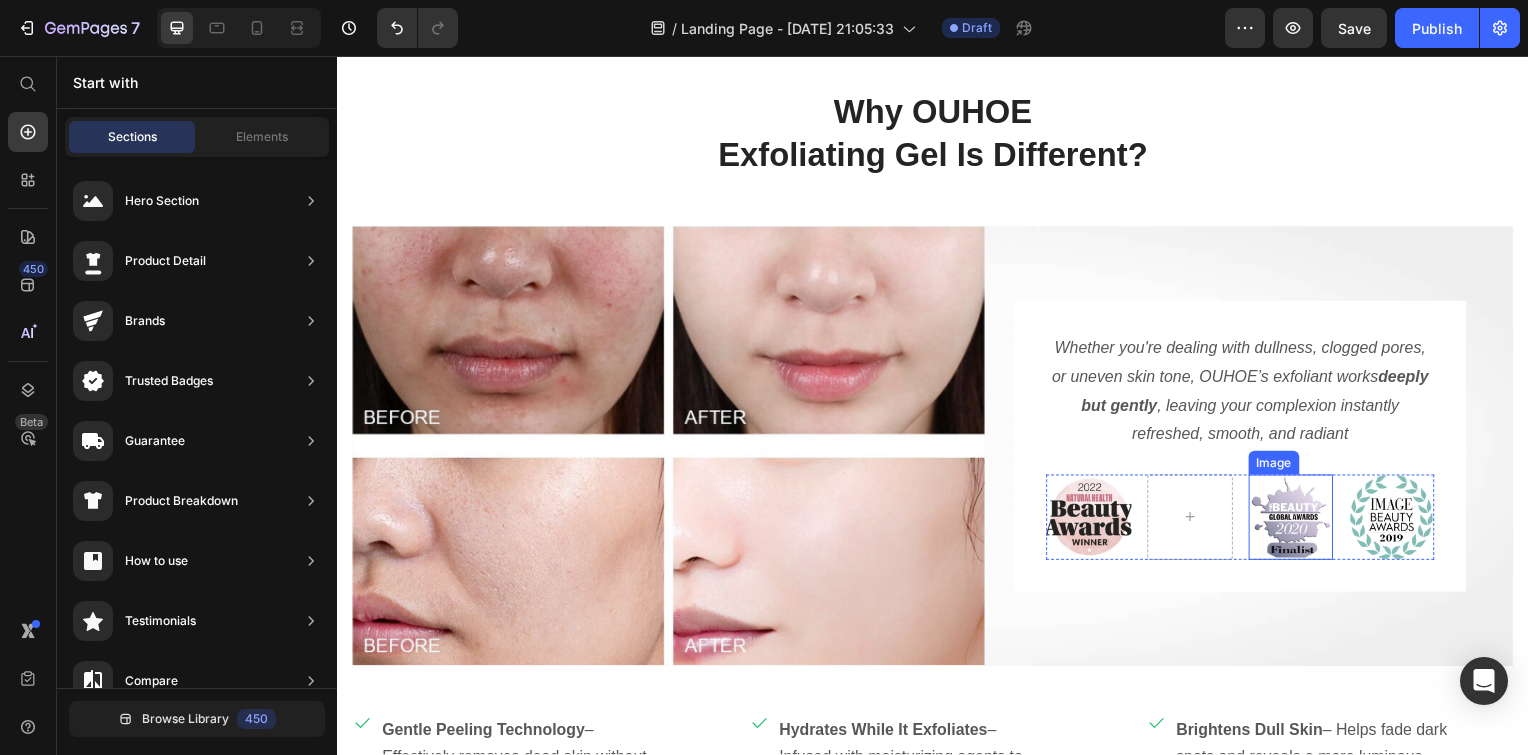 click at bounding box center [1298, 520] 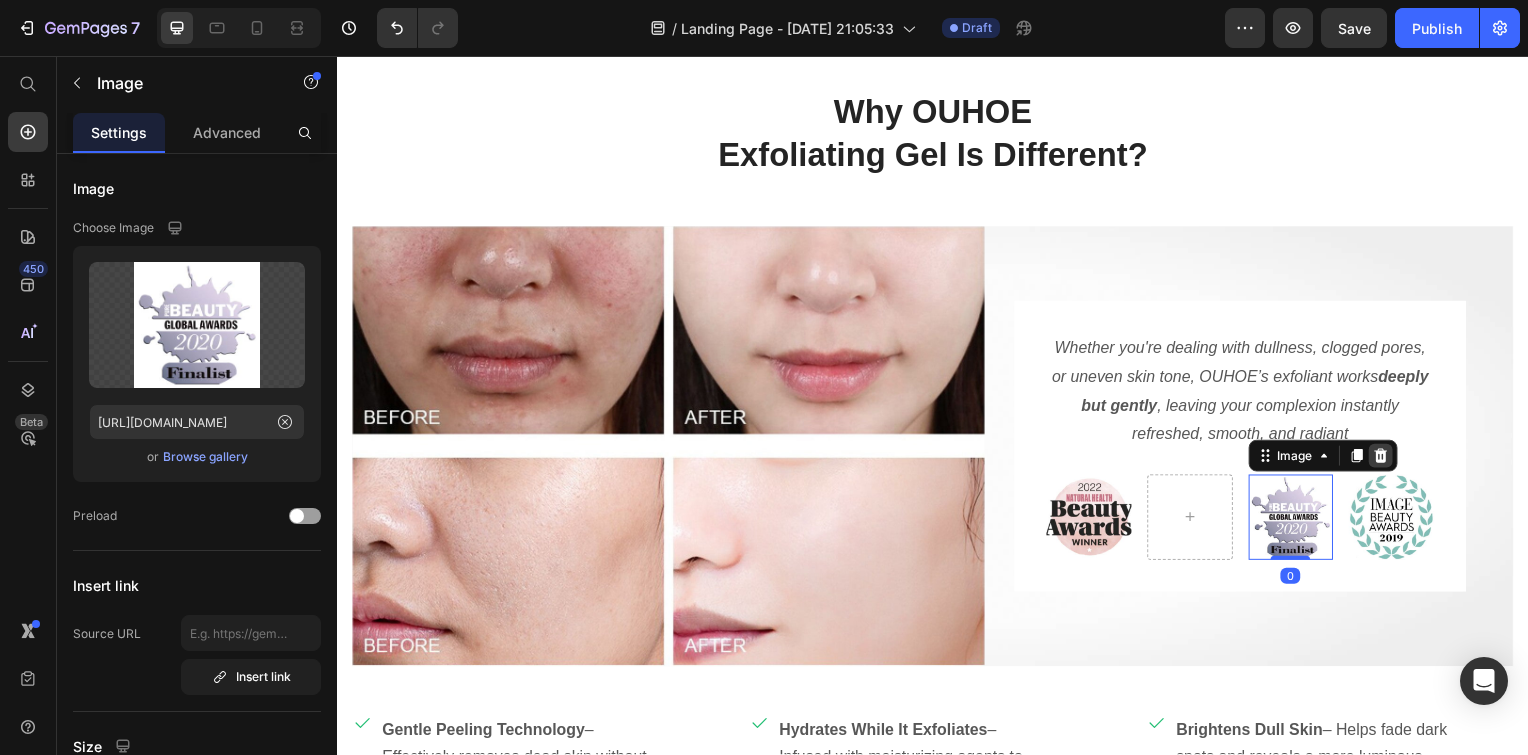 click 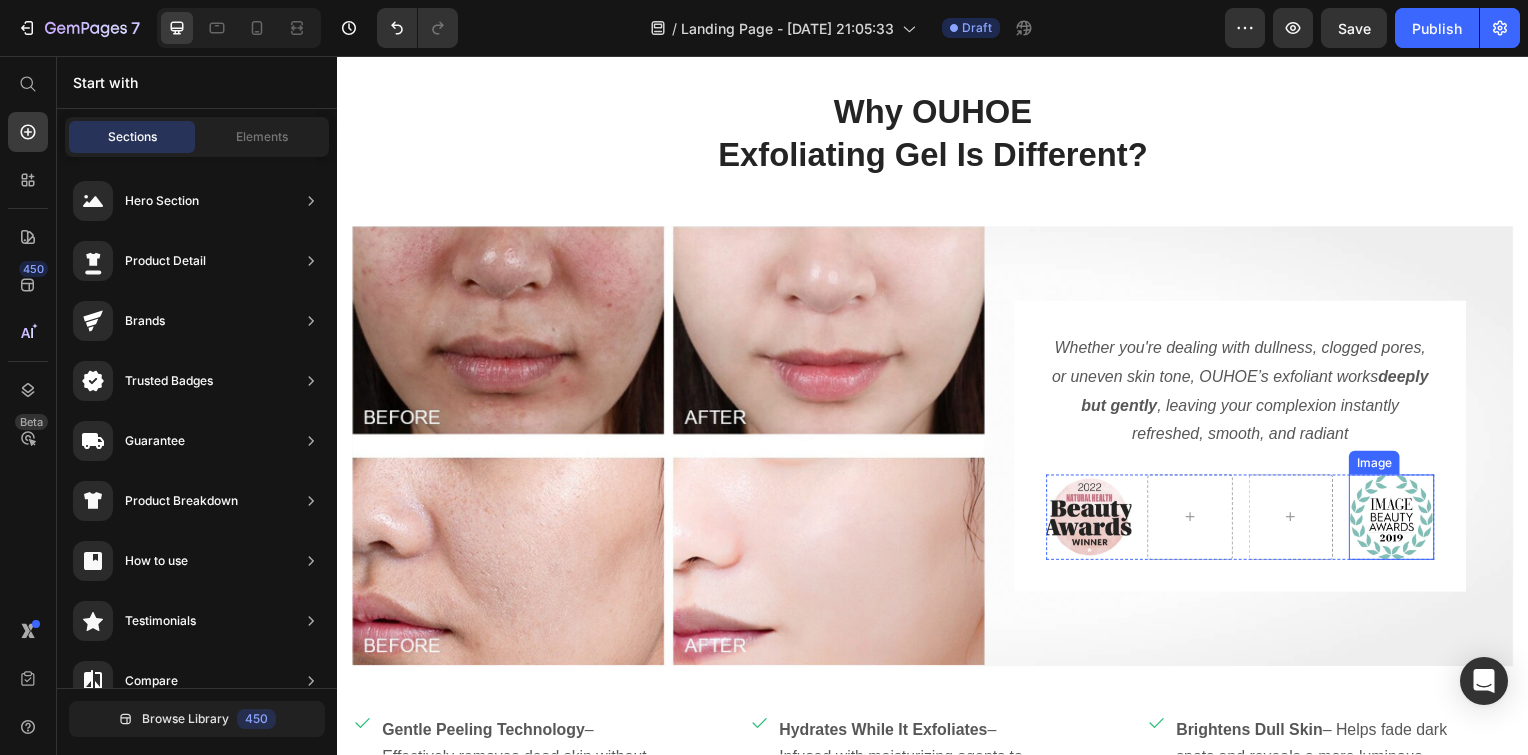 click at bounding box center (1399, 520) 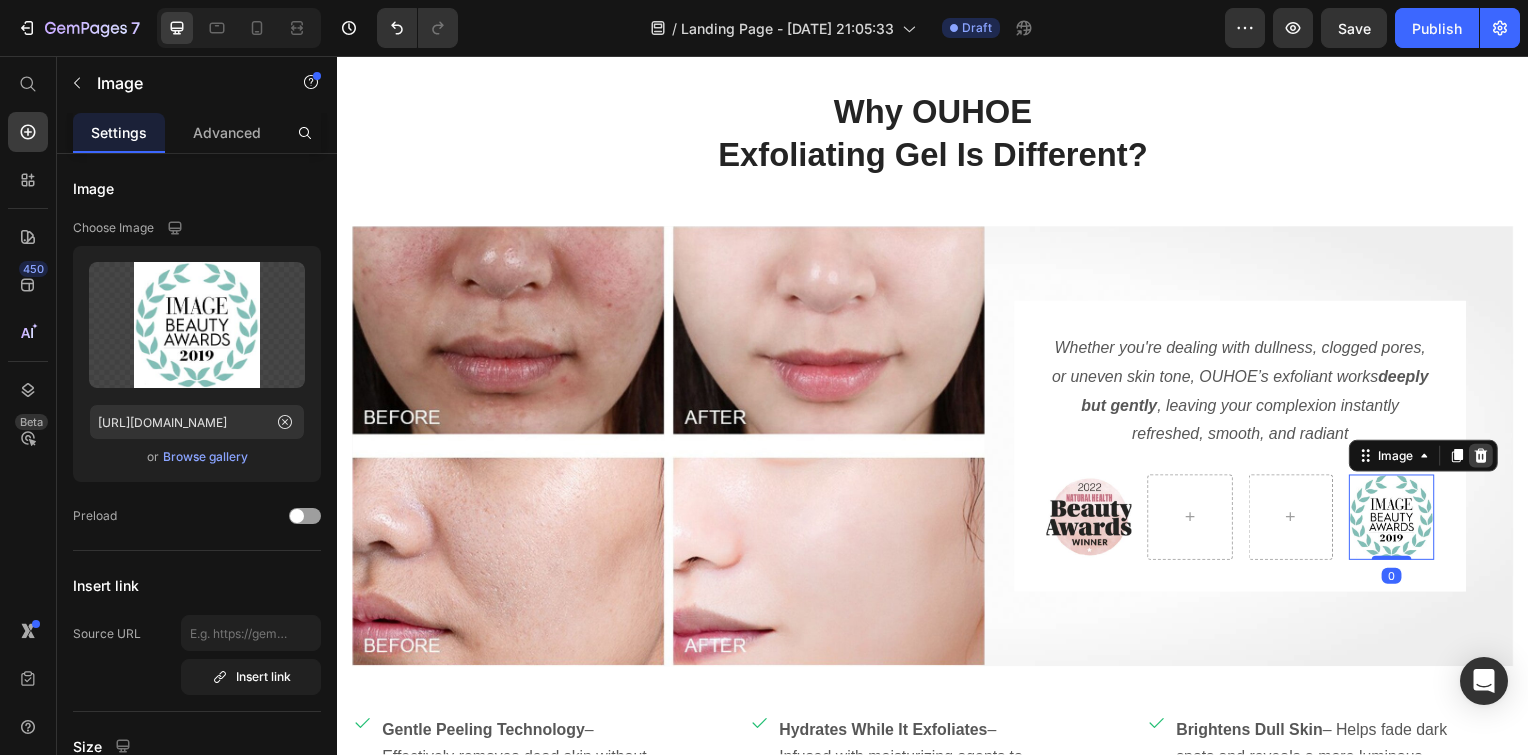 click 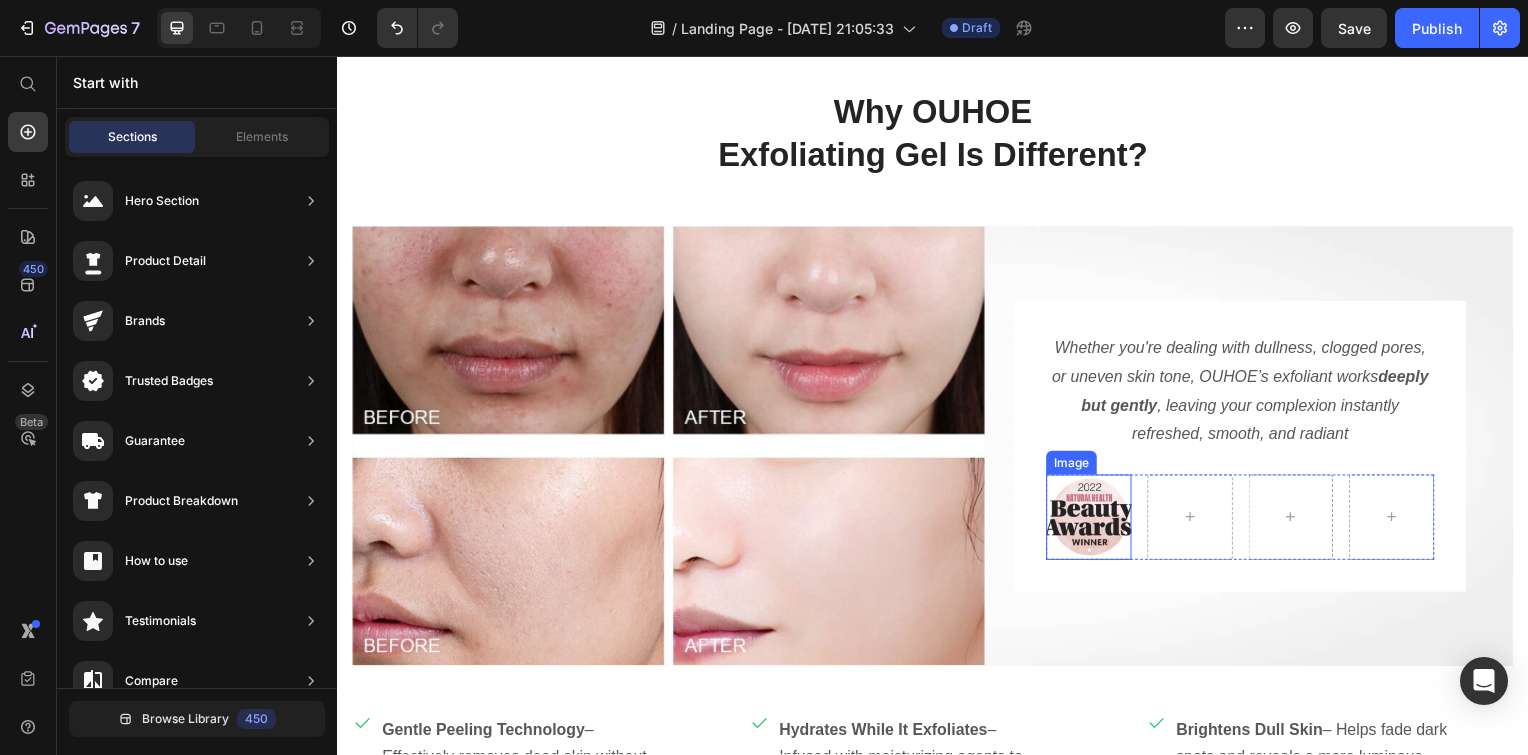 click at bounding box center (1094, 520) 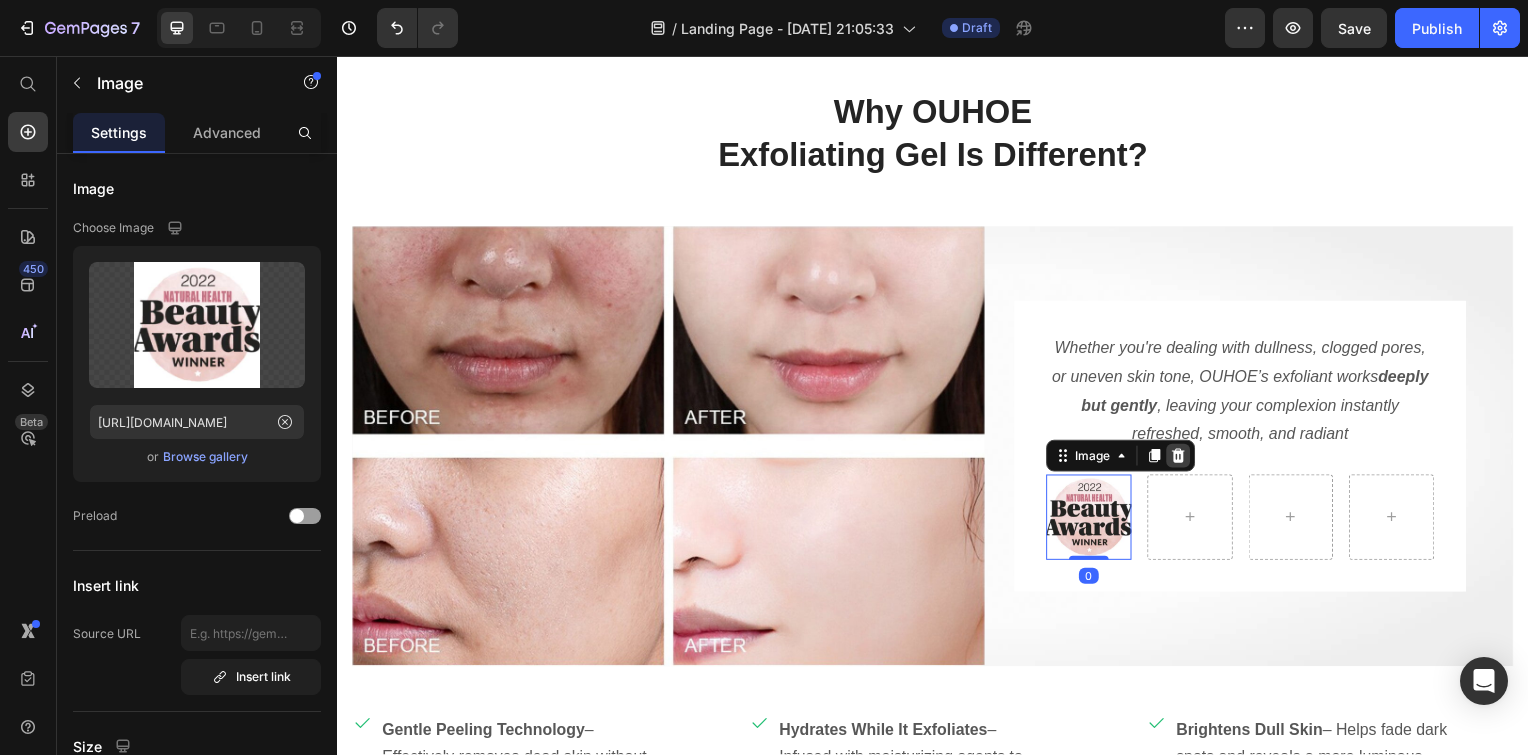 click 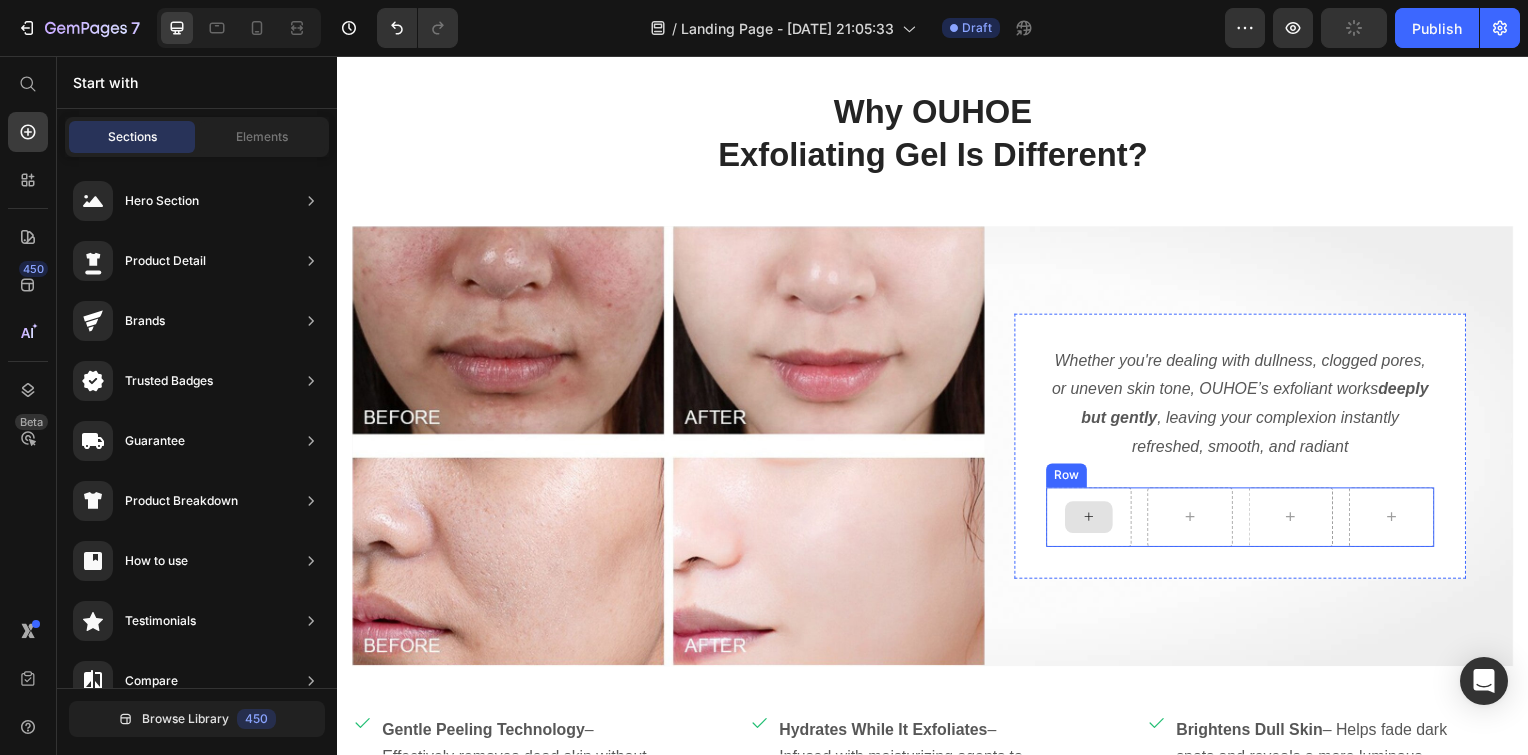 click at bounding box center (1094, 521) 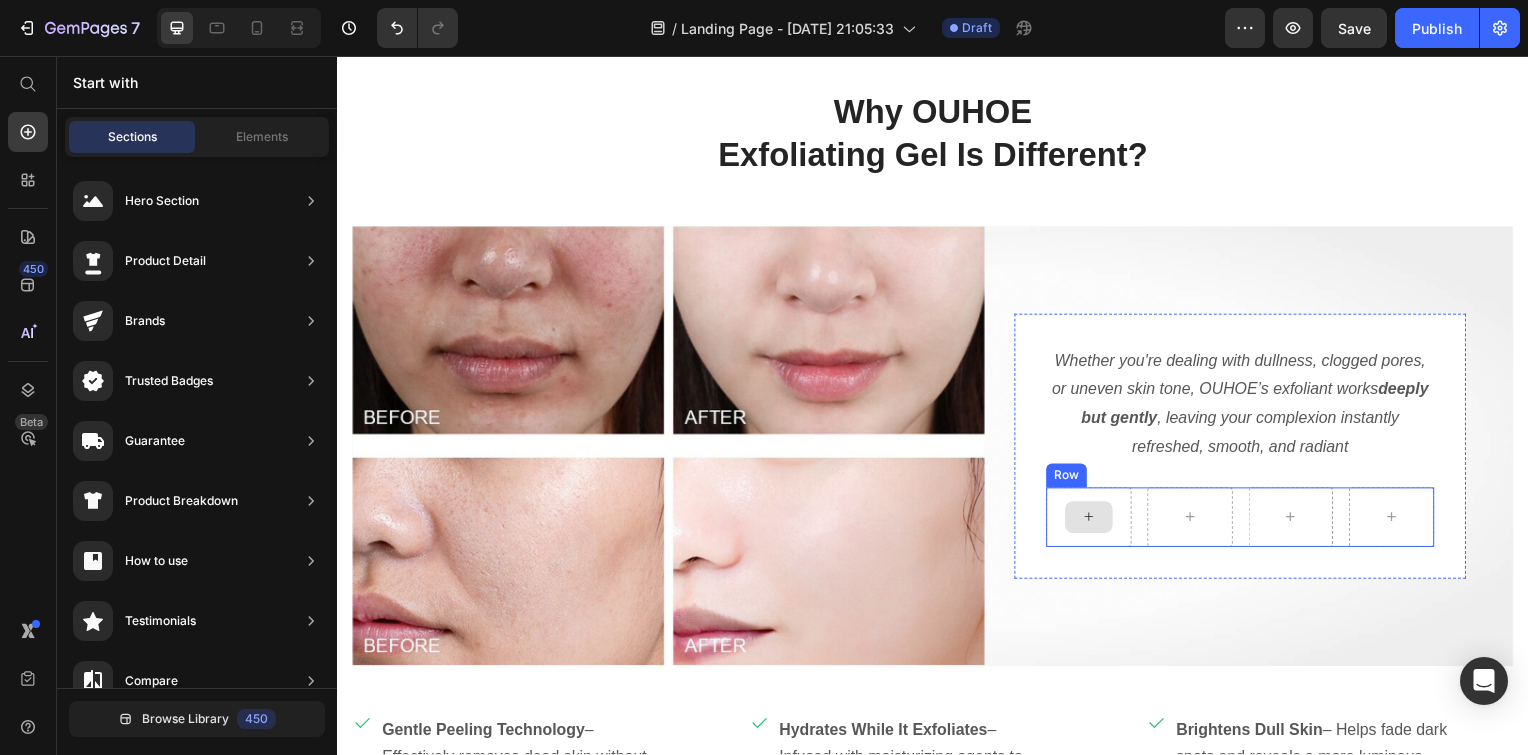 click at bounding box center [1094, 521] 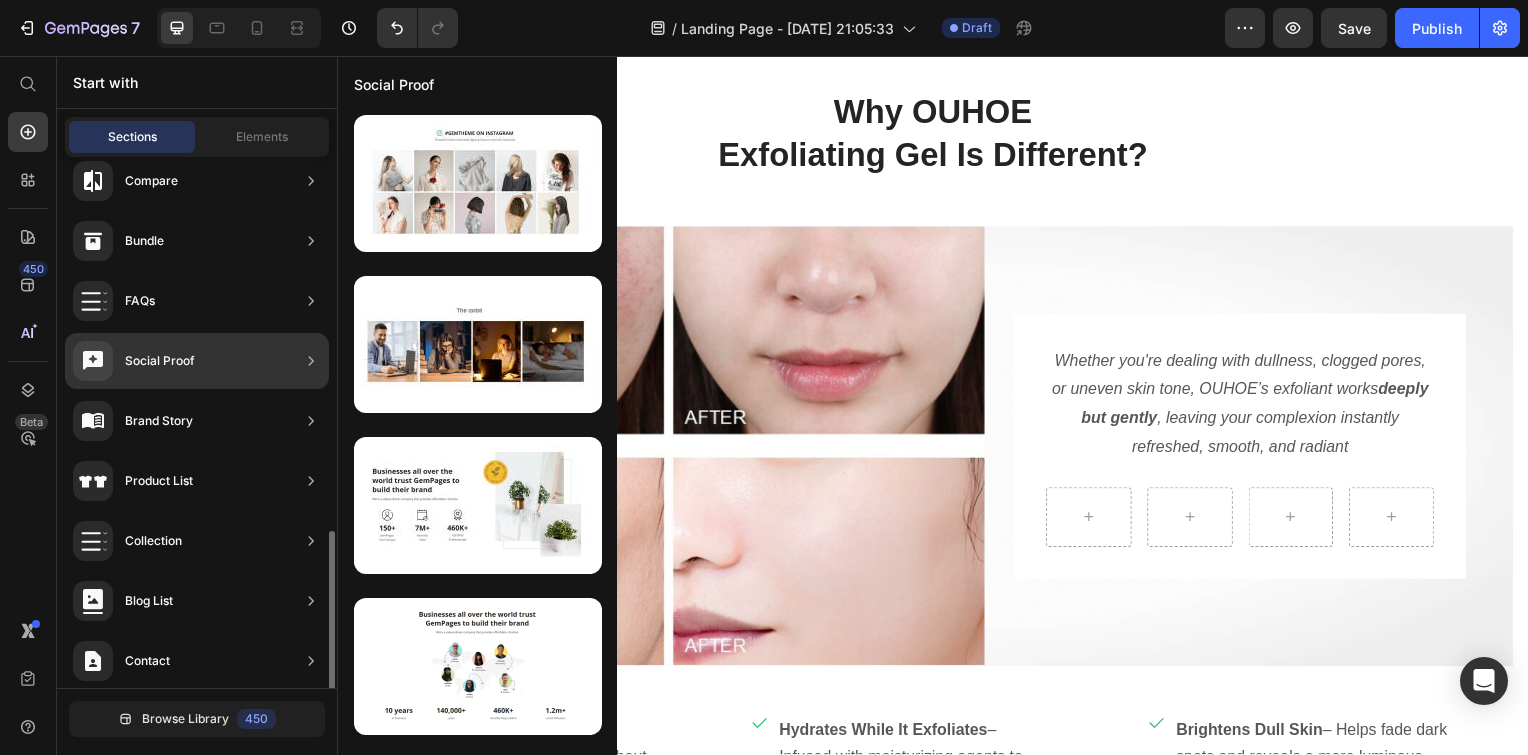 scroll, scrollTop: 600, scrollLeft: 0, axis: vertical 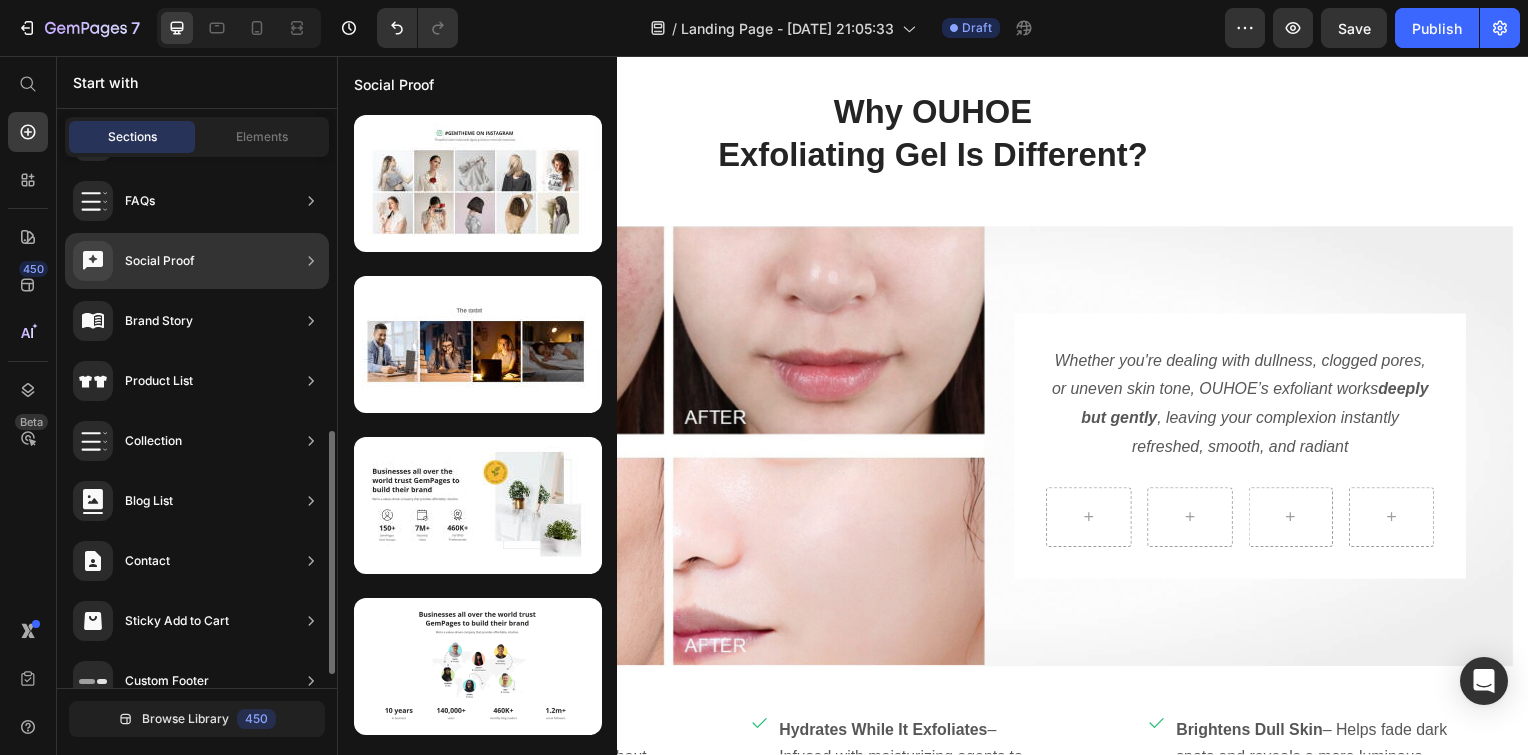 click on "Social Proof" at bounding box center [160, 261] 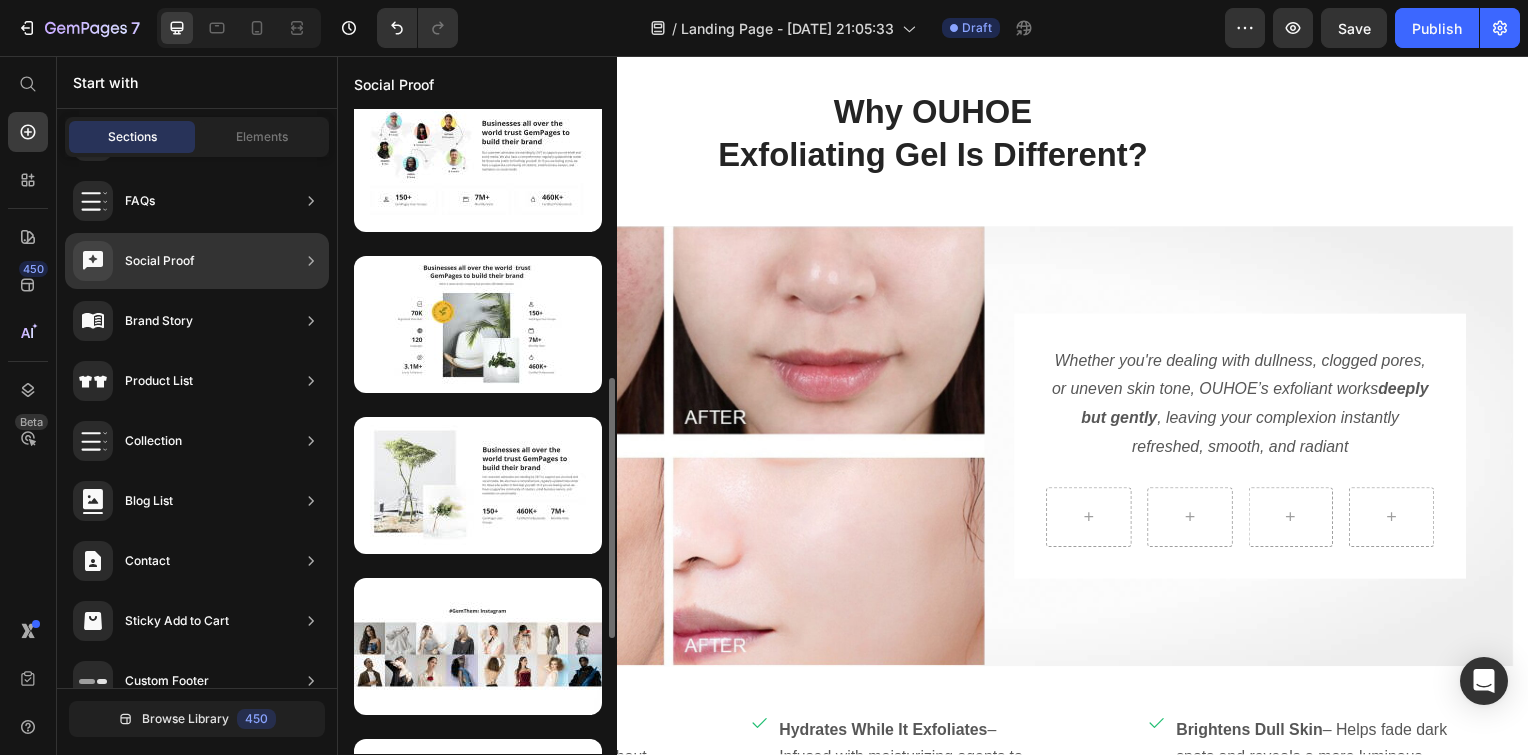 scroll, scrollTop: 663, scrollLeft: 0, axis: vertical 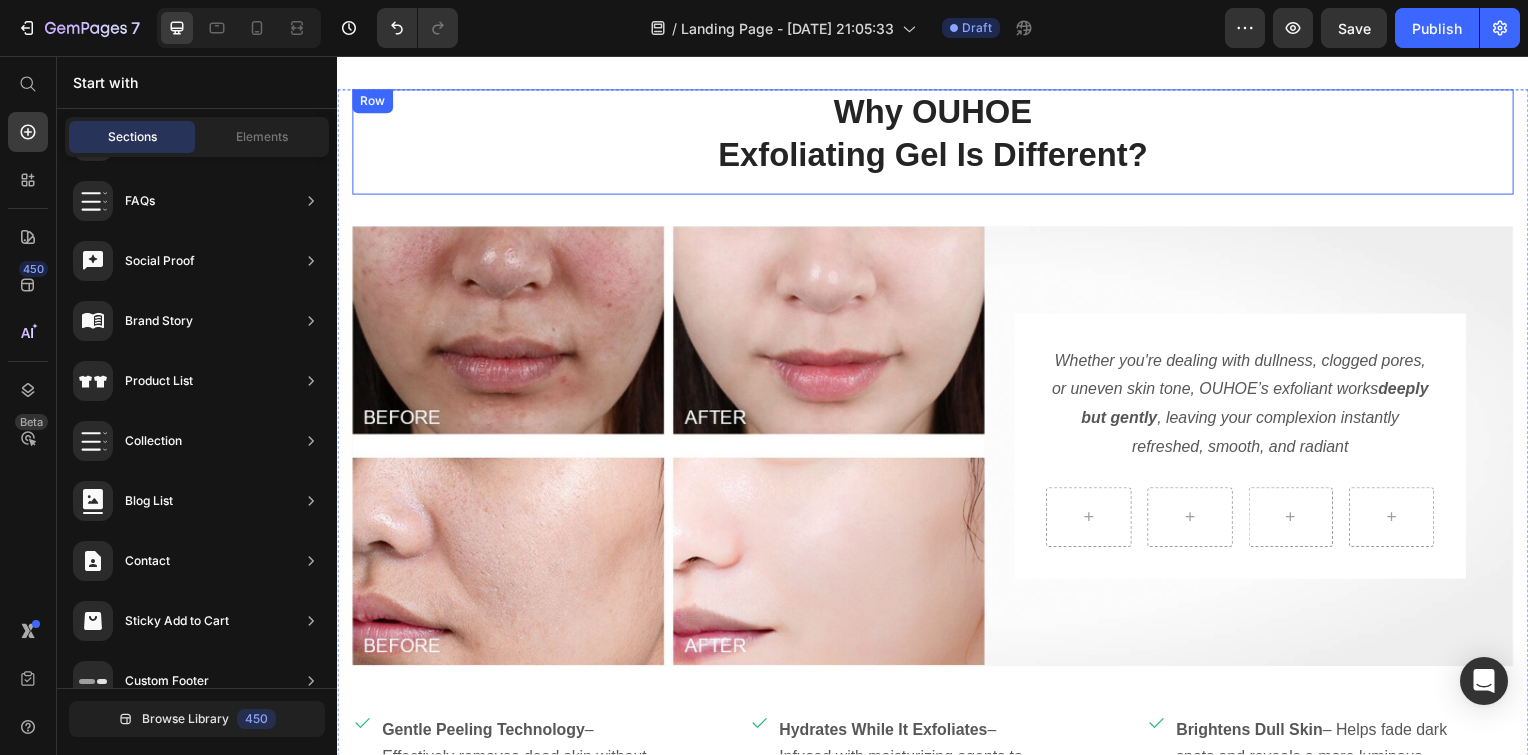 click on "Why OUHOE Exfoliating Gel Is Different? Heading" at bounding box center (937, 143) 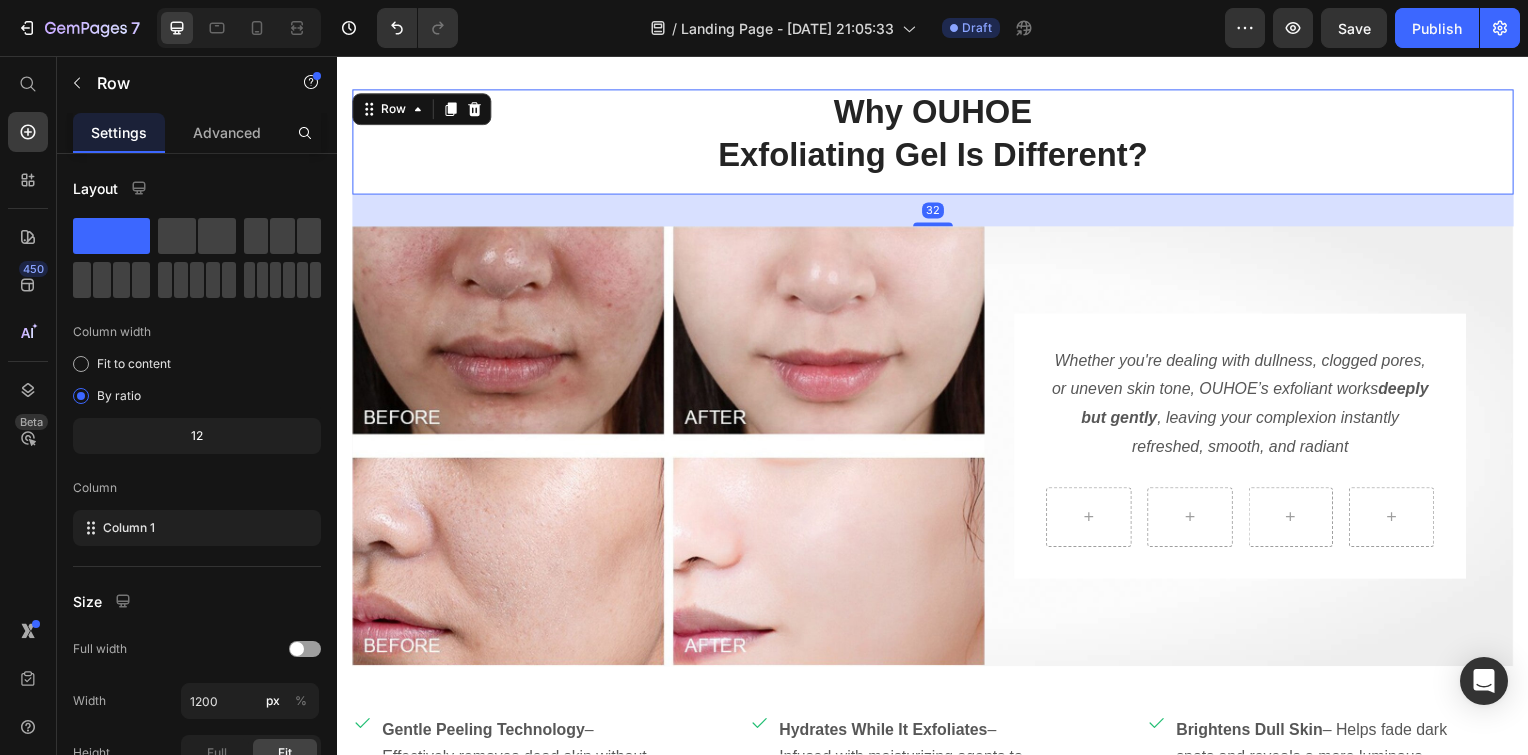 click on "Why OUHOE Exfoliating Gel Is Different?" at bounding box center (937, 135) 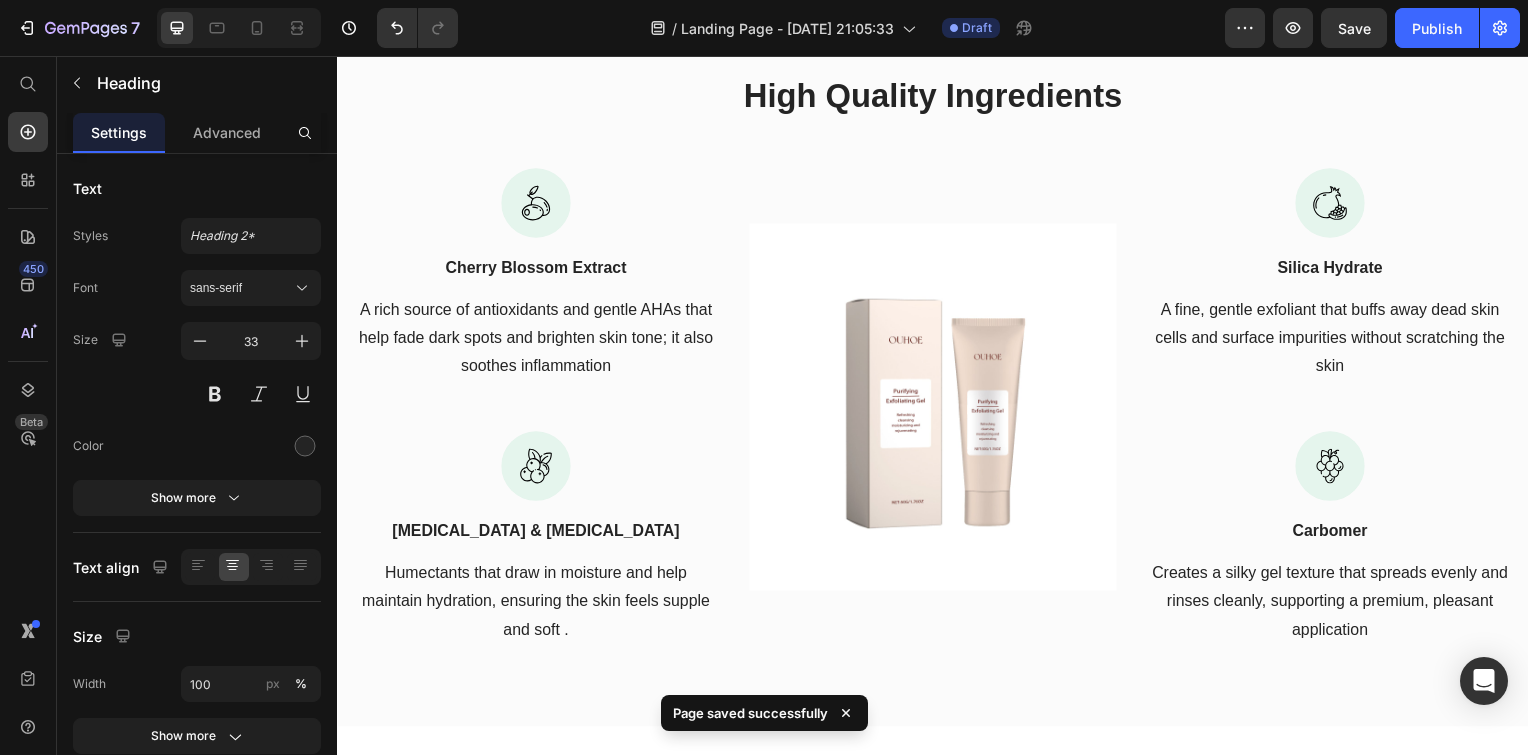scroll, scrollTop: 1952, scrollLeft: 0, axis: vertical 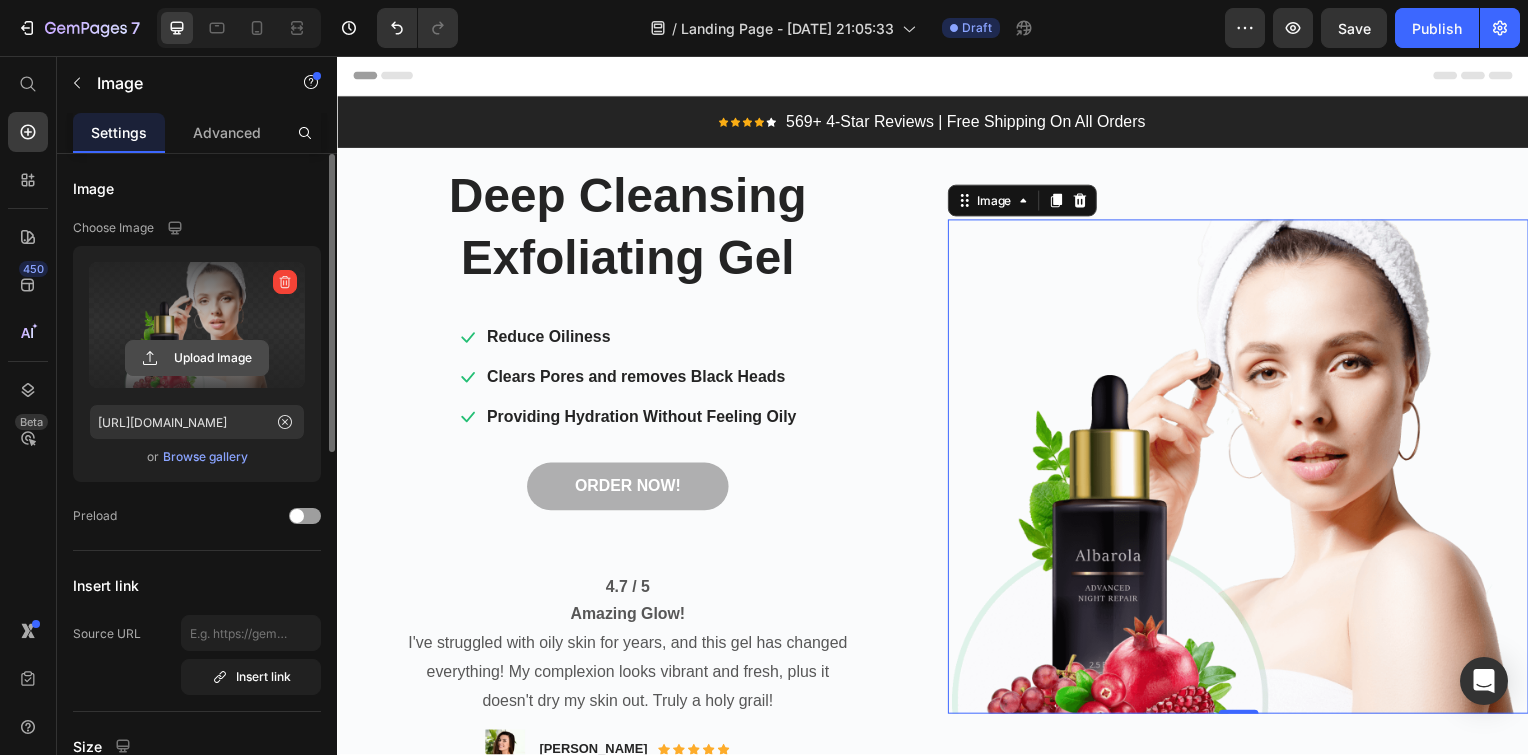 click 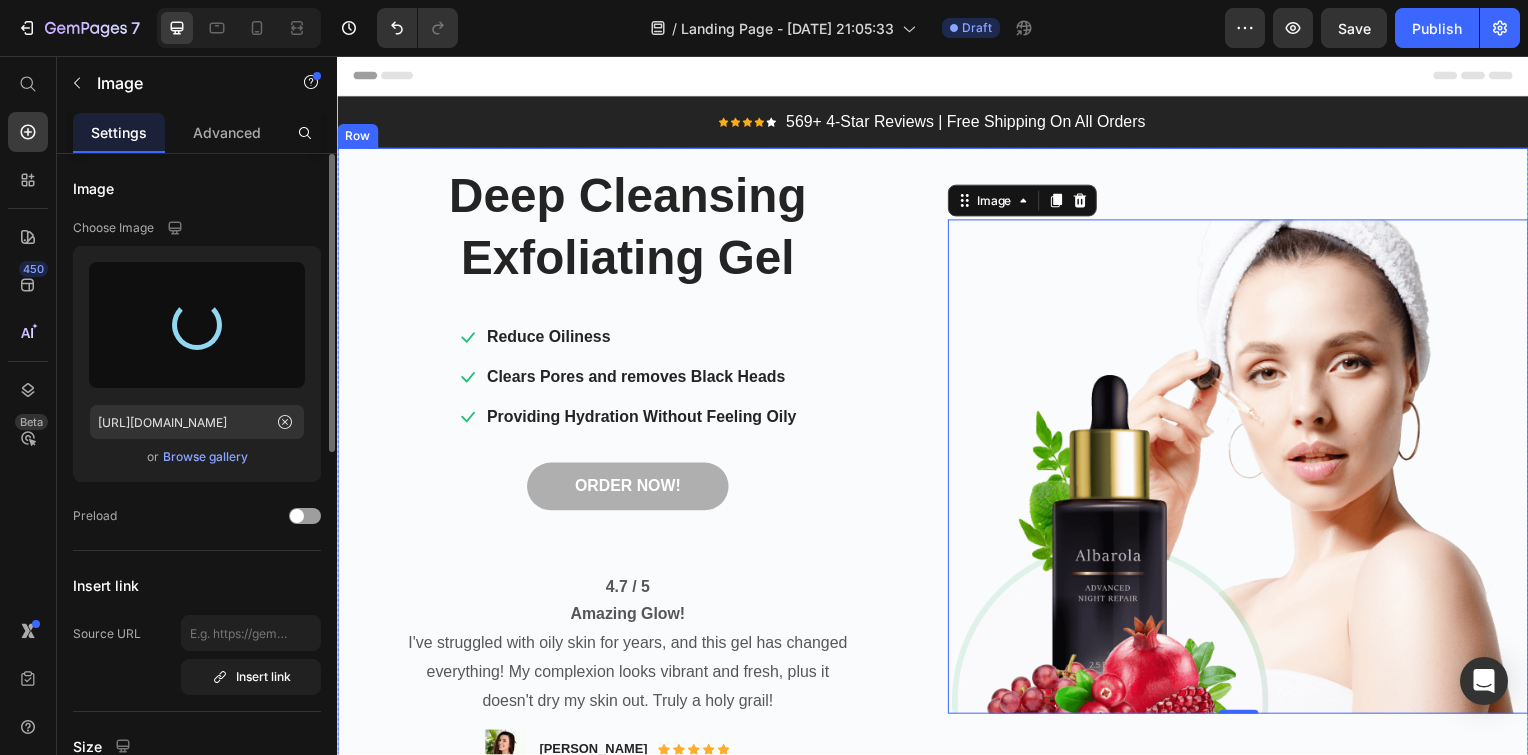 type on "https://cdn.shopify.com/s/files/1/0946/0387/0501/files/gempages_574447264638960869-33cfddd8-d815-4402-9593-9e96d8b74d64.png" 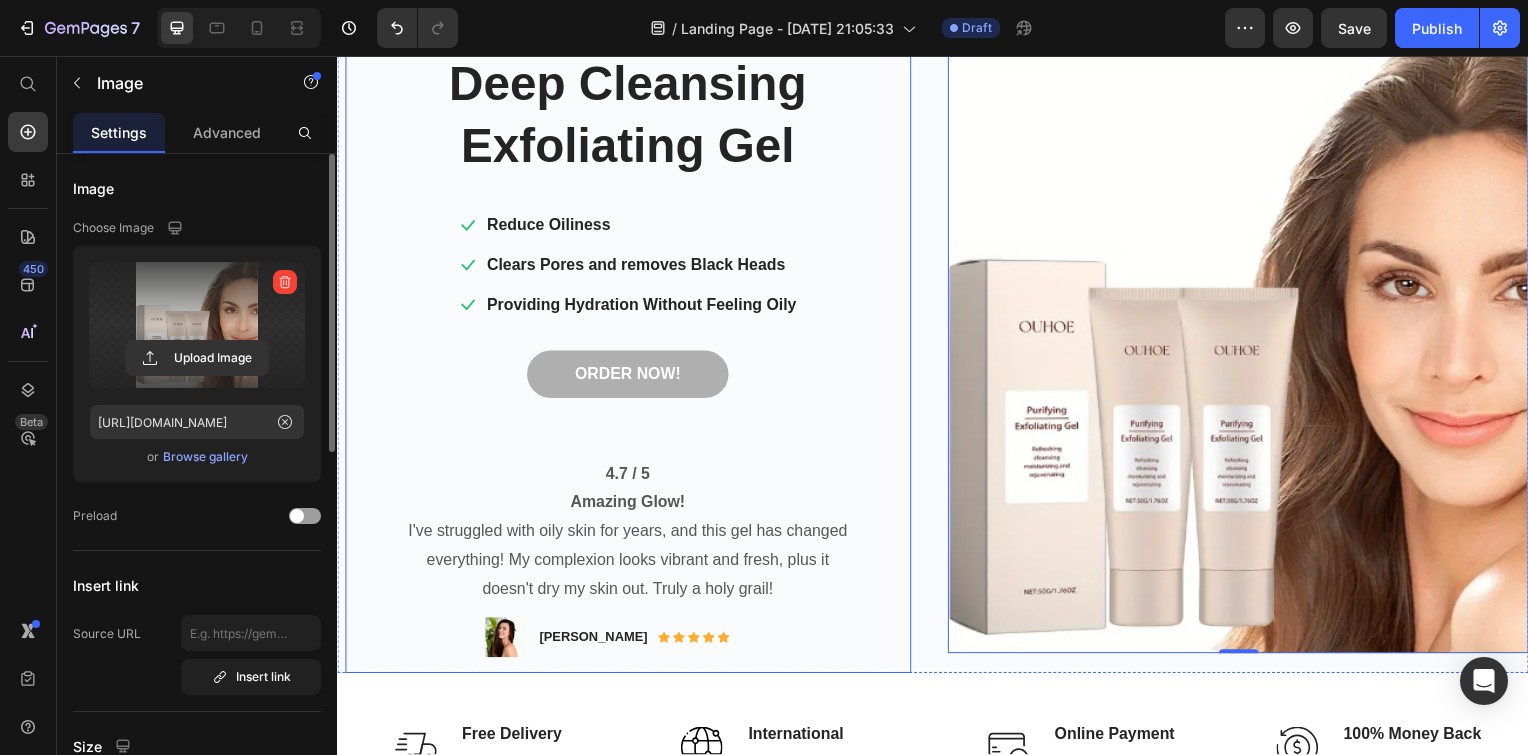 scroll, scrollTop: 100, scrollLeft: 0, axis: vertical 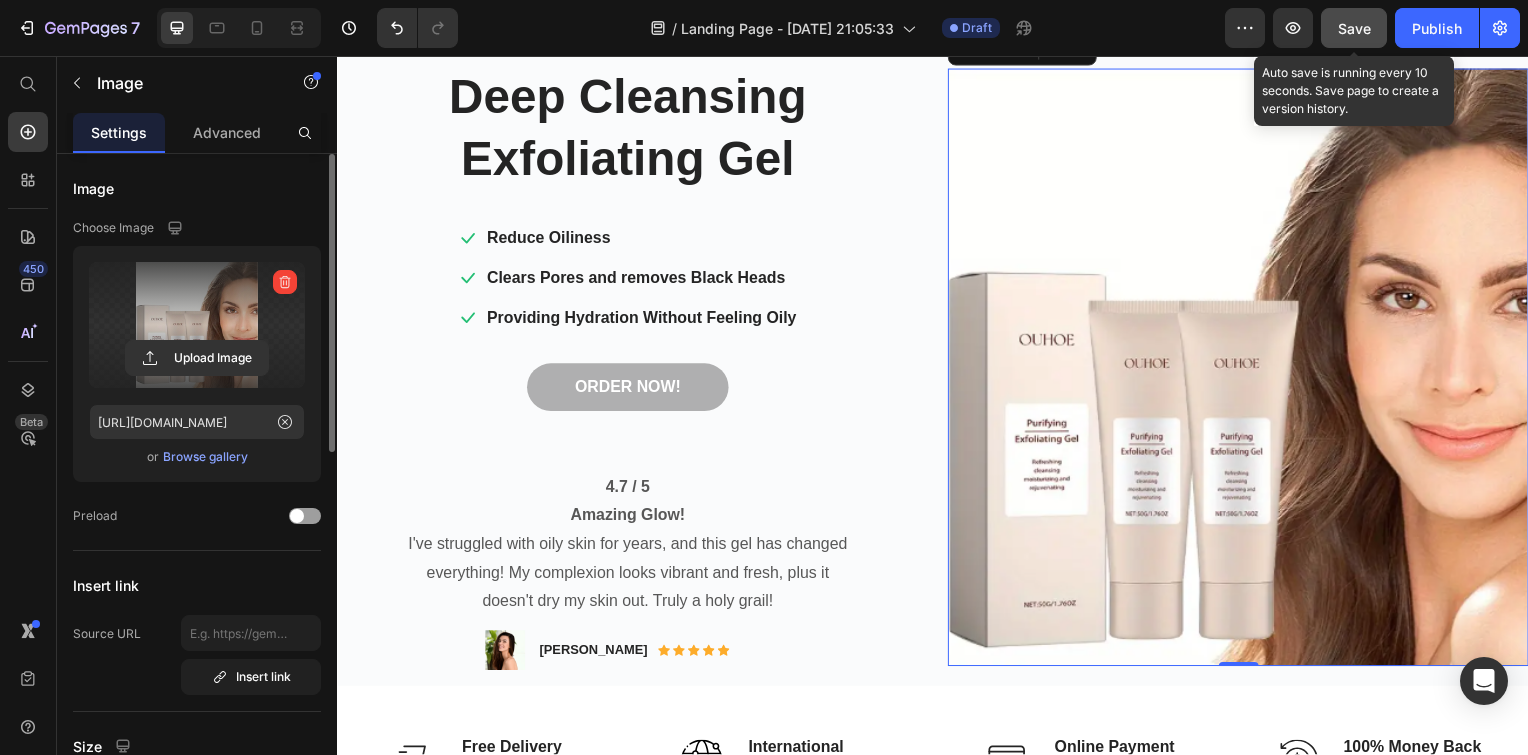 click on "Save" at bounding box center [1354, 28] 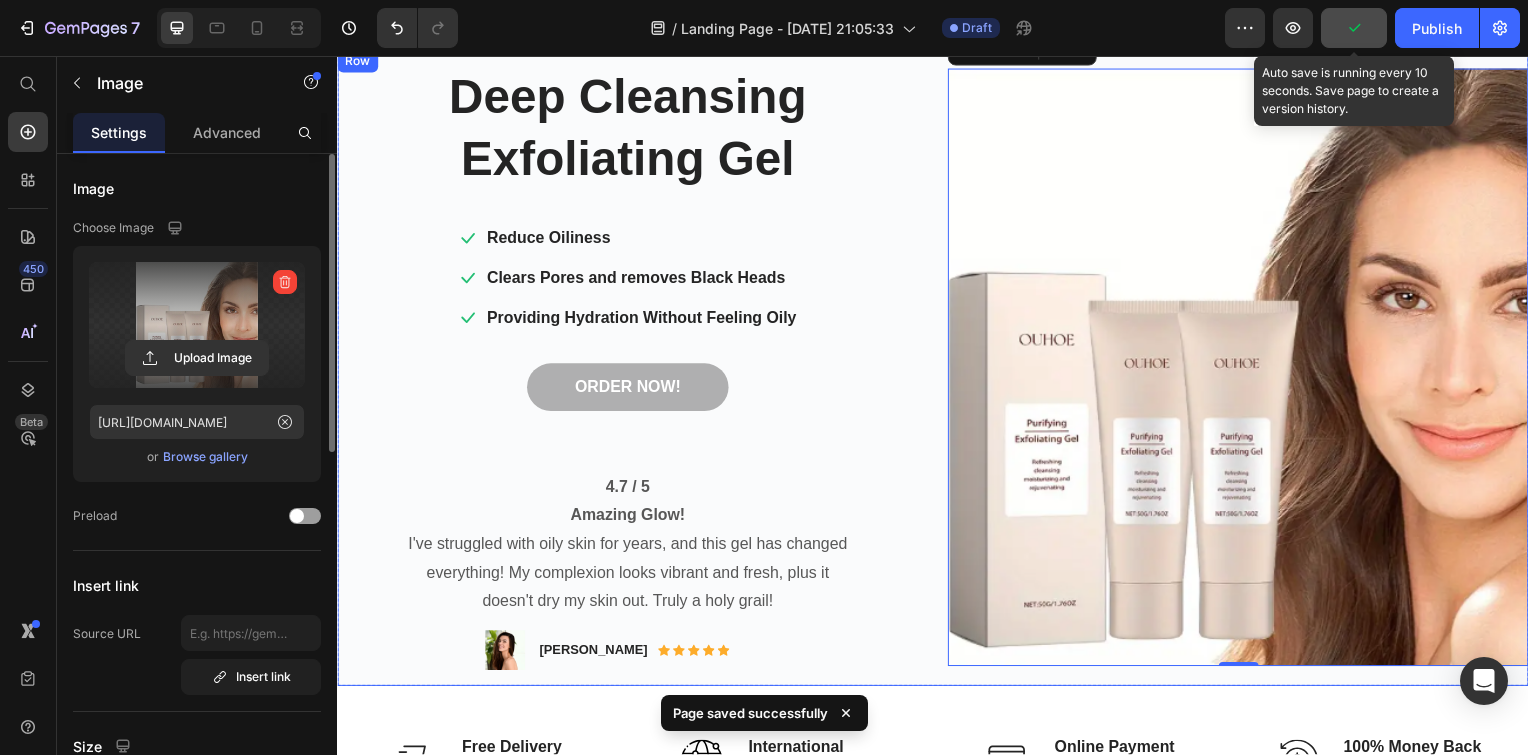 click on "Deep Cleansing Exfoliating Gel Heading                Icon Reduce Oiliness Text block                Icon Clears Pores and removes Black Heads Text block                Icon Providing Hydration Without Feeling Oily Text block Icon List ORDER NOW! Button   4.7 / 5 Amazing Glow! I've struggled with oily skin for years, and this gel has changed everything! My complexion looks vibrant and fresh, plus it doesn't dry my skin out. Truly a holy grail! Text block Image Jessica L Text block                Icon                Icon                Icon                Icon                Icon Icon List Hoz Row Row Row Row Image   0 Row" at bounding box center [937, 370] 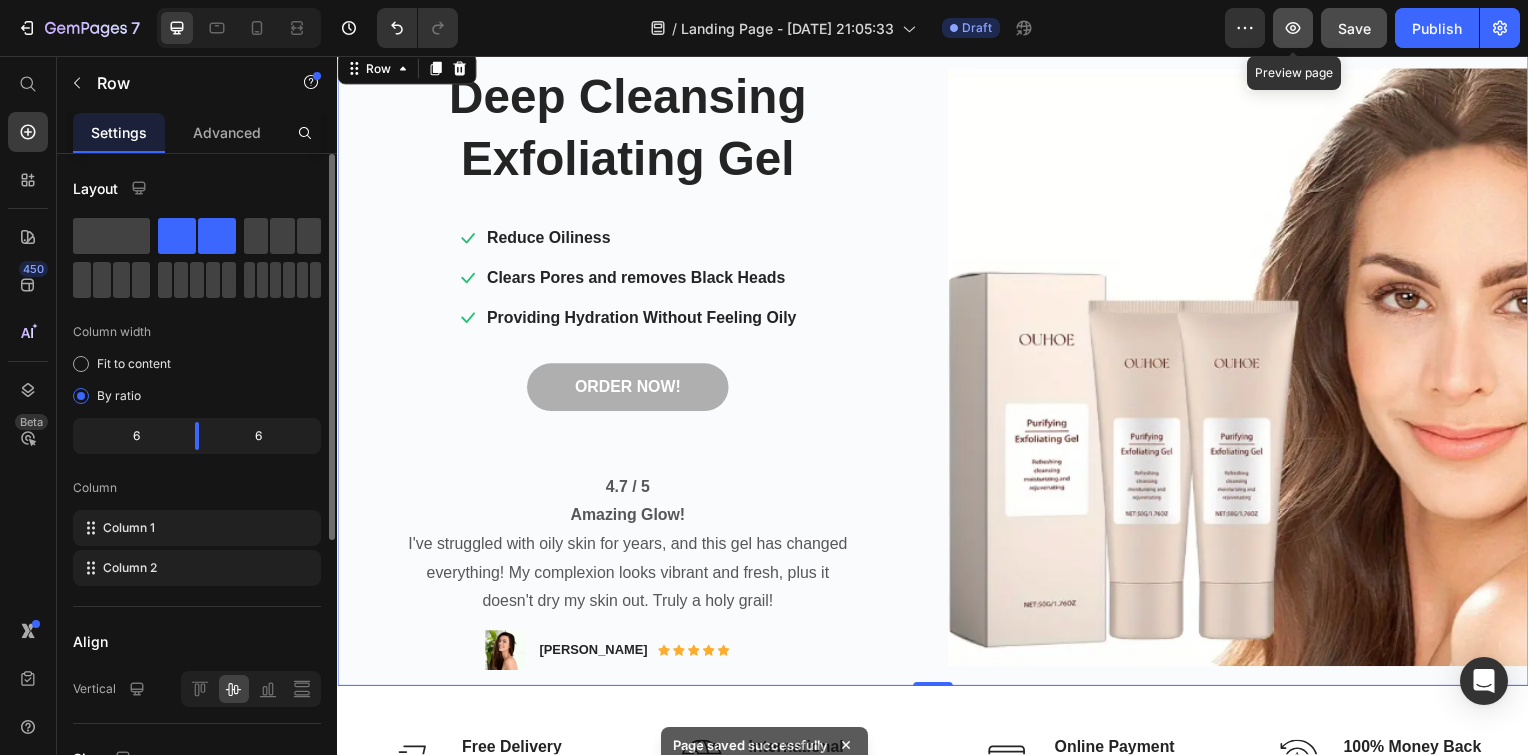 click 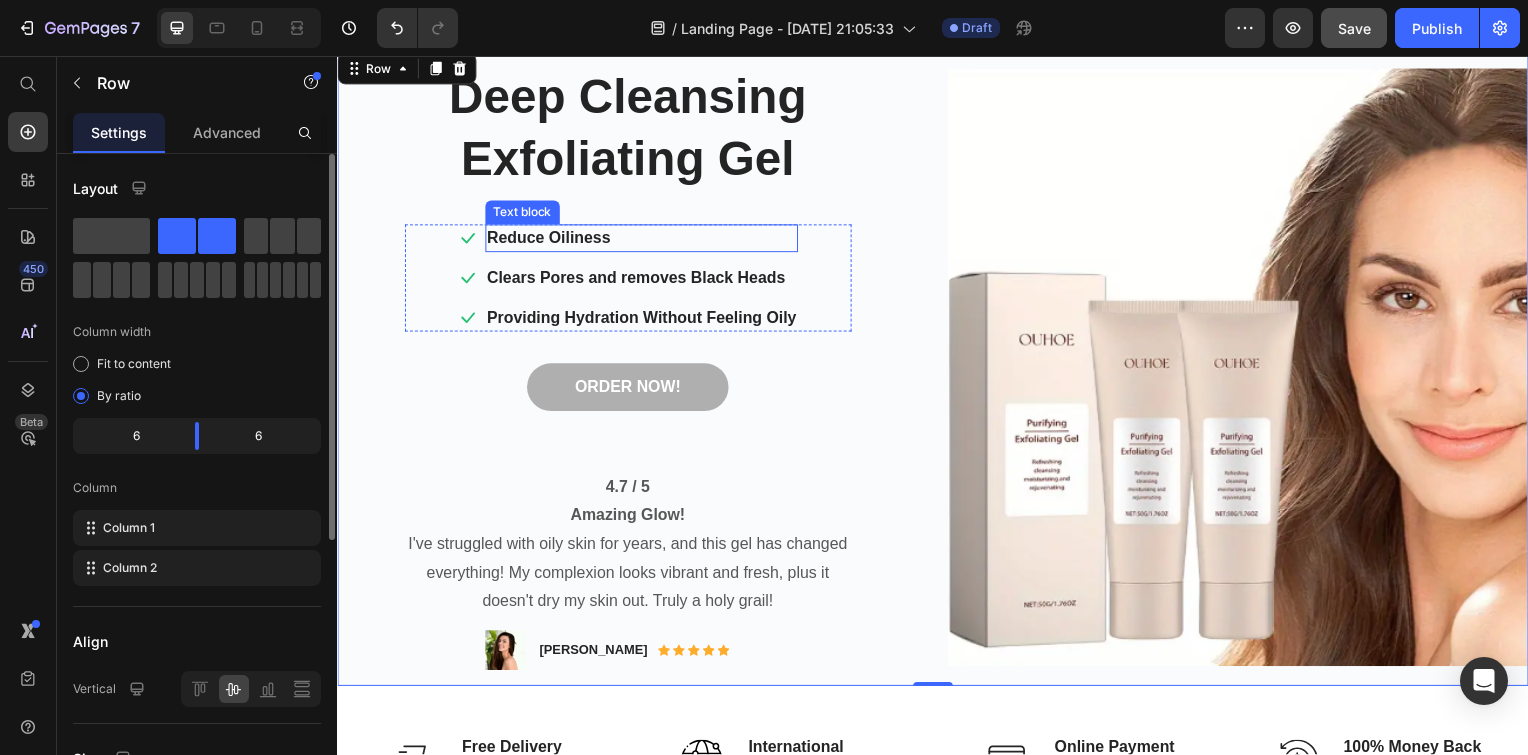 scroll, scrollTop: 0, scrollLeft: 0, axis: both 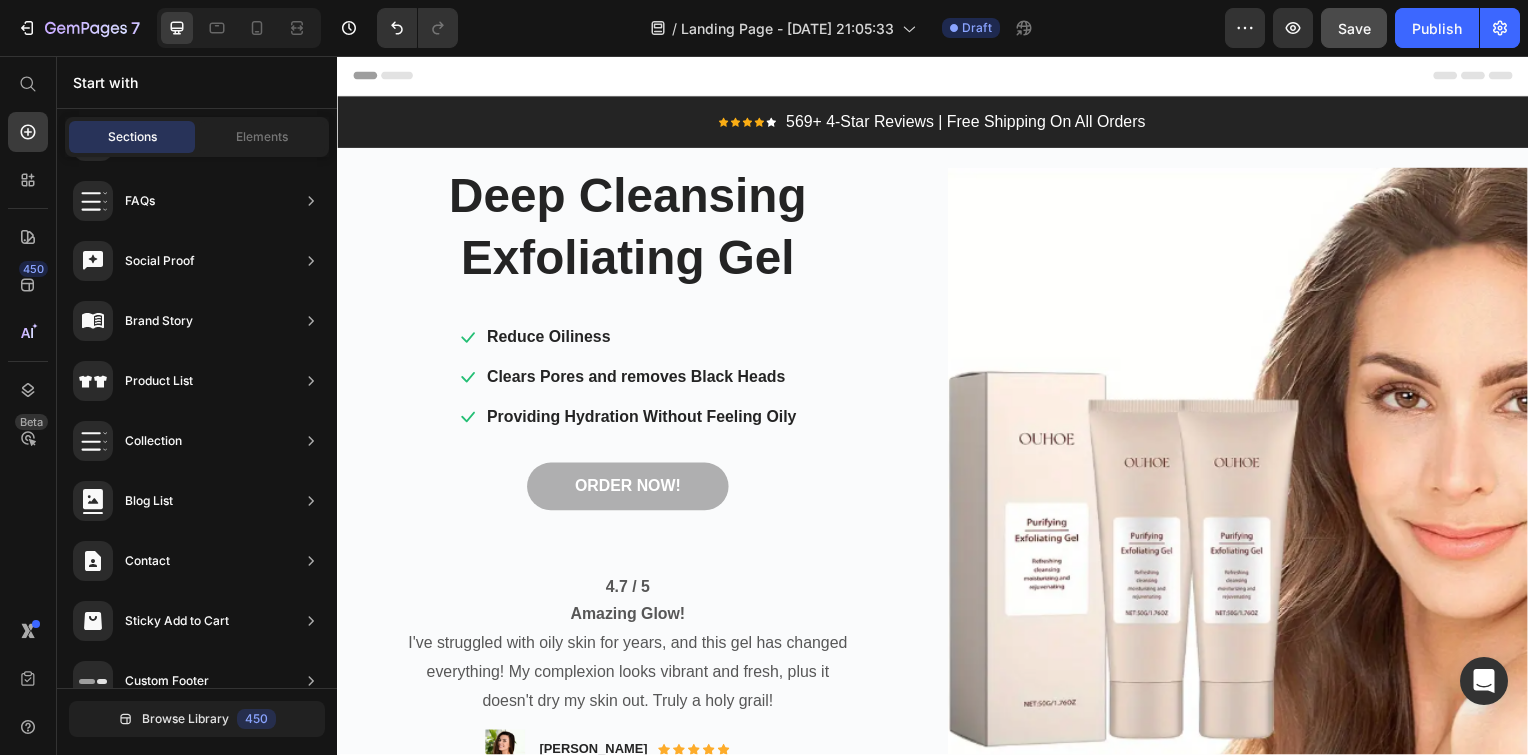 click on "Header" at bounding box center [394, 76] 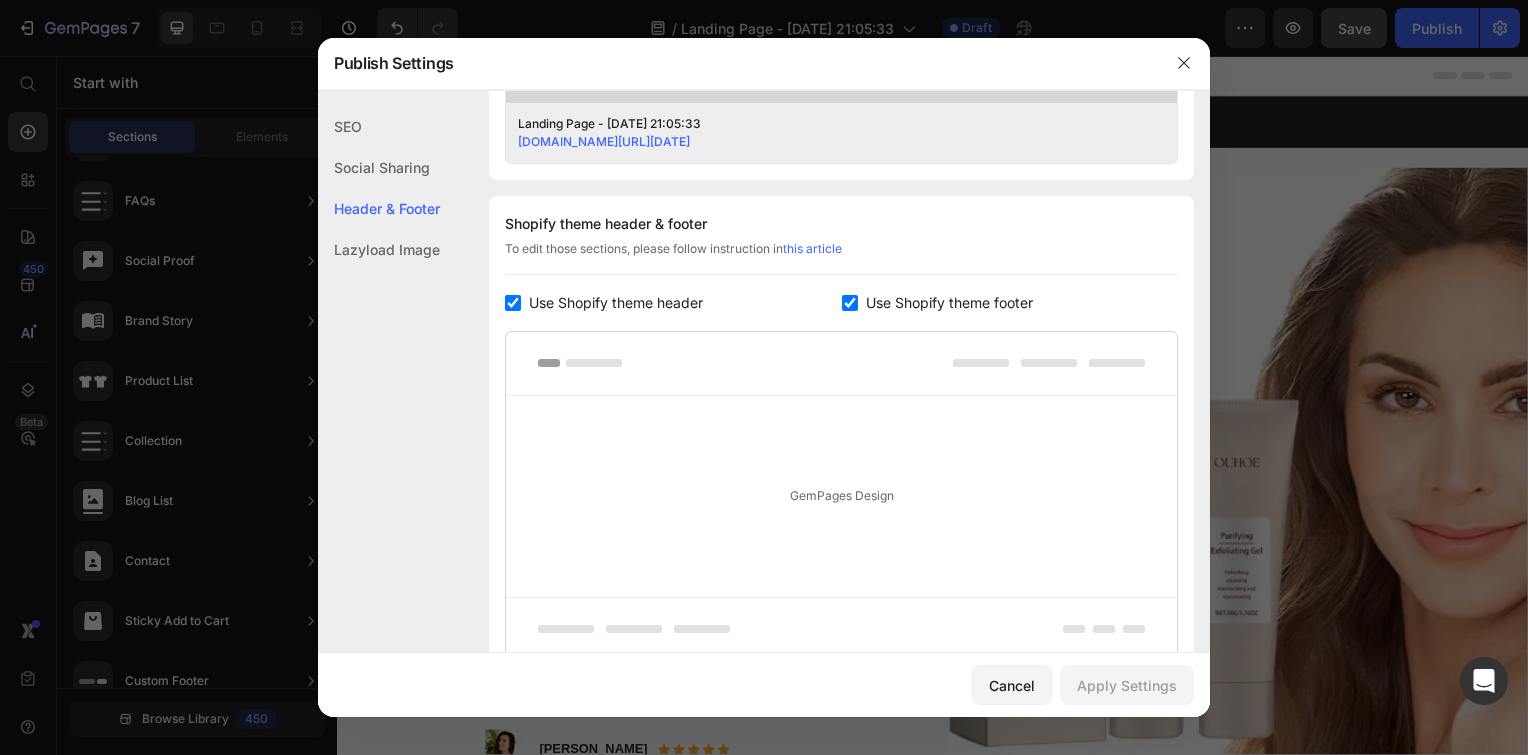 scroll, scrollTop: 1021, scrollLeft: 0, axis: vertical 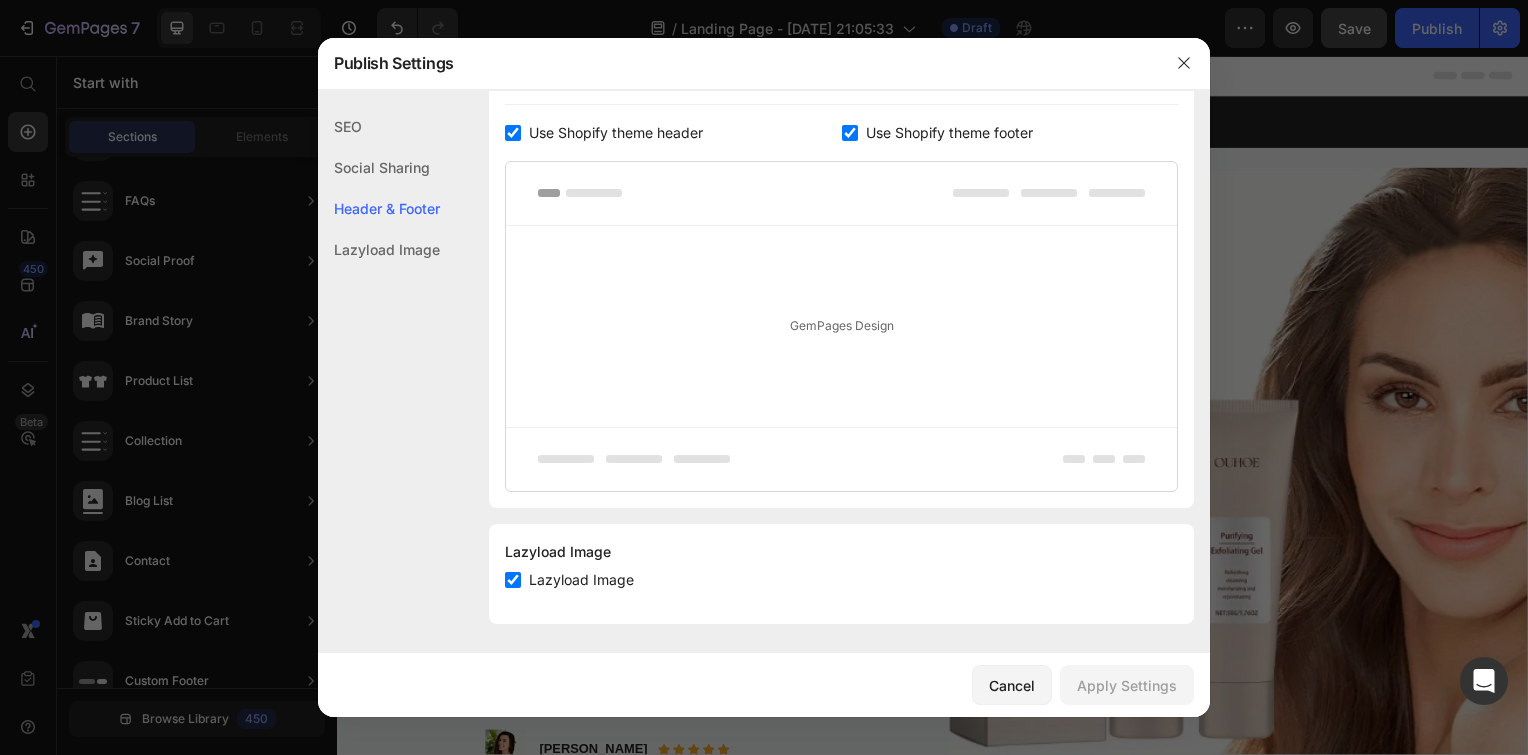 click on "GemPages Design" at bounding box center (841, 326) 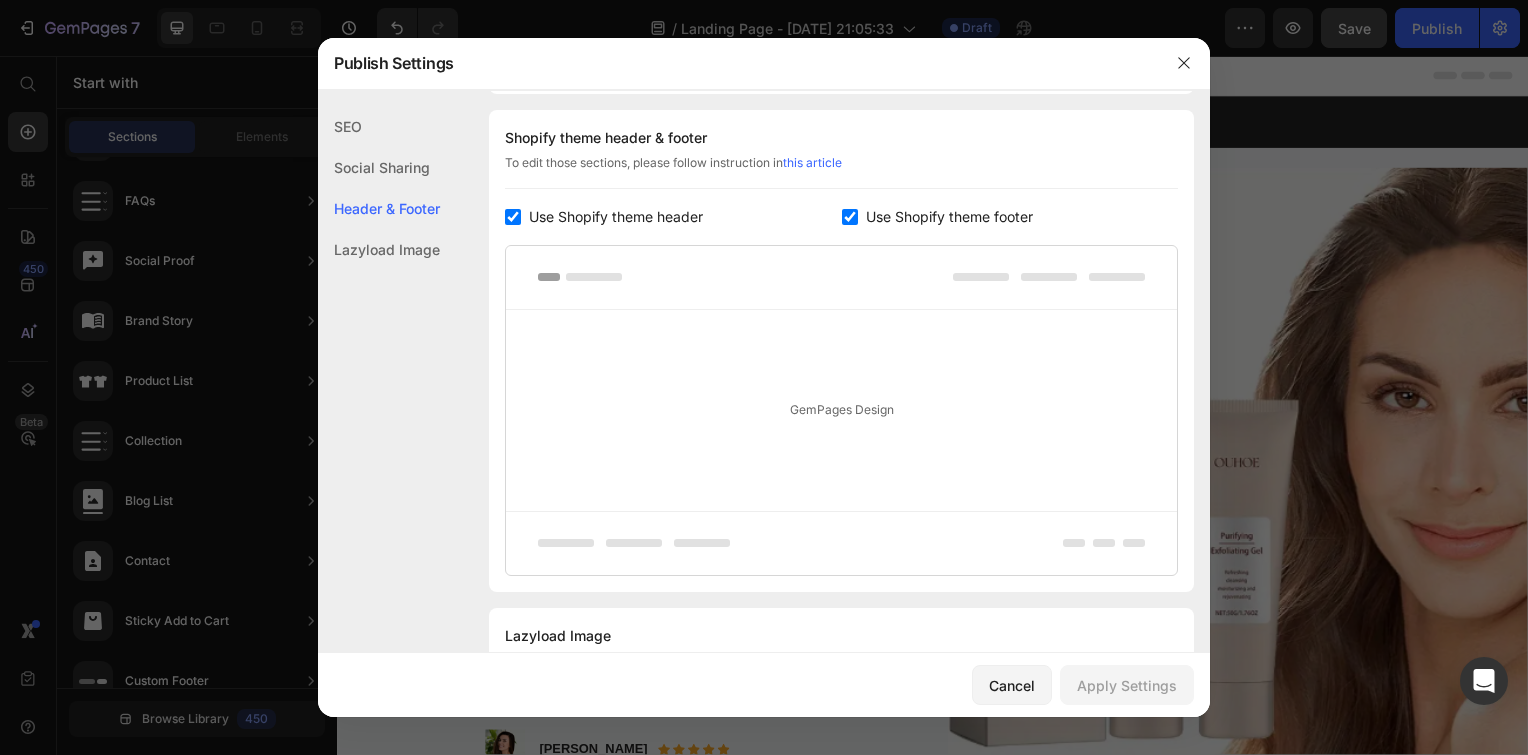 scroll, scrollTop: 1021, scrollLeft: 0, axis: vertical 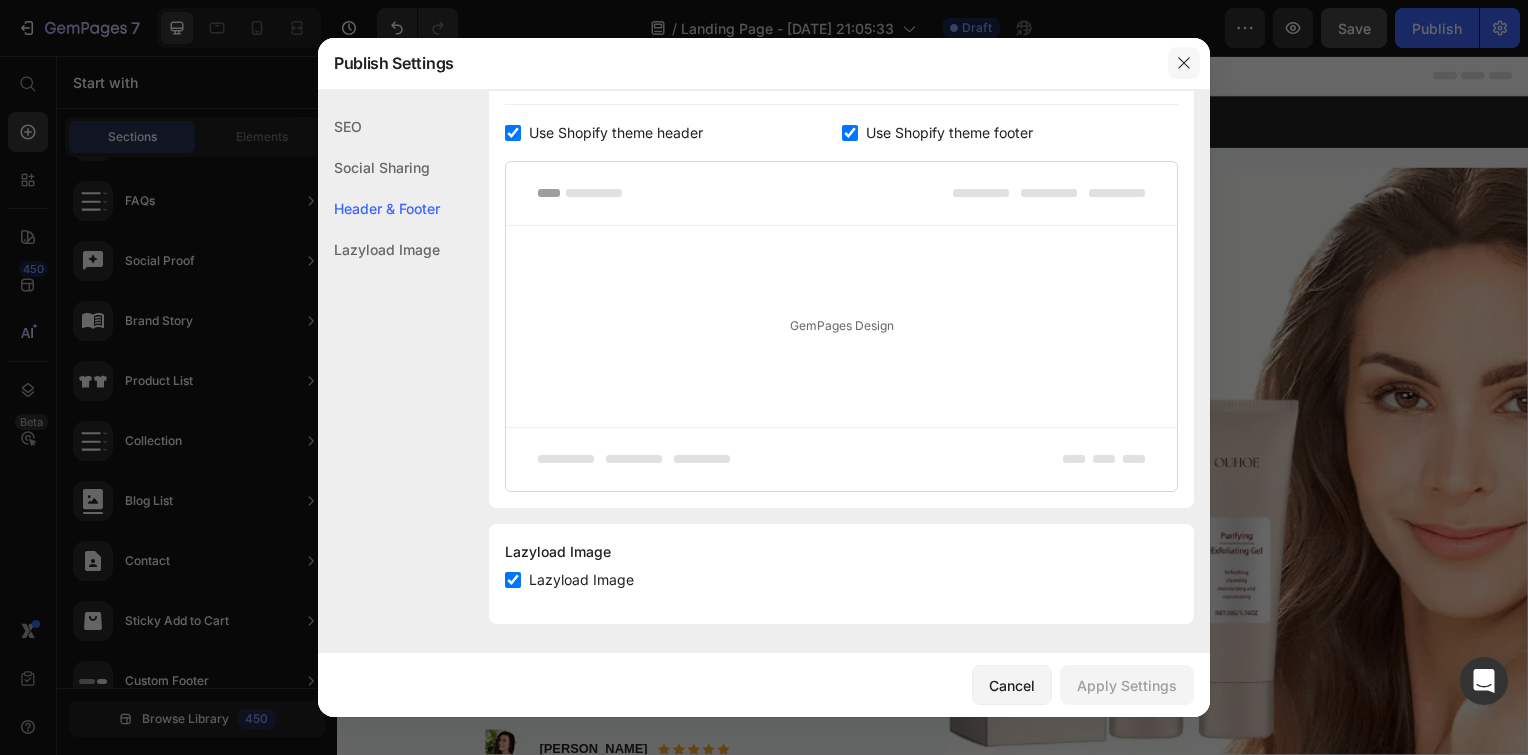 click at bounding box center [1184, 63] 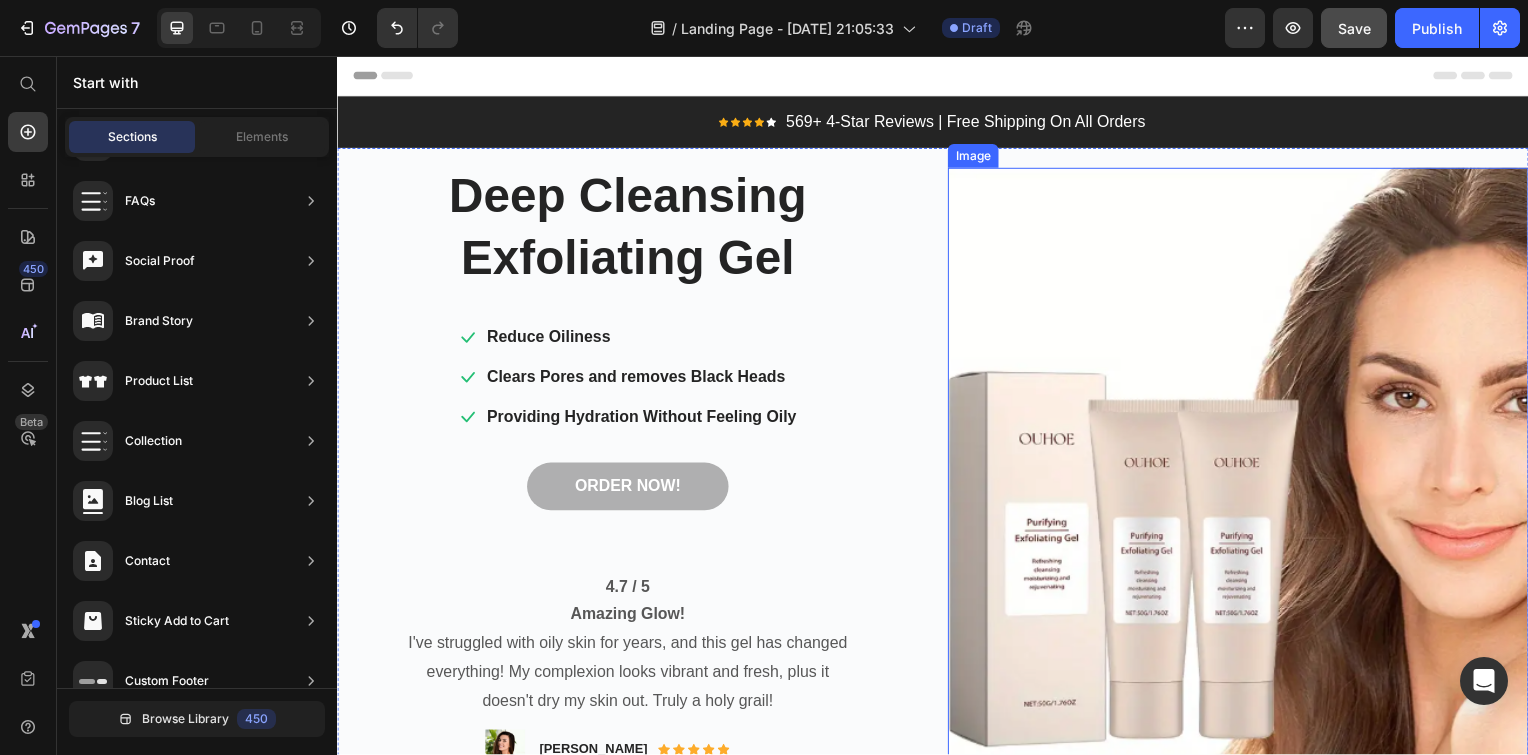 click at bounding box center [1244, 470] 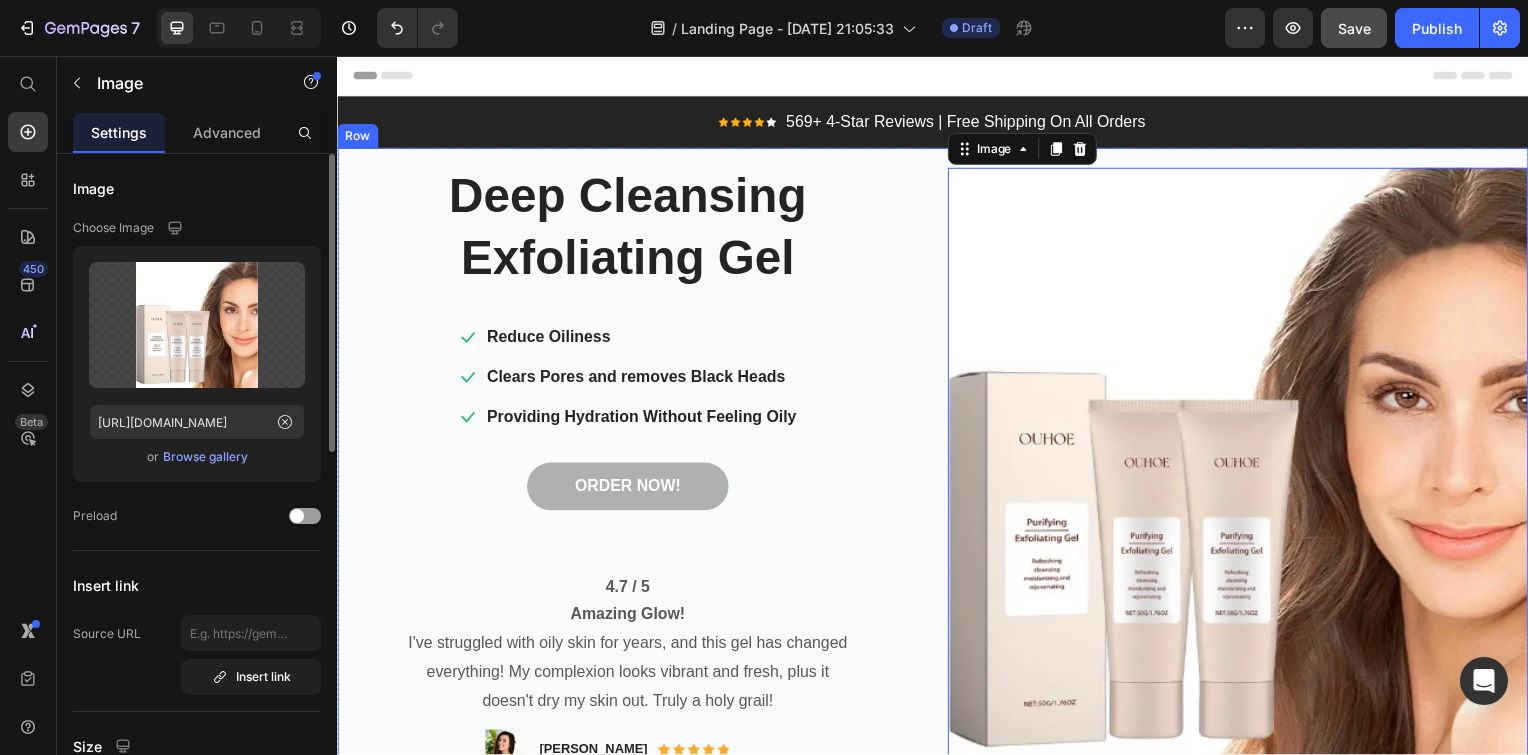 click on "Deep Cleansing Exfoliating Gel Heading                Icon Reduce Oiliness Text block                Icon Clears Pores and removes Black Heads Text block                Icon Providing Hydration Without Feeling Oily Text block Icon List ORDER NOW! Button   4.7 / 5 Amazing Glow! I've struggled with oily skin for years, and this gel has changed everything! My complexion looks vibrant and fresh, plus it doesn't dry my skin out. Truly a holy grail! Text block Image Jessica L Text block                Icon                Icon                Icon                Icon                Icon Icon List Hoz Row Row Row Row" at bounding box center [630, 470] 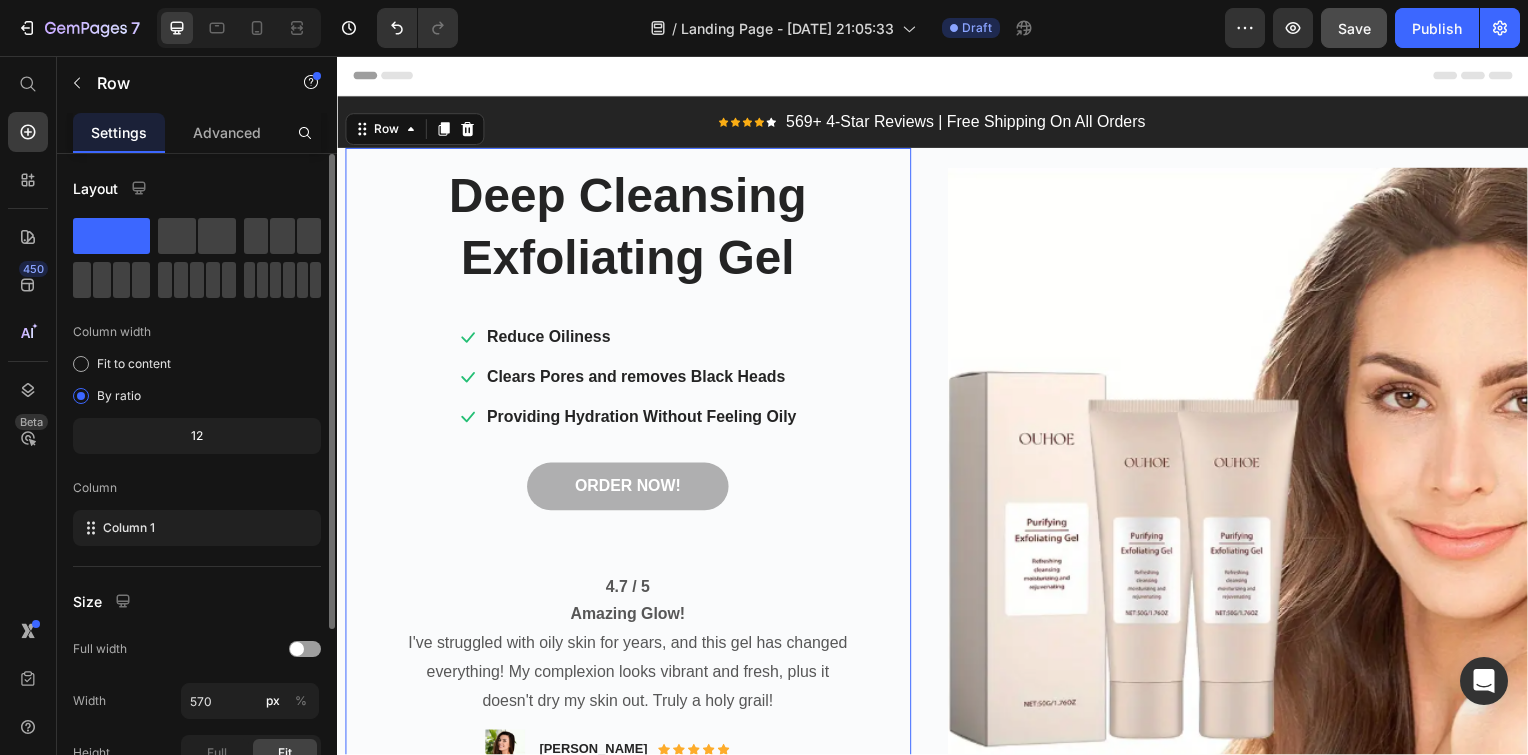 scroll, scrollTop: 252, scrollLeft: 0, axis: vertical 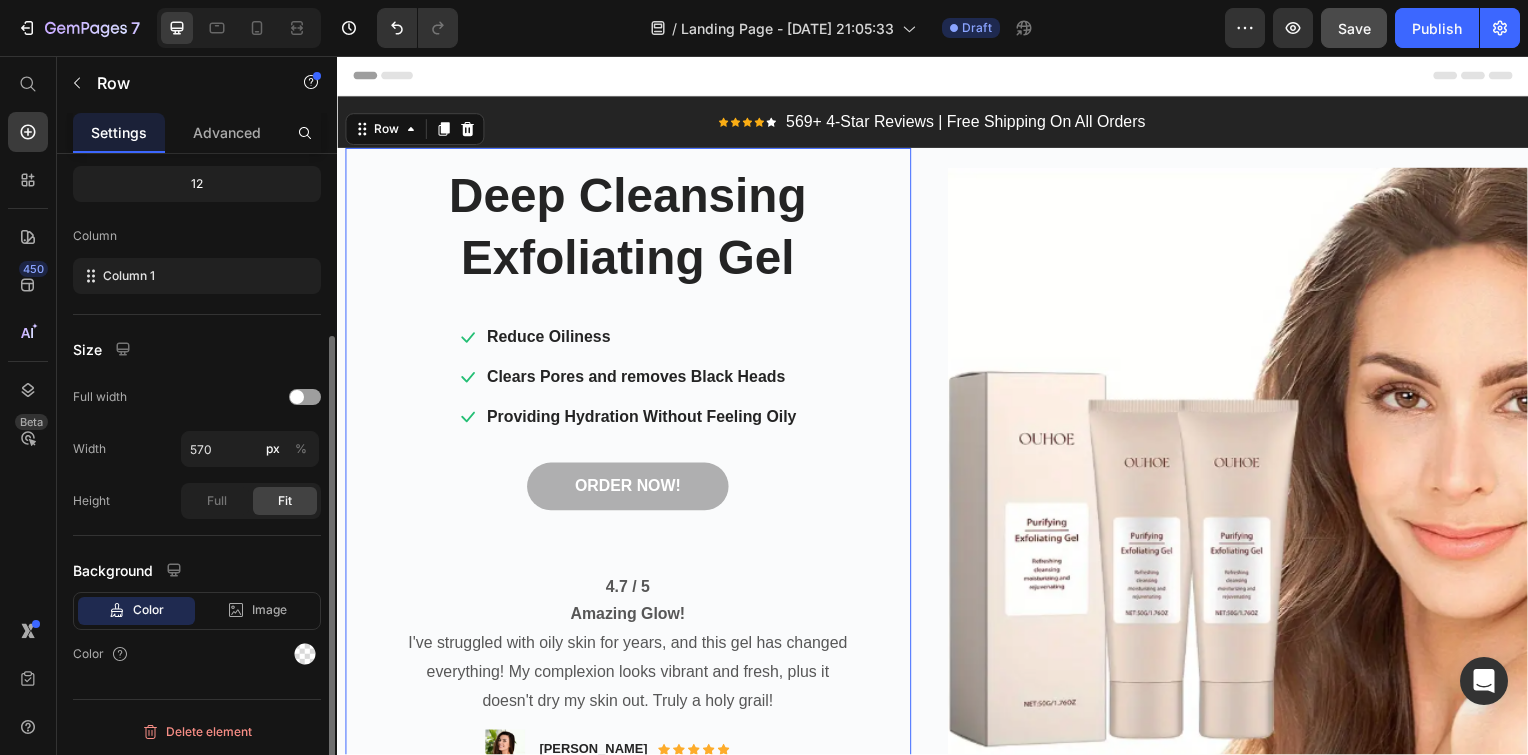 click on "Color" at bounding box center [148, 610] 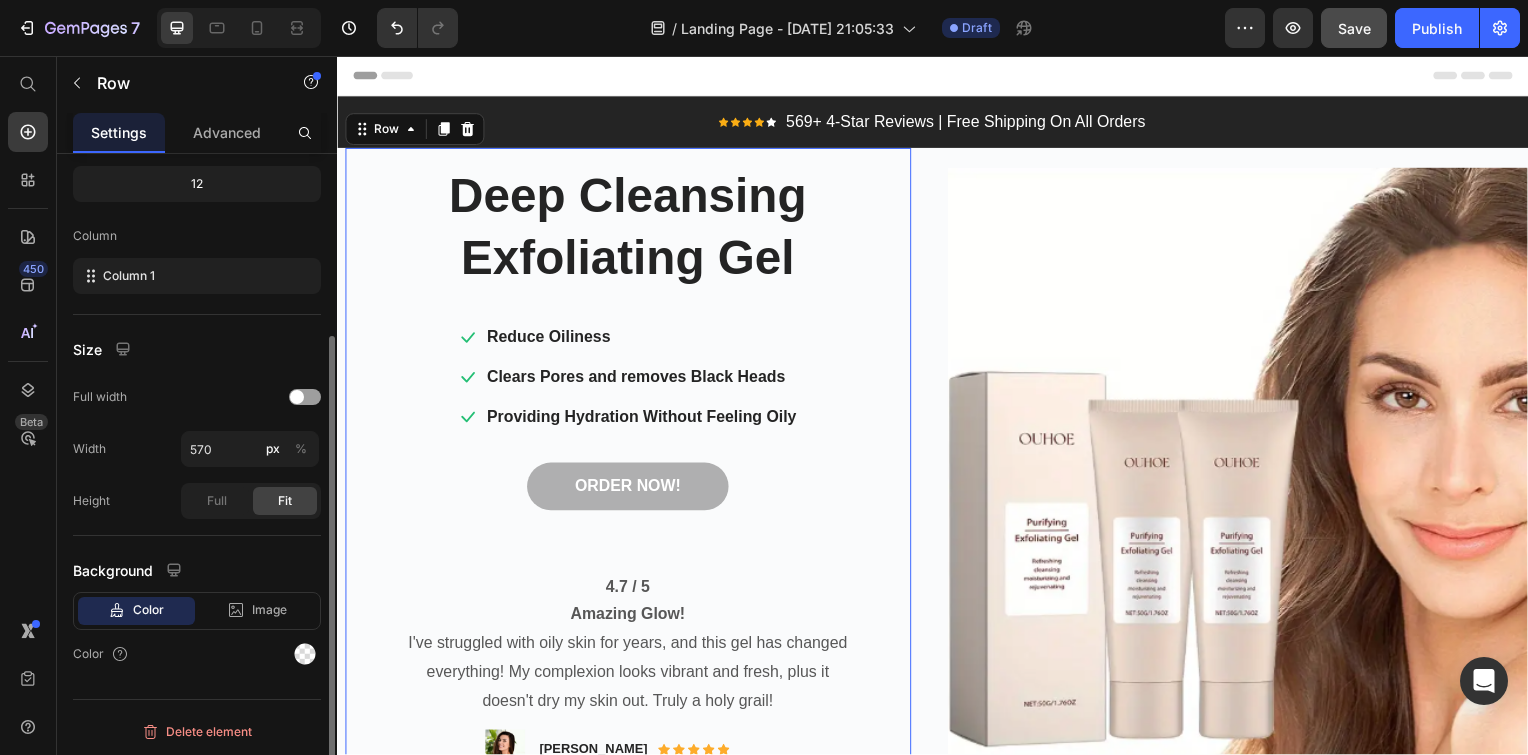 click on "Color" at bounding box center [148, 610] 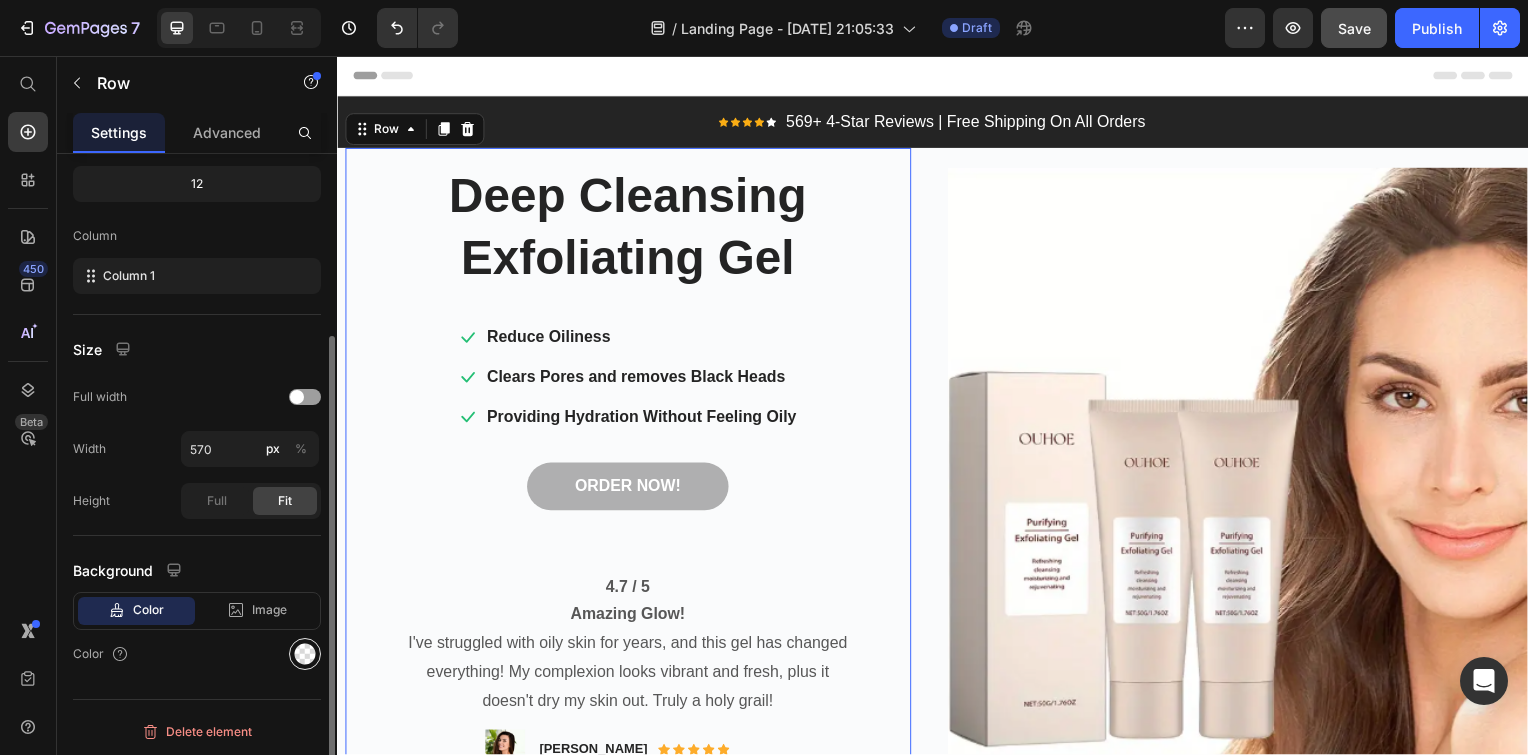 click at bounding box center (305, 654) 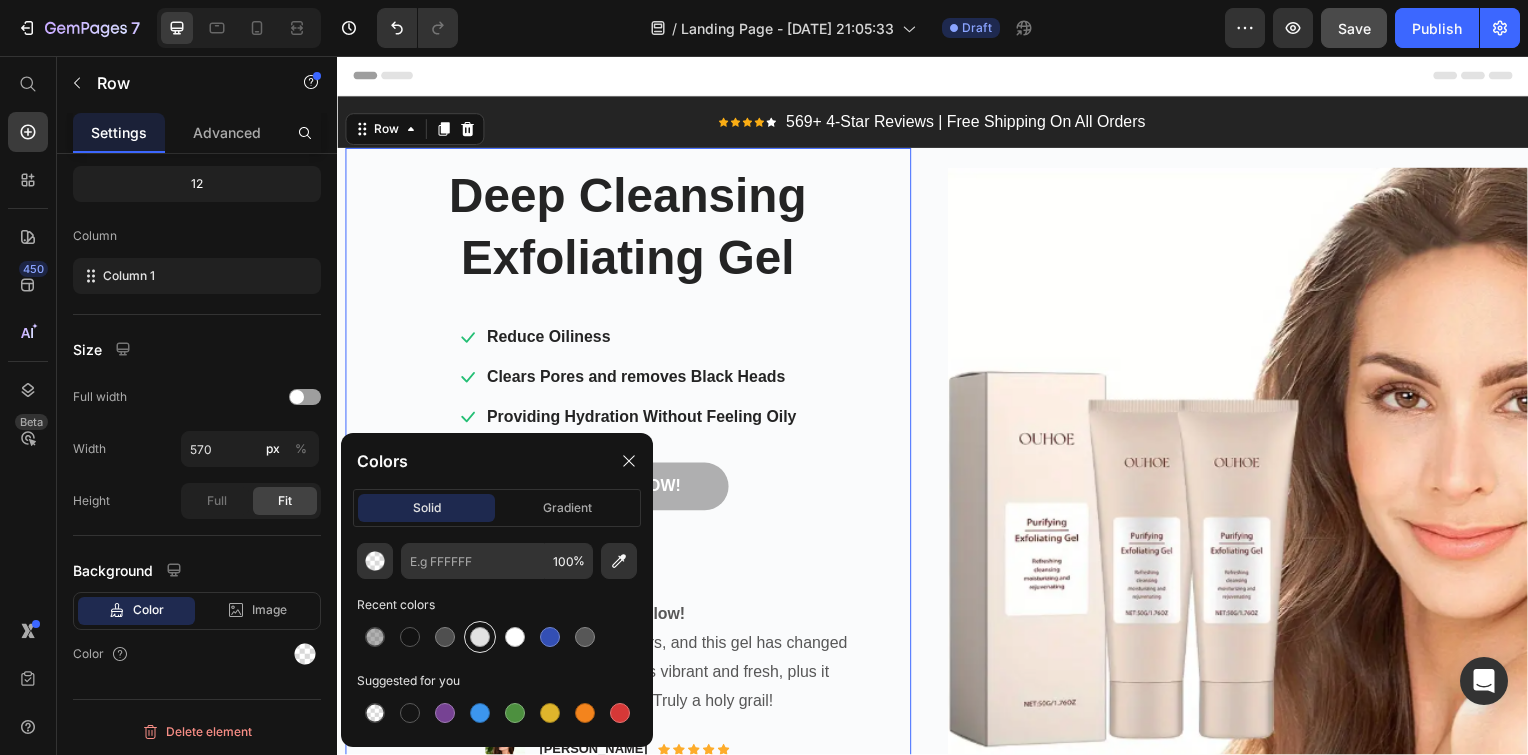 click at bounding box center [480, 637] 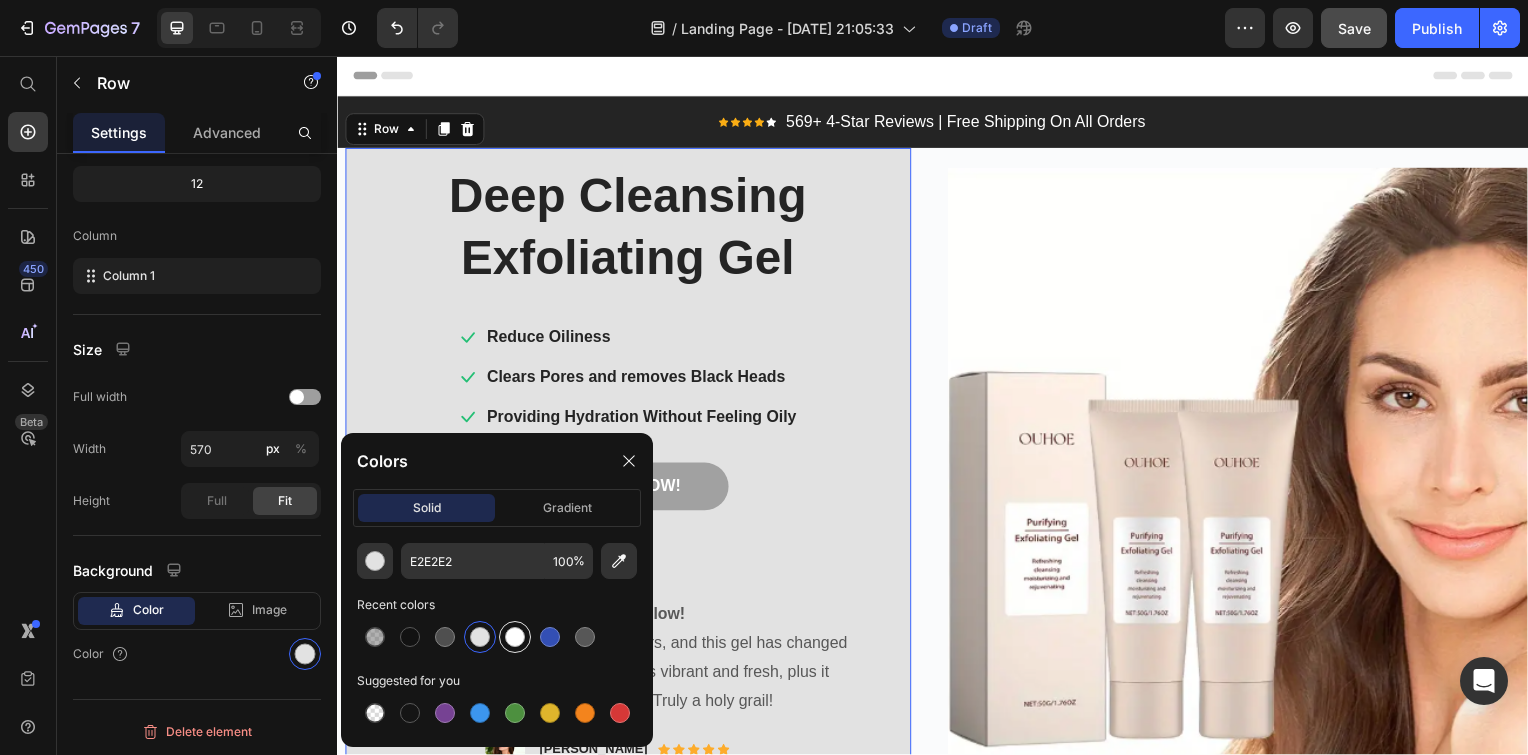 click at bounding box center (515, 637) 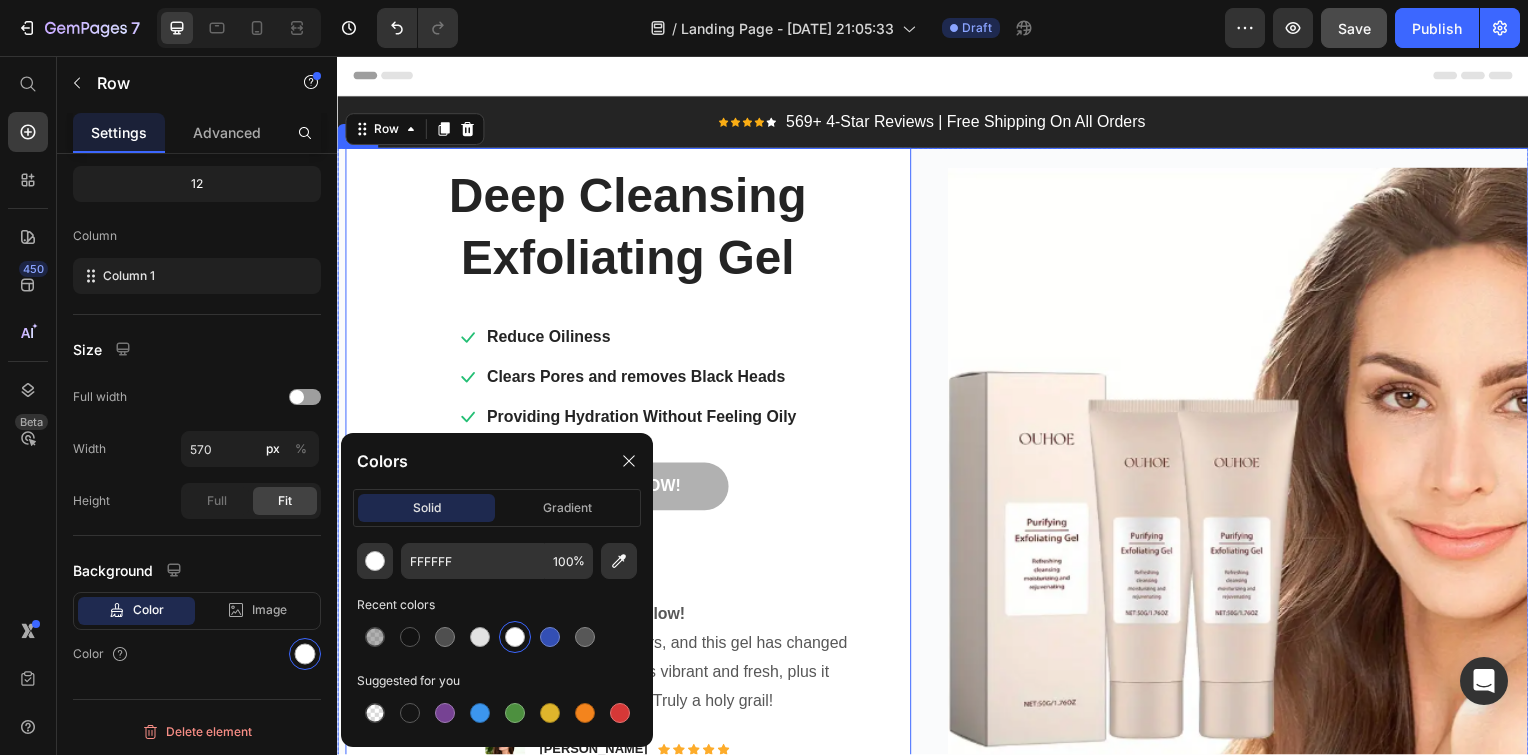 click on "Deep Cleansing Exfoliating Gel Heading                Icon Reduce Oiliness Text block                Icon Clears Pores and removes Black Heads Text block                Icon Providing Hydration Without Feeling Oily Text block Icon List ORDER NOW! Button   4.7 / 5 Amazing Glow! I've struggled with oily skin for years, and this gel has changed everything! My complexion looks vibrant and fresh, plus it doesn't dry my skin out. Truly a holy grail! Text block Image Jessica L Text block                Icon                Icon                Icon                Icon                Icon Icon List Hoz Row Row Row Row   0 Image Row" at bounding box center (937, 470) 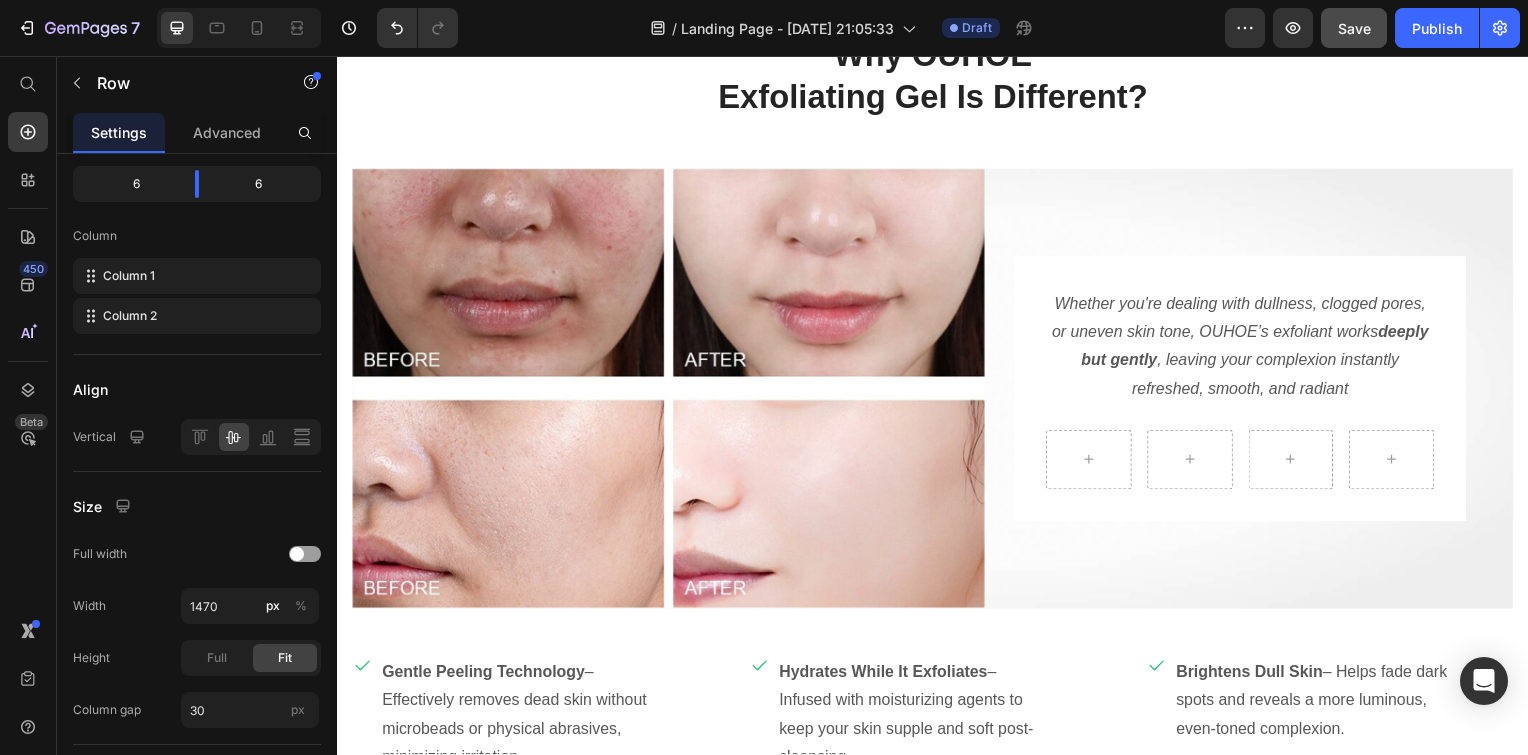 scroll, scrollTop: 943, scrollLeft: 0, axis: vertical 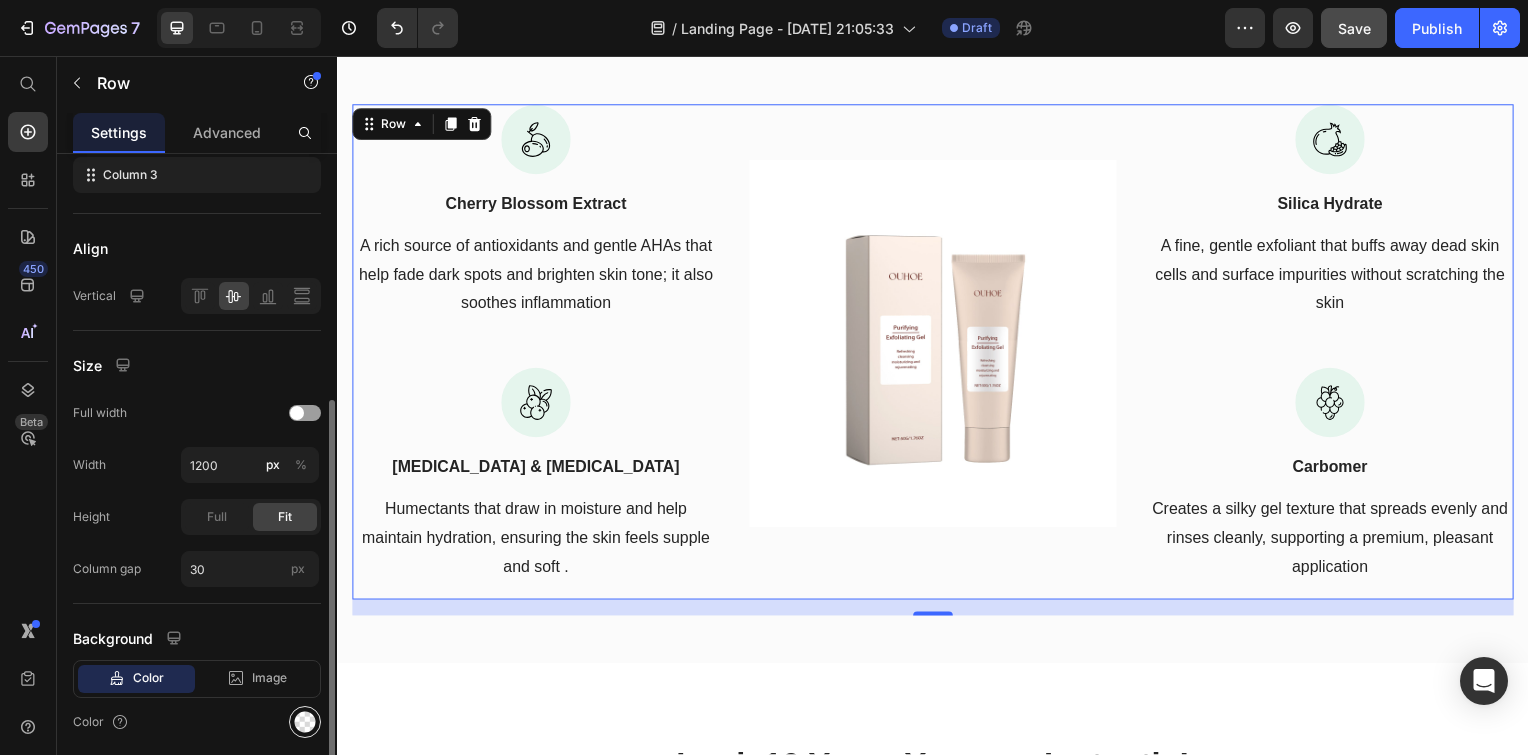 click 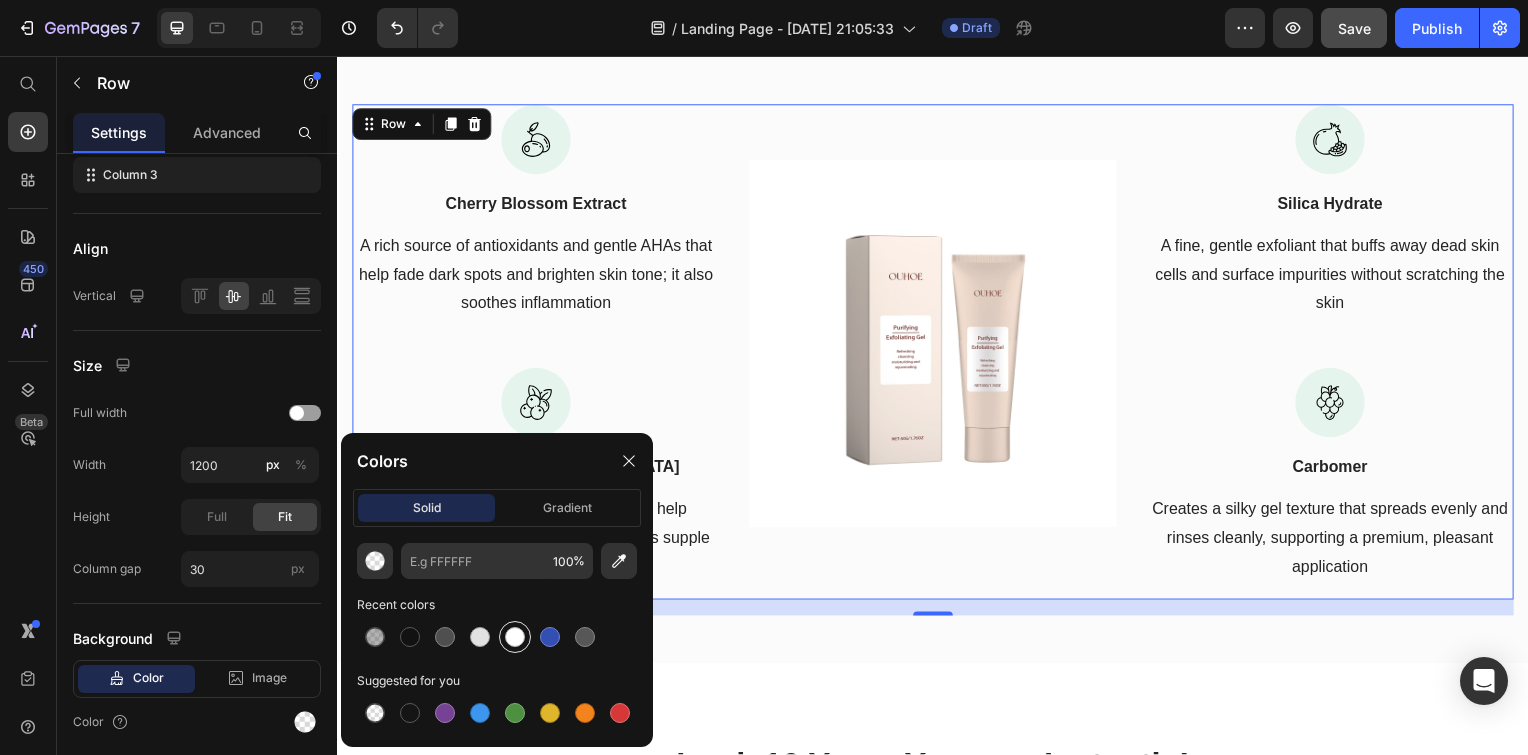 click at bounding box center (515, 637) 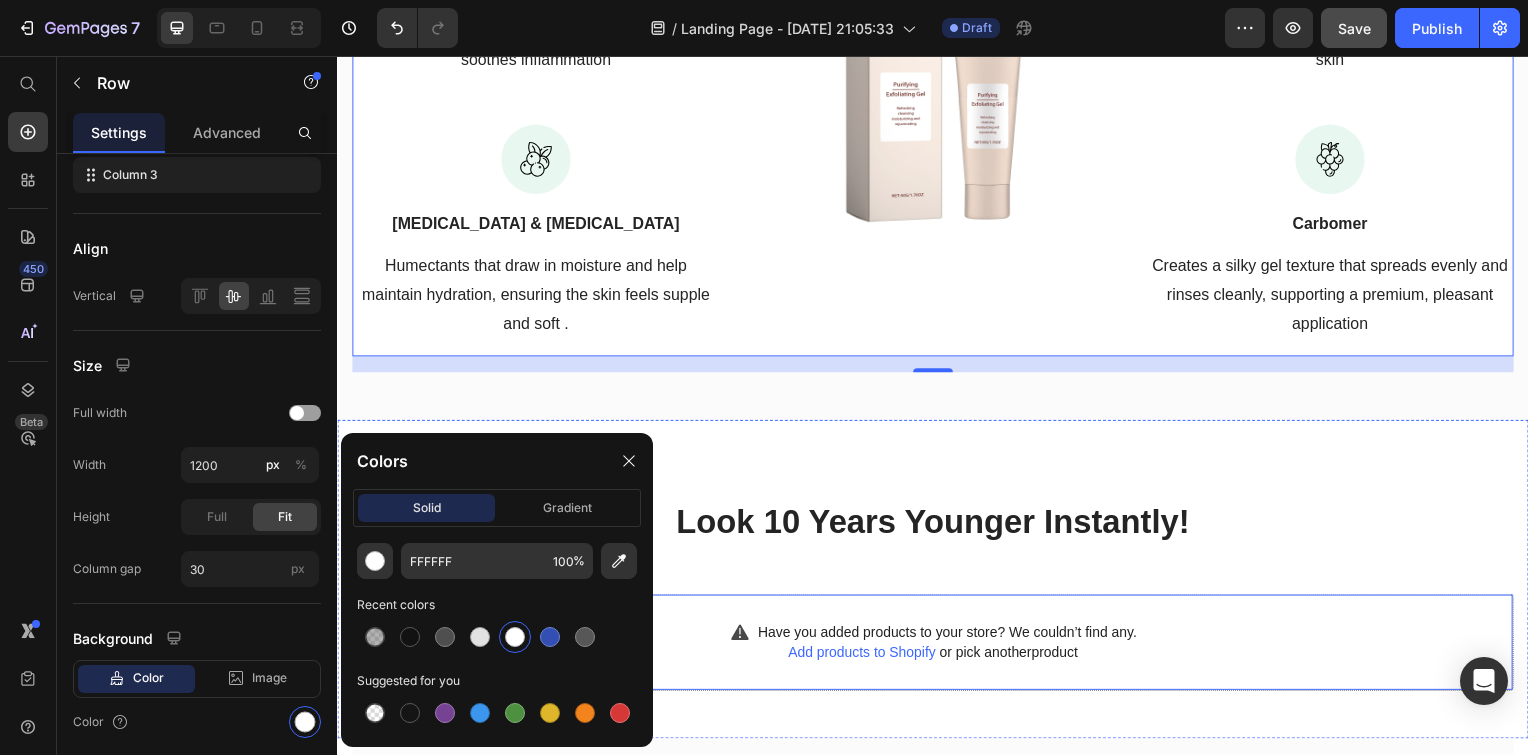 scroll, scrollTop: 2346, scrollLeft: 0, axis: vertical 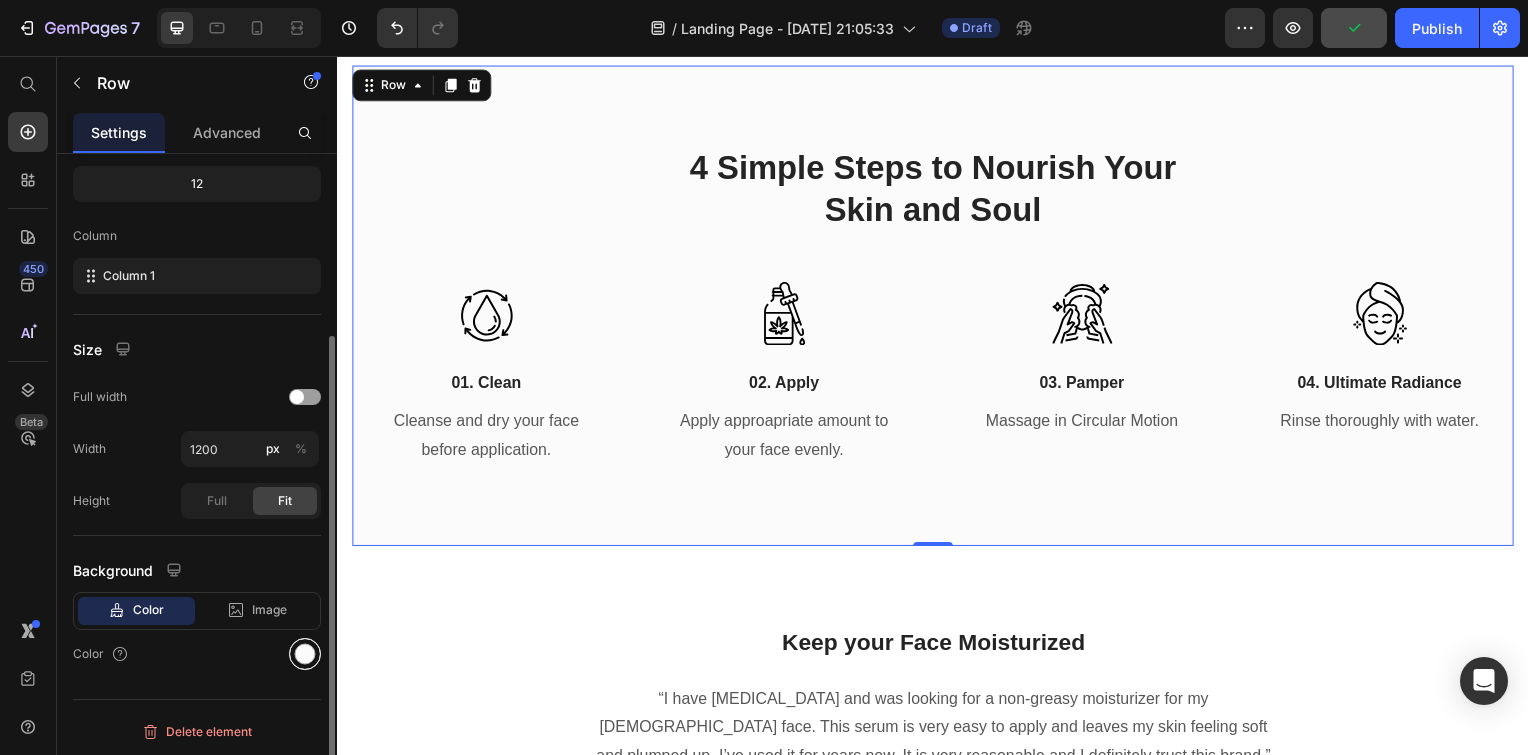 click at bounding box center (305, 654) 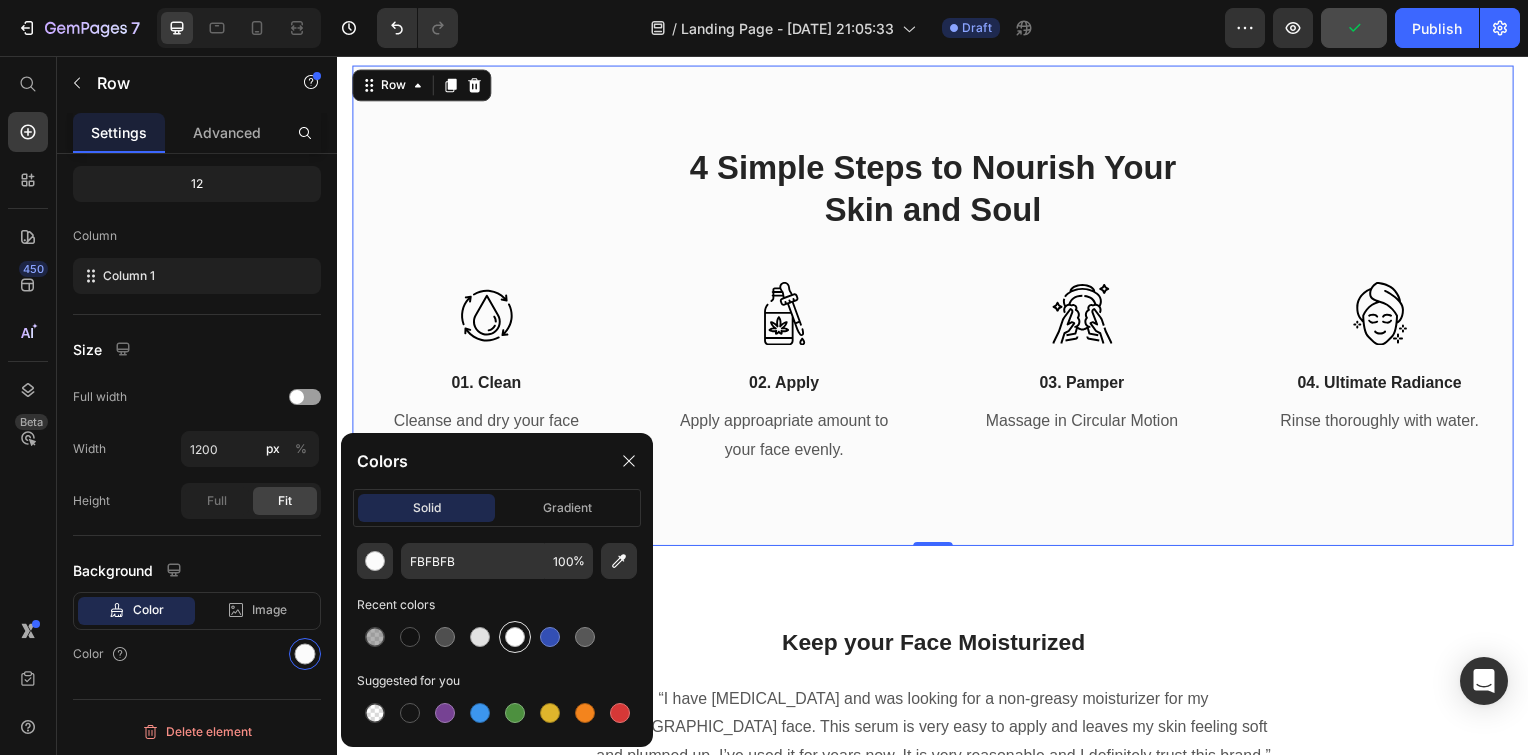 click at bounding box center [515, 637] 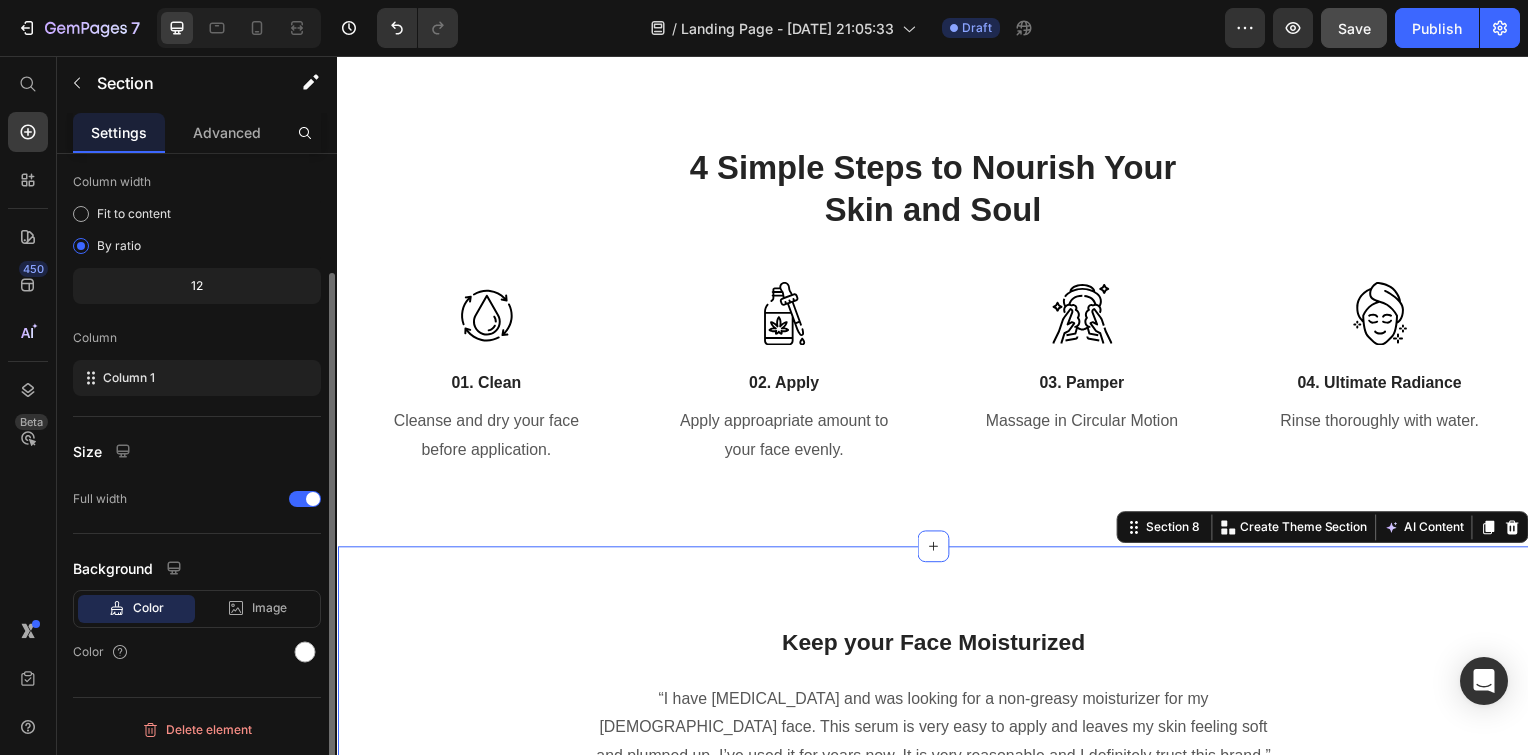 scroll, scrollTop: 0, scrollLeft: 0, axis: both 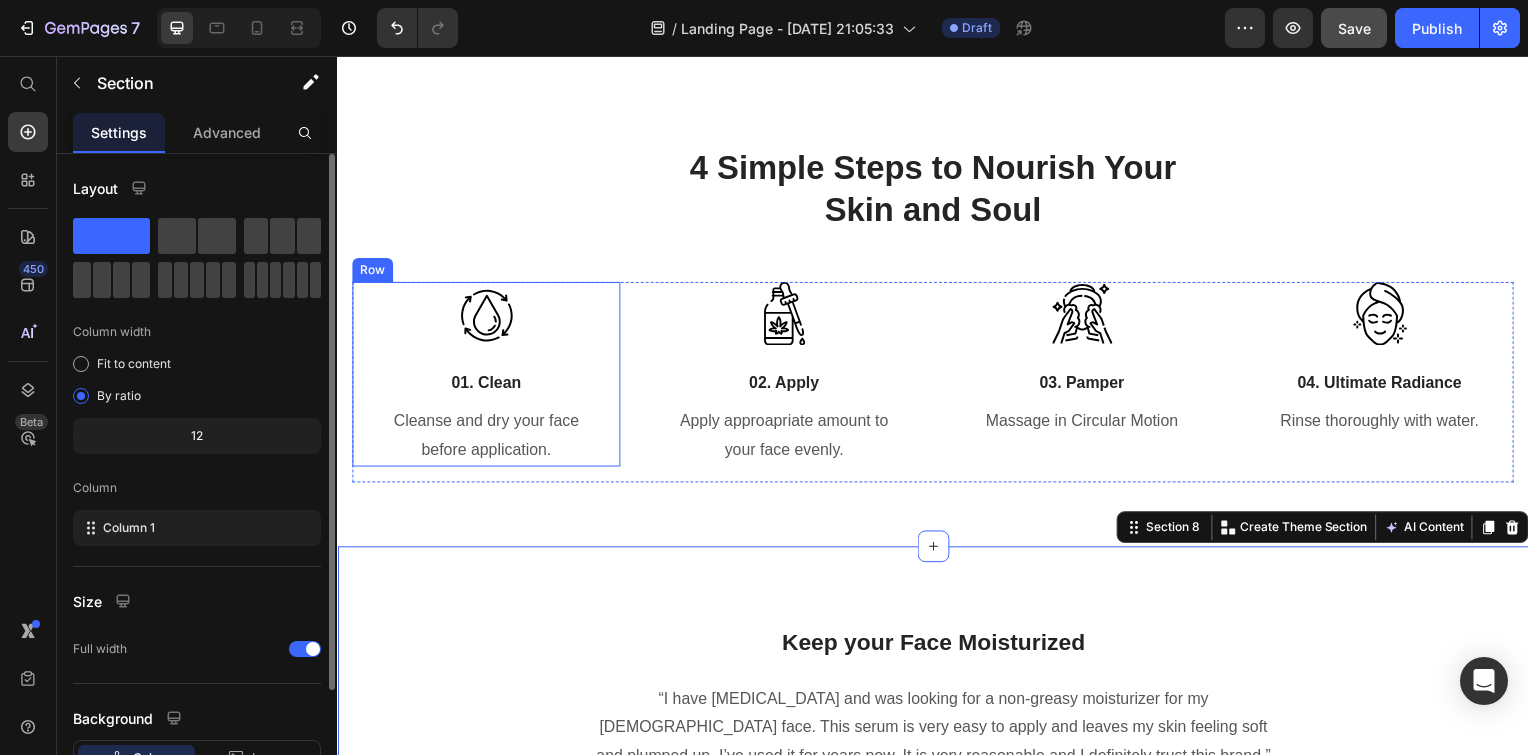 click on "Ready To Have Beautiful Skin! Heading Choose Your Packge And Save Big On Your Order Text block 00 Days 22 Hrs 23 Mins 14 Secs Countdown Timer Row" at bounding box center (937, 1253) 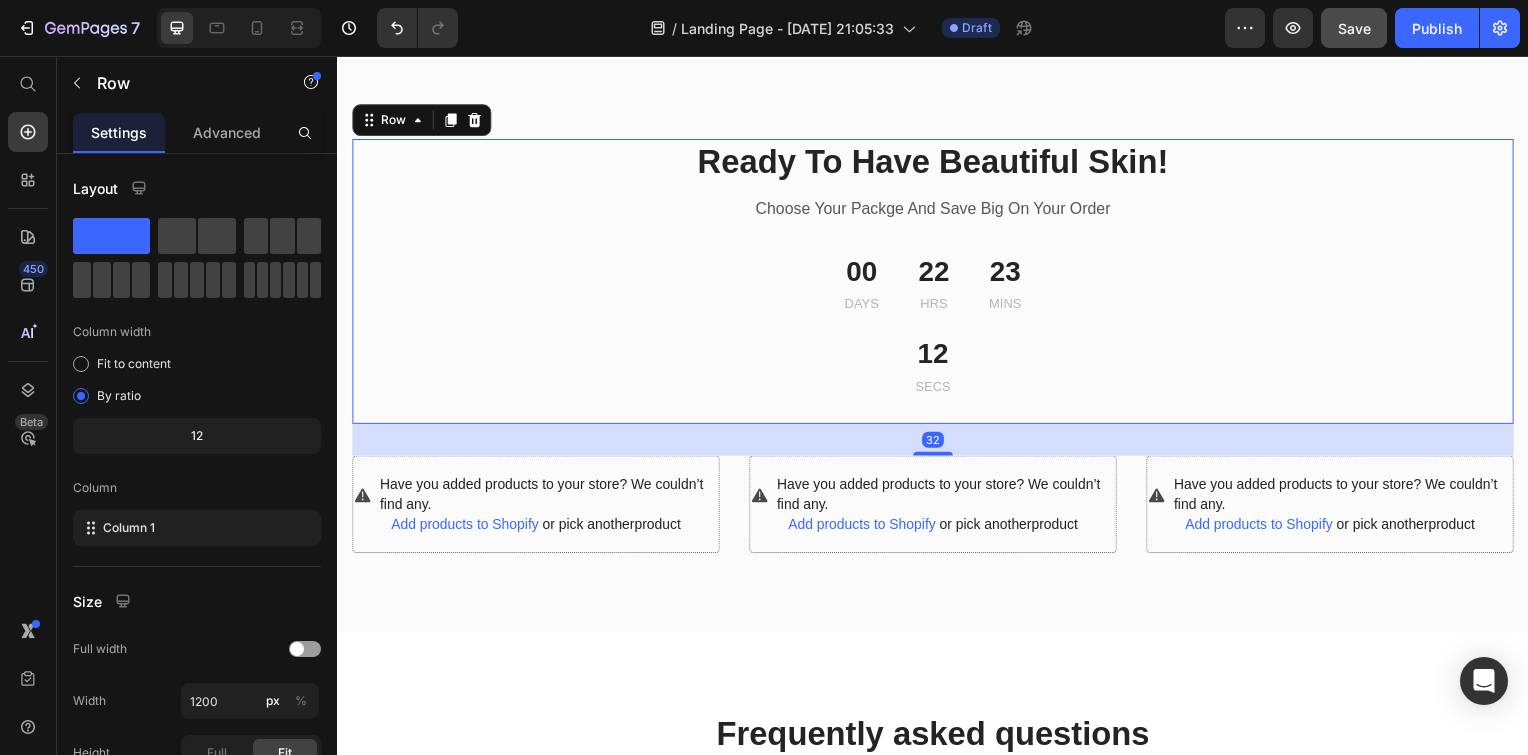 scroll, scrollTop: 3823, scrollLeft: 0, axis: vertical 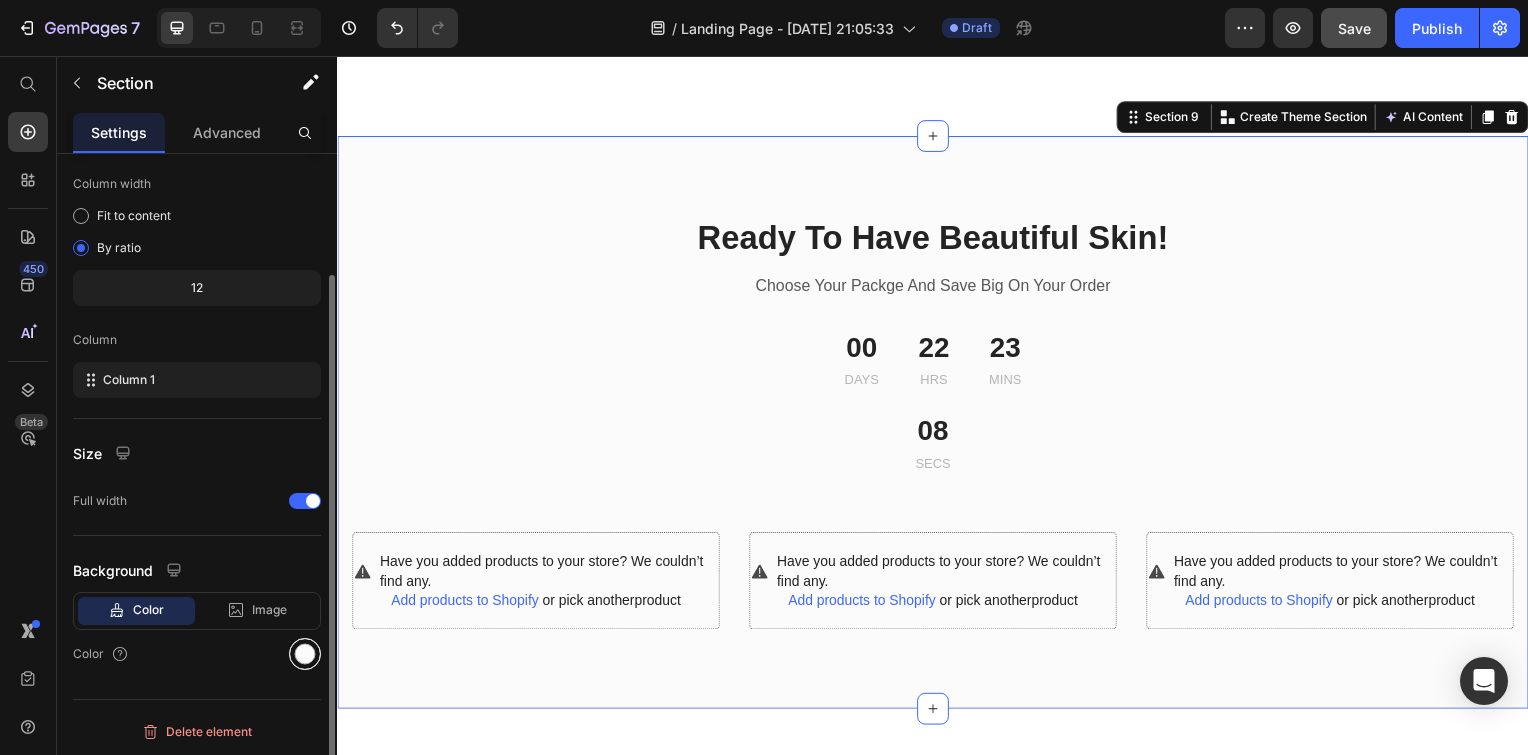 click at bounding box center (305, 654) 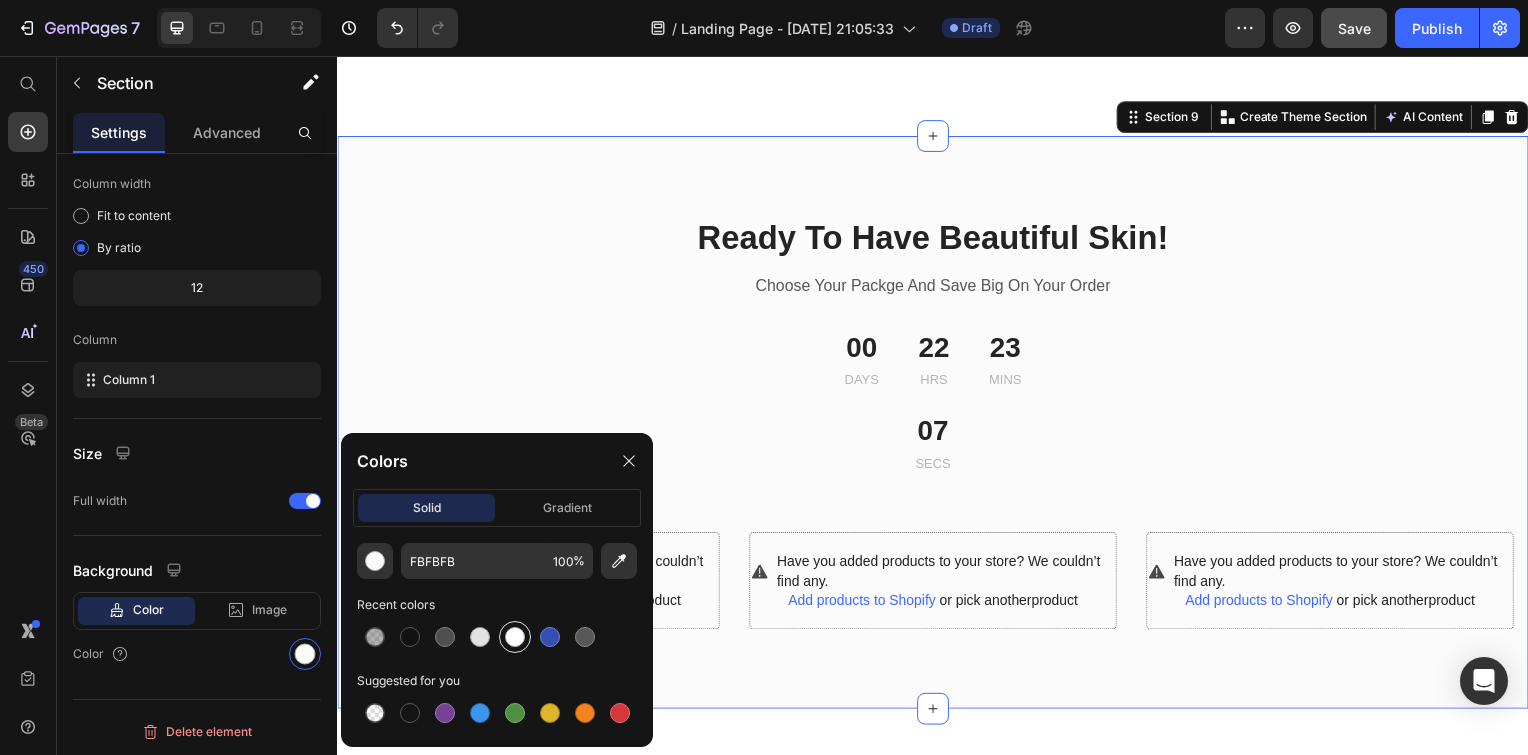 click at bounding box center [515, 637] 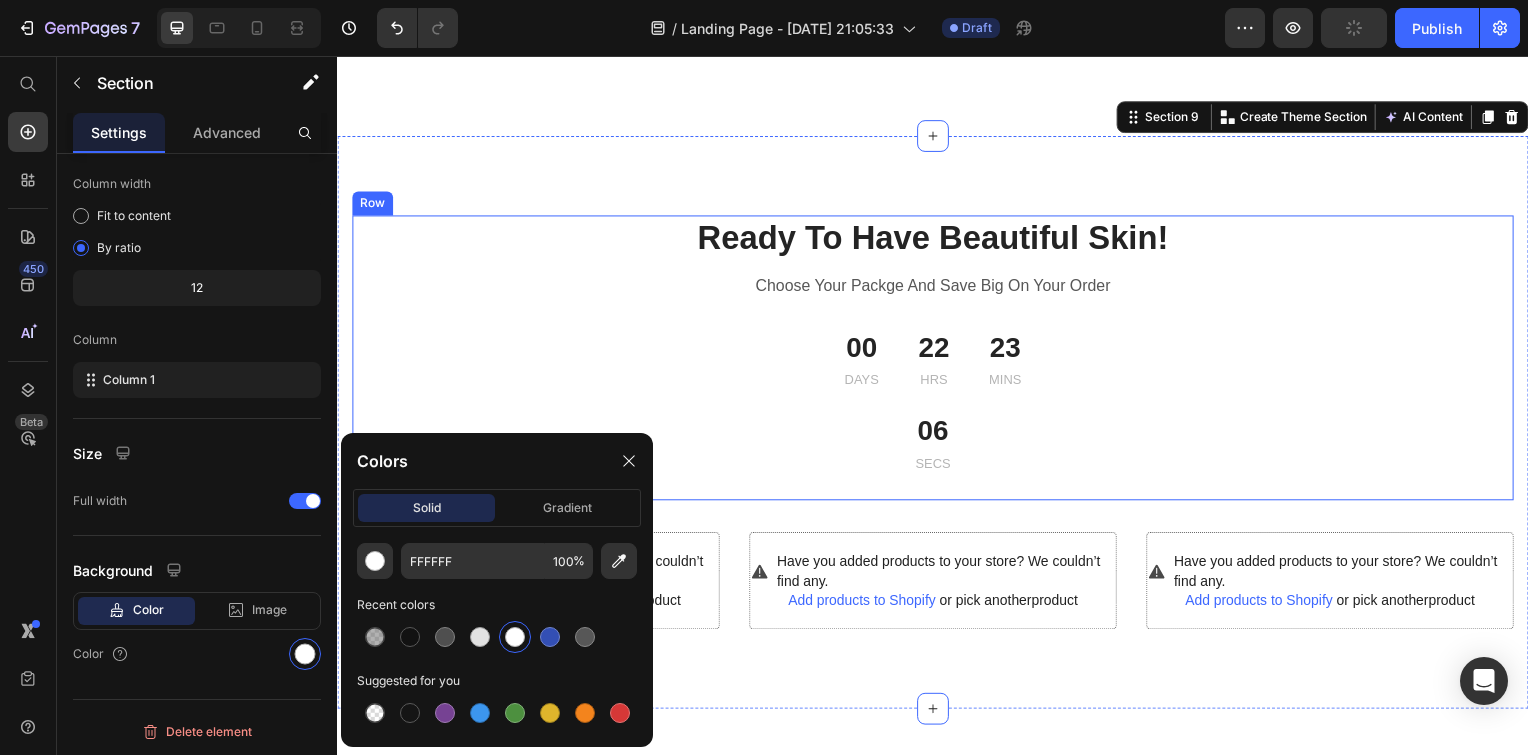 click on "Ready To Have Beautiful Skin! Heading Choose Your Packge And Save Big On Your Order Text block 00 Days 22 Hrs 23 Mins 06 Secs Countdown Timer Row" at bounding box center (937, 361) 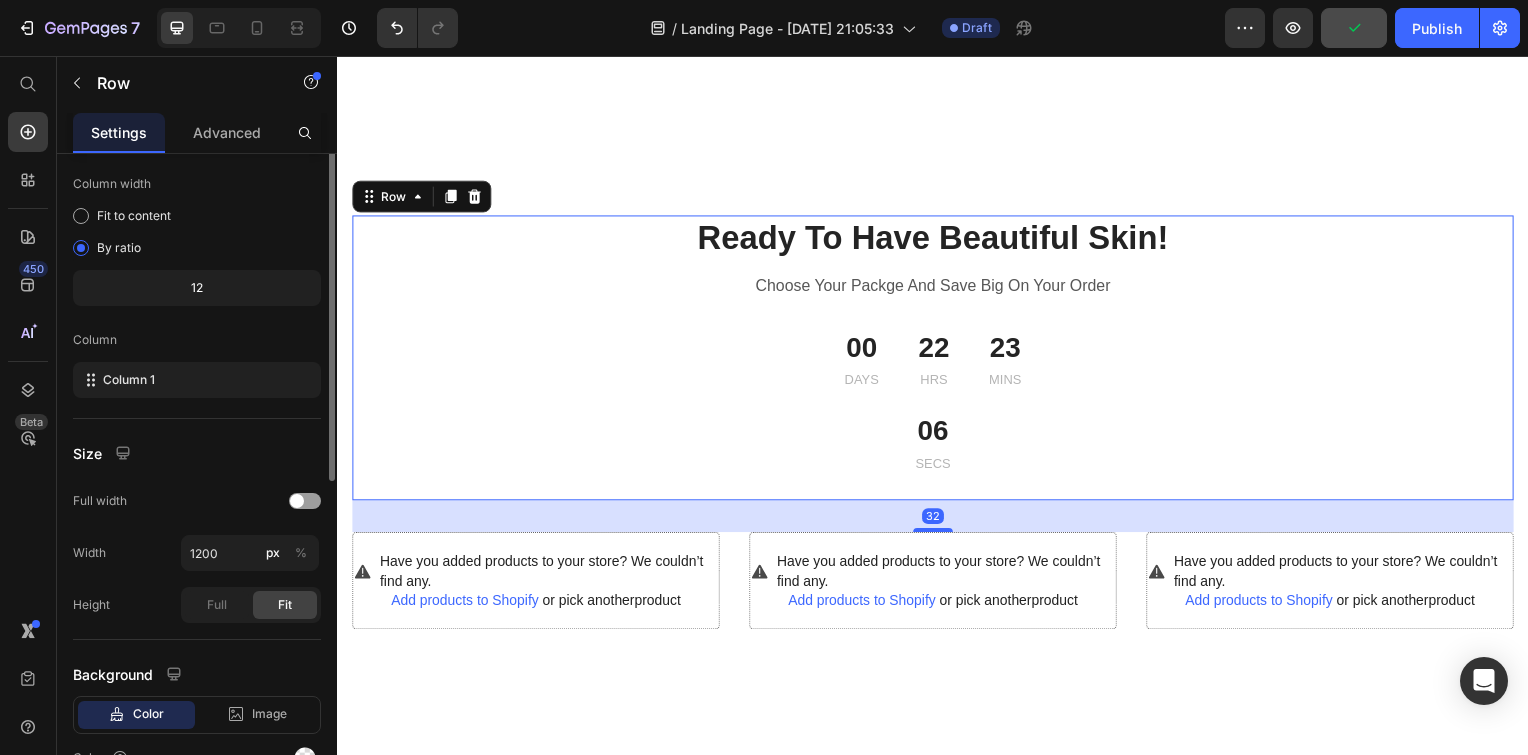 scroll, scrollTop: 0, scrollLeft: 0, axis: both 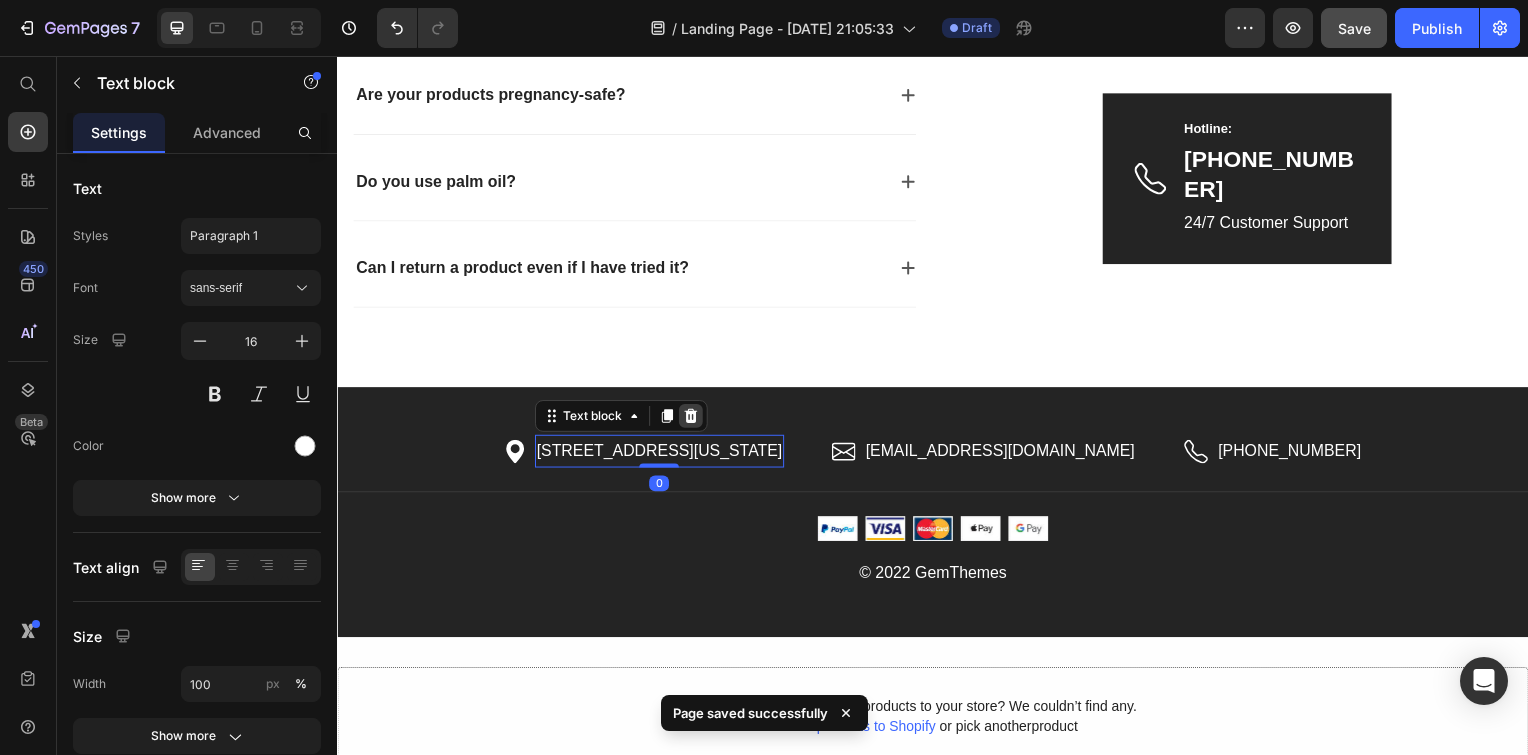 click 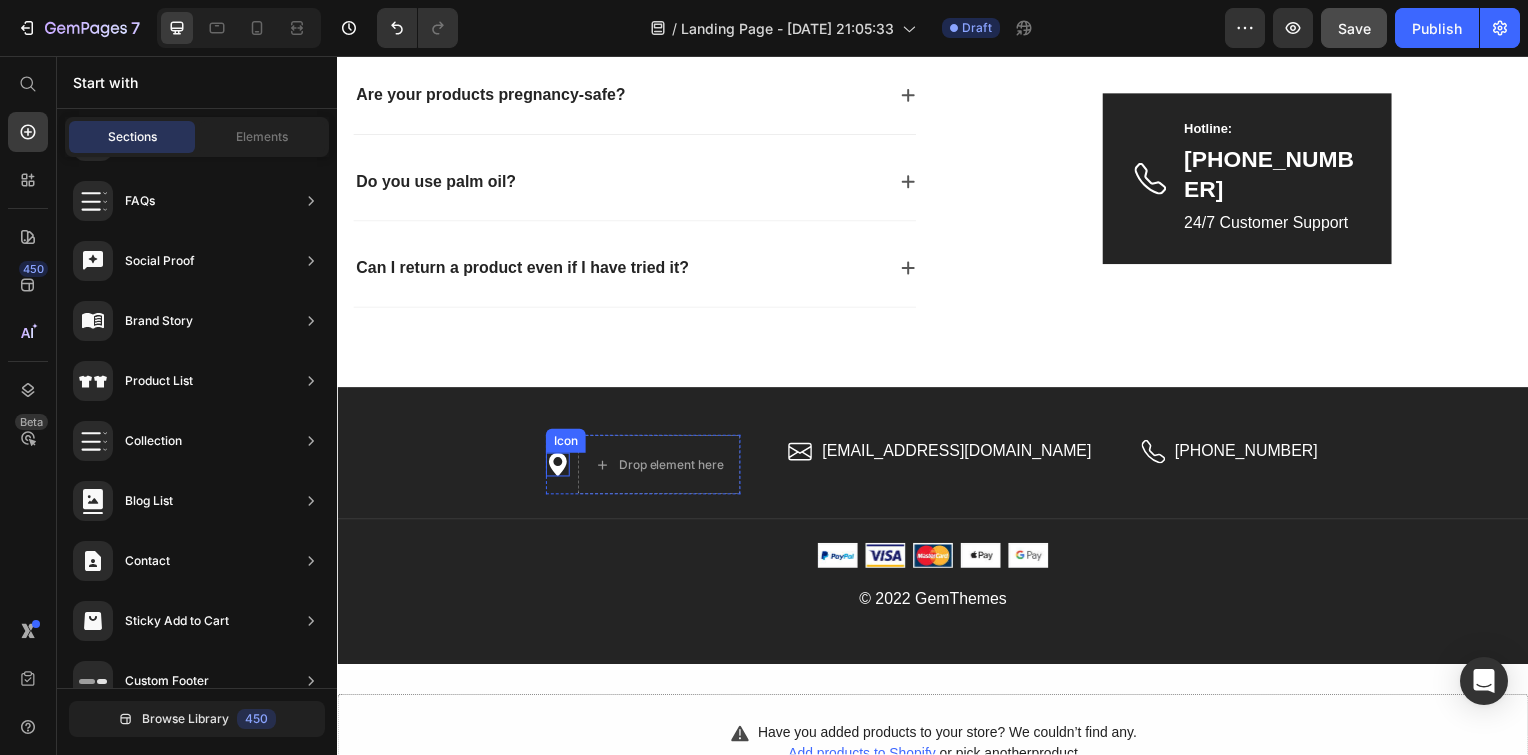 click 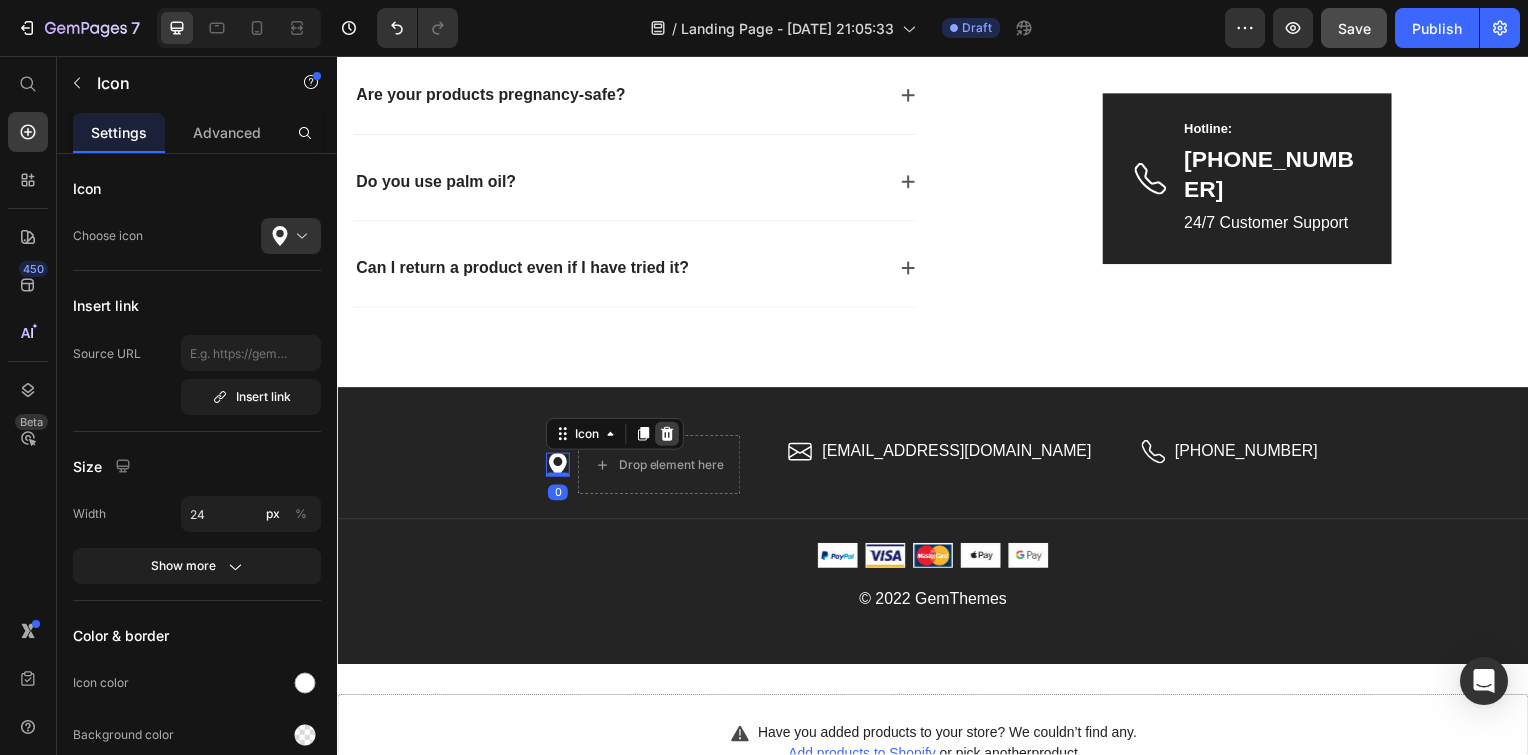 click 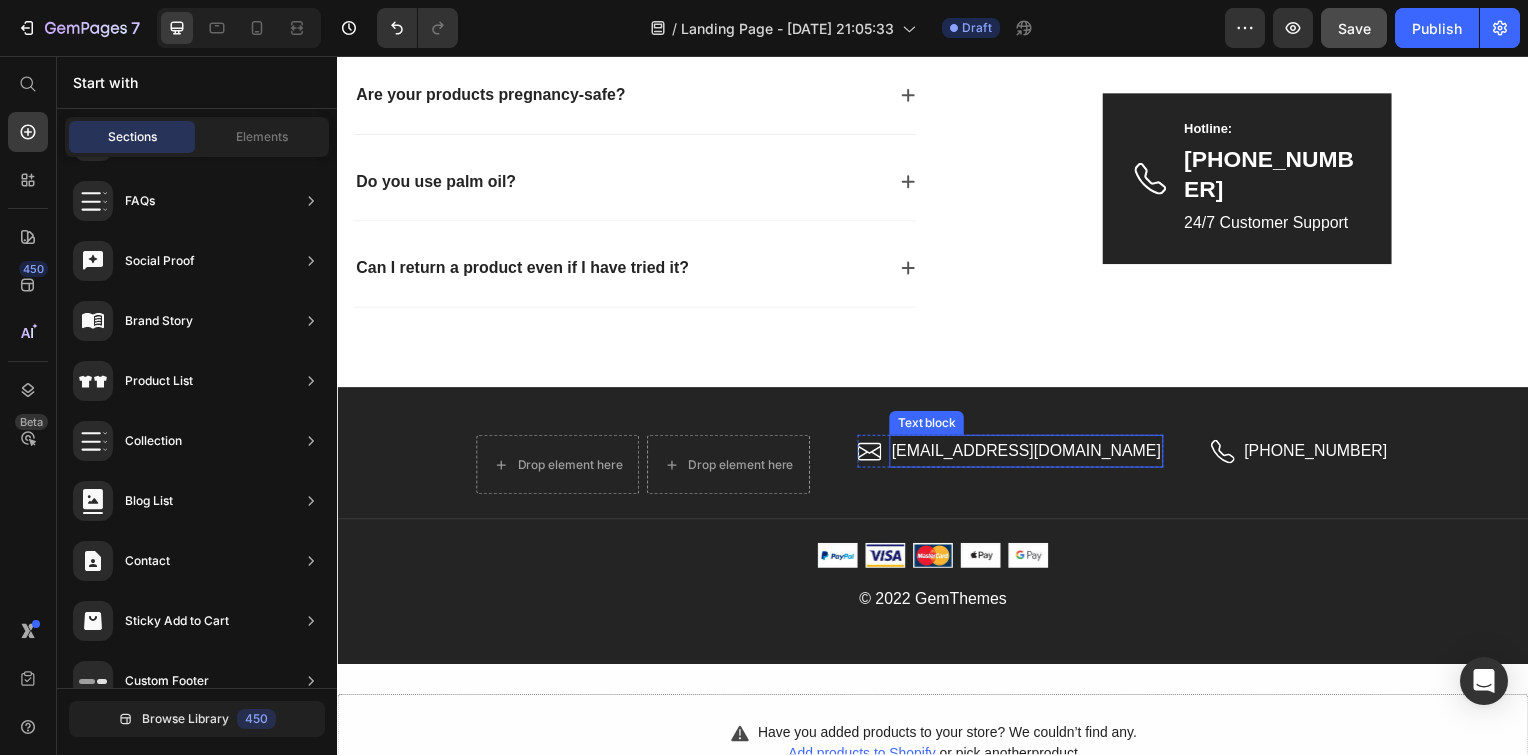 click on "hello.gempages@gmail.com" at bounding box center (1030, 454) 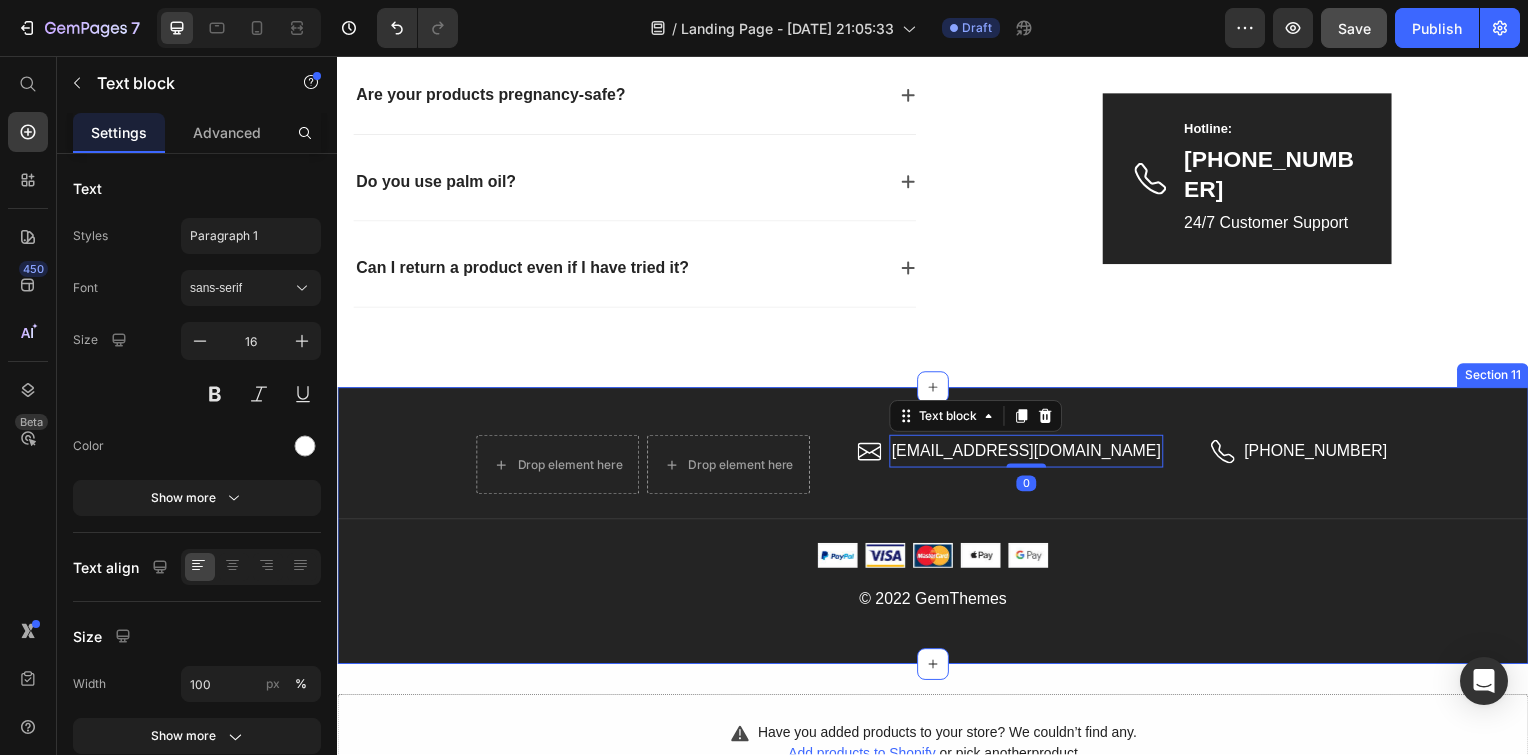 click on "Drop element here
Drop element here Row
Icon hello.gempages@gmail.com Text block   0 Row
Icon 0917-778-899 Text block Row Row                Title Line Image Image Image Image Image Icon List Hoz © 2022 GemThemes Text block Row Section 11" at bounding box center [937, 529] 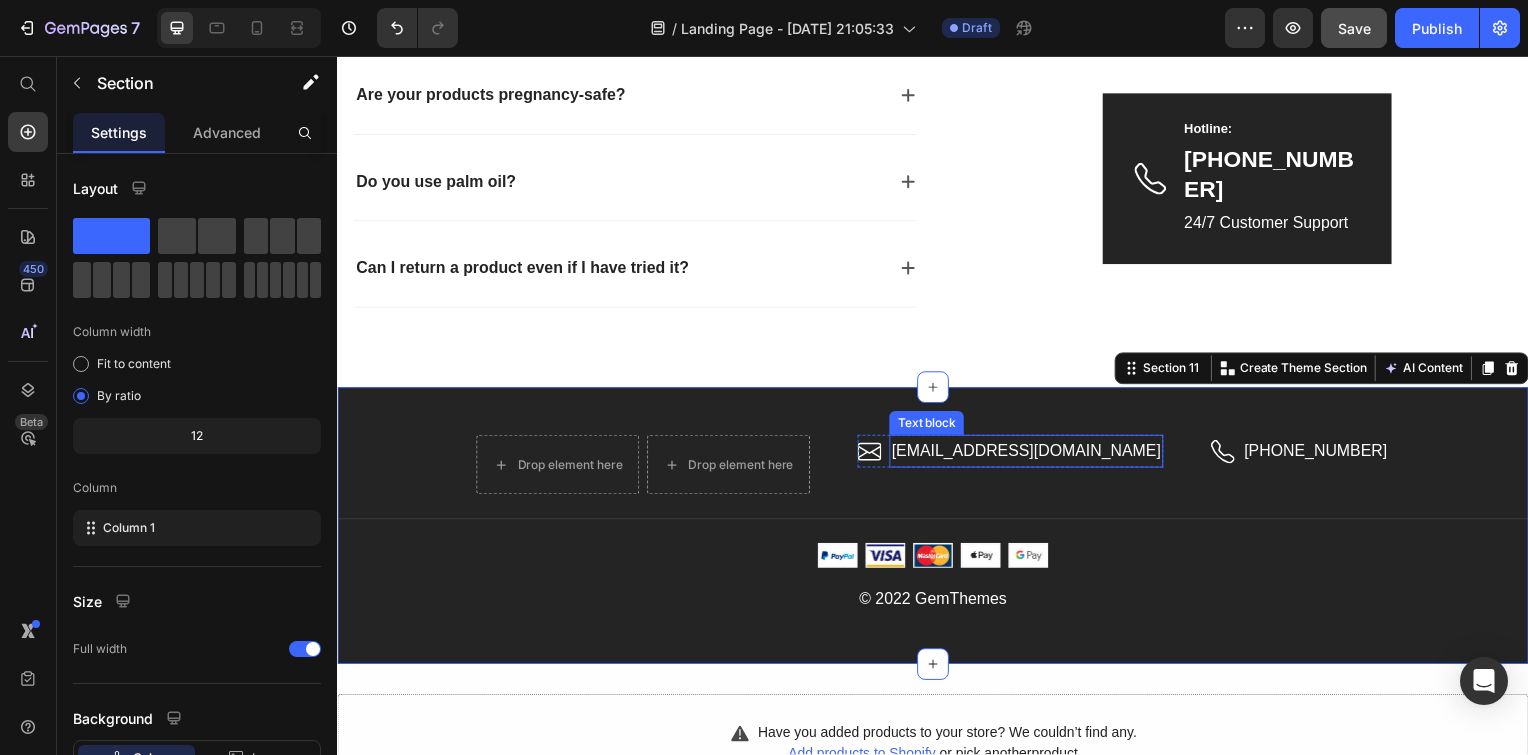 click on "hello.gempages@gmail.com" at bounding box center [1030, 454] 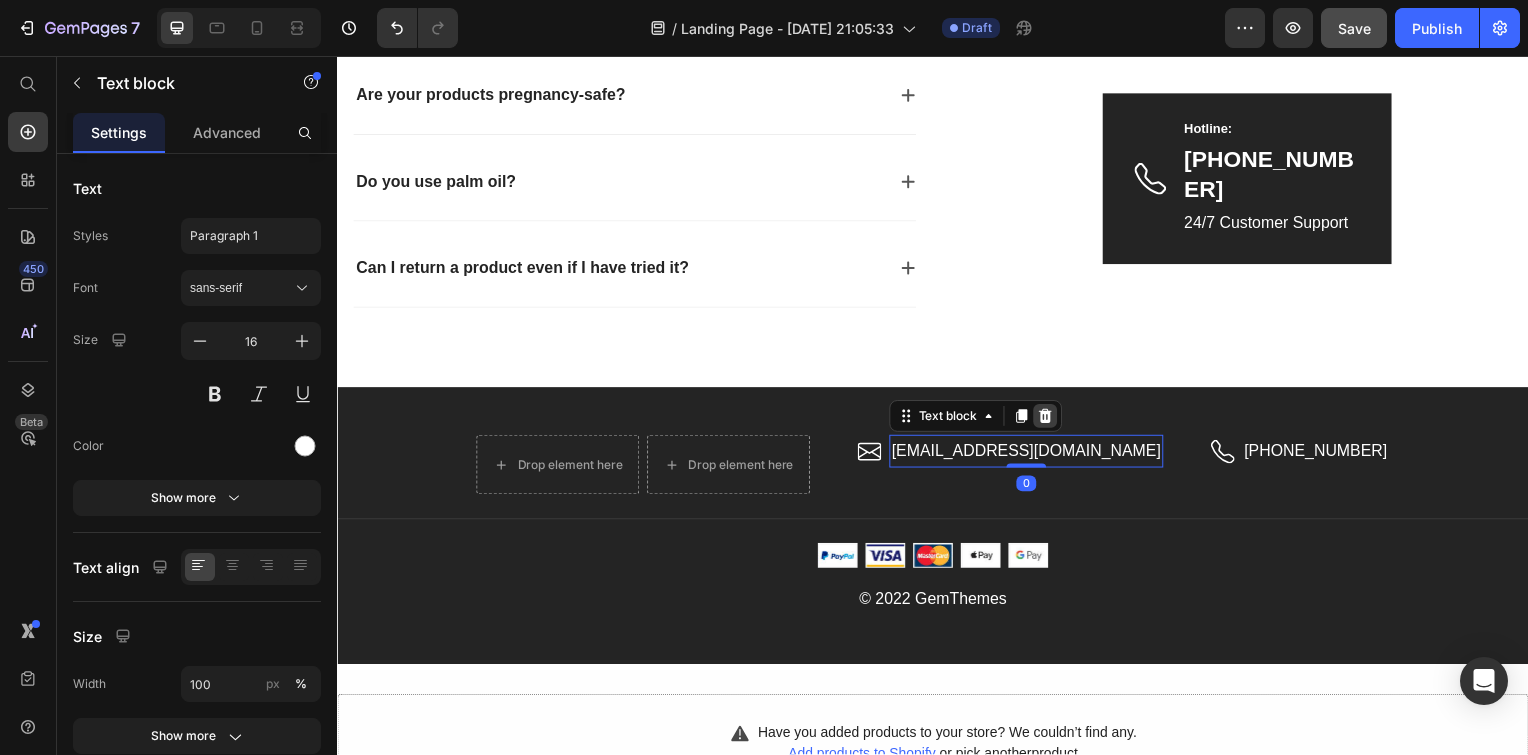 click 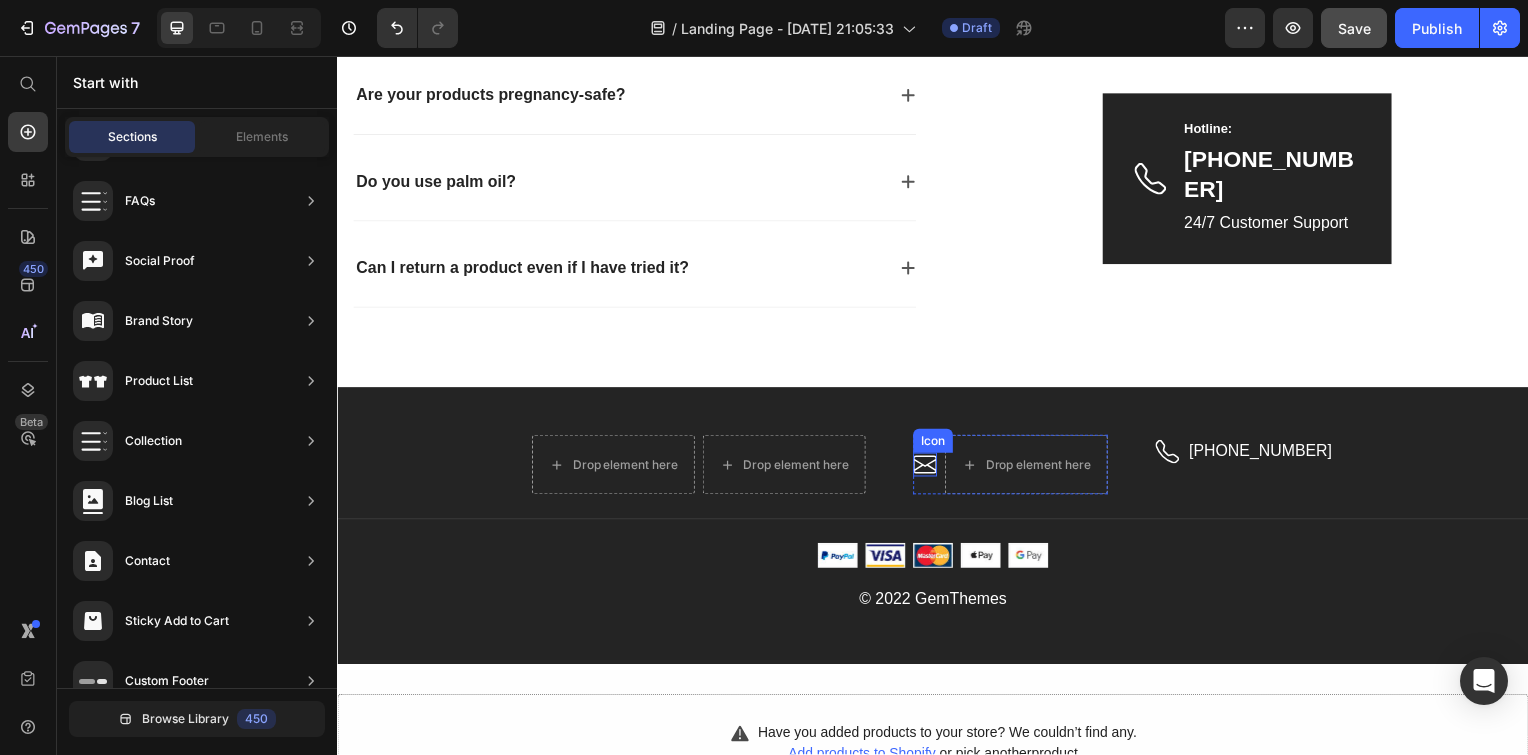 click 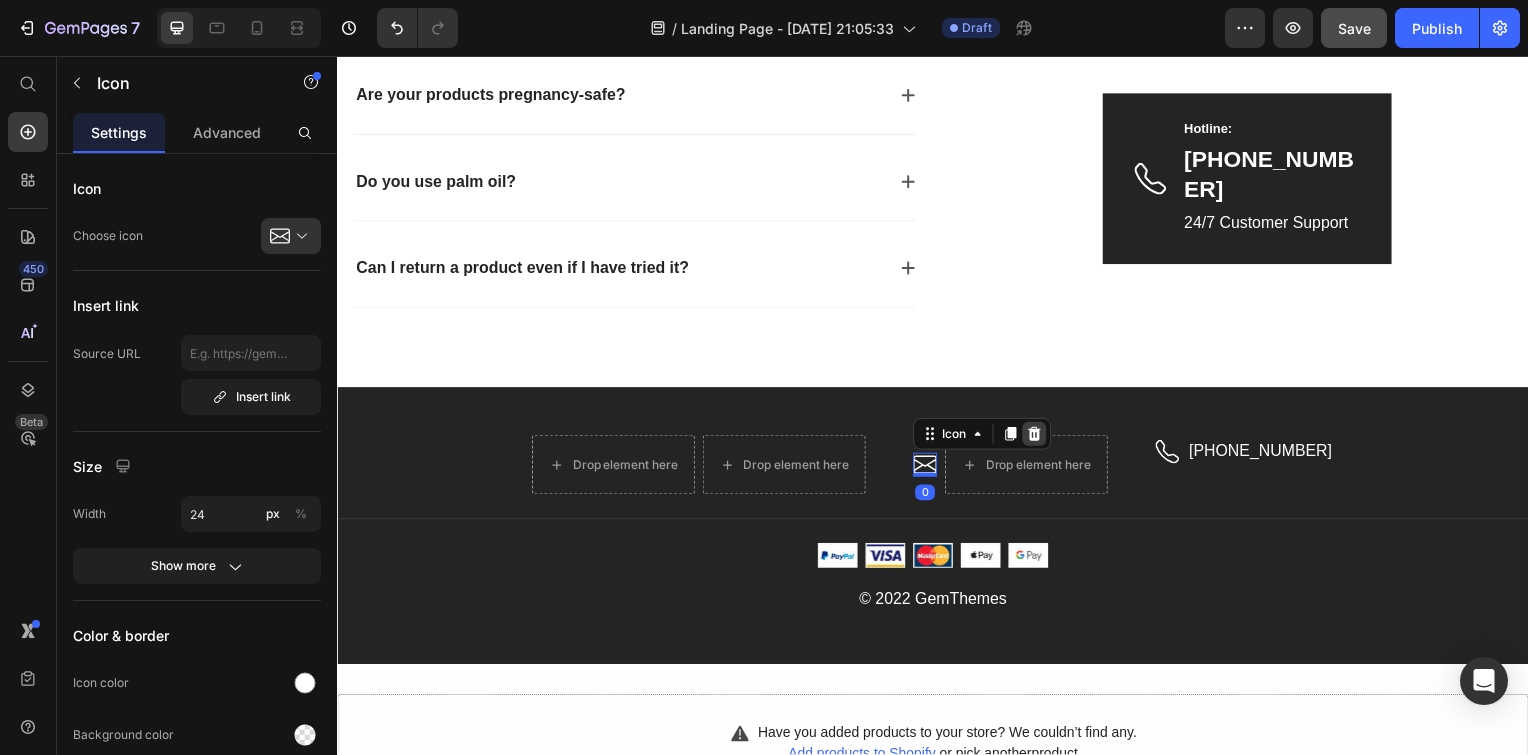 click 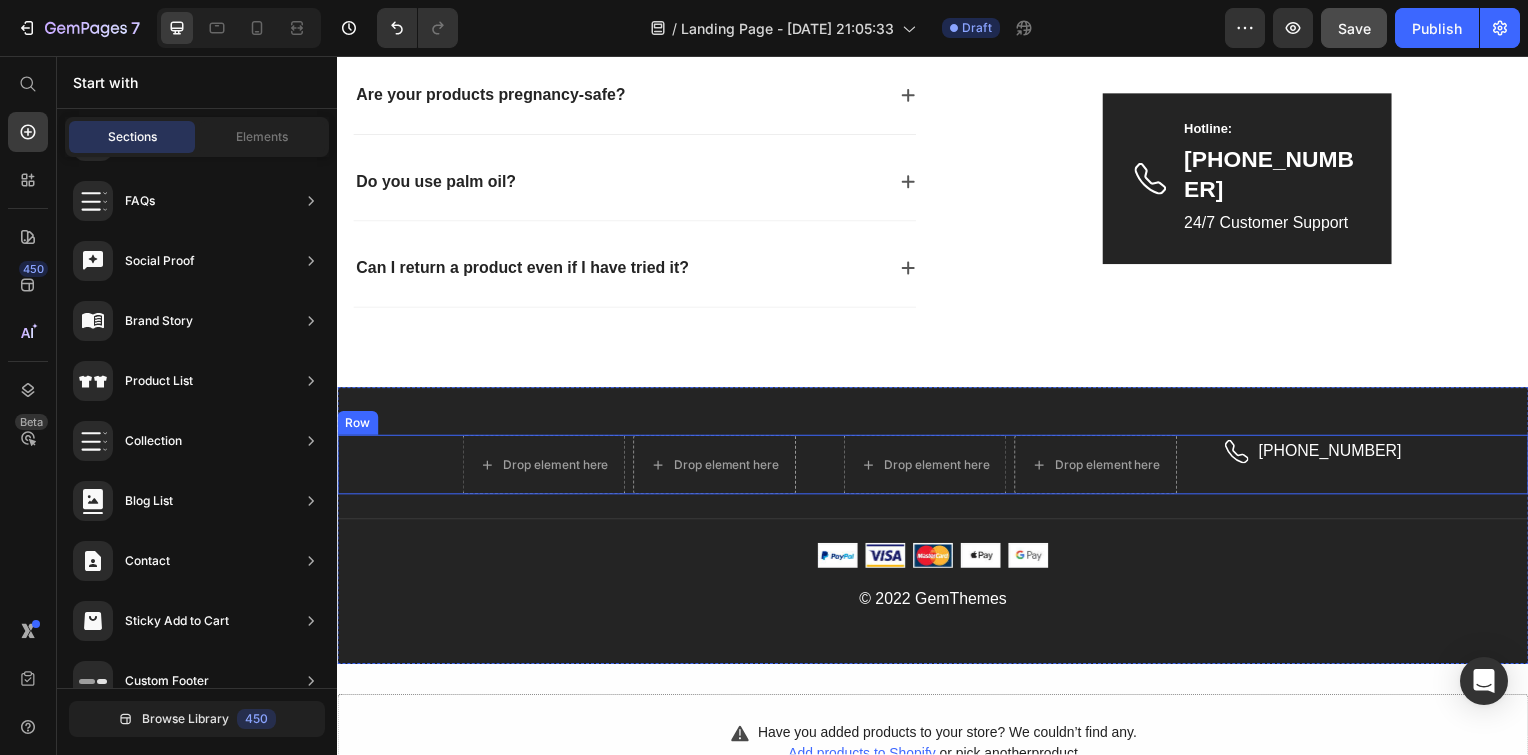 click on "0917-778-899" at bounding box center (1337, 454) 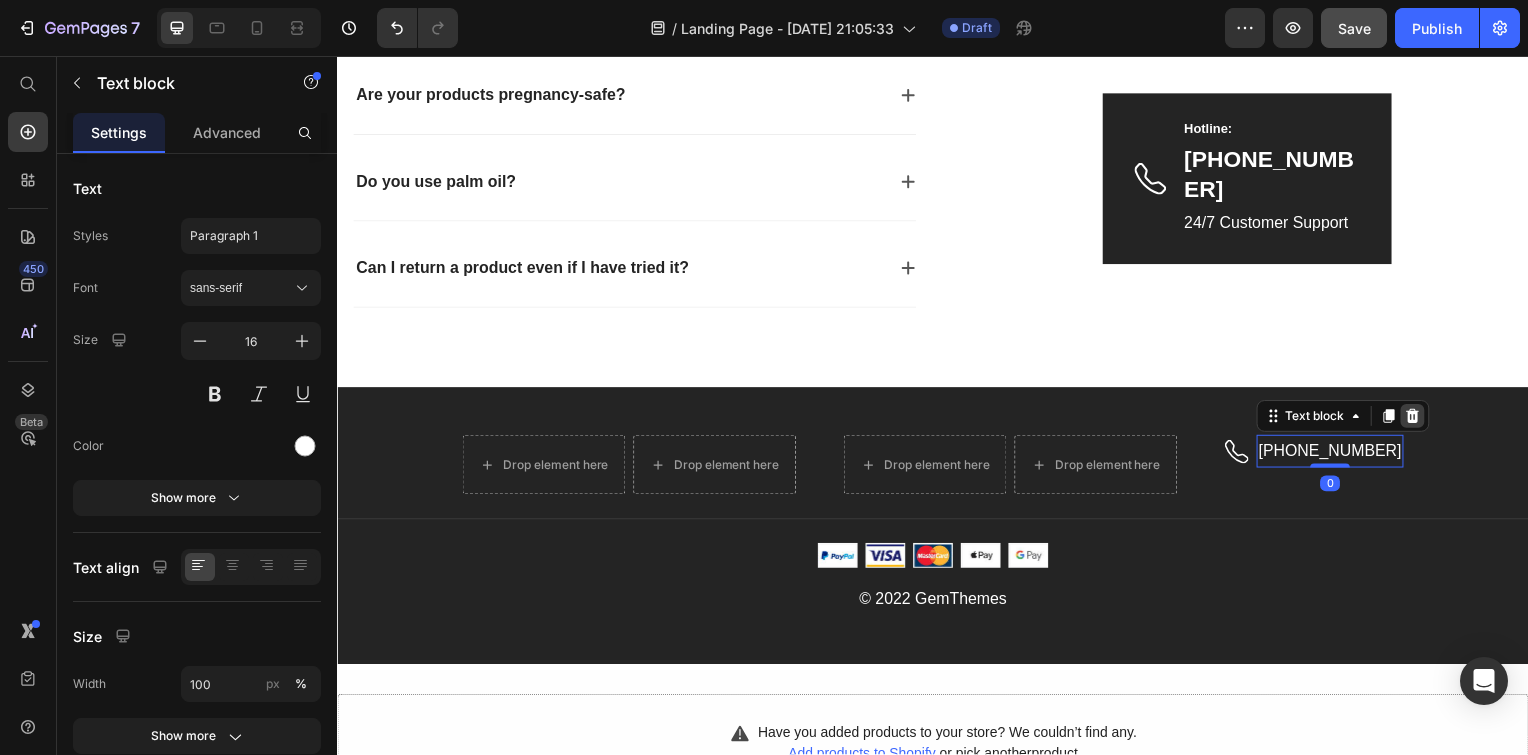 click 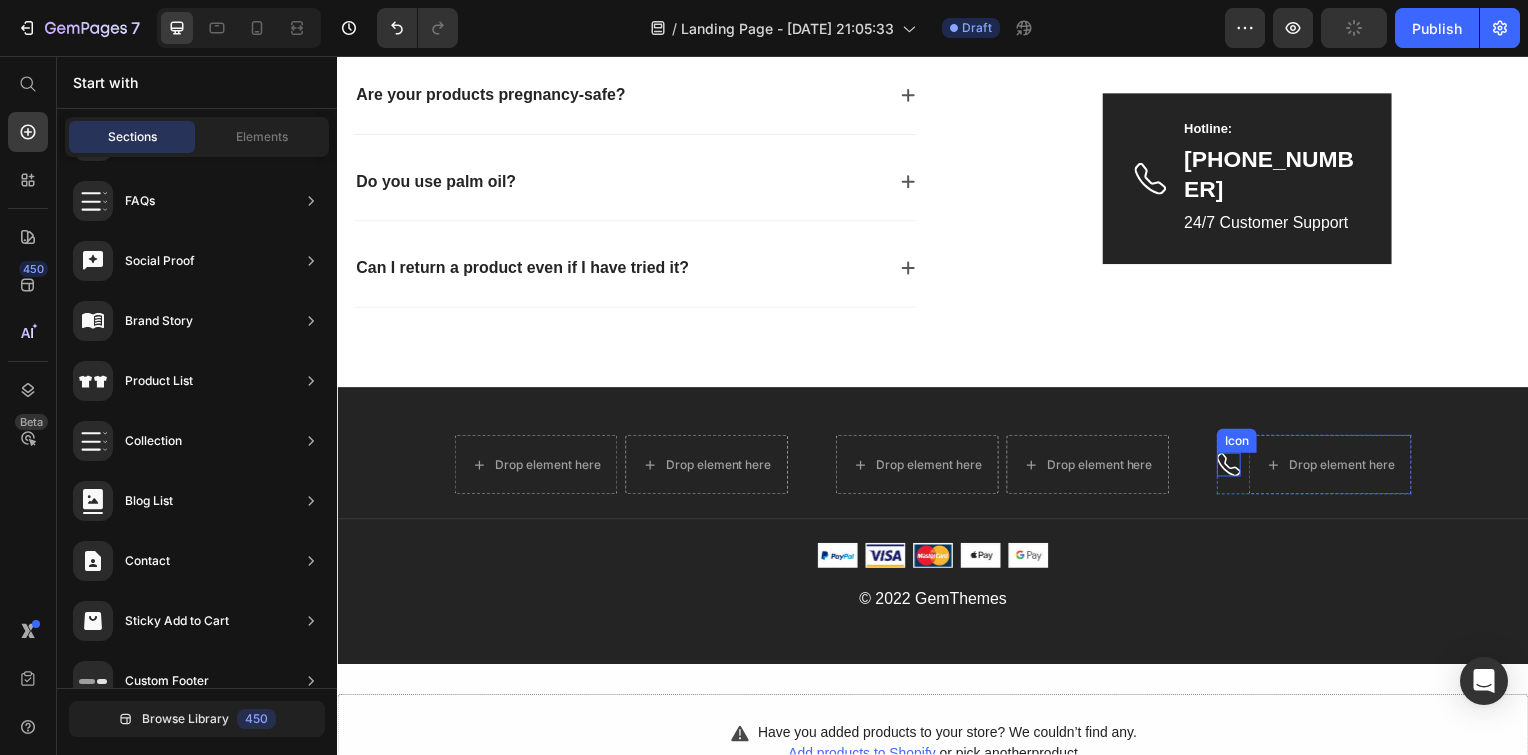 click 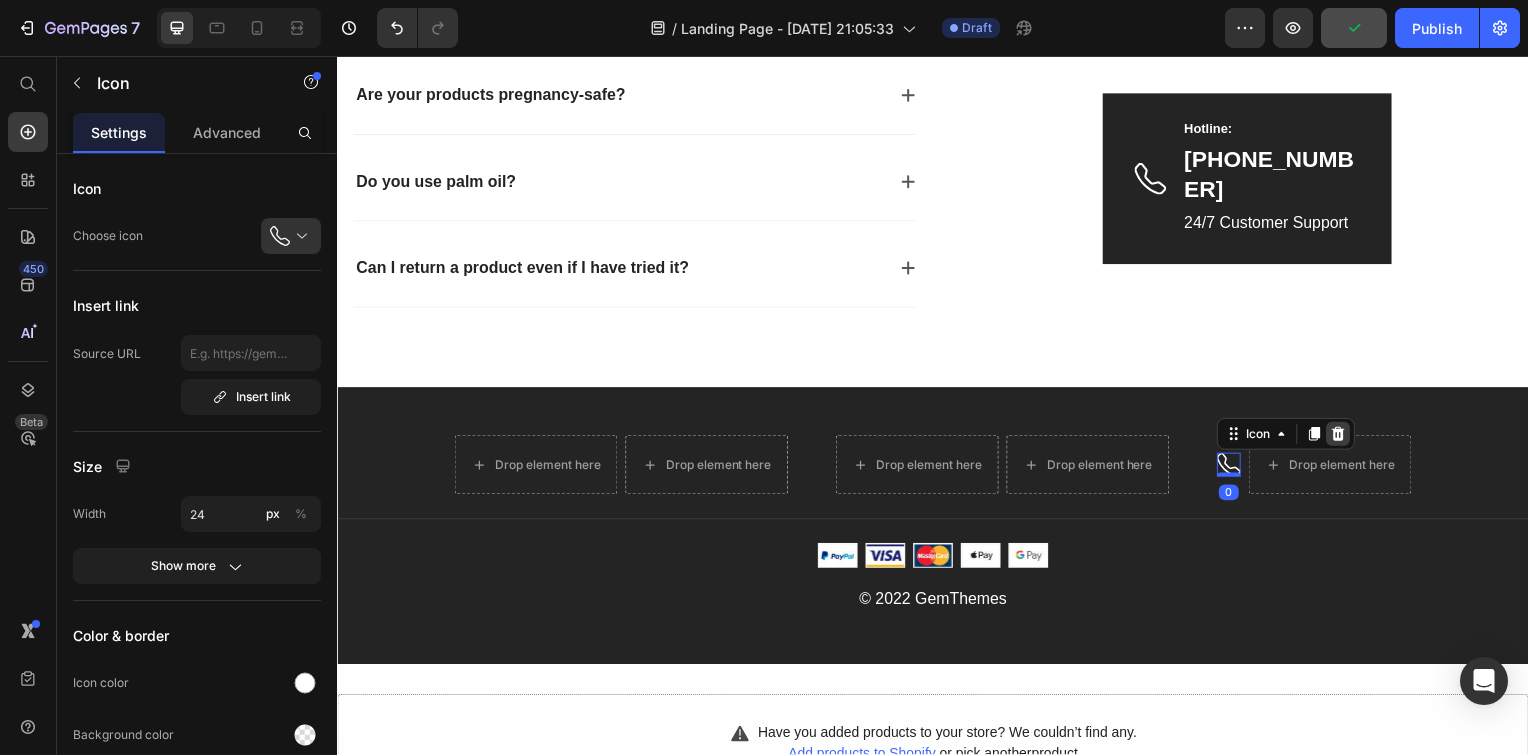 click 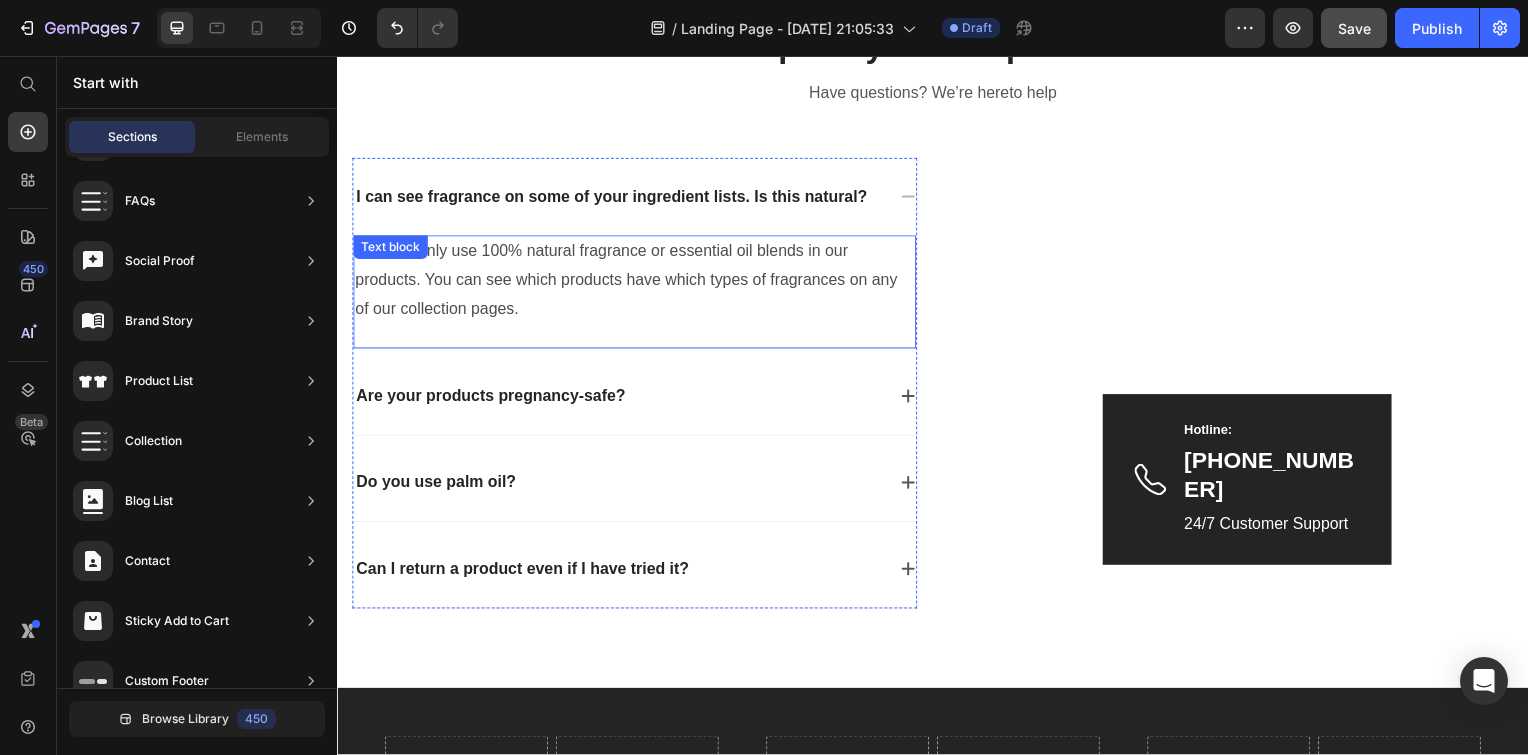 scroll, scrollTop: 4775, scrollLeft: 0, axis: vertical 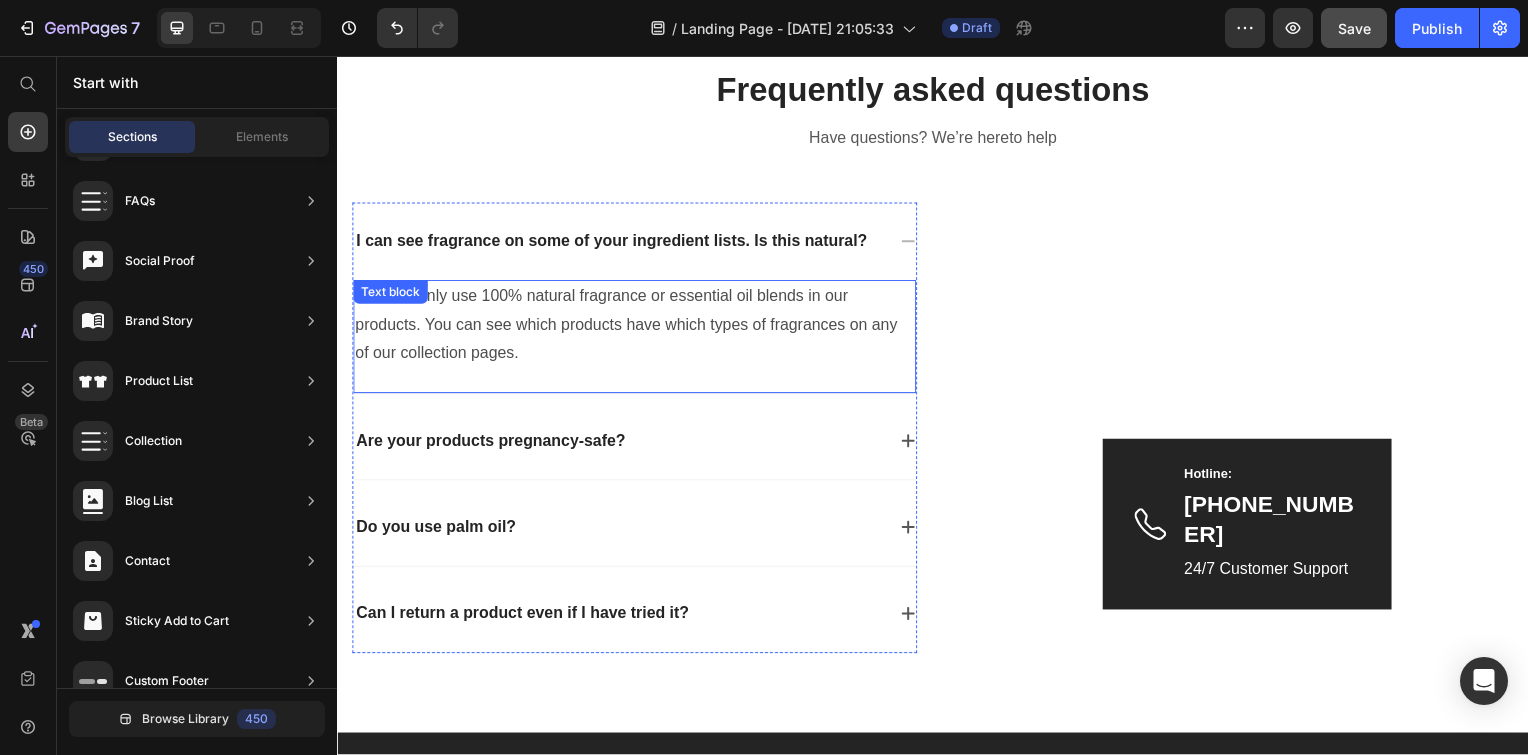 click on "Yes! We only use 100% natural fragrance or essential oil blends in our products. You can see which products have which types of fragrances on any of our collection pages." at bounding box center [636, 327] 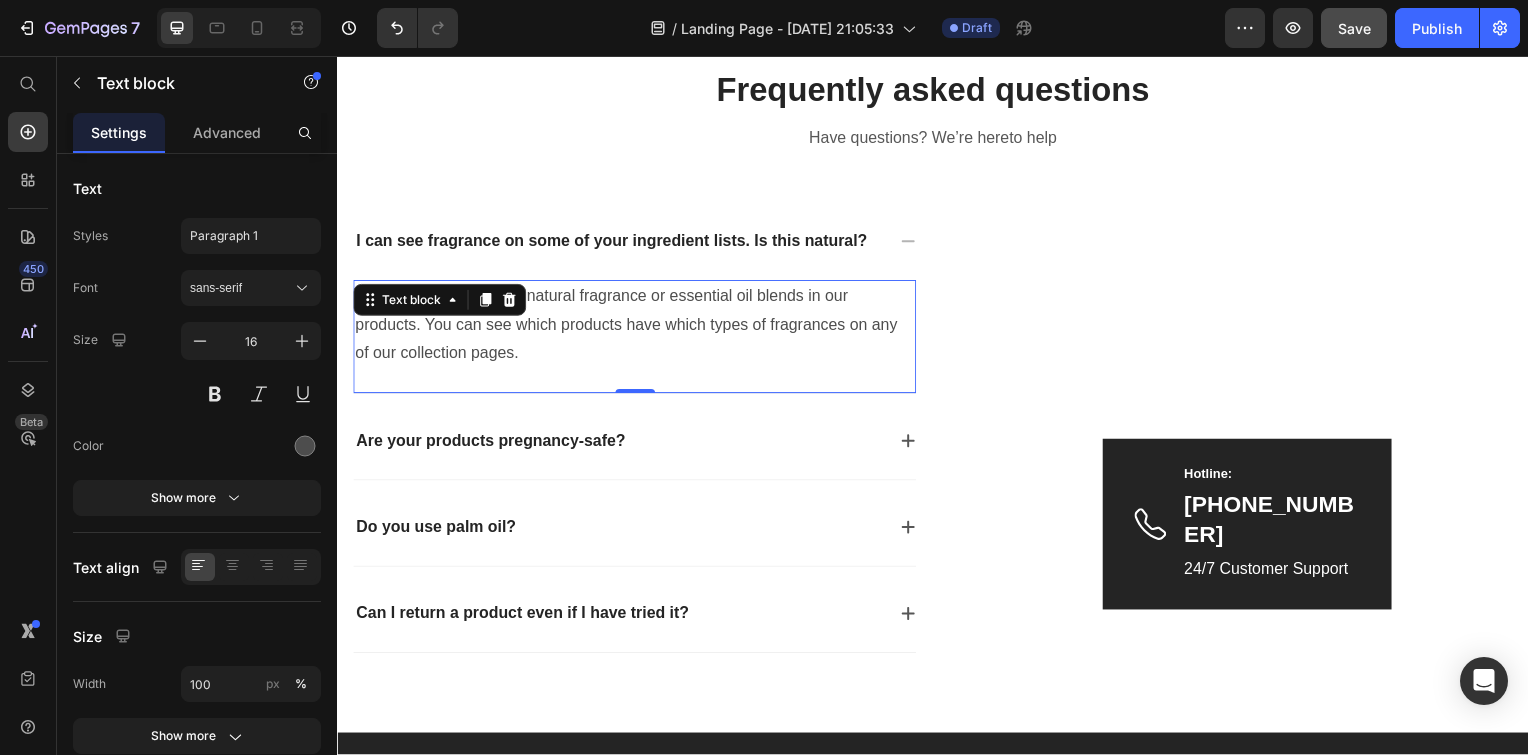 click on "Yes! We only use 100% natural fragrance or essential oil blends in our products. You can see which products have which types of fragrances on any of our collection pages." at bounding box center (636, 327) 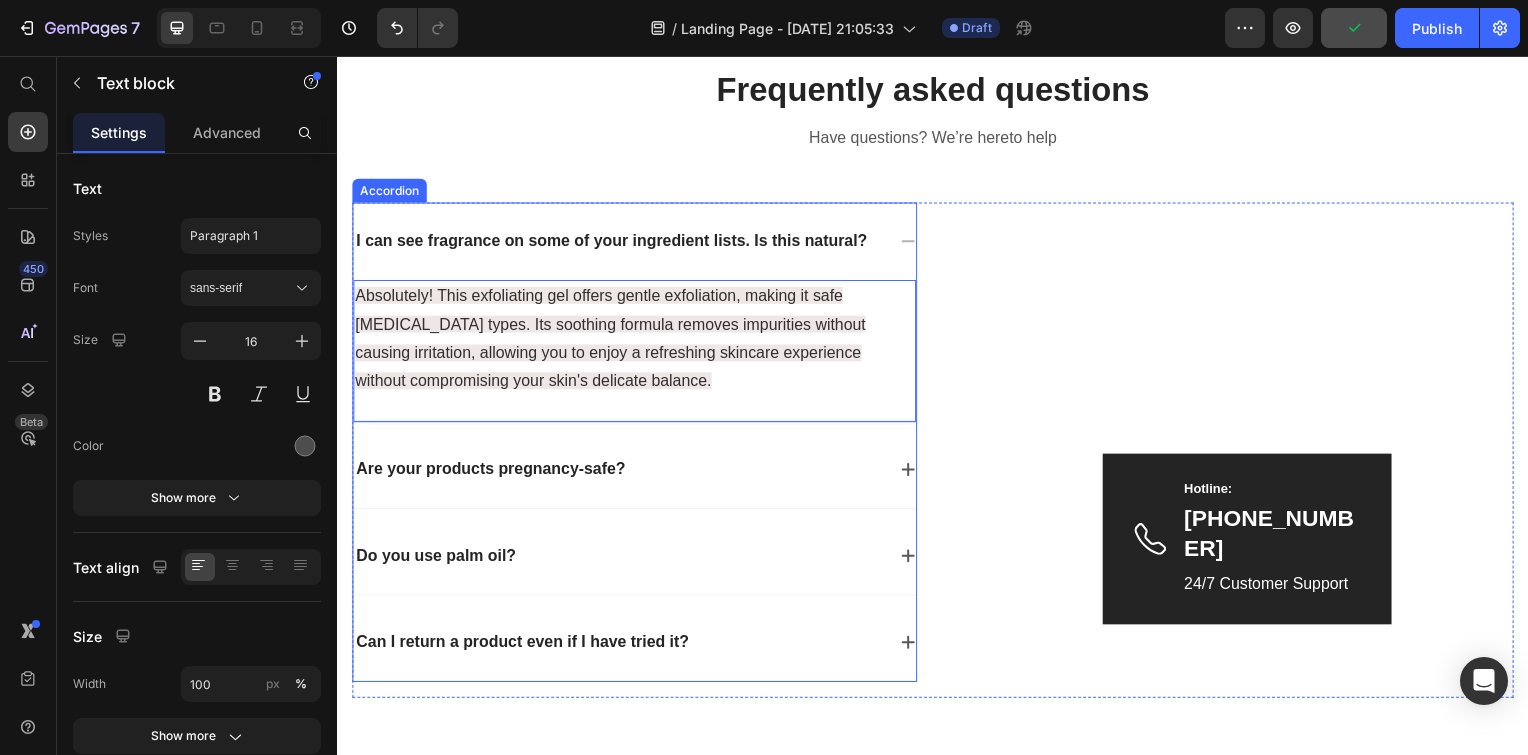 click on "I can see fragrance on some of your ingredient lists. Is this natural?" at bounding box center [613, 243] 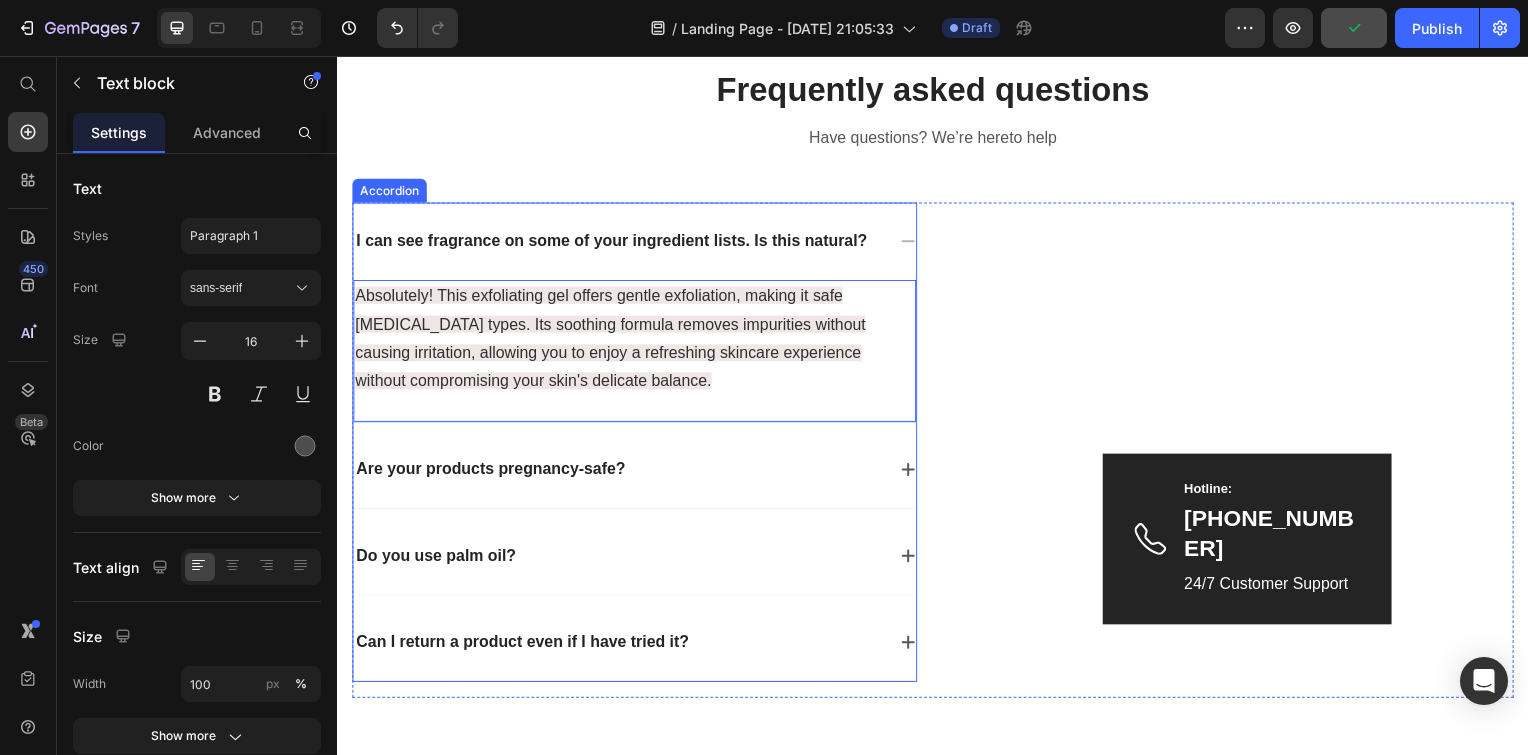 click on "I can see fragrance on some of your ingredient lists. Is this natural?" at bounding box center (613, 243) 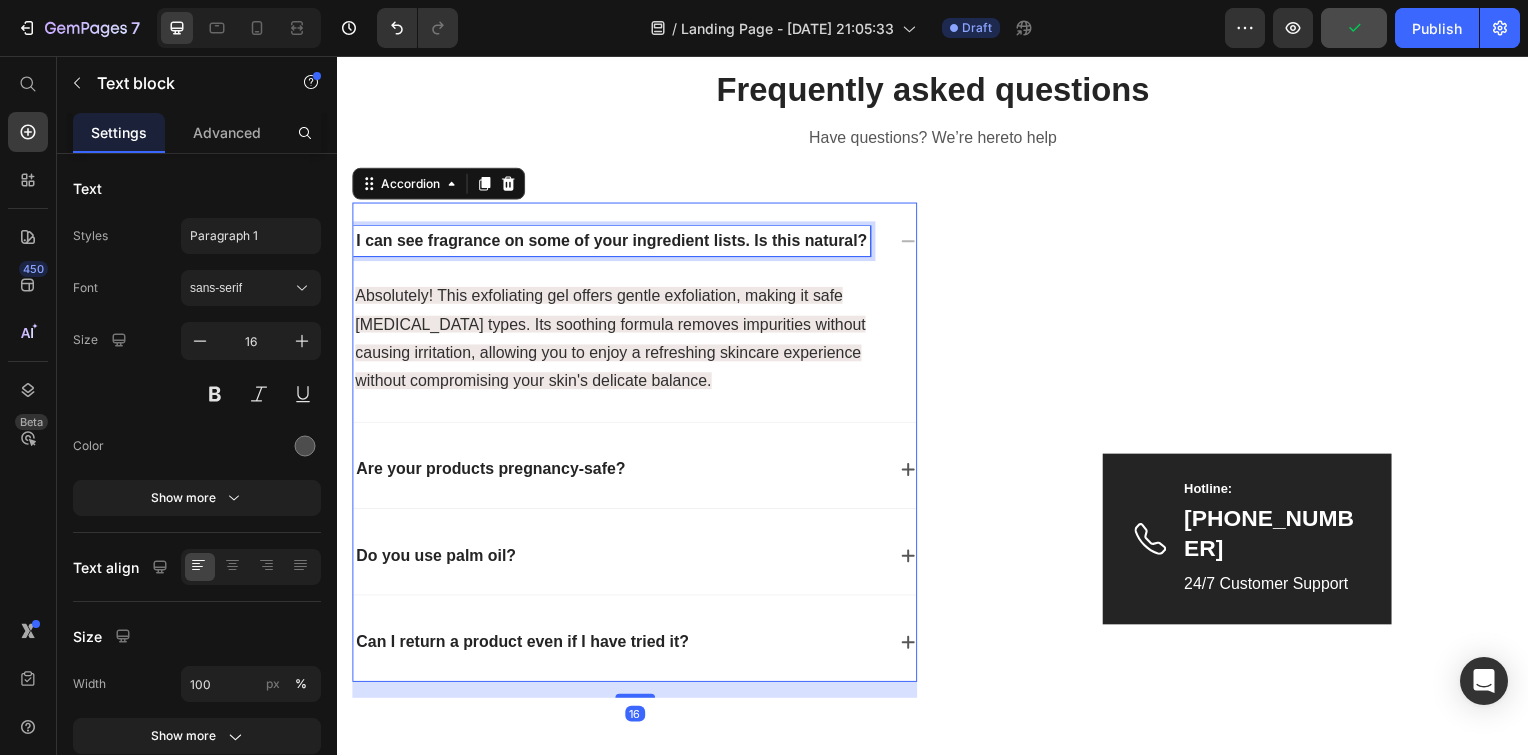 click on "I can see fragrance on some of your ingredient lists. Is this natural?" at bounding box center [613, 243] 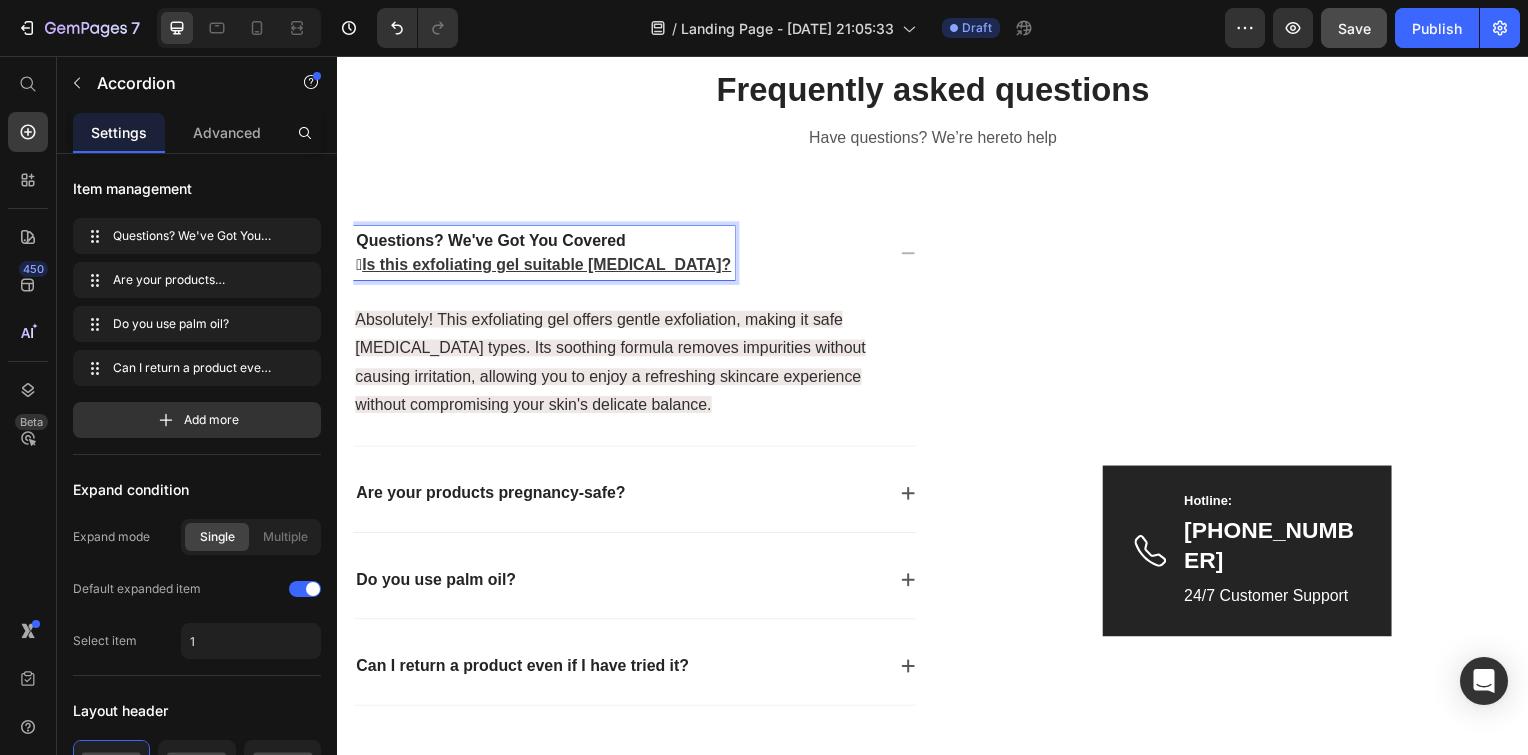 click on "Is this exfoliating gel suitable [MEDICAL_DATA]?" at bounding box center (548, 266) 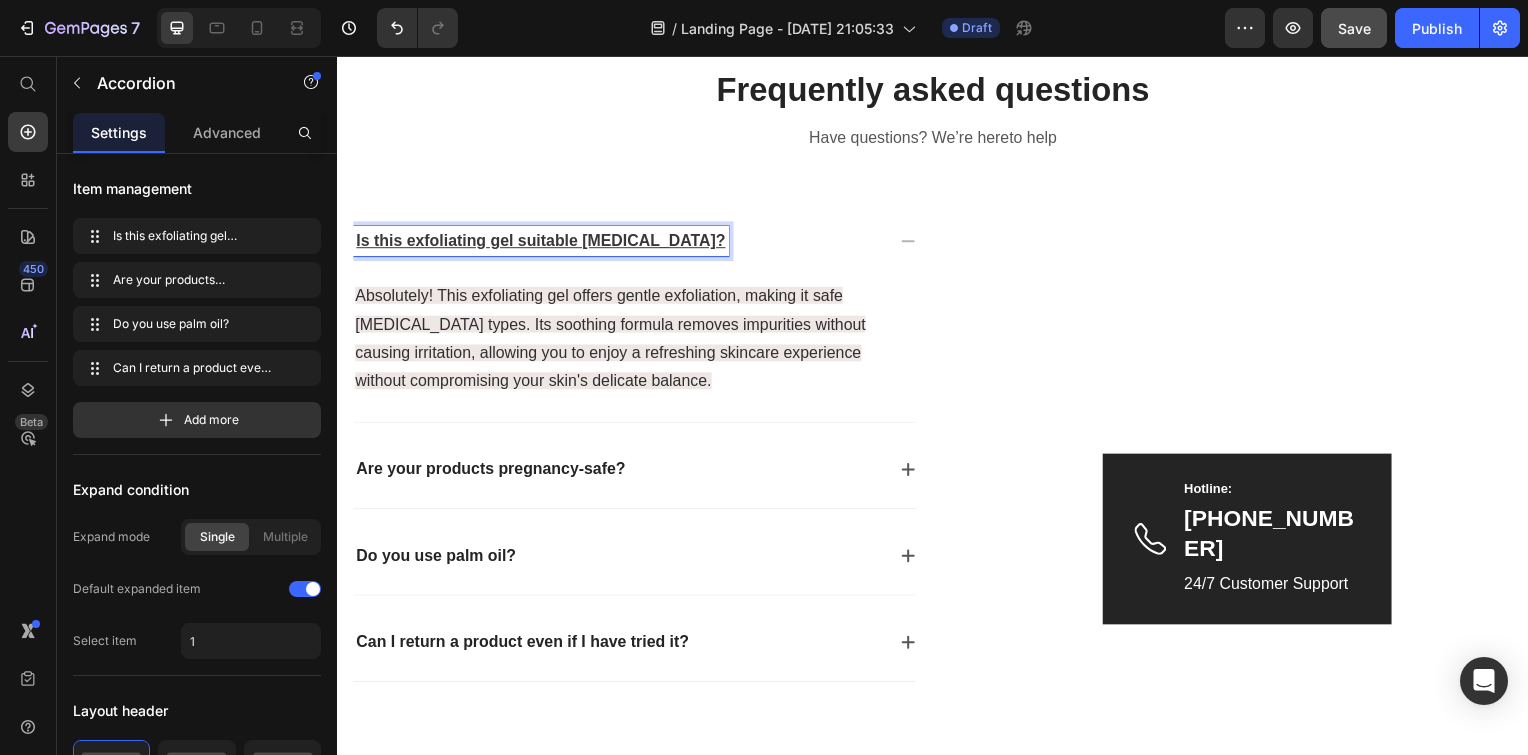 click on "Is this exfoliating gel suitable [MEDICAL_DATA]?" at bounding box center (542, 242) 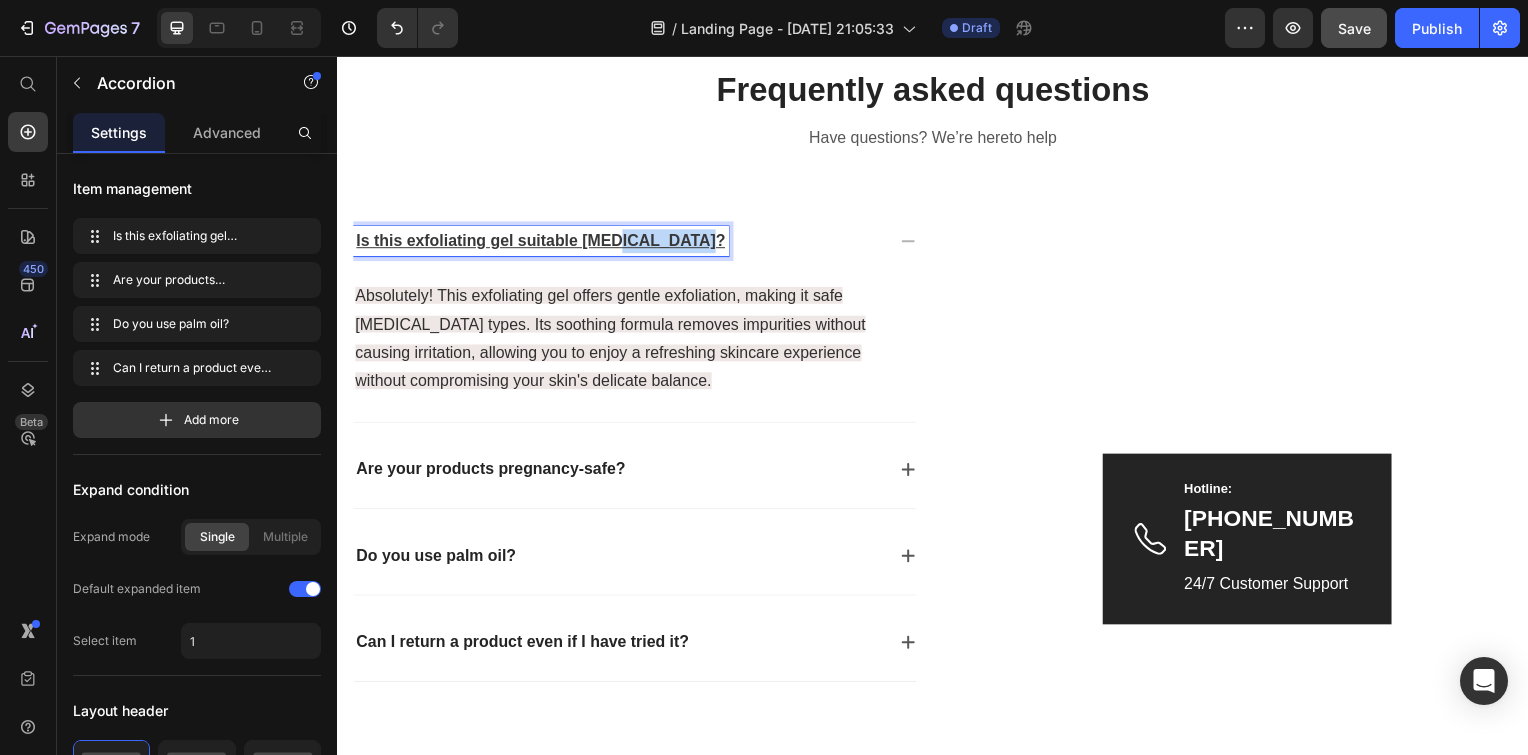 click on "Is this exfoliating gel suitable [MEDICAL_DATA]?" at bounding box center (542, 242) 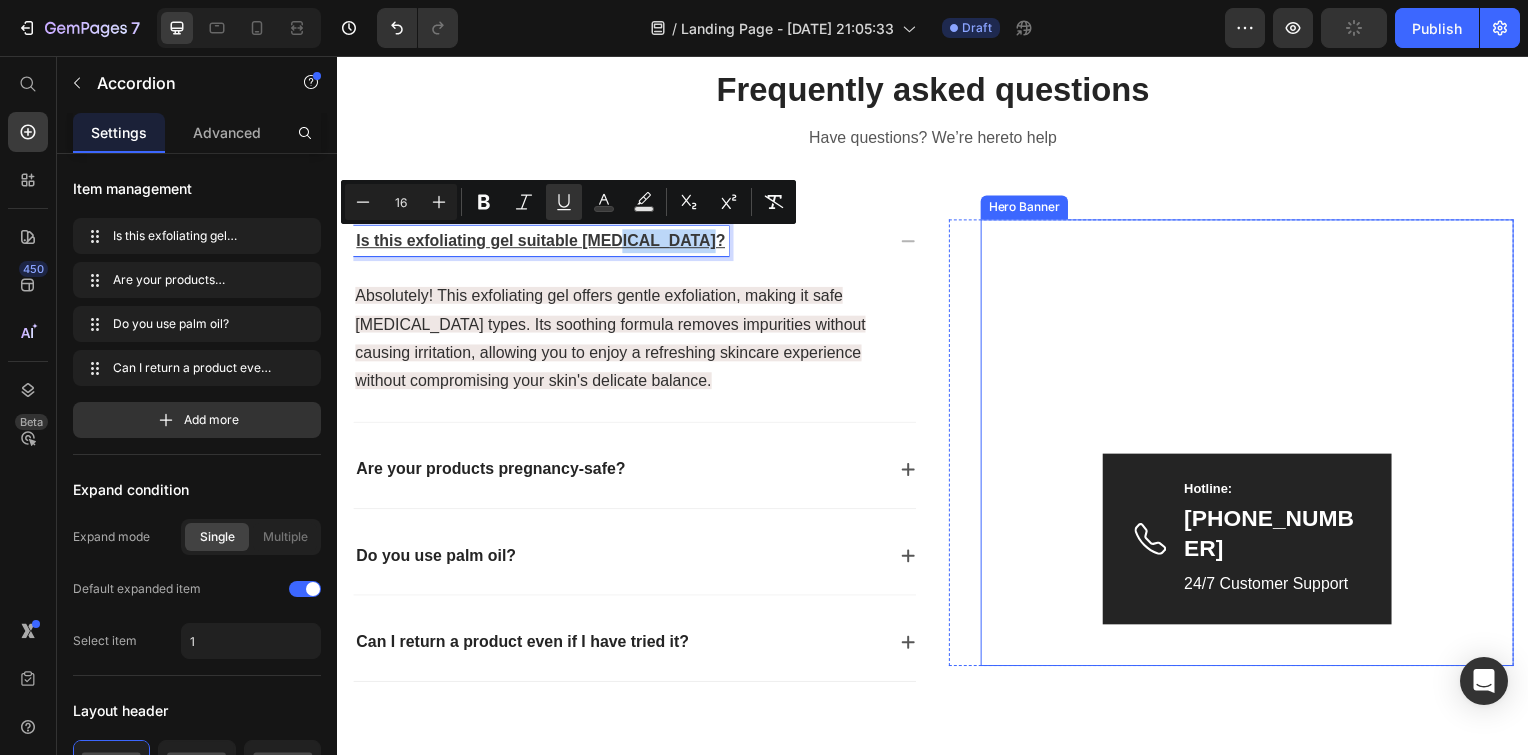 click at bounding box center (1253, 446) 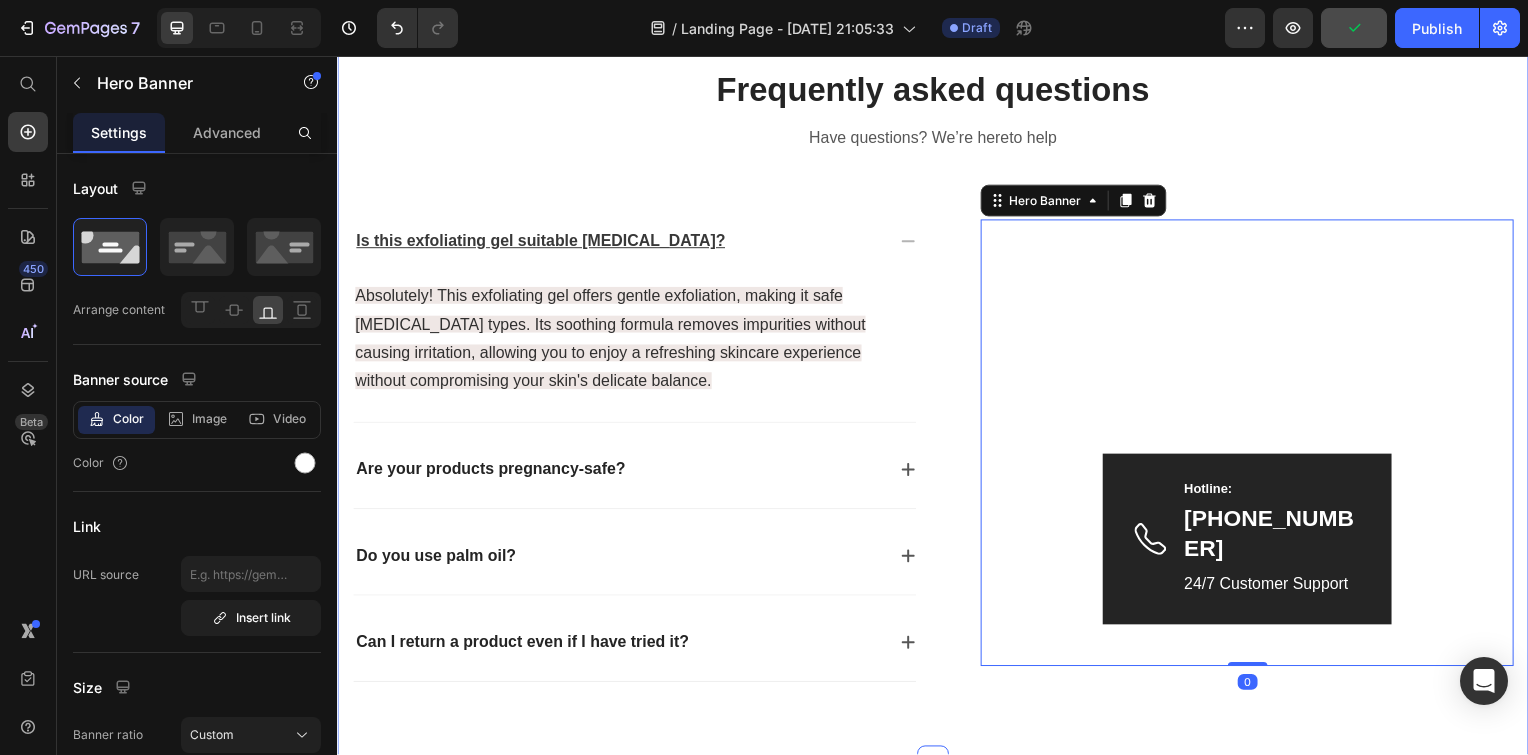 click on "Frequently asked questions Heading Have questions? We’re hereto help Text block Row Is this exfoliating gel suitable for sensitive skin? Absolutely! This exfoliating gel offers gentle exfoliation, making it safe for sensitive skin types. Its soothing formula removes impurities without causing irritation, allowing you to enjoy a refreshing skincare experience without compromising your skin's delicate balance. Text block Are your products pregnancy-safe? Do you use palm oil? Can I return a product even if I have tried it? Accordion Image Hotline: Text block 0917-778-899 Text block 24/7 Customer Support Text block Row Hero Banner   0 Row Row" at bounding box center (937, 393) 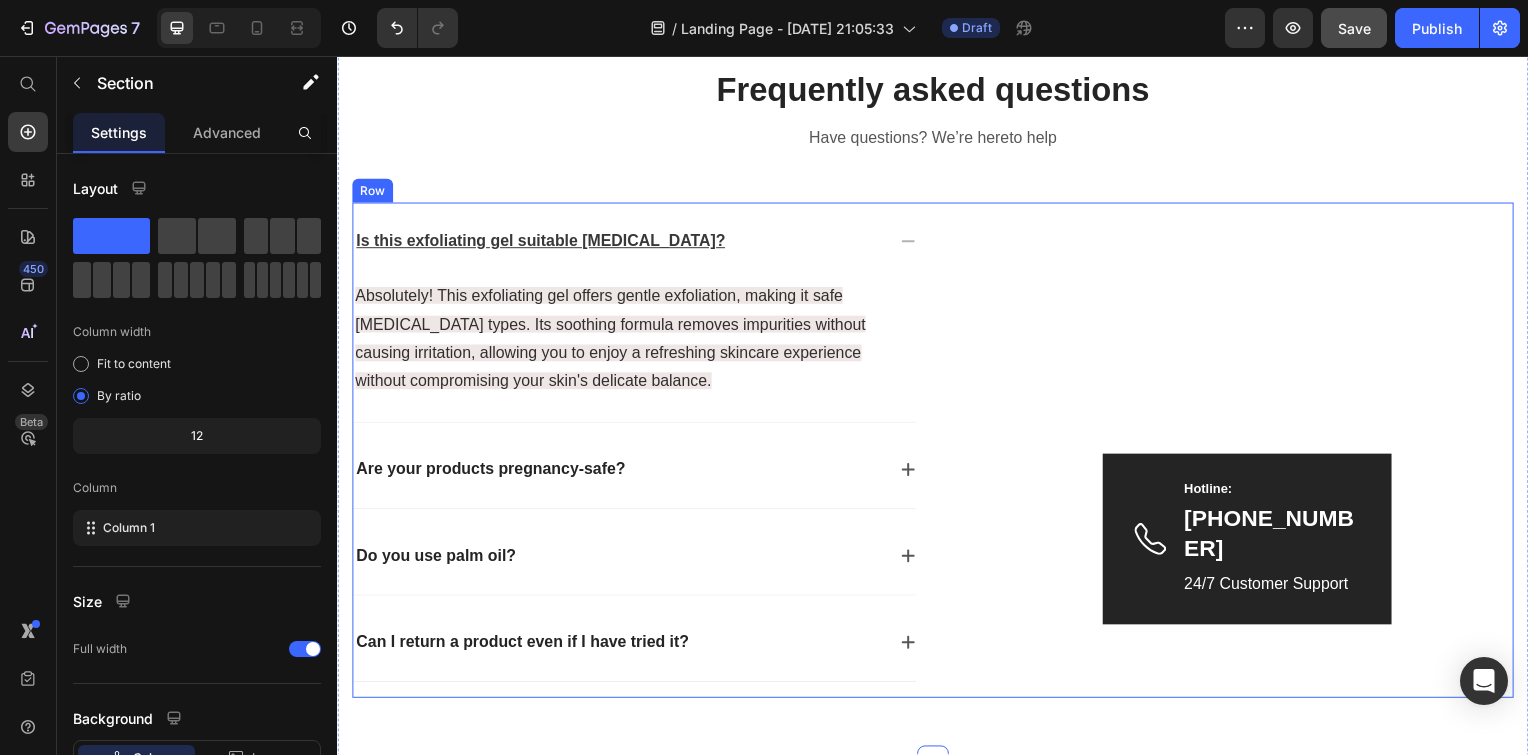 click 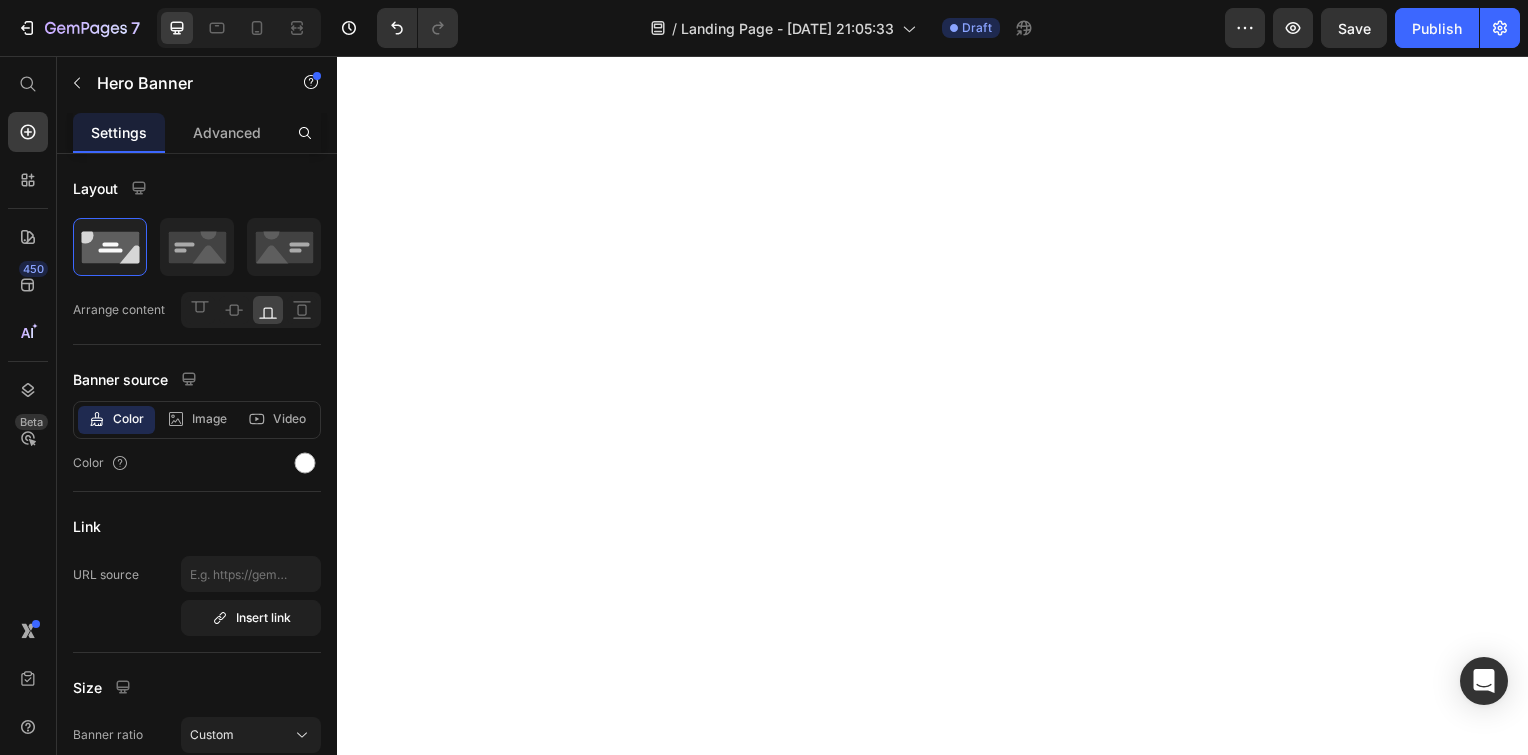 scroll, scrollTop: 0, scrollLeft: 0, axis: both 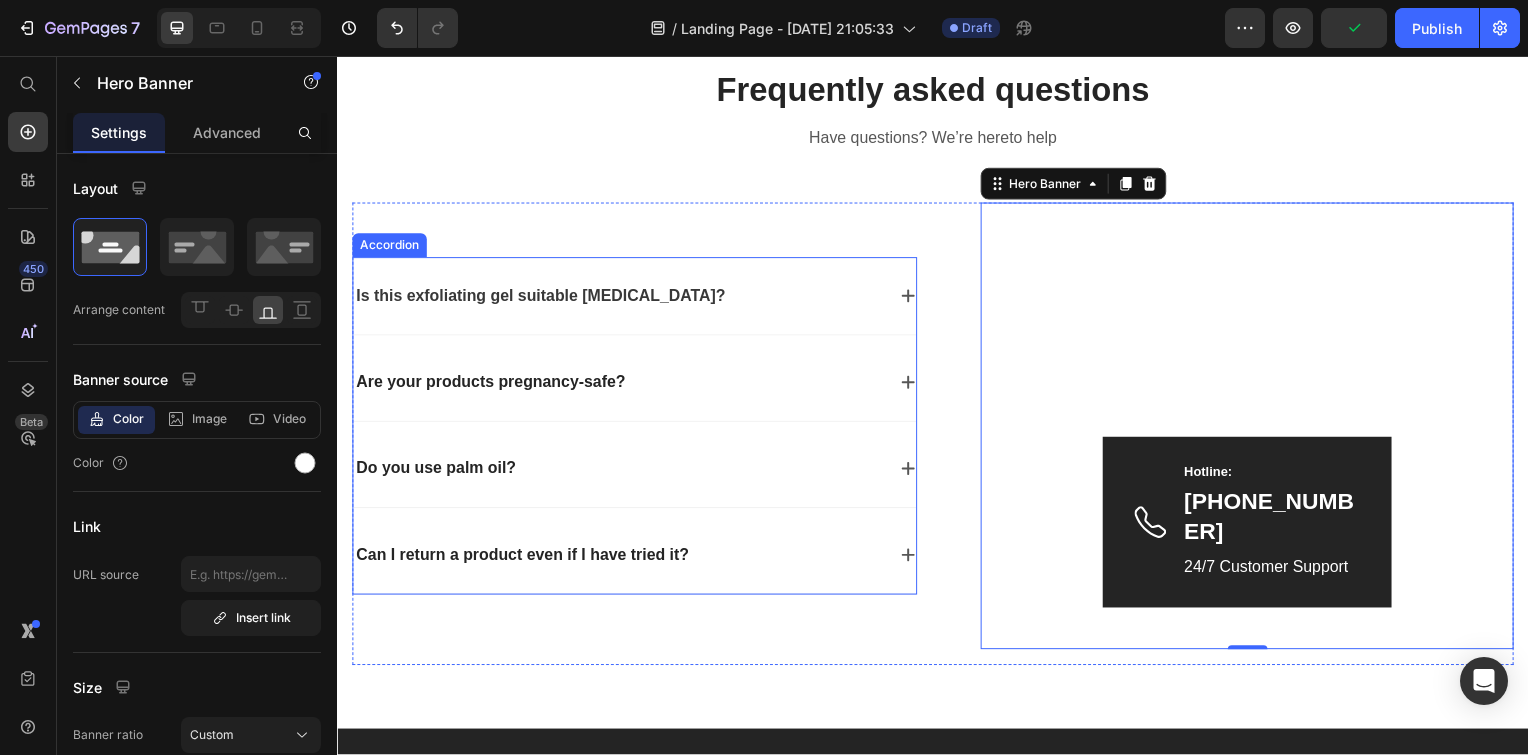 click on "Is this exfoliating gel suitable [MEDICAL_DATA]?" at bounding box center [542, 298] 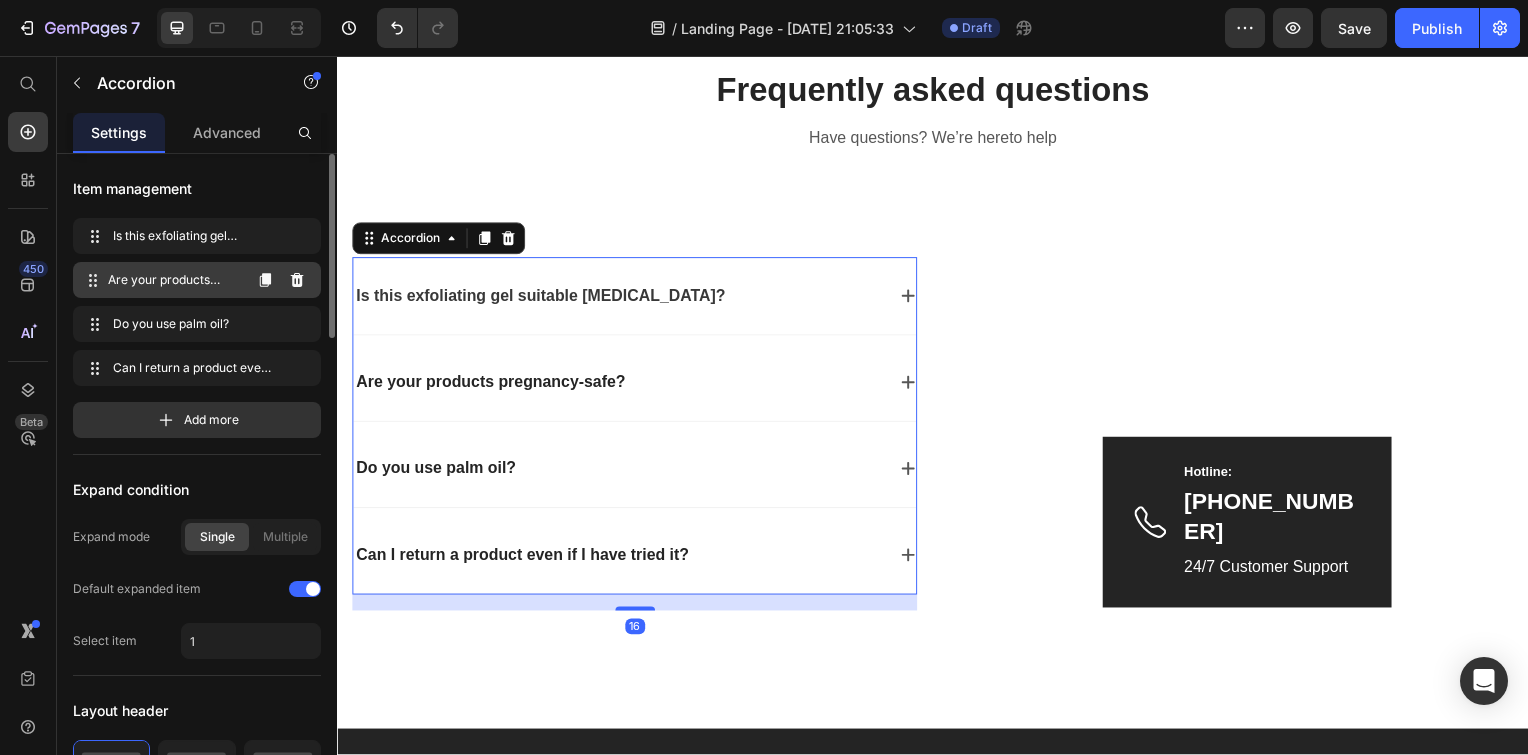 click on "Are your products pregnancy-safe?" at bounding box center (174, 280) 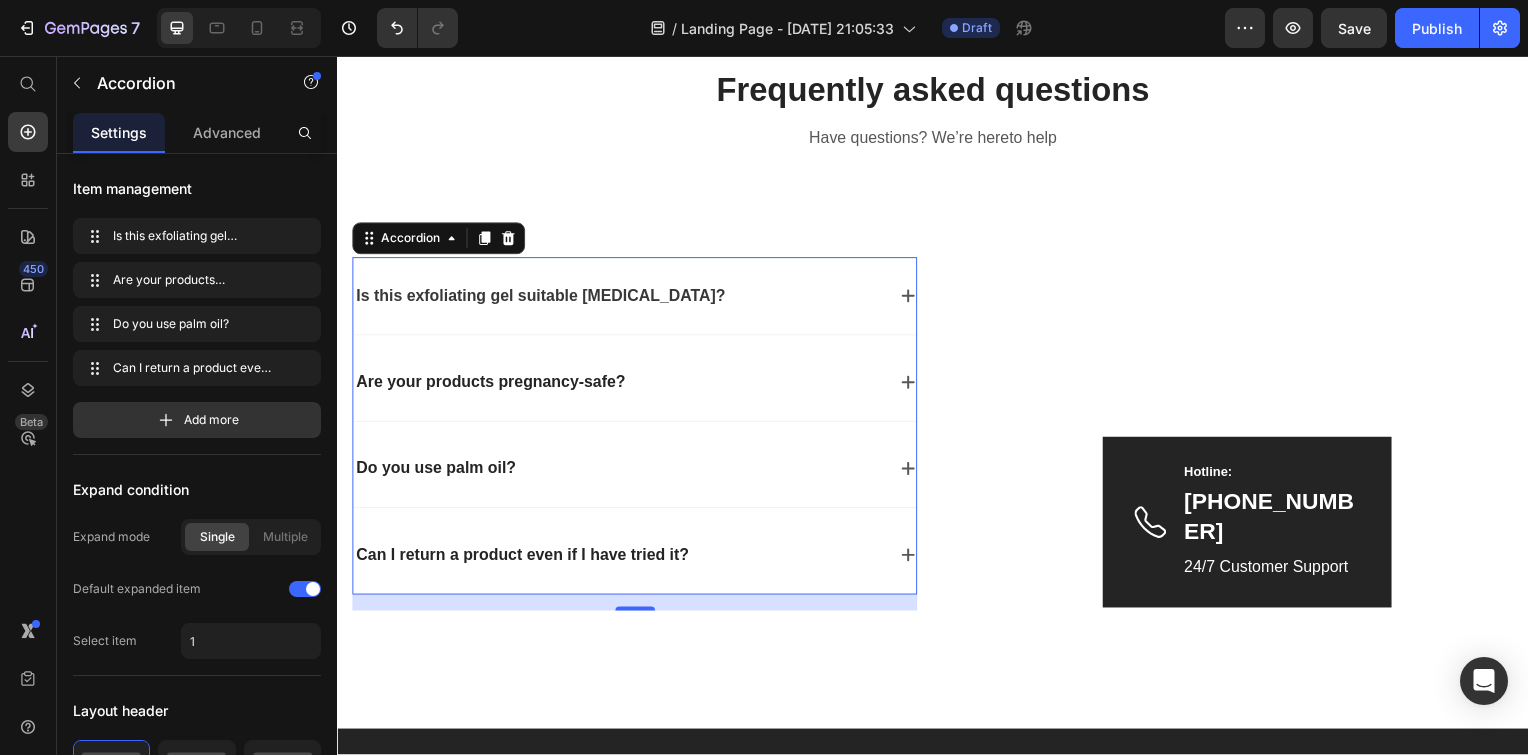 click at bounding box center [912, 385] 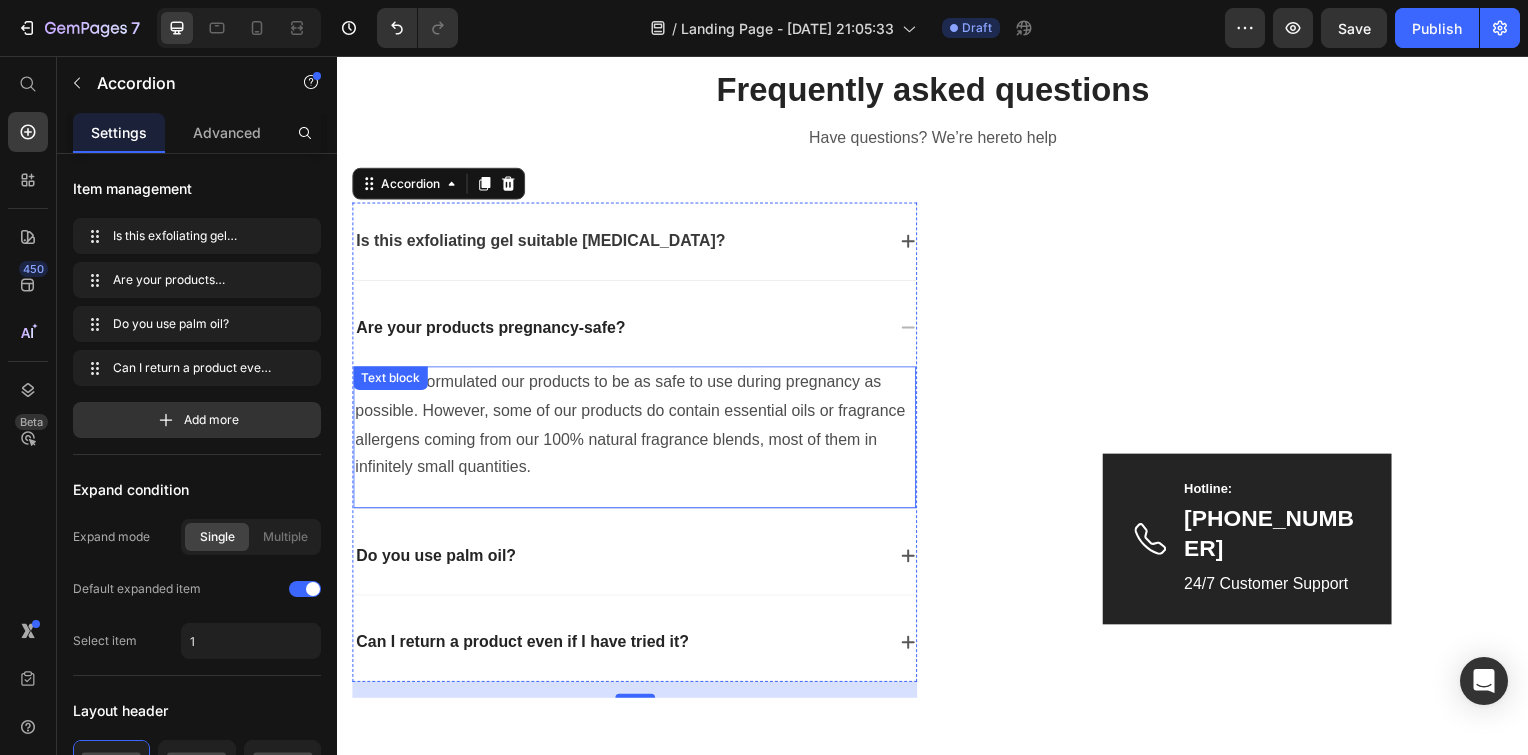 click on "We have formulated our products to be as safe to use during pregnancy as possible. However, some of our products do contain essential oils or fragrance allergens coming from our 100% natural fragrance blends, most of them in infinitely small quantities." at bounding box center [636, 428] 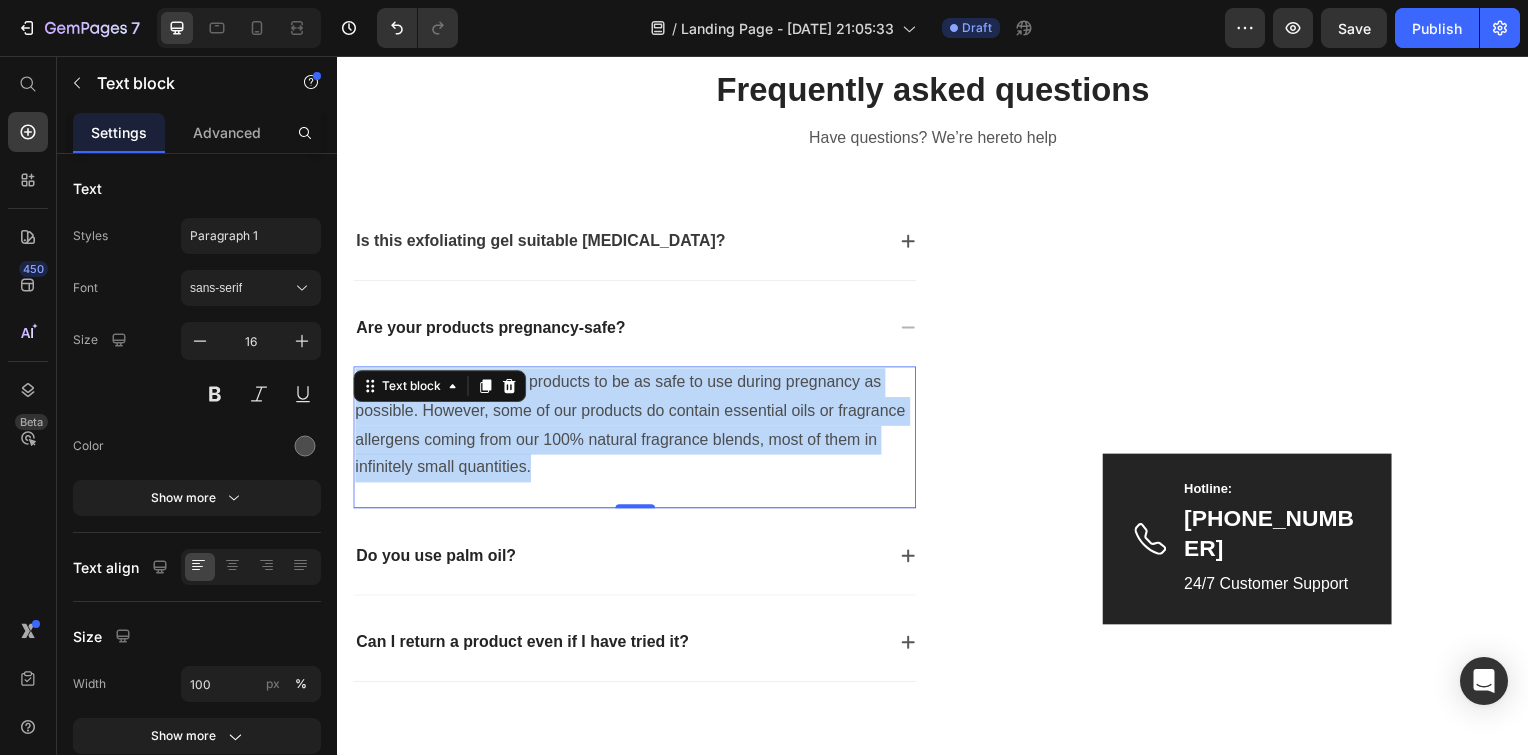 click on "We have formulated our products to be as safe to use during pregnancy as possible. However, some of our products do contain essential oils or fragrance allergens coming from our 100% natural fragrance blends, most of them in infinitely small quantities." at bounding box center (636, 428) 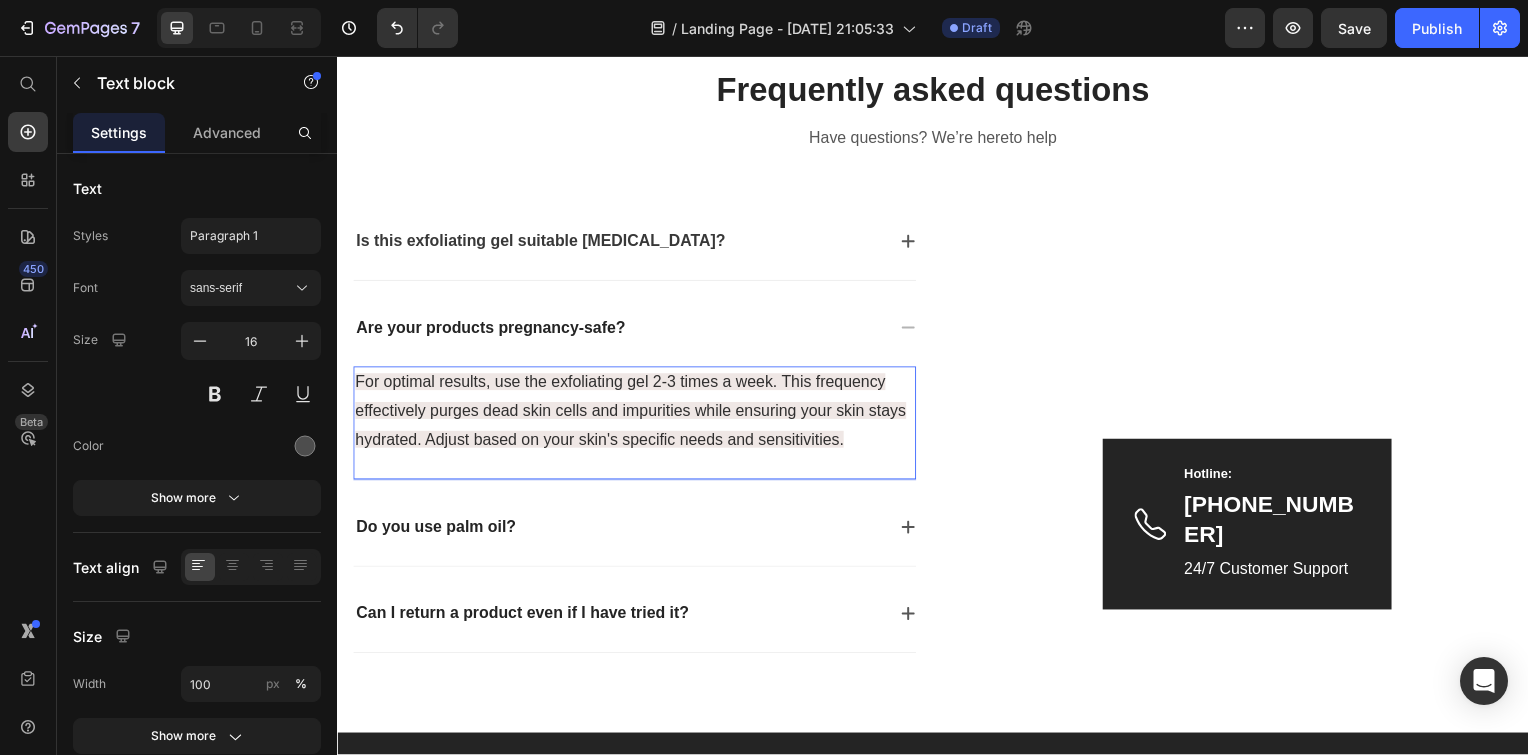 click on "For optimal results, use the exfoliating gel 2-3 times a week. This frequency effectively purges dead skin cells and impurities while ensuring your skin stays hydrated. Adjust based on your skin's specific needs and sensitivities." at bounding box center [632, 413] 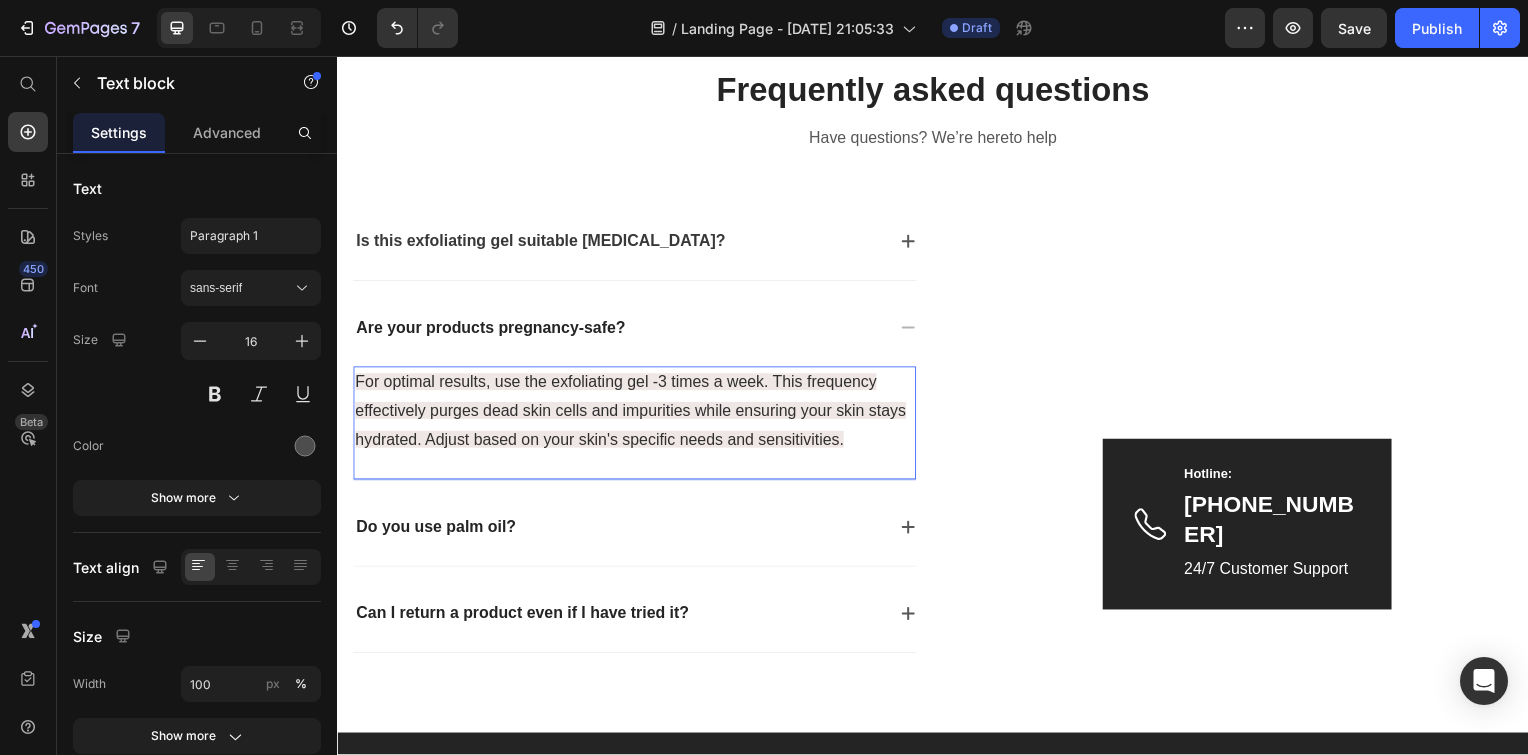 click on "For optimal results, use the exfoliating gel -3 times a week. This frequency effectively purges dead skin cells and impurities while ensuring your skin stays hydrated. Adjust based on your skin's specific needs and sensitivities." at bounding box center (632, 413) 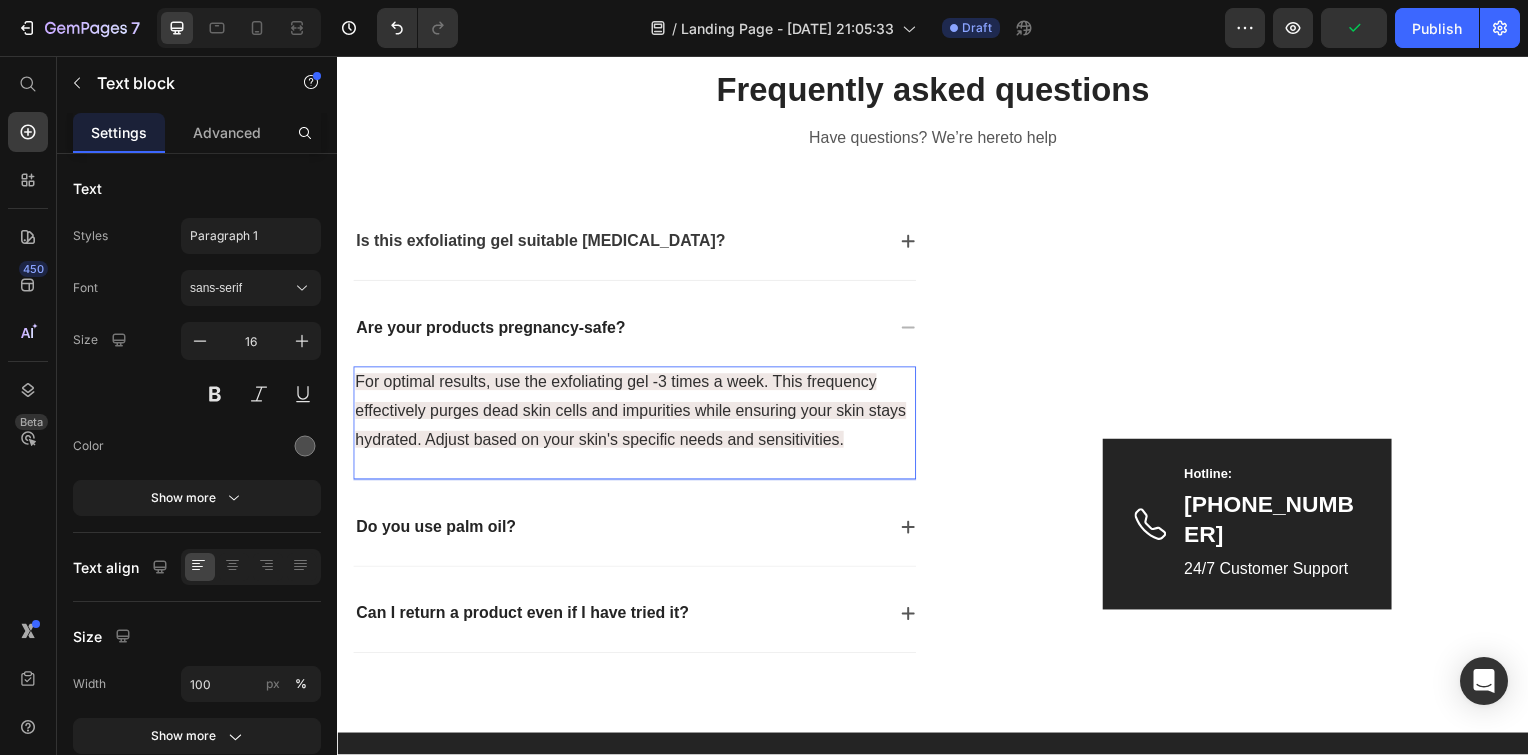 click on "For optimal results, use the exfoliating gel -3 times a week. This frequency effectively purges dead skin cells and impurities while ensuring your skin stays hydrated. Adjust based on your skin's specific needs and sensitivities." at bounding box center (632, 413) 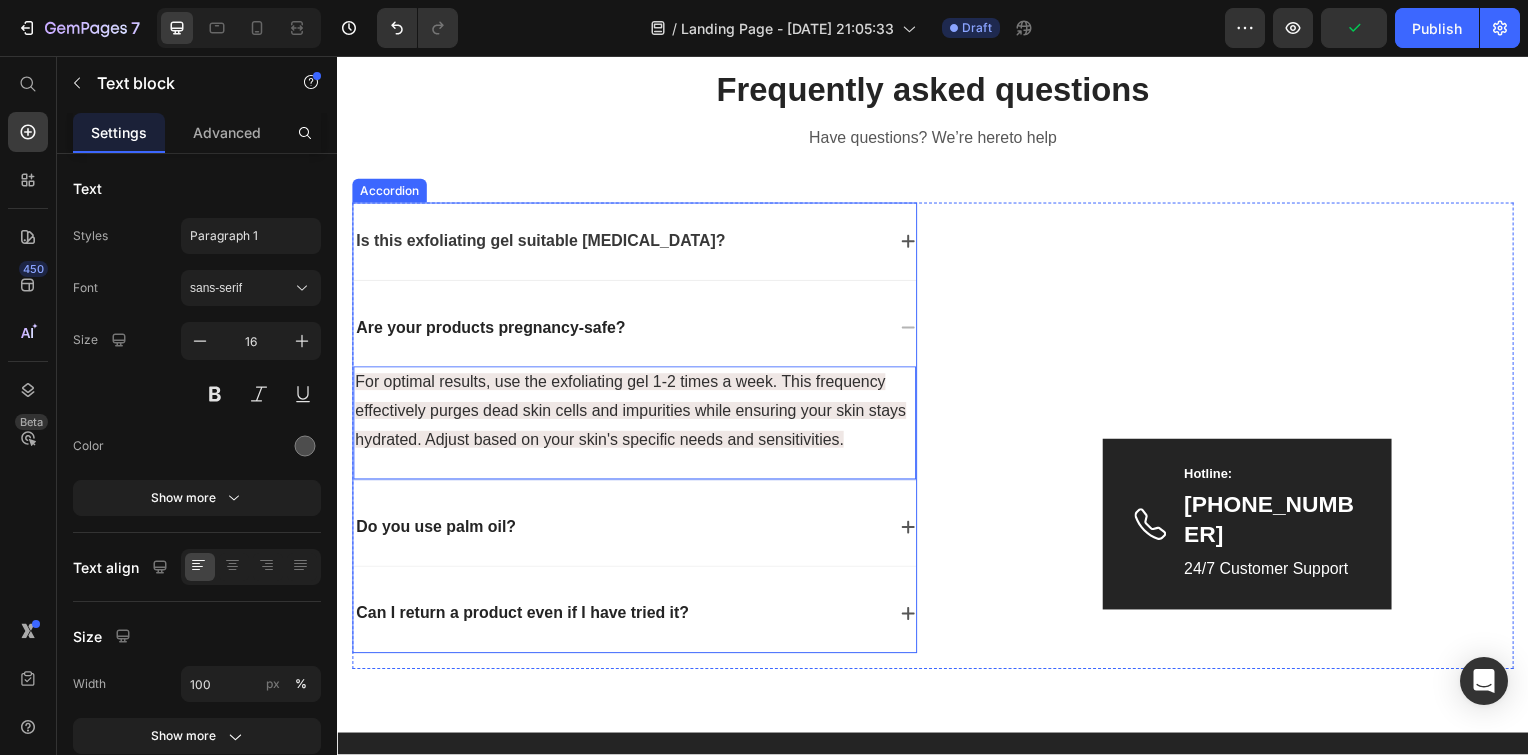 click on "Are your products pregnancy-safe?" at bounding box center [491, 330] 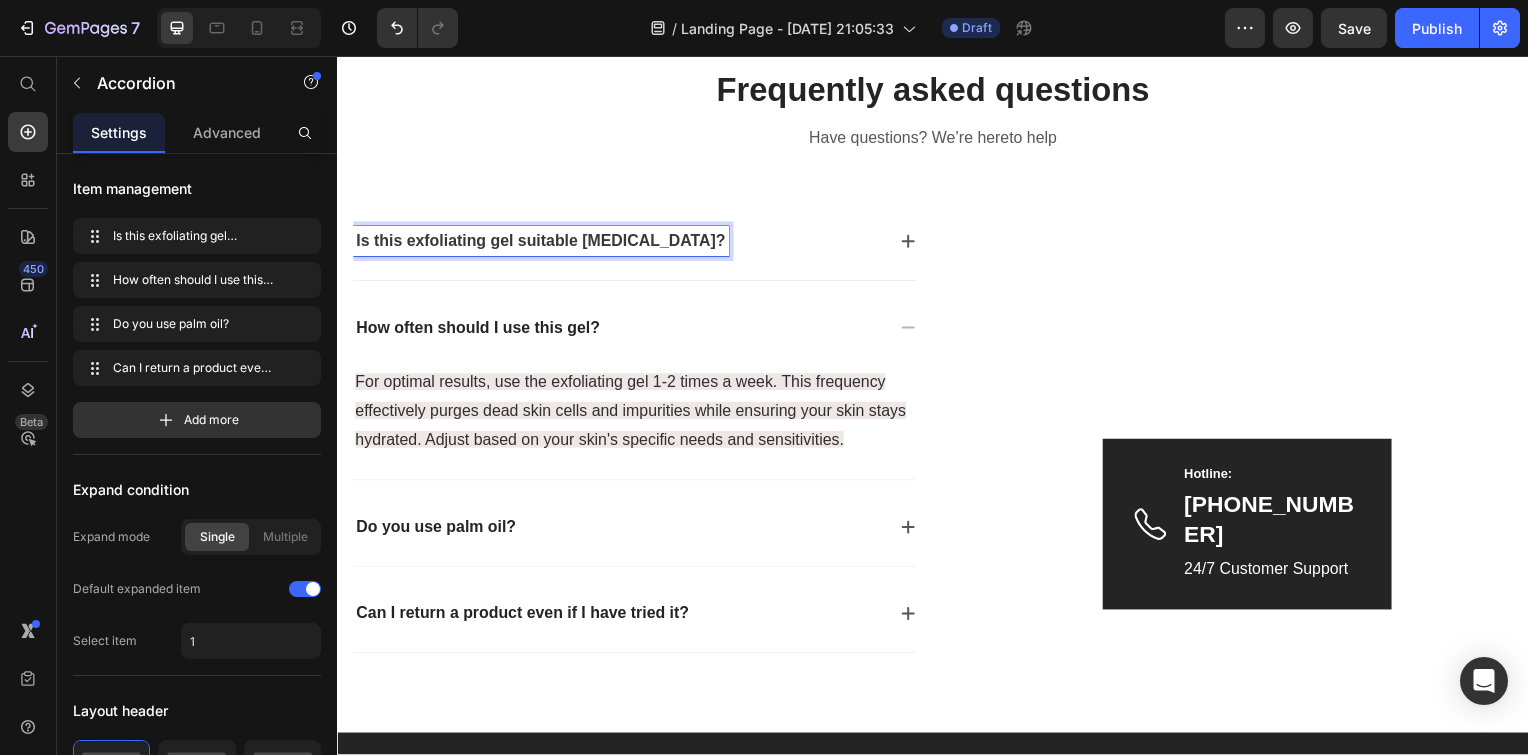 click on "Is this exfoliating gel suitable [MEDICAL_DATA]?" at bounding box center [542, 242] 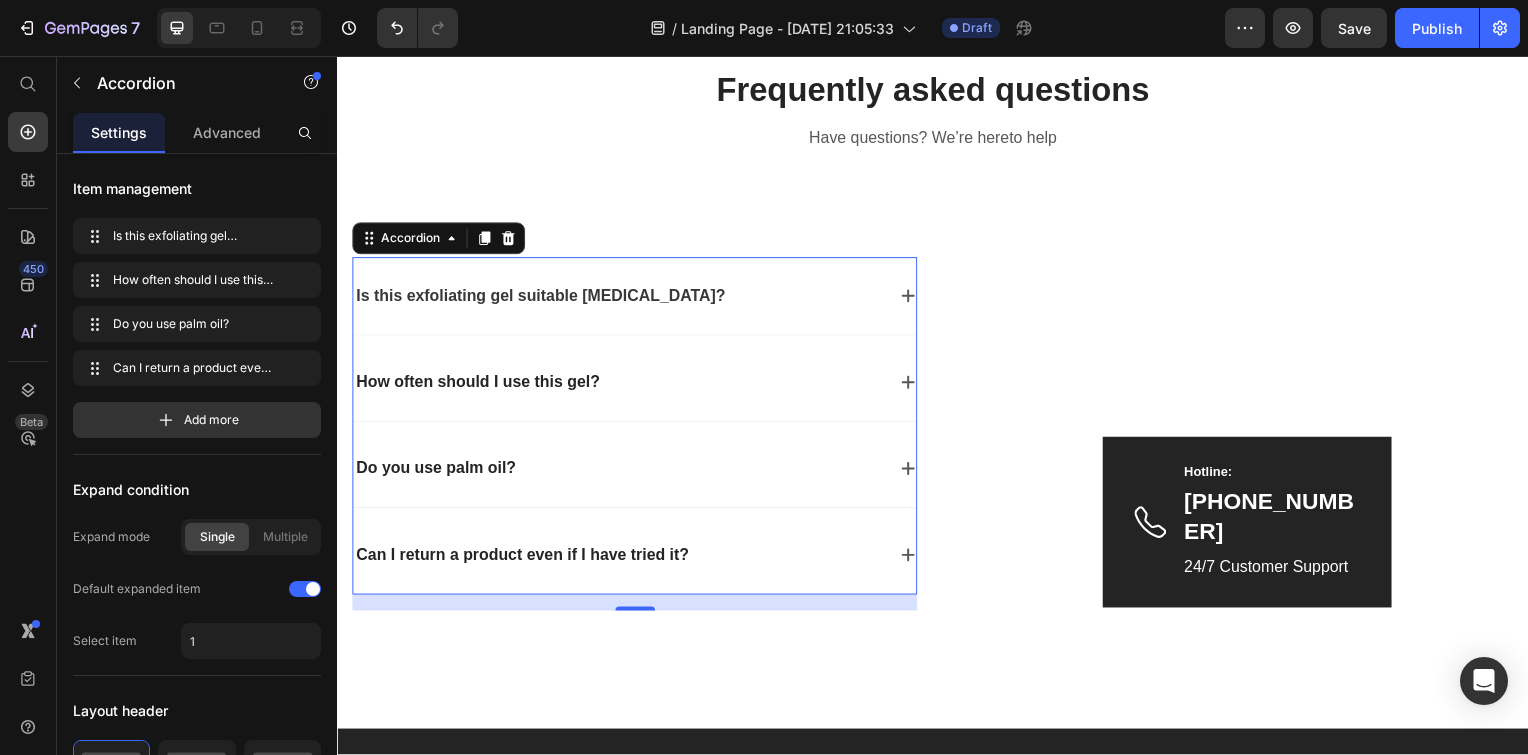 click on "Do you use palm oil?" at bounding box center [620, 472] 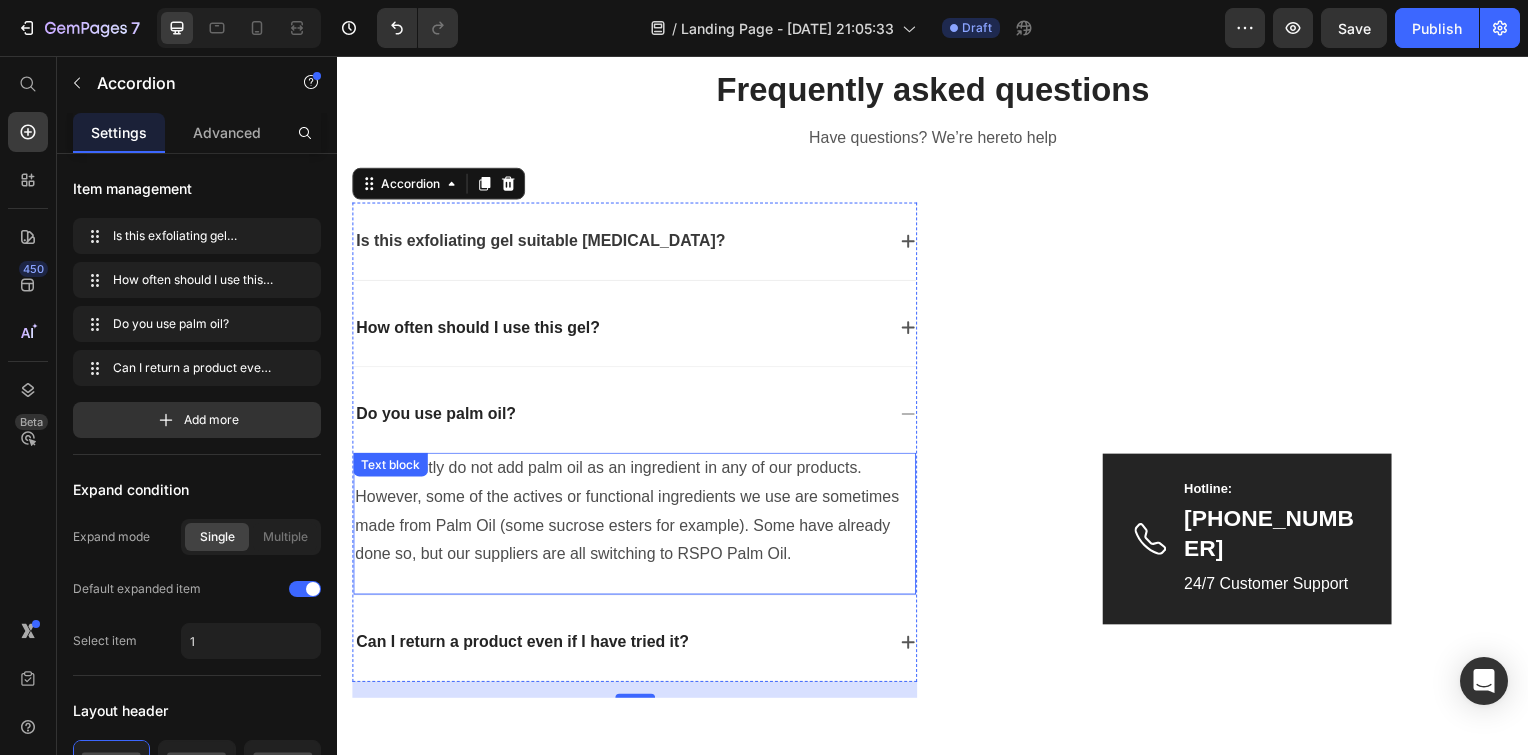 click on "We currently do not add palm oil as an ingredient in any of our products. However, some of the actives or functional ingredients we use are sometimes made from Palm Oil (some sucrose esters for example). Some have already done so, but our suppliers are all switching to RSPO Palm Oil." at bounding box center (636, 515) 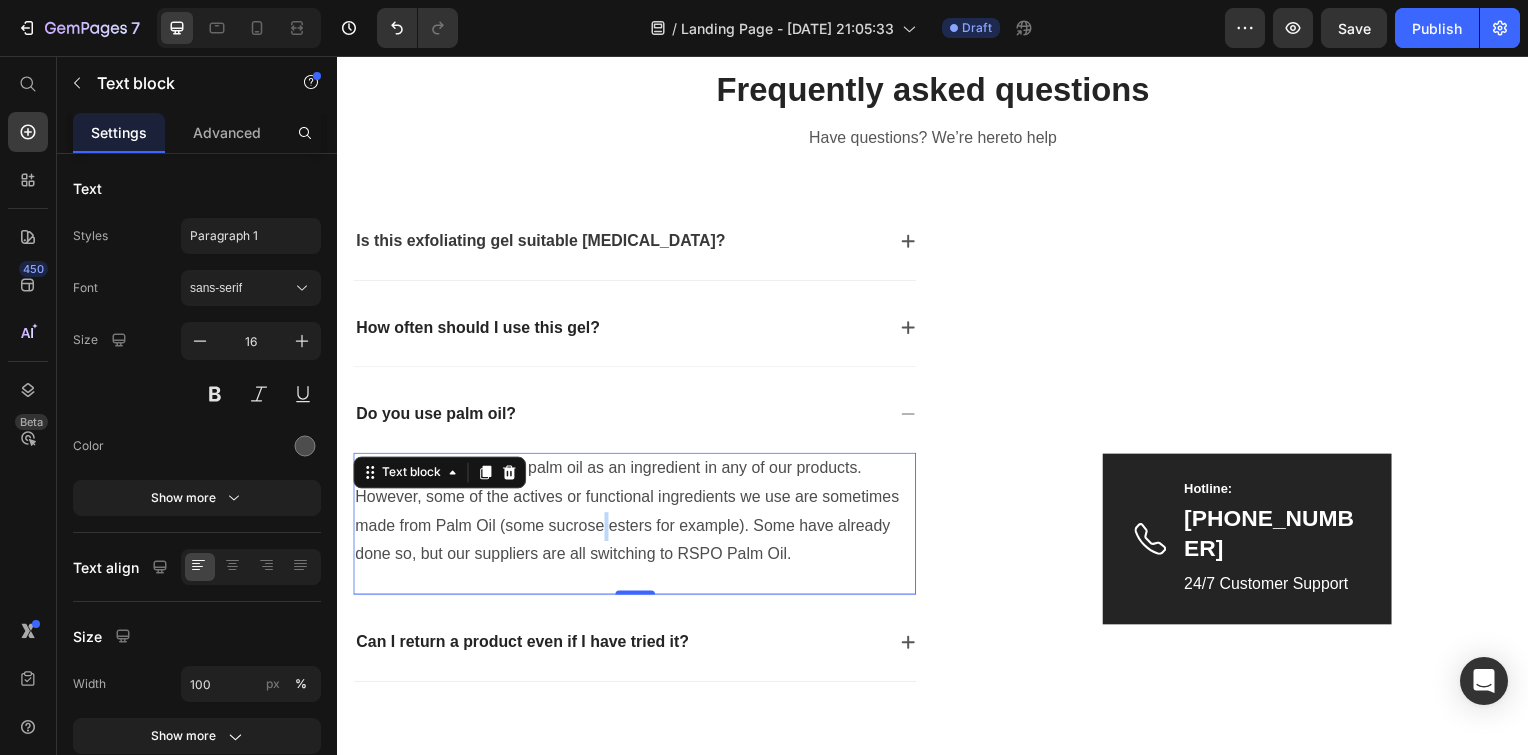 click on "We currently do not add palm oil as an ingredient in any of our products. However, some of the actives or functional ingredients we use are sometimes made from Palm Oil (some sucrose esters for example). Some have already done so, but our suppliers are all switching to RSPO Palm Oil." at bounding box center [636, 515] 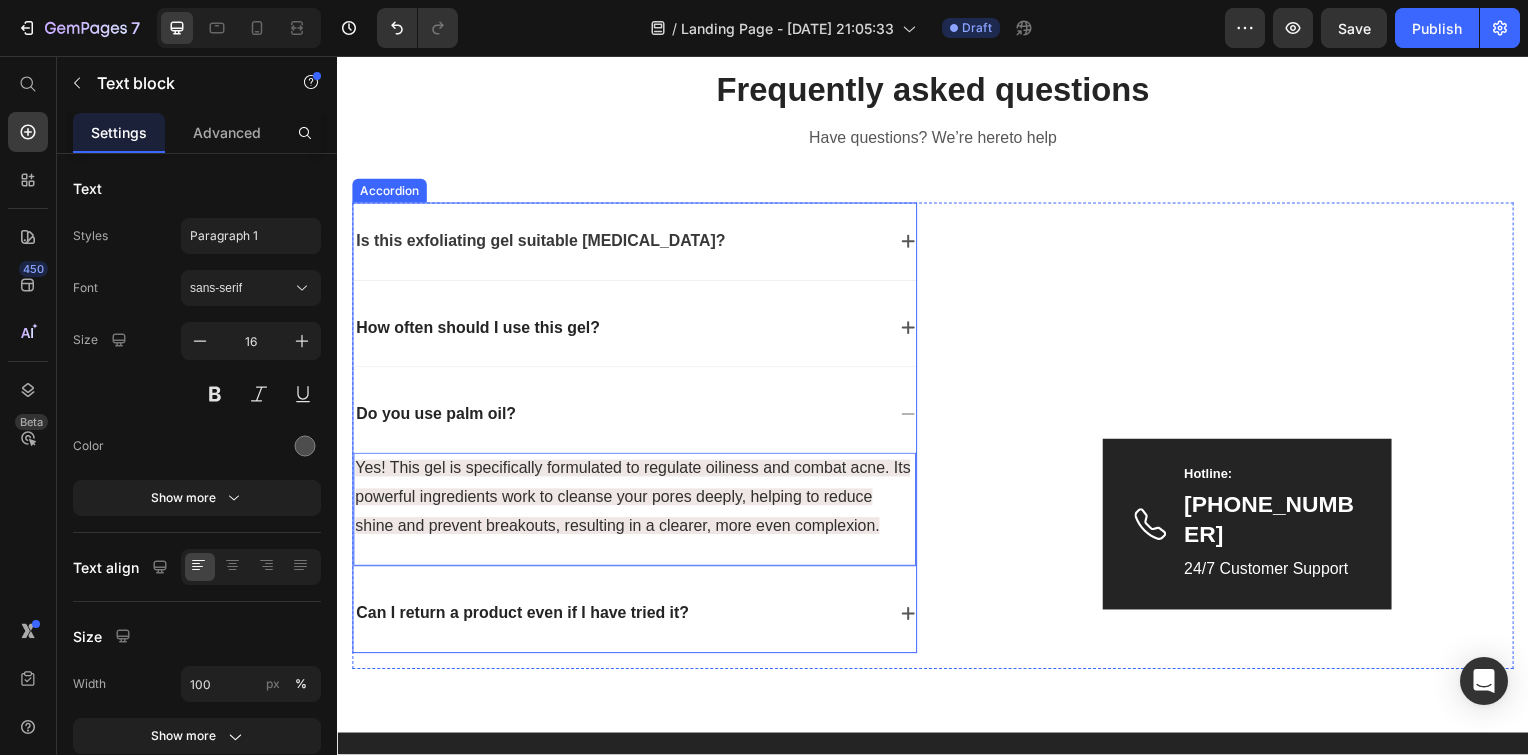 click on "Do you use palm oil?" at bounding box center [436, 417] 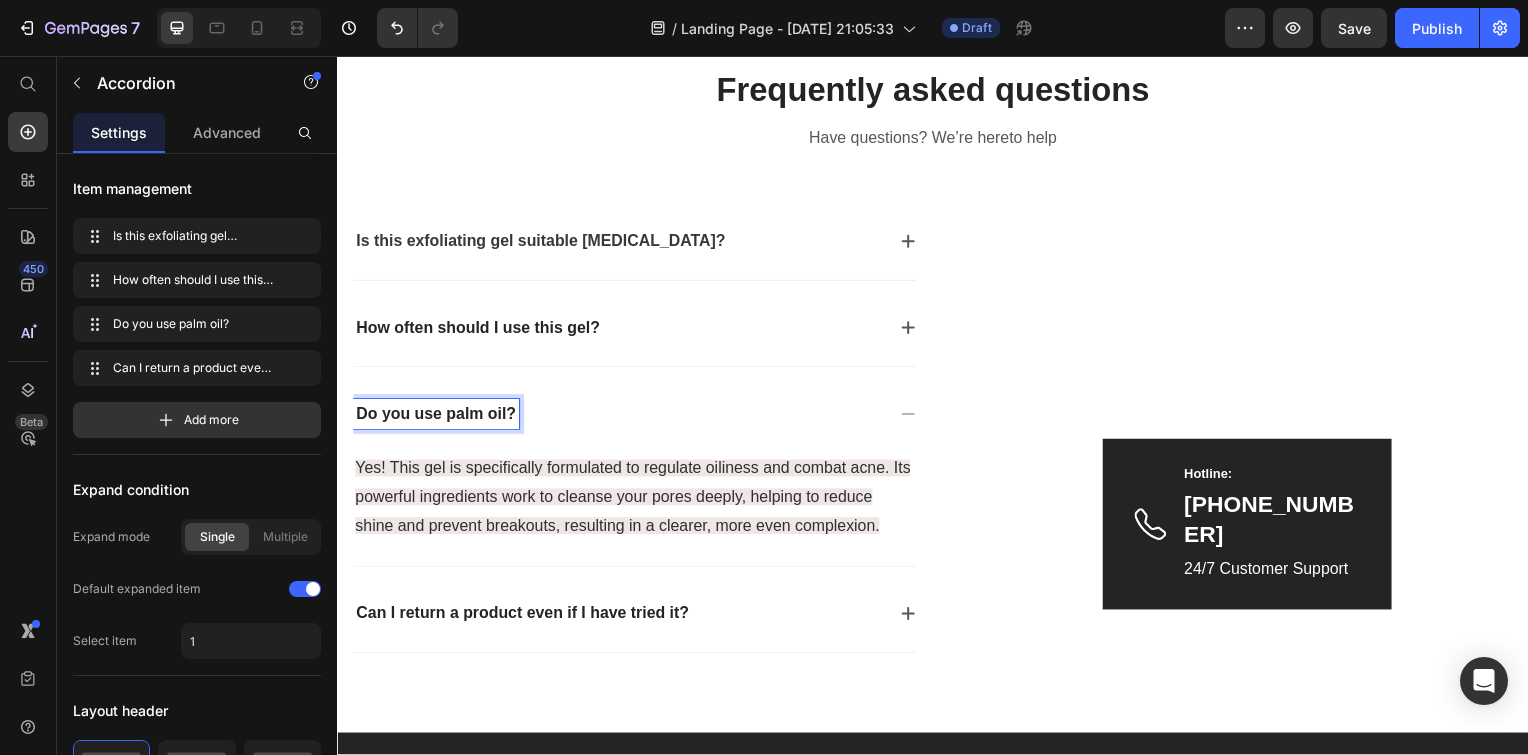 click on "Do you use palm oil?" at bounding box center [436, 417] 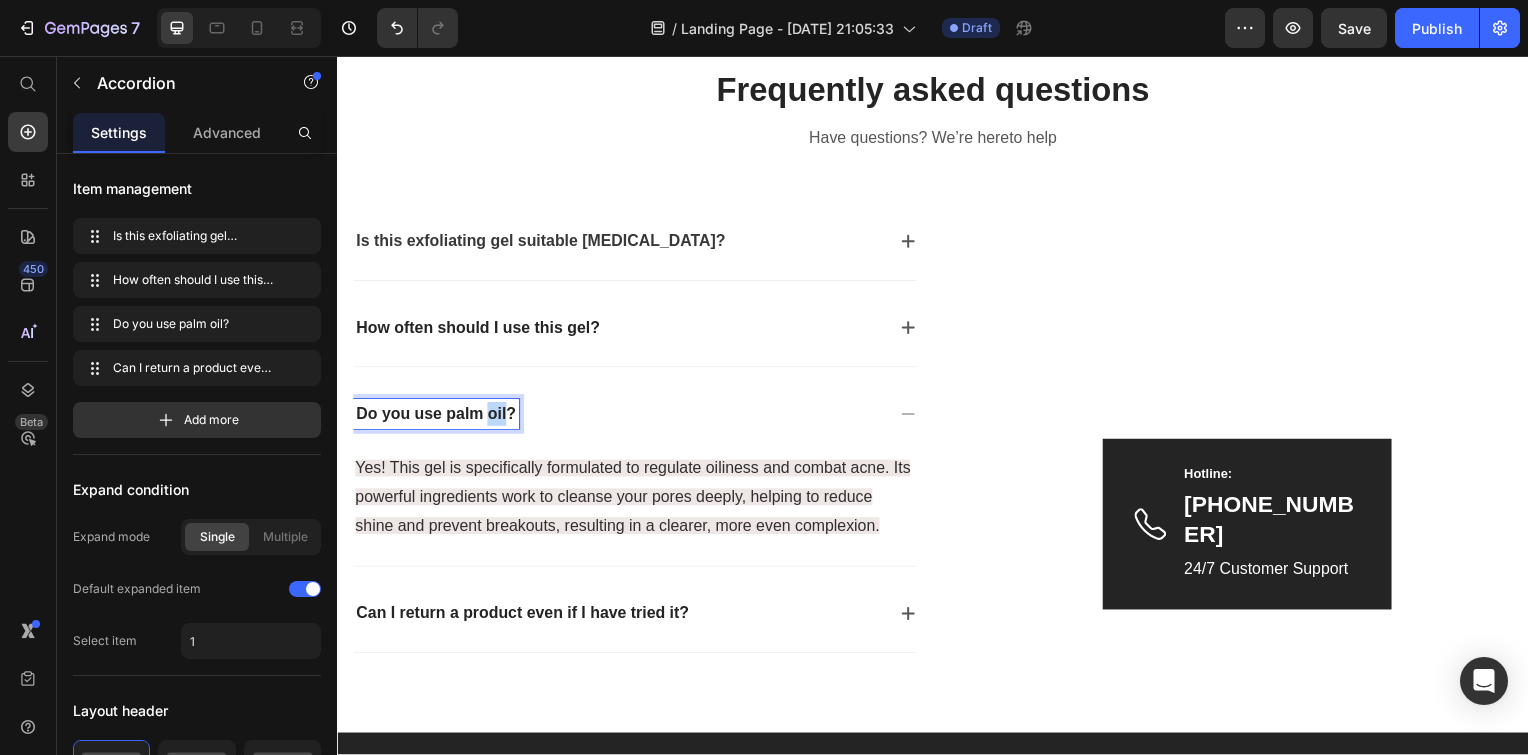 click on "Do you use palm oil?" at bounding box center [436, 417] 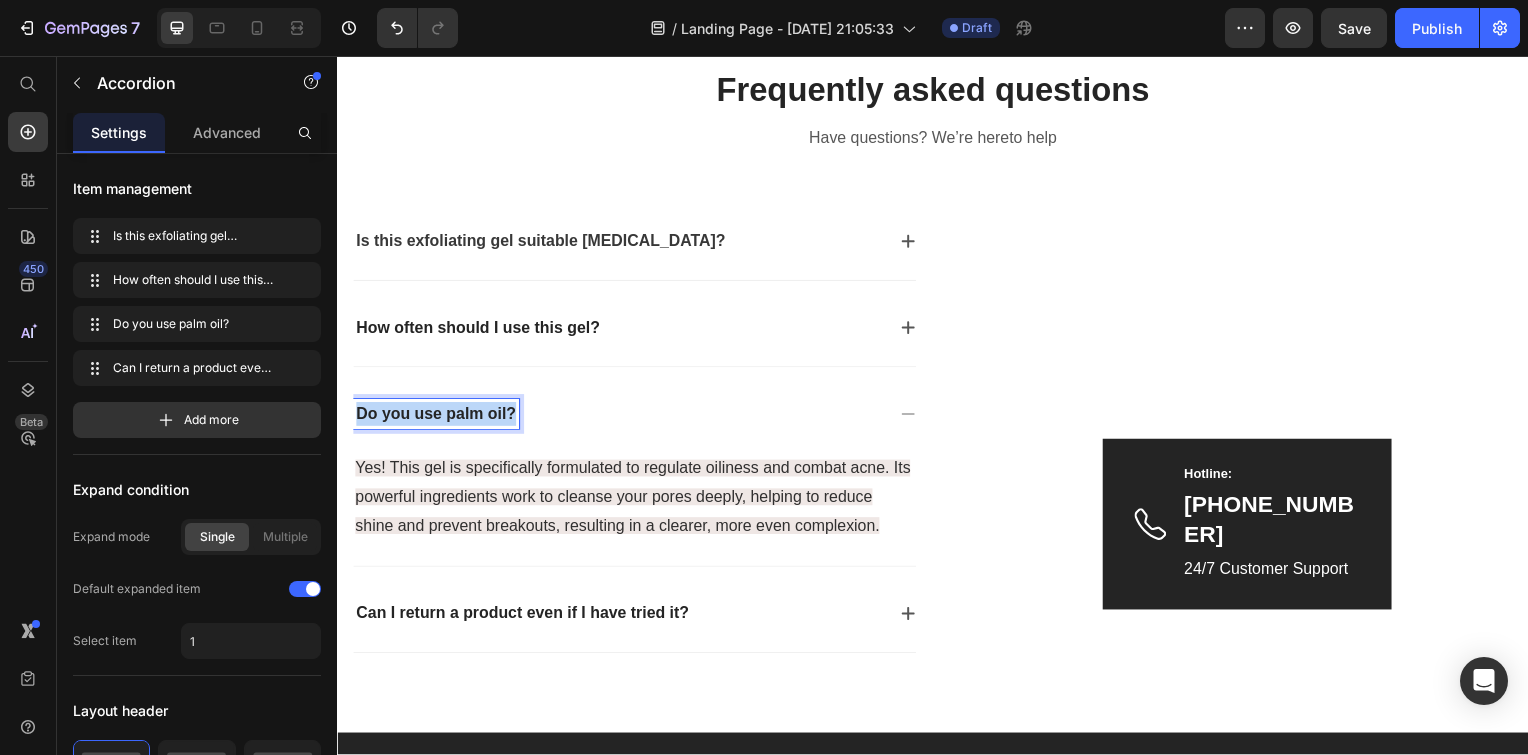 click on "Do you use palm oil?" at bounding box center (436, 417) 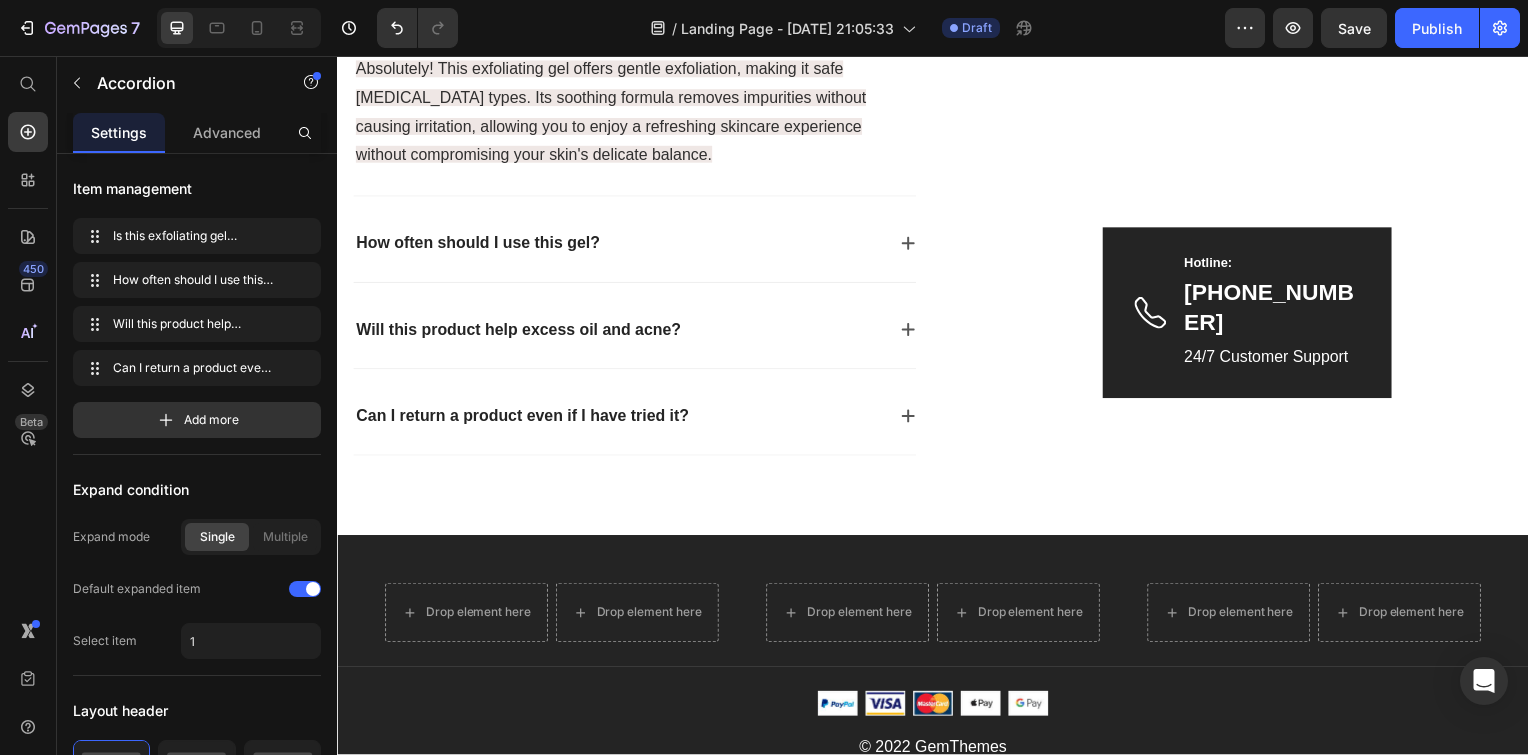 scroll, scrollTop: 5001, scrollLeft: 0, axis: vertical 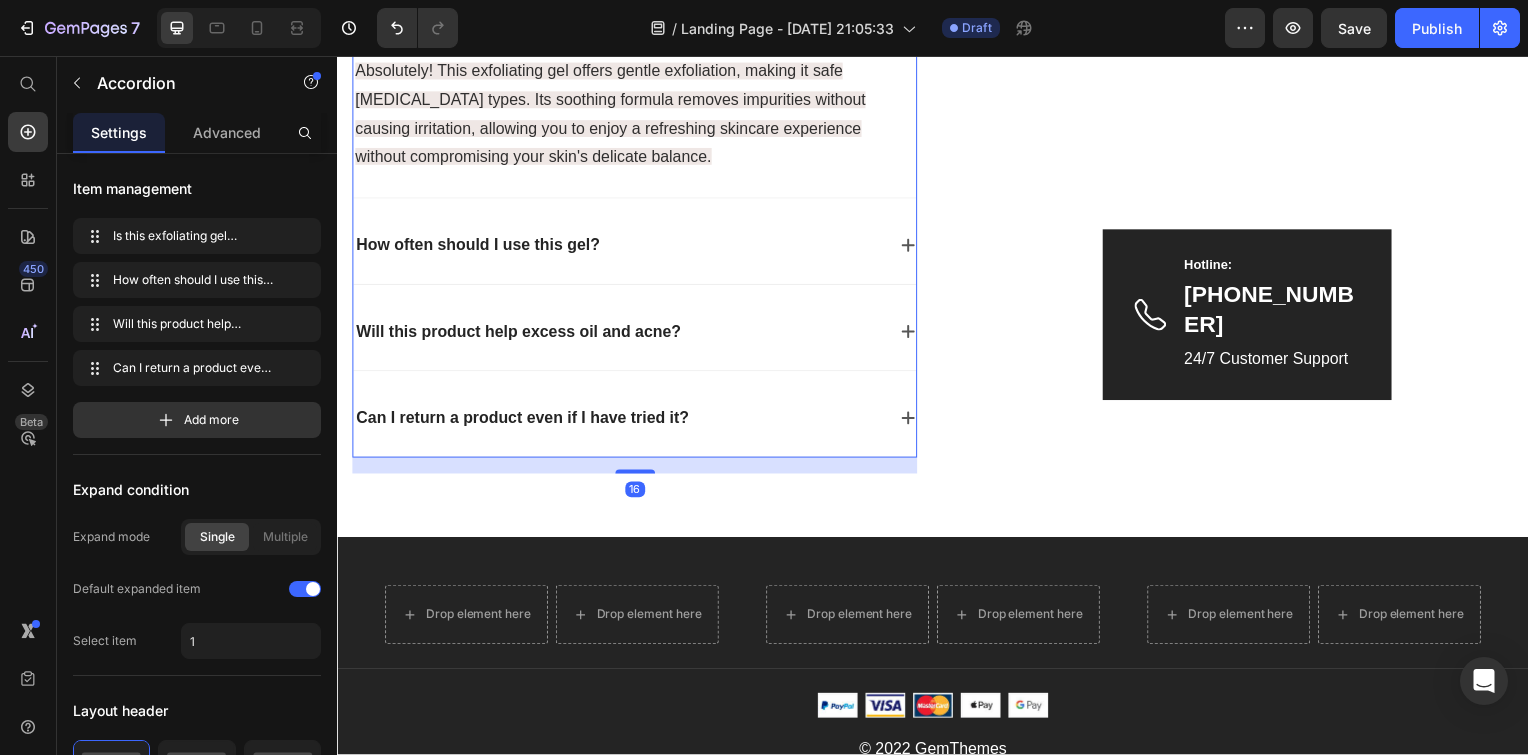 click 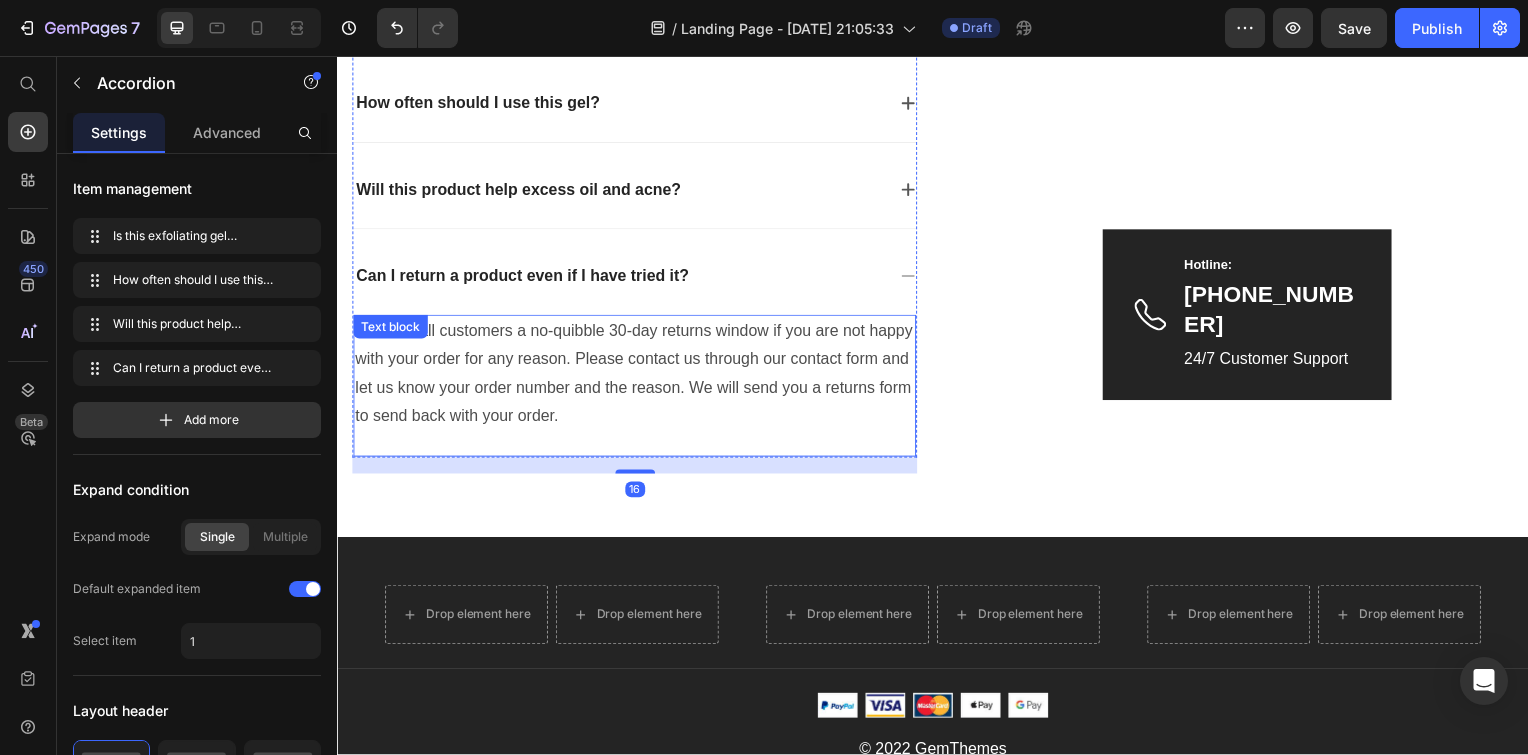 click on "We offer all customers a no-quibble 30-day returns window if you are not happy with your order for any reason. Please contact us through our contact form and let us know your order number and the reason. We will send you a returns form to send back with your order." at bounding box center [636, 376] 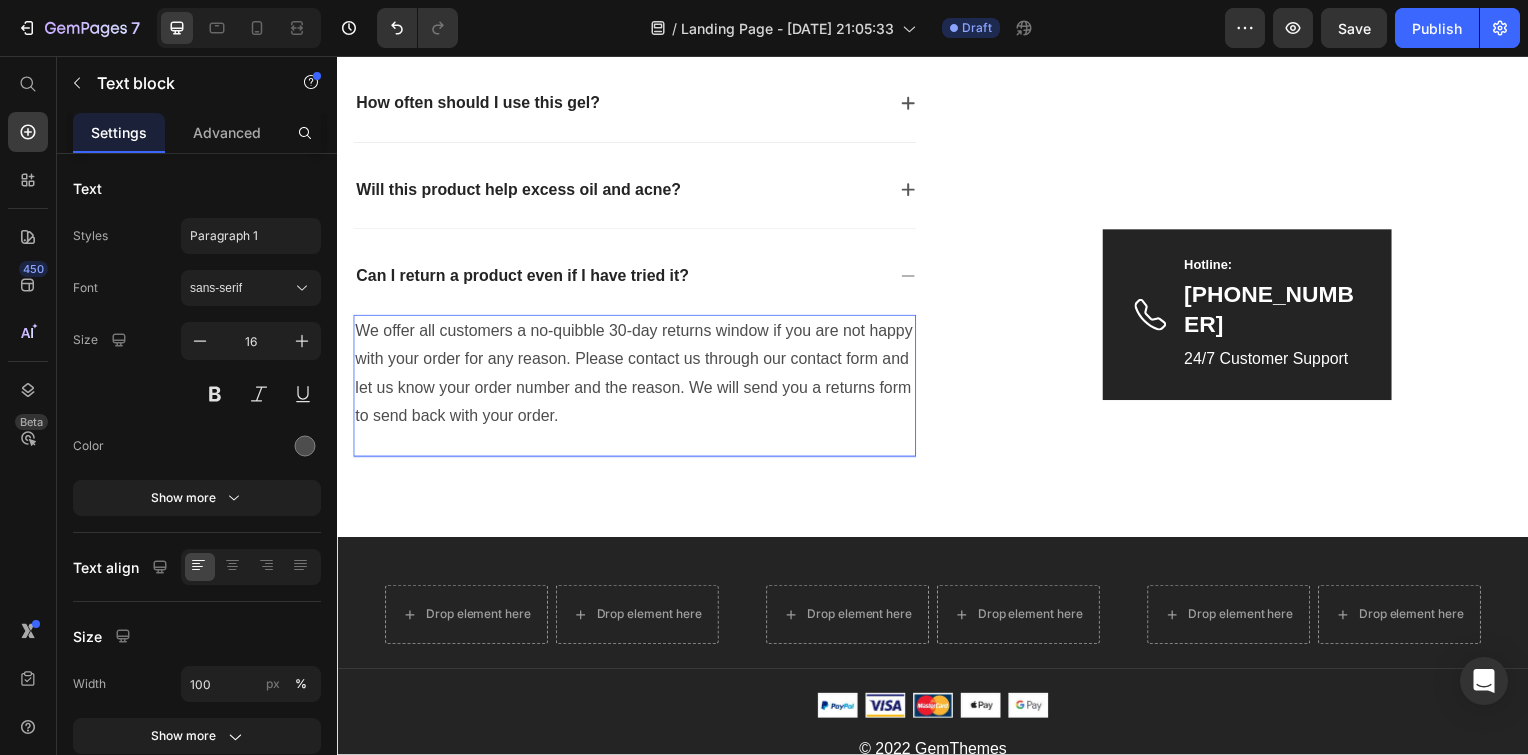 click on "We offer all customers a no-quibble 30-day returns window if you are not happy with your order for any reason. Please contact us through our contact form and let us know your order number and the reason. We will send you a returns form to send back with your order." at bounding box center [636, 376] 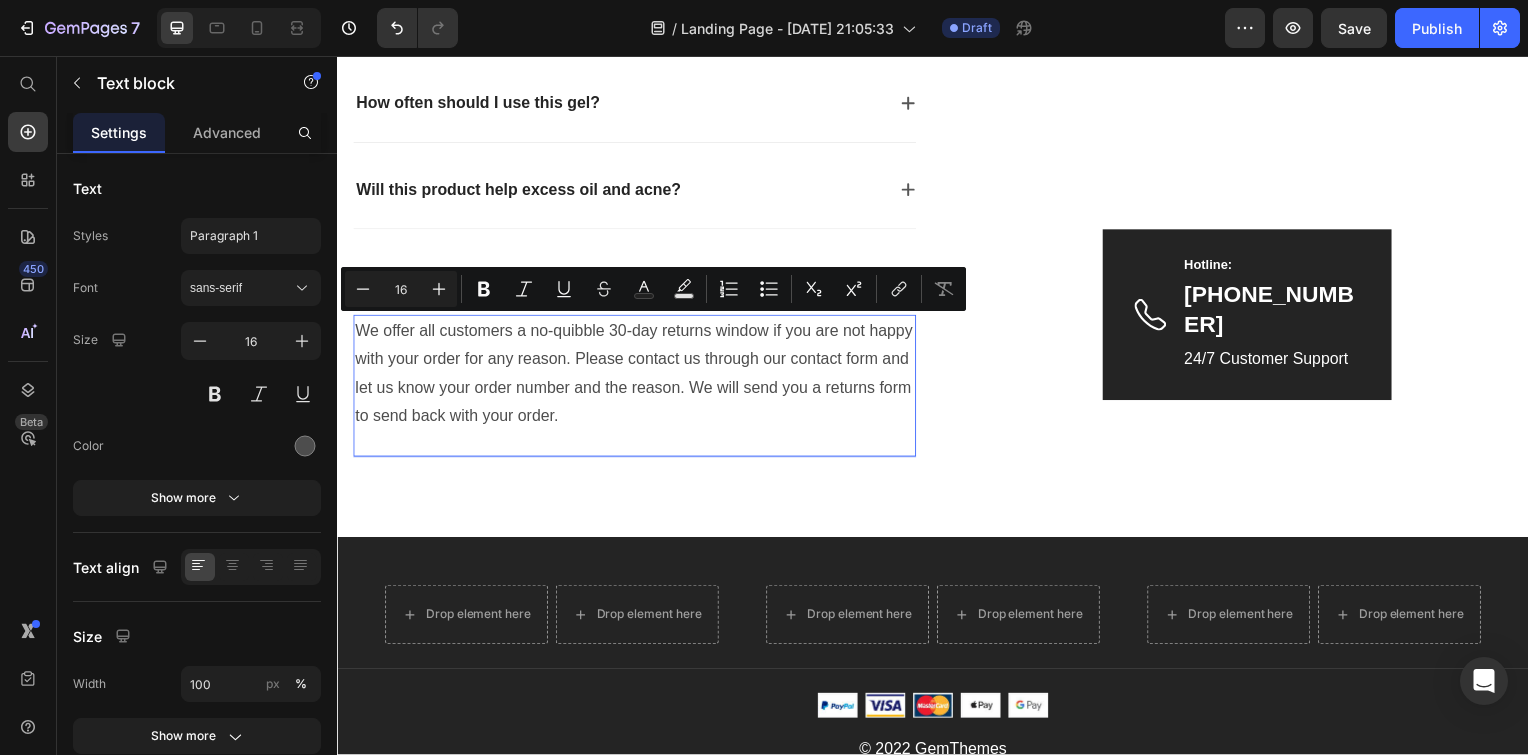 scroll, scrollTop: 5014, scrollLeft: 0, axis: vertical 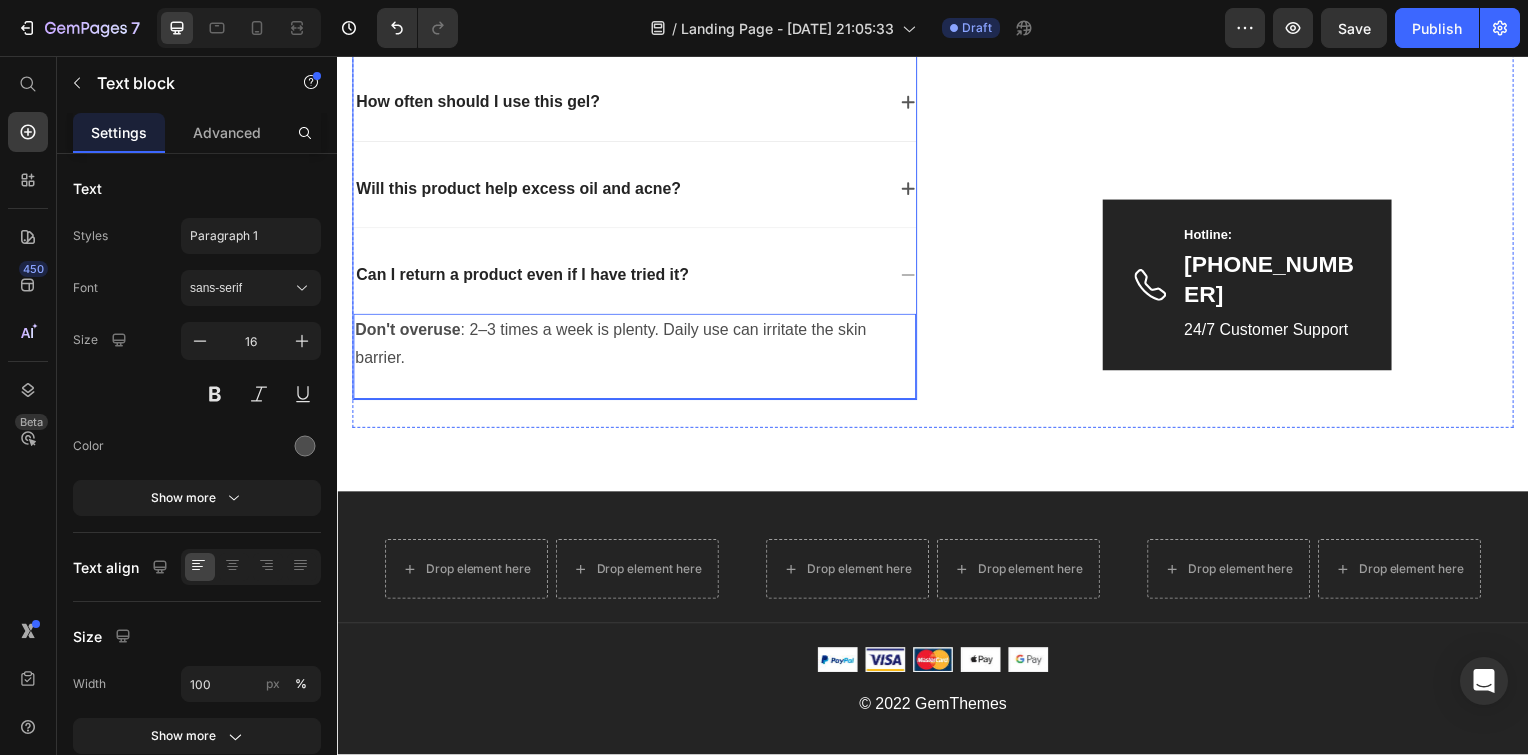 click on "Can I return a product even if I have tried it?" at bounding box center (523, 277) 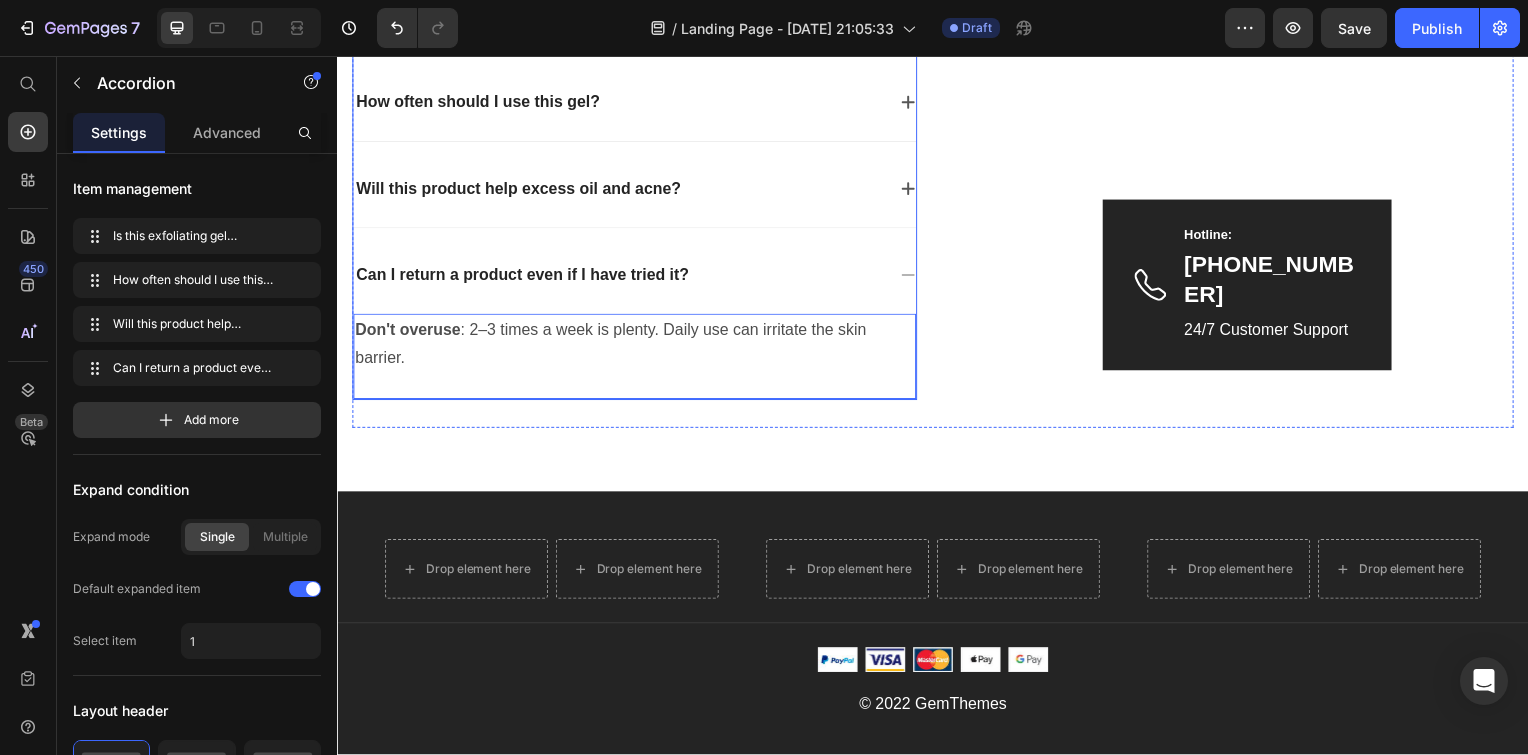 click on "Can I return a product even if I have tried it?" at bounding box center (523, 277) 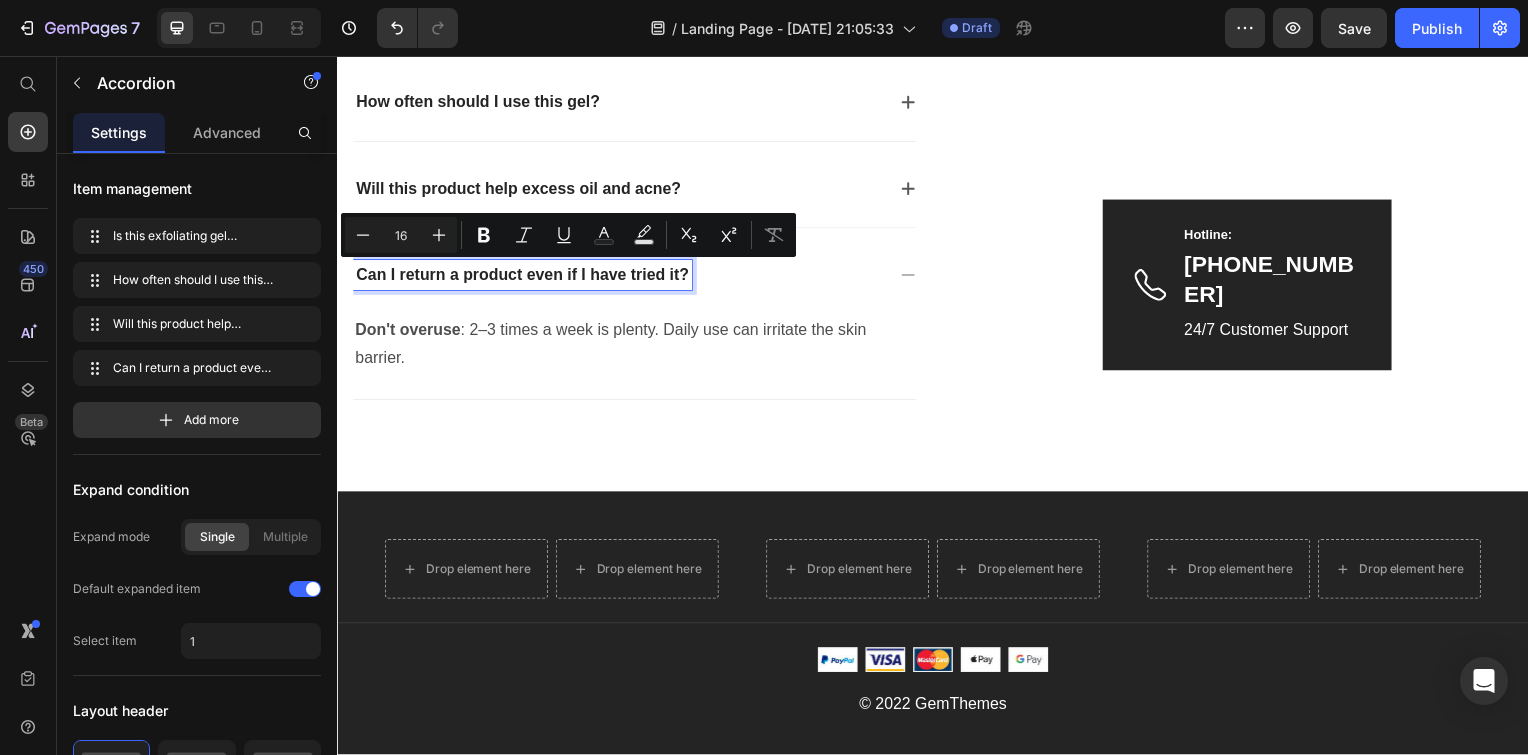 click on "Can I return a product even if I have tried it?" at bounding box center (523, 277) 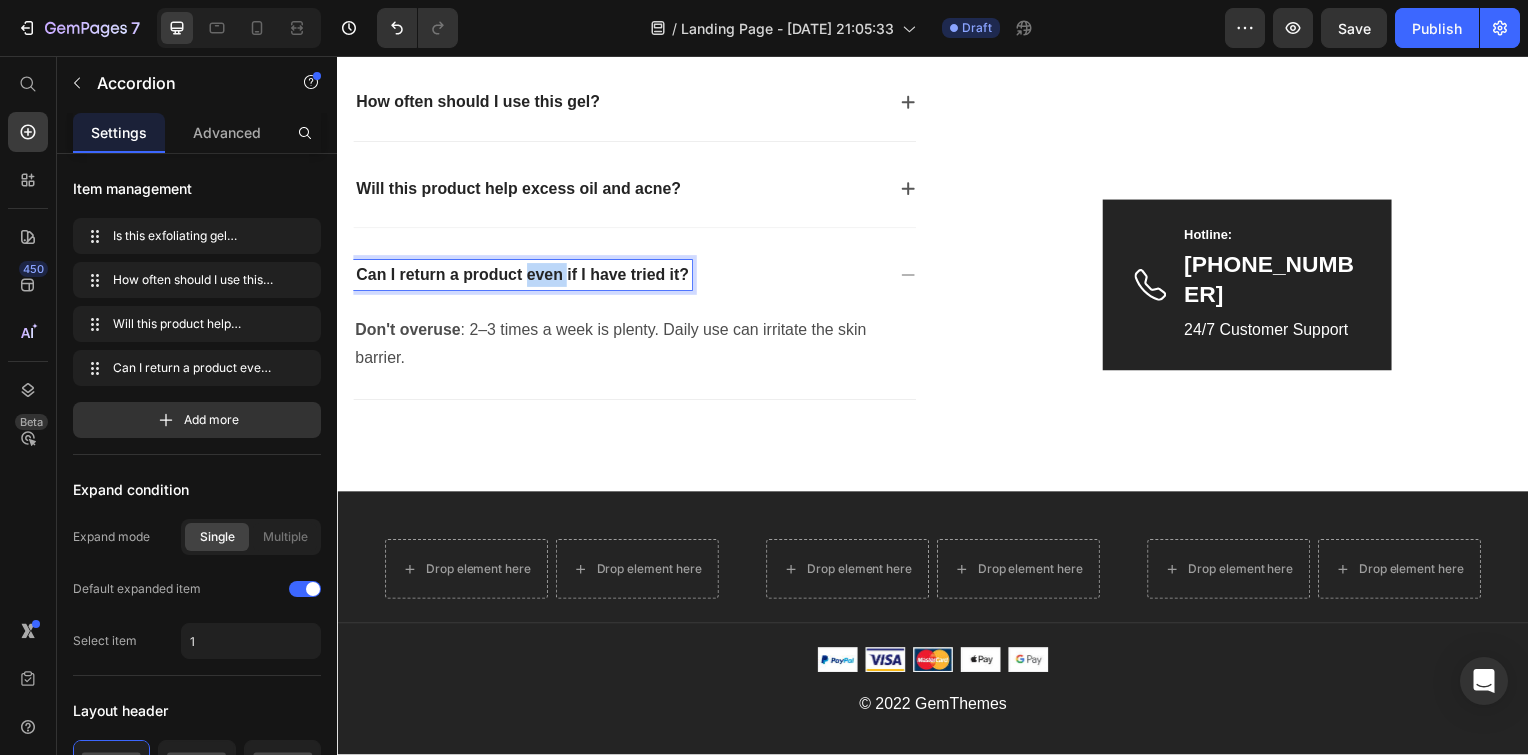 click on "Can I return a product even if I have tried it?" at bounding box center [523, 277] 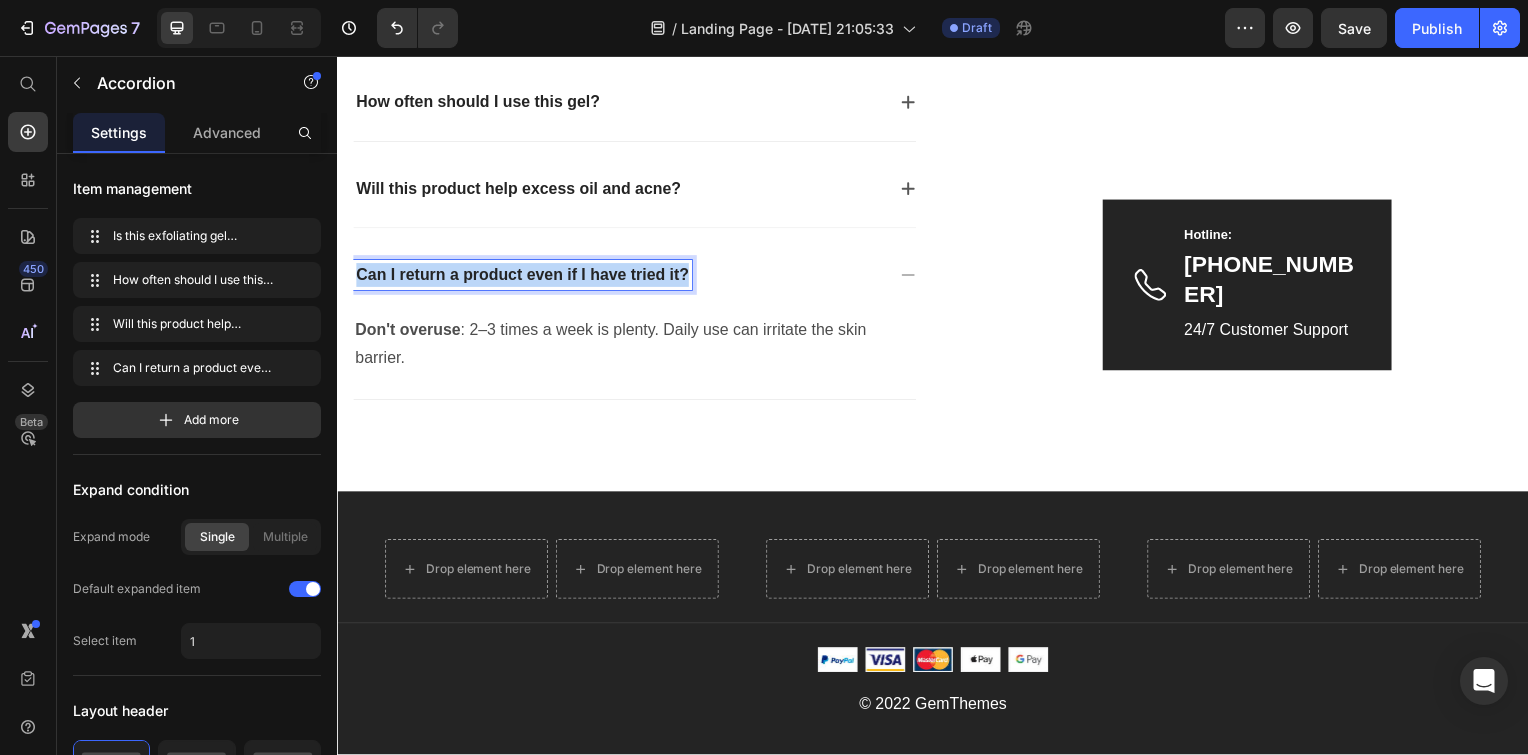 click on "Can I return a product even if I have tried it?" at bounding box center (523, 277) 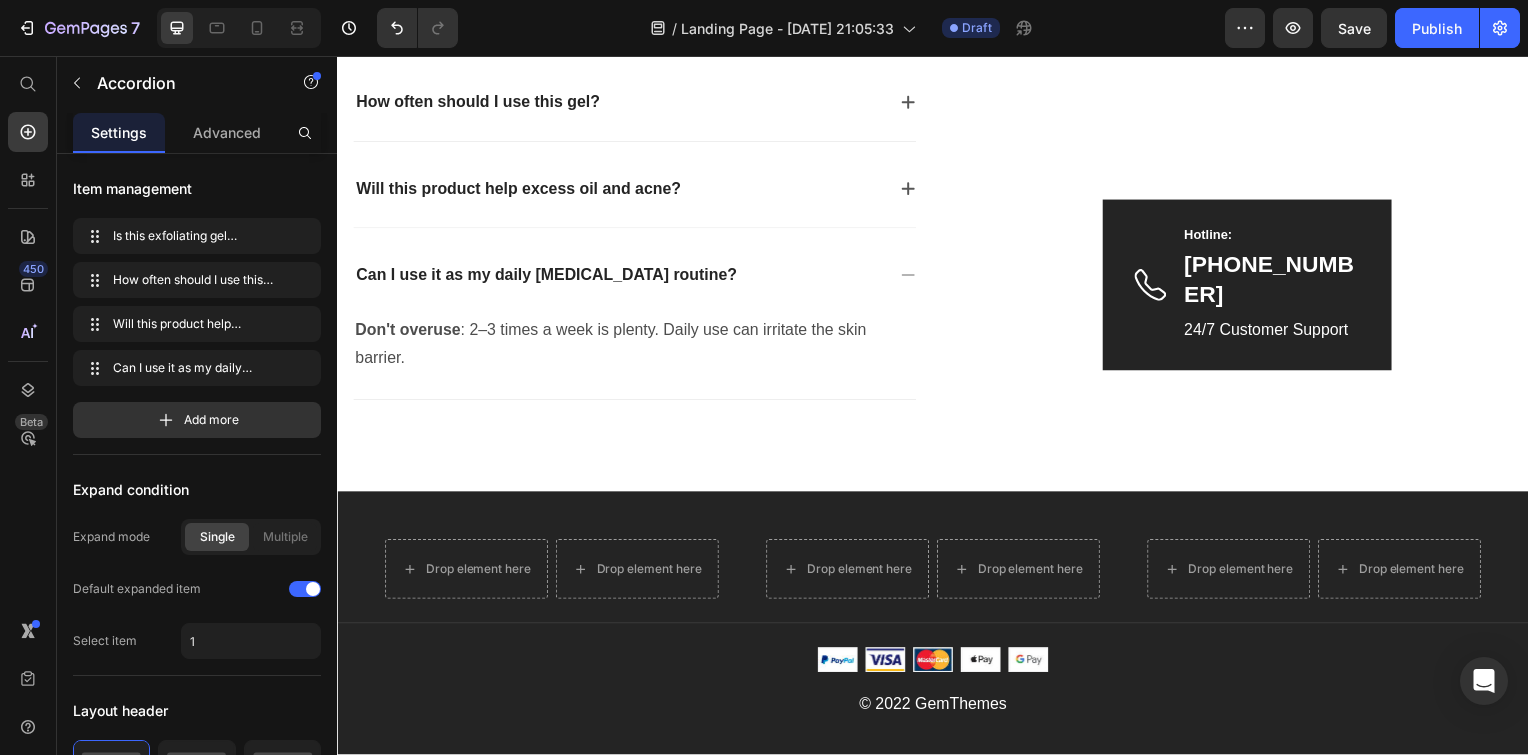 click 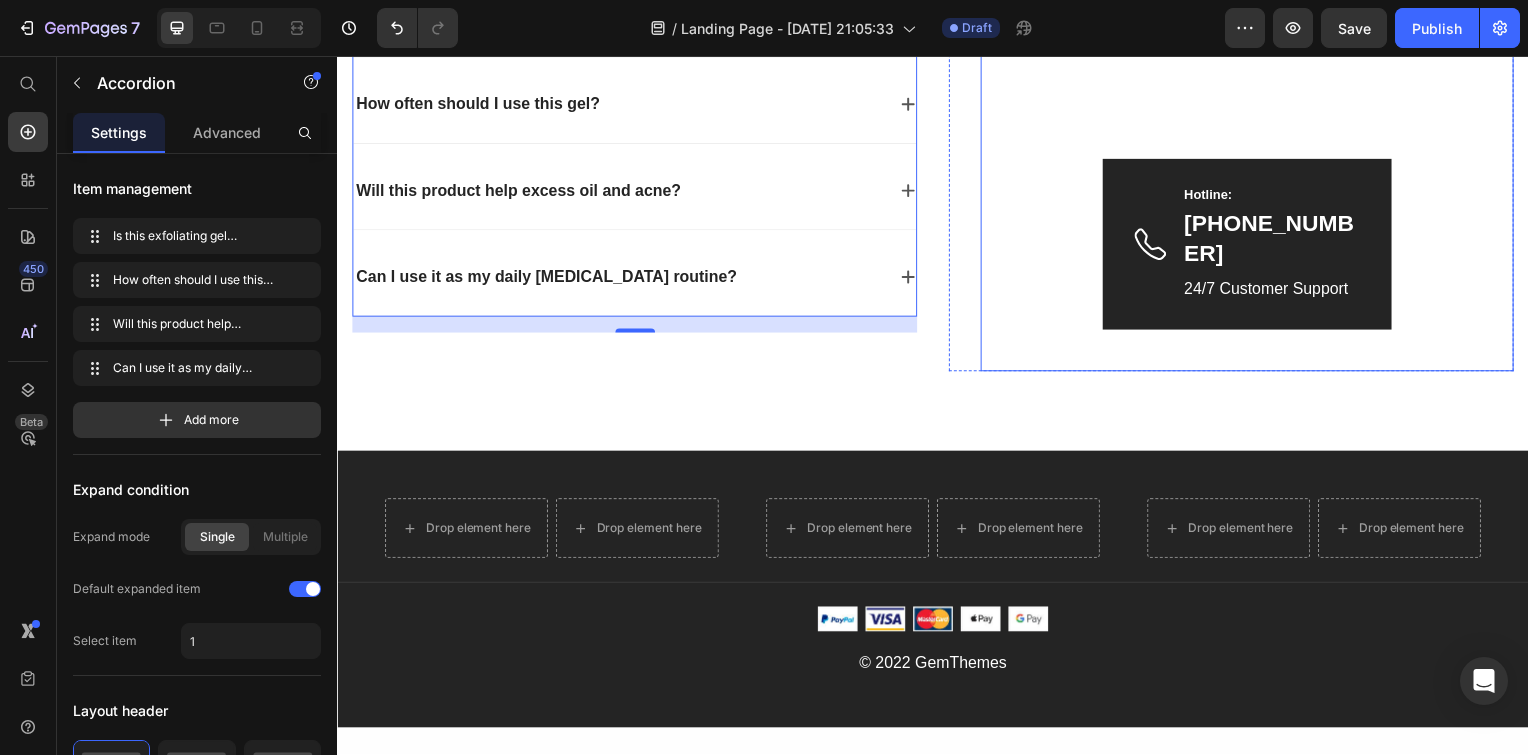 scroll, scrollTop: 5057, scrollLeft: 0, axis: vertical 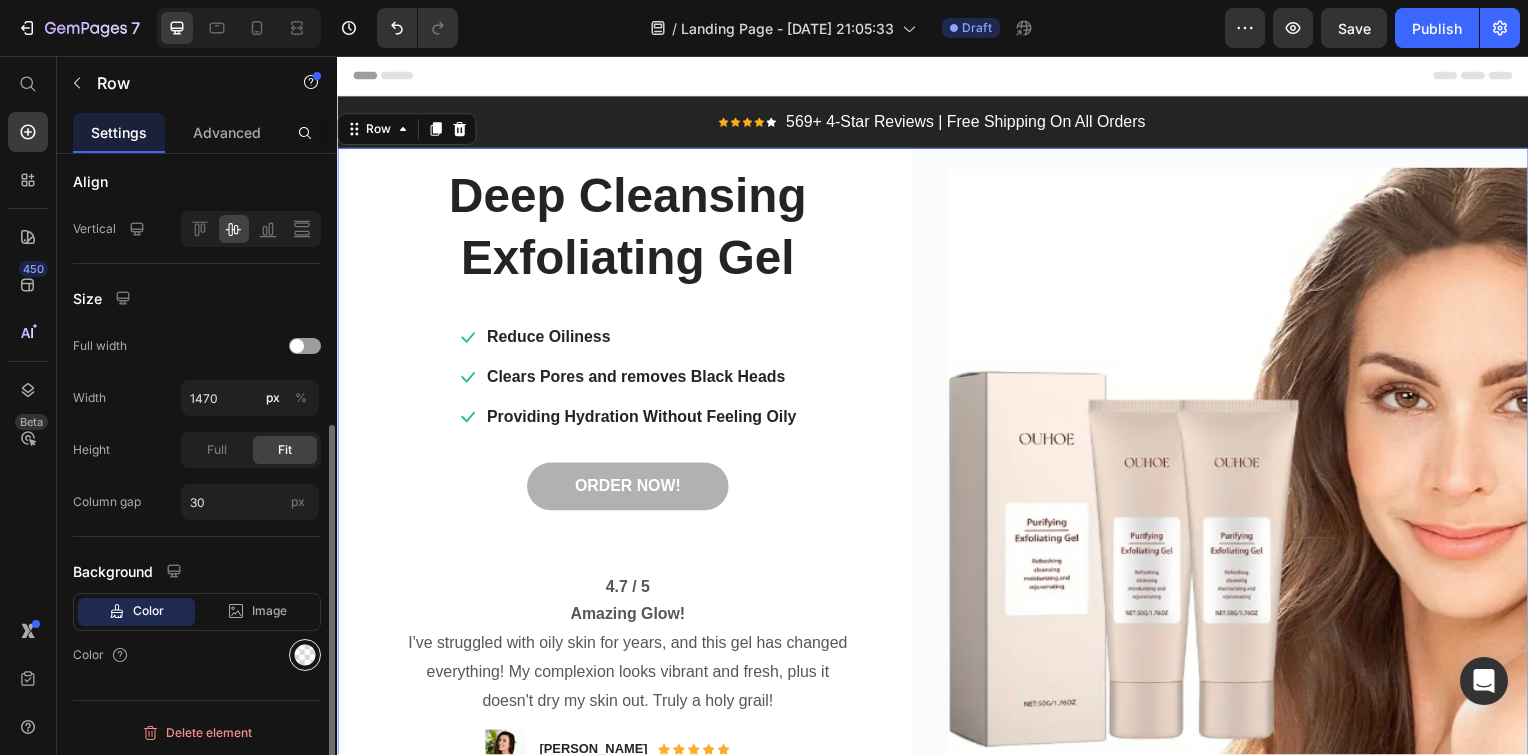 click at bounding box center (305, 655) 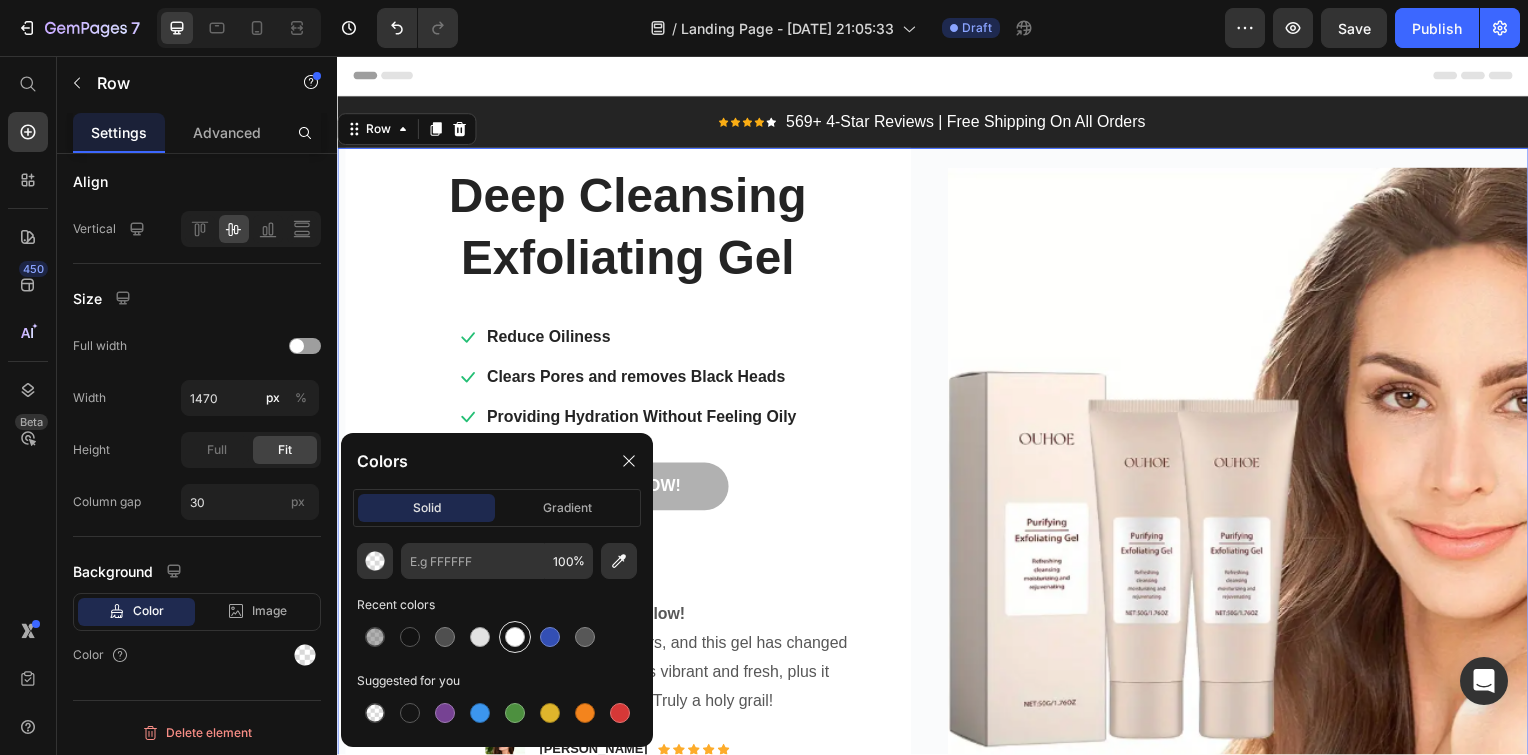 click at bounding box center (515, 637) 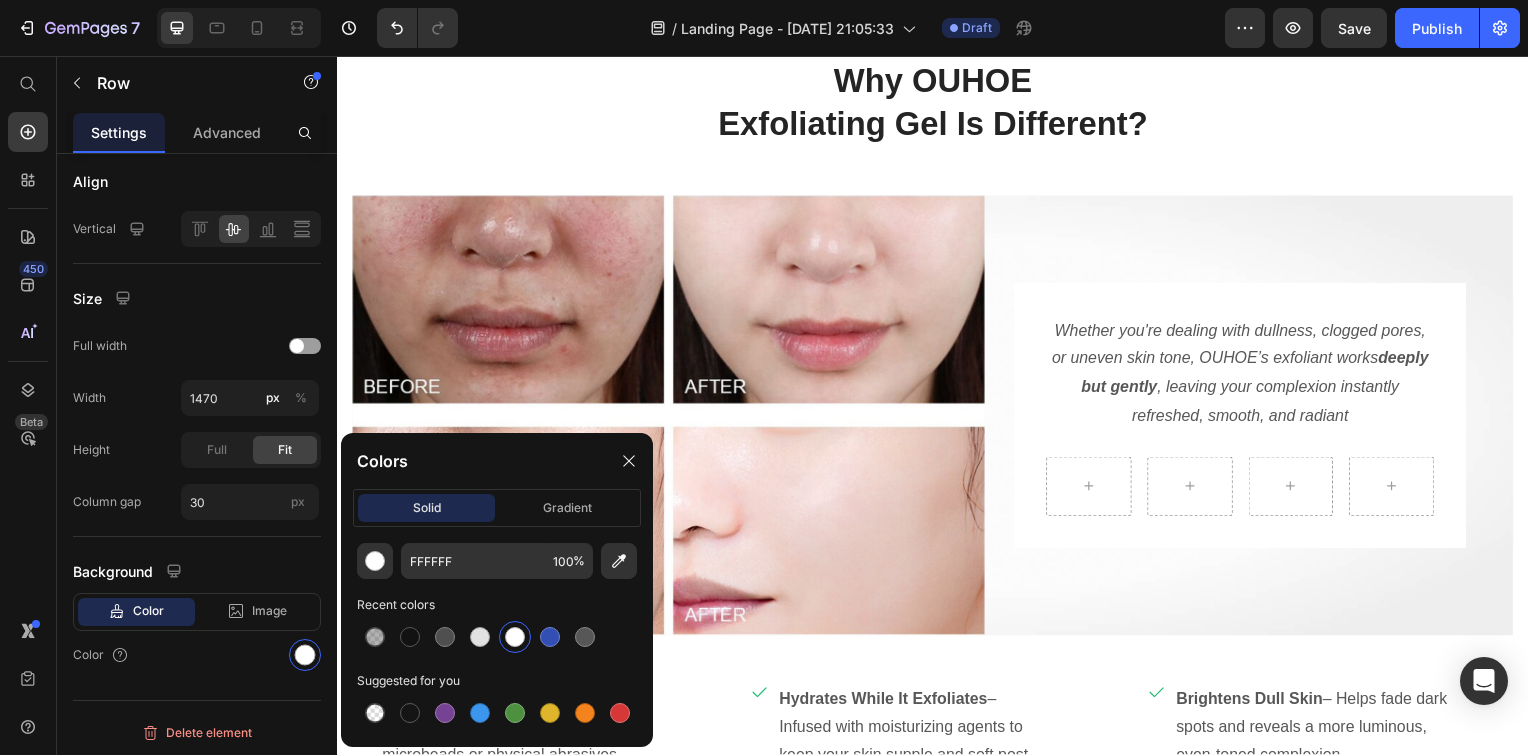 scroll, scrollTop: 914, scrollLeft: 0, axis: vertical 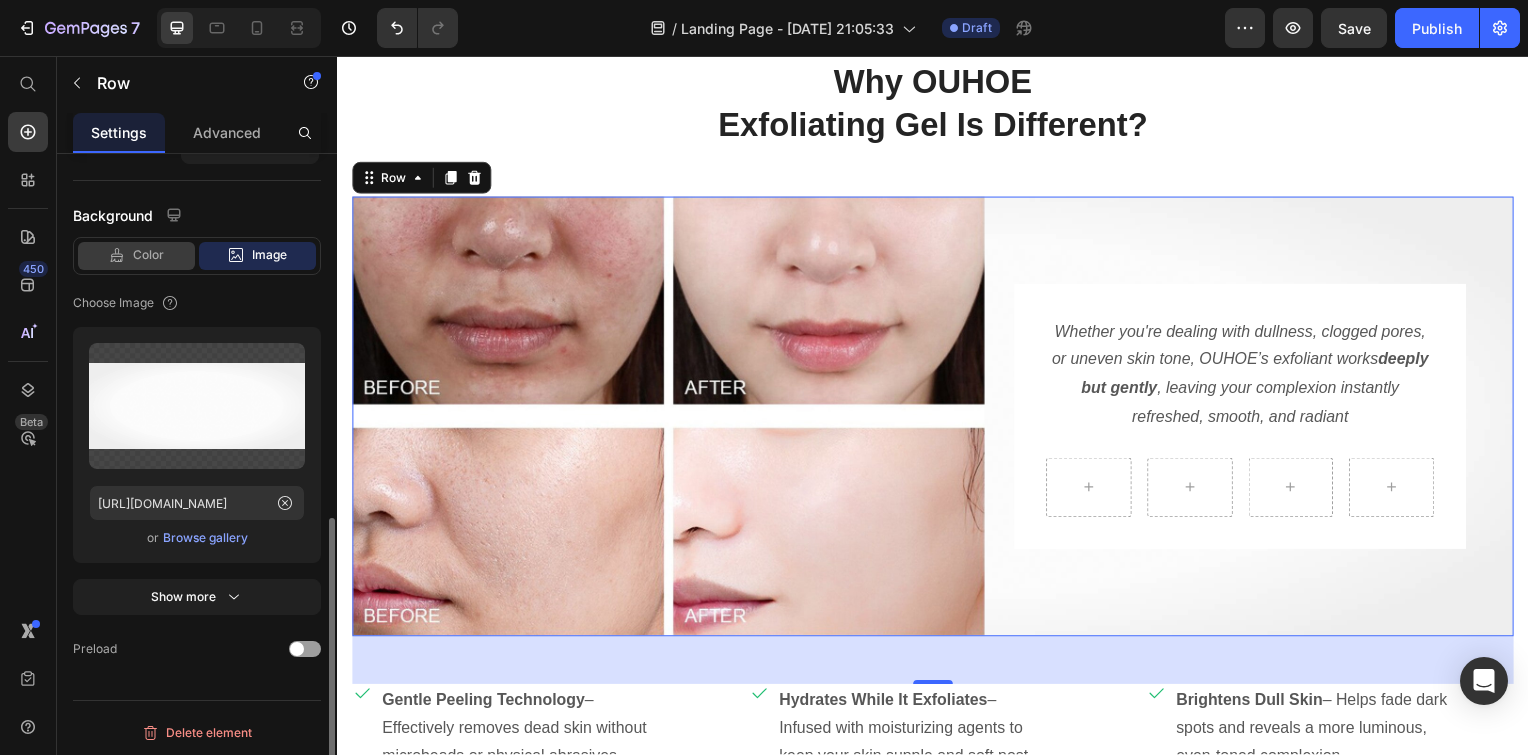 click on "Color" at bounding box center (148, 255) 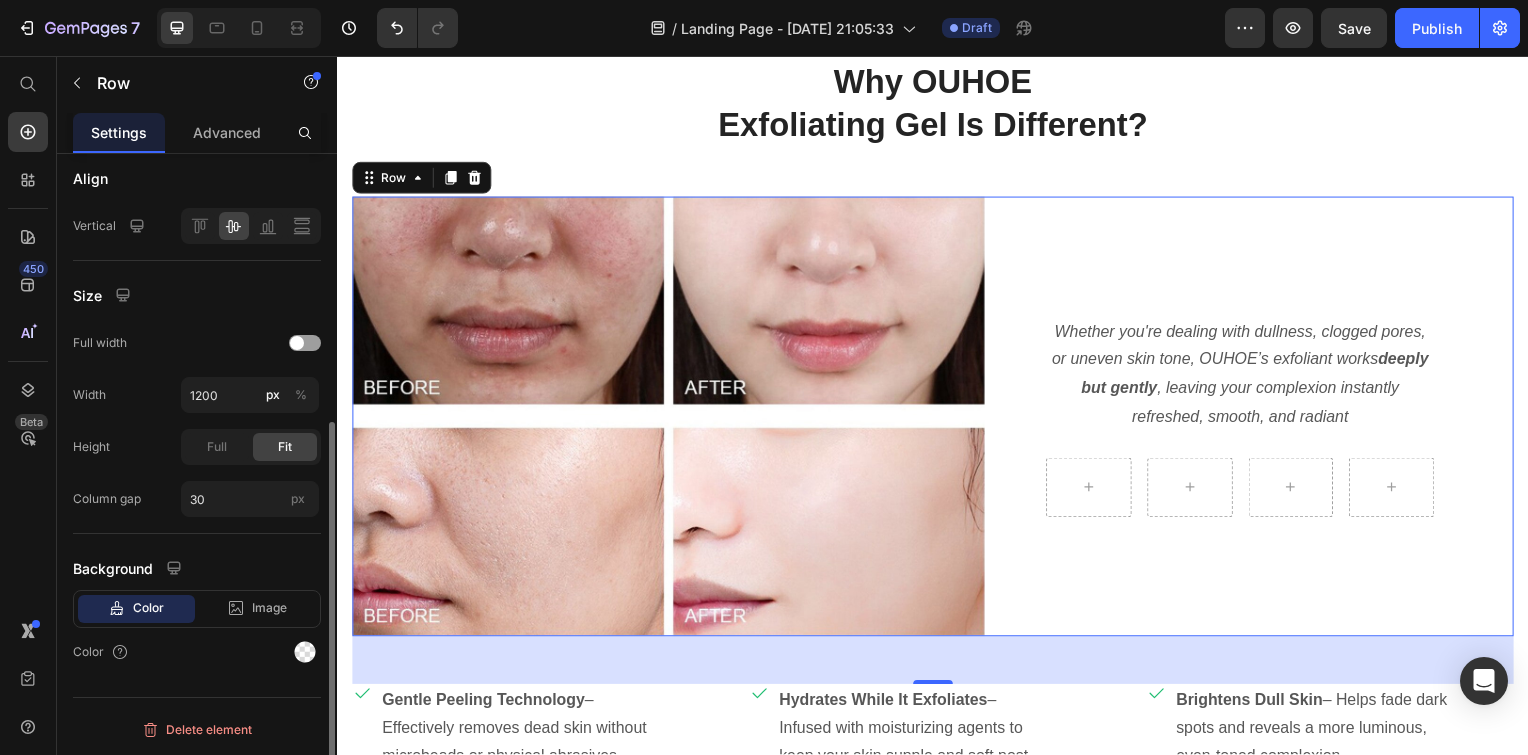 scroll, scrollTop: 460, scrollLeft: 0, axis: vertical 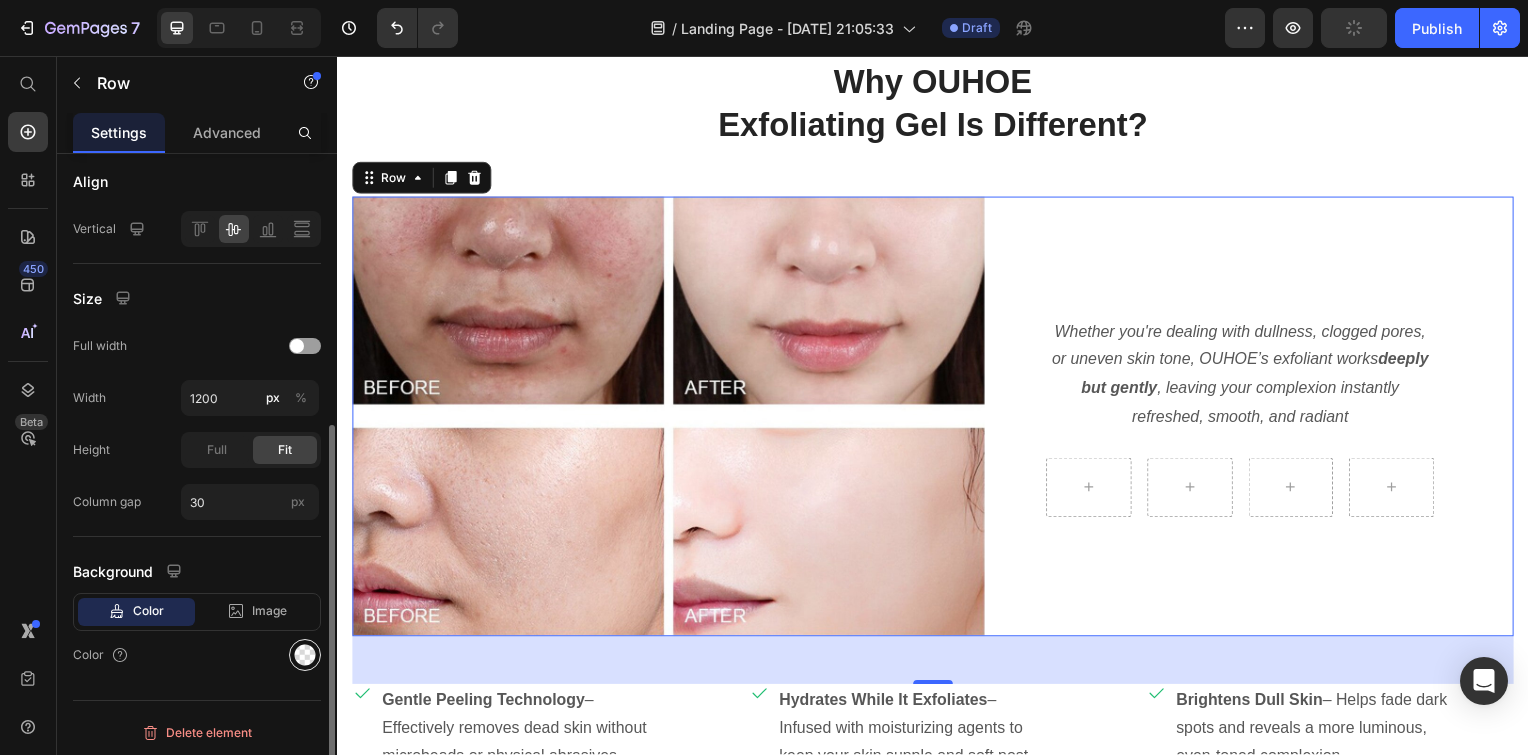 click at bounding box center (305, 655) 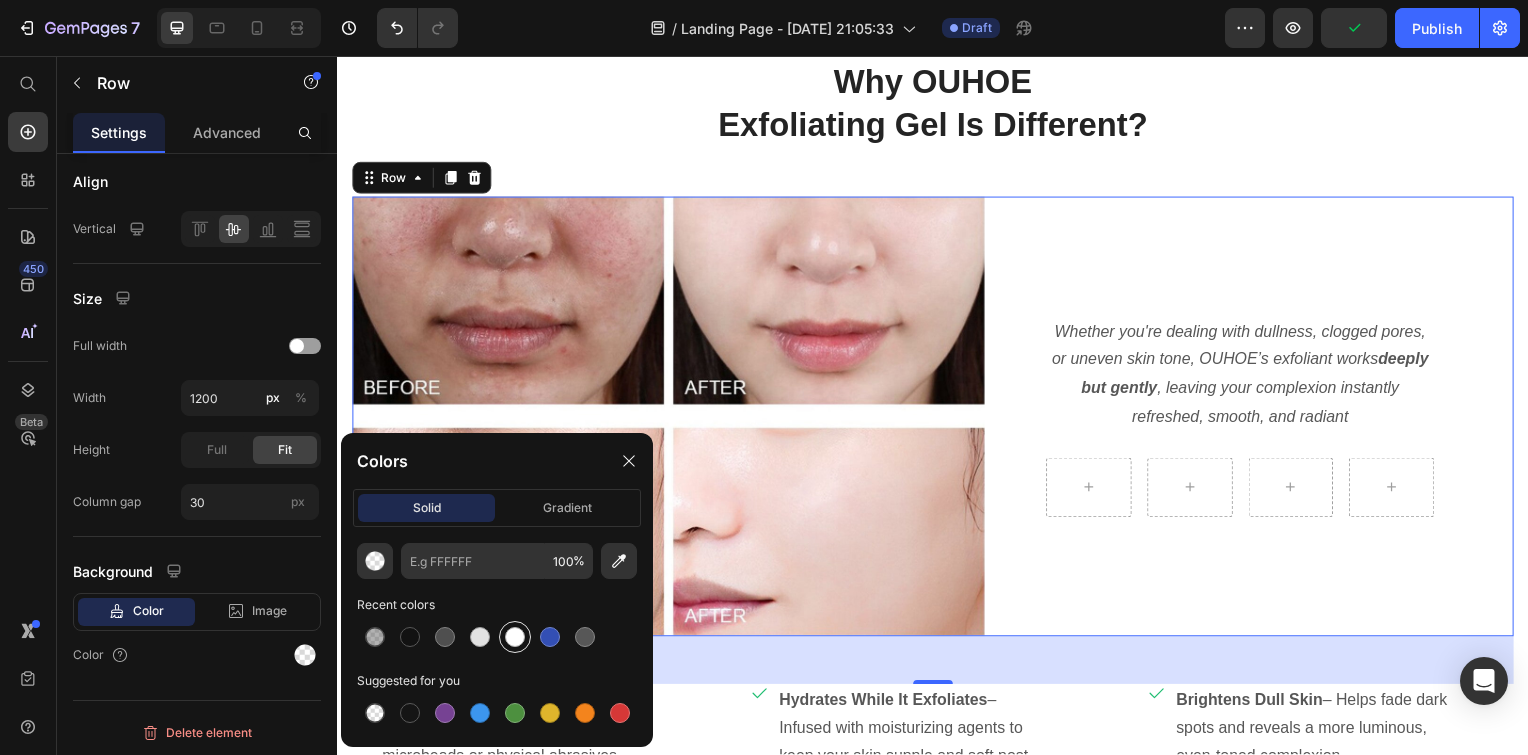 click at bounding box center [515, 637] 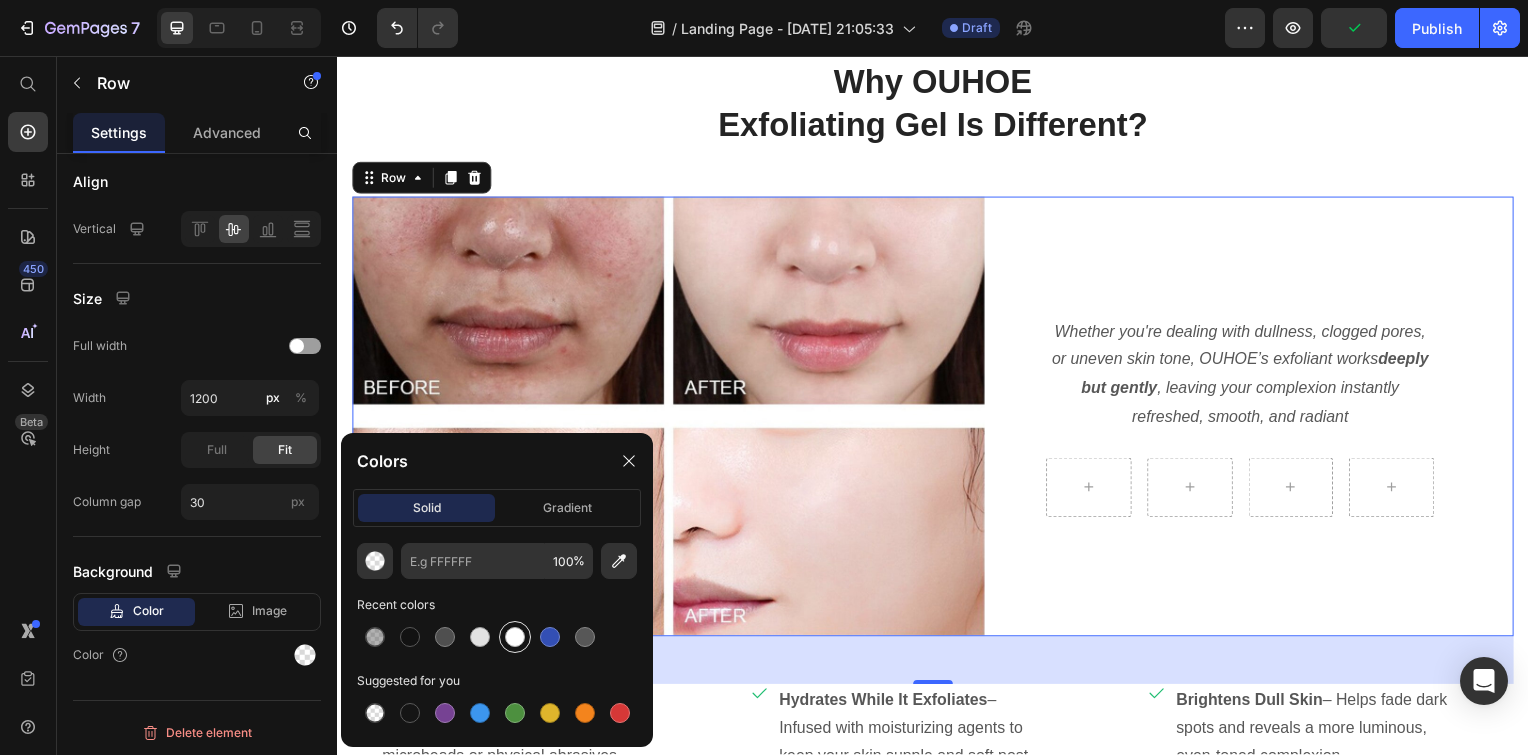 type on "FFFFFF" 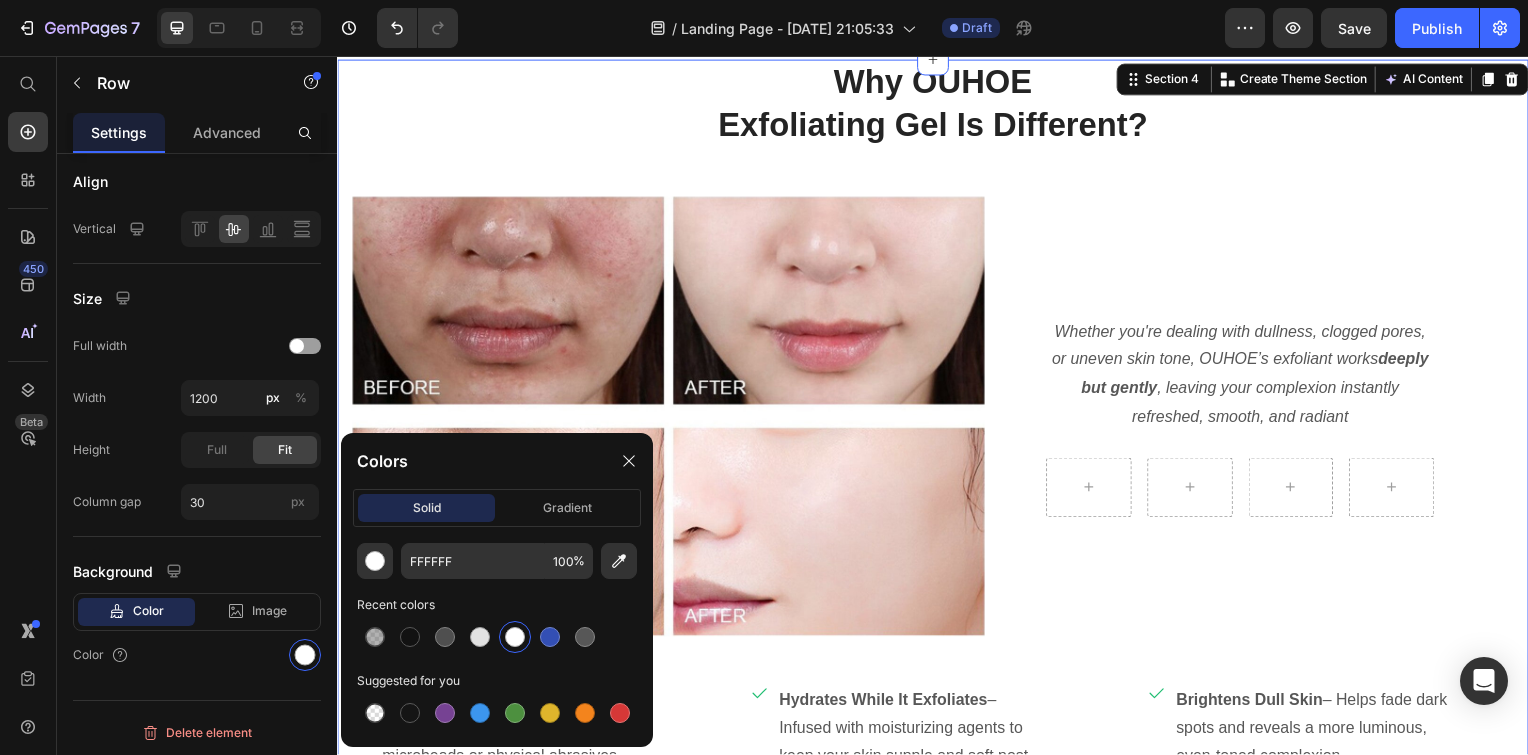 scroll, scrollTop: 0, scrollLeft: 0, axis: both 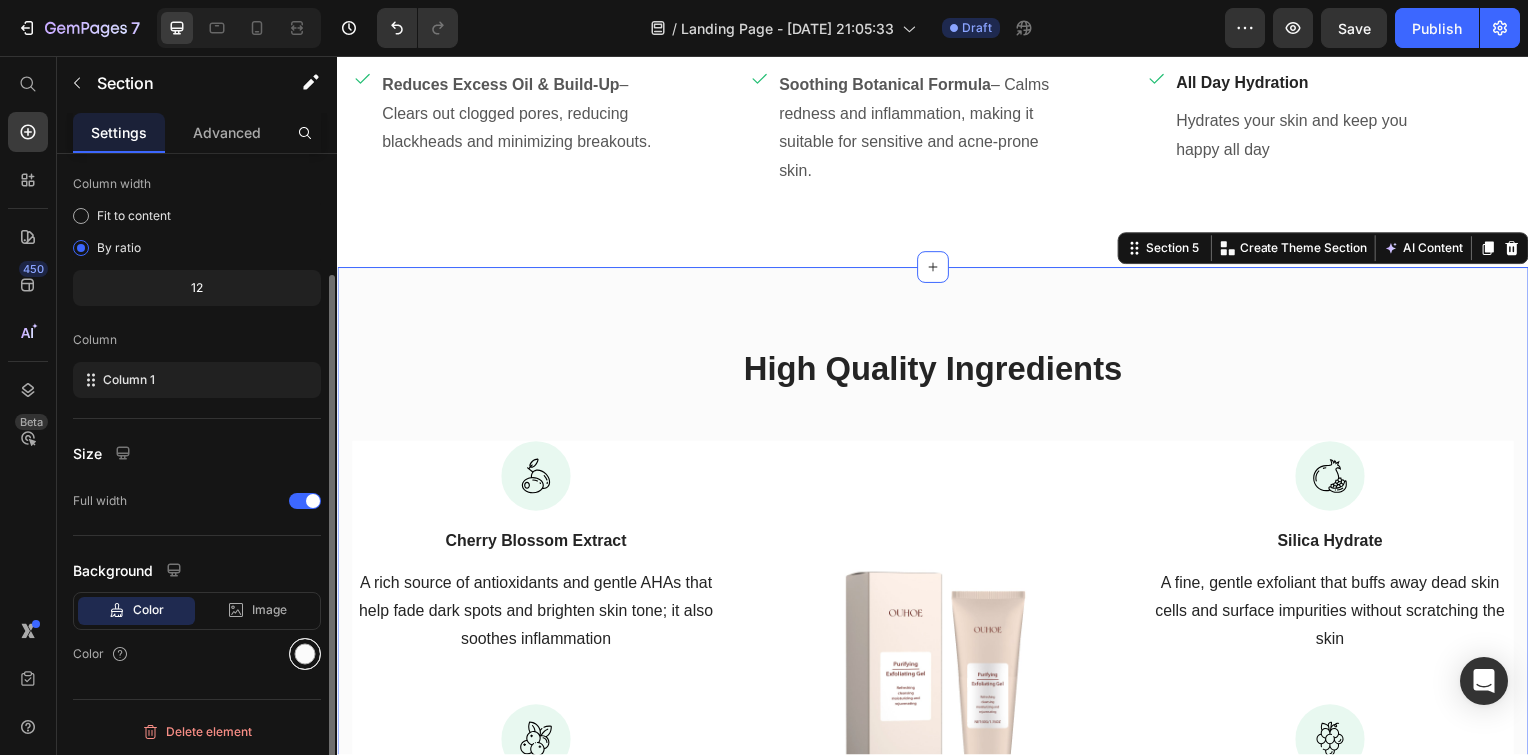 click at bounding box center [305, 654] 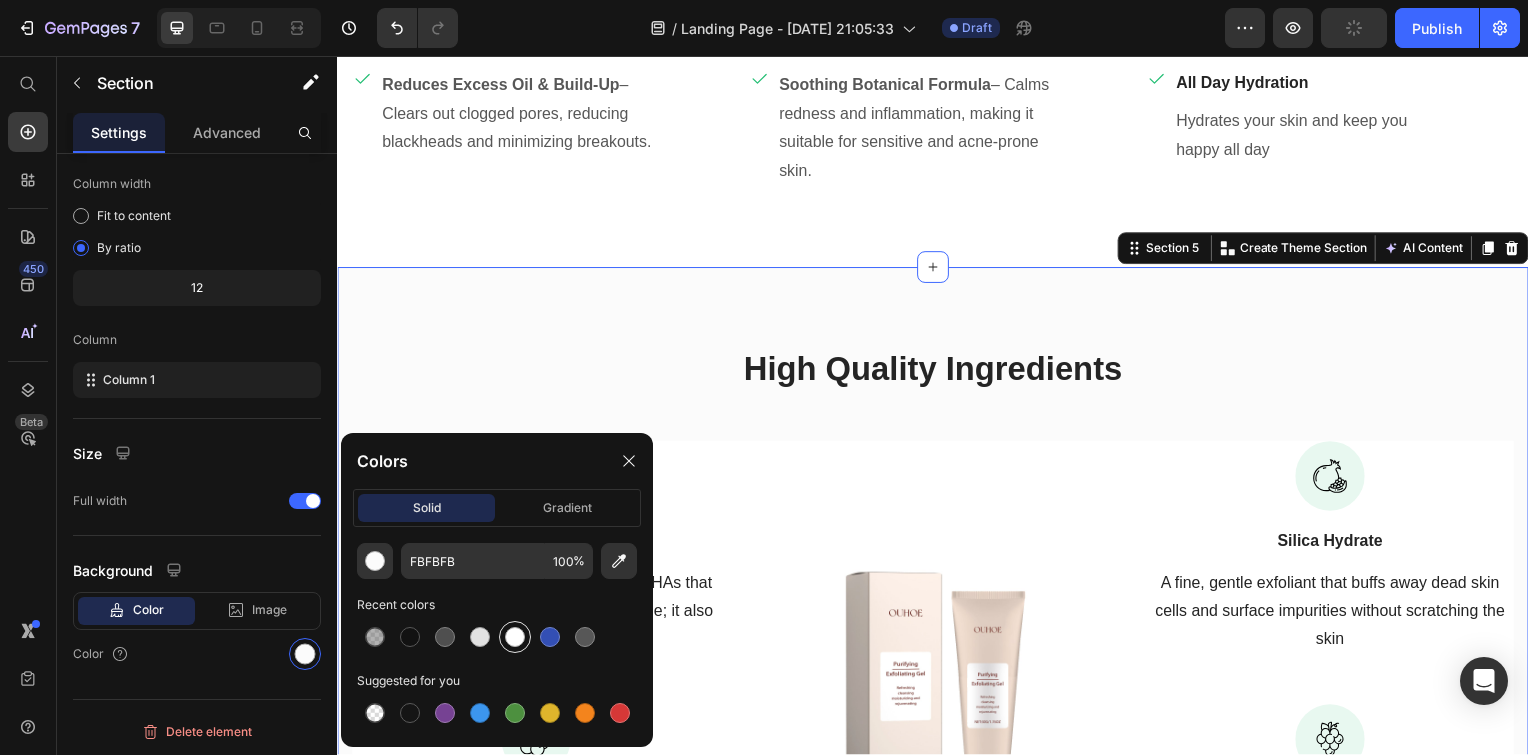 click at bounding box center [515, 637] 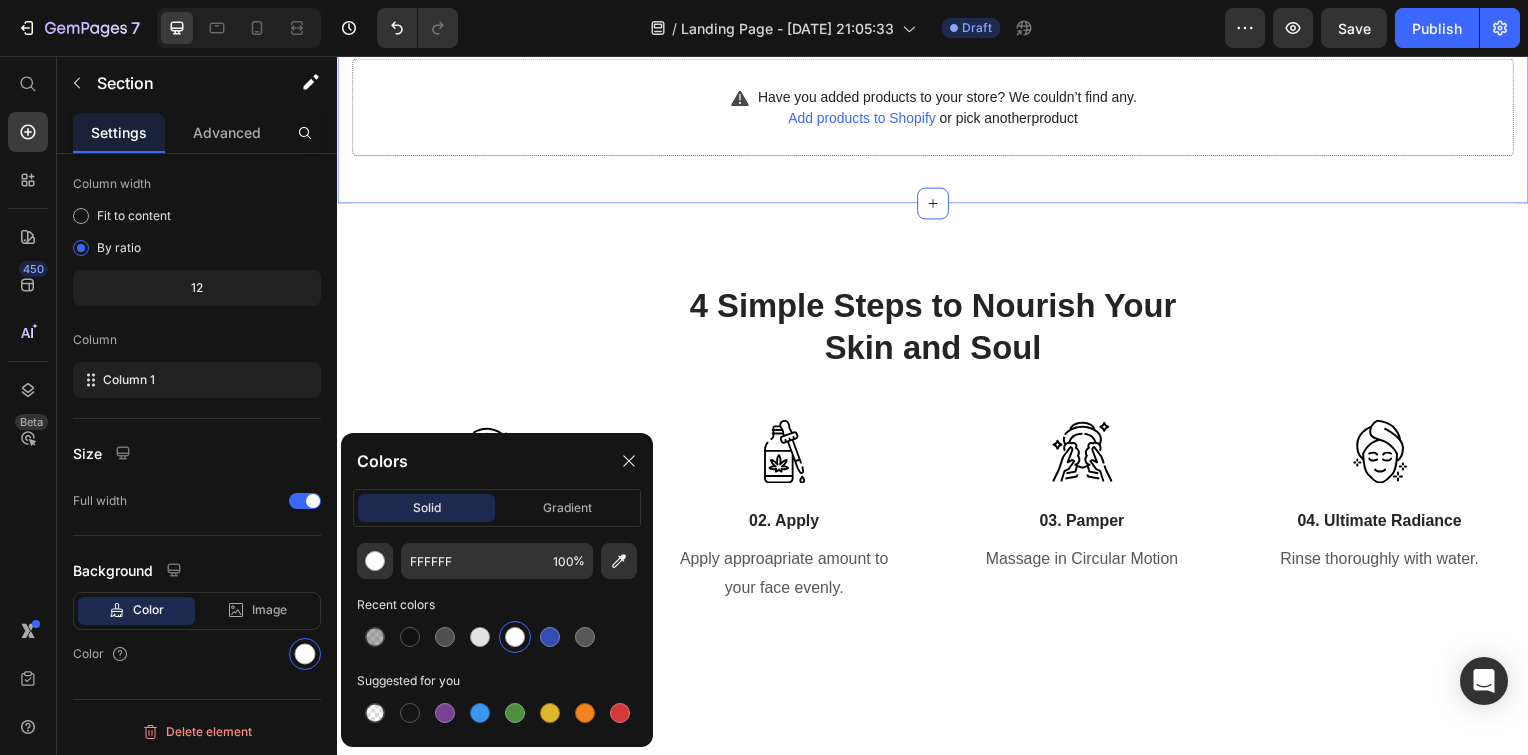 scroll, scrollTop: 3231, scrollLeft: 0, axis: vertical 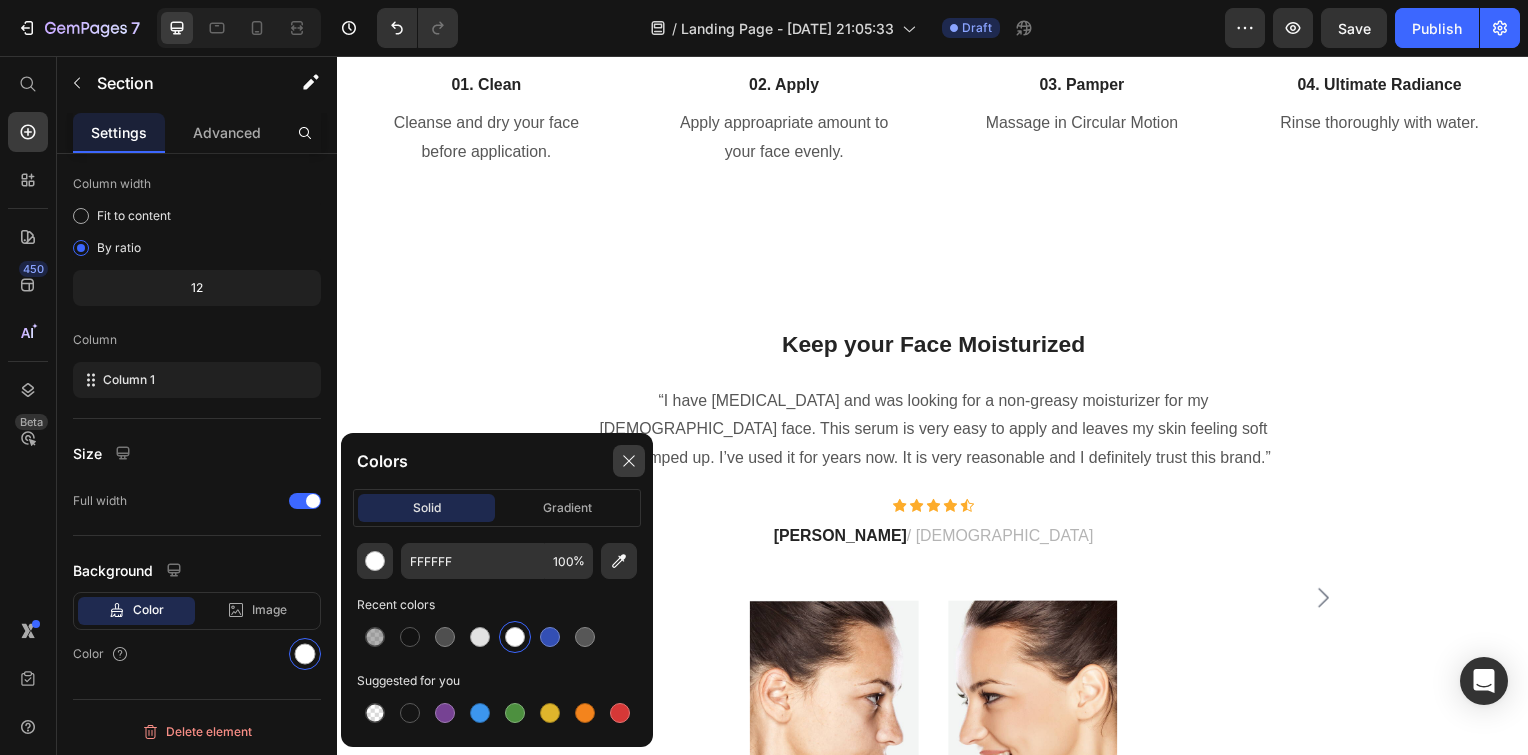 click 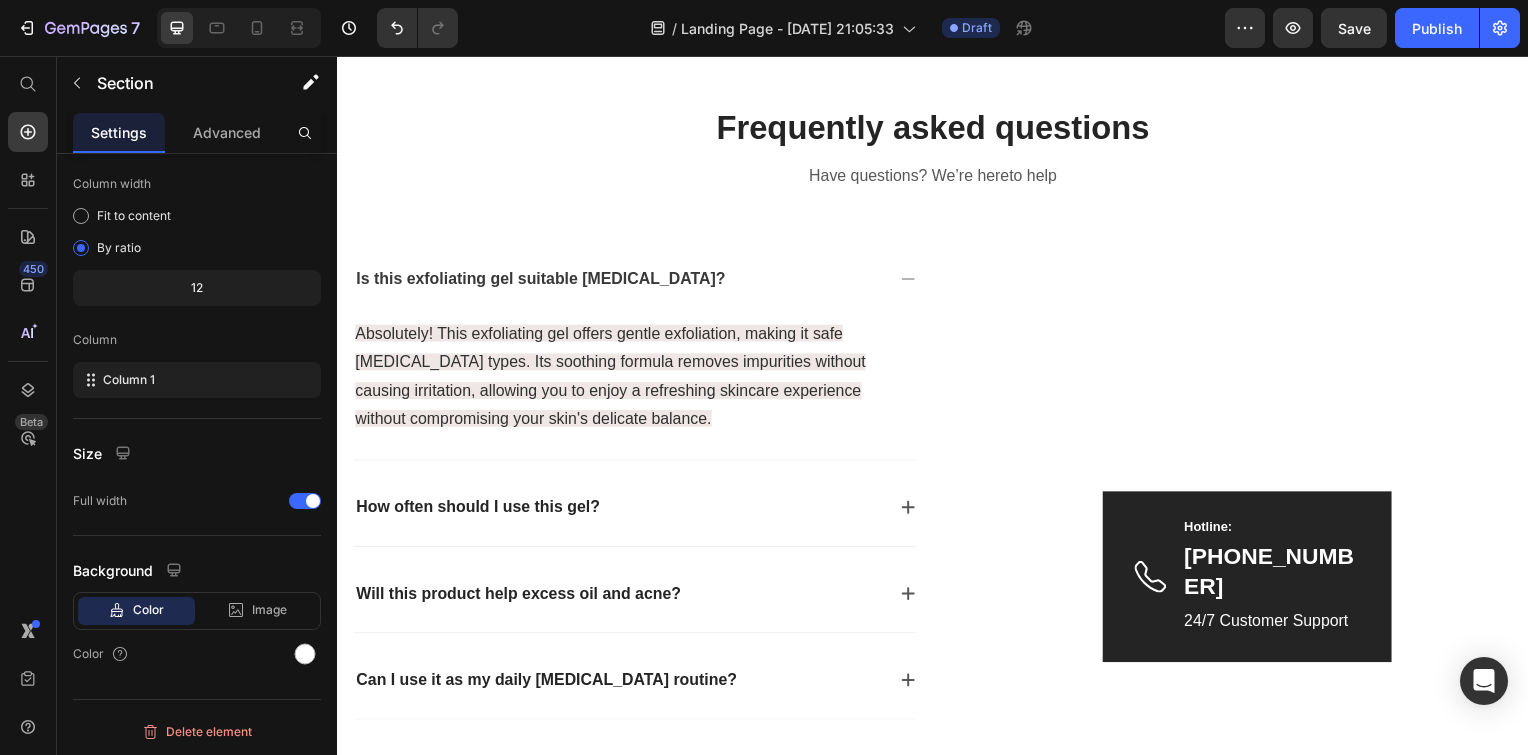 scroll, scrollTop: 4739, scrollLeft: 0, axis: vertical 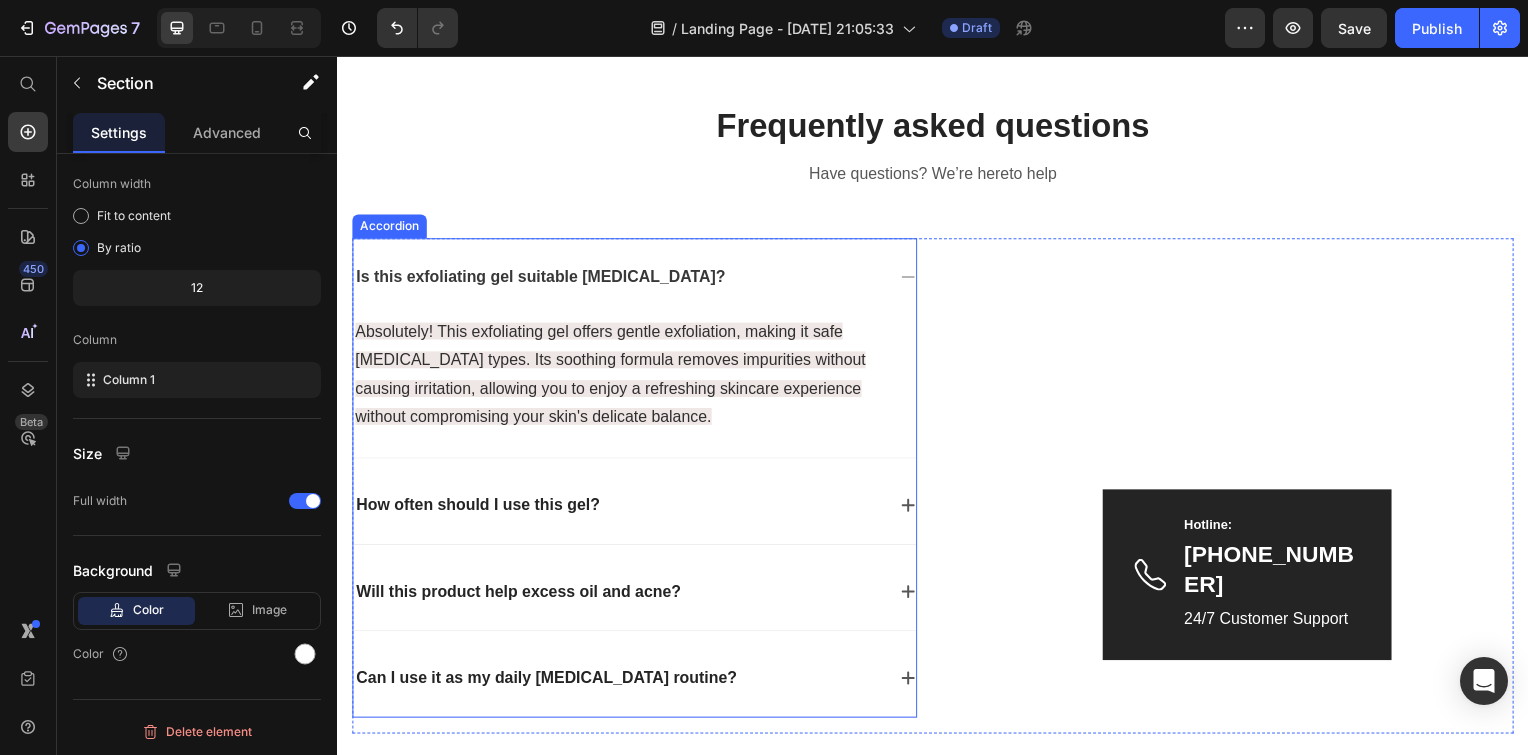 click 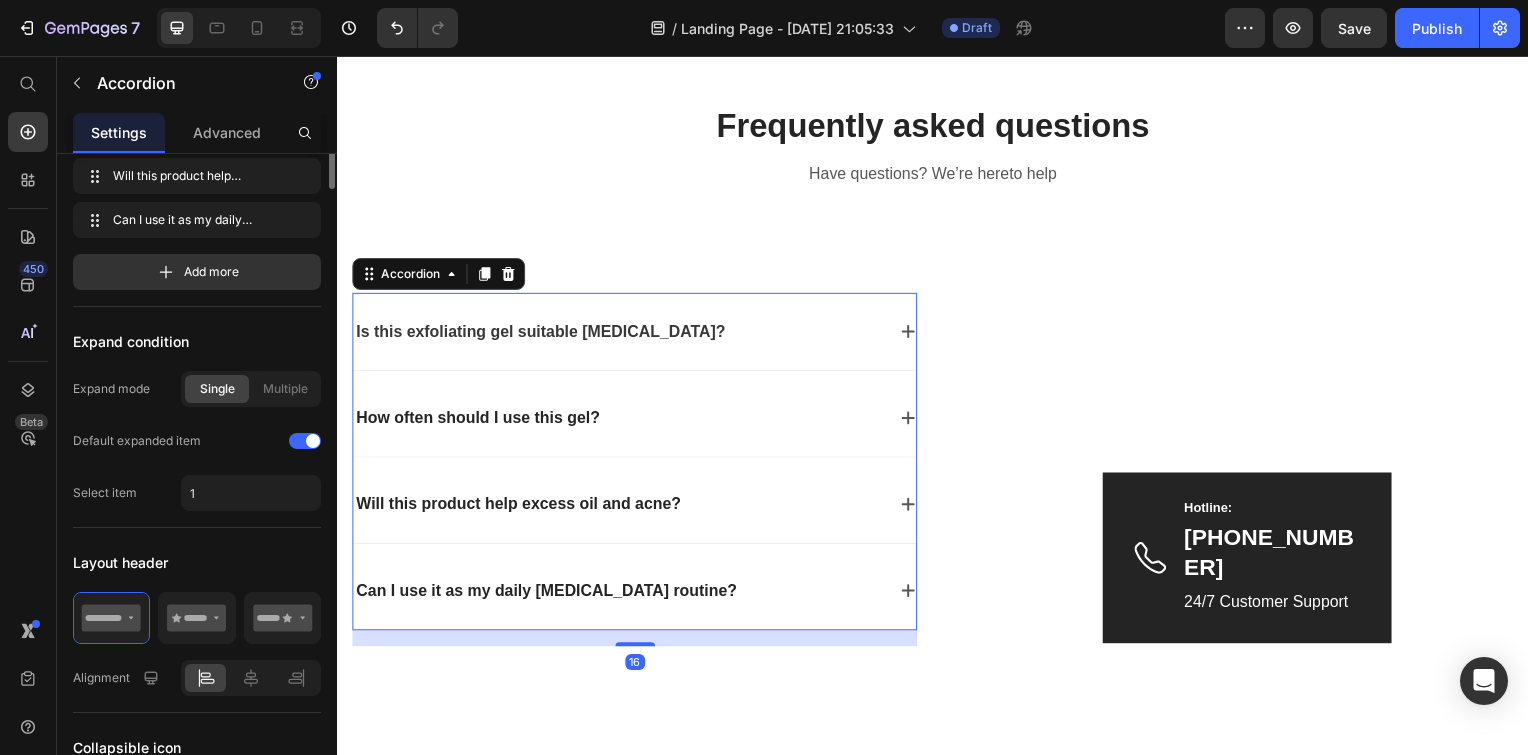 scroll, scrollTop: 0, scrollLeft: 0, axis: both 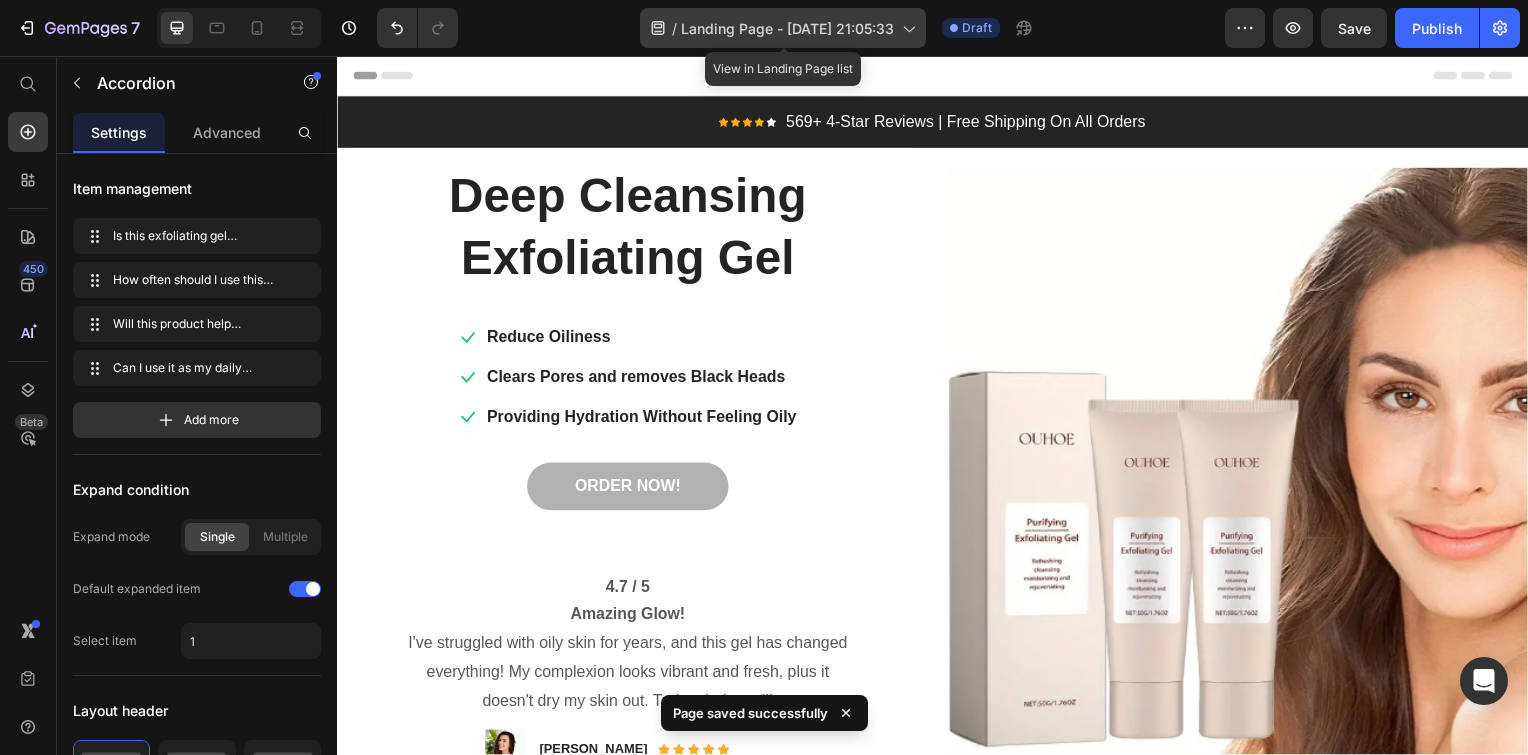 click on "Landing Page - Jul 9, 21:05:33" at bounding box center (787, 28) 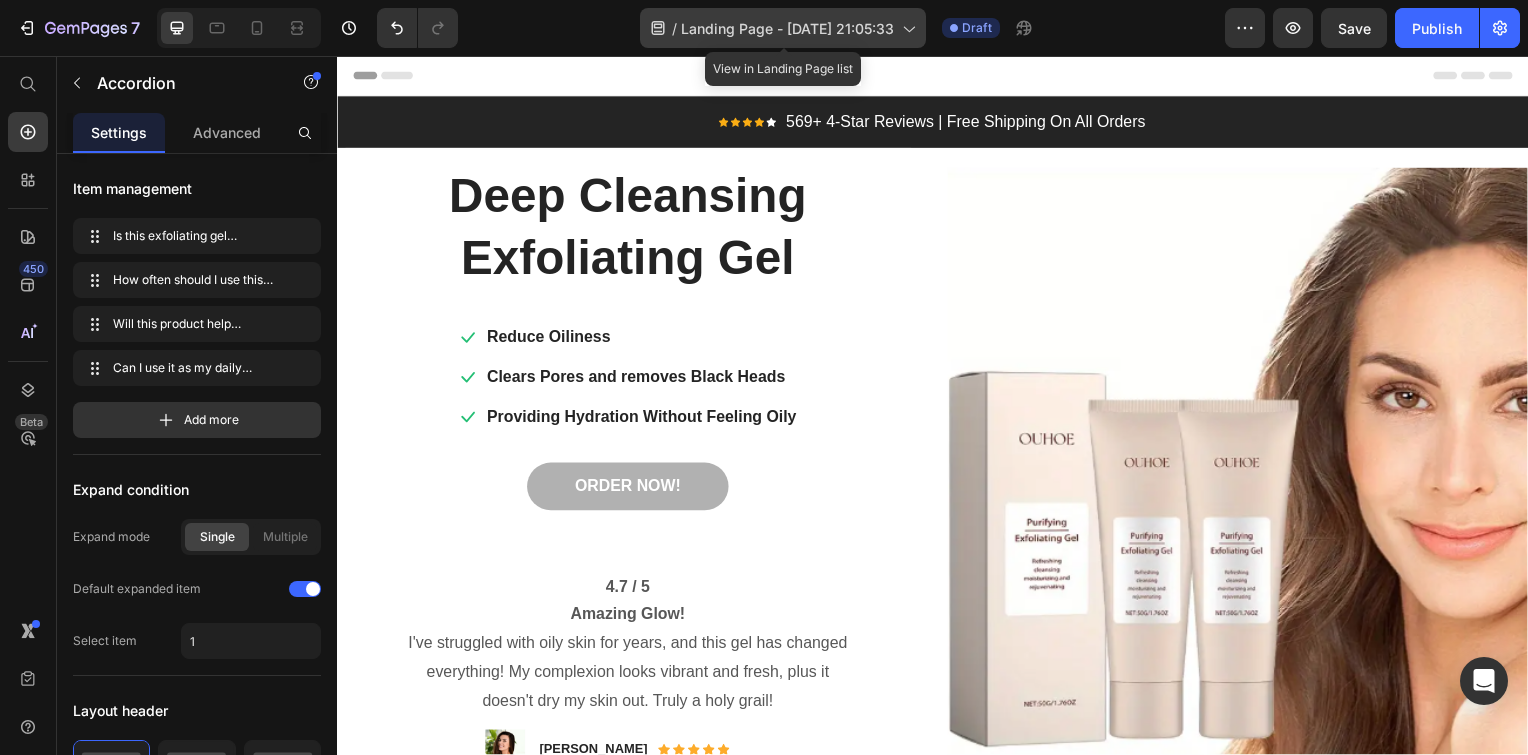 click on "Landing Page - Jul 9, 21:05:33" at bounding box center [787, 28] 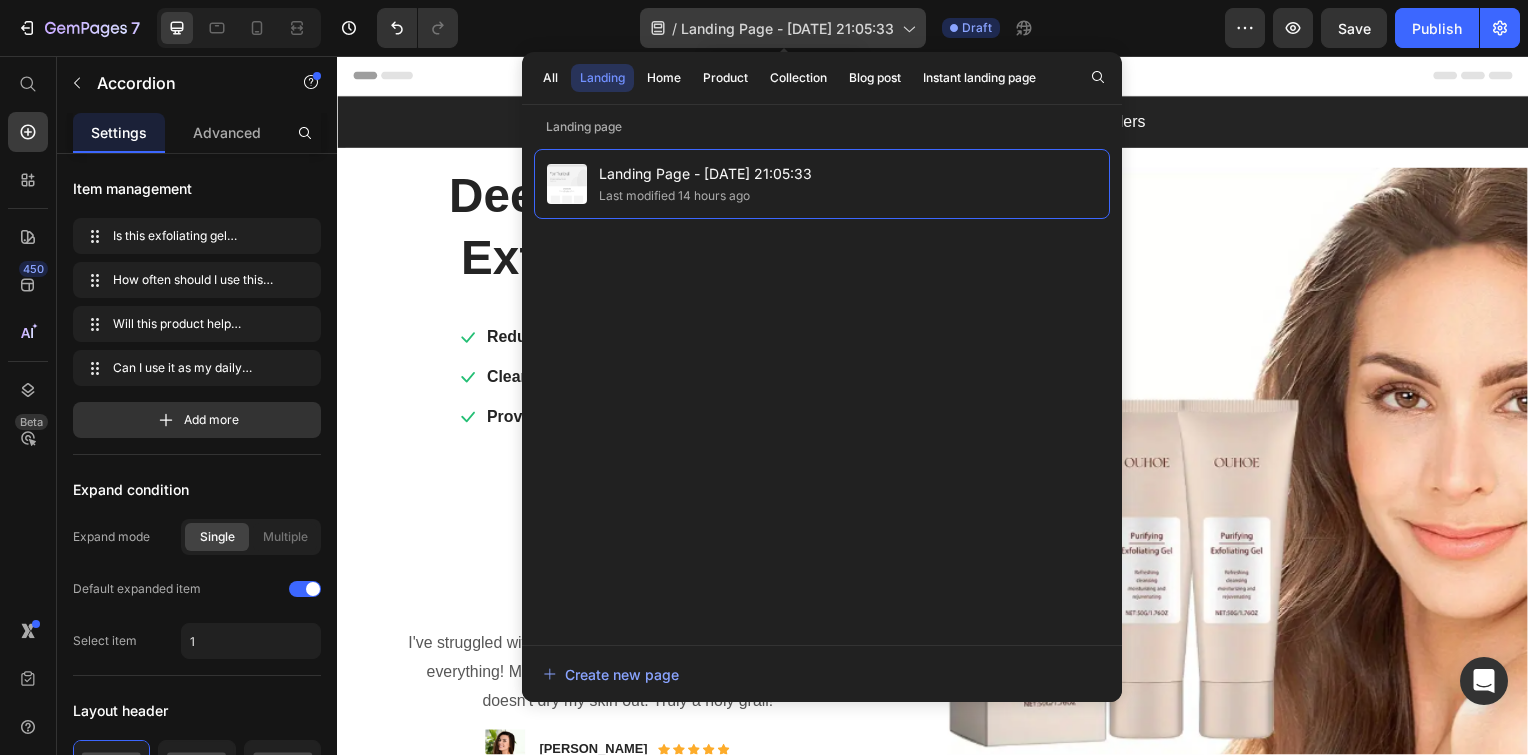 click on "Landing Page - Jul 9, 21:05:33" at bounding box center (787, 28) 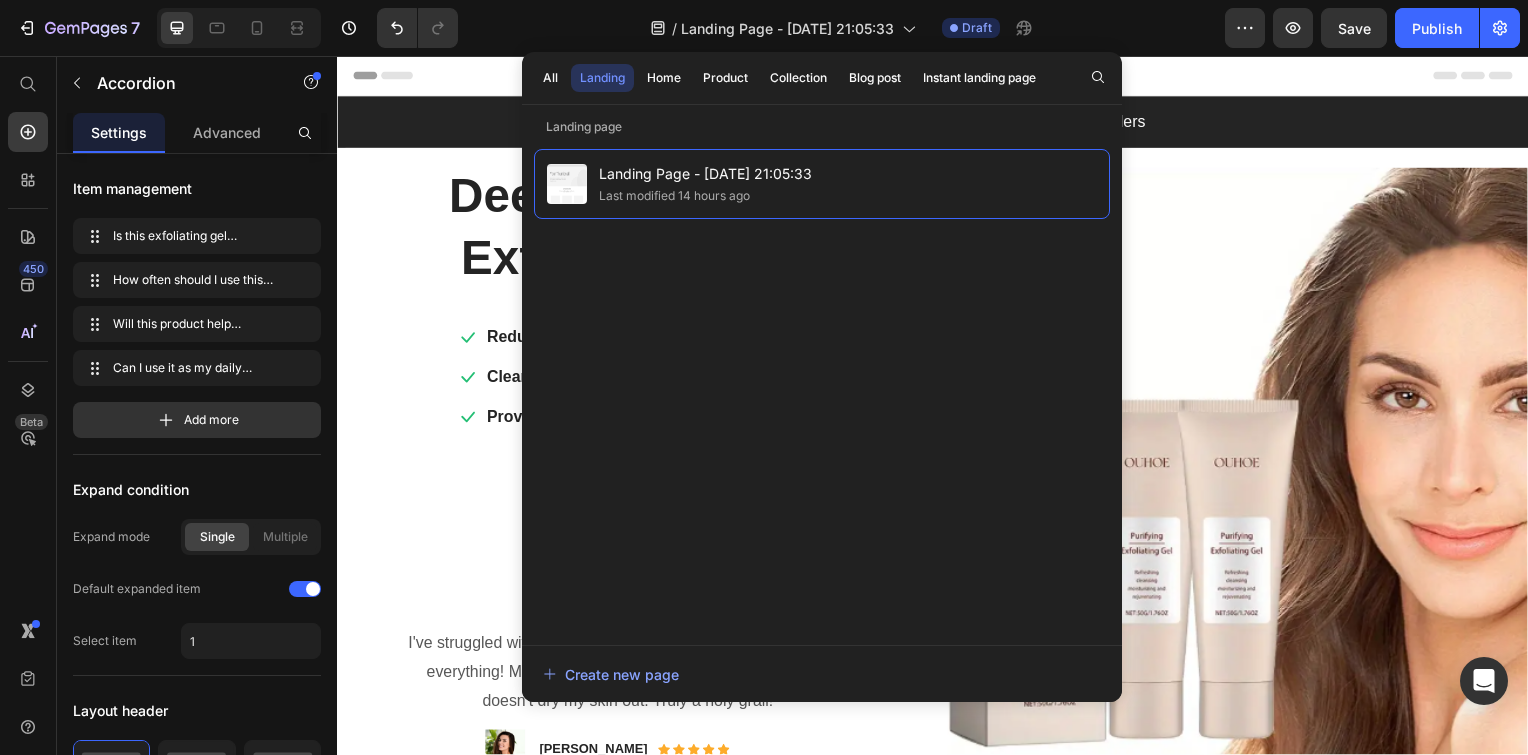 click on "/  Landing Page - Jul 9, 21:05:33 Draft" 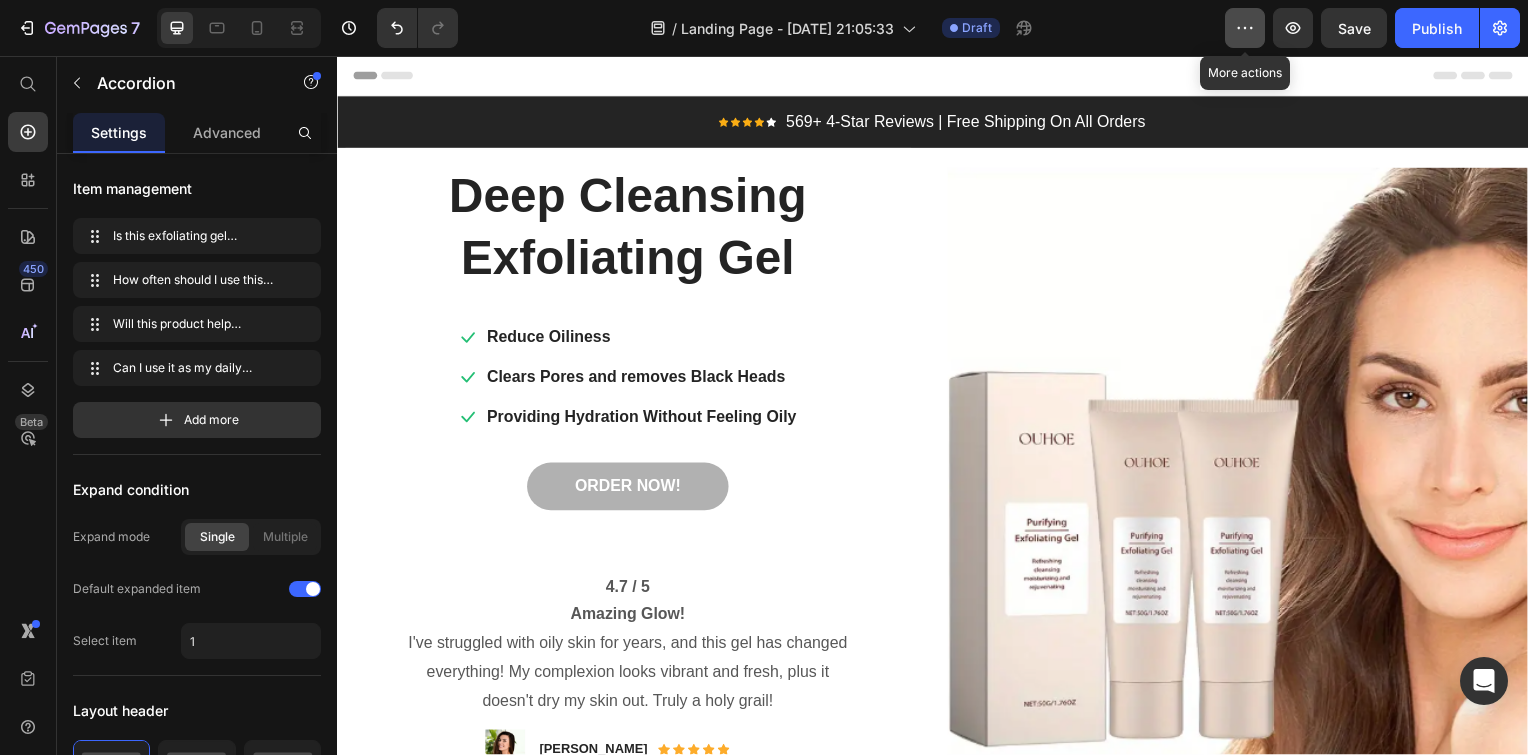 click 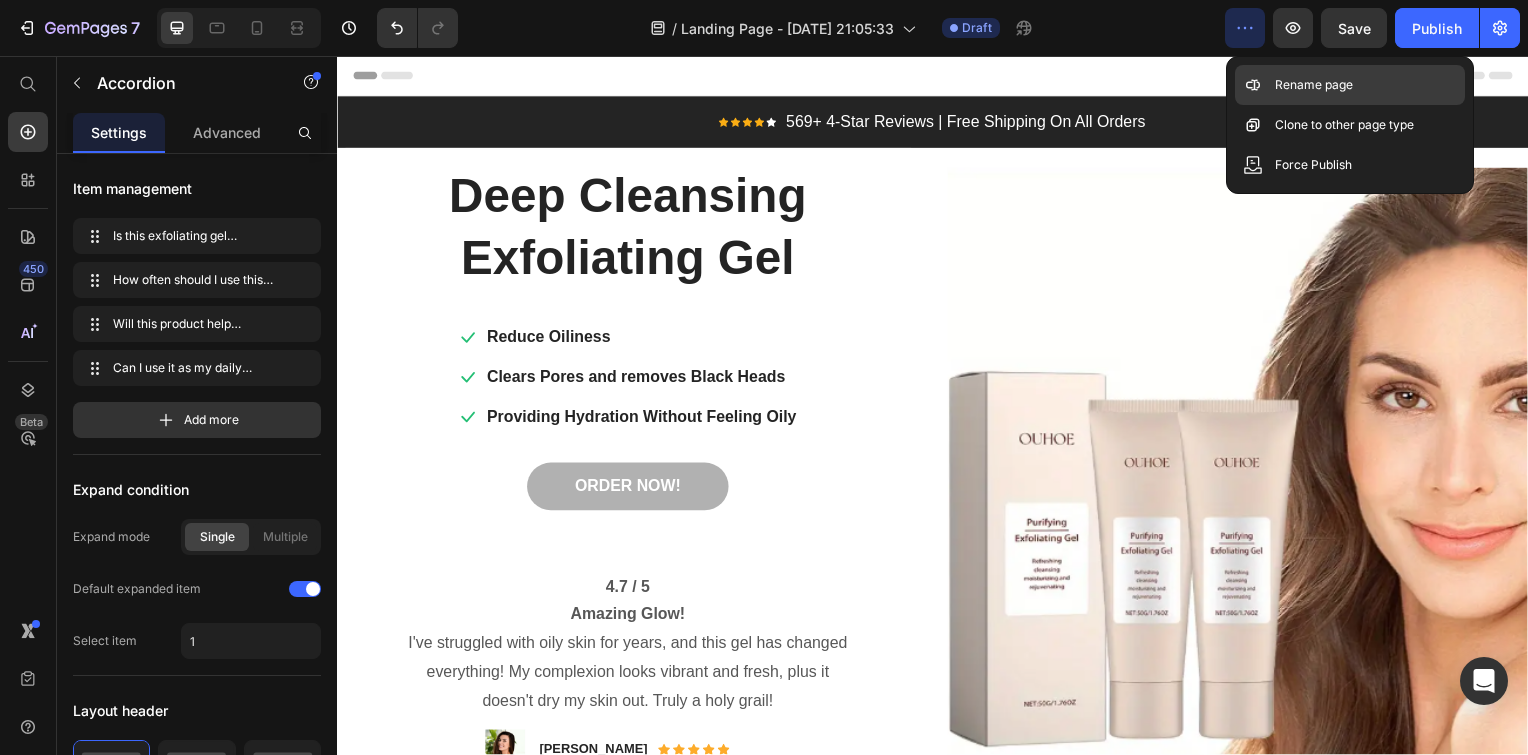 click on "Rename page" at bounding box center [1314, 85] 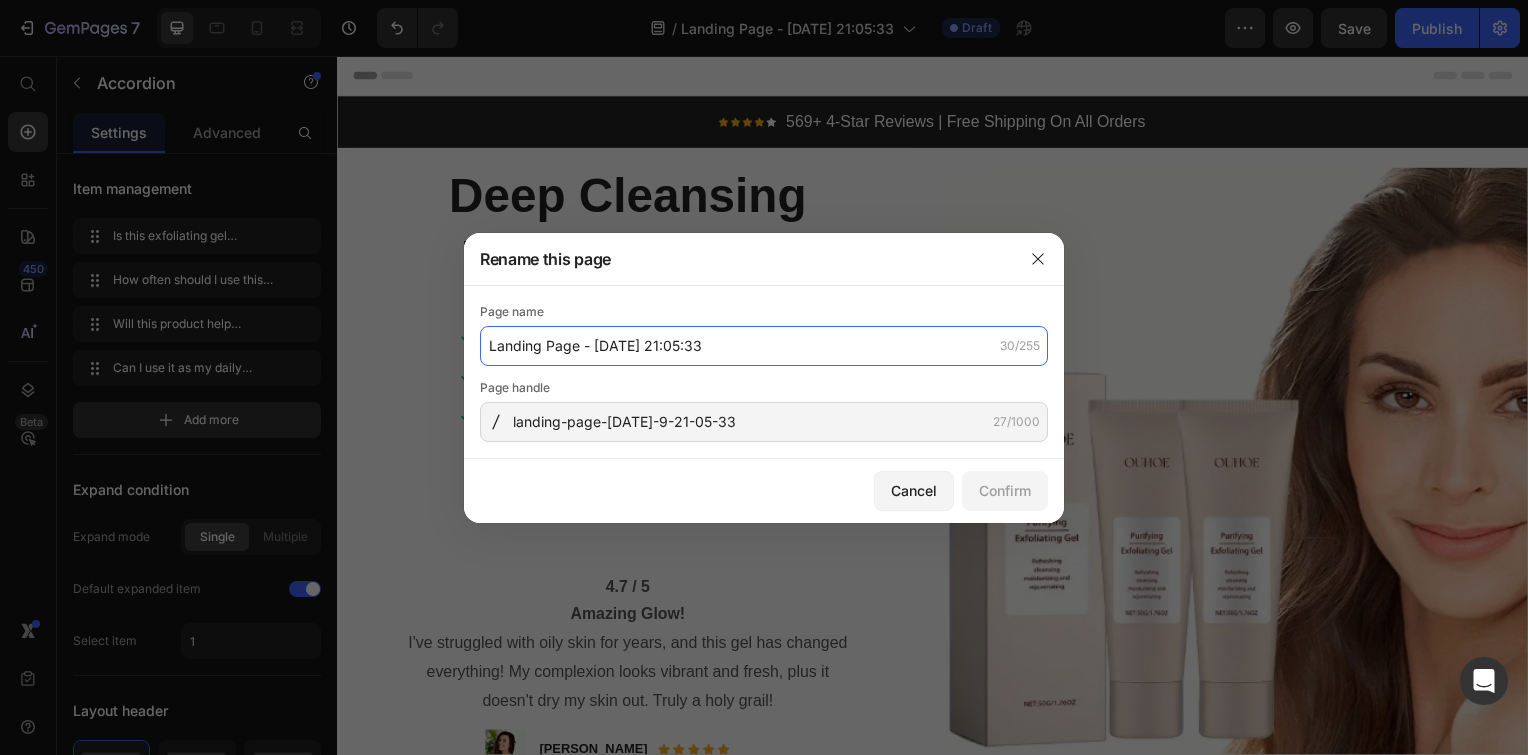 click on "Landing Page - Jul 9, 21:05:33" 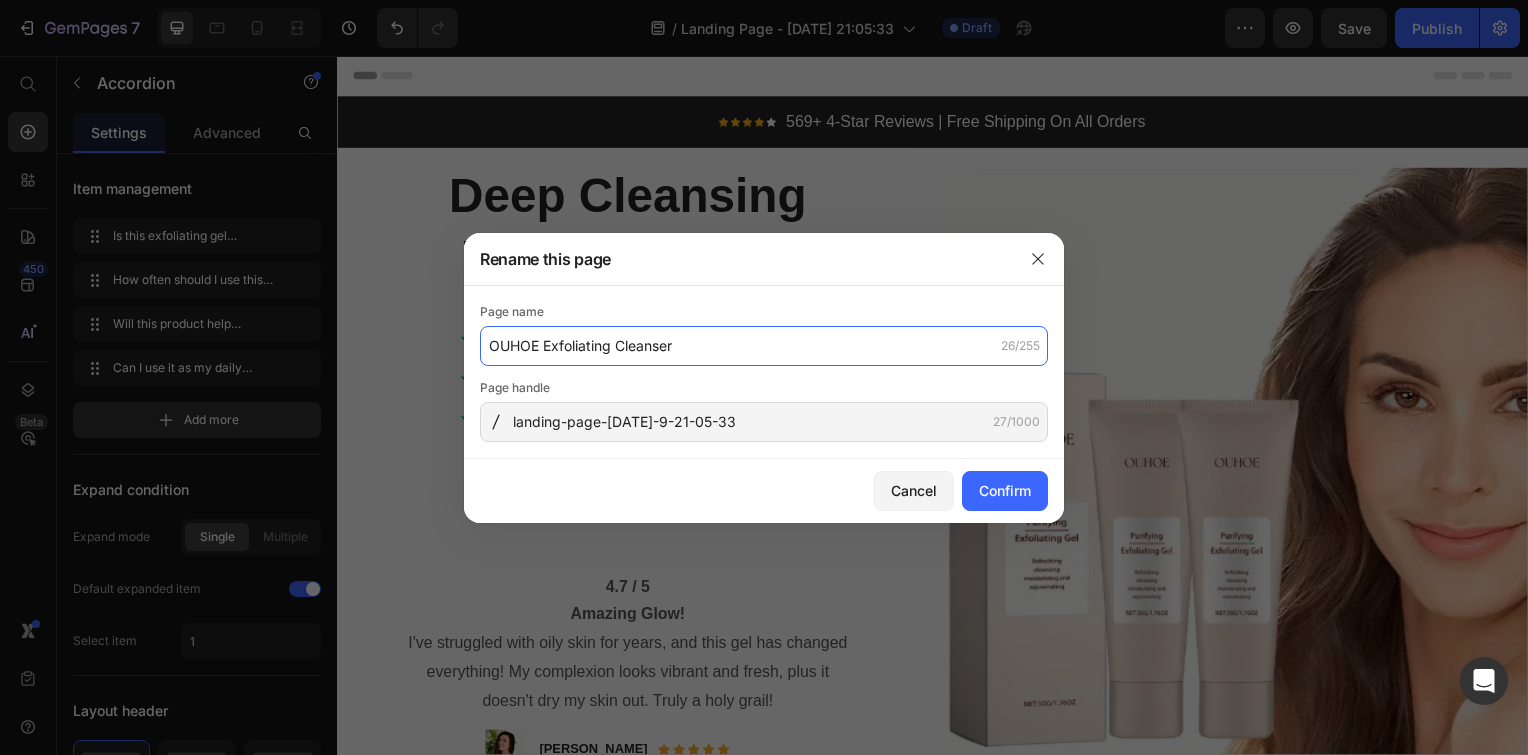 type on "OUHOE Exfoliating Cleanser" 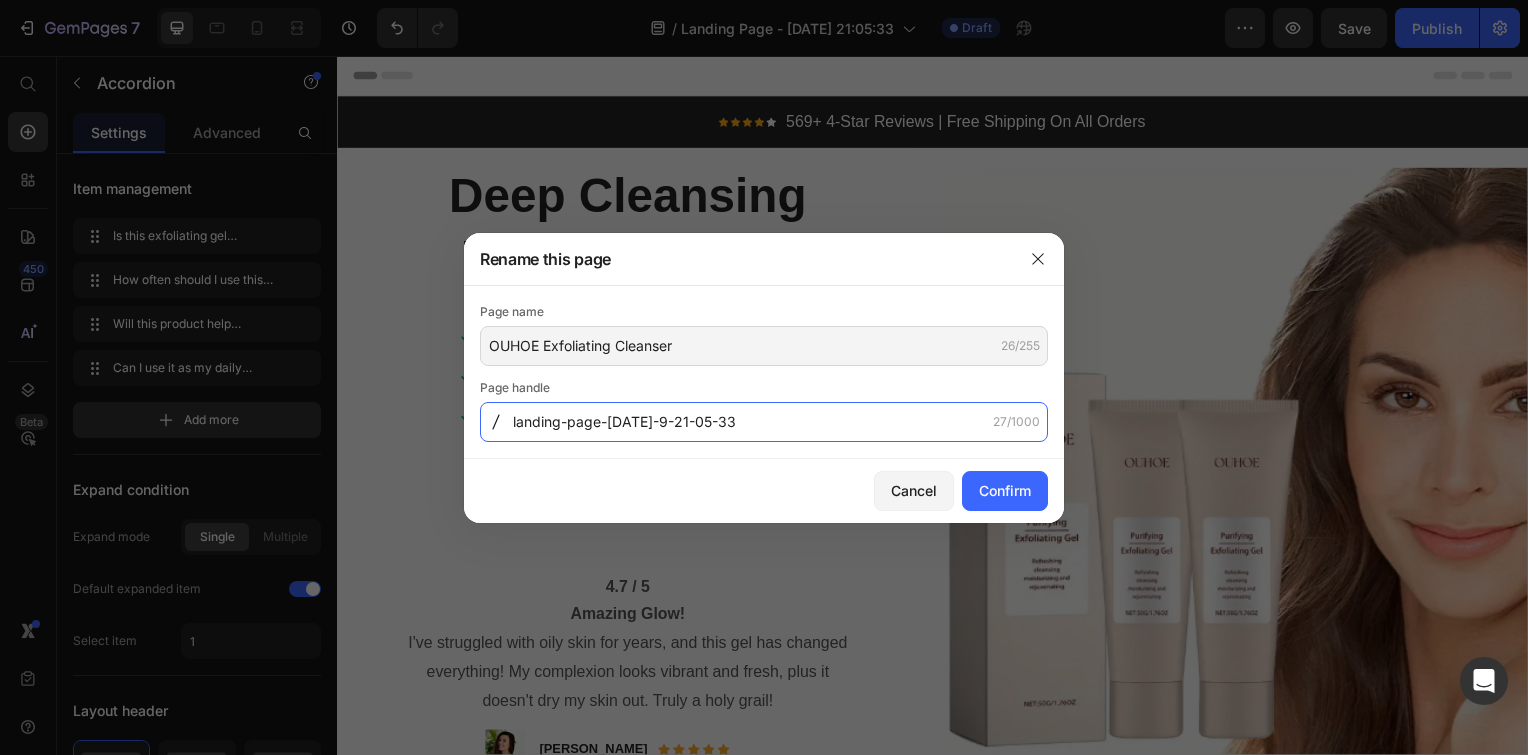 click on "landing-page-jul-9-21-05-33" 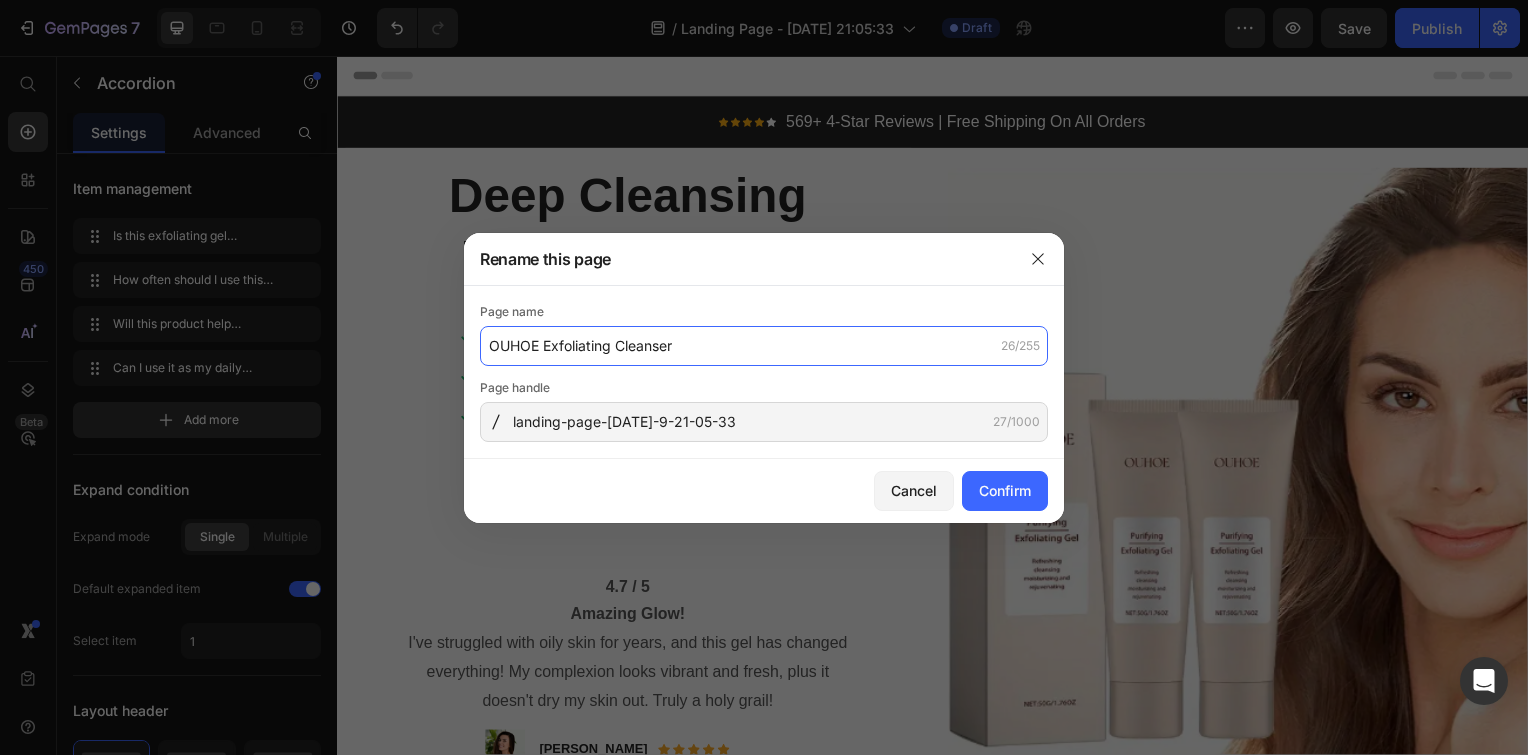 click on "OUHOE Exfoliating Cleanser" 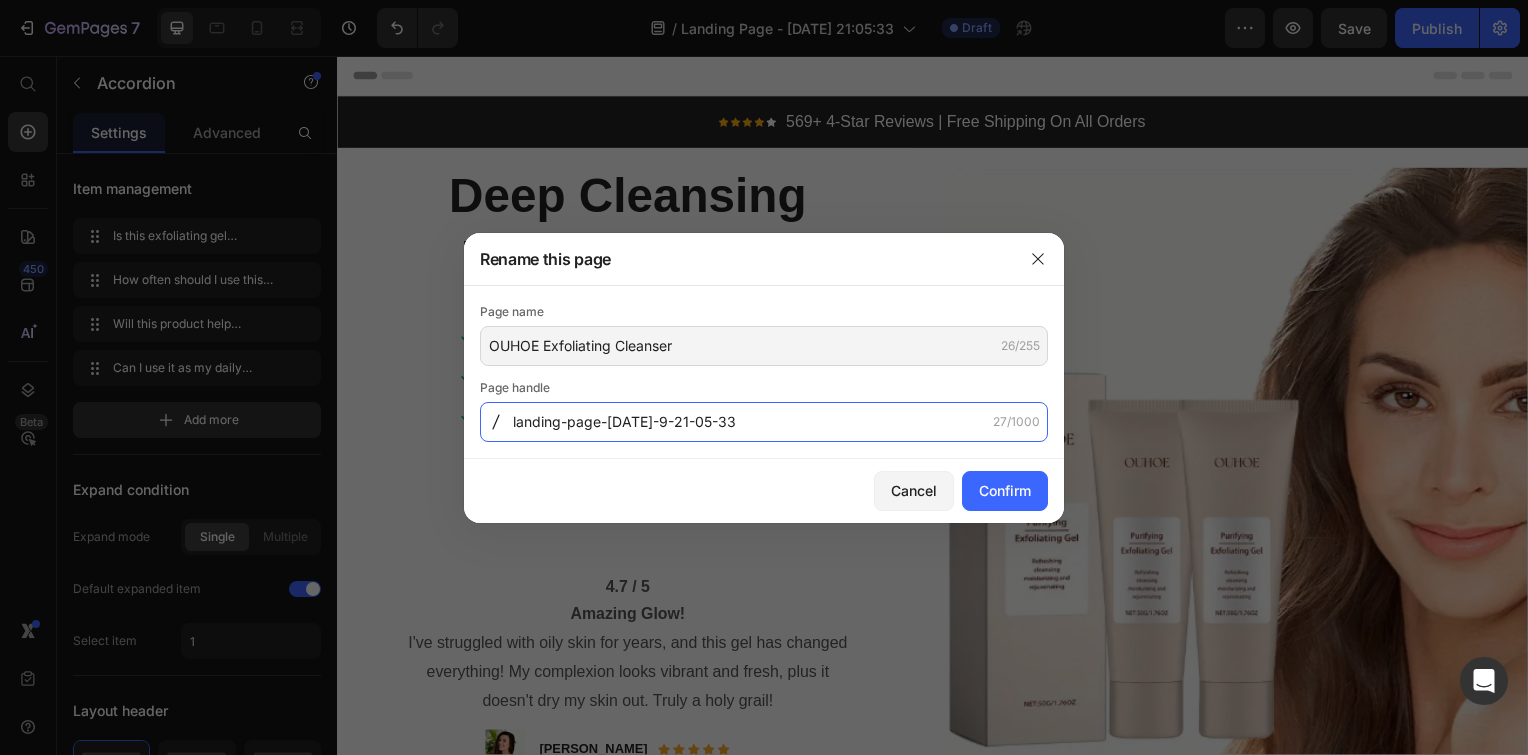 click on "landing-page-jul-9-21-05-33" 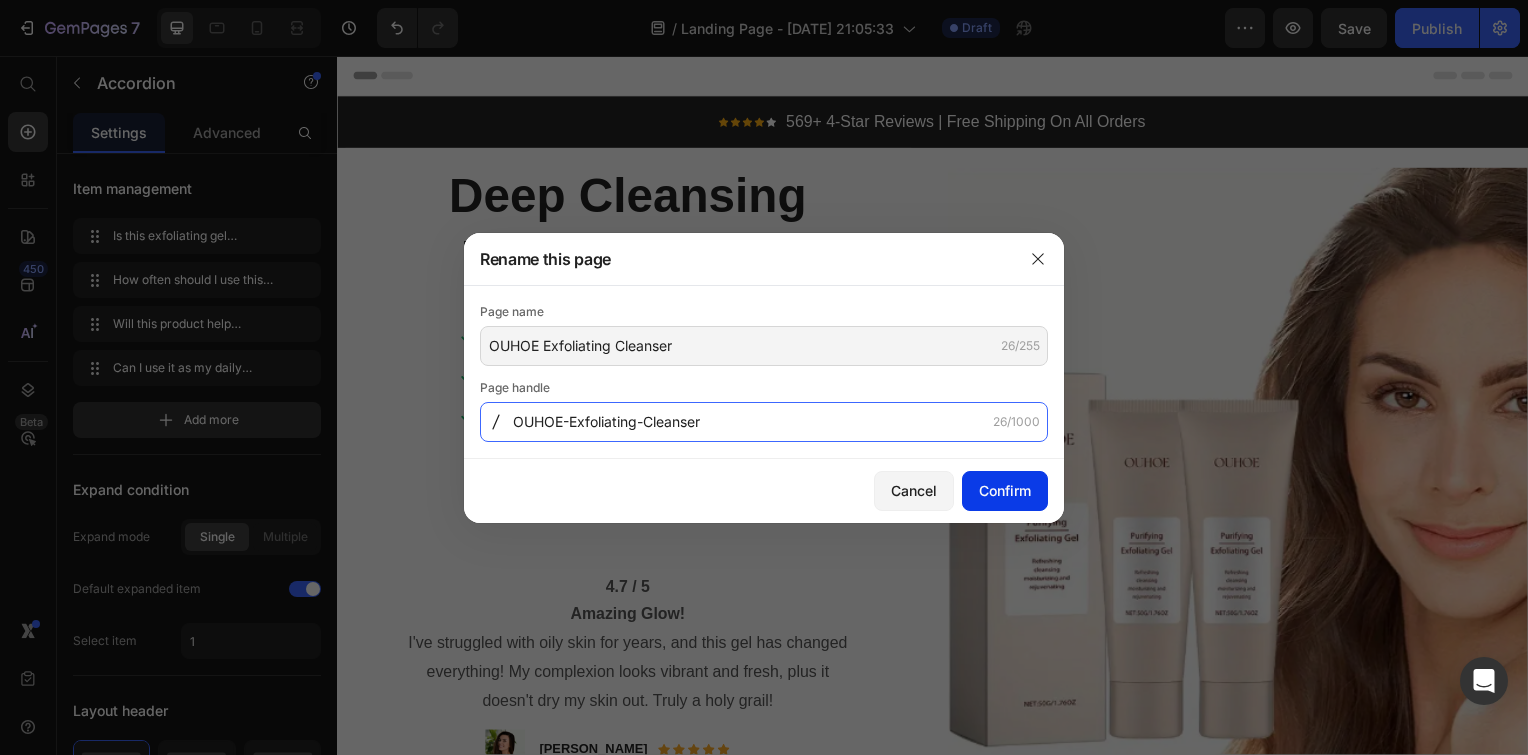type on "OUHOE-Exfoliating-Cleanser" 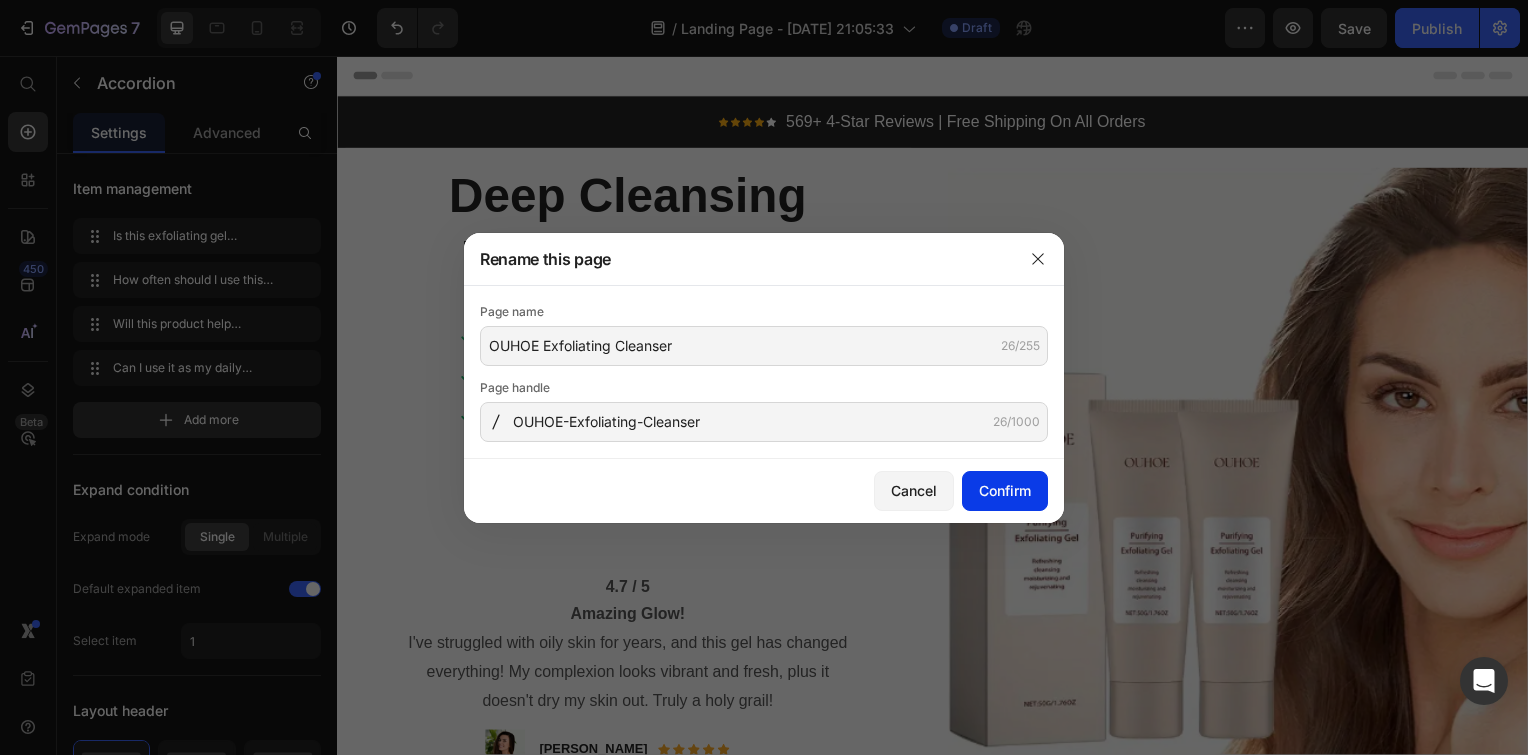 click on "Confirm" at bounding box center (1005, 490) 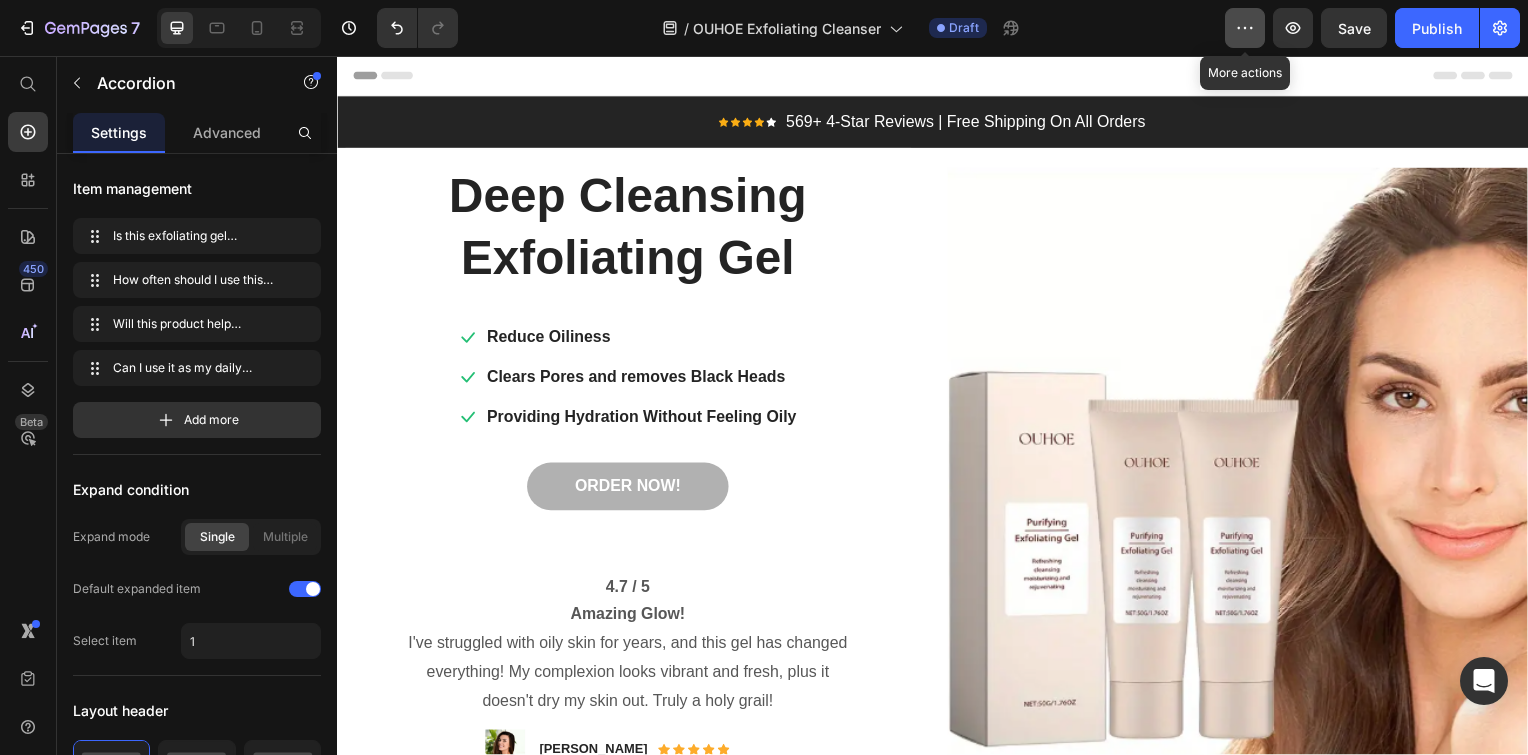 click 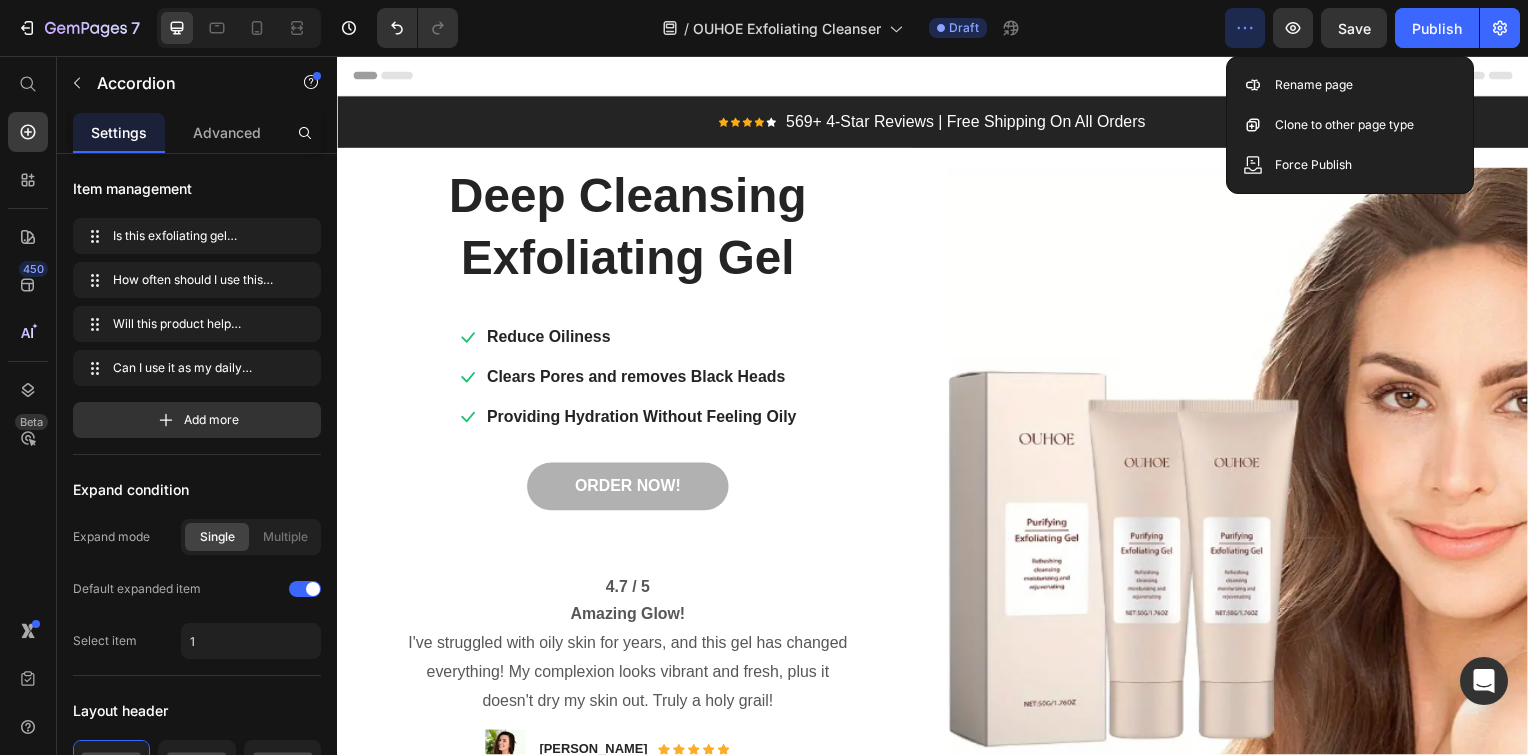 click 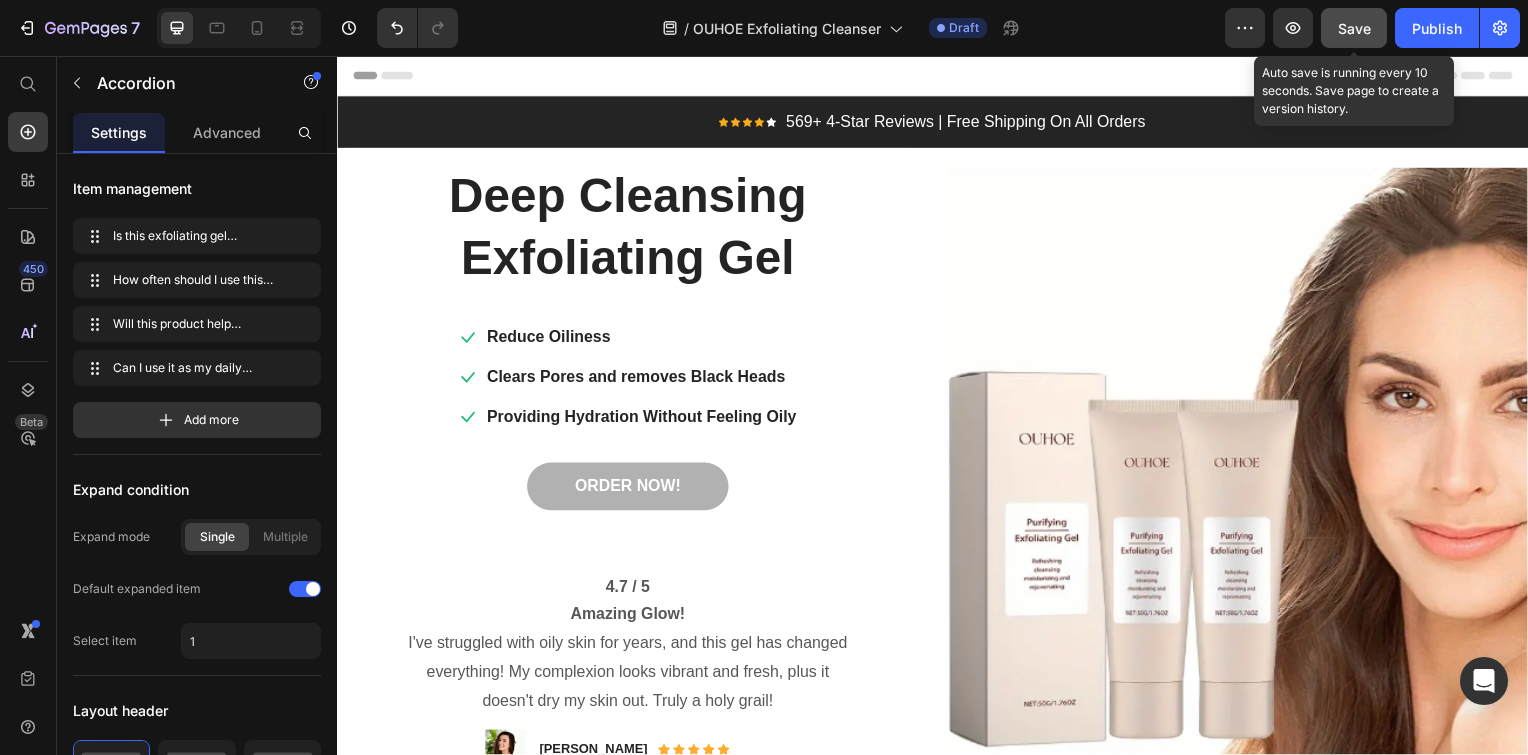click on "Save" at bounding box center (1354, 28) 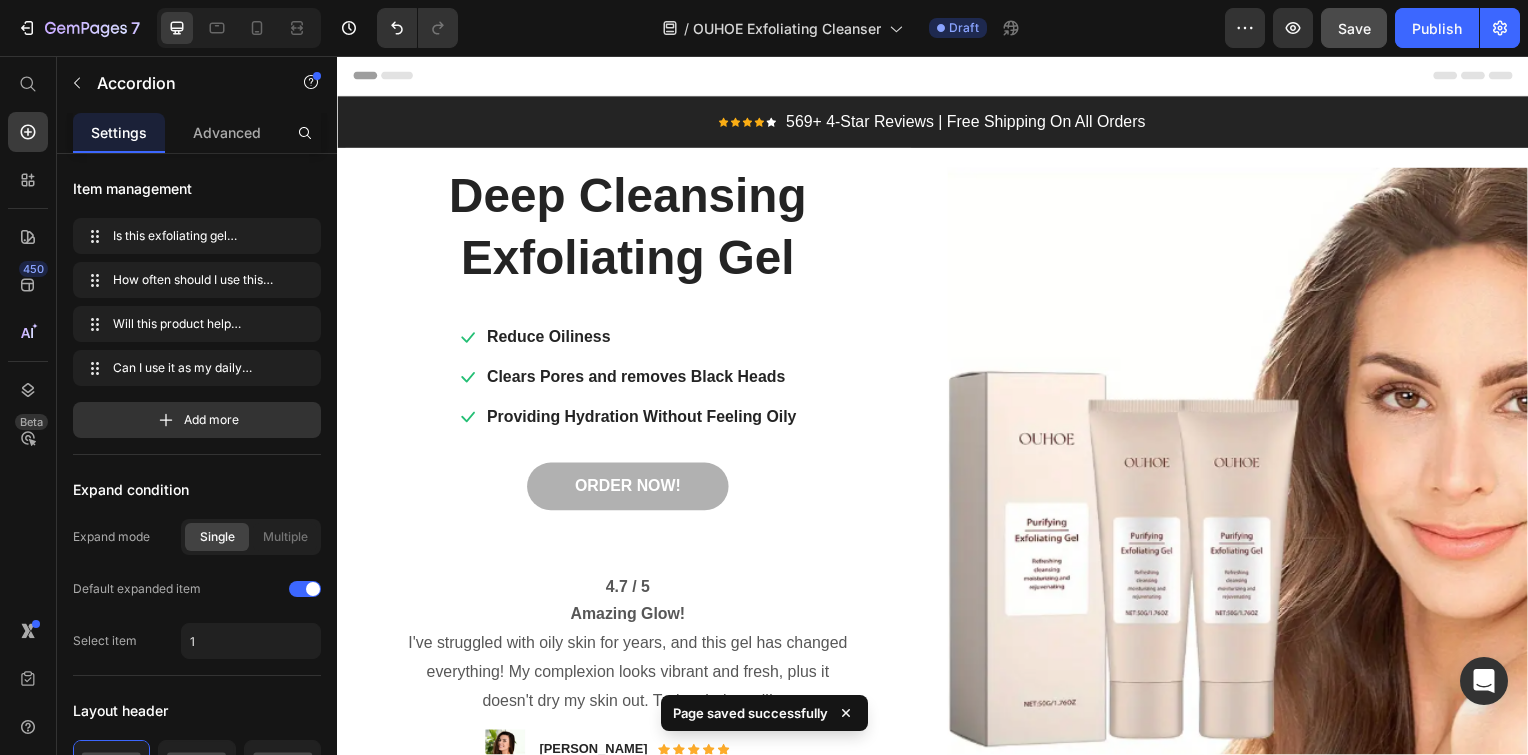 click on "Header" at bounding box center (937, 76) 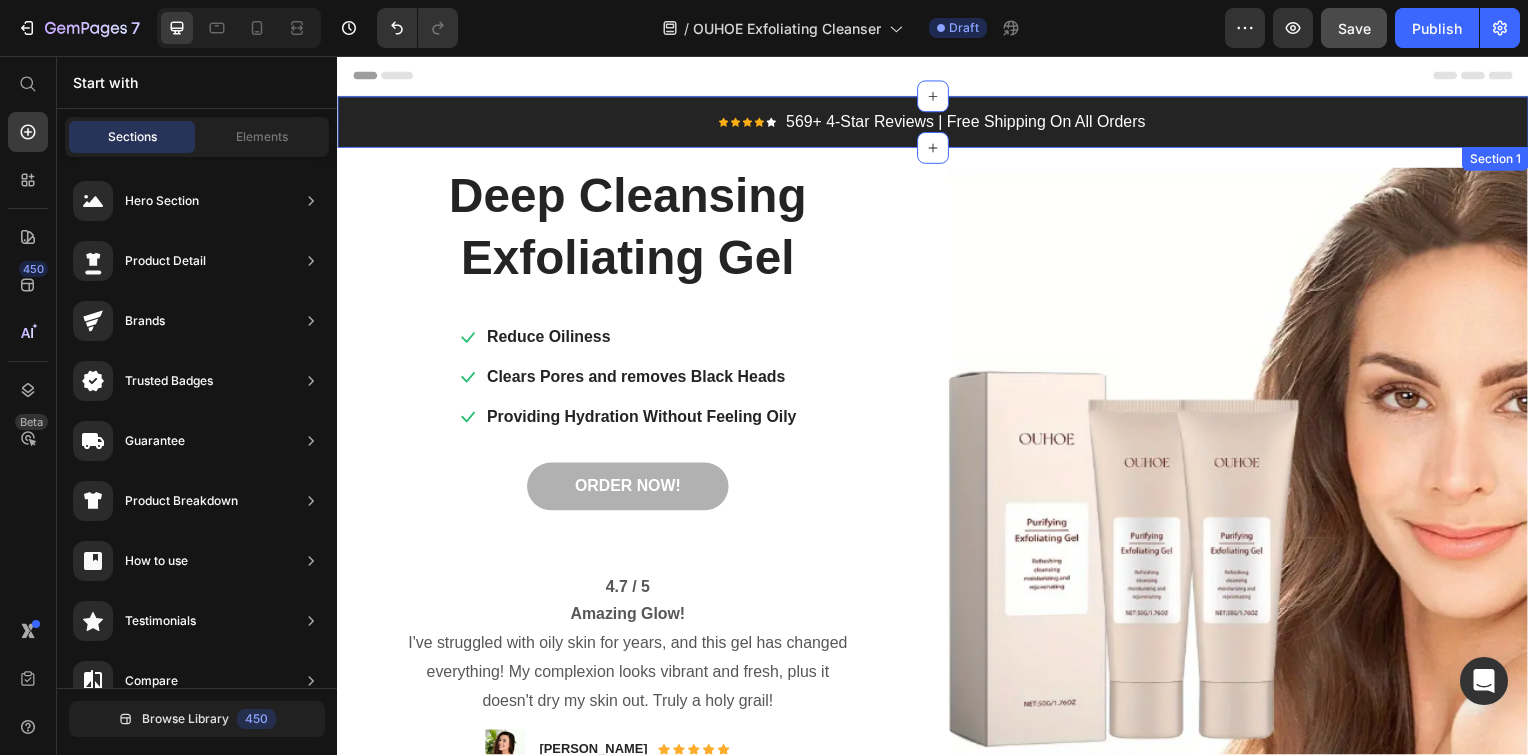 scroll, scrollTop: 147, scrollLeft: 0, axis: vertical 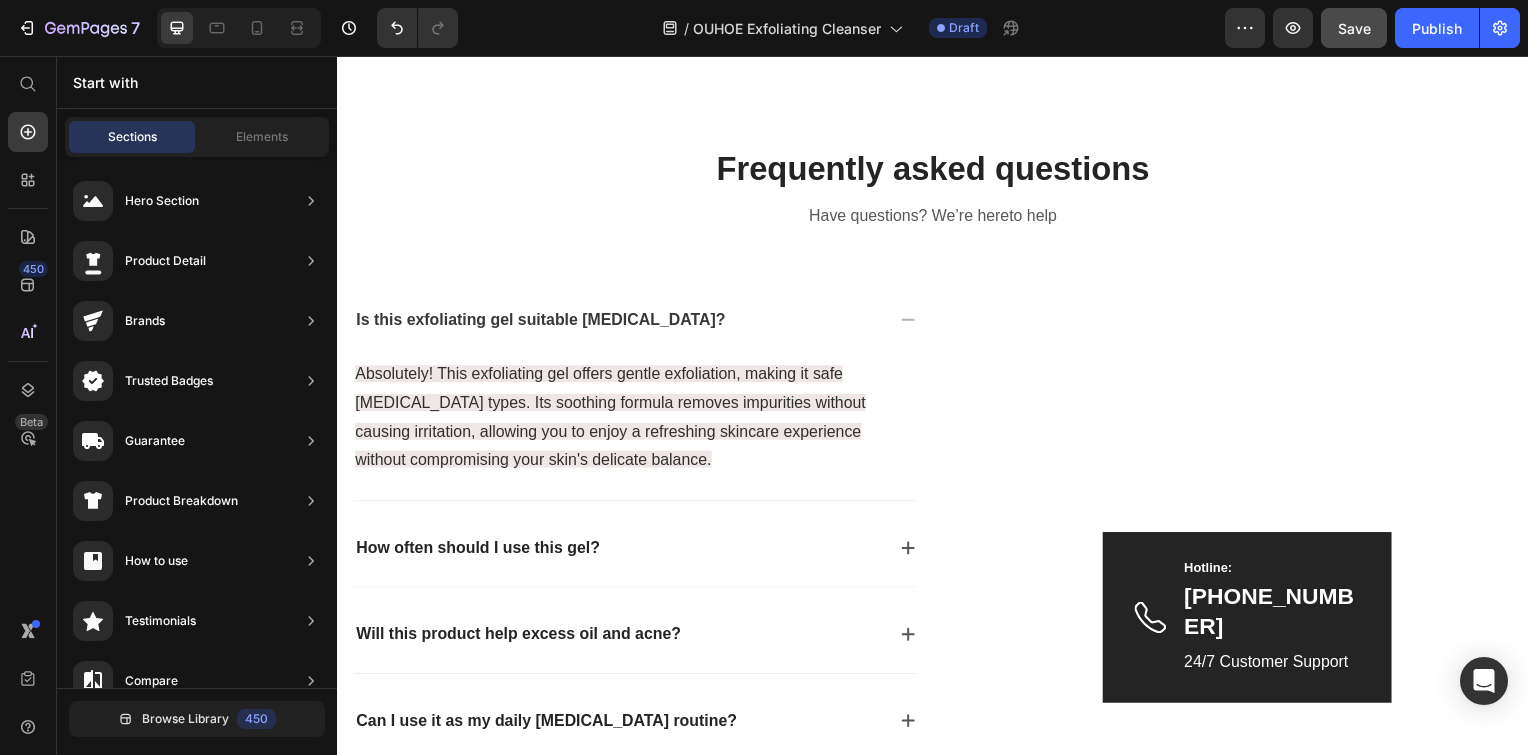 click on "Image Hotline: Text block 0917-778-899 Text block 24/7 Customer Support Text block Row Hero Banner Row" at bounding box center [1237, 532] 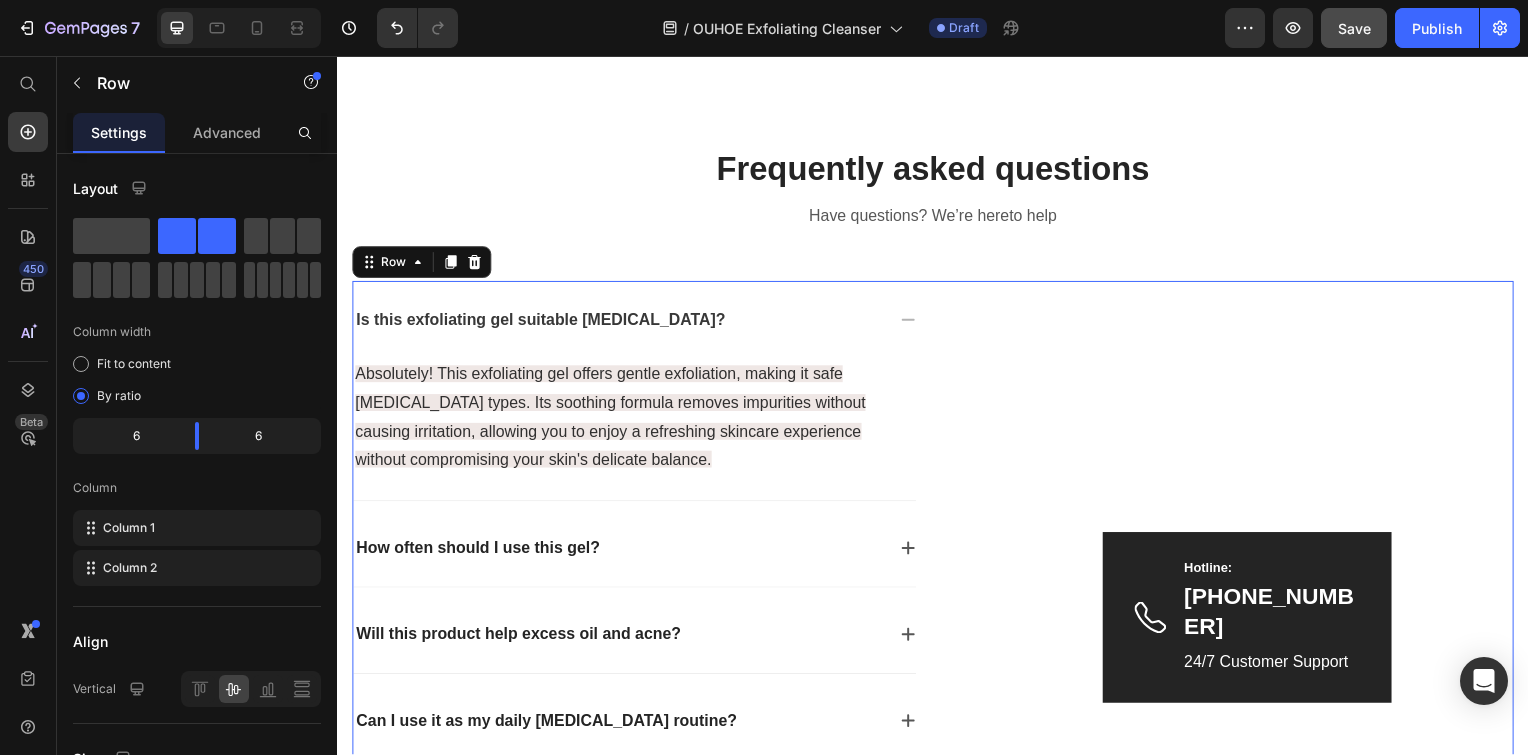 scroll, scrollTop: 4675, scrollLeft: 0, axis: vertical 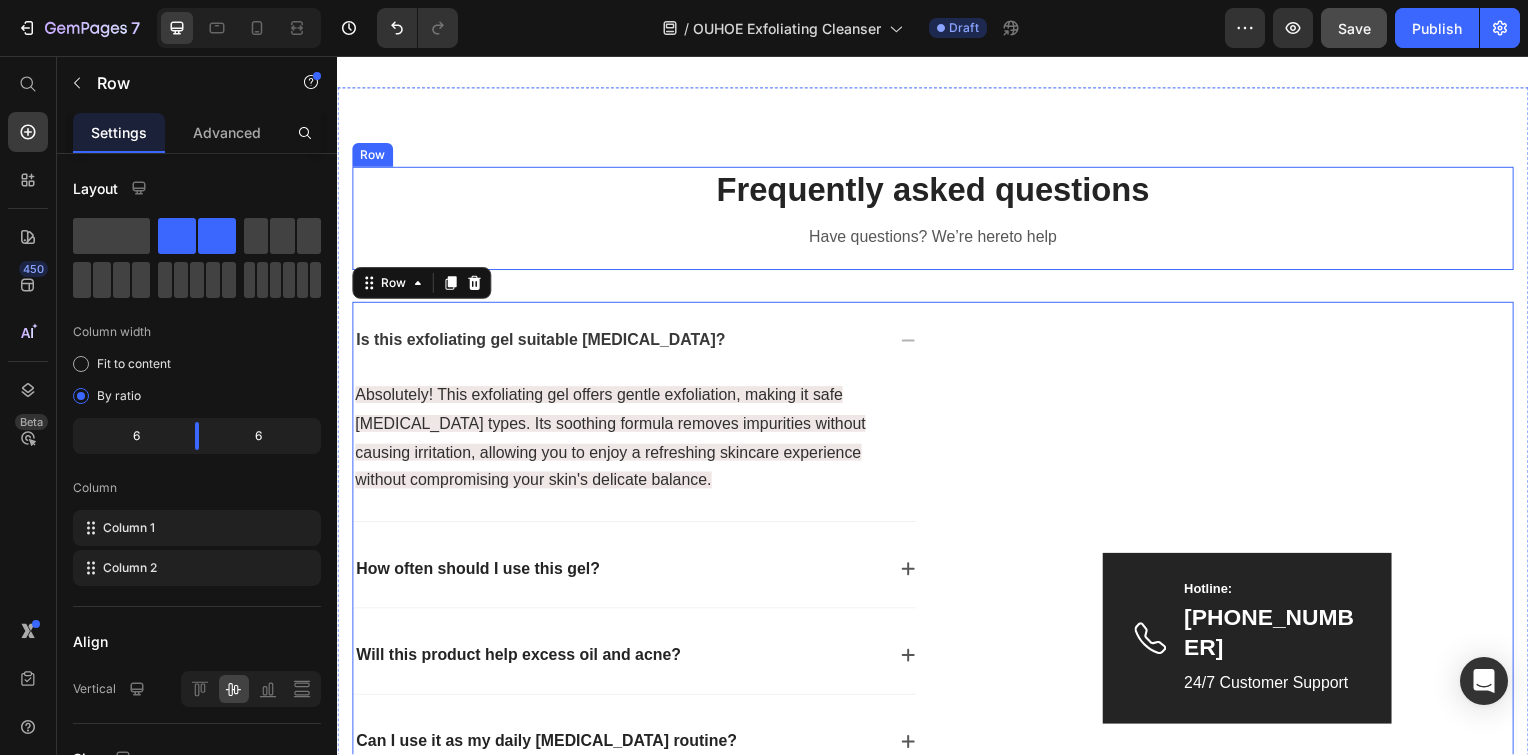 click on "Frequently asked questions Heading Have questions? We’re hereto help Text block" at bounding box center (937, 220) 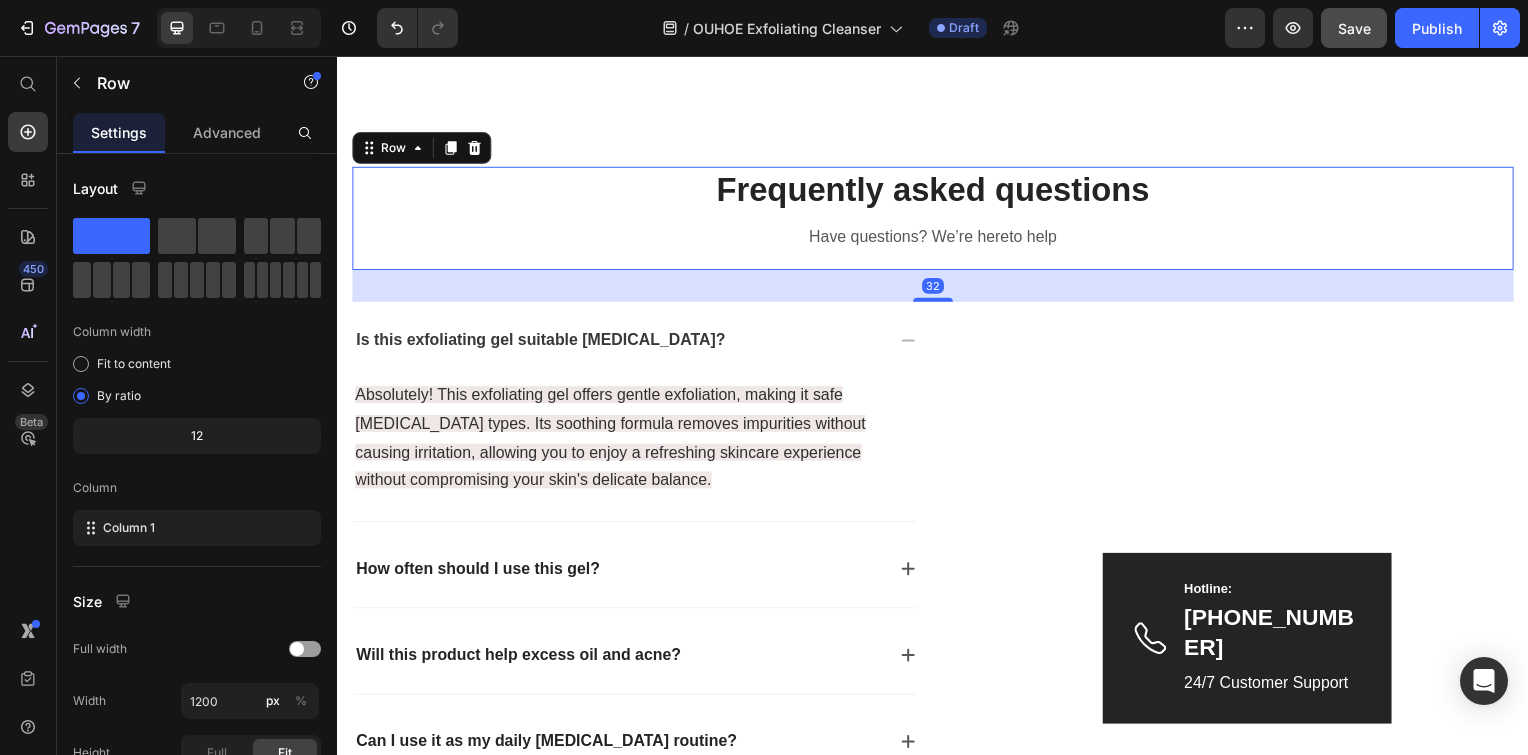 click on "32" at bounding box center [937, 288] 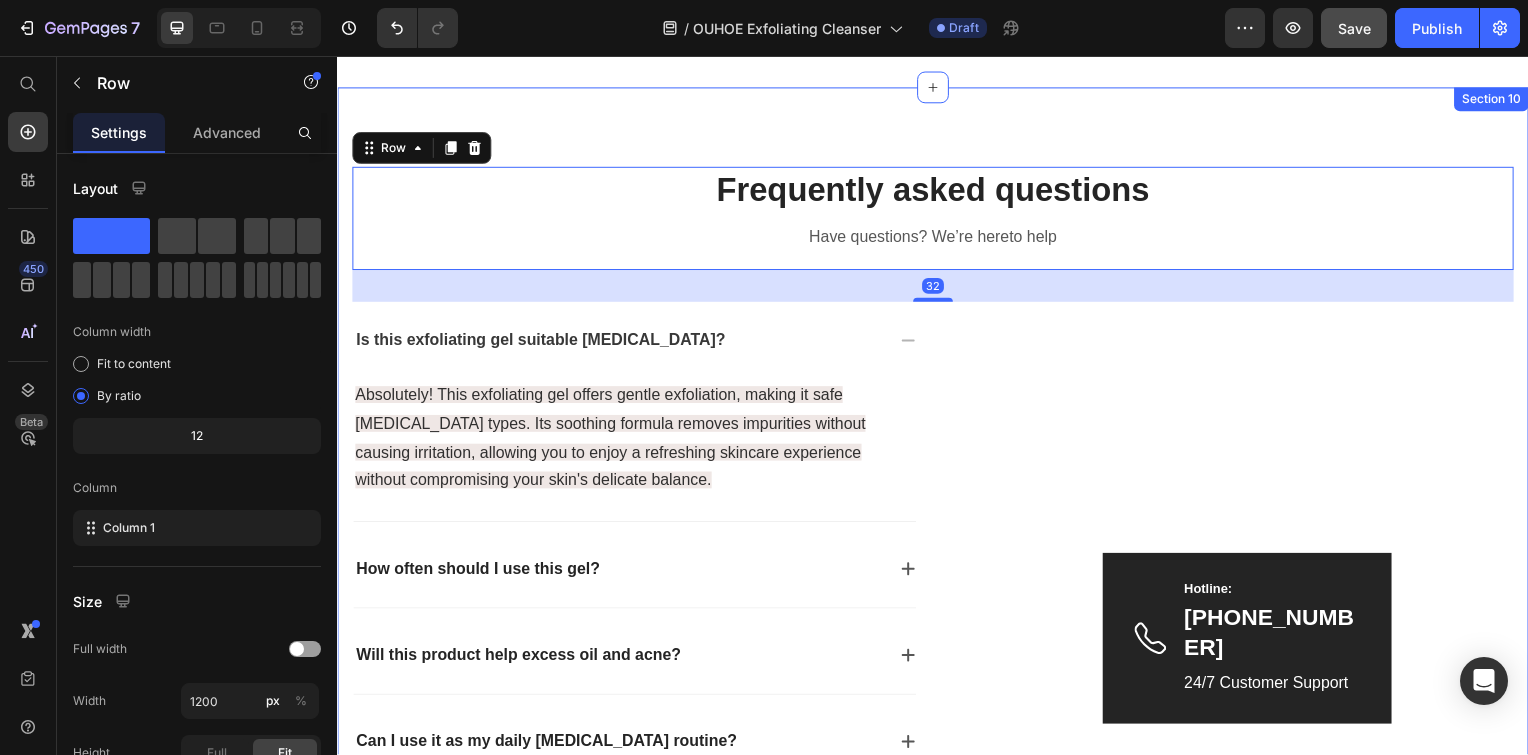 click on "Frequently asked questions Heading Have questions? We’re hereto help Text block Row   32 Is this exfoliating gel suitable for sensitive skin? Absolutely! This exfoliating gel offers gentle exfoliation, making it safe for sensitive skin types. Its soothing formula removes impurities without causing irritation, allowing you to enjoy a refreshing skincare experience without compromising your skin's delicate balance. Text block How often should I use this gel? Will this product help excess oil and acne? Can I use it as my daily skin care routine? Accordion Image Hotline: Text block 0917-778-899 Text block 24/7 Customer Support Text block Row Hero Banner Row Row Section 10" at bounding box center (937, 477) 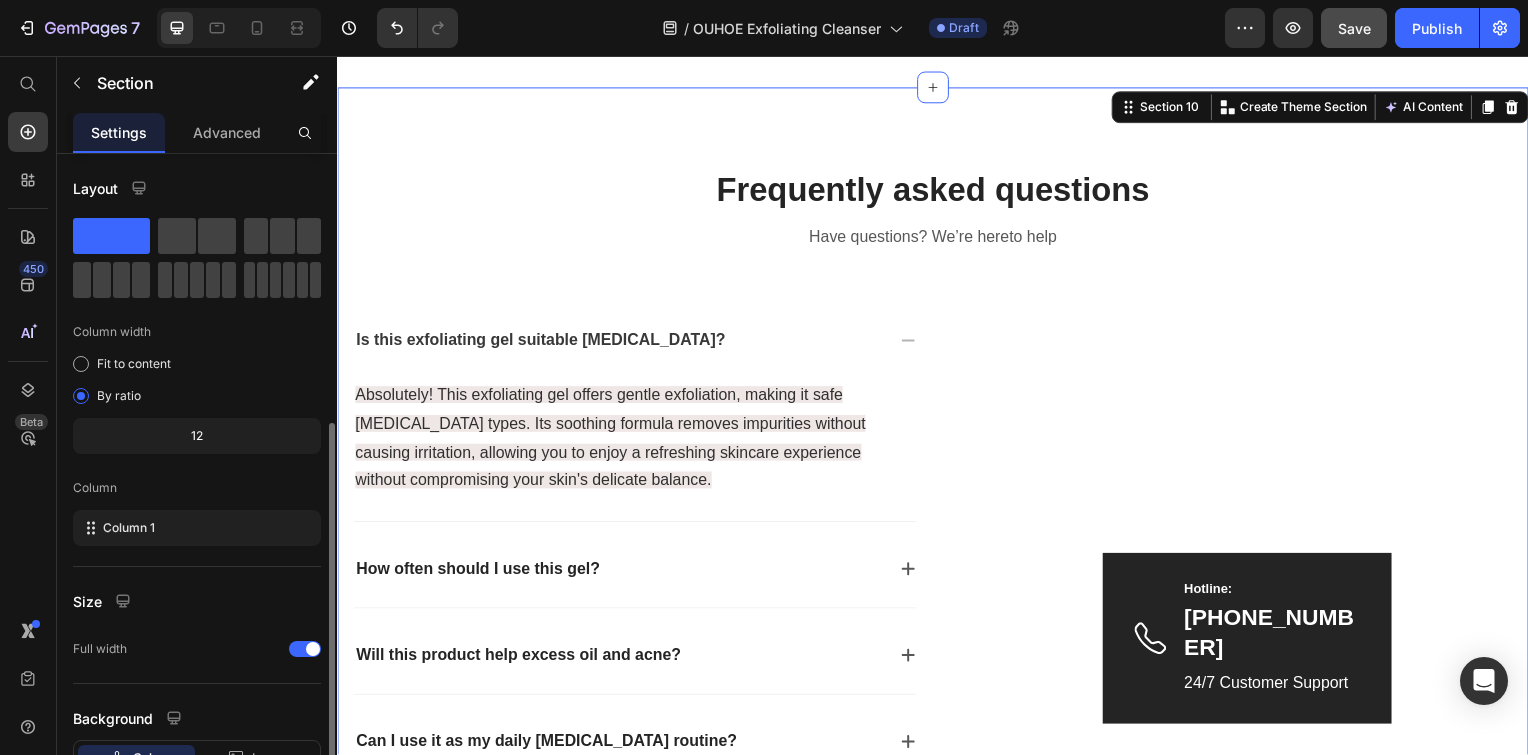 scroll, scrollTop: 148, scrollLeft: 0, axis: vertical 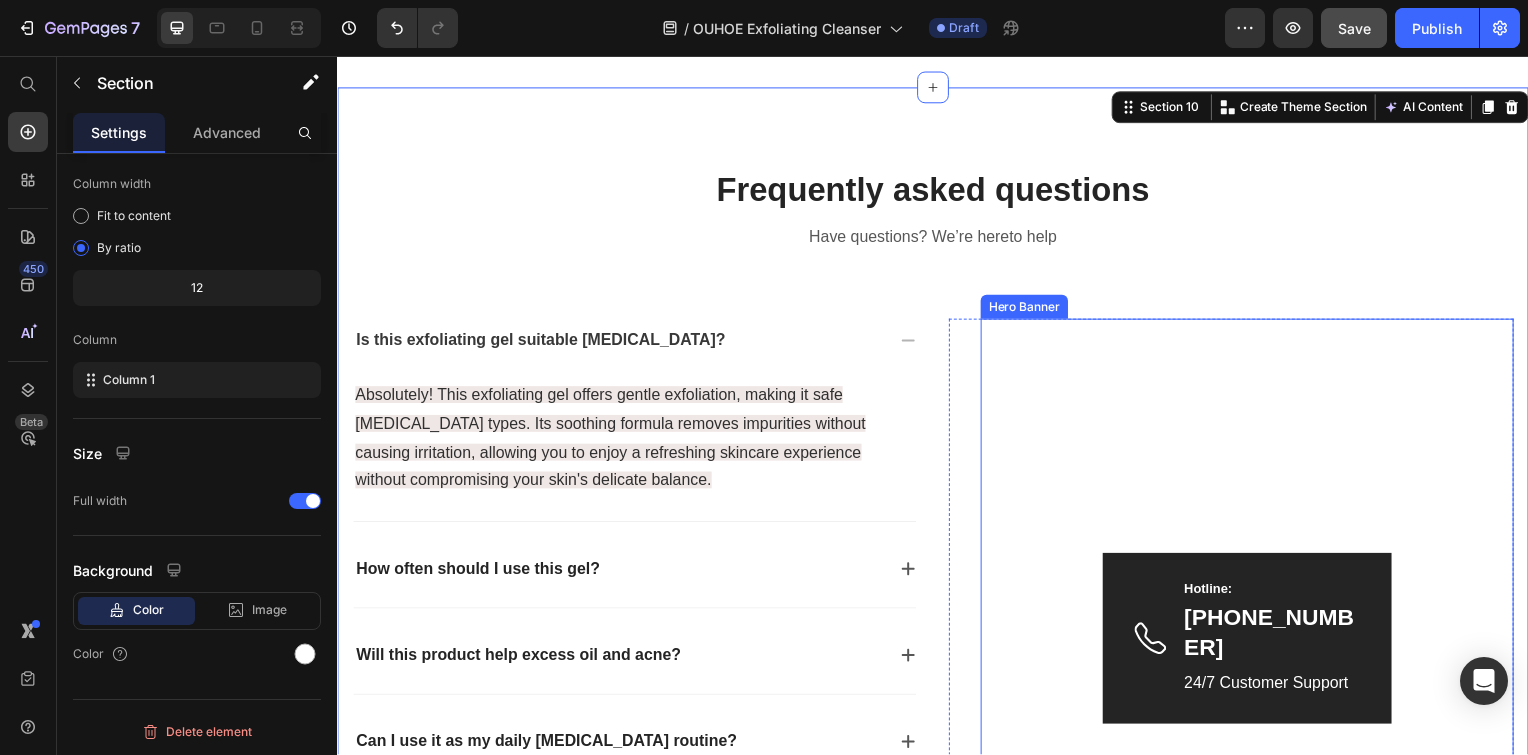 click at bounding box center [1253, 546] 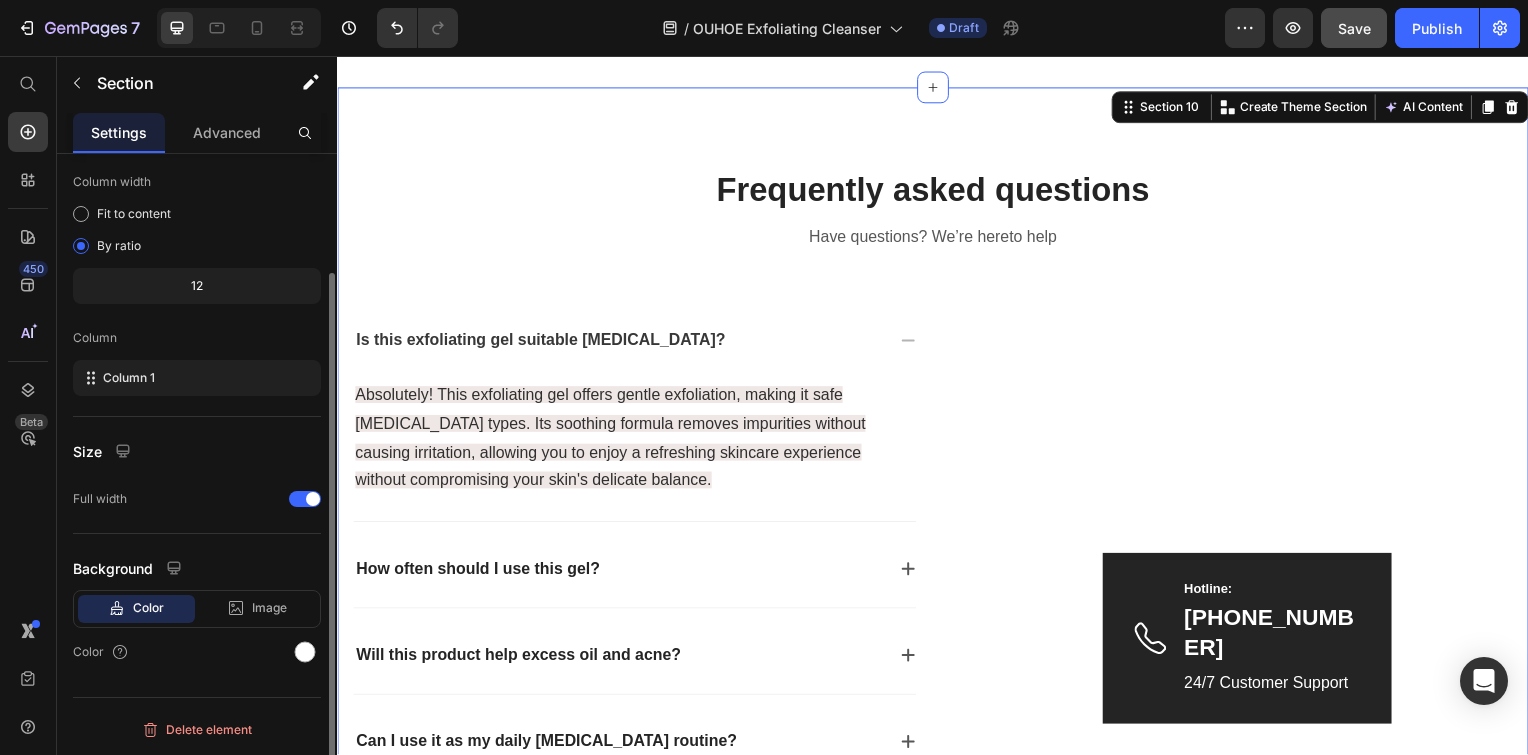 scroll, scrollTop: 0, scrollLeft: 0, axis: both 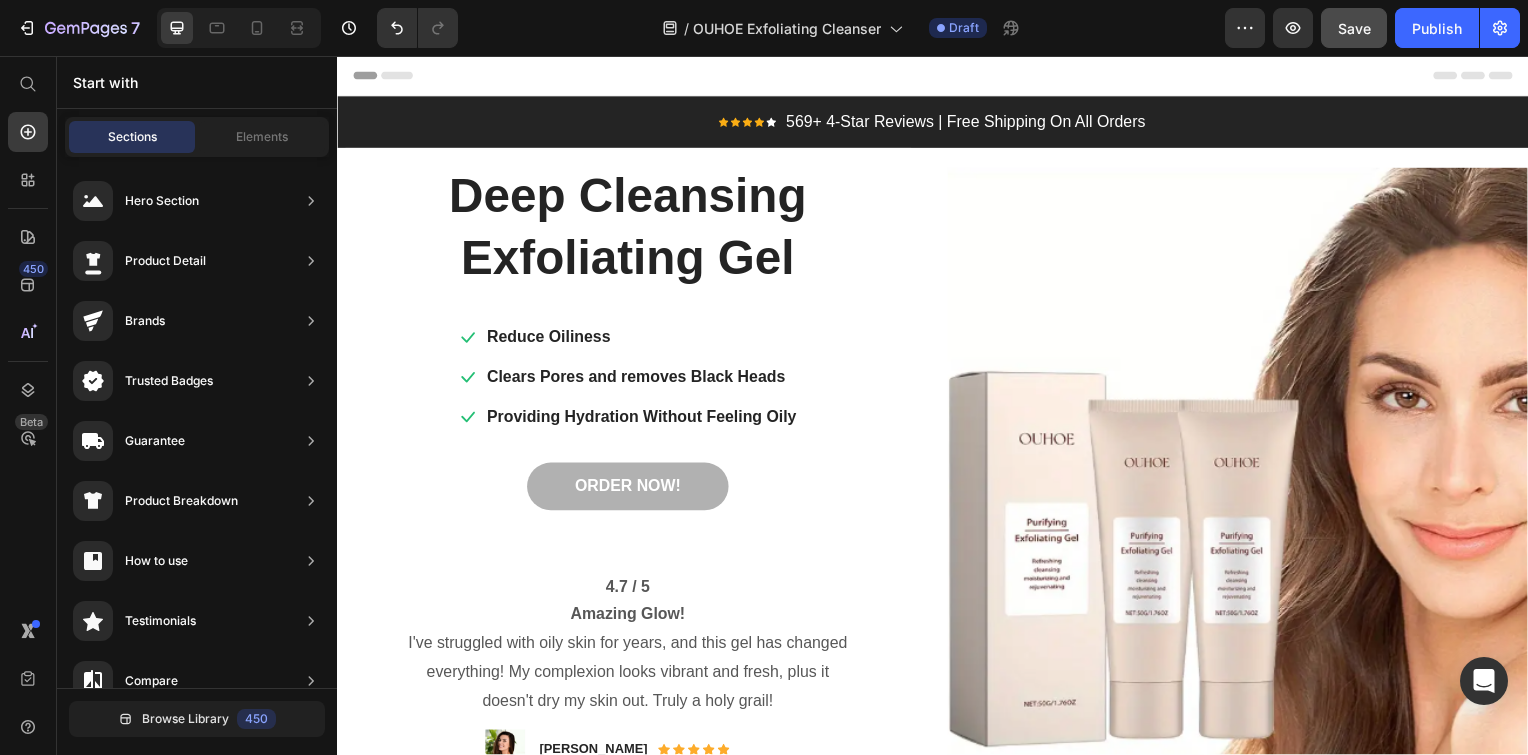 click on "Header" at bounding box center (937, 76) 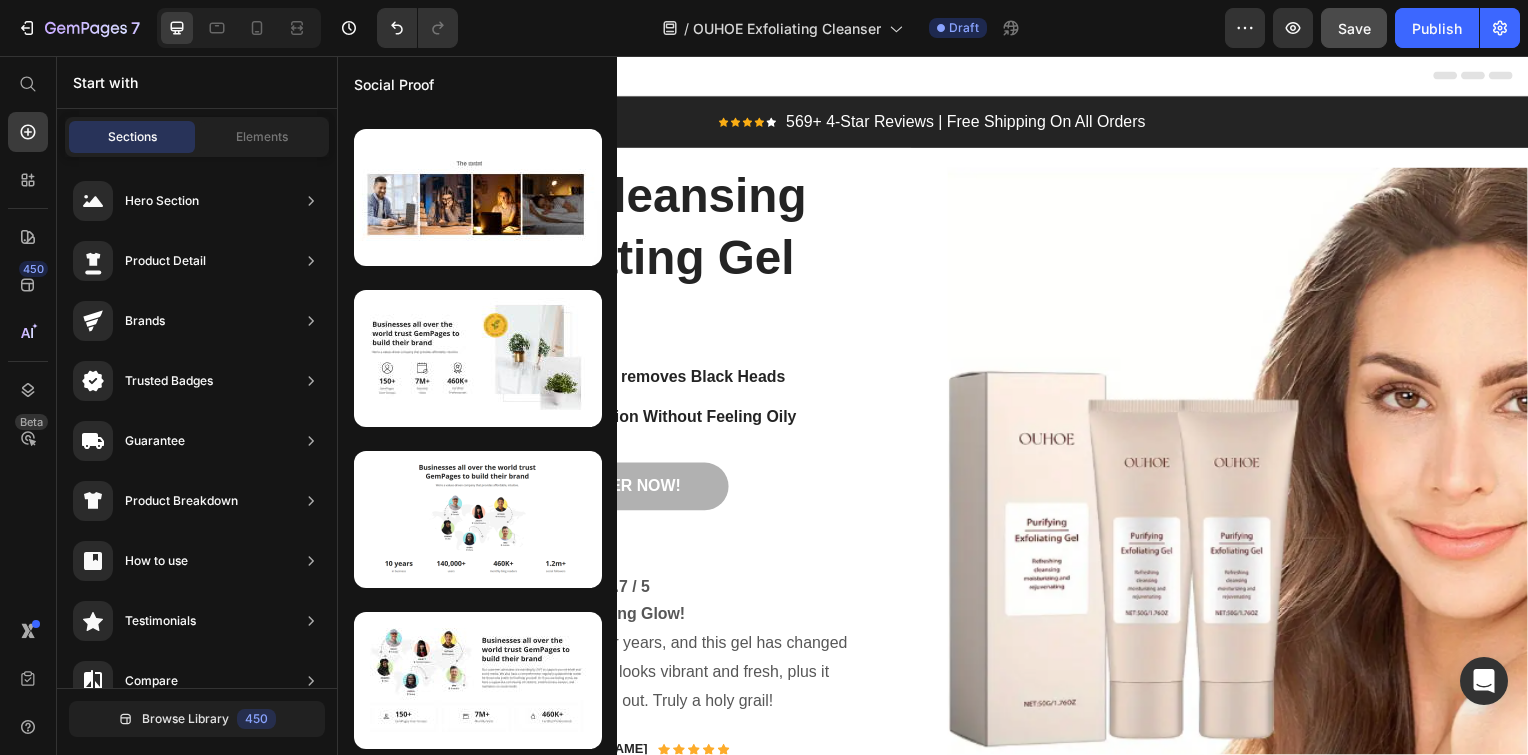 scroll, scrollTop: 628, scrollLeft: 0, axis: vertical 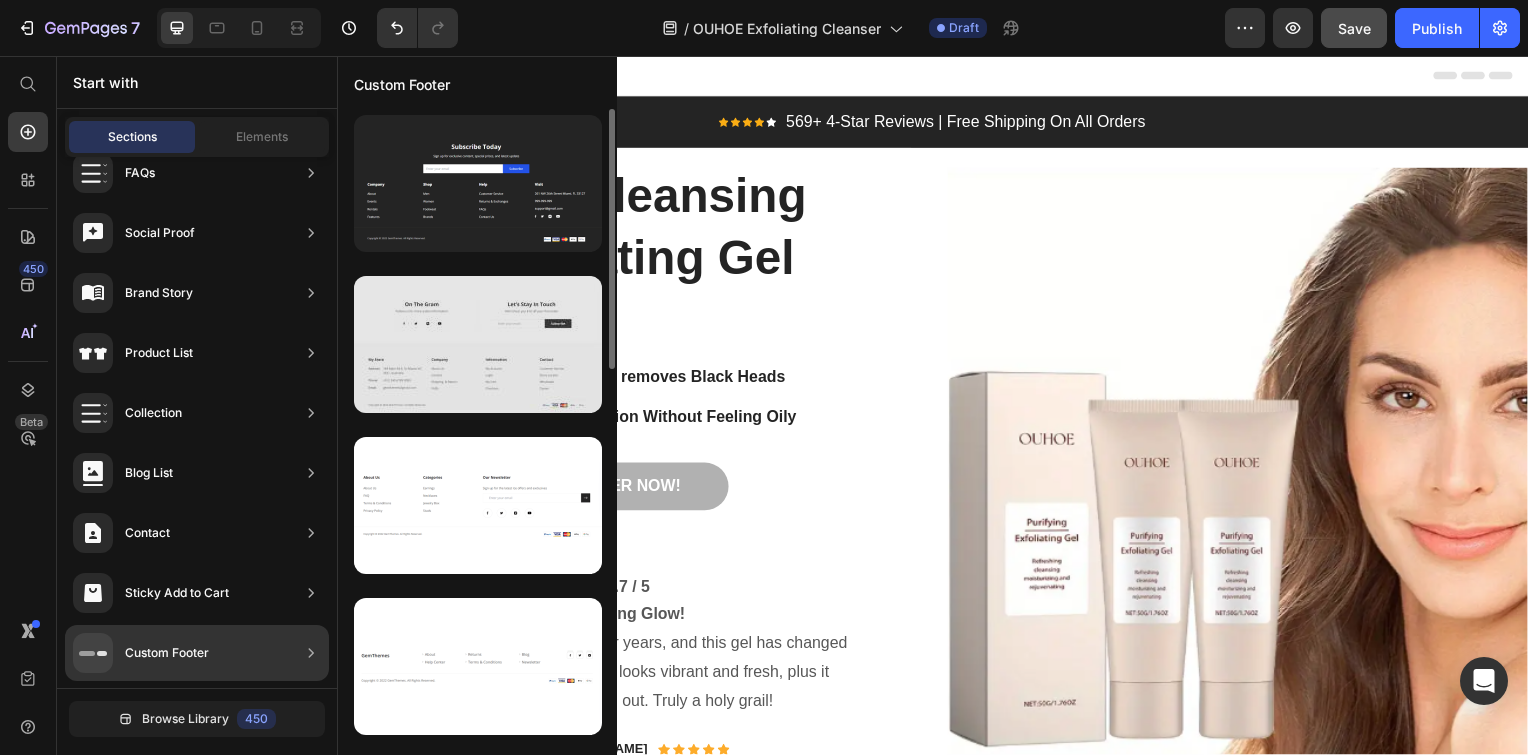click at bounding box center [478, 344] 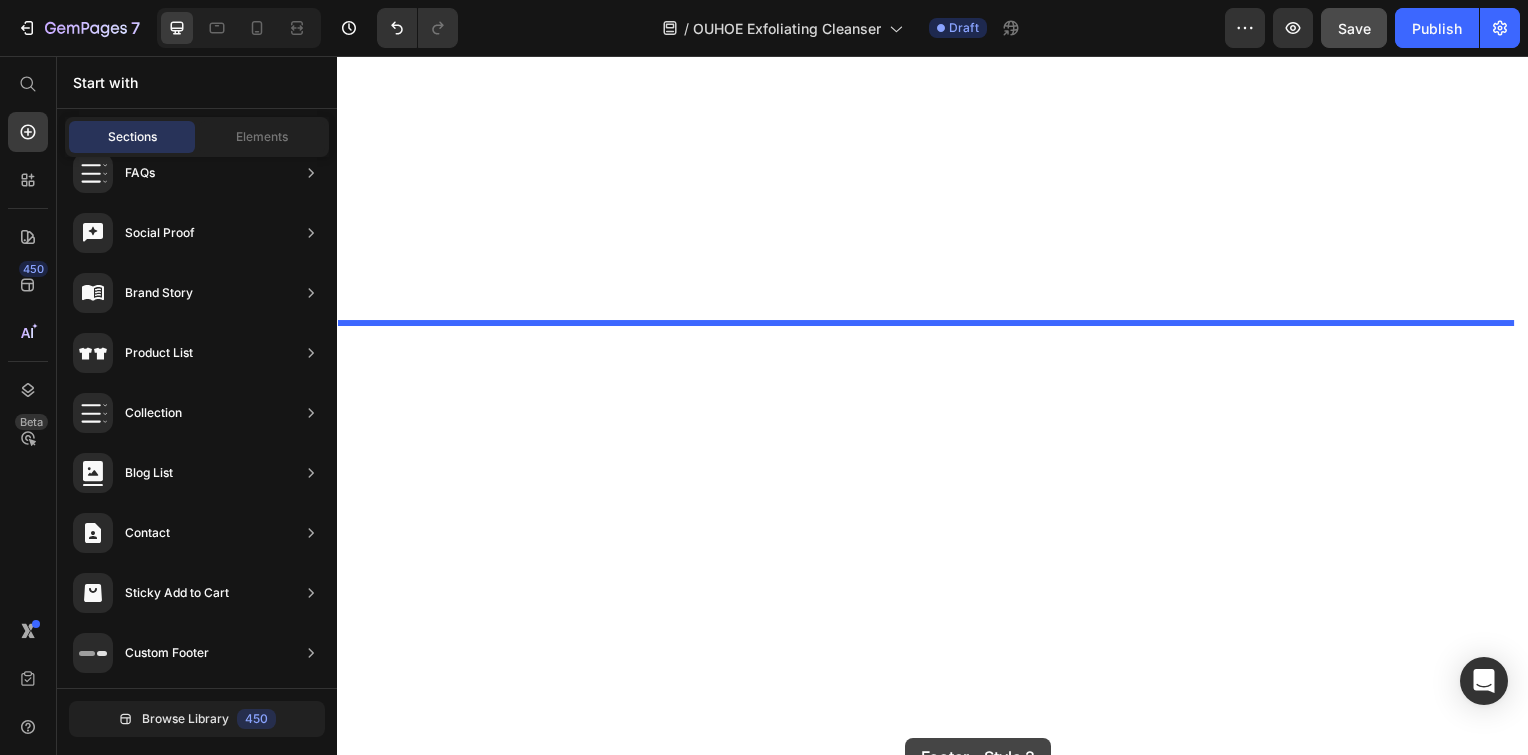 scroll, scrollTop: 5580, scrollLeft: 0, axis: vertical 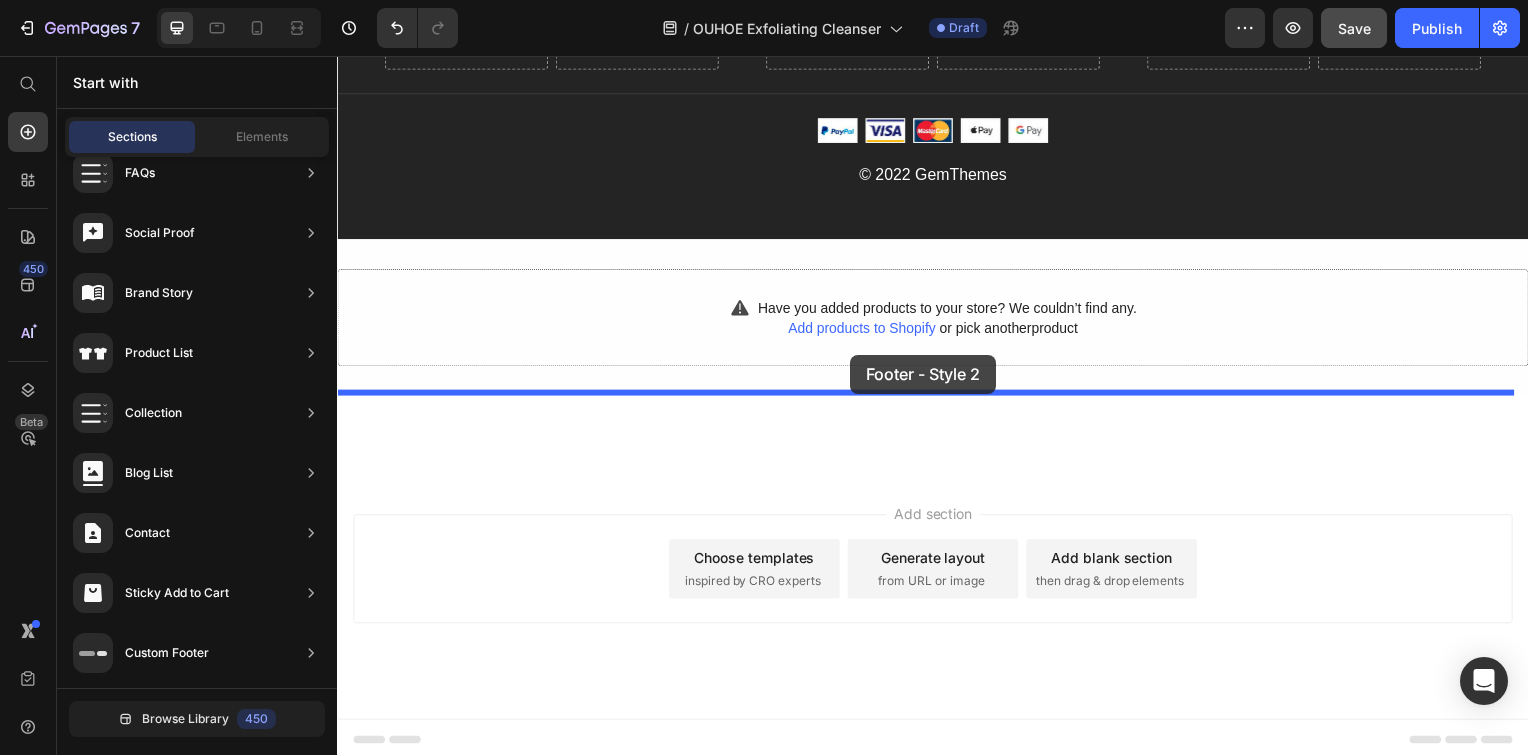 drag, startPoint x: 785, startPoint y: 402, endPoint x: 854, endPoint y: 357, distance: 82.37718 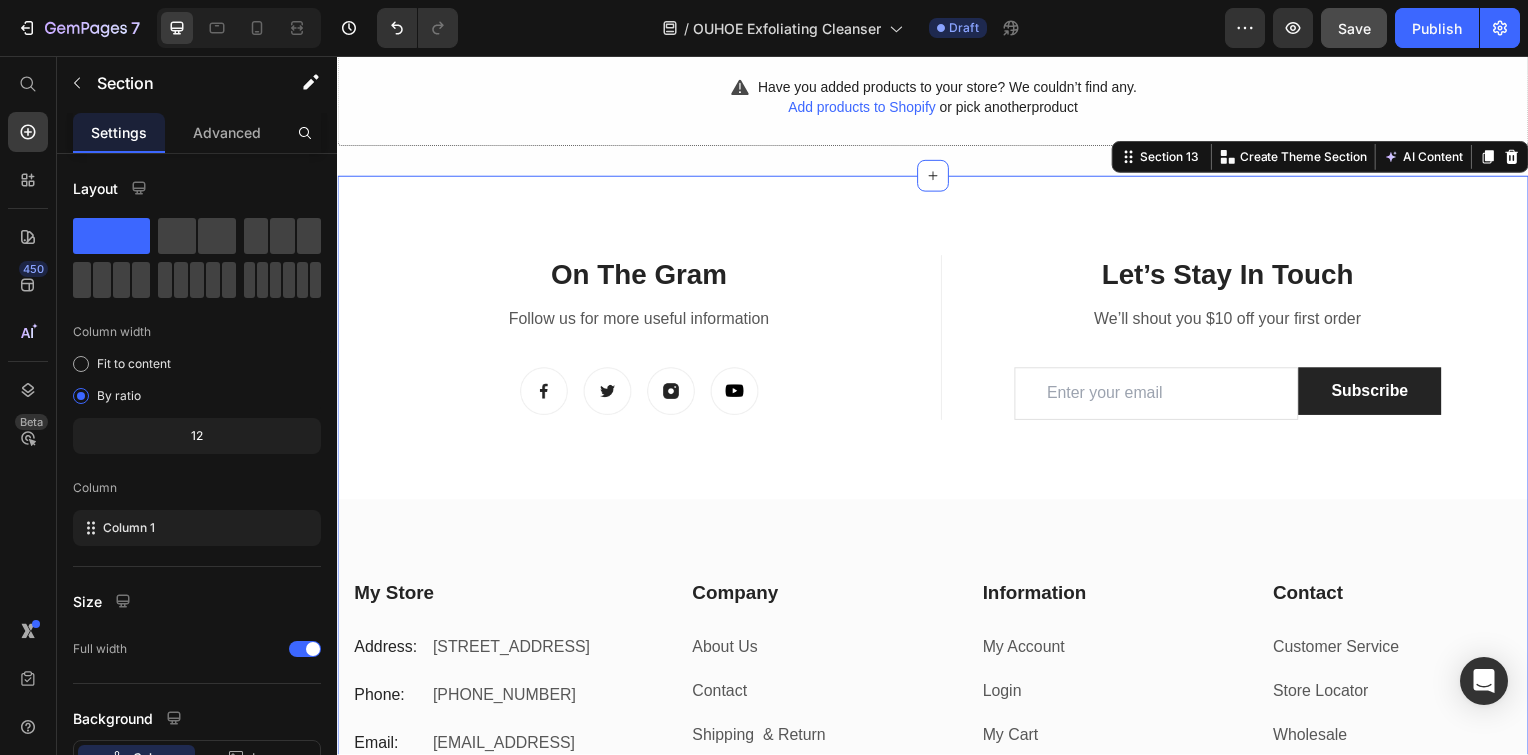 scroll, scrollTop: 5850, scrollLeft: 0, axis: vertical 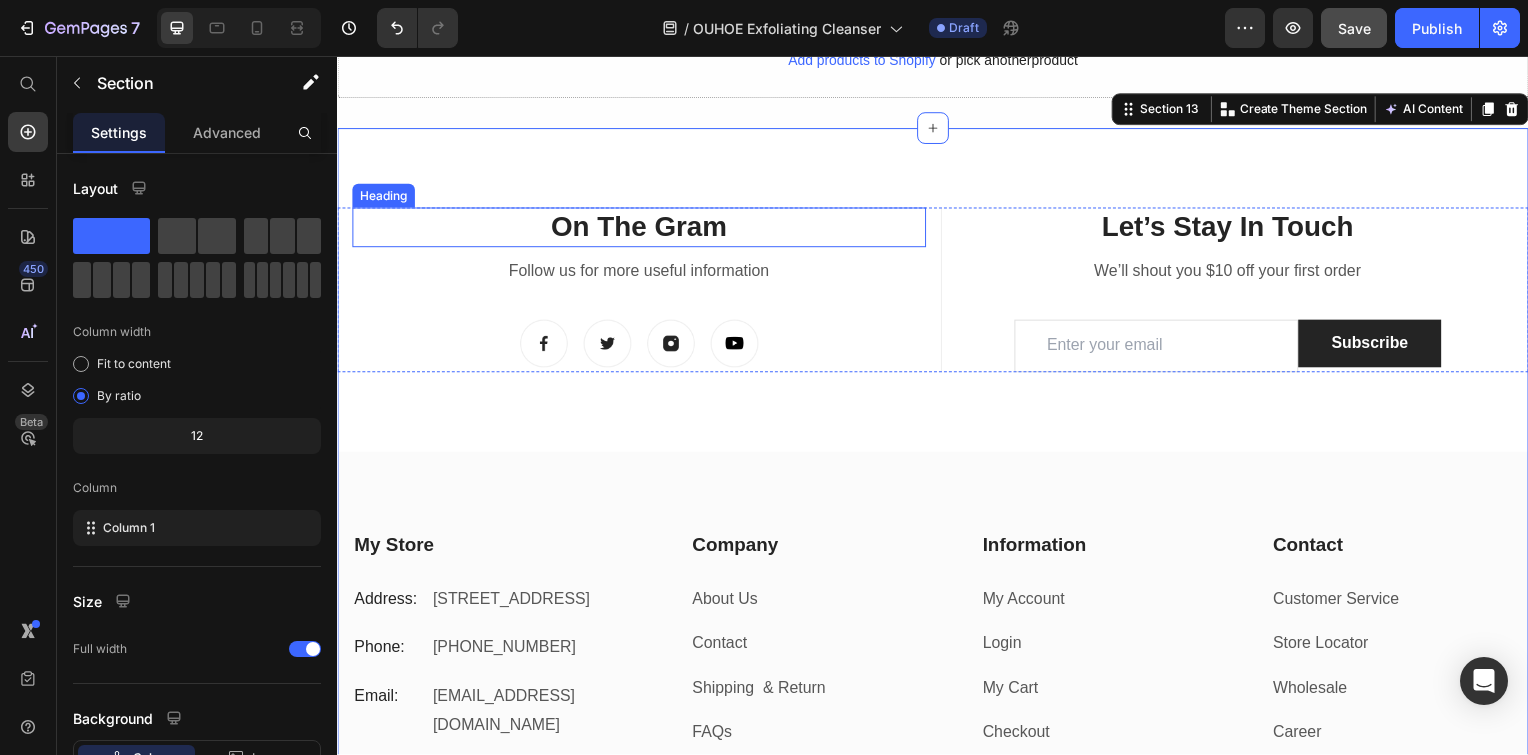 click on "On The Gram" at bounding box center [641, 229] 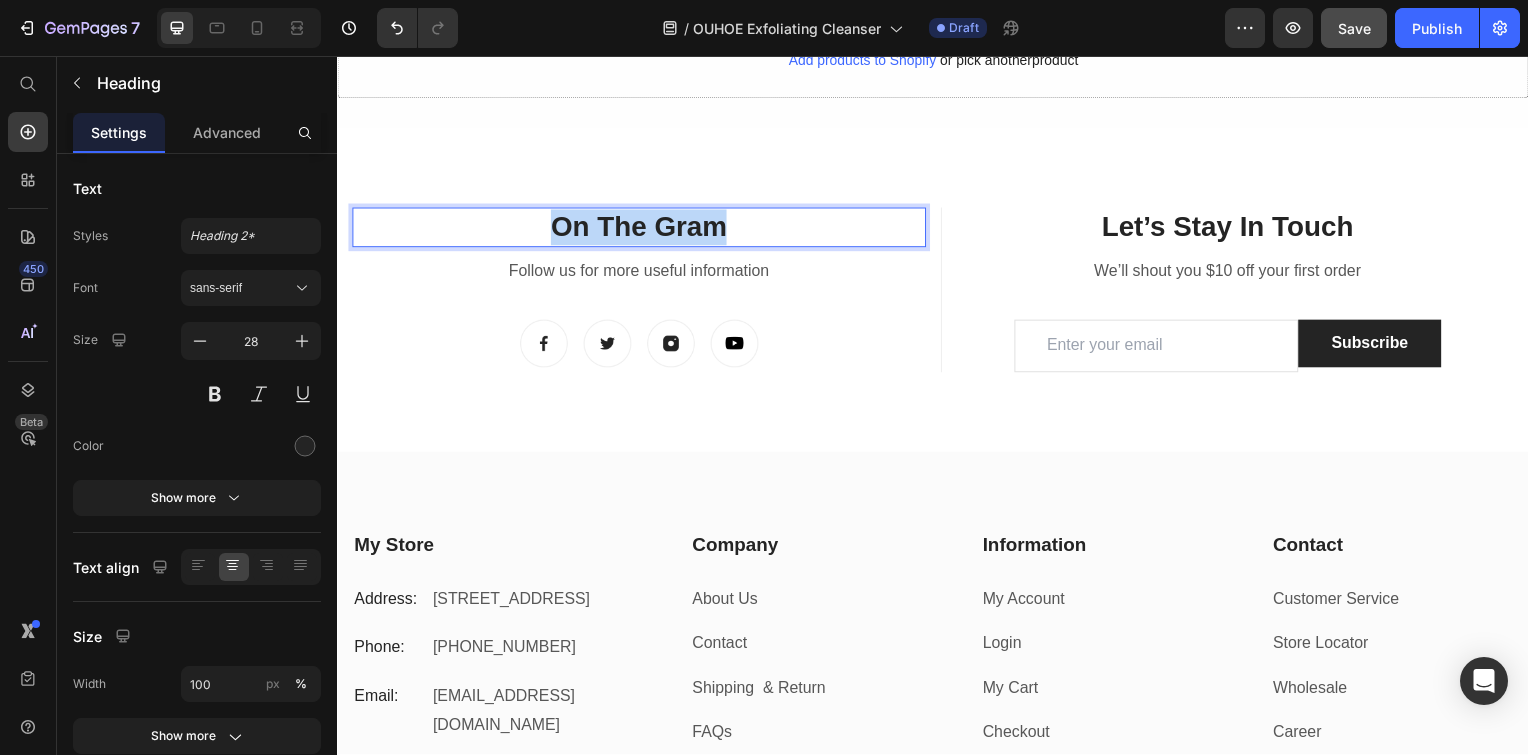 click on "On The Gram" at bounding box center (641, 229) 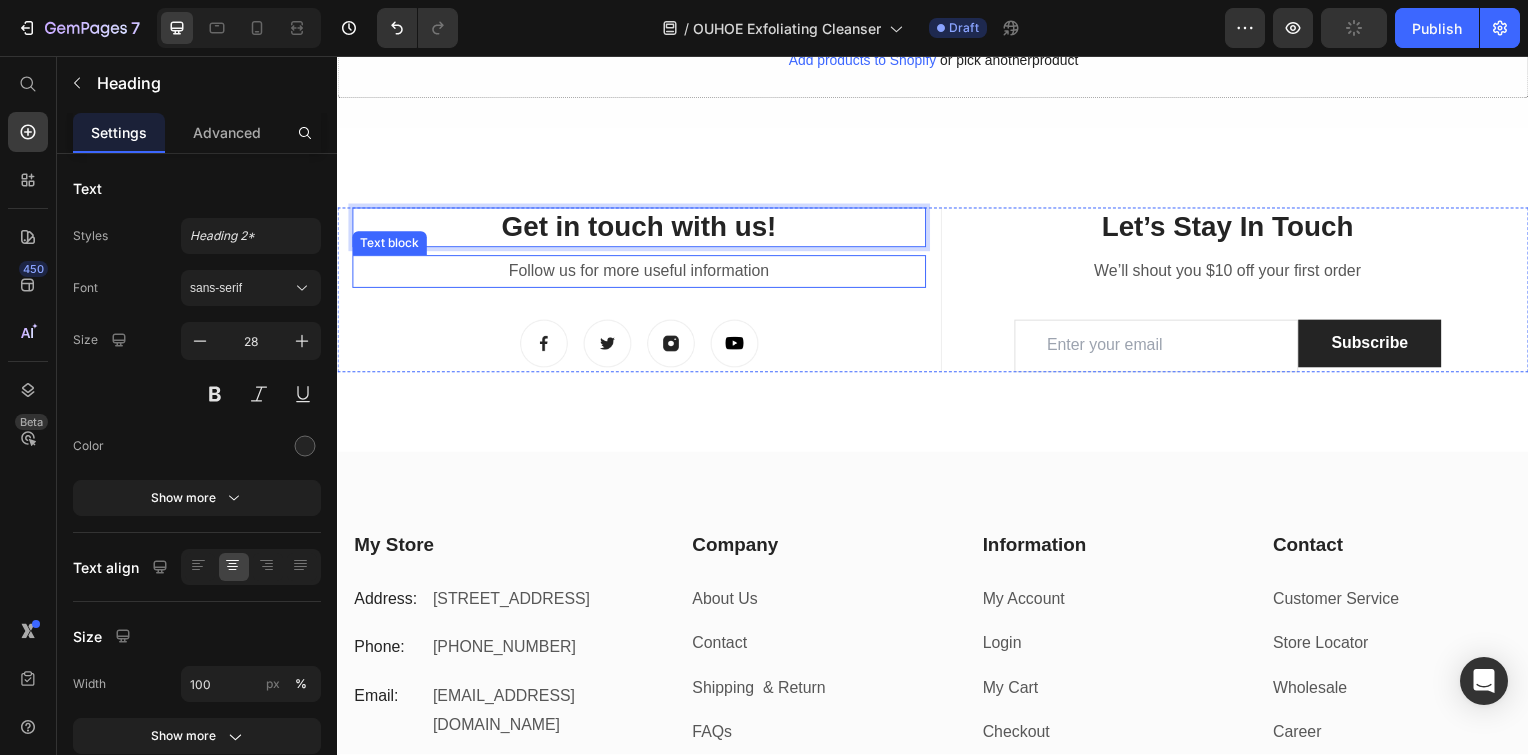 click on "Follow us for more useful information" at bounding box center [641, 273] 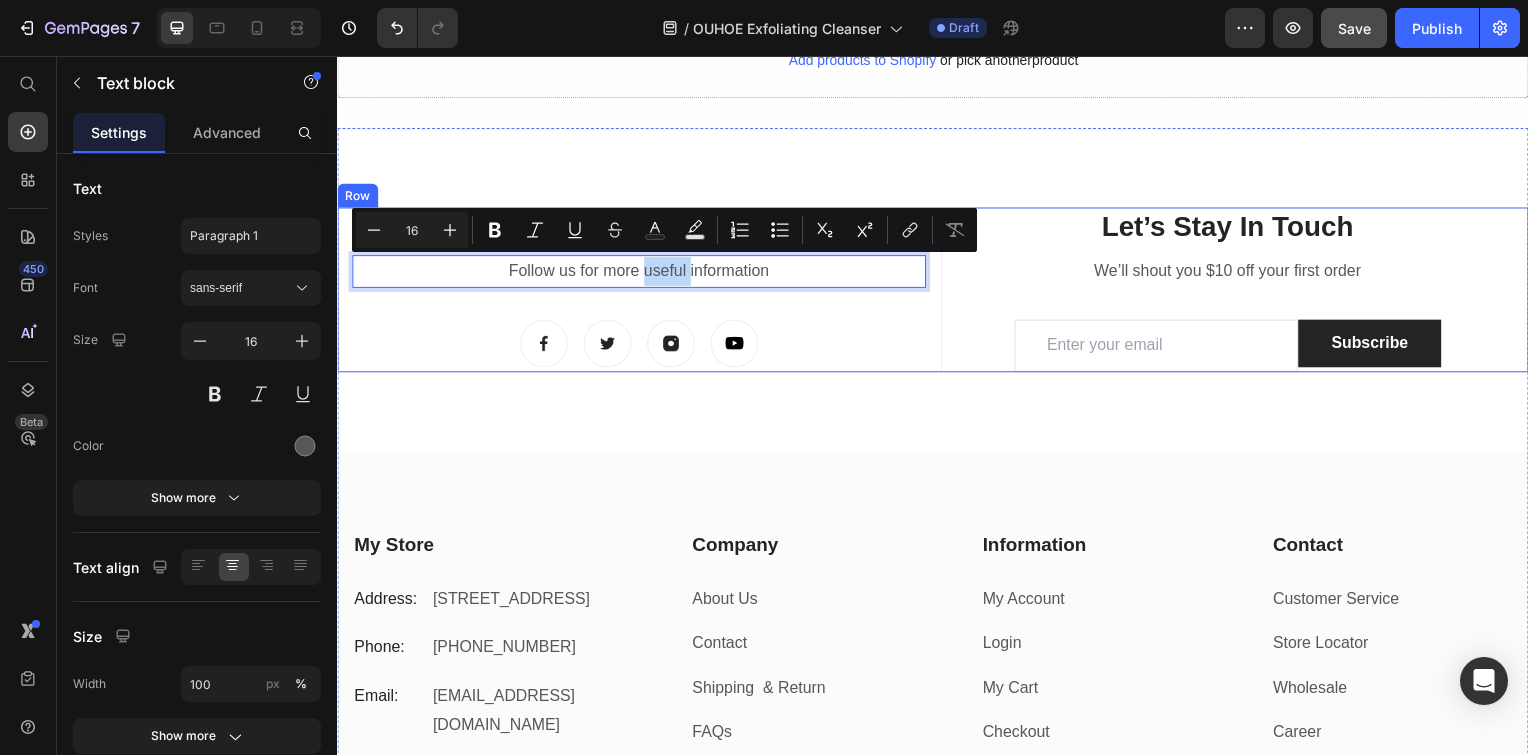 click on "Get in touch with us! Heading Follow us for more useful information Text block   32 Image Image Image Image Row" at bounding box center [641, 292] 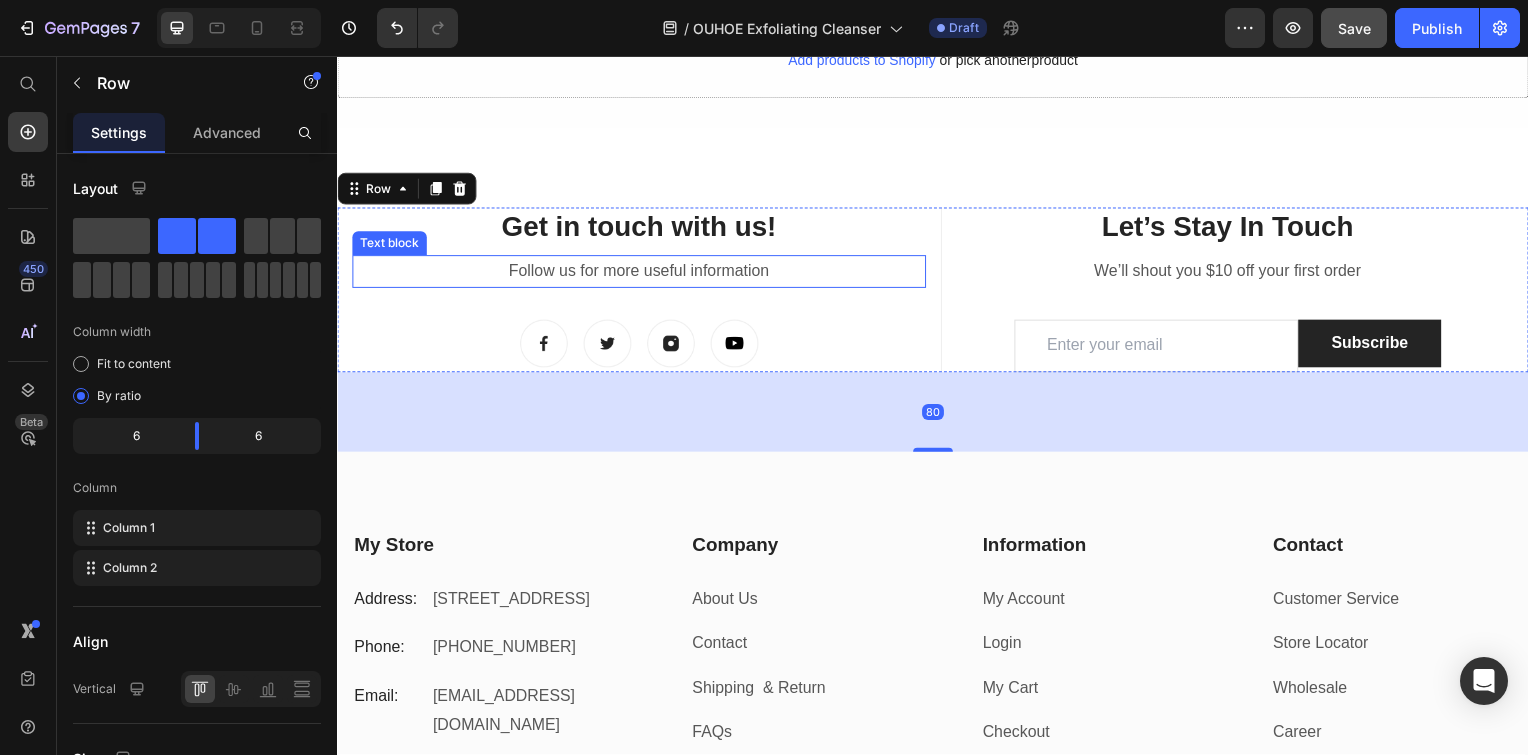 click on "Follow us for more useful information" at bounding box center [641, 273] 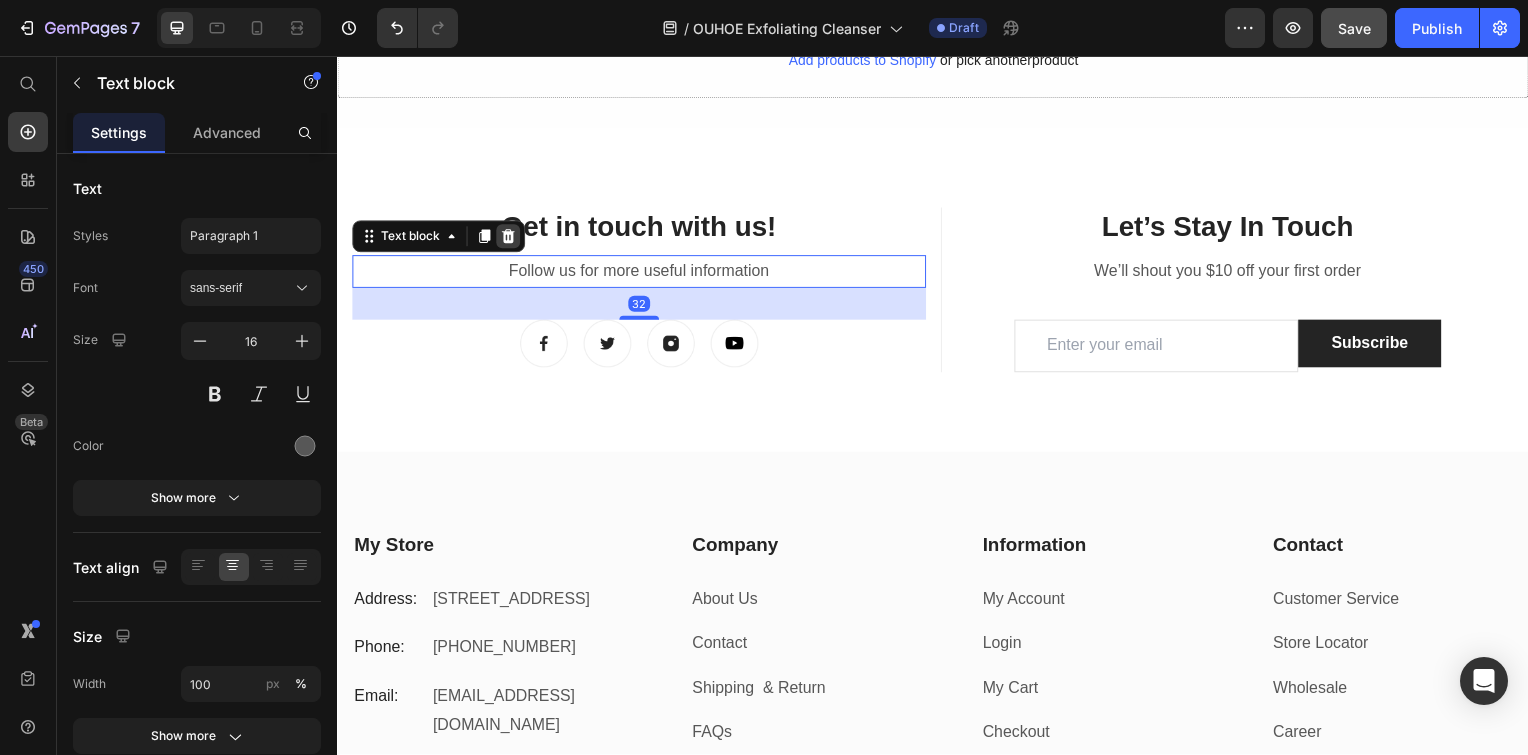 click 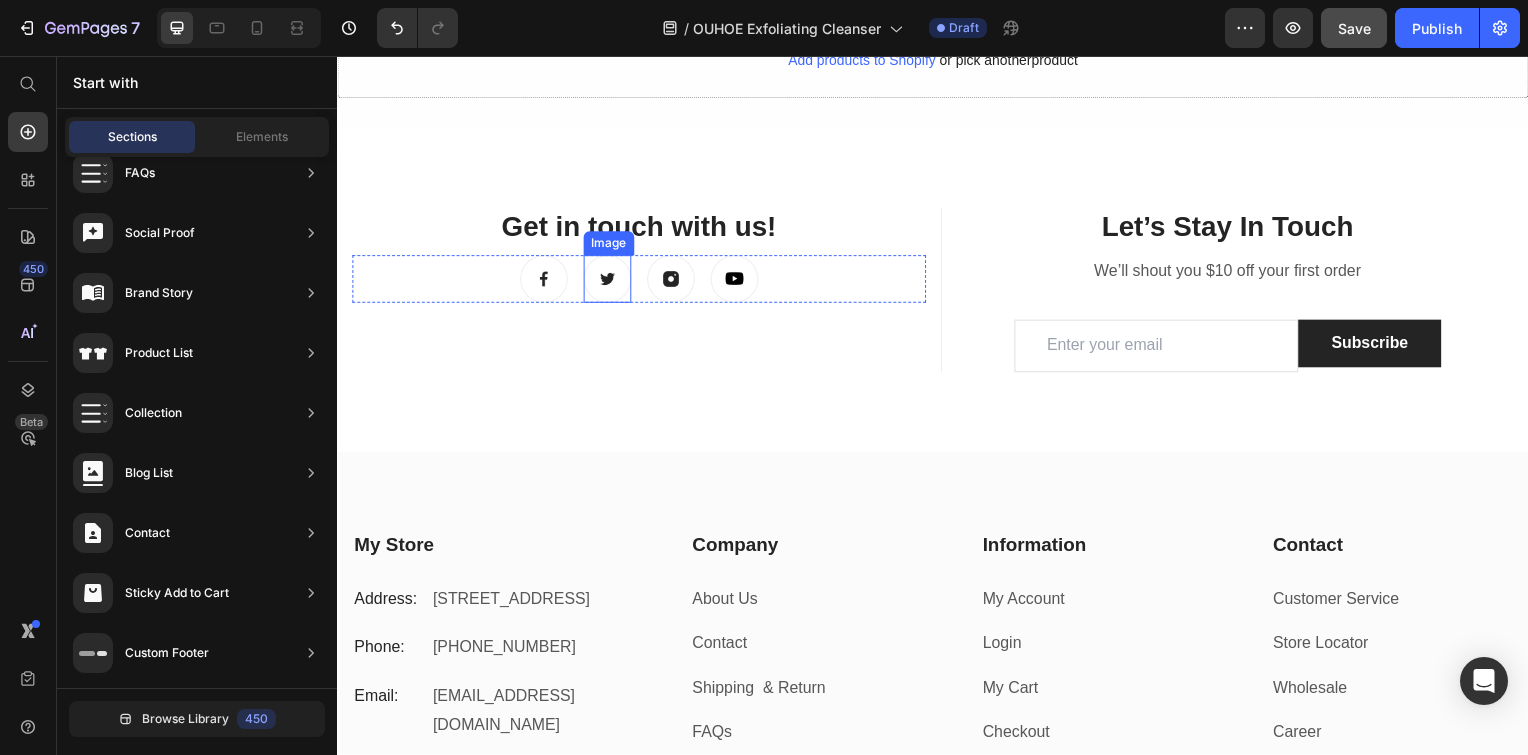 click at bounding box center (609, 281) 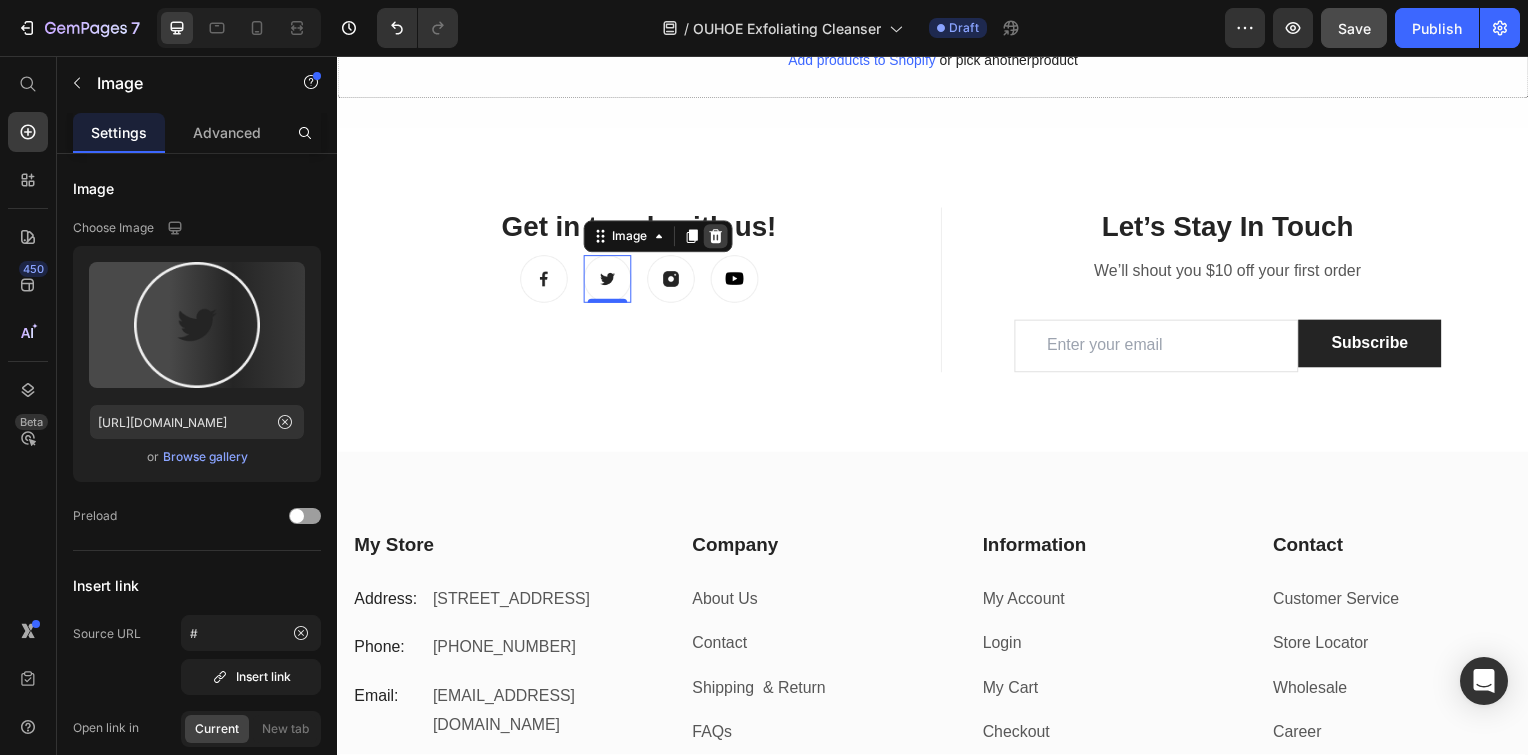 click 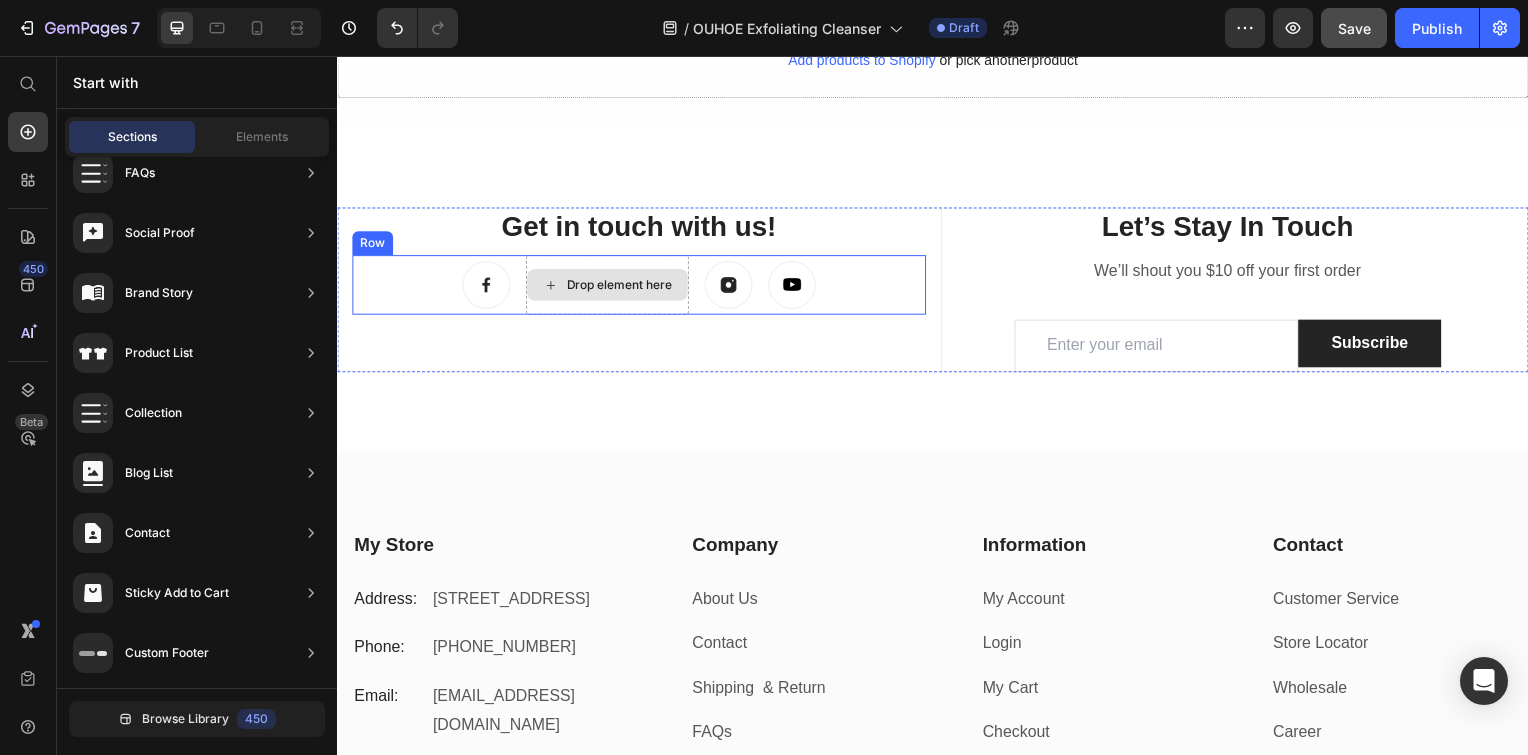 click on "Drop element here" at bounding box center (609, 287) 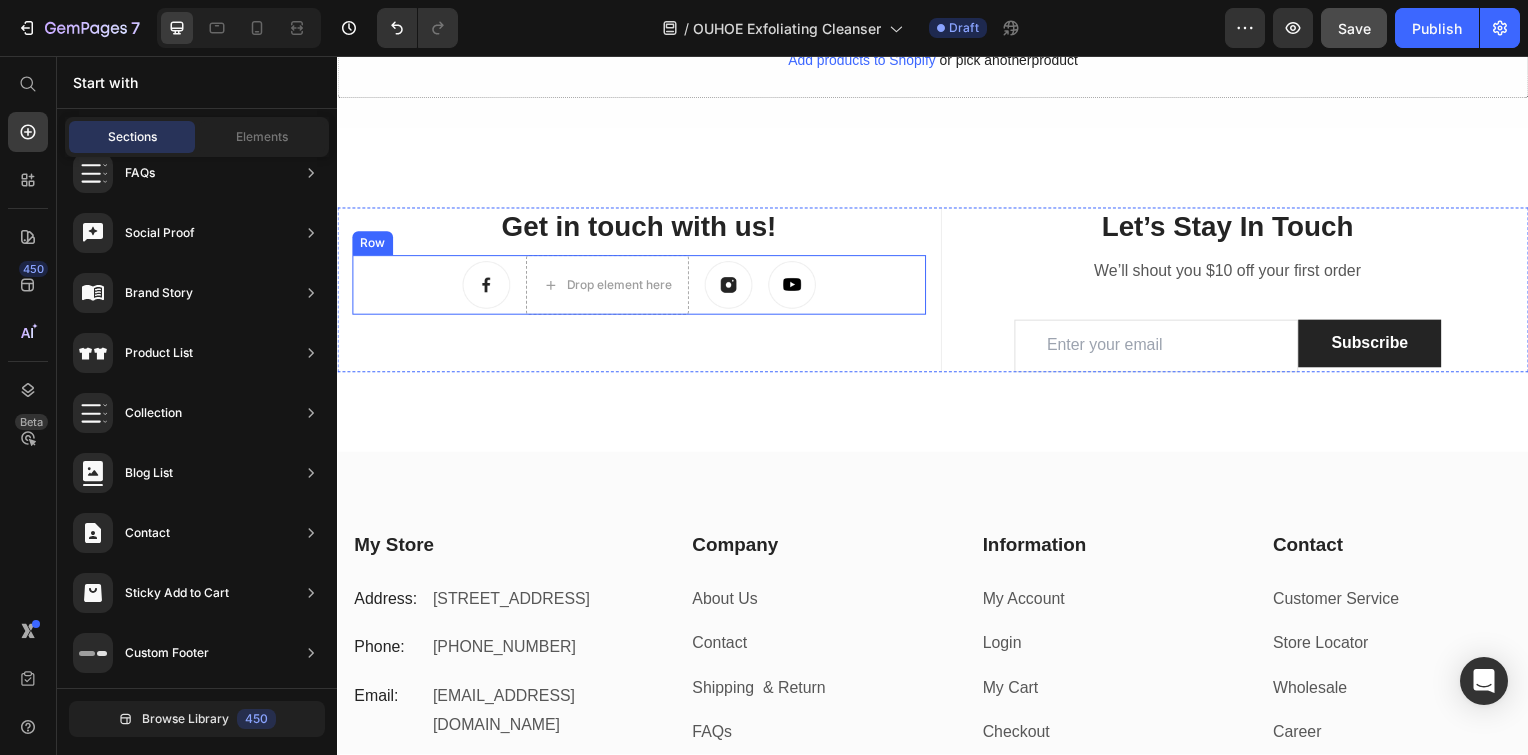 click on "Image
Drop element here Image Image Row" at bounding box center (641, 287) 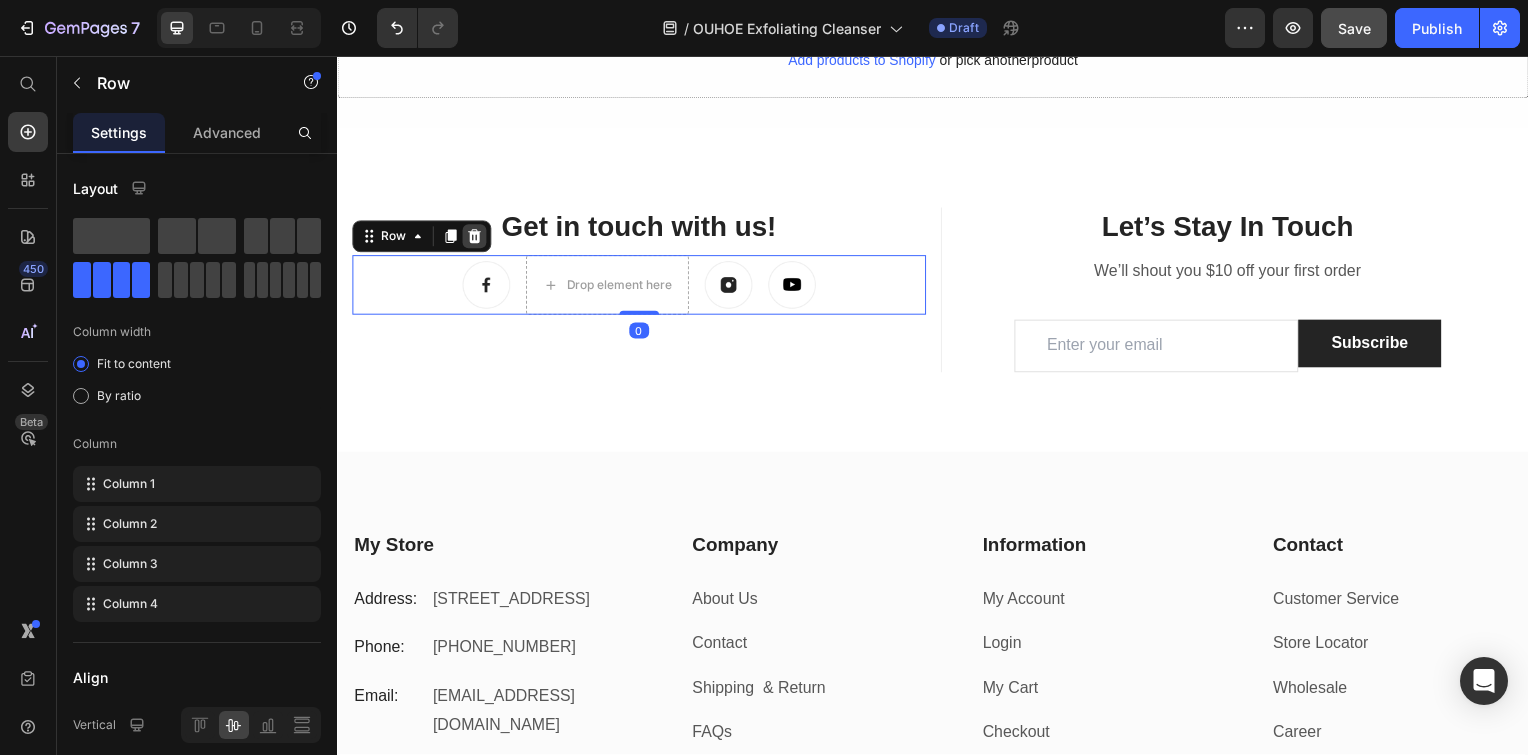 click 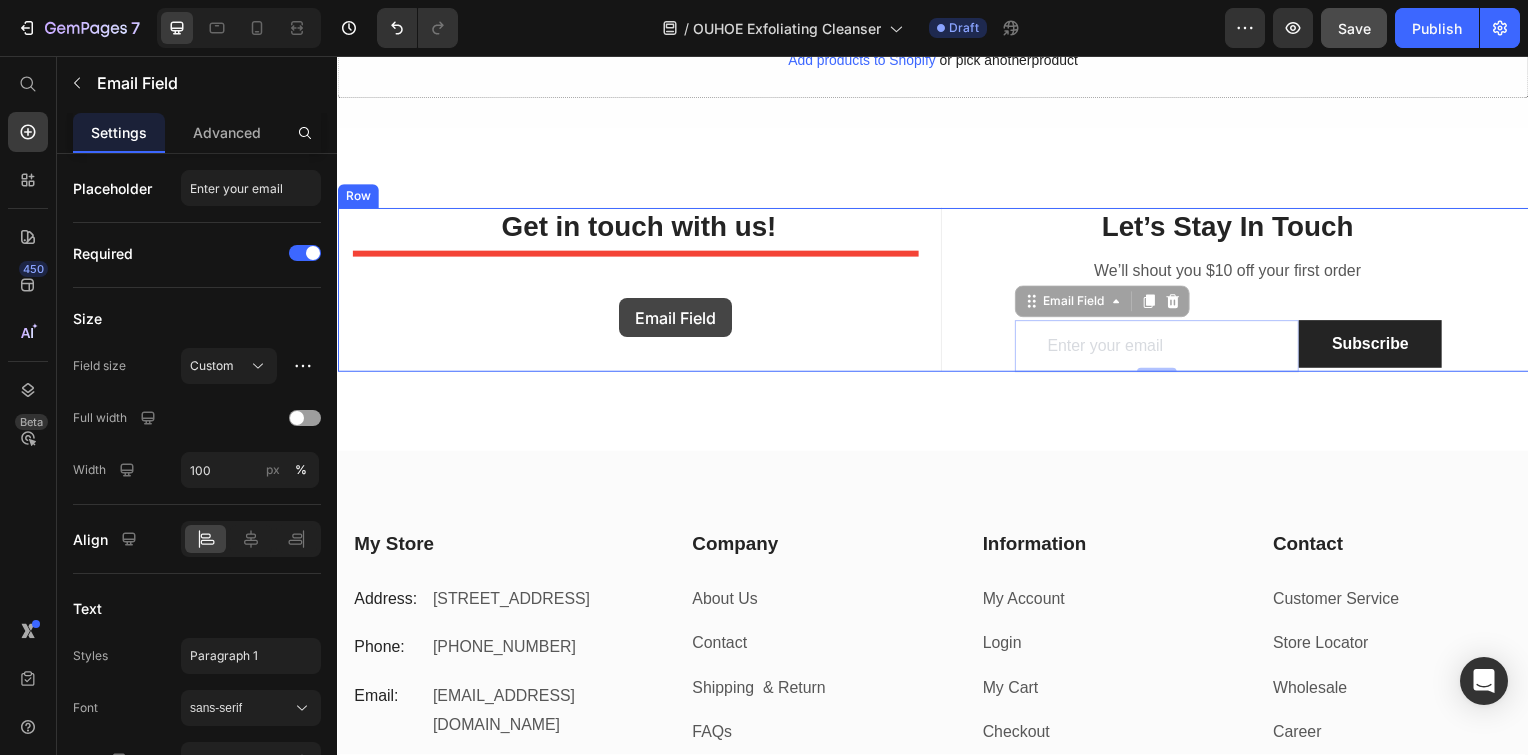 drag, startPoint x: 1268, startPoint y: 353, endPoint x: 621, endPoint y: 300, distance: 649.1672 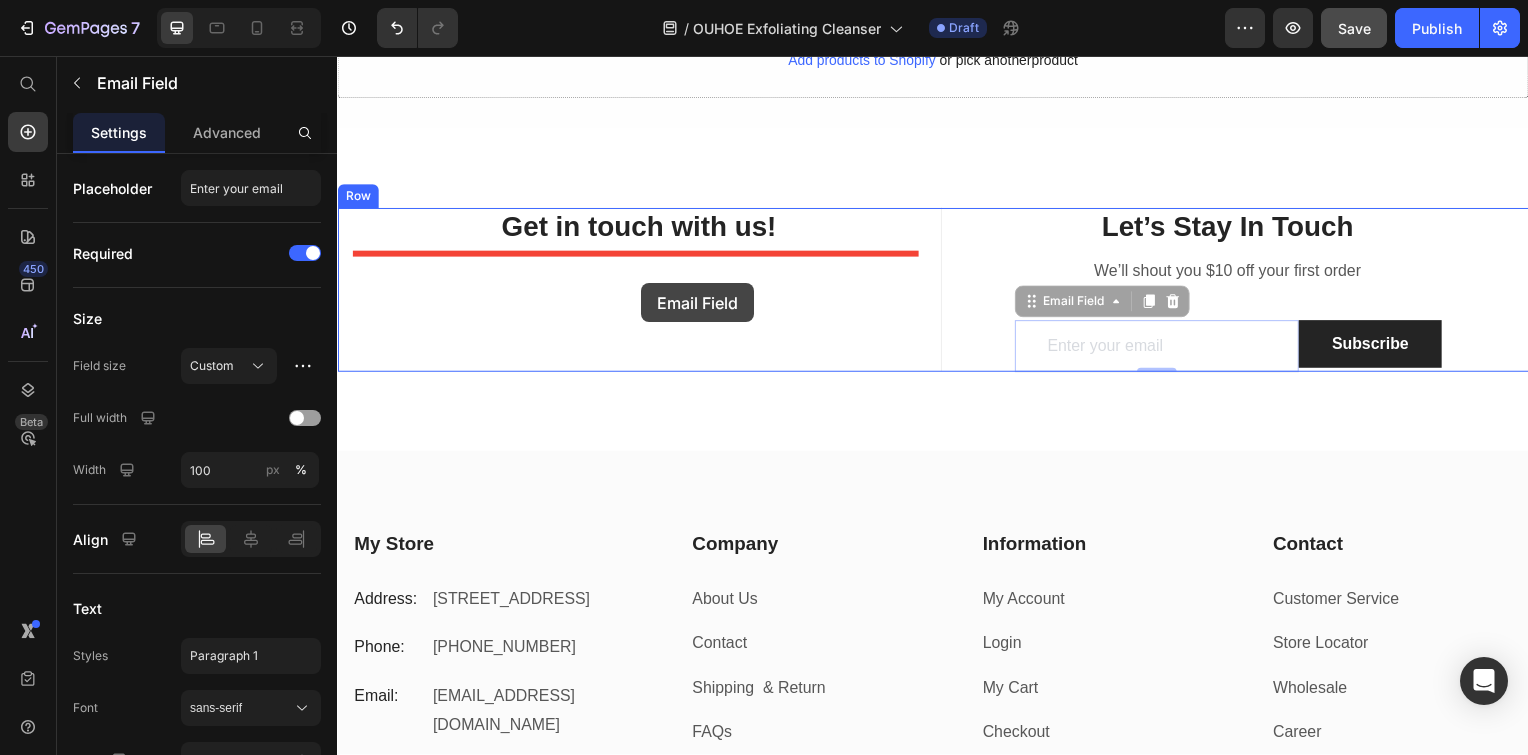 drag, startPoint x: 1104, startPoint y: 302, endPoint x: 643, endPoint y: 285, distance: 461.31335 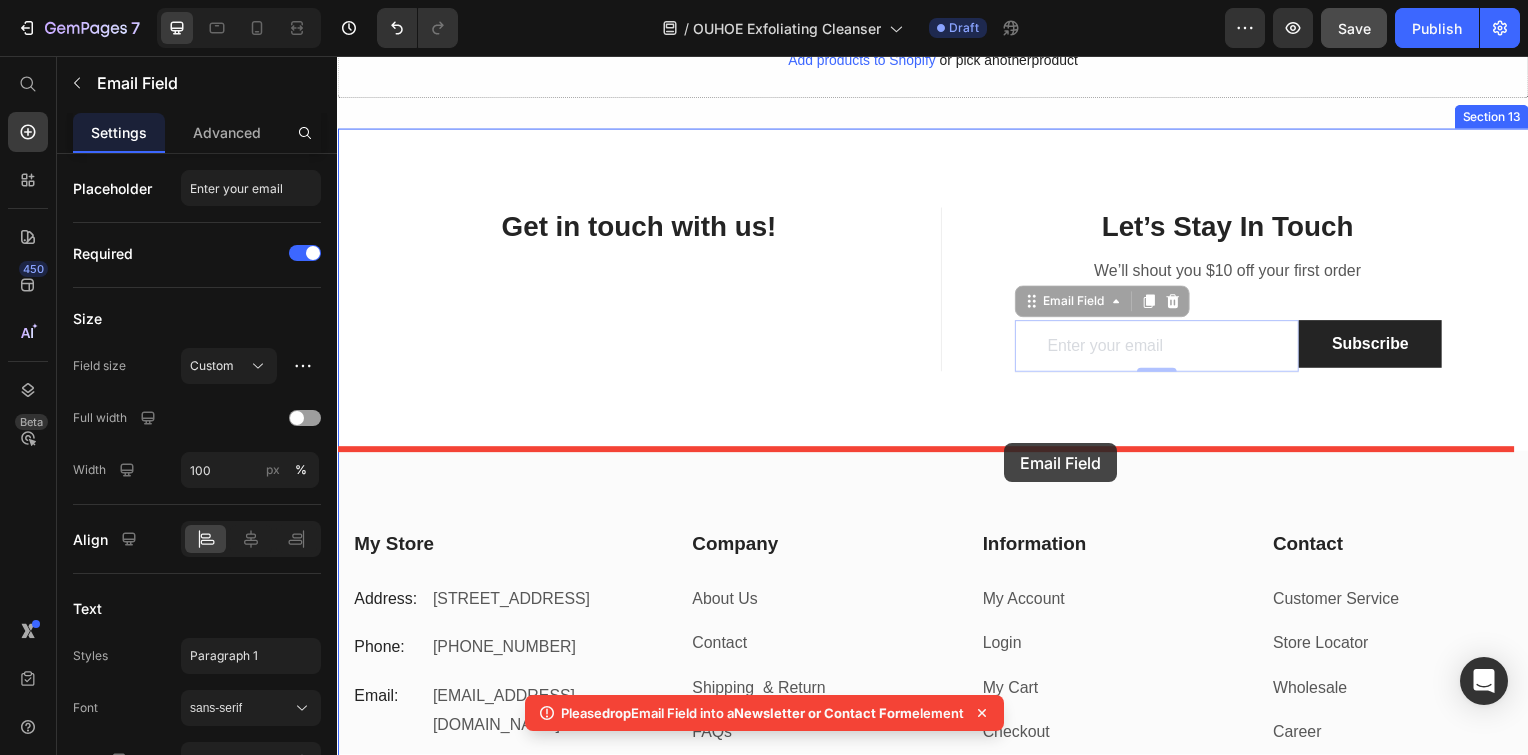drag, startPoint x: 1025, startPoint y: 299, endPoint x: 1009, endPoint y: 449, distance: 150.85092 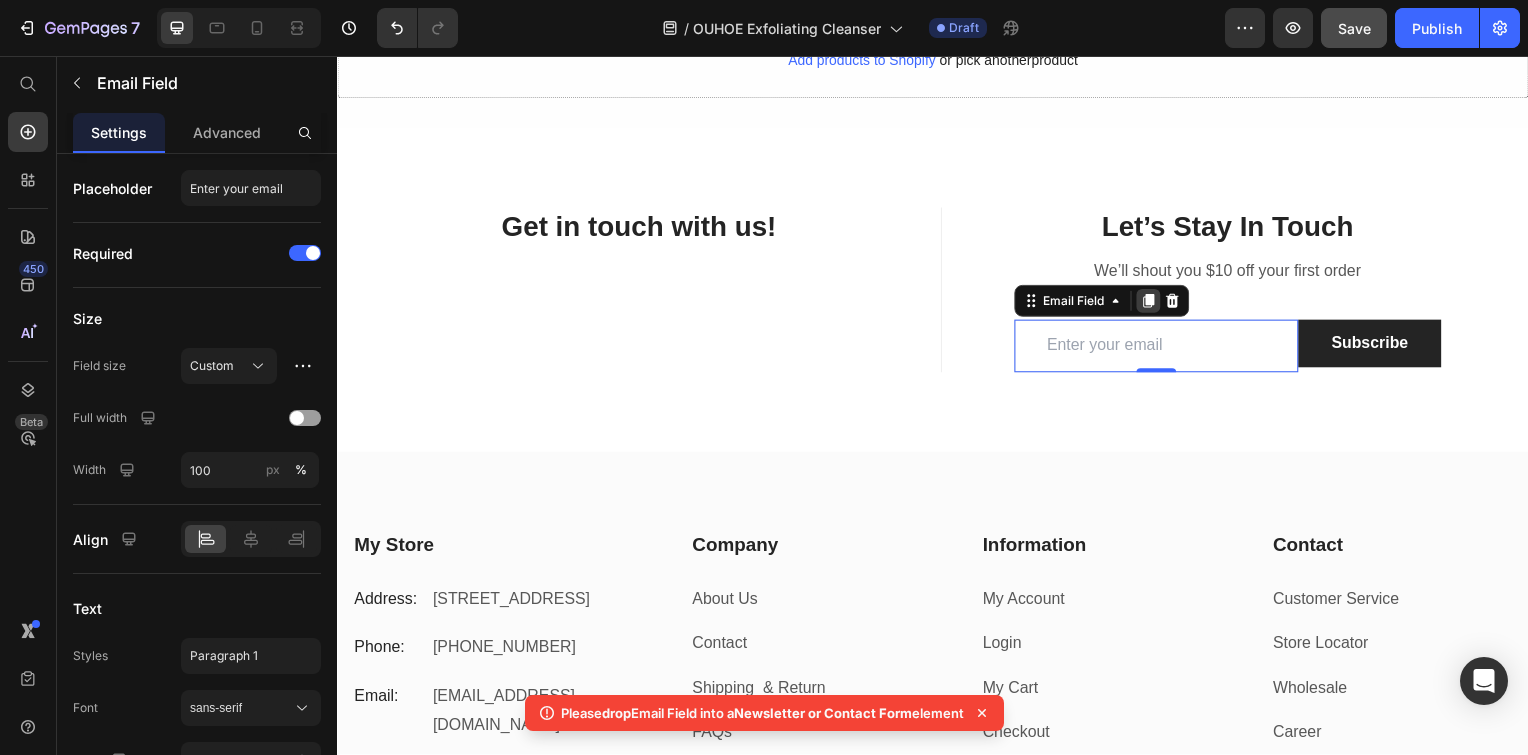click 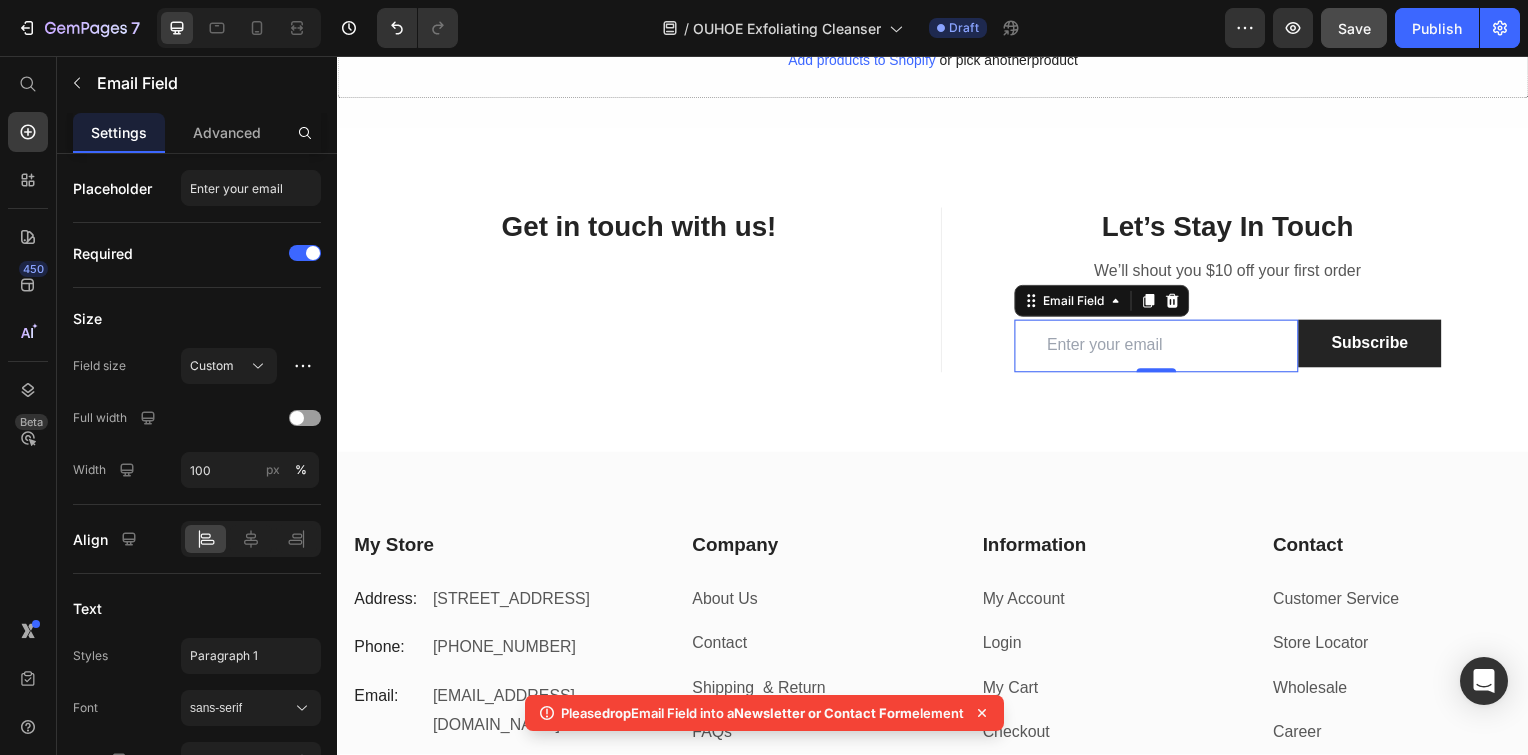 click on "Get in touch with us! Heading" at bounding box center (641, 292) 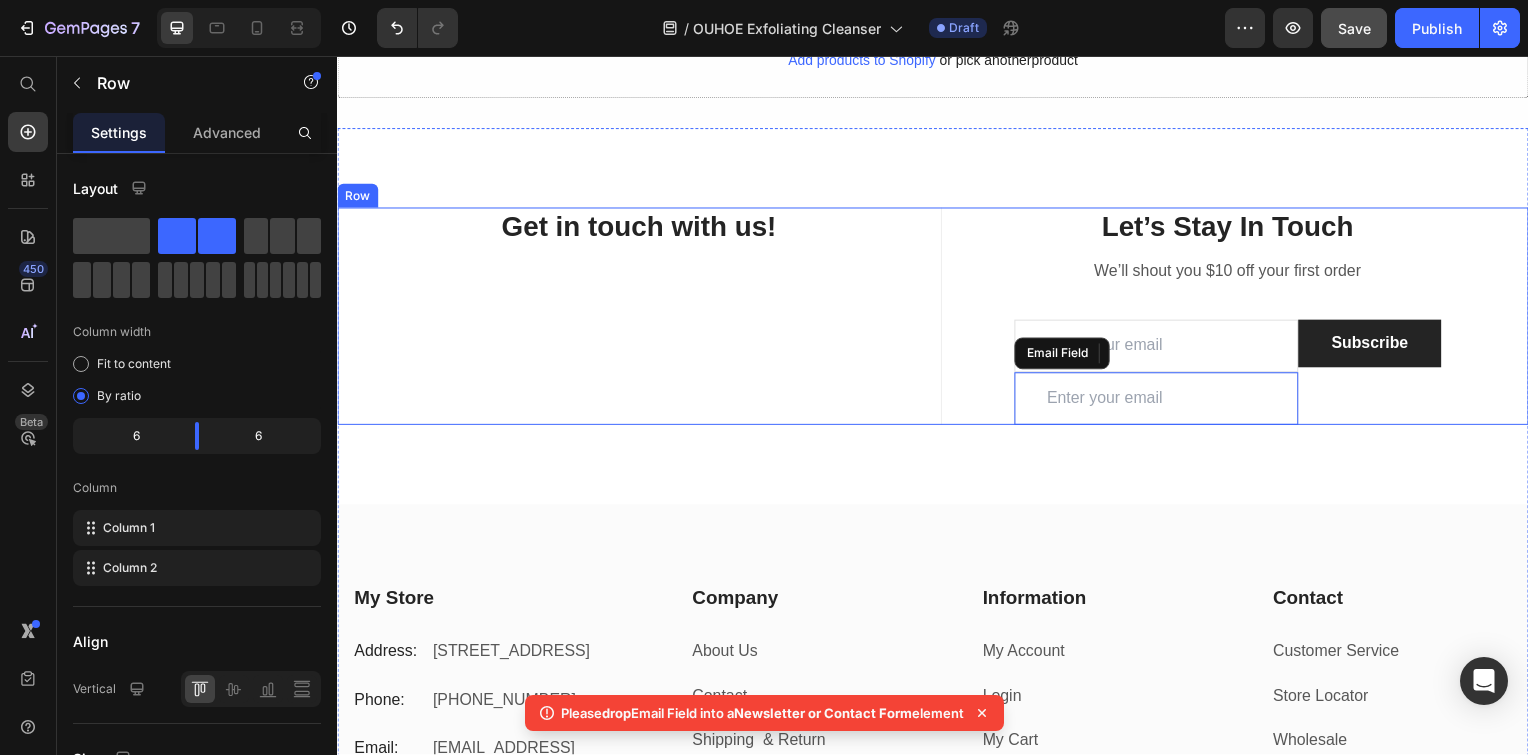 click on "Get in touch with us! Heading" at bounding box center [641, 318] 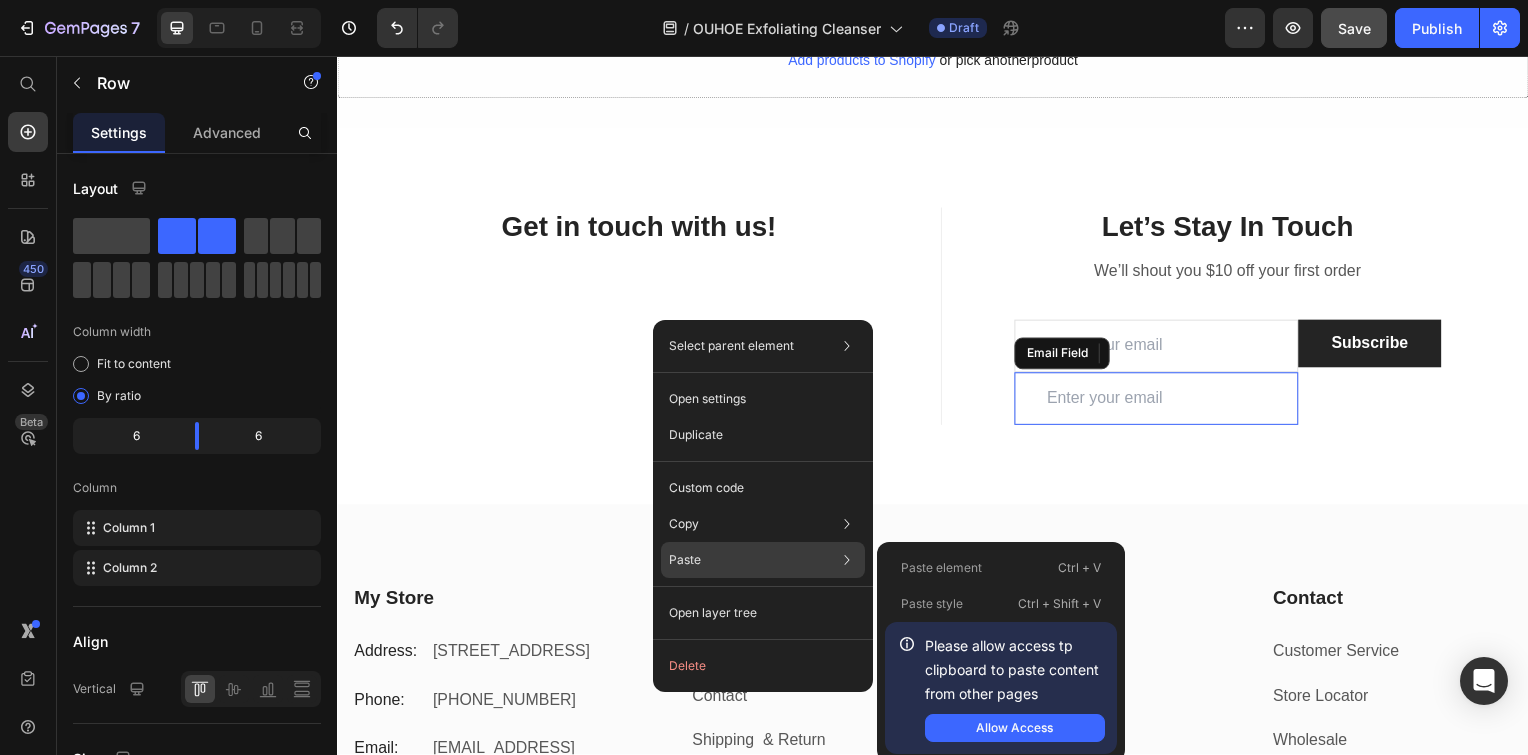 click on "Paste Paste element  Ctrl + V Paste style  Ctrl + Shift + V  Please allow access tp clipboard to paste content from other pages  Allow Access" 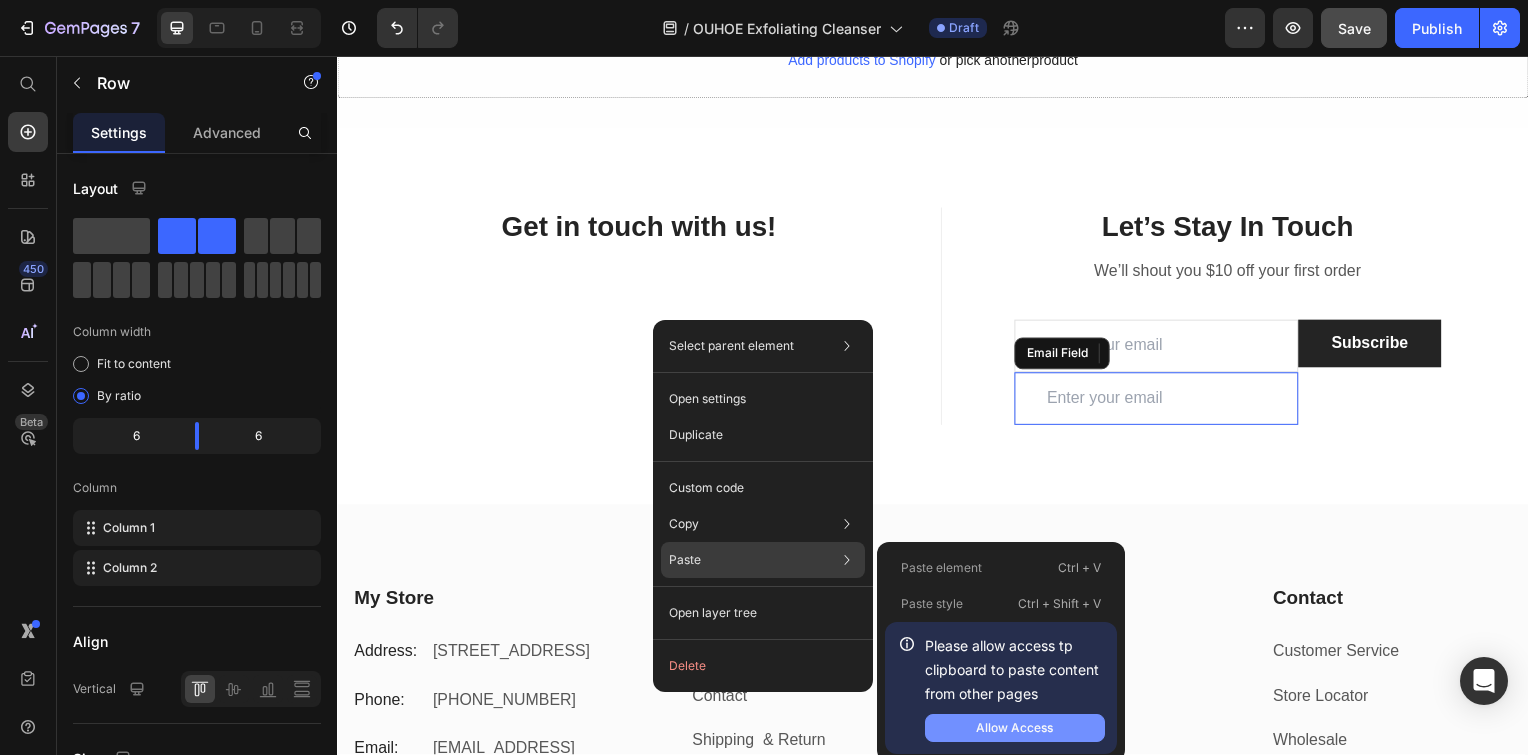 click on "Allow Access" at bounding box center (1014, 728) 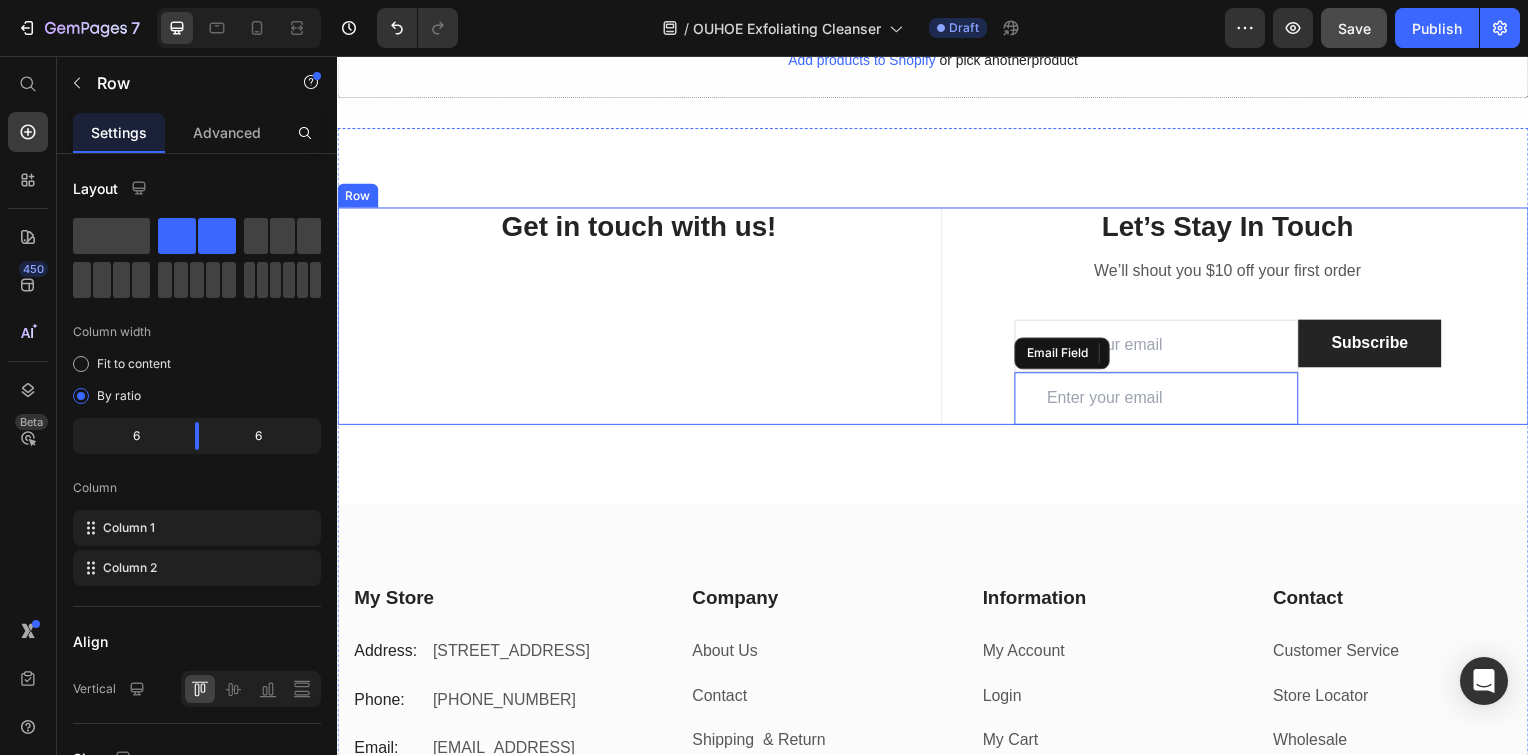 click on "Get in touch with us! Heading" at bounding box center (641, 318) 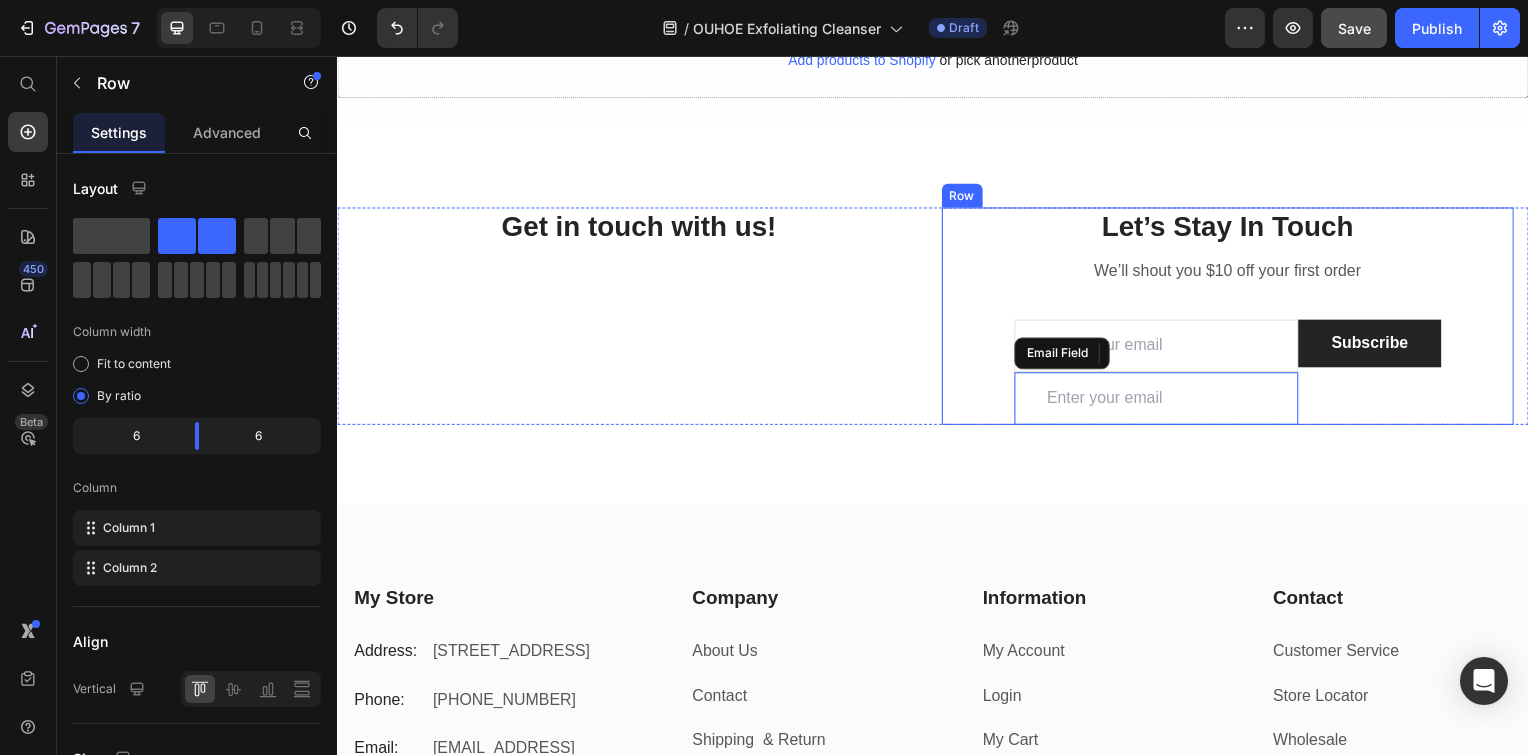 click on "We’ll shout you $10 off your first order" at bounding box center (1234, 273) 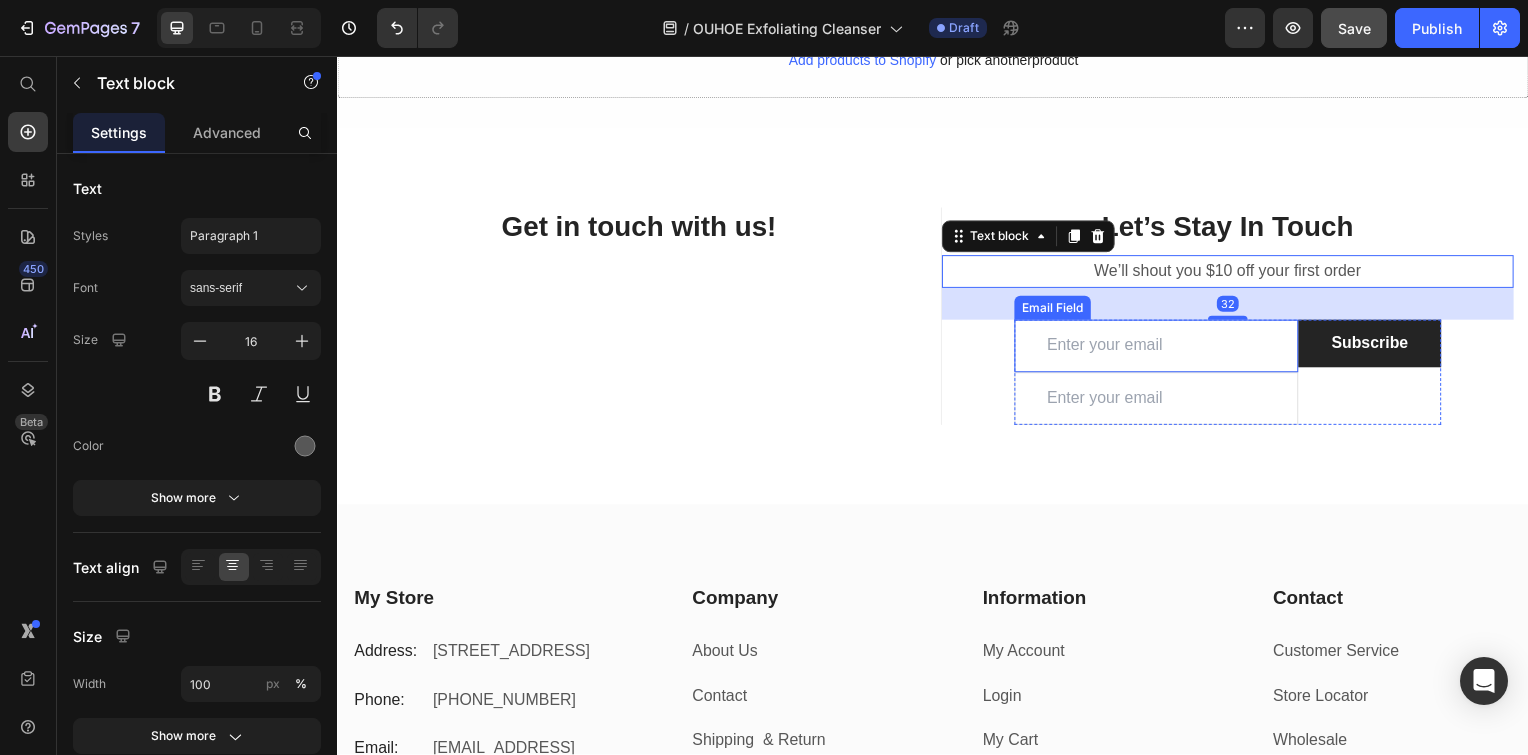 click at bounding box center (1162, 401) 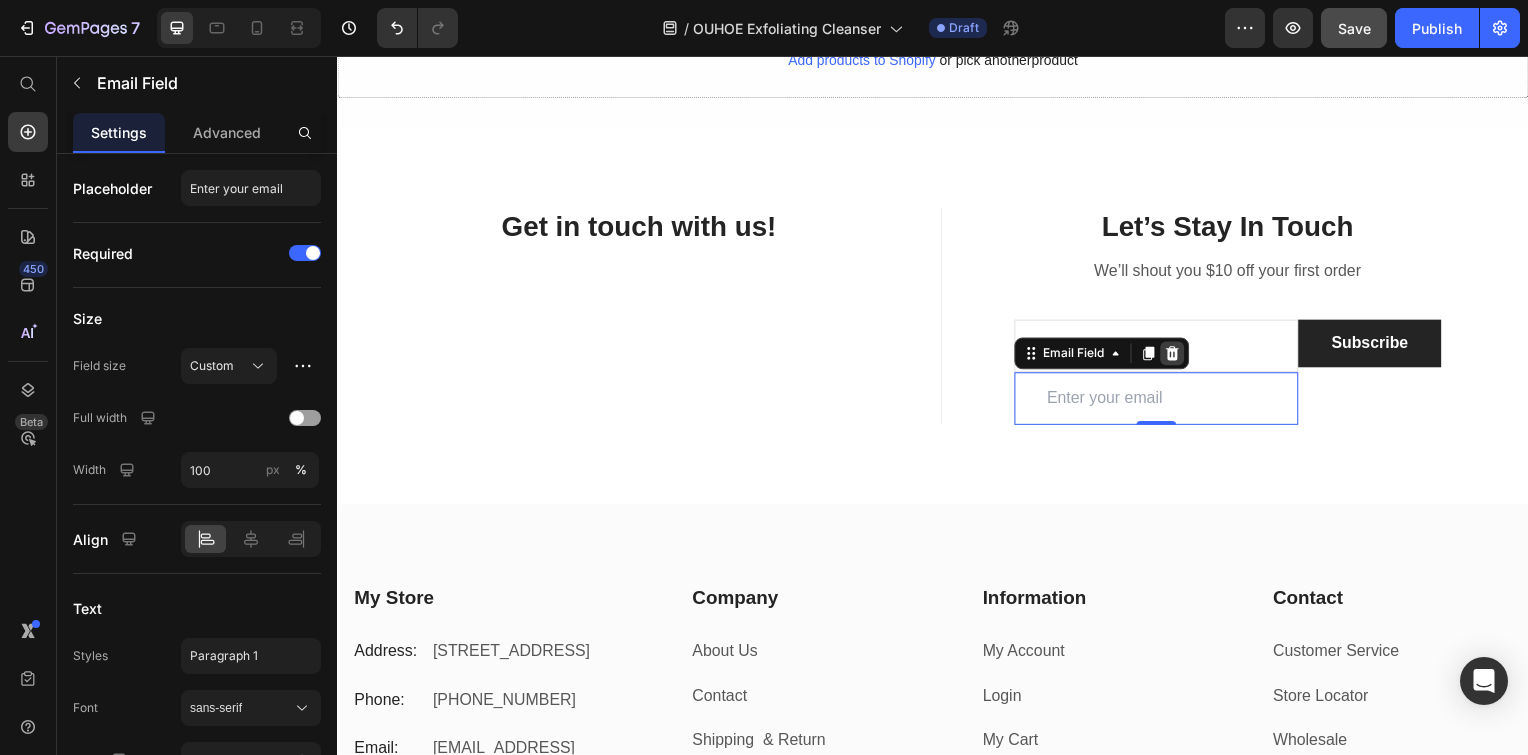 click 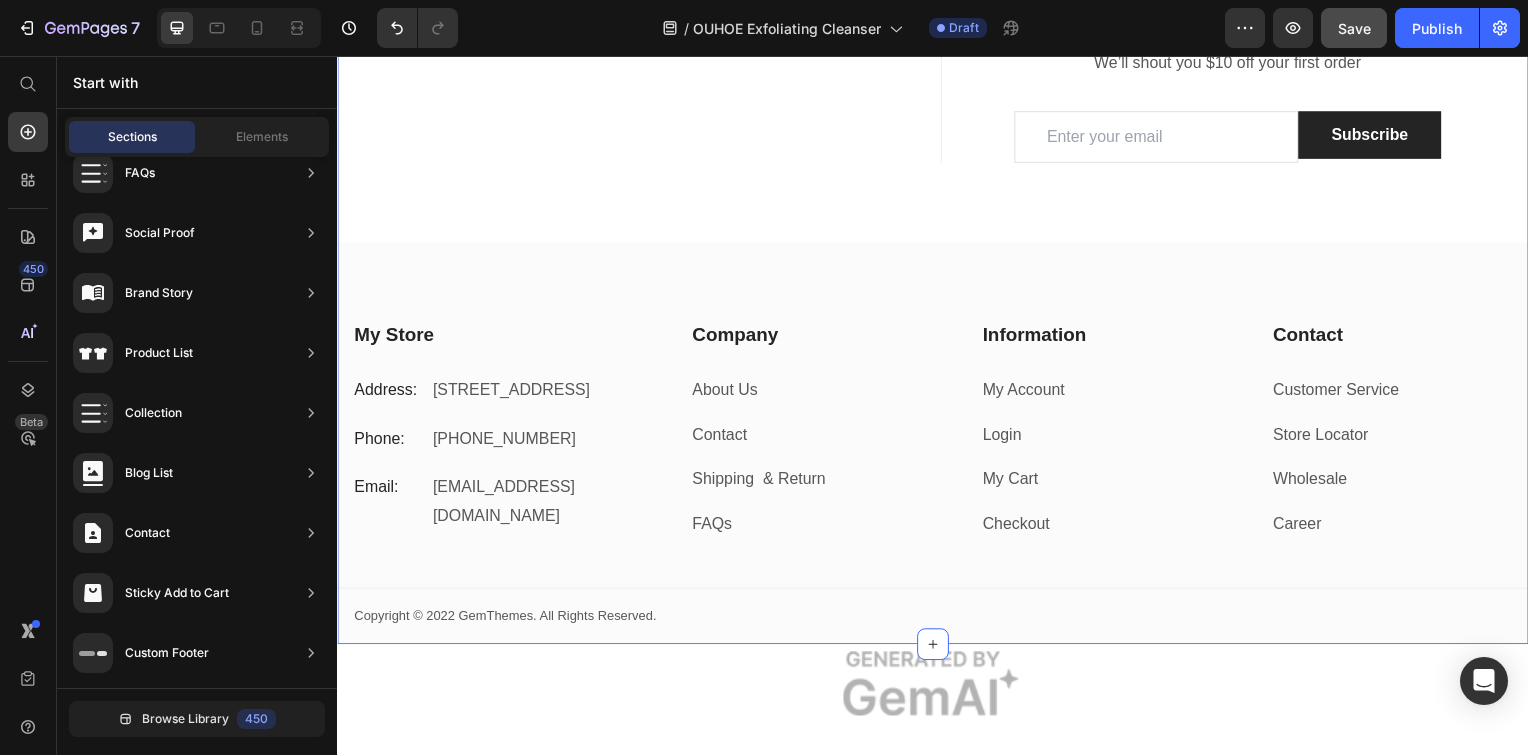 scroll, scrollTop: 6056, scrollLeft: 0, axis: vertical 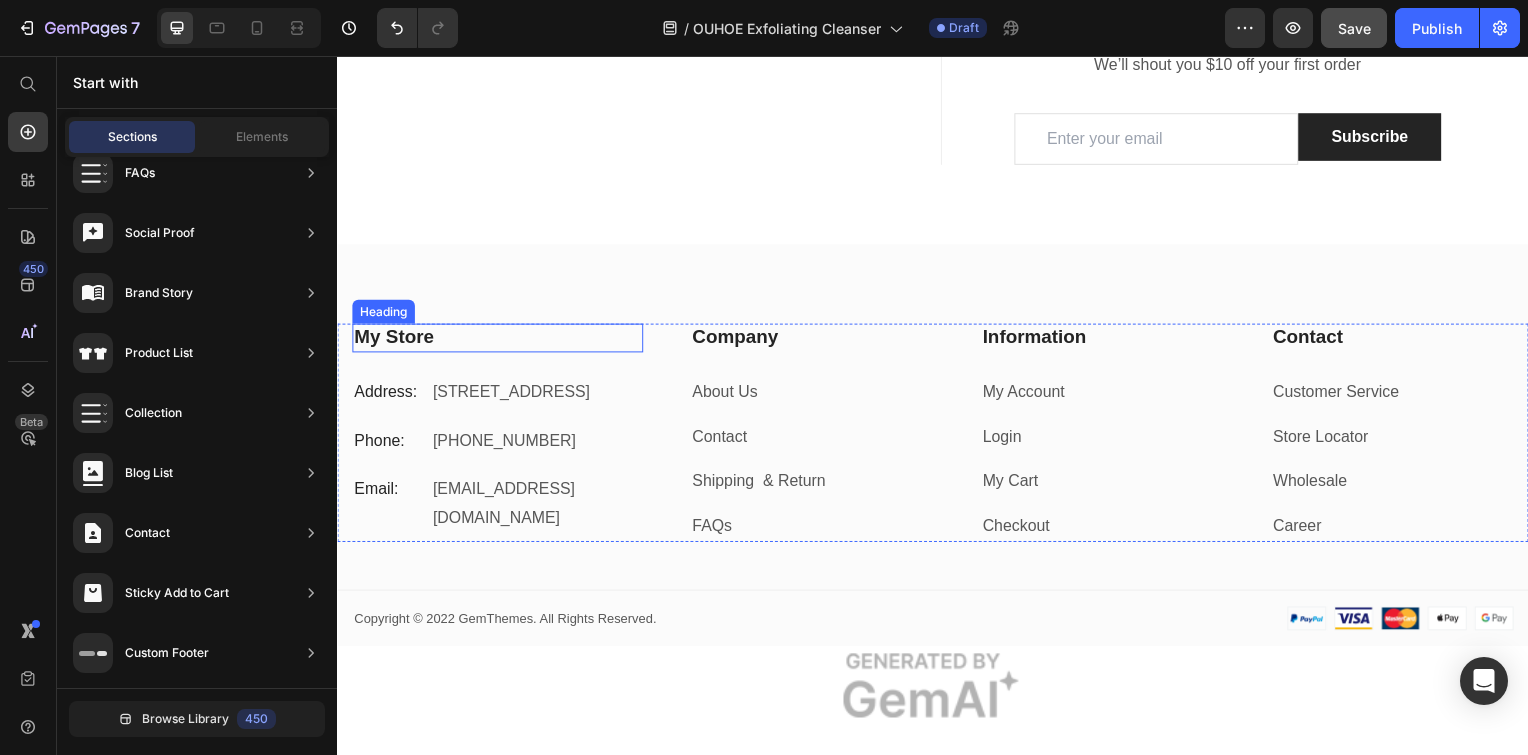 click on "My Store" at bounding box center (498, 340) 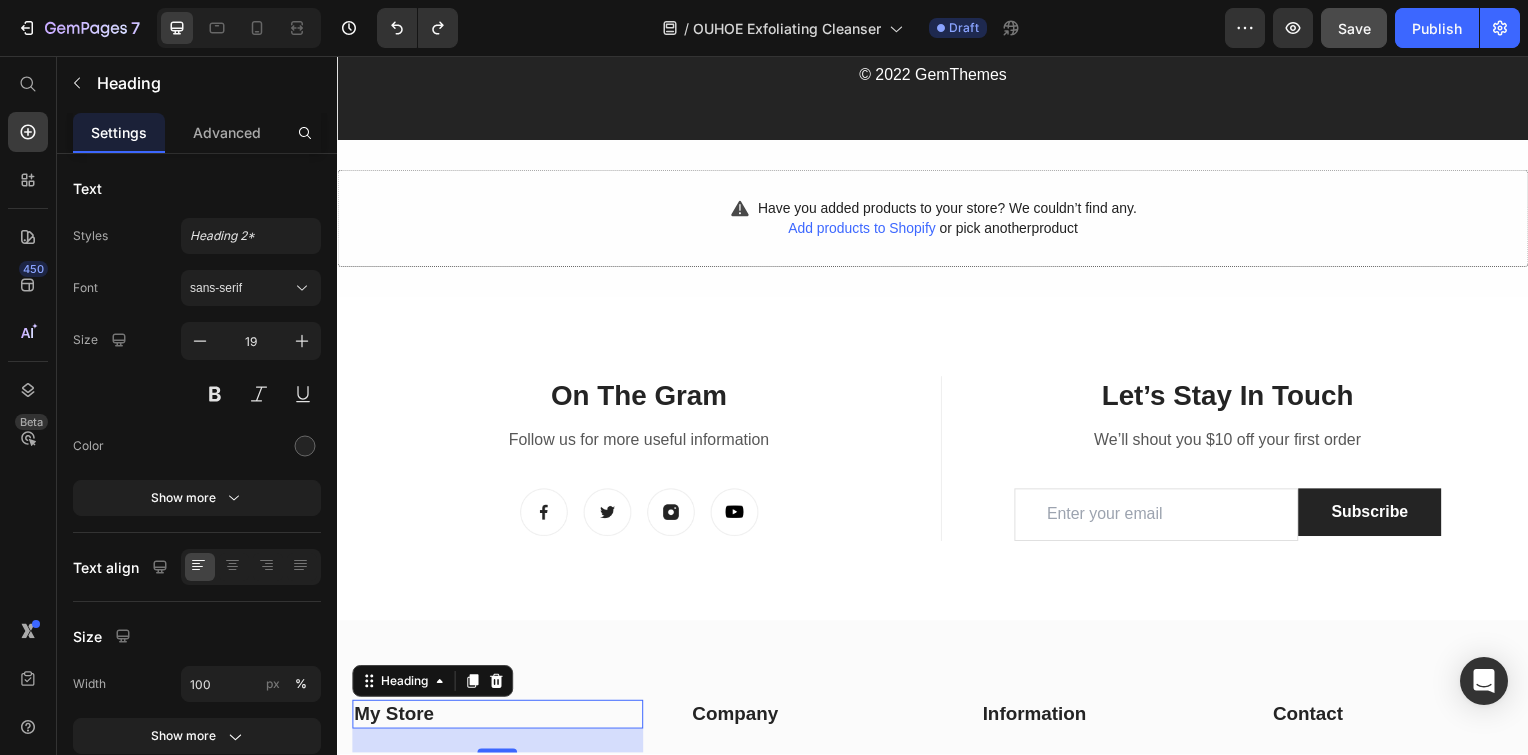 scroll, scrollTop: 5580, scrollLeft: 0, axis: vertical 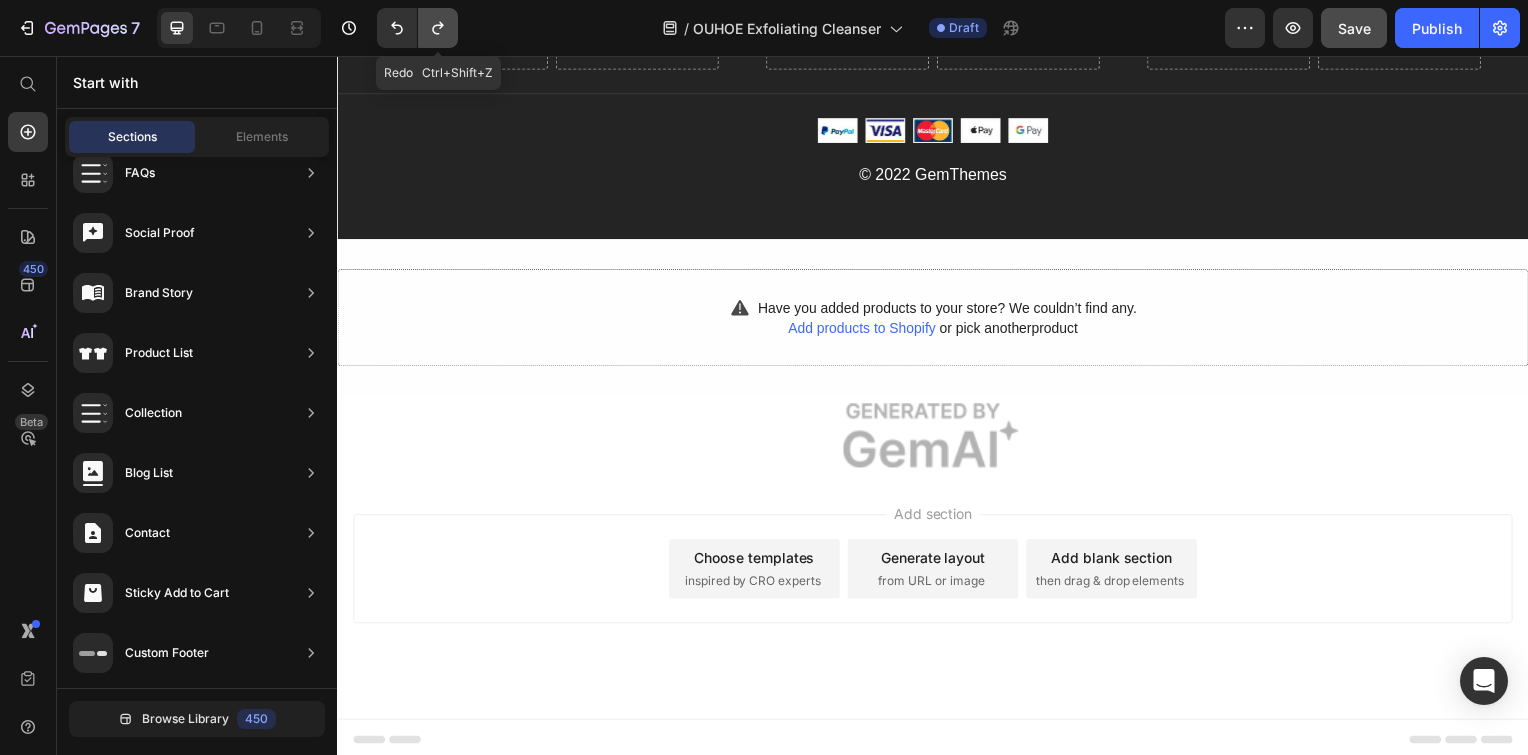 click 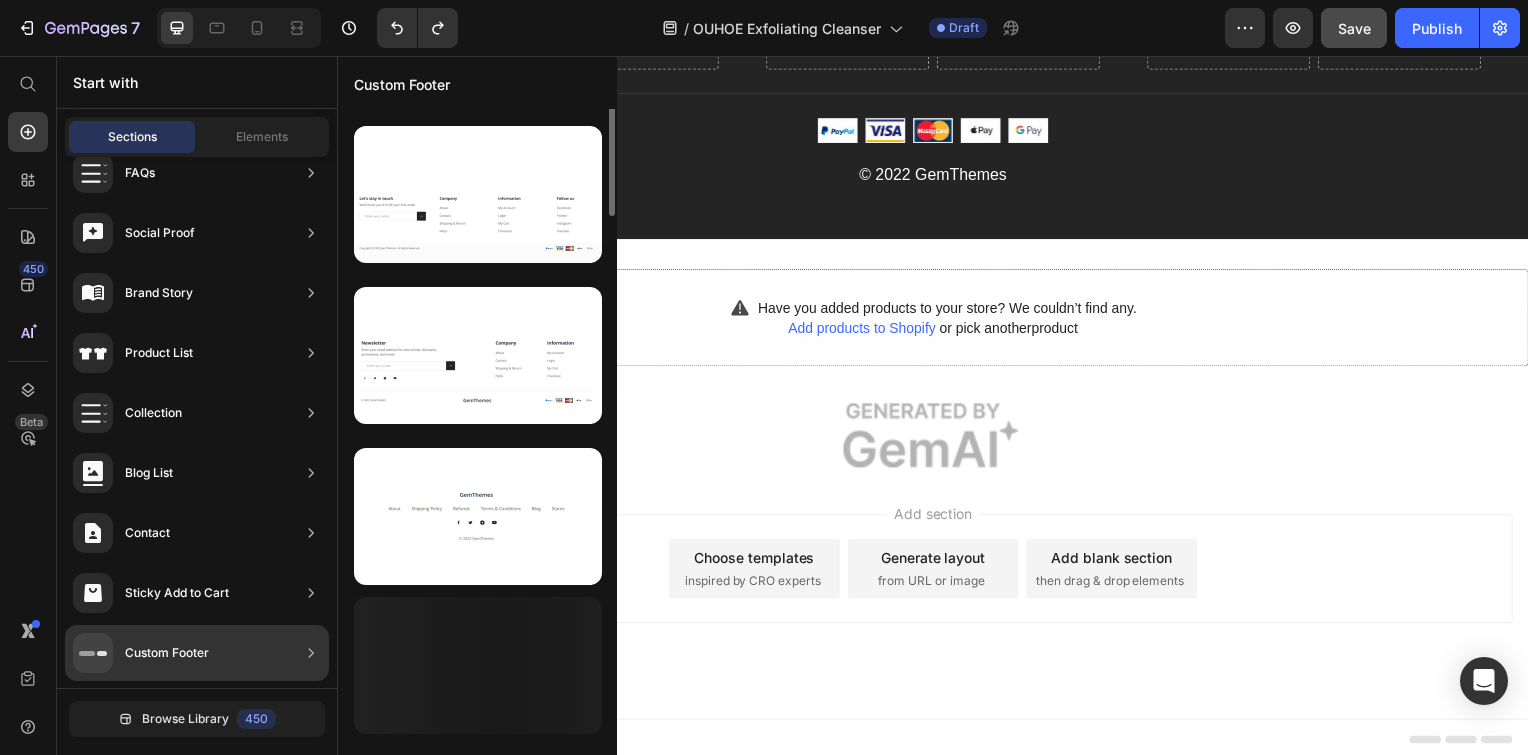scroll, scrollTop: 0, scrollLeft: 0, axis: both 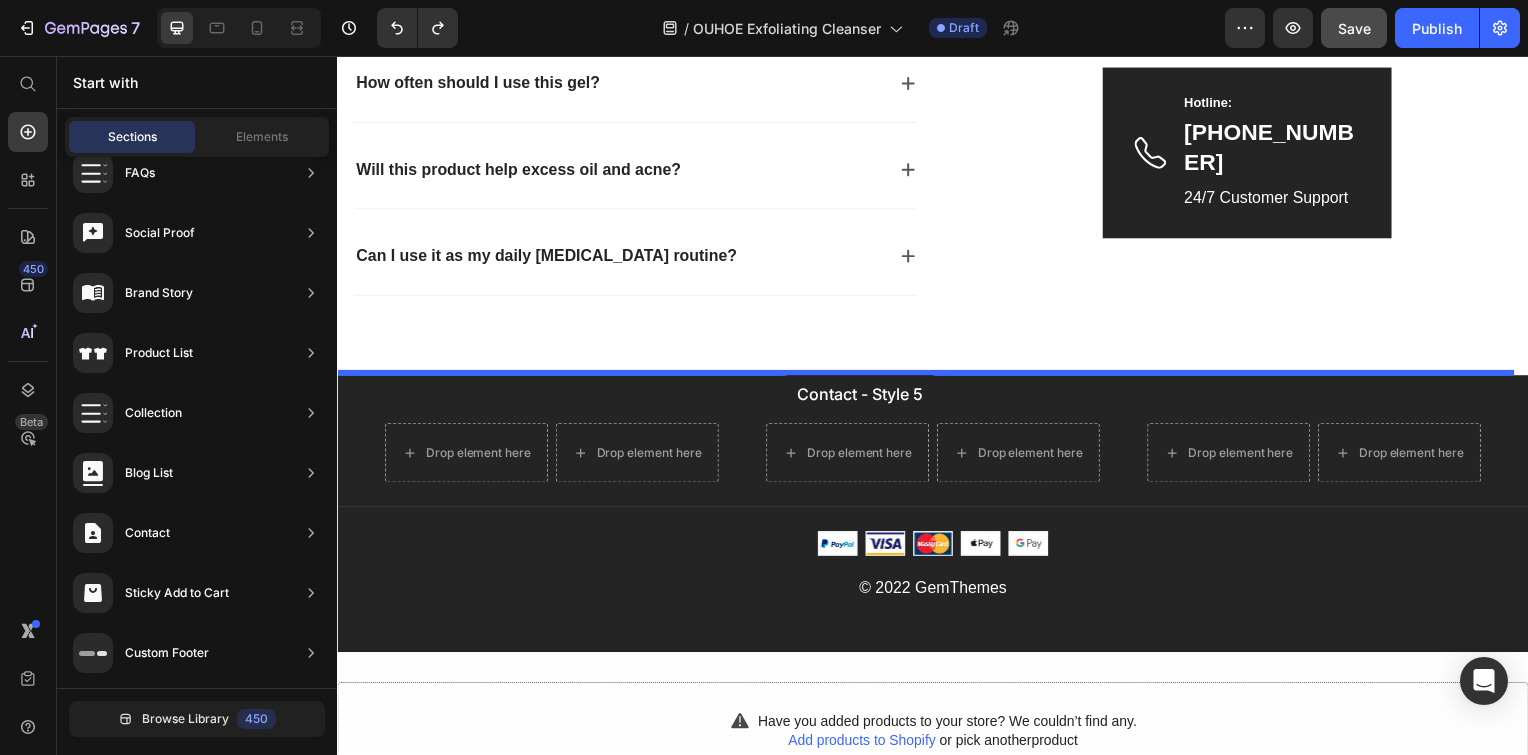 drag, startPoint x: 785, startPoint y: 252, endPoint x: 784, endPoint y: 377, distance: 125.004 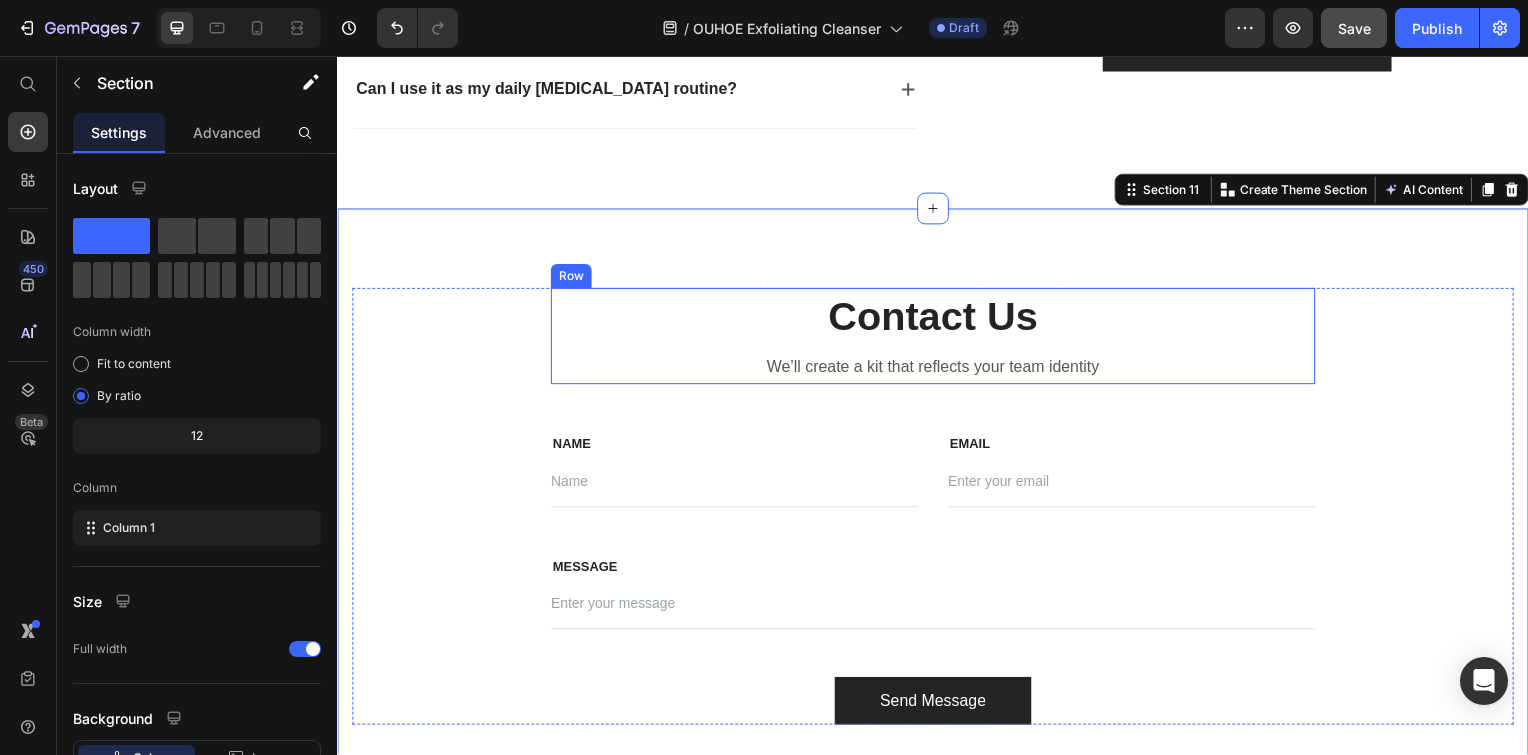 scroll, scrollTop: 5013, scrollLeft: 0, axis: vertical 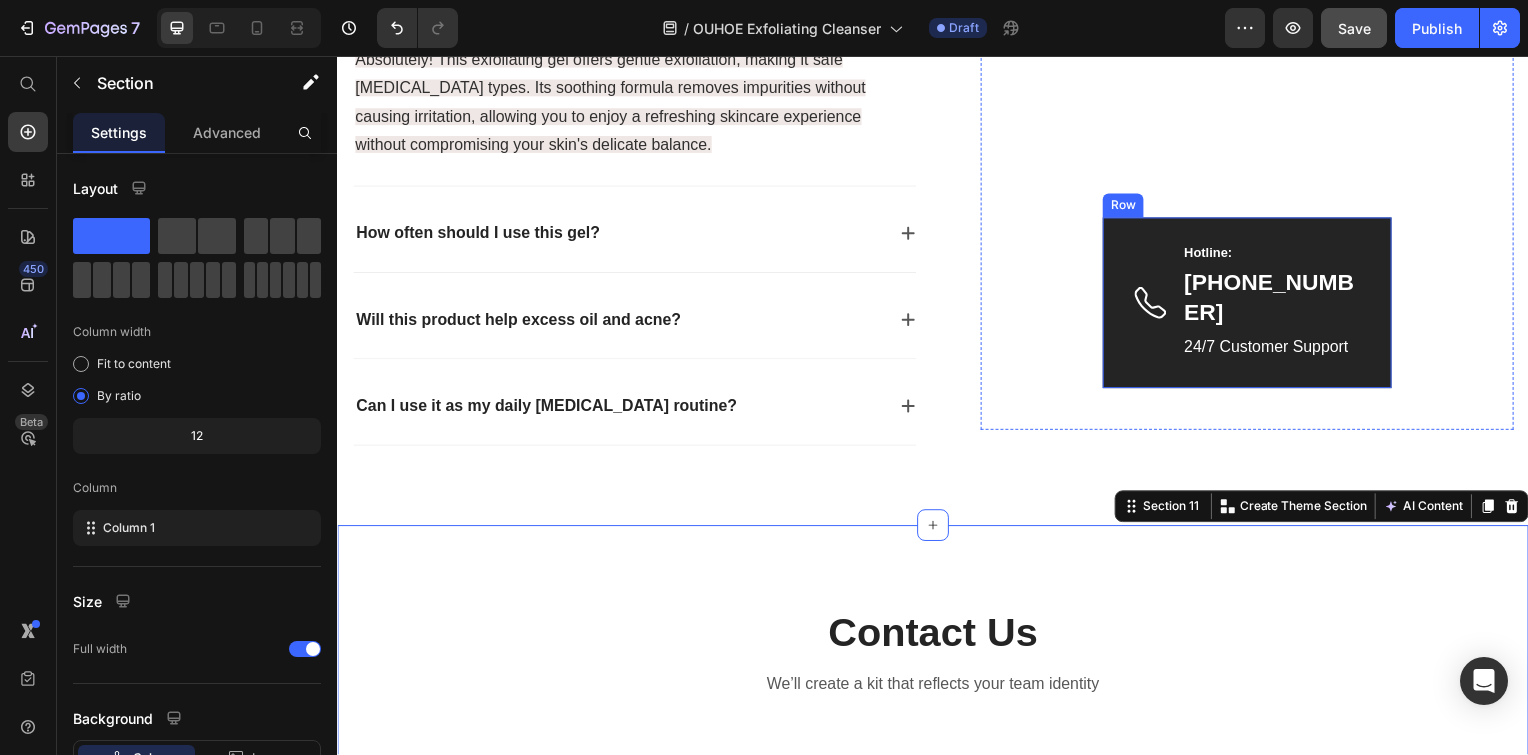click on "Image Hotline: Text block 0917-778-899 Text block 24/7 Customer Support Text block Row" at bounding box center (1253, 305) 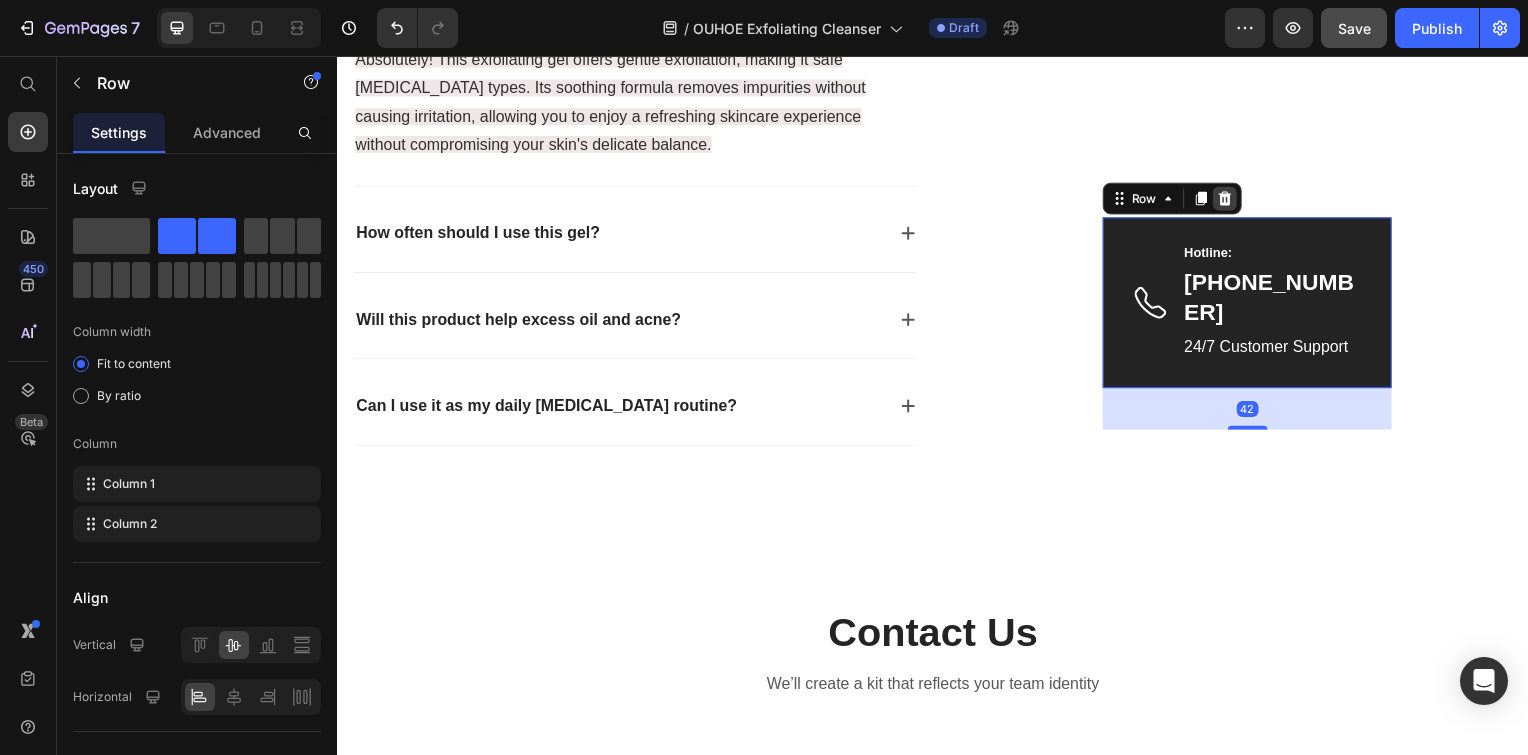 click 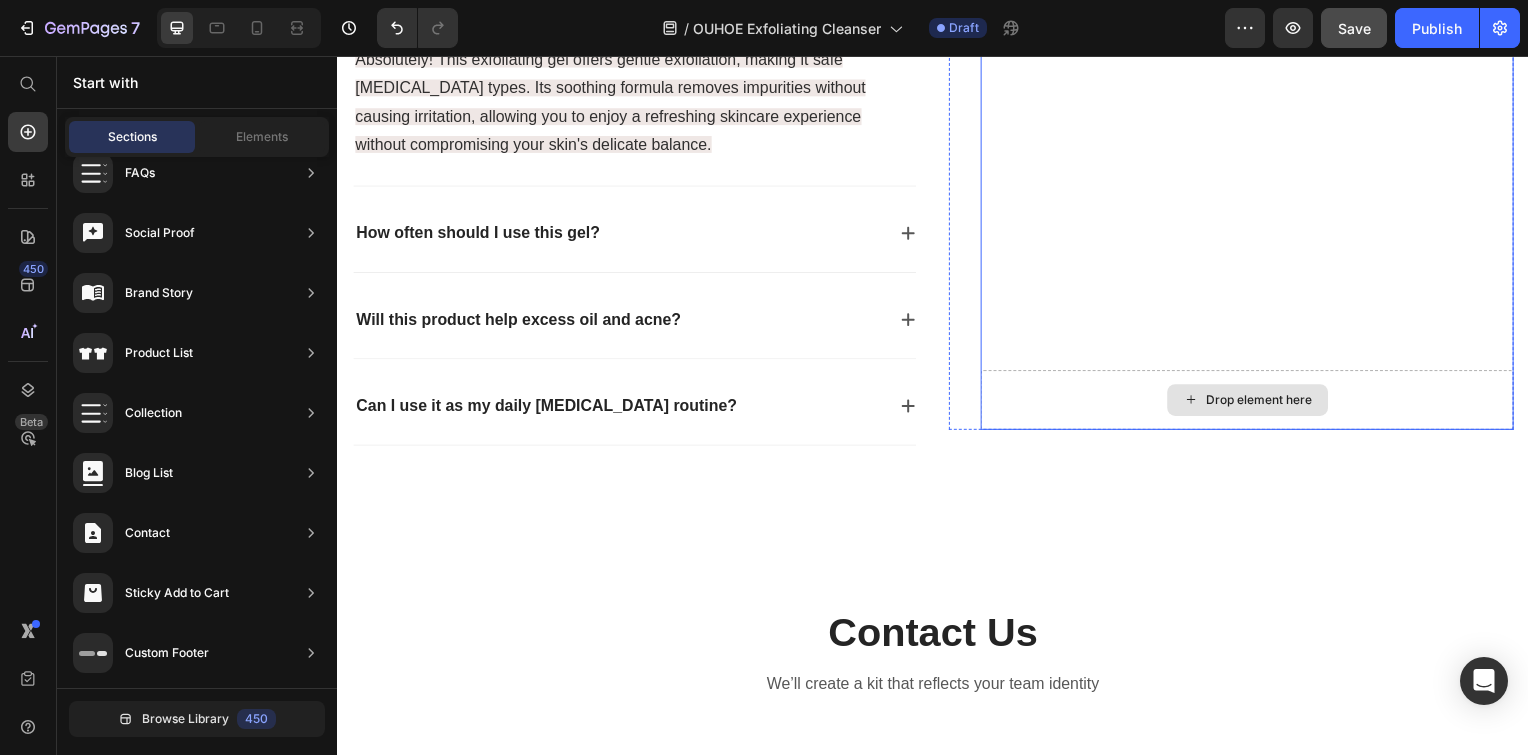 click at bounding box center (1253, 208) 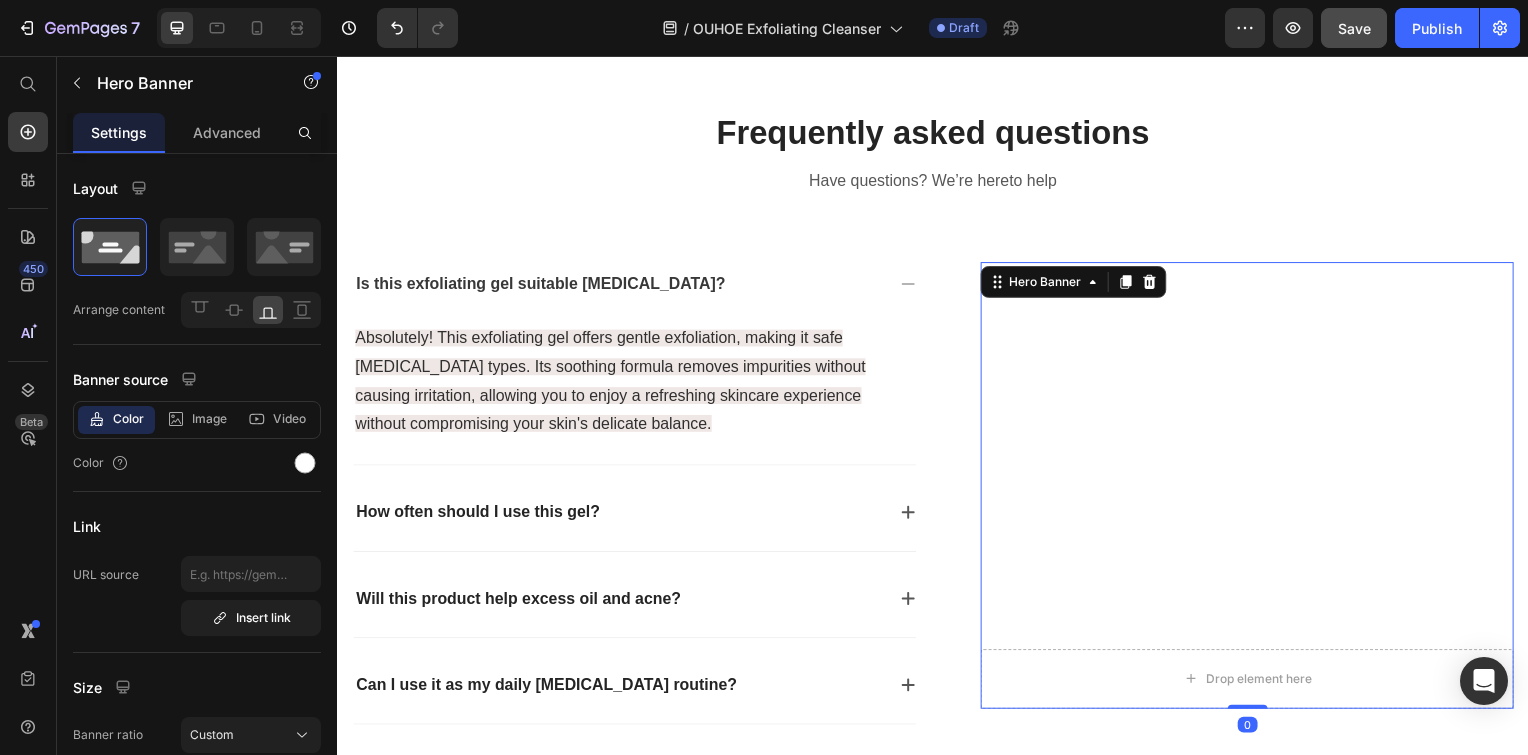 scroll, scrollTop: 4713, scrollLeft: 0, axis: vertical 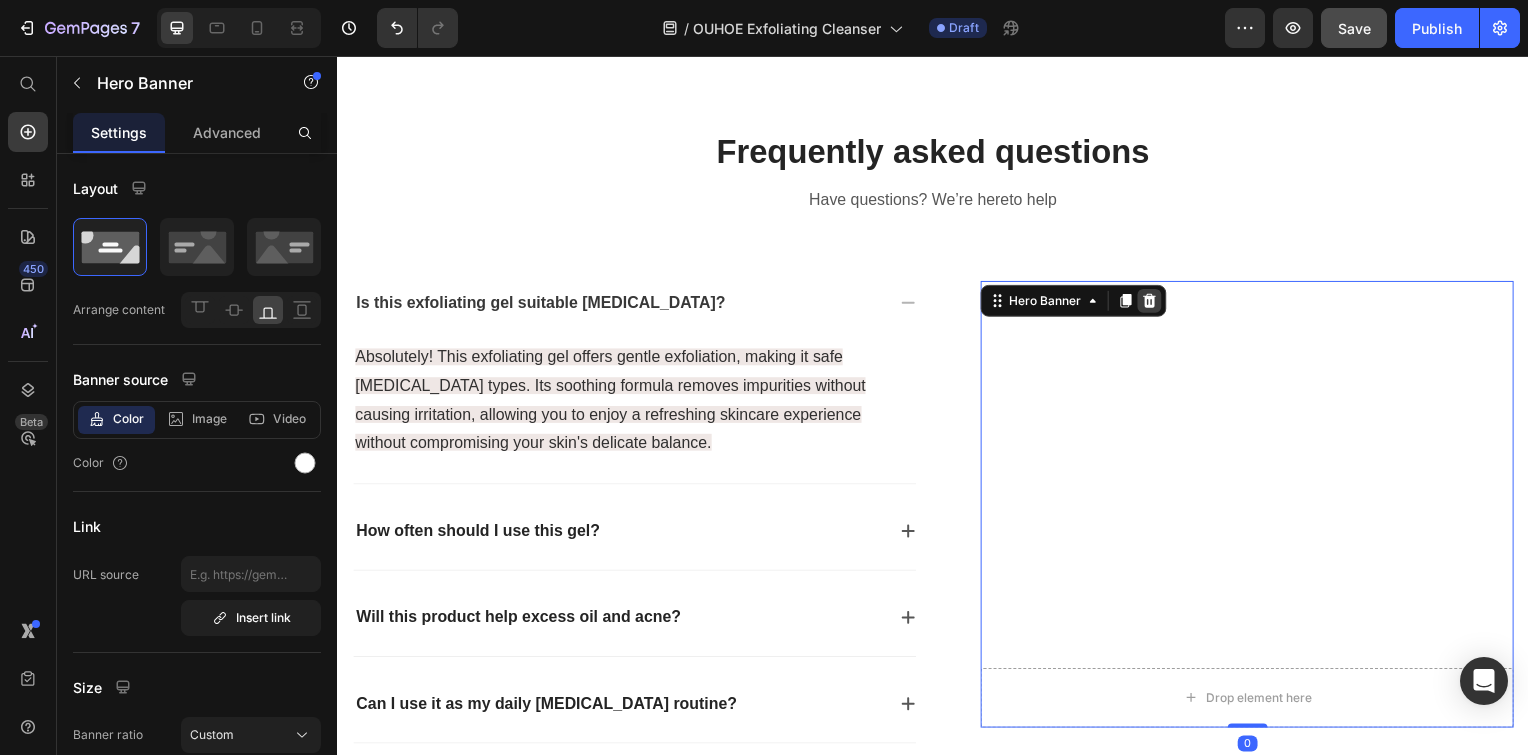 click 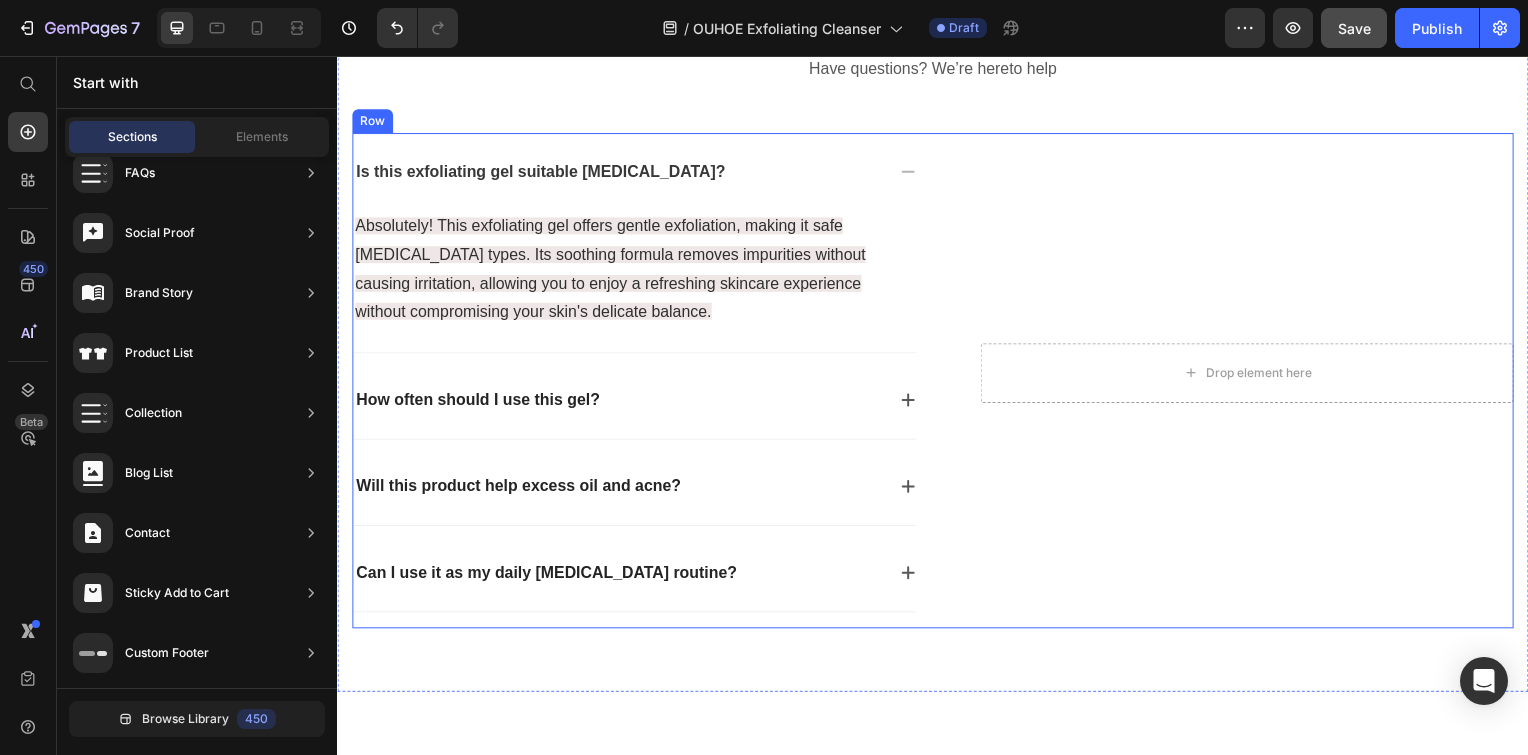 scroll, scrollTop: 4644, scrollLeft: 0, axis: vertical 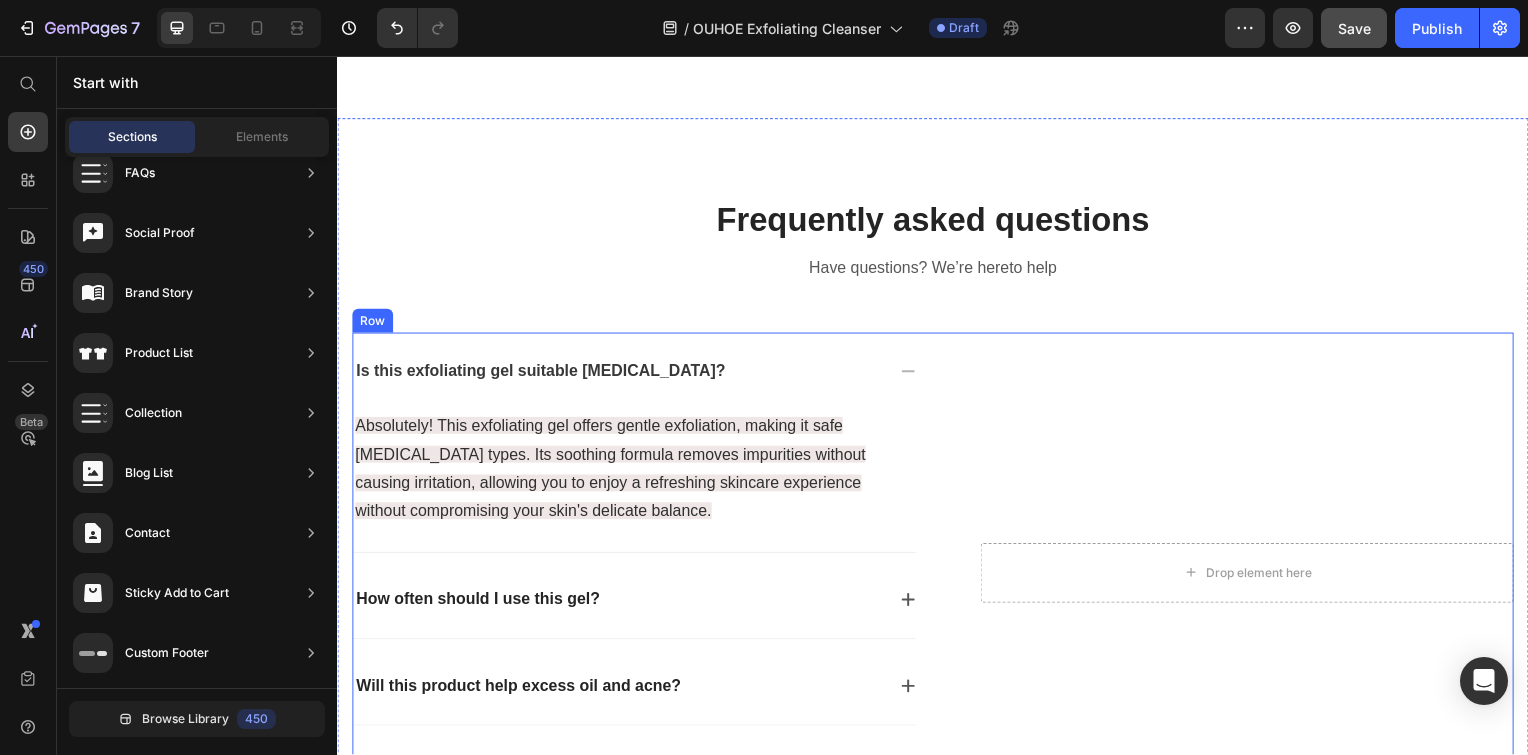 click 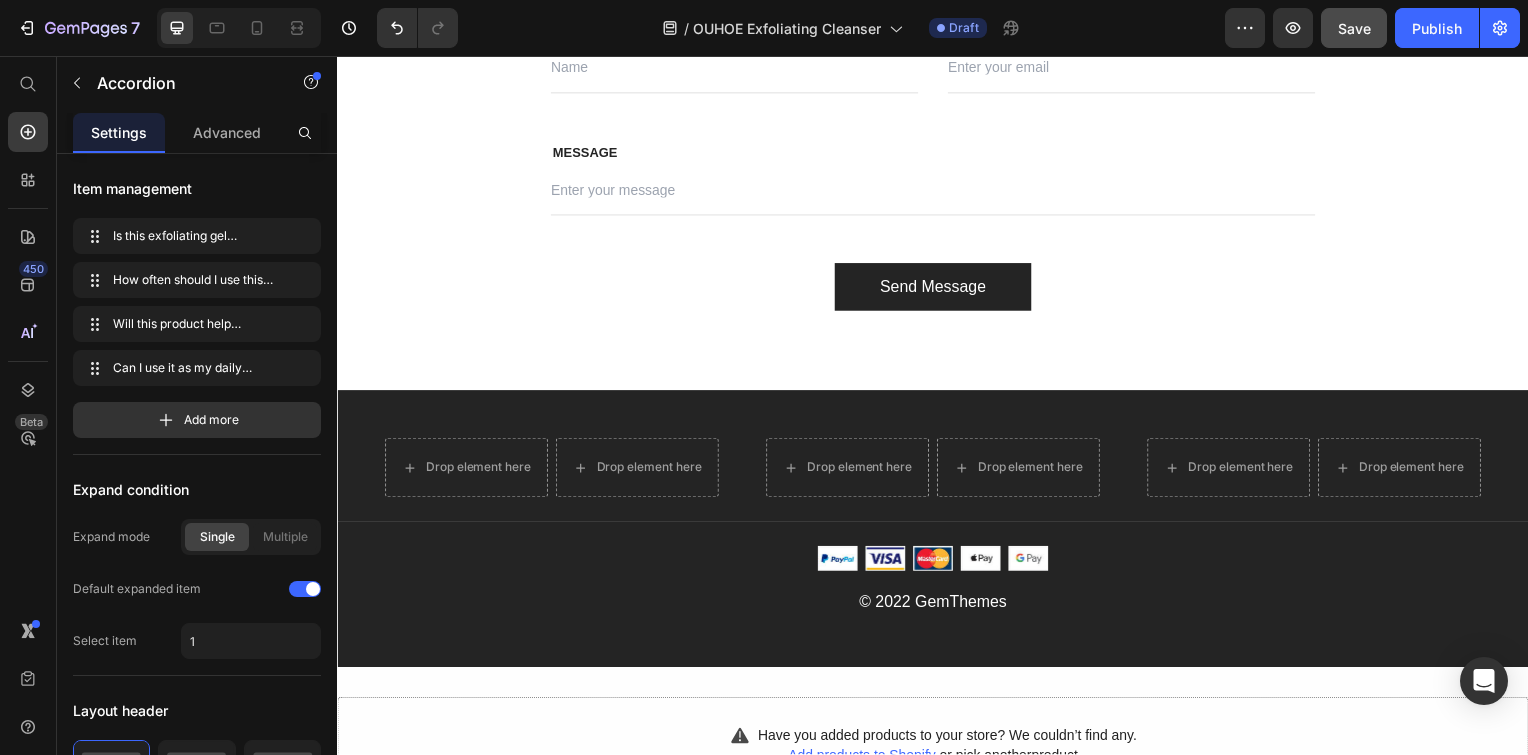 scroll, scrollTop: 5614, scrollLeft: 0, axis: vertical 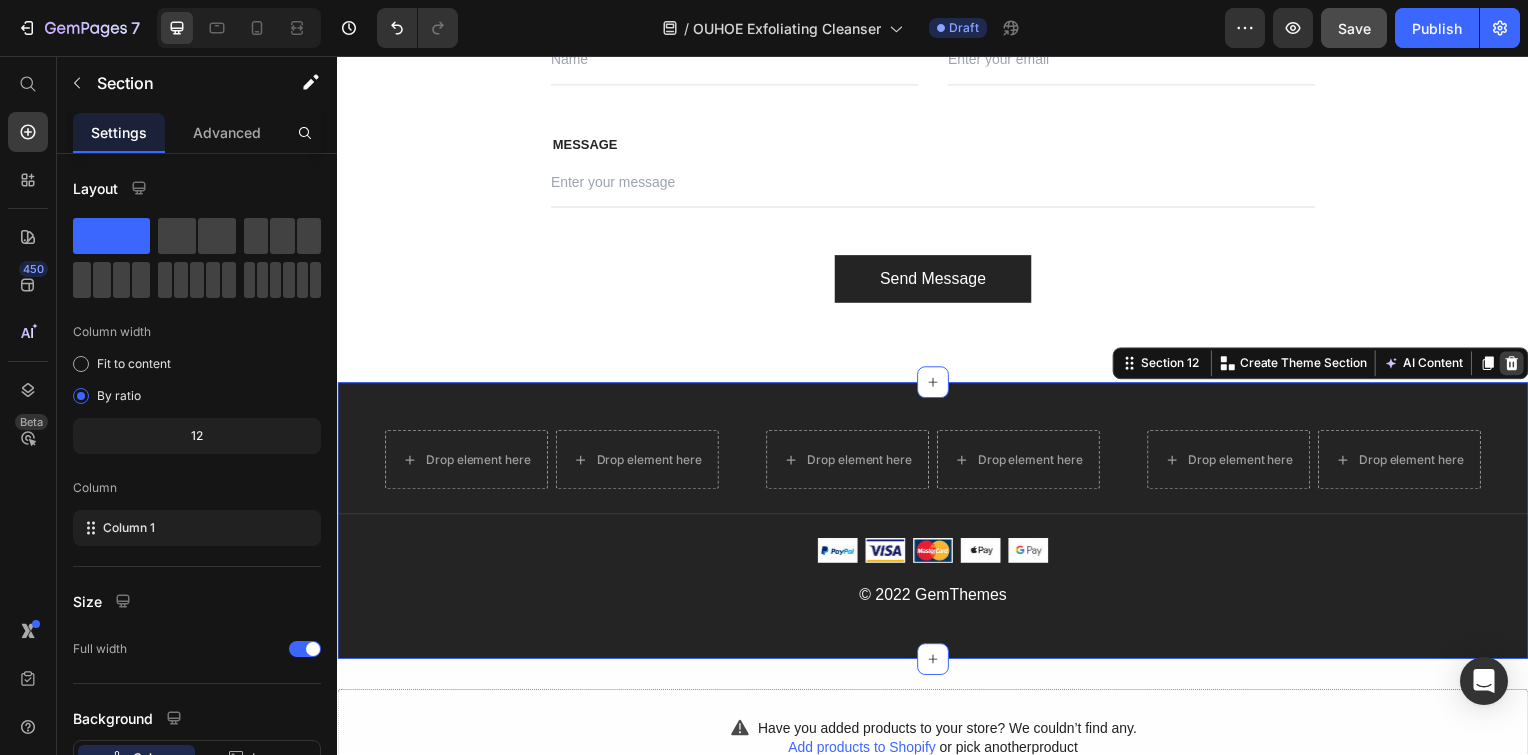 click 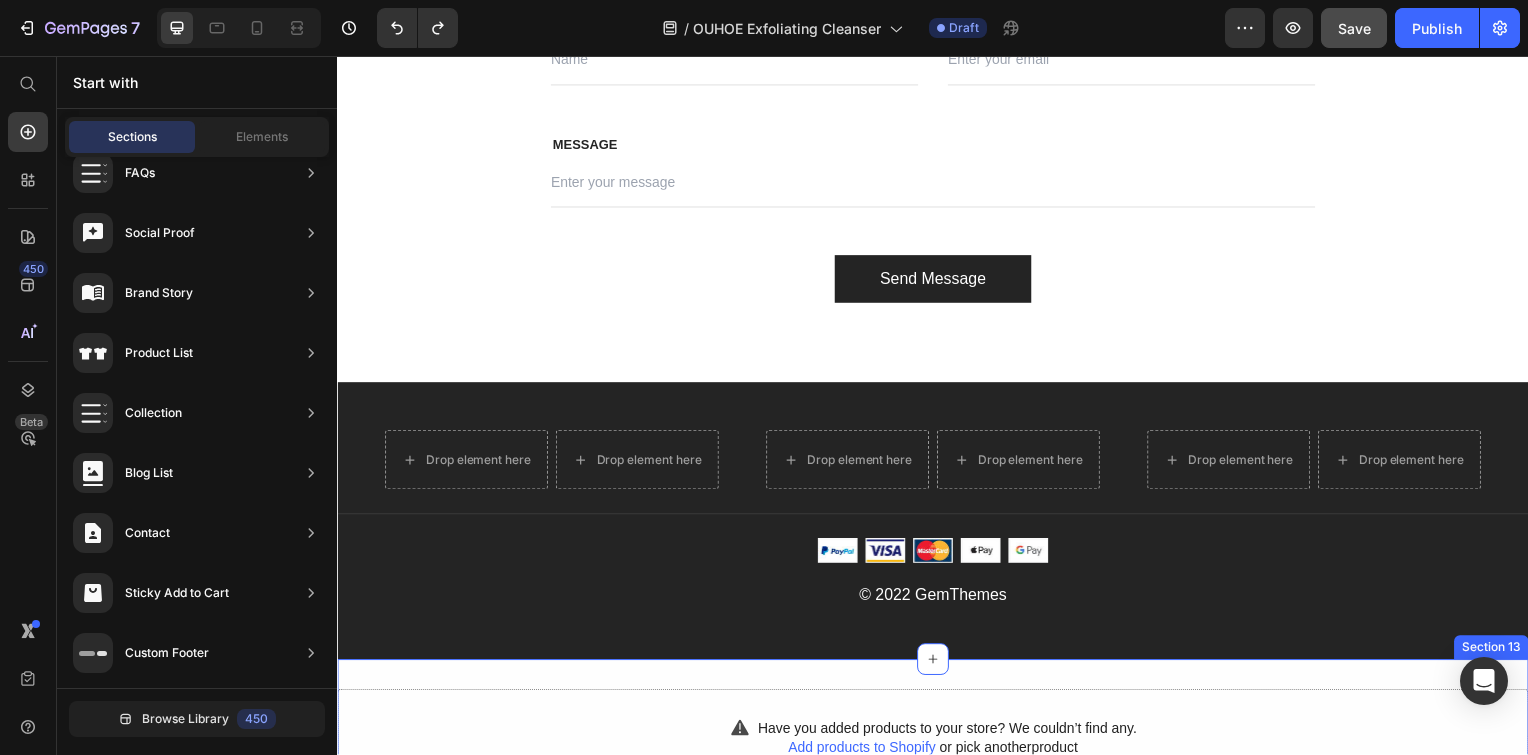 click on "Have you added products to your store? We couldn’t find any. Add products to Shopify   or pick another  product Product Section 13" at bounding box center [937, 743] 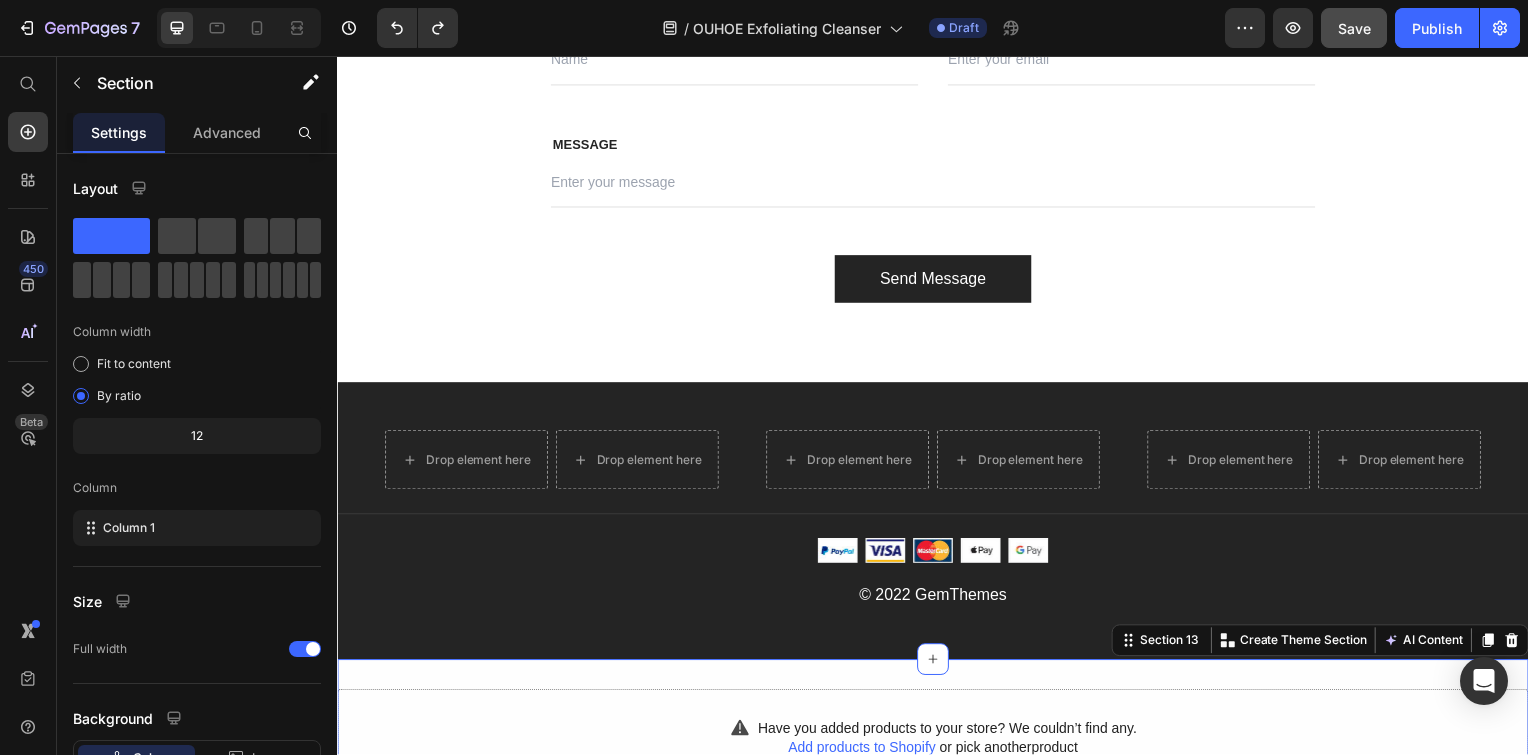 click on "Have you added products to your store? We couldn’t find any. Add products to Shopify   or pick another  product Product" at bounding box center (937, 743) 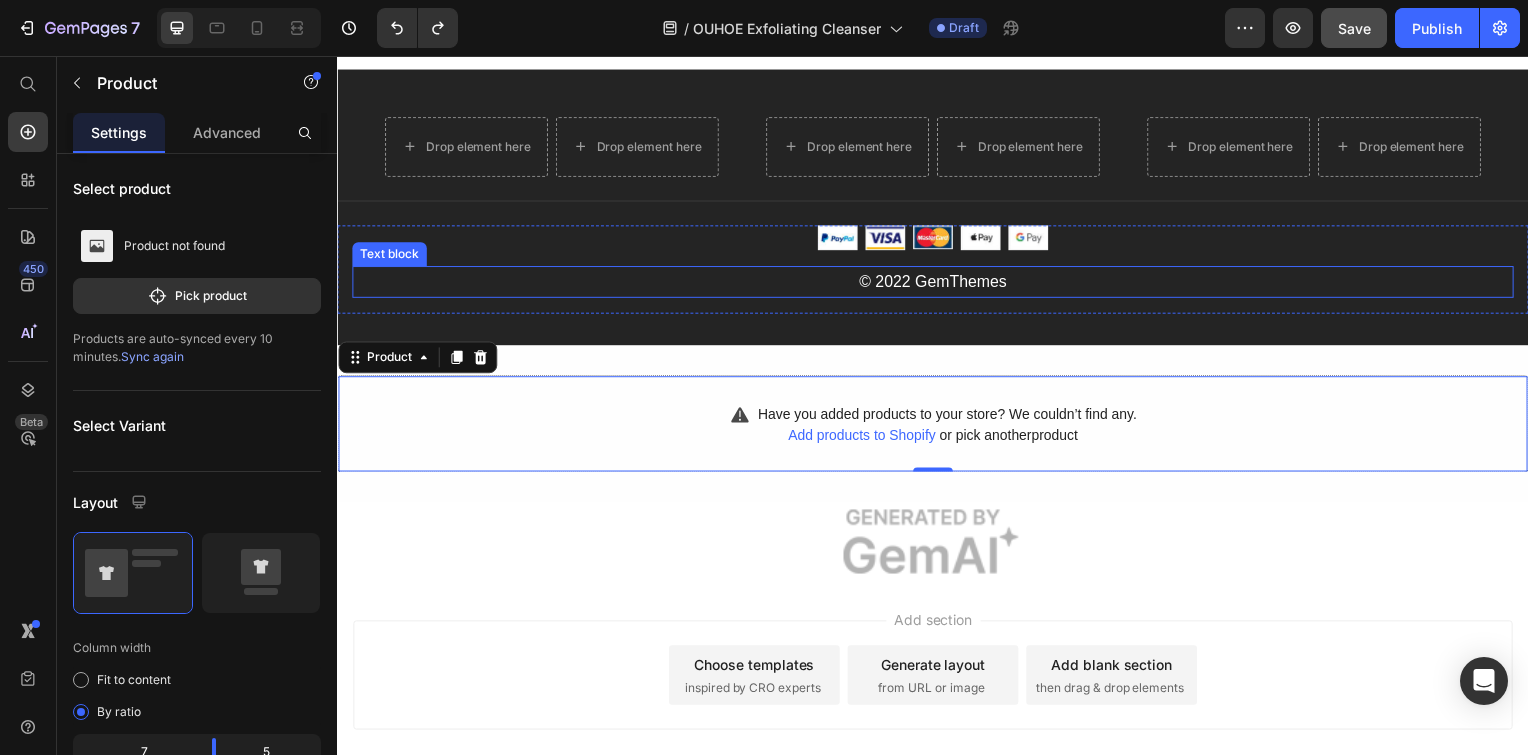 scroll, scrollTop: 6037, scrollLeft: 0, axis: vertical 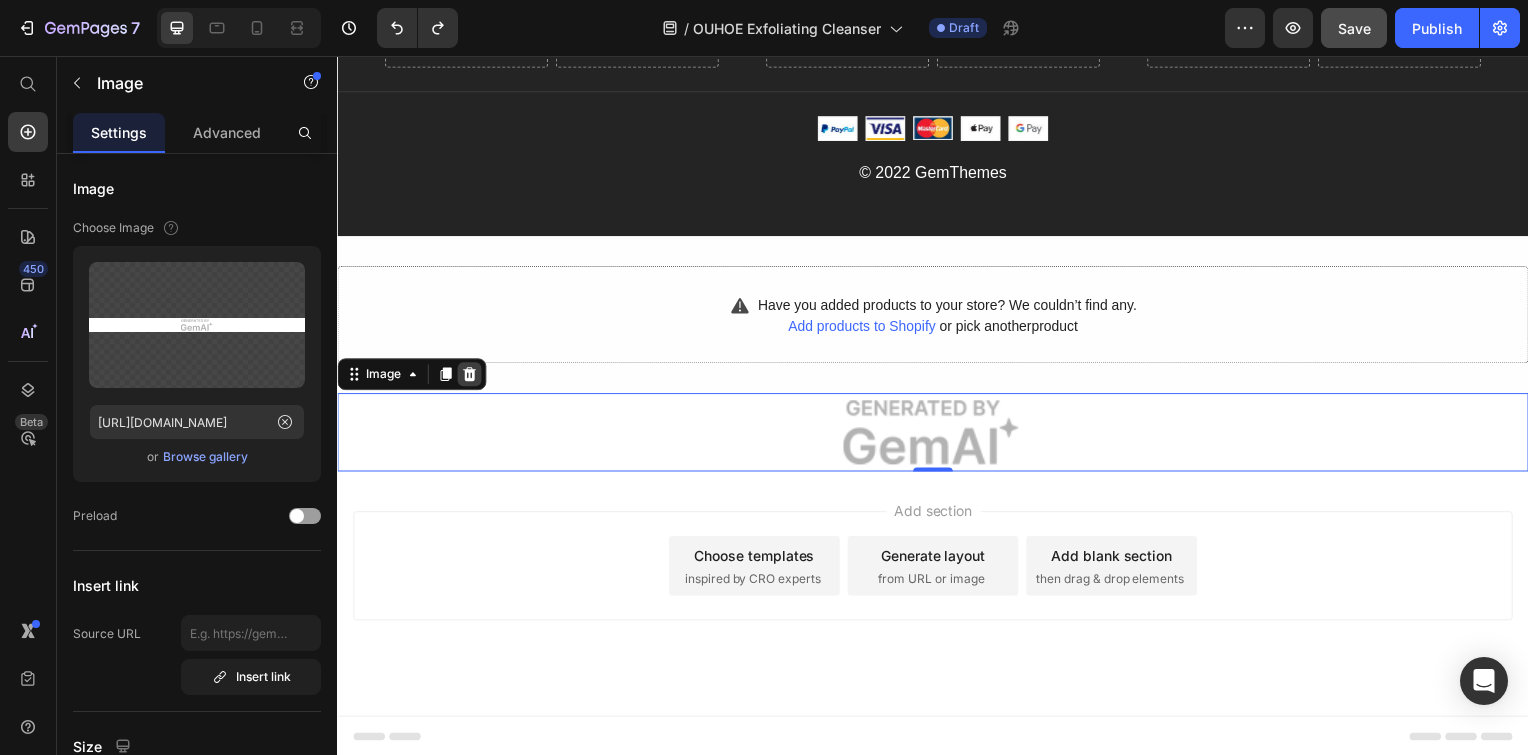 click 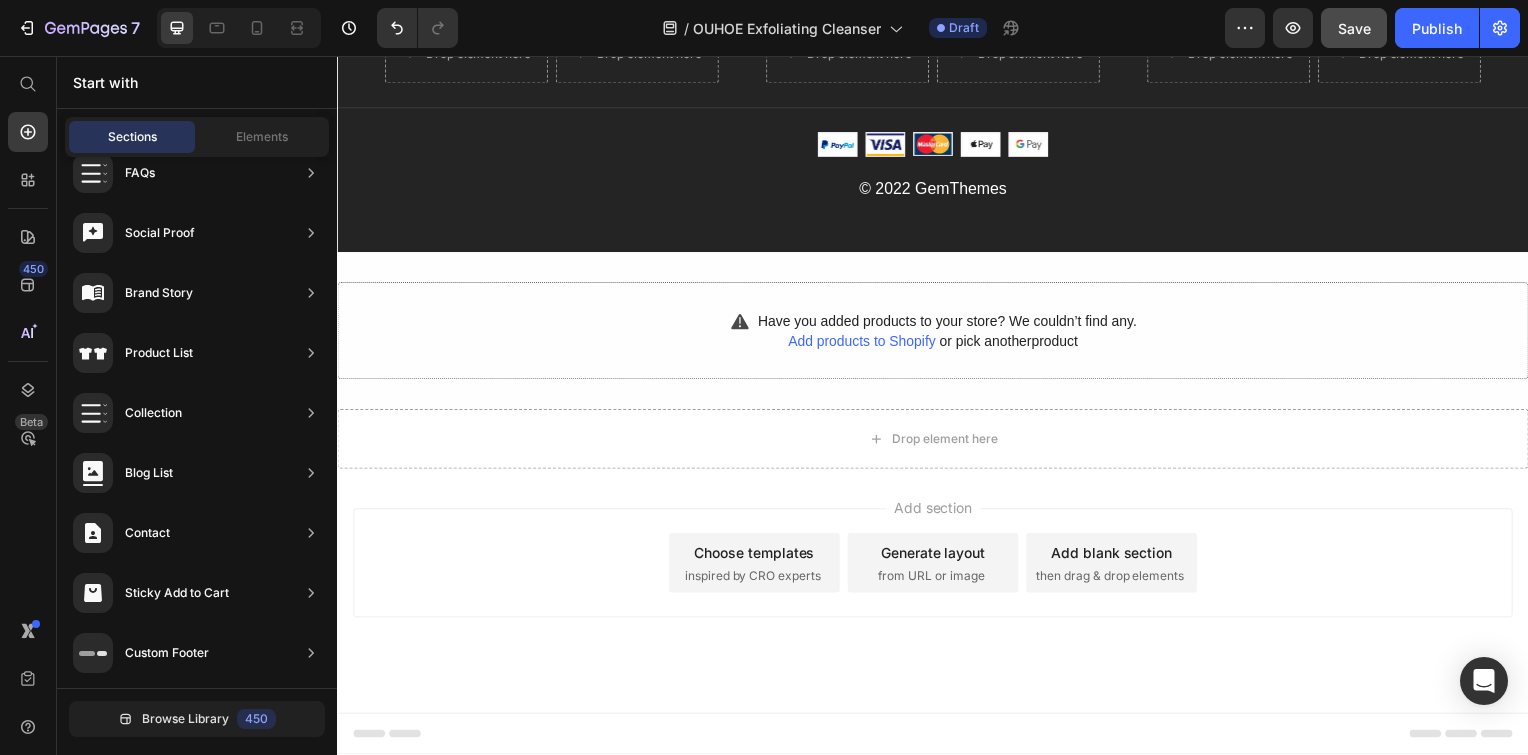 scroll, scrollTop: 6020, scrollLeft: 0, axis: vertical 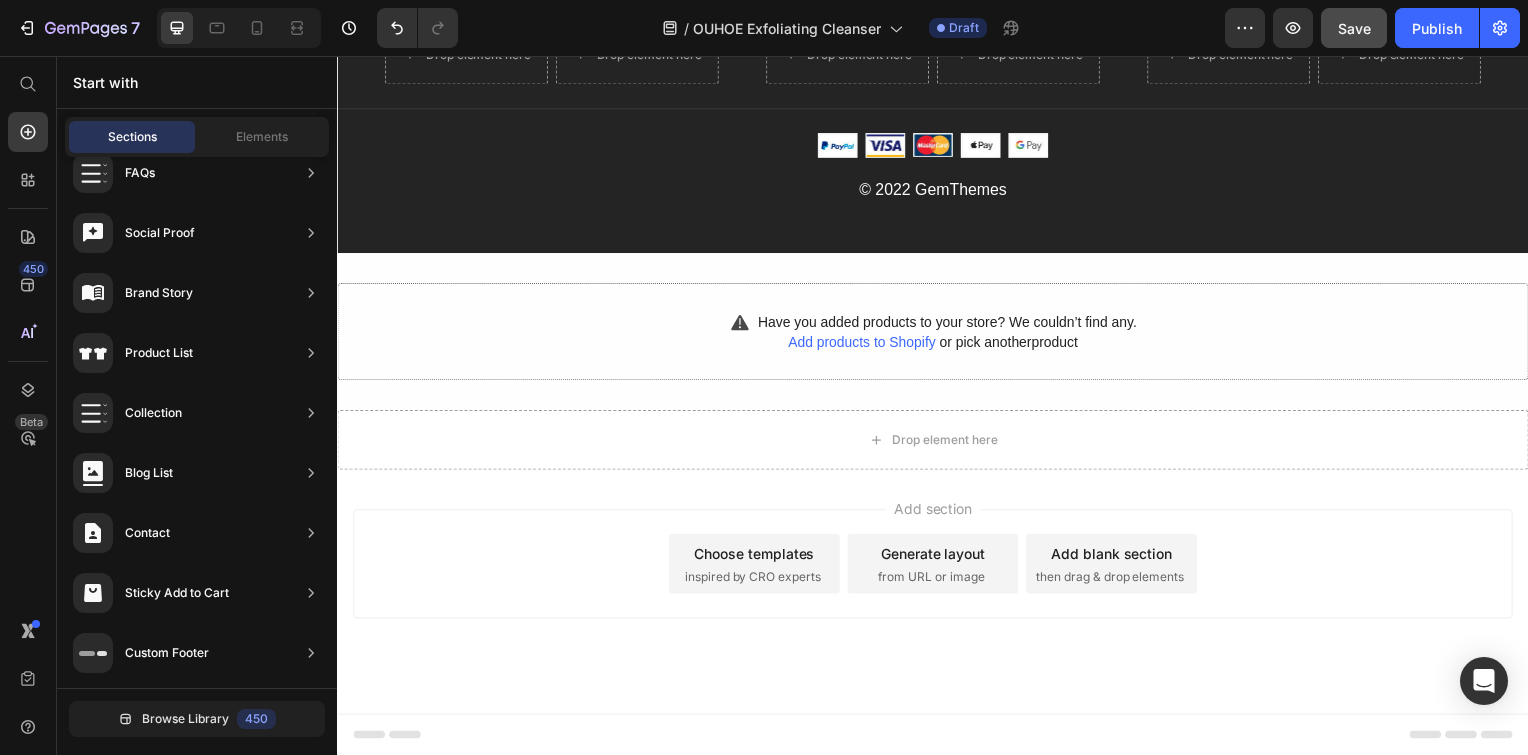 click on "Add section Choose templates inspired by CRO experts Generate layout from URL or image Add blank section then drag & drop elements" at bounding box center (937, 568) 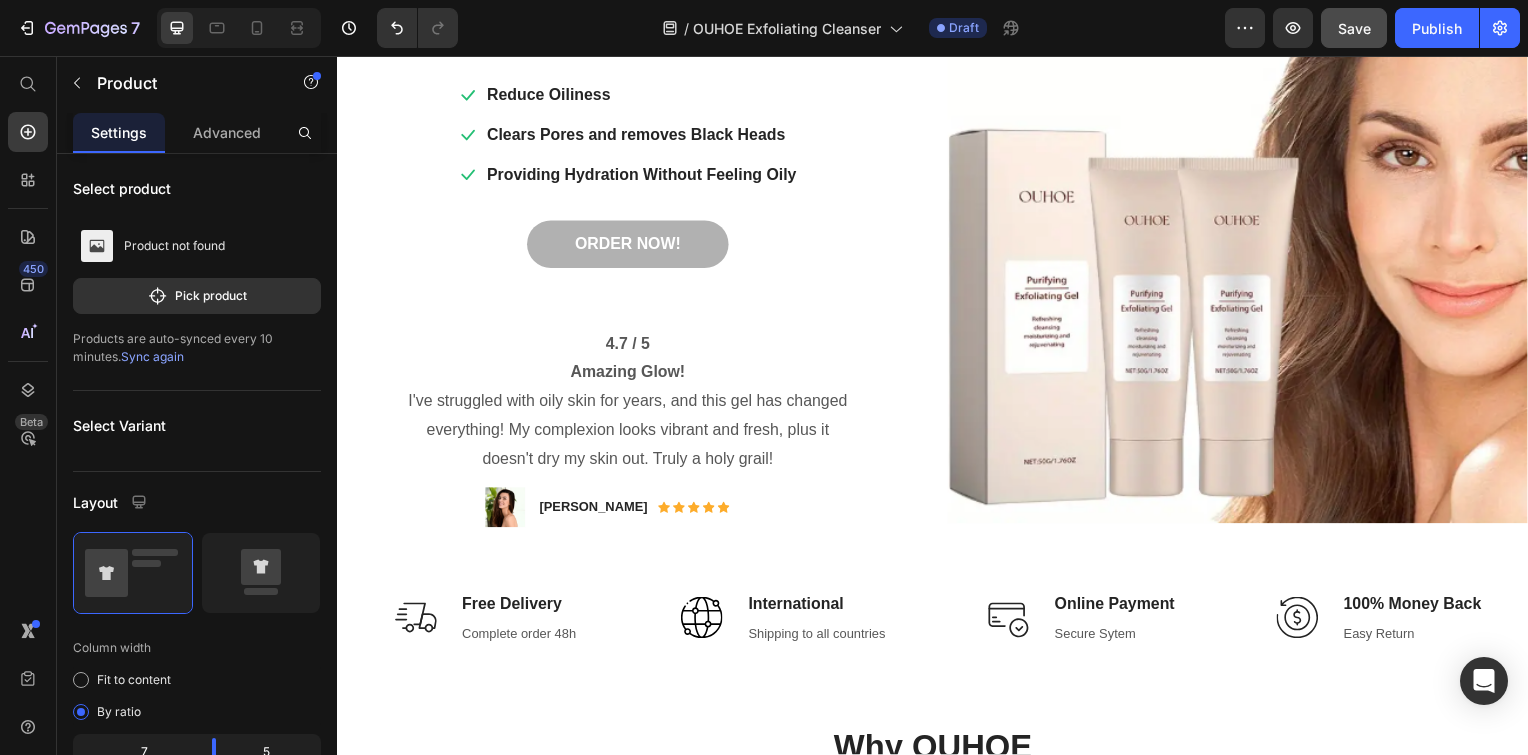scroll, scrollTop: 0, scrollLeft: 0, axis: both 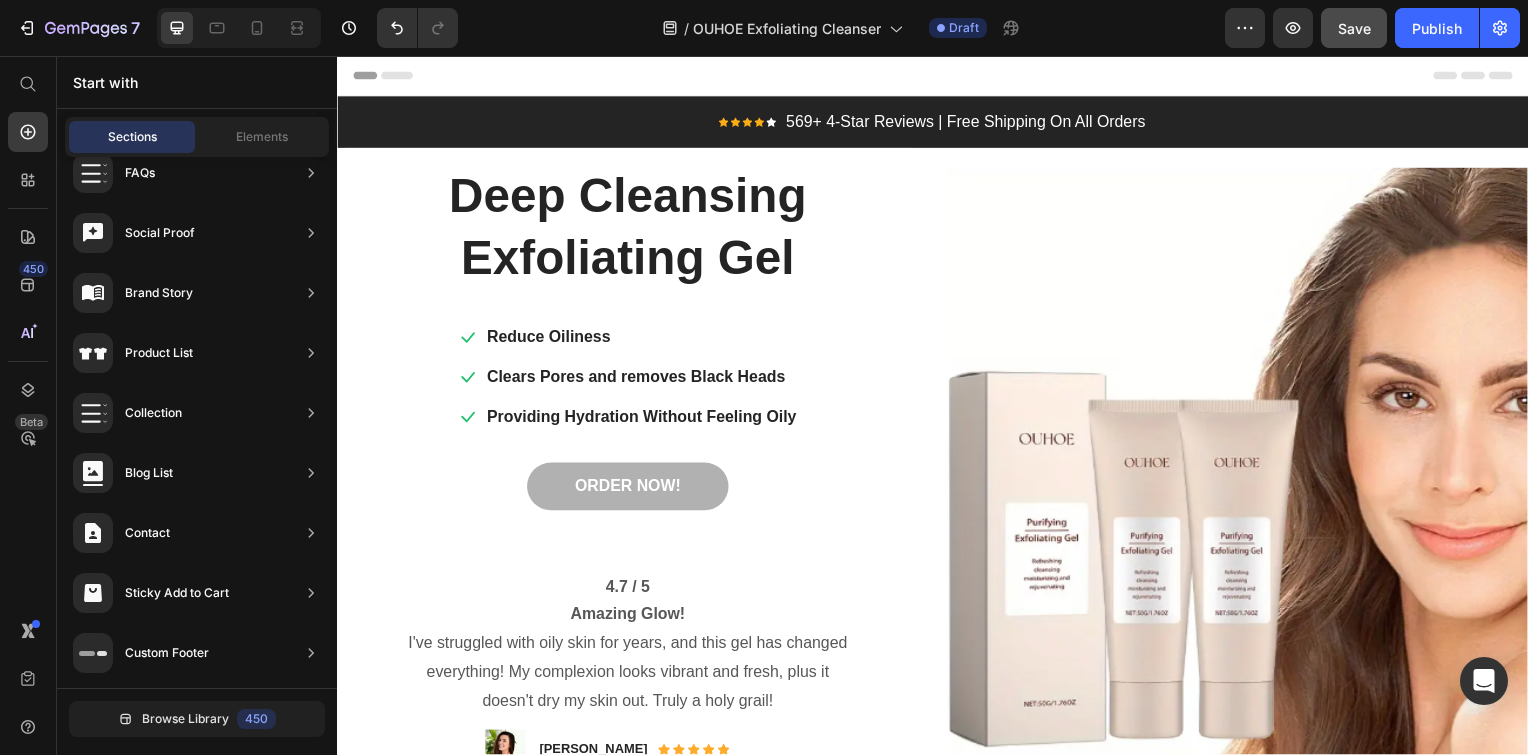 click on "Header" at bounding box center (937, 76) 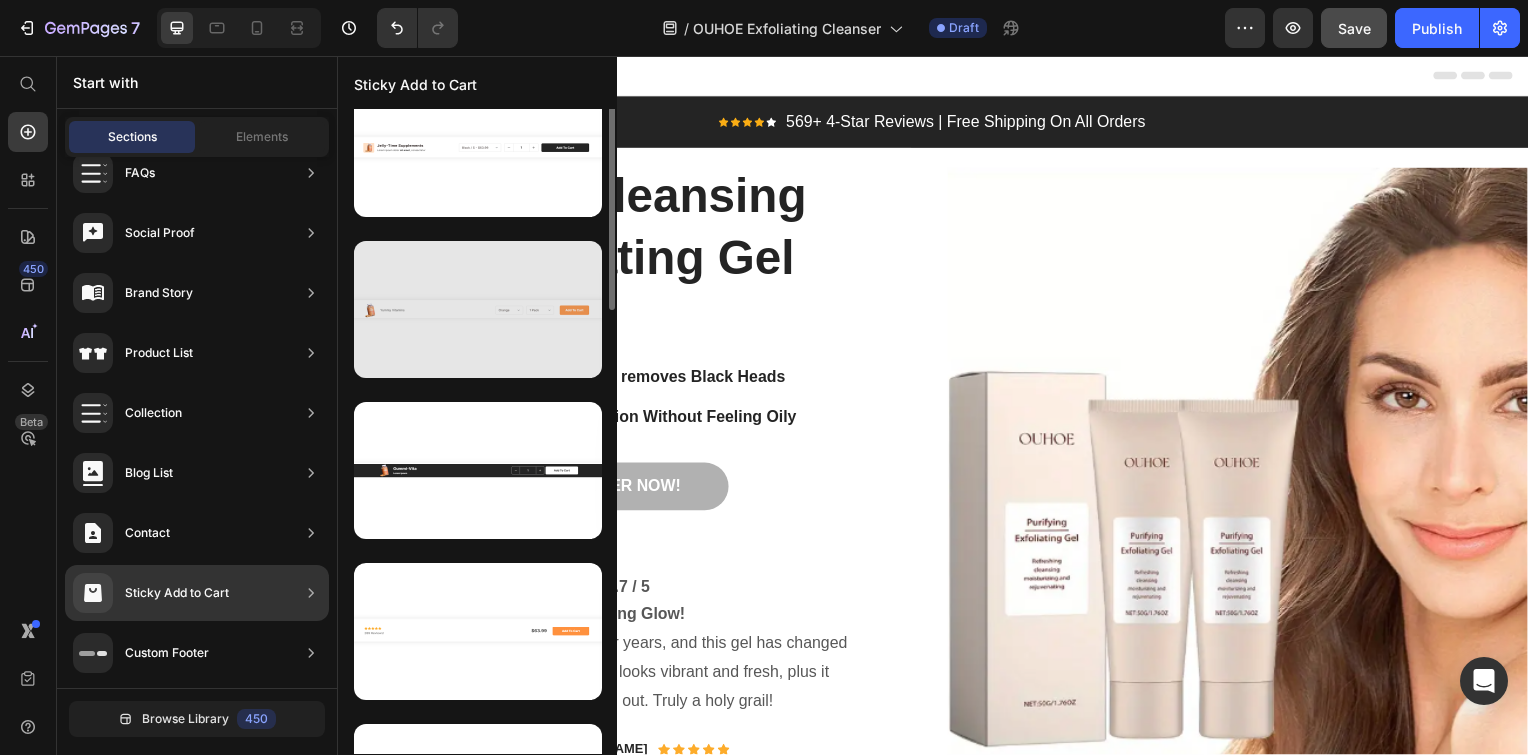 scroll, scrollTop: 0, scrollLeft: 0, axis: both 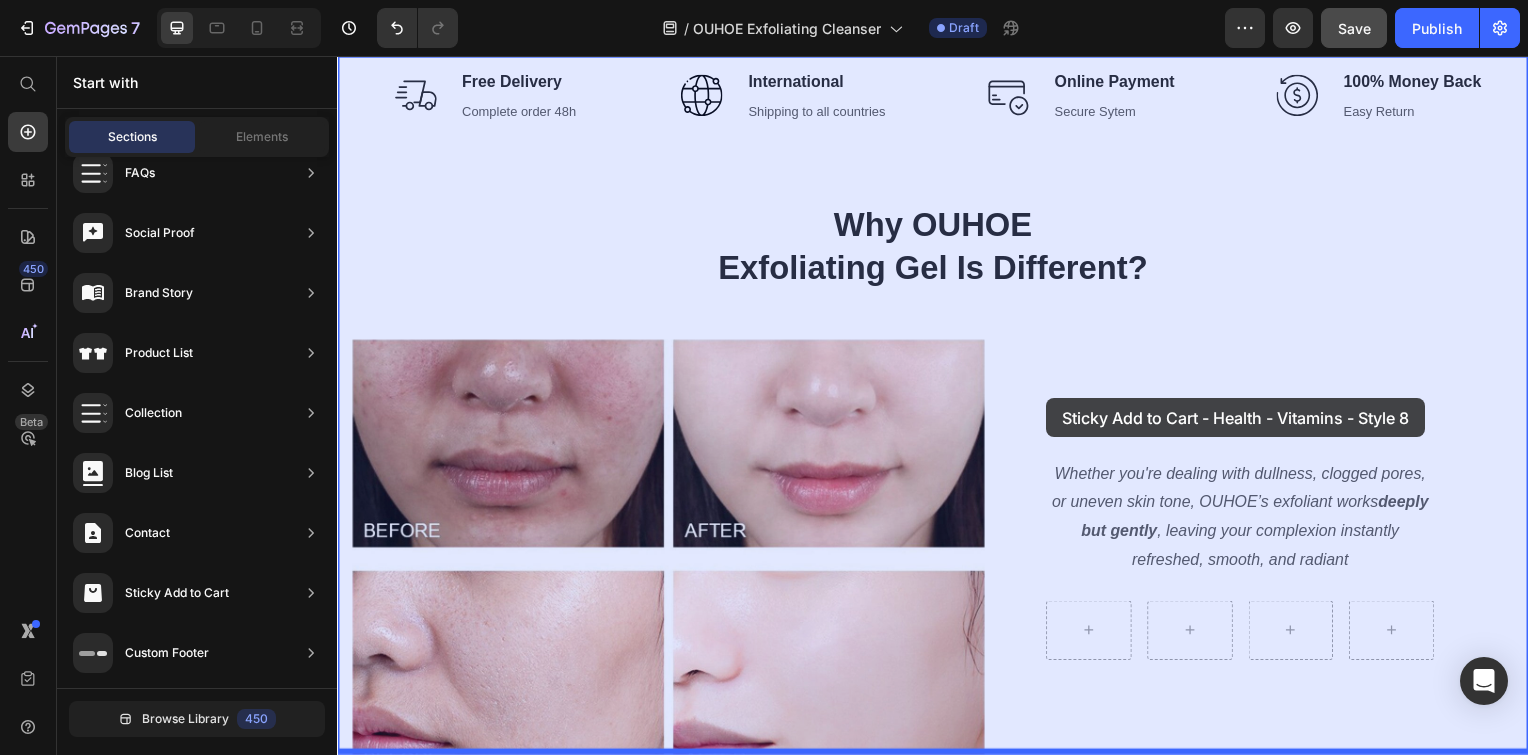 drag, startPoint x: 853, startPoint y: 272, endPoint x: 1051, endPoint y: 401, distance: 236.31546 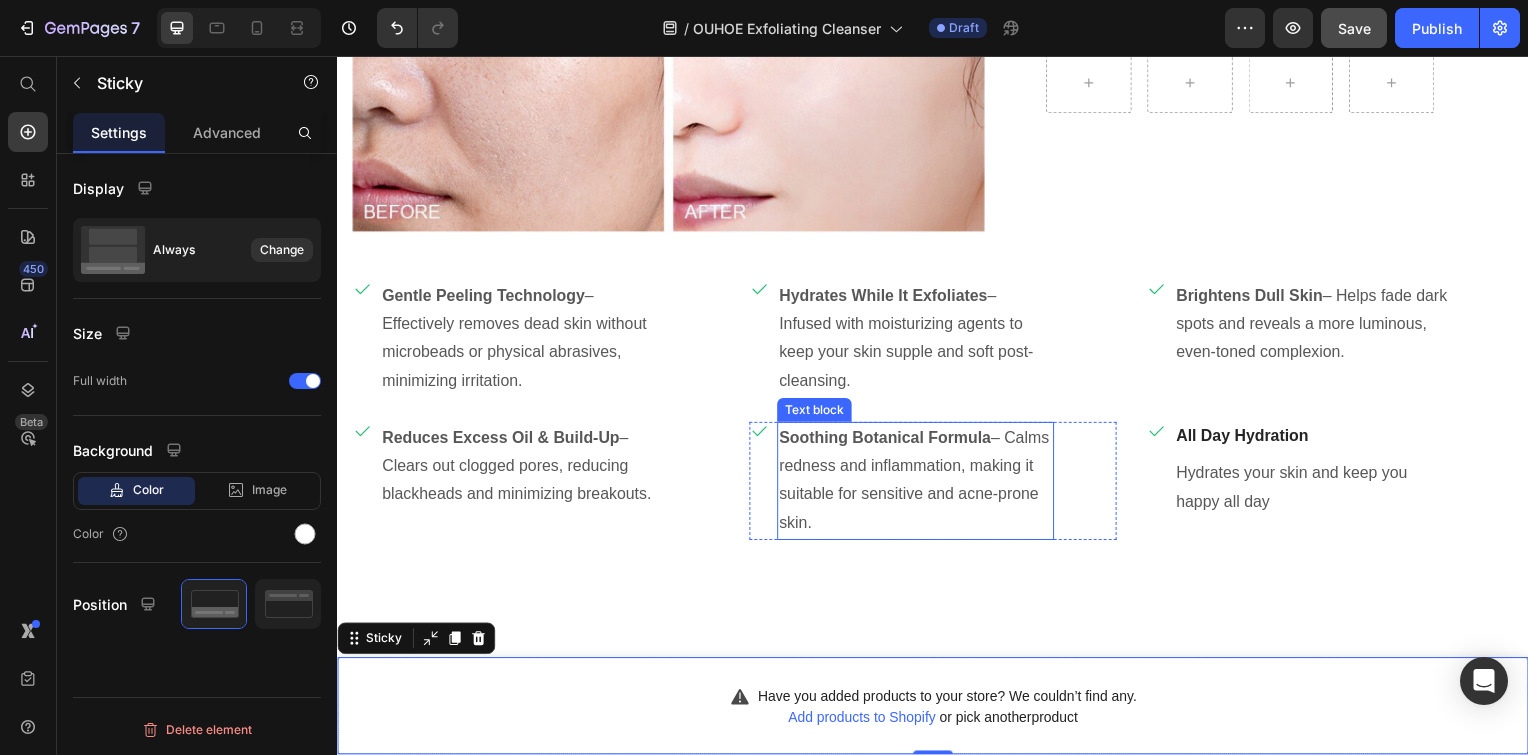 scroll, scrollTop: 1370, scrollLeft: 0, axis: vertical 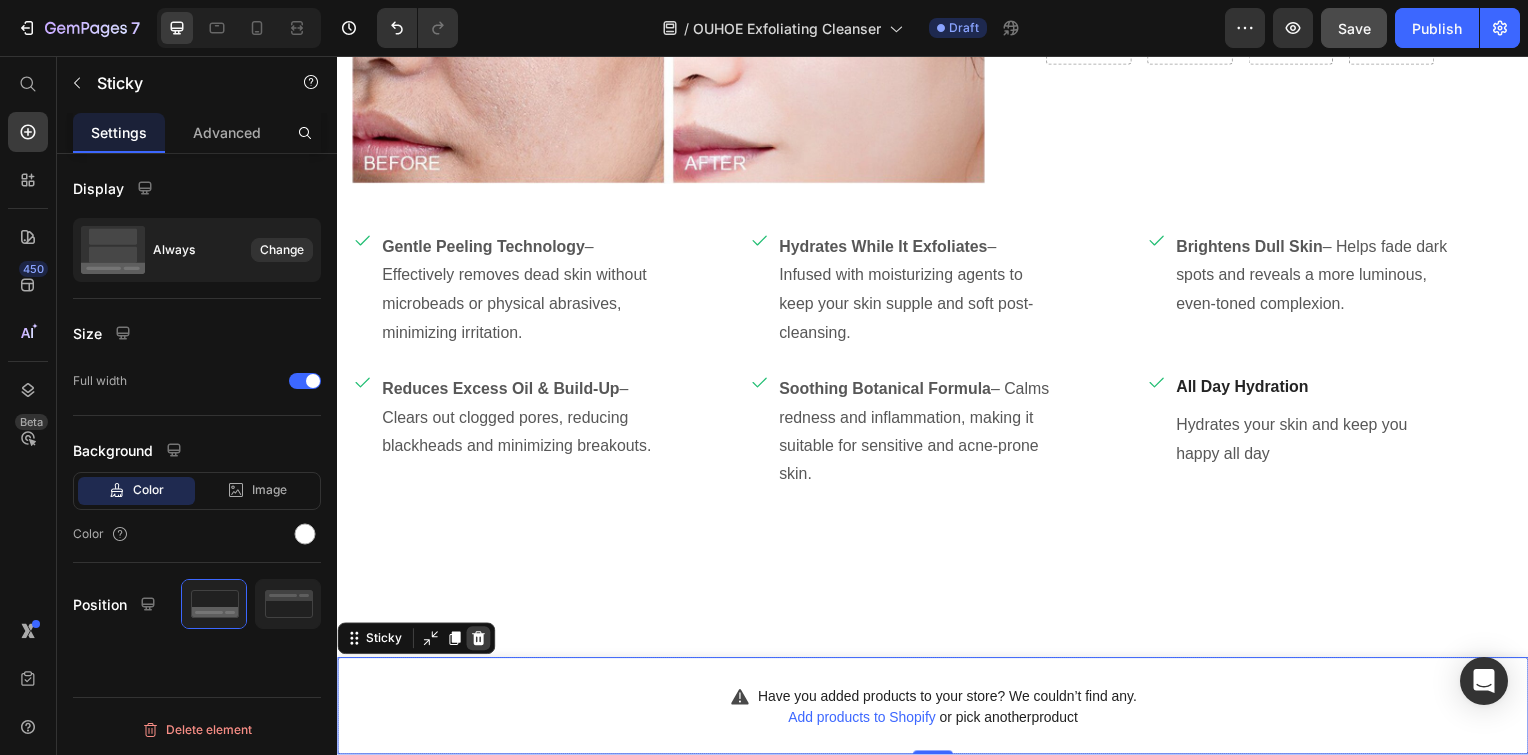 click 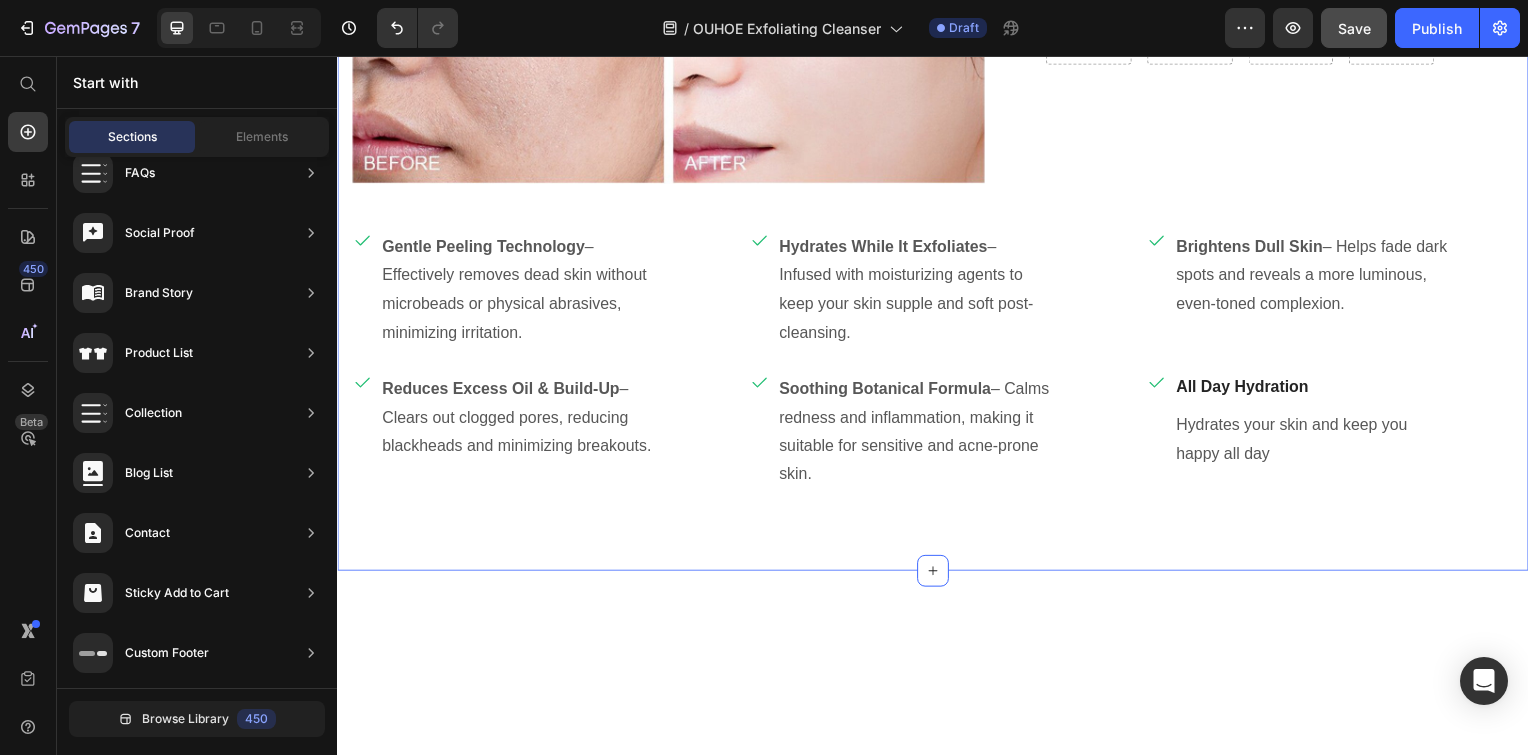scroll, scrollTop: 0, scrollLeft: 0, axis: both 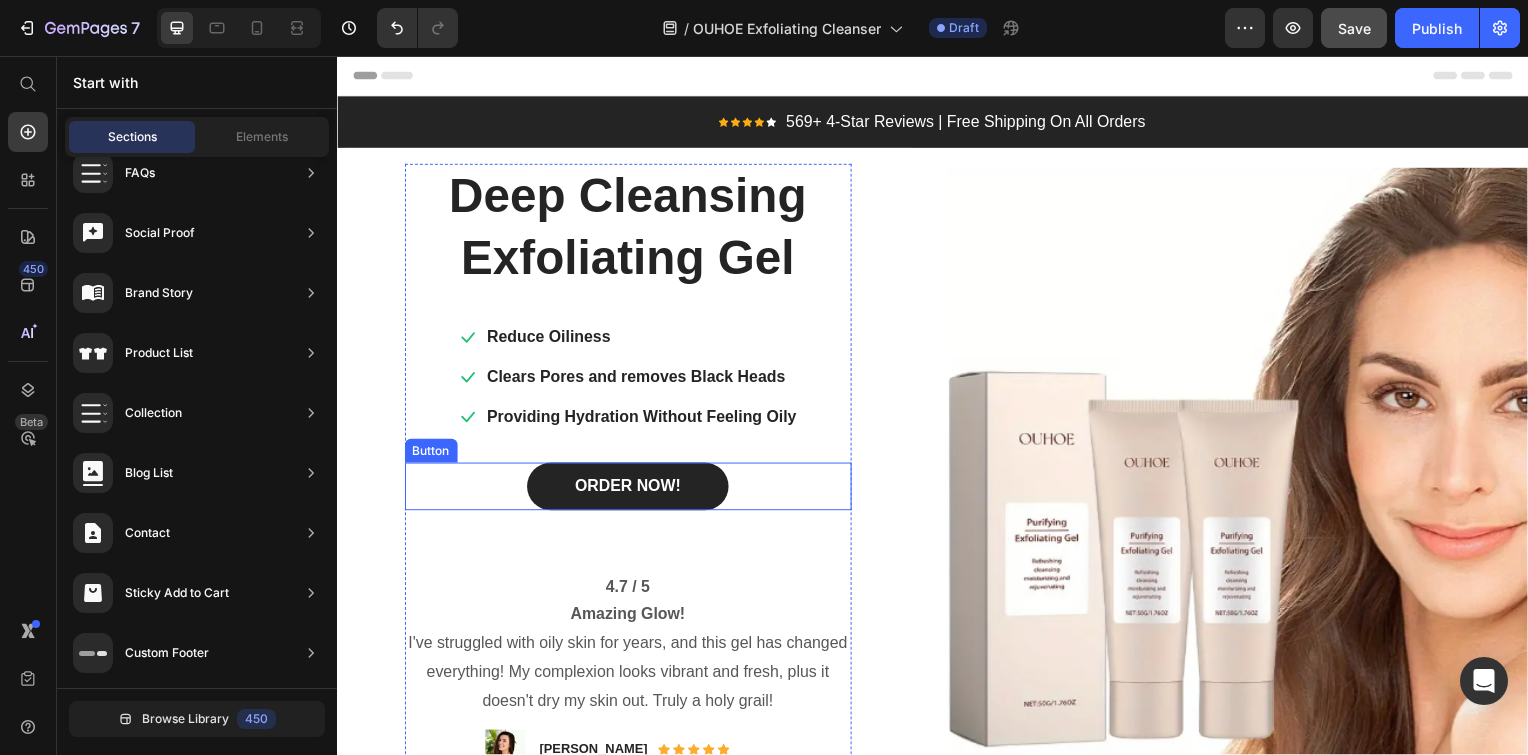 click on "ORDER NOW!" at bounding box center (629, 490) 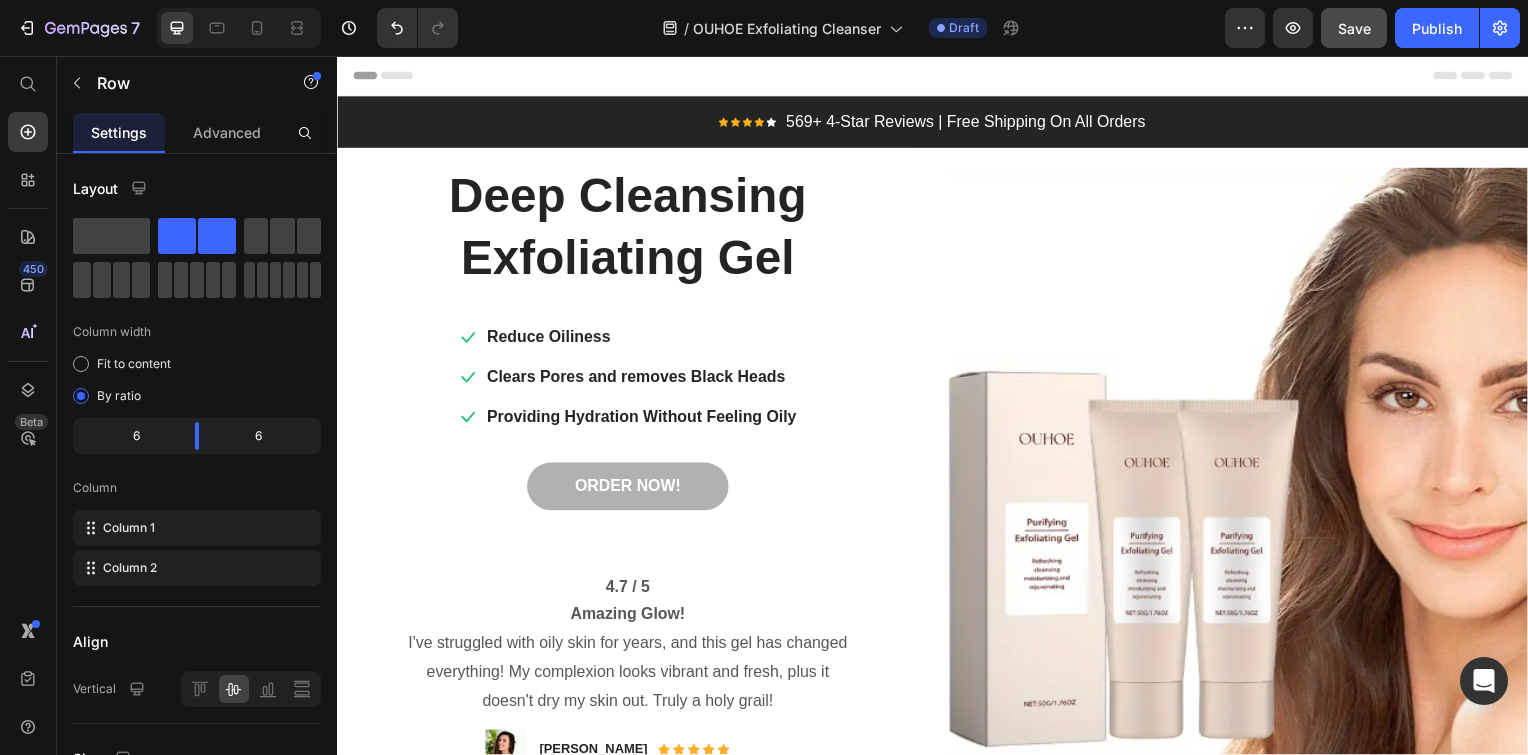 click on "Header" at bounding box center (937, 76) 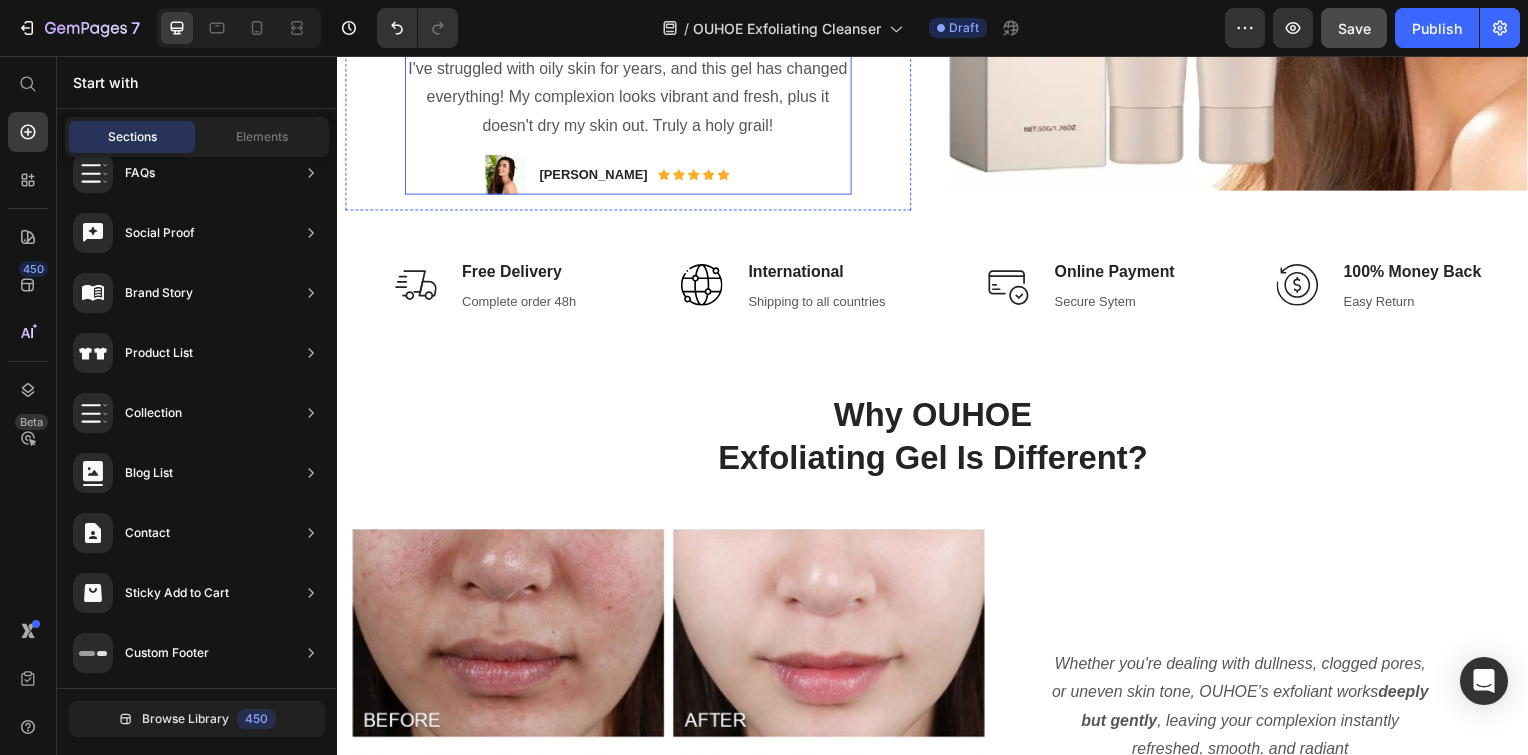 scroll, scrollTop: 564, scrollLeft: 0, axis: vertical 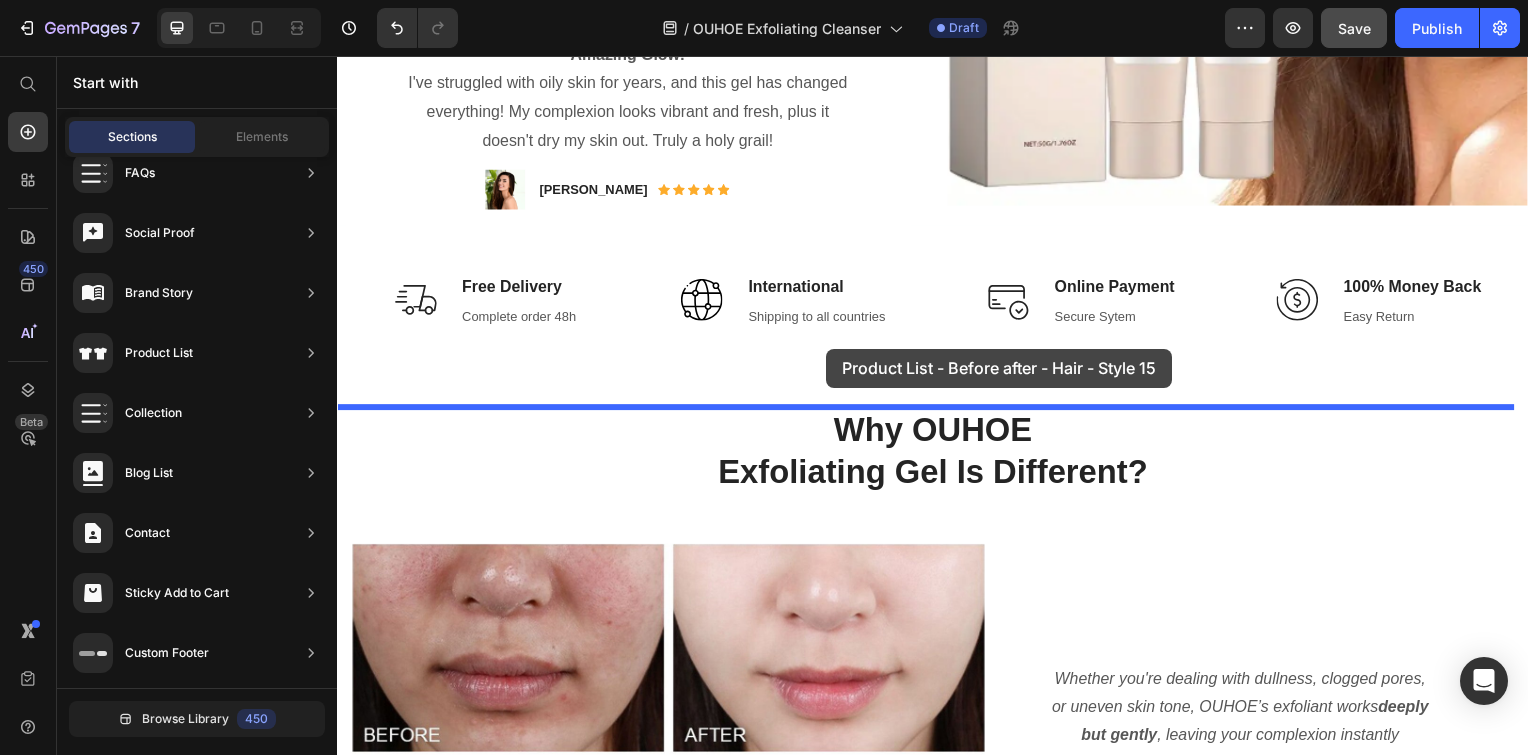 drag, startPoint x: 825, startPoint y: 395, endPoint x: 830, endPoint y: 351, distance: 44.28318 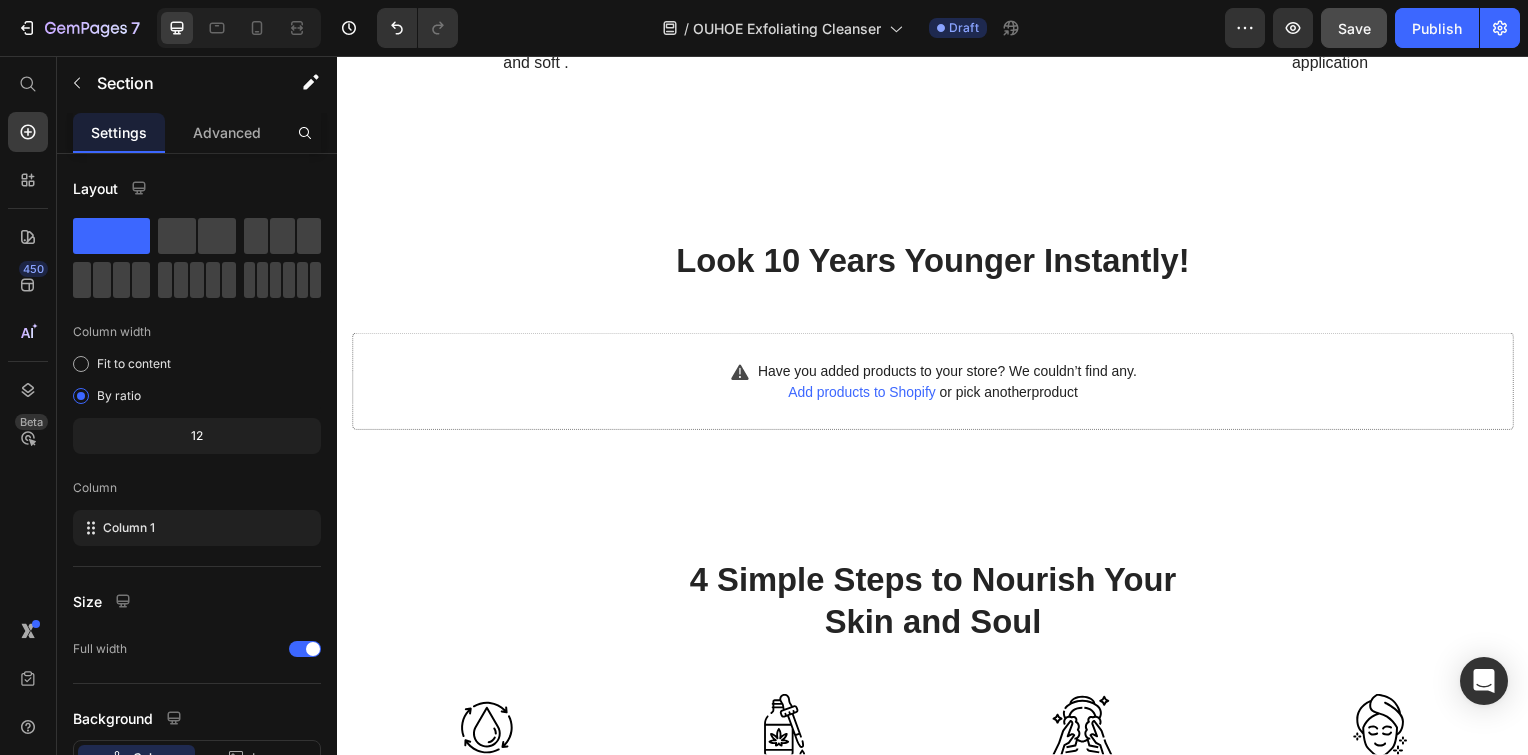 scroll, scrollTop: 2826, scrollLeft: 0, axis: vertical 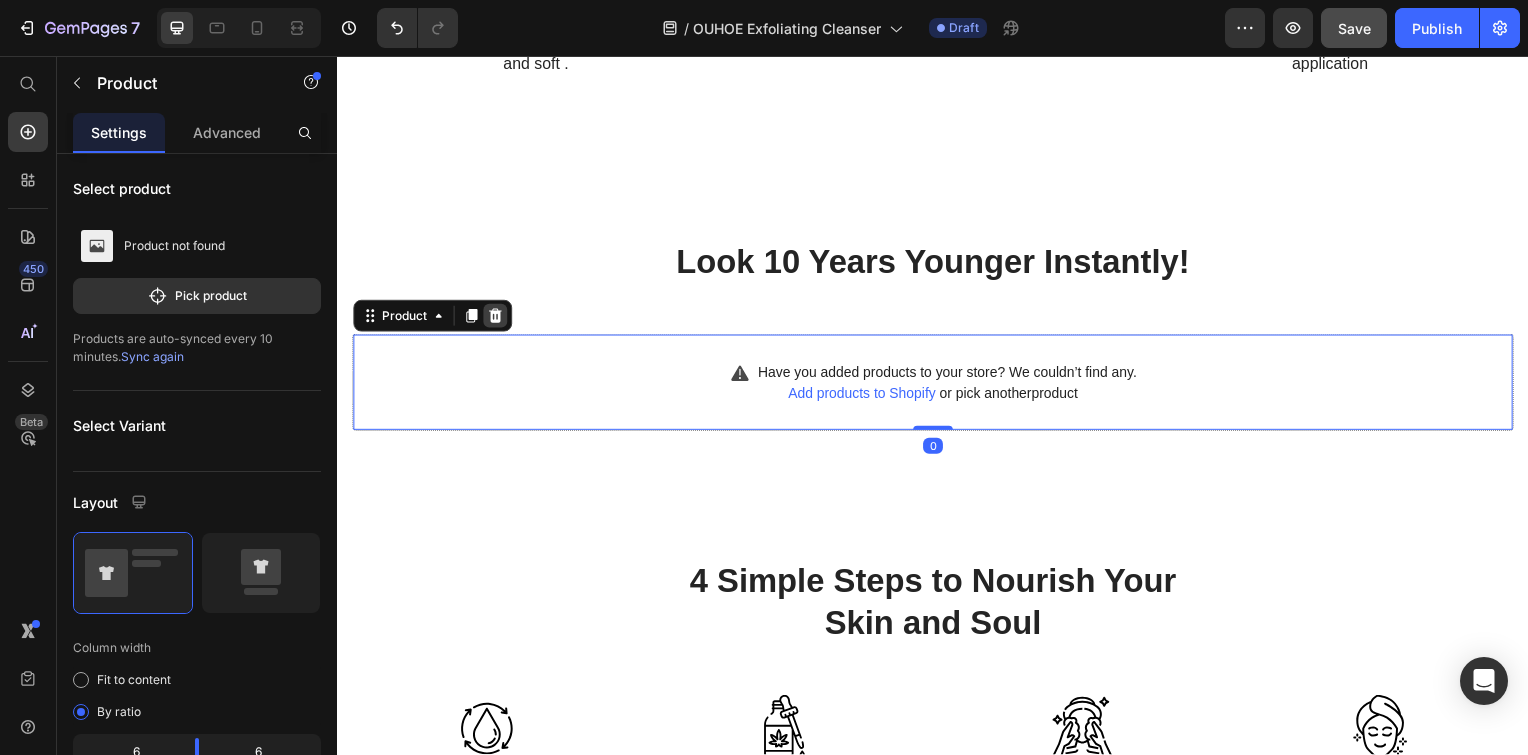 click at bounding box center (496, 318) 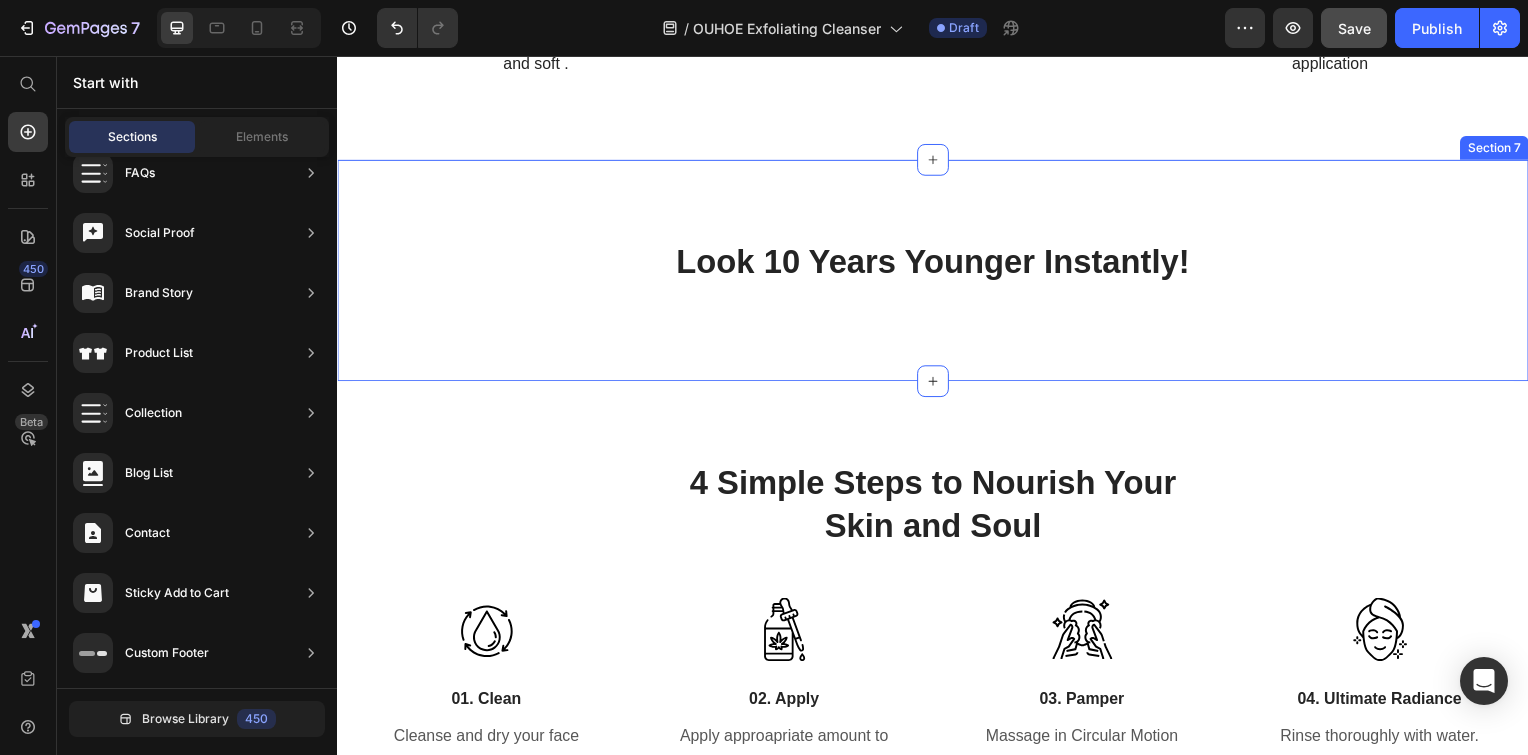 click on "Look 10 Years Younger Instantly! Heading Row" at bounding box center [937, 288] 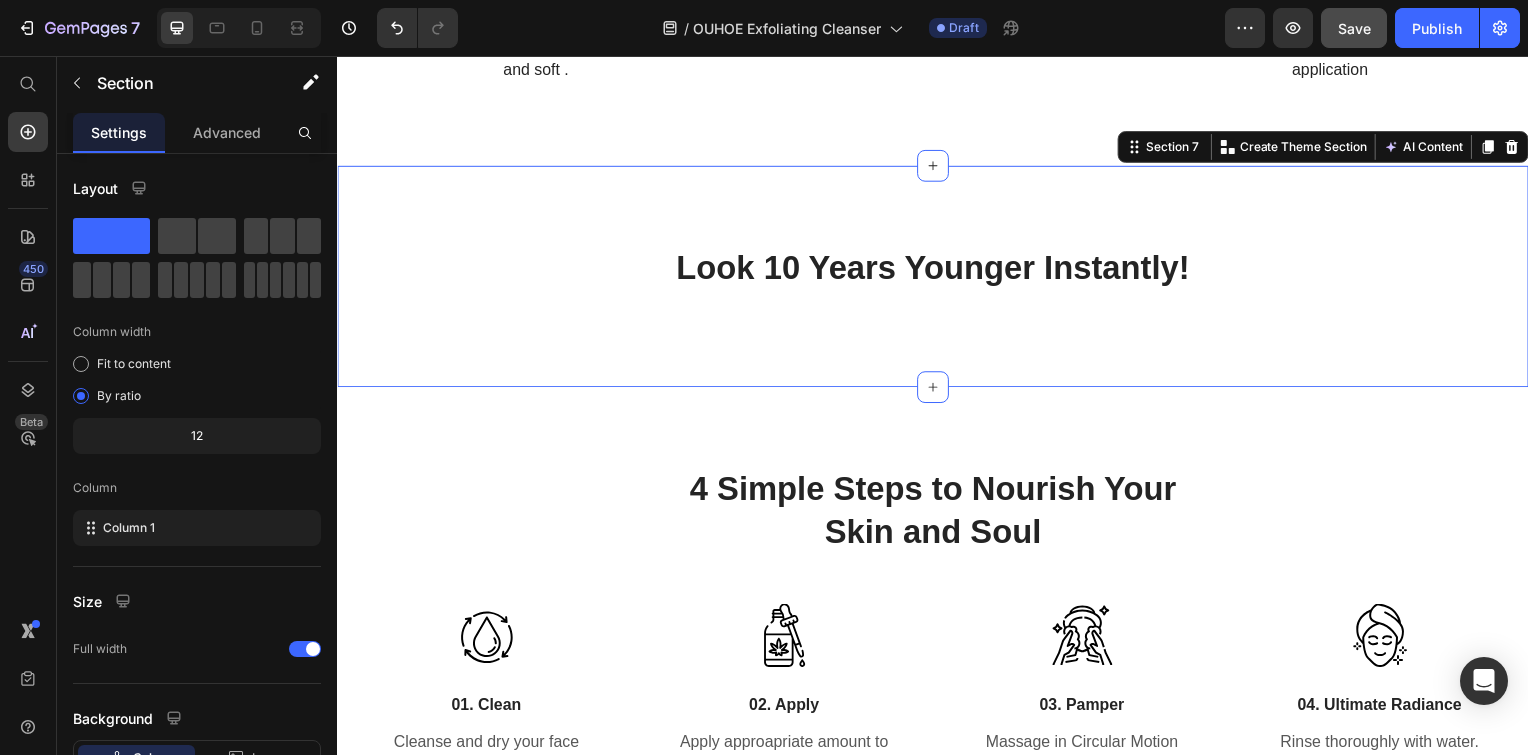 scroll, scrollTop: 2611, scrollLeft: 0, axis: vertical 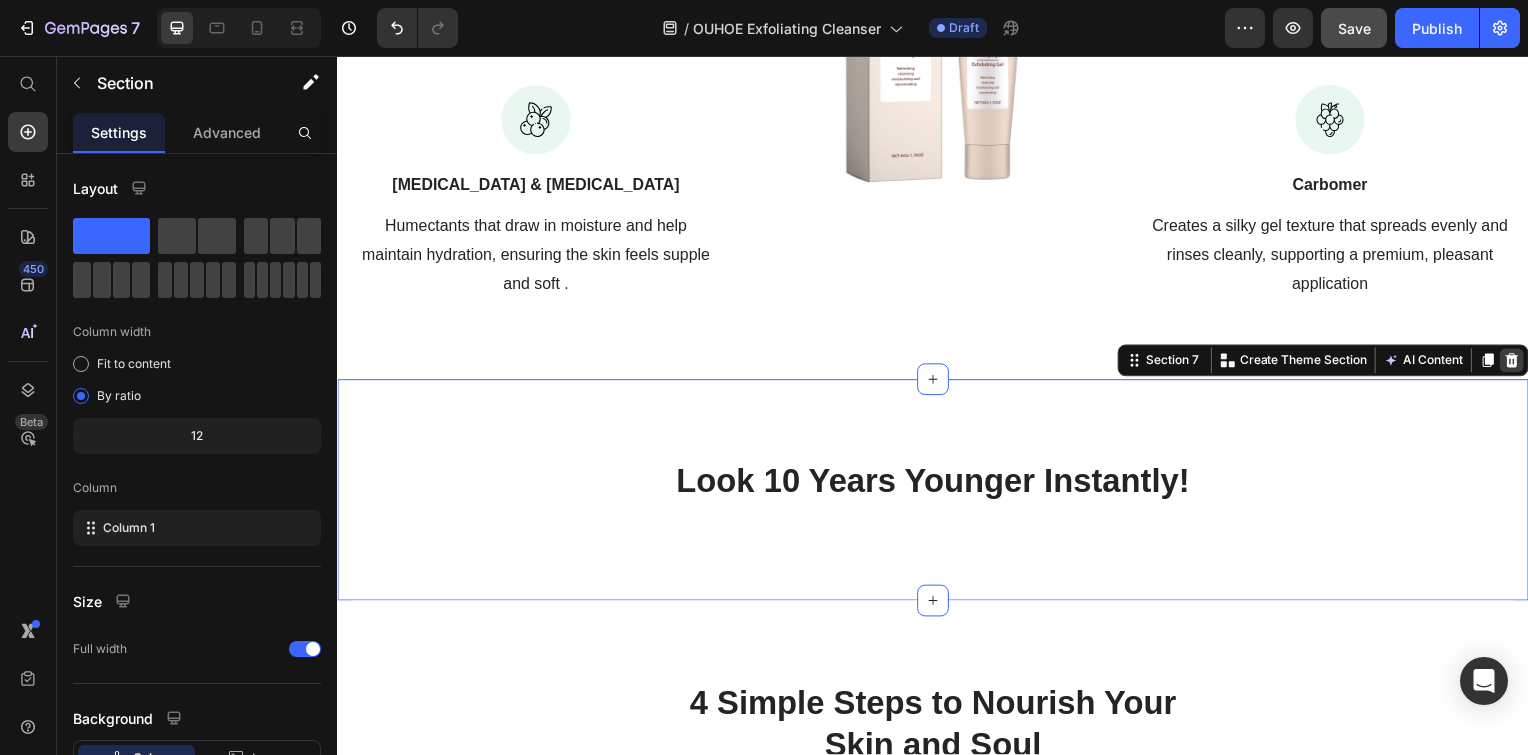 click 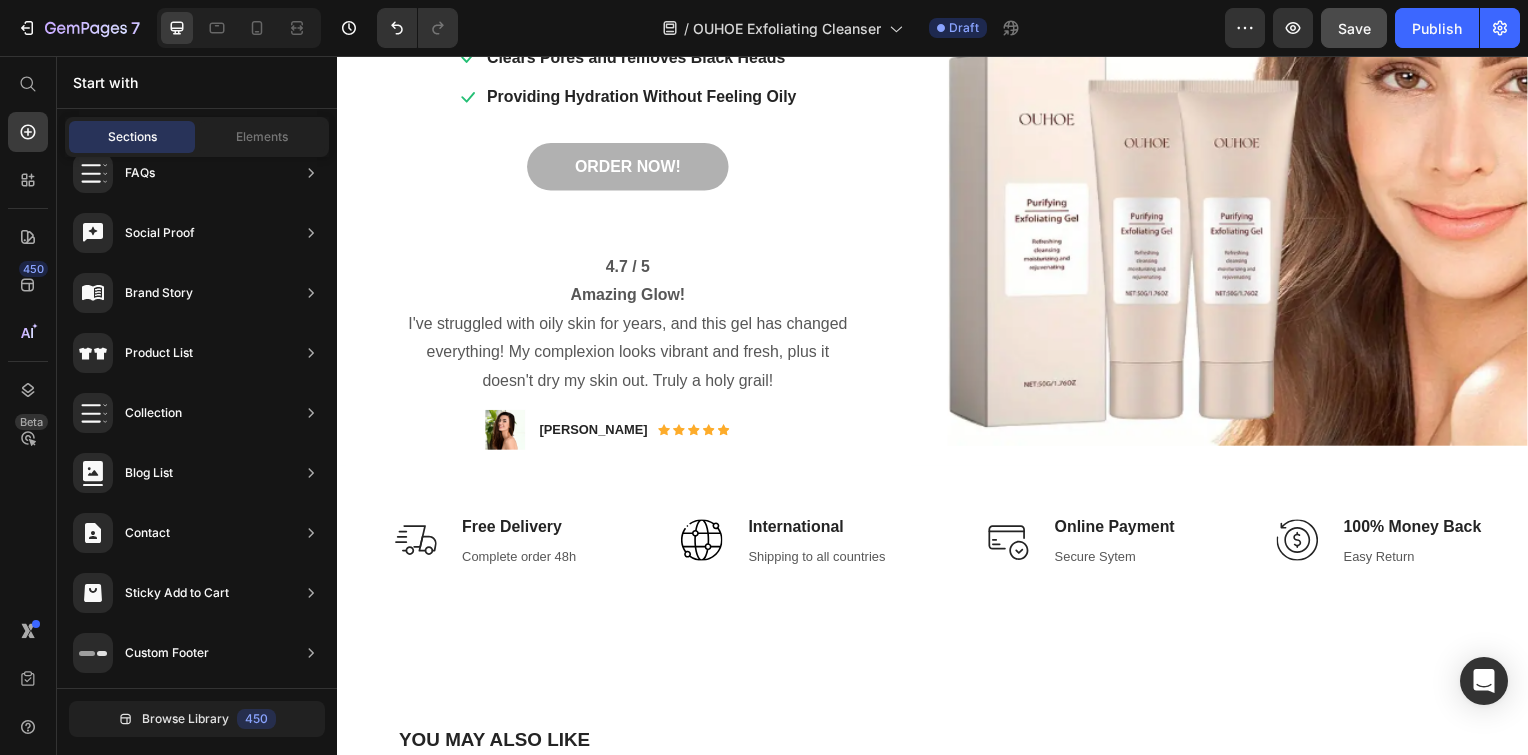 scroll, scrollTop: 291, scrollLeft: 0, axis: vertical 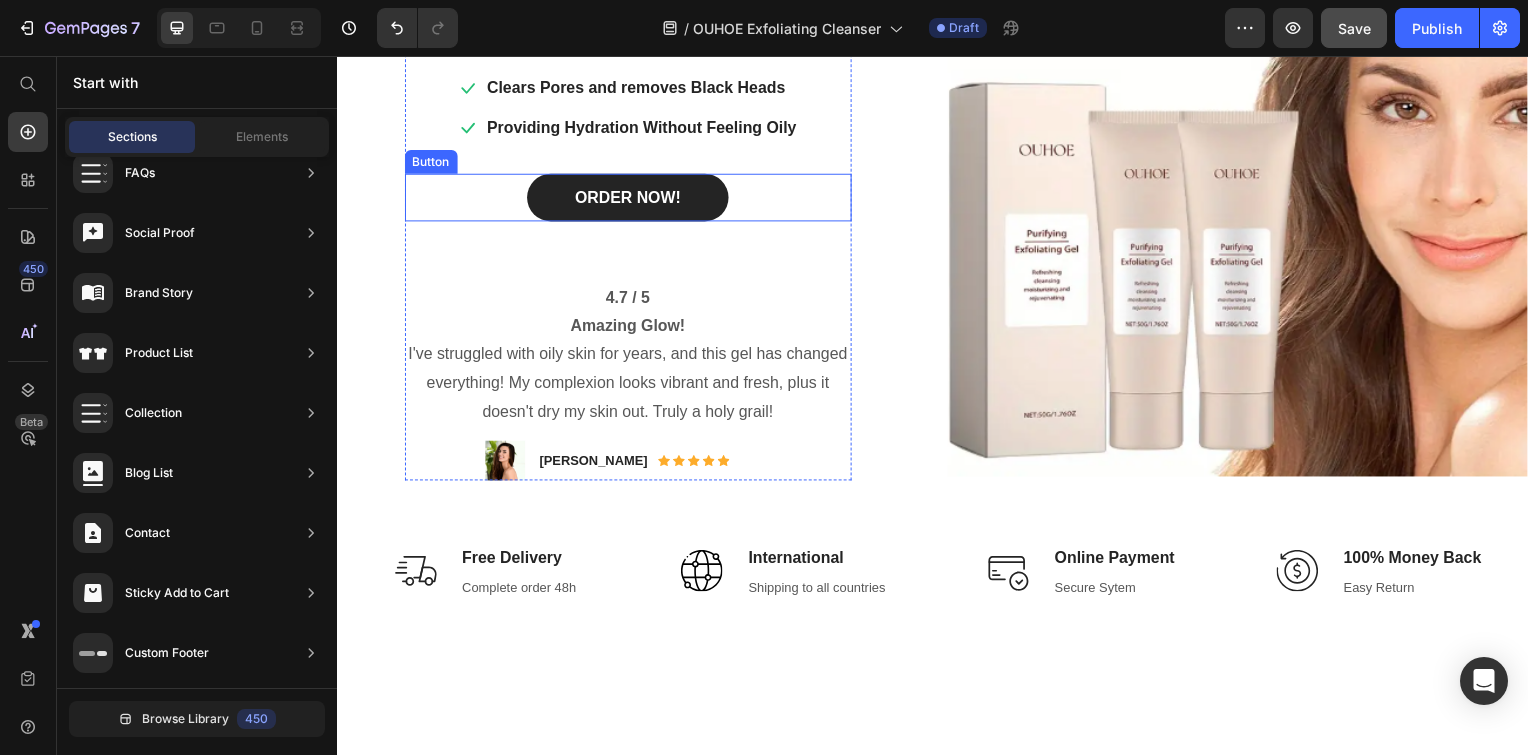 click on "ORDER NOW!" at bounding box center [629, 199] 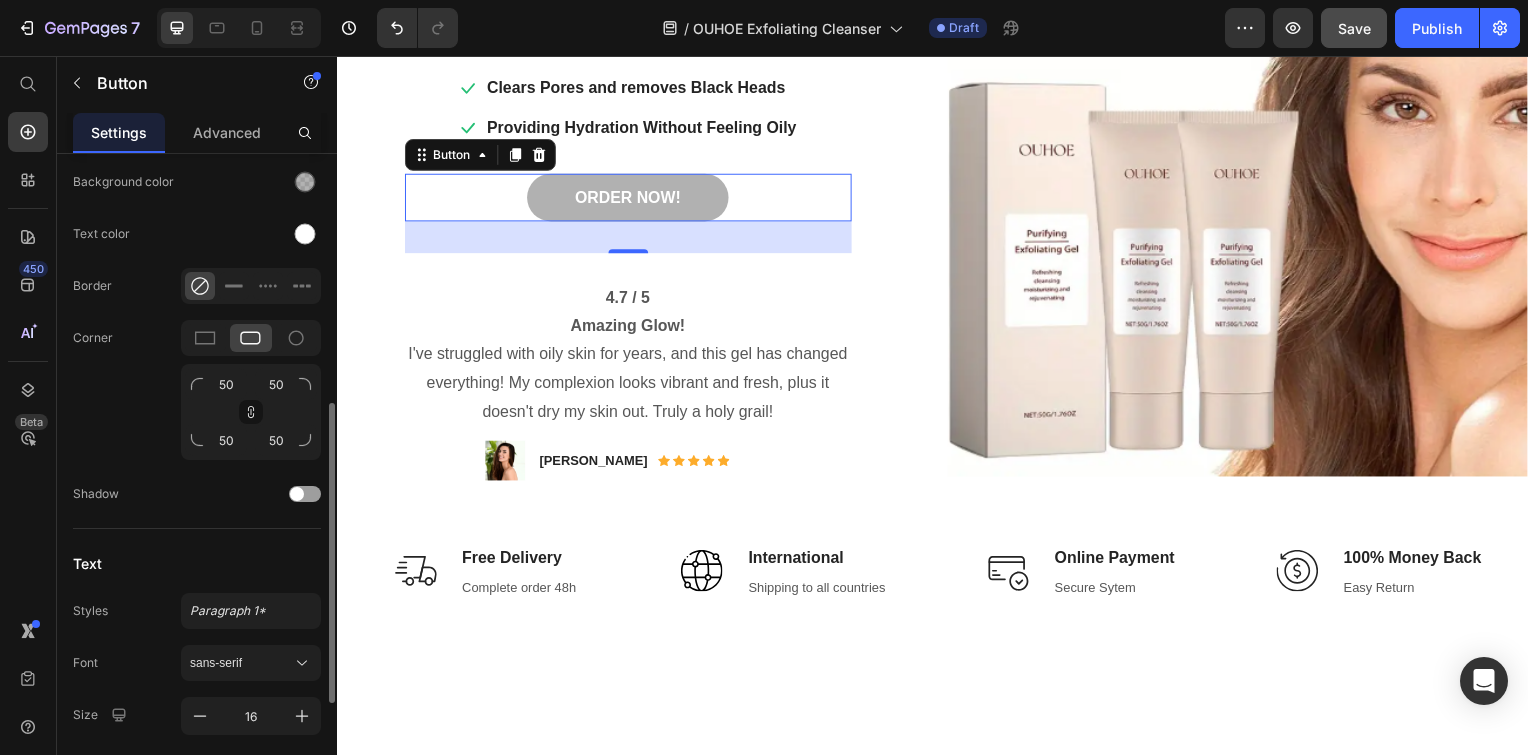 scroll, scrollTop: 0, scrollLeft: 0, axis: both 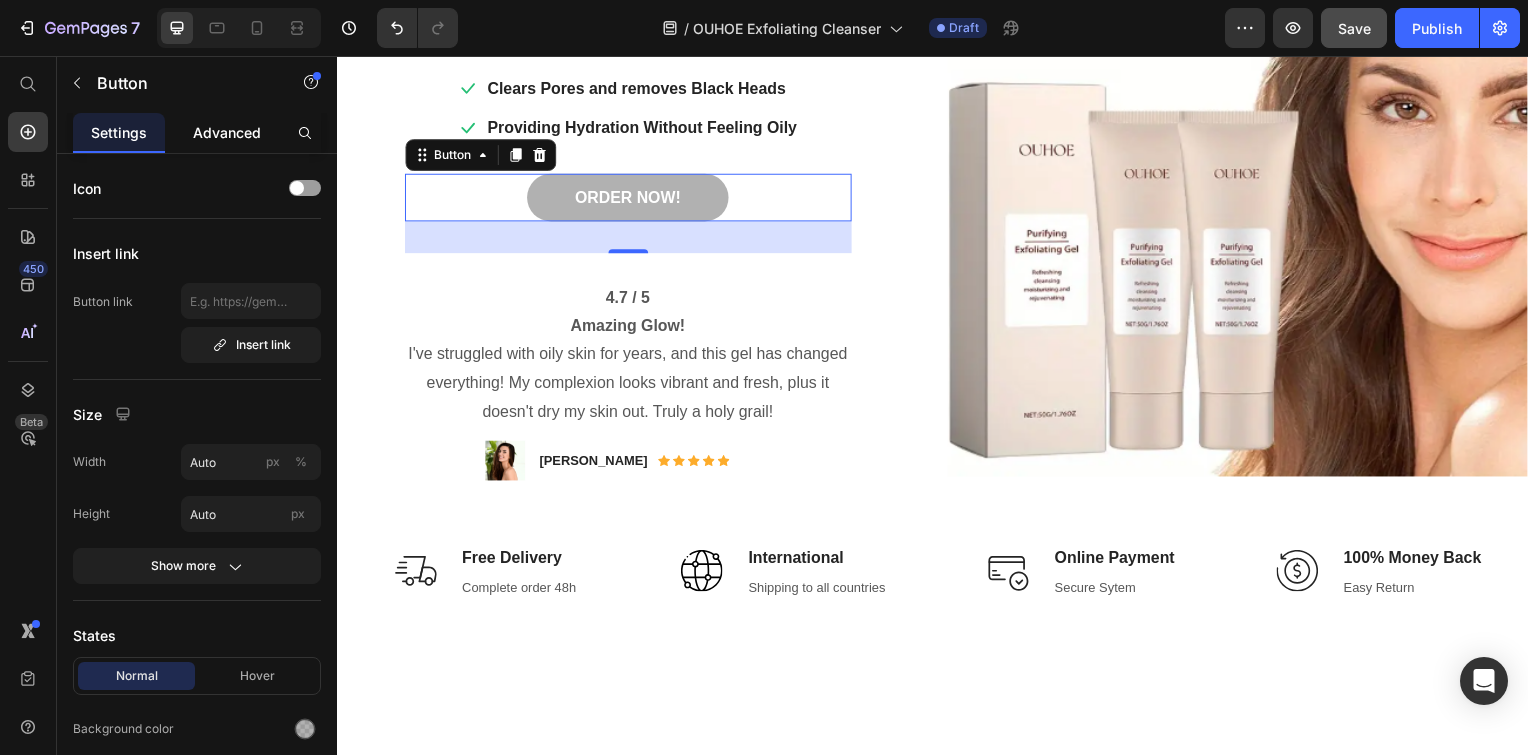 click on "Advanced" at bounding box center (227, 132) 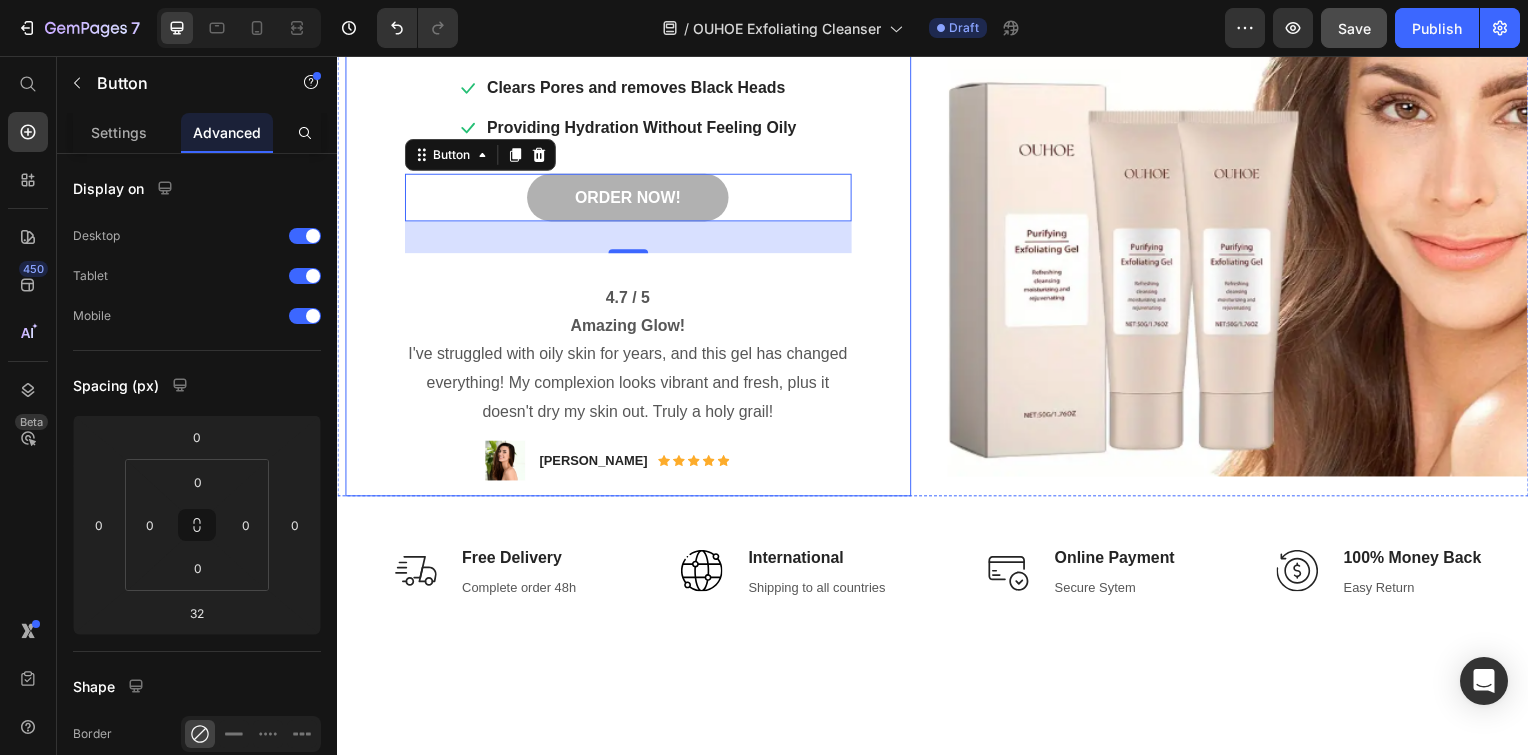 scroll, scrollTop: 0, scrollLeft: 0, axis: both 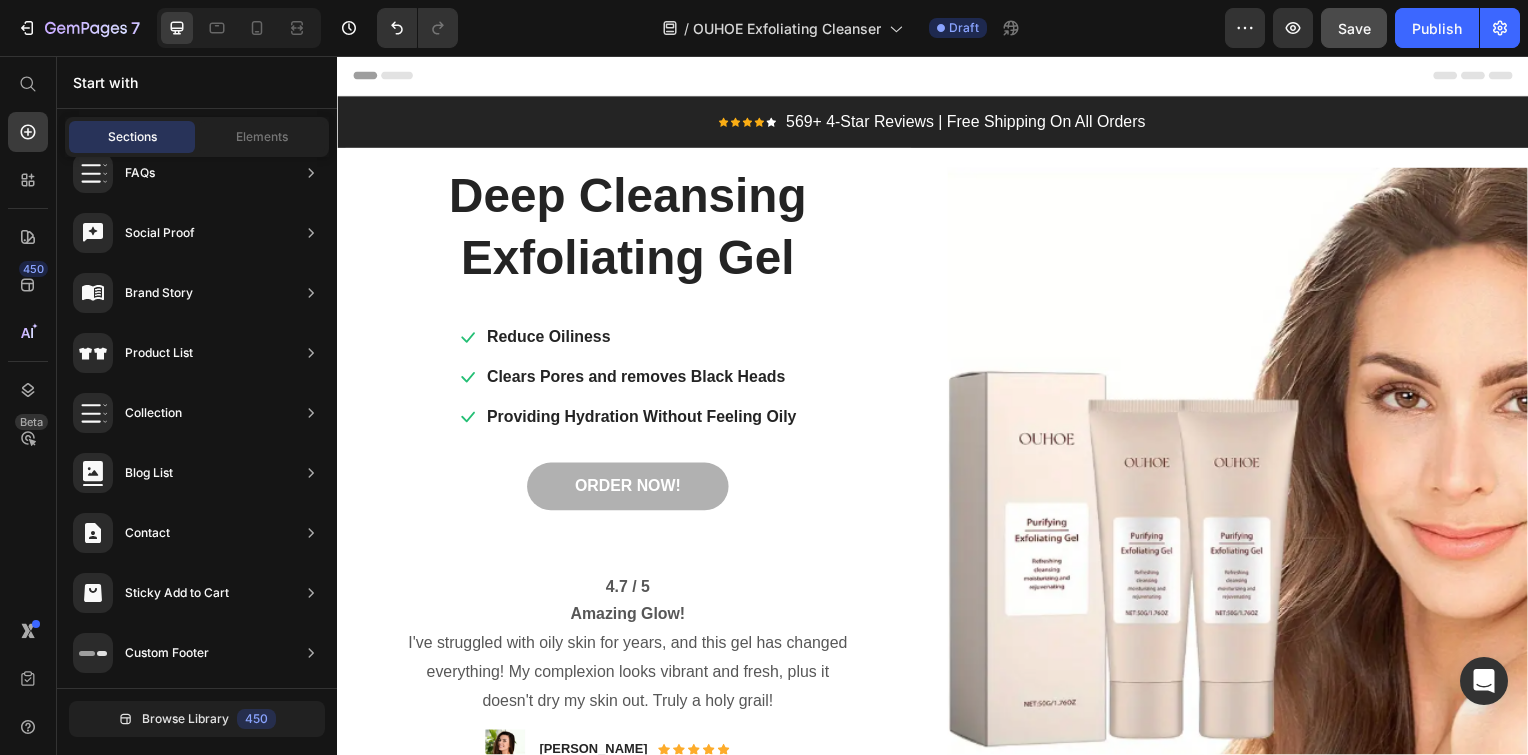 click on "Header" at bounding box center (937, 76) 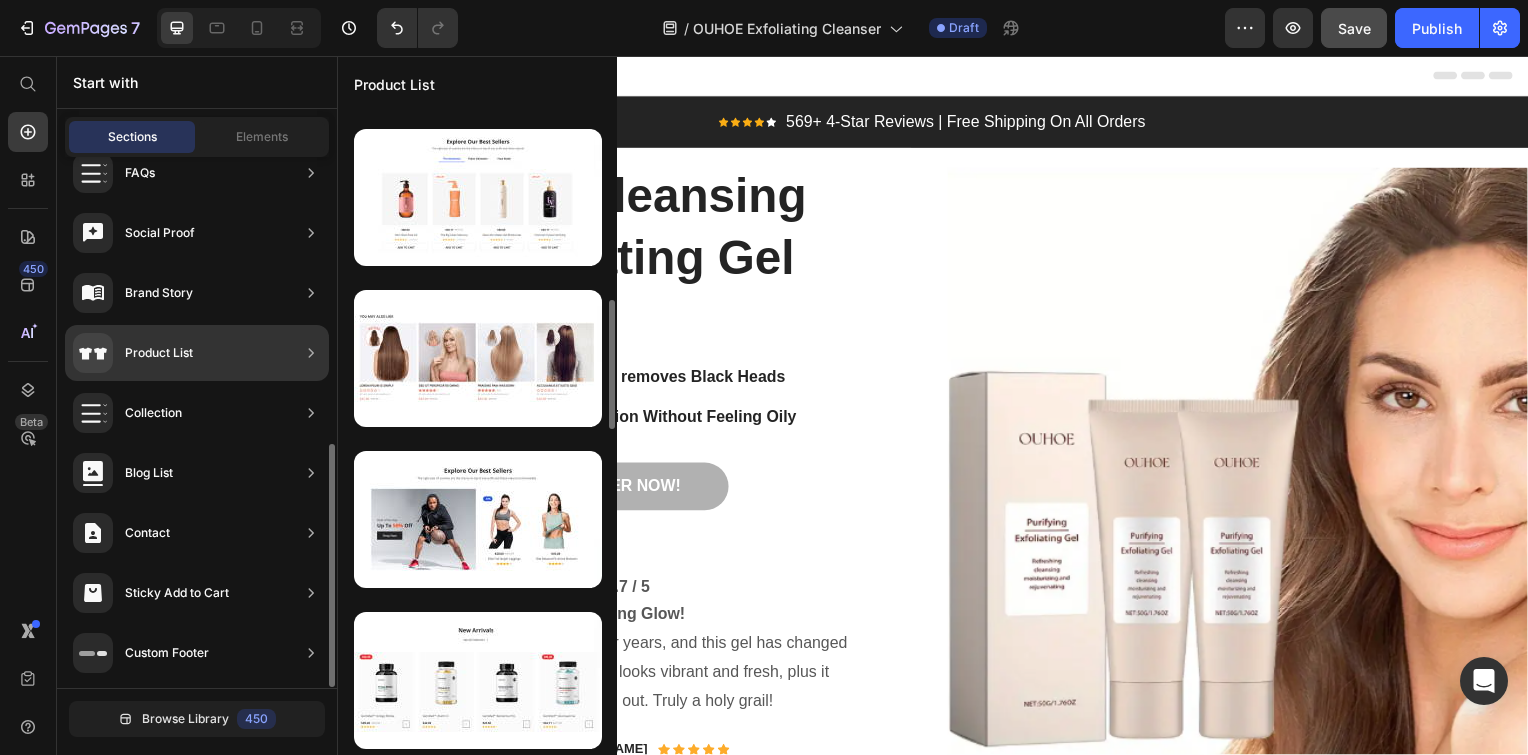 scroll, scrollTop: 147, scrollLeft: 0, axis: vertical 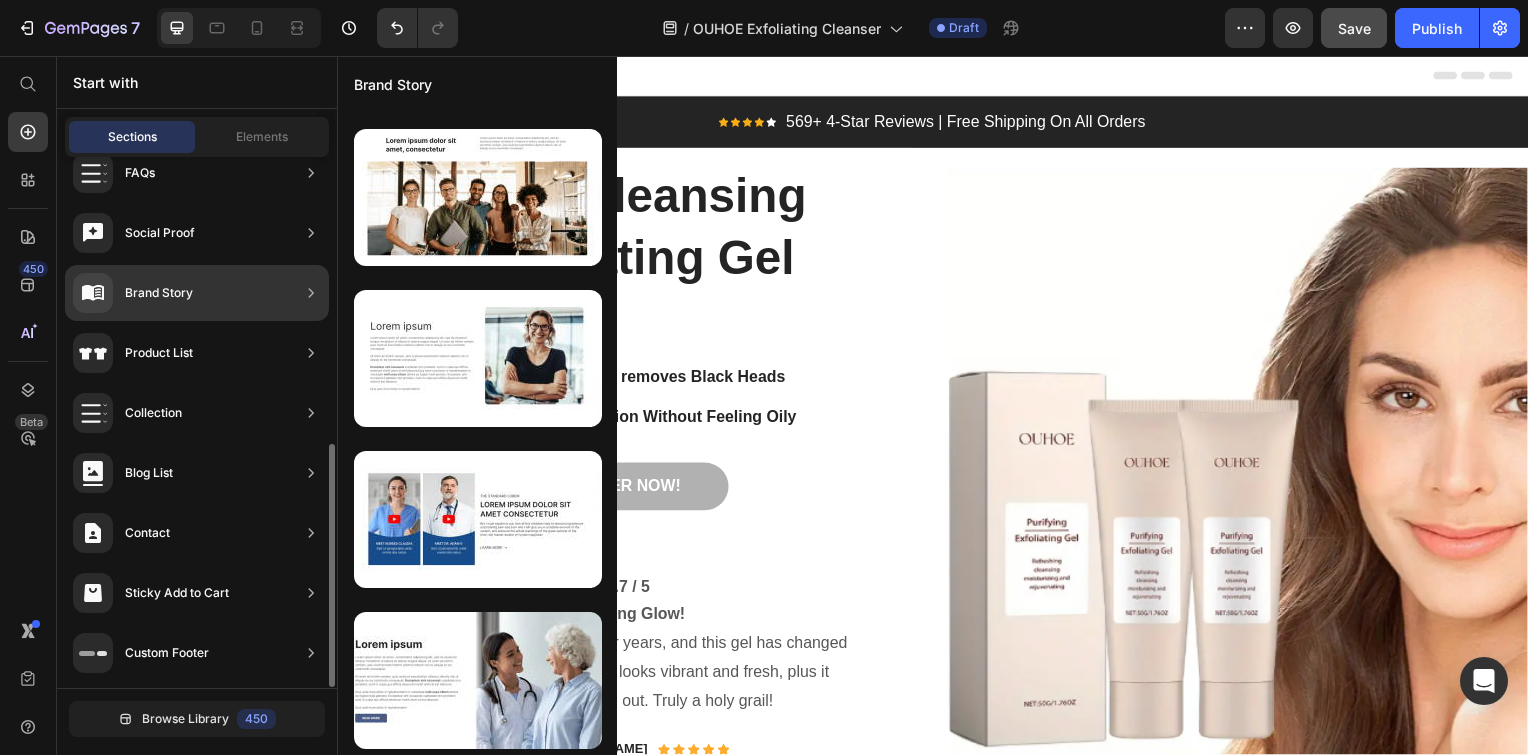 click on "Brand Story" 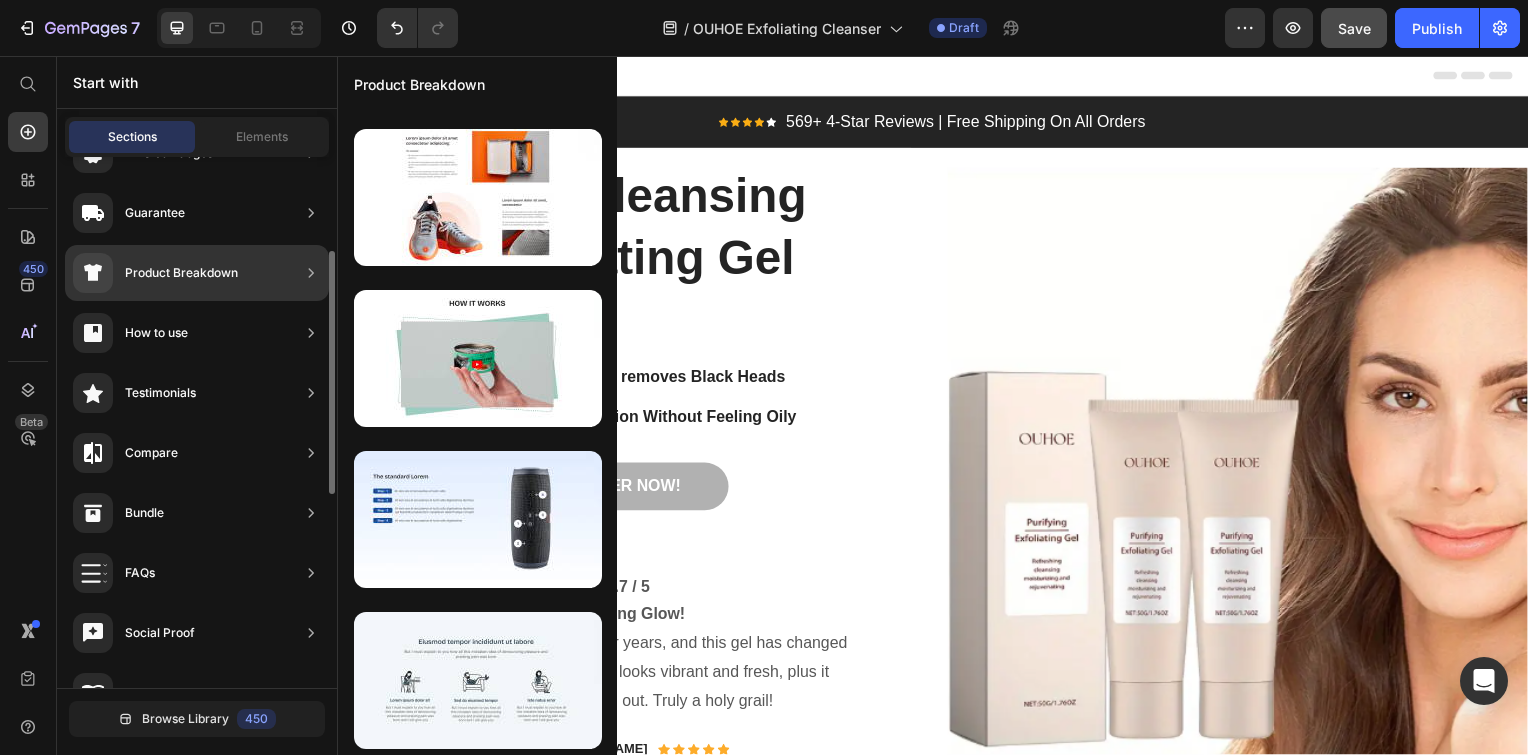 scroll, scrollTop: 240, scrollLeft: 0, axis: vertical 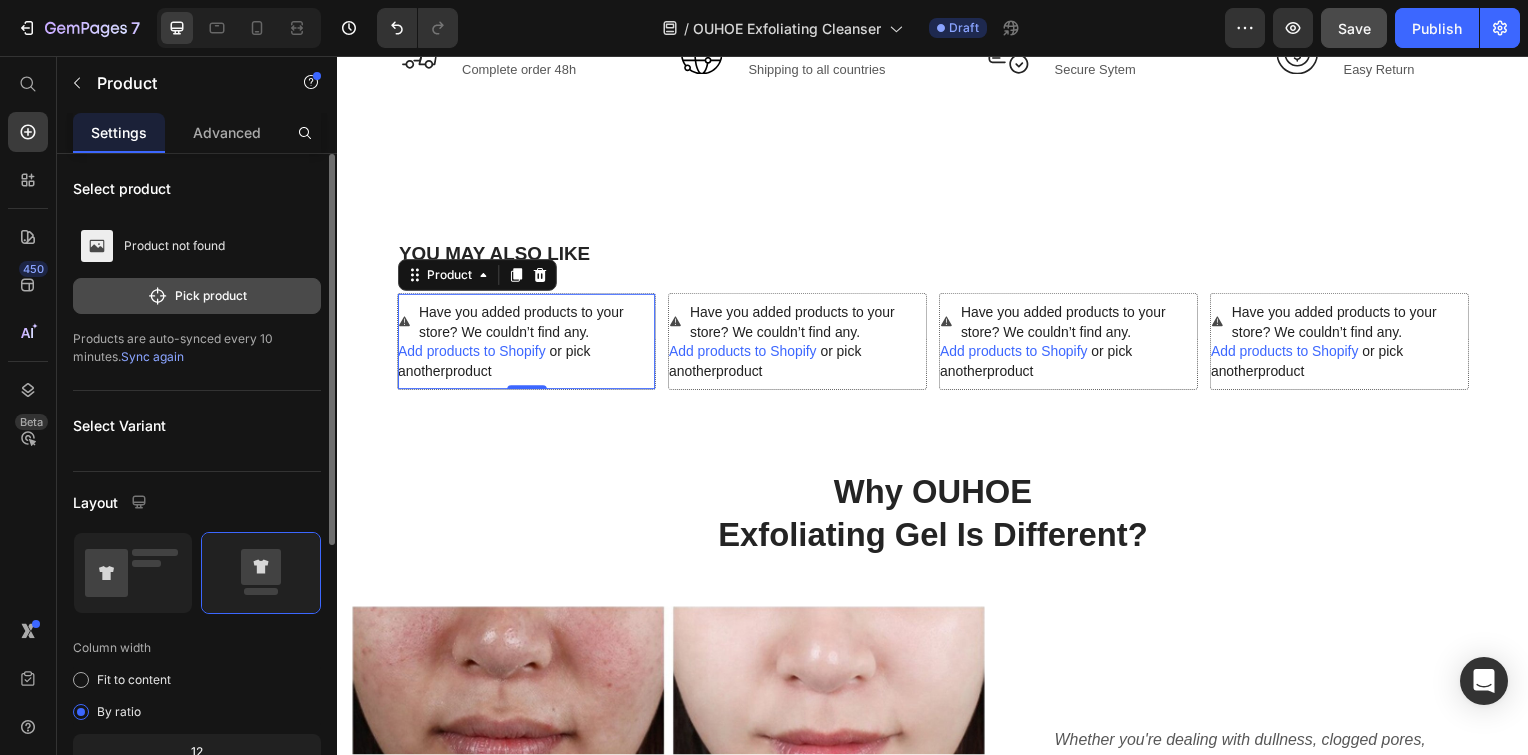 click on "Pick product" 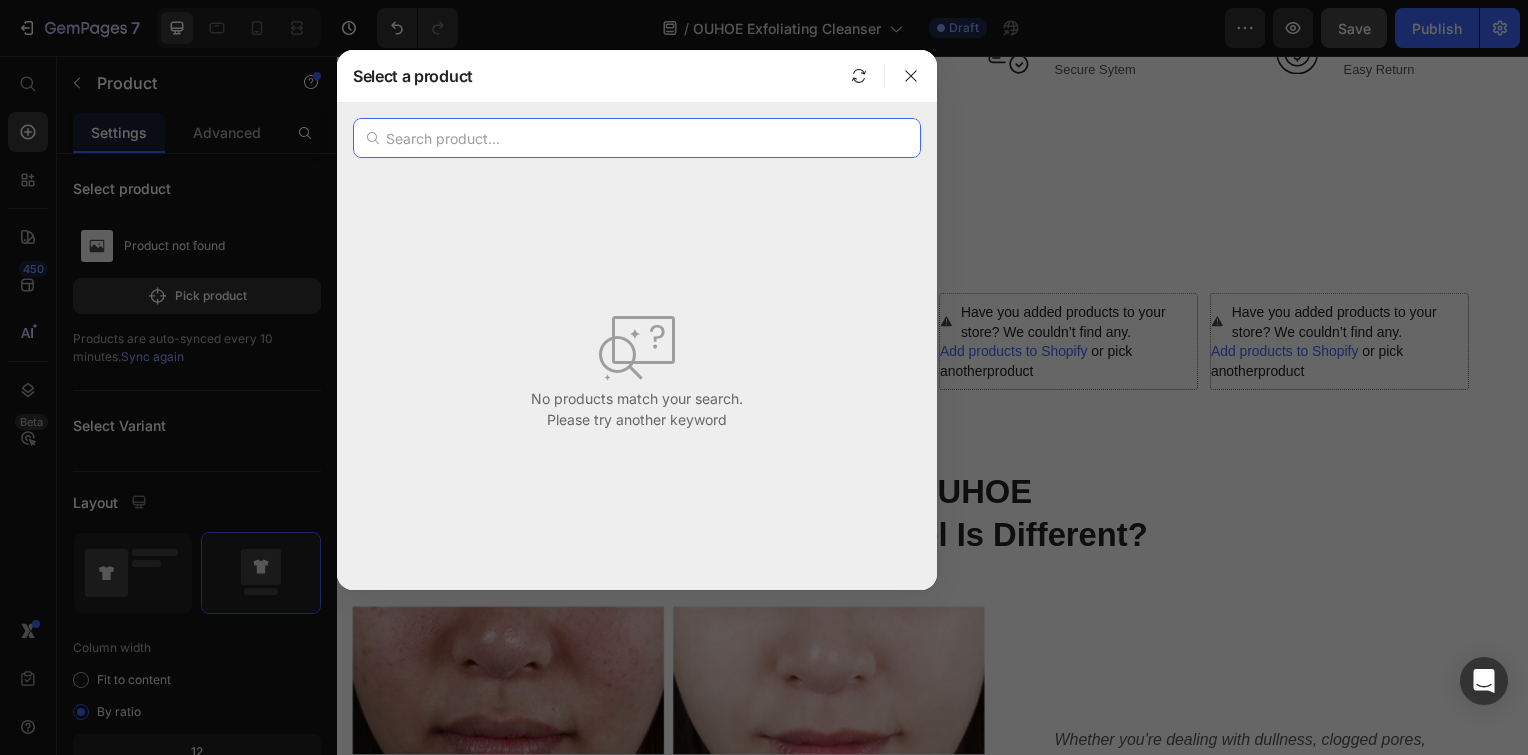 click at bounding box center [637, 138] 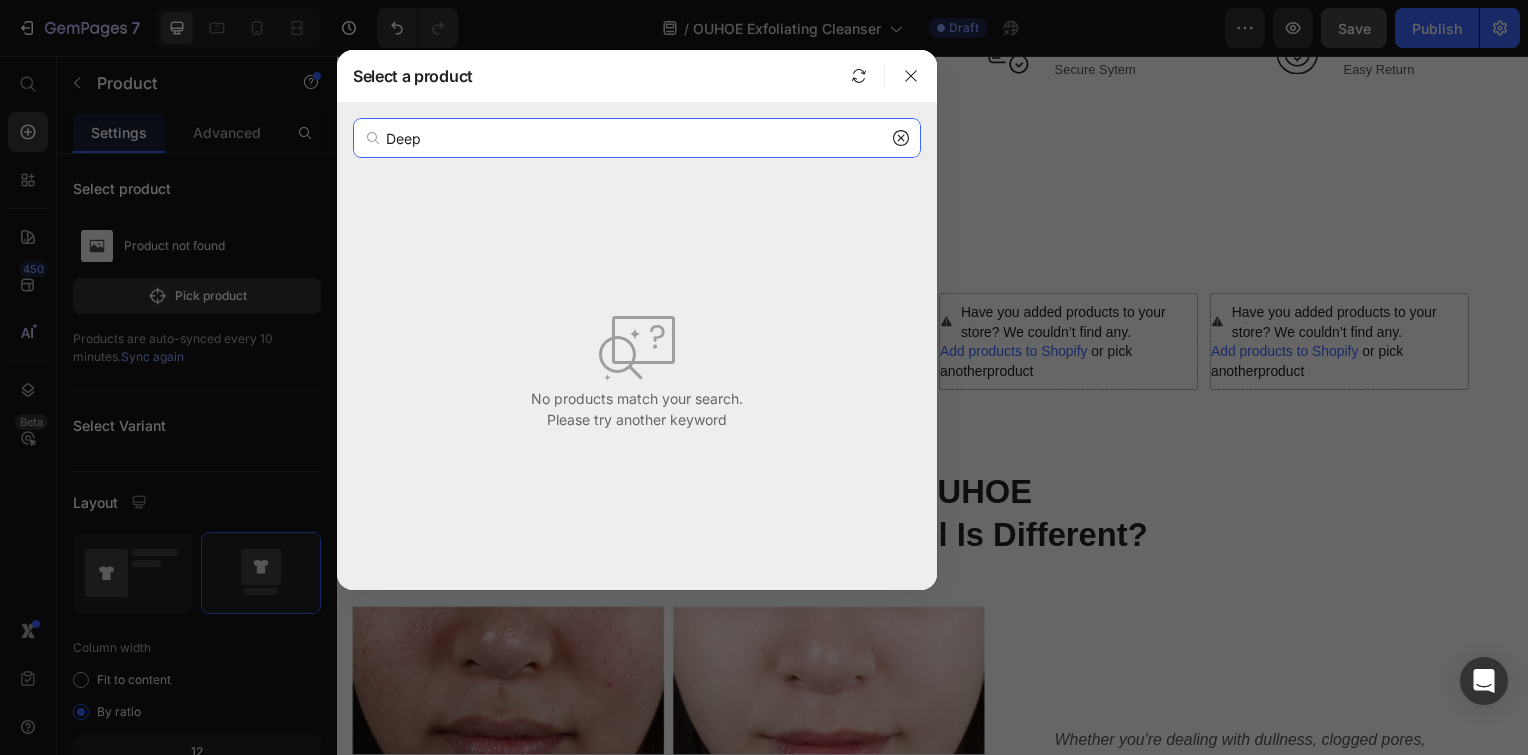 type on "Deep" 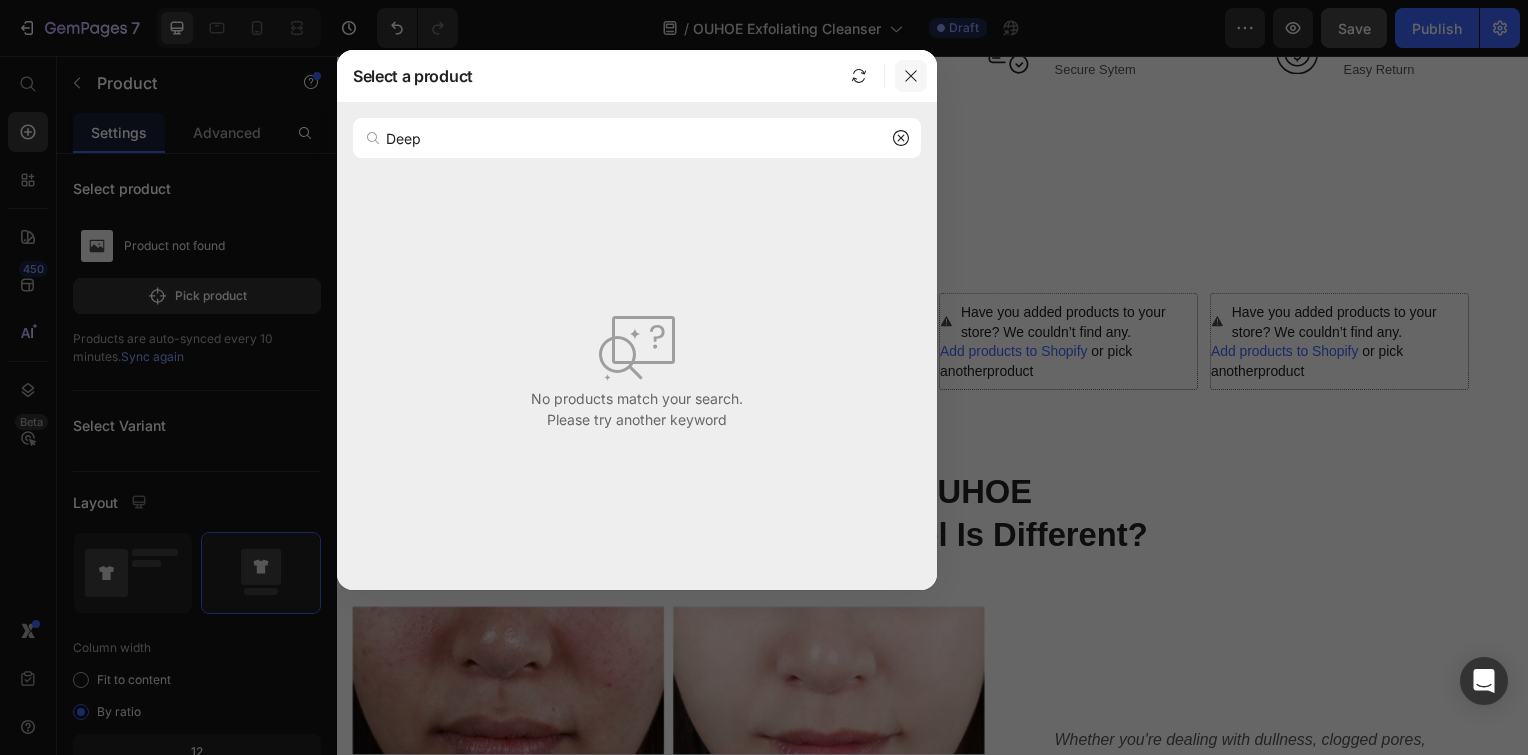 click 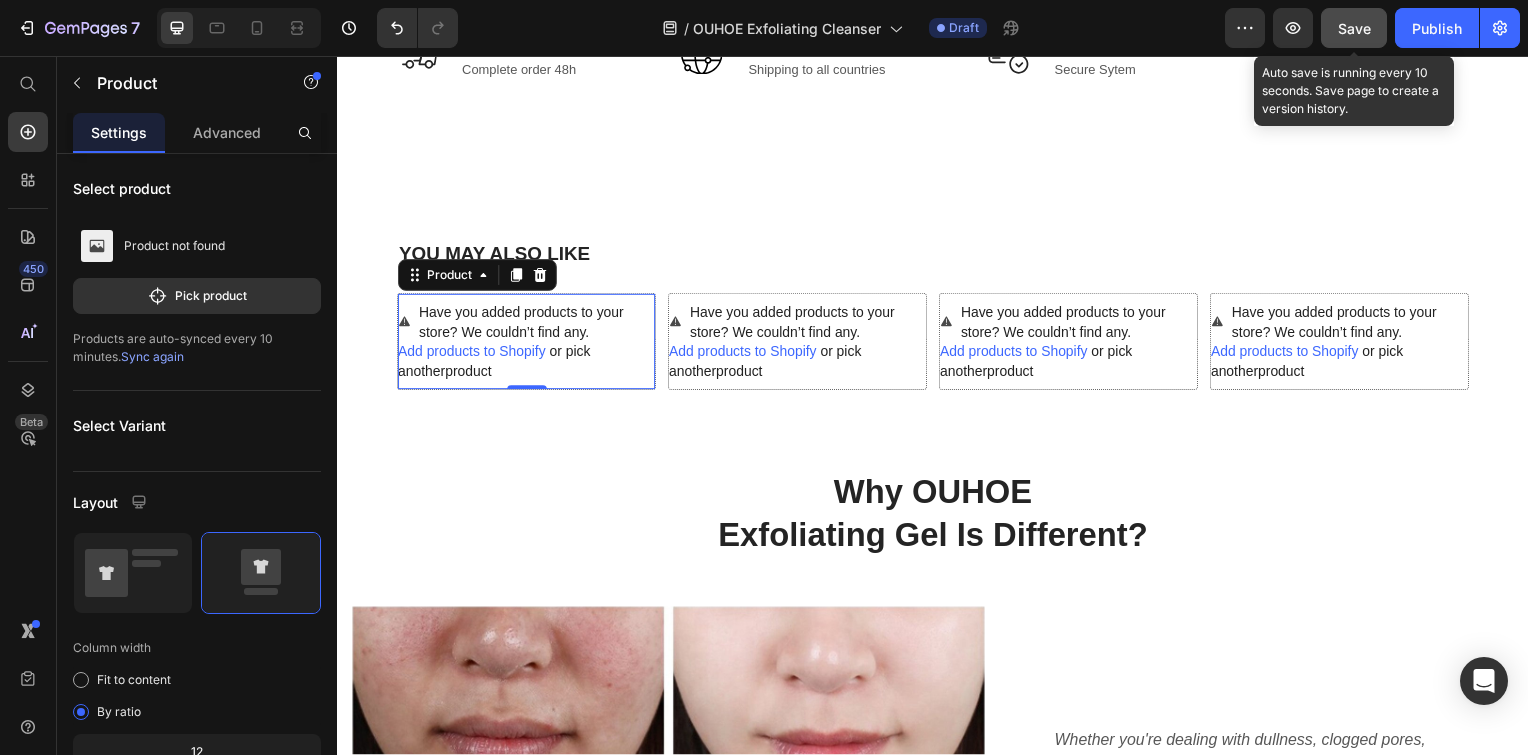 click on "Save" at bounding box center [1354, 28] 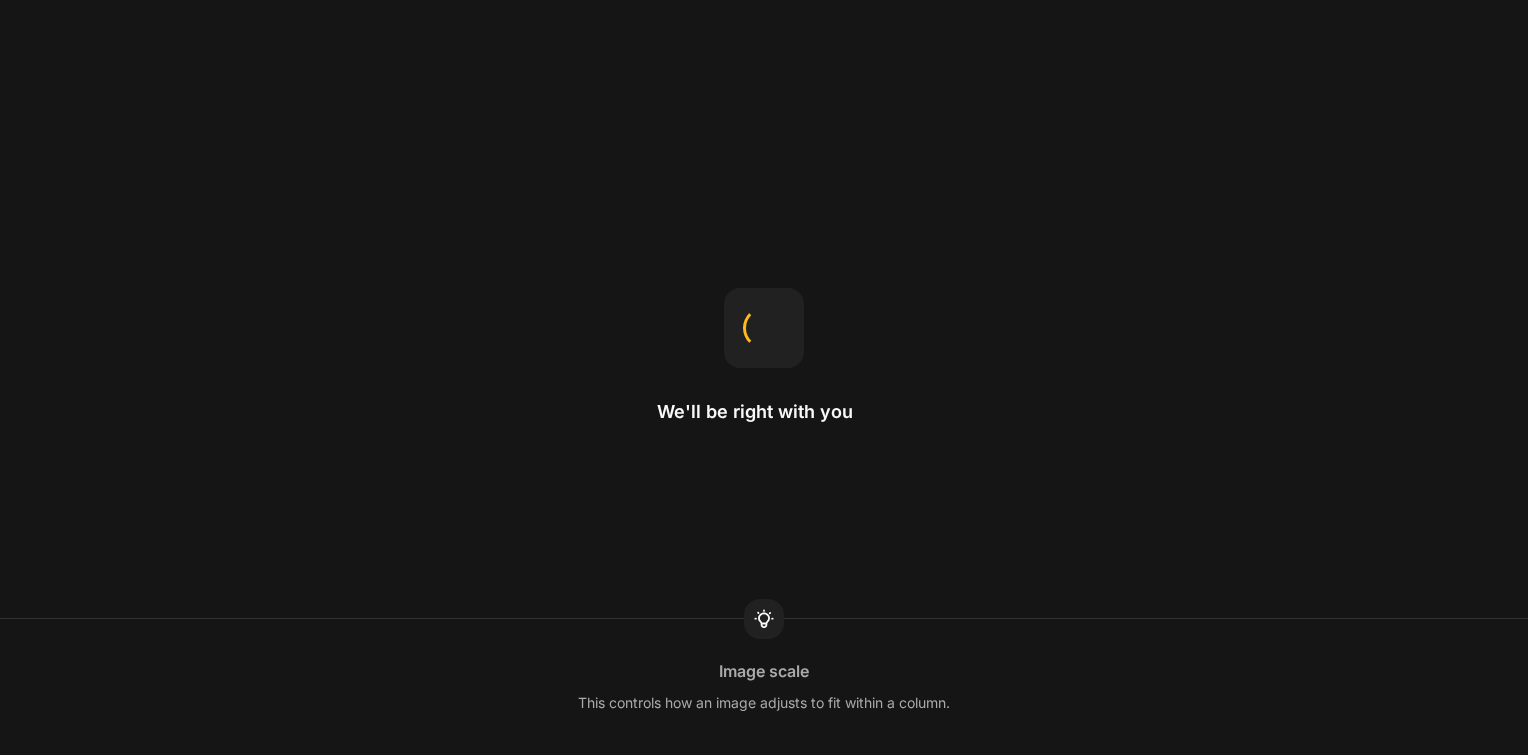 scroll, scrollTop: 0, scrollLeft: 0, axis: both 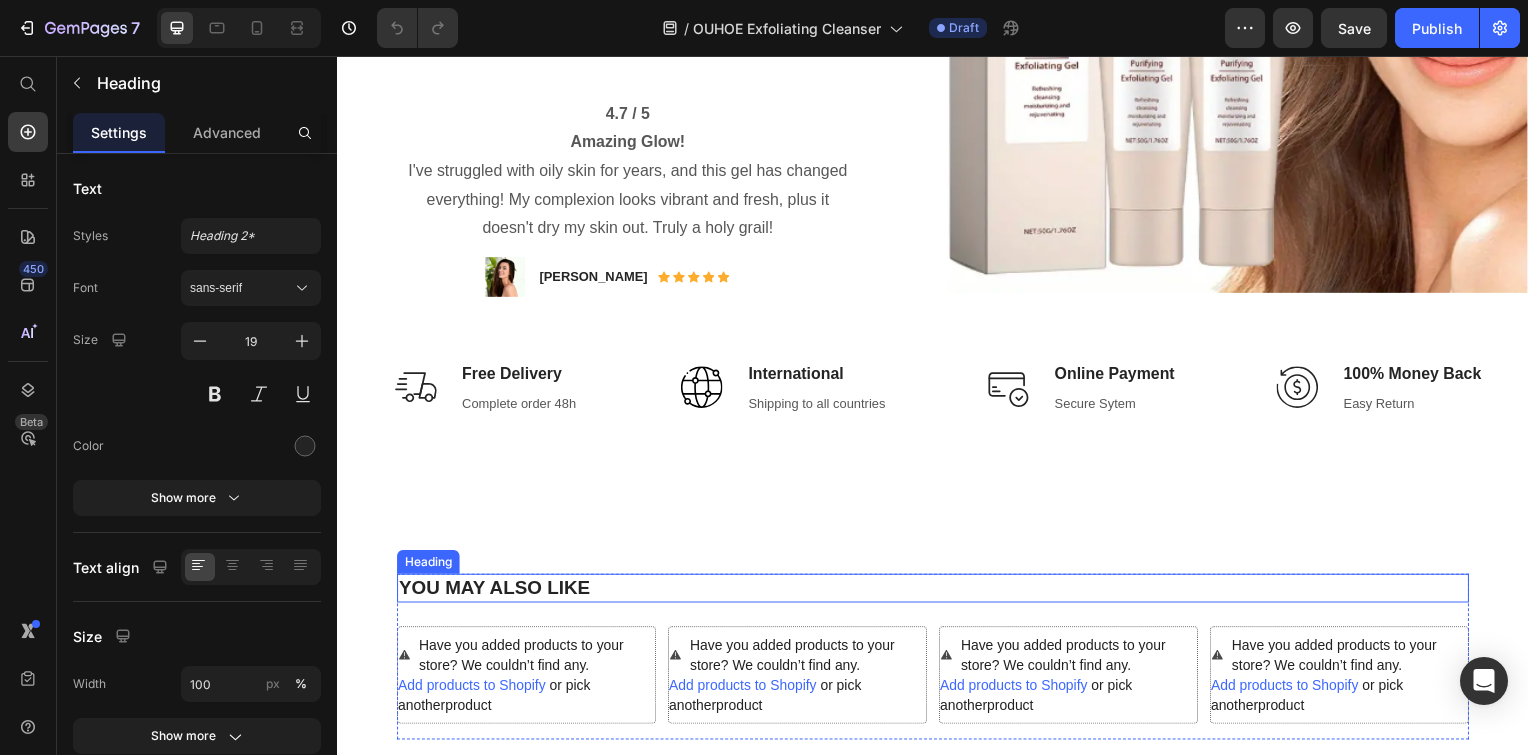click on "YOU MAY ALSO LIKE" at bounding box center (937, 592) 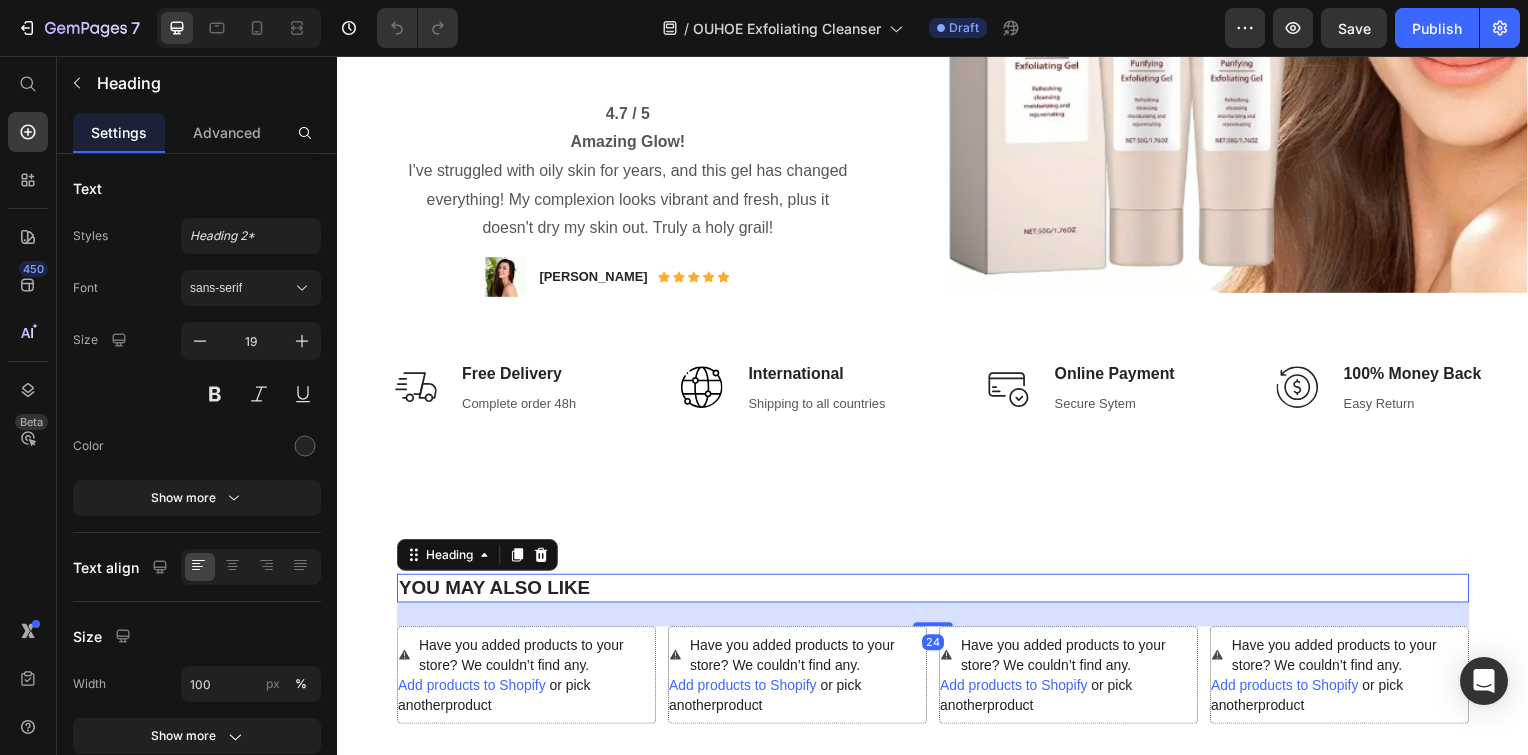 click on "YOU MAY ALSO LIKE" at bounding box center [937, 592] 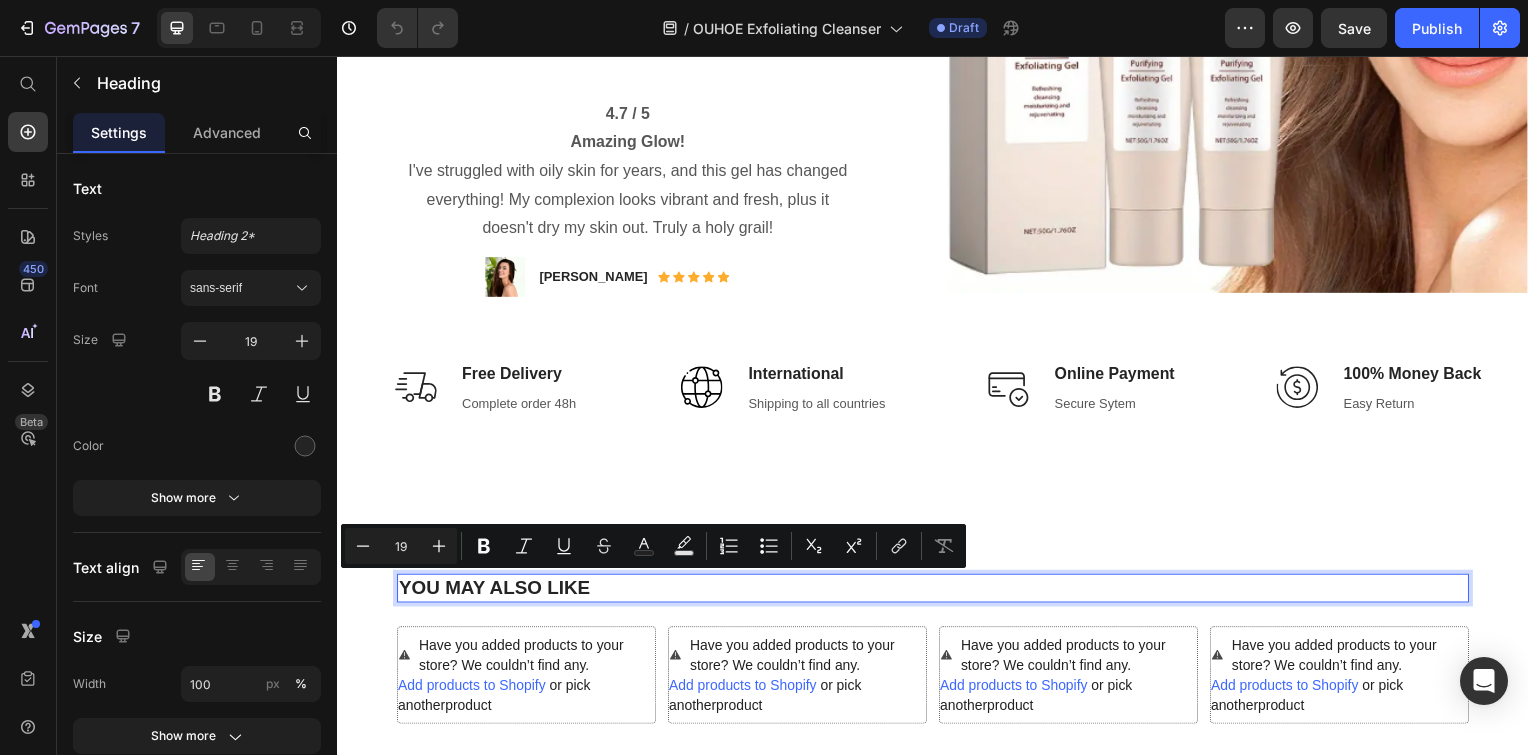 click on "YOU MAY ALSO LIKE" at bounding box center [937, 592] 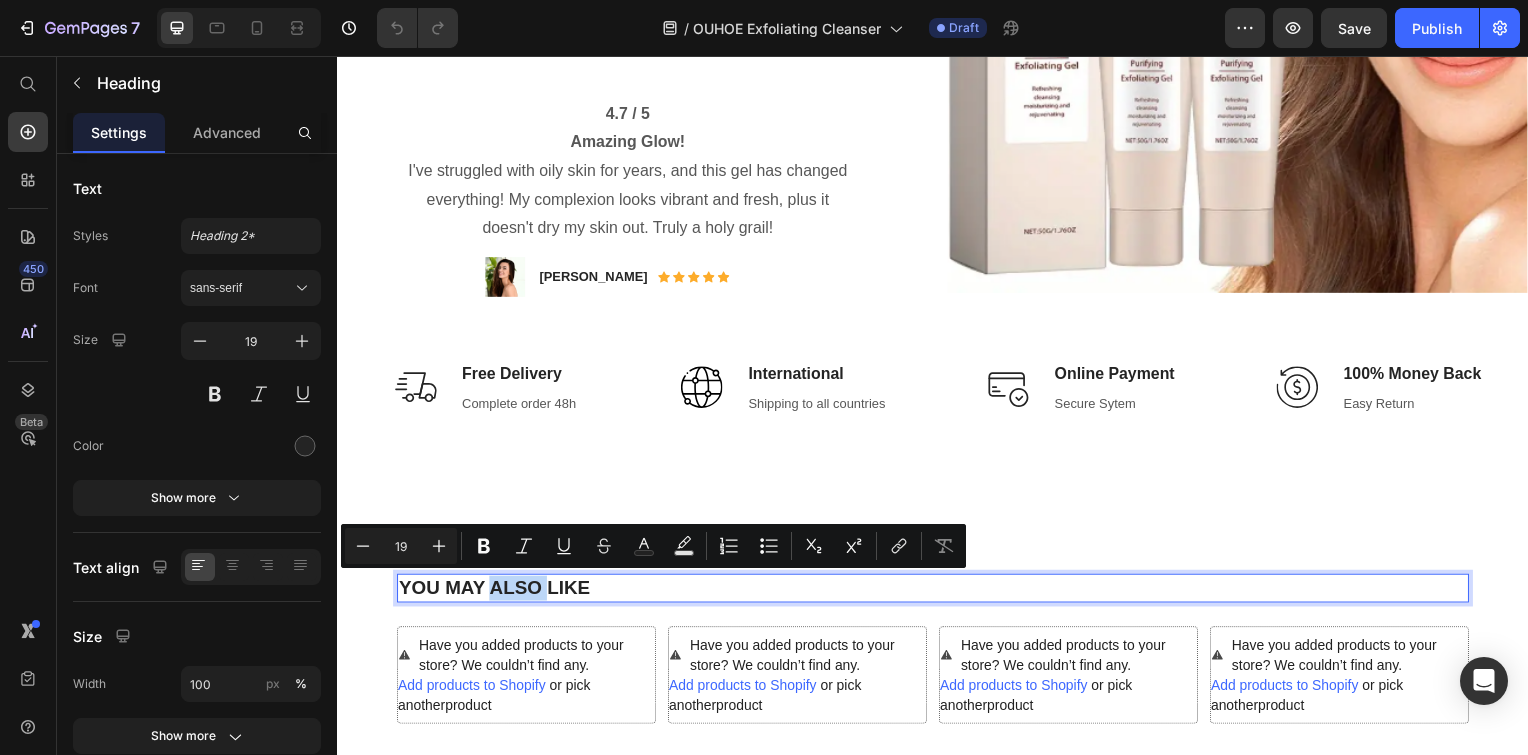 click on "YOU MAY ALSO LIKE" at bounding box center (937, 592) 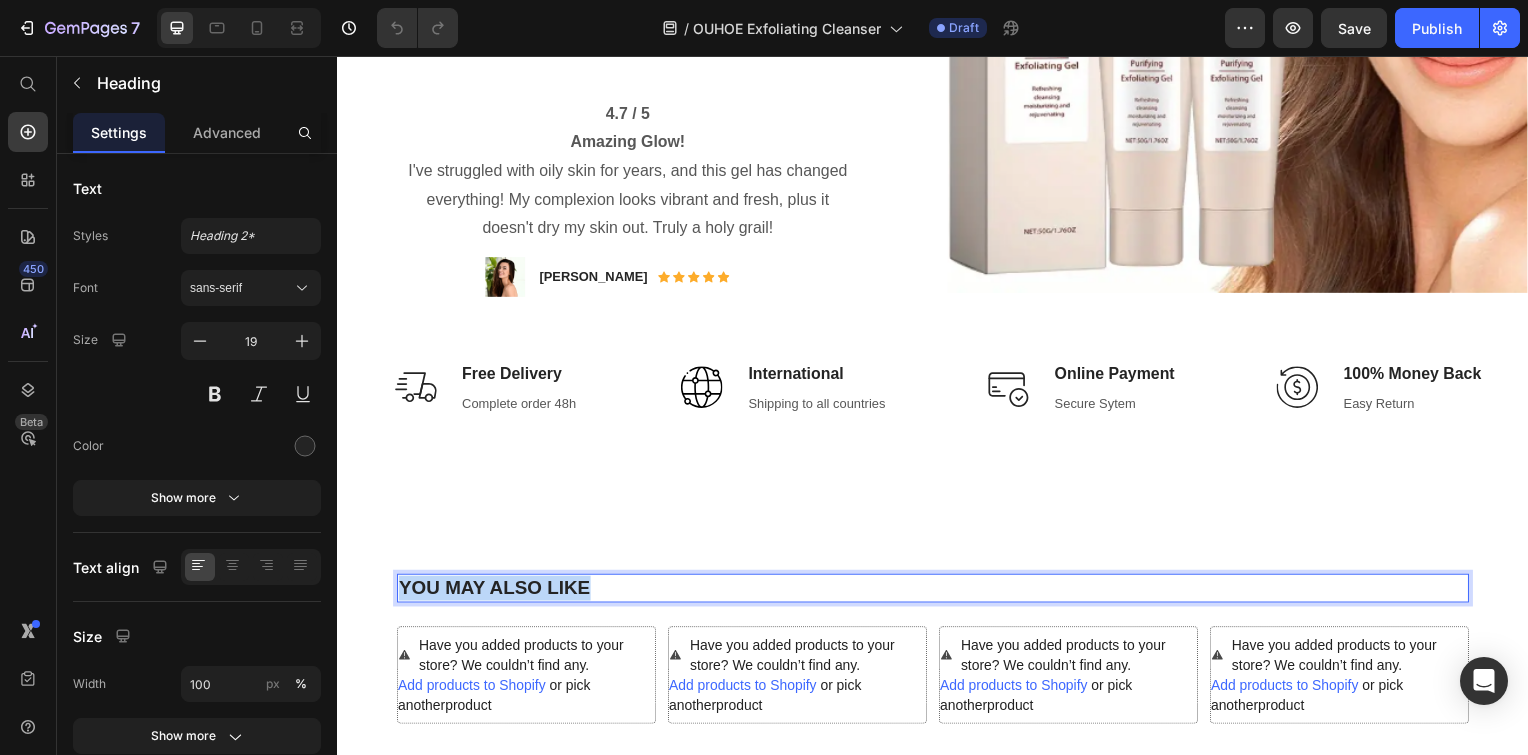 click on "YOU MAY ALSO LIKE" at bounding box center [937, 592] 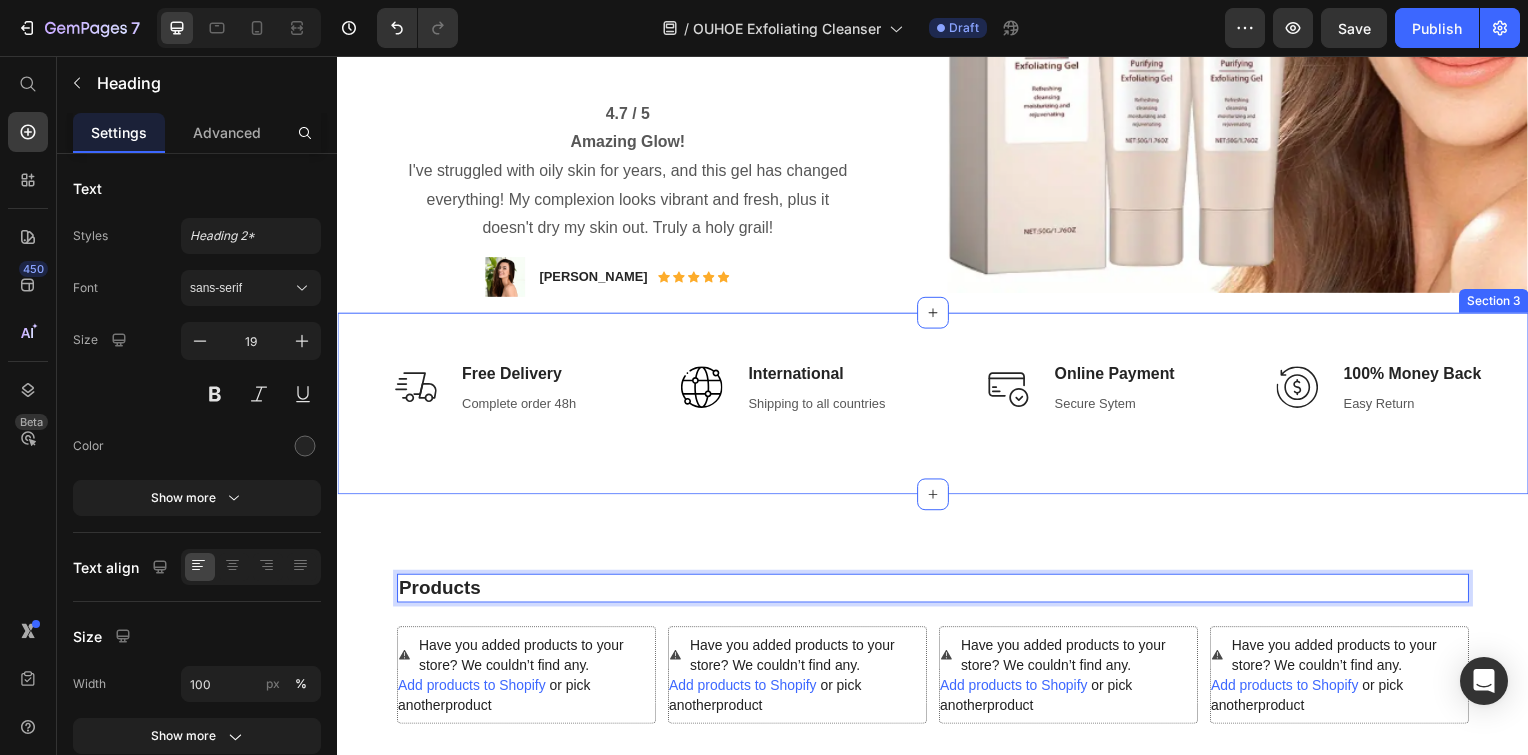 click on "Image Free Delivery Text block Complete order 48h Text block Row Image International Text block Shipping to all countries Text block Row Image Online Payment Text block Secure Sytem Text block Row Image 100% Money Back Text block Easy Return Text block Row Row" at bounding box center [937, 407] 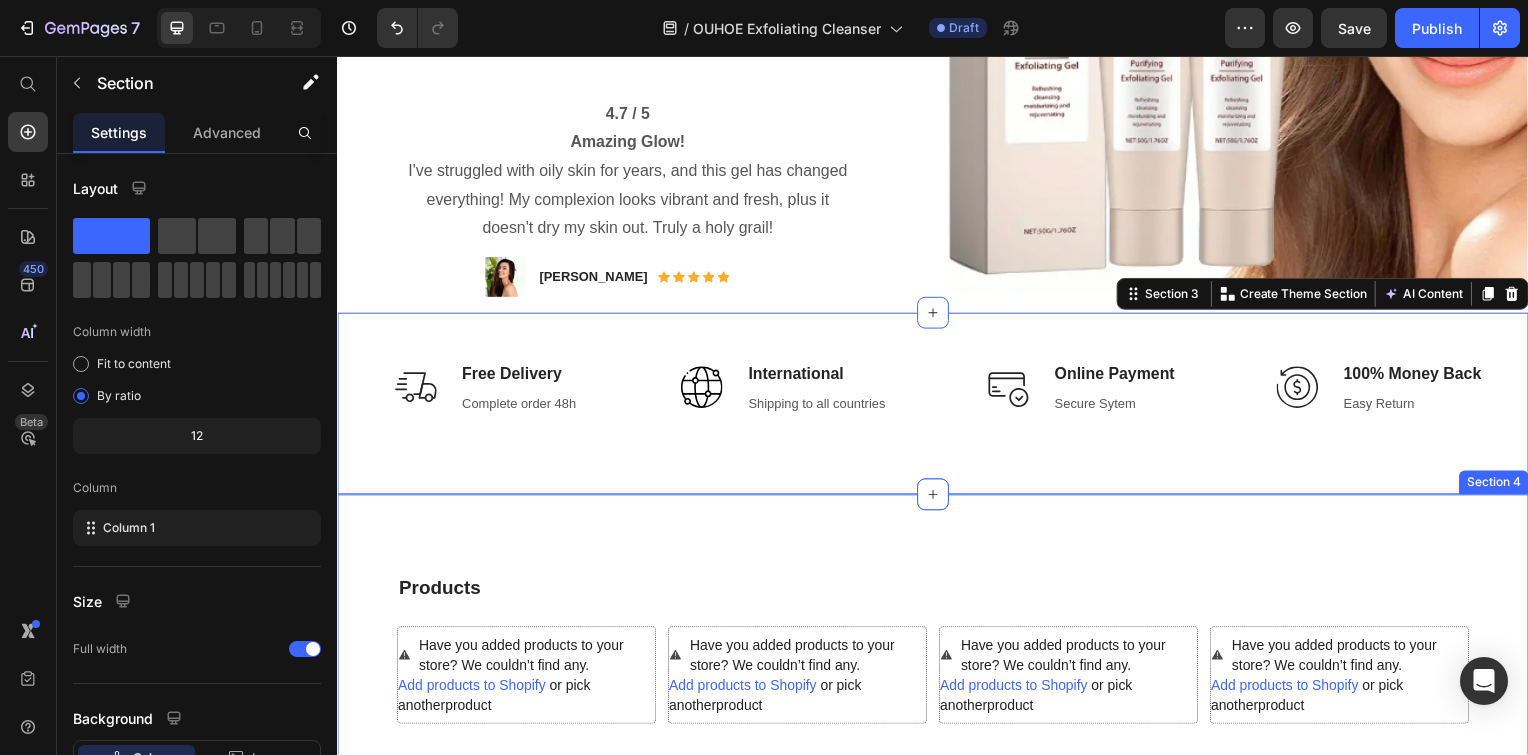 click on "Products Heading Have you added products to your store? We couldn’t find any. Add products to Shopify   or pick another  product Product Have you added products to your store? We couldn’t find any. Add products to Shopify   or pick another  product Product Have you added products to your store? We couldn’t find any. Add products to Shopify   or pick another  product Product Have you added products to your store? We couldn’t find any. Add products to Shopify   or pick another  product Product Row Row Section 4" at bounding box center (937, 653) 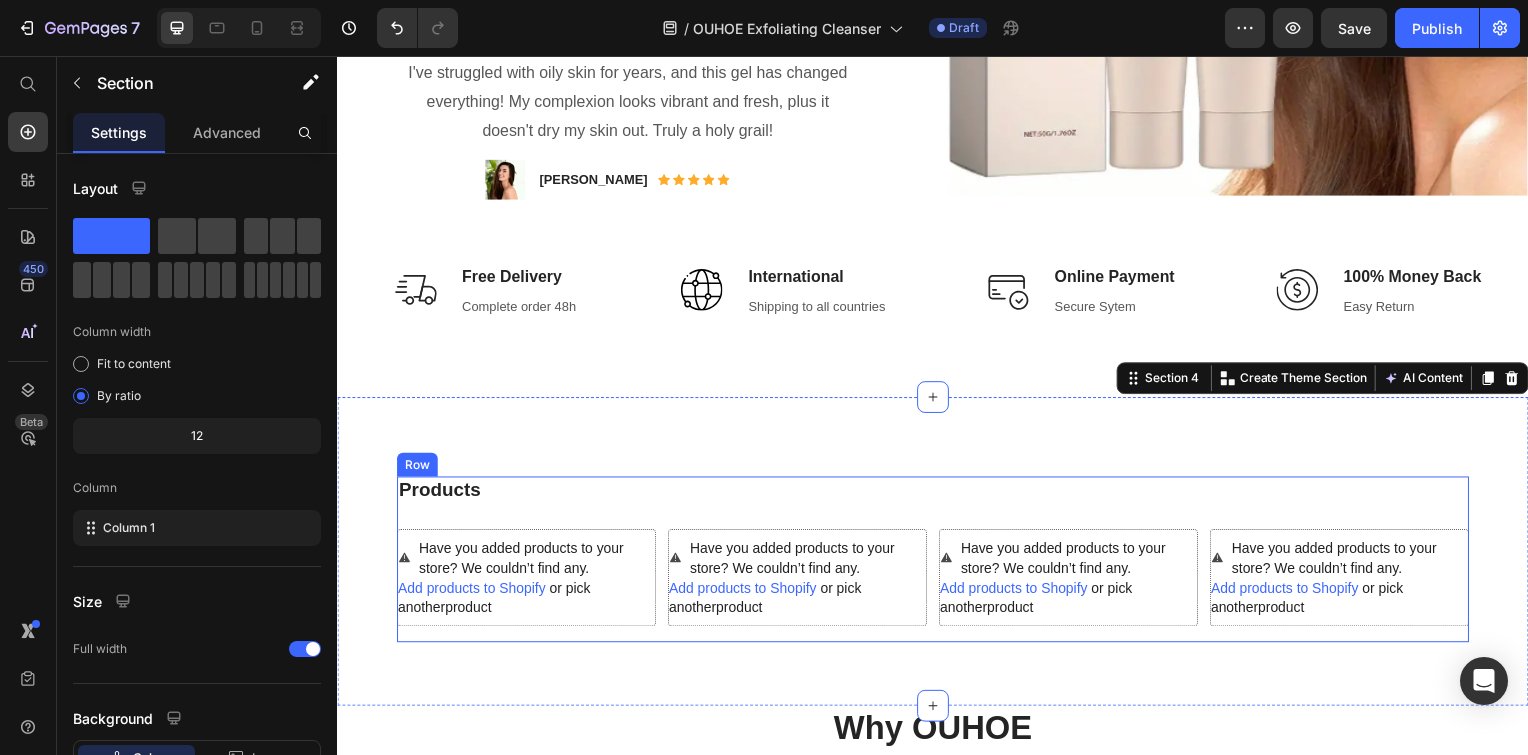scroll, scrollTop: 576, scrollLeft: 0, axis: vertical 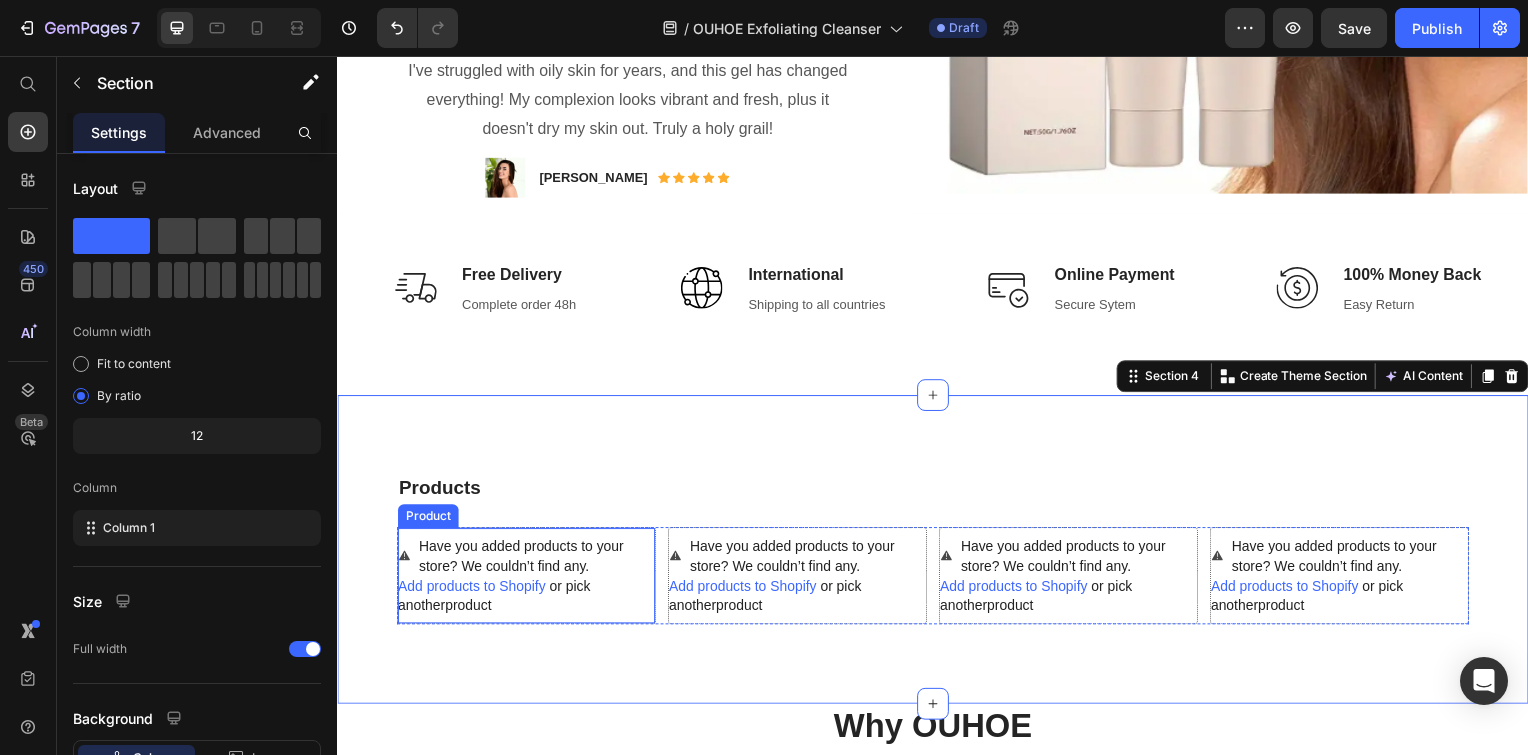 click on "Add products to Shopify" at bounding box center [472, 590] 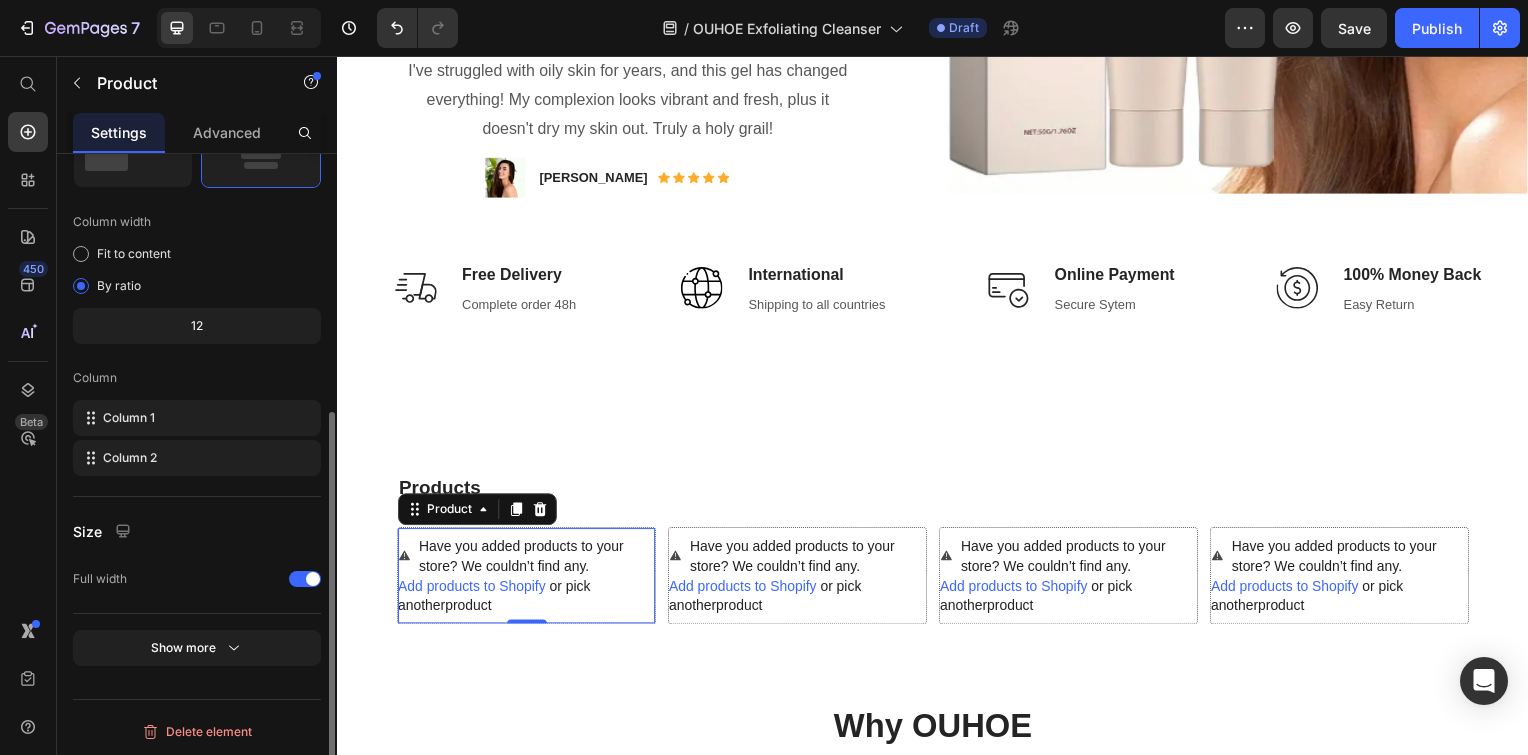 scroll, scrollTop: 0, scrollLeft: 0, axis: both 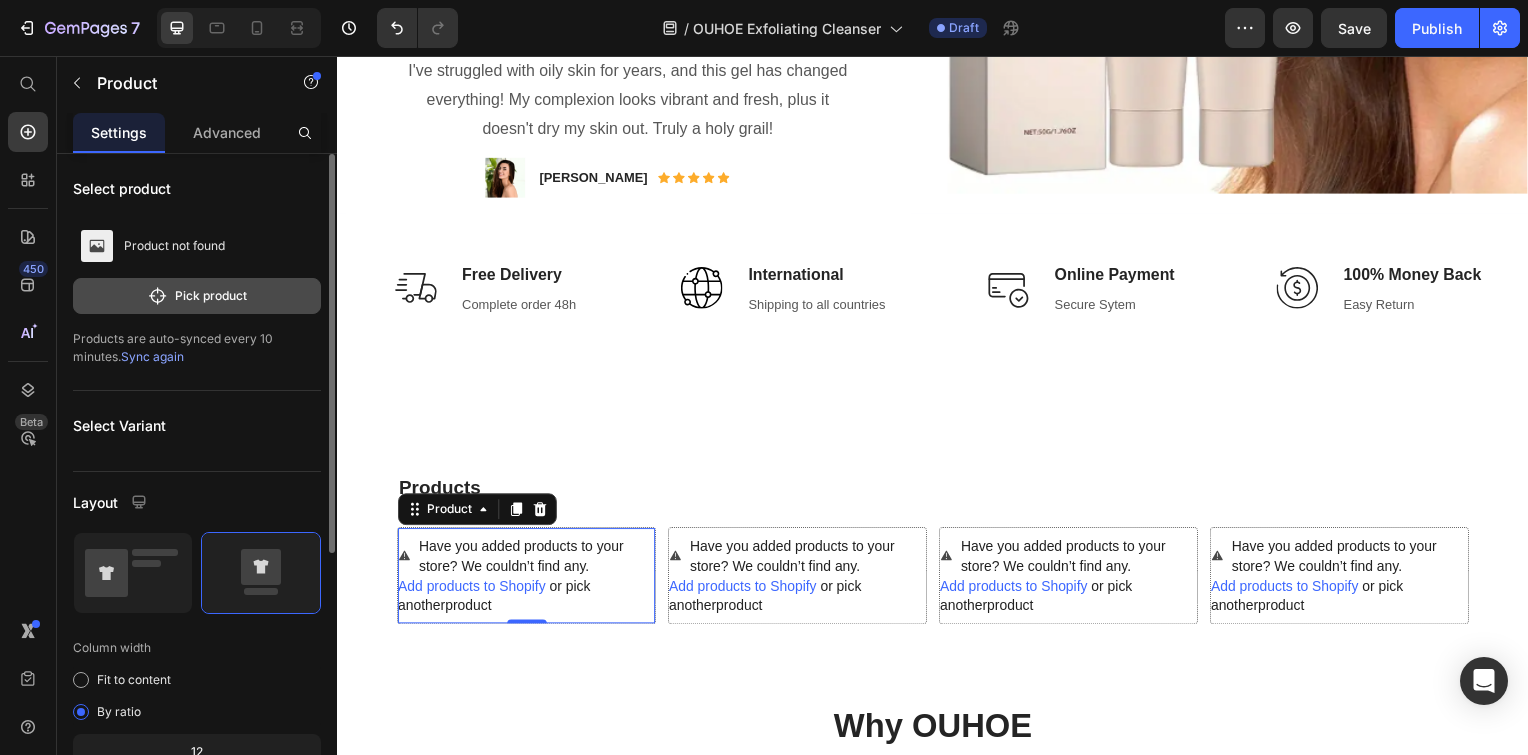 click on "Pick product" 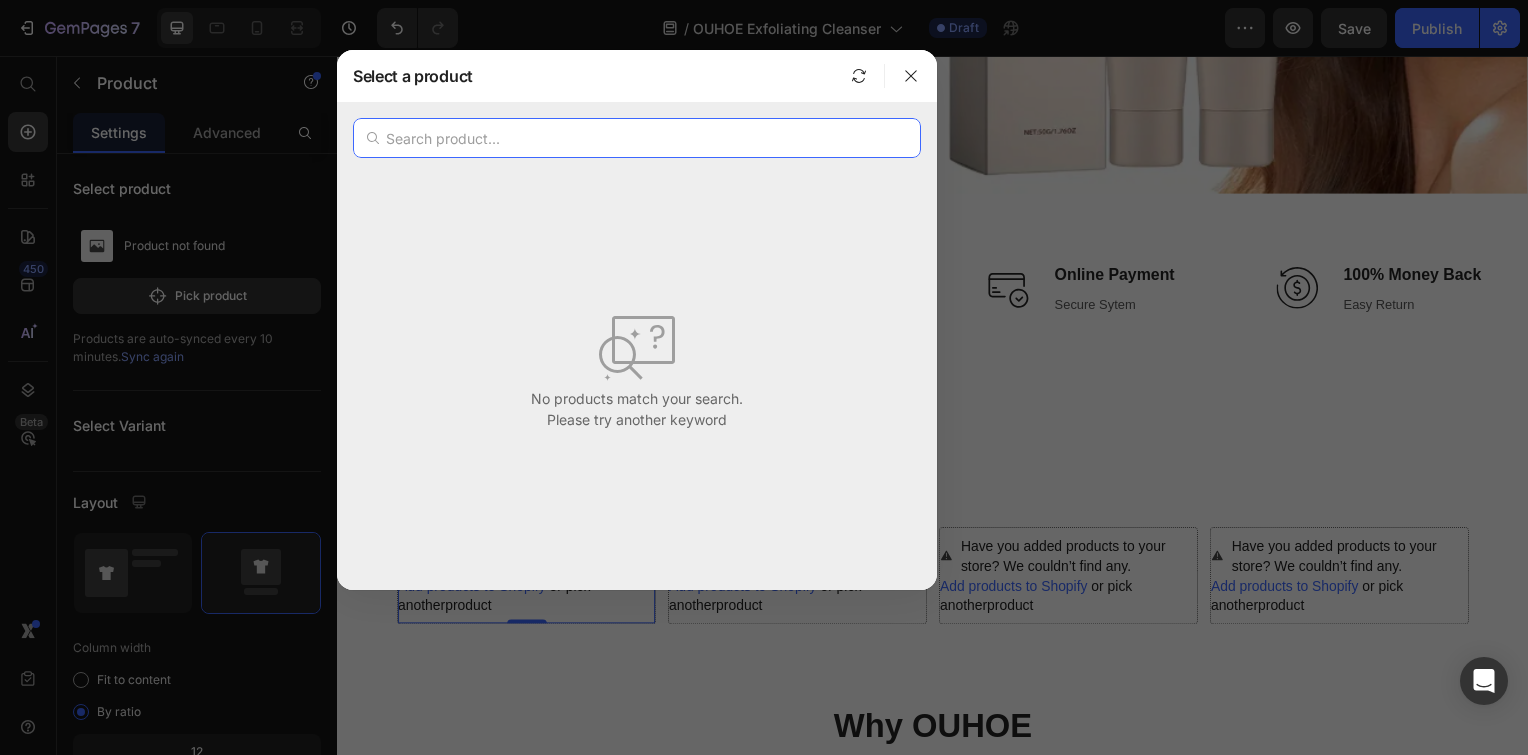 click at bounding box center (637, 138) 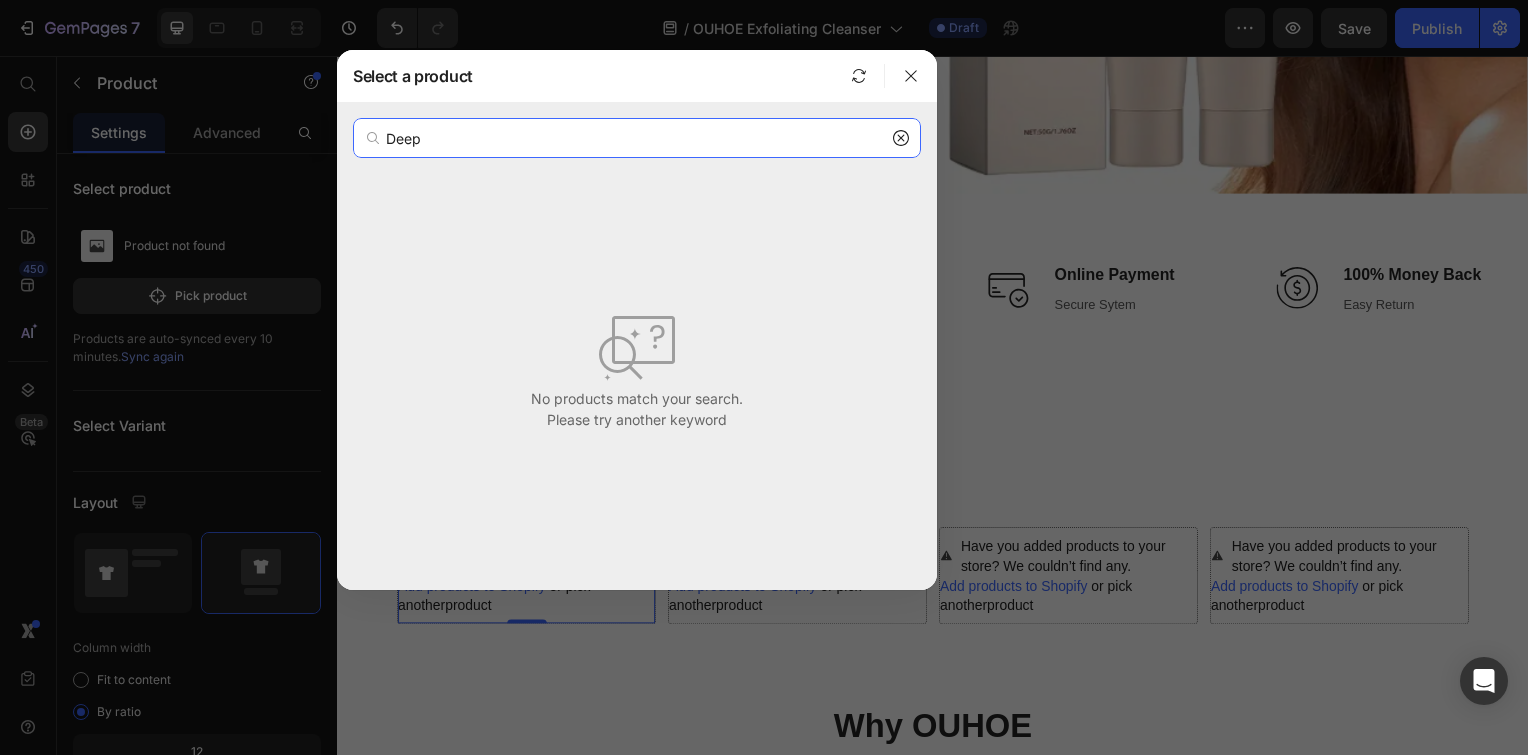 type on "Deep" 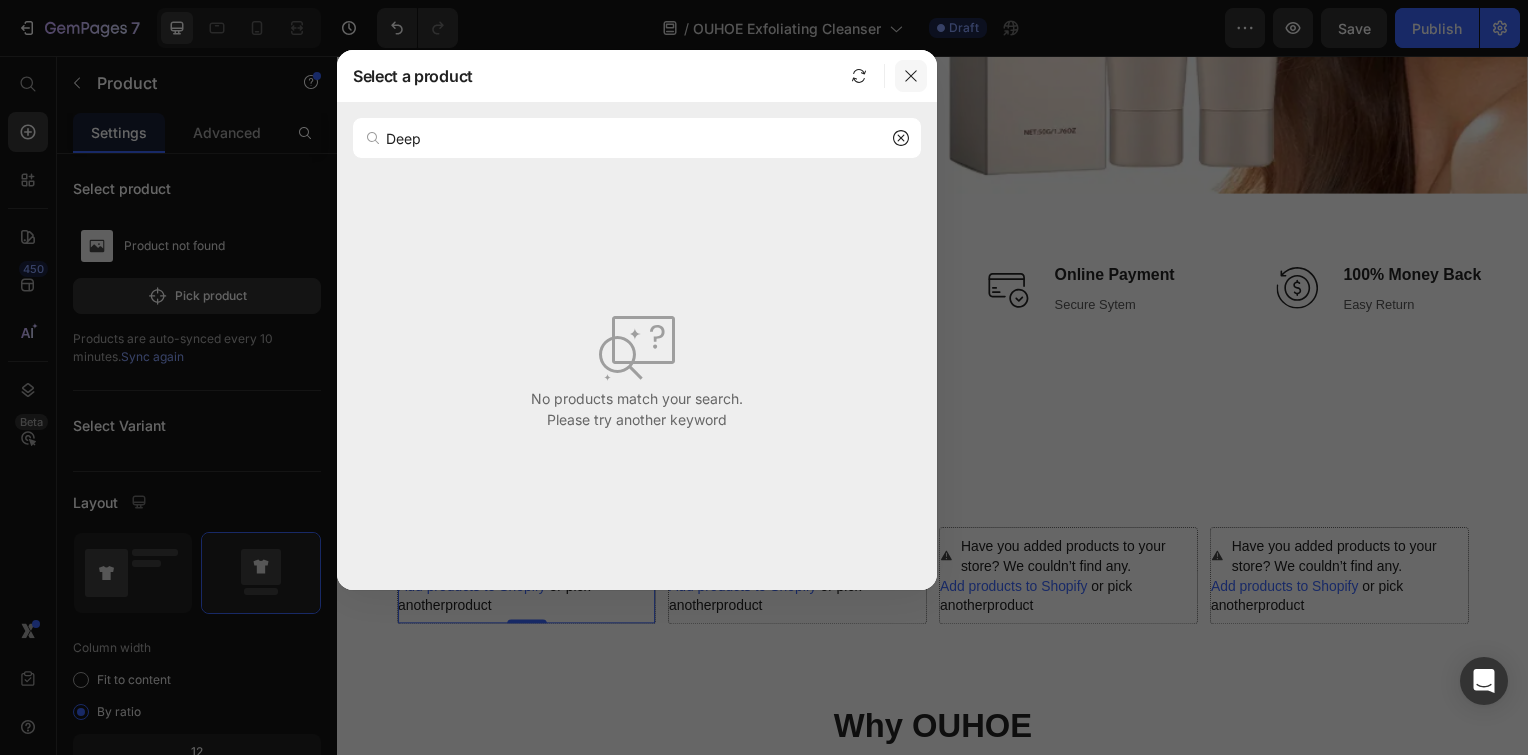click 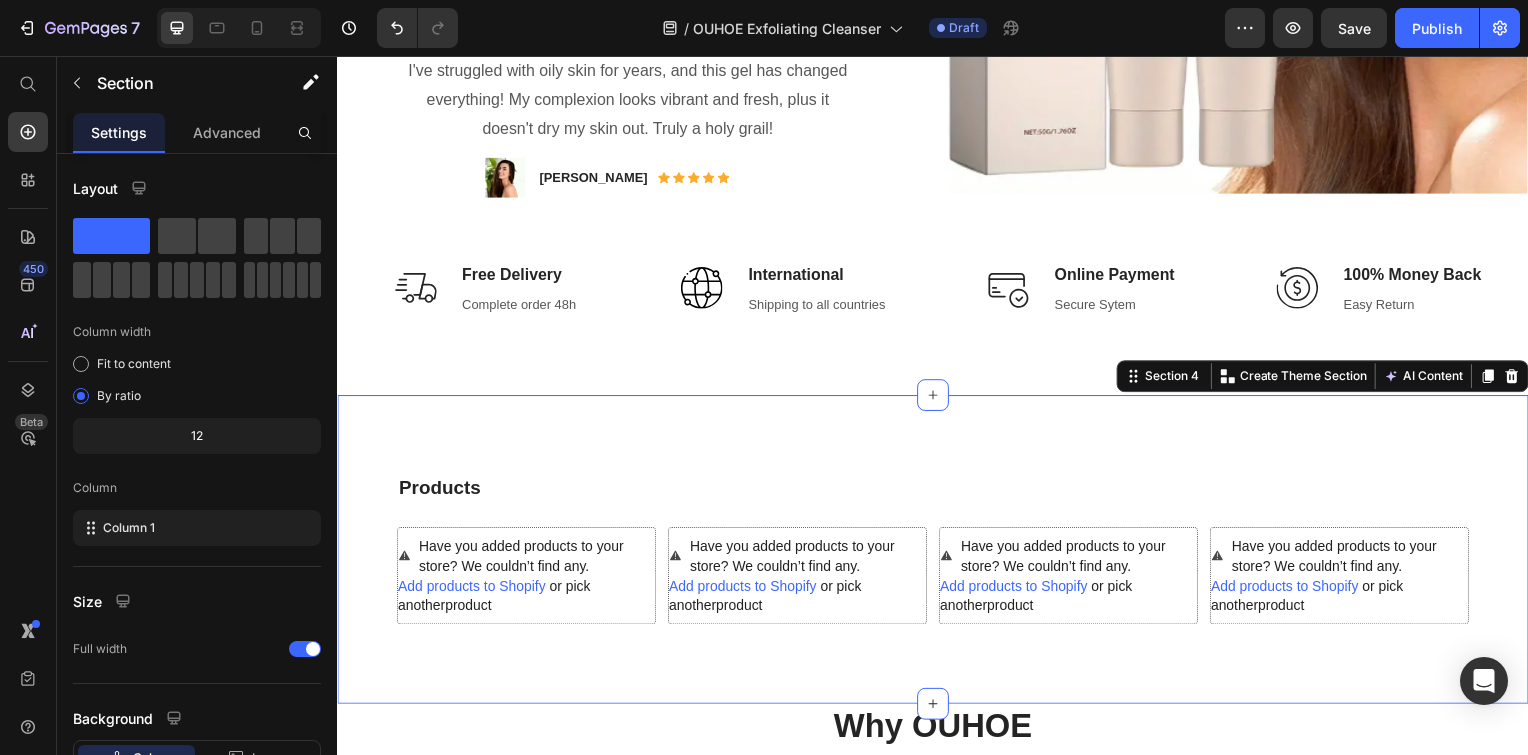 click on "Products Heading Have you added products to your store? We couldn’t find any. Add products to Shopify   or pick another  product Product Have you added products to your store? We couldn’t find any. Add products to Shopify   or pick another  product Product Have you added products to your store? We couldn’t find any. Add products to Shopify   or pick another  product Product Have you added products to your store? We couldn’t find any. Add products to Shopify   or pick another  product Product Row Row Section 4   You can create reusable sections Create Theme Section AI Content Write with GemAI What would you like to describe here? Tone and Voice Persuasive Product Show more Generate" at bounding box center [937, 553] 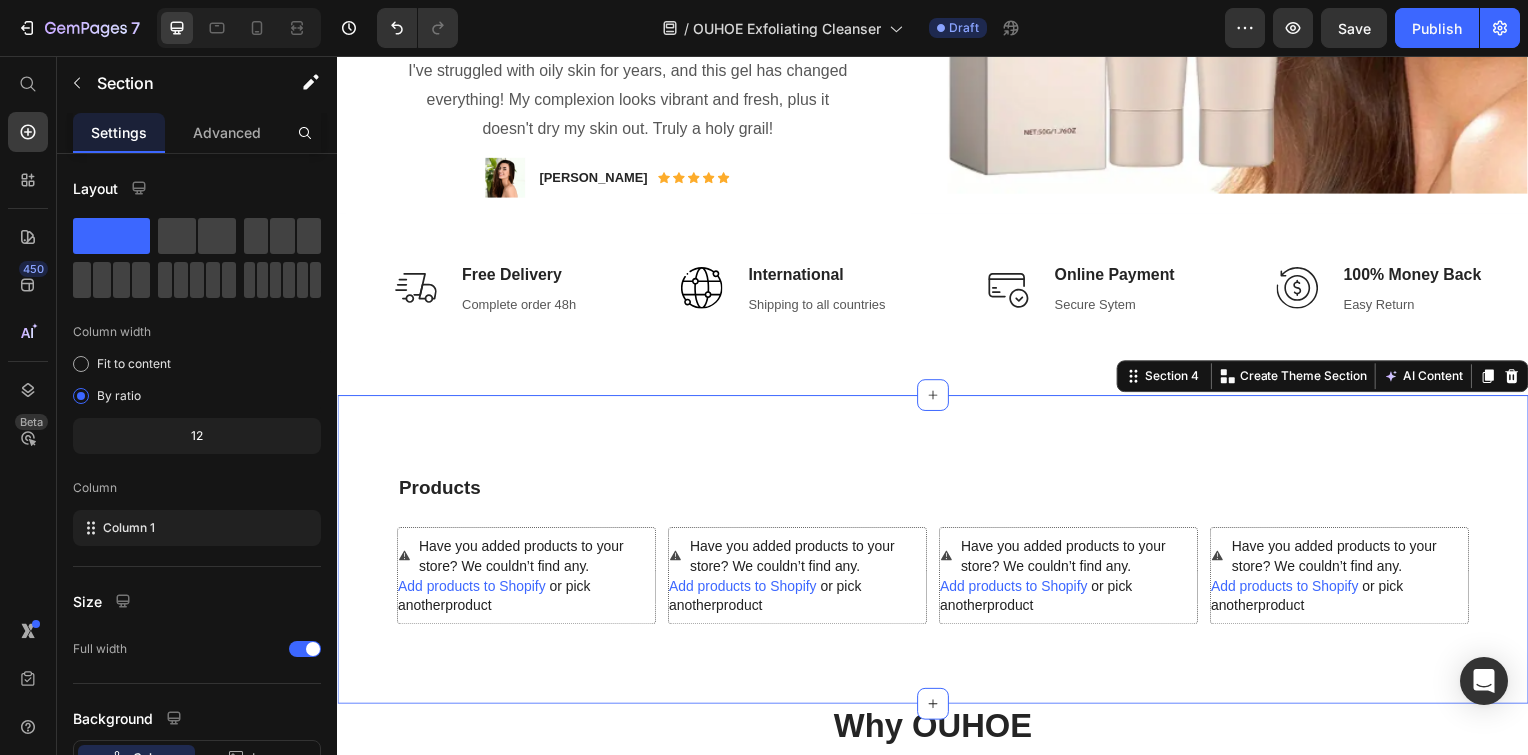 click on "Products Heading Have you added products to your store? We couldn’t find any. Add products to Shopify   or pick another  product Product Have you added products to your store? We couldn’t find any. Add products to Shopify   or pick another  product Product Have you added products to your store? We couldn’t find any. Add products to Shopify   or pick another  product Product Have you added products to your store? We couldn’t find any. Add products to Shopify   or pick another  product Product Row Row Section 4   You can create reusable sections Create Theme Section AI Content Write with GemAI What would you like to describe here? Tone and Voice Persuasive Product Show more Generate" at bounding box center (937, 553) 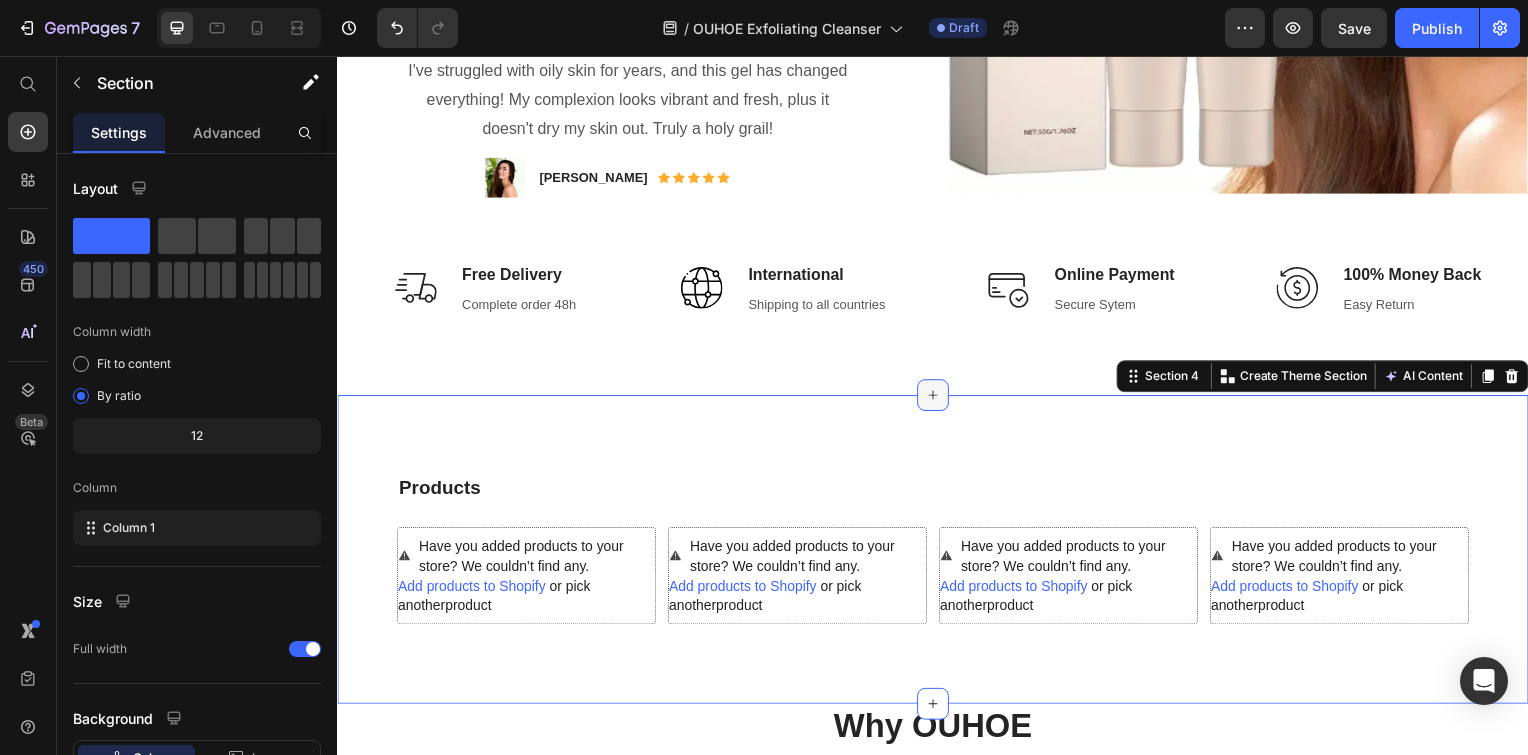 click at bounding box center [937, 398] 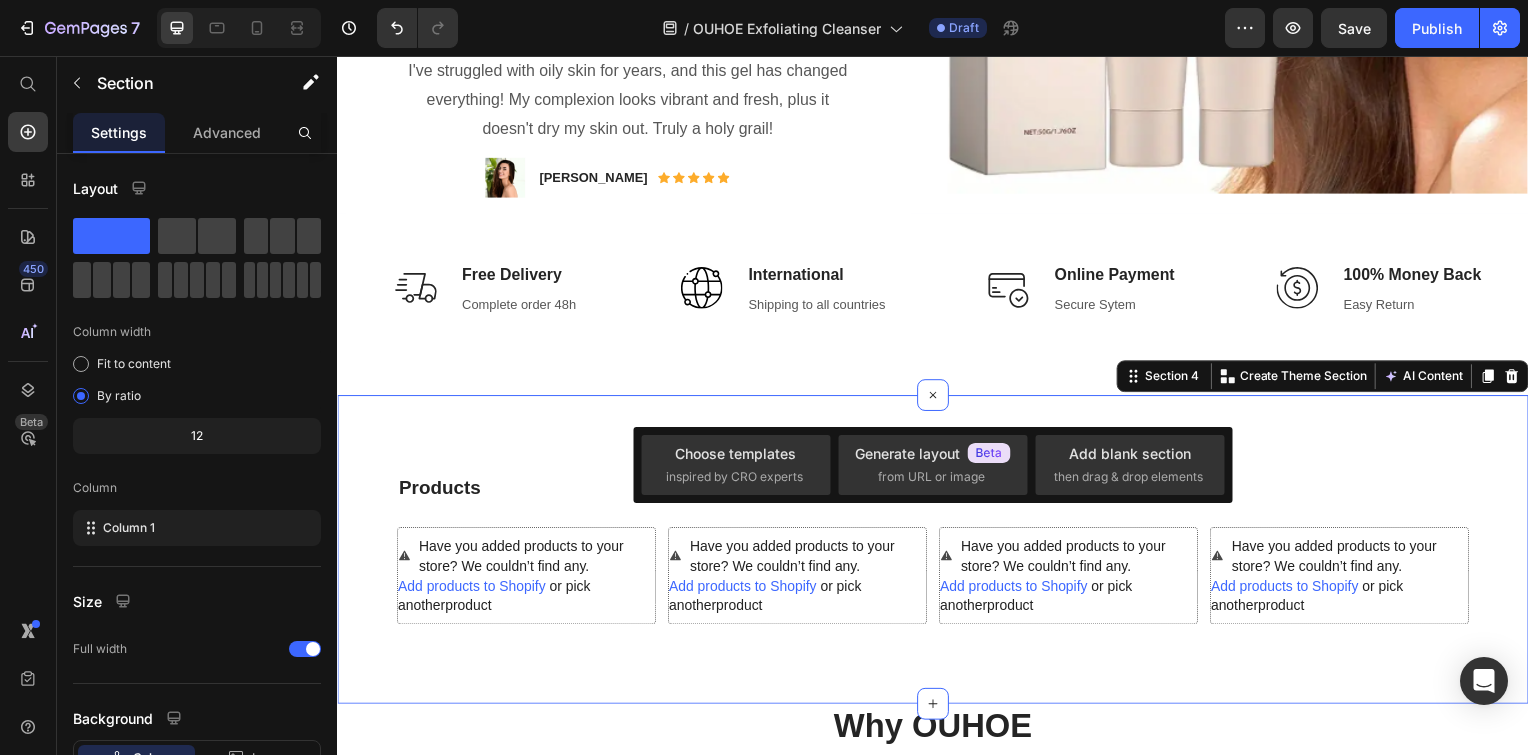 click on "Products Heading Have you added products to your store? We couldn’t find any. Add products to Shopify   or pick another  product Product Have you added products to your store? We couldn’t find any. Add products to Shopify   or pick another  product Product Have you added products to your store? We couldn’t find any. Add products to Shopify   or pick another  product Product Have you added products to your store? We couldn’t find any. Add products to Shopify   or pick another  product Product Row Row Section 4   You can create reusable sections Create Theme Section AI Content Write with GemAI What would you like to describe here? Tone and Voice Persuasive Product Show more Generate" at bounding box center (937, 553) 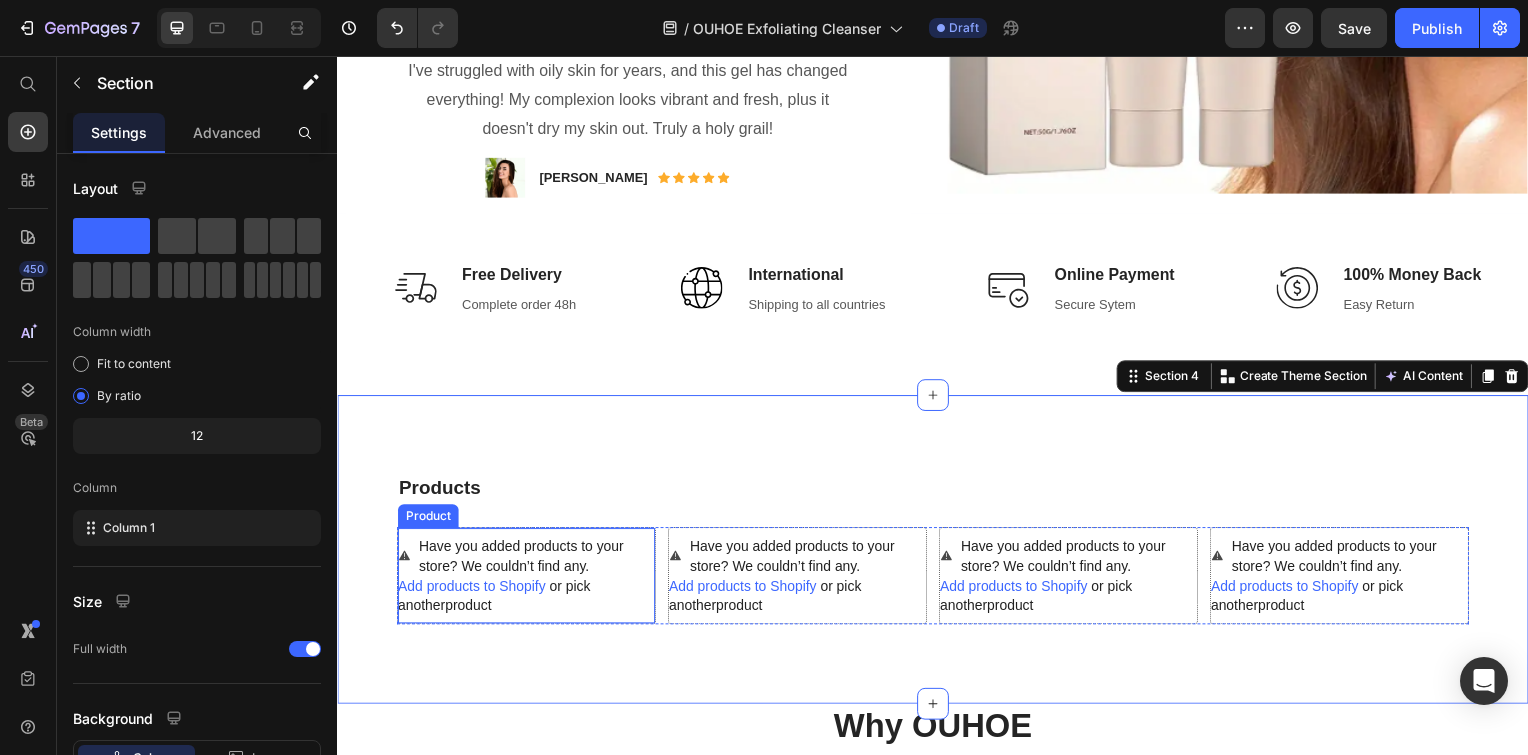 click on "Add products to Shopify" at bounding box center [472, 590] 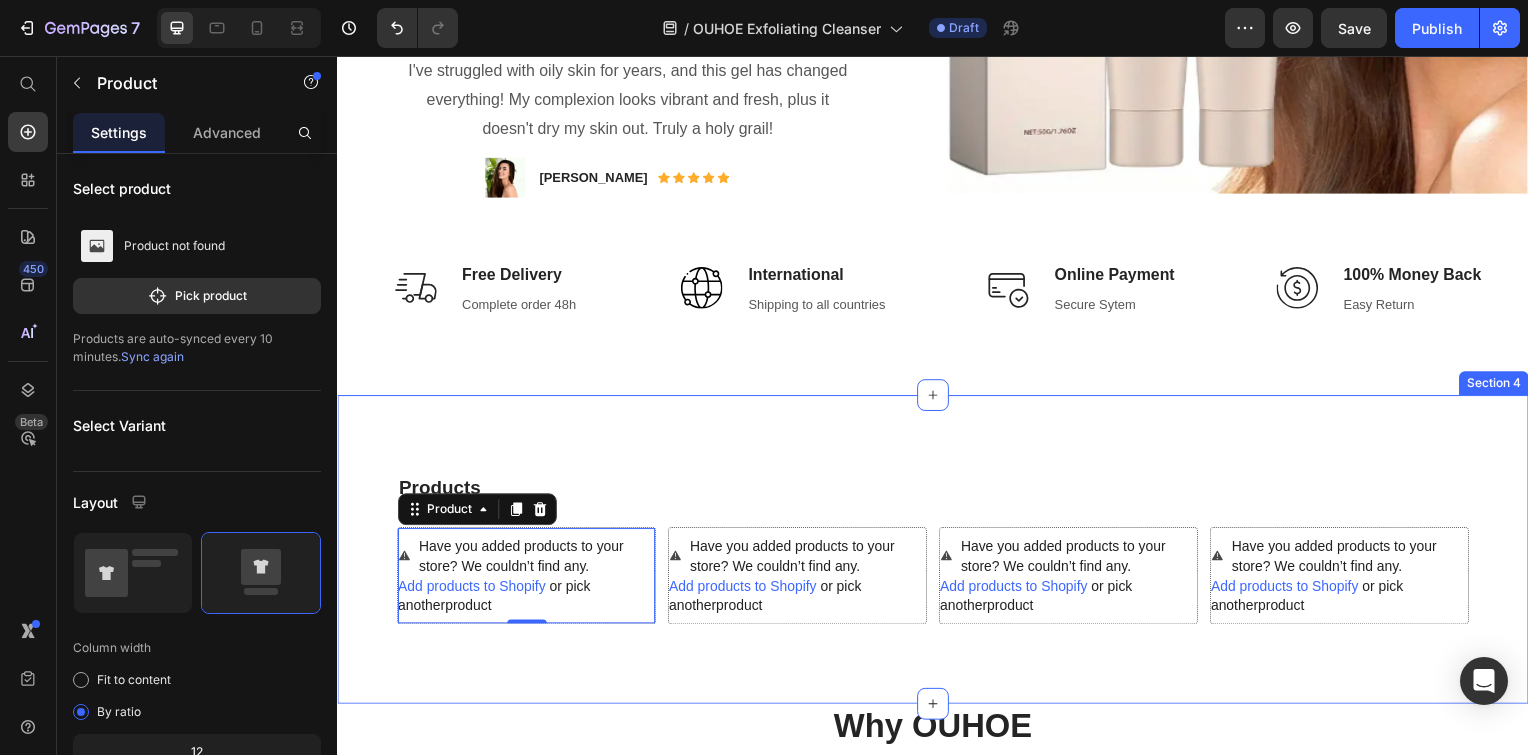 click on "Image Free Delivery Text block Complete order 48h Text block Row Image International Text block Shipping to all countries Text block Row Image Online Payment Text block Secure Sytem Text block Row Image 100% Money Back Text block Easy Return Text block Row Row Section 3" at bounding box center [937, 307] 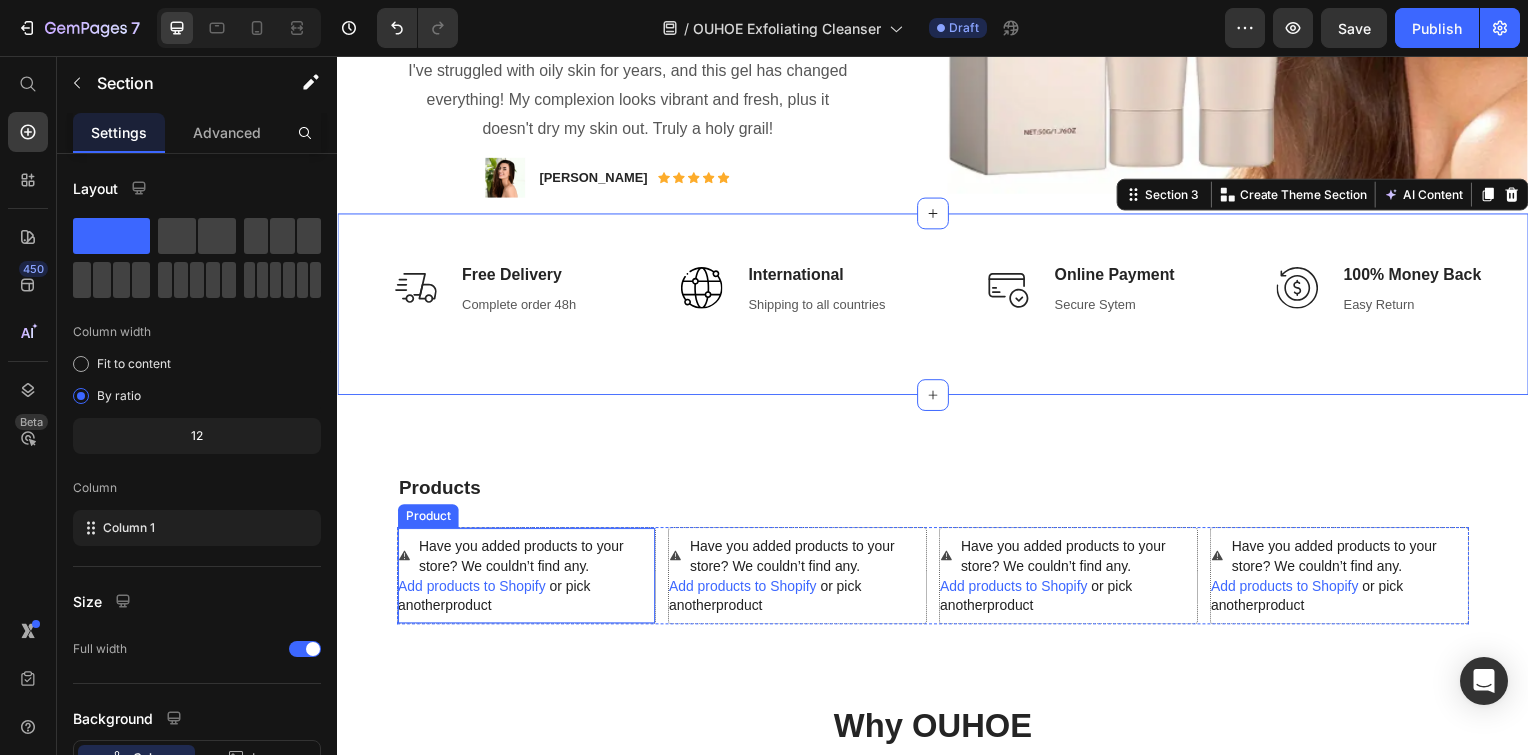 click on "Add products to Shopify" at bounding box center [472, 590] 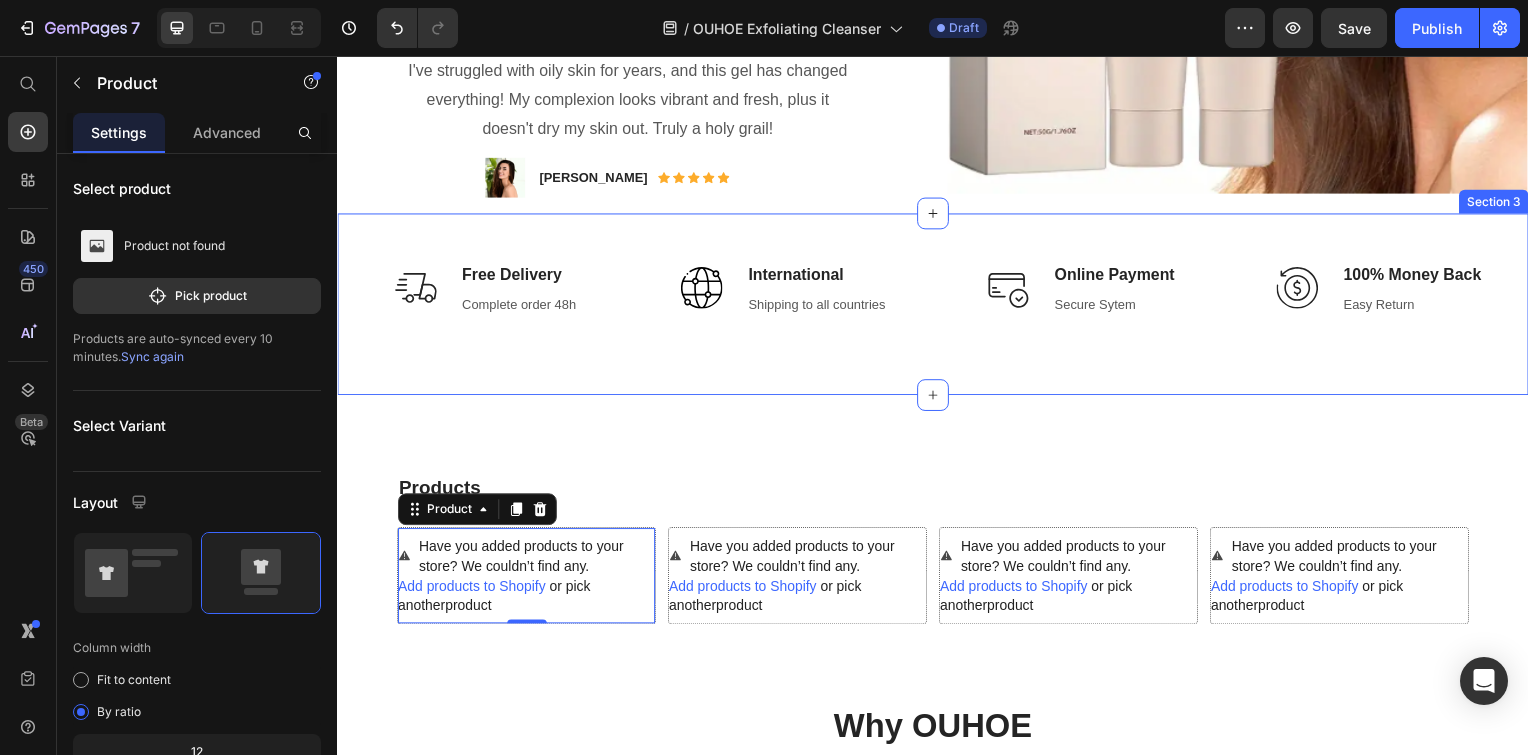click on "Image Free Delivery Text block Complete order 48h Text block Row Image International Text block Shipping to all countries Text block Row Image Online Payment Text block Secure Sytem Text block Row Image 100% Money Back Text block Easy Return Text block Row Row Section 3" at bounding box center (937, 307) 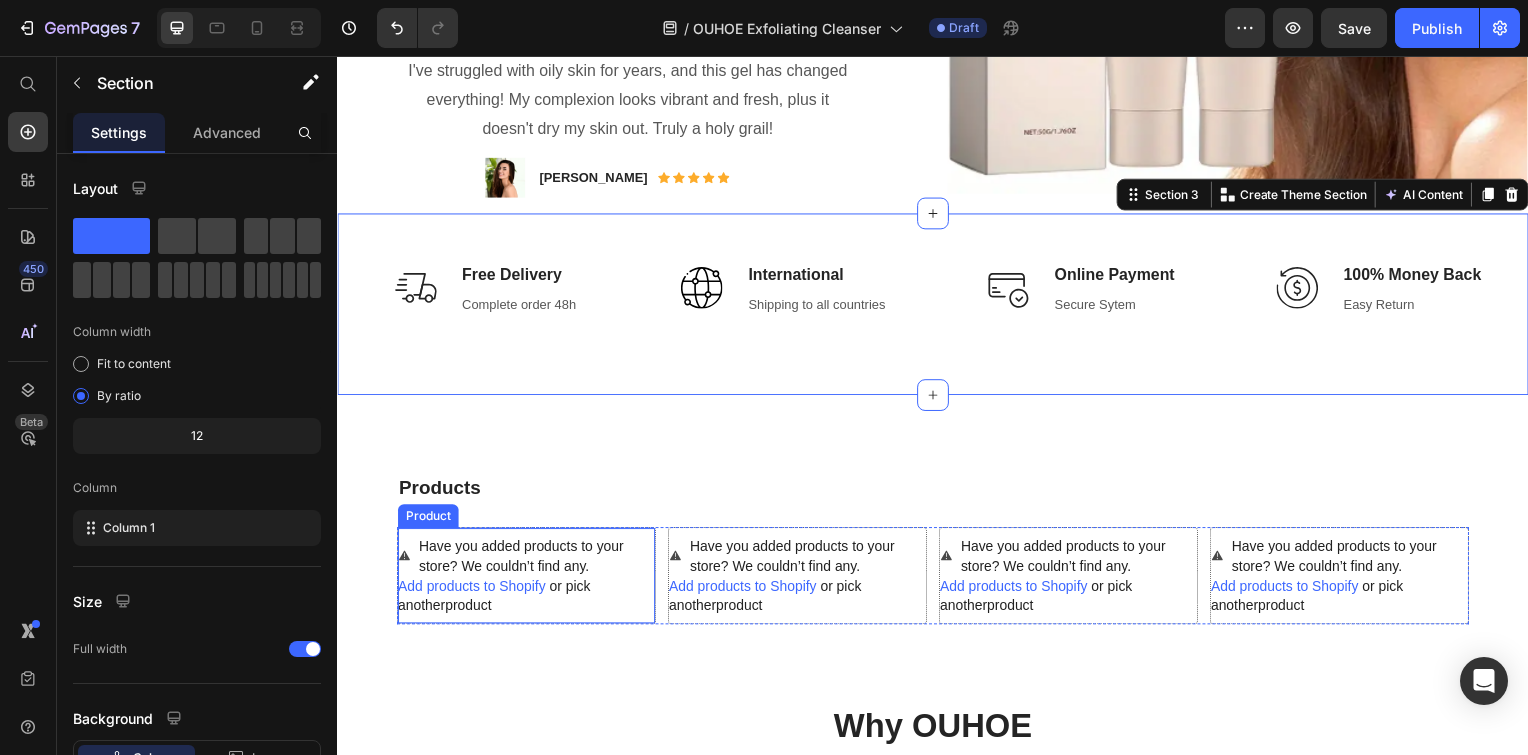 click on "Have you added products to your store? We couldn’t find any." at bounding box center [538, 560] 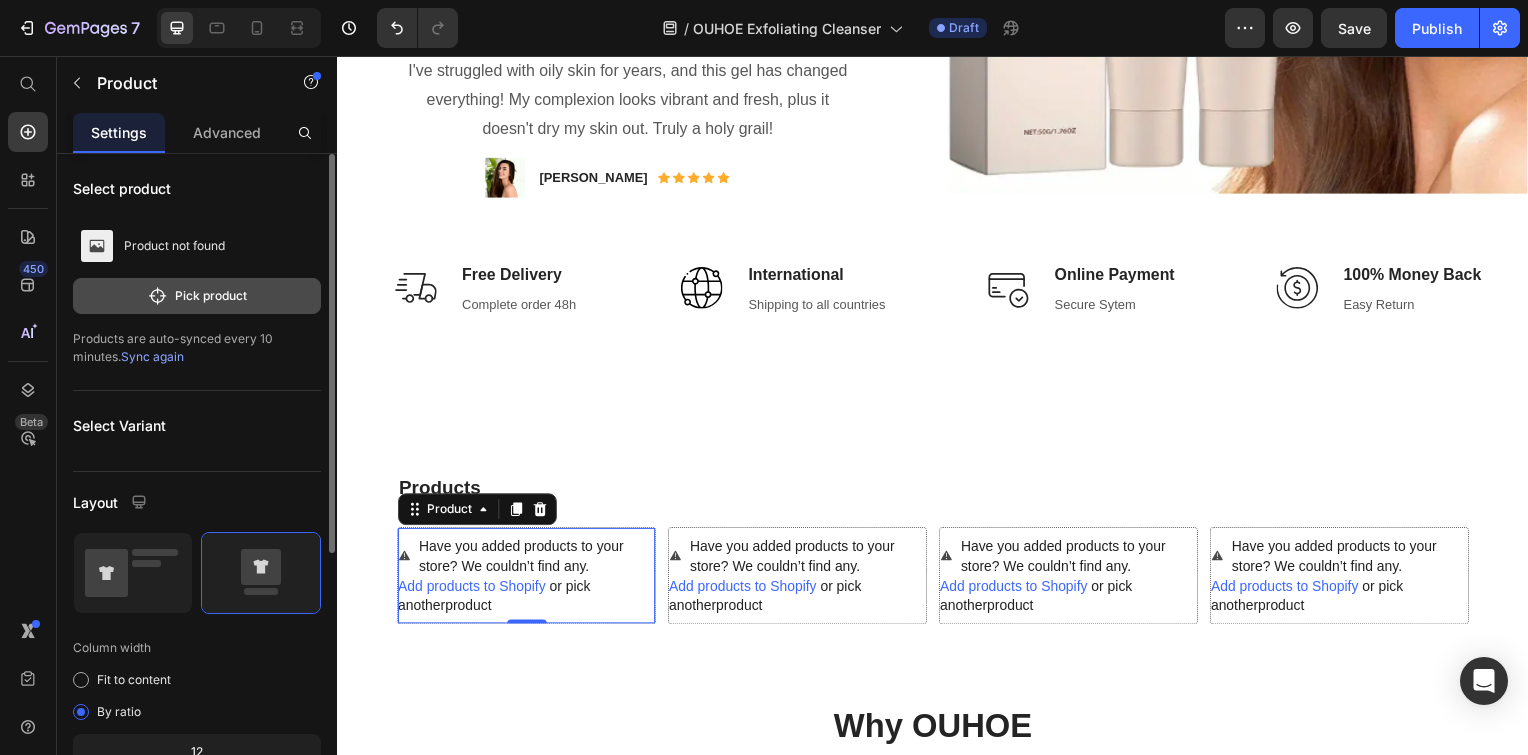 click on "Pick product" 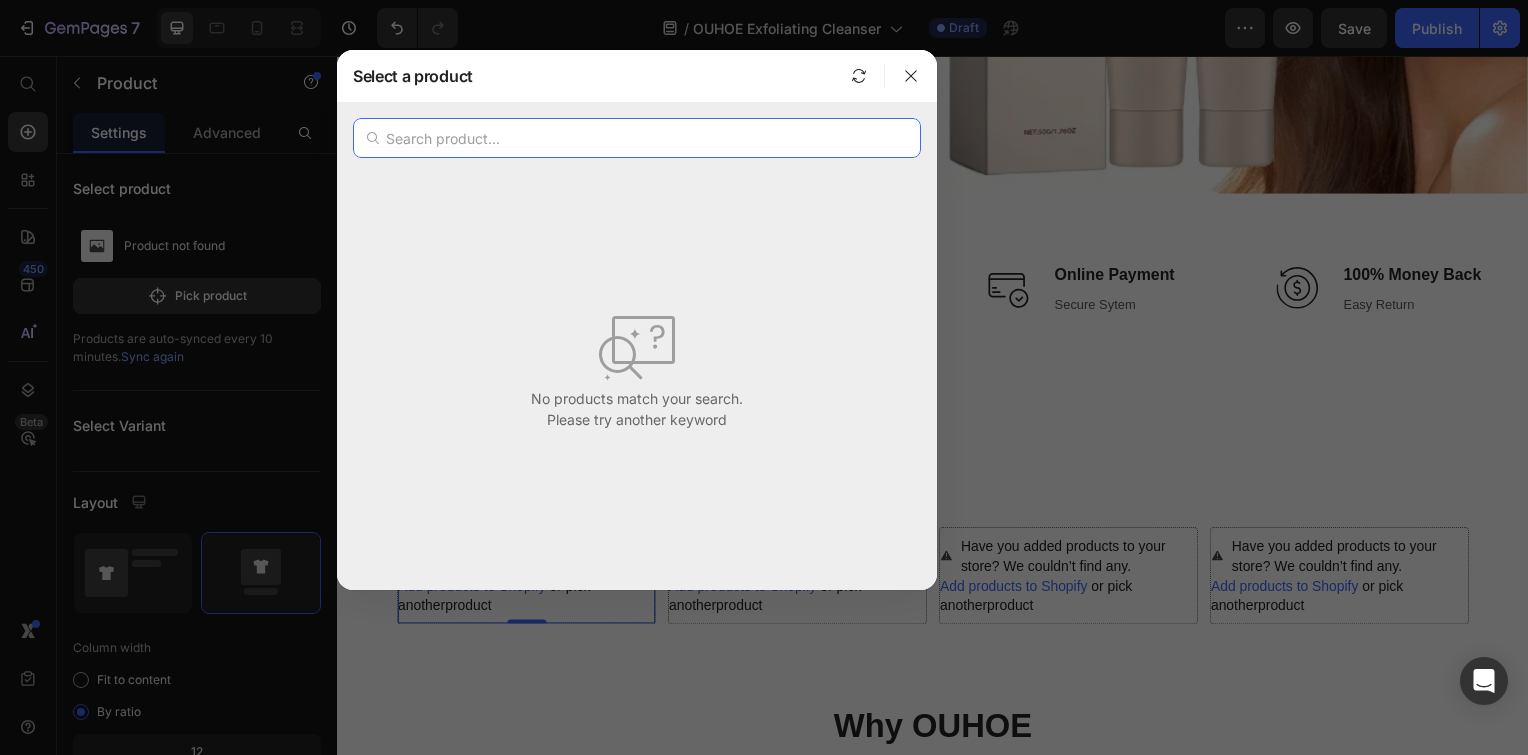 click at bounding box center [637, 138] 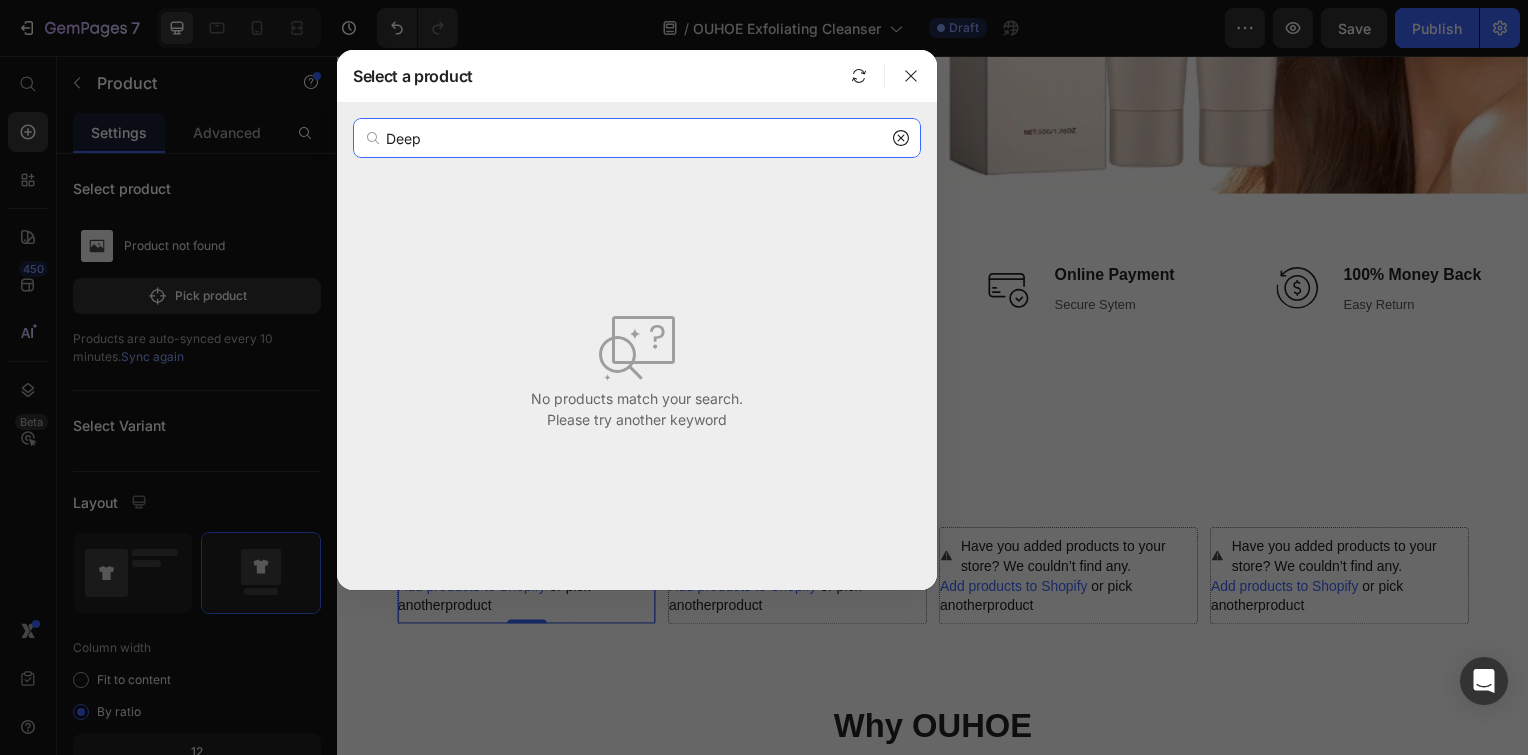 type on "Deep" 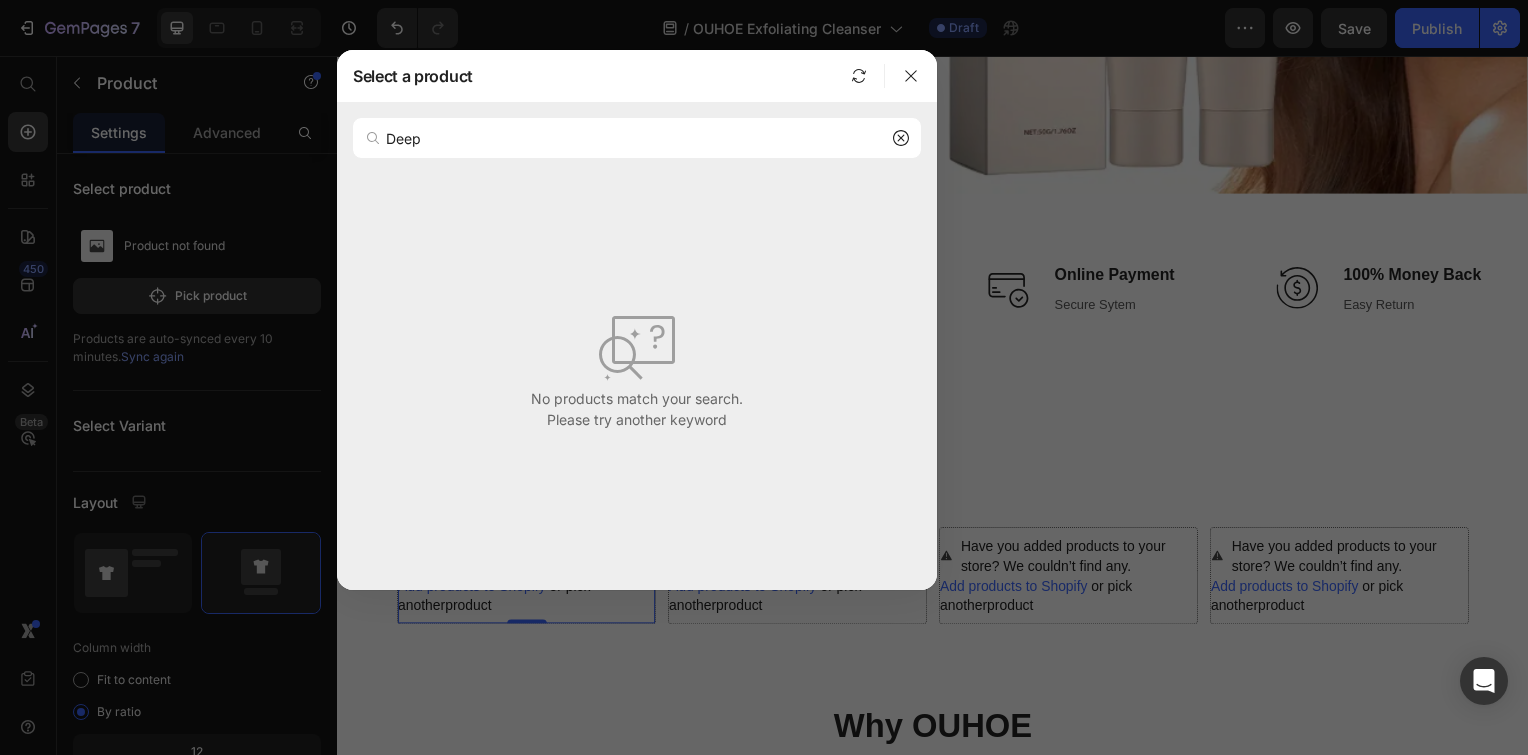 click 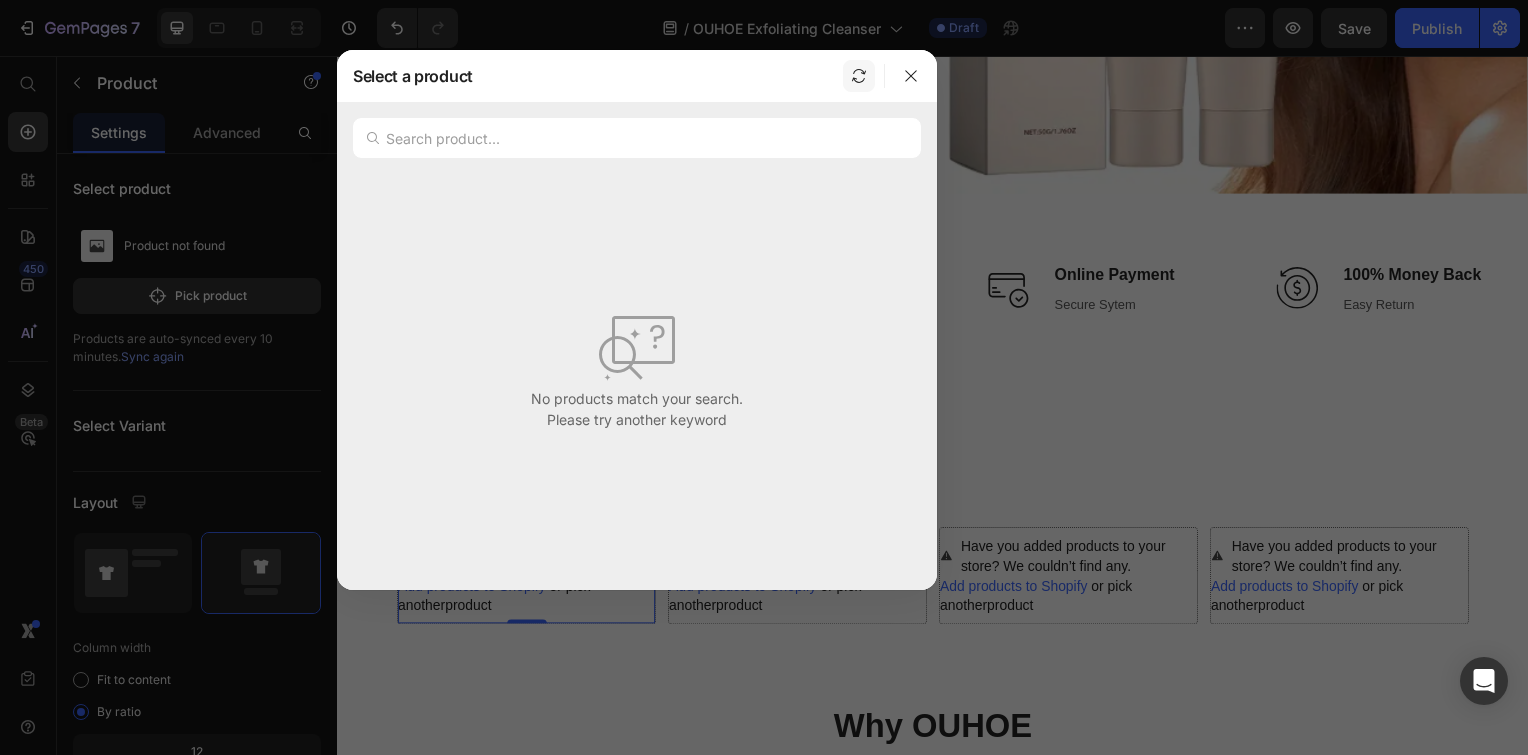 click at bounding box center (859, 76) 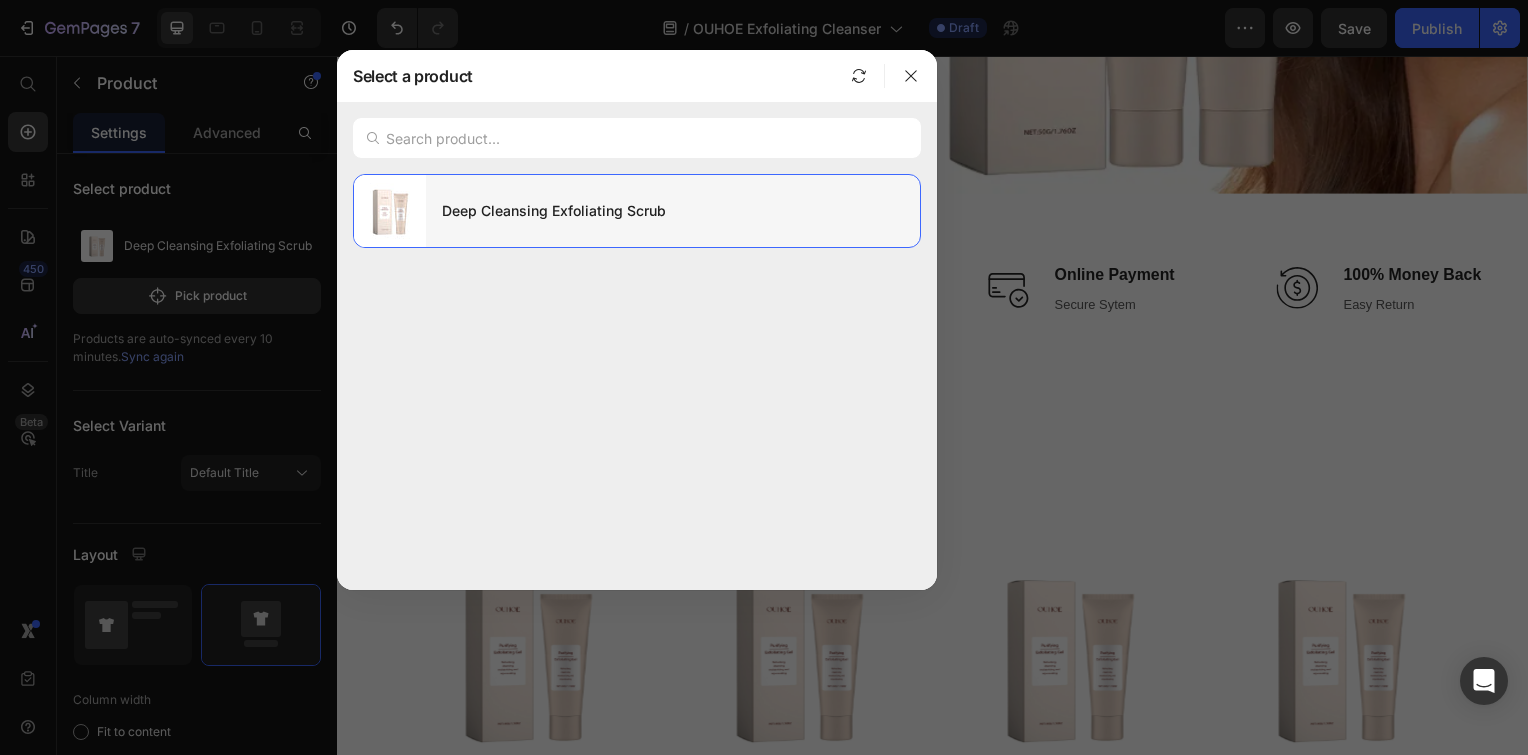 click on "Deep Cleansing Exfoliating Scrub" at bounding box center (673, 211) 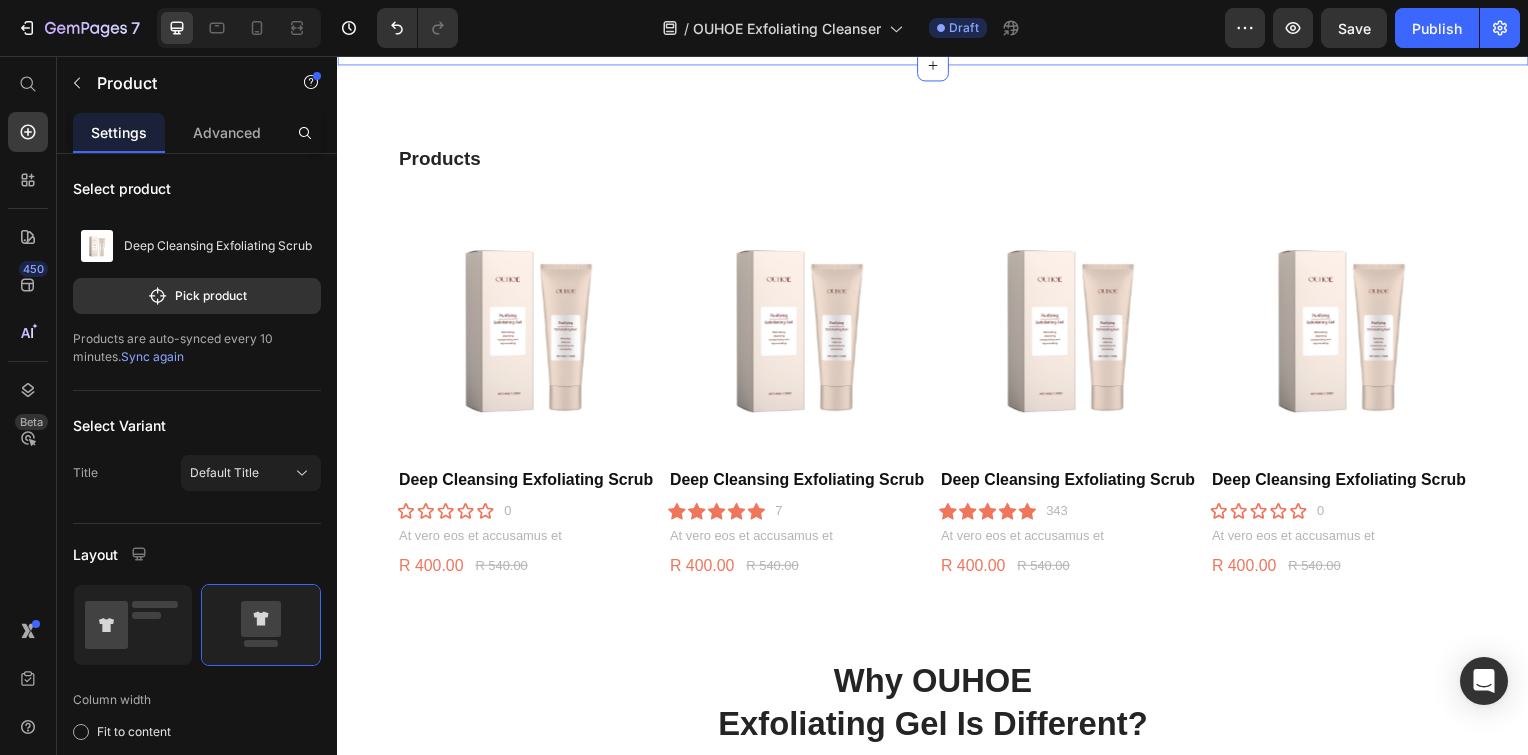 scroll, scrollTop: 908, scrollLeft: 0, axis: vertical 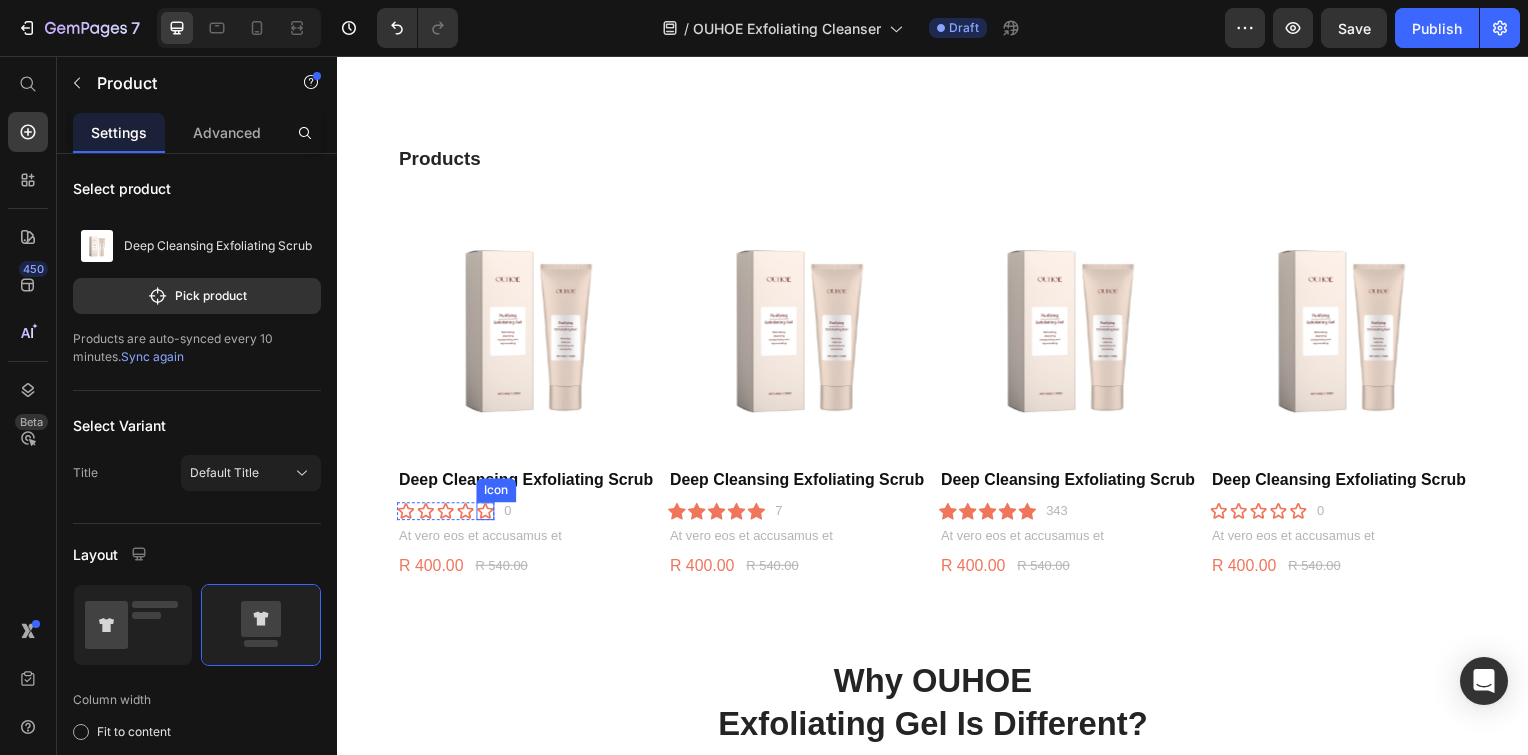 click 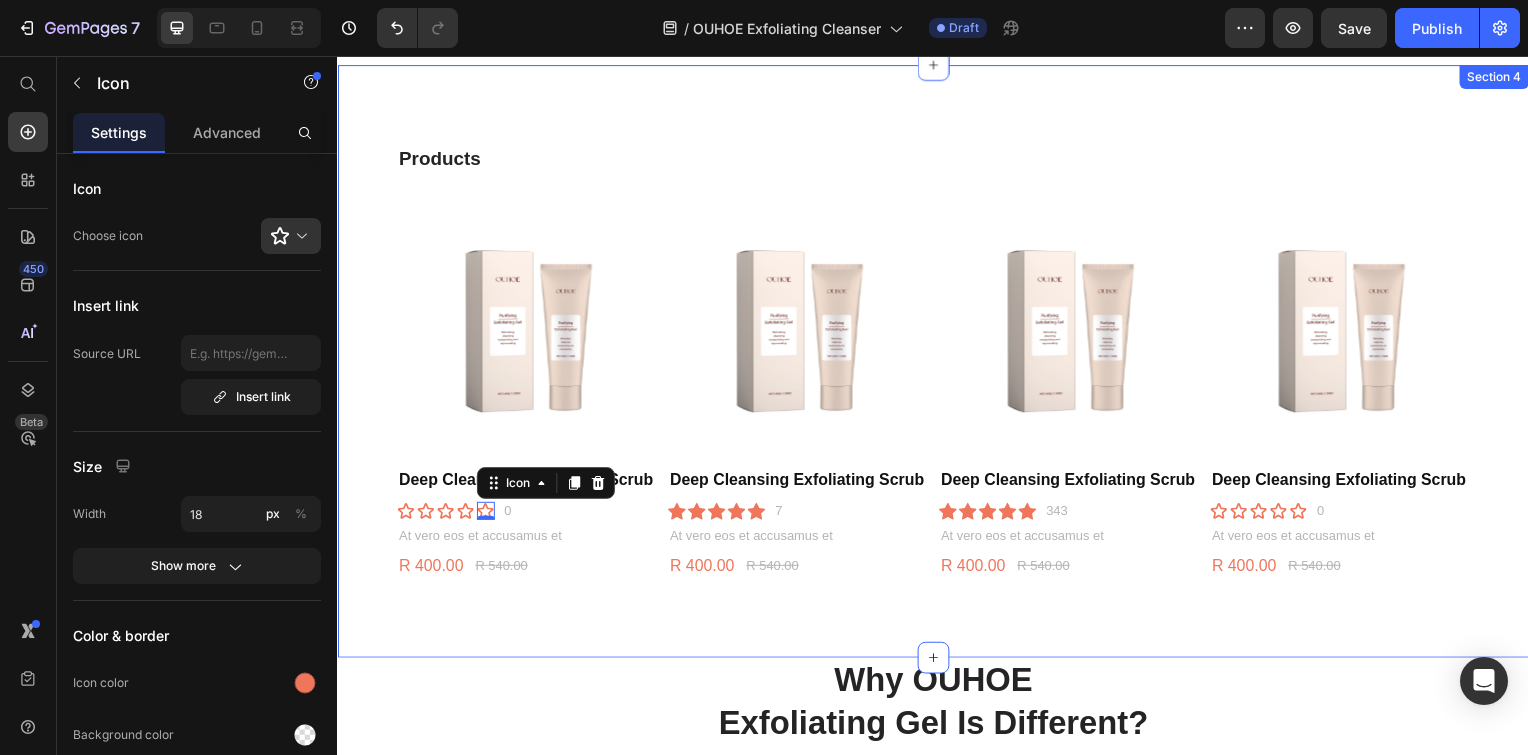 click on "Products Heading Product Images Deep Cleansing Exfoliating Scrub Product Title
Icon
Icon
Icon
Icon
Icon   0 Icon List 0 Text Block Row At vero eos et accusamus et  Text Block R 400.00 Product Price R 540.00 Product Price Row Product Product Images Deep Cleansing Exfoliating Scrub Product Title Icon Icon Icon Icon Icon Icon List 7 Text Block Row At vero eos et accusamus et  Text Block R 400.00 Product Price R 540.00 Product Price Row Product Product Images Deep Cleansing Exfoliating Scrub Product Title Icon Icon Icon Icon Icon Icon List 343 Text Block Row At vero eos et accusamus et  Text Block R 400.00 Product Price R 540.00 Product Price Row Product Product Images Deep Cleansing Exfoliating Scrub Product Title
Icon
Icon
Icon
Icon
Icon Icon List 0 Text Block Row At vero eos et accusamus et  Text Block R 400.00 Product Price R 540.00 Product Price" at bounding box center (937, 364) 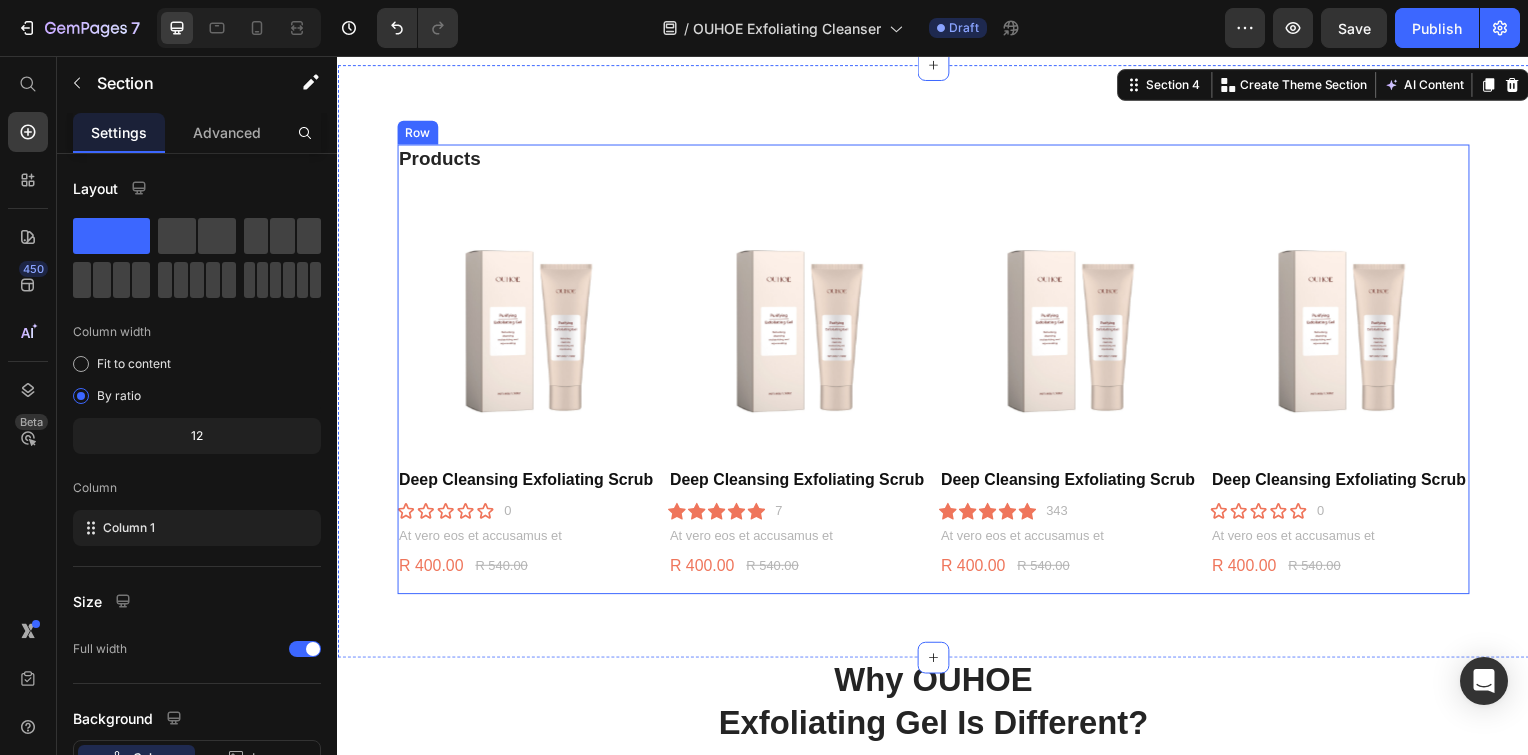 click on "Products Heading Product Images Deep Cleansing Exfoliating Scrub Product Title
Icon
Icon
Icon
Icon
Icon Icon List 0 Text Block Row At vero eos et accusamus et  Text Block R 400.00 Product Price R 540.00 Product Price Row Product Product Images Deep Cleansing Exfoliating Scrub Product Title Icon Icon Icon Icon Icon Icon List 7 Text Block Row At vero eos et accusamus et  Text Block R 400.00 Product Price R 540.00 Product Price Row Product Product Images Deep Cleansing Exfoliating Scrub Product Title Icon Icon Icon Icon Icon Icon List 343 Text Block Row At vero eos et accusamus et  Text Block R 400.00 Product Price R 540.00 Product Price Row Product Product Images Deep Cleansing Exfoliating Scrub Product Title
Icon
Icon
Icon
Icon
Icon Icon List 0 Text Block Row At vero eos et accusamus et  Text Block R 400.00 Product Price R 540.00 Product Price Row" at bounding box center [937, 372] 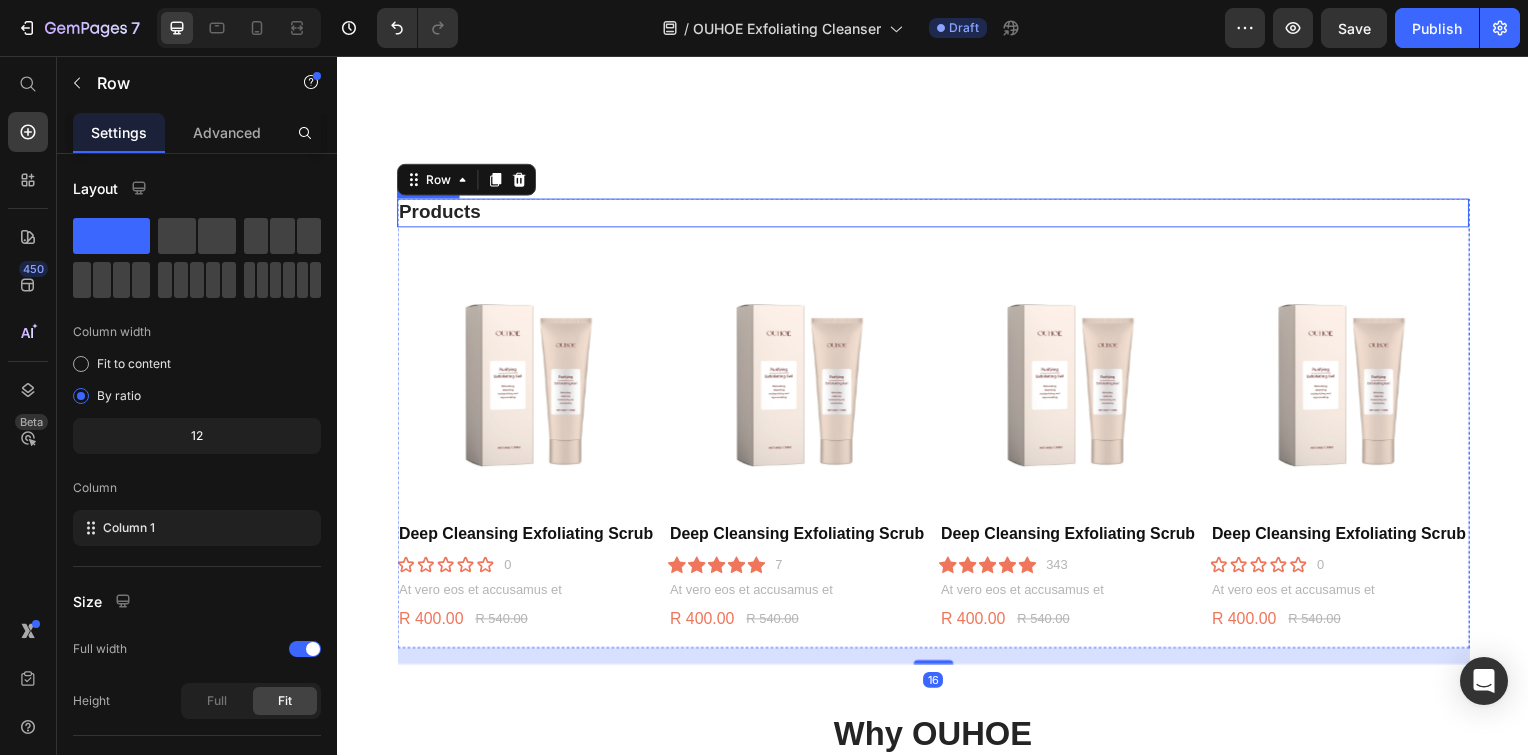 scroll, scrollTop: 808, scrollLeft: 0, axis: vertical 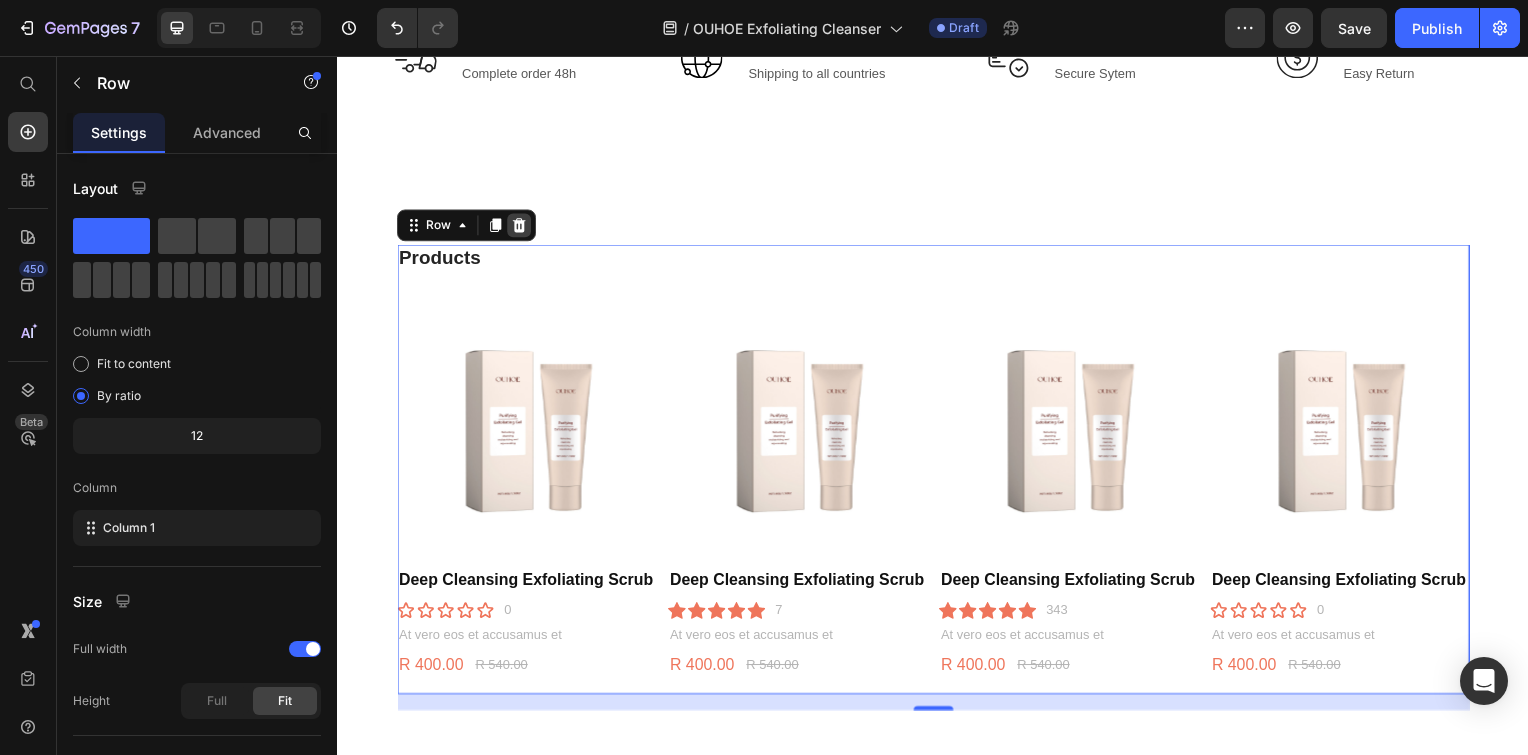 click 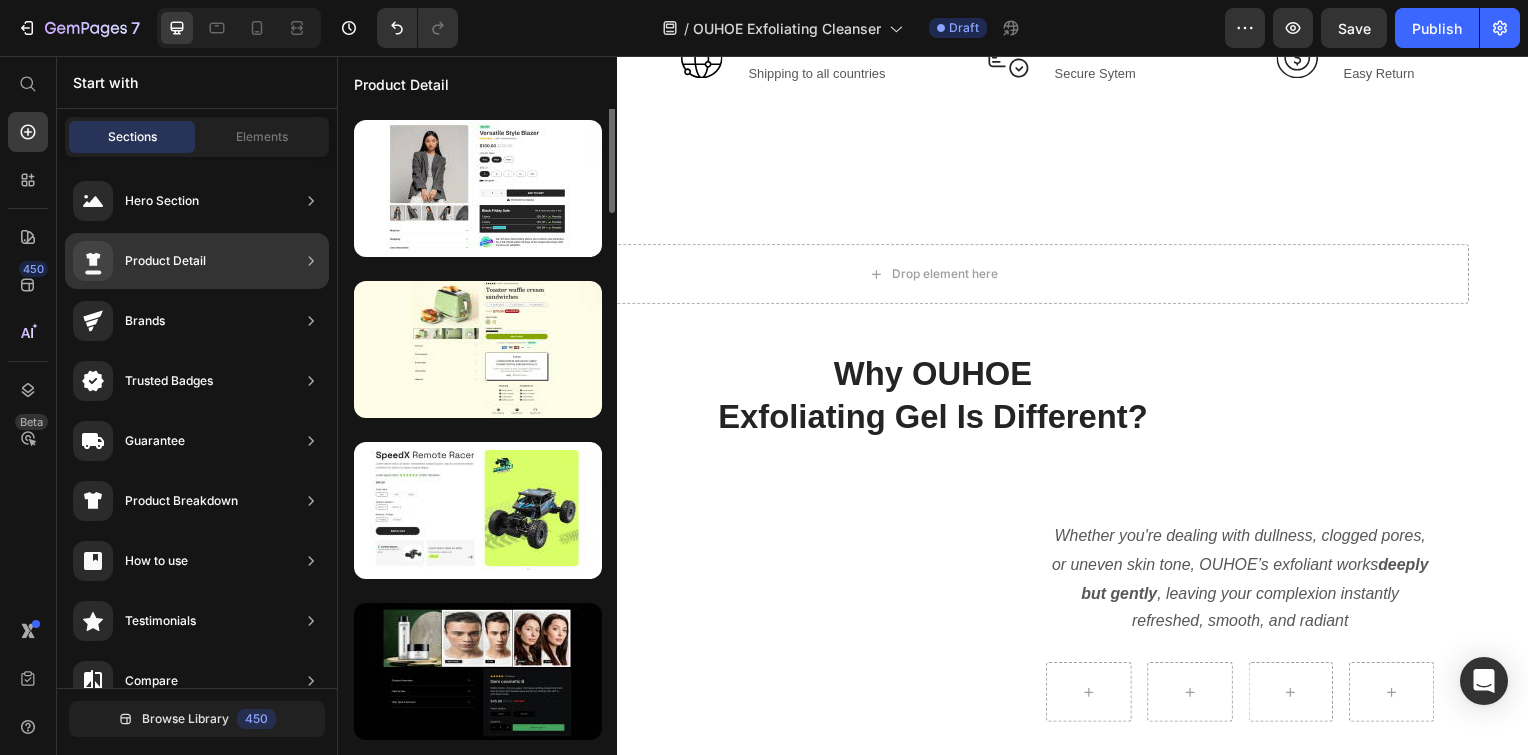 scroll, scrollTop: 0, scrollLeft: 0, axis: both 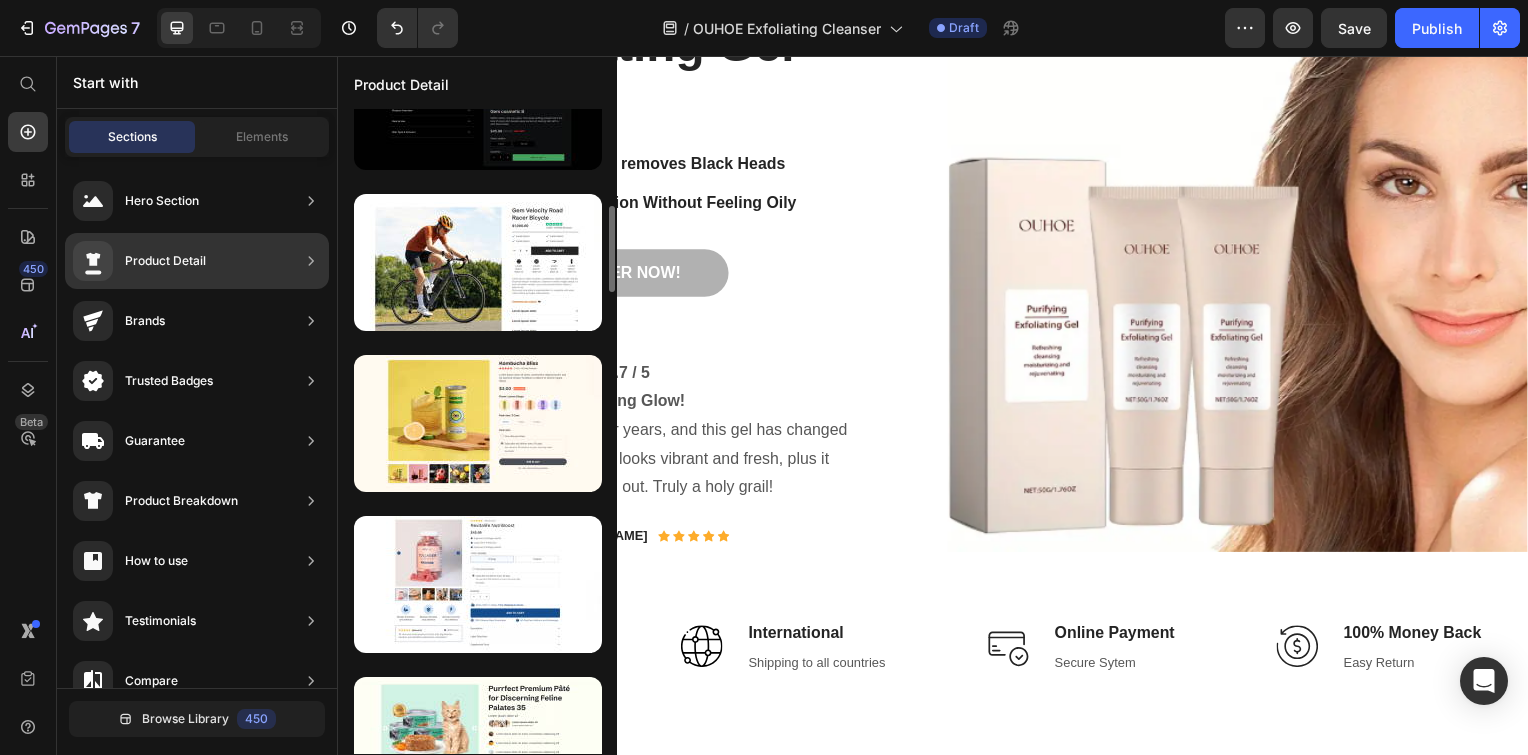 click at bounding box center (478, 423) 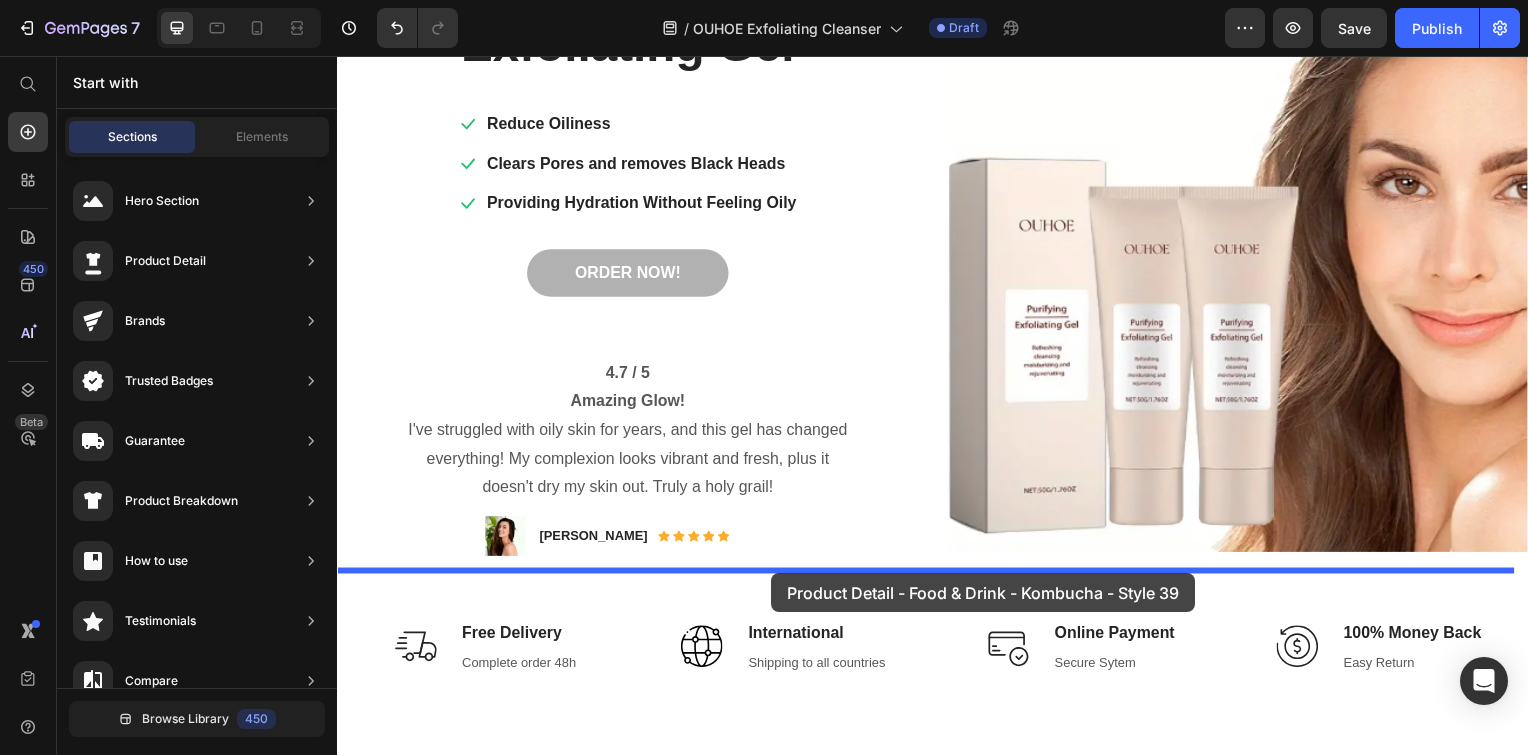 drag, startPoint x: 784, startPoint y: 440, endPoint x: 774, endPoint y: 577, distance: 137.36447 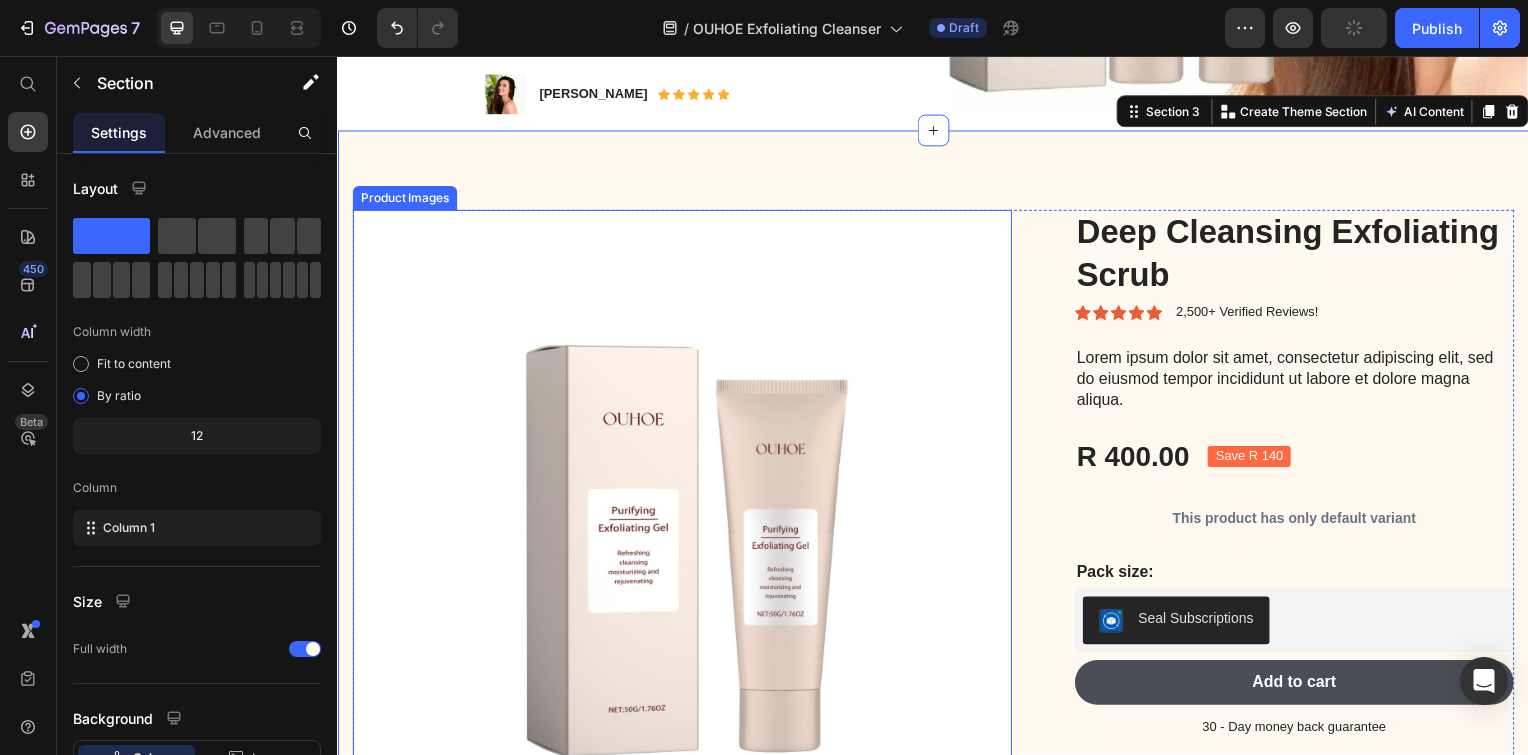 scroll, scrollTop: 664, scrollLeft: 0, axis: vertical 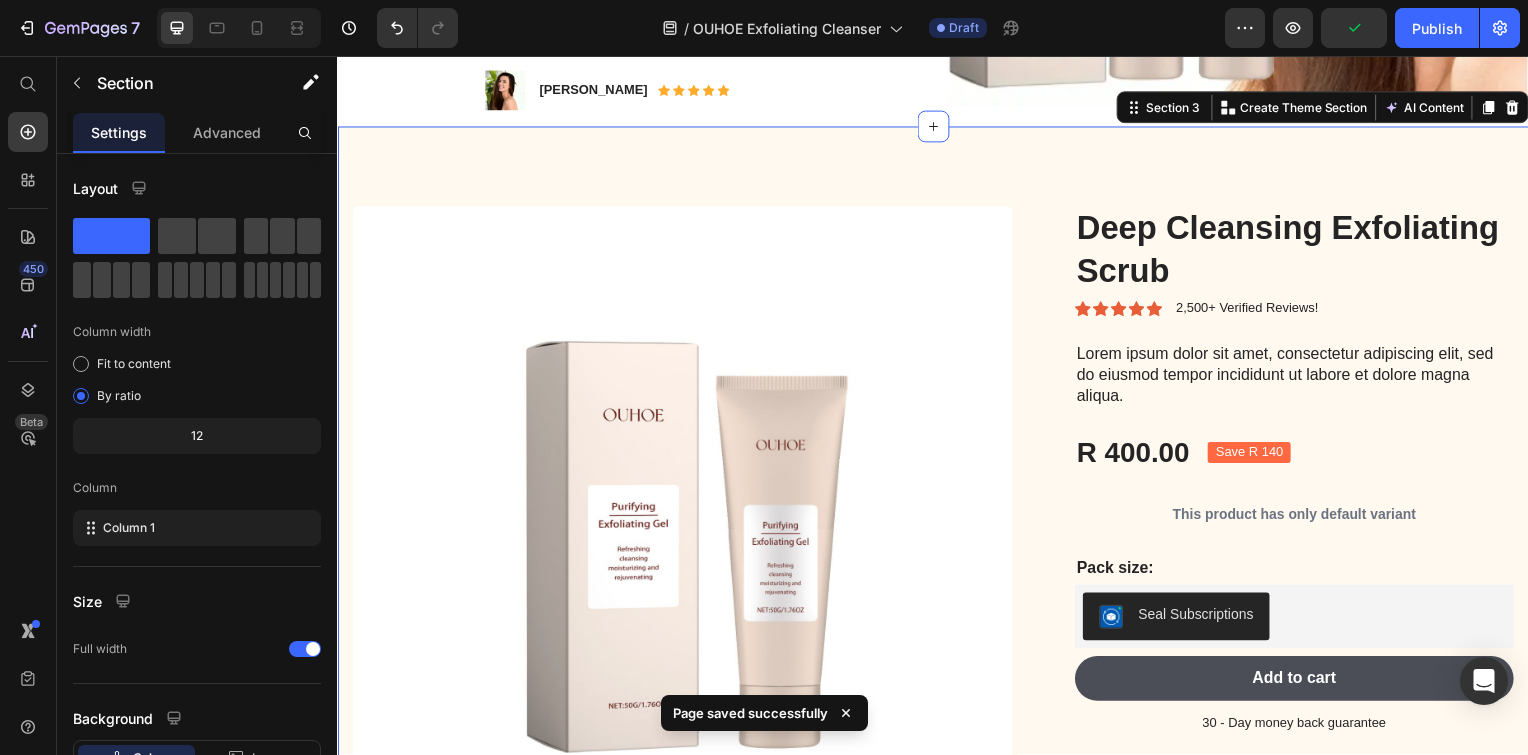 click on "Product Images Deep Cleansing Exfoliating Scrub Product Title Icon Icon Icon Icon Icon Icon List 2,500+ Verified Reviews! Text Block Row Lorem ipsum dolor sit amet, consectetur adipiscing elit, sed do eiusmod tempor incididunt ut labore et dolore magna aliqua. Text Block R 400.00 Product Price Save R 140 Product Badge Row This product has only default variant Product Variants & Swatches Pack size: Text Block Seal Subscriptions Seal Subscriptions Add to cart Add to Cart 30 - Day money back guarantee Text Block Row Product Section 3   You can create reusable sections Create Theme Section AI Content Write with GemAI What would you like to describe here? Tone and Voice Persuasive Product Deep Cleansing Exfoliating Scrub Show more Generate" at bounding box center [937, 539] 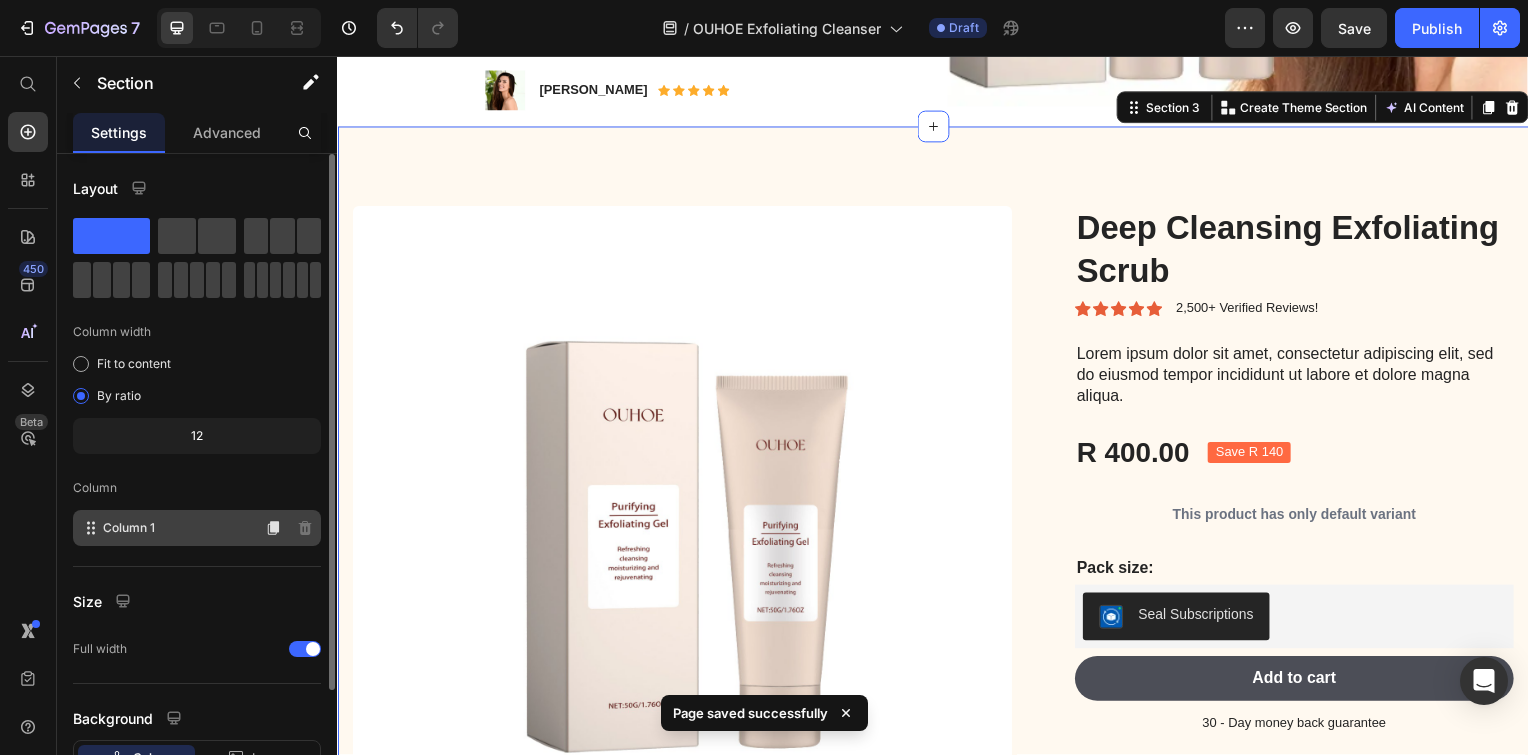 scroll, scrollTop: 100, scrollLeft: 0, axis: vertical 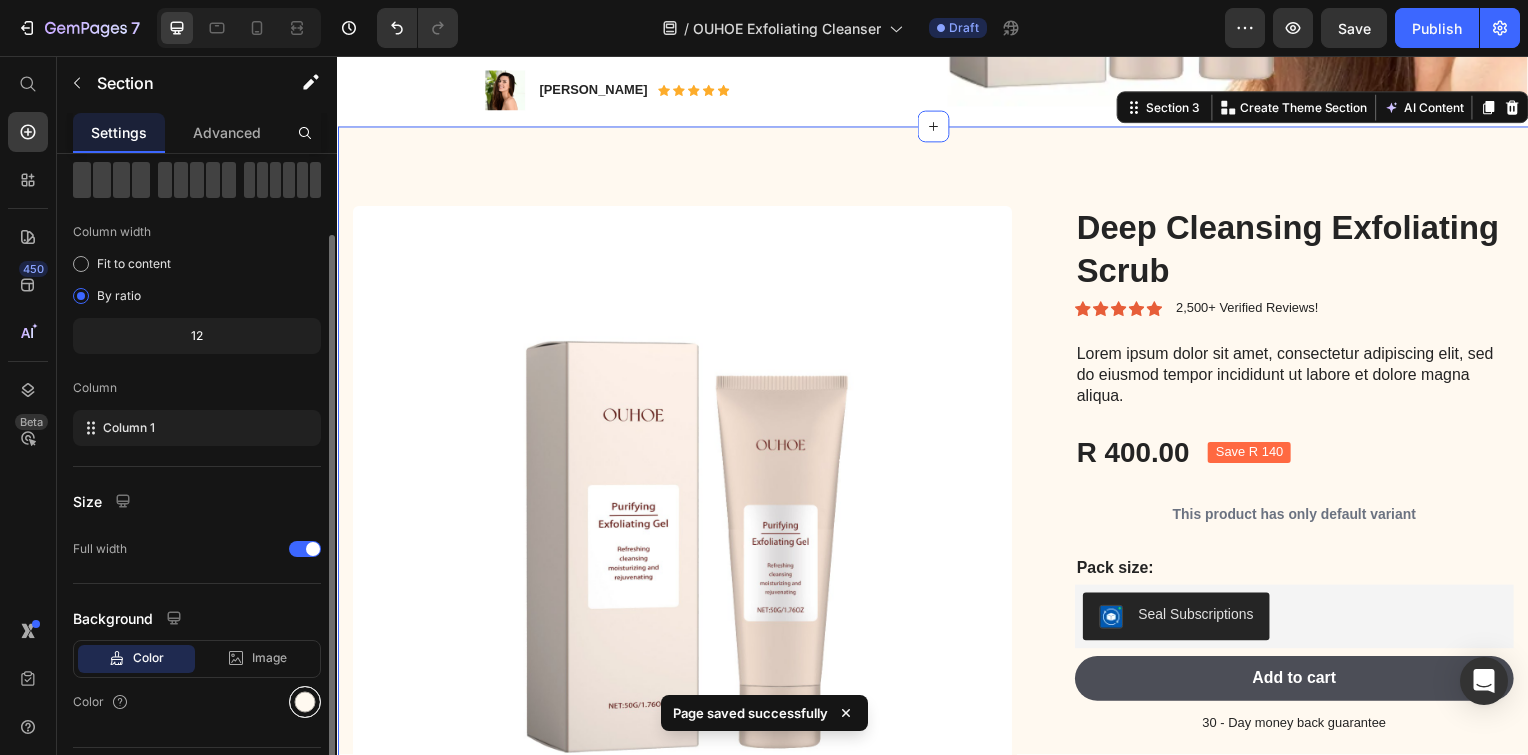 click at bounding box center [305, 702] 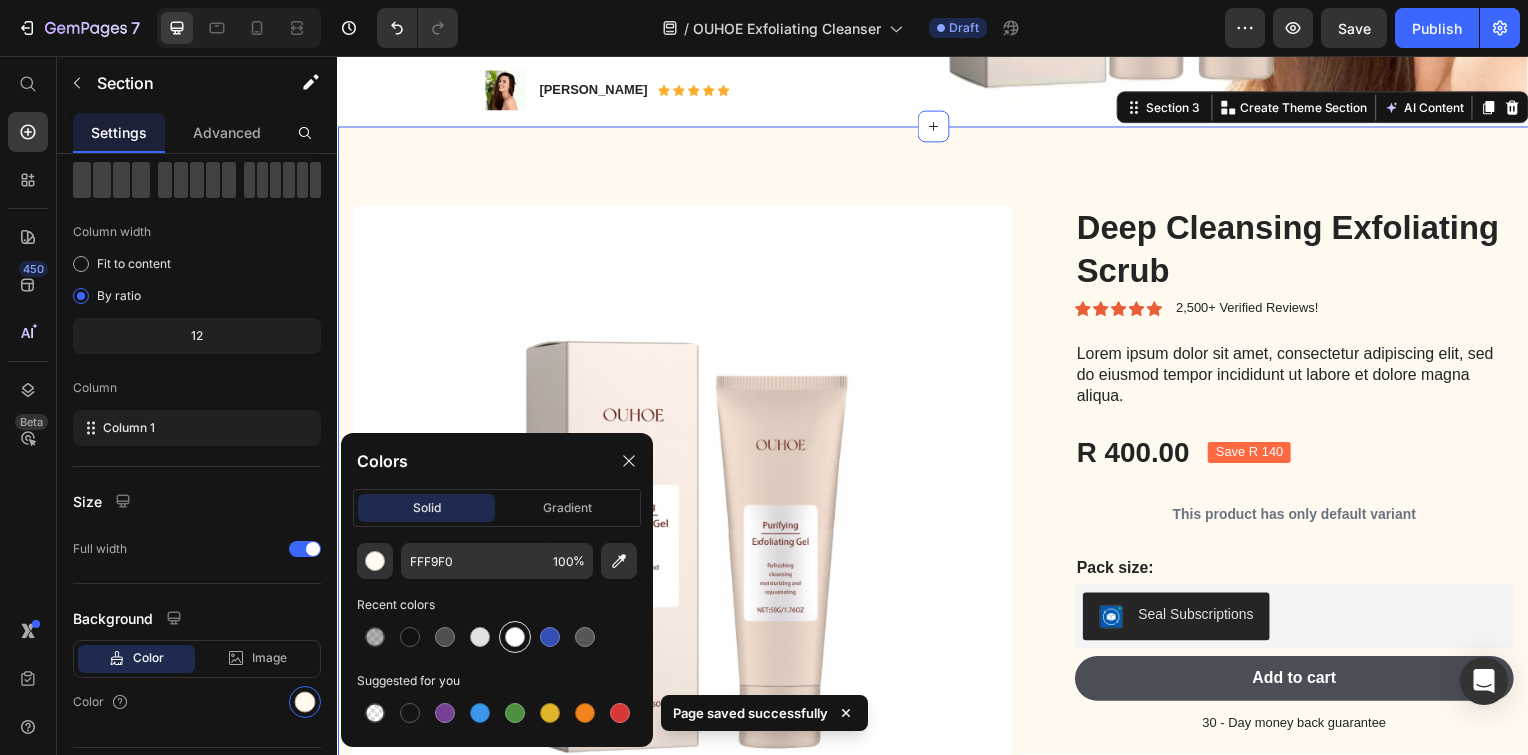 click at bounding box center [515, 637] 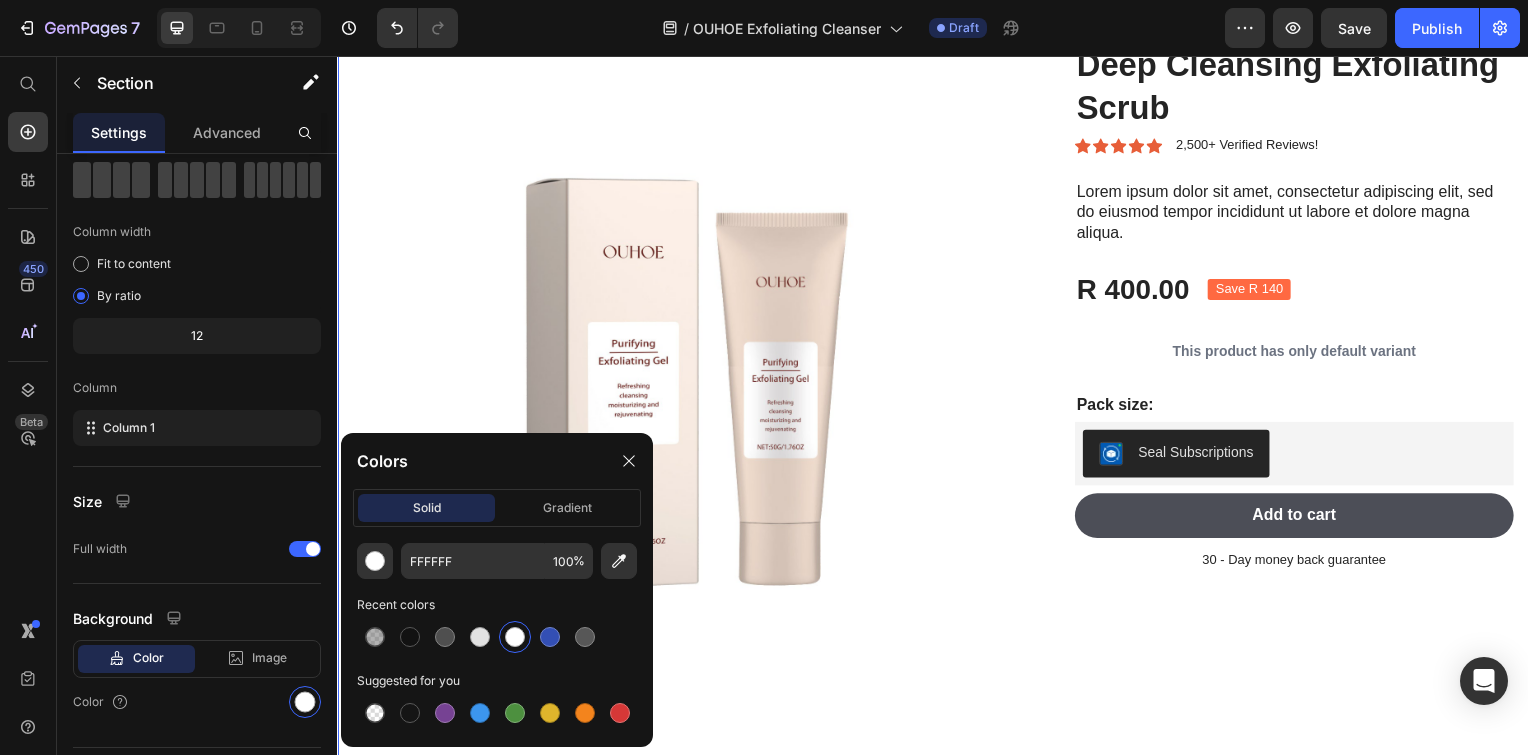 scroll, scrollTop: 830, scrollLeft: 0, axis: vertical 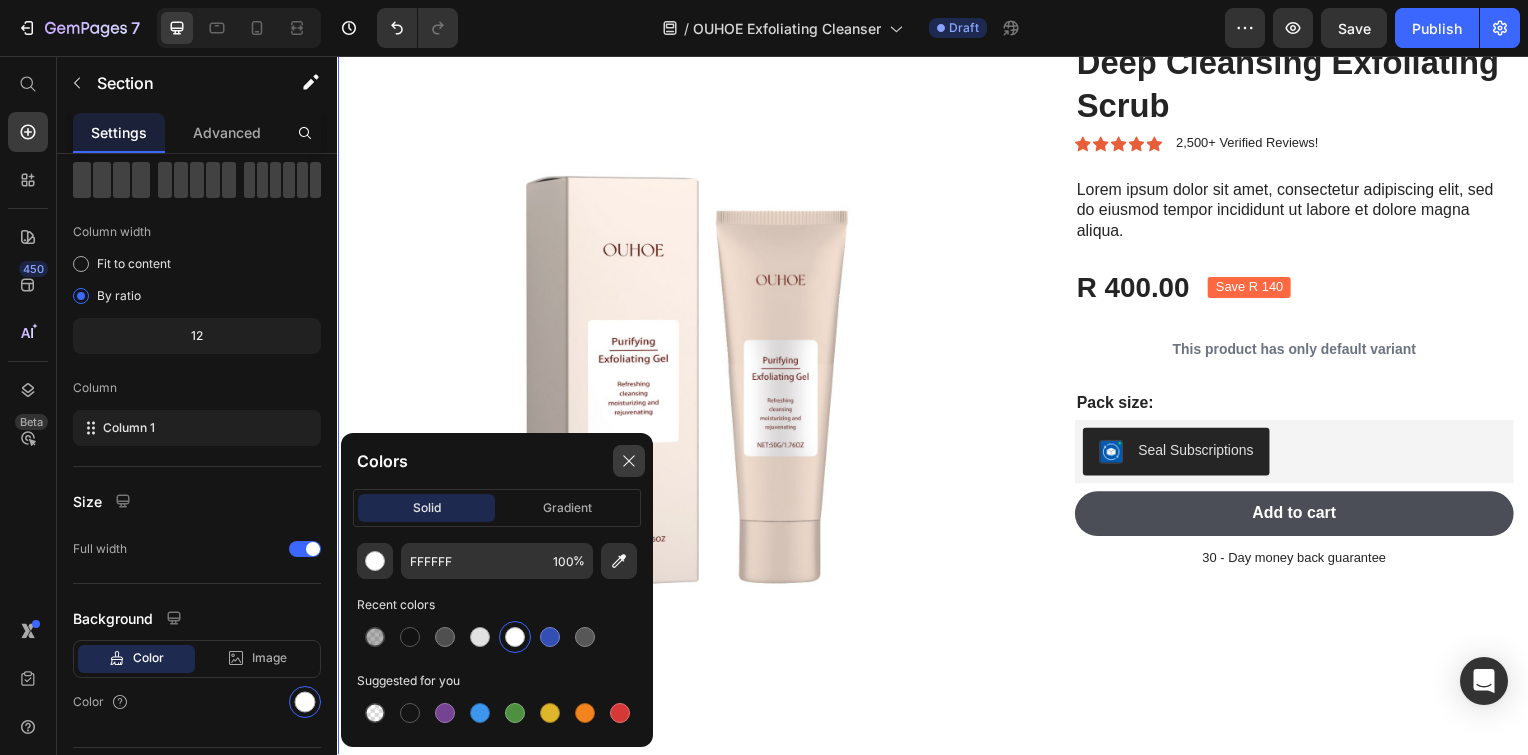 click 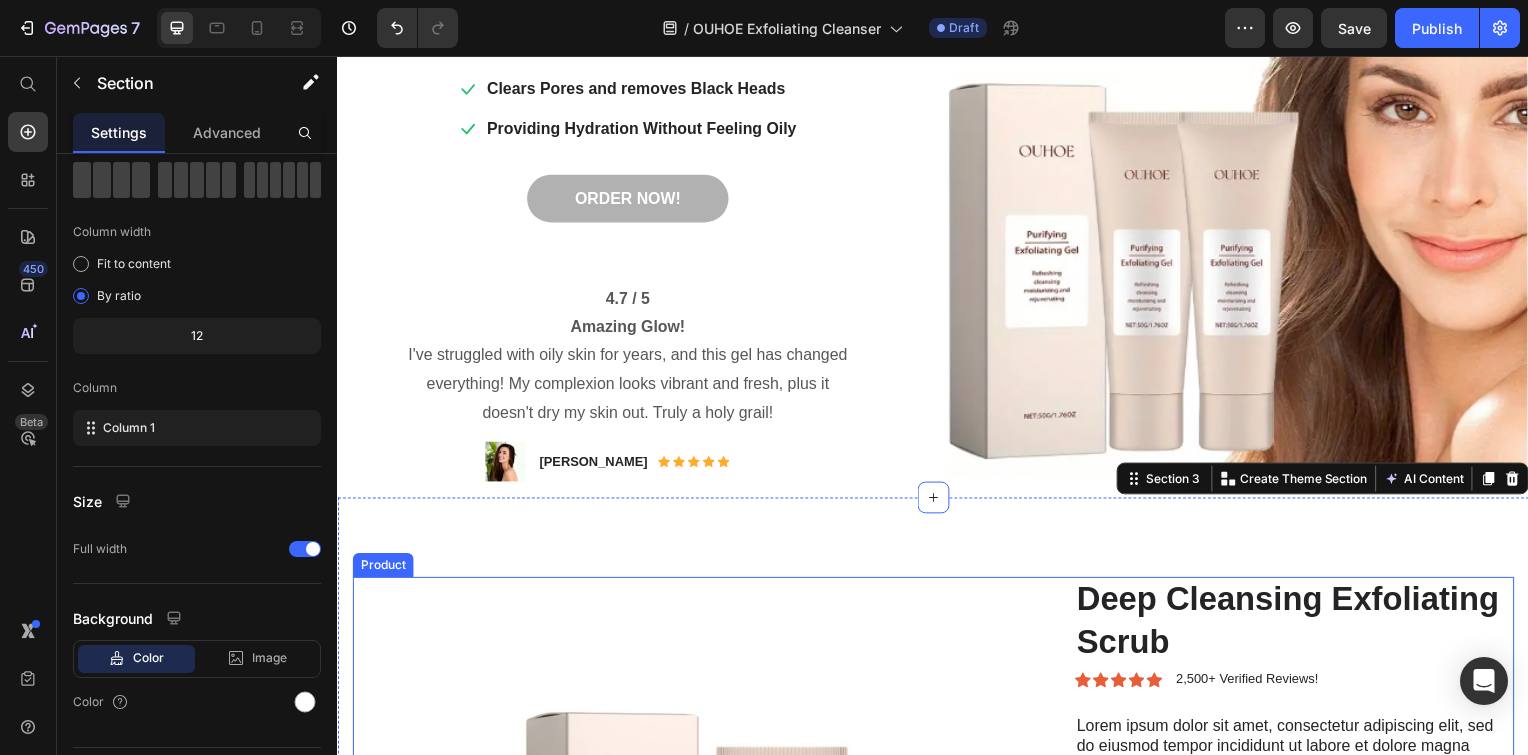 scroll, scrollTop: 284, scrollLeft: 0, axis: vertical 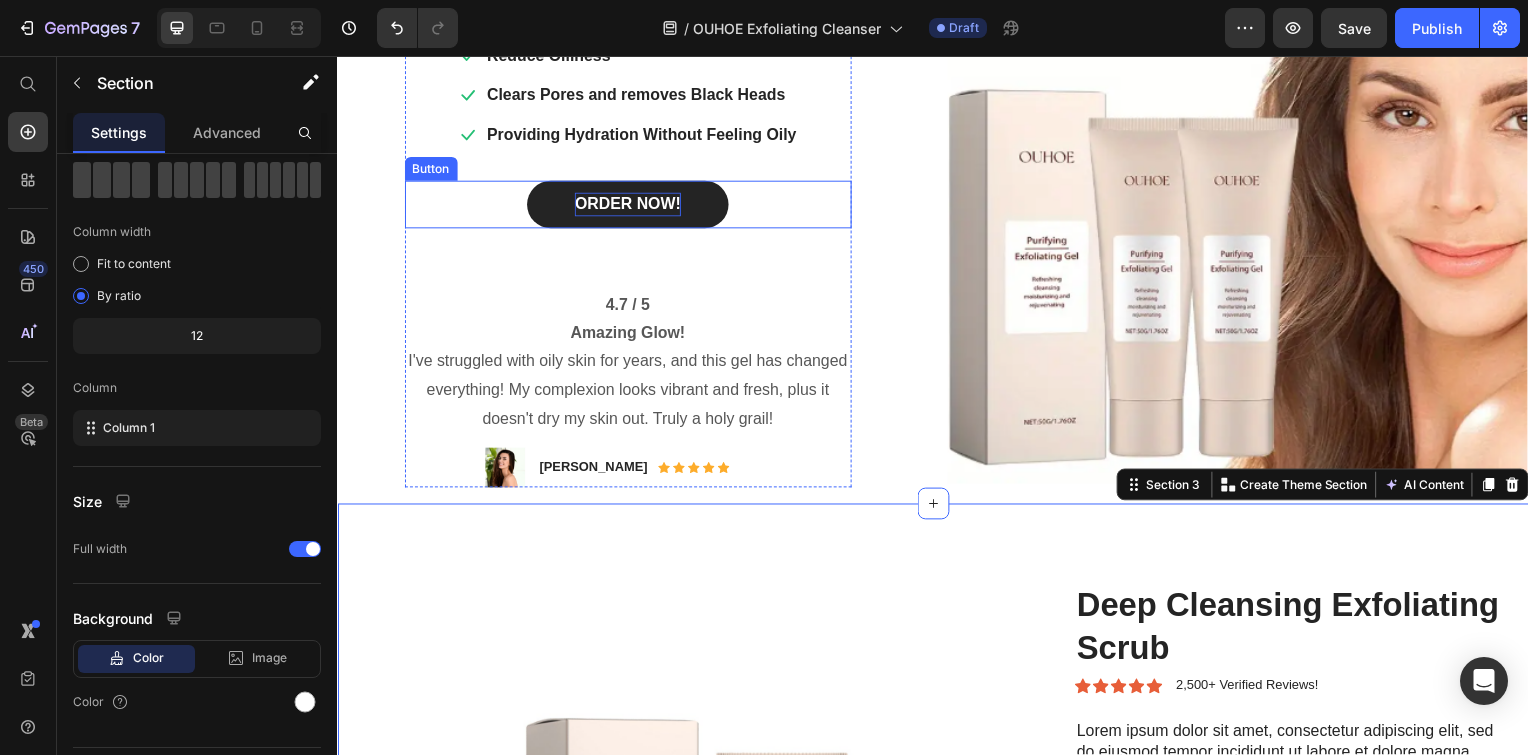 click on "ORDER NOW!" at bounding box center [629, 206] 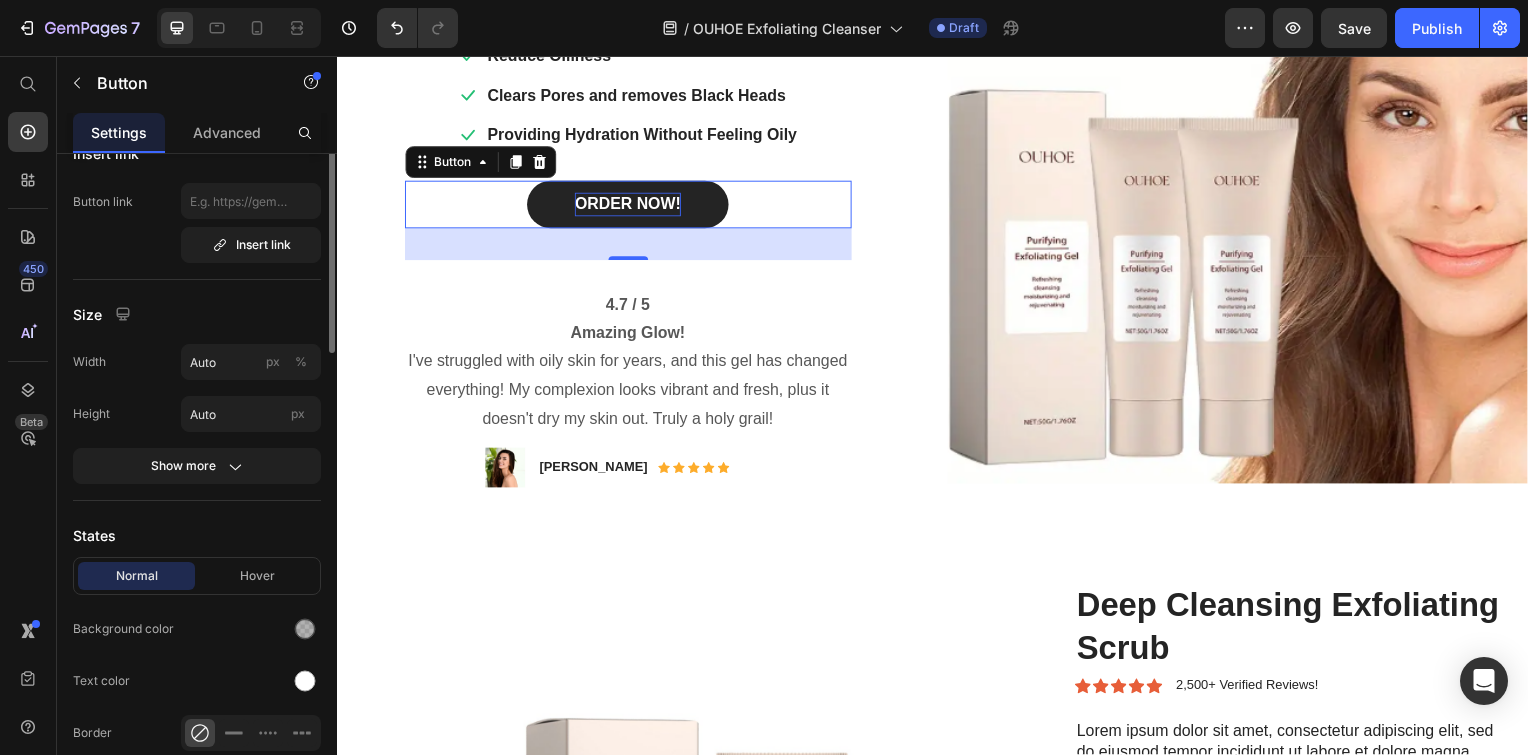 scroll, scrollTop: 0, scrollLeft: 0, axis: both 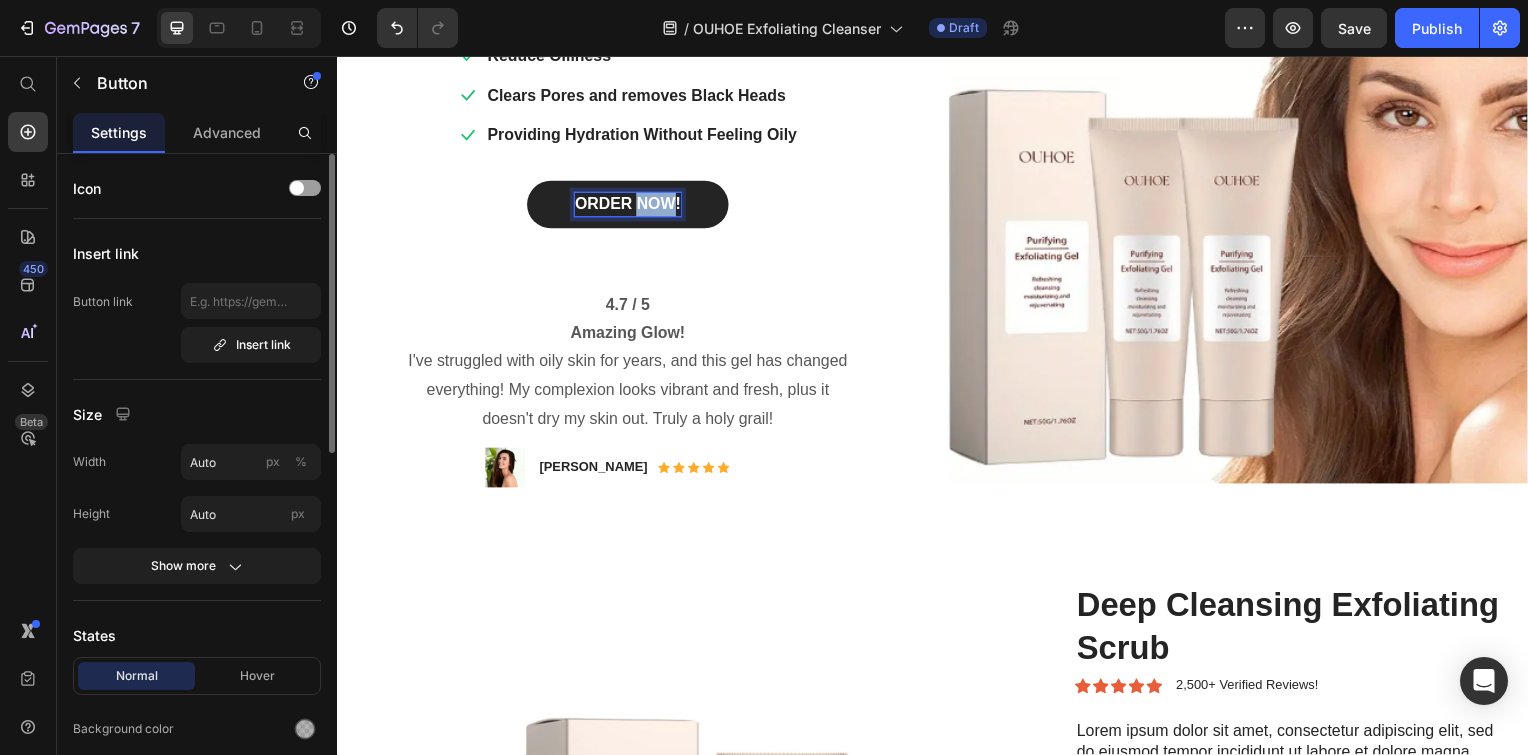 click on "ORDER NOW!" at bounding box center (629, 206) 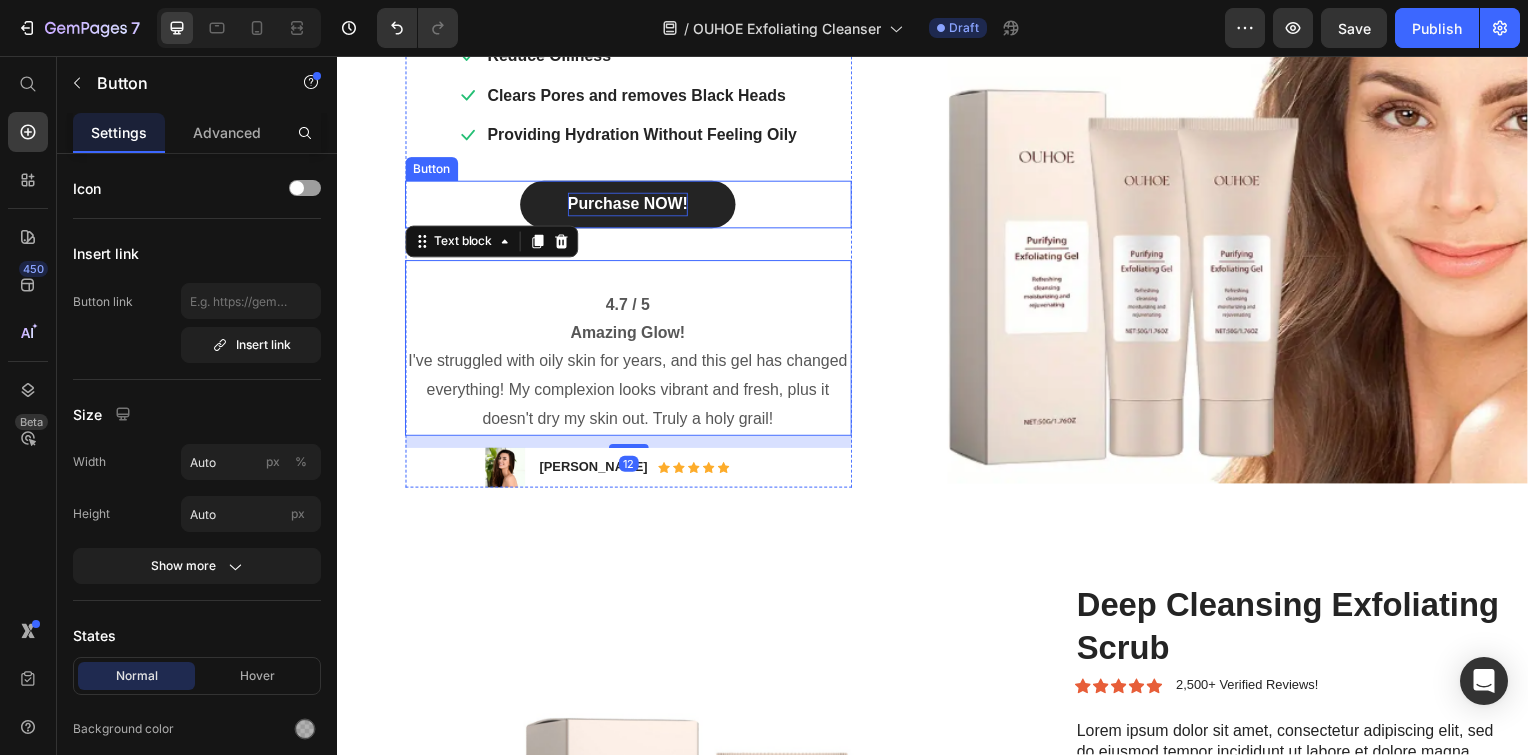 click on "Purchase NOW!" at bounding box center (629, 206) 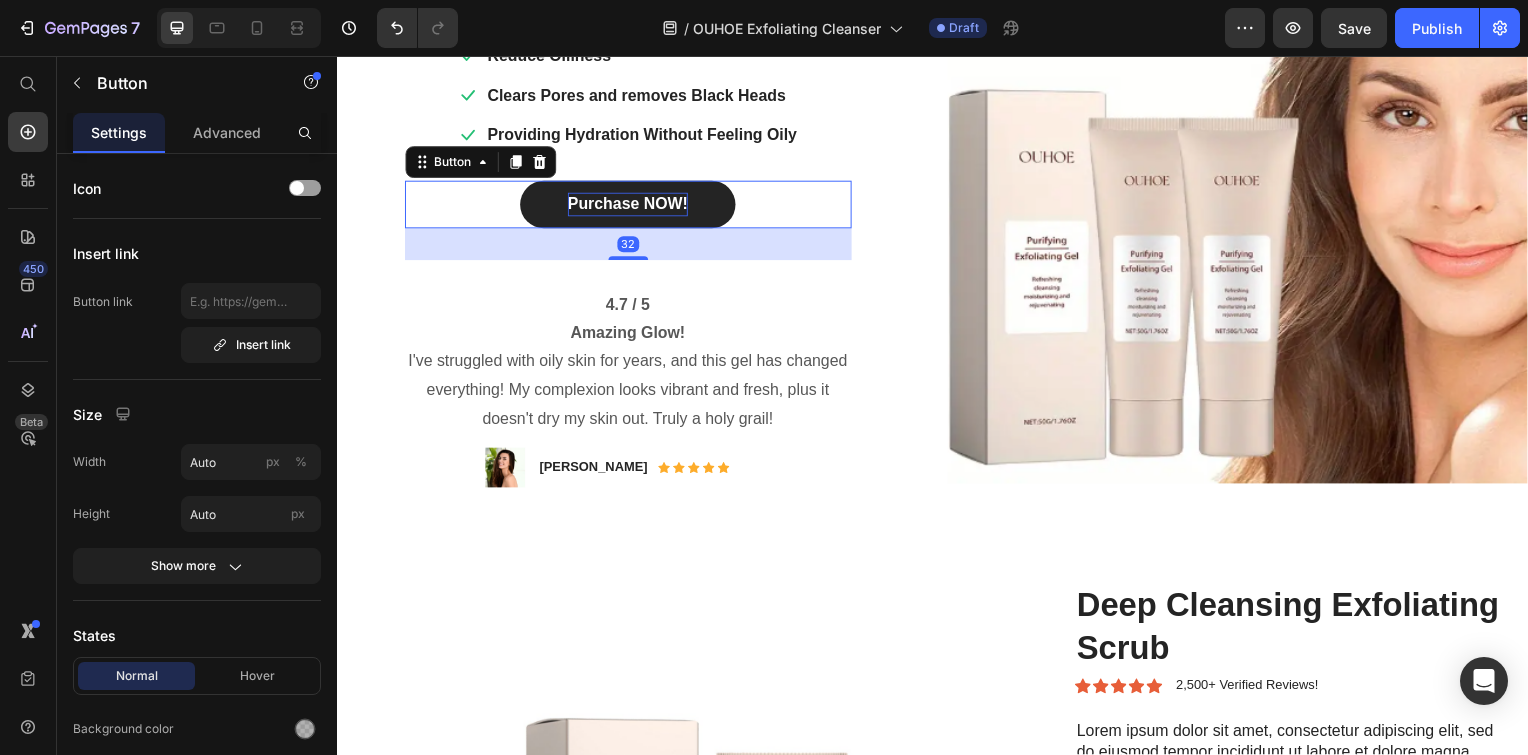 click on "Purchase NOW!" at bounding box center [629, 206] 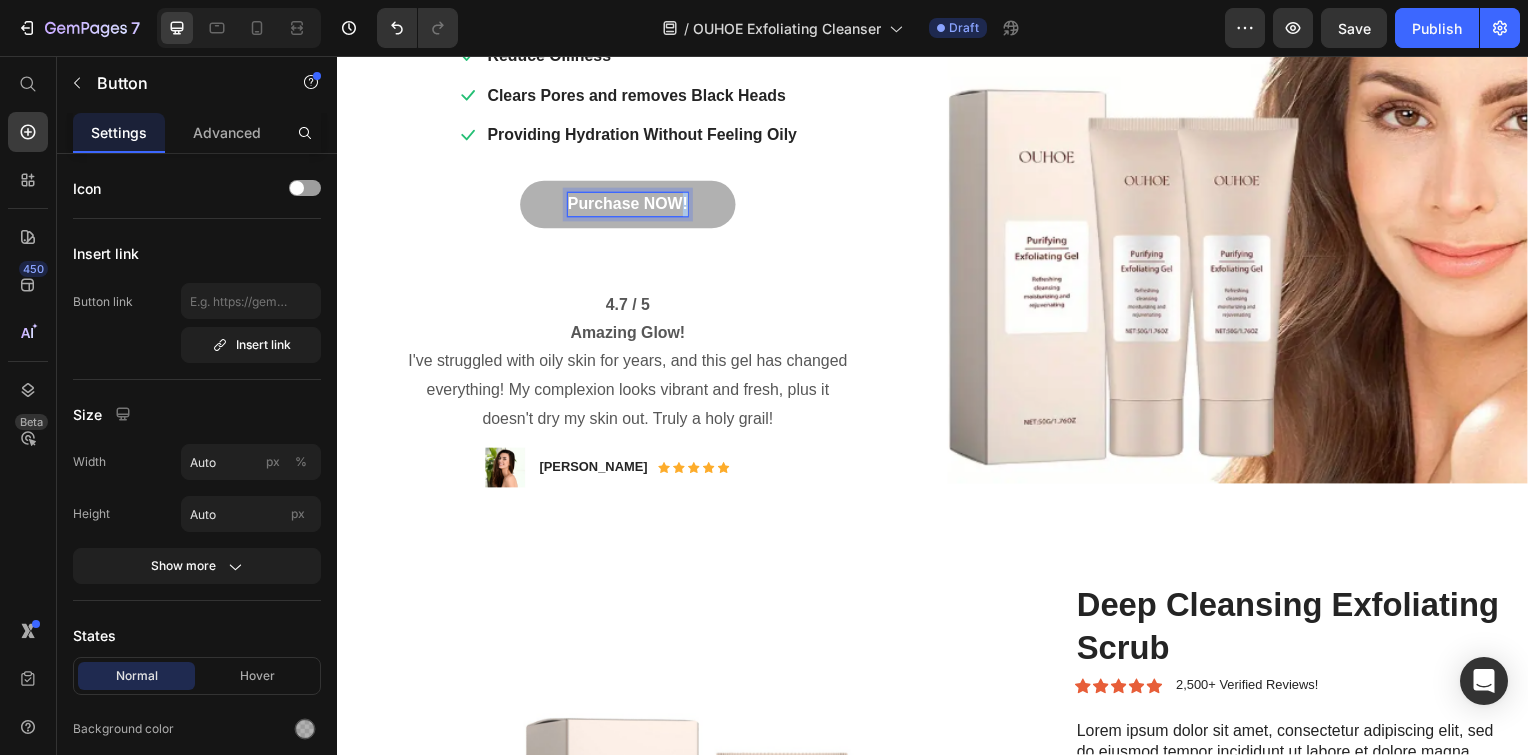 click on "Purchase NOW!" at bounding box center (629, 206) 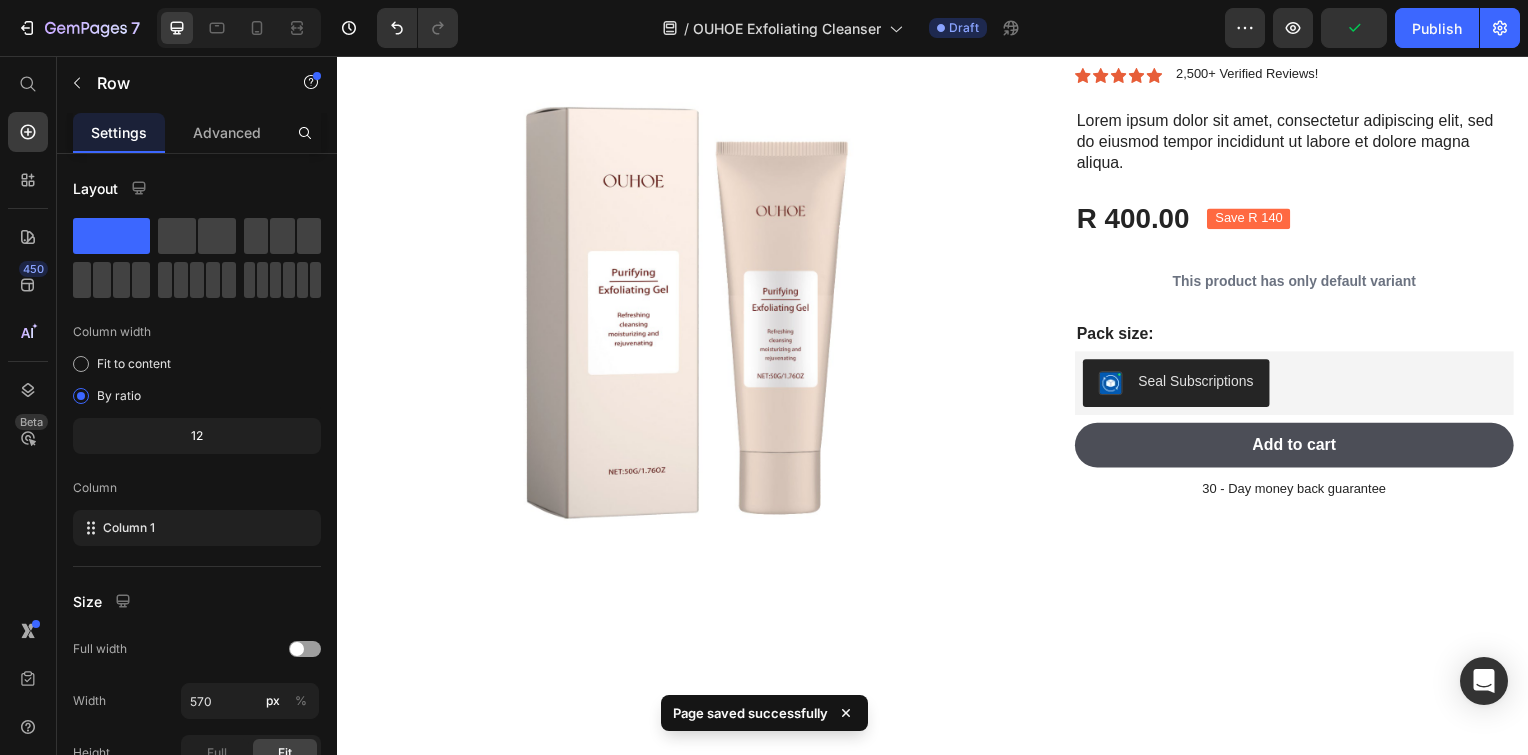scroll, scrollTop: 900, scrollLeft: 0, axis: vertical 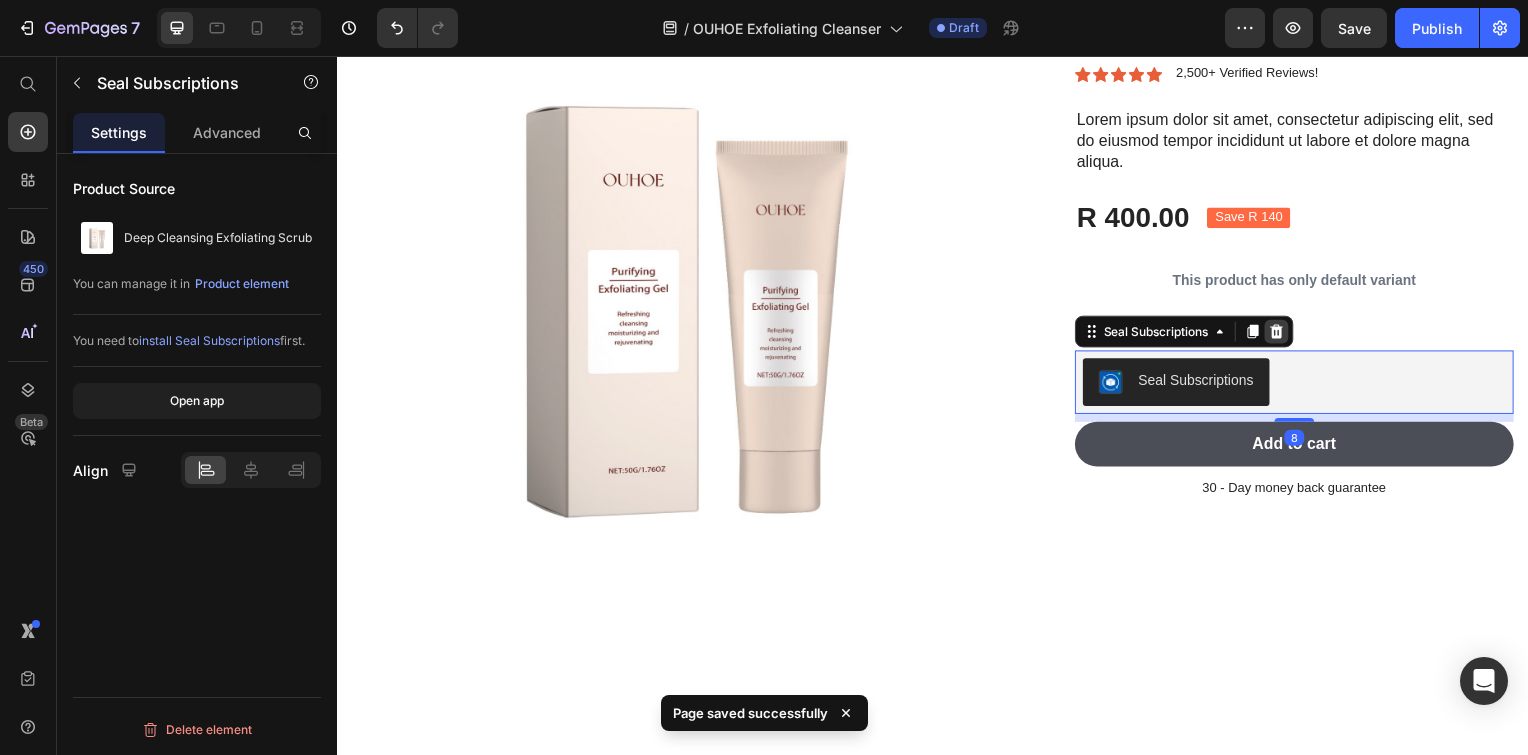 click at bounding box center (1283, 334) 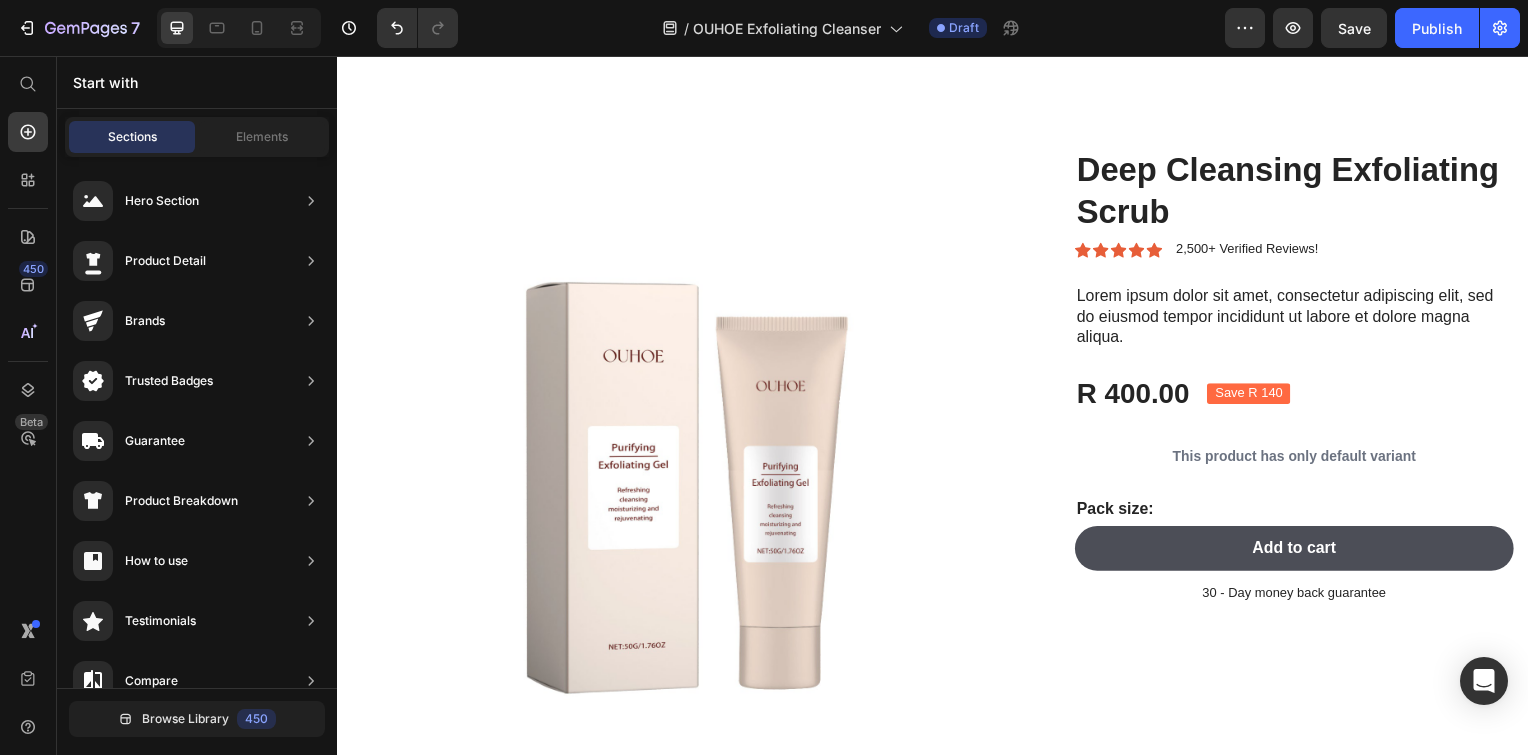 scroll, scrollTop: 722, scrollLeft: 0, axis: vertical 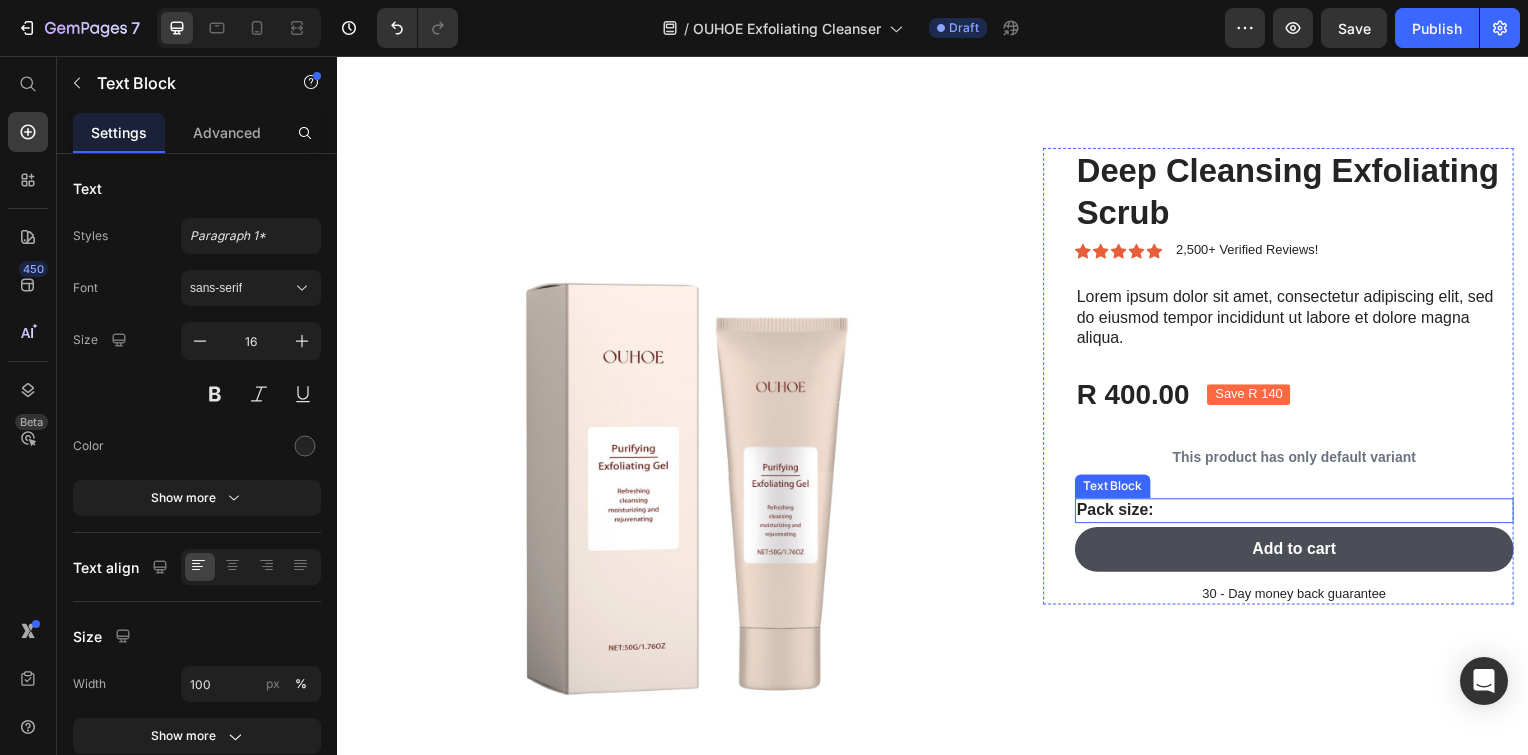 click on "Pack size:" at bounding box center (1301, 514) 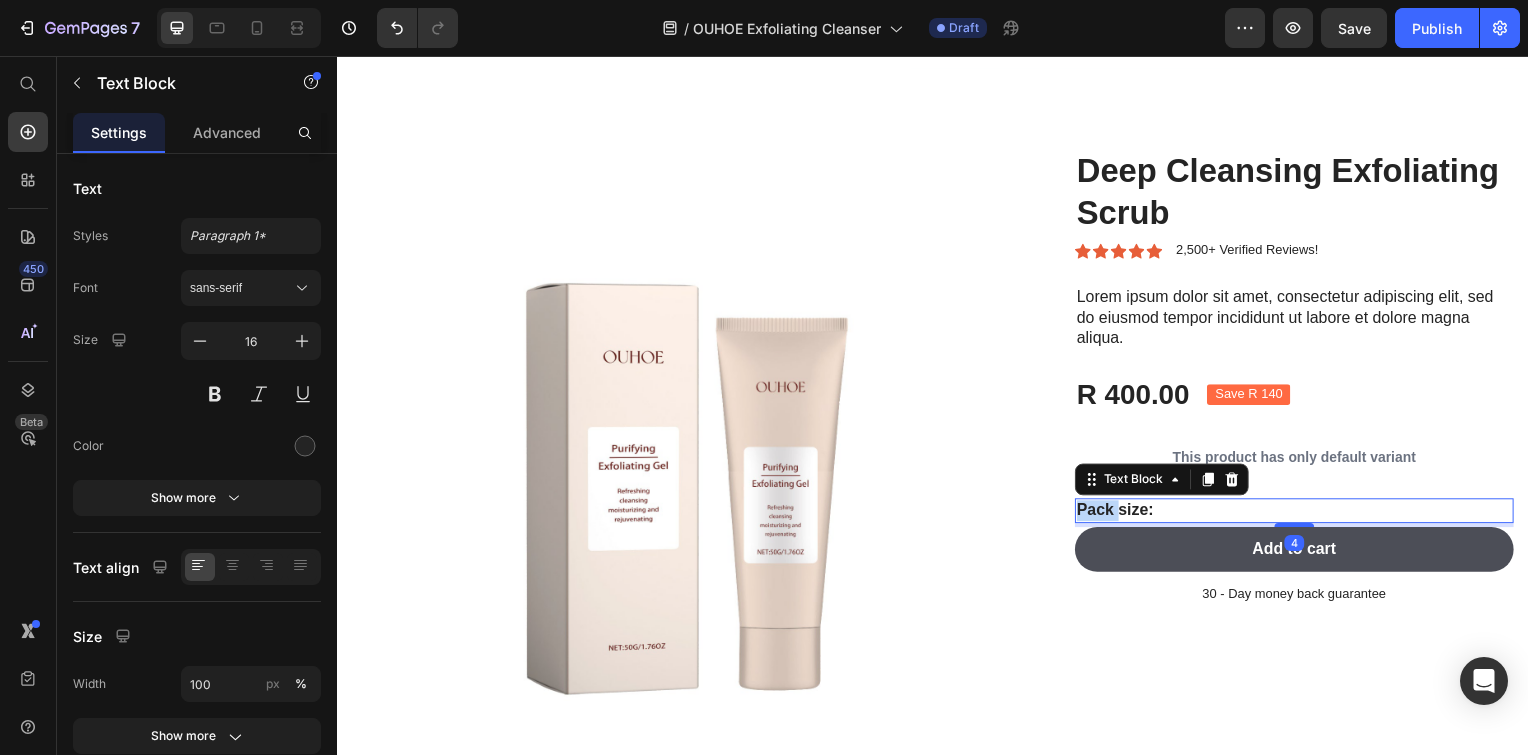 click on "Pack size:" at bounding box center [1301, 514] 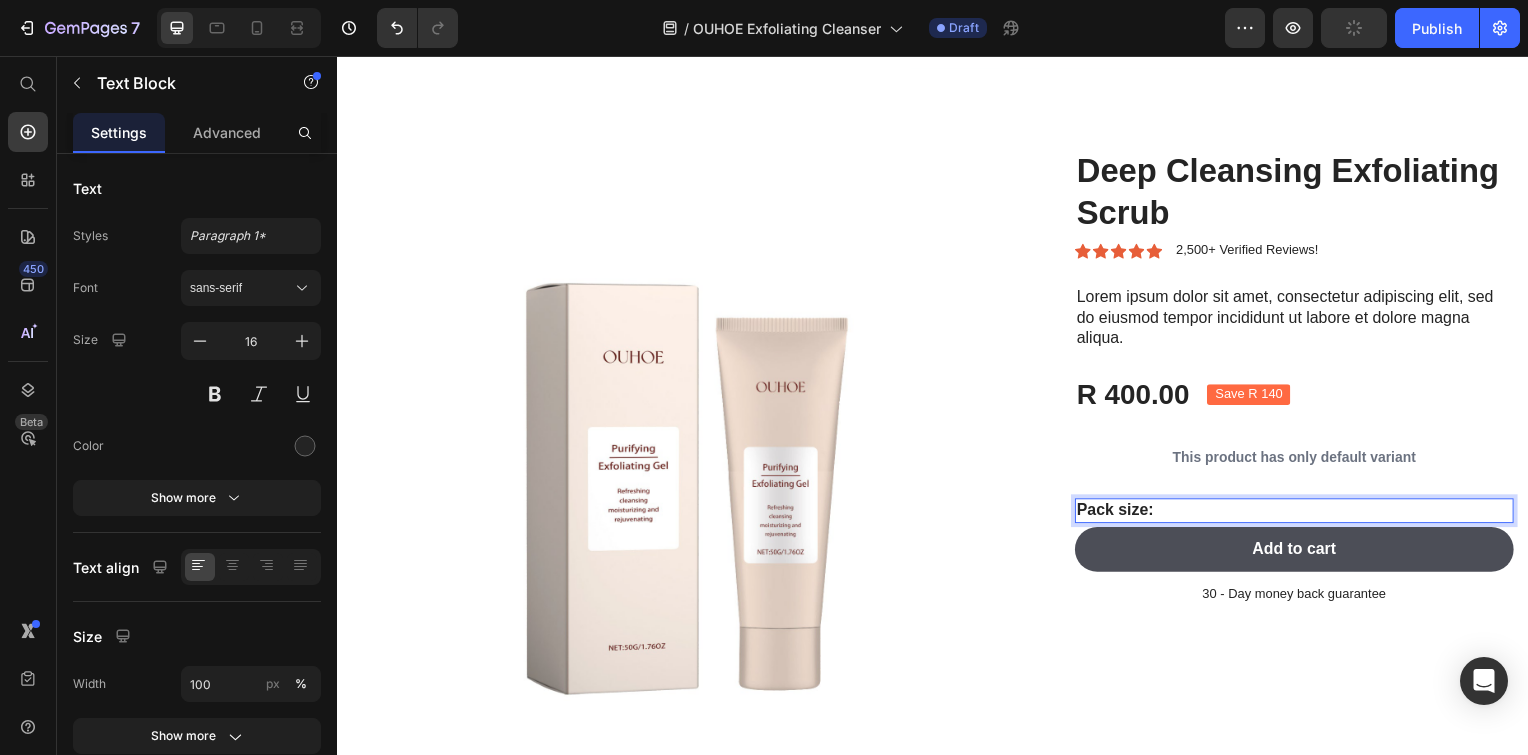 click on "Pack size:" at bounding box center (1301, 514) 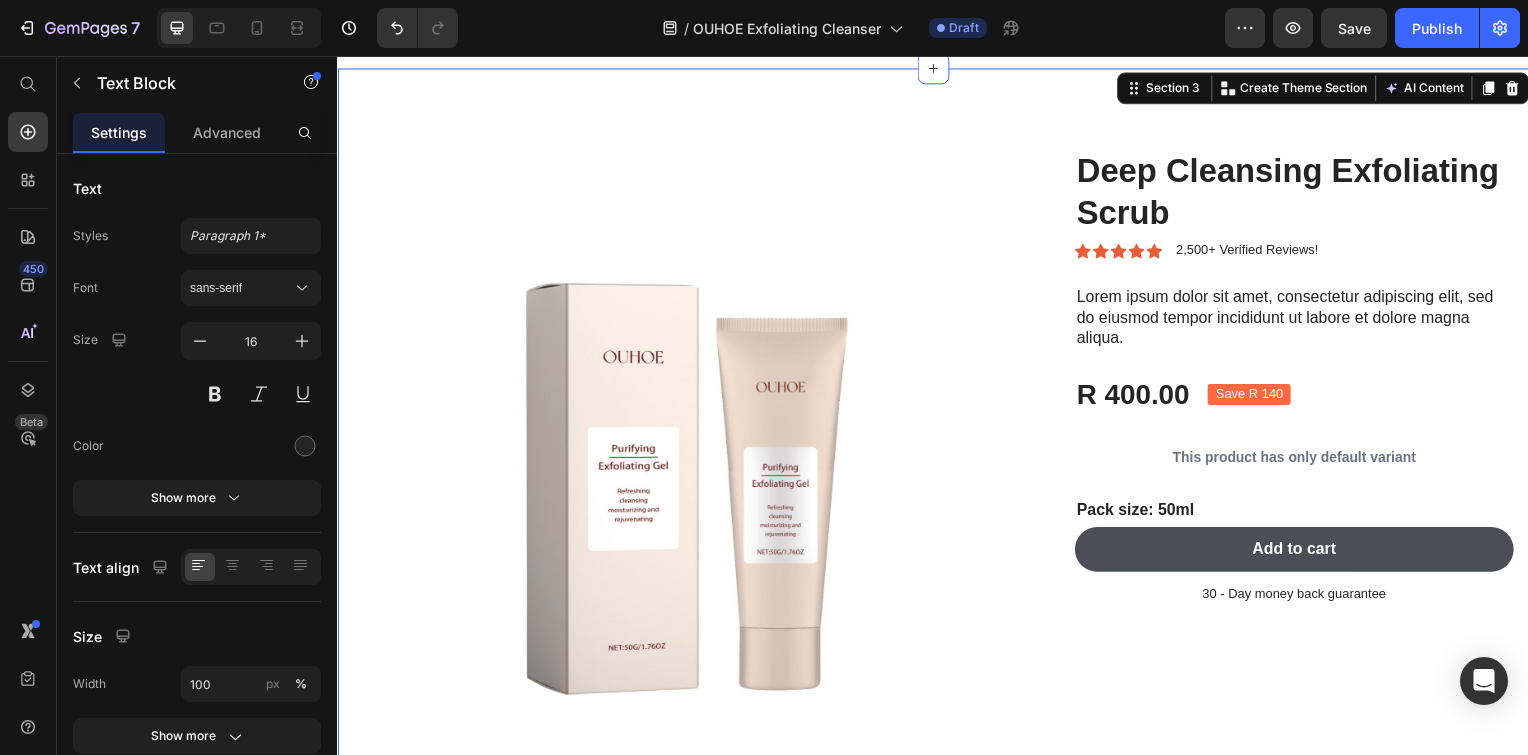 click on "Product Images Deep Cleansing Exfoliating Scrub Product Title Icon Icon Icon Icon Icon Icon List 2,500+ Verified Reviews! Text Block Row Lorem ipsum dolor sit amet, consectetur adipiscing elit, sed do eiusmod tempor incididunt ut labore et dolore magna aliqua. Text Block R 400.00 Product Price Save R 140 Product Badge Row This product has only default variant Product Variants & Swatches Pack size: 50ml Text Block Add to cart Add to Cart 30 - Day money back guarantee Text Block Row Product Section 3   You can create reusable sections Create Theme Section AI Content Write with GemAI What would you like to describe here? Tone and Voice Persuasive Product Deep Cleansing Exfoliating Scrub Show more Generate" at bounding box center [937, 481] 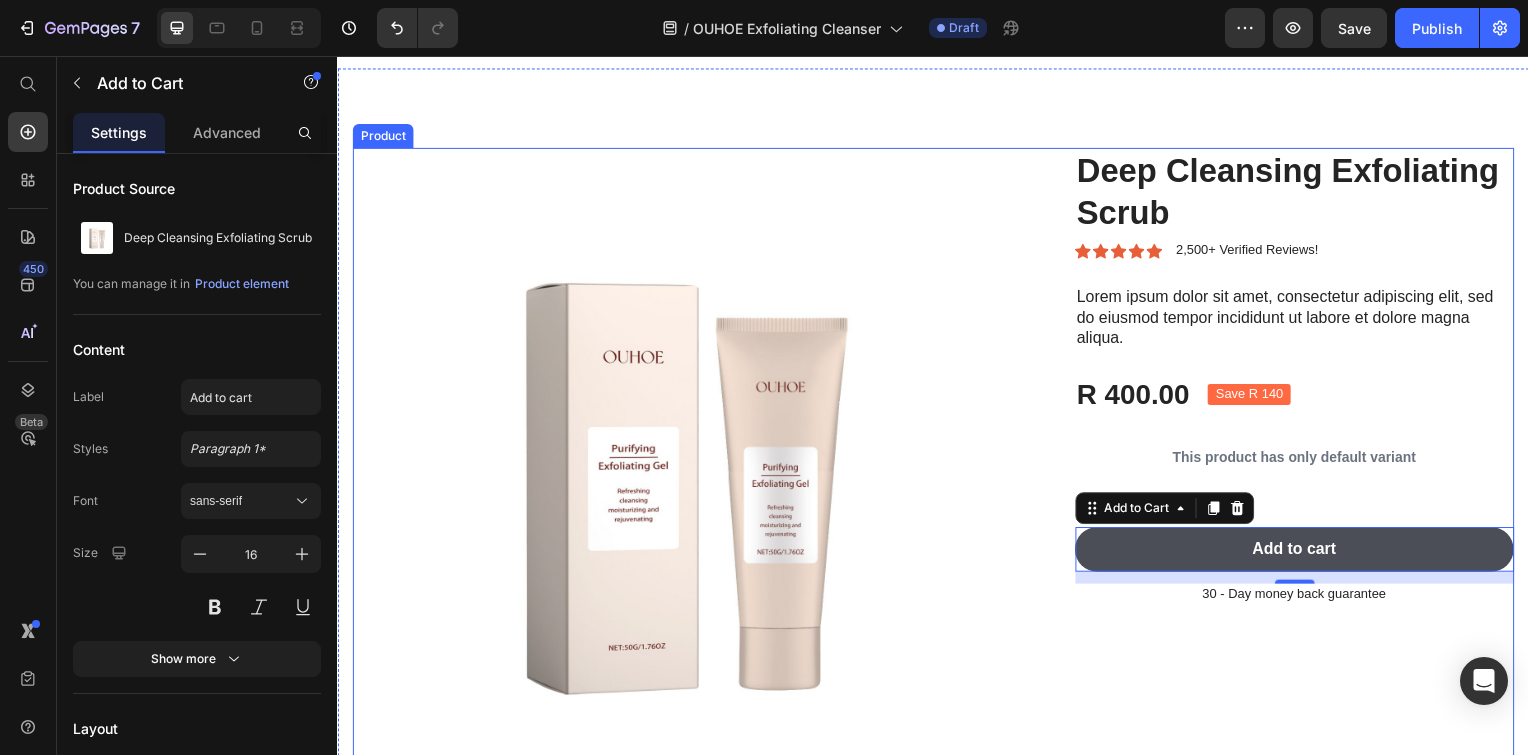 click on "Product Images Deep Cleansing Exfoliating Scrub Product Title Icon Icon Icon Icon Icon Icon List 2,500+ Verified Reviews! Text Block Row Lorem ipsum dolor sit amet, consectetur adipiscing elit, sed do eiusmod tempor incididunt ut labore et dolore magna aliqua. Text Block R 400.00 Product Price Save R 140 Product Badge Row This product has only default variant Product Variants & Swatches Pack size: 50ml Text Block Add to cart Add to Cart   12 30 - Day money back guarantee Text Block Row Product" at bounding box center (937, 489) 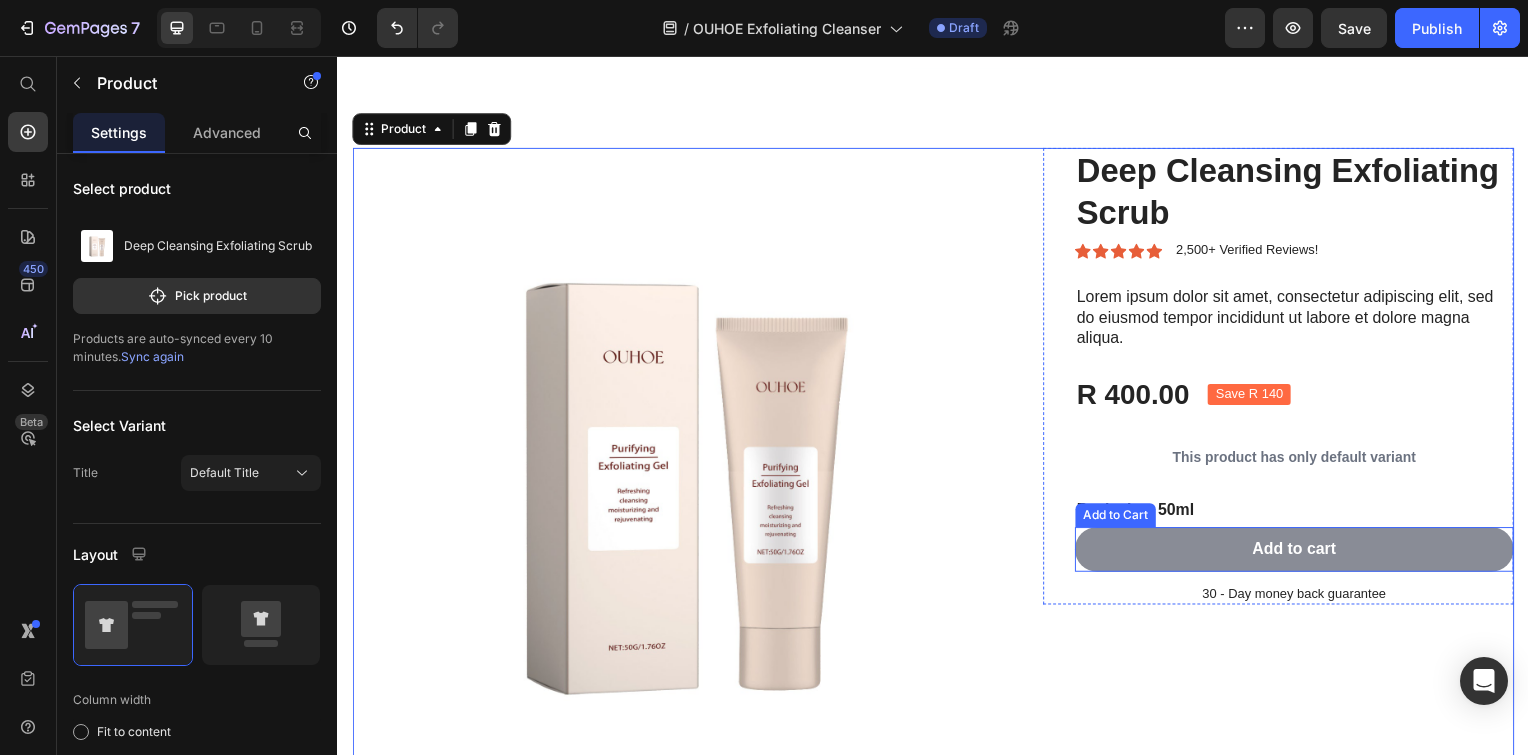 click on "Add to cart" at bounding box center [1301, 553] 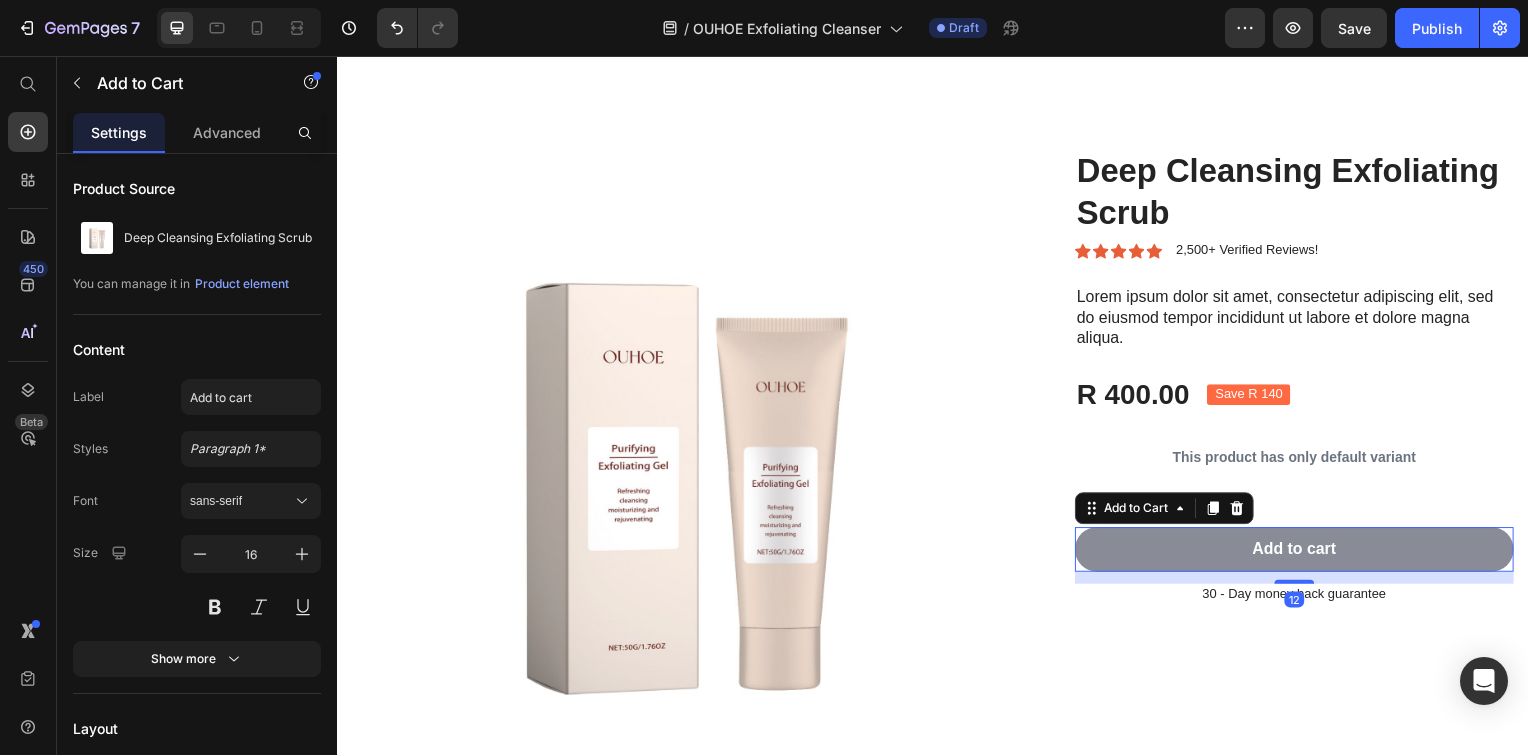 click on "Add to cart" at bounding box center [1301, 553] 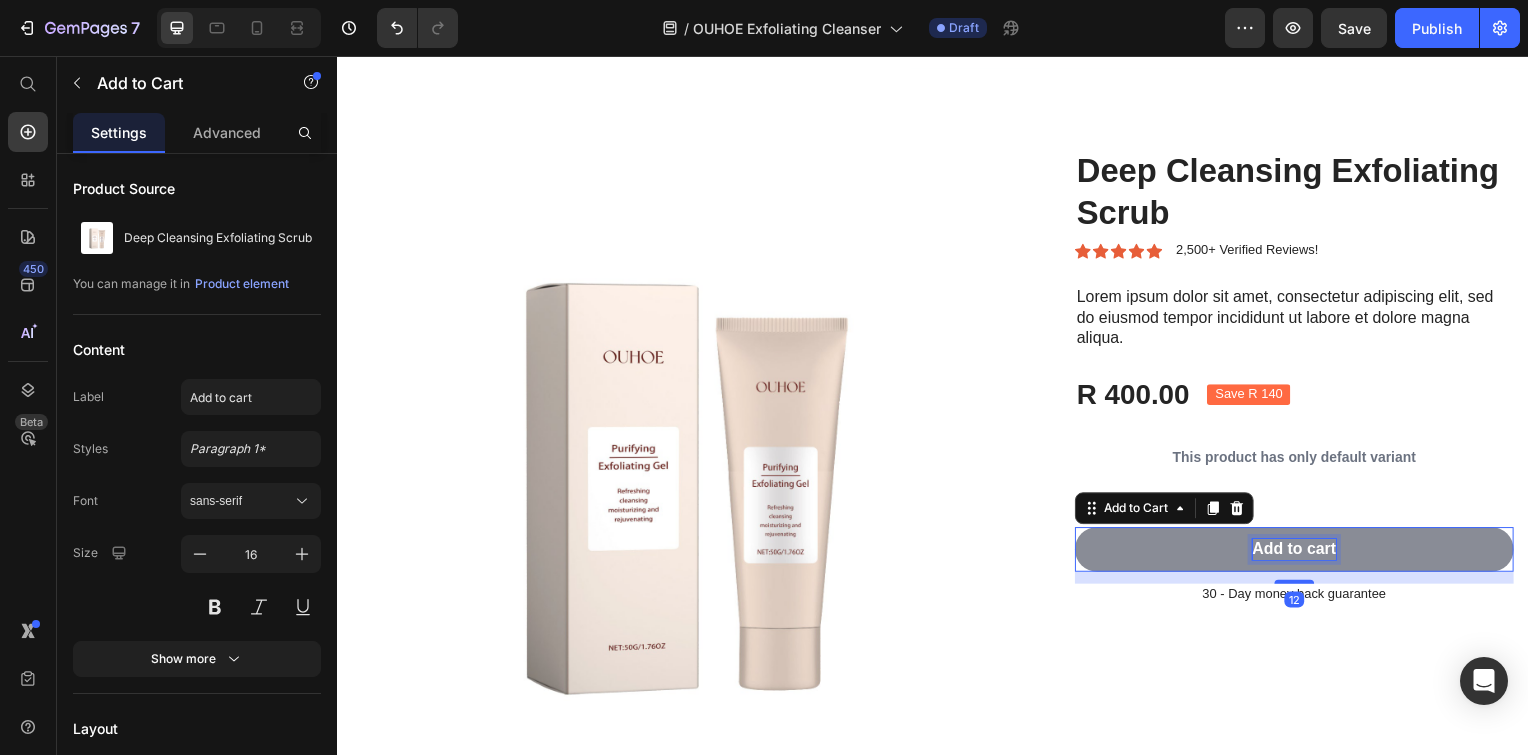 click on "Add to cart" at bounding box center [1301, 553] 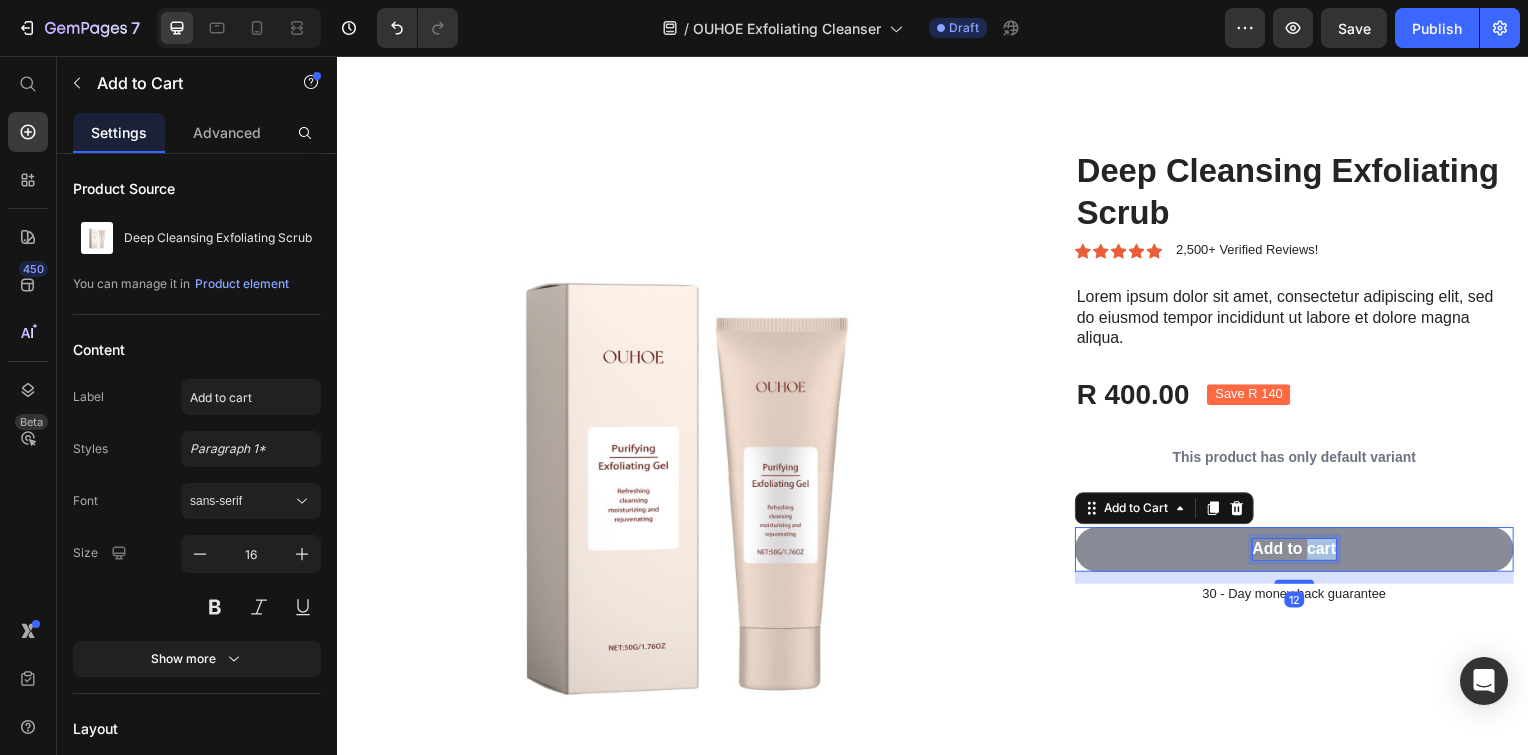 click on "Add to cart" at bounding box center (1301, 553) 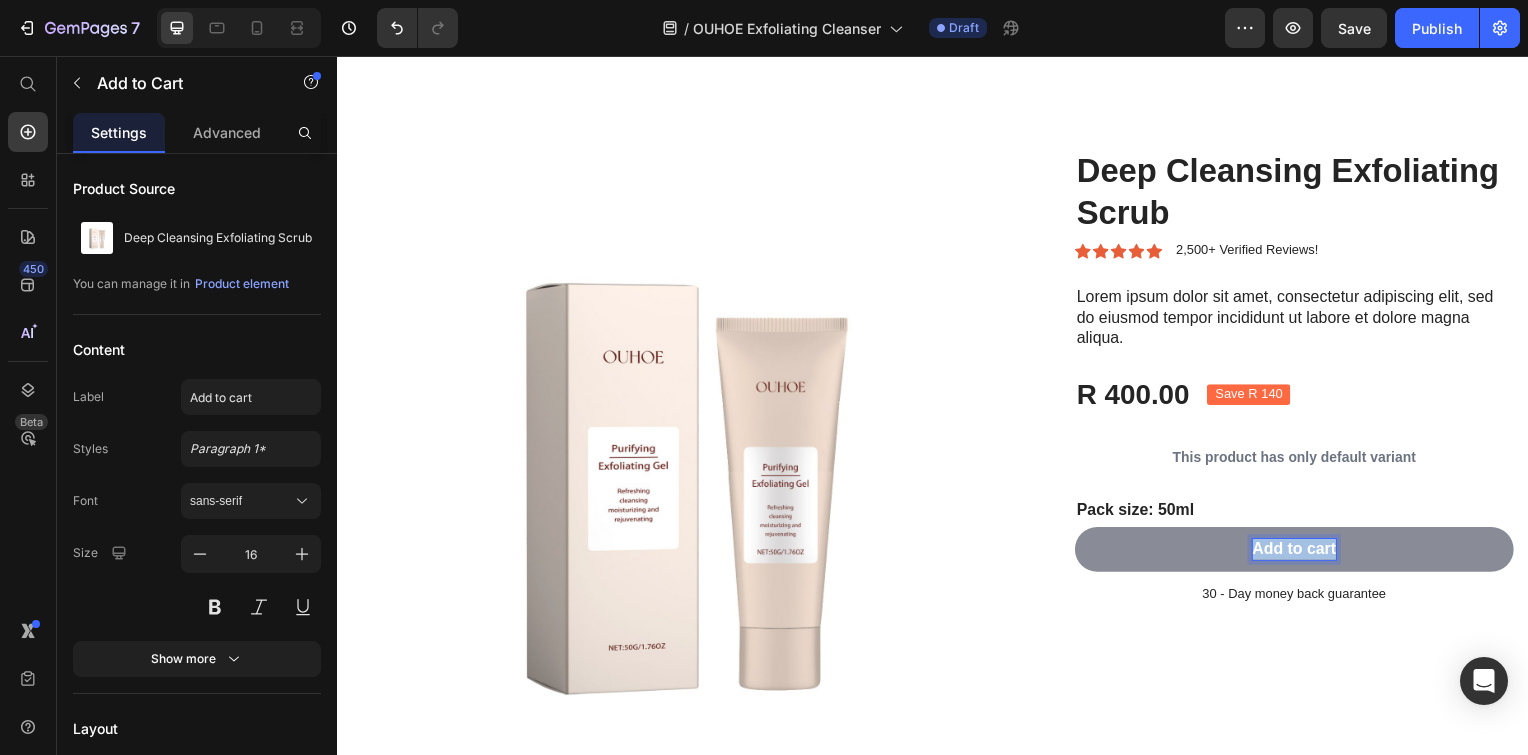 click on "Add to cart" at bounding box center (1301, 553) 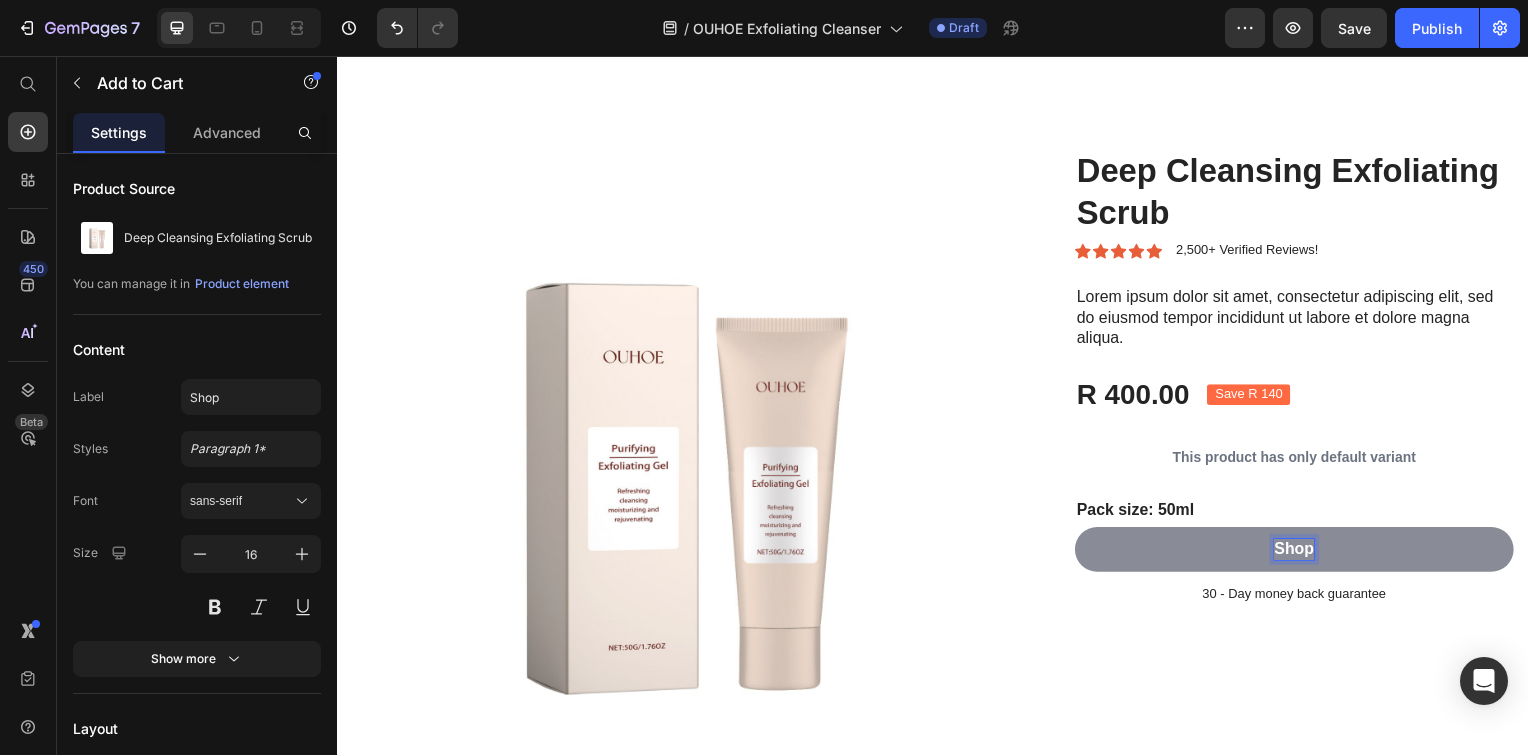 click on "Shop" at bounding box center [1301, 553] 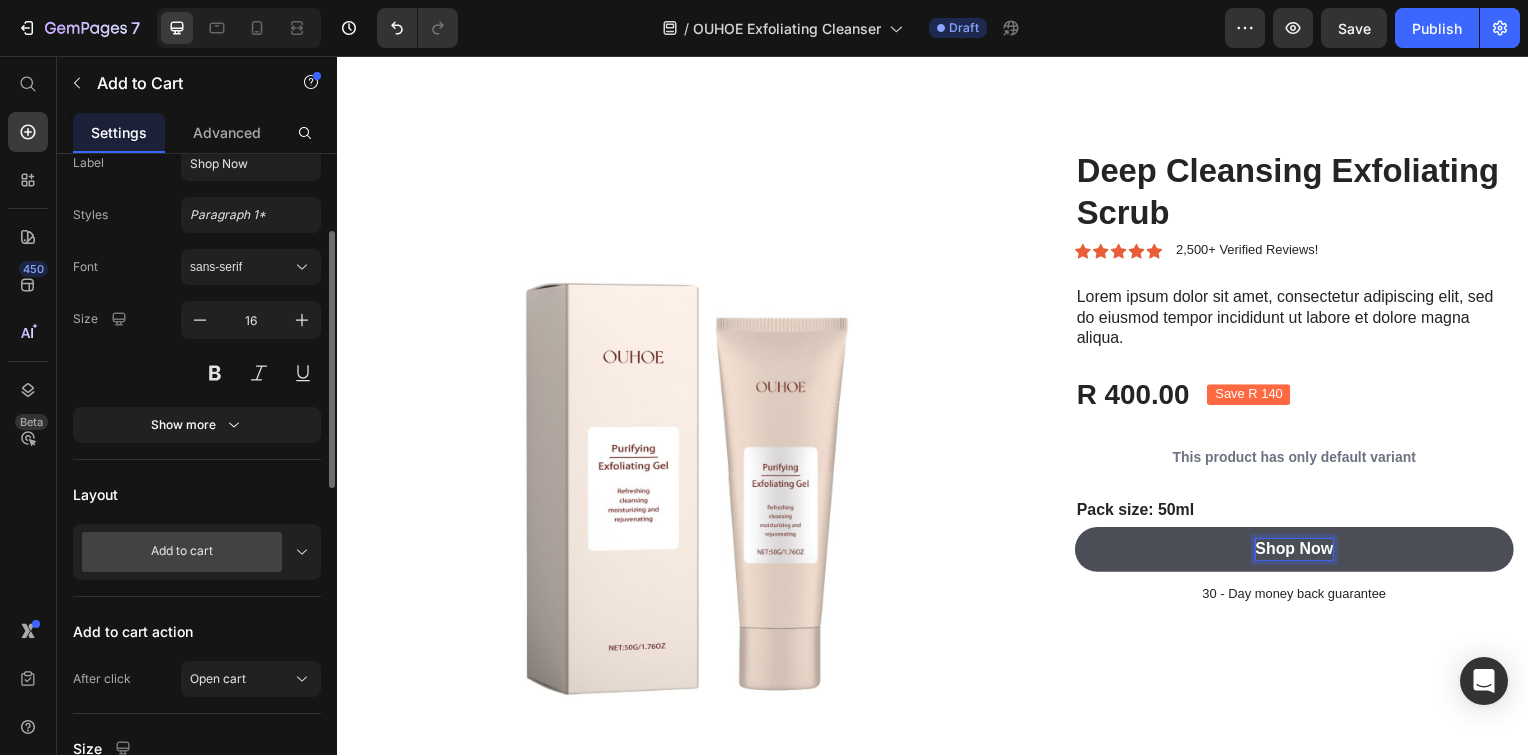 scroll, scrollTop: 221, scrollLeft: 0, axis: vertical 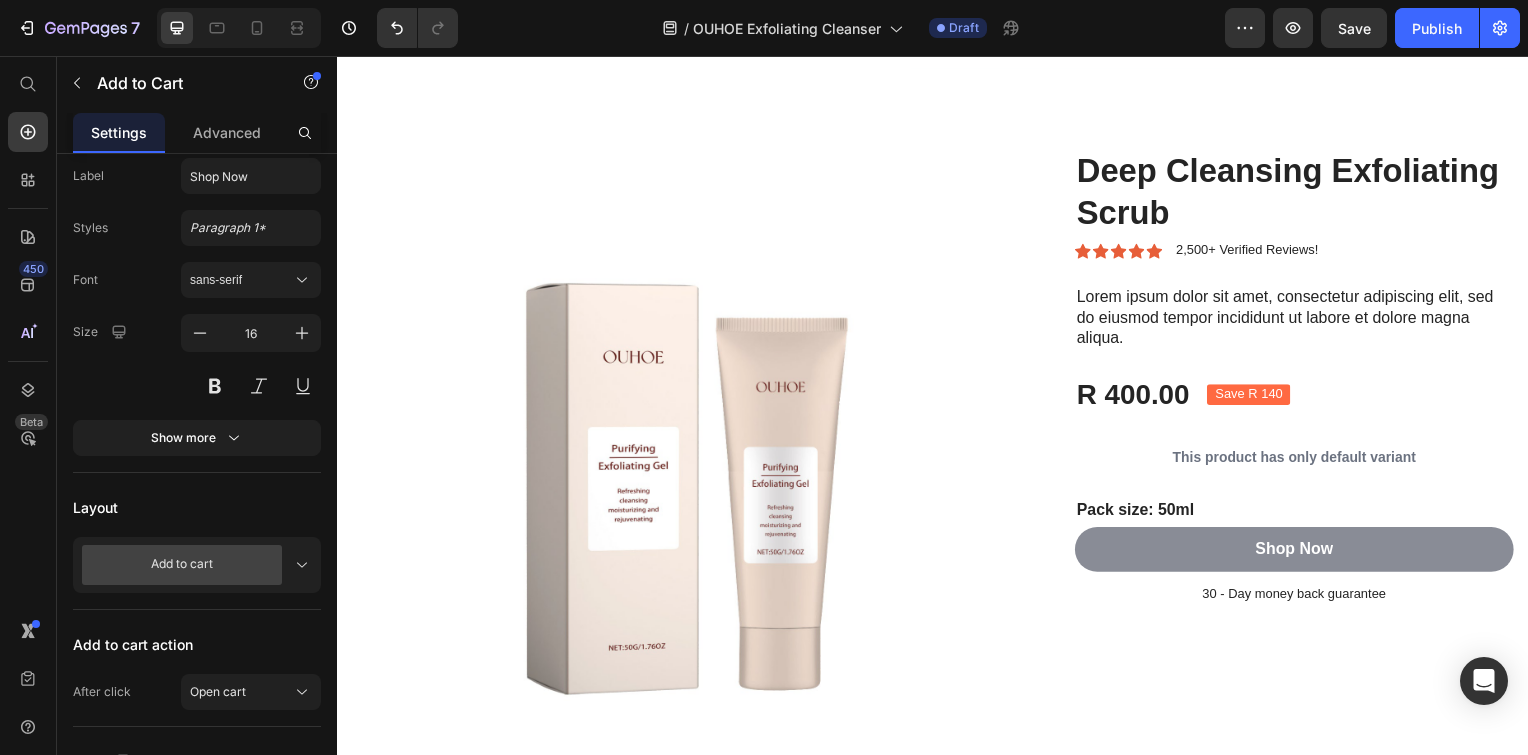 click on "Shop Now" at bounding box center (1301, 553) 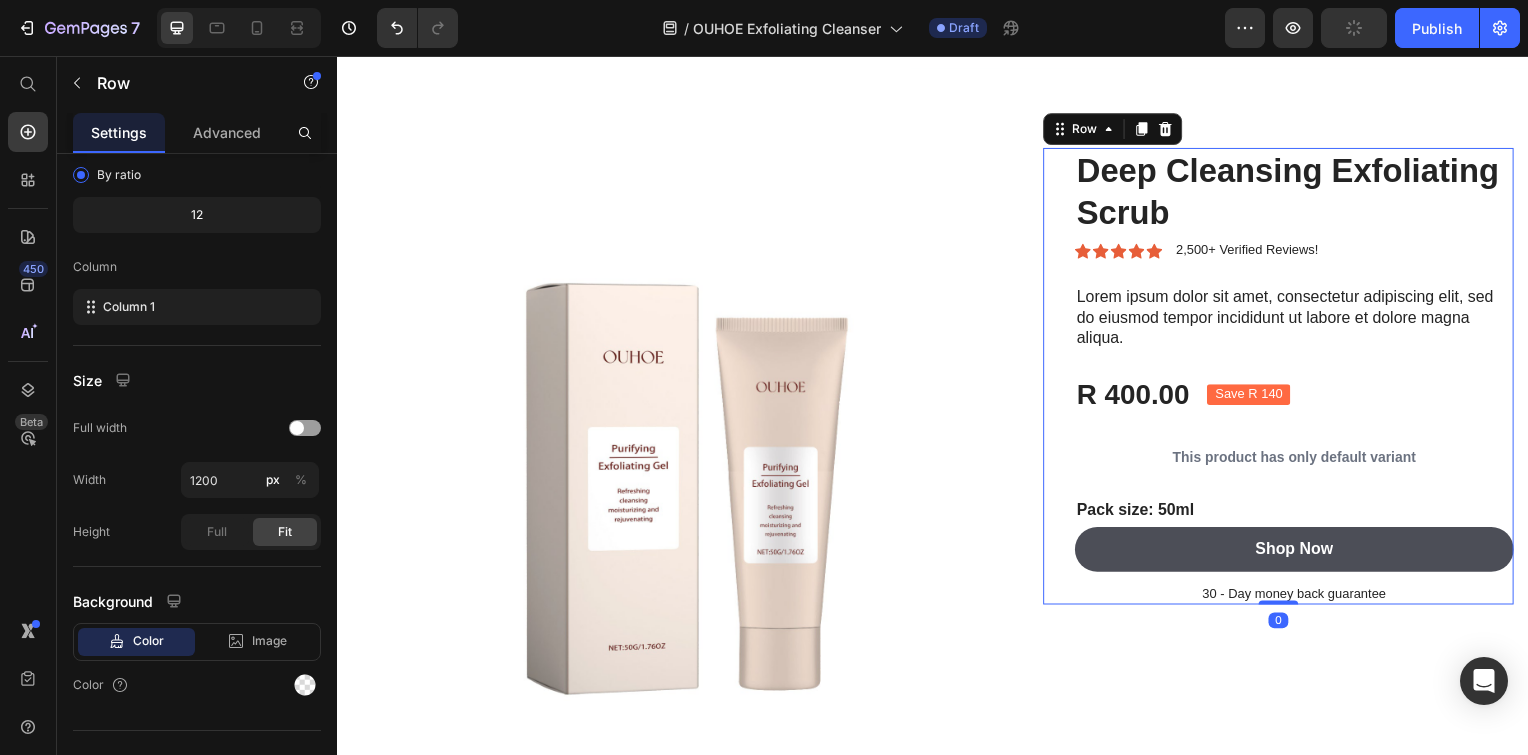 click on "Deep Cleansing Exfoliating Scrub Product Title Icon Icon Icon Icon Icon Icon List 2,500+ Verified Reviews! Text Block Row Lorem ipsum dolor sit amet, consectetur adipiscing elit, sed do eiusmod tempor incididunt ut labore et dolore magna aliqua. Text Block R 400.00 Product Price Save R 140 Product Badge Row This product has only default variant Product Variants & Swatches Pack size: 50ml Text Block Shop Now Add to Cart 30 - Day money back guarantee Text Block Row   0" at bounding box center [1285, 379] 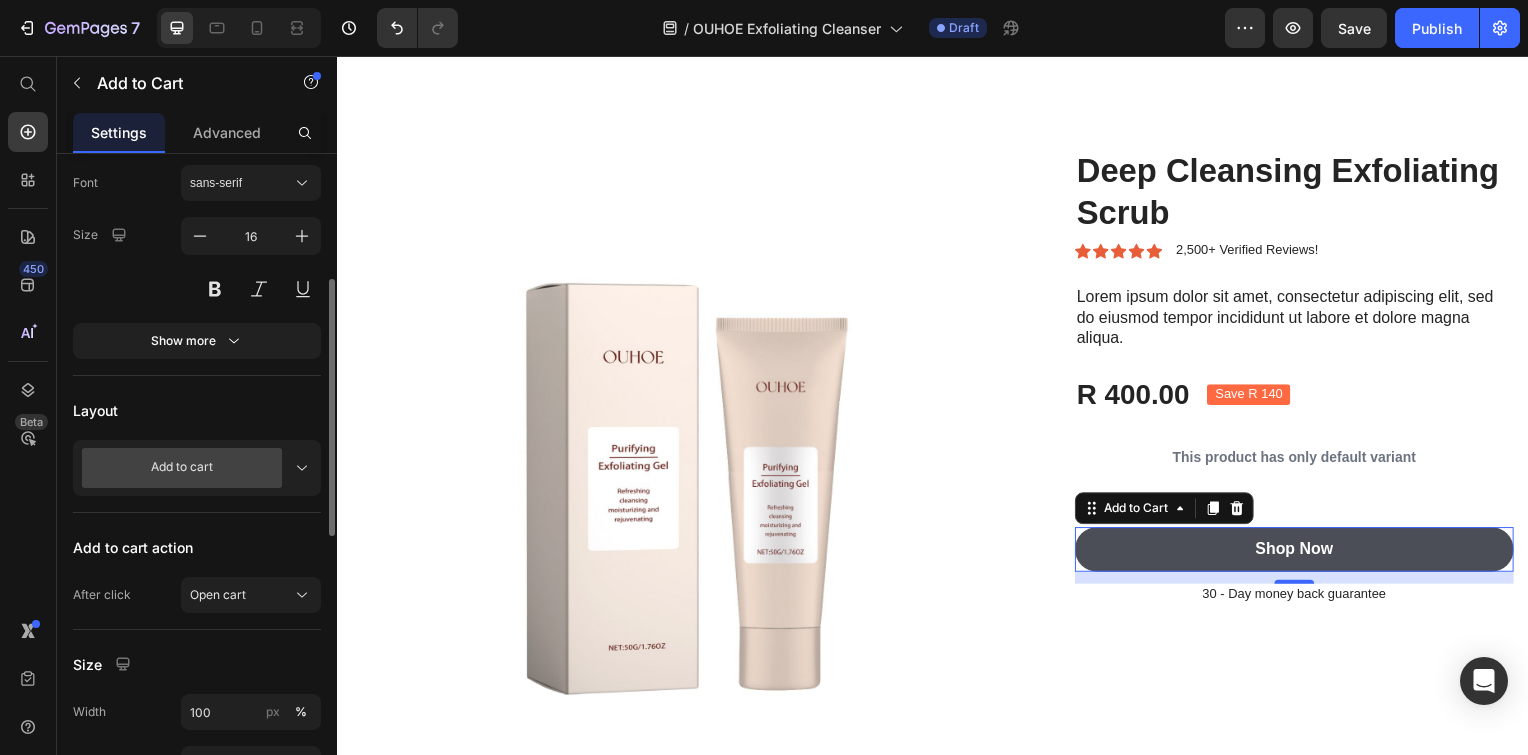 scroll, scrollTop: 319, scrollLeft: 0, axis: vertical 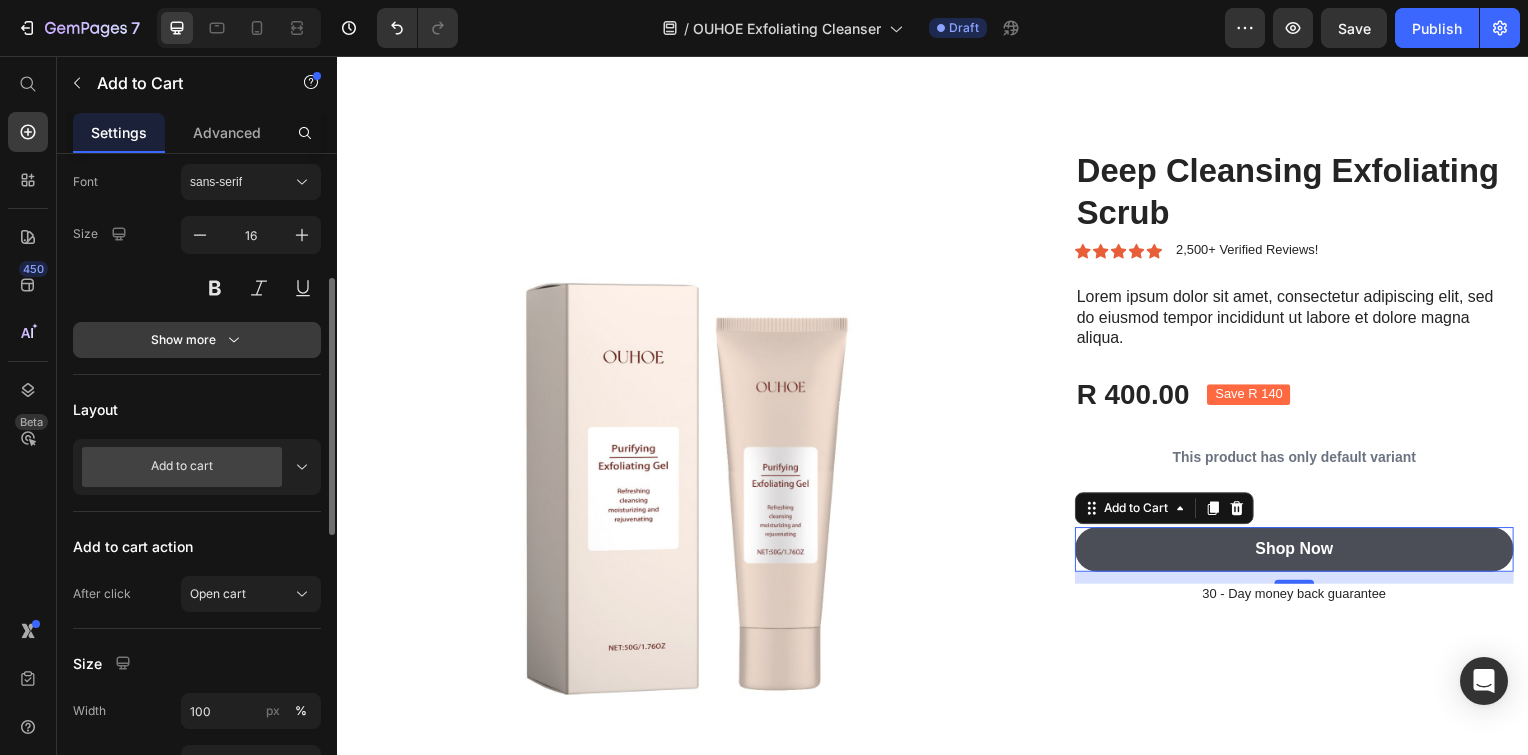 click on "Show more" at bounding box center (197, 340) 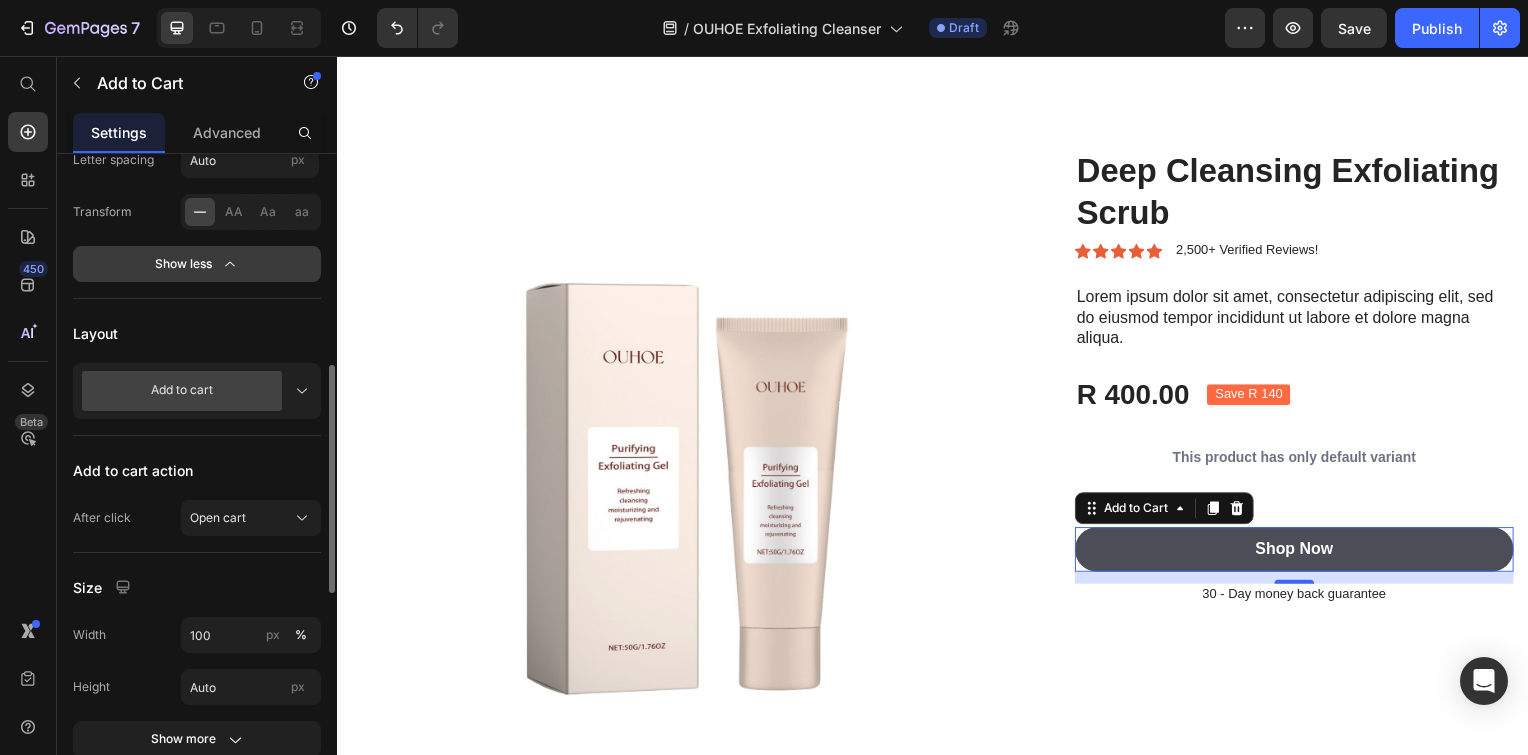 scroll, scrollTop: 604, scrollLeft: 0, axis: vertical 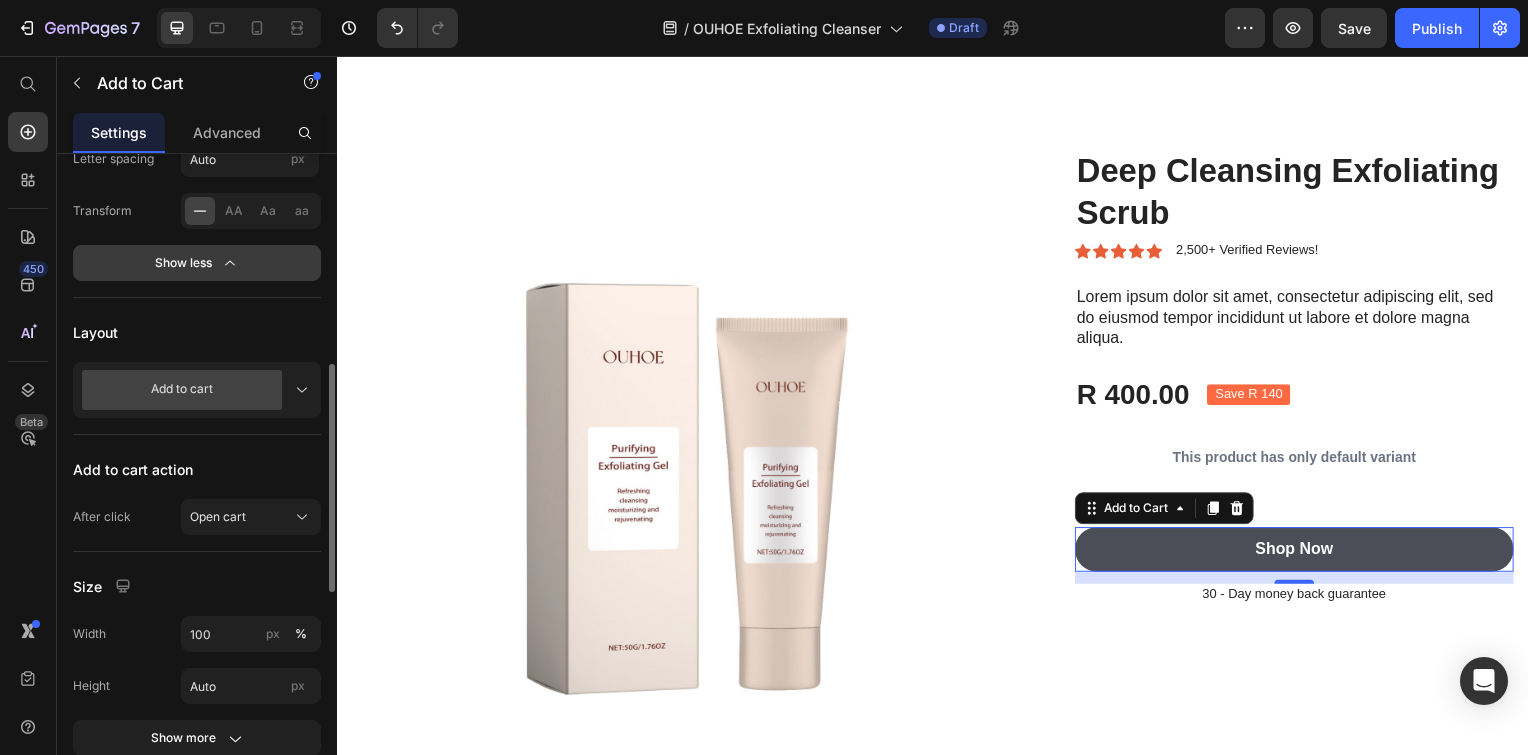 click on "Show less" at bounding box center (197, 263) 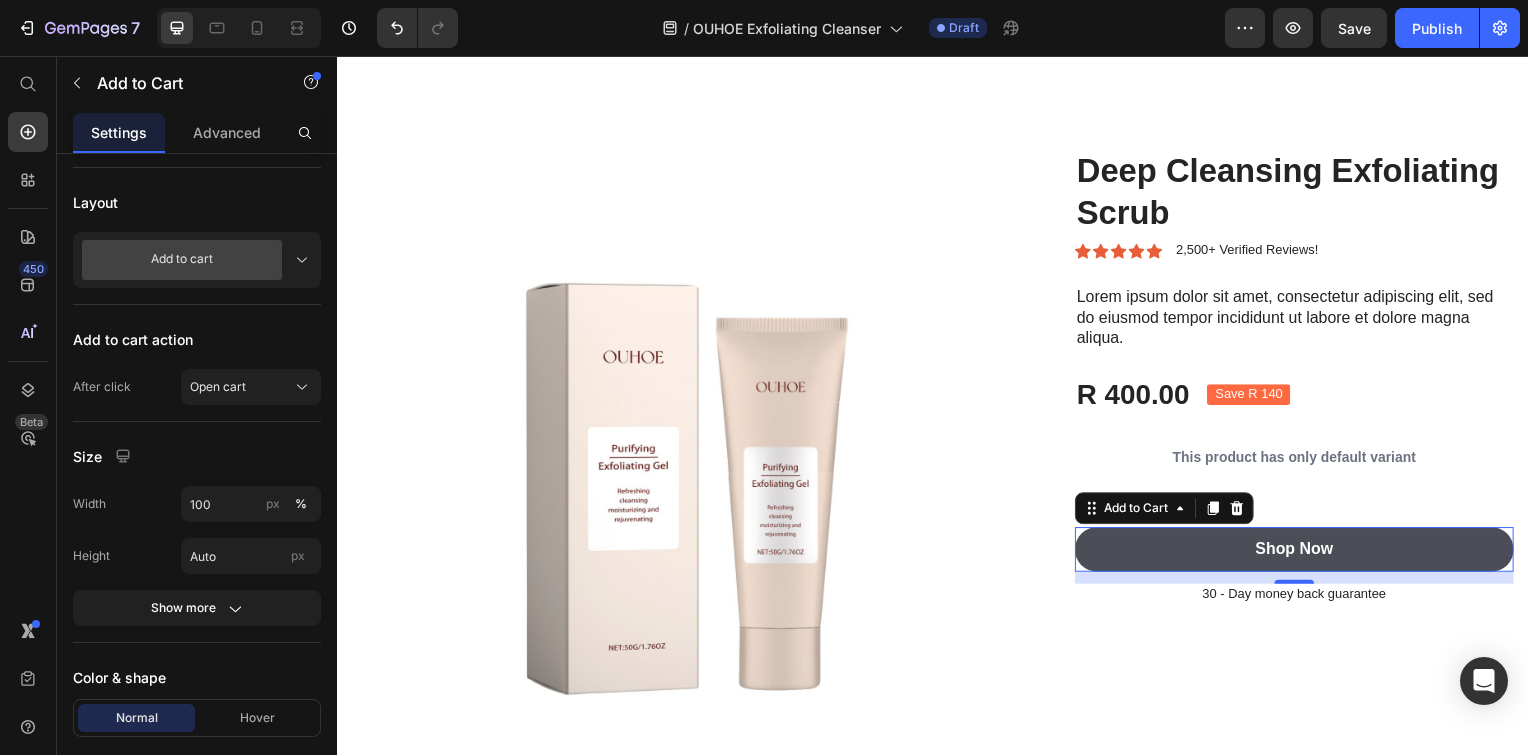 scroll, scrollTop: 0, scrollLeft: 0, axis: both 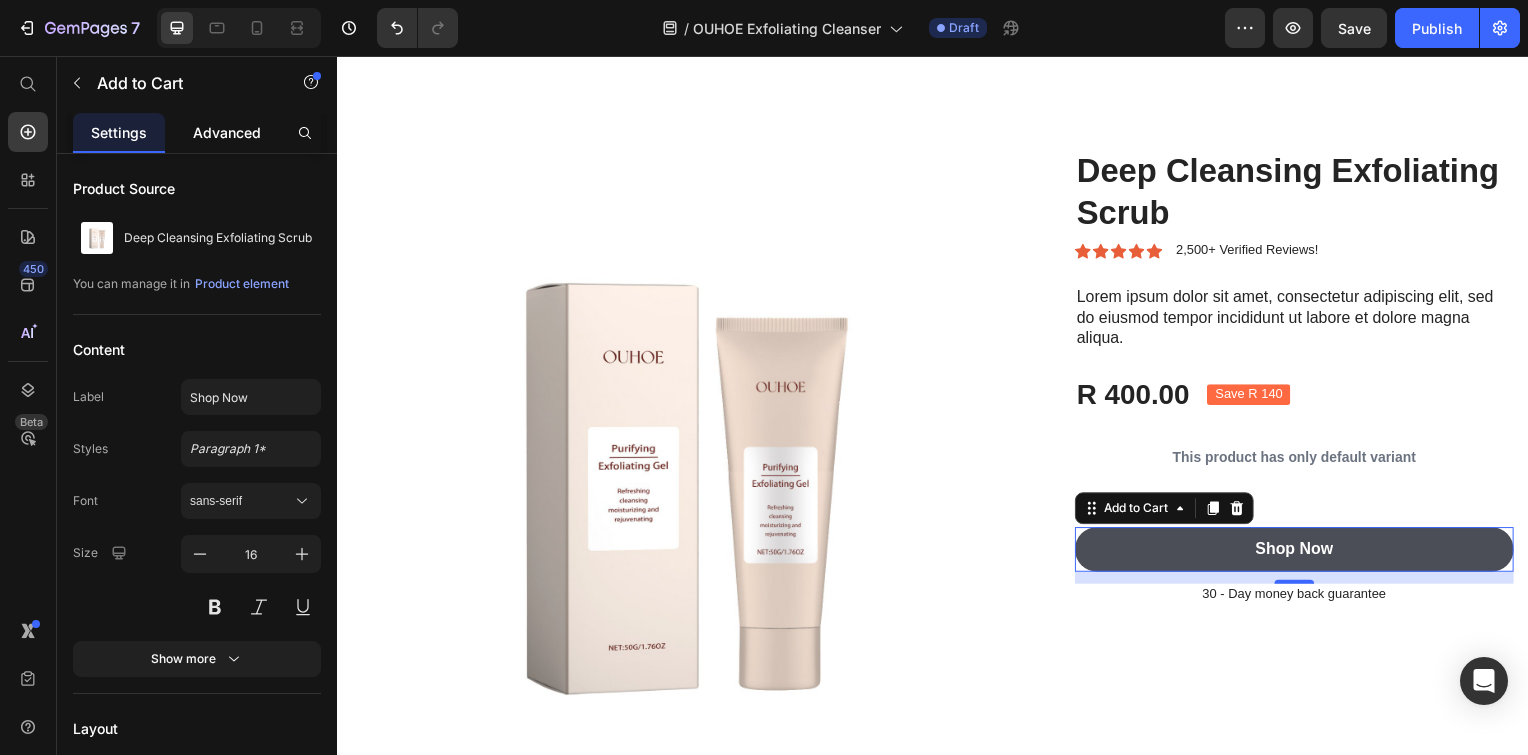 click on "Advanced" at bounding box center (227, 132) 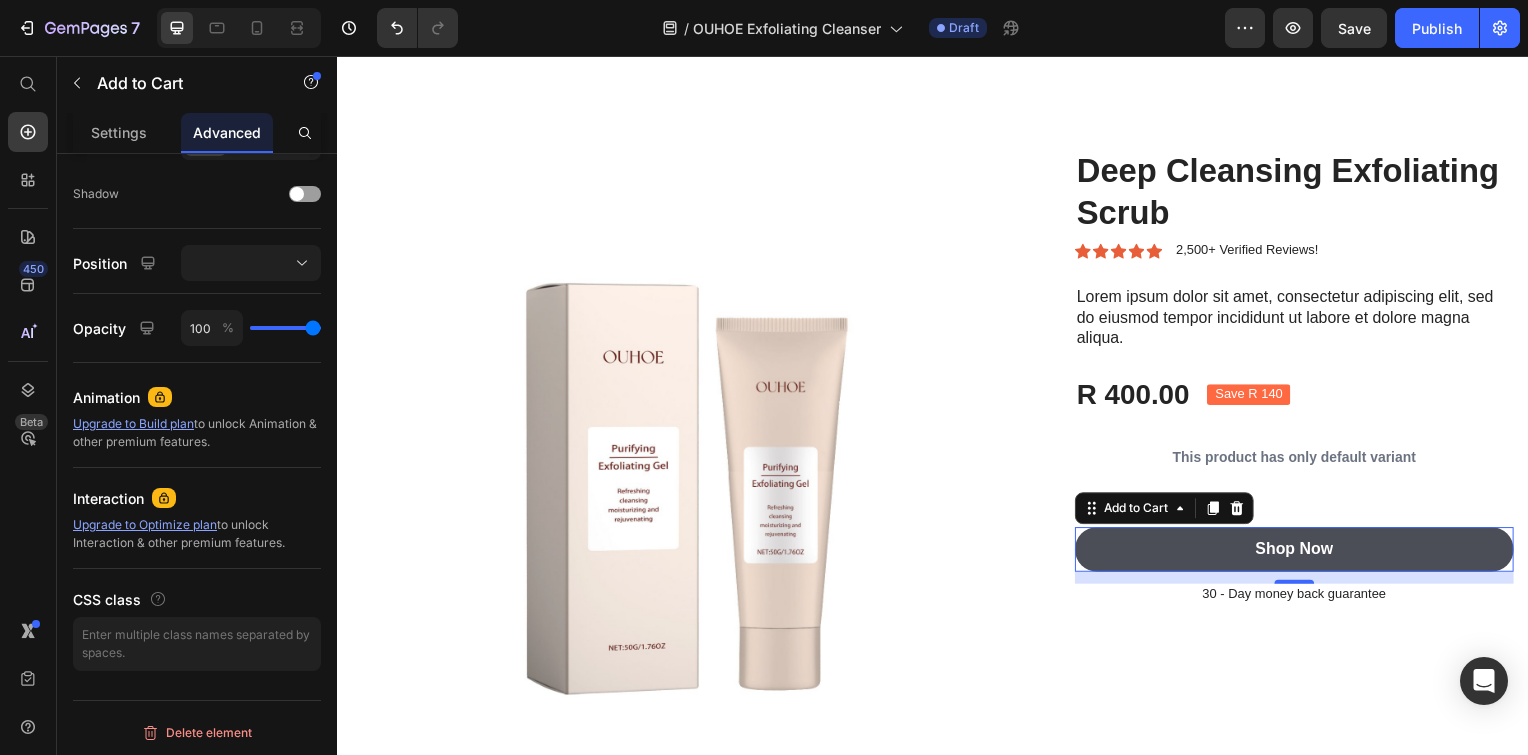 scroll, scrollTop: 0, scrollLeft: 0, axis: both 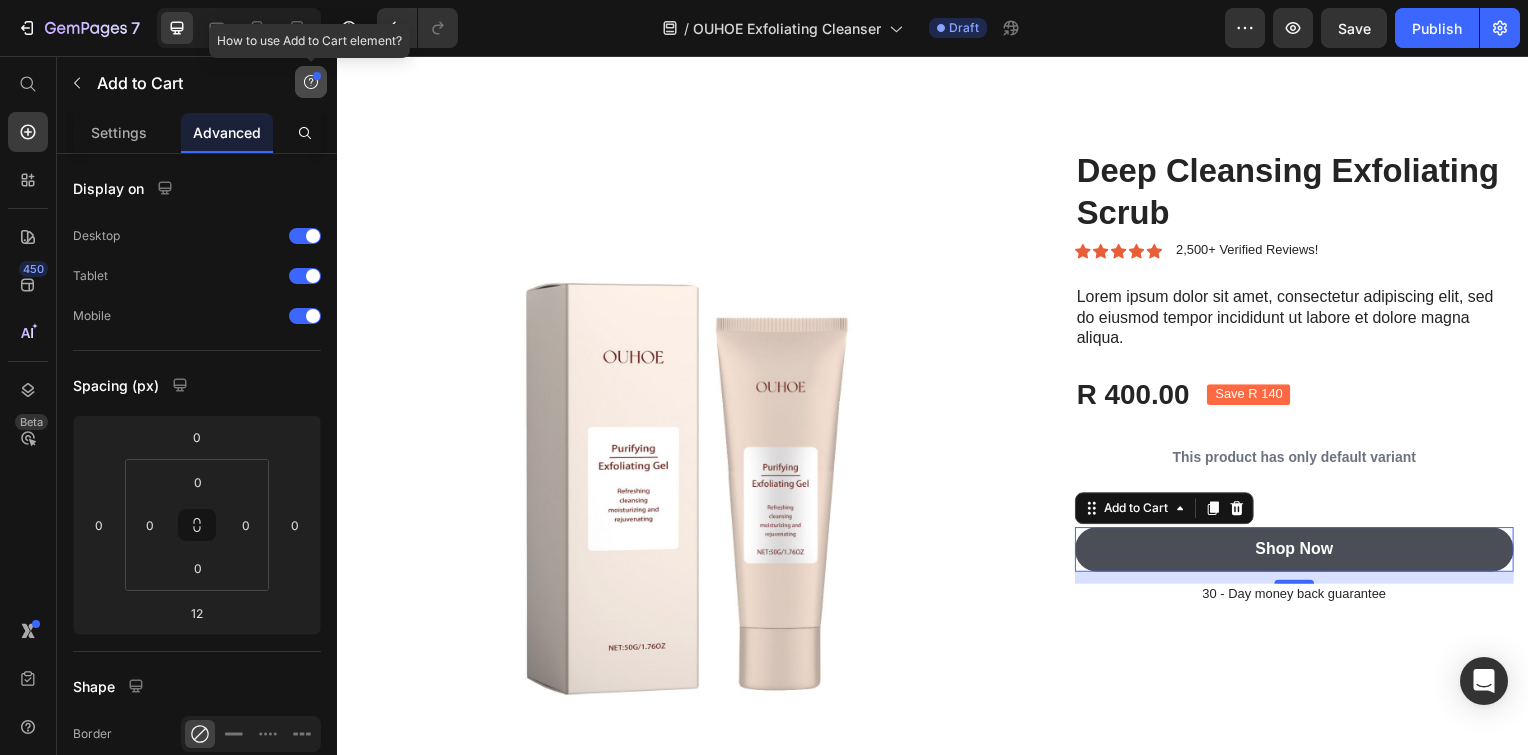 click 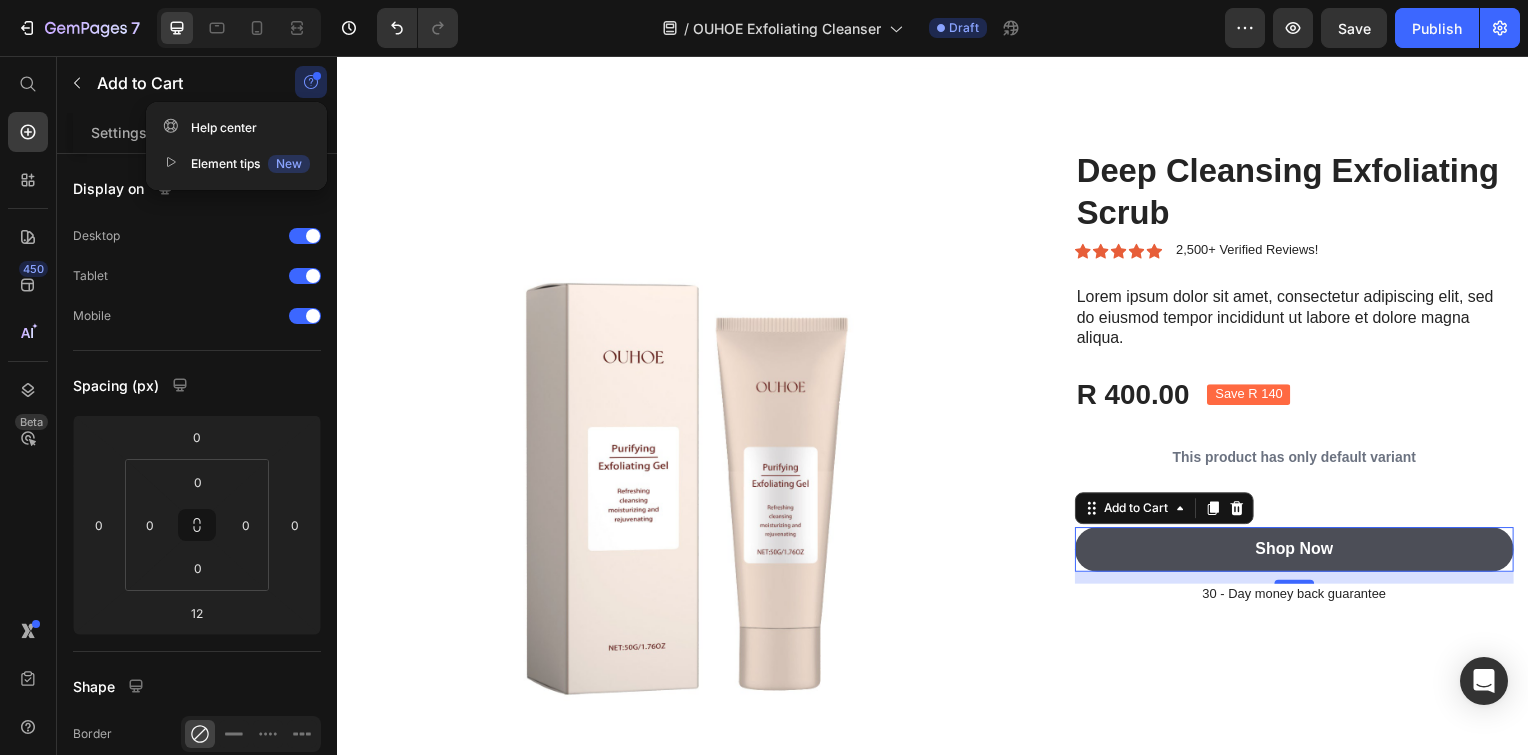 click 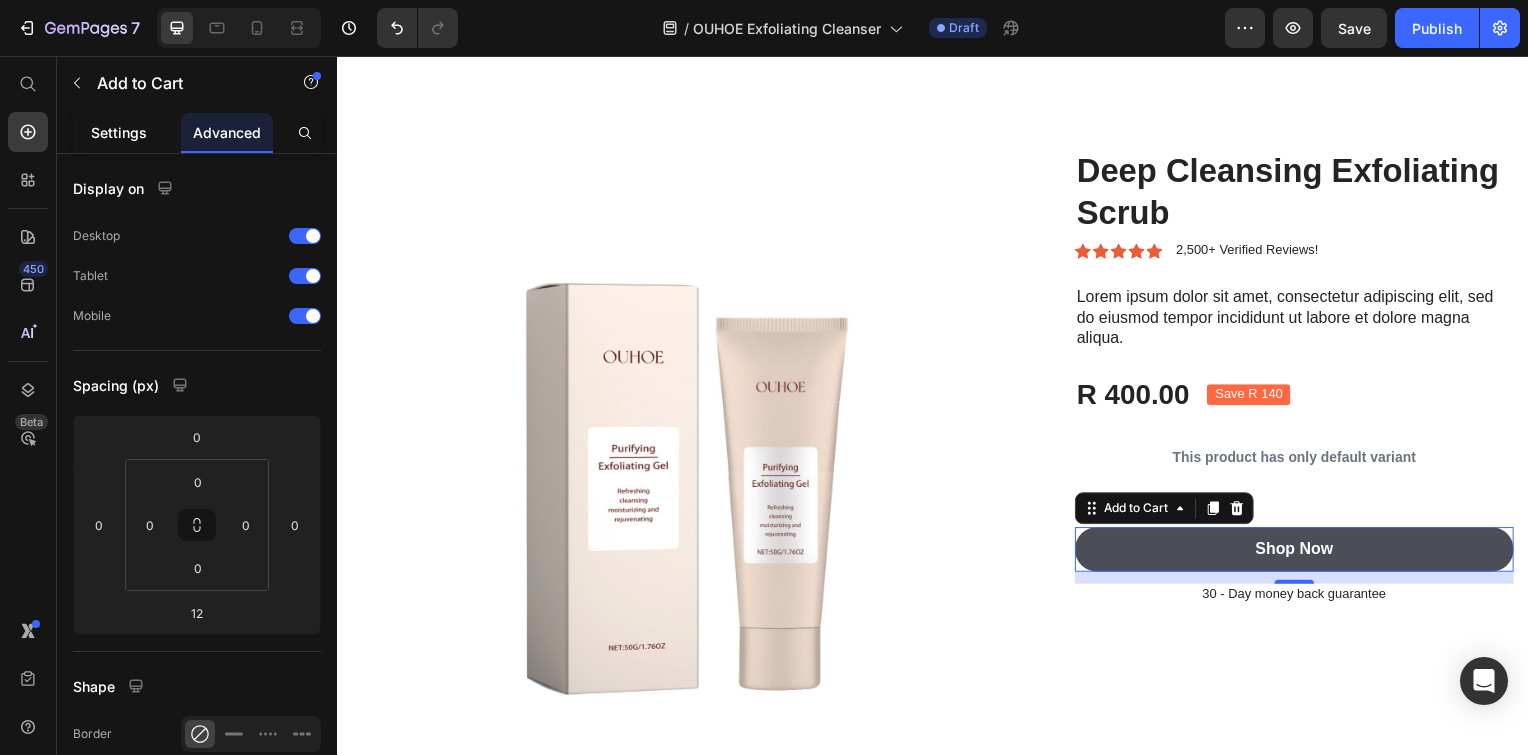 click on "Settings" at bounding box center (119, 132) 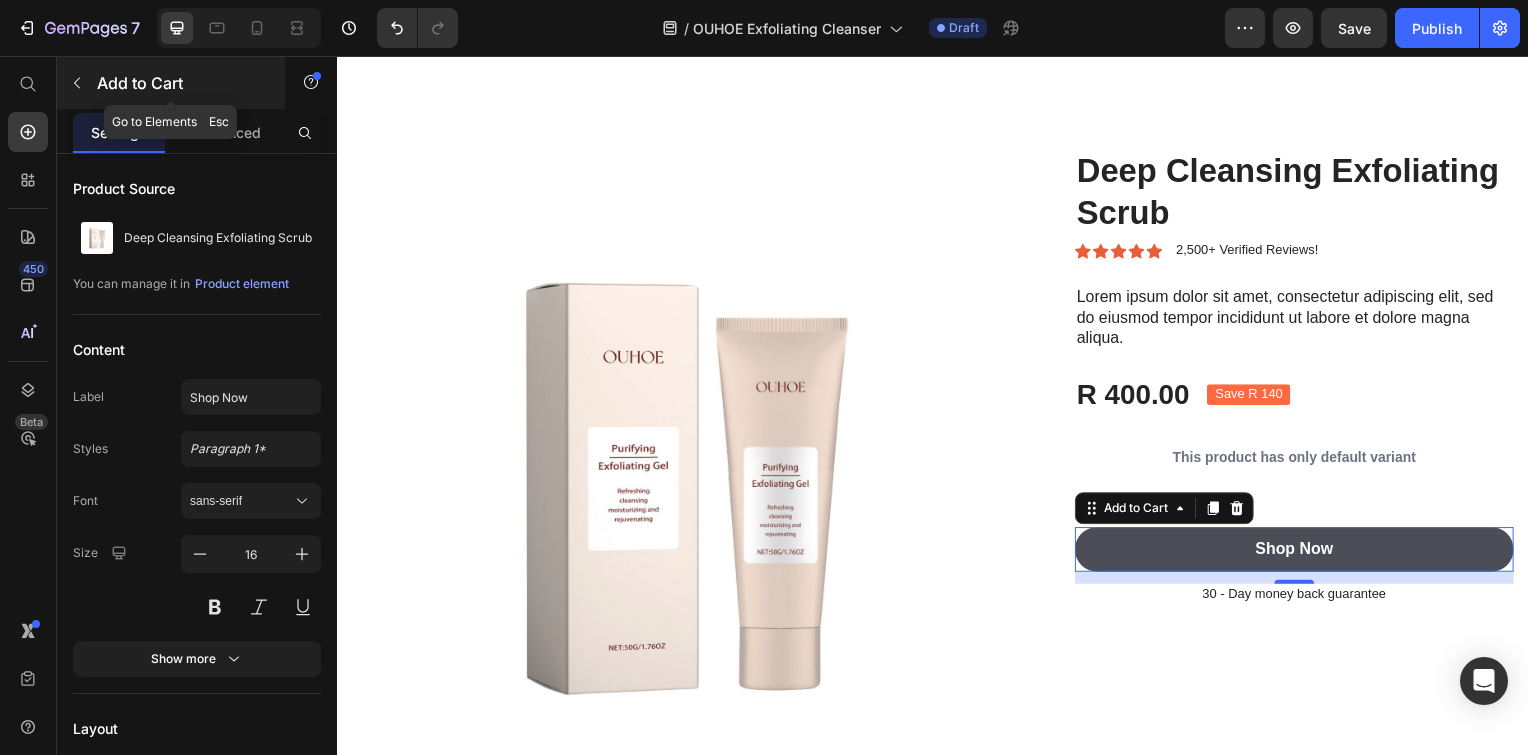 click 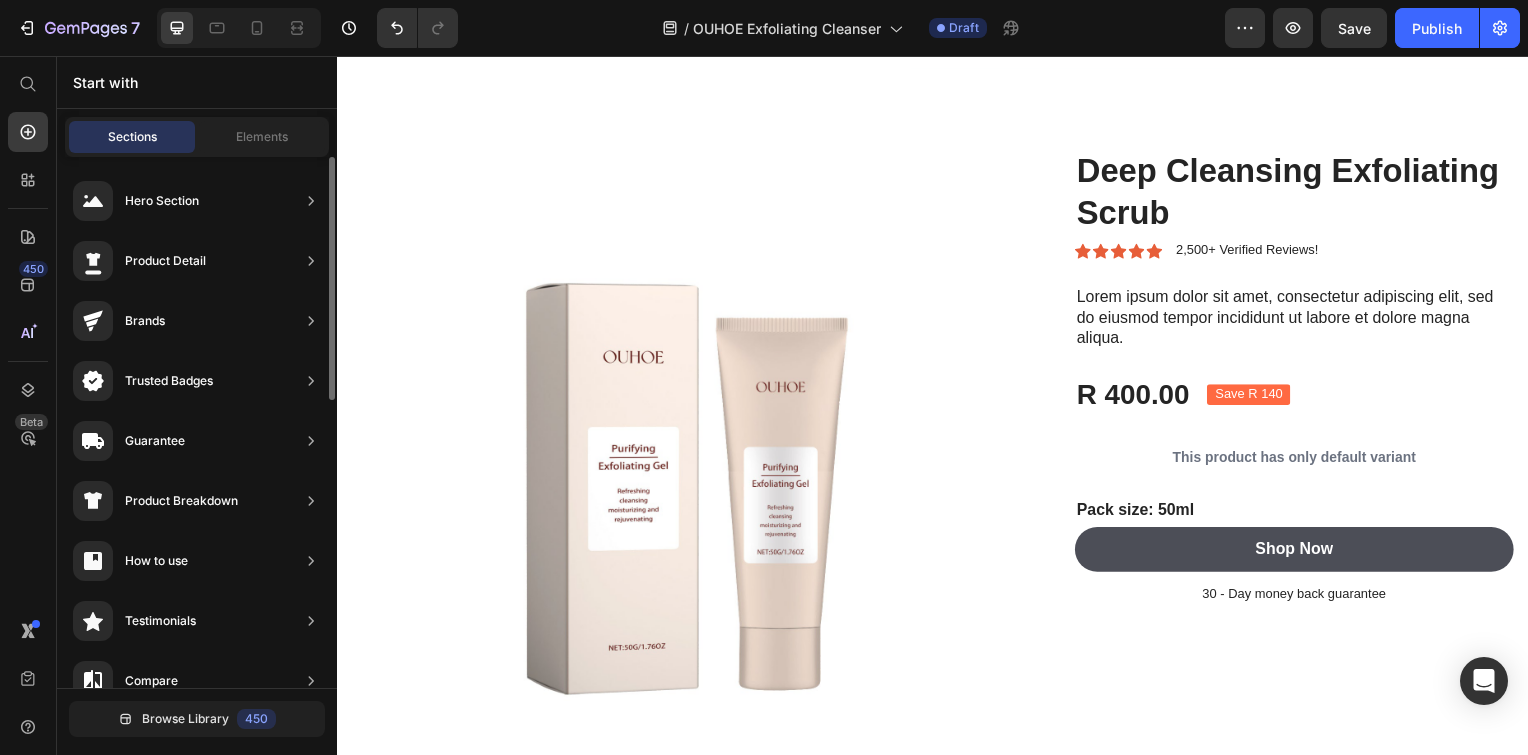 scroll, scrollTop: 308, scrollLeft: 0, axis: vertical 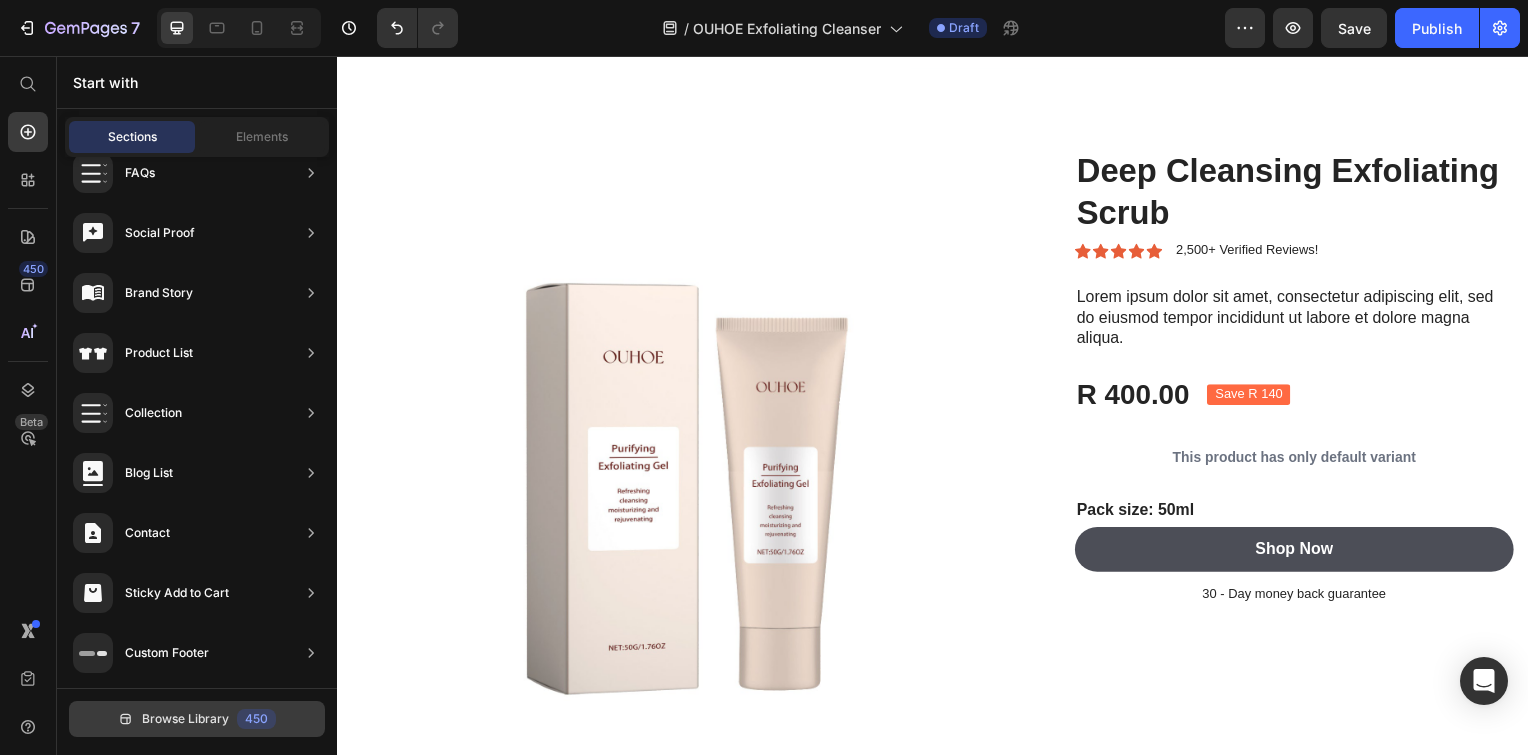 click on "Browse Library" at bounding box center (185, 719) 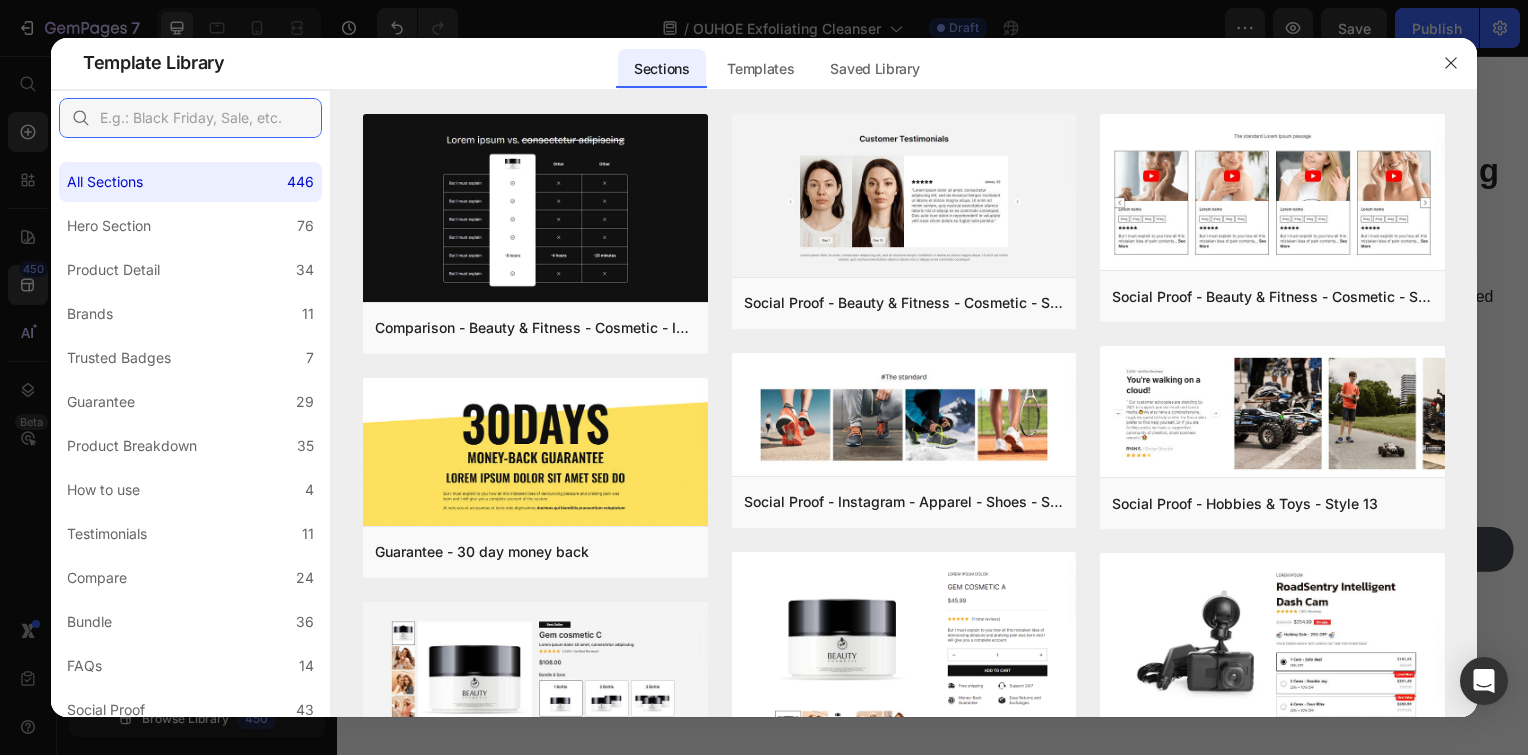 click at bounding box center [190, 118] 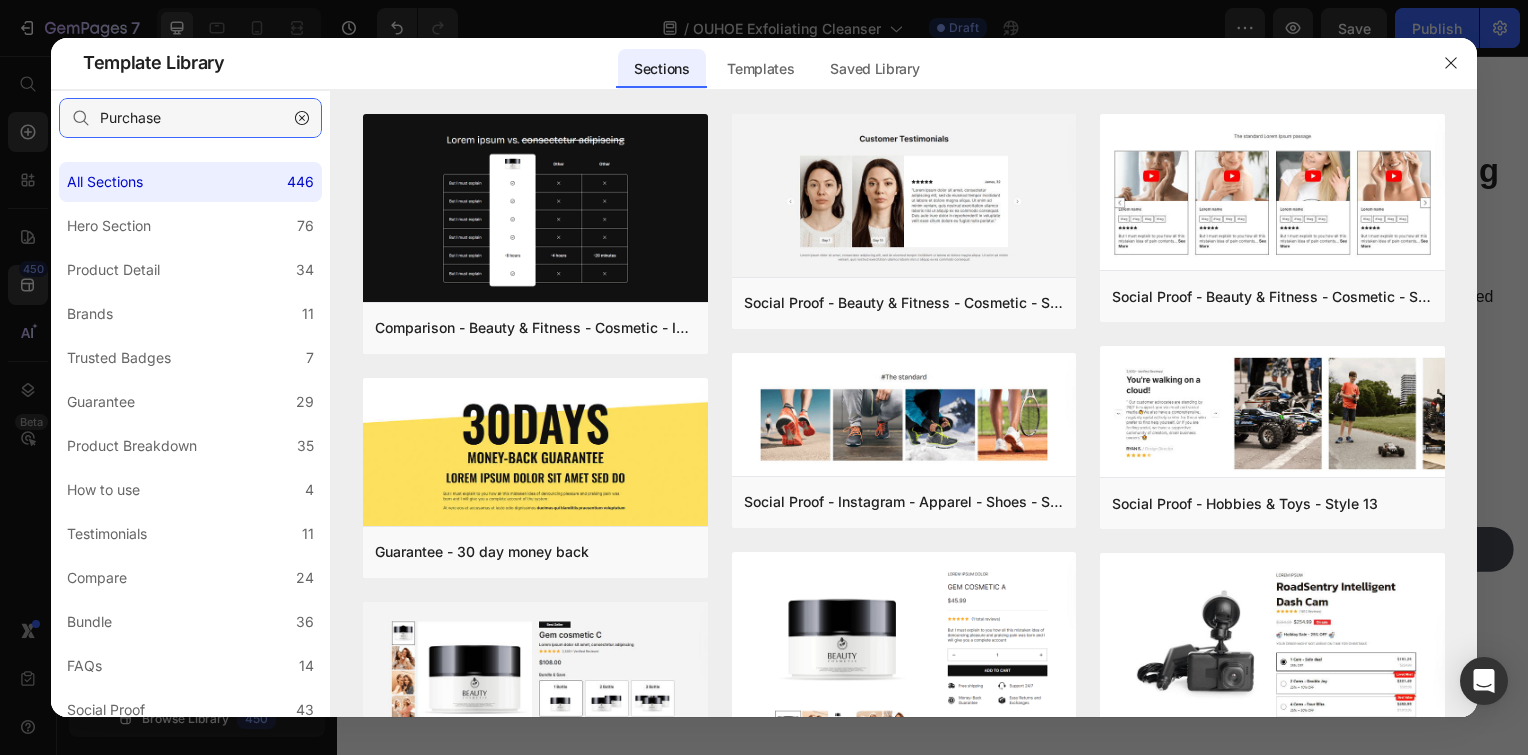 type on "Purchase" 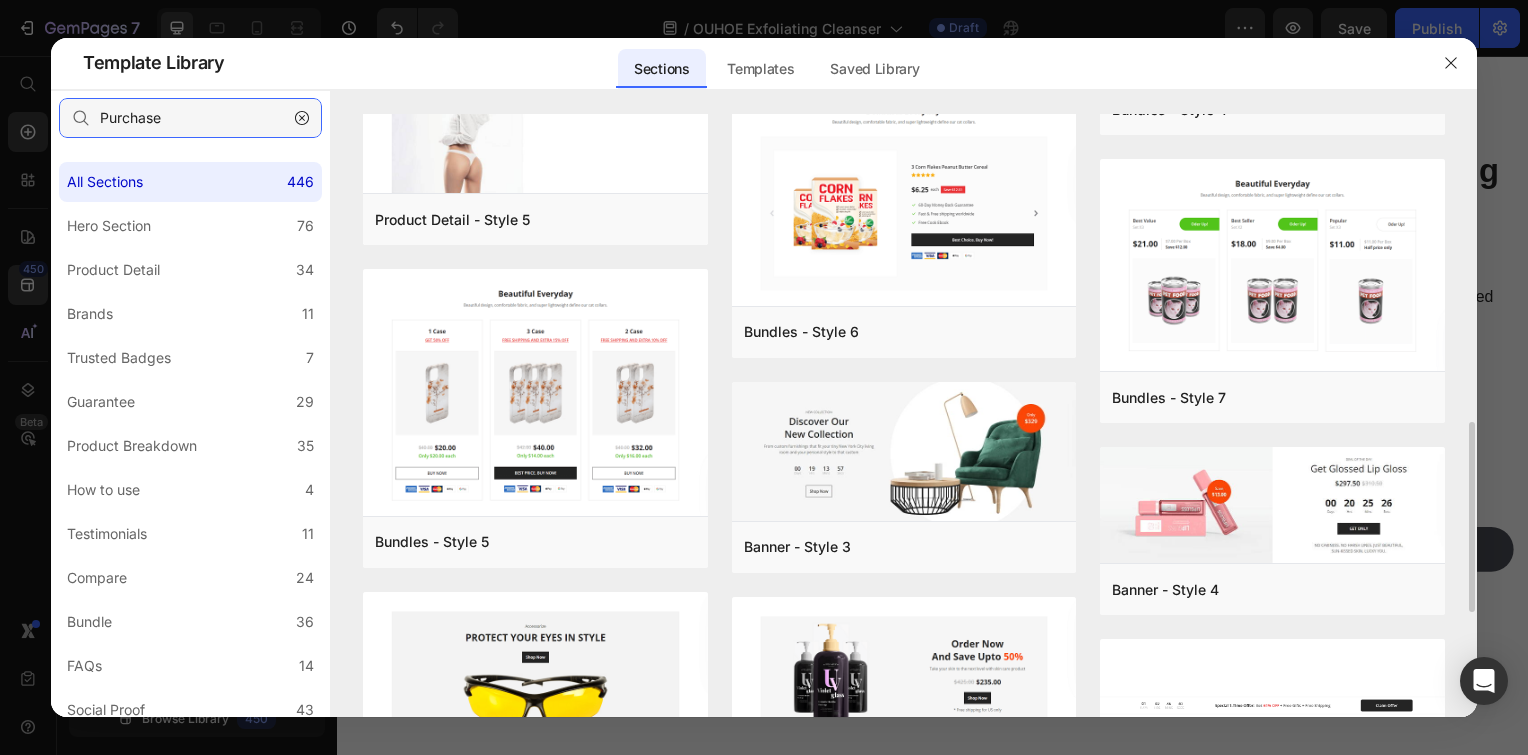 scroll, scrollTop: 981, scrollLeft: 0, axis: vertical 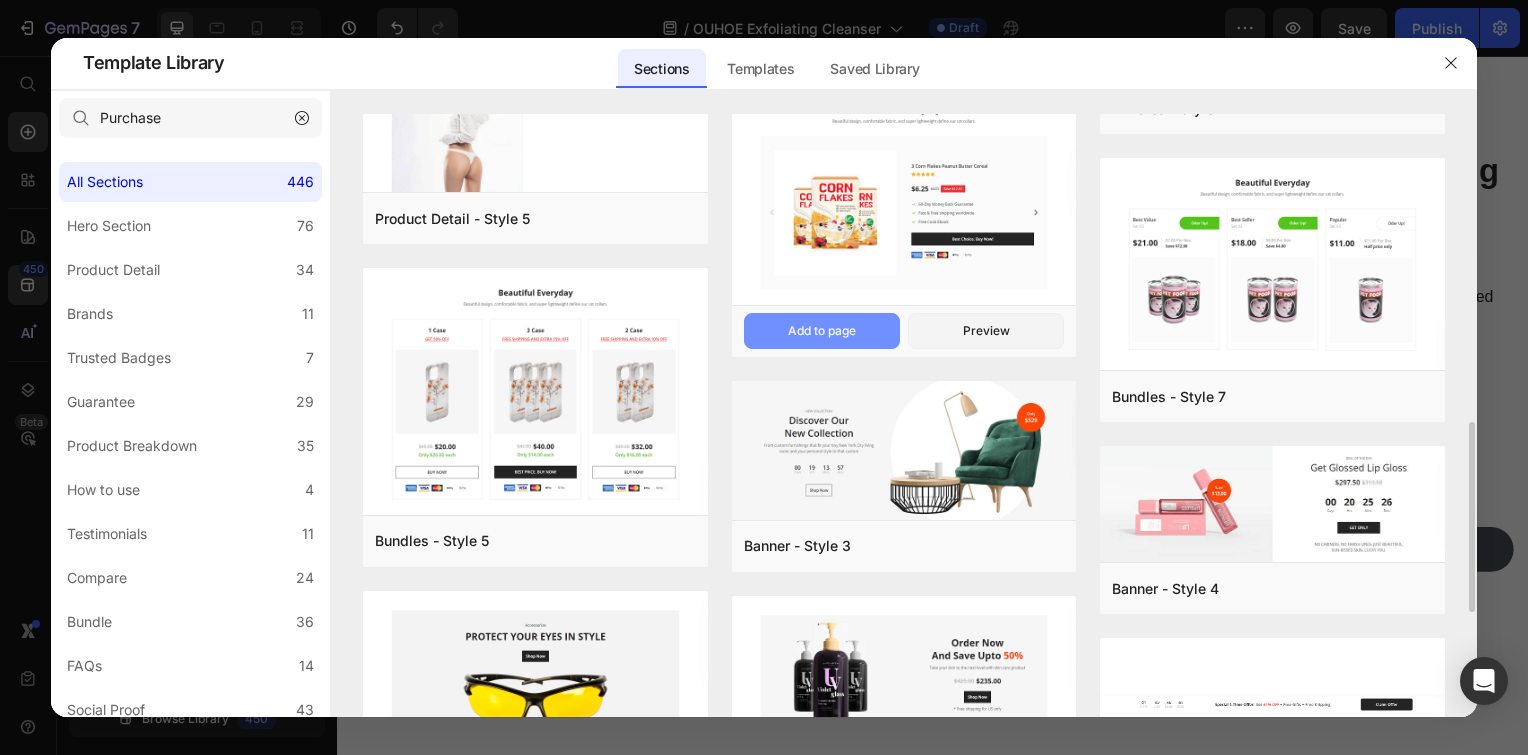 click on "Add to page" at bounding box center (0, 0) 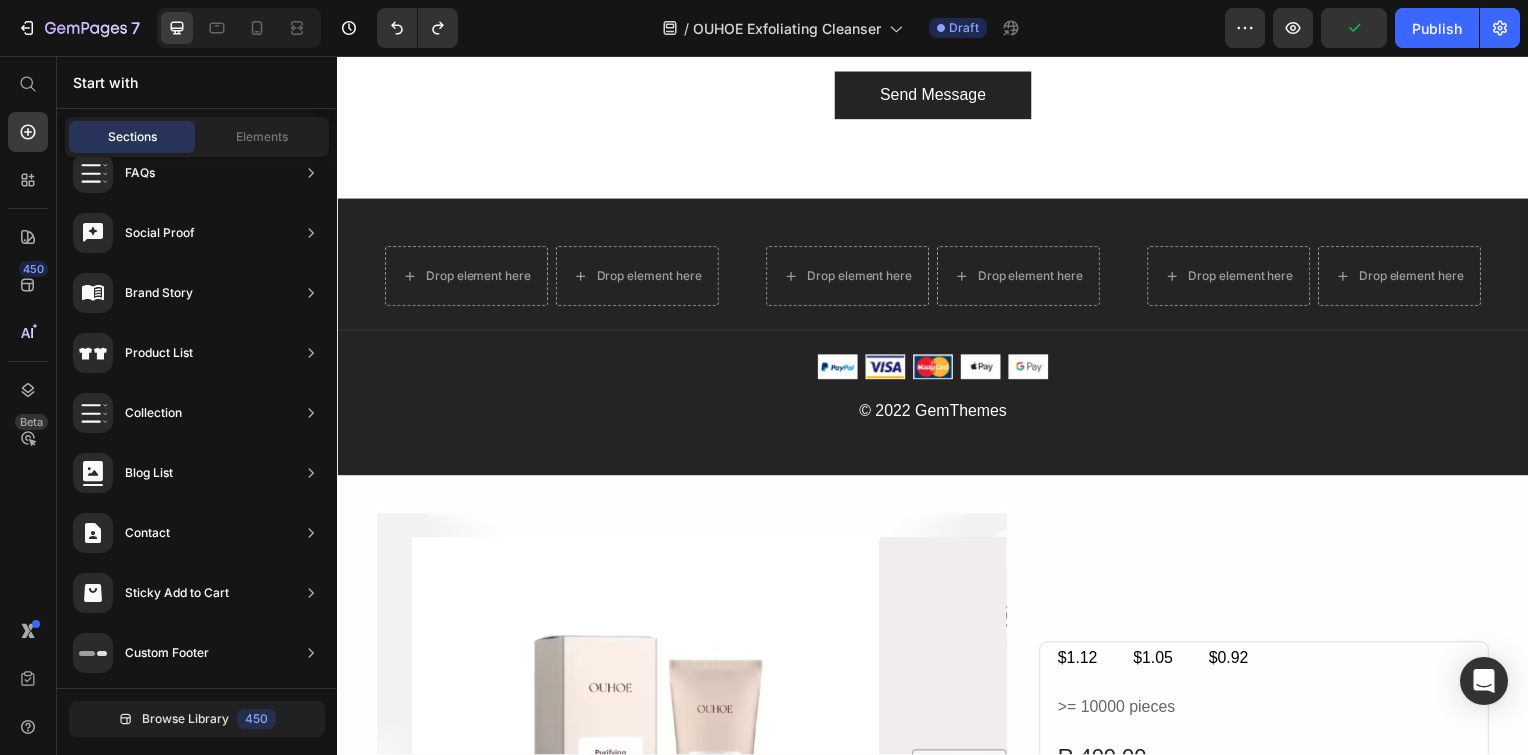 scroll, scrollTop: 7182, scrollLeft: 0, axis: vertical 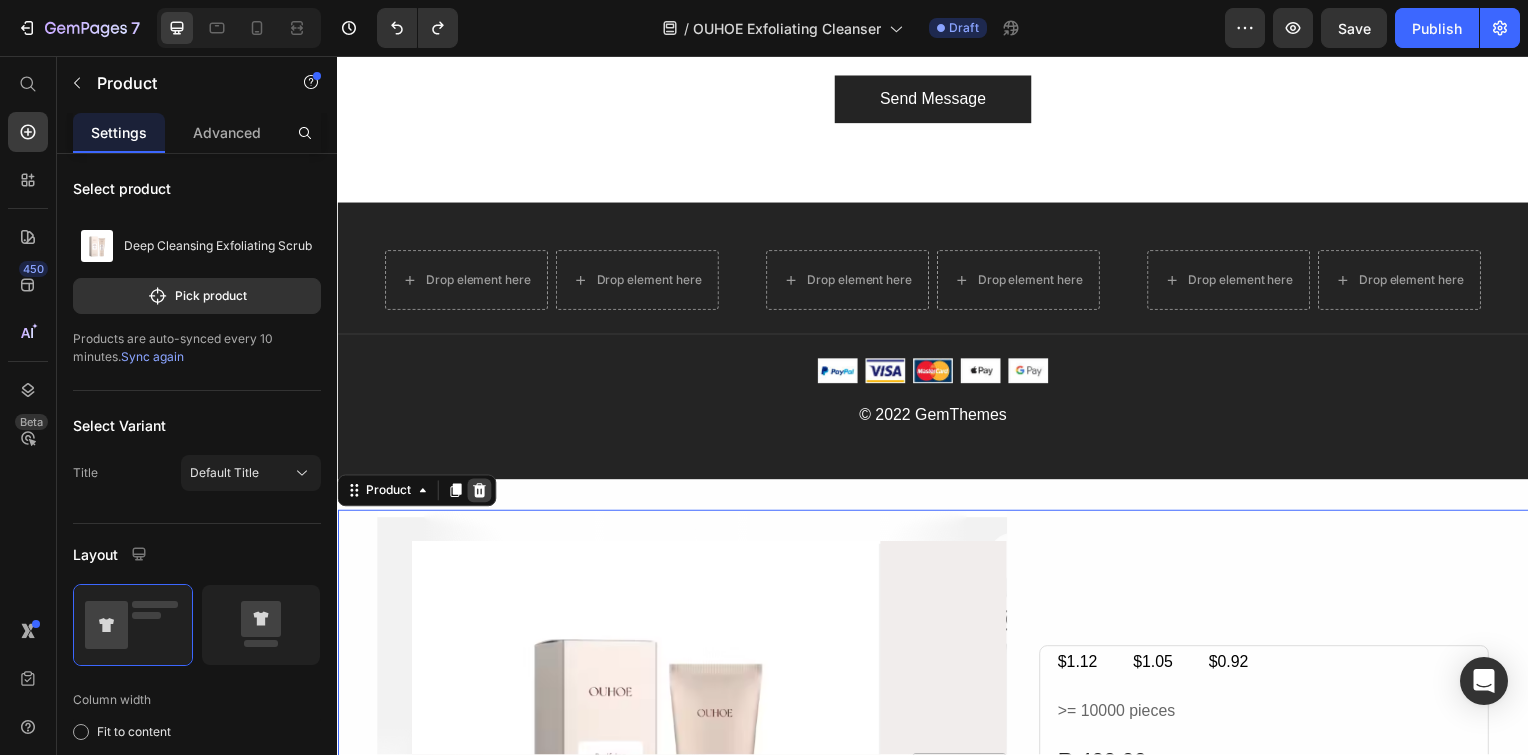 click 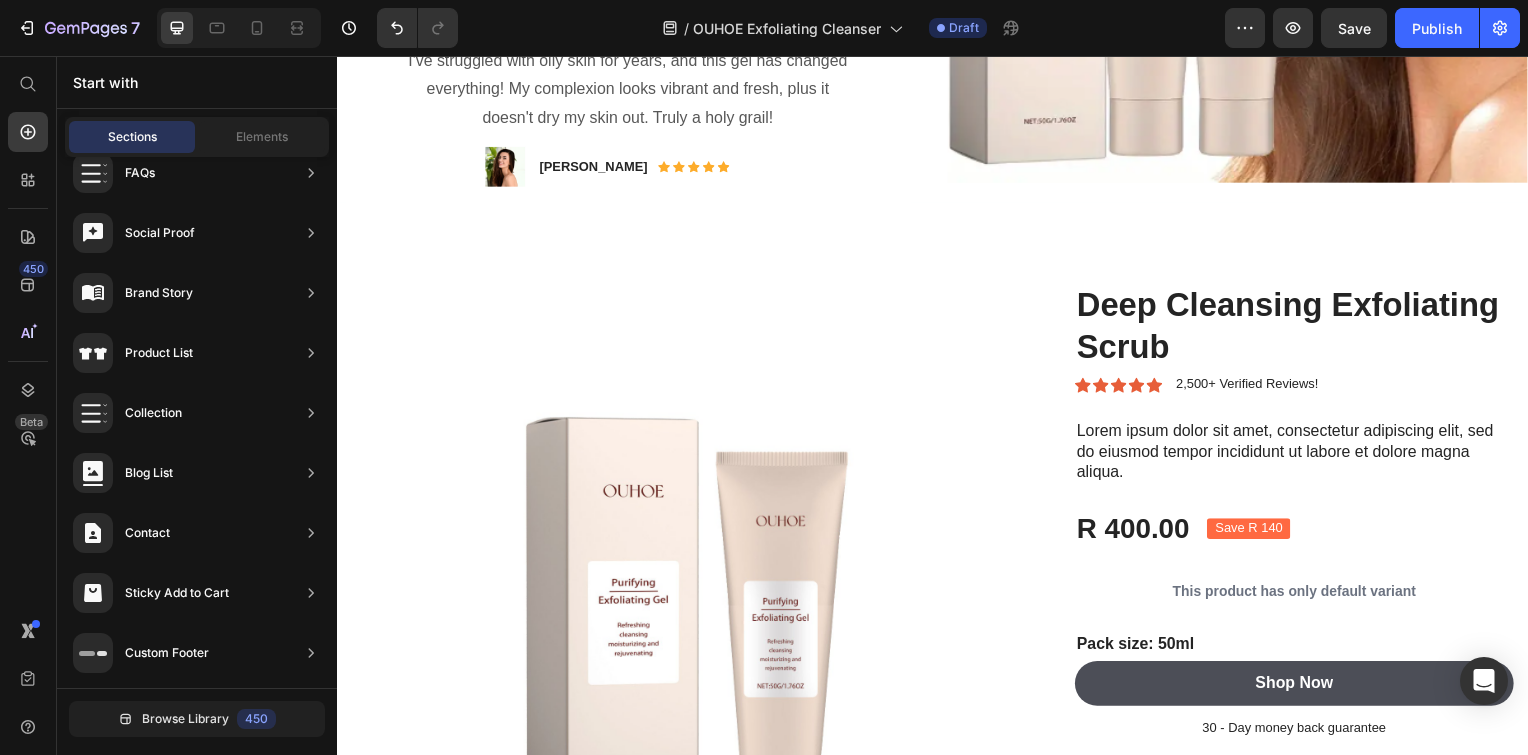 scroll, scrollTop: 652, scrollLeft: 0, axis: vertical 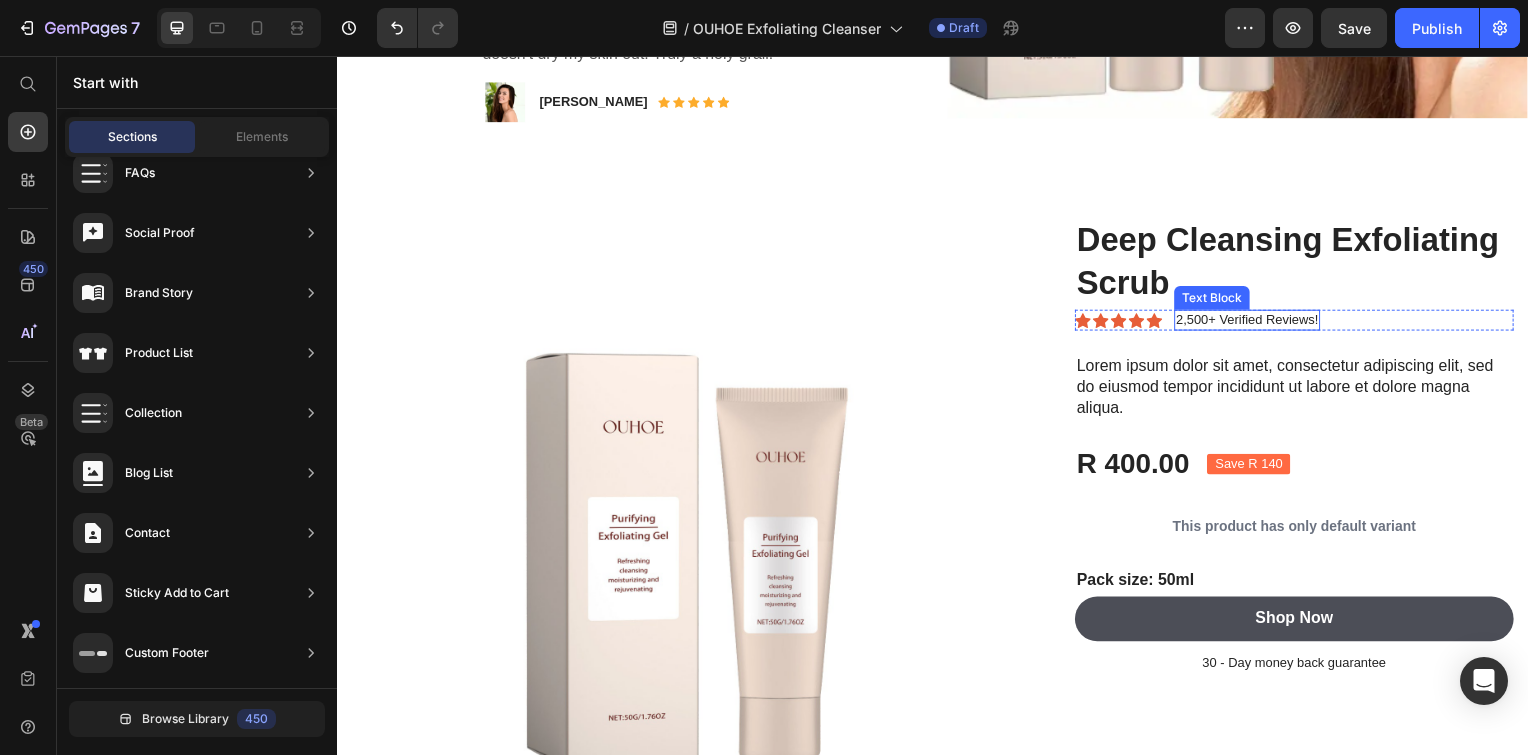 click on "2,500+ Verified Reviews!" at bounding box center (1253, 322) 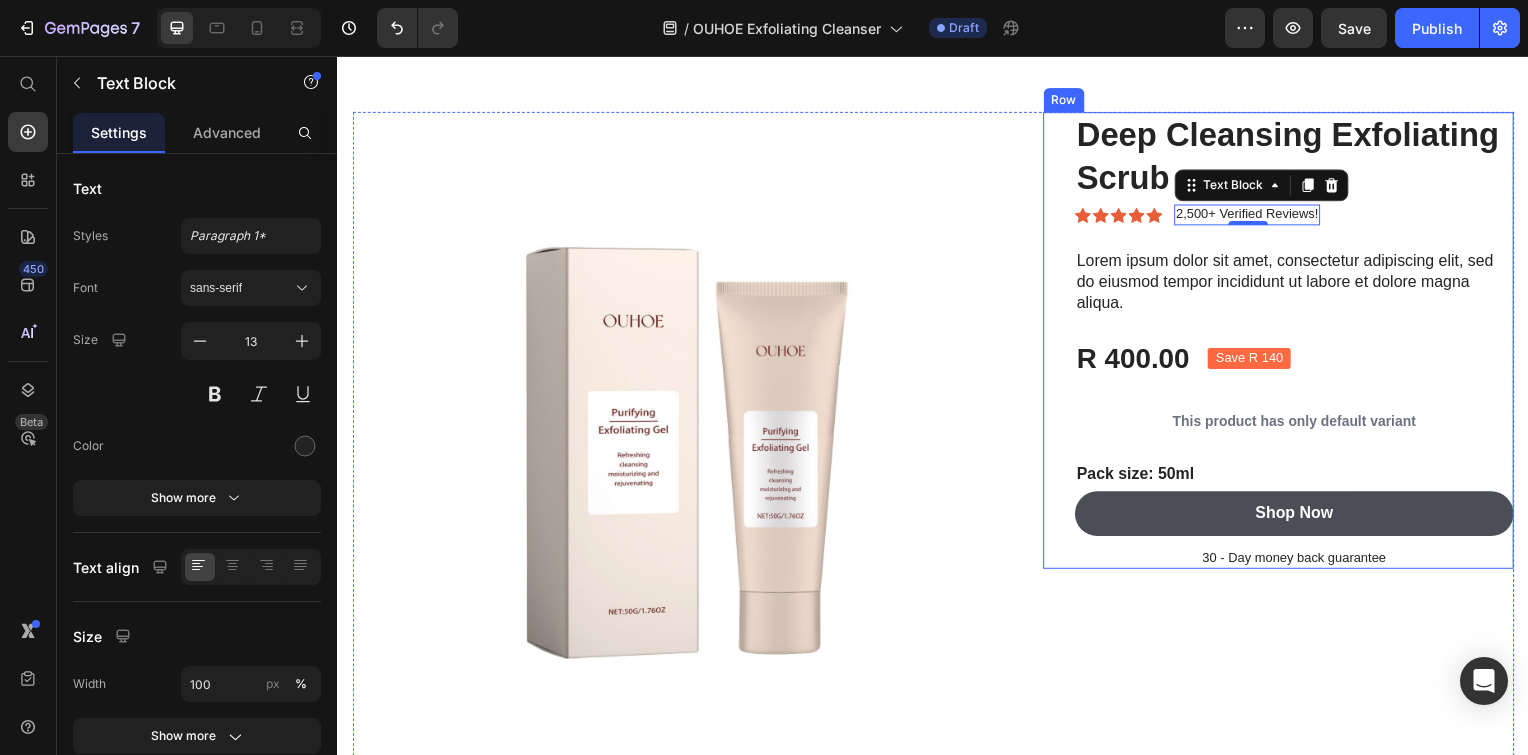 scroll, scrollTop: 782, scrollLeft: 0, axis: vertical 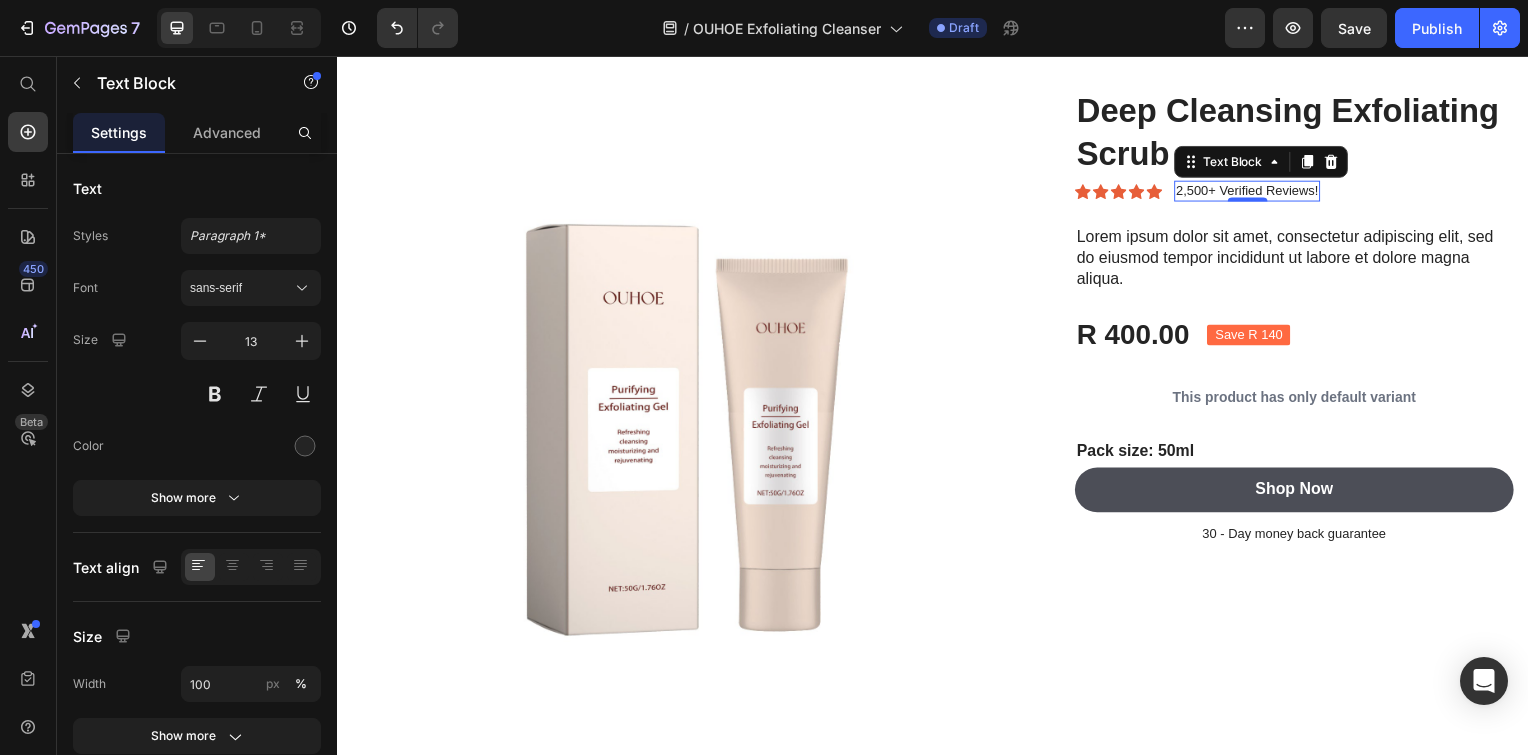 click on "2,500+ Verified Reviews!" at bounding box center (1253, 192) 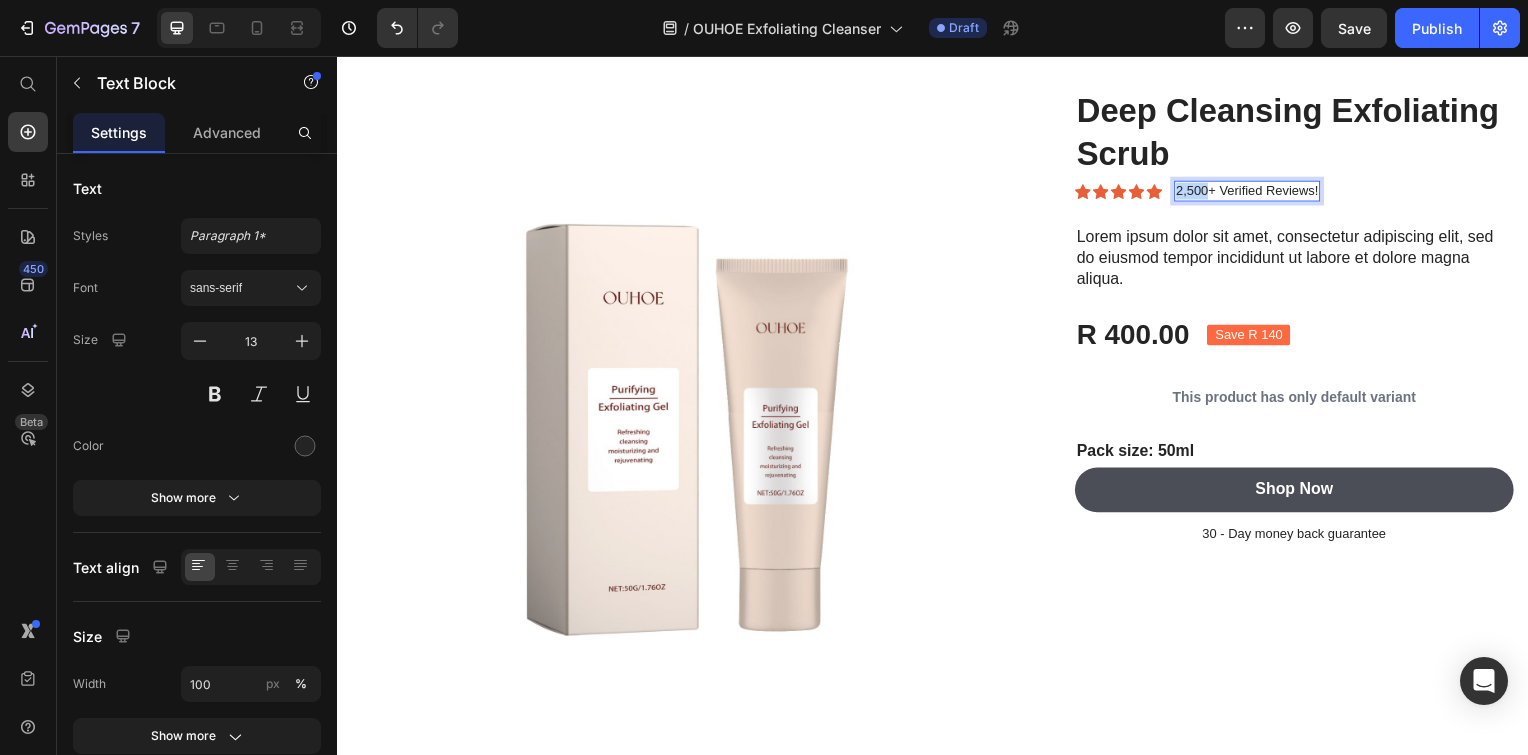 click on "2,500+ Verified Reviews!" at bounding box center [1253, 192] 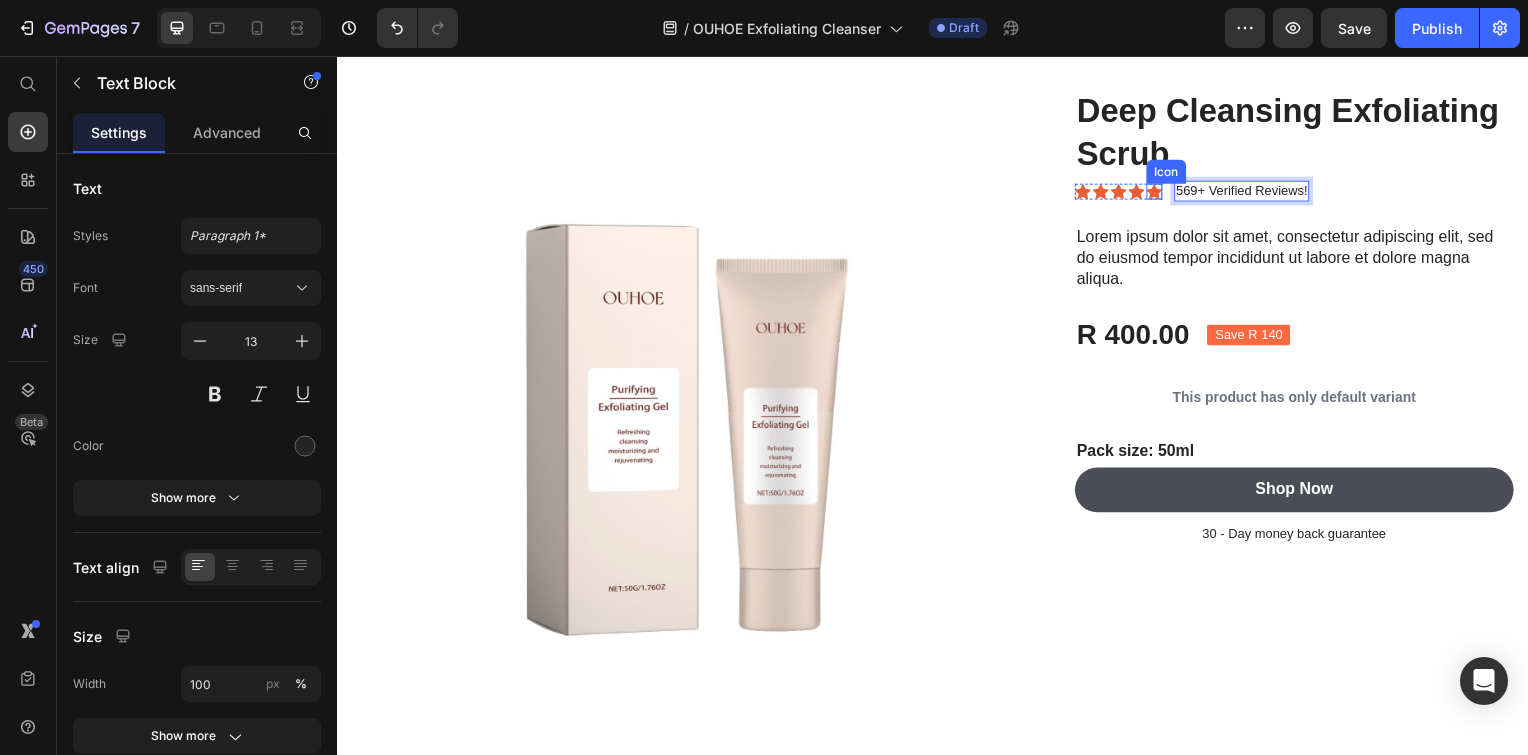click 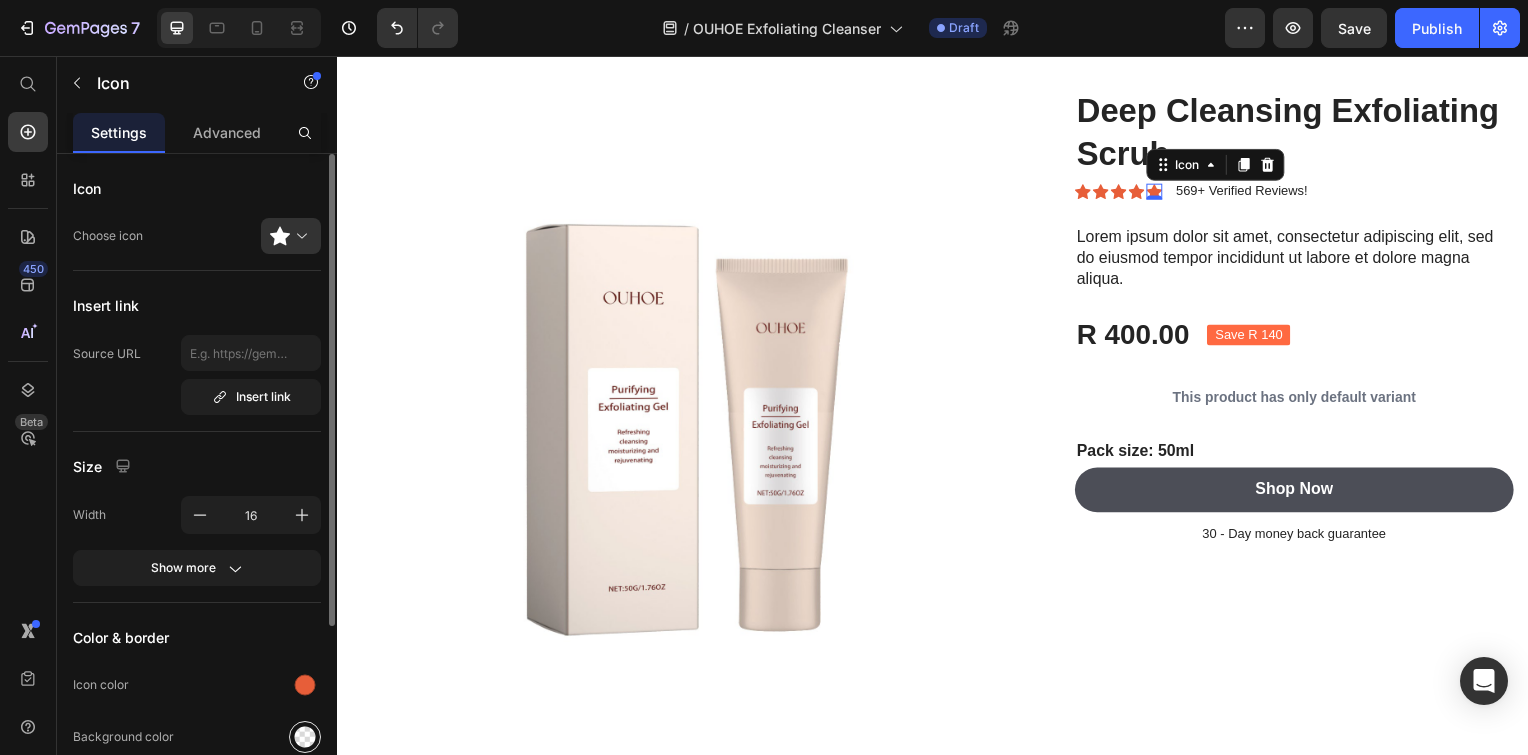 click at bounding box center (305, 737) 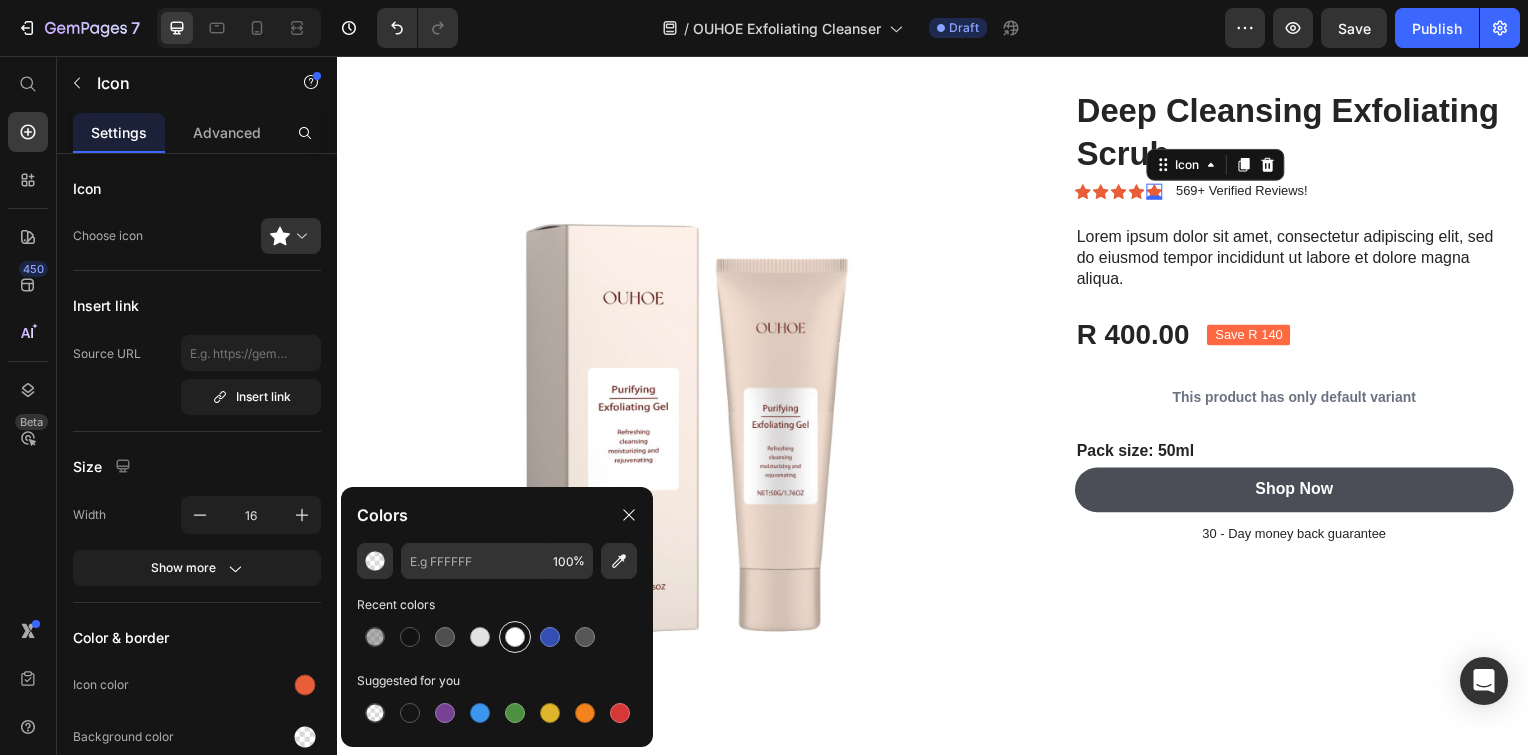 click at bounding box center (515, 637) 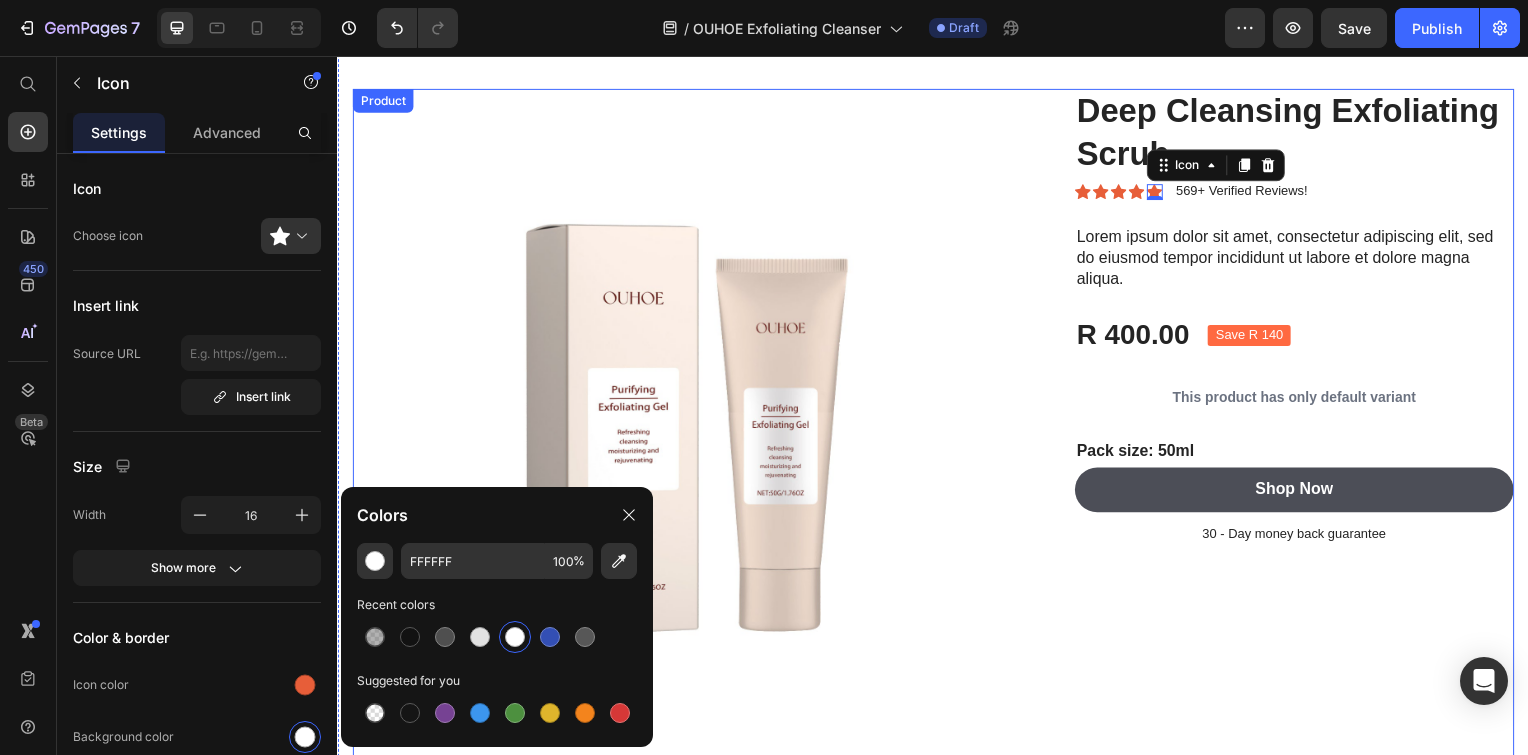 click on "Product Images Deep Cleansing Exfoliating Scrub Product Title Icon Icon Icon Icon Icon   0 Icon List 569+ Verified Reviews! Text Block Row Lorem ipsum dolor sit amet, consectetur adipiscing elit, sed do eiusmod tempor incididunt ut labore et dolore magna aliqua. Text Block R 400.00 Product Price Save R 140 Product Badge Row This product has only default variant Product Variants & Swatches Pack size: 50ml Text Block Shop Now Add to Cart 30 - Day money back guarantee Text Block Row Product" at bounding box center (937, 429) 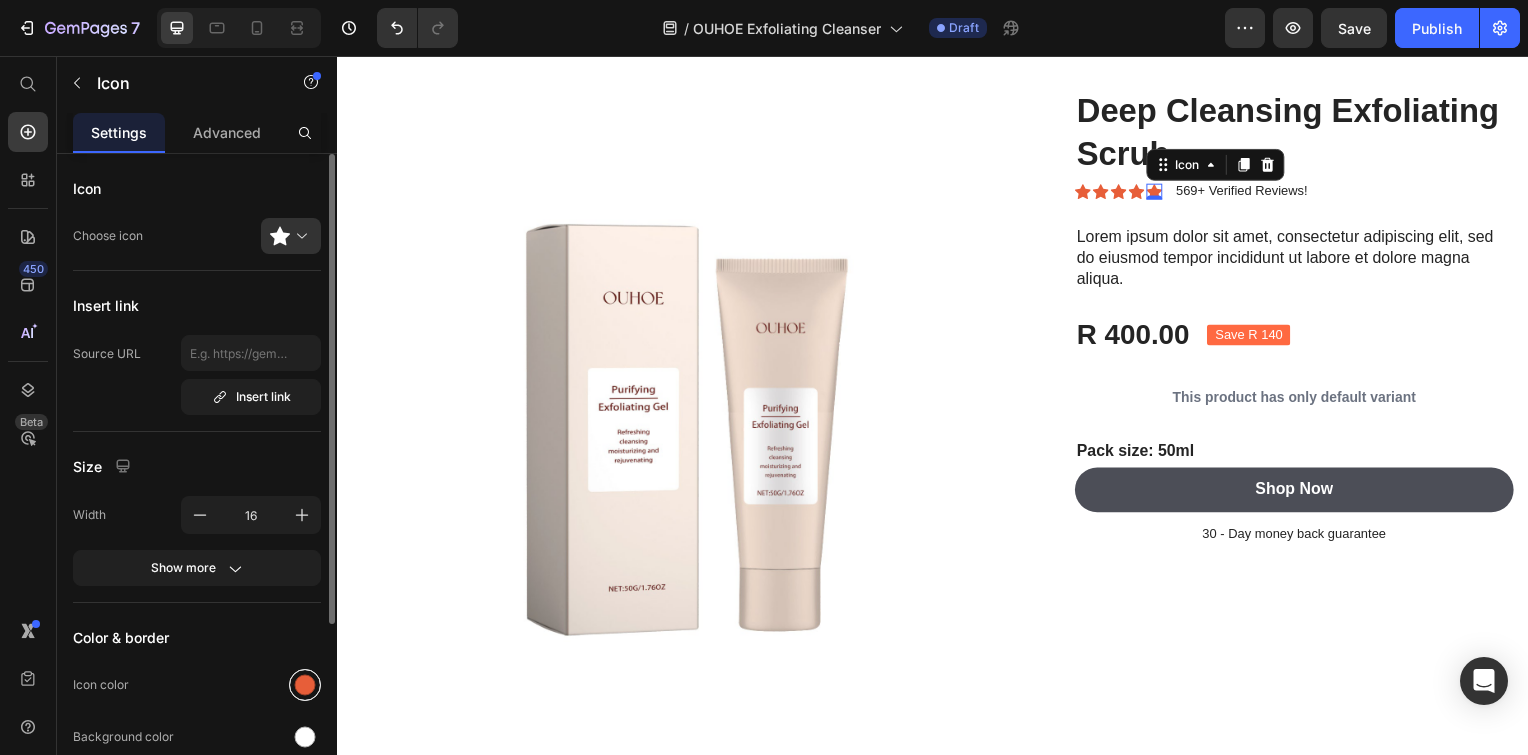 click at bounding box center (305, 685) 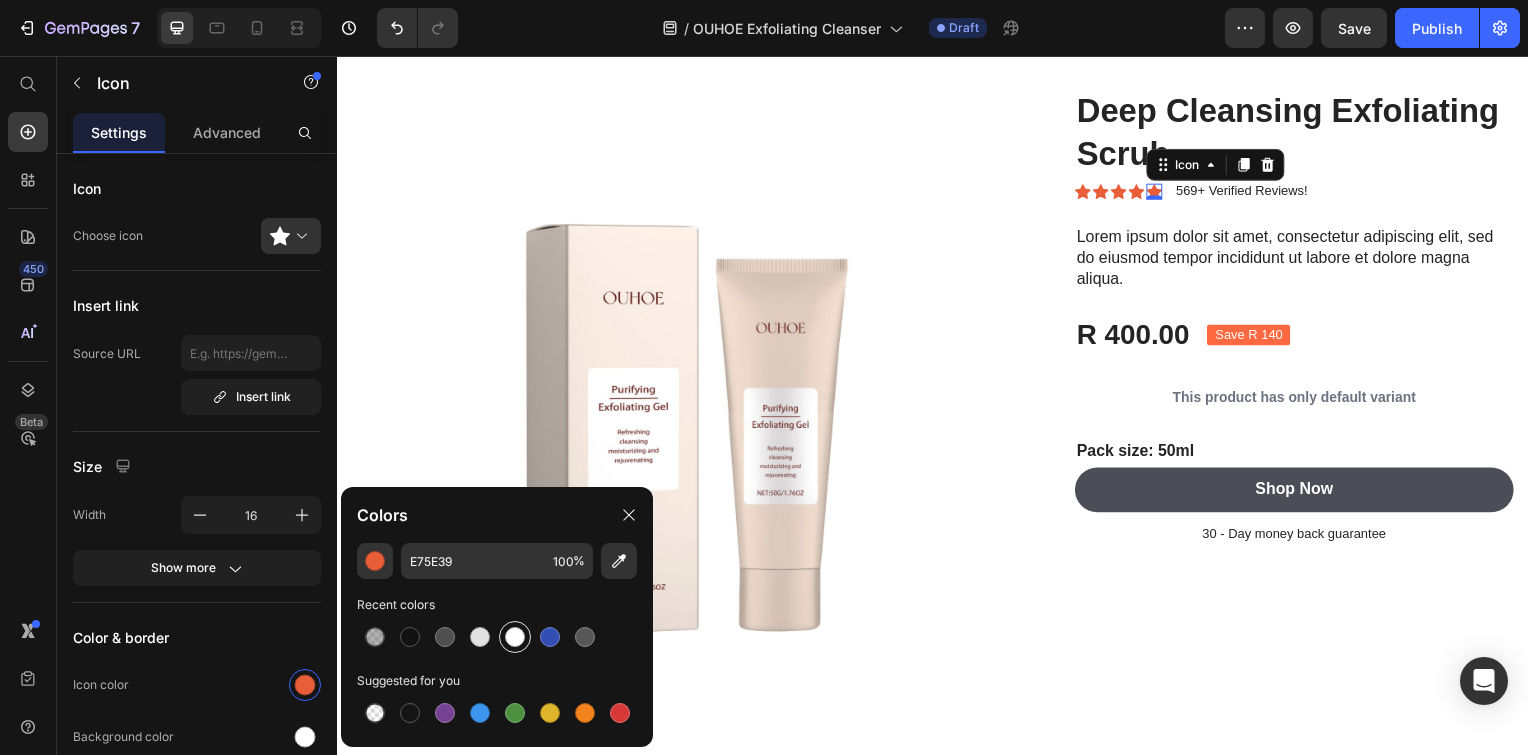 click at bounding box center (515, 637) 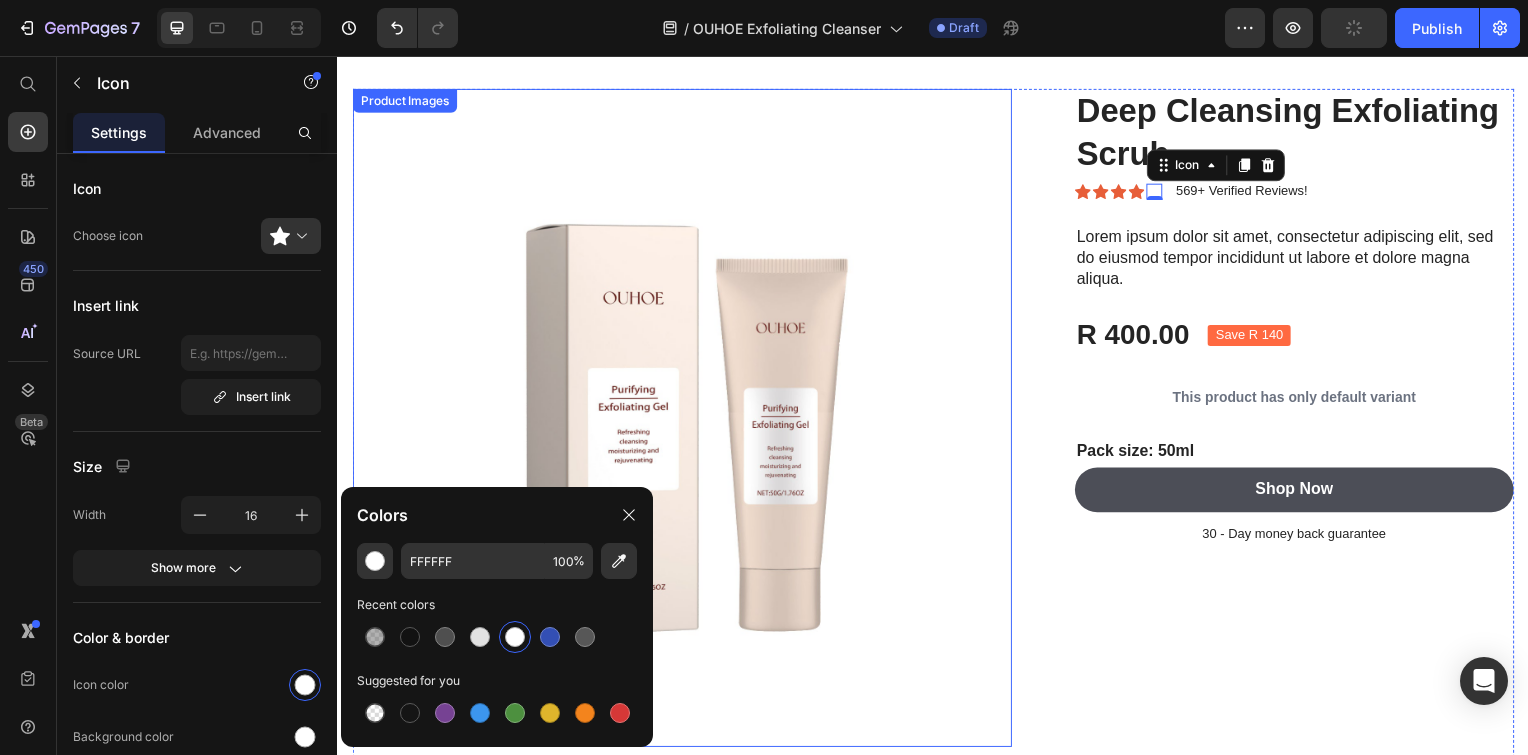 click at bounding box center (684, 421) 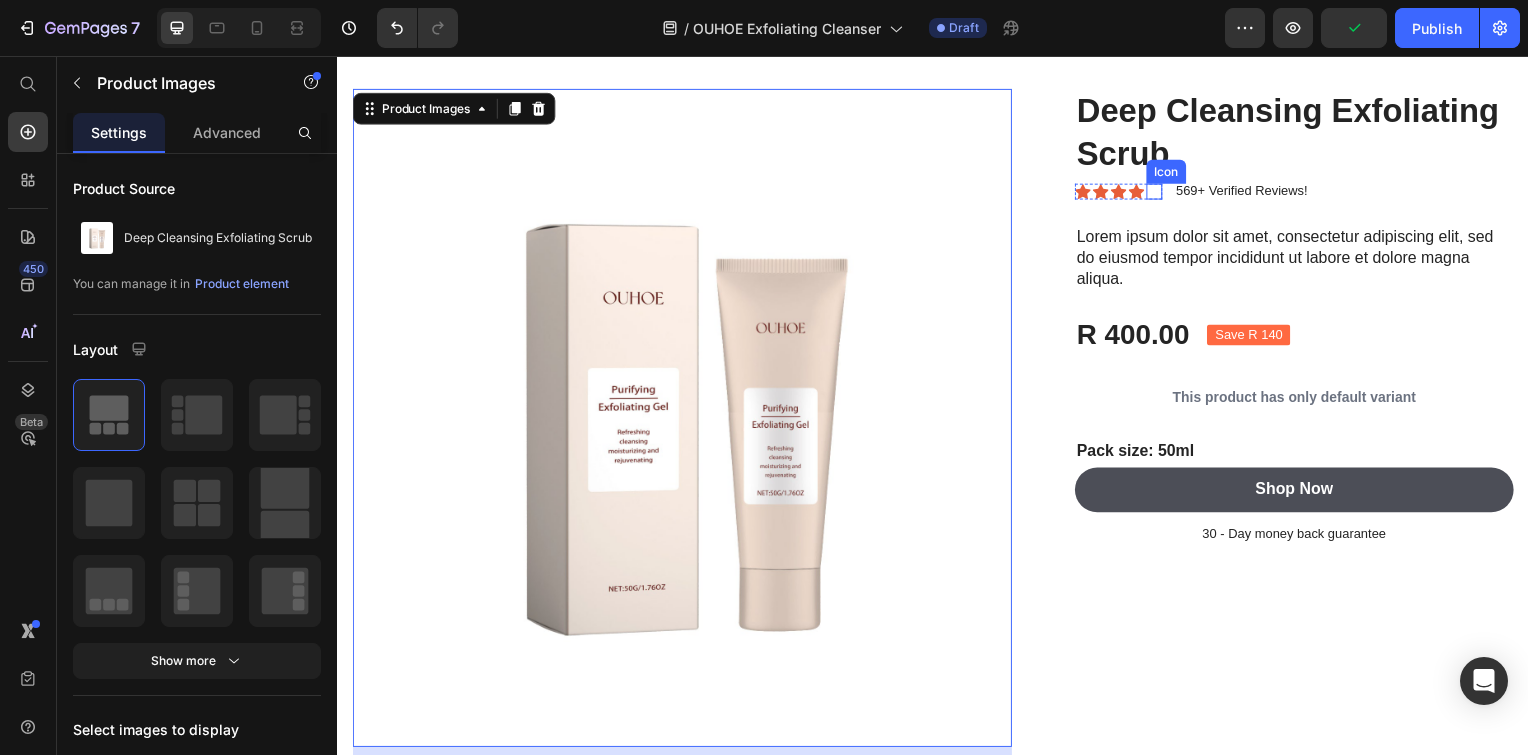 click 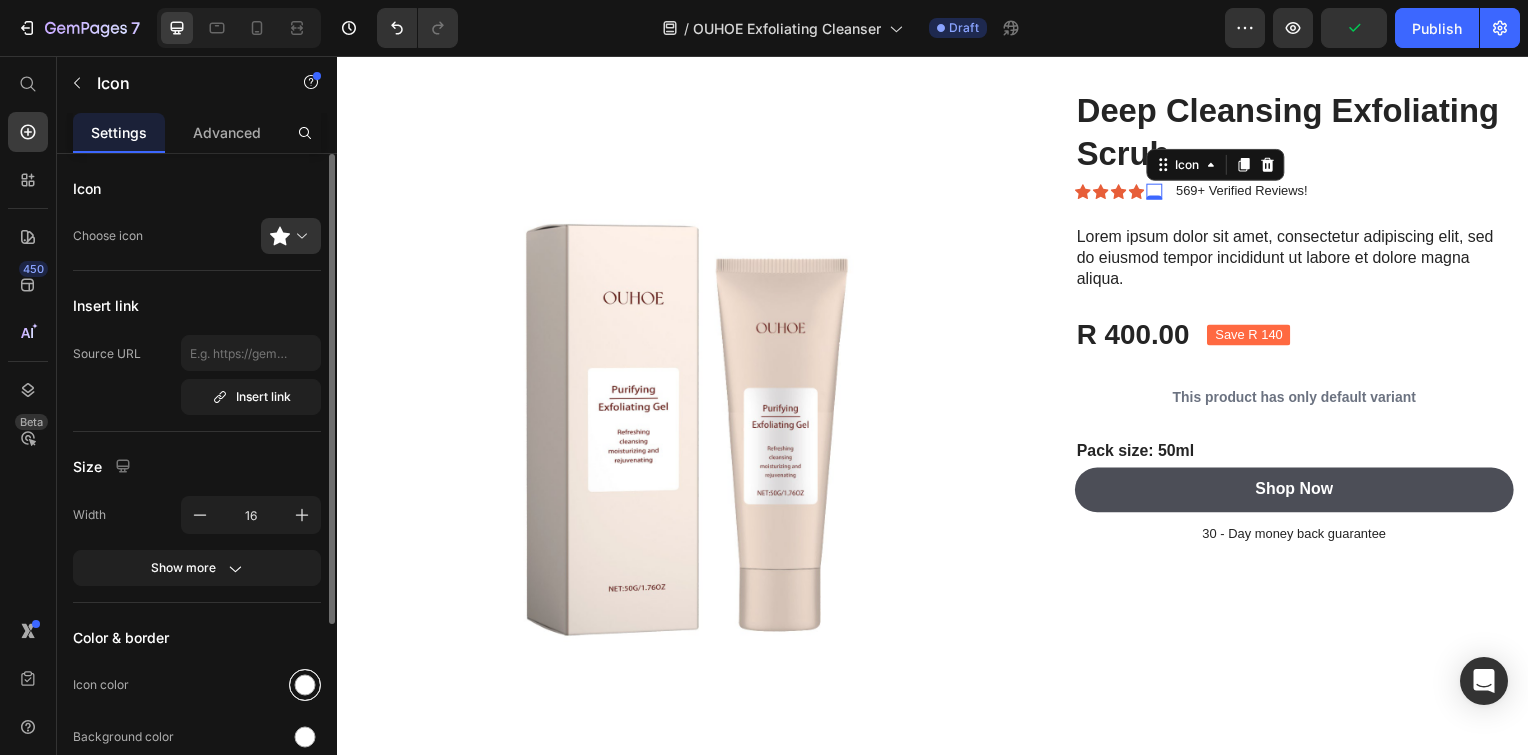 click at bounding box center [305, 685] 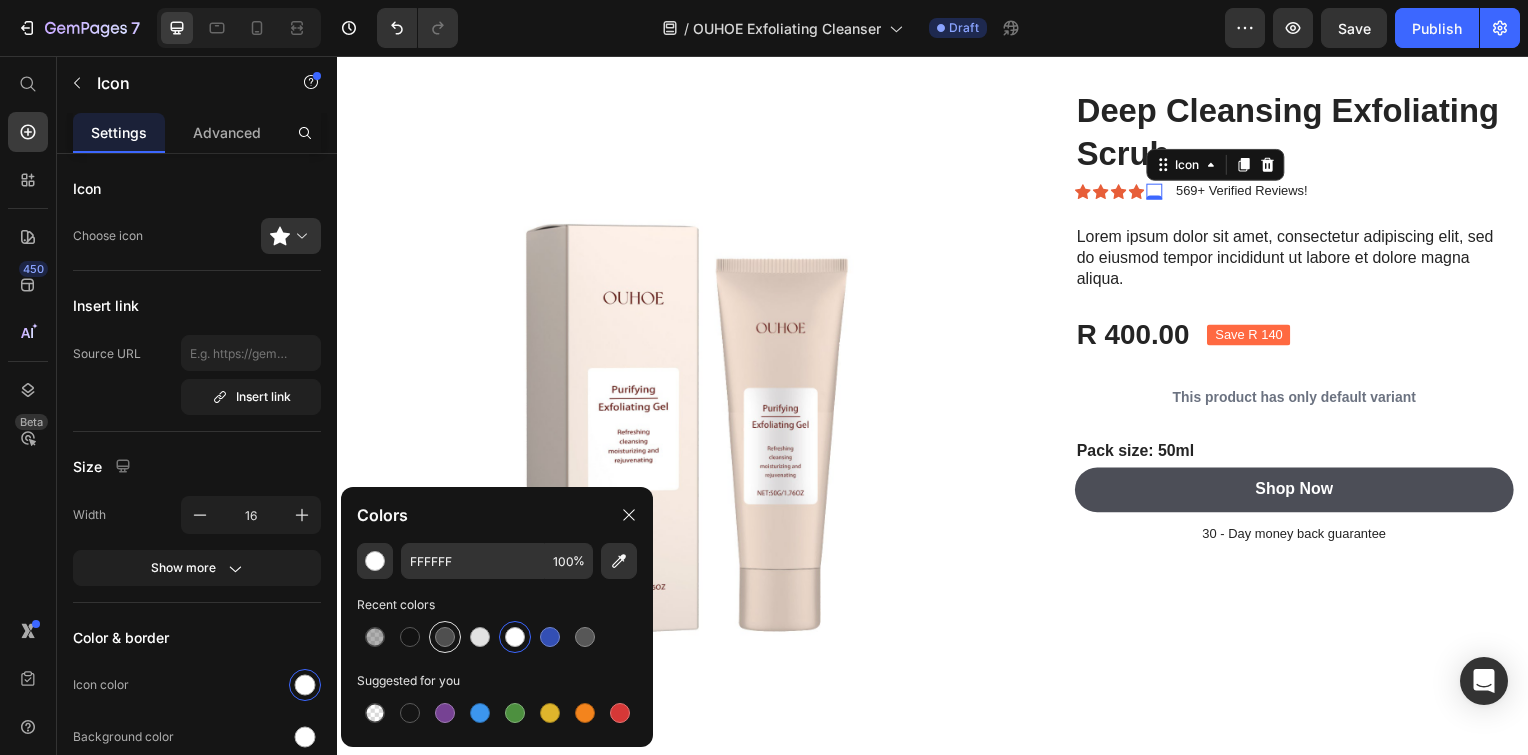 click at bounding box center (445, 637) 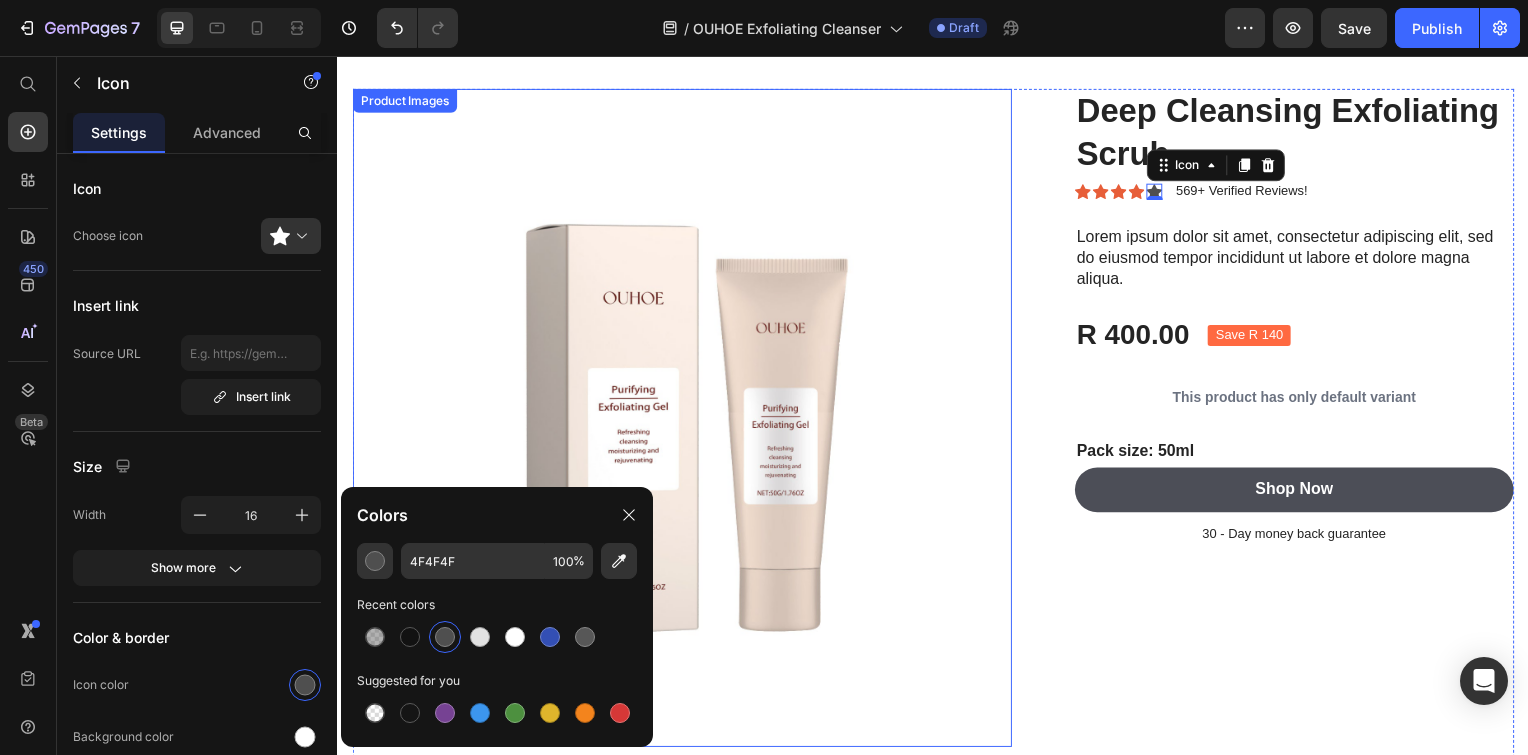 click at bounding box center (684, 421) 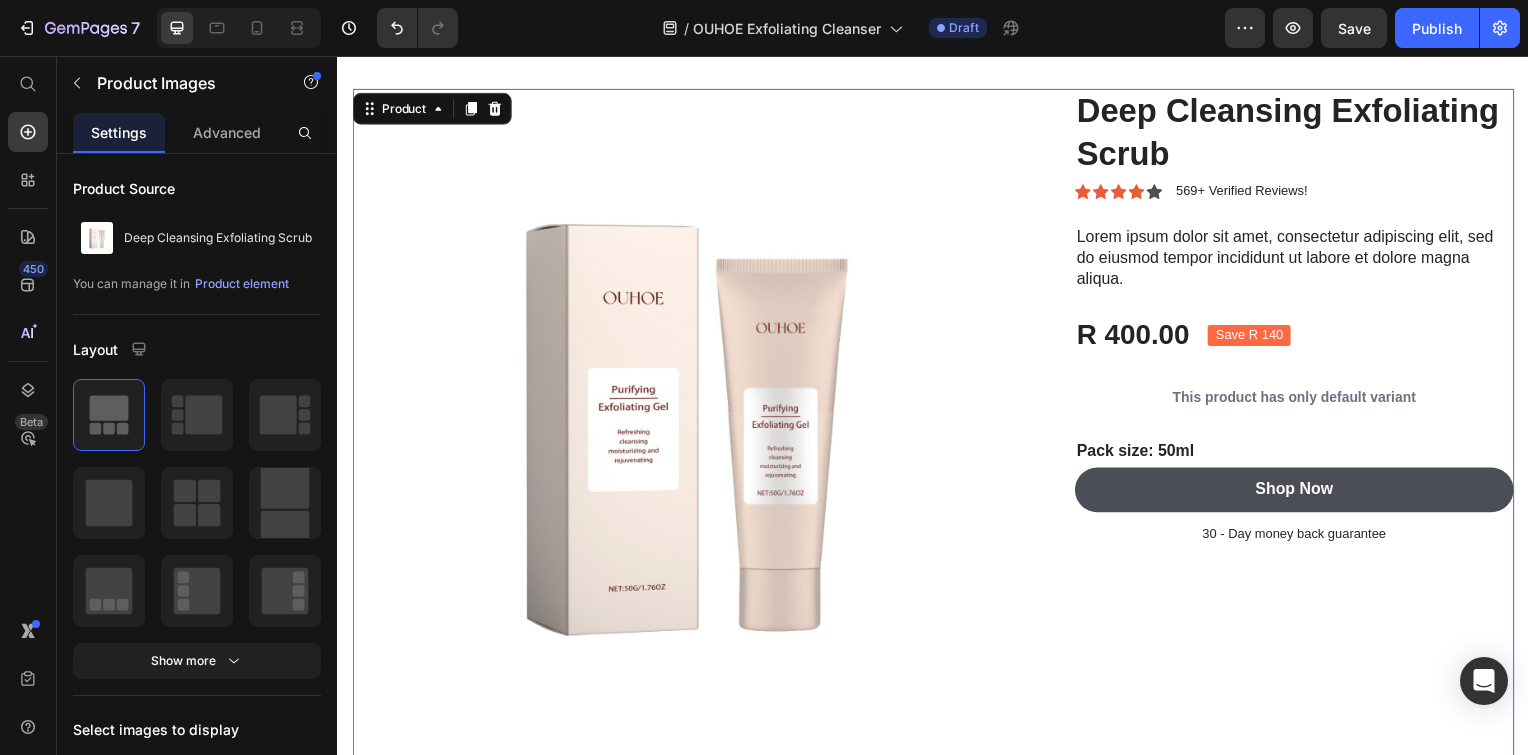 click on "Product Images Deep Cleansing Exfoliating Scrub Product Title Icon Icon Icon Icon Icon Icon List 569+ Verified Reviews! Text Block Row Lorem ipsum dolor sit amet, consectetur adipiscing elit, sed do eiusmod tempor incididunt ut labore et dolore magna aliqua. Text Block R 400.00 Product Price Save R 140 Product Badge Row This product has only default variant Product Variants & Swatches Pack size: 50ml Text Block Shop Now Add to Cart 30 - Day money back guarantee Text Block Row Product   0" at bounding box center [937, 429] 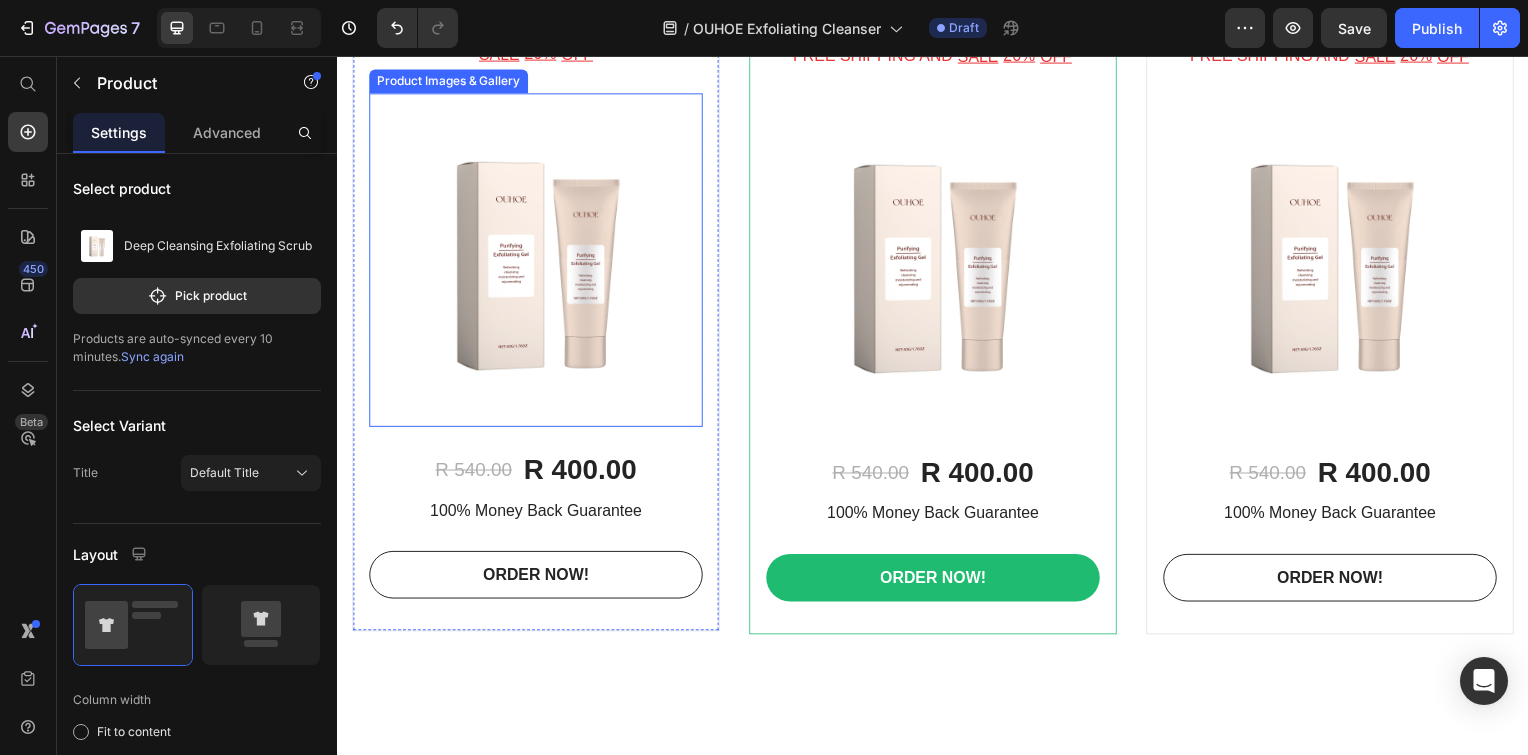 scroll, scrollTop: 5066, scrollLeft: 0, axis: vertical 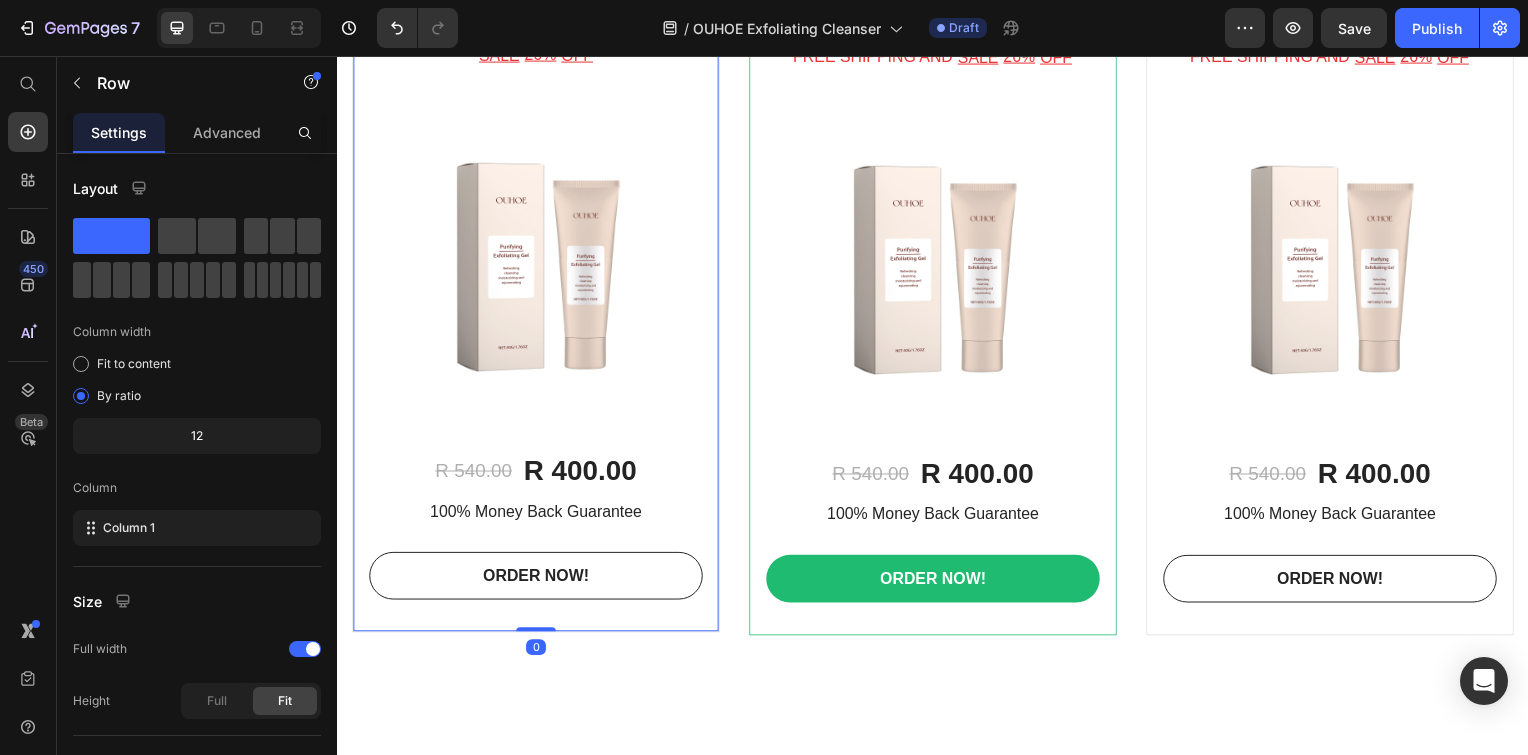 click 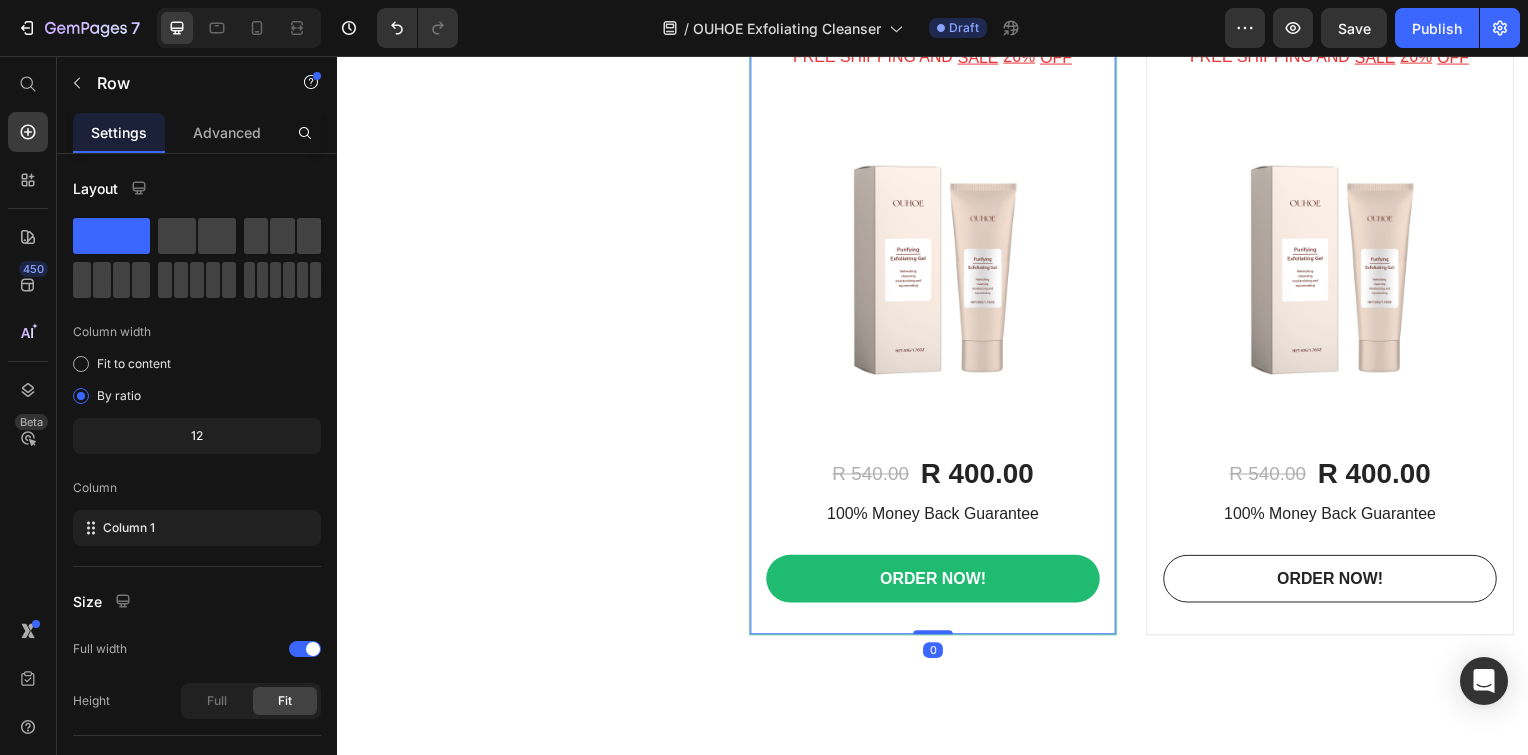 click 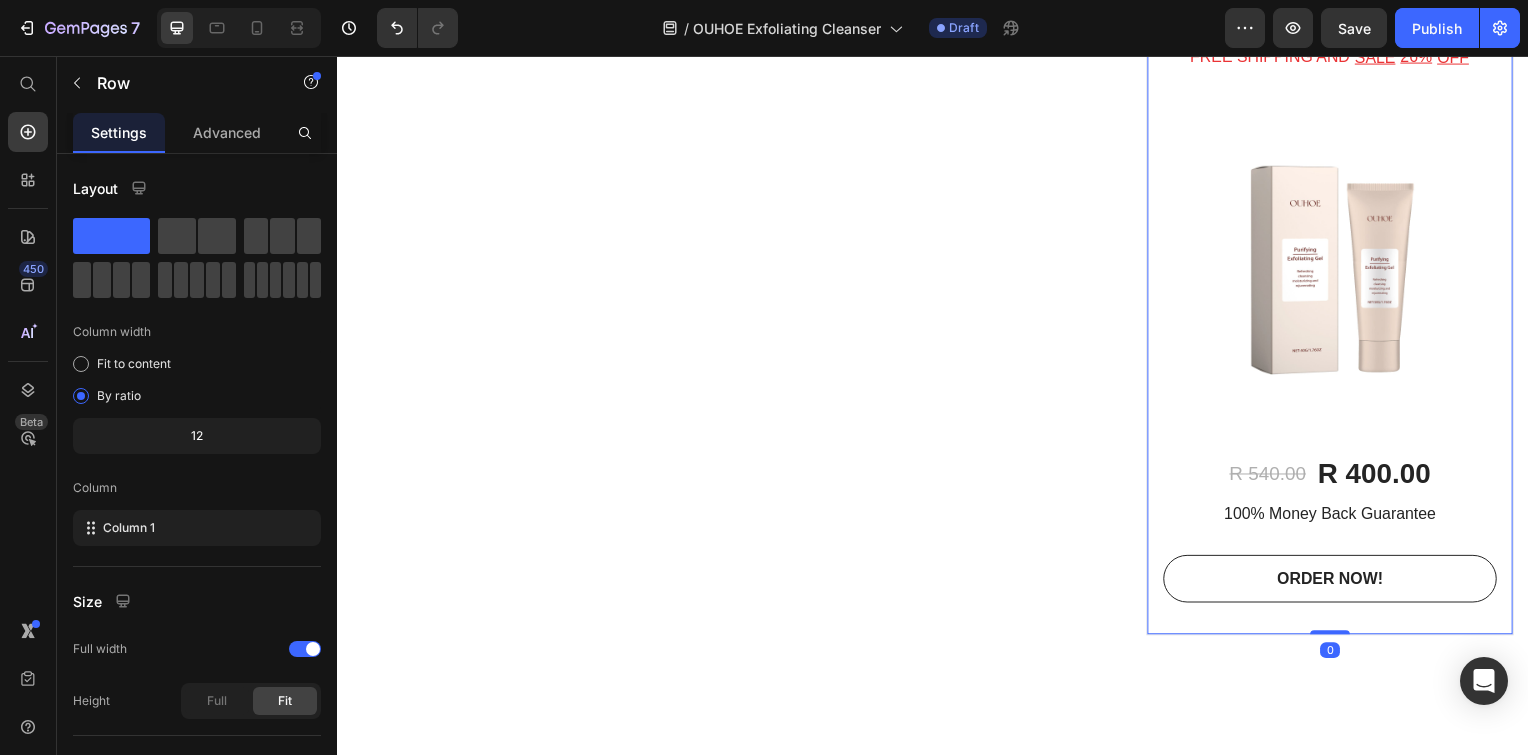 click 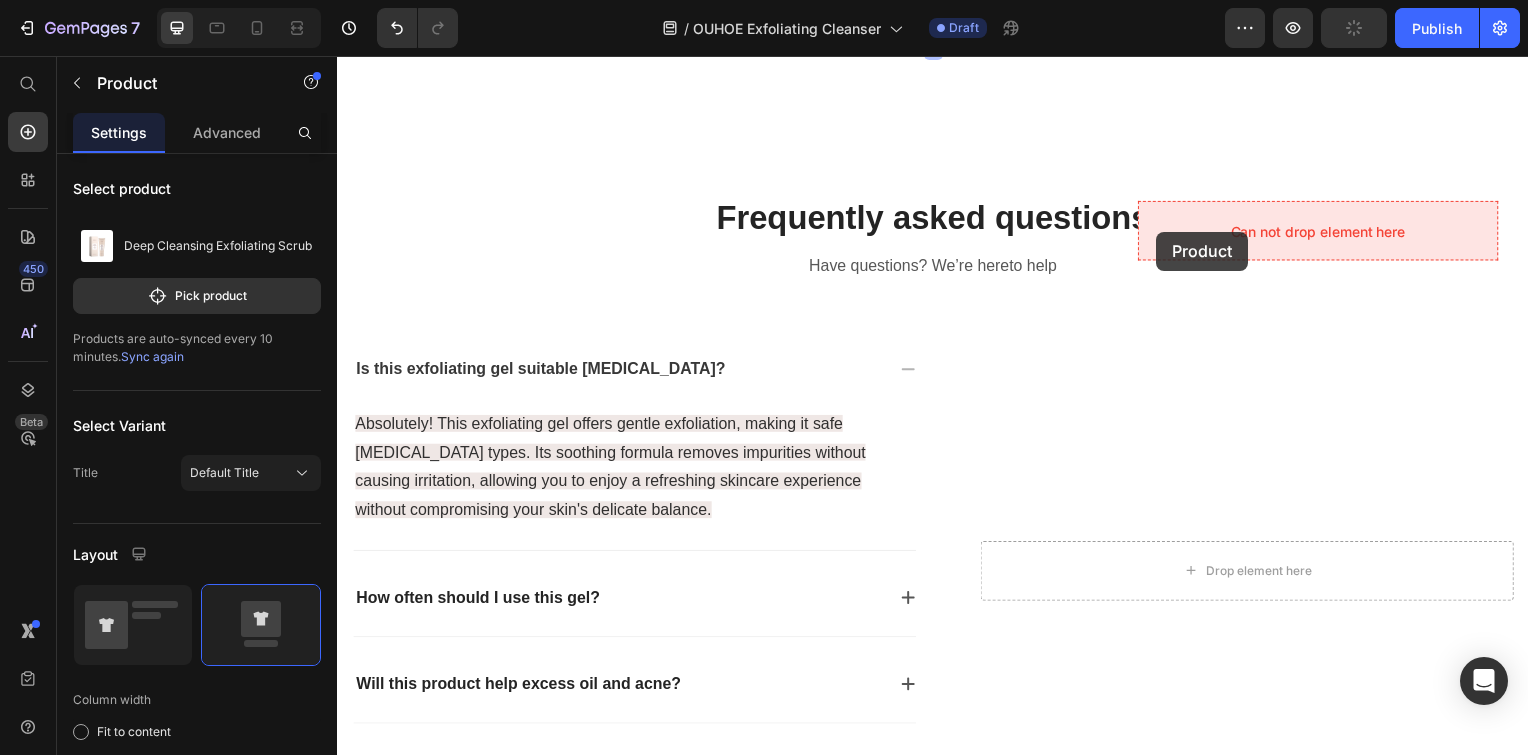 drag, startPoint x: 1079, startPoint y: 242, endPoint x: 1160, endPoint y: 233, distance: 81.49847 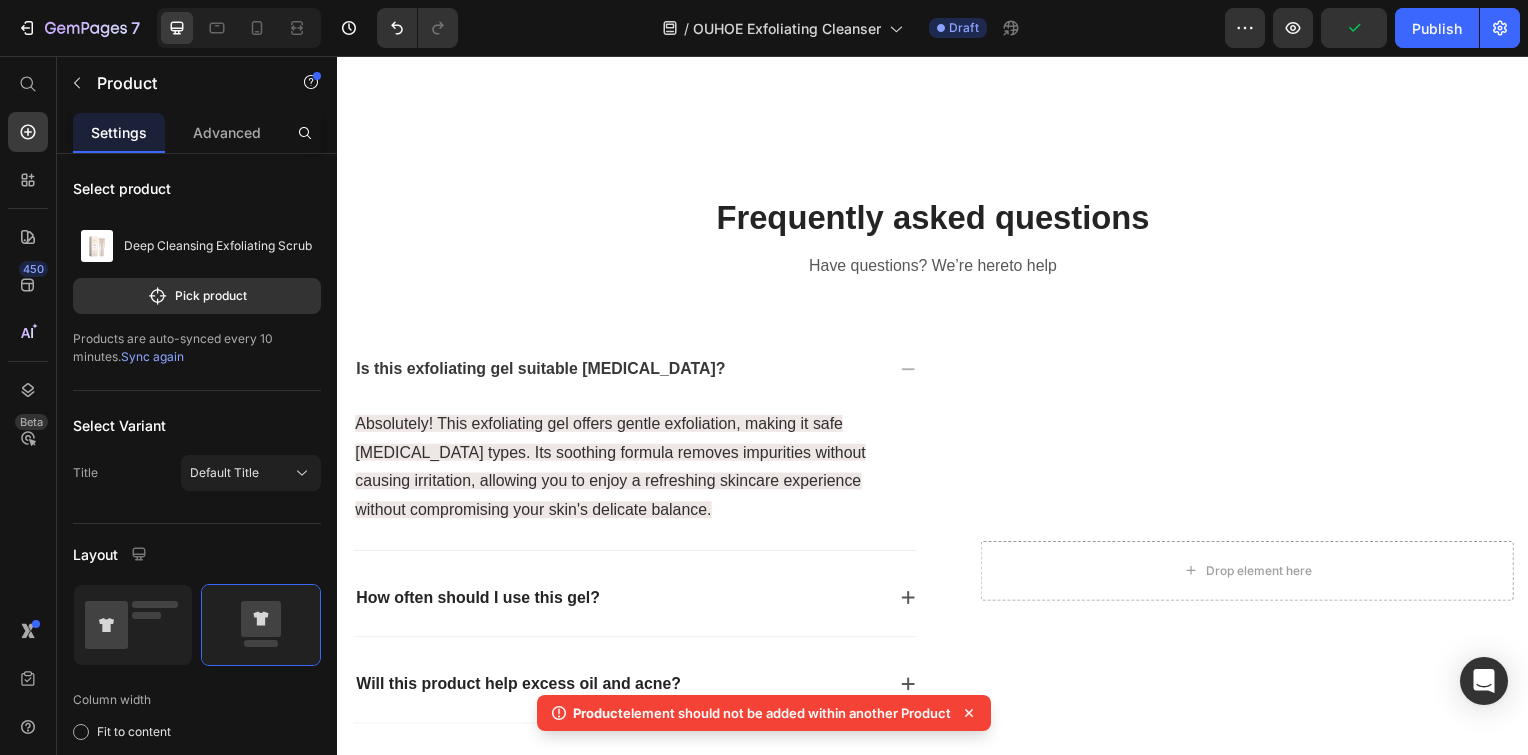 click 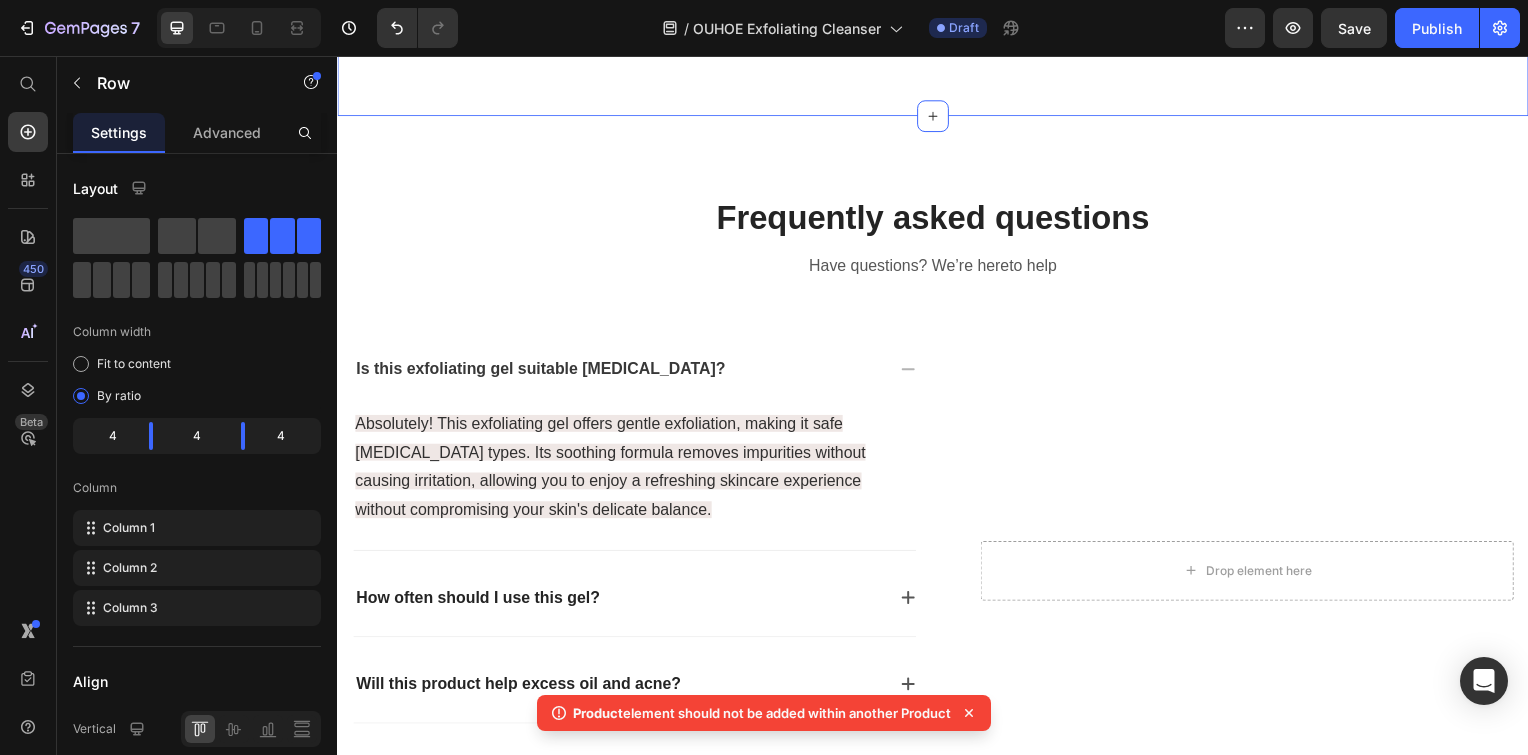 click on "Ready To Have Beautiful Skin! Heading Choose Your Packge And Save Big On Your Order Text block 00 Days 21 Hrs 46 Mins 52 Secs Countdown Timer Row Row
Drop element here Product
Drop element here Product
Drop element here Row Section 10   You can create reusable sections Create Theme Section AI Content Write with GemAI What would you like to describe here? Tone and Voice Persuasive Product Deep Cleansing Exfoliating Scrub Show more Generate" at bounding box center [937, -153] 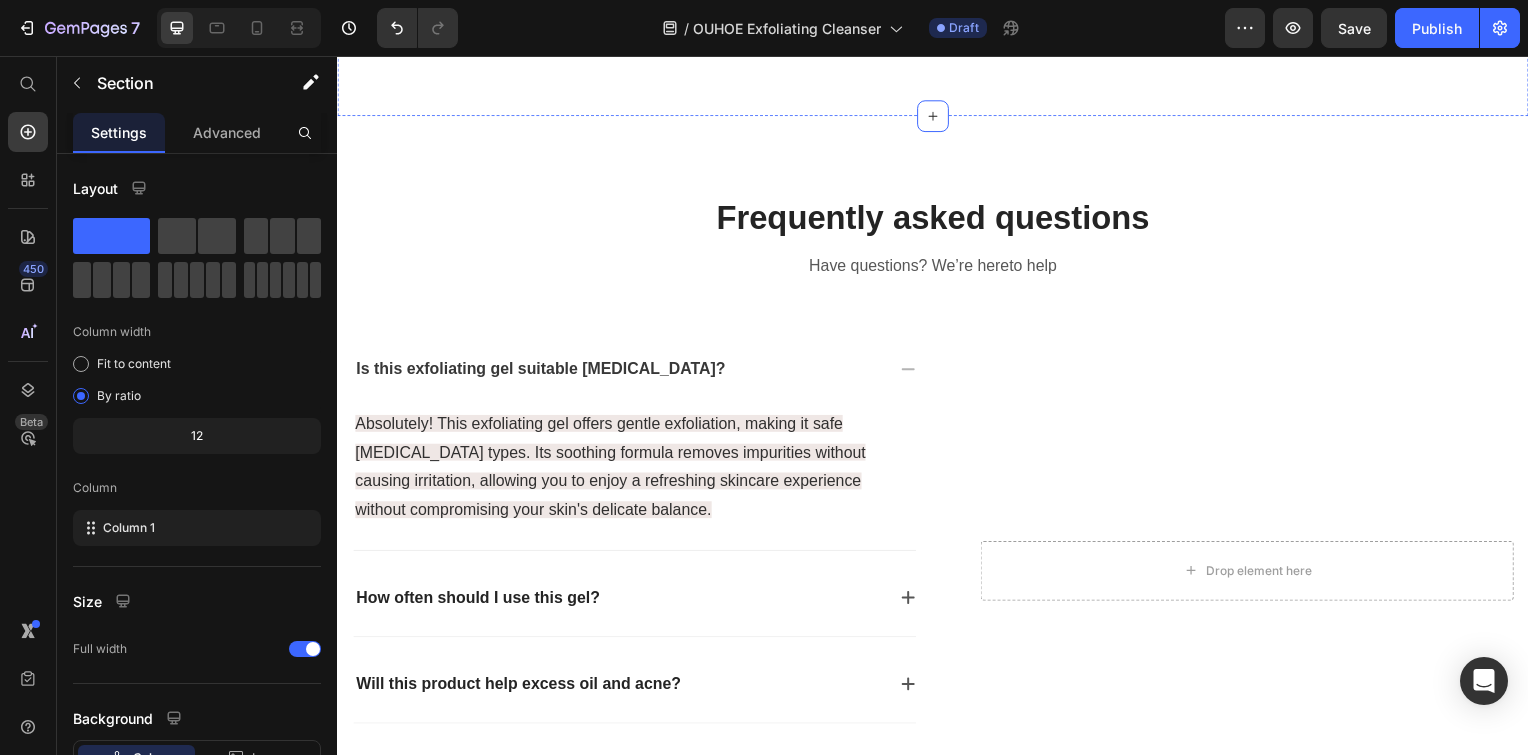 click on "Drop element here" at bounding box center [1337, 6] 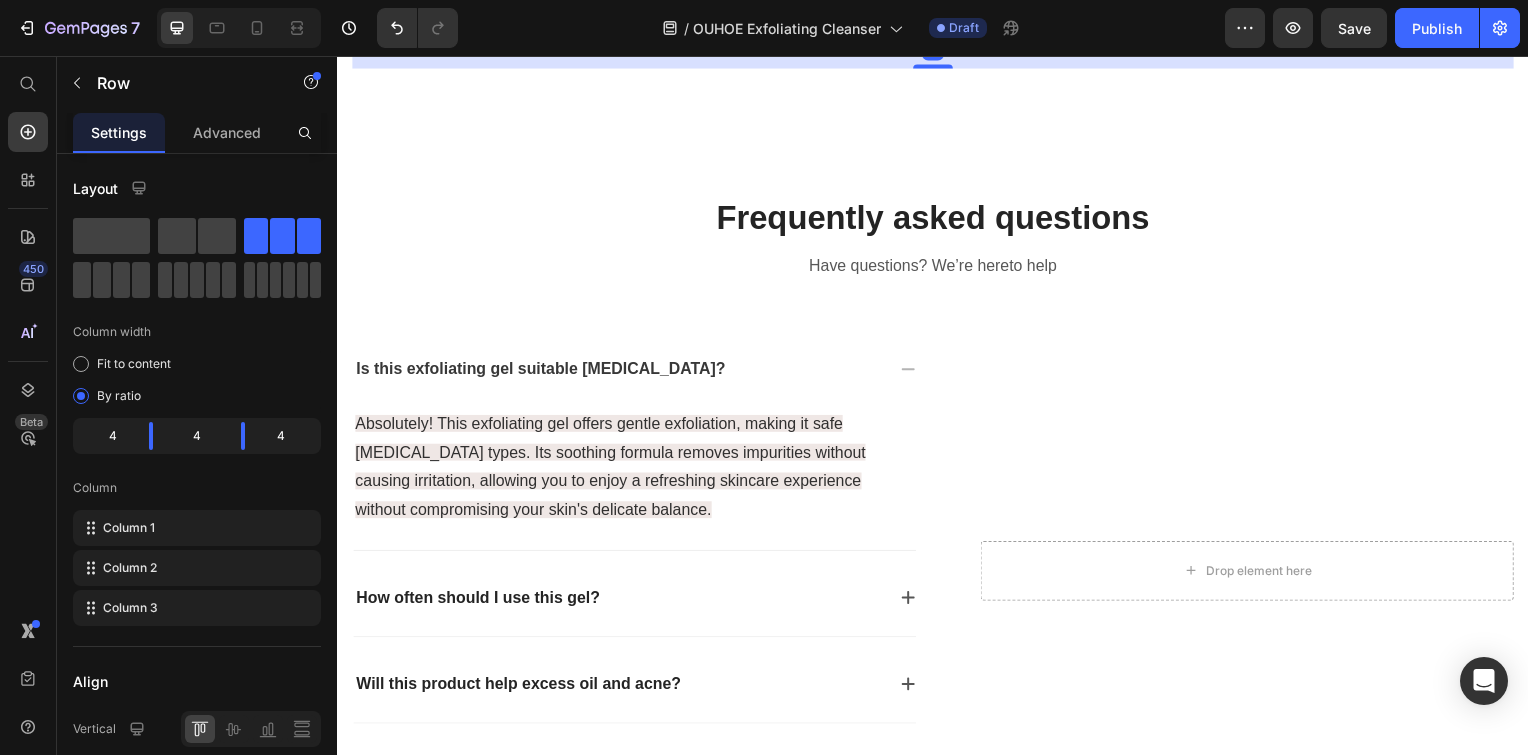 click 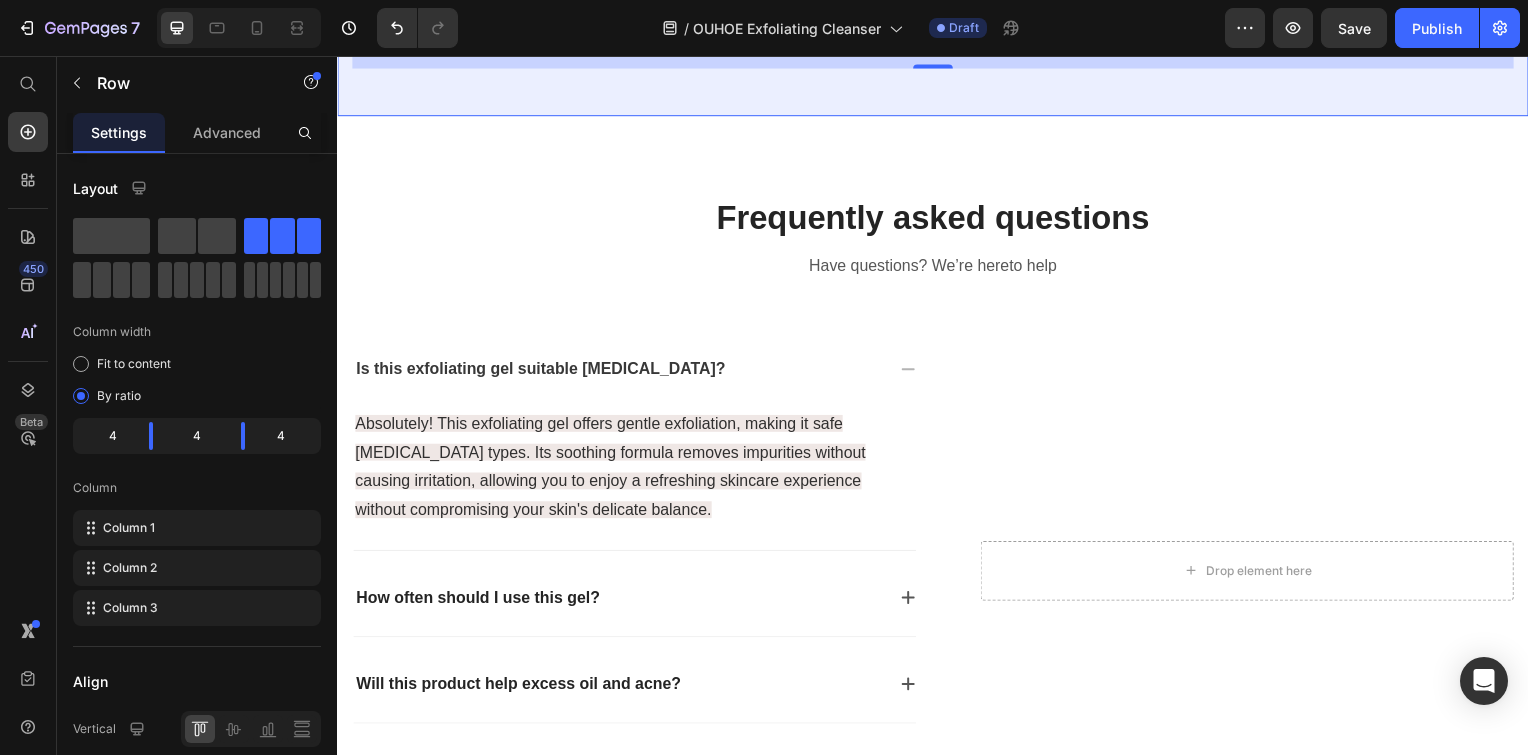 click on "Section" at bounding box center (386, -79) 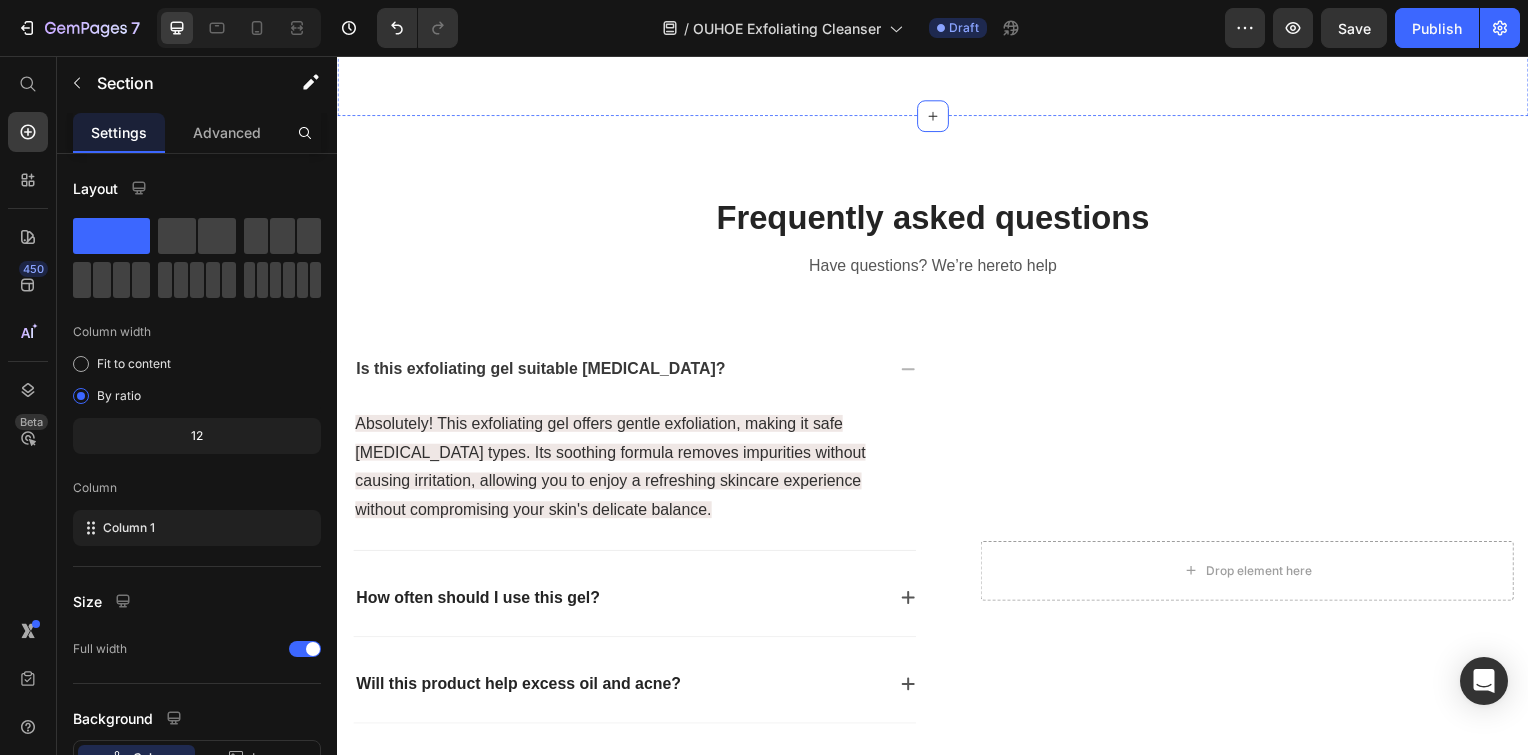 click on "Drop element here" at bounding box center (1337, 6) 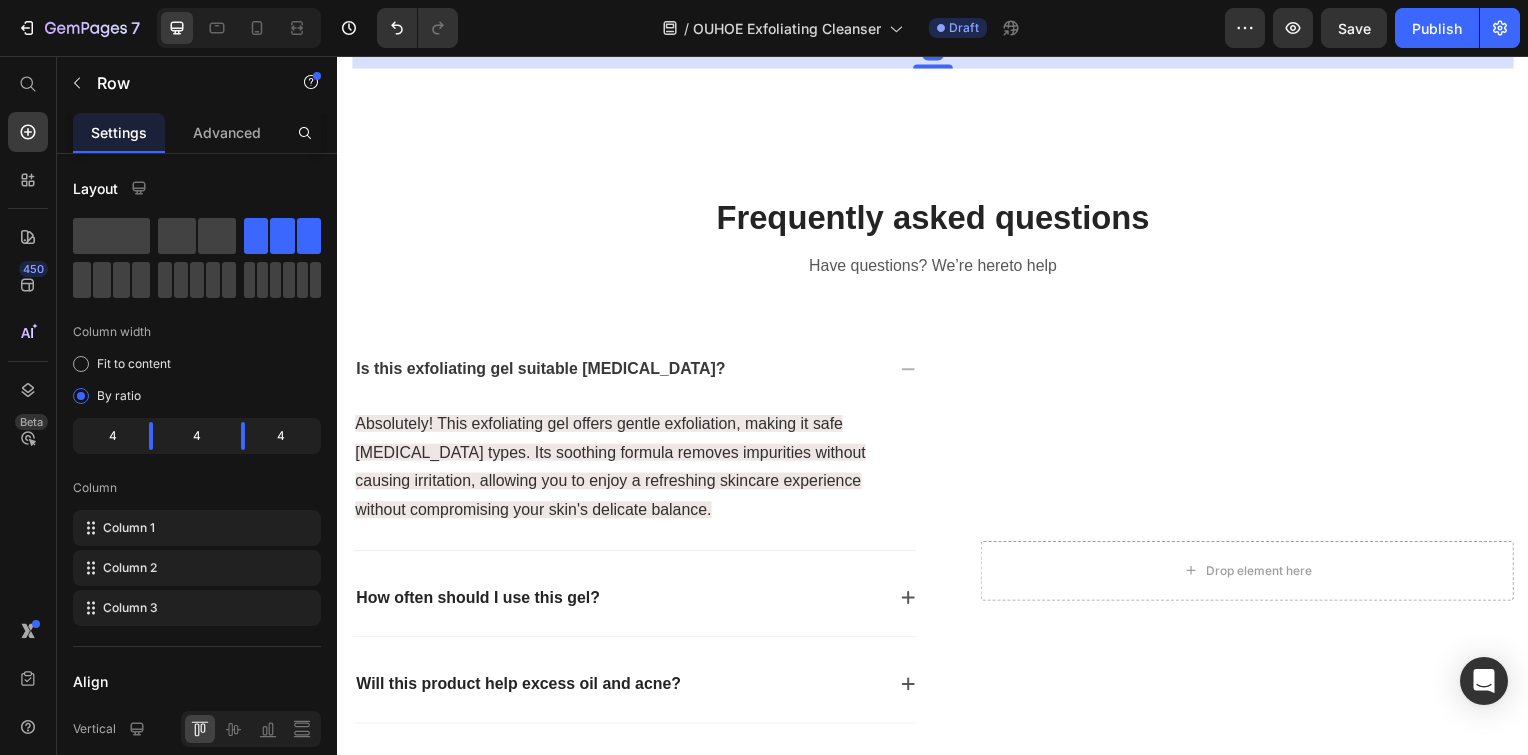 click on "Drop element here" at bounding box center (1337, 6) 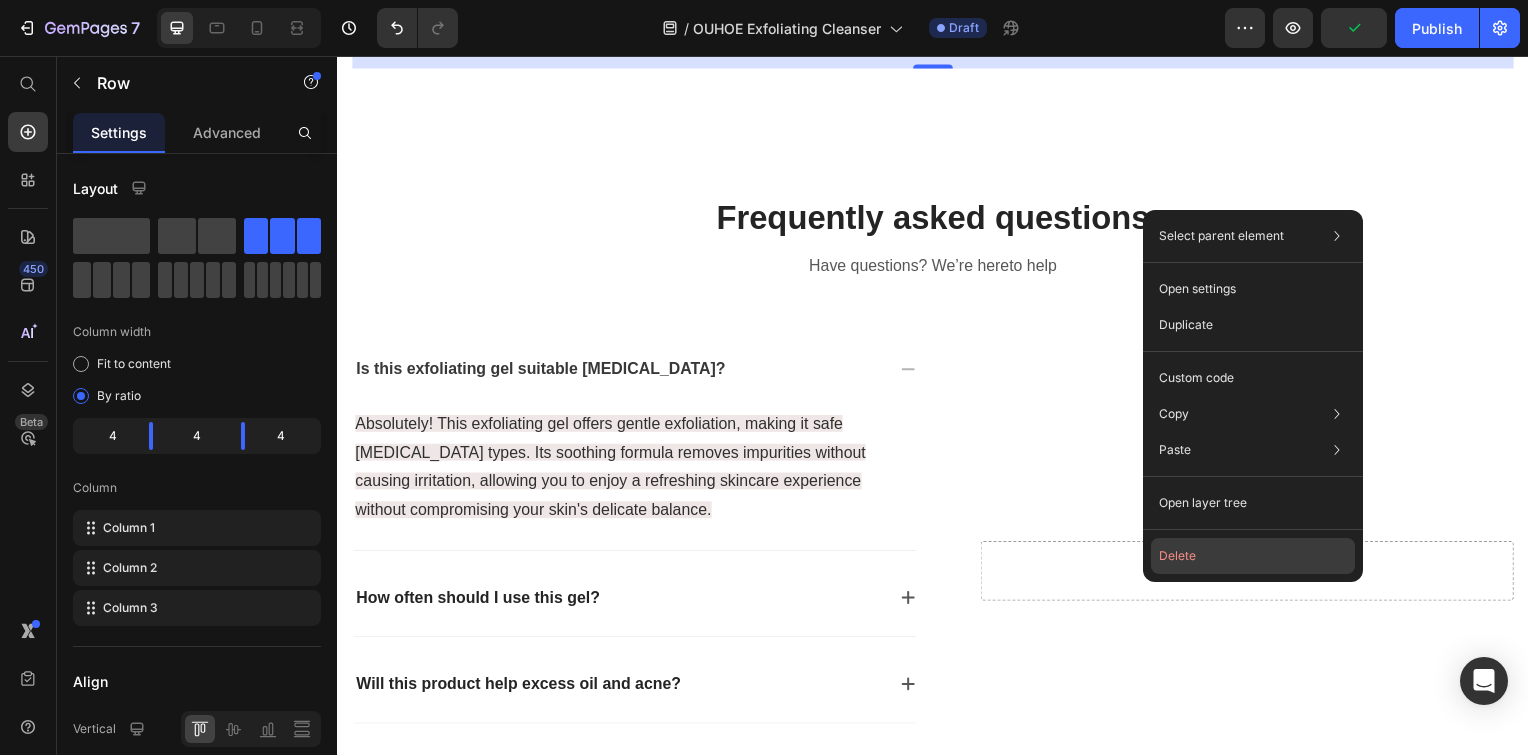click on "Delete" 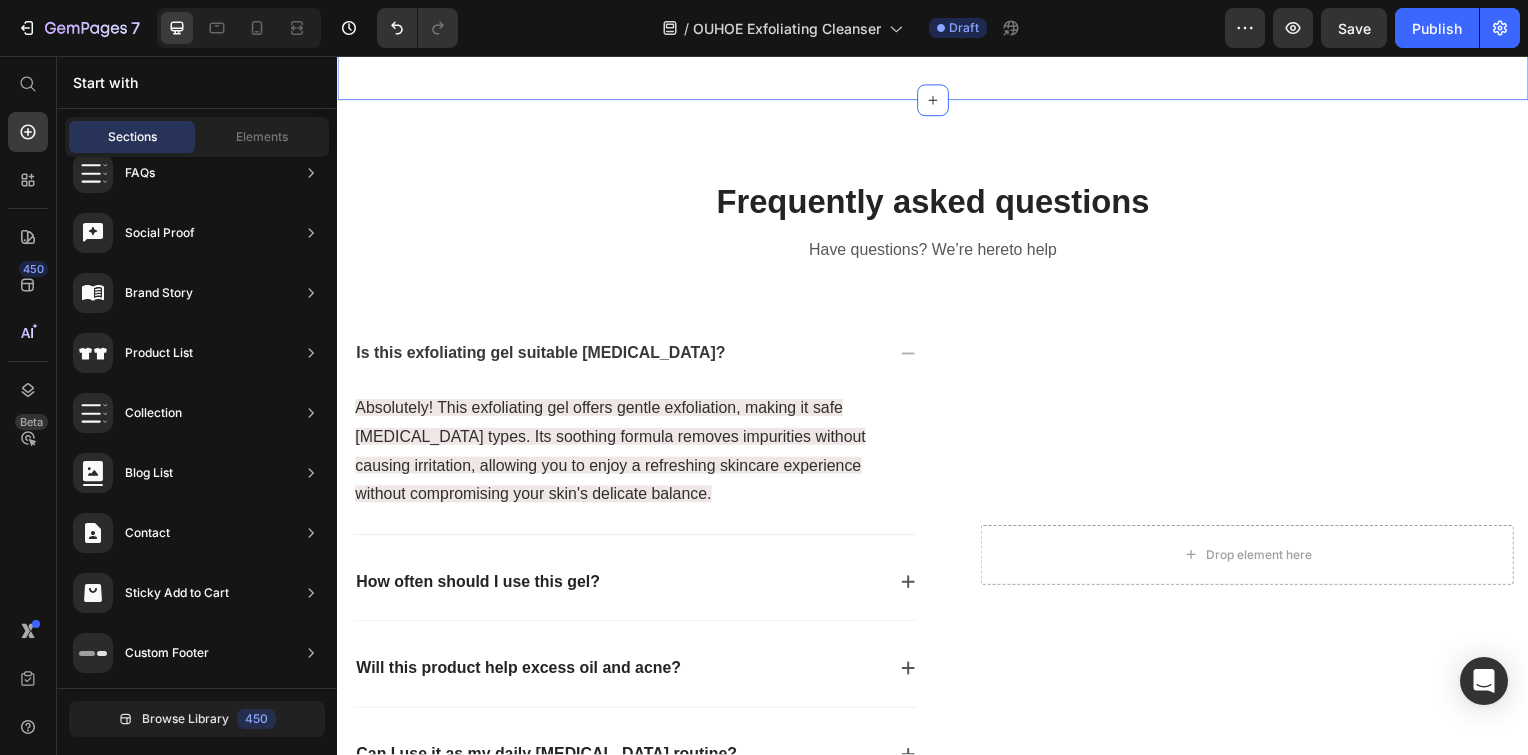 scroll, scrollTop: 4966, scrollLeft: 0, axis: vertical 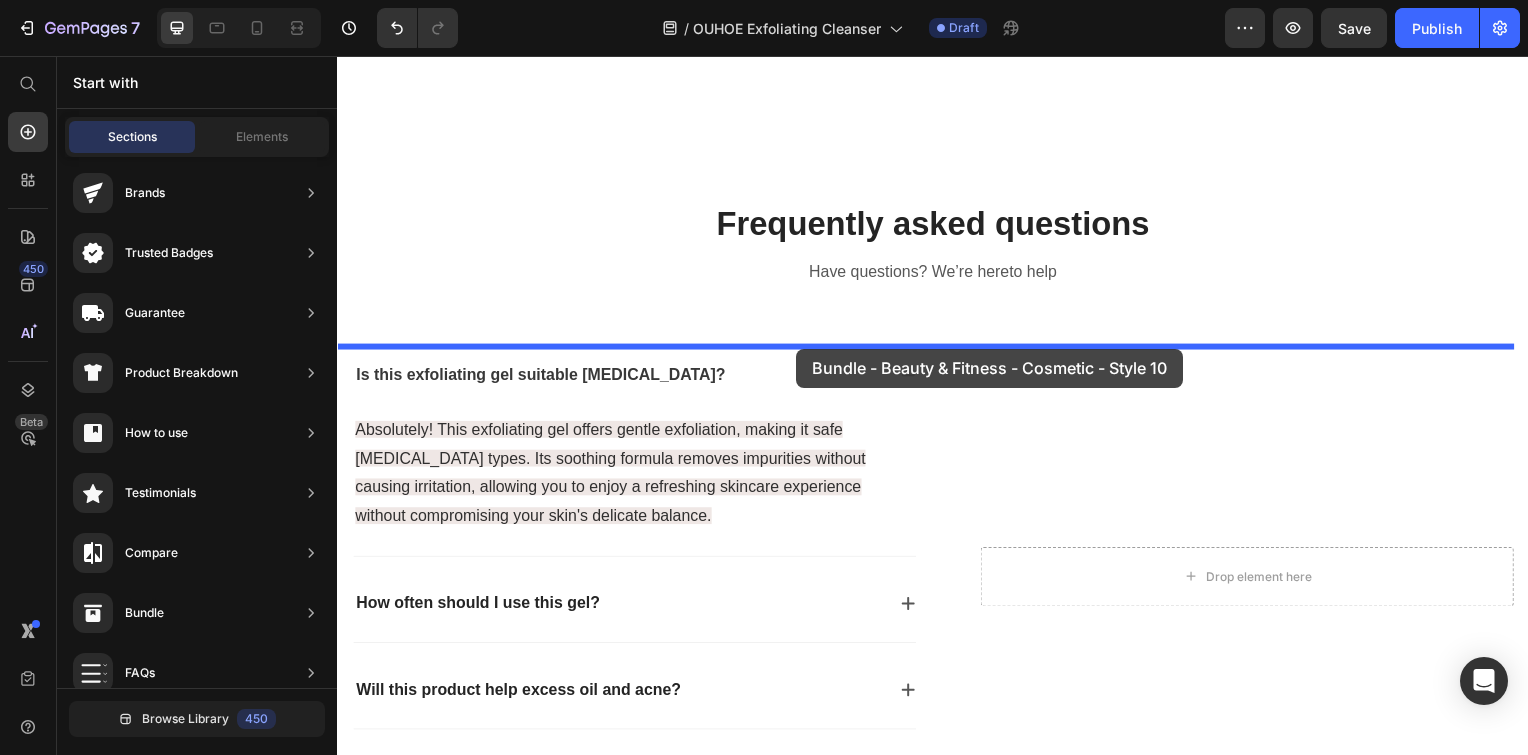 drag, startPoint x: 868, startPoint y: 630, endPoint x: 799, endPoint y: 351, distance: 287.40564 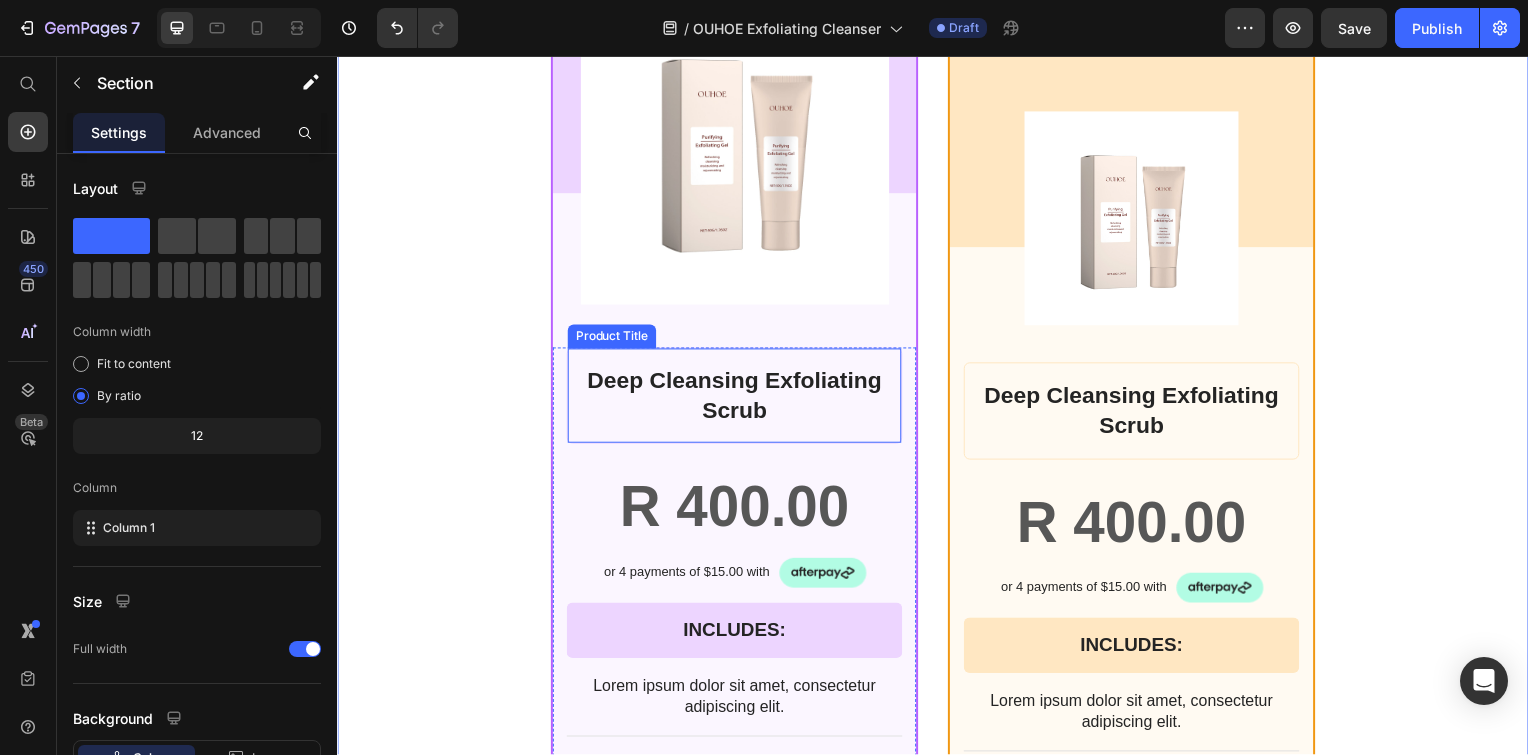 scroll, scrollTop: 5589, scrollLeft: 0, axis: vertical 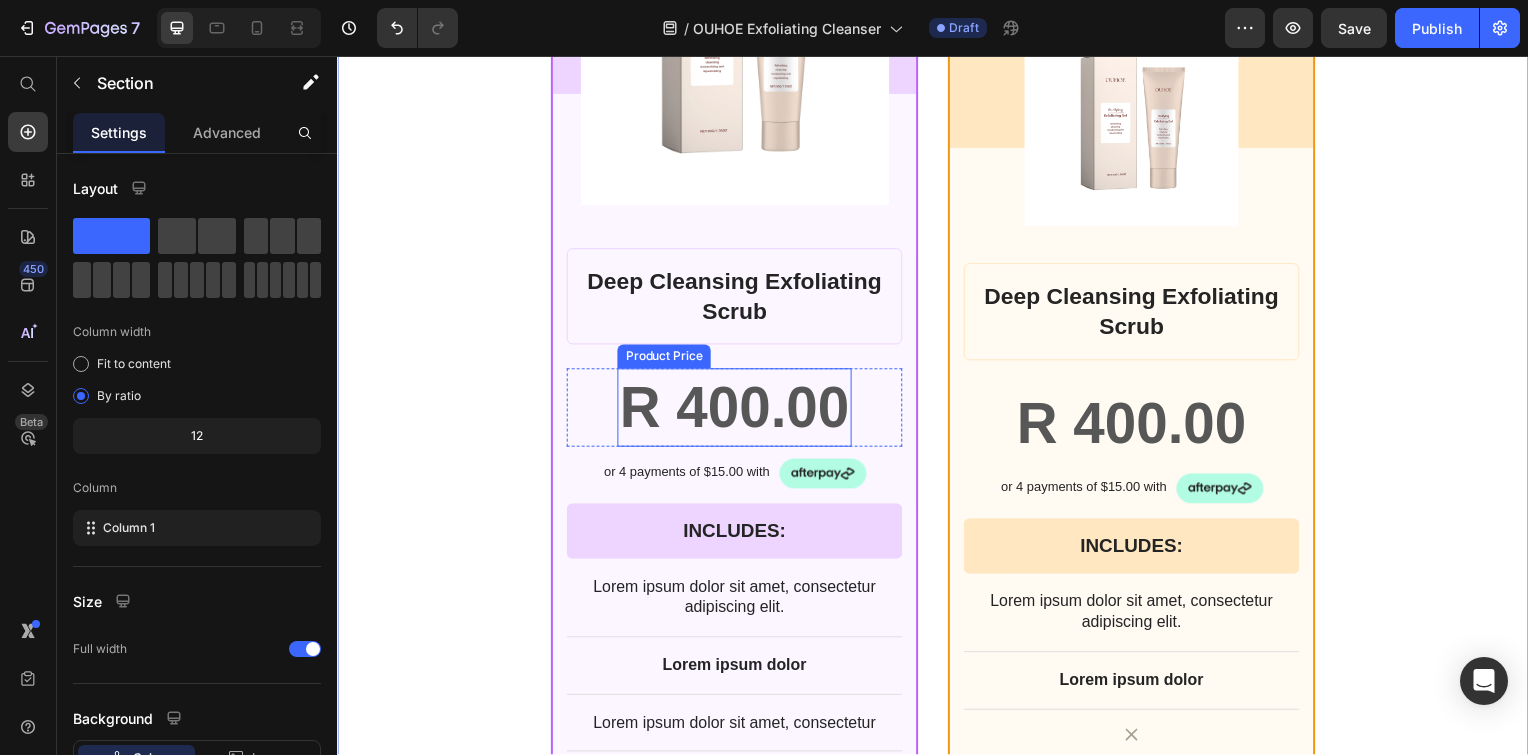 click on "R 400.00" at bounding box center (736, 410) 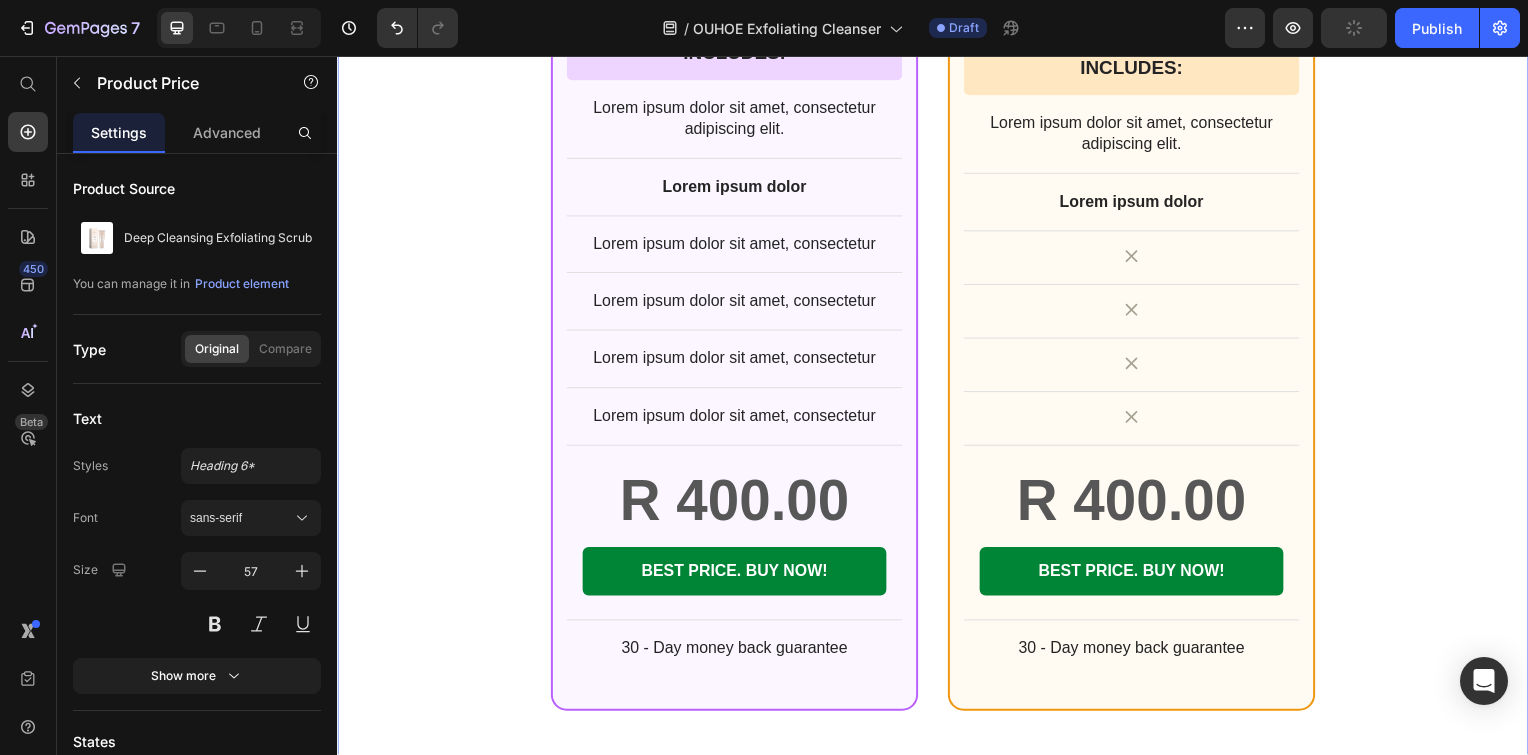 scroll, scrollTop: 6072, scrollLeft: 0, axis: vertical 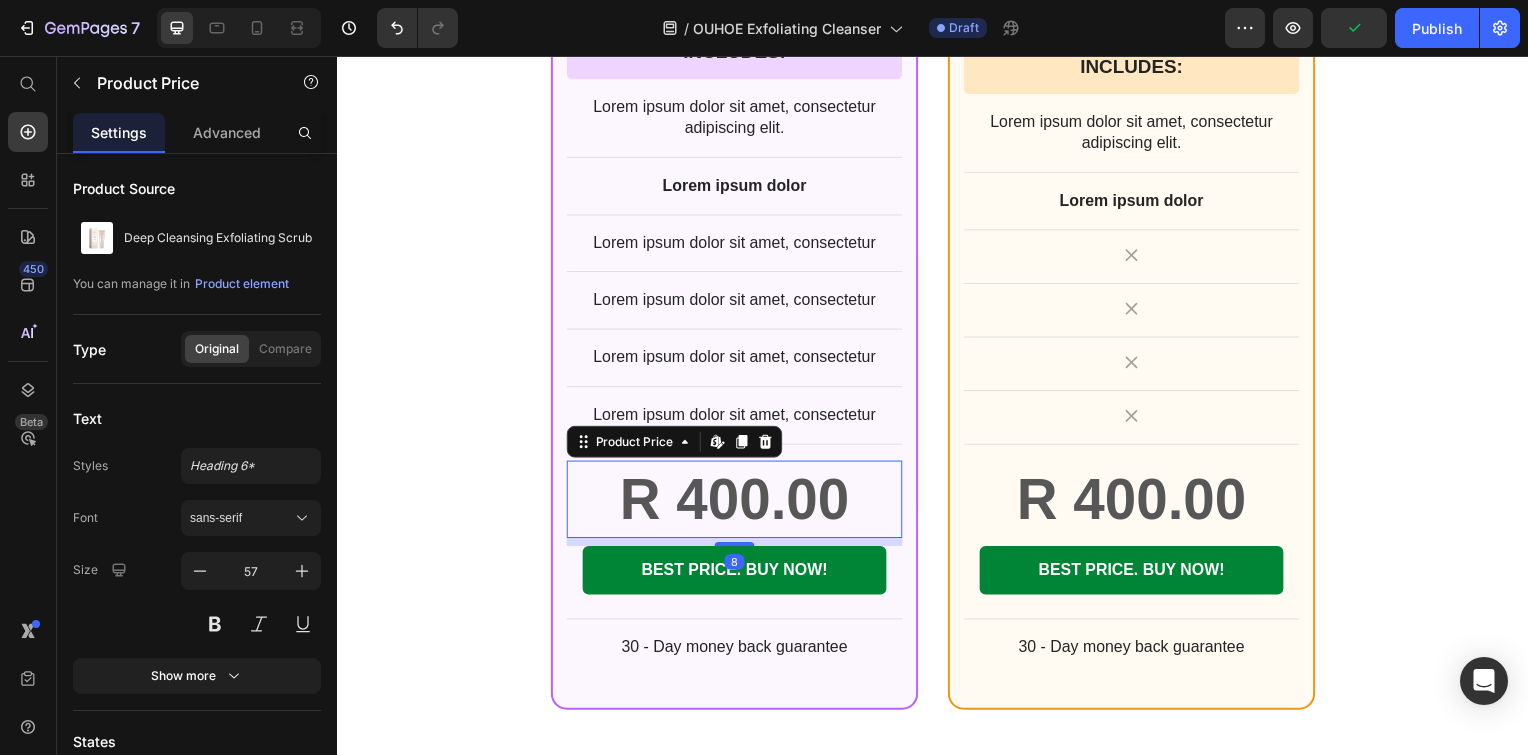 click on "R 400.00" at bounding box center [737, 503] 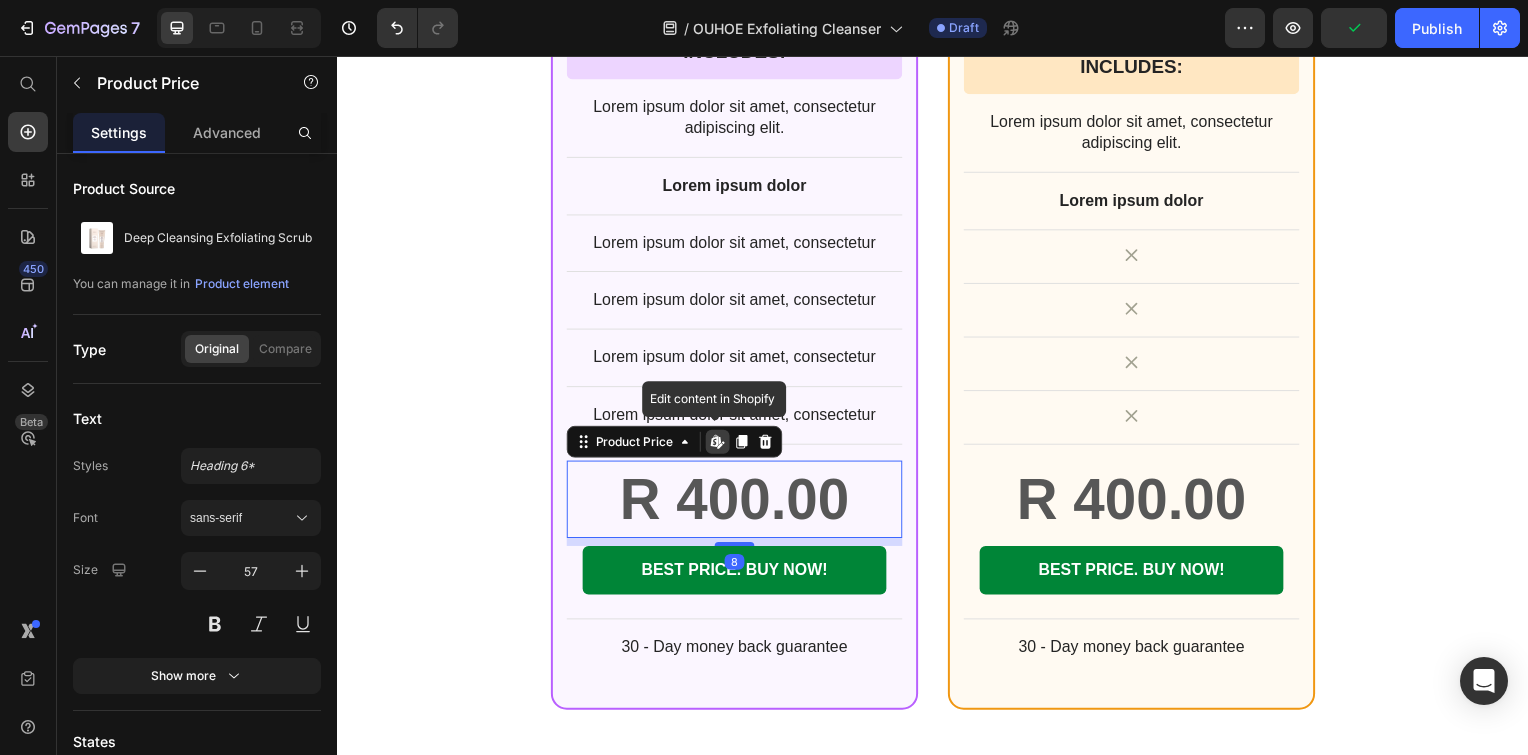 click on "R 400.00" at bounding box center (737, 503) 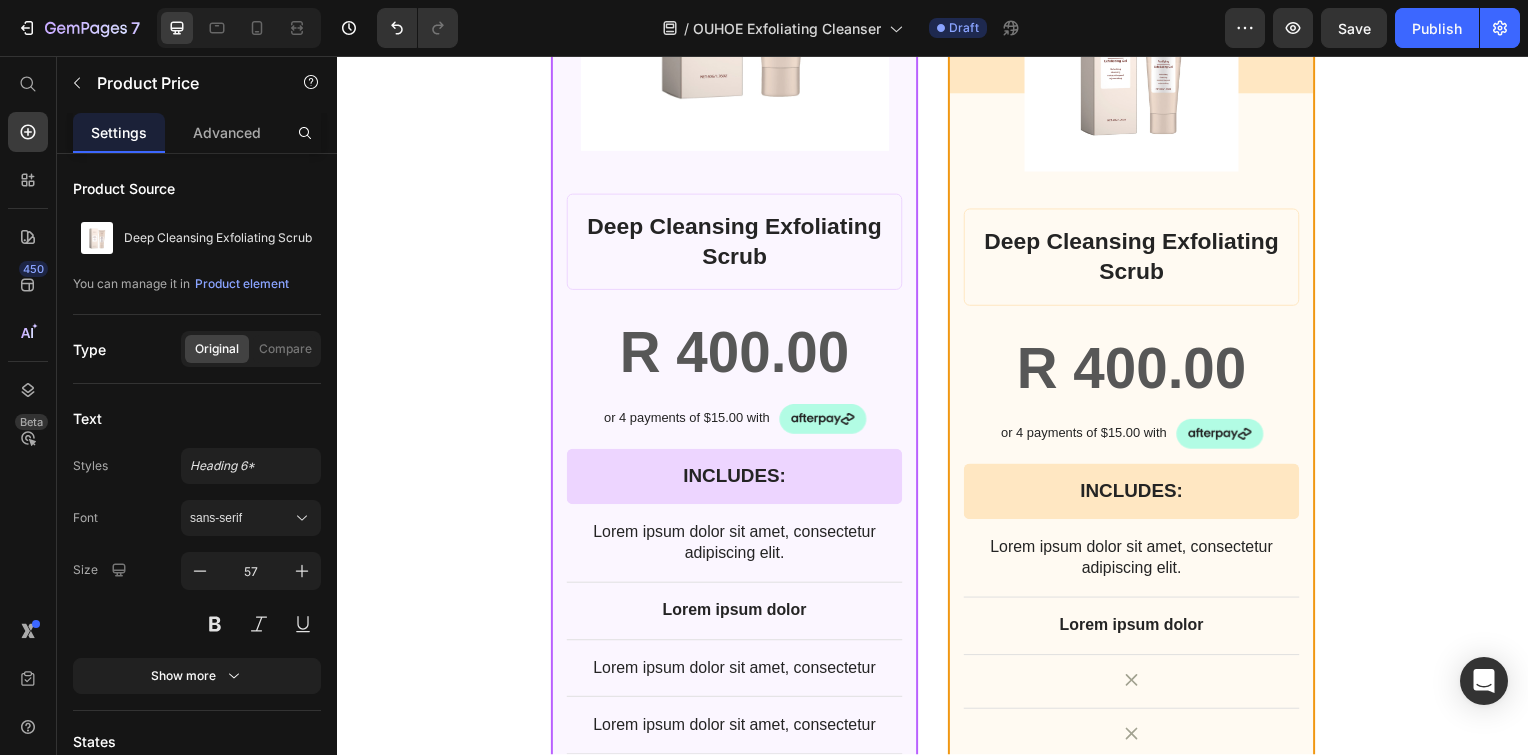 scroll, scrollTop: 5316, scrollLeft: 0, axis: vertical 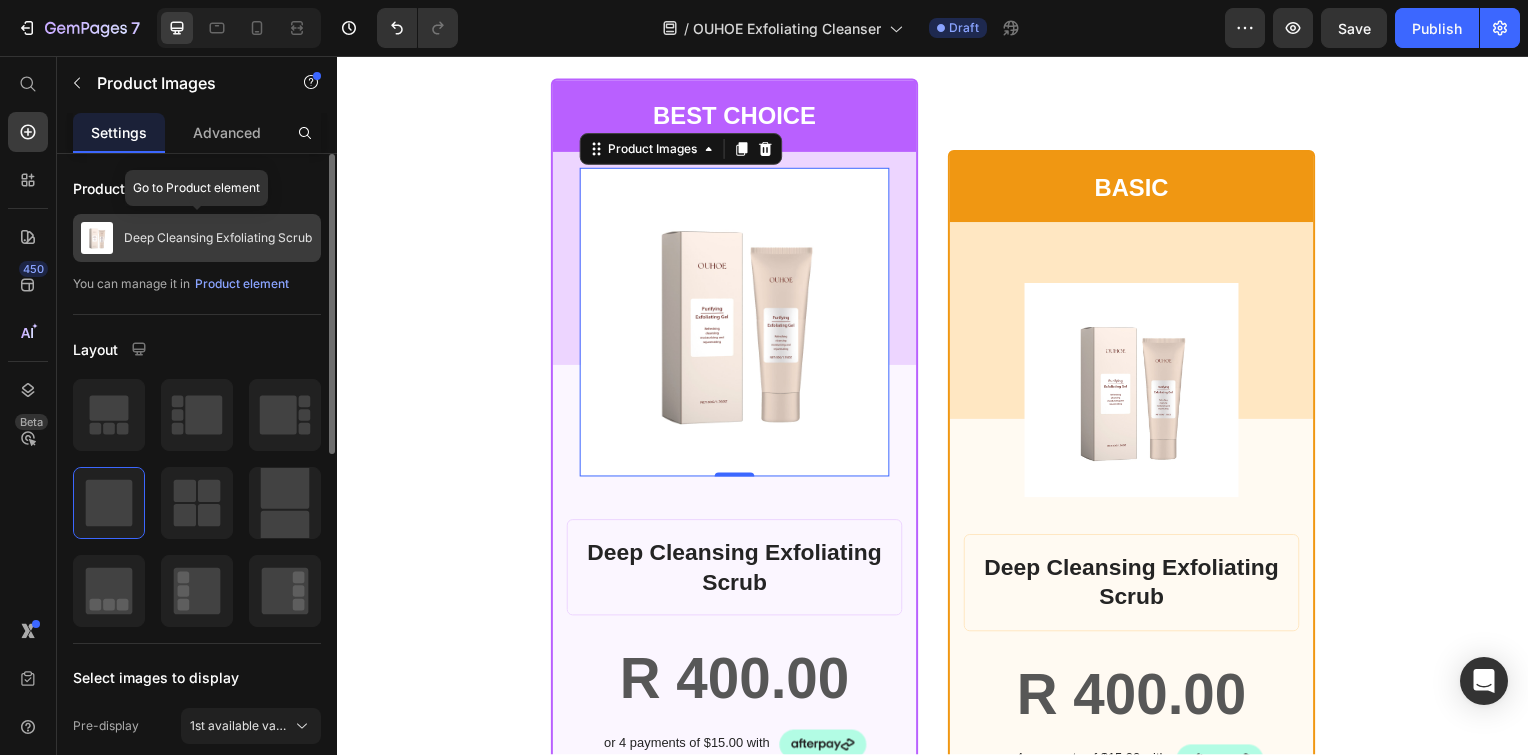 click on "Deep Cleansing Exfoliating Scrub" at bounding box center (218, 238) 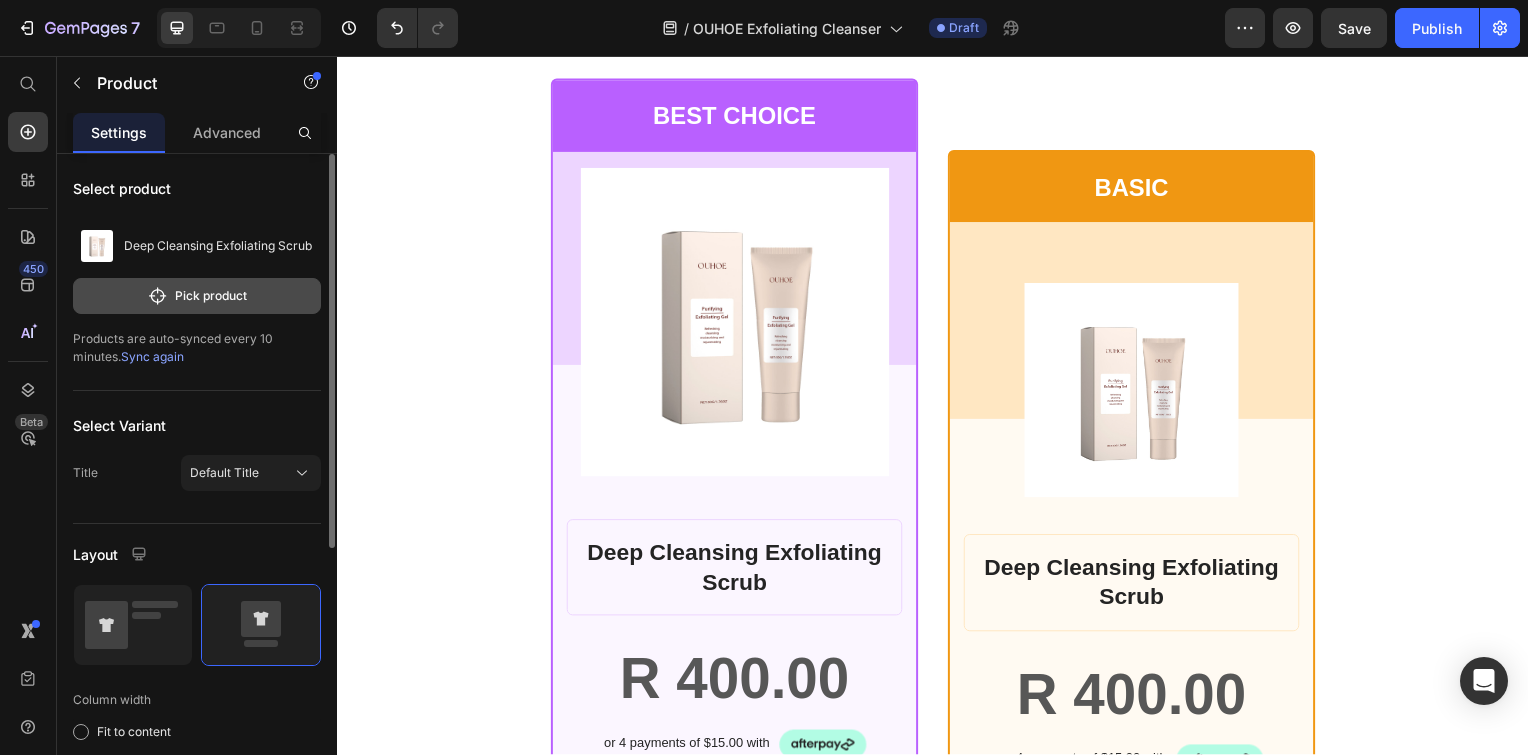 click on "Pick product" at bounding box center (197, 296) 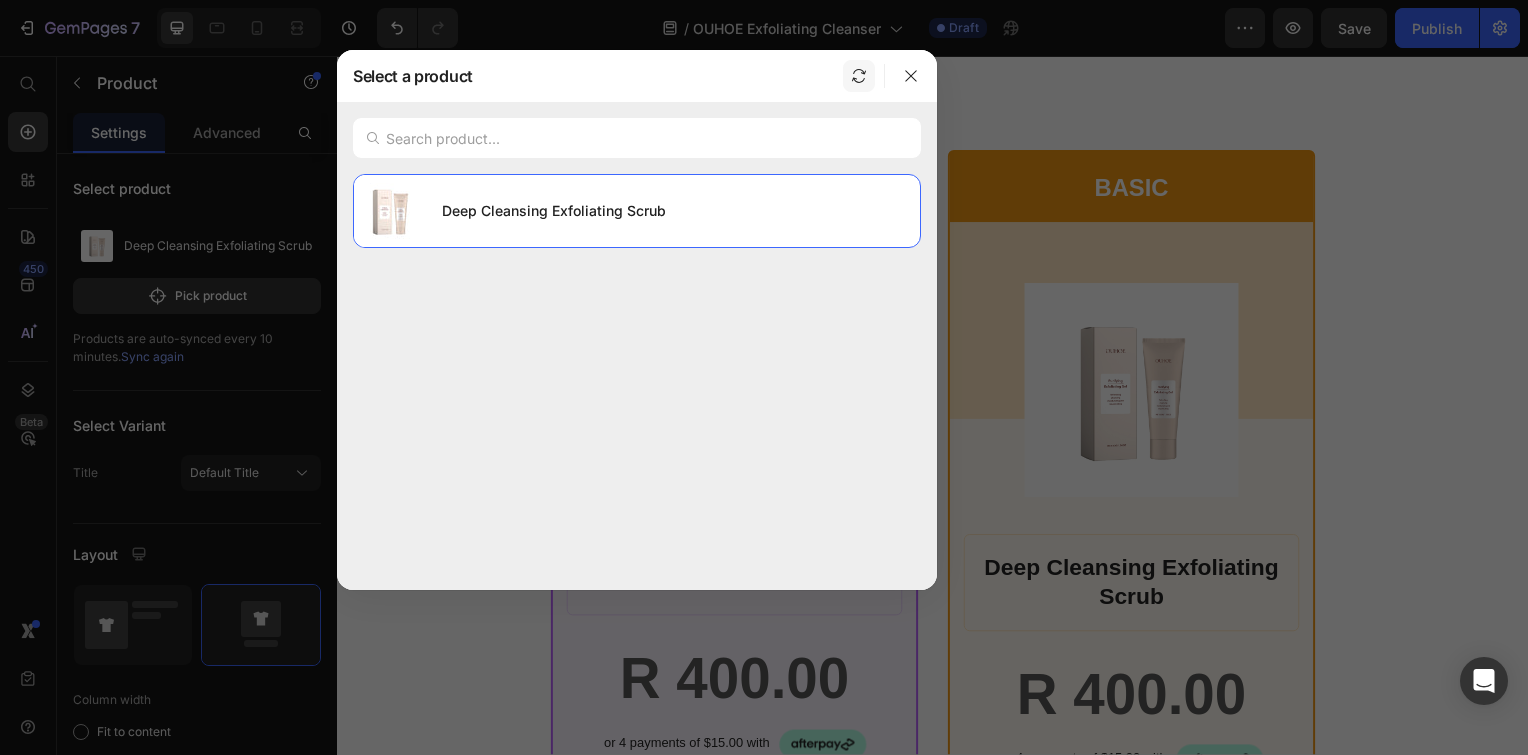 click 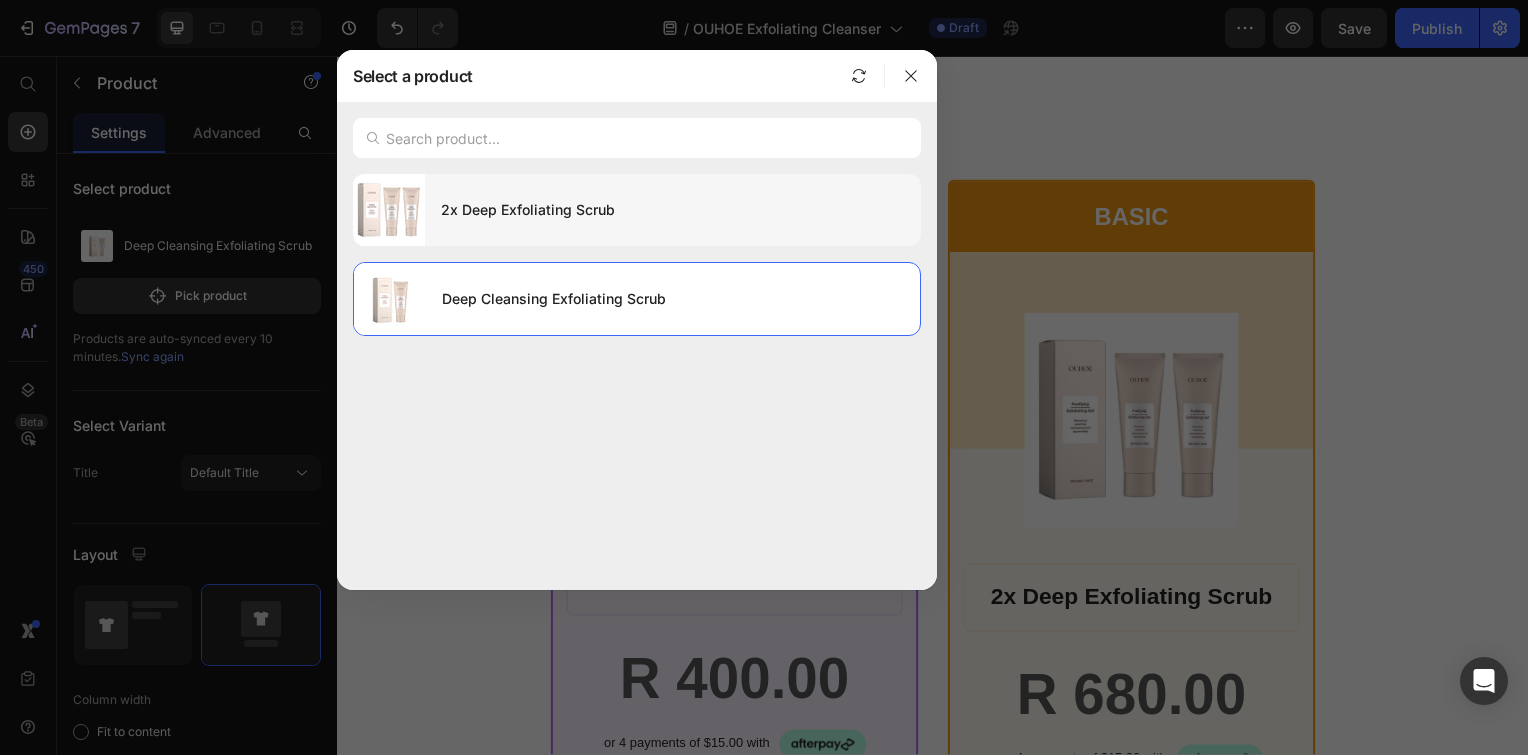 click on "2x Deep Exfoliating Scrub" at bounding box center (673, 210) 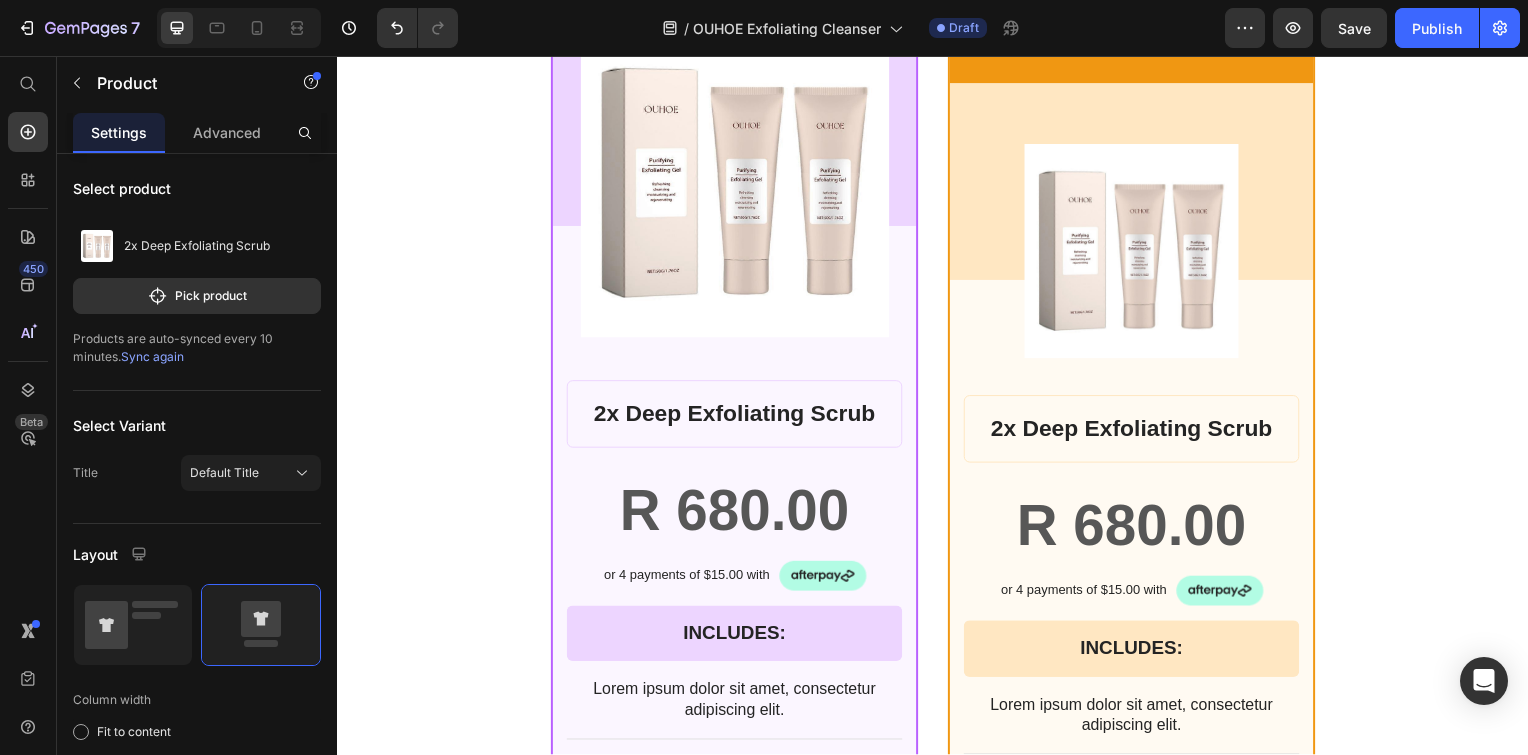 scroll, scrollTop: 5456, scrollLeft: 0, axis: vertical 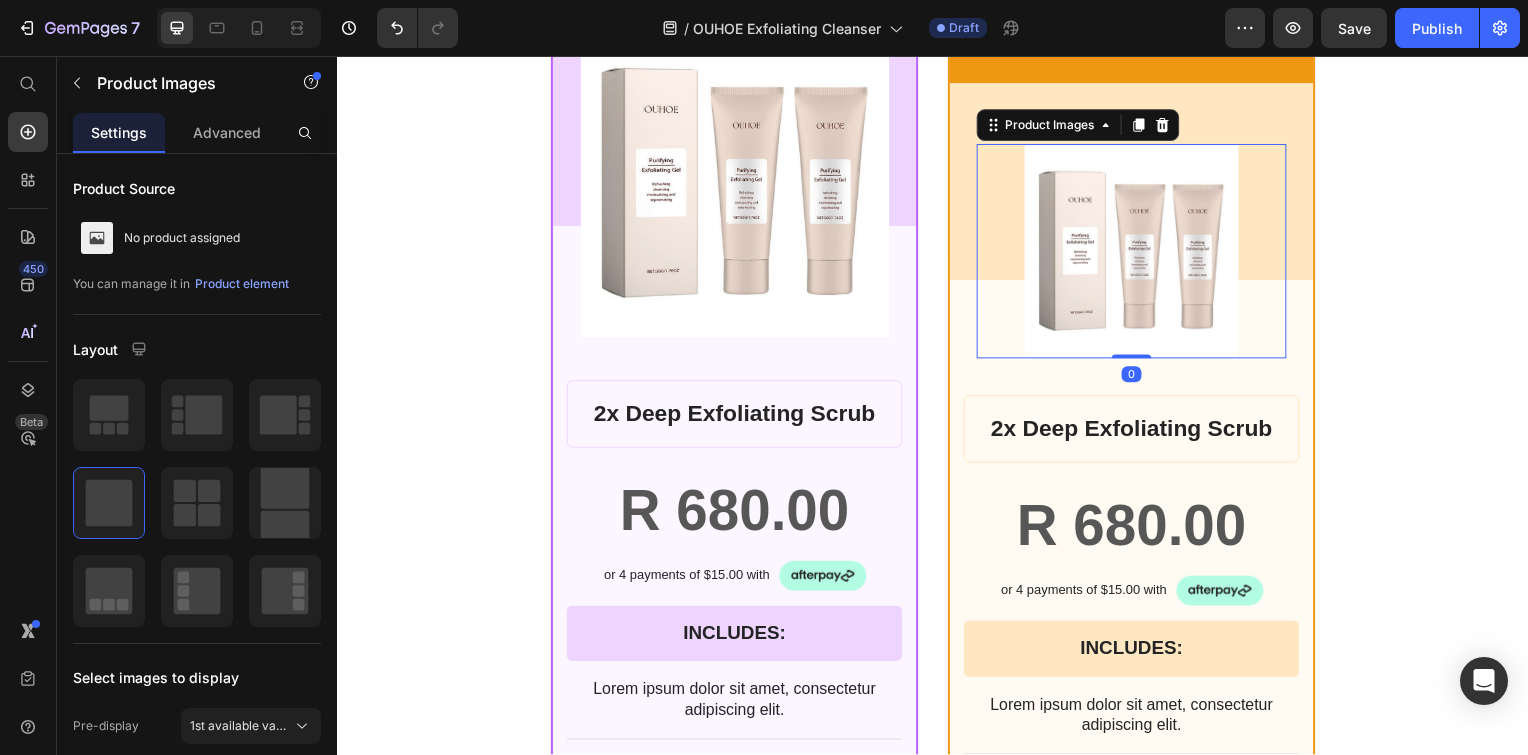 click at bounding box center (1137, 253) 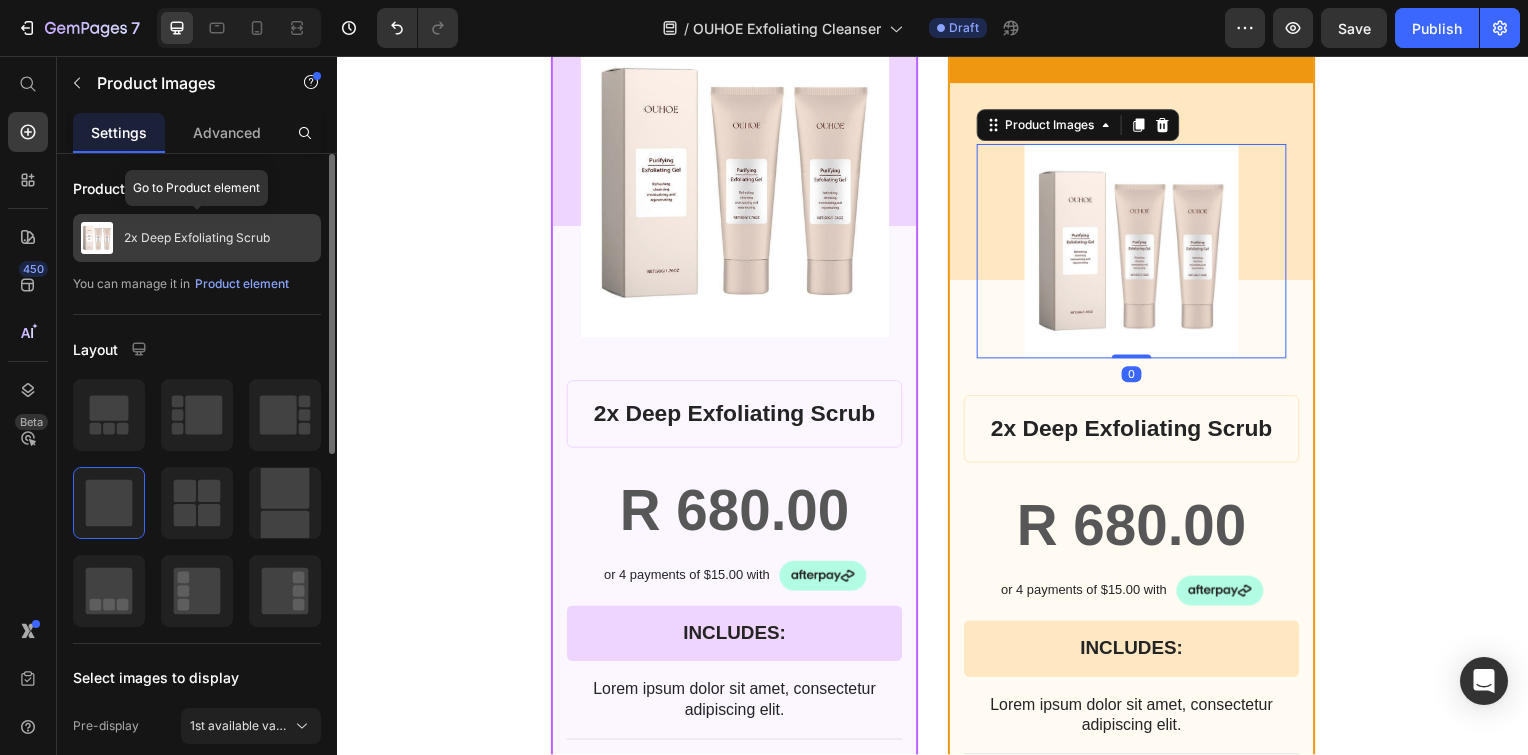 click on "2x Deep Exfoliating Scrub" at bounding box center (197, 238) 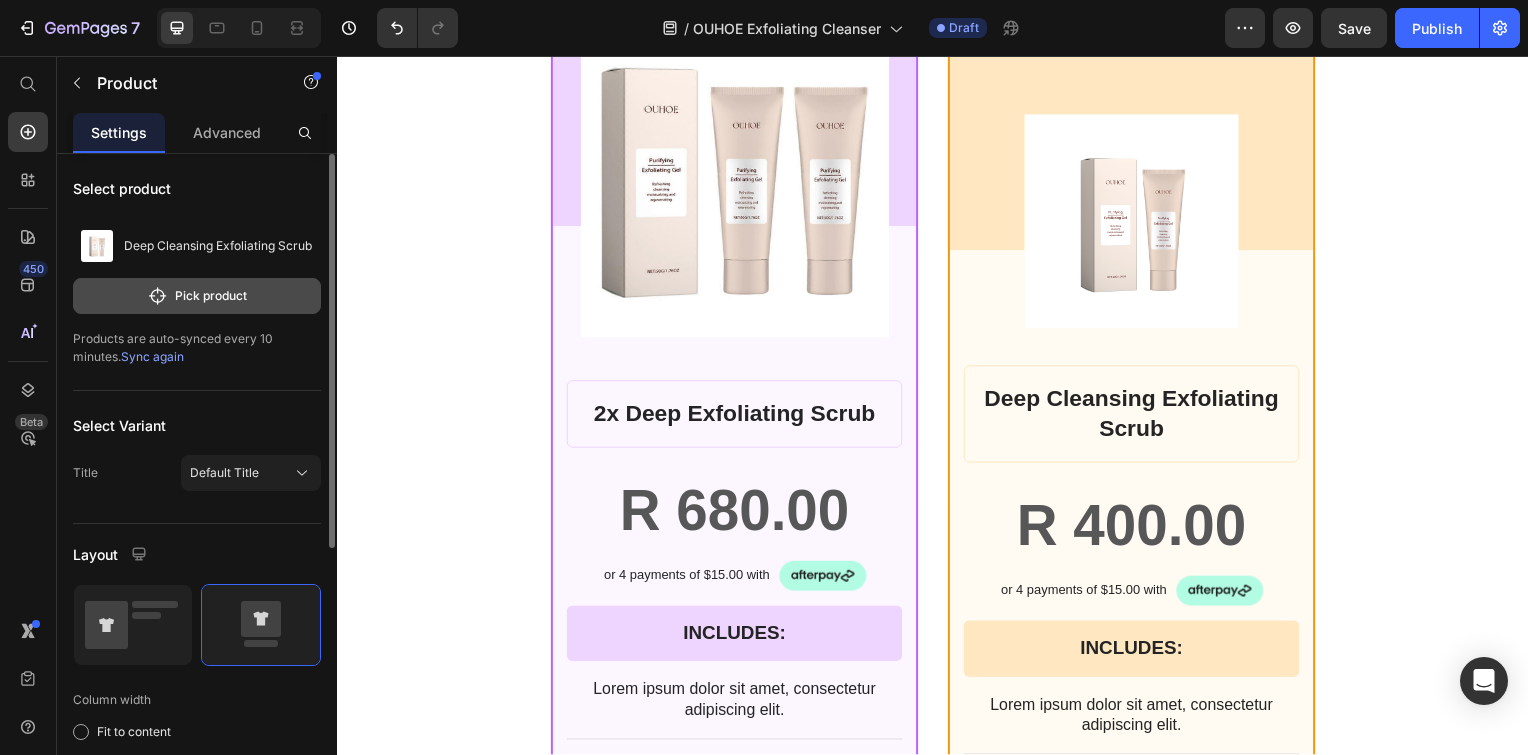 click on "Pick product" at bounding box center [197, 296] 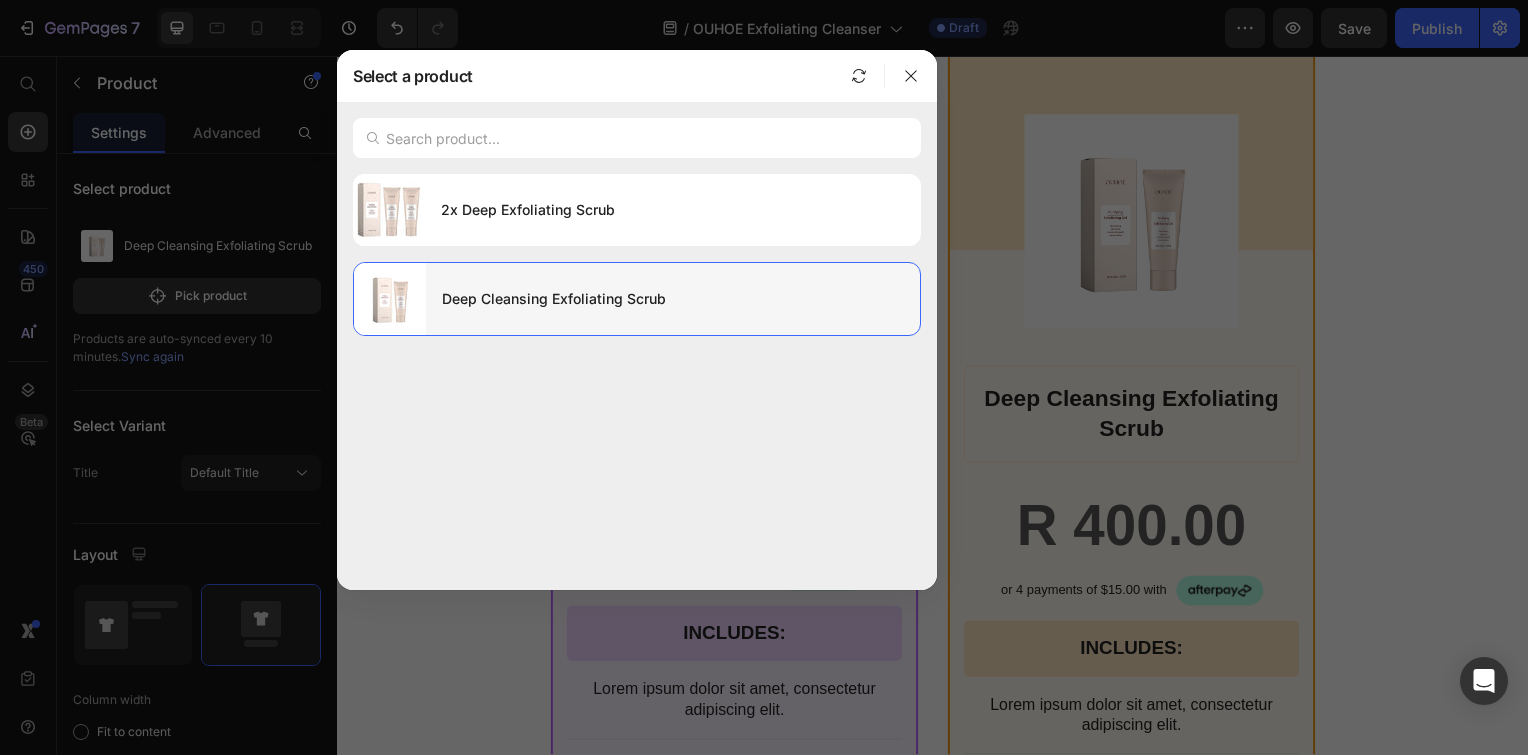 click on "Deep Cleansing Exfoliating Scrub" at bounding box center (673, 299) 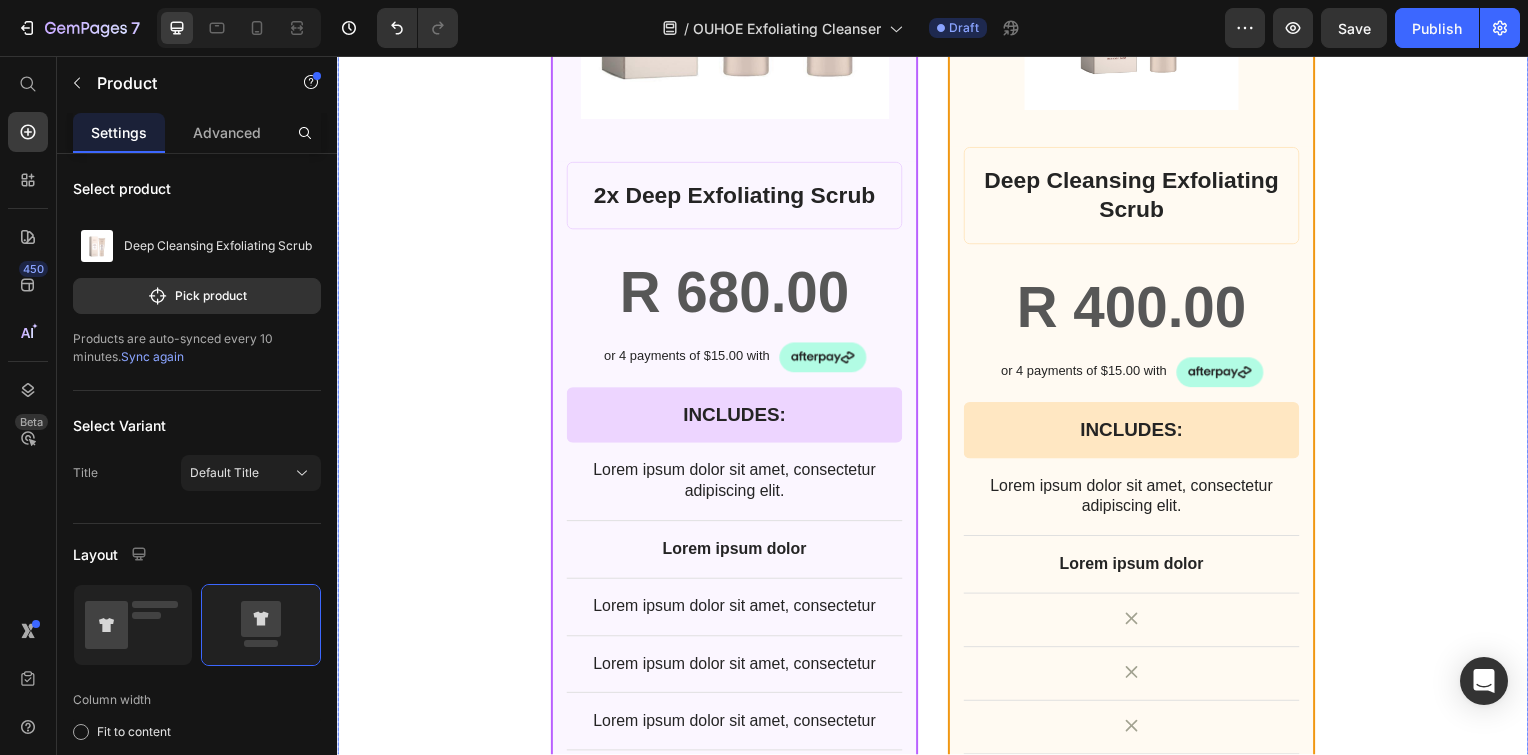 scroll, scrollTop: 5677, scrollLeft: 0, axis: vertical 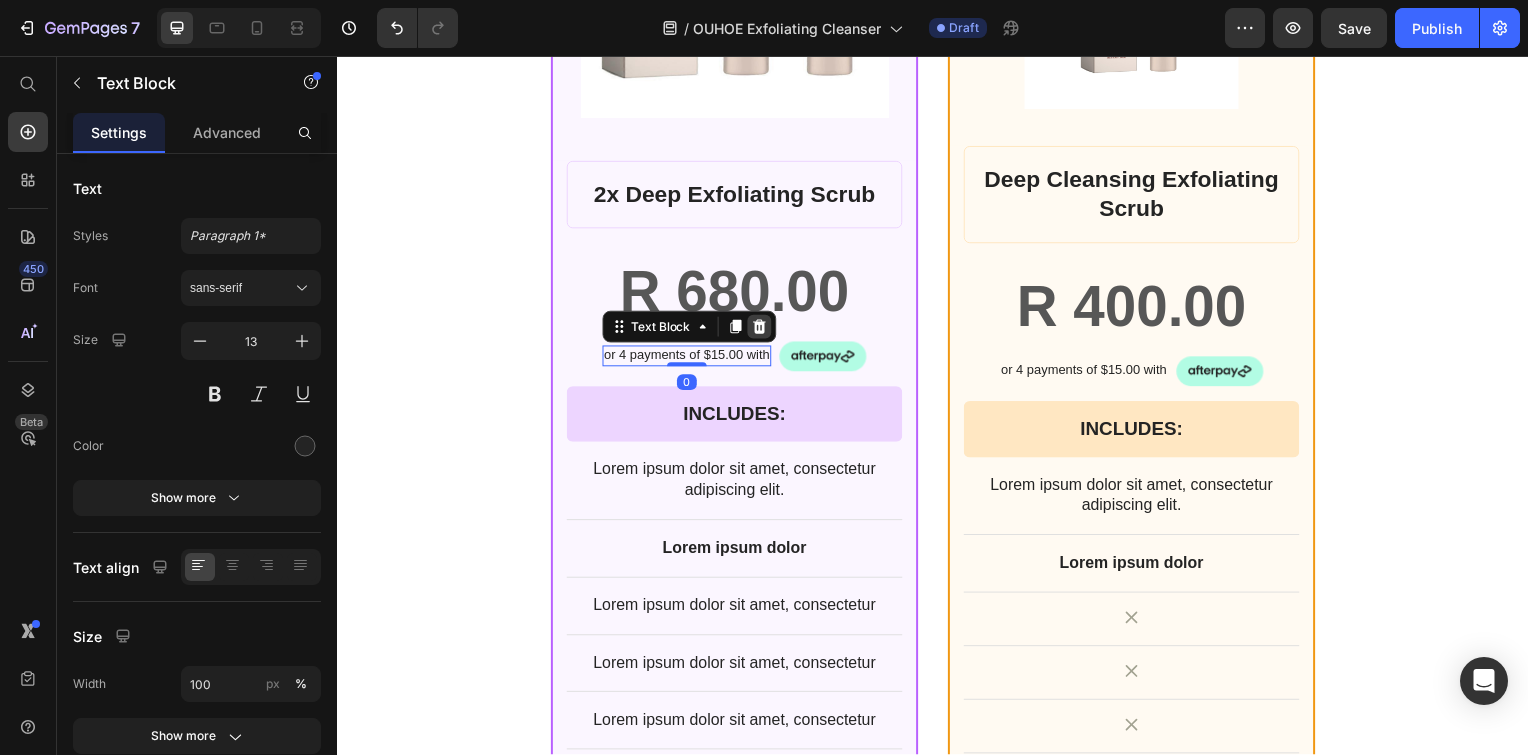 click 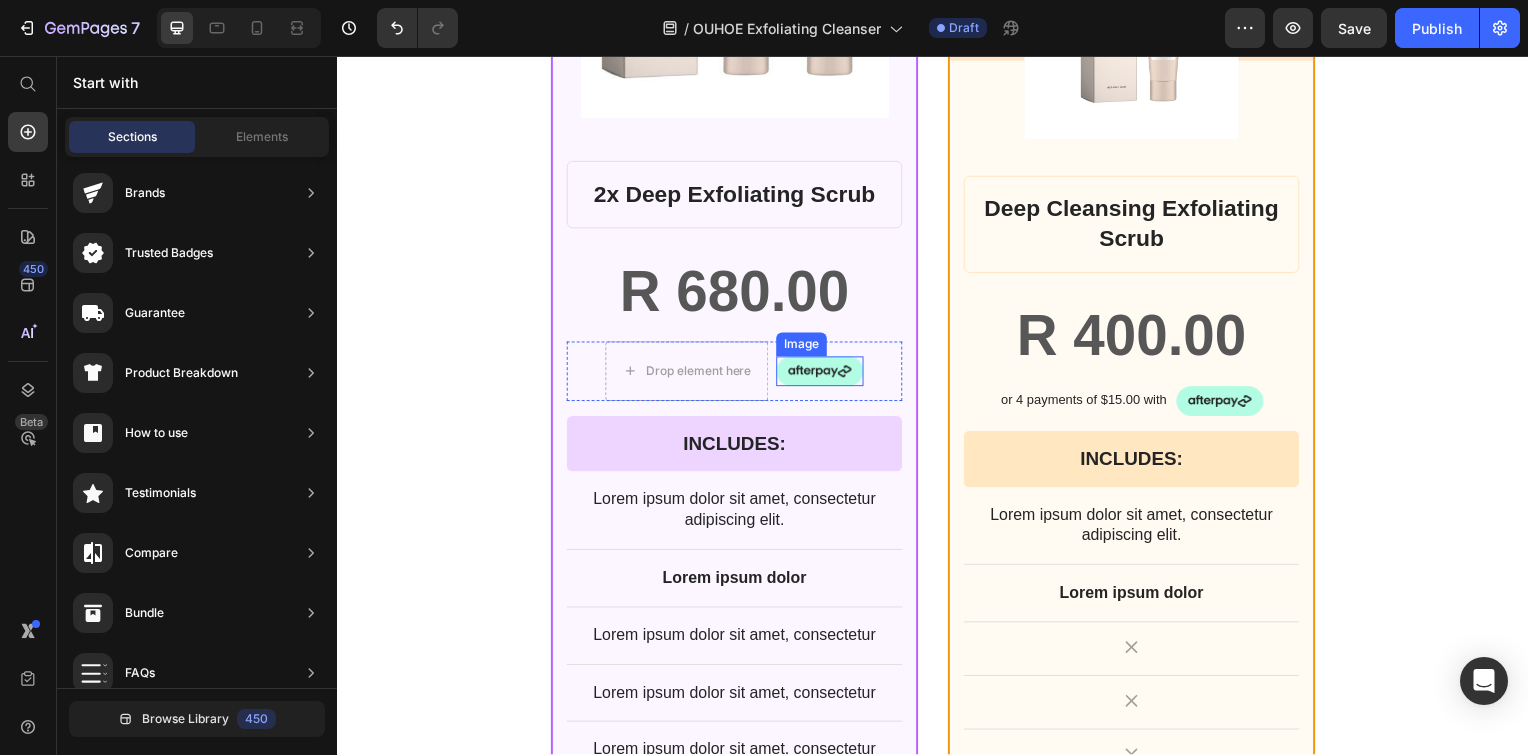 click at bounding box center [823, 374] 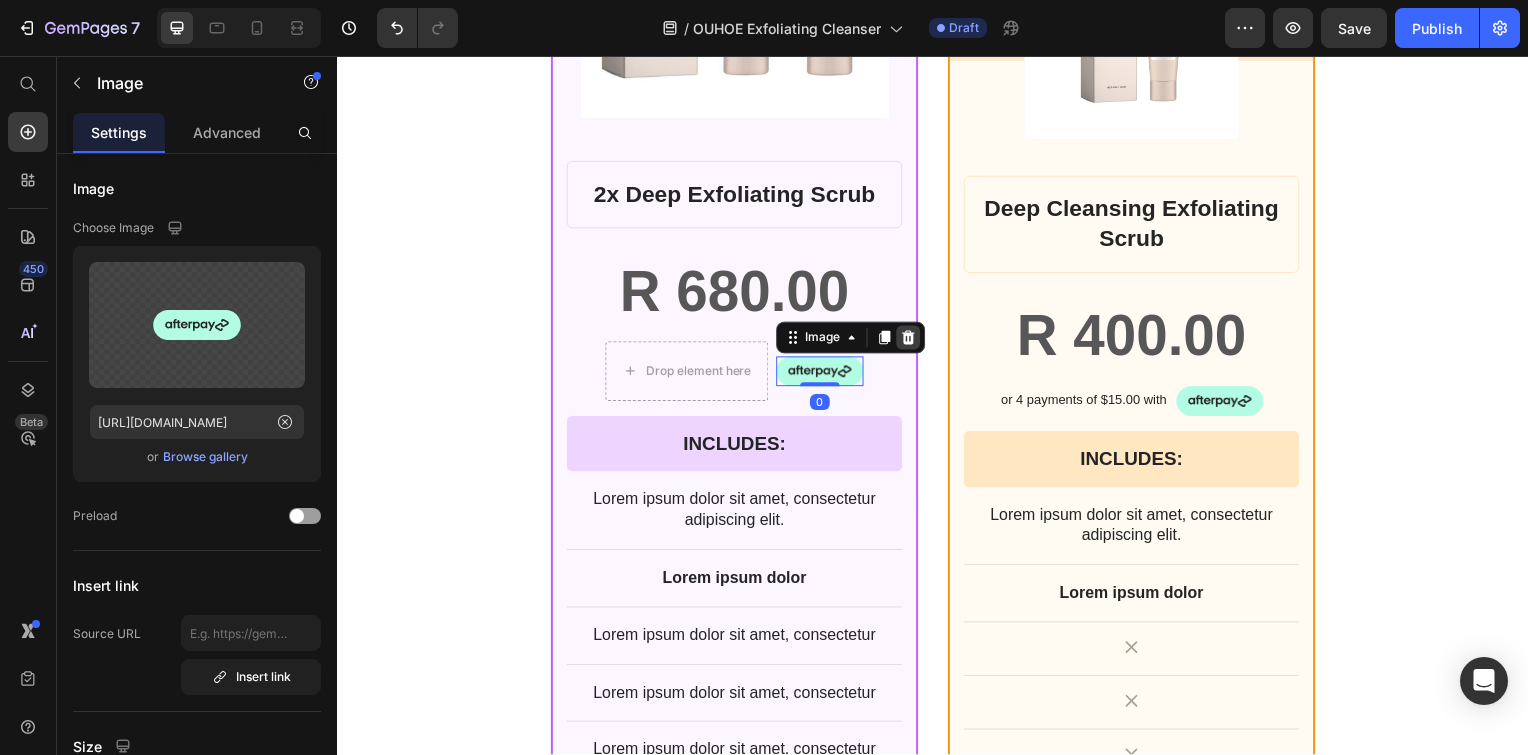 click 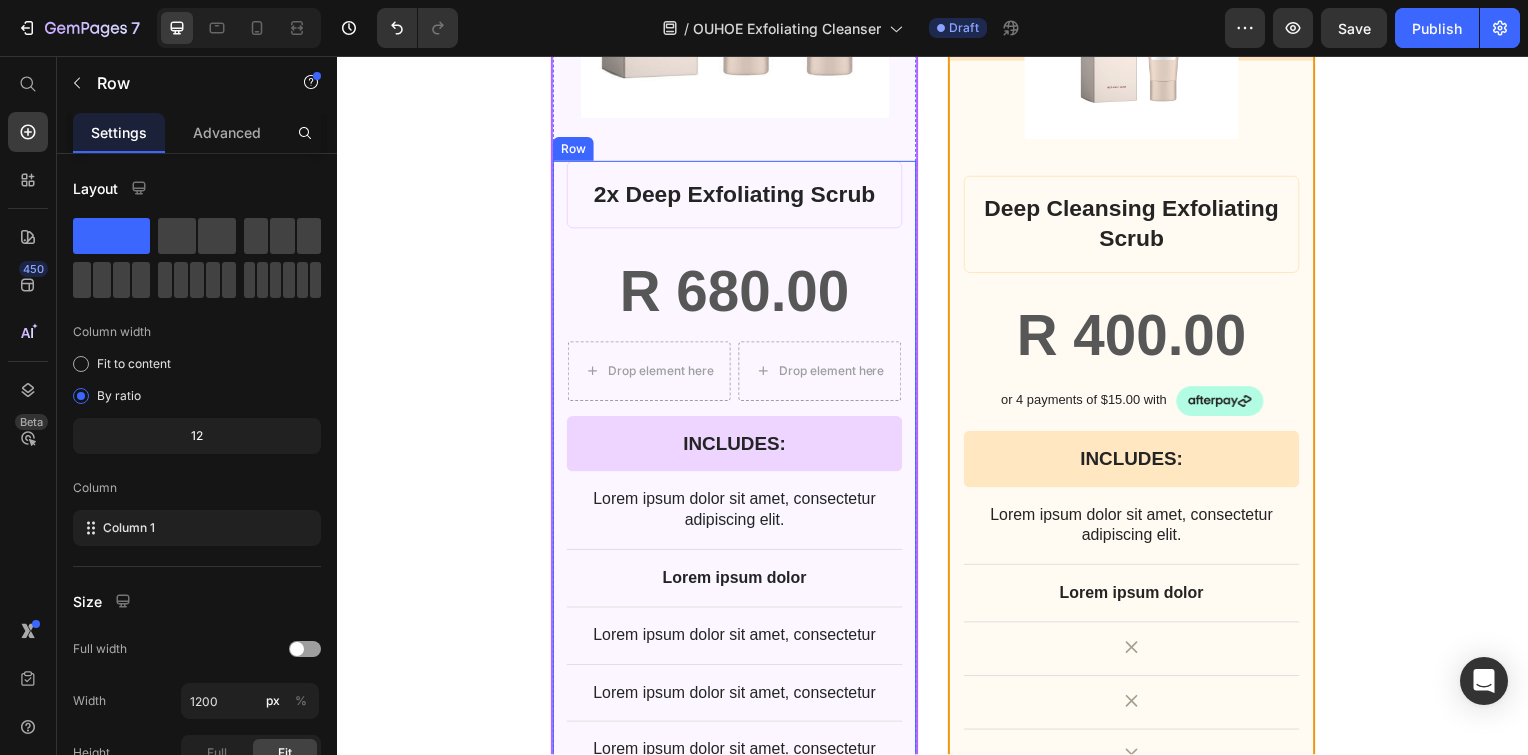 click on "2x Deep Exfoliating Scrub Product Title R 680.00 Product Price Row
Drop element here
Drop element here Row INCLUDES: Text Block Row Row Lorem ipsum dolor sit amet, consectetur adipiscing elit. Text Block Lorem ipsum dolor Text Block Lorem ipsum dolor sit amet, consectetur Text Block Row Lorem ipsum dolor sit amet, consectetur Text Block Row Lorem ipsum dolor sit amet, consectetur Text Block Row Lorem ipsum dolor sit amet, consectetur Text Block Row R 680.00 Product Price BEST PRICE. BUY NOW! Add to Cart Row 30 - Day money back guarantee Text Block" at bounding box center [737, 611] 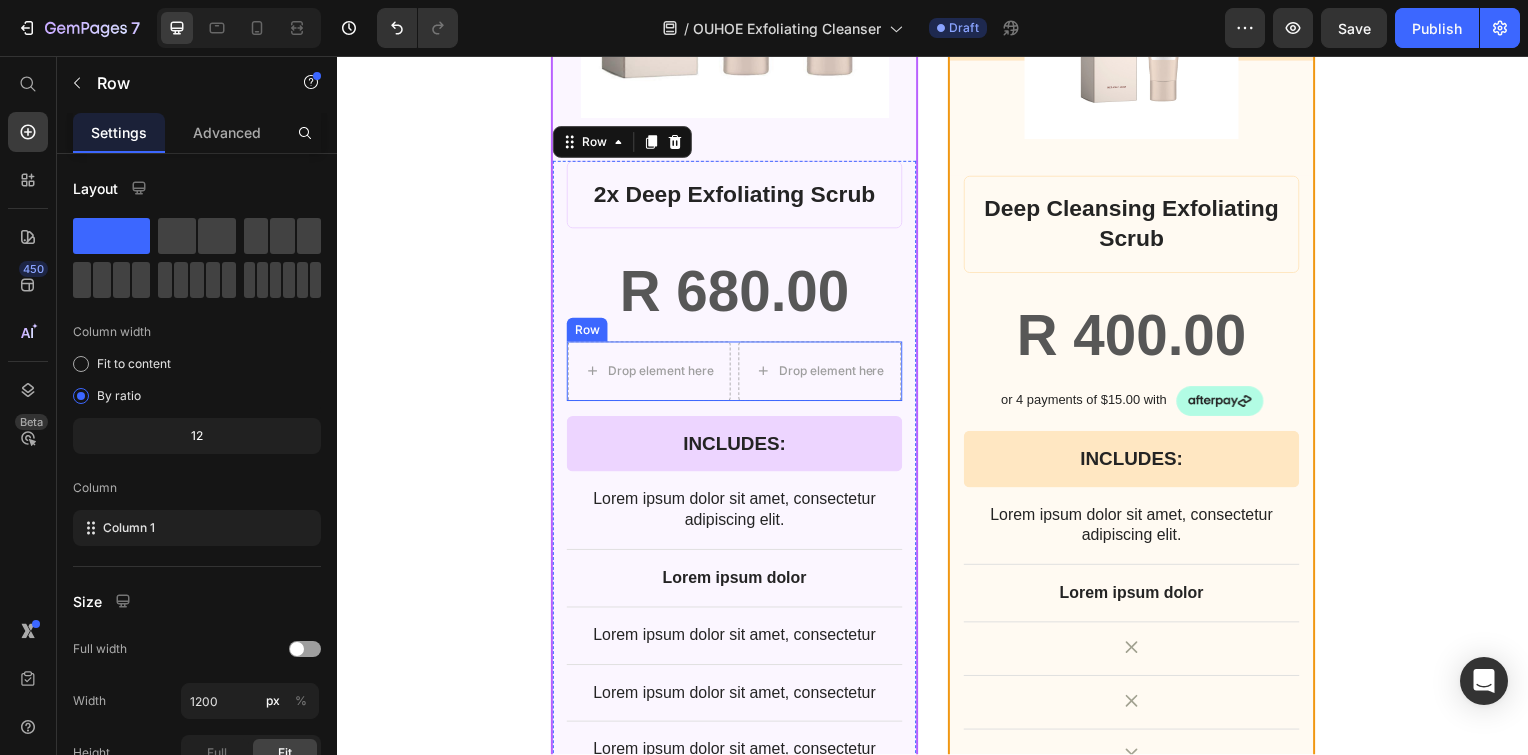 click on "Drop element here
Drop element here Row" at bounding box center (737, 374) 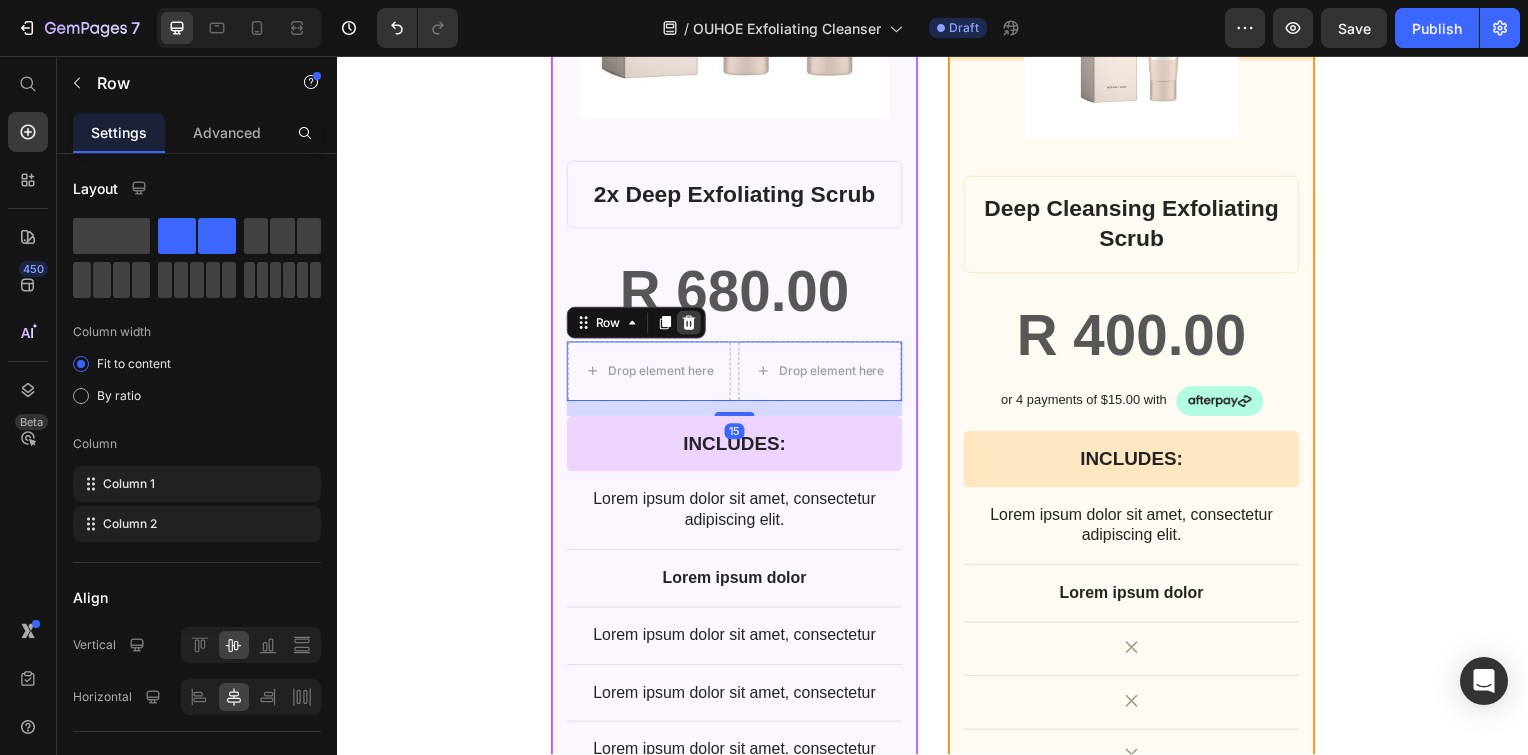 click at bounding box center (691, 325) 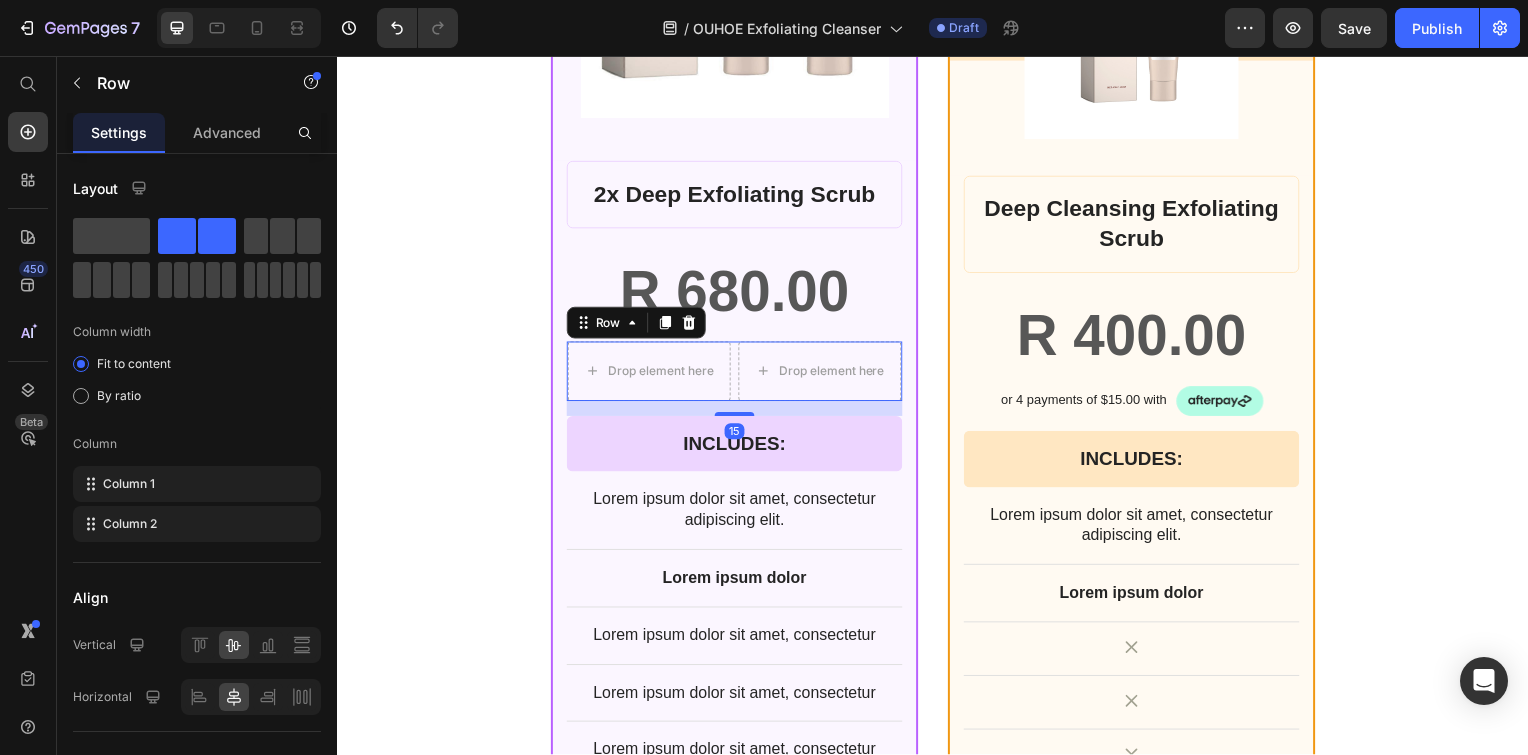 scroll, scrollTop: 5681, scrollLeft: 0, axis: vertical 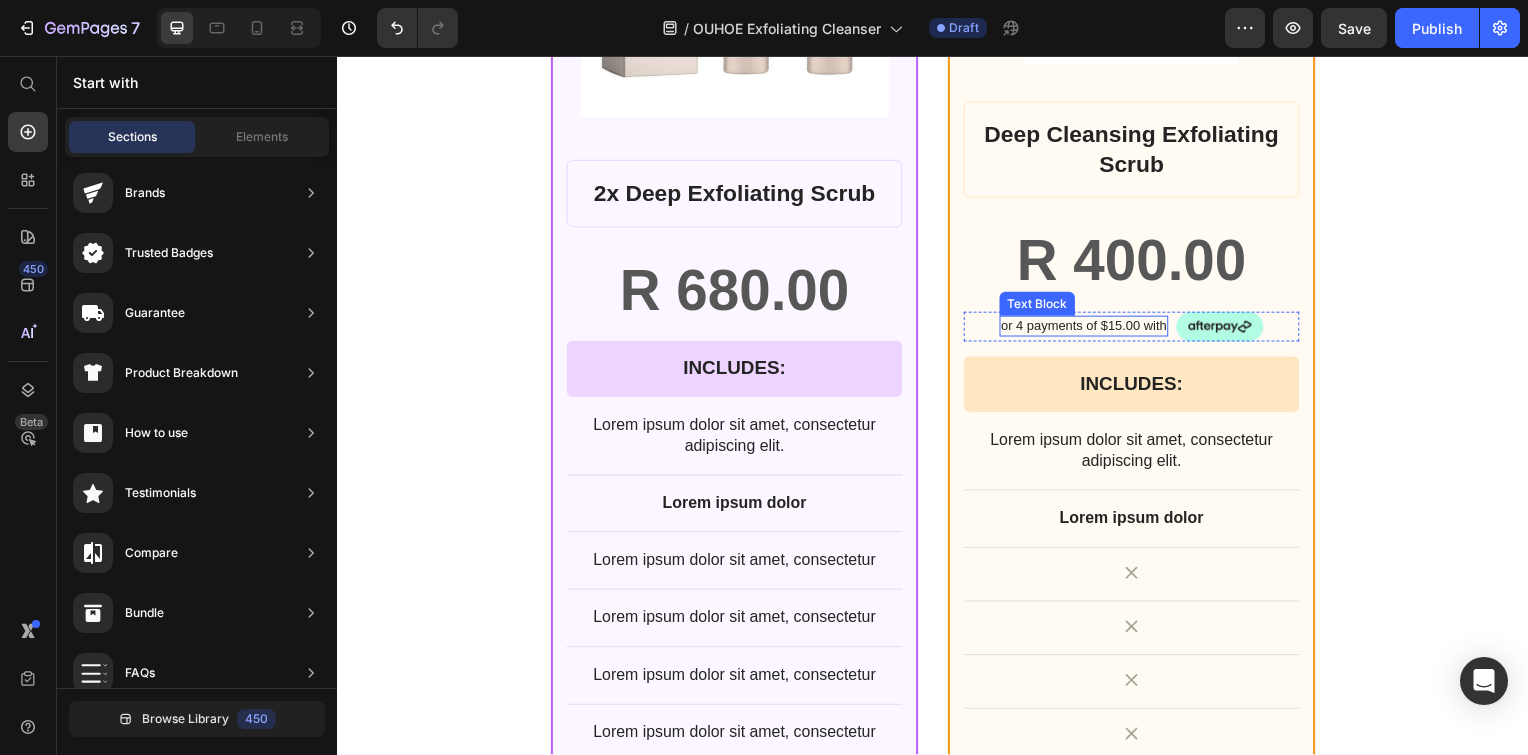 click on "or 4 payments of $15.00 with" at bounding box center [1089, 328] 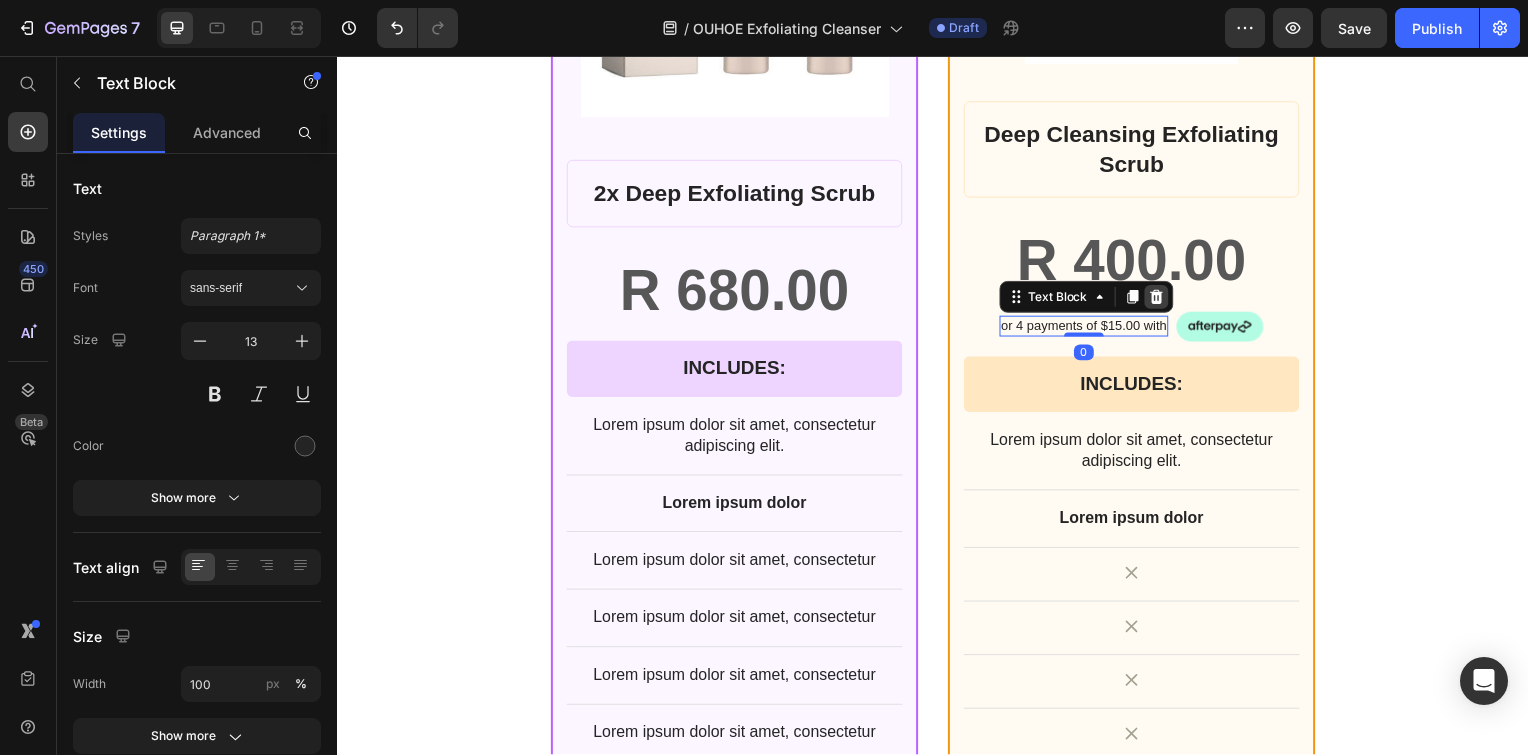 click 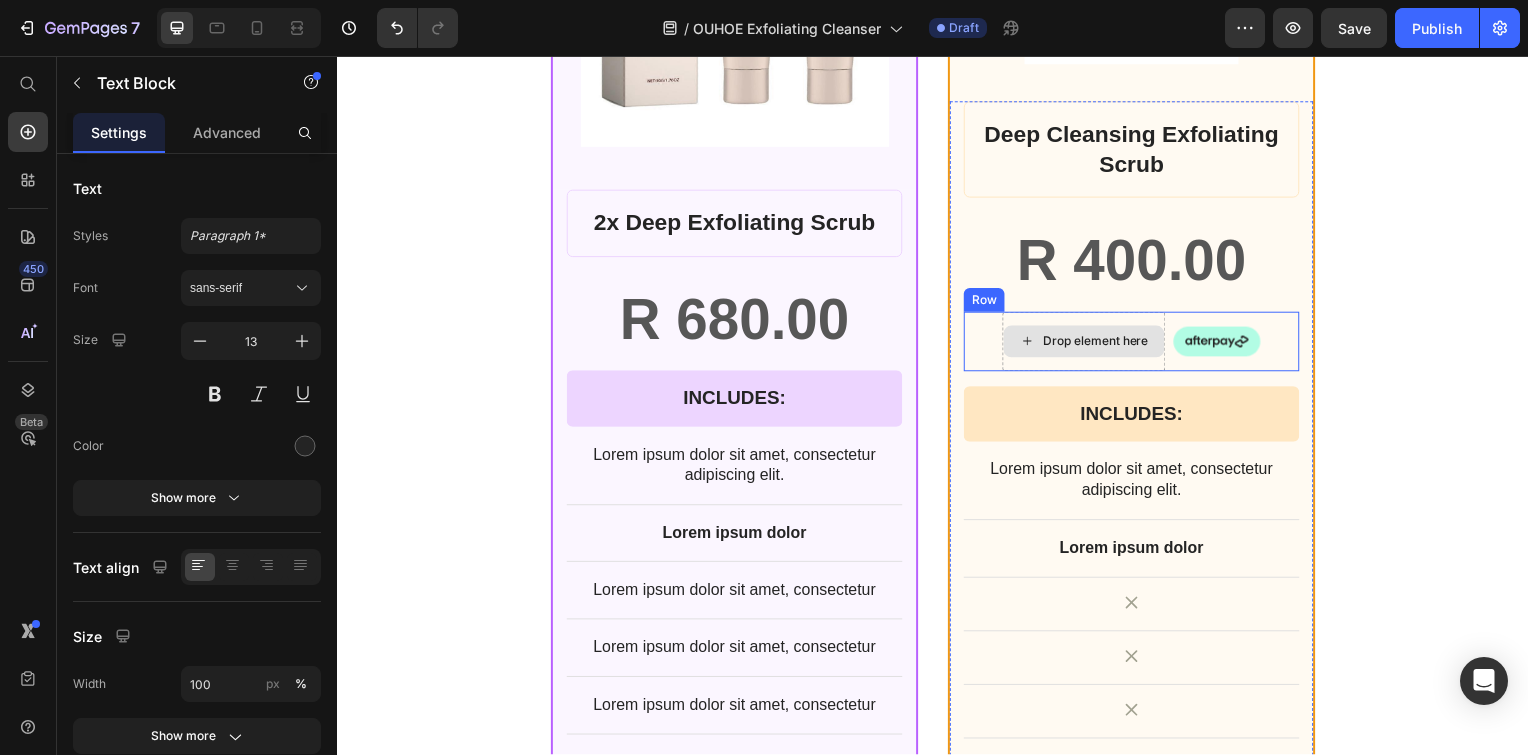scroll, scrollTop: 5711, scrollLeft: 0, axis: vertical 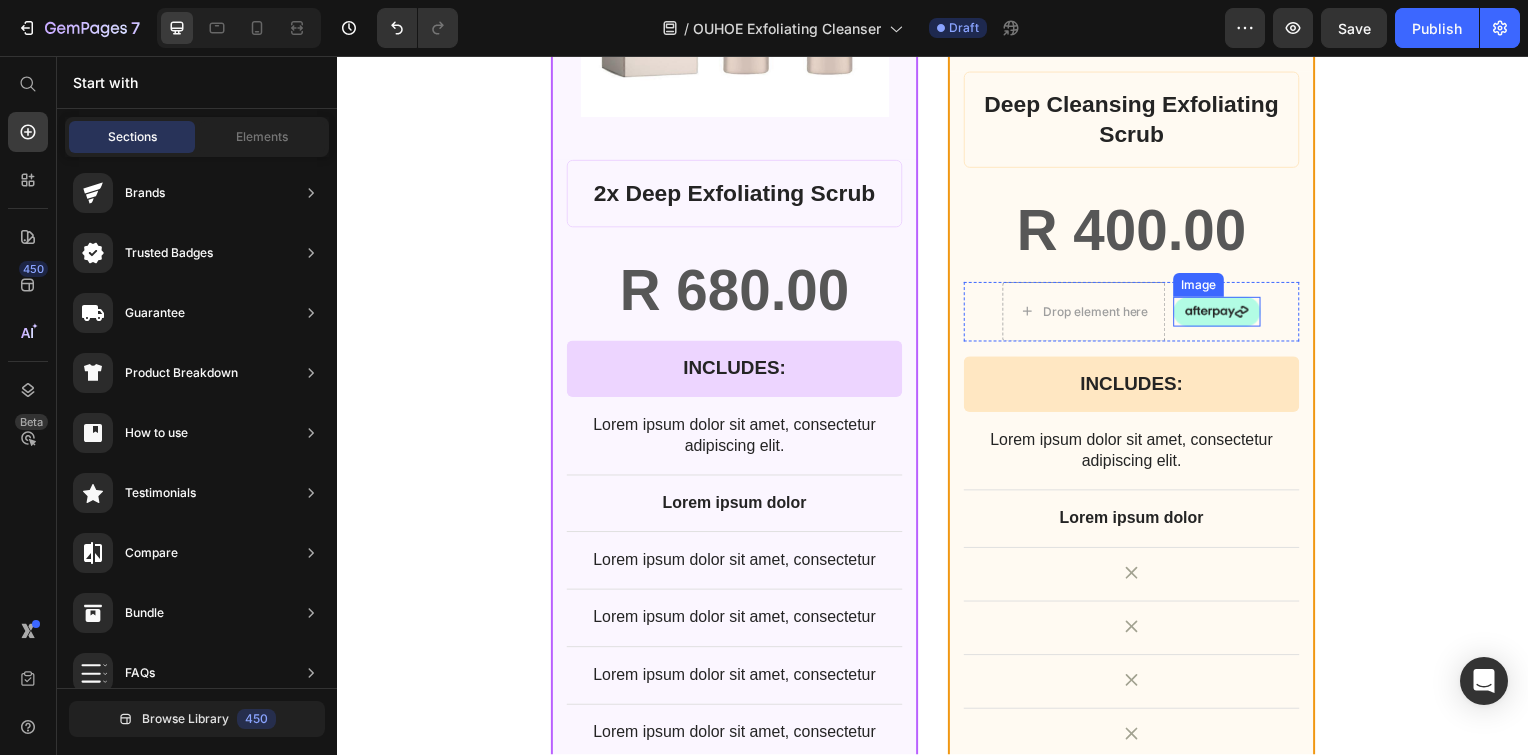 click at bounding box center (1223, 314) 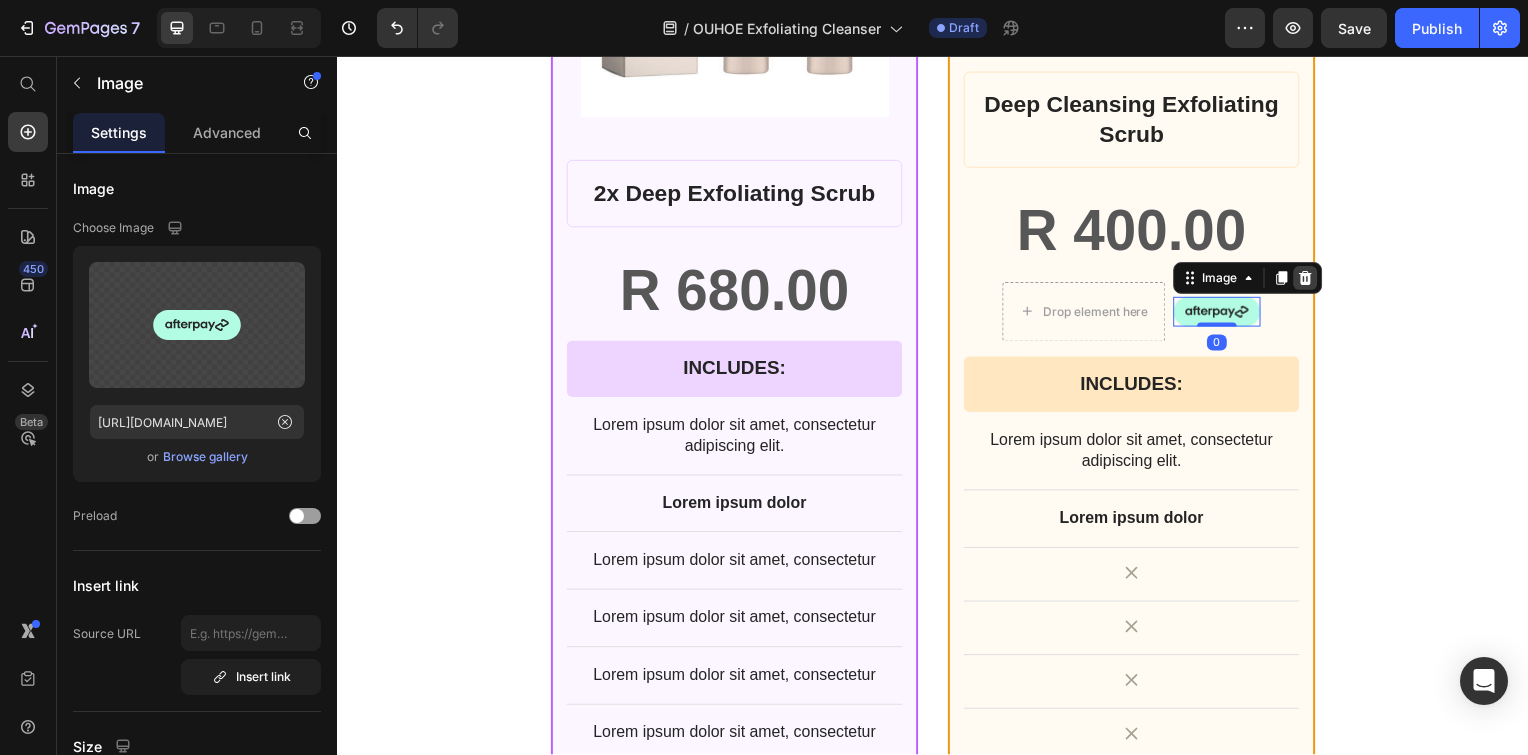 click 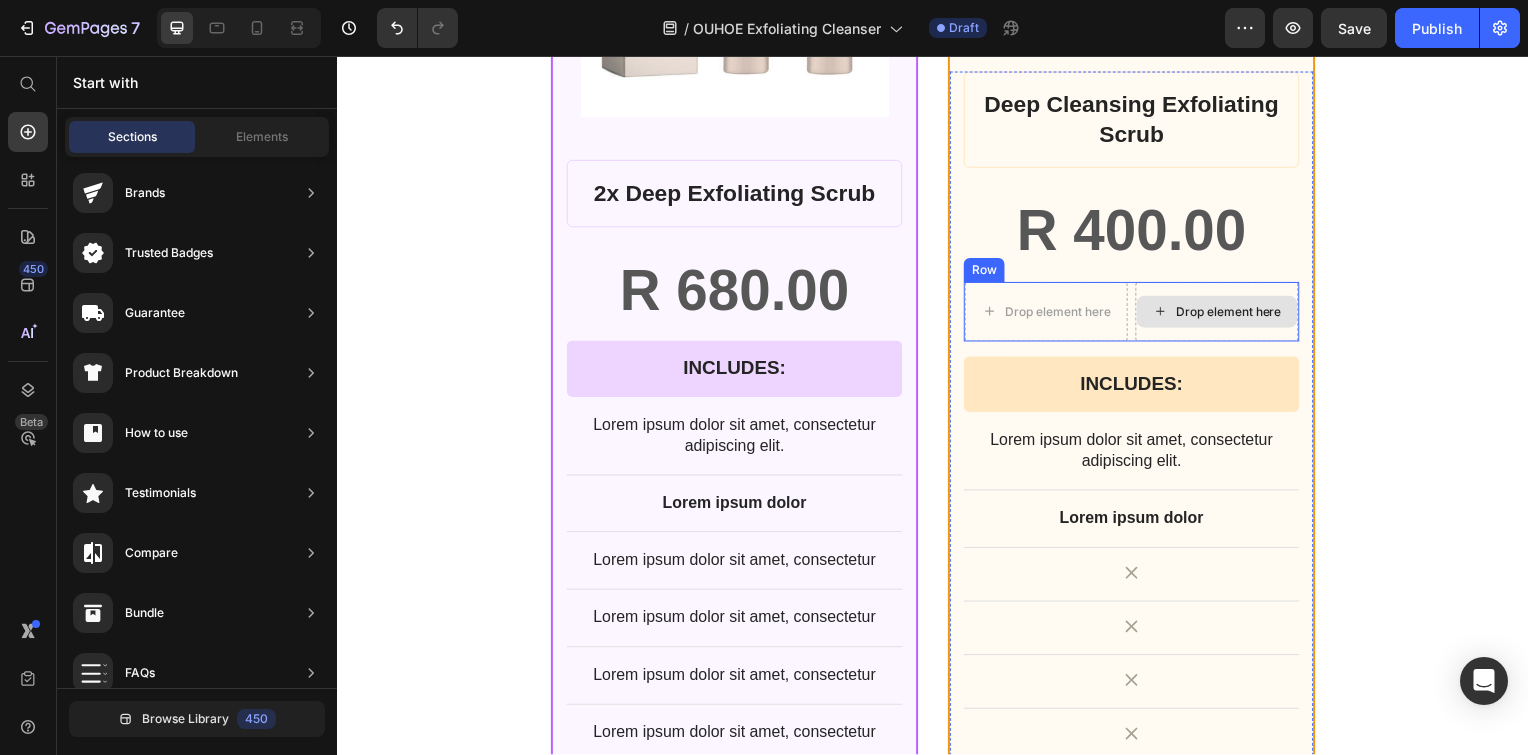 click on "Drop element here" at bounding box center (1223, 314) 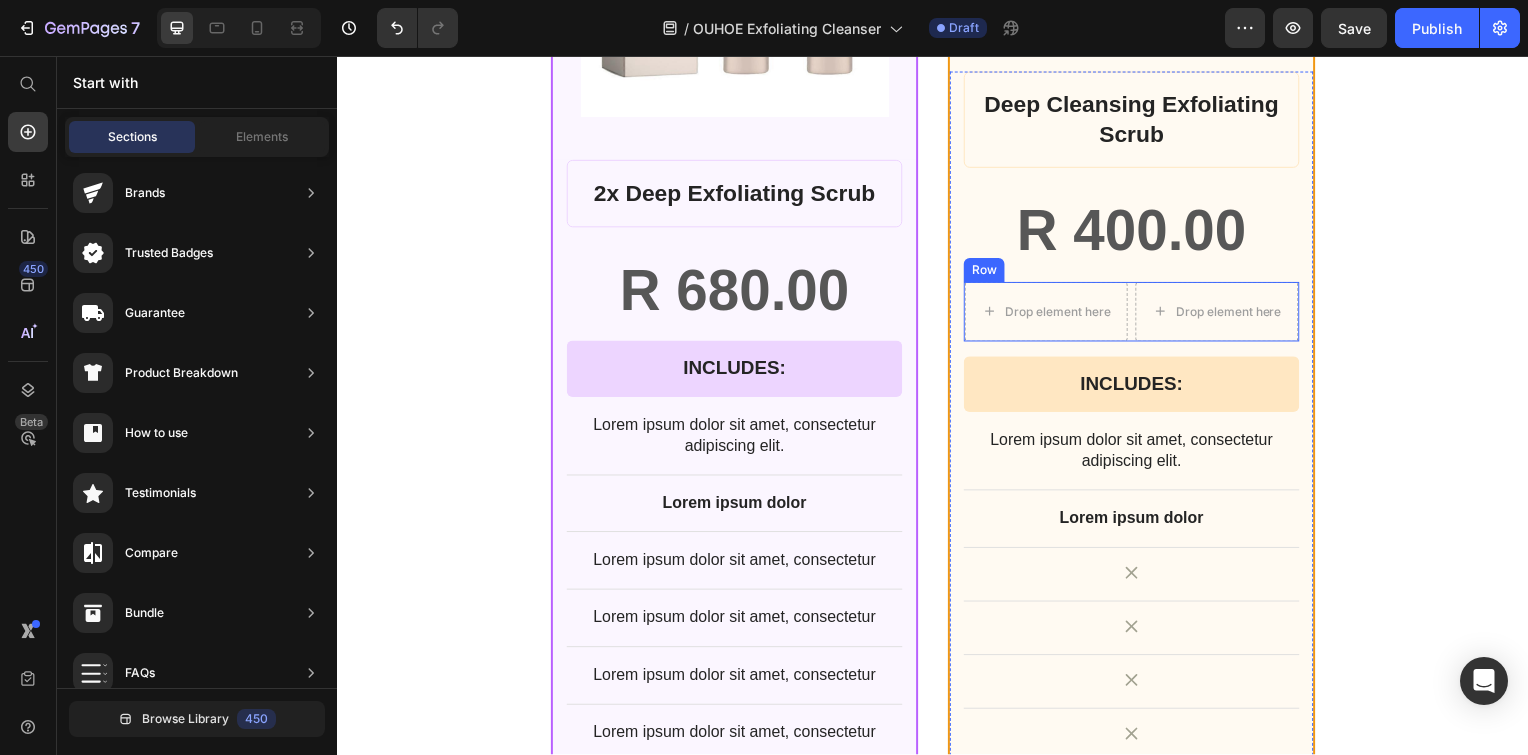 click on "Drop element here
Drop element here Row" at bounding box center [1137, 314] 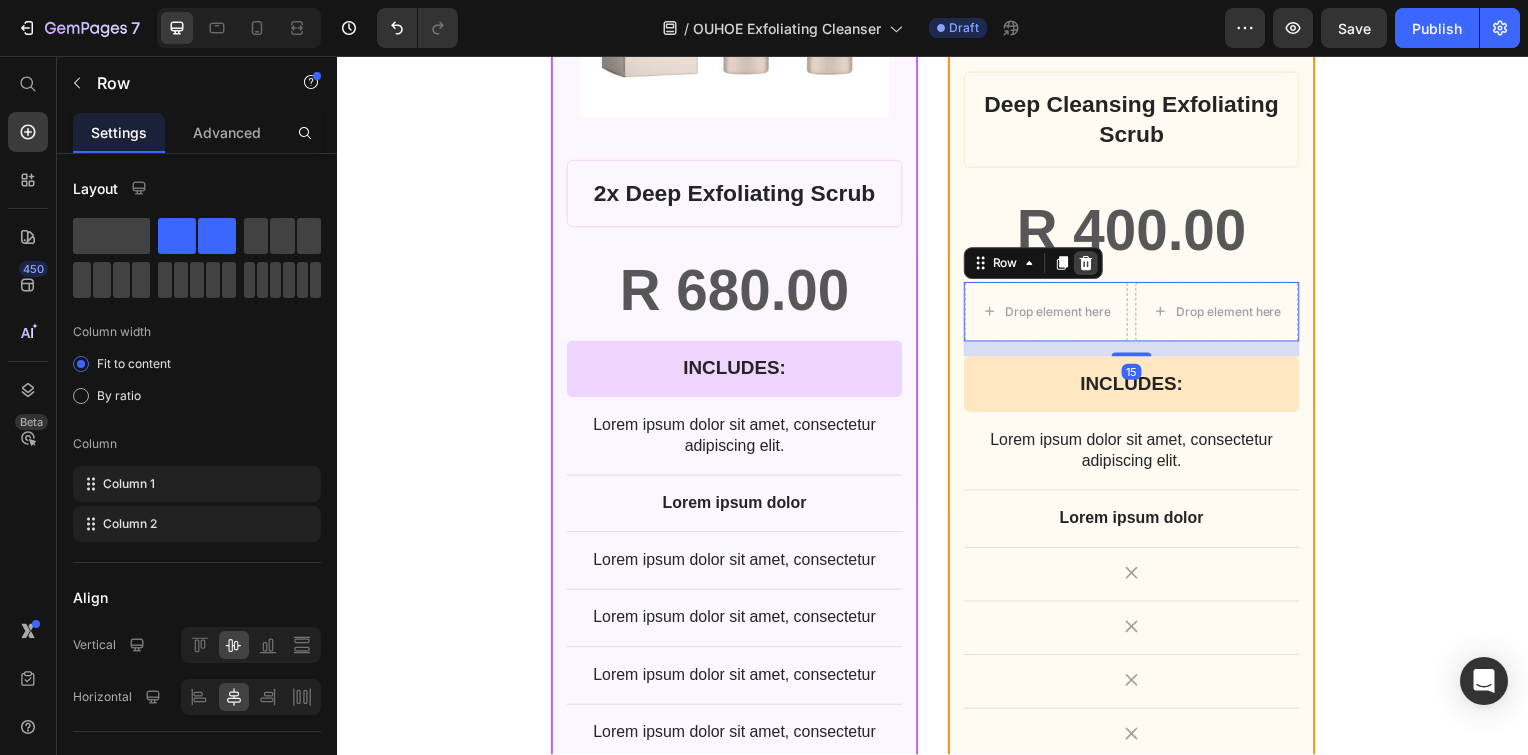 click 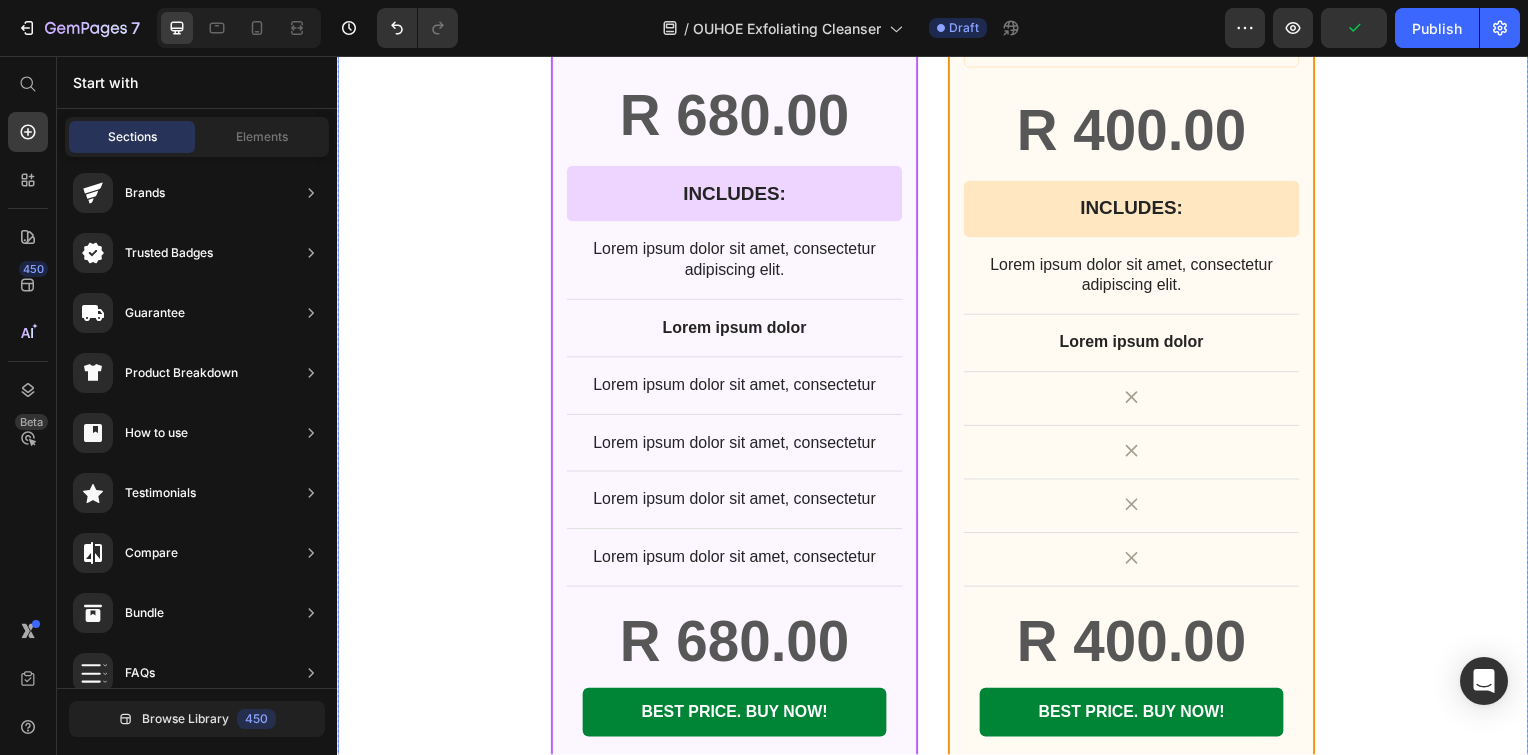 scroll, scrollTop: 5877, scrollLeft: 0, axis: vertical 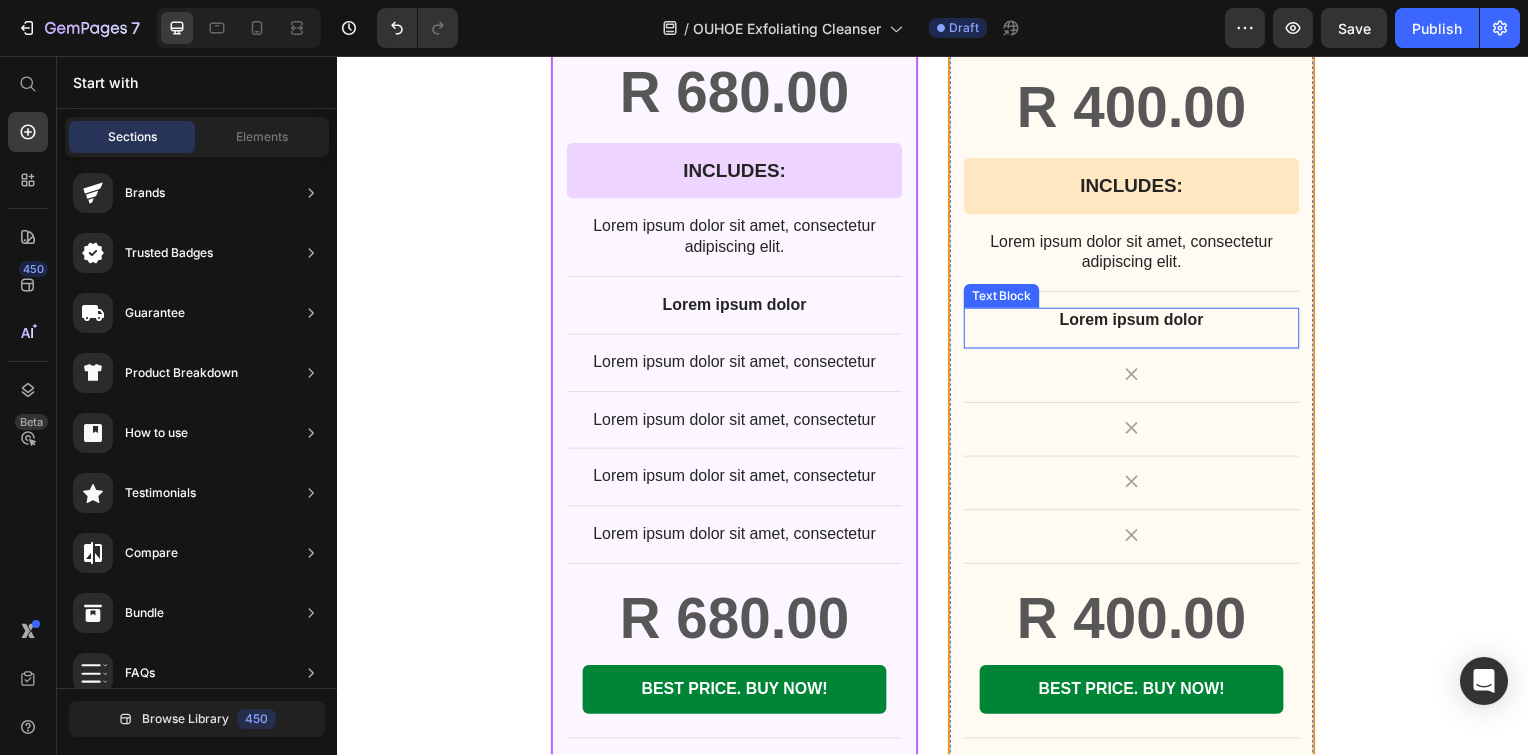 click on "Lorem ipsum dolor Text Block" at bounding box center [1137, 331] 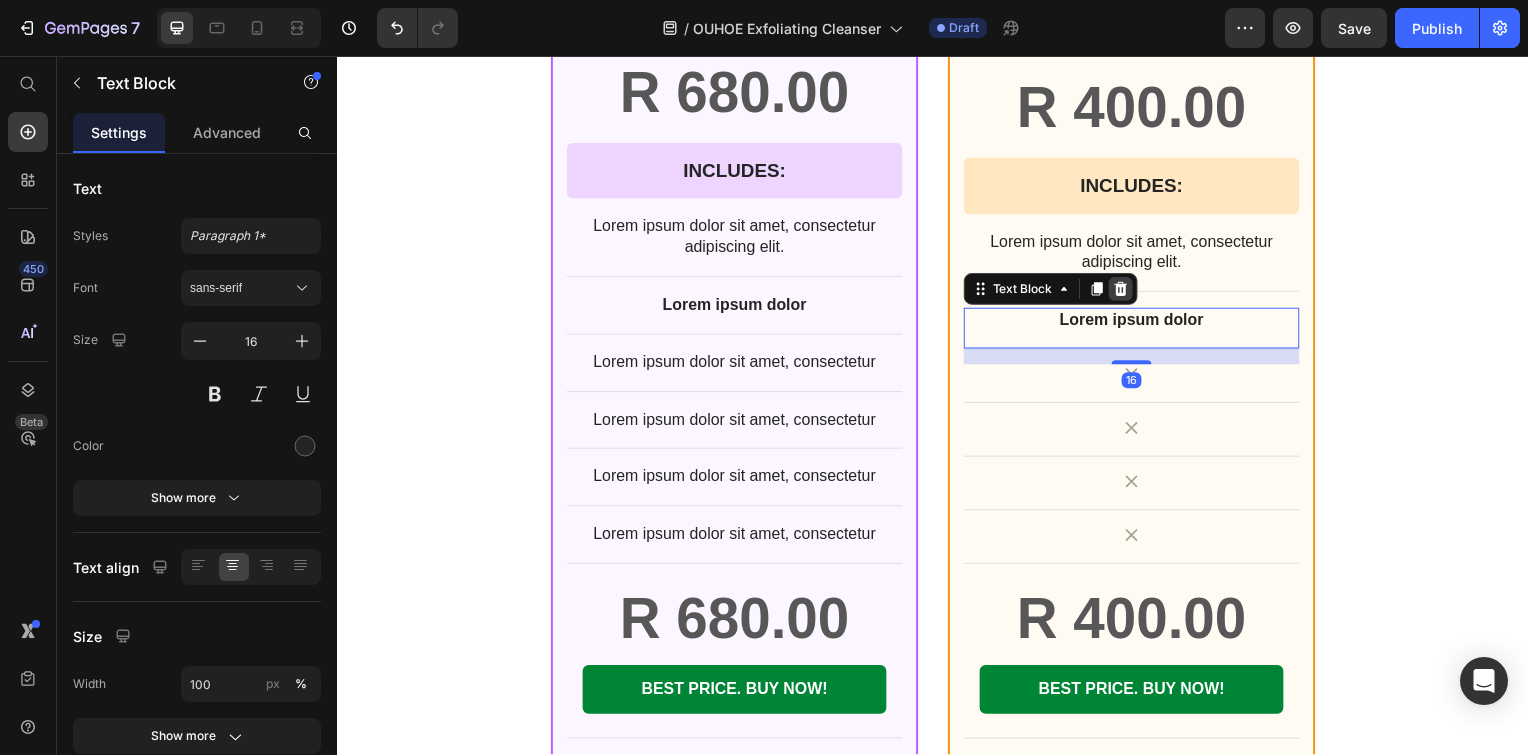 click 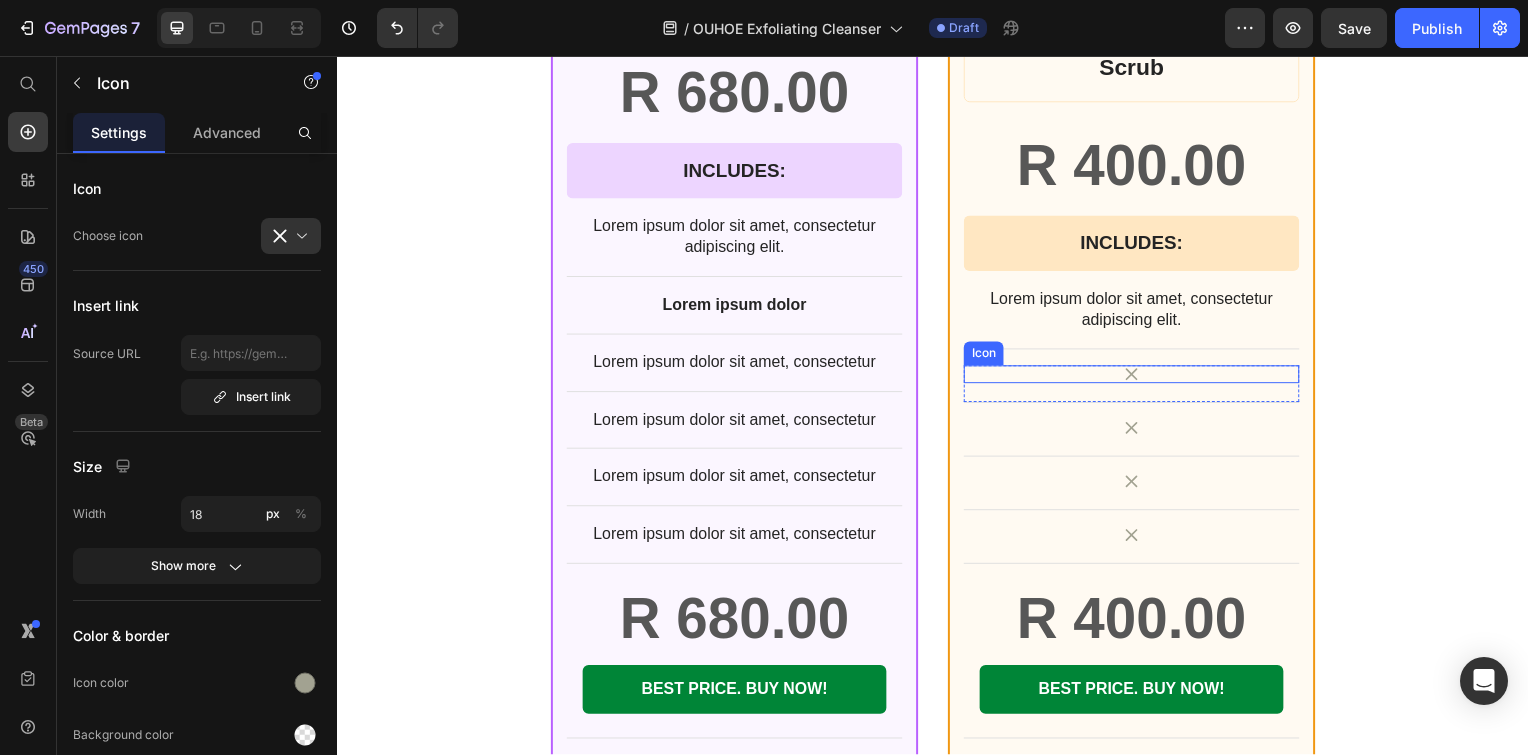 click on "Icon" at bounding box center [1137, 377] 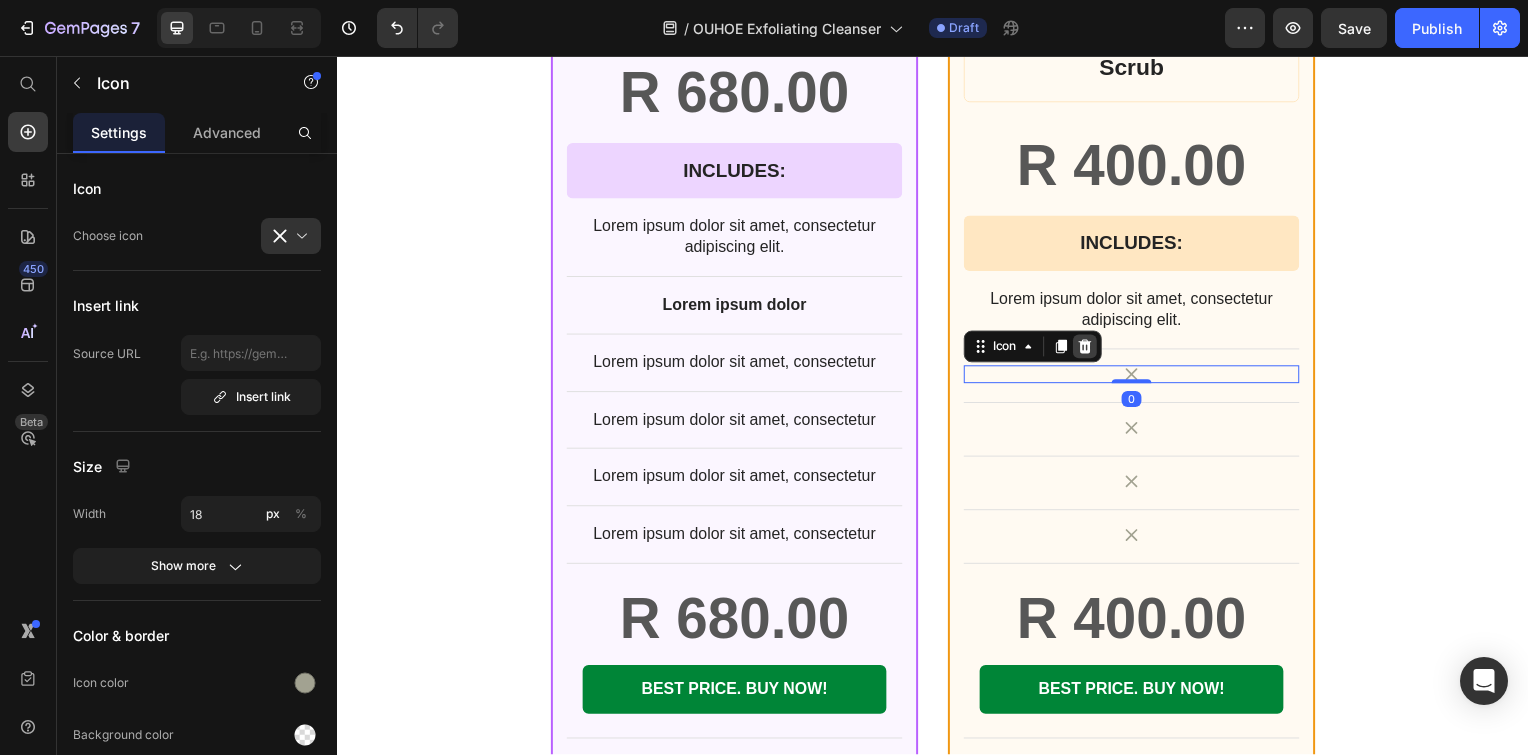 click 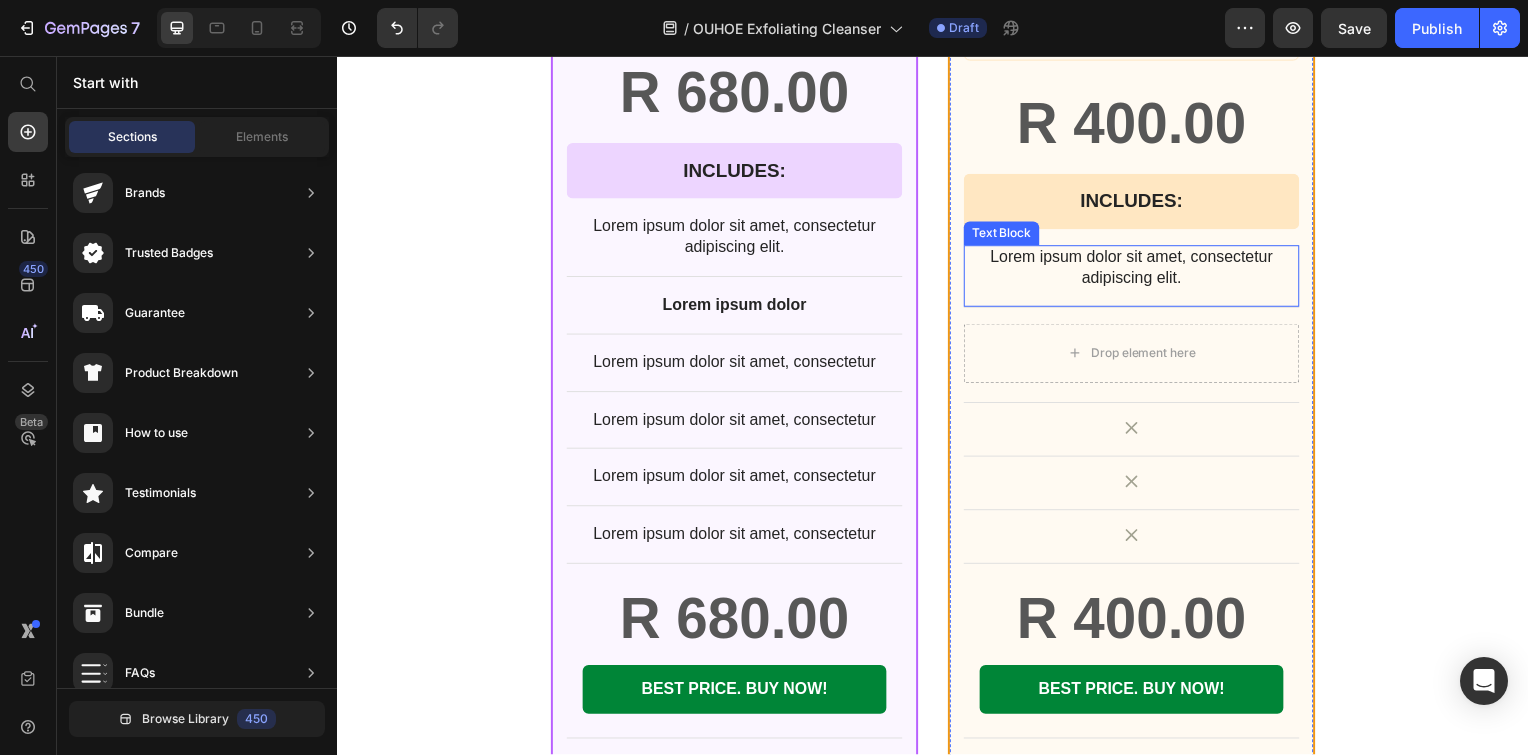 click on "Lorem ipsum dolor sit amet, consectetur adipiscing elit." at bounding box center [1137, 270] 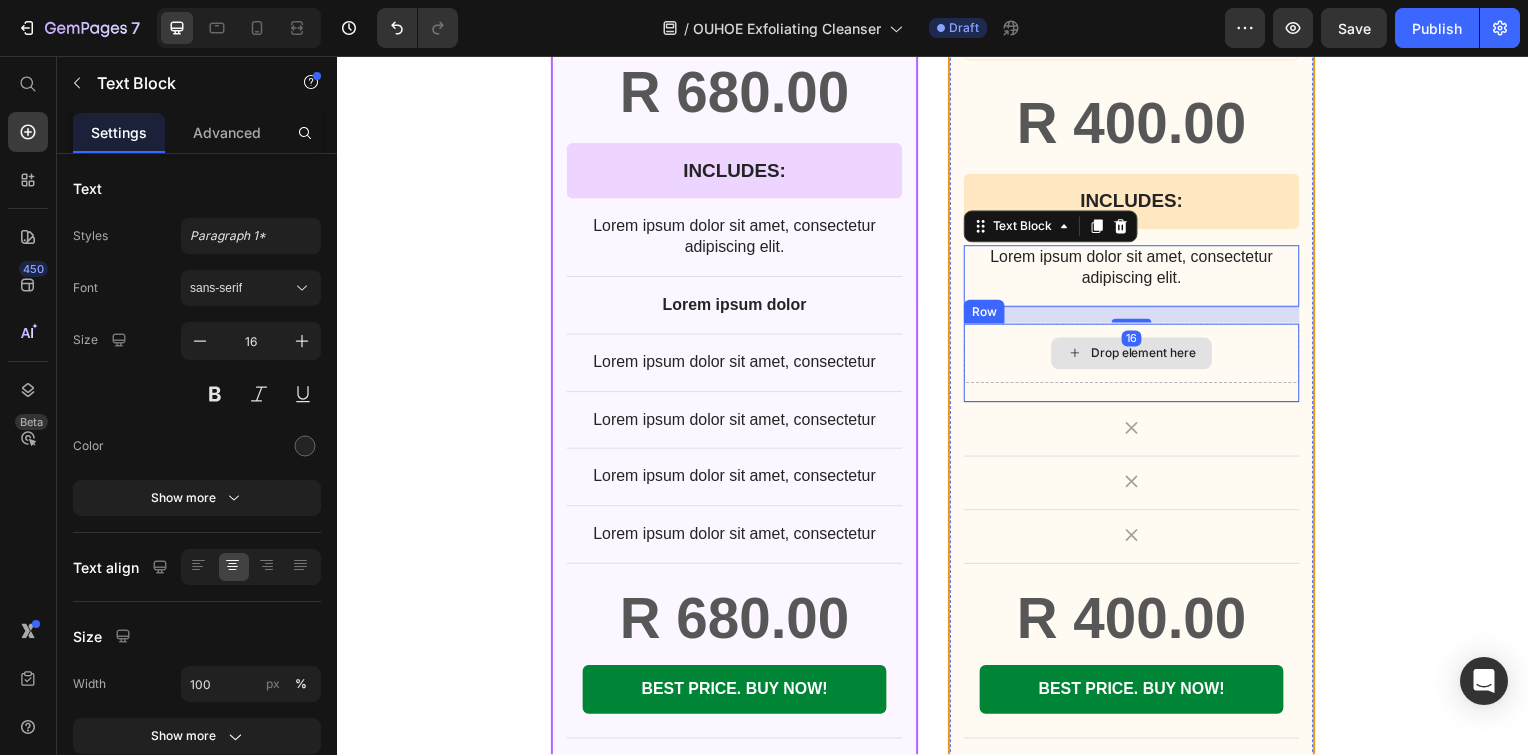 click on "Drop element here" at bounding box center (1137, 356) 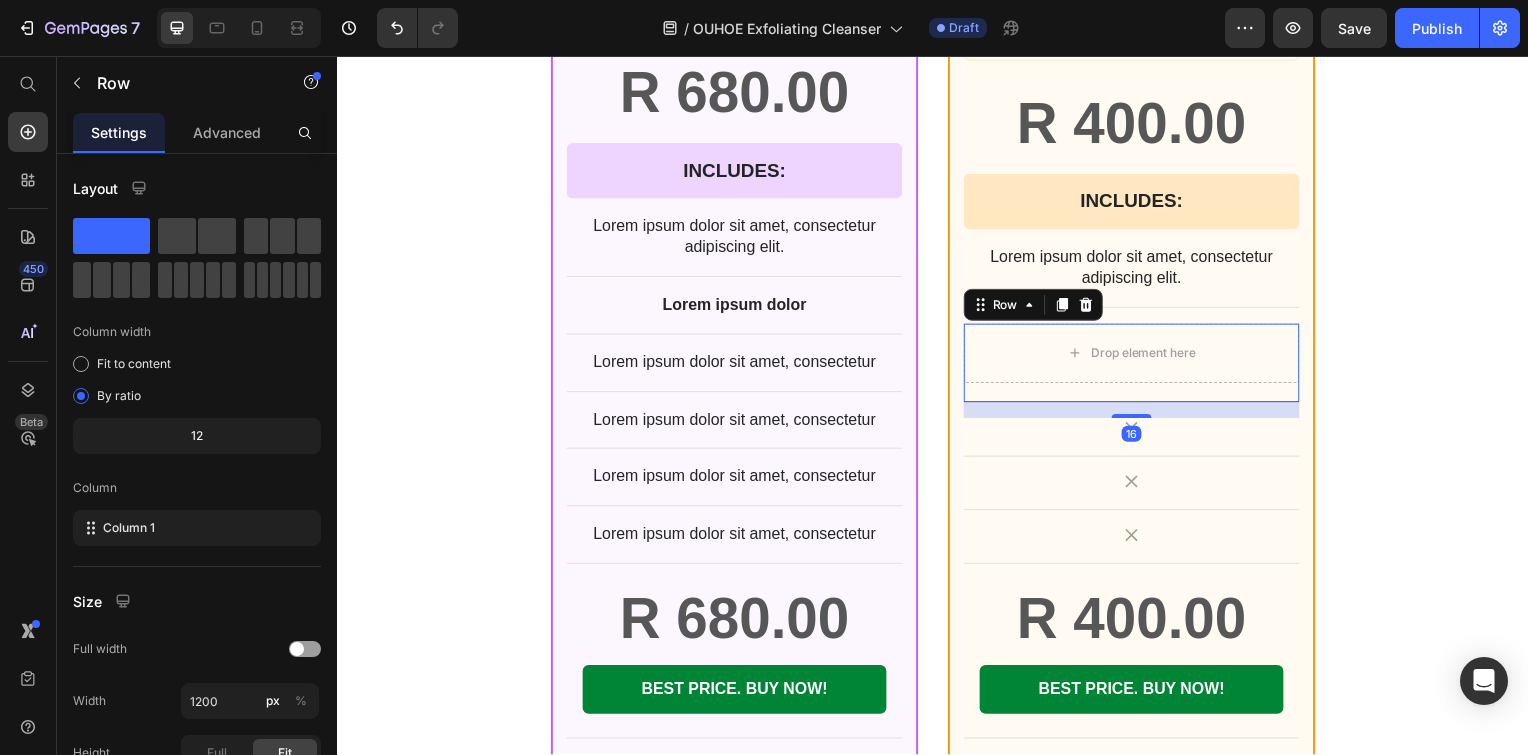 click 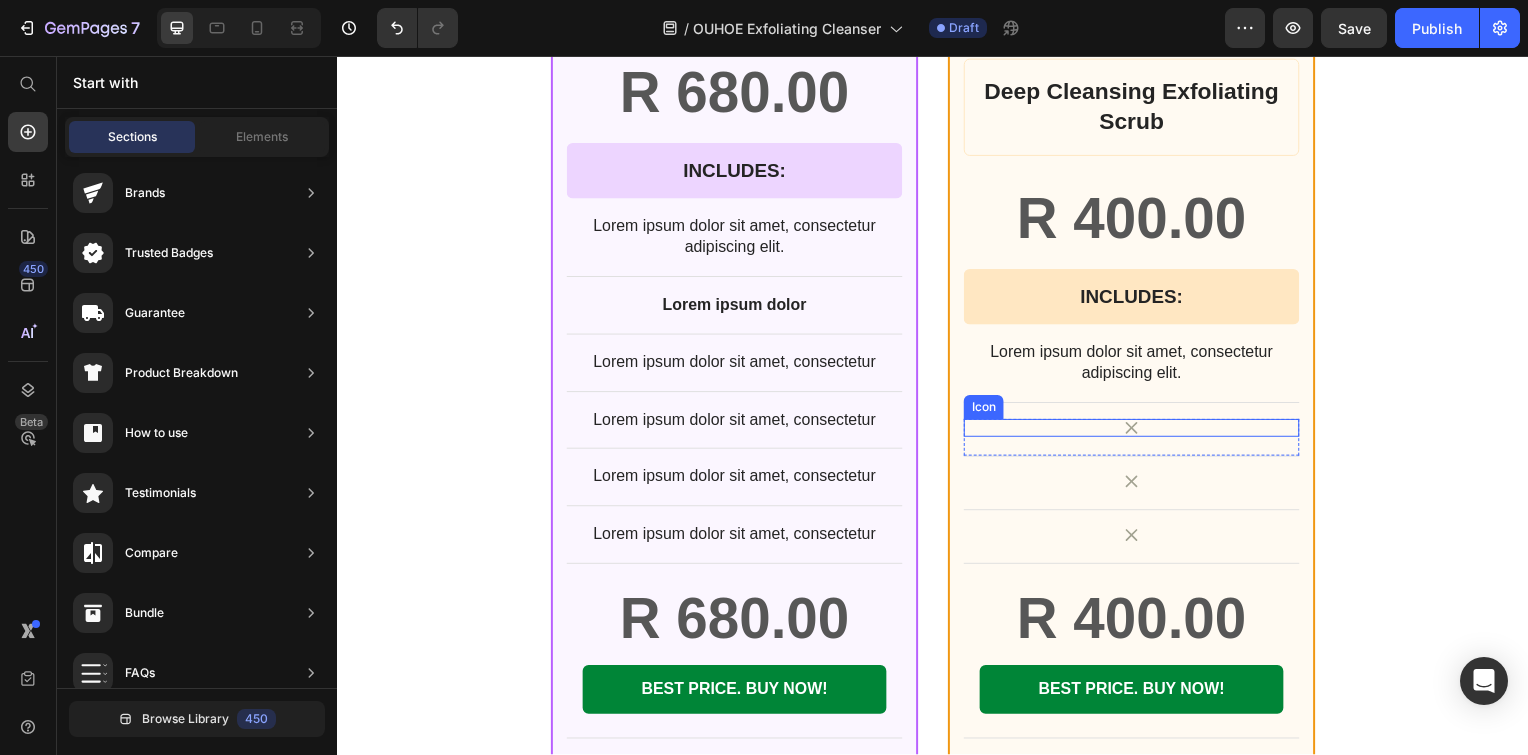 click on "Icon" at bounding box center (1137, 431) 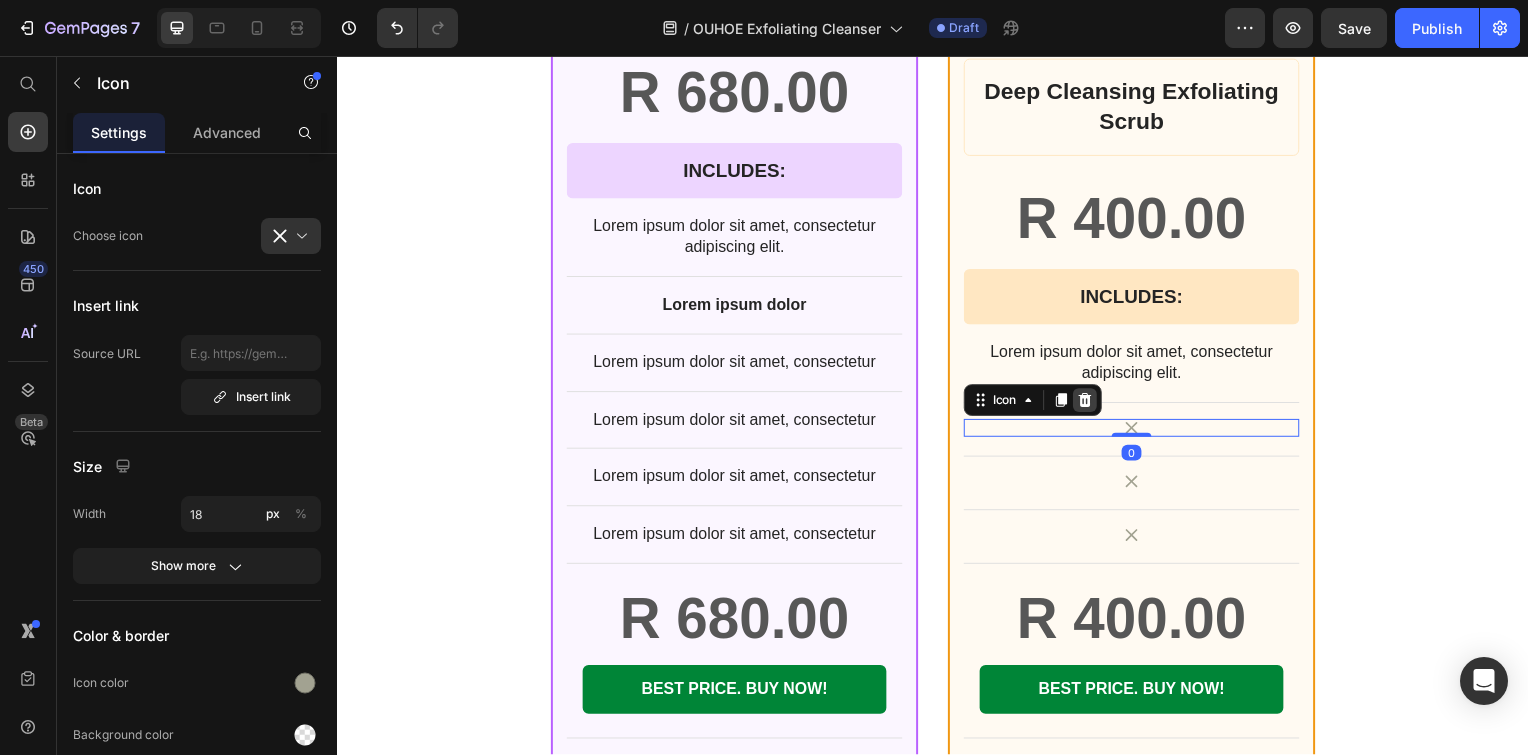 click 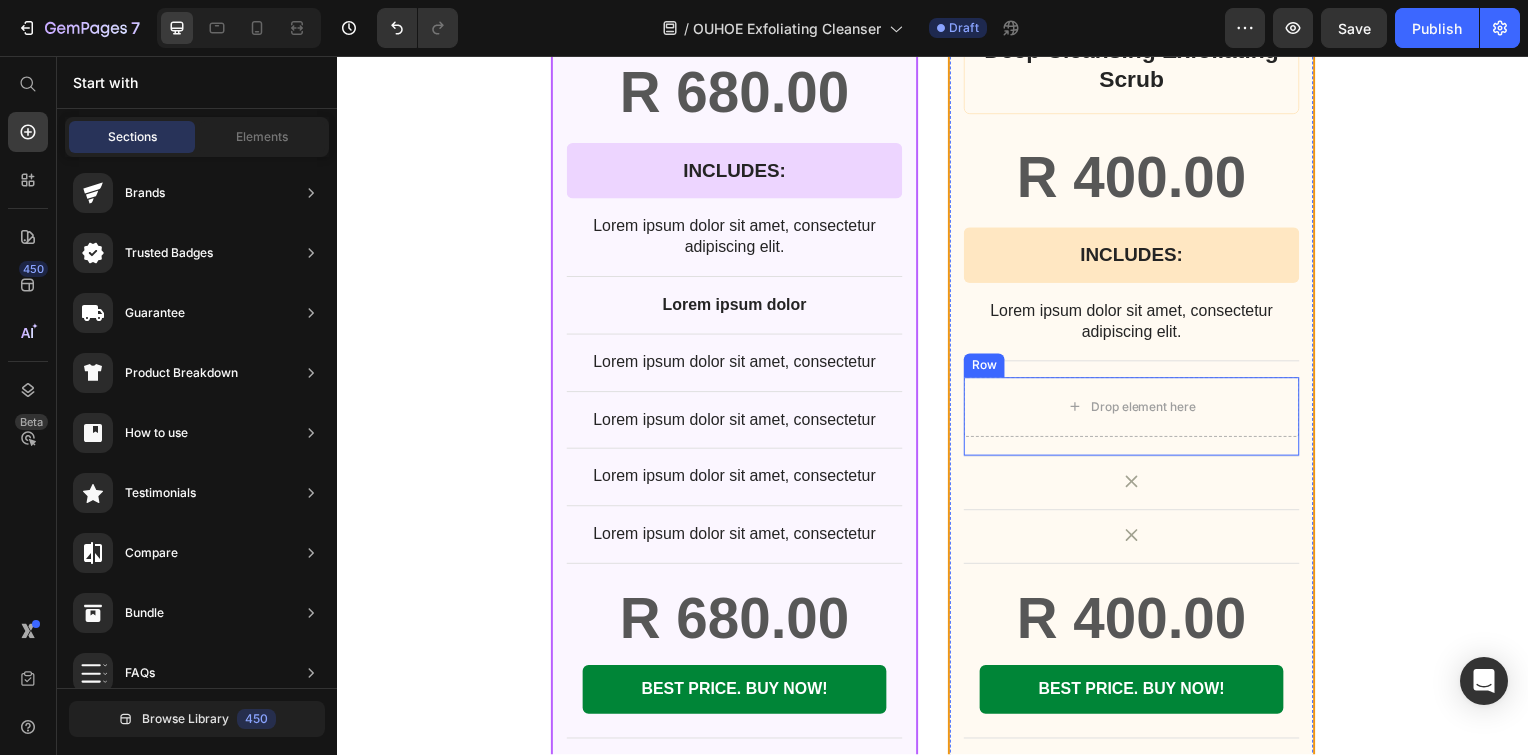click on "Deep Cleansing Exfoliating Scrub Product Title R 400.00 Product Price Row INCLUDES: Text Block Row Row Lorem ipsum dolor sit amet, consectetur adipiscing elit. Text Block
Drop element here Row
Icon Row
Icon Row R 400.00 Product Price BEST PRICE. BUY NOW! Add to Cart Row 30 - Day money back guarantee Text Block" at bounding box center [1137, 401] 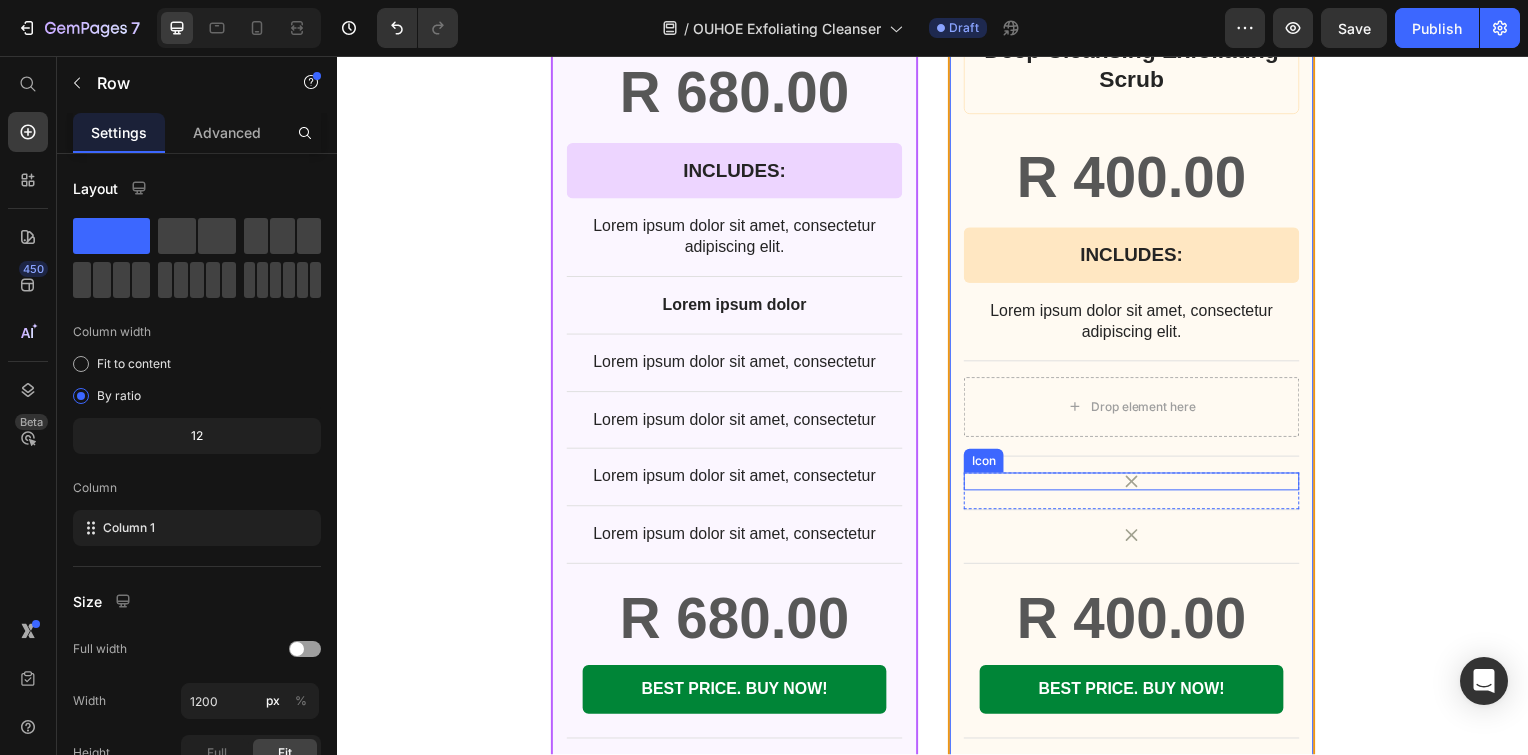 click on "Icon" at bounding box center [1137, 485] 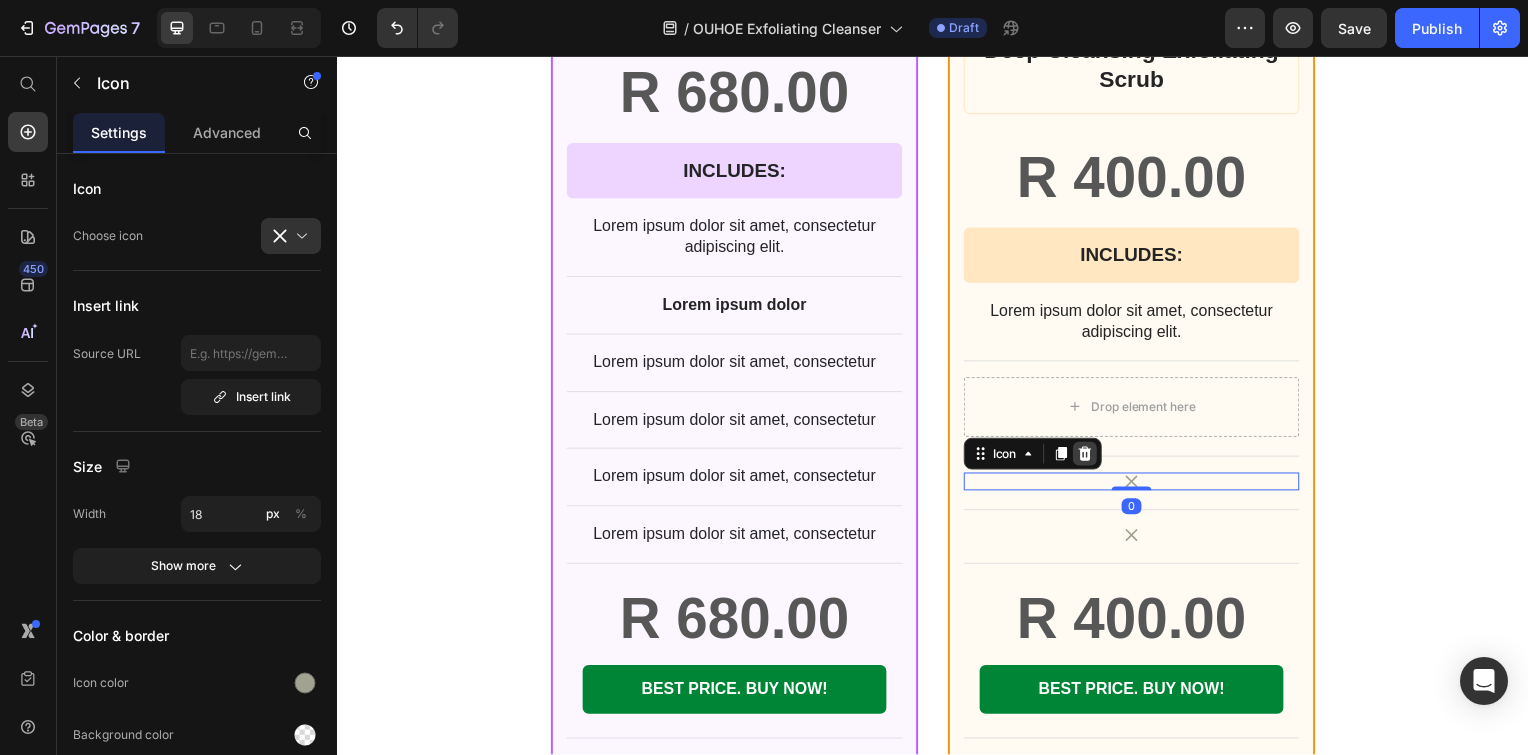 click 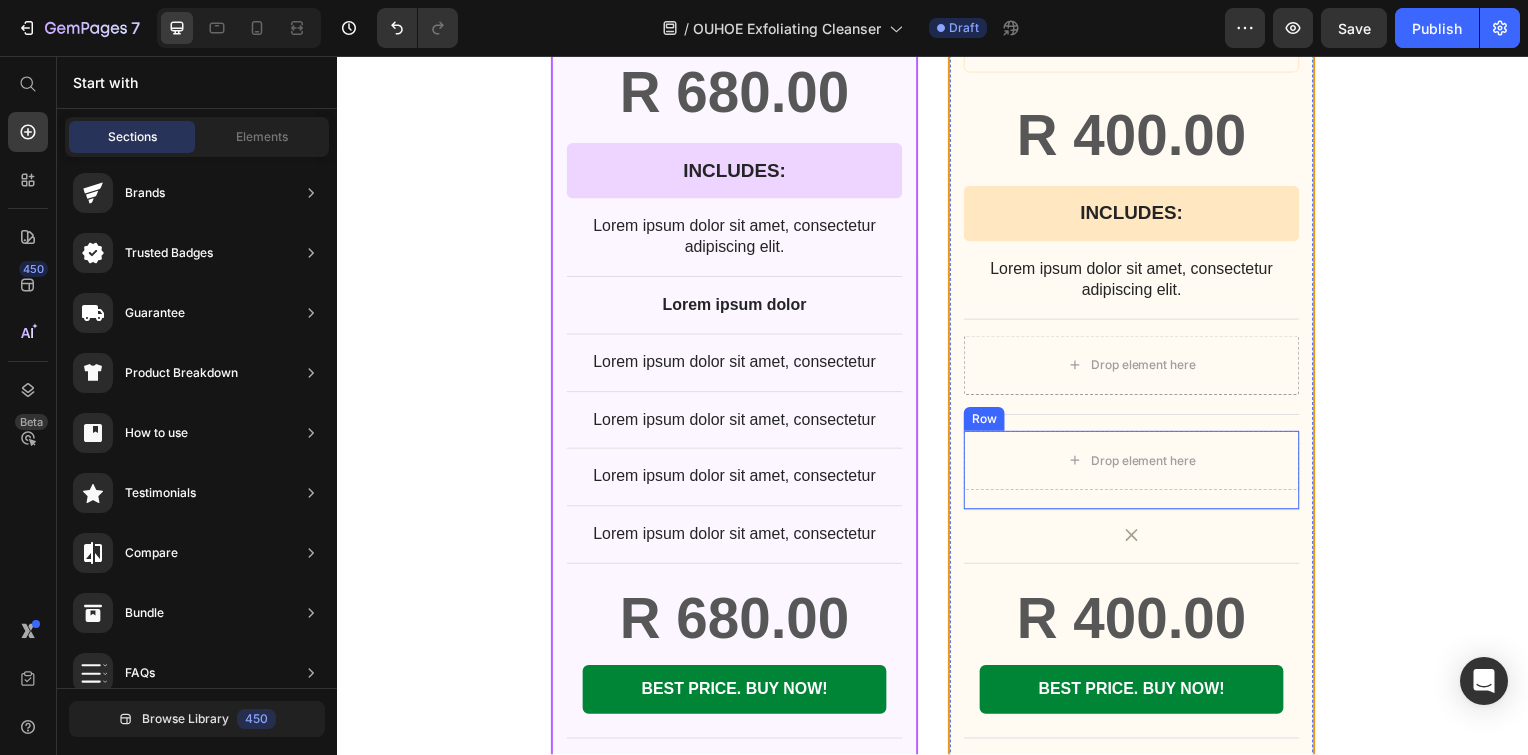 click on "Deep Cleansing Exfoliating Scrub Product Title R 400.00 Product Price Row INCLUDES: Text Block Row Row Lorem ipsum dolor sit amet, consectetur adipiscing elit. Text Block
Drop element here Row
Drop element here Row
Icon Row R 400.00 Product Price BEST PRICE. BUY NOW! Add to Cart Row 30 - Day money back guarantee Text Block" at bounding box center [1137, 380] 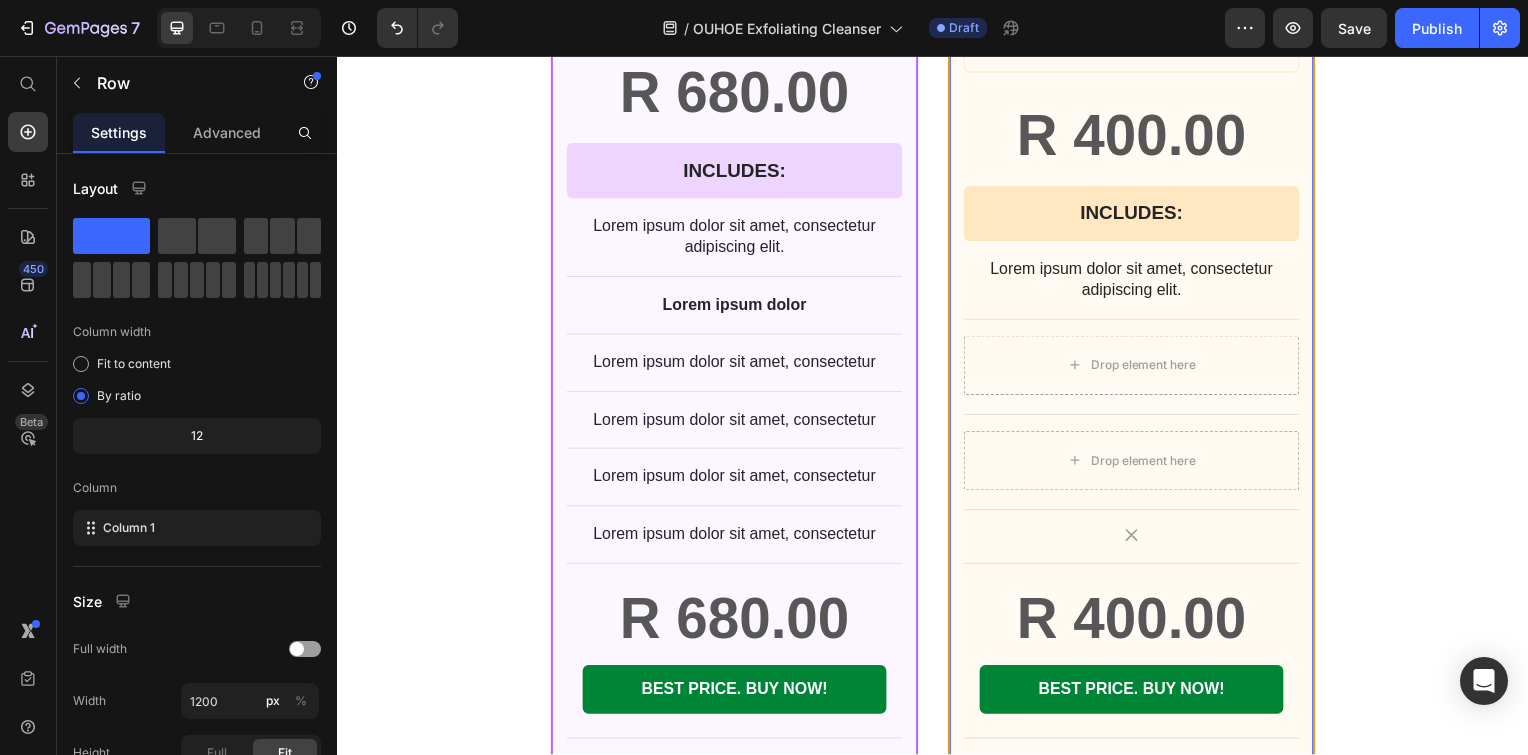 click on "Icon" at bounding box center (1137, 539) 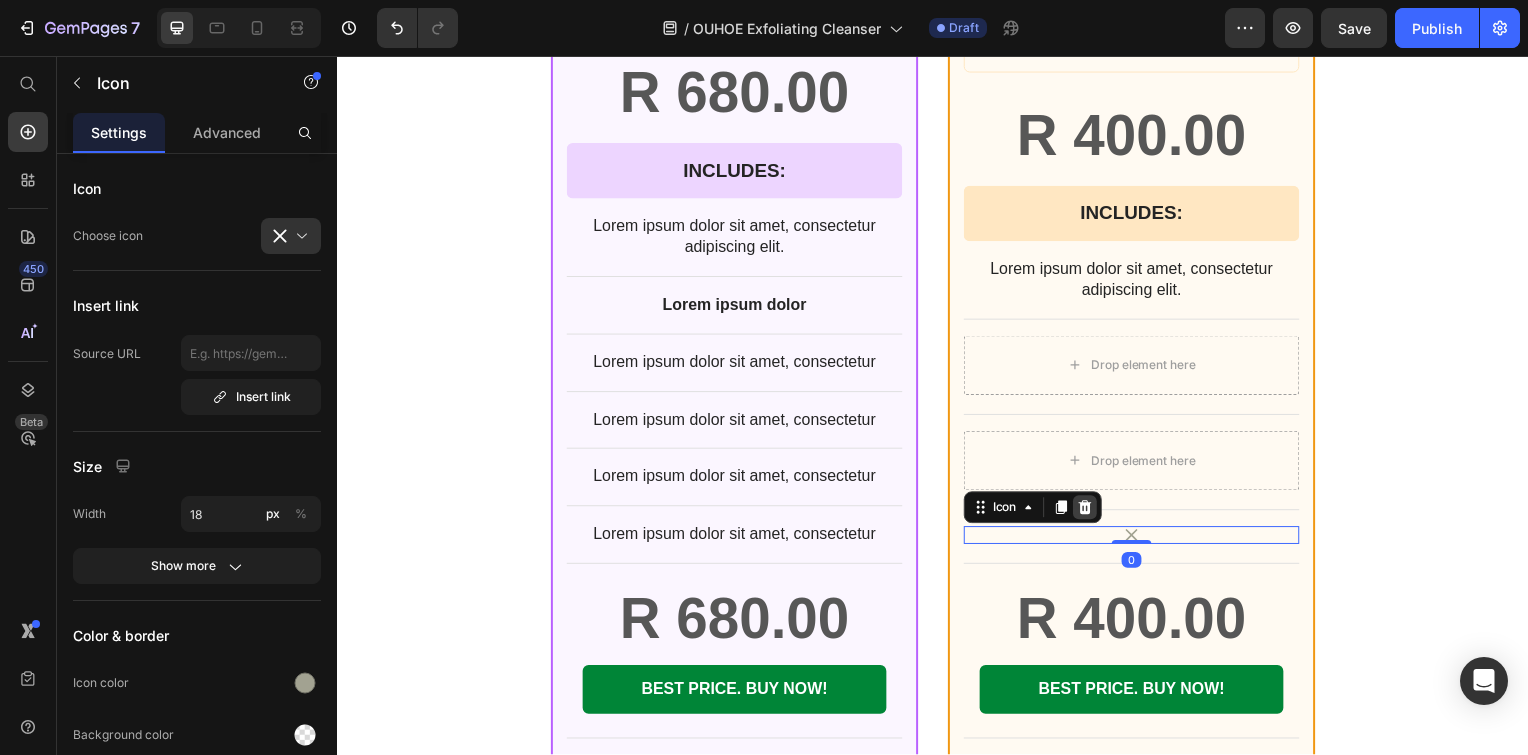 click at bounding box center (1090, 511) 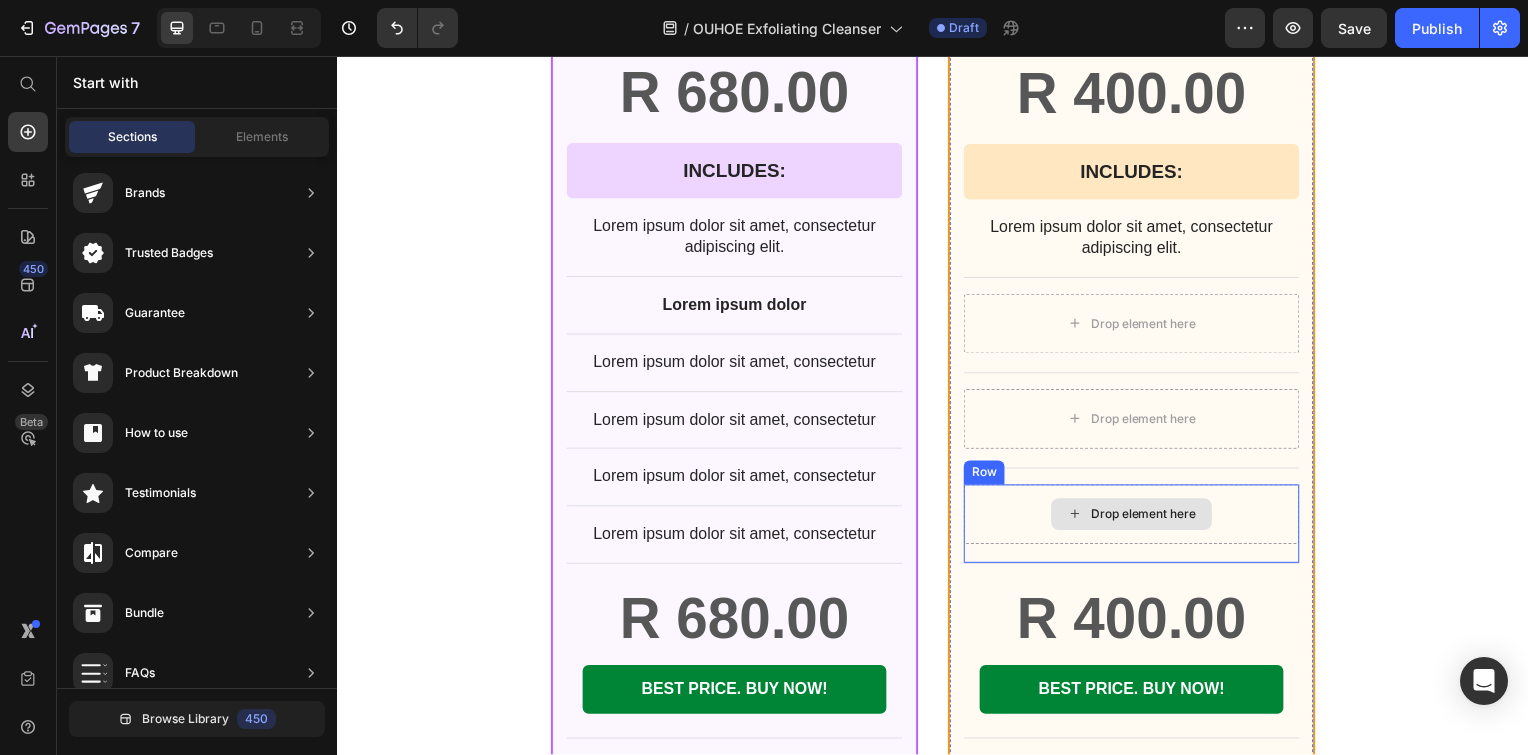 click on "Drop element here" at bounding box center [1149, 518] 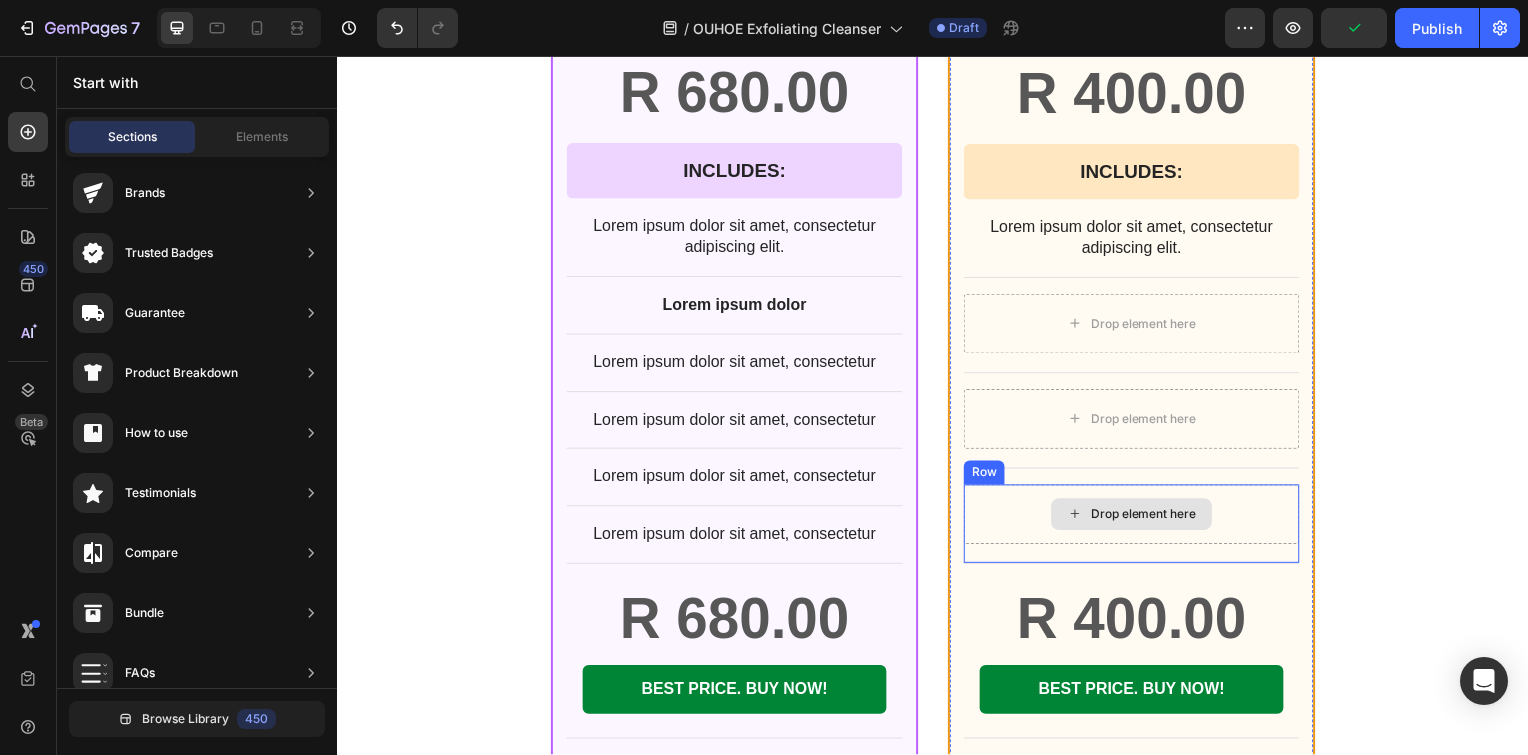 click on "Drop element here" at bounding box center [1137, 518] 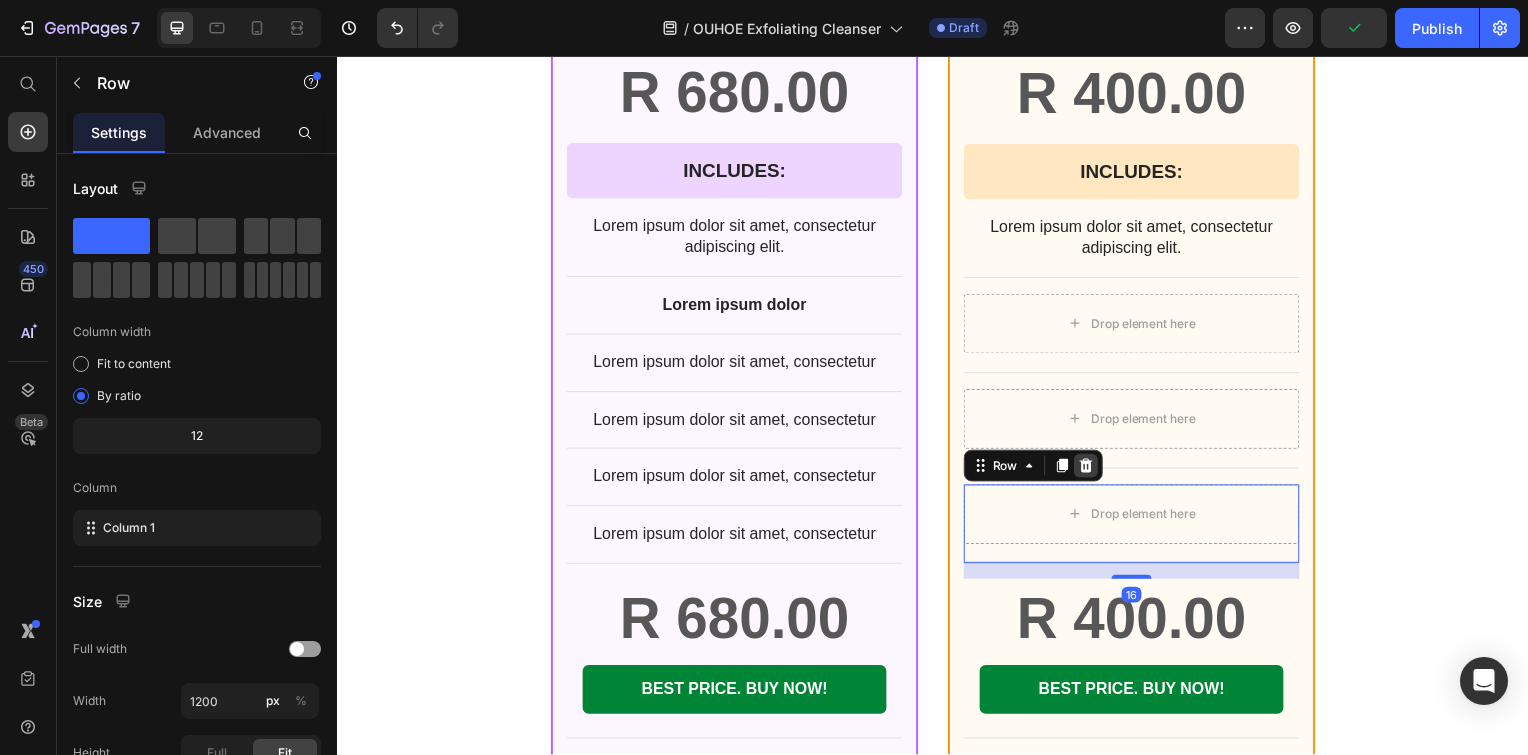 click 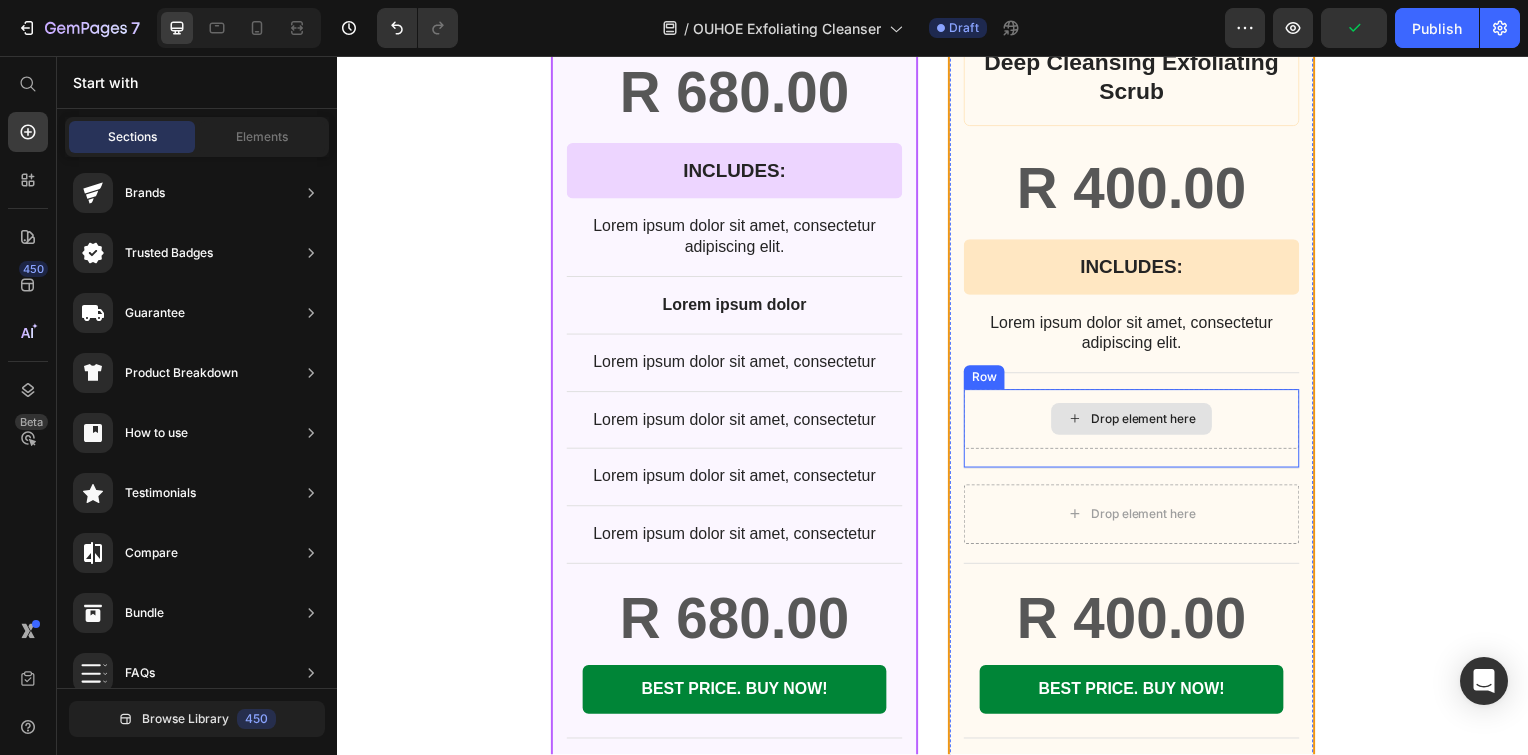 click on "Drop element here" at bounding box center [1137, 422] 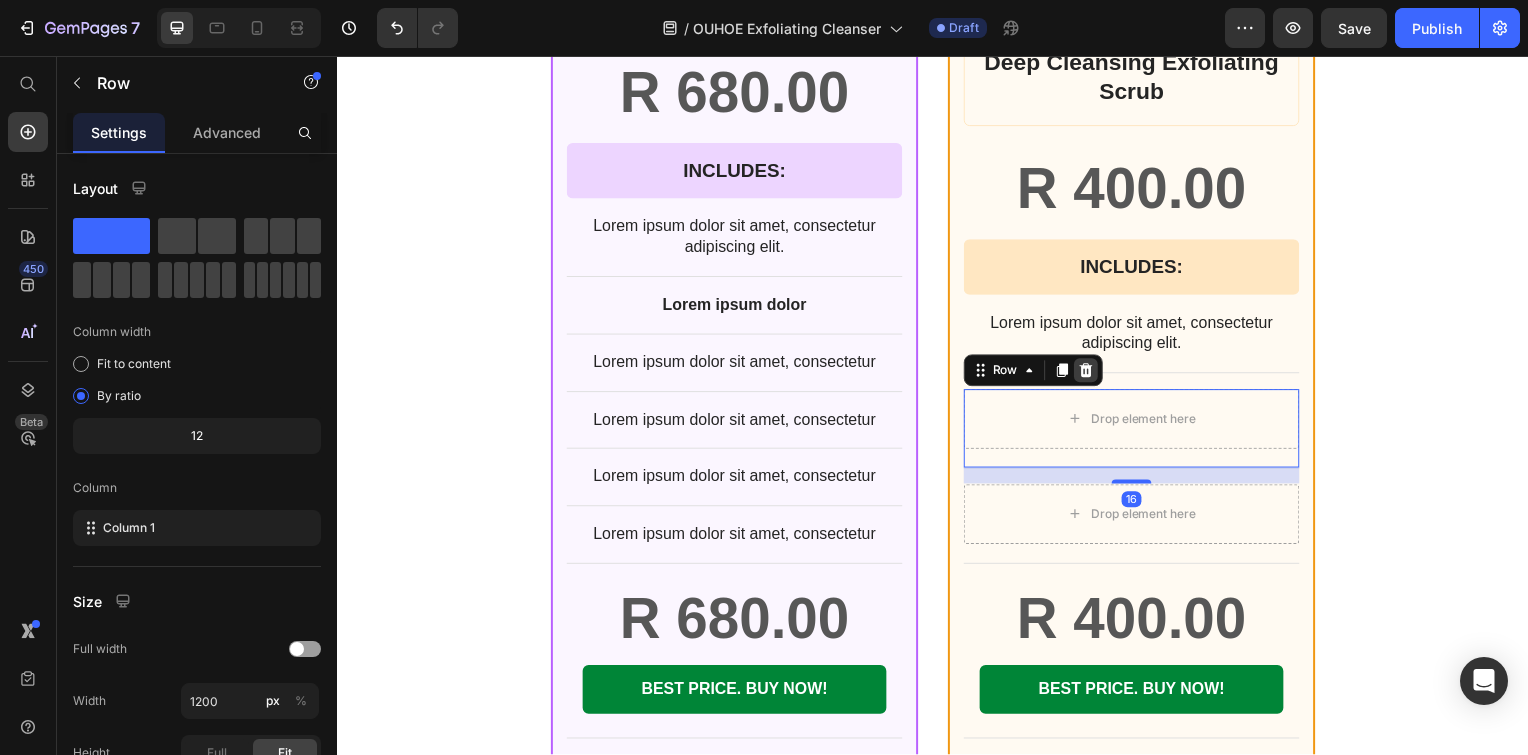 click 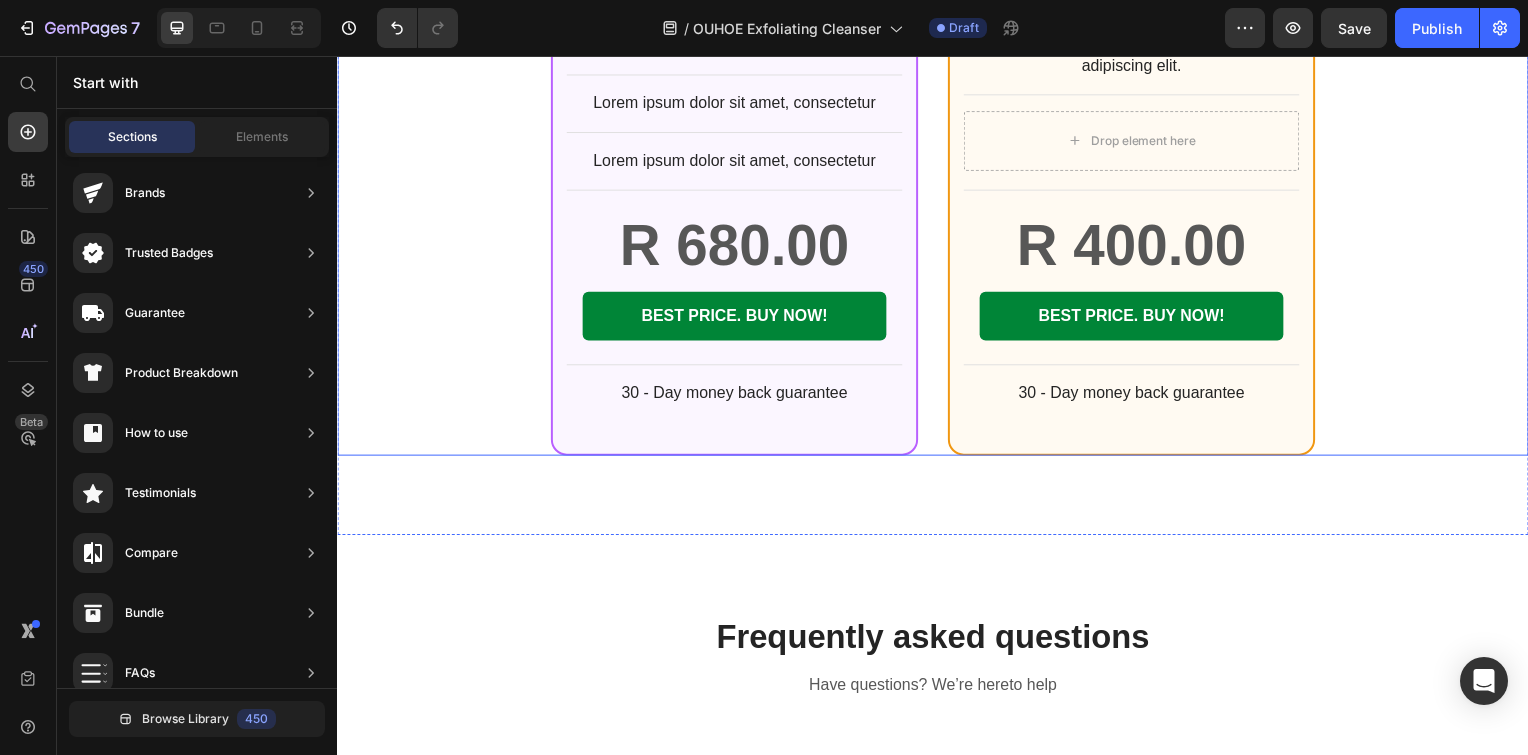scroll, scrollTop: 6261, scrollLeft: 0, axis: vertical 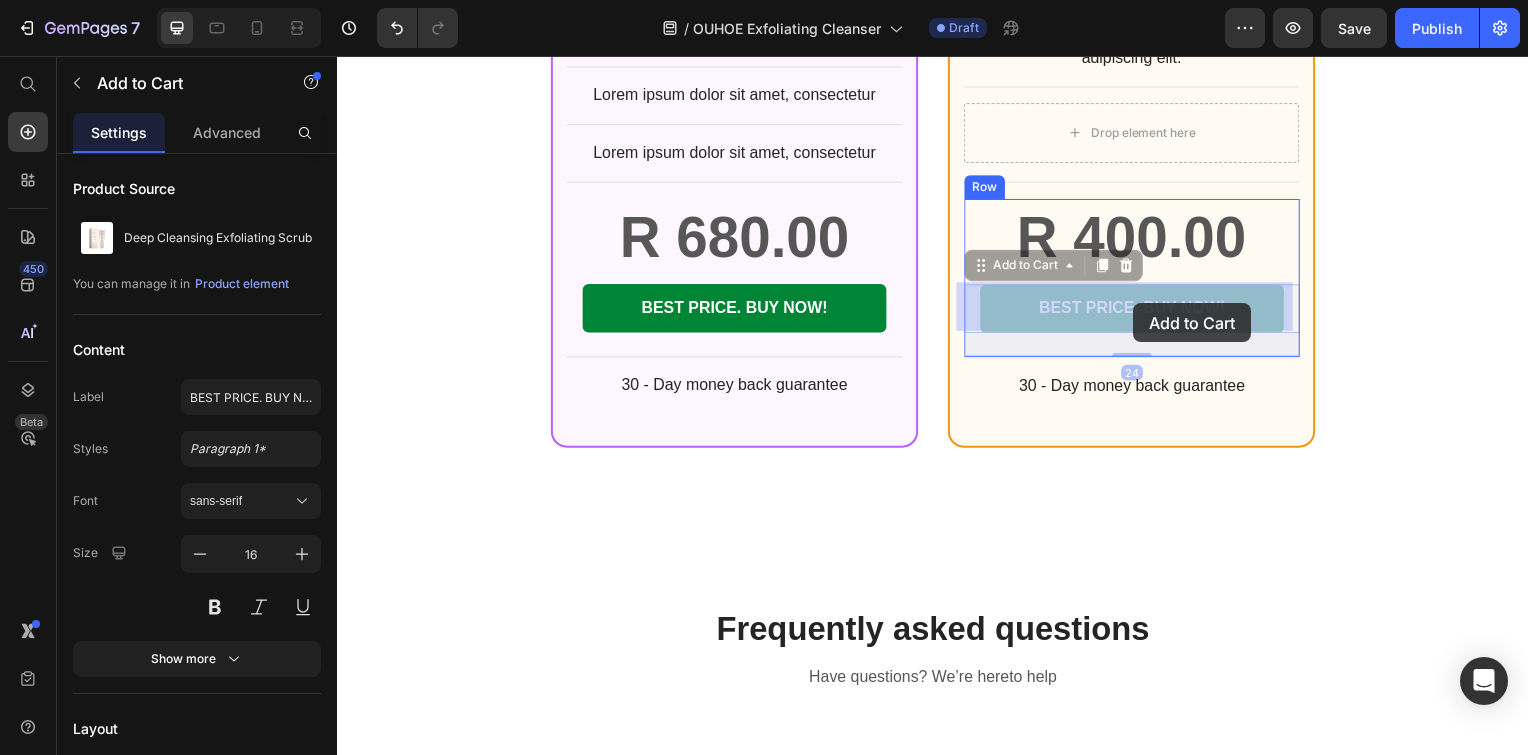 drag, startPoint x: 1142, startPoint y: 295, endPoint x: 1139, endPoint y: 305, distance: 10.440307 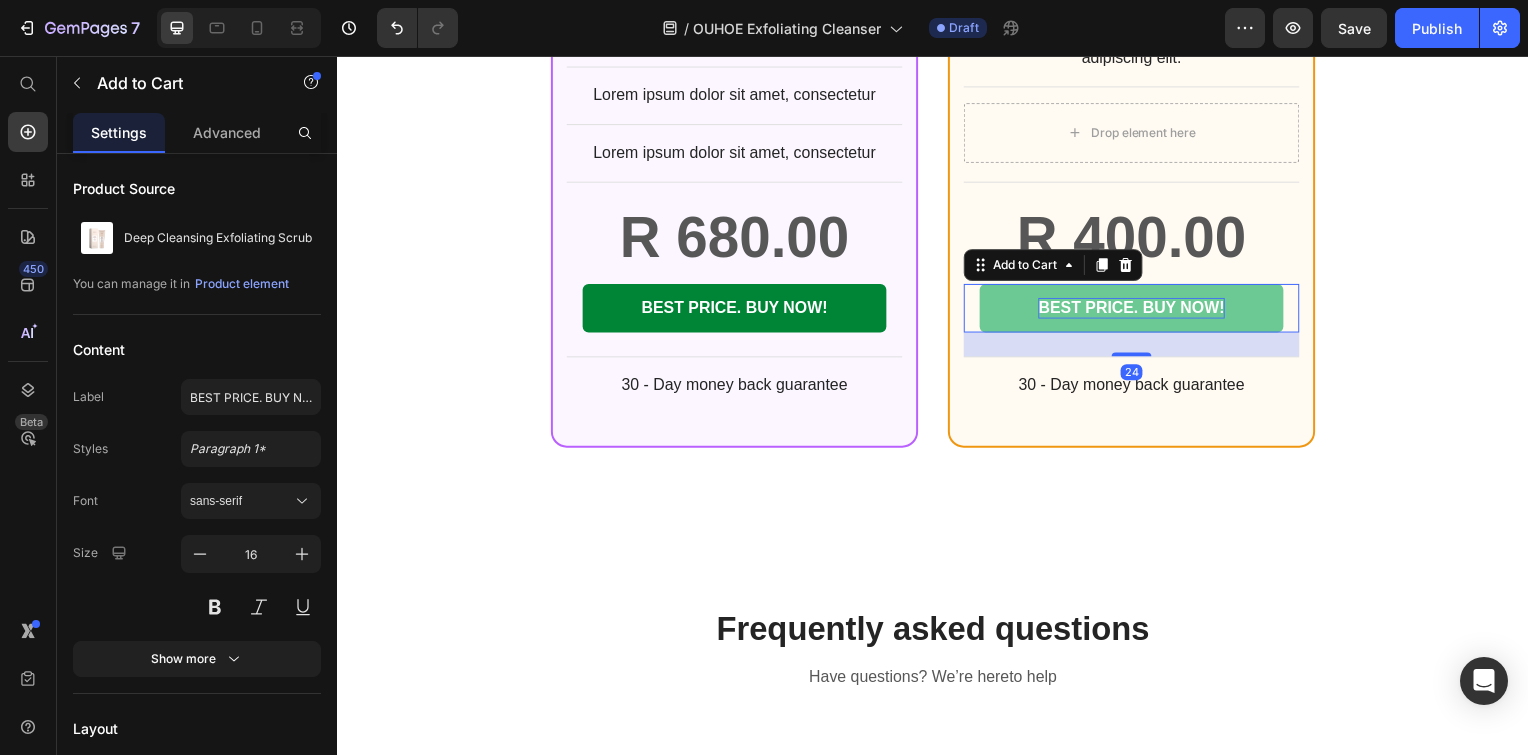 click on "BEST PRICE. BUY NOW!" at bounding box center (1136, 310) 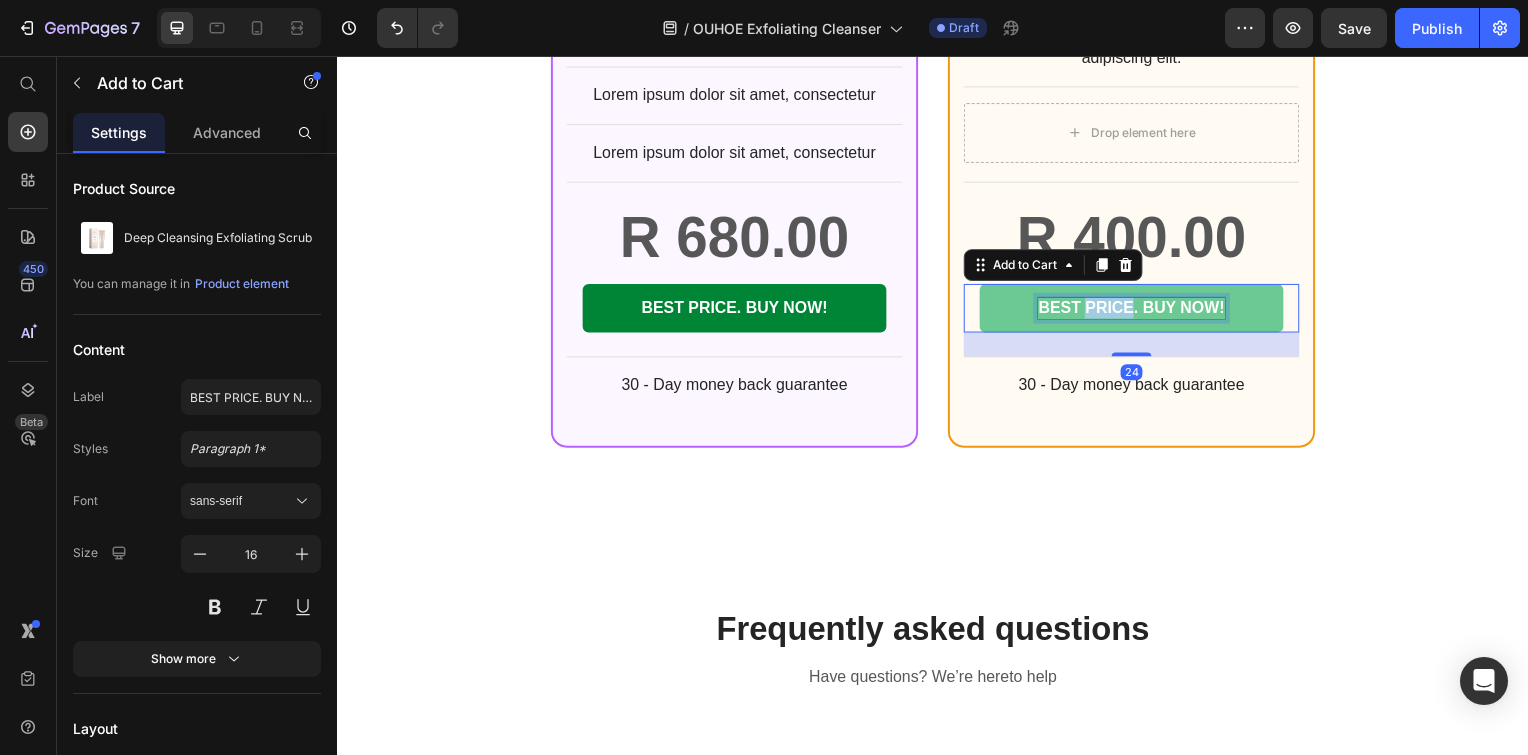 click on "BEST PRICE. BUY NOW!" at bounding box center [1136, 310] 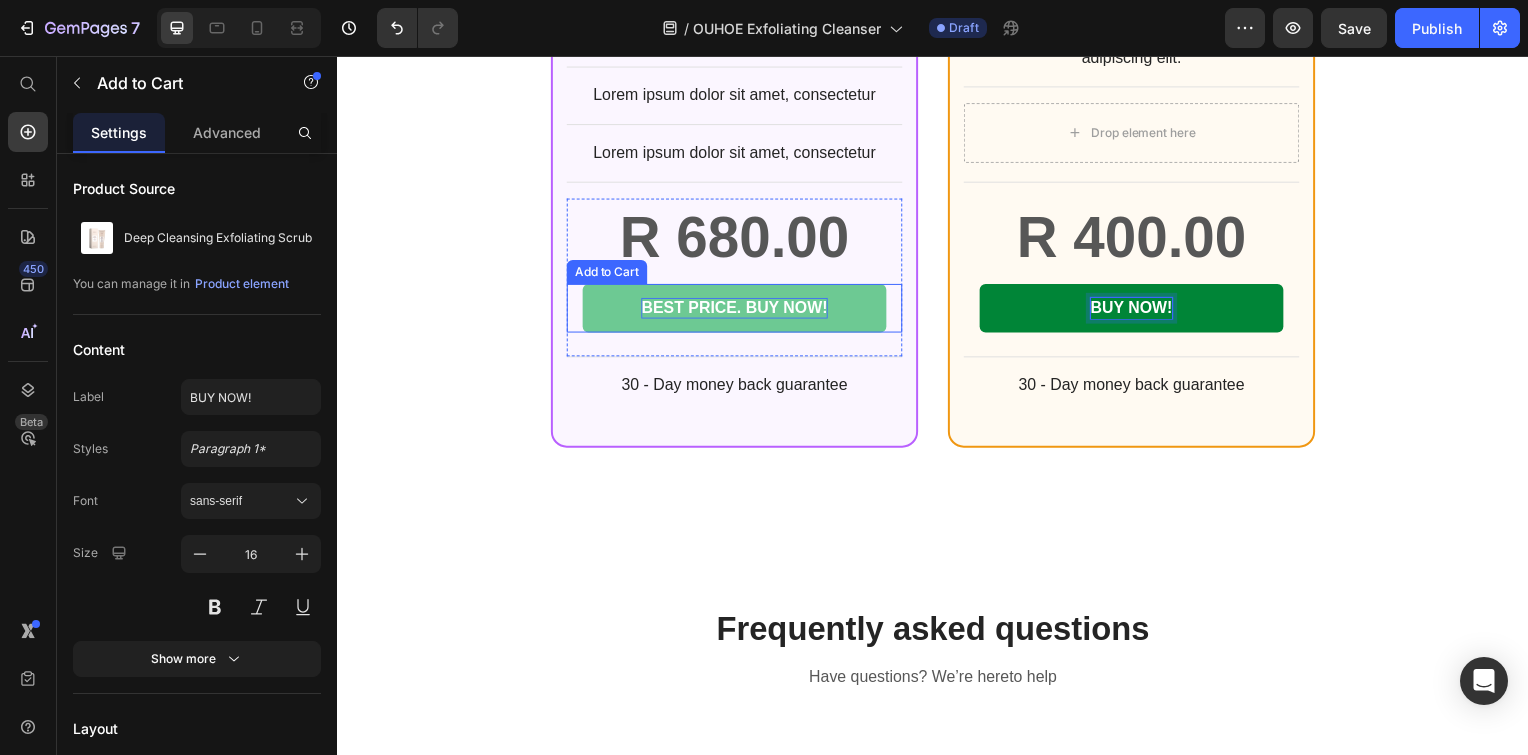 click on "BEST PRICE. BUY NOW!" at bounding box center [736, 310] 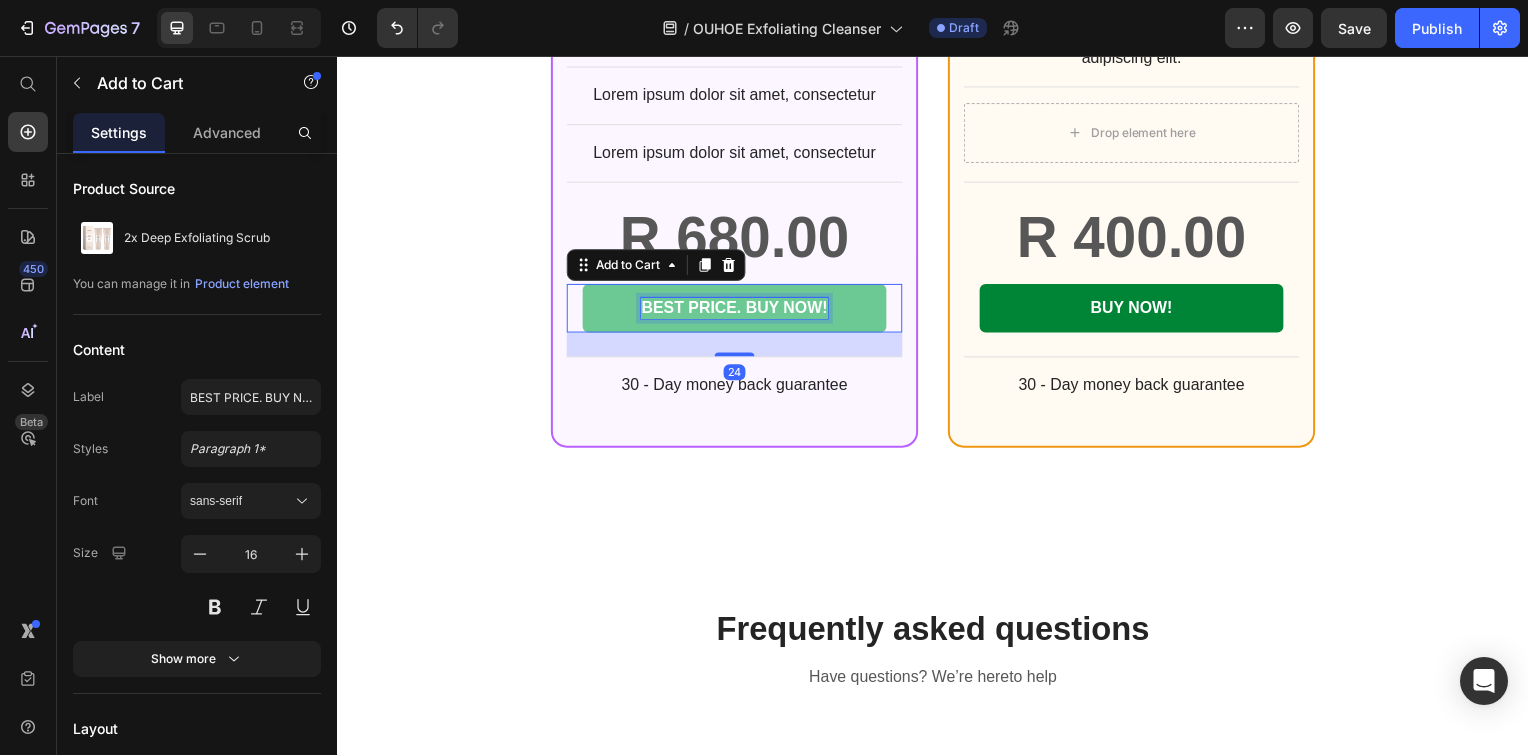 click on "BEST PRICE. BUY NOW!" at bounding box center [736, 310] 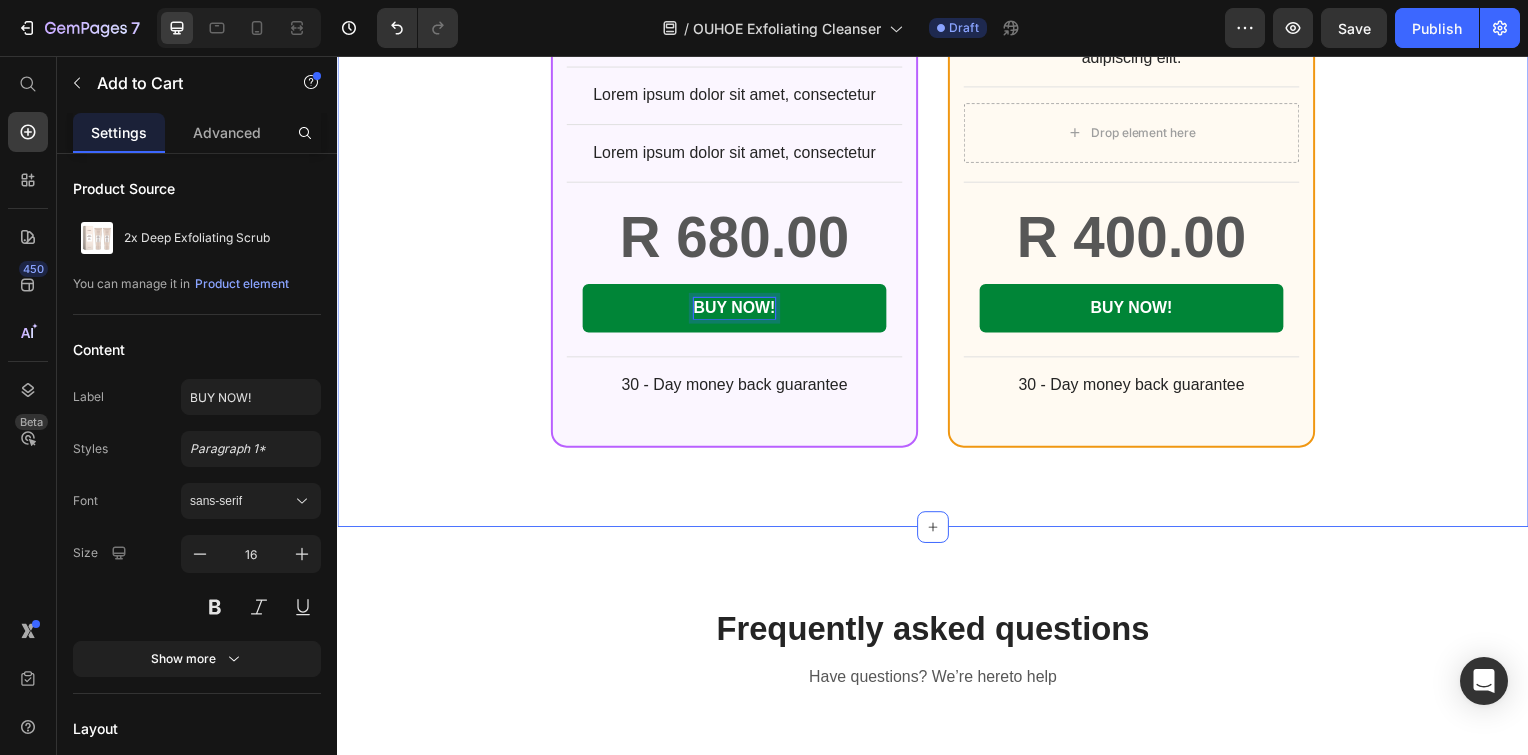 click on "BEST CHOICE Text Block Row Product Images Row 2x Deep Exfoliating Scrub Product Title R 680.00 Product Price Row INCLUDES: Text Block Row Row Lorem ipsum dolor sit amet, consectetur adipiscing elit. Text Block Lorem ipsum dolor Text Block Lorem ipsum dolor sit amet, consectetur Text Block Row Lorem ipsum dolor sit amet, consectetur Text Block Row Lorem ipsum dolor sit amet, consectetur Text Block Row Lorem ipsum dolor sit amet, consectetur Text Block Row R 680.00 Product Price BUY NOW! Add to Cart   24 Row 30 - Day money back guarantee Text Block Row Product Row BASIC Text Block Row Product Images Row Deep Cleansing Exfoliating Scrub Product Title R 400.00 Product Price Row INCLUDES: Text Block Row Row Lorem ipsum dolor sit amet, consectetur adipiscing elit. Text Block
Drop element here Row R 400.00 Product Price BUY NOW! Add to Cart Row 30 - Day money back guarantee Text Block Row Product Row Row Section 11" at bounding box center (937, -208) 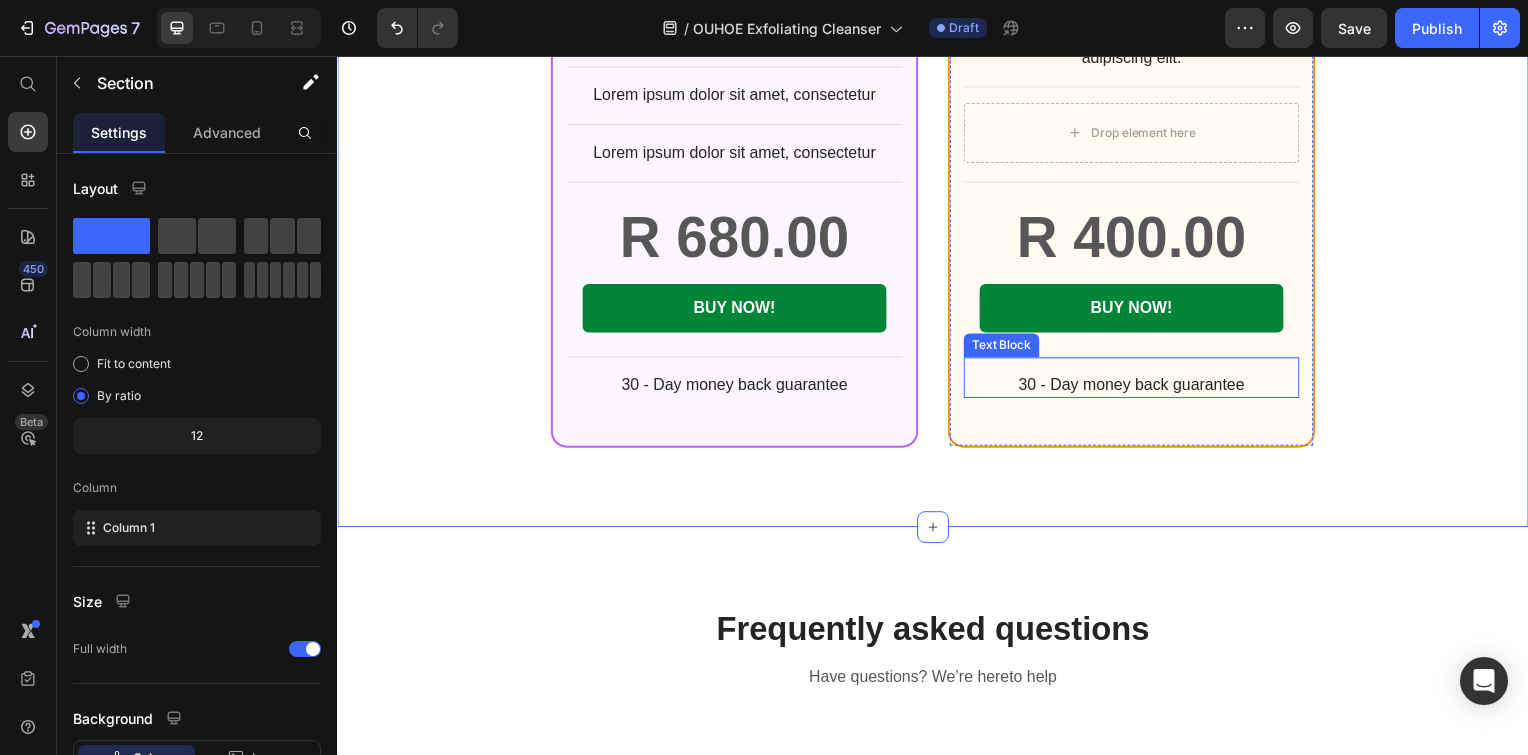 click on "30 - Day money back guarantee" at bounding box center [1137, 388] 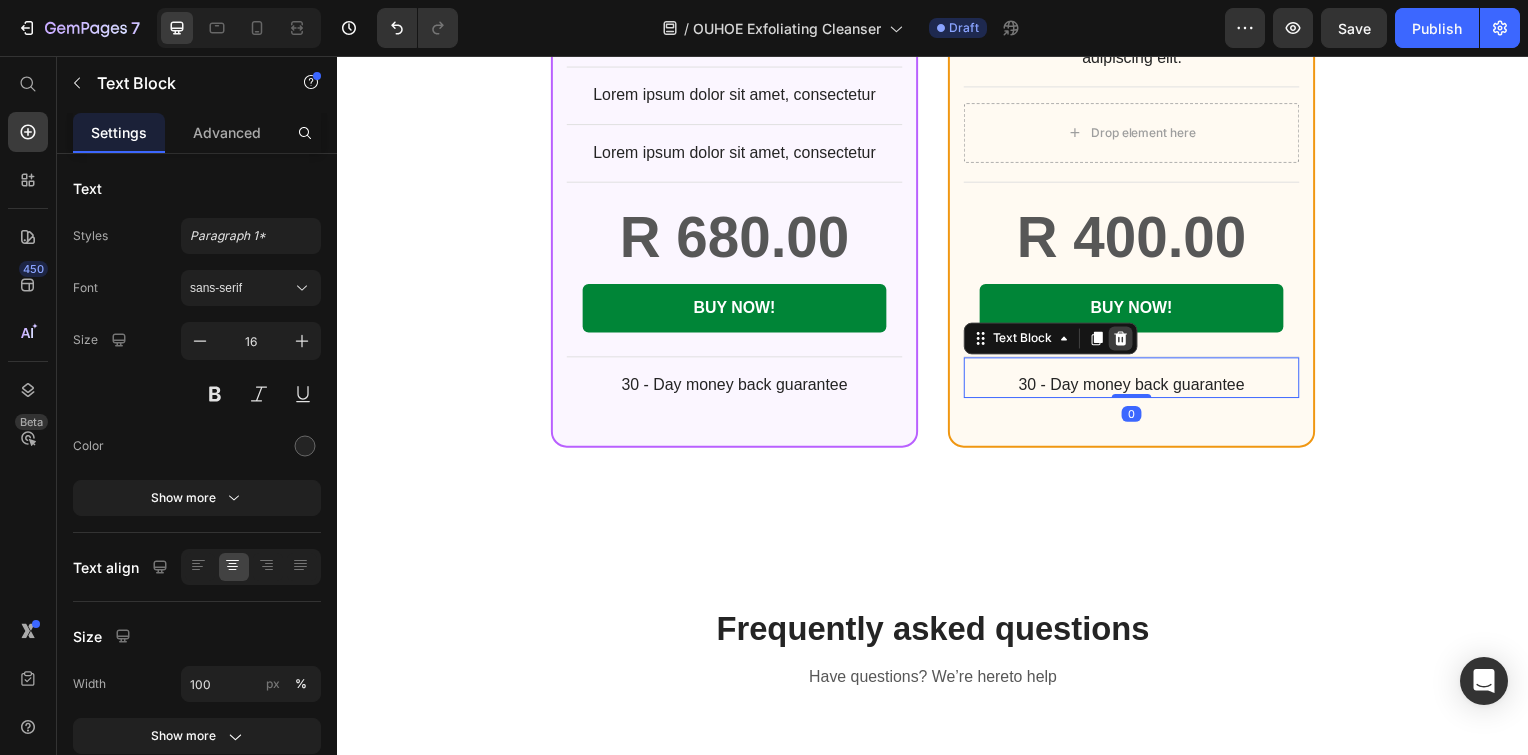 click 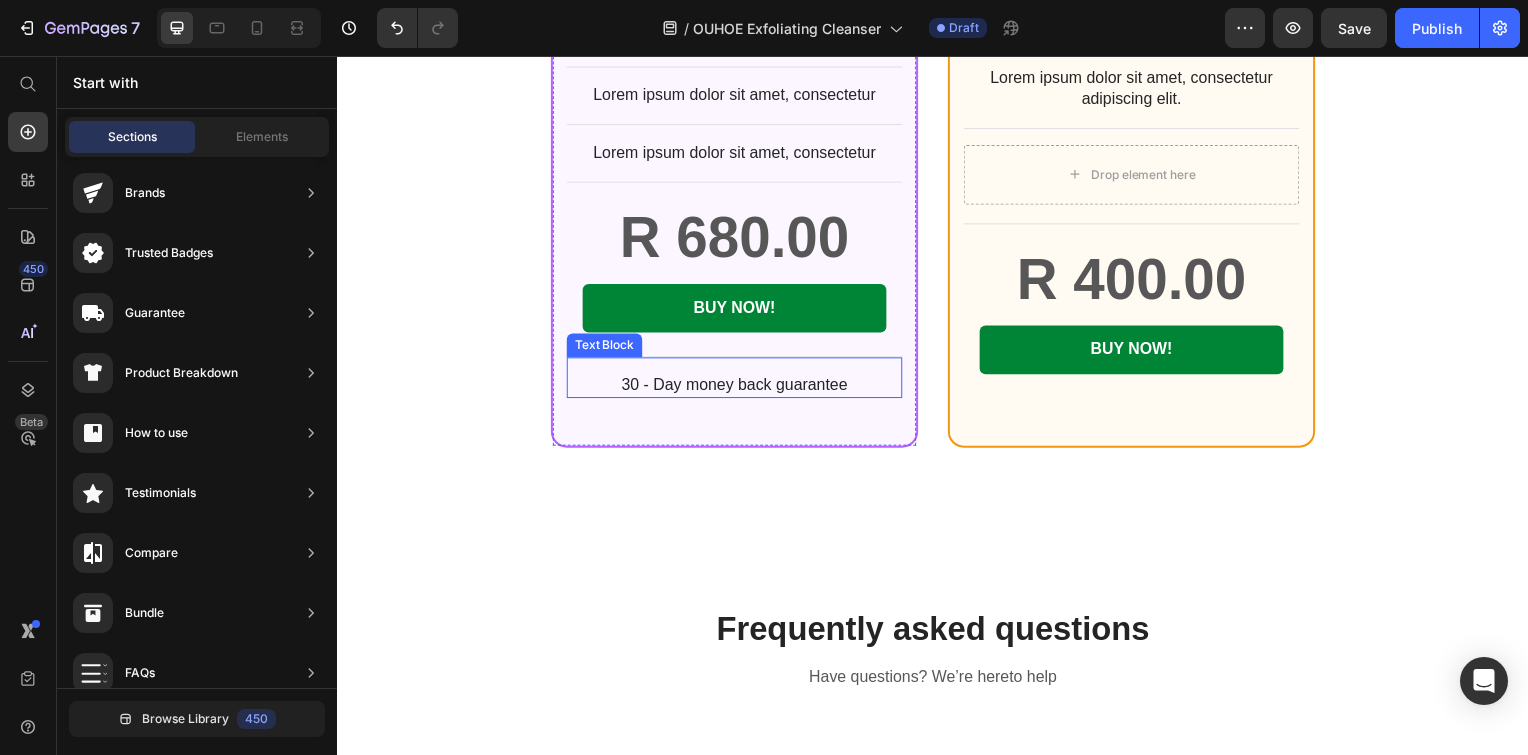 click on "30 - Day money back guarantee" at bounding box center (737, 388) 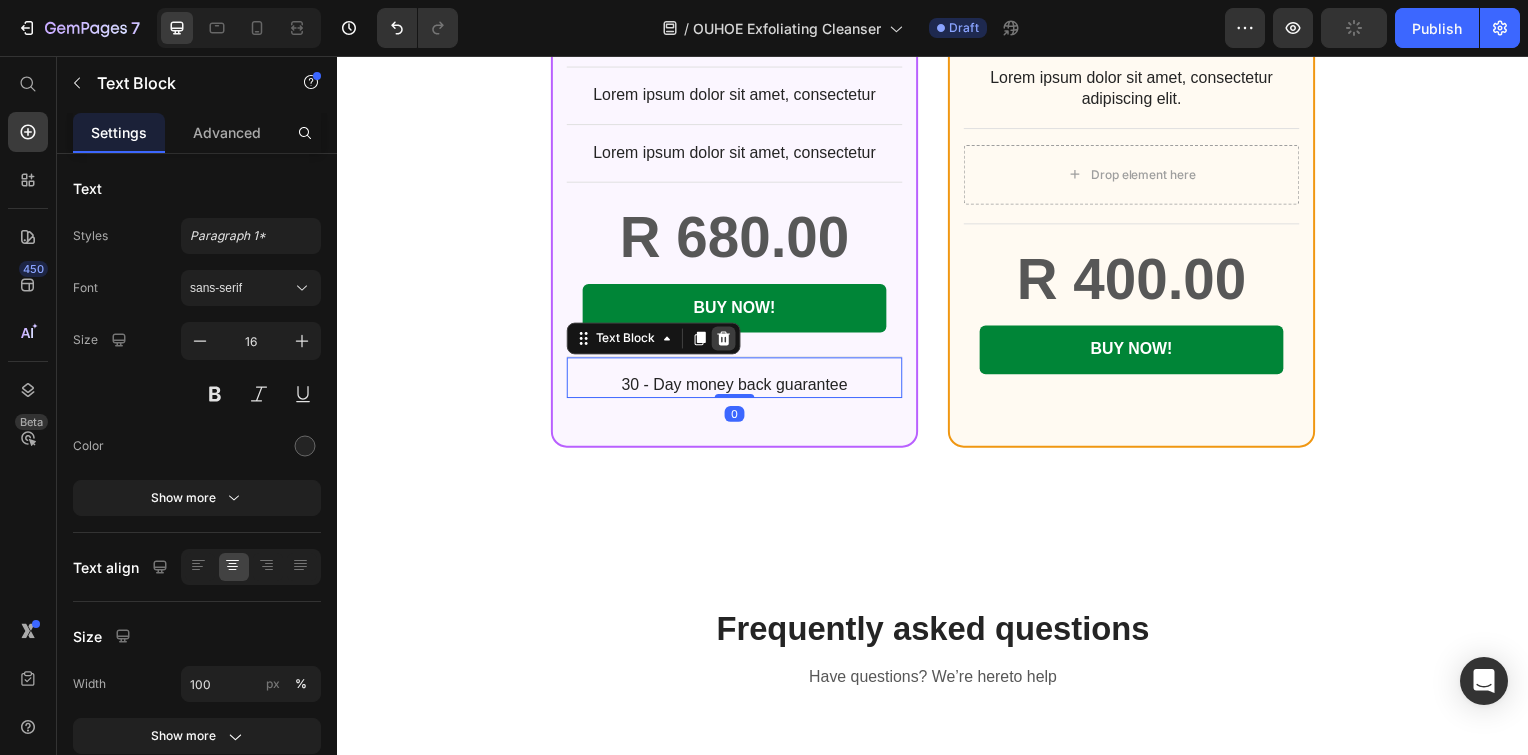 click 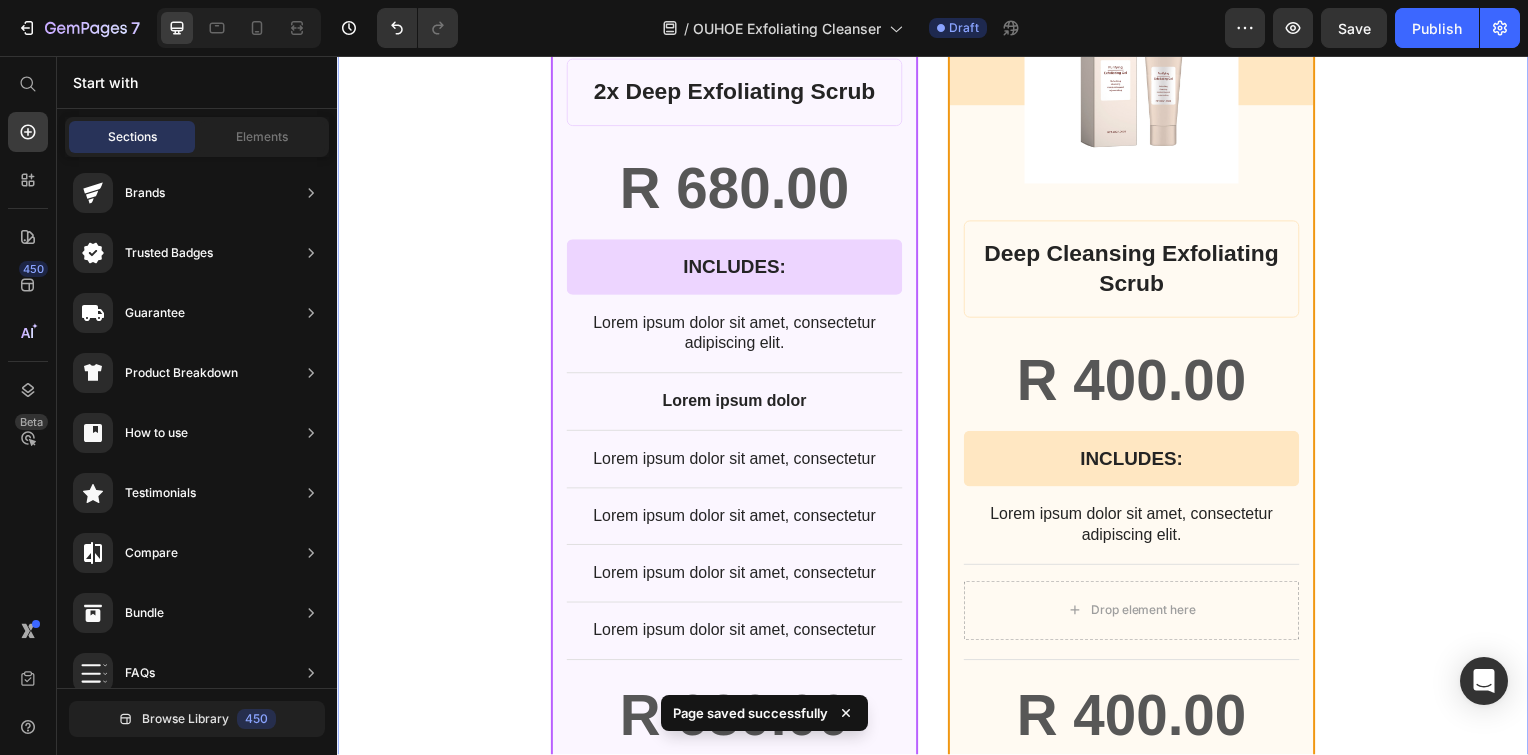 scroll, scrollTop: 5761, scrollLeft: 0, axis: vertical 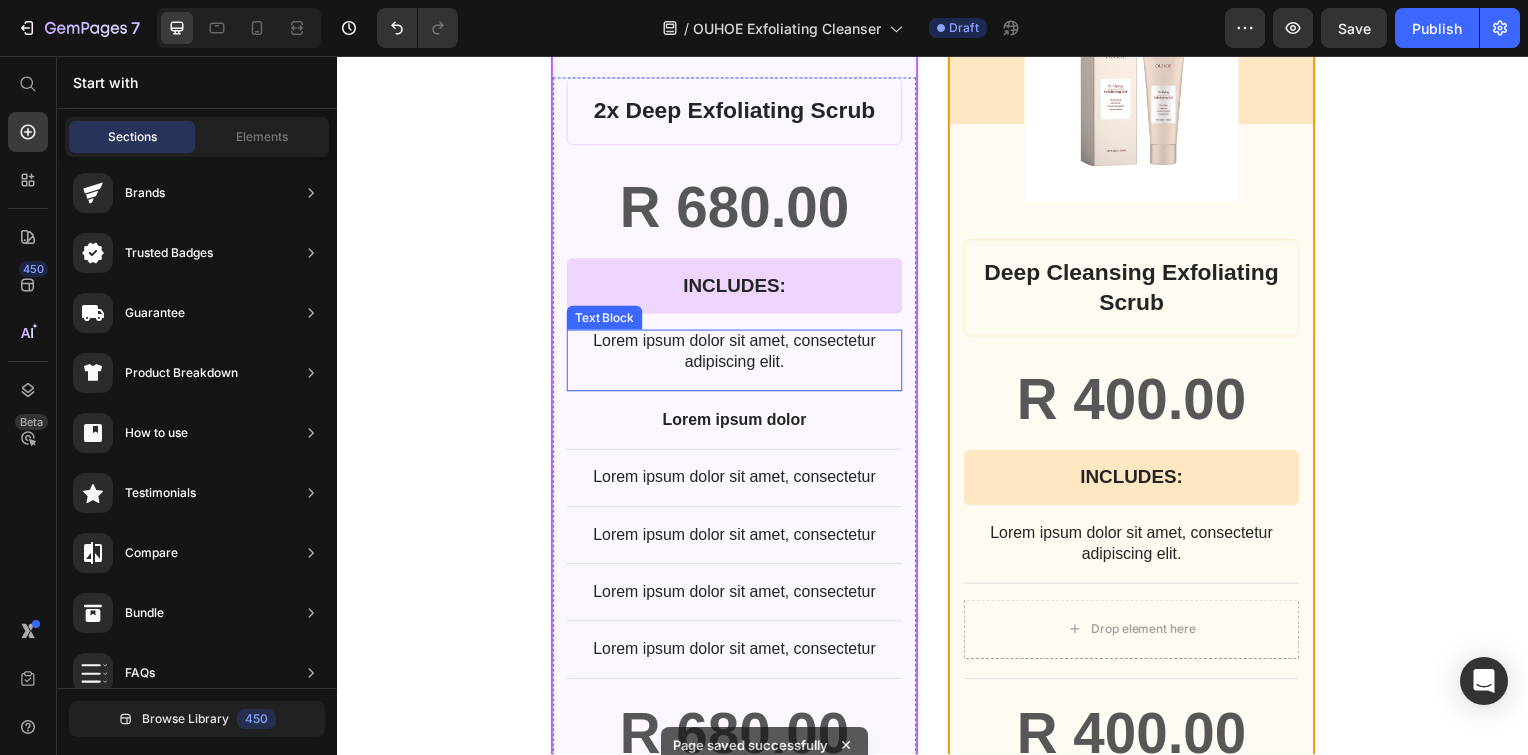 click on "Lorem ipsum dolor sit amet, consectetur adipiscing elit." at bounding box center [737, 355] 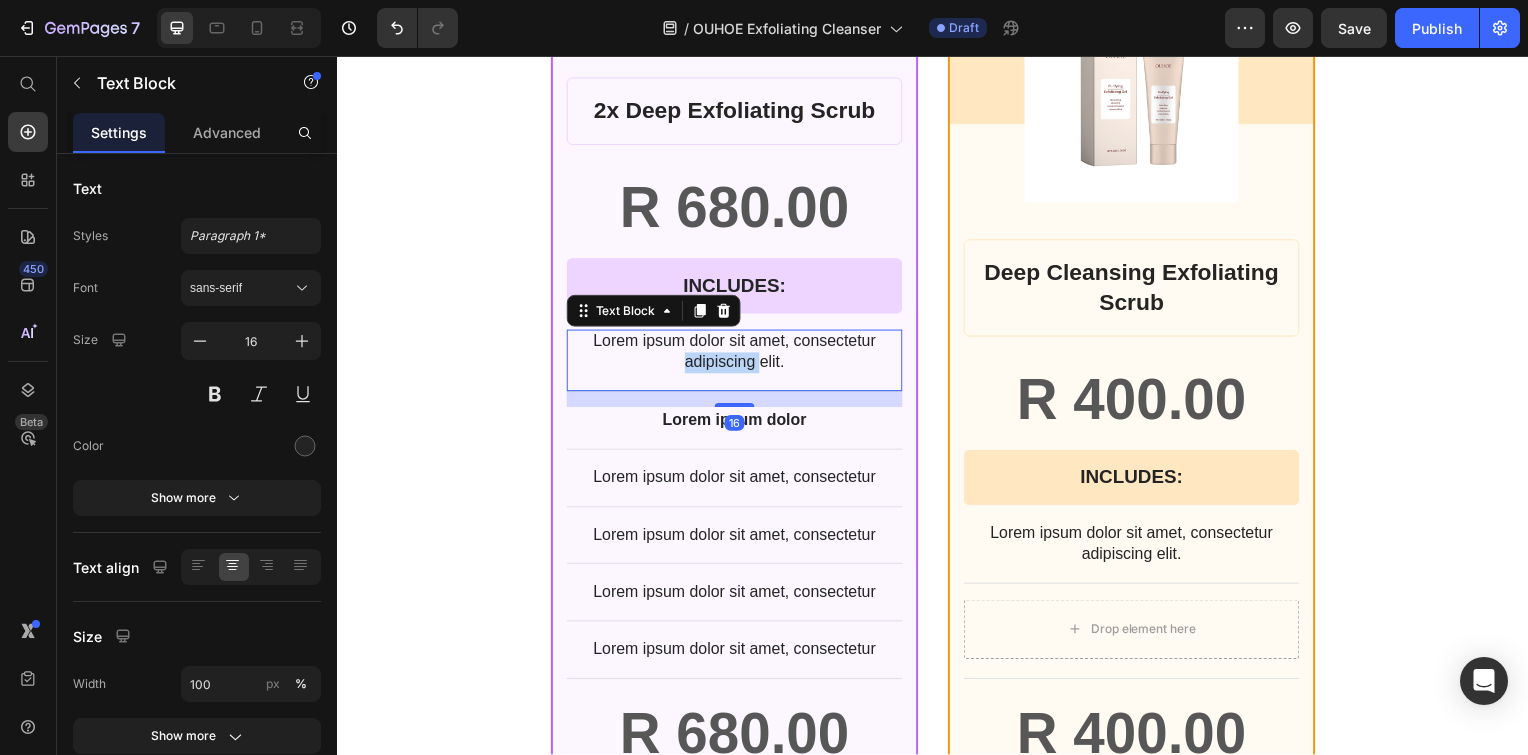 click on "Lorem ipsum dolor sit amet, consectetur adipiscing elit." at bounding box center [737, 355] 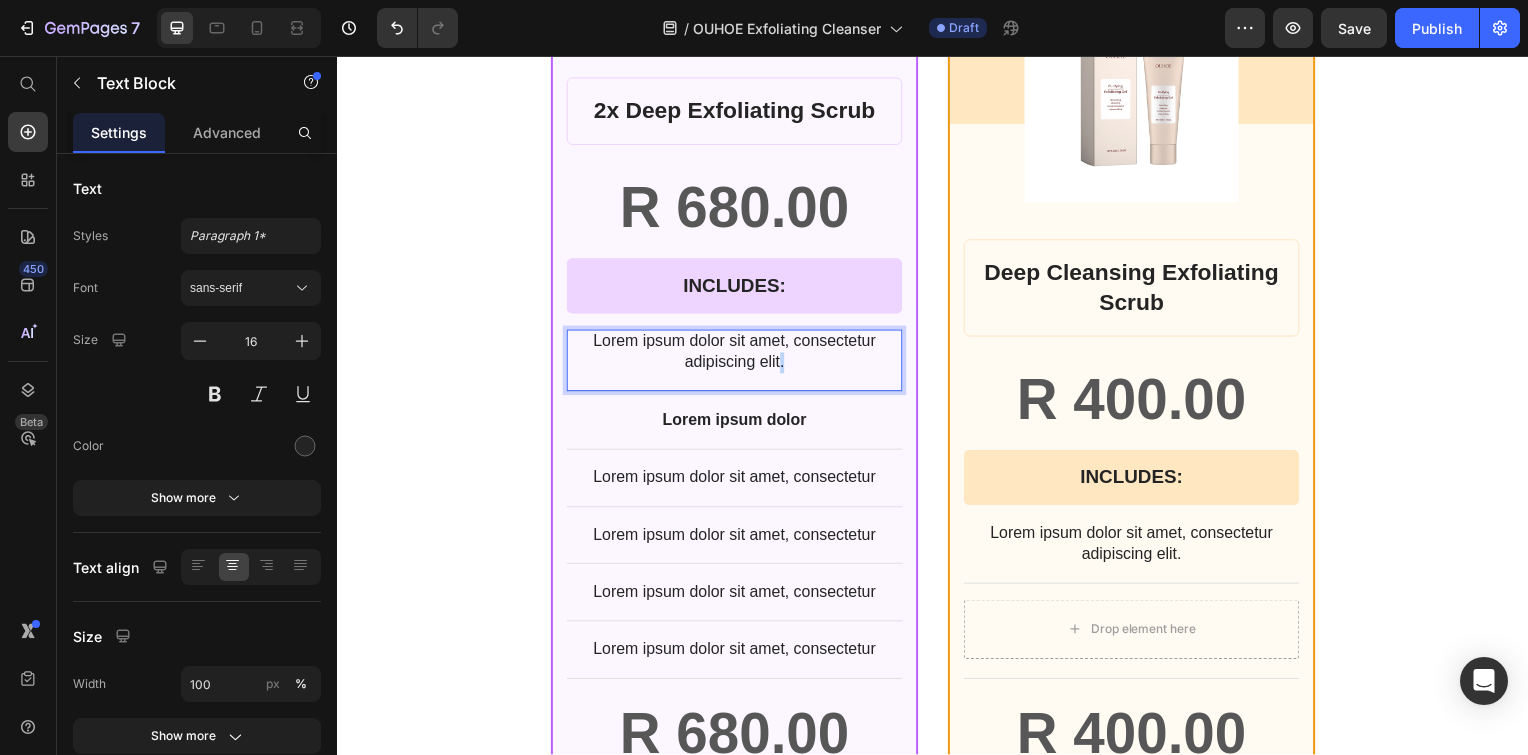click on "Lorem ipsum dolor sit amet, consectetur adipiscing elit." at bounding box center [737, 355] 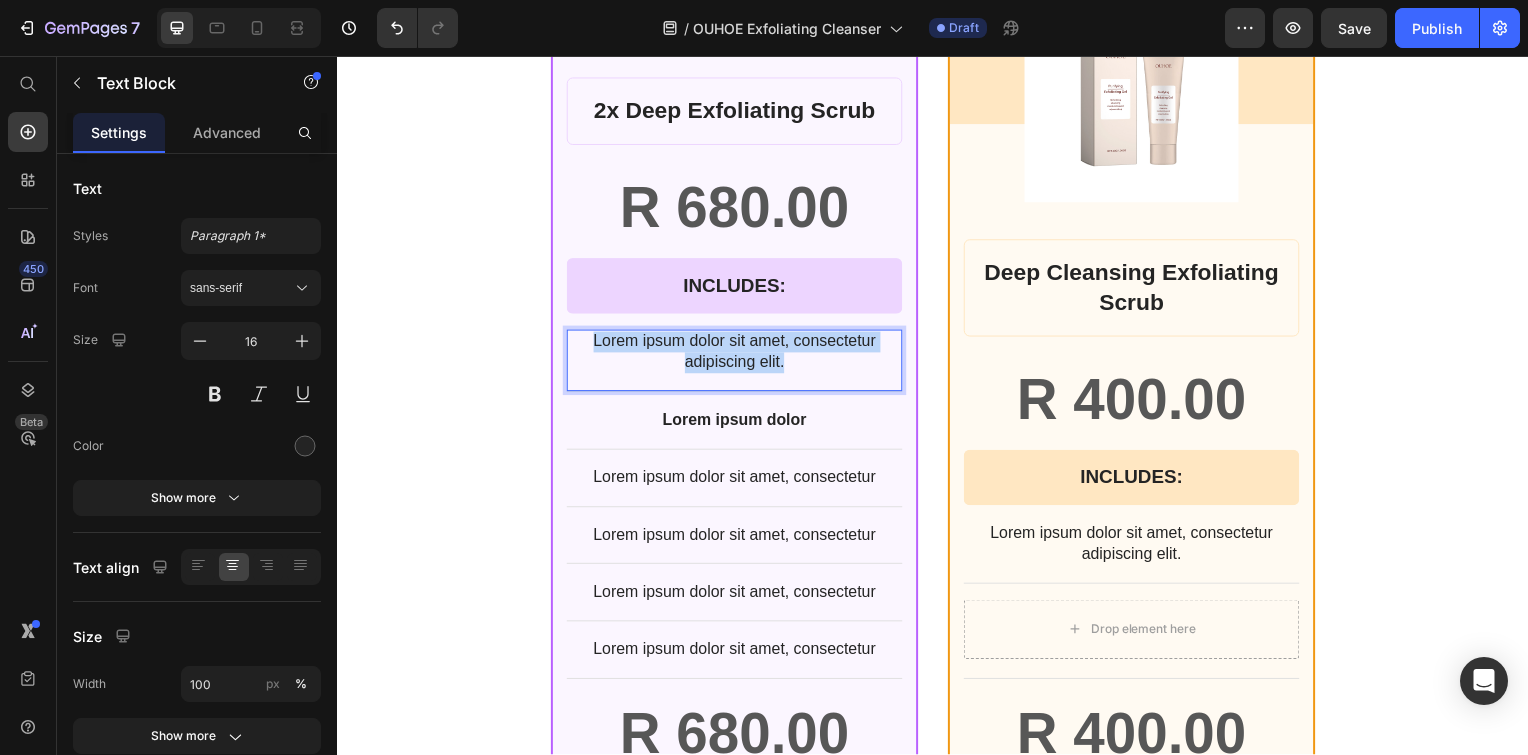 click on "Lorem ipsum dolor sit amet, consectetur adipiscing elit." at bounding box center (737, 355) 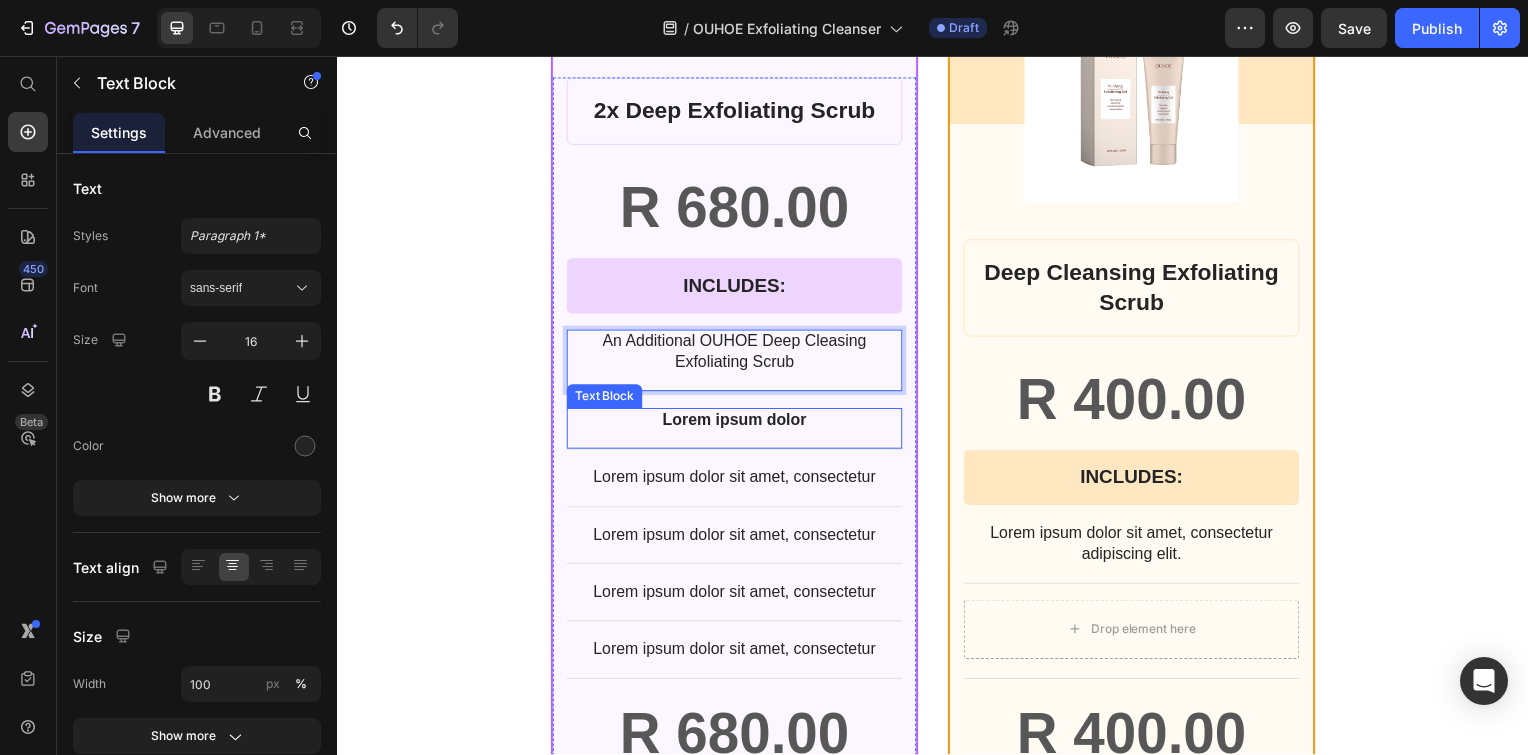 click on "Lorem ipsum dolor" at bounding box center [737, 423] 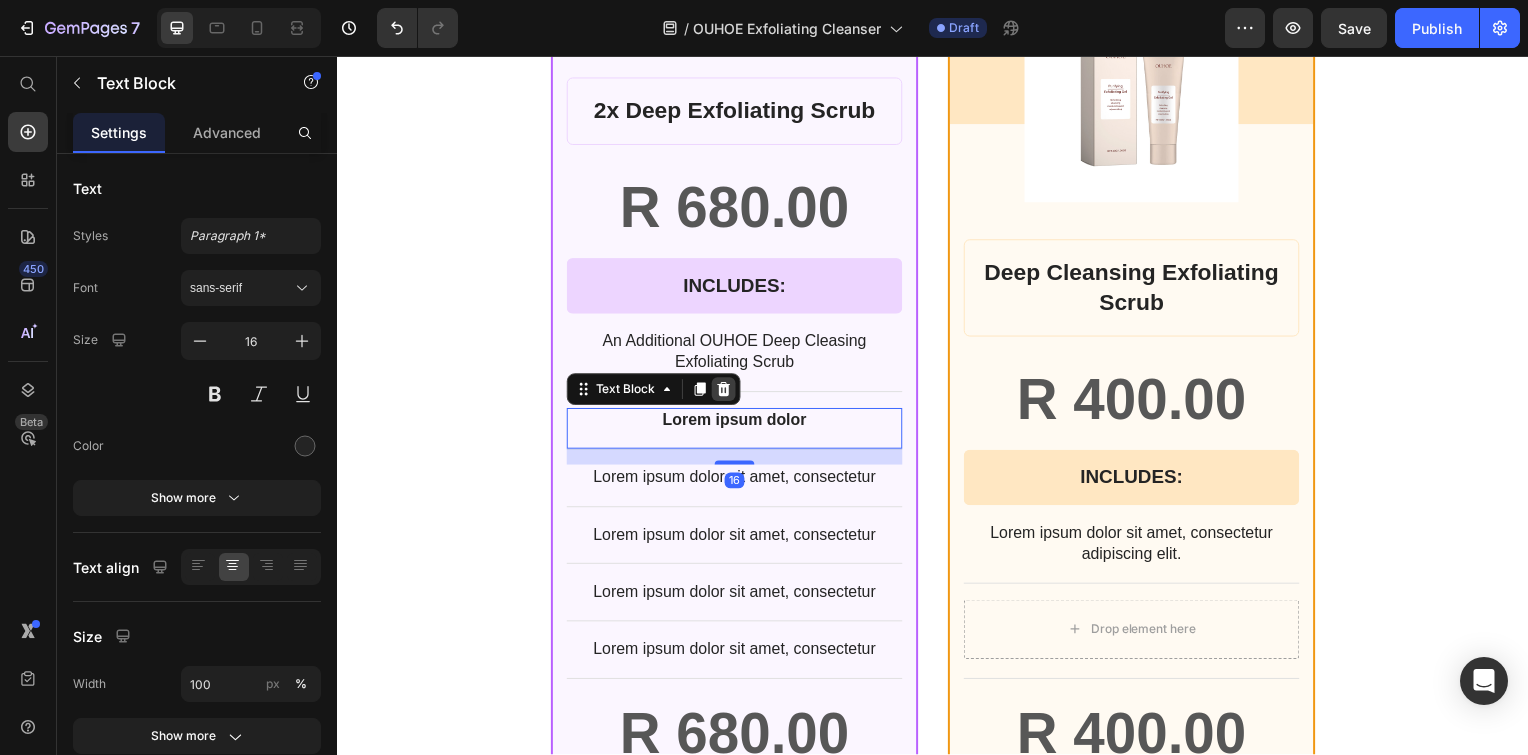 click 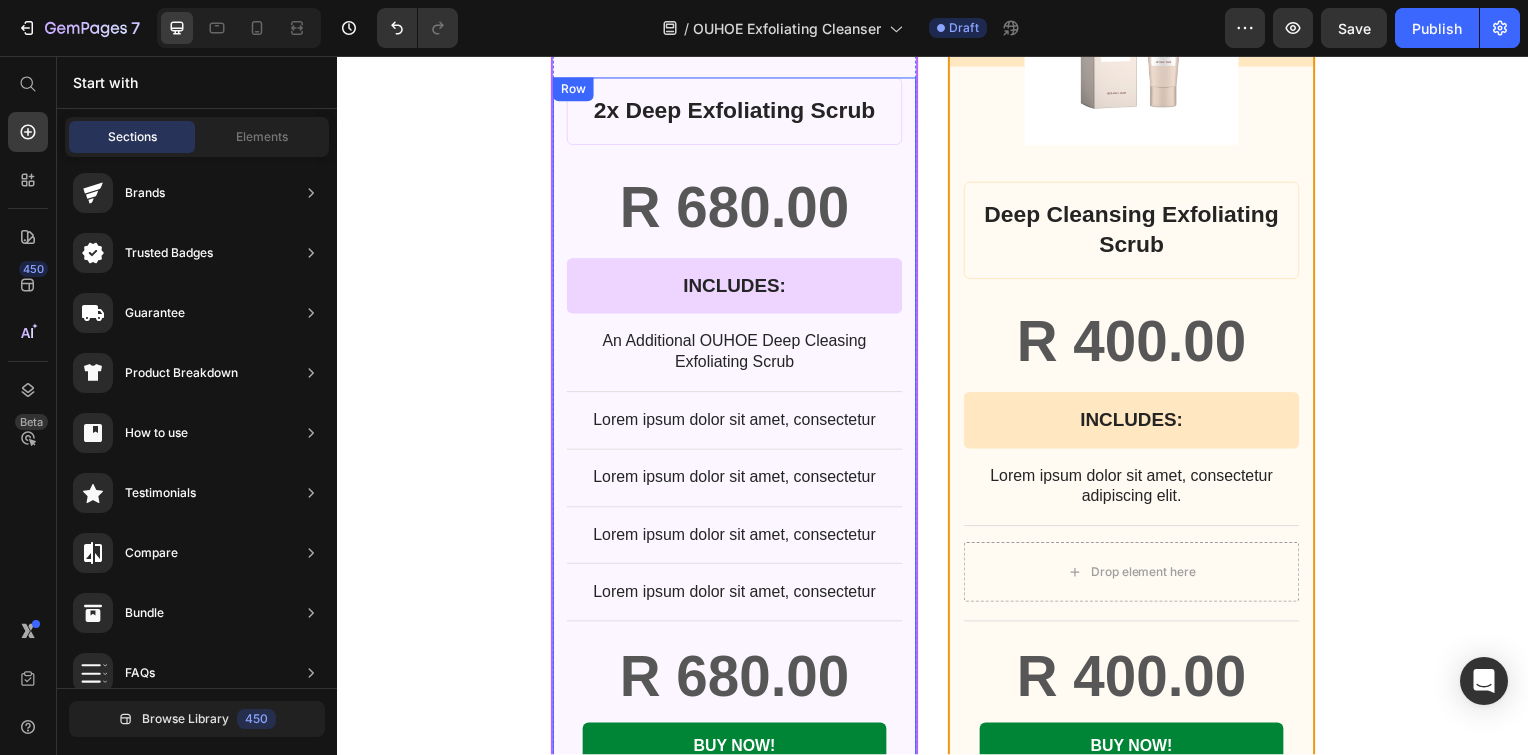 click on "Lorem ipsum dolor sit amet, consectetur" at bounding box center (737, 423) 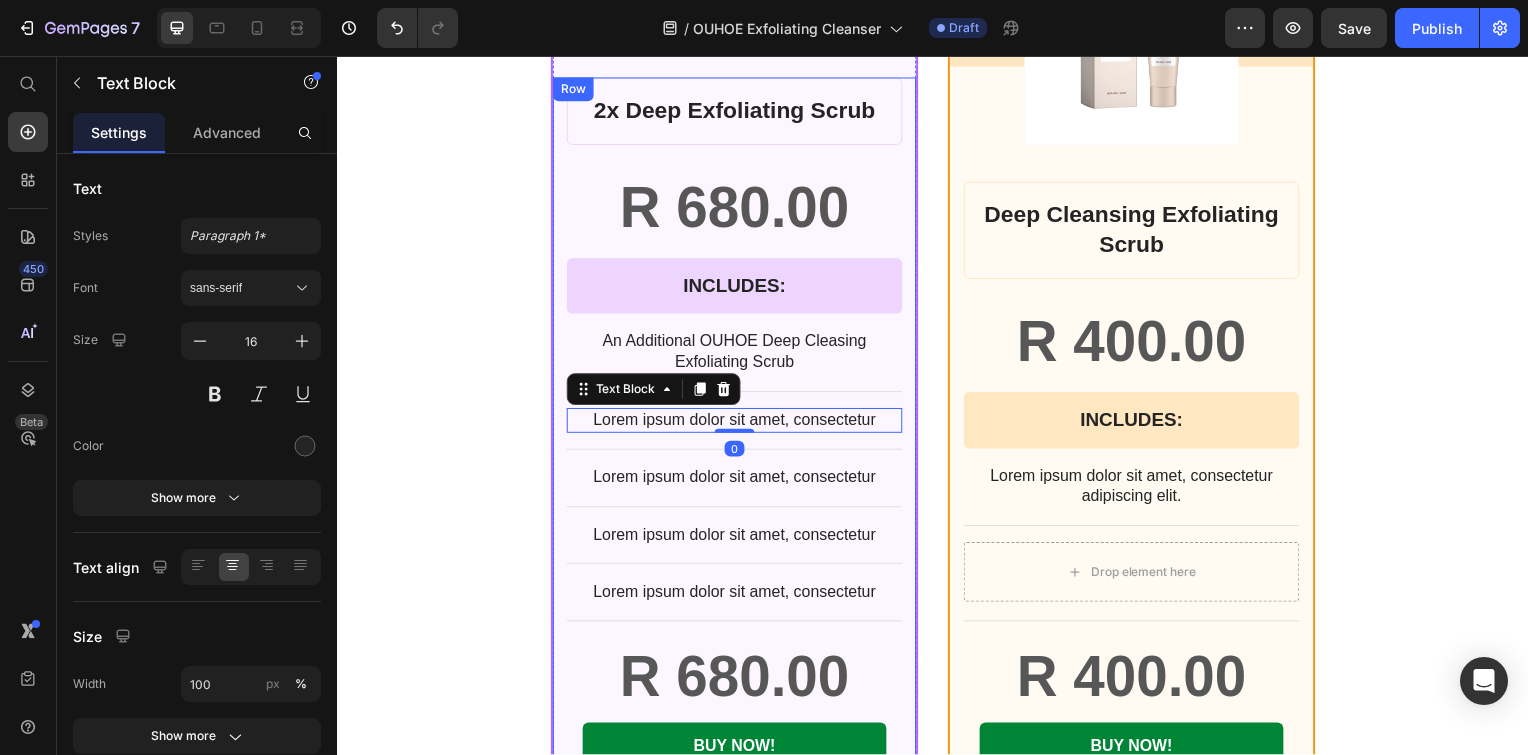 click on "2x Deep Exfoliating Scrub Product Title R 680.00 Product Price Row INCLUDES: Text Block Row Row An Additional OUHOE Deep Cleasing Exfoliating Scrub Text Block Lorem ipsum dolor sit amet, consectetur Text Block   0 Row Lorem ipsum dolor sit amet, consectetur Text Block Row Lorem ipsum dolor sit amet, consectetur Text Block Row Lorem ipsum dolor sit amet, consectetur Text Block Row R 680.00 Product Price BUY NOW! Add to Cart Row" at bounding box center (737, 439) 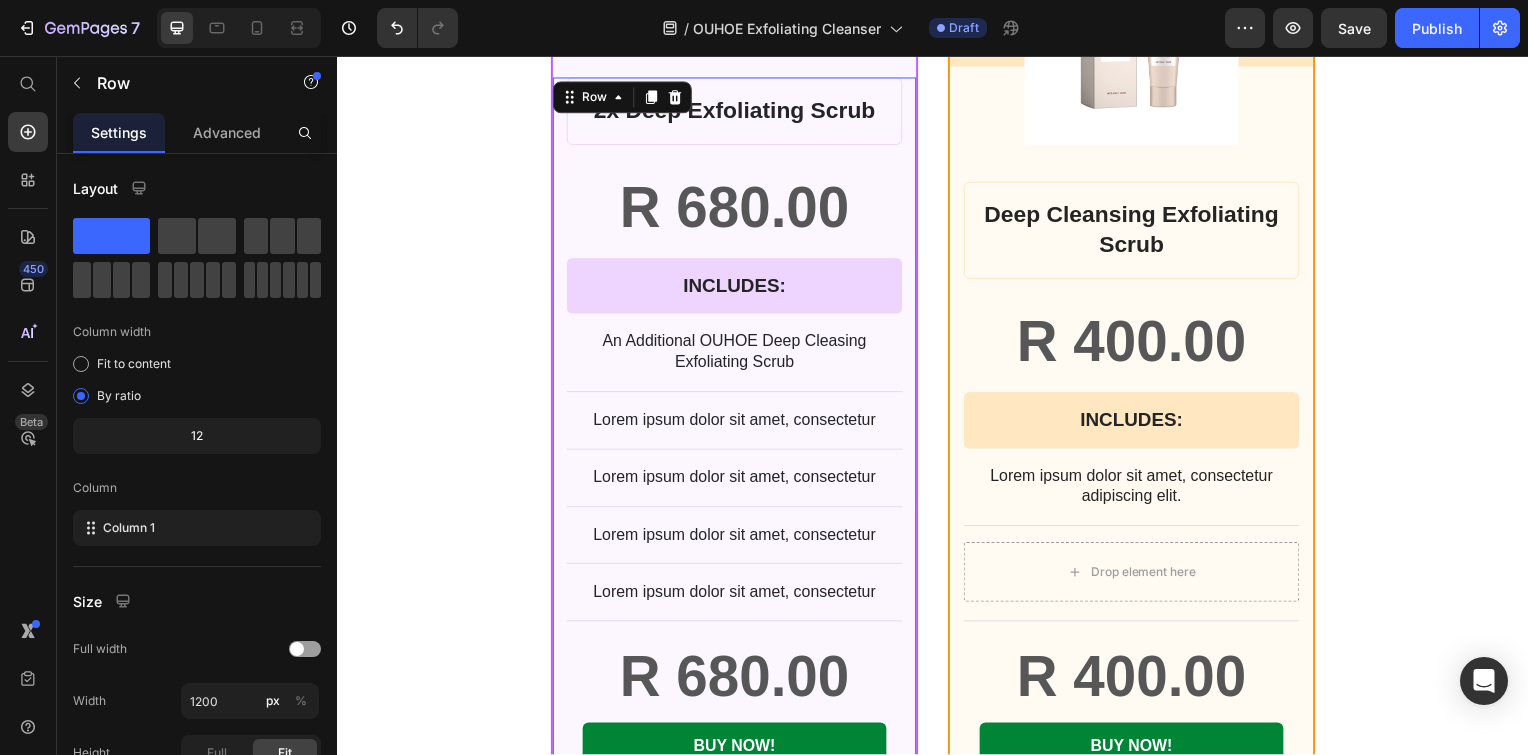 click on "2x Deep Exfoliating Scrub Product Title R 680.00 Product Price Row INCLUDES: Text Block Row Row An Additional OUHOE Deep Cleasing Exfoliating Scrub Text Block Lorem ipsum dolor sit amet, consectetur Text Block Row Lorem ipsum dolor sit amet, consectetur Text Block Row Lorem ipsum dolor sit amet, consectetur Text Block Row Lorem ipsum dolor sit amet, consectetur Text Block Row R 680.00 Product Price BUY NOW! Add to Cart Row" at bounding box center [737, 439] 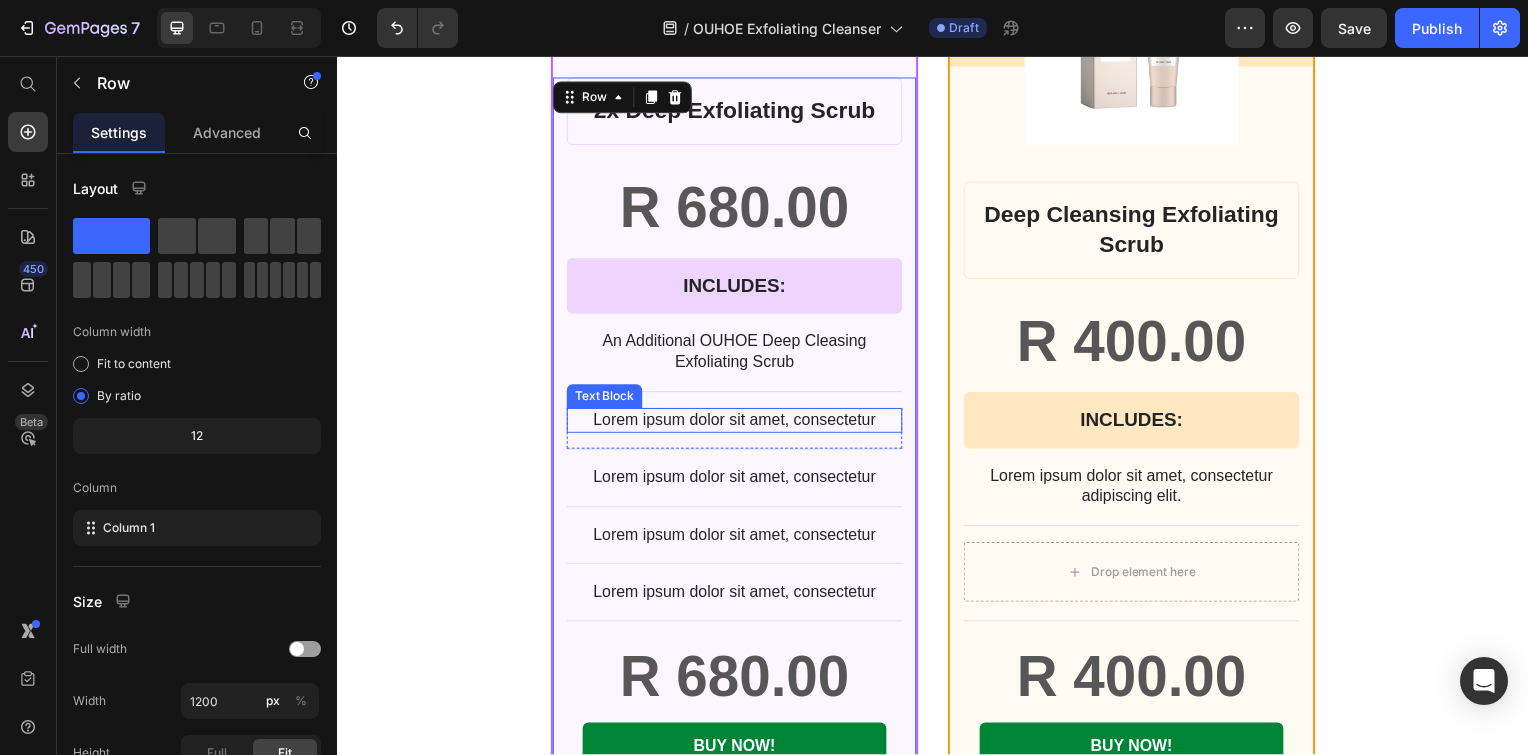 click on "Lorem ipsum dolor sit amet, consectetur" at bounding box center [737, 423] 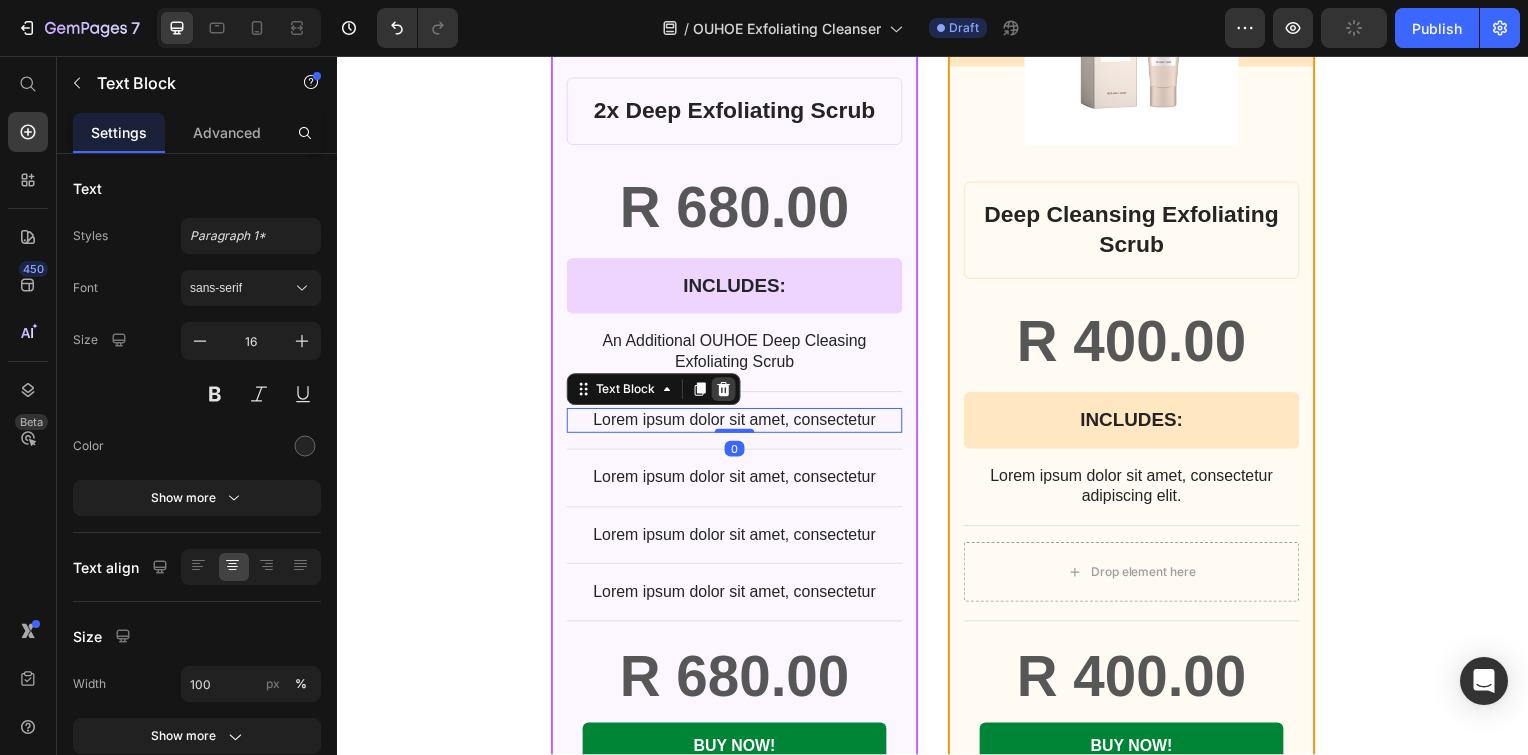click 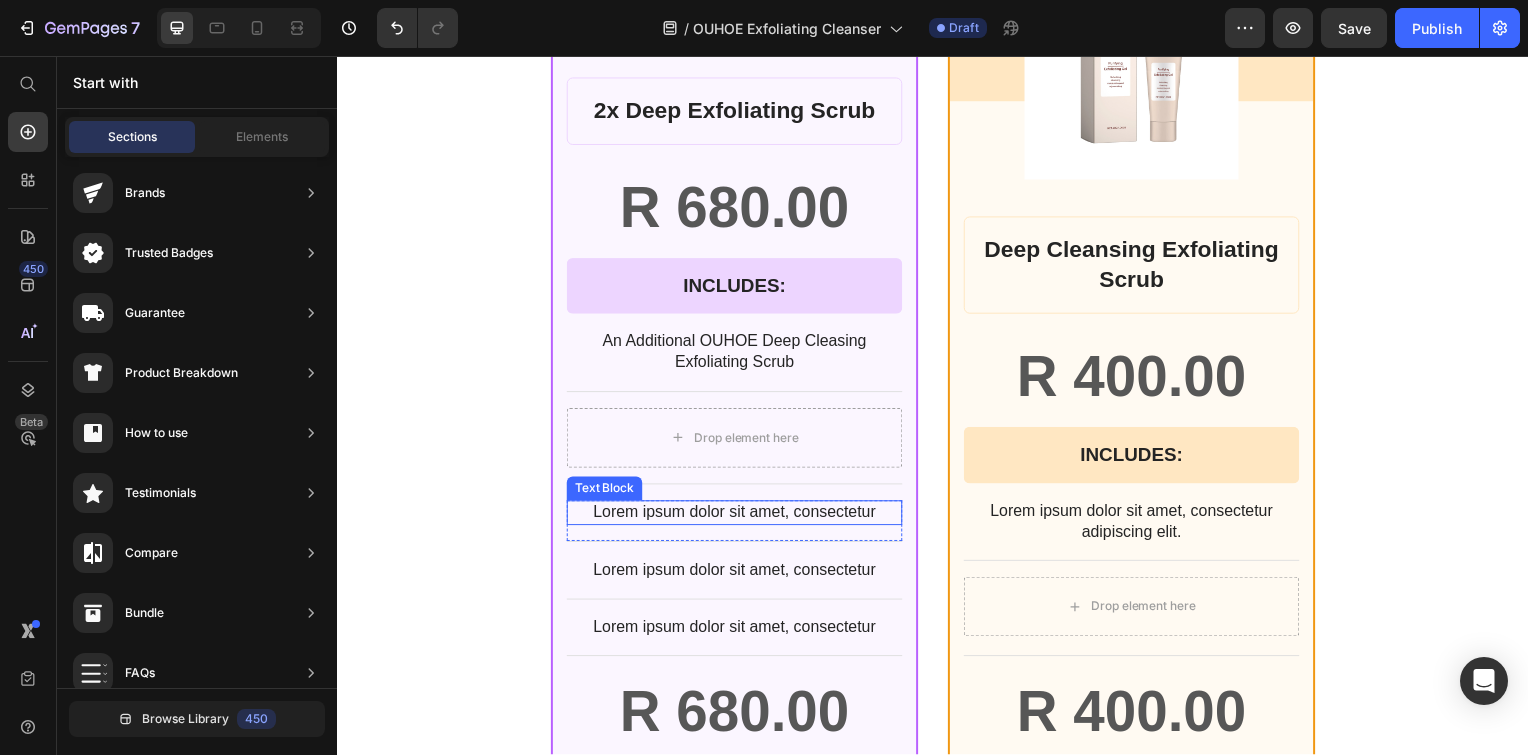 click on "Lorem ipsum dolor sit amet, consectetur" at bounding box center [737, 516] 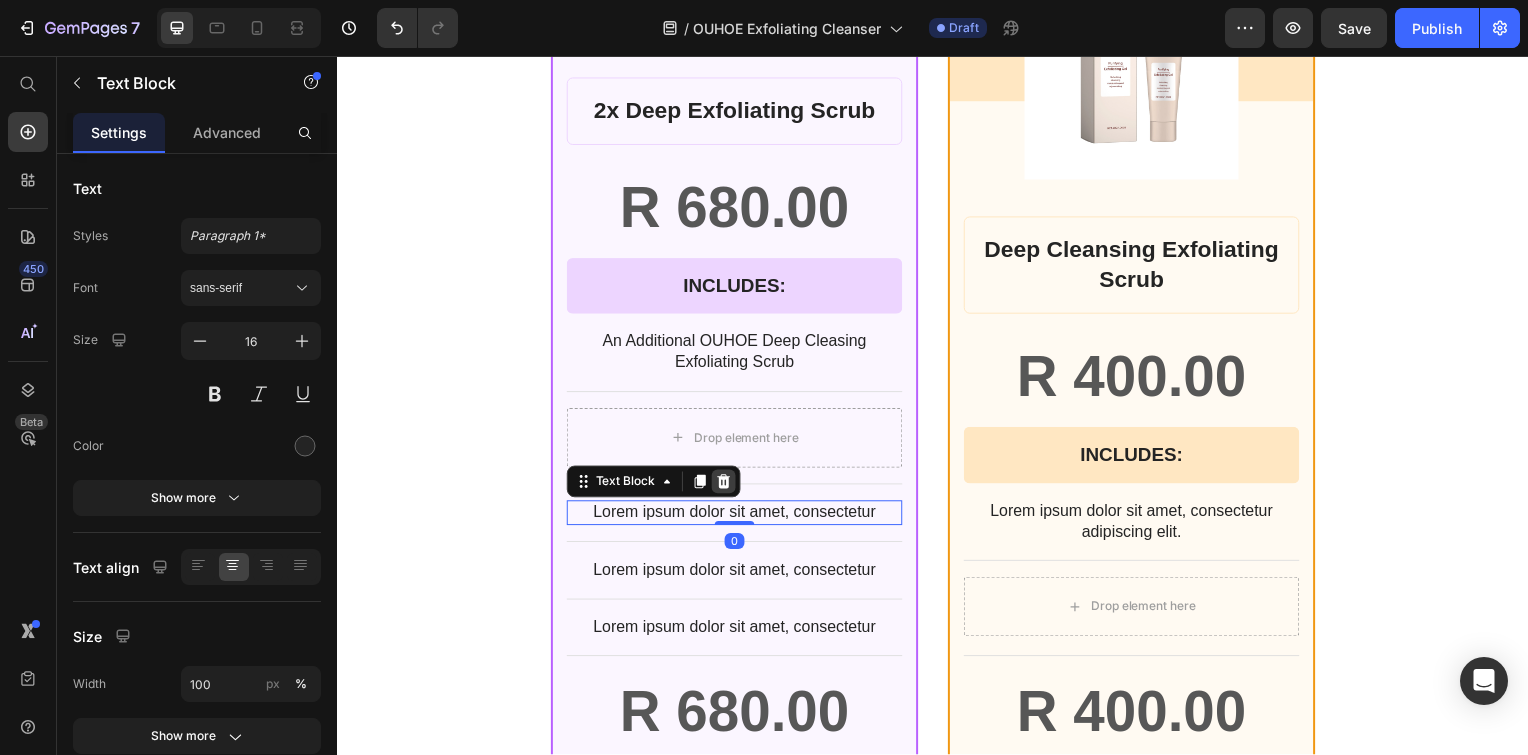 click 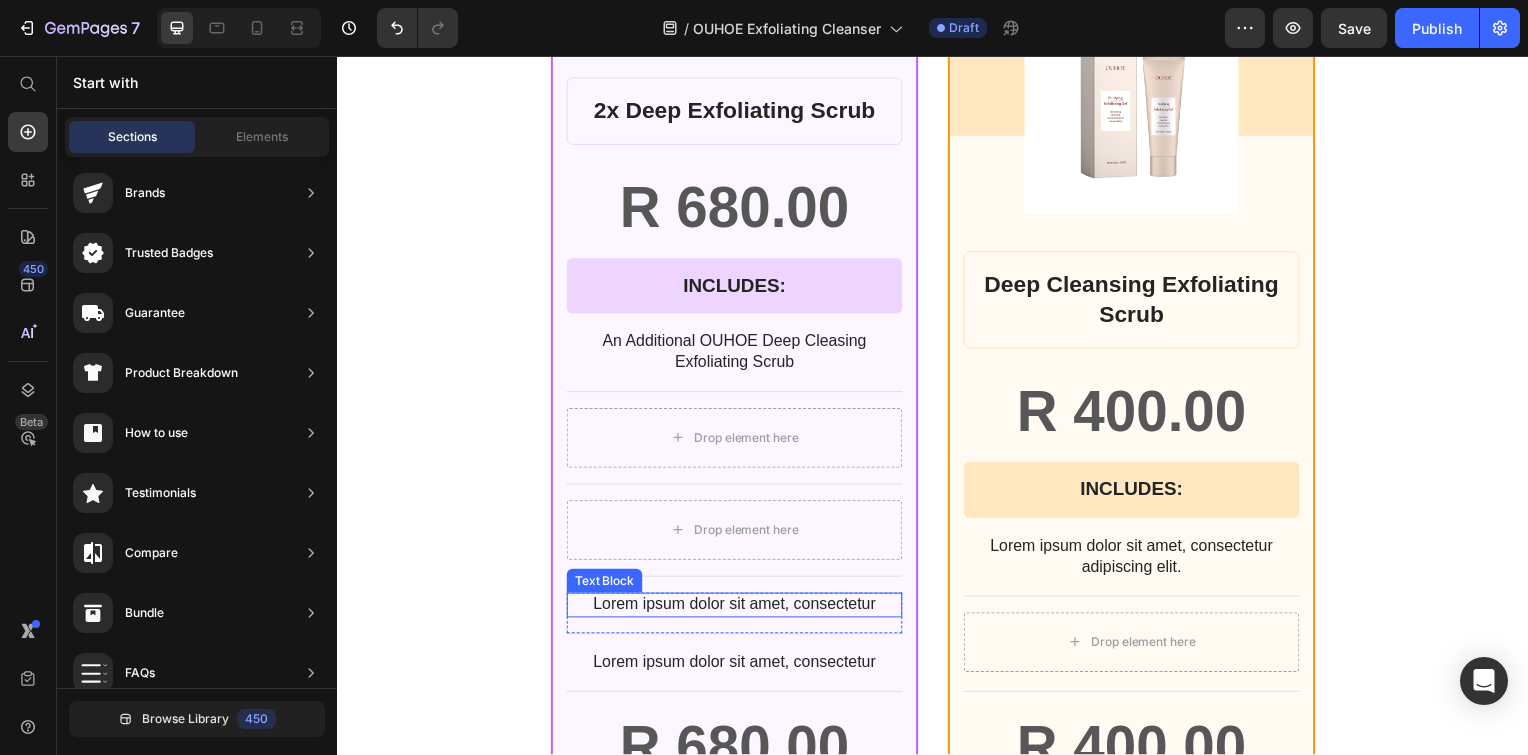 click on "Lorem ipsum dolor sit amet, consectetur" at bounding box center (737, 609) 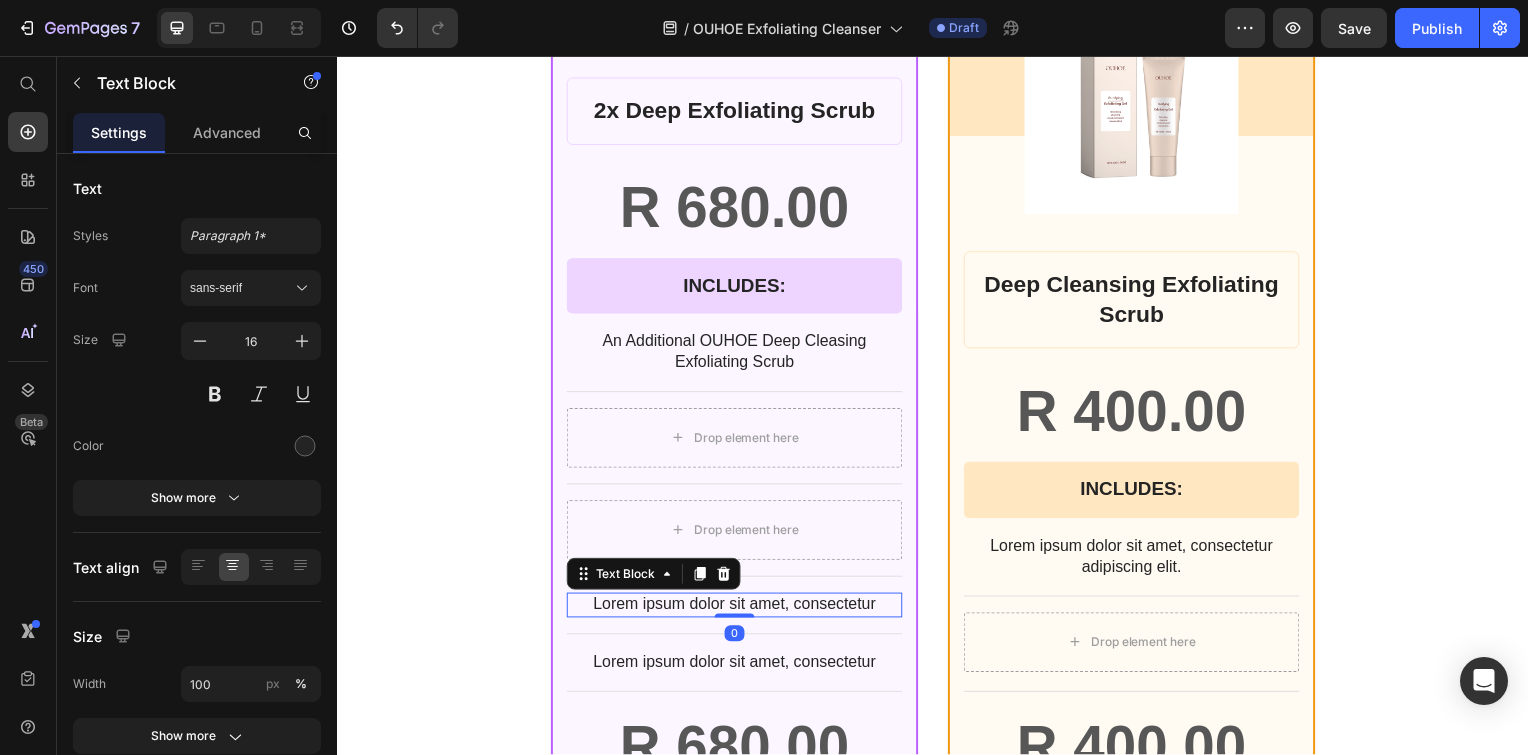 drag, startPoint x: 729, startPoint y: 576, endPoint x: 728, endPoint y: 593, distance: 17.029387 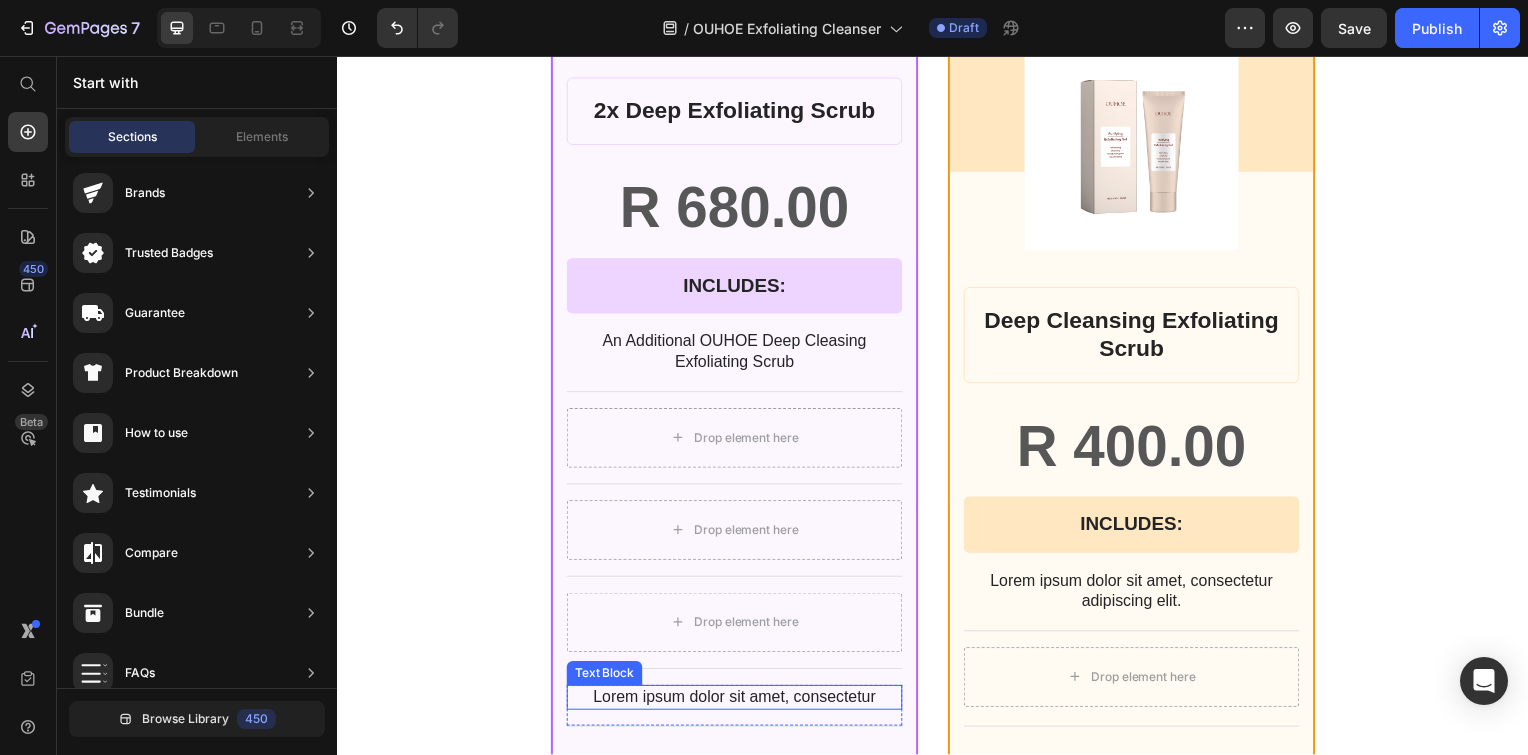 click on "Lorem ipsum dolor sit amet, consectetur" at bounding box center (737, 702) 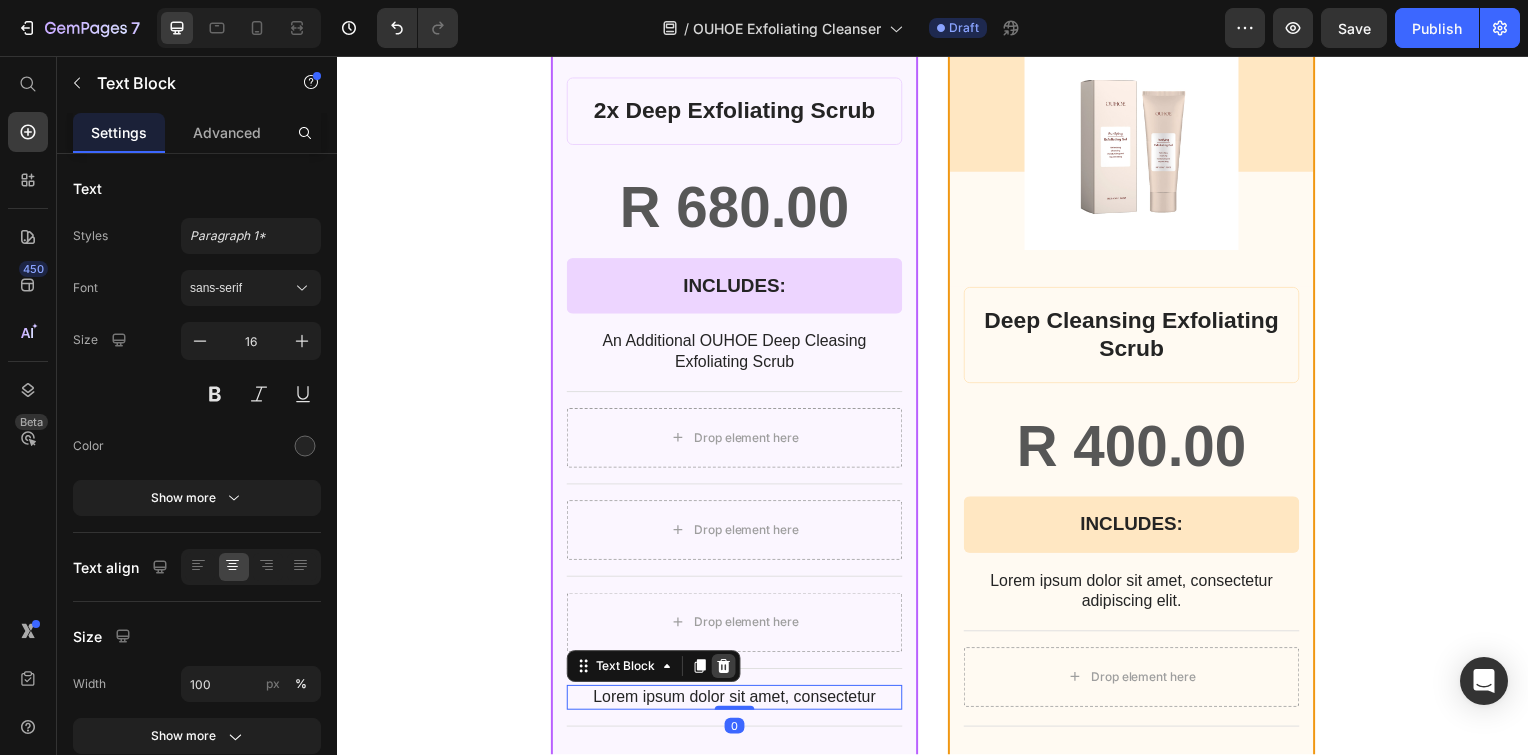 click 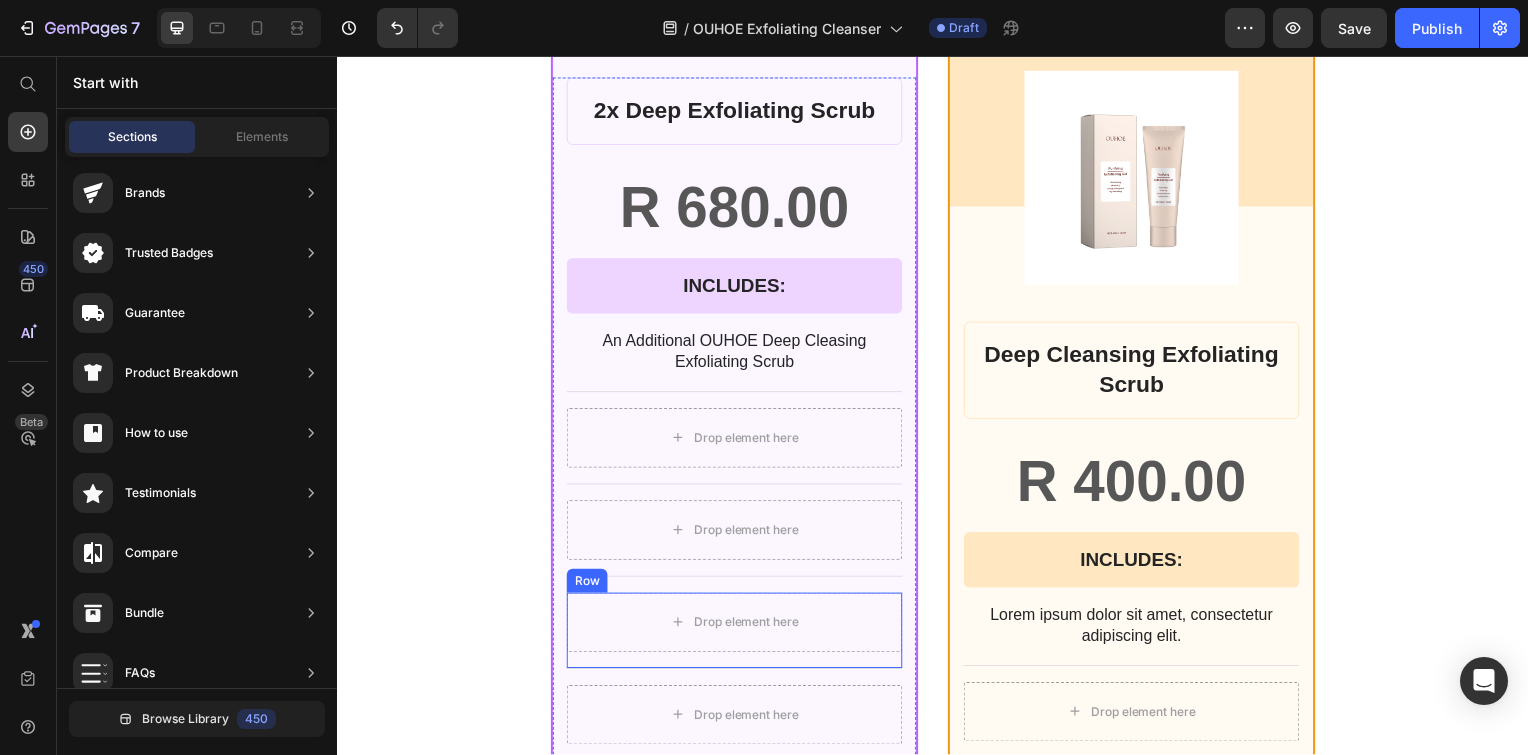 click on "Drop element here" at bounding box center (737, 627) 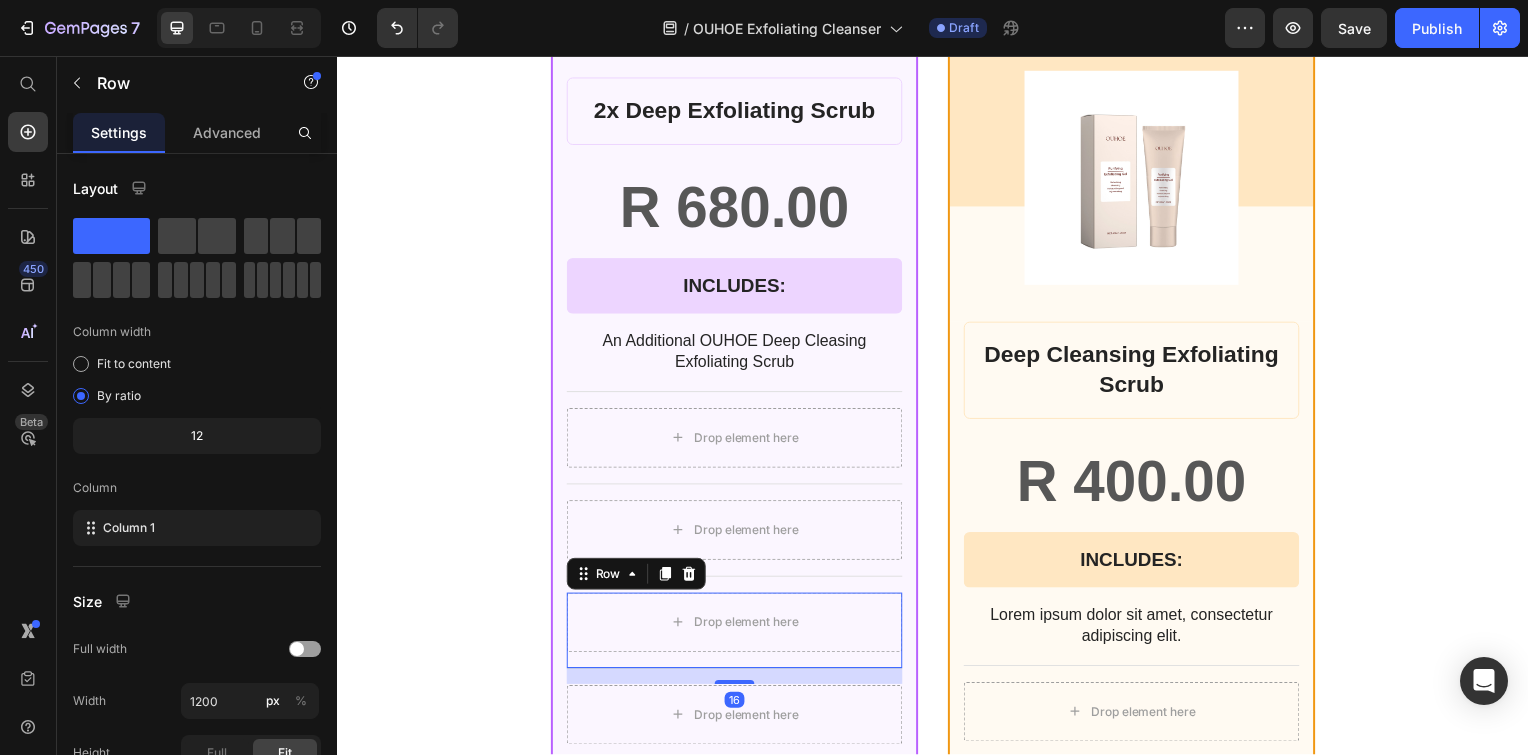click 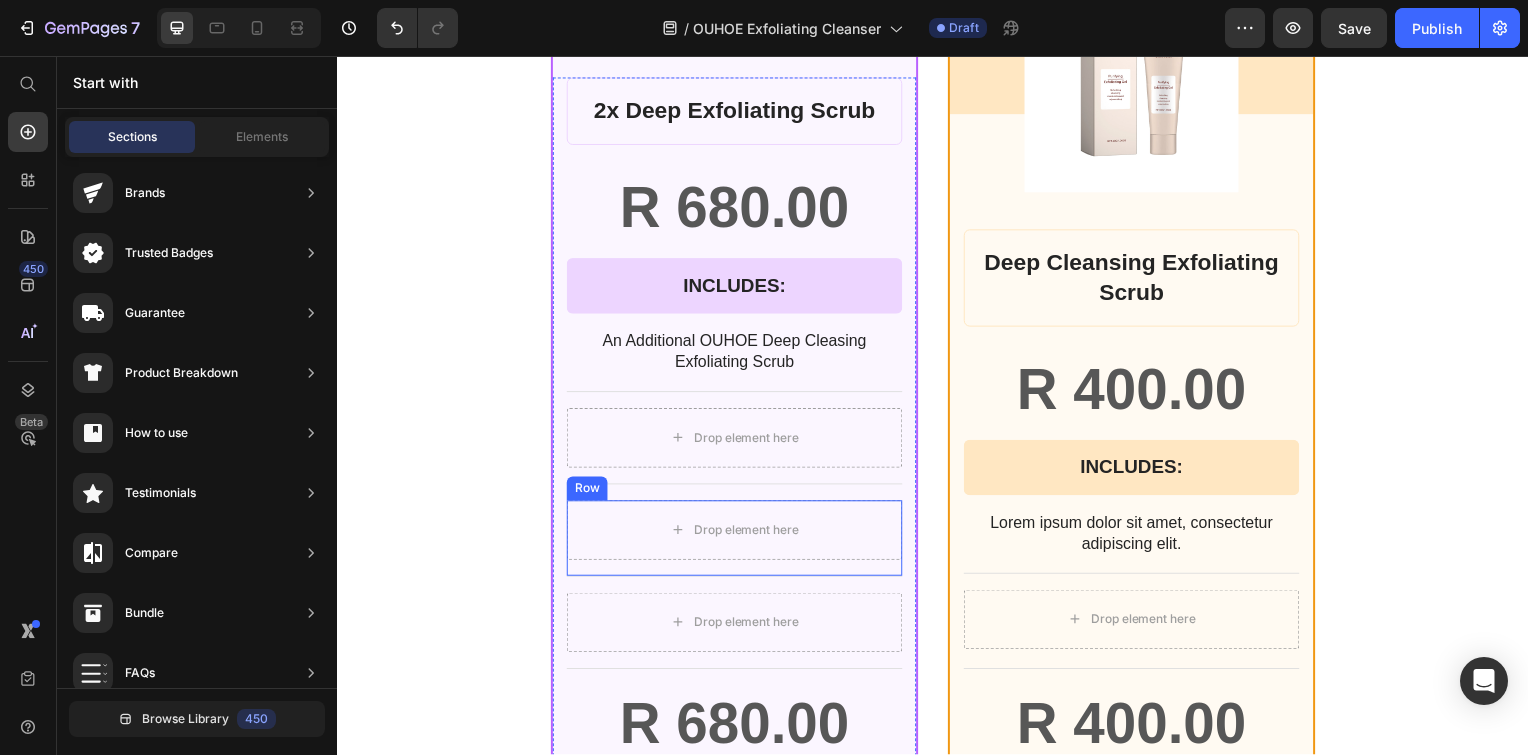 click on "Drop element here" at bounding box center (737, 534) 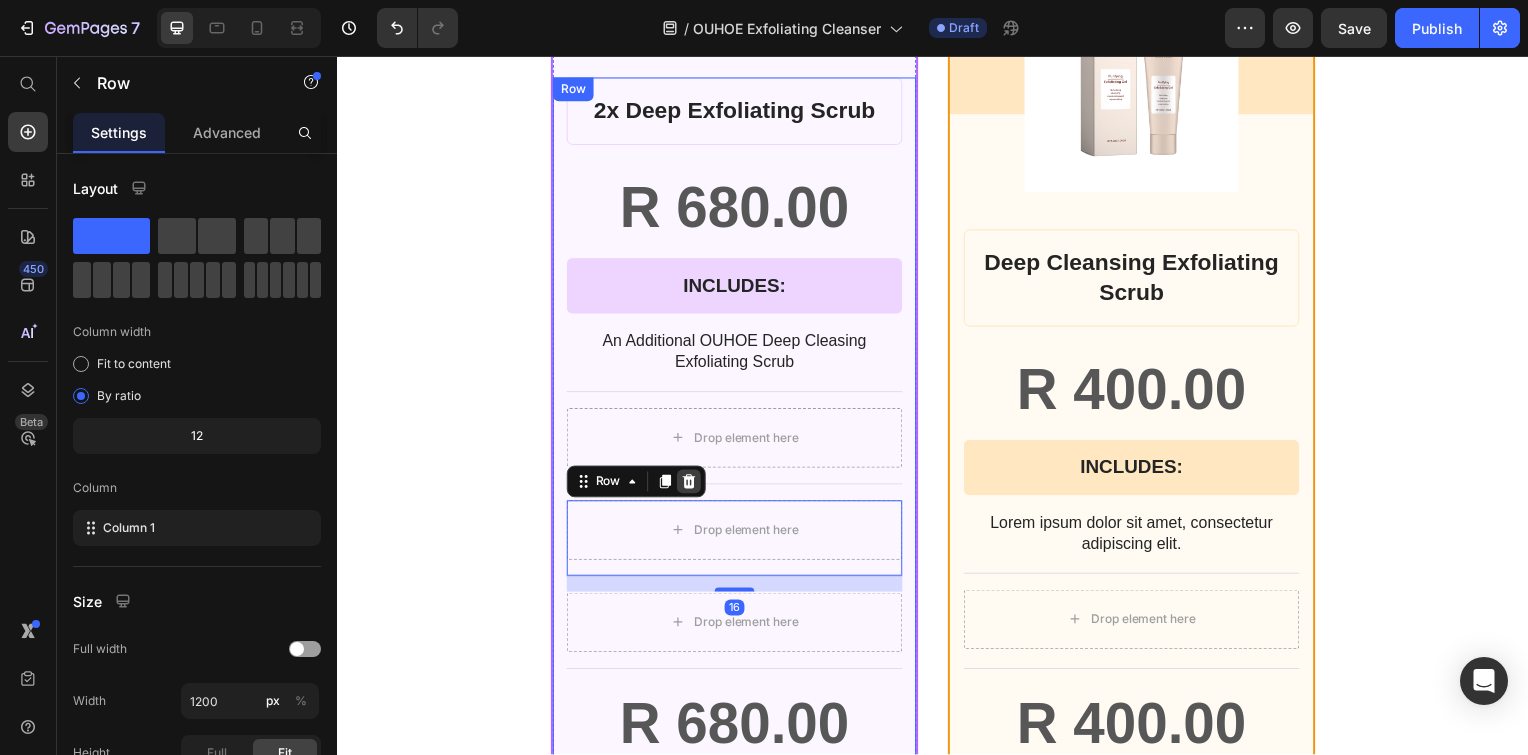 click 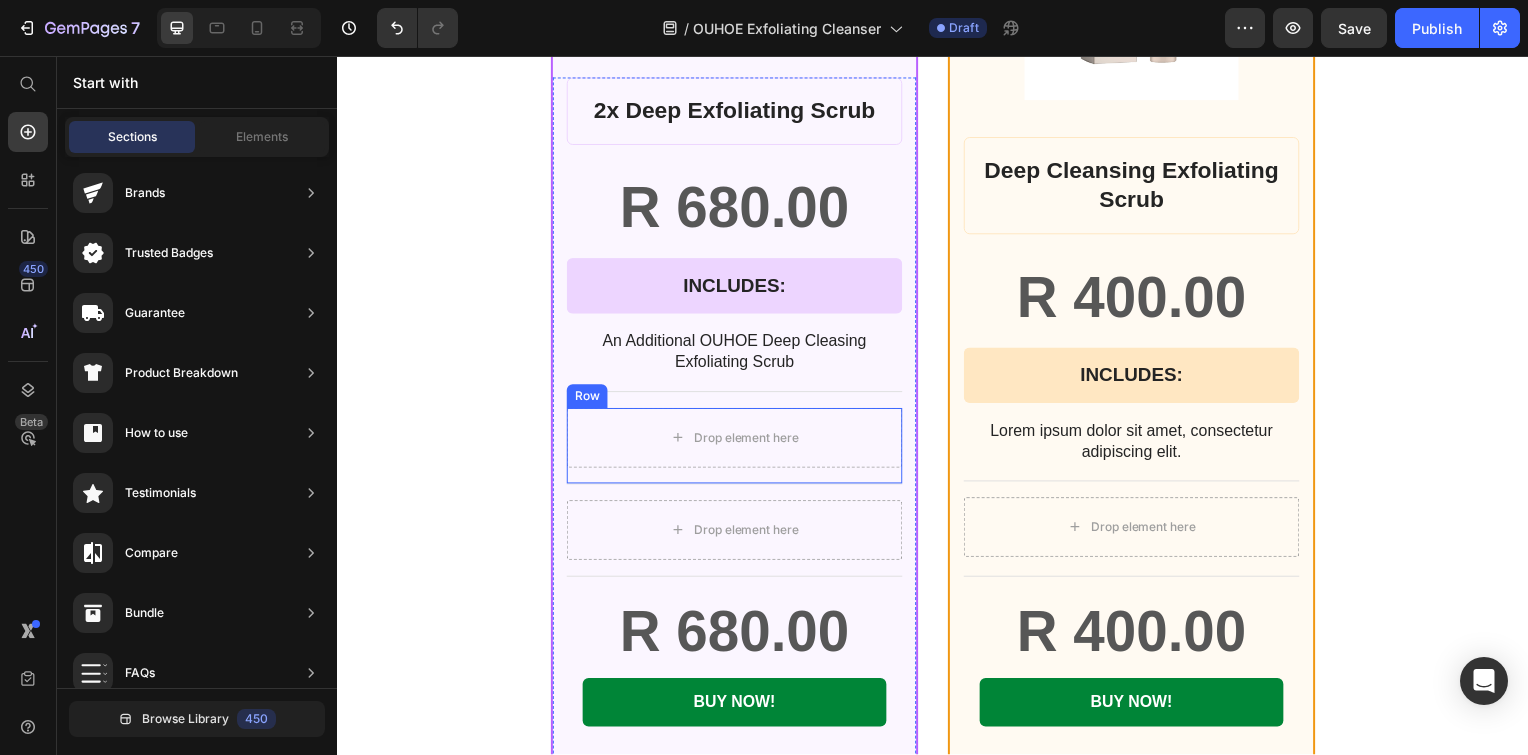 click on "Drop element here" at bounding box center (737, 441) 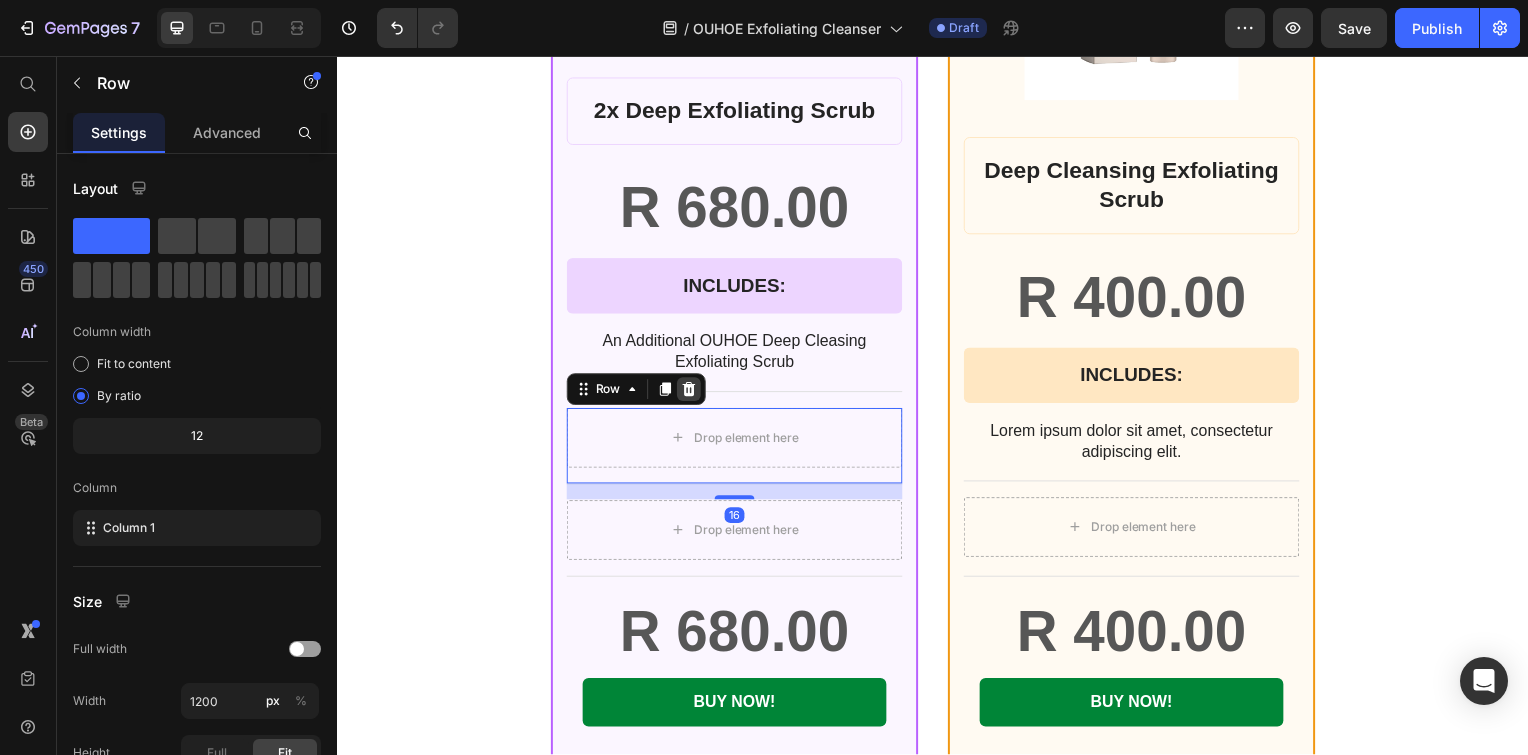 click at bounding box center (691, 392) 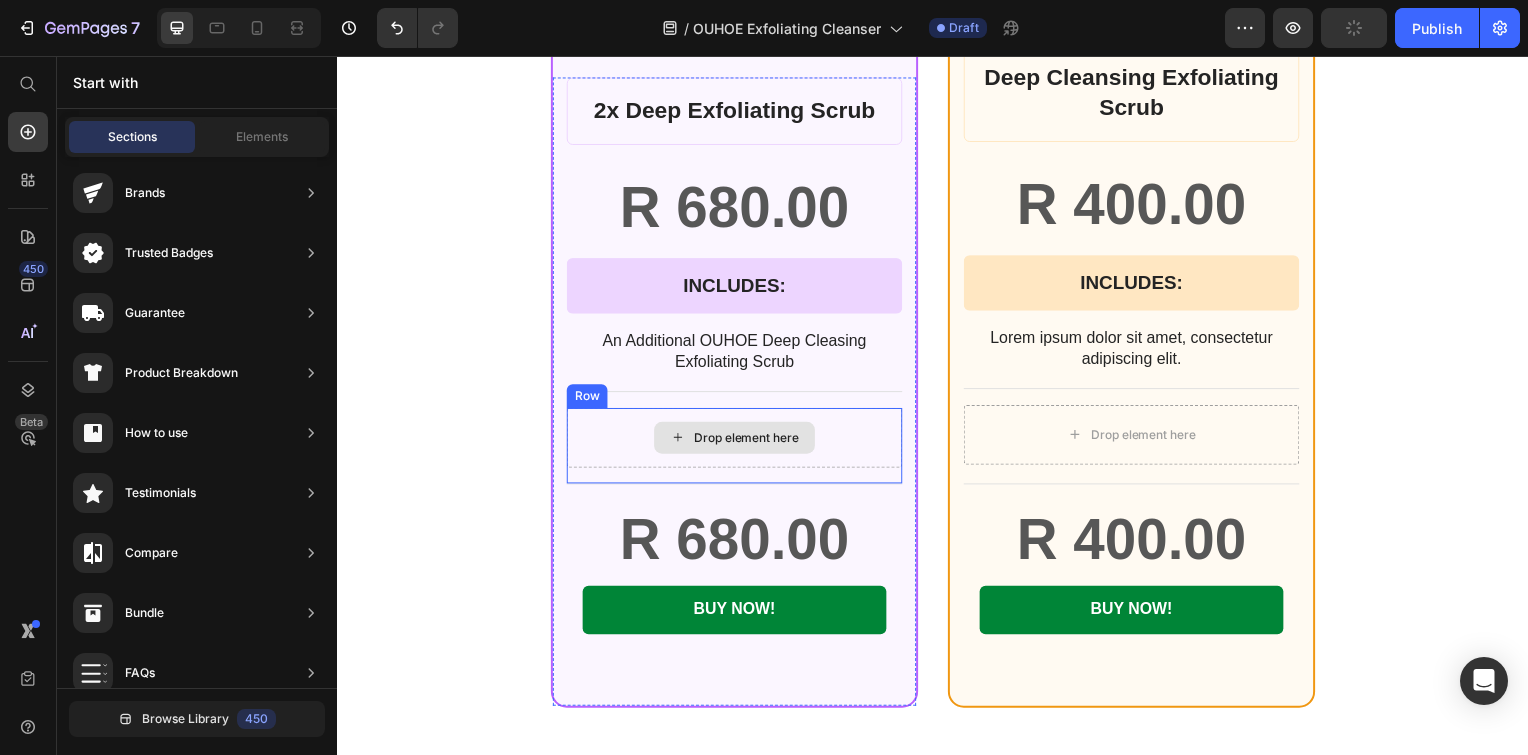 click on "Drop element here" at bounding box center (737, 441) 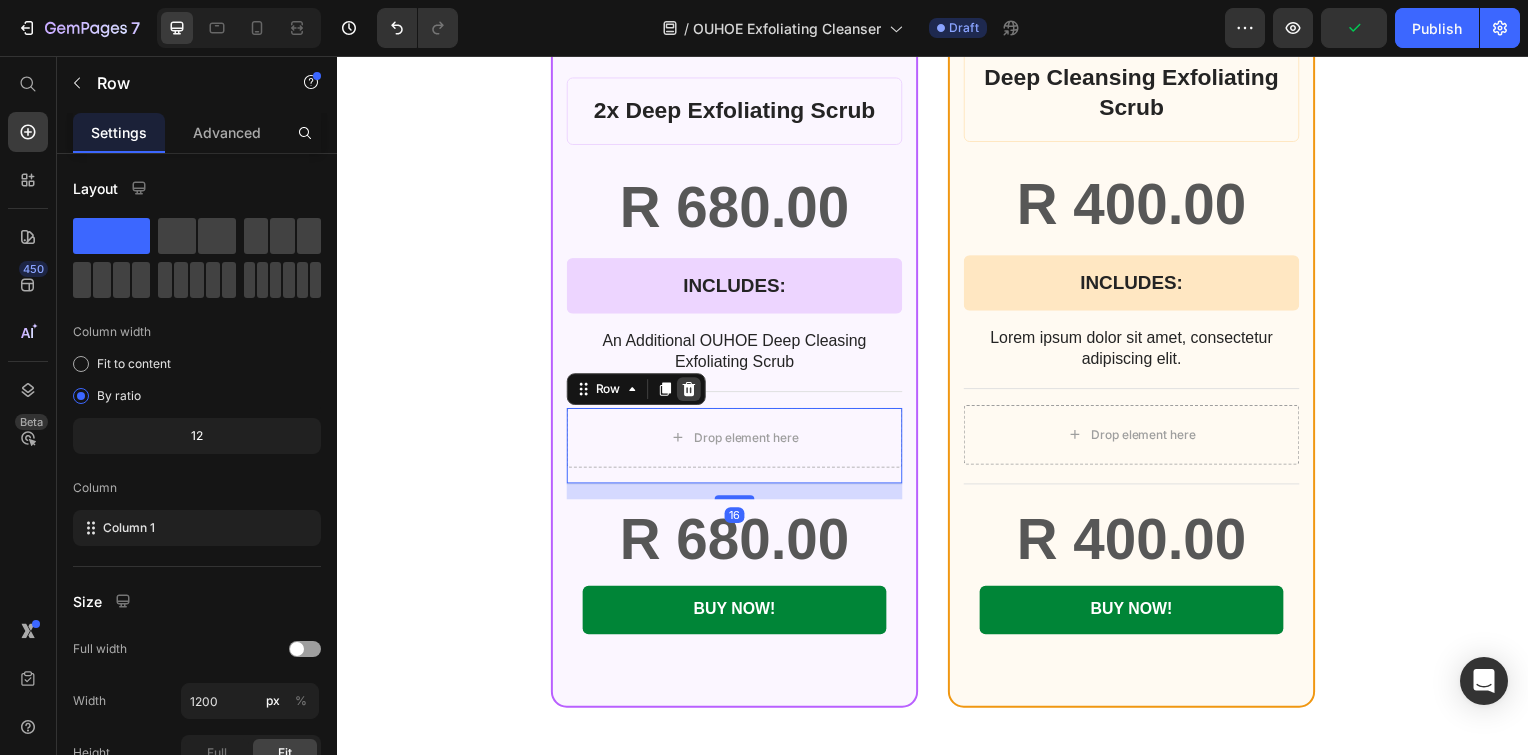 click 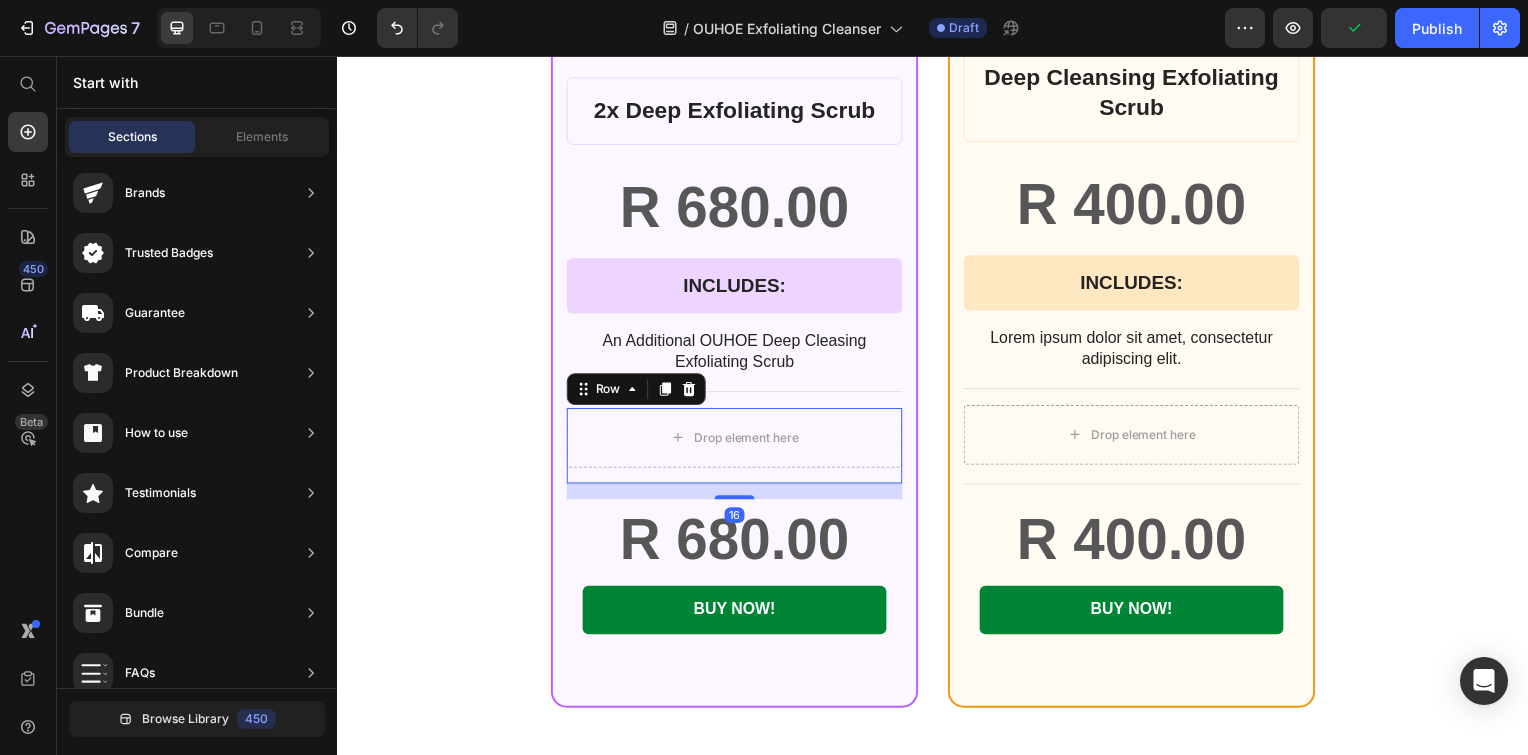 scroll, scrollTop: 5831, scrollLeft: 0, axis: vertical 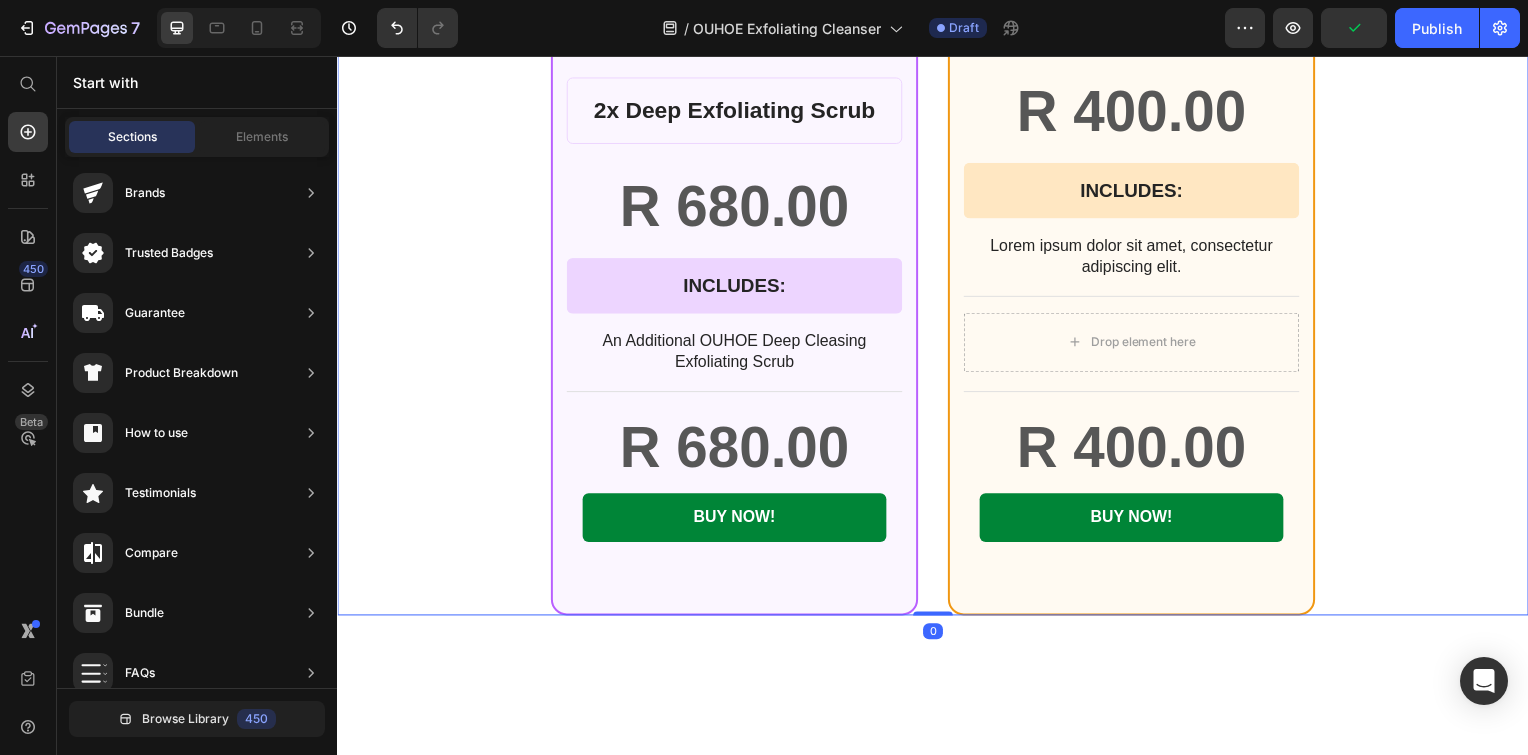 click on "BEST CHOICE Text Block Row Product Images Row 2x Deep Exfoliating Scrub Product Title R 680.00 Product Price Row INCLUDES: Text Block Row Row An Additional OUHOE Deep Cleasing Exfoliating Scrub Text Block R 680.00 Product Price BUY NOW! Add to Cart Row Row Product Row BASIC Text Block Row Product Images Row Deep Cleansing Exfoliating Scrub Product Title R 400.00 Product Price Row INCLUDES: Text Block Row Row Lorem ipsum dolor sit amet, consectetur adipiscing elit. Text Block
Drop element here Row R 400.00 Product Price BUY NOW! Add to Cart Row Row Product Row Row   0" at bounding box center (937, 91) 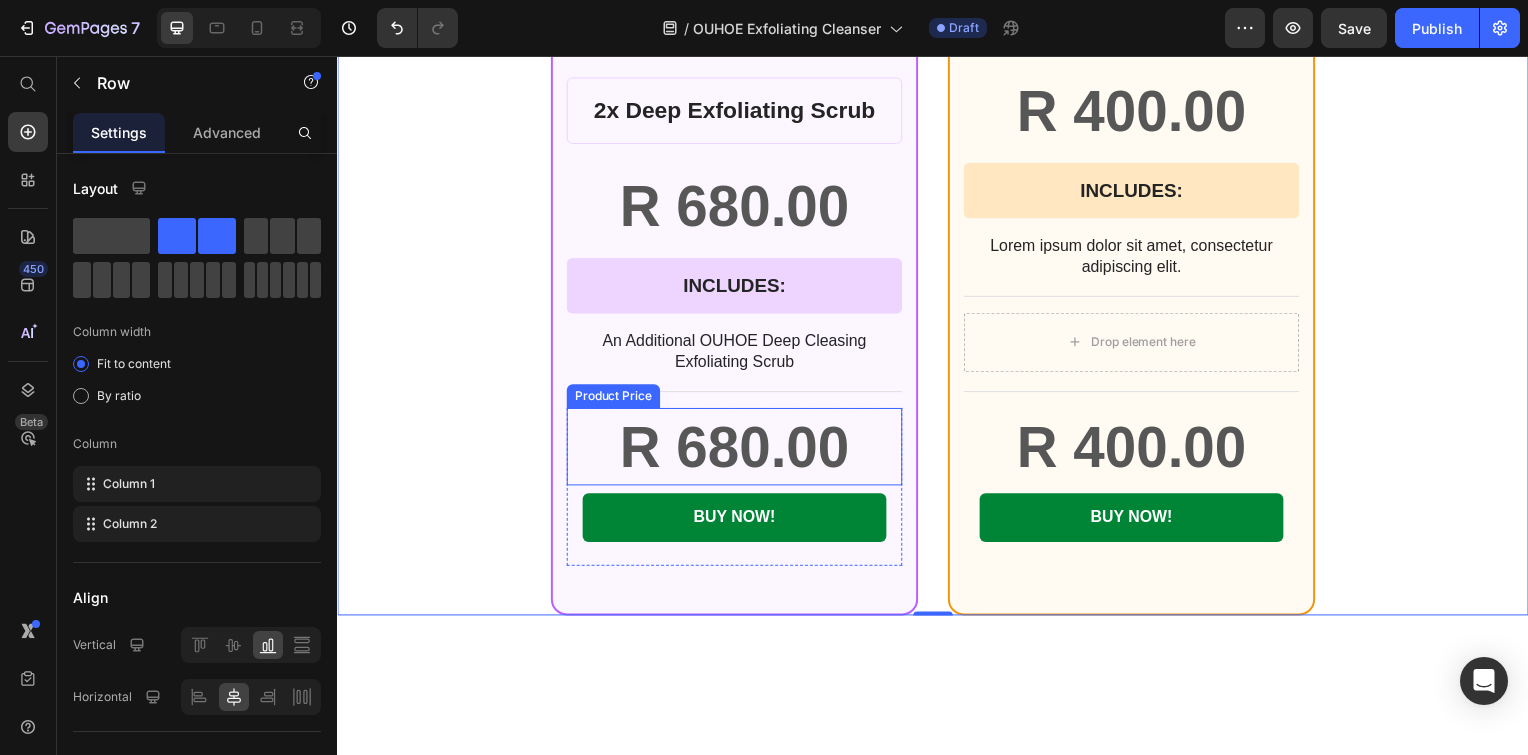 click on "R 680.00" at bounding box center [737, 450] 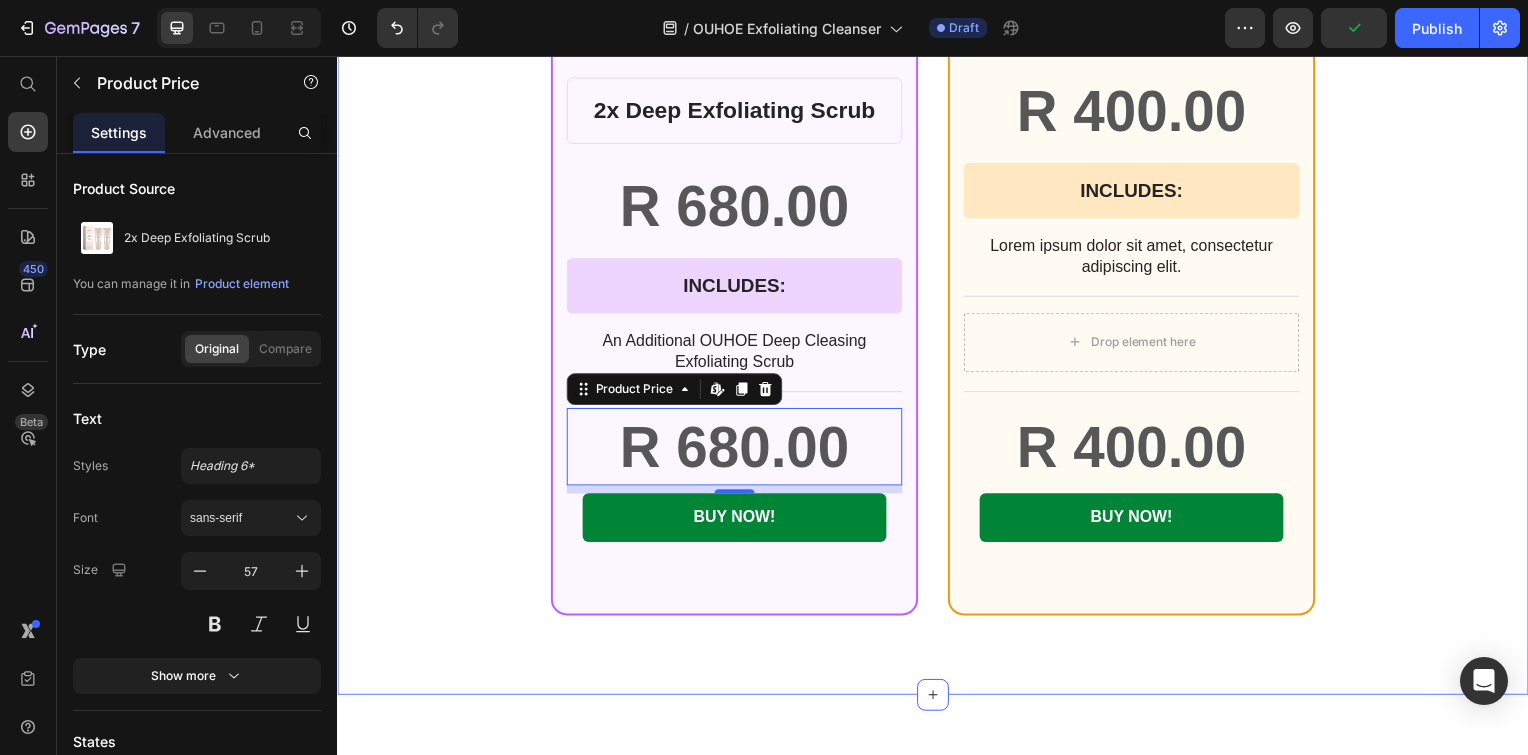 click on "BEST CHOICE Text Block Row Product Images Row 2x Deep Exfoliating Scrub Product Title R 680.00 Product Price Row INCLUDES: Text Block Row Row An Additional OUHOE Deep Cleasing Exfoliating Scrub Text Block R 680.00 Product Price   Edit content in Shopify 8 BUY NOW! Add to Cart Row Row Product Row BASIC Text Block Row Product Images Row Deep Cleansing Exfoliating Scrub Product Title R 400.00 Product Price Row INCLUDES: Text Block Row Row Lorem ipsum dolor sit amet, consectetur adipiscing elit. Text Block
Drop element here Row R 400.00 Product Price BUY NOW! Add to Cart Row Row Product Row Row Section 11" at bounding box center (937, 91) 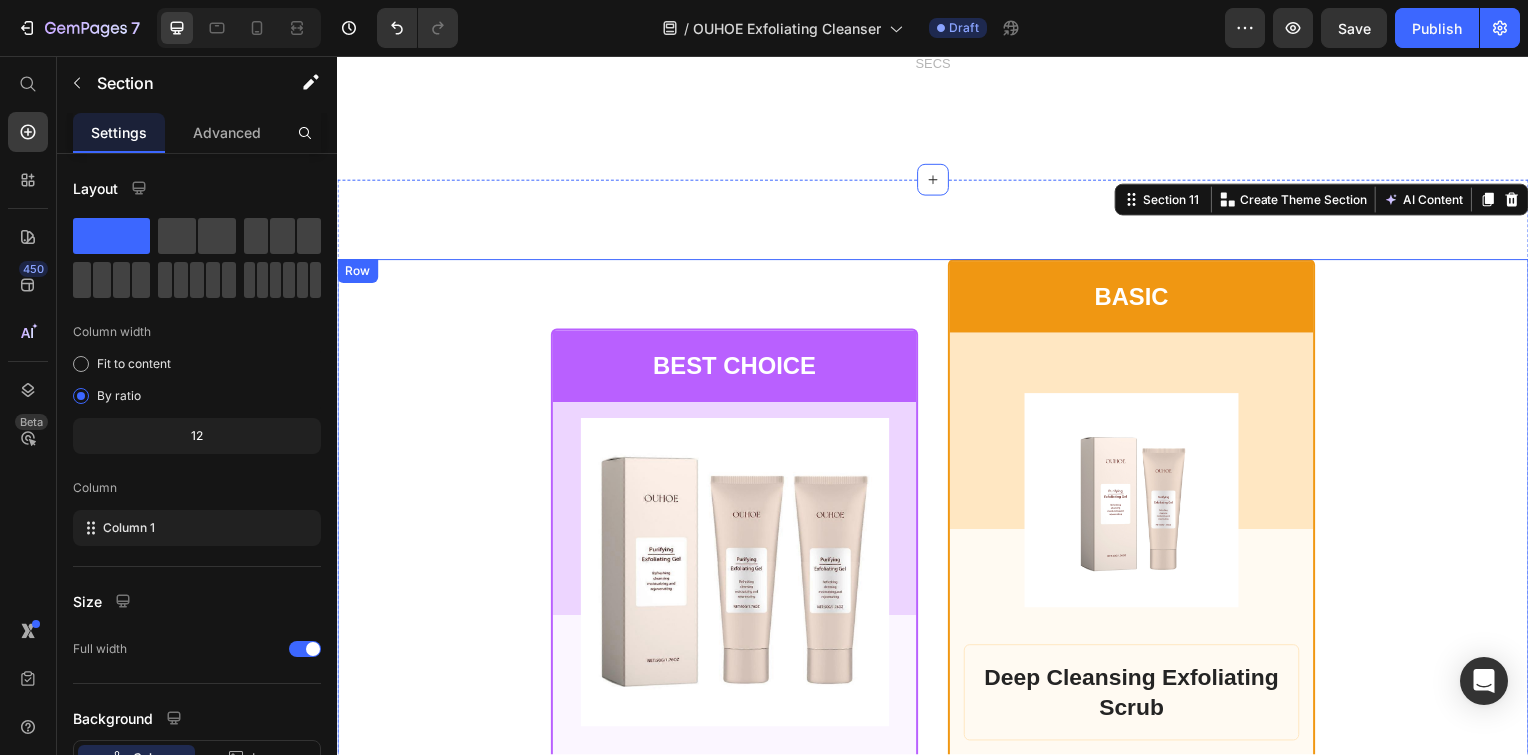 scroll, scrollTop: 4905, scrollLeft: 0, axis: vertical 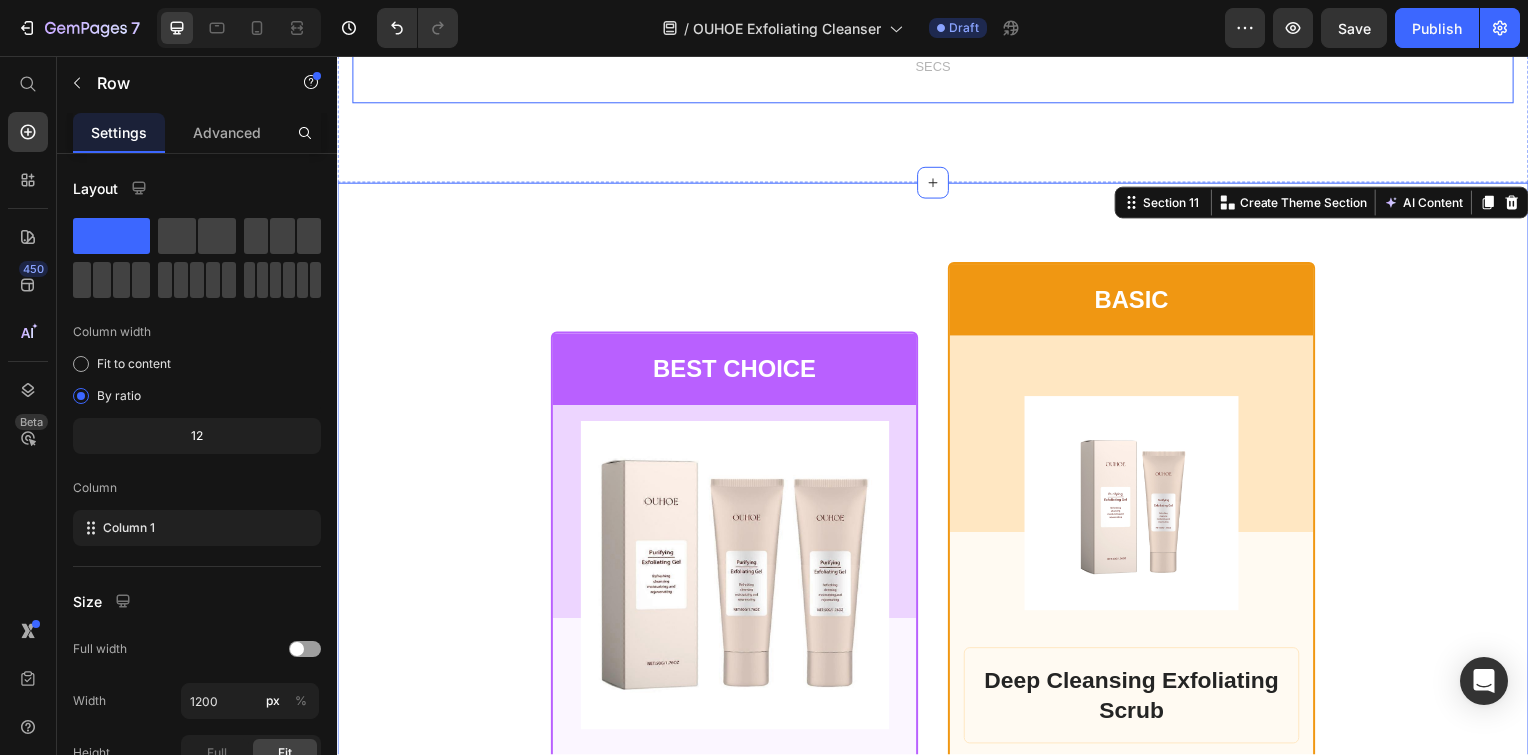 click on "Ready To Have Beautiful Skin! Heading Choose Your Packge And Save Big On Your Order Text block 00 Days 21 Hrs 41 Mins 39 Secs Countdown Timer Row" at bounding box center (937, -39) 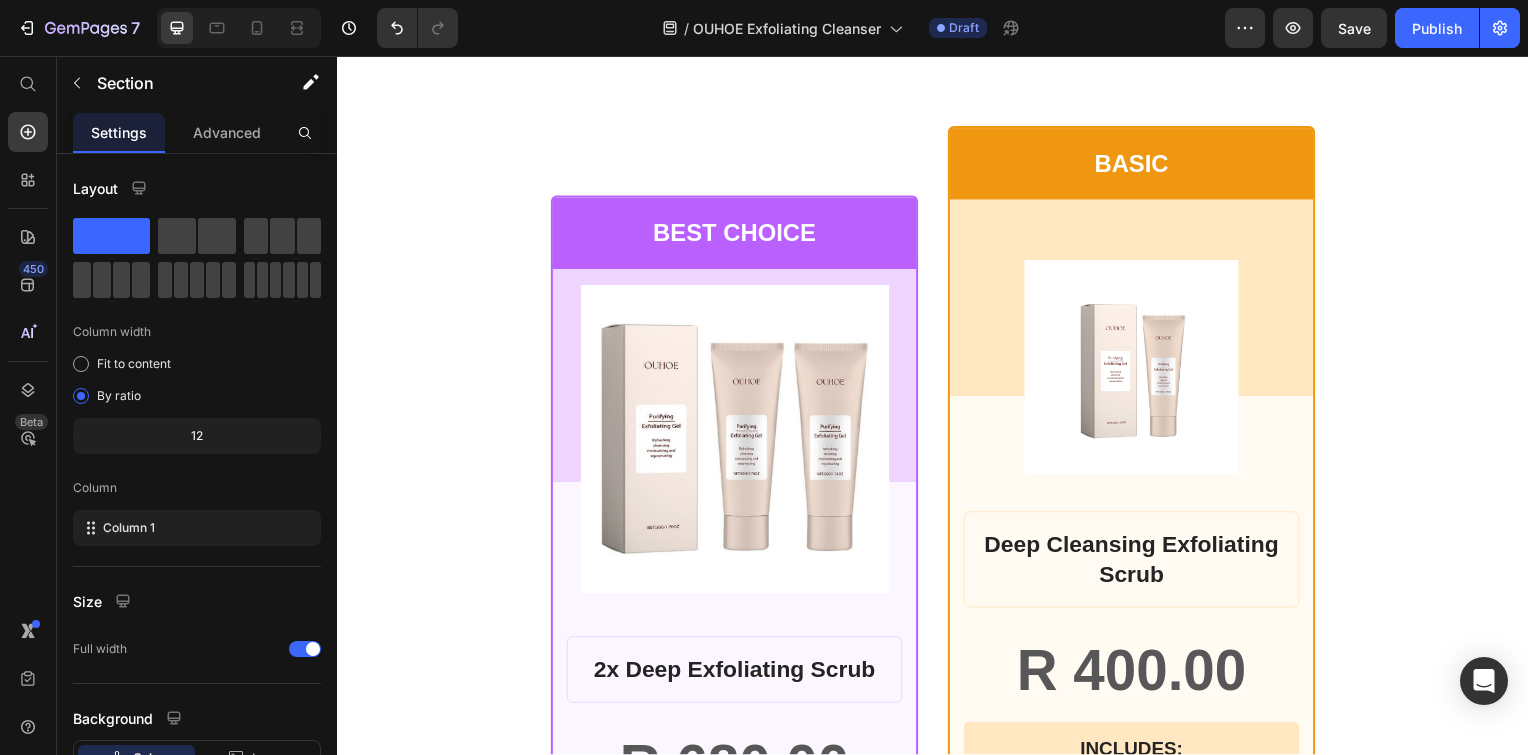 scroll, scrollTop: 5400, scrollLeft: 0, axis: vertical 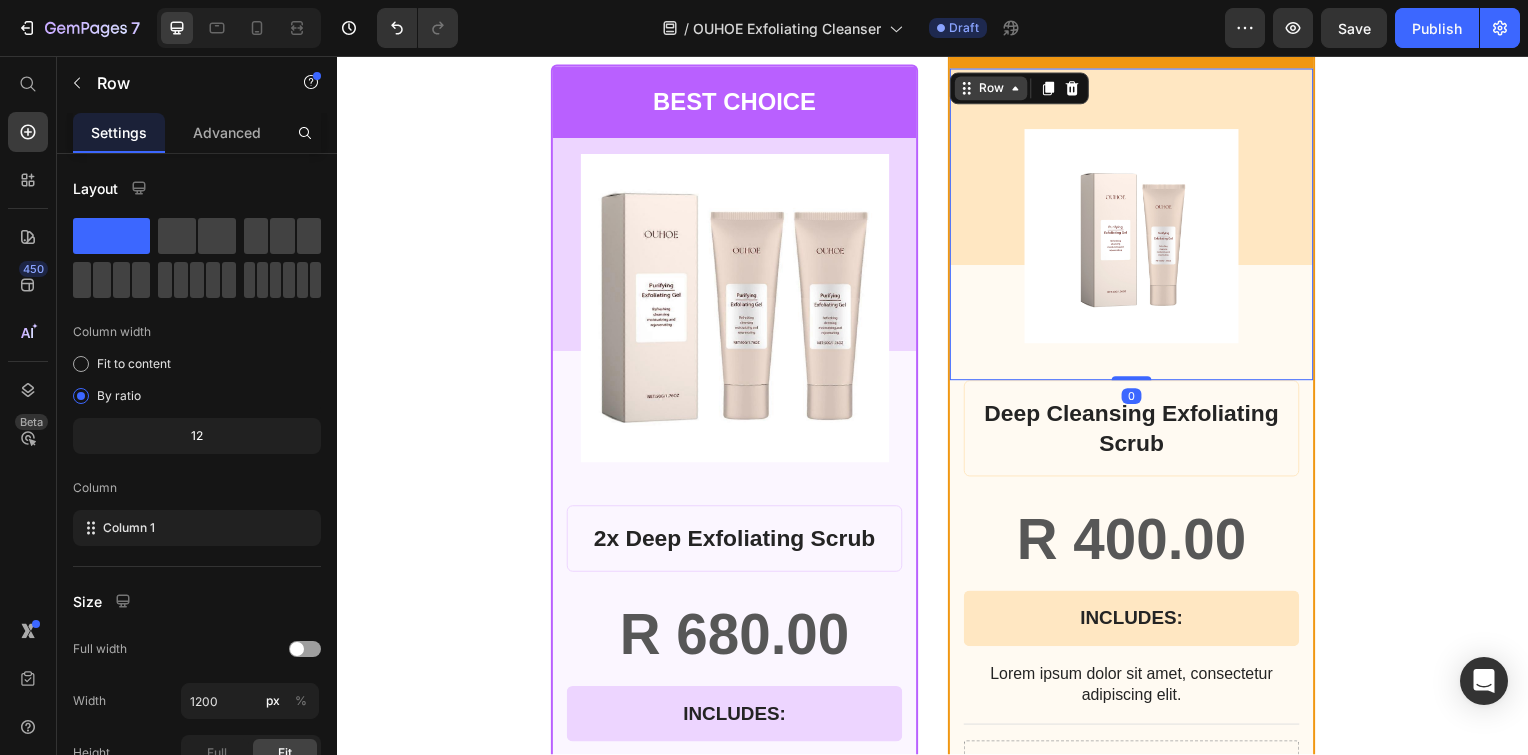 click on "Product Images Row   0" at bounding box center (1137, 226) 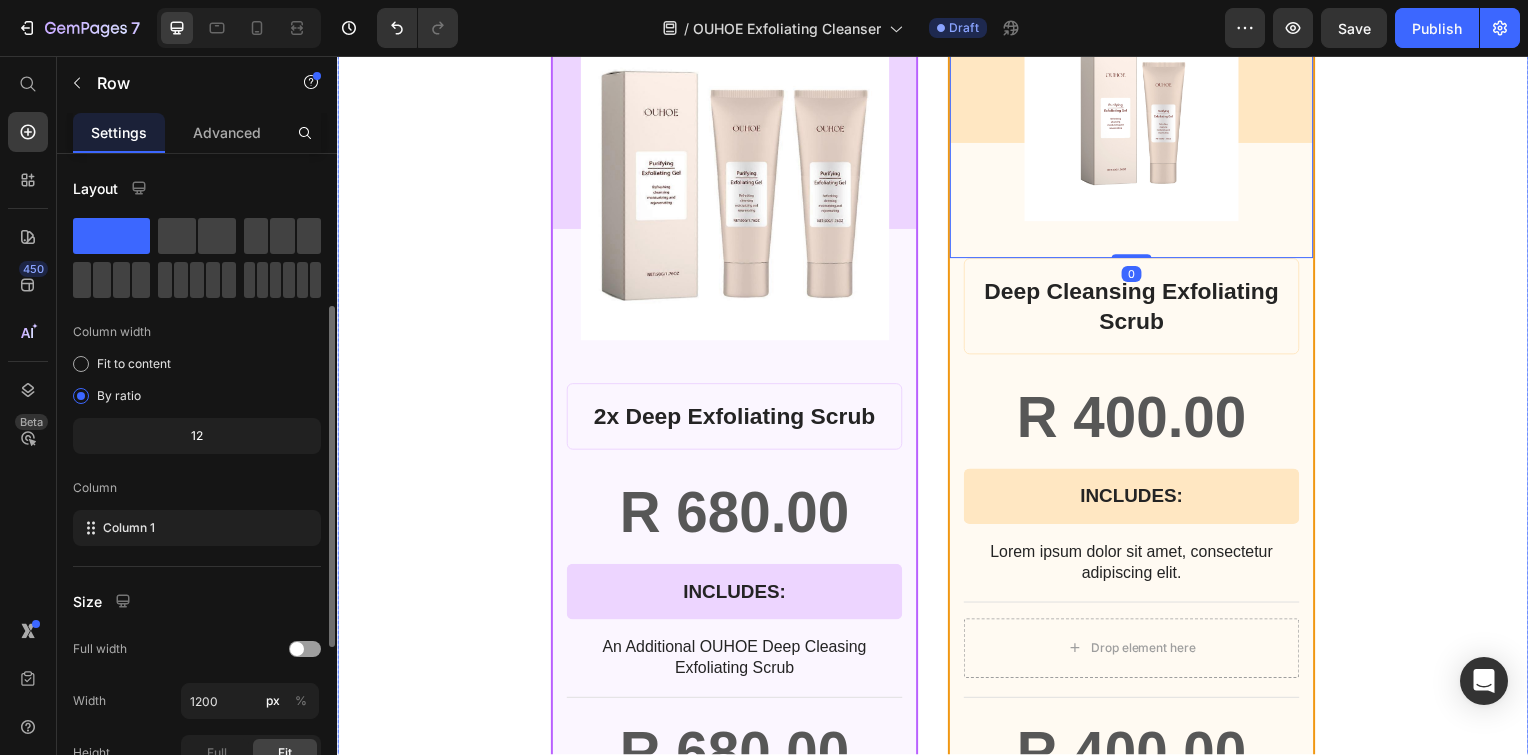 scroll, scrollTop: 100, scrollLeft: 0, axis: vertical 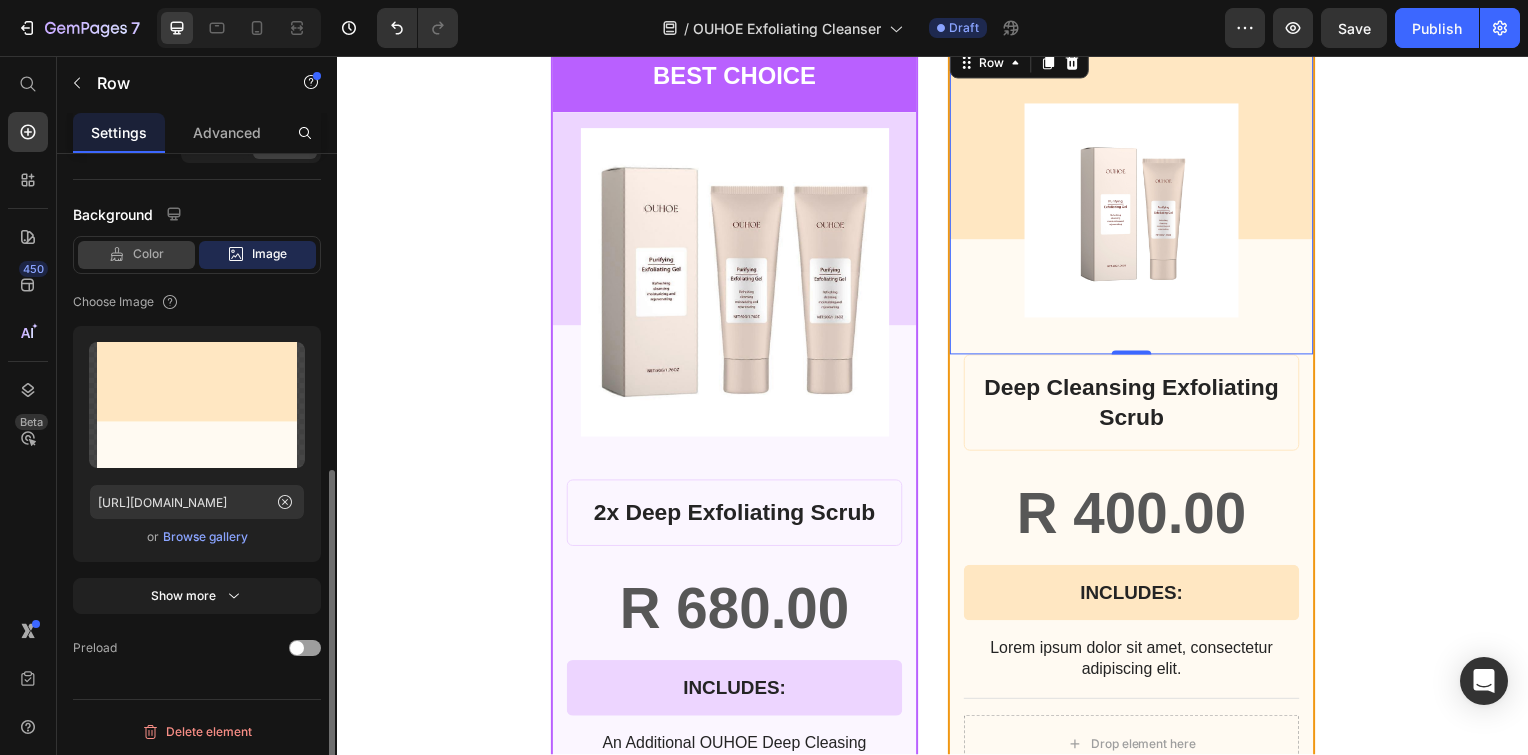 click on "Color" at bounding box center (148, 254) 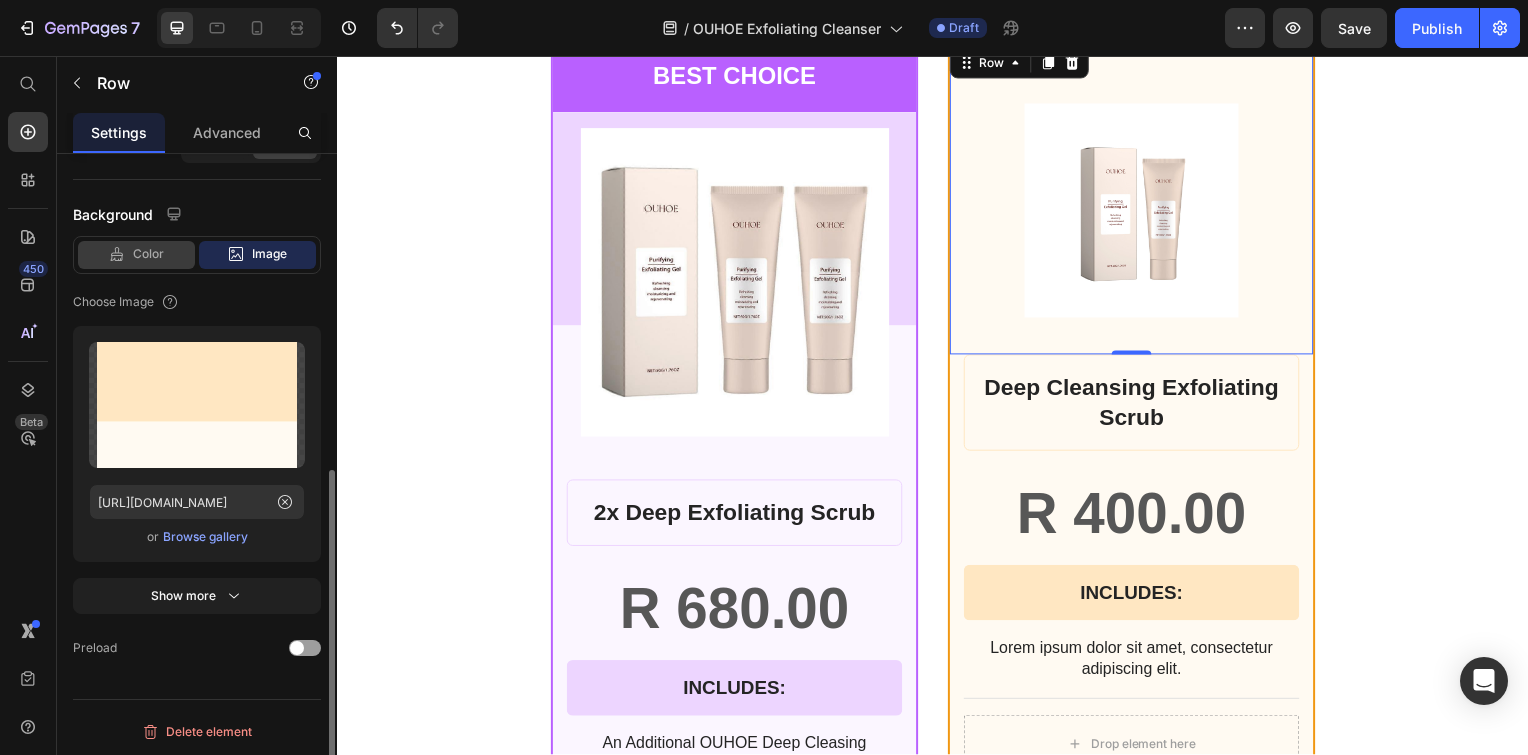 scroll, scrollTop: 252, scrollLeft: 0, axis: vertical 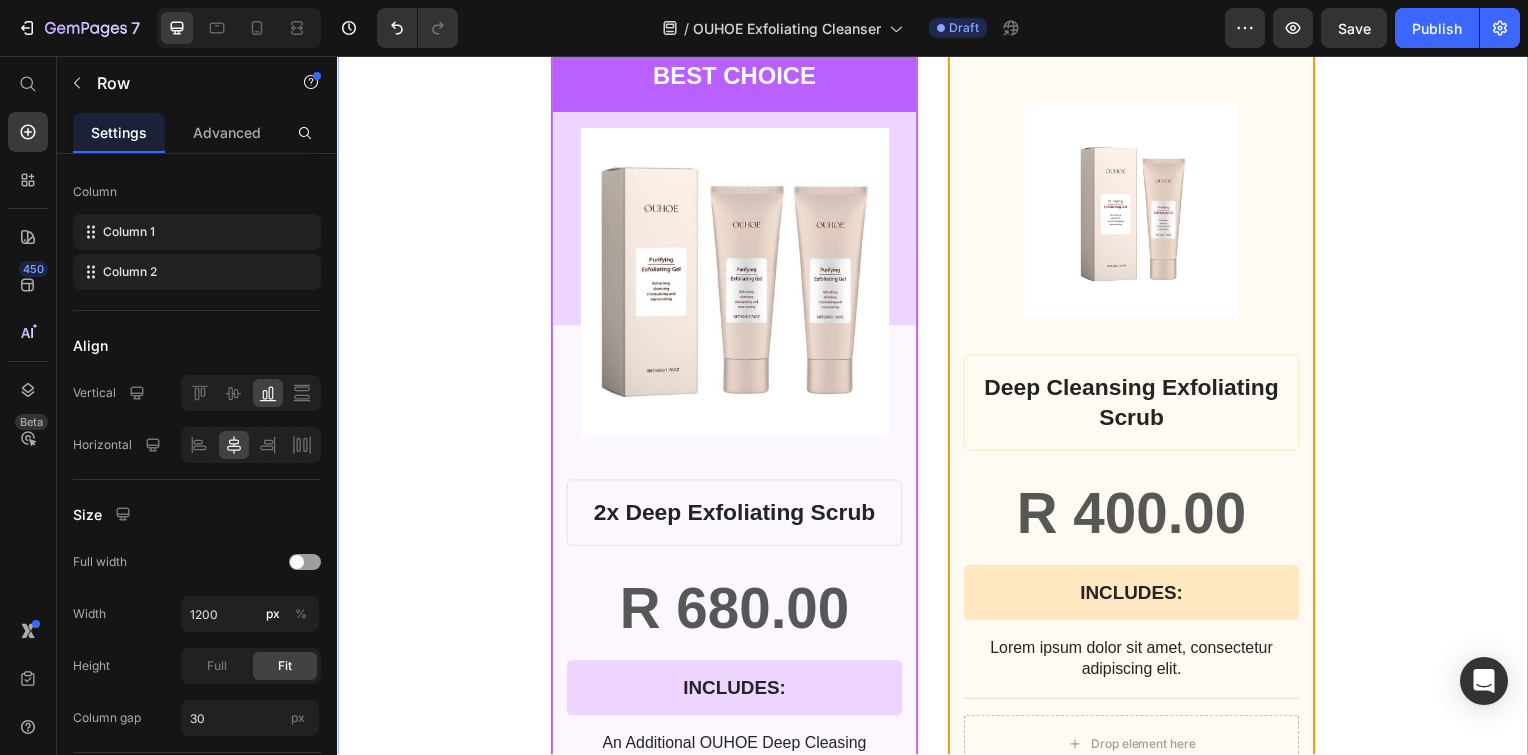 click on "BEST CHOICE Text Block Row Product Images Row 2x Deep Exfoliating Scrub Product Title R 680.00 Product Price Row INCLUDES: Text Block Row Row An Additional OUHOE Deep Cleasing Exfoliating Scrub Text Block R 680.00 Product Price BUY NOW! Add to Cart Row Row Product Row BASIC Text Block Row Product Images Row Deep Cleansing Exfoliating Scrub Product Title R 400.00 Product Price Row INCLUDES: Text Block Row Row Lorem ipsum dolor sit amet, consectetur adipiscing elit. Text Block
Drop element here Row R 400.00 Product Price BUY NOW! Add to Cart Row Row Product Row Row   0" at bounding box center (937, 496) 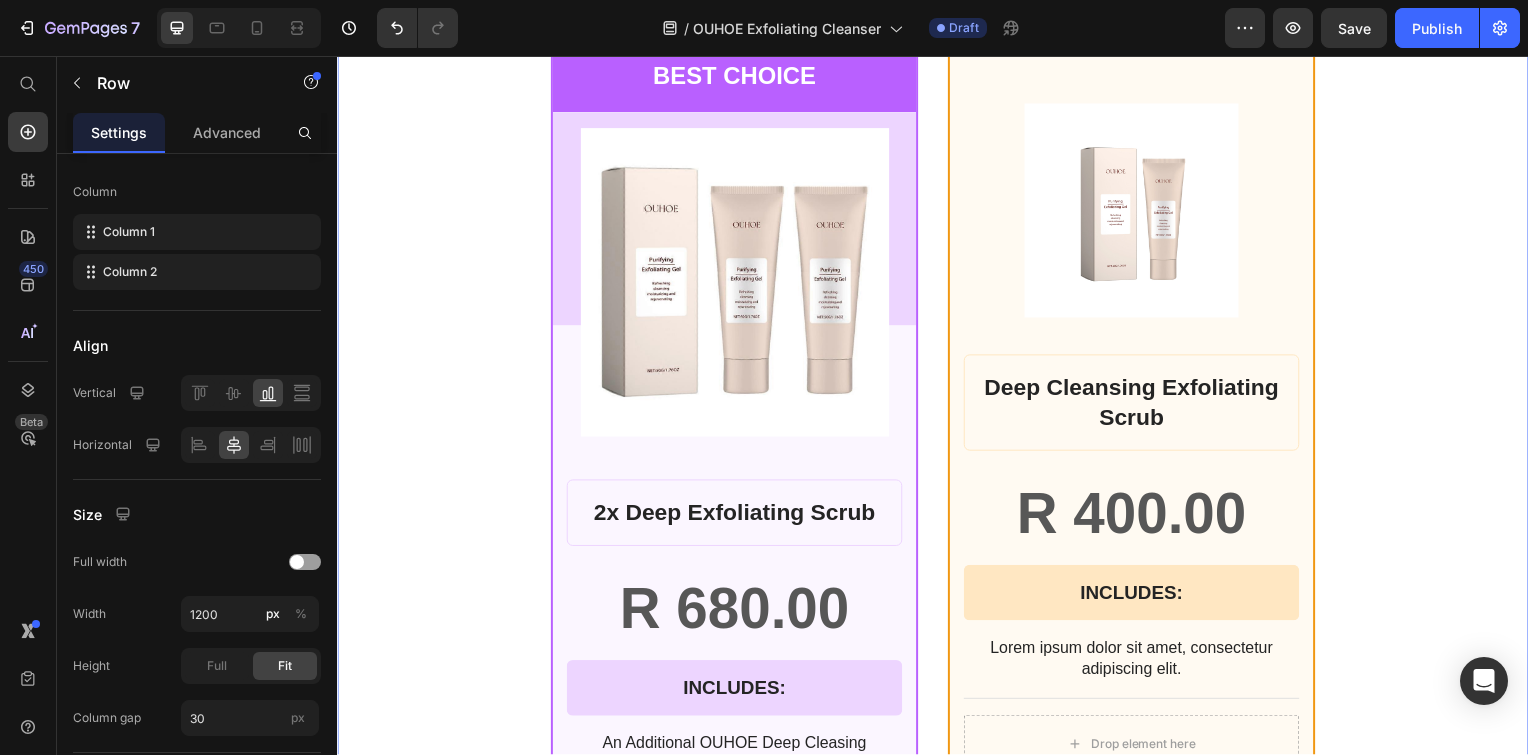 scroll, scrollTop: 0, scrollLeft: 0, axis: both 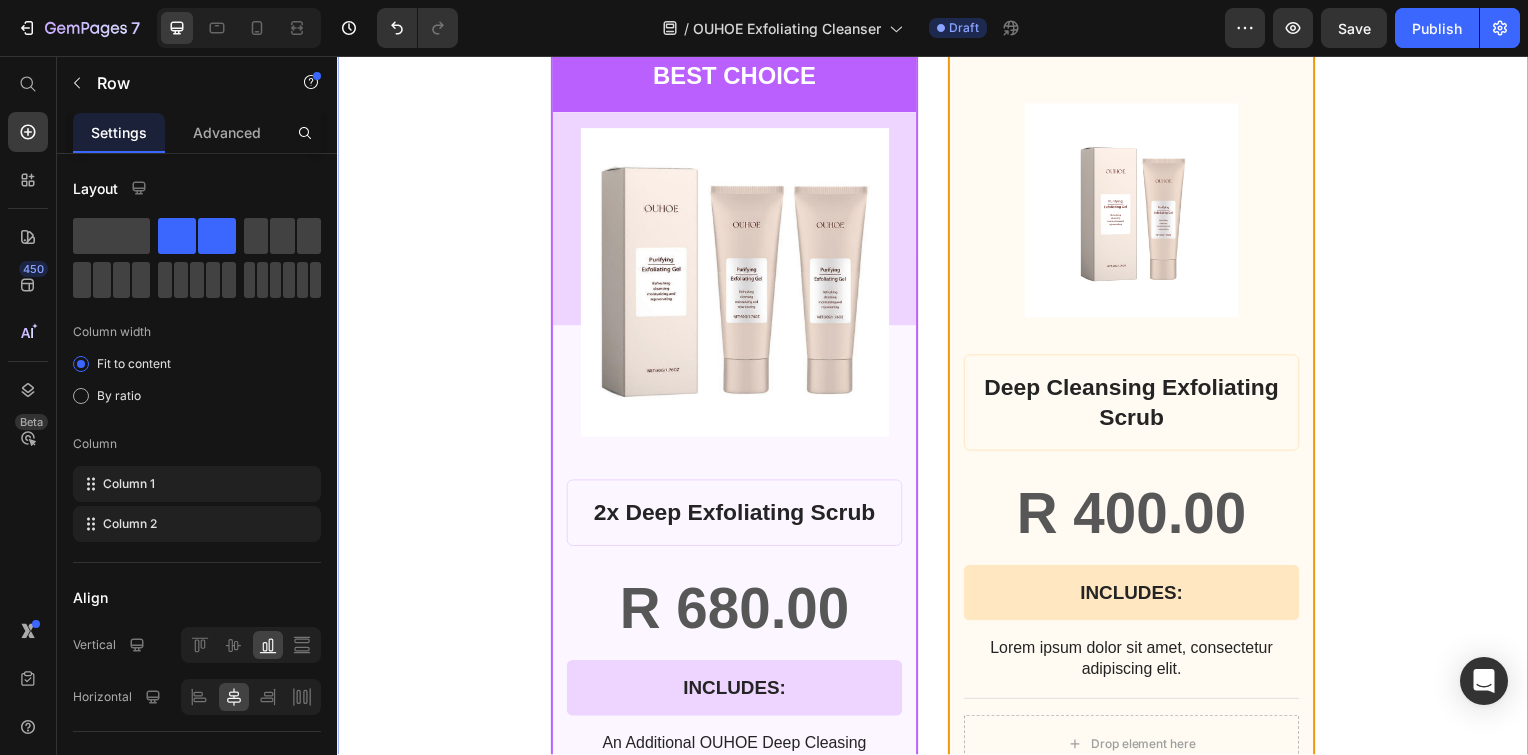 click on "BEST CHOICE Text Block Row Product Images Row 2x Deep Exfoliating Scrub Product Title R 680.00 Product Price Row INCLUDES: Text Block Row Row An Additional OUHOE Deep Cleasing Exfoliating Scrub Text Block R 680.00 Product Price BUY NOW! Add to Cart Row Row Product Row BASIC Text Block Row Product Images Row Deep Cleansing Exfoliating Scrub Product Title R 400.00 Product Price Row INCLUDES: Text Block Row Row Lorem ipsum dolor sit amet, consectetur adipiscing elit. Text Block
Drop element here Row R 400.00 Product Price BUY NOW! Add to Cart Row Row Product Row Row Section 11   You can create reusable sections Create Theme Section AI Content Write with GemAI What would you like to describe here? Tone and Voice Persuasive Product 2x Deep Exfoliating Scrub Show more Generate" at bounding box center [937, 496] 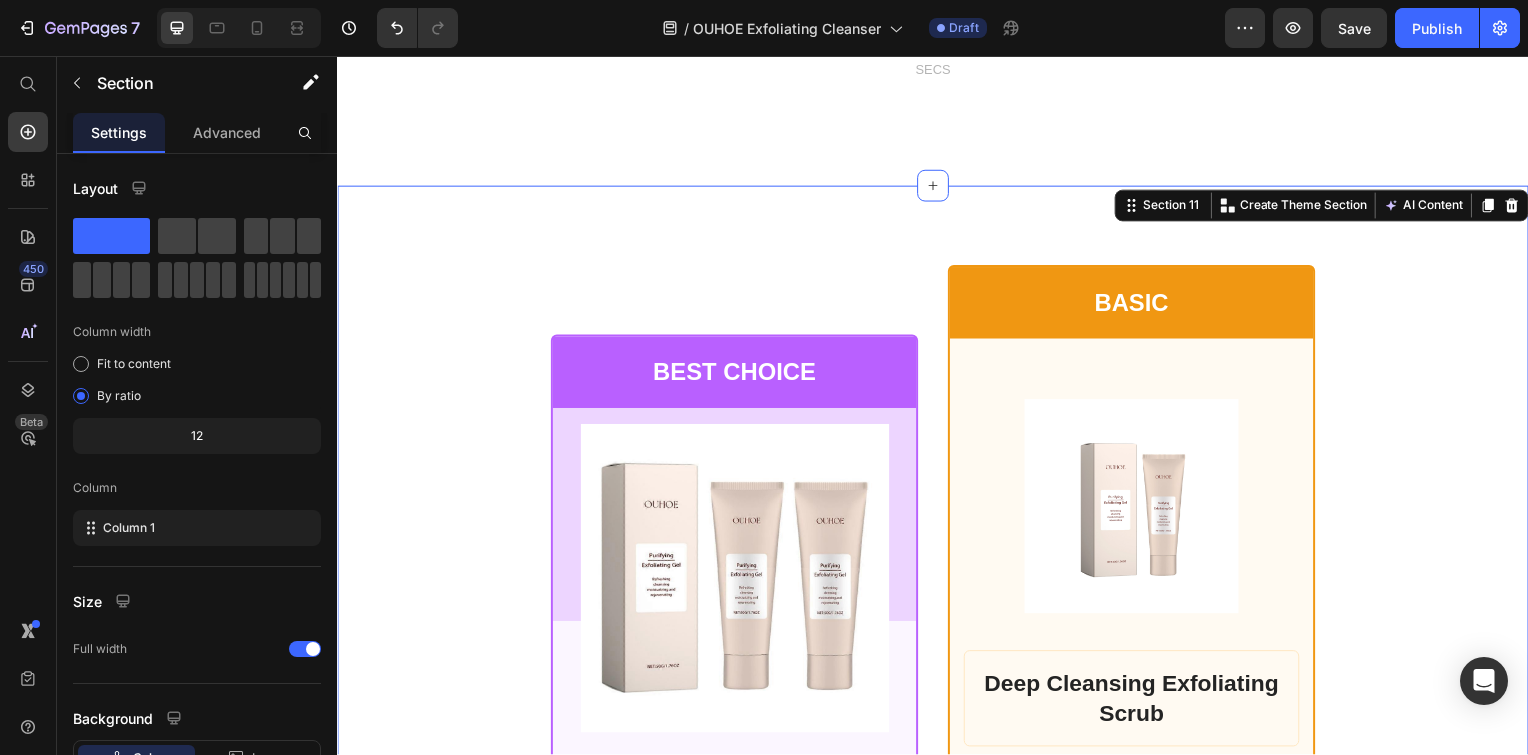 scroll, scrollTop: 4904, scrollLeft: 0, axis: vertical 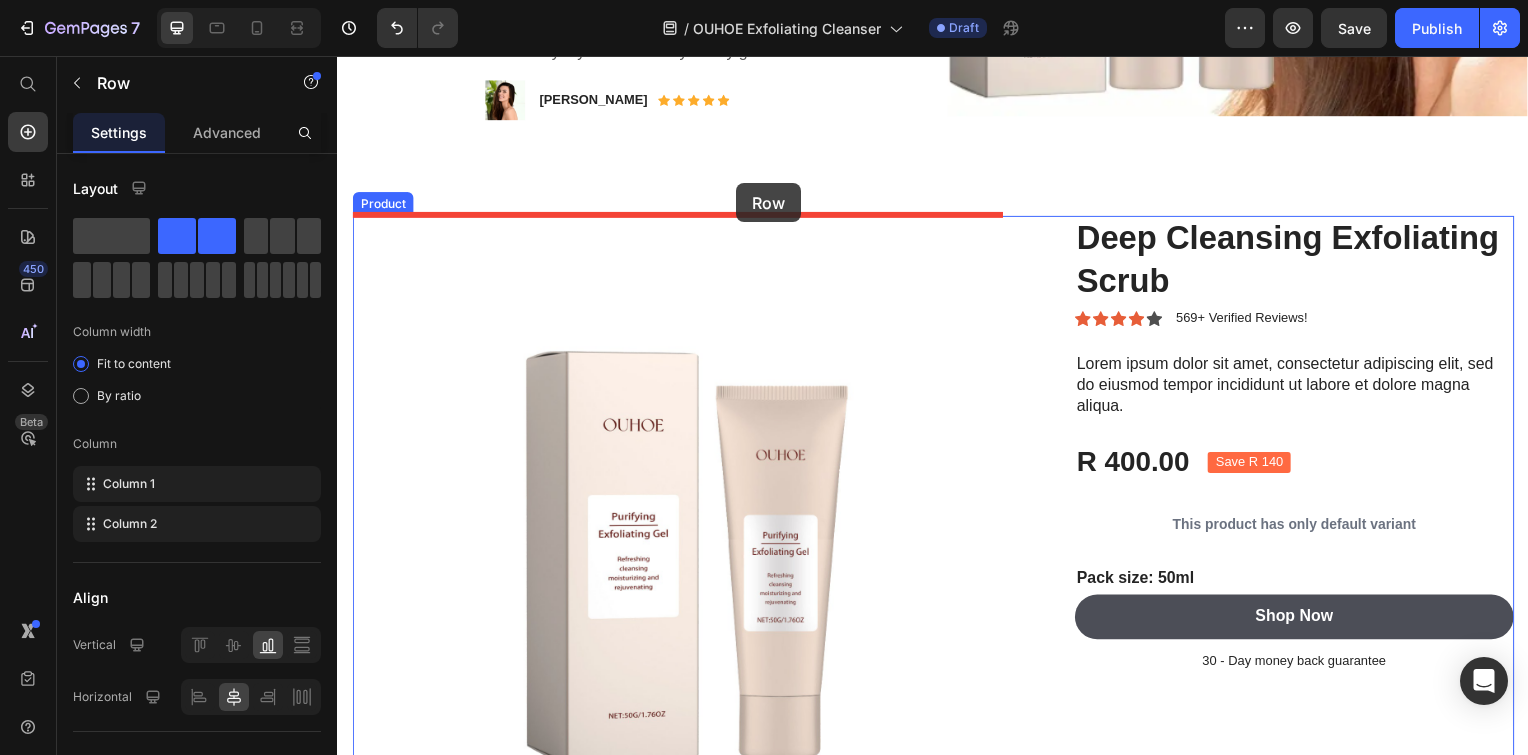 drag, startPoint x: 690, startPoint y: 531, endPoint x: 739, endPoint y: 184, distance: 350.44257 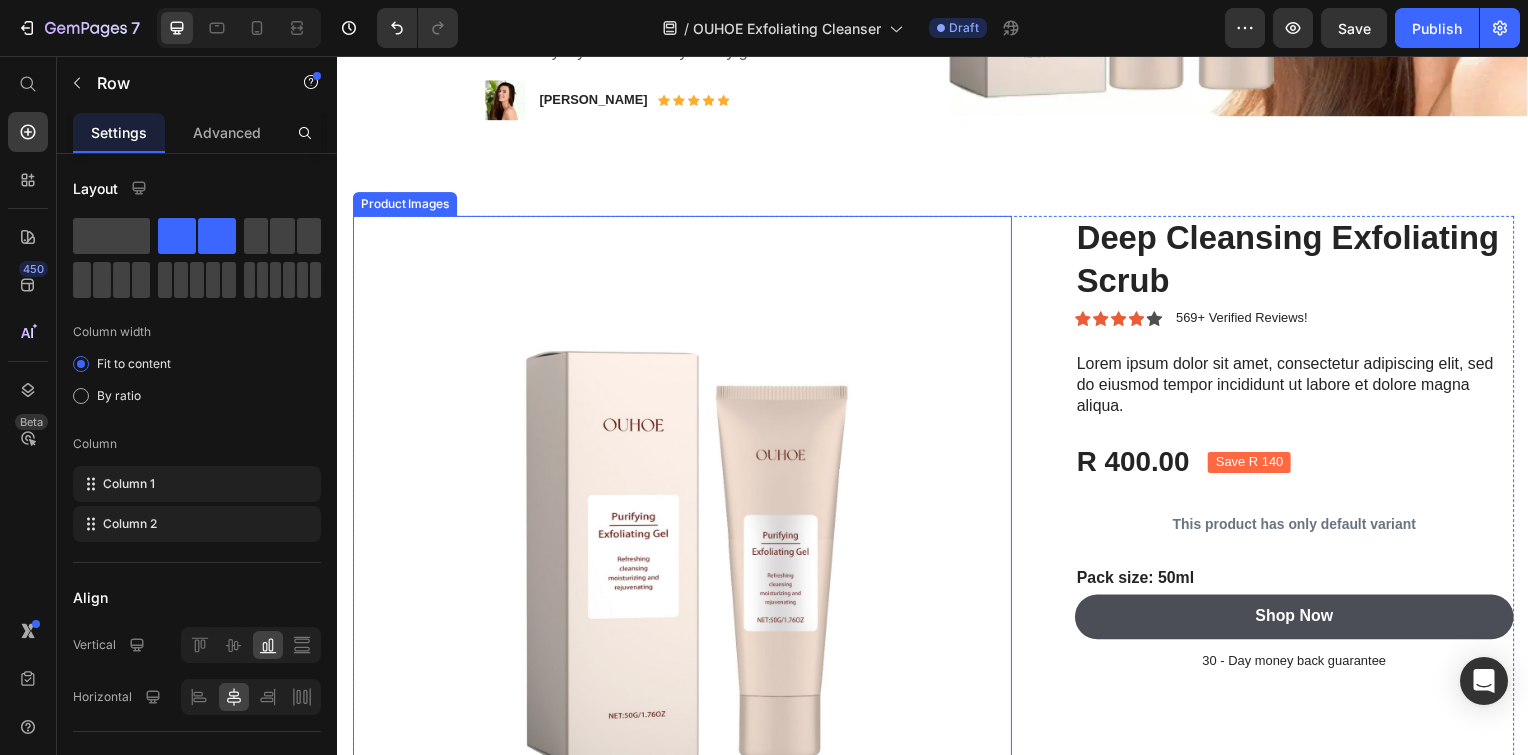 click at bounding box center [684, 549] 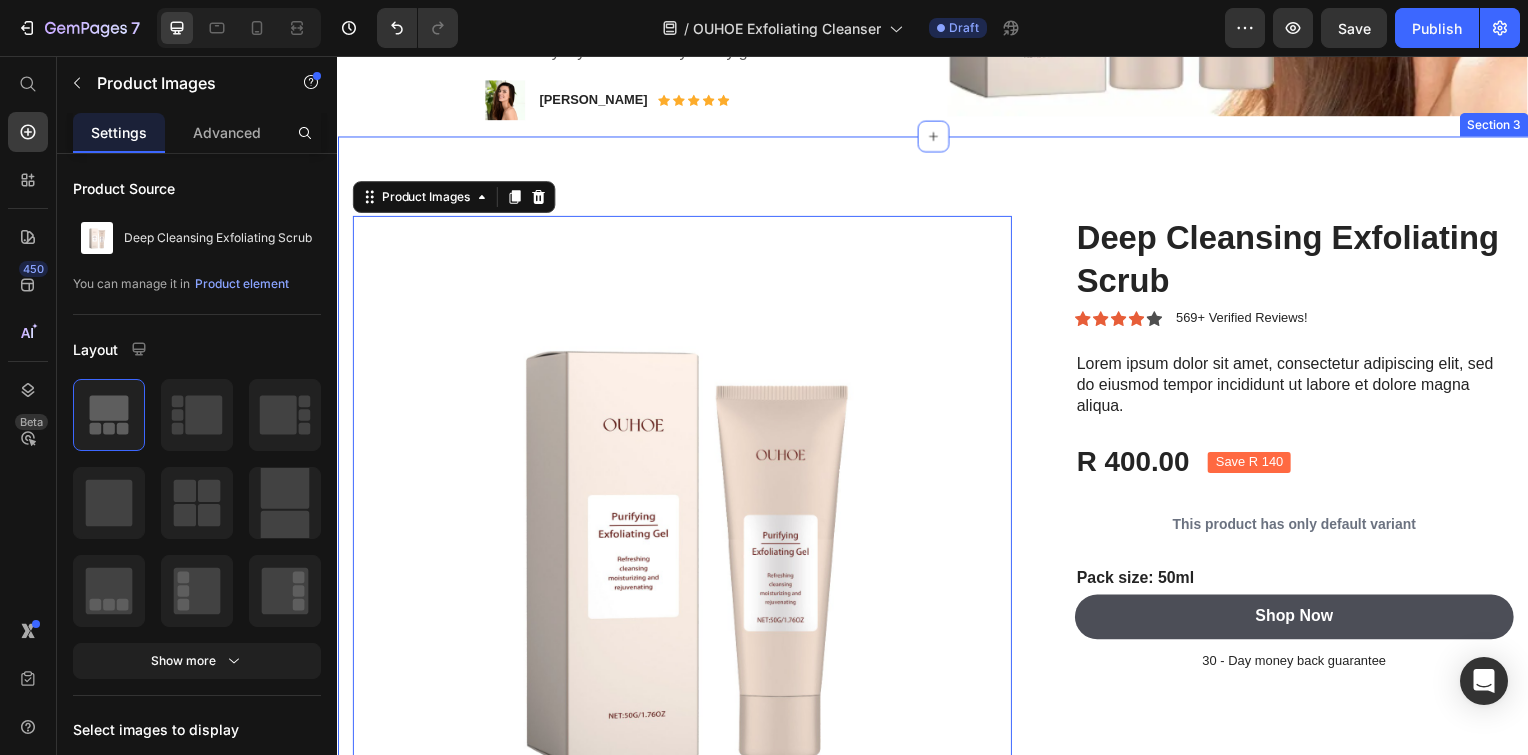 click on "Product Images   16 Deep Cleansing Exfoliating Scrub Product Title Icon Icon Icon Icon Icon Icon List 569+ Verified Reviews! Text Block Row Lorem ipsum dolor sit amet, consectetur adipiscing elit, sed do eiusmod tempor incididunt ut labore et dolore magna aliqua. Text Block R 400.00 Product Price Save R 140 Product Badge Row This product has only default variant Product Variants & Swatches Pack size: 50ml Text Block Shop Now Add to Cart 30 - Day money back guarantee Text Block Row Product Section 3" at bounding box center [937, 549] 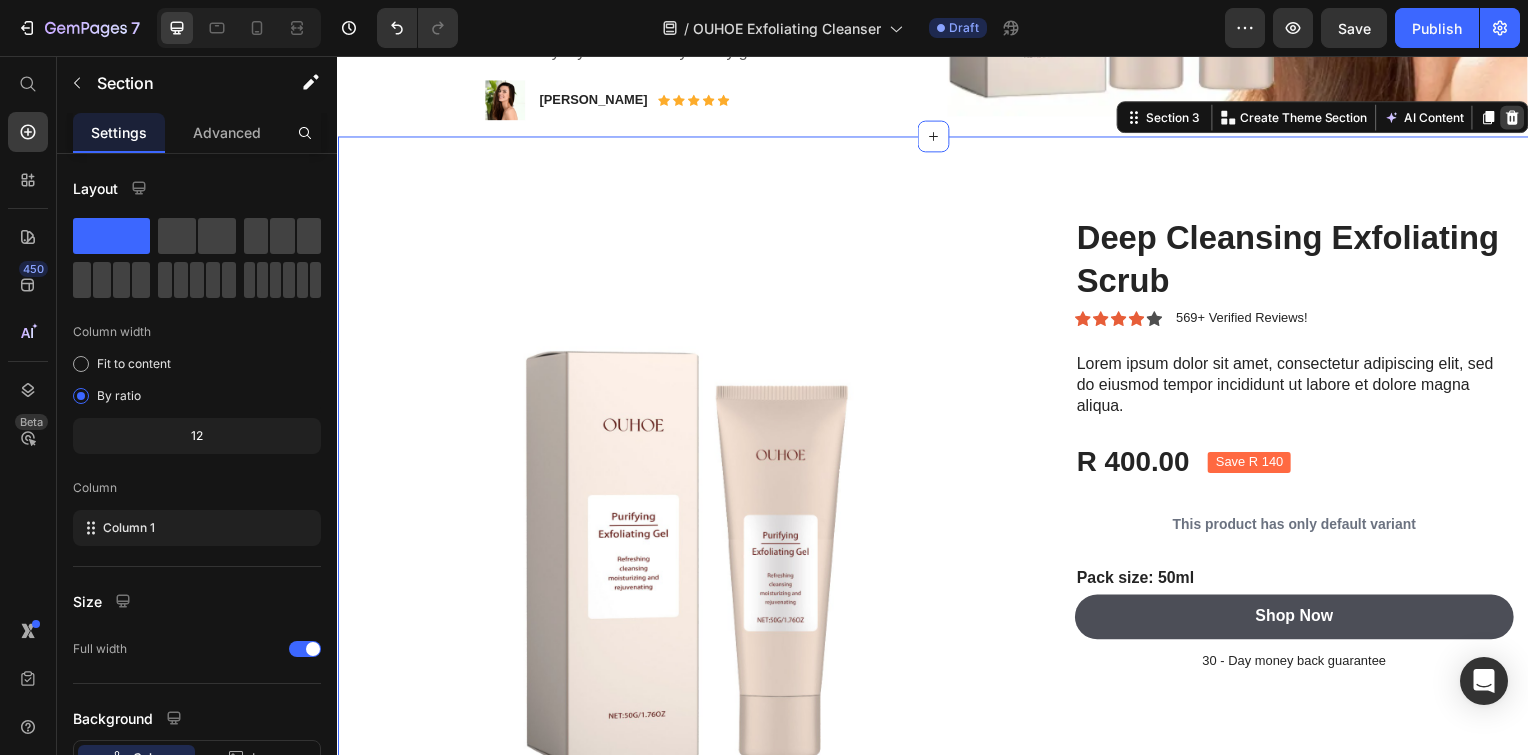 click 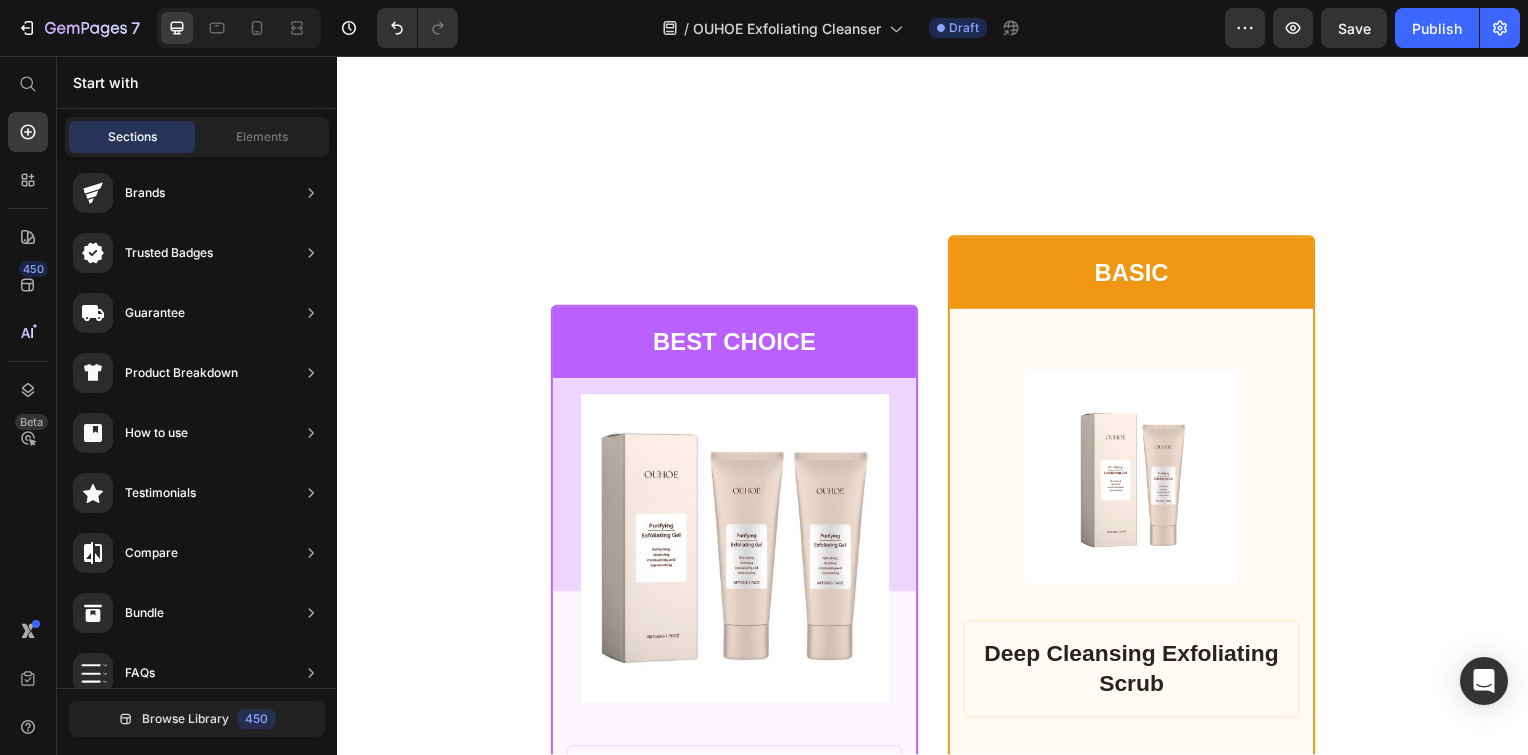 scroll, scrollTop: 4116, scrollLeft: 0, axis: vertical 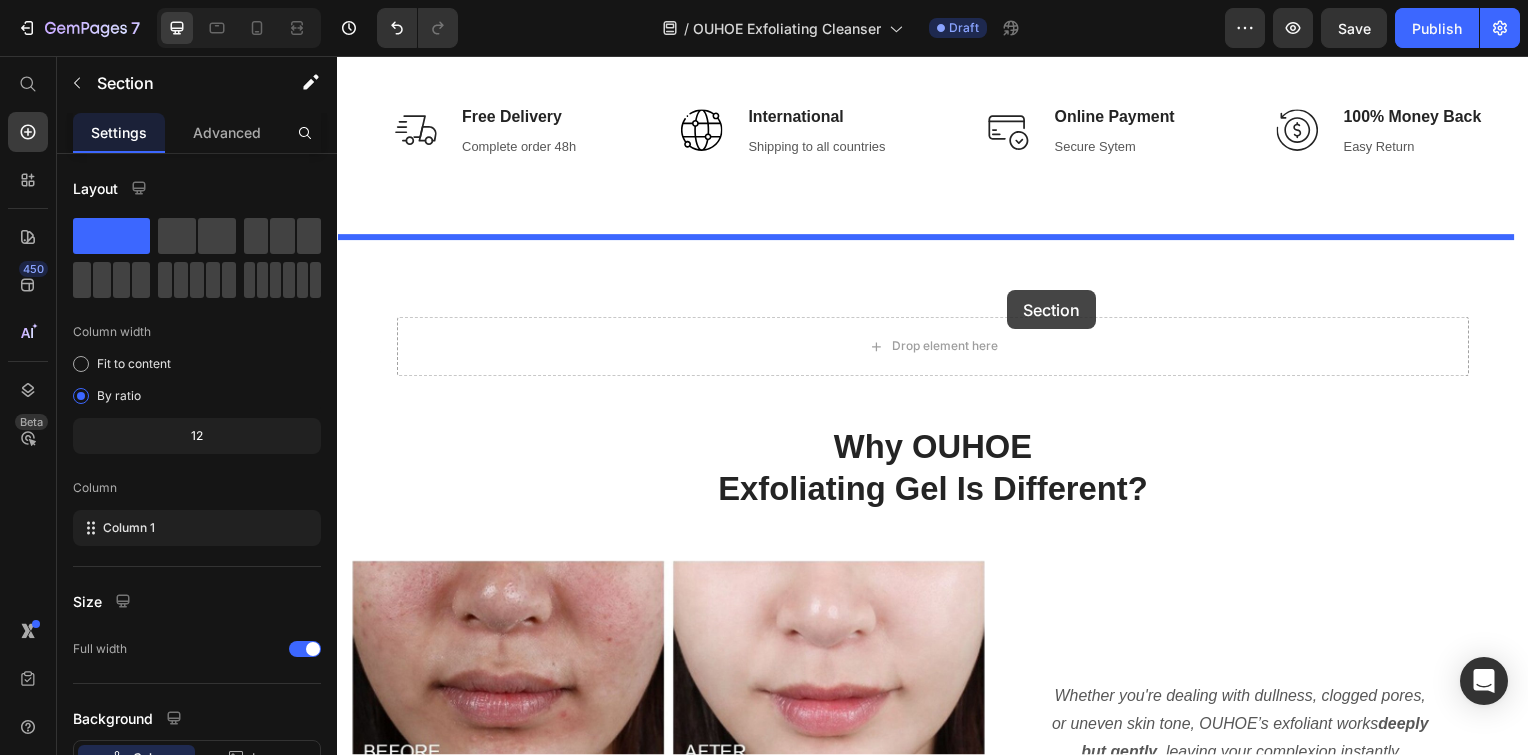 drag, startPoint x: 1136, startPoint y: 367, endPoint x: 1012, endPoint y: 292, distance: 144.91722 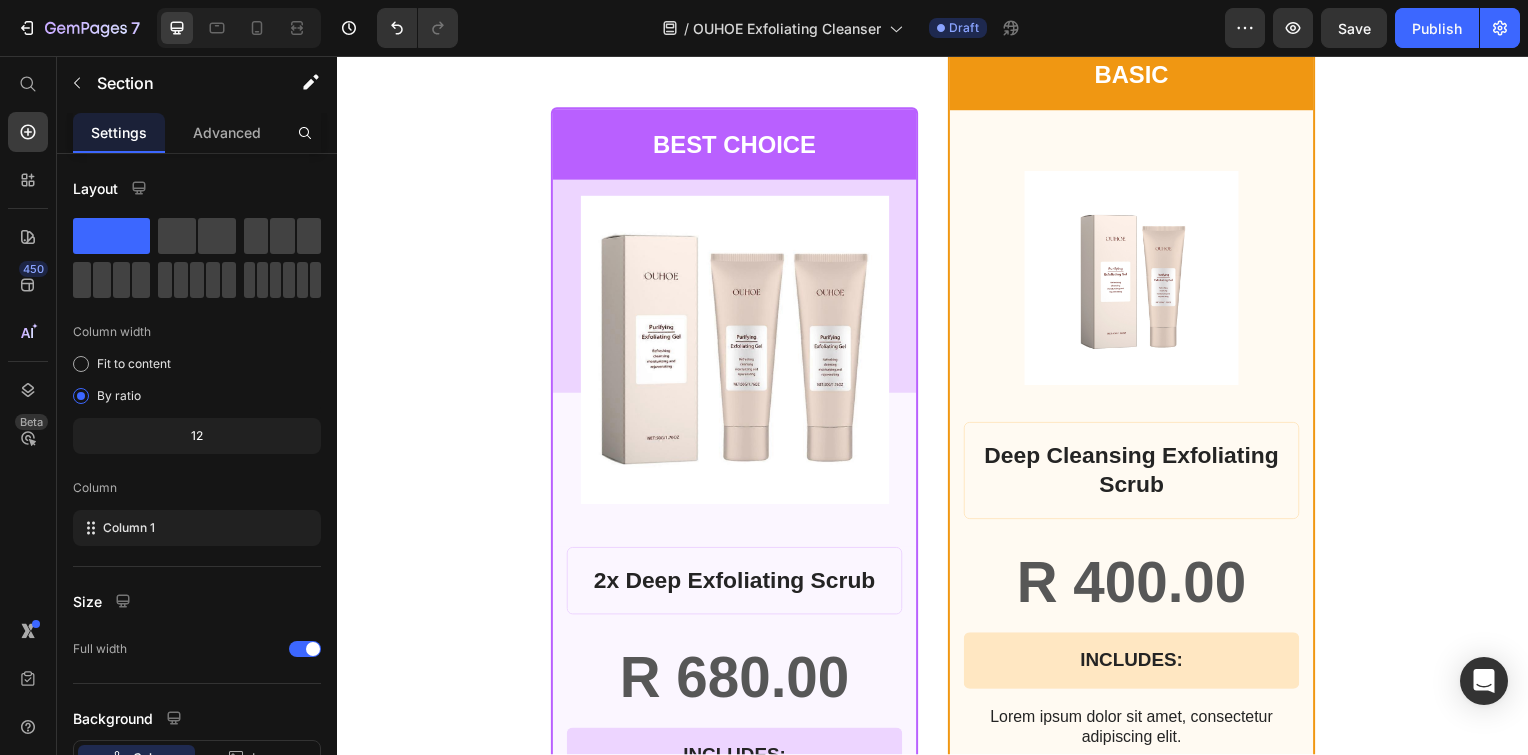 scroll, scrollTop: 1280, scrollLeft: 0, axis: vertical 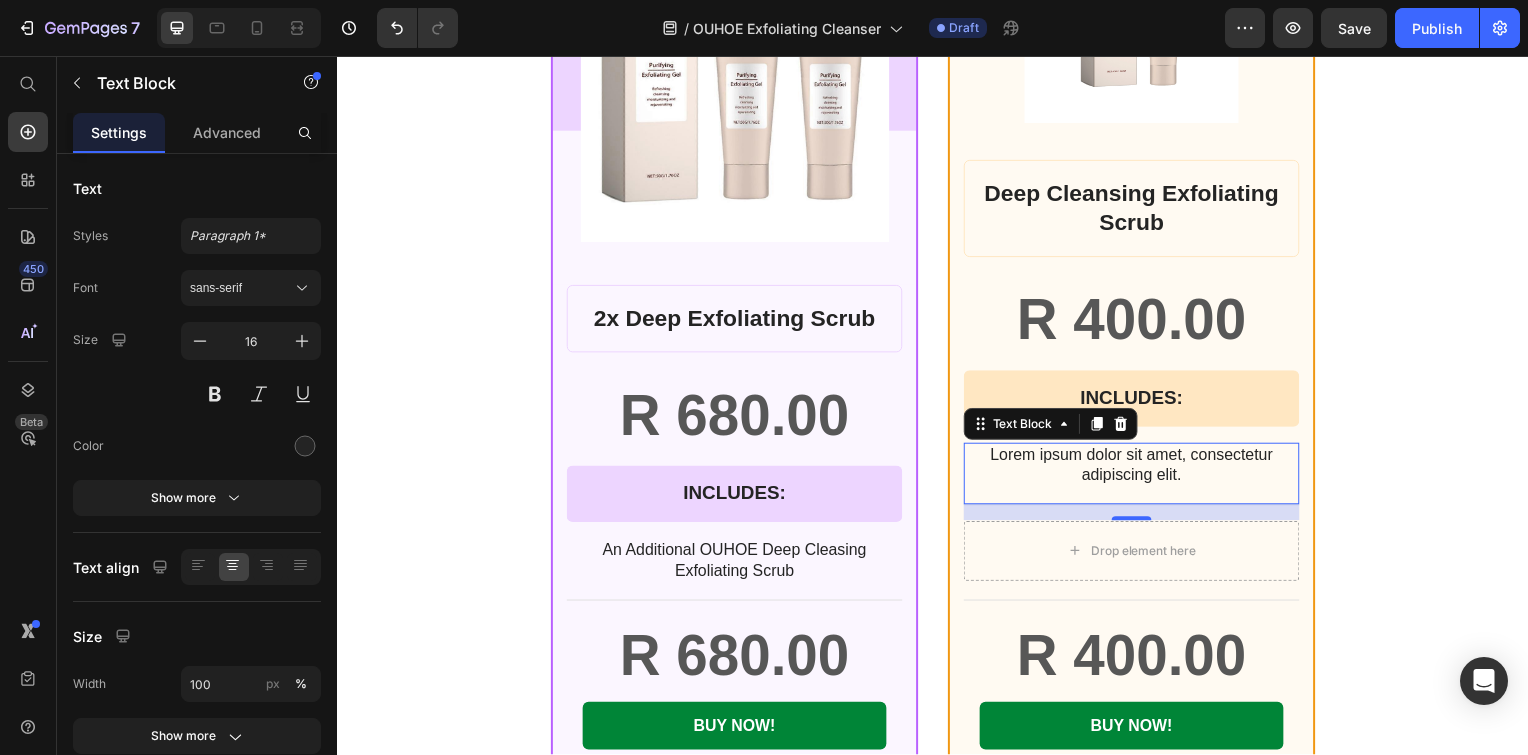 click on "Lorem ipsum dolor sit amet, consectetur adipiscing elit." at bounding box center [1137, 469] 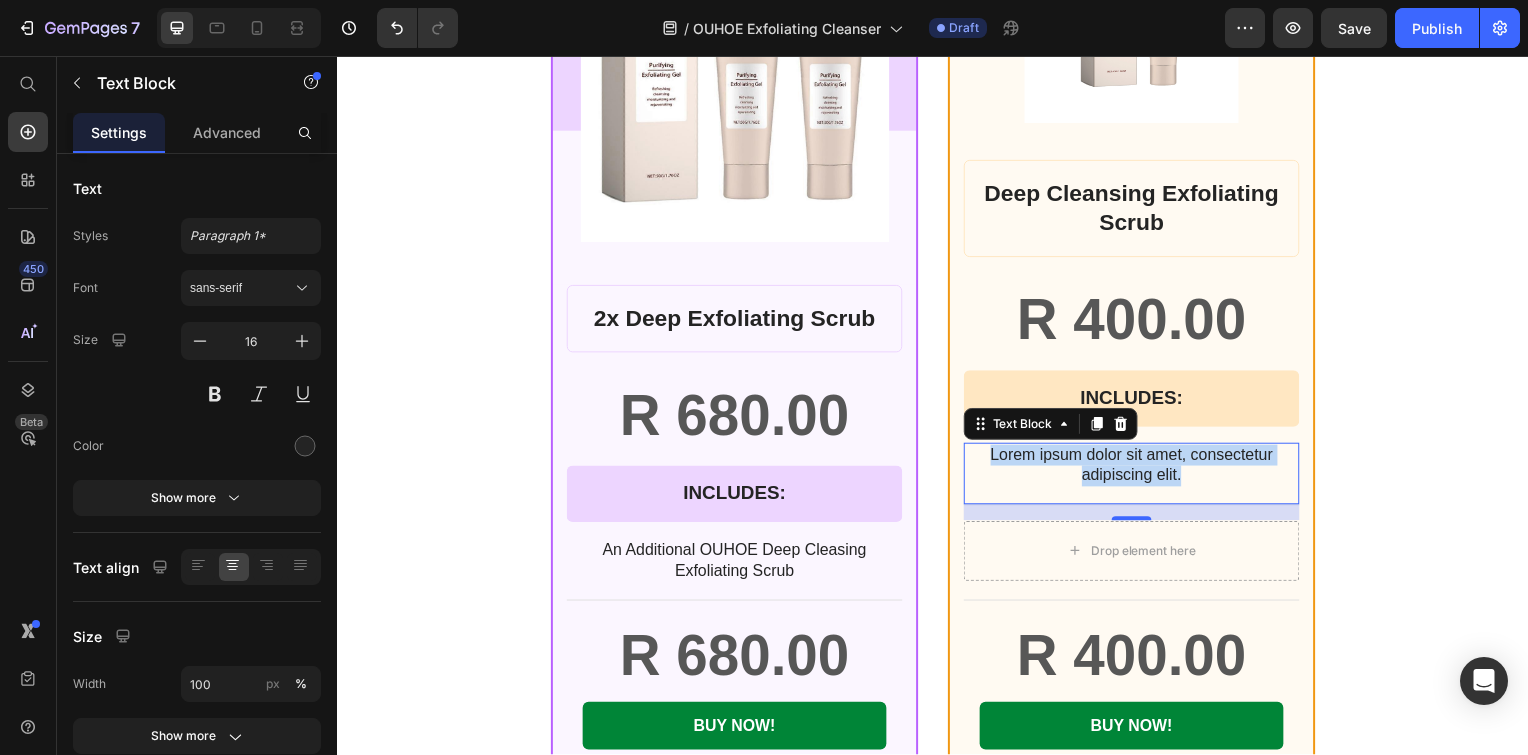 click on "Lorem ipsum dolor sit amet, consectetur adipiscing elit." at bounding box center (1137, 469) 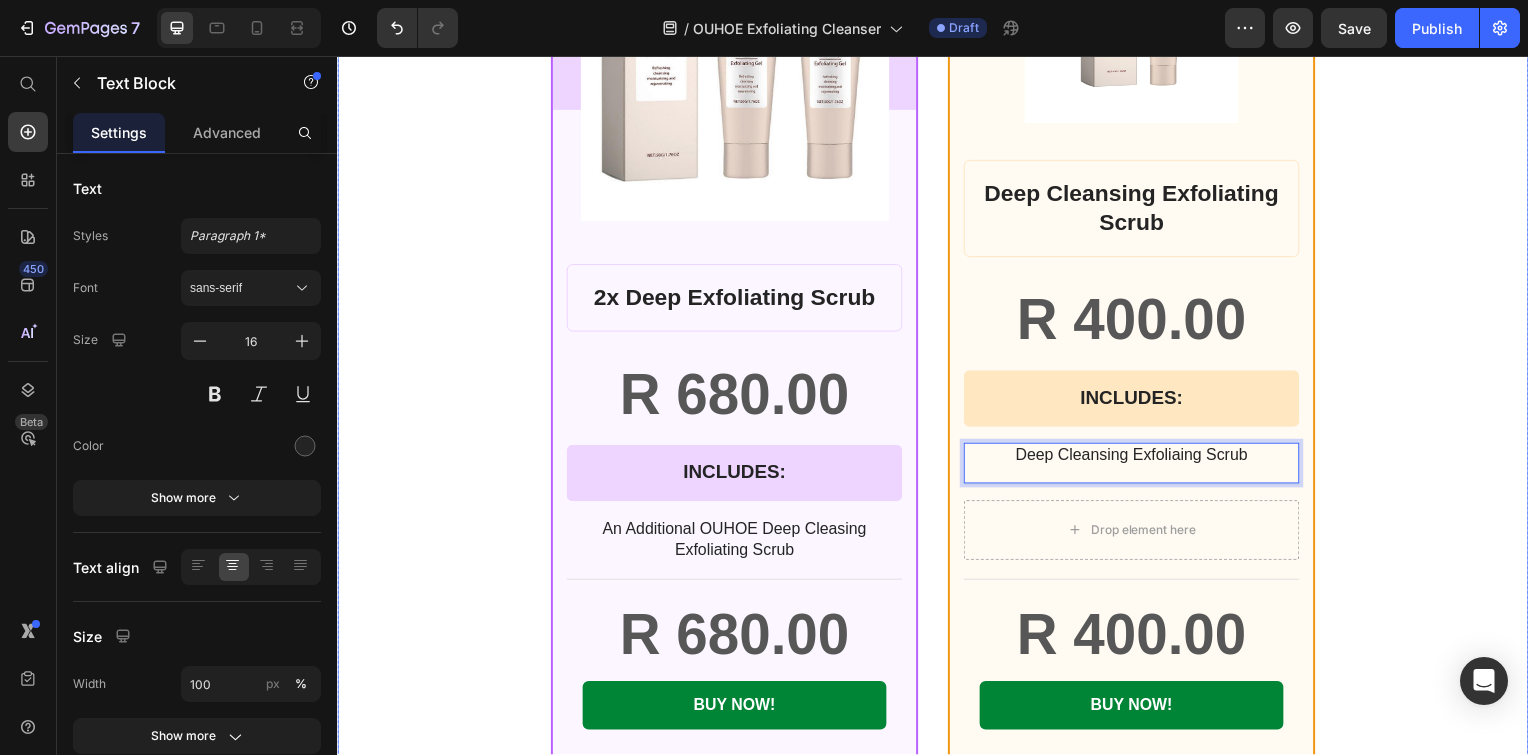 click on "BEST CHOICE Text Block Row Product Images Row 2x Deep Exfoliating Scrub Product Title R 680.00 Product Price Row INCLUDES: Text Block Row Row An Additional OUHOE Deep Cleasing Exfoliating Scrub Text Block R 680.00 Product Price BUY NOW! Add to Cart Row Row Product Row BASIC Text Block Row Product Images Row Deep Cleansing Exfoliating Scrub Product Title R 400.00 Product Price Row INCLUDES: Text Block Row Row Deep Cleansing Exfoliaing Scrub Text Block   16
Drop element here Row R 400.00 Product Price BUY NOW! Add to Cart Row Row Product Row Row" at bounding box center (937, 291) 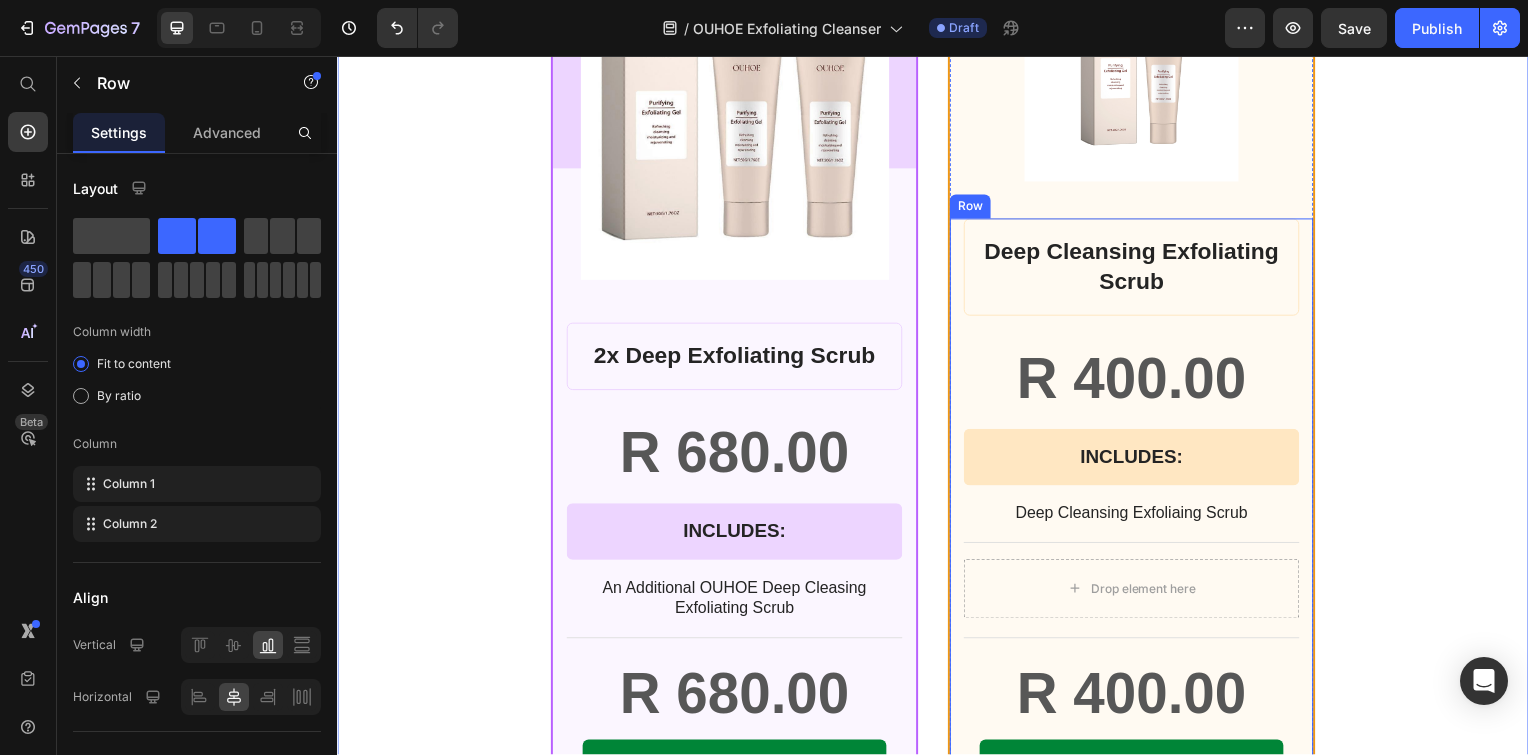 scroll, scrollTop: 1280, scrollLeft: 0, axis: vertical 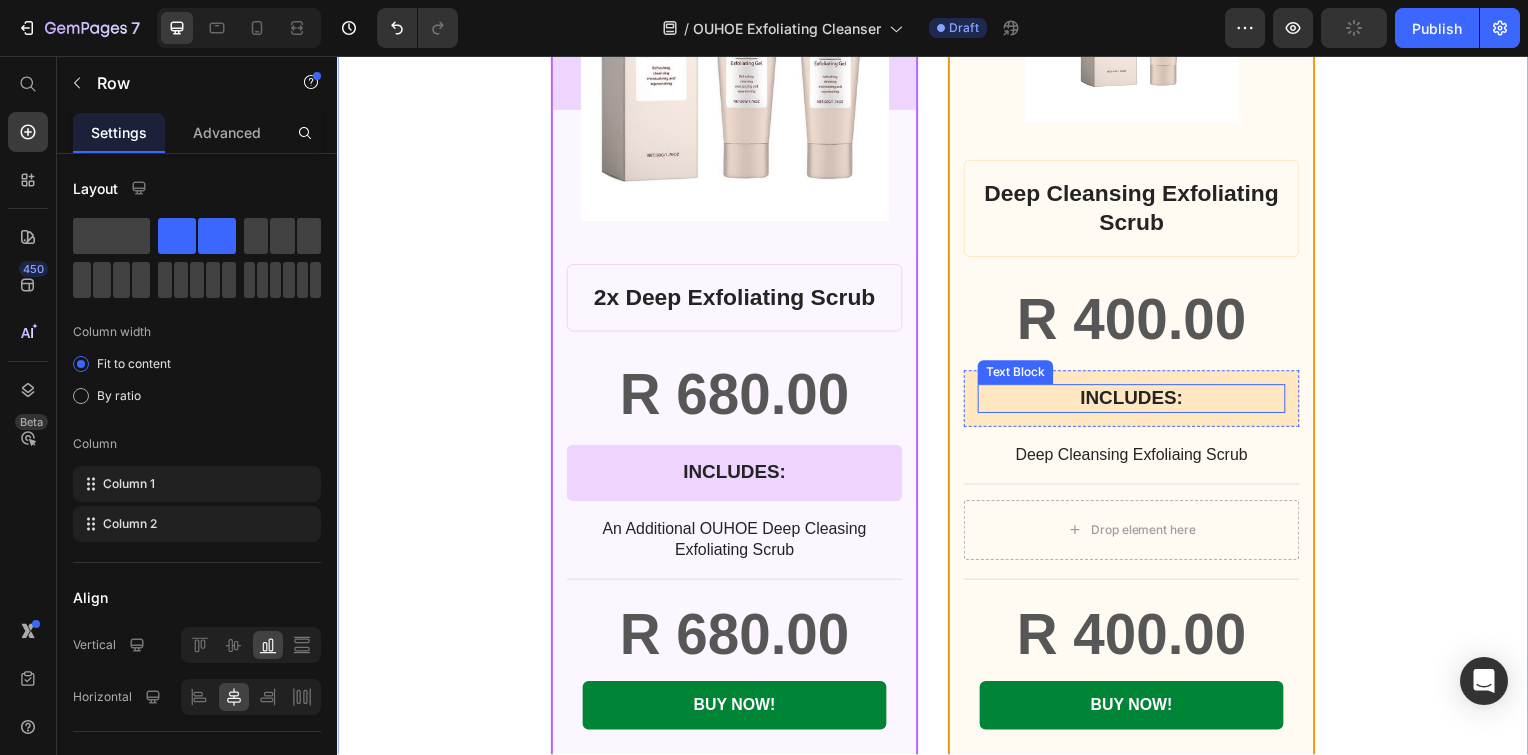 click on "INCLUDES:" at bounding box center (1137, 401) 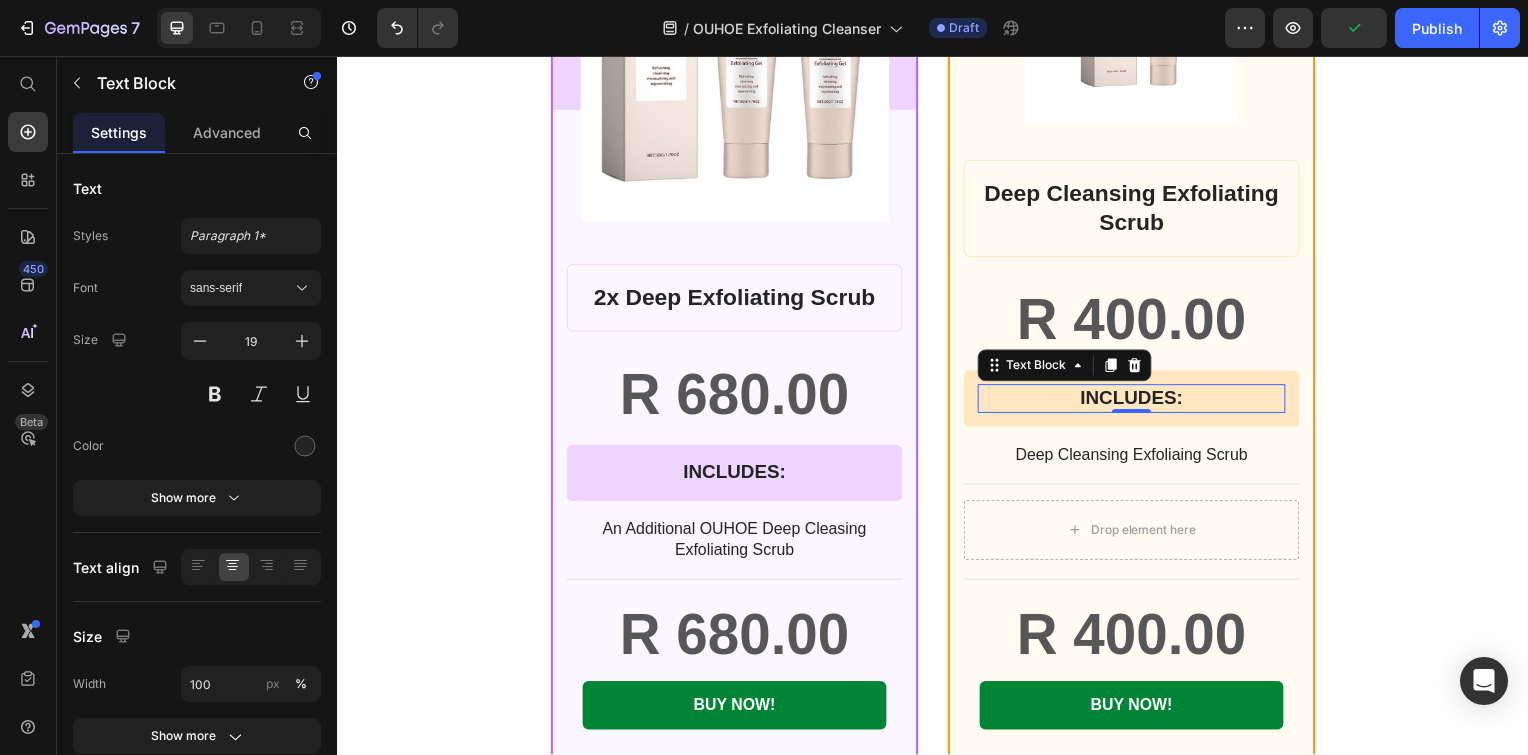 click on "INCLUDES:" at bounding box center (1137, 401) 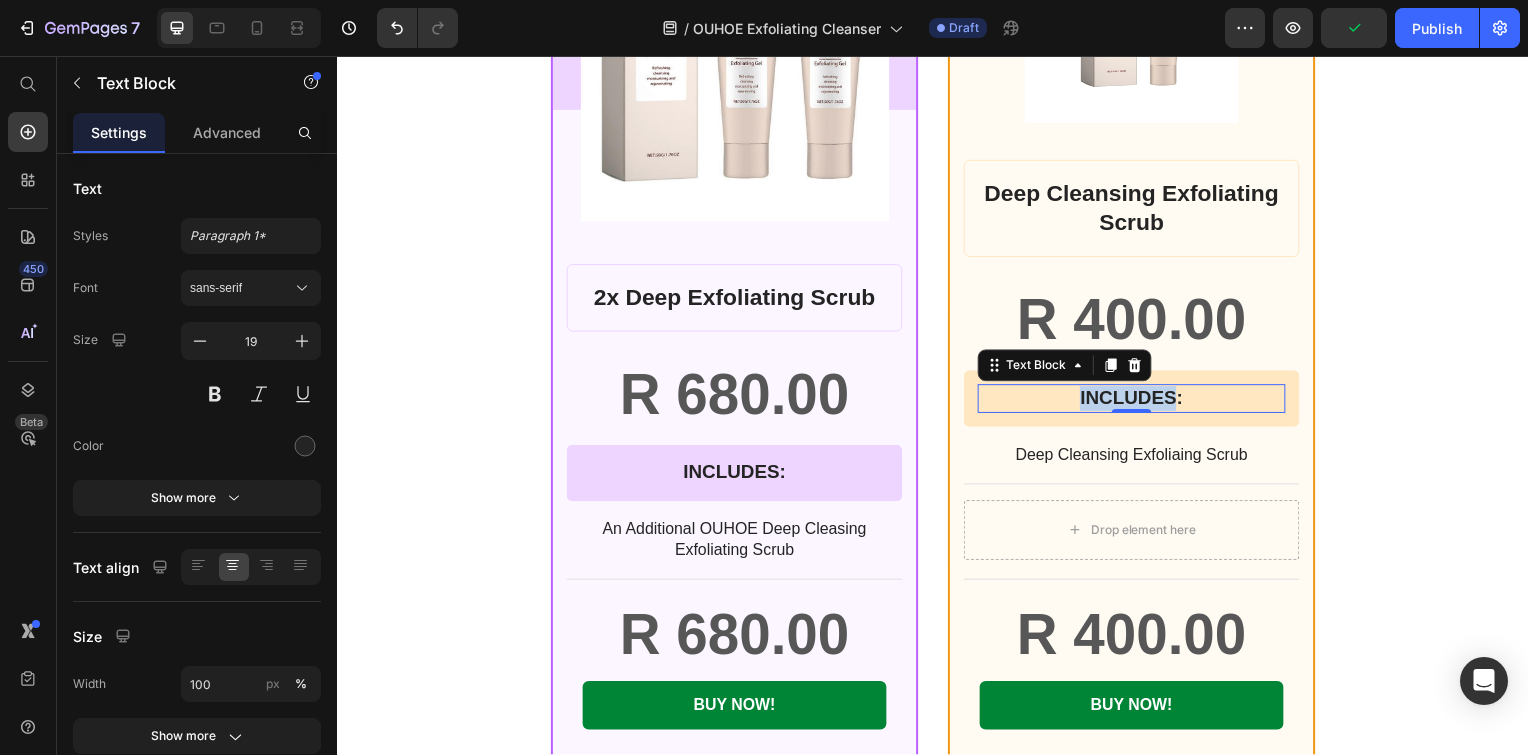 click on "INCLUDES:" at bounding box center (1137, 401) 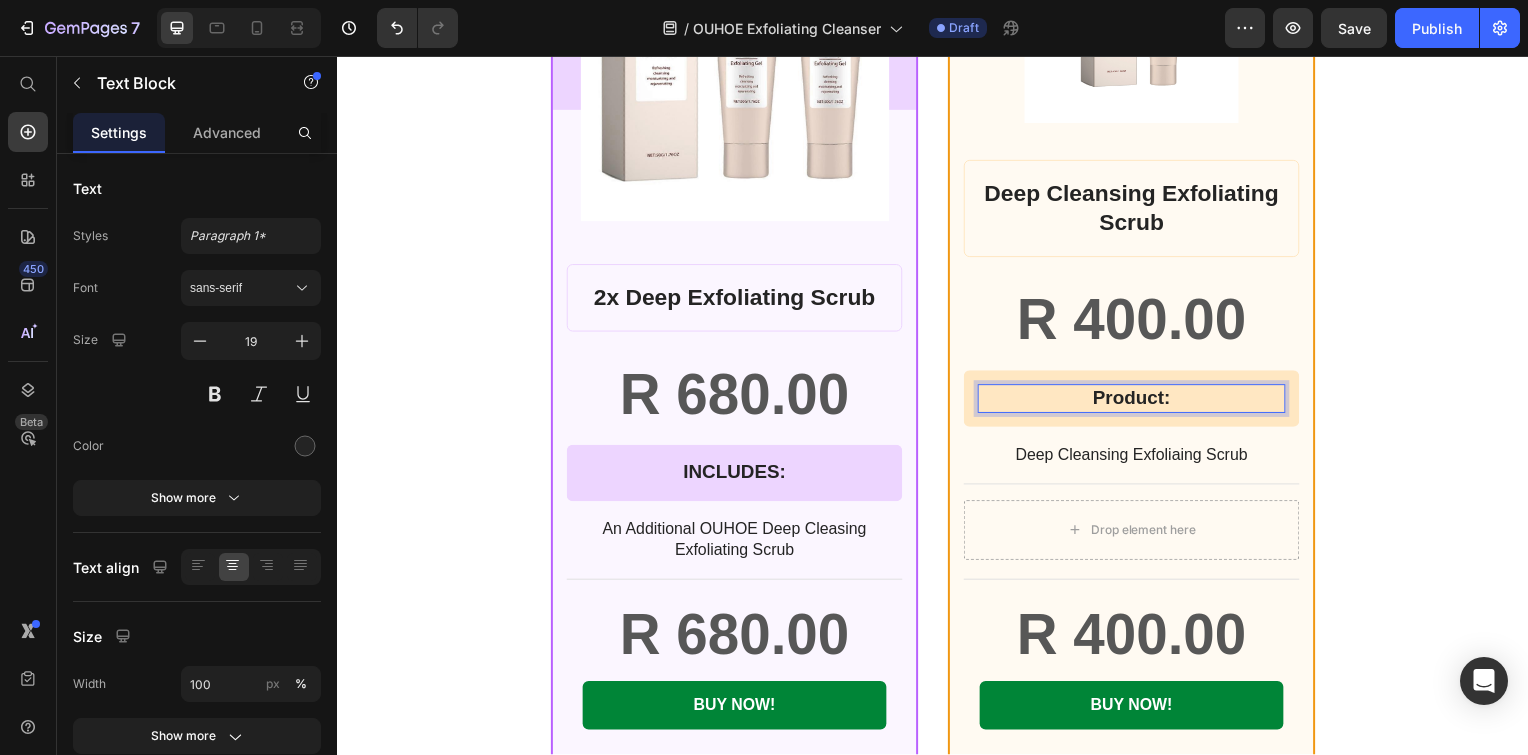 click on "Product:" at bounding box center [1137, 401] 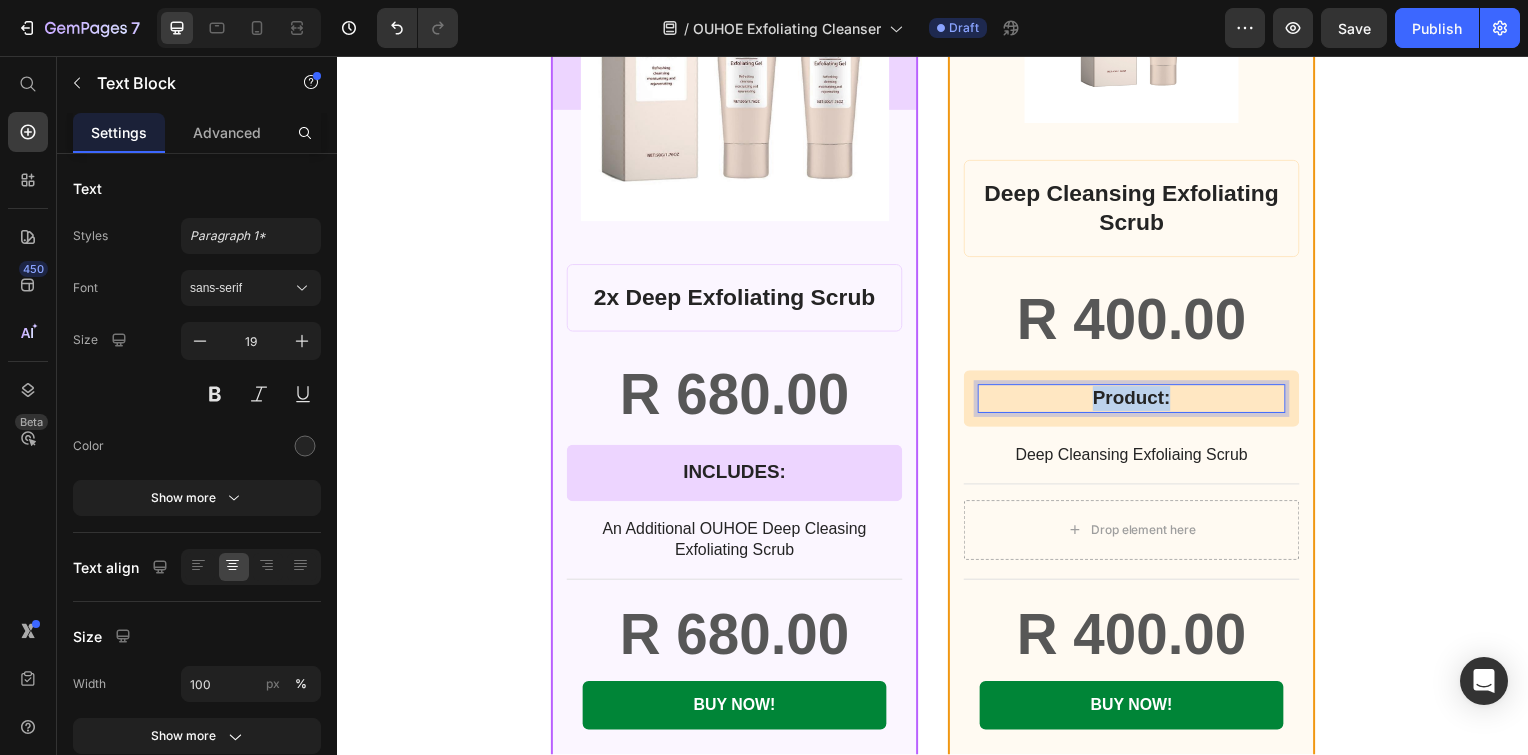 click on "Product:" at bounding box center [1137, 401] 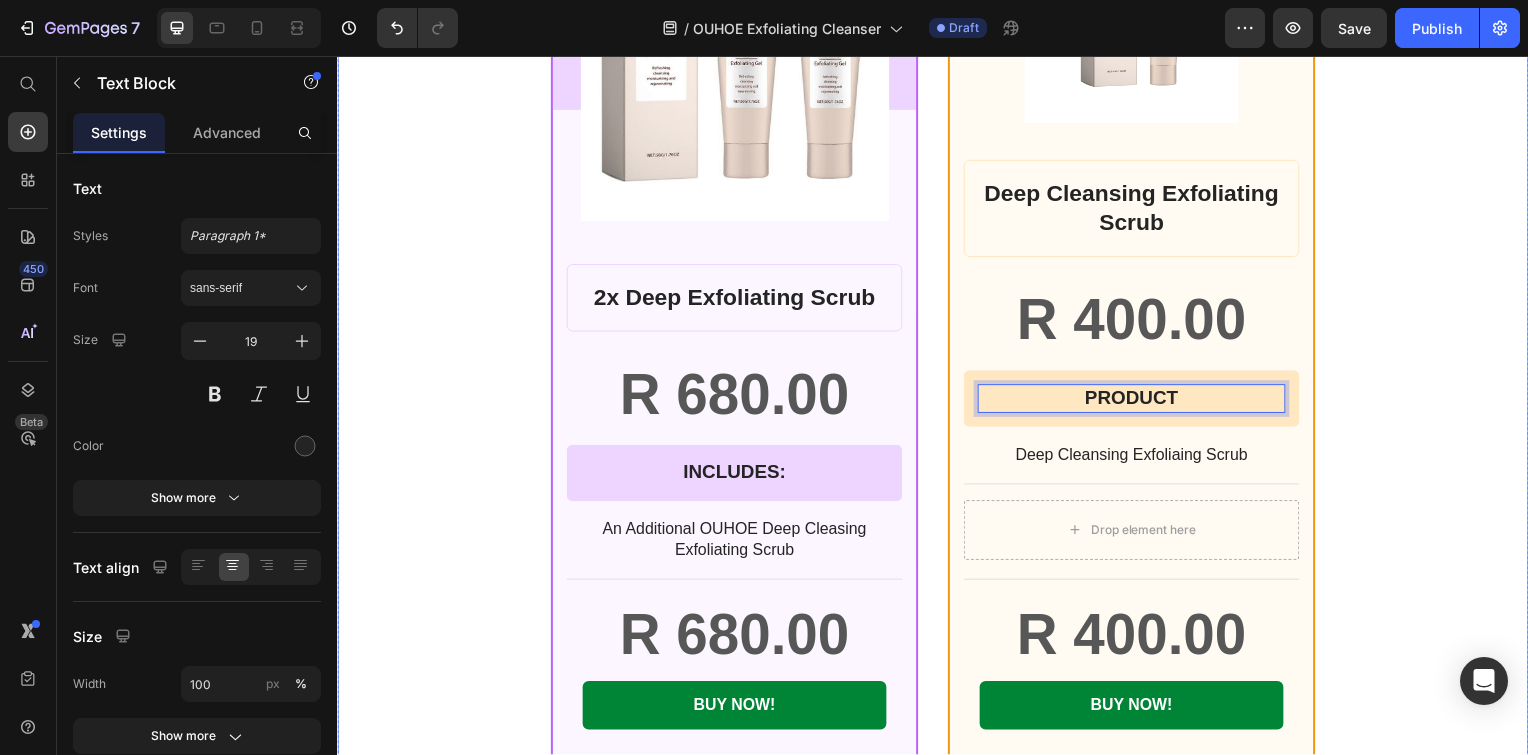 click on "BEST CHOICE Text Block Row Product Images Row 2x Deep Exfoliating Scrub Product Title R 680.00 Product Price Row INCLUDES: Text Block Row Row An Additional OUHOE Deep Cleasing Exfoliating Scrub Text Block R 680.00 Product Price BUY NOW! Add to Cart Row Row Product Row BASIC Text Block Row Product Images Row Deep Cleansing Exfoliating Scrub Product Title R 400.00 Product Price Row PRODUCT Text Block   0 Row Row Deep Cleansing Exfoliaing Scrub Text Block
Drop element here Row R 400.00 Product Price BUY NOW! Add to Cart Row Row Product Row Row" at bounding box center [937, 291] 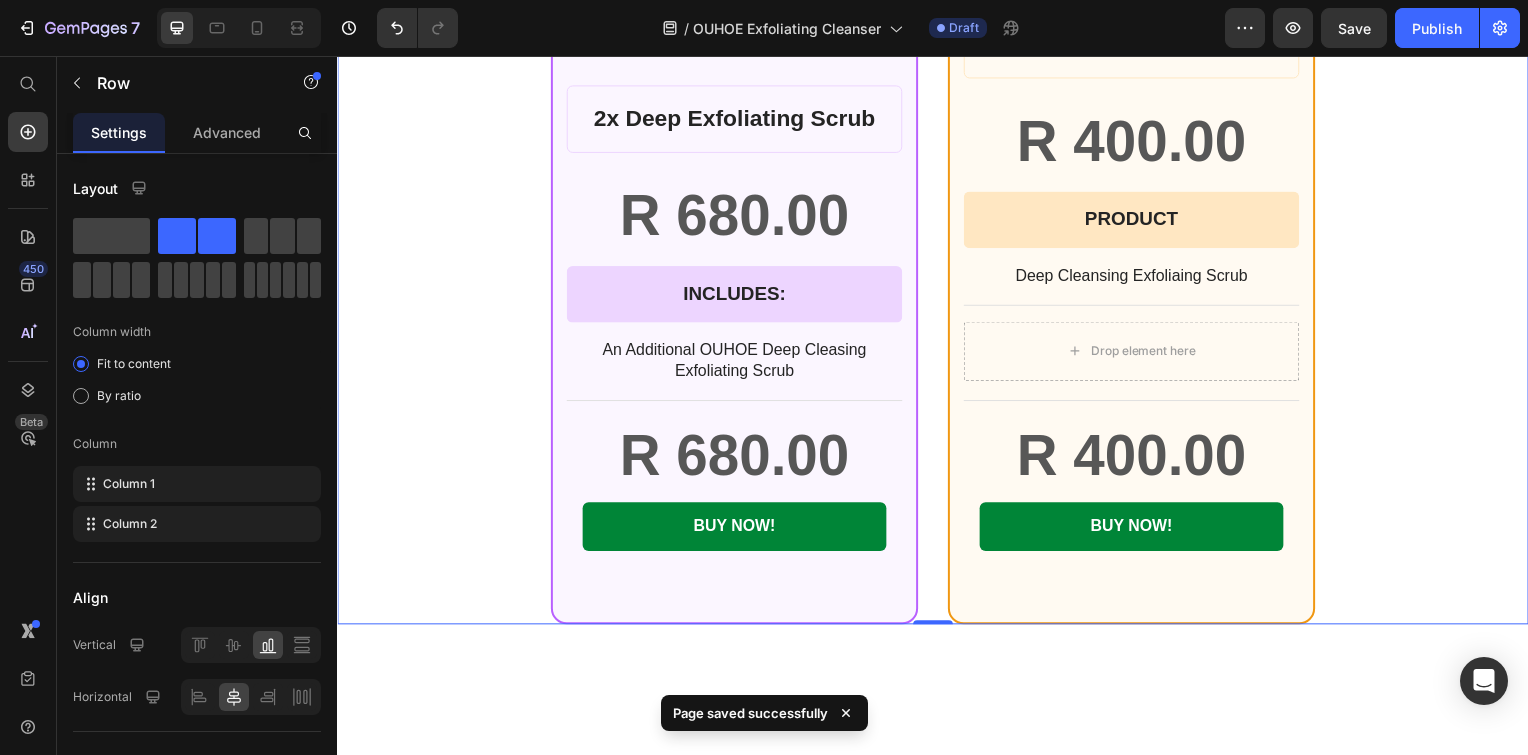 scroll, scrollTop: 826, scrollLeft: 0, axis: vertical 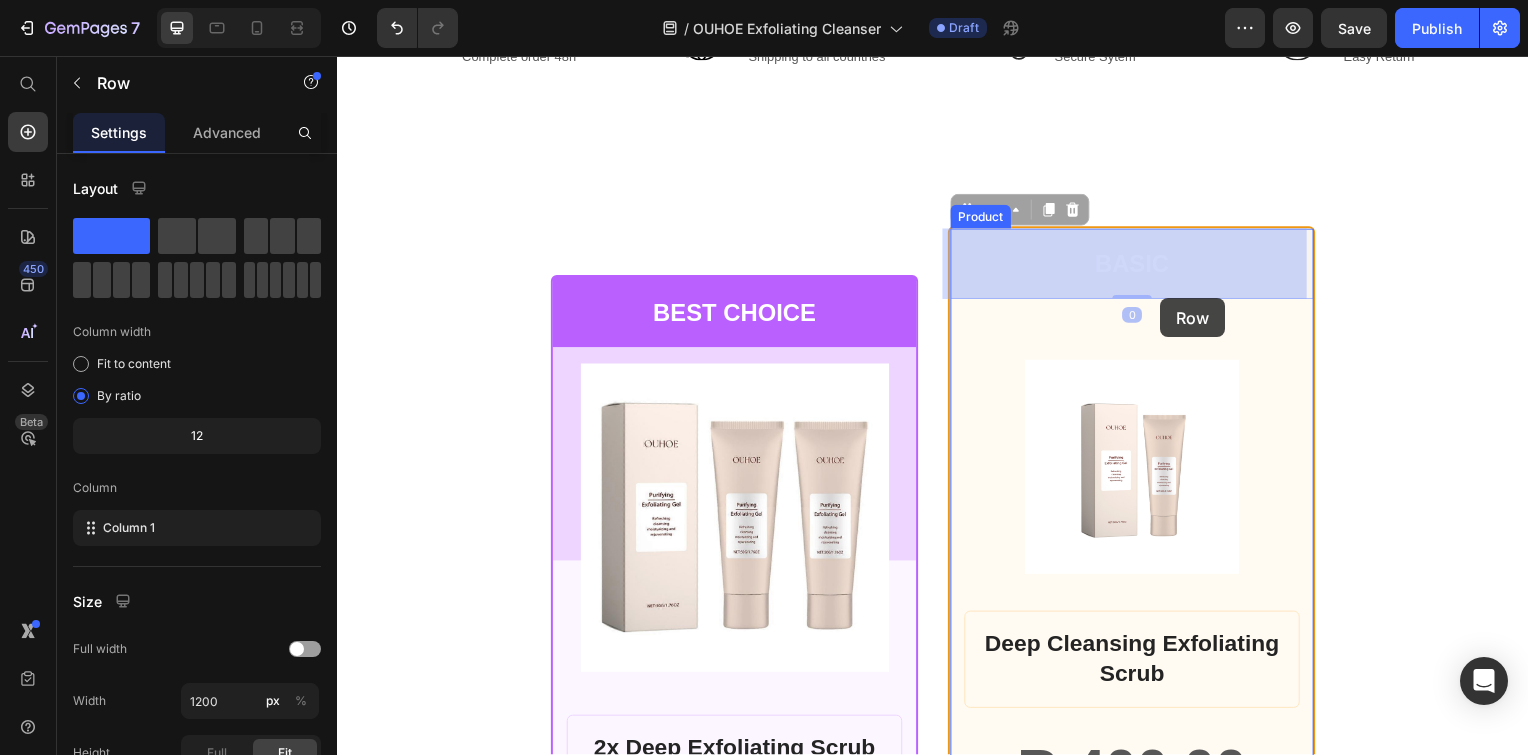 drag, startPoint x: 1167, startPoint y: 229, endPoint x: 1166, endPoint y: 300, distance: 71.00704 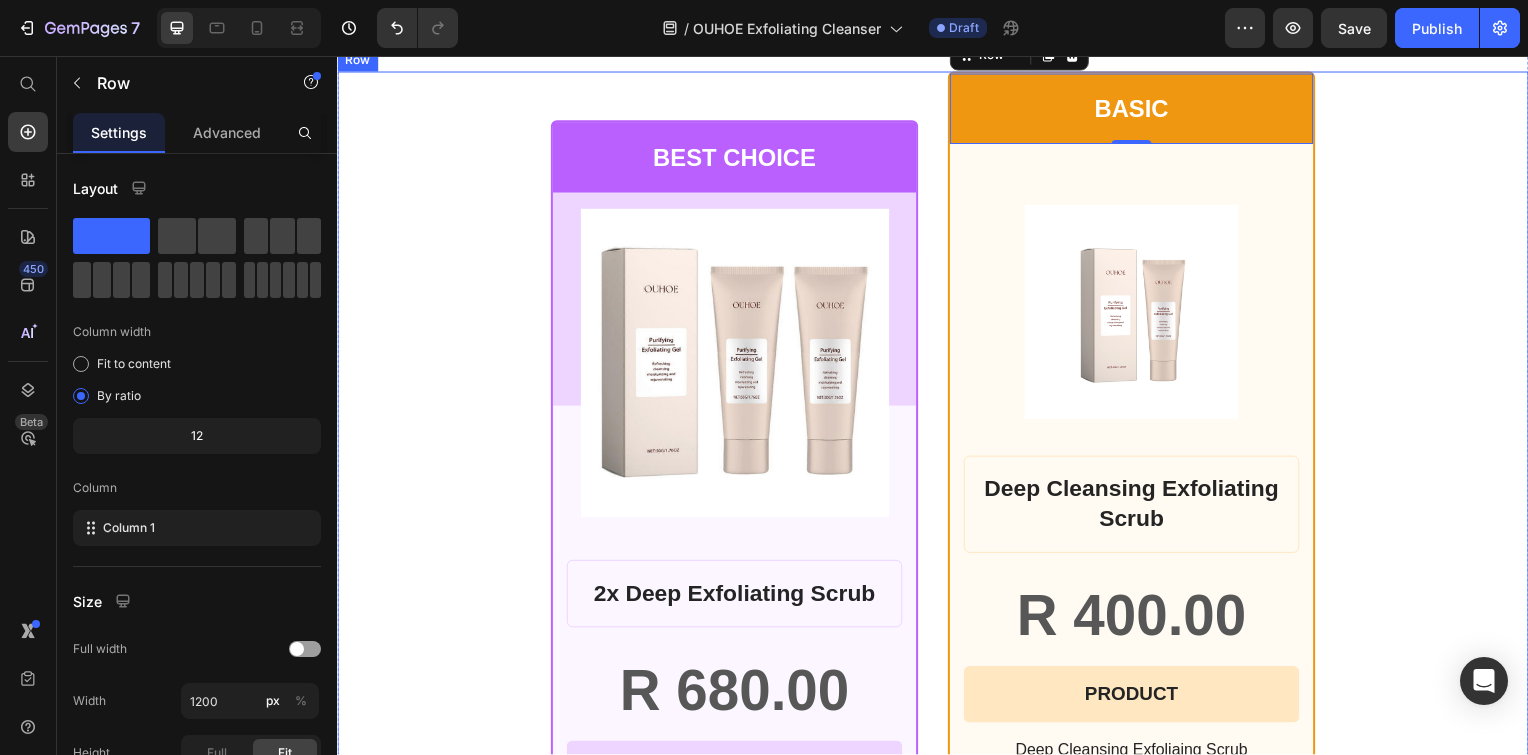 scroll, scrollTop: 784, scrollLeft: 0, axis: vertical 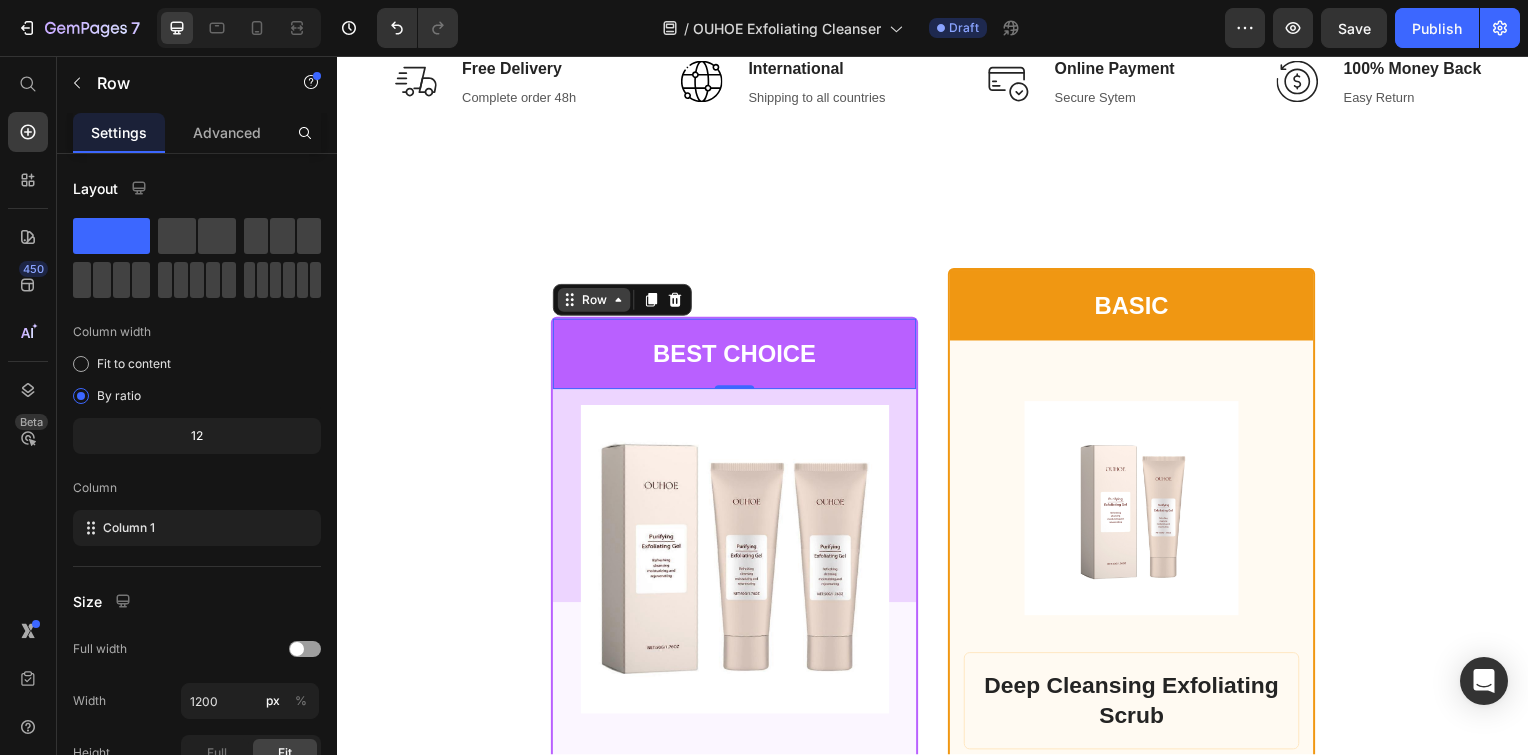 click 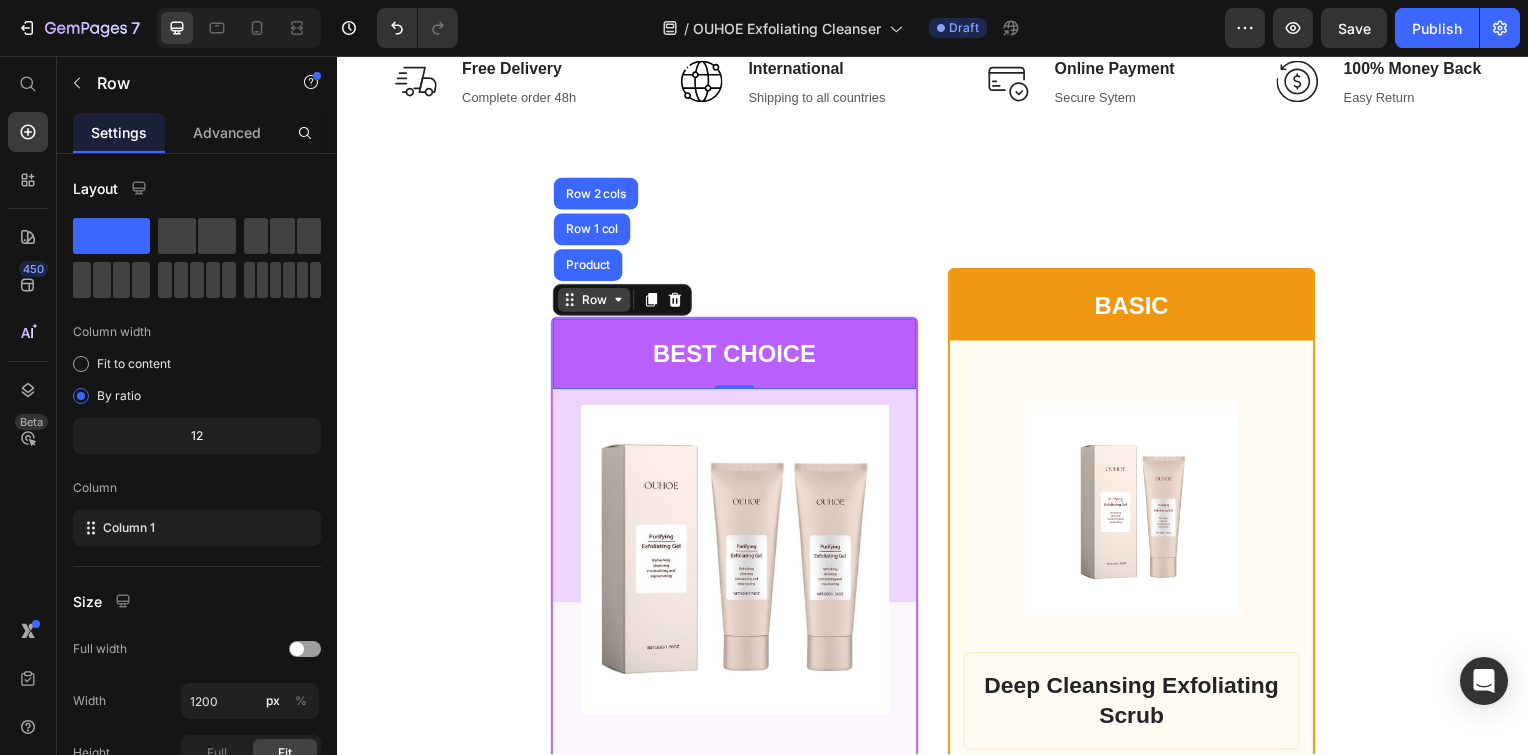 click 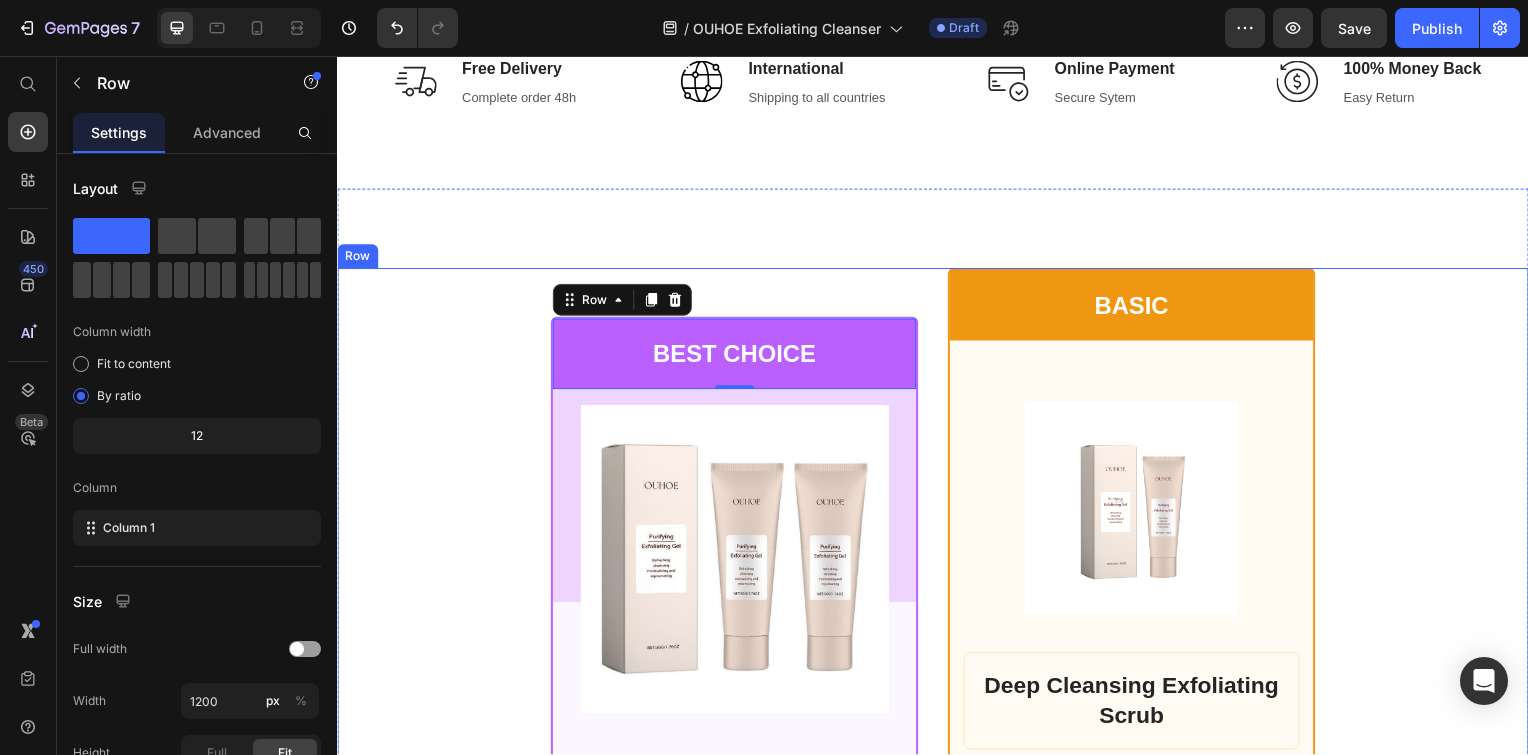 click on "Row" at bounding box center (975, 331) 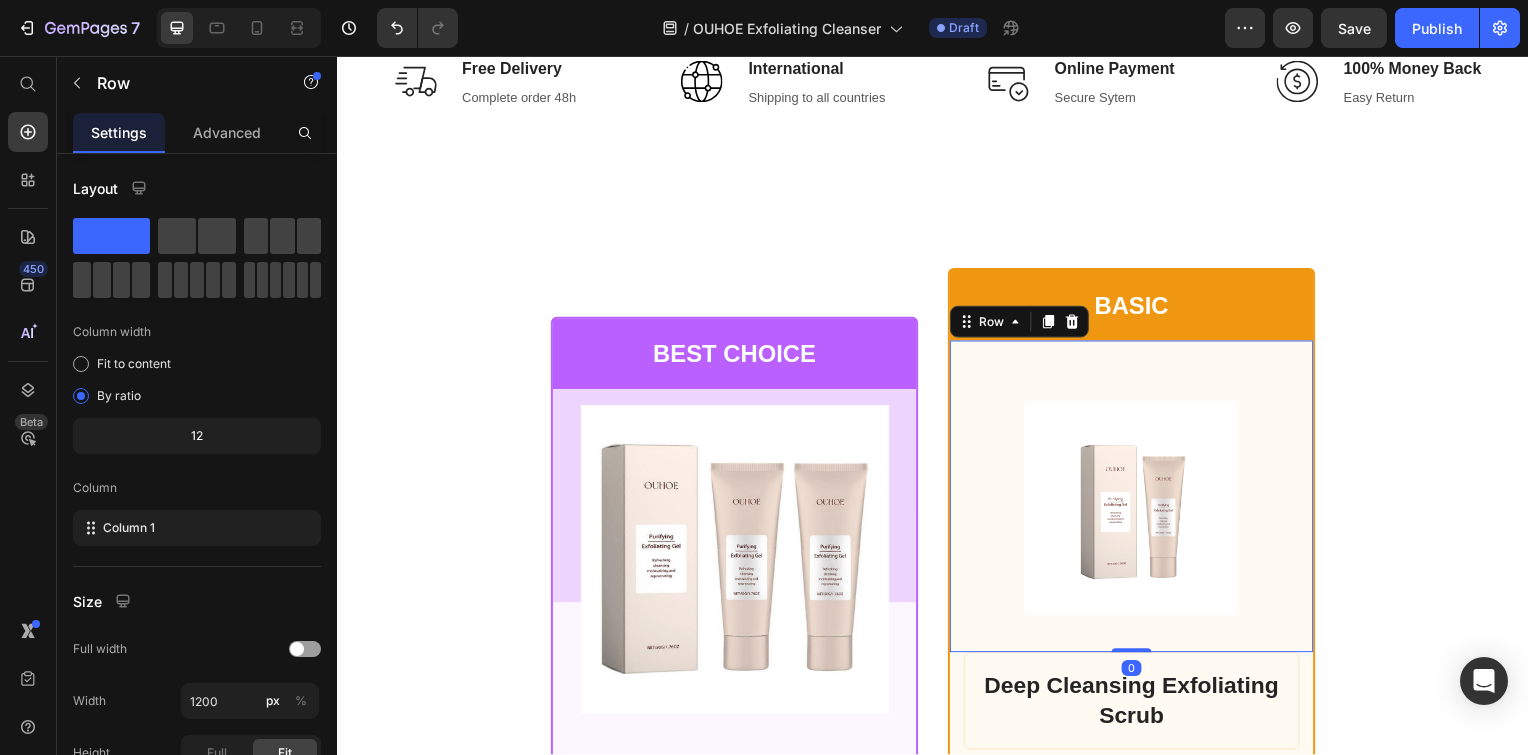 click on "Product Images Row   0" at bounding box center (1137, 500) 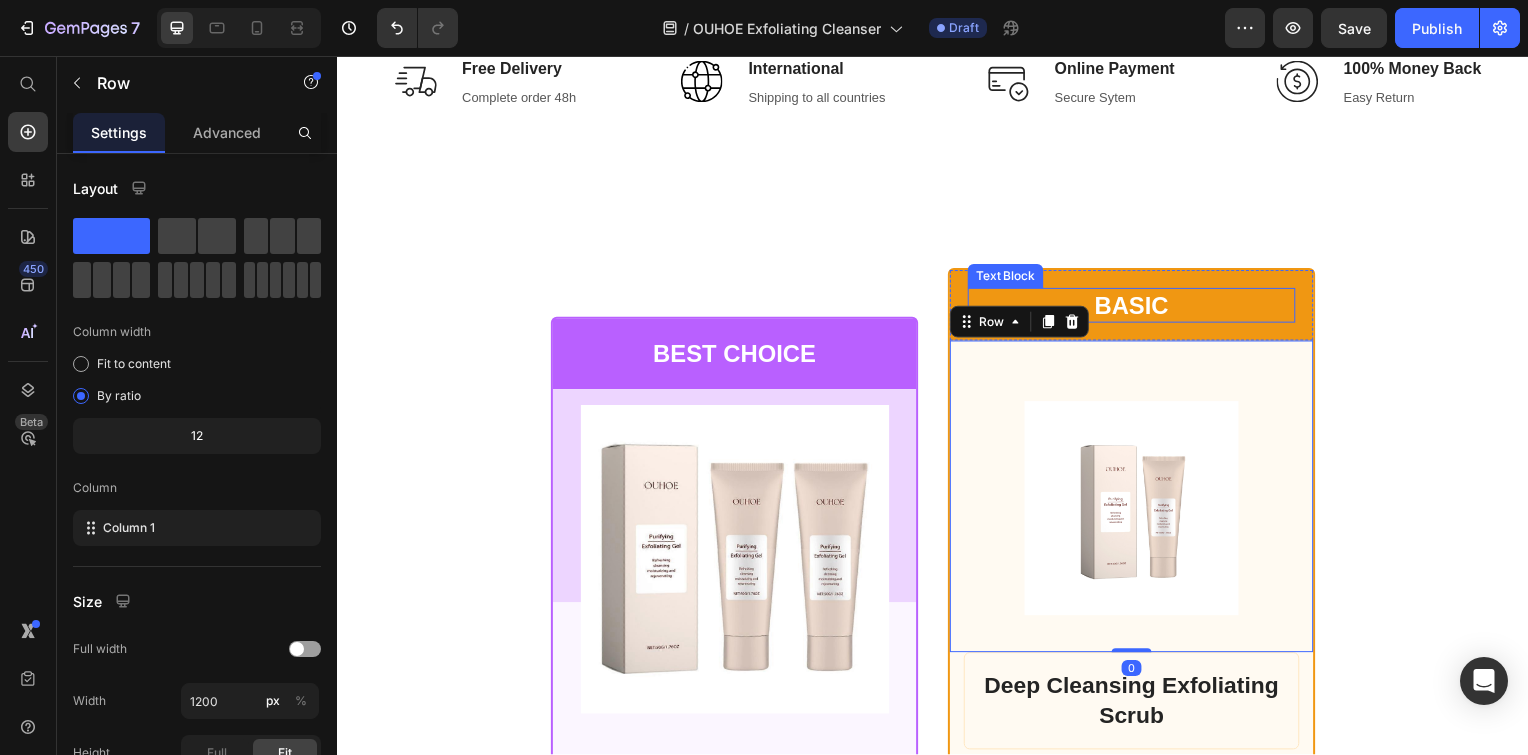 click on "BASIC" at bounding box center [1137, 307] 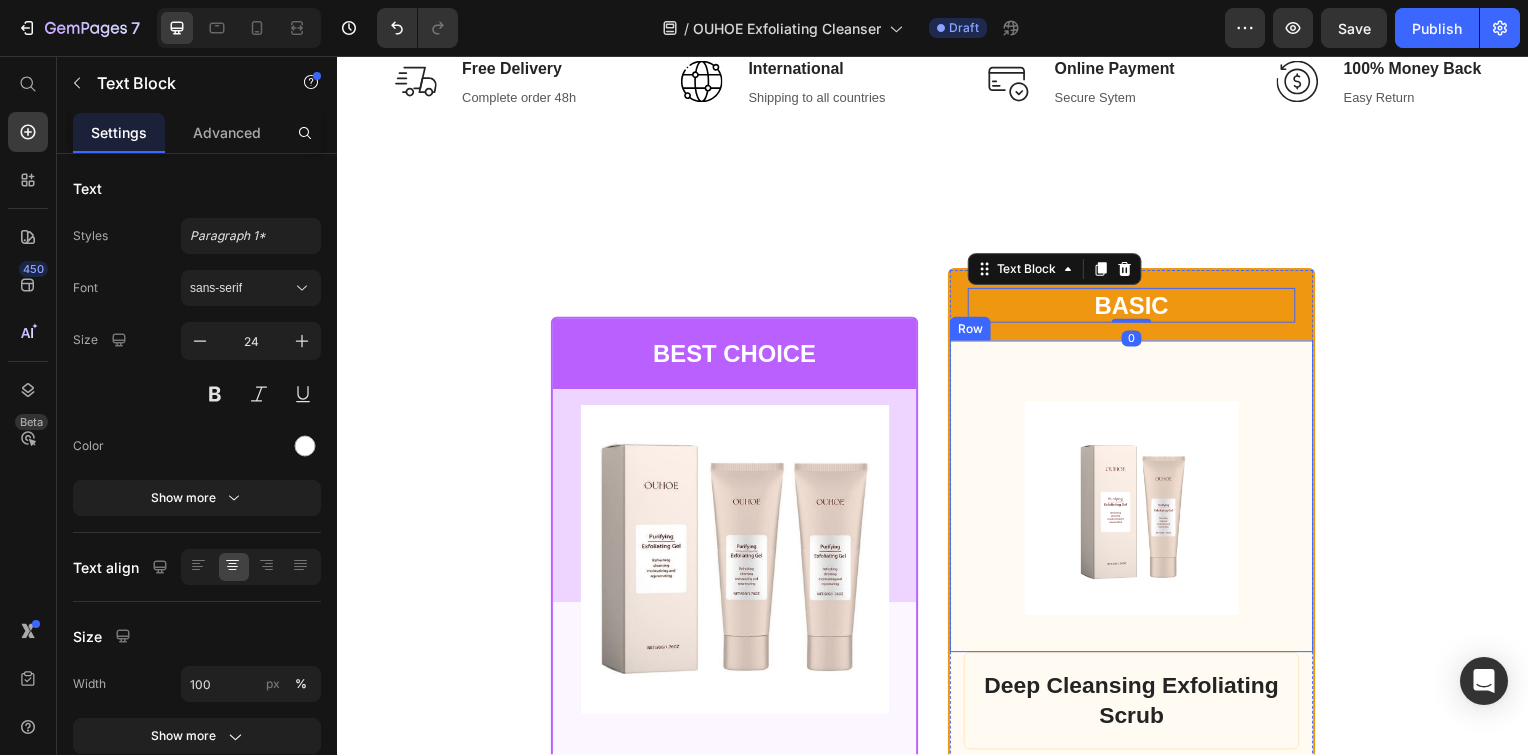 click at bounding box center (1137, 512) 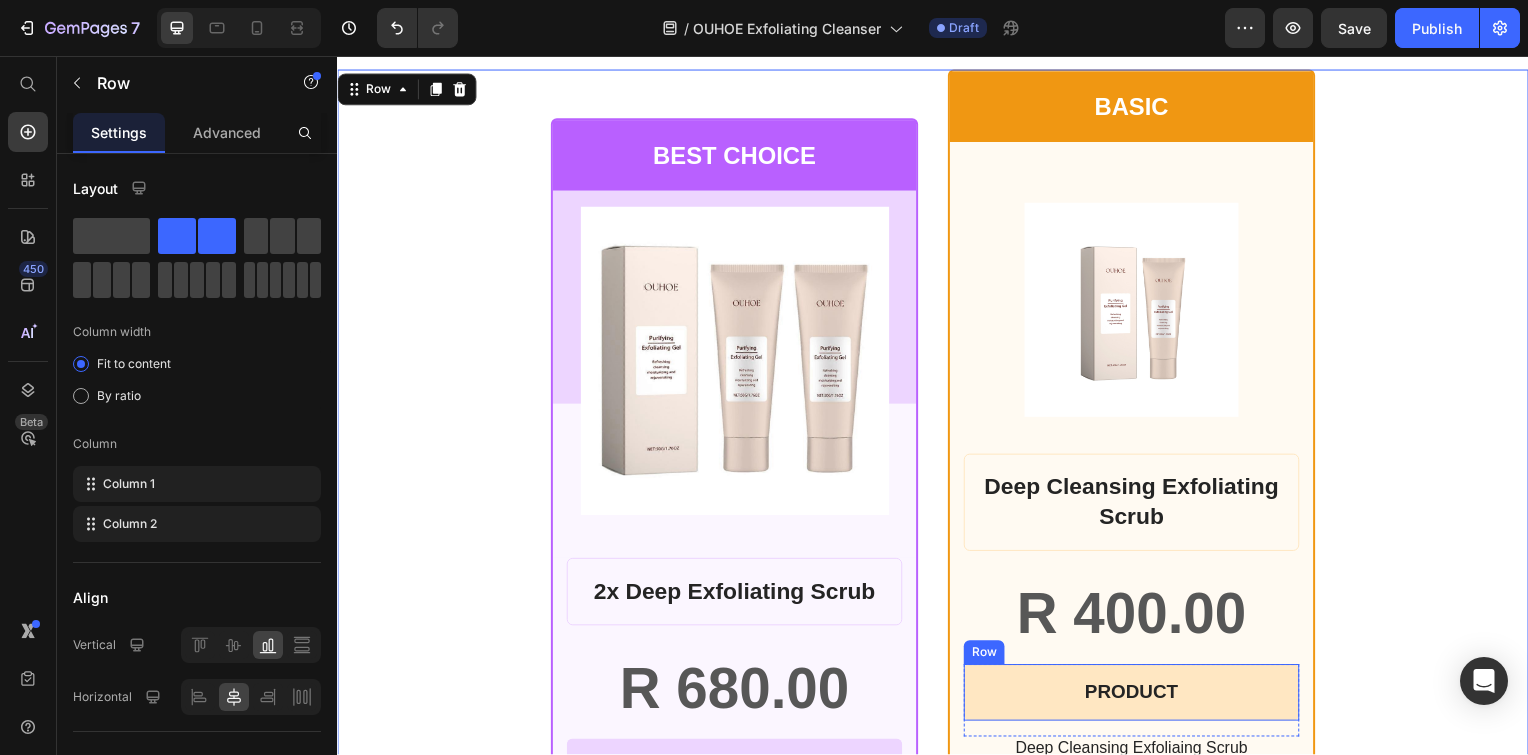 scroll, scrollTop: 1028, scrollLeft: 0, axis: vertical 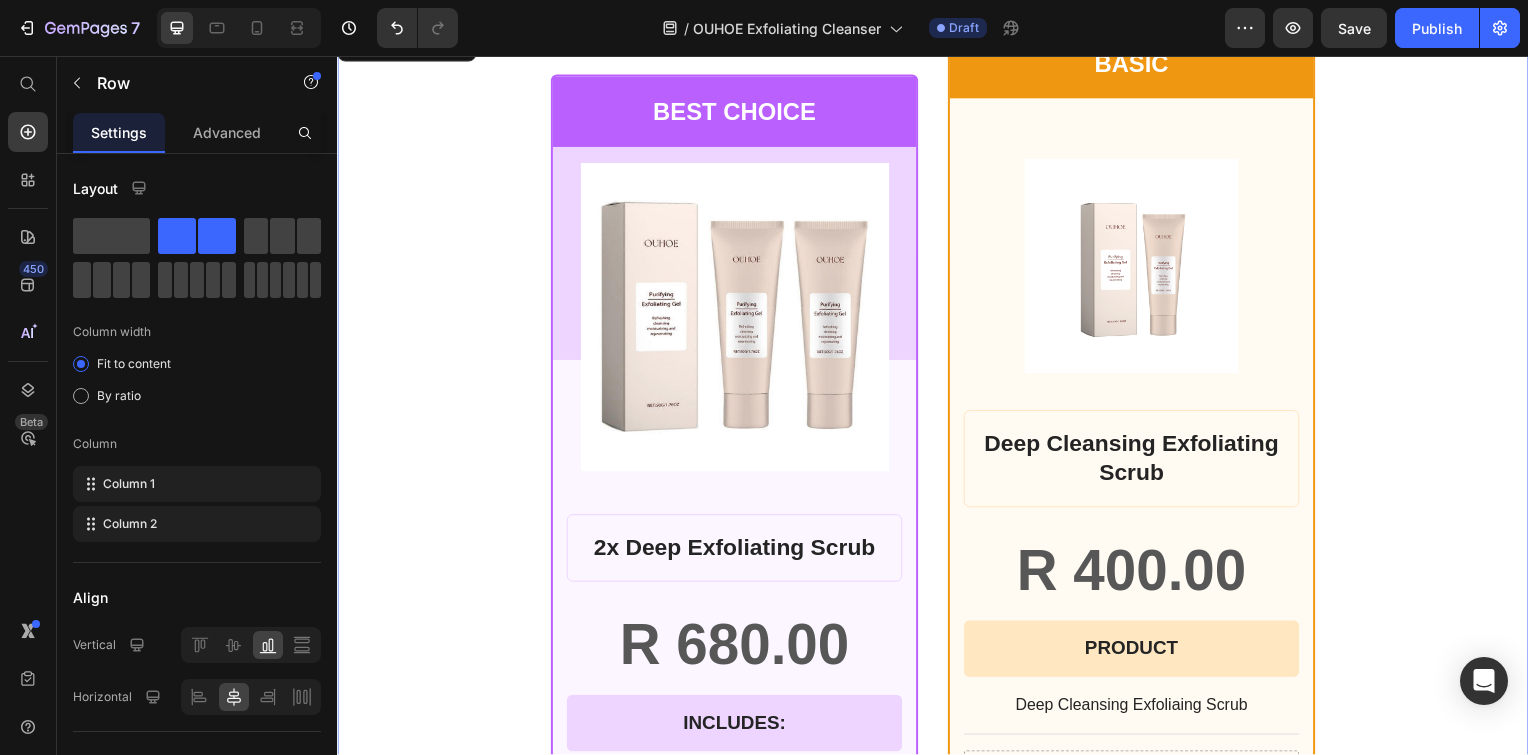 click on "BEST CHOICE Text Block Row Product Images Row 2x Deep Exfoliating Scrub Product Title R 680.00 Product Price Row INCLUDES: Text Block Row Row An Additional OUHOE Deep Cleasing Exfoliating Scrub Text Block R 680.00 Product Price BUY NOW! Add to Cart Row Row Product Row BASIC Text Block Row Product Images Row Deep Cleansing Exfoliating Scrub Product Title R 400.00 Product Price Row PRODUCT Text Block Row Row Deep Cleansing Exfoliaing Scrub Text Block
Drop element here Row R 400.00 Product Price BUY NOW! Add to Cart Row Row Product Row Row   0" at bounding box center [937, 543] 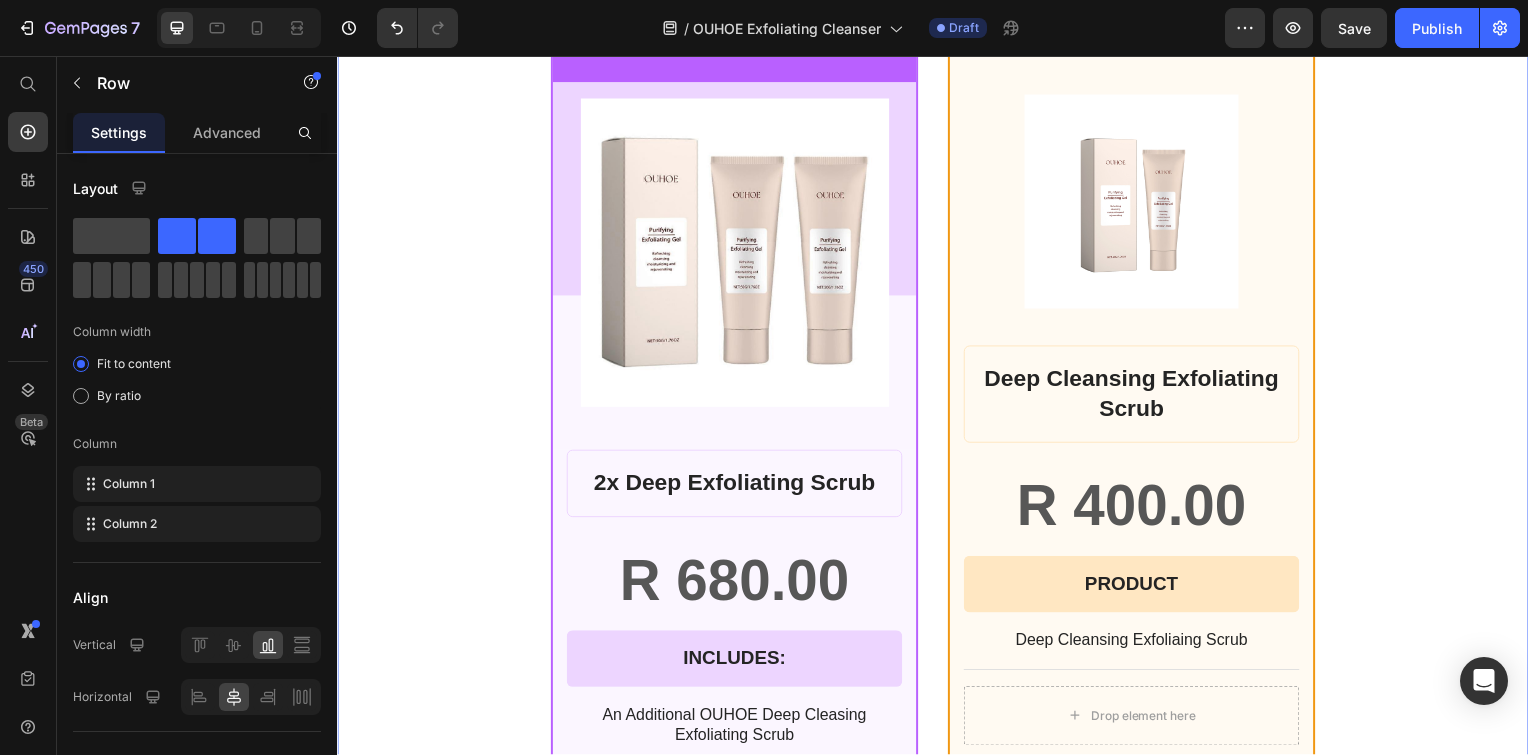 scroll, scrollTop: 1228, scrollLeft: 0, axis: vertical 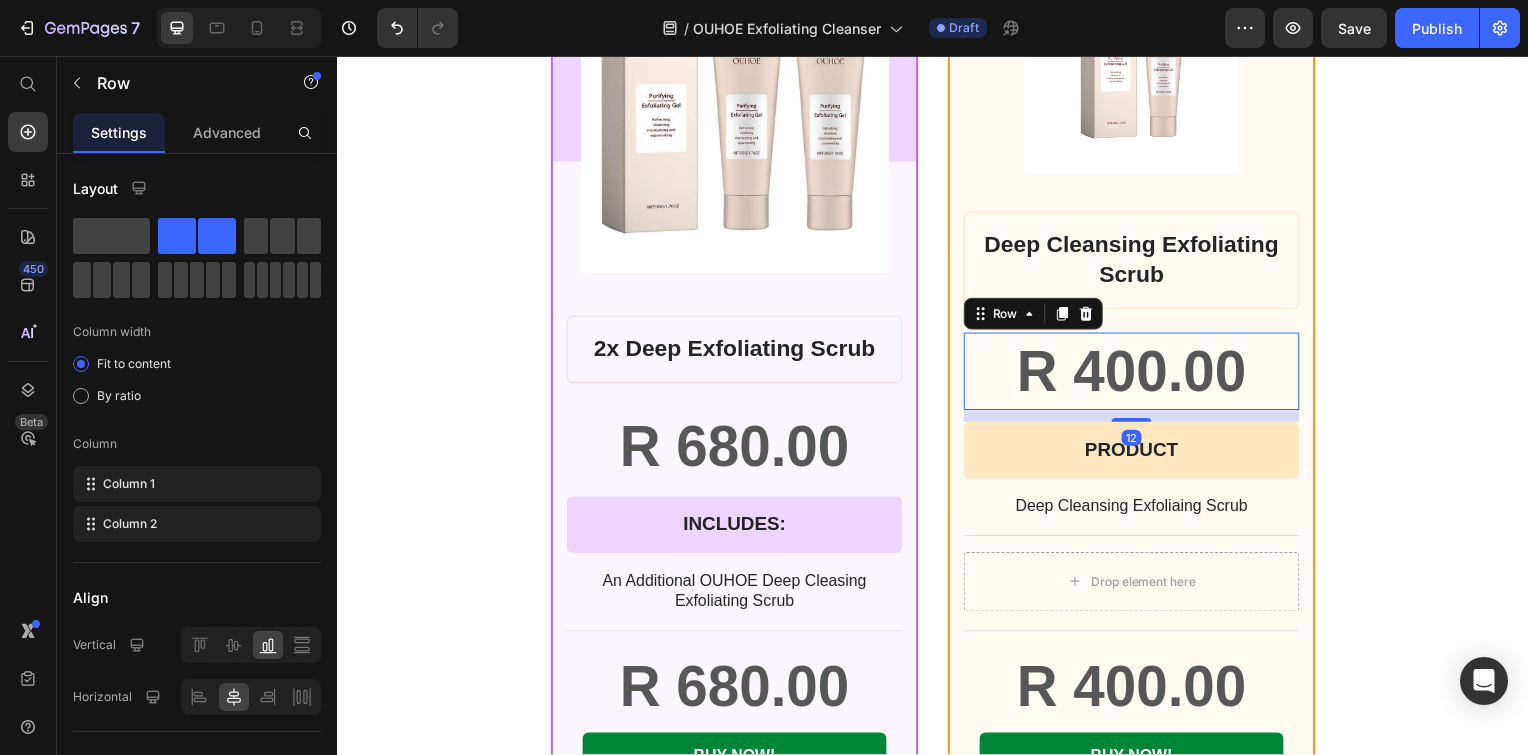 click on "R 400.00 Product Price Row   12" at bounding box center [1137, 374] 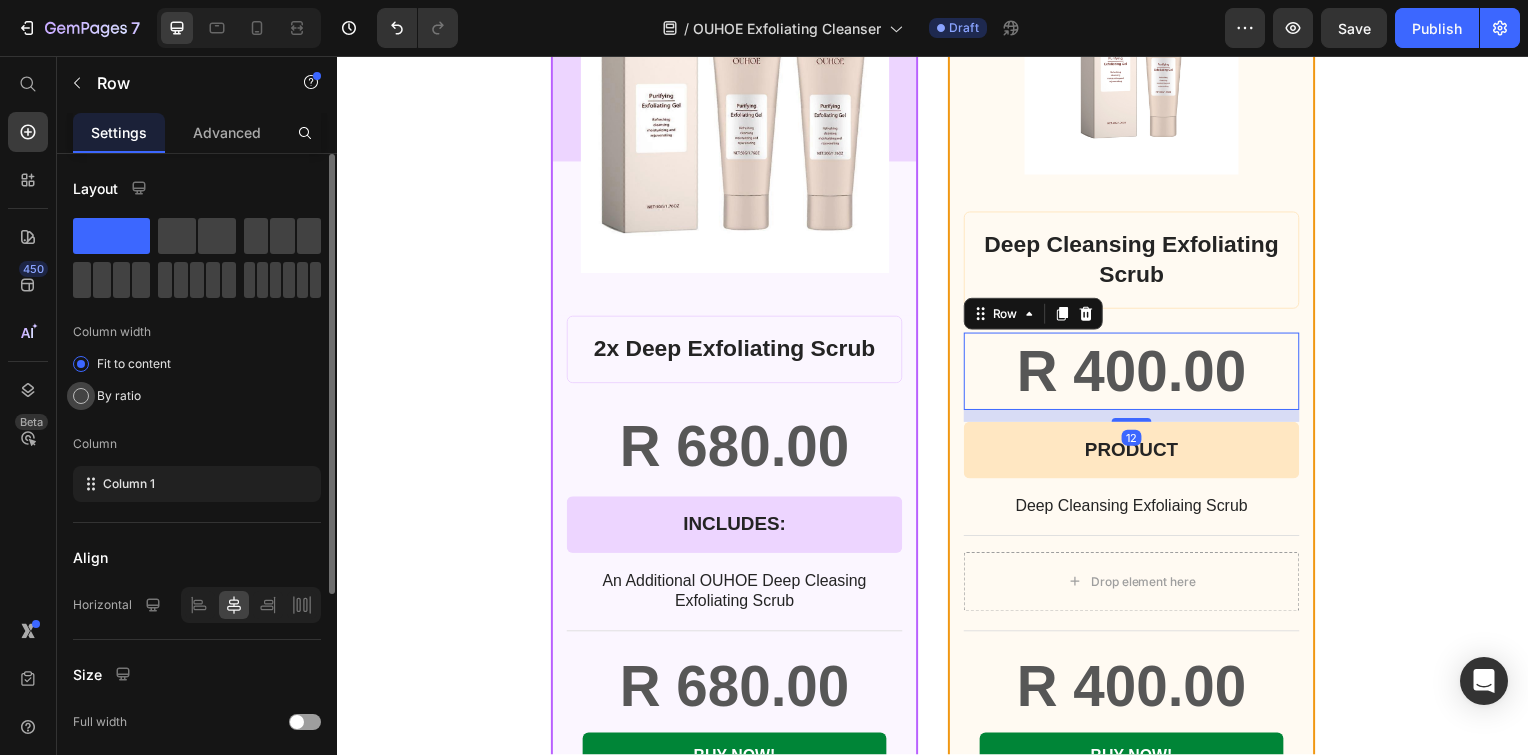click on "By ratio" 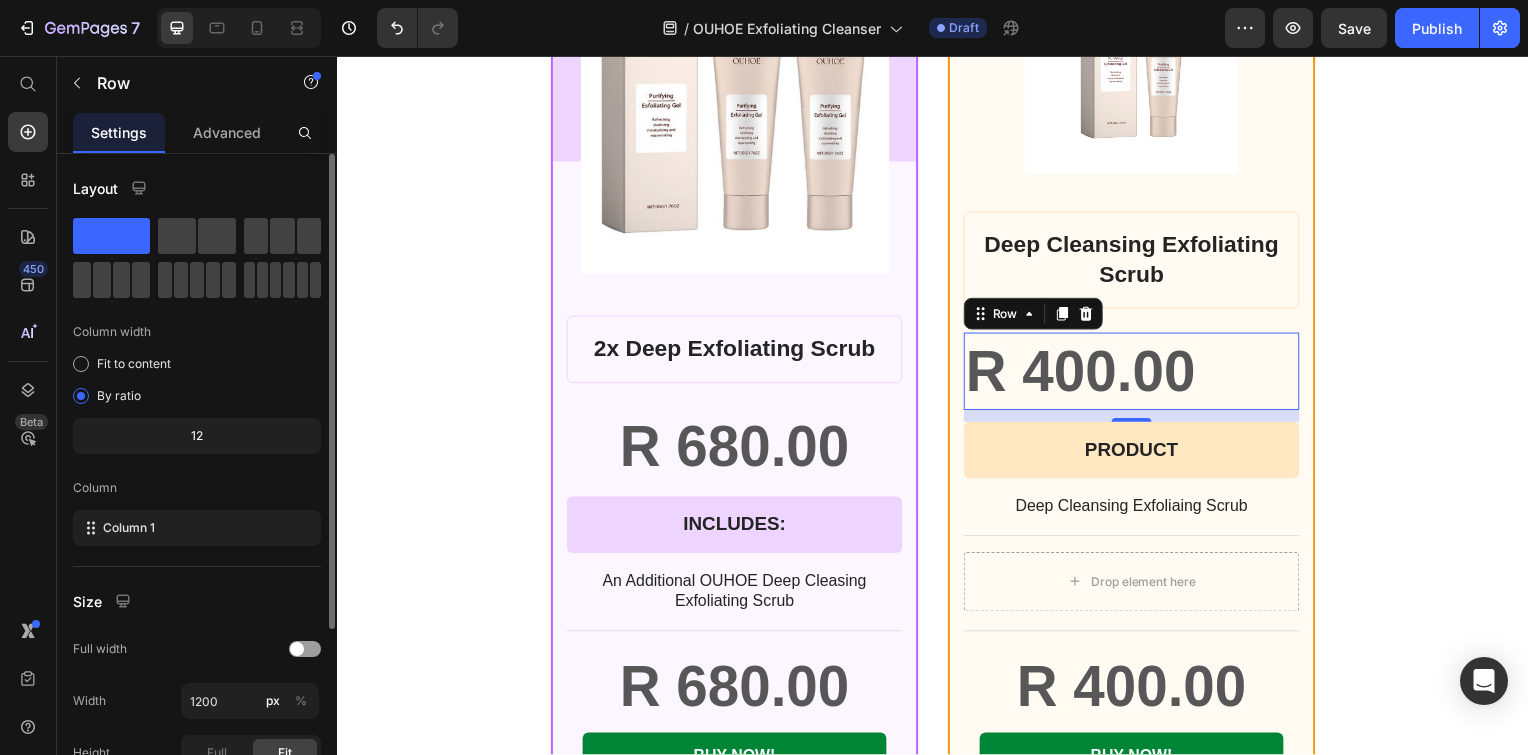 click on "12" 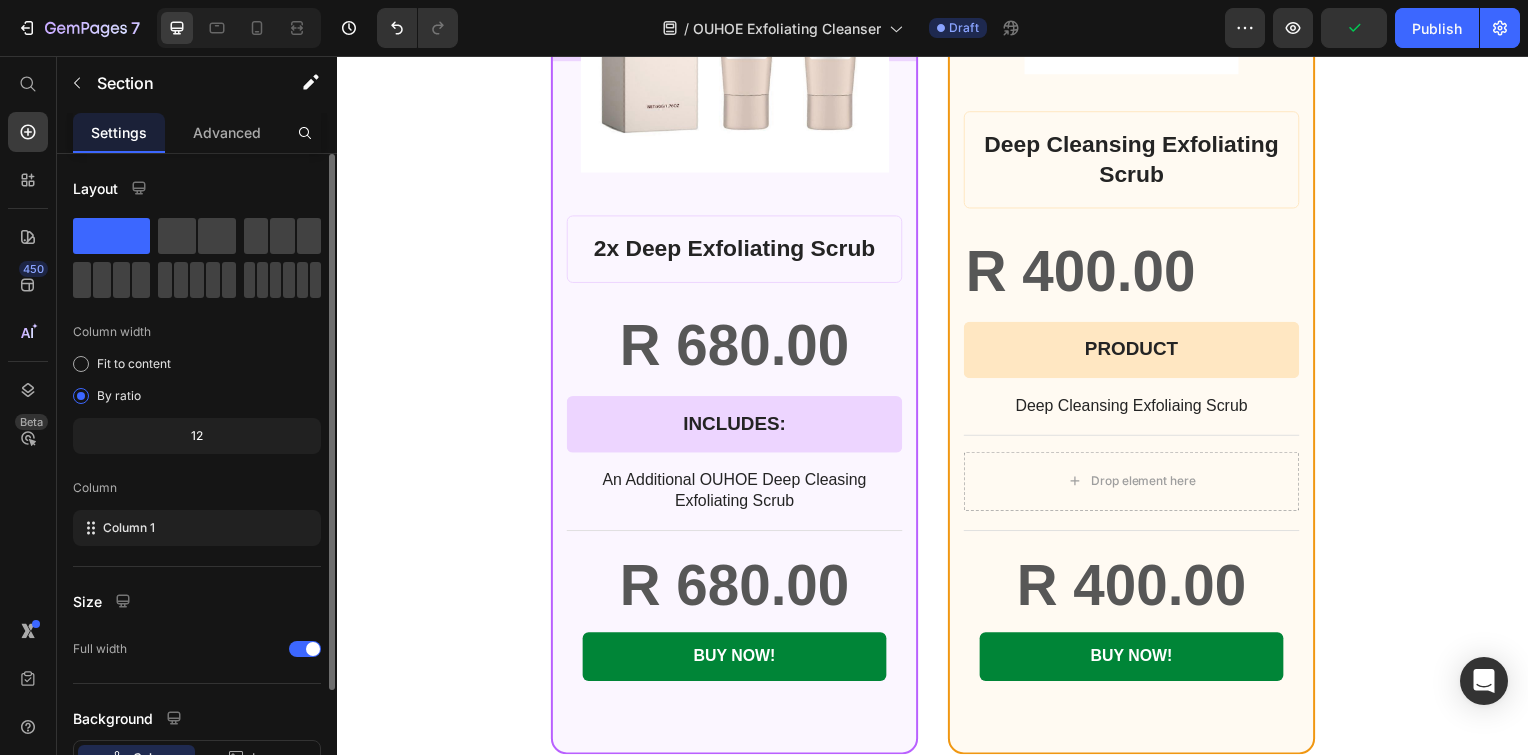 scroll, scrollTop: 1331, scrollLeft: 0, axis: vertical 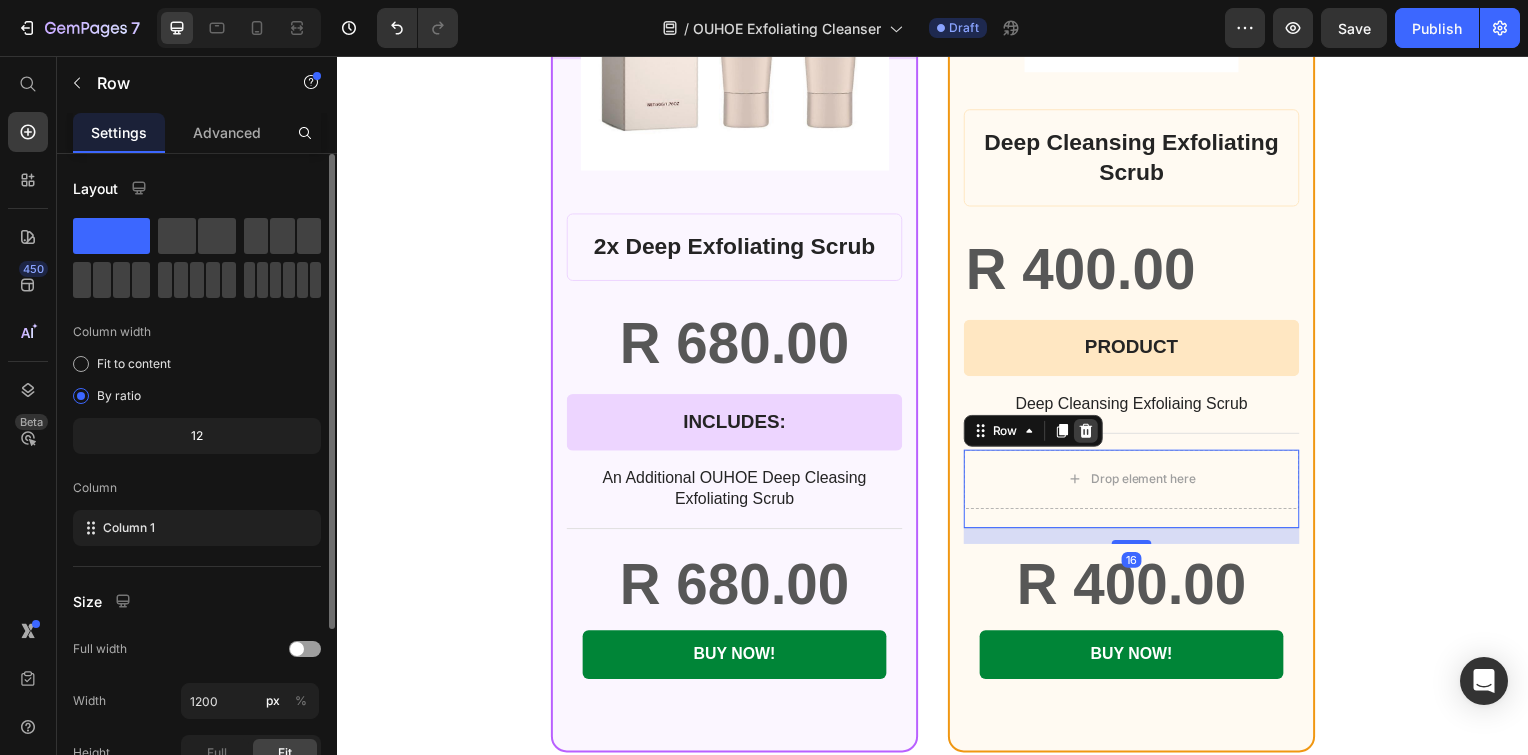 click 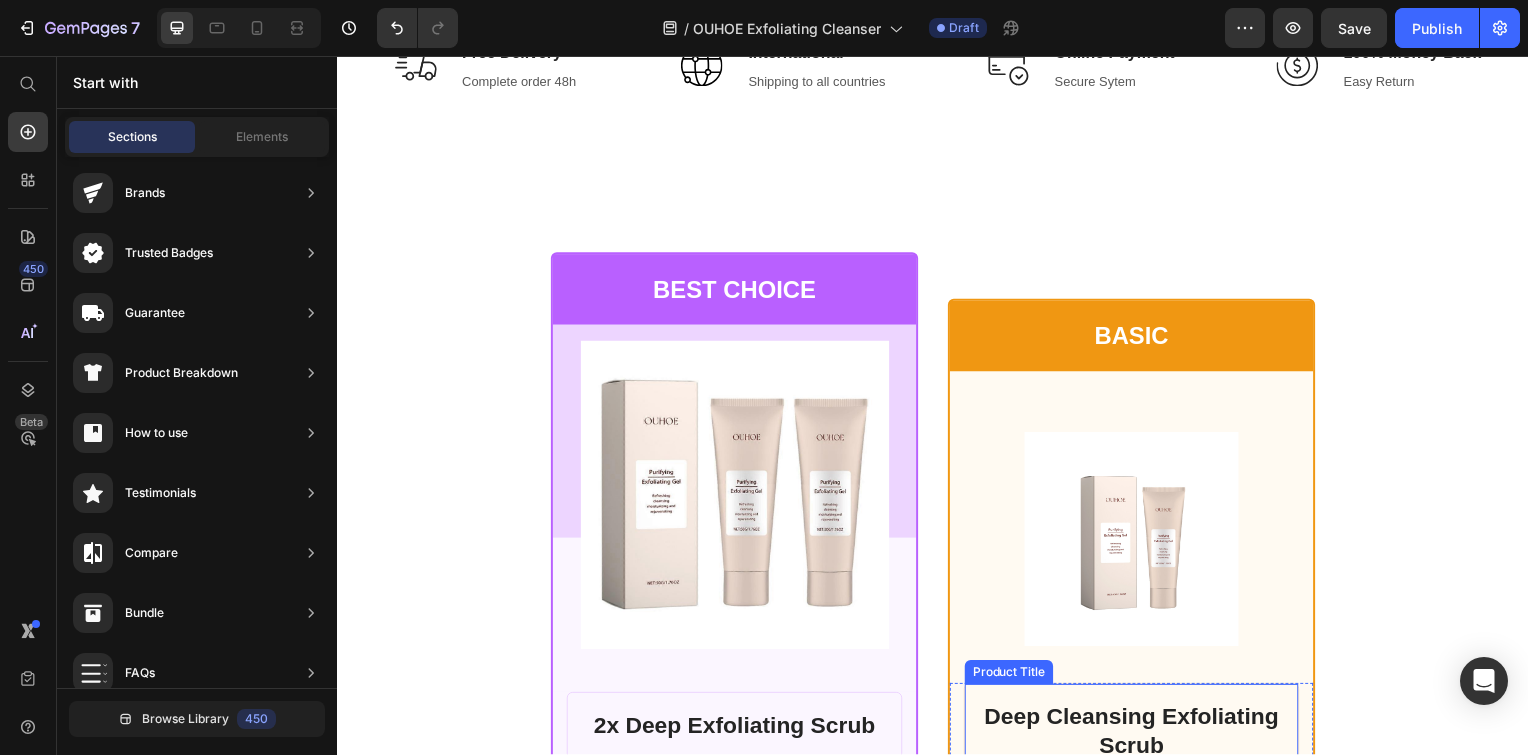 scroll, scrollTop: 806, scrollLeft: 0, axis: vertical 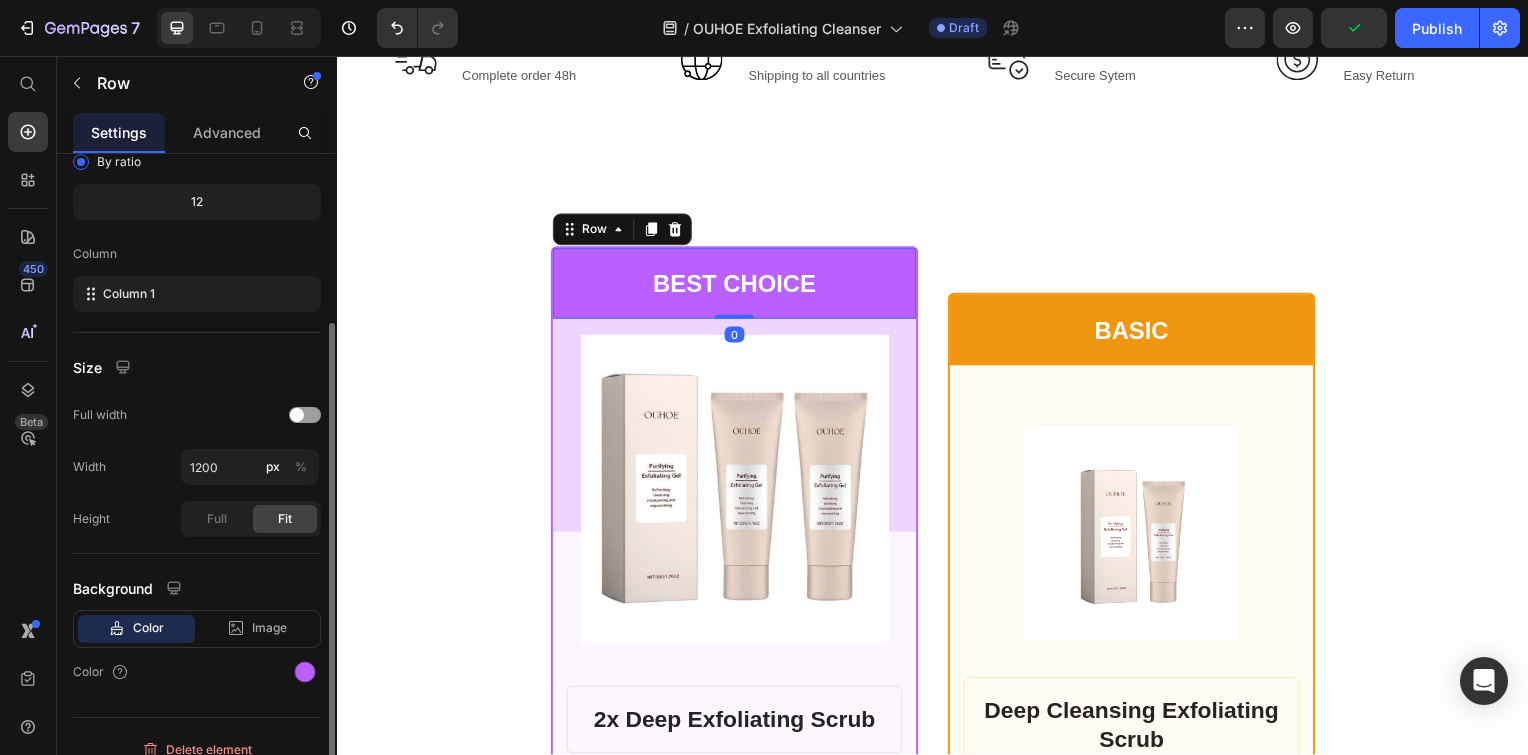 click on "BEST CHOICE Text Block Row   0" at bounding box center (737, 285) 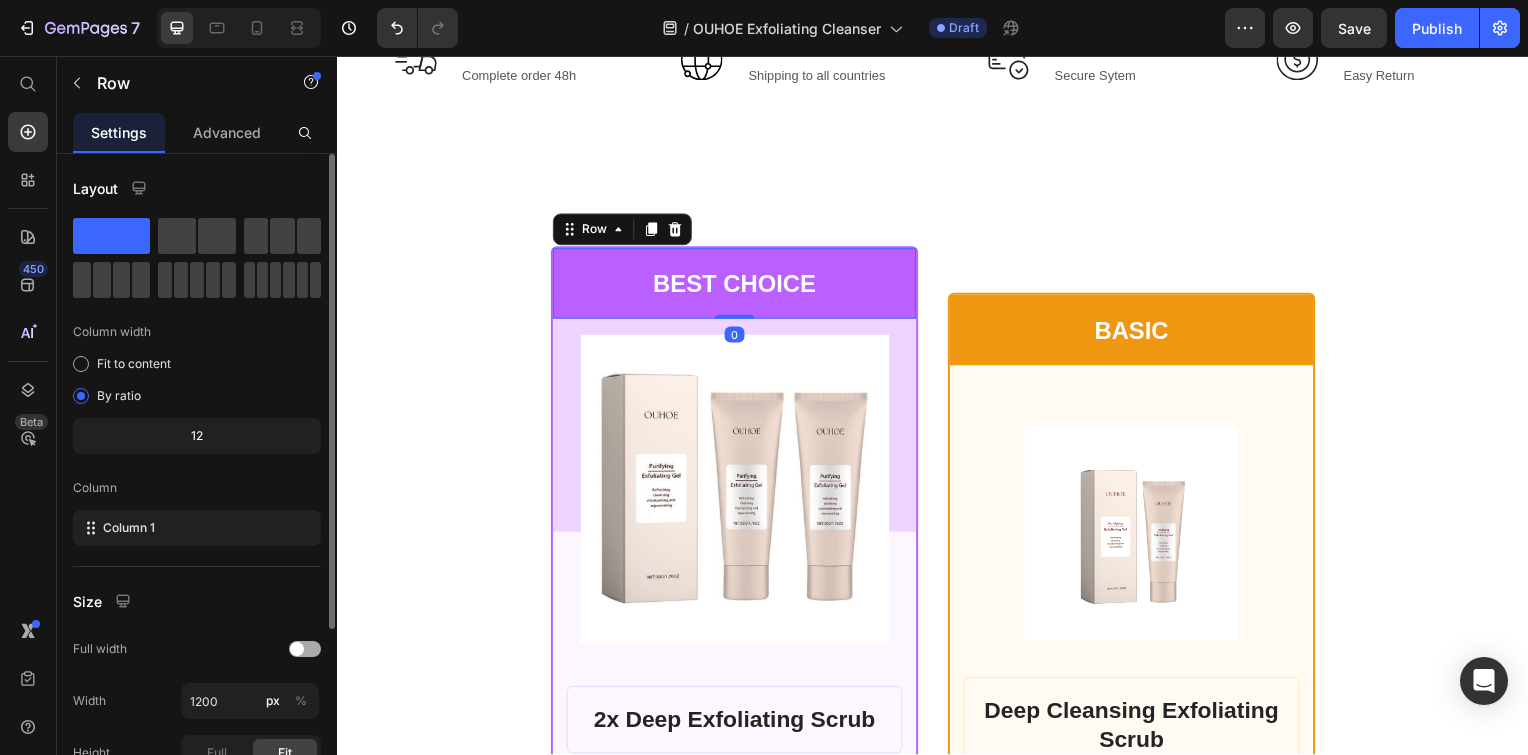 scroll, scrollTop: 252, scrollLeft: 0, axis: vertical 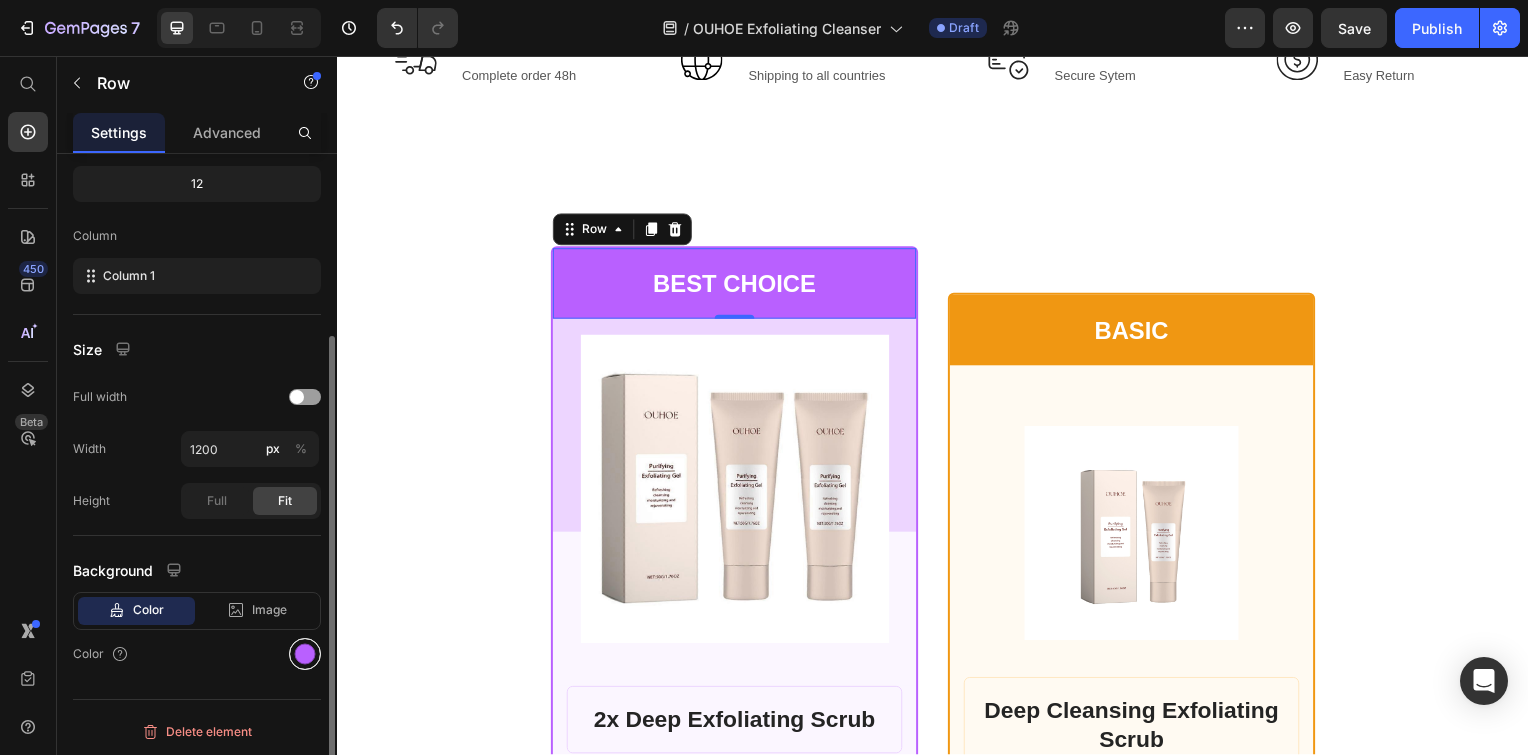 click at bounding box center [305, 654] 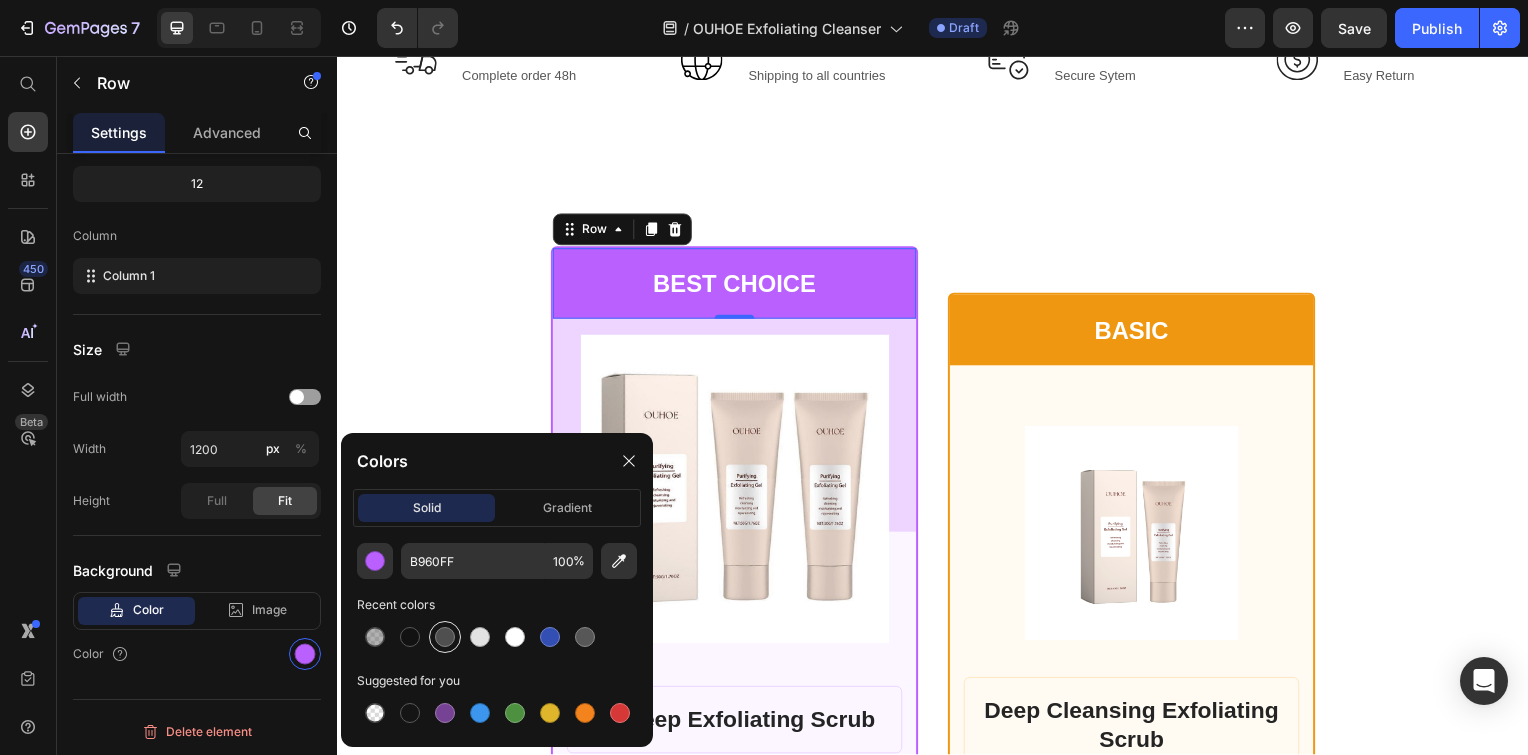 click at bounding box center (445, 637) 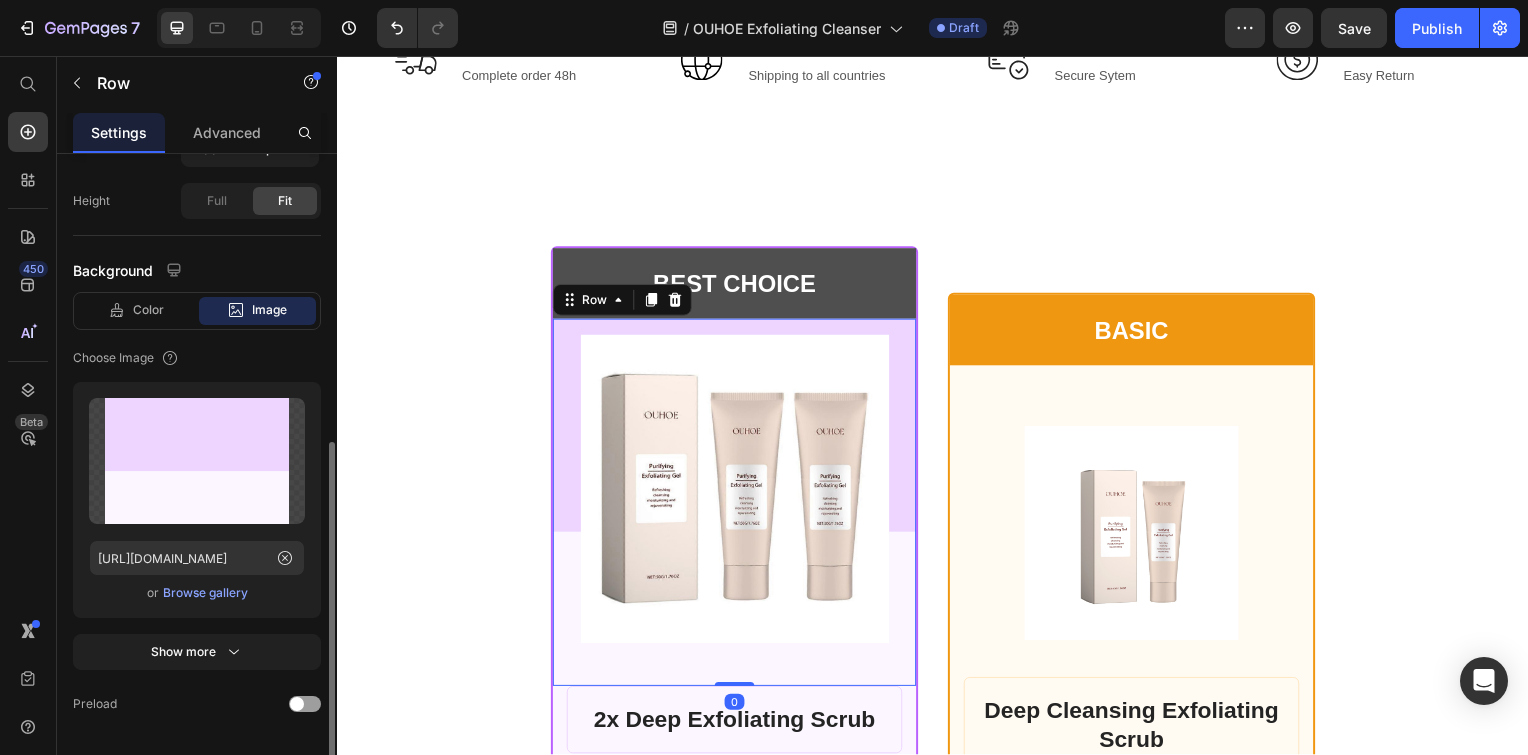 scroll, scrollTop: 553, scrollLeft: 0, axis: vertical 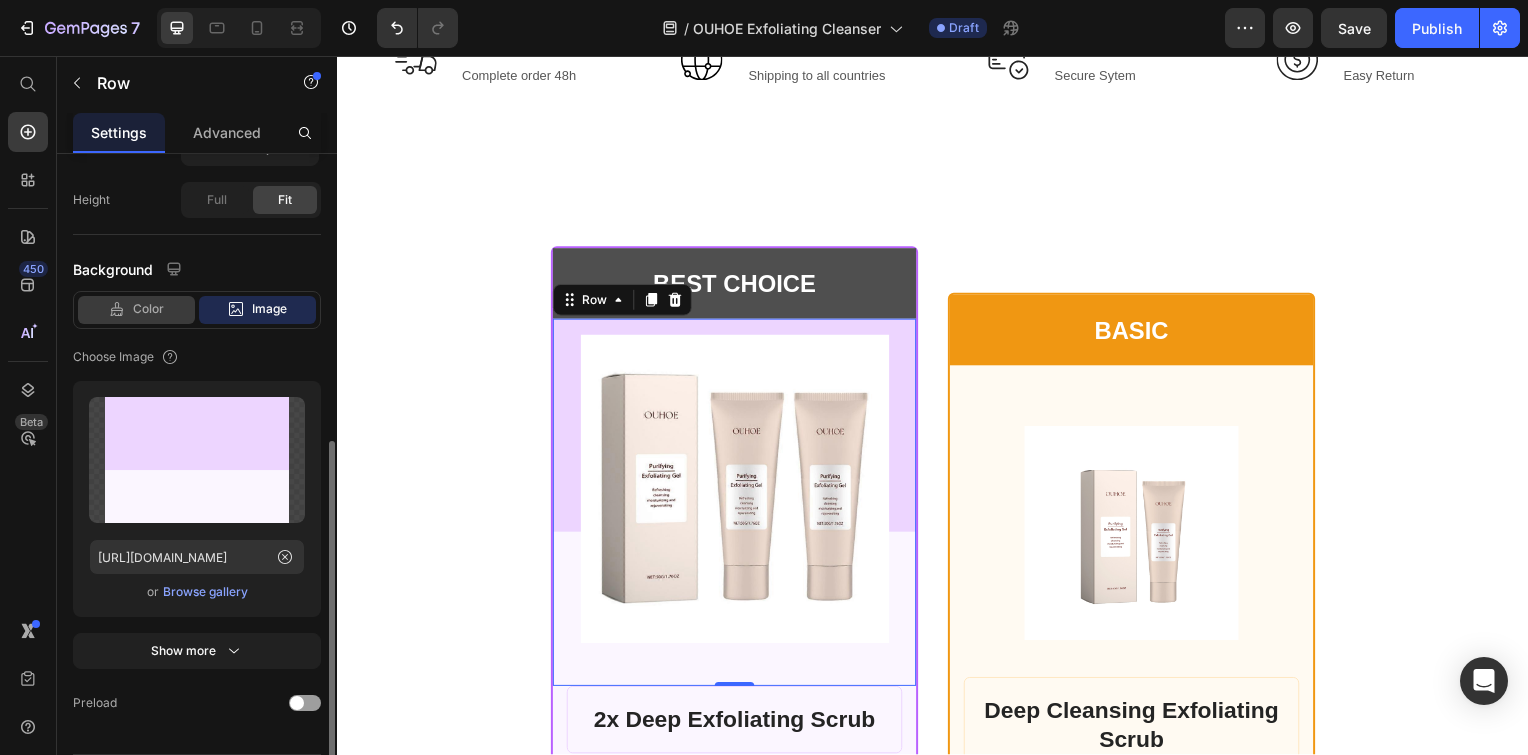 click on "Color" 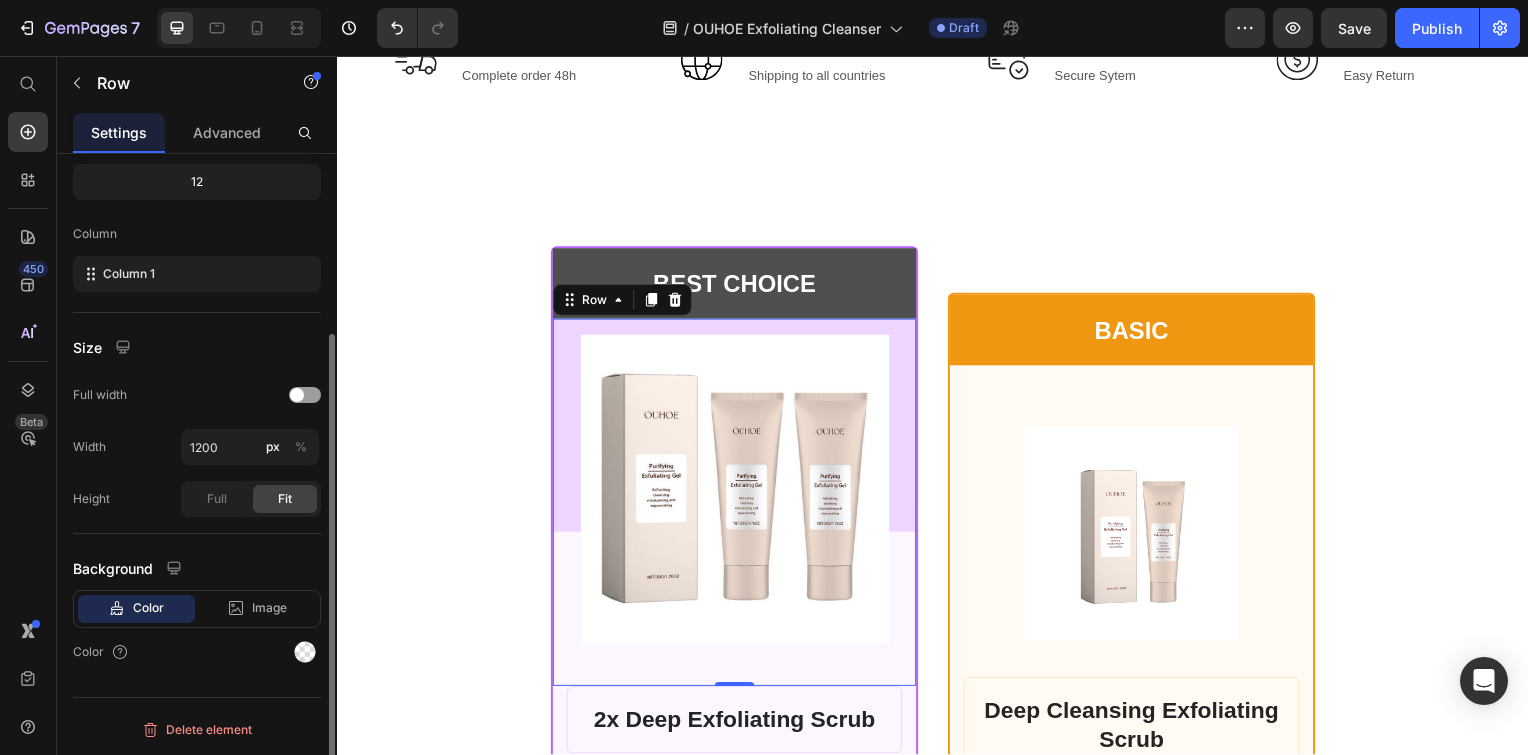 scroll, scrollTop: 252, scrollLeft: 0, axis: vertical 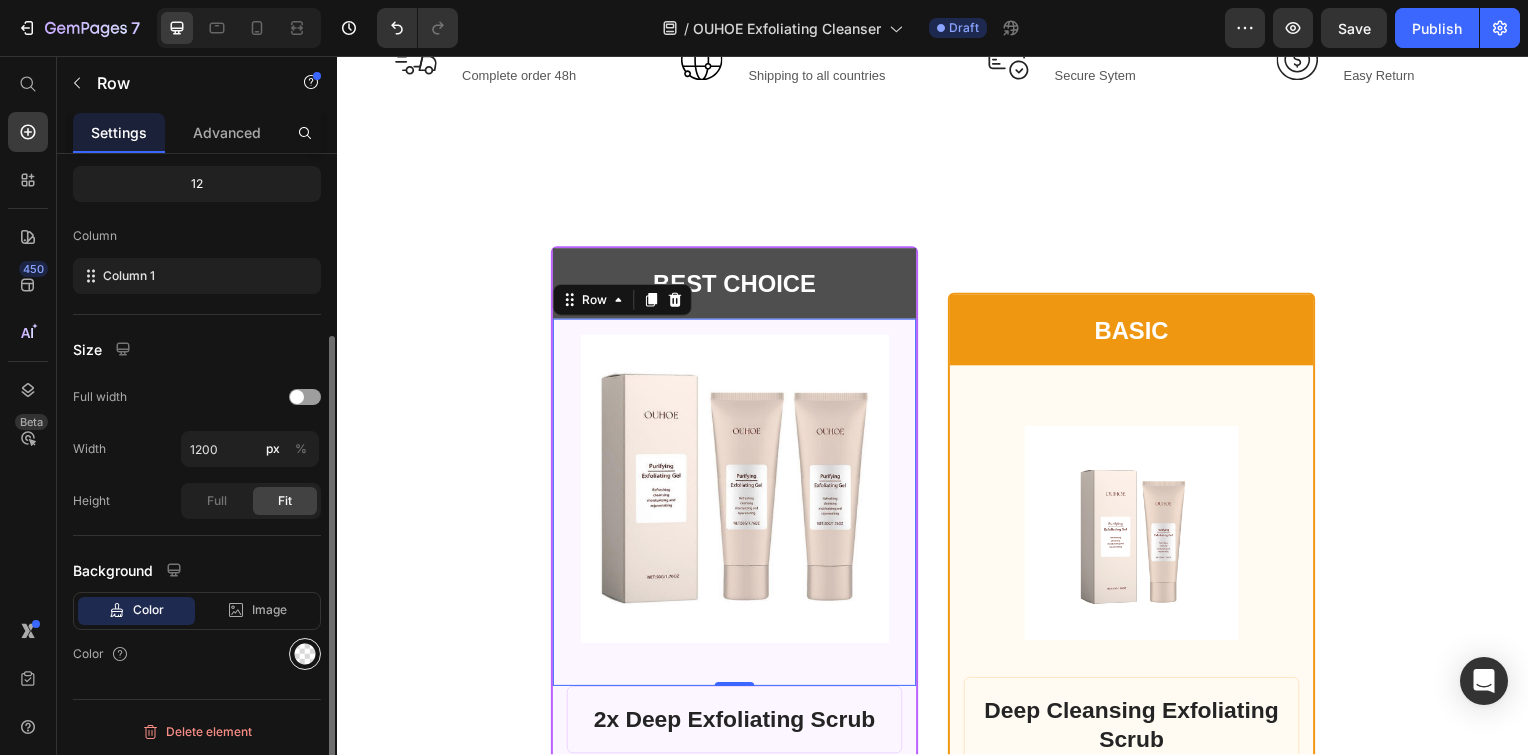 click at bounding box center (305, 654) 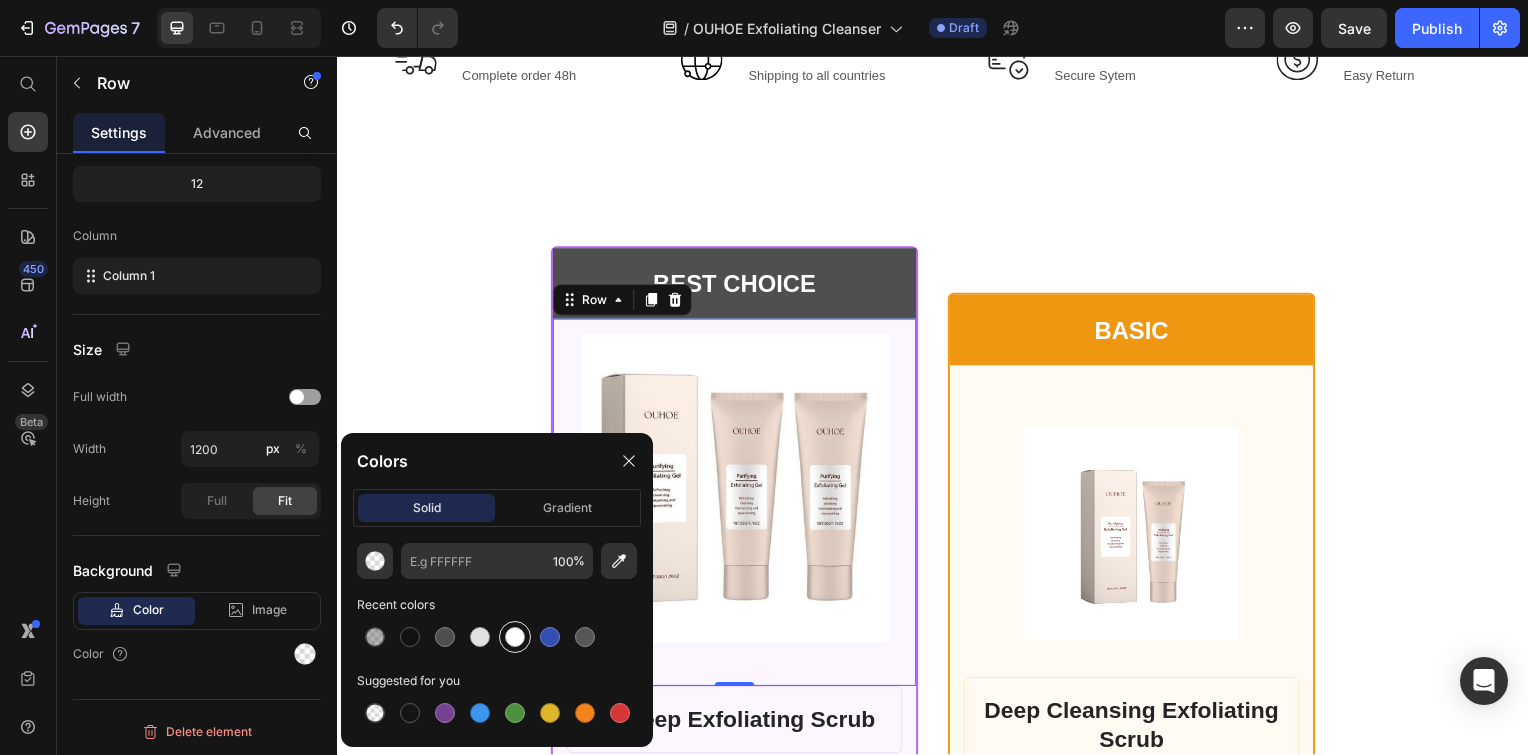 click at bounding box center [515, 637] 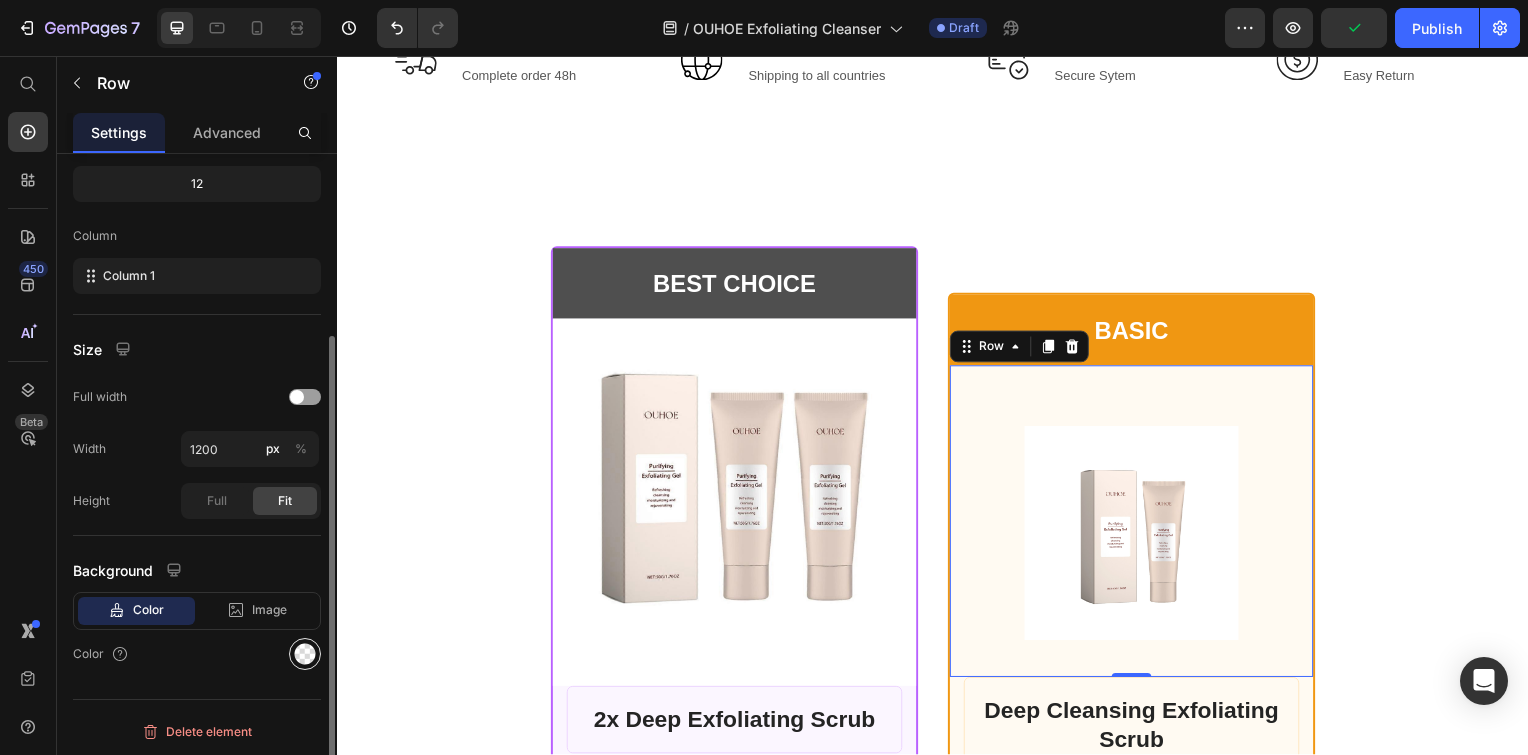 click at bounding box center (305, 654) 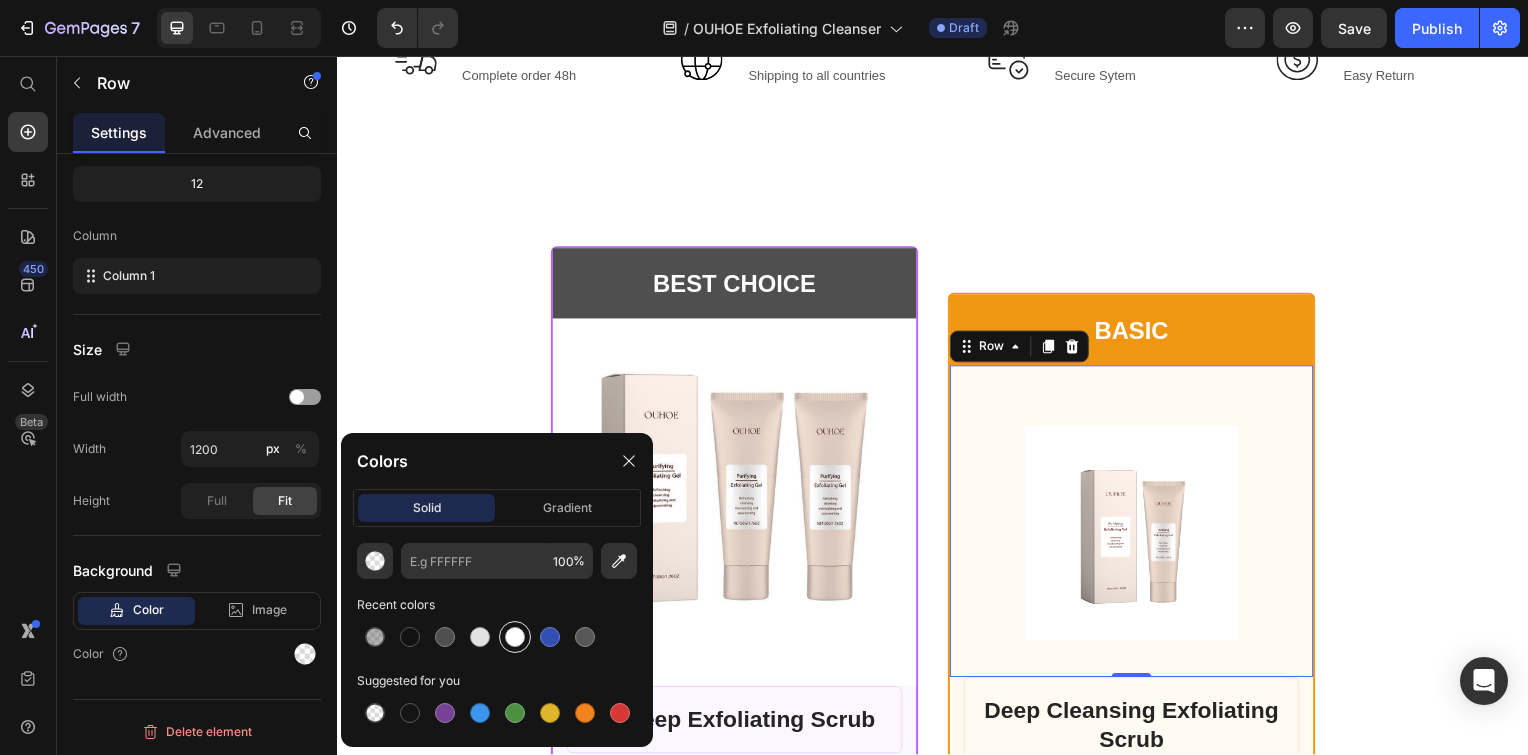 click at bounding box center (515, 637) 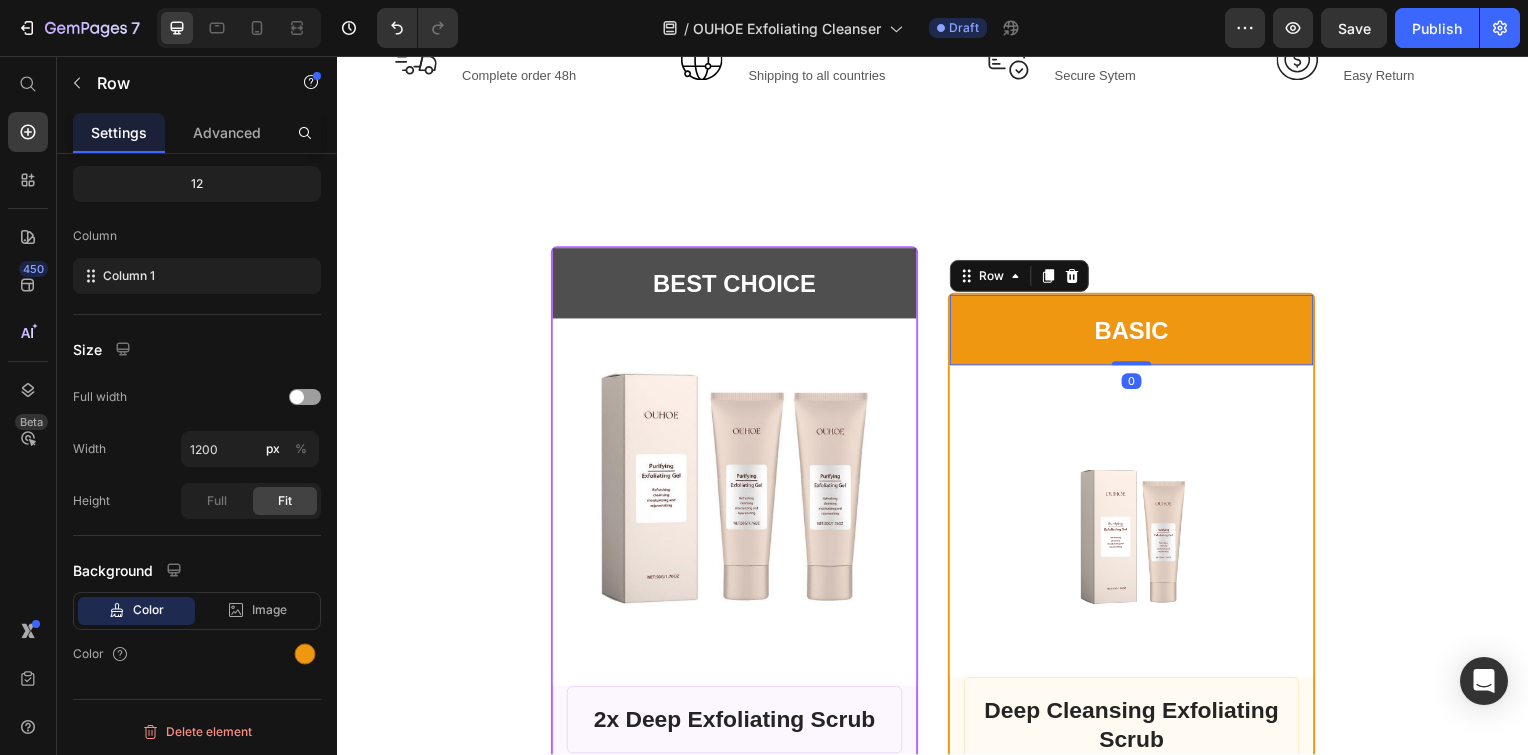 click on "BASIC Text Block Row   0" at bounding box center (1137, 332) 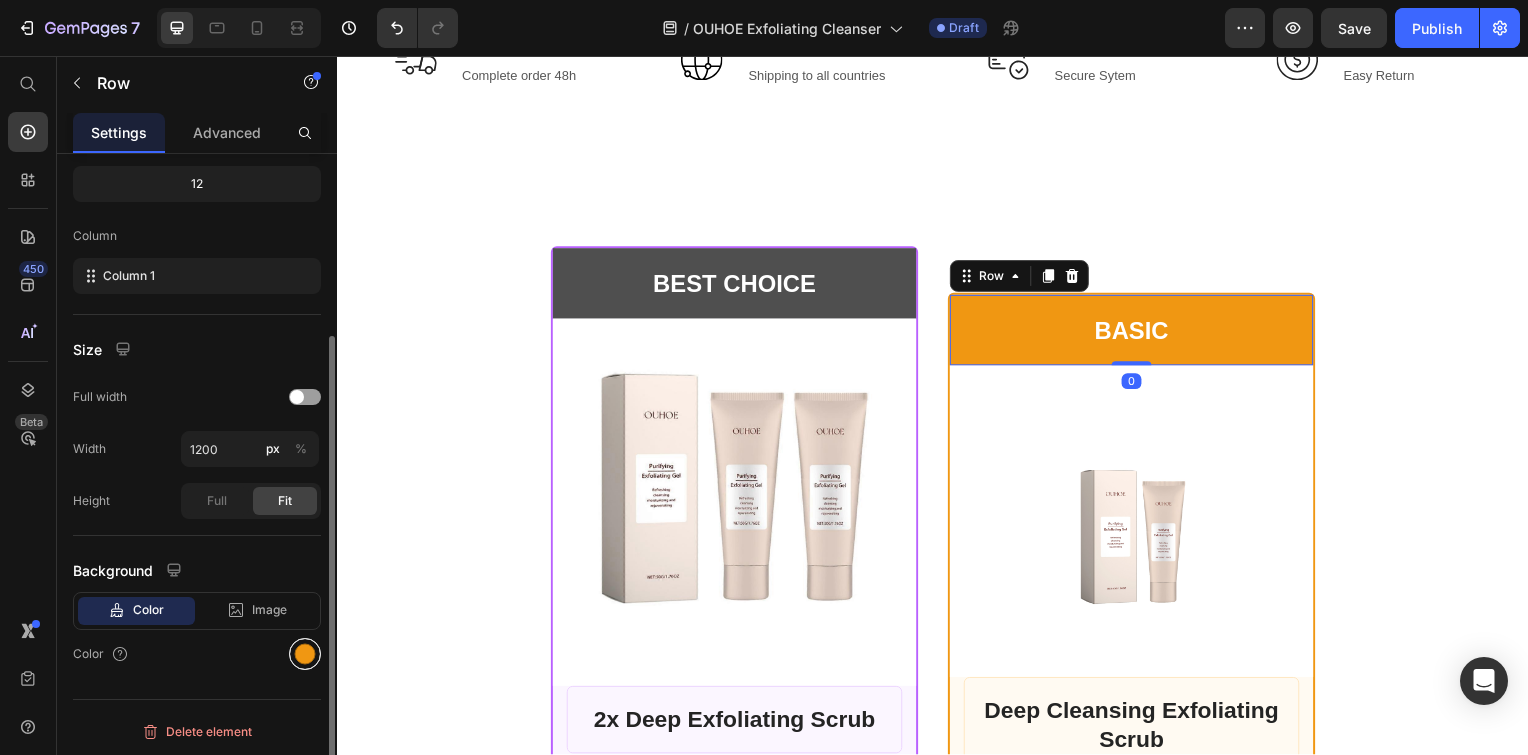 click at bounding box center (305, 654) 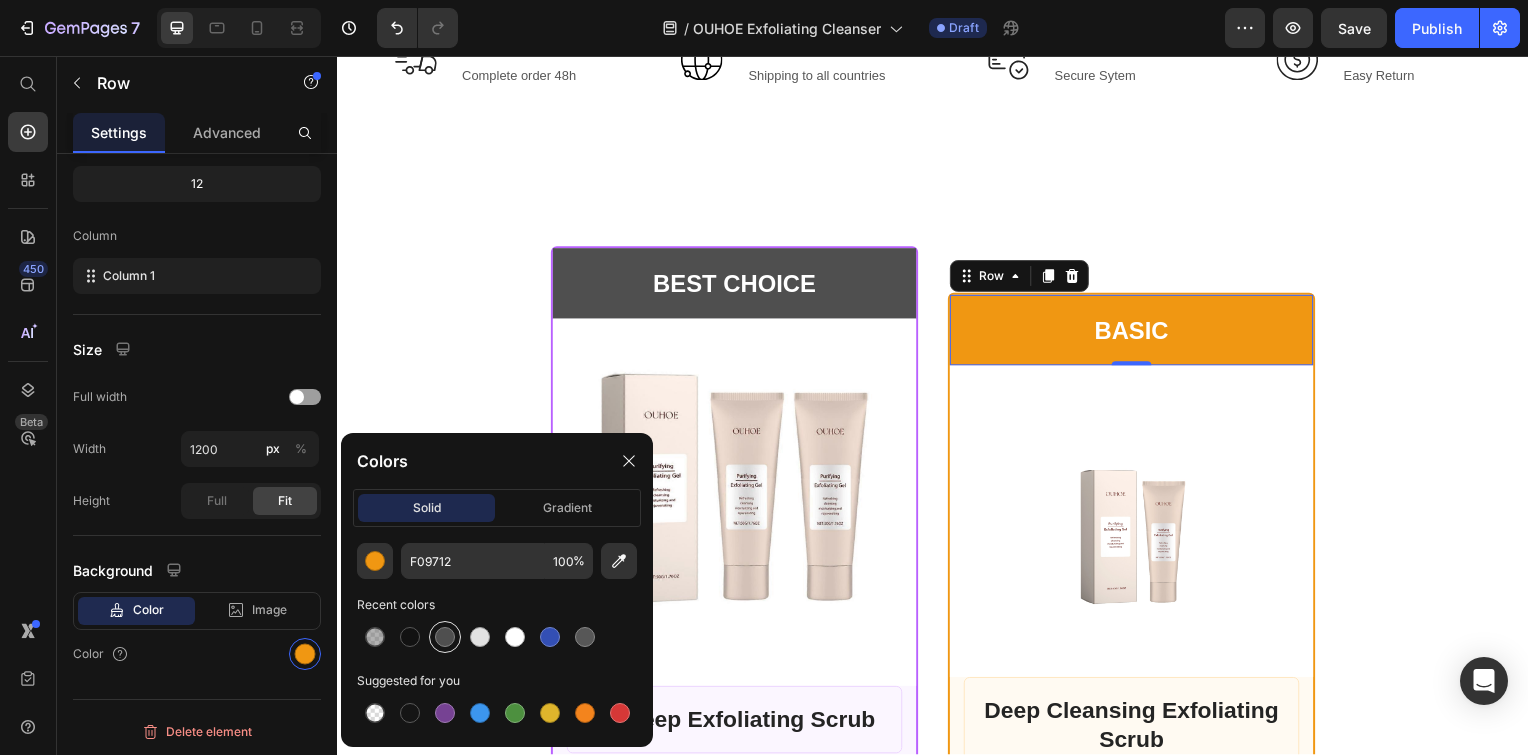 click at bounding box center (445, 637) 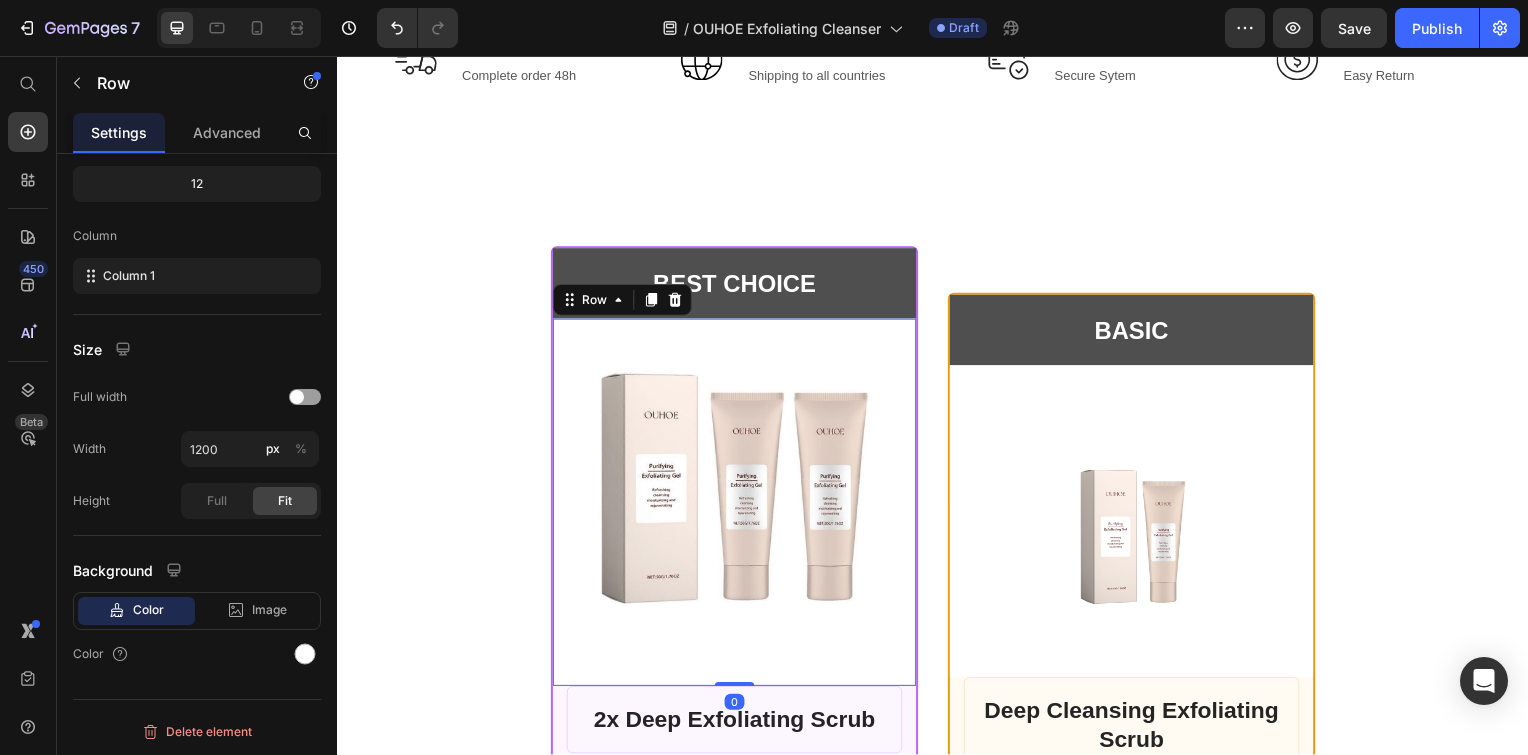 click on "Product Images Row   0" at bounding box center (737, 506) 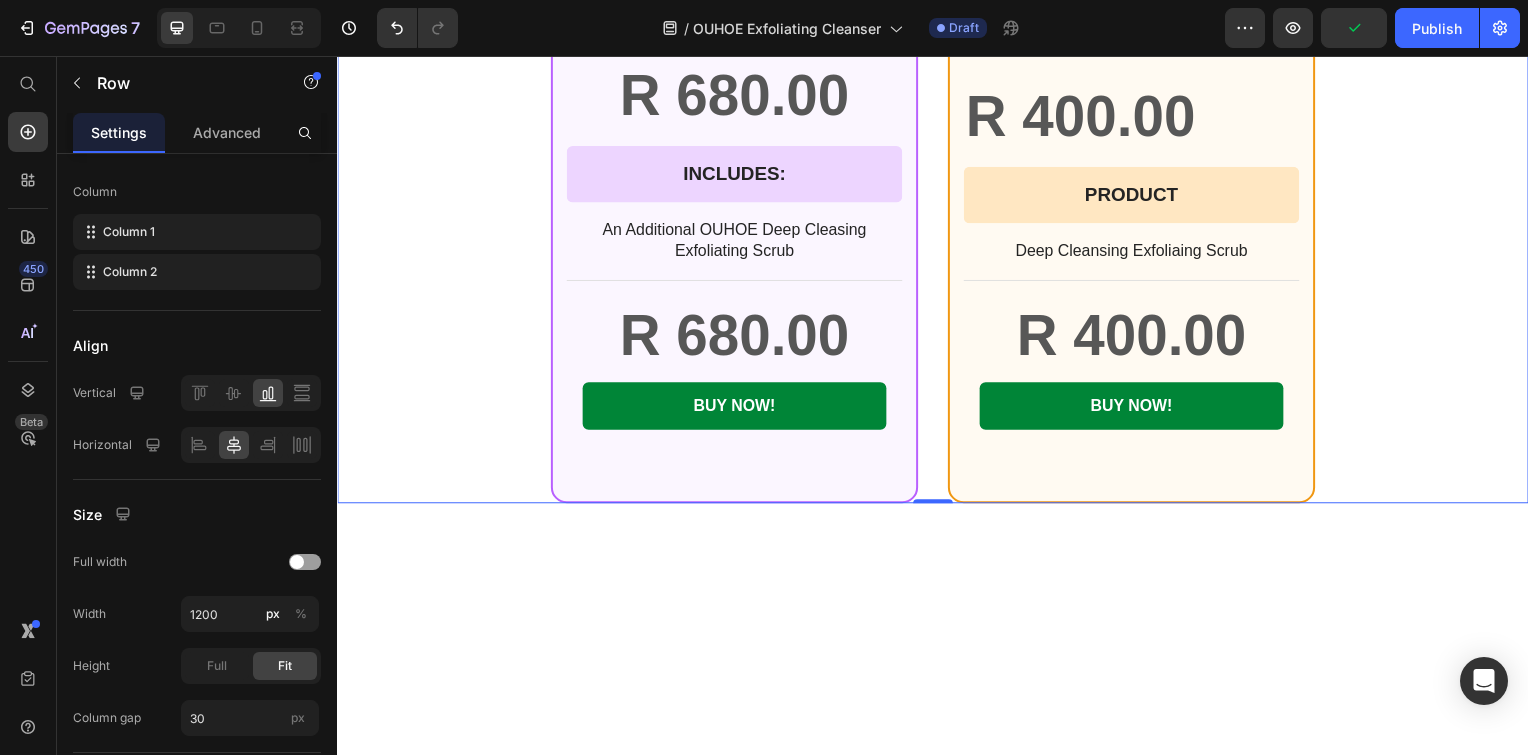 scroll, scrollTop: 0, scrollLeft: 0, axis: both 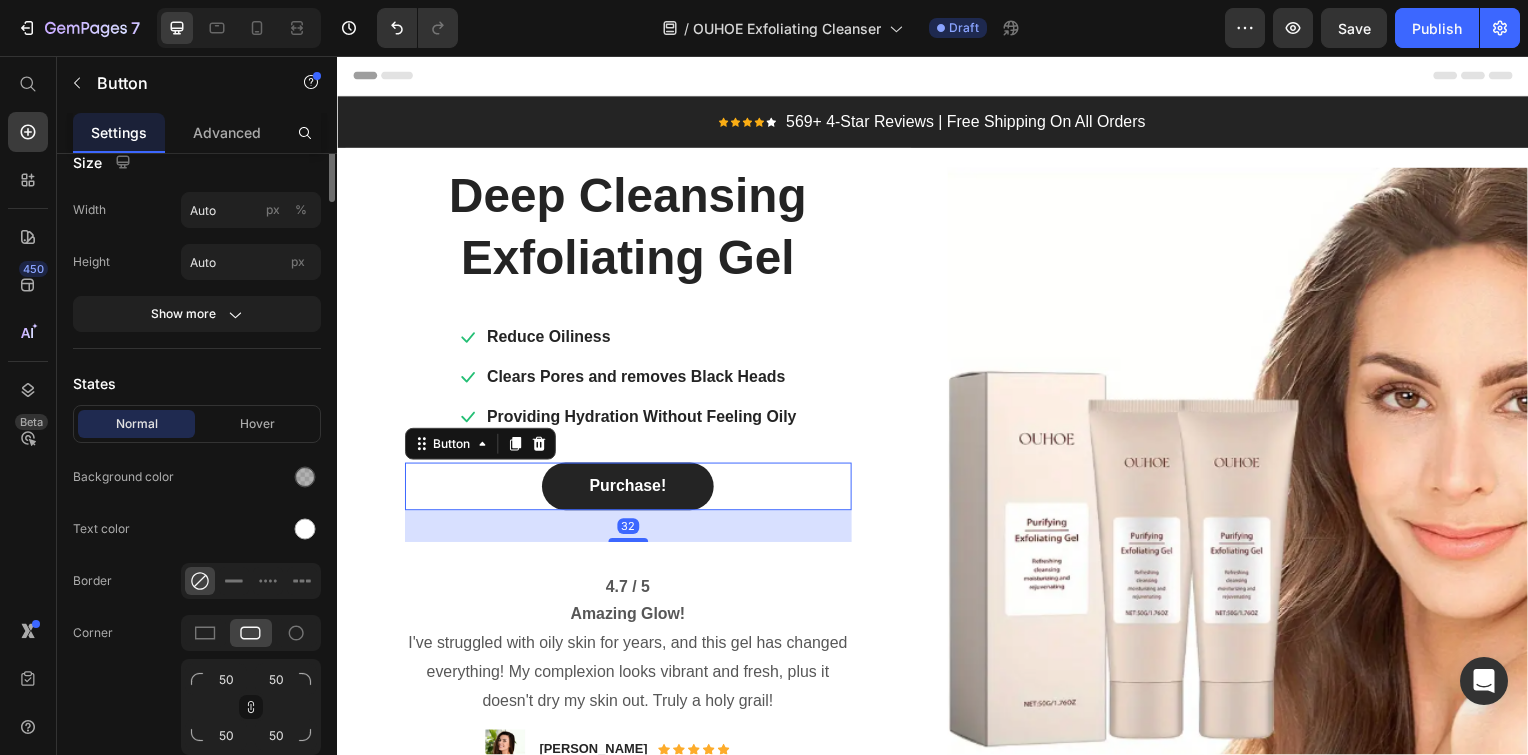 click on "Purchase!" at bounding box center [629, 490] 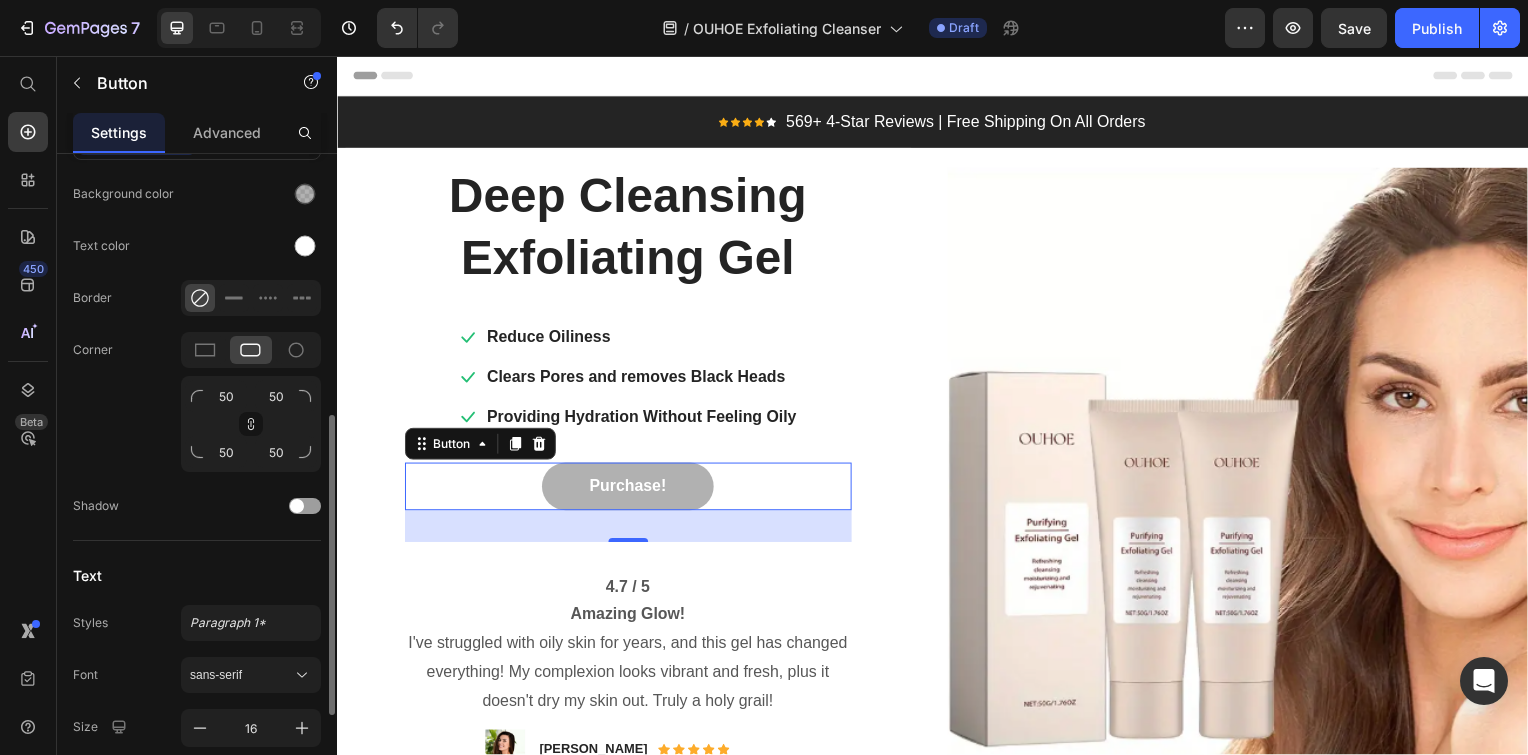 scroll, scrollTop: 523, scrollLeft: 0, axis: vertical 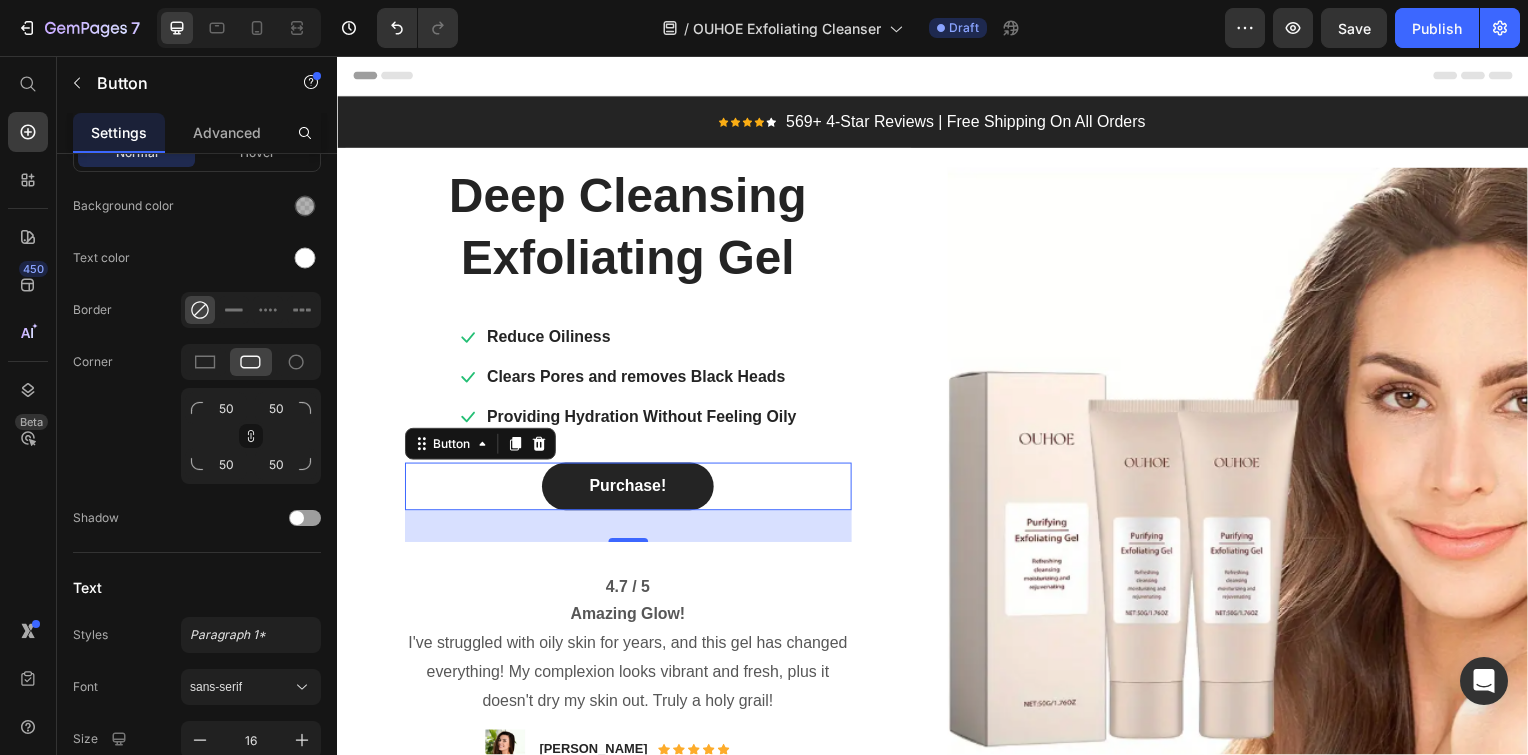 click on "Purchase!" at bounding box center [629, 490] 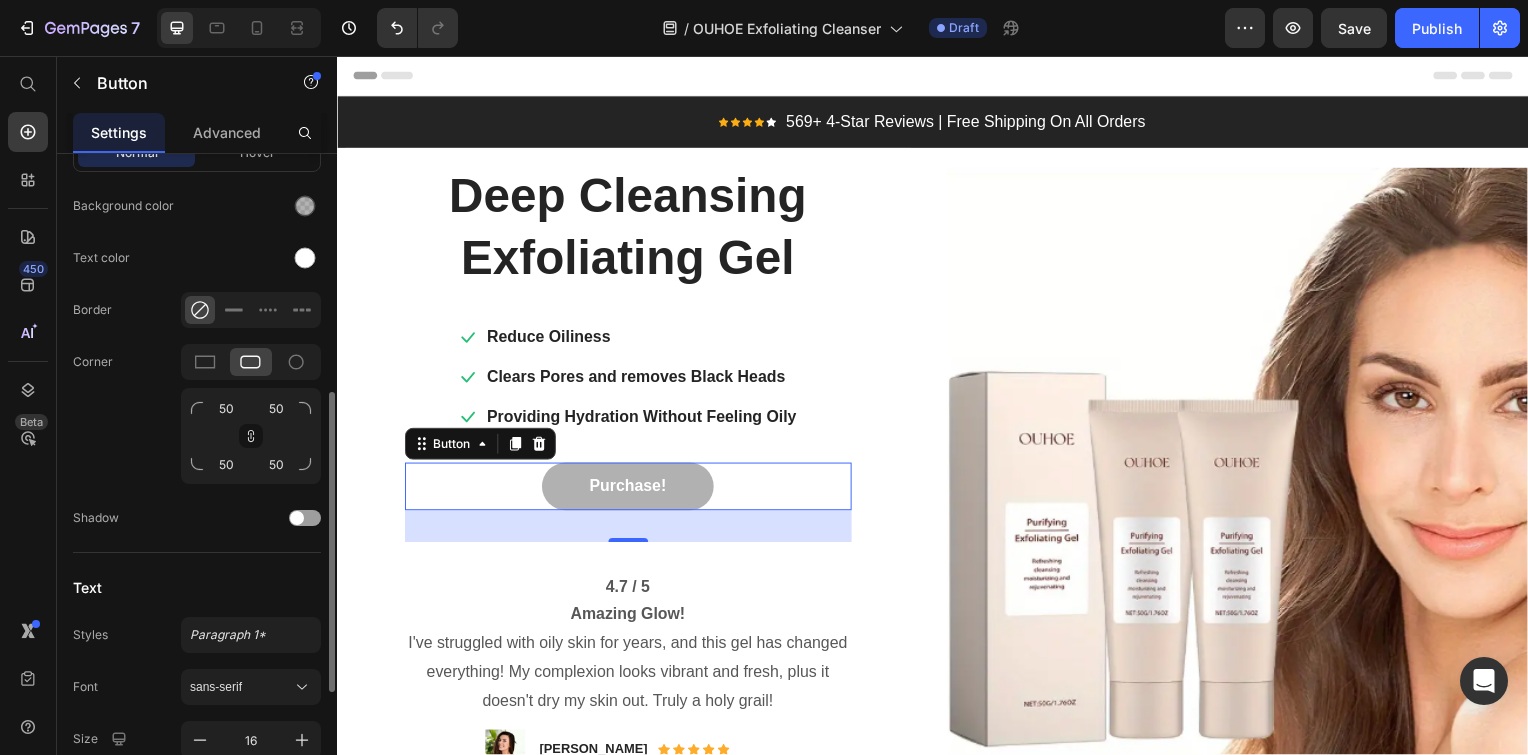 scroll, scrollTop: 0, scrollLeft: 0, axis: both 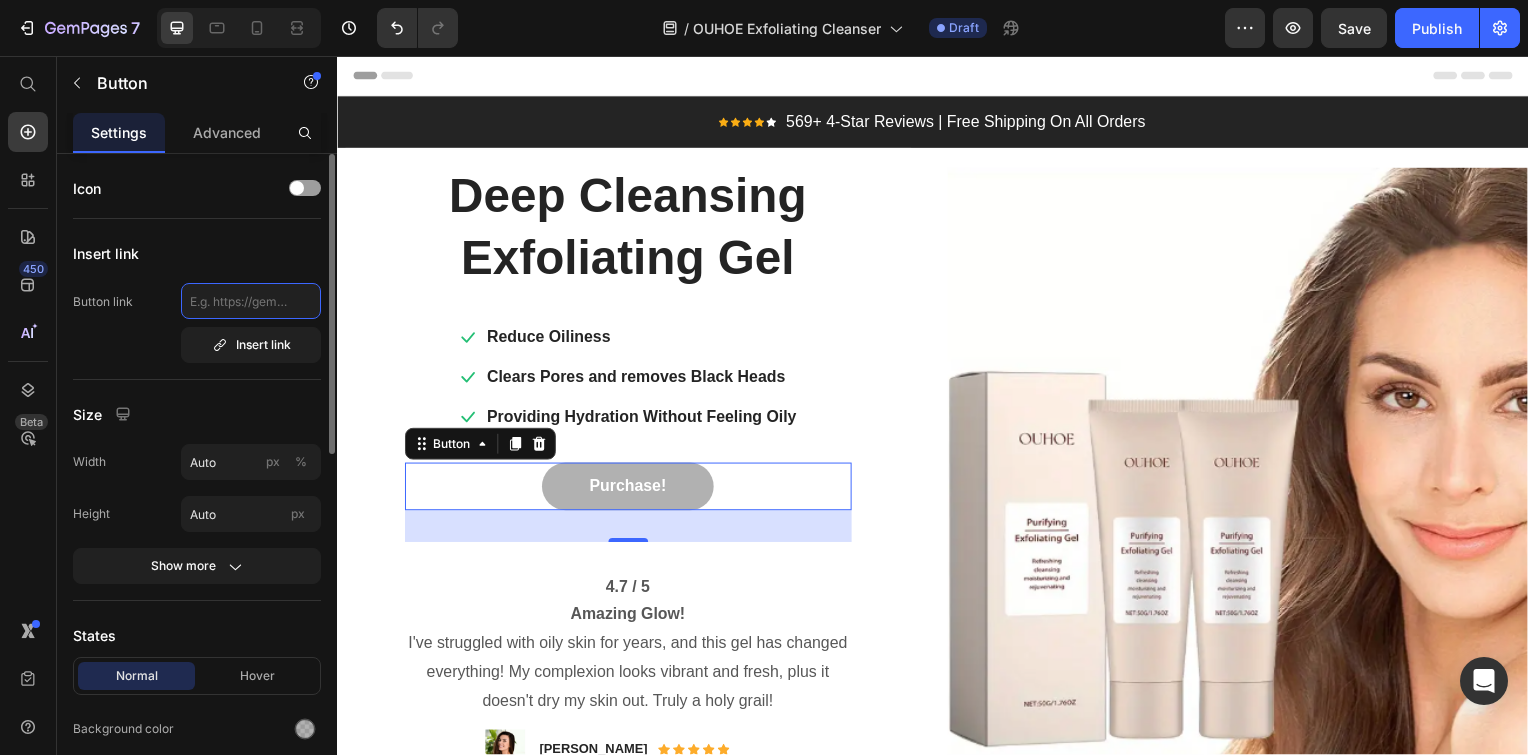 click 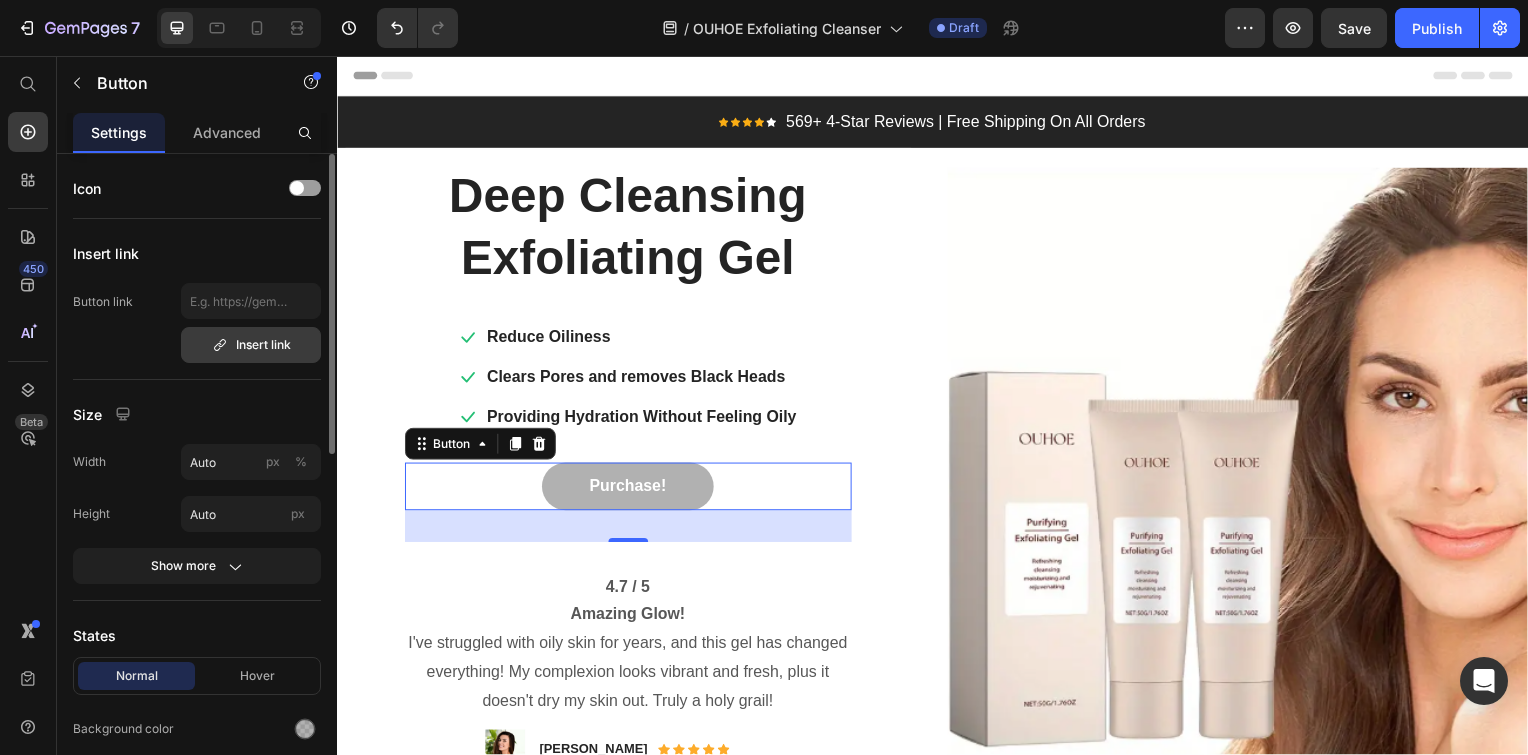 click on "Insert link" at bounding box center [251, 345] 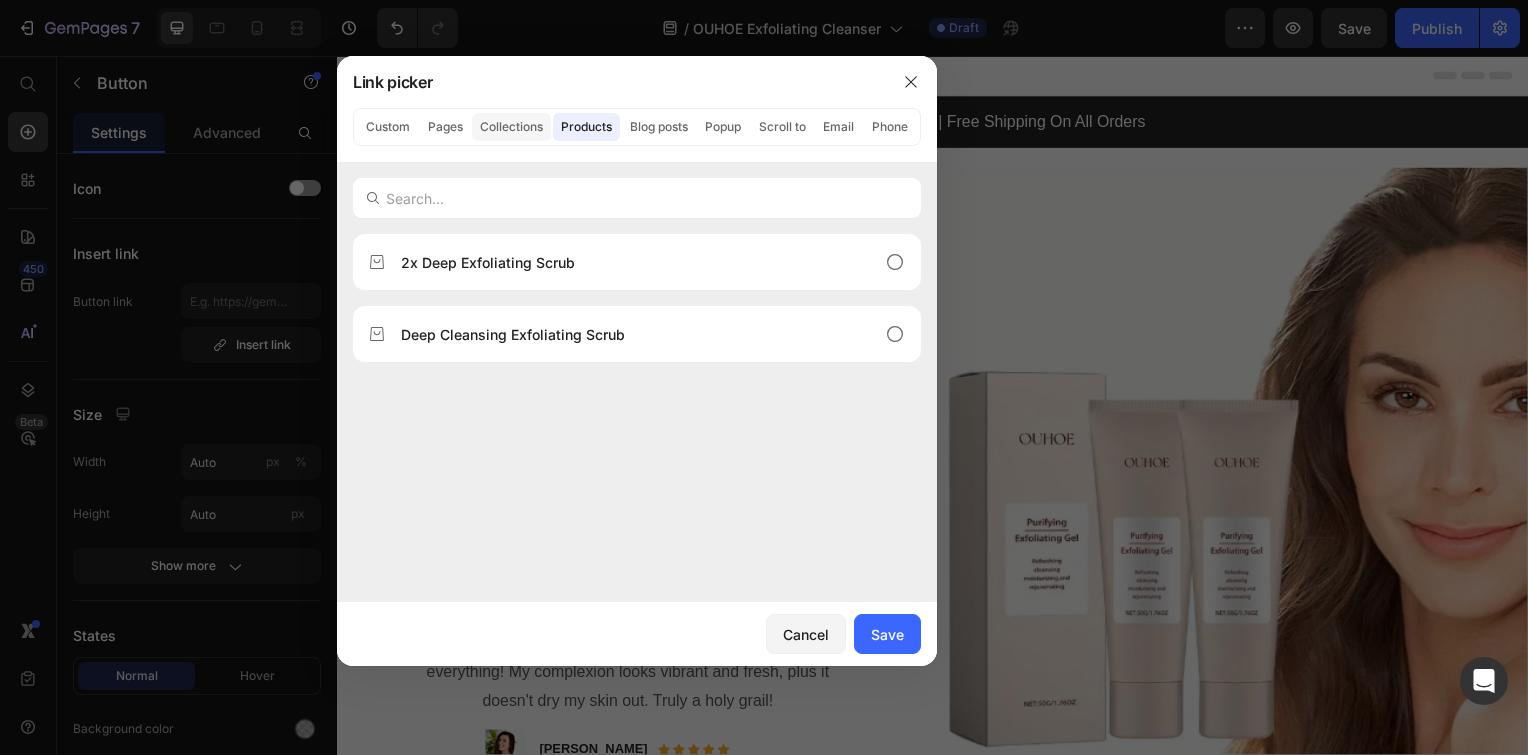 click on "Collections" 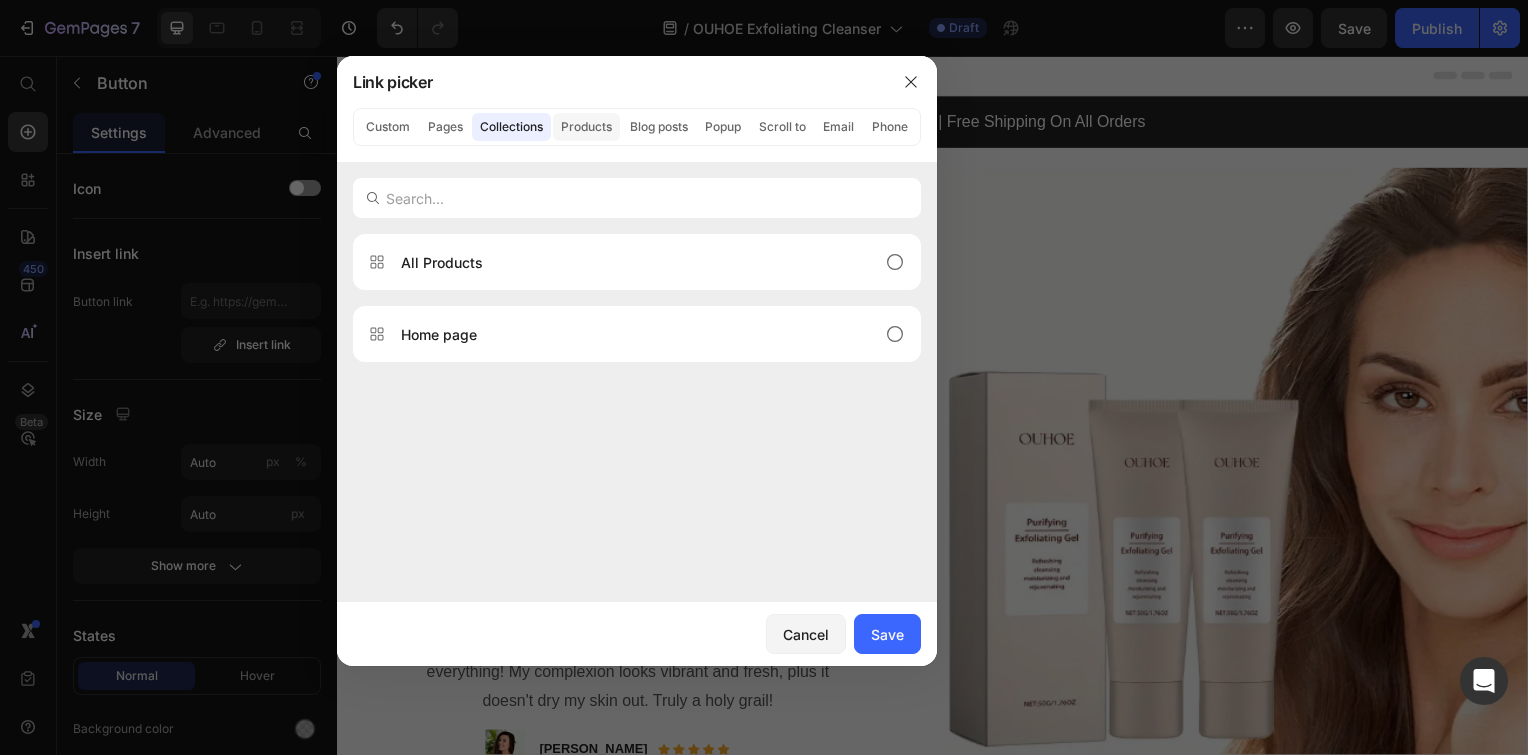 click on "Products" 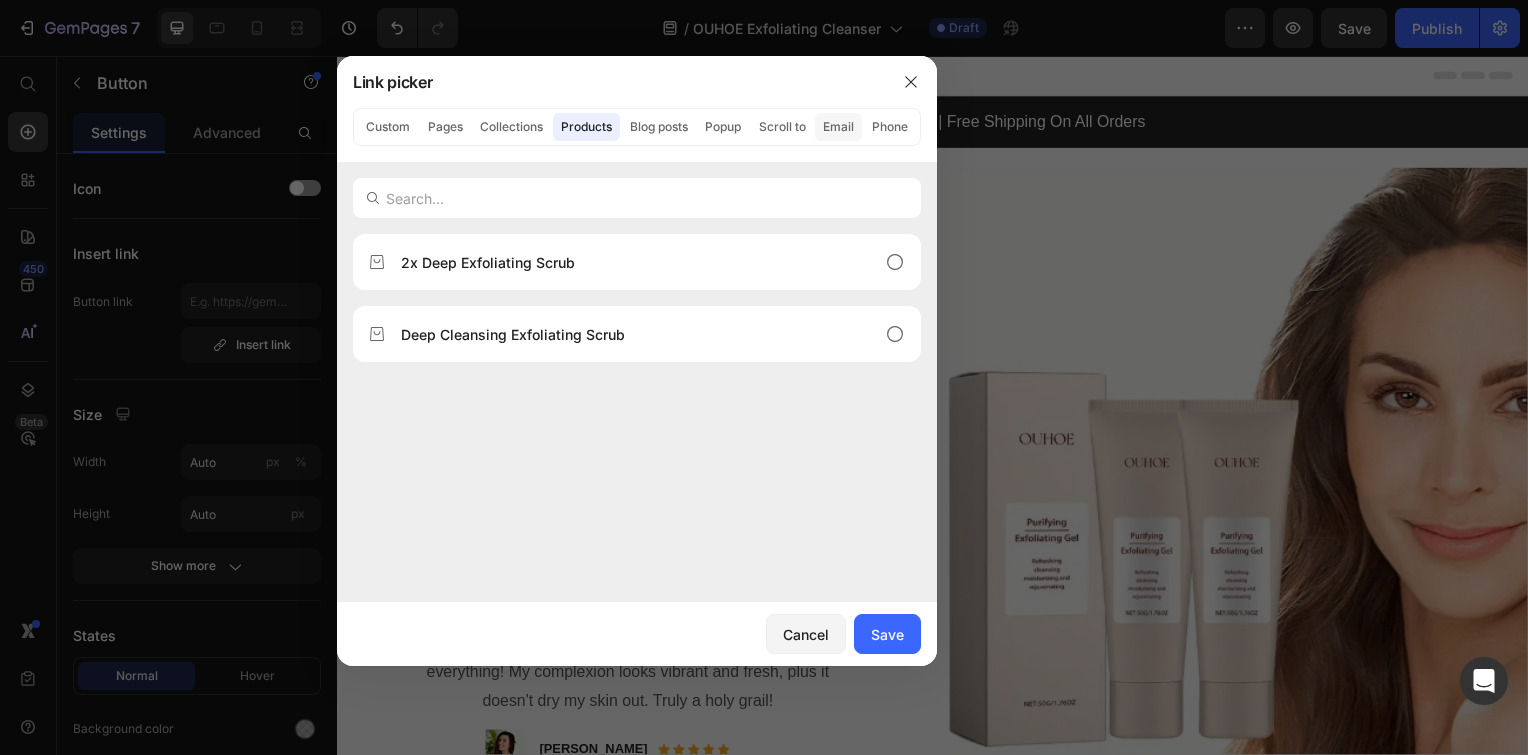 click on "Email" 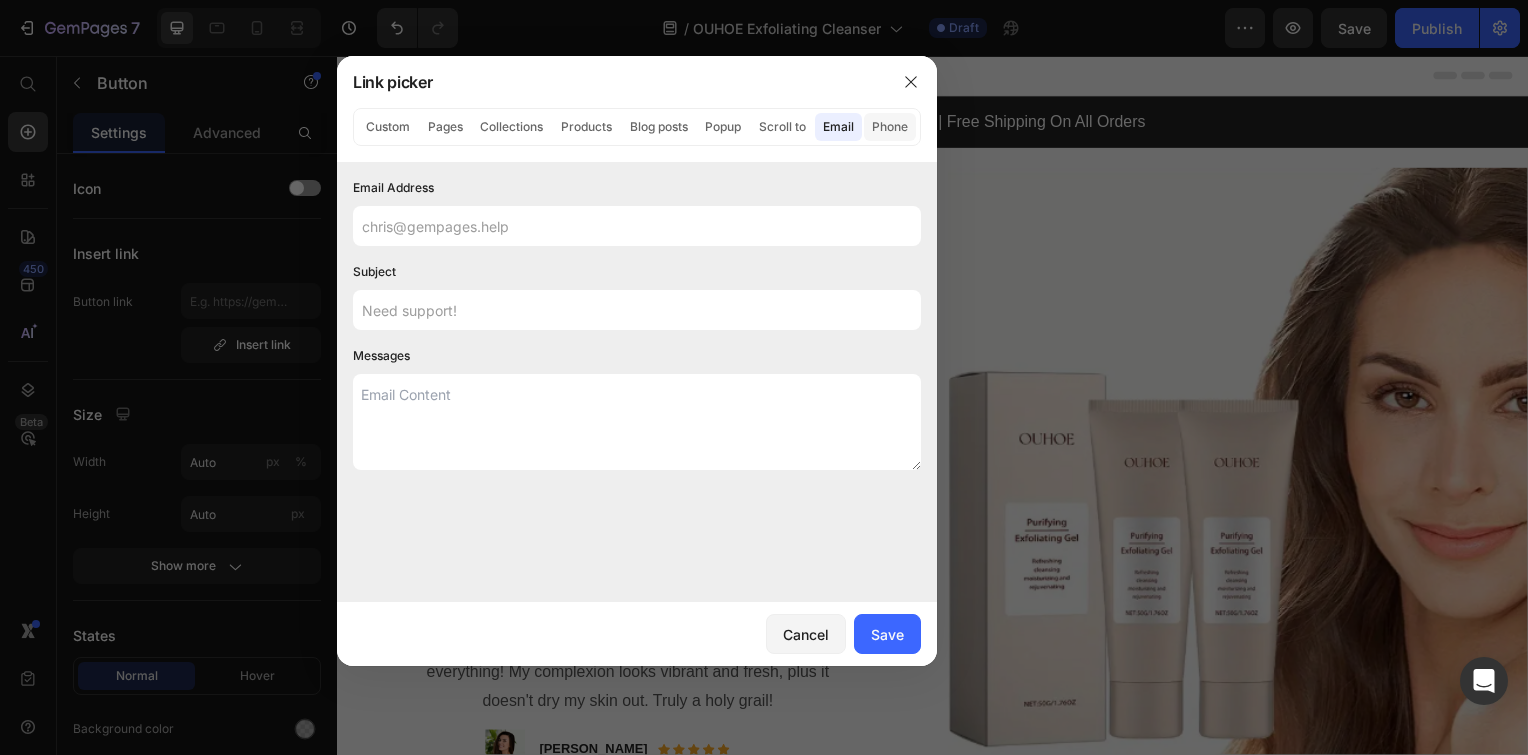 click on "Phone" 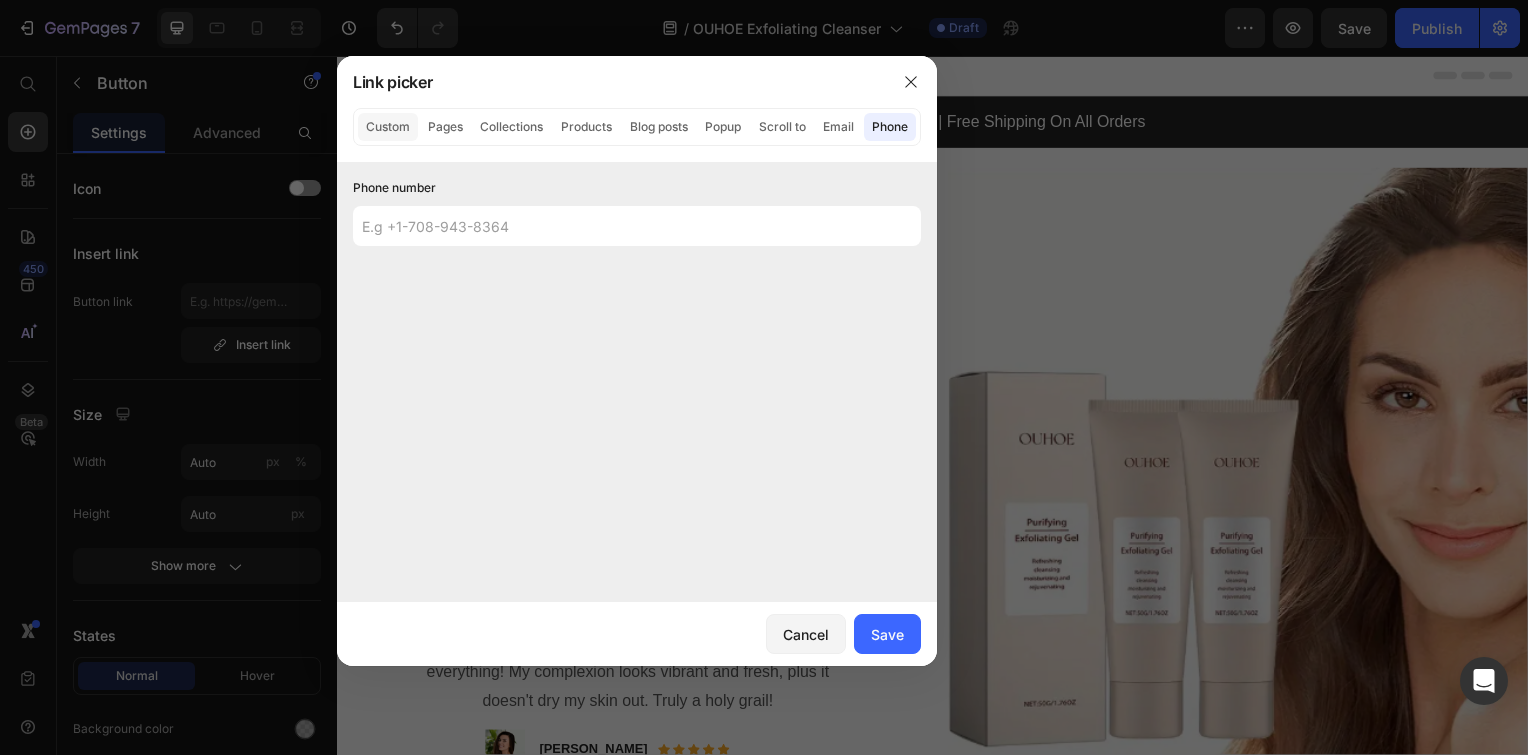 click on "Custom" 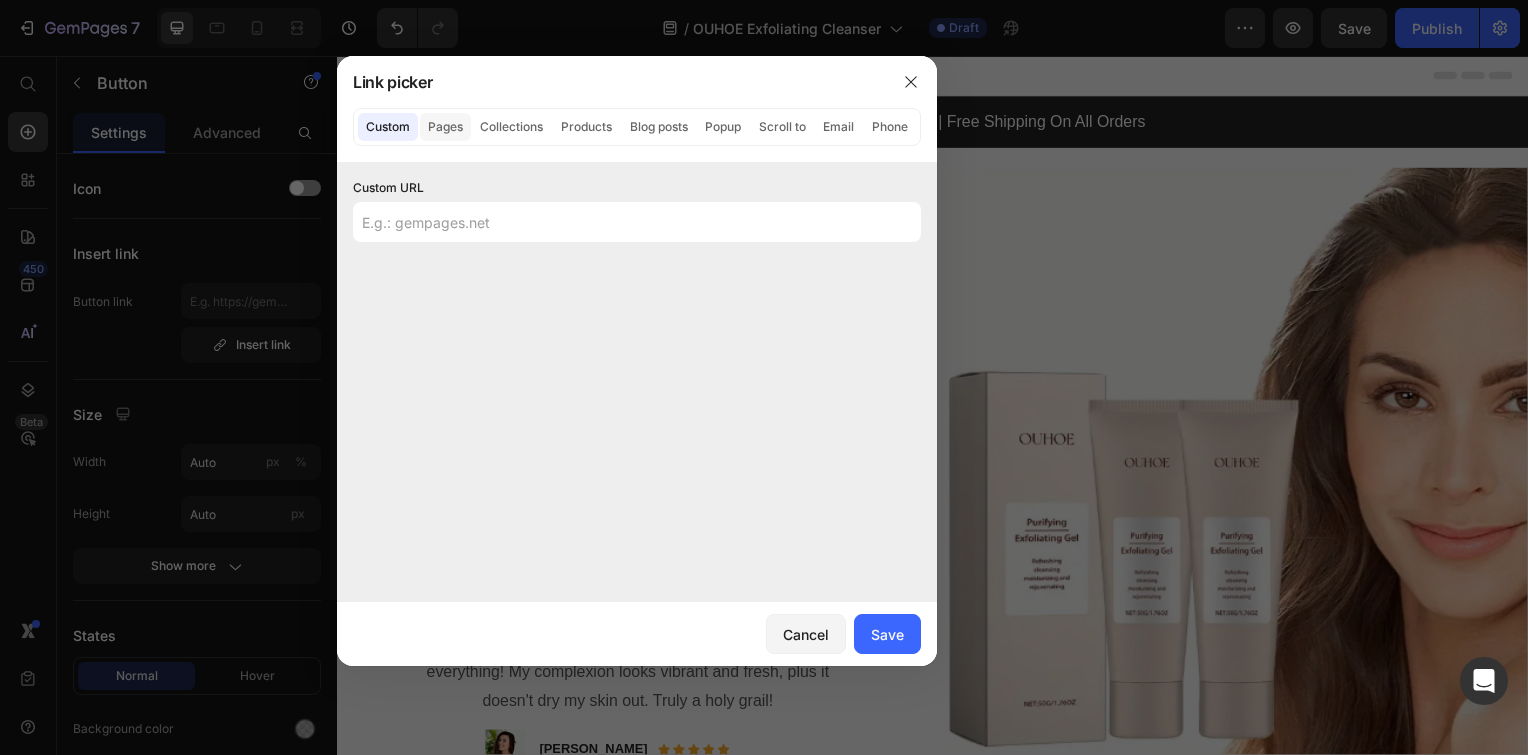 click on "Pages" 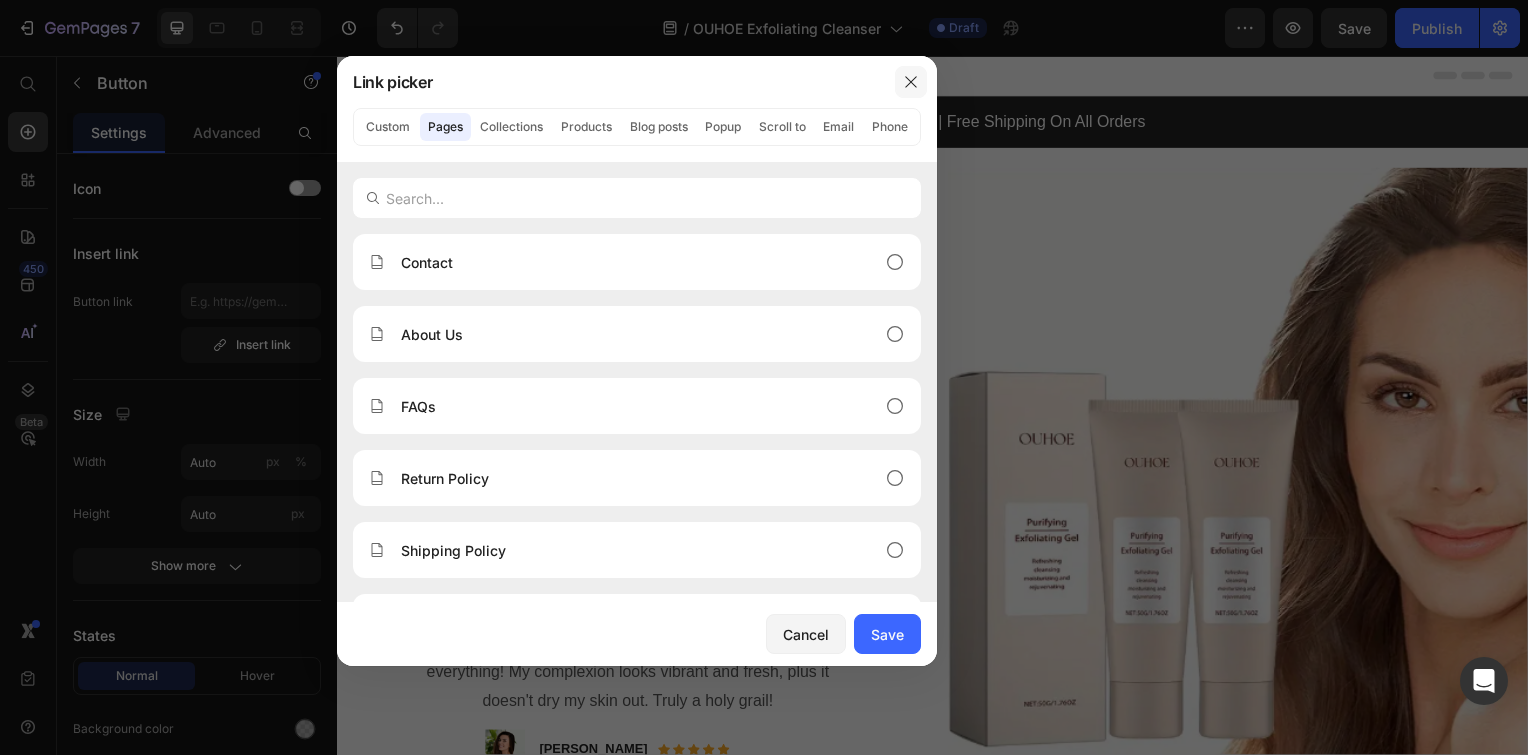 click 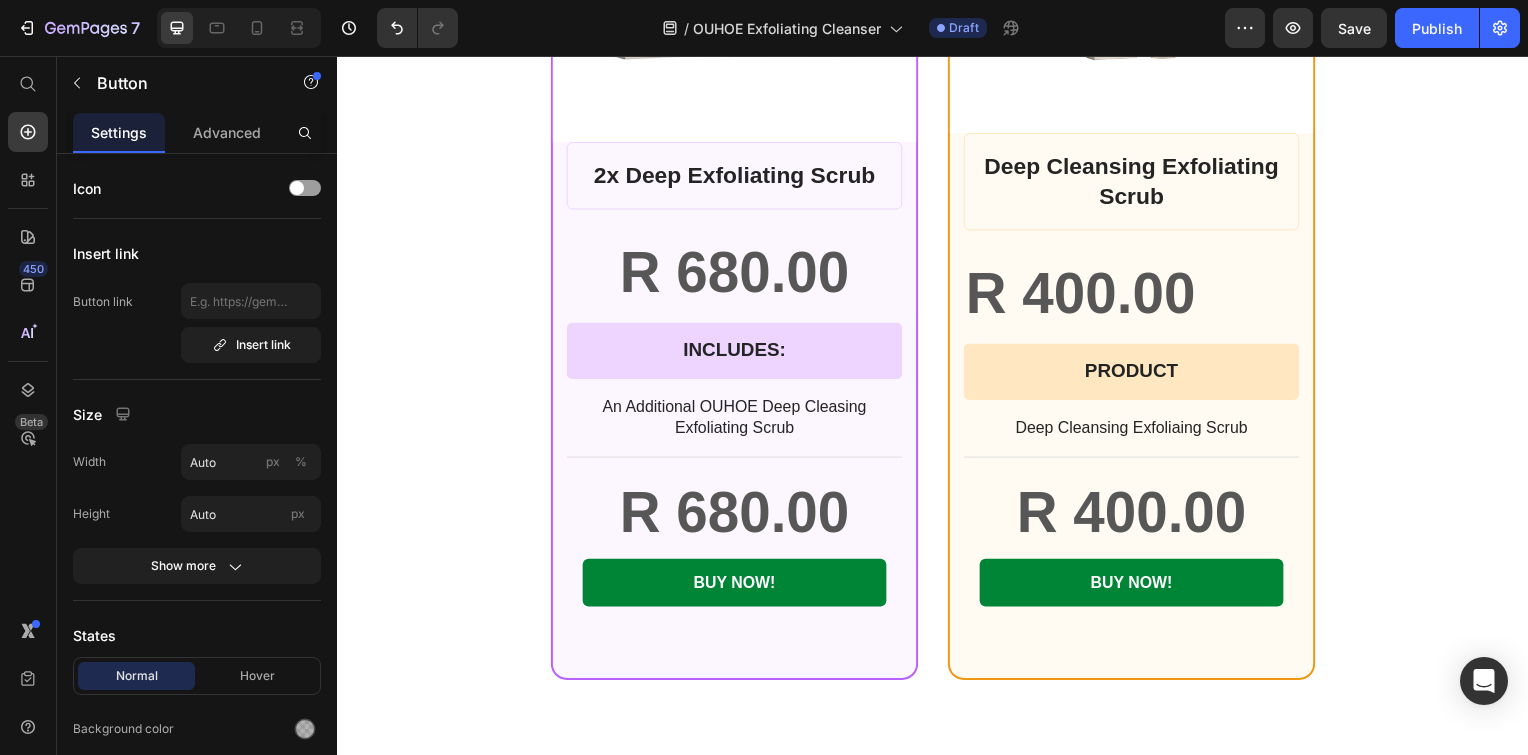 scroll, scrollTop: 1355, scrollLeft: 0, axis: vertical 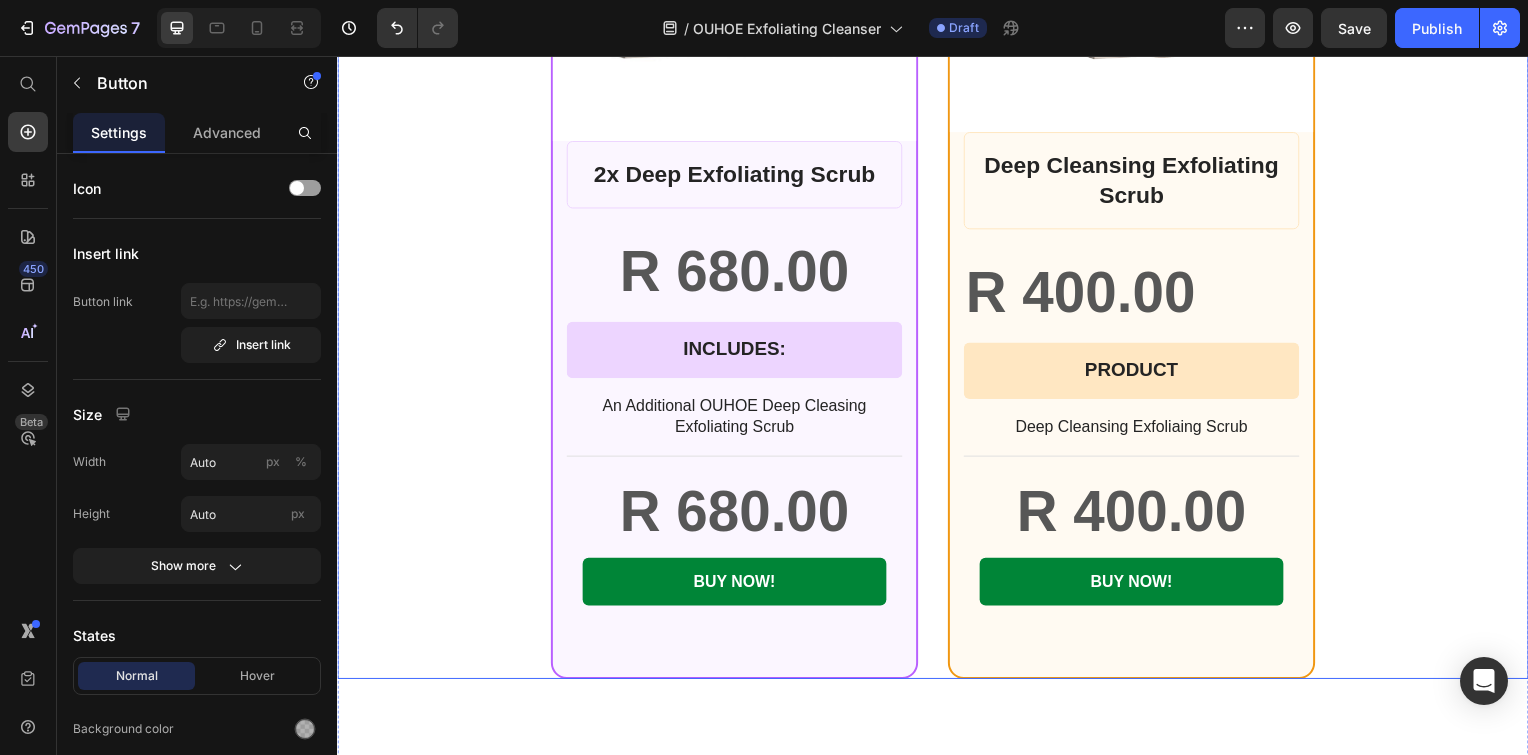 click on "BEST CHOICE Text Block Row Product Images Row 2x Deep Exfoliating Scrub Product Title R 680.00 Product Price Row INCLUDES: Text Block Row Row An Additional OUHOE Deep Cleasing Exfoliating Scrub Text Block R 680.00 Product Price BUY NOW! Add to Cart Row Row Product Row BASIC Text Block Row Product Images Row Deep Cleansing Exfoliating Scrub Product Title R 400.00 Product Price Row PRODUCT Text Block Row Row Deep Cleansing Exfoliaing Scrub Text Block R 400.00 Product Price BUY NOW! Add to Cart Row Row Product Row Row" at bounding box center (937, 191) 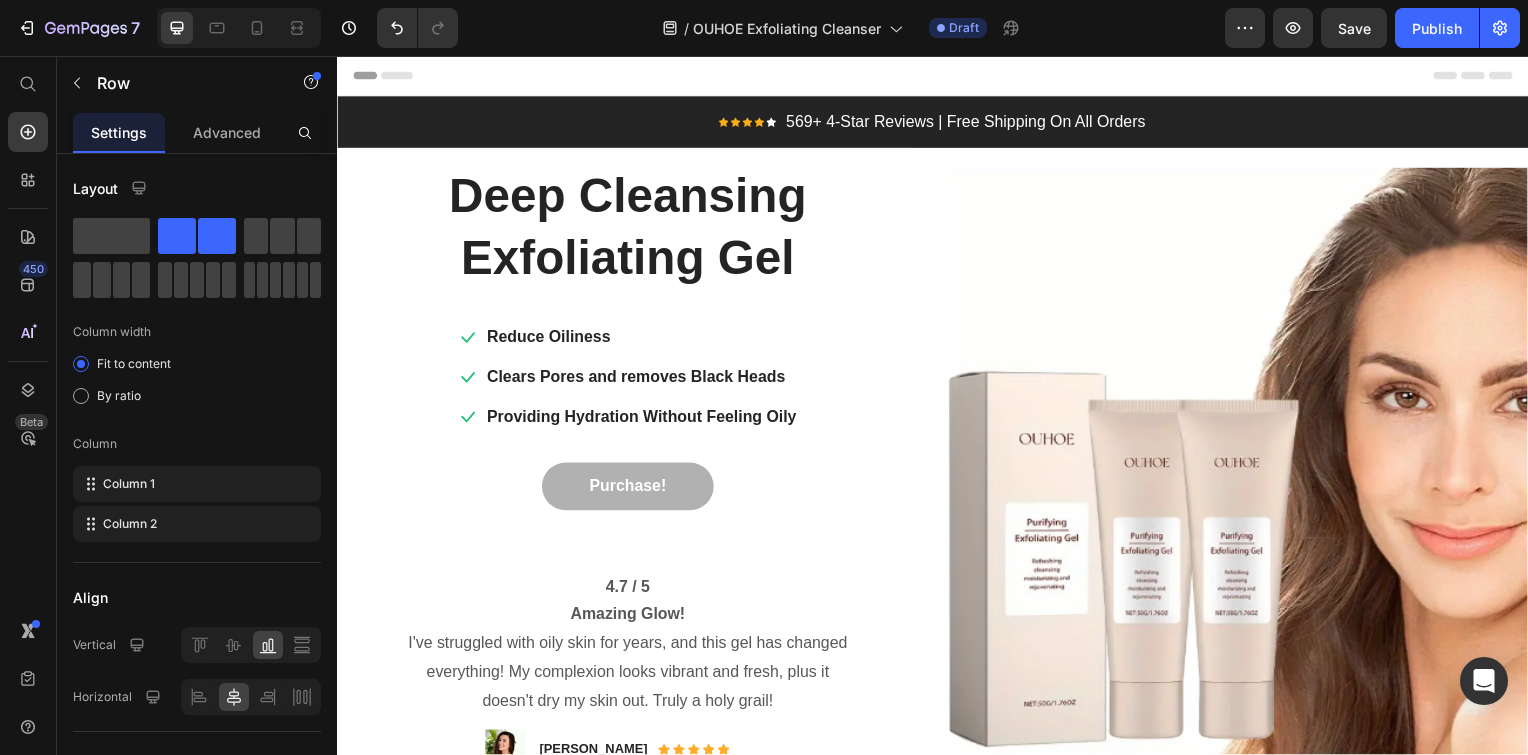 scroll, scrollTop: 0, scrollLeft: 0, axis: both 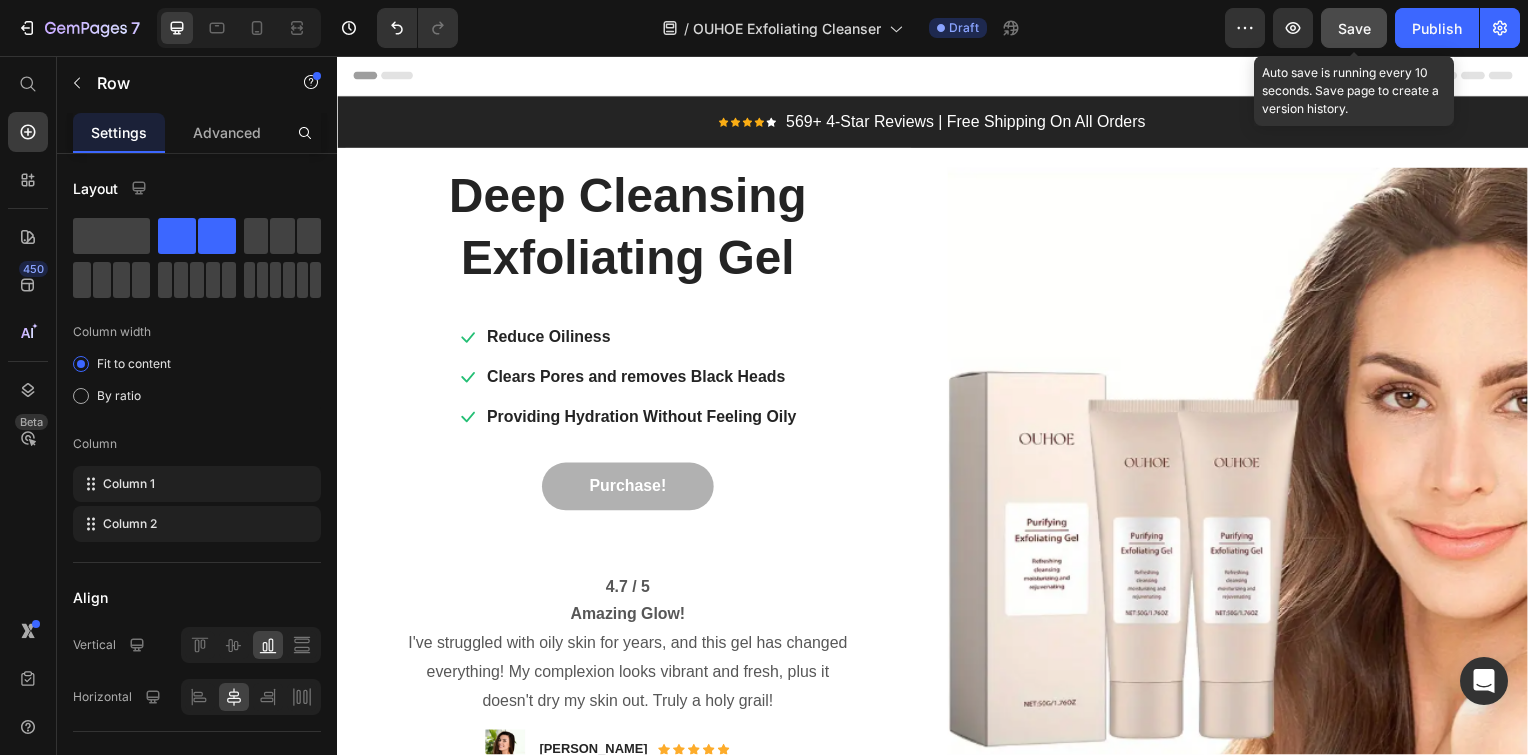 click on "Save" at bounding box center [1354, 28] 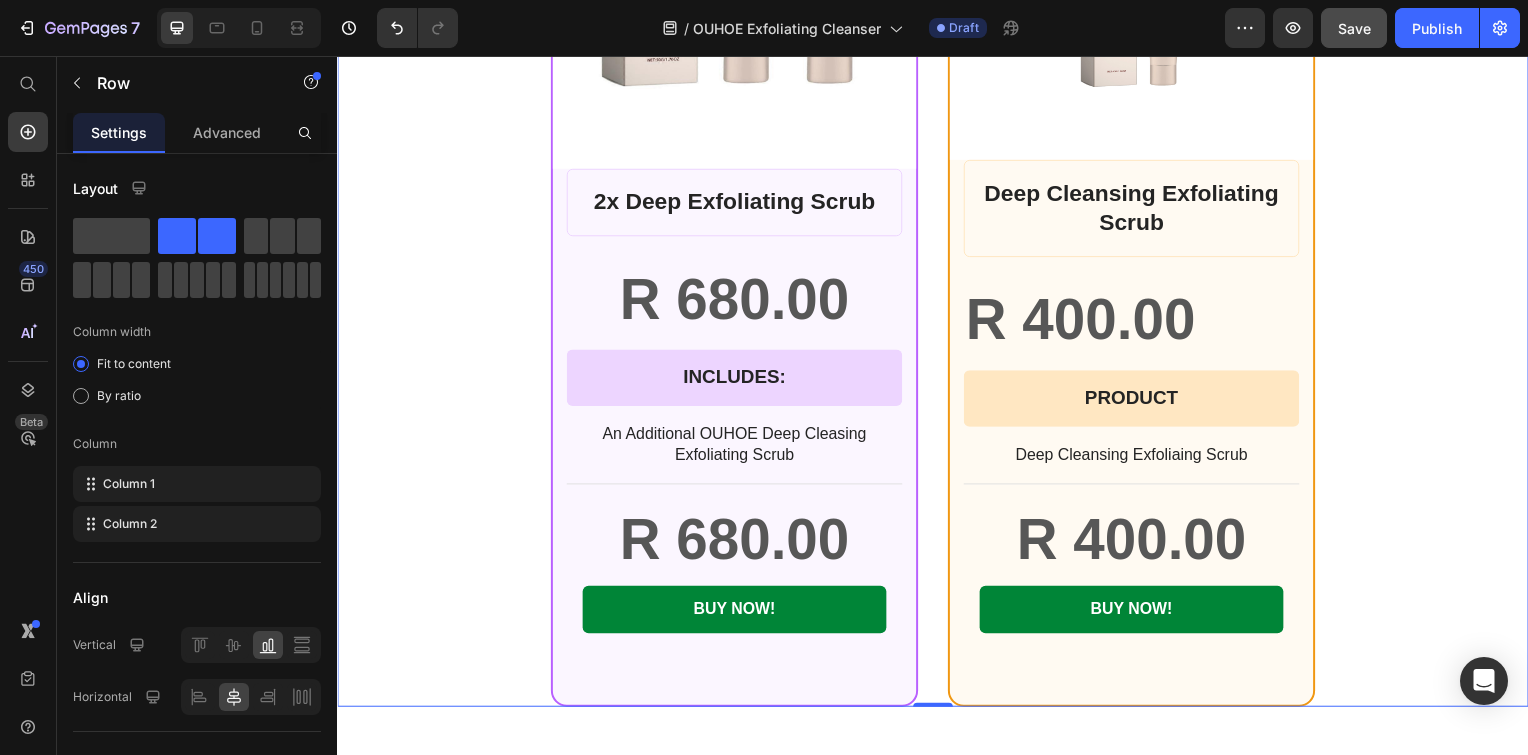 scroll, scrollTop: 0, scrollLeft: 0, axis: both 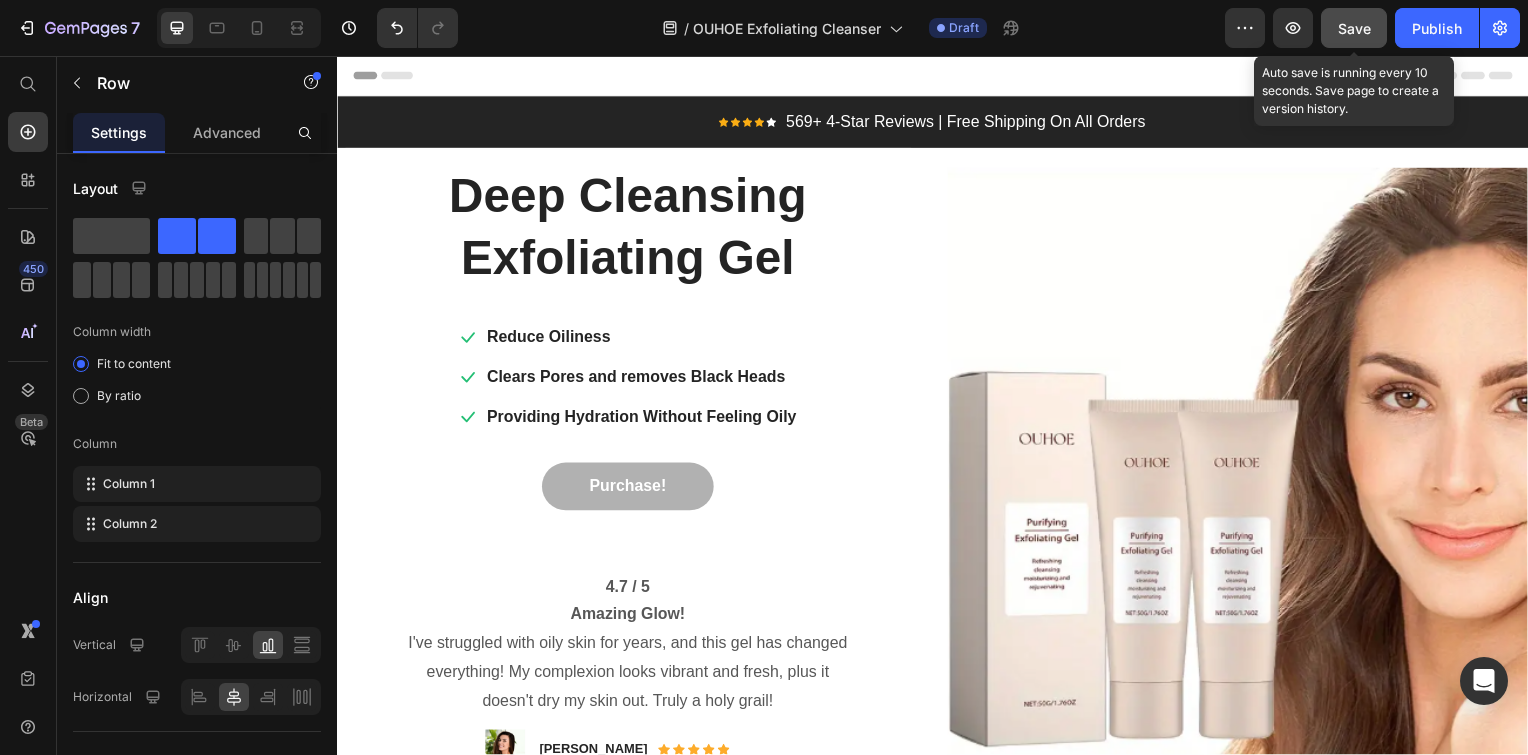 click on "Save" at bounding box center (1354, 28) 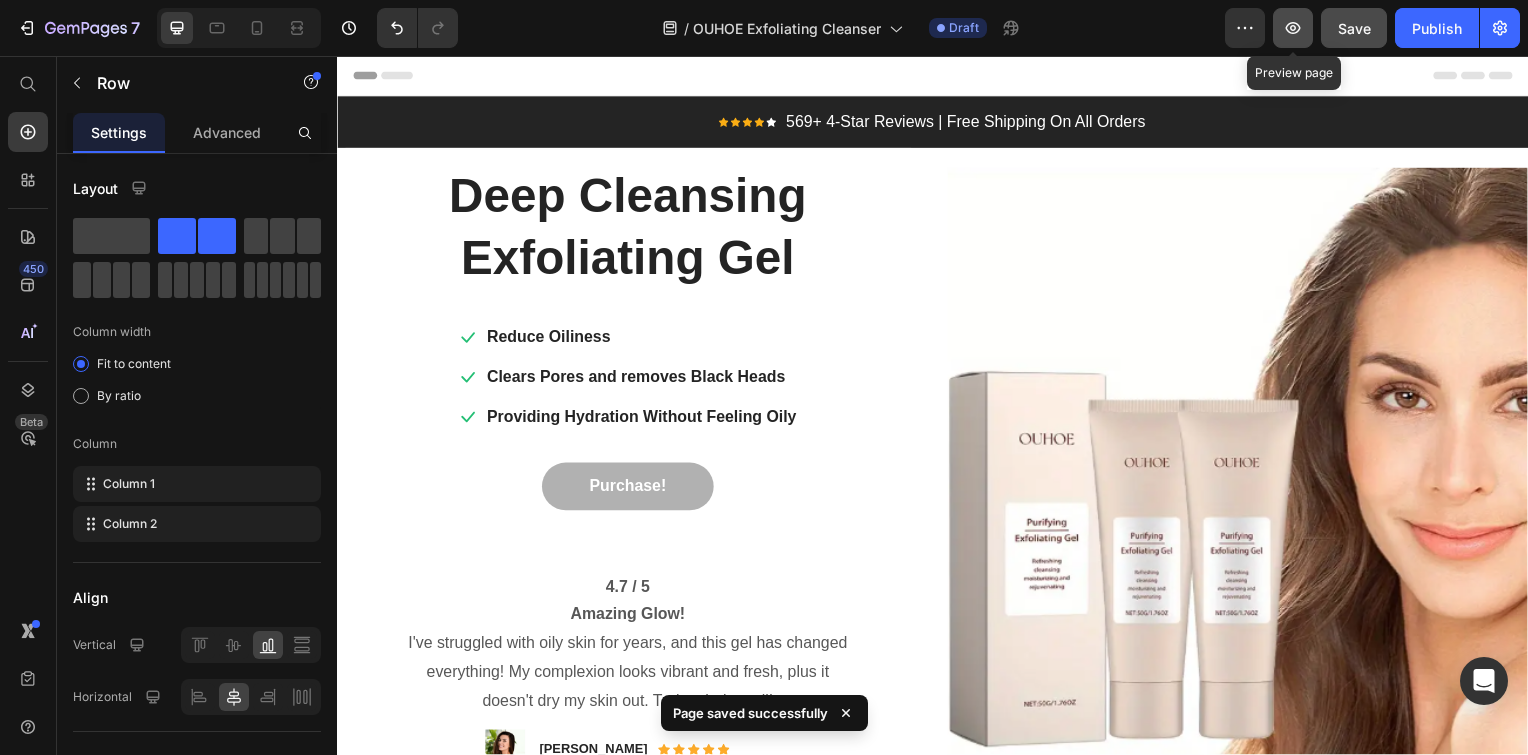 click 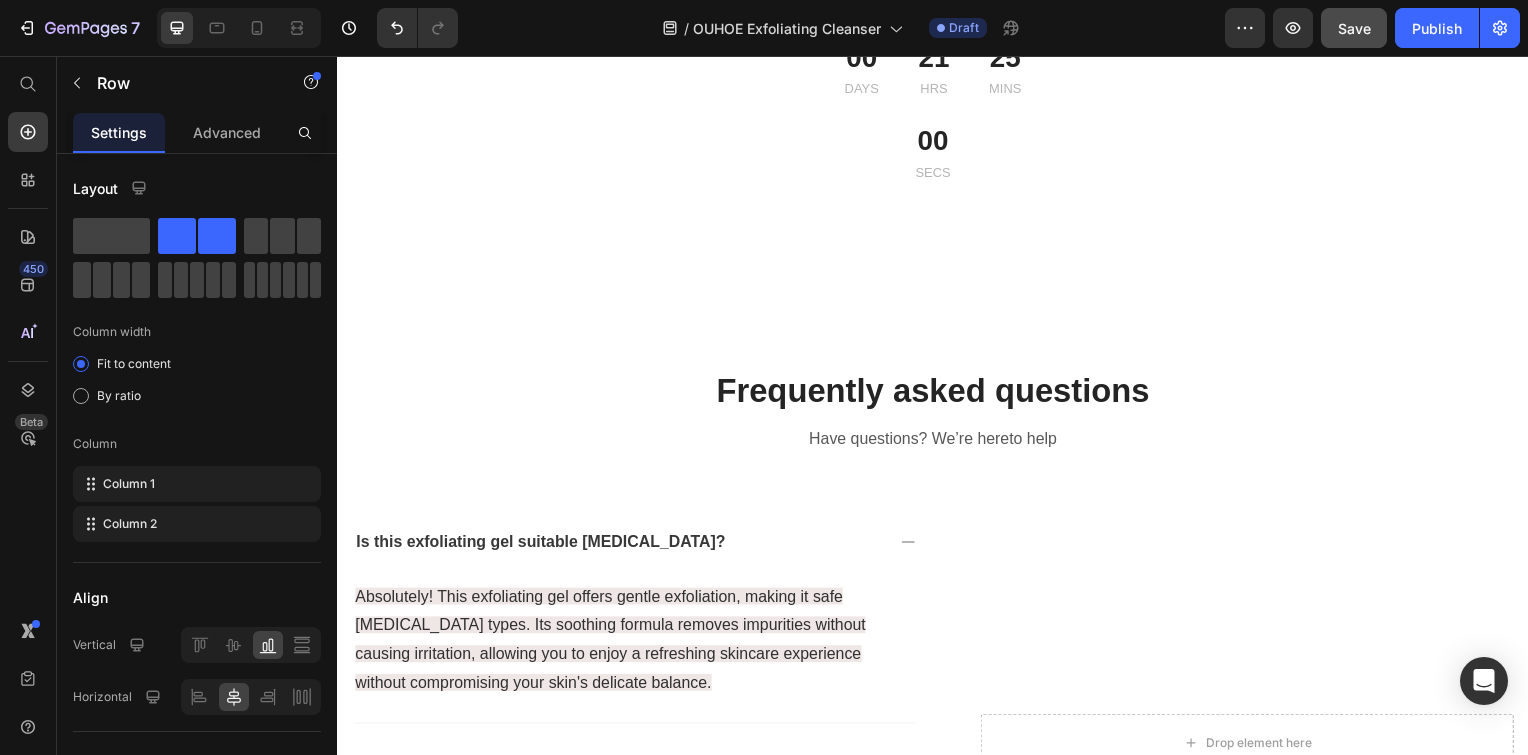 scroll, scrollTop: 5108, scrollLeft: 0, axis: vertical 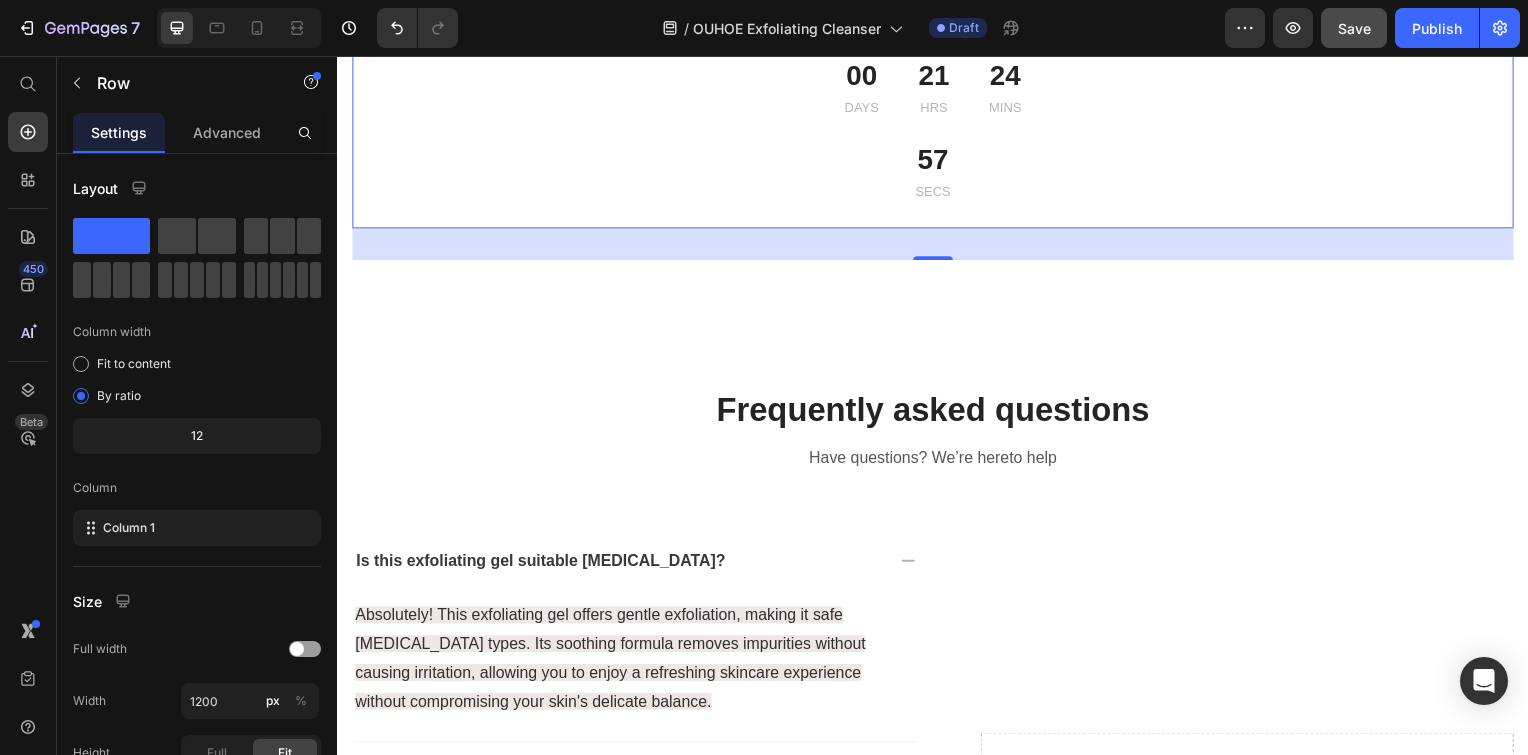 click 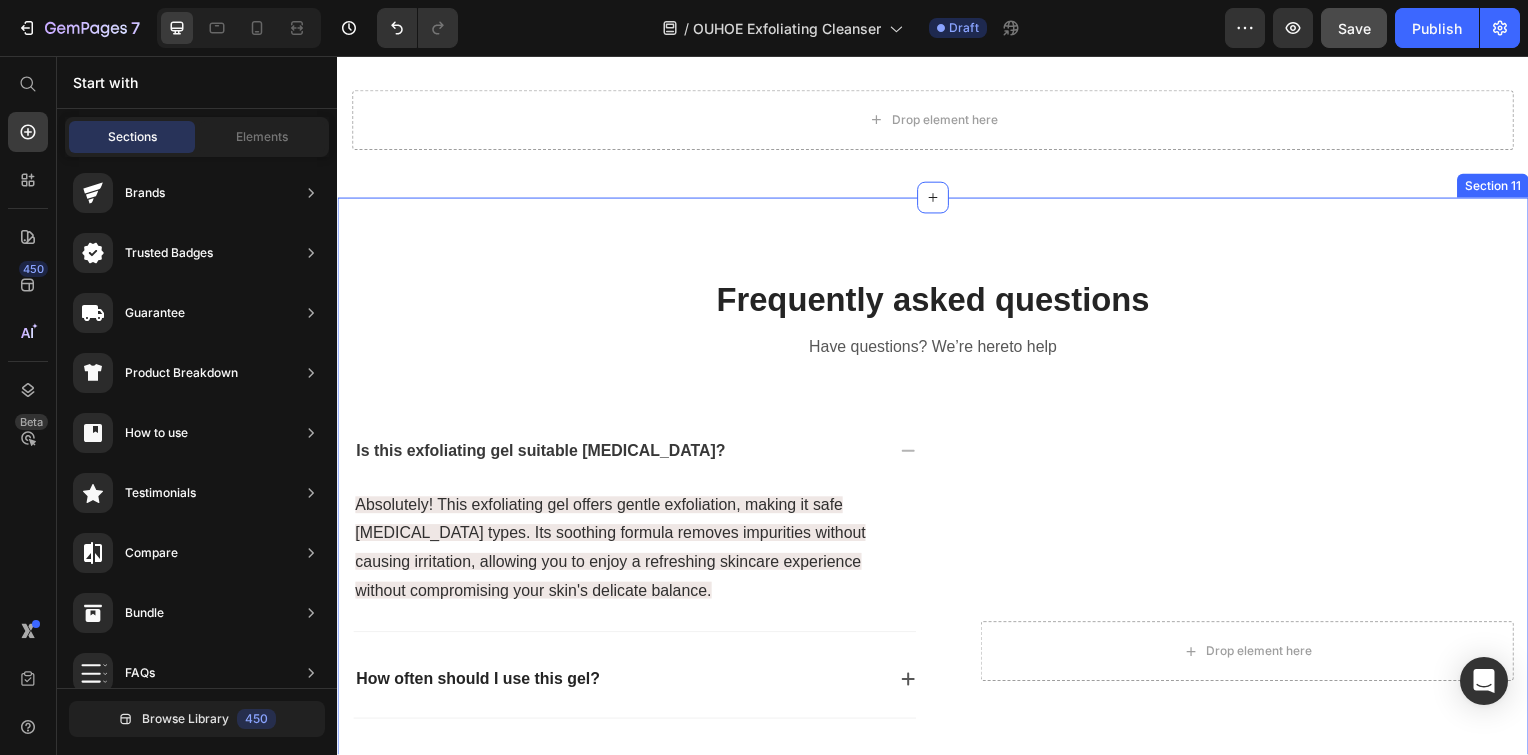 scroll, scrollTop: 4896, scrollLeft: 0, axis: vertical 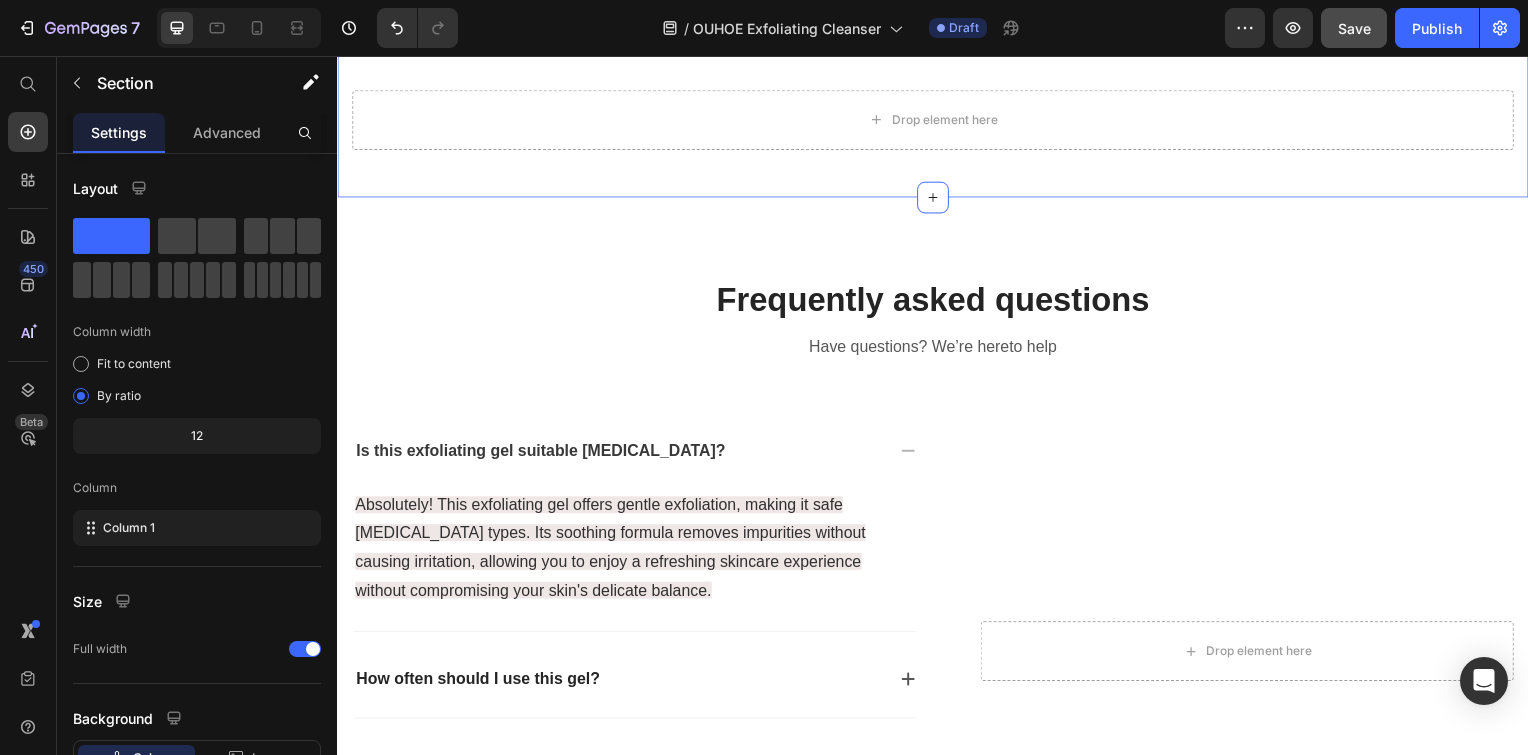 click 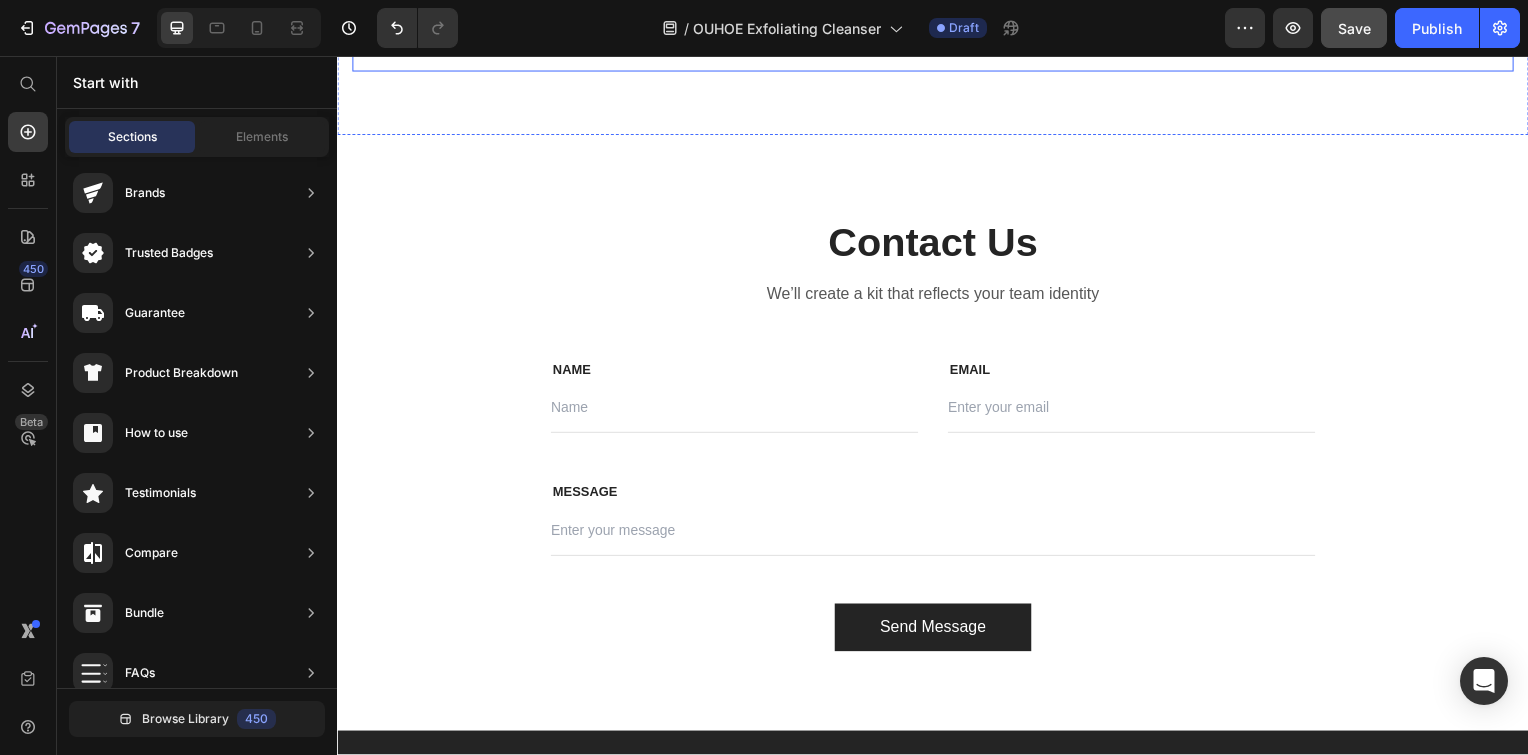 scroll, scrollTop: 5383, scrollLeft: 0, axis: vertical 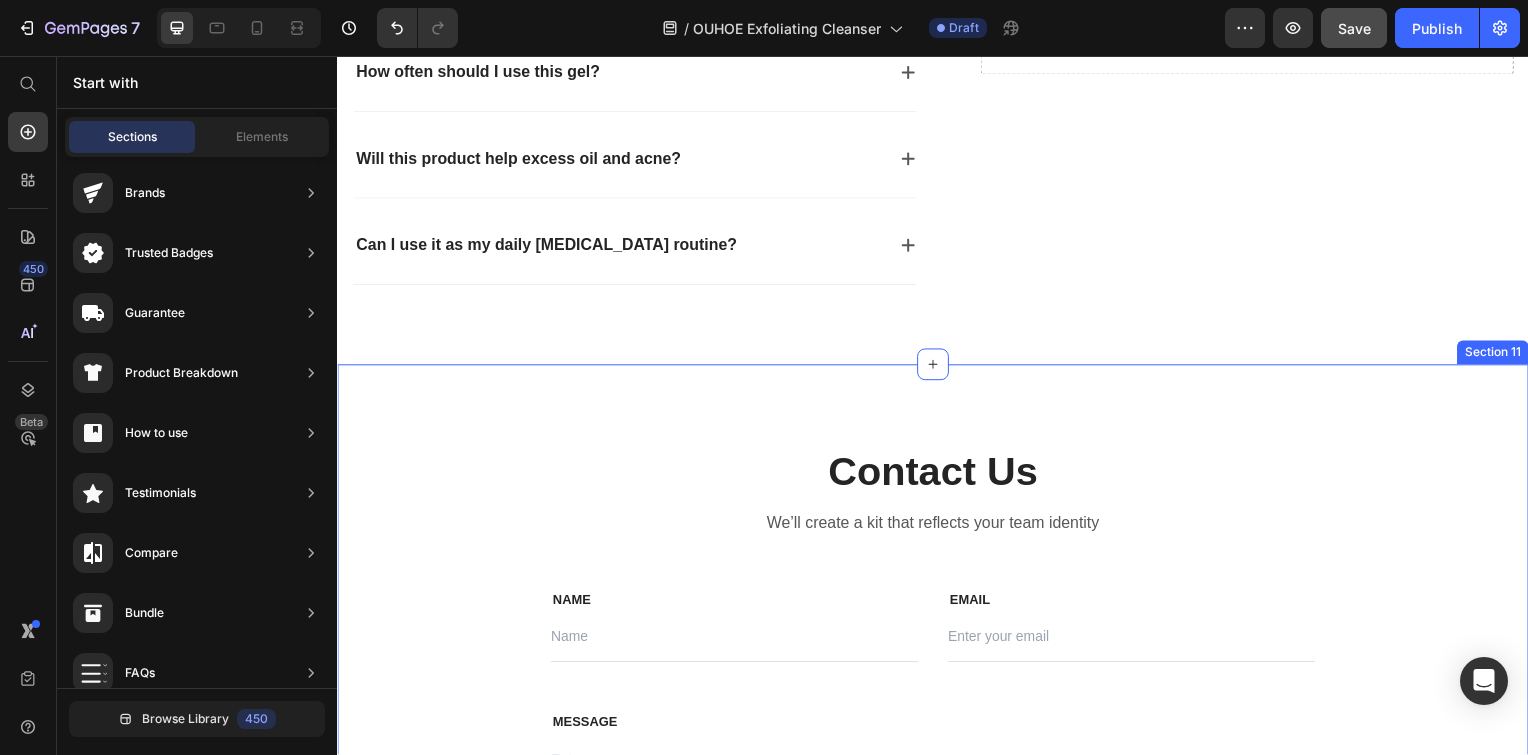 click on "Contact Us Heading We’ll create a kit that reflects your team identity Text block Row NAME Text block Text Field EMAIL Text block Email Field Row MESSAGE Text block Text Field Send Message Submit Button Contact Form Row Section 11" at bounding box center [937, 667] 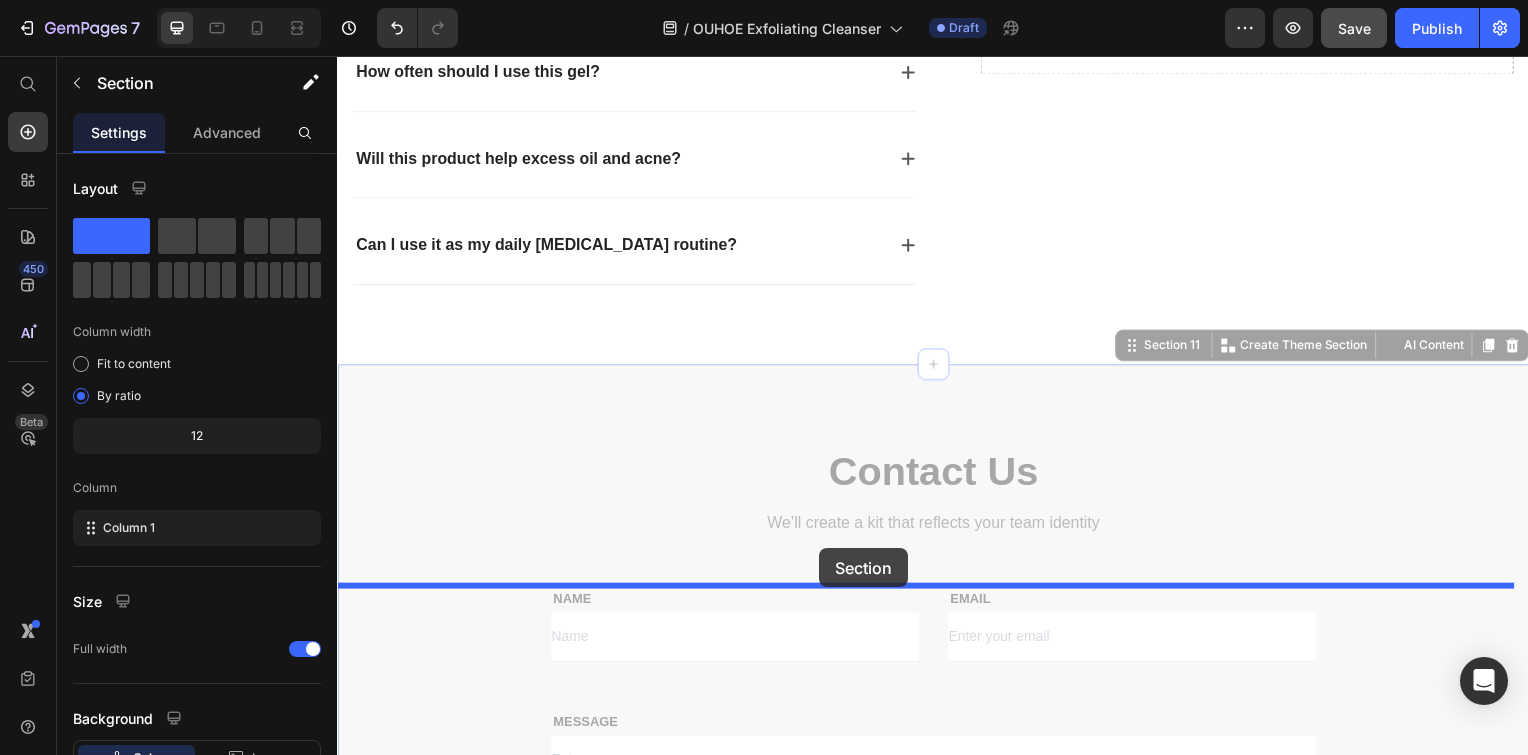 drag, startPoint x: 826, startPoint y: 592, endPoint x: 823, endPoint y: 552, distance: 40.112343 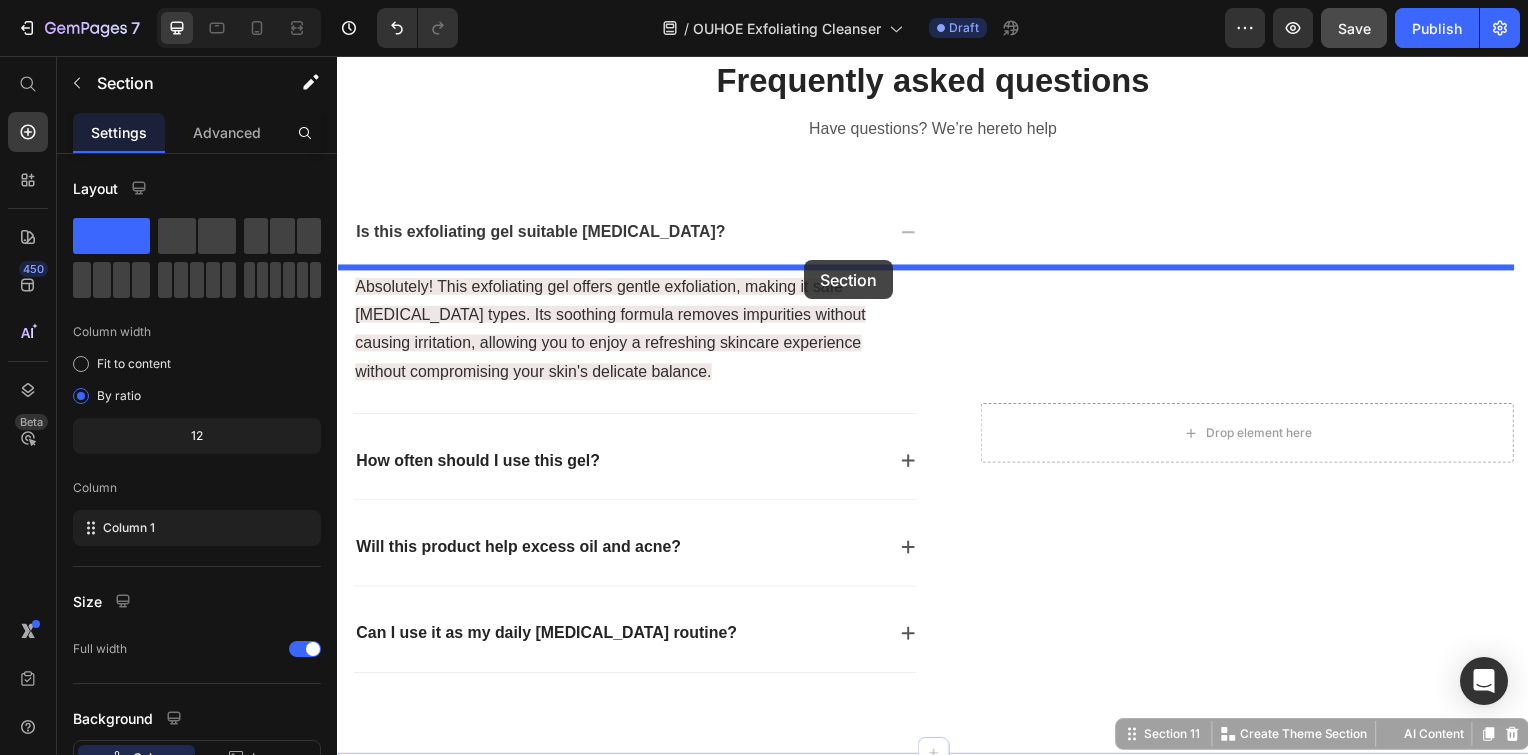 scroll, scrollTop: 4820, scrollLeft: 0, axis: vertical 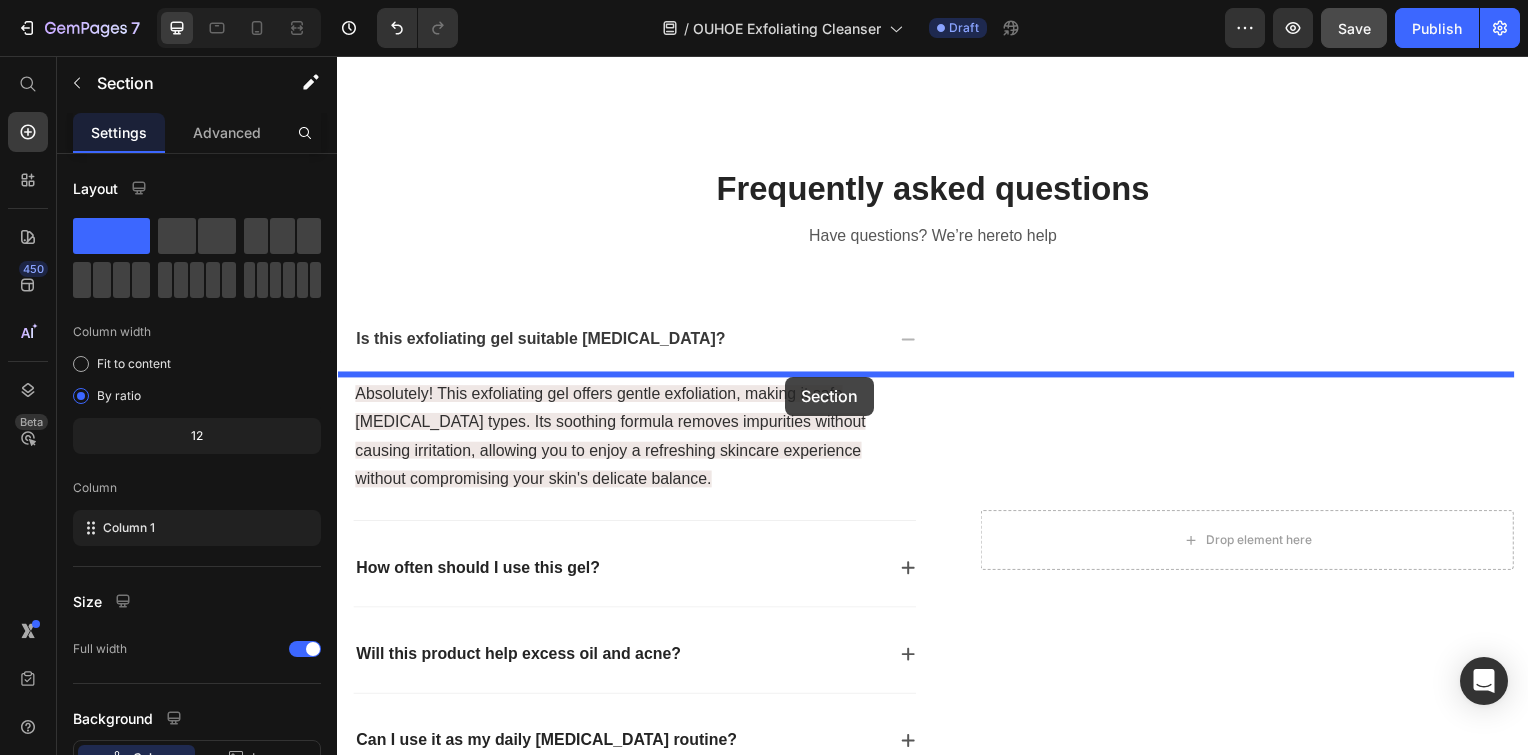 drag, startPoint x: 811, startPoint y: 592, endPoint x: 788, endPoint y: 379, distance: 214.23819 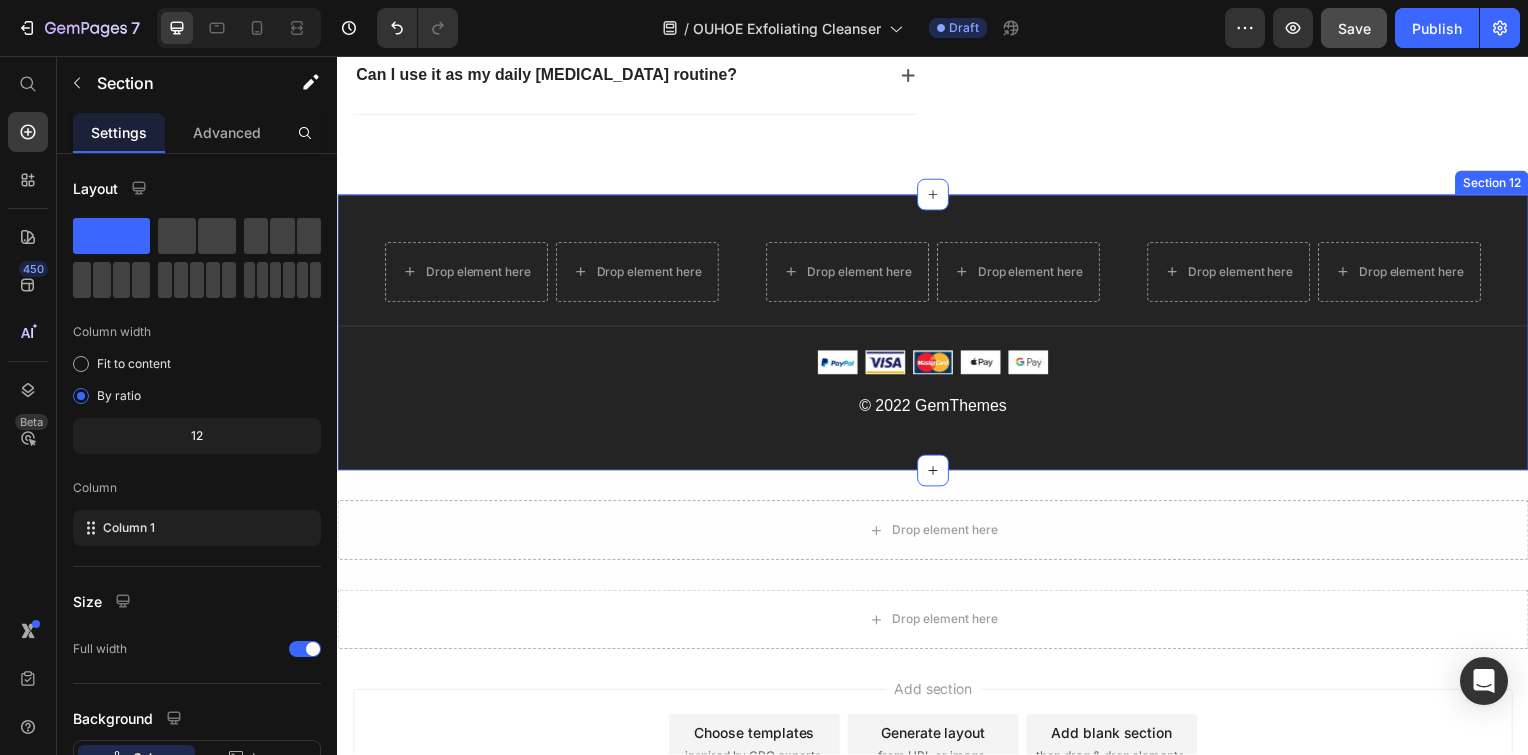 scroll, scrollTop: 6558, scrollLeft: 0, axis: vertical 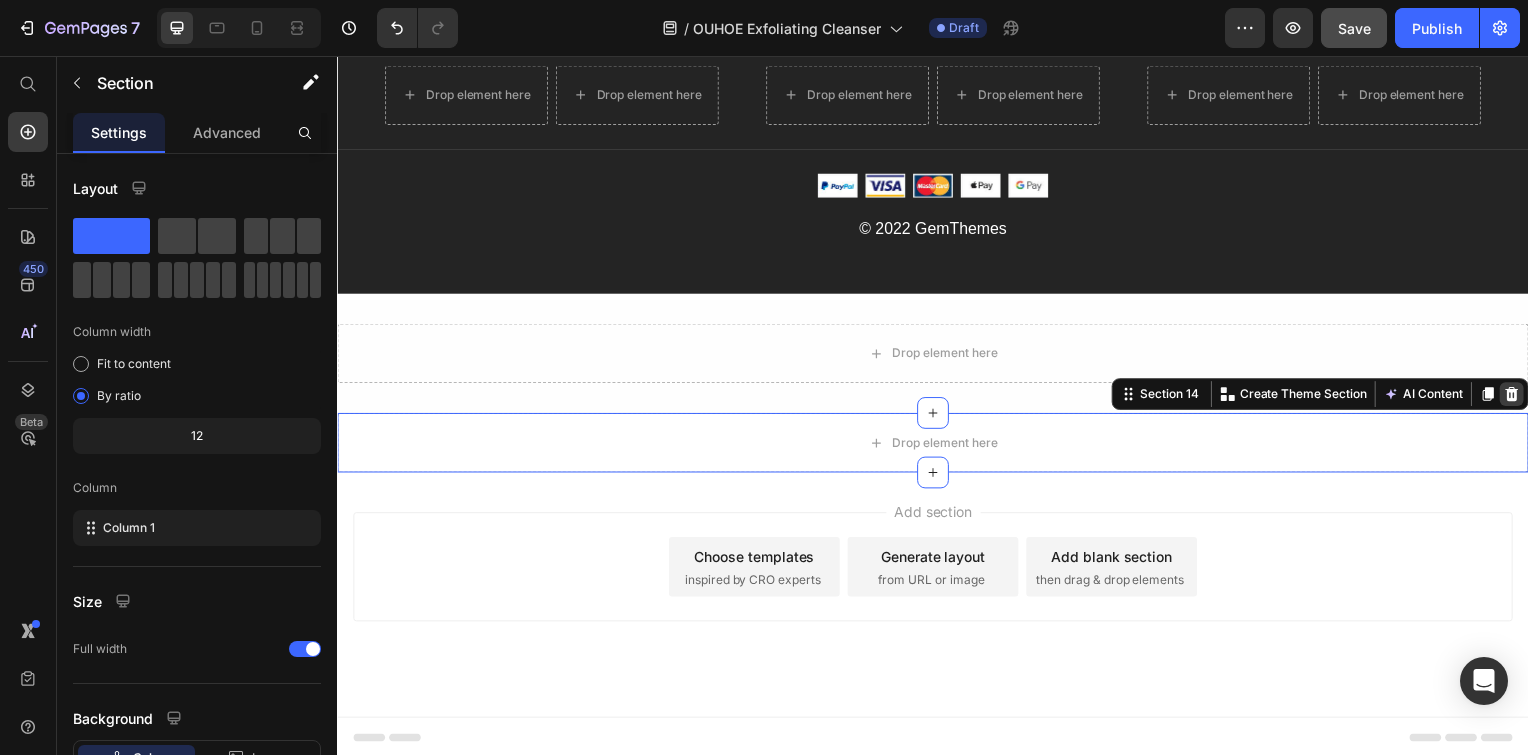 click 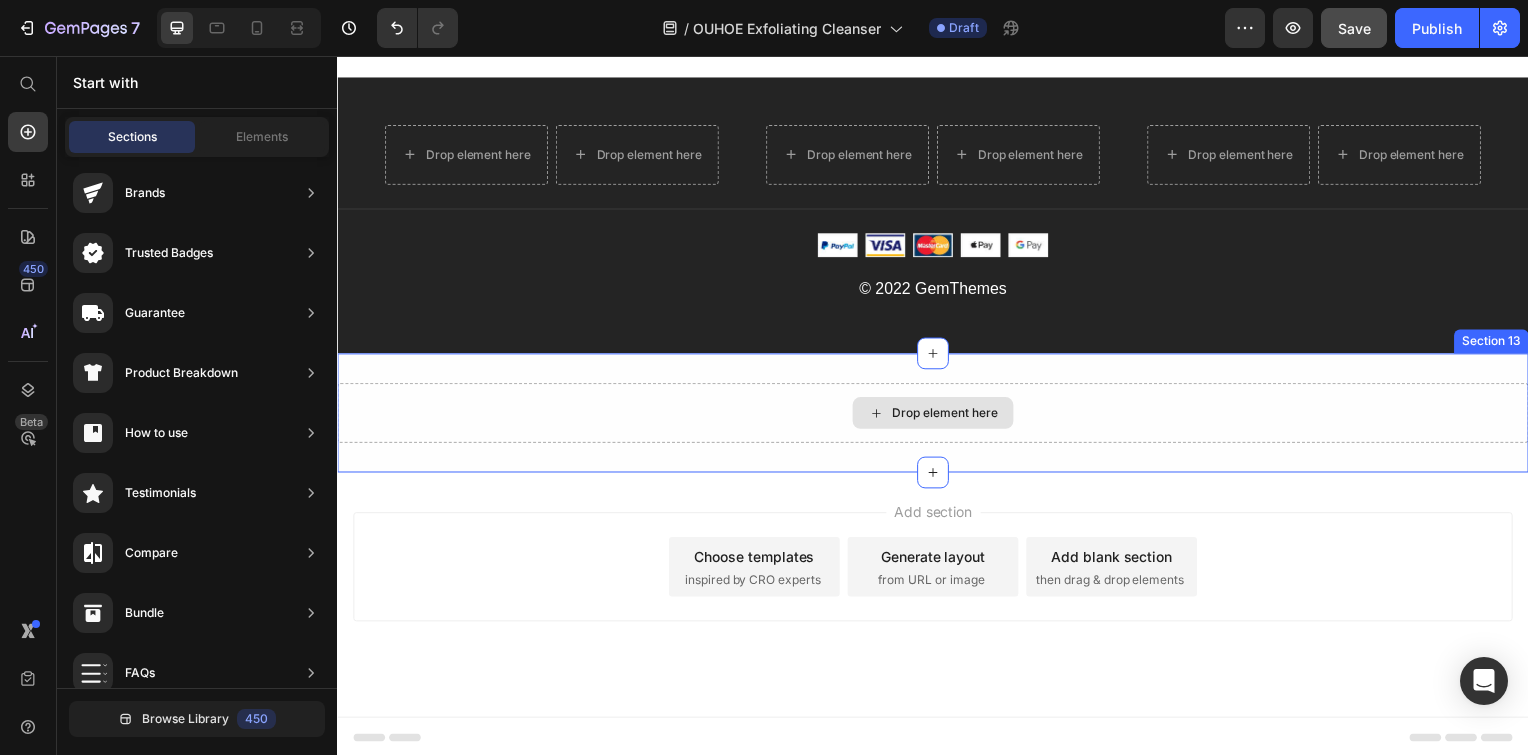 click on "Drop element here" at bounding box center [937, 416] 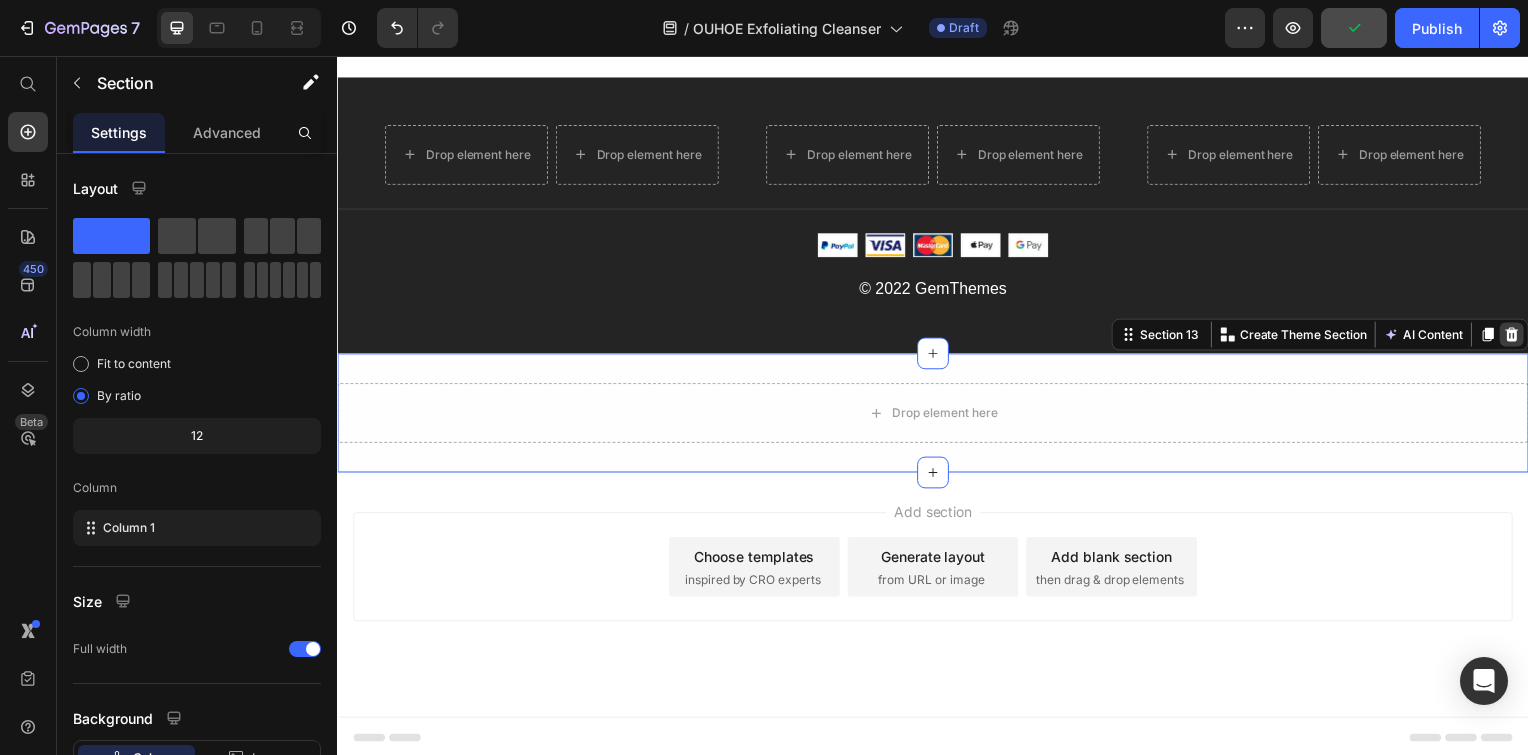 click 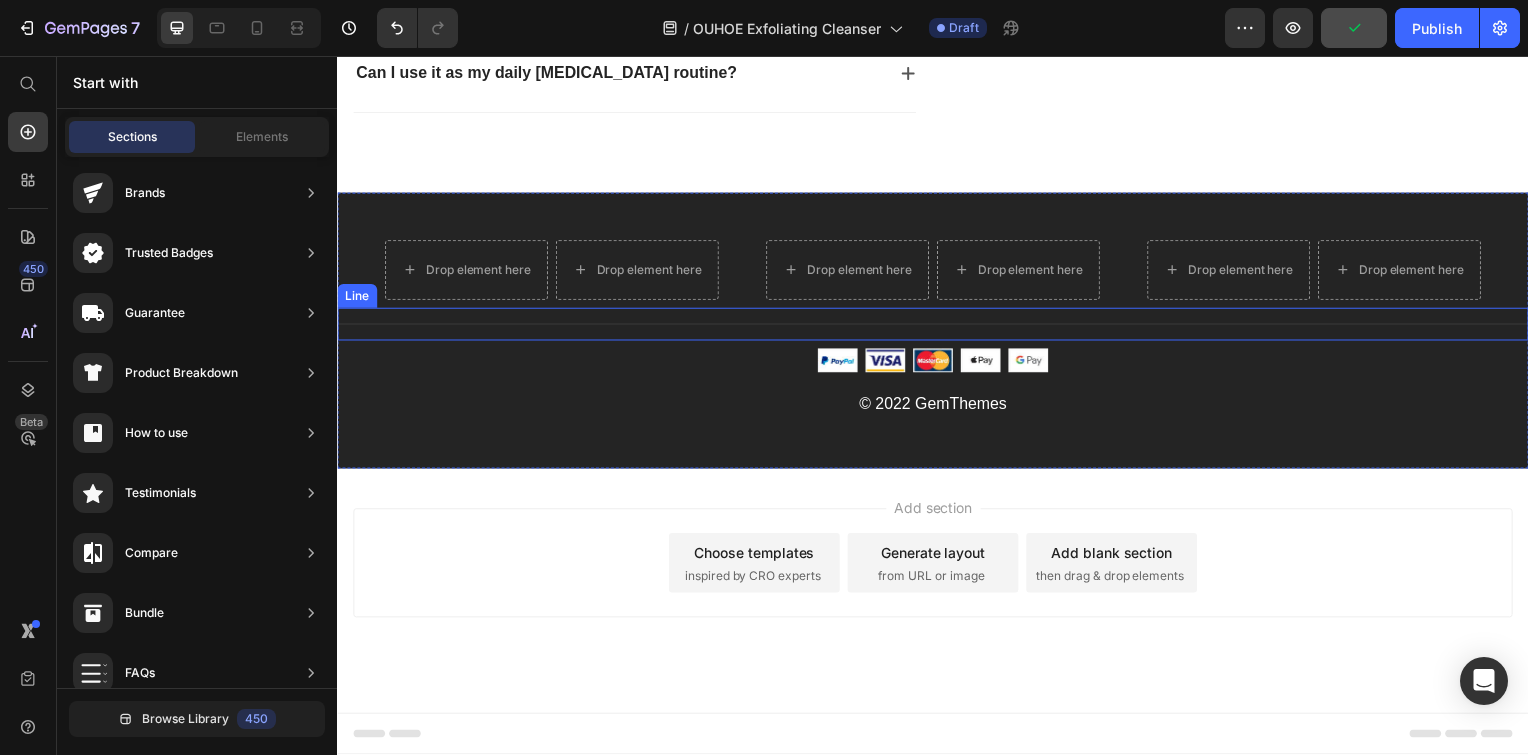 scroll, scrollTop: 6378, scrollLeft: 0, axis: vertical 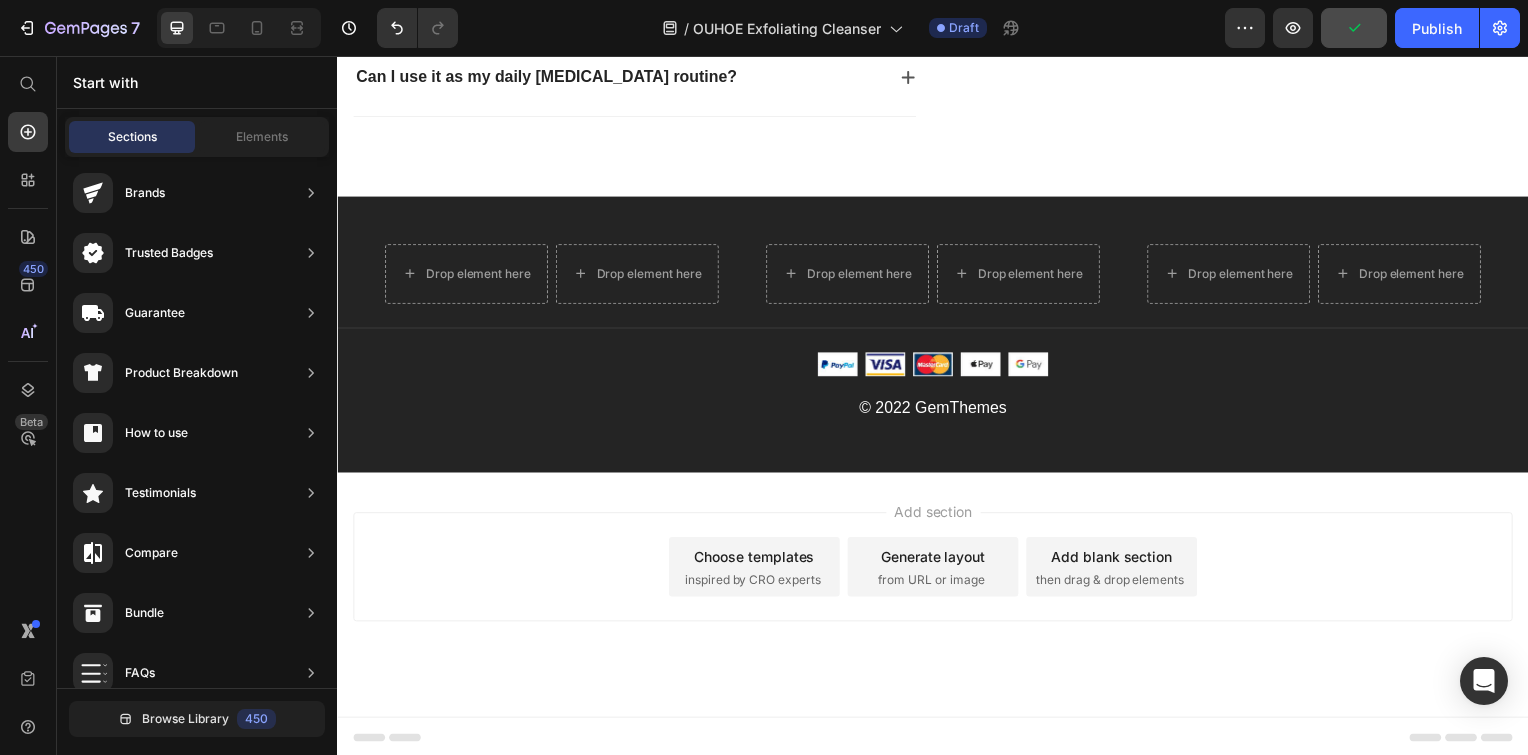 click on "Add section Choose templates inspired by CRO experts Generate layout from URL or image Add blank section then drag & drop elements" at bounding box center (937, 571) 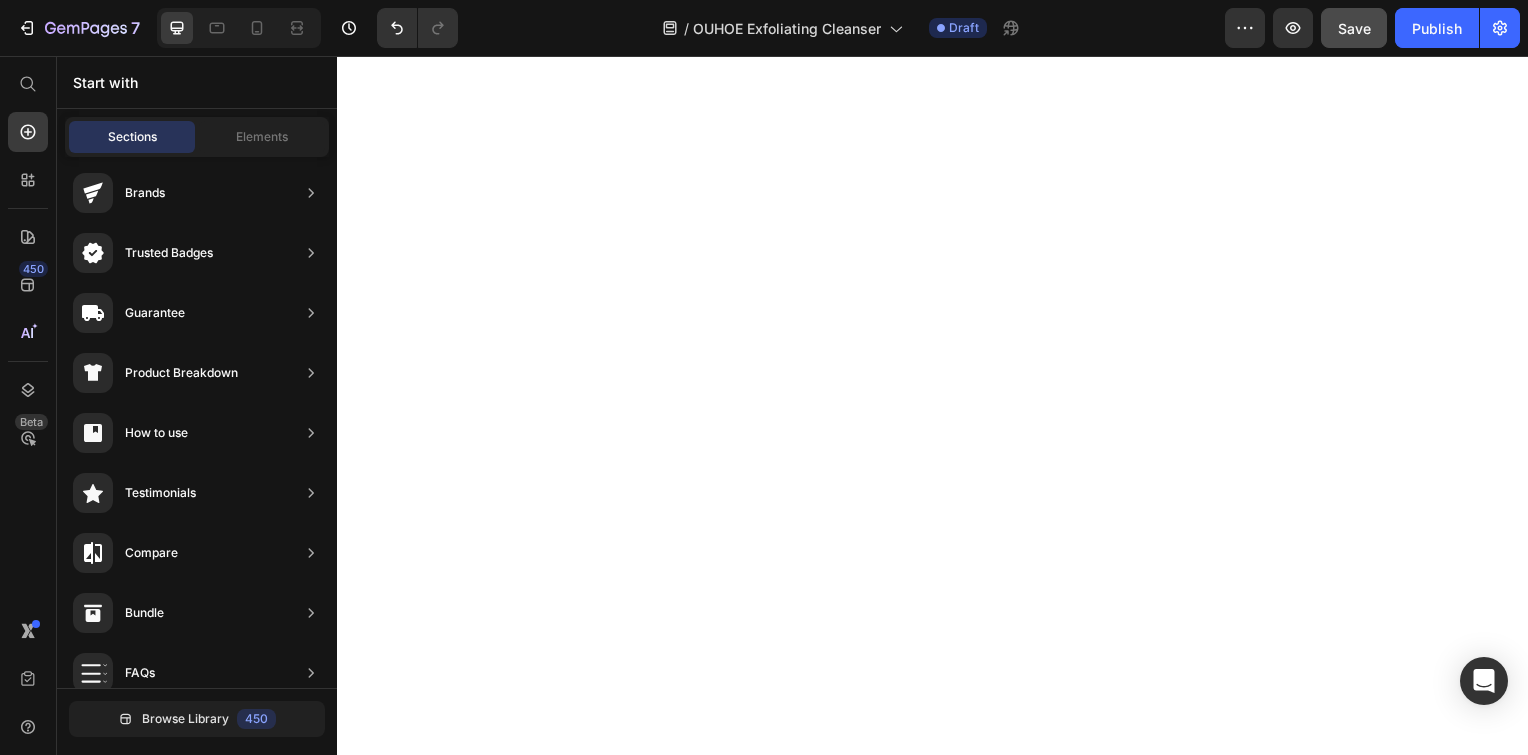 scroll, scrollTop: 0, scrollLeft: 0, axis: both 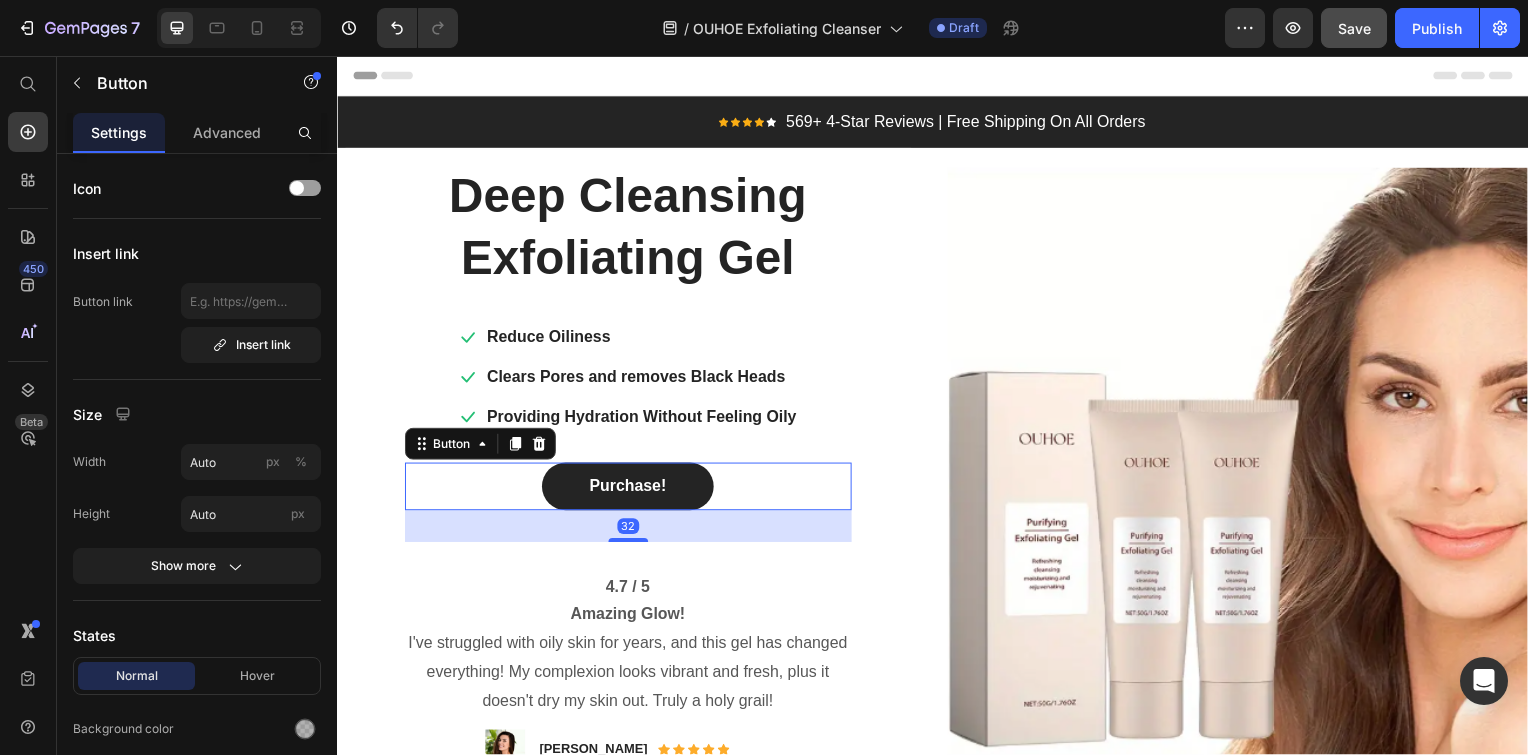 click on "Purchase!" at bounding box center (629, 490) 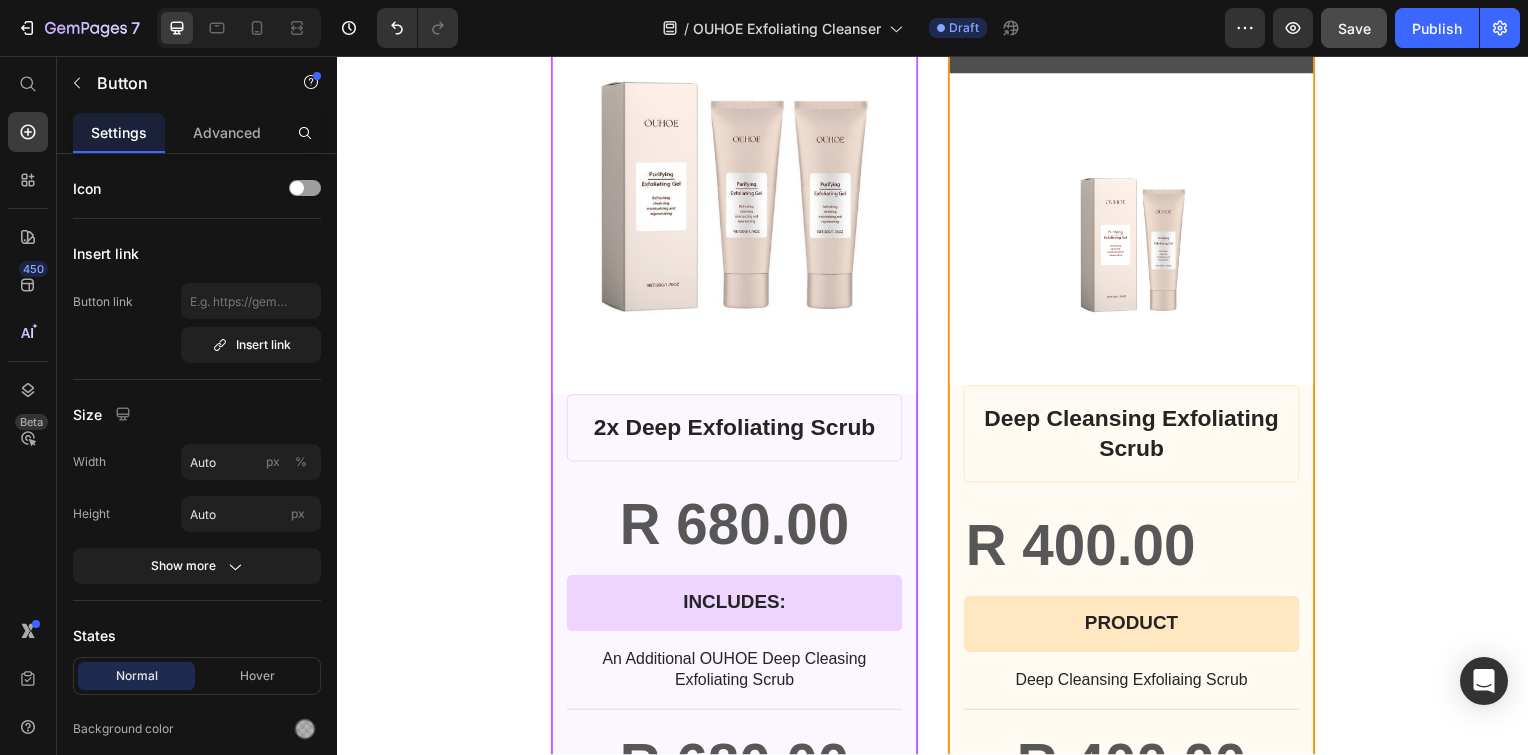 scroll, scrollTop: 1195, scrollLeft: 0, axis: vertical 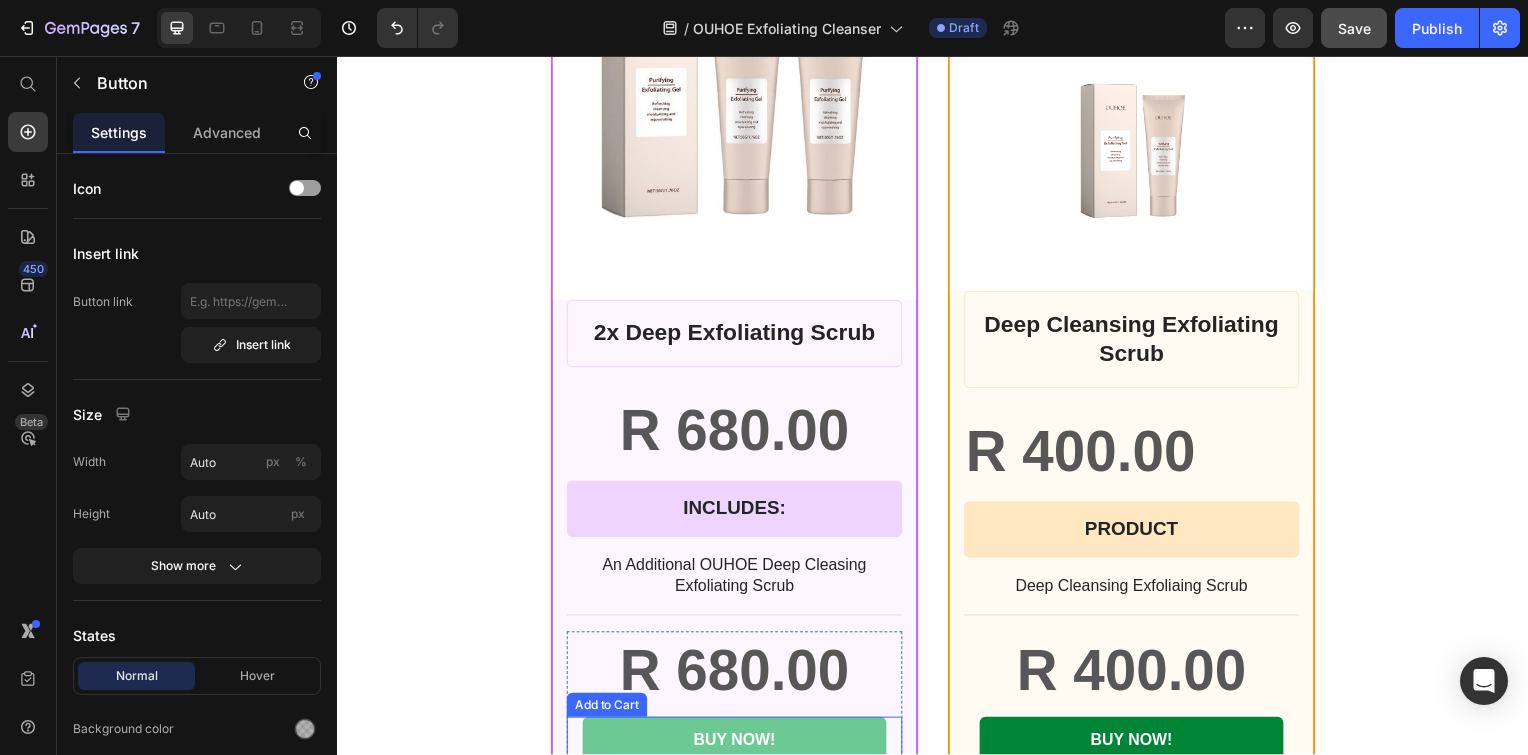 click on "BUY NOW!" at bounding box center (737, 746) 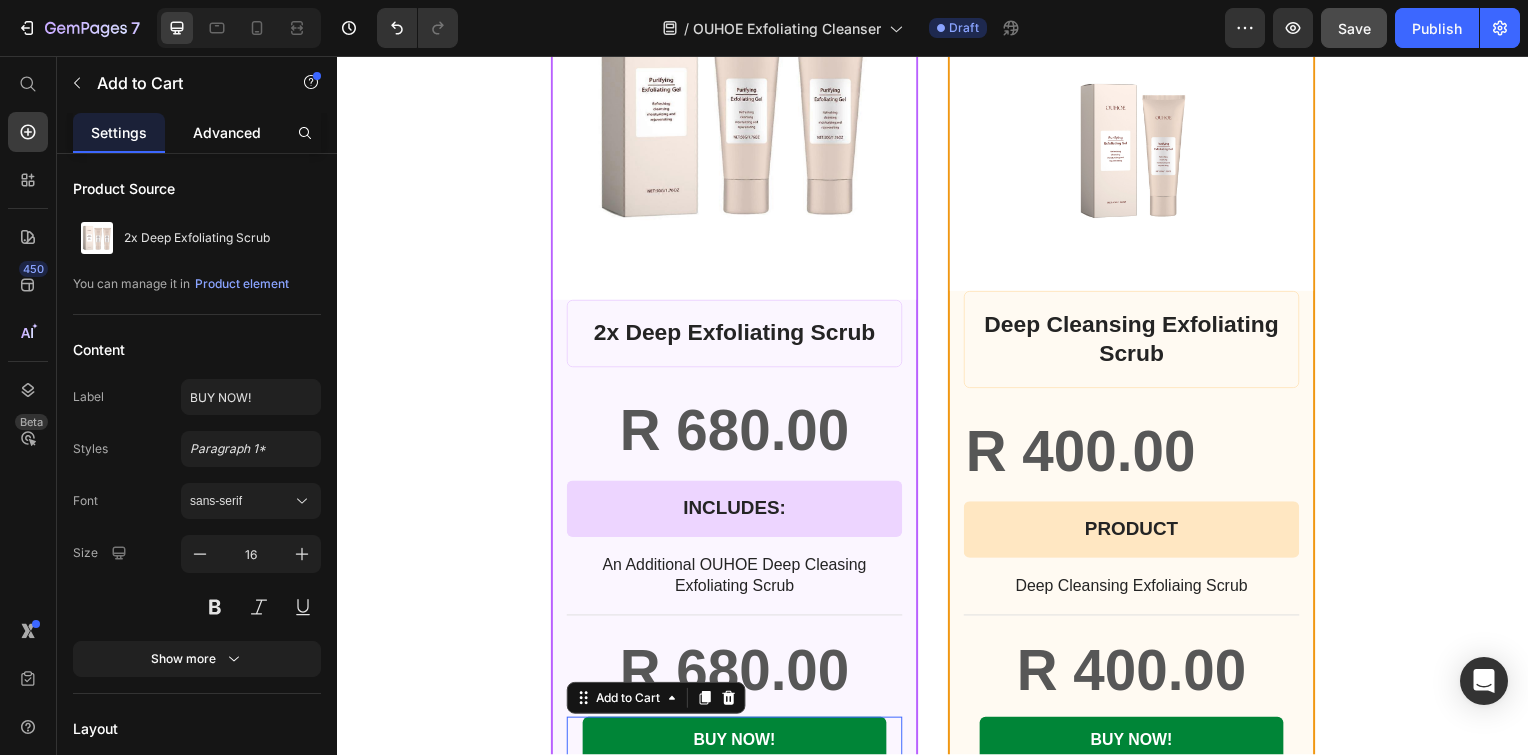 click on "Advanced" at bounding box center (227, 132) 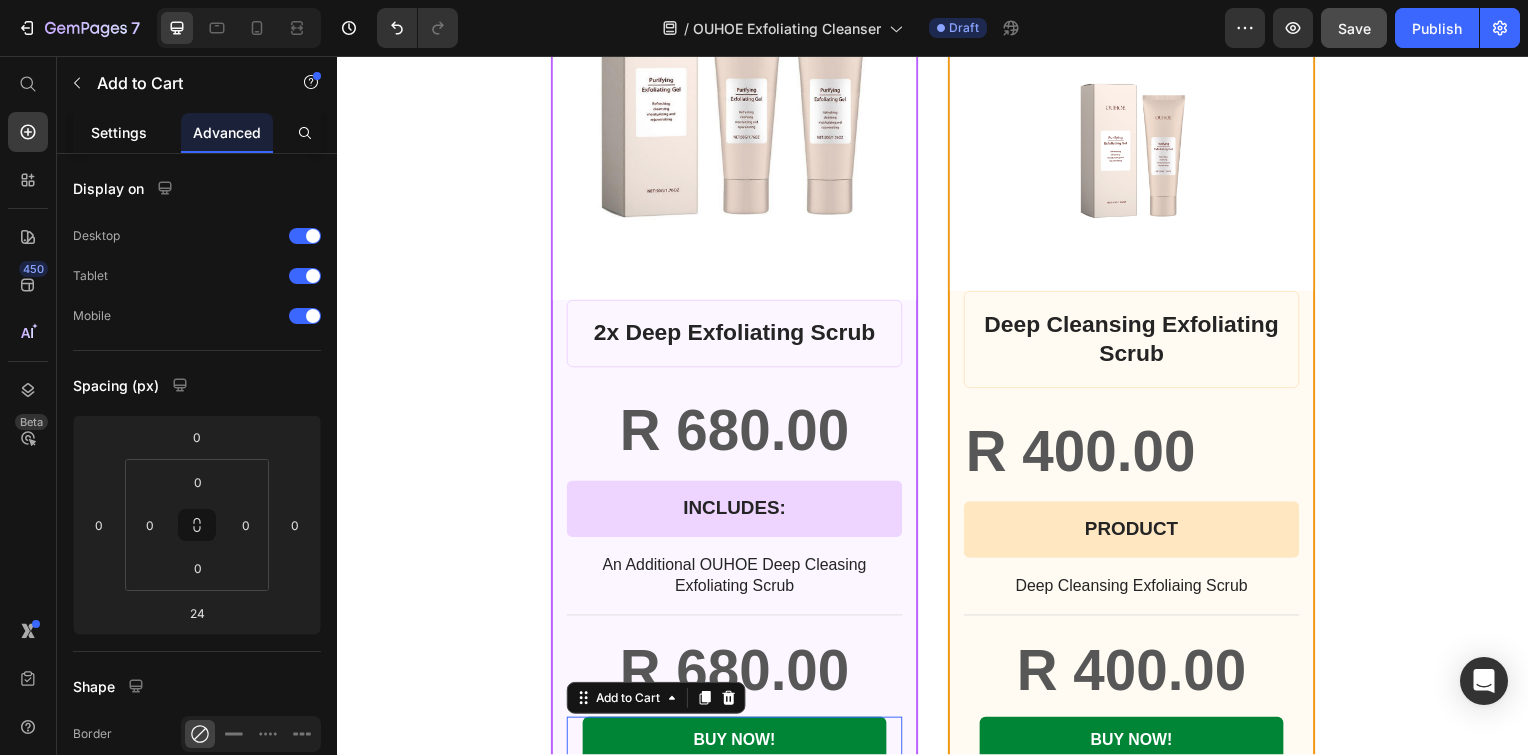 click on "Settings" at bounding box center (119, 132) 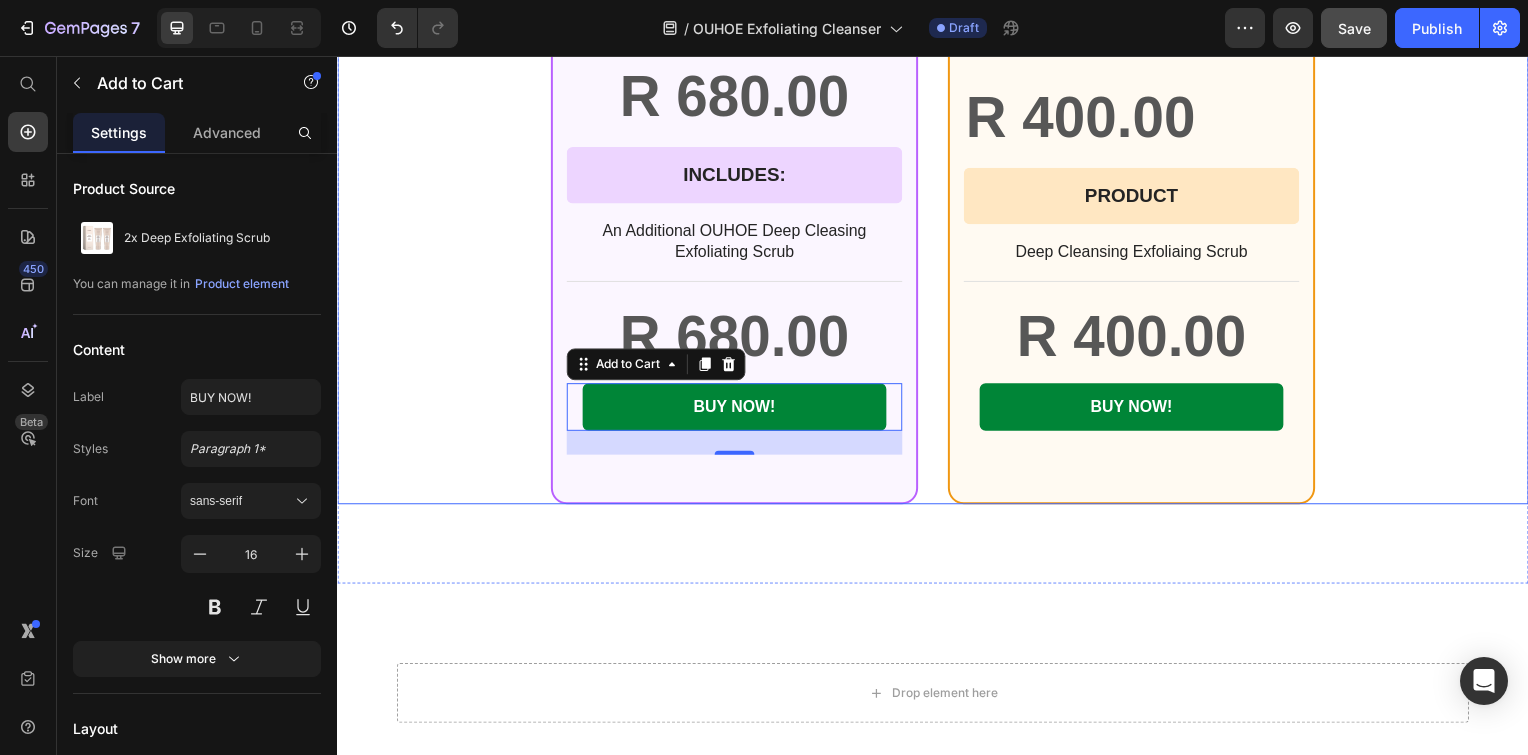 scroll, scrollTop: 1532, scrollLeft: 0, axis: vertical 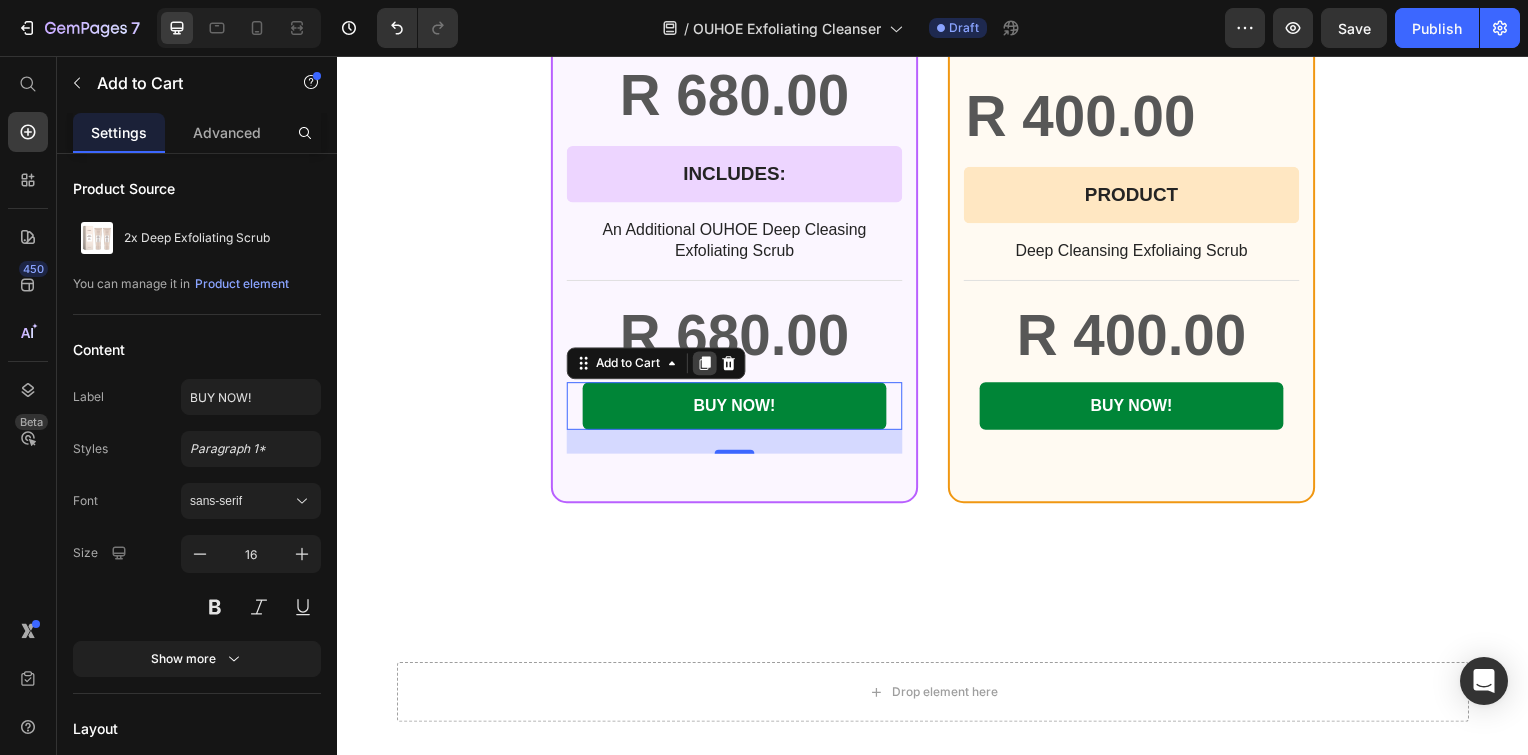click 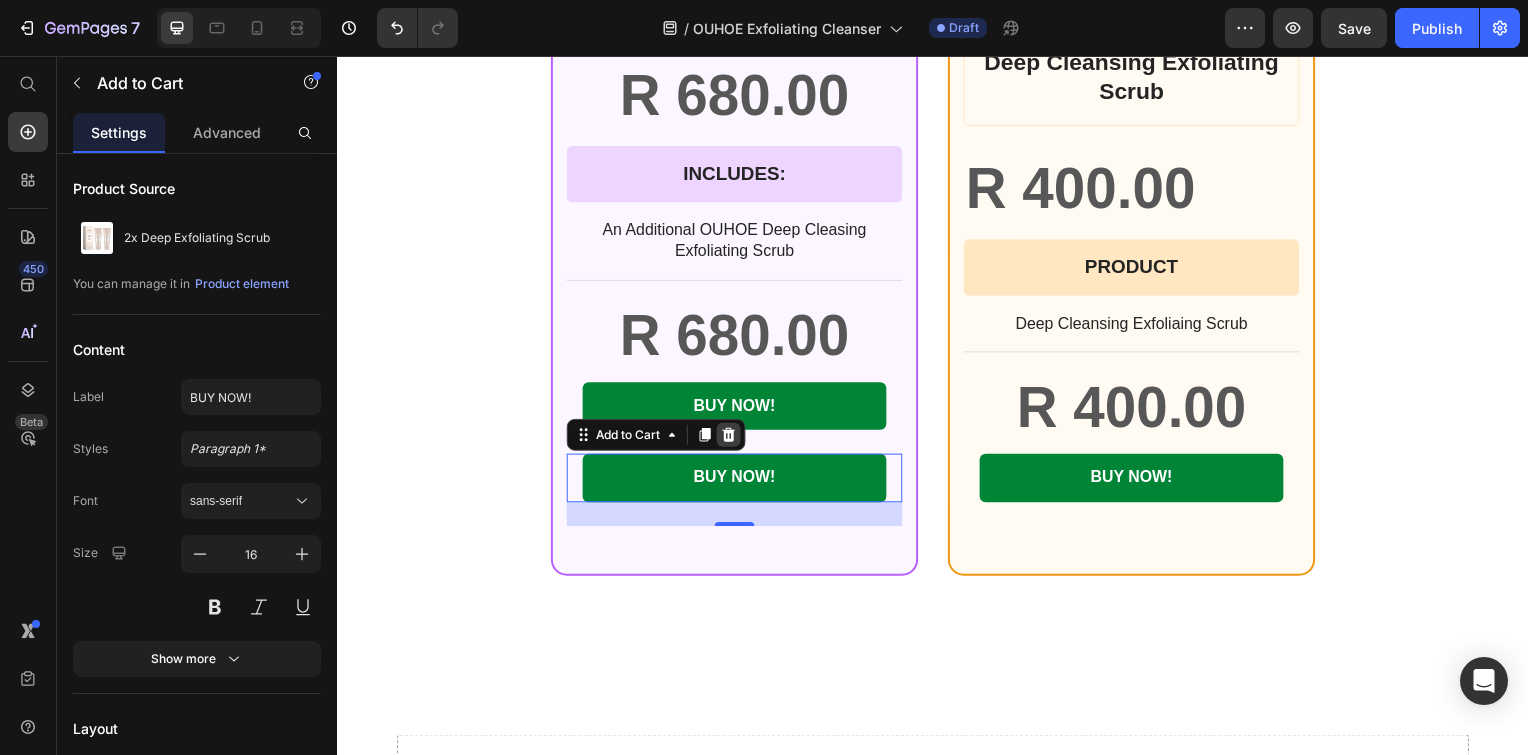 click 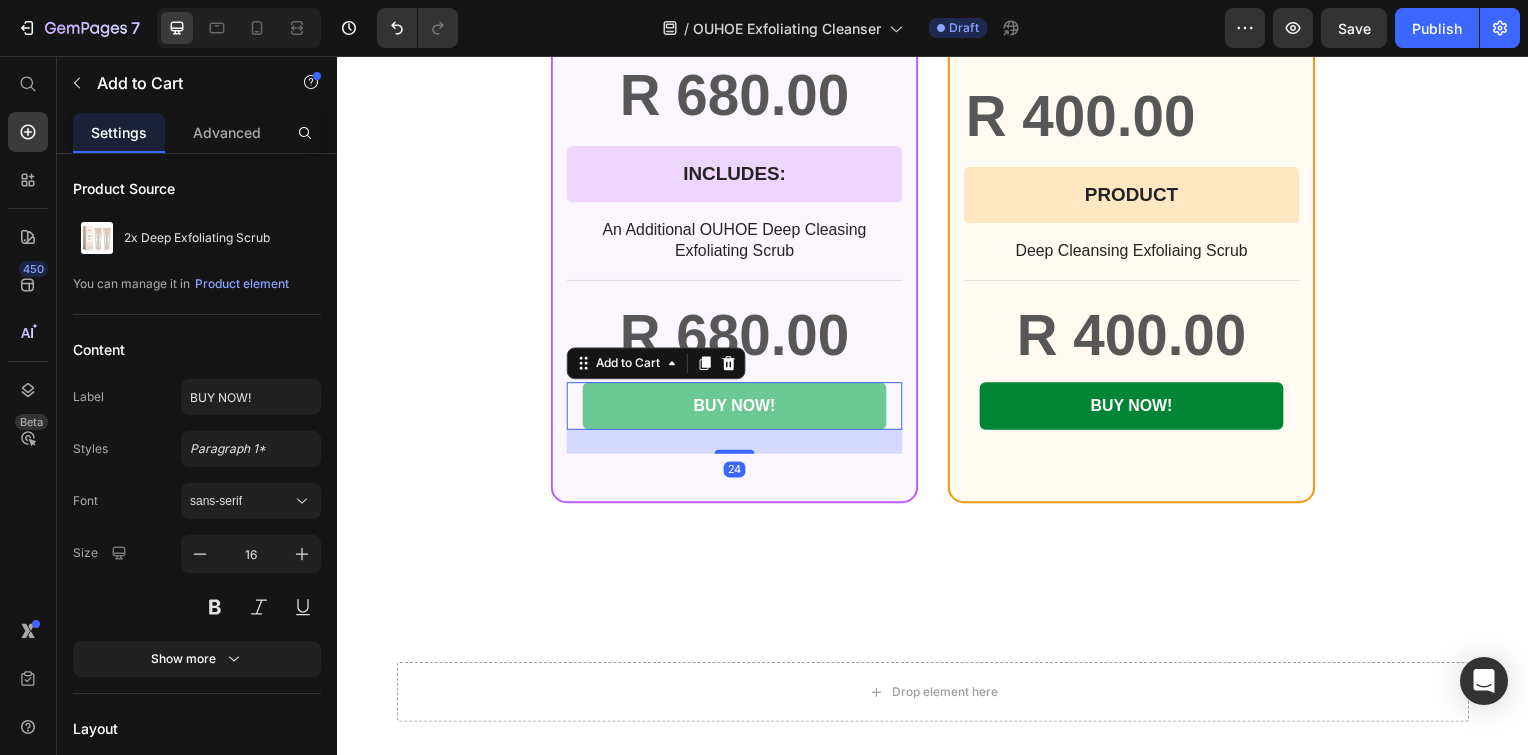 type 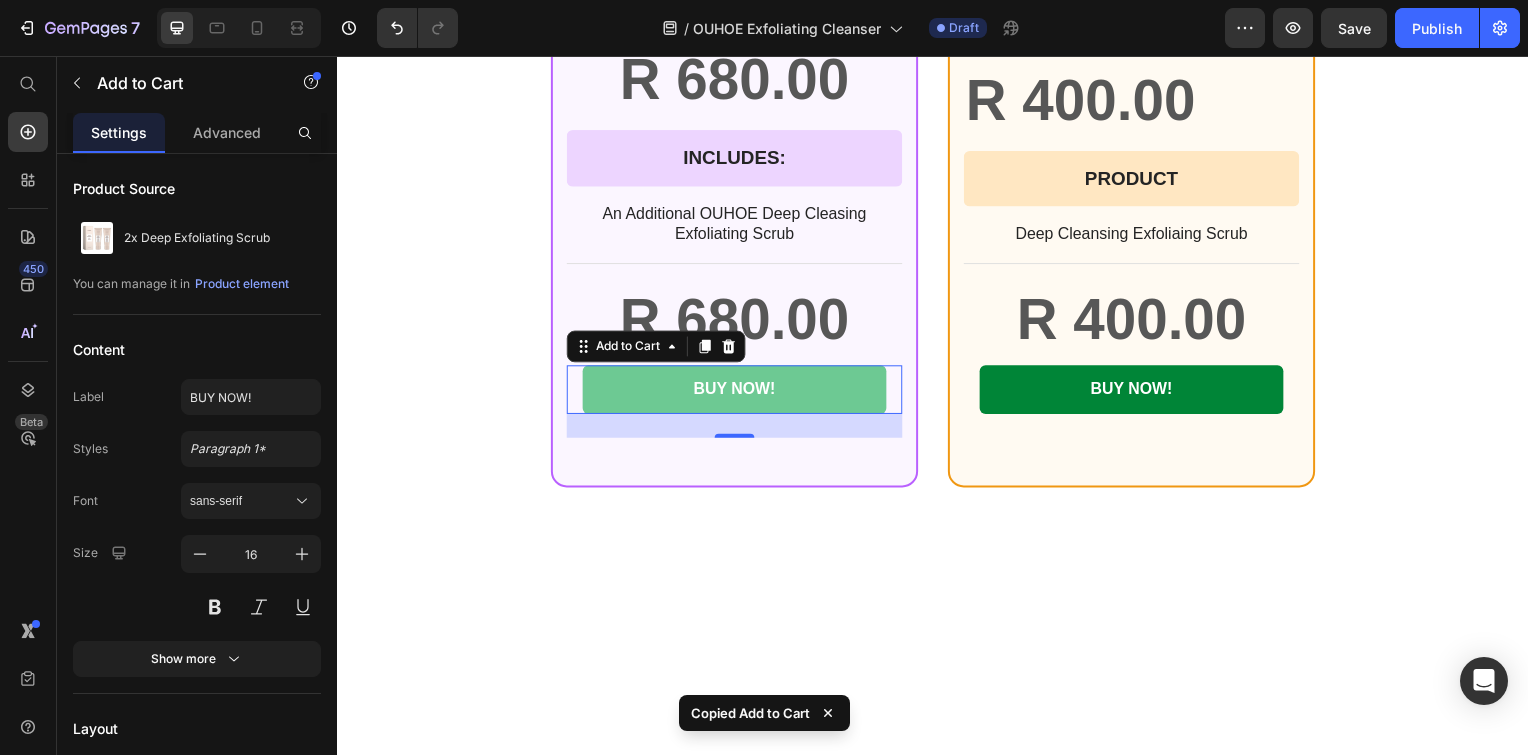 scroll, scrollTop: 0, scrollLeft: 0, axis: both 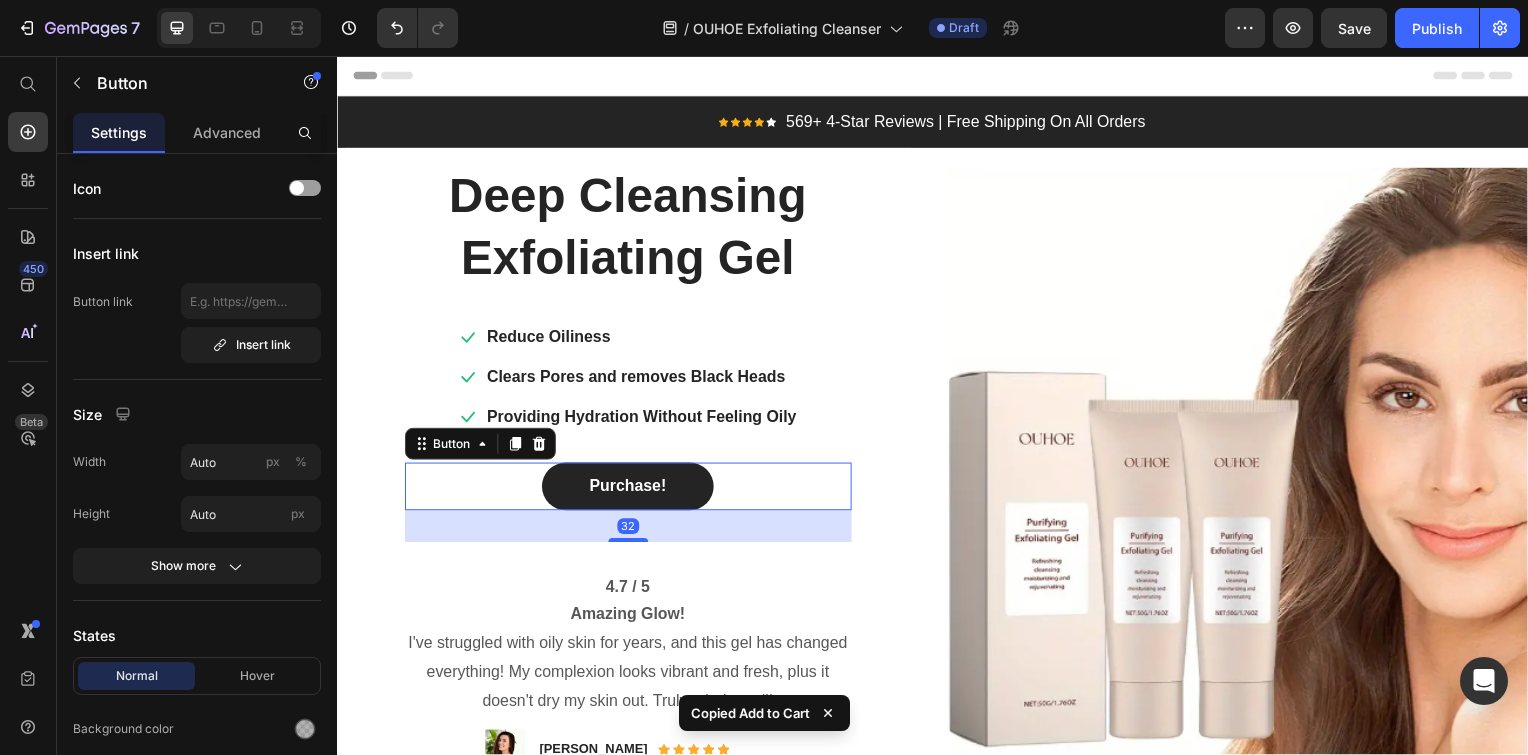 type 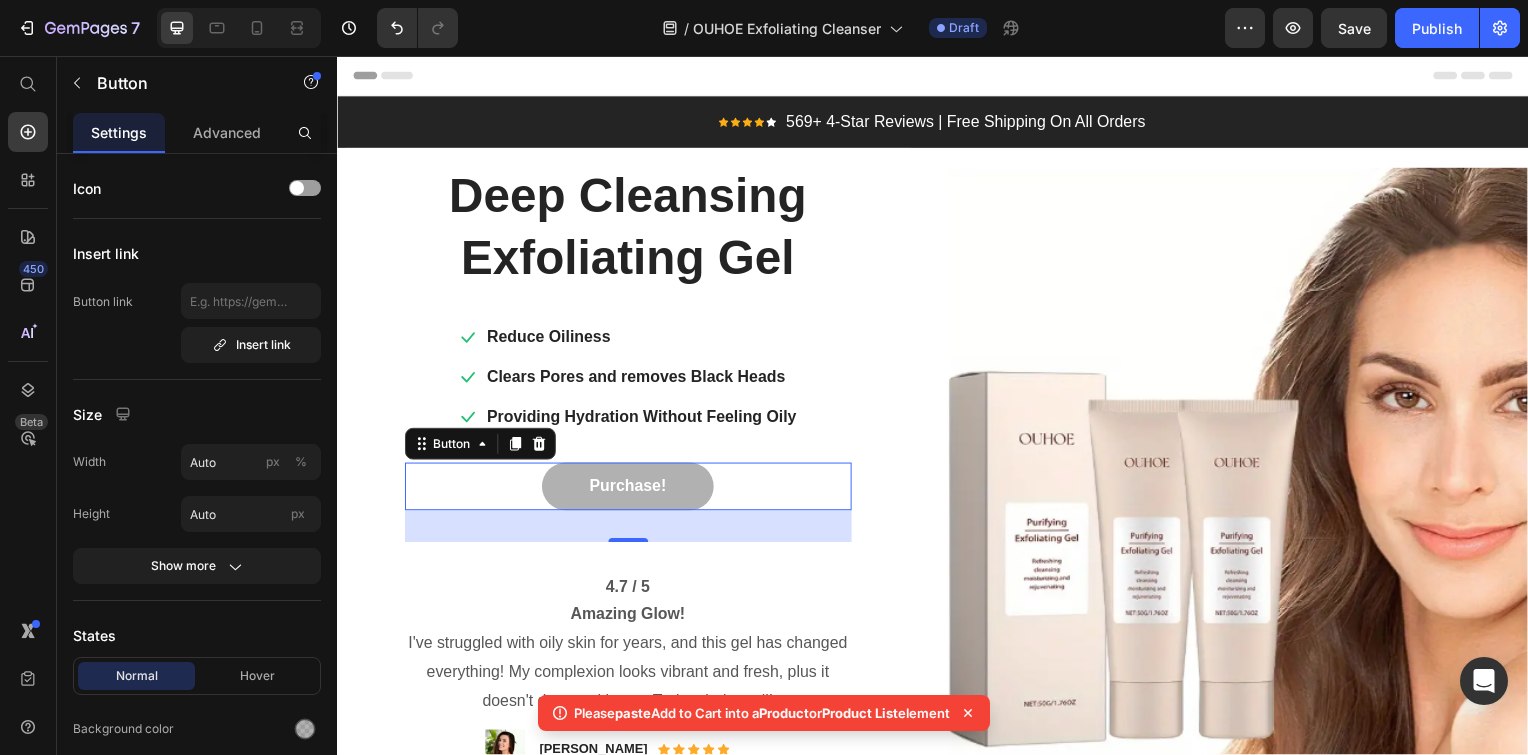 click 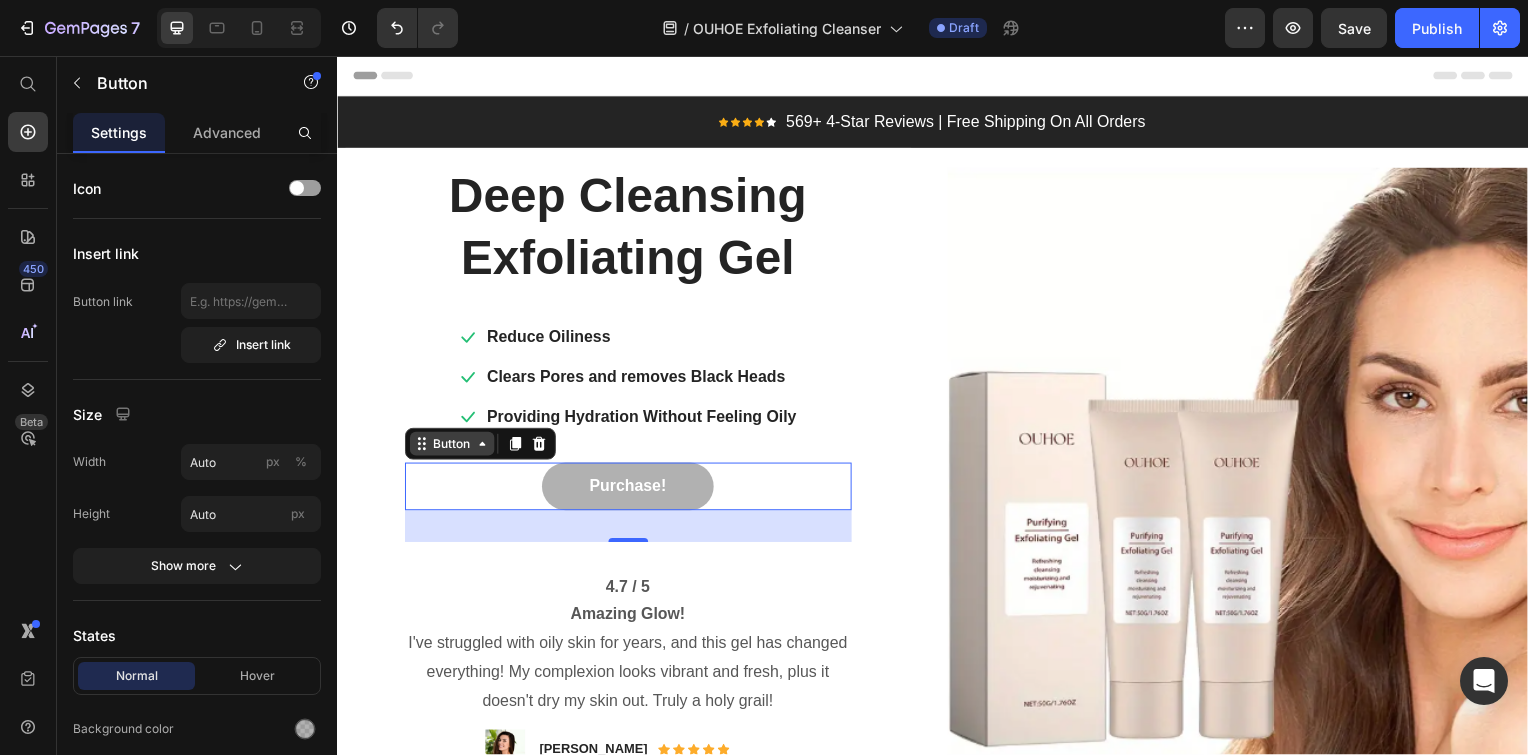 click on "Button" at bounding box center [452, 447] 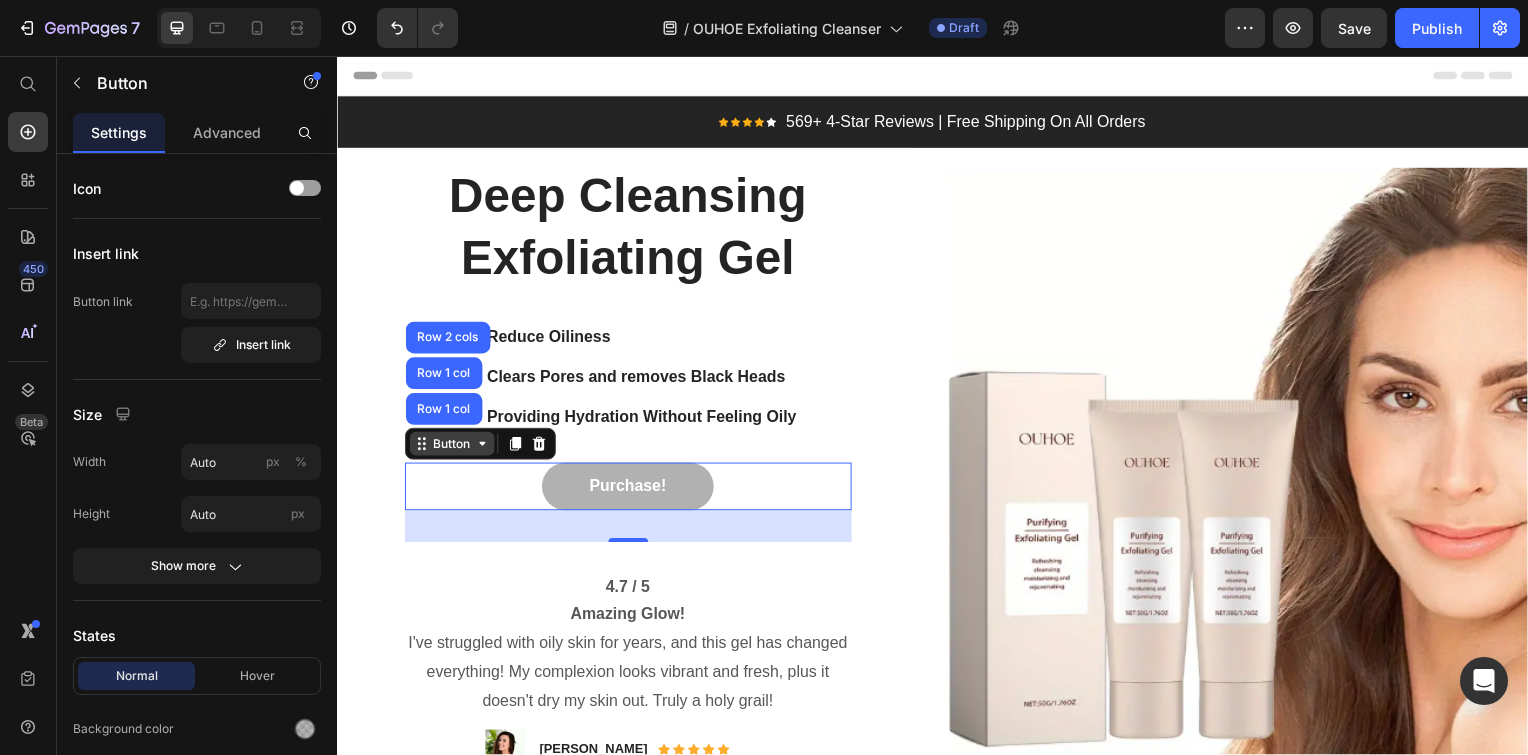 click on "Button" at bounding box center (452, 447) 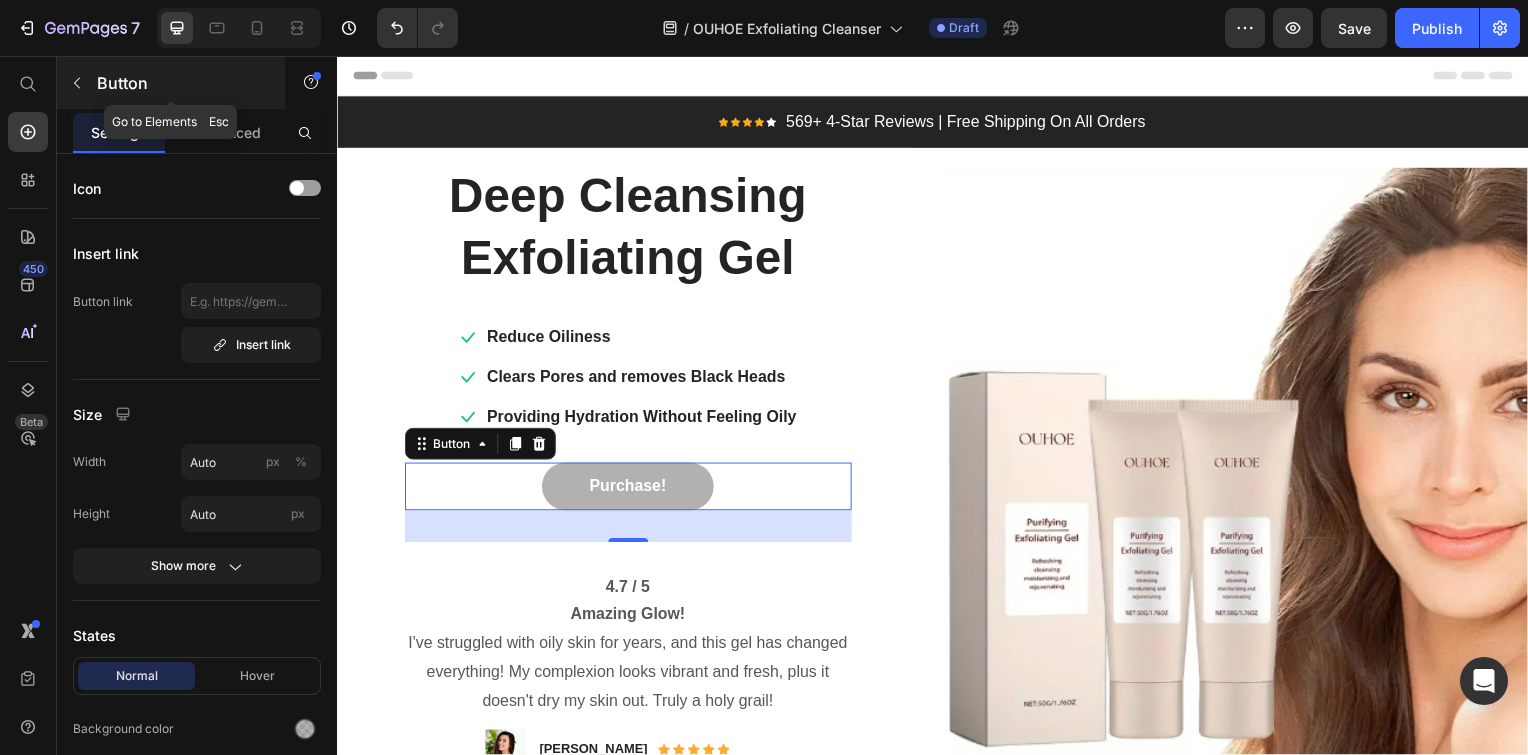 click 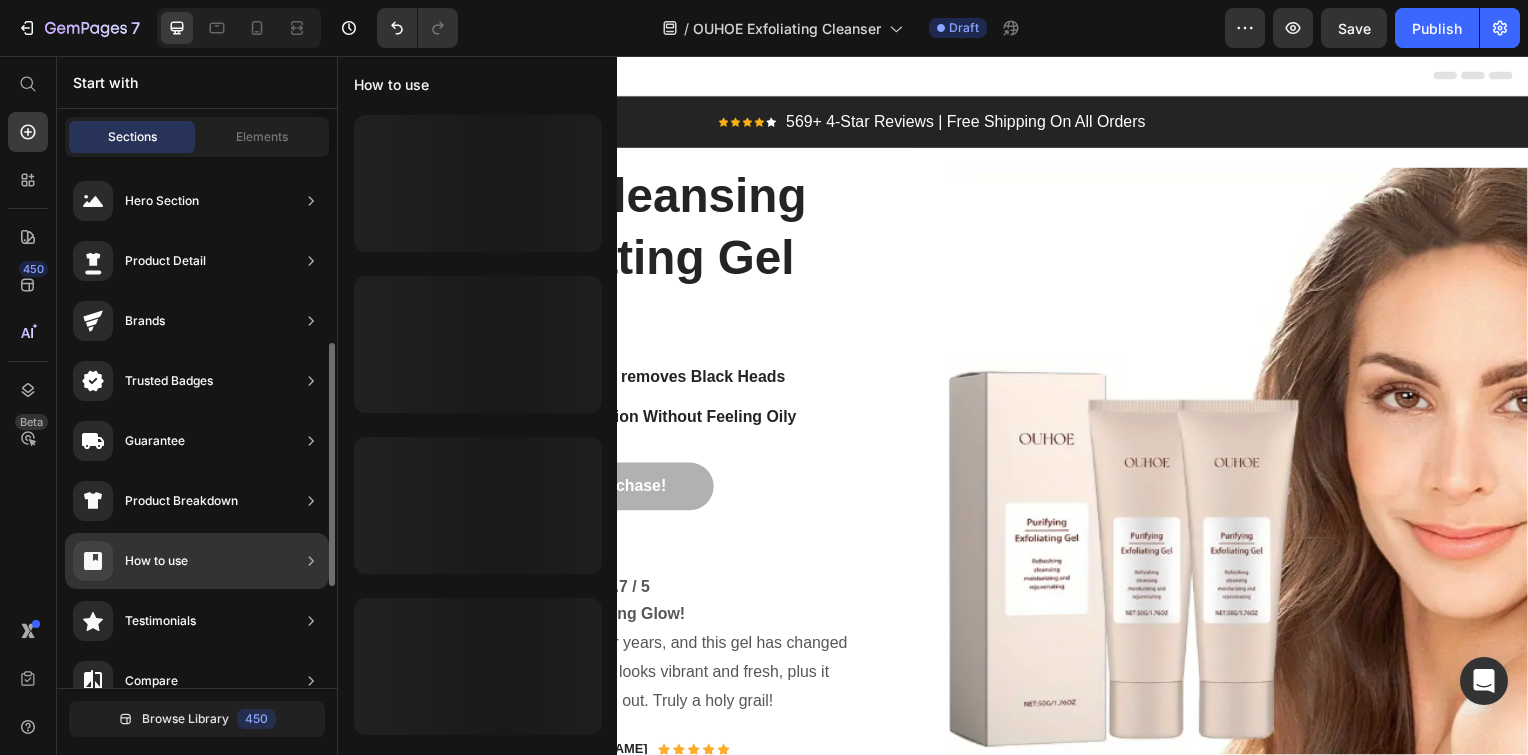 scroll, scrollTop: 0, scrollLeft: 0, axis: both 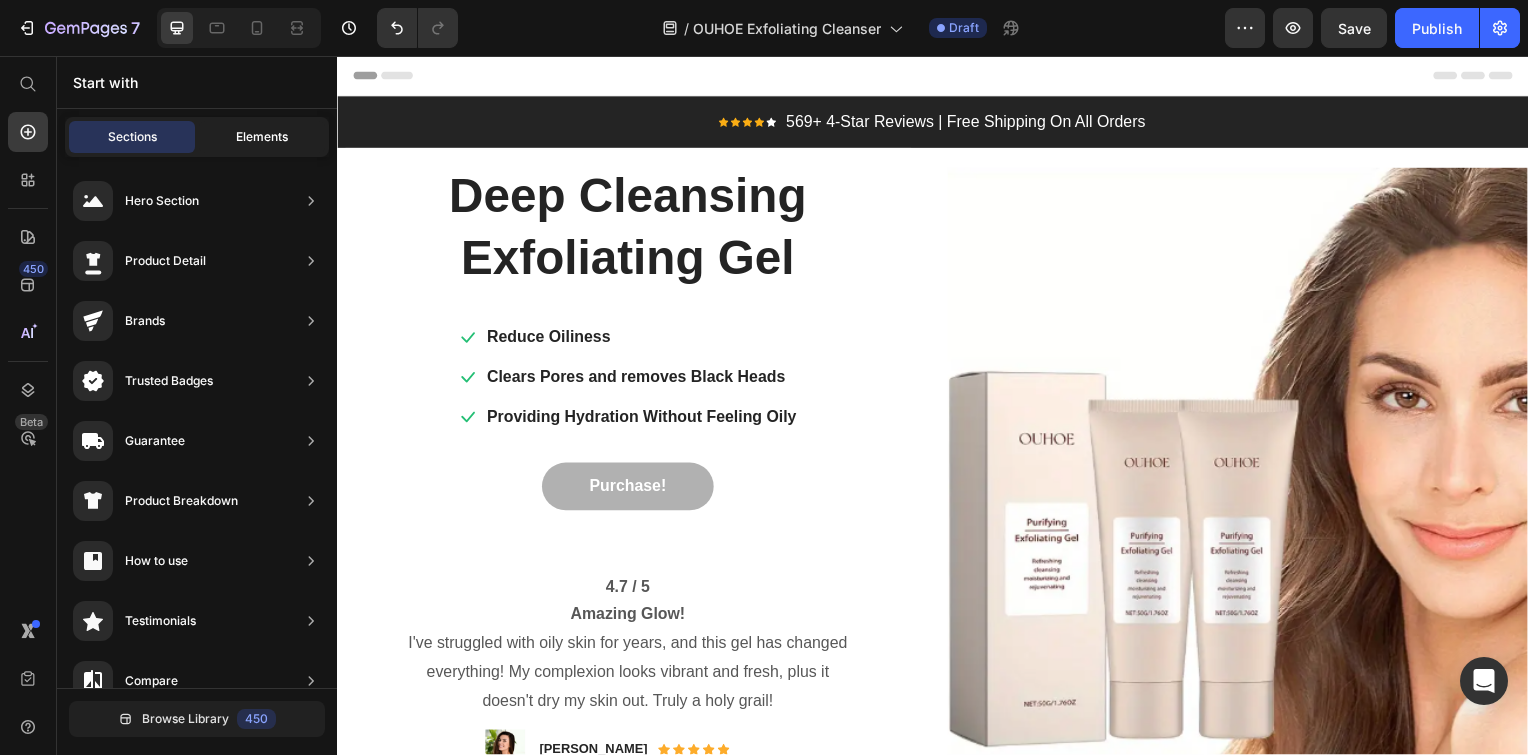 click on "Elements" 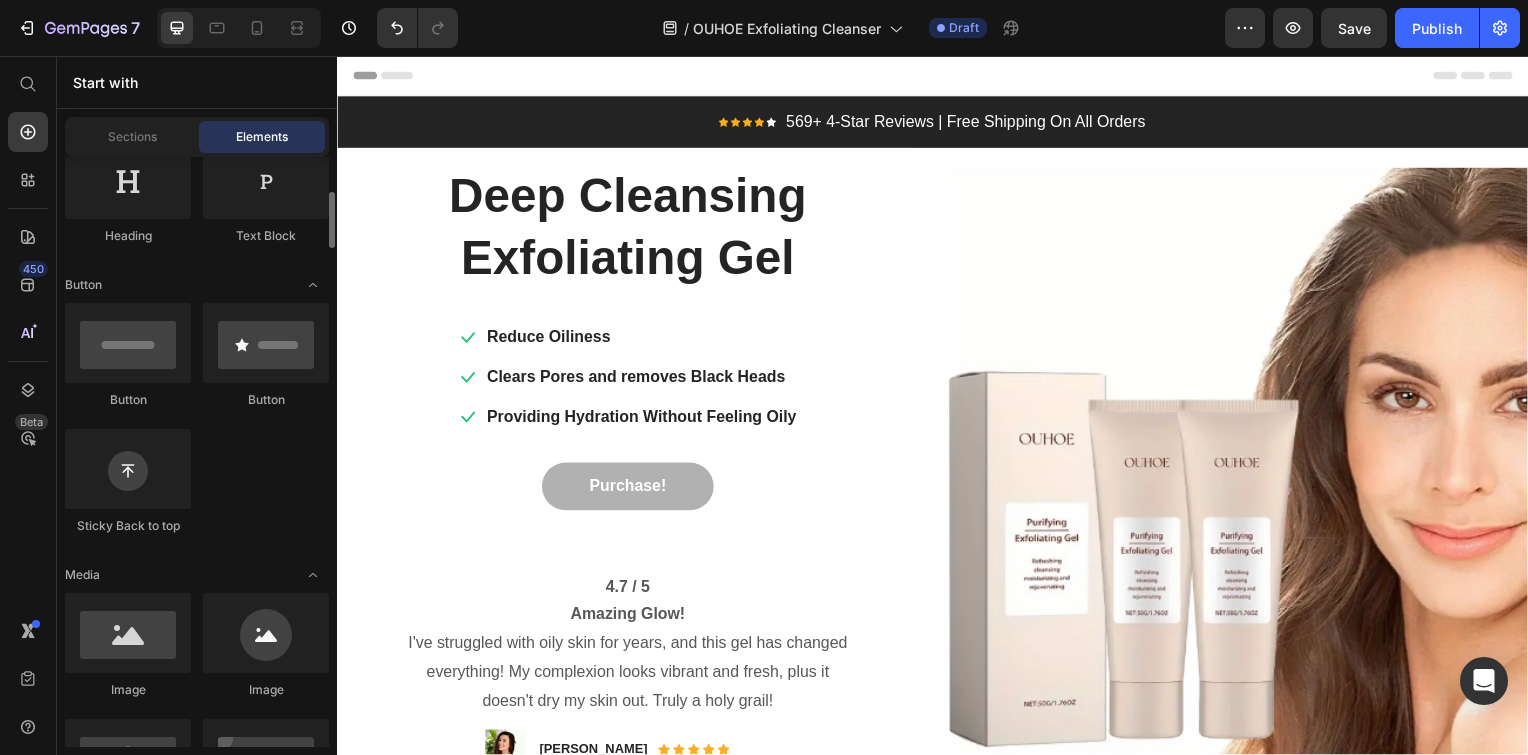 scroll, scrollTop: 355, scrollLeft: 0, axis: vertical 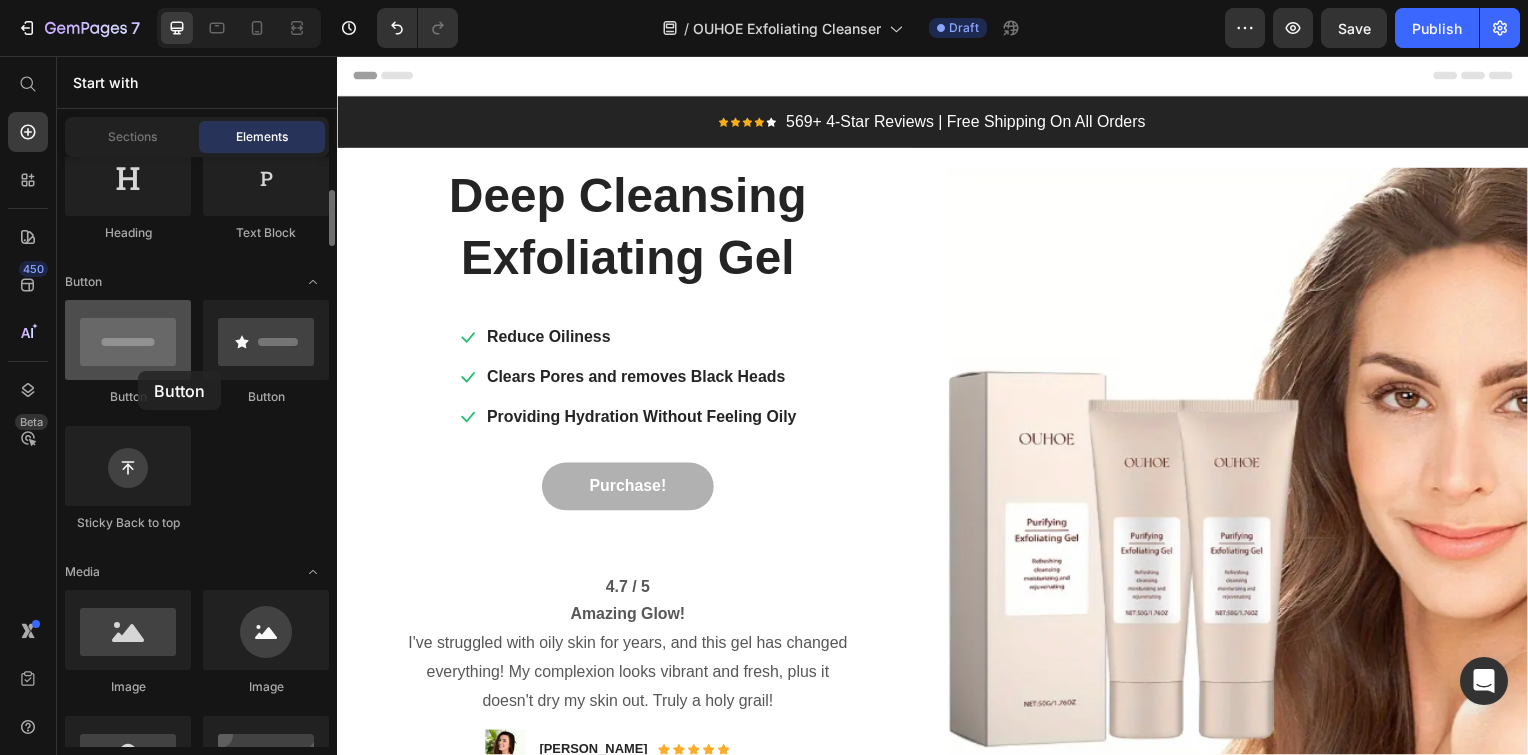 click at bounding box center [128, 340] 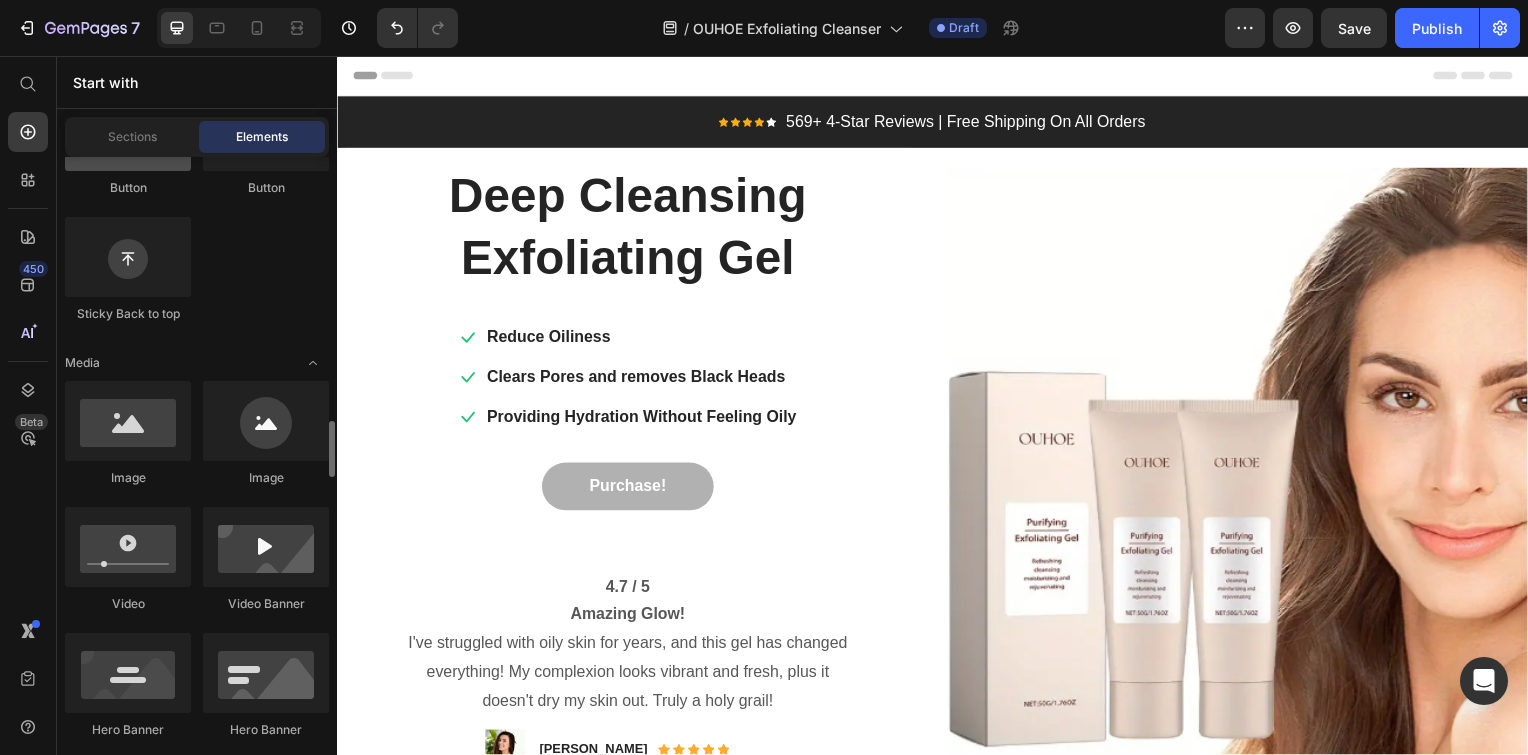 scroll, scrollTop: 0, scrollLeft: 0, axis: both 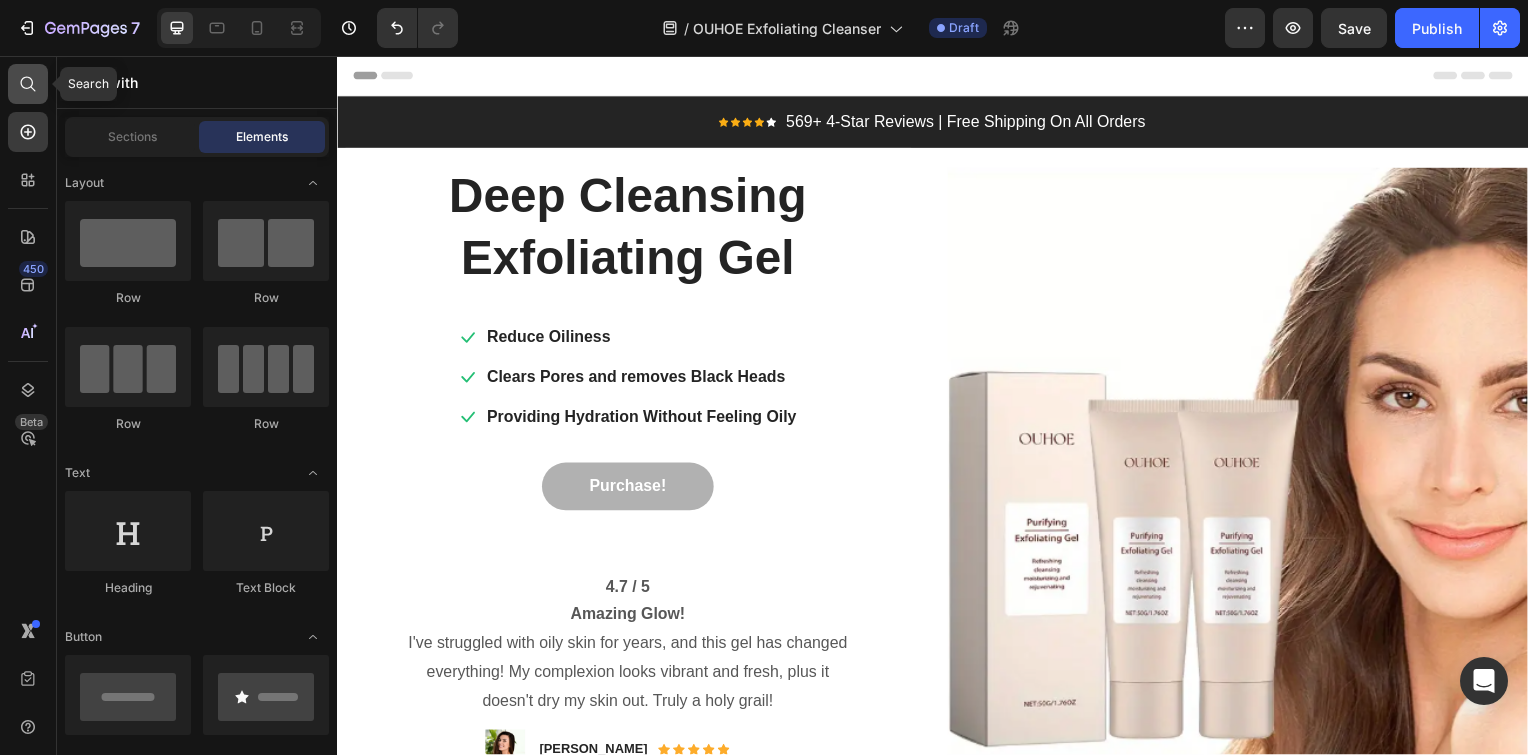 click 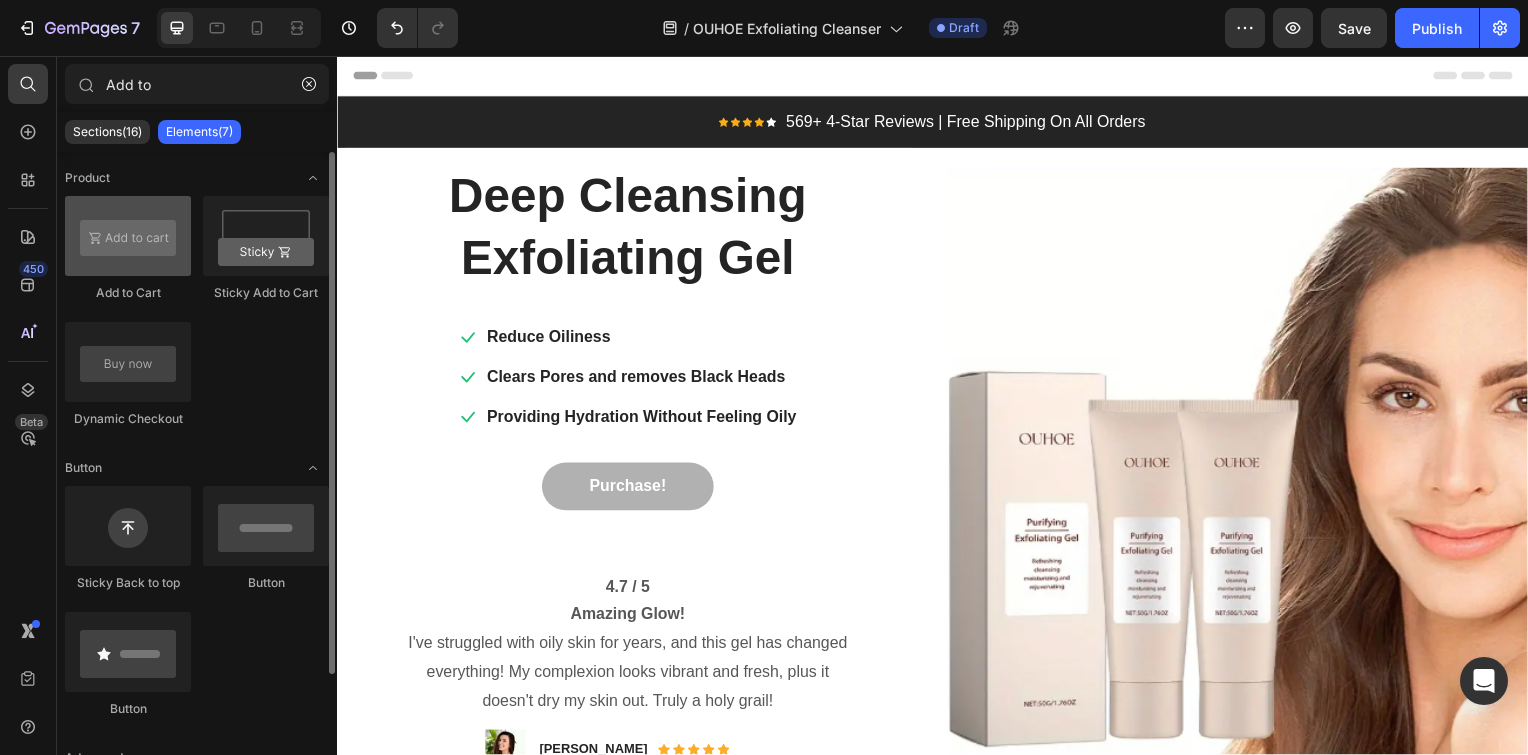 type on "Add to" 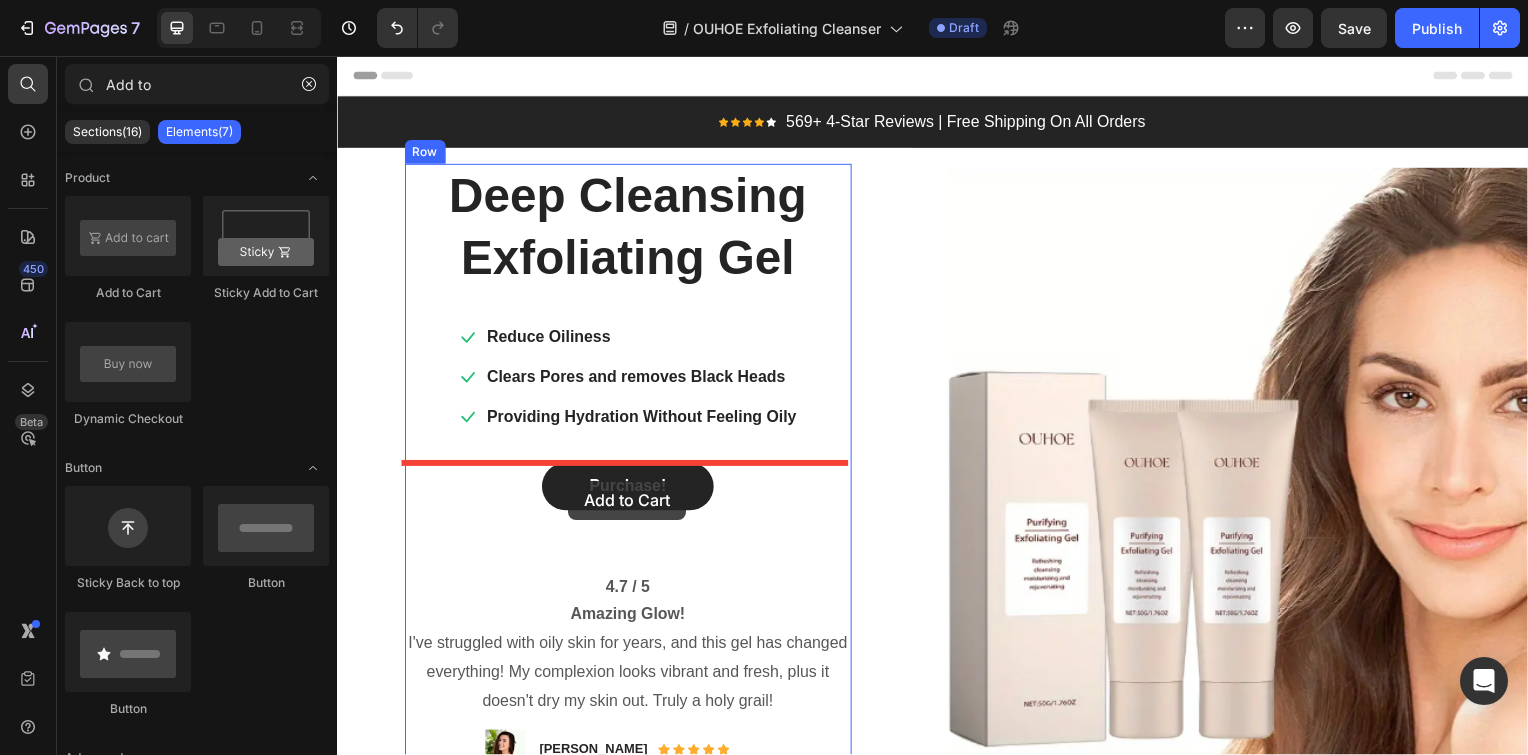 drag, startPoint x: 455, startPoint y: 316, endPoint x: 571, endPoint y: 484, distance: 204.1568 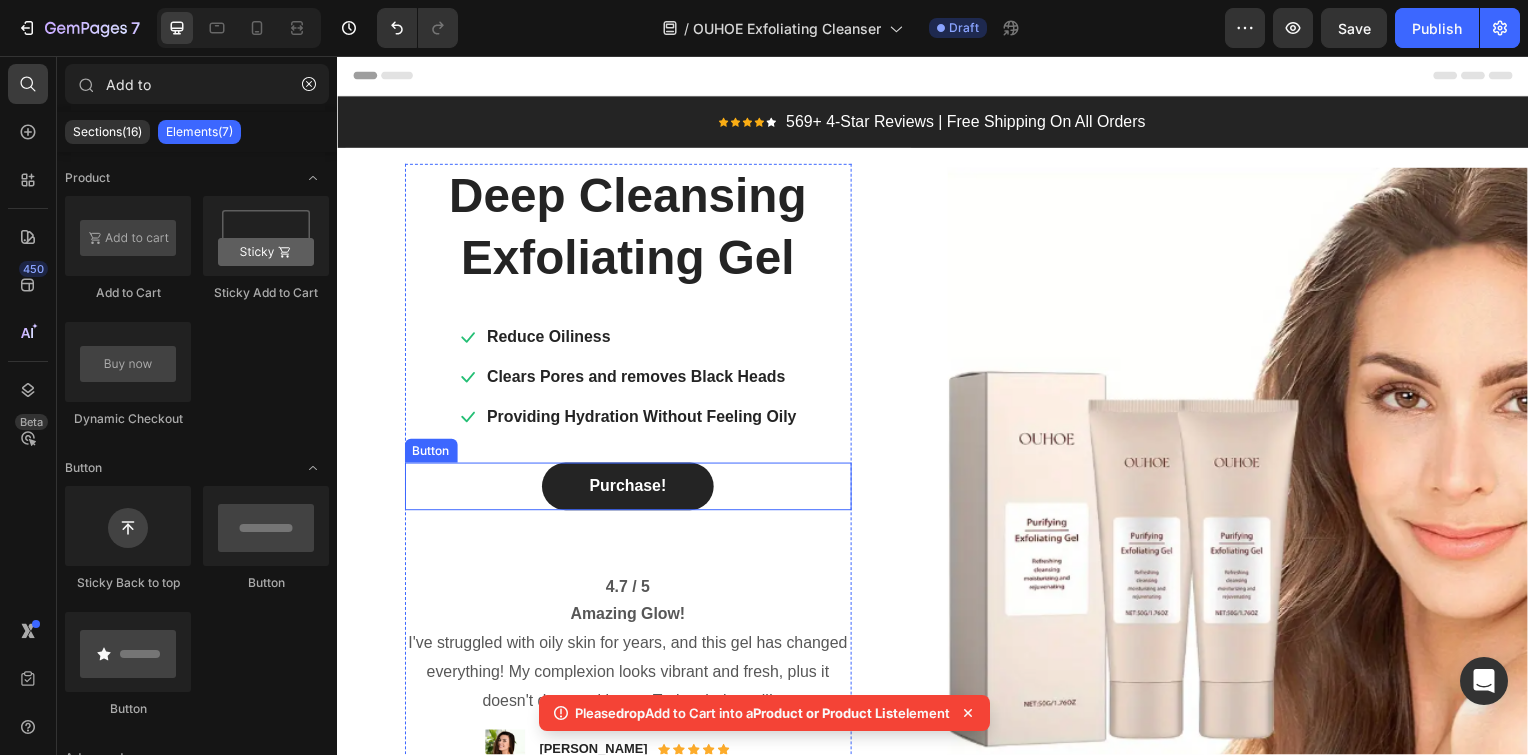 click on "Purchase!" at bounding box center [629, 490] 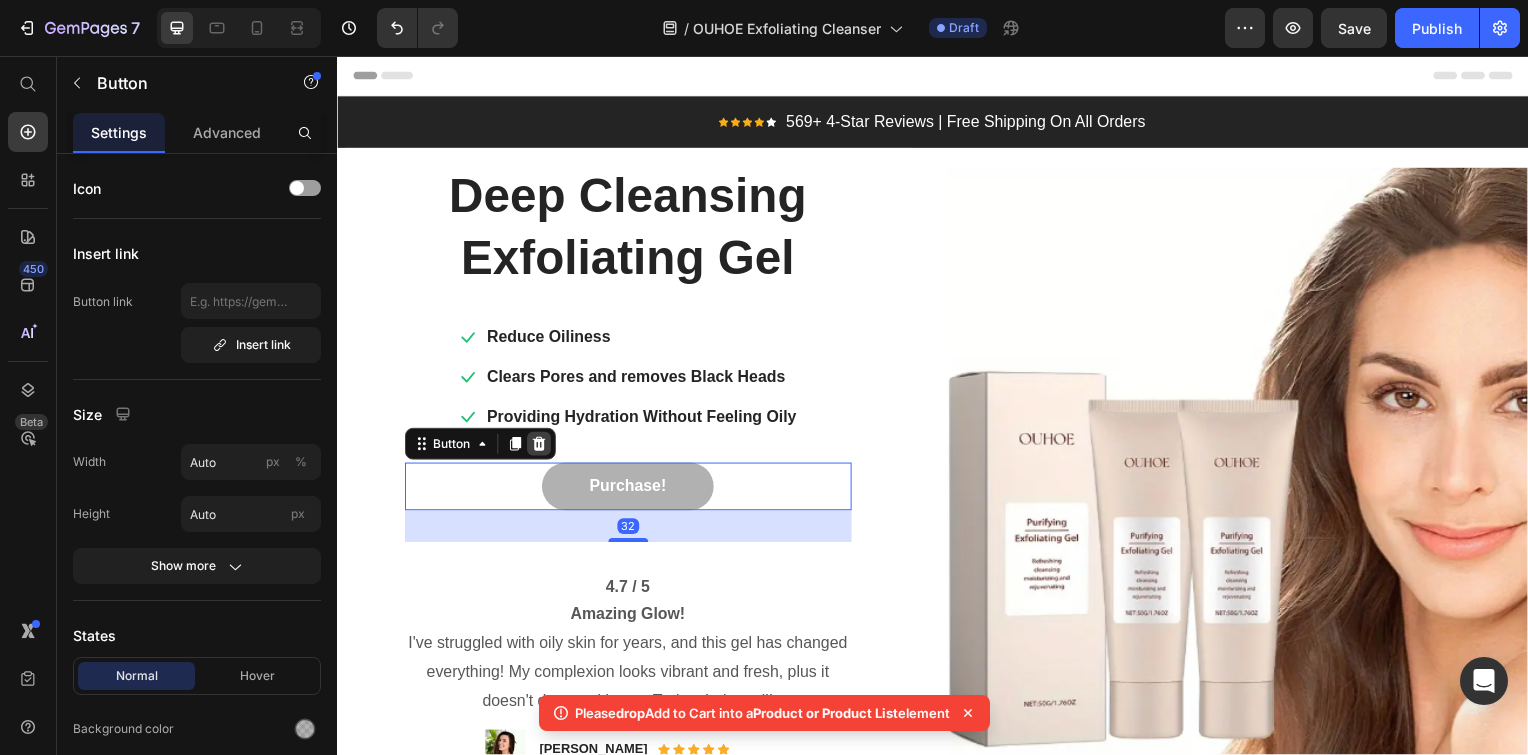 click 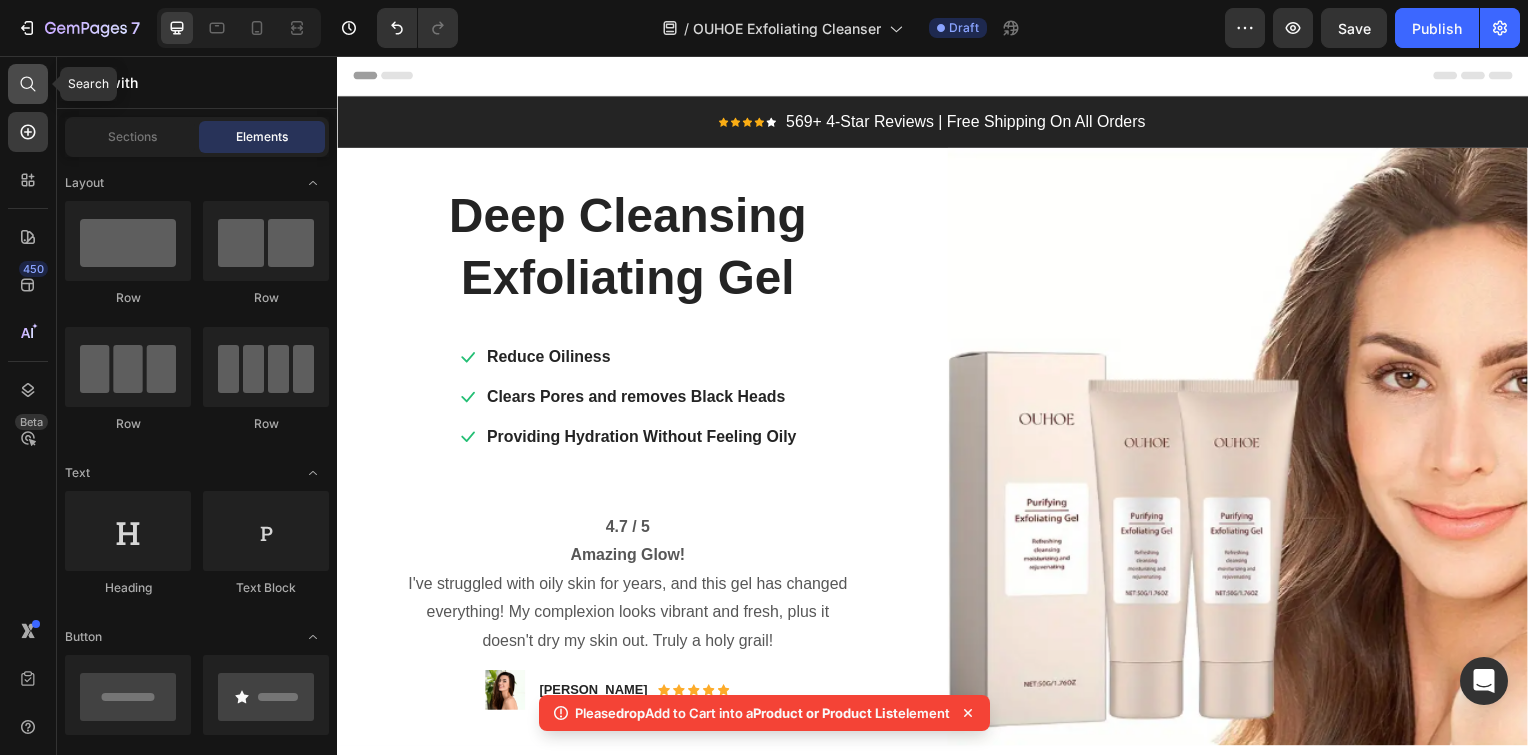 click 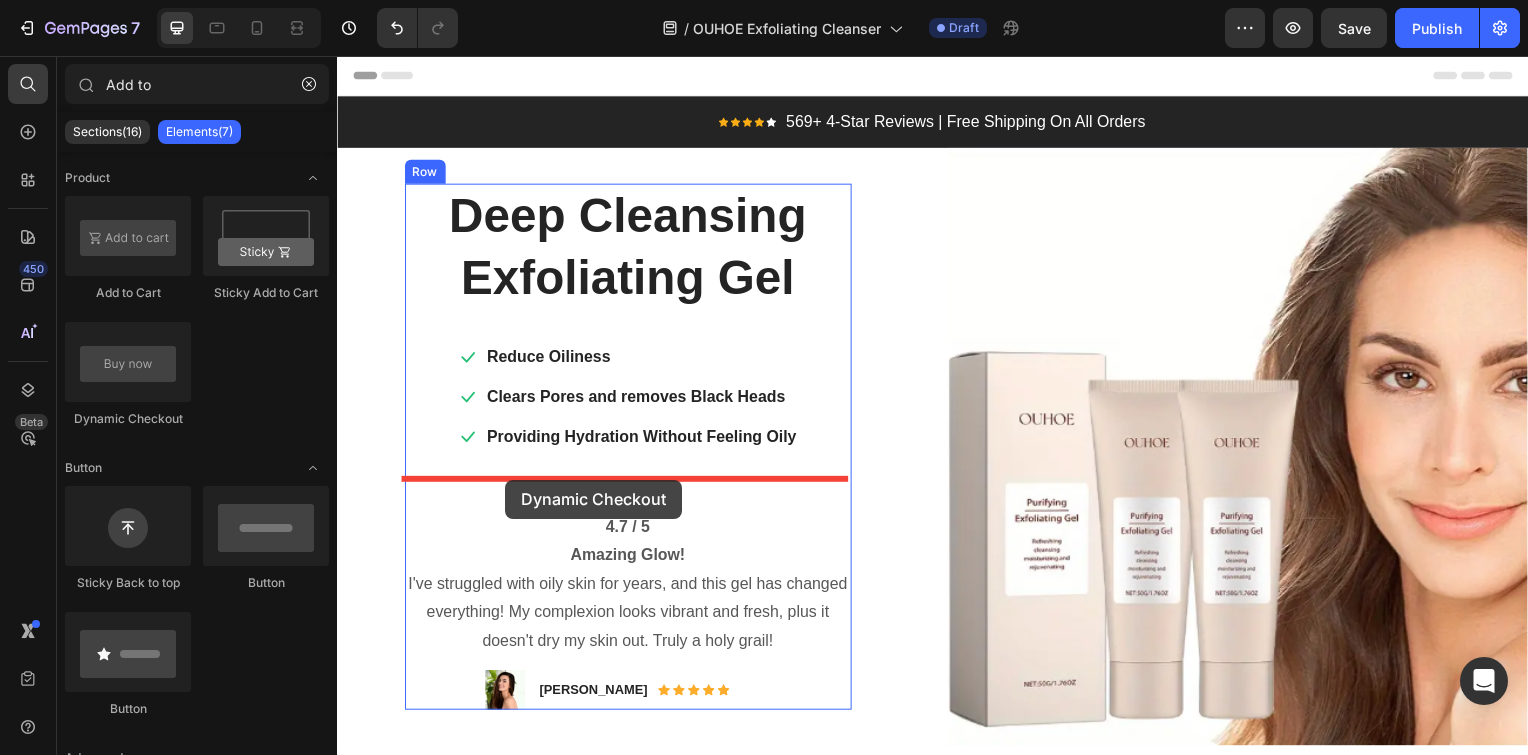 drag, startPoint x: 465, startPoint y: 428, endPoint x: 506, endPoint y: 483, distance: 68.60029 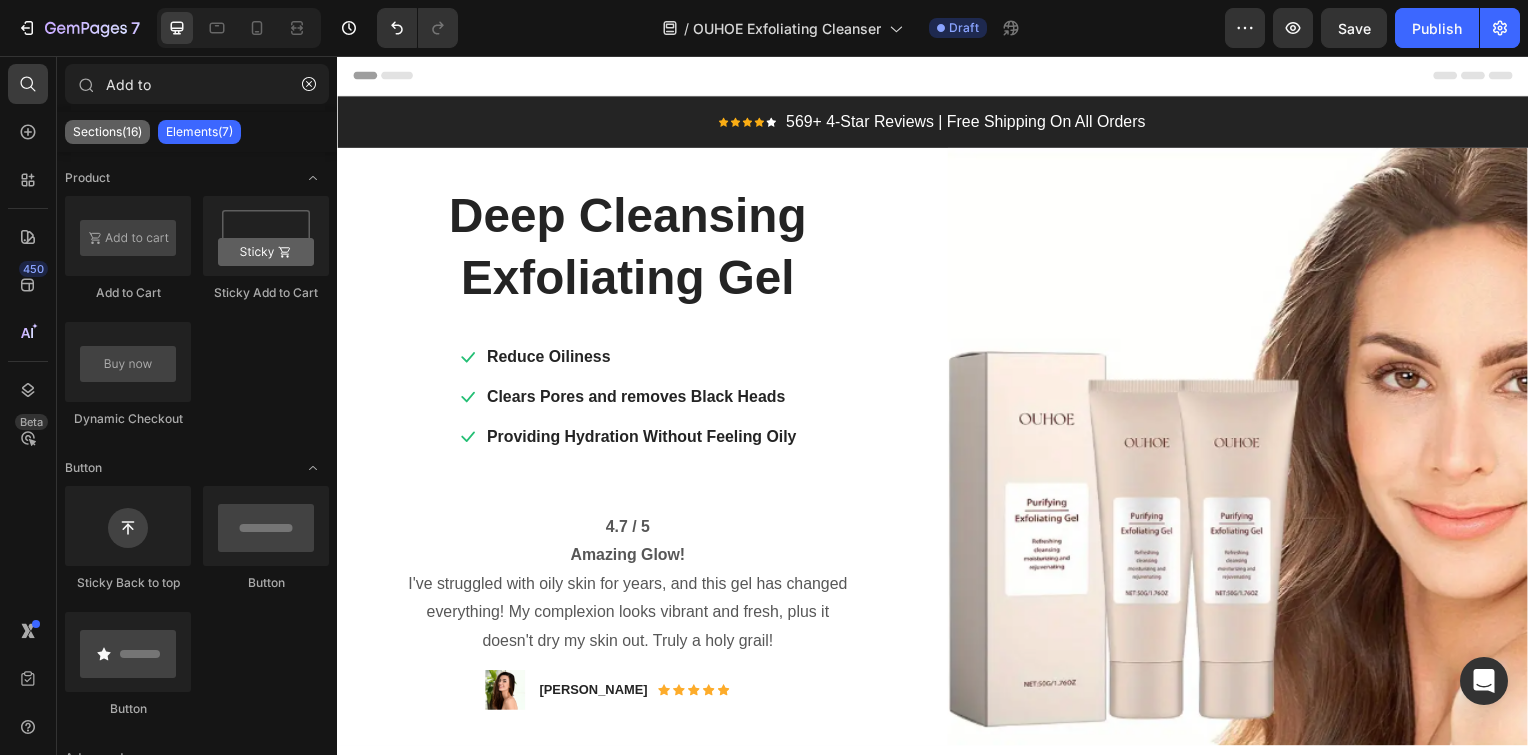 click on "Sections(16)" at bounding box center (107, 132) 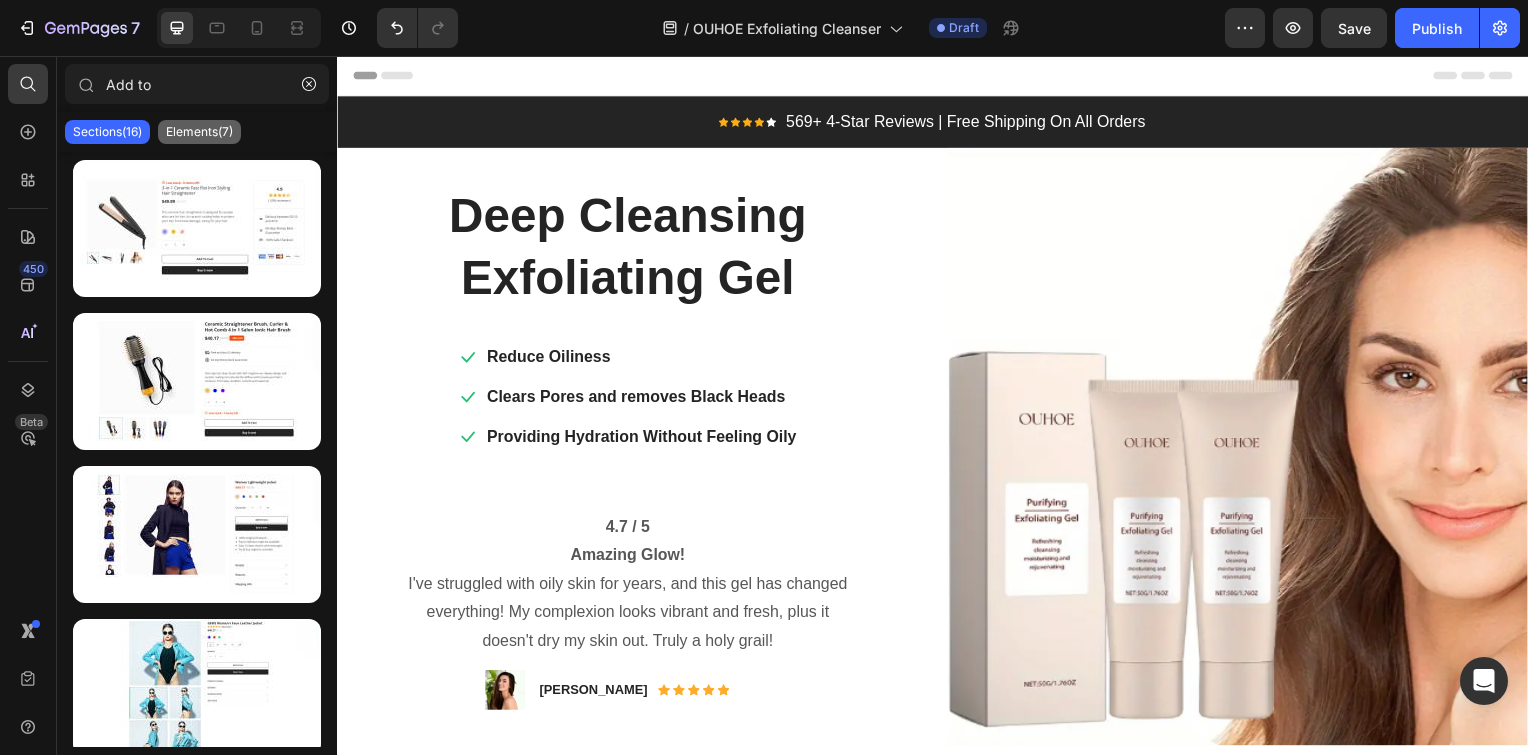 click on "Elements(7)" at bounding box center [199, 132] 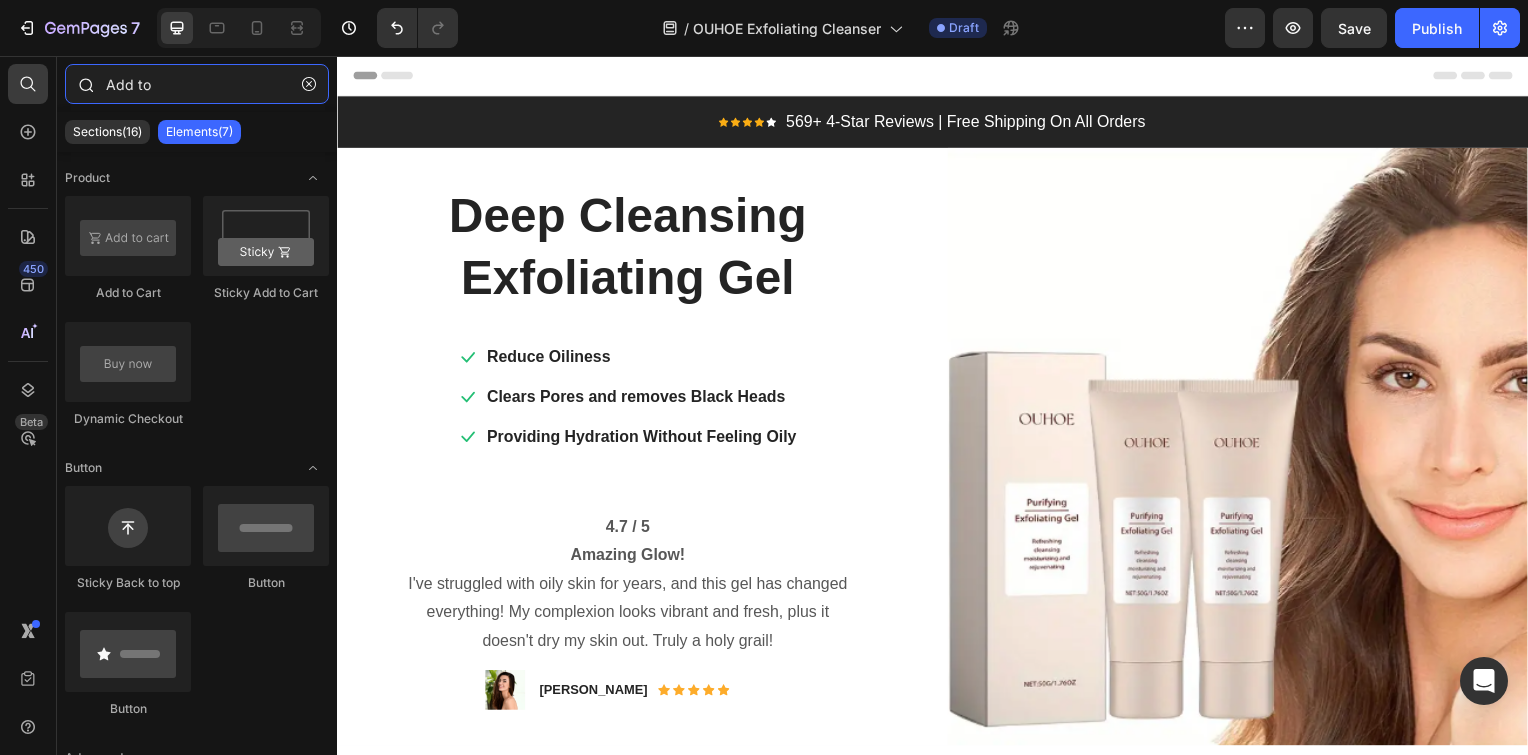 click on "Add to" at bounding box center (197, 84) 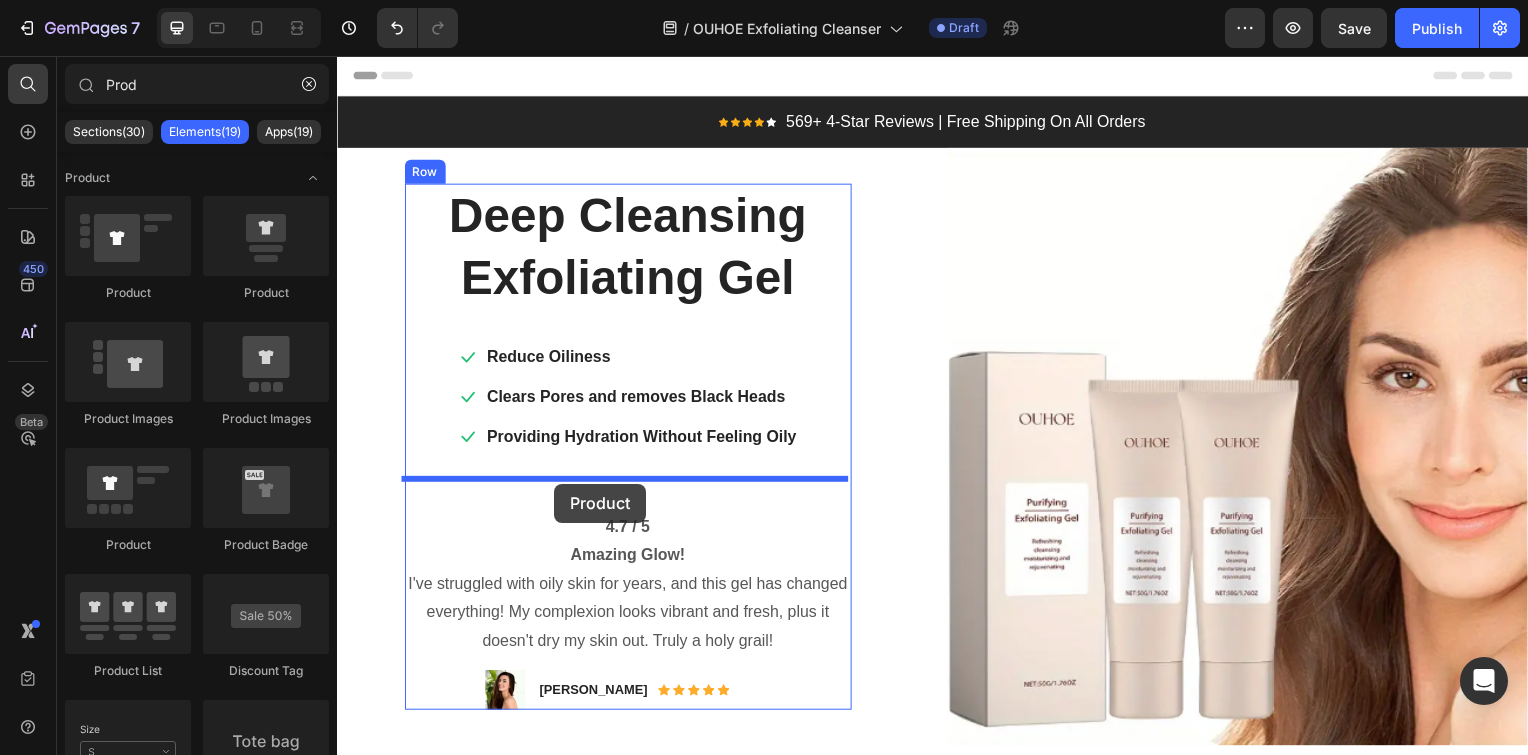 drag, startPoint x: 483, startPoint y: 317, endPoint x: 556, endPoint y: 487, distance: 185.0108 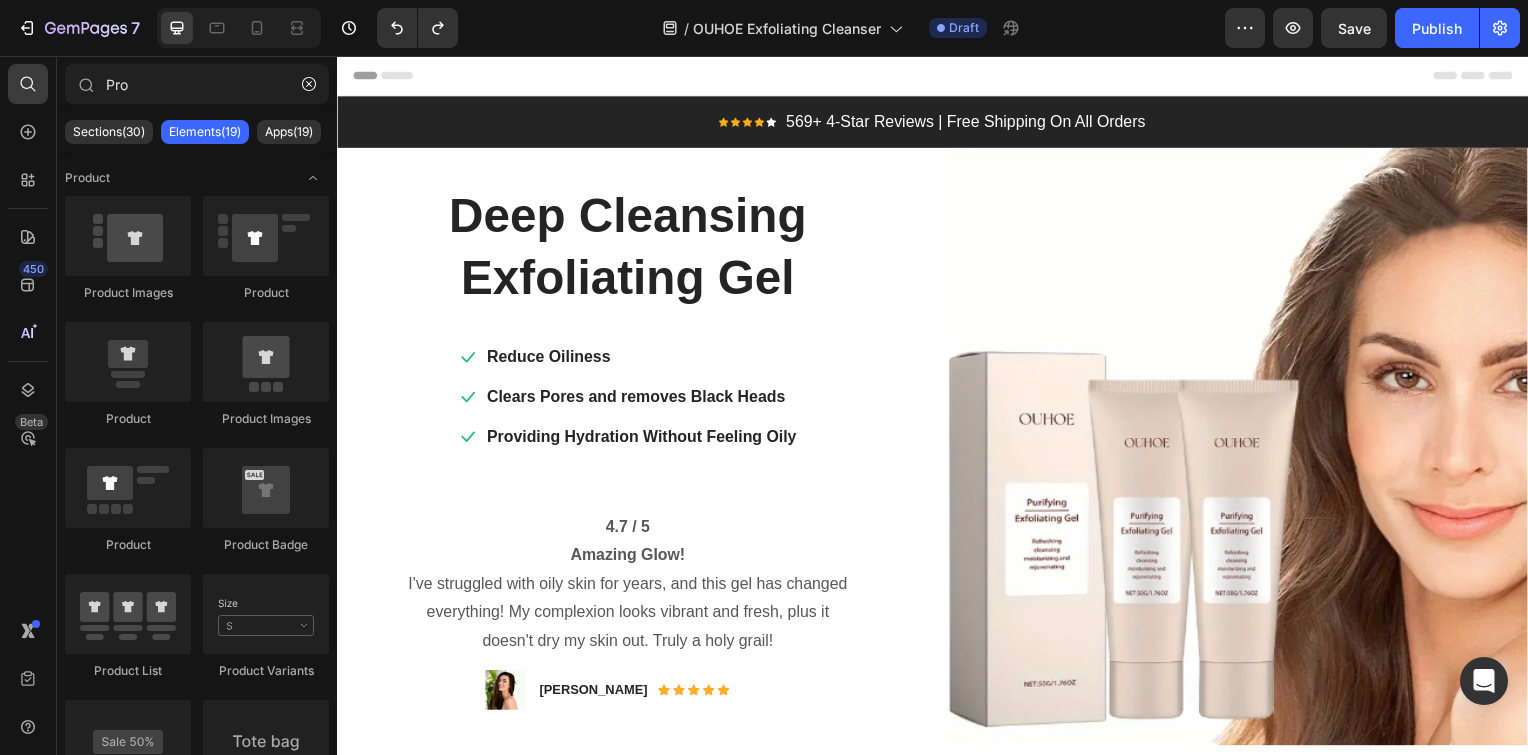 type on "Pr" 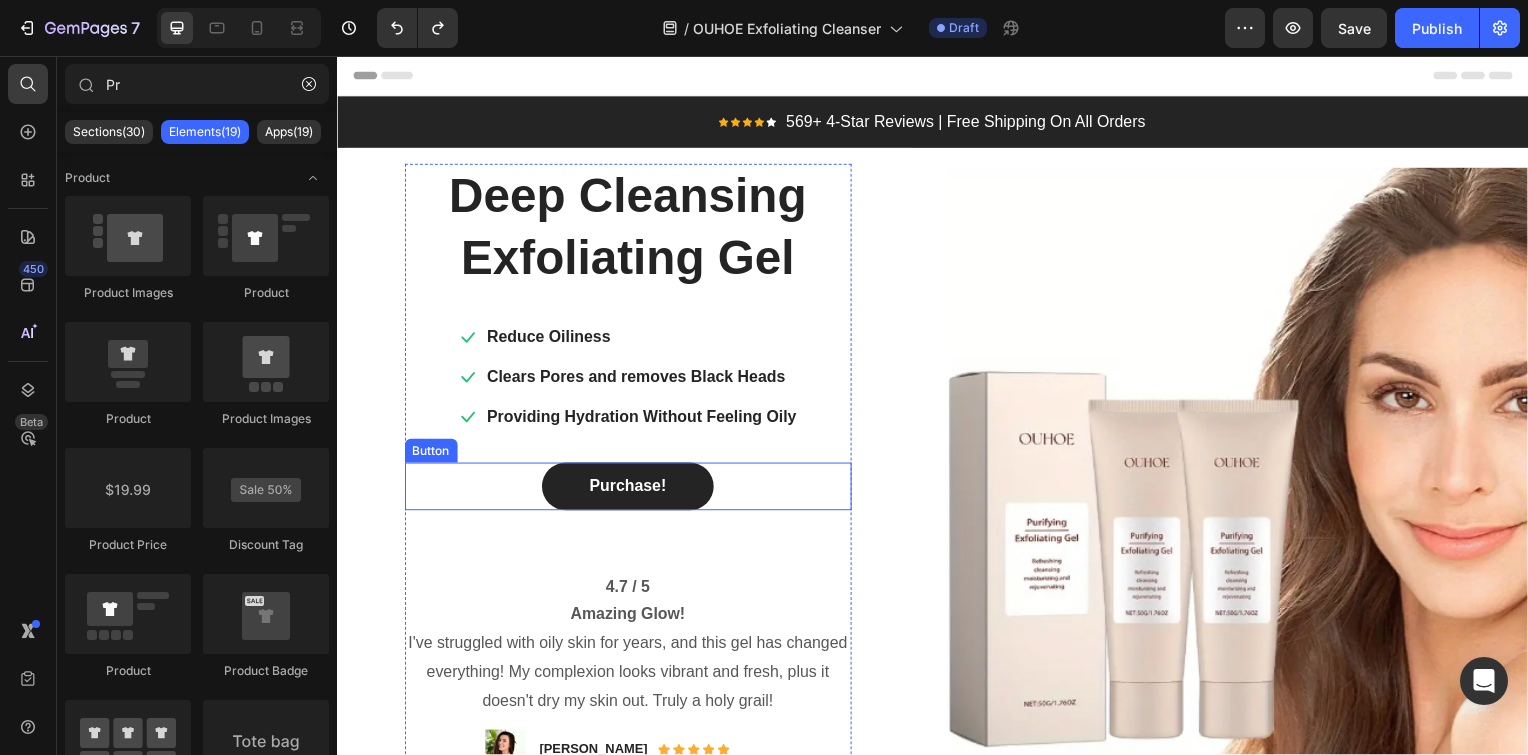 click on "Purchase!" at bounding box center [629, 490] 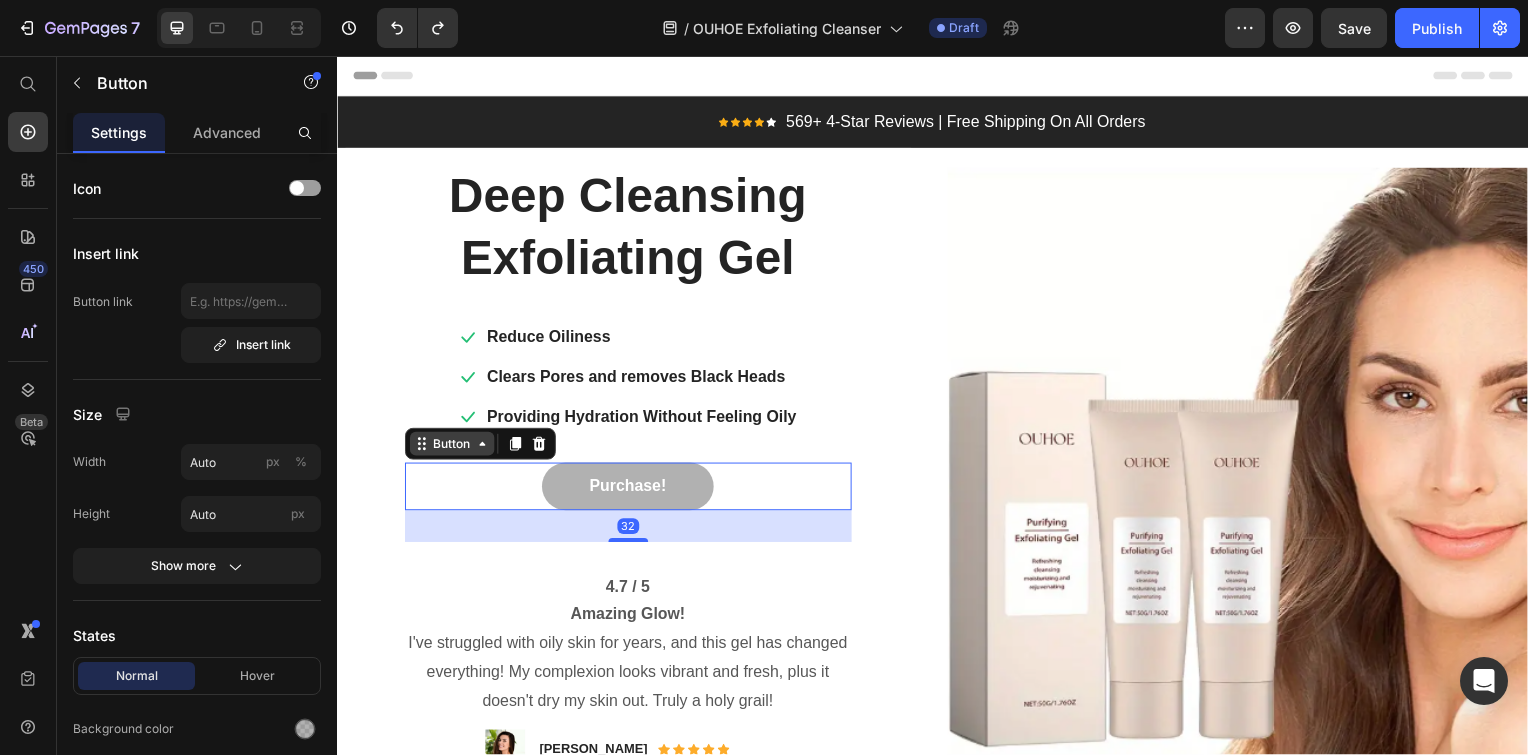 click 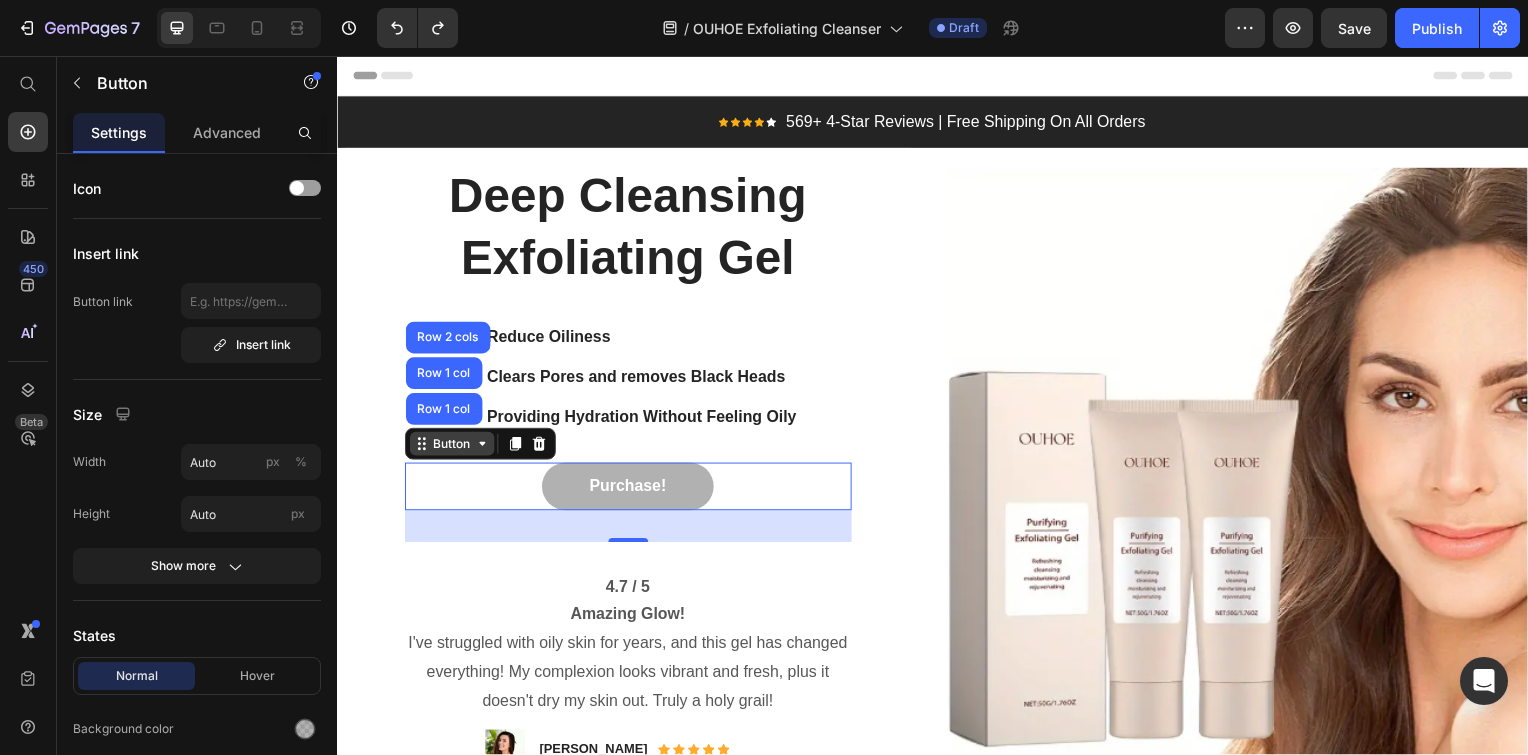 click 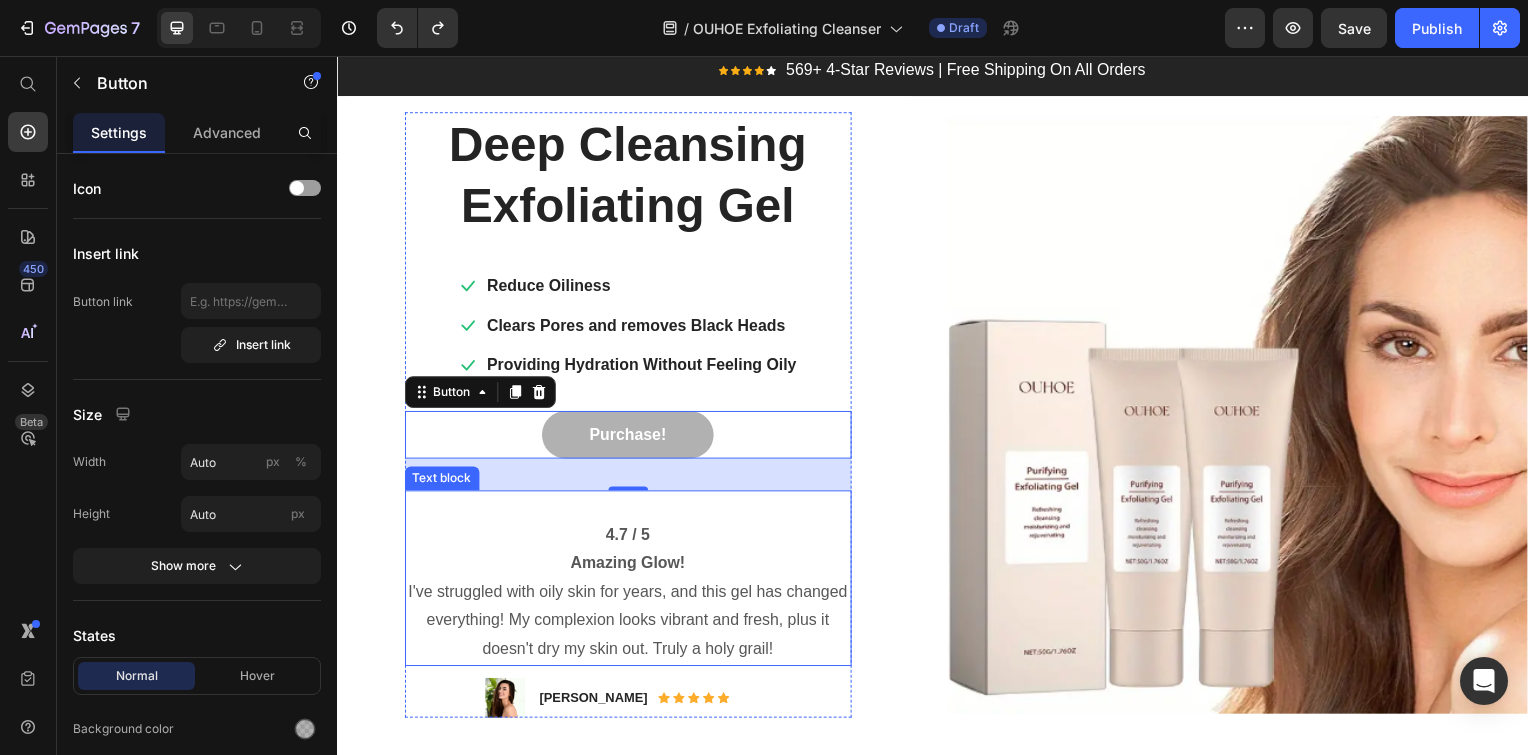 scroll, scrollTop: 100, scrollLeft: 0, axis: vertical 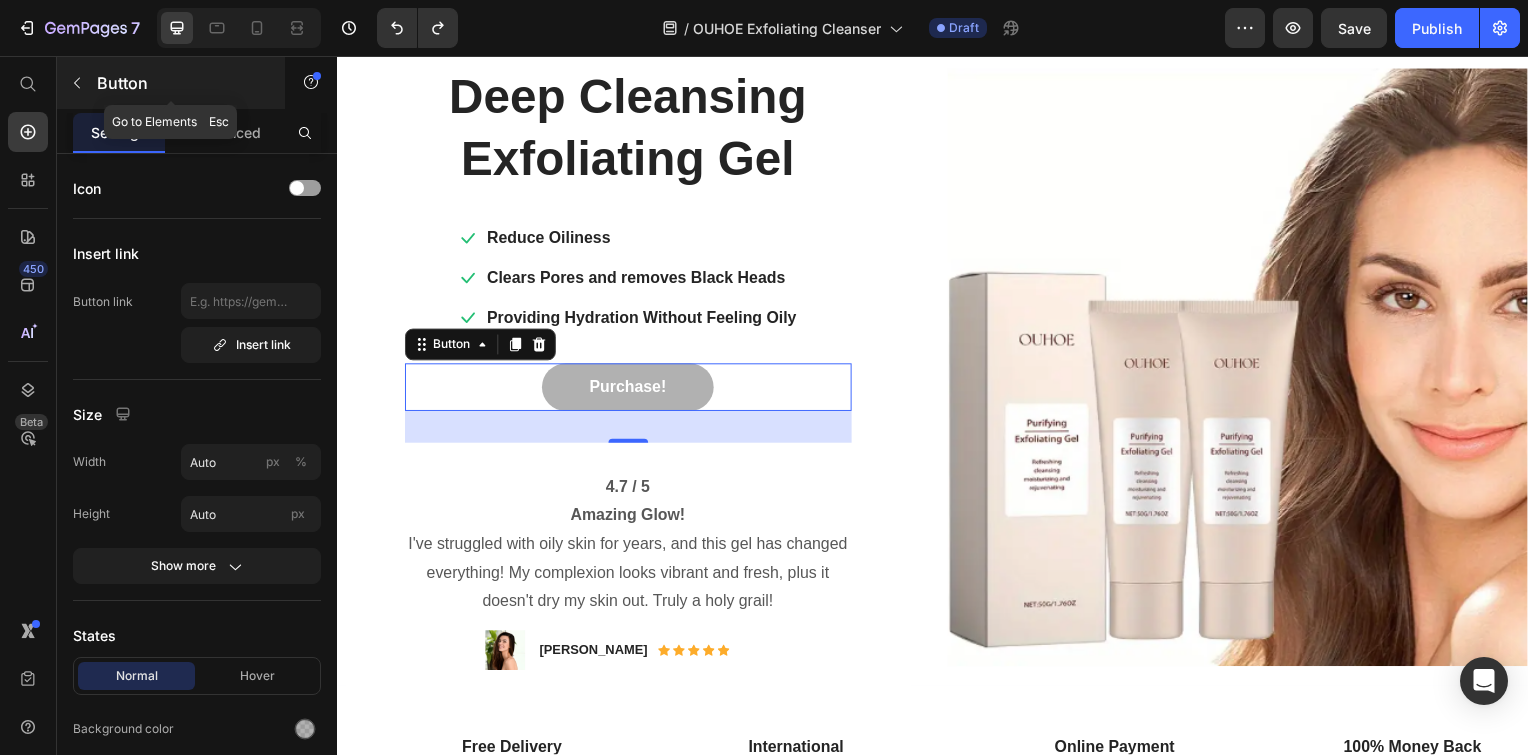 click 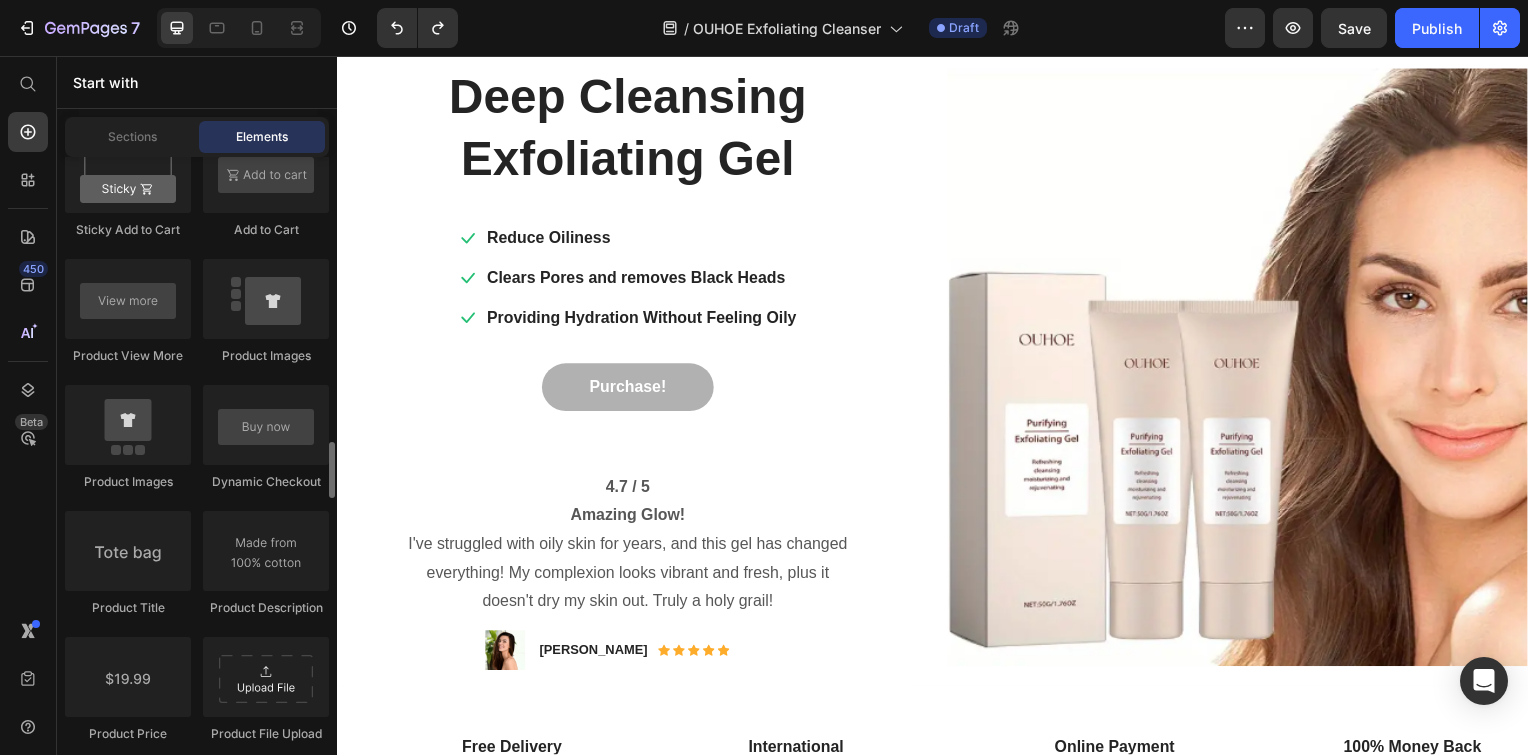 scroll, scrollTop: 2993, scrollLeft: 0, axis: vertical 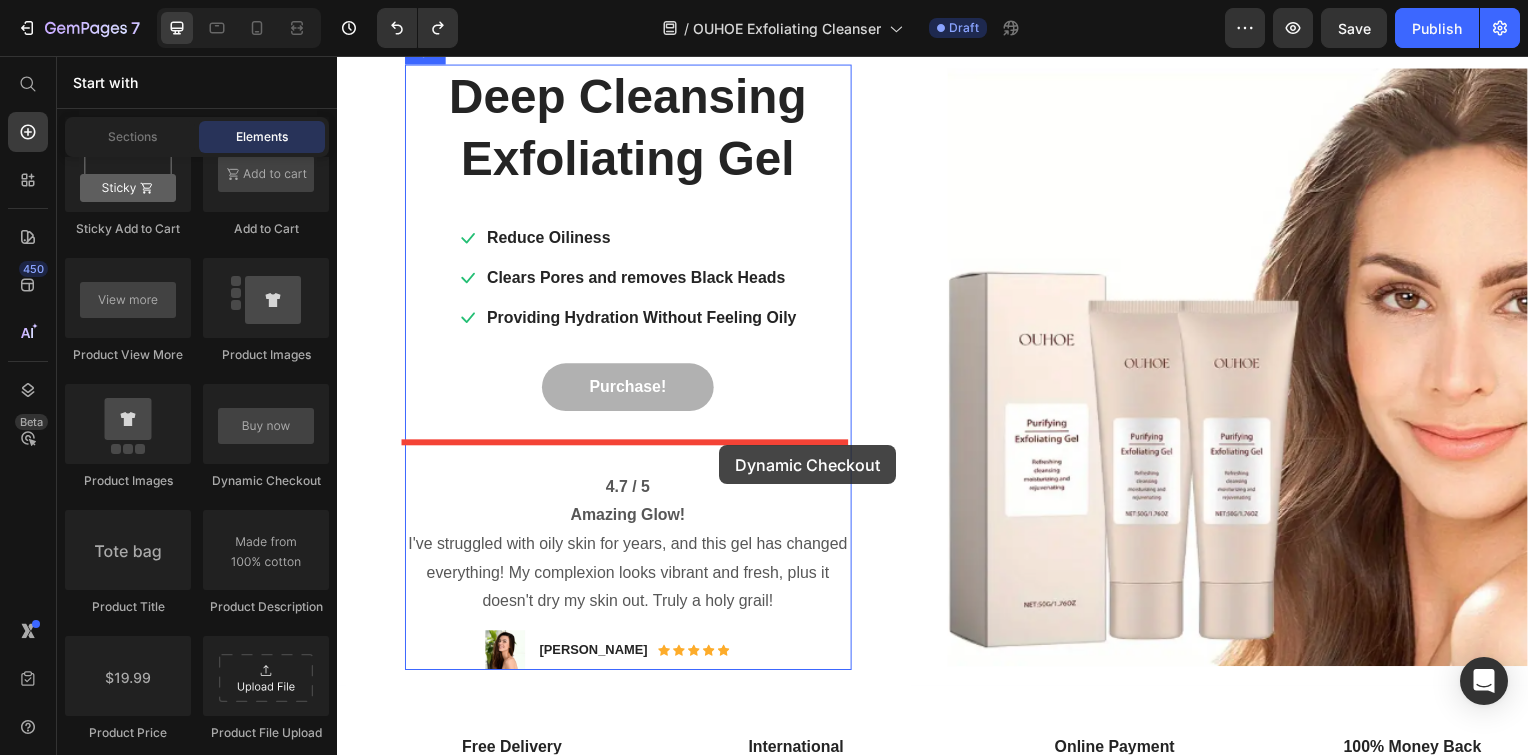 drag, startPoint x: 587, startPoint y: 487, endPoint x: 722, endPoint y: 448, distance: 140.52046 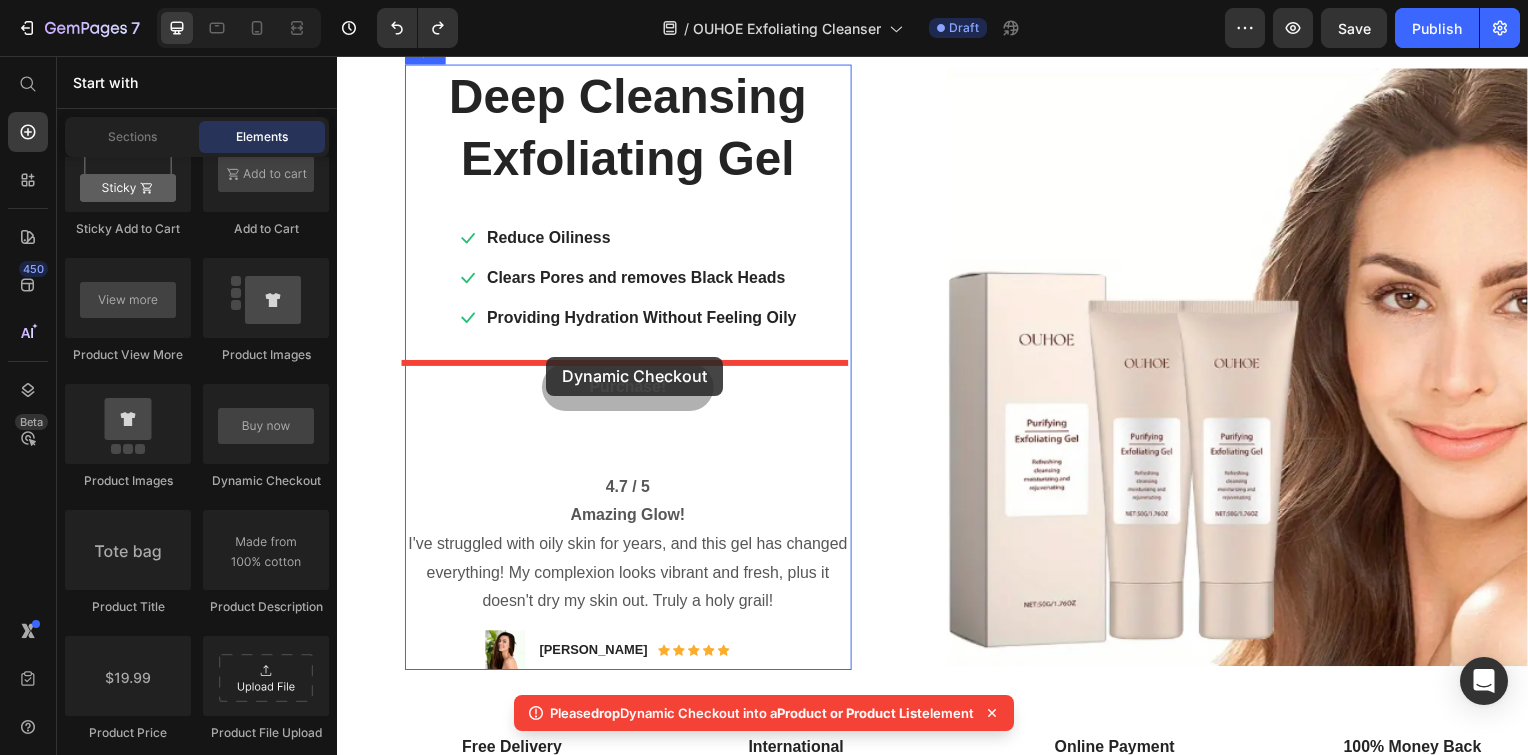drag, startPoint x: 606, startPoint y: 492, endPoint x: 548, endPoint y: 359, distance: 145.09653 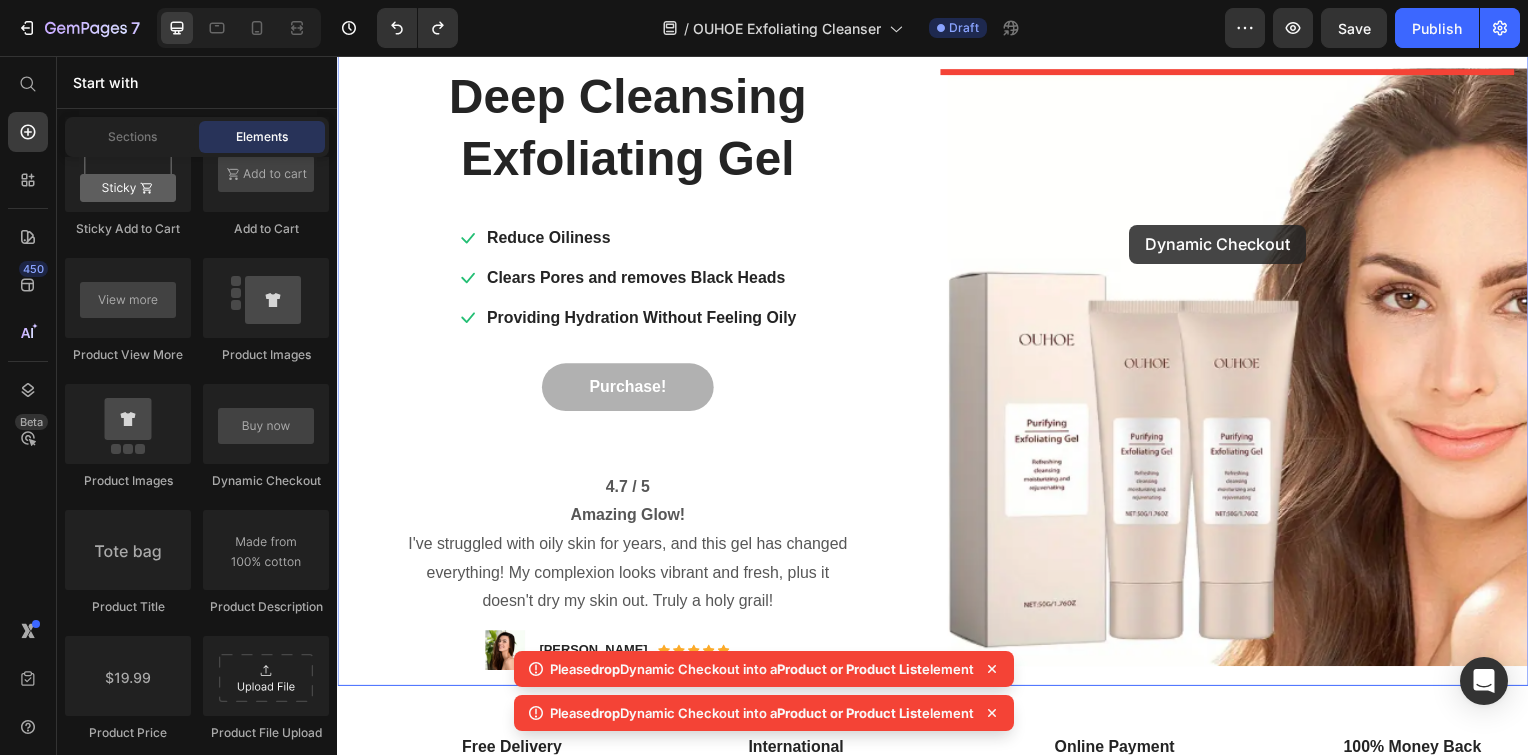 drag, startPoint x: 609, startPoint y: 483, endPoint x: 1135, endPoint y: 226, distance: 585.4272 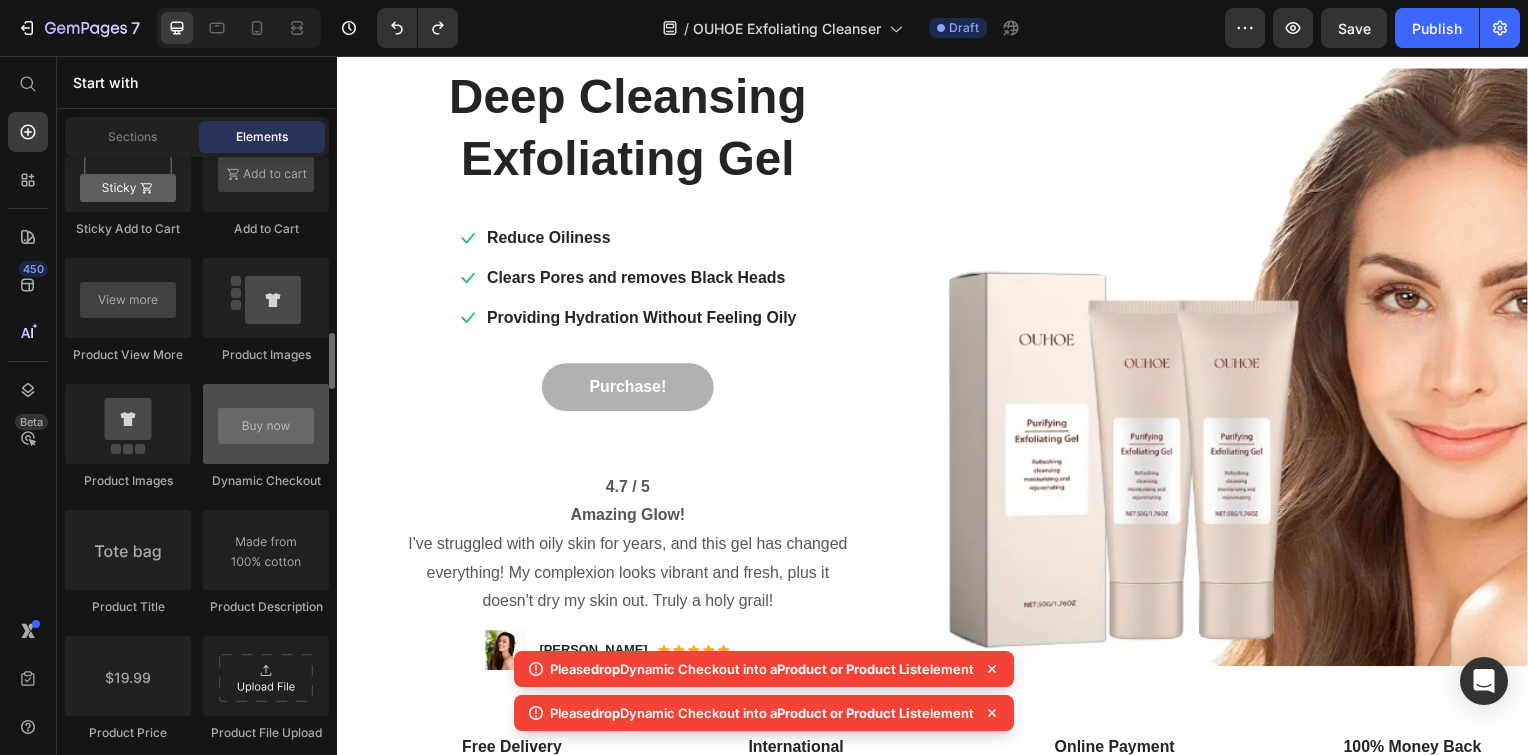 scroll, scrollTop: 2893, scrollLeft: 0, axis: vertical 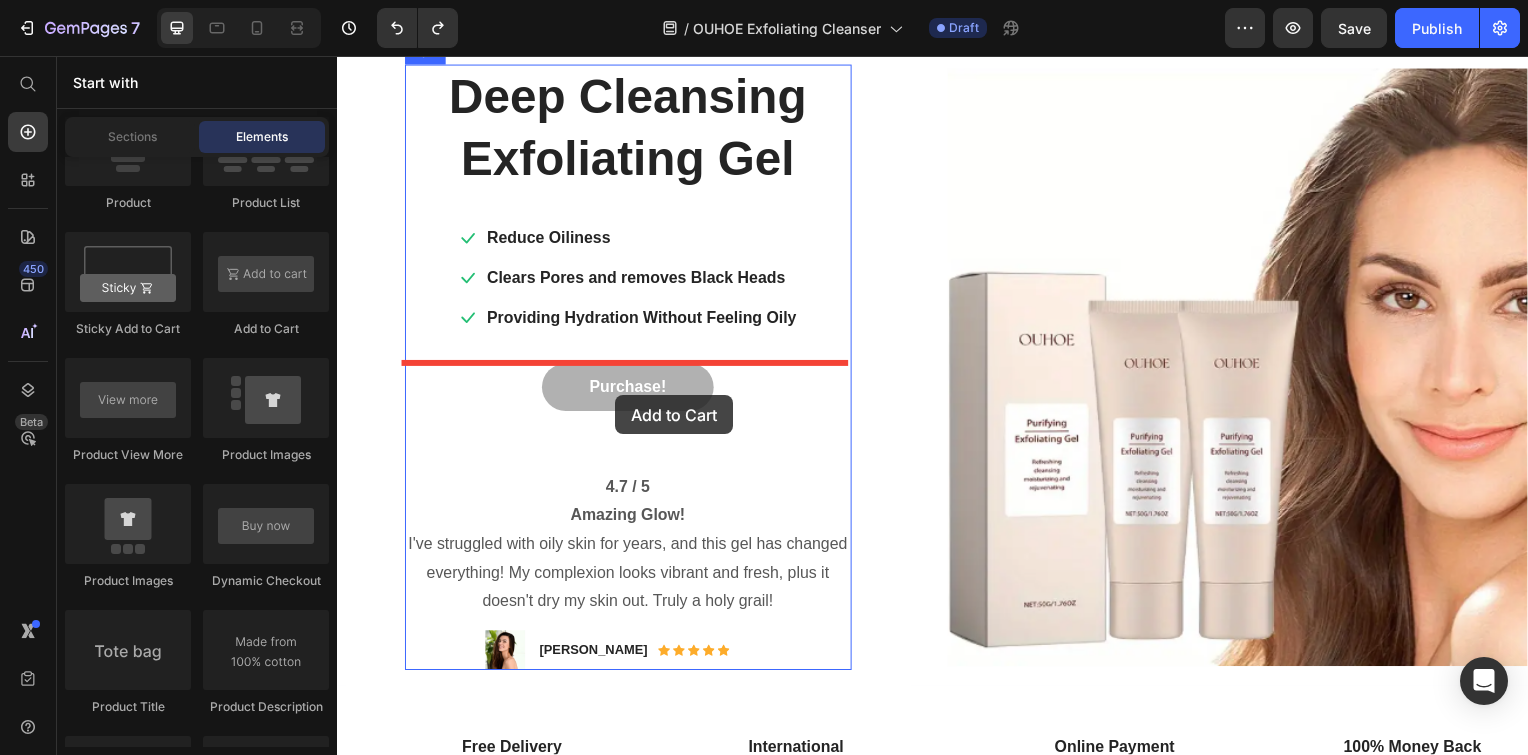drag, startPoint x: 605, startPoint y: 324, endPoint x: 617, endPoint y: 398, distance: 74.96666 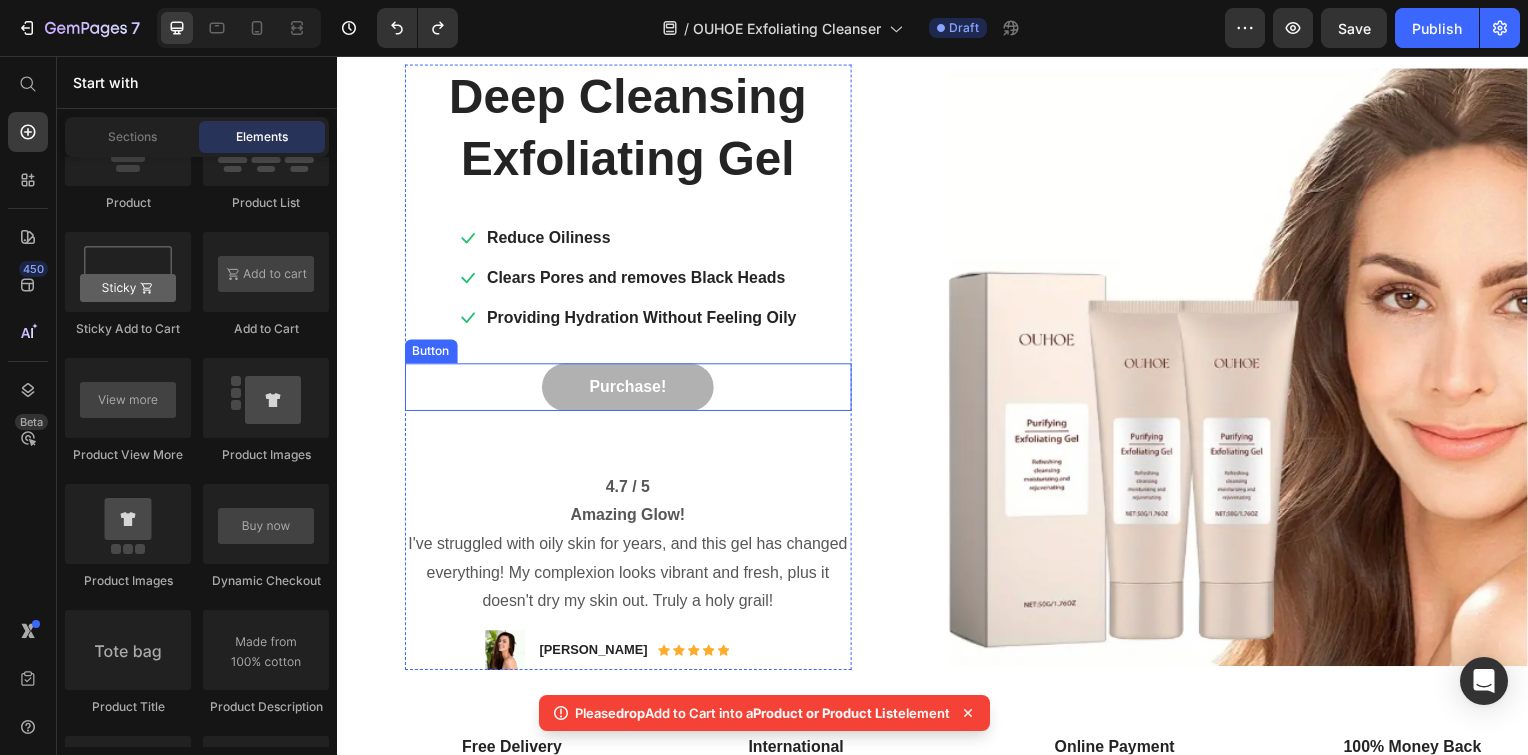 click on "Purchase! Button" at bounding box center [630, 390] 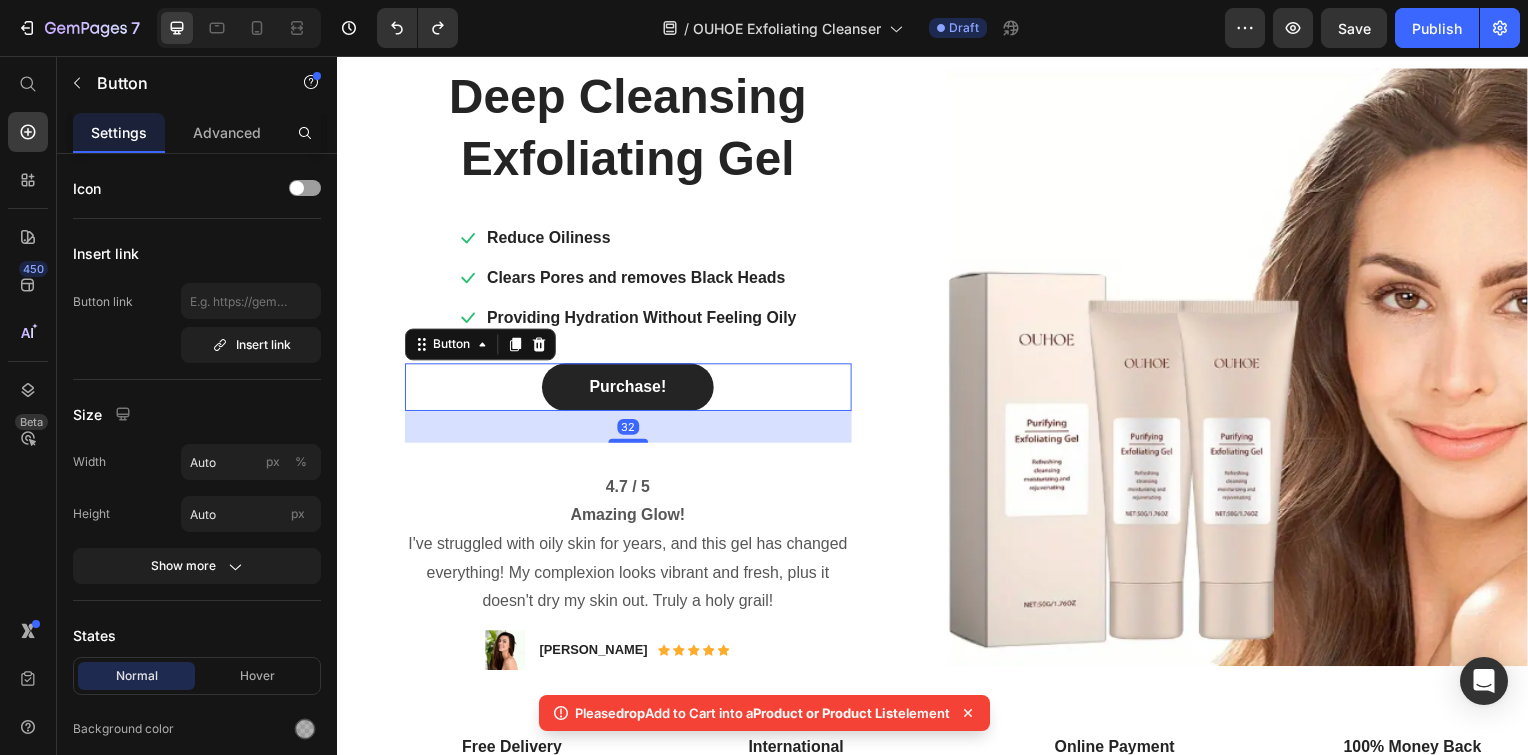 click on "Purchase!" at bounding box center [629, 390] 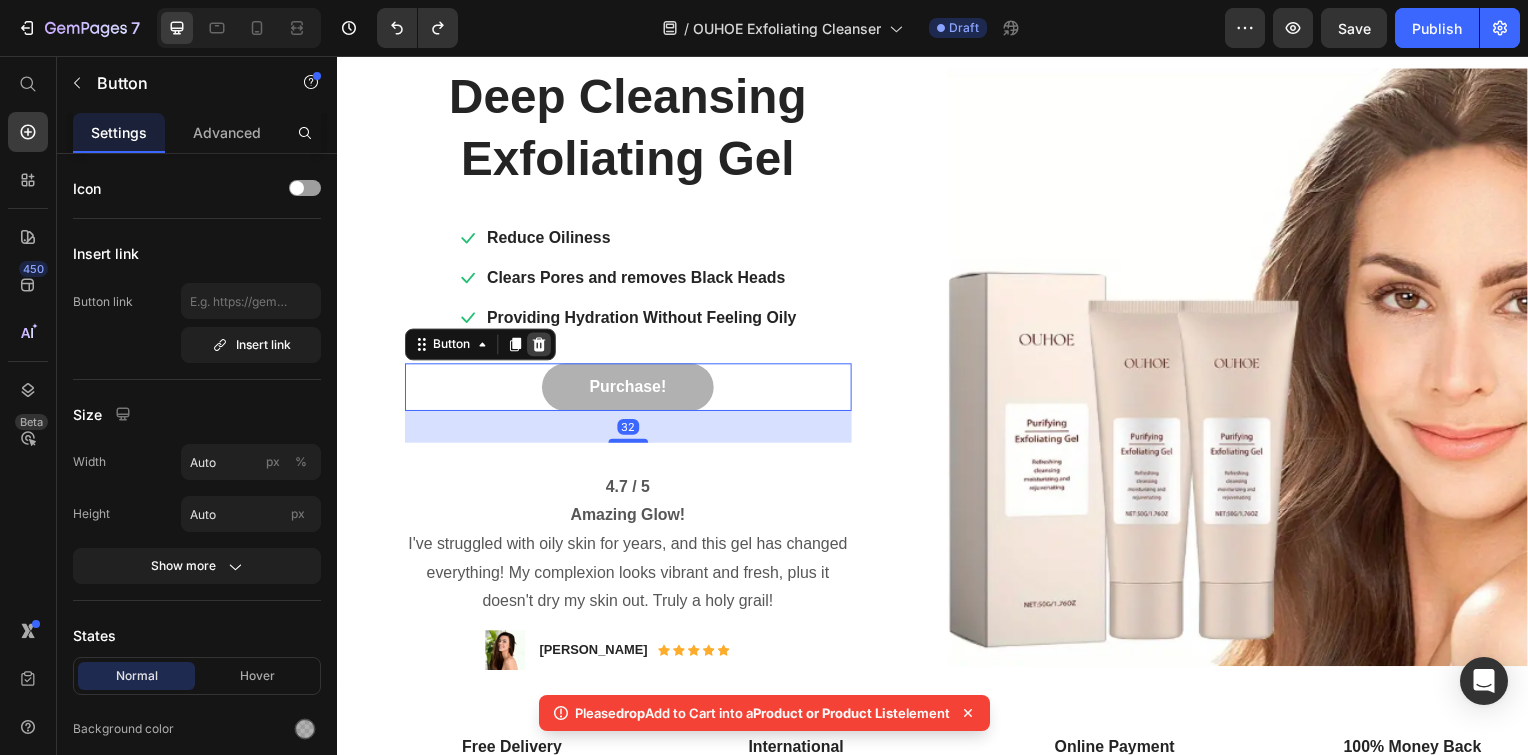click 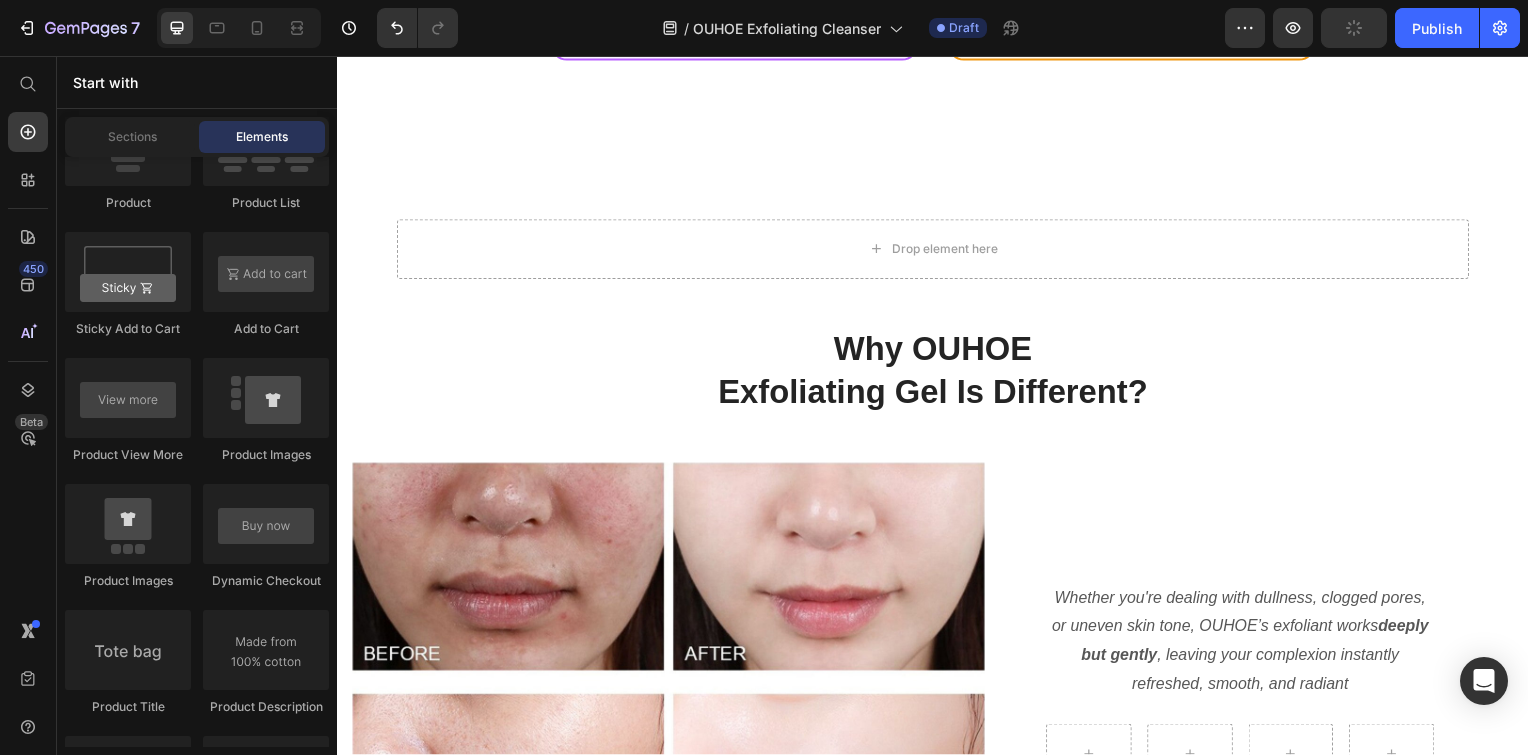 scroll, scrollTop: 1932, scrollLeft: 0, axis: vertical 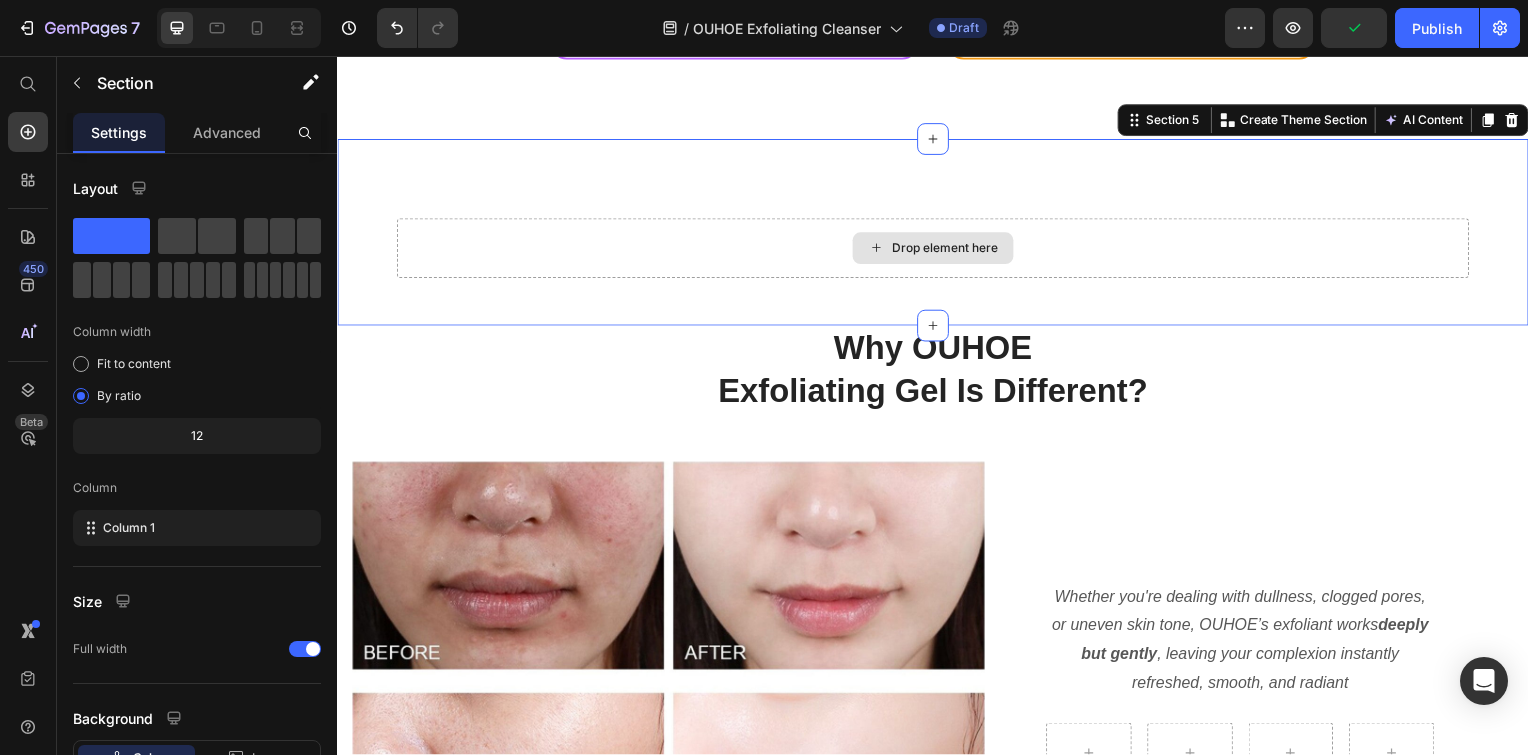 click on "Drop element here" at bounding box center (937, 250) 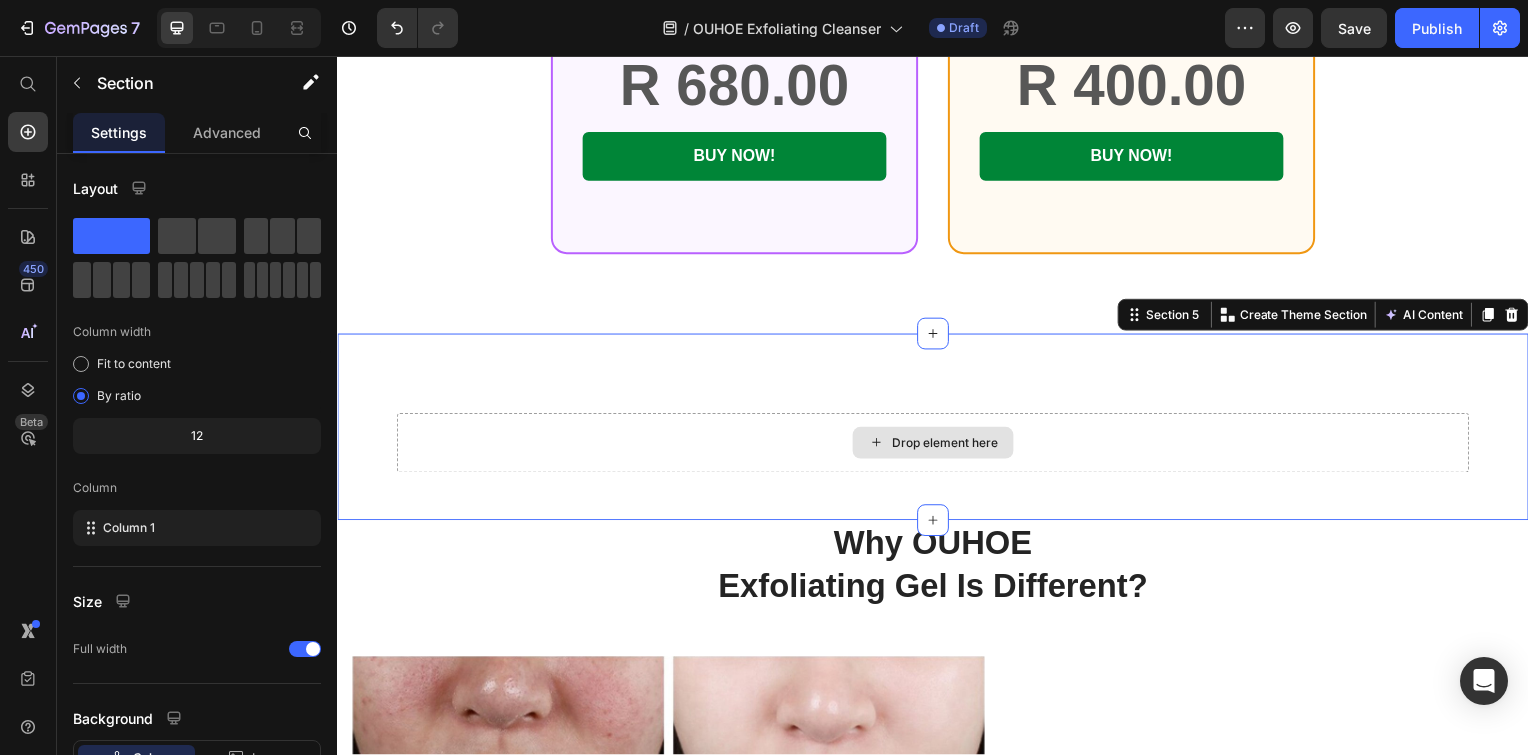scroll, scrollTop: 1728, scrollLeft: 0, axis: vertical 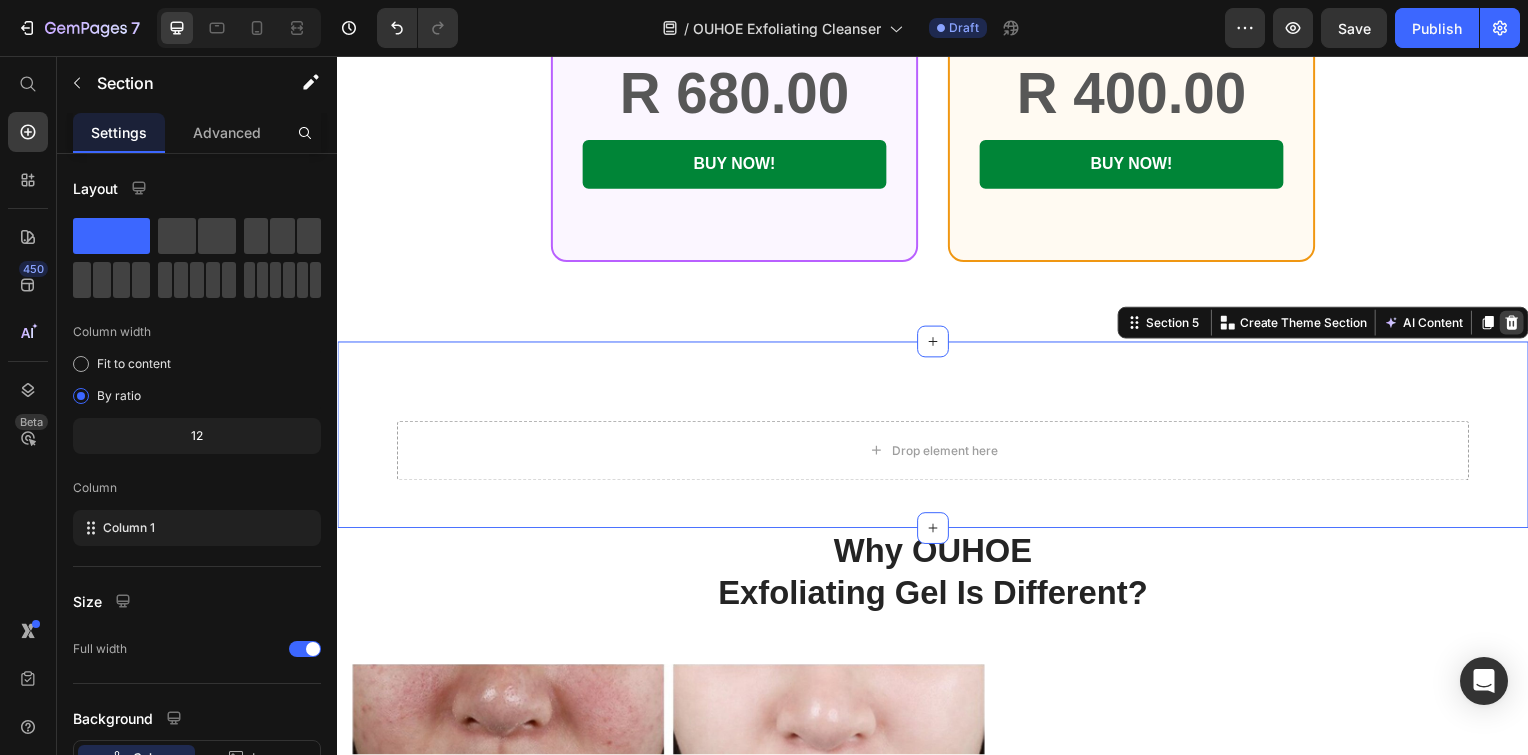 click 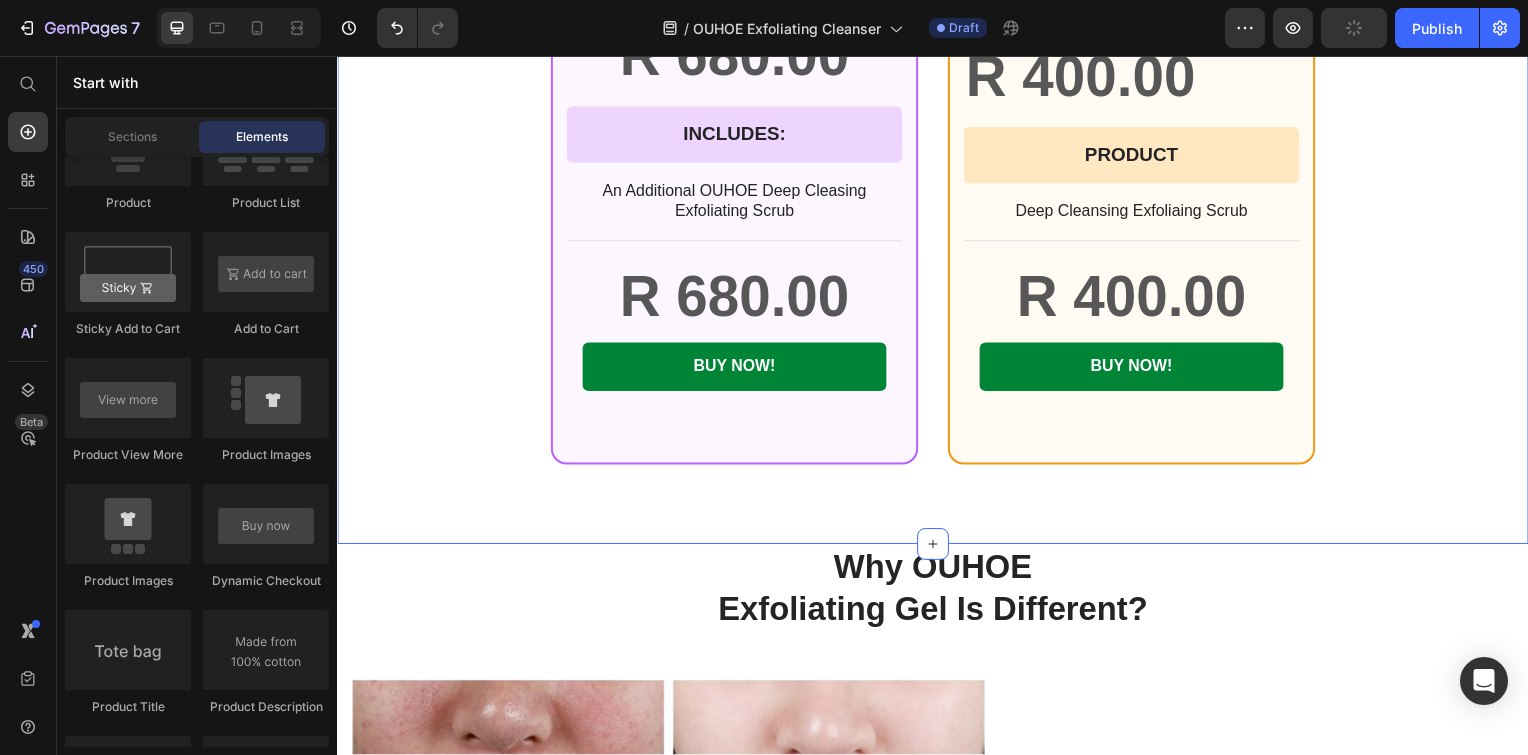 scroll, scrollTop: 1522, scrollLeft: 0, axis: vertical 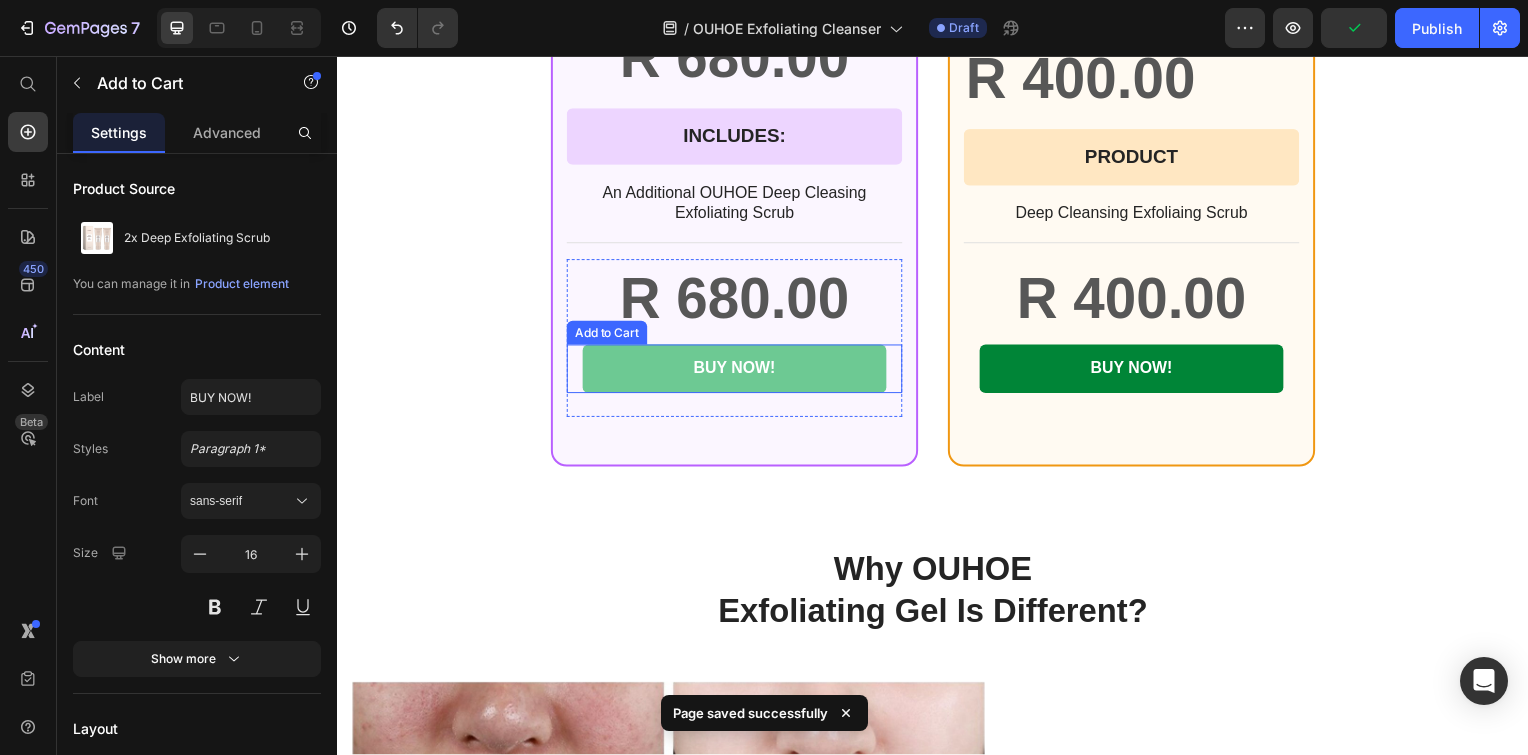 click on "BUY NOW!" at bounding box center [737, 371] 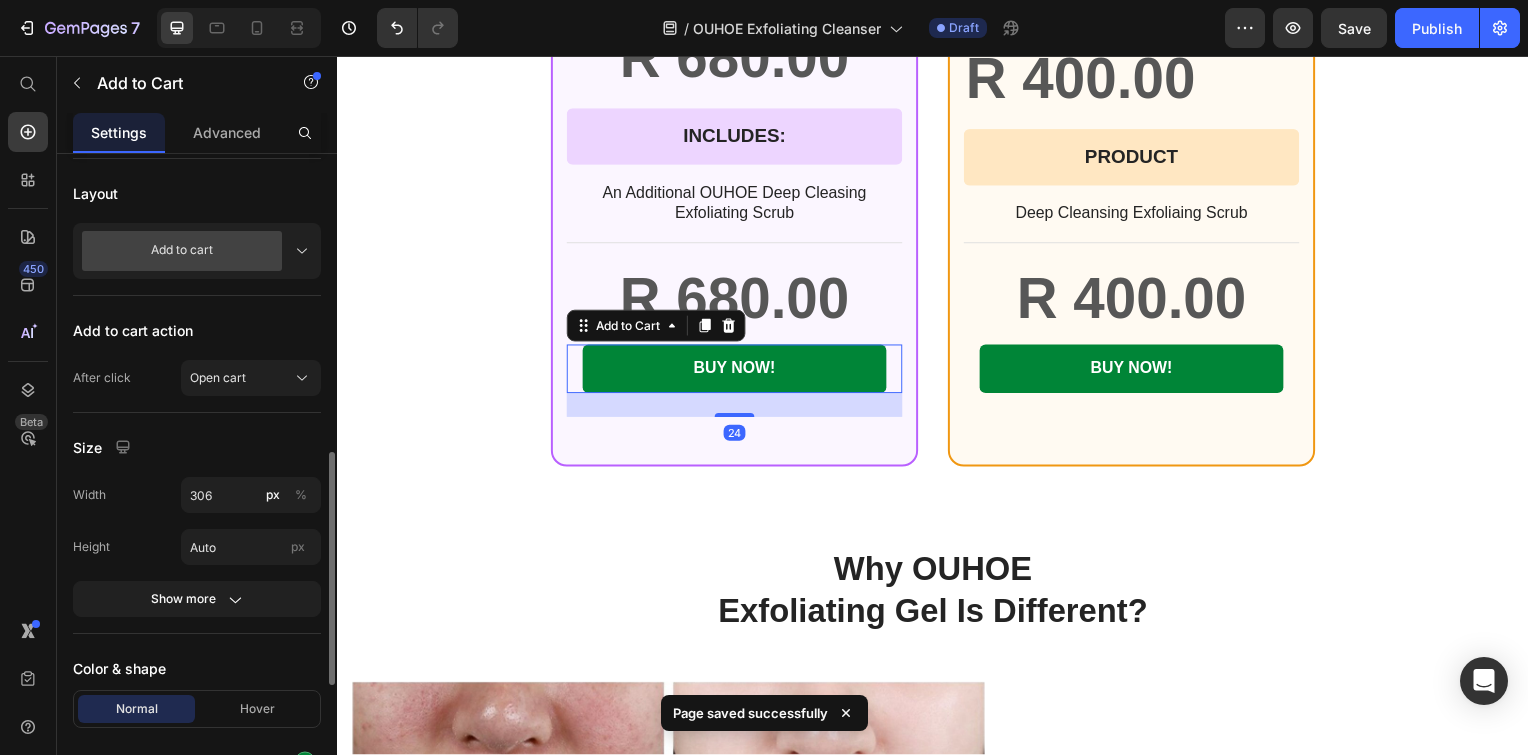 scroll, scrollTop: 966, scrollLeft: 0, axis: vertical 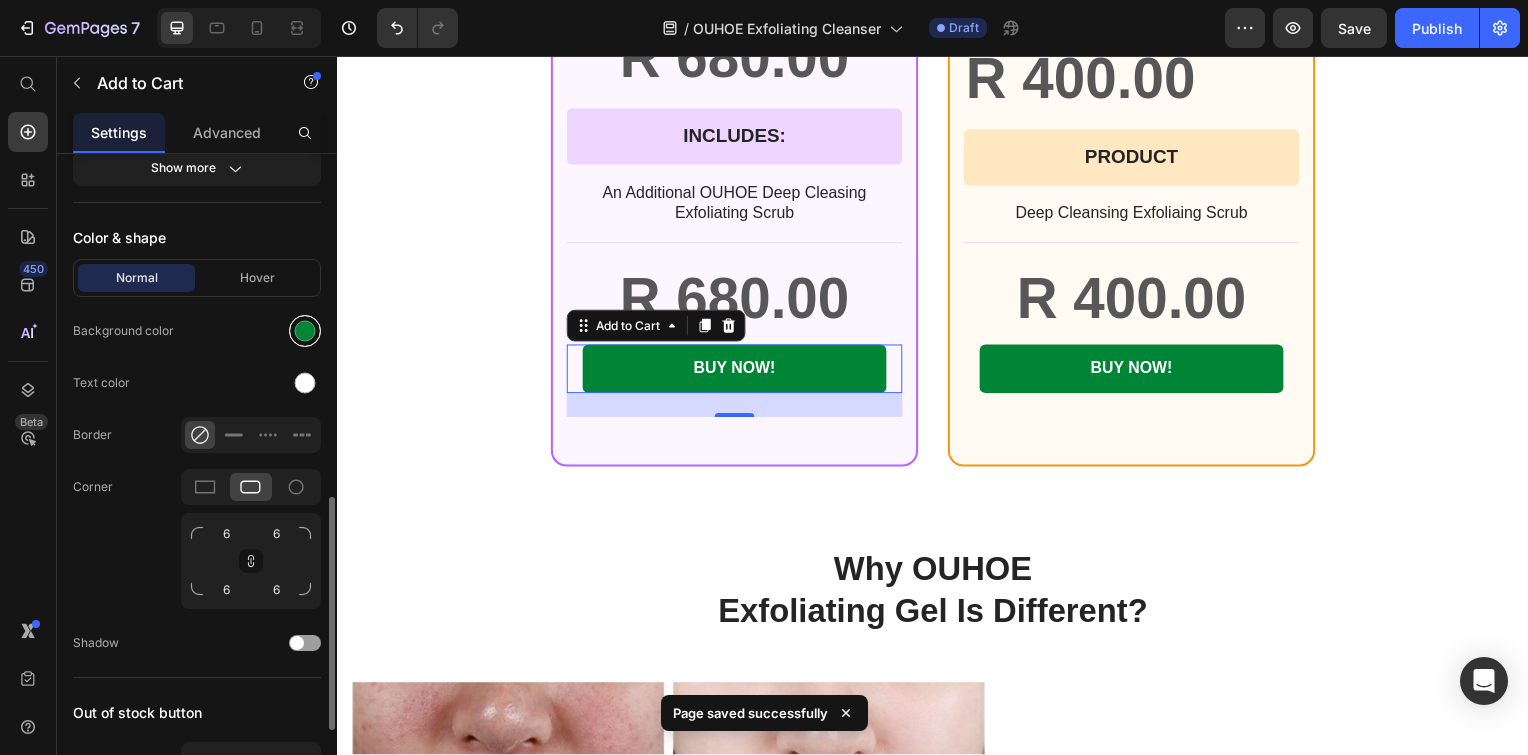 click at bounding box center [305, 331] 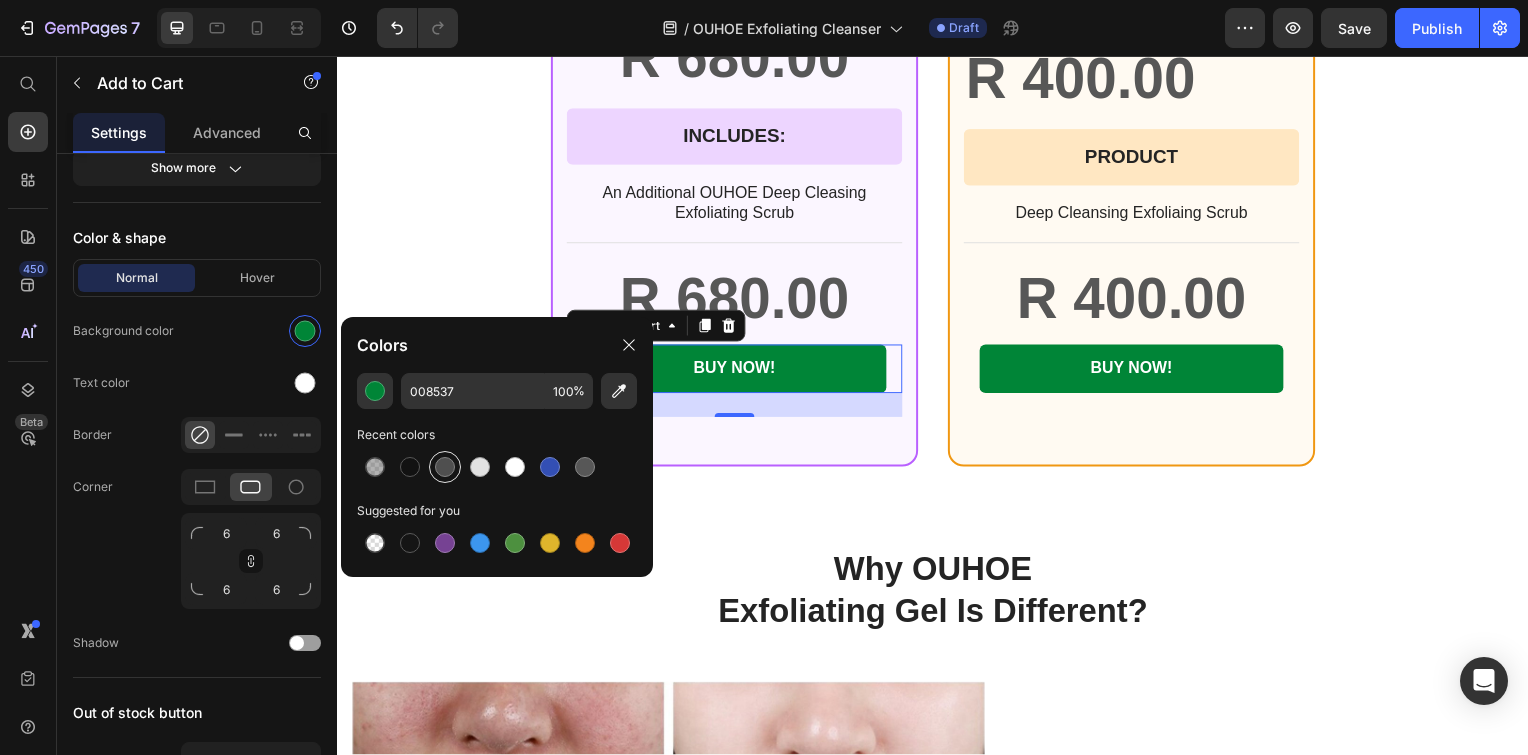 click at bounding box center [445, 467] 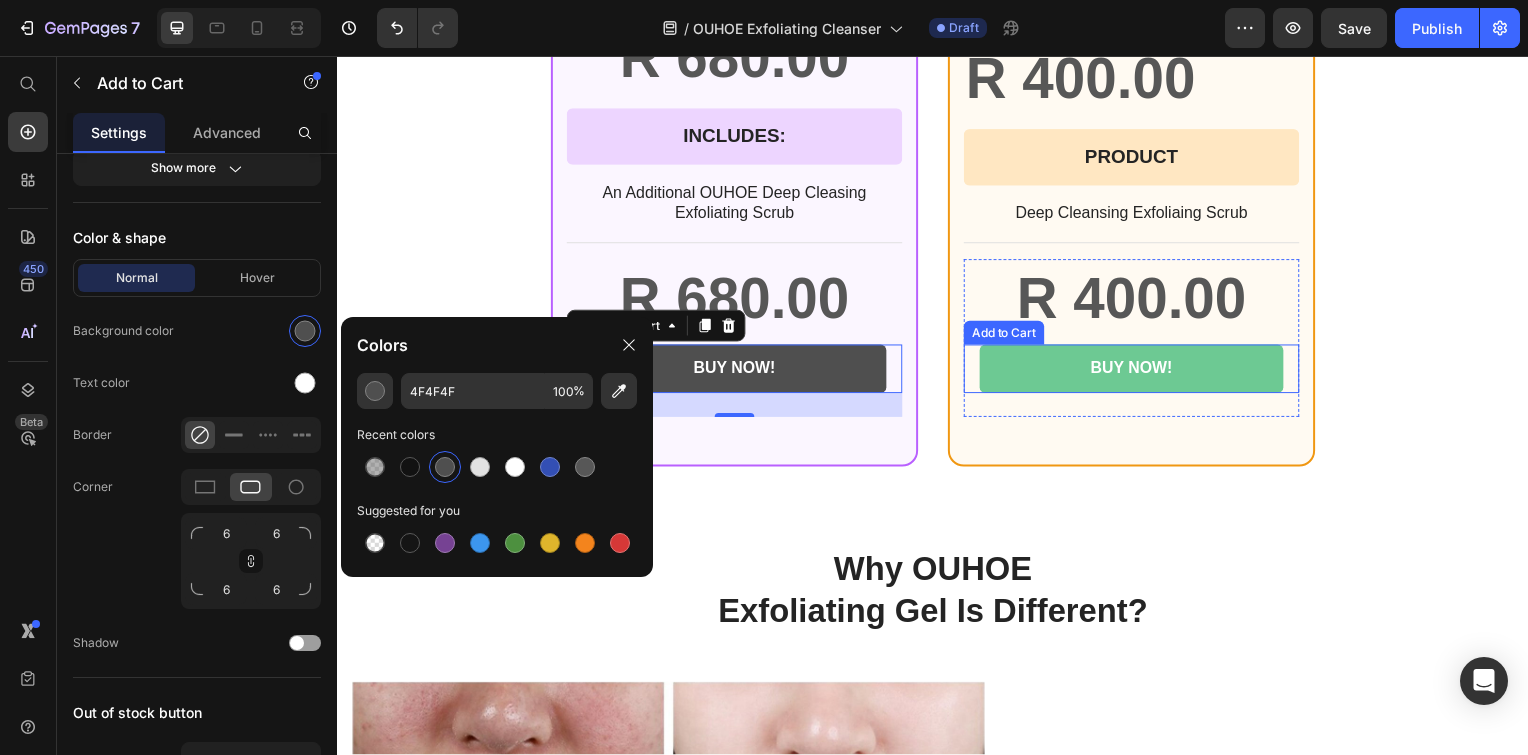 click on "BUY NOW!" at bounding box center [1137, 371] 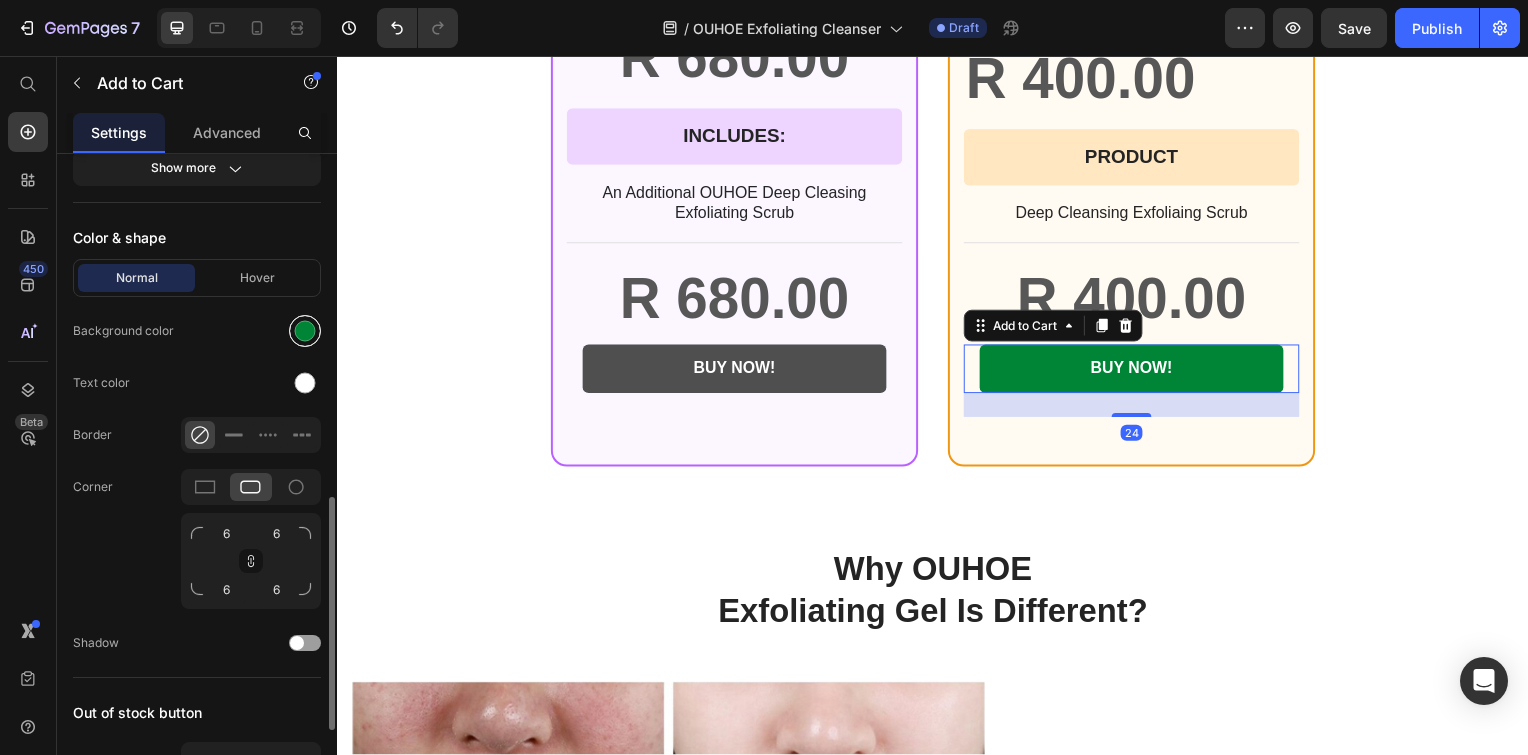 click at bounding box center (305, 331) 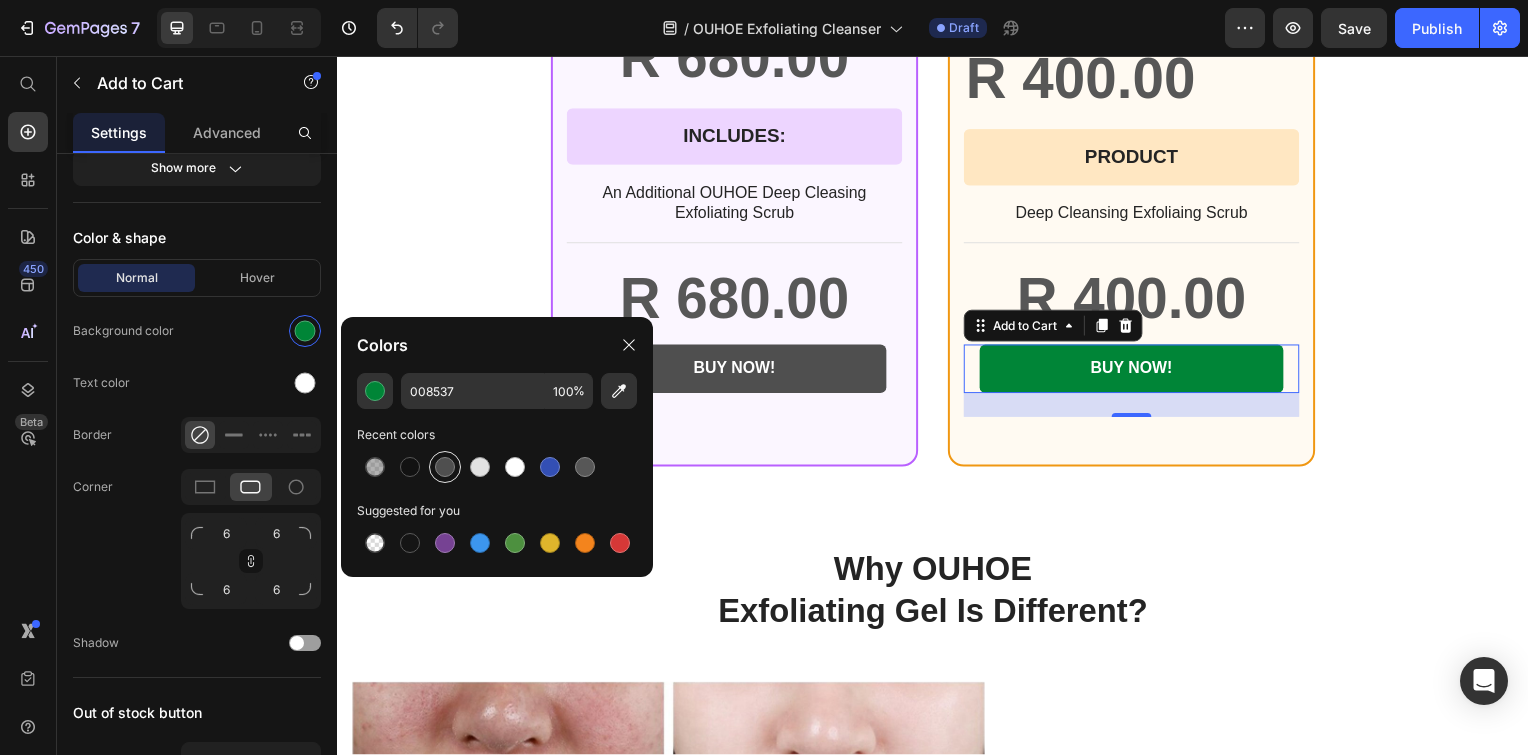 click at bounding box center (445, 467) 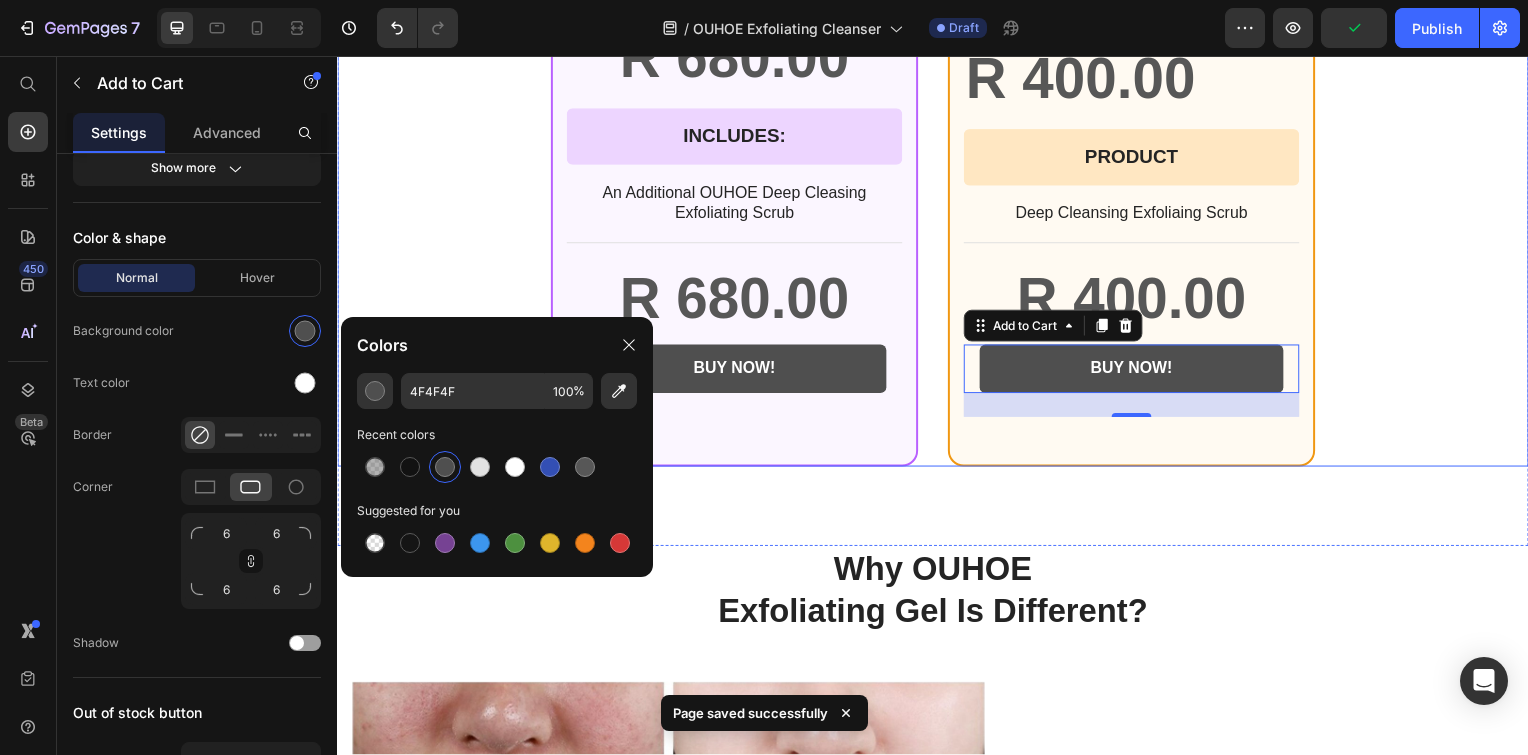 scroll, scrollTop: 0, scrollLeft: 0, axis: both 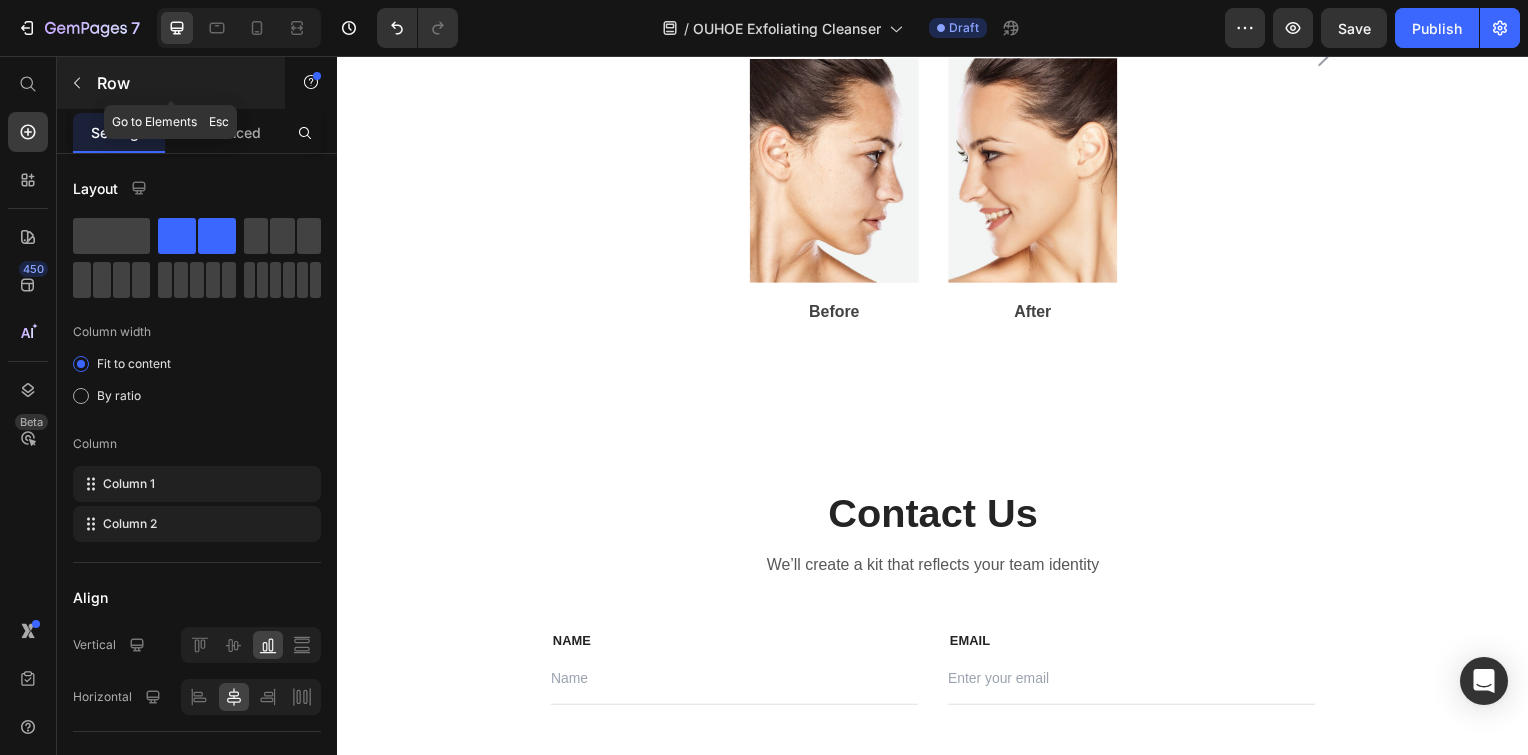 click 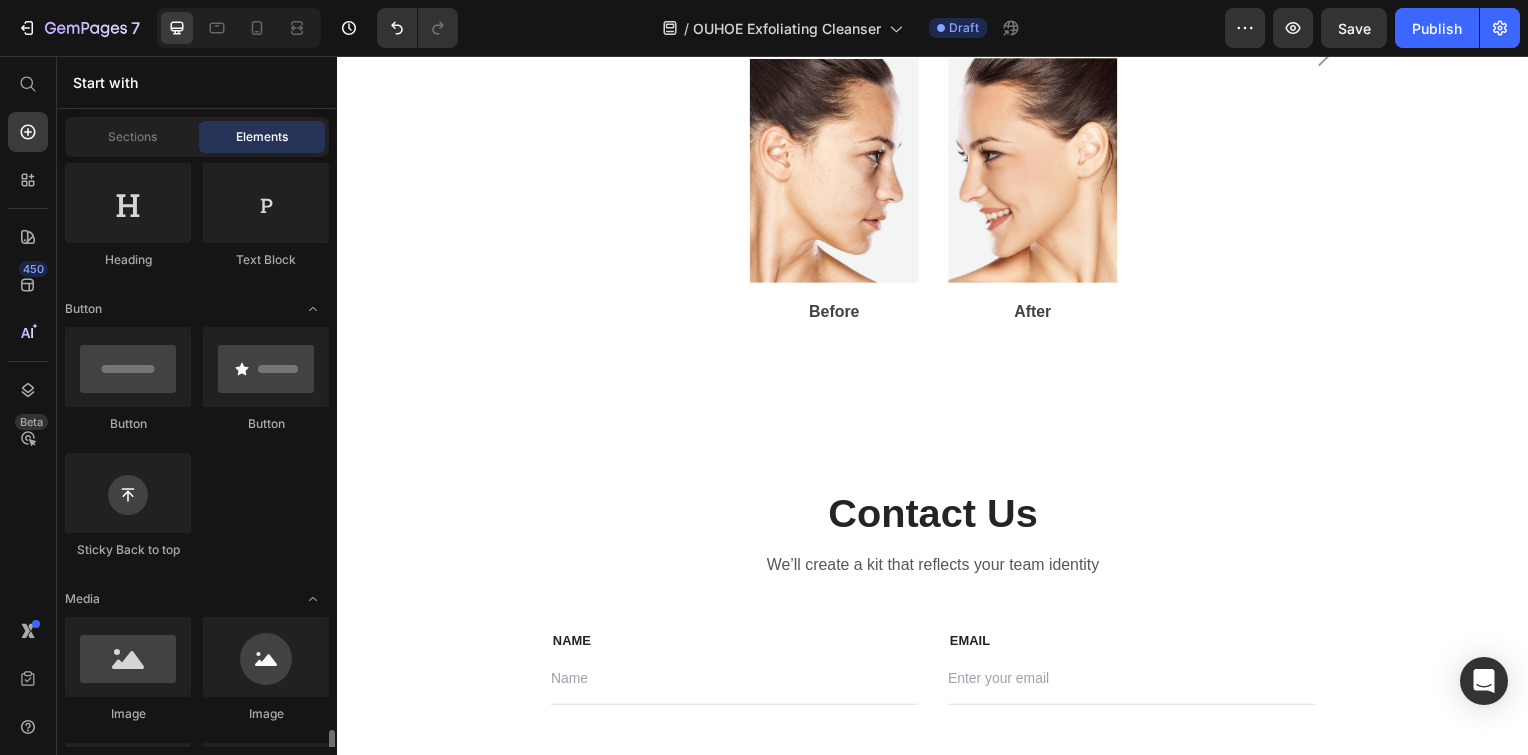 scroll, scrollTop: 0, scrollLeft: 0, axis: both 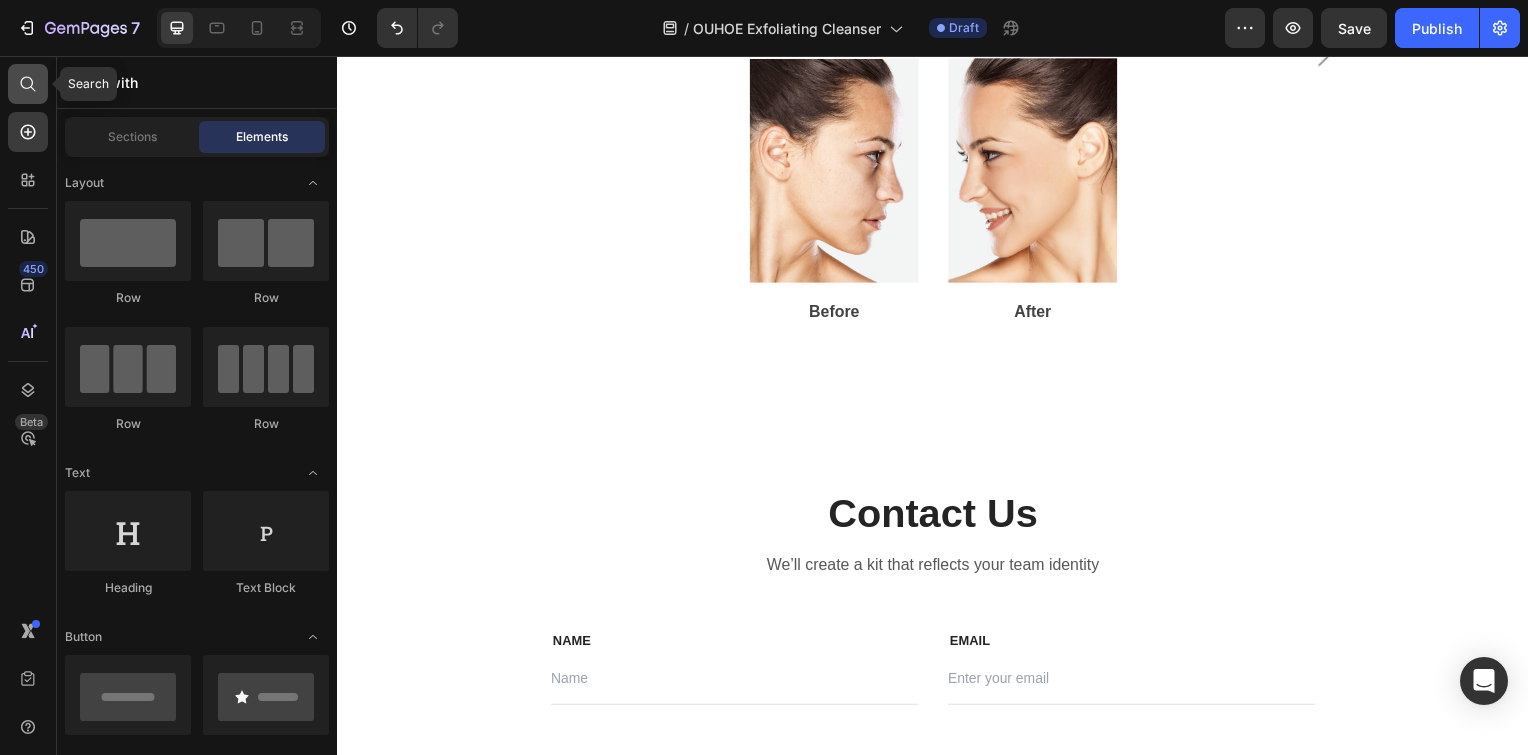 click 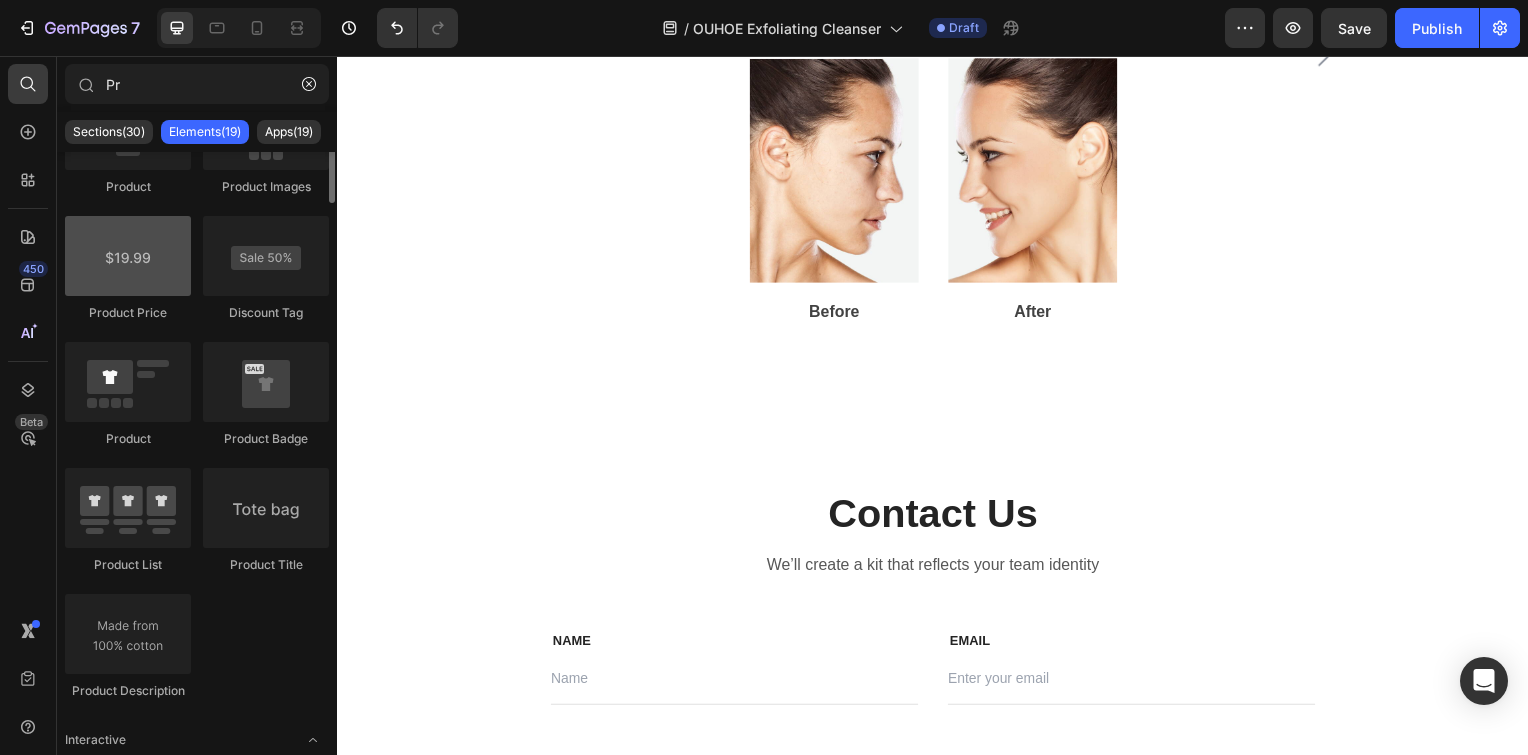 scroll, scrollTop: 0, scrollLeft: 0, axis: both 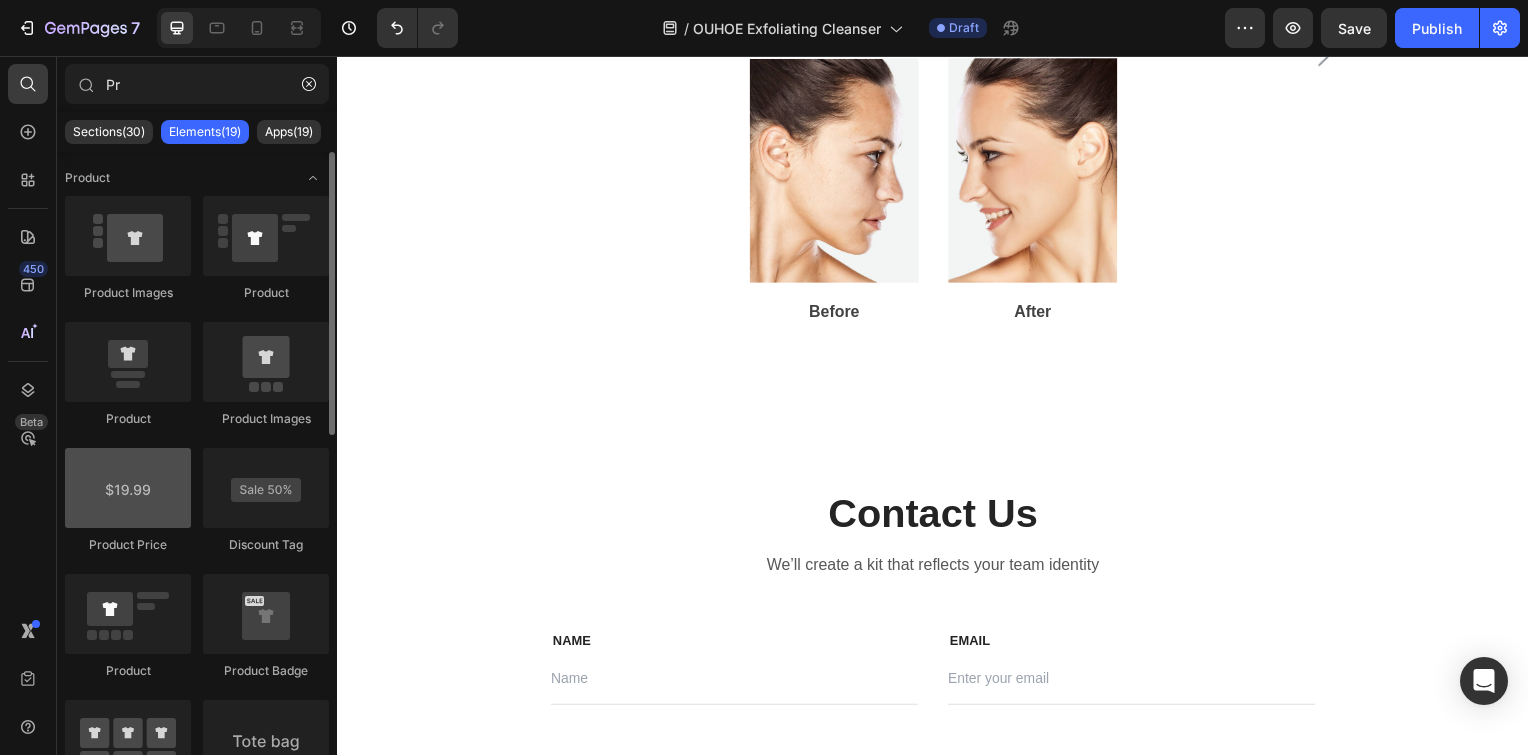 type on "P" 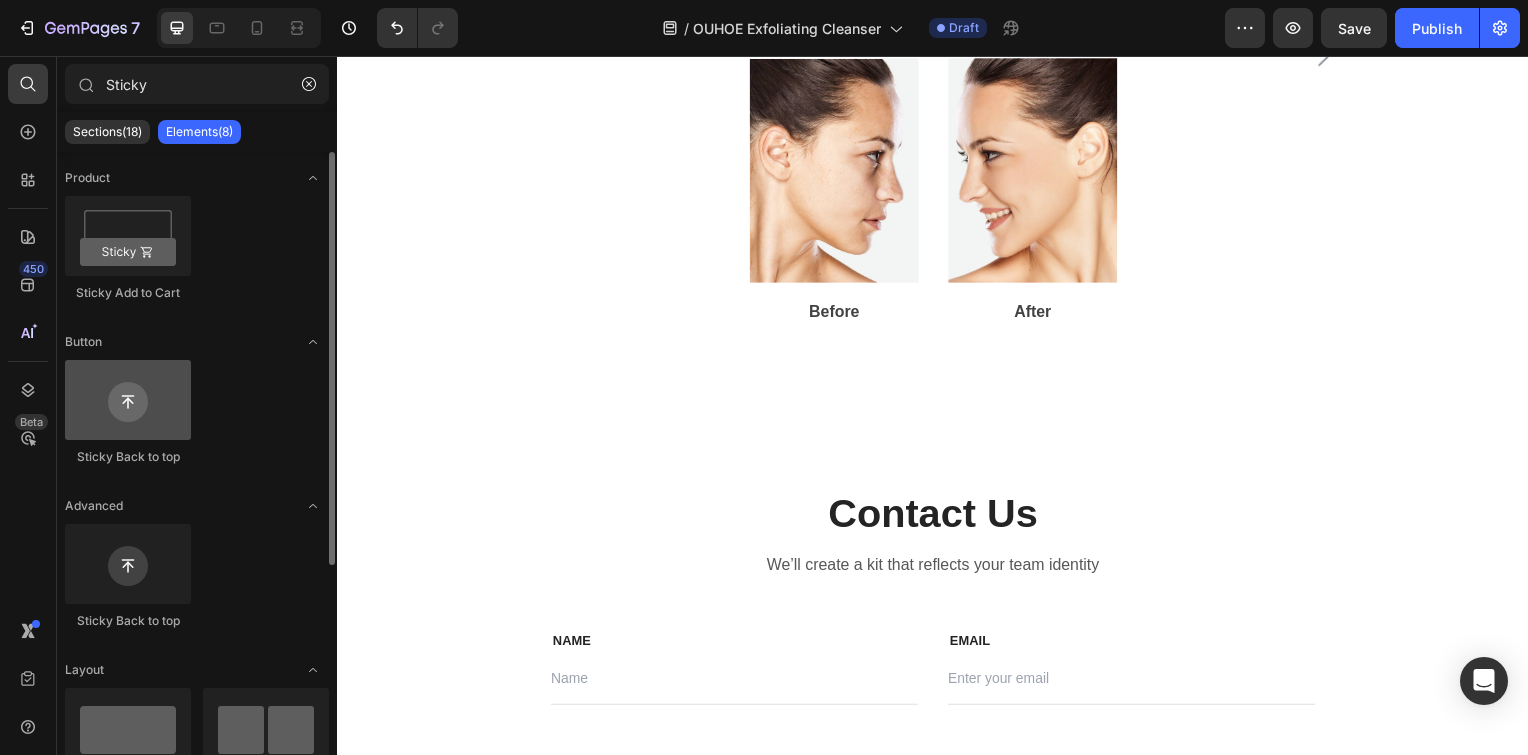 type on "Sticky" 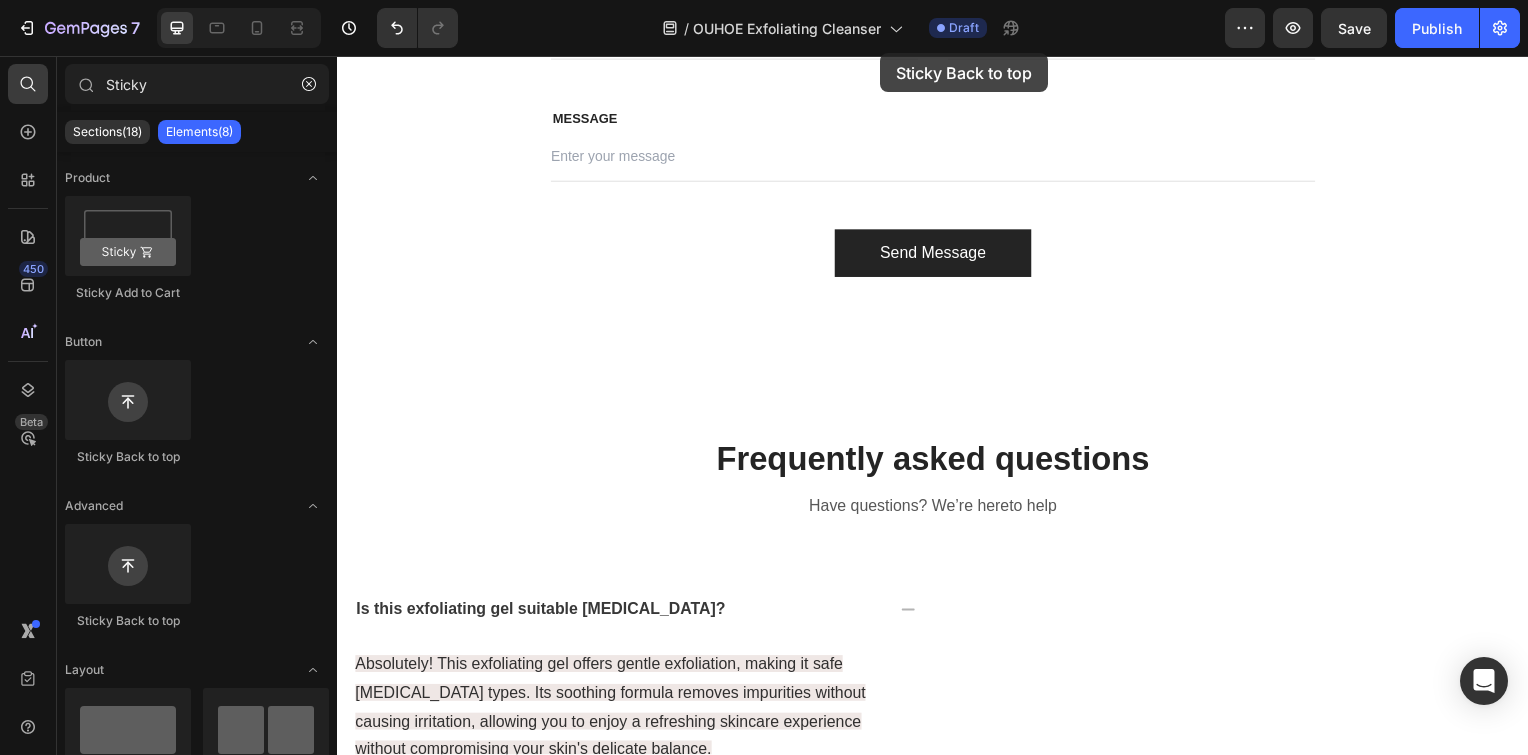 scroll, scrollTop: 5098, scrollLeft: 0, axis: vertical 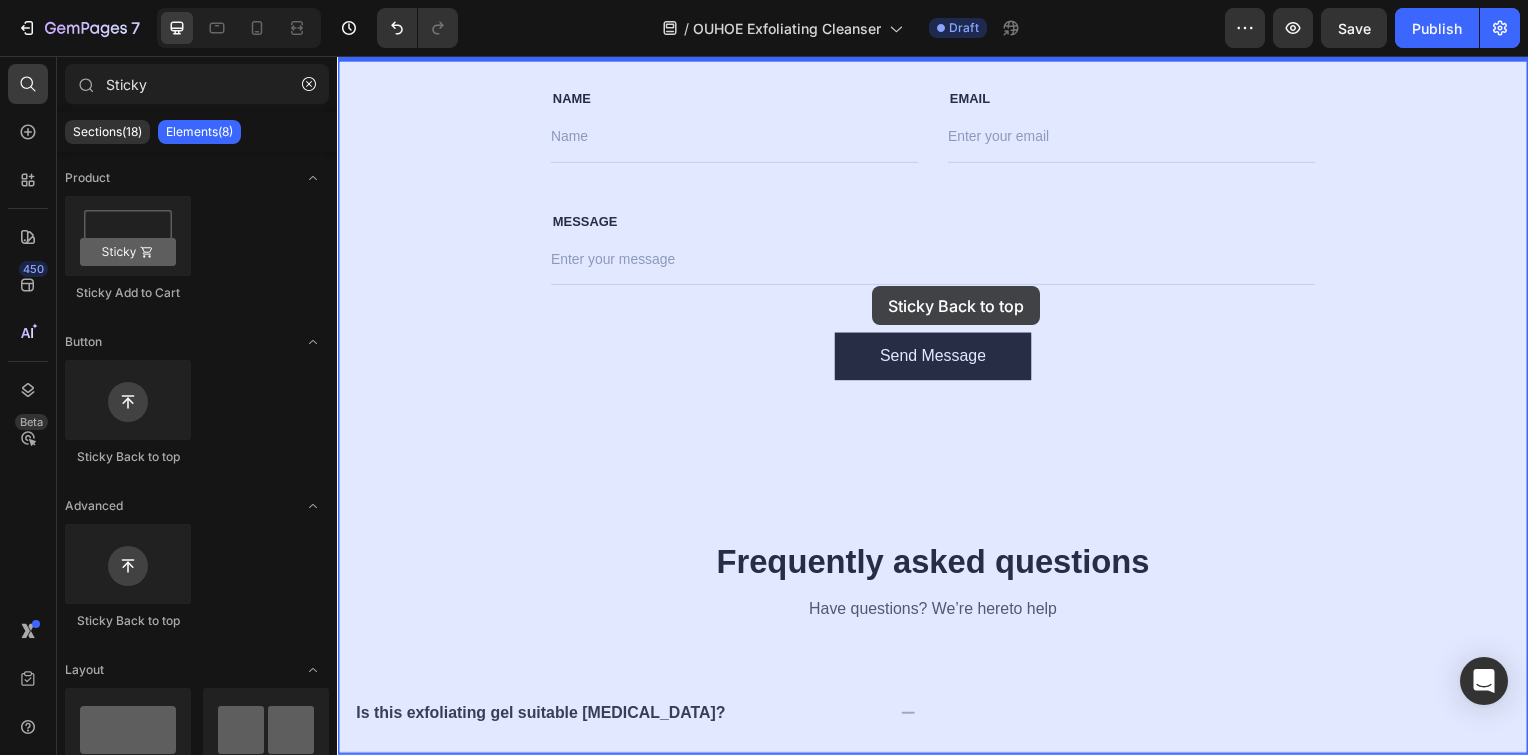 drag, startPoint x: 441, startPoint y: 451, endPoint x: 876, endPoint y: 288, distance: 464.53632 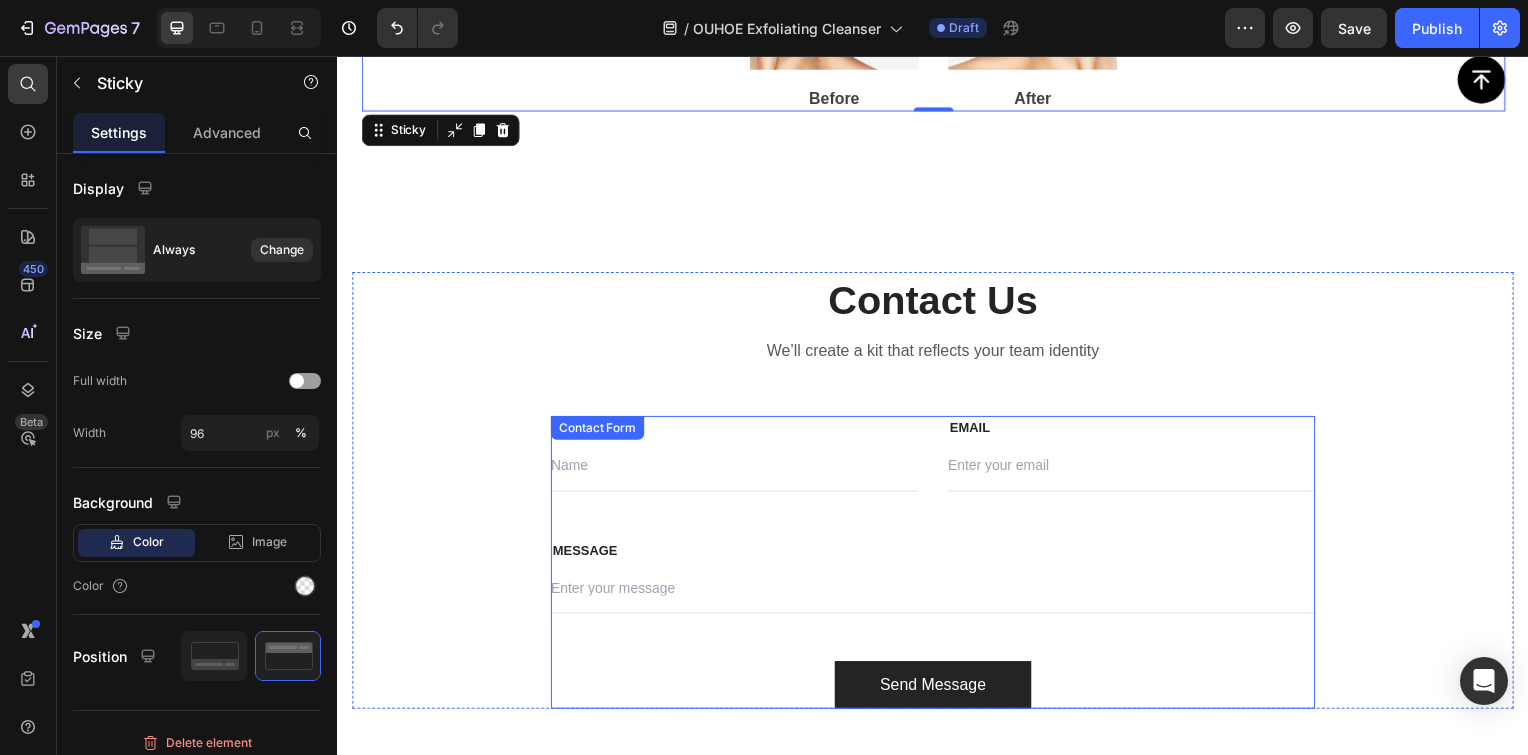 scroll, scrollTop: 4824, scrollLeft: 0, axis: vertical 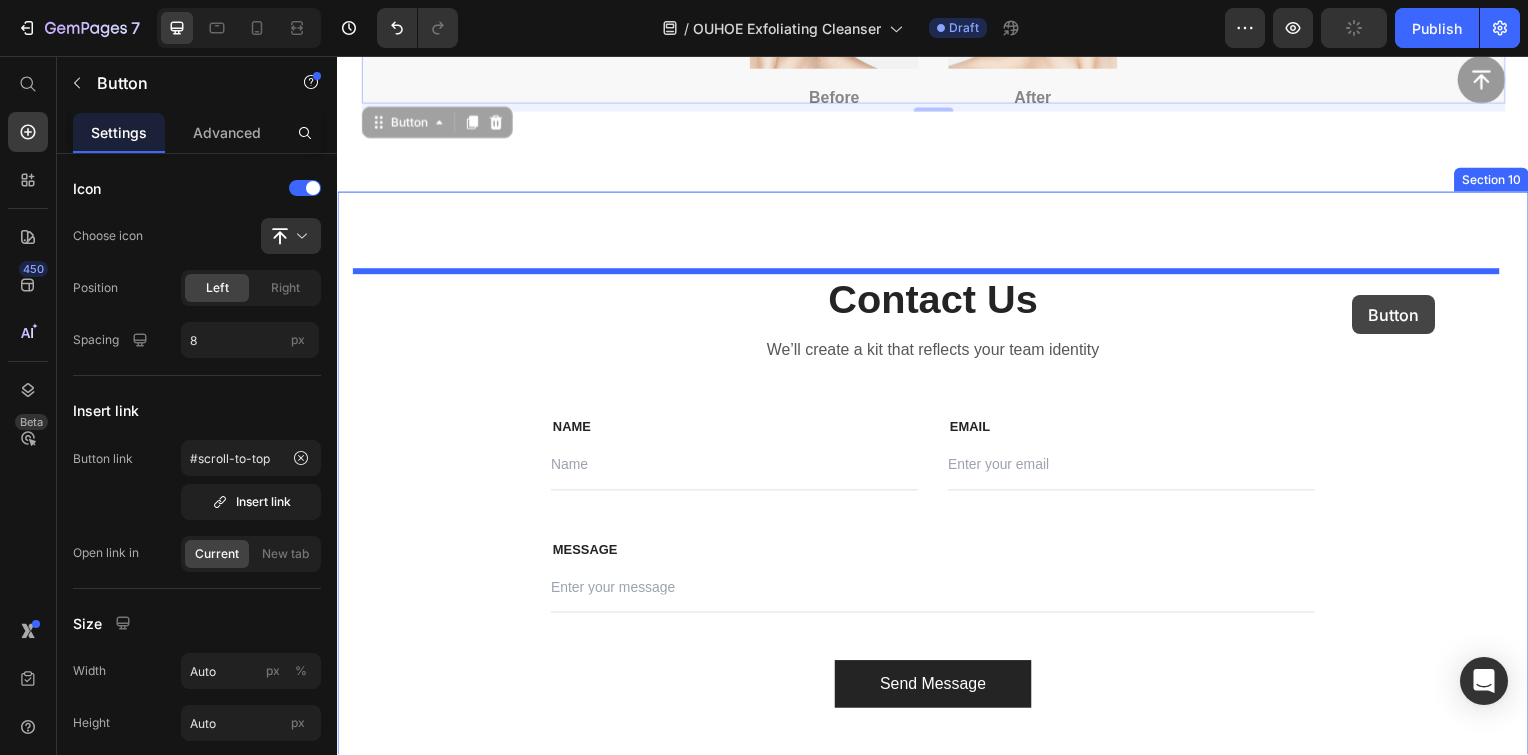 drag, startPoint x: 1476, startPoint y: 82, endPoint x: 1360, endPoint y: 297, distance: 244.29695 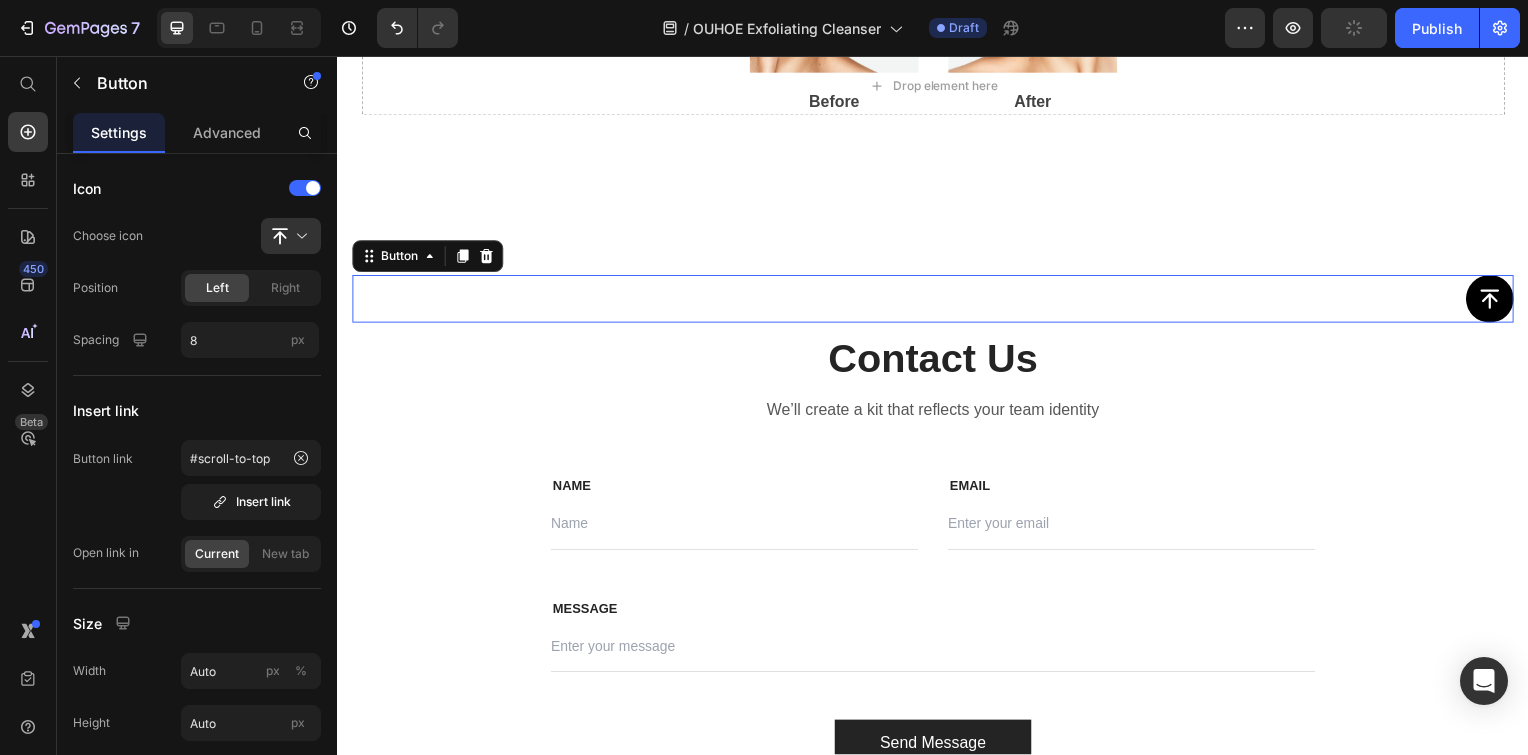 scroll, scrollTop: 4828, scrollLeft: 0, axis: vertical 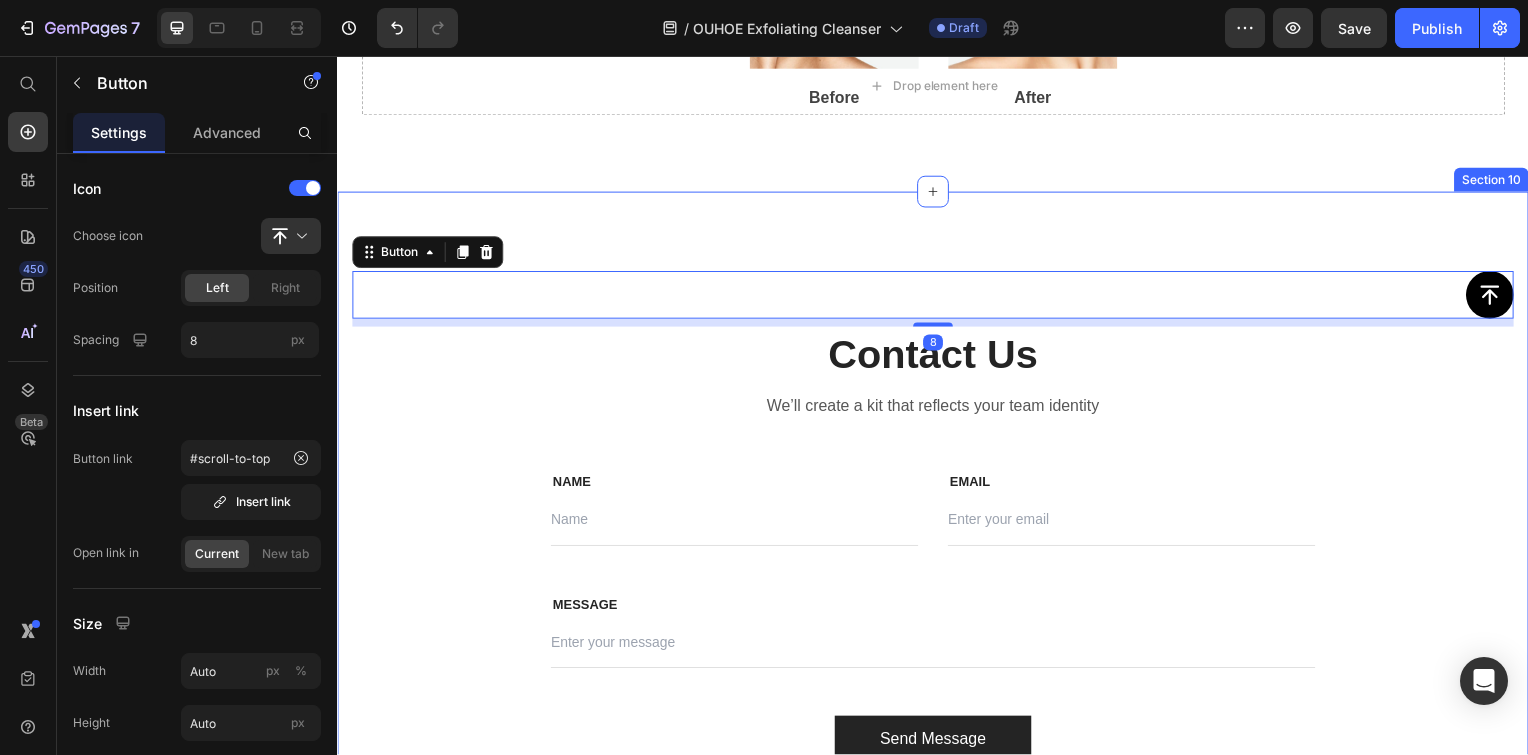 click on "Button   8 Contact Us Heading We’ll create a kit that reflects your team identity Text block Row NAME Text block Text Field EMAIL Text block Email Field Row MESSAGE Text block Text Field Send Message Submit Button Contact Form Row Section 10" at bounding box center (937, 521) 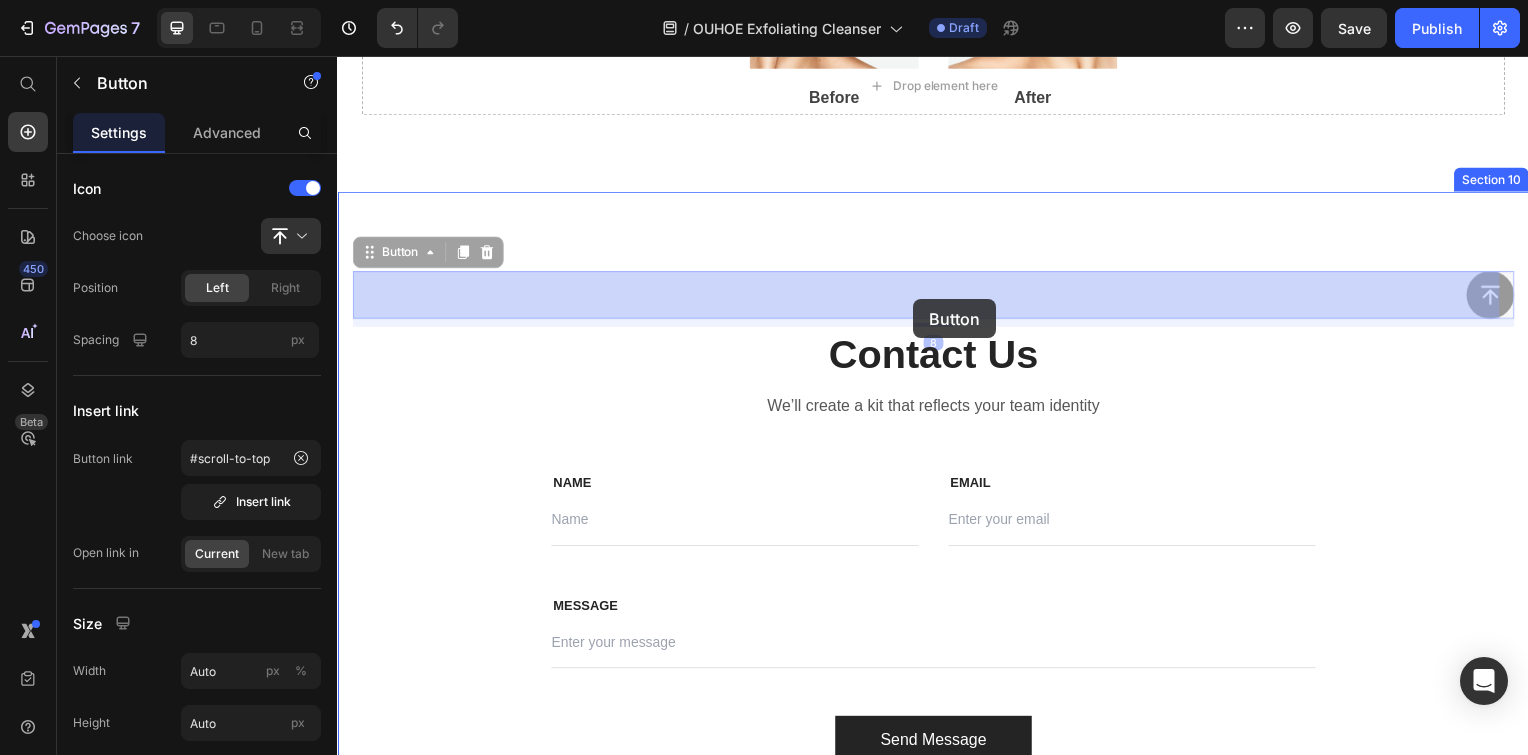 drag, startPoint x: 1483, startPoint y: 300, endPoint x: 911, endPoint y: 301, distance: 572.00085 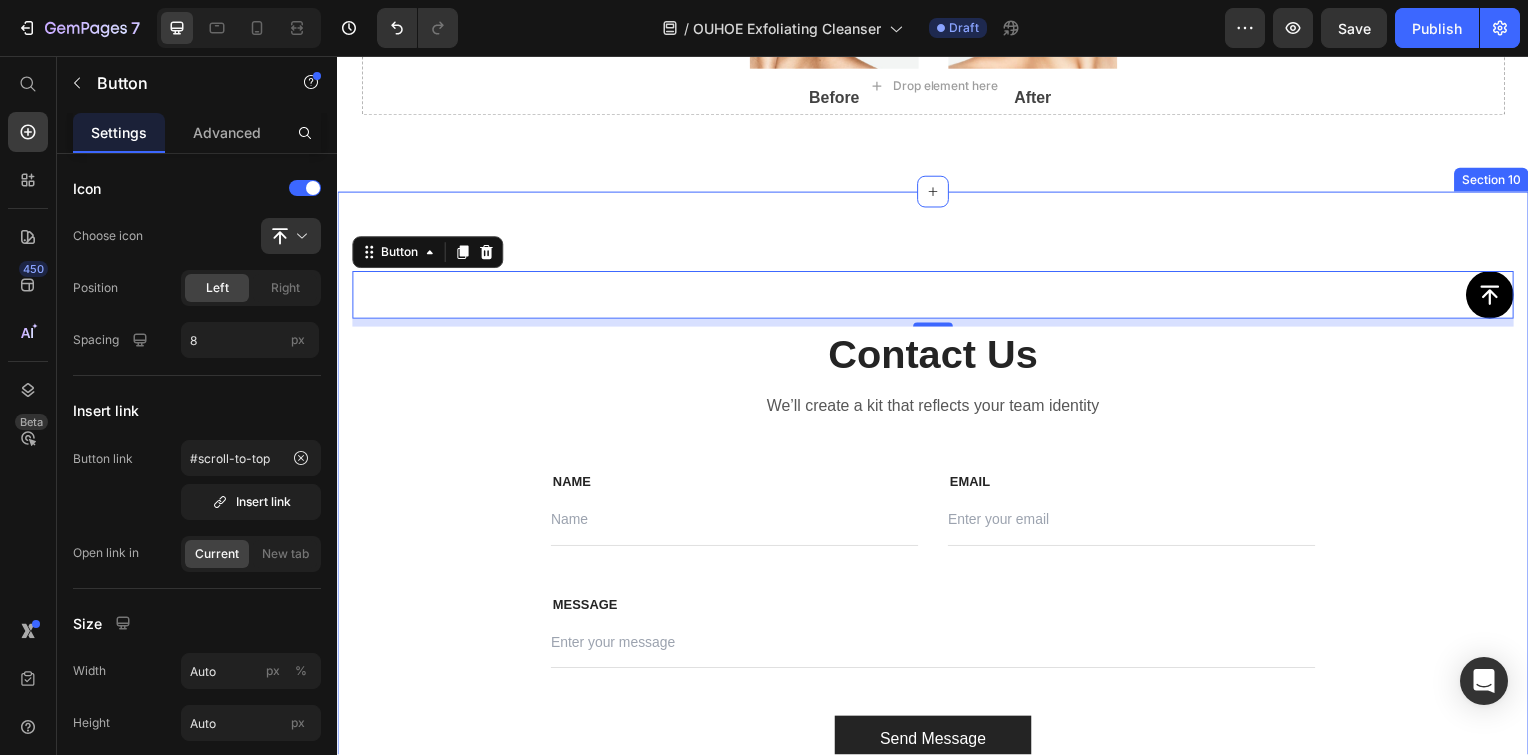 click on "Button   8 Contact Us Heading We’ll create a kit that reflects your team identity Text block Row NAME Text block Text Field EMAIL Text block Email Field Row MESSAGE Text block Text Field Send Message Submit Button Contact Form Row Section 10" at bounding box center [937, 521] 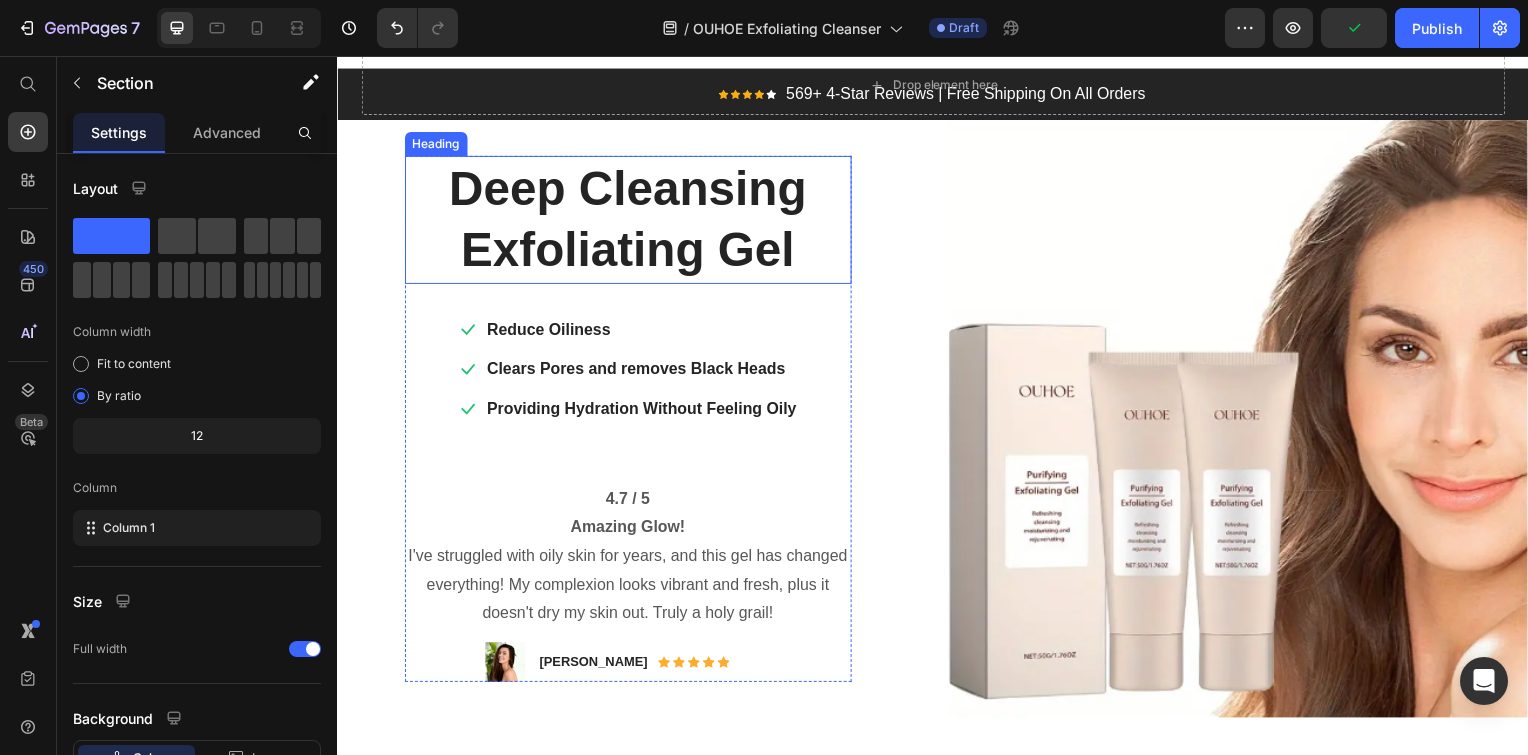 scroll, scrollTop: 0, scrollLeft: 0, axis: both 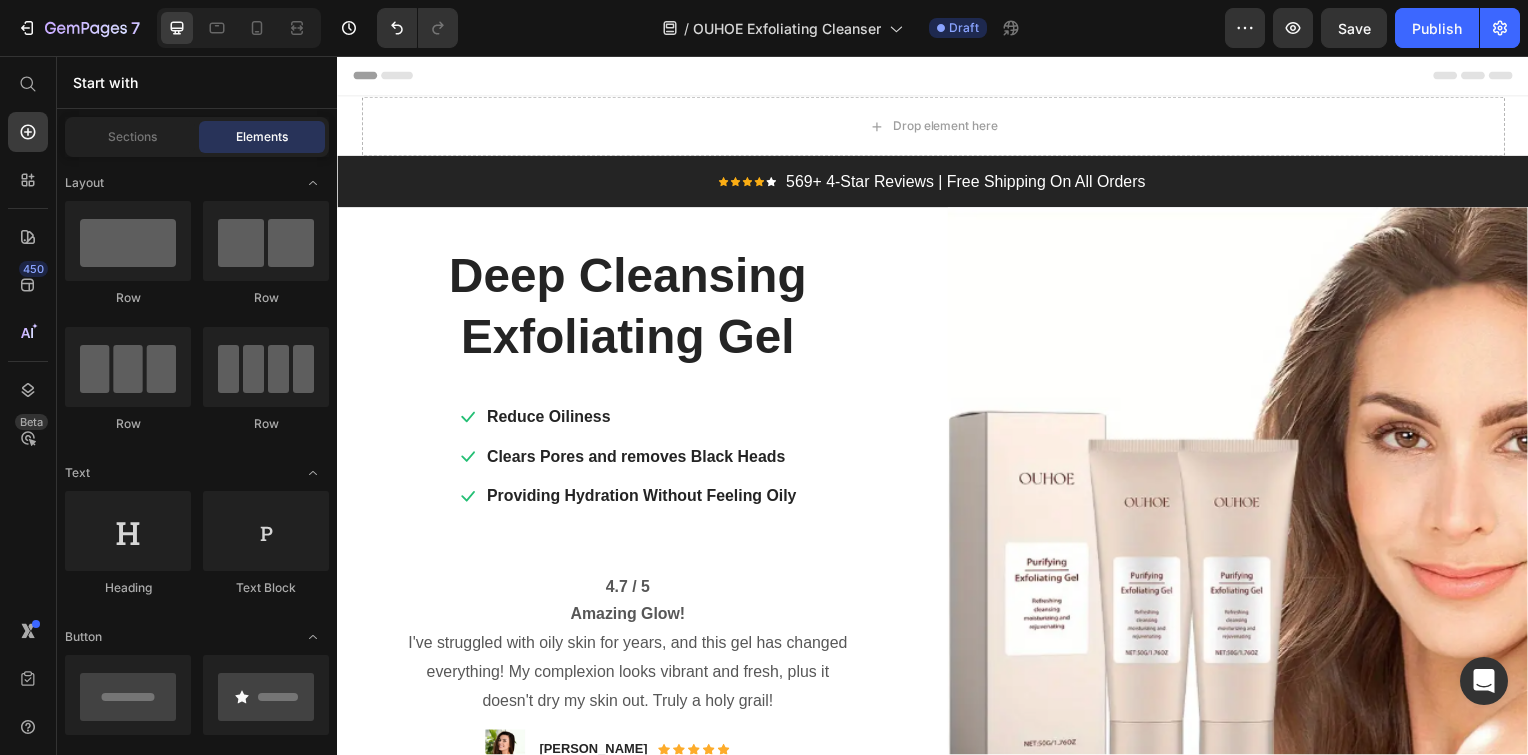 click on "Header" at bounding box center [937, 76] 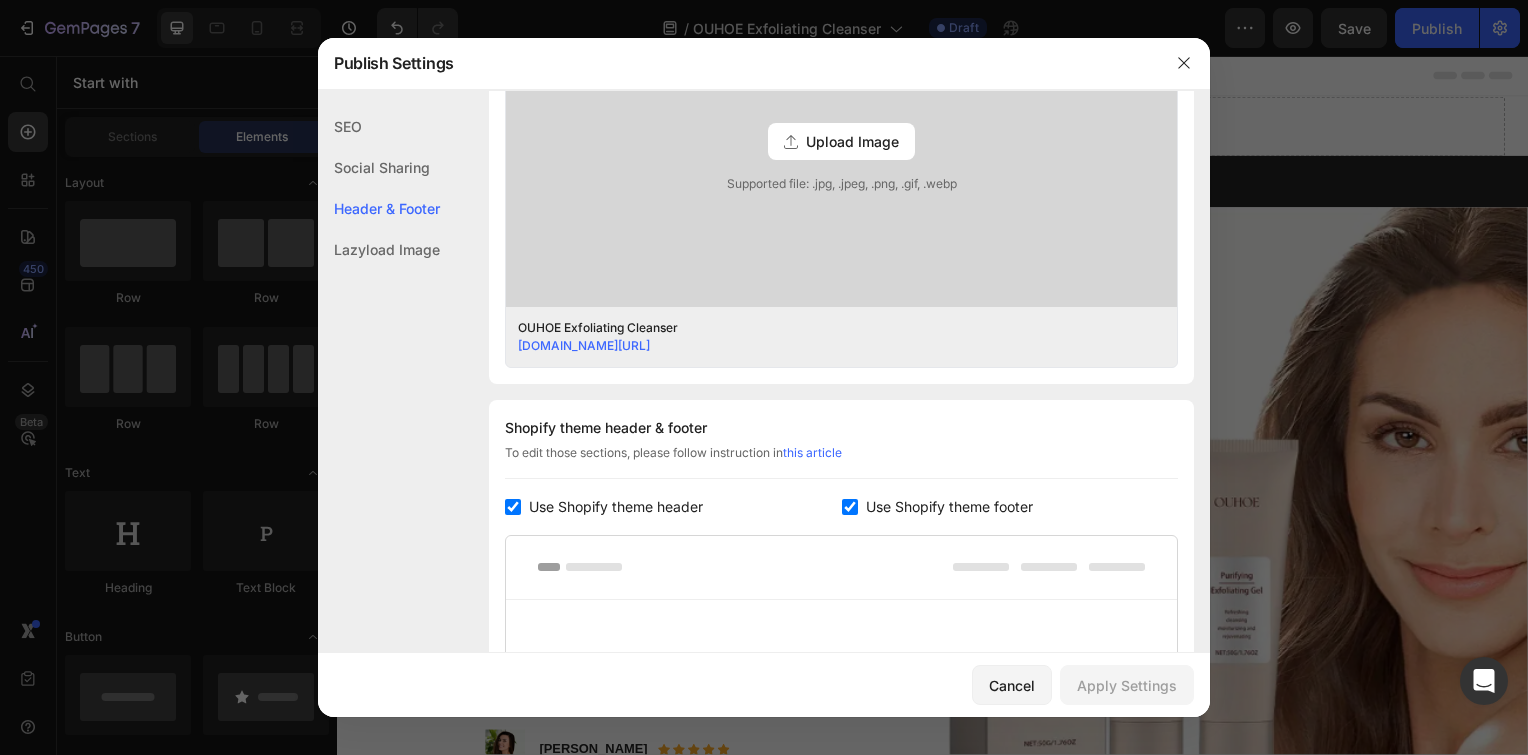 scroll, scrollTop: 936, scrollLeft: 0, axis: vertical 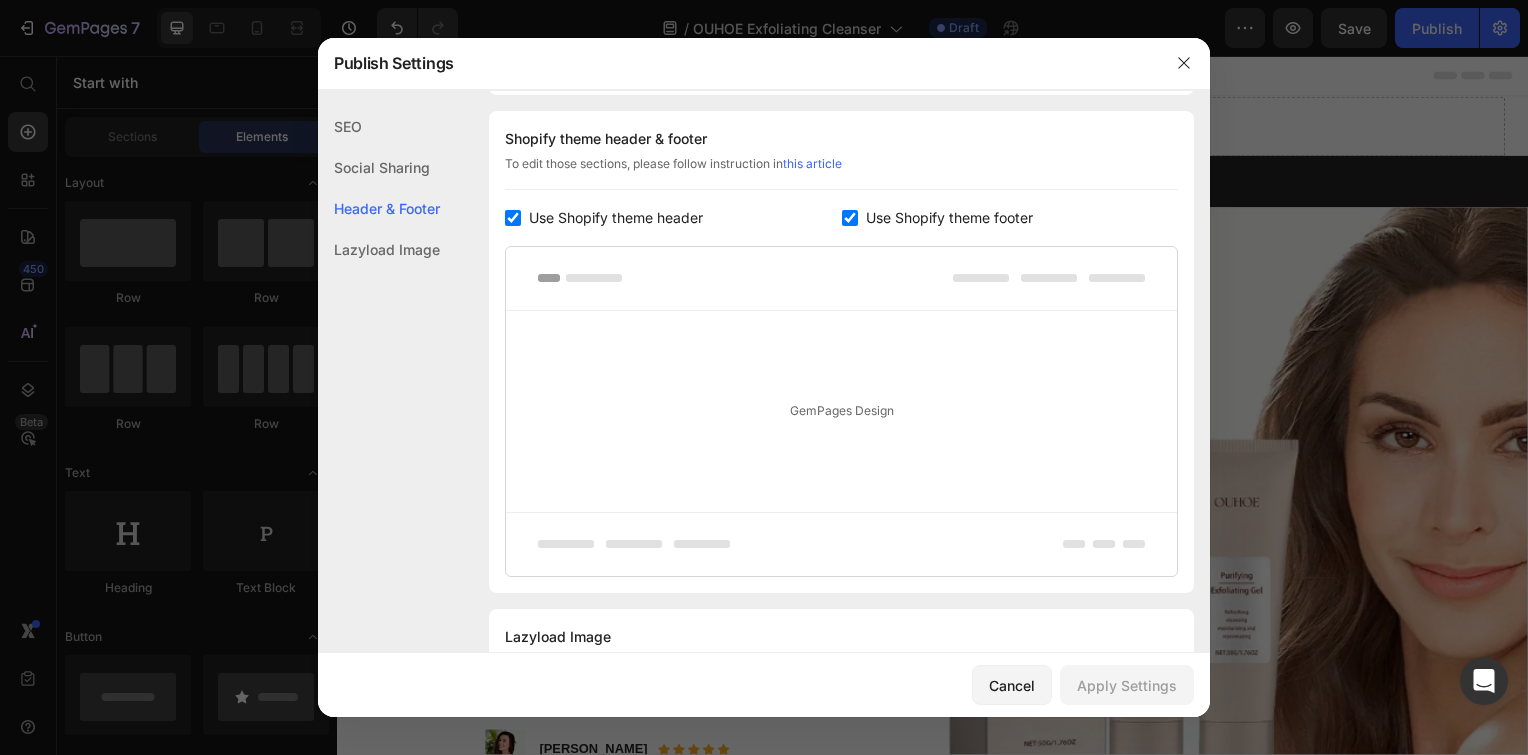 click on "Use Shopify theme header" at bounding box center (616, 218) 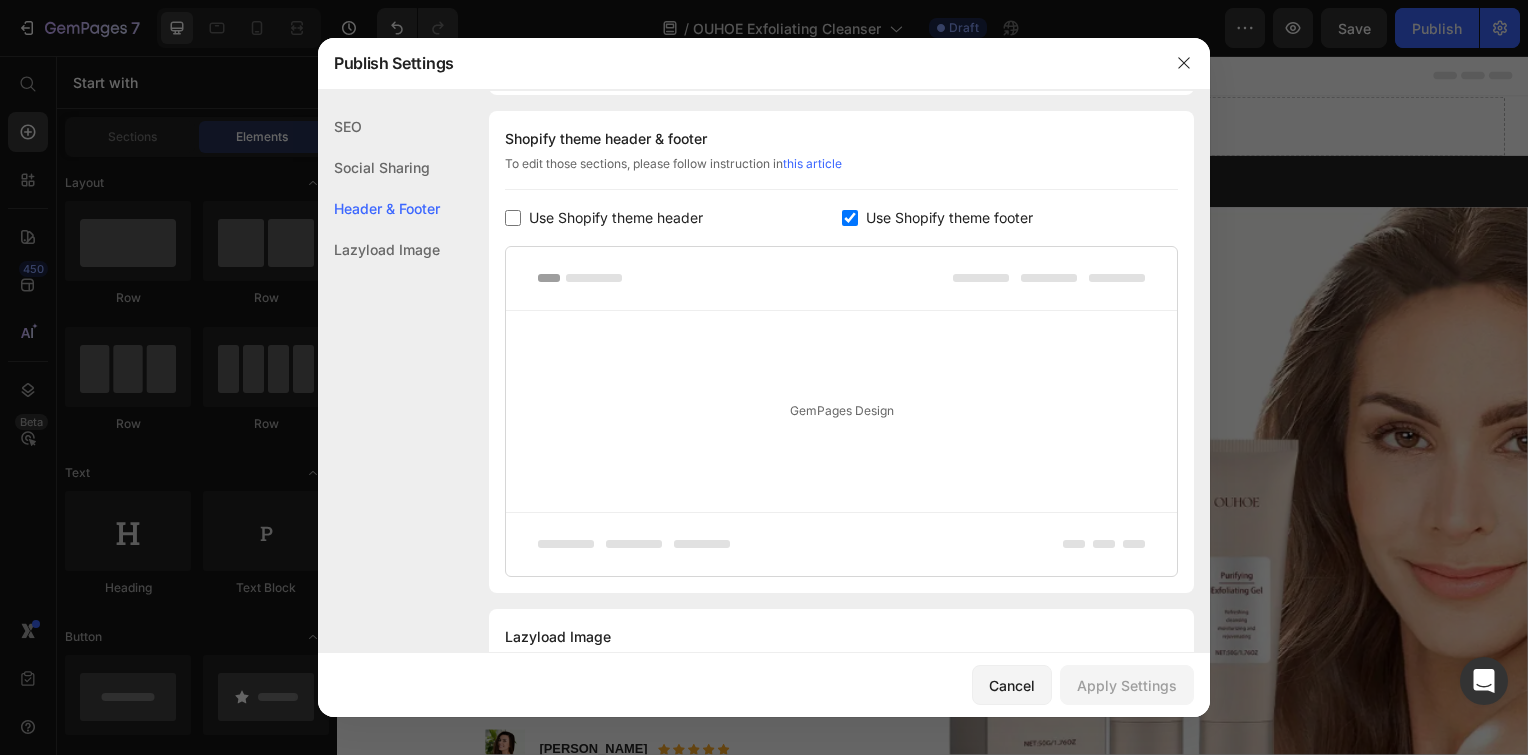 checkbox on "false" 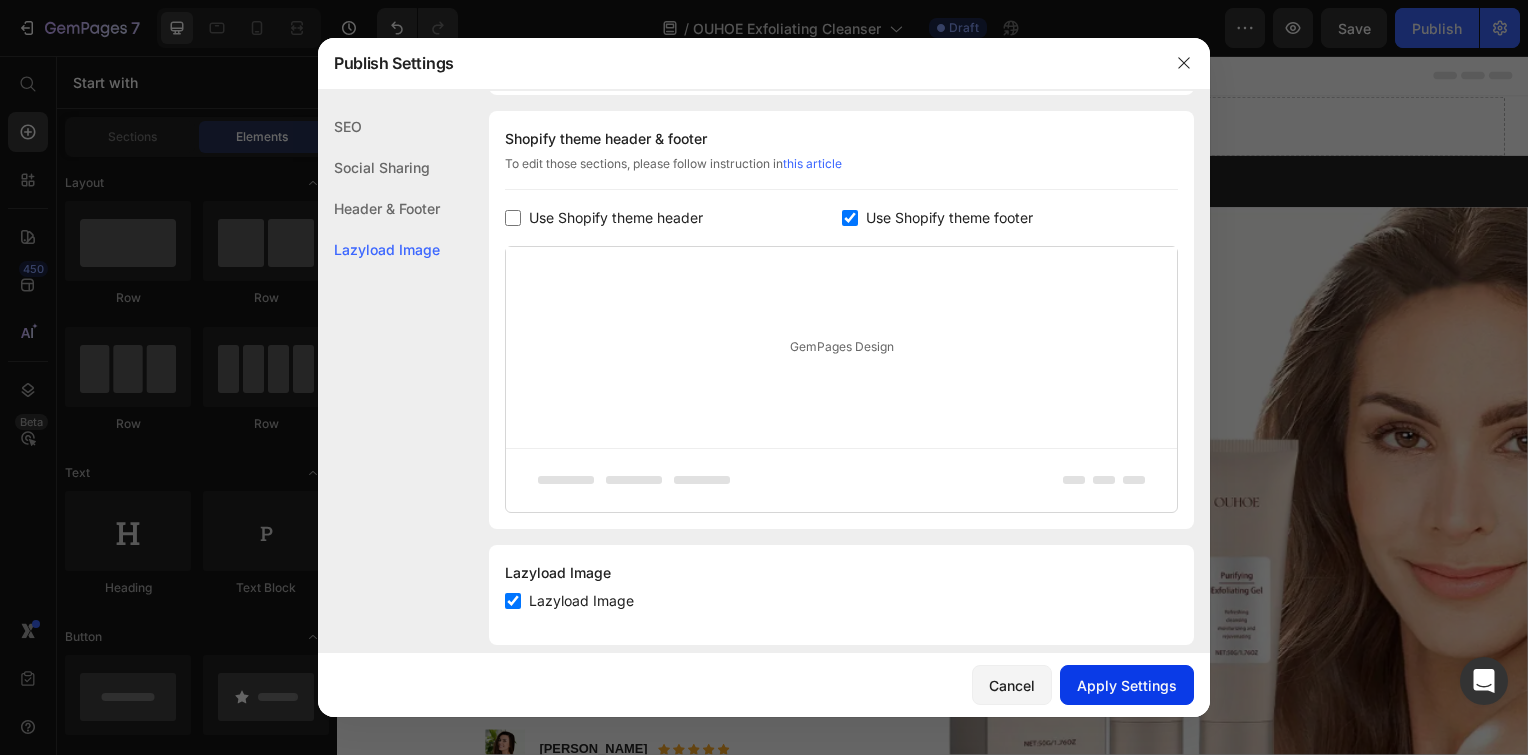 click on "Apply Settings" at bounding box center [1127, 685] 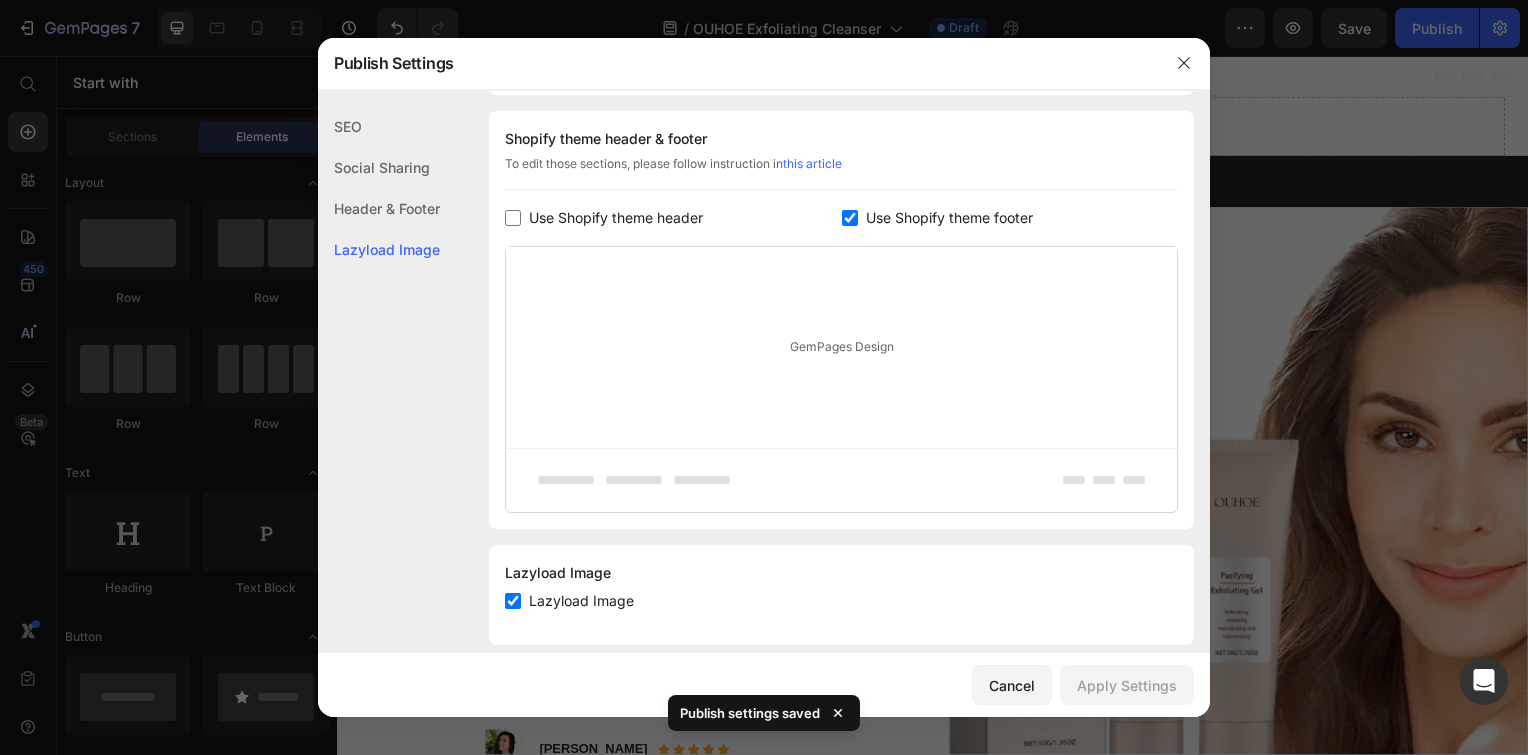 scroll, scrollTop: 957, scrollLeft: 0, axis: vertical 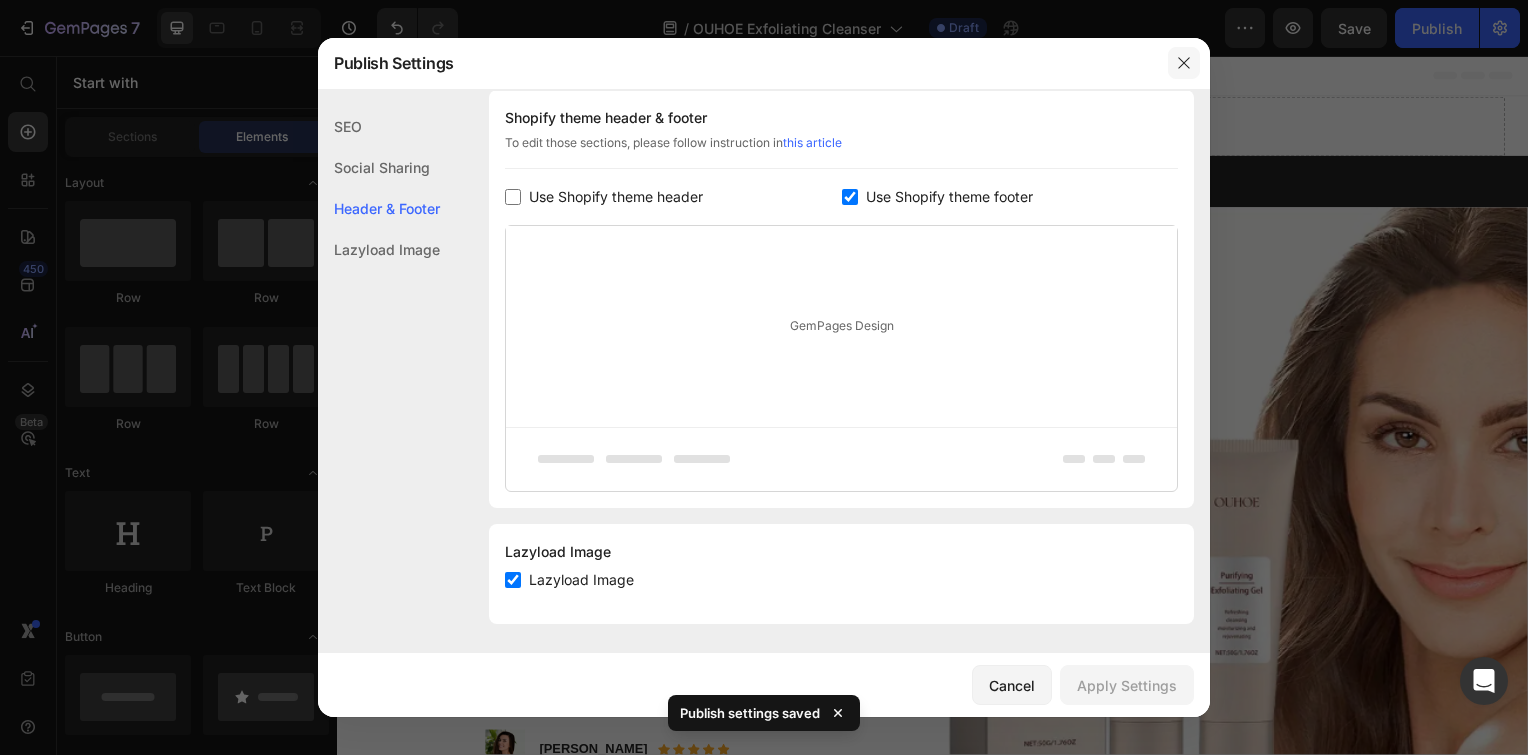 click 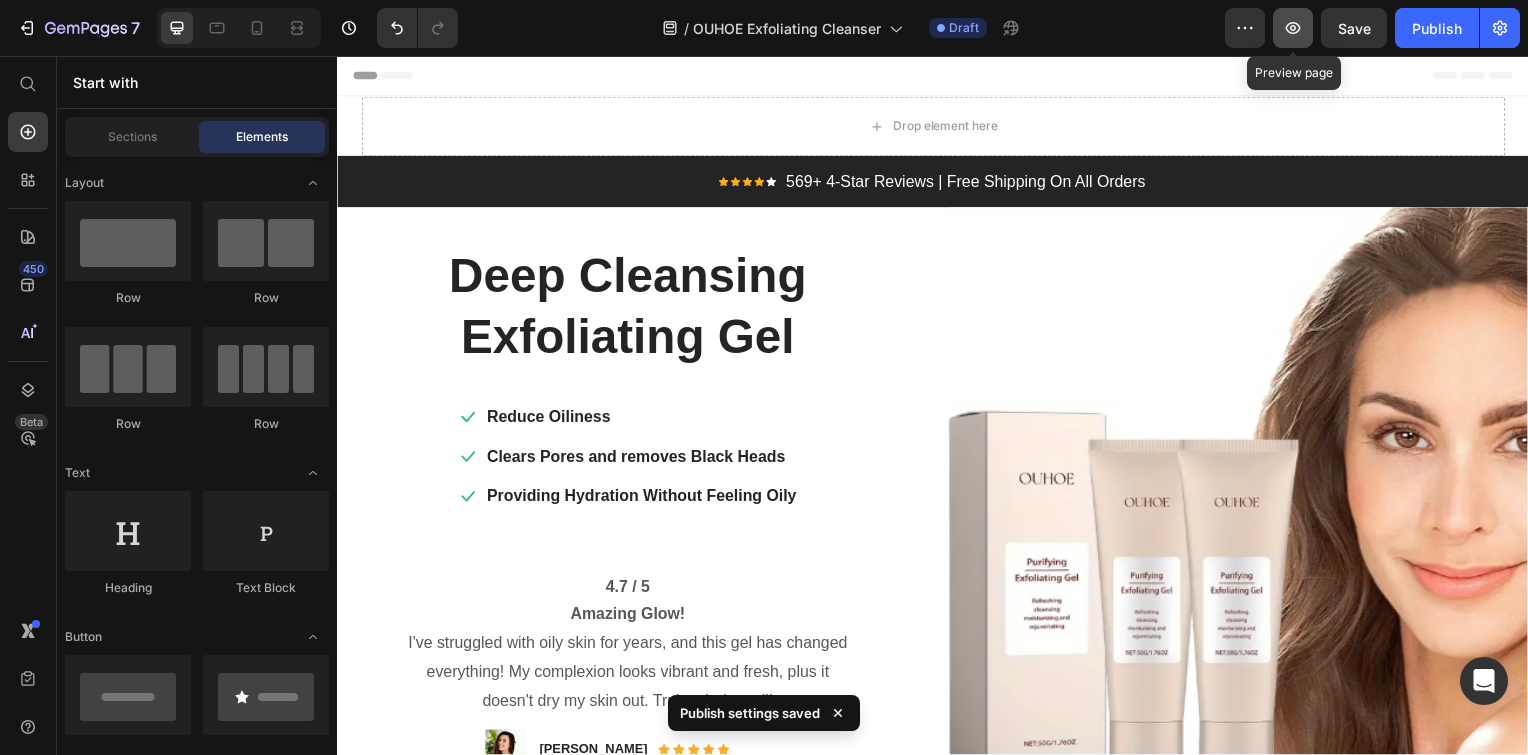 click 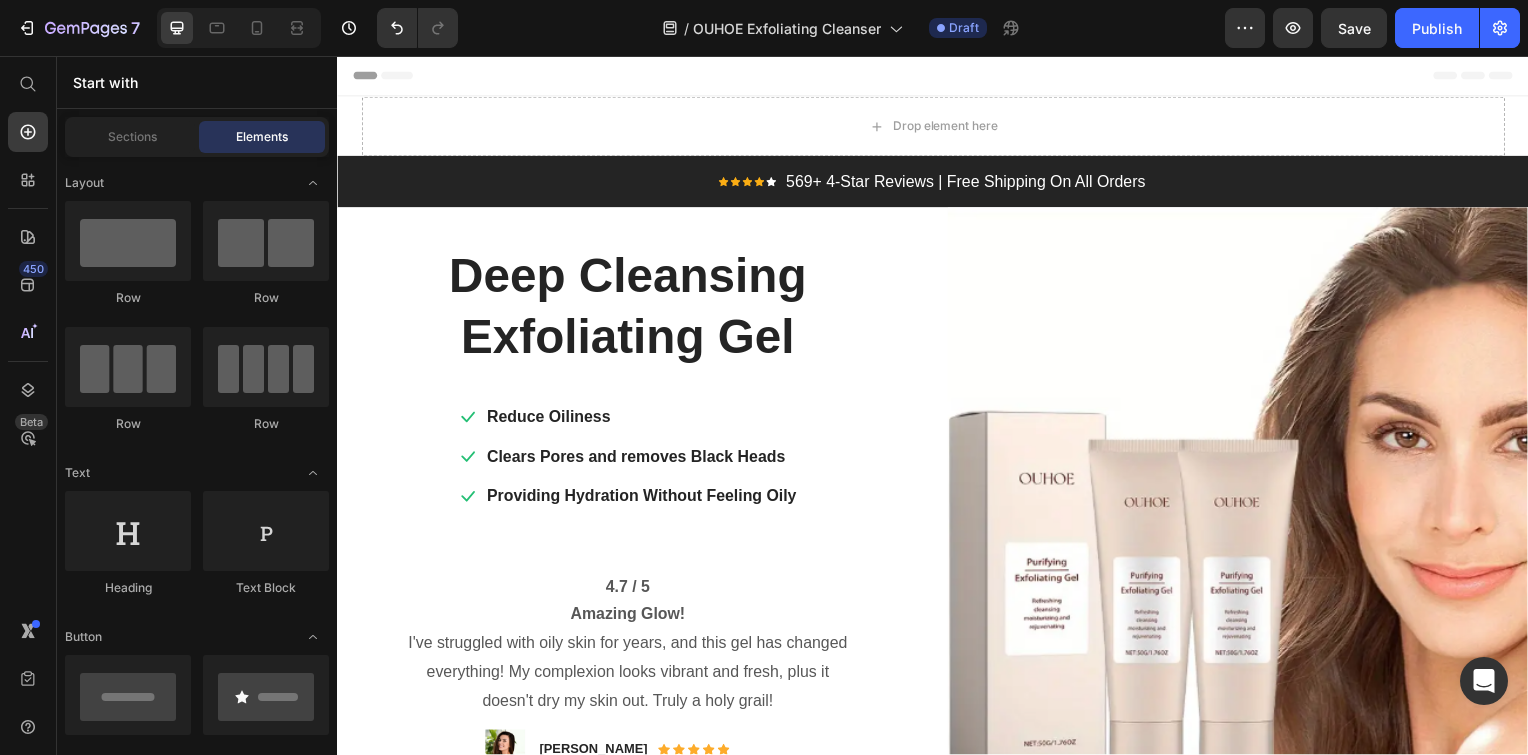 click on "Header" at bounding box center (394, 76) 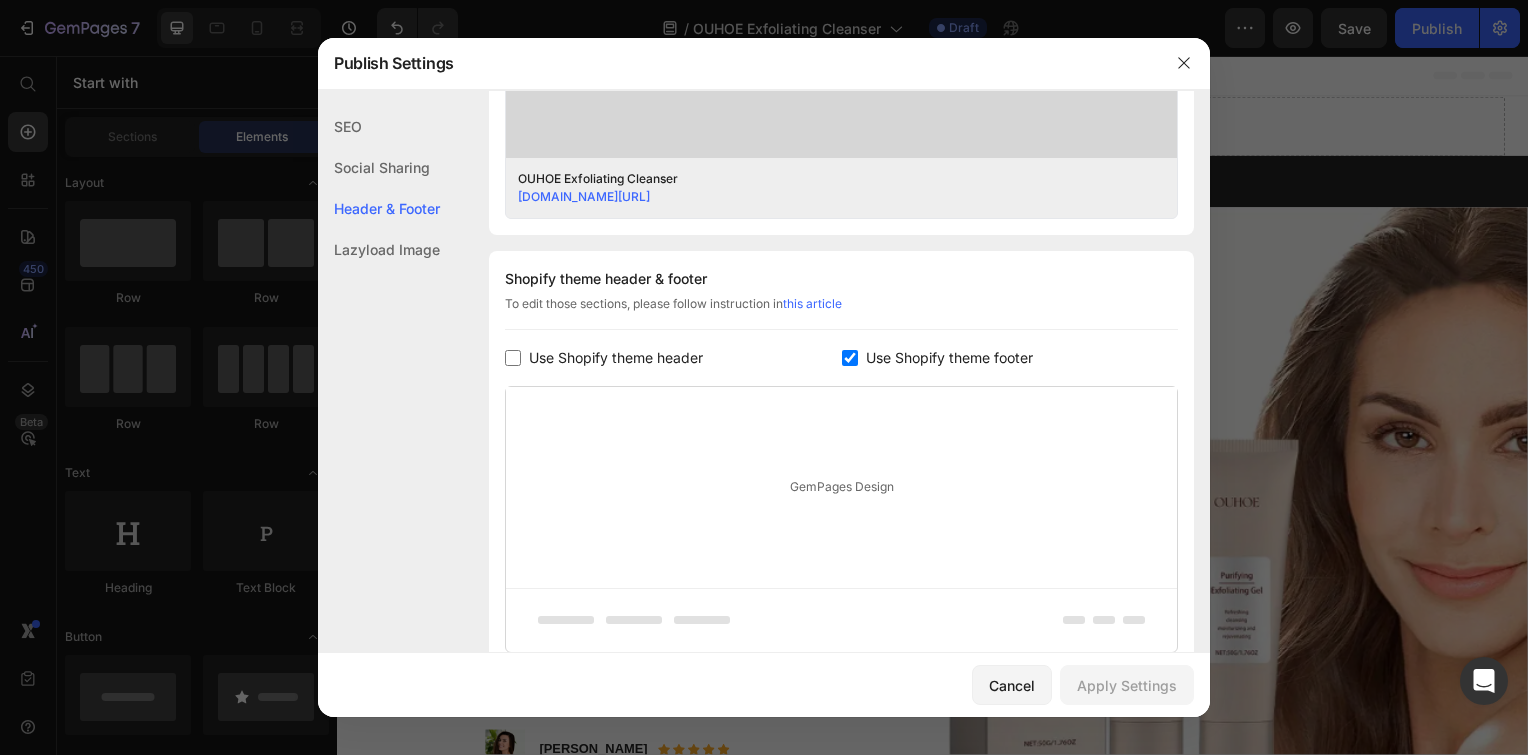 scroll, scrollTop: 936, scrollLeft: 0, axis: vertical 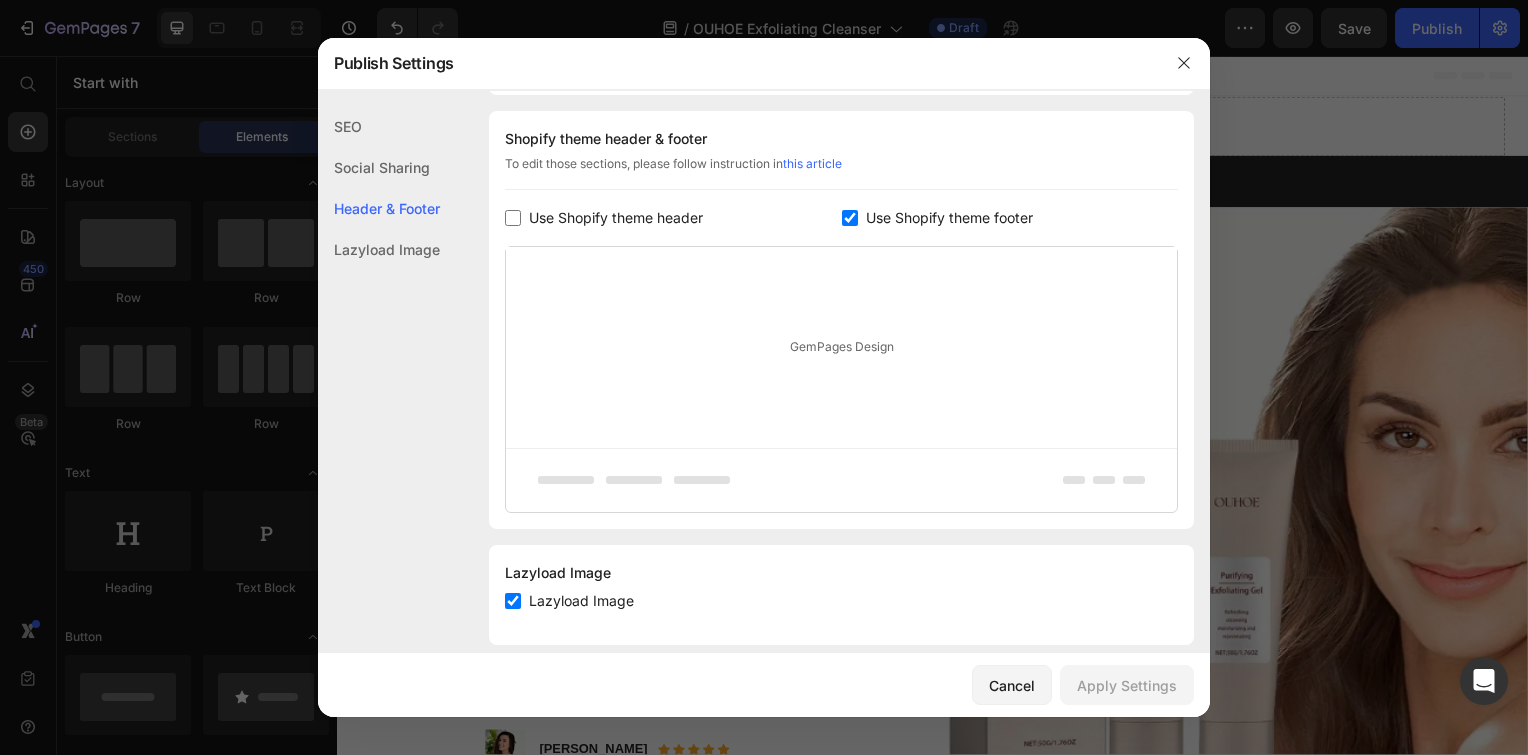 click at bounding box center (513, 218) 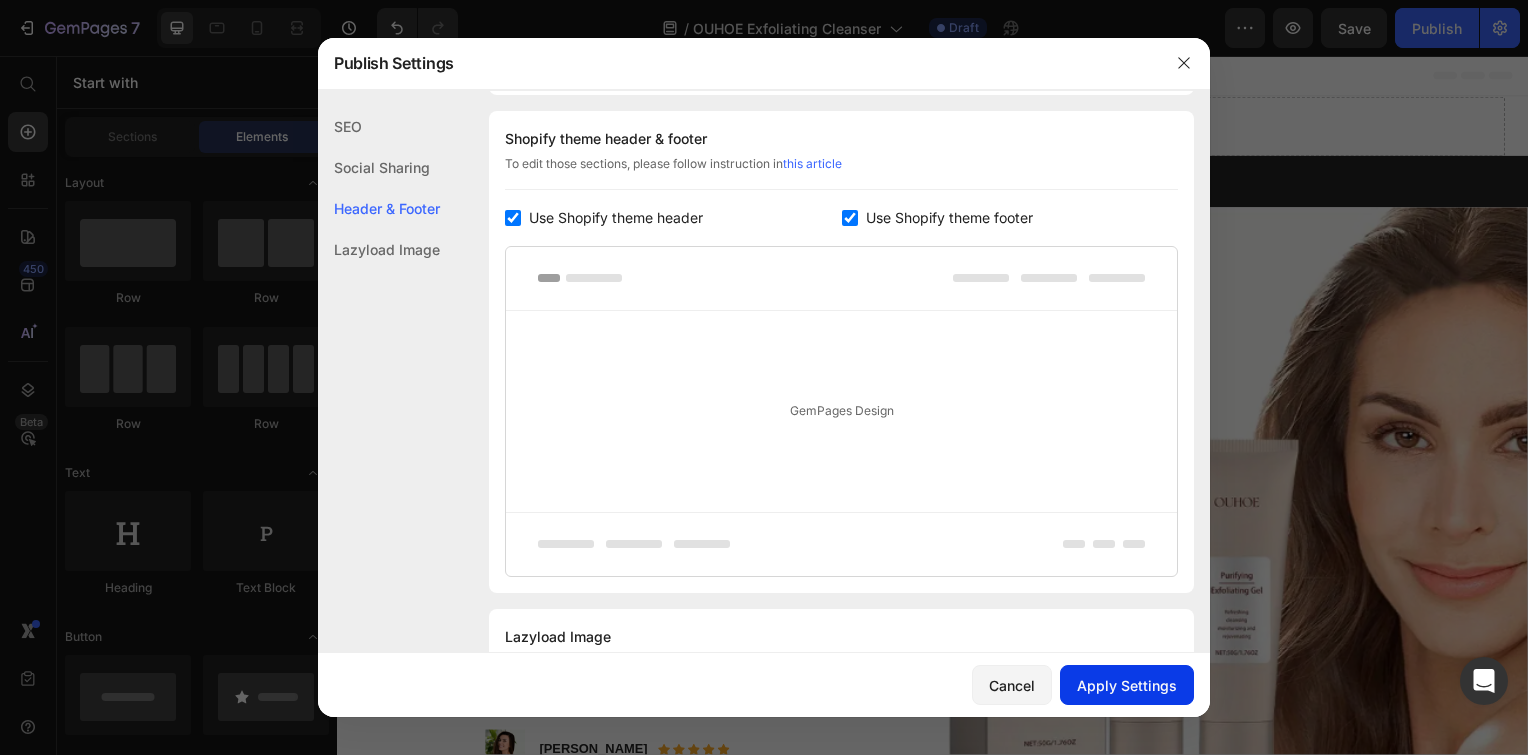 click on "Apply Settings" at bounding box center [1127, 685] 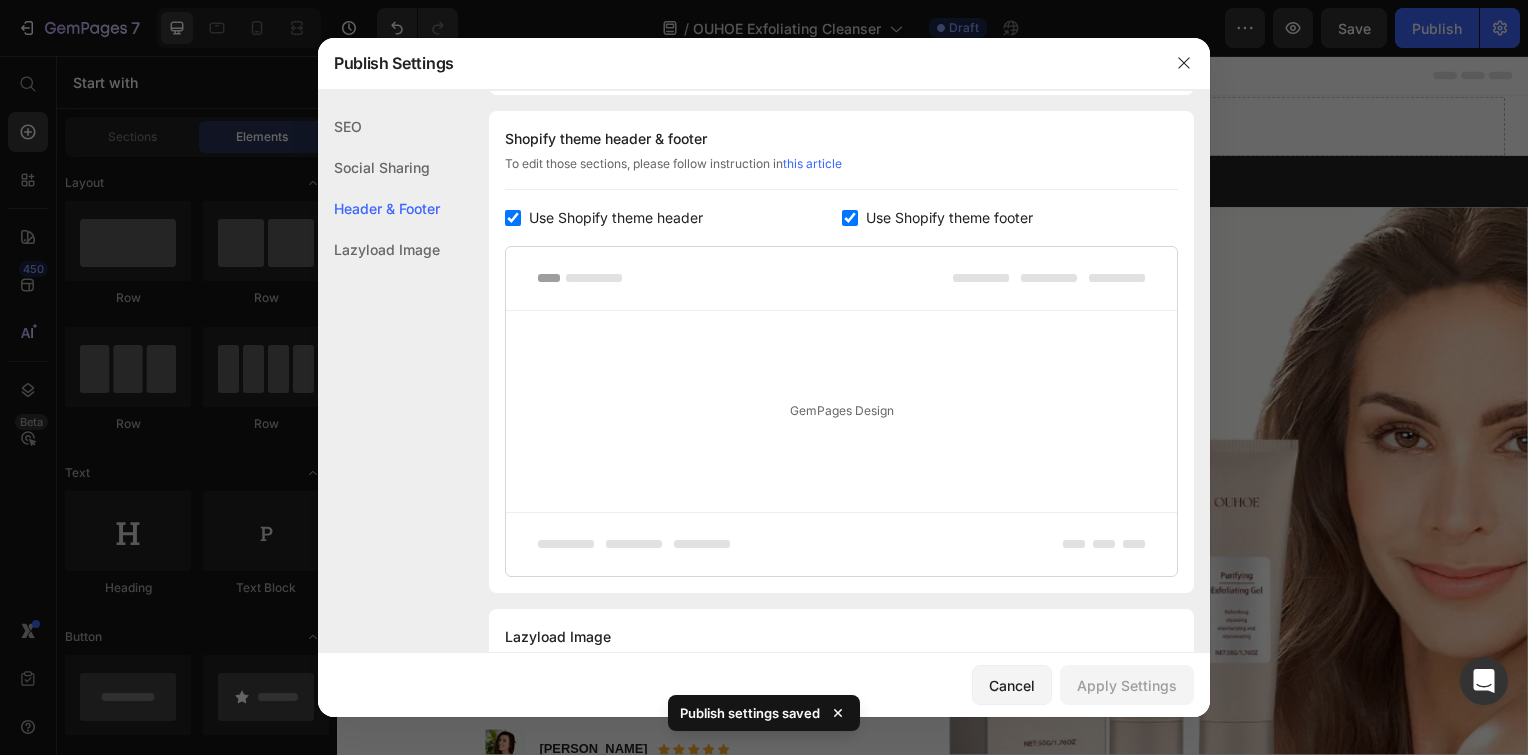 click on "Social Sharing" 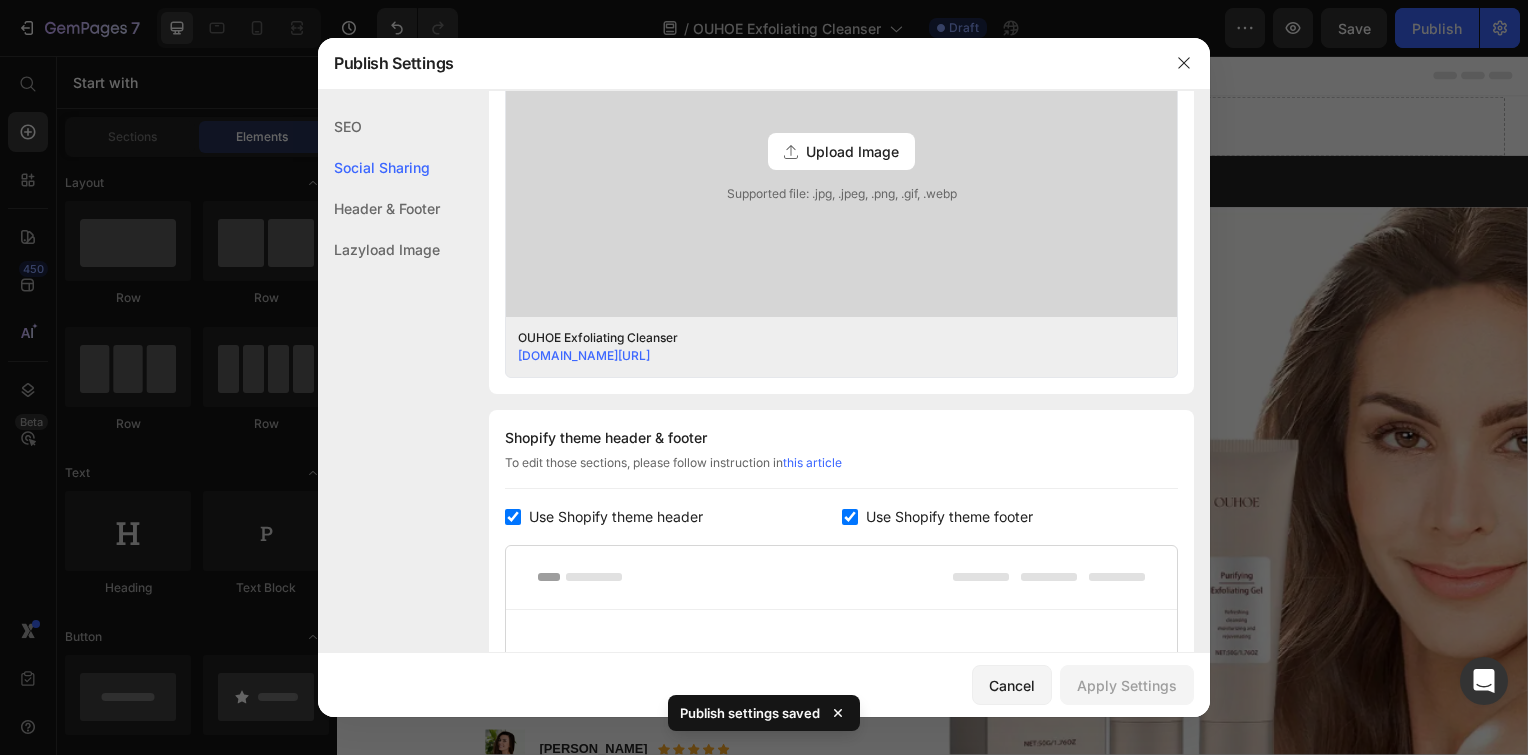 scroll, scrollTop: 456, scrollLeft: 0, axis: vertical 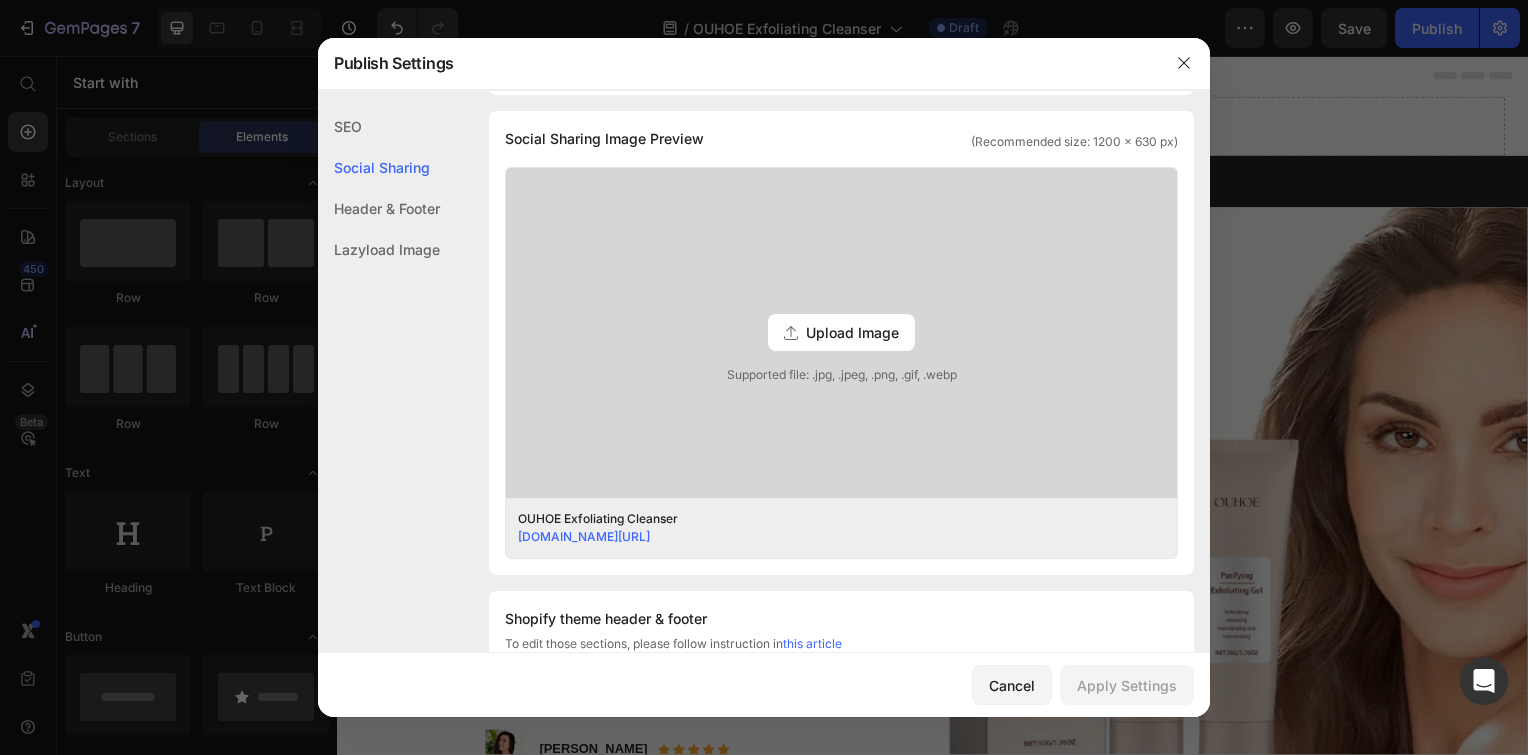 click on "Upload Image" at bounding box center [852, 332] 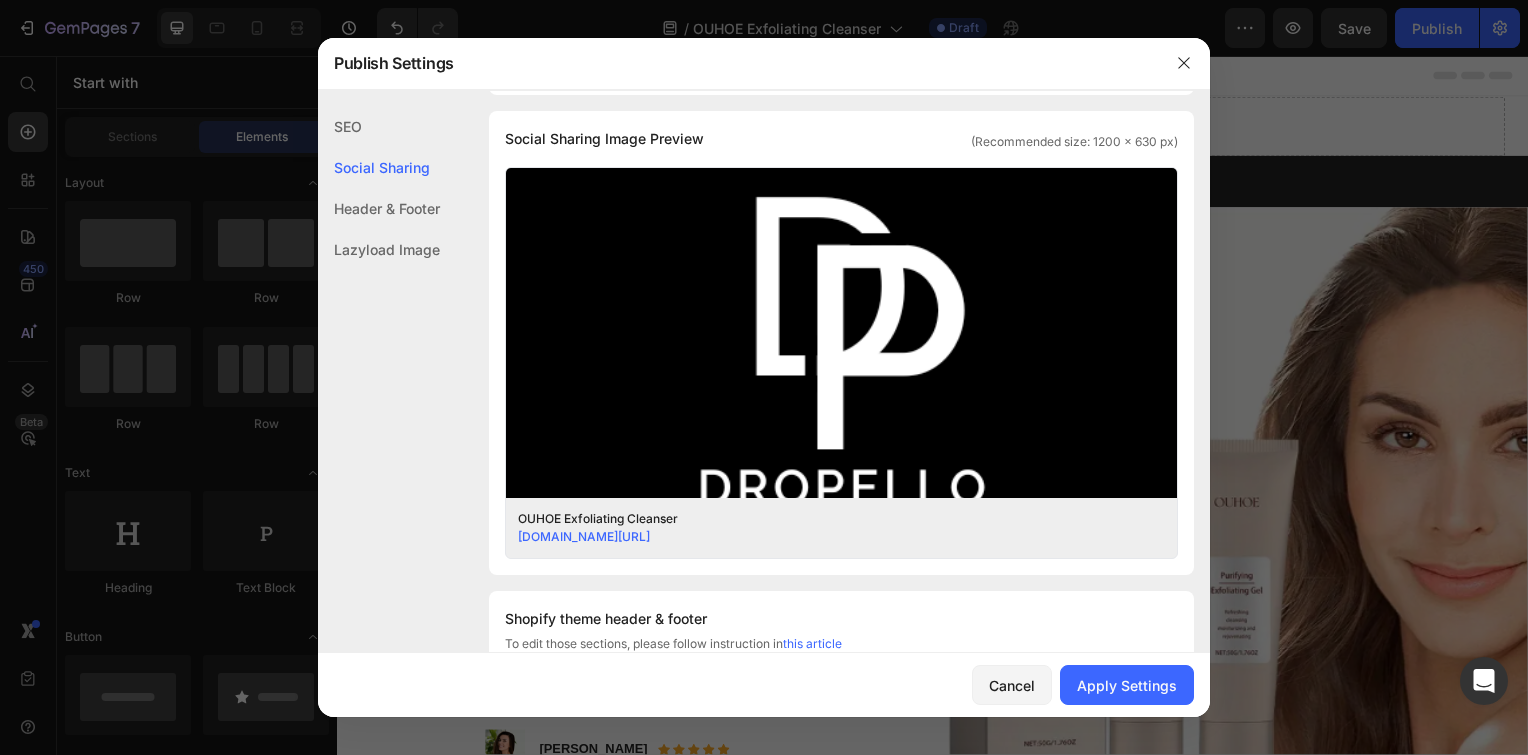 click on "SEO" 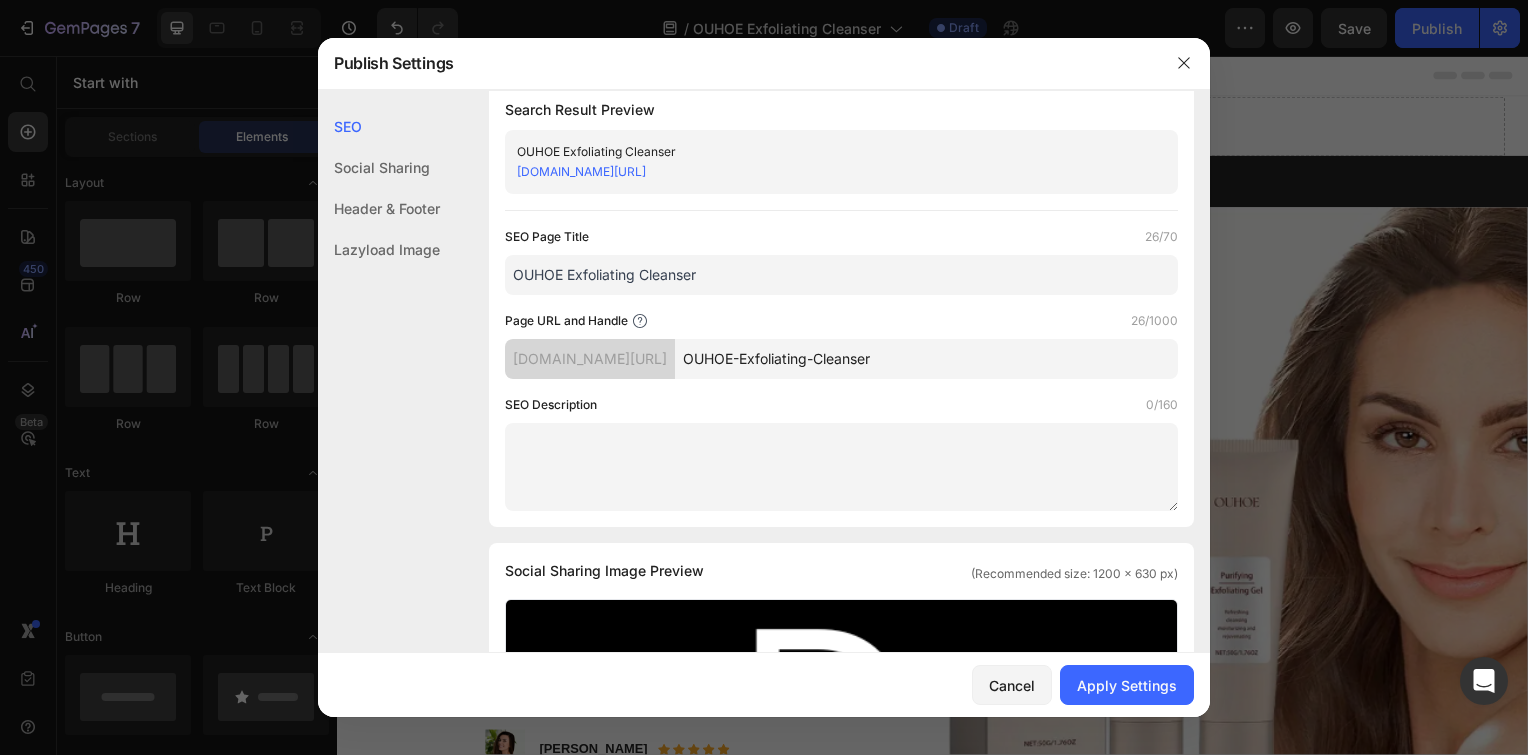 scroll, scrollTop: 0, scrollLeft: 0, axis: both 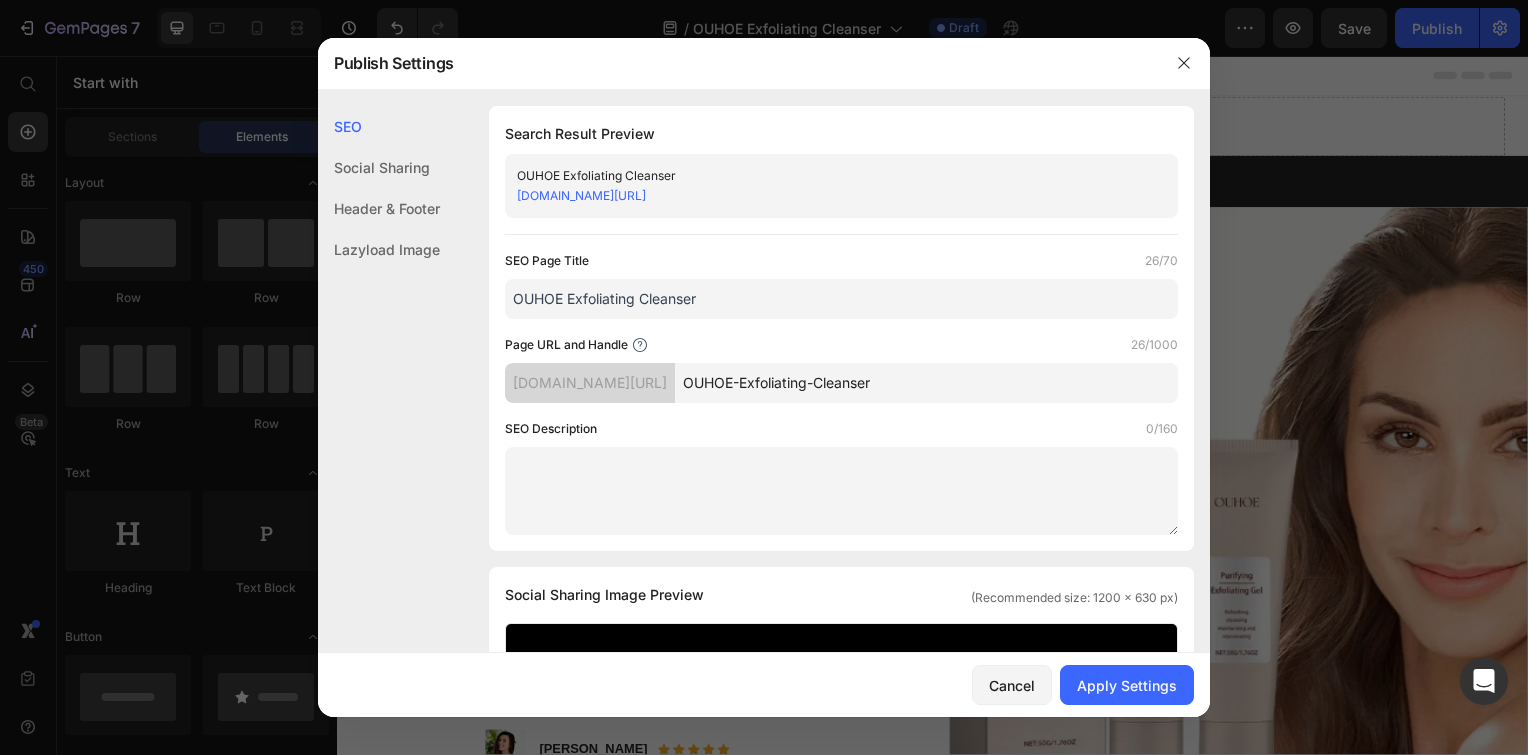 click at bounding box center [841, 491] 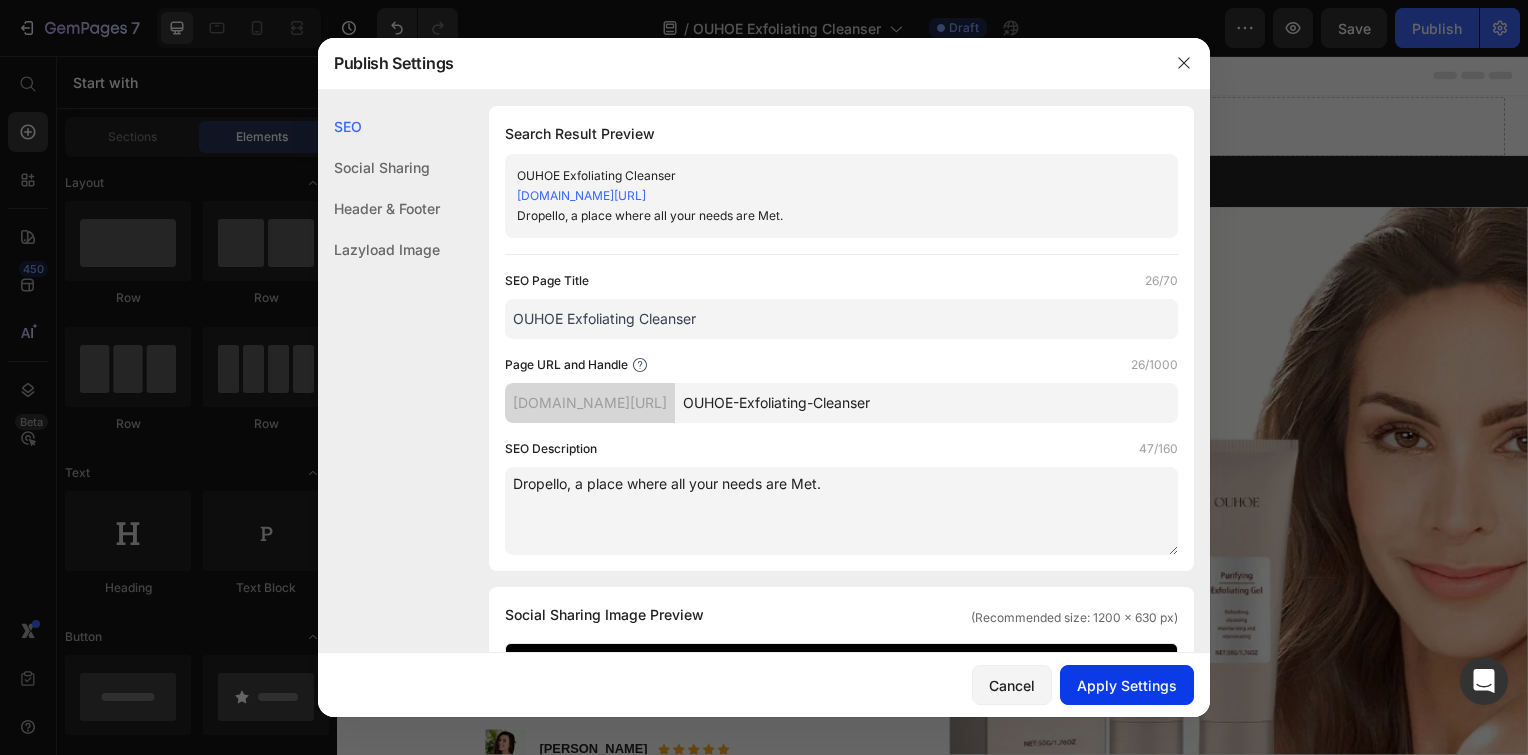 type on "Dropello, a place where all your needs are Met." 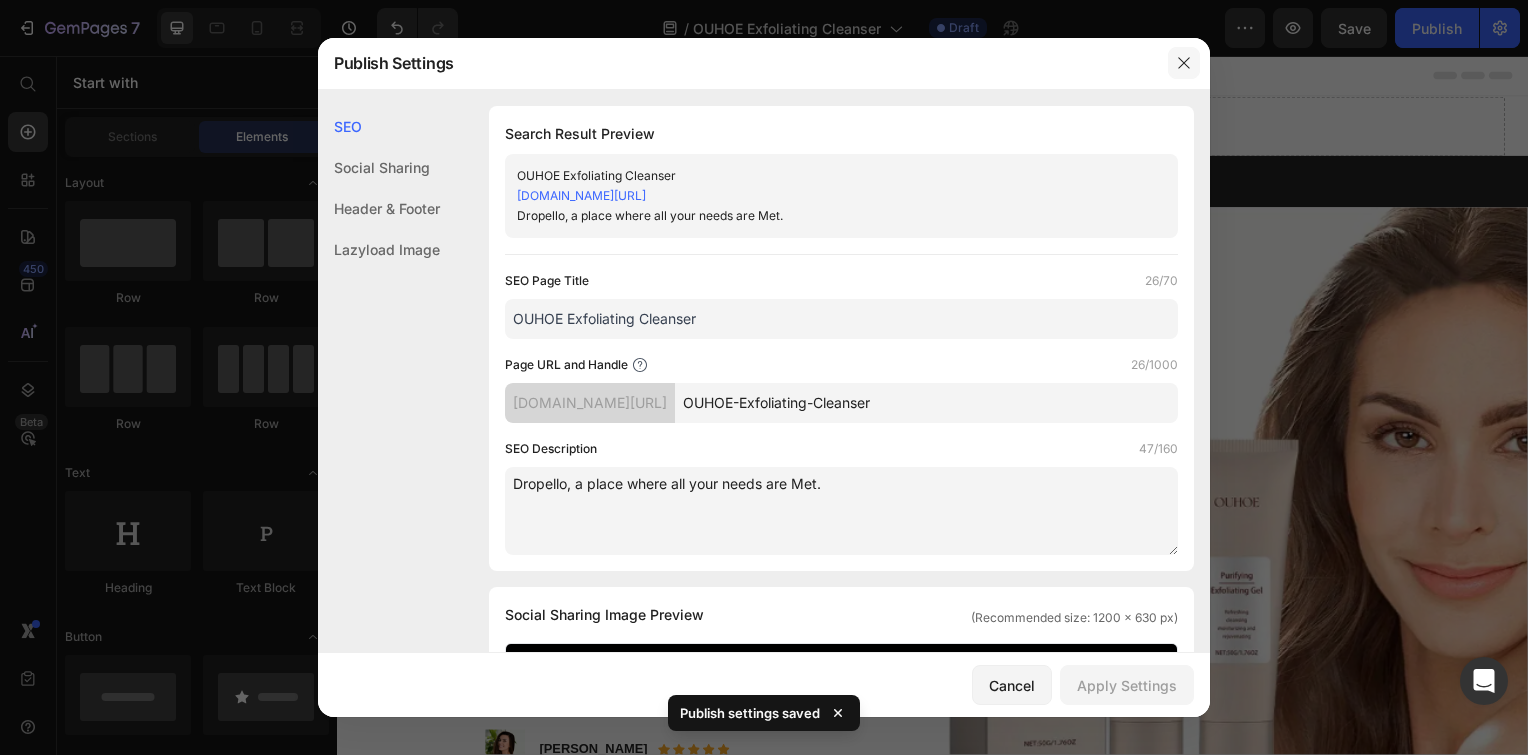 click 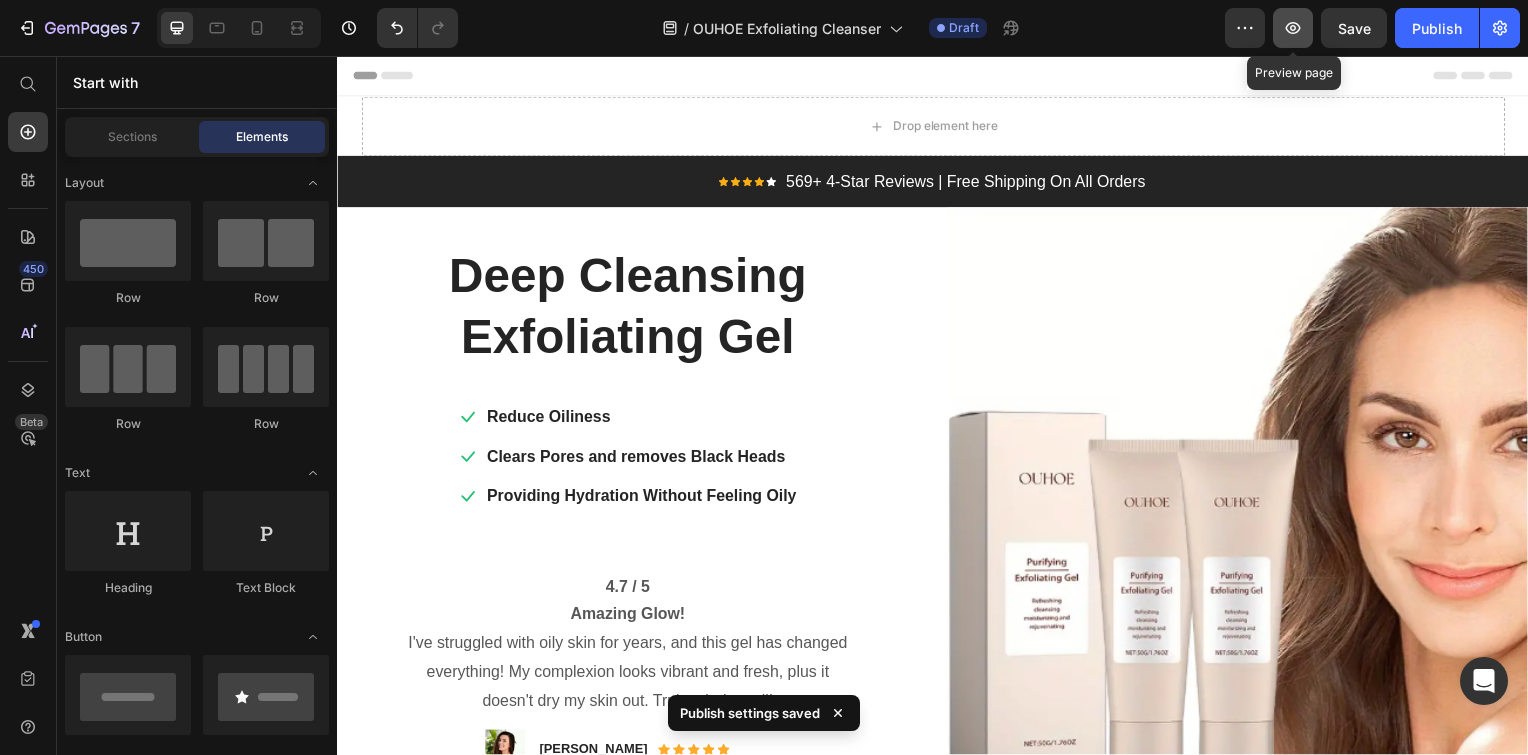 click 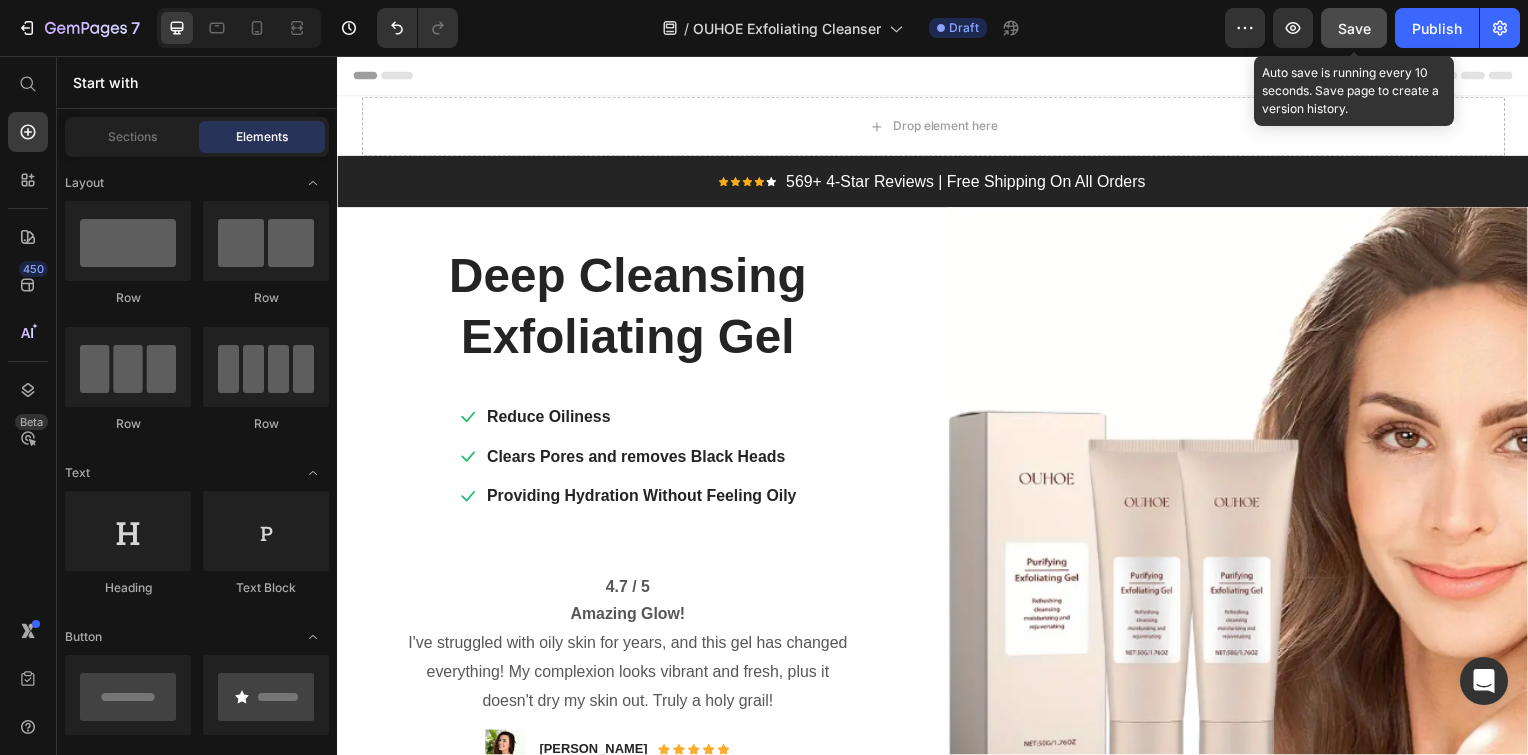 click on "Save" at bounding box center [1354, 28] 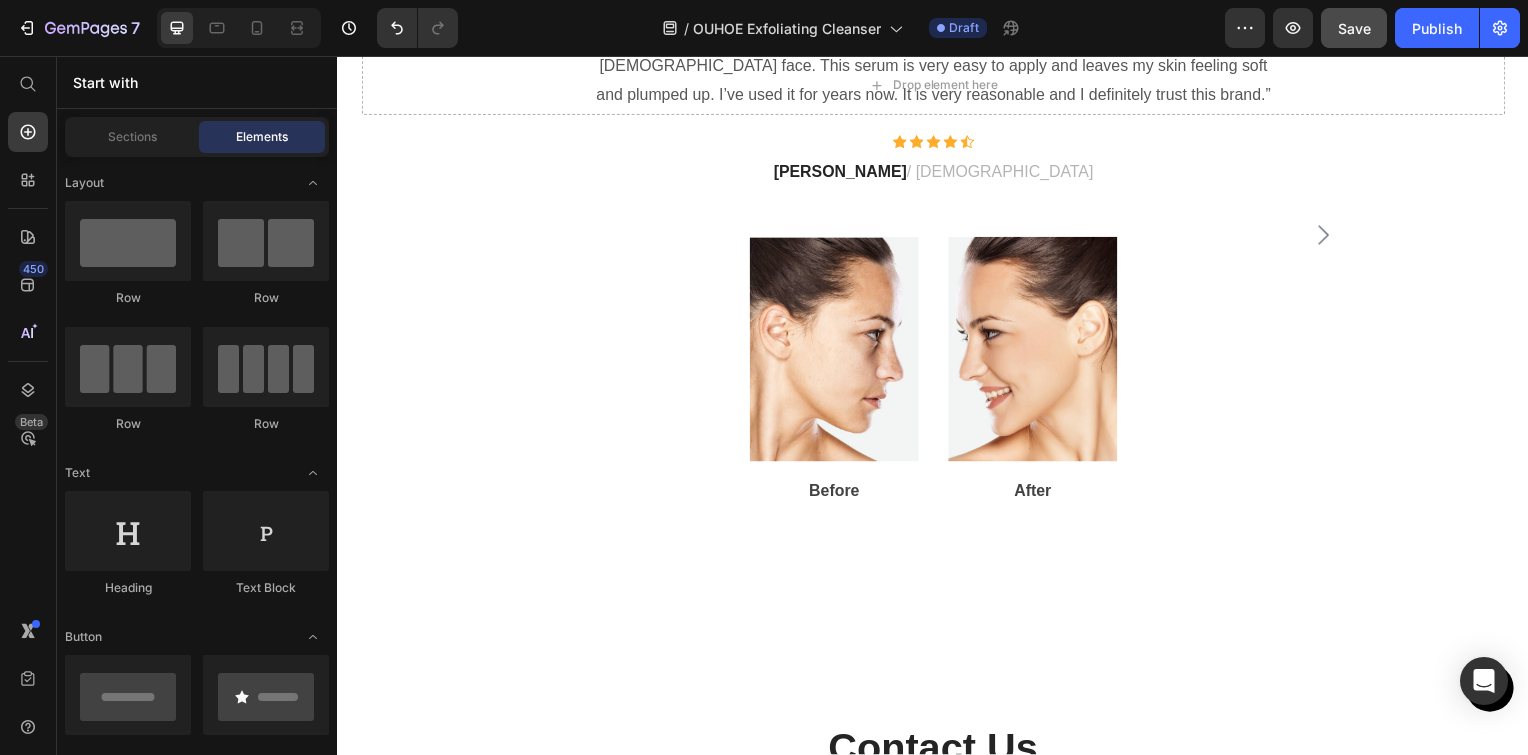scroll, scrollTop: 4246, scrollLeft: 0, axis: vertical 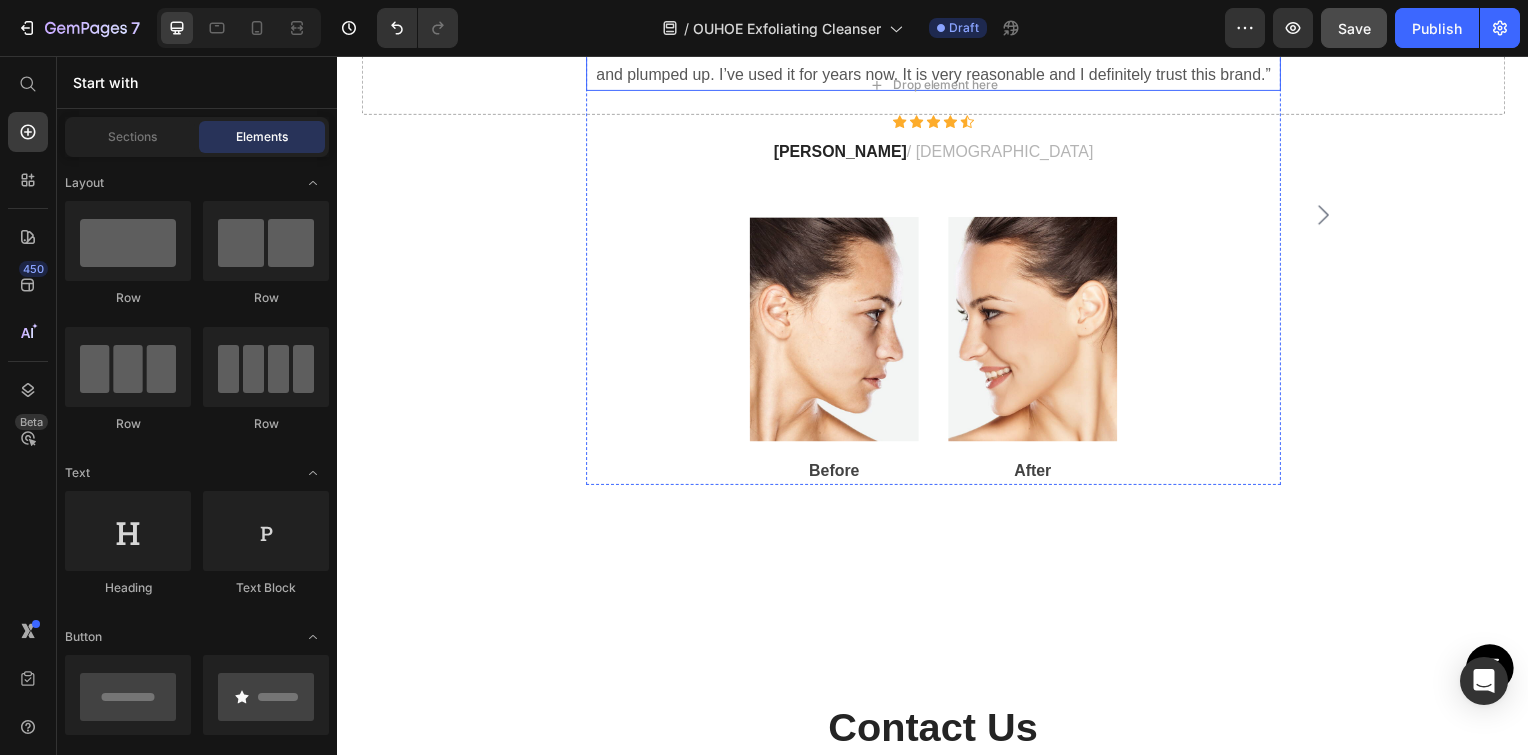 click on "“I have sensitive skin and was looking for a non-greasy moisturizer for my 35-year-old face. This serum is very easy to apply and leaves my skin feeling soft and plumped up. I’ve used it for years now. It is very reasonable and I definitely trust this brand.”" at bounding box center (937, 47) 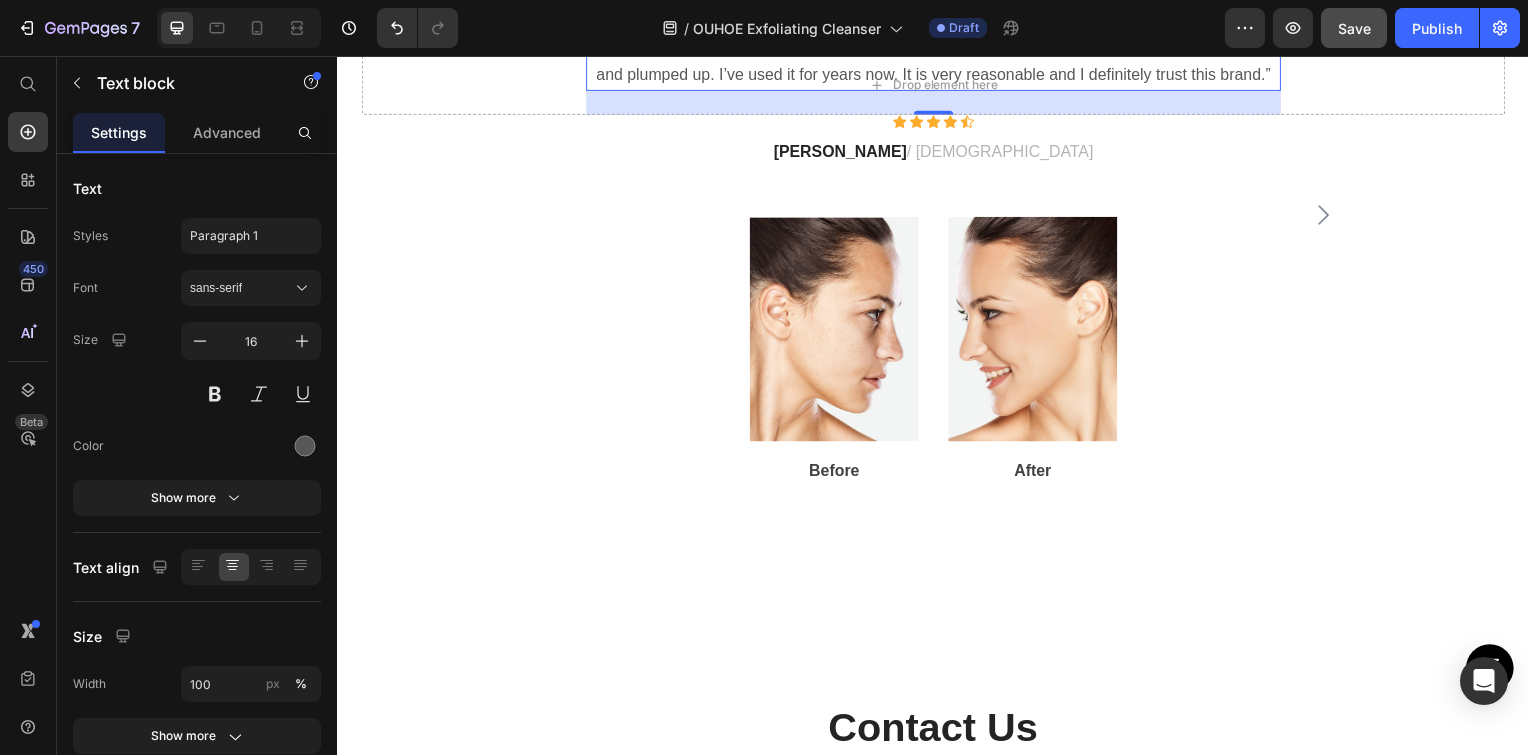 click on "“I have sensitive skin and was looking for a non-greasy moisturizer for my 35-year-old face. This serum is very easy to apply and leaves my skin feeling soft and plumped up. I’ve used it for years now. It is very reasonable and I definitely trust this brand.”" at bounding box center [937, 47] 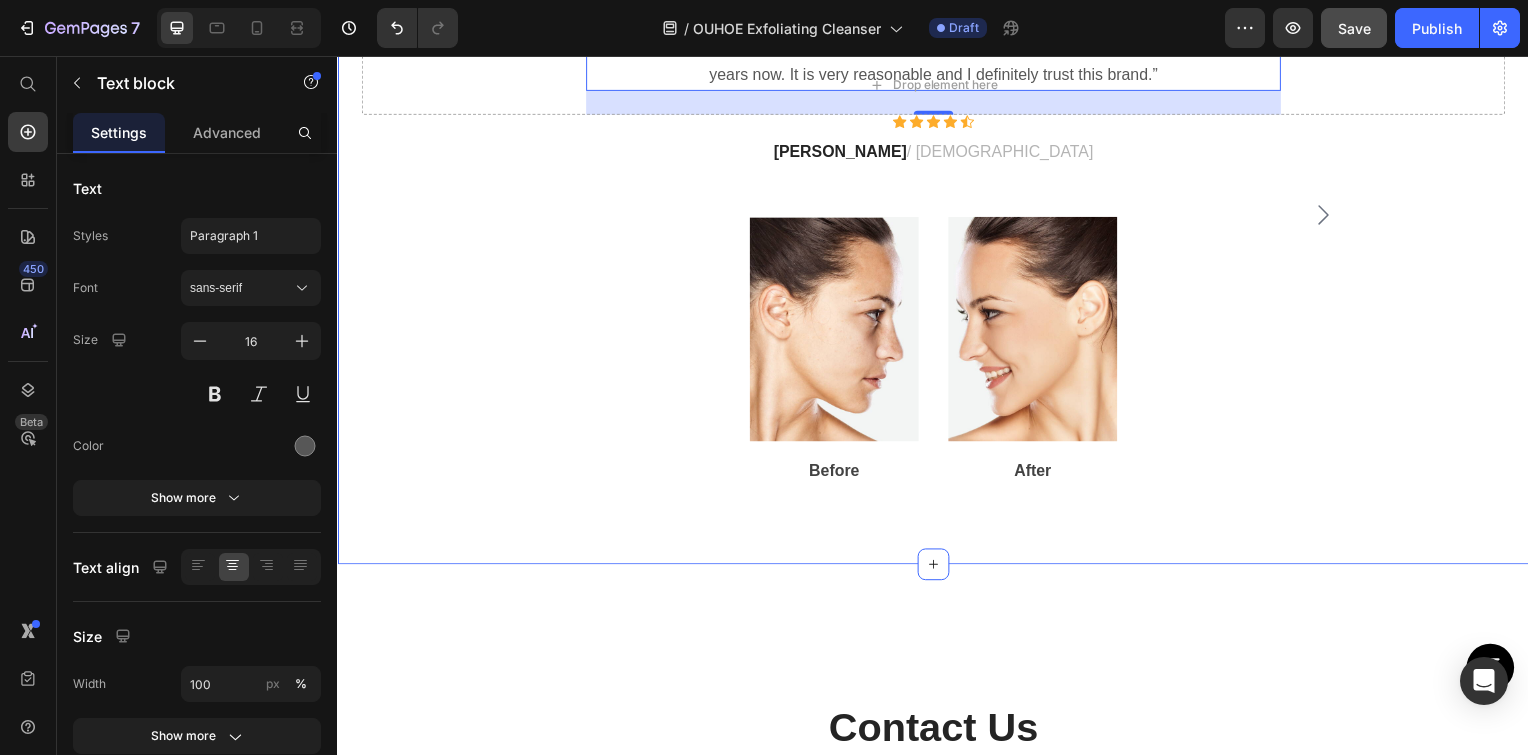 click on "Keep your Face Moisturized Text block “I have sensitive skin and was looking for an Exfoliator for my 35-year-old face. This serum is very easy to apply and leaves my skin feeling soft and plumped up. I’ve used it for years now. It is very reasonable and I definitely trust this brand.” Text block   24                Icon                Icon                Icon                Icon
Icon Icon List Hoz Helena  / 24 years old Text block Image Before Text block Image After Text block Row Row Love This Product Text block “I like this stuff for days when my skin is feeling extra sensitive. I can’t say it makes a difference to my overall skin health. It adds an easy light moisturizer when I’m worried about clogged pores.” Text block                Icon                Icon                Icon                Icon
Icon Icon List Hoz Sandy  / 52 years old Text block Image Before Text block Image After Text block Row Row Skin Is More Hydrated Text block Icon Row" at bounding box center (937, 232) 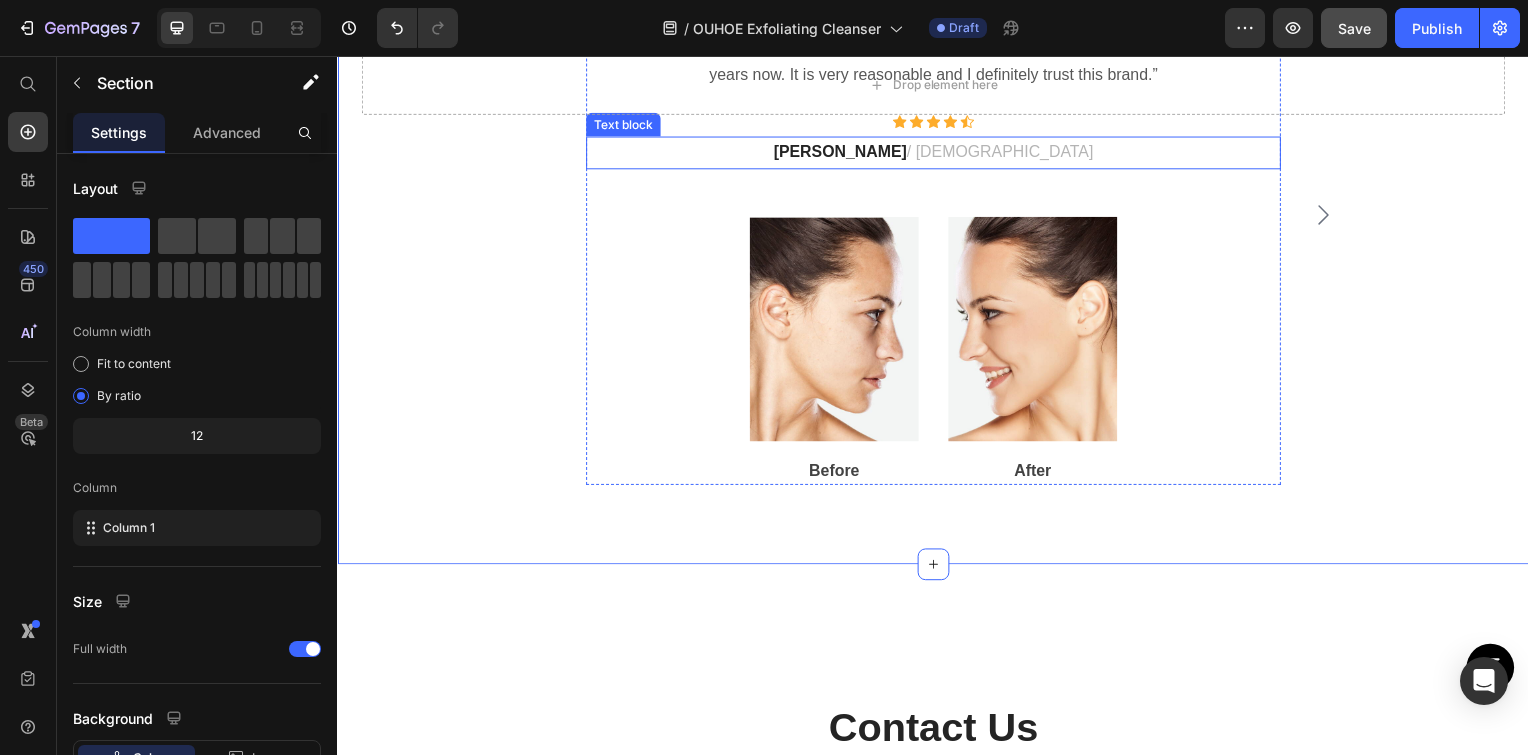 click on "Helena  / 24 years old" at bounding box center (937, 154) 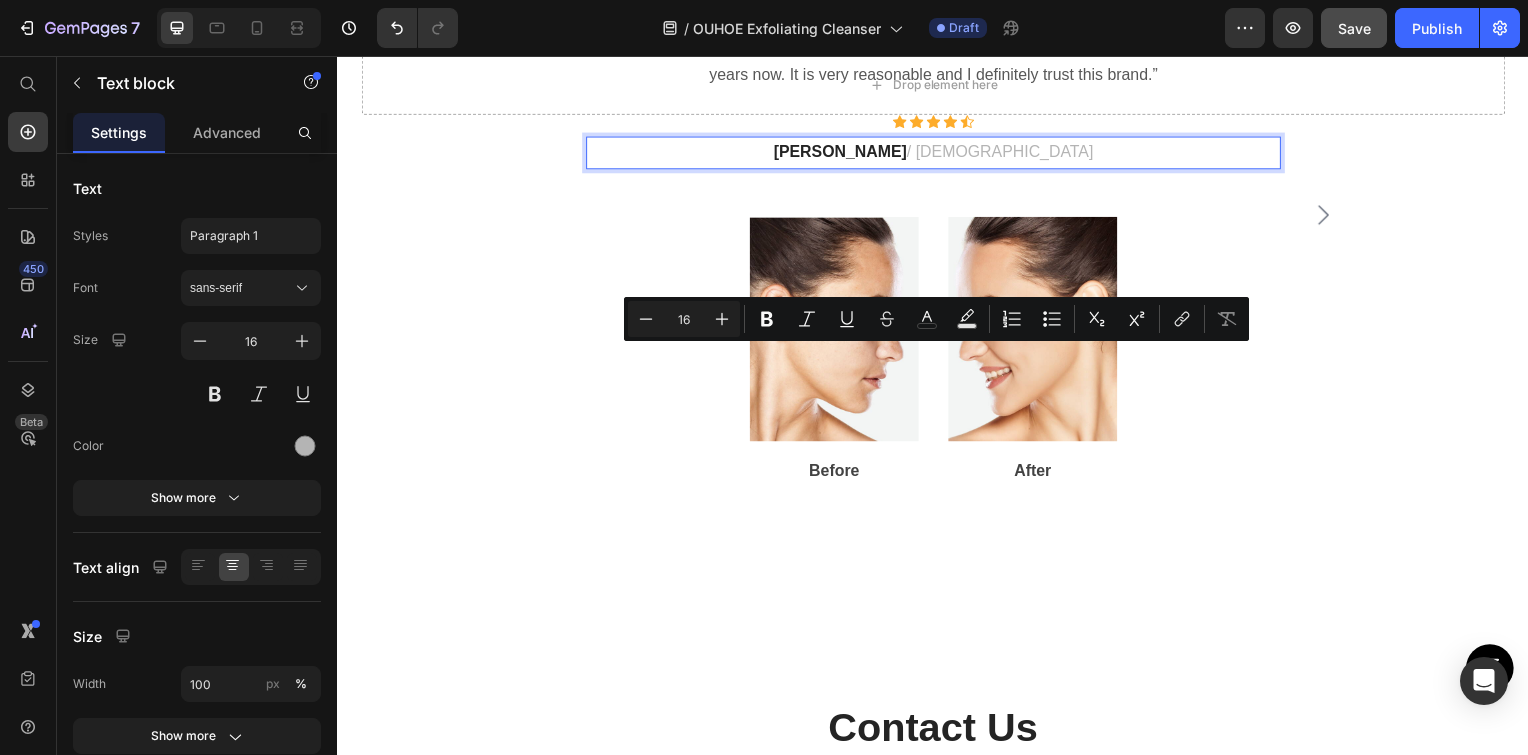 click on "Helena  / 24 years old" at bounding box center (937, 154) 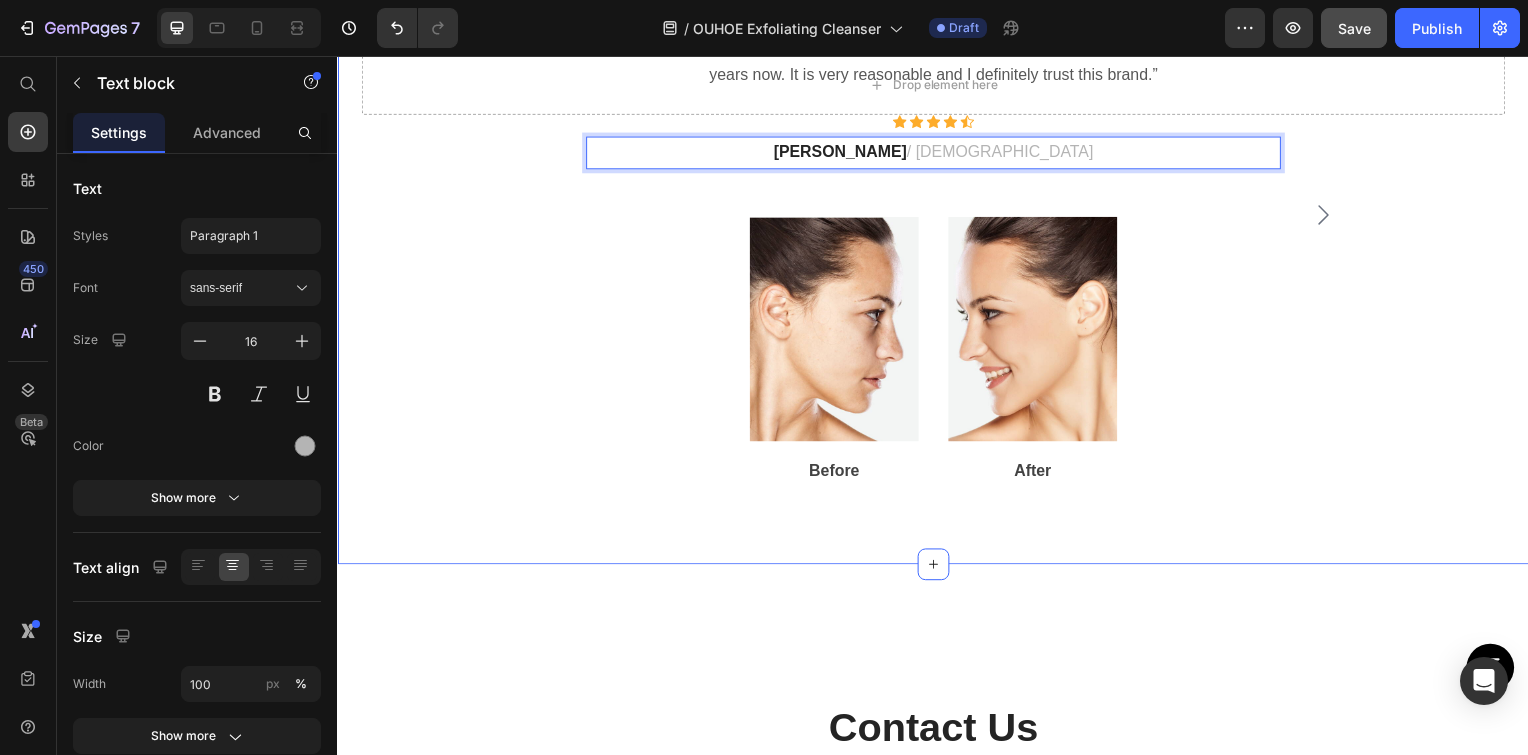 click on "Keep your Face Moisturized Text block “I have sensitive skin and was looking for an Exfoliator for my 35-year-old face. This serum is very easy to apply and leaves my skin feeling soft and plumped up. I’ve used it for years now. It is very reasonable and I definitely trust this brand.” Text block                Icon                Icon                Icon                Icon
Icon Icon List Hoz Helena  / 35 years old Text block   48 Image Before Text block Image After Text block Row Row Love This Product Text block “I like this stuff for days when my skin is feeling extra sensitive. I can’t say it makes a difference to my overall skin health. It adds an easy light moisturizer when I’m worried about clogged pores.” Text block                Icon                Icon                Icon                Icon
Icon Icon List Hoz Sandy  / 52 years old Text block Image Before Text block Image After Text block Row Row Skin Is More Hydrated Text block Icon Row" at bounding box center [937, 232] 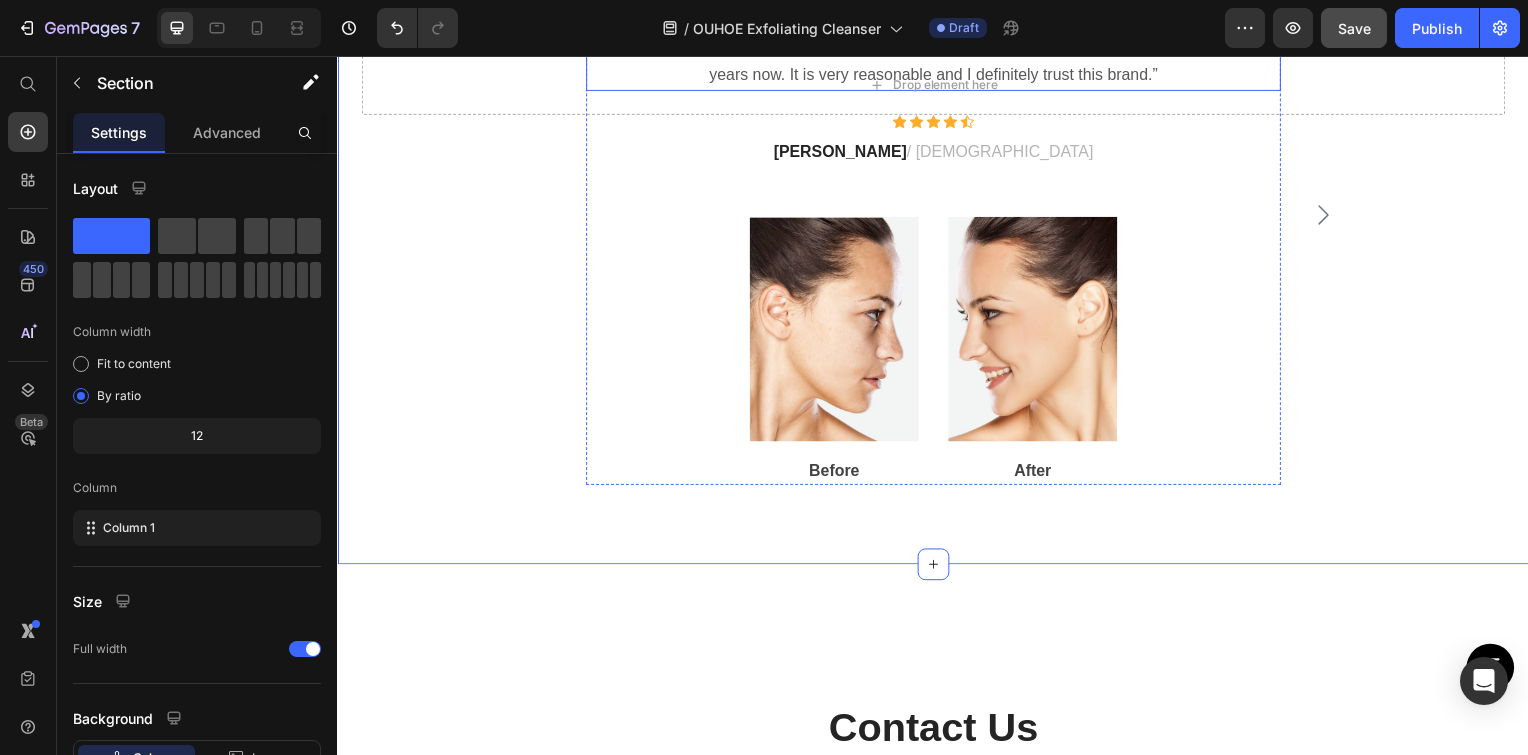 click on "“I have sensitive skin and was looking for an Exfoliator for my 35-year-old face. This serum is very easy to apply and leaves my skin feeling soft and plumped up. I’ve used it for years now. It is very reasonable and I definitely trust this brand.”" at bounding box center [937, 47] 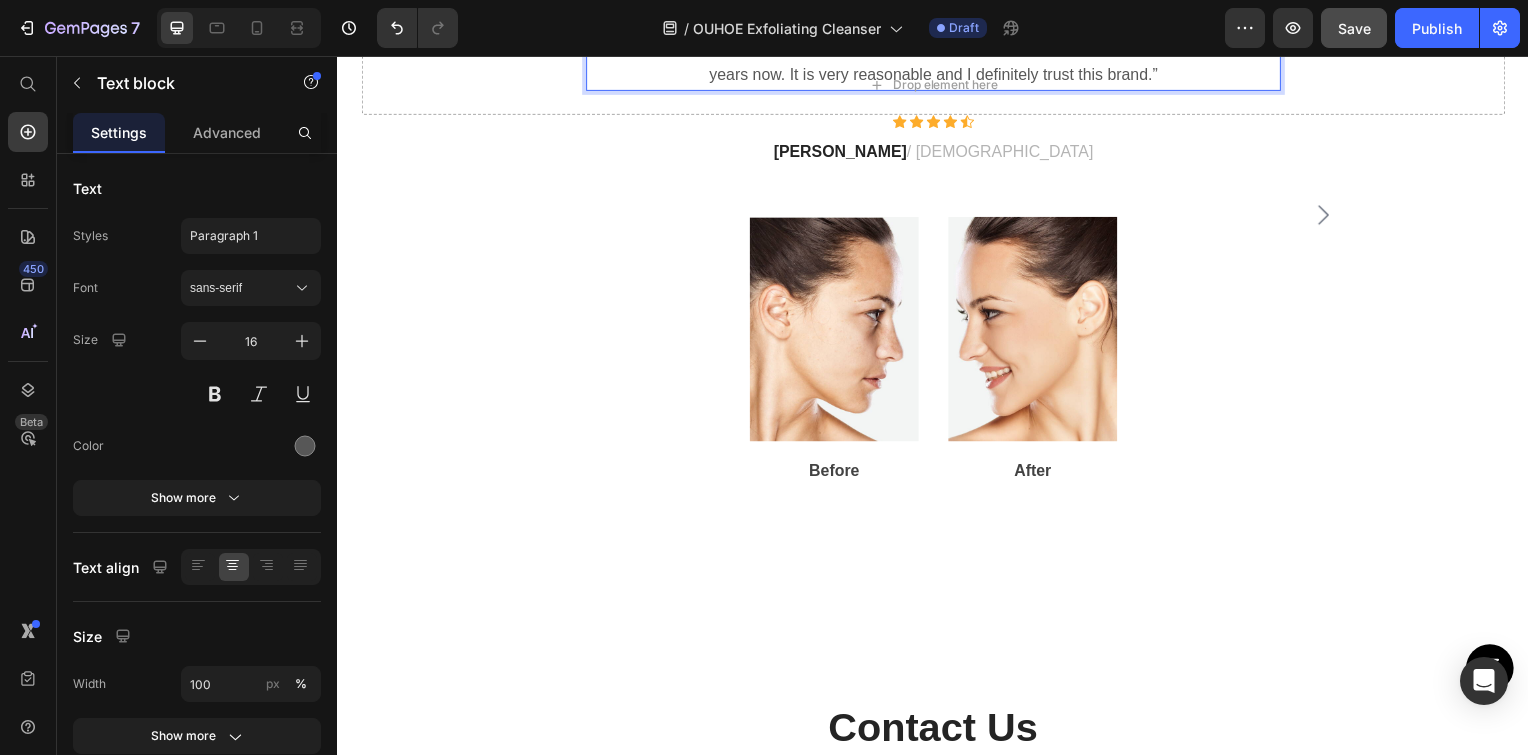 click on "“I have sensitive skin and was looking for an Exfoliator for my 35-year-old face. This serum is very easy to apply and leaves my skin feeling soft and plumped up. I’ve used it for years now. It is very reasonable and I definitely trust this brand.”" at bounding box center [937, 47] 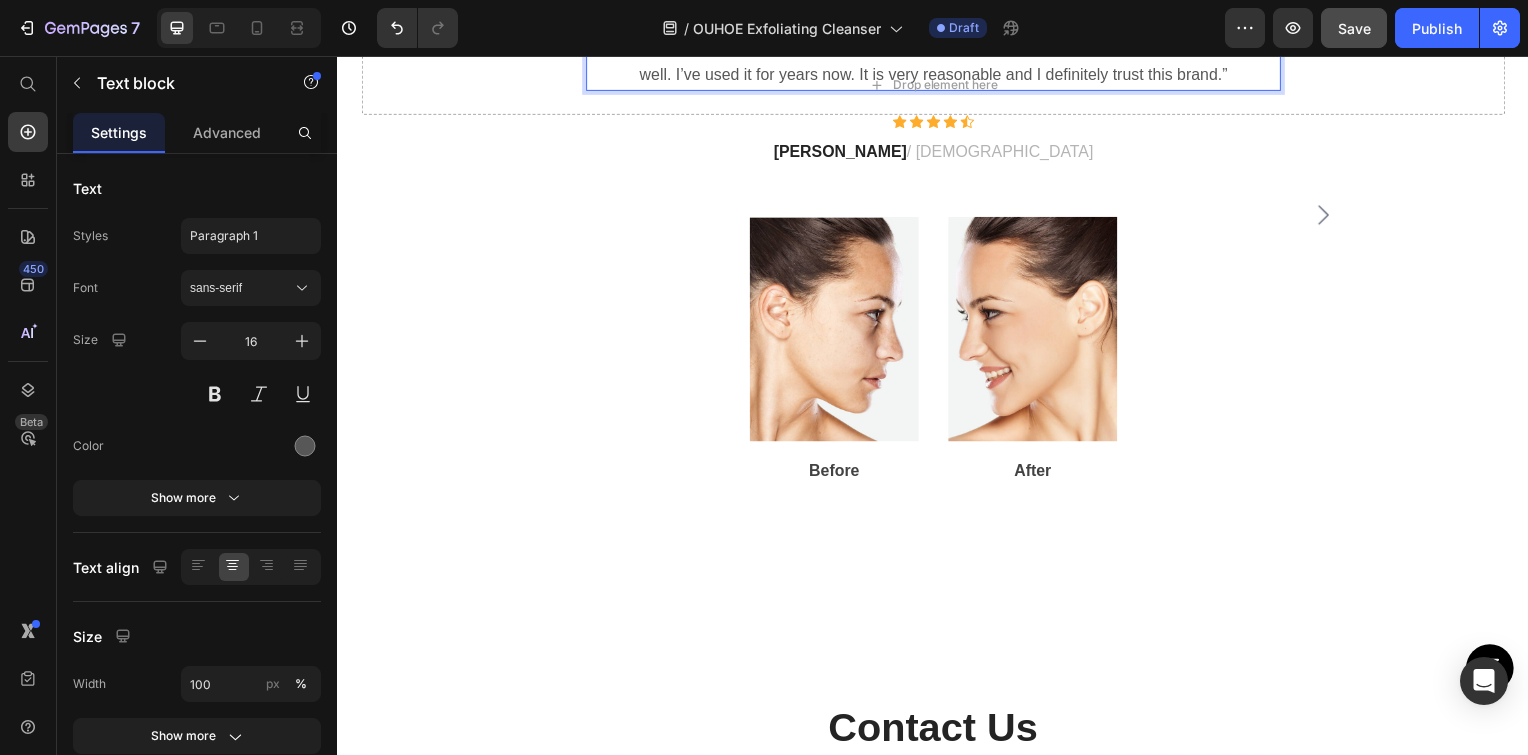 click on "“I have sensitive skin and was looking for an Exfoliator for my 35-year-old face. This serum is very easy to apply and leaves my skin feeling soft, plumped up and exfoliates it as well. I’ve used it for years now. It is very reasonable and I definitely trust this brand.”" at bounding box center (937, 47) 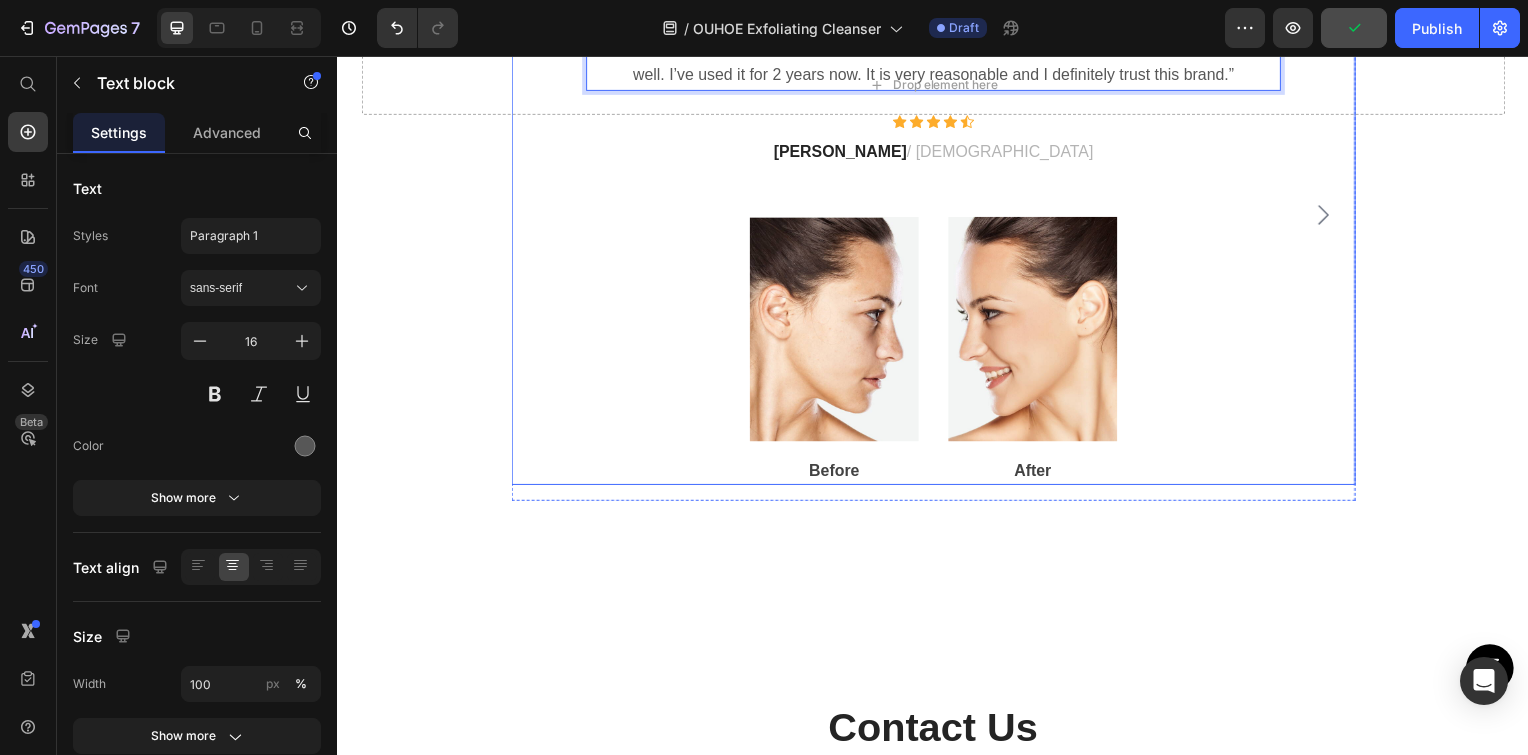 click 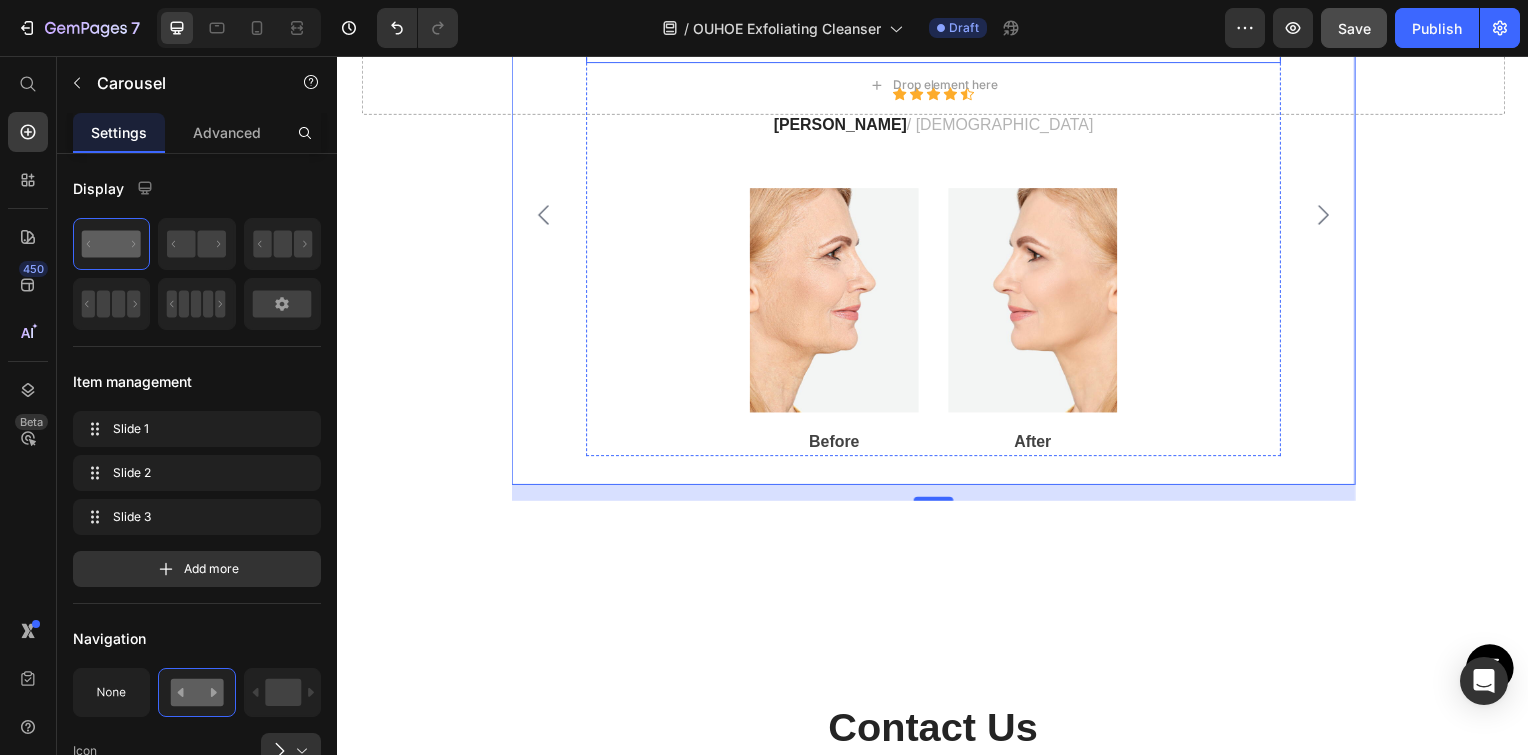 click on "“I like this stuff for days when my skin is feeling extra sensitive. I can’t say it makes a difference to my overall skin health. It adds an easy light moisturizer when I’m worried about clogged pores.”" at bounding box center (937, 33) 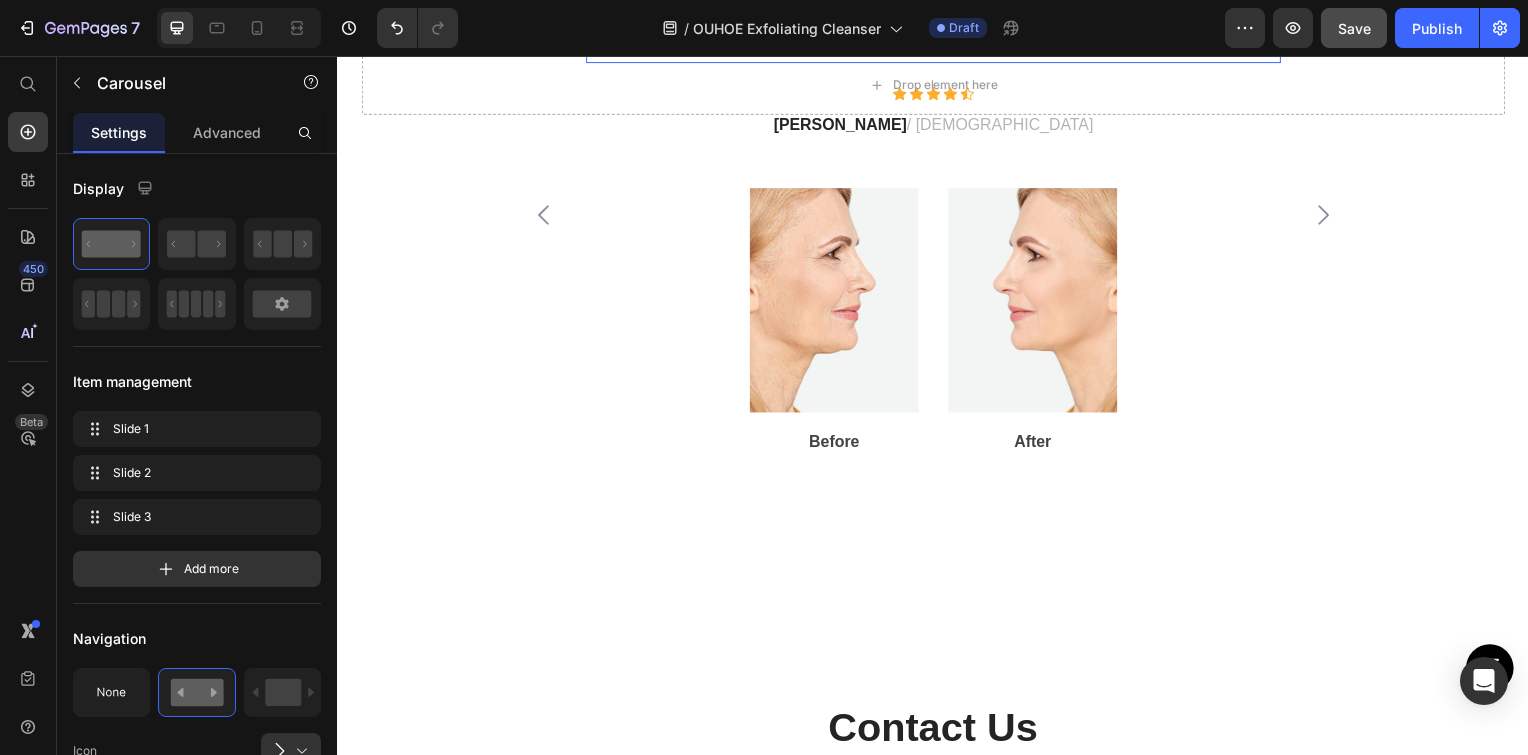 click on "“I like this stuff for days when my skin is feeling extra sensitive. I can’t say it makes a difference to my overall skin health. It adds an easy light moisturizer when I’m worried about clogged pores.”" at bounding box center (937, 33) 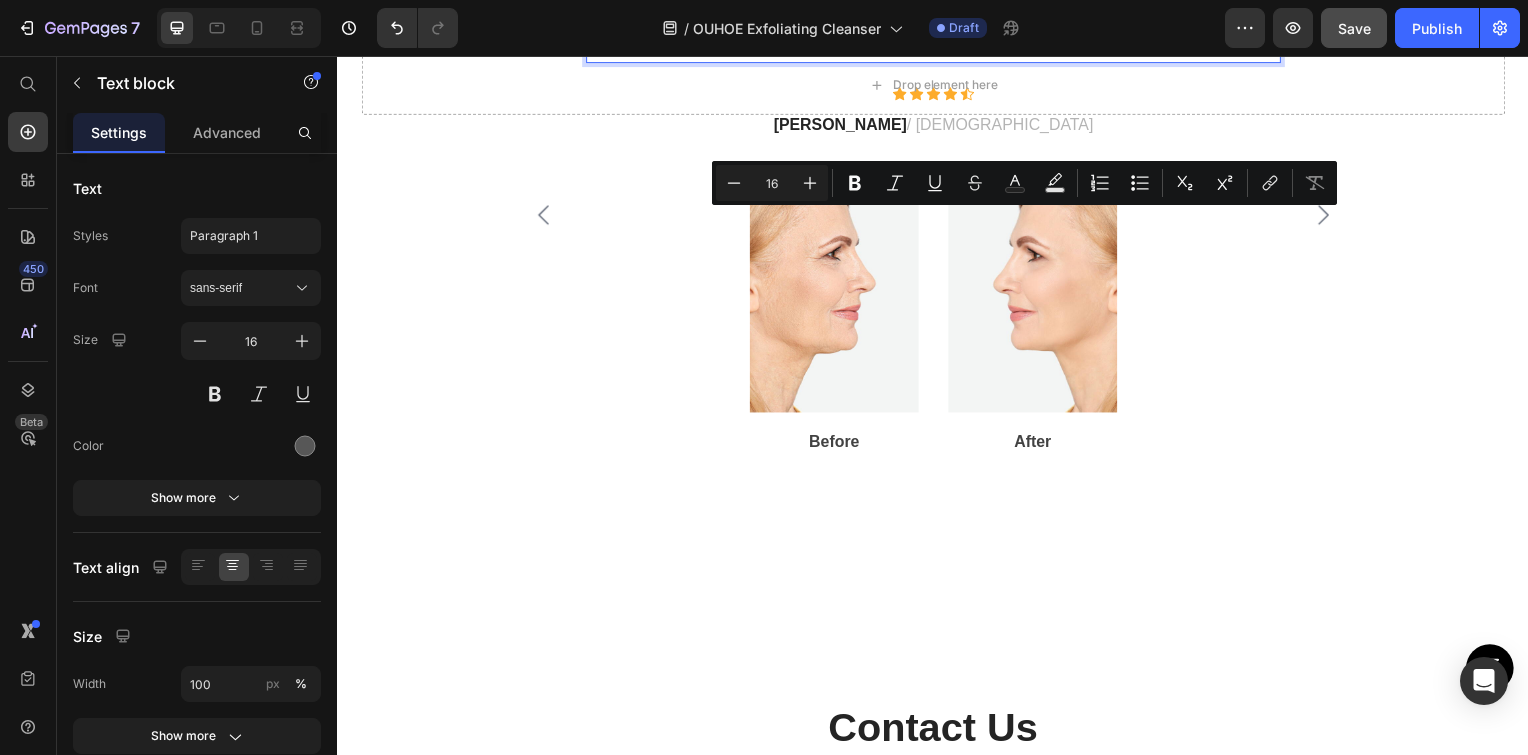click on "“I like this stuff for days when my skin is feeling extra sensitive. I can’t say it makes a difference to my overall skin health. It adds an easy light moisturizer when I’m worried about clogged pores.”" at bounding box center (937, 33) 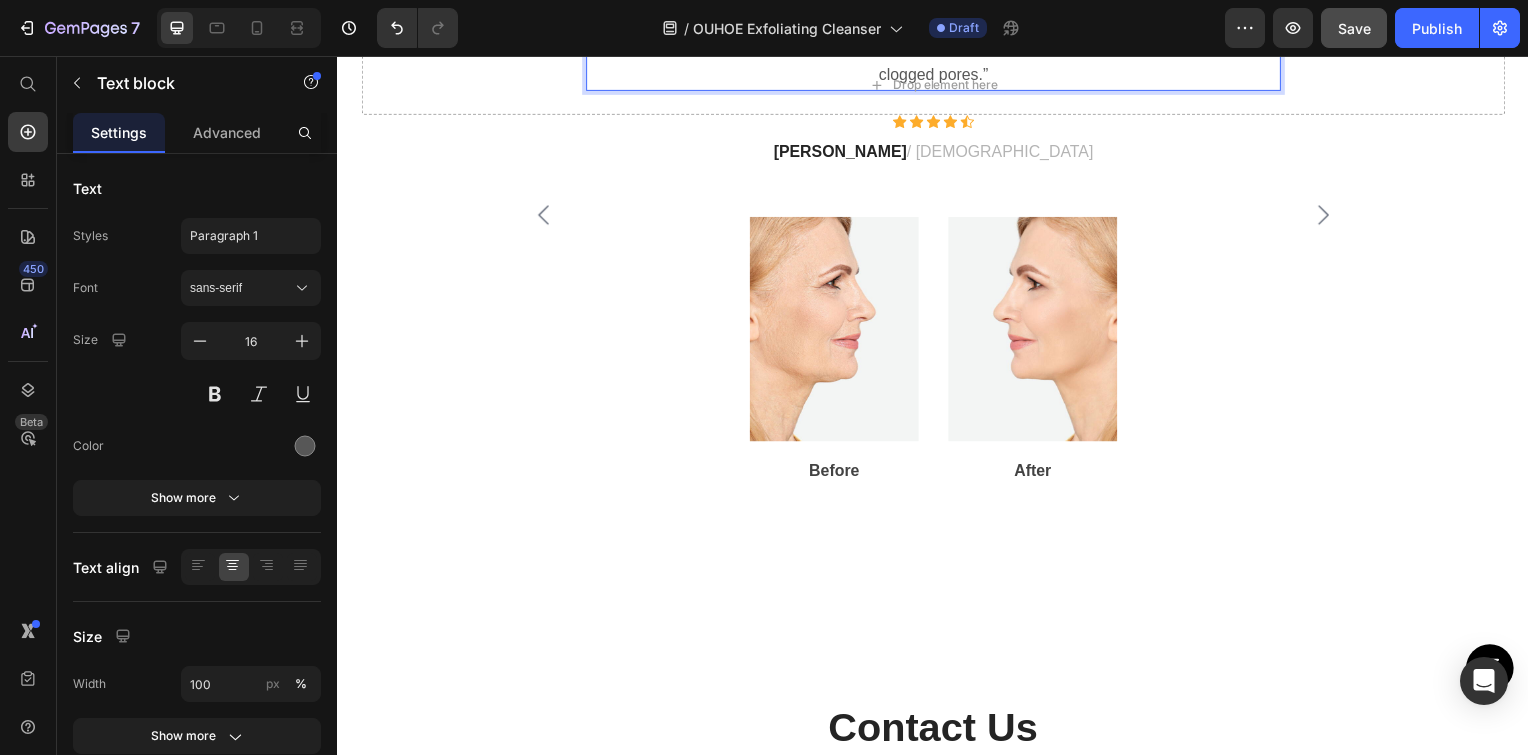 click on "“I like this stuff for days when my skin is feeling extra sensitive or grimy. I can’t say it makes a difference to my overall skin health. It adds an easy light moisturizer when I’m worried about clogged pores.”" at bounding box center (937, 47) 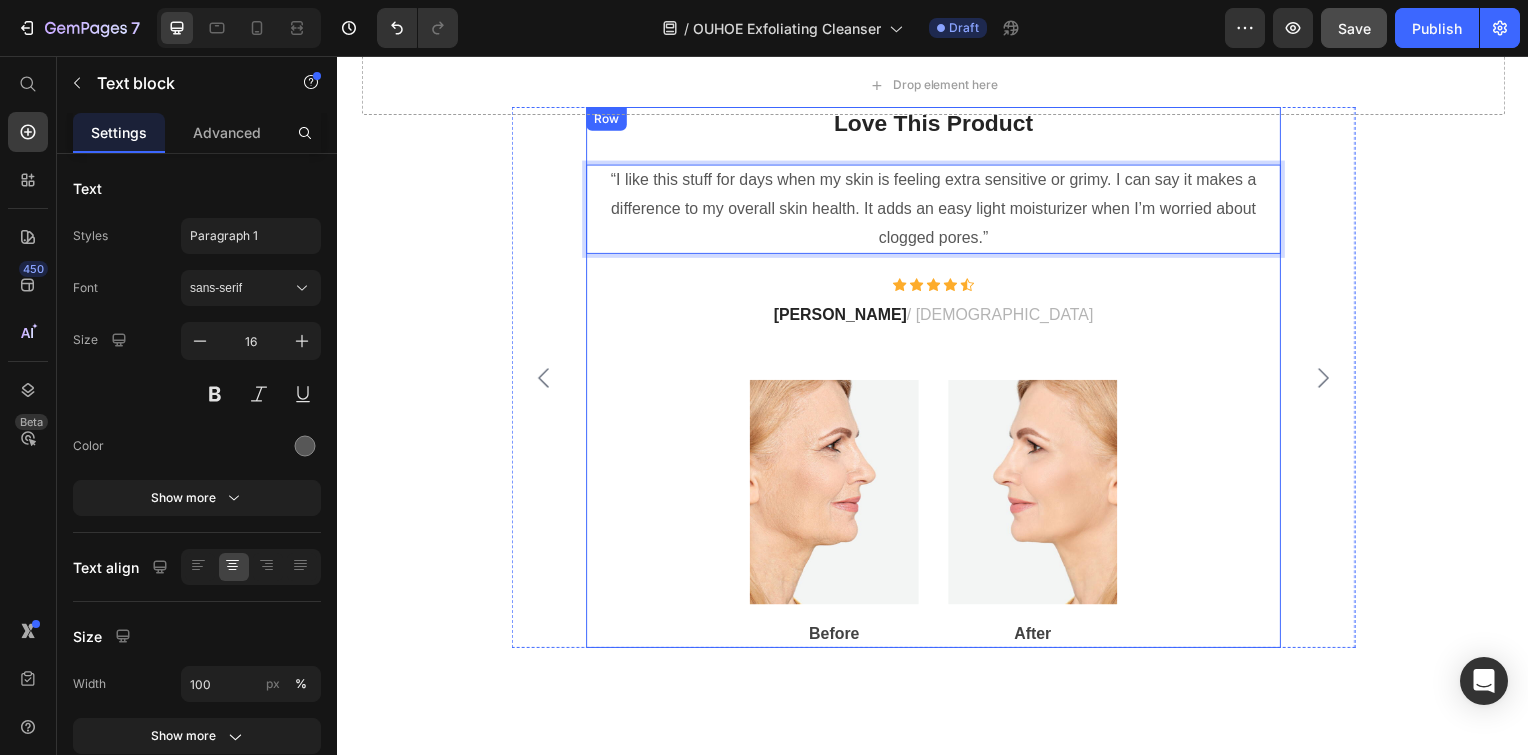 scroll, scrollTop: 4182, scrollLeft: 0, axis: vertical 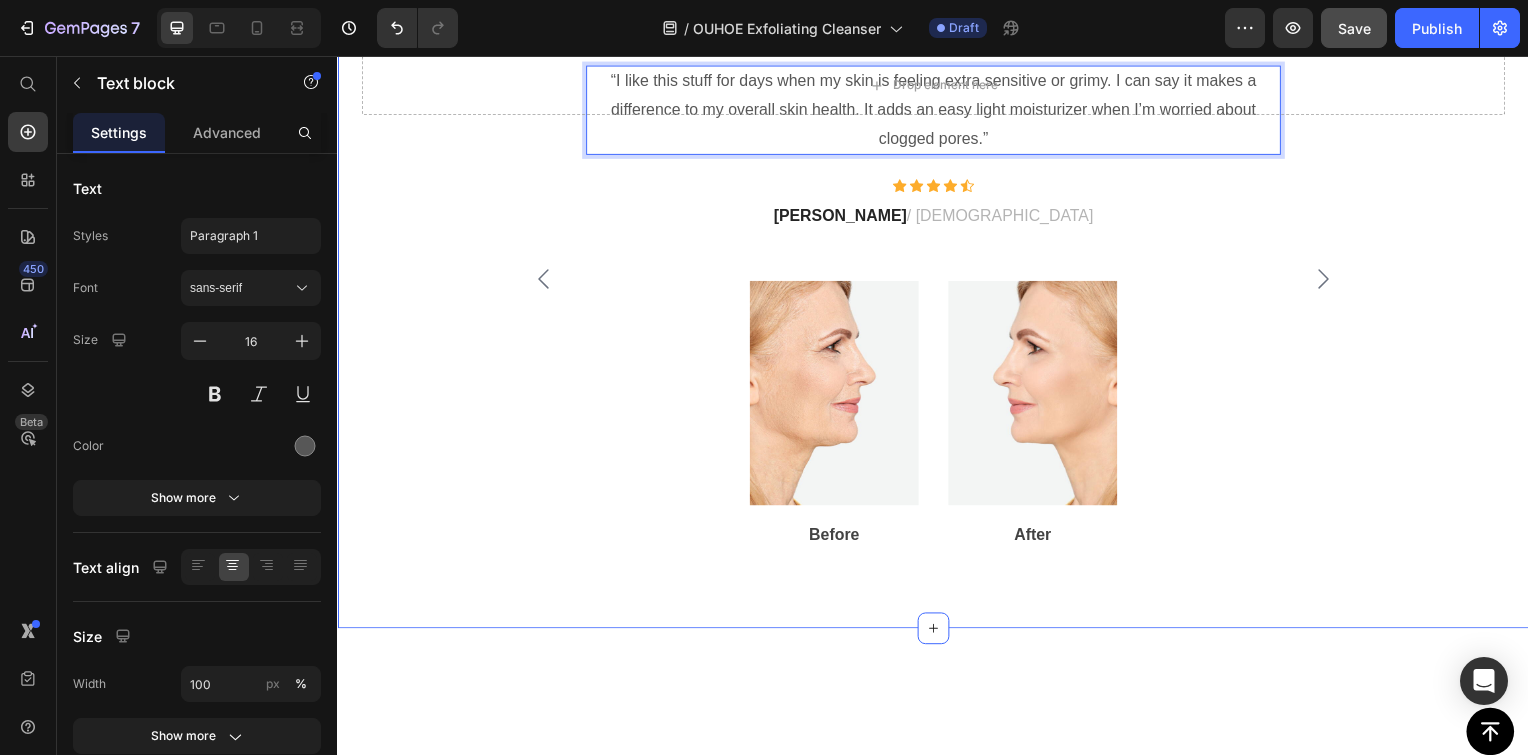 click on "Keep your Face Moisturized Text block “I have sensitive skin and was looking for an Exfoliator for my 35-year-old face. This serum is very easy to apply and leaves my skin feeling soft, plumped up and exfoliates it as well. I’ve used it for 2 years now. It is very reasonable and I definitely trust this brand.” Text block                Icon                Icon                Icon                Icon
Icon Icon List Hoz Helena  / 35 years old Text block Image Before Text block Image After Text block Row Row Love This Product Text block “I like this stuff for days when my skin is feeling extra sensitive or grimy. I can say it makes a difference to my overall skin health. It adds an easy light moisturizer when I’m worried about clogged pores.” Text block   24                Icon                Icon                Icon                Icon
Icon Icon List Hoz Sandy  / 52 years old Text block Image Before Text block Image After Text block Row Row Text block" at bounding box center [937, 296] 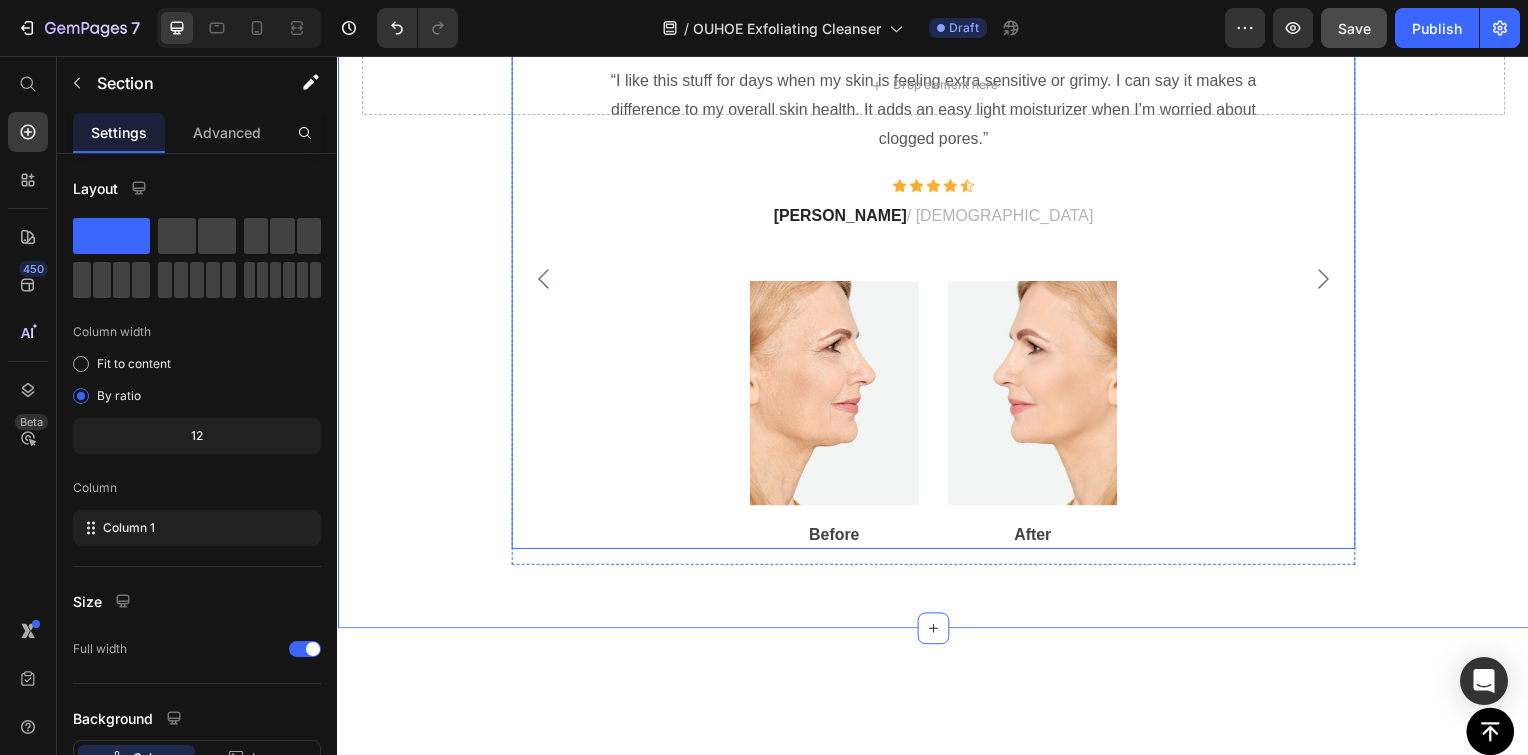 click at bounding box center [544, 281] 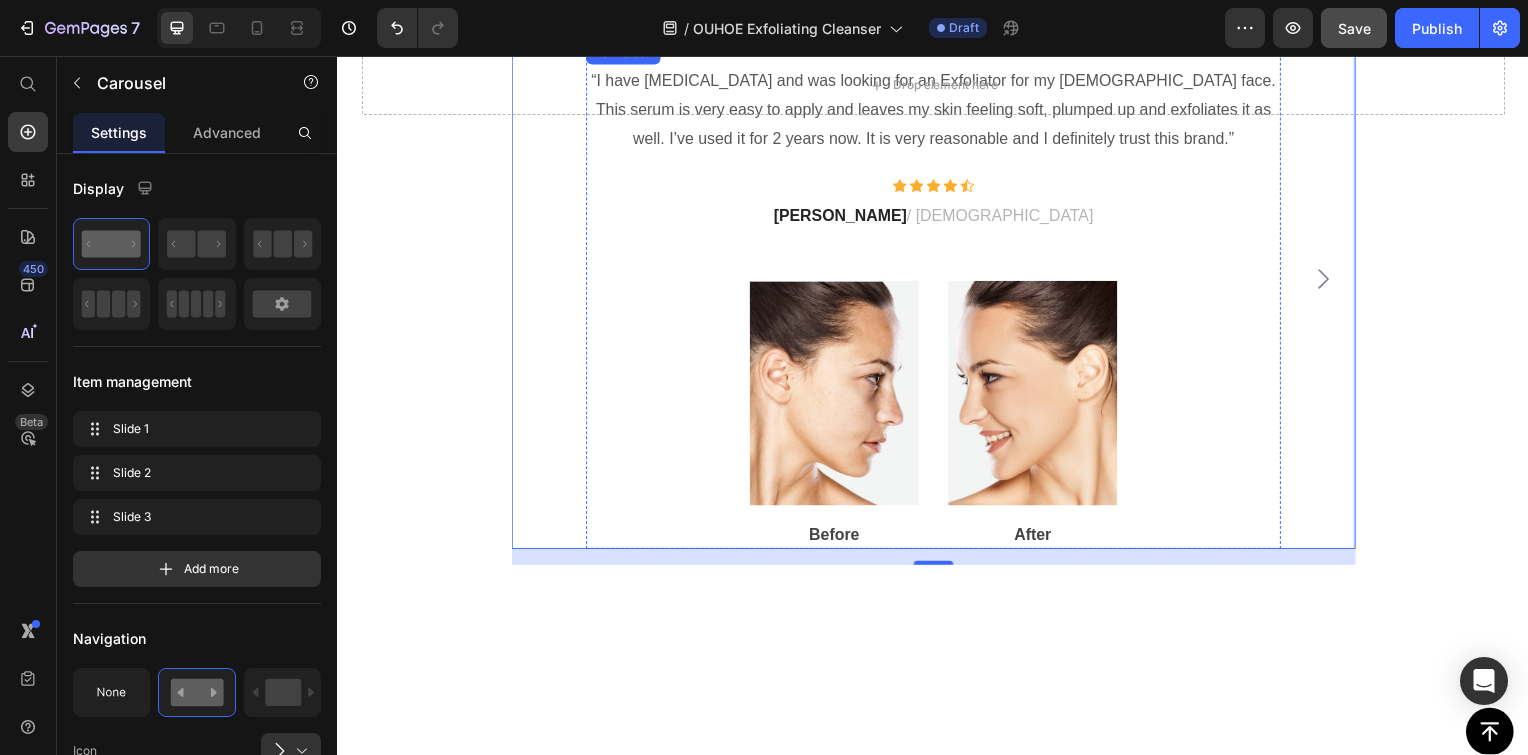 click on "Keep your Face Moisturized" at bounding box center (937, 25) 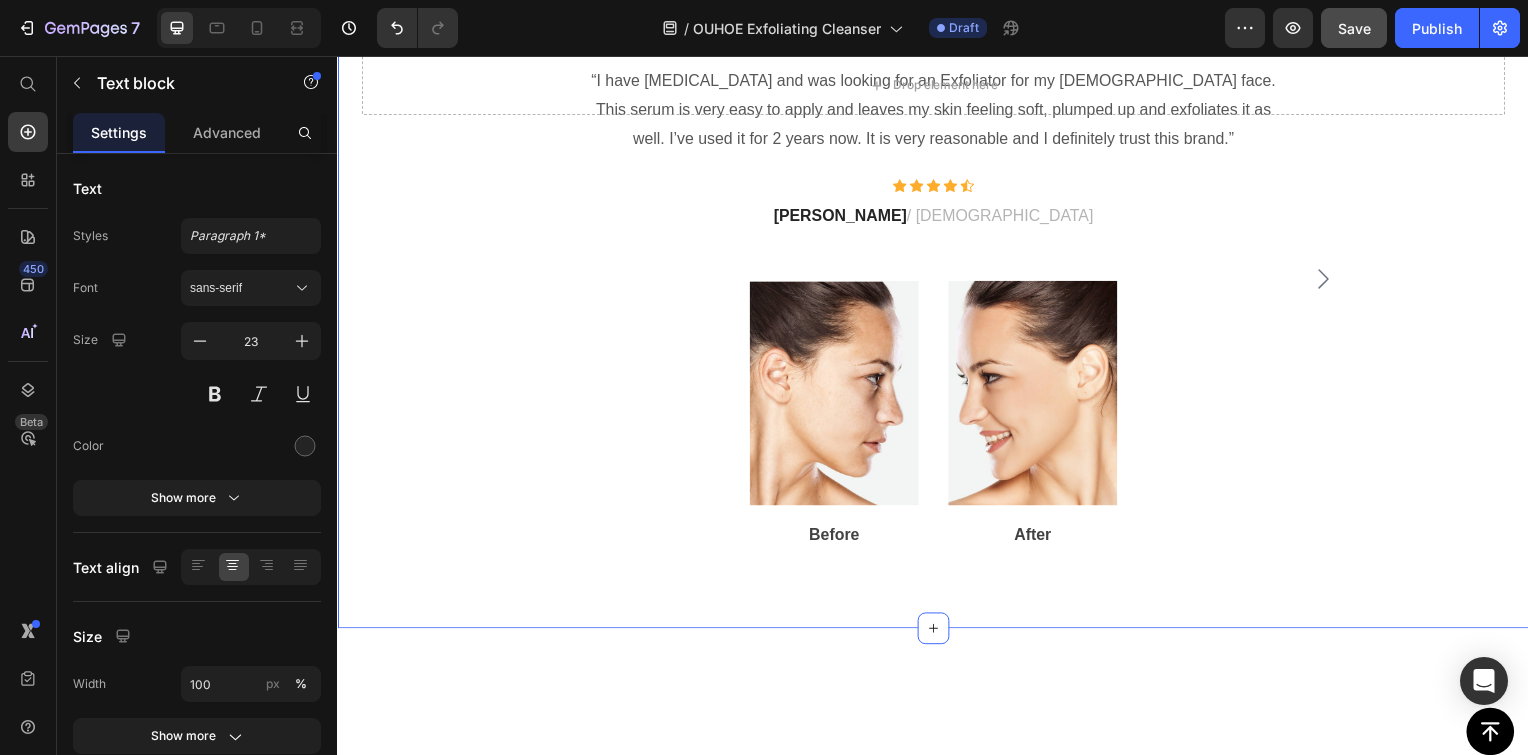 type on "23" 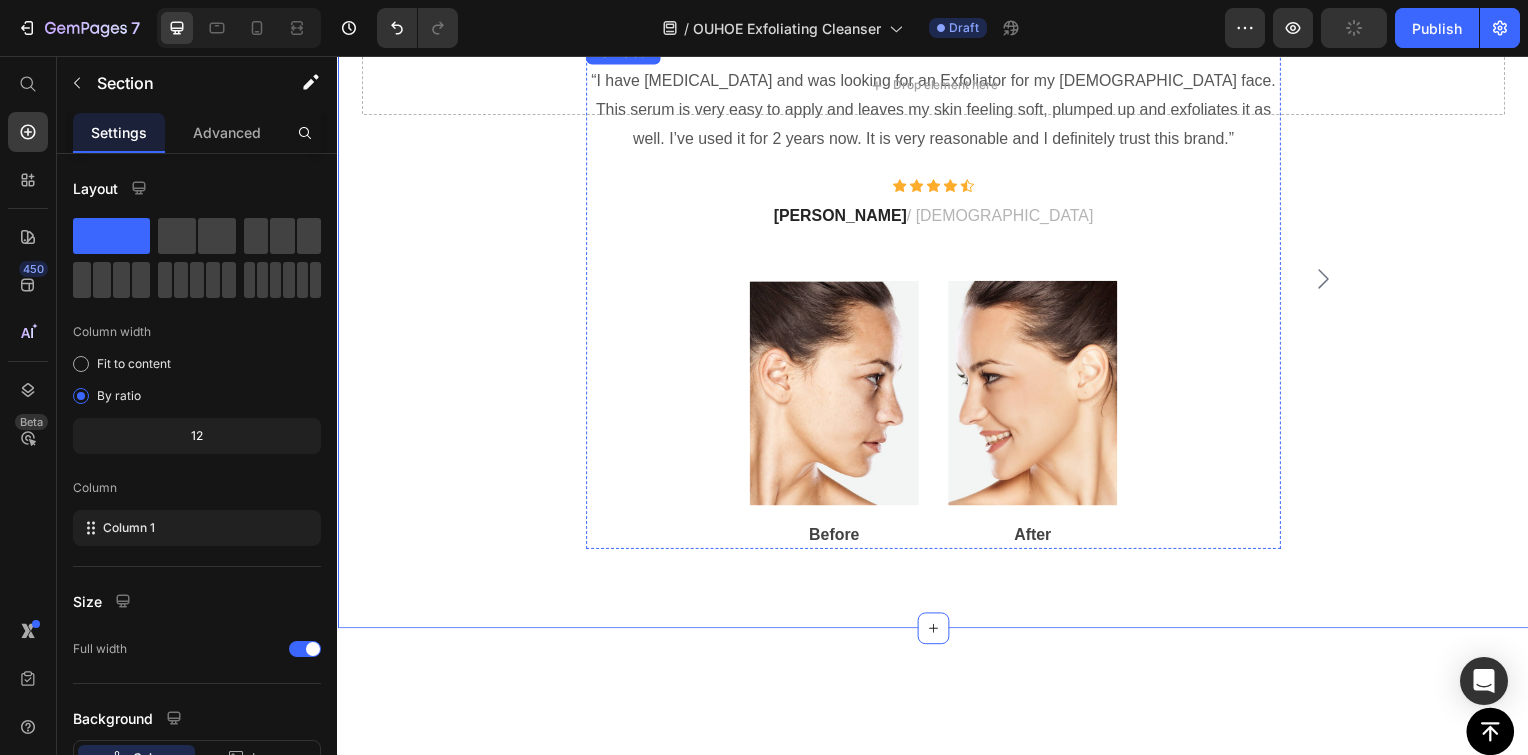 click on "My Favorite!" at bounding box center [937, 25] 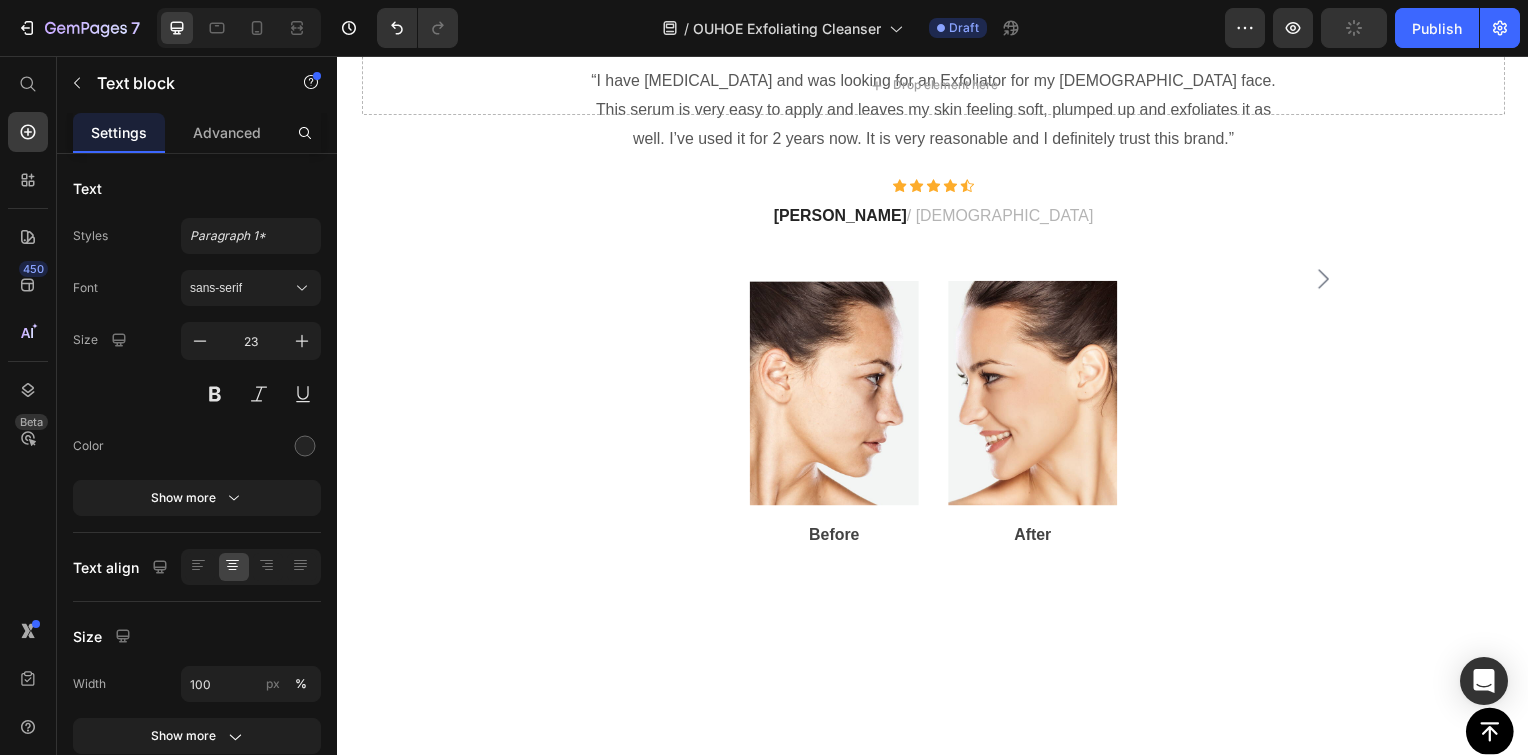 click on "My Favorite!" at bounding box center (937, 25) 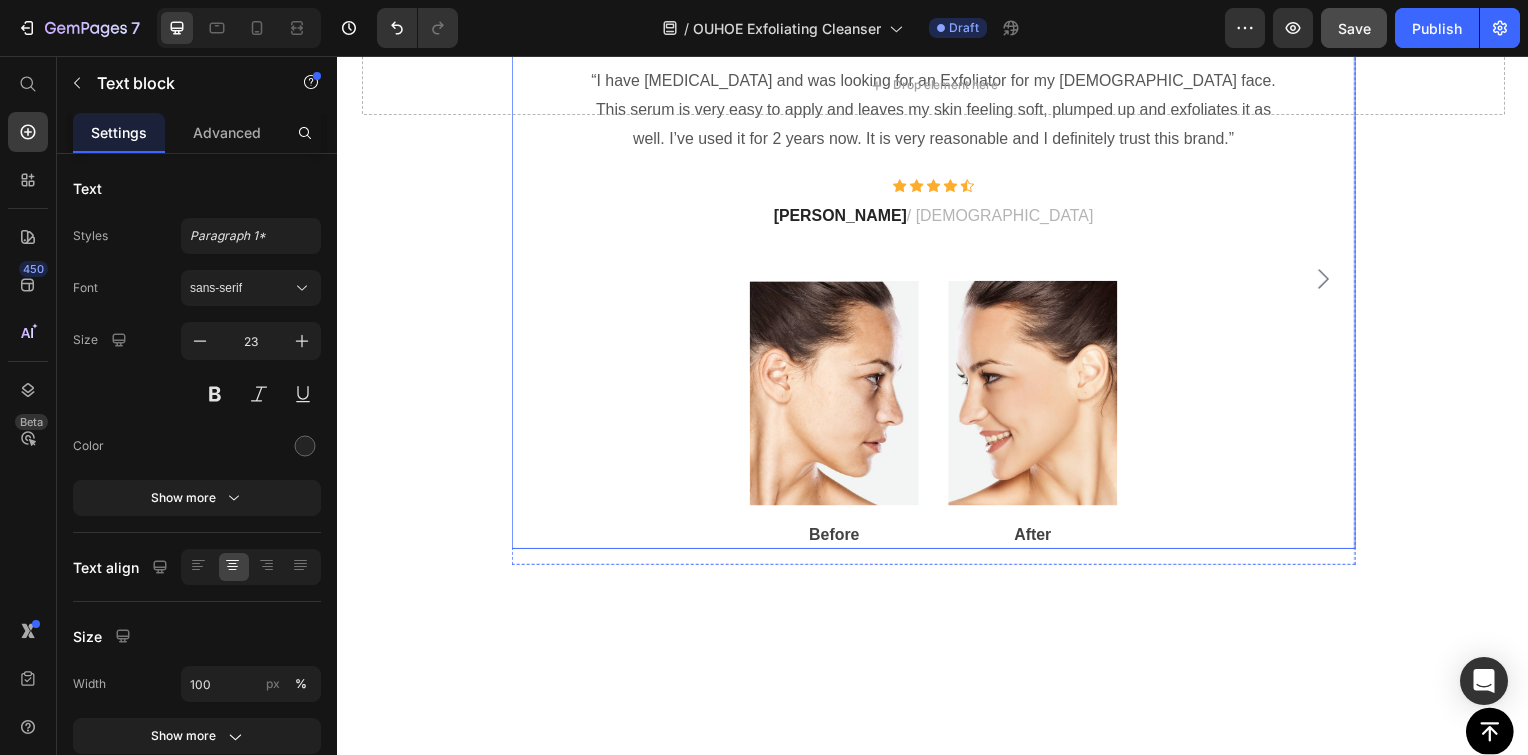 click 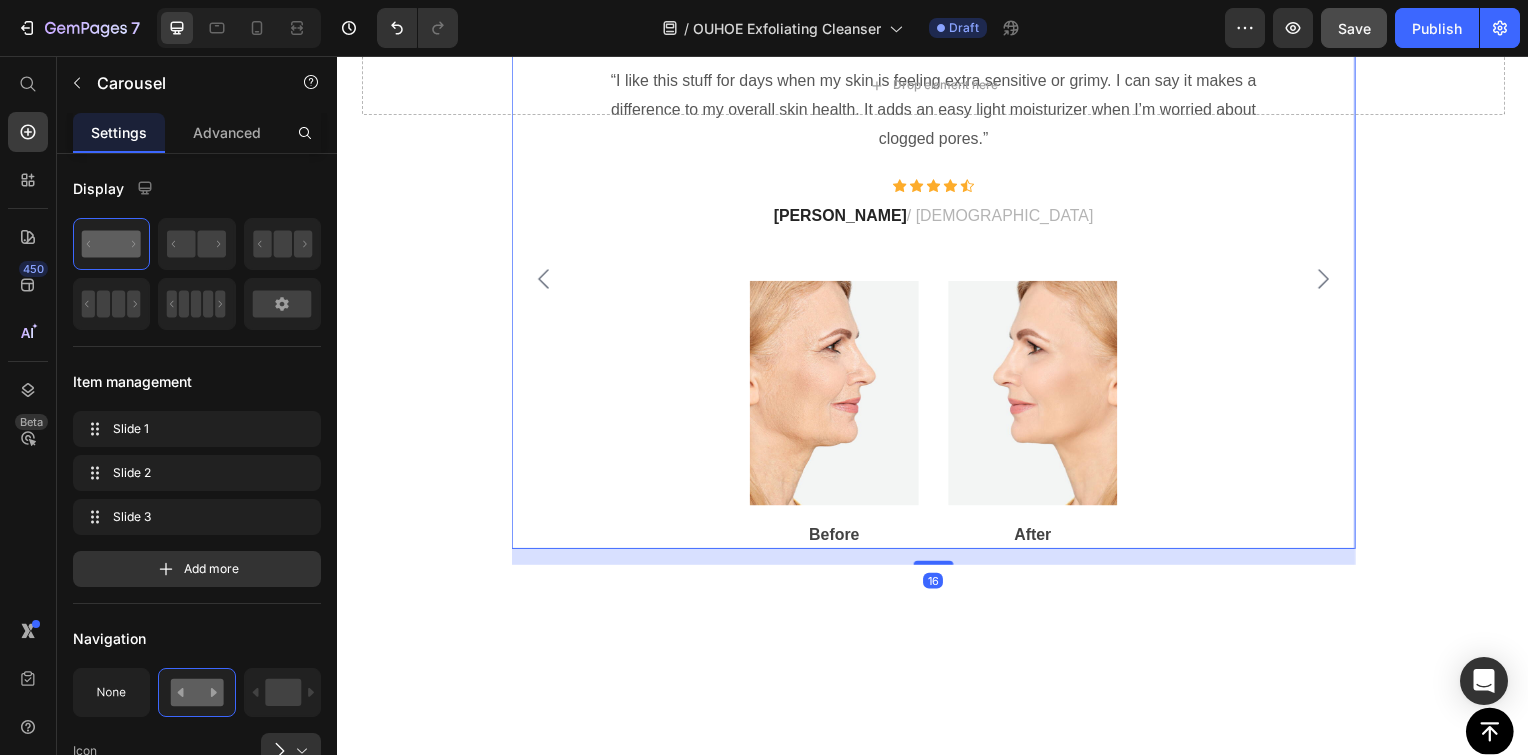 click 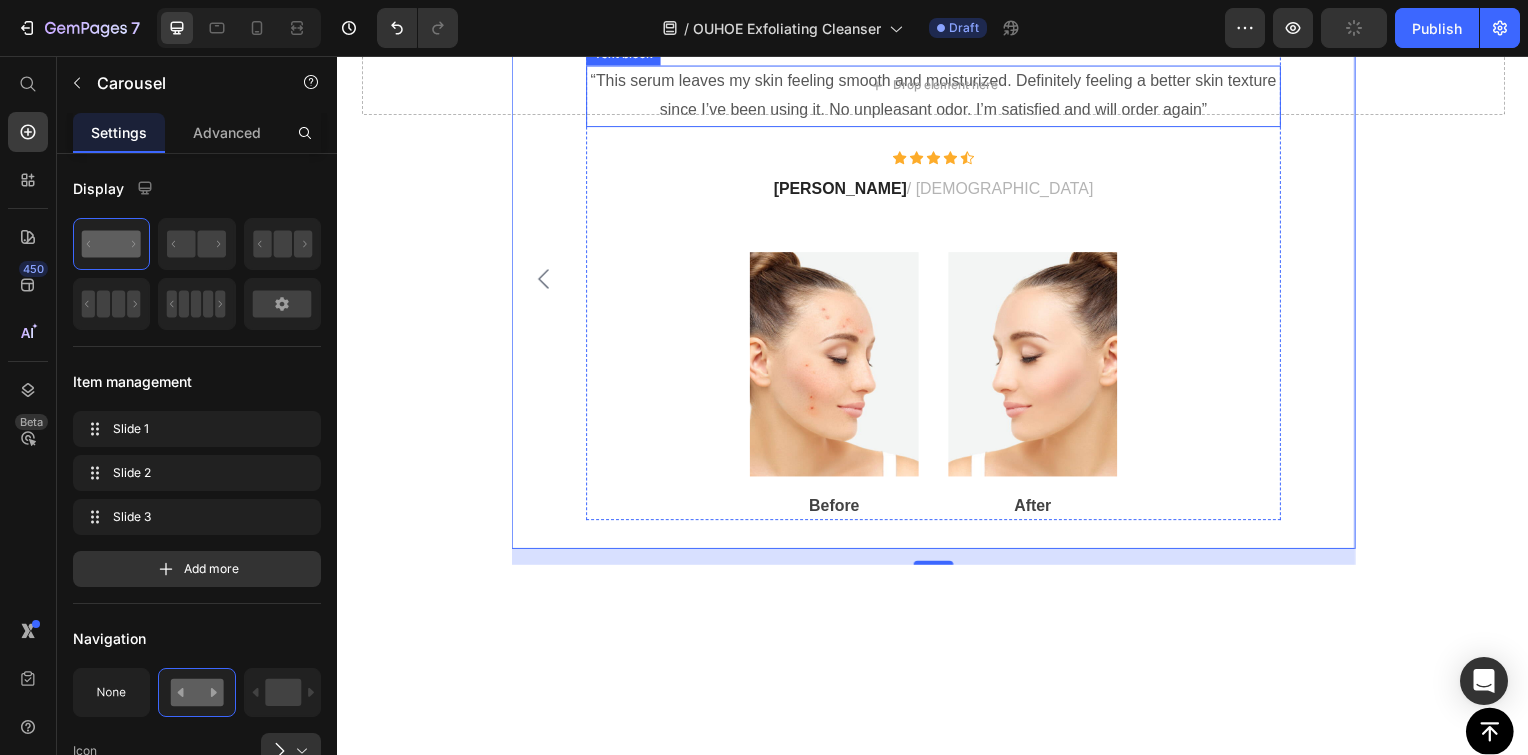 click on "“This serum leaves my skin feeling smooth and moisturized. Definitely feeling a better skin texture since I’ve been using it. No unpleasant odor. I’m satisfied and will order again” Text block" at bounding box center [937, 97] 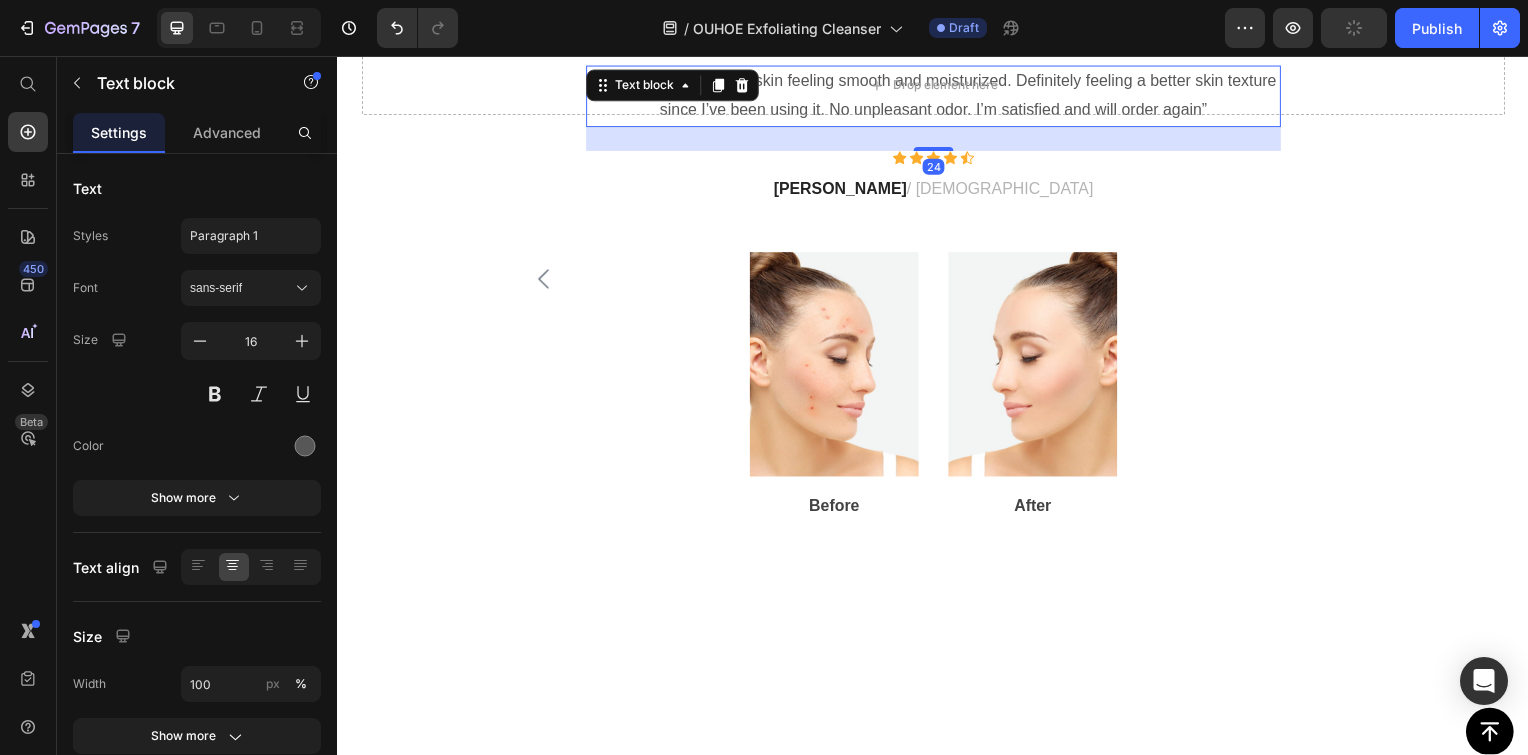 click on "“This serum leaves my skin feeling smooth and moisturized. Definitely feeling a better skin texture since I’ve been using it. No unpleasant odor. I’m satisfied and will order again”" at bounding box center (937, 97) 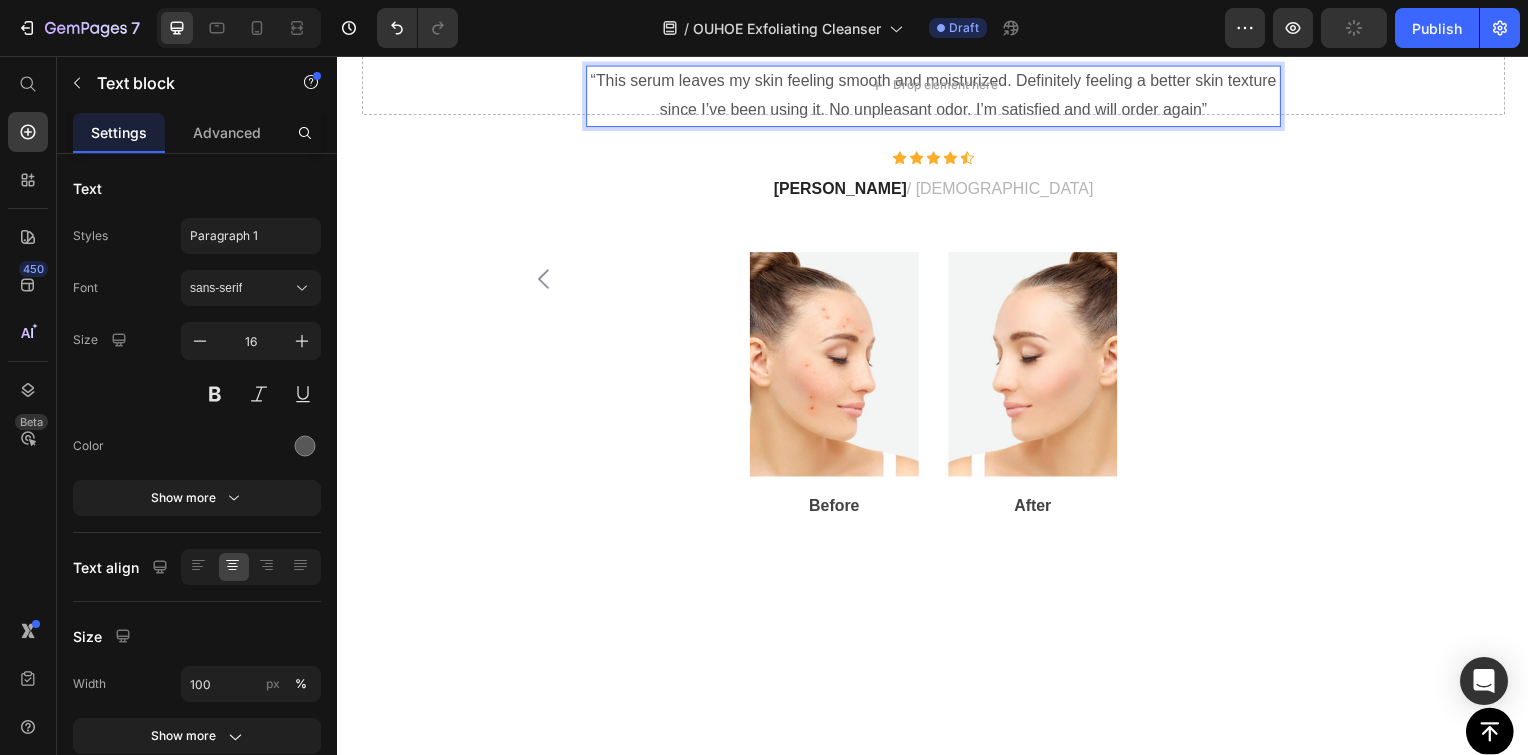 click on "“This serum leaves my skin feeling smooth and moisturized. Definitely feeling a better skin texture since I’ve been using it. No unpleasant odor. I’m satisfied and will order again”" at bounding box center (937, 97) 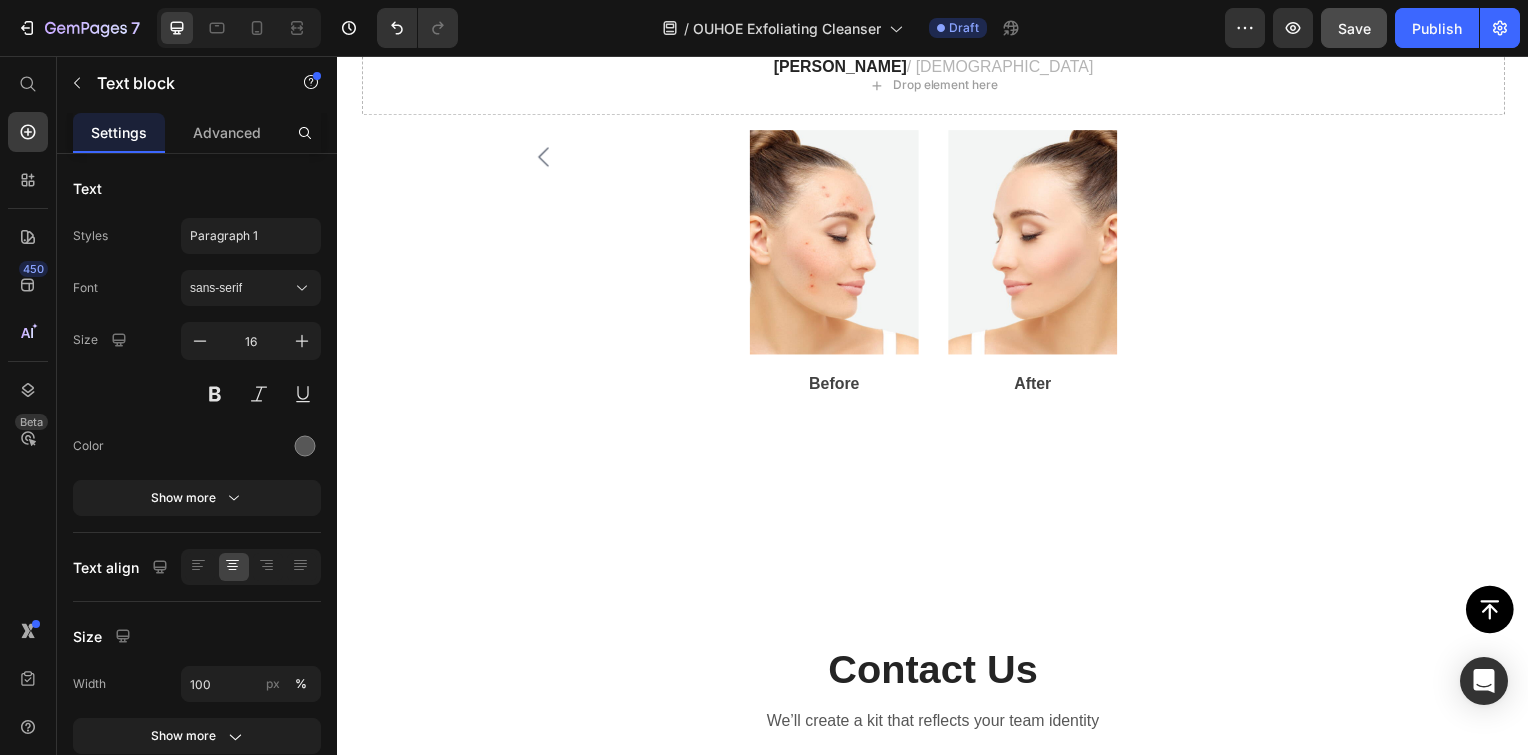 scroll, scrollTop: 4242, scrollLeft: 0, axis: vertical 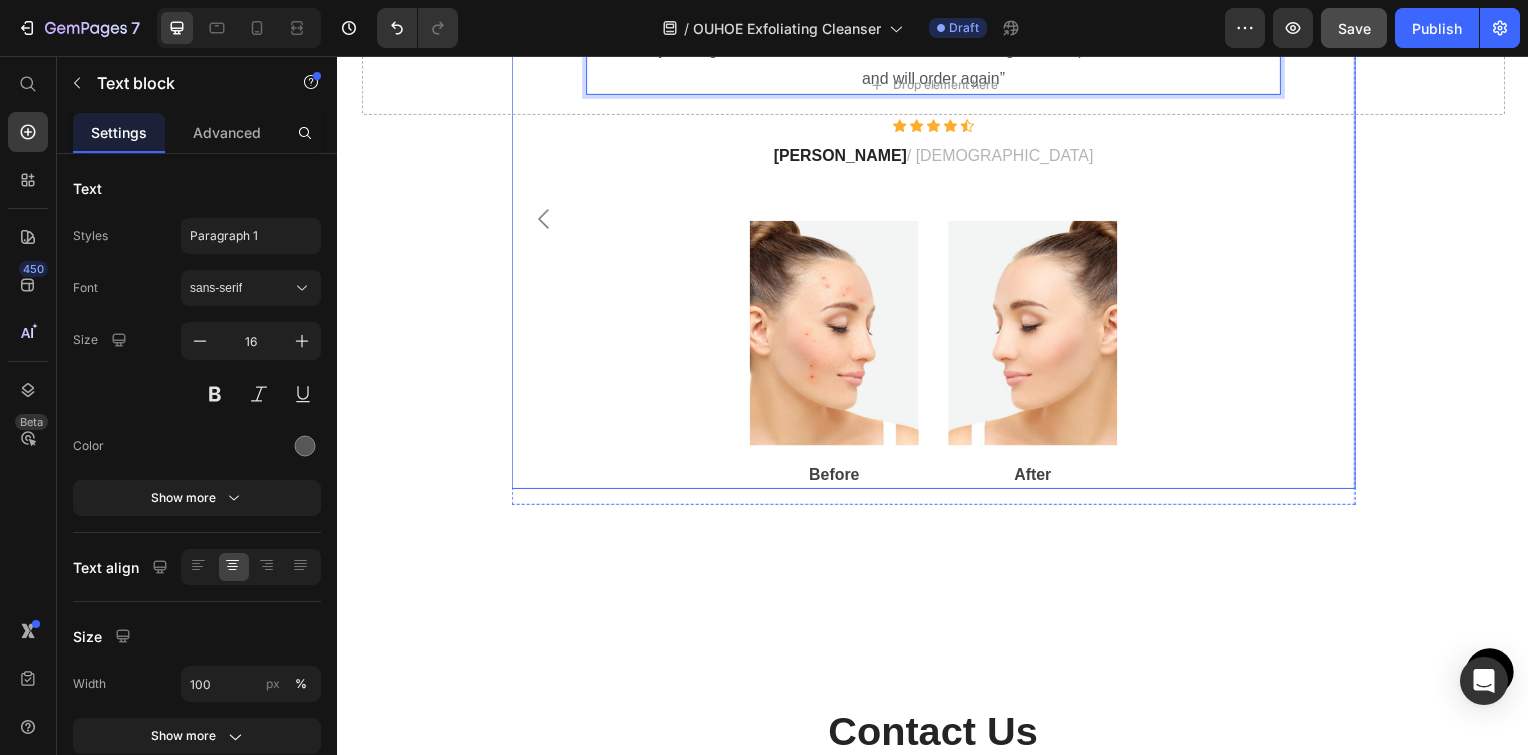 click 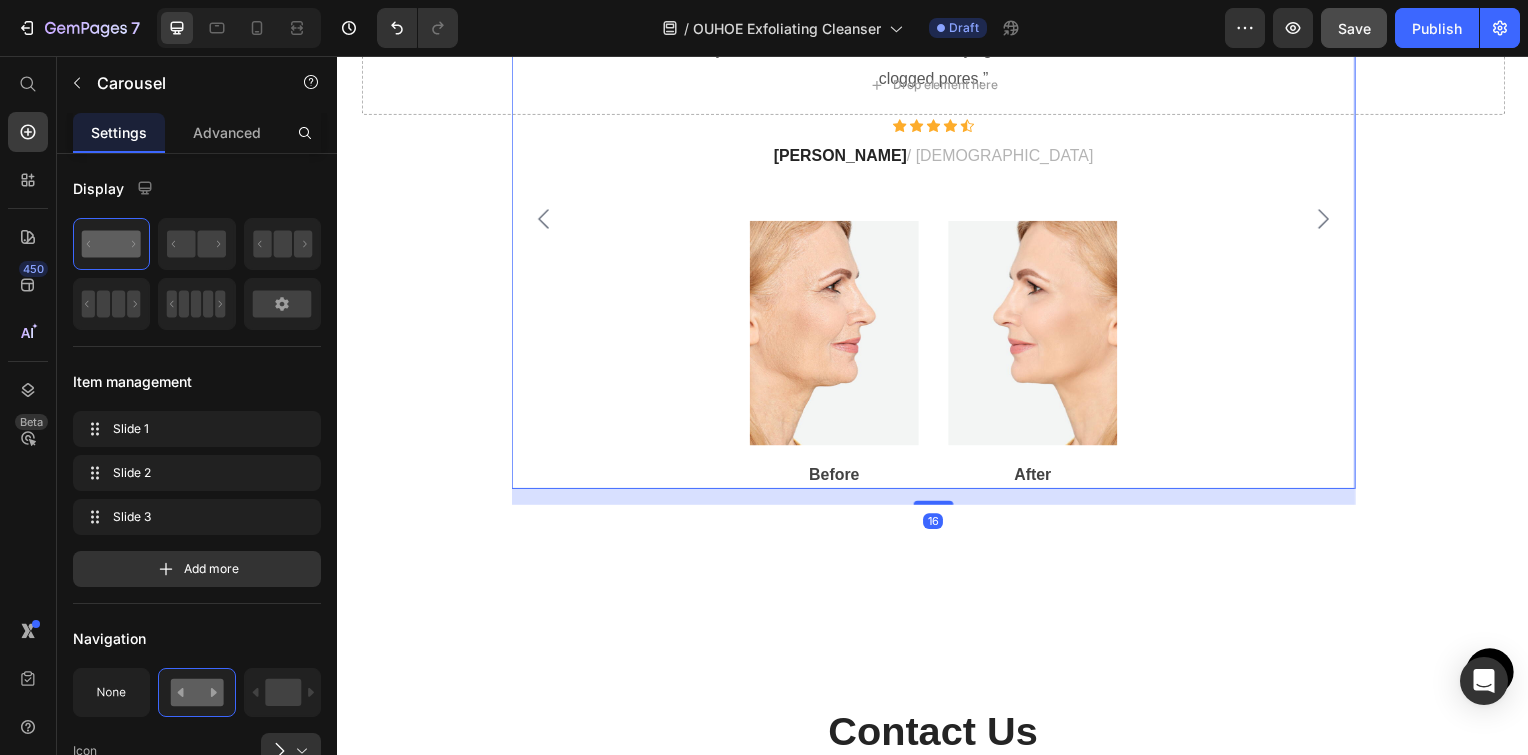 click 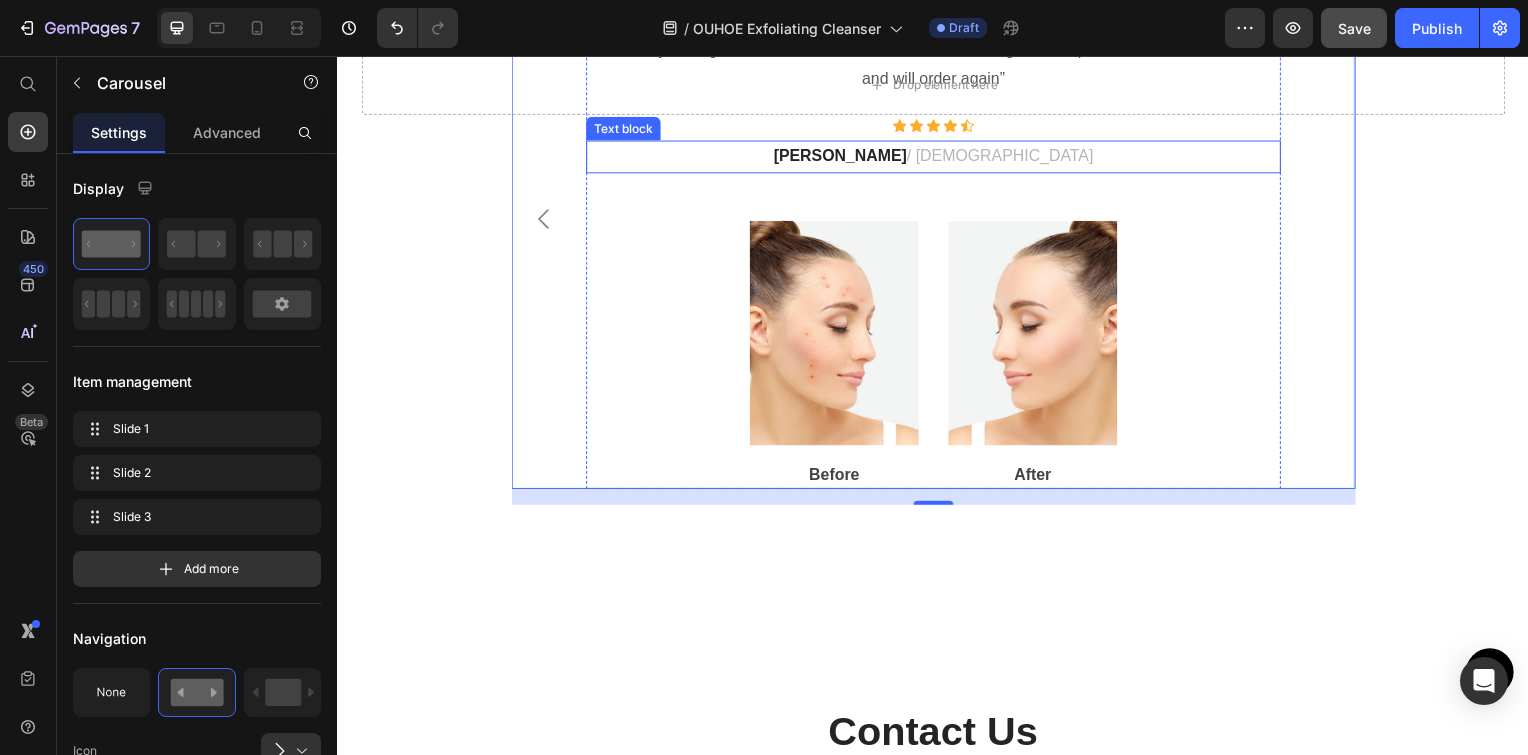 click on "Jenny" at bounding box center (843, 157) 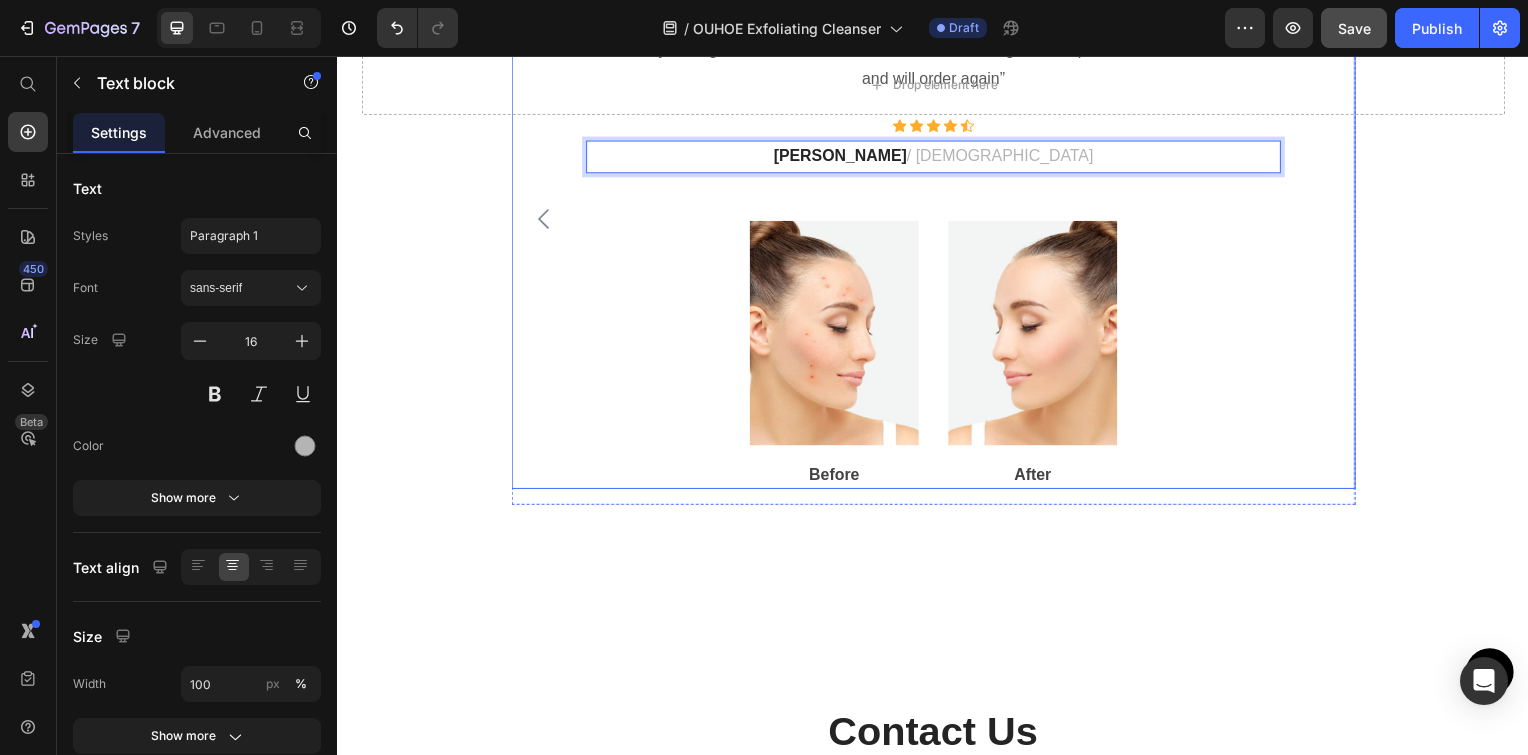 click 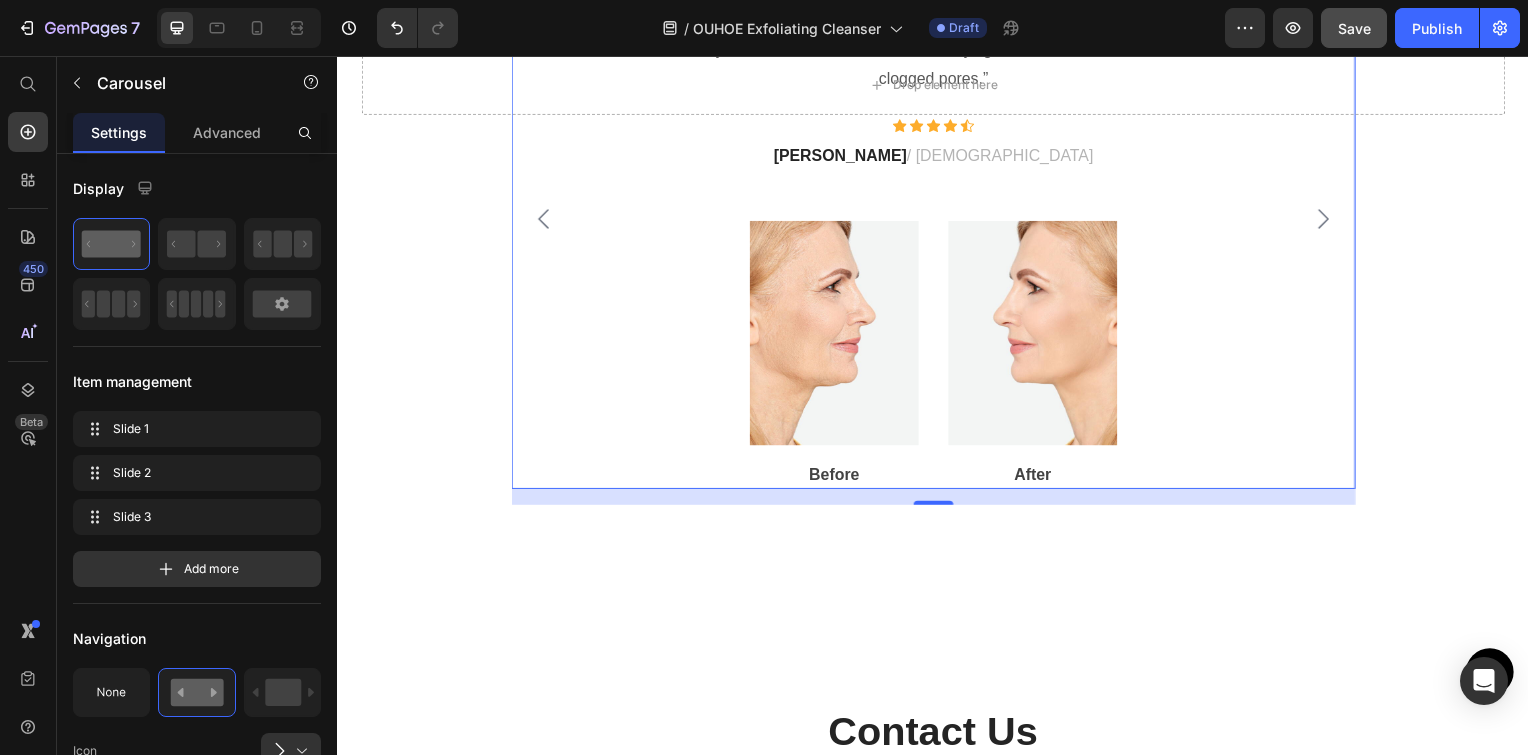 click 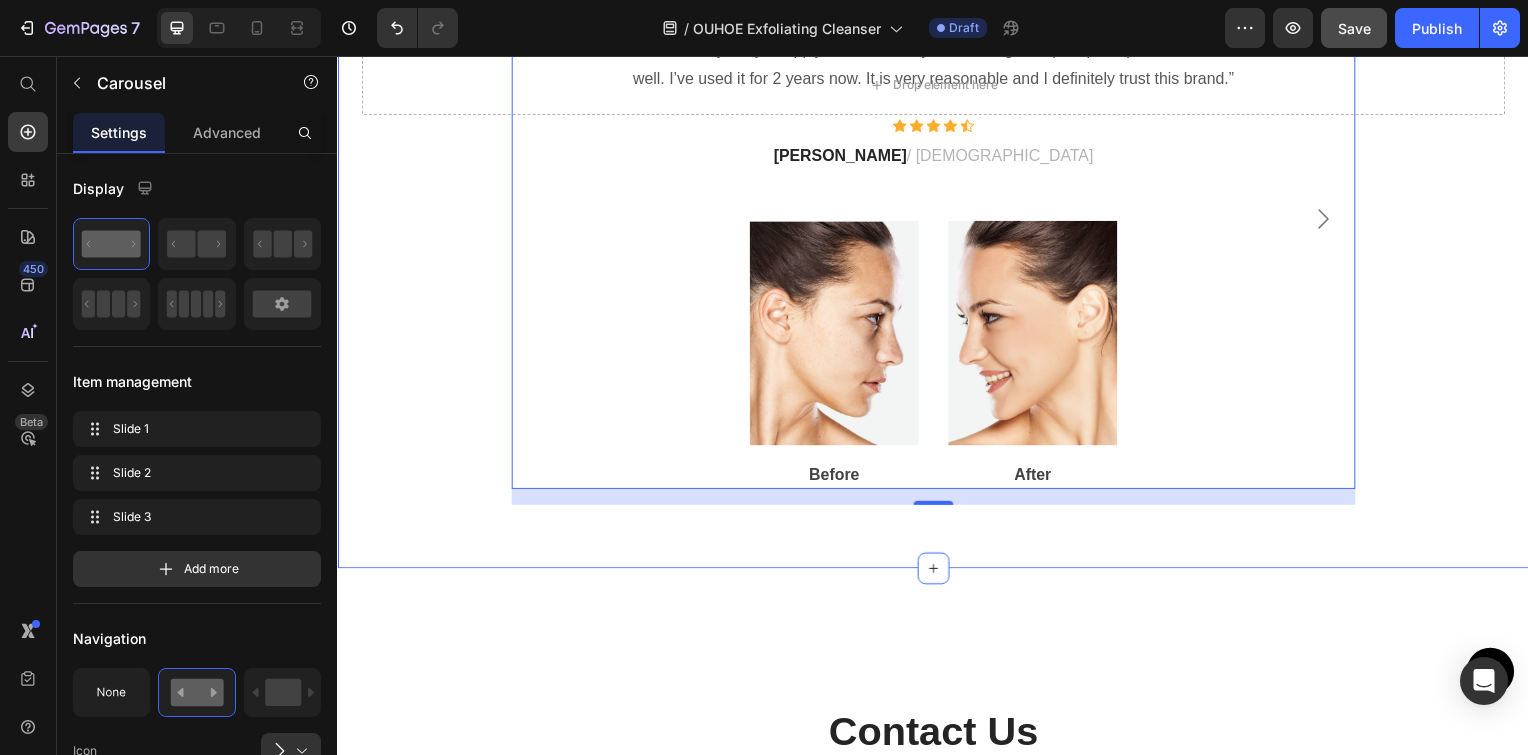 click on "My Favourite! Text block “I have sensitive skin and was looking for an Exfoliator for my 35-year-old face. This serum is very easy to apply and leaves my skin feeling soft, plumped up and exfoliates it as well. I’ve used it for 2 years now. It is very reasonable and I definitely trust this brand.” Text block                Icon                Icon                Icon                Icon
Icon Icon List Hoz Helena  / 35 years old Text block Image Before Text block Image After Text block Row Row Love This Product Text block “I like this stuff for days when my skin is feeling extra sensitive or grimy. I can say it makes a difference to my overall skin health. It adds an easy light moisturizer when I’m worried about clogged pores.” Text block                Icon                Icon                Icon                Icon
Icon Icon List Hoz Sandy  / 52 years old Text block Image Before Text block Image After Text block Row Row Skin Is More Hydrated Icon" at bounding box center (937, 236) 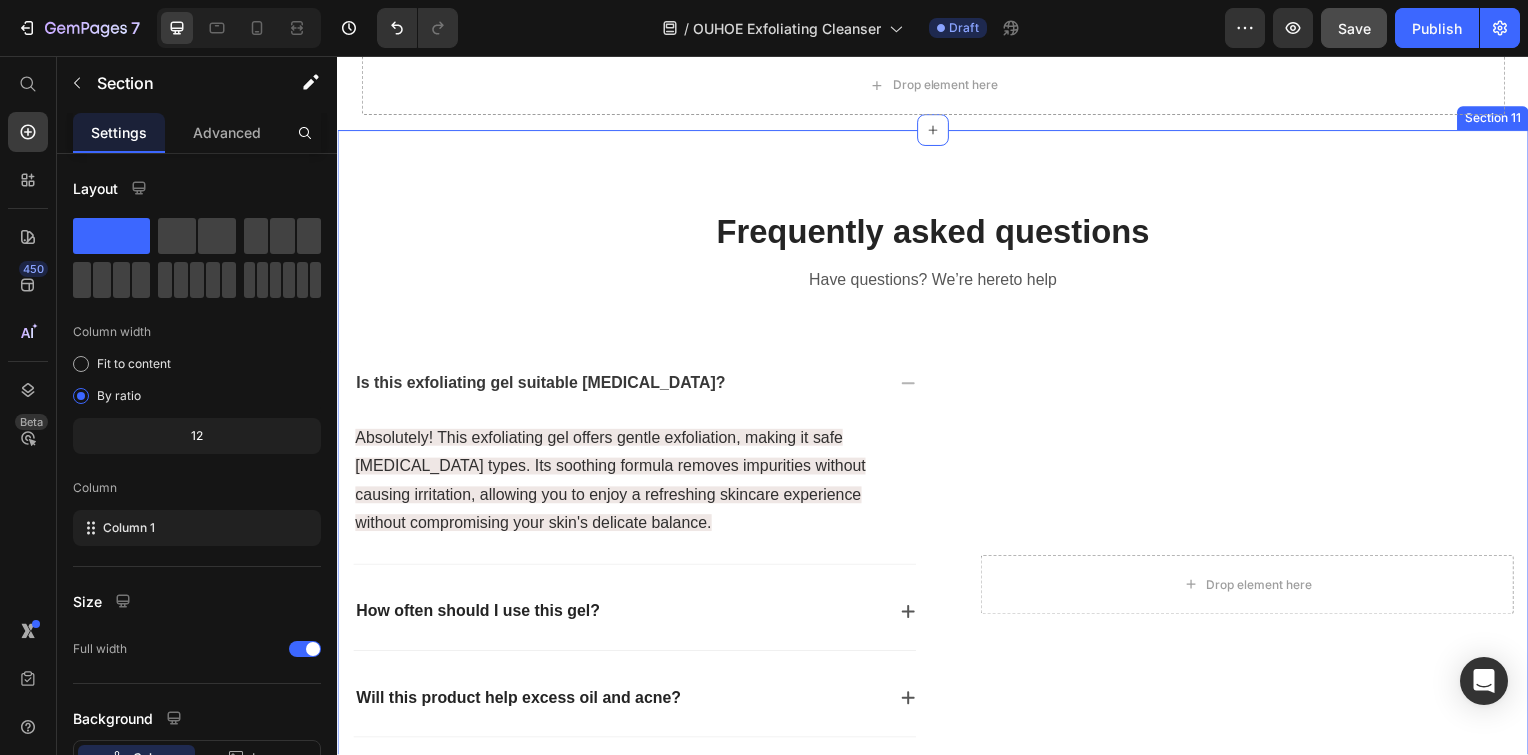 scroll, scrollTop: 5547, scrollLeft: 0, axis: vertical 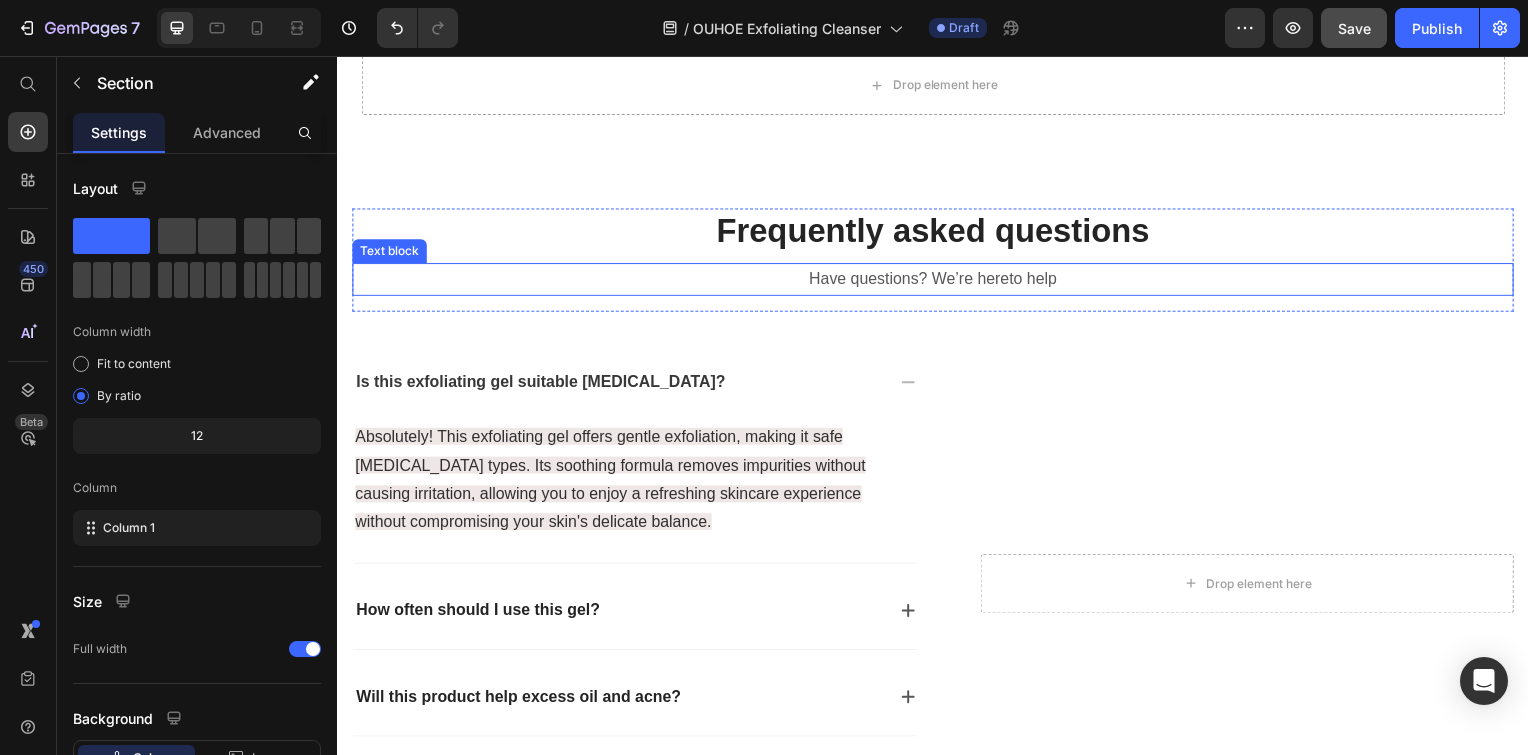 click on "Have questions? We’re hereto help" at bounding box center (937, 281) 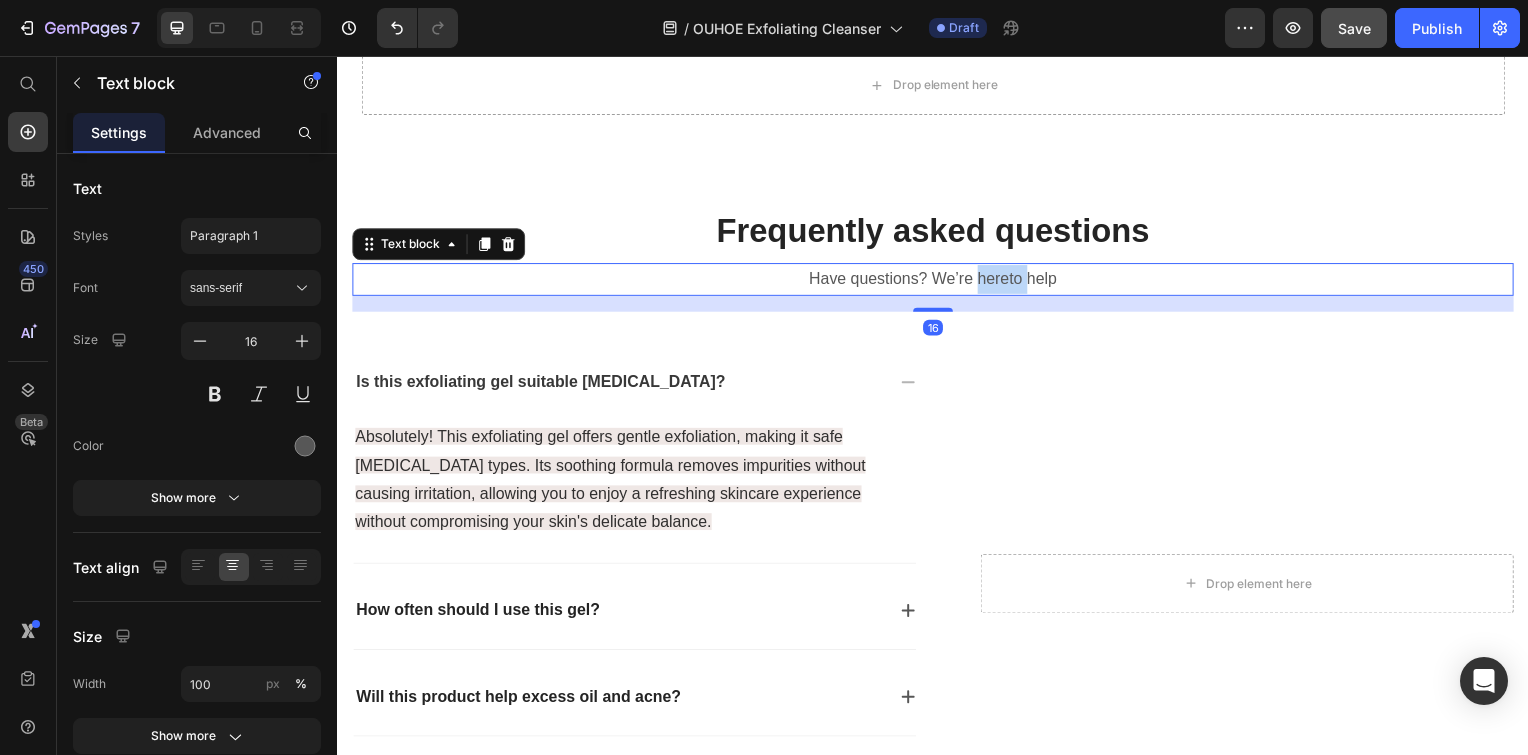 click on "Have questions? We’re hereto help" at bounding box center [937, 281] 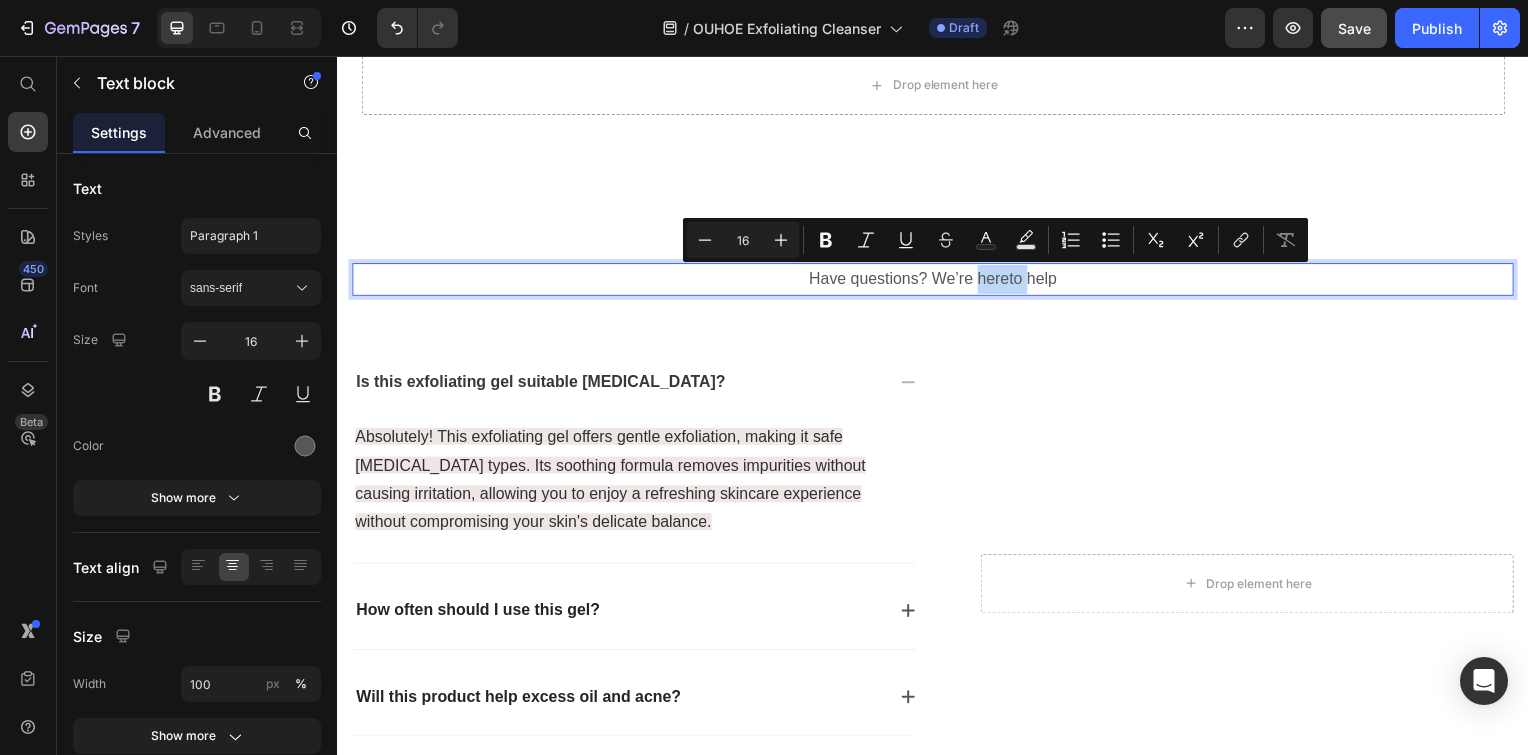 click on "Have questions? We’re hereto help" at bounding box center [937, 281] 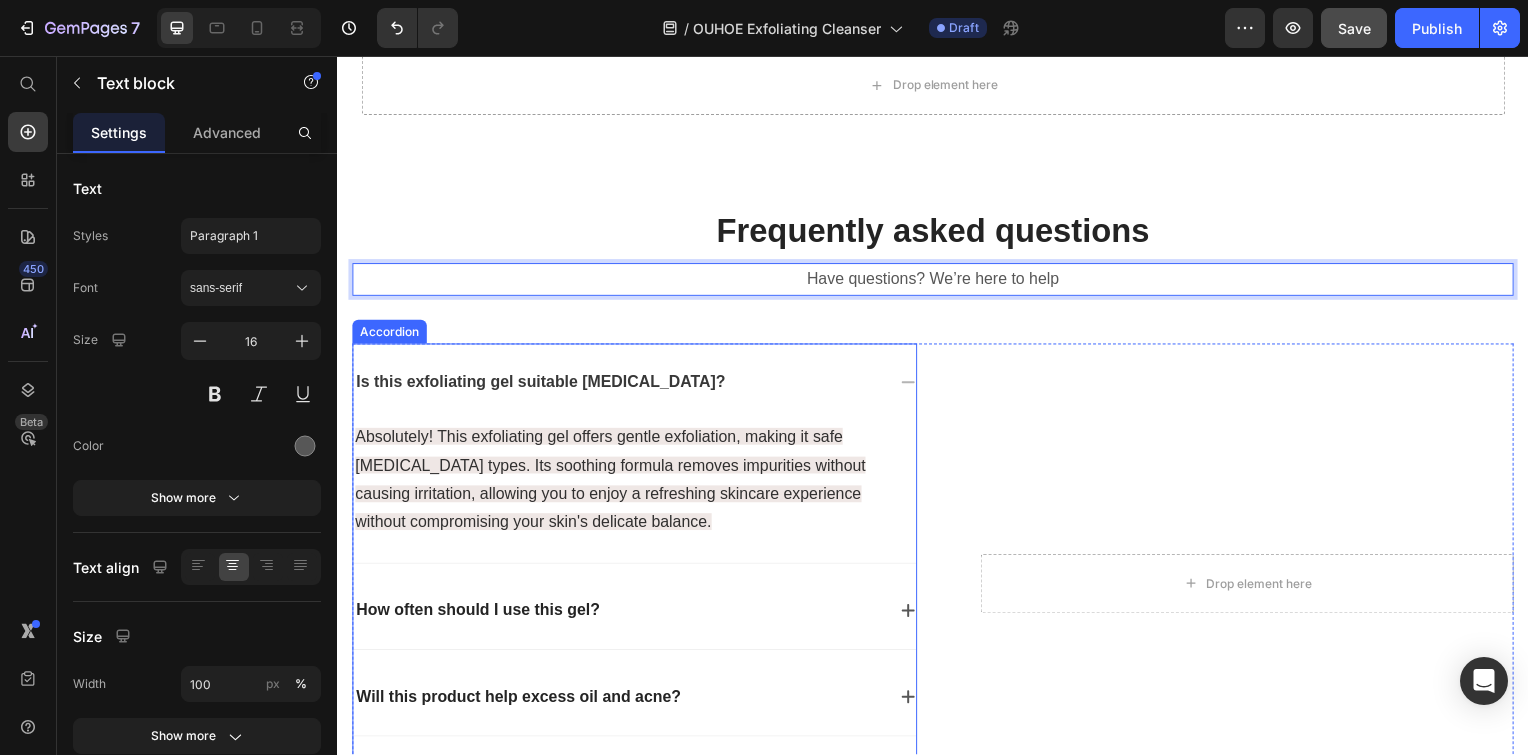 click 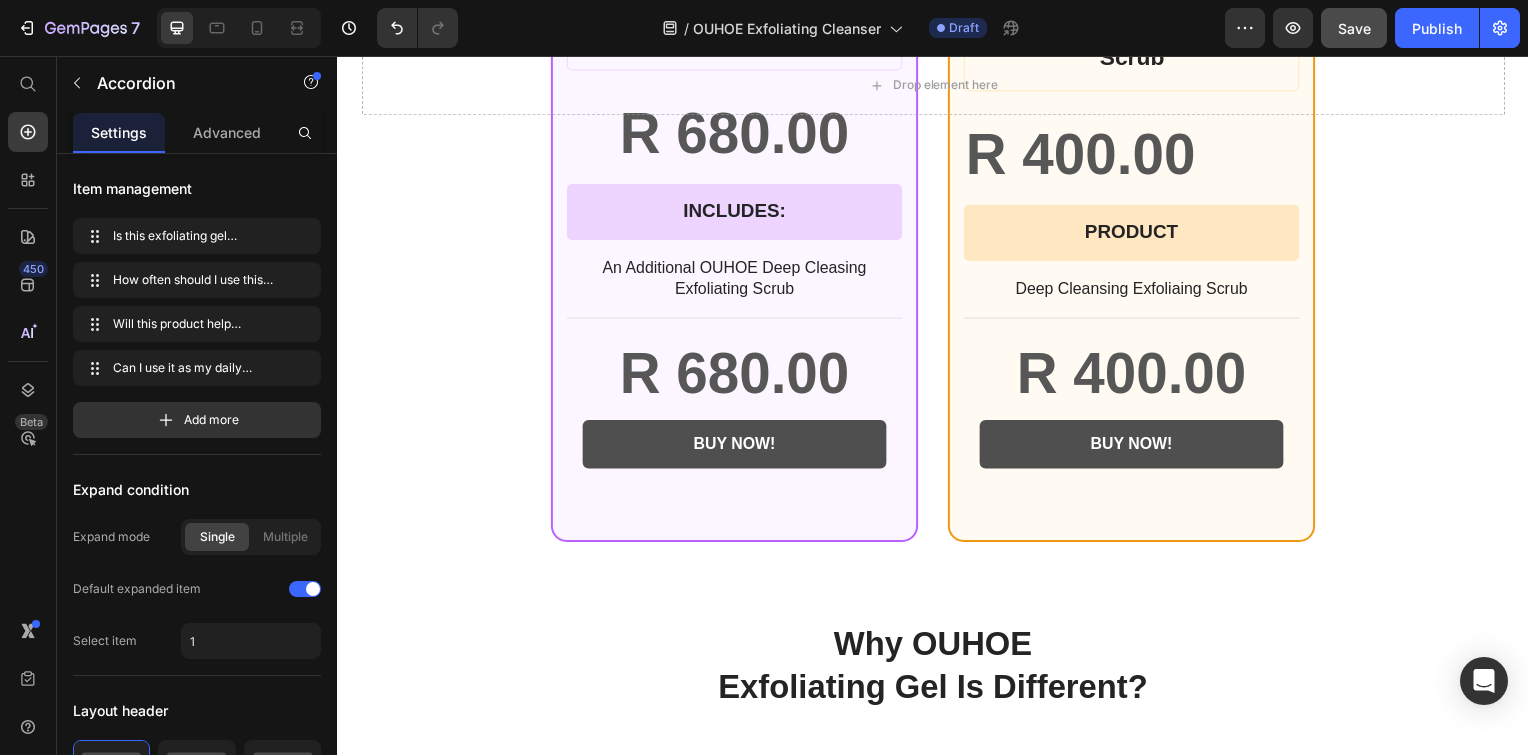 scroll, scrollTop: 1478, scrollLeft: 0, axis: vertical 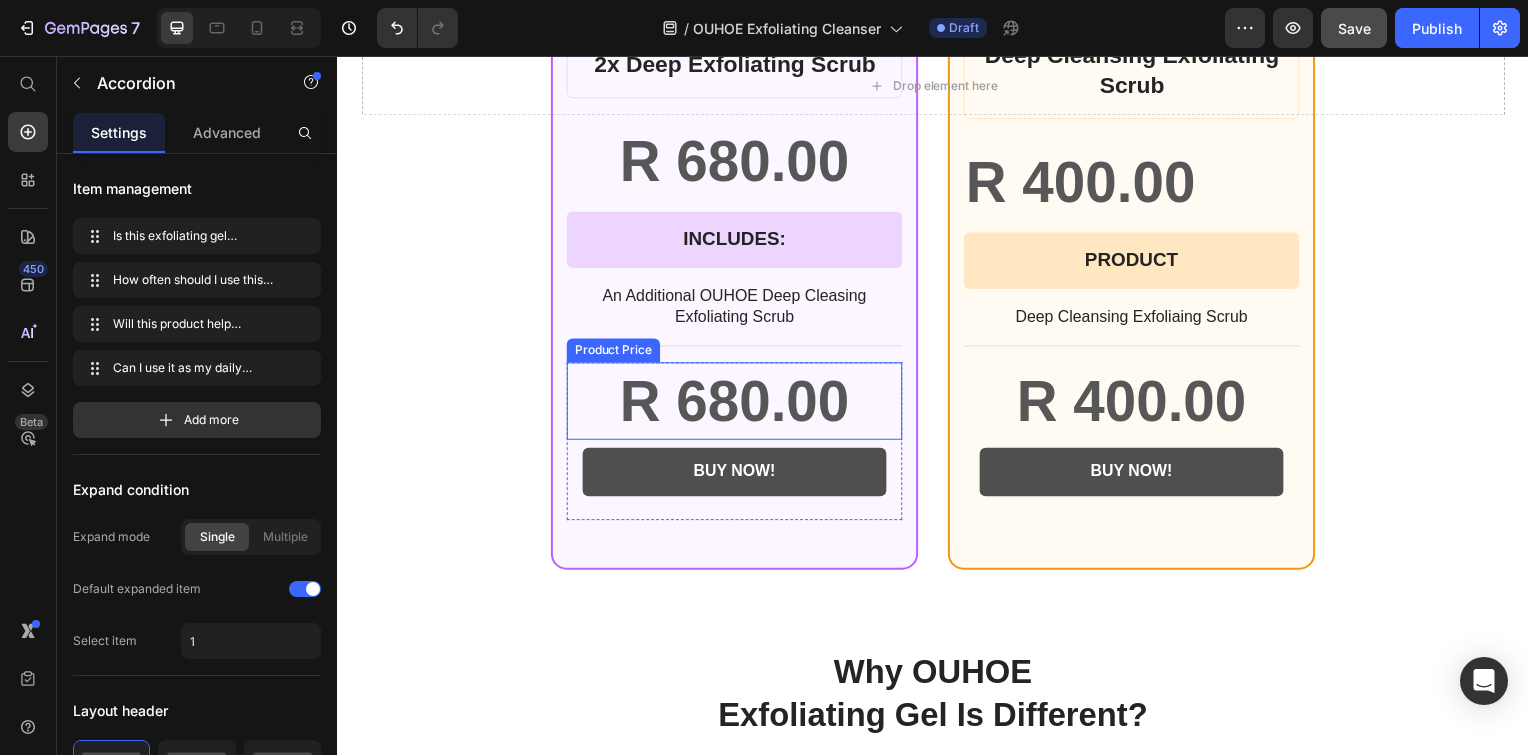 click on "R 680.00" at bounding box center [737, 404] 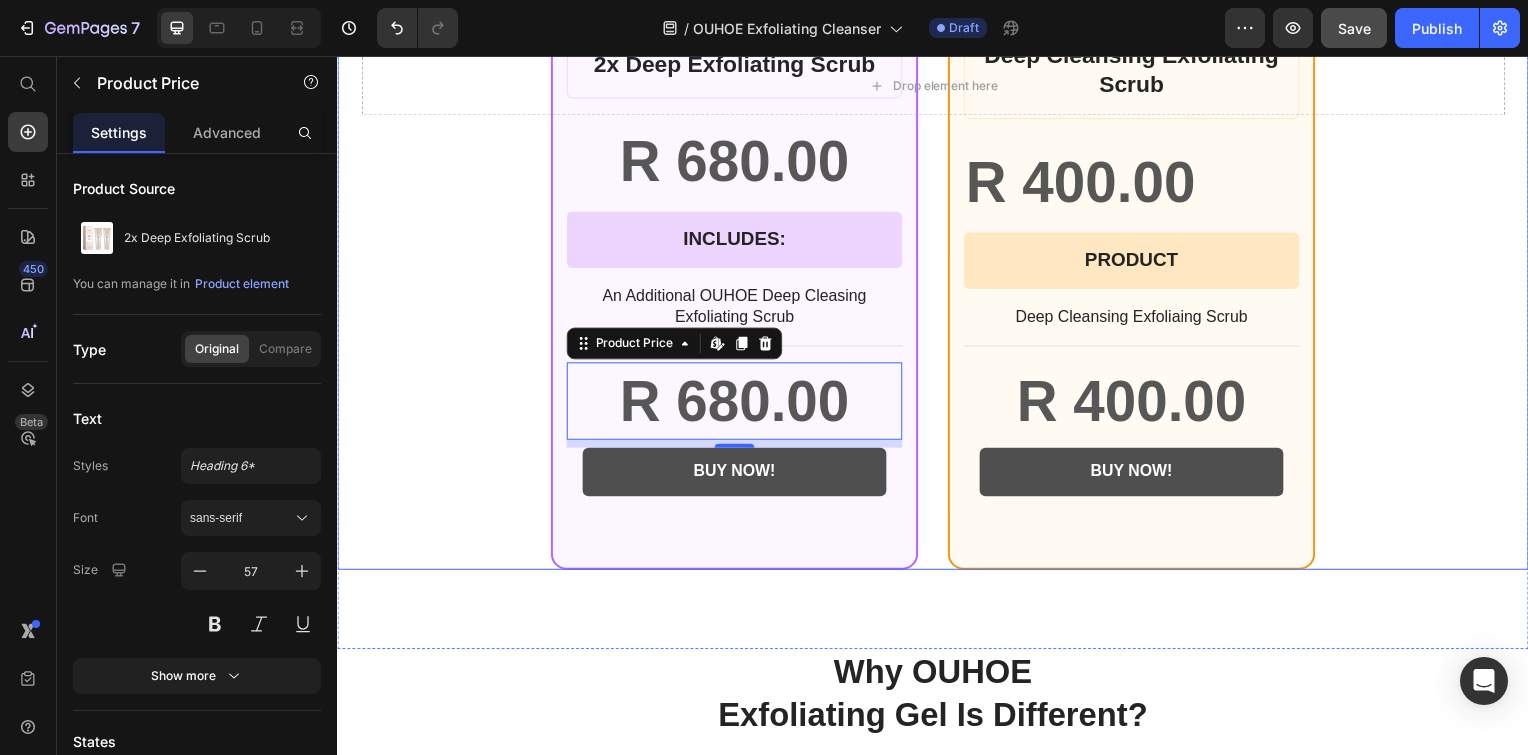 click on "BEST CHOICE Text Block Row Product Images Row 2x Deep Exfoliating Scrub Product Title R 680.00 Product Price Row INCLUDES: Text Block Row Row An Additional OUHOE Deep Cleasing Exfoliating Scrub Text Block R 680.00 Product Price   Edit content in Shopify 8 BUY NOW! Add to Cart Row Row Product Row BASIC Text Block Row Product Images Row Deep Cleansing Exfoliating Scrub Product Title R 400.00 Product Price Row PRODUCT Text Block Row Row Deep Cleansing Exfoliaing Scrub Text Block R 400.00 Product Price BUY NOW! Add to Cart Row Row Product Row Row" at bounding box center (937, 80) 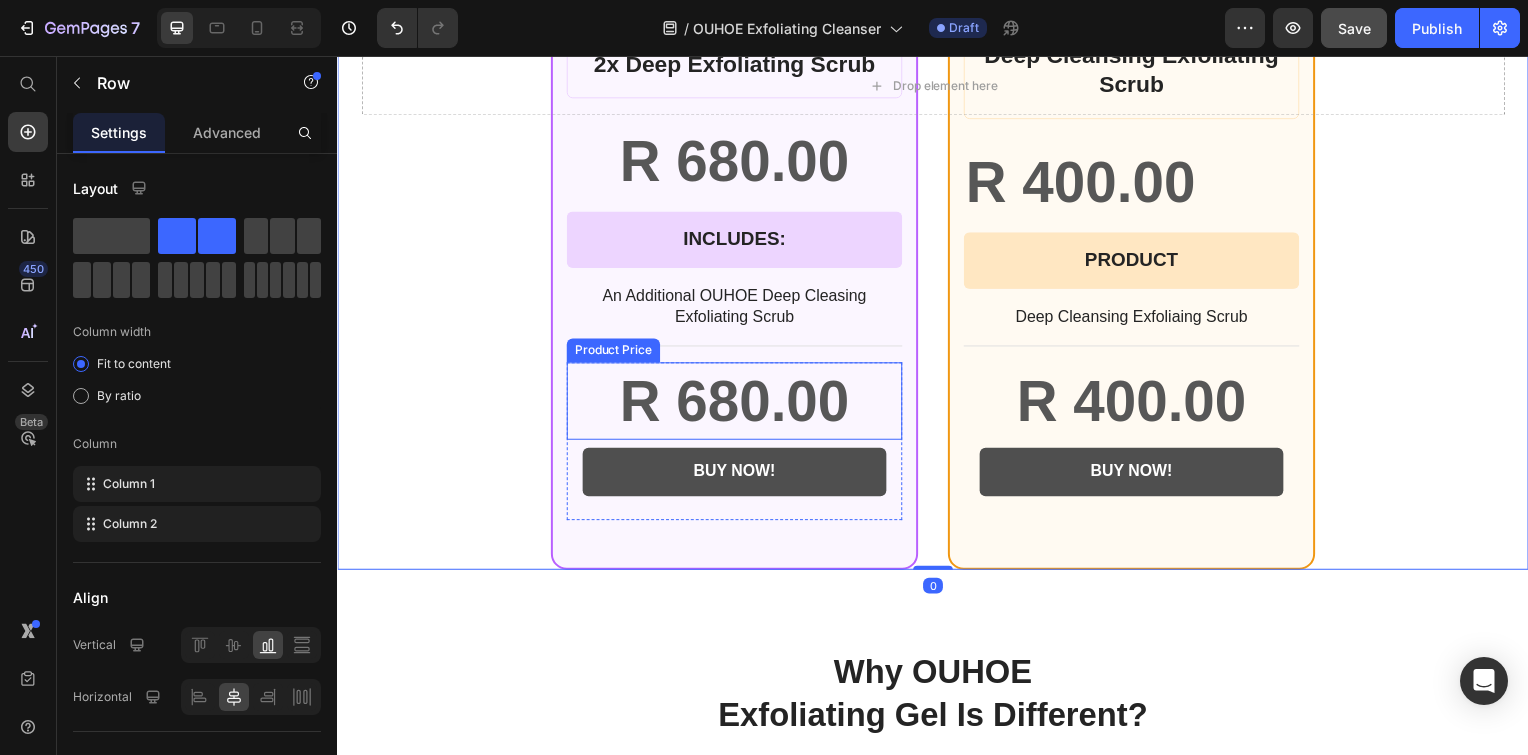 click on "R 680.00" at bounding box center [737, 404] 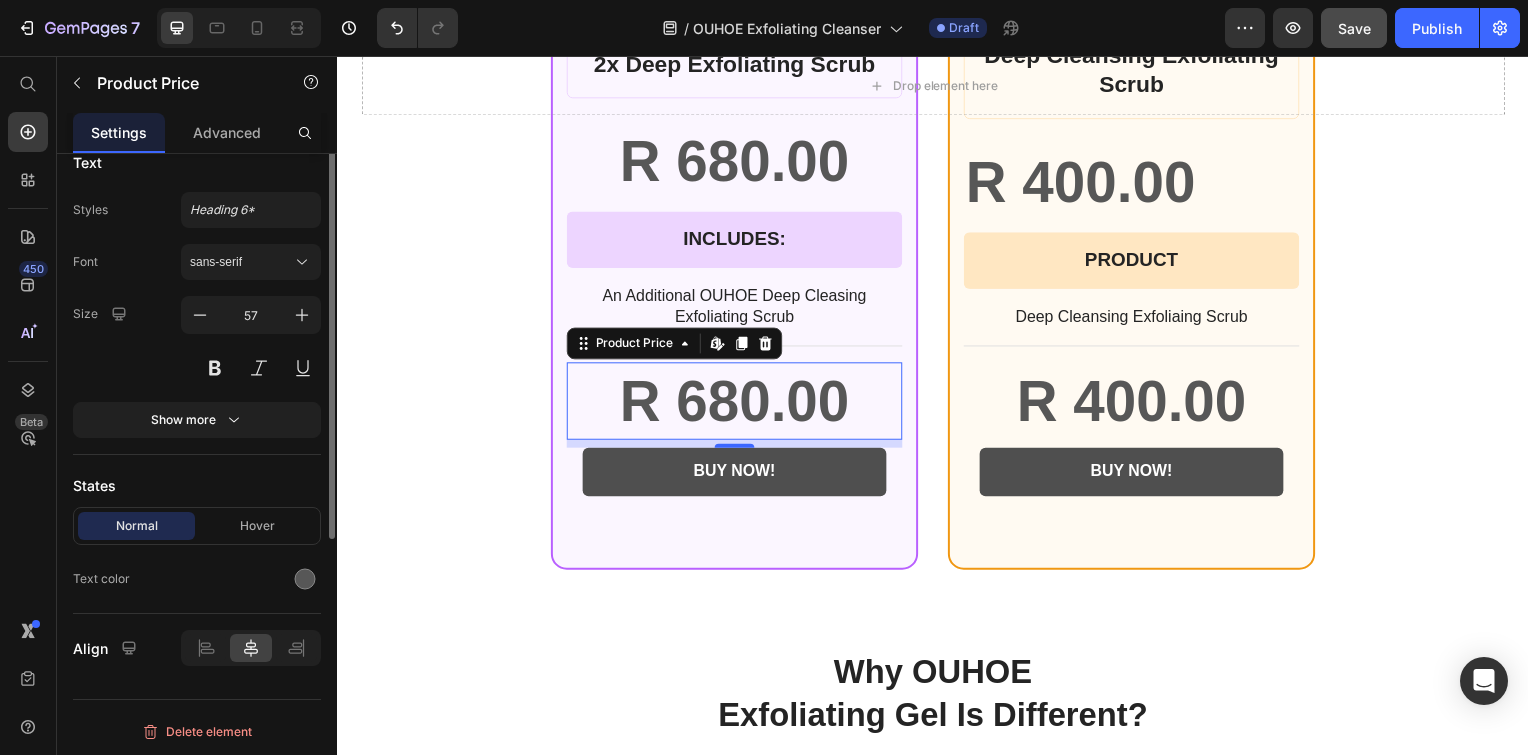 scroll, scrollTop: 0, scrollLeft: 0, axis: both 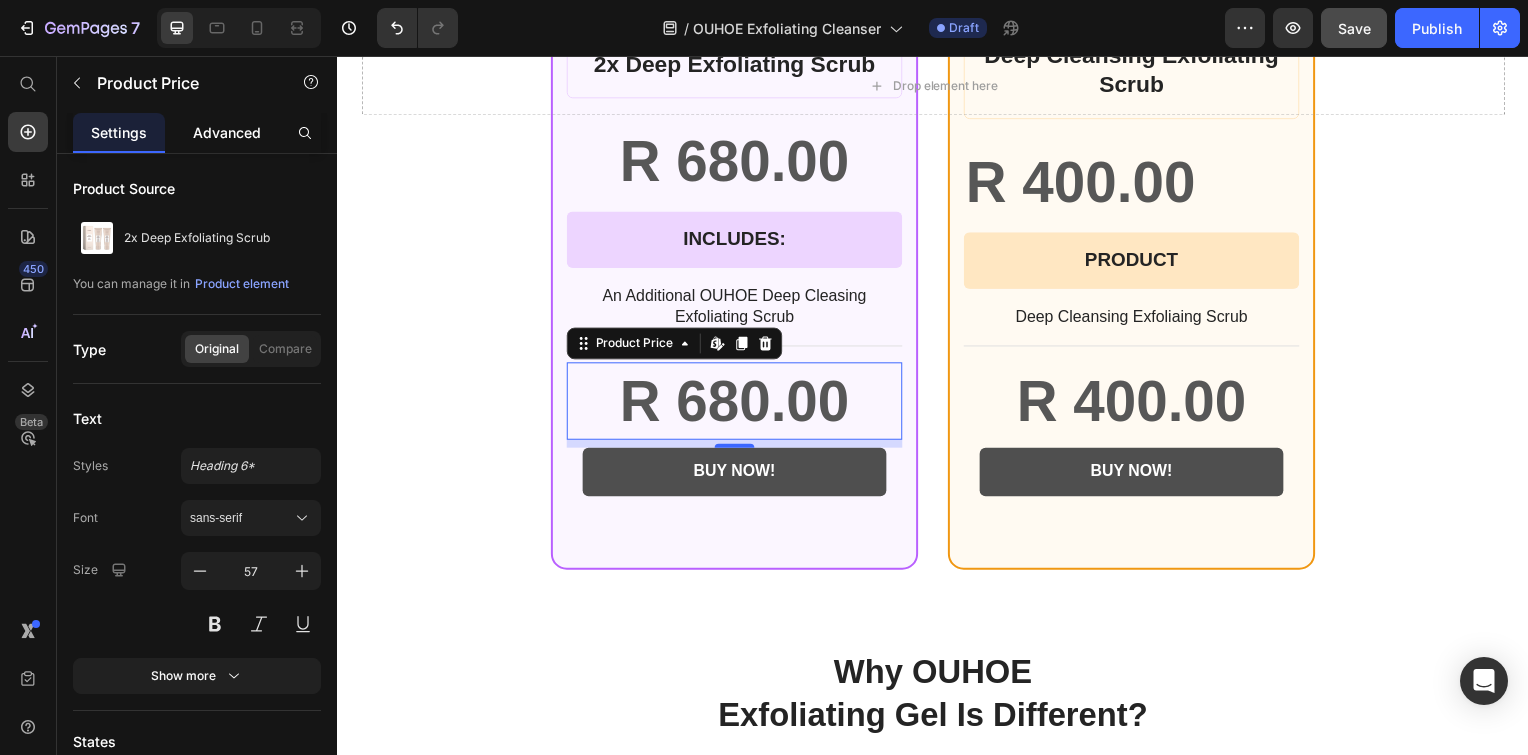 click on "Advanced" at bounding box center (227, 132) 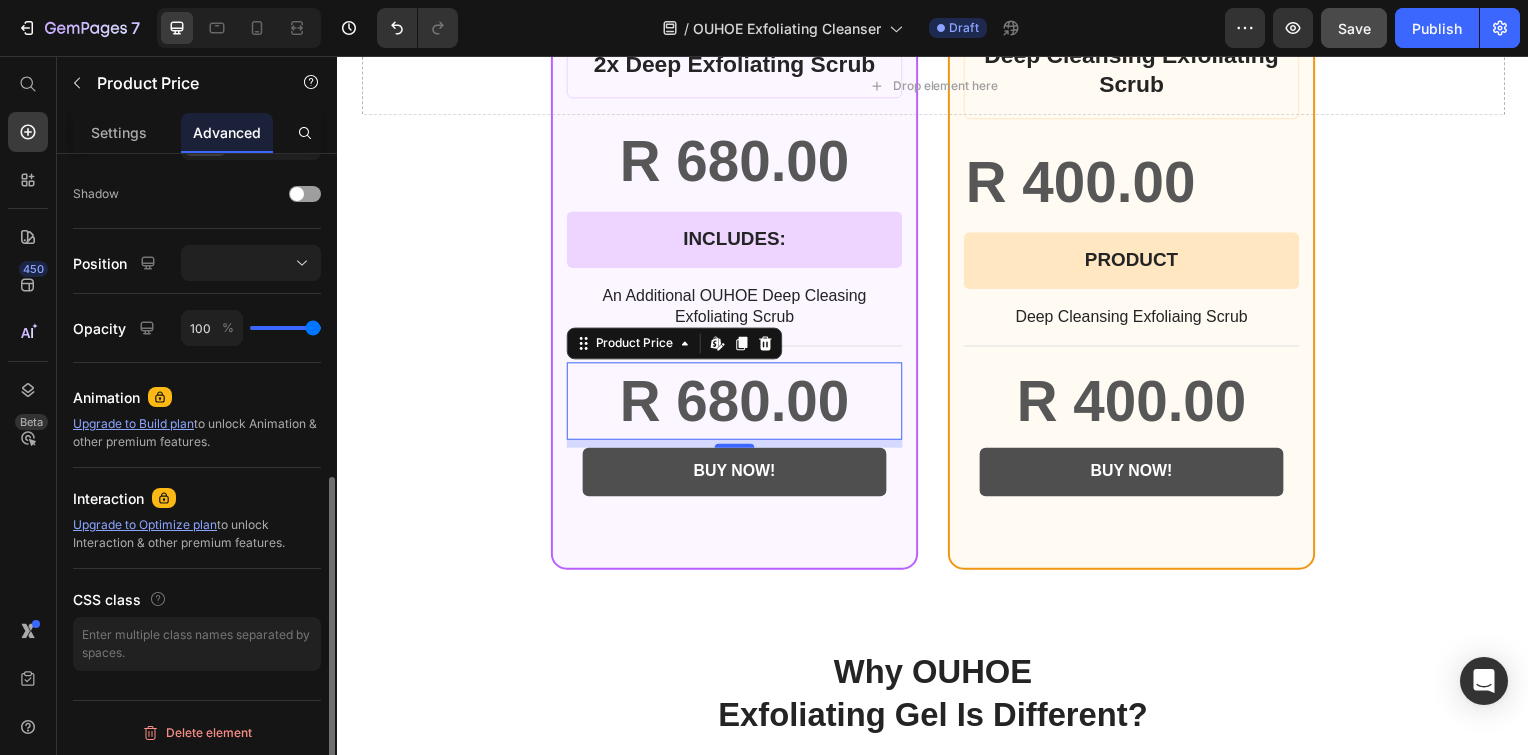 scroll, scrollTop: 0, scrollLeft: 0, axis: both 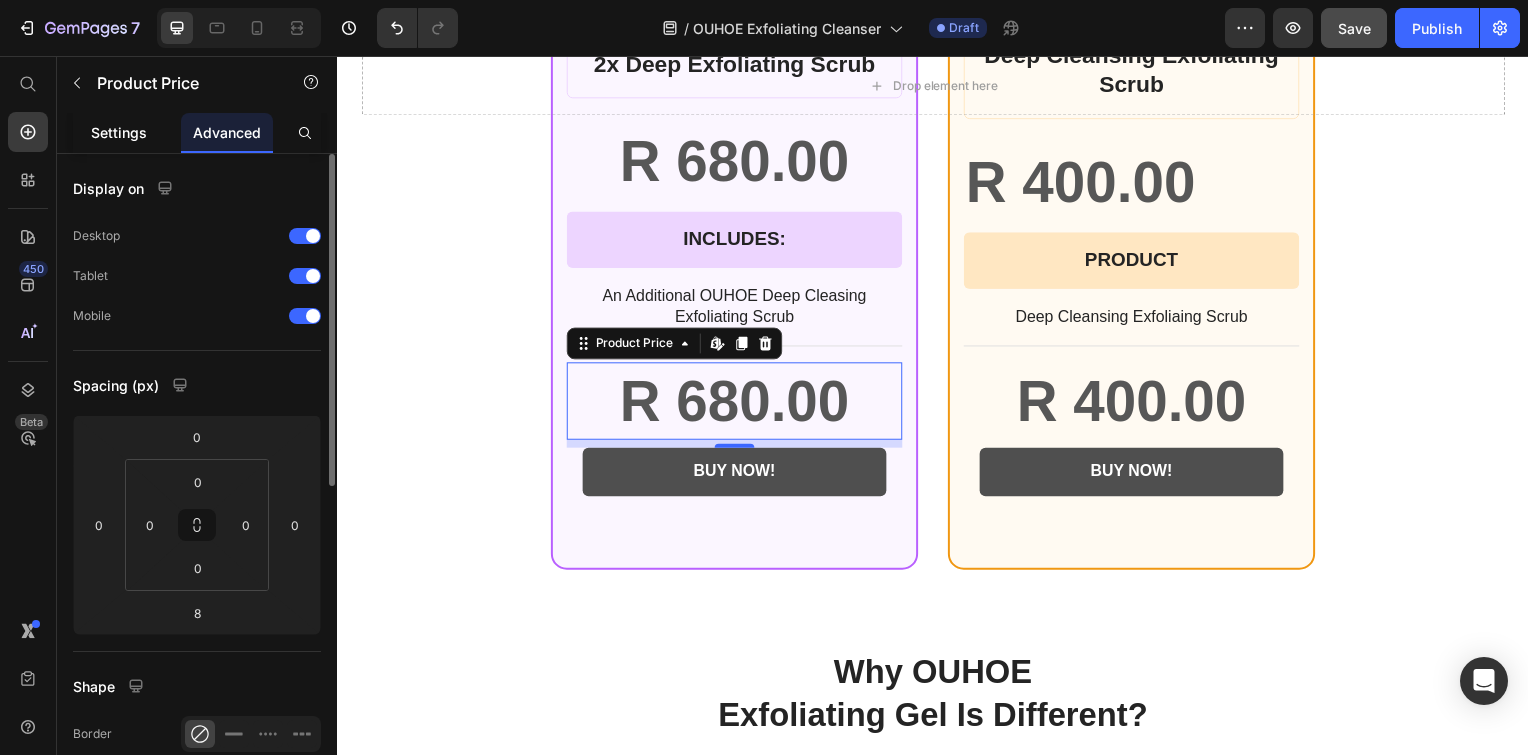 click on "Settings" at bounding box center [119, 132] 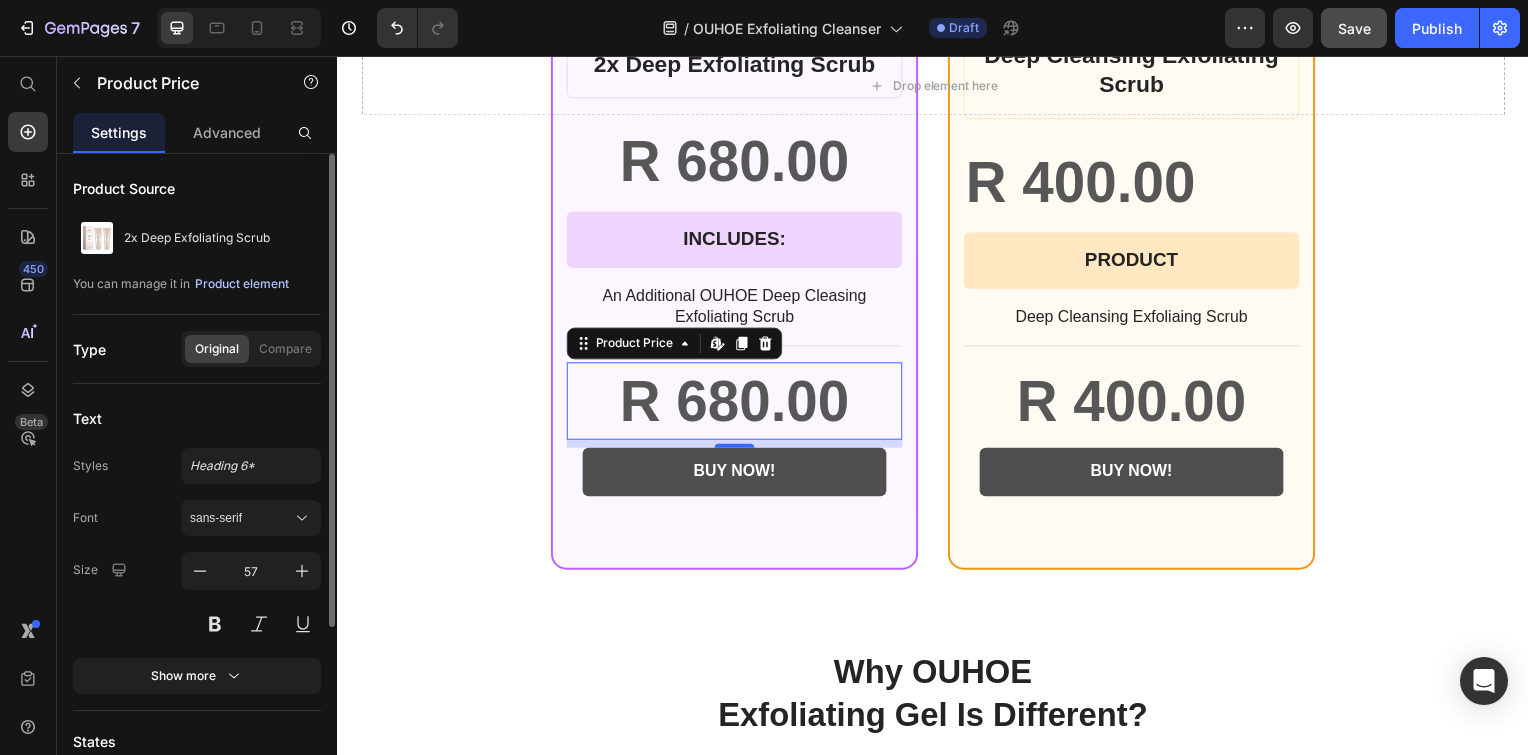 click on "Product element" at bounding box center [242, 284] 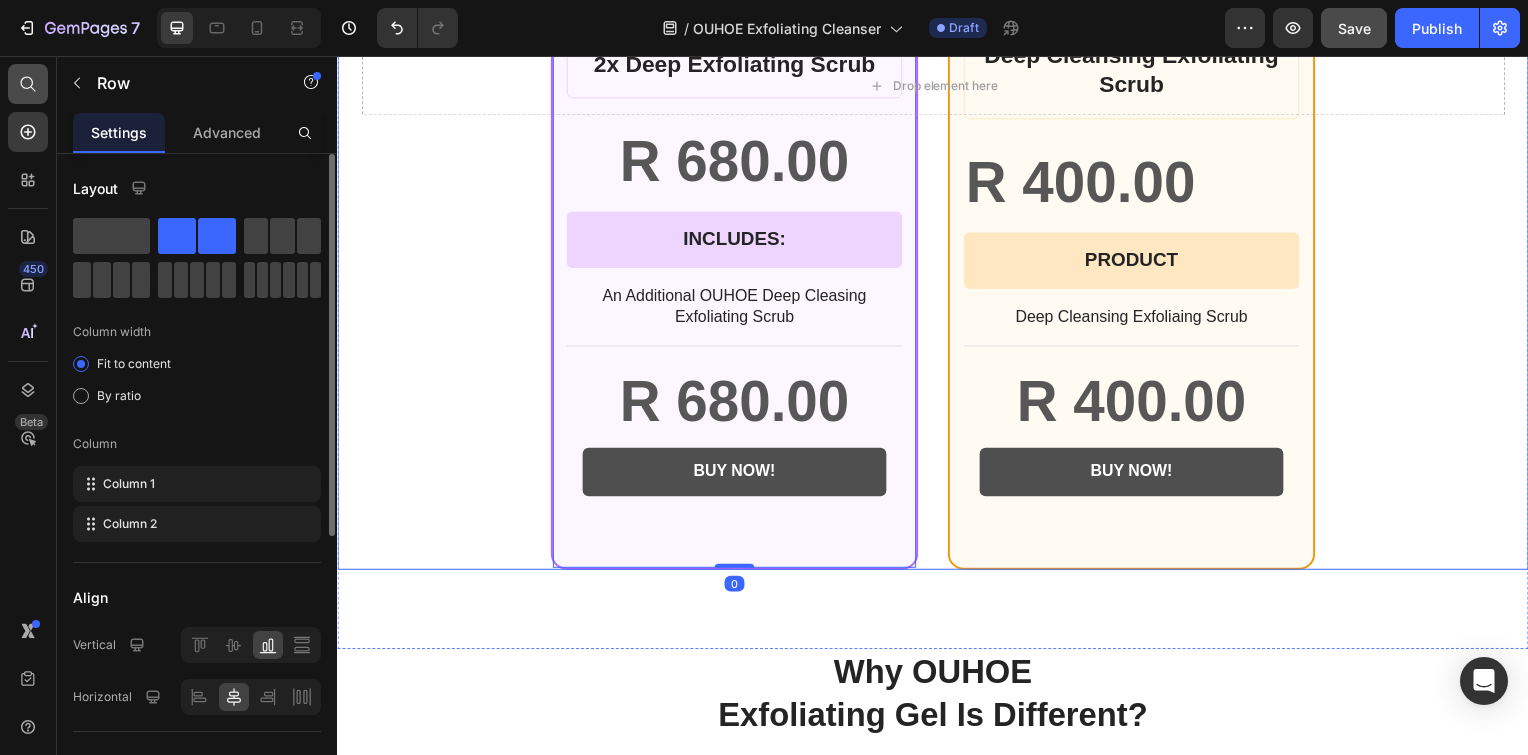 click 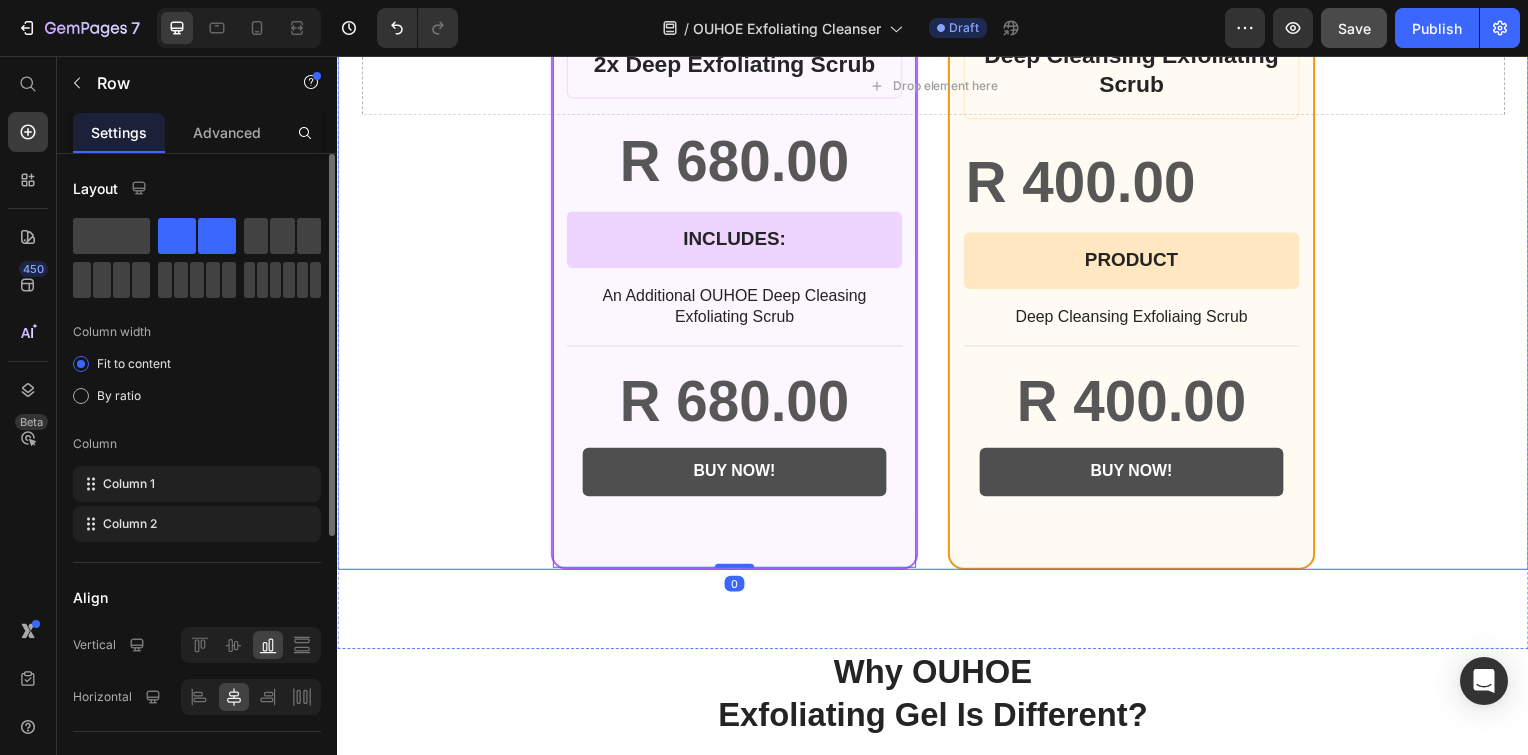 click on "BEST CHOICE Text Block Row Product Images Row 2x Deep Exfoliating Scrub Product Title R 680.00 Product Price Row INCLUDES: Text Block Row Row An Additional OUHOE Deep Cleasing Exfoliating Scrub Text Block R 680.00 Product Price BUY NOW! Add to Cart Row Row Product   0 Row BASIC Text Block Row Product Images Row Deep Cleansing Exfoliating Scrub Product Title R 400.00 Product Price Row PRODUCT Text Block Row Row Deep Cleansing Exfoliaing Scrub Text Block R 400.00 Product Price BUY NOW! Add to Cart Row Row Product Row Row" at bounding box center (937, 80) 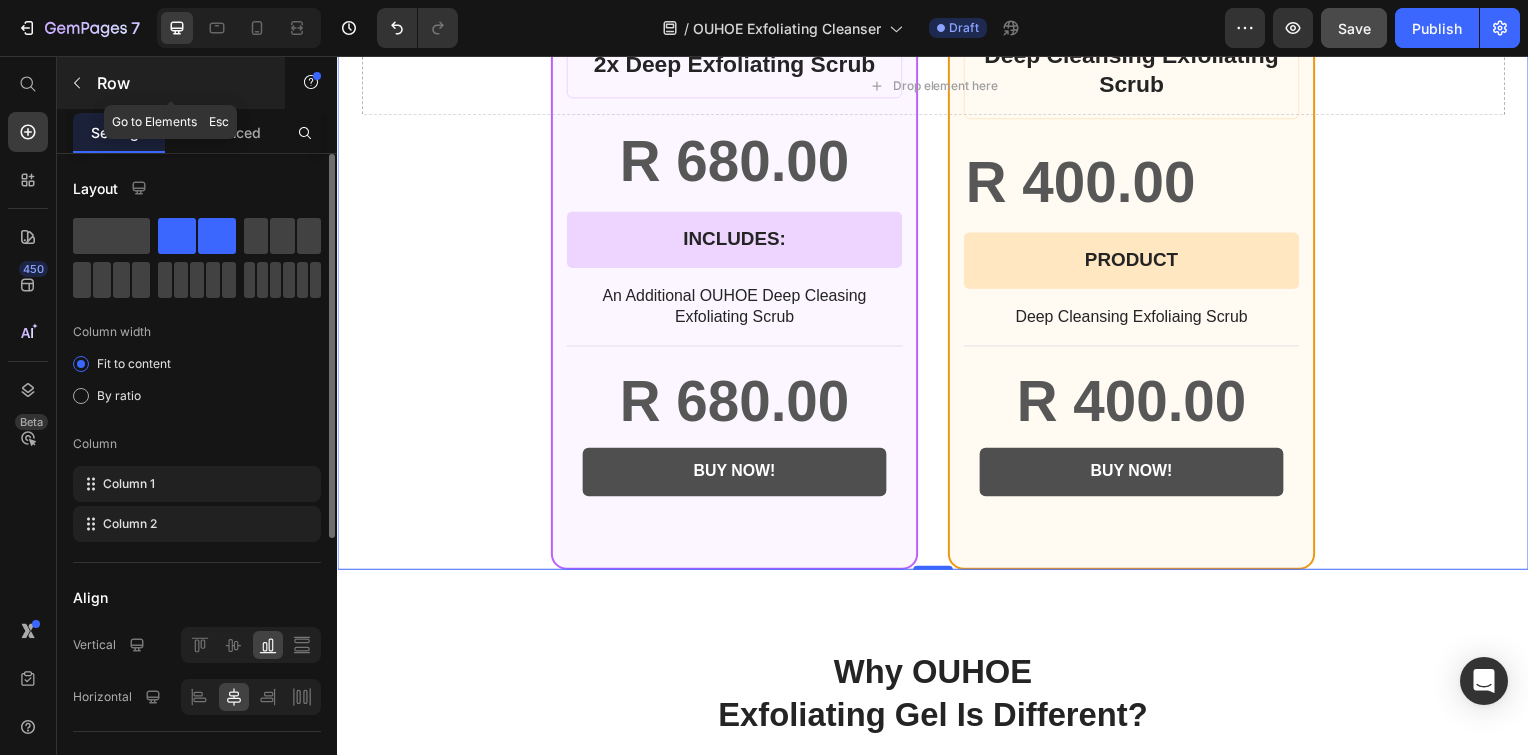 click 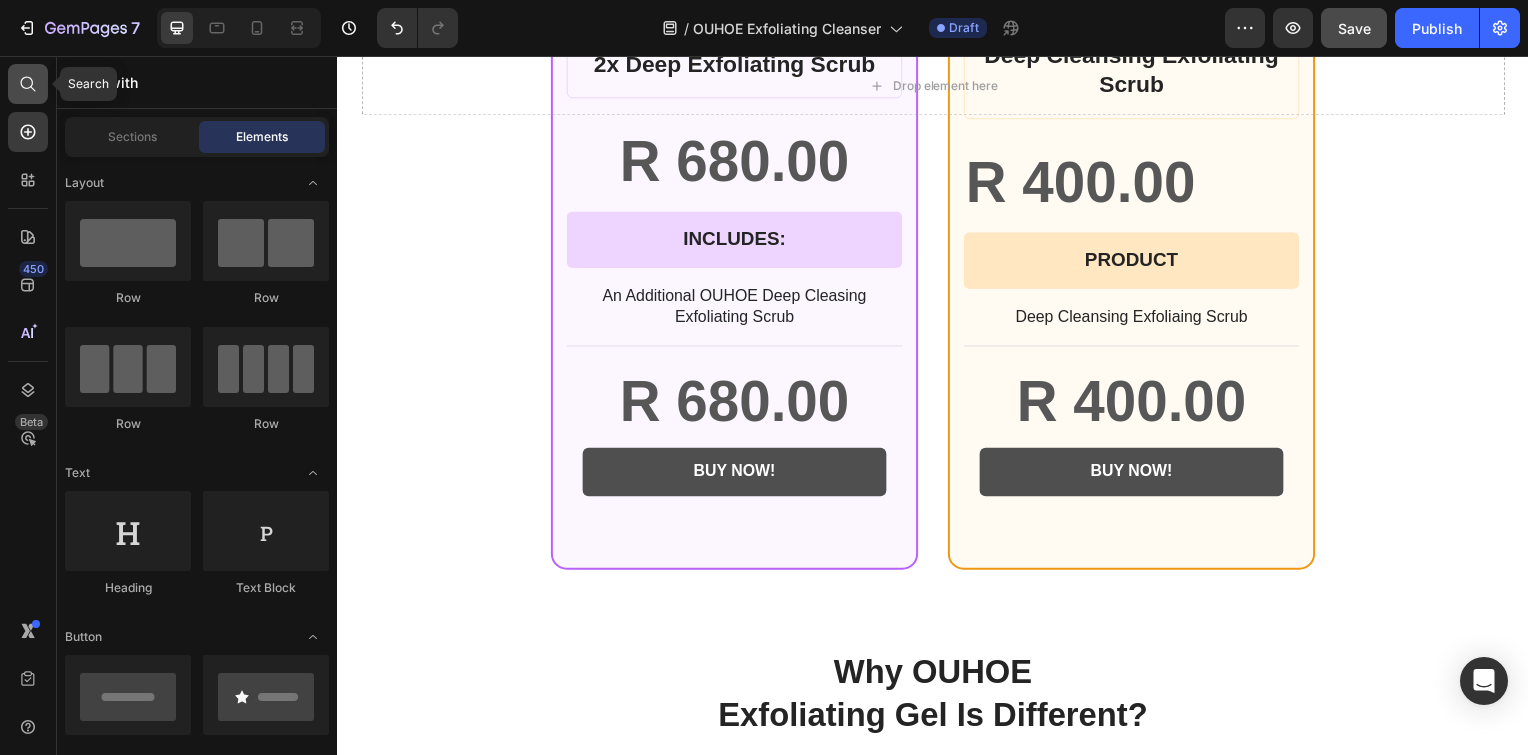 click 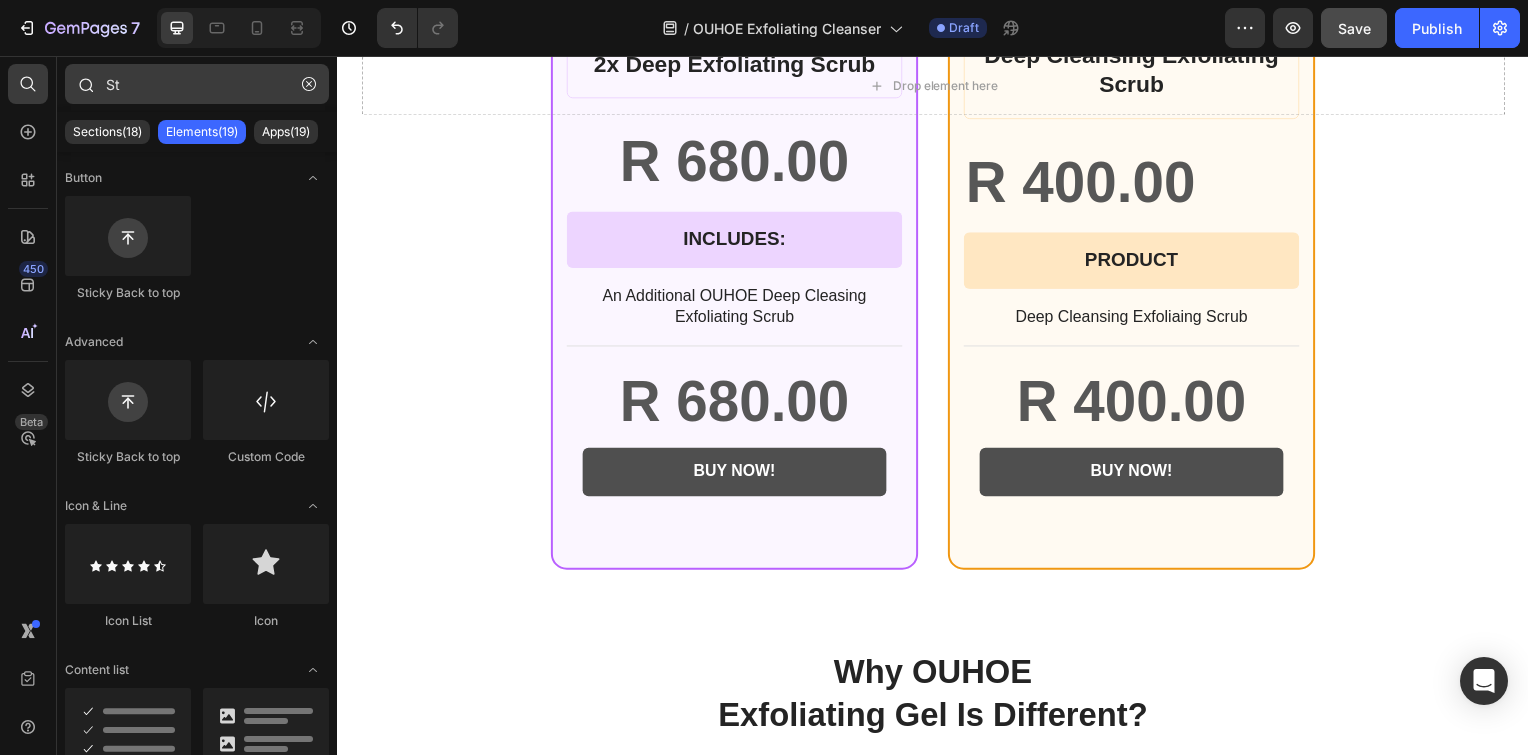 type on "S" 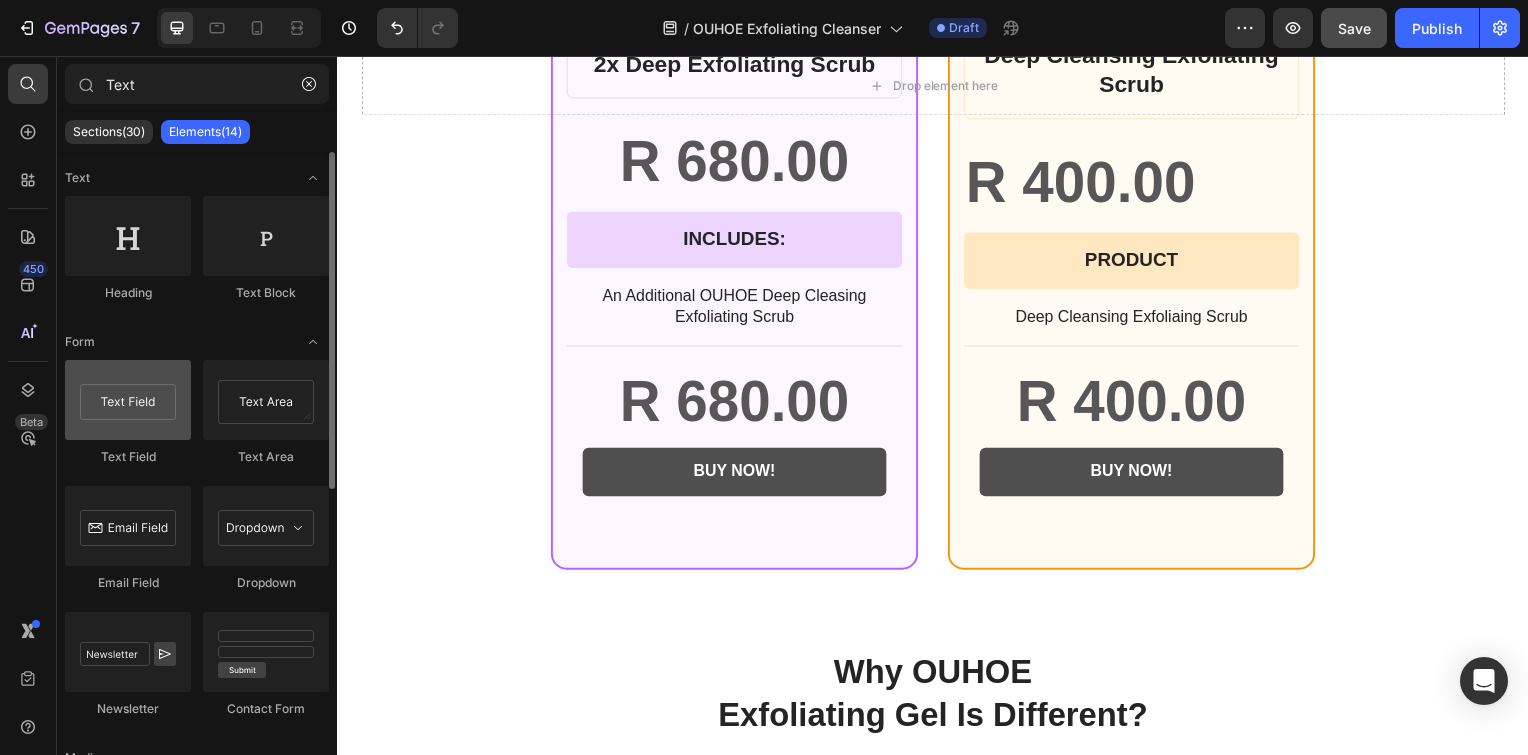 type on "Text" 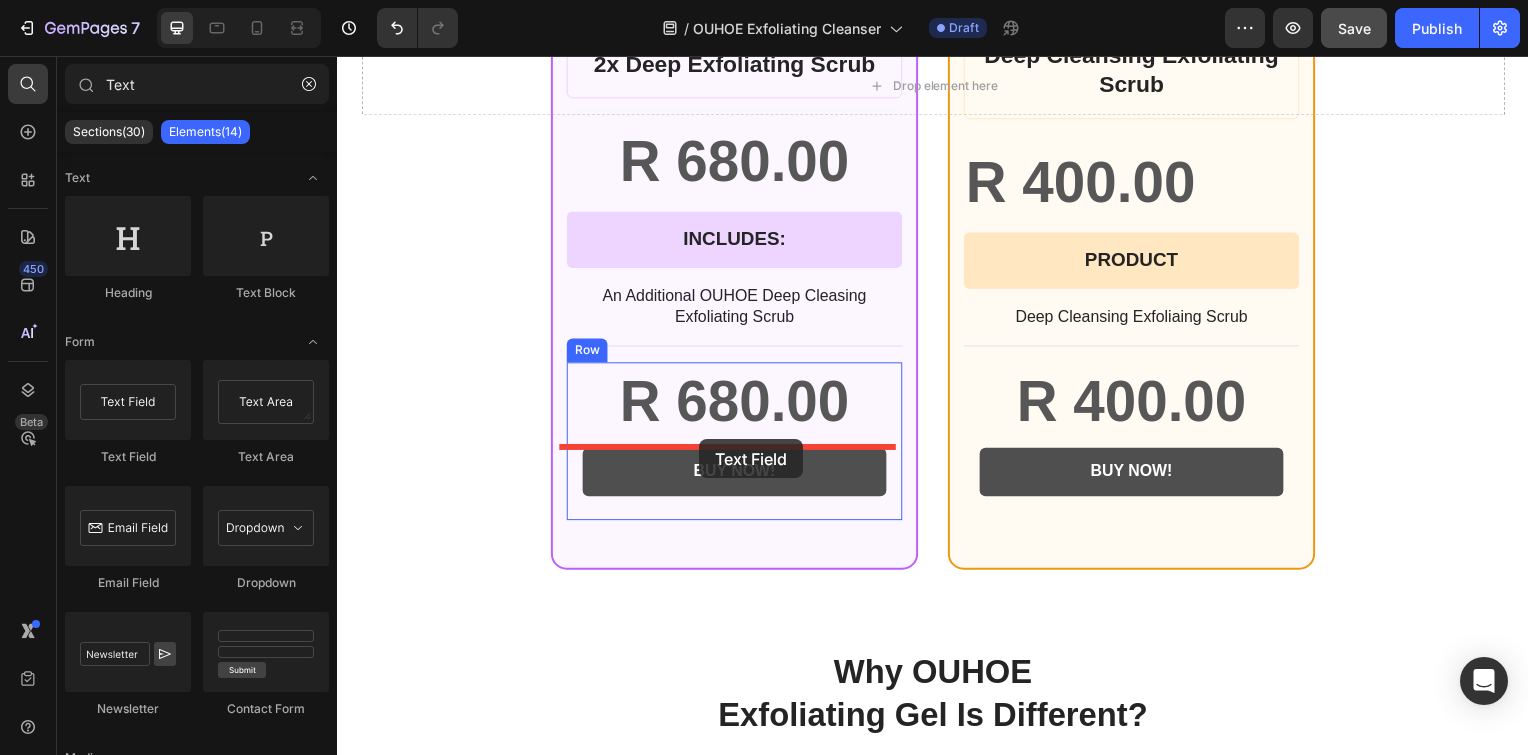 drag, startPoint x: 482, startPoint y: 461, endPoint x: 702, endPoint y: 442, distance: 220.81892 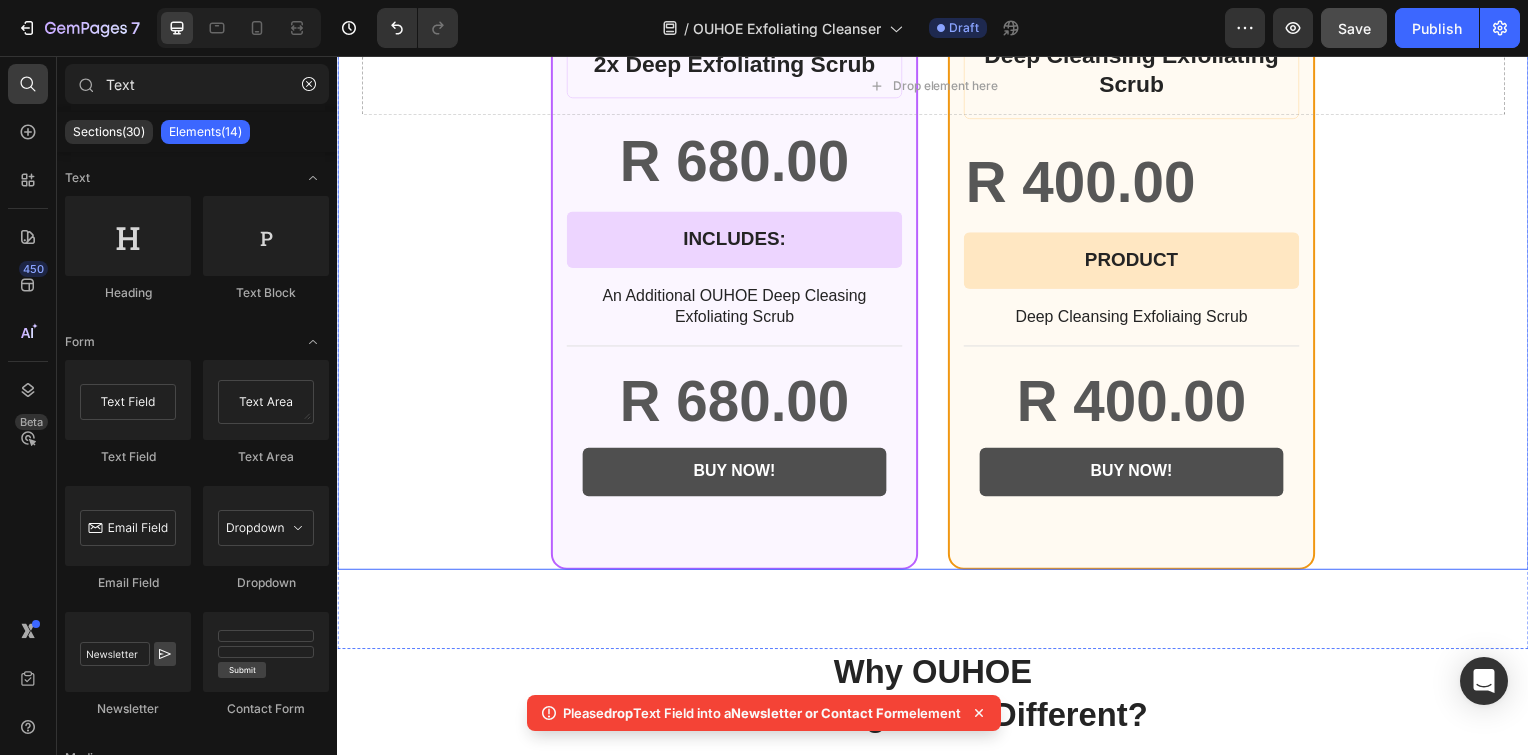 click on "BEST CHOICE Text Block Row Product Images Row 2x Deep Exfoliating Scrub Product Title R 680.00 Product Price Row INCLUDES: Text Block Row Row An Additional OUHOE Deep Cleasing Exfoliating Scrub Text Block R 680.00 Product Price BUY NOW! Add to Cart Row Row Product Row BASIC Text Block Row Product Images Row Deep Cleansing Exfoliating Scrub Product Title R 400.00 Product Price Row PRODUCT Text Block Row Row Deep Cleansing Exfoliaing Scrub Text Block R 400.00 Product Price BUY NOW! Add to Cart Row Row Product Row Row" at bounding box center [937, 80] 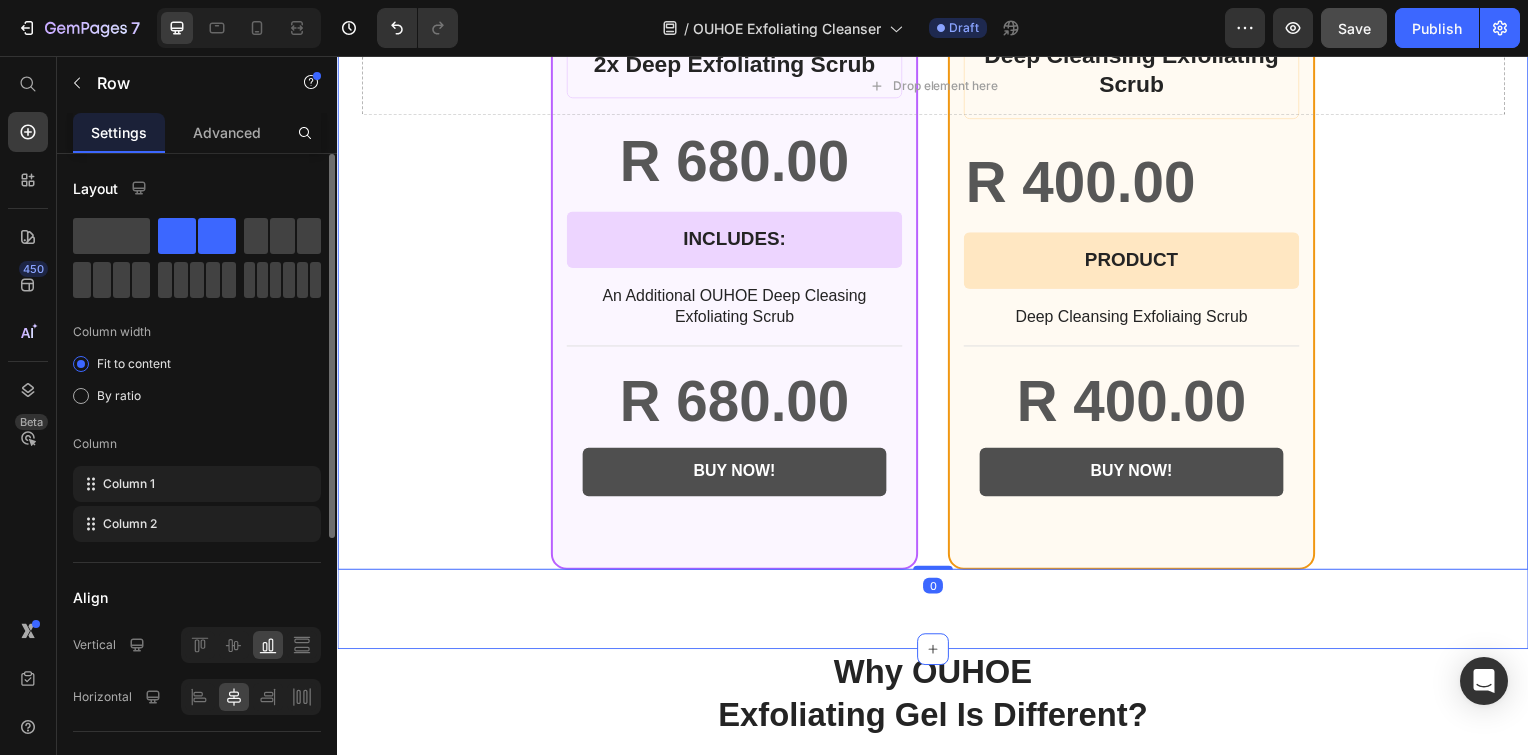 click on "BEST CHOICE Text Block Row Product Images Row 2x Deep Exfoliating Scrub Product Title R 680.00 Product Price Row INCLUDES: Text Block Row Row An Additional OUHOE Deep Cleasing Exfoliating Scrub Text Block R 680.00 Product Price BUY NOW! Add to Cart Row Row Product Row BASIC Text Block Row Product Images Row Deep Cleansing Exfoliating Scrub Product Title R 400.00 Product Price Row PRODUCT Text Block Row Row Deep Cleansing Exfoliaing Scrub Text Block R 400.00 Product Price BUY NOW! Add to Cart Row Row Product Row Row   0 Section 5" at bounding box center (937, 80) 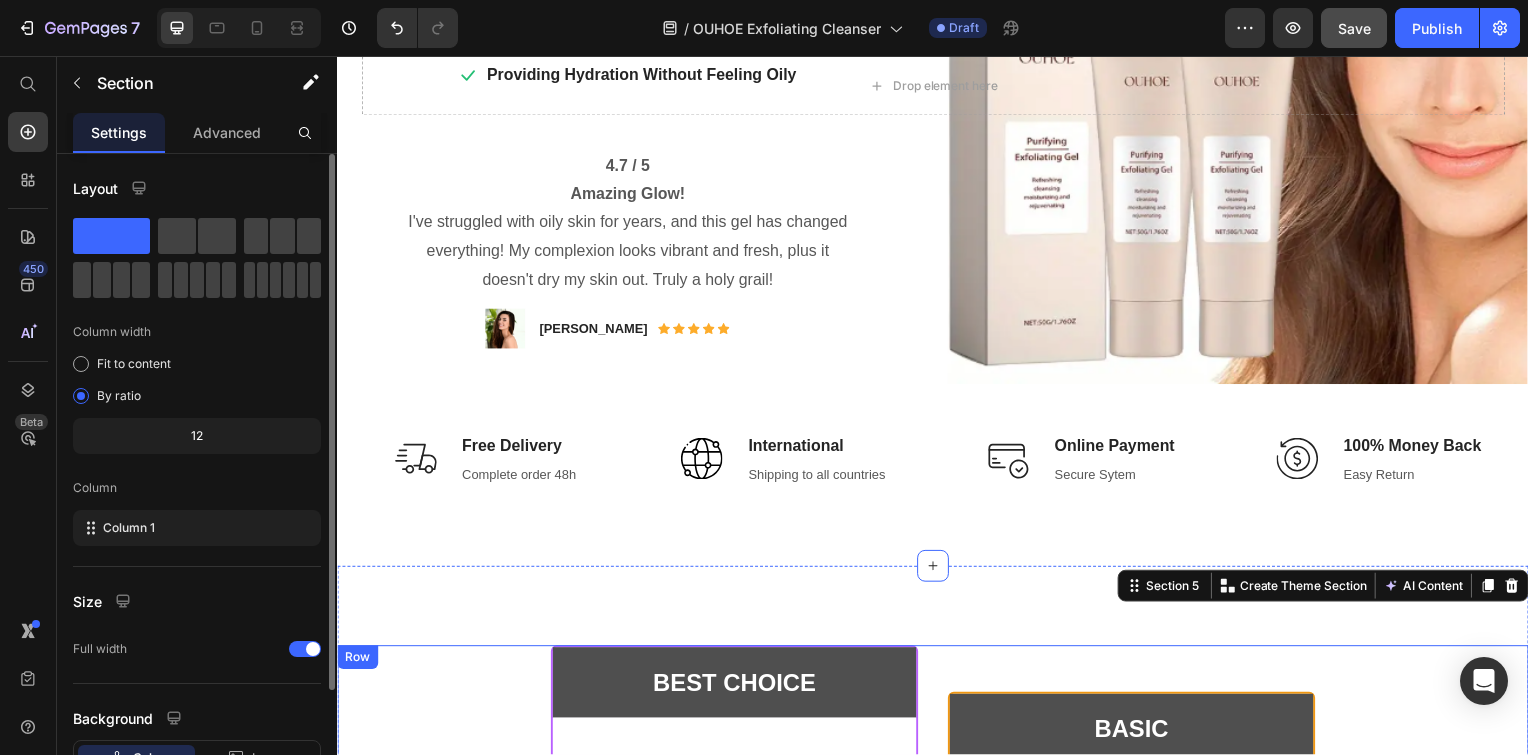 scroll, scrollTop: 434, scrollLeft: 0, axis: vertical 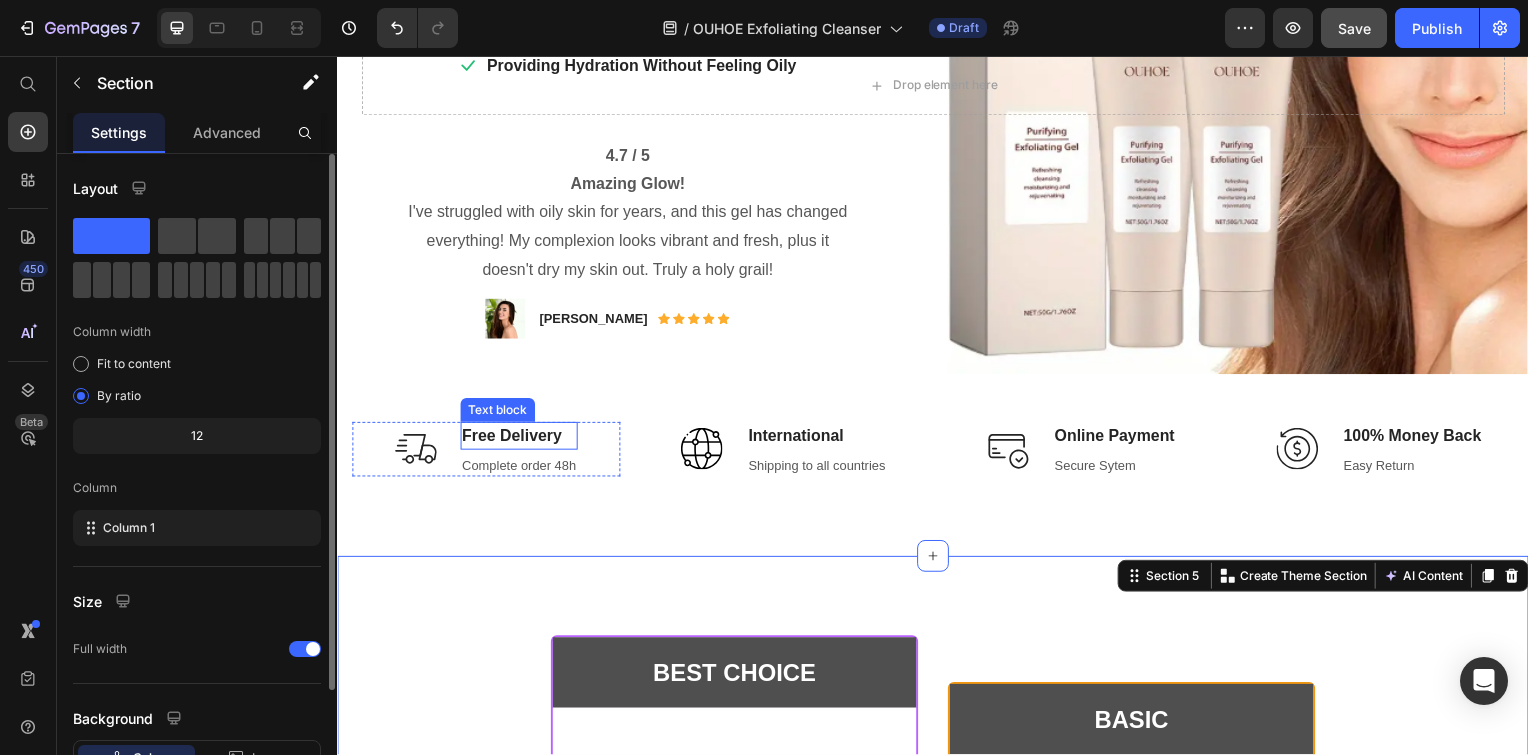 click on "Free Delivery" at bounding box center (520, 439) 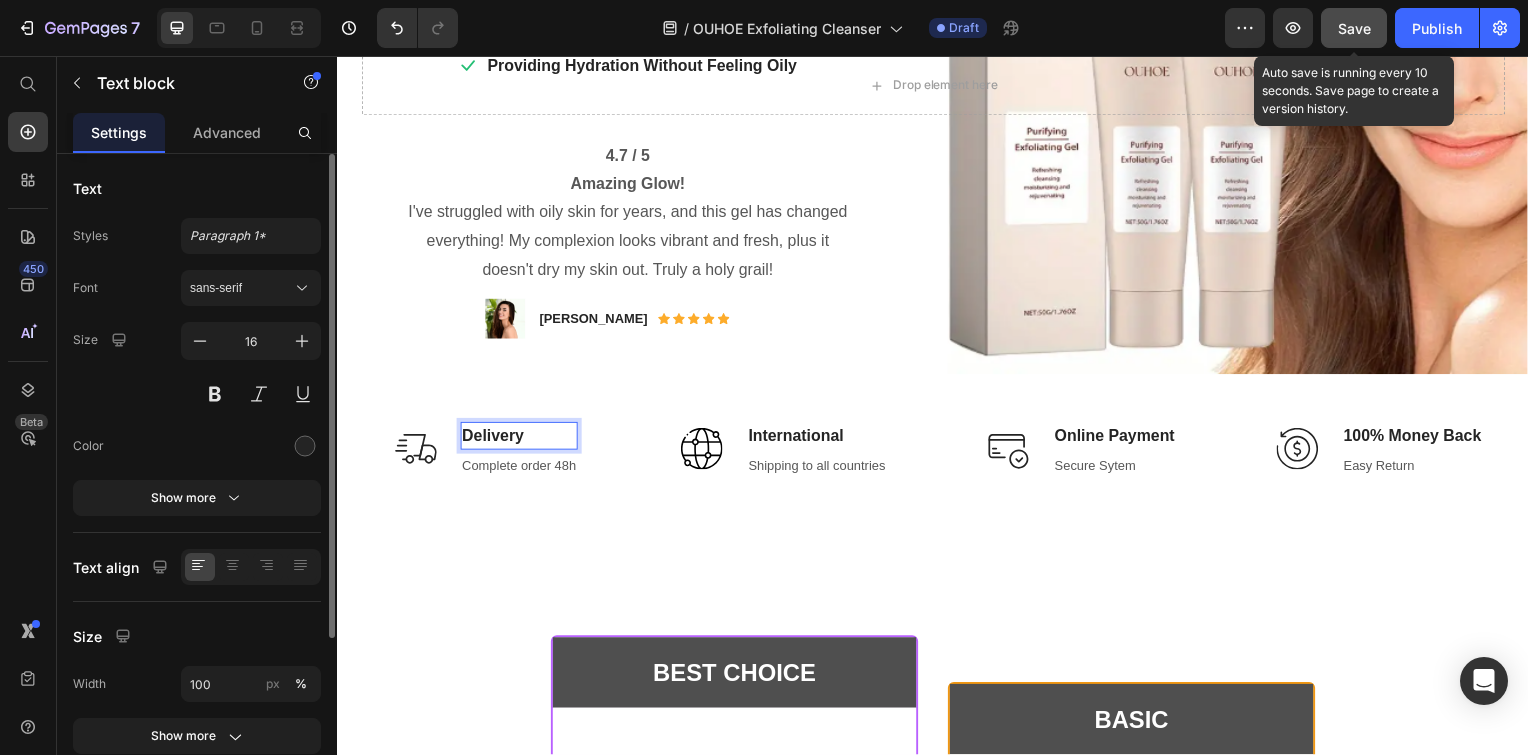 click on "Save" at bounding box center (1354, 28) 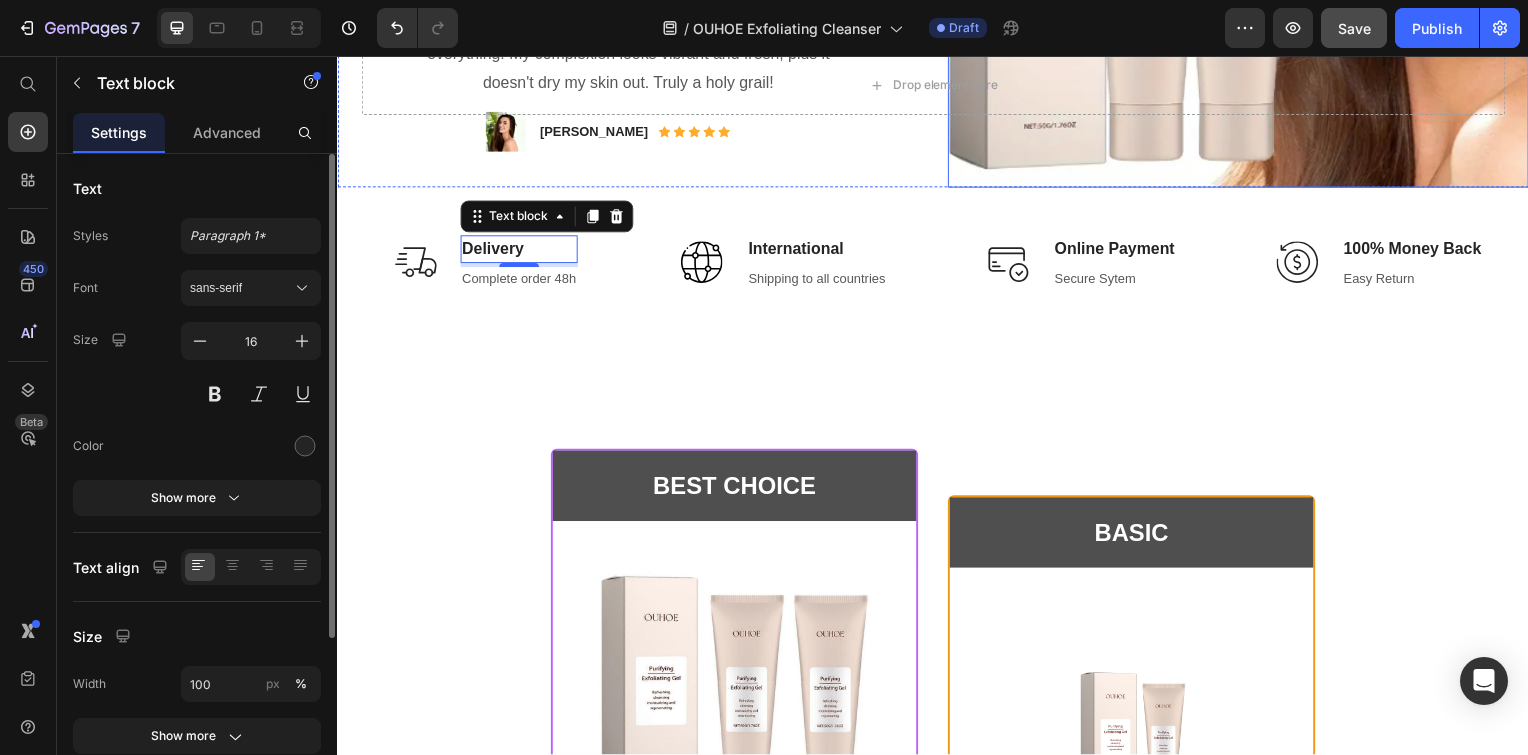 scroll, scrollTop: 623, scrollLeft: 0, axis: vertical 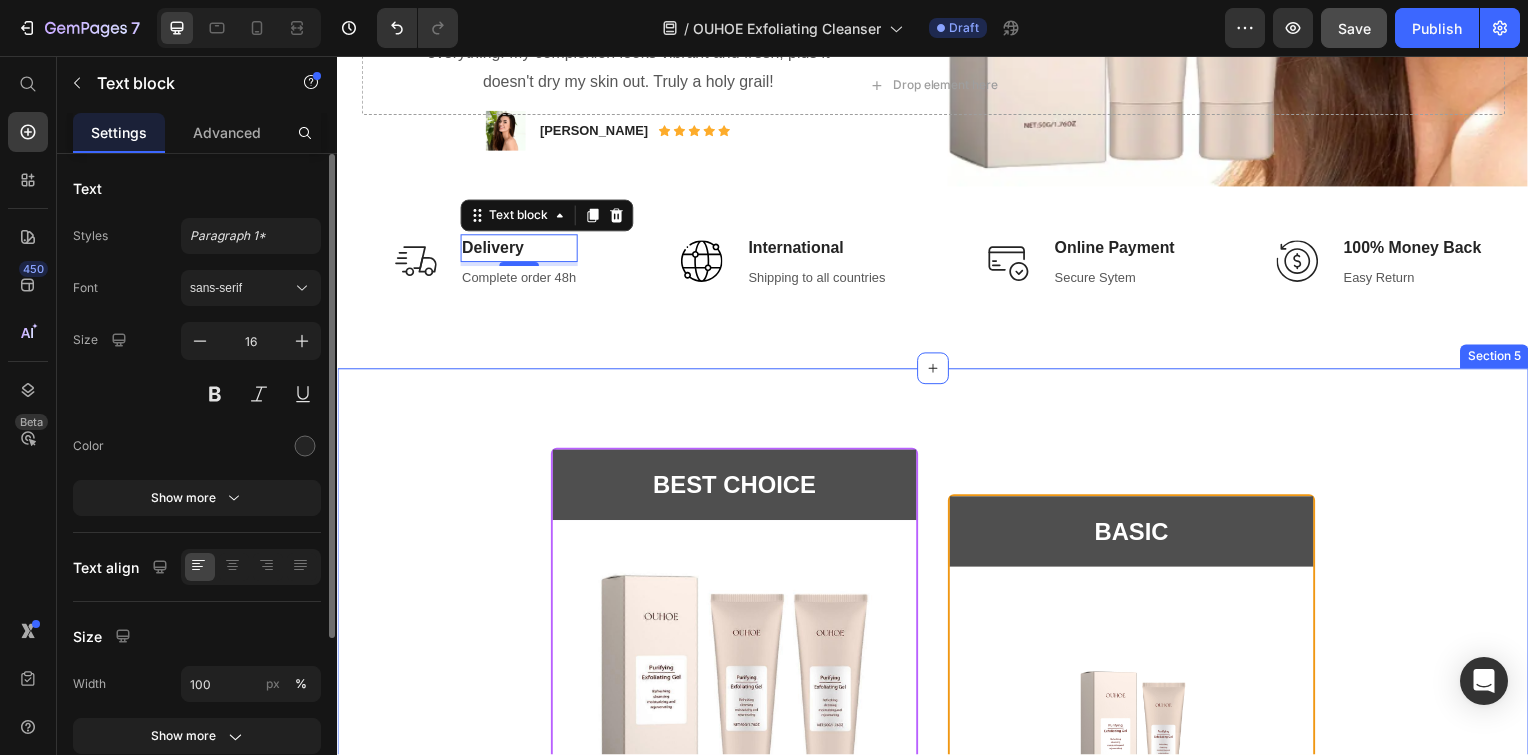 click on "BEST CHOICE Text Block Row Product Images Row 2x Deep Exfoliating Scrub Product Title R 680.00 Product Price Row INCLUDES: Text Block Row Row An Additional OUHOE Deep Cleasing Exfoliating Scrub Text Block R 680.00 Product Price BUY NOW! Add to Cart Row Row Product Row BASIC Text Block Row Product Images Row Deep Cleansing Exfoliating Scrub Product Title R 400.00 Product Price Row PRODUCT Text Block Row Row Deep Cleansing Exfoliaing Scrub Text Block R 400.00 Product Price BUY NOW! Add to Cart Row Row Product Row Row Section 5" at bounding box center (937, 943) 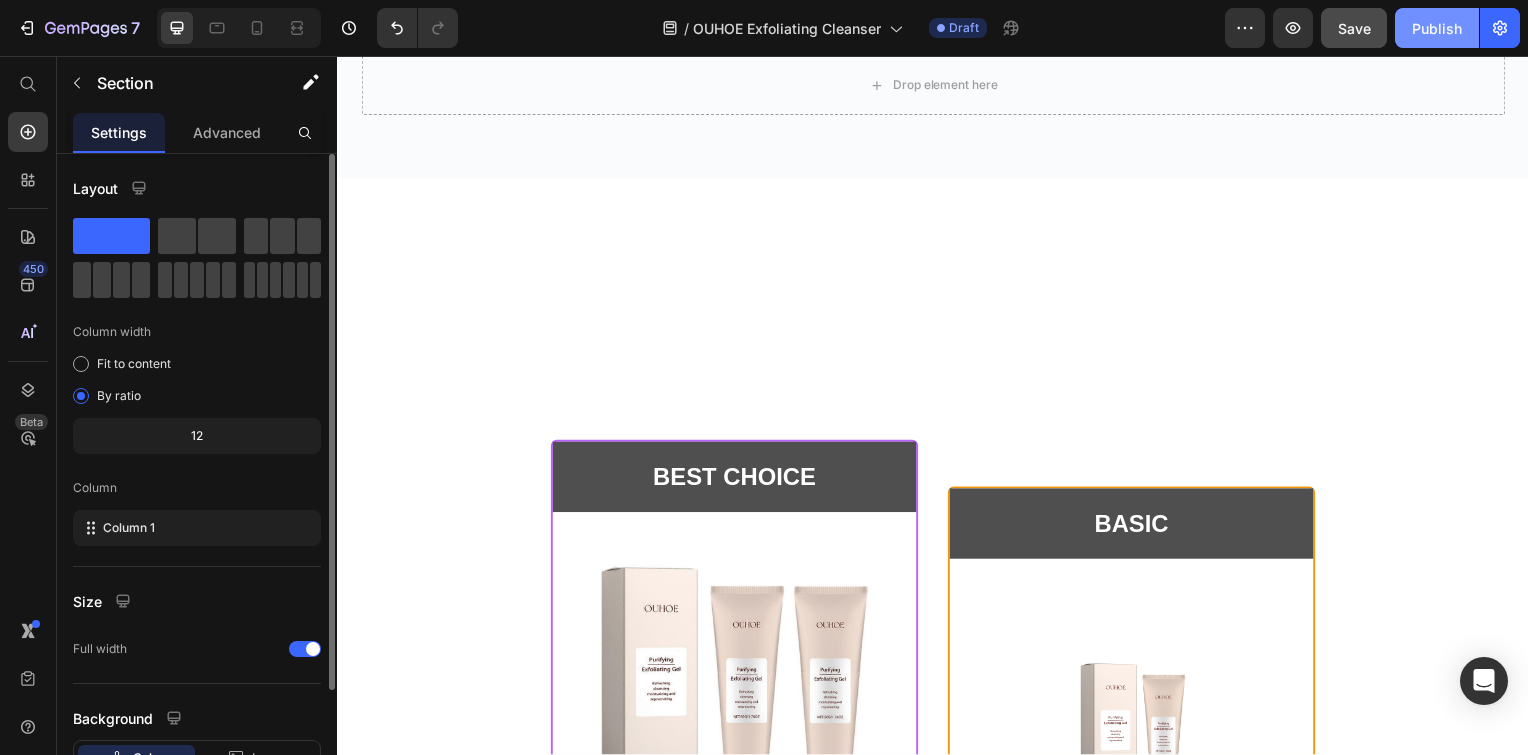 scroll, scrollTop: 0, scrollLeft: 0, axis: both 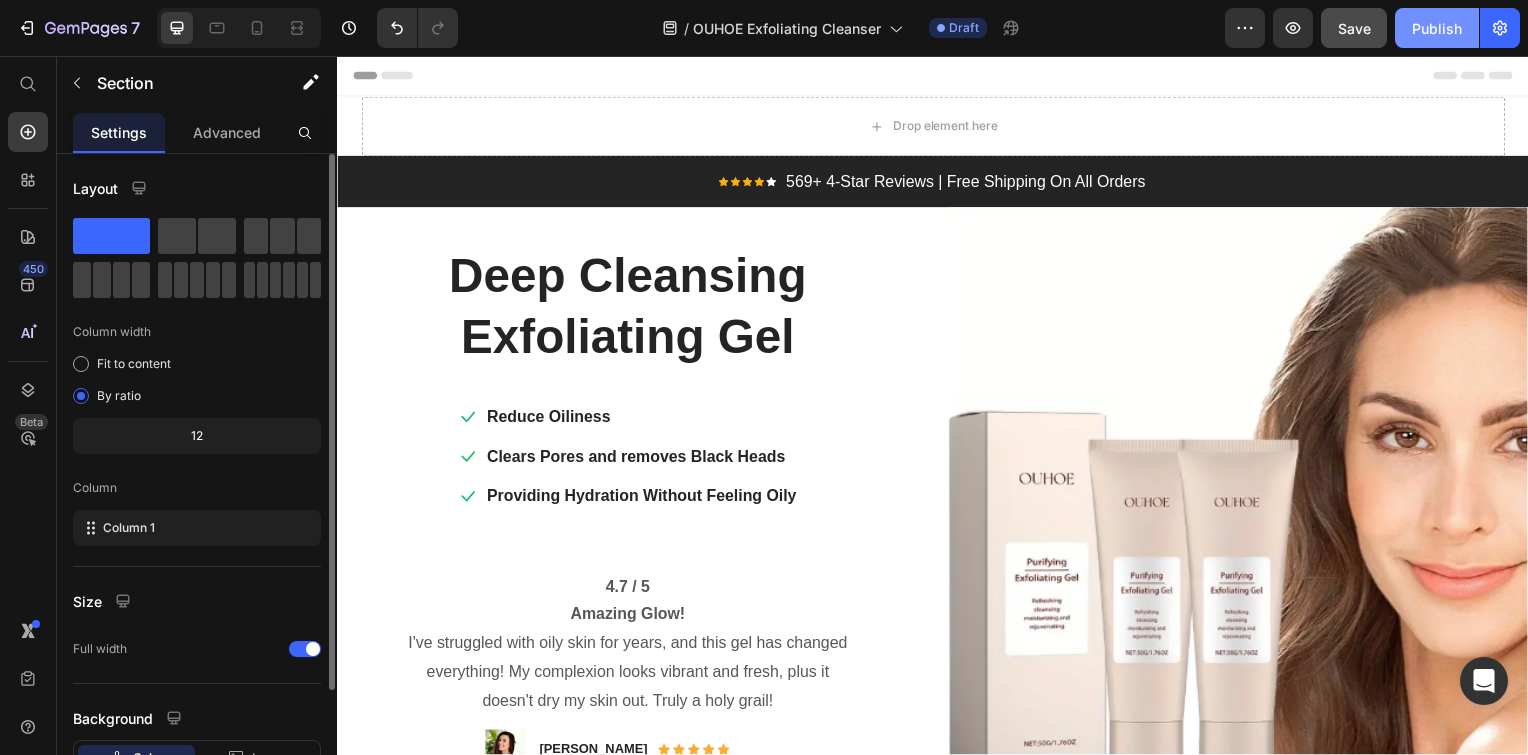 click on "Publish" at bounding box center (1437, 28) 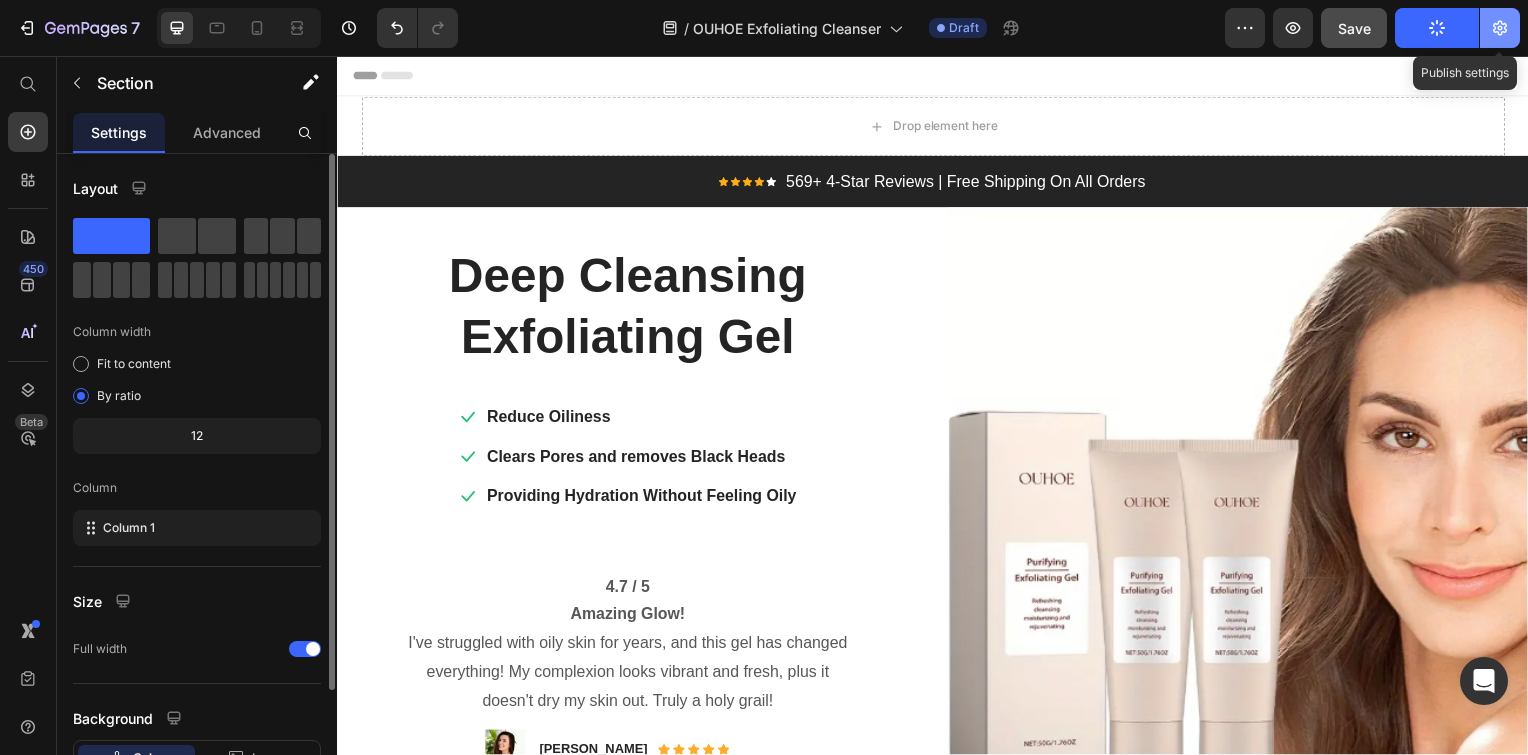 click 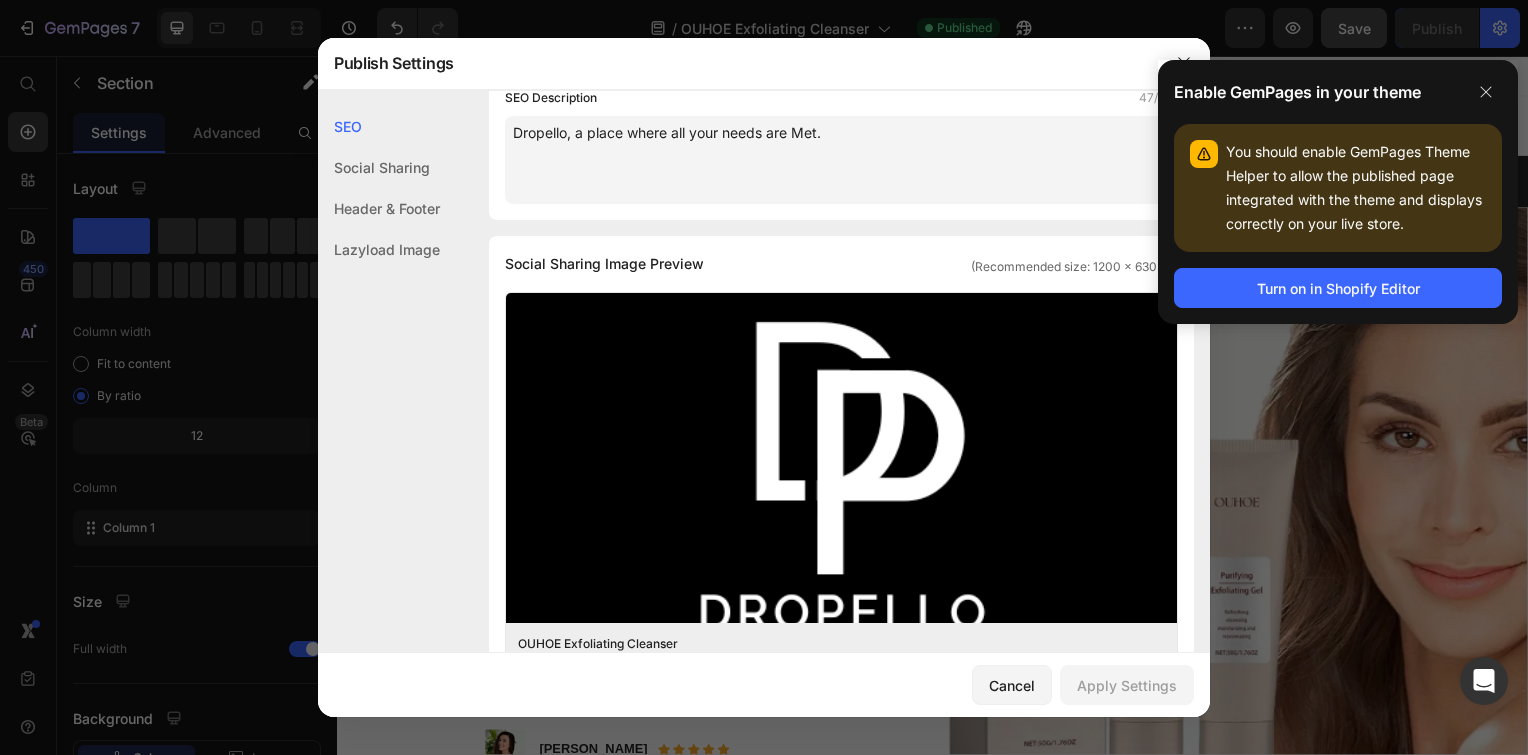 scroll, scrollTop: 0, scrollLeft: 0, axis: both 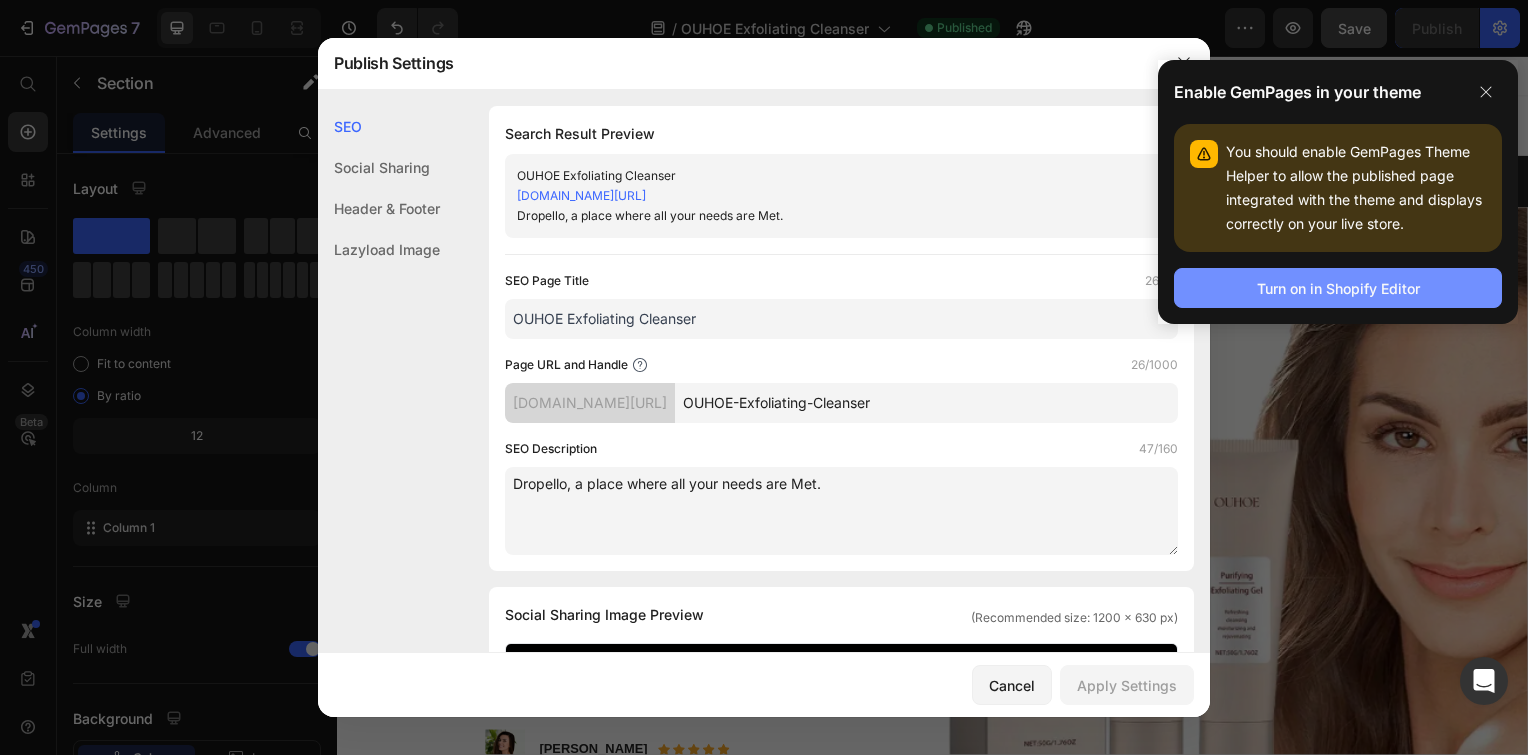 click on "Turn on in Shopify Editor" at bounding box center [1338, 288] 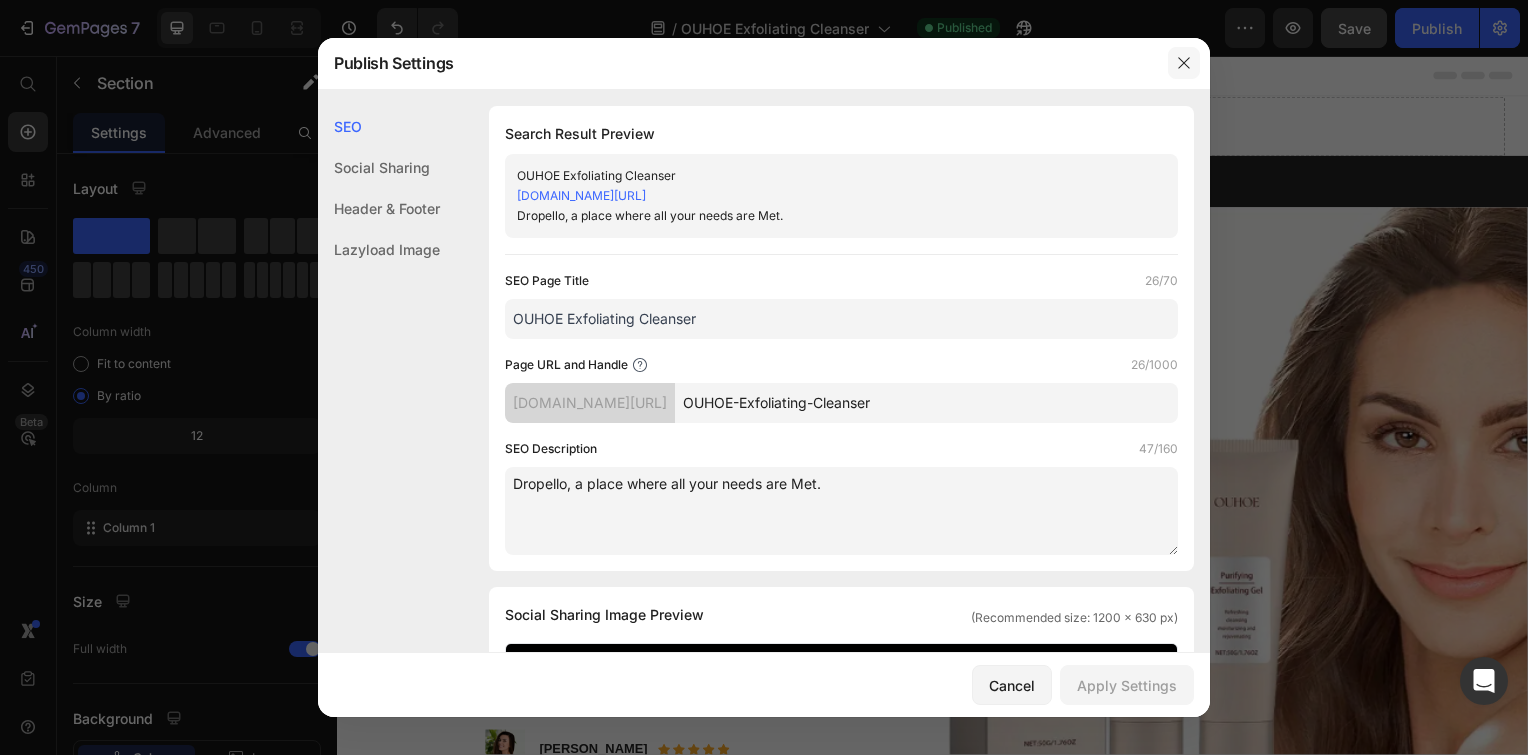 click 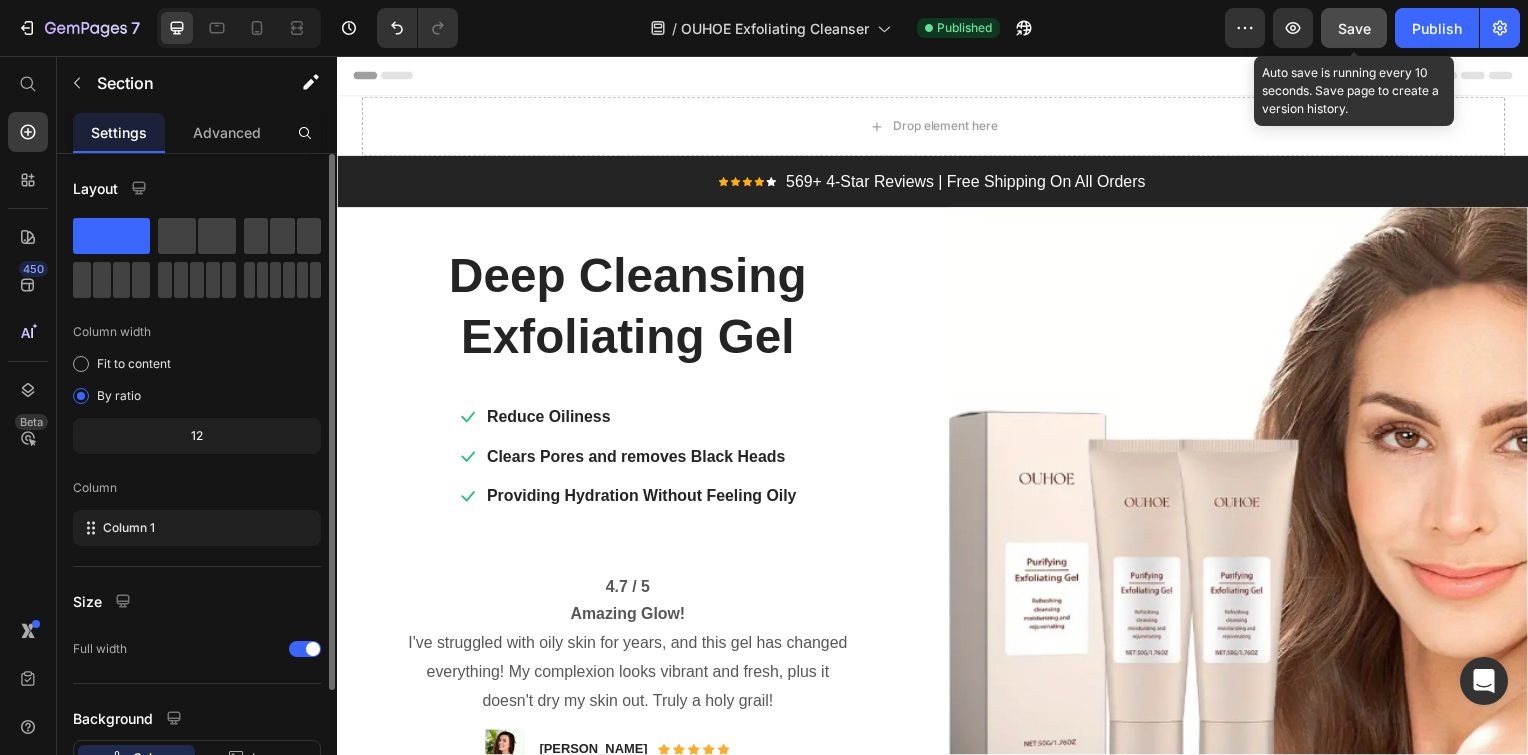 click on "Save" at bounding box center [1354, 28] 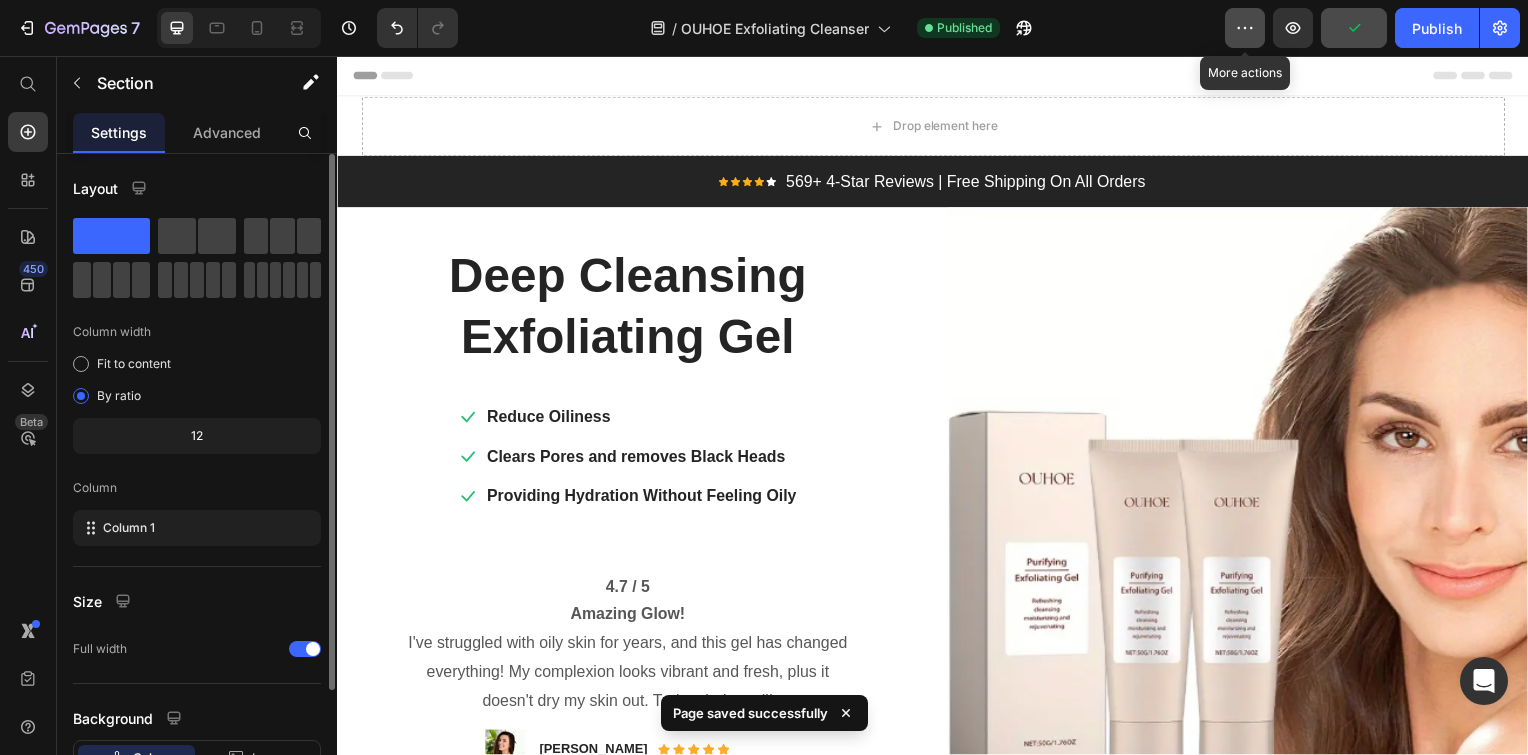 click 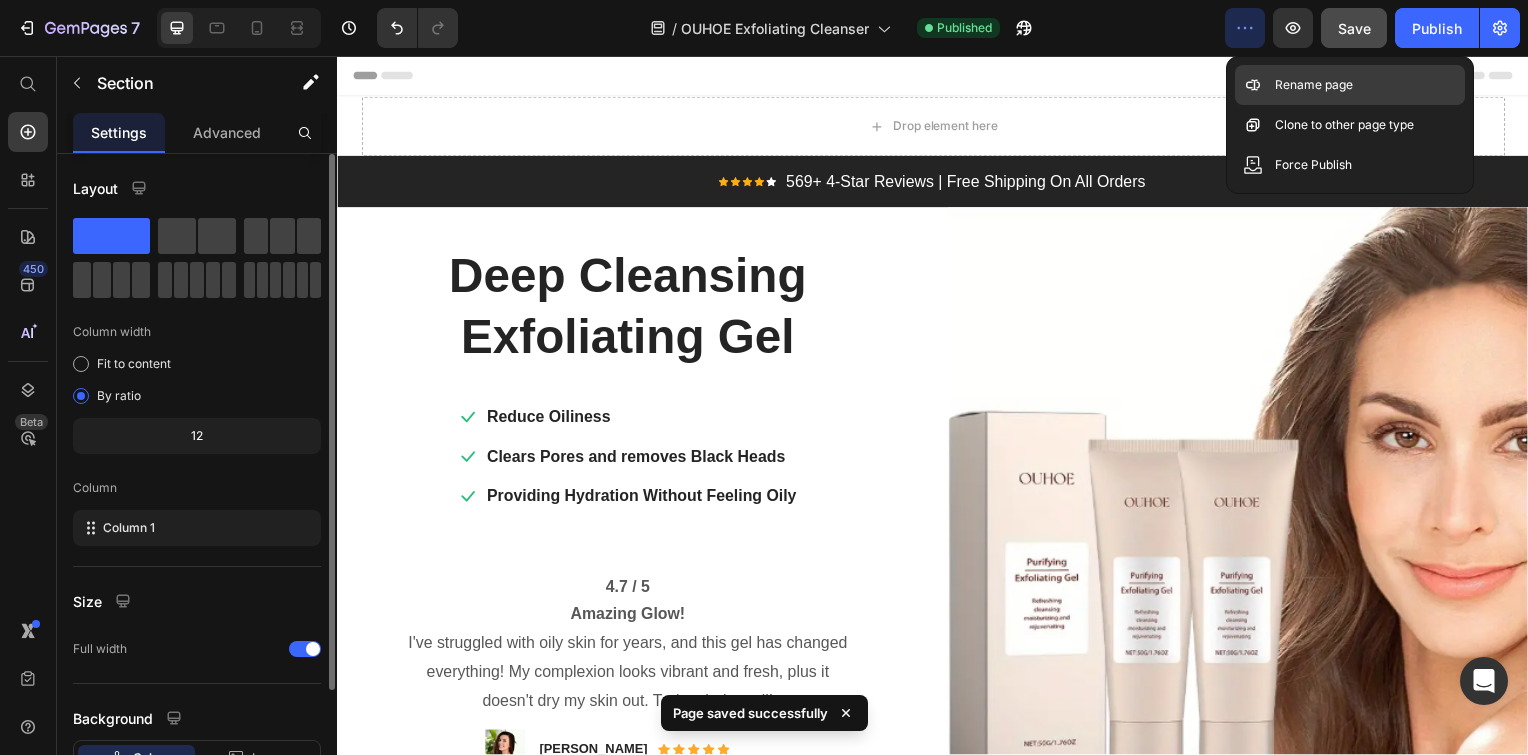 click on "Rename page" at bounding box center [1314, 85] 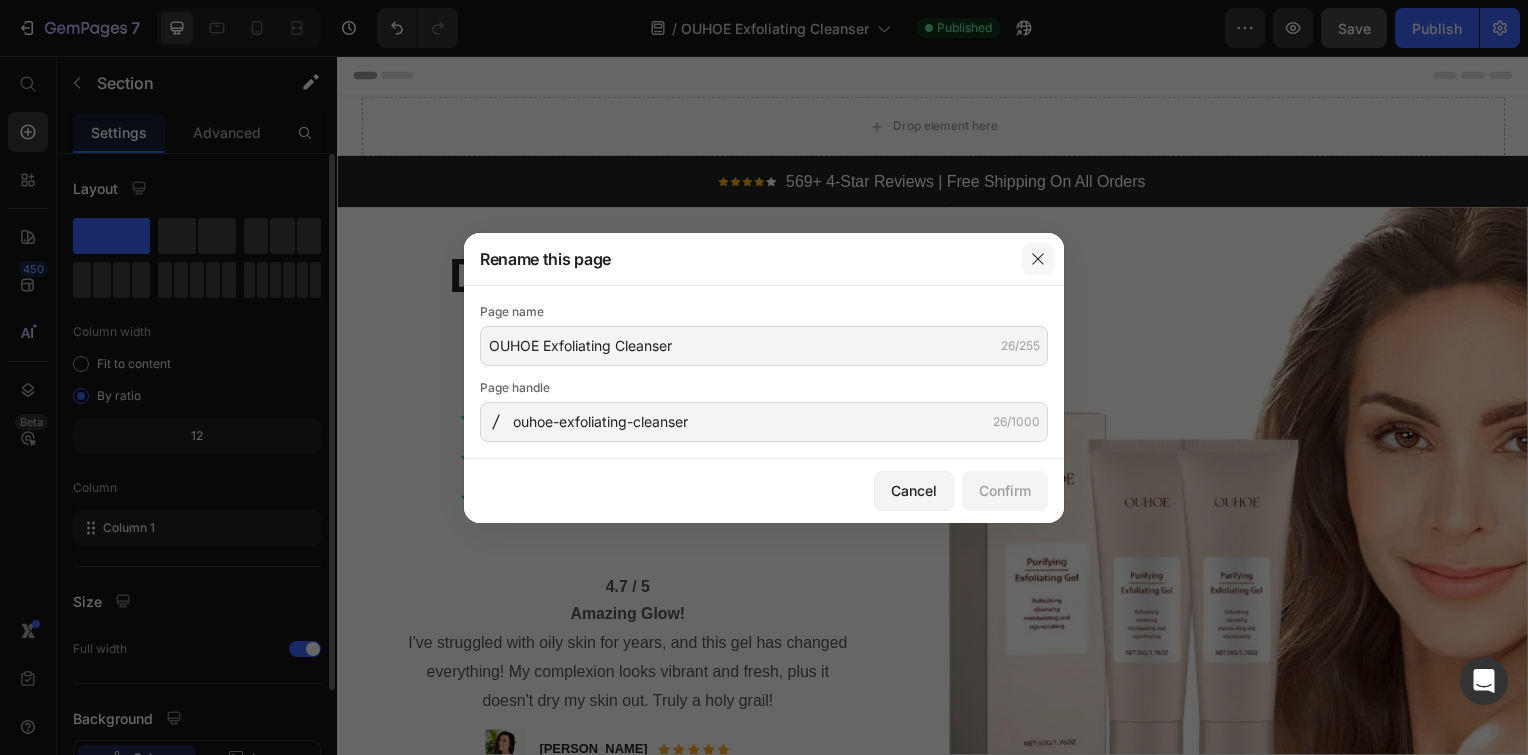 click 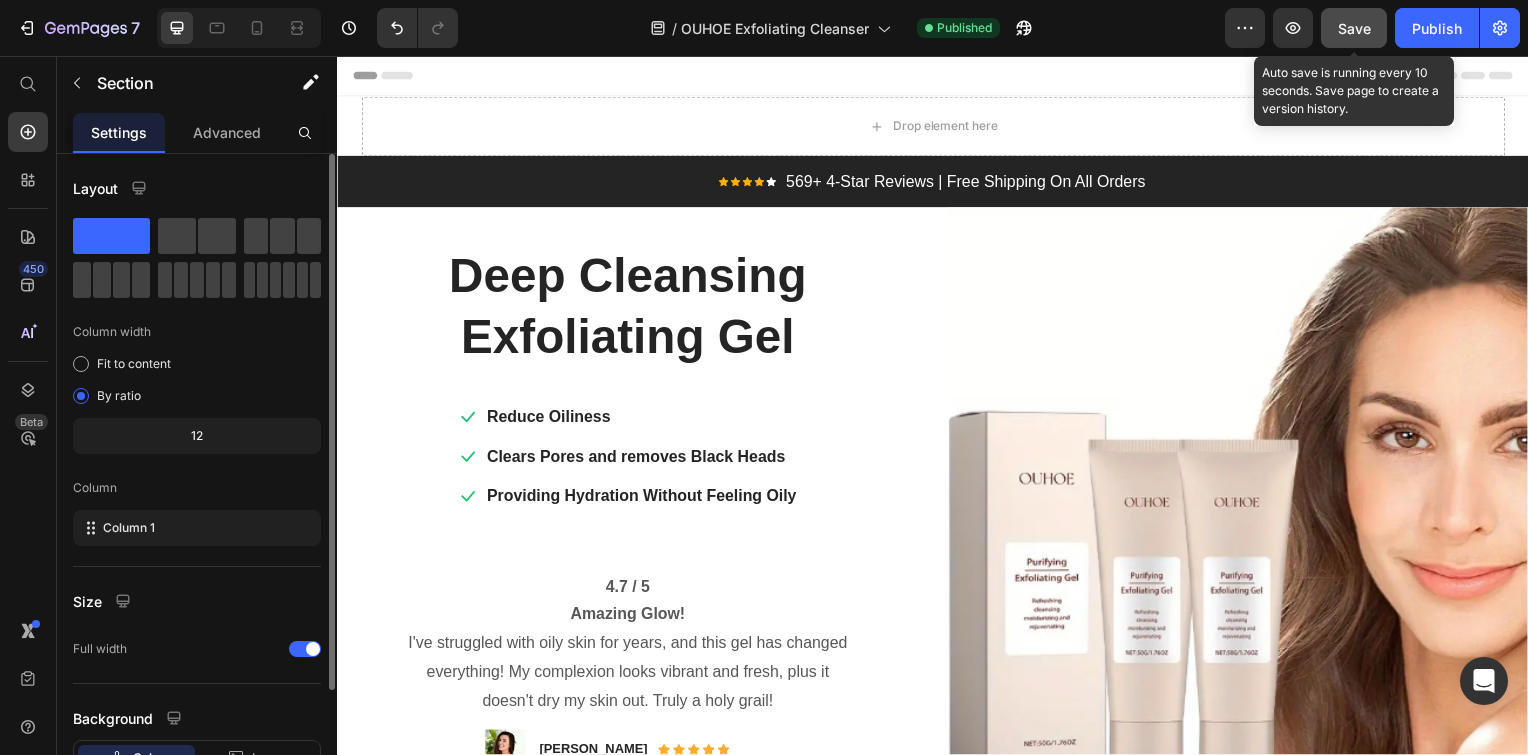 click on "Save" 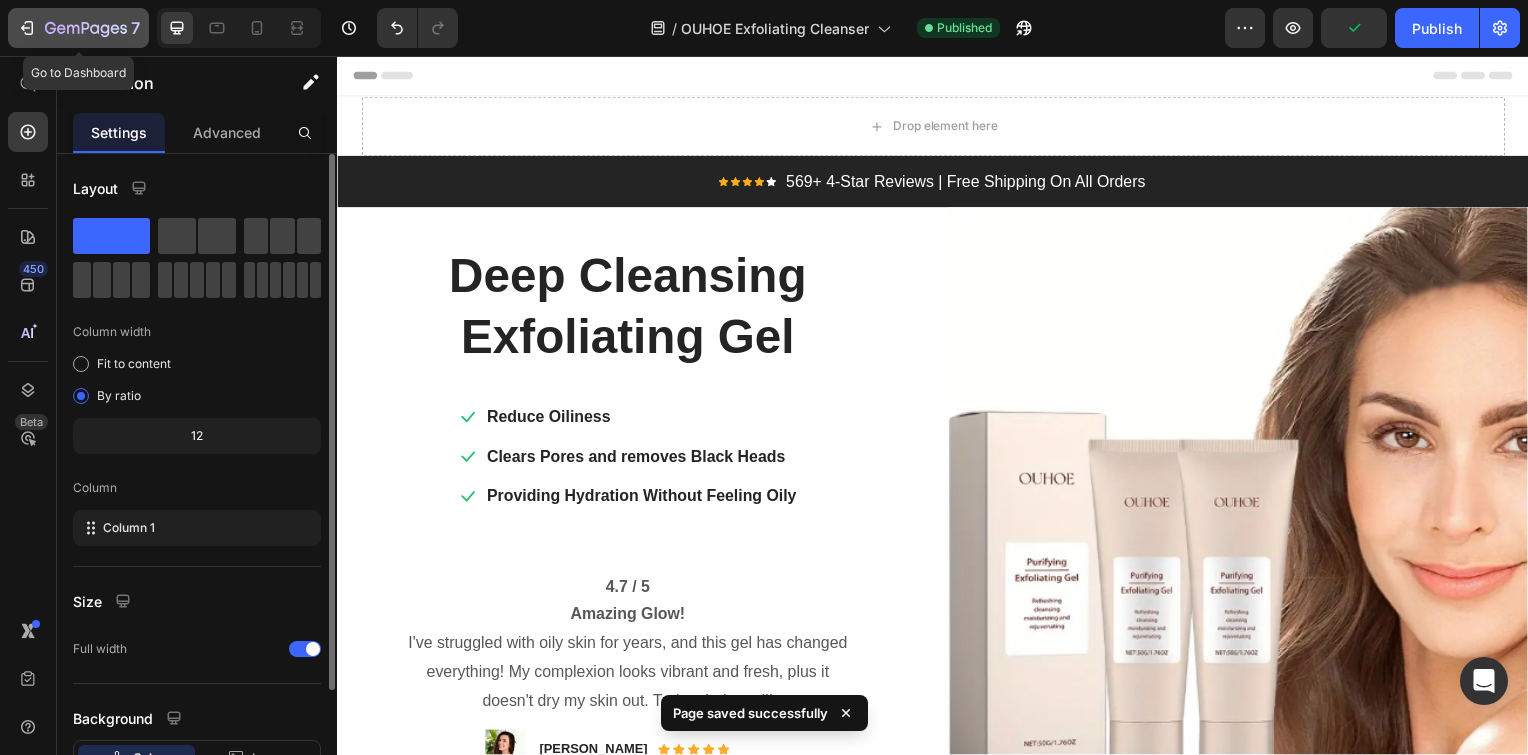 click 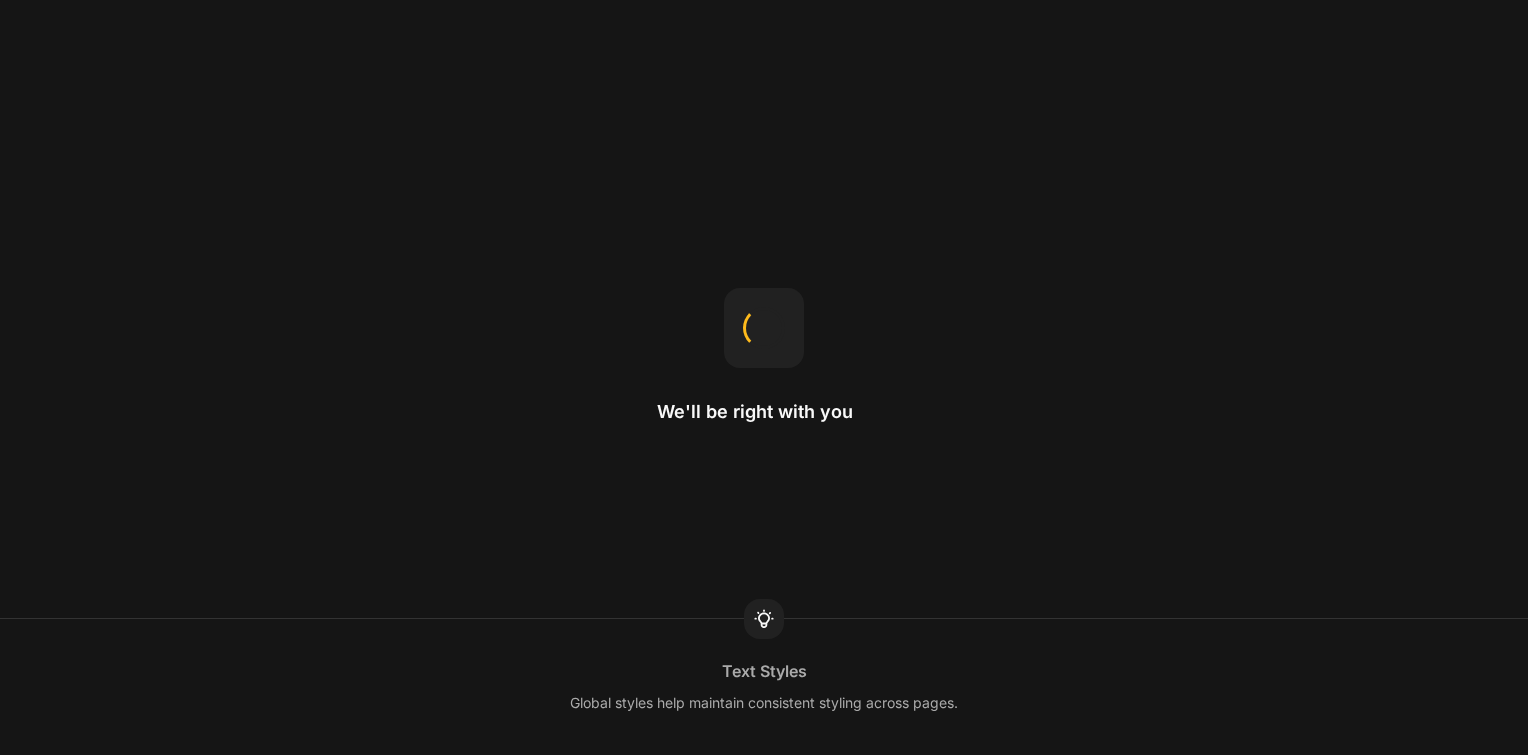 scroll, scrollTop: 0, scrollLeft: 0, axis: both 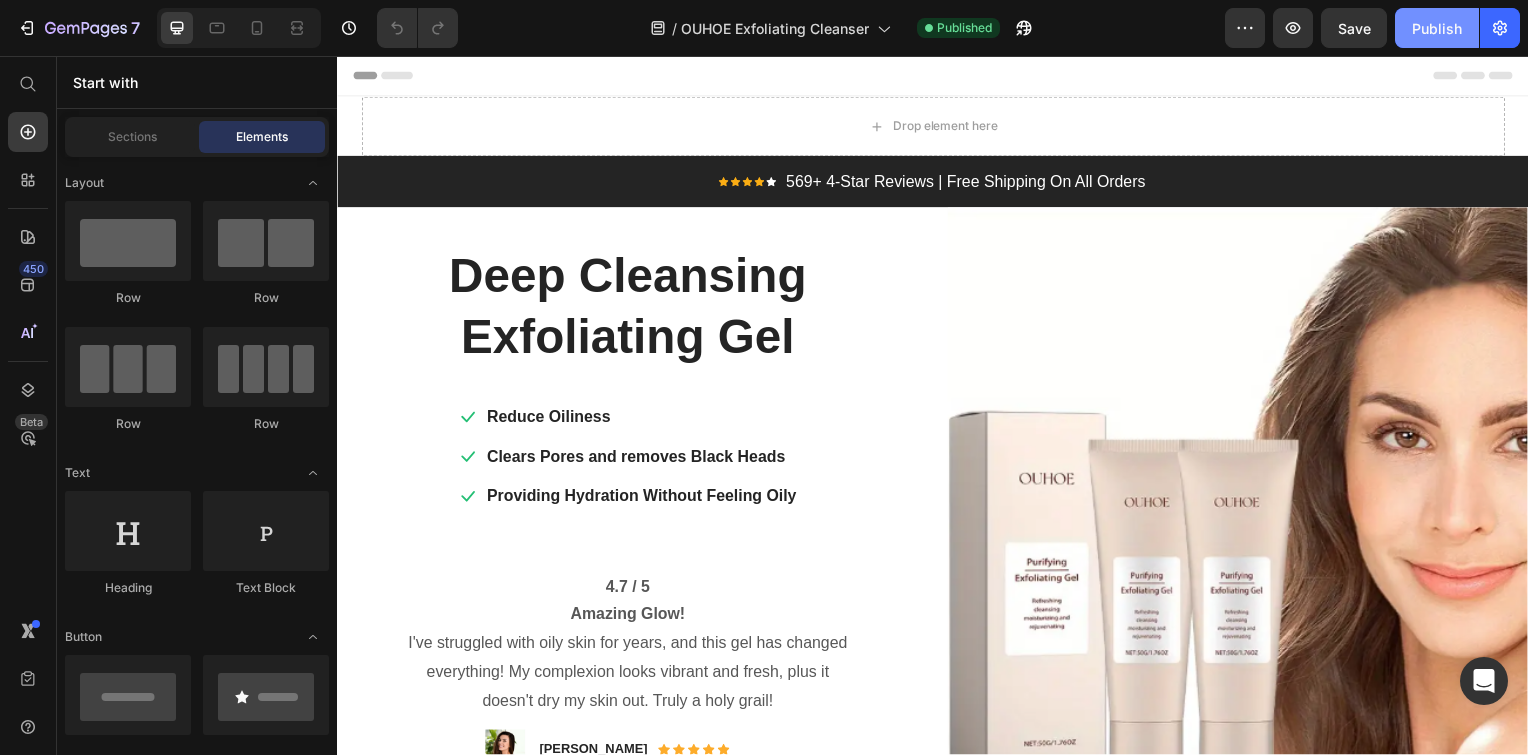 click on "Publish" at bounding box center [1437, 28] 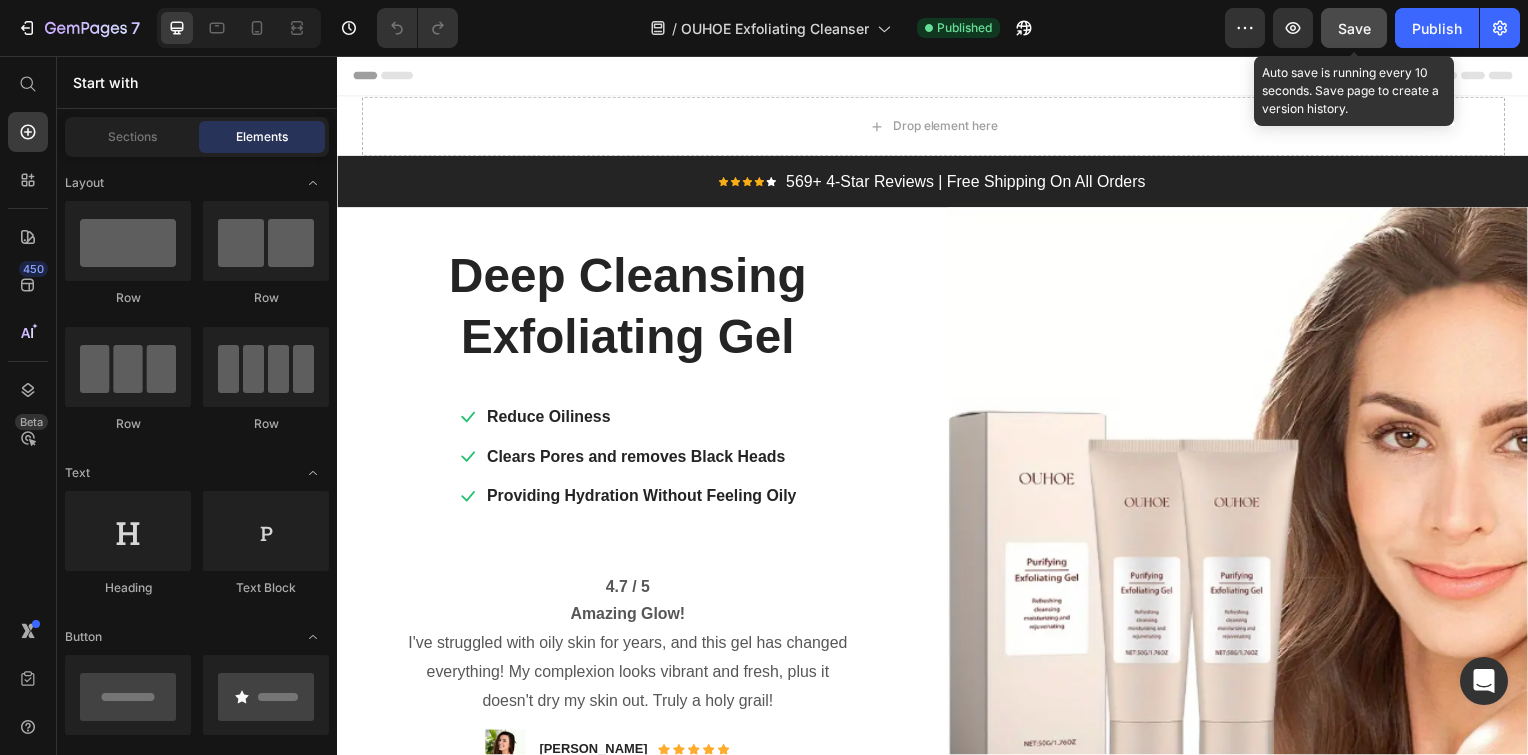 click on "Save" at bounding box center (1354, 28) 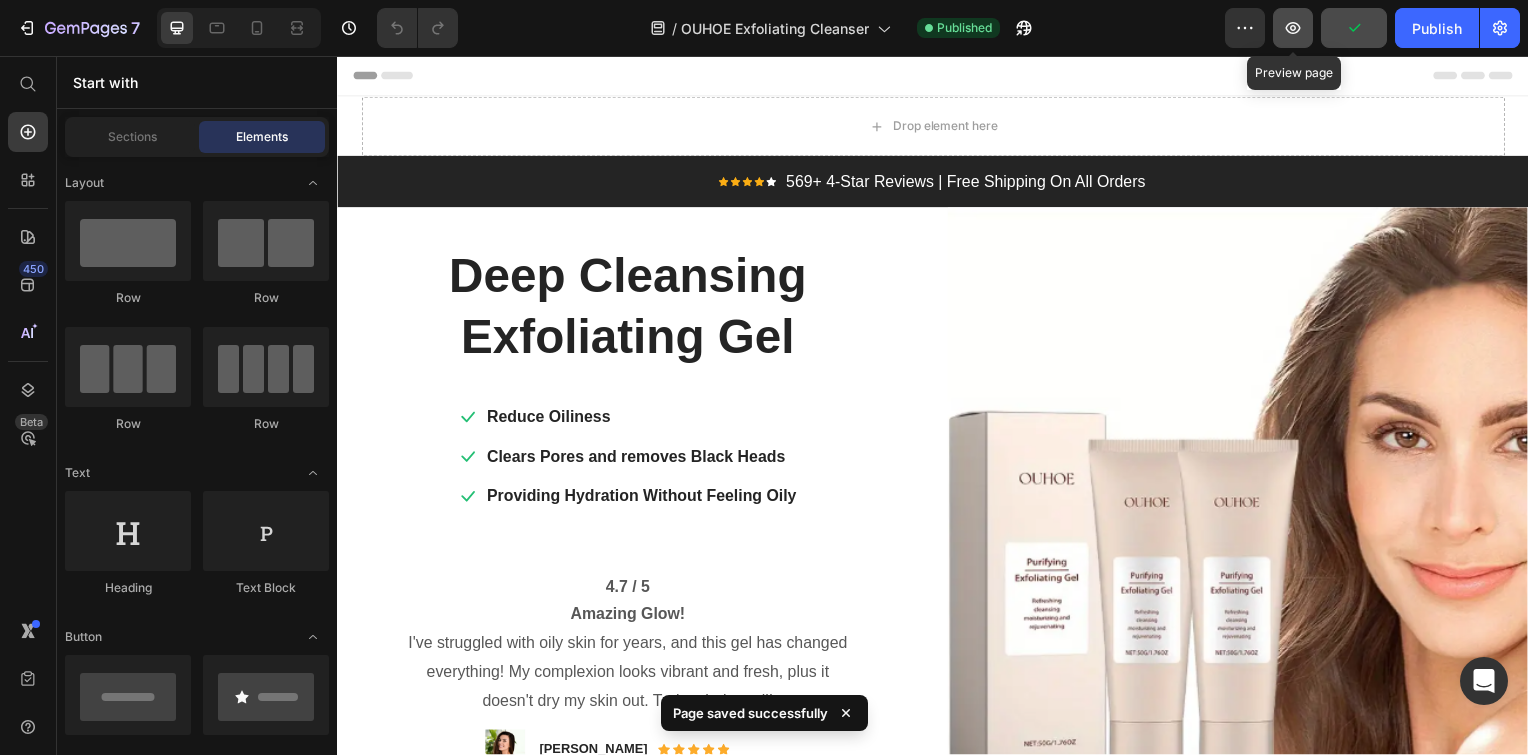 click 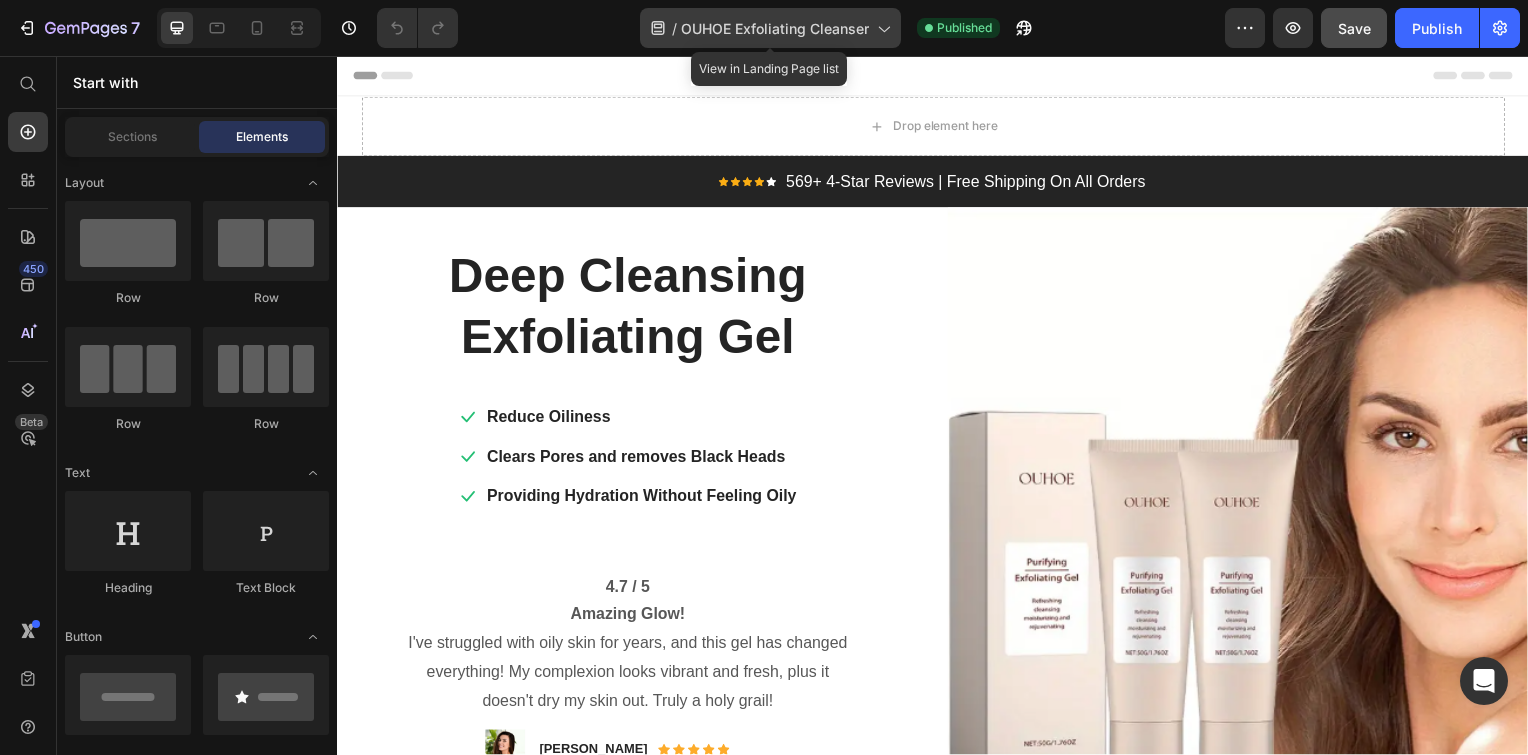 click on "OUHOE Exfoliating Cleanser" at bounding box center [775, 28] 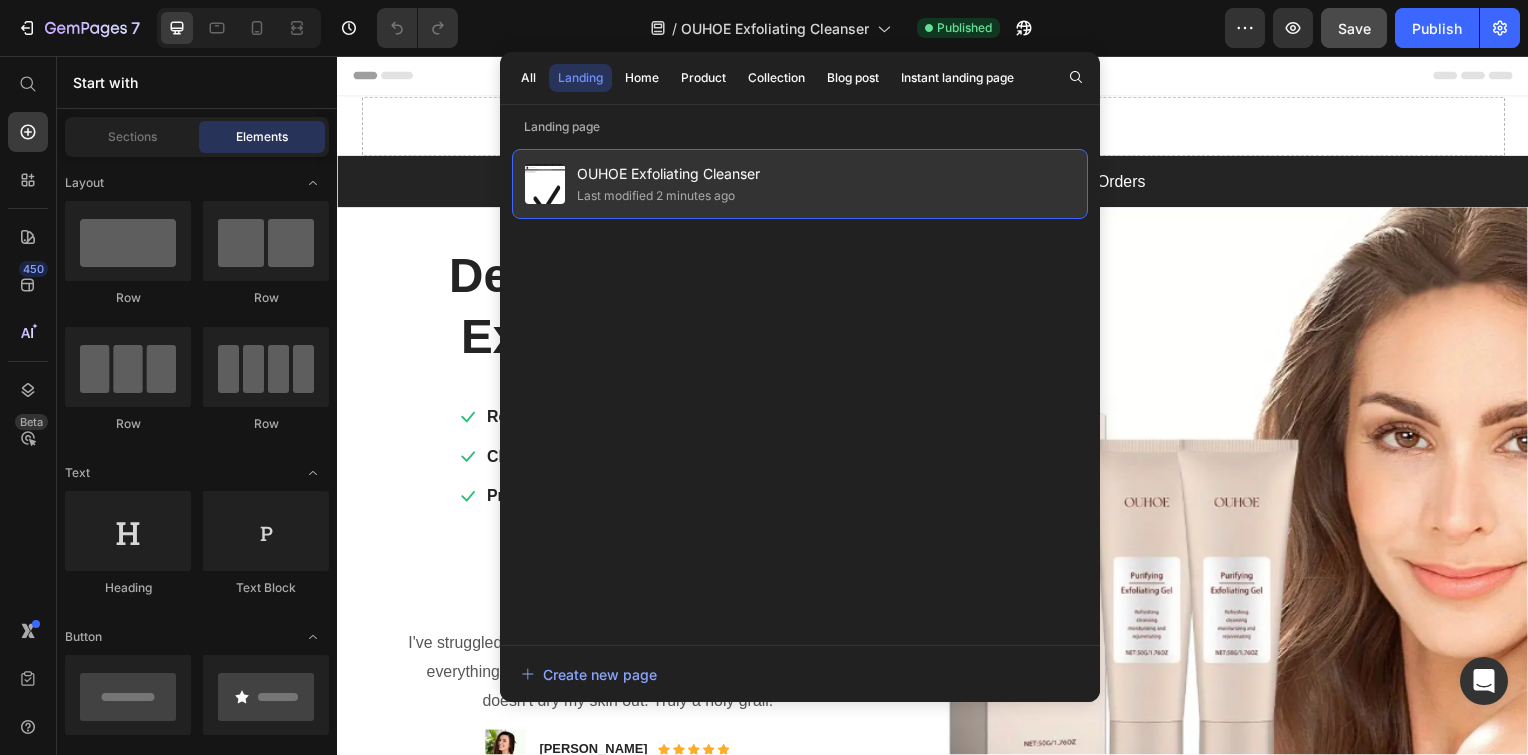 click on "OUHOE Exfoliating Cleanser Last modified 2 minutes ago" 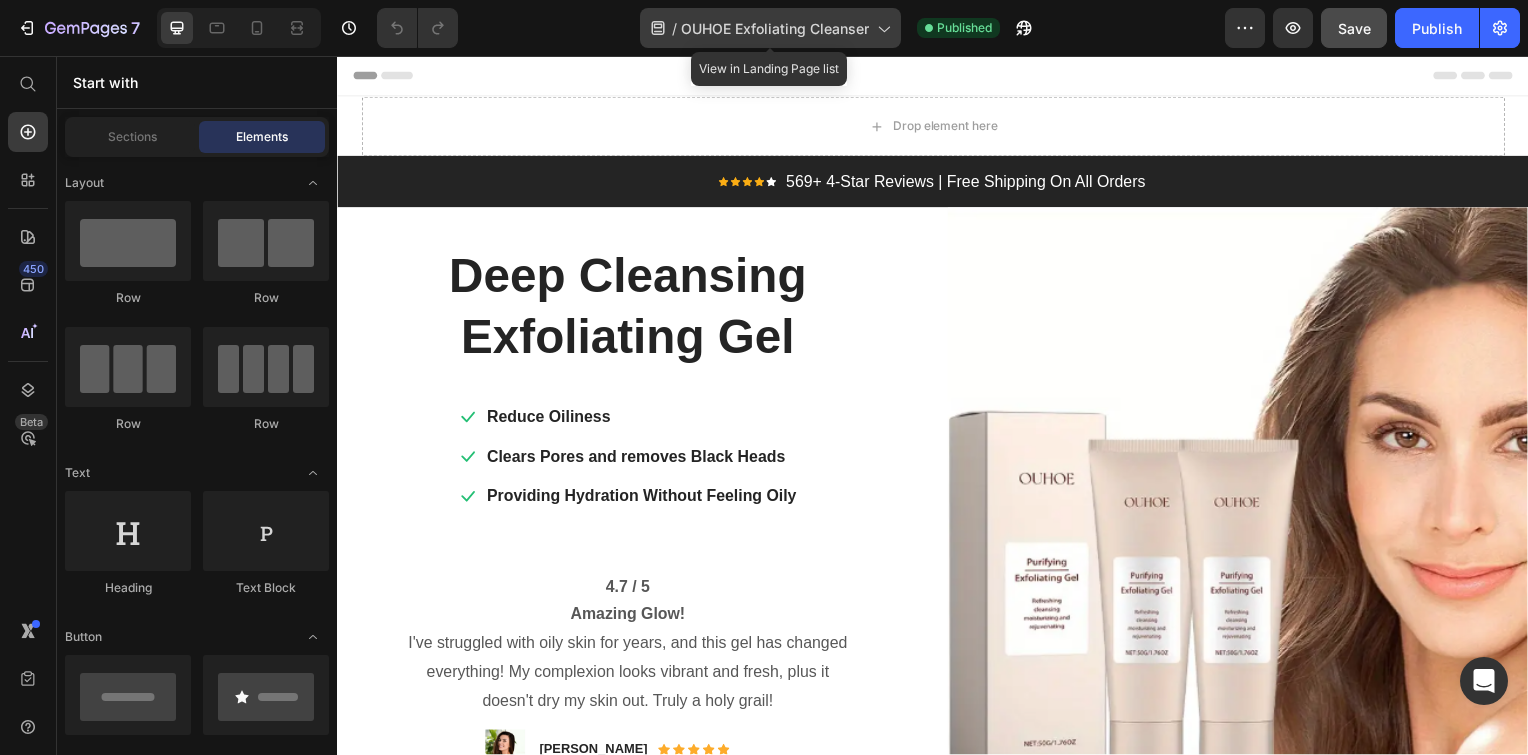click on "OUHOE Exfoliating Cleanser" at bounding box center [775, 28] 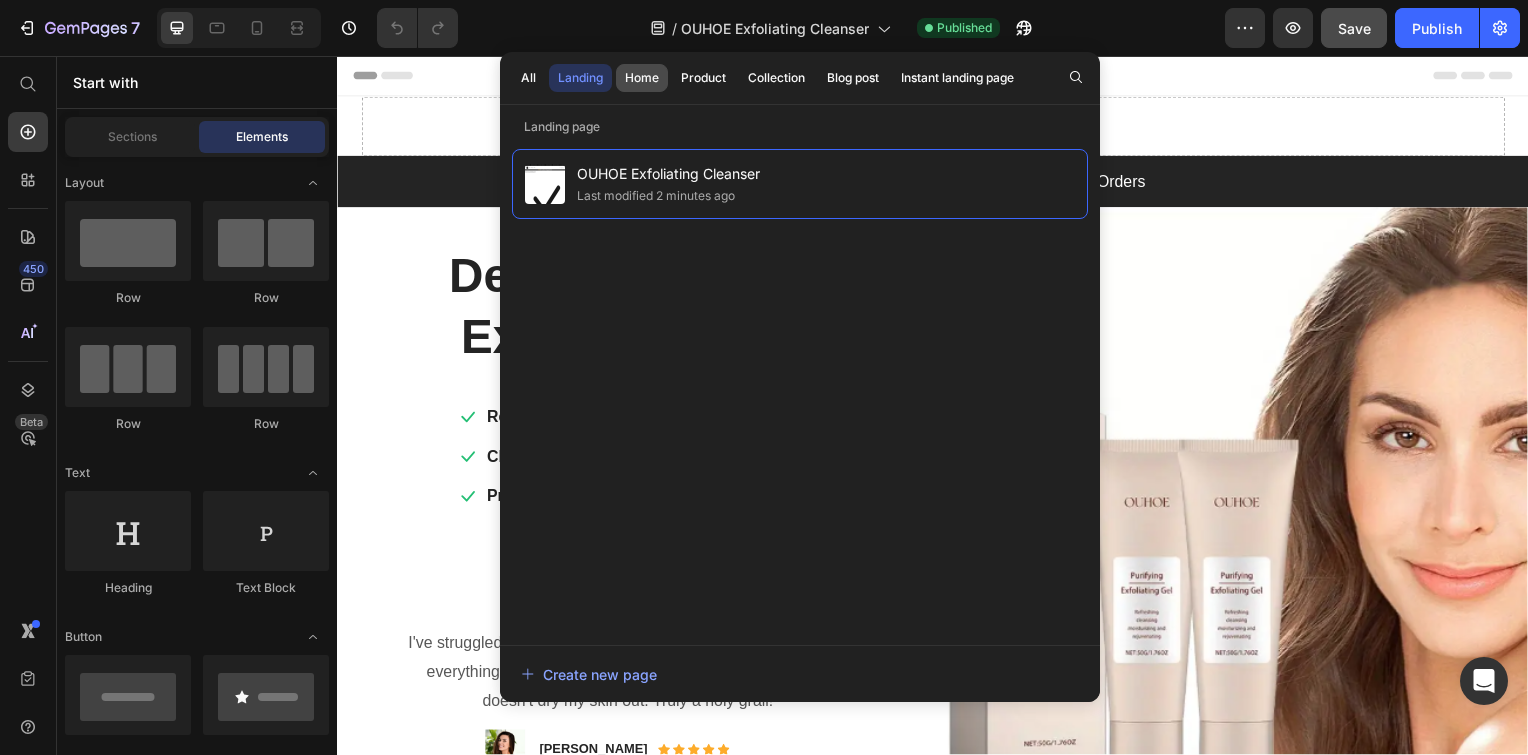 click on "Home" at bounding box center [642, 78] 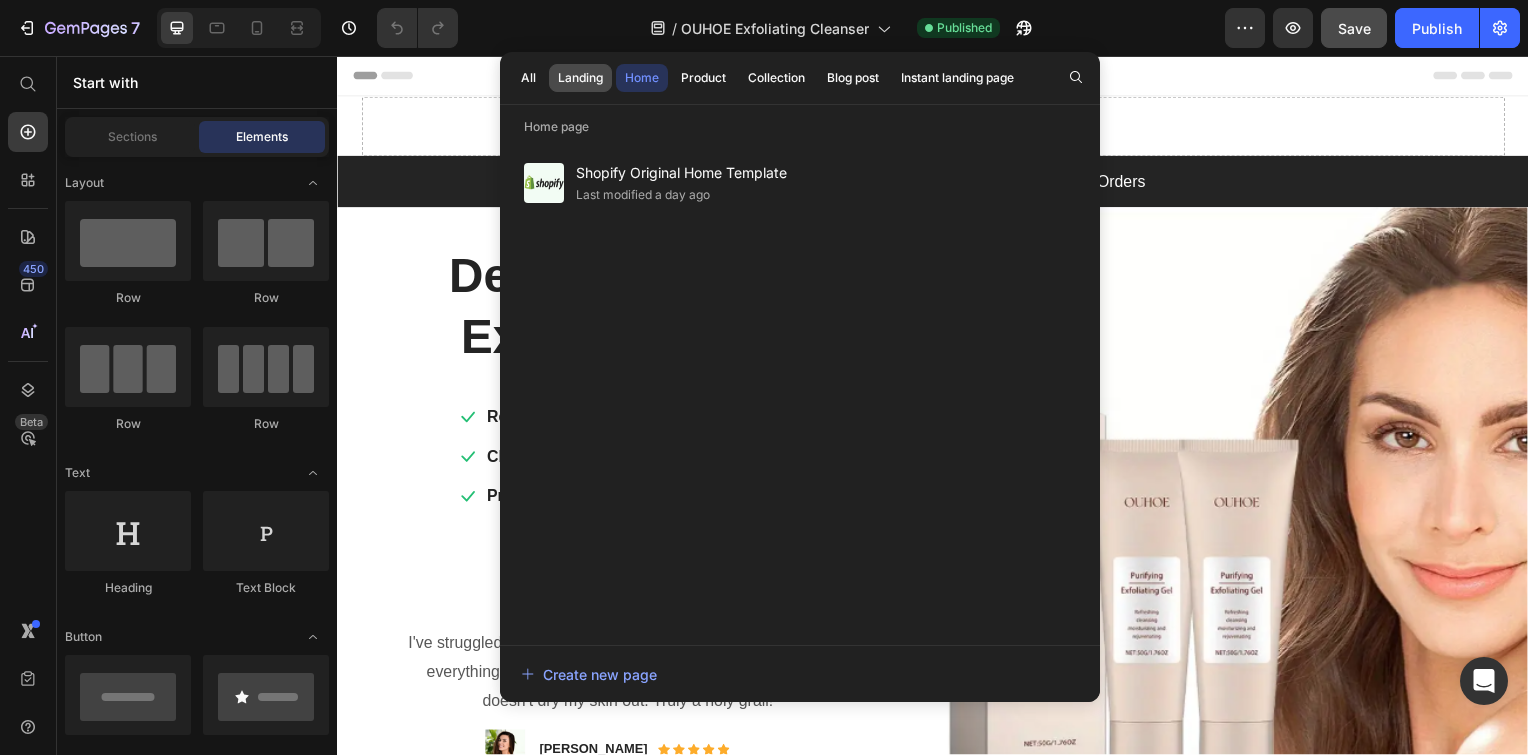 click on "Landing" at bounding box center [580, 78] 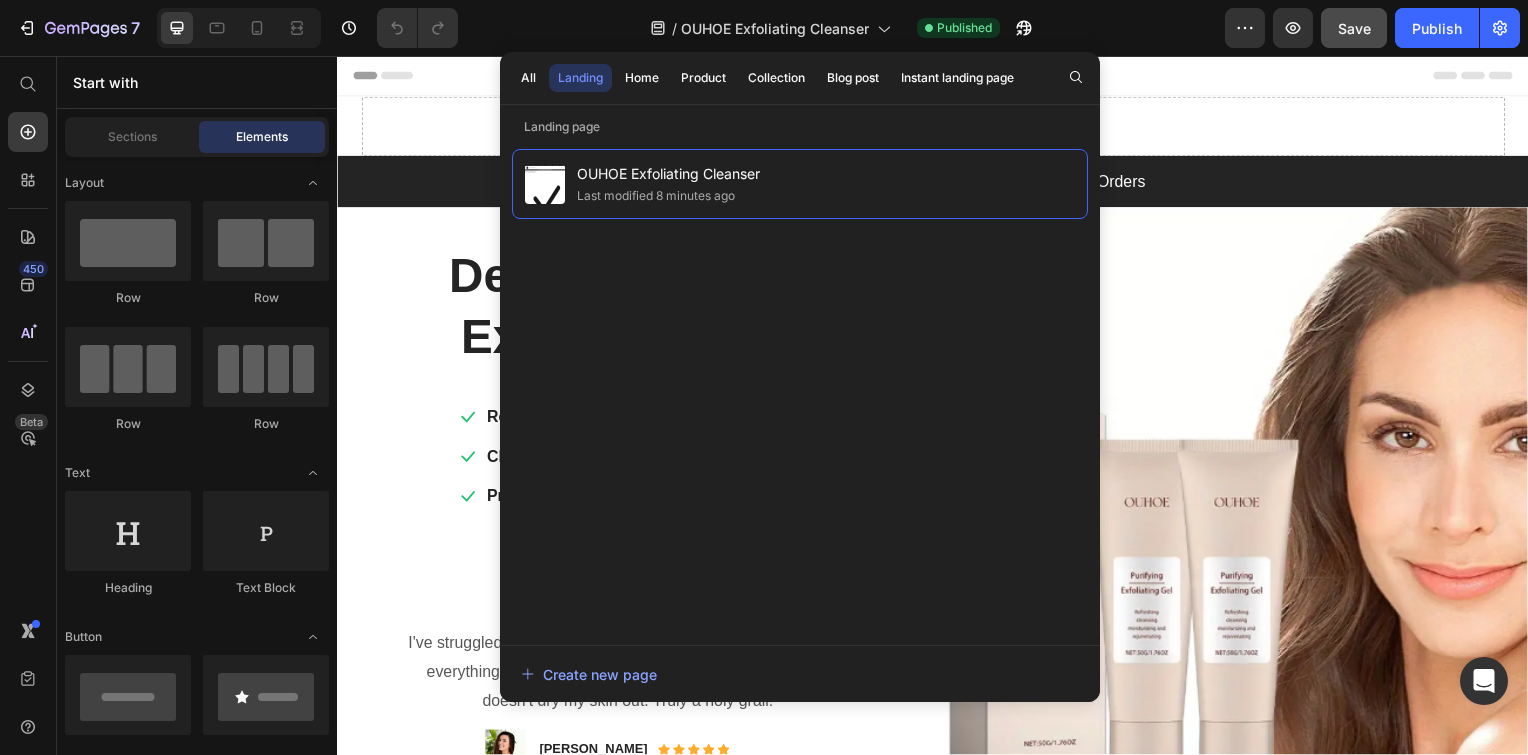 drag, startPoint x: 682, startPoint y: 160, endPoint x: 635, endPoint y: 268, distance: 117.7837 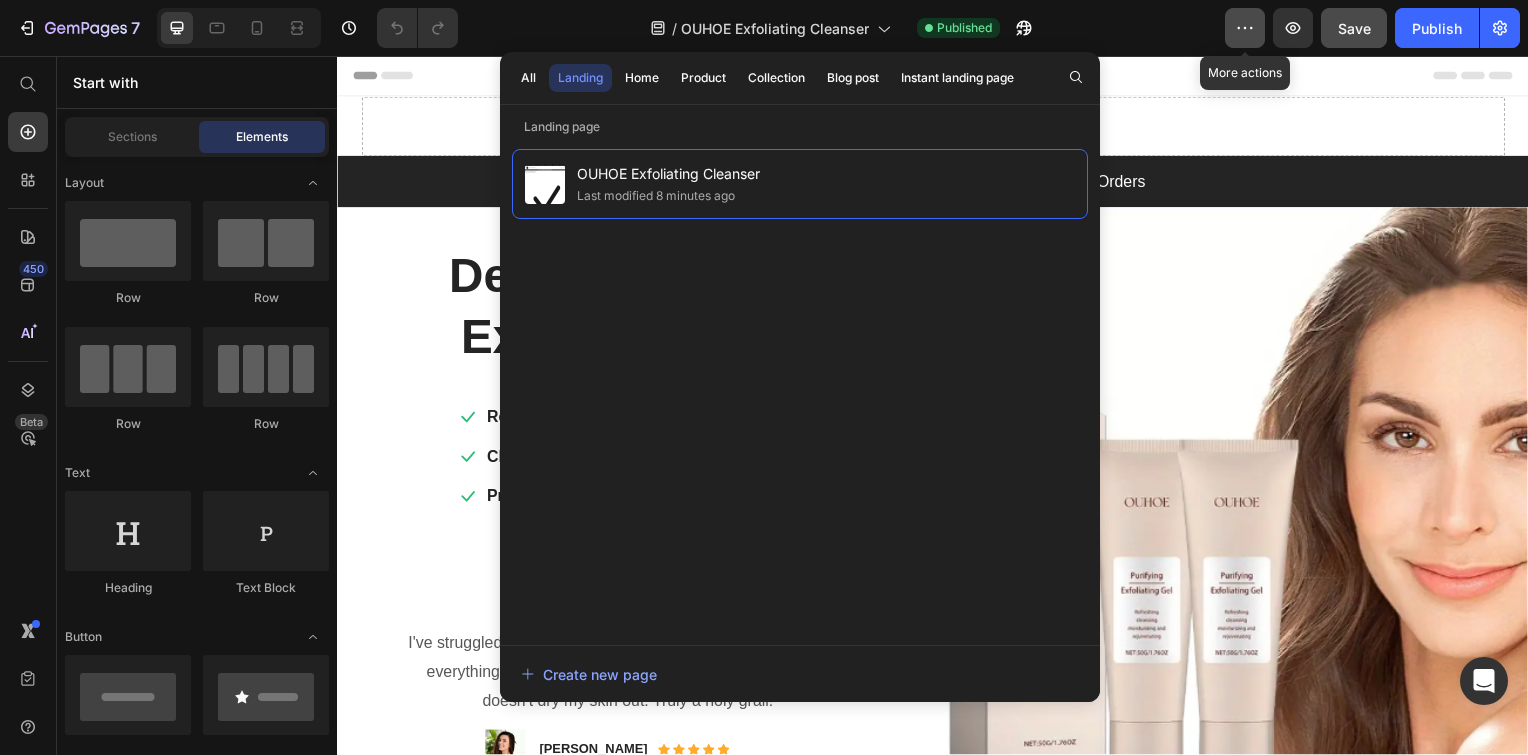 click 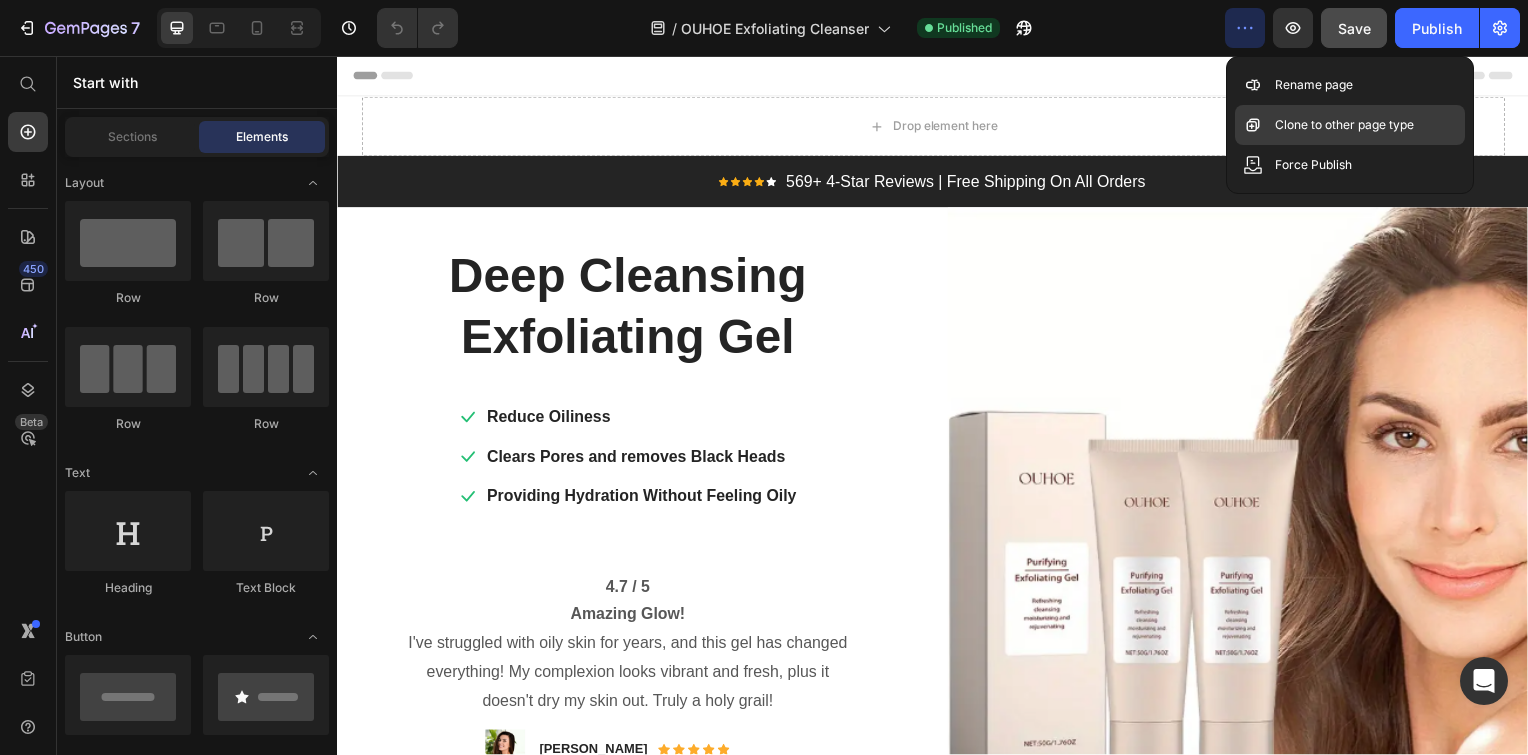 click on "Clone to other page type" at bounding box center [1344, 125] 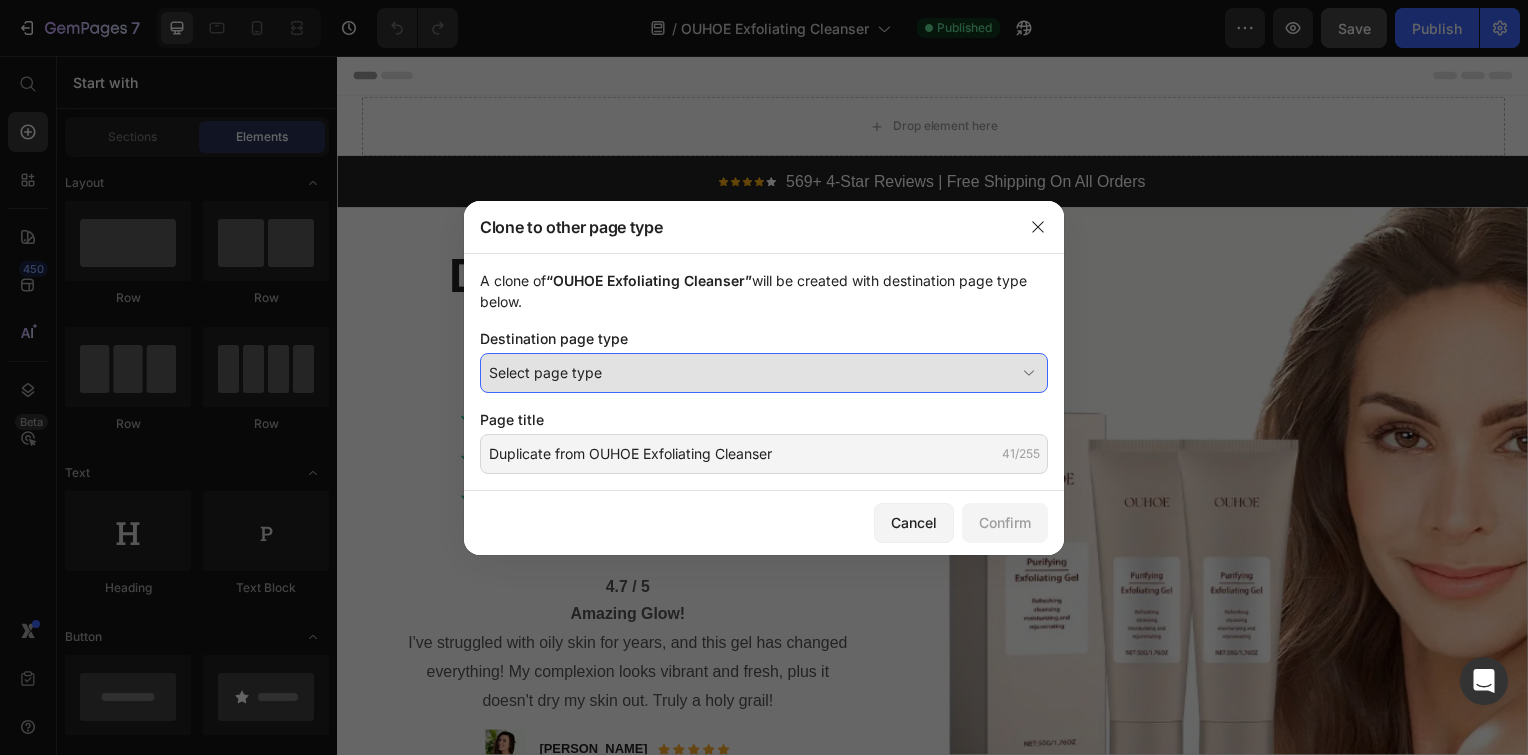 click on "Select page type" at bounding box center (752, 372) 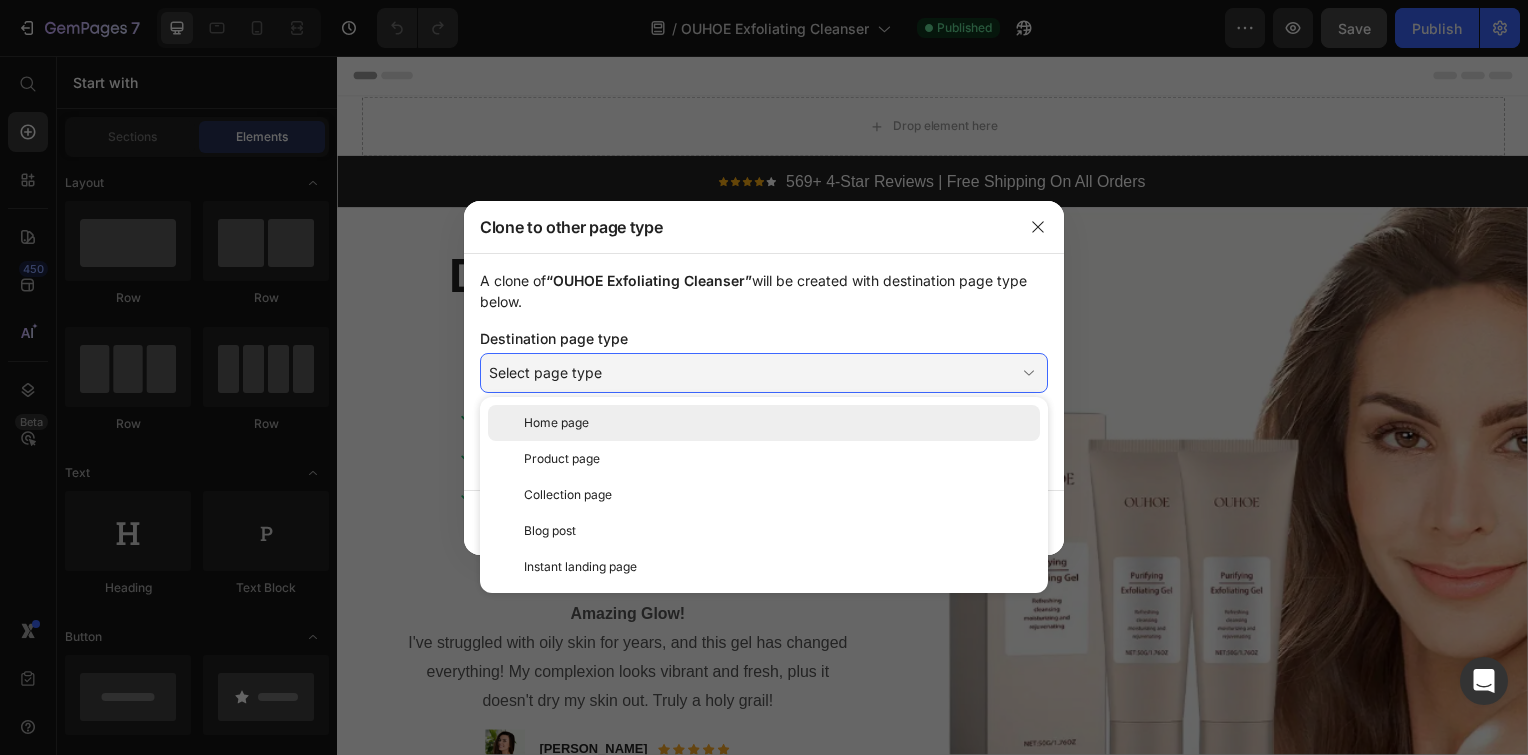 click on "Home page" at bounding box center (778, 423) 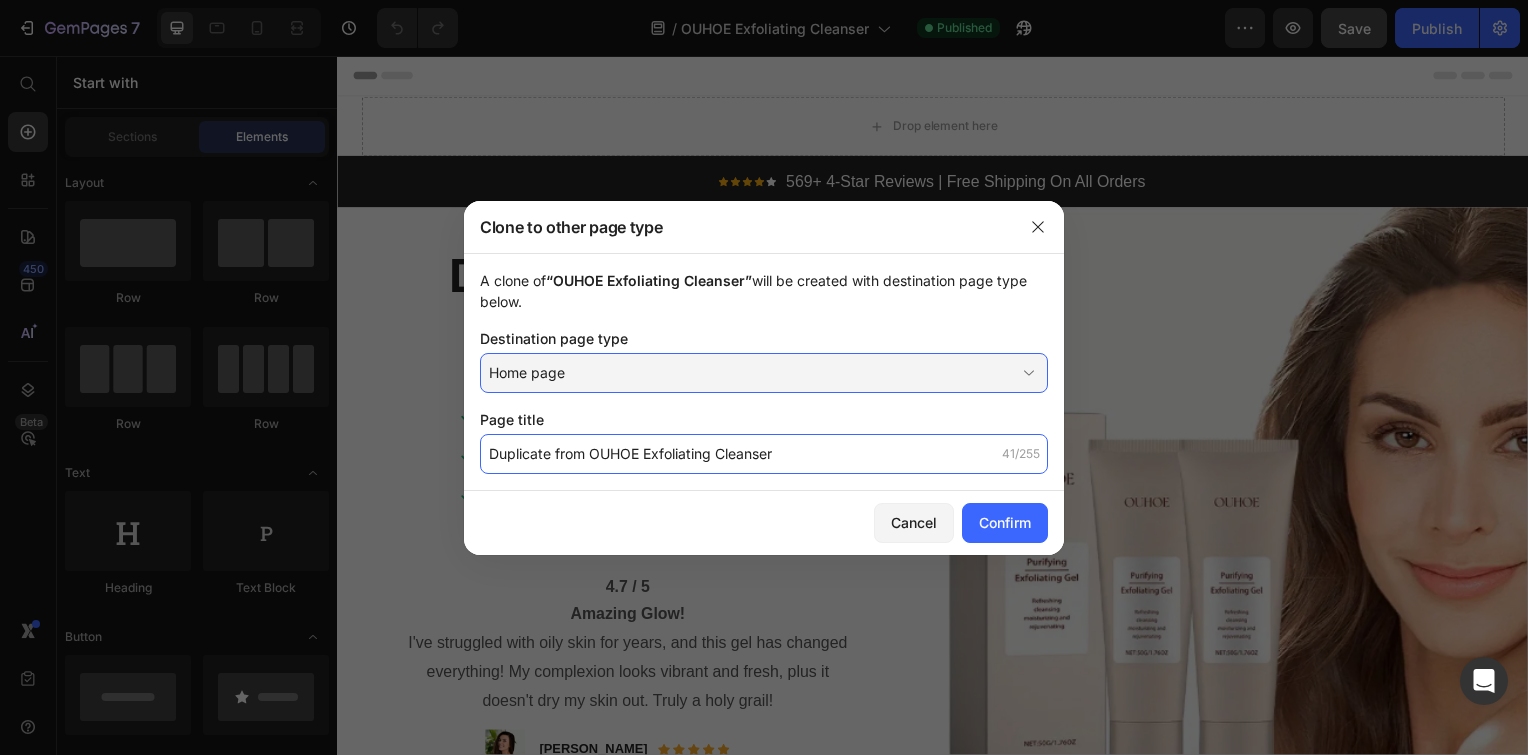 click on "Duplicate from OUHOE Exfoliating Cleanser" 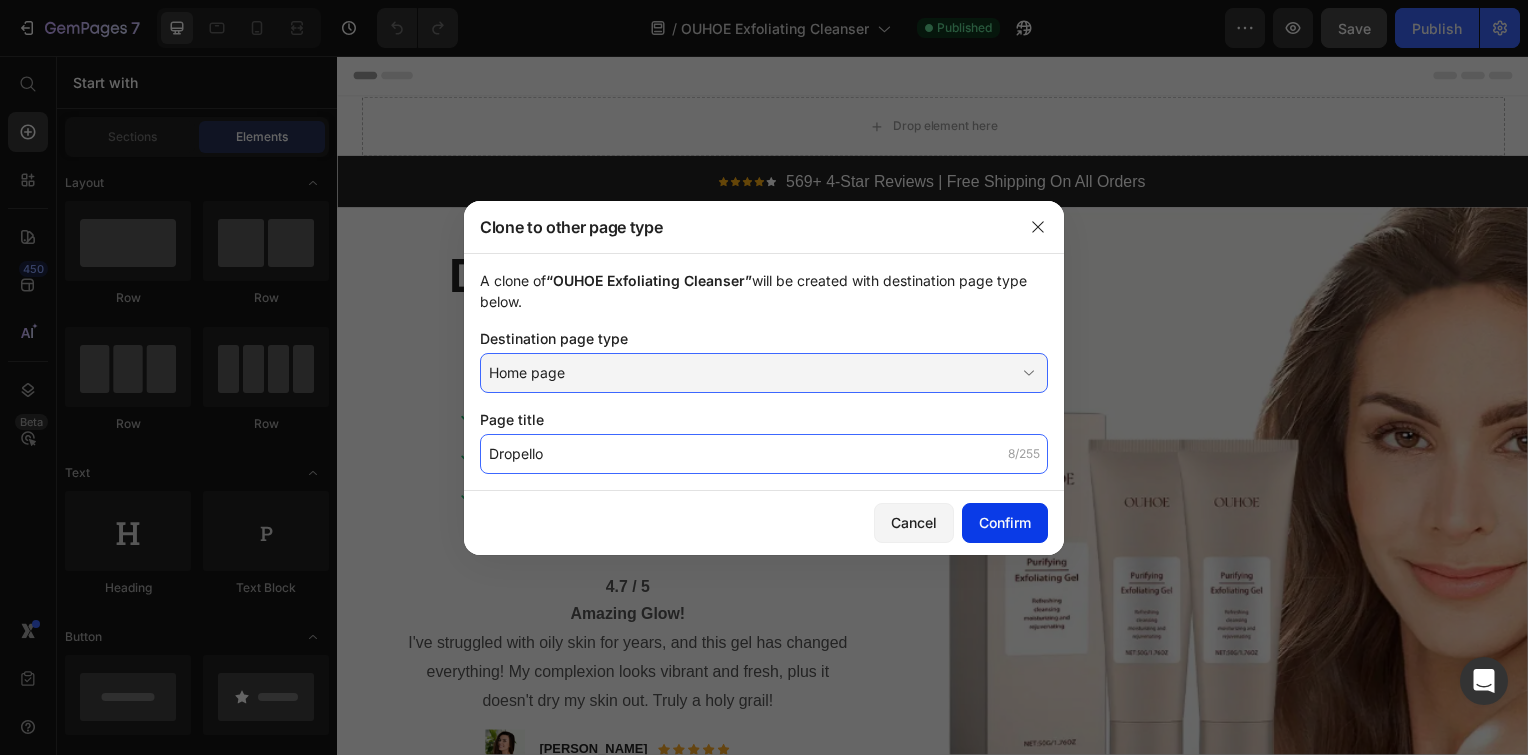 type on "Dropello" 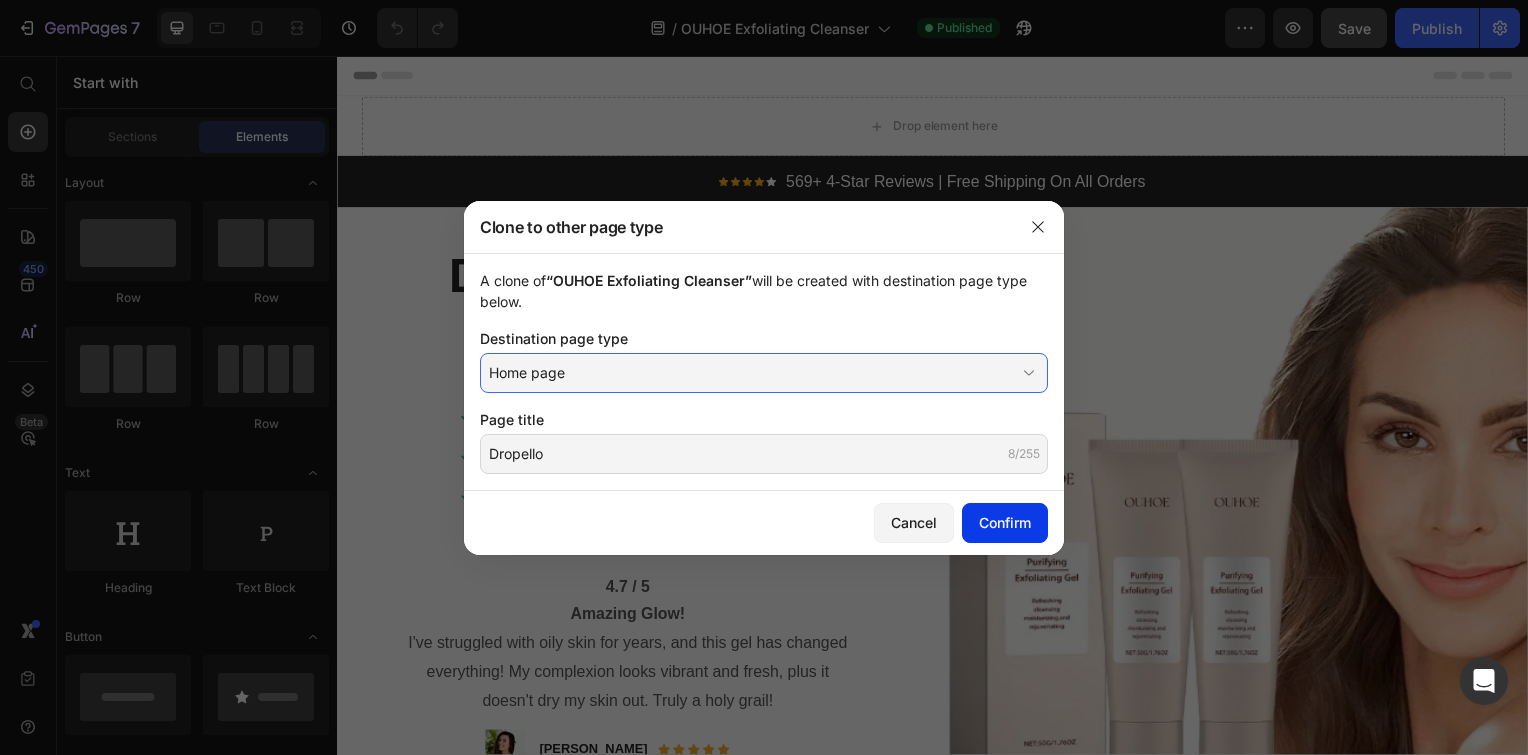click on "Confirm" 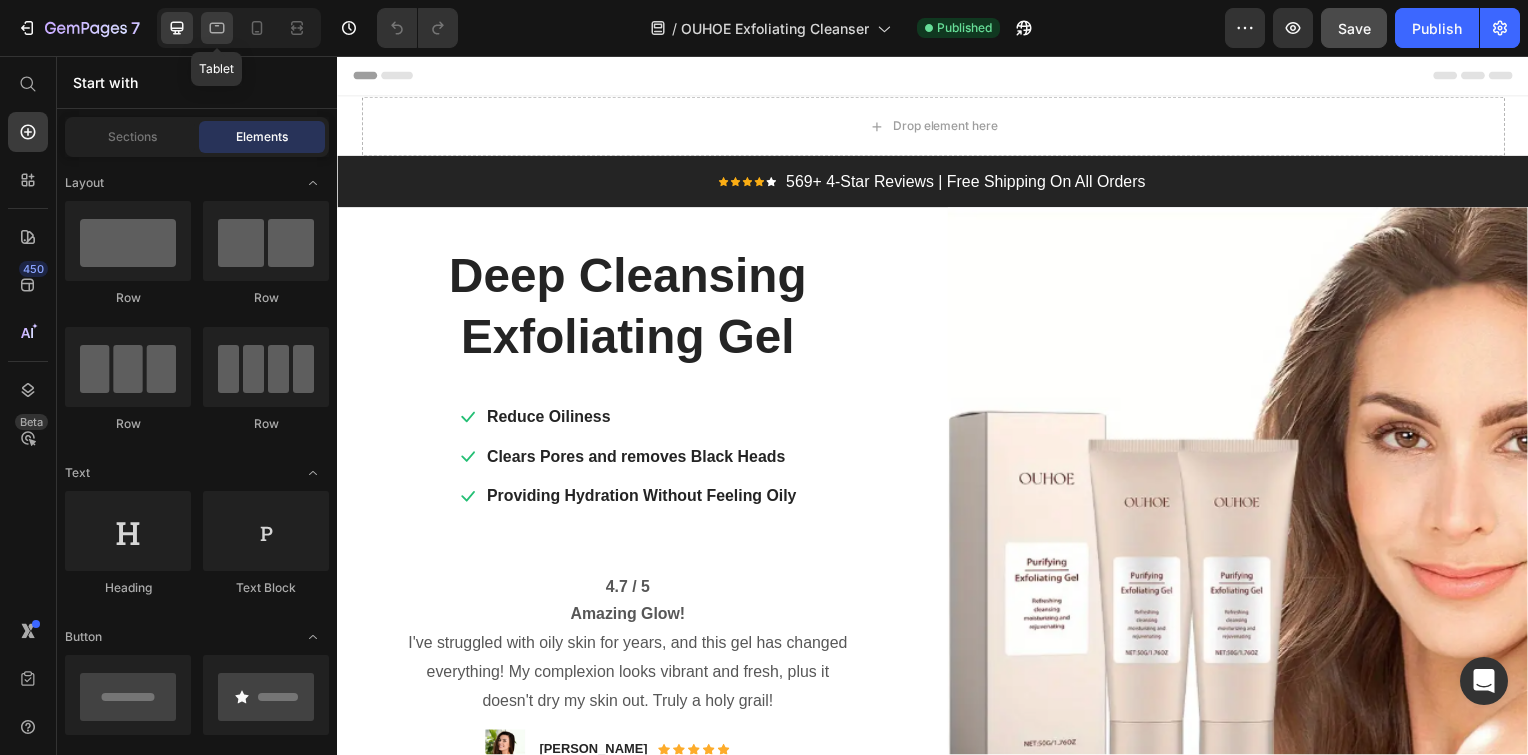 click 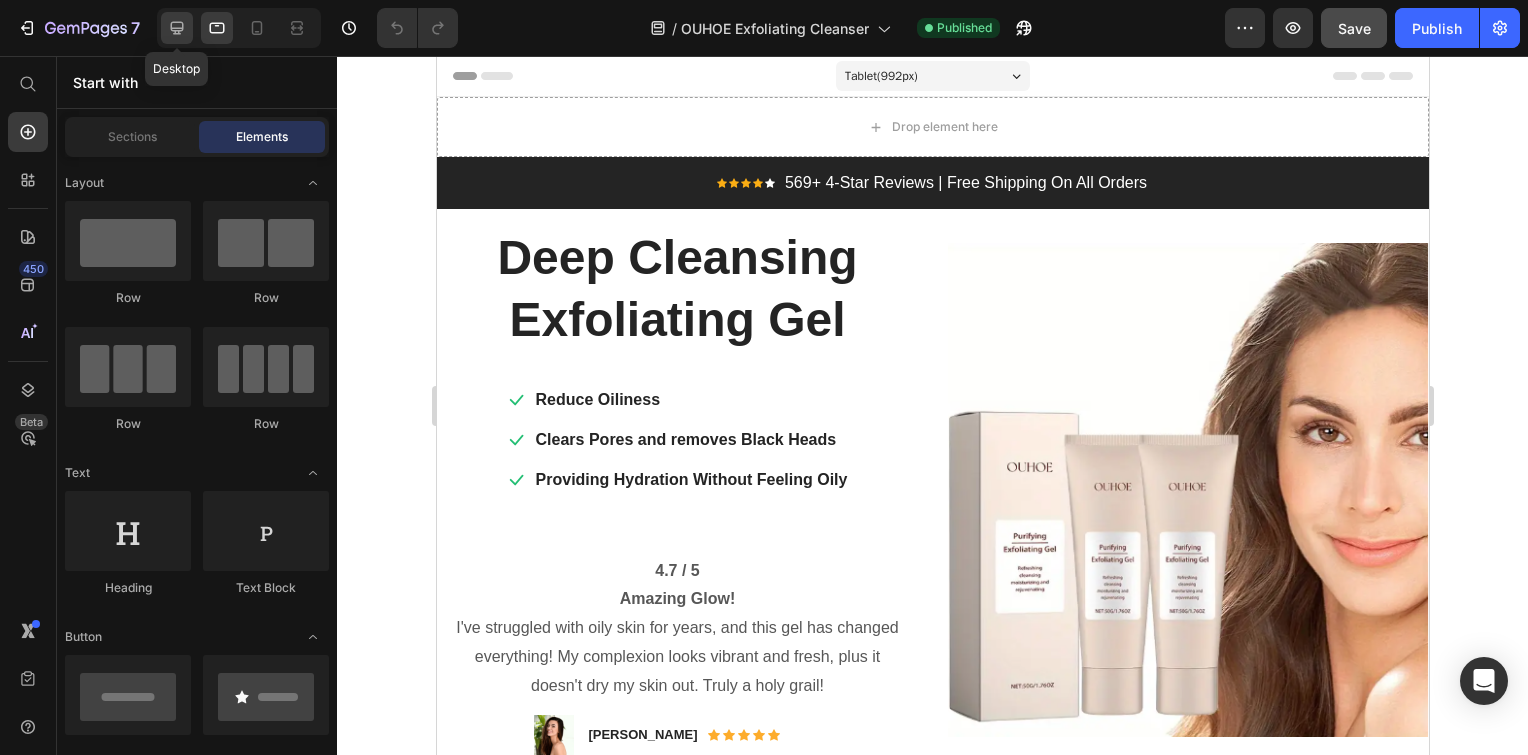 click 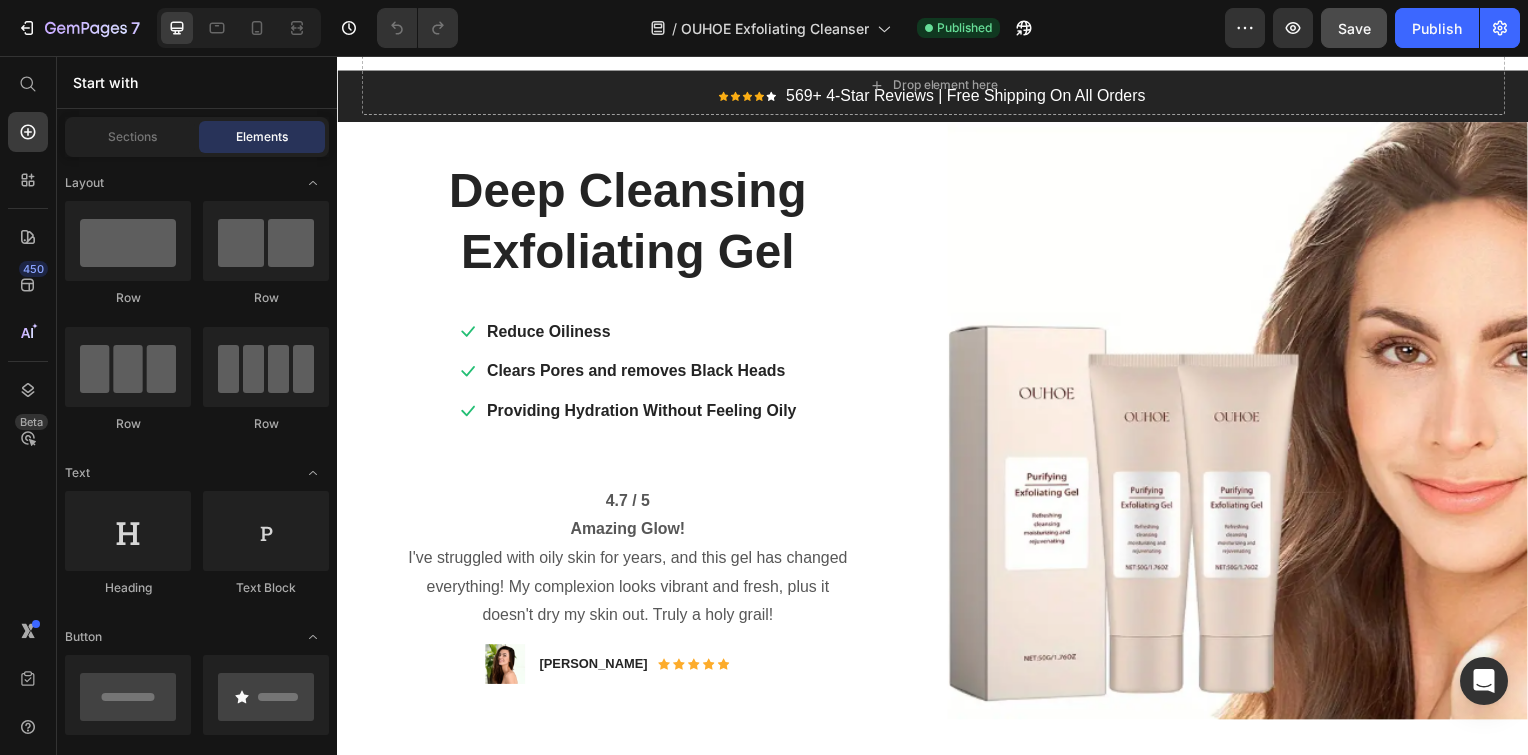 scroll, scrollTop: 0, scrollLeft: 0, axis: both 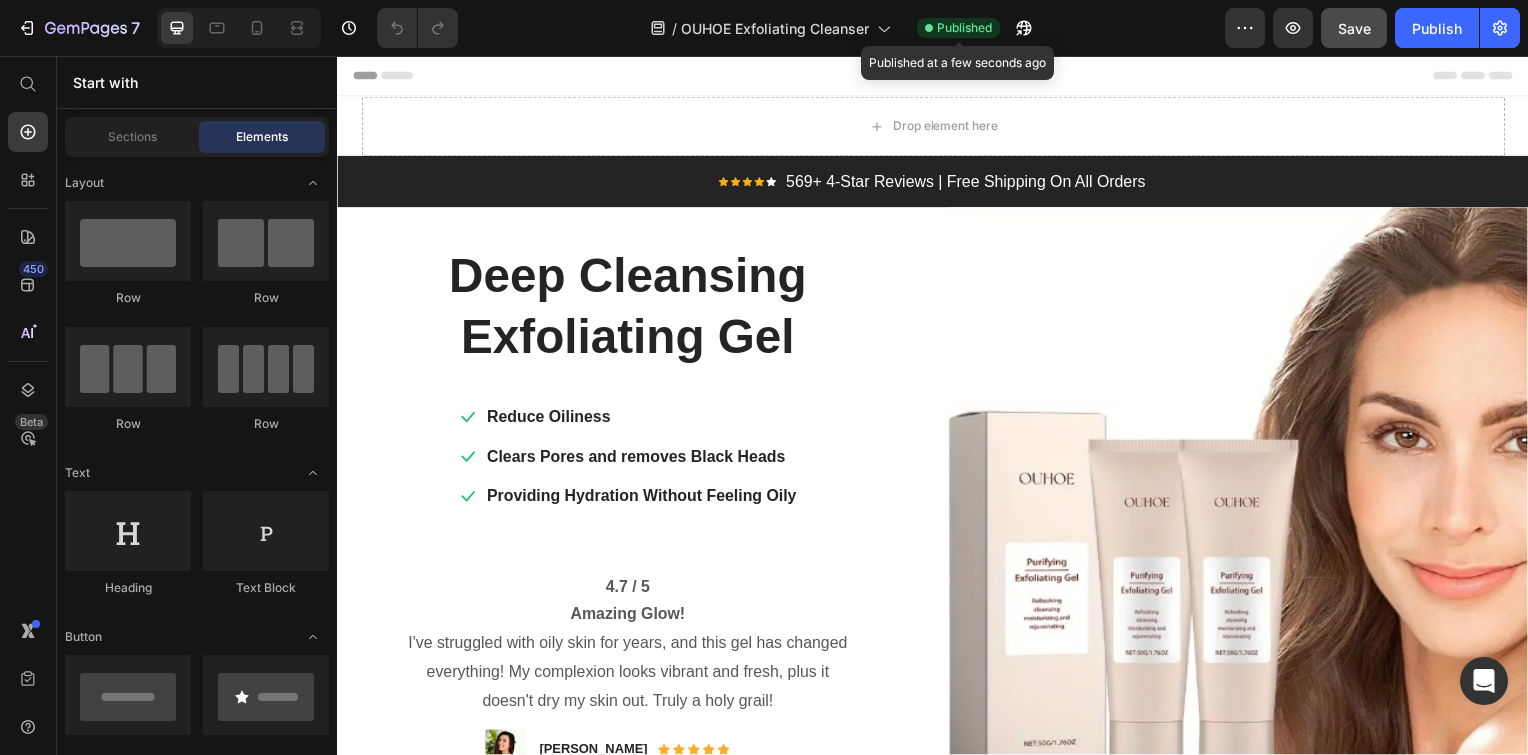 click 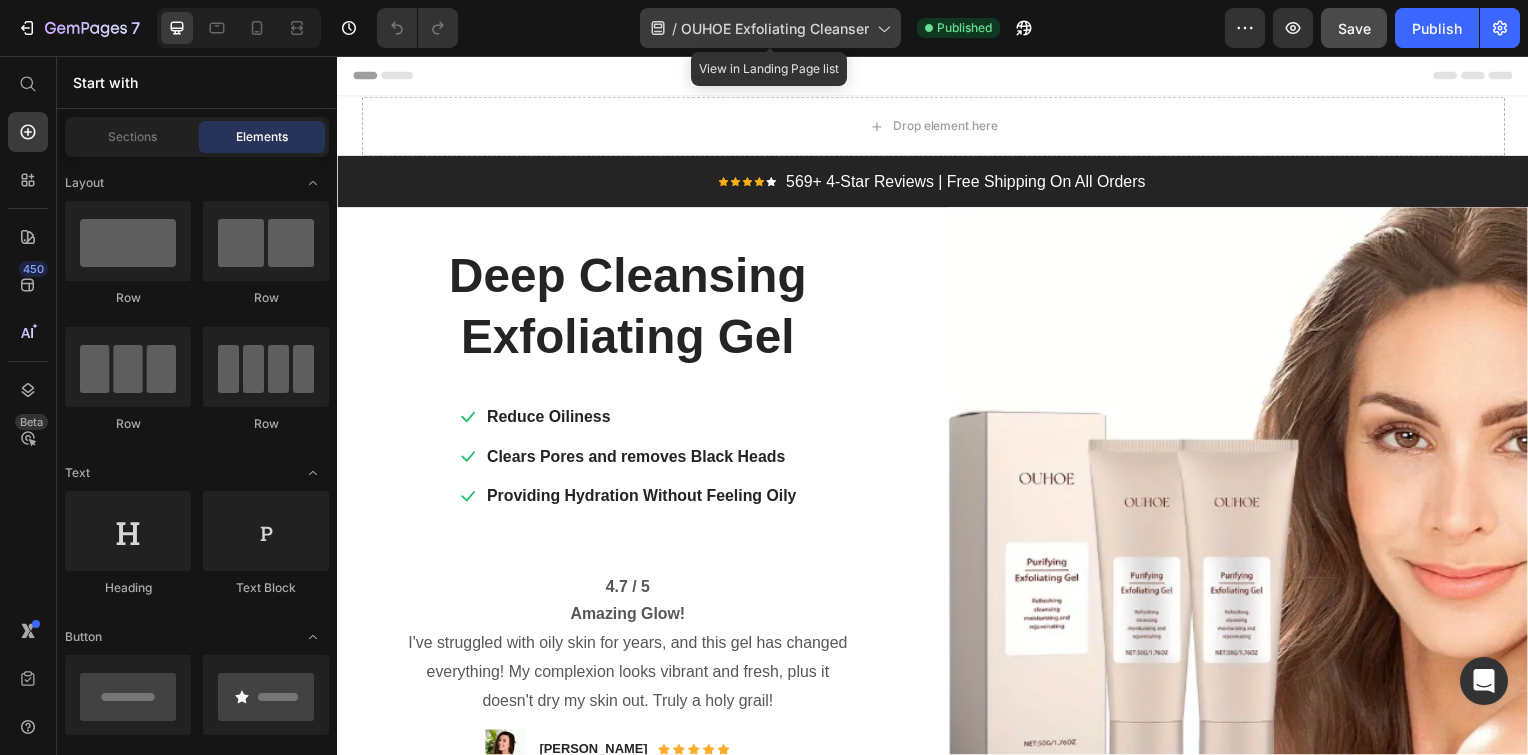 click 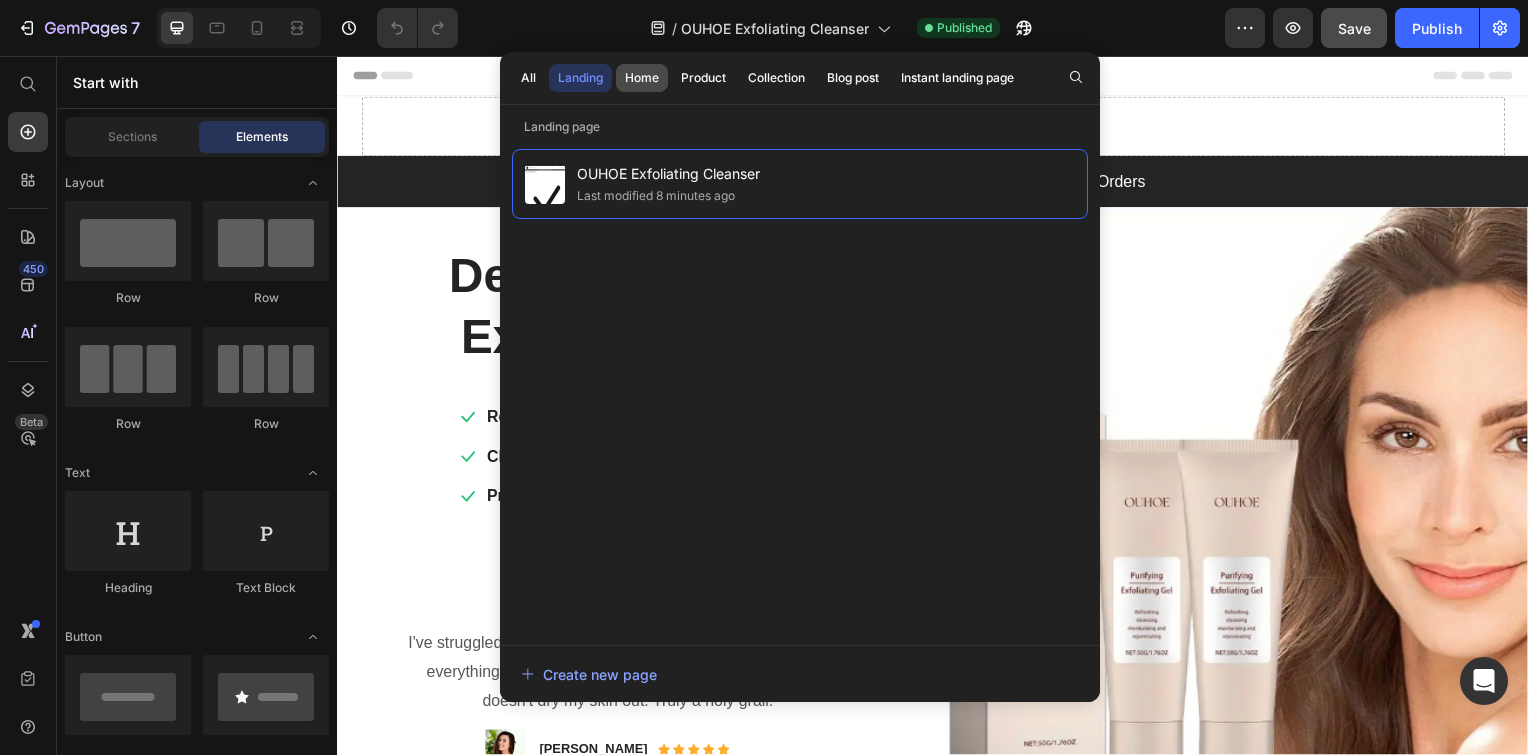 click on "Home" at bounding box center (642, 78) 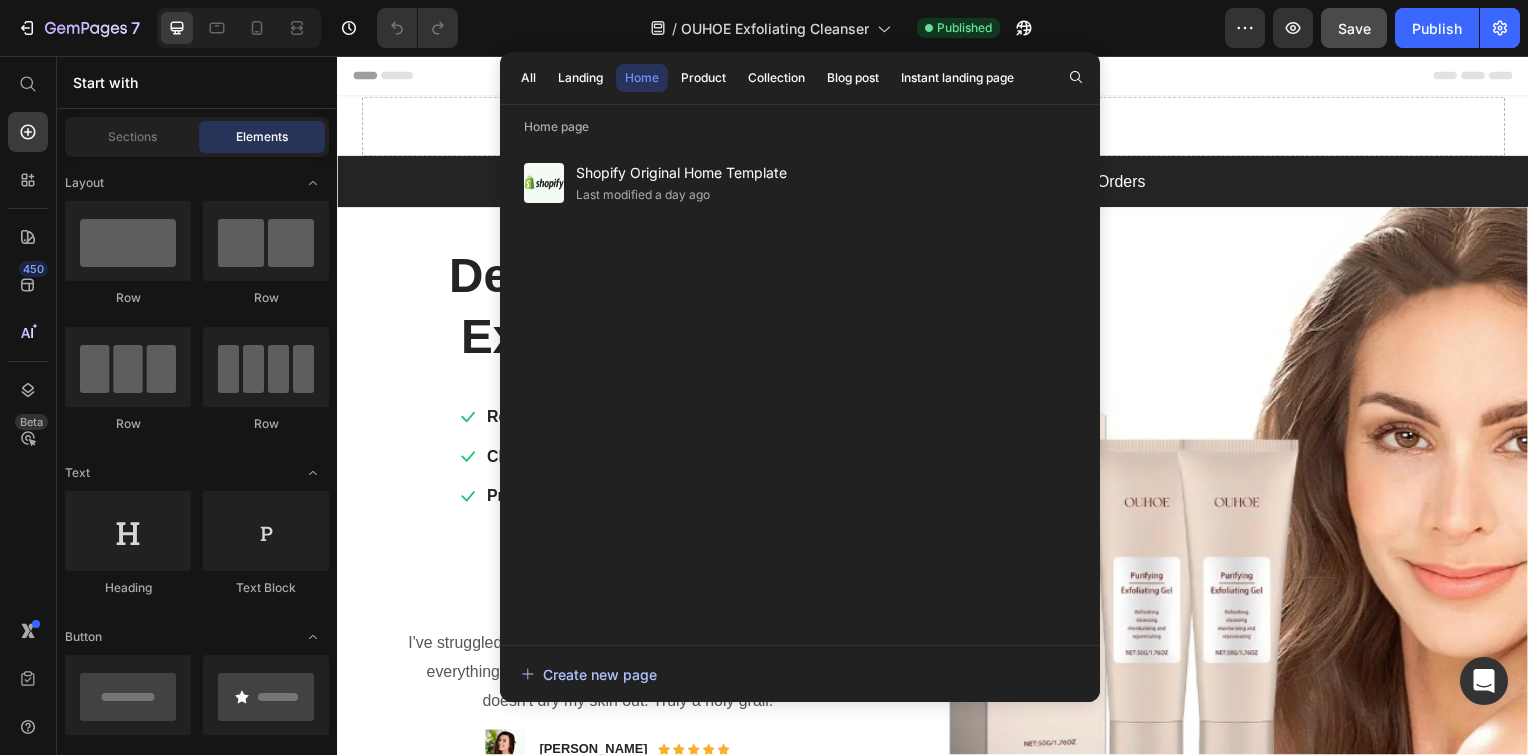click on "Create new page" at bounding box center (589, 674) 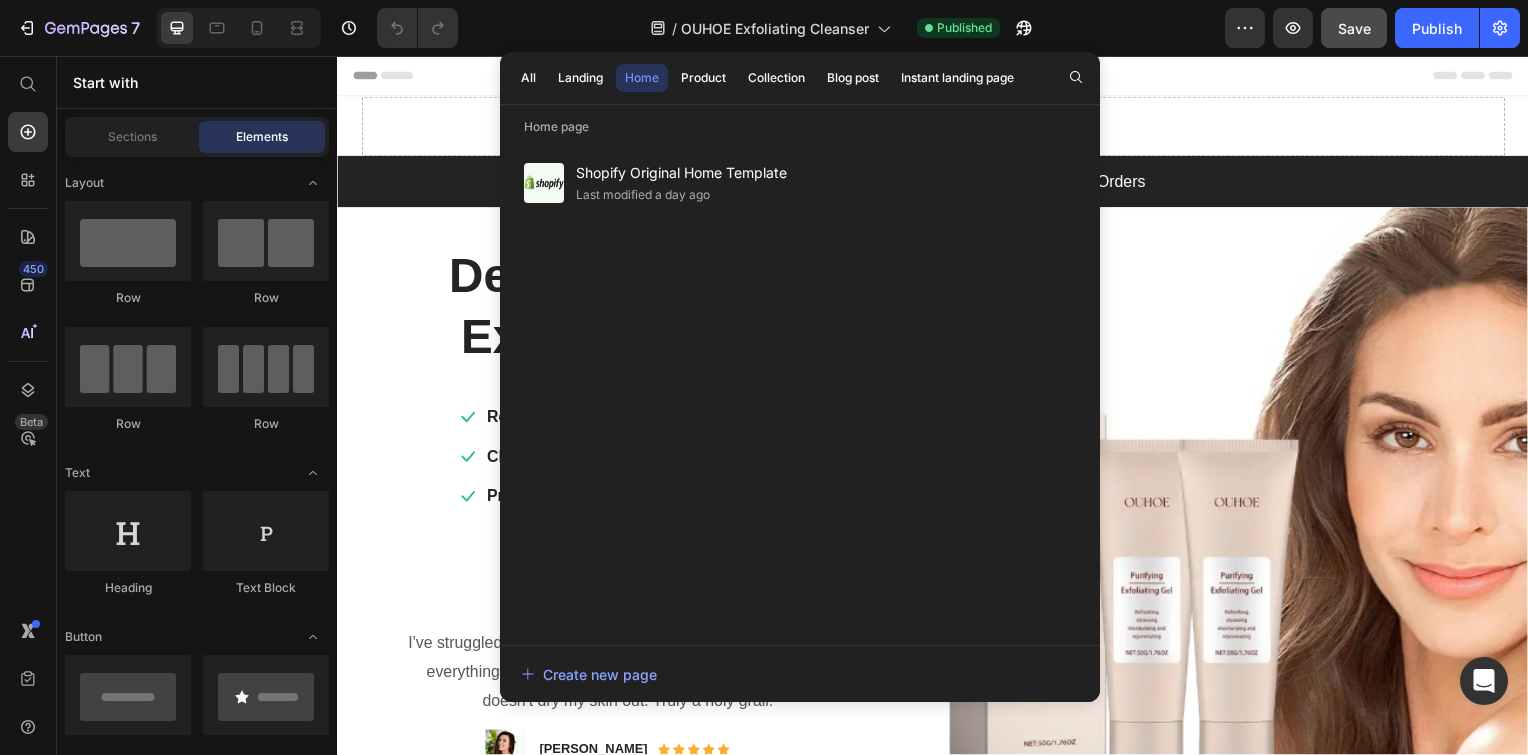 click on "Header" at bounding box center [937, 76] 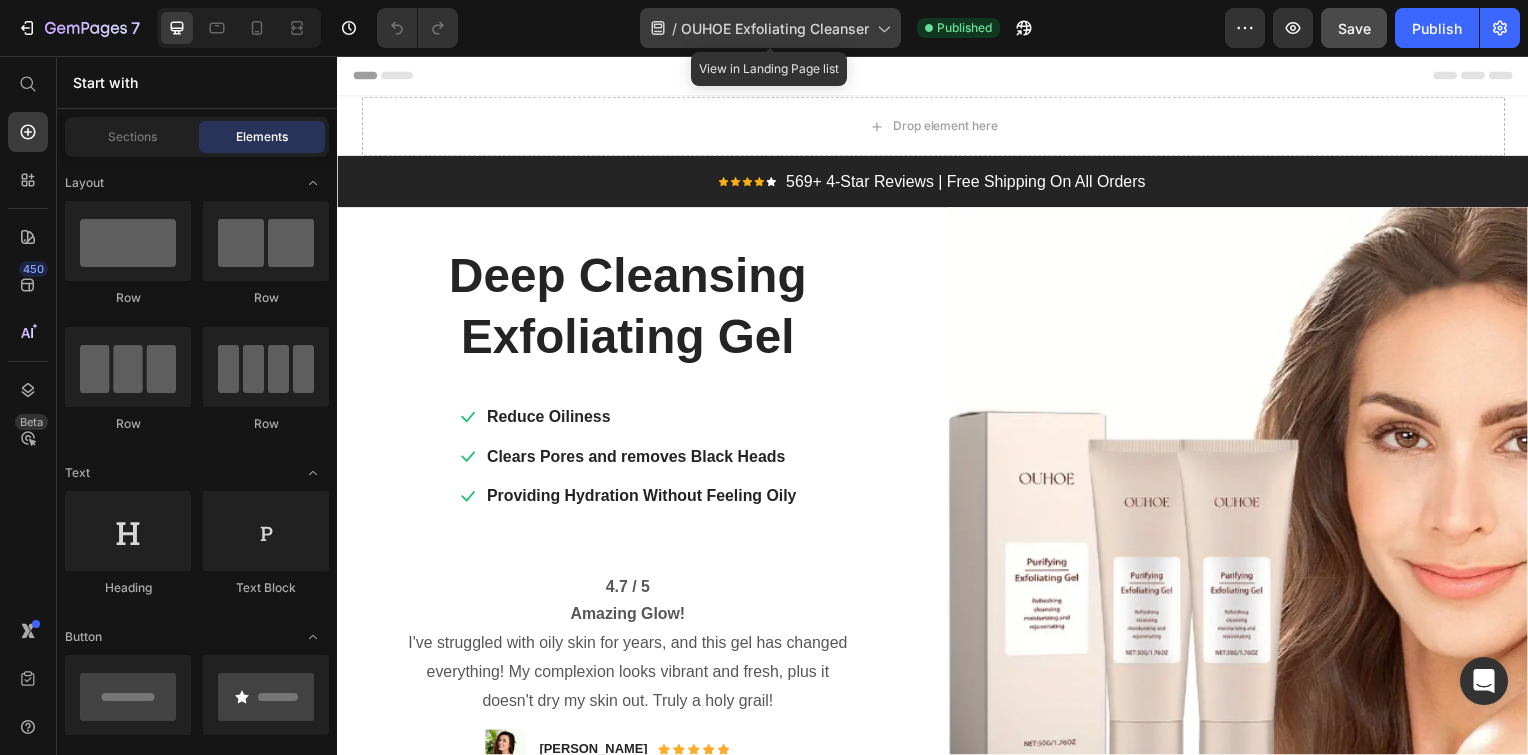 click 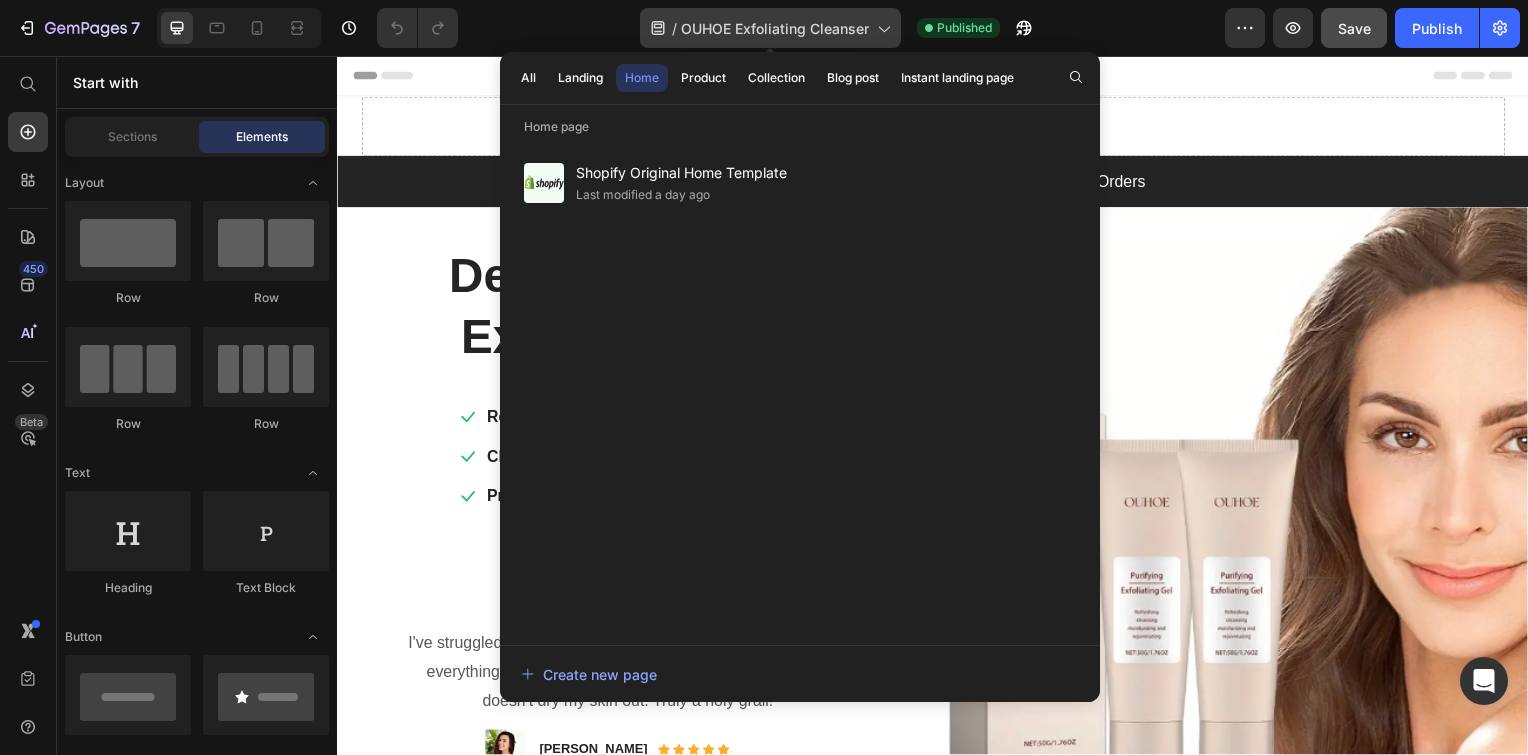 click 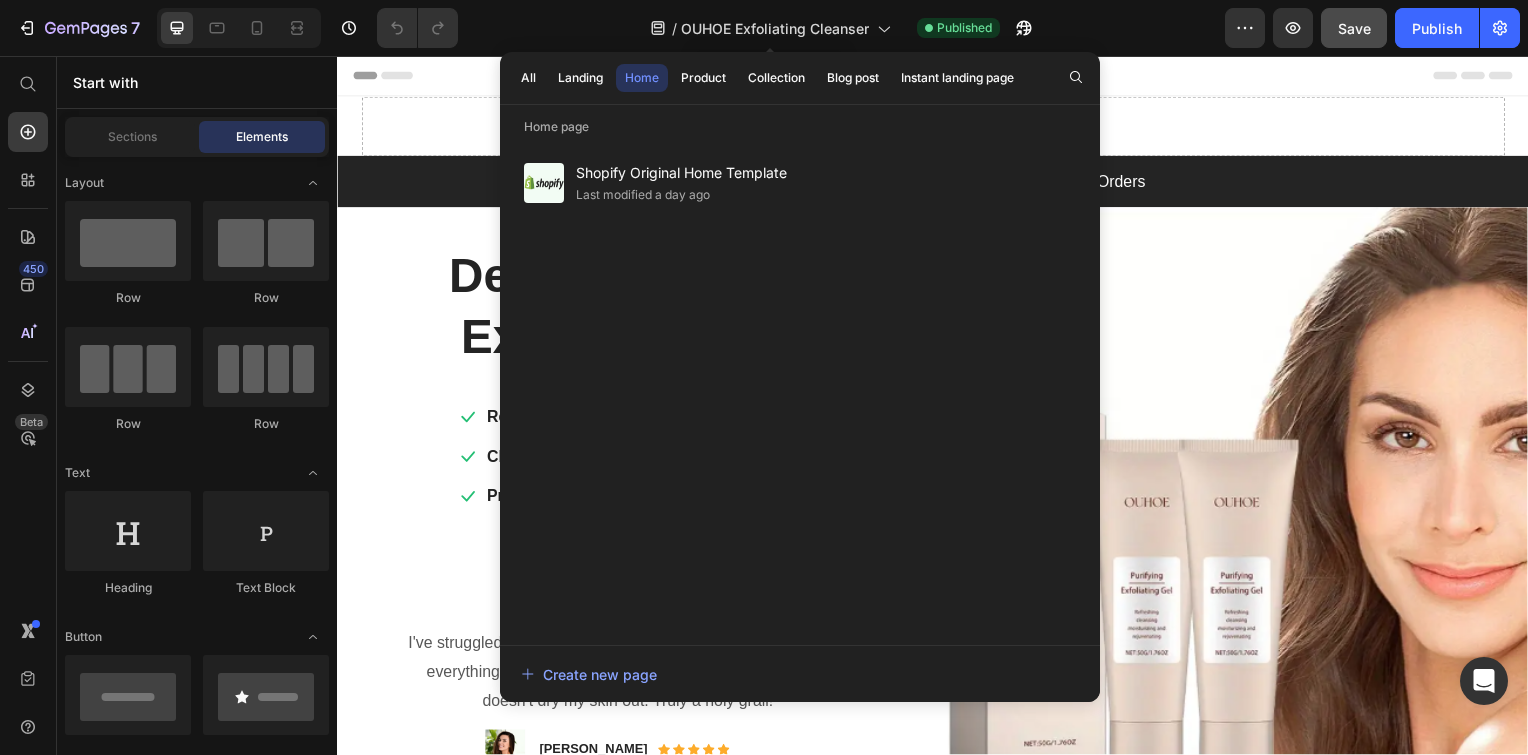 click on "Published" at bounding box center (964, 28) 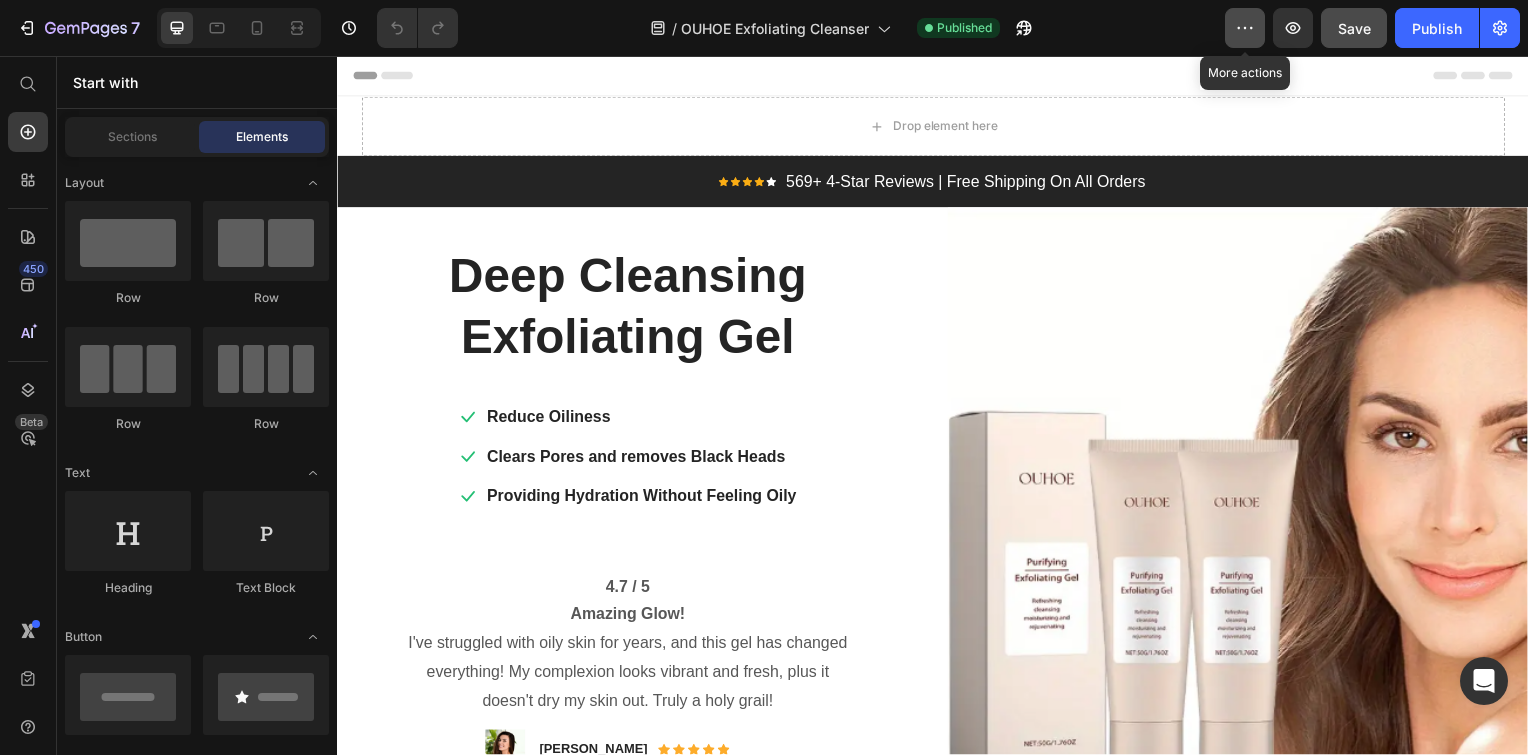 click 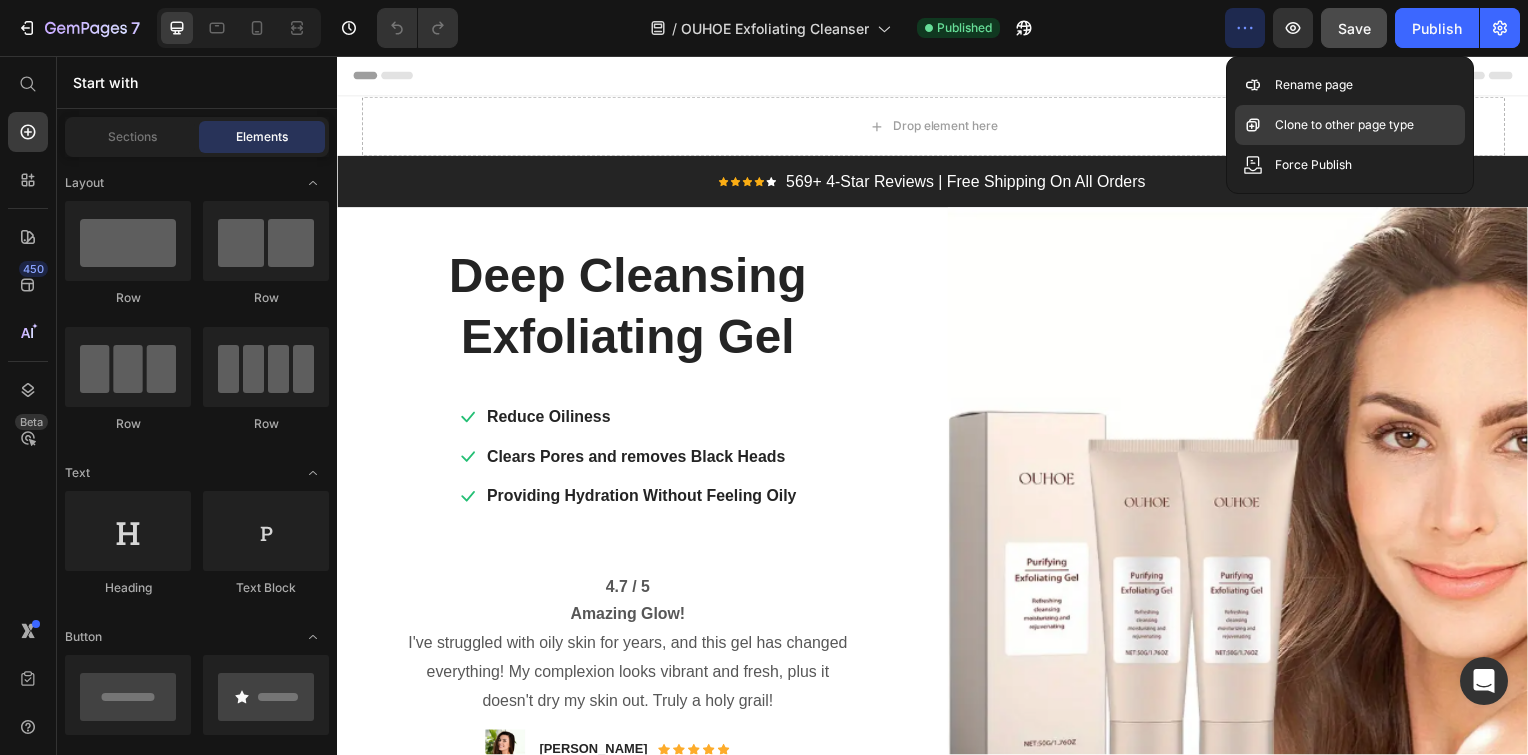 click on "Clone to other page type" at bounding box center (1344, 125) 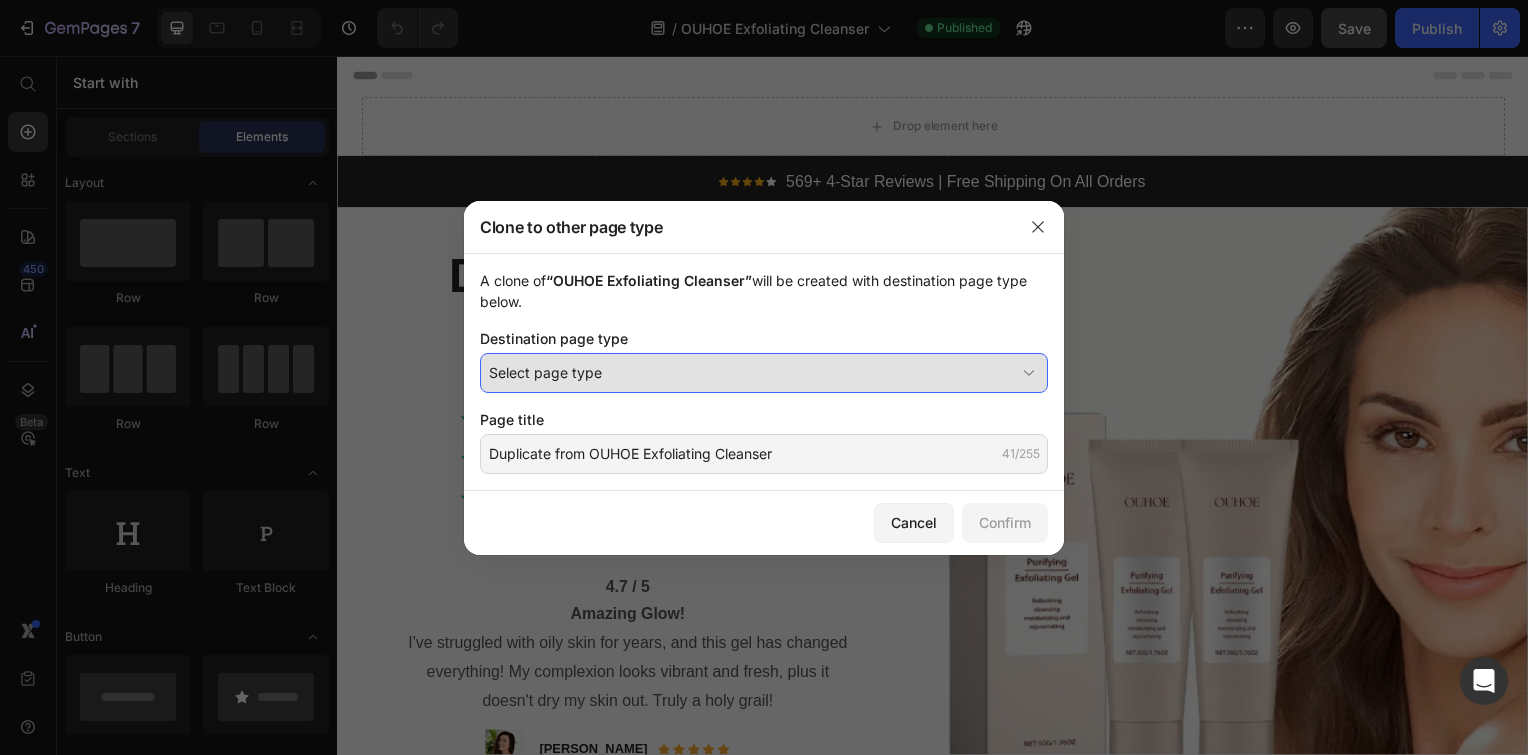 click on "Select page type" at bounding box center (764, 373) 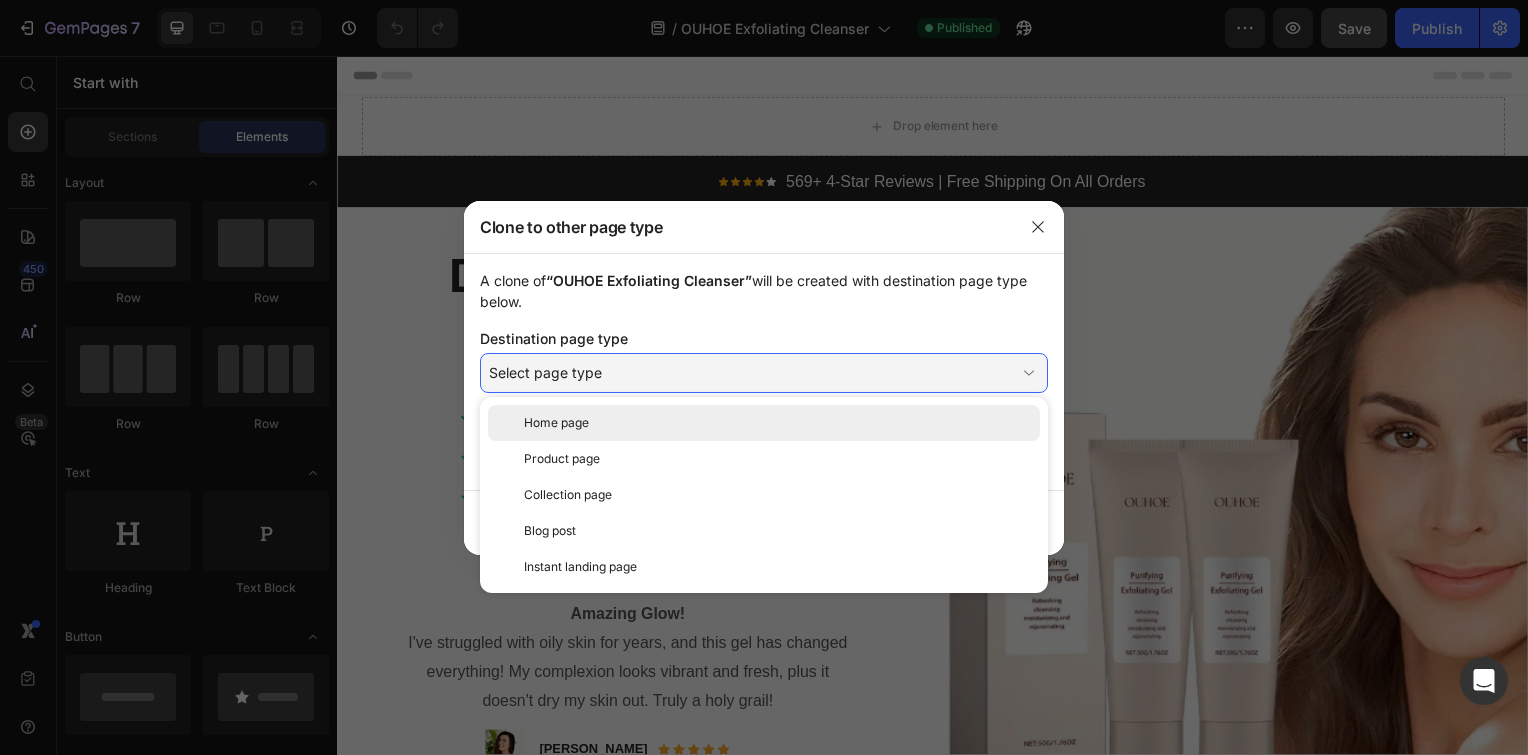 click on "Home page" at bounding box center (778, 423) 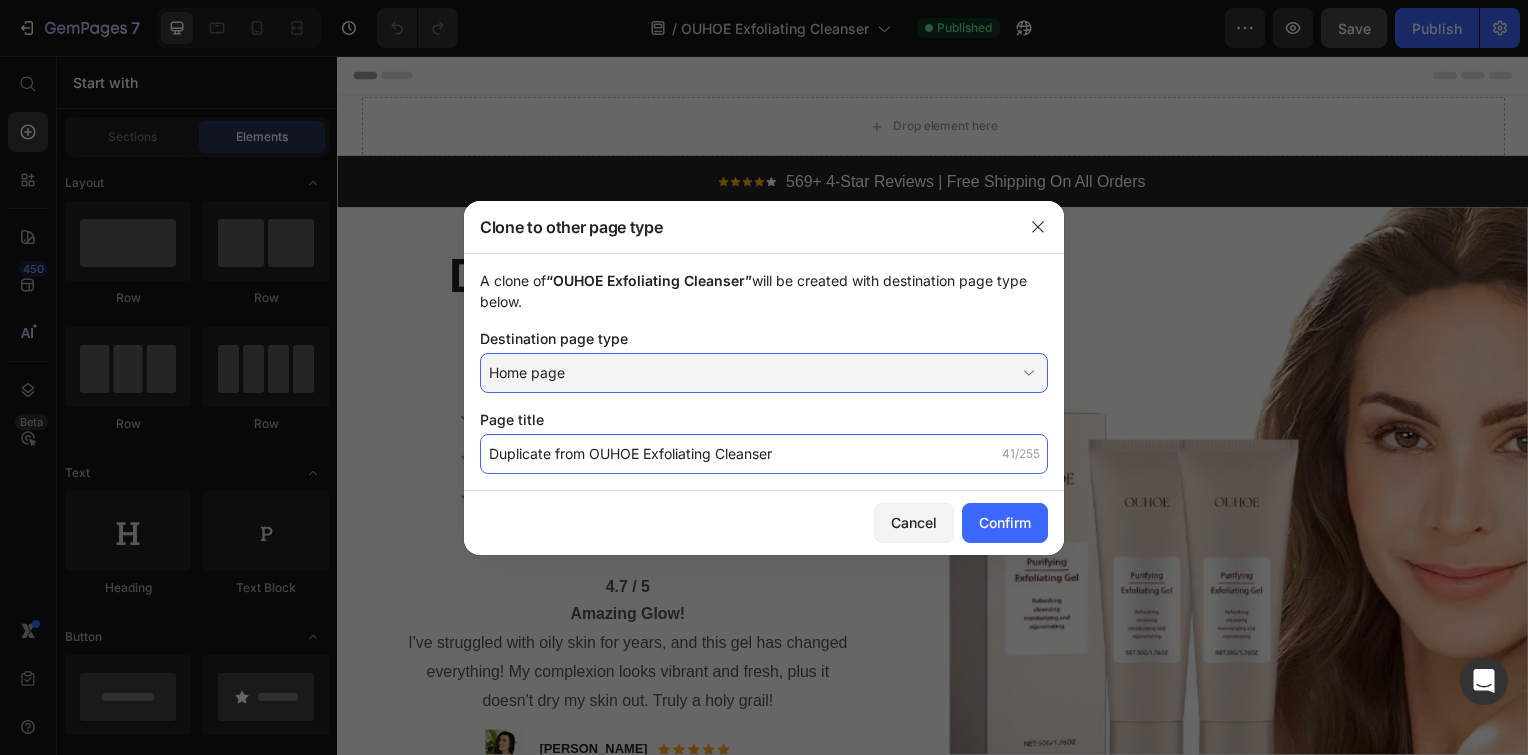 click on "Duplicate from OUHOE Exfoliating Cleanser" 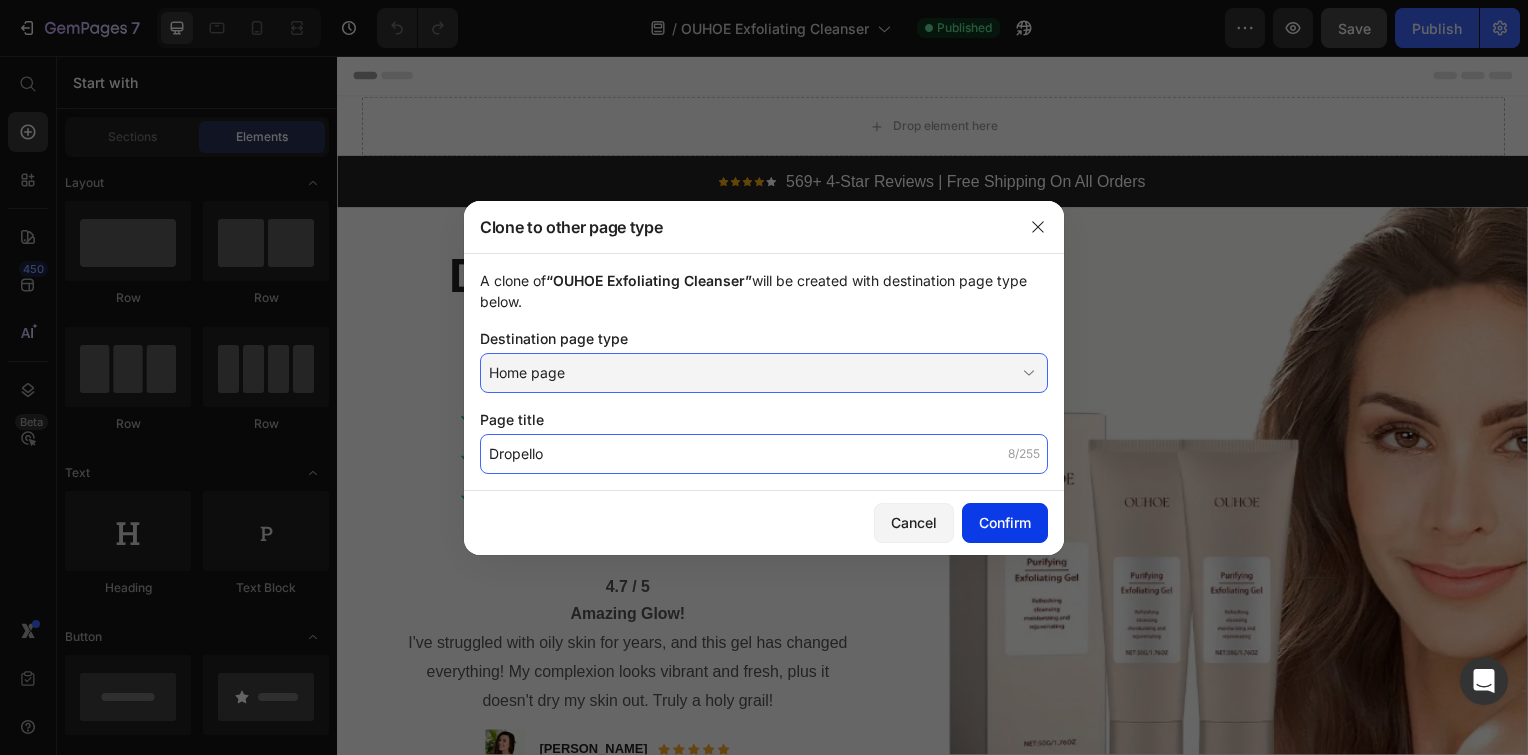 type on "Dropello" 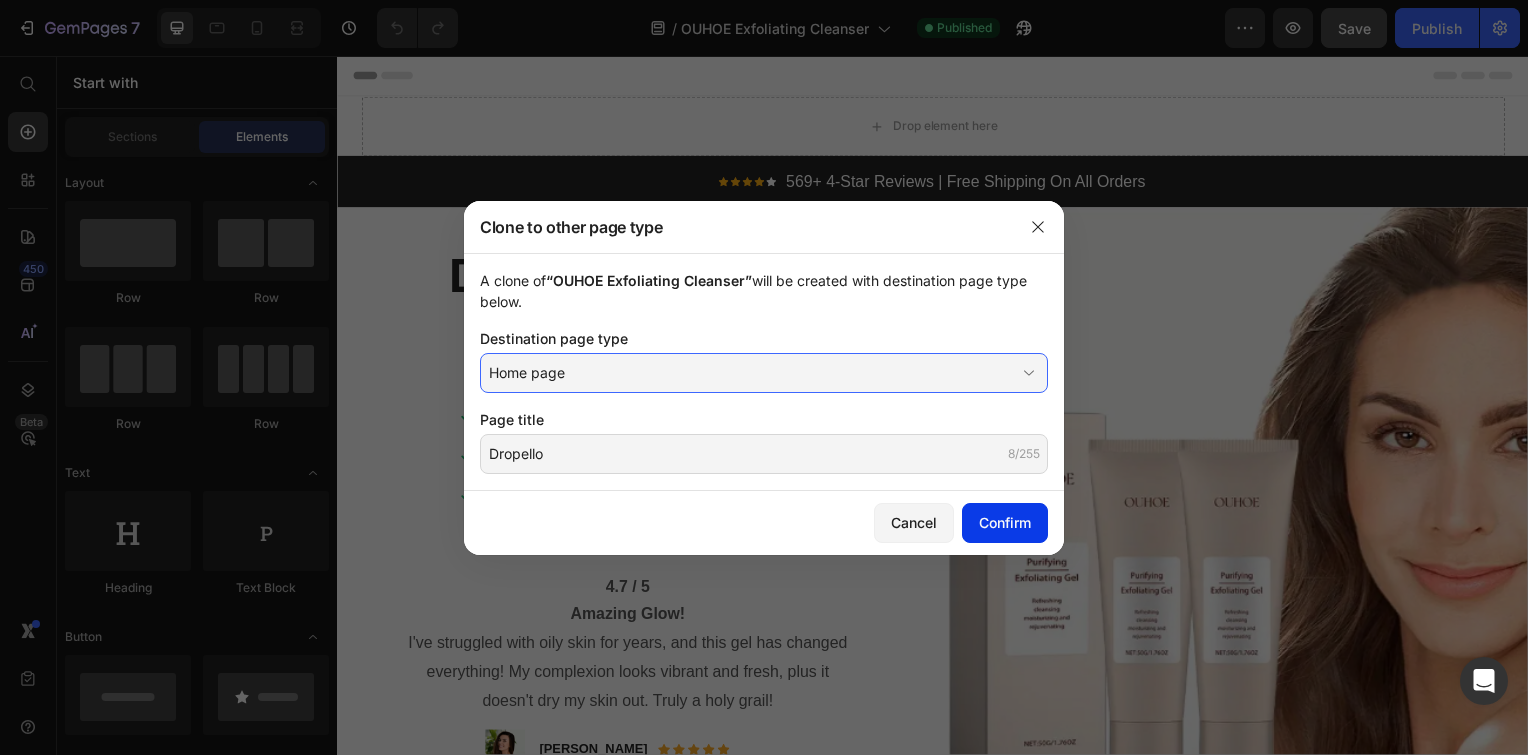 click on "Confirm" at bounding box center (1005, 522) 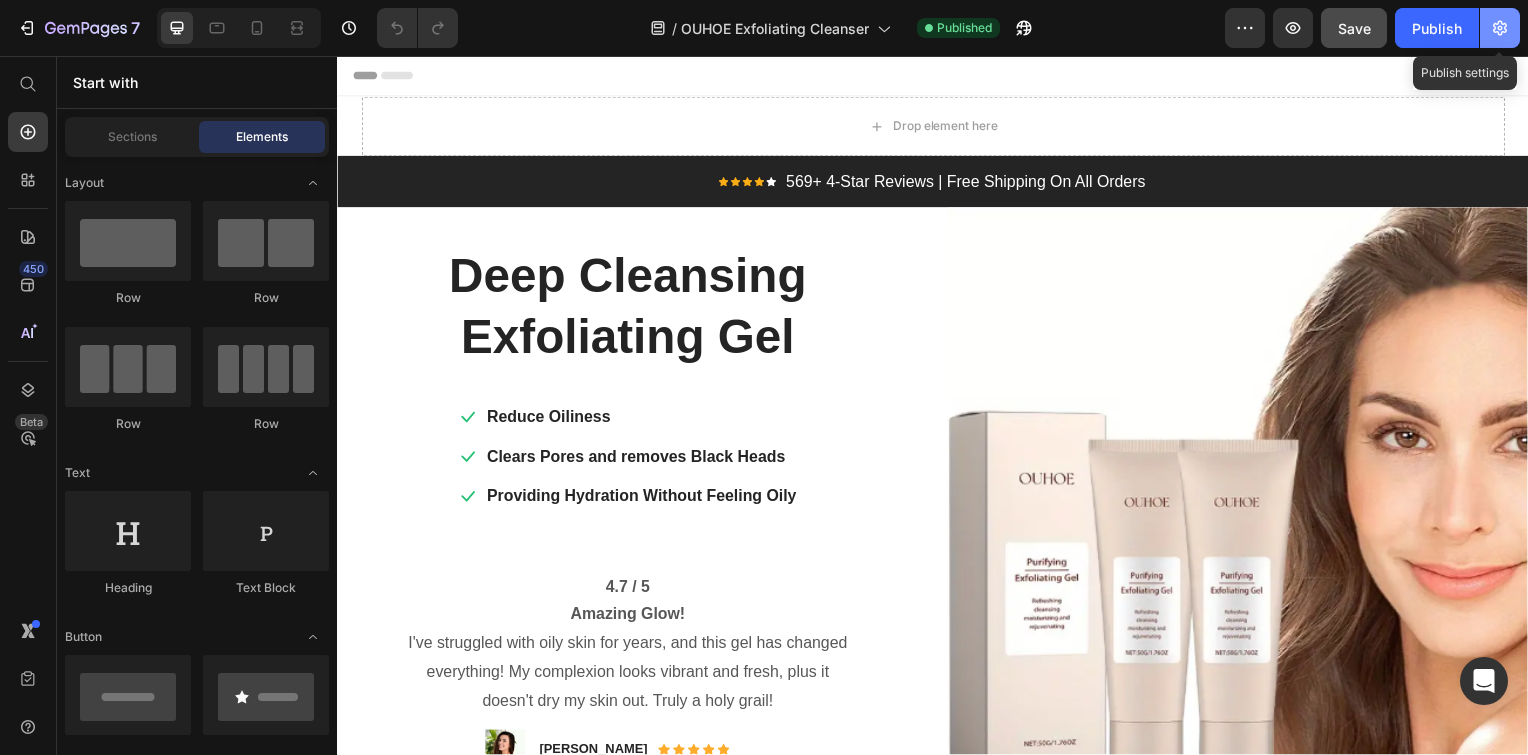 click 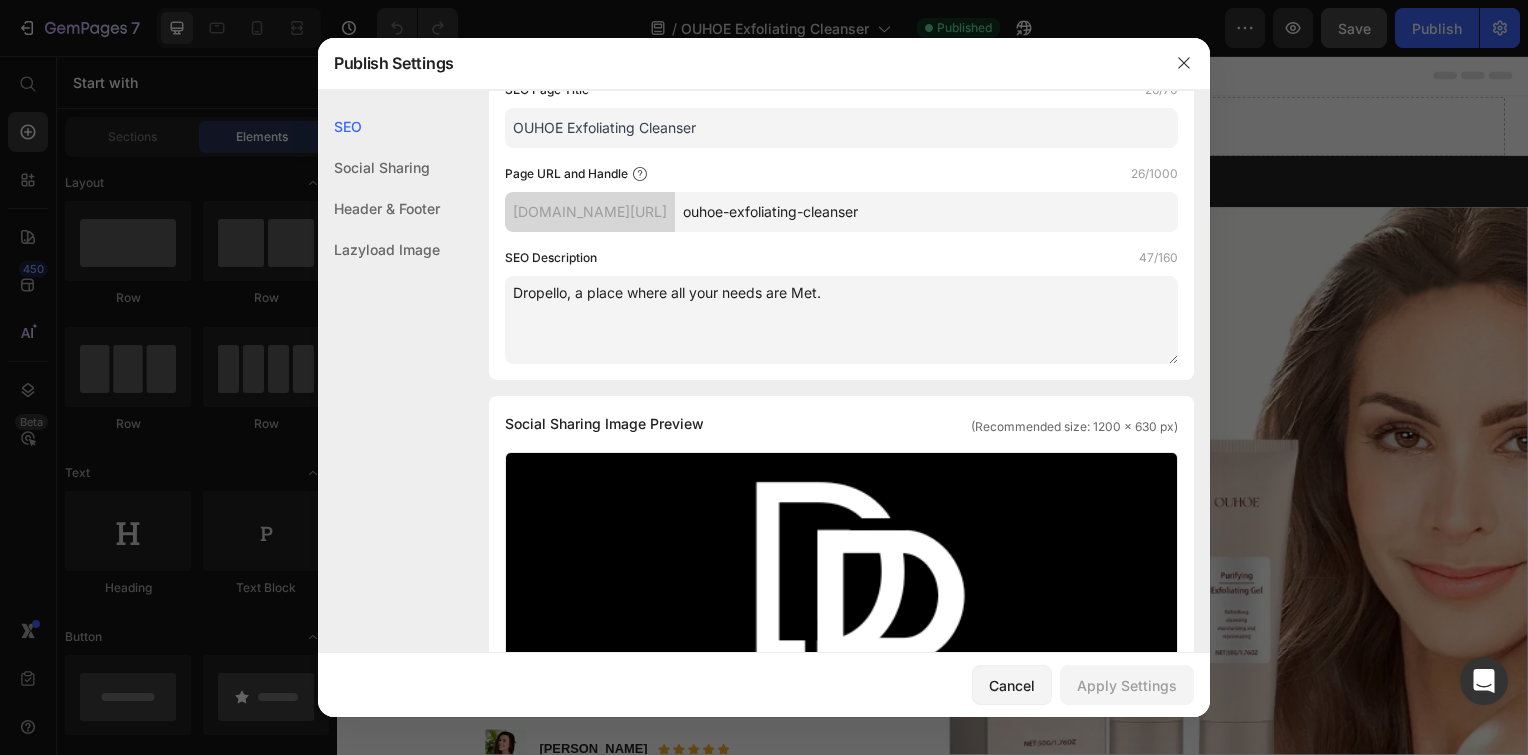 scroll, scrollTop: 0, scrollLeft: 0, axis: both 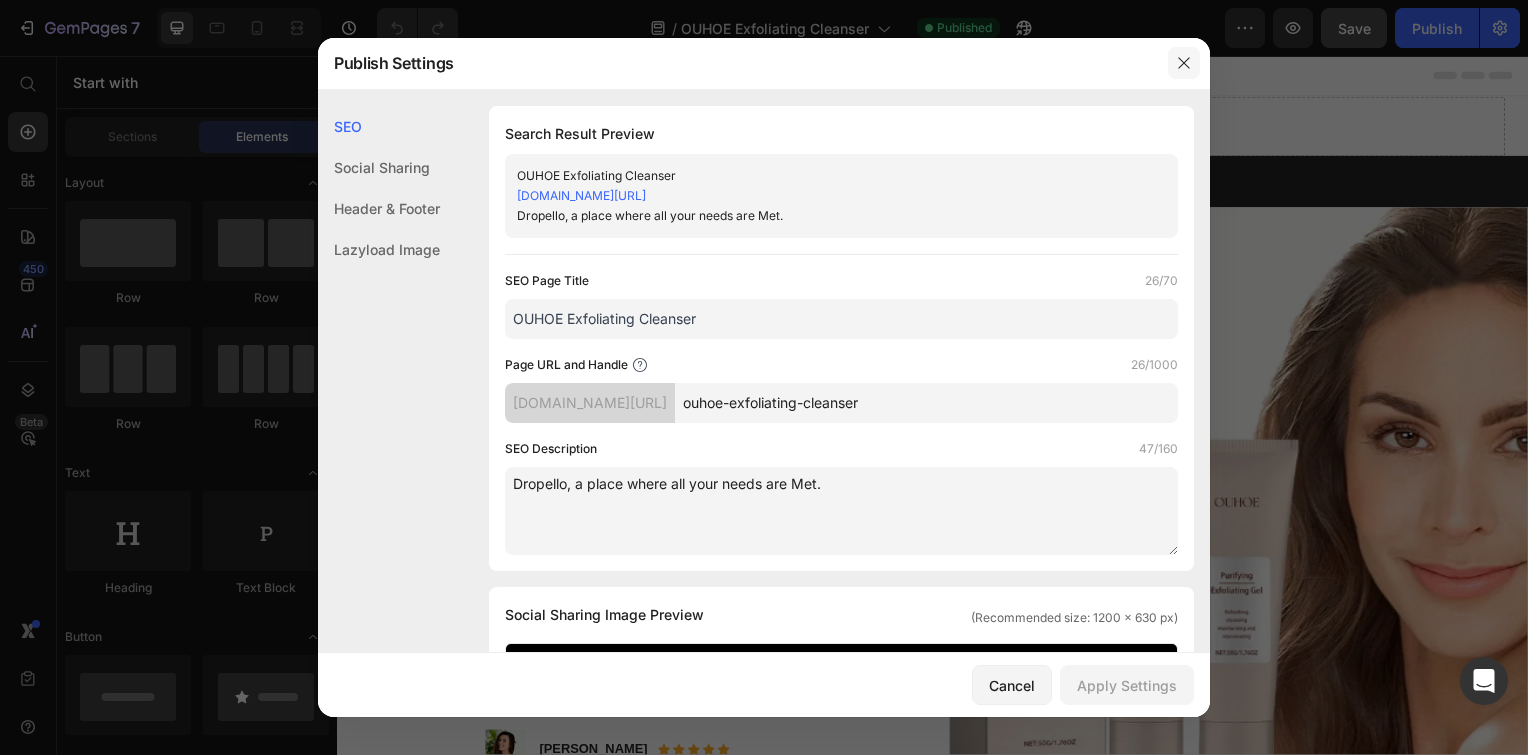 click 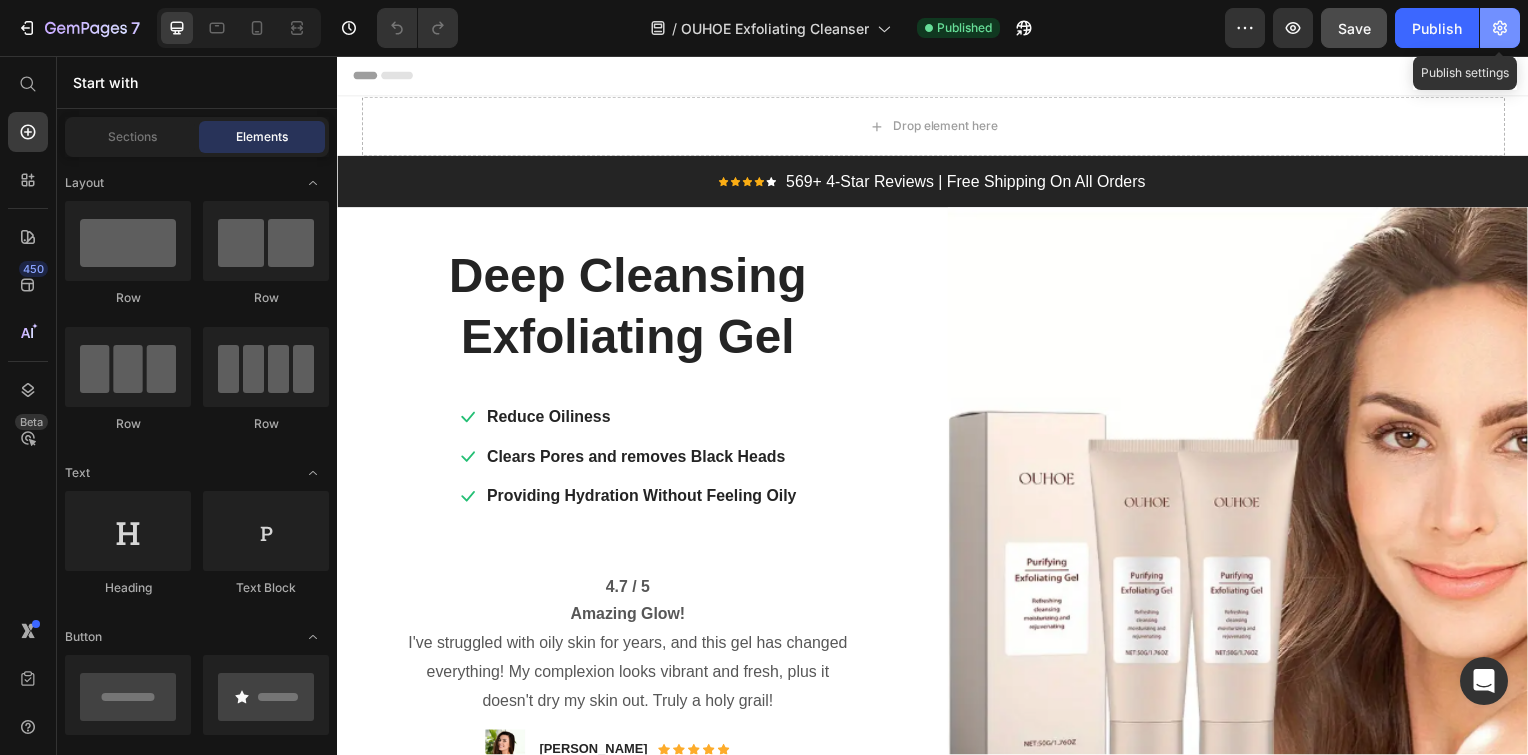 click 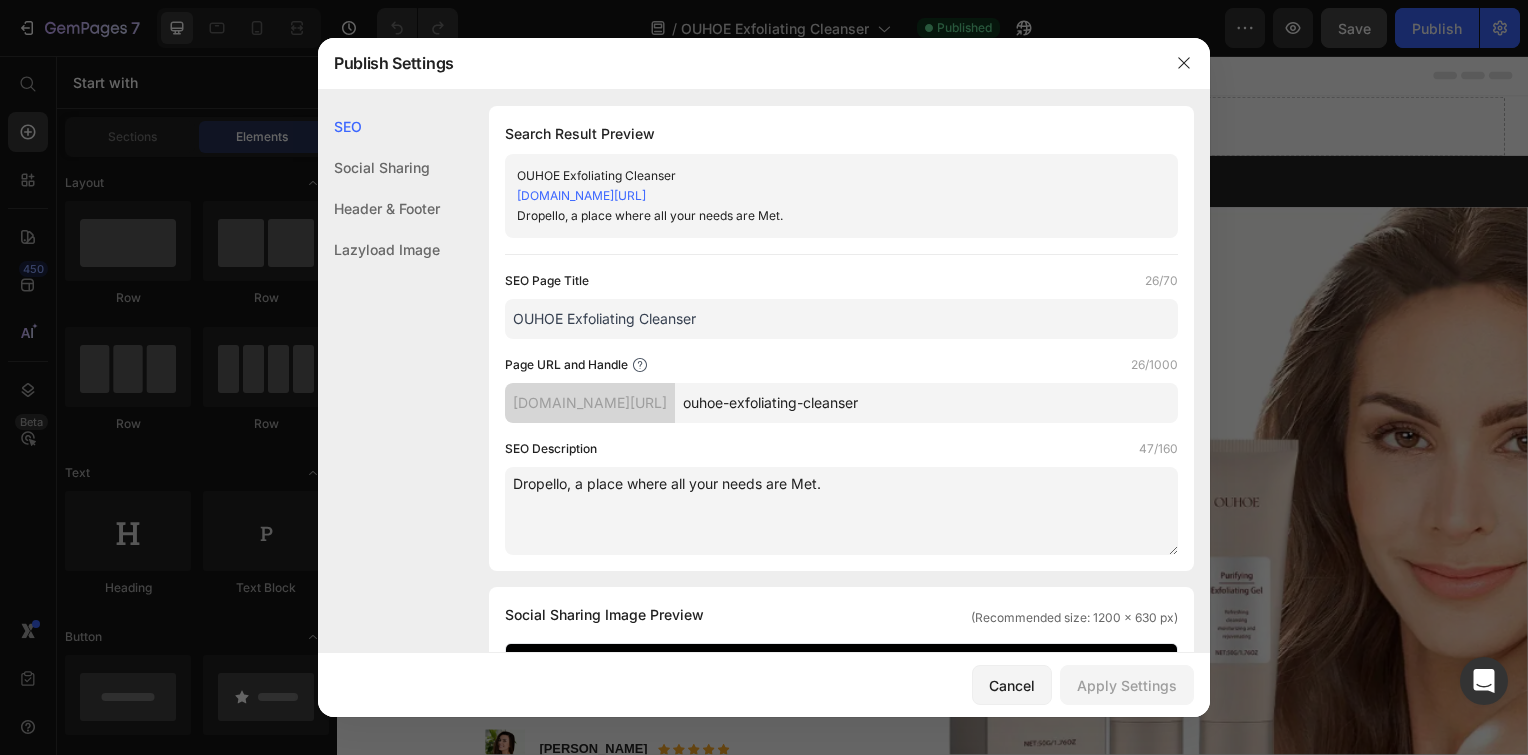 click on "OUHOE Exfoliating Cleanser" at bounding box center [841, 319] 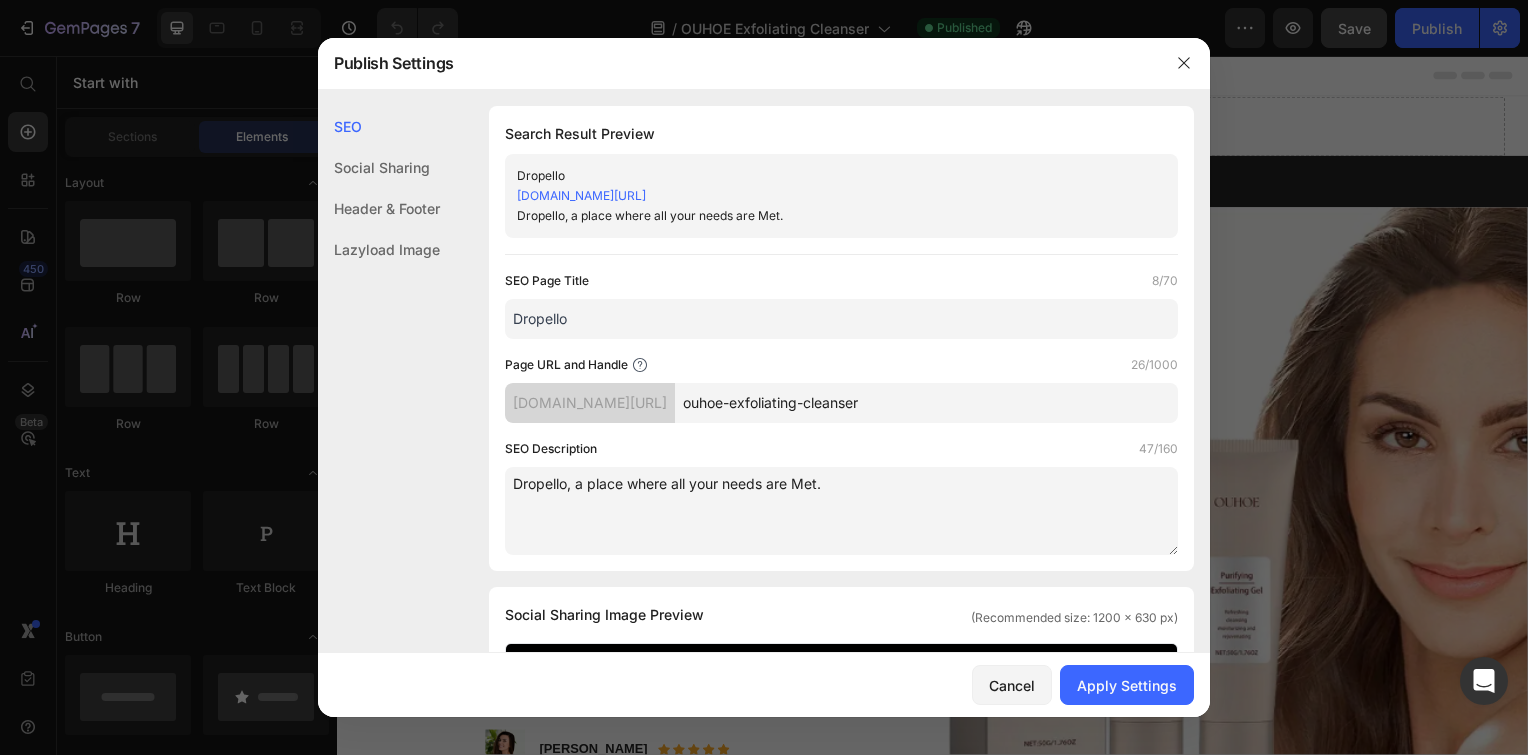 type on "Dropello" 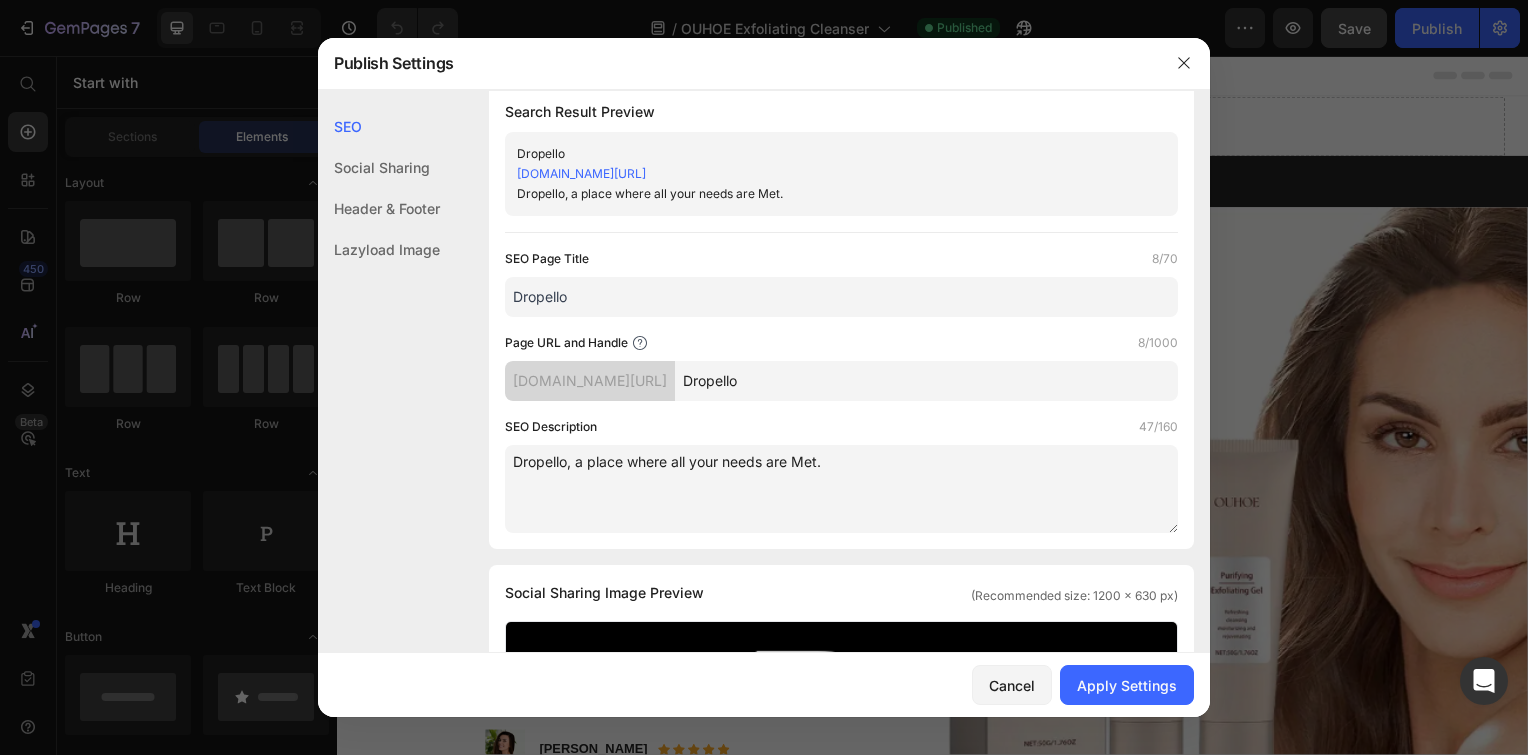 scroll, scrollTop: 0, scrollLeft: 0, axis: both 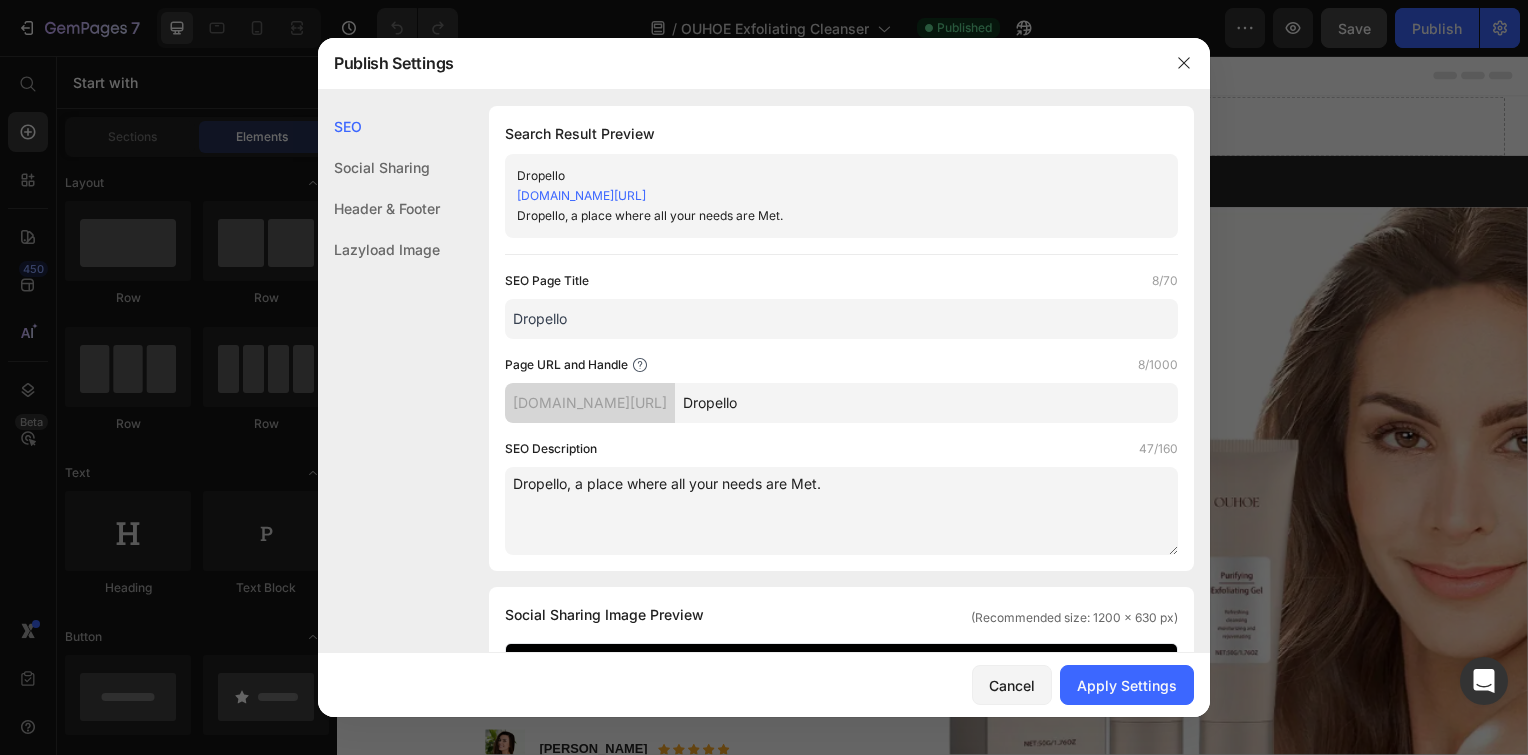 type on "Dropello" 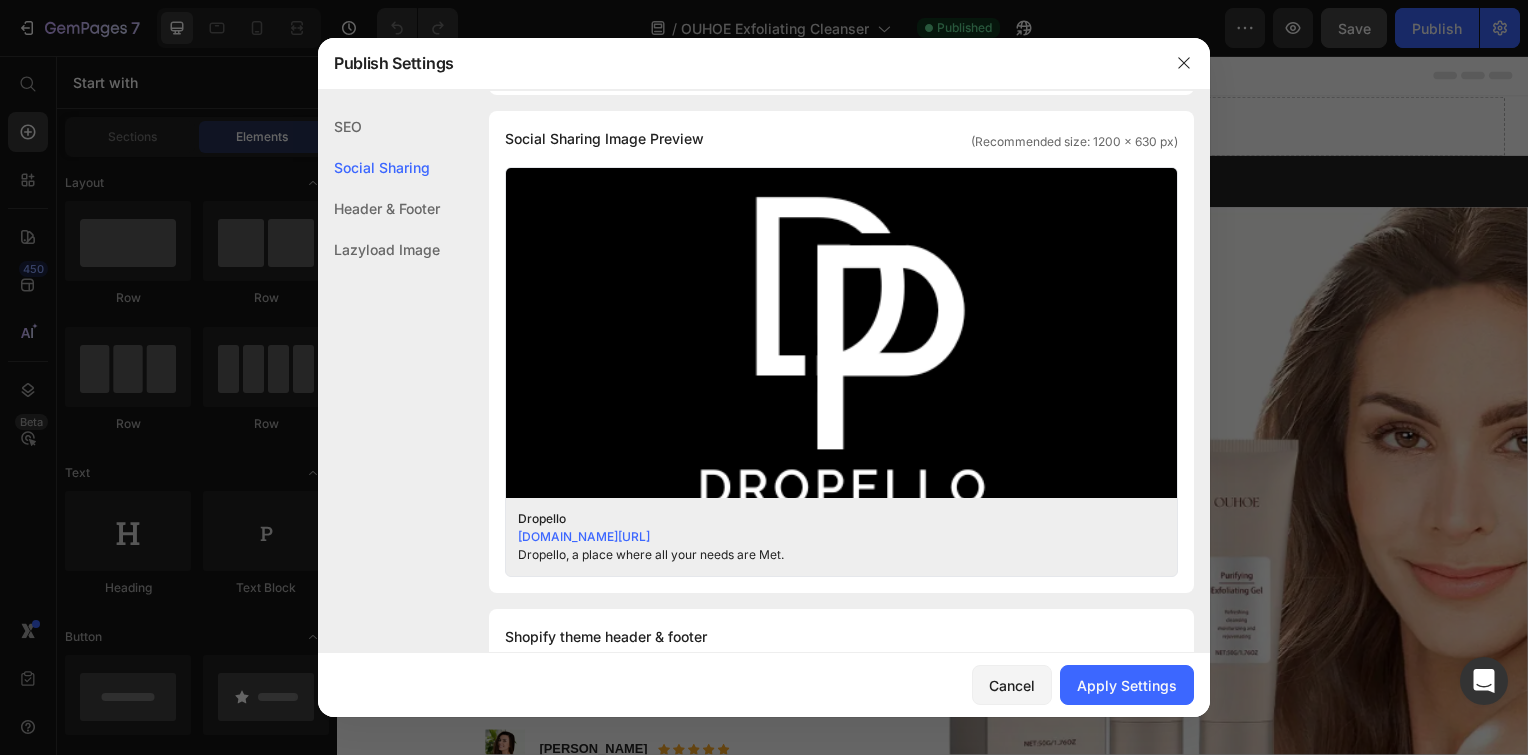 click on "Header & Footer" 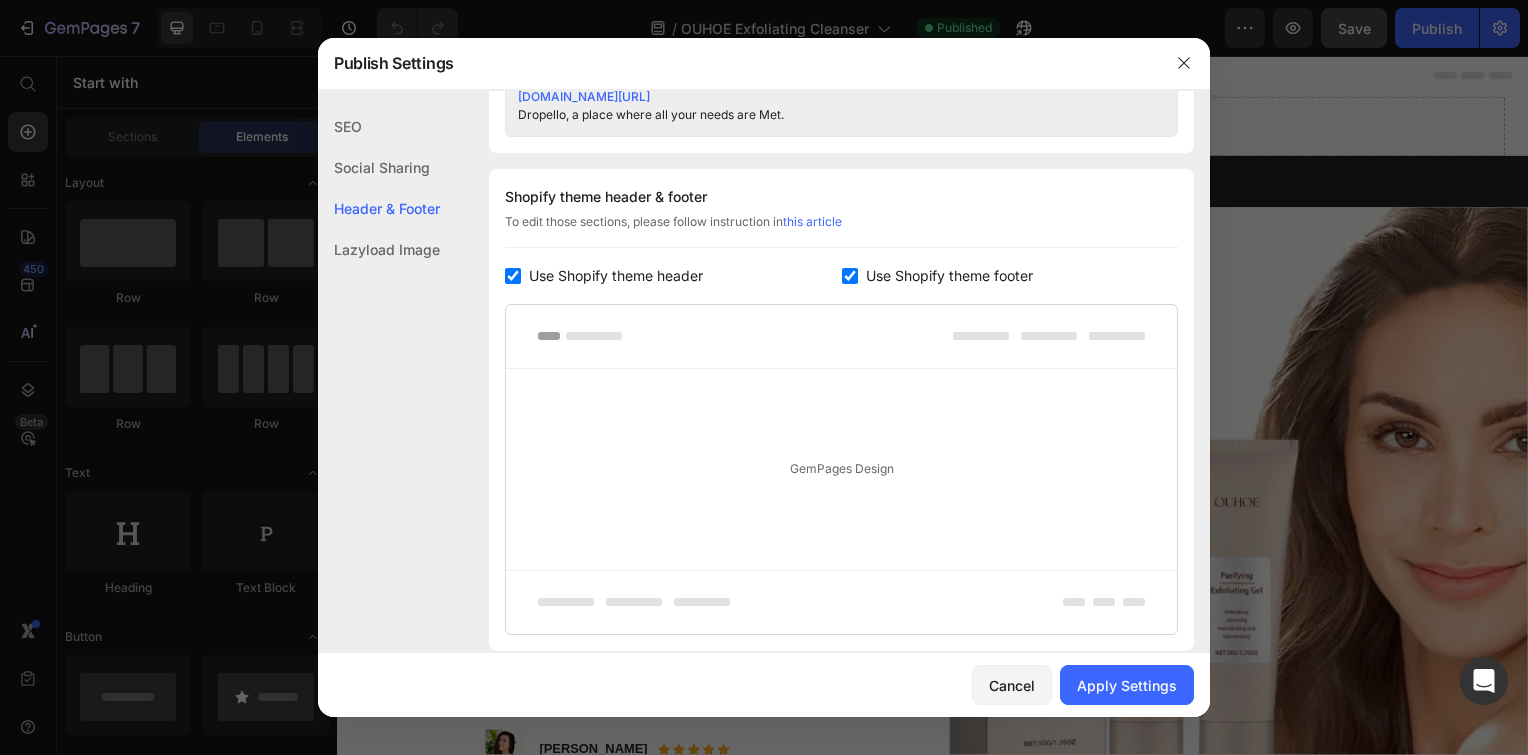 click on "Lazyload Image" 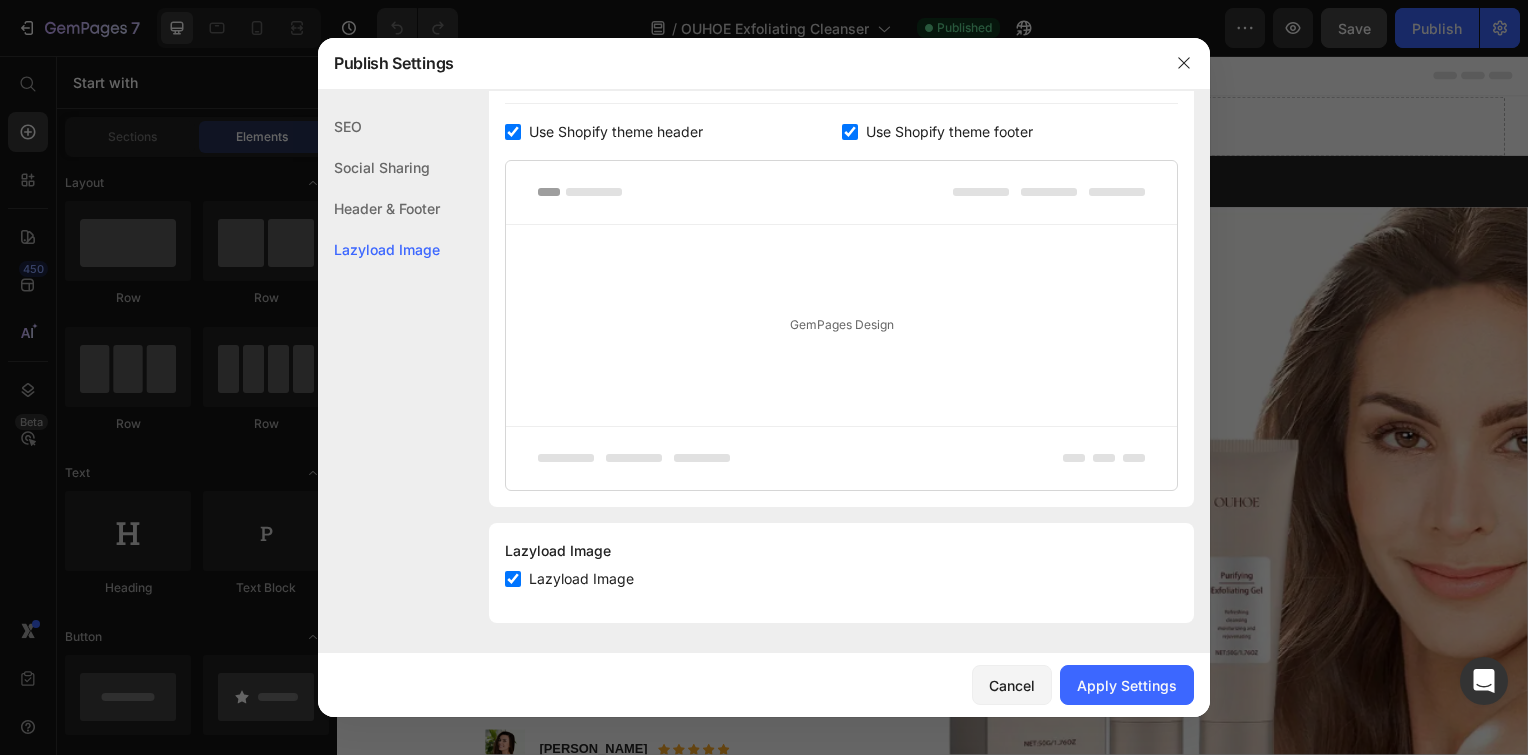 click on "SEO" 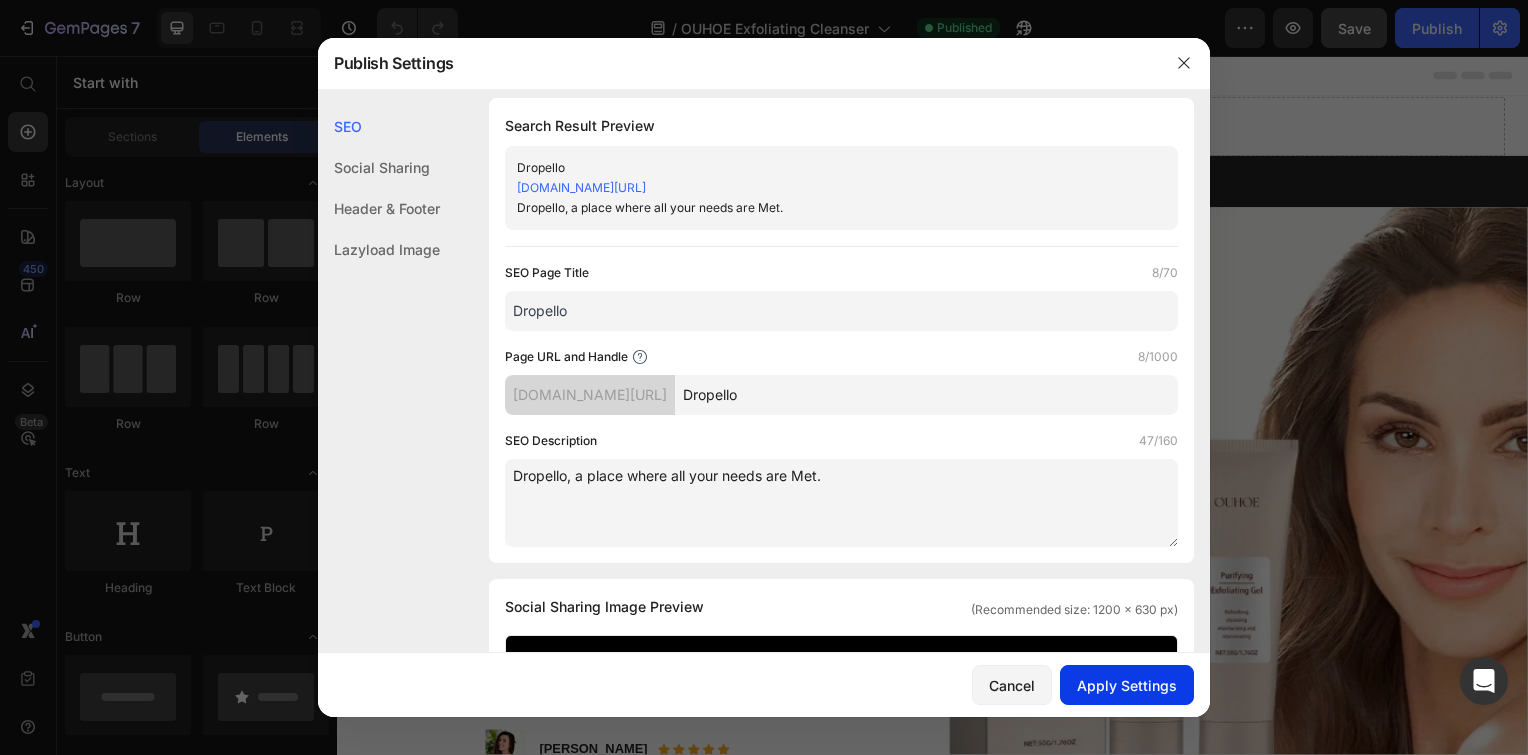 scroll, scrollTop: 0, scrollLeft: 0, axis: both 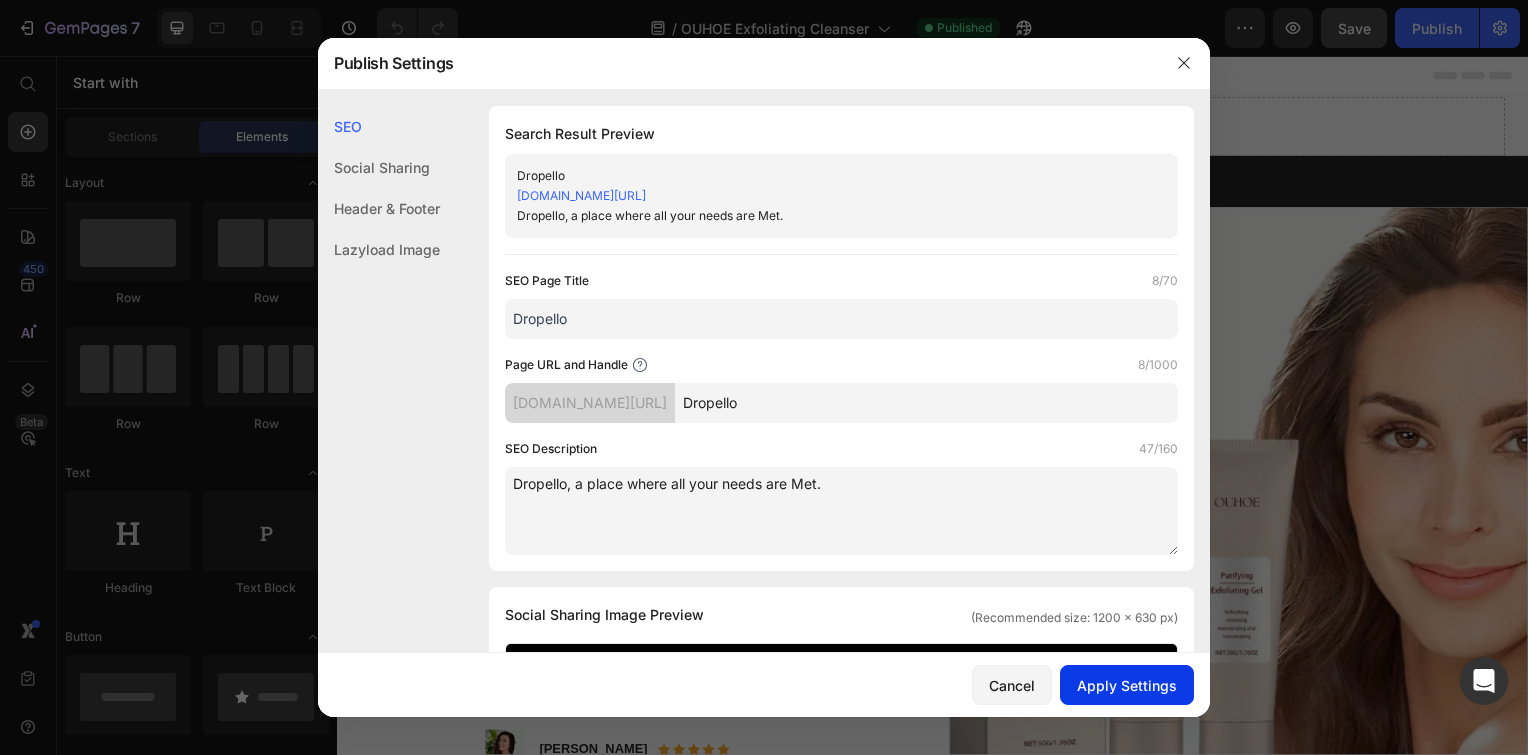 click on "Apply Settings" at bounding box center [1127, 685] 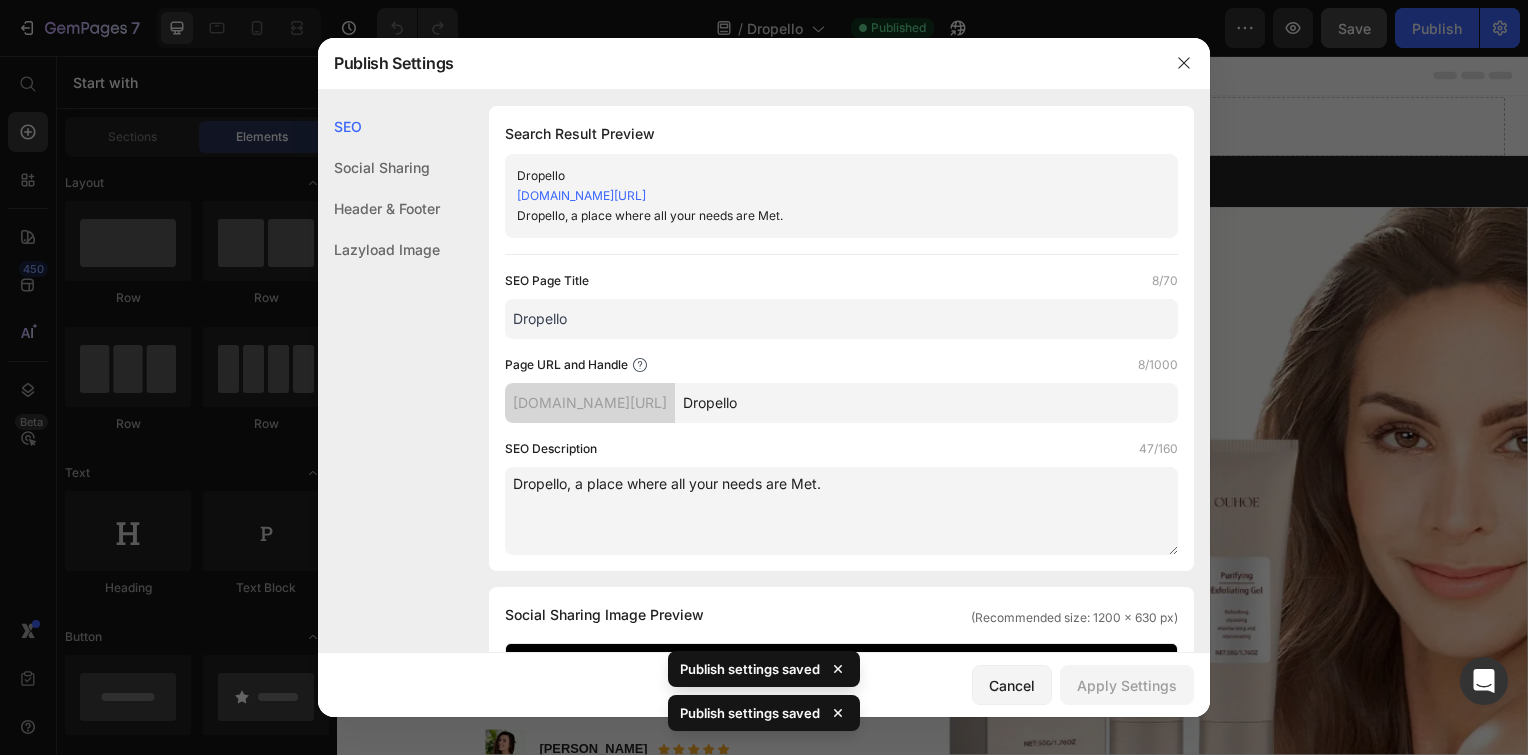 click 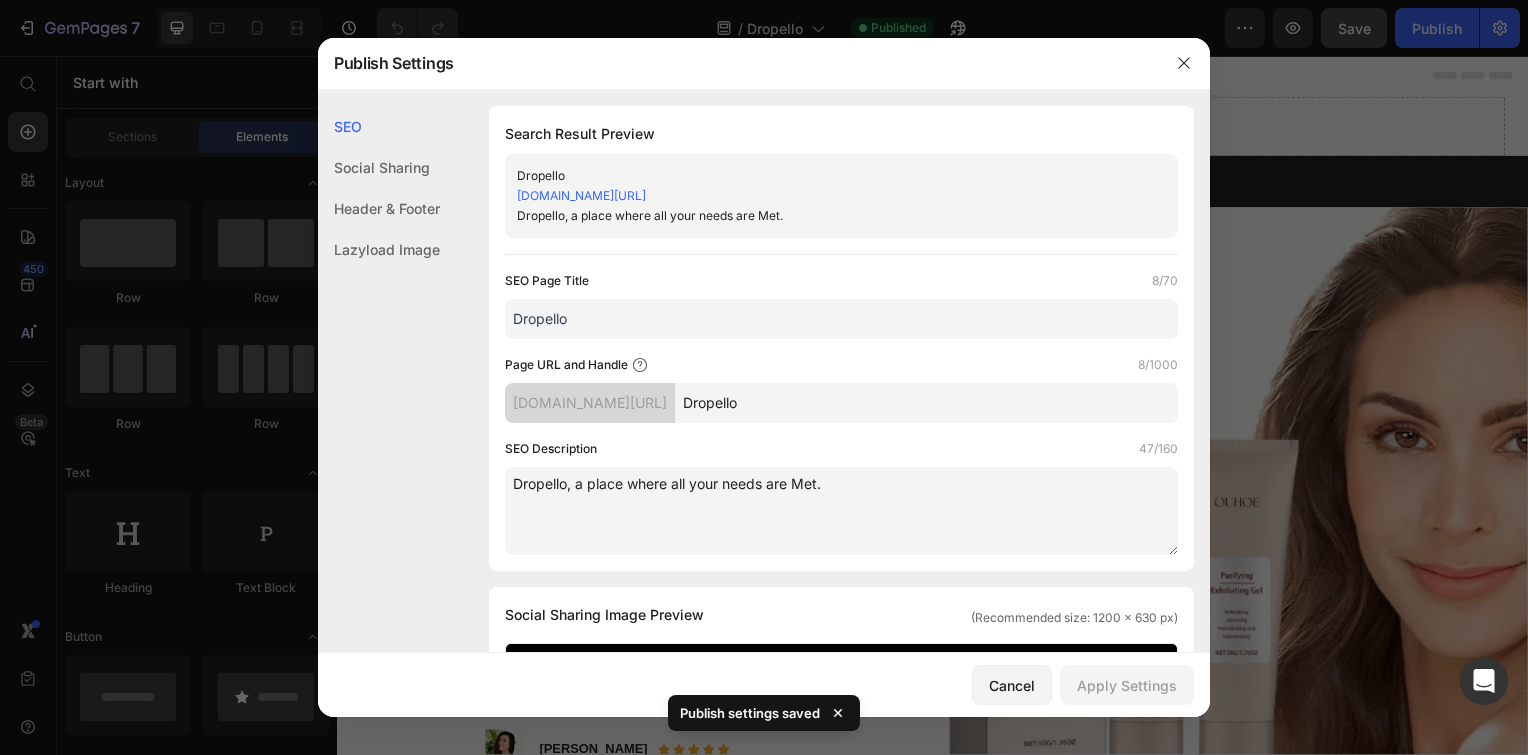 click 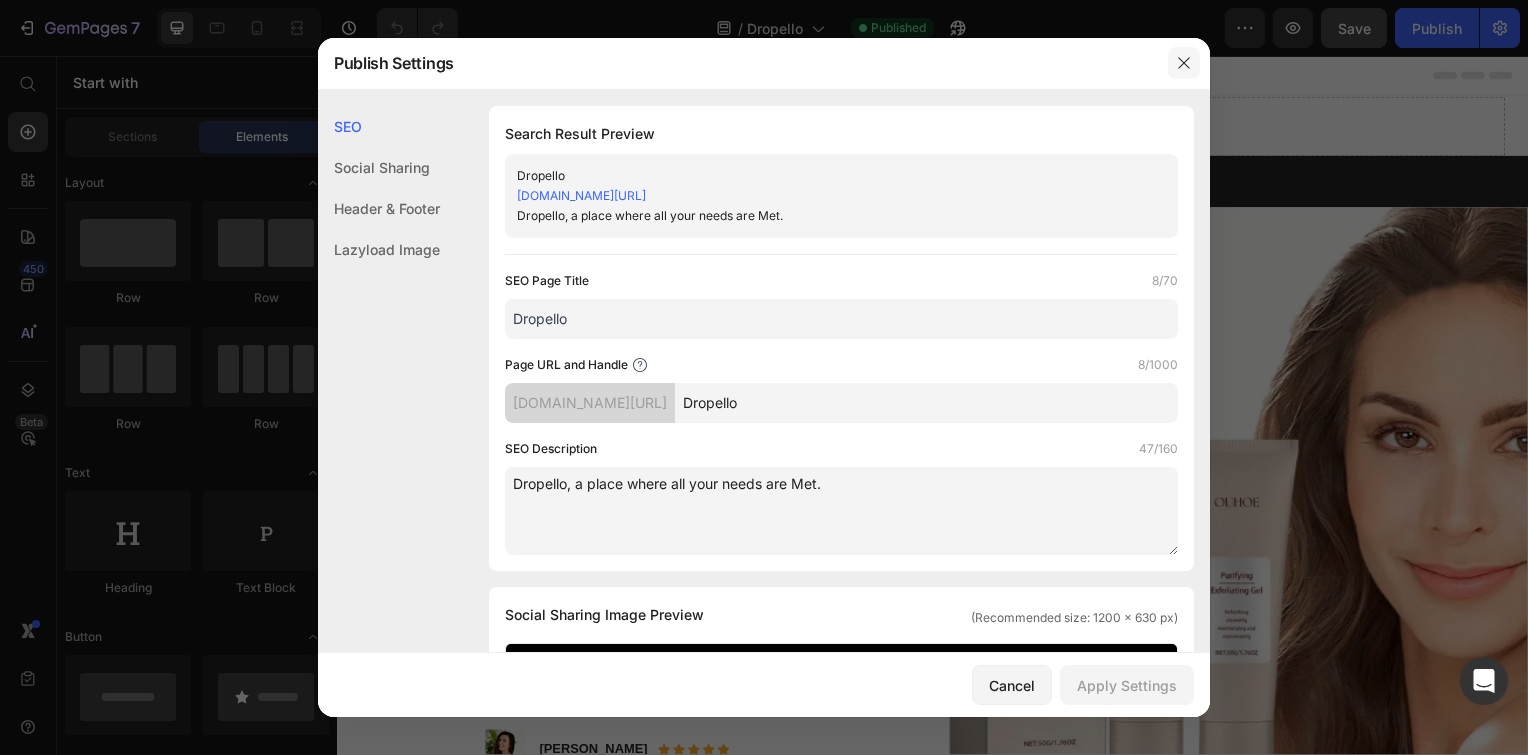 click 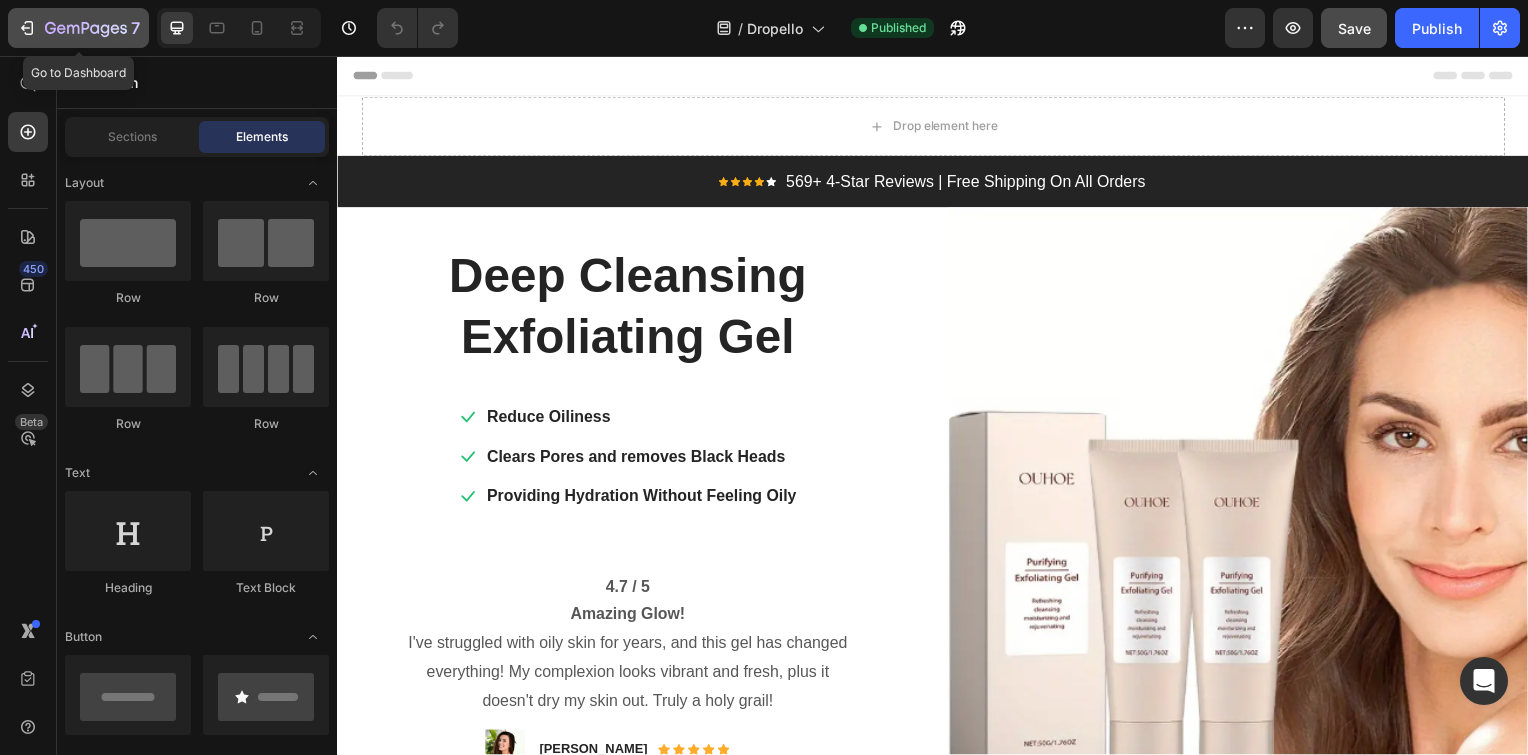 click on "7" 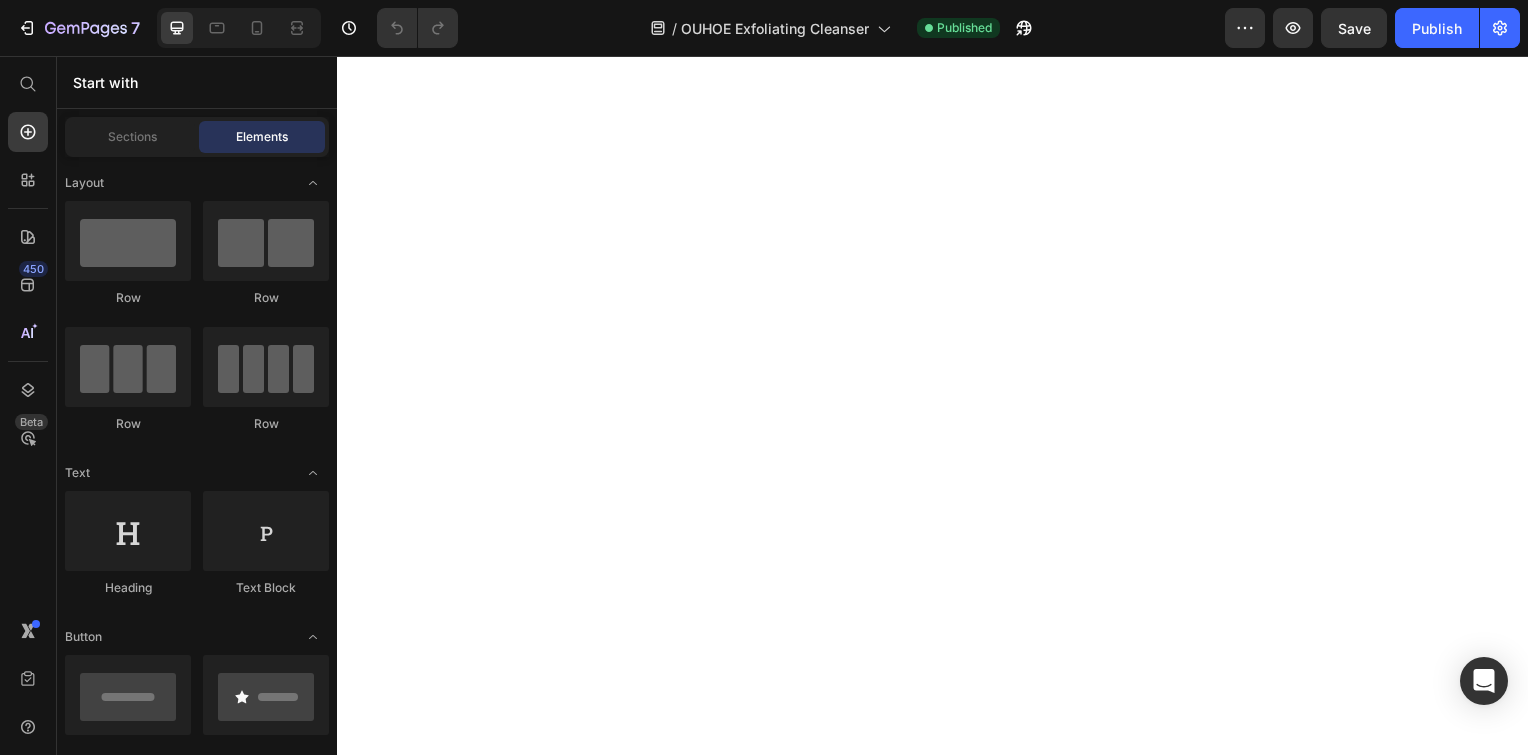 scroll, scrollTop: 0, scrollLeft: 0, axis: both 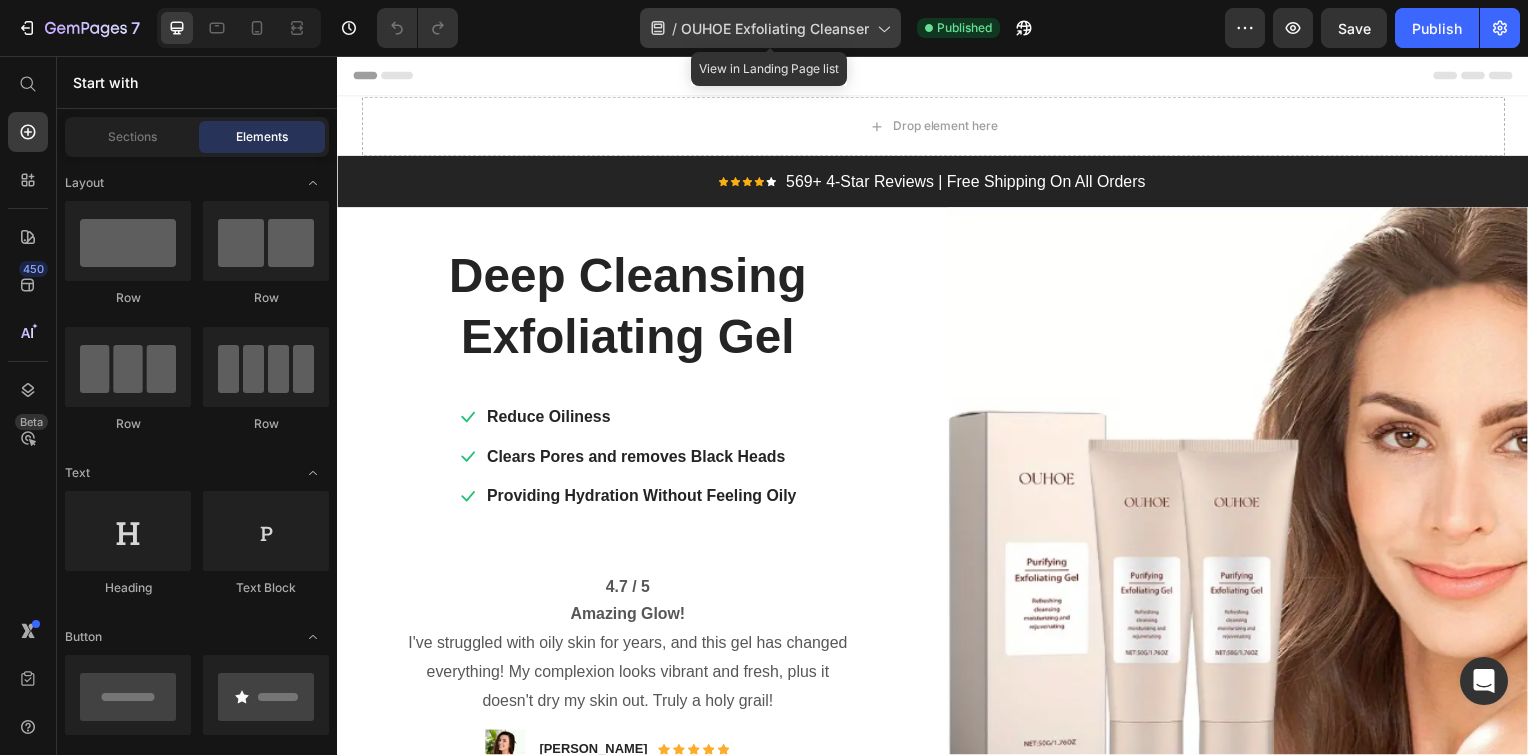 click 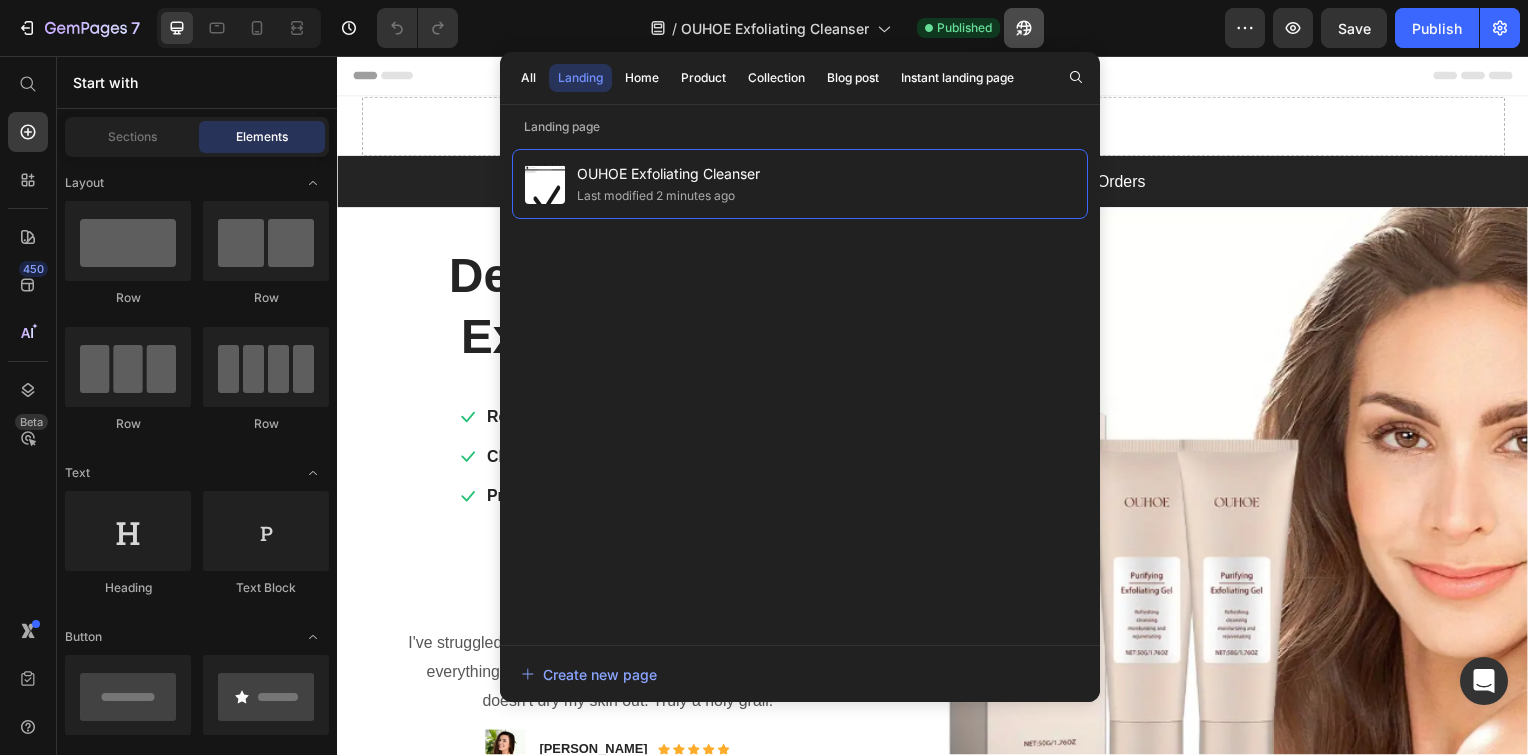 click 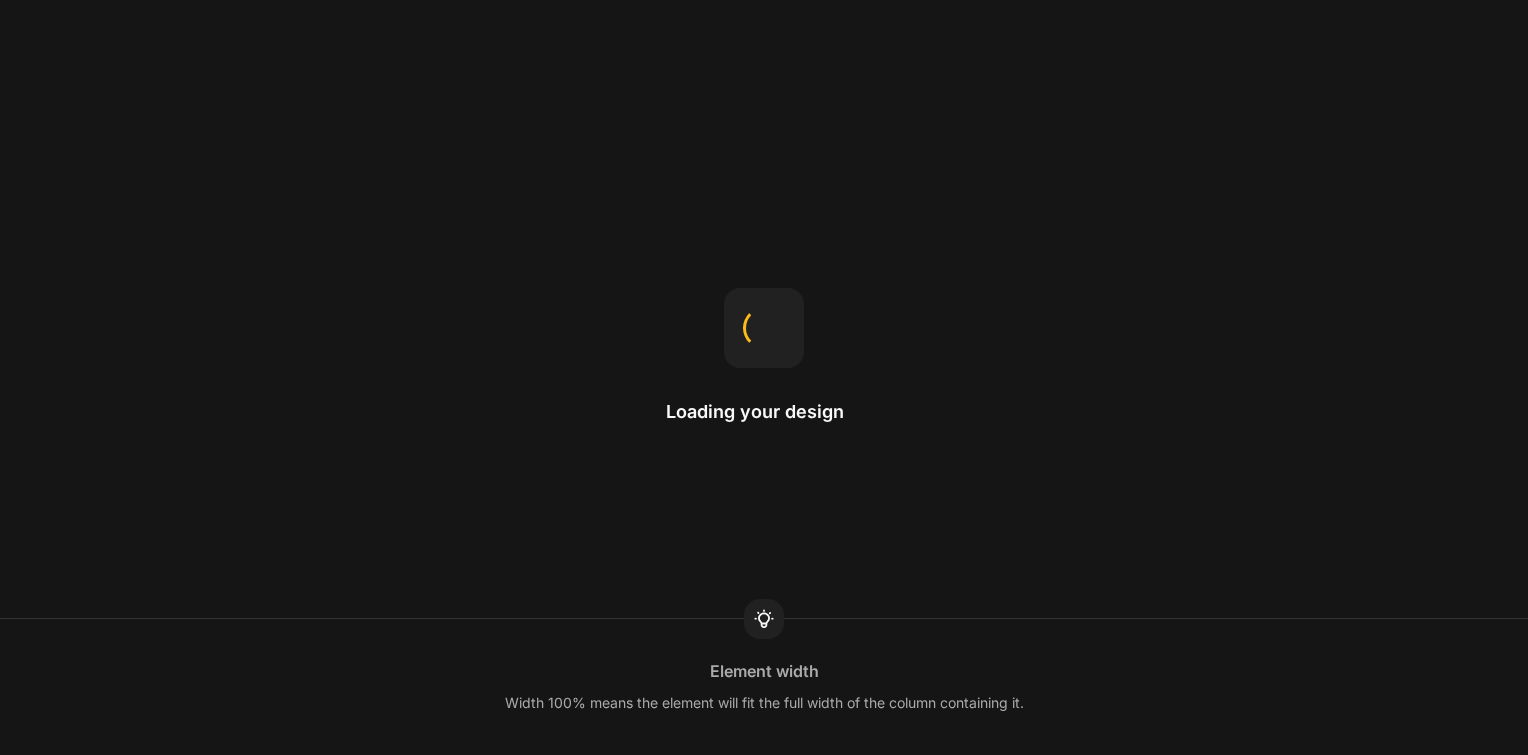 scroll, scrollTop: 0, scrollLeft: 0, axis: both 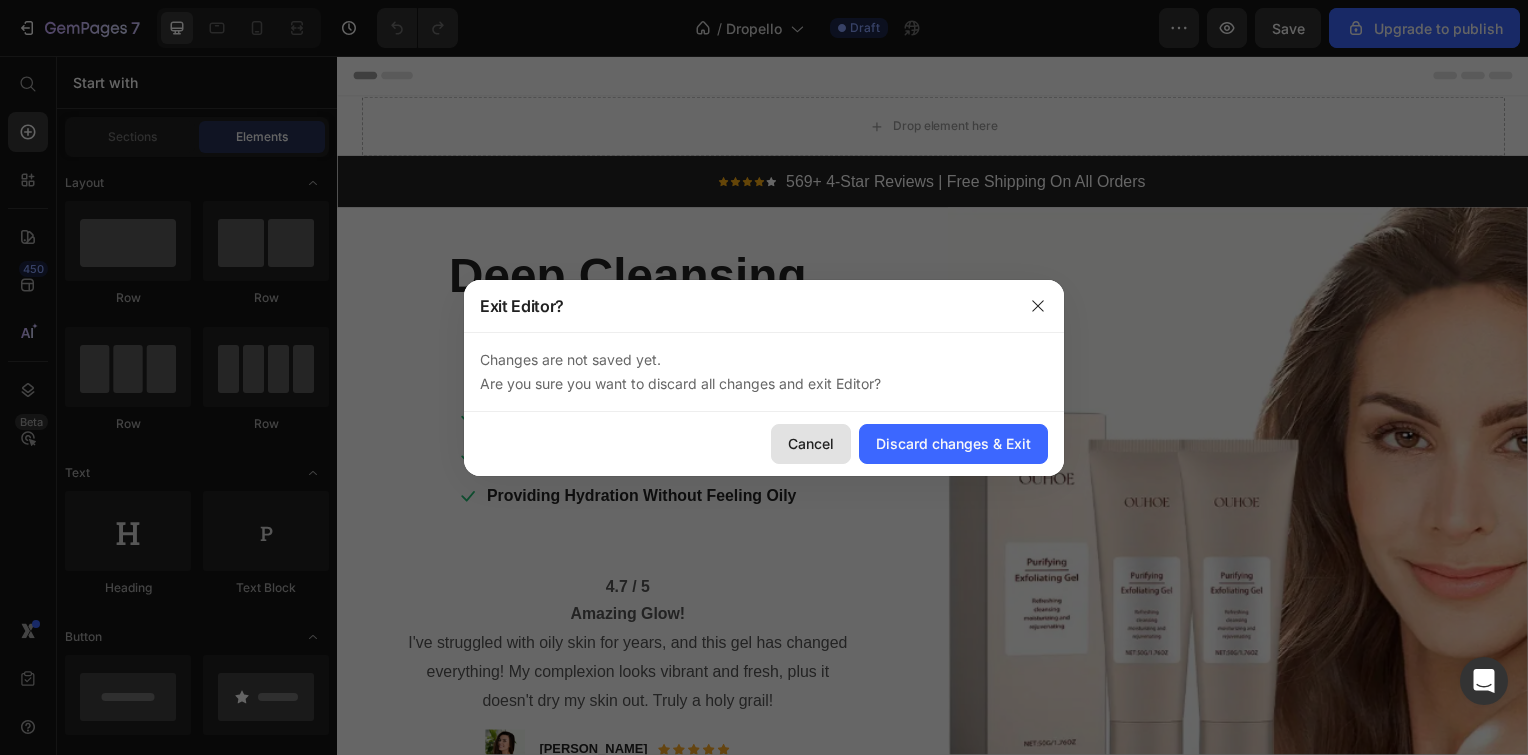 click on "Cancel" at bounding box center [811, 443] 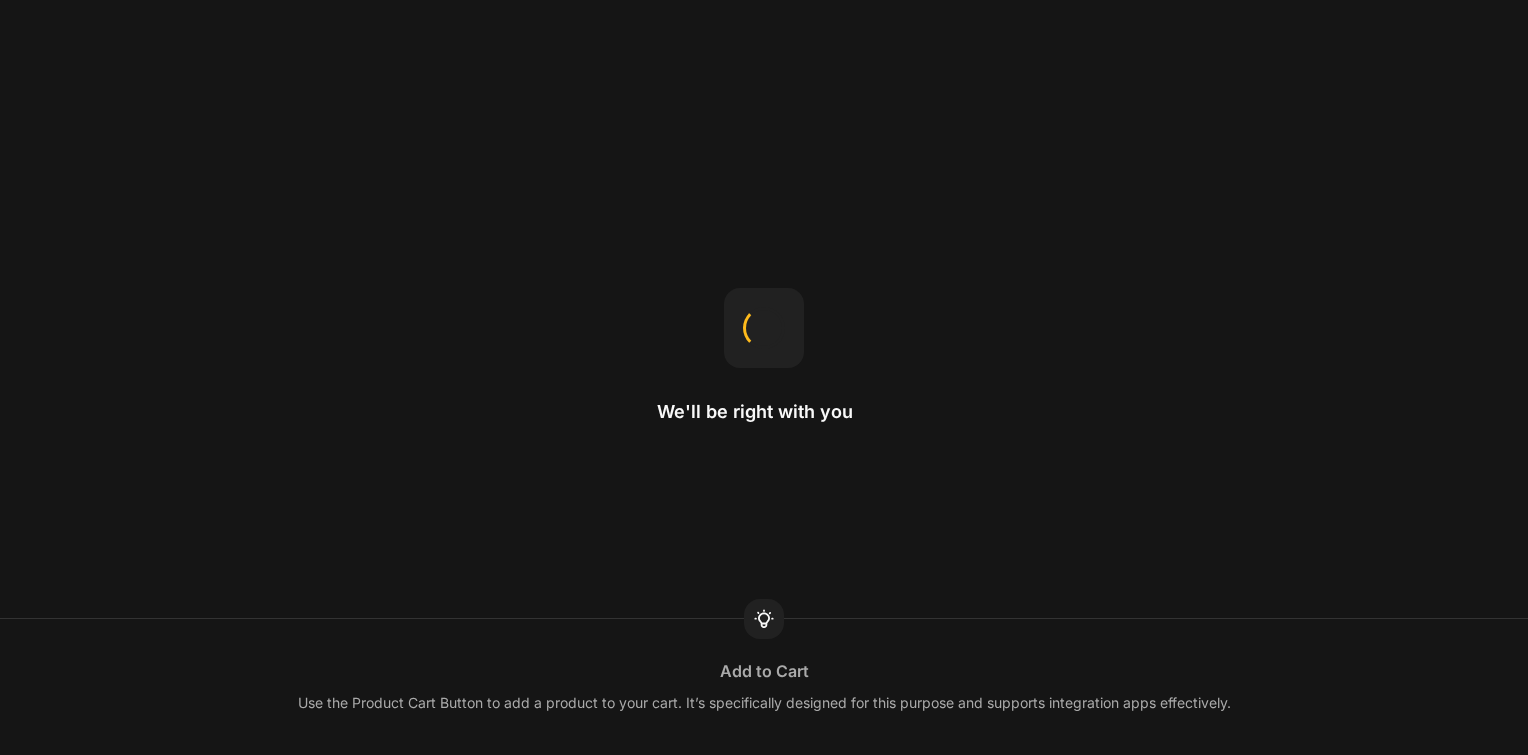 scroll, scrollTop: 0, scrollLeft: 0, axis: both 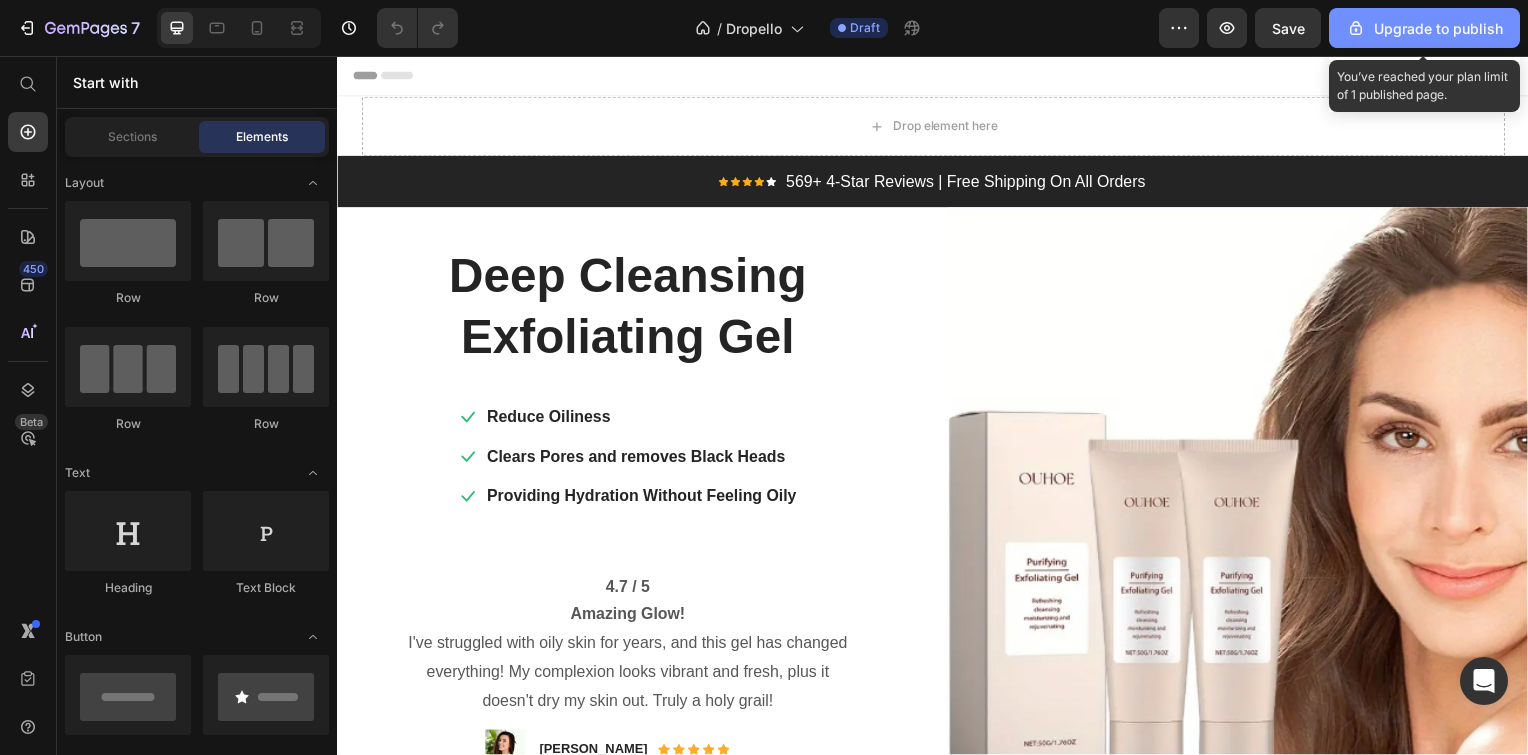 click on "Upgrade to publish" at bounding box center [1424, 28] 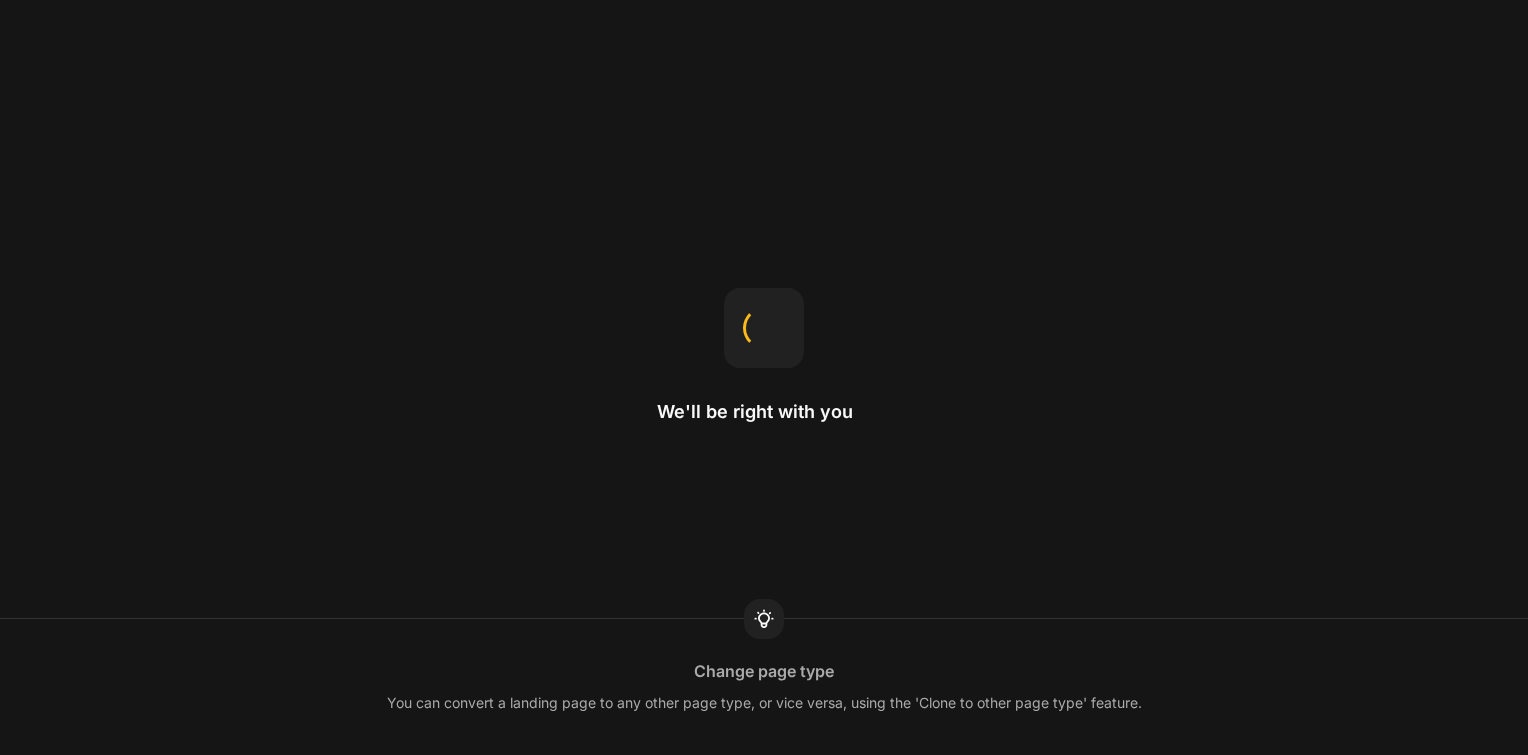 scroll, scrollTop: 0, scrollLeft: 0, axis: both 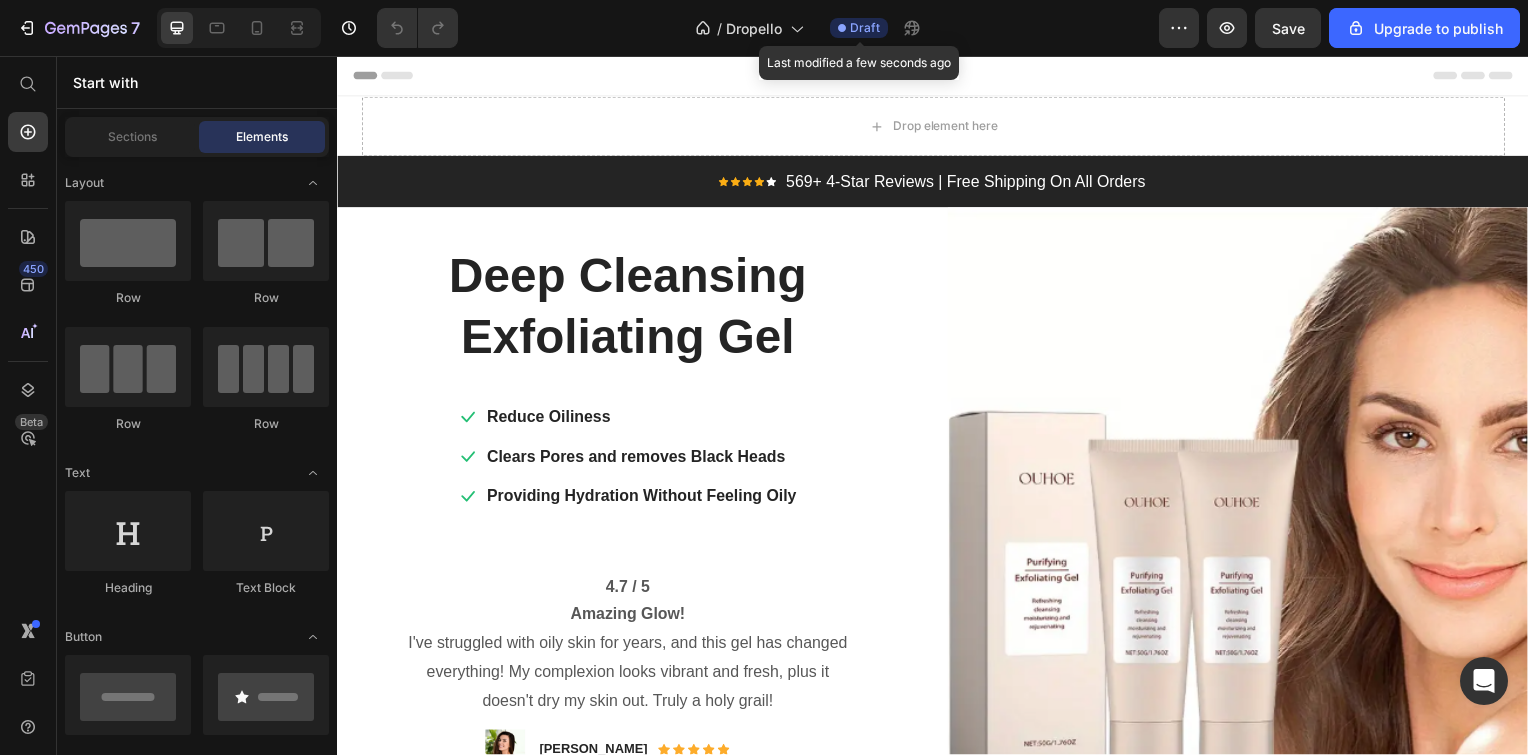 click on "Draft" at bounding box center (865, 28) 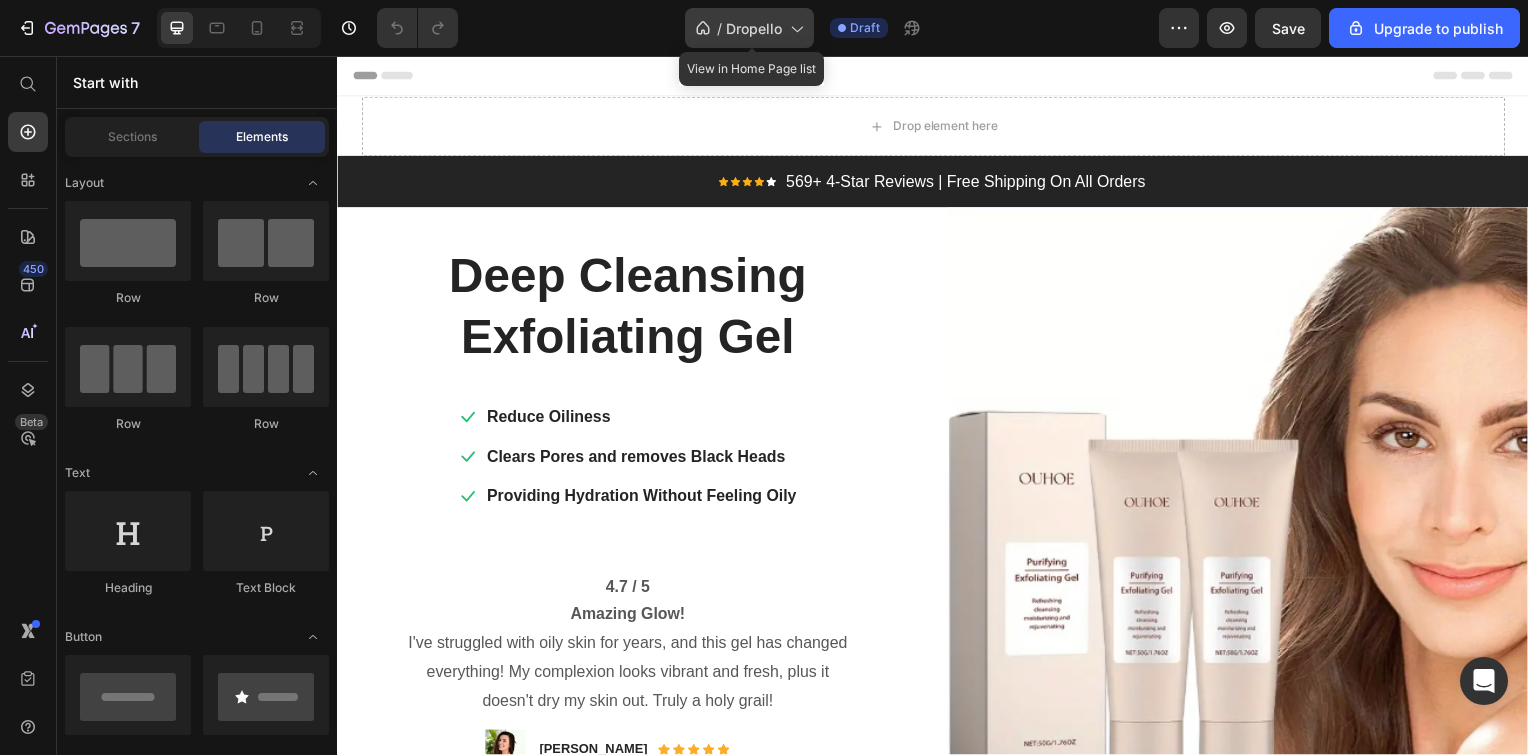 click 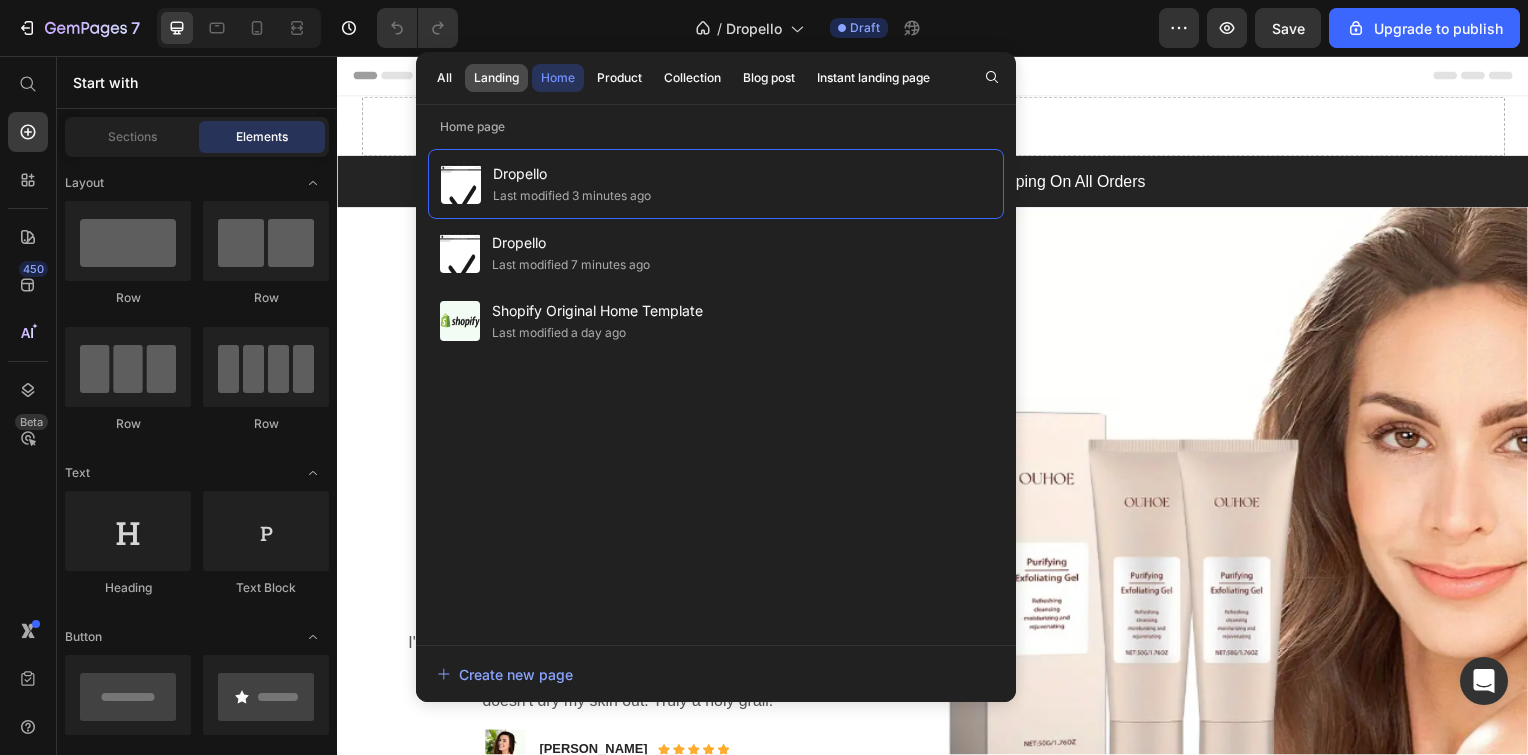 click on "Landing" at bounding box center [496, 78] 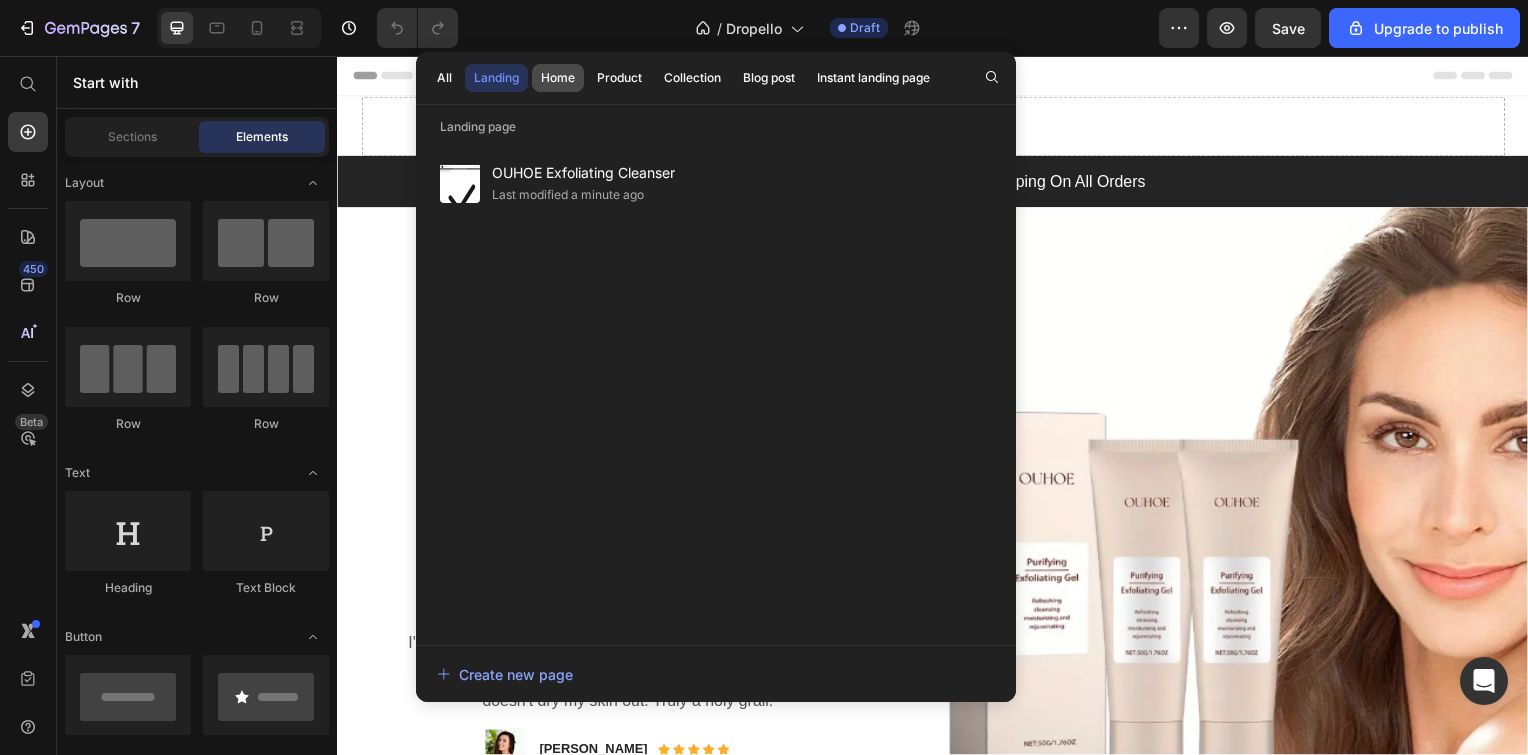 click on "Home" at bounding box center (558, 78) 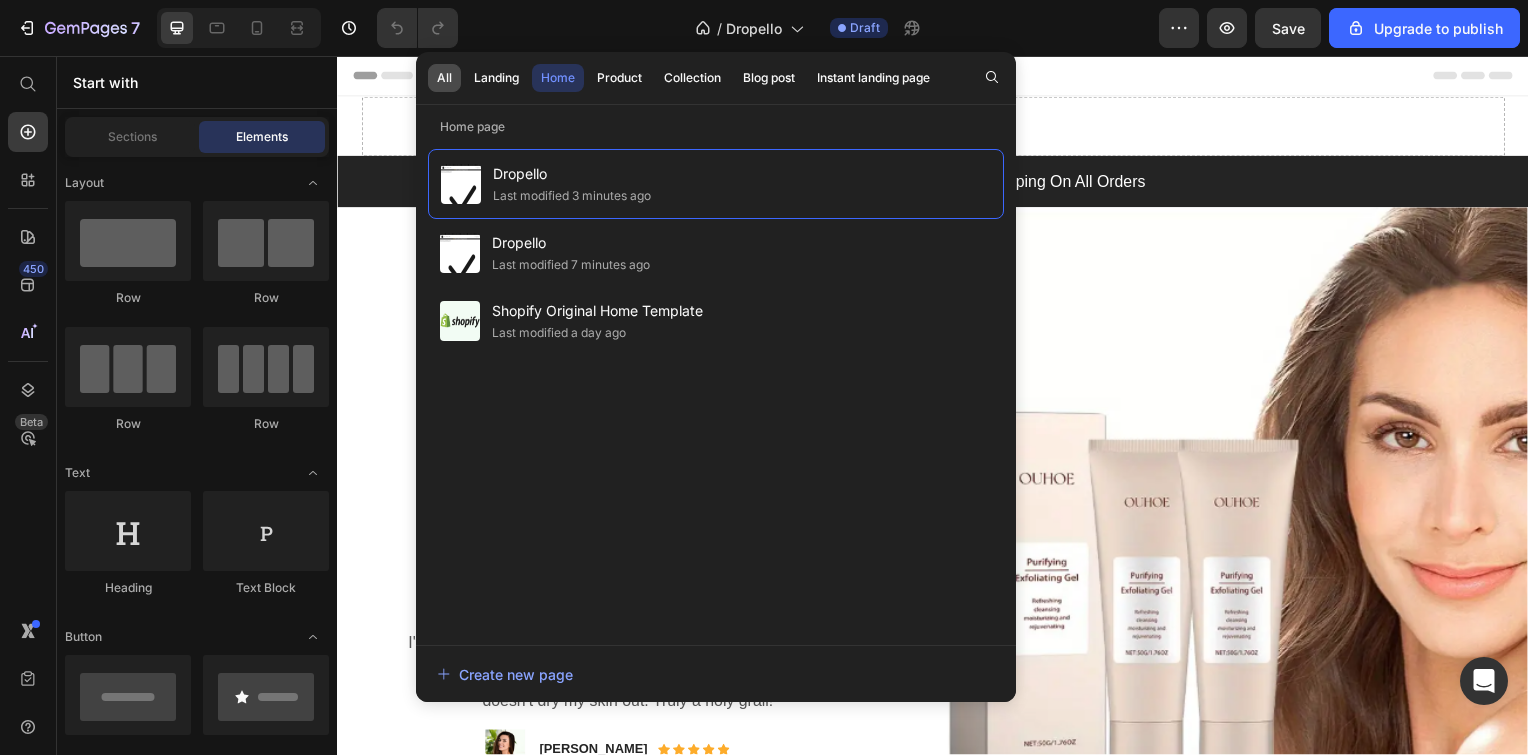 click on "All" at bounding box center [444, 78] 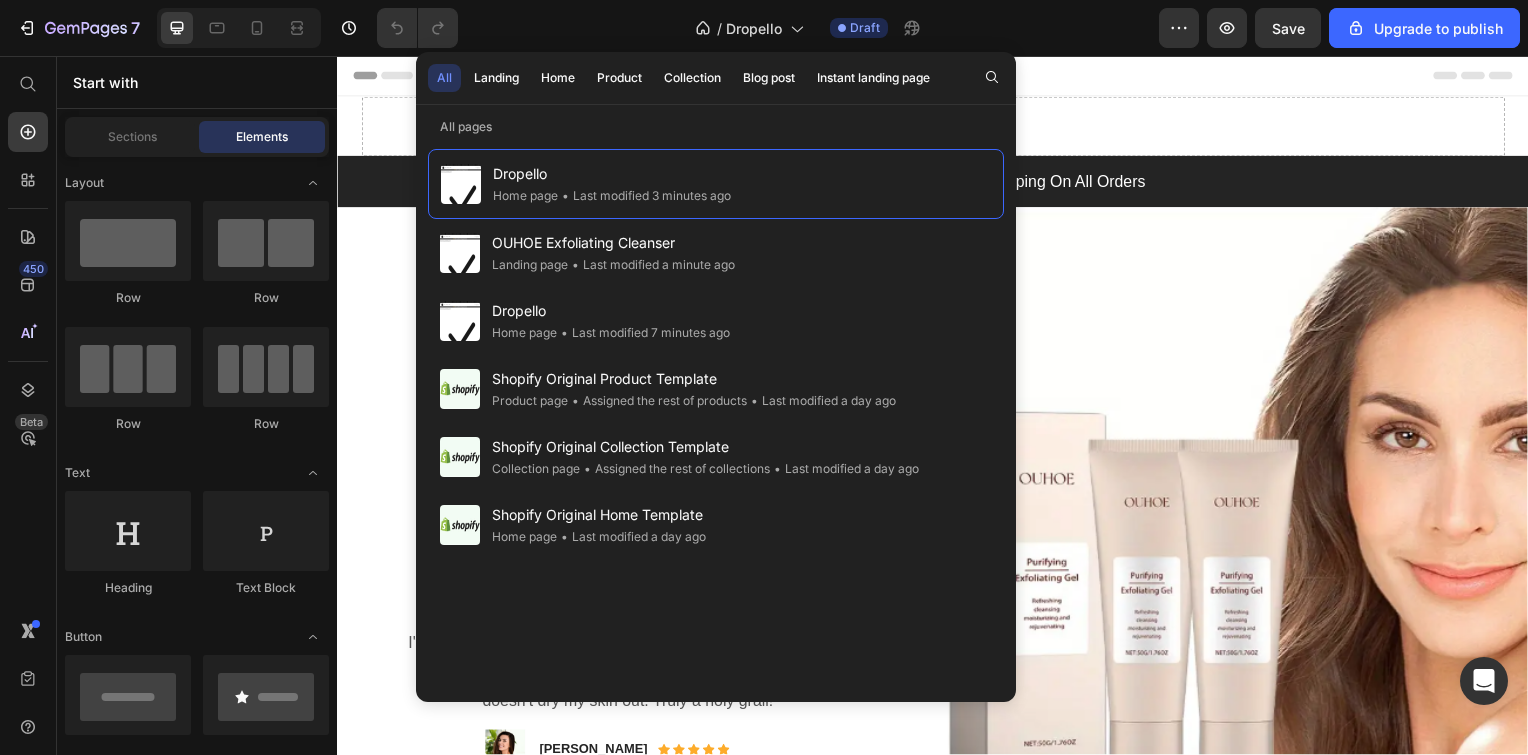 click on "/  Dropello Draft" 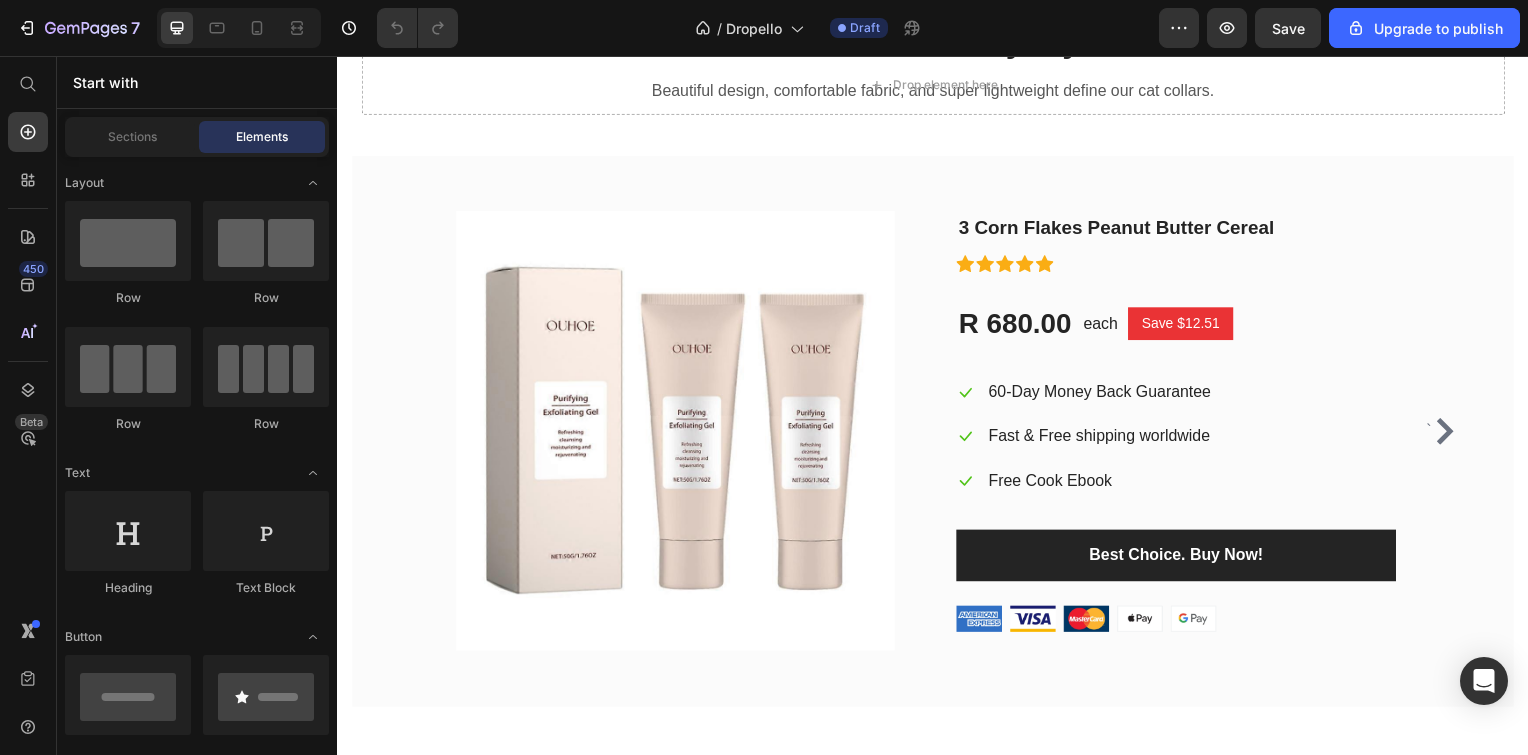 scroll, scrollTop: 6774, scrollLeft: 0, axis: vertical 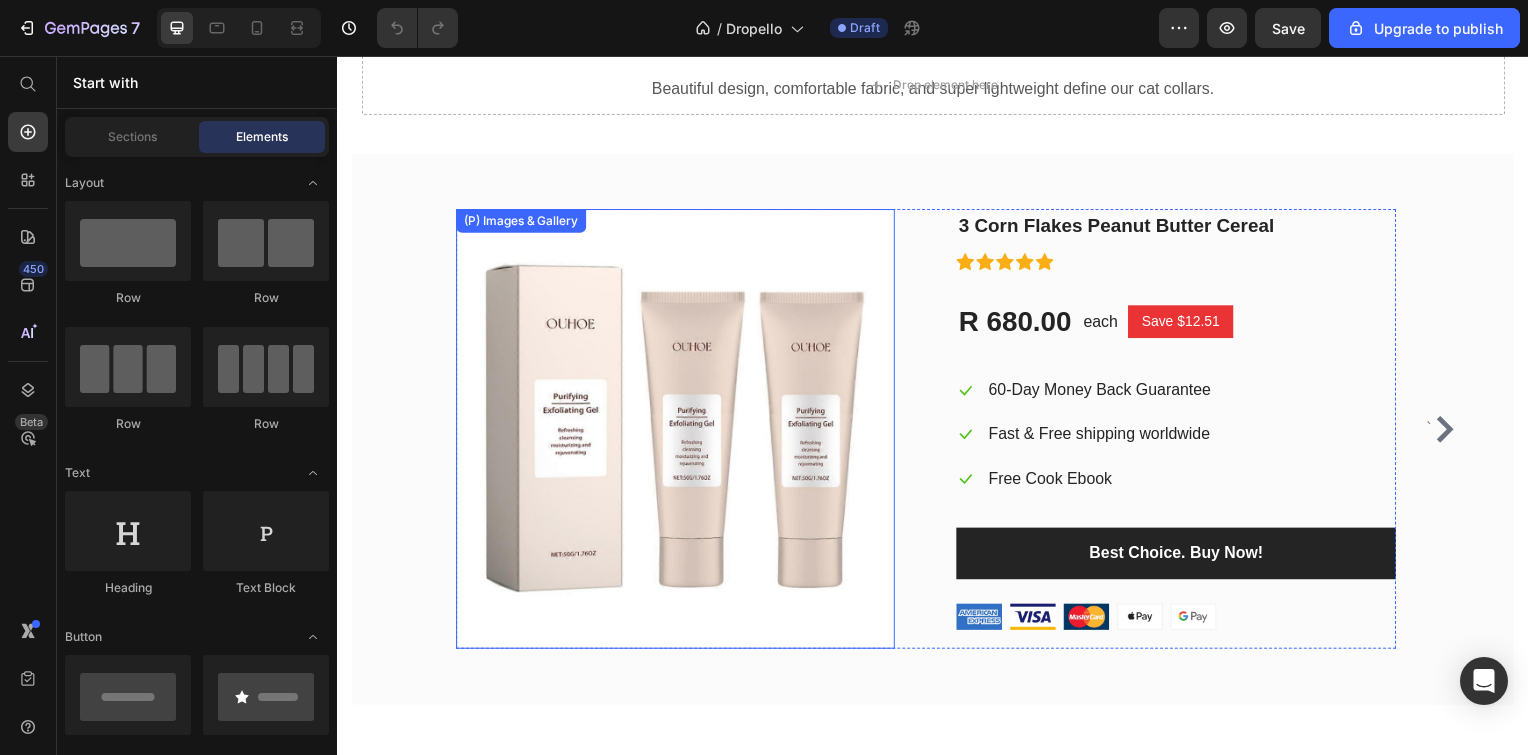 click at bounding box center (677, 432) 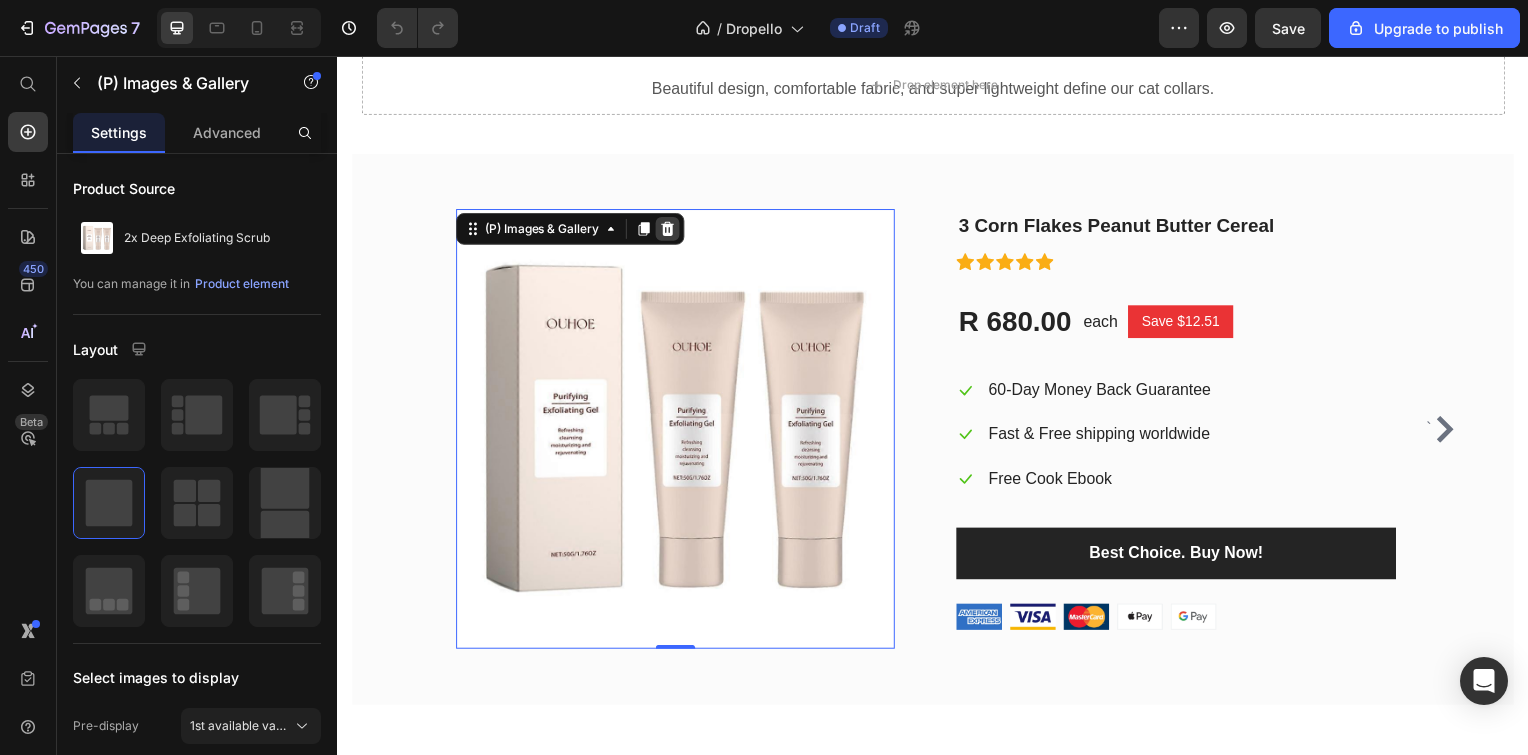 click 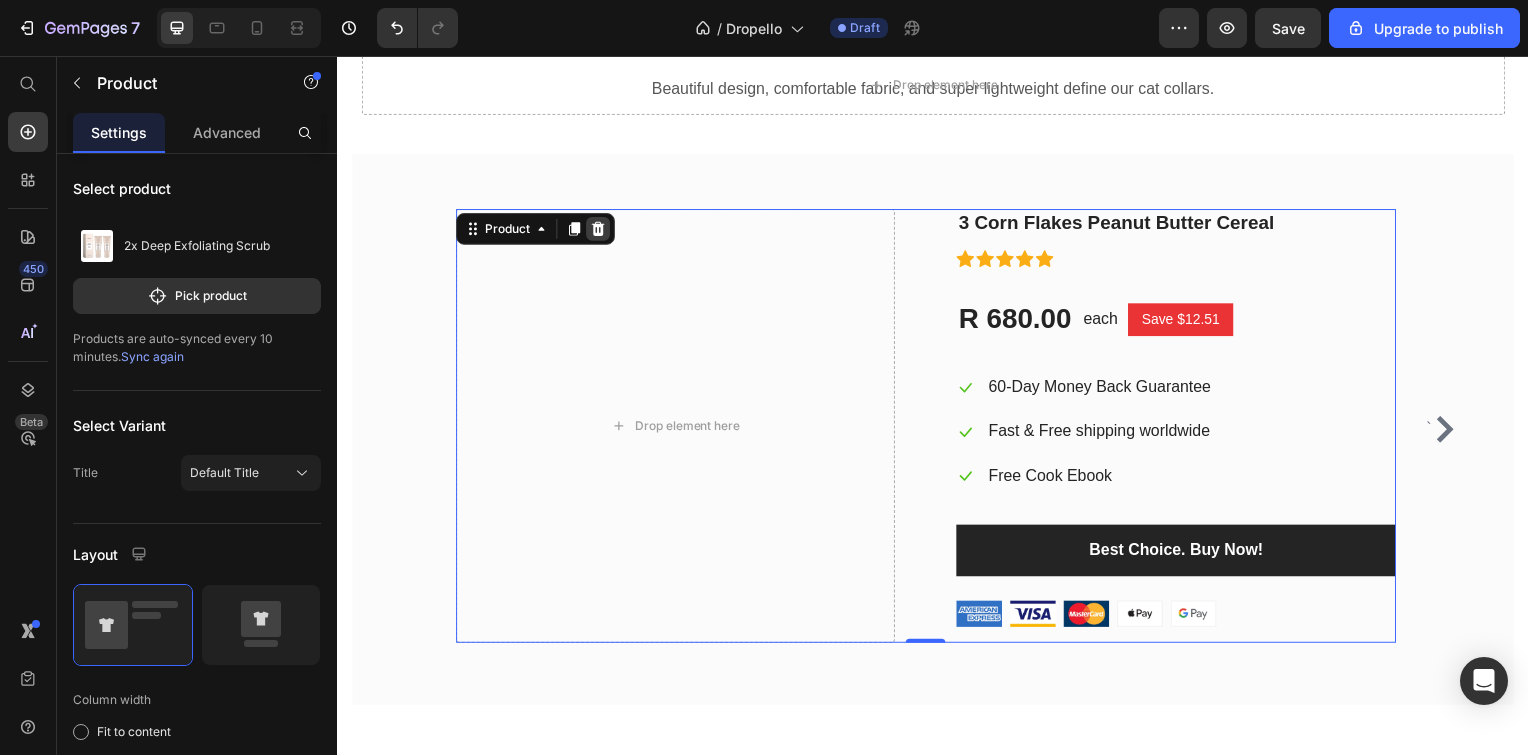 click 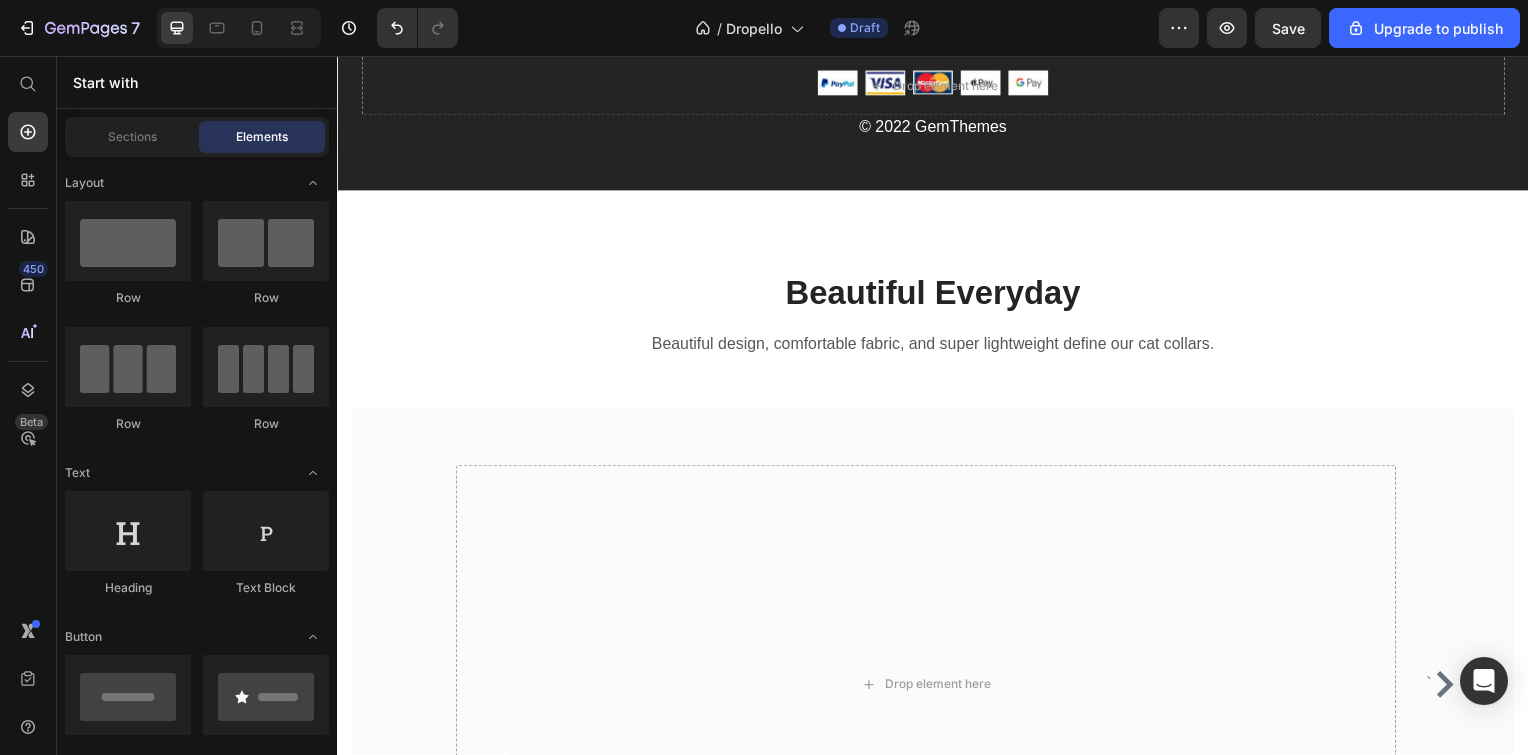 scroll, scrollTop: 6556, scrollLeft: 0, axis: vertical 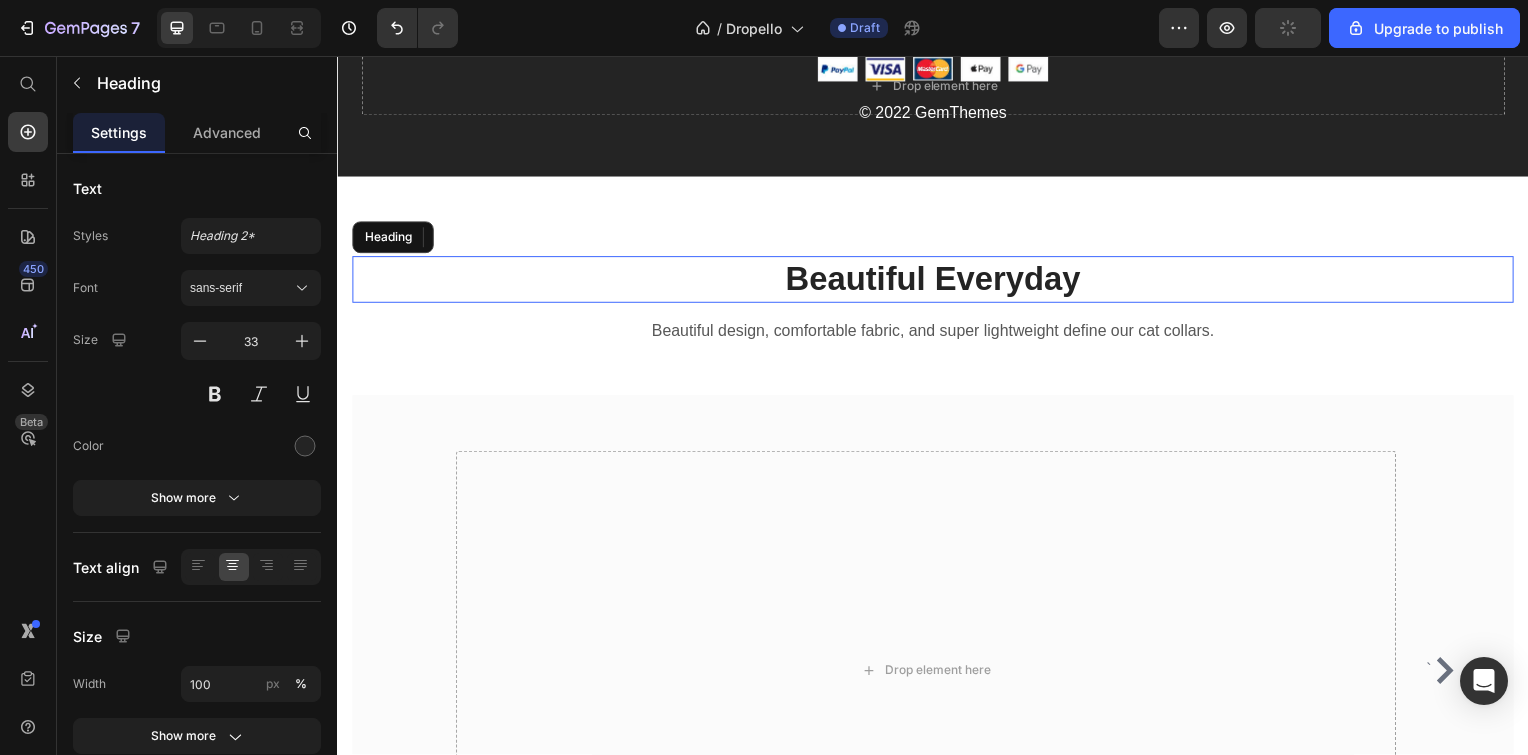 click on "Beautiful Everyday" at bounding box center (937, 281) 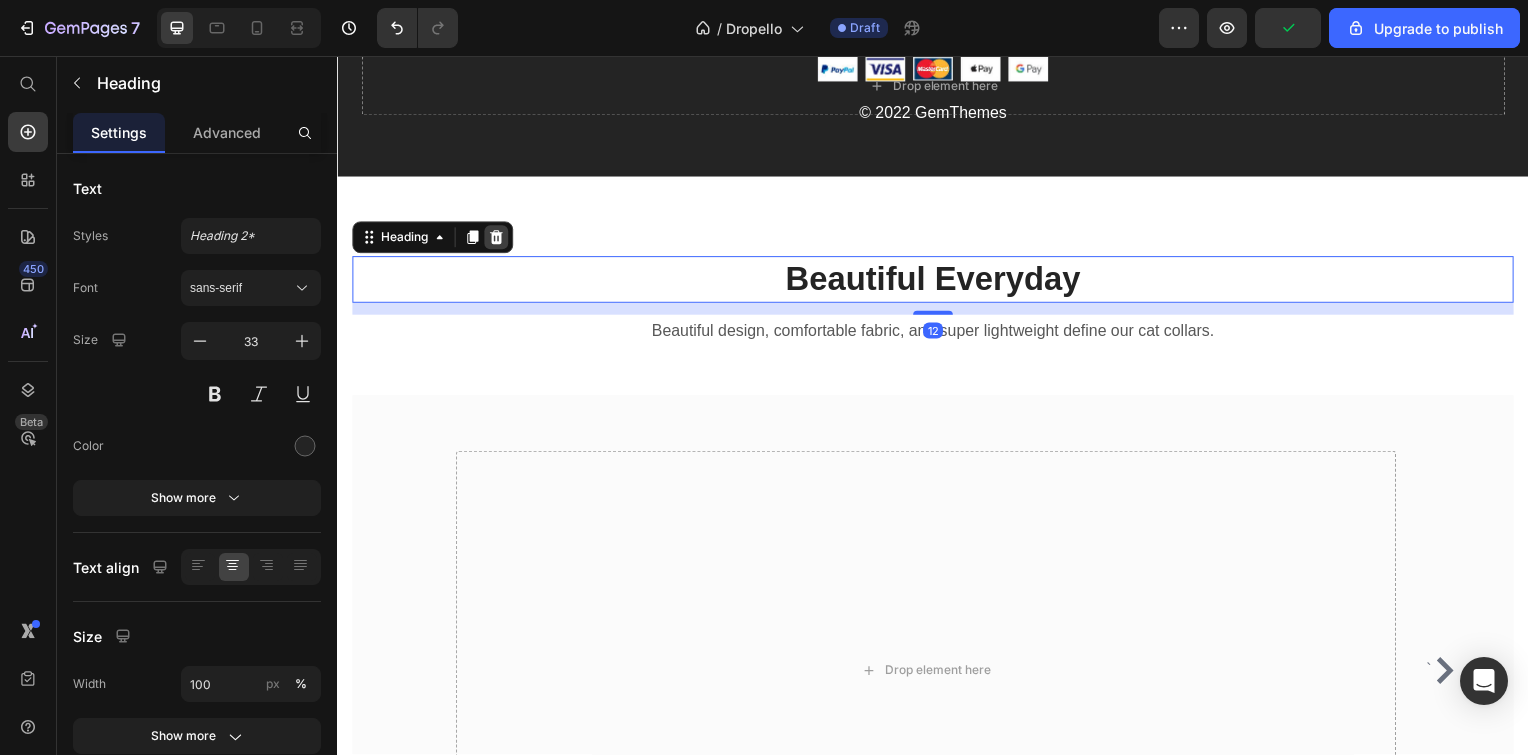 click 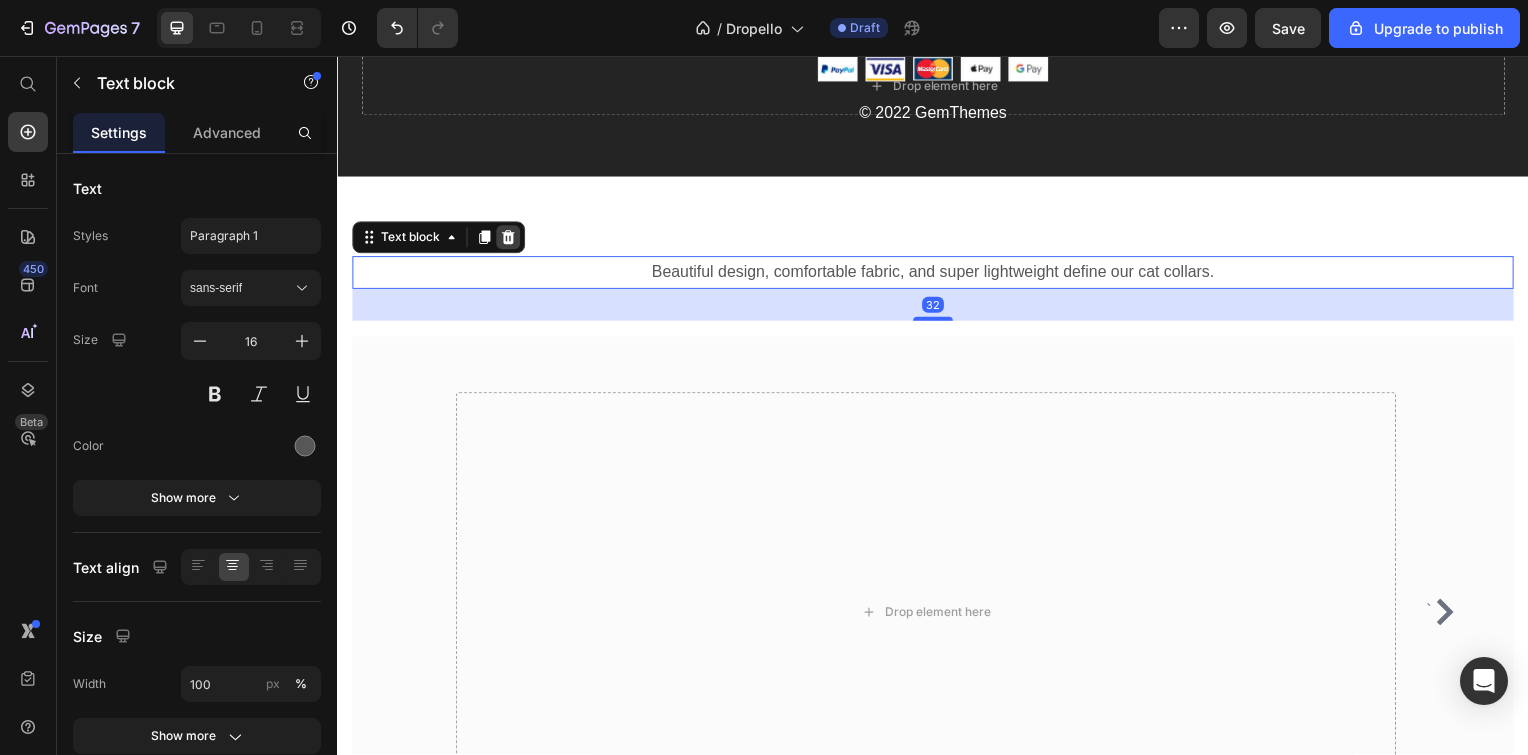 click 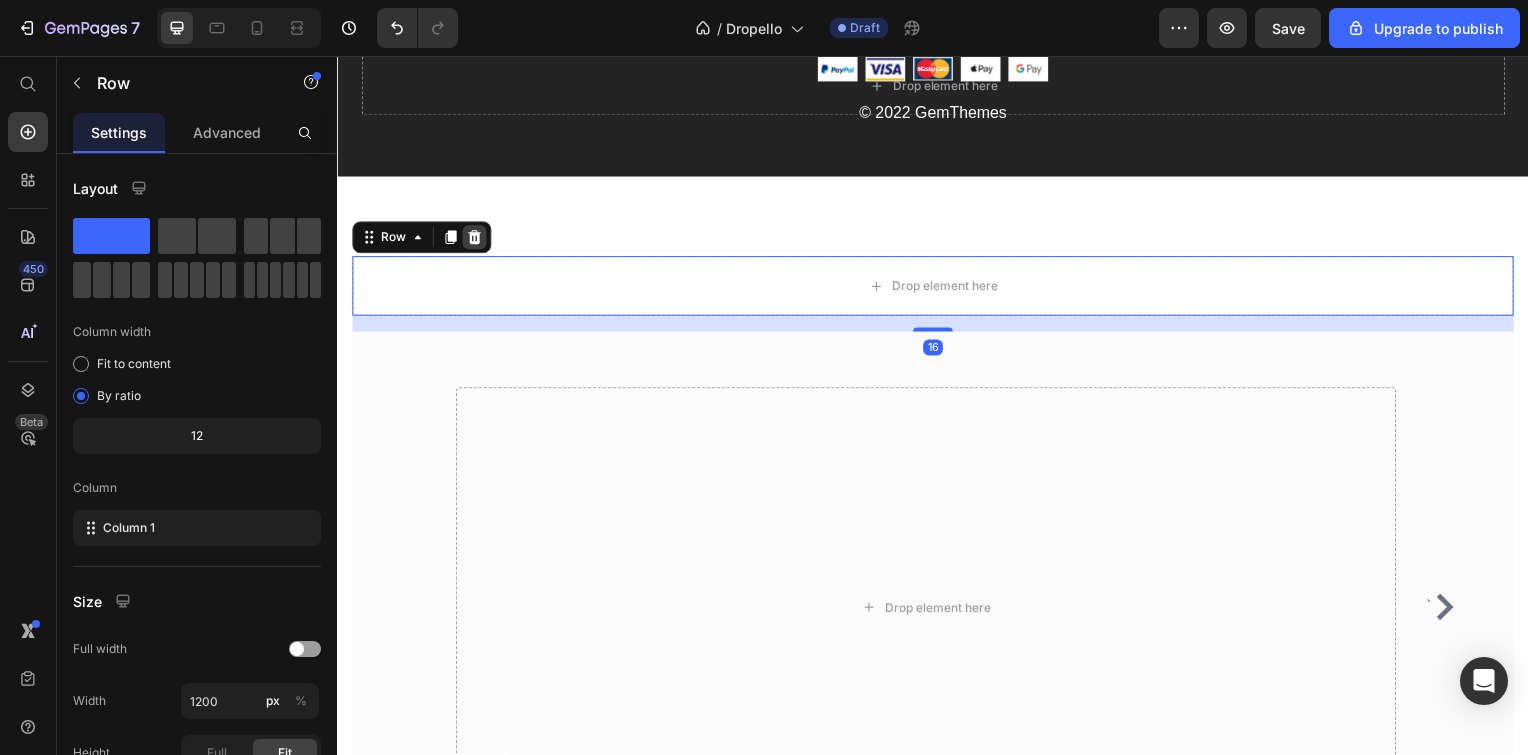 click 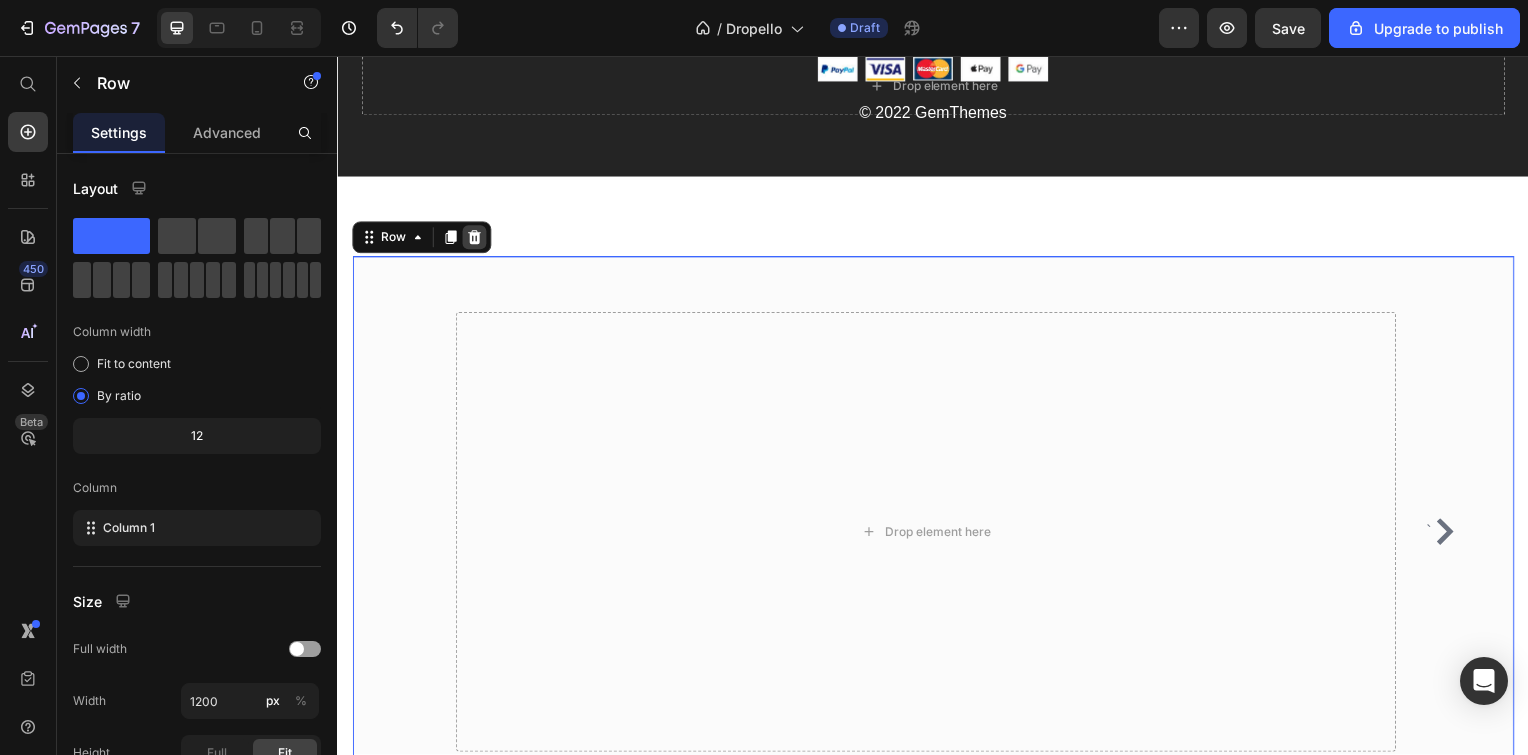 click 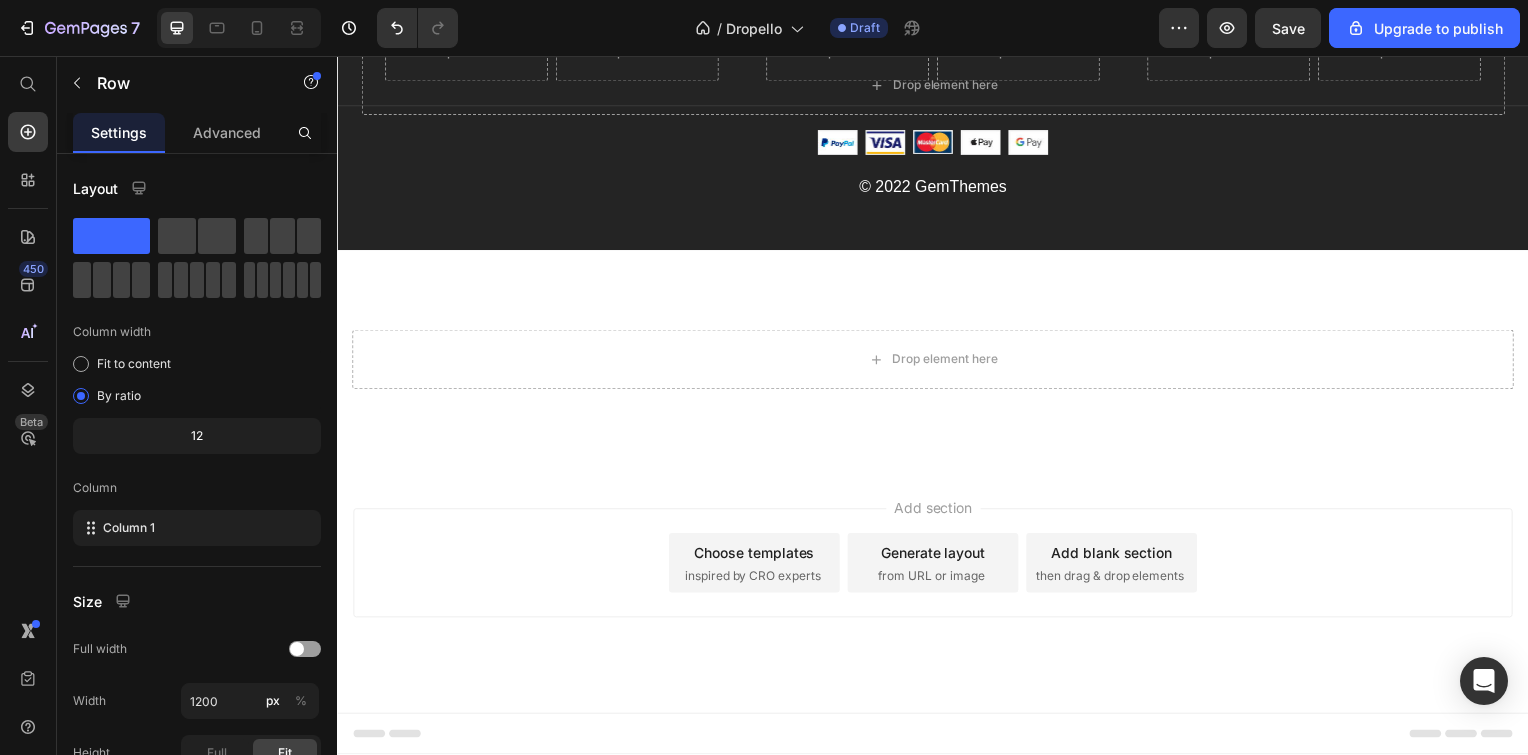 scroll, scrollTop: 6479, scrollLeft: 0, axis: vertical 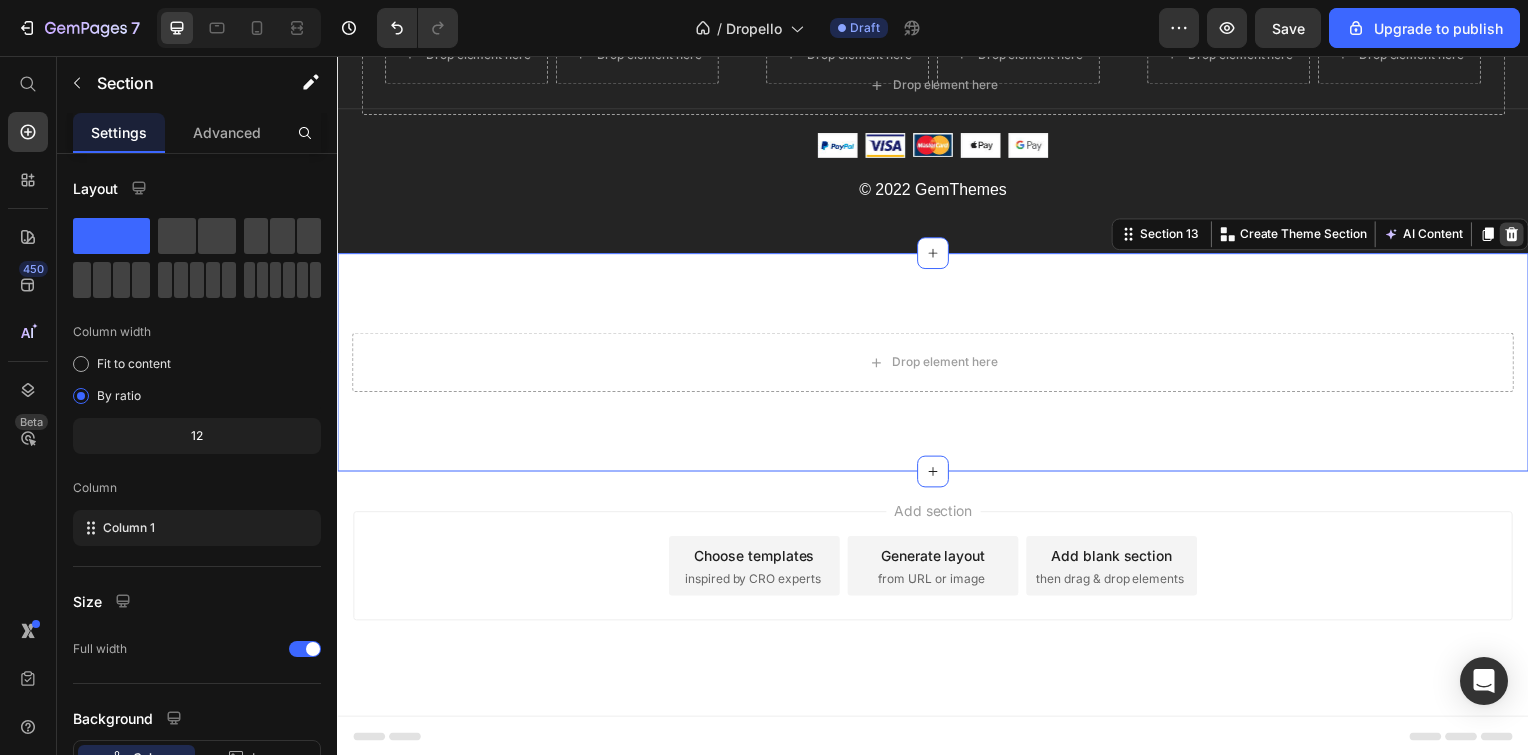 click 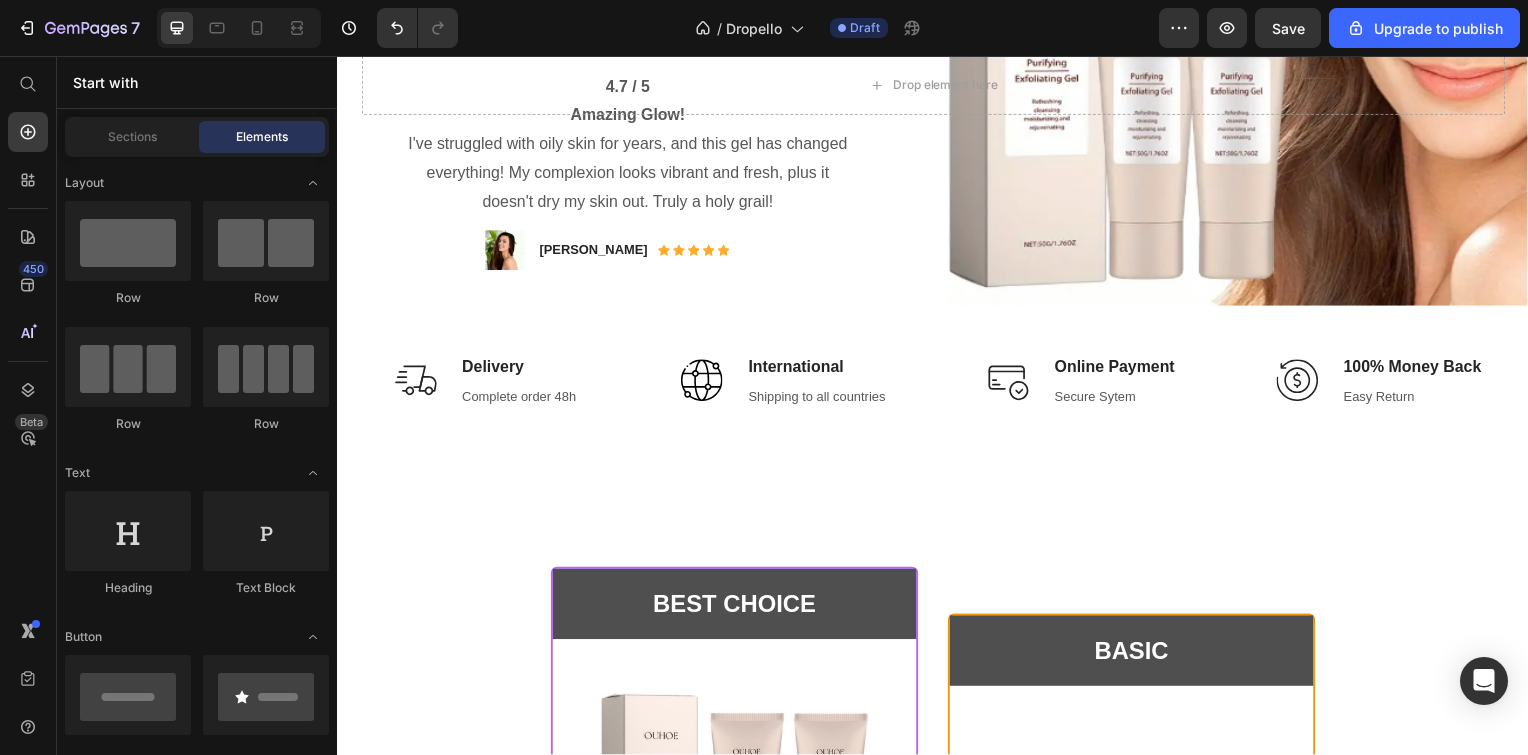 scroll, scrollTop: 0, scrollLeft: 0, axis: both 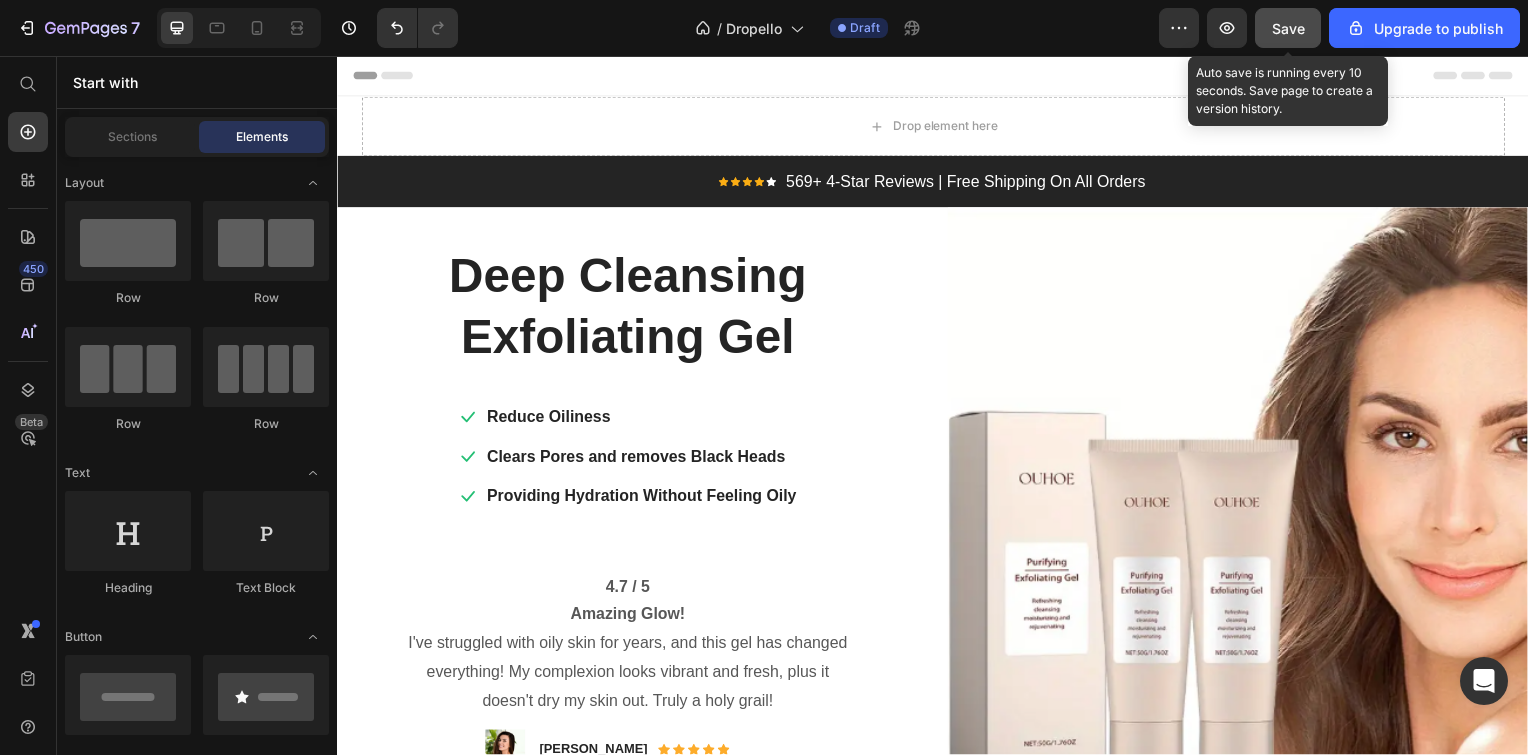 click on "Save" 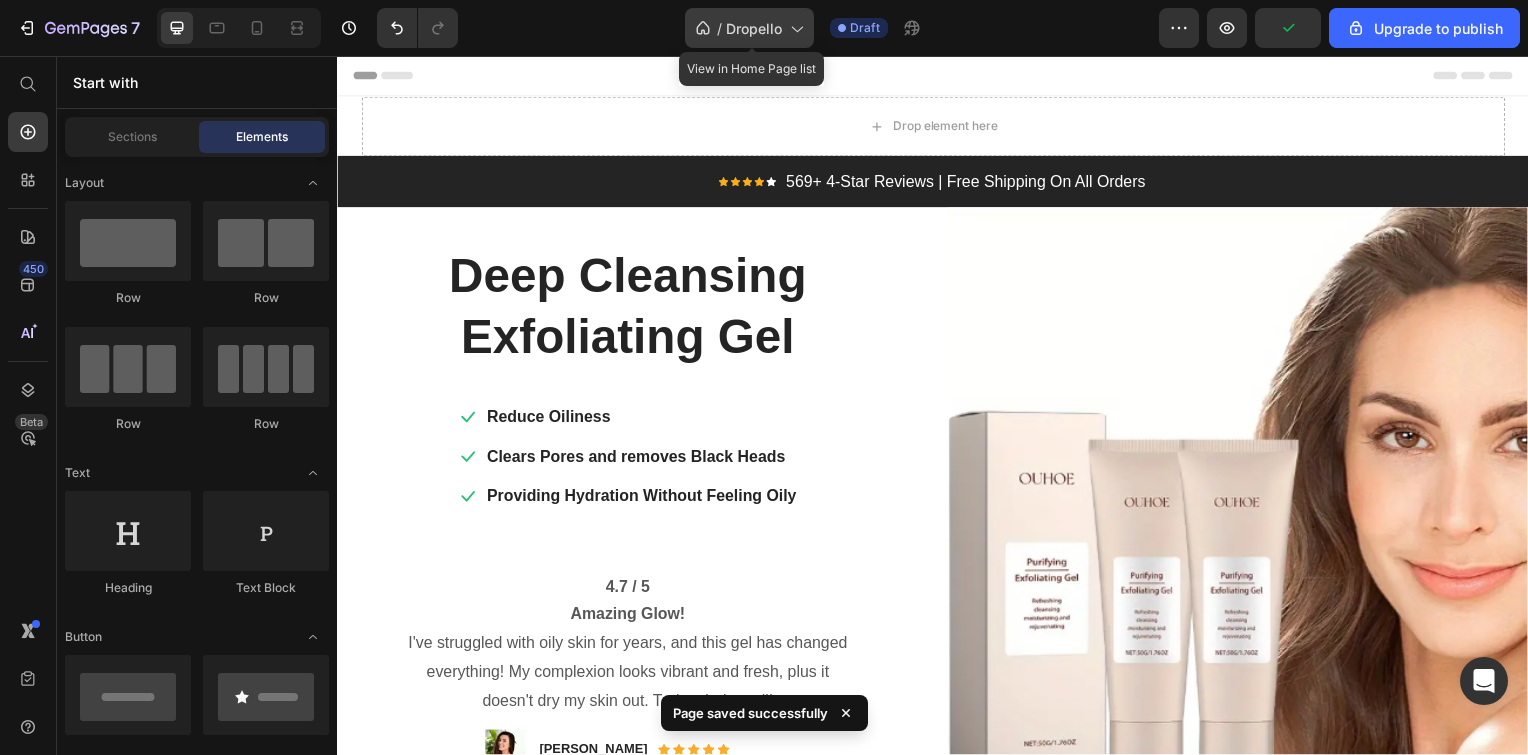 click on "/  Dropello" 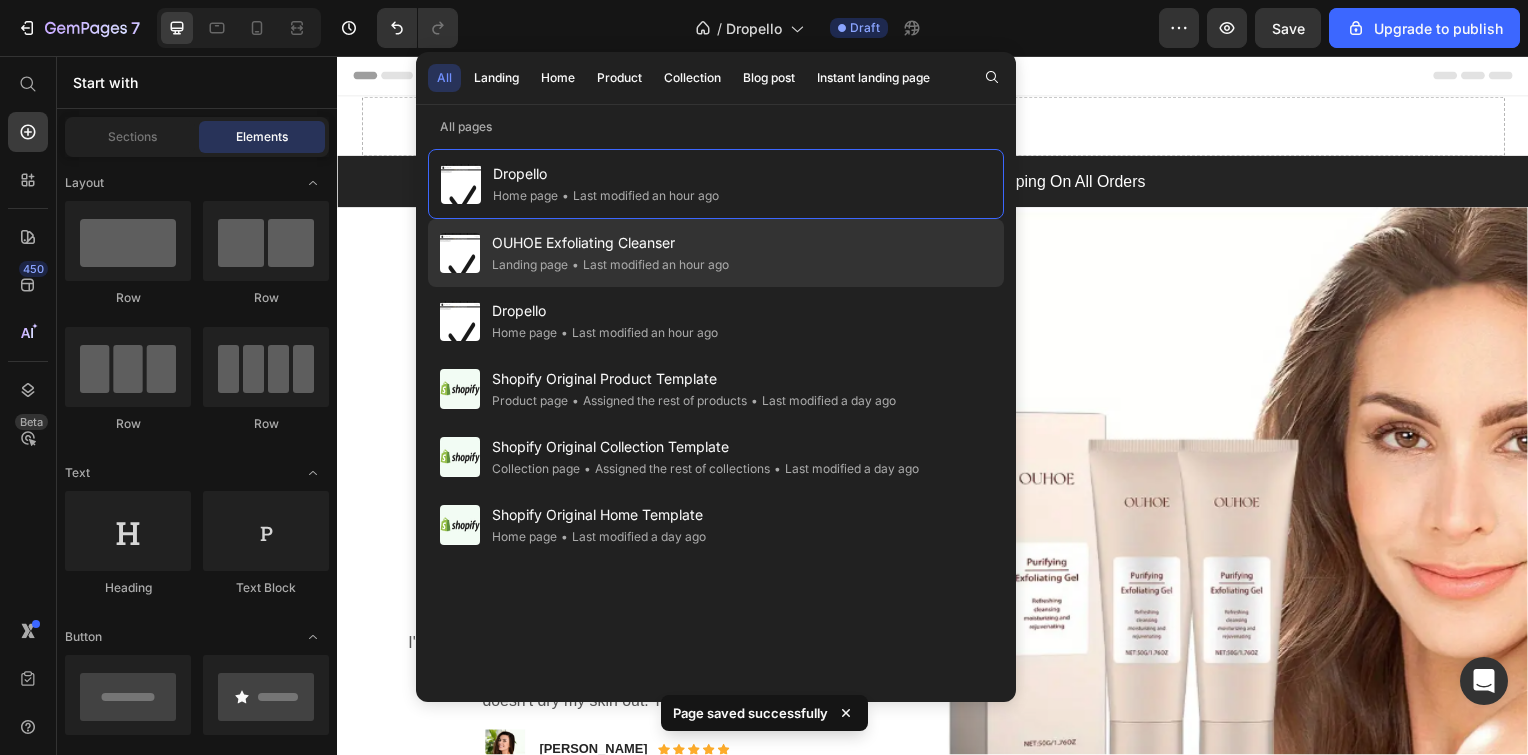 click on "OUHOE Exfoliating Cleanser" at bounding box center (610, 243) 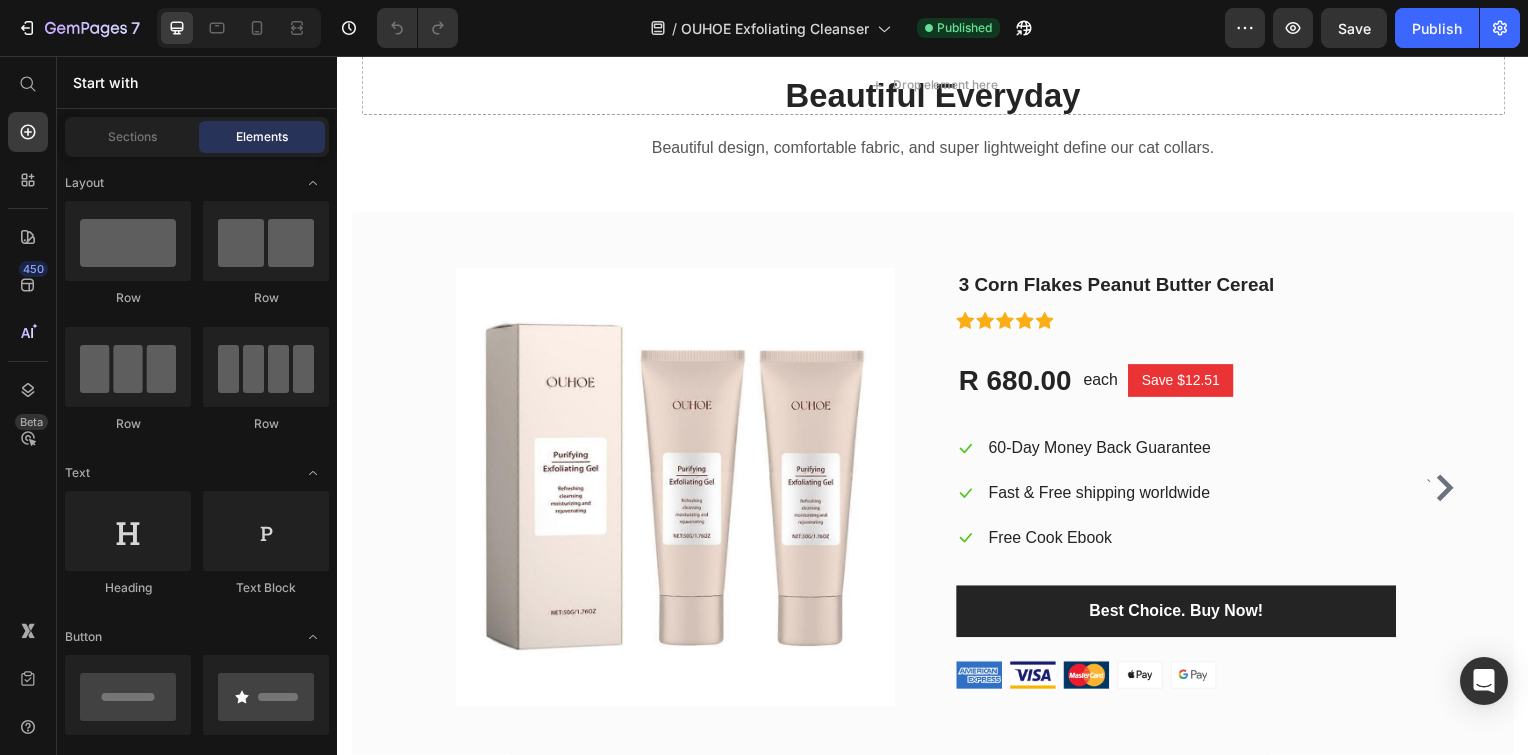 scroll, scrollTop: 6743, scrollLeft: 0, axis: vertical 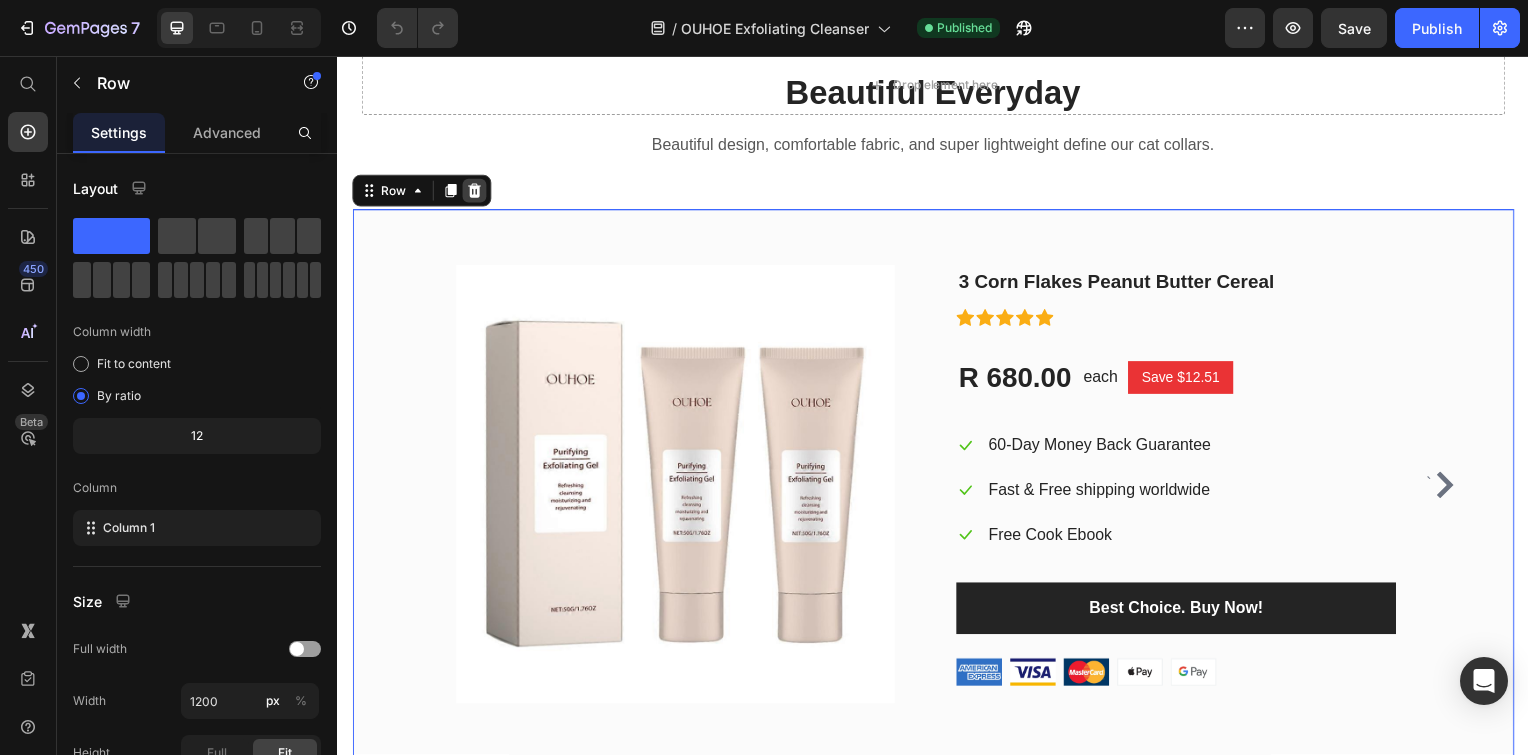 click 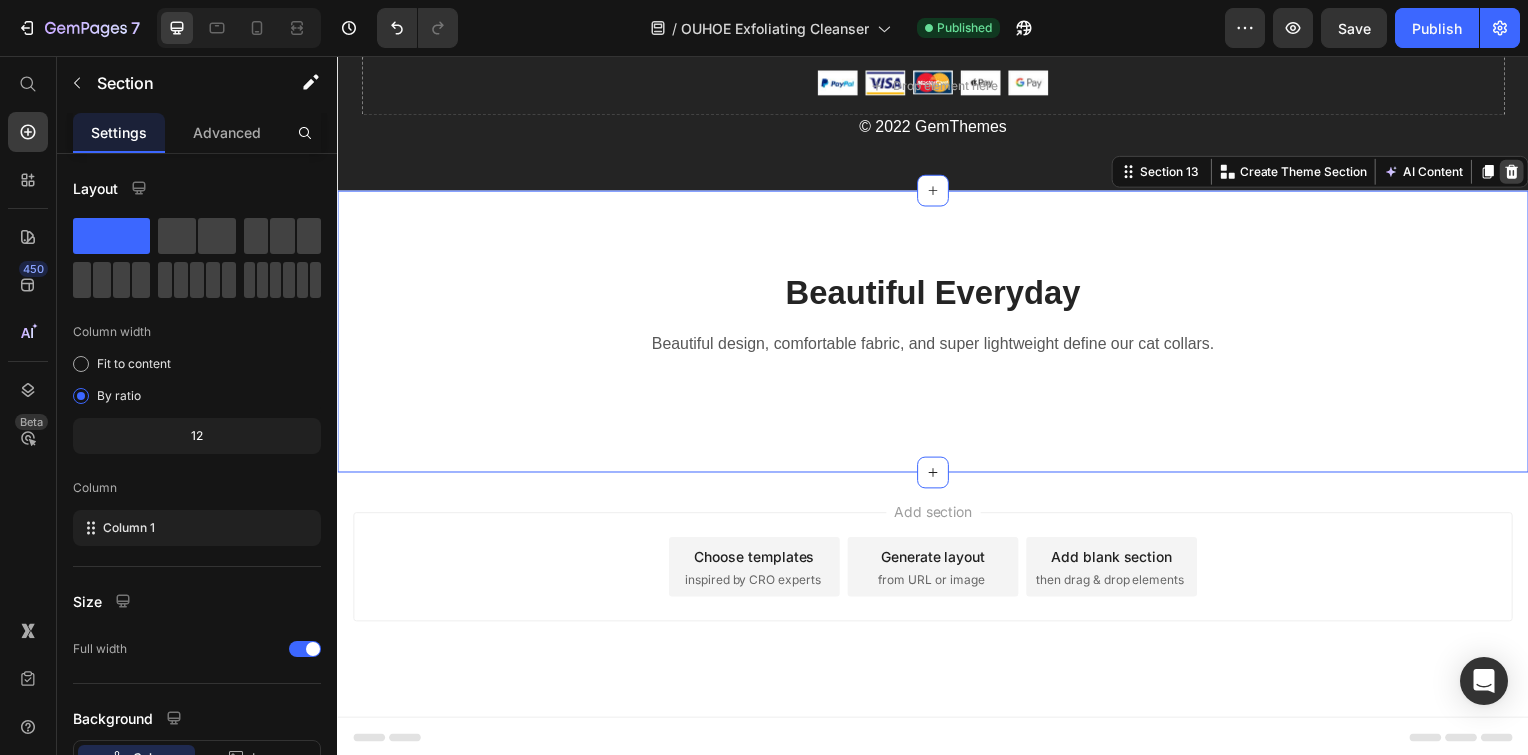 click 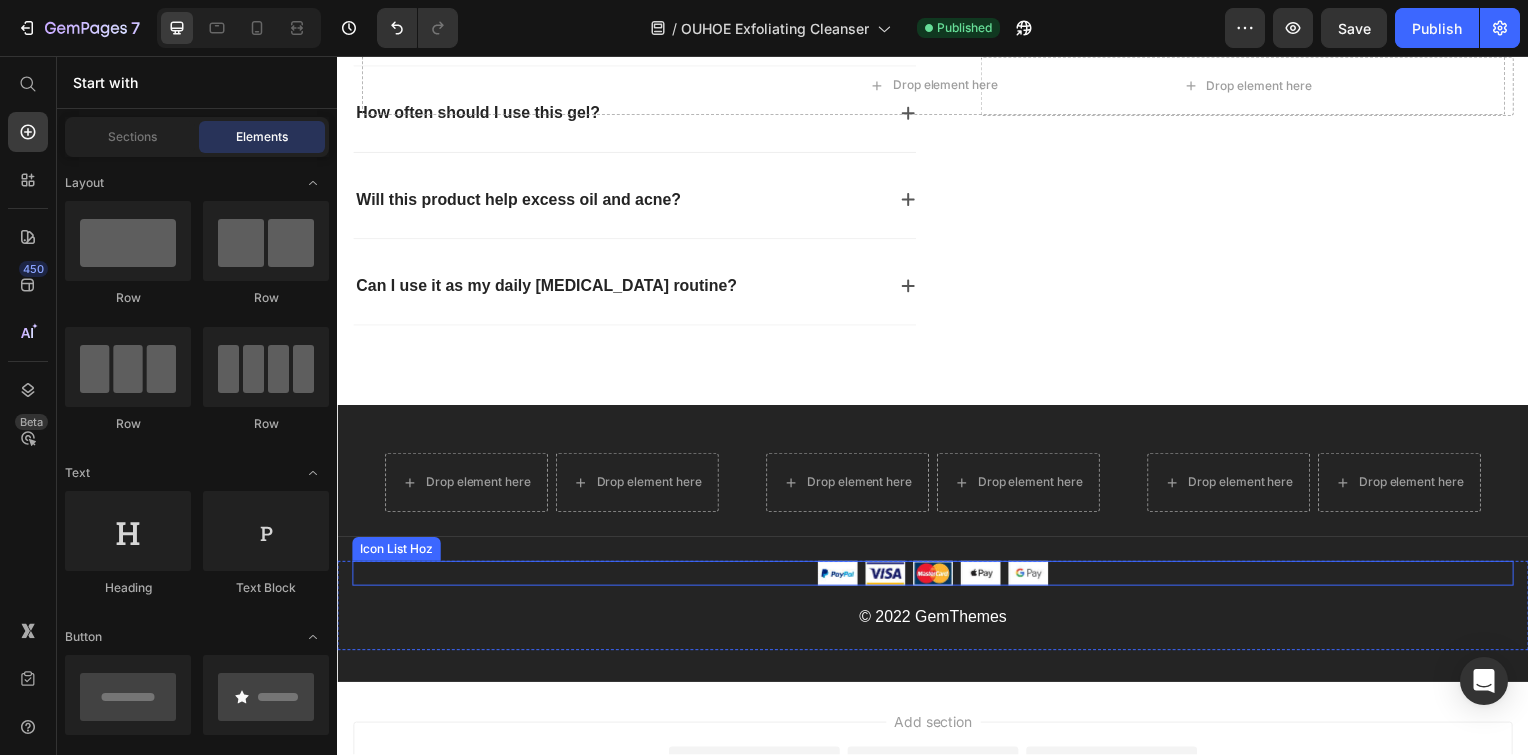 scroll, scrollTop: 6036, scrollLeft: 0, axis: vertical 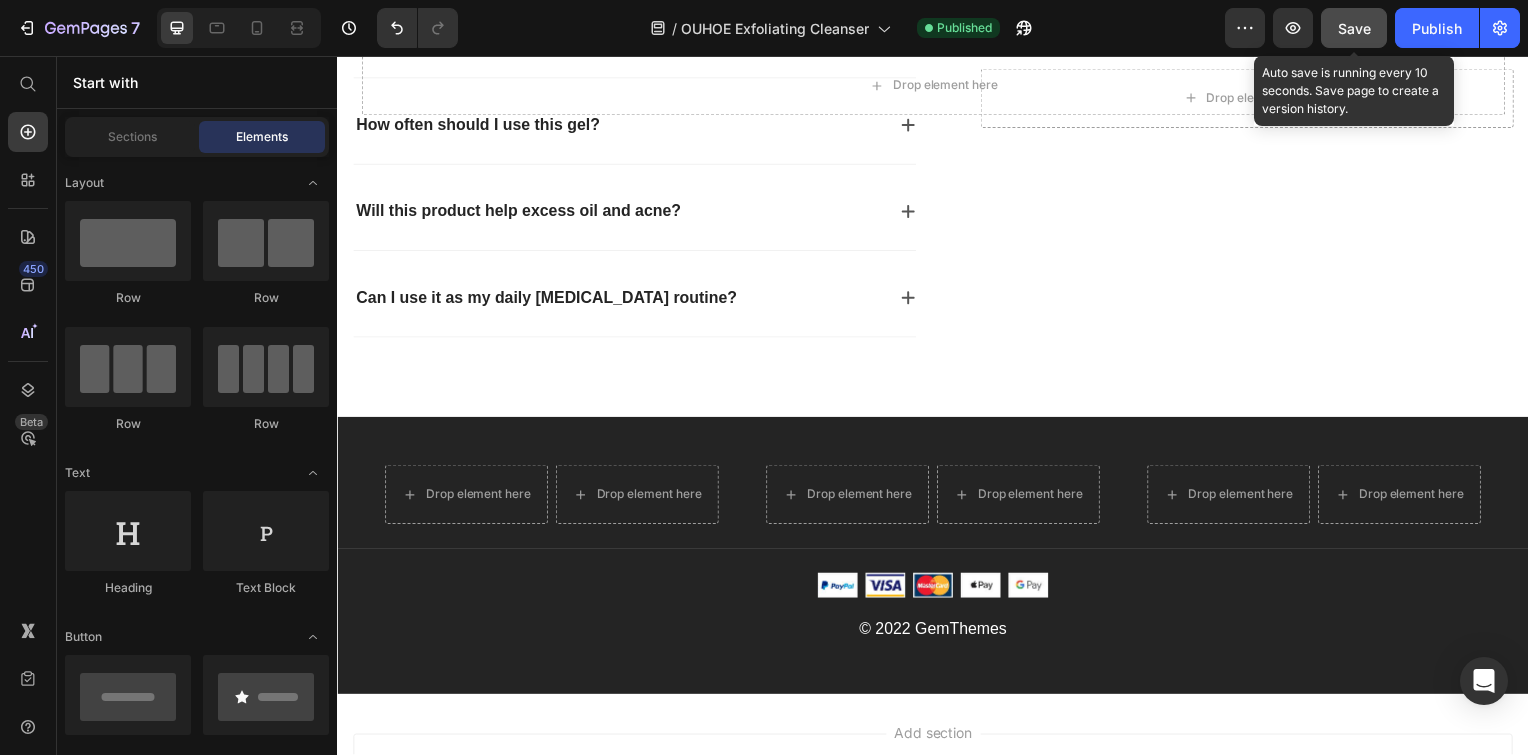 click on "Save" 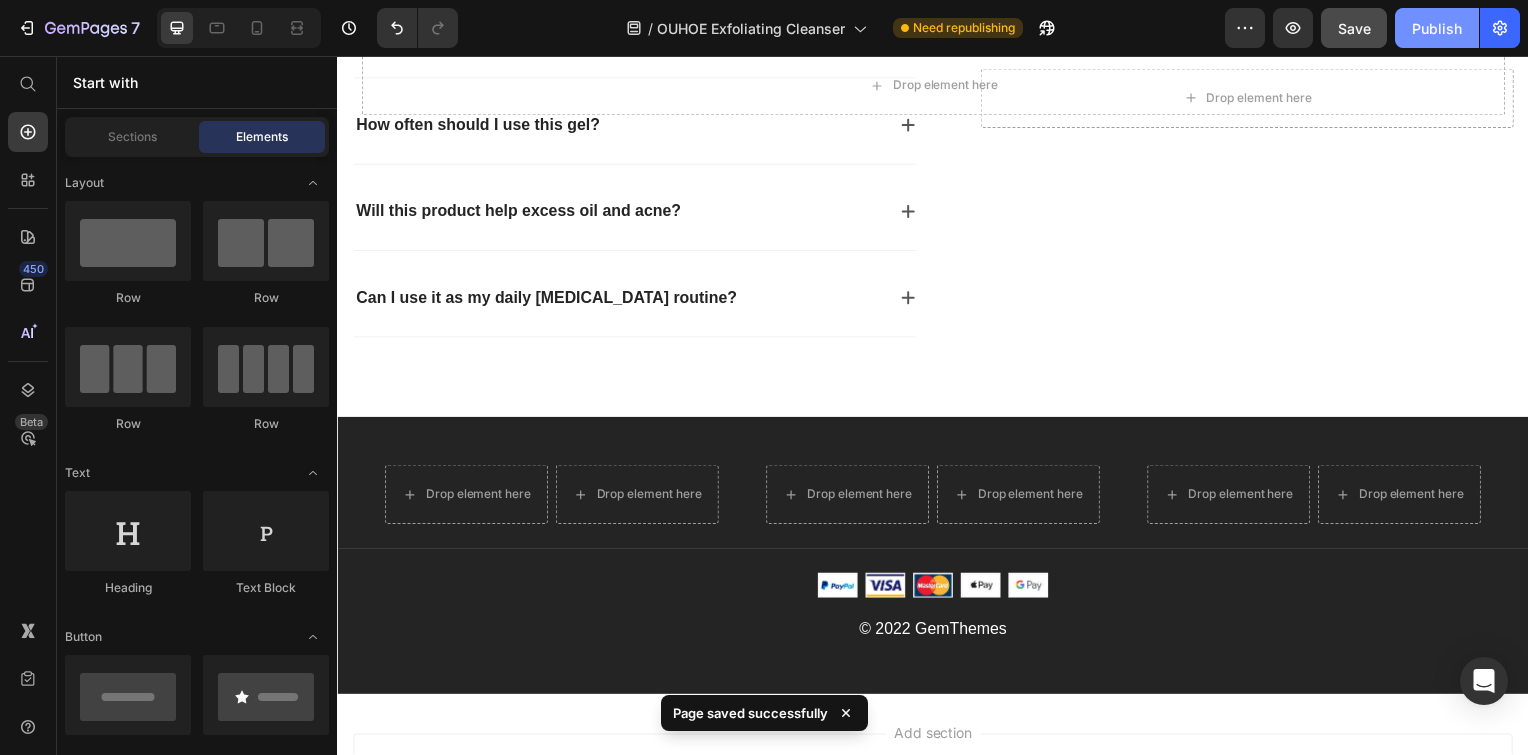 click on "Publish" at bounding box center [1437, 28] 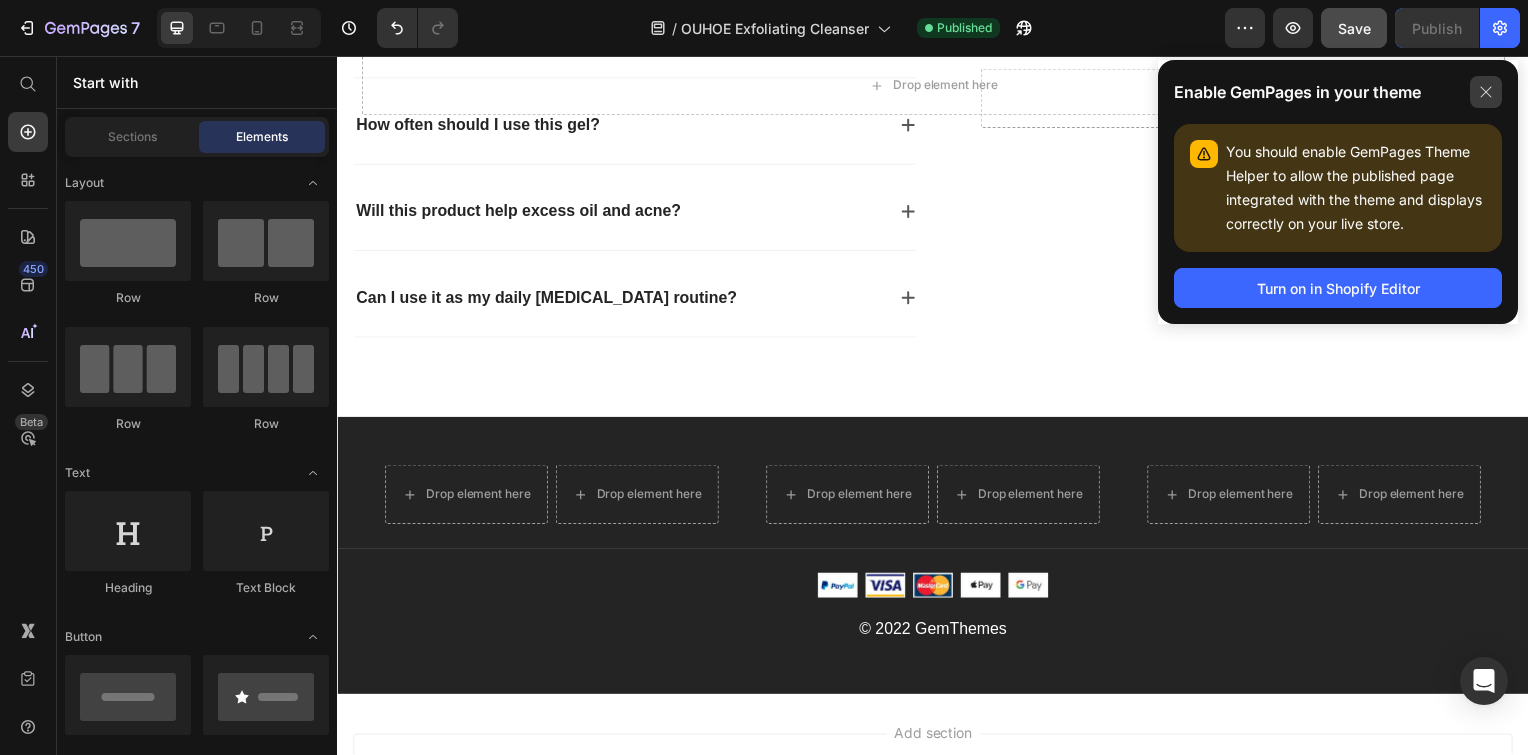 click 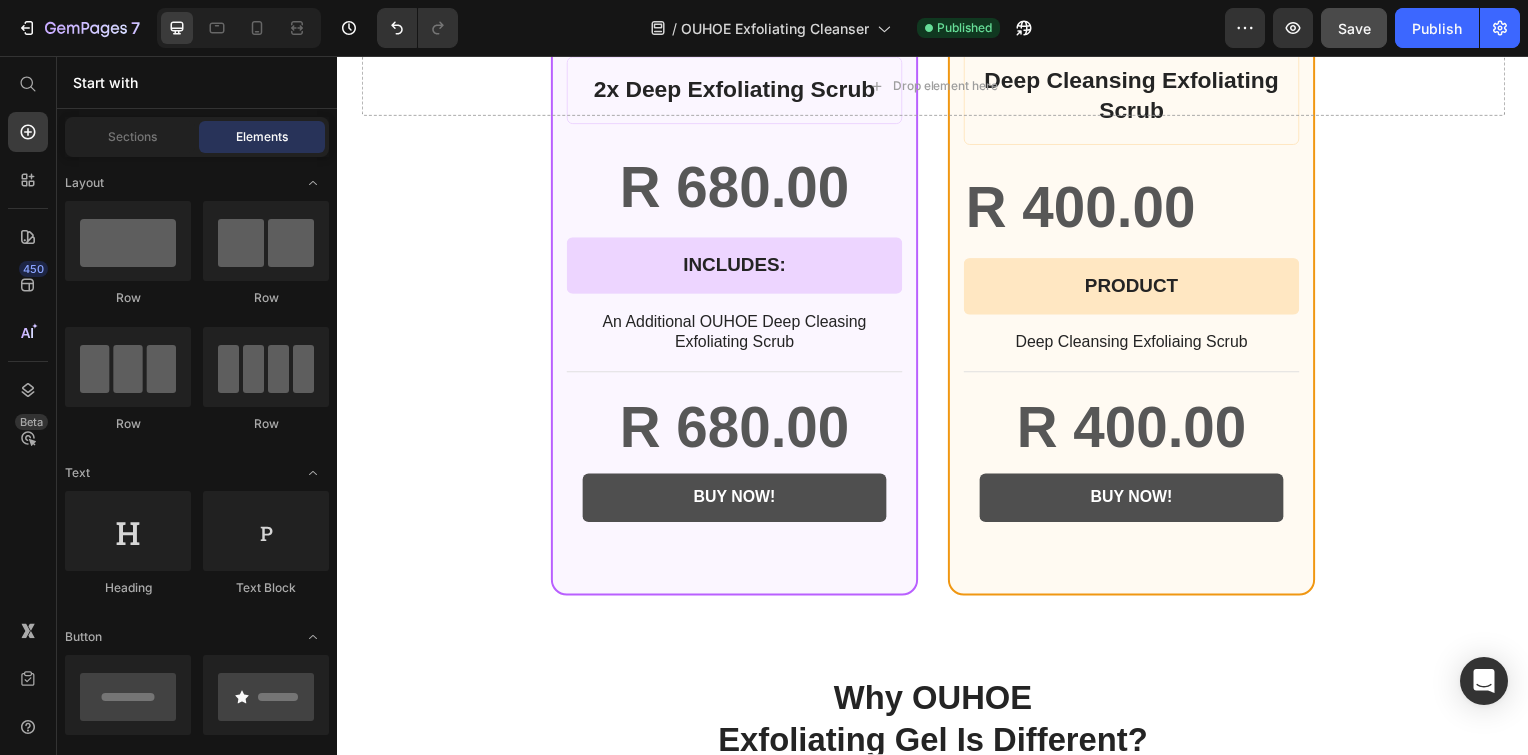 scroll, scrollTop: 1447, scrollLeft: 0, axis: vertical 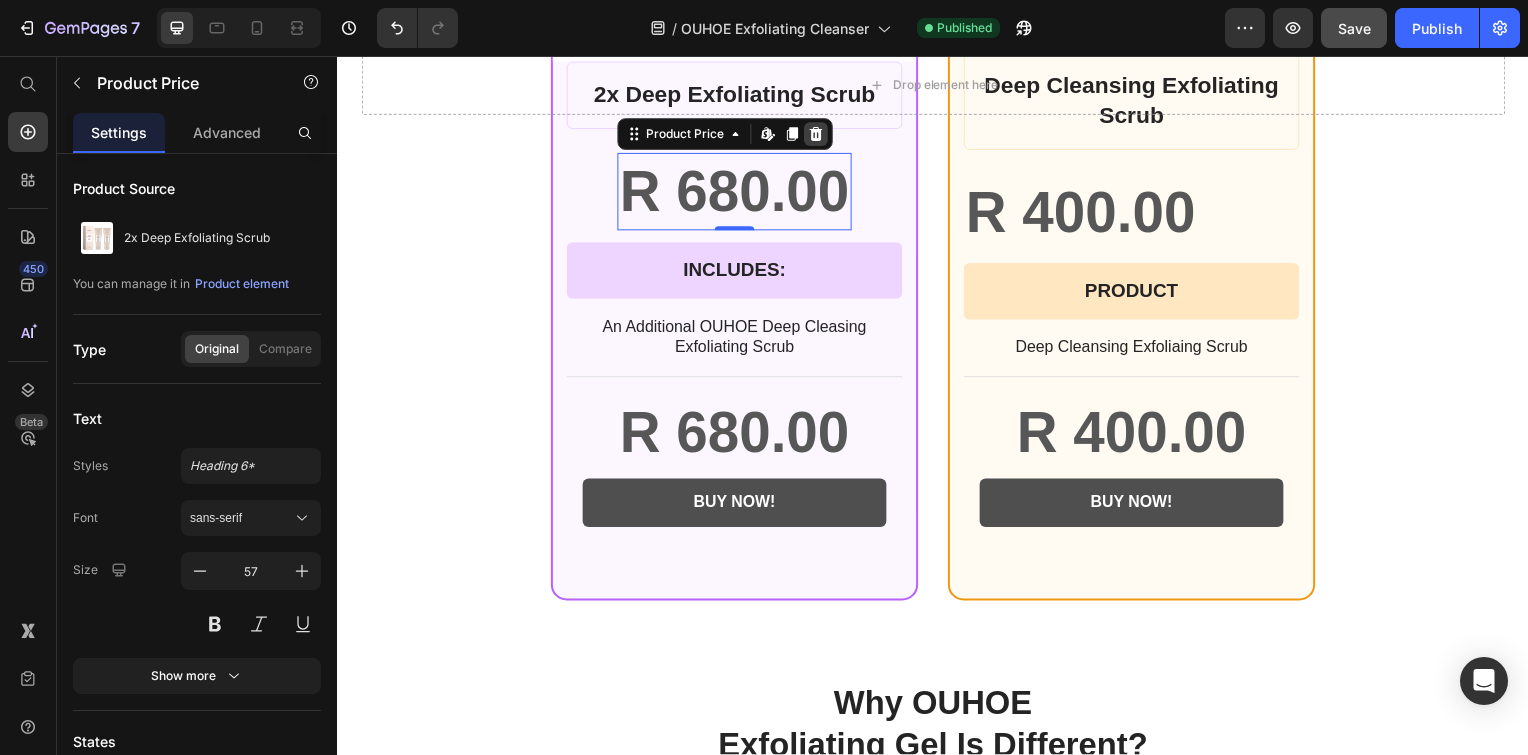 click 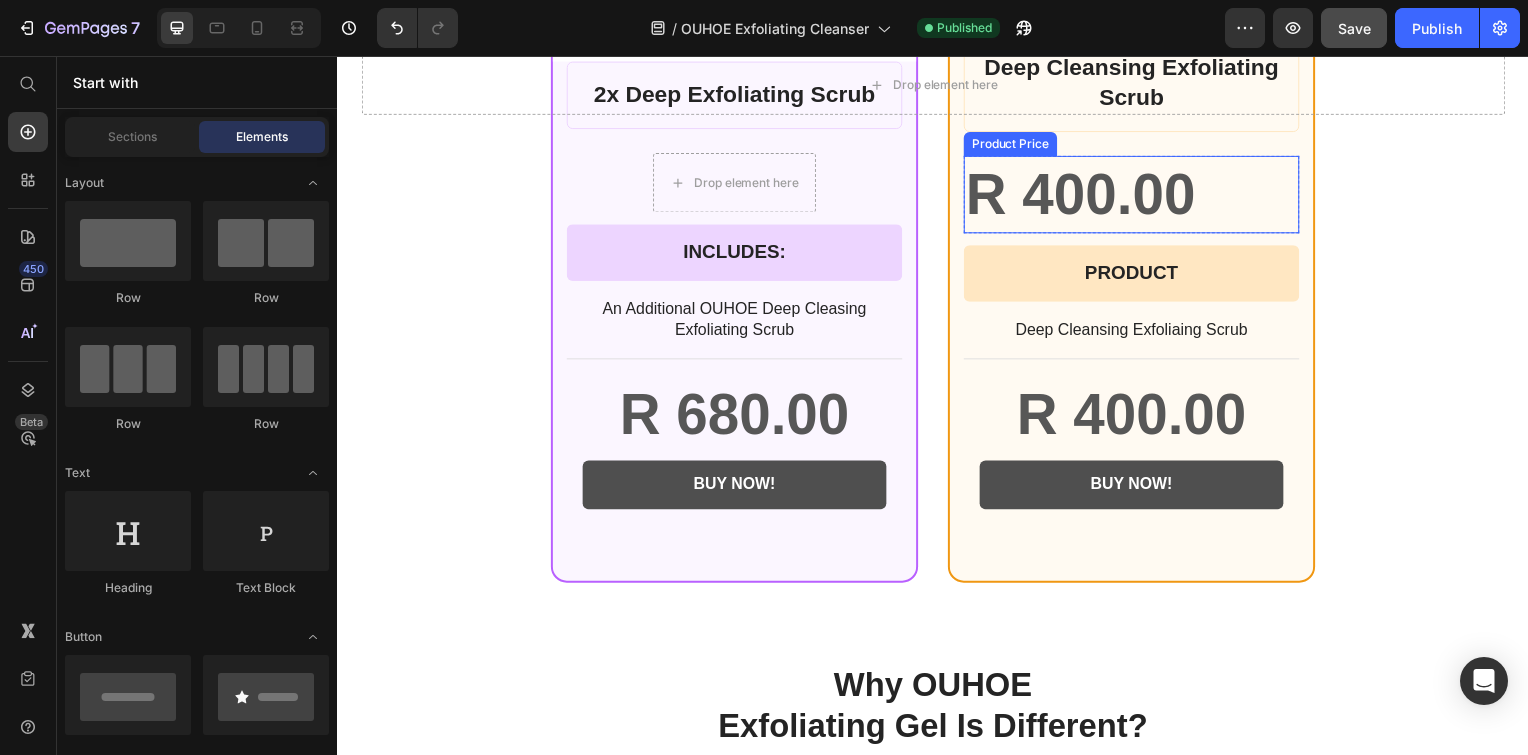 click on "R 400.00" at bounding box center [1137, 196] 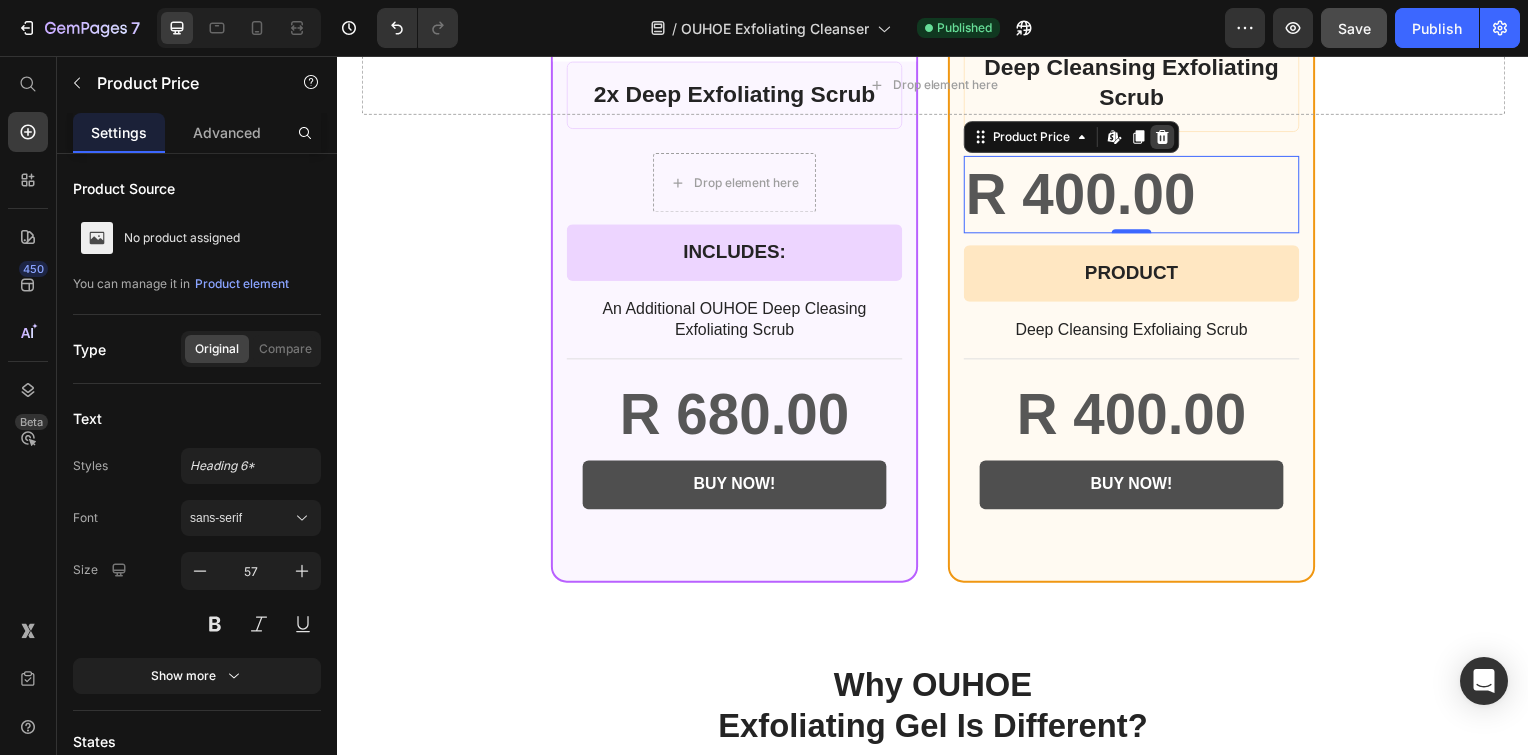 click 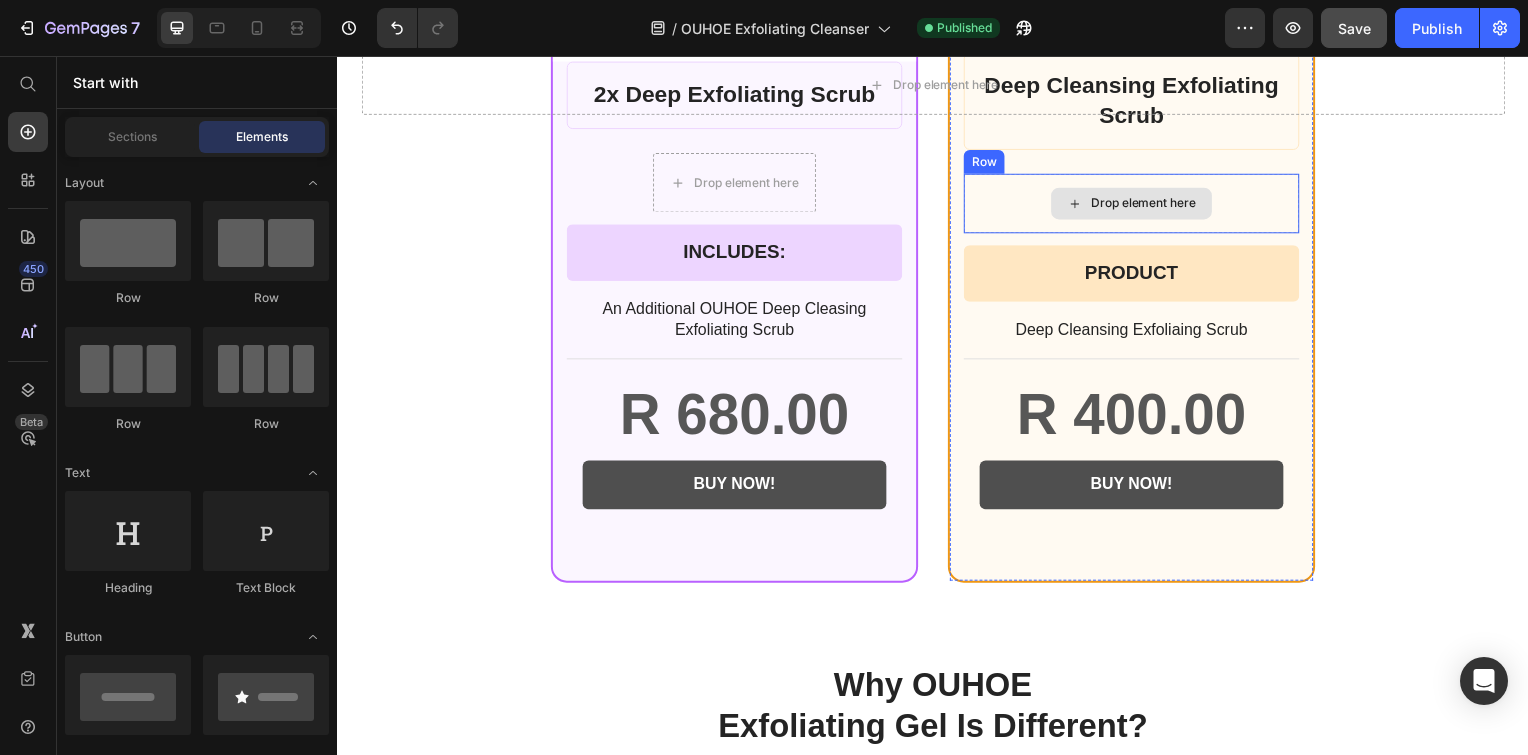 click on "Drop element here" at bounding box center (1137, 205) 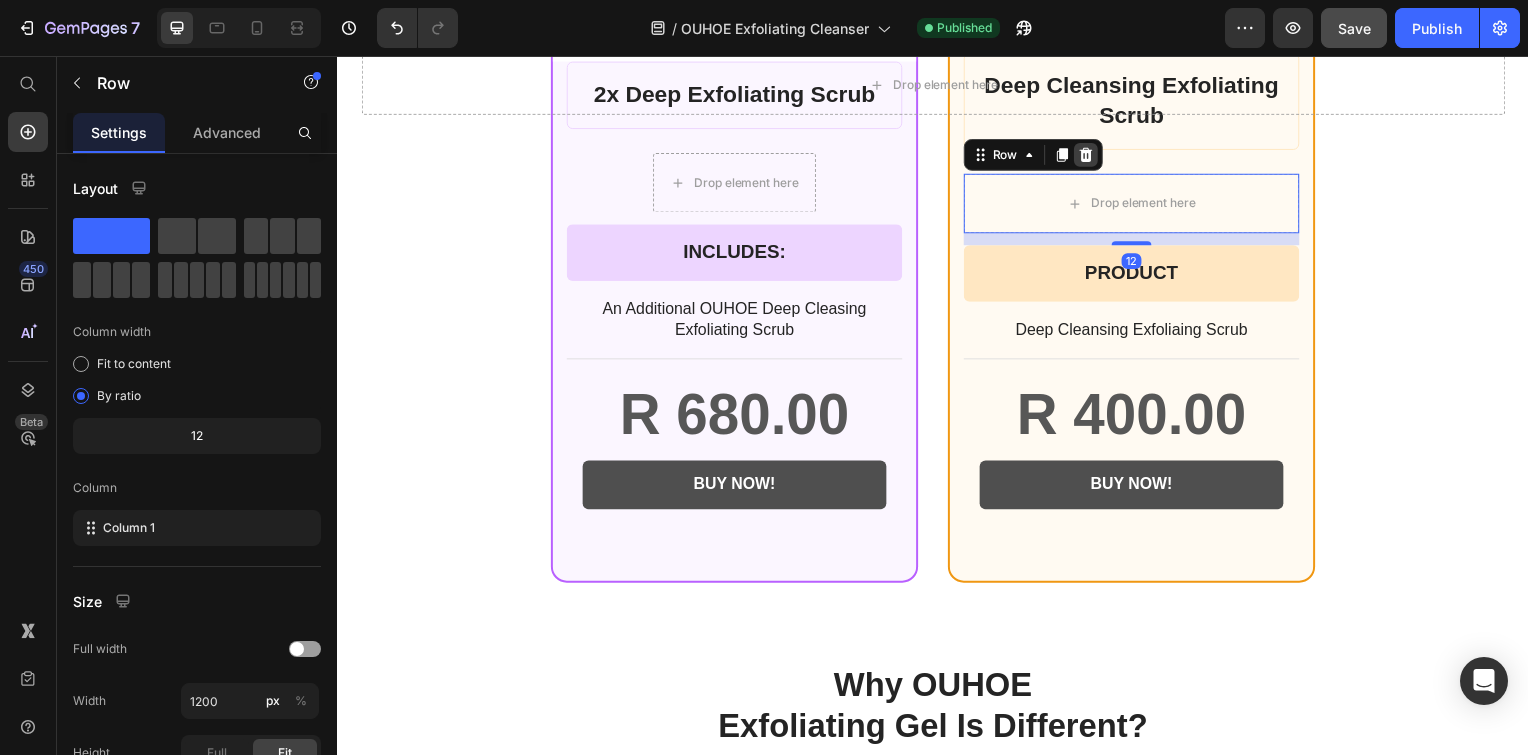 click 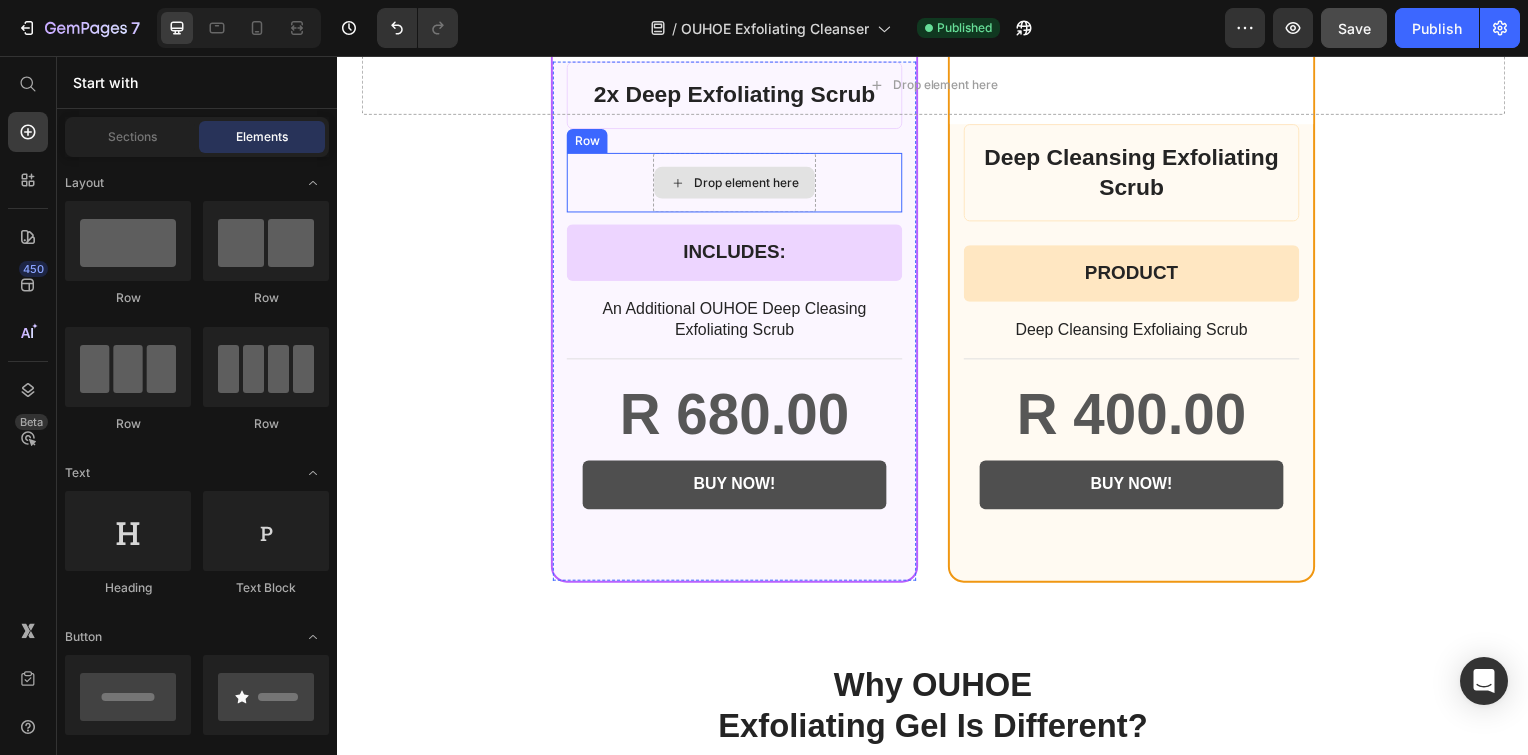 click on "Drop element here" at bounding box center [749, 184] 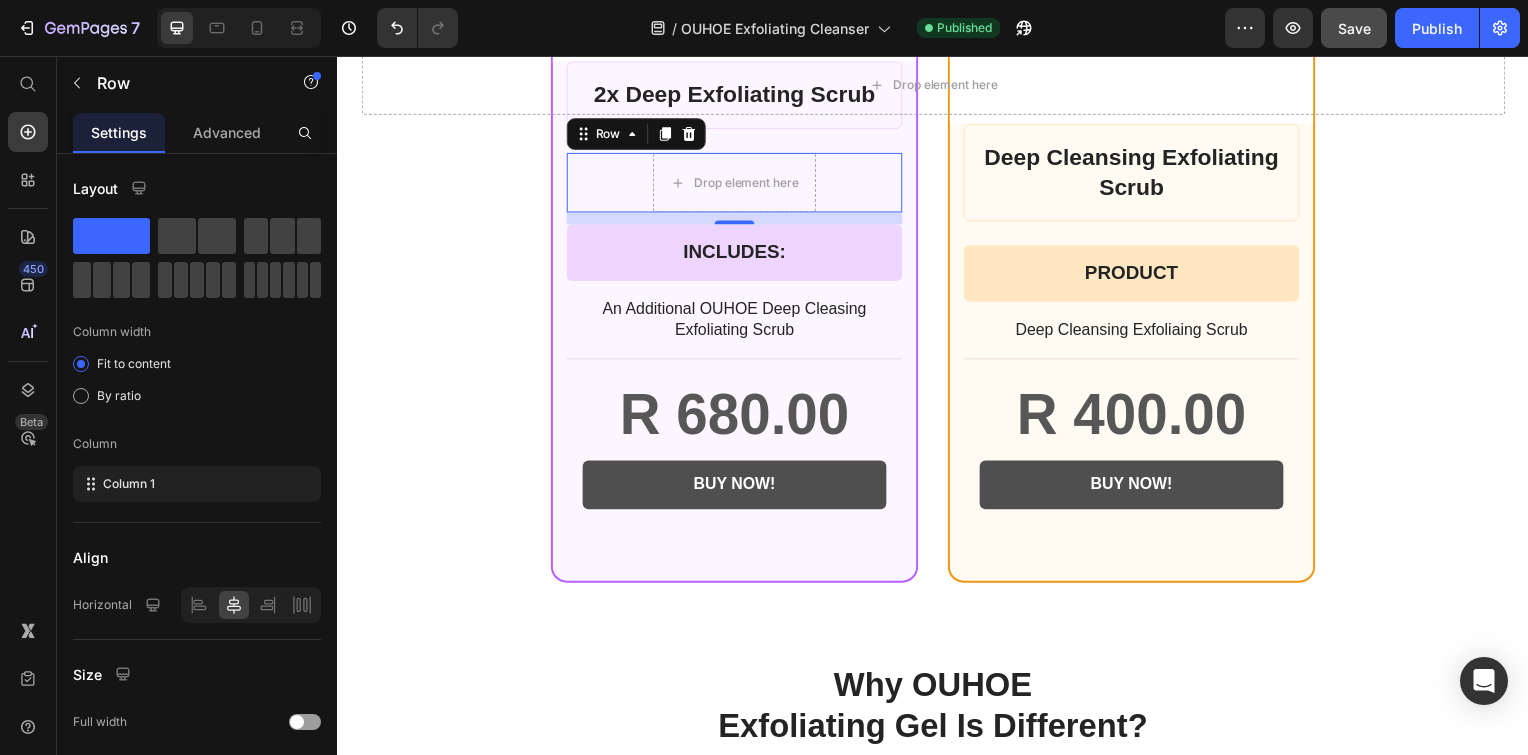 click on "Drop element here Row   0" at bounding box center (737, 184) 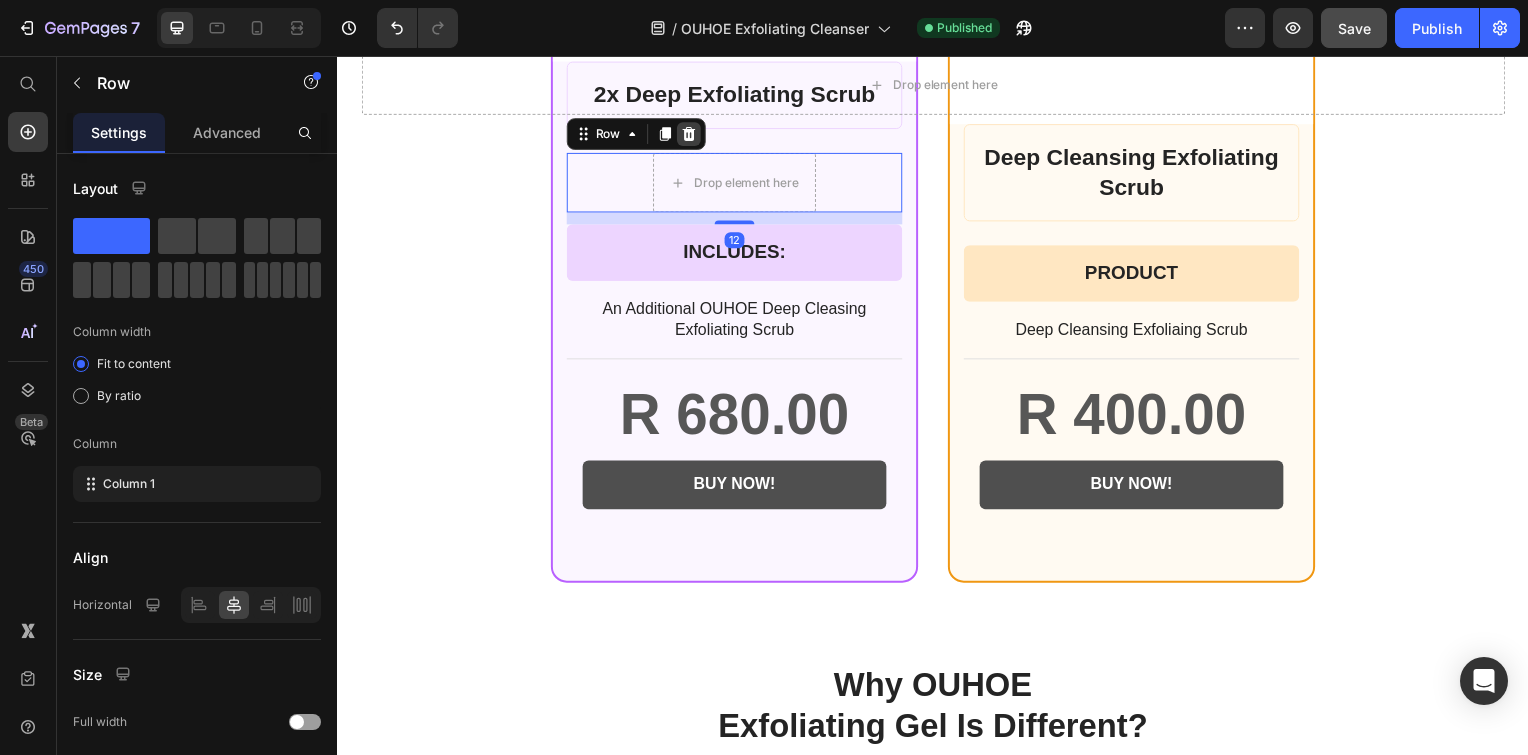 click 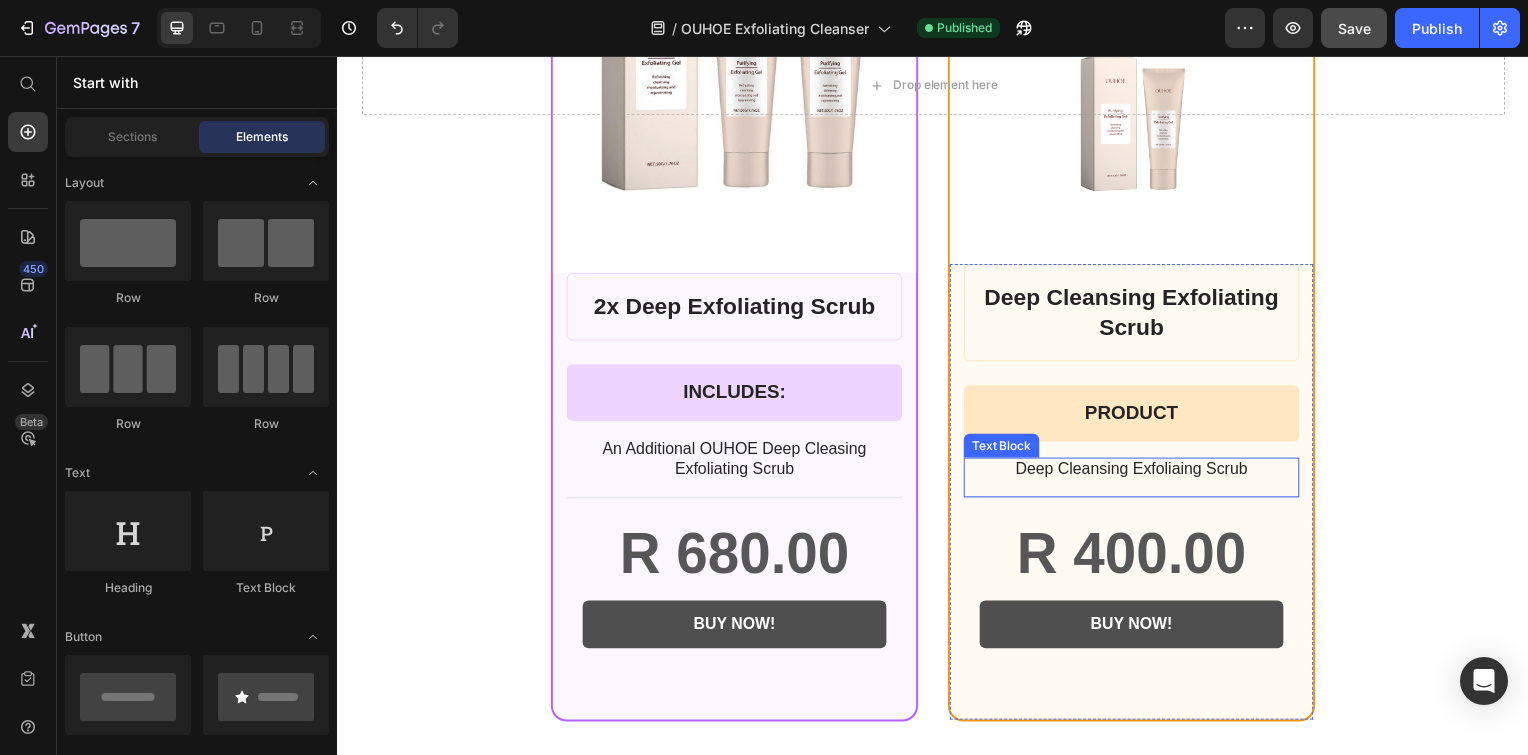 scroll, scrollTop: 1243, scrollLeft: 0, axis: vertical 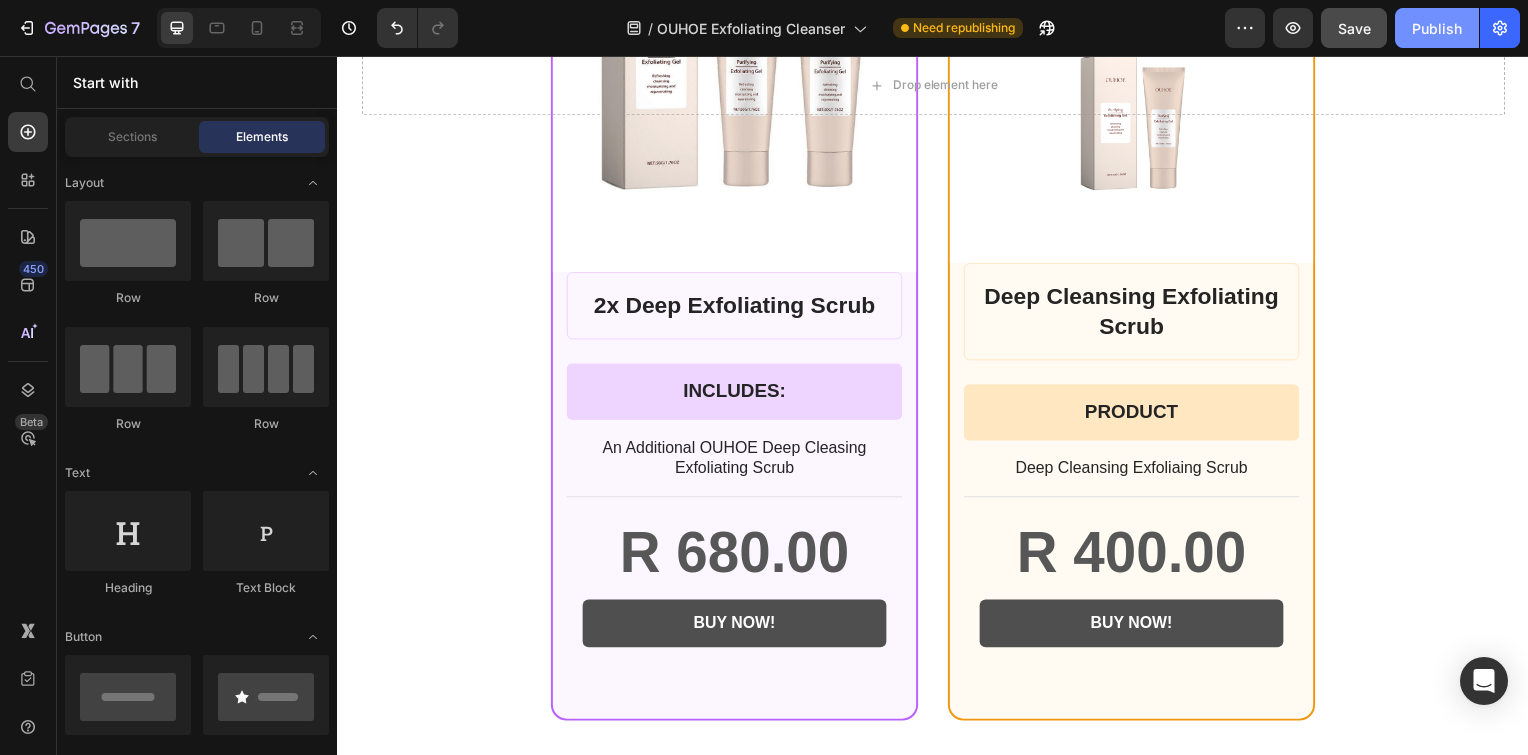 click on "Publish" at bounding box center [1437, 28] 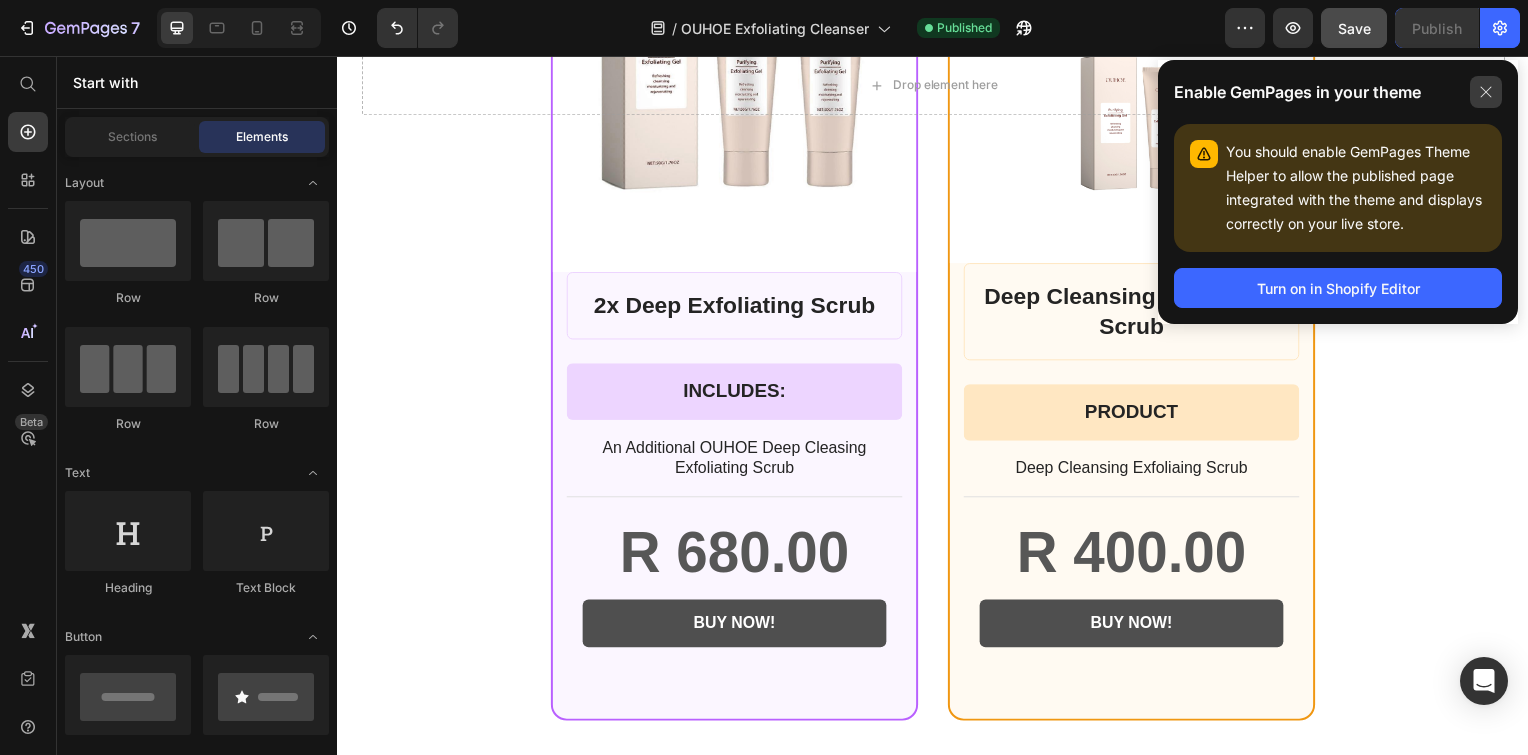 click 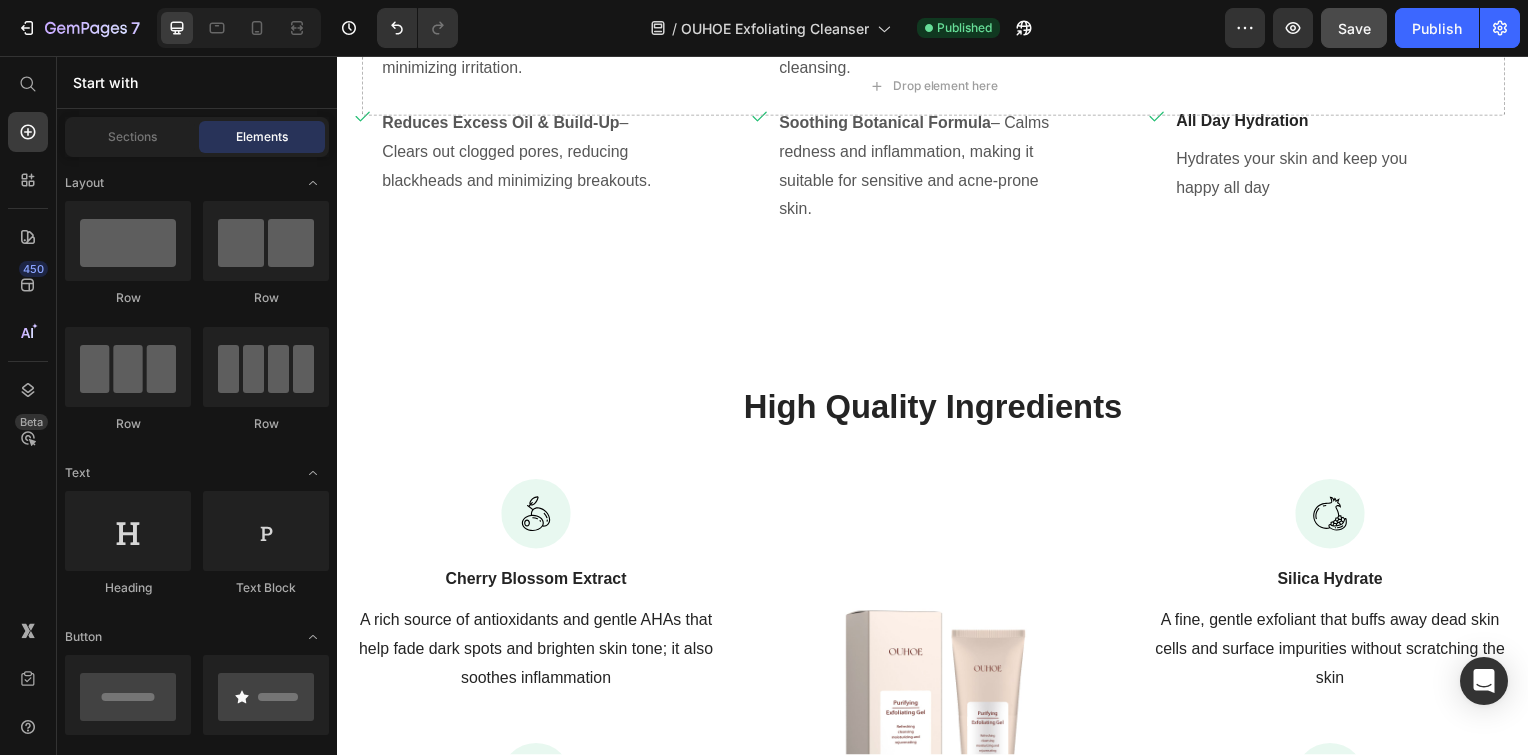 scroll, scrollTop: 2340, scrollLeft: 0, axis: vertical 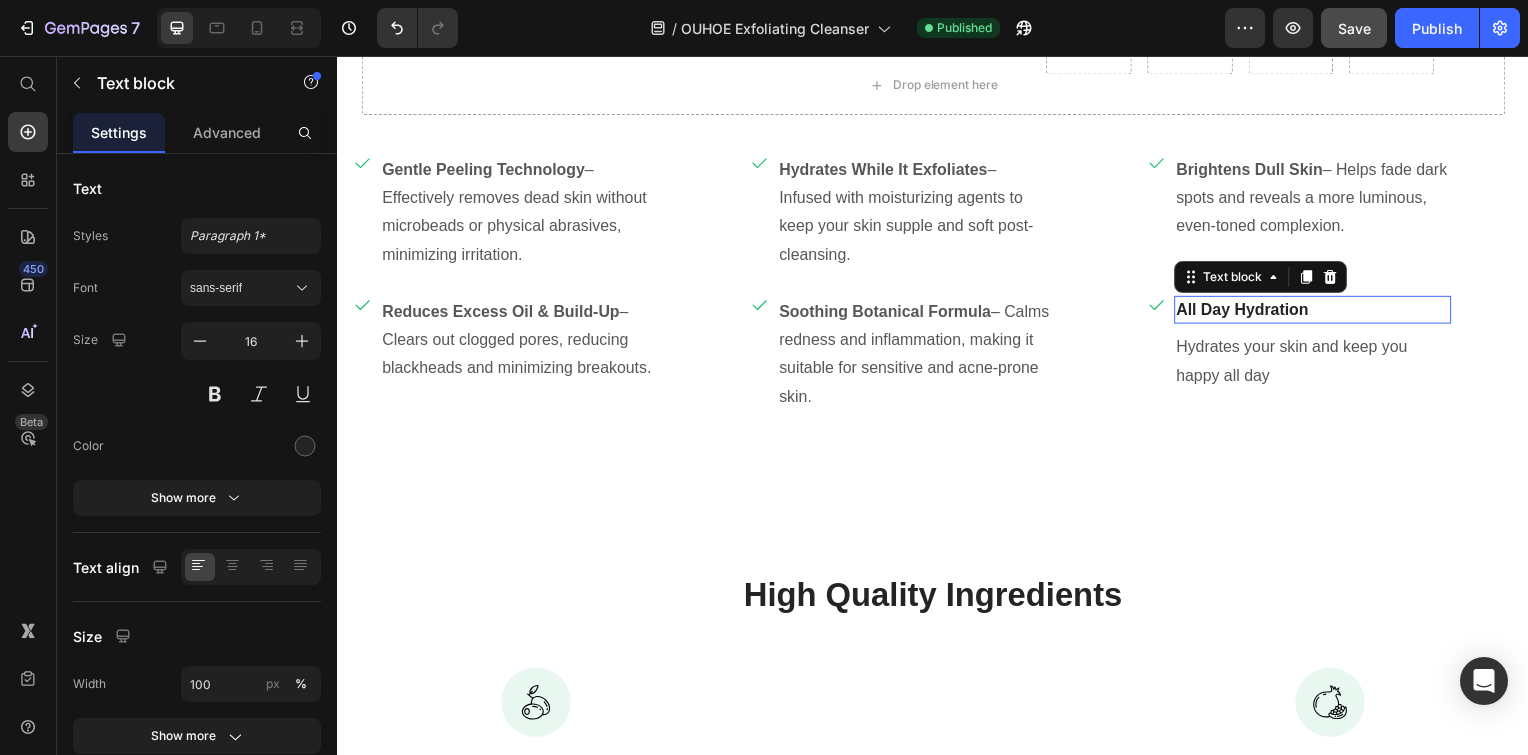 click on "All Day Hydration" at bounding box center [1319, 312] 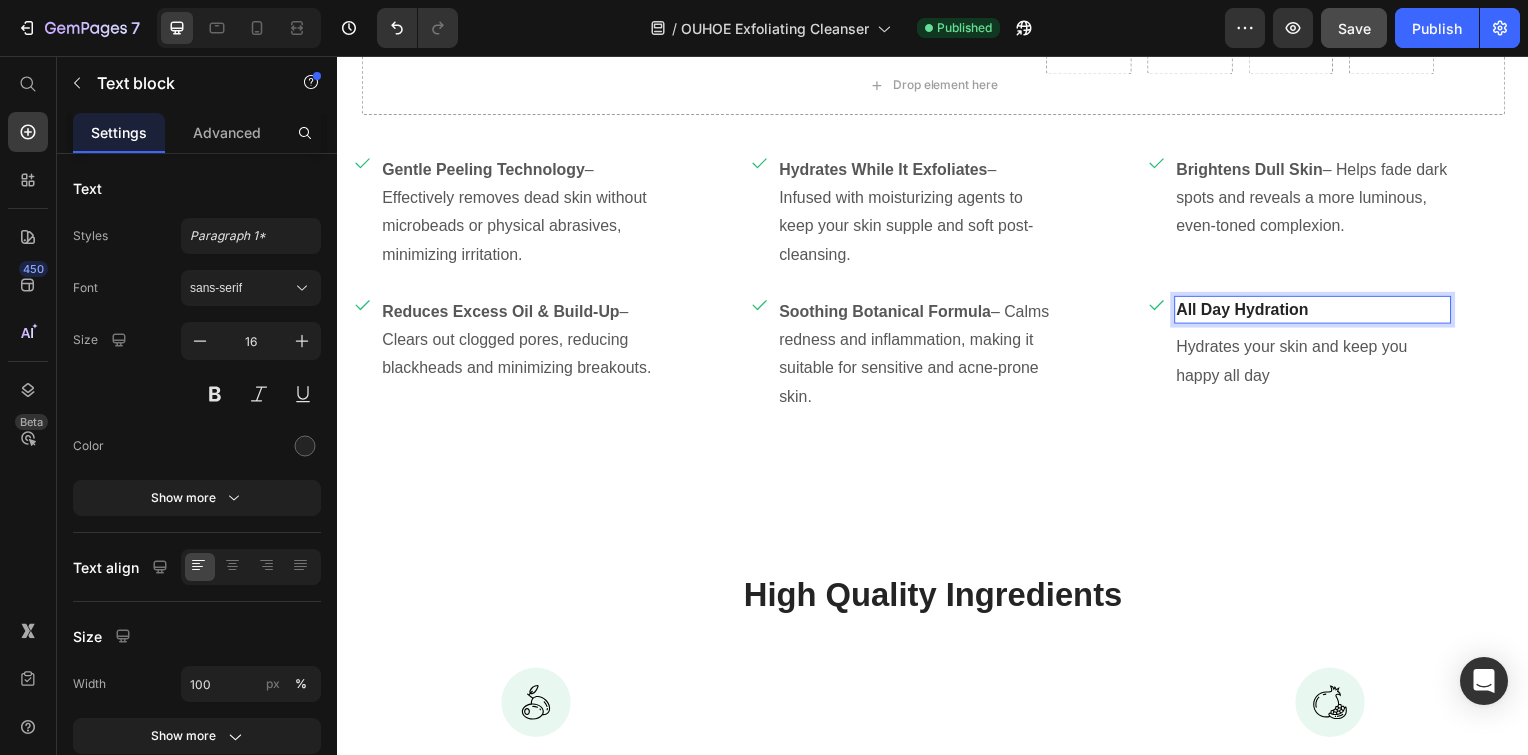 click on "All Day Hydration" at bounding box center (1319, 312) 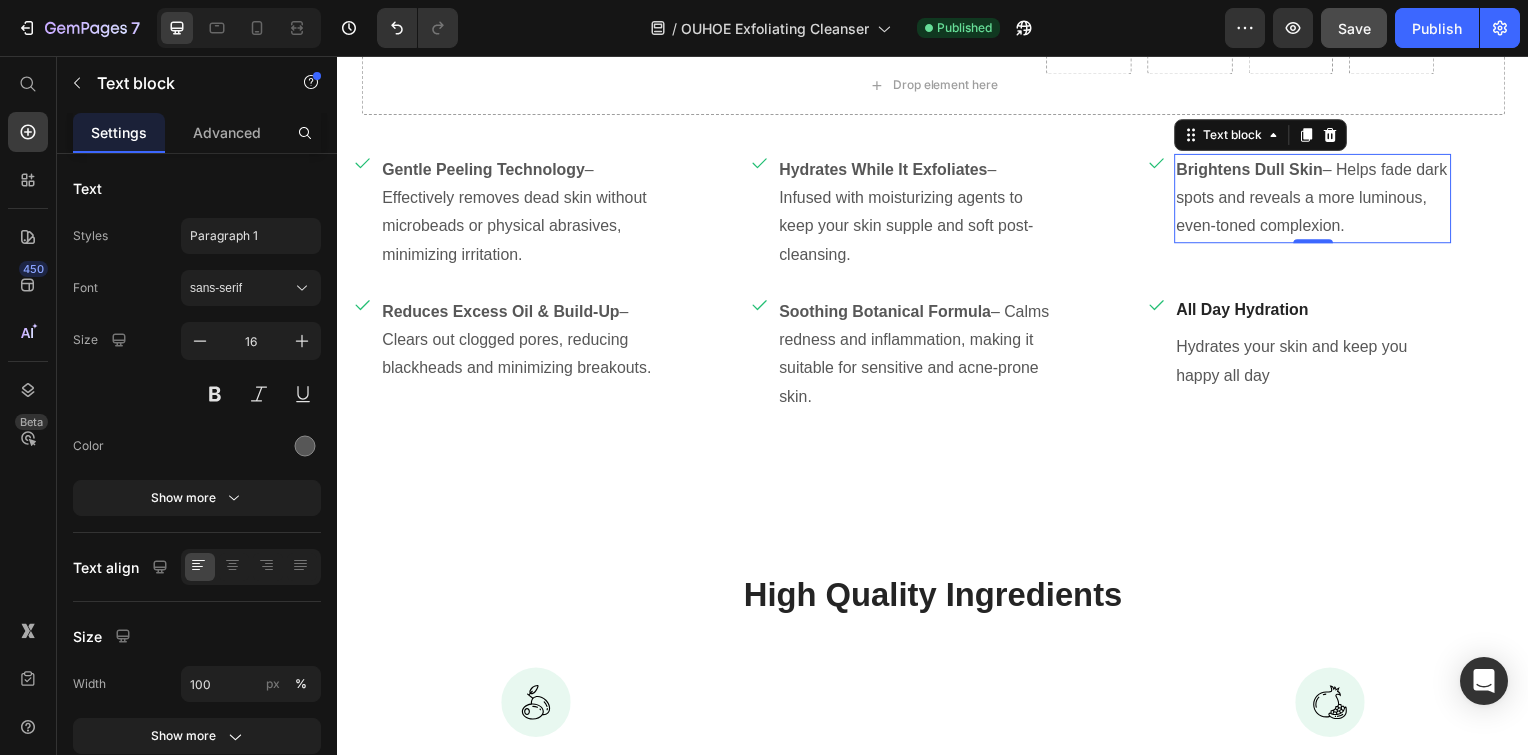 click on "Brightens Dull Skin" at bounding box center [1256, 170] 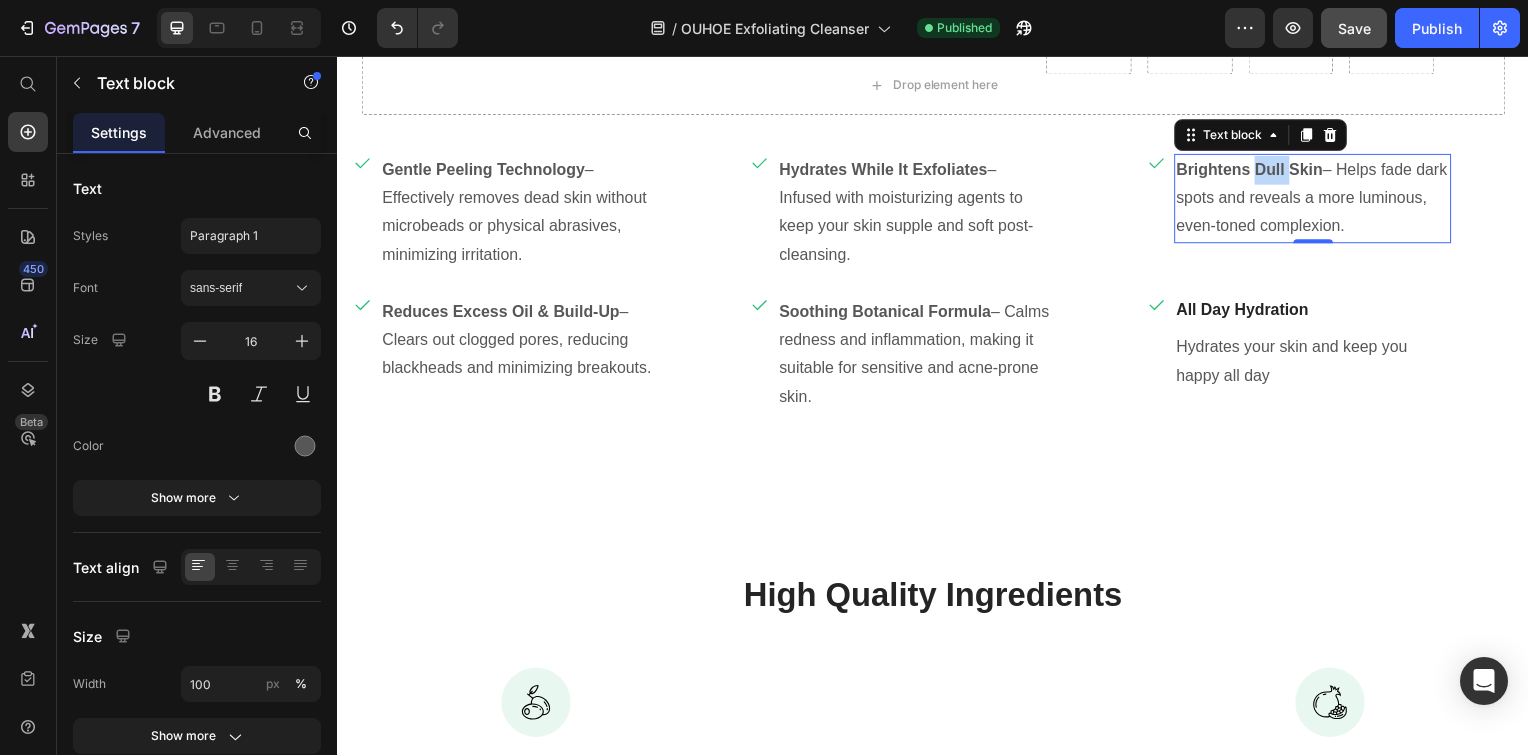 click on "Brightens Dull Skin" at bounding box center [1256, 170] 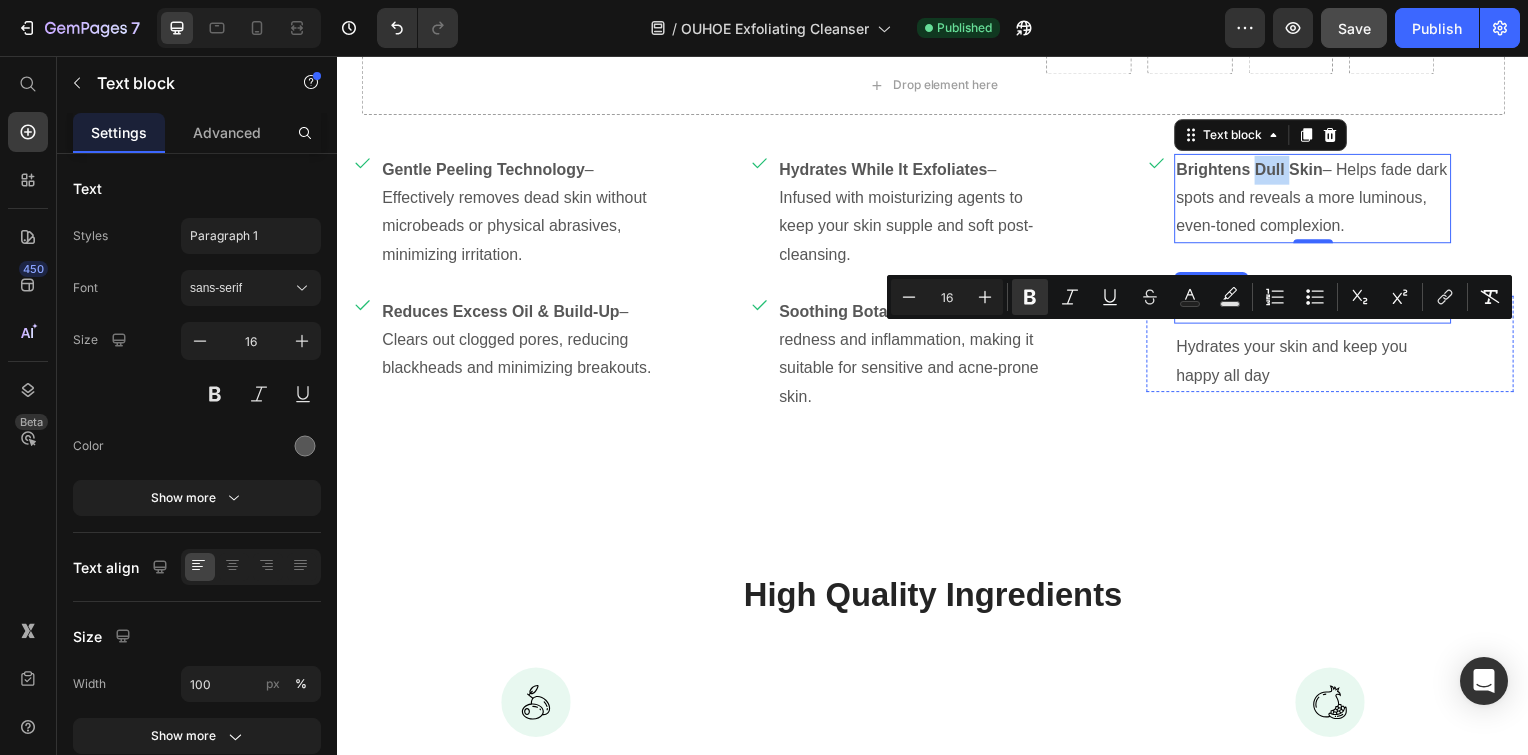 click on "All Day Hydration" at bounding box center [1319, 312] 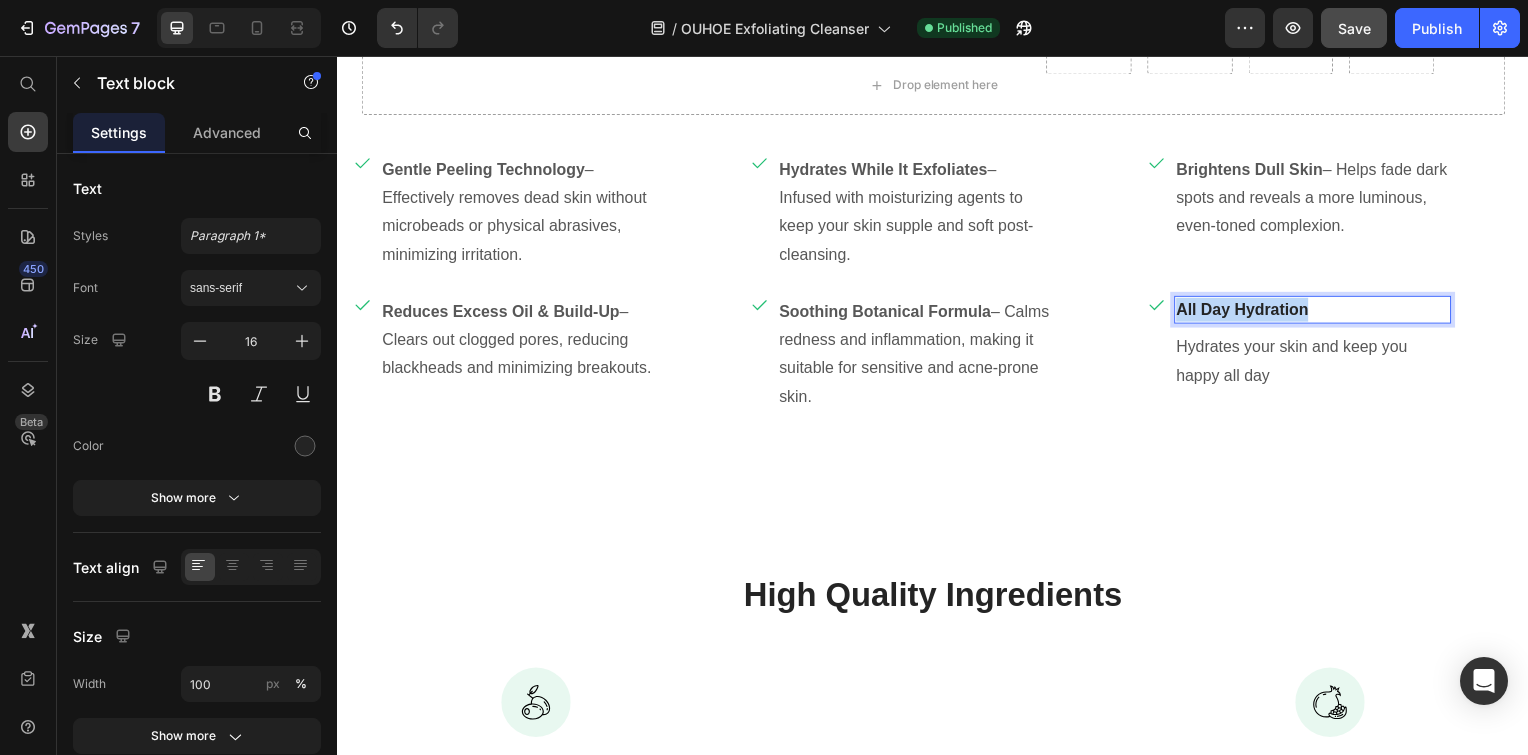 click on "All Day Hydration" at bounding box center [1319, 312] 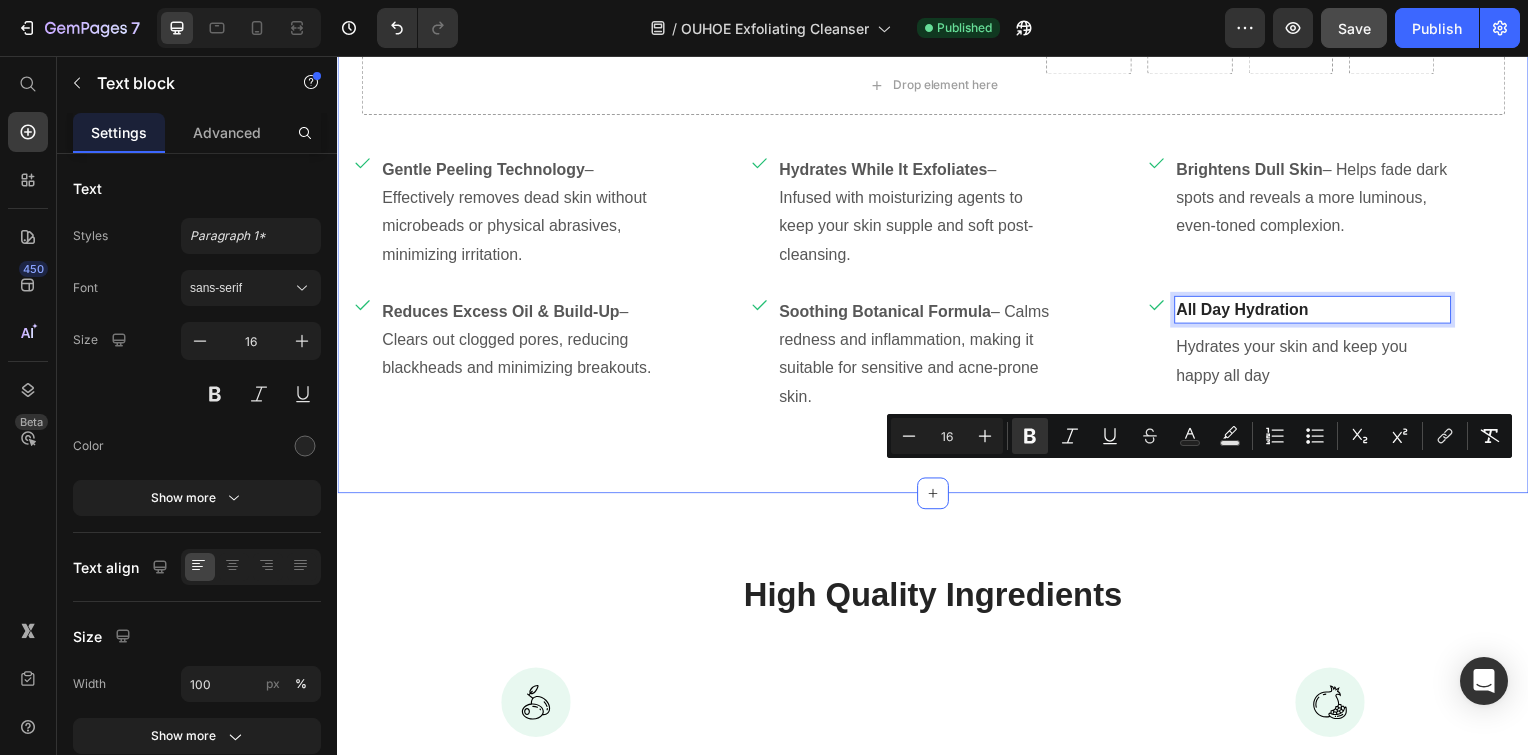 click on "Why OUHOE Exfoliating Gel Is Different? Heading Row Image Whether you're dealing with dullness, clogged pores, or uneven skin tone, OUHOE’s exfoliant works  deeply but gently , leaving your complexion instantly refreshed, smooth, and radiant Text block
Row Row Row
Icon Gentle Peeling Technology  – Effectively removes dead skin without microbeads or physical abrasives, minimizing irritation. Text block Row
Icon Hydrates While It Exfoliates  – Infused with moisturizing agents to keep your skin supple and soft post-cleansing. Text block Row
Icon Brightens Dull Skin  – Helps fade dark spots and reveals a more luminous, even-toned complexion. Text block Row Row
Icon Reduces Excess Oil & Build-Up  – Clears out clogged pores, reducing blackheads and minimizing breakouts. Text block Row
Icon Soothing Botanical Formula Text block Row
Icon   8" at bounding box center [937, 75] 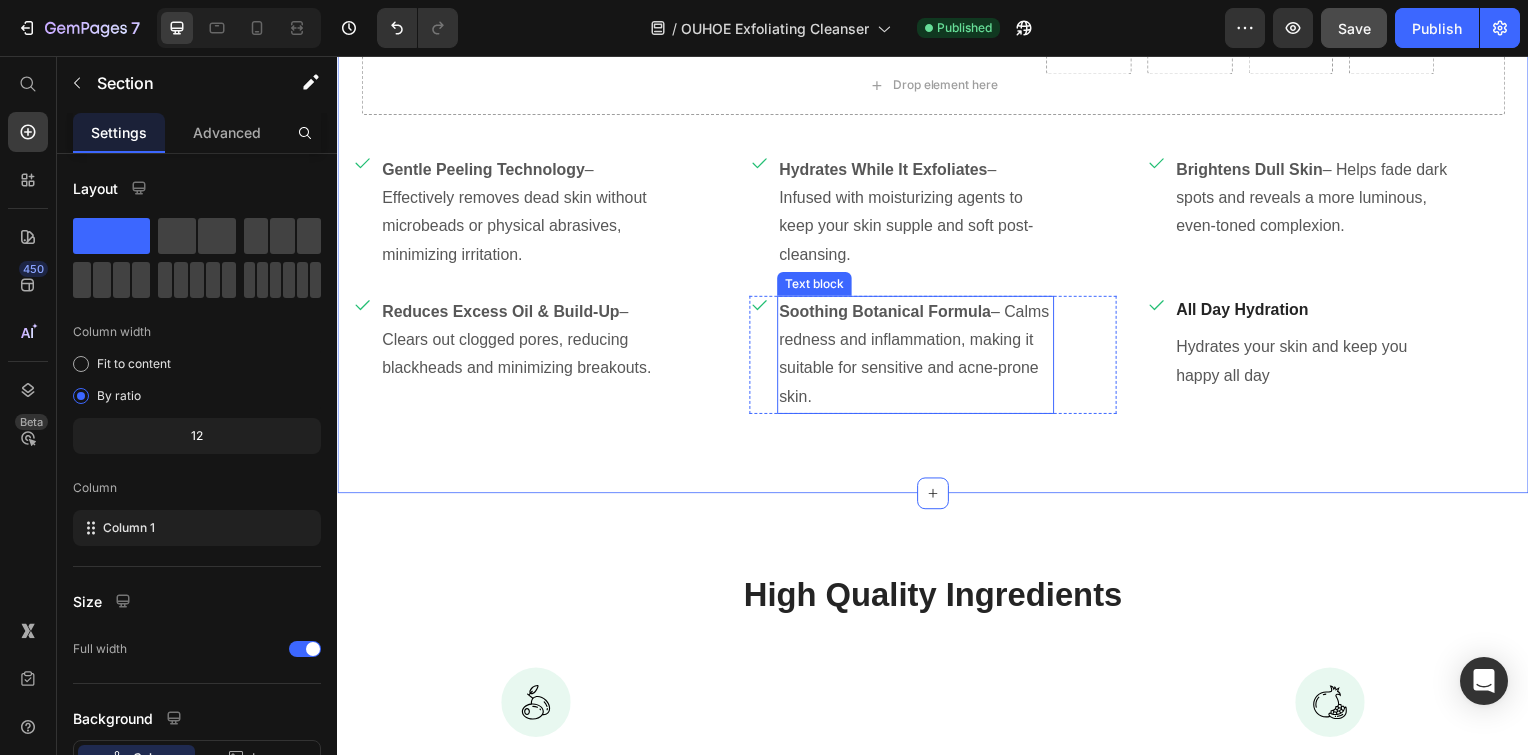click on "Soothing Botanical Formula" at bounding box center [888, 313] 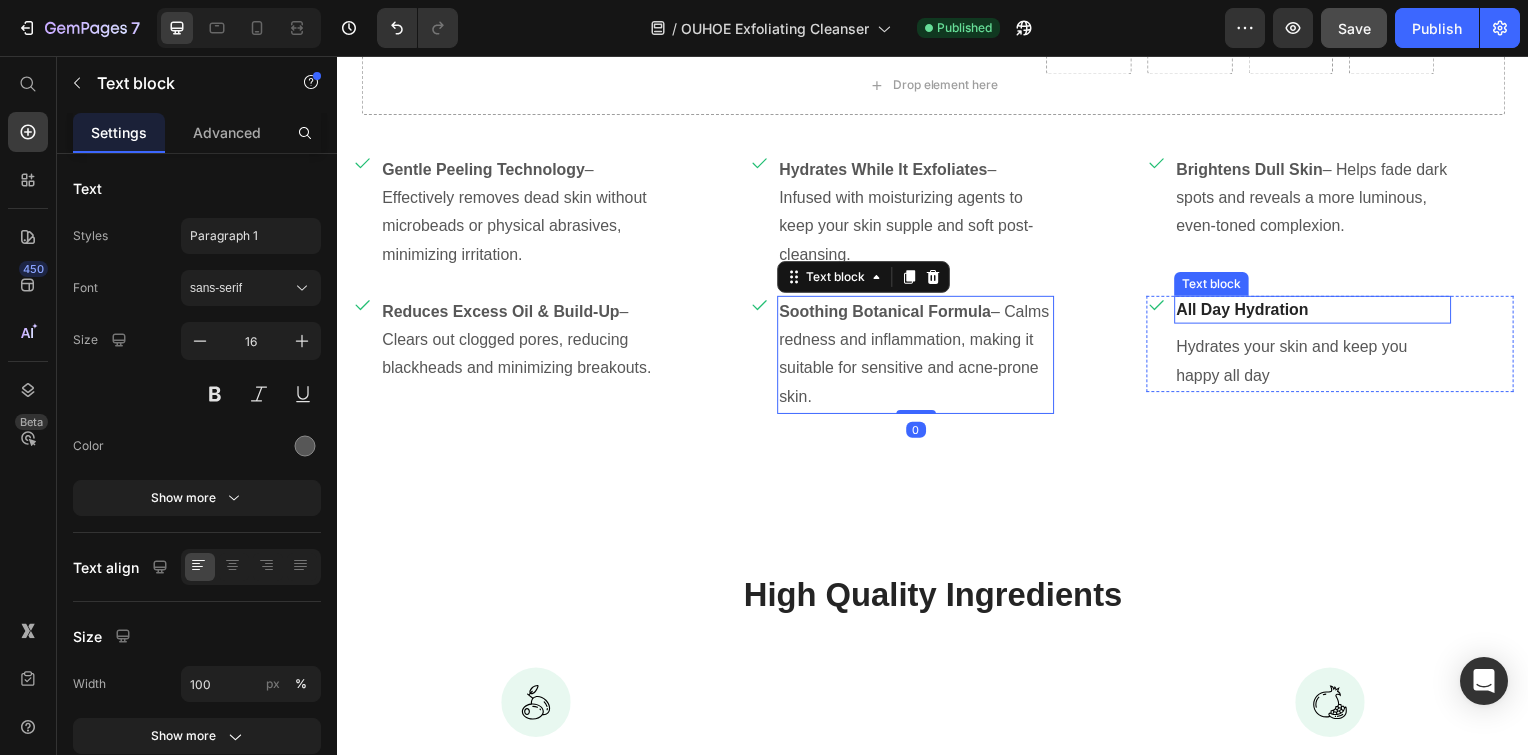 click on "All Day Hydration" at bounding box center [1248, 311] 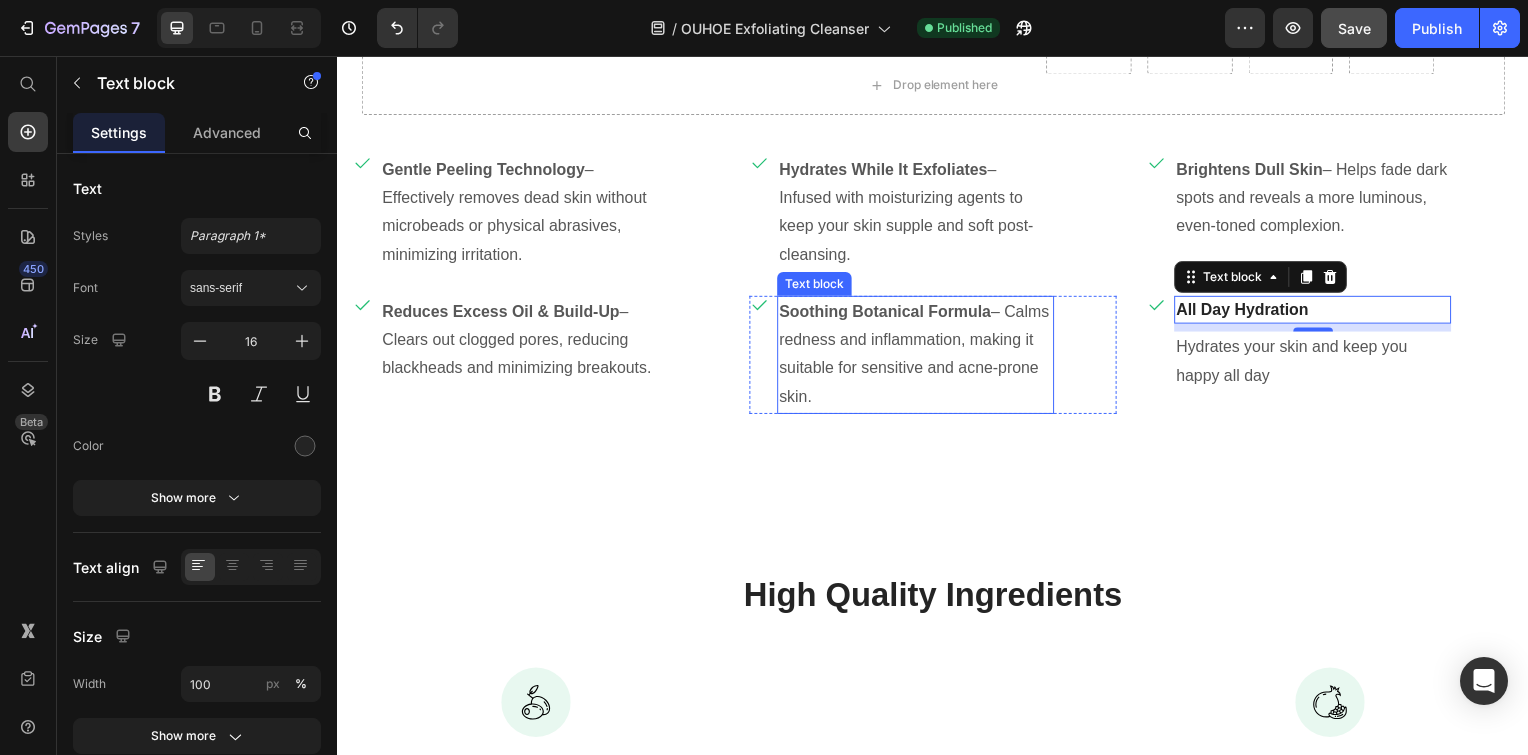 click on "Soothing Botanical Formula" at bounding box center [888, 313] 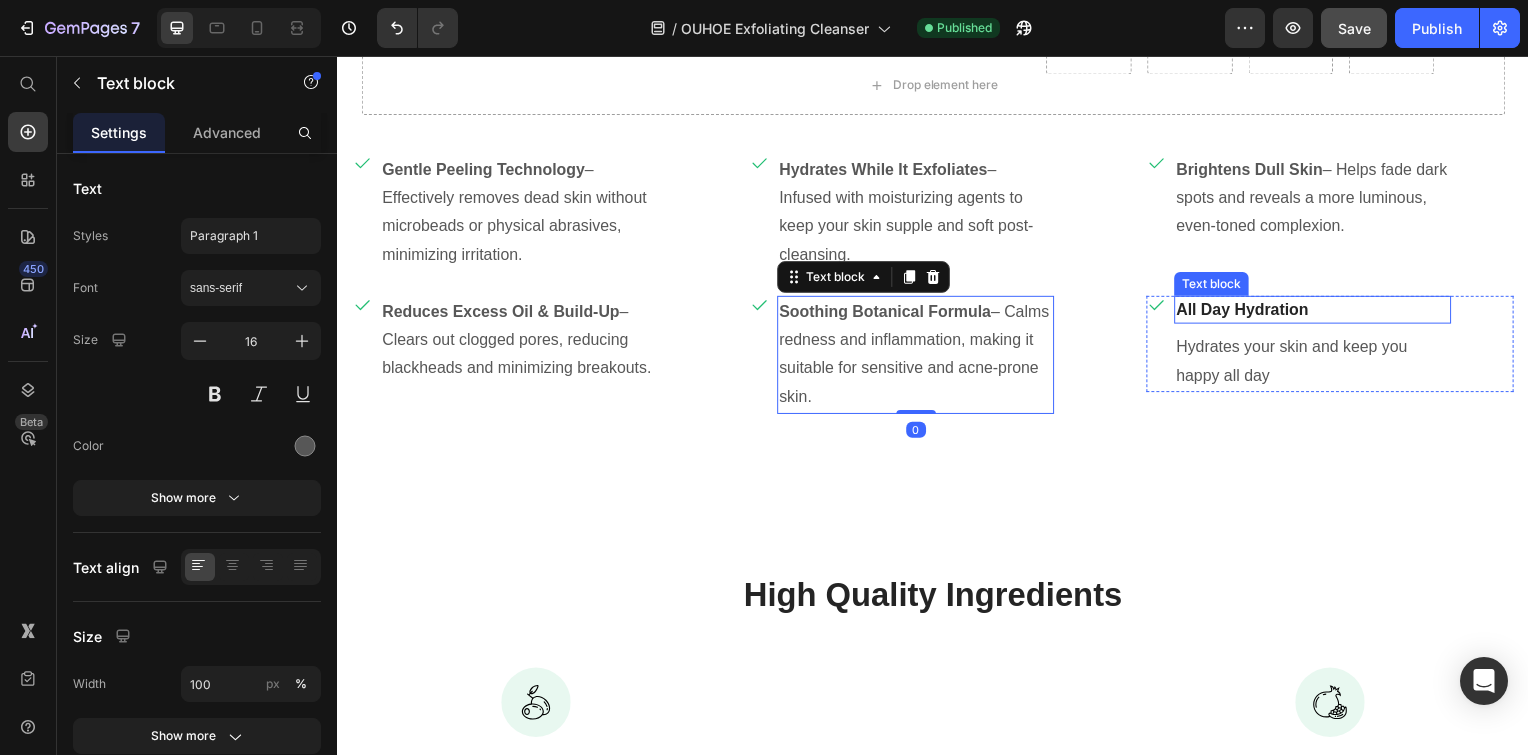 click on "All Day Hydration" at bounding box center (1248, 311) 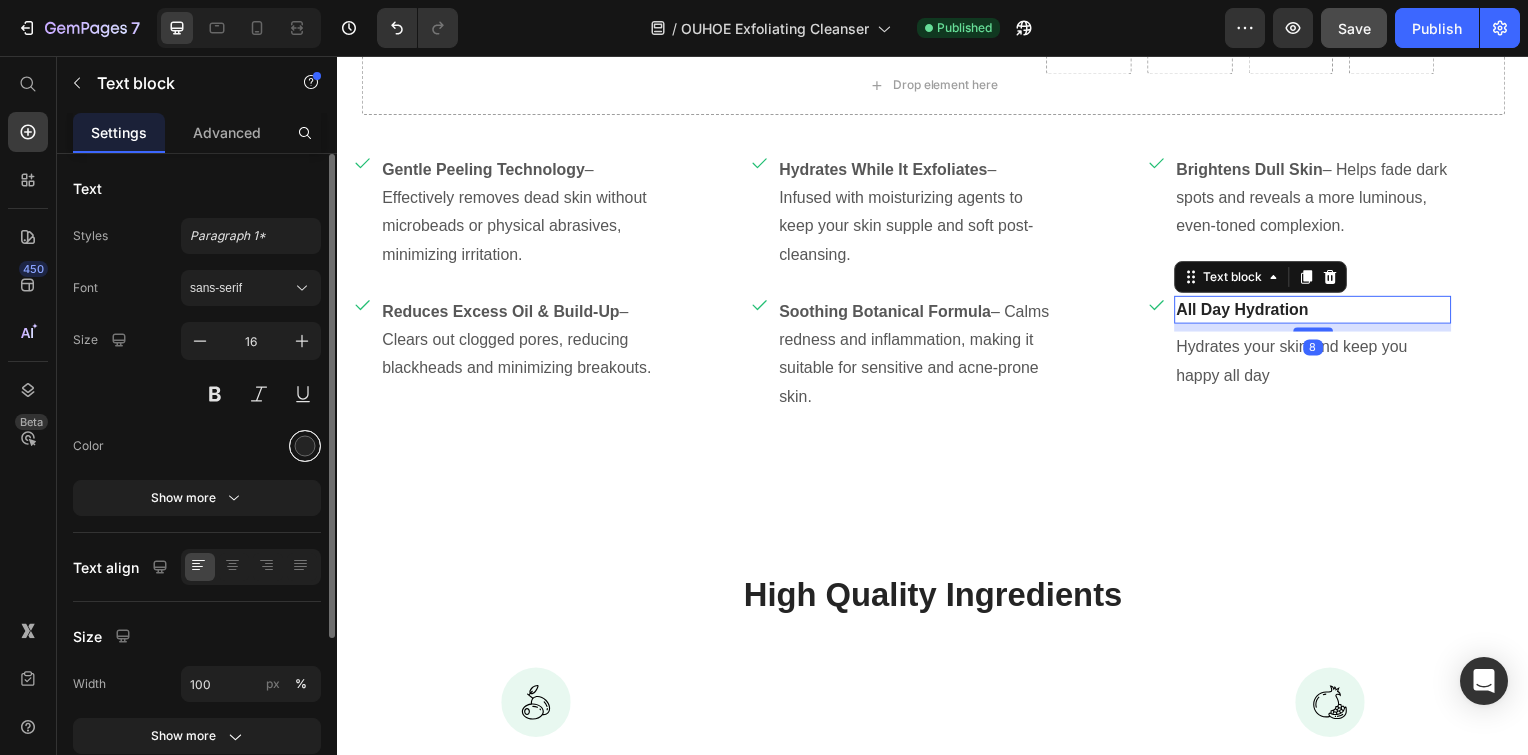 click at bounding box center [305, 446] 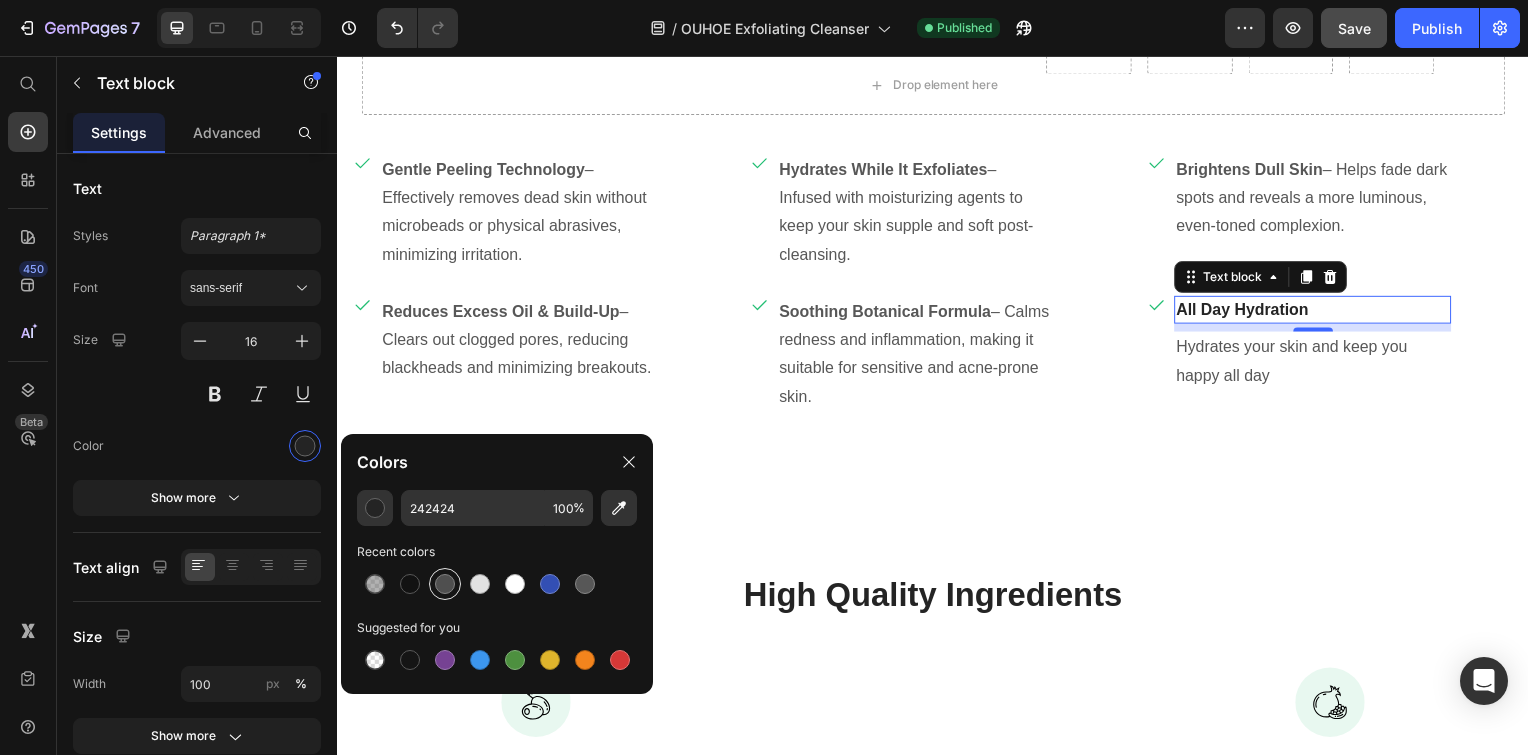 click at bounding box center (445, 584) 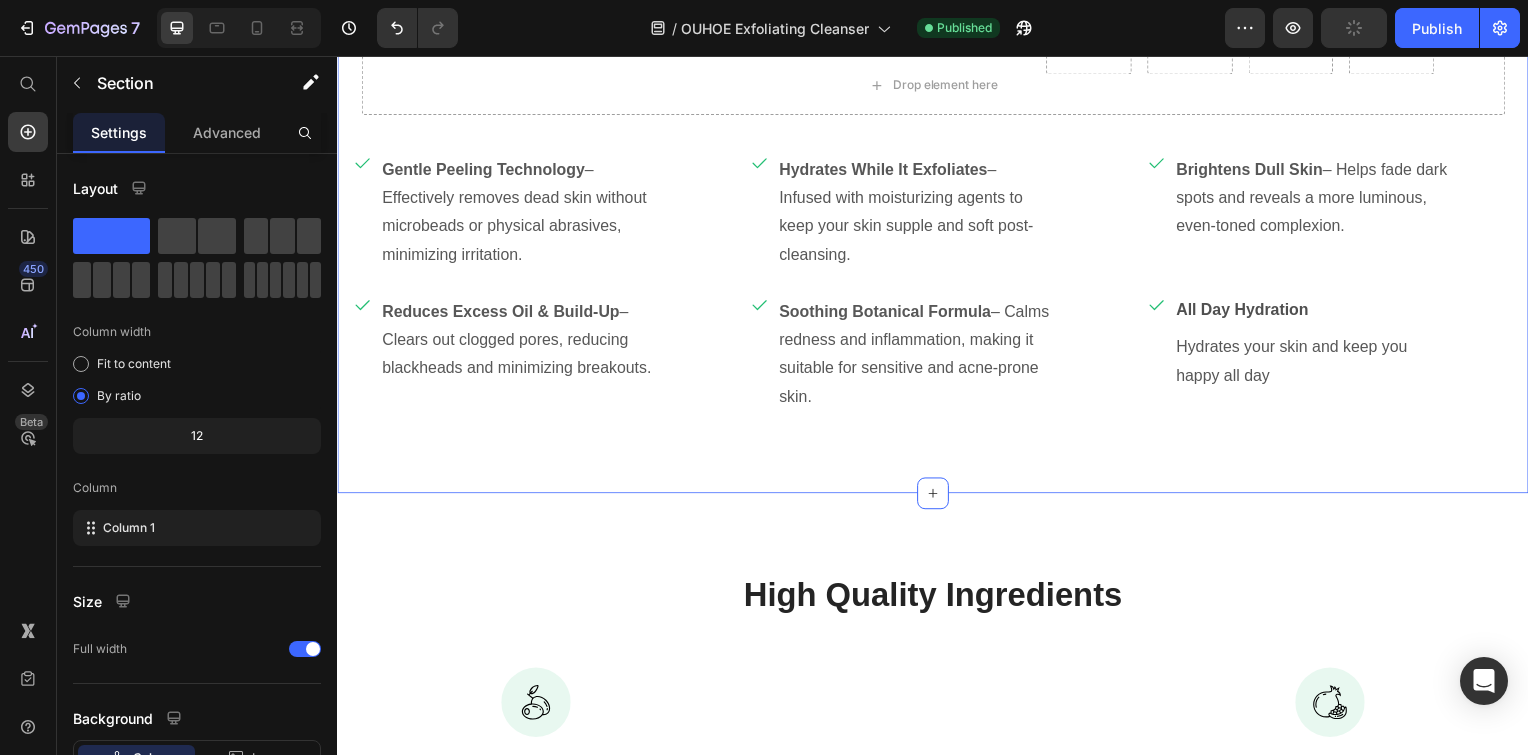 click on "Why OUHOE Exfoliating Gel Is Different? Heading Row Image Whether you're dealing with dullness, clogged pores, or uneven skin tone, OUHOE’s exfoliant works  deeply but gently , leaving your complexion instantly refreshed, smooth, and radiant Text block
Row Row Row
Icon Gentle Peeling Technology  – Effectively removes dead skin without microbeads or physical abrasives, minimizing irritation. Text block Row
Icon Hydrates While It Exfoliates  – Infused with moisturizing agents to keep your skin supple and soft post-cleansing. Text block Row
Icon Brightens Dull Skin  – Helps fade dark spots and reveals a more luminous, even-toned complexion. Text block Row Row
Icon Reduces Excess Oil & Build-Up  – Clears out clogged pores, reducing blackheads and minimizing breakouts. Text block Row
Icon Soothing Botanical Formula Text block Row
Icon Row" at bounding box center [937, 75] 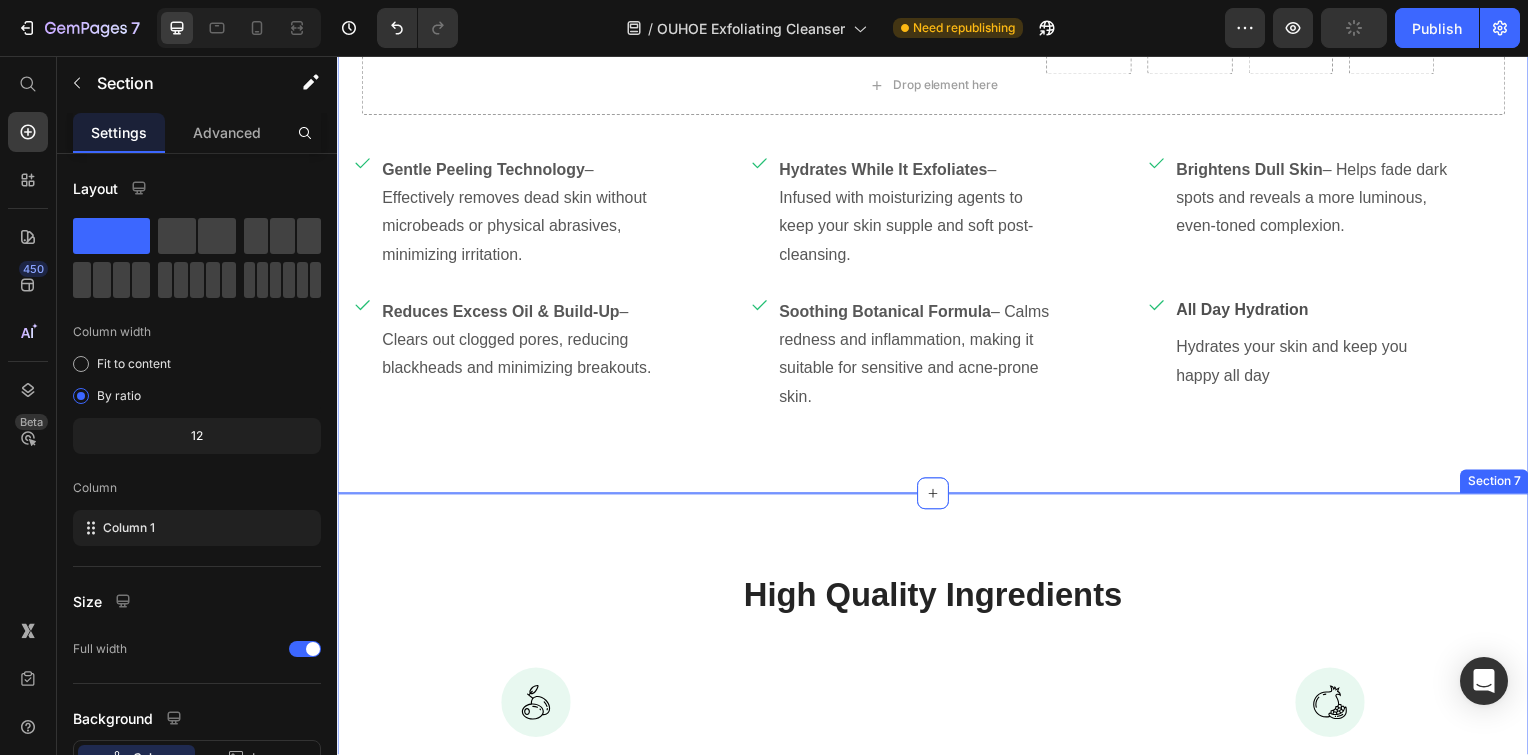 click on "High Quality Ingredients Heading Row Image Cherry Blossom Extract Text block A rich source of antioxidants and gentle AHAs that help fade dark spots and brighten skin tone; it also soothes inflammation Text block Image [MEDICAL_DATA] & [MEDICAL_DATA] Text block Humectants that draw in moisture and help maintain hydration, ensuring the skin feels supple and soft . Text block Image Image Silica Hydrate Text block A fine, gentle exfoliant that buffs away dead skin cells and surface impurities without scratching the skin Text block Image Carbomer Text block Creates a silky gel texture that spreads evenly and rinses cleanly, supporting a premium, pleasant application Text block Row Section 7" at bounding box center [937, 866] 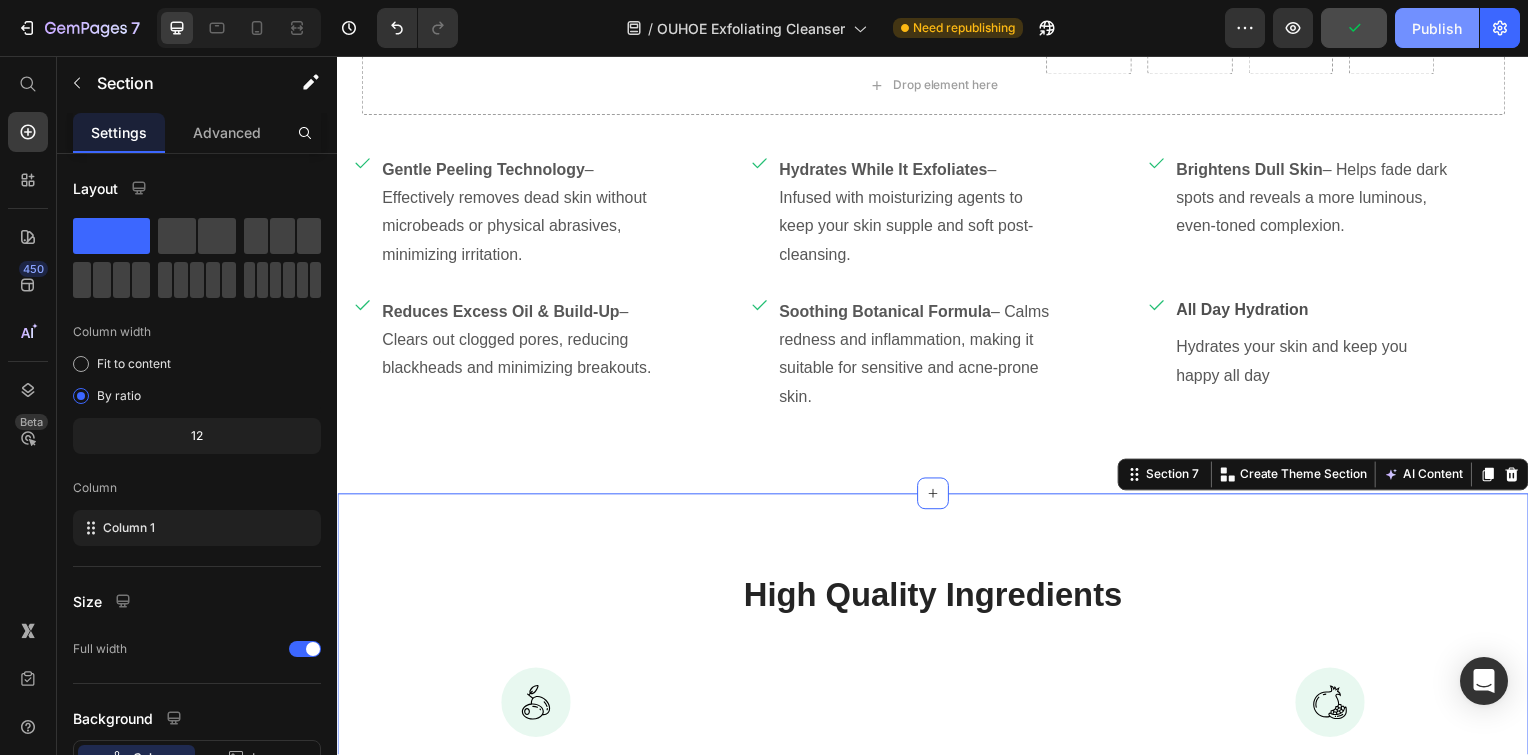 click on "Publish" at bounding box center (1437, 28) 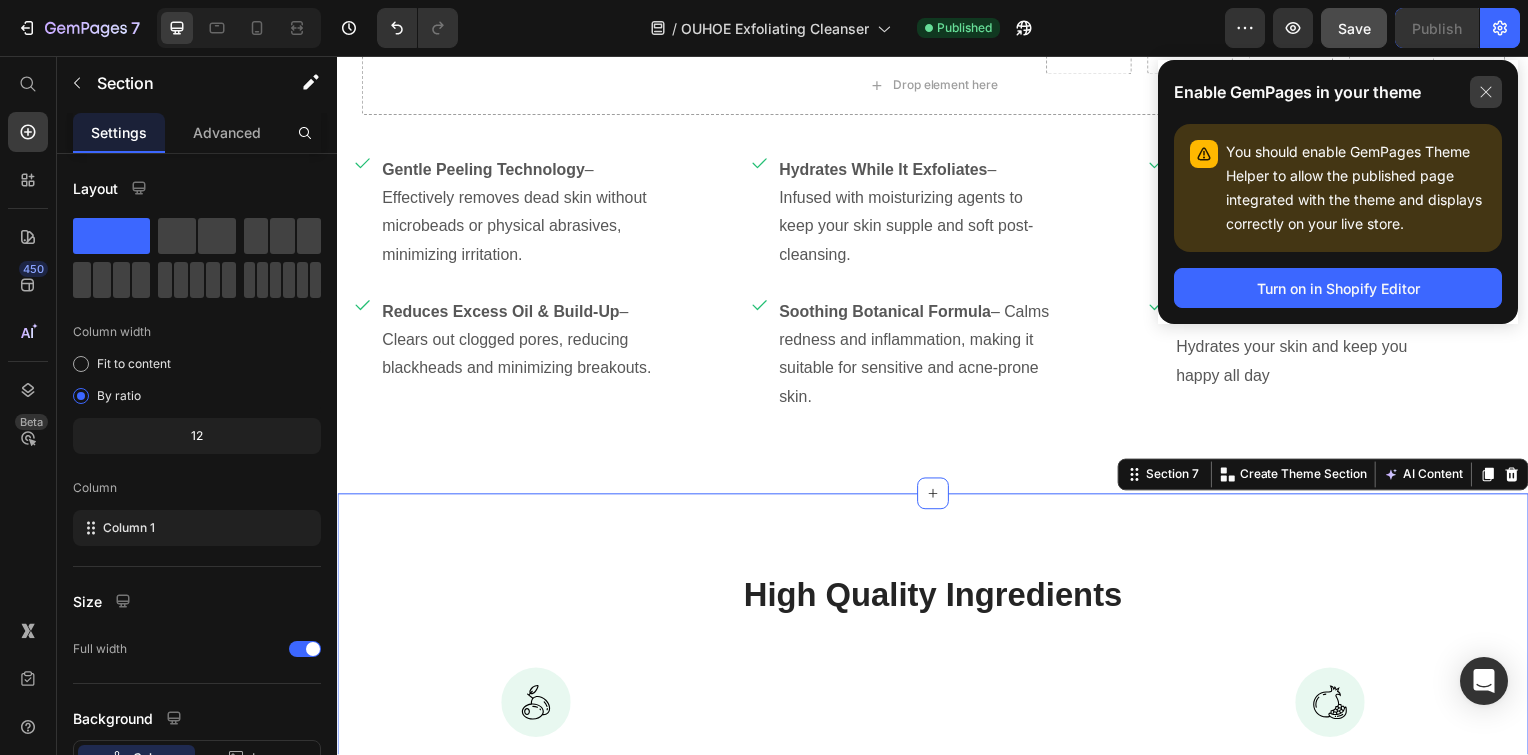 click 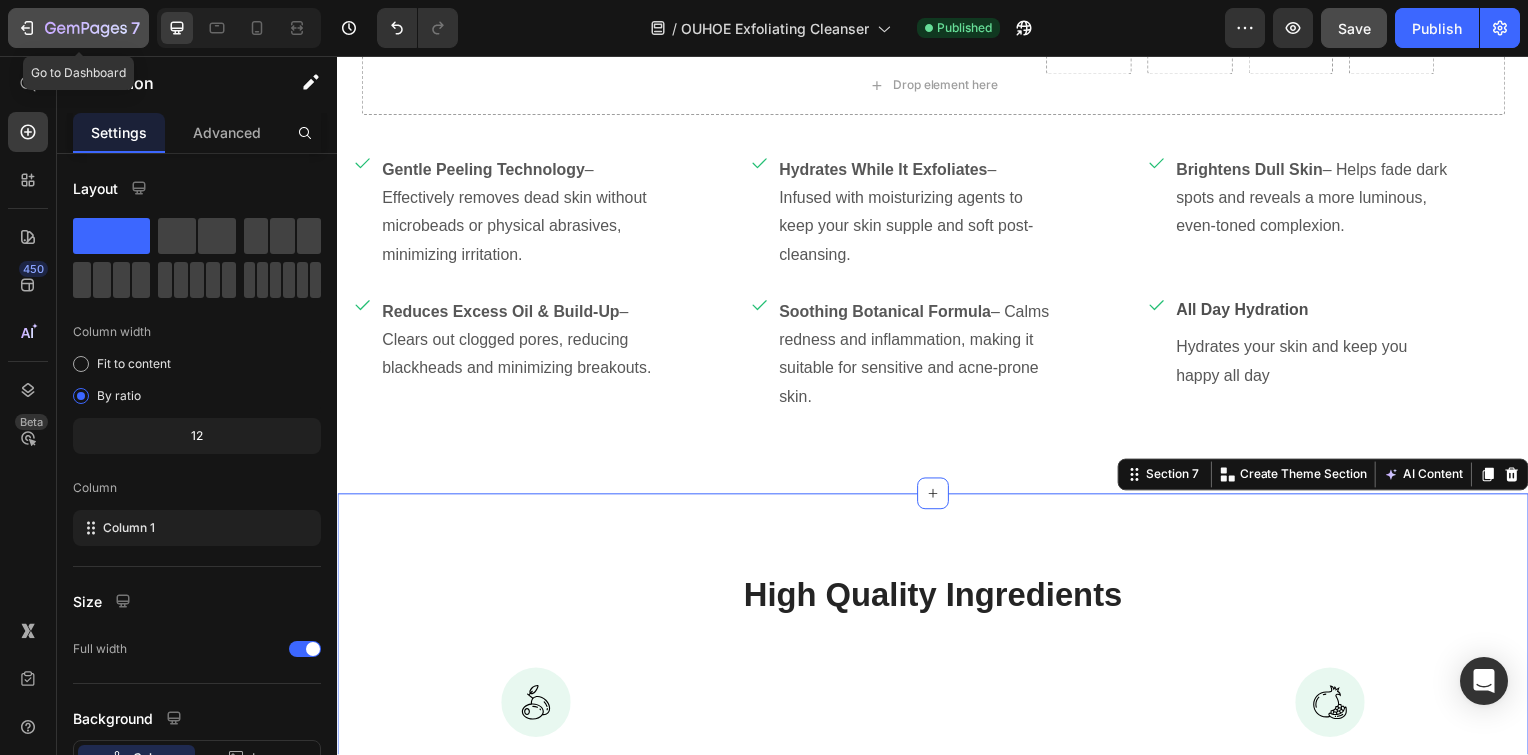 click 